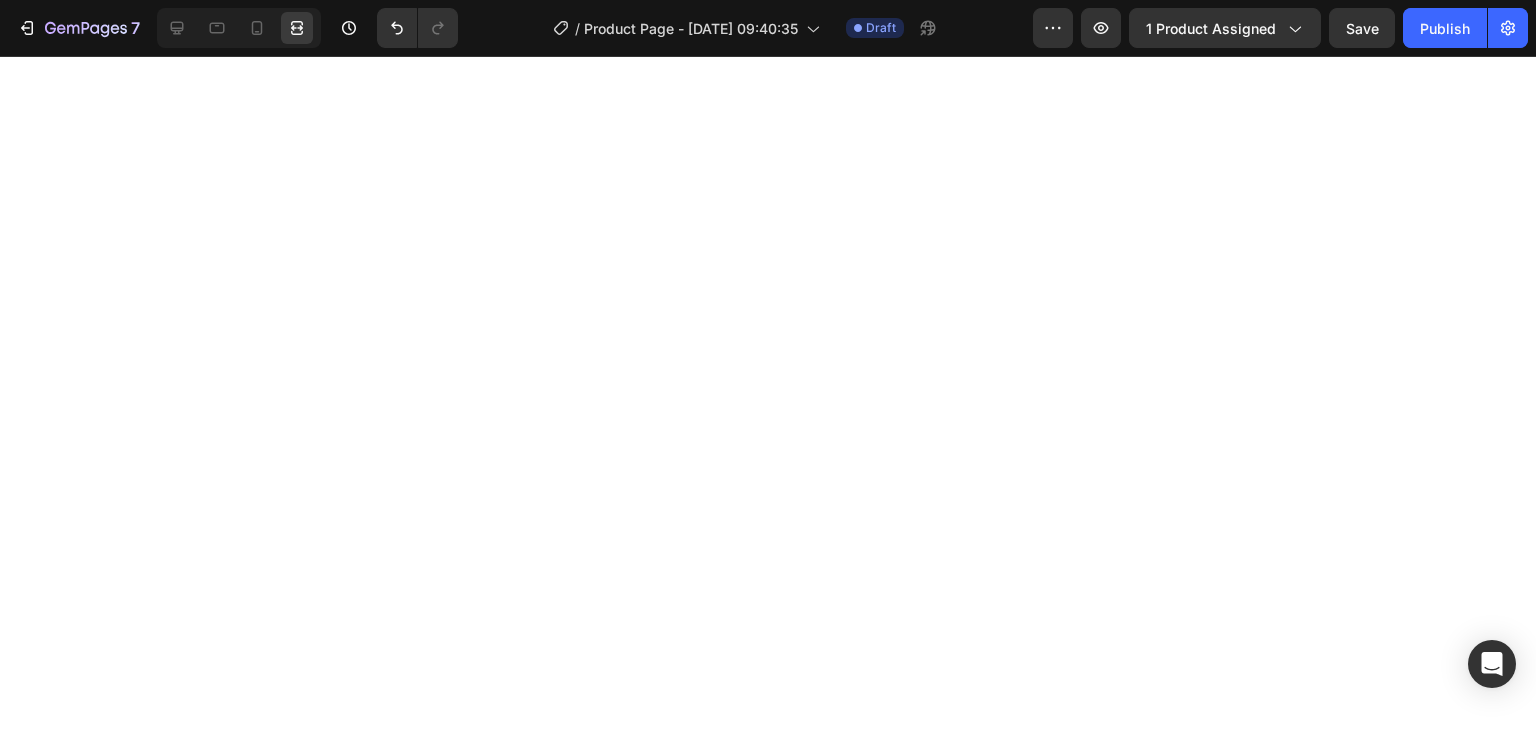 scroll, scrollTop: 0, scrollLeft: 0, axis: both 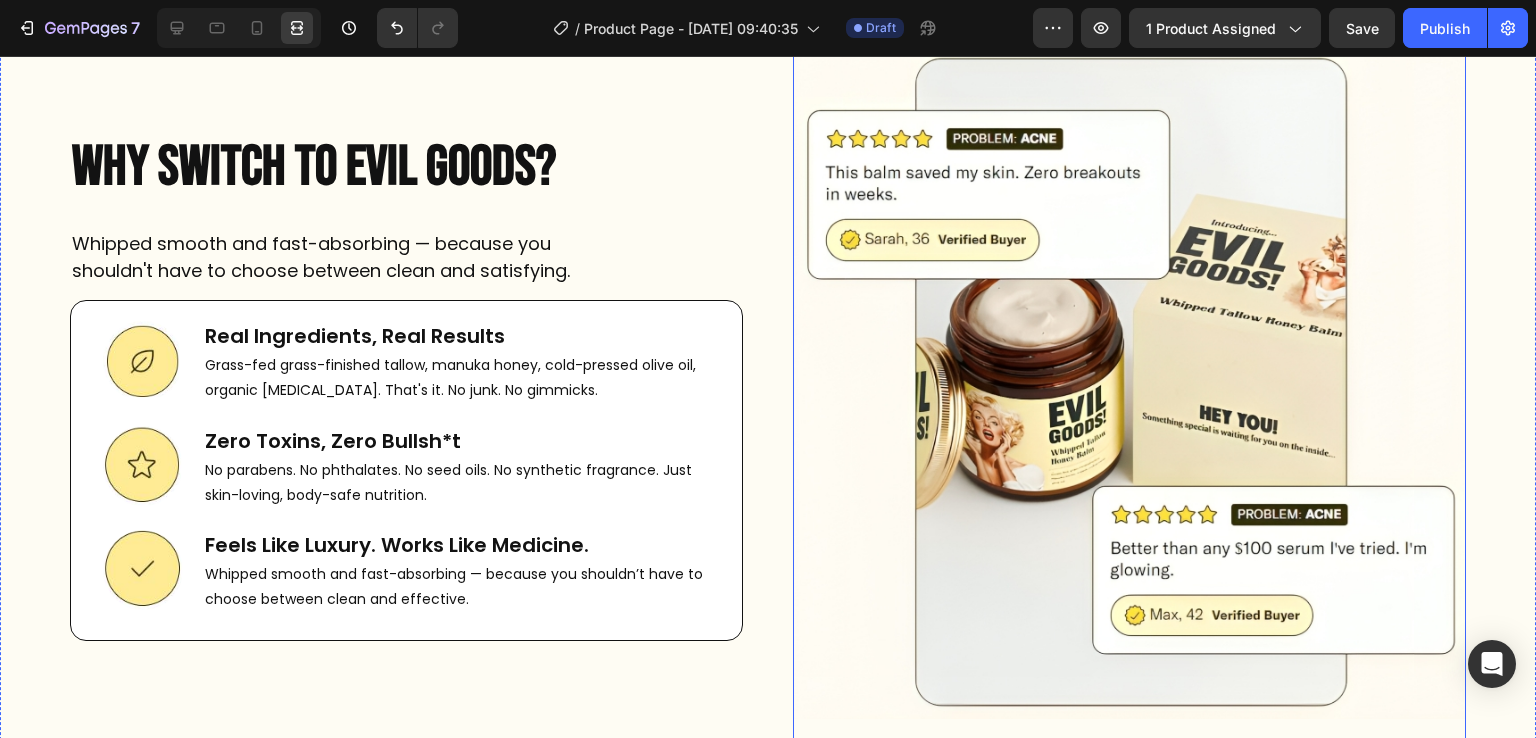 click at bounding box center [1129, 386] 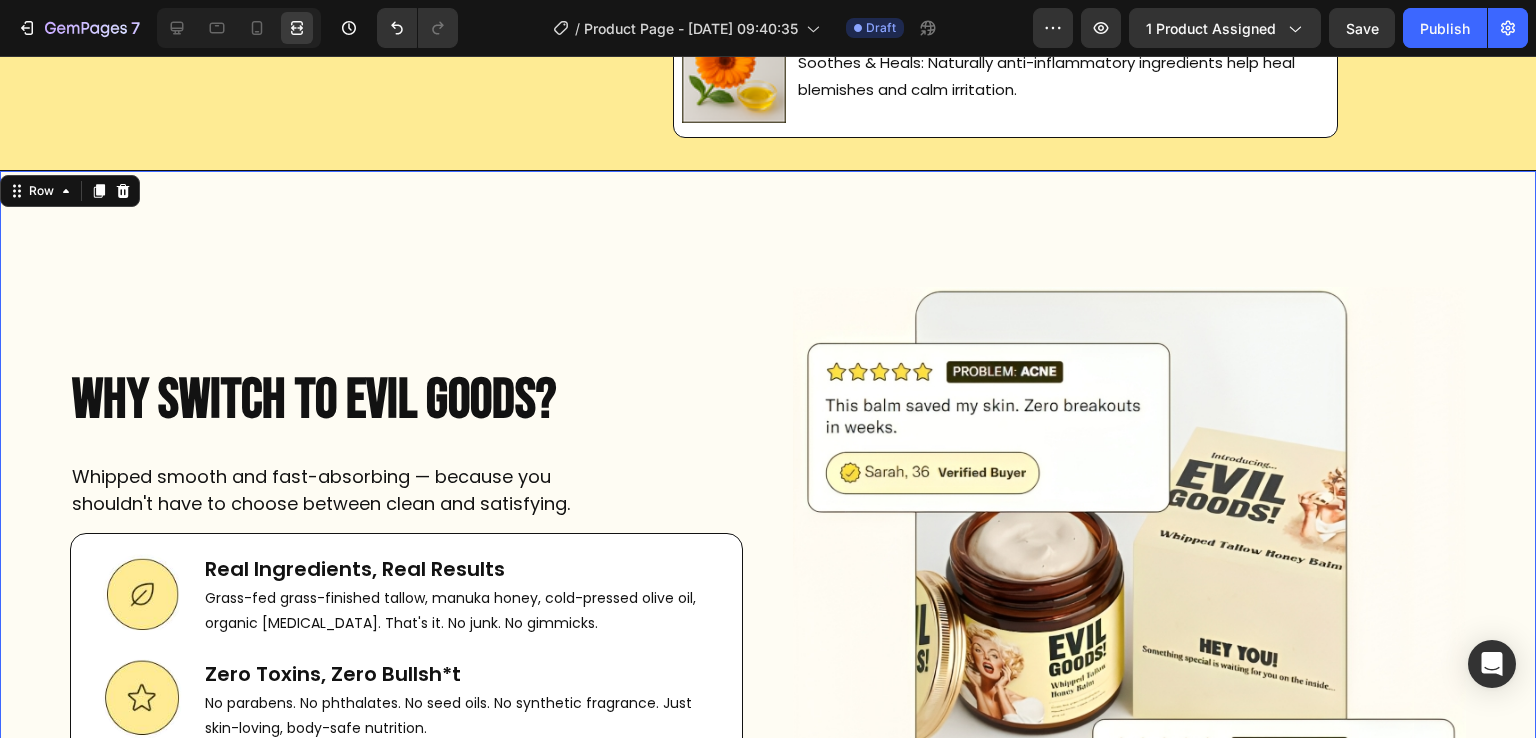 scroll, scrollTop: 9184, scrollLeft: 0, axis: vertical 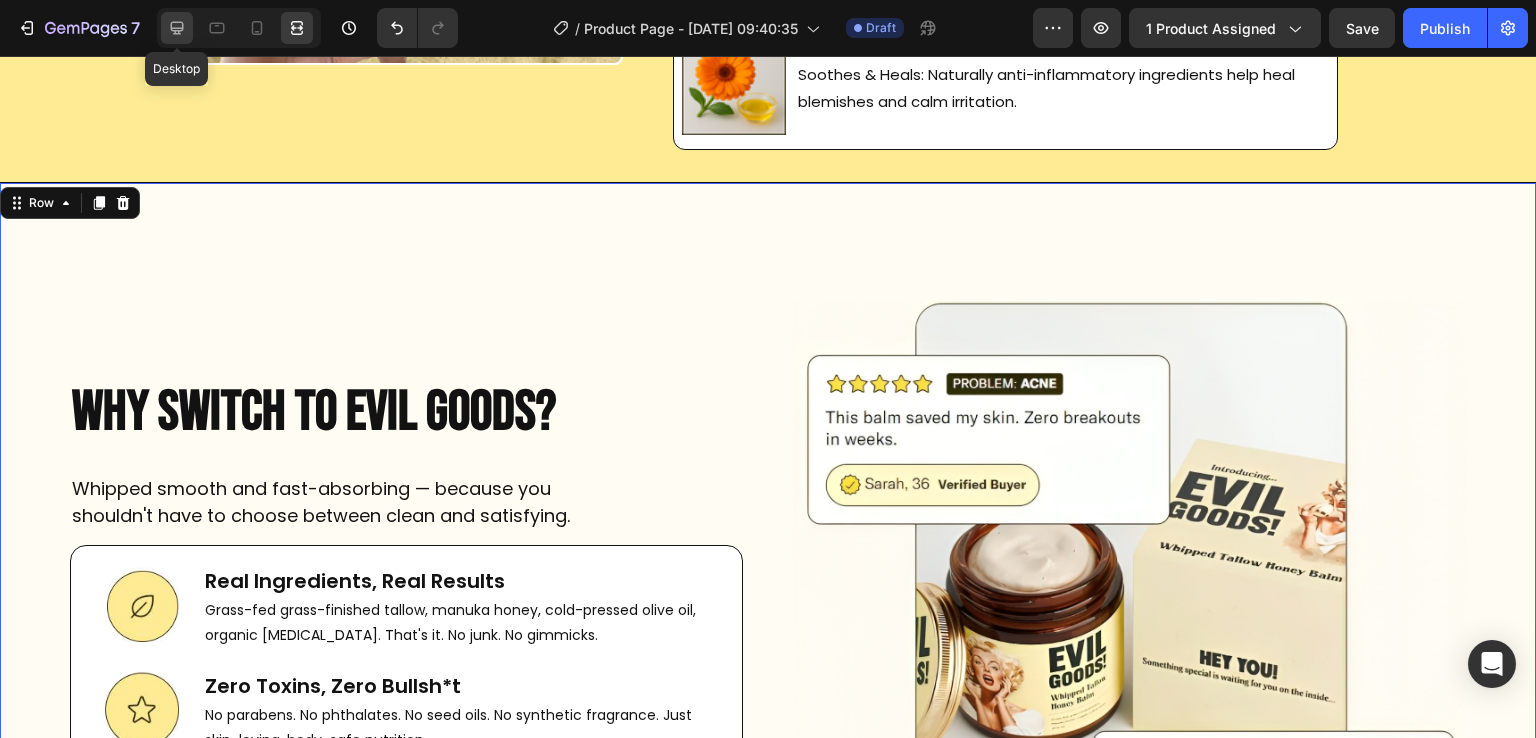 click 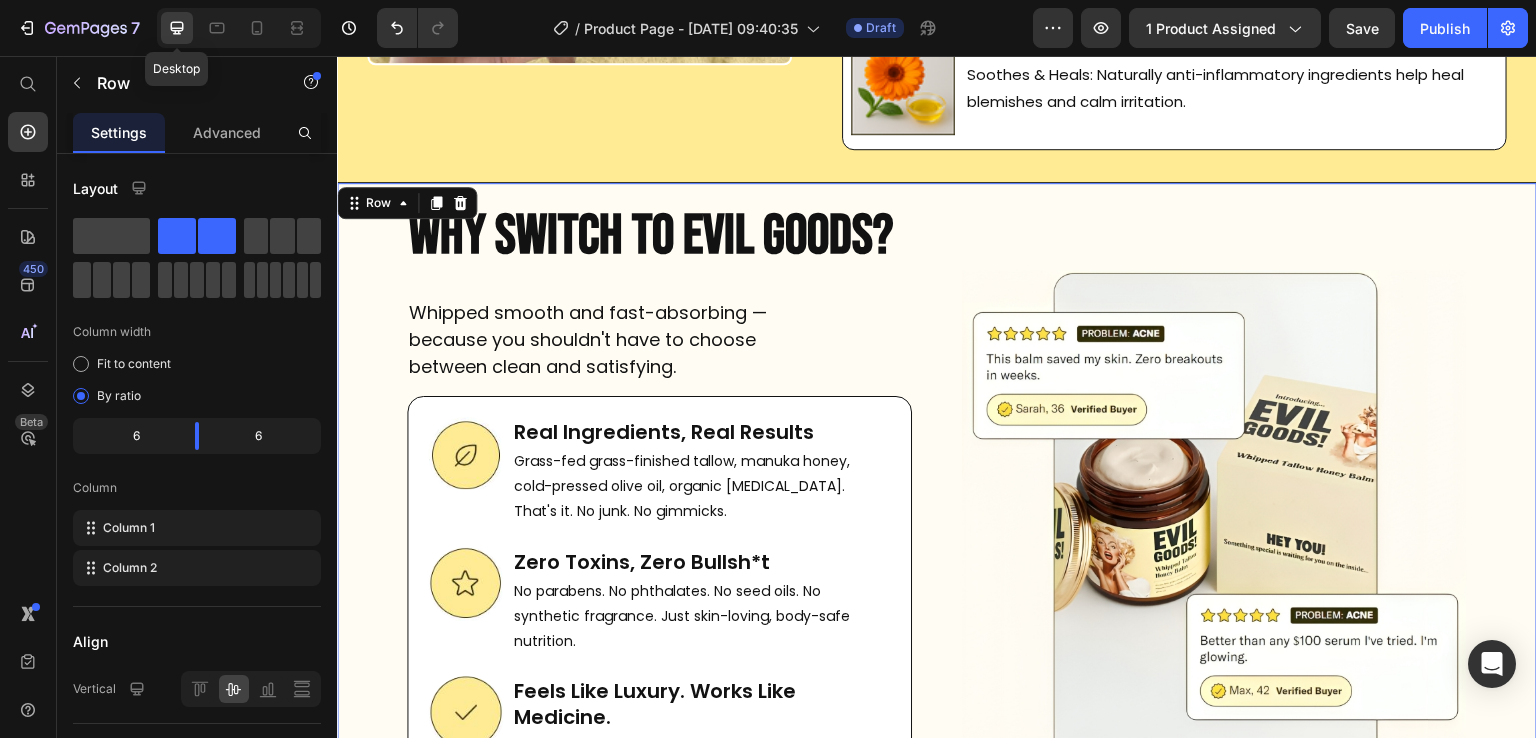 scroll, scrollTop: 9188, scrollLeft: 0, axis: vertical 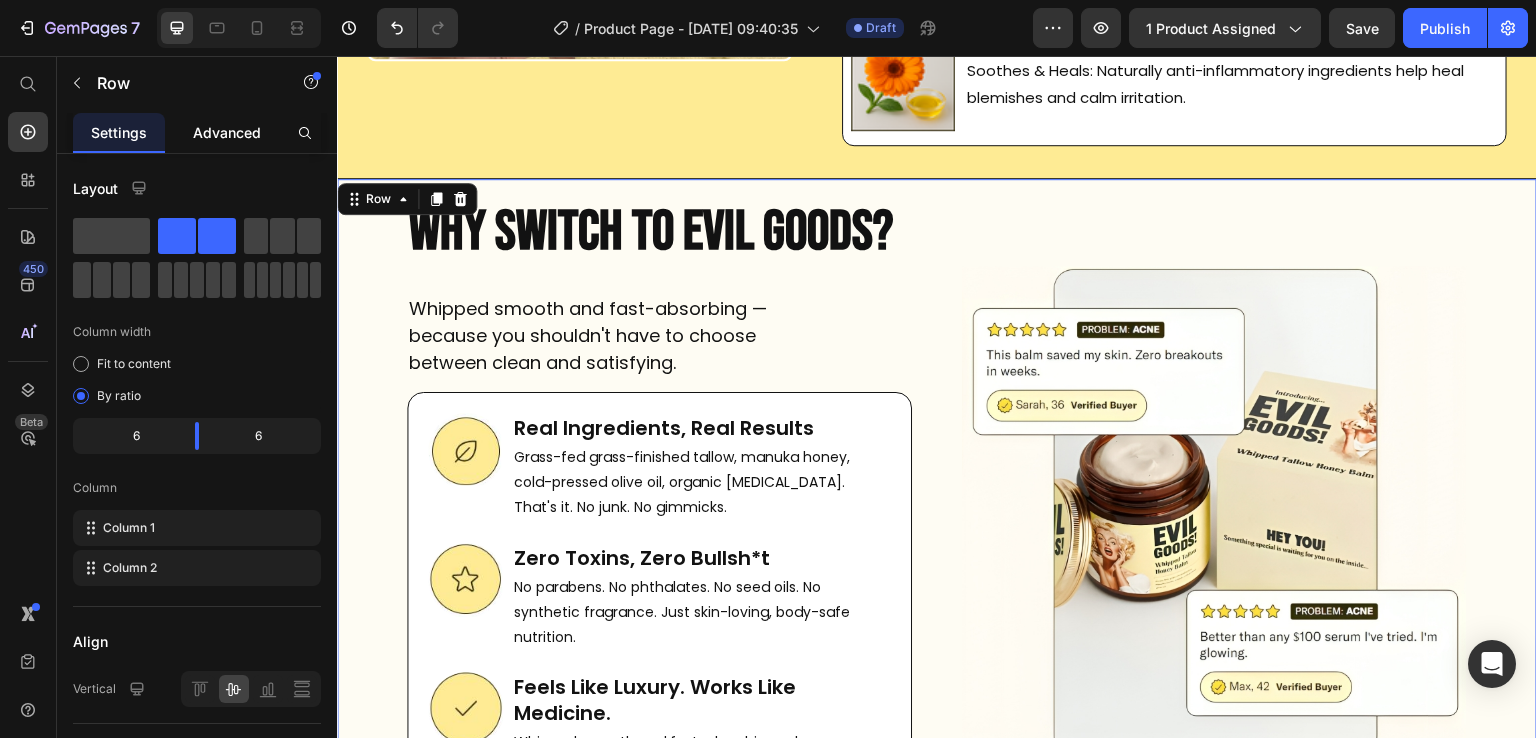 click on "Advanced" at bounding box center (227, 132) 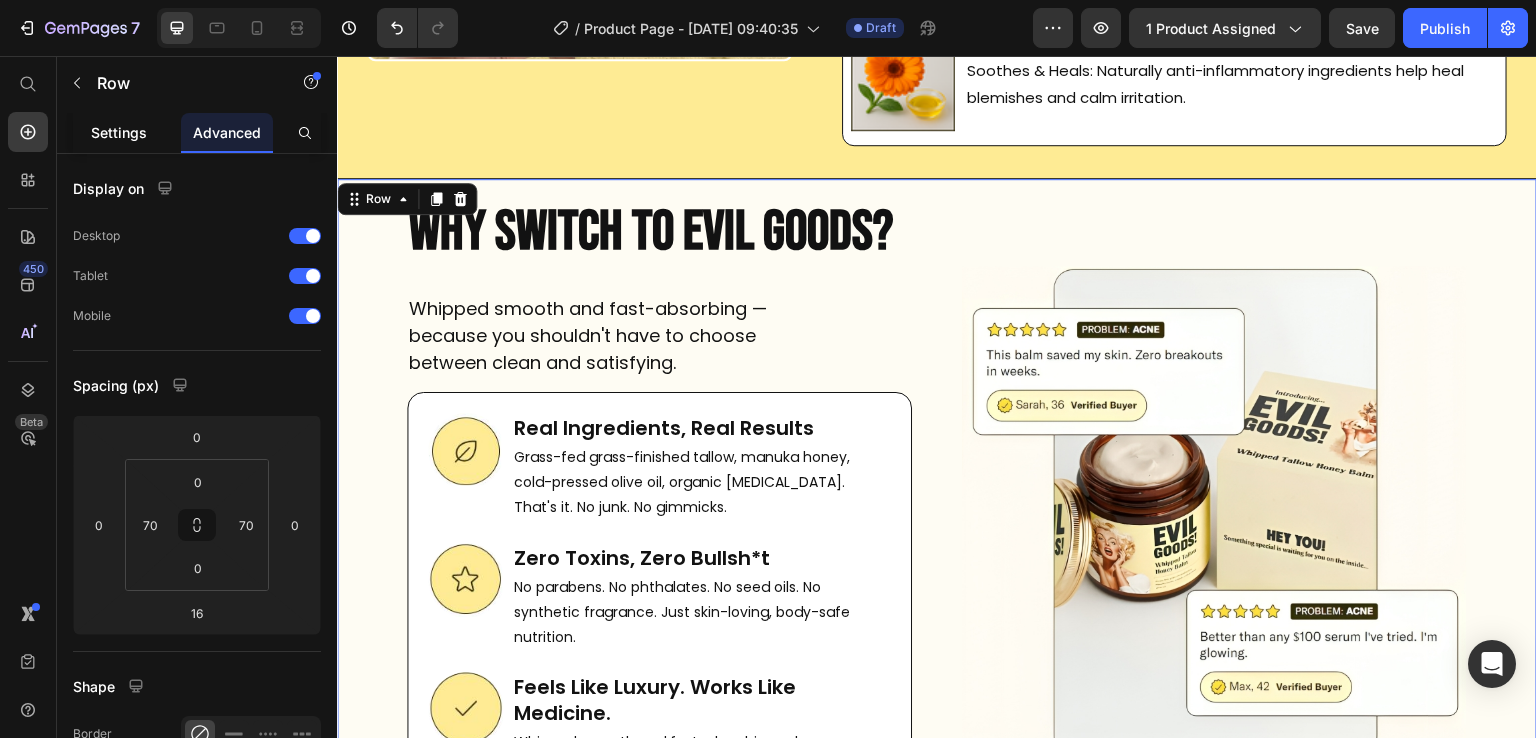 click on "Settings" at bounding box center (119, 132) 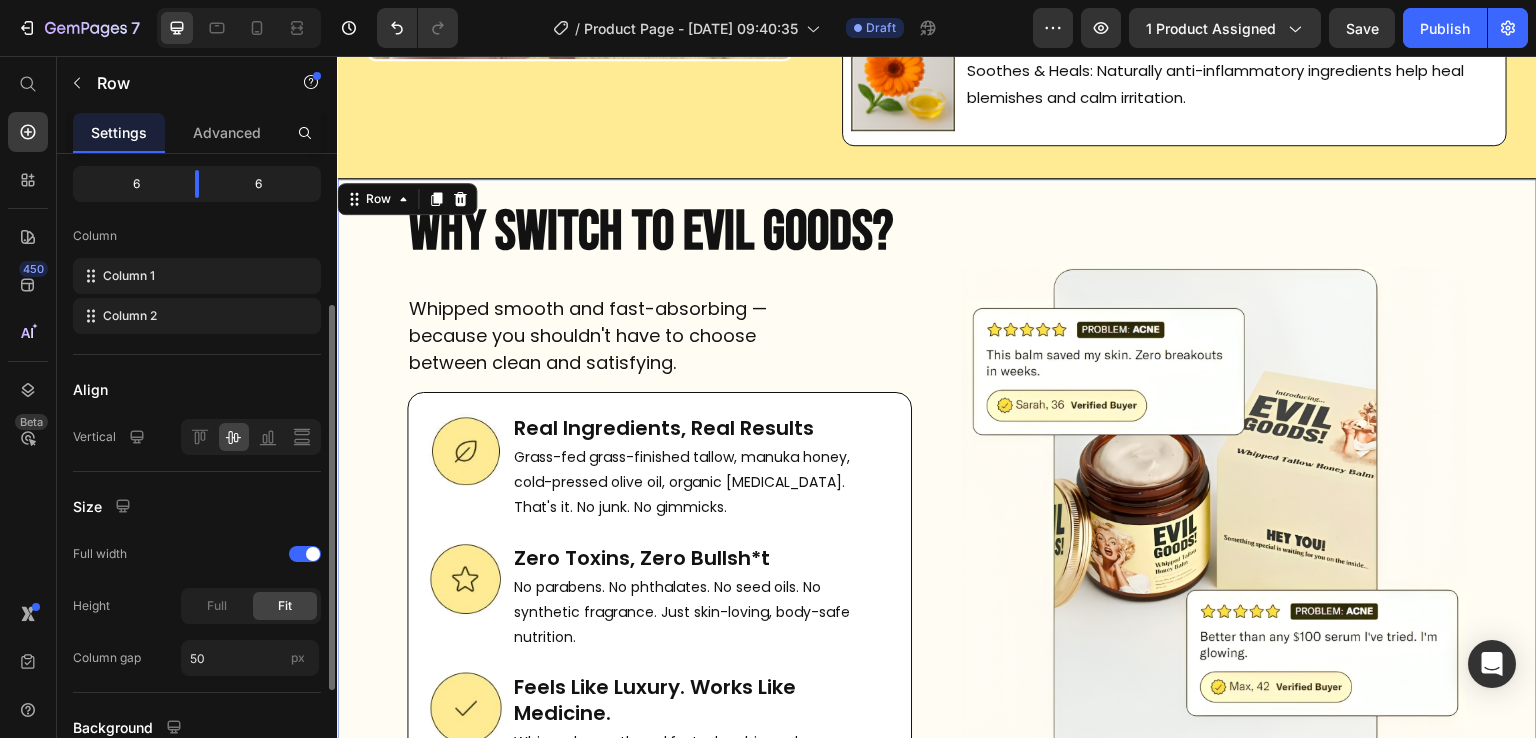 scroll, scrollTop: 251, scrollLeft: 0, axis: vertical 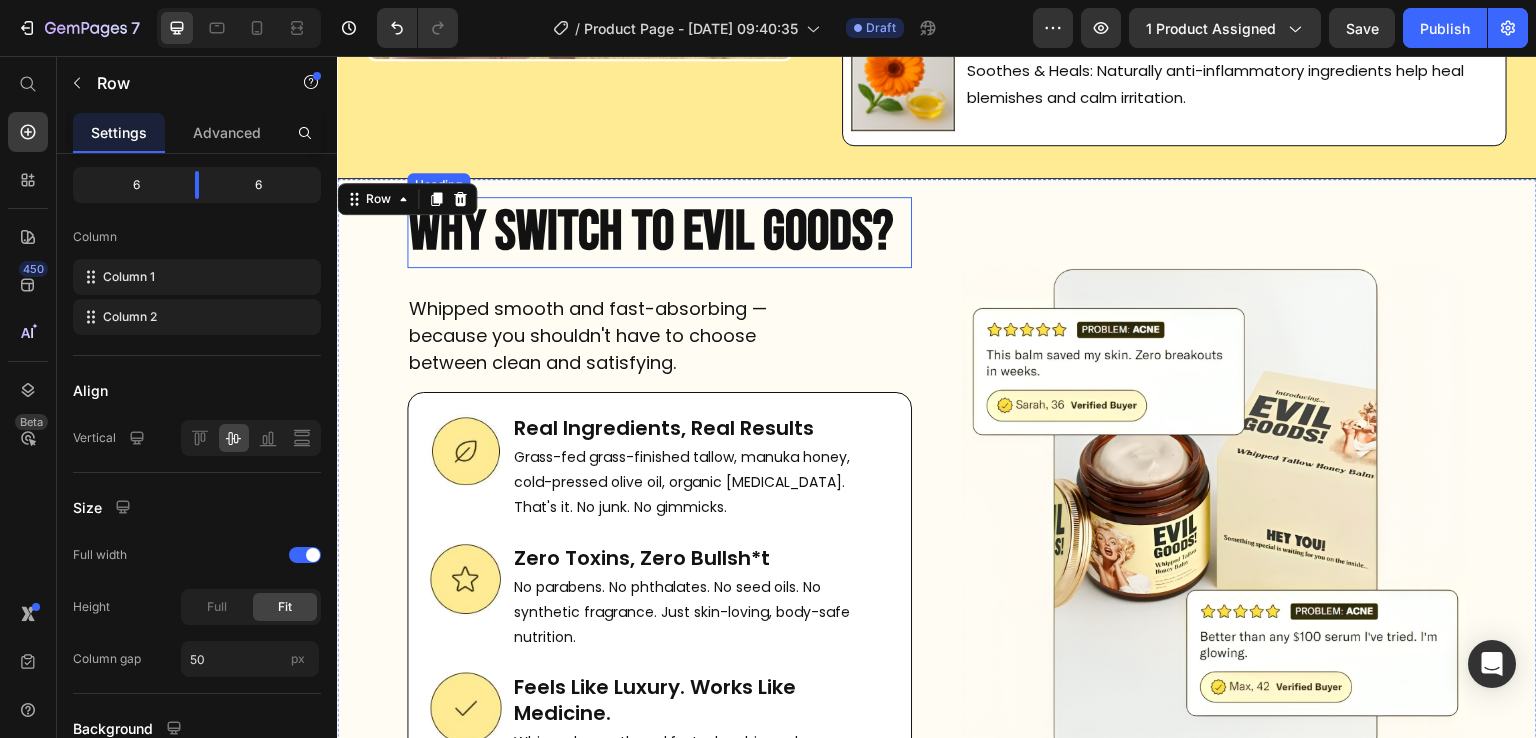 click on "WHY SWITCH TO EVIL GOODS?" at bounding box center [651, 232] 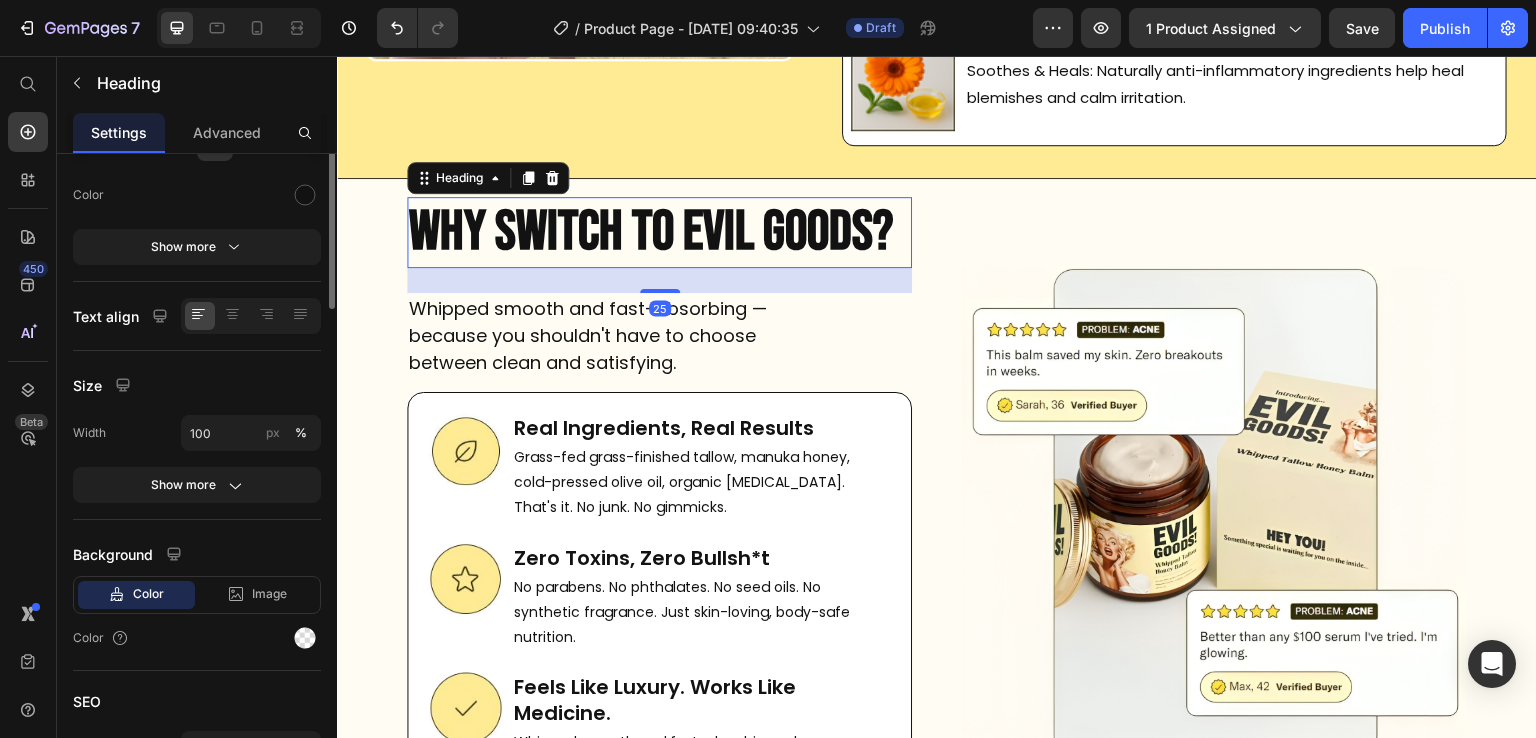 scroll, scrollTop: 0, scrollLeft: 0, axis: both 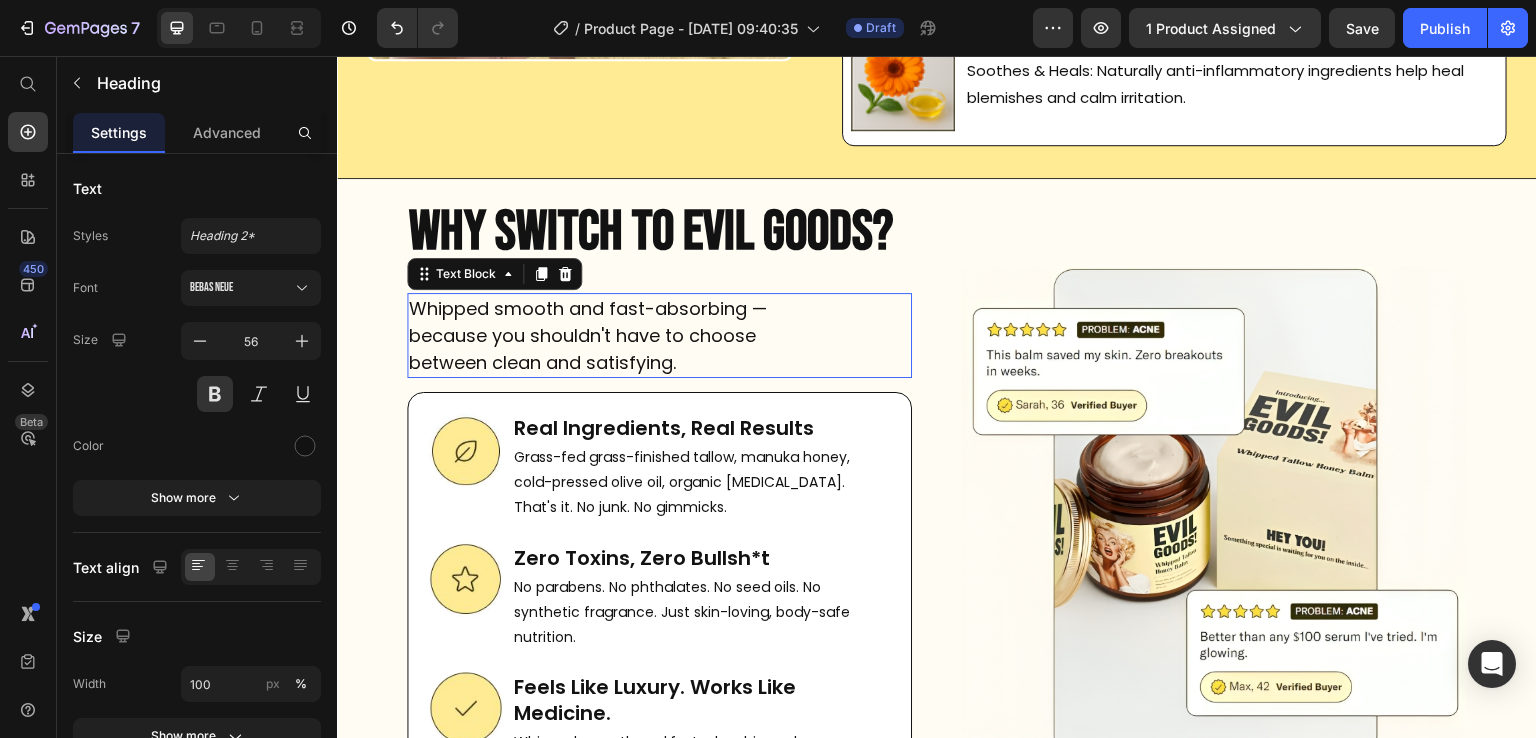 click on "Whipped smooth and fast-absorbing — because you shouldn't have to choose between clean and satisfying." at bounding box center [612, 335] 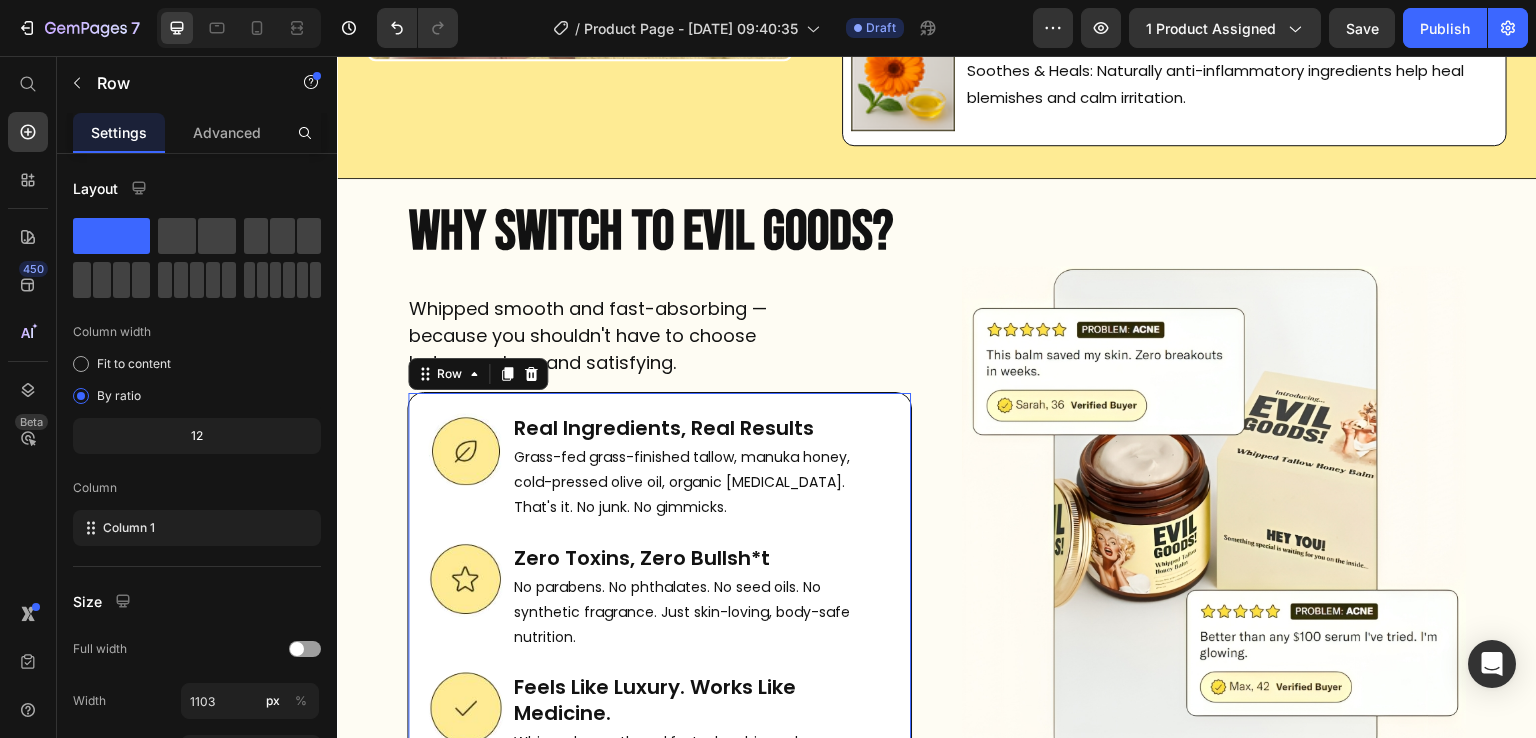 click on "Image Real Ingredients, Real Results Heading Grass-fed grass-finished tallow, manuka honey, cold-pressed olive oil, organic vitamin E. That's it. No junk. No gimmicks. Text Block Row Image Zero Toxins, Zero Bullsh*t Heading No parabens. No phthalates. No seed oils. No synthetic fragrance. Just skin-loving, body-safe nutrition. Text Block Row Image Feels Like Luxury. Works Like Medicine. Heading Whipped smooth and fast-absorbing — because you shouldn’t have to choose between clean and effective. Text Block Row Row   0" at bounding box center [659, 613] 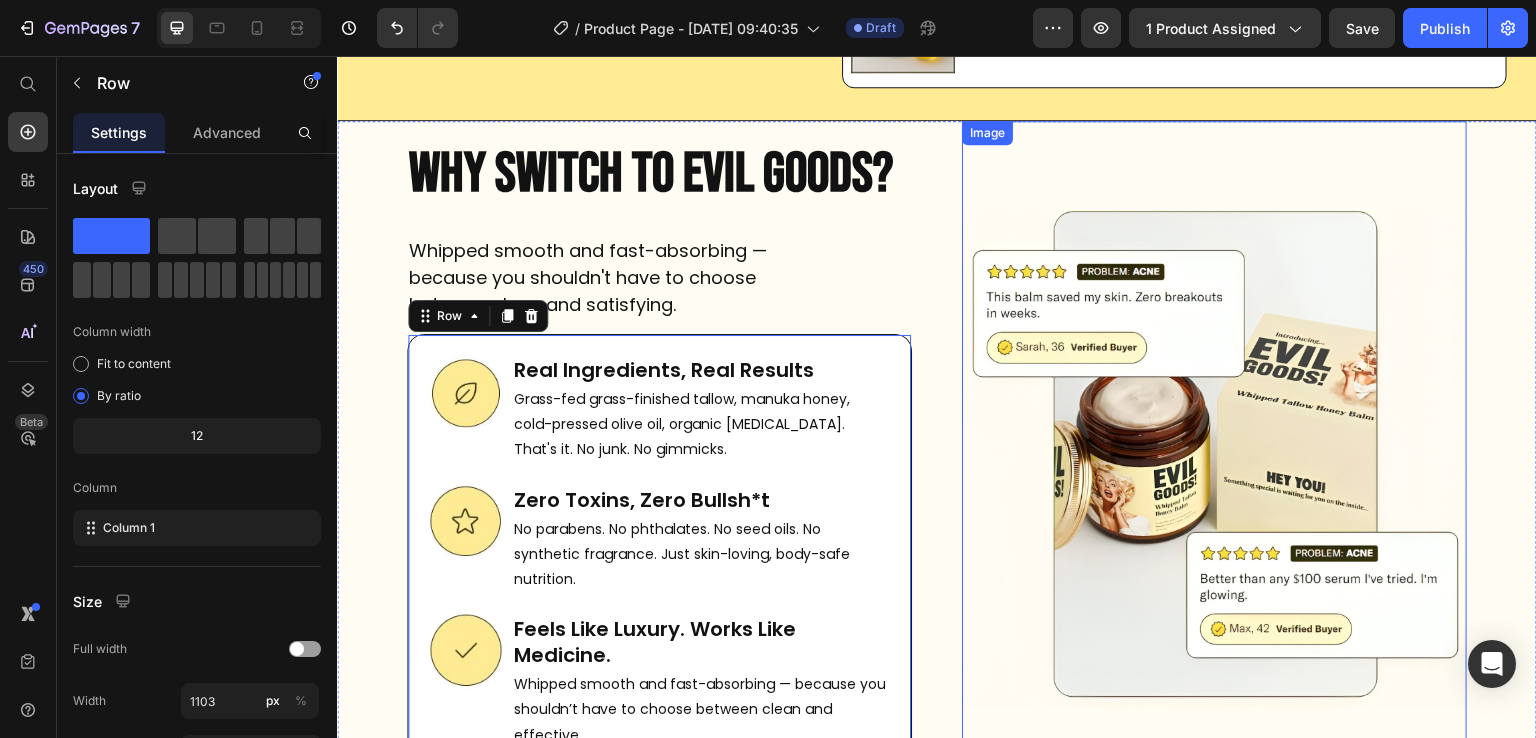 scroll, scrollTop: 9244, scrollLeft: 0, axis: vertical 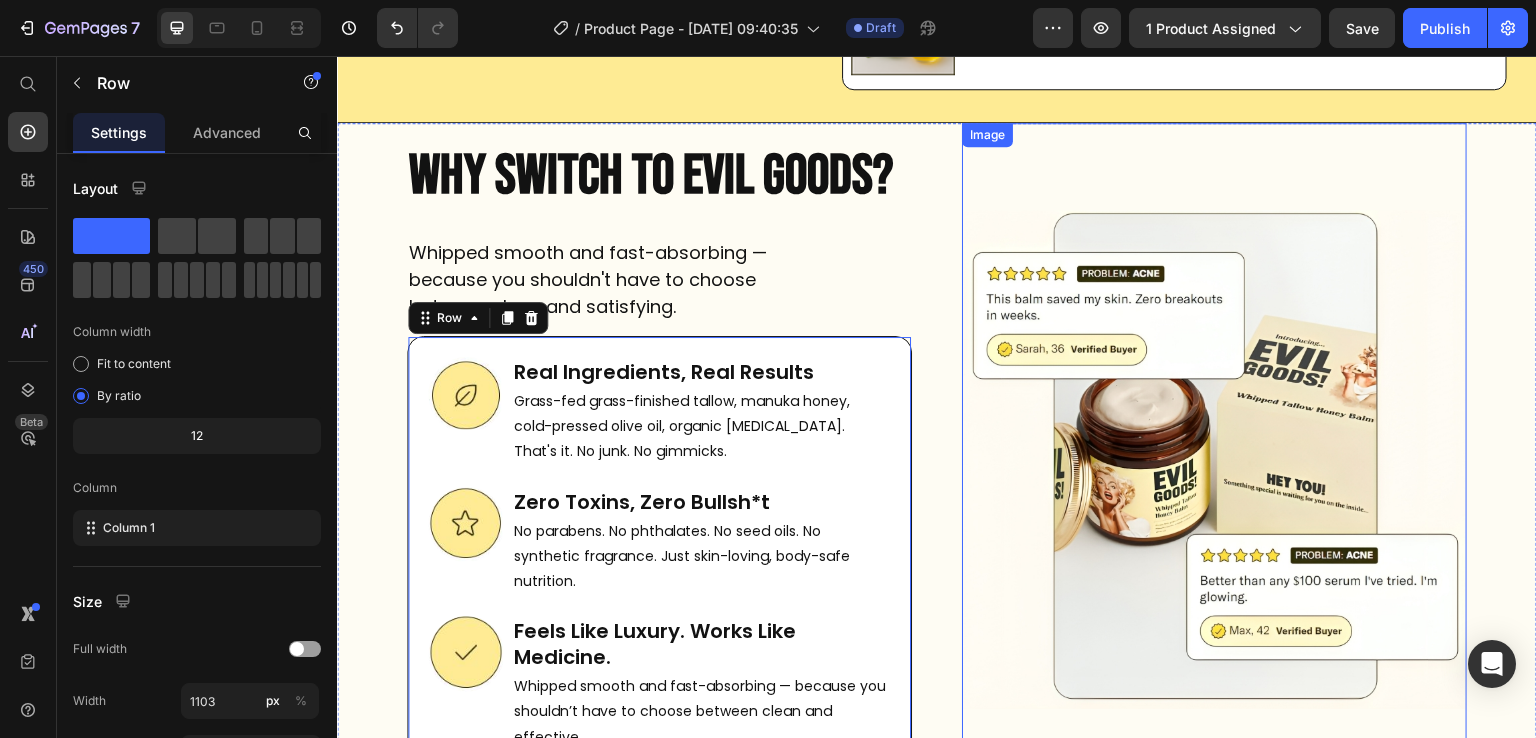 click at bounding box center [1214, 459] 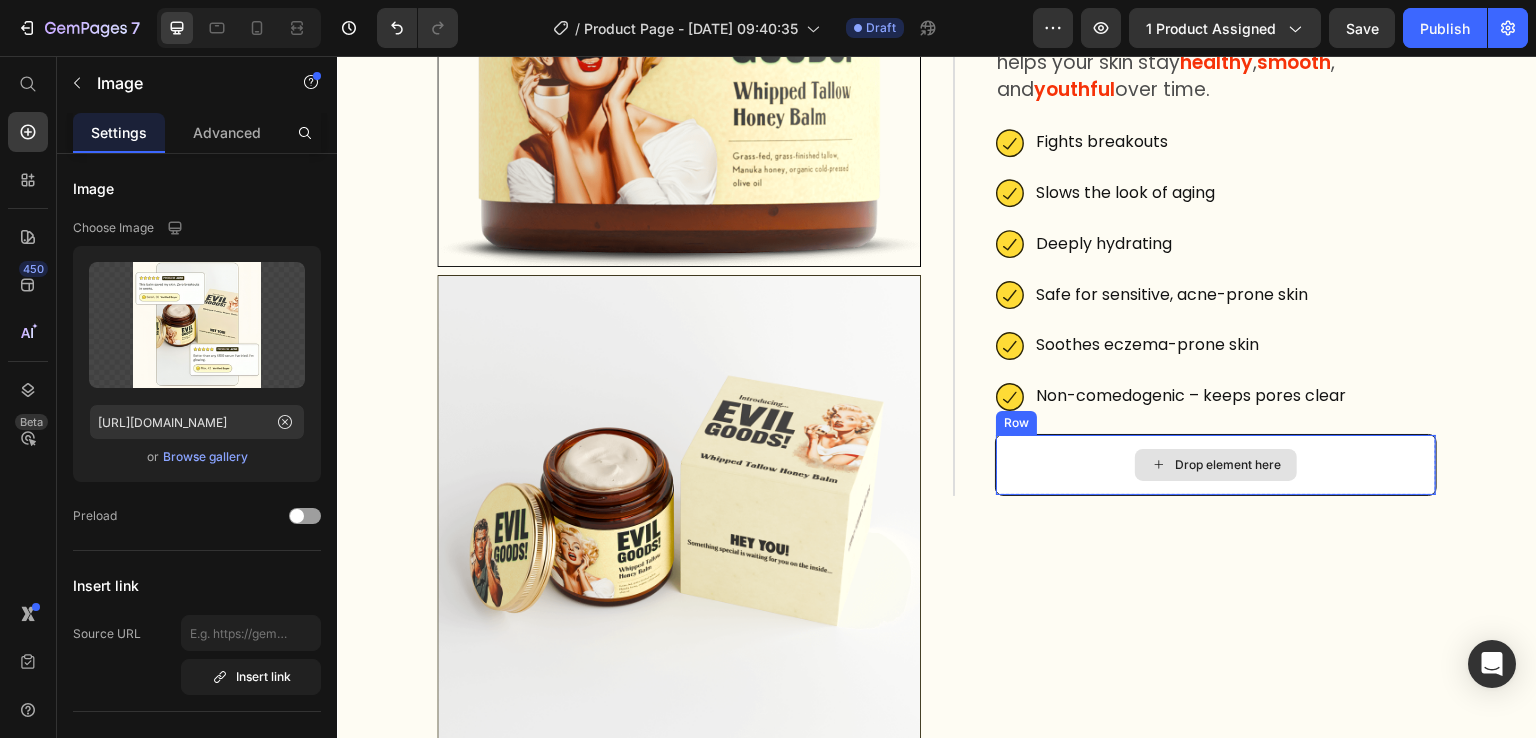 scroll, scrollTop: 344, scrollLeft: 0, axis: vertical 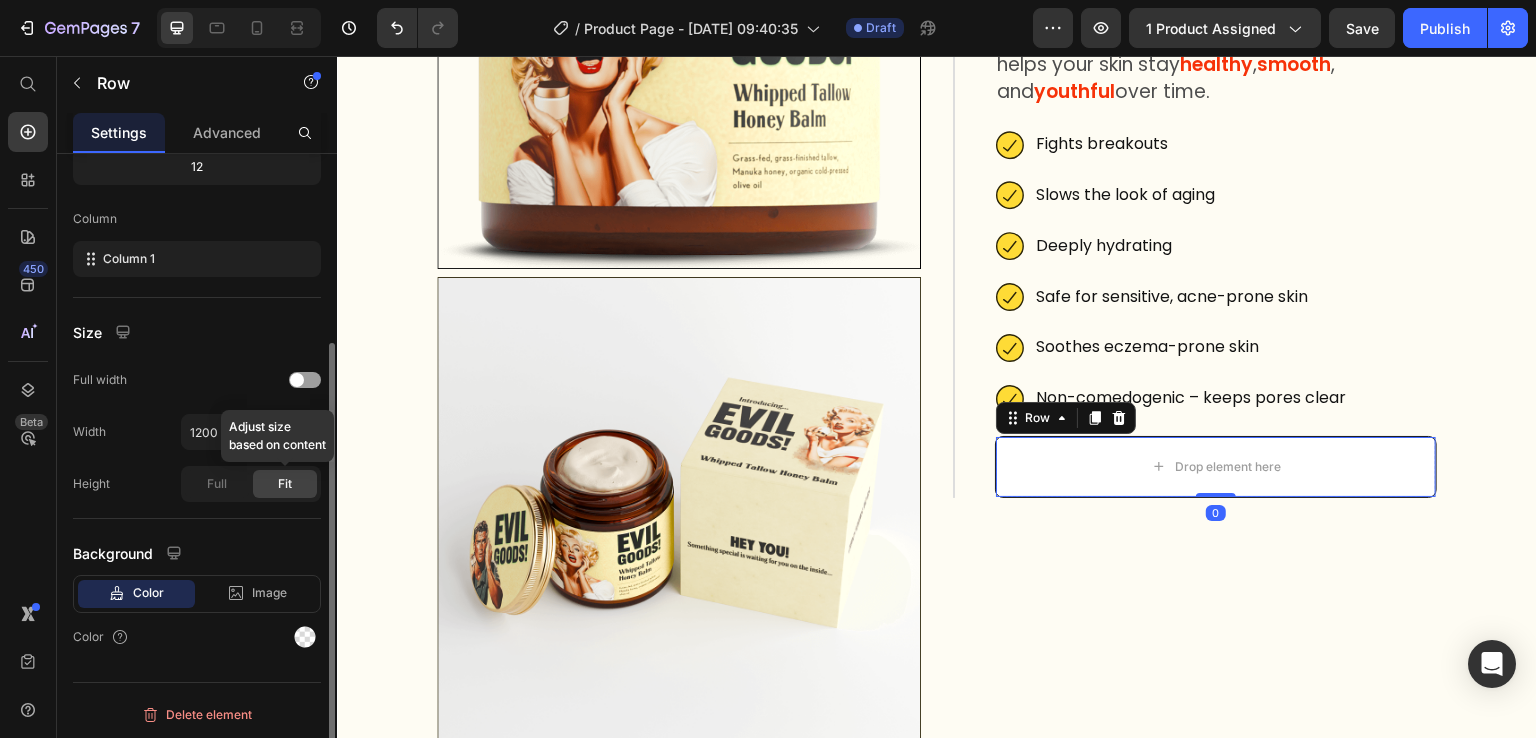 click on "Fit" 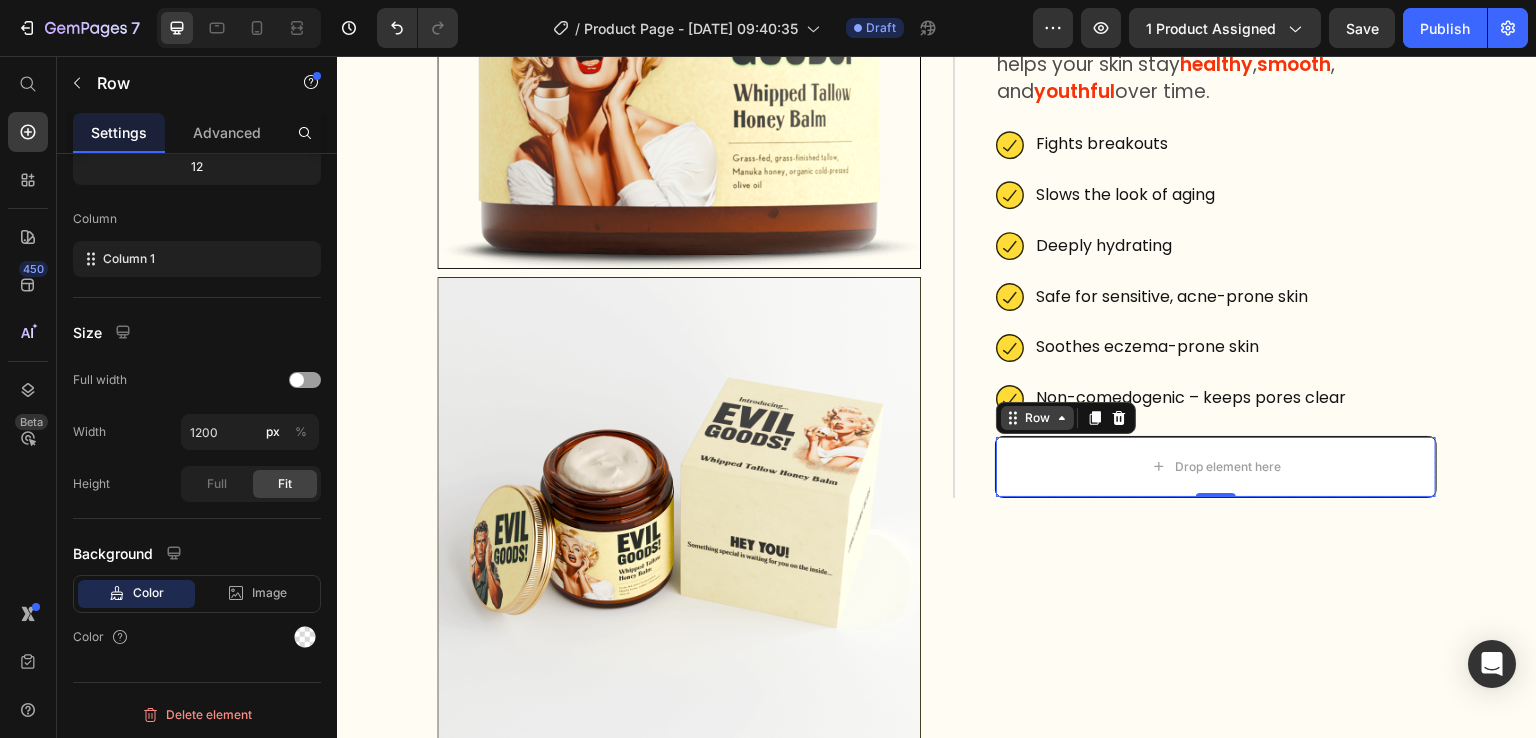 click 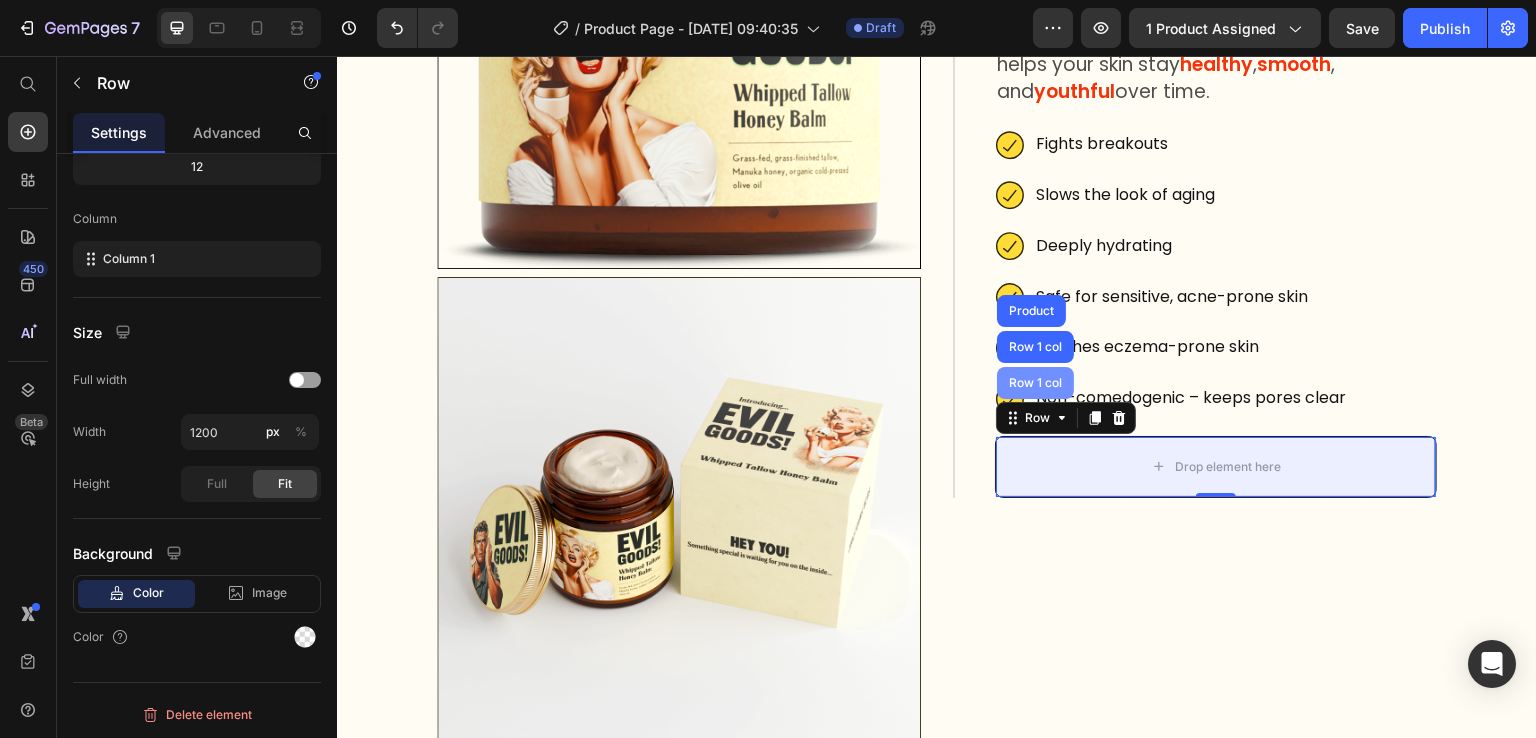click on "Row 1 col" at bounding box center [1035, 383] 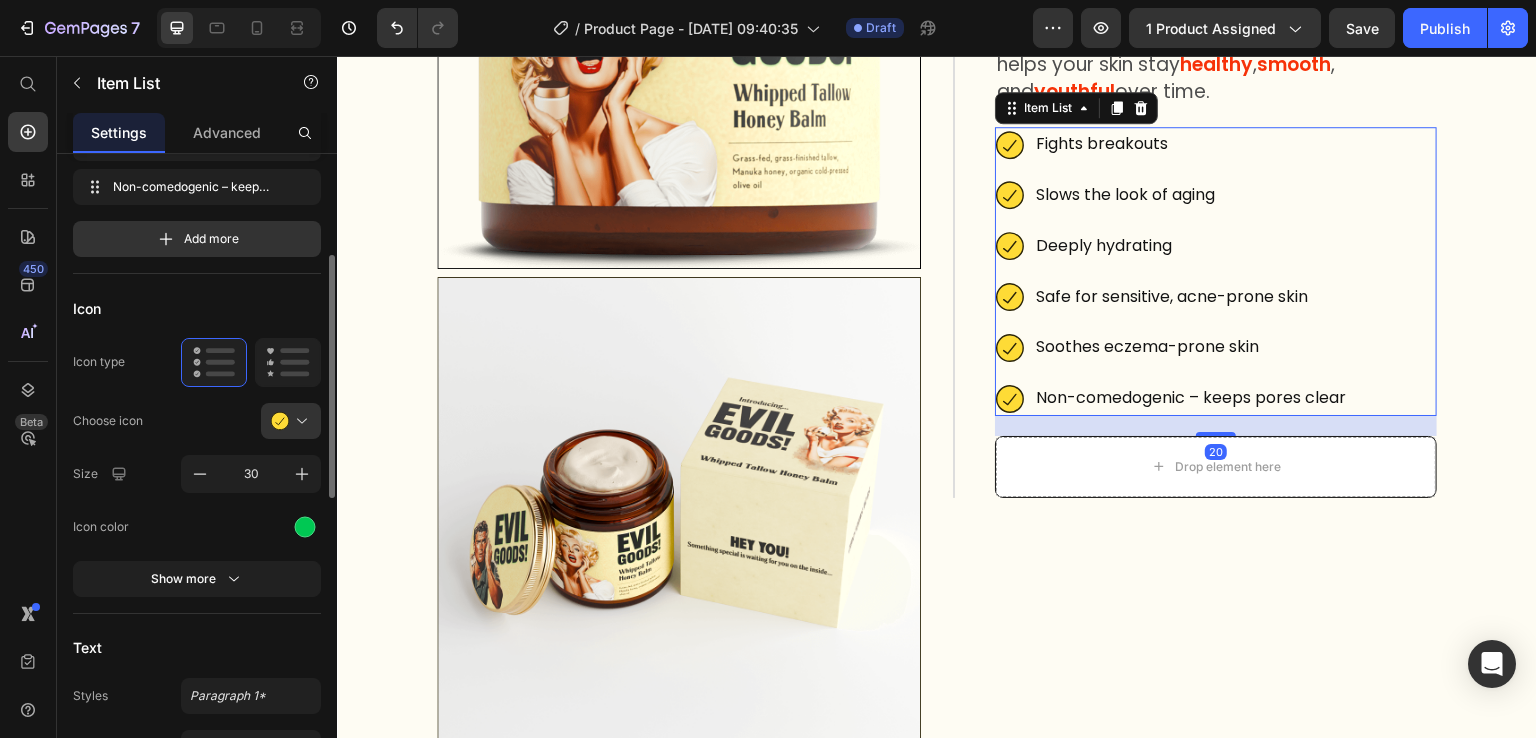 scroll, scrollTop: 0, scrollLeft: 0, axis: both 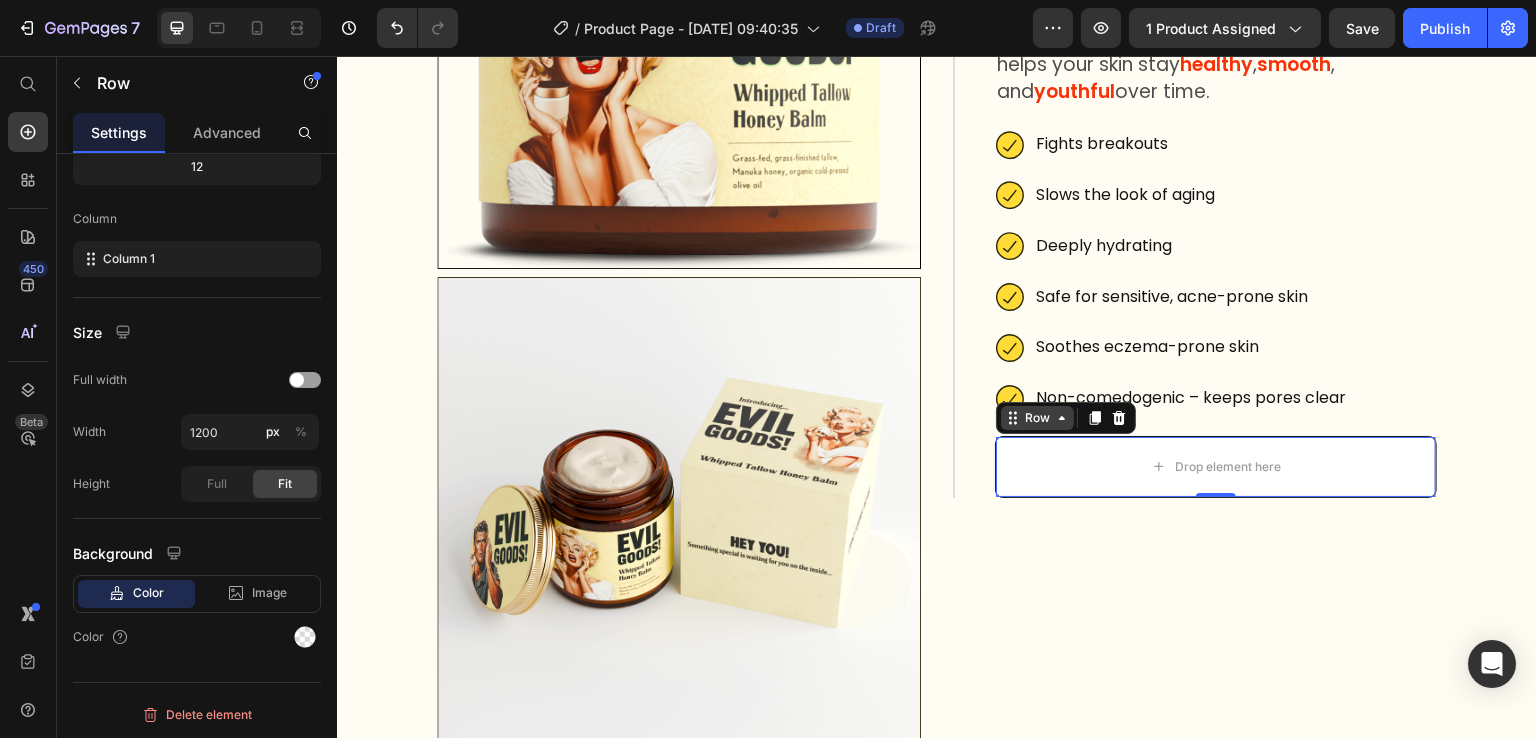 click on "Row" at bounding box center [1037, 418] 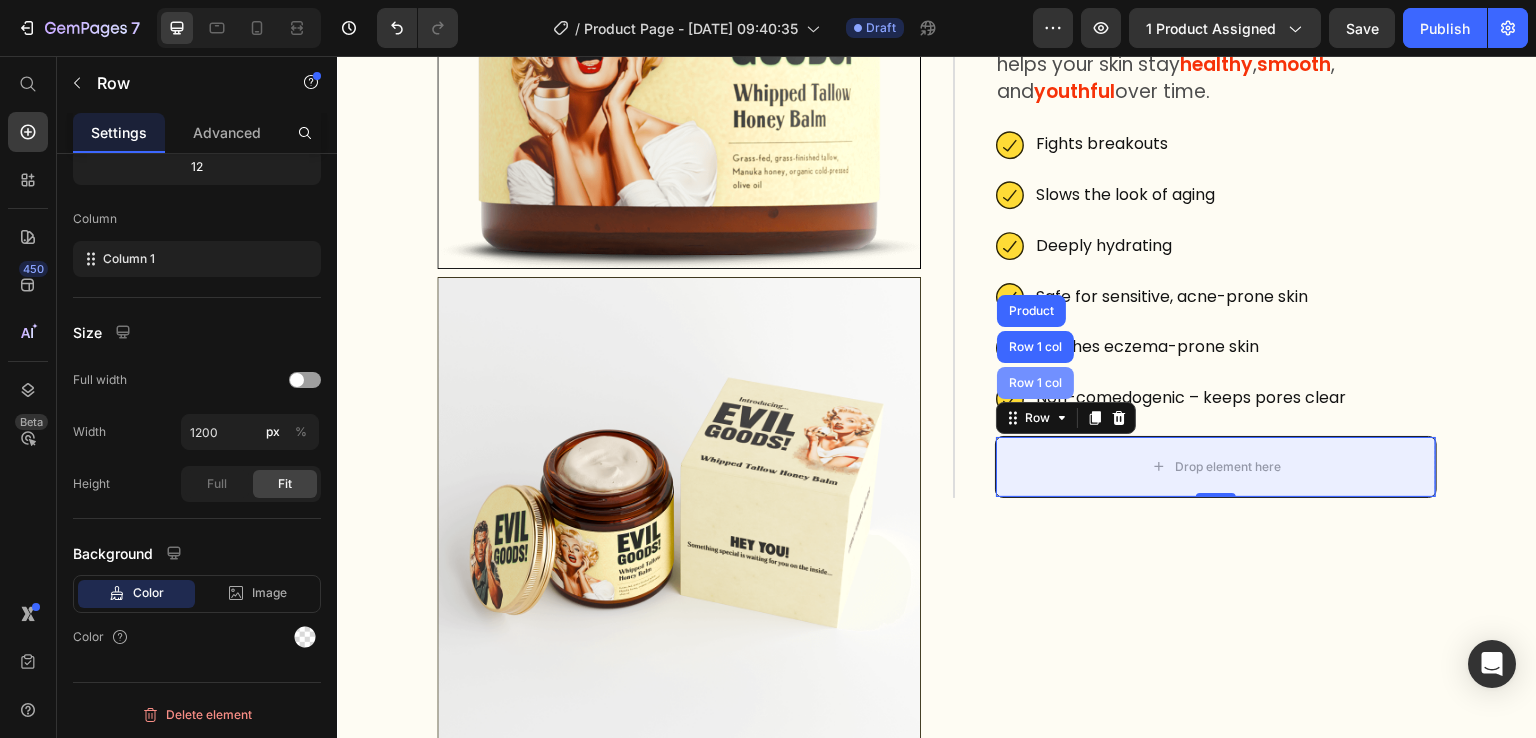 click on "Row 1 col" at bounding box center [1035, 383] 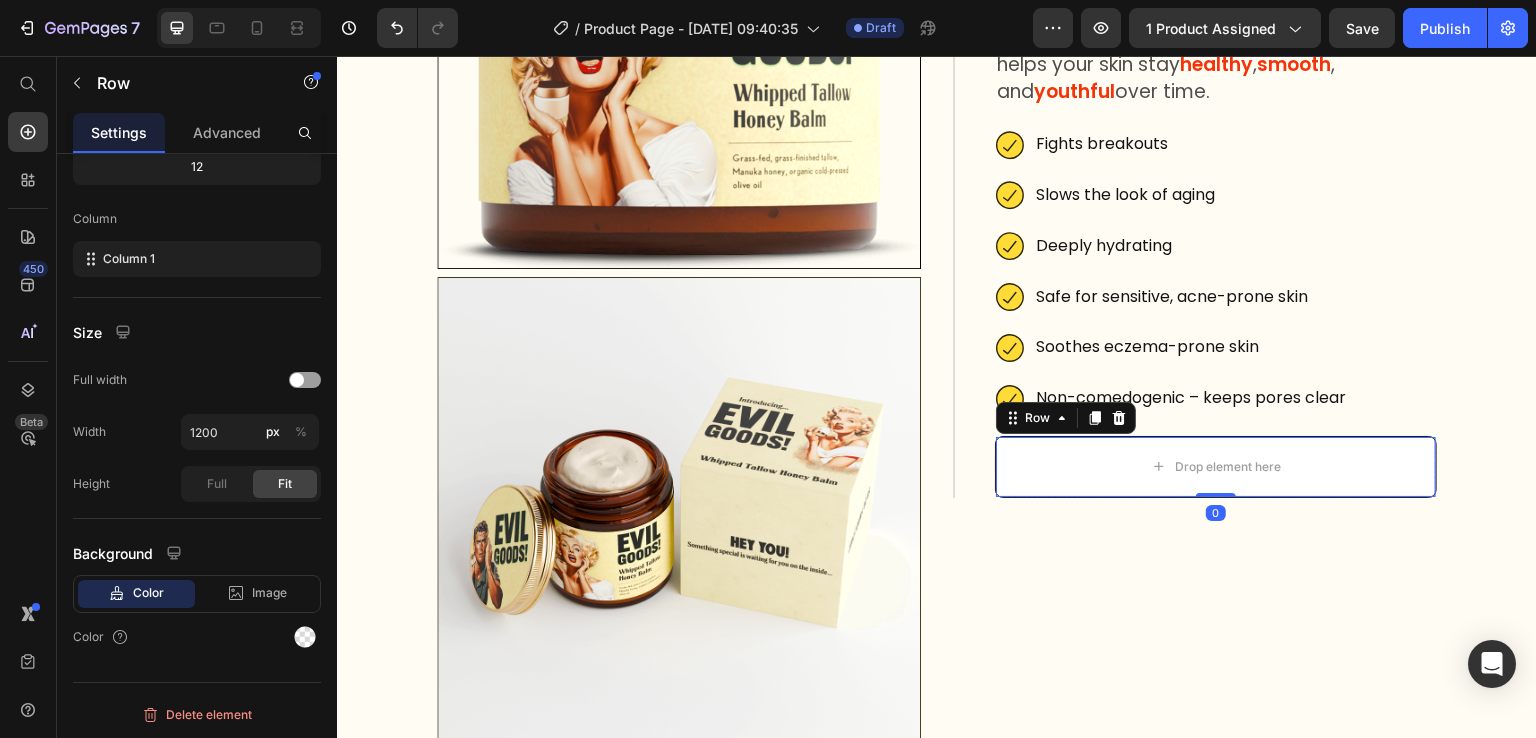 scroll, scrollTop: 268, scrollLeft: 0, axis: vertical 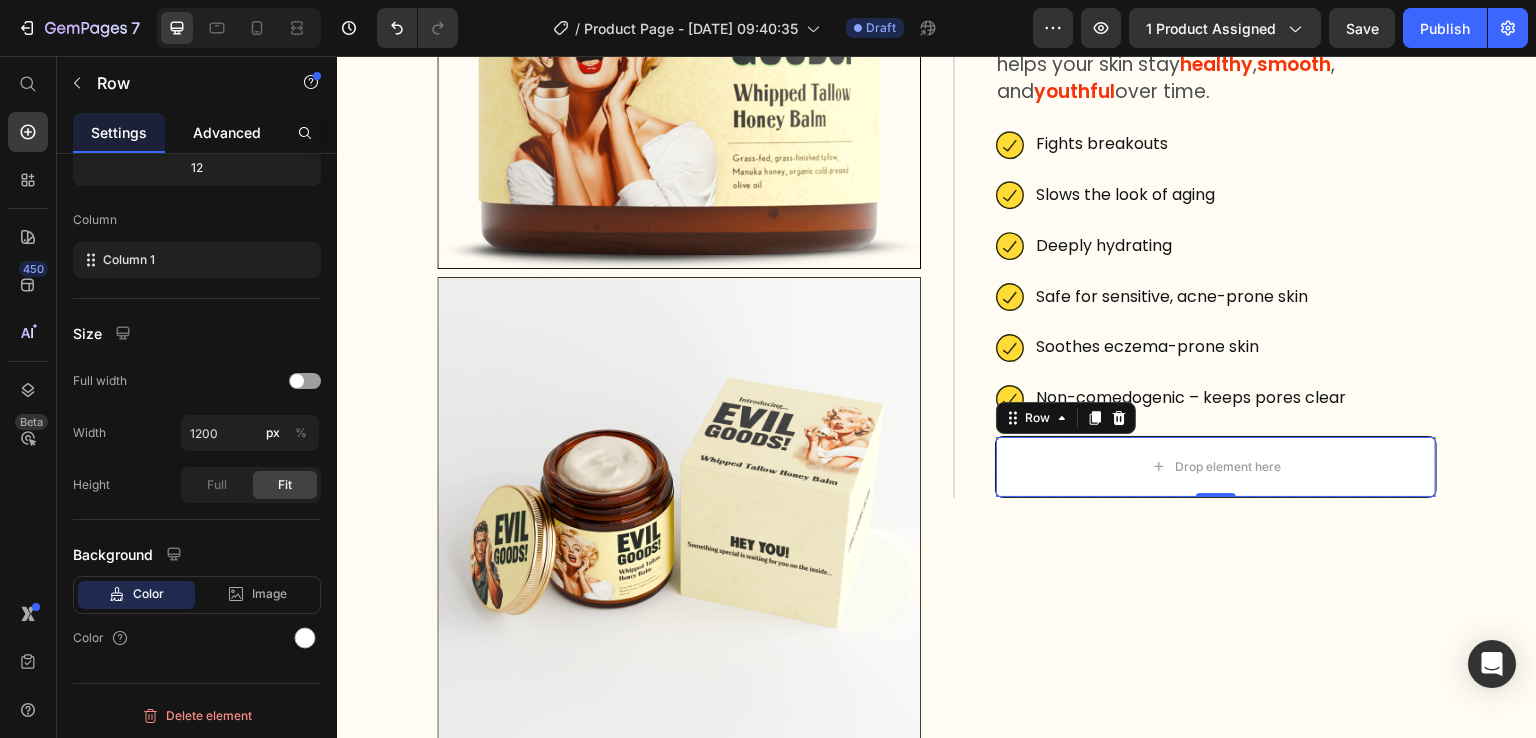 click on "Advanced" 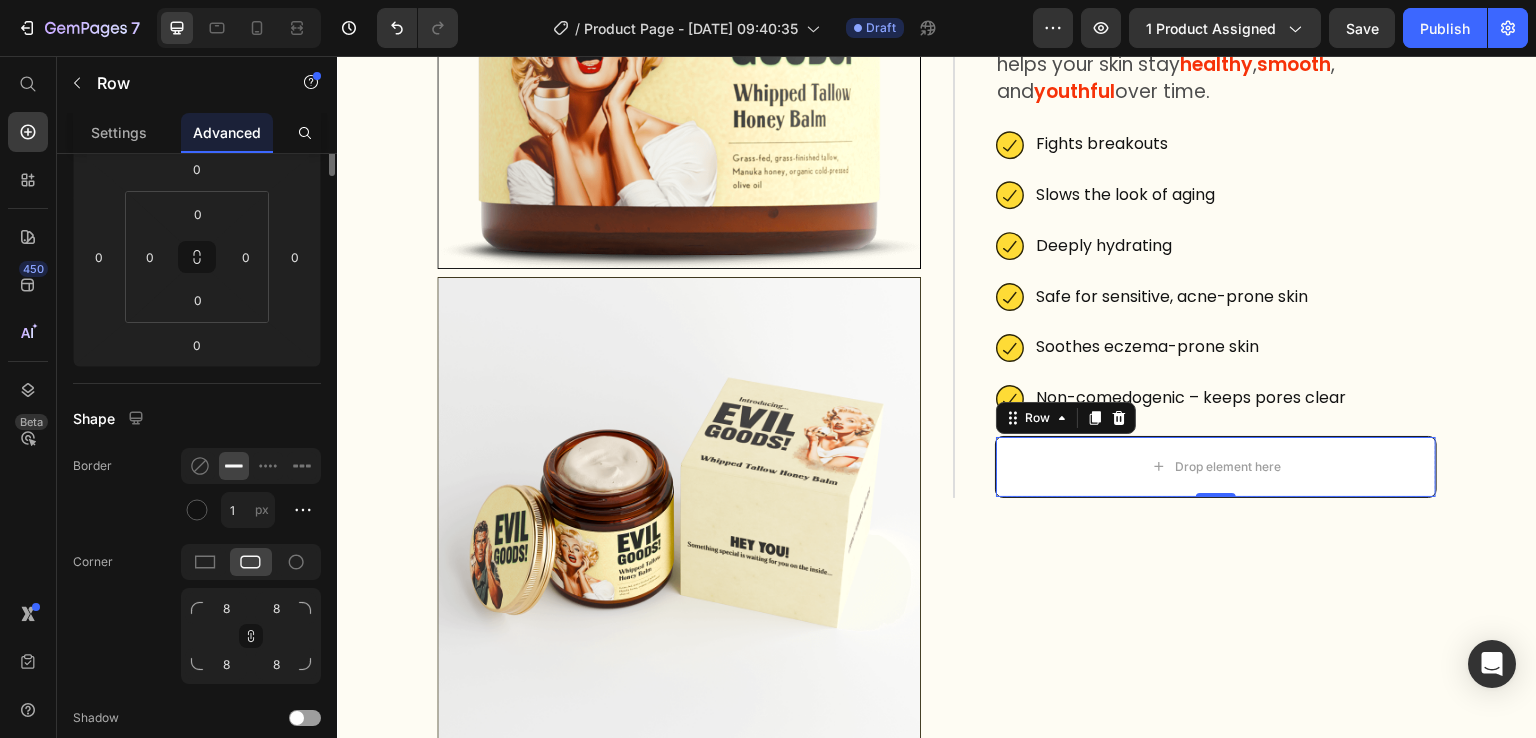 scroll, scrollTop: 0, scrollLeft: 0, axis: both 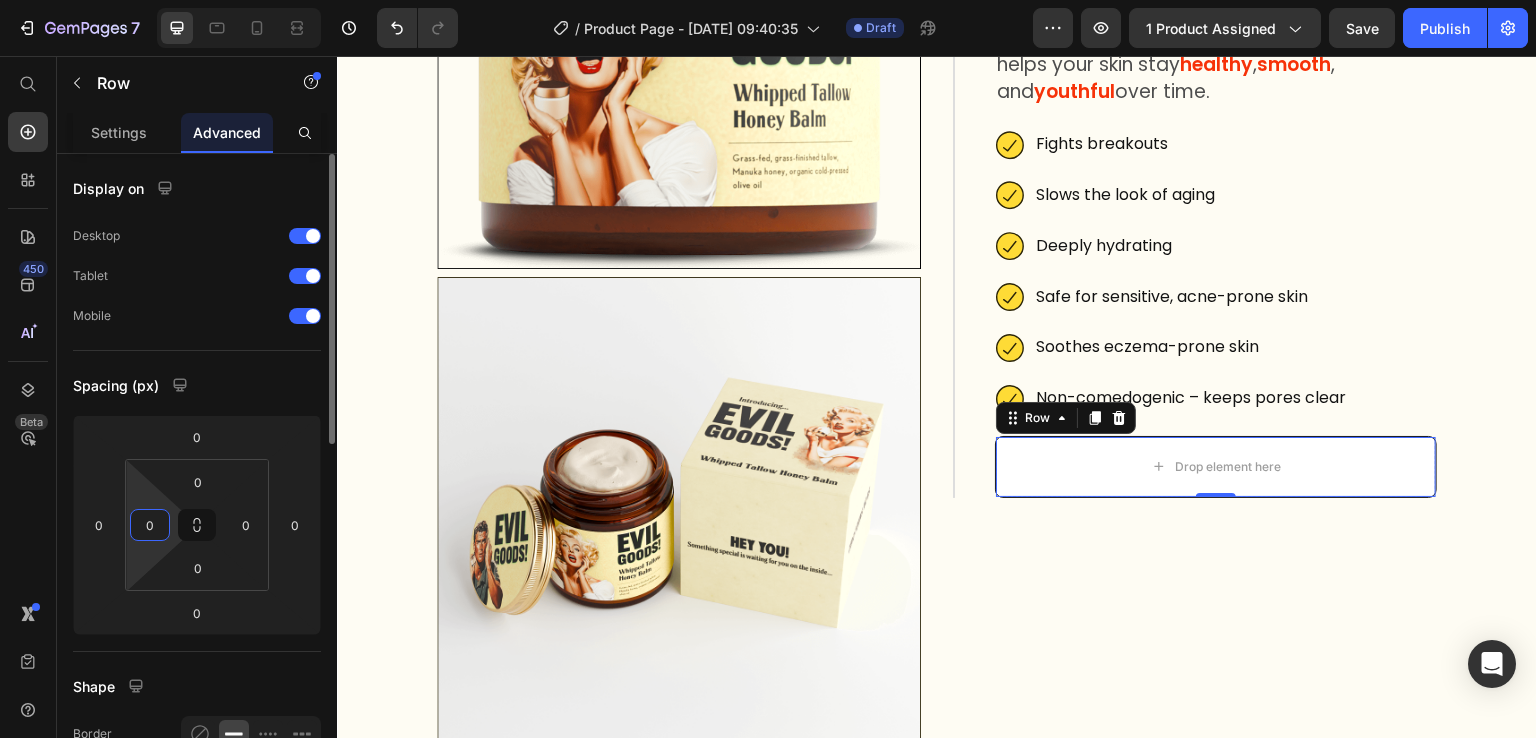 click on "0" at bounding box center (150, 525) 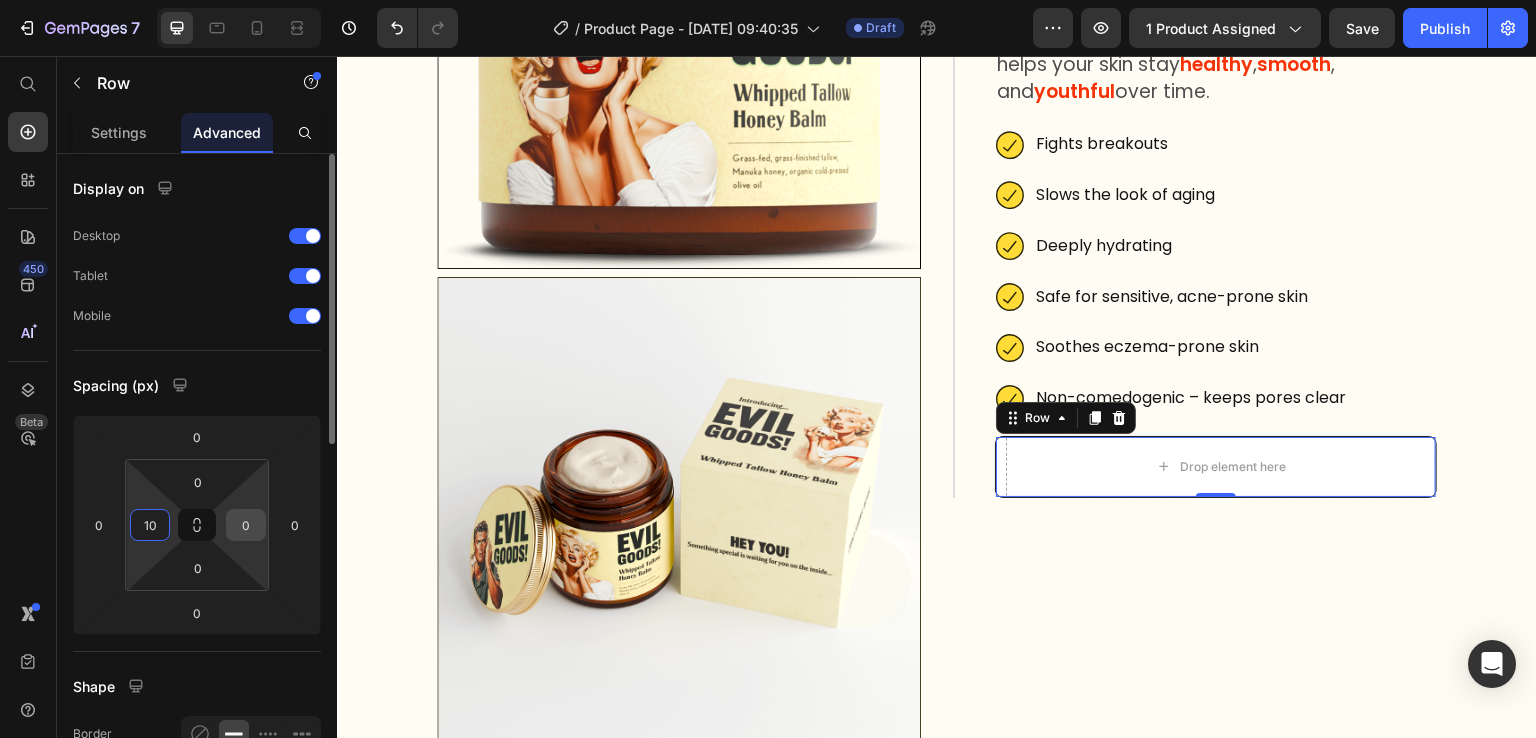 type on "10" 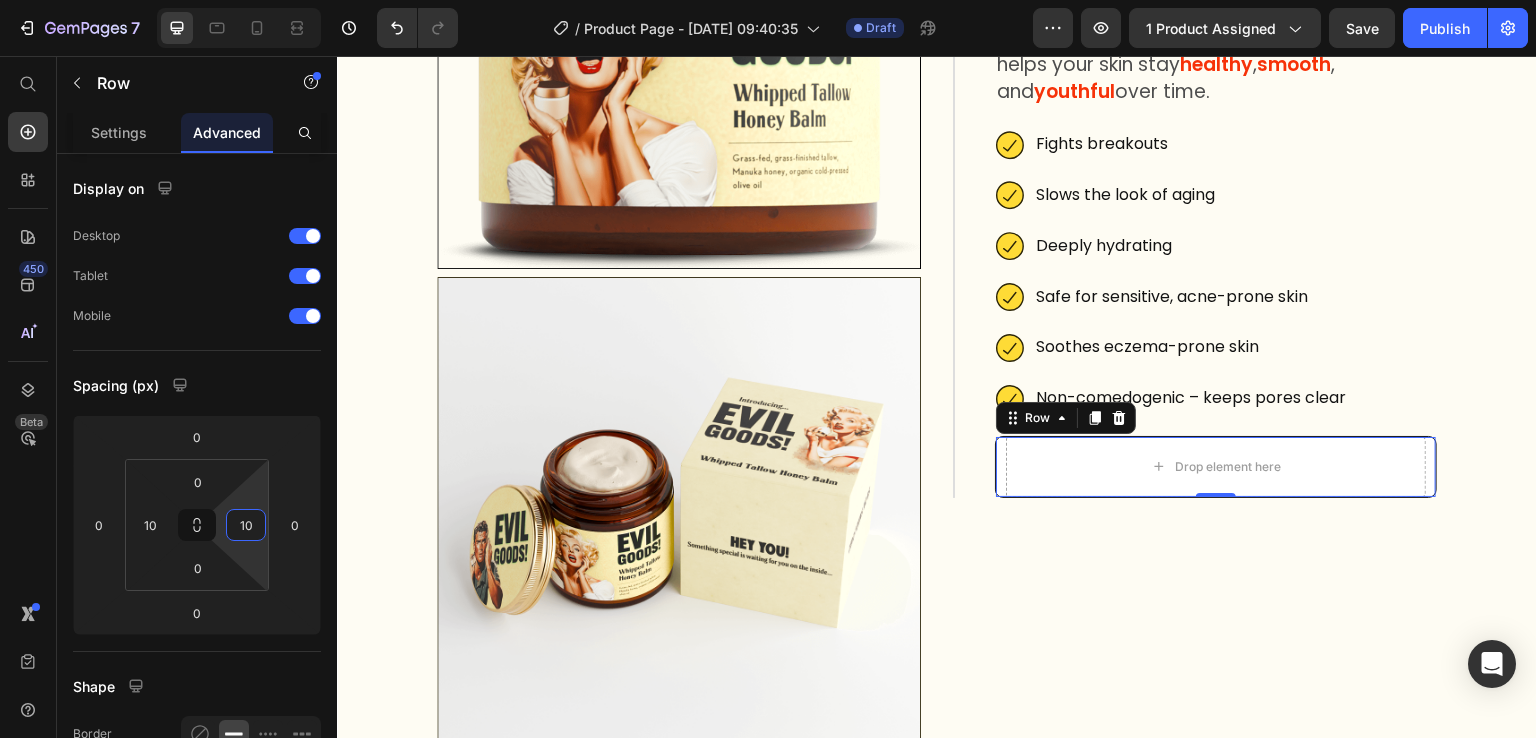 type on "10" 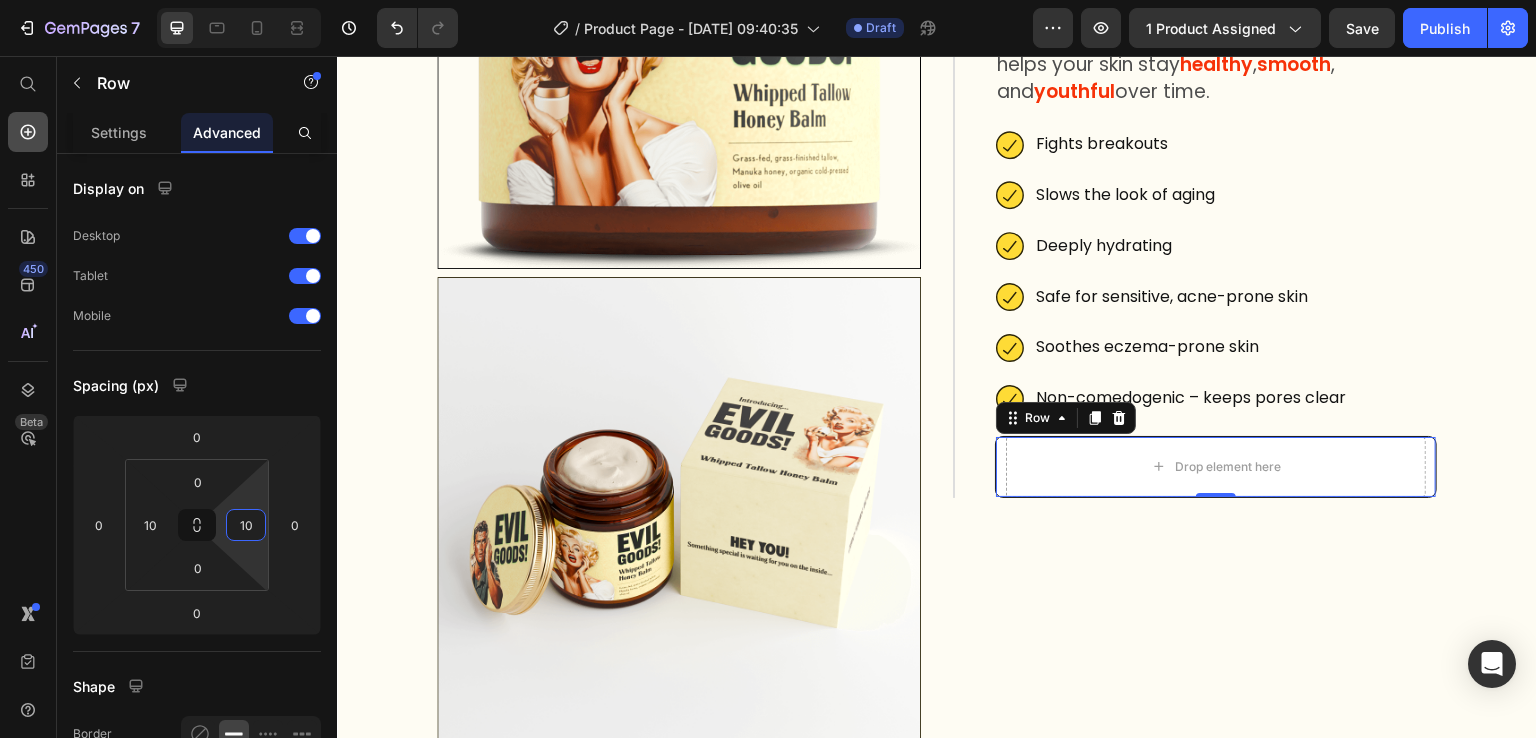 click 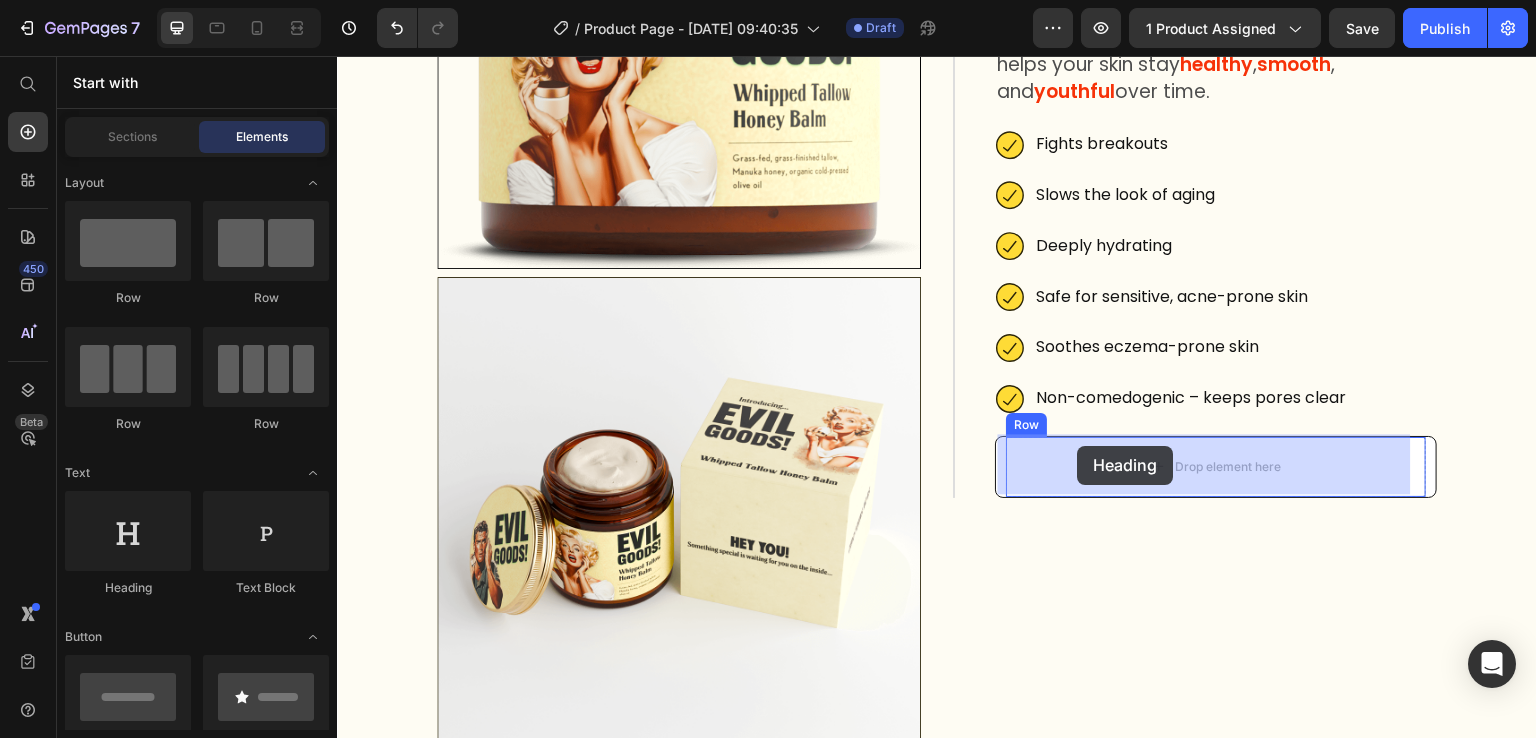 drag, startPoint x: 459, startPoint y: 586, endPoint x: 1078, endPoint y: 446, distance: 634.6345 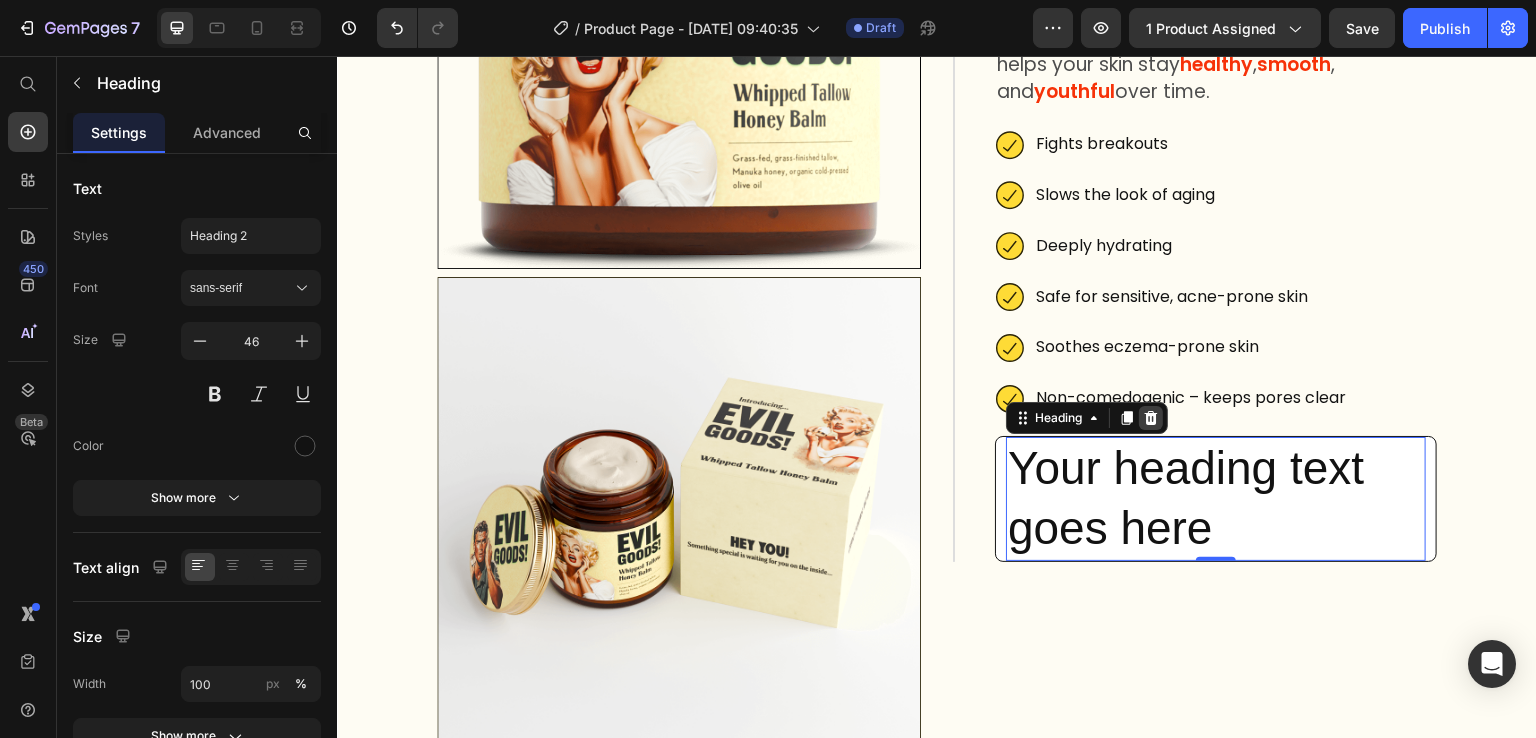 click 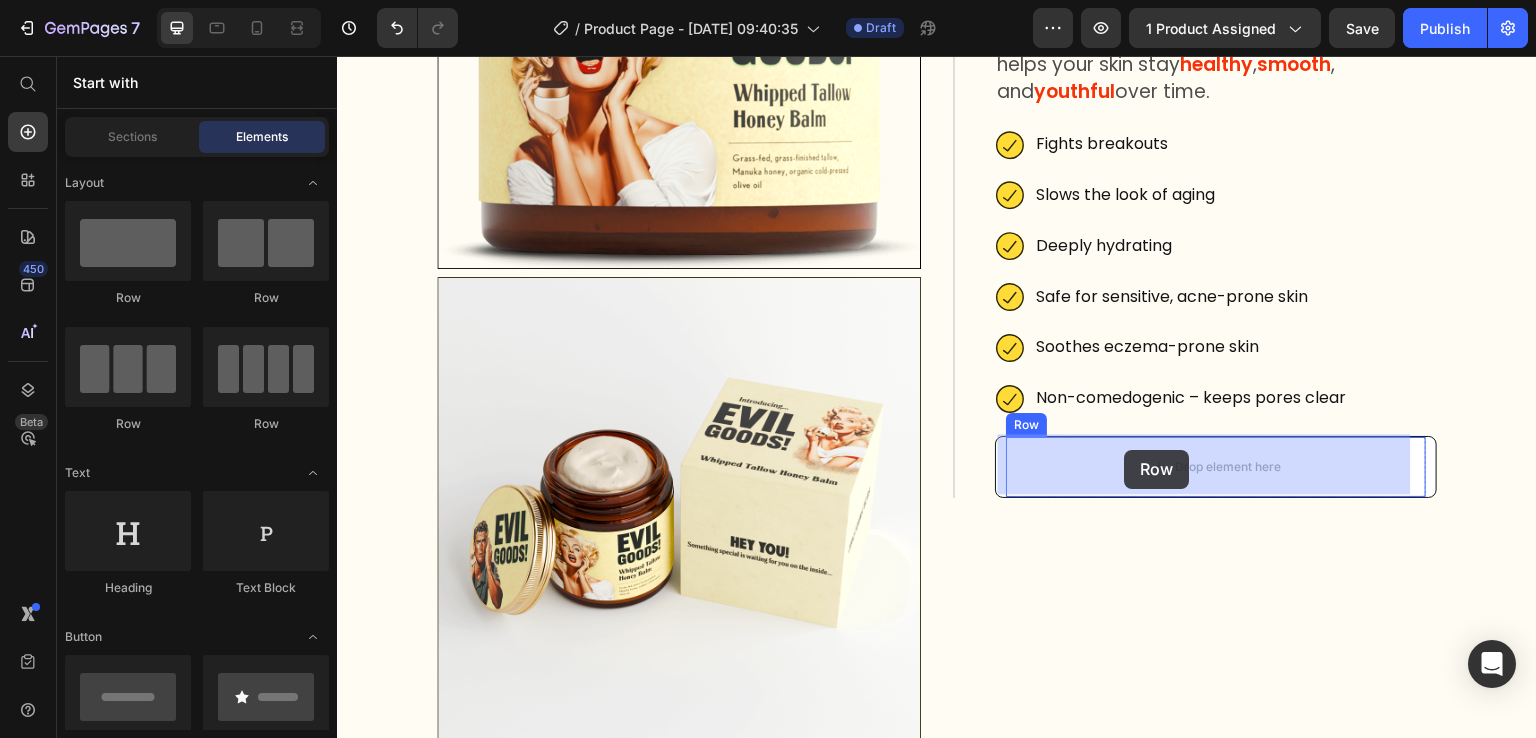 drag, startPoint x: 599, startPoint y: 303, endPoint x: 1125, endPoint y: 450, distance: 546.1547 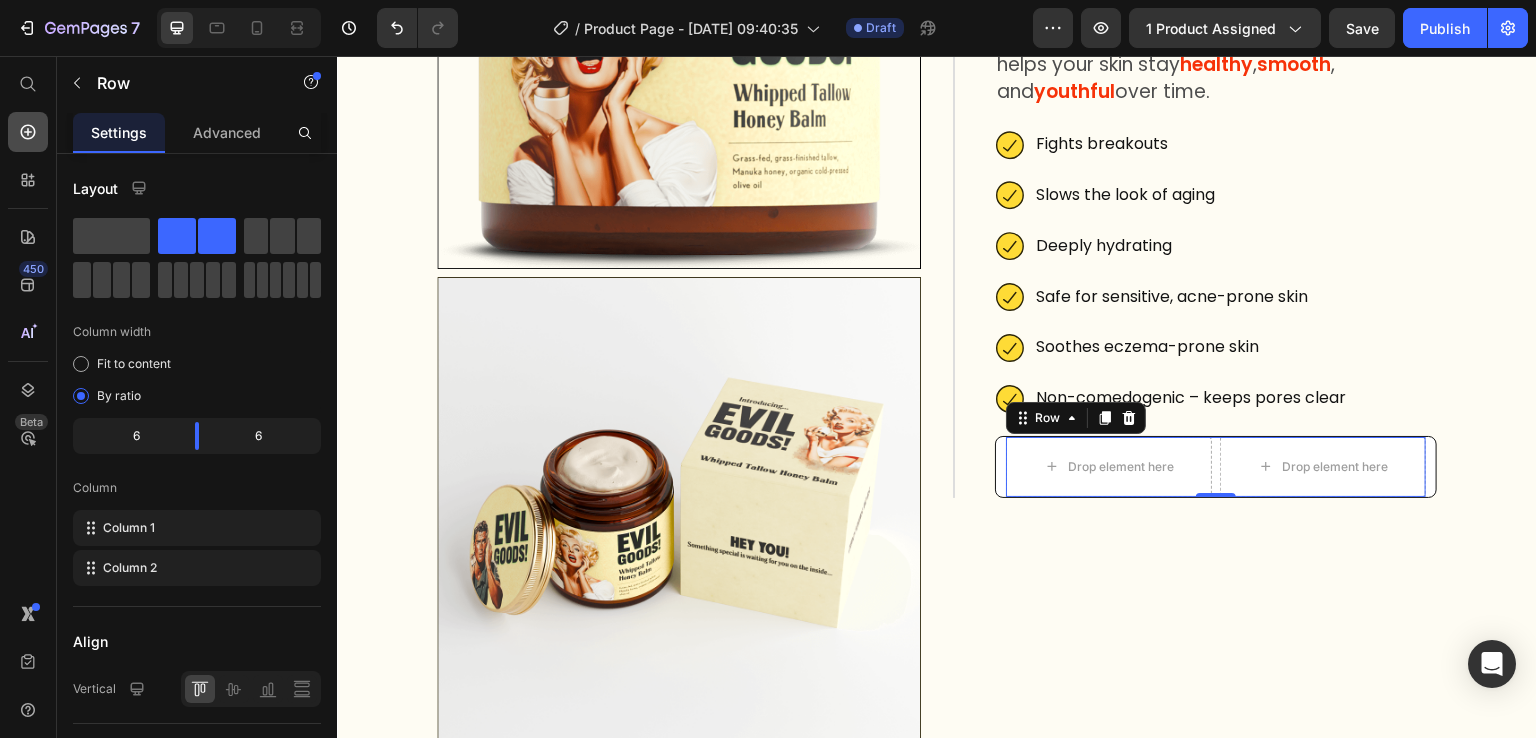 click 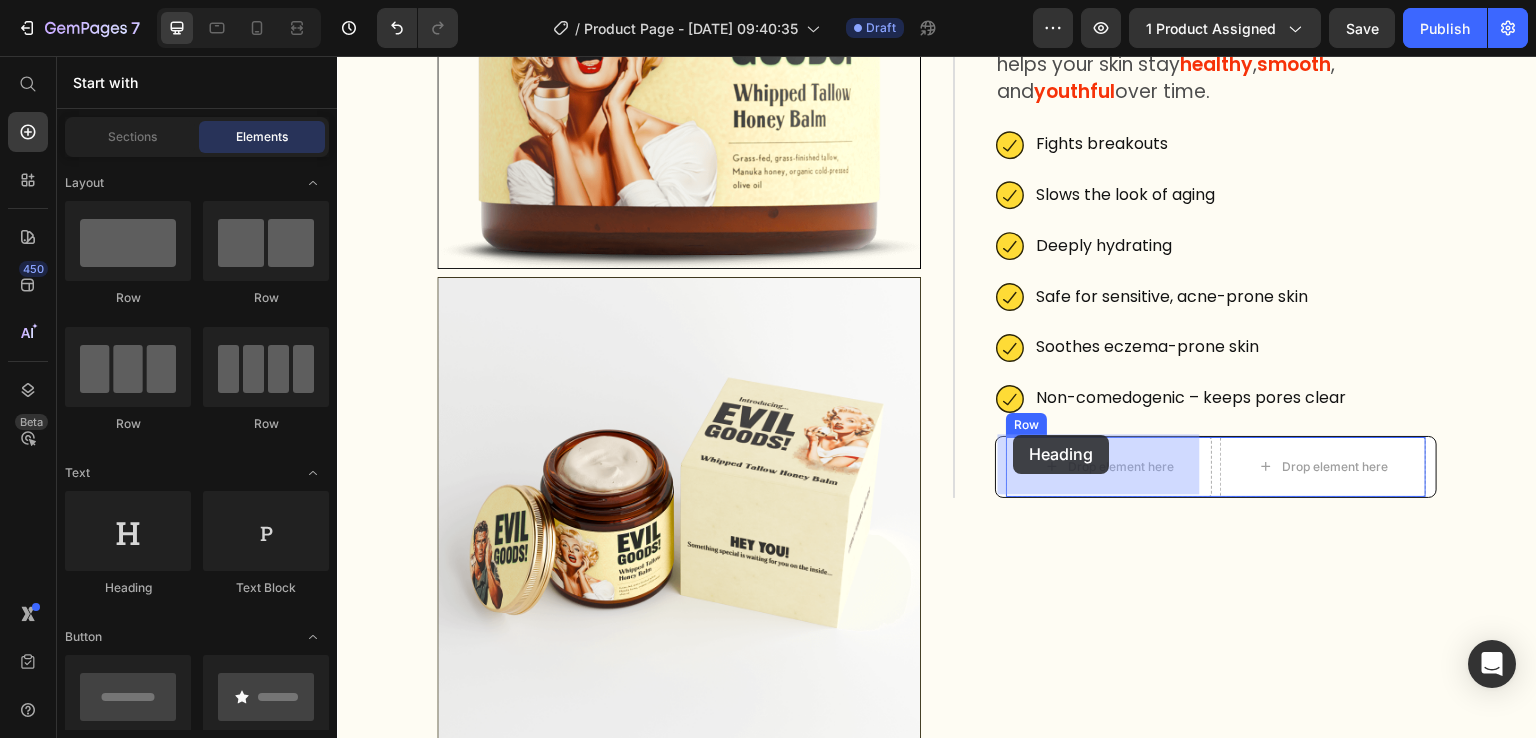 drag, startPoint x: 509, startPoint y: 591, endPoint x: 1026, endPoint y: 461, distance: 533.0938 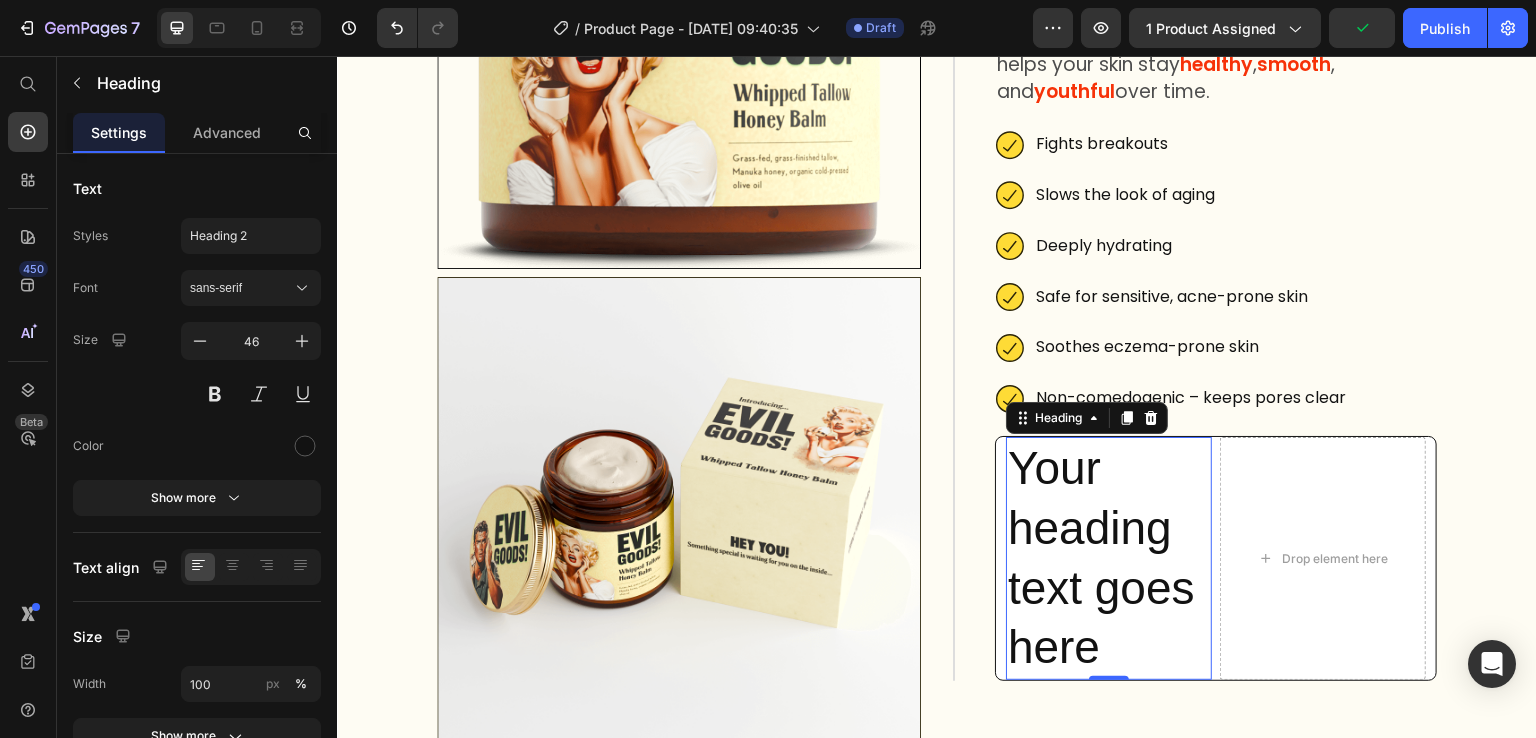 click on "Your heading text goes here" at bounding box center (1109, 558) 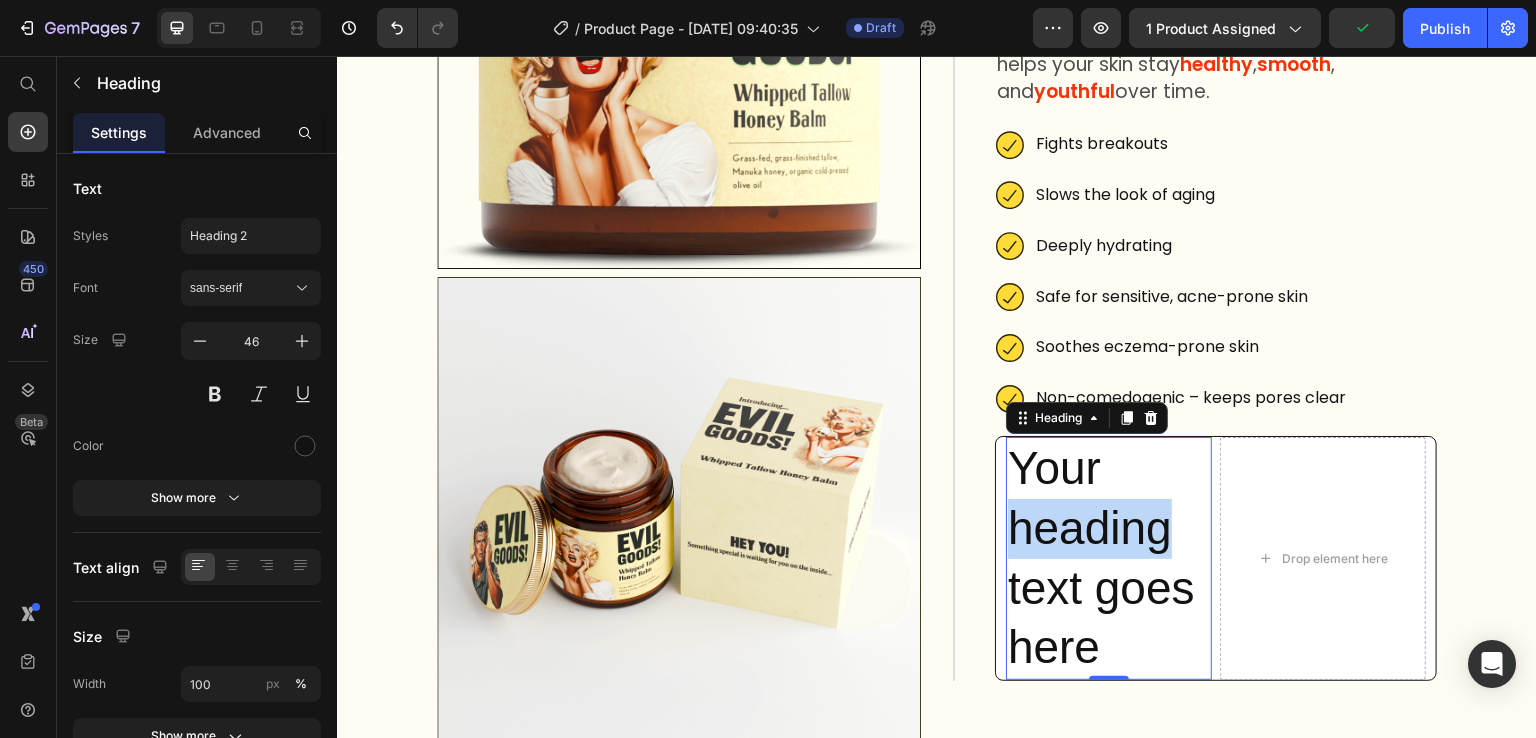 click on "Your heading text goes here" at bounding box center [1109, 558] 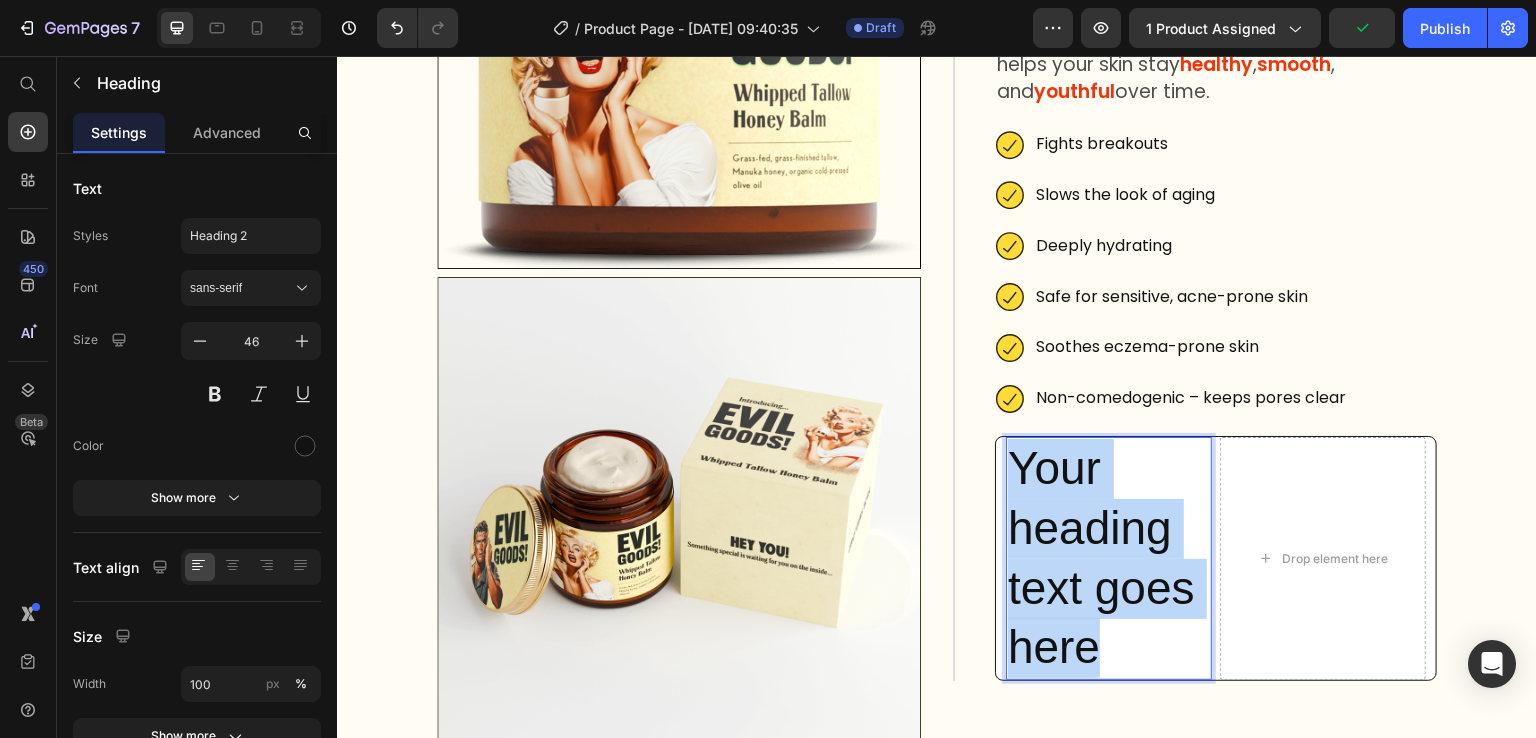 click on "Your heading text goes here" at bounding box center (1109, 558) 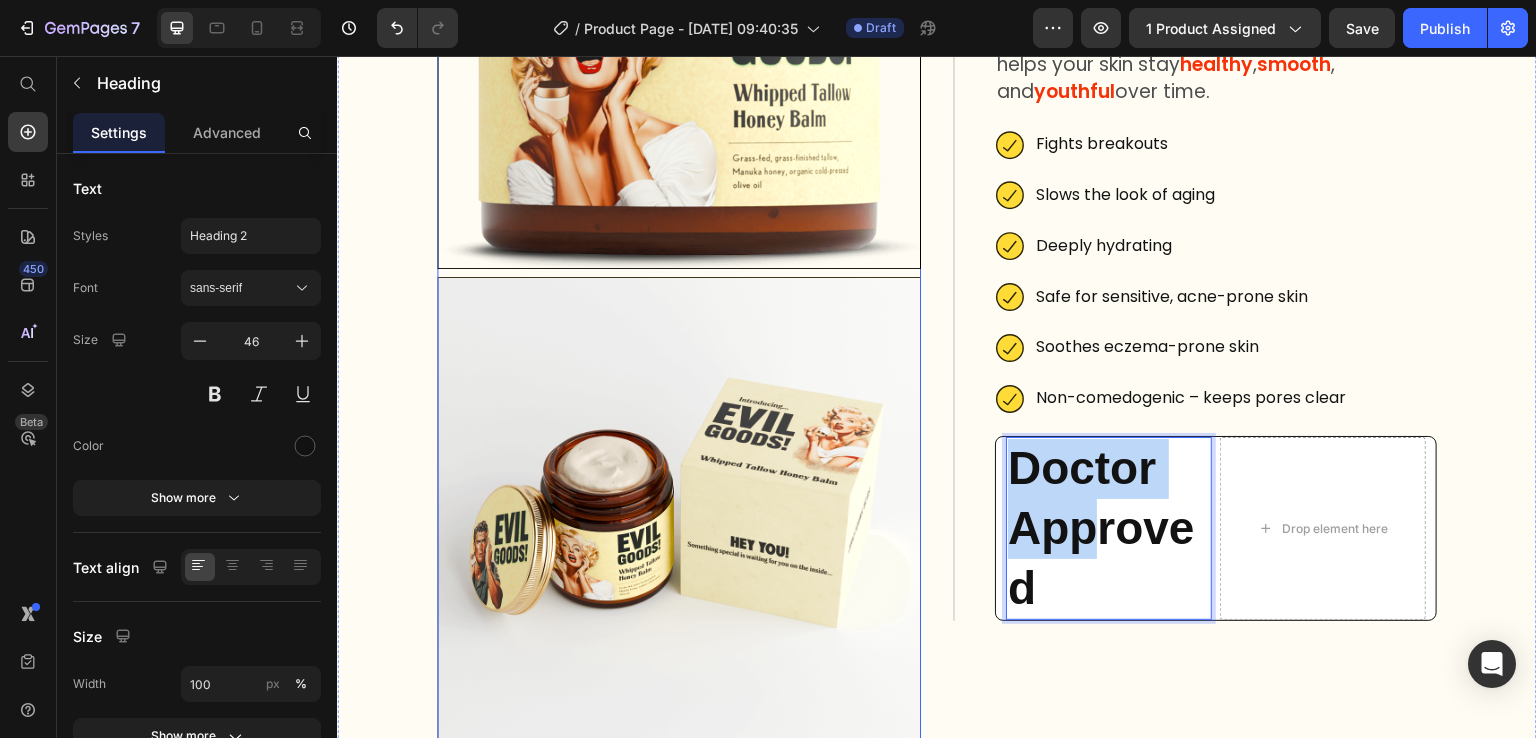 drag, startPoint x: 1097, startPoint y: 533, endPoint x: 500, endPoint y: 334, distance: 629.2933 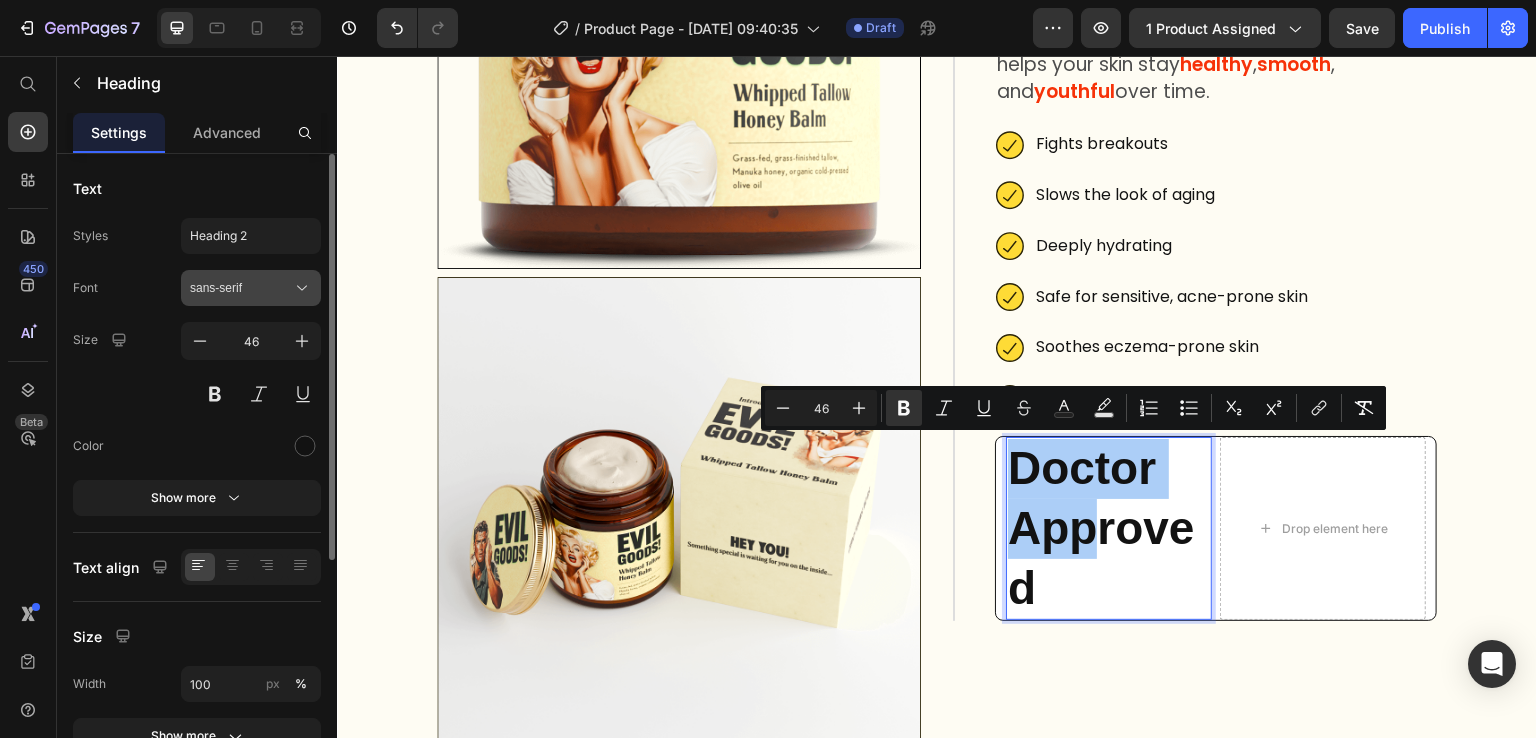 click on "sans-serif" at bounding box center [251, 288] 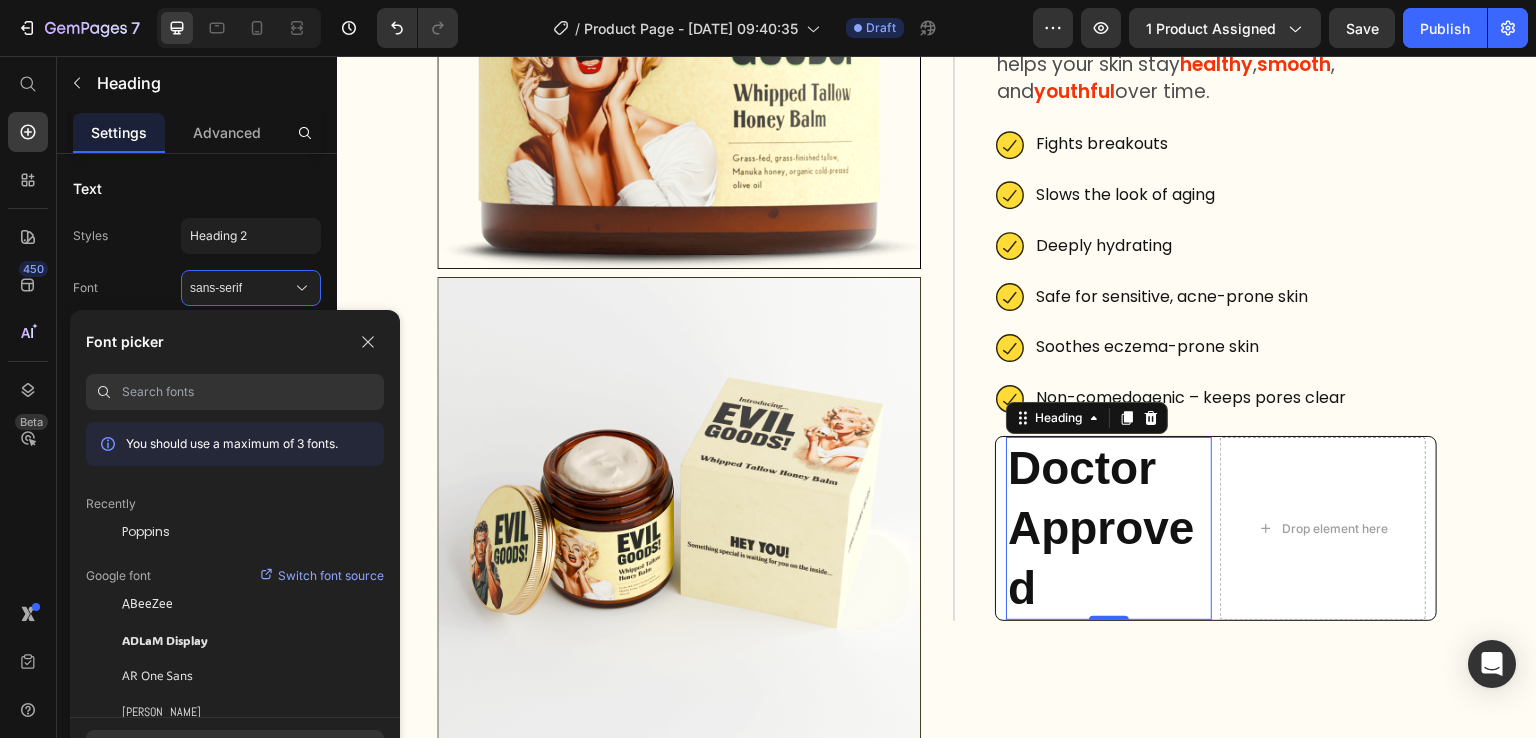 click at bounding box center [253, 392] 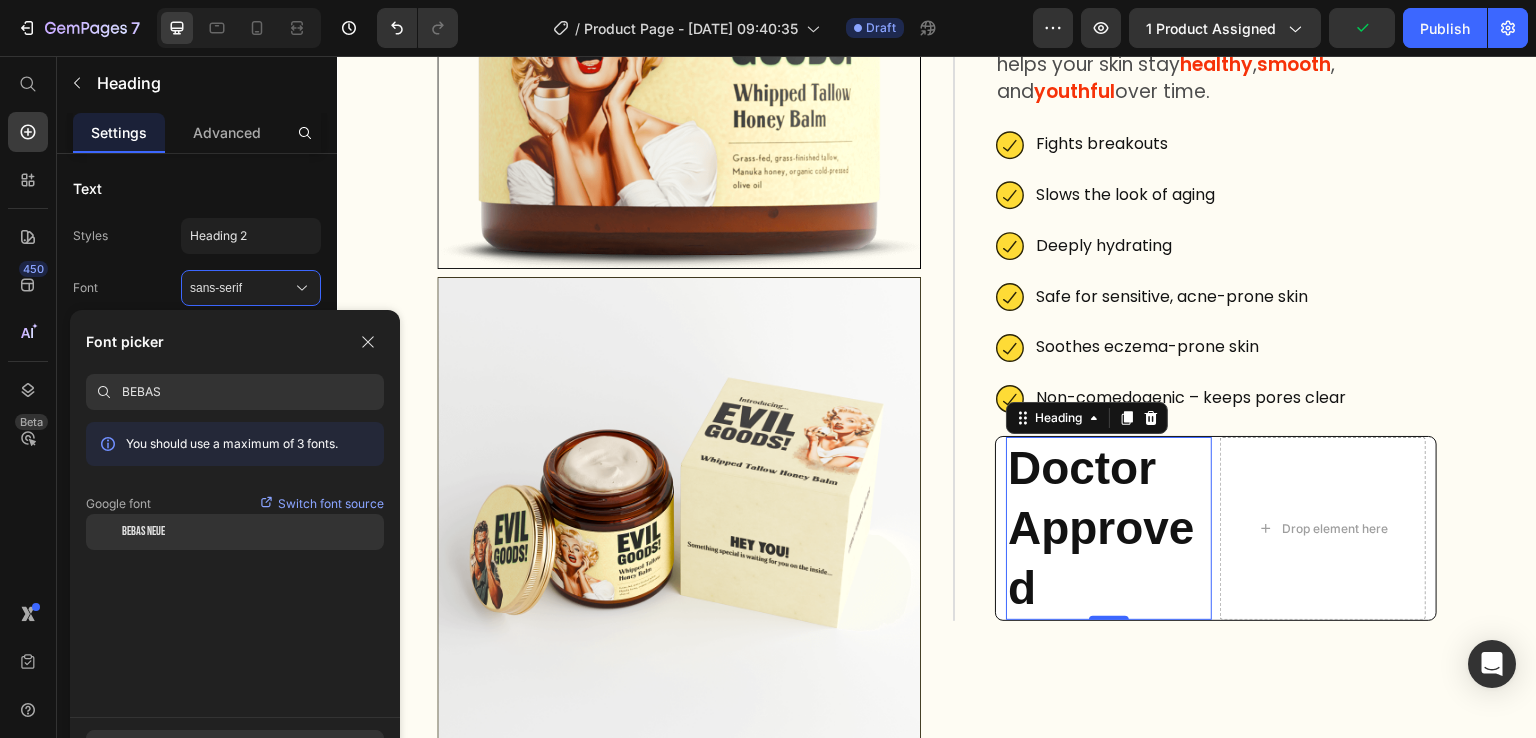type on "BEBAS" 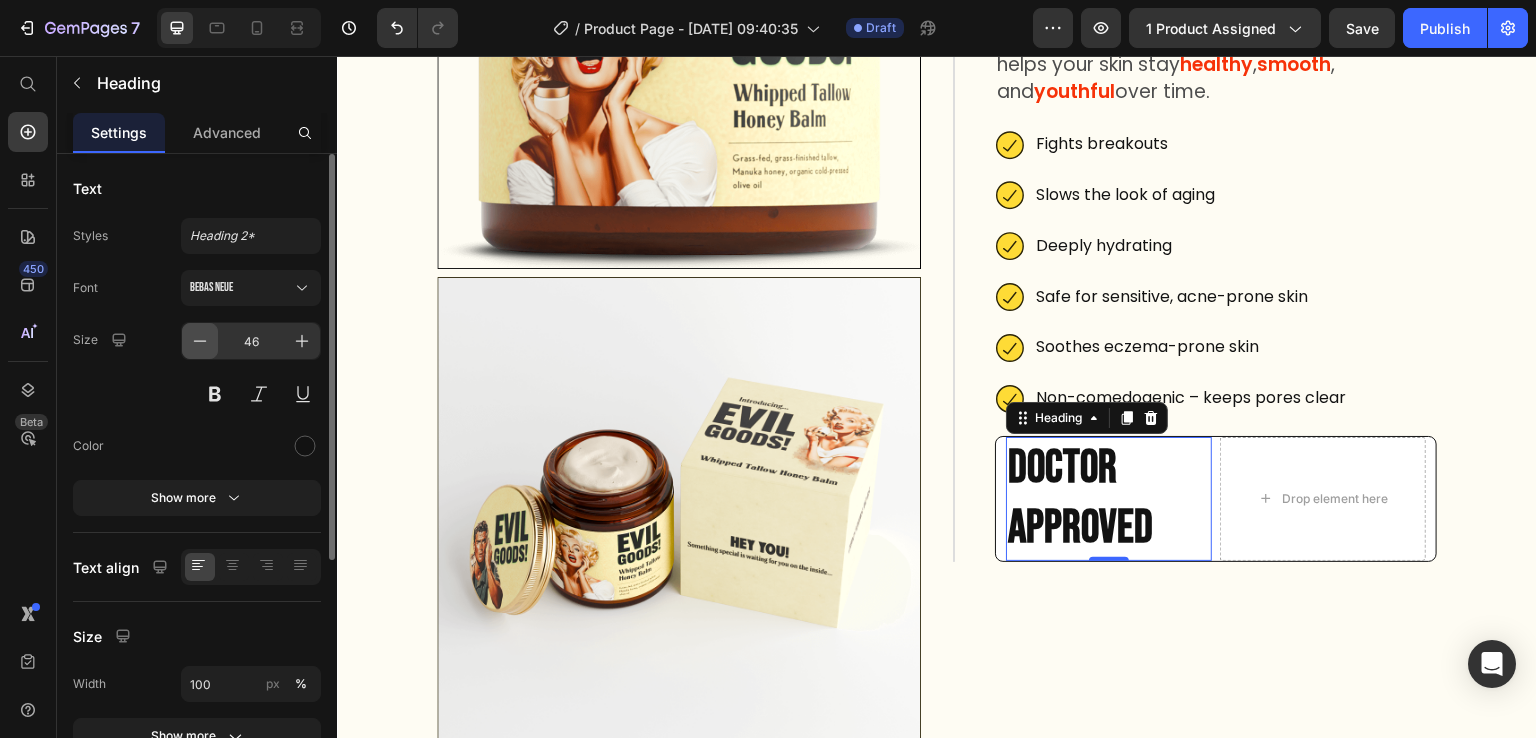 click 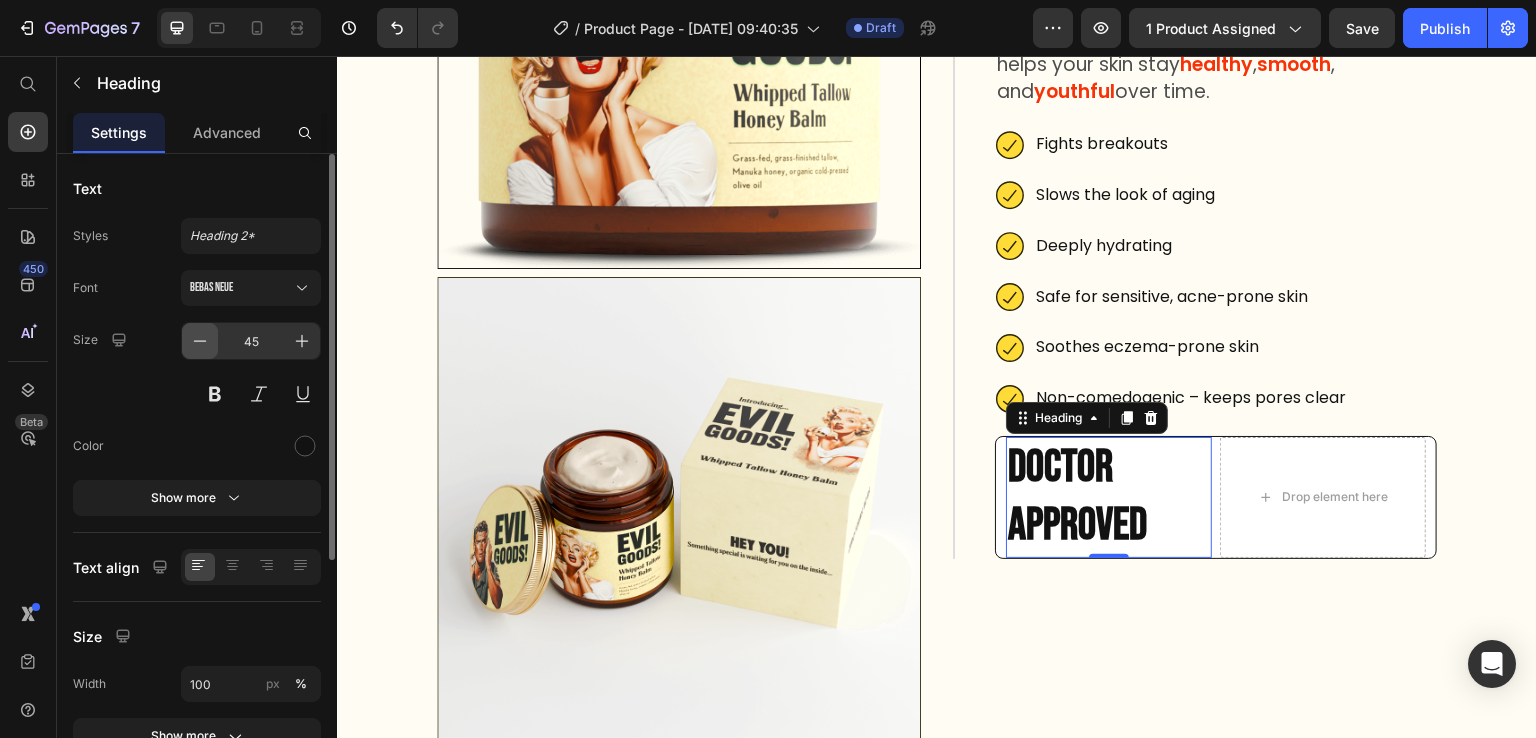 click 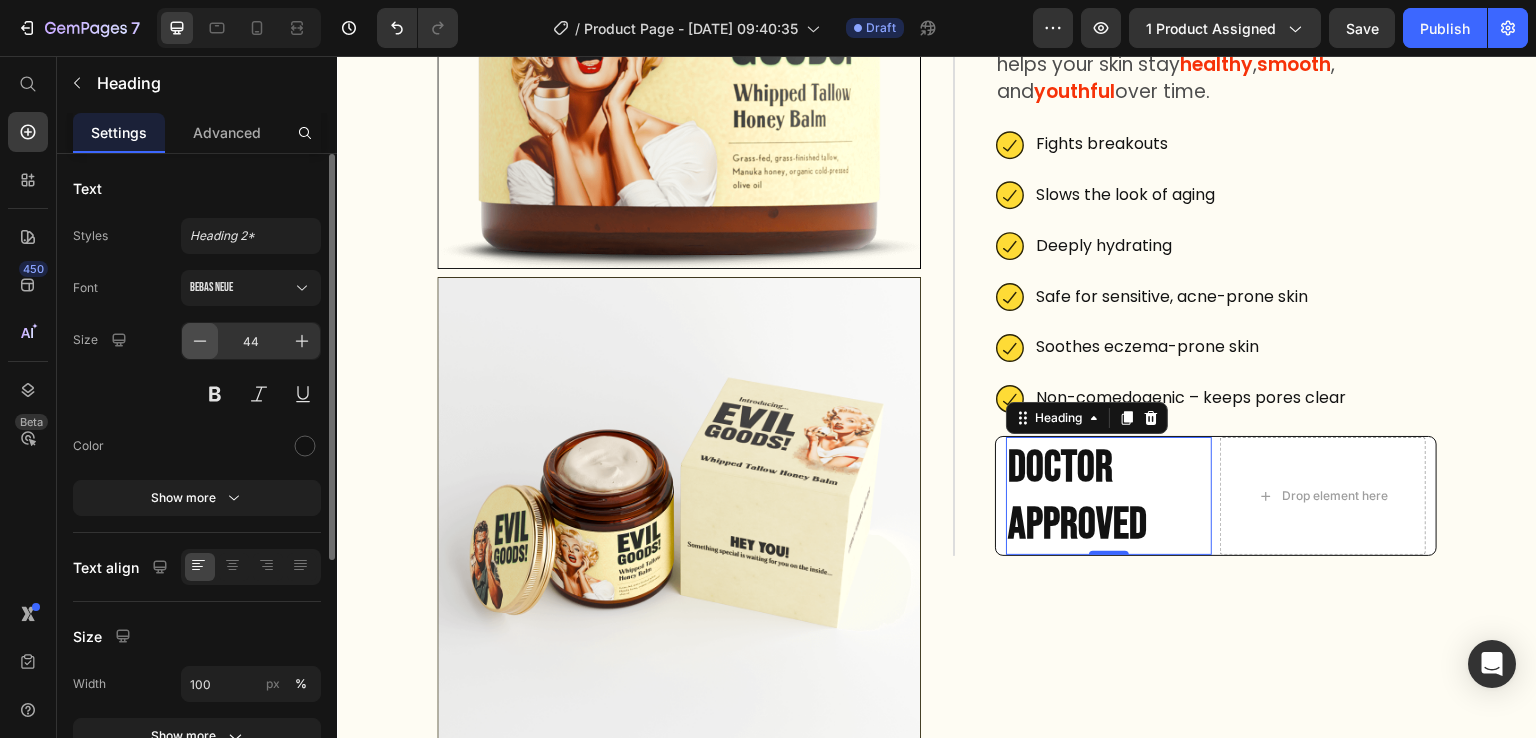 click 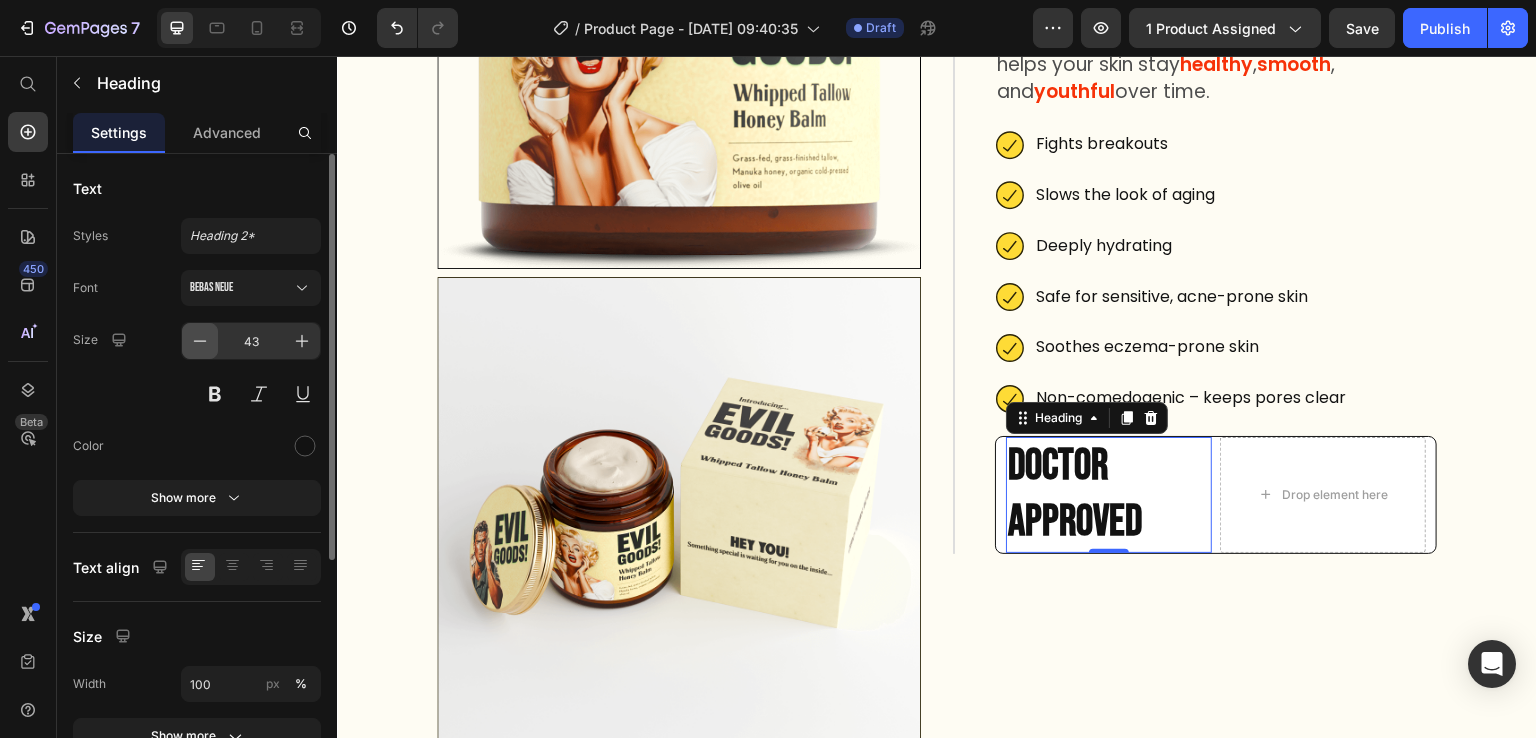 click 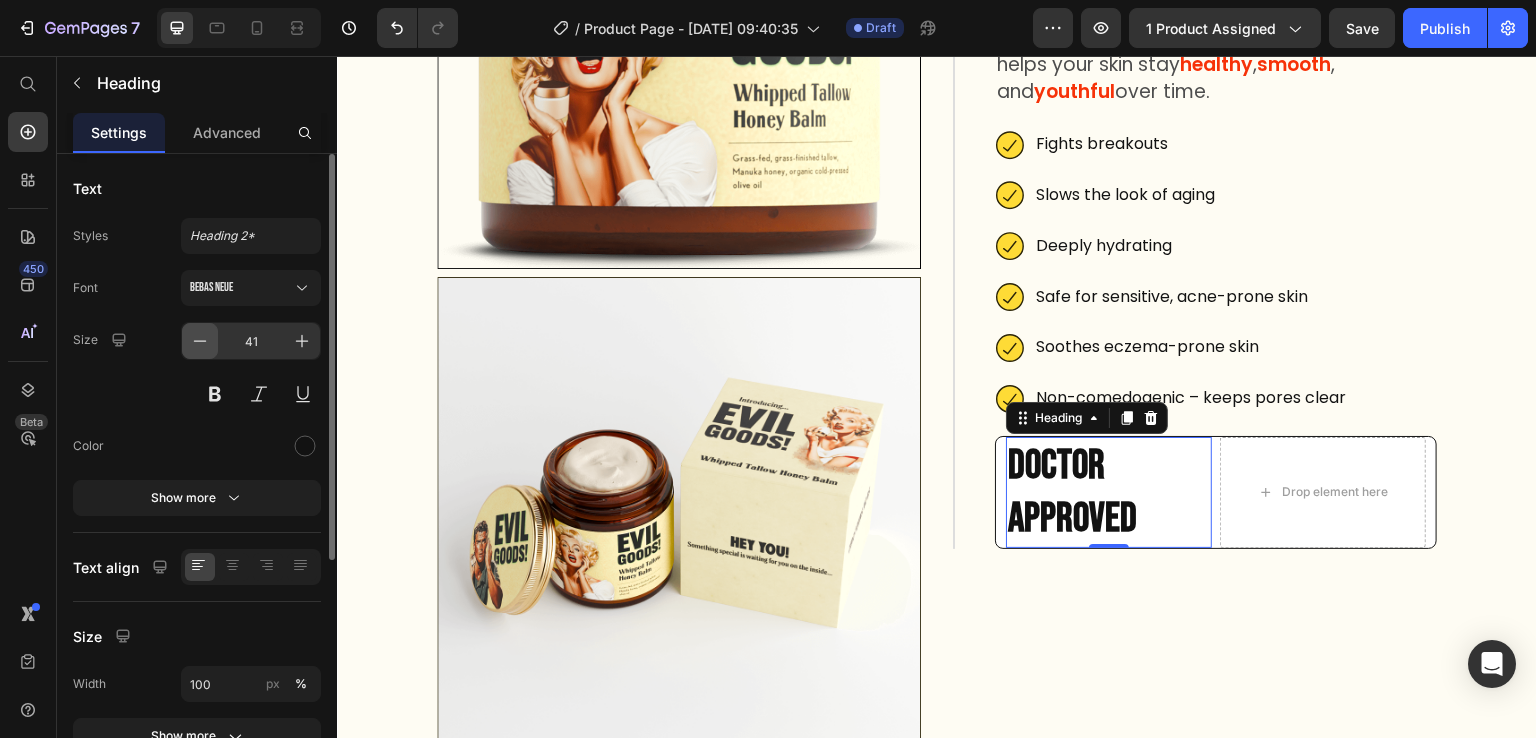 click 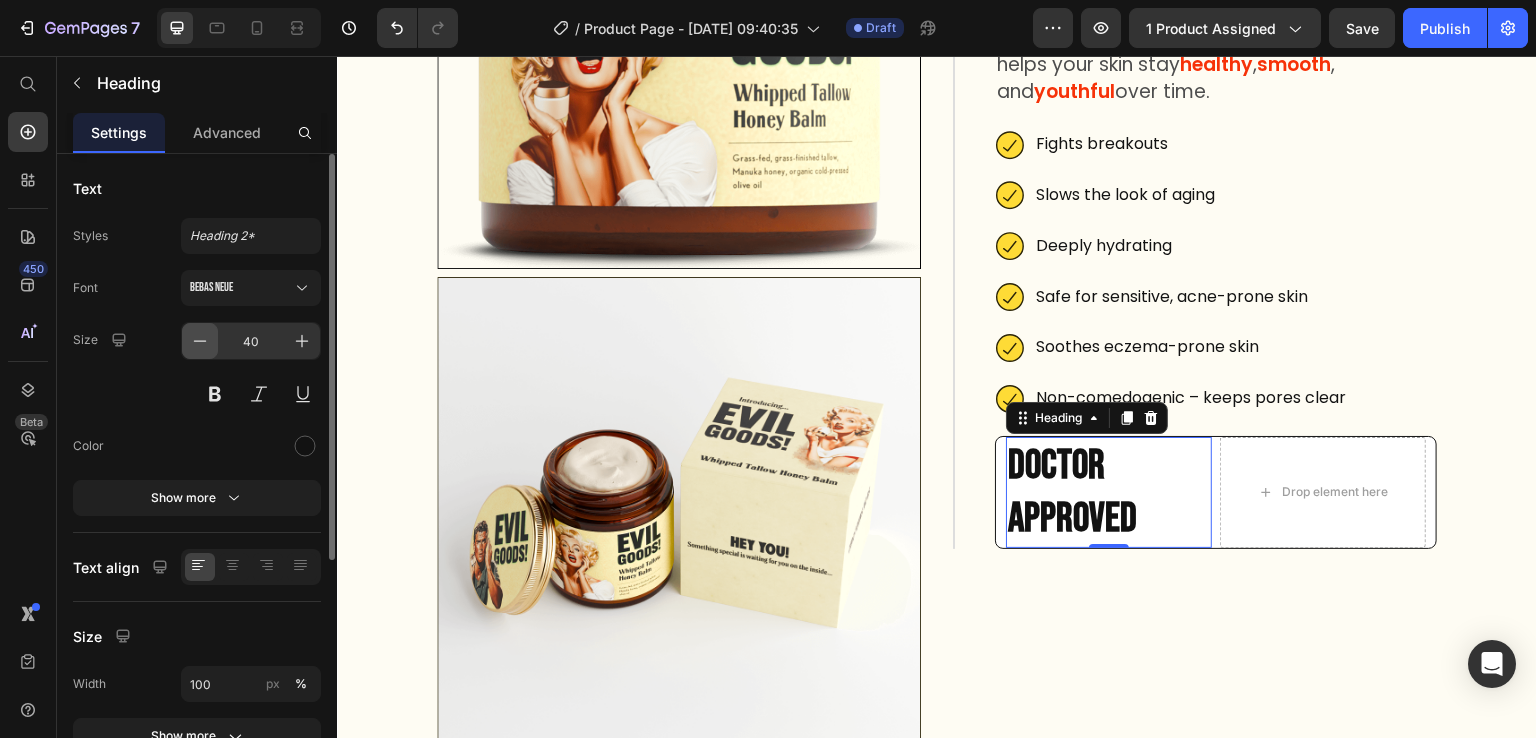 click 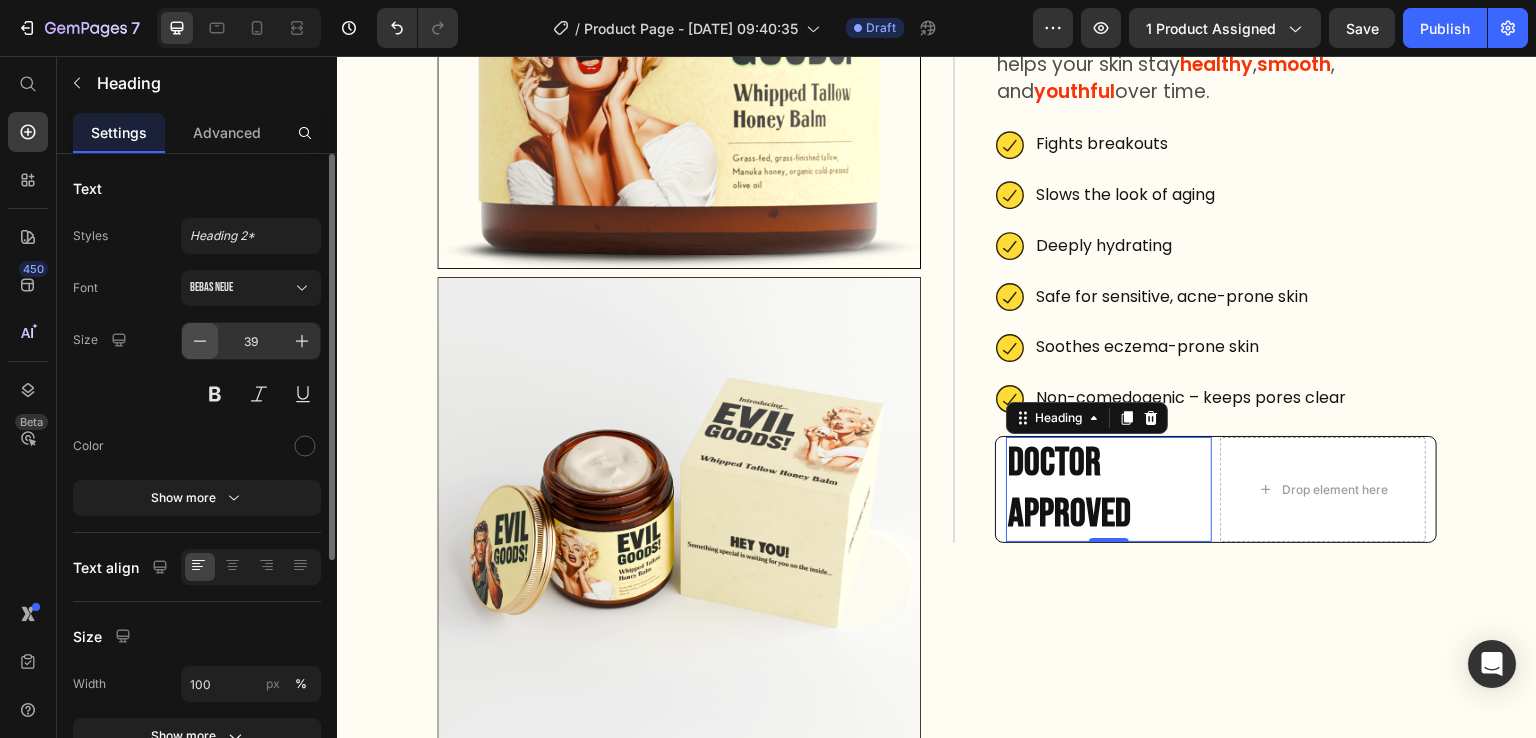 click 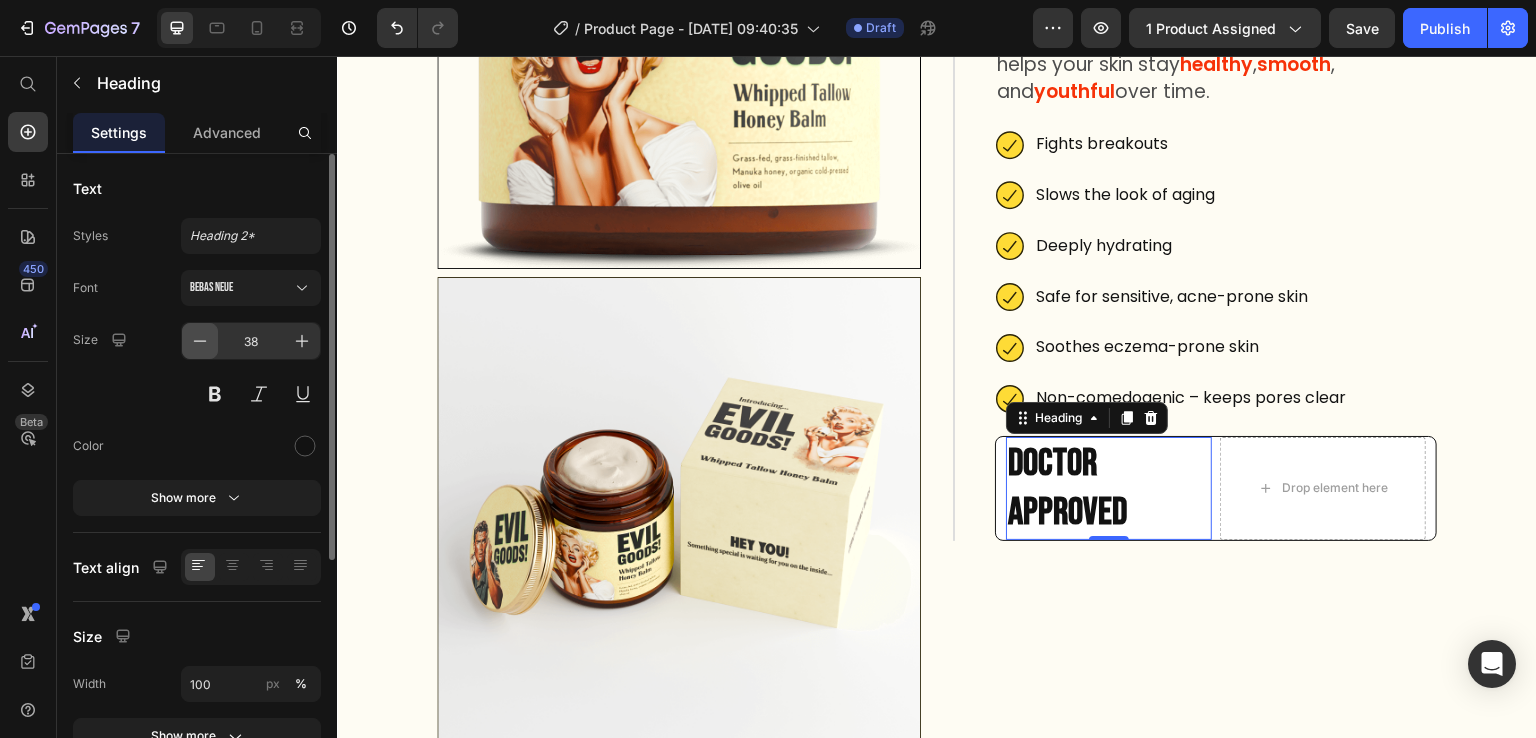 click 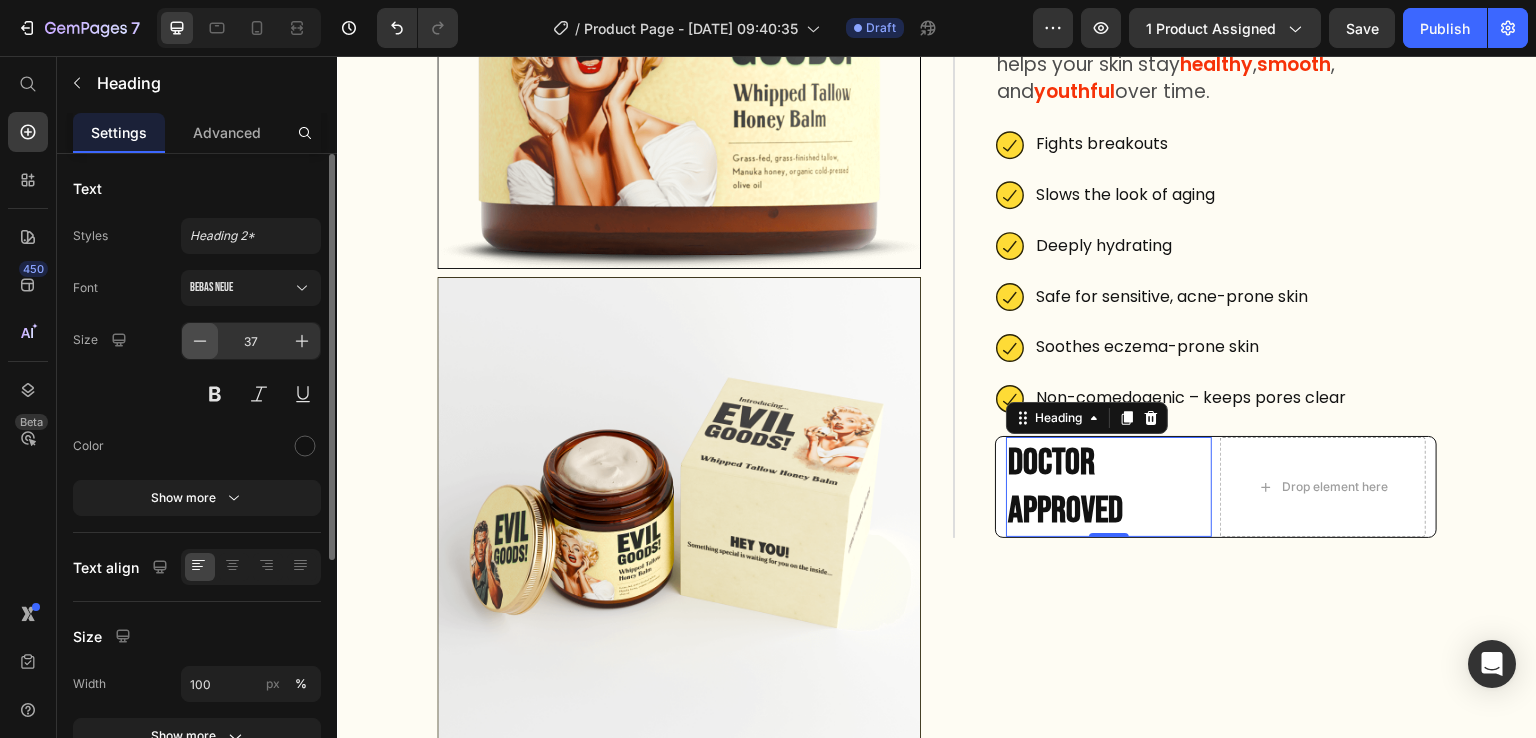 click 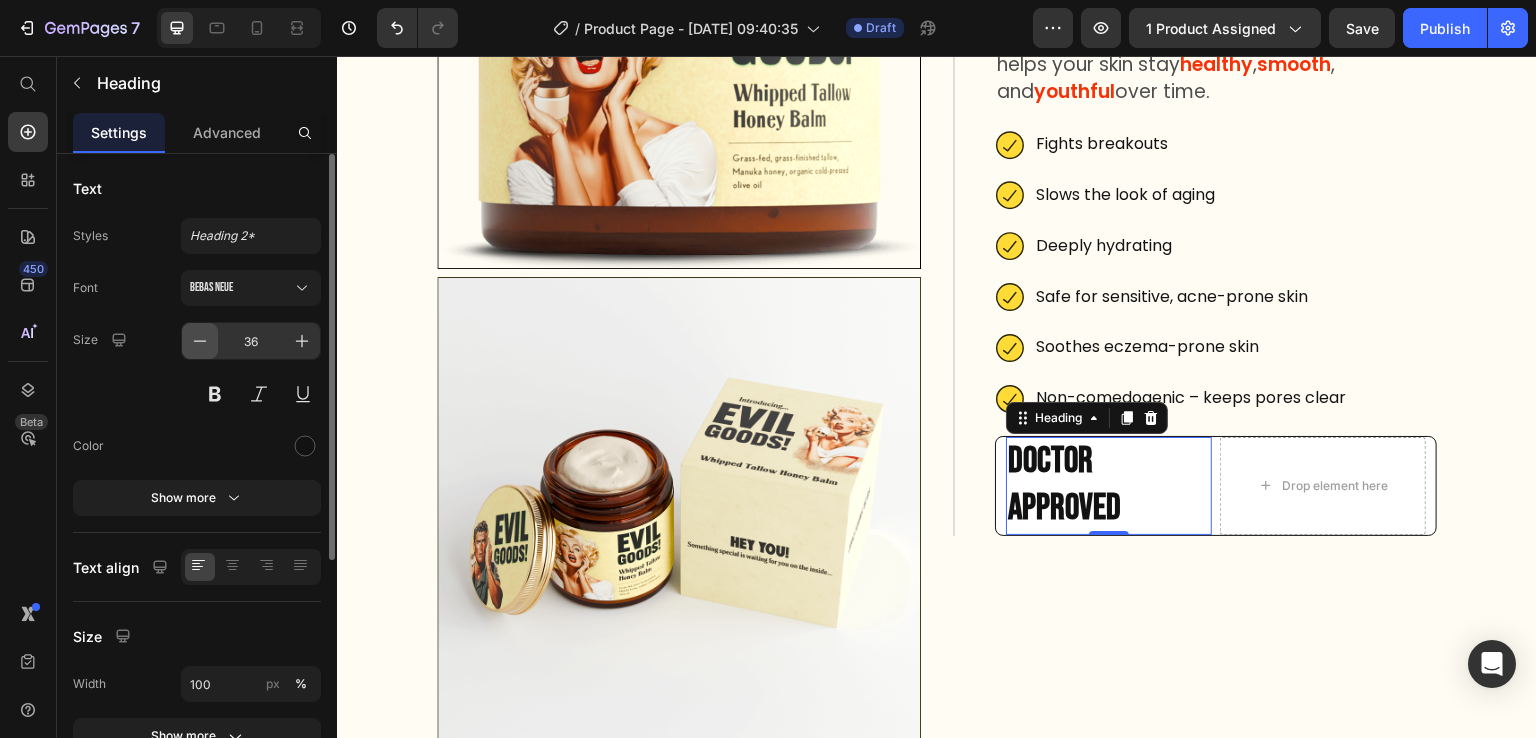 click 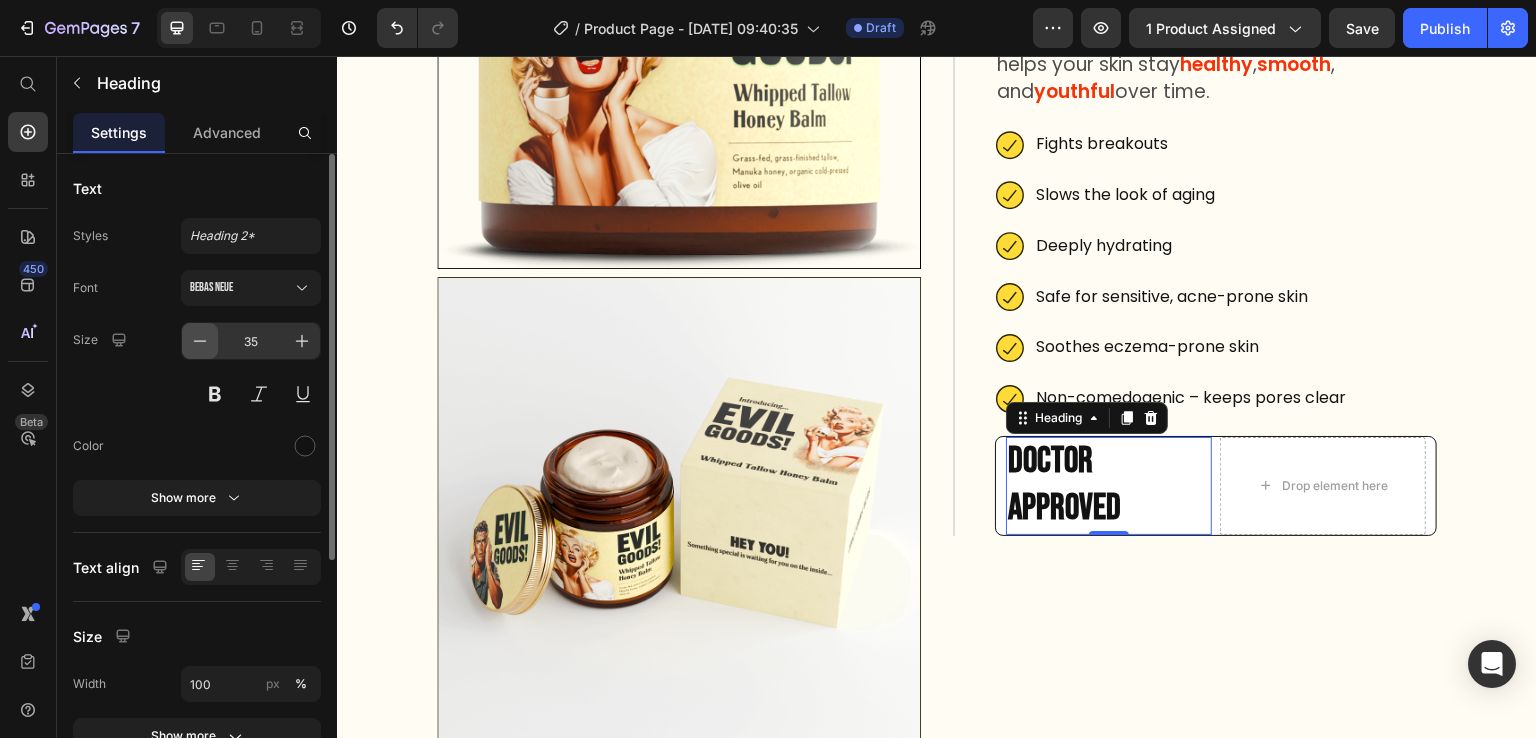 click 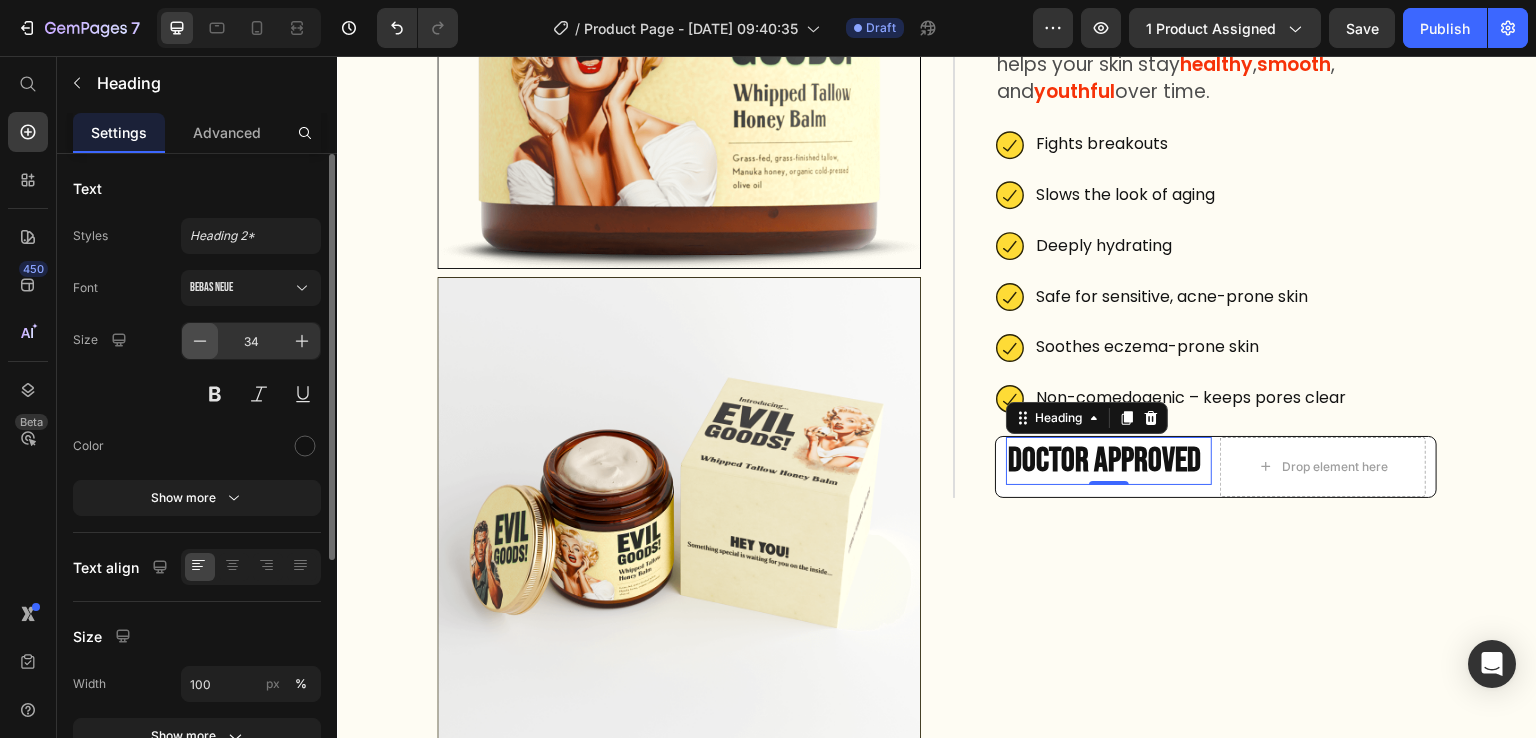 click 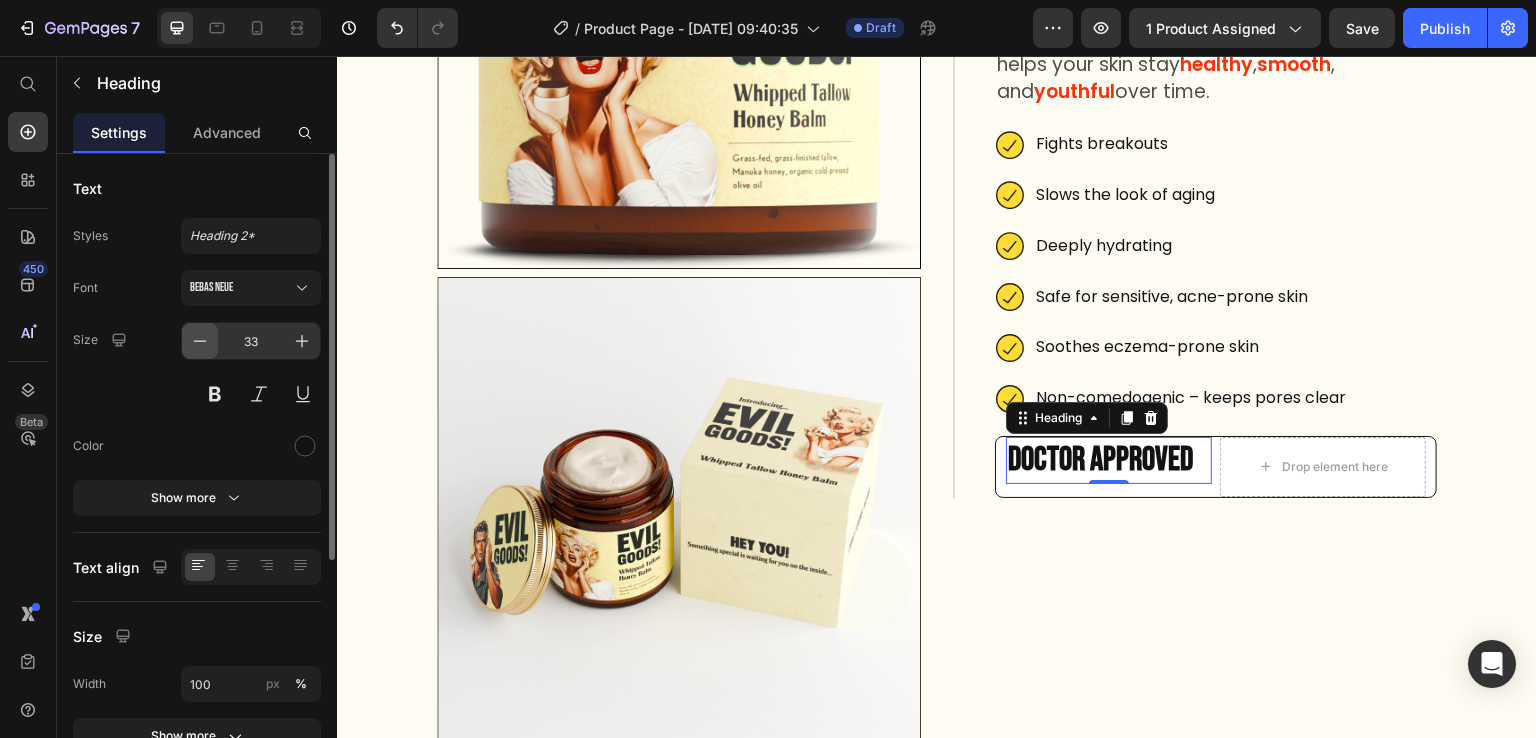 click 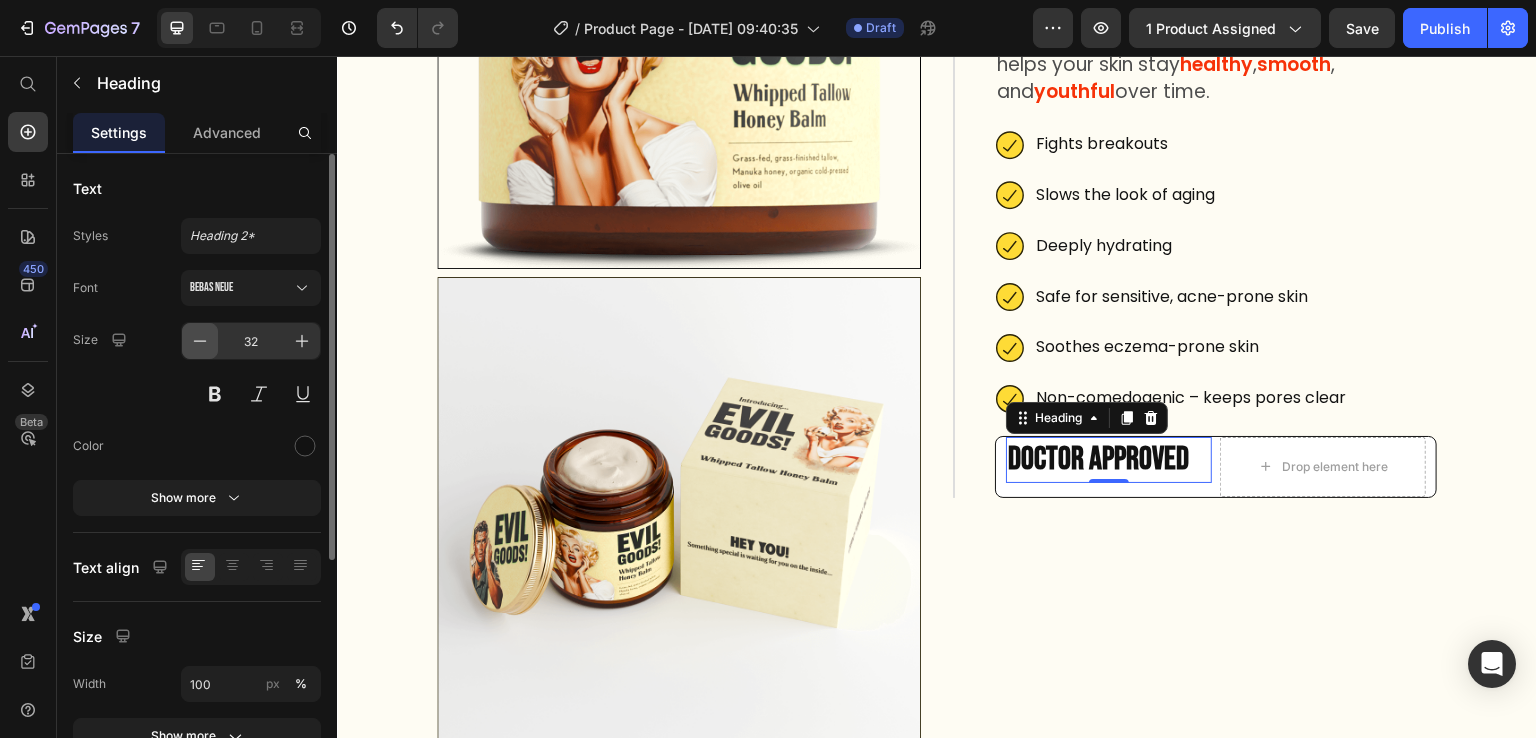 click 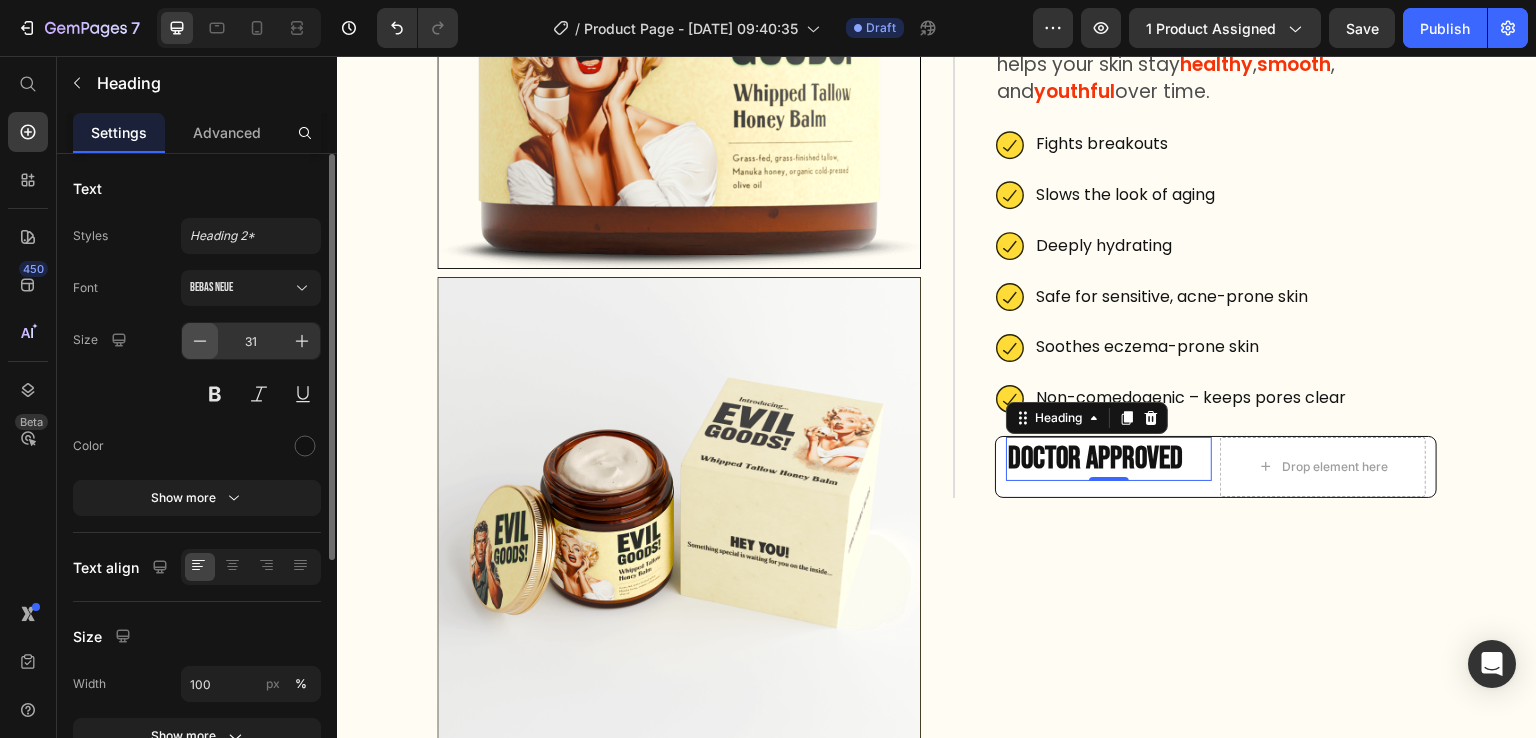 click 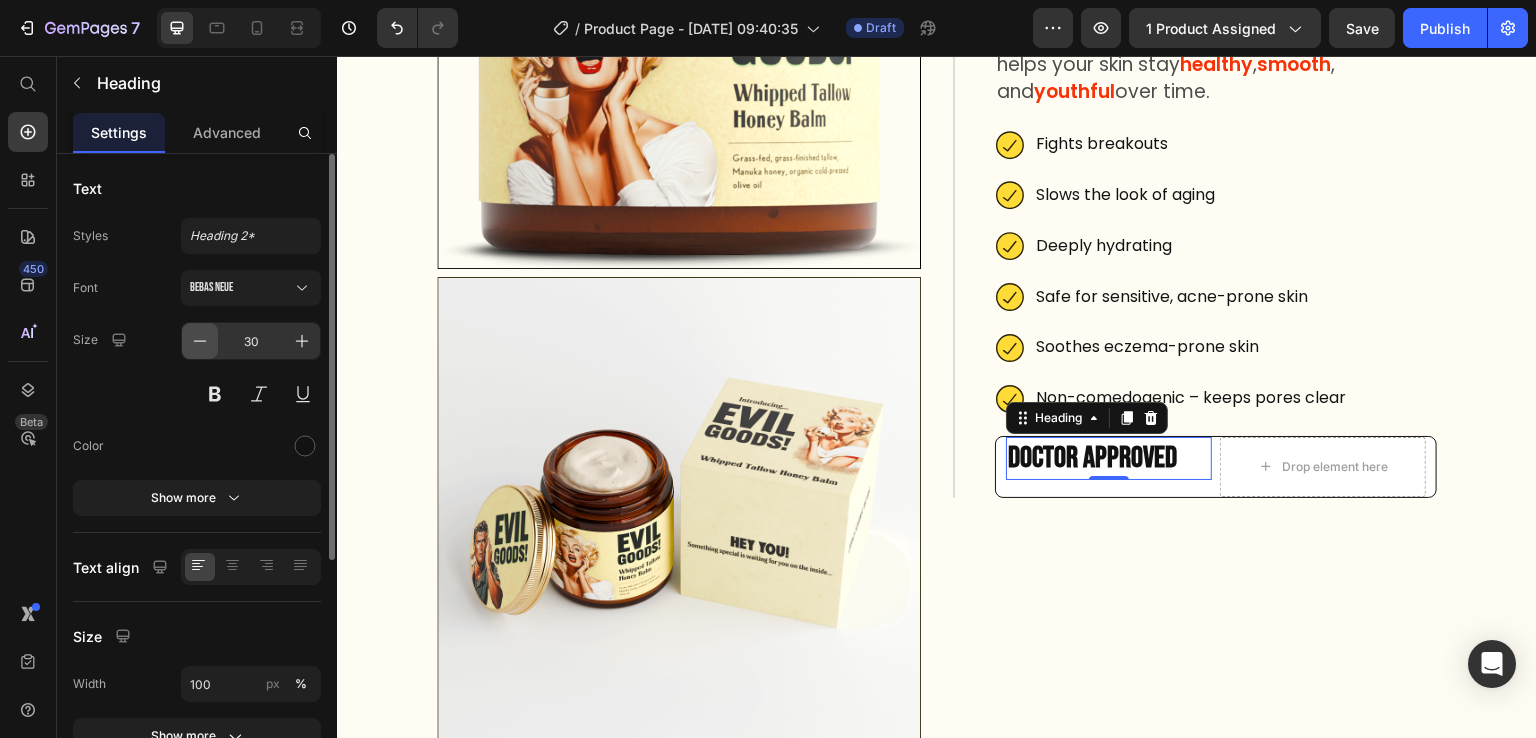 click 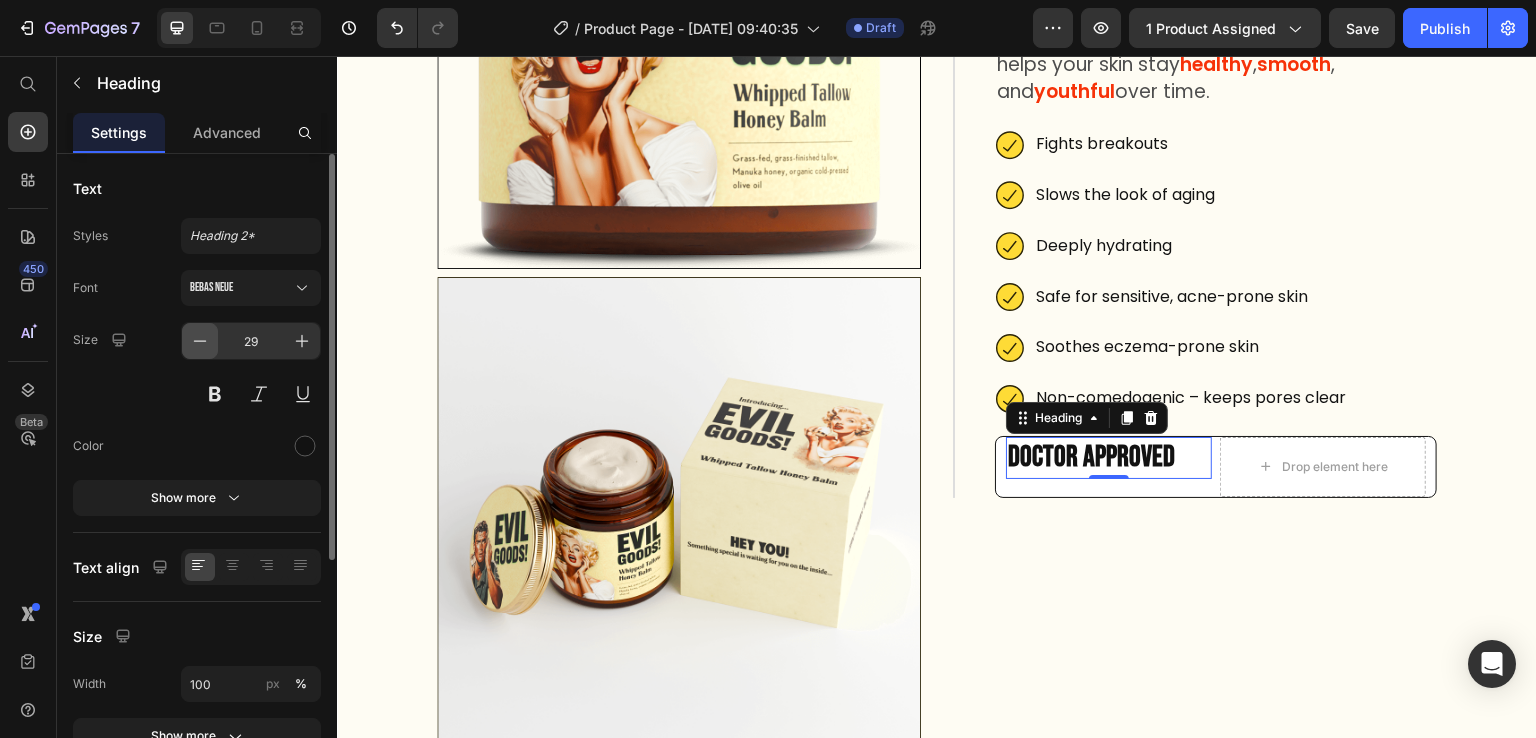 click 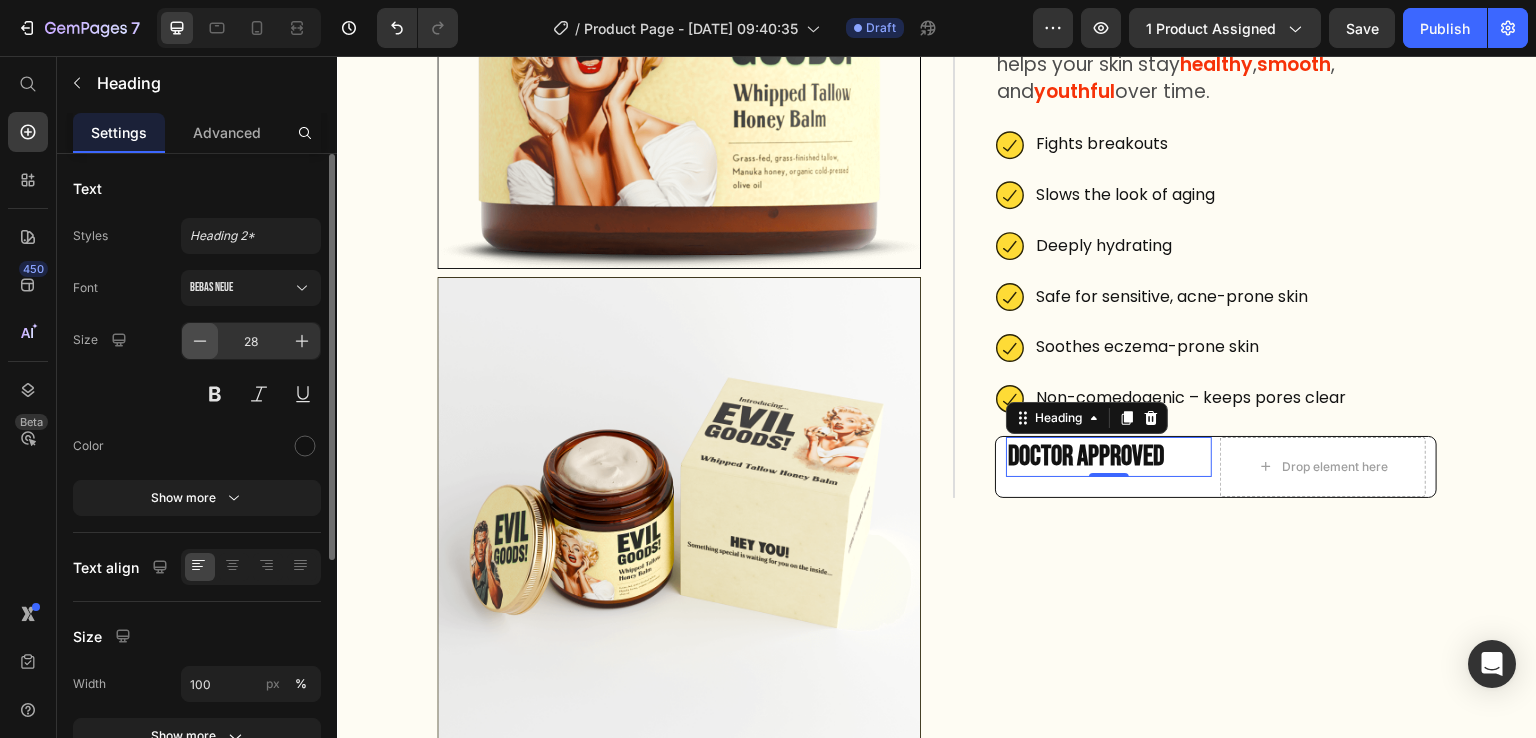 click 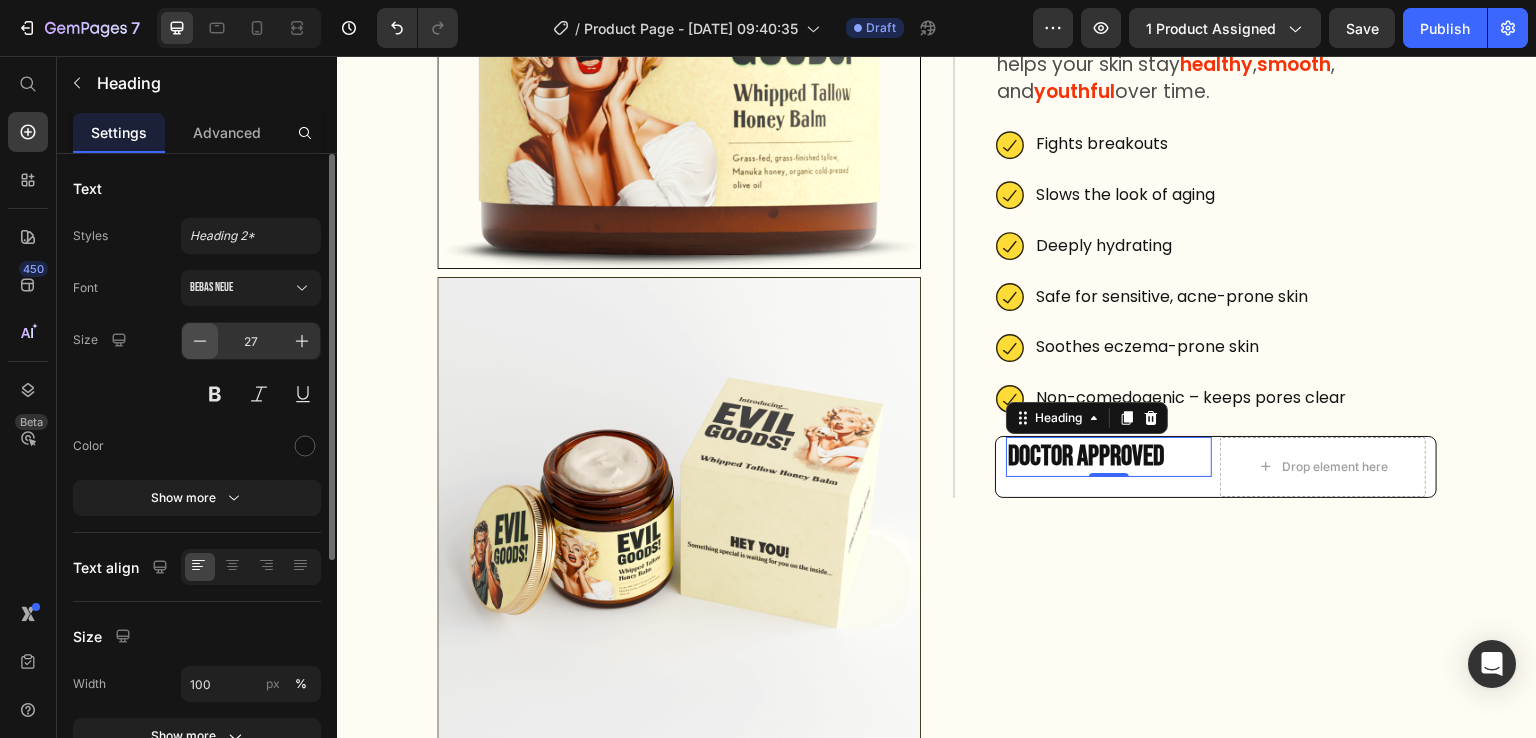 click 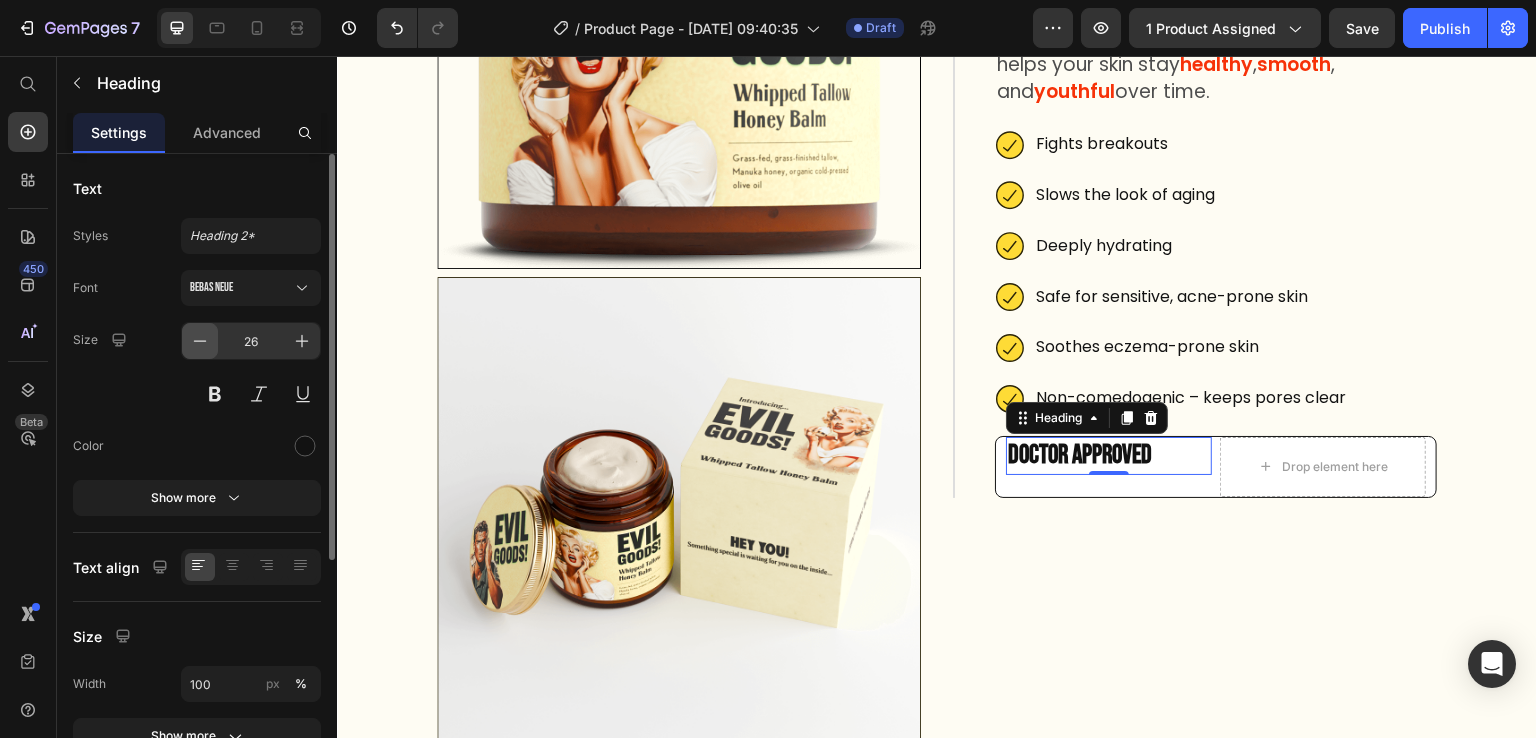 click 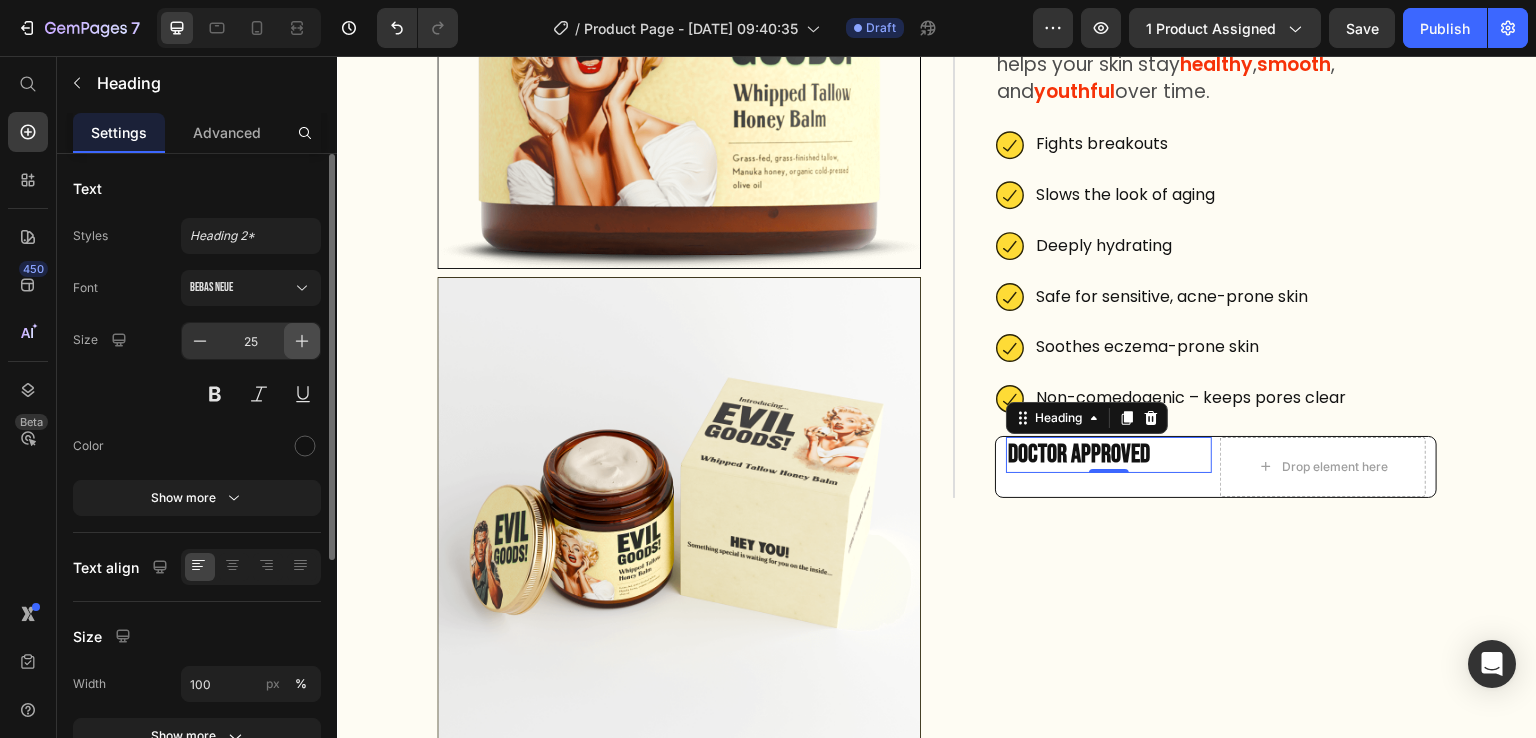 click at bounding box center (302, 341) 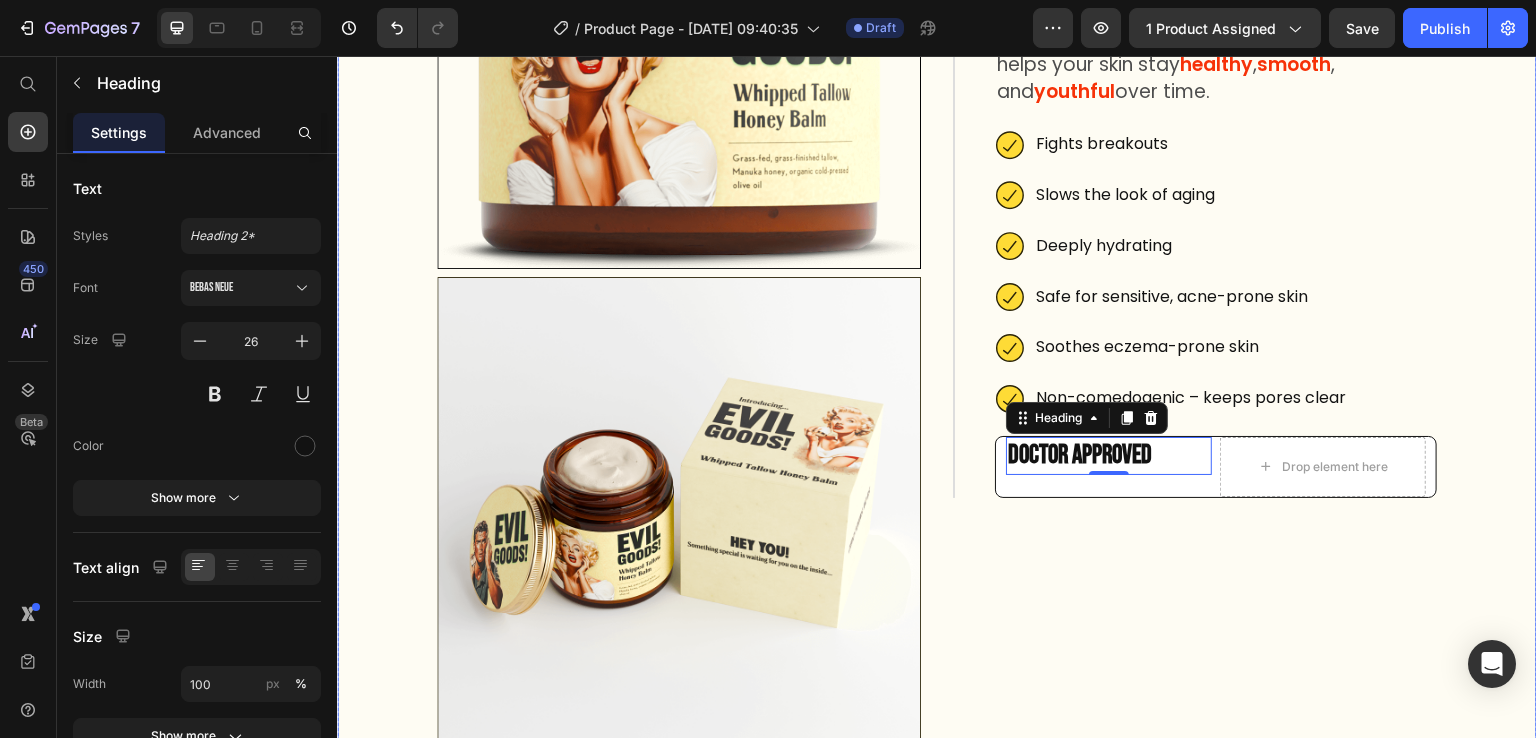 click on "Image Image Image
Icon
Icon
Icon
Icon
Icon Icon List Trusted by 350,000+ customers Text Block Row EVIL GOODS! All-in-One Skin Repair Moisturizer Product Title $34.99 Product Price $69.98 Product Price Row Our balm is is nearly  bioidentical  to your skin. That’s why it sinks in fast, feels natural, and helps your skin stay  healthy ,  smooth , and  youthful  over time. Text Block
Fights breakouts
Slows the look of aging
Deeply hydrating
Safe for sensitive, acne-prone skin
Soothes eczema-prone skin
Non-comedogenic – keeps pores clear Item List ⁠⁠⁠⁠⁠⁠⁠ Doctor Approved Heading   0
Drop element here Row Row Row Row" at bounding box center [1195, 1995] 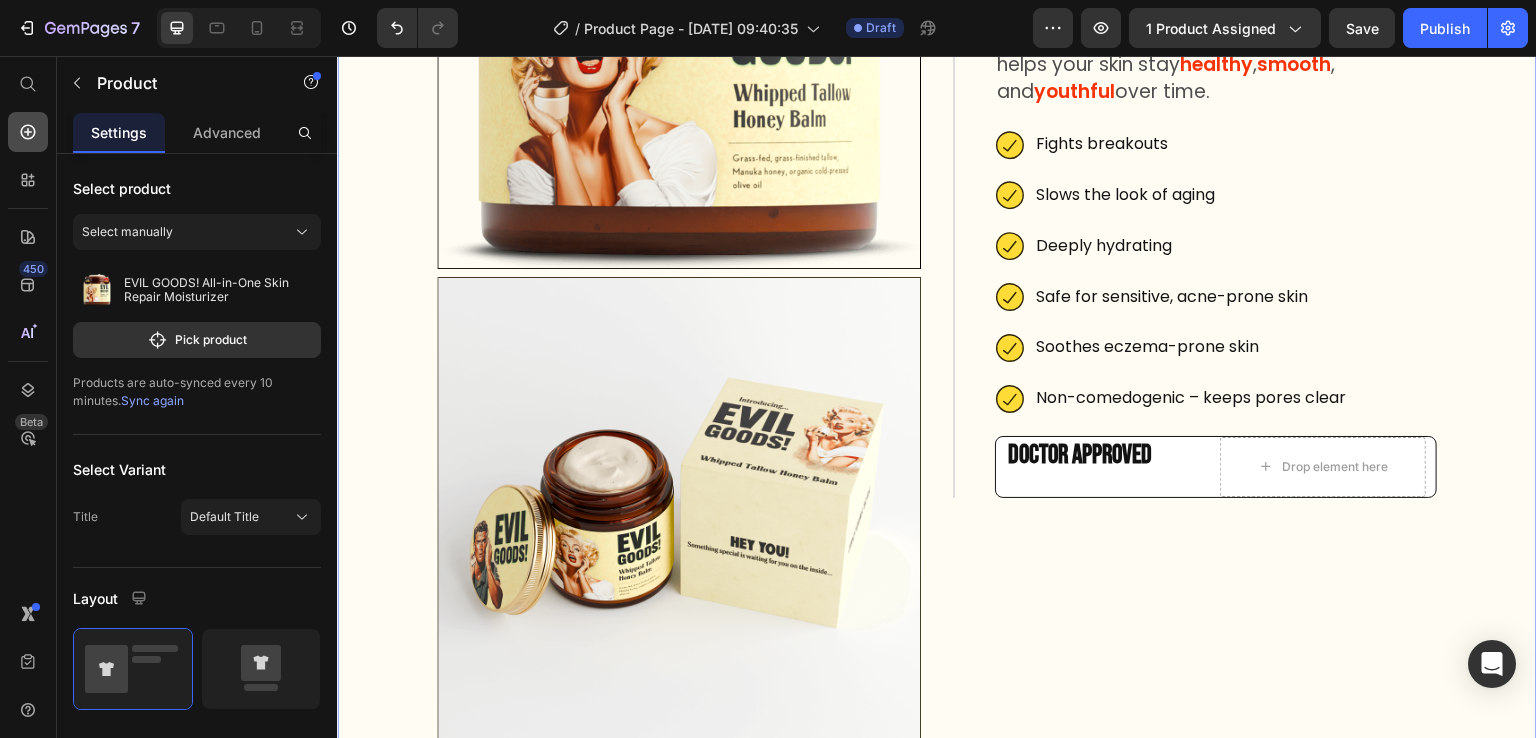 click 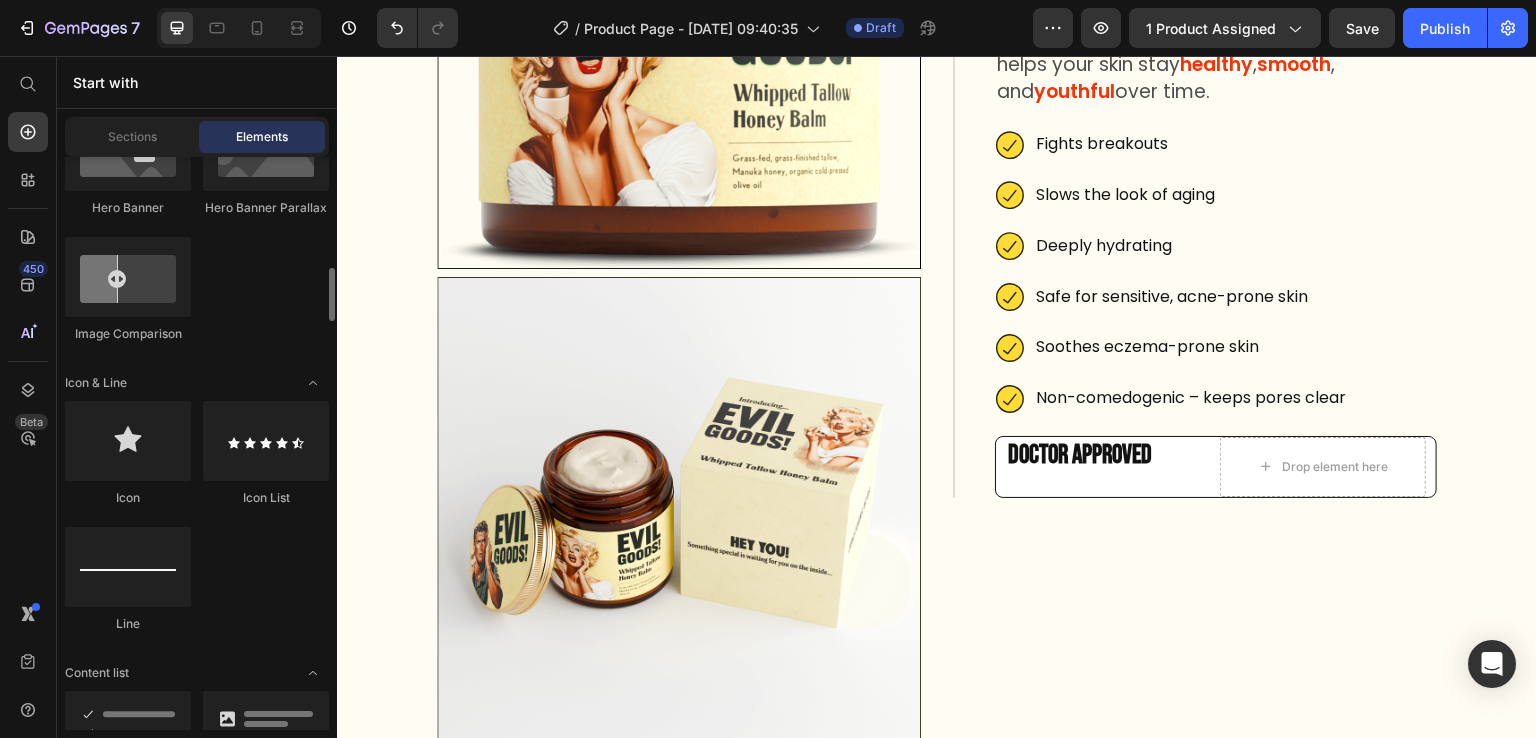 scroll, scrollTop: 1211, scrollLeft: 0, axis: vertical 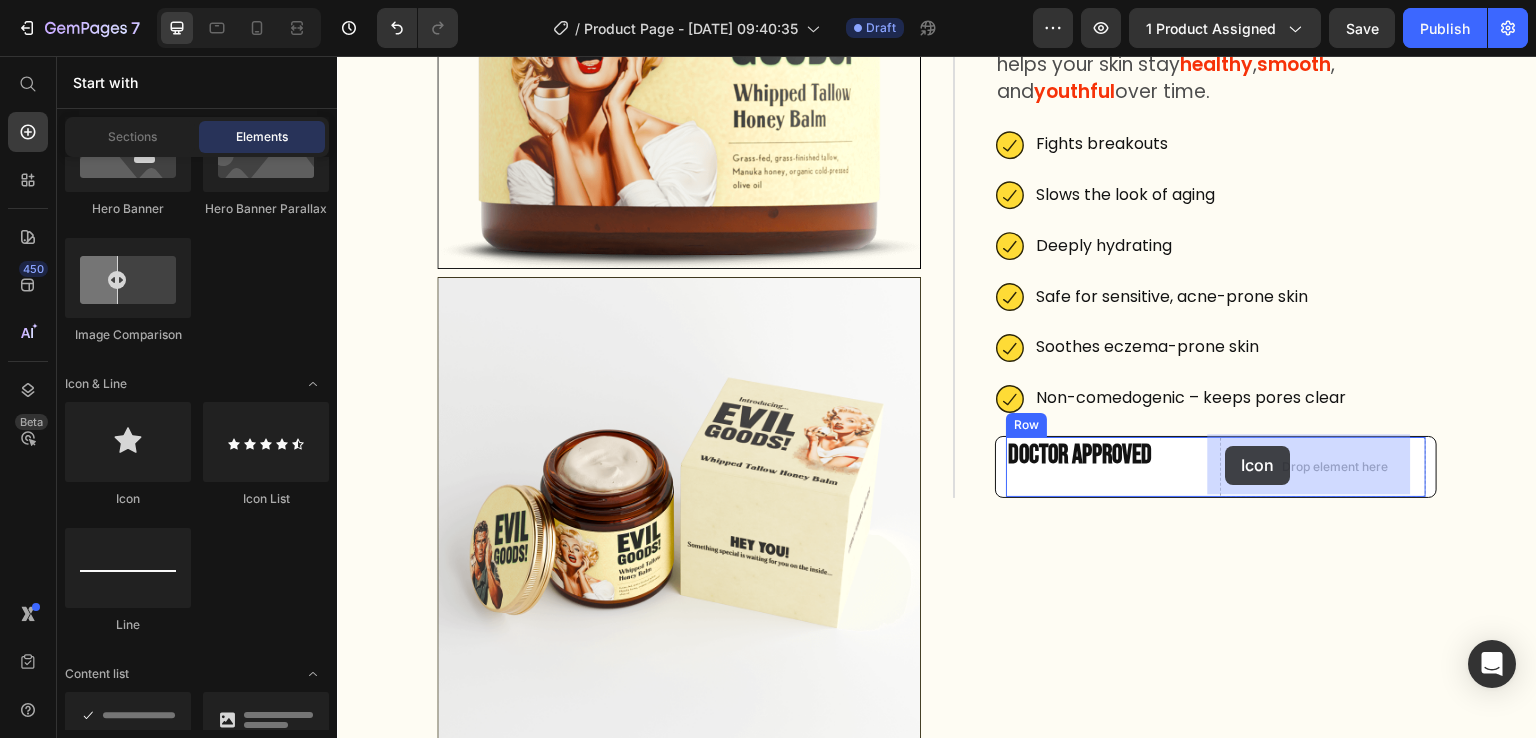 drag, startPoint x: 485, startPoint y: 521, endPoint x: 1226, endPoint y: 446, distance: 744.7859 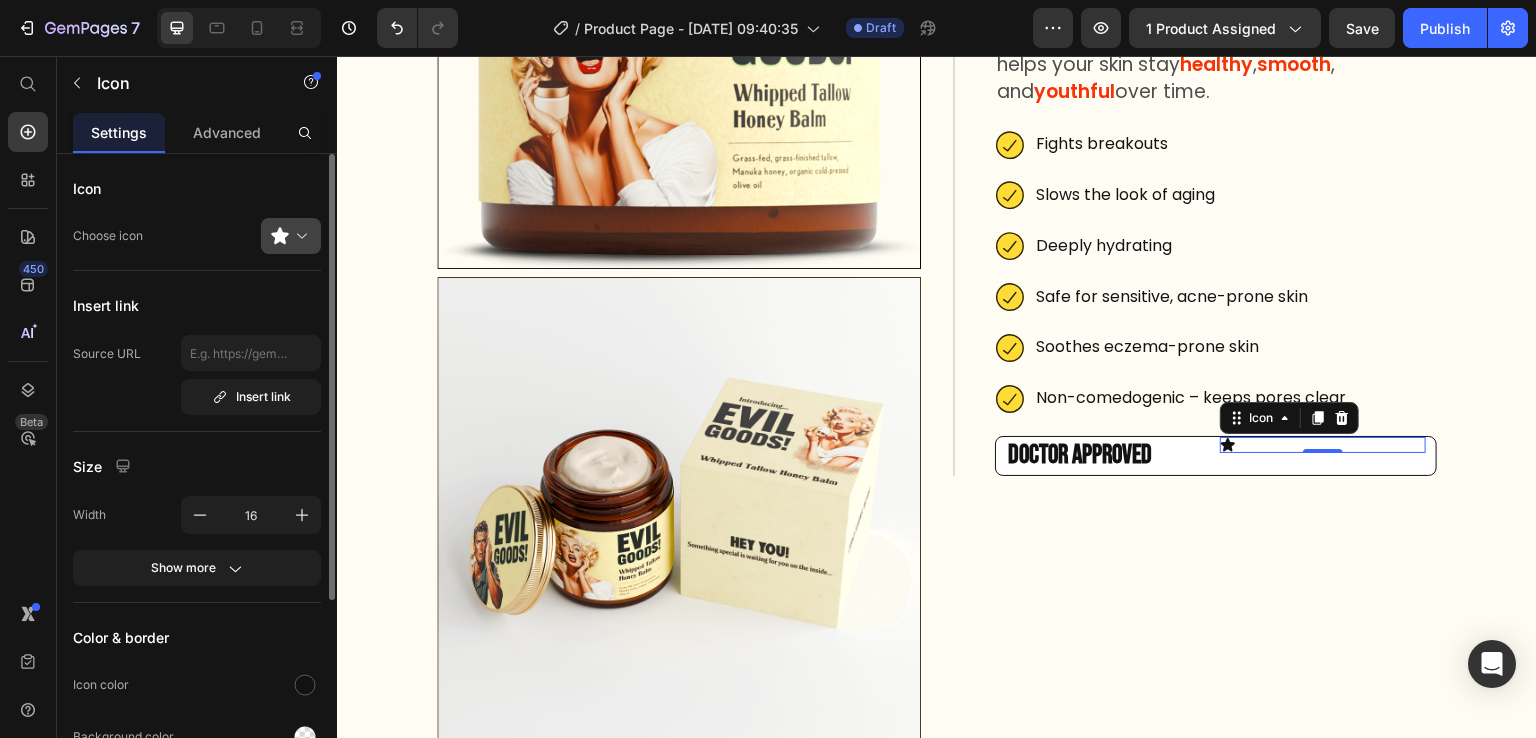click at bounding box center (299, 236) 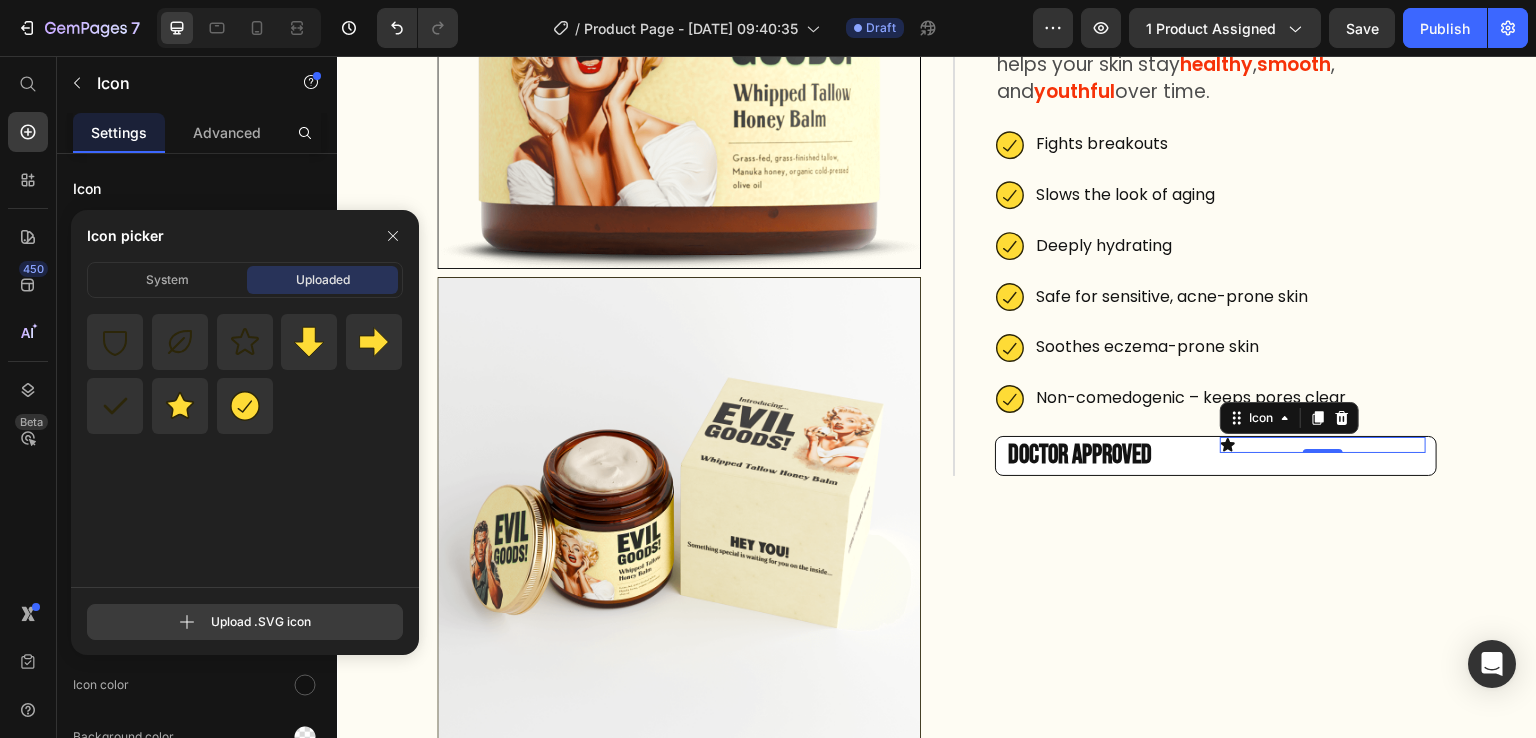 click 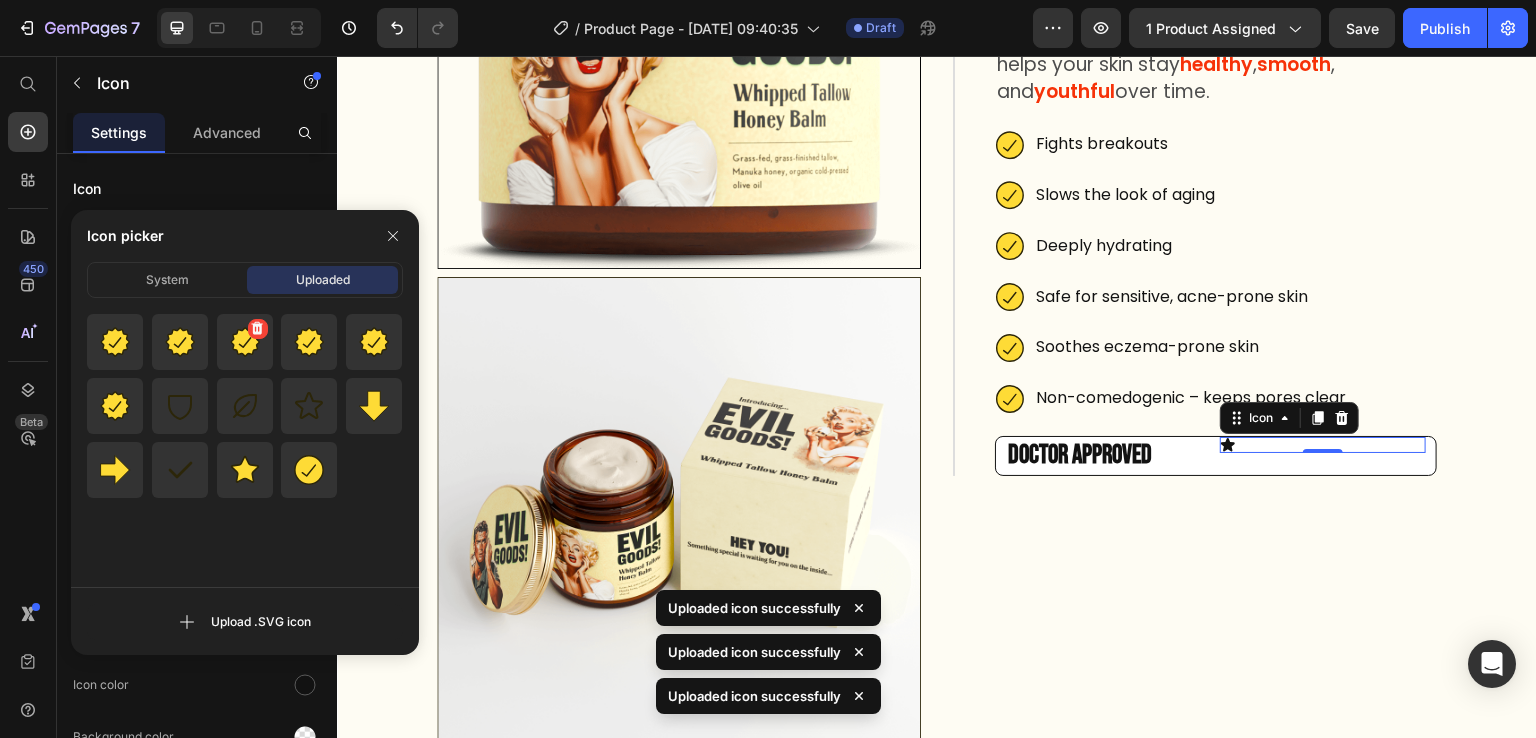 click at bounding box center (245, 342) 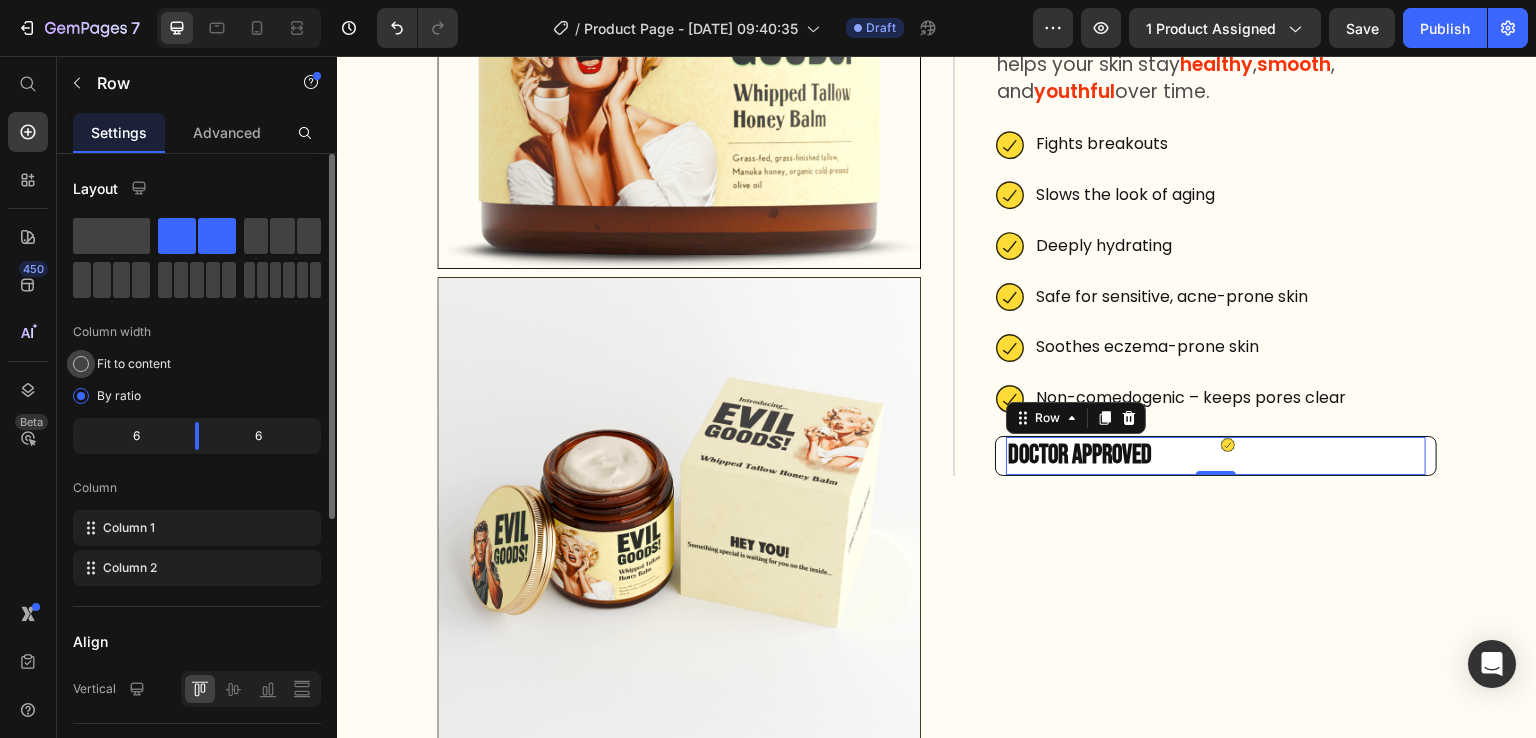 click on "Fit to content" at bounding box center (134, 364) 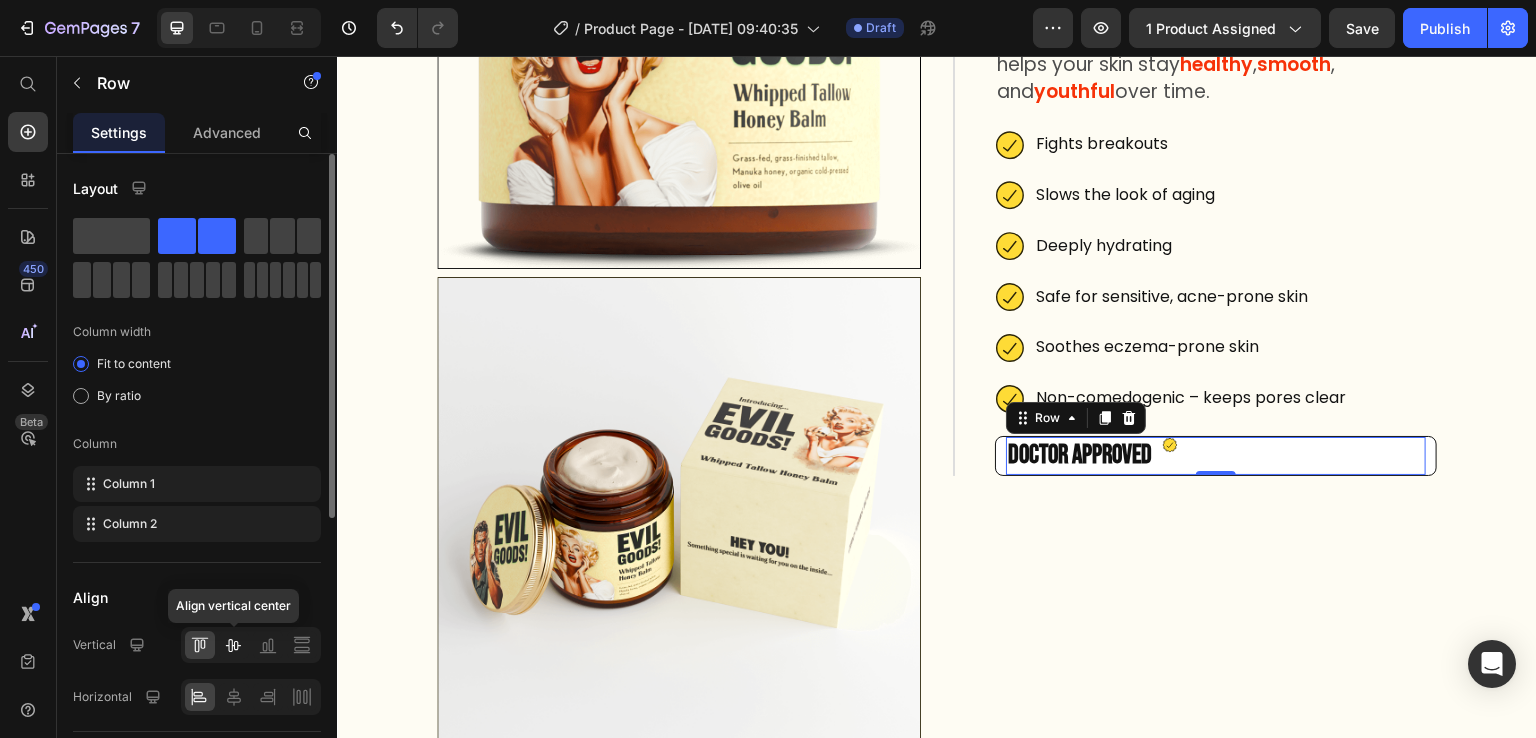 click 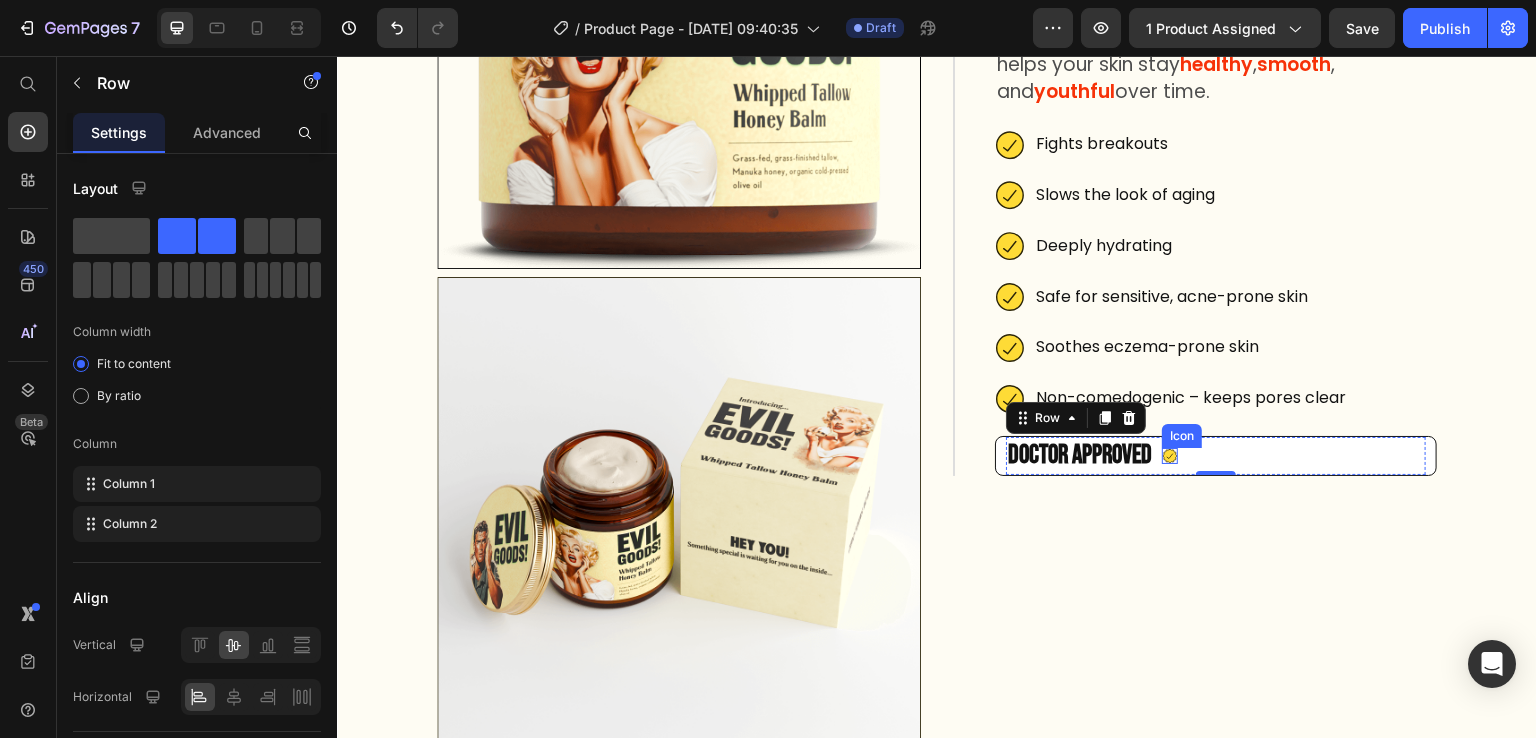 click 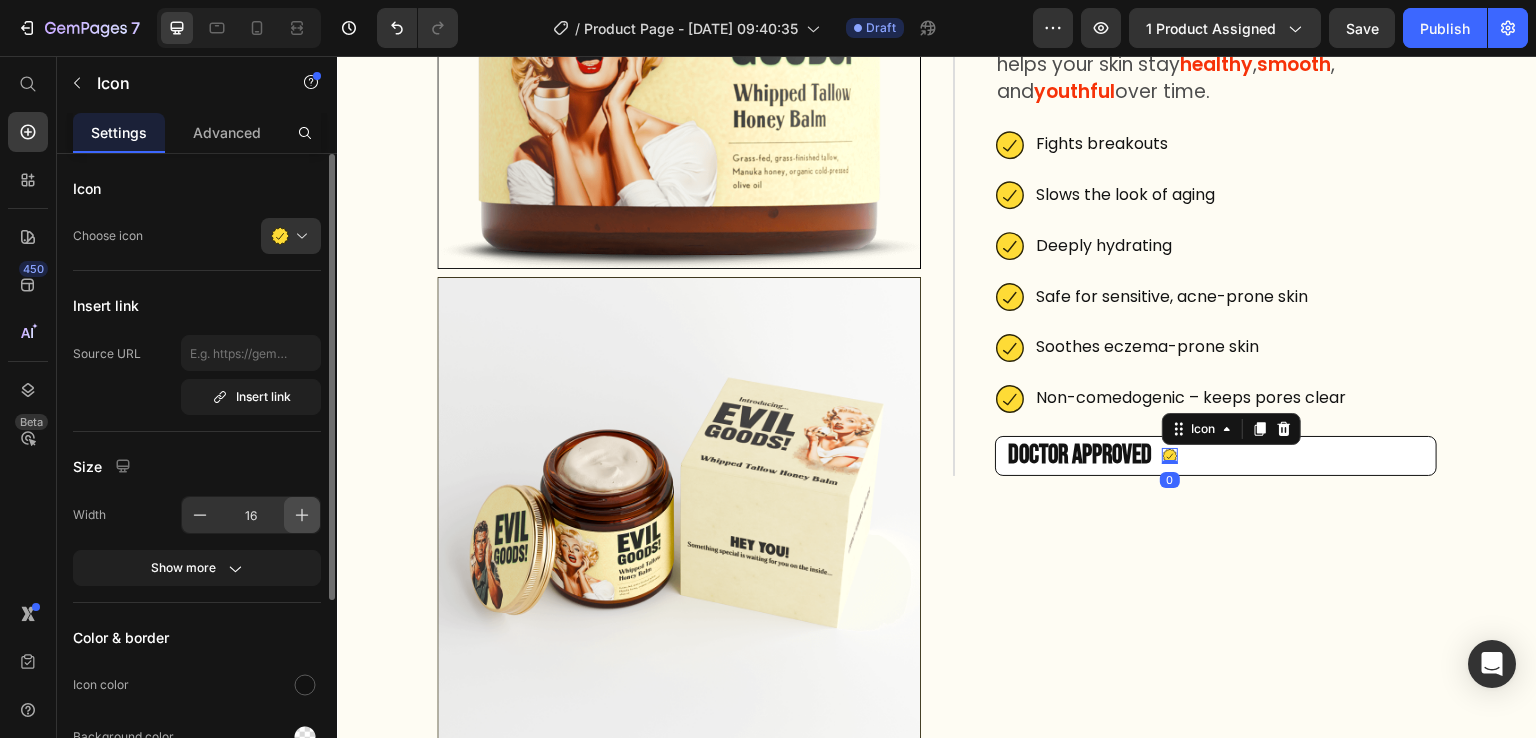 click 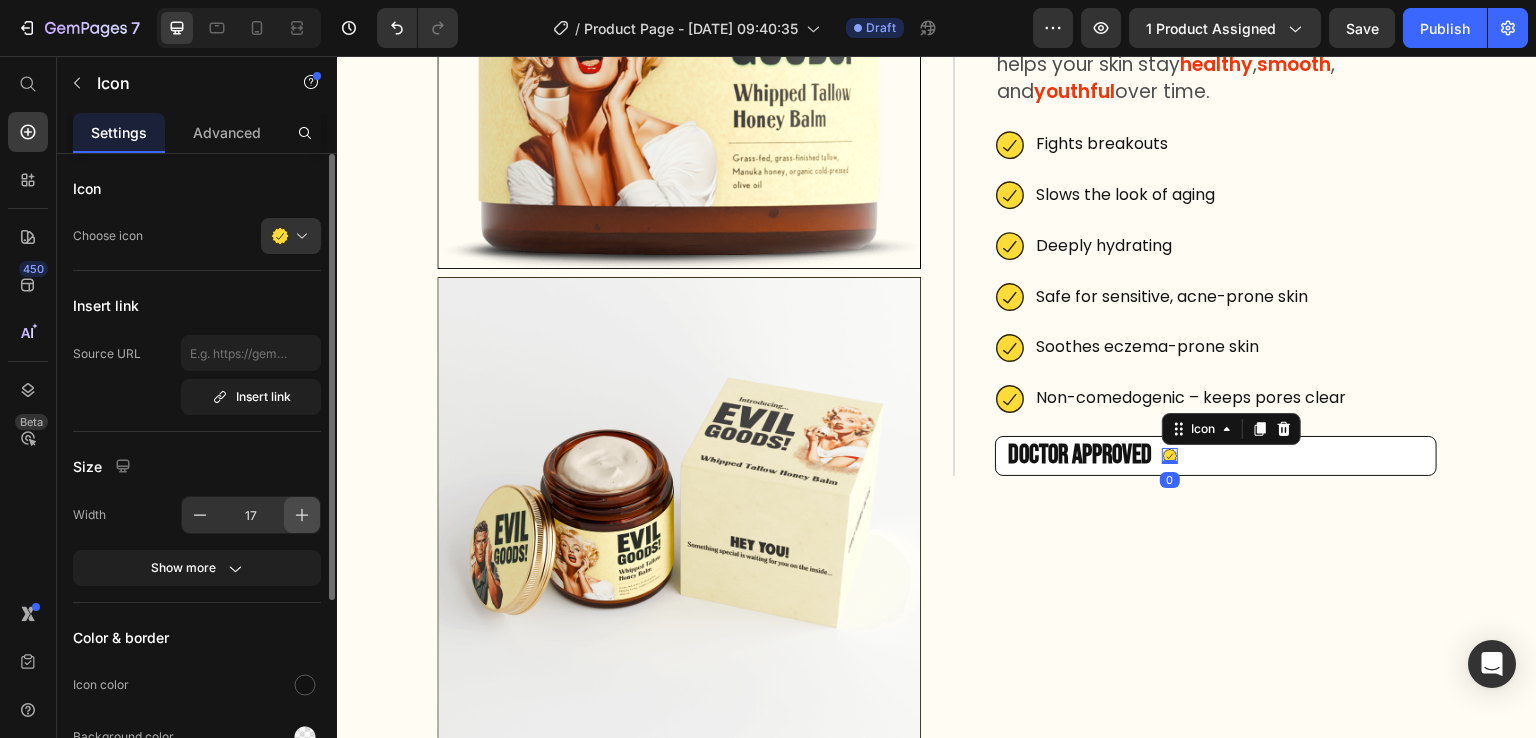 click 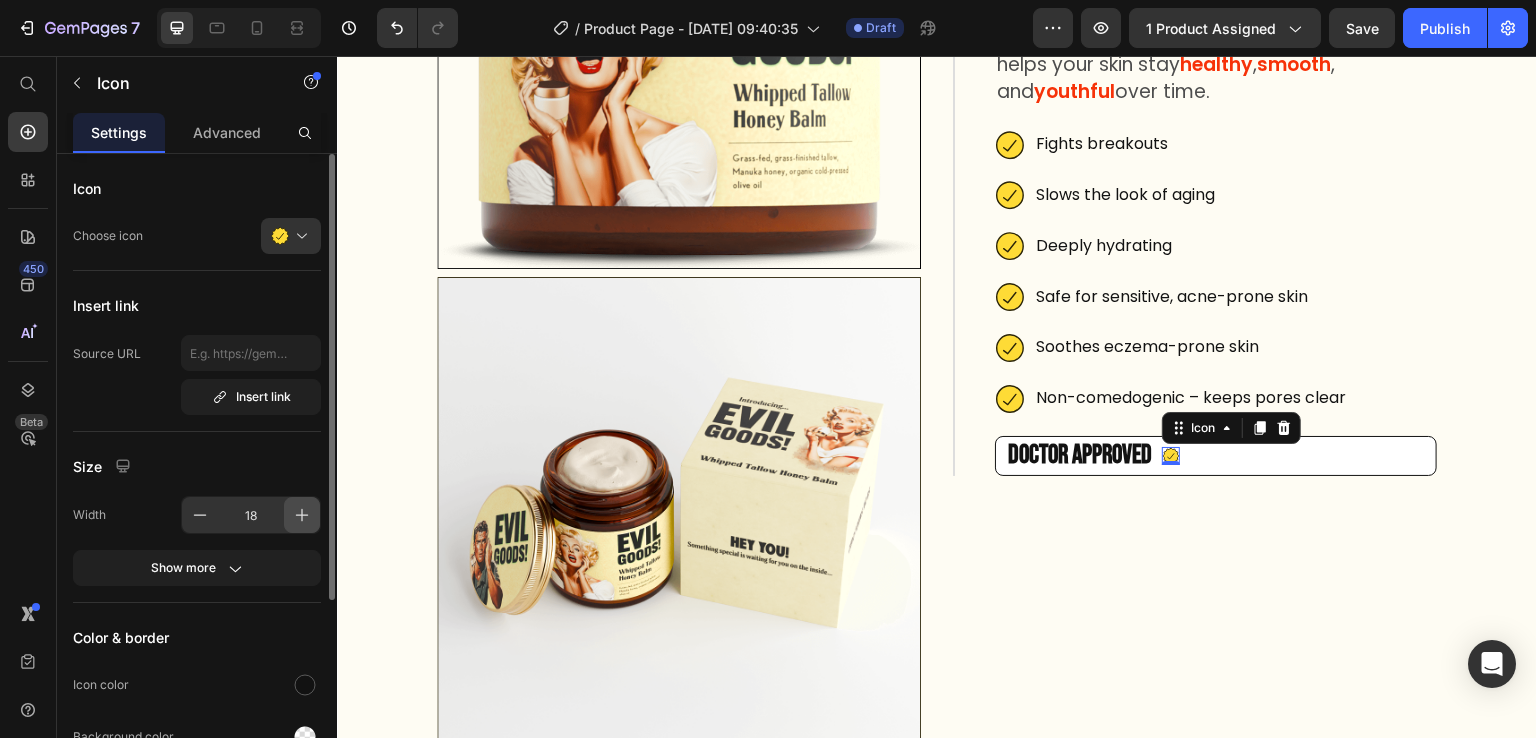 click 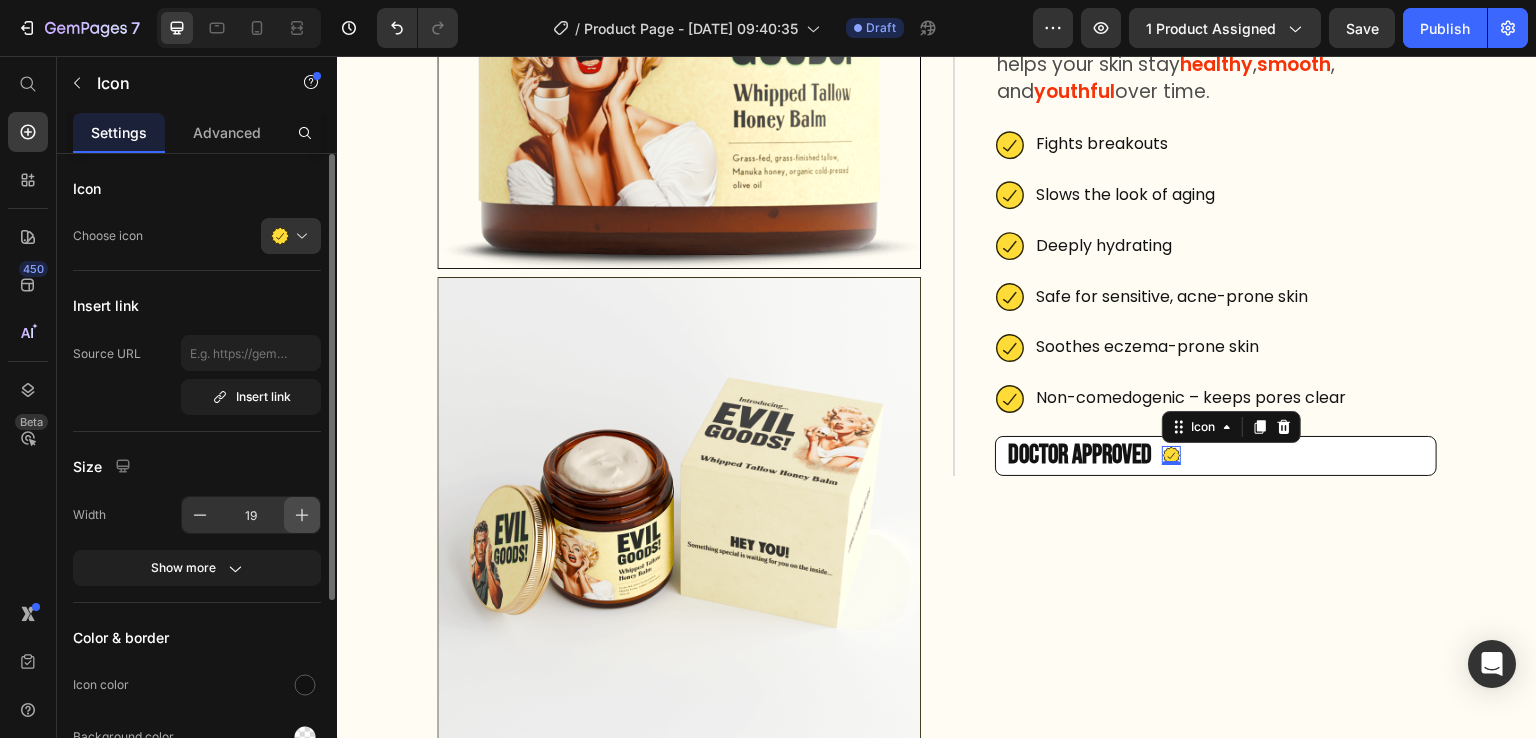 click 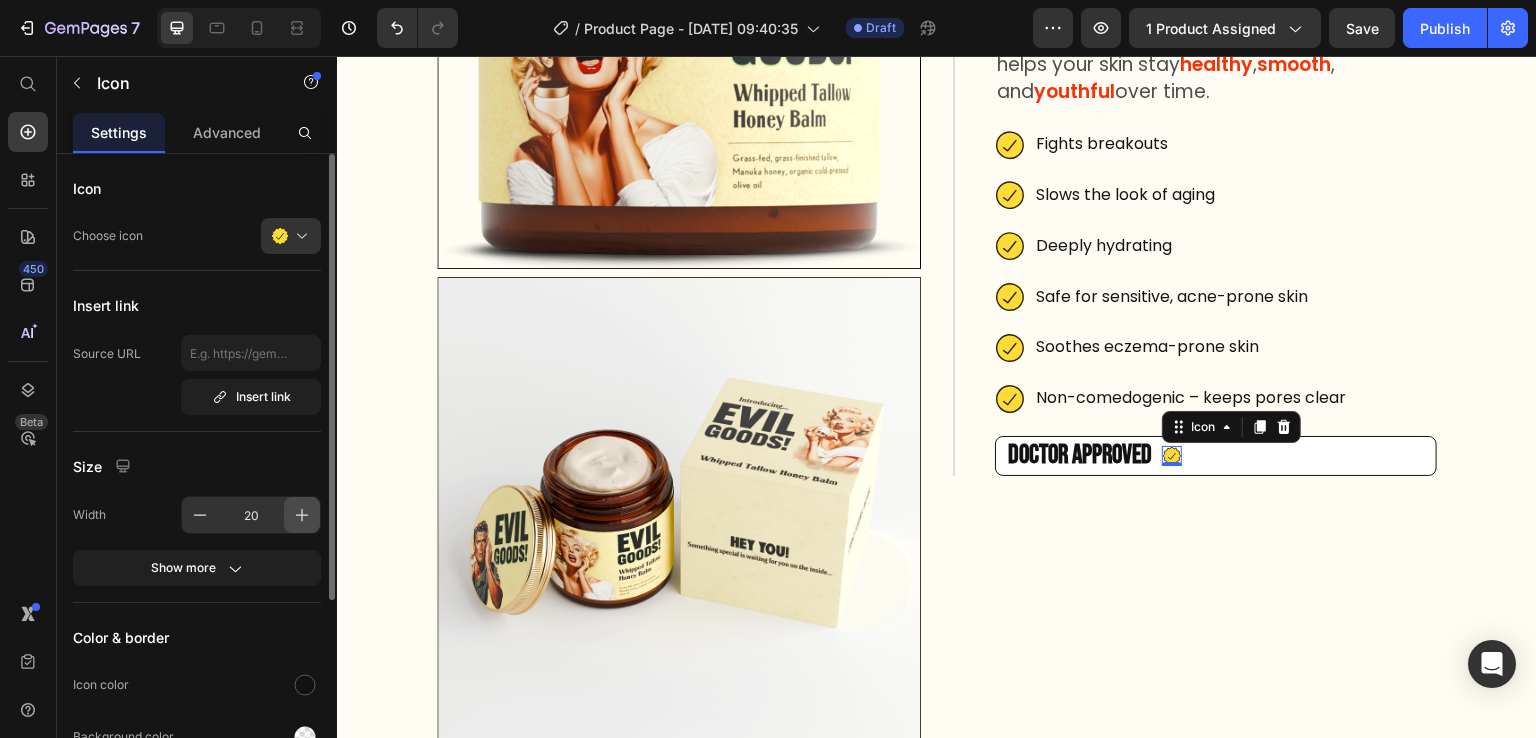 click 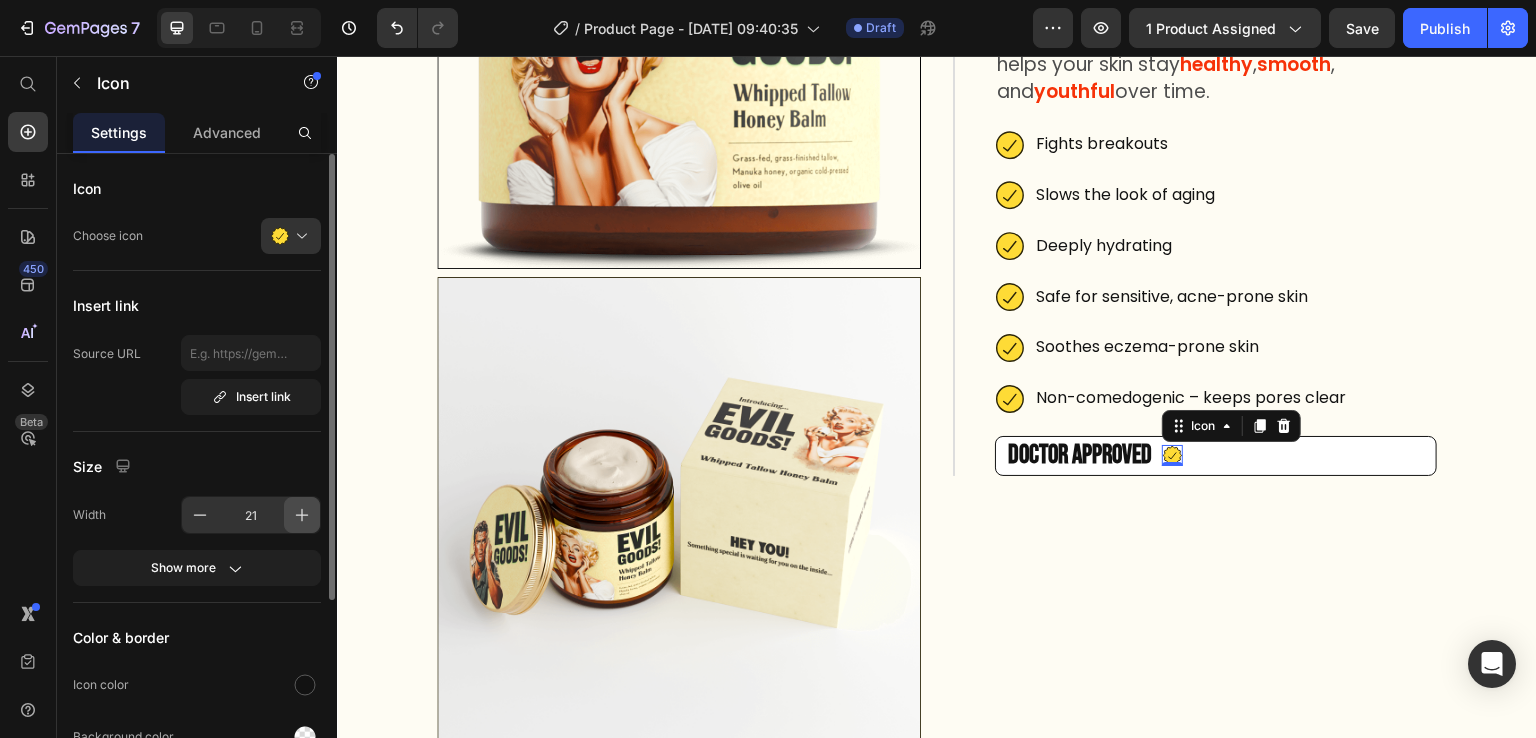click 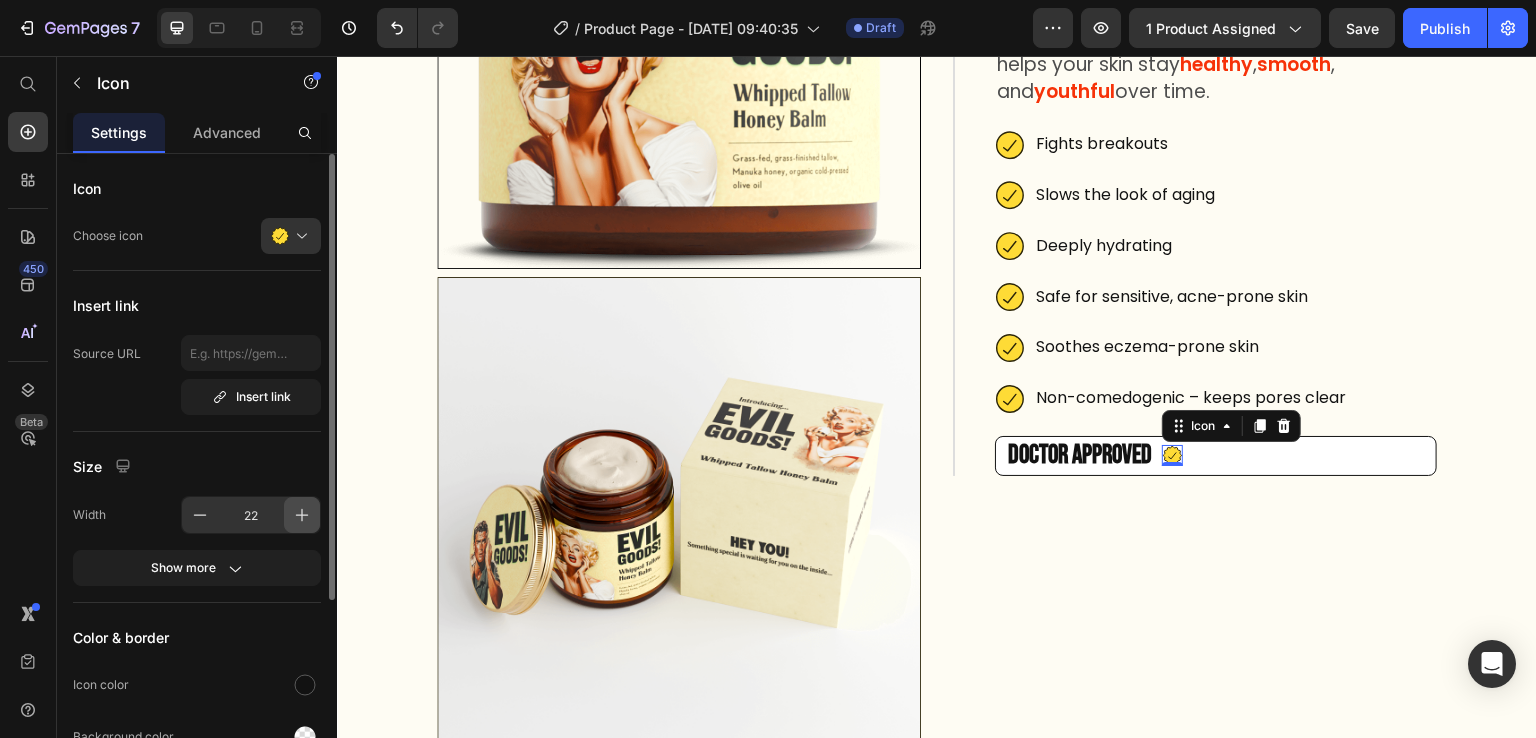 click 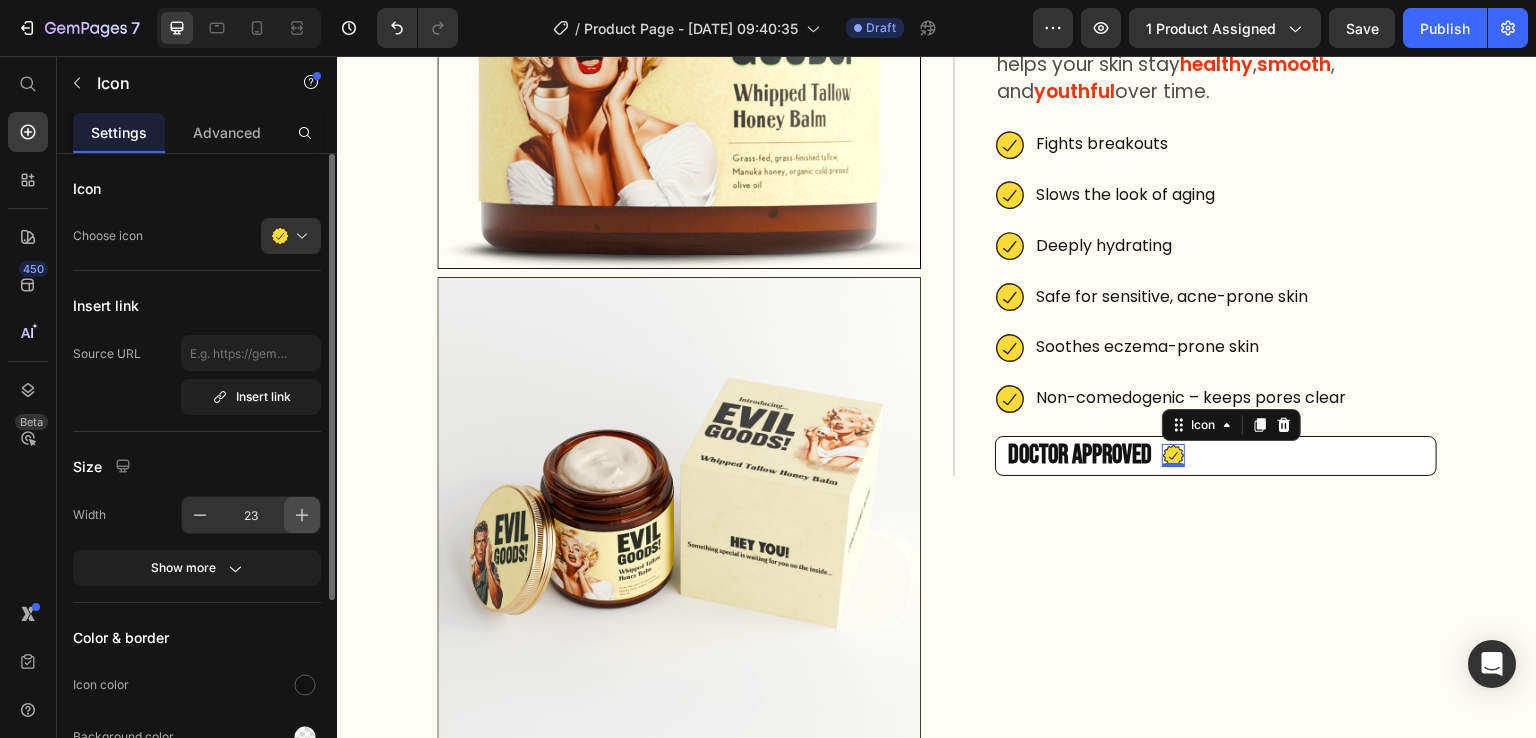 click 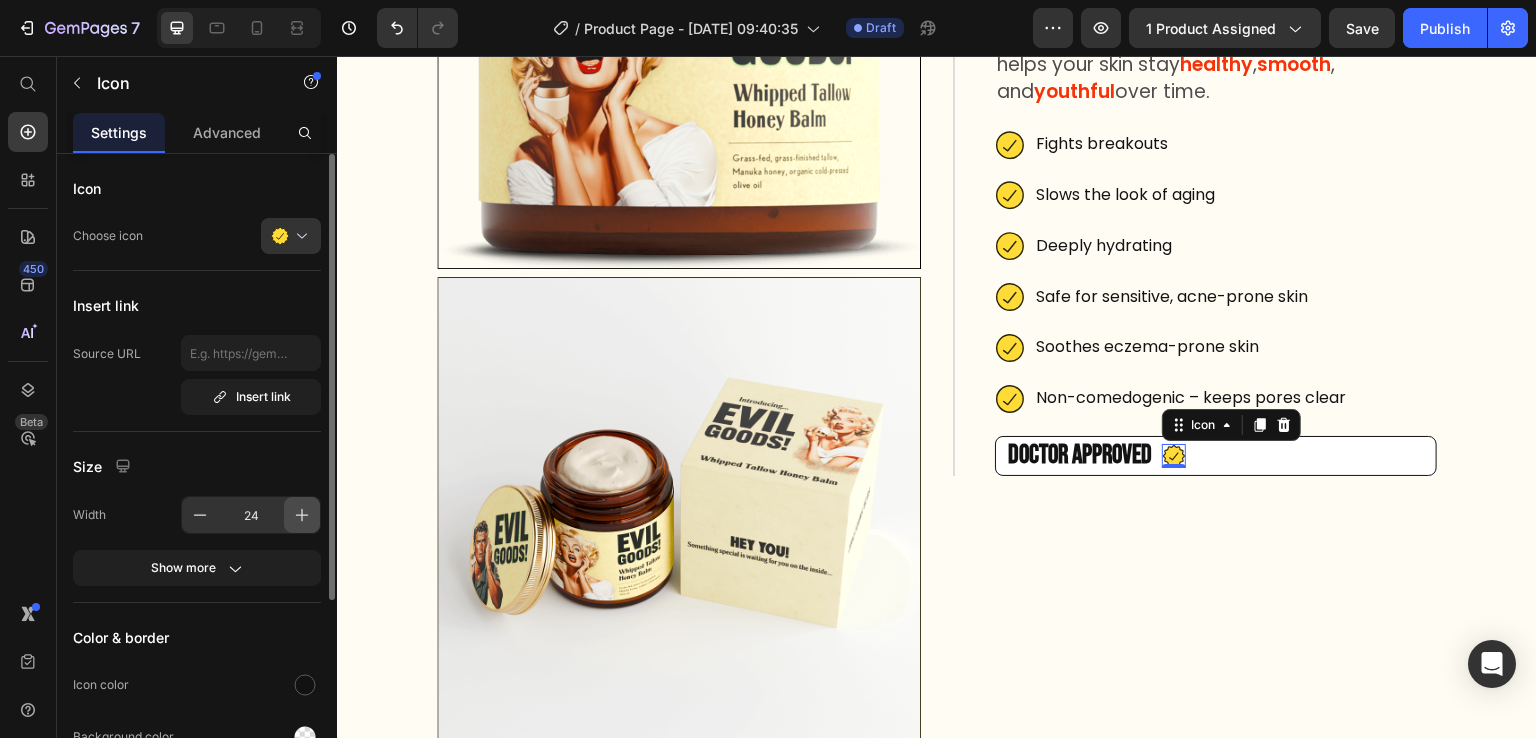 click 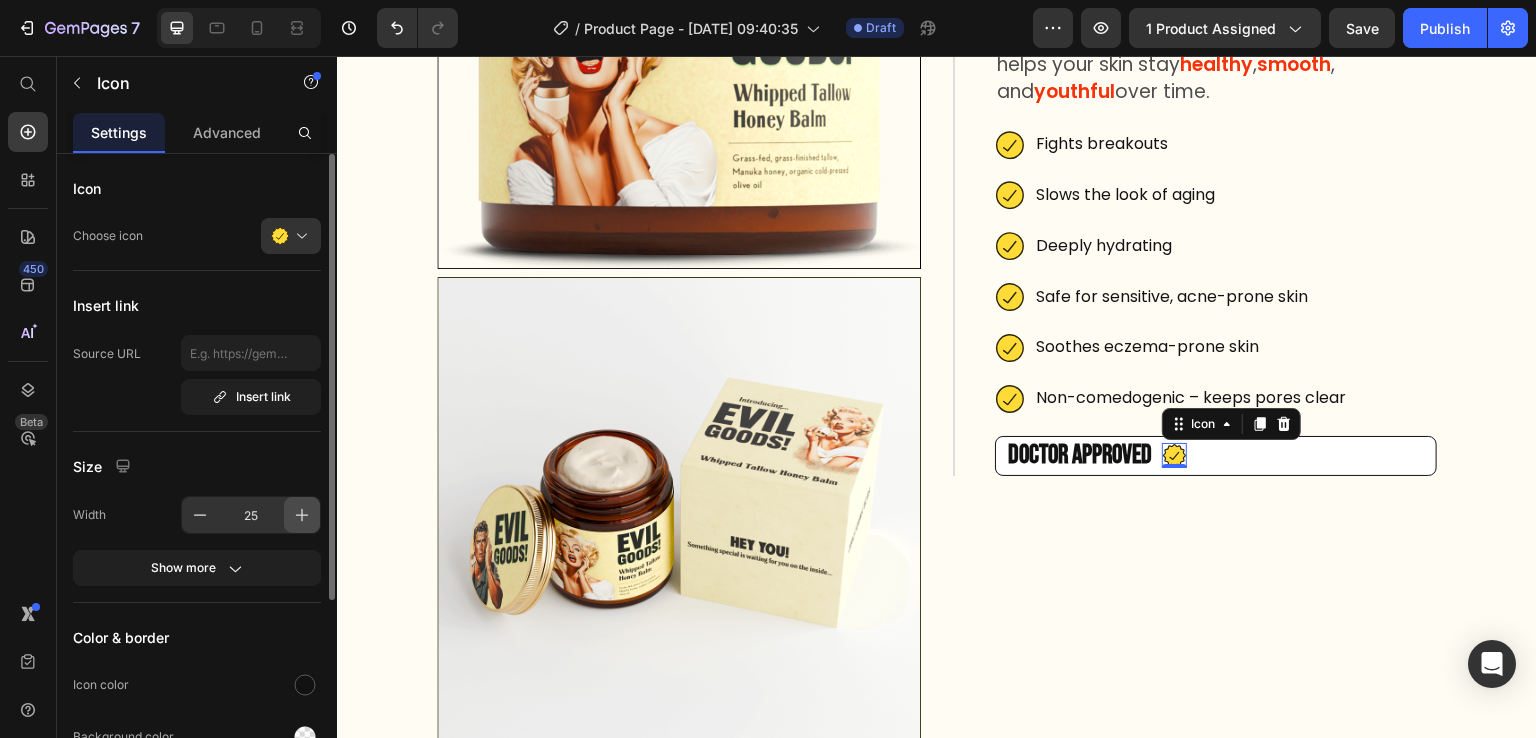 click 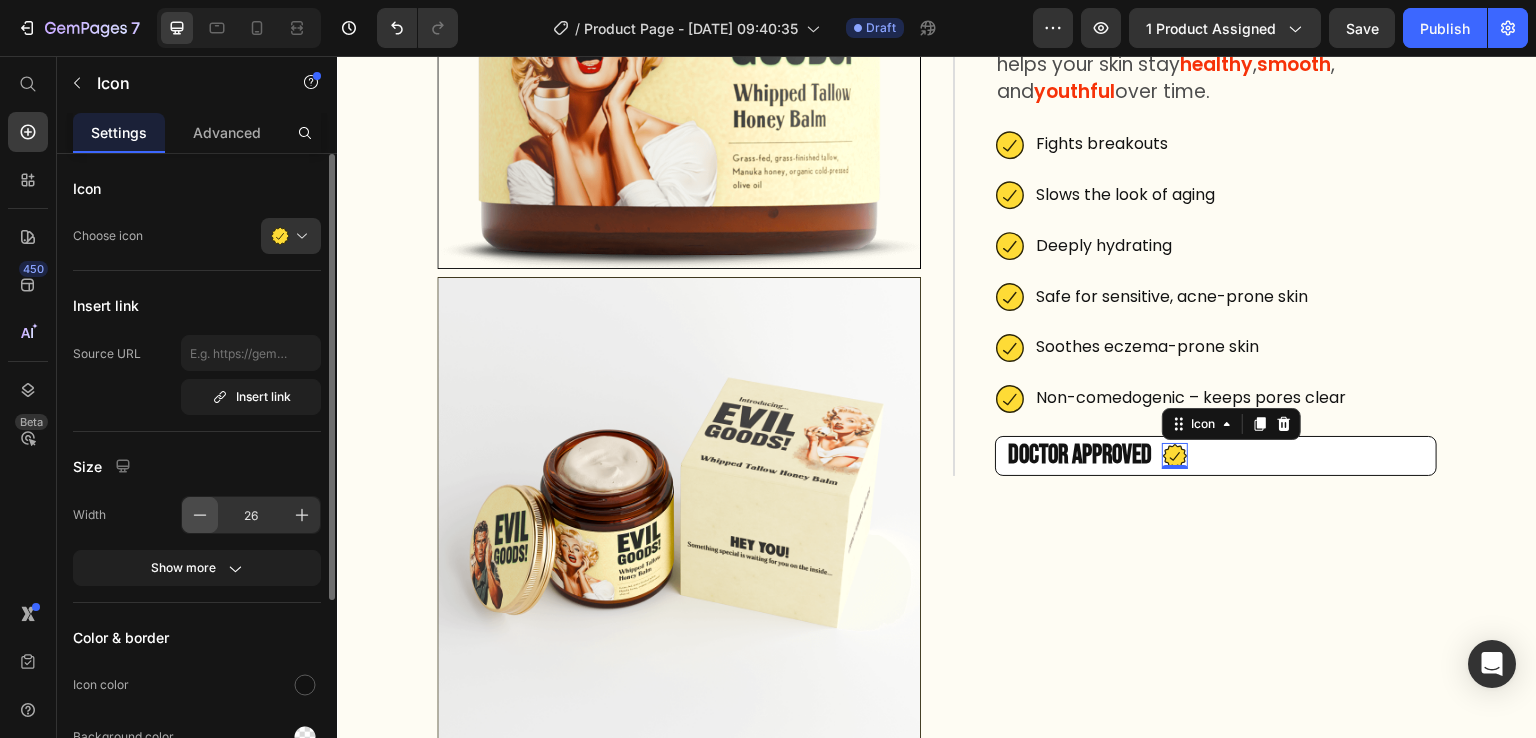 click 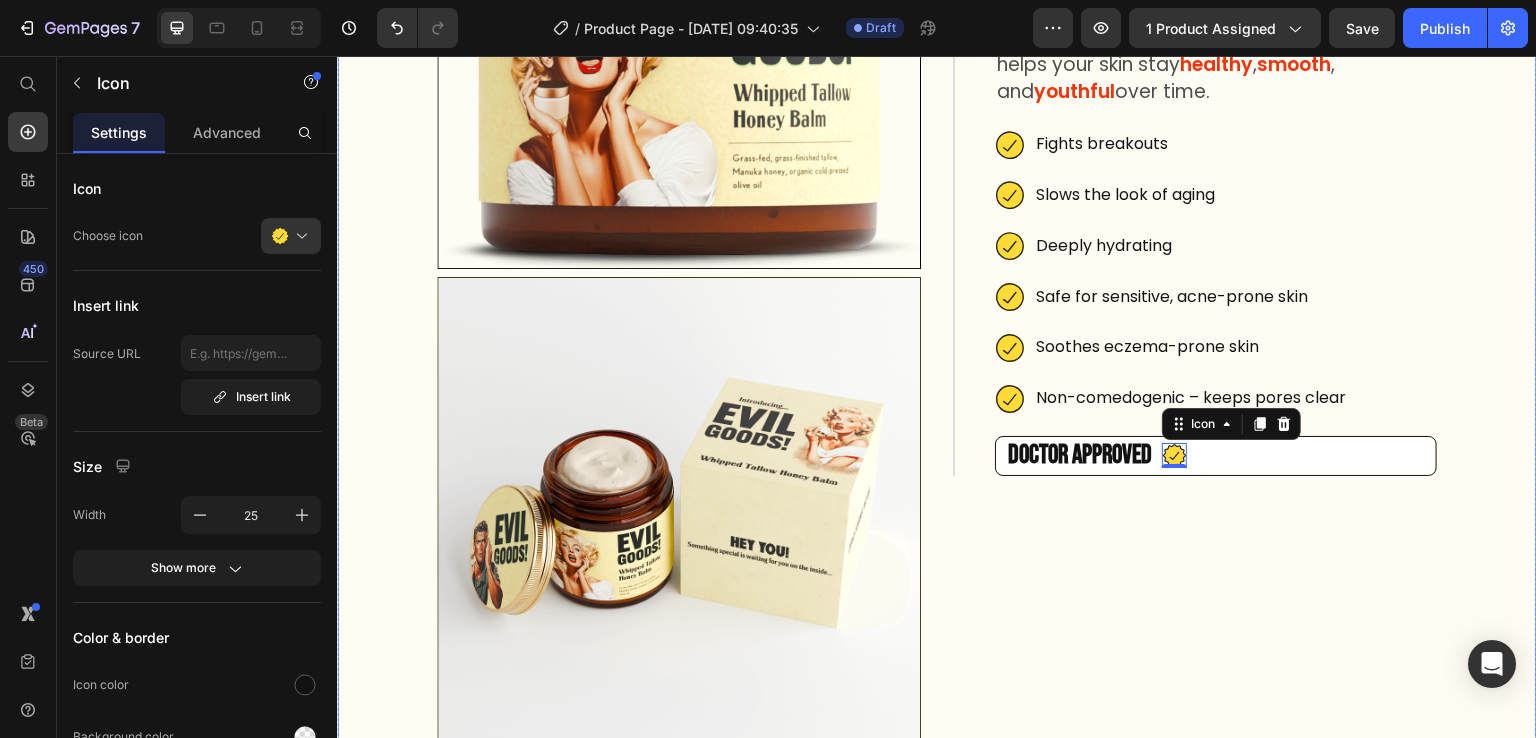 click on "Image Image Image
Icon
Icon
Icon
Icon
Icon Icon List Trusted by 350,000+ customers Text Block Row EVIL GOODS! All-in-One Skin Repair Moisturizer Product Title $34.99 Product Price $69.98 Product Price Row Our balm is is nearly  bioidentical  to your skin. That’s why it sinks in fast, feels natural, and helps your skin stay  healthy ,  smooth , and  youthful  over time. Text Block
Fights breakouts
Slows the look of aging
Deeply hydrating
Safe for sensitive, acne-prone skin
Soothes eczema-prone skin
Non-comedogenic – keeps pores clear Item List ⁠⁠⁠⁠⁠⁠⁠ Doctor Approved Heading
Icon   0 Row Row Row Row" at bounding box center (1195, 1995) 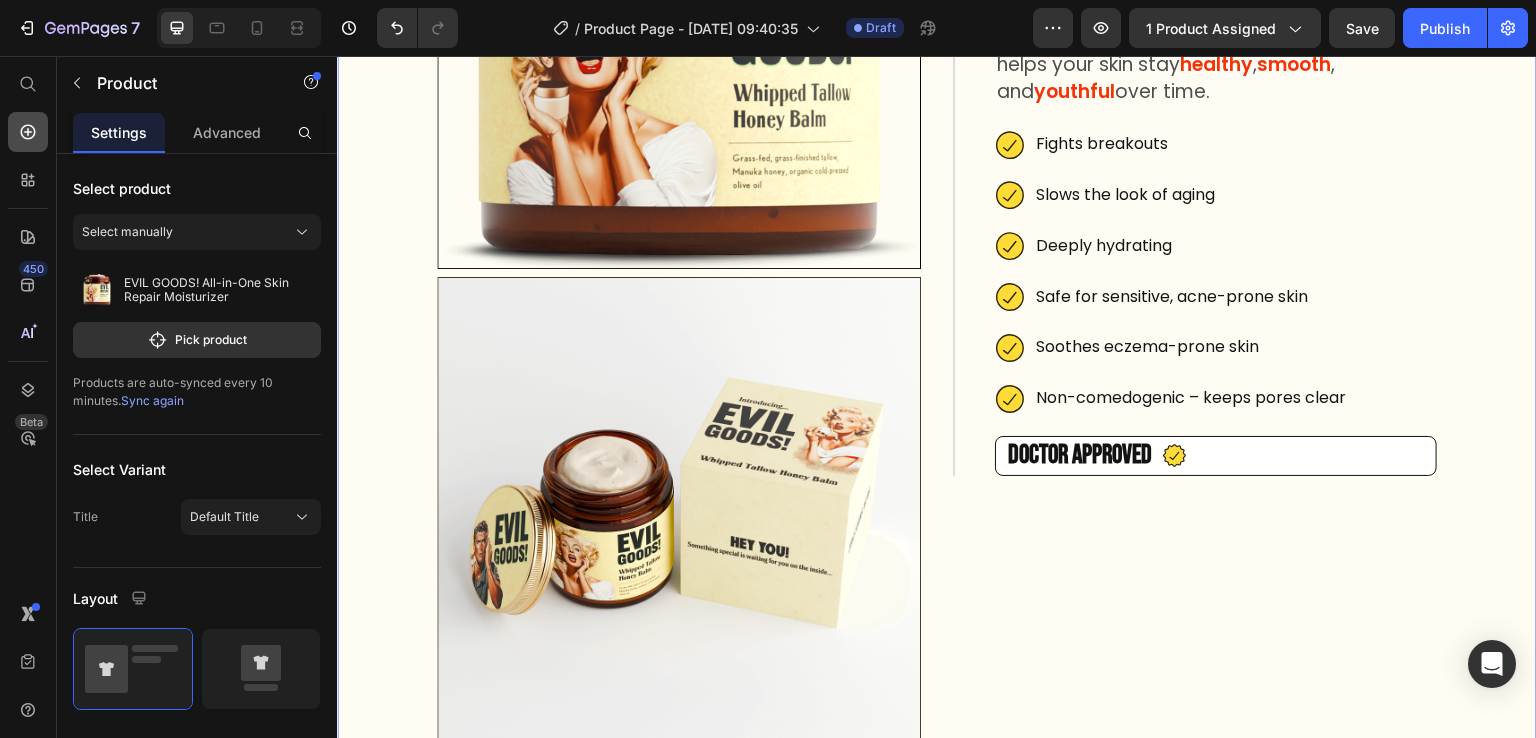 click 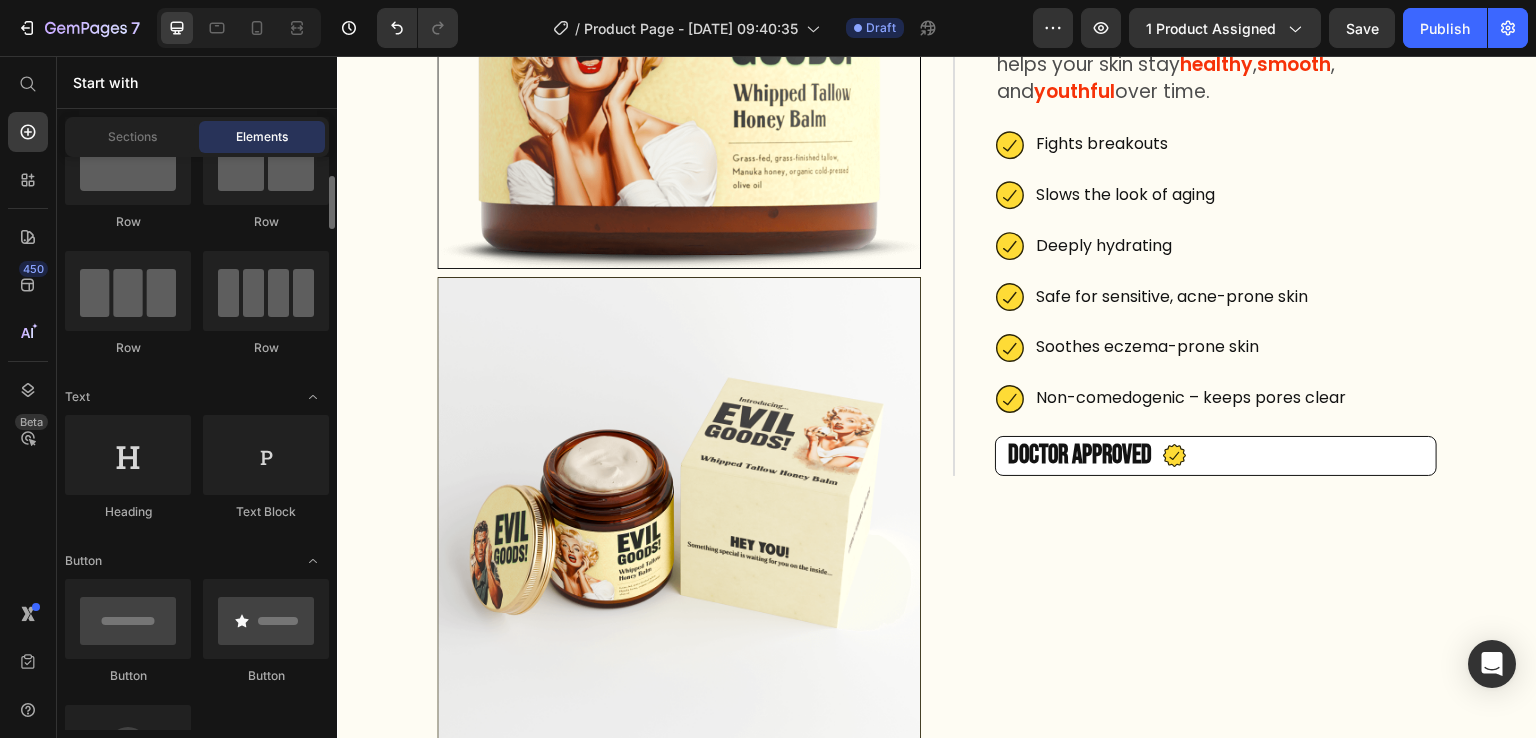 scroll, scrollTop: 0, scrollLeft: 0, axis: both 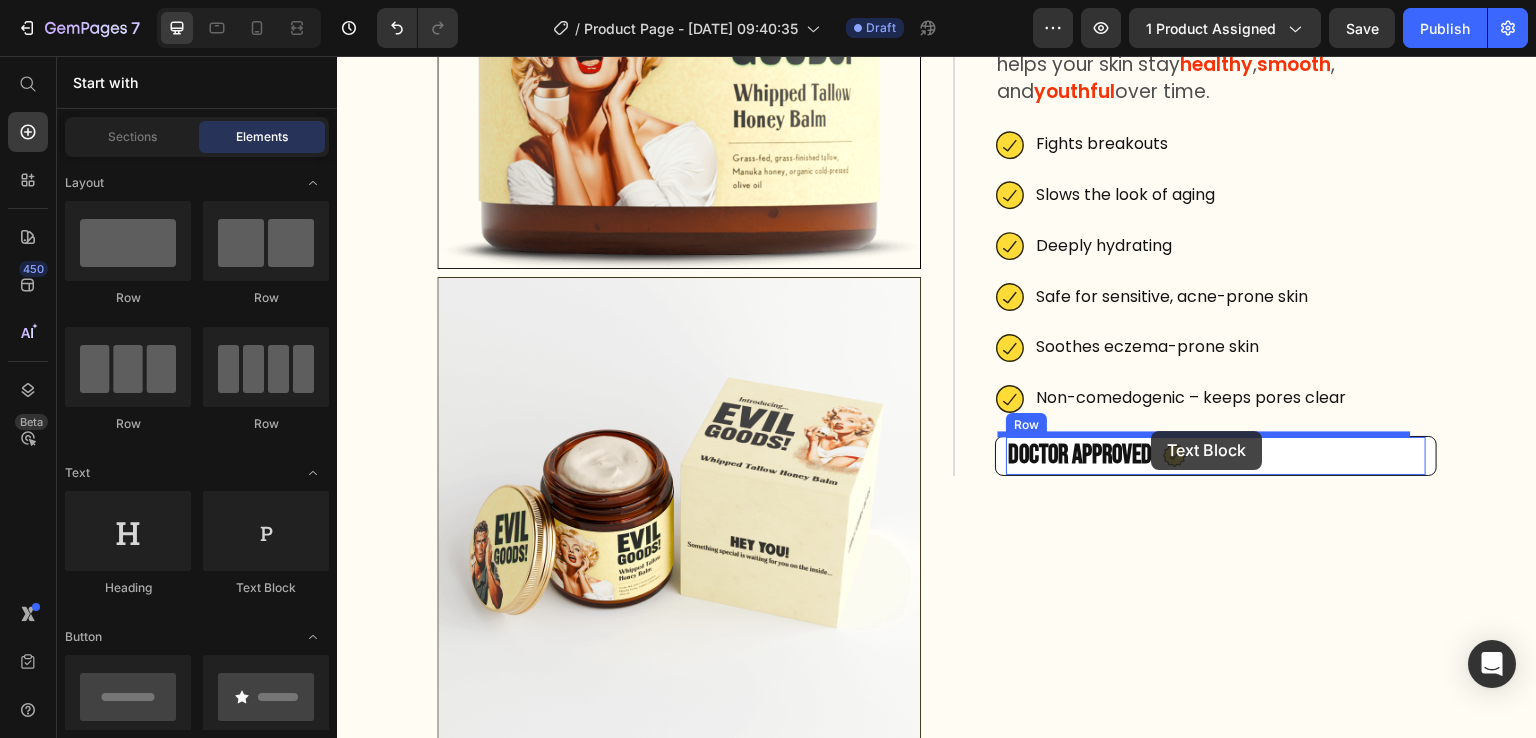 drag, startPoint x: 608, startPoint y: 581, endPoint x: 1152, endPoint y: 431, distance: 564.30133 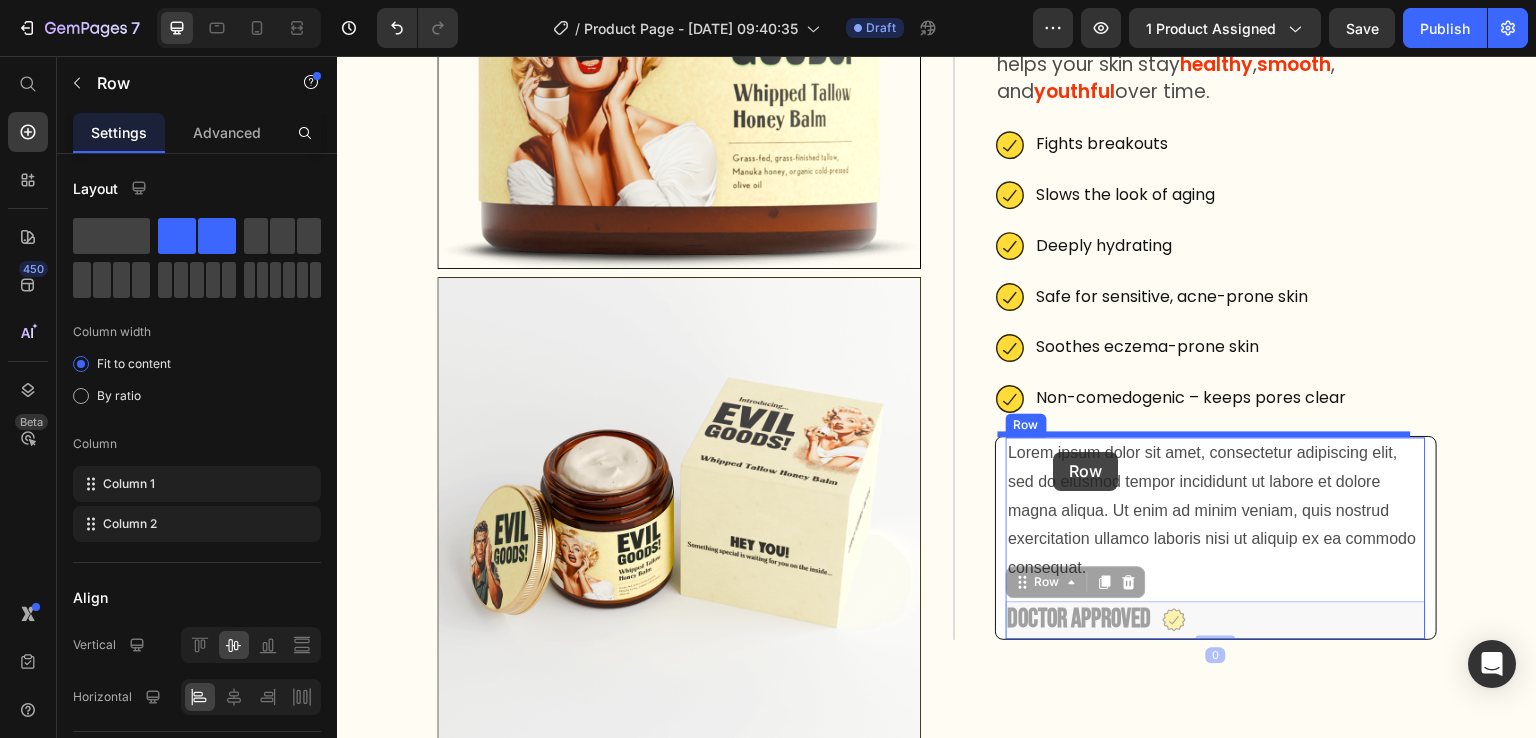 drag, startPoint x: 1034, startPoint y: 579, endPoint x: 1054, endPoint y: 452, distance: 128.56516 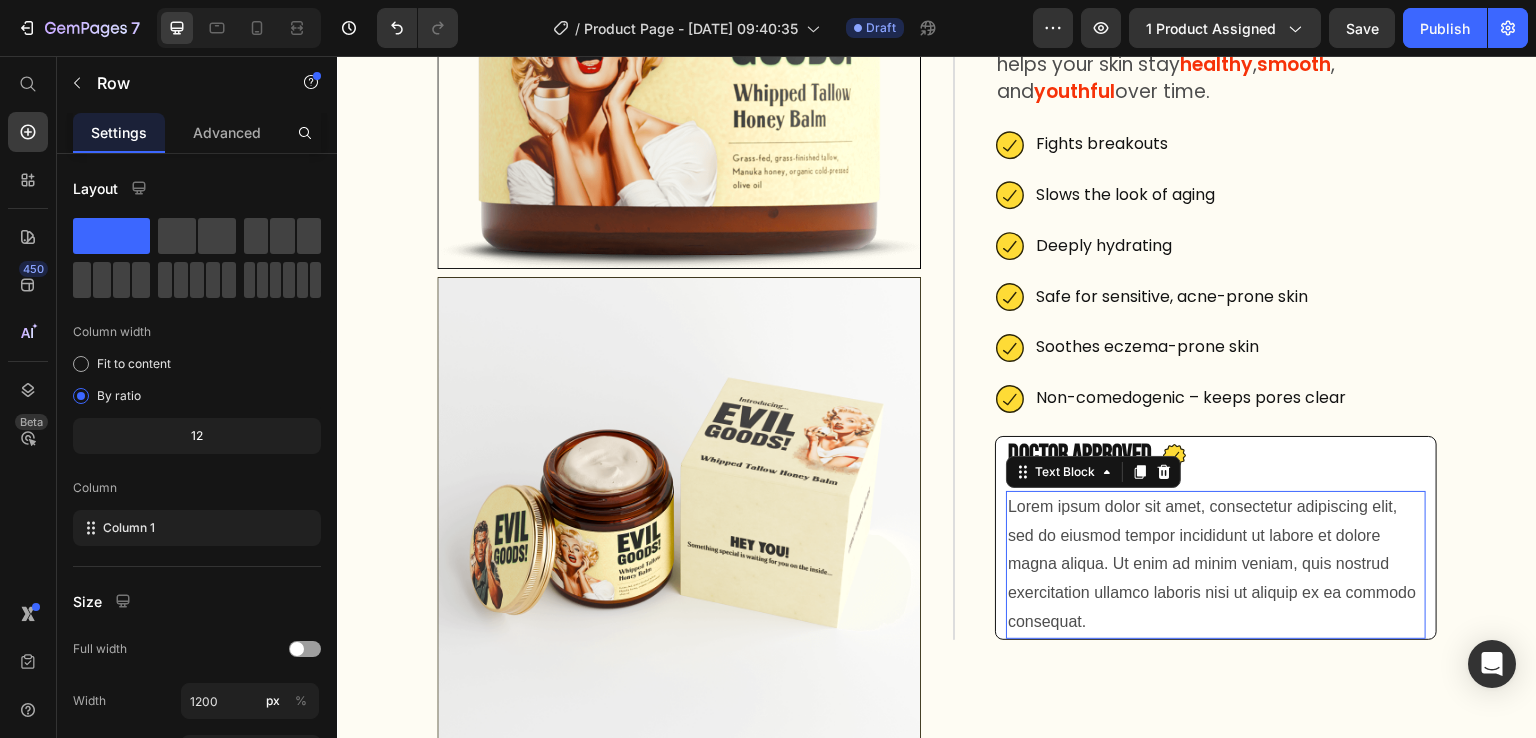 click on "Lorem ipsum dolor sit amet, consectetur adipiscing elit, sed do eiusmod tempor incididunt ut labore et dolore magna aliqua. Ut enim ad minim veniam, quis nostrud exercitation ullamco laboris nisi ut aliquip ex ea commodo consequat." at bounding box center (1216, 565) 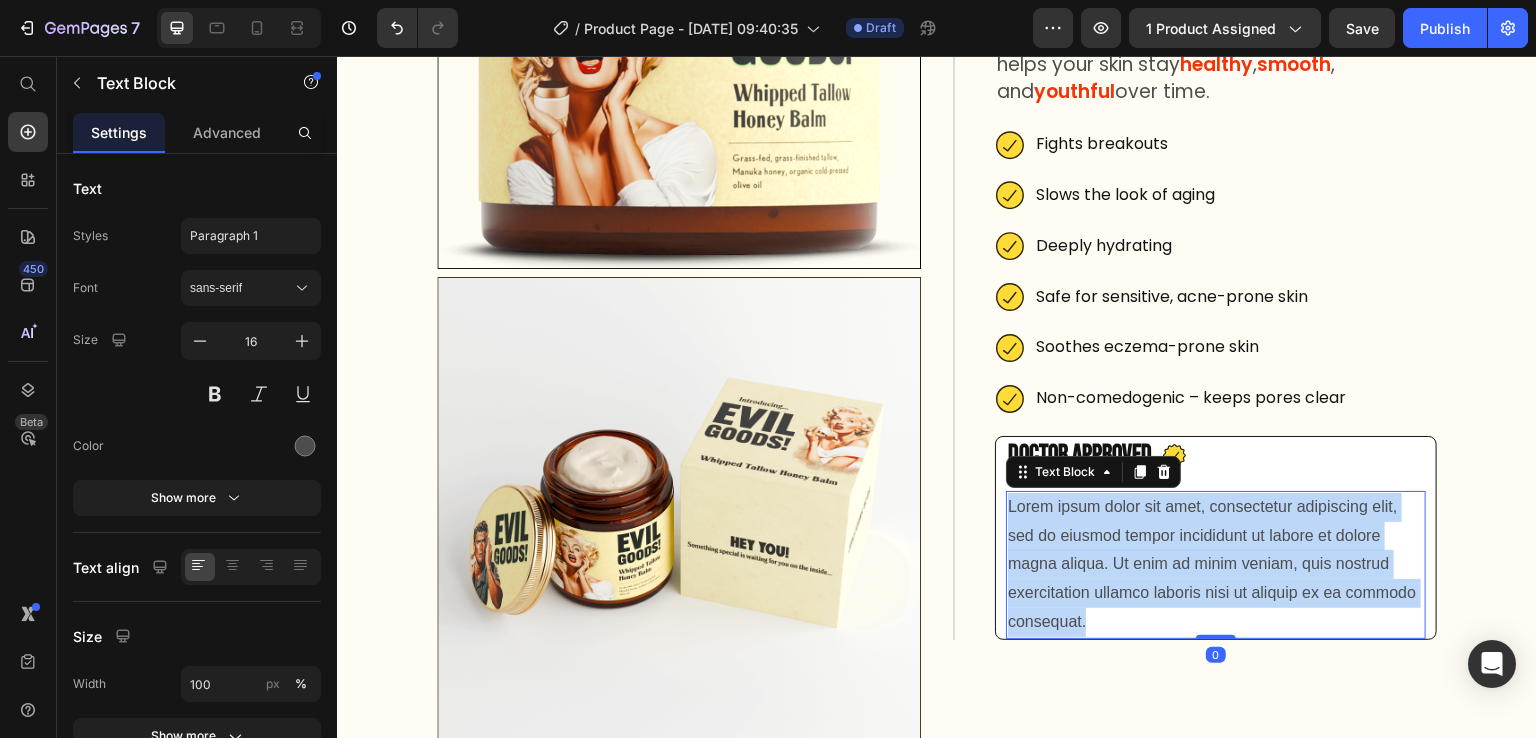 click on "Lorem ipsum dolor sit amet, consectetur adipiscing elit, sed do eiusmod tempor incididunt ut labore et dolore magna aliqua. Ut enim ad minim veniam, quis nostrud exercitation ullamco laboris nisi ut aliquip ex ea commodo consequat." at bounding box center [1216, 565] 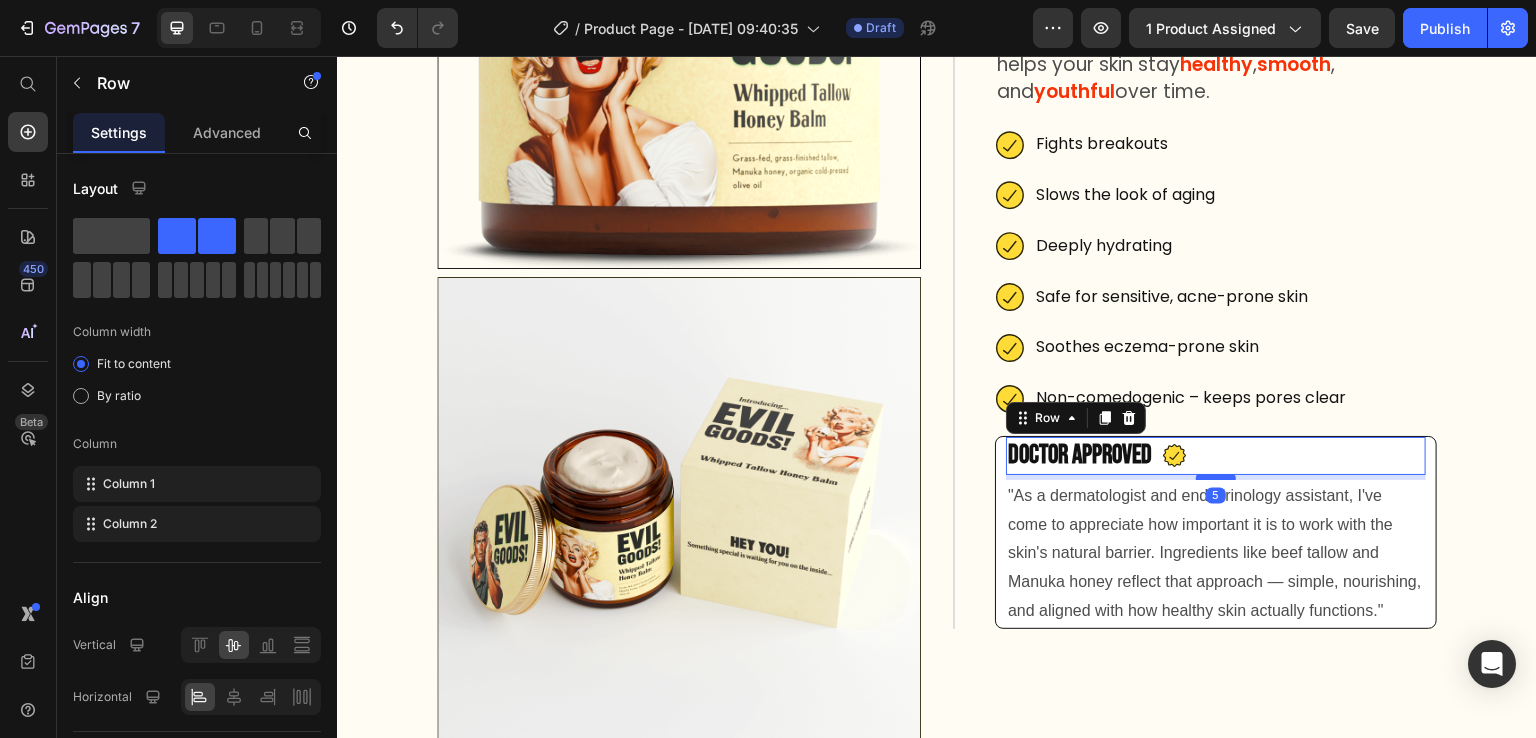 drag, startPoint x: 1212, startPoint y: 485, endPoint x: 1218, endPoint y: 474, distance: 12.529964 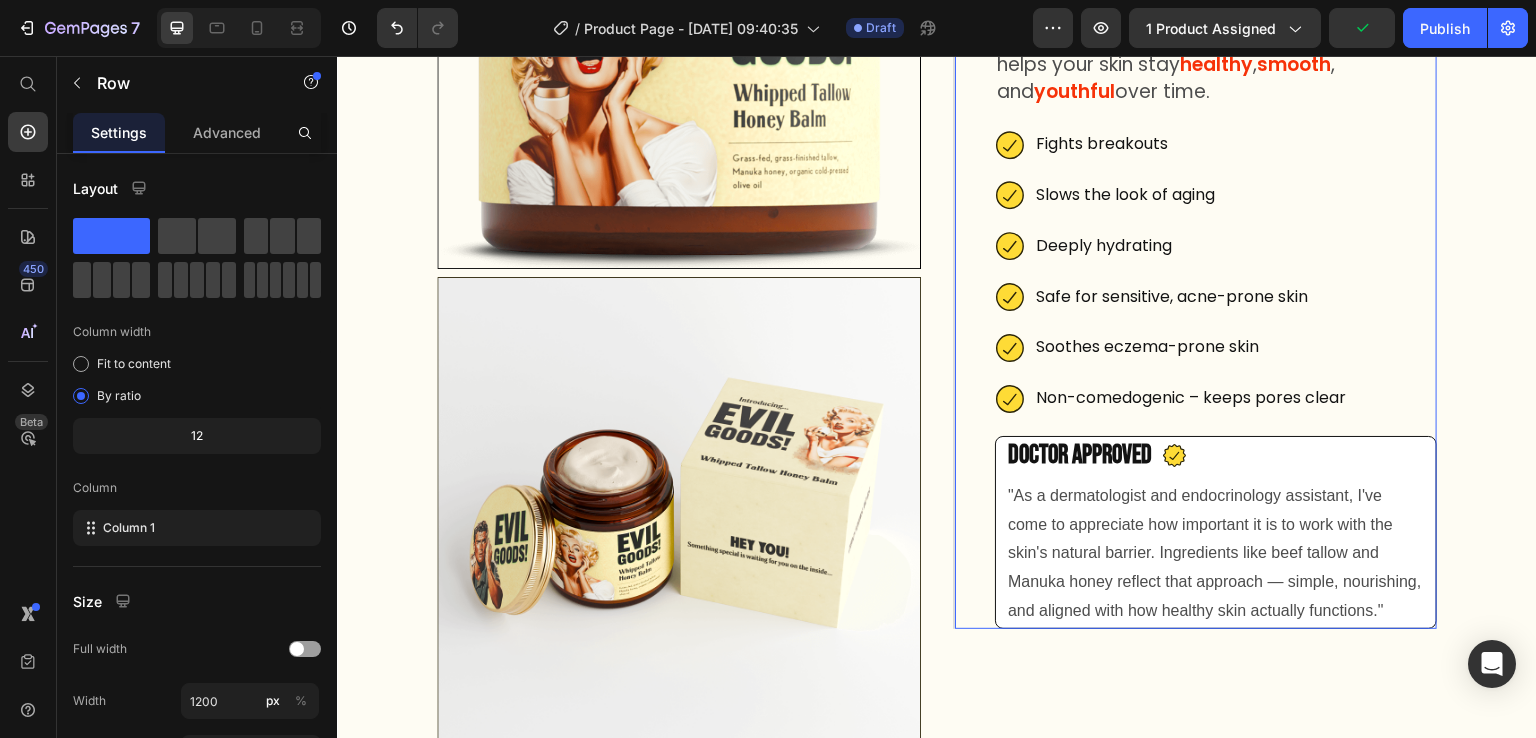 click on "Image Image Image
Icon
Icon
Icon
Icon
Icon Icon List Trusted by 350,000+ customers Text Block Row EVIL GOODS! All-in-One Skin Repair Moisturizer Product Title $34.99 Product Price $69.98 Product Price Row Our balm is is nearly  bioidentical  to your skin. That’s why it sinks in fast, feels natural, and helps your skin stay  healthy ,  smooth , and  youthful  over time. Text Block
Fights breakouts
Slows the look of aging
Deeply hydrating
Safe for sensitive, acne-prone skin
Soothes eczema-prone skin
Non-comedogenic – keeps pores clear Item List ⁠⁠⁠⁠⁠⁠⁠ Doctor Approved Heading
Icon Row Text Block   0 Row Row Row" at bounding box center [1195, 207] 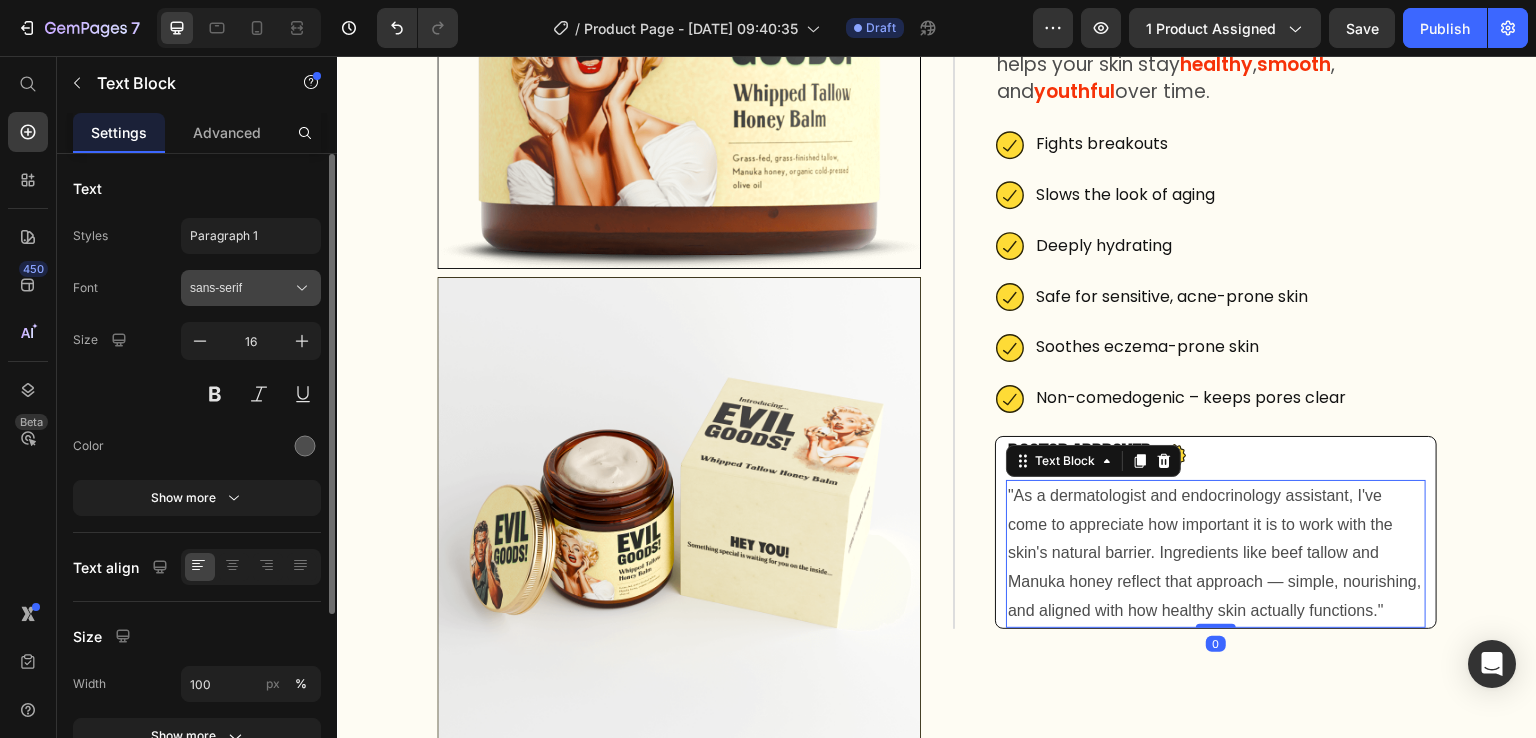 click on "sans-serif" at bounding box center (241, 288) 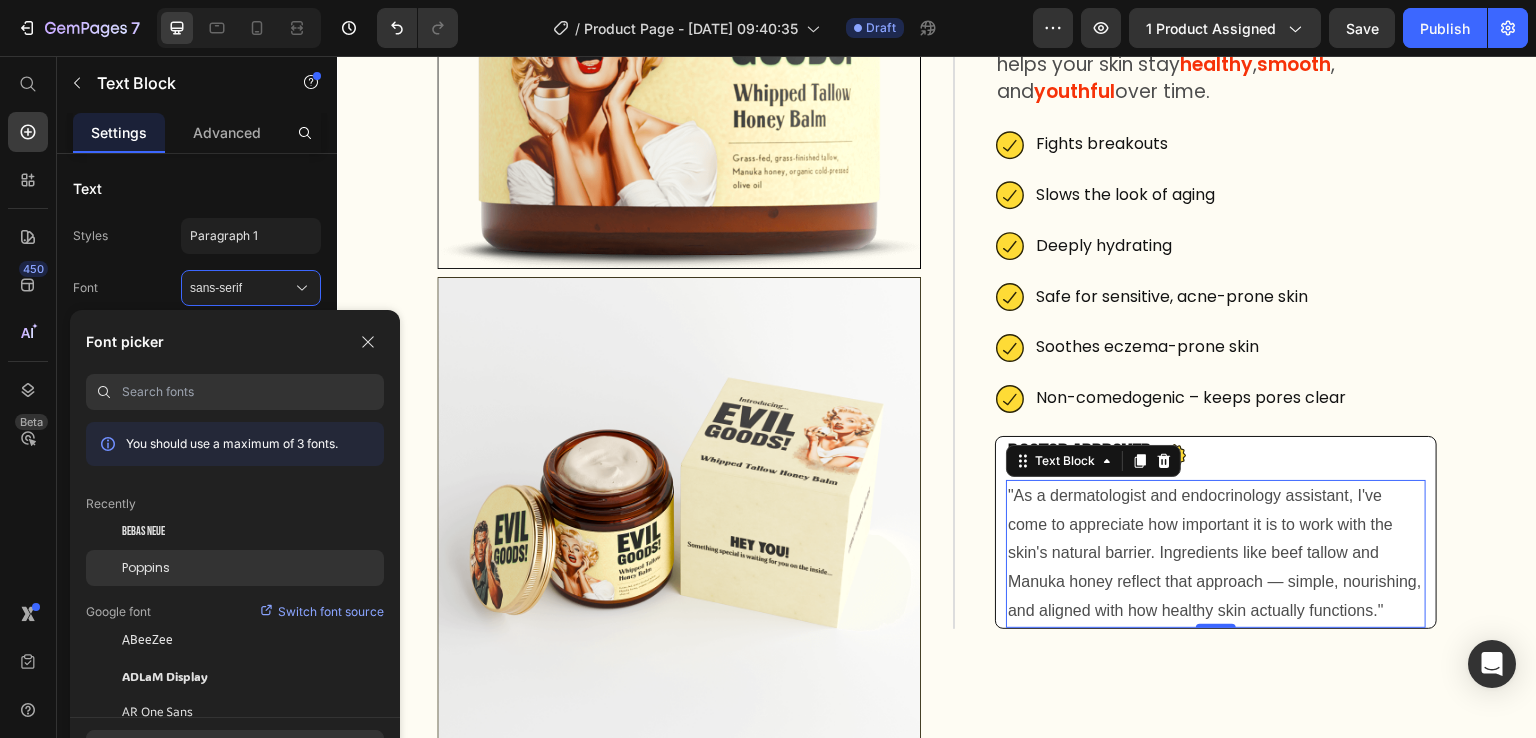 click on "Poppins" 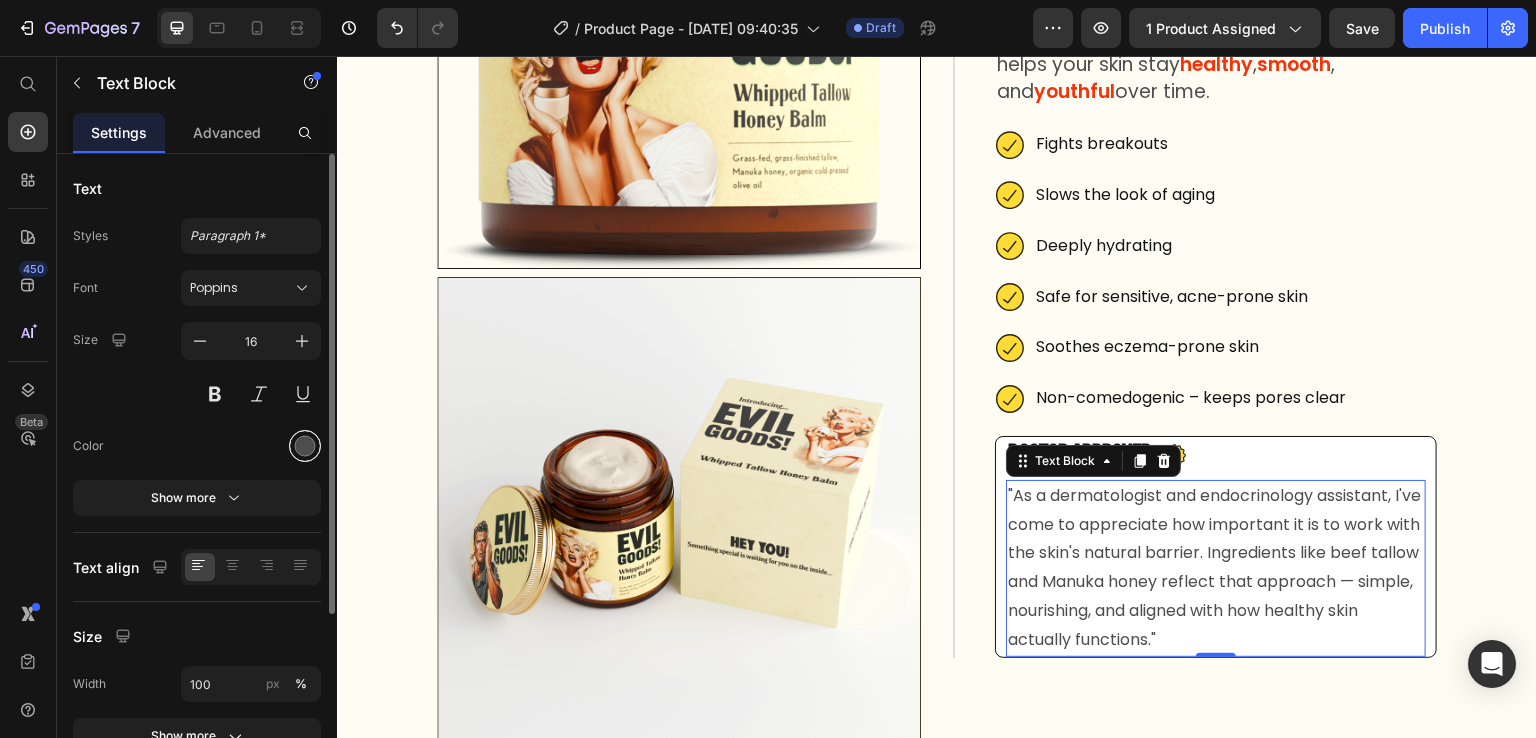 click at bounding box center [305, 446] 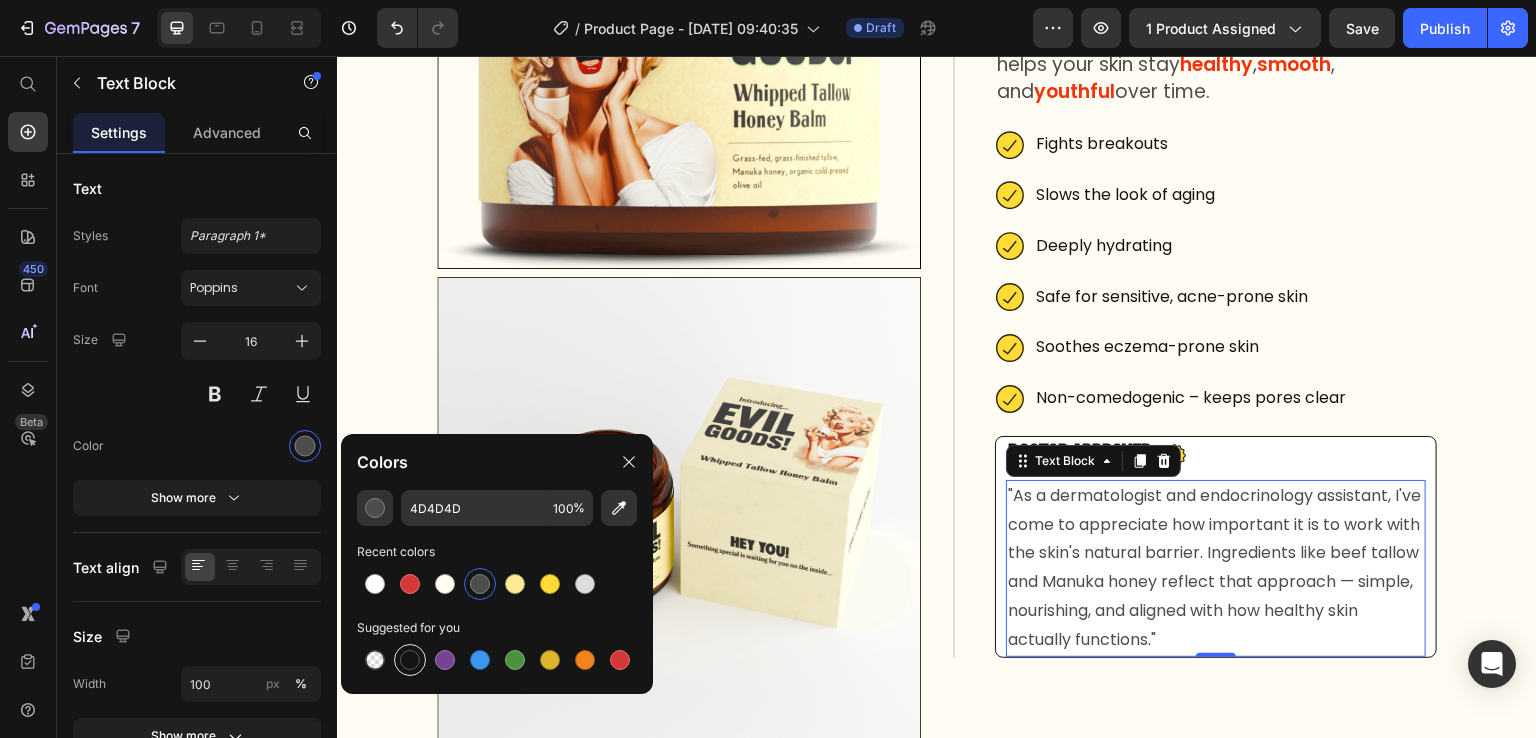 click at bounding box center [410, 660] 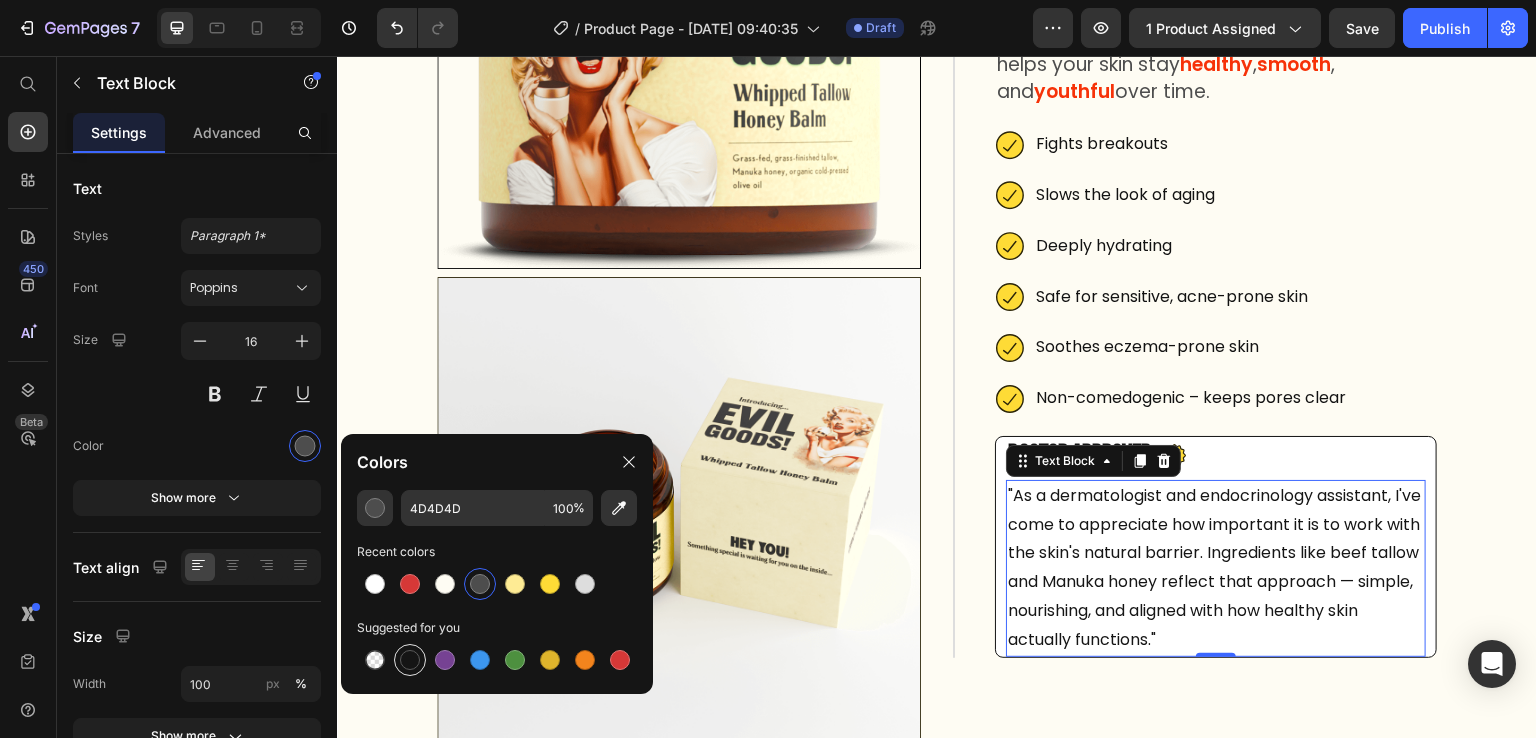 type on "151515" 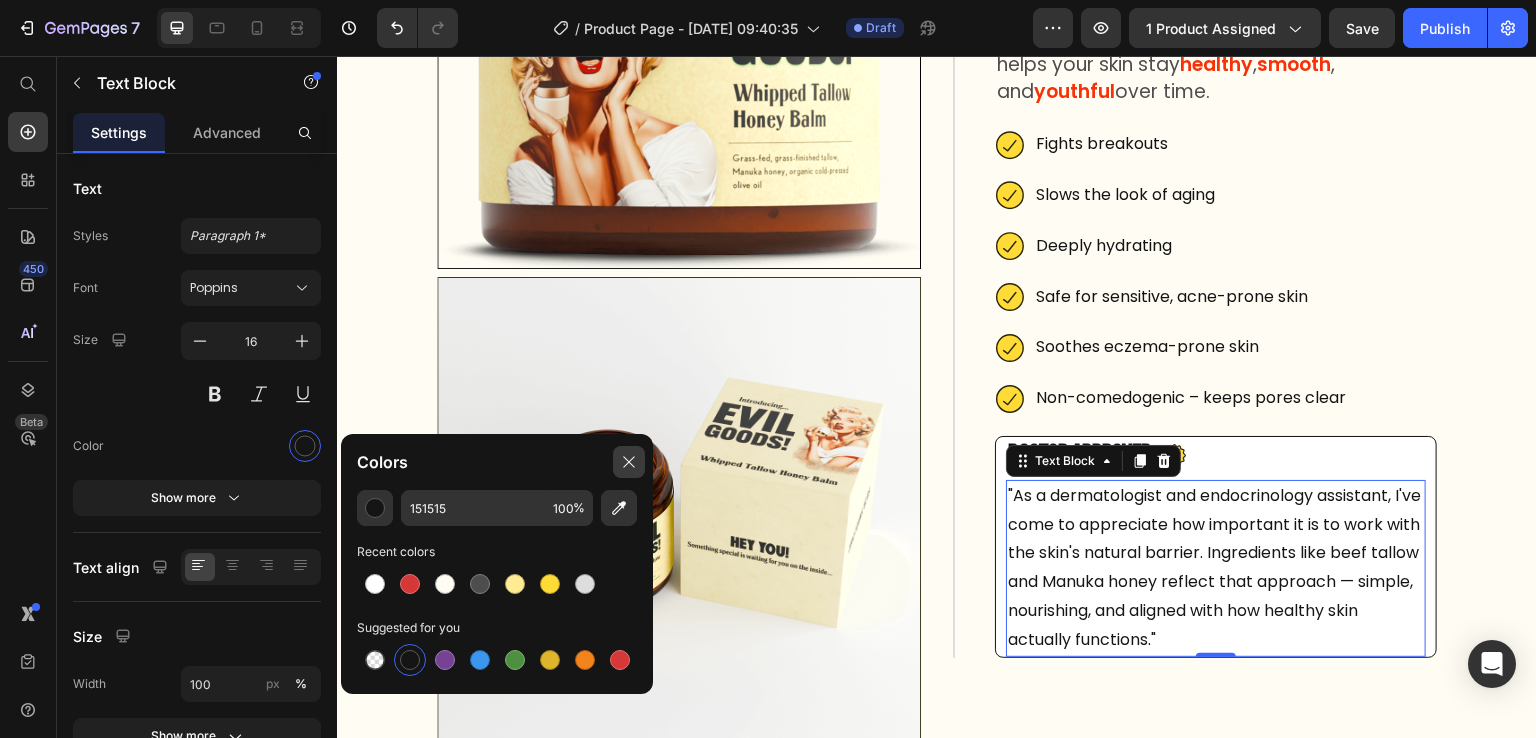 click at bounding box center (629, 462) 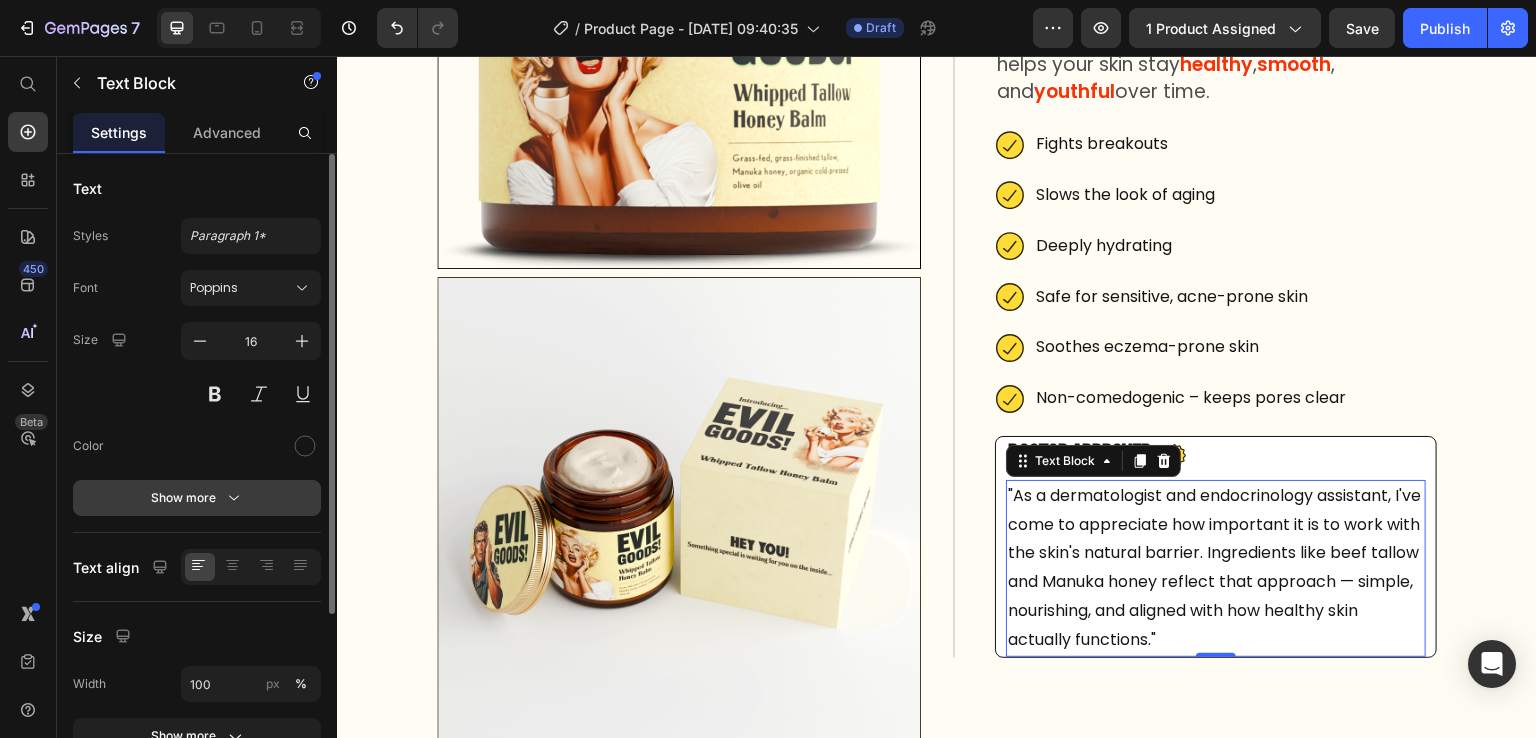 click on "Show more" at bounding box center (197, 498) 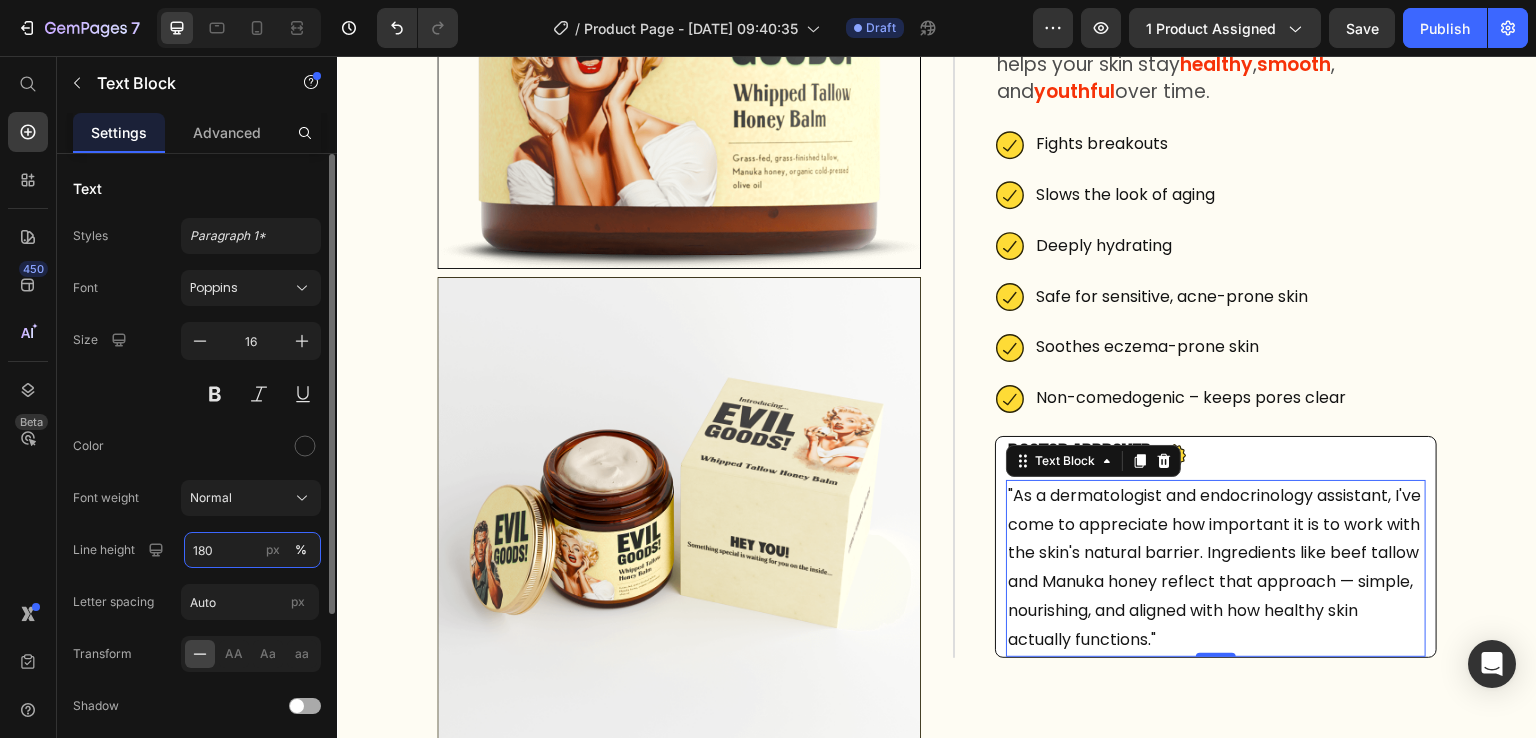 click on "180" at bounding box center [252, 550] 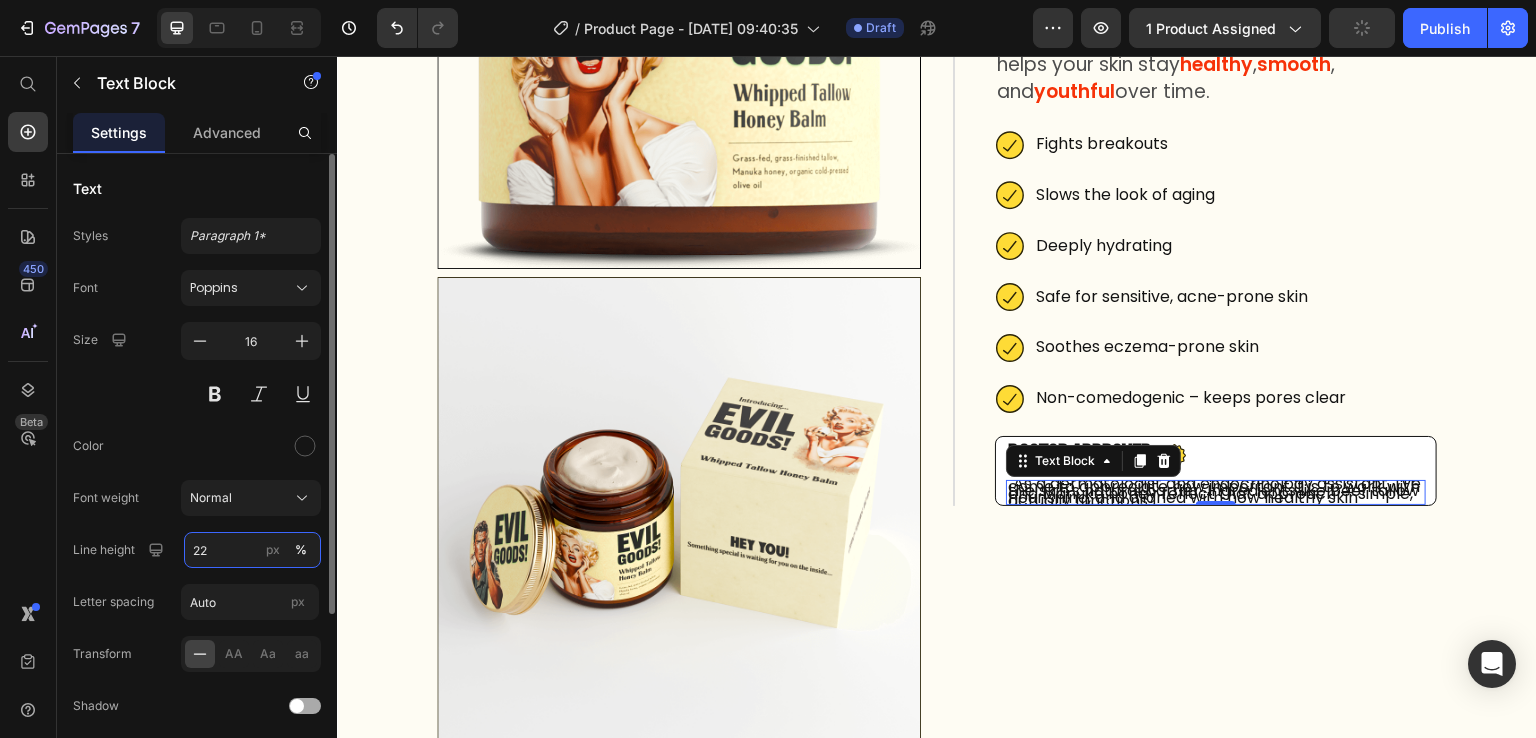 type on "22" 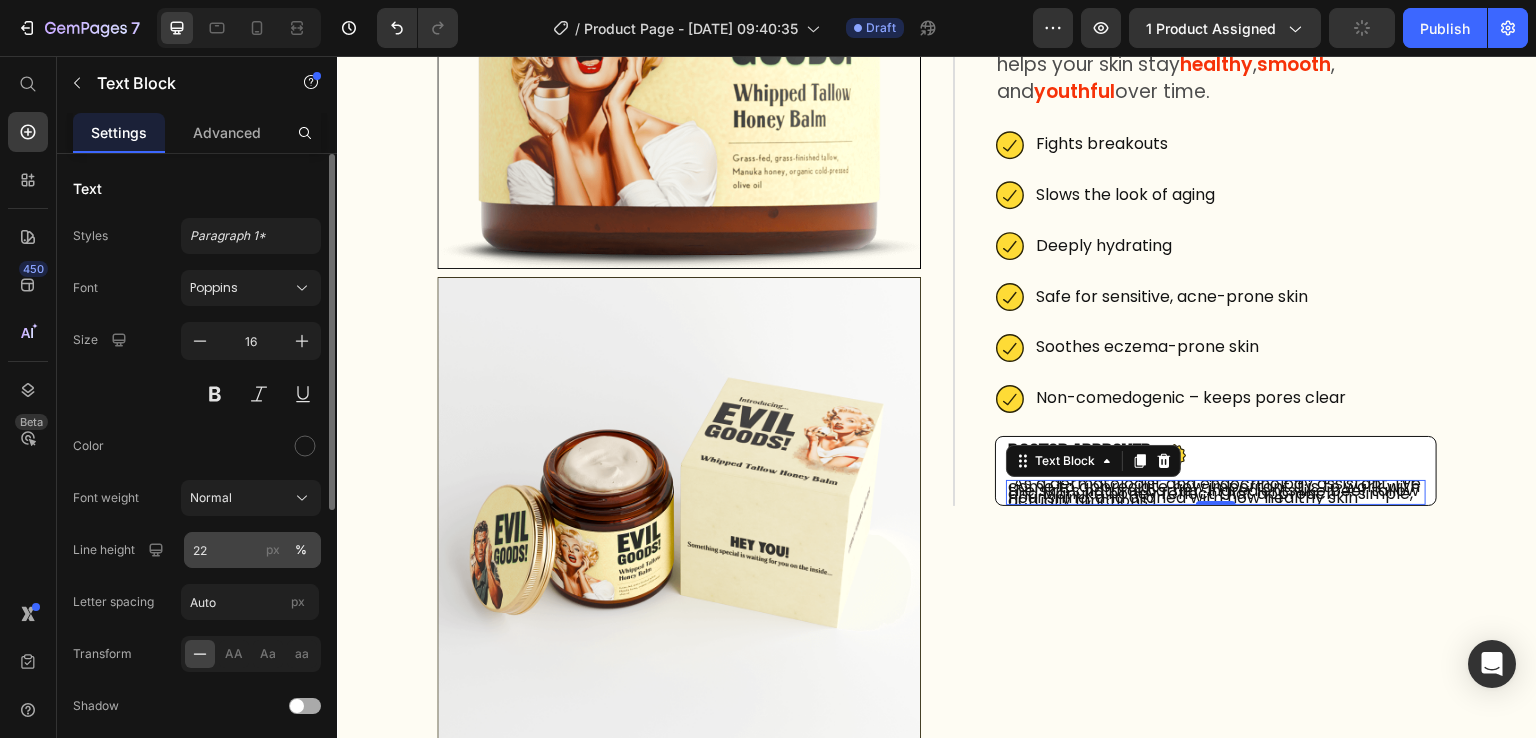 click on "px" at bounding box center [273, 550] 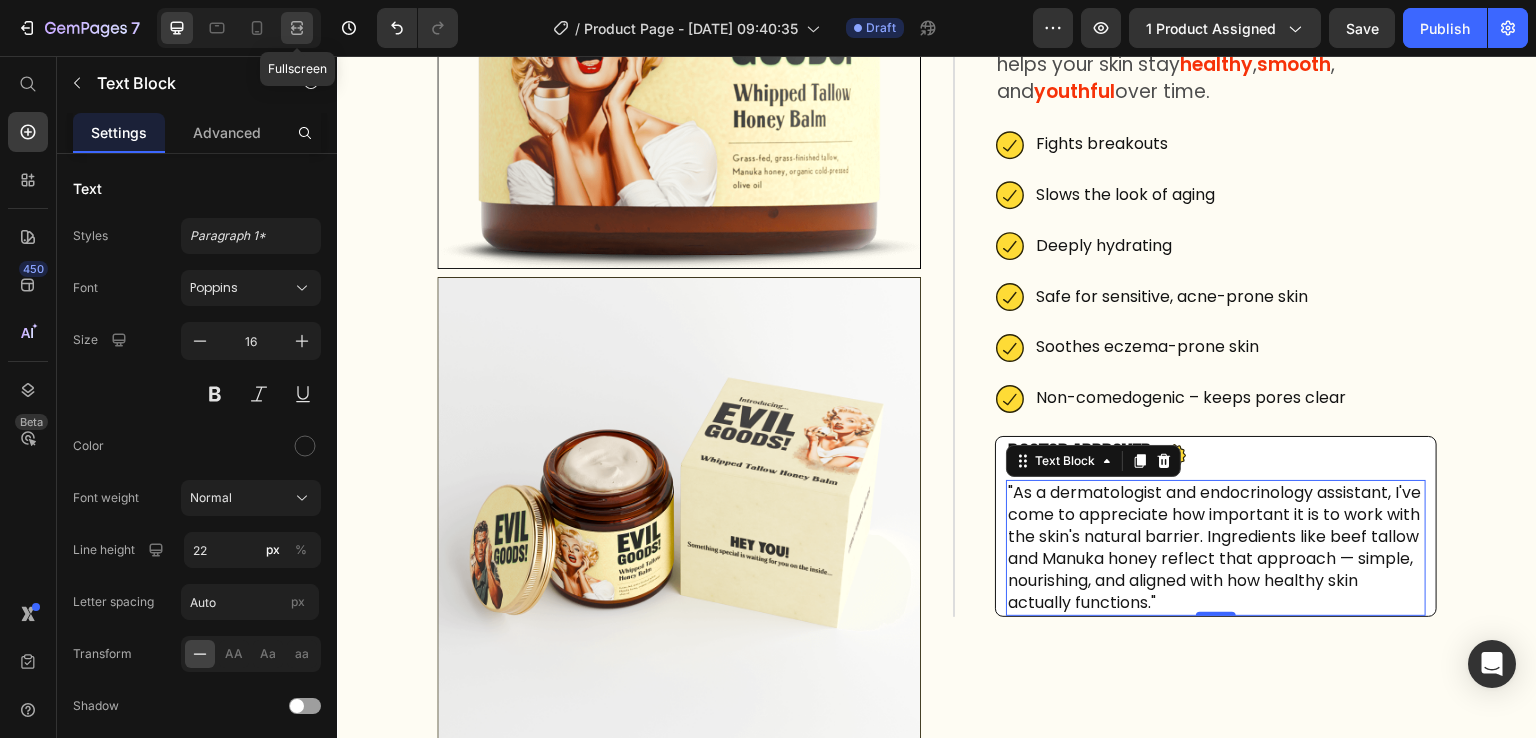 click 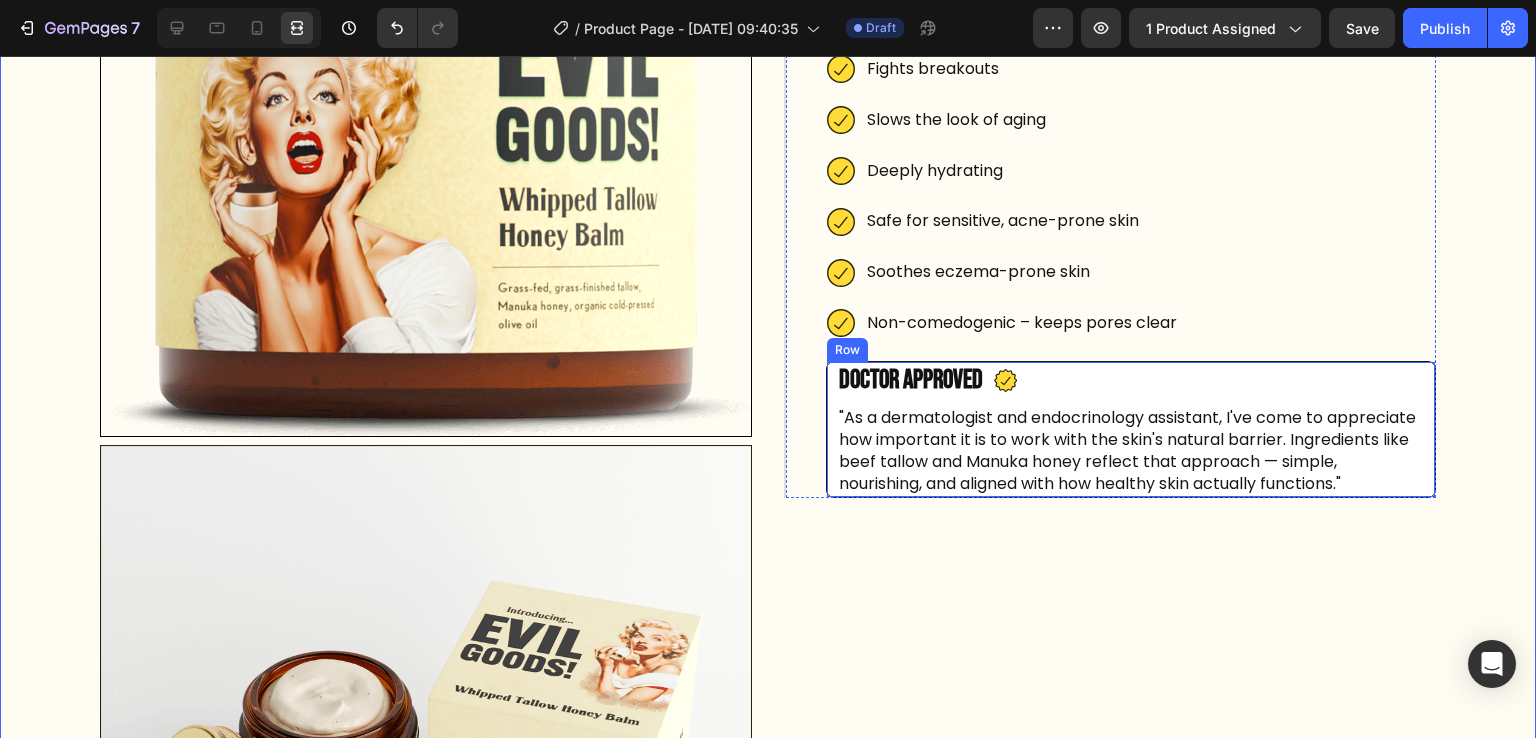 click on "⁠⁠⁠⁠⁠⁠⁠ Doctor Approved Heading
Icon Row "As a dermatologist and endocrinology assistant, I've come to appreciate how important it is to work with the skin's natural barrier. Ingredients like beef tallow and Manuka honey reflect that approach — simple, nourishing, and aligned with how healthy skin actually functions." Text Block Row Row" at bounding box center [1131, 429] 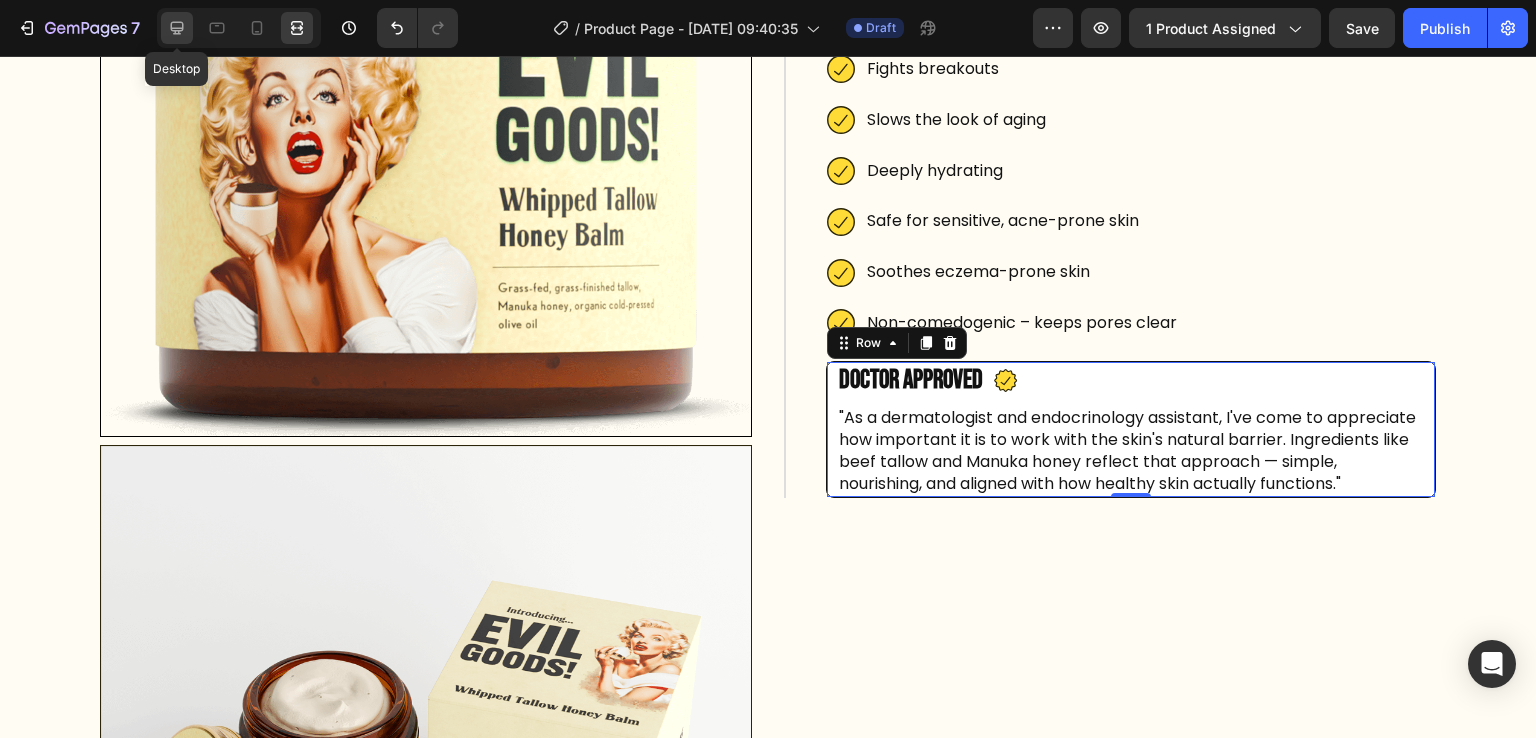 click 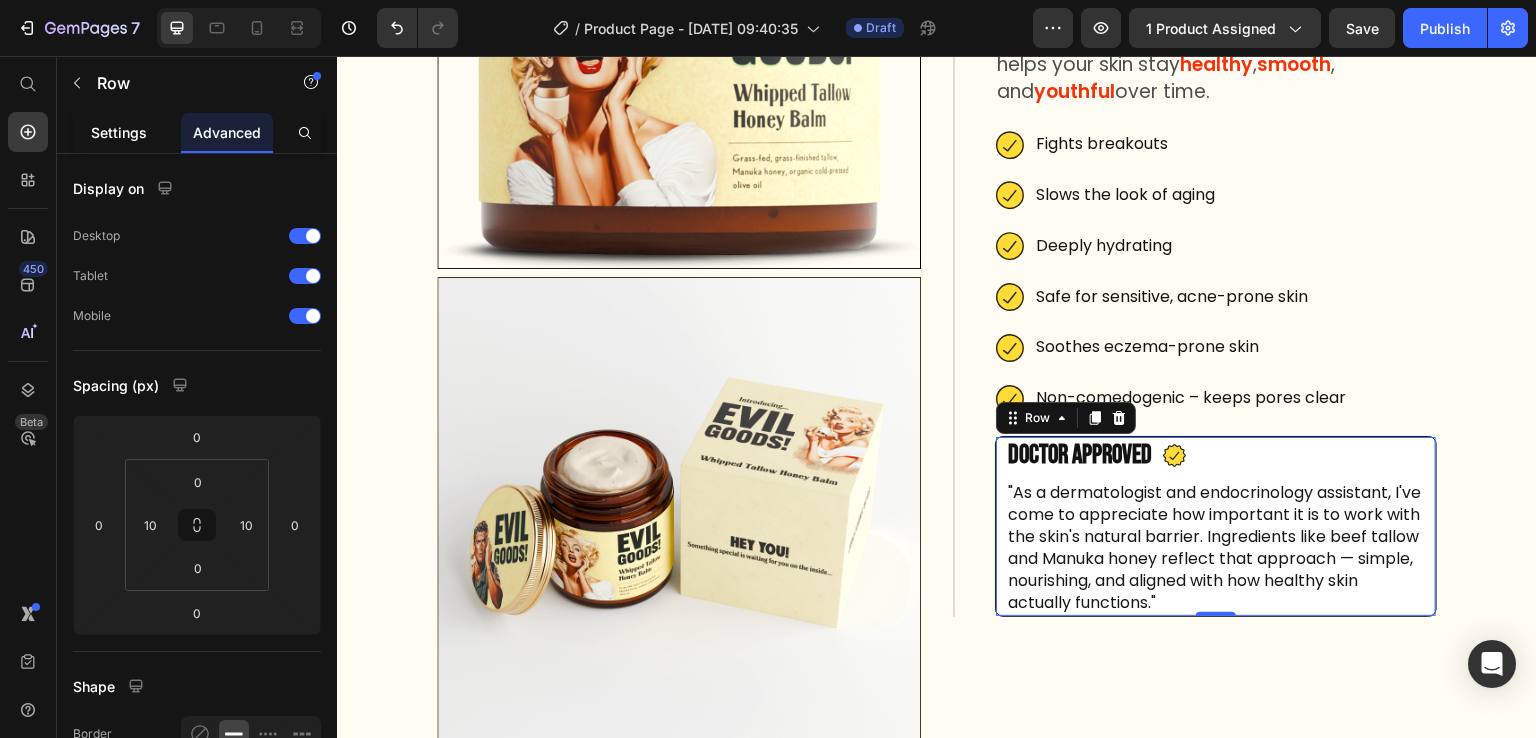 click on "Settings" 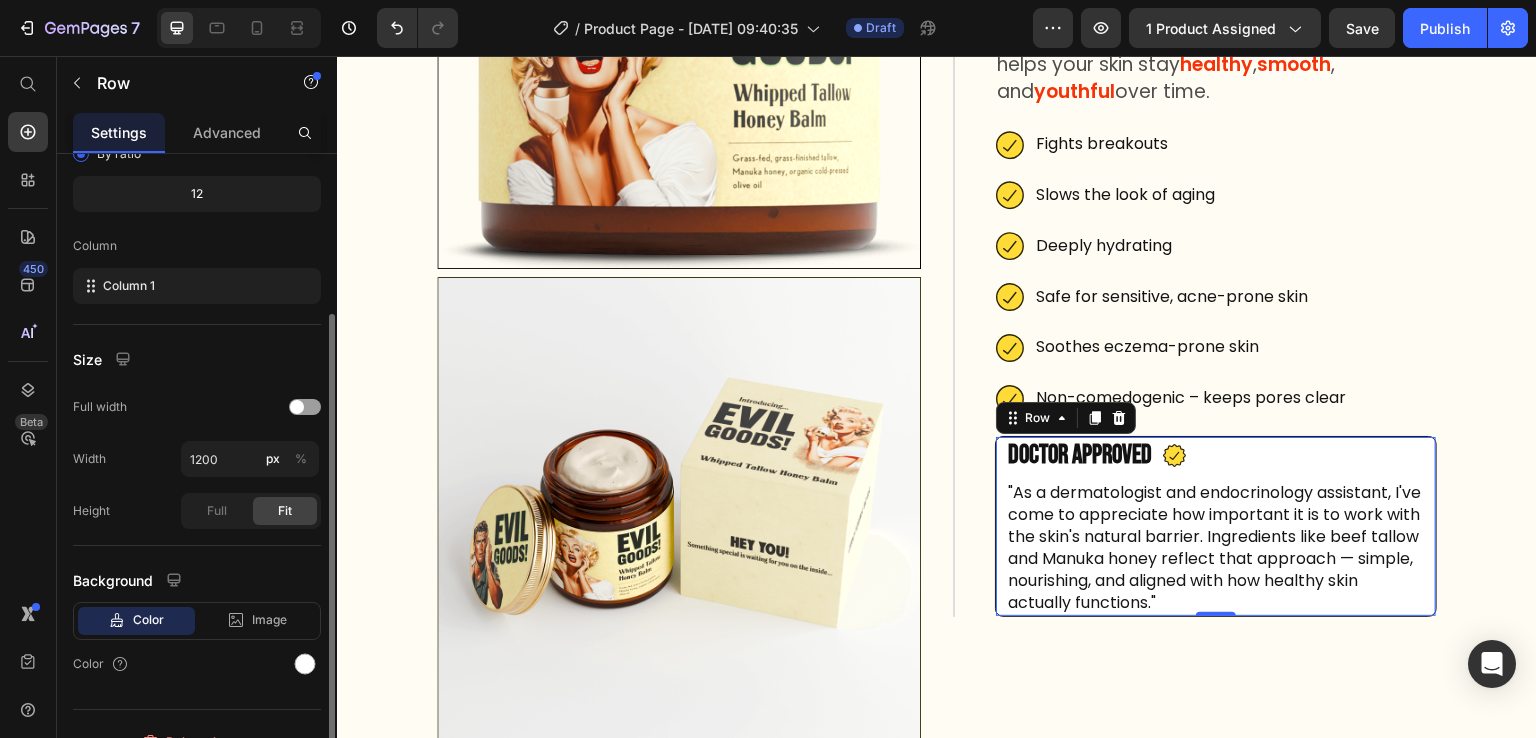 scroll, scrollTop: 243, scrollLeft: 0, axis: vertical 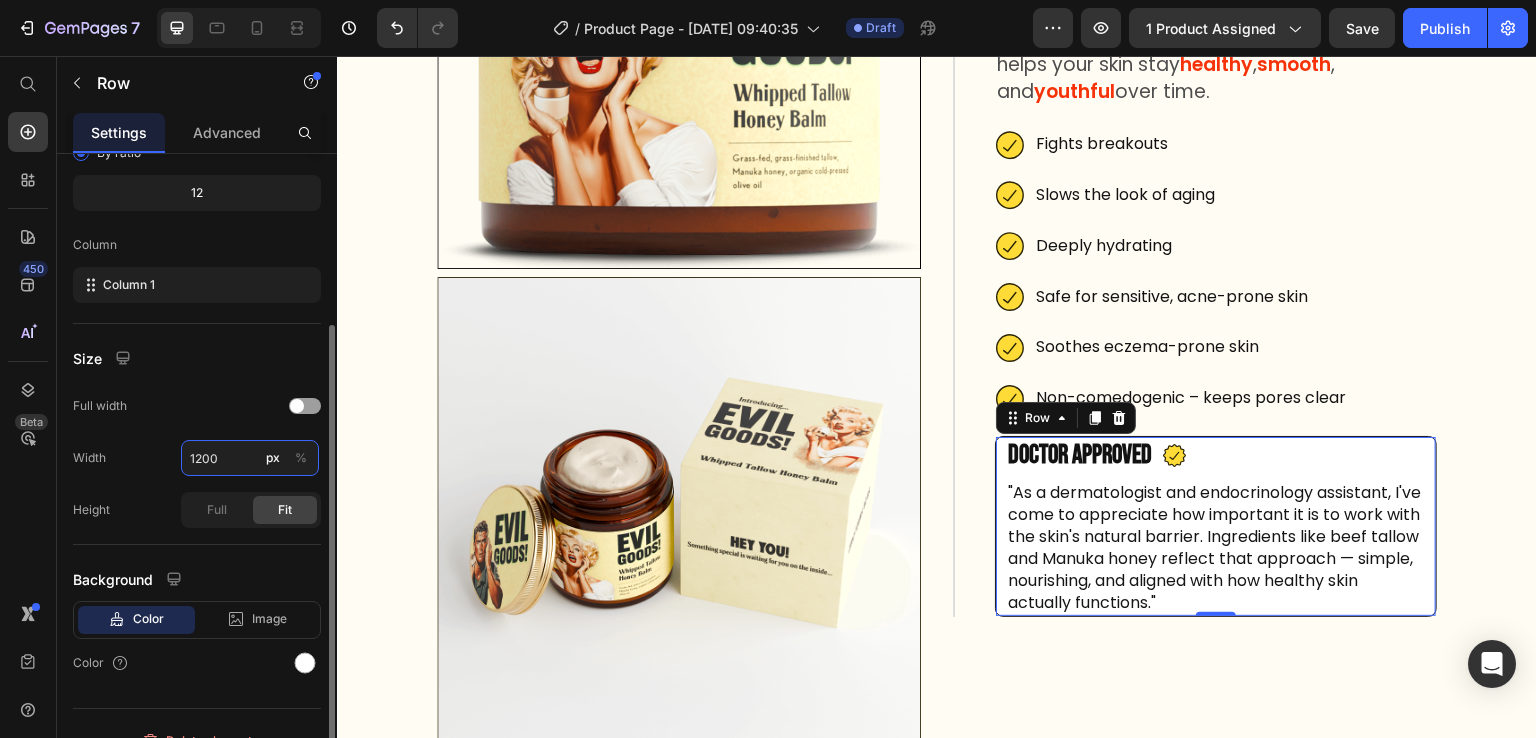 click on "1200" at bounding box center [250, 458] 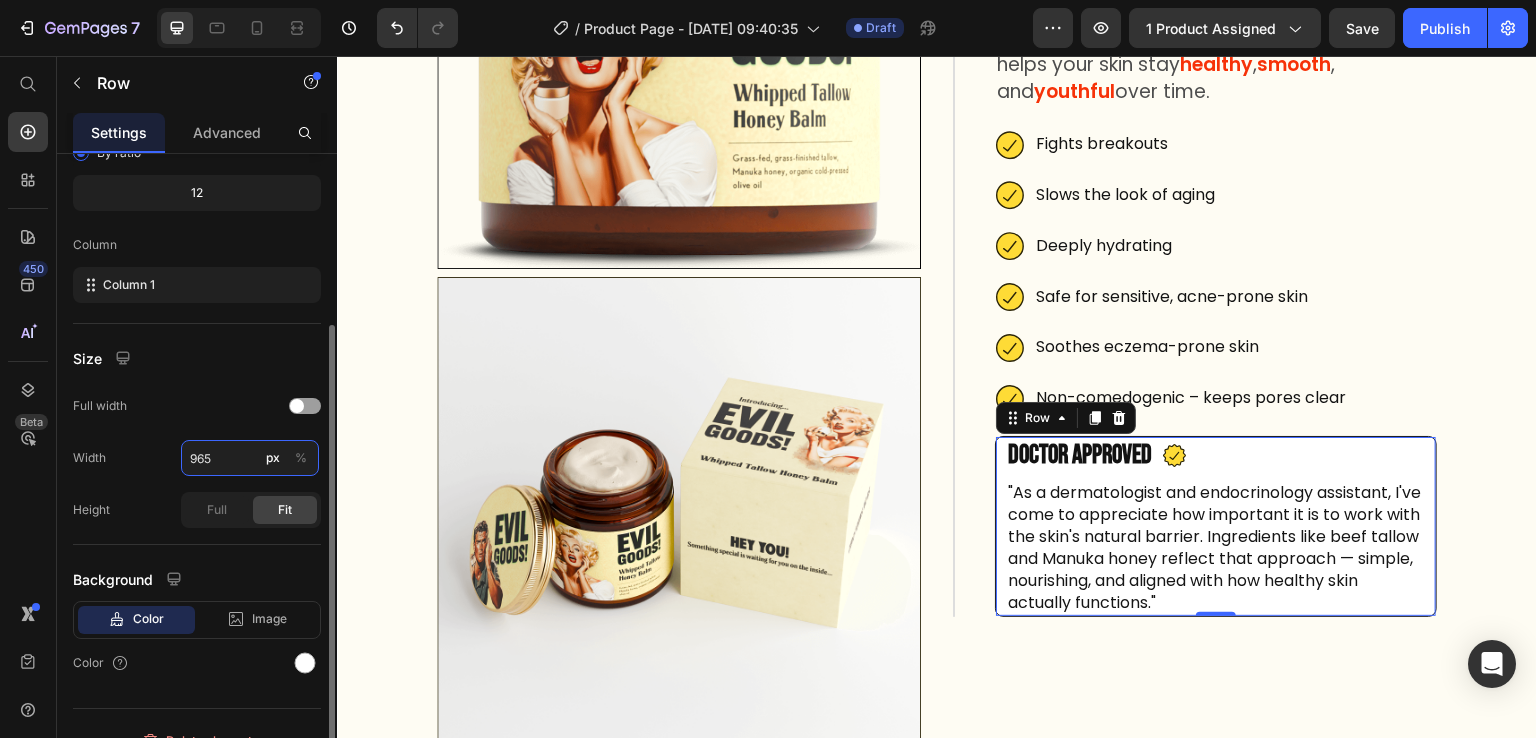 type on "964" 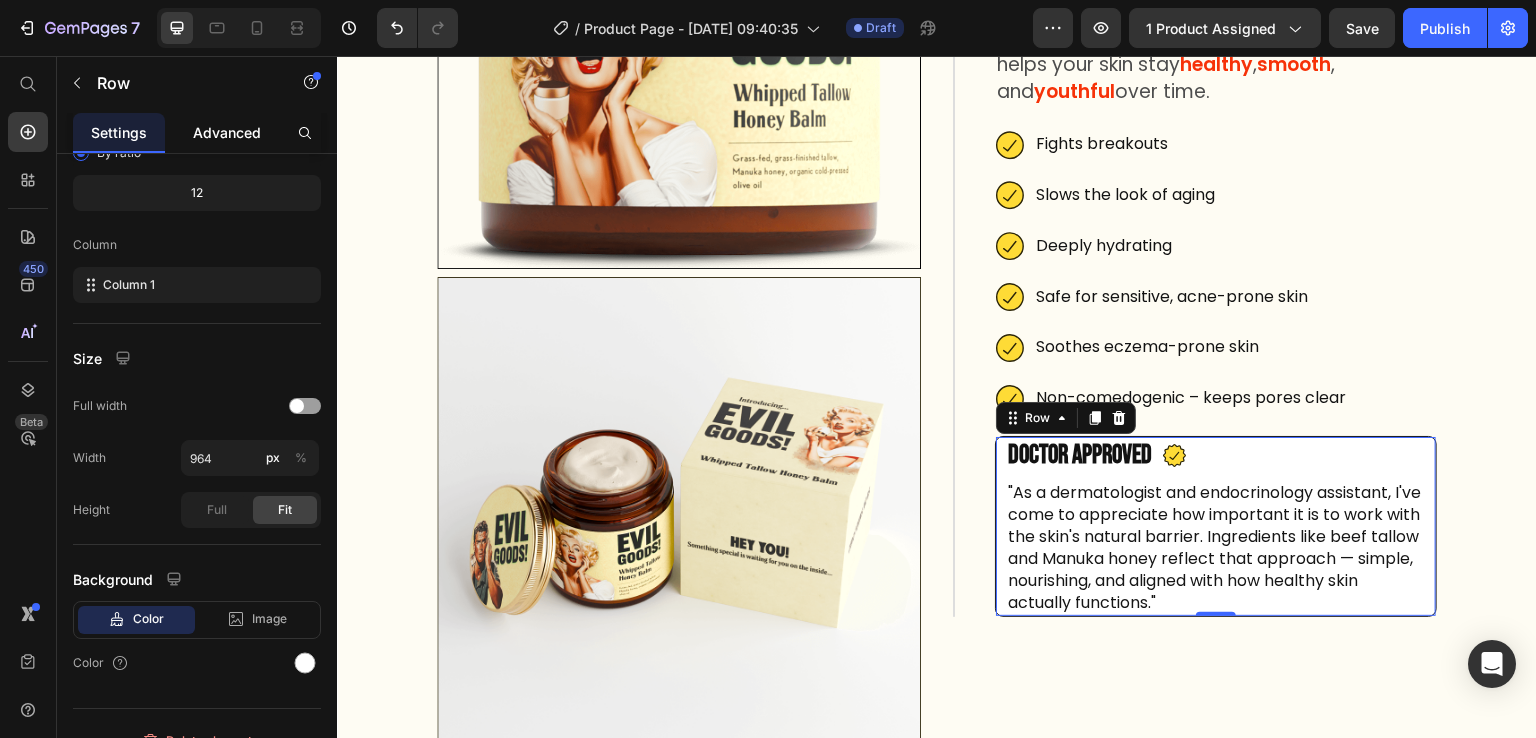click on "Advanced" 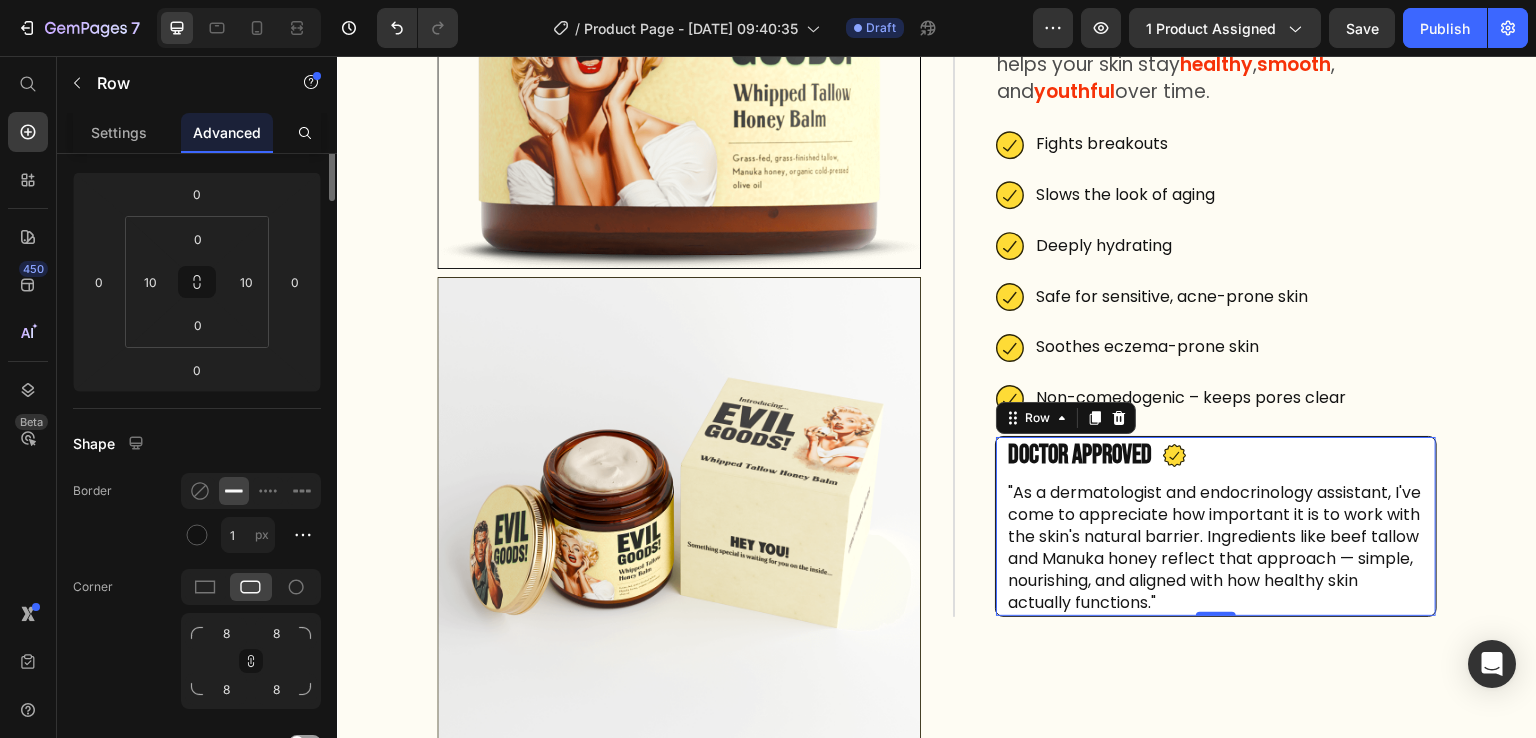 scroll, scrollTop: 0, scrollLeft: 0, axis: both 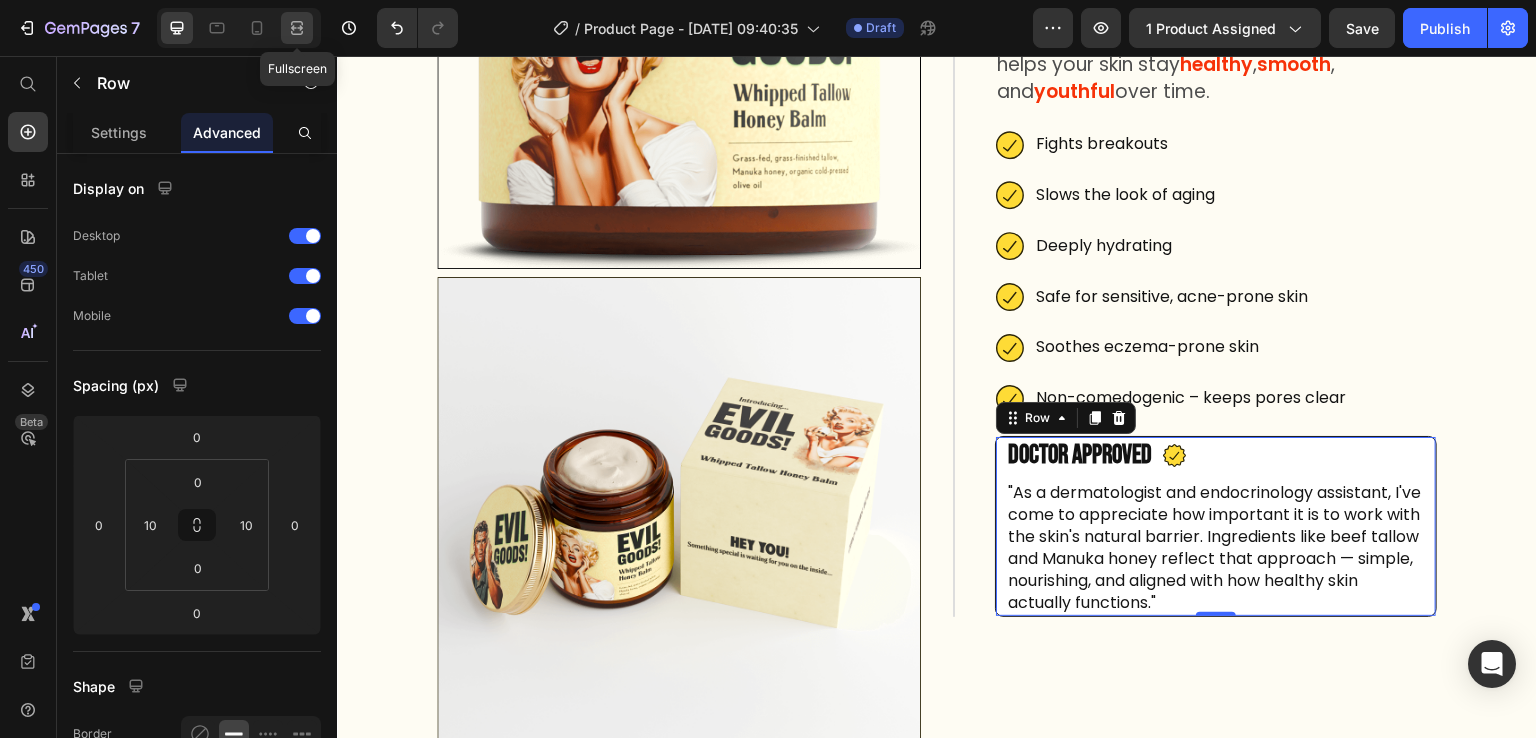 click 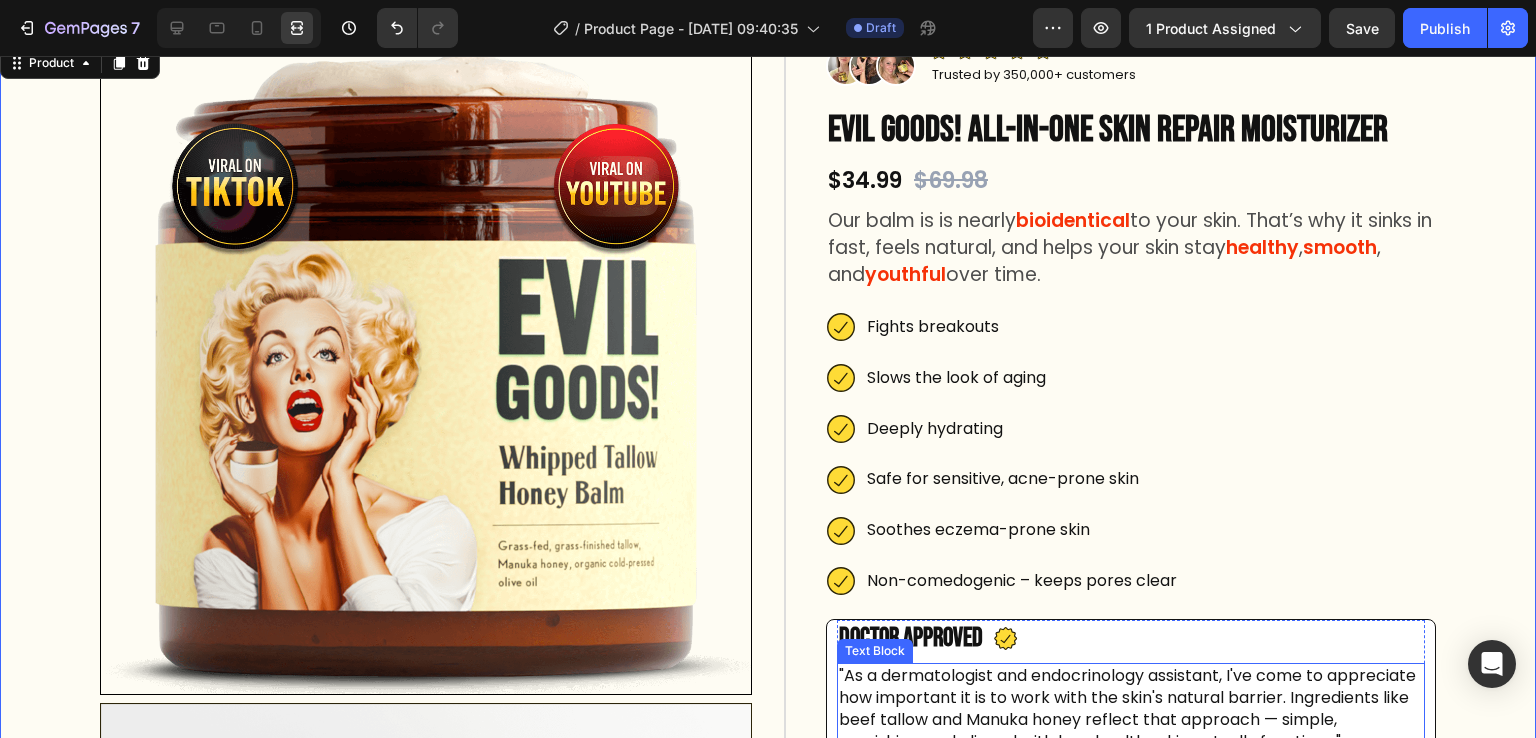 scroll, scrollTop: 228, scrollLeft: 0, axis: vertical 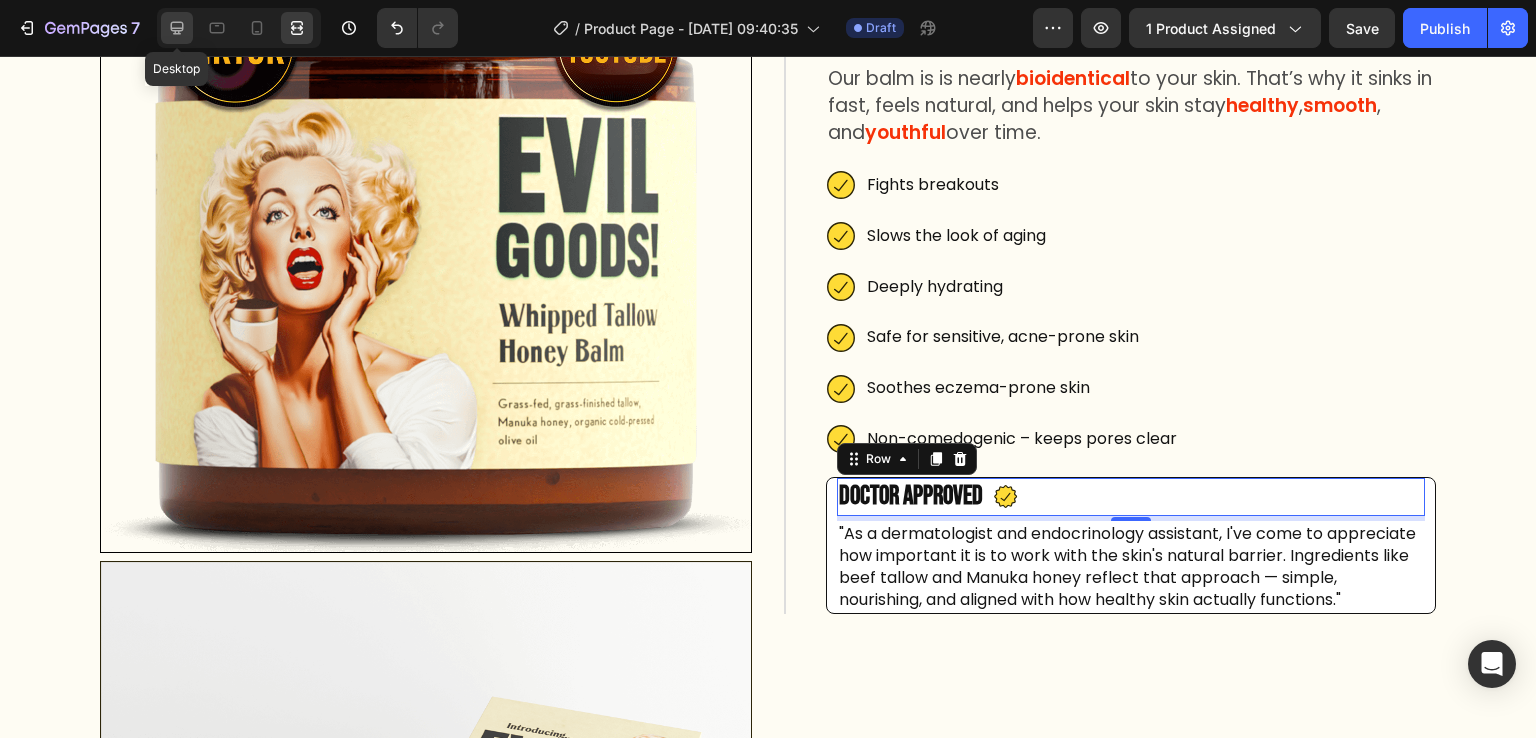 click 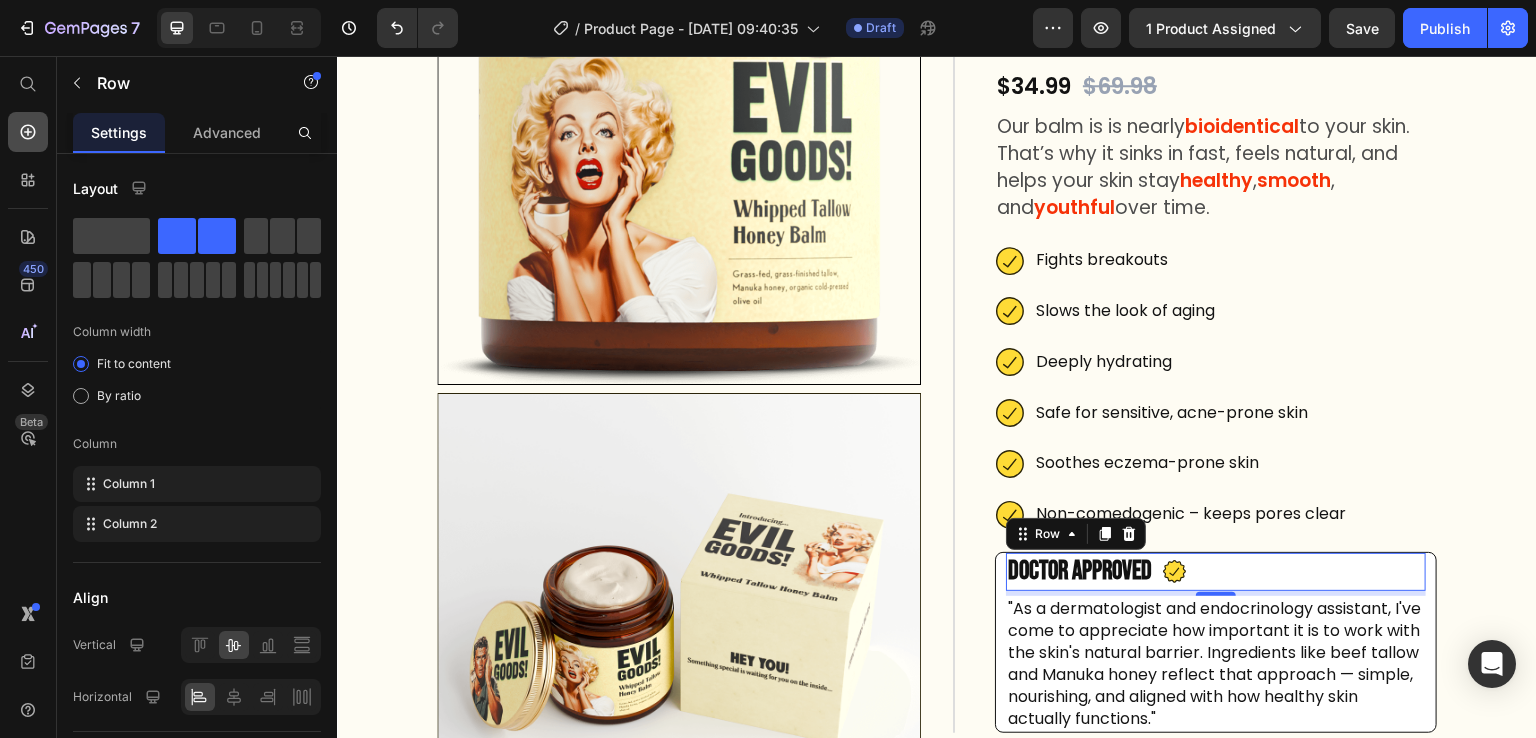 click 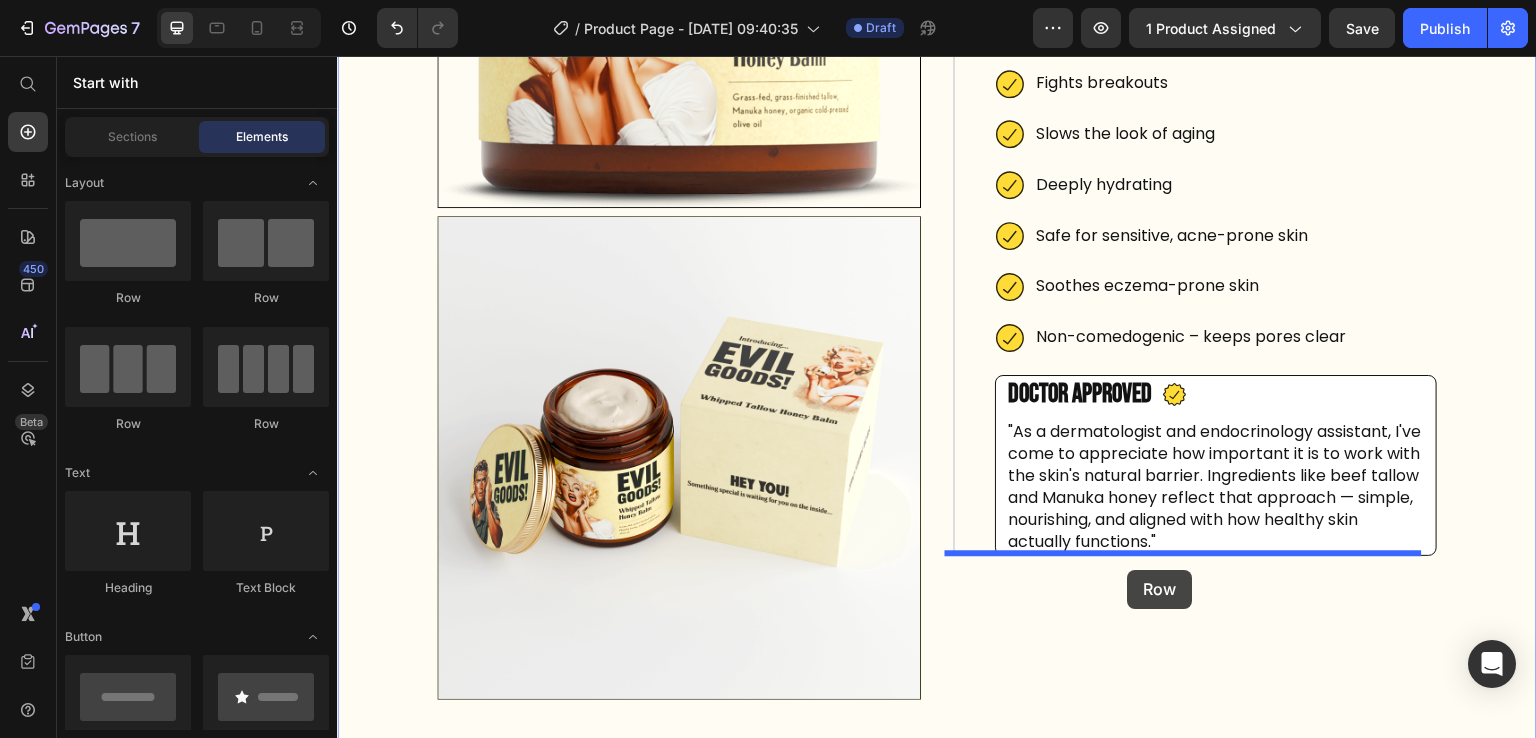 scroll, scrollTop: 449, scrollLeft: 0, axis: vertical 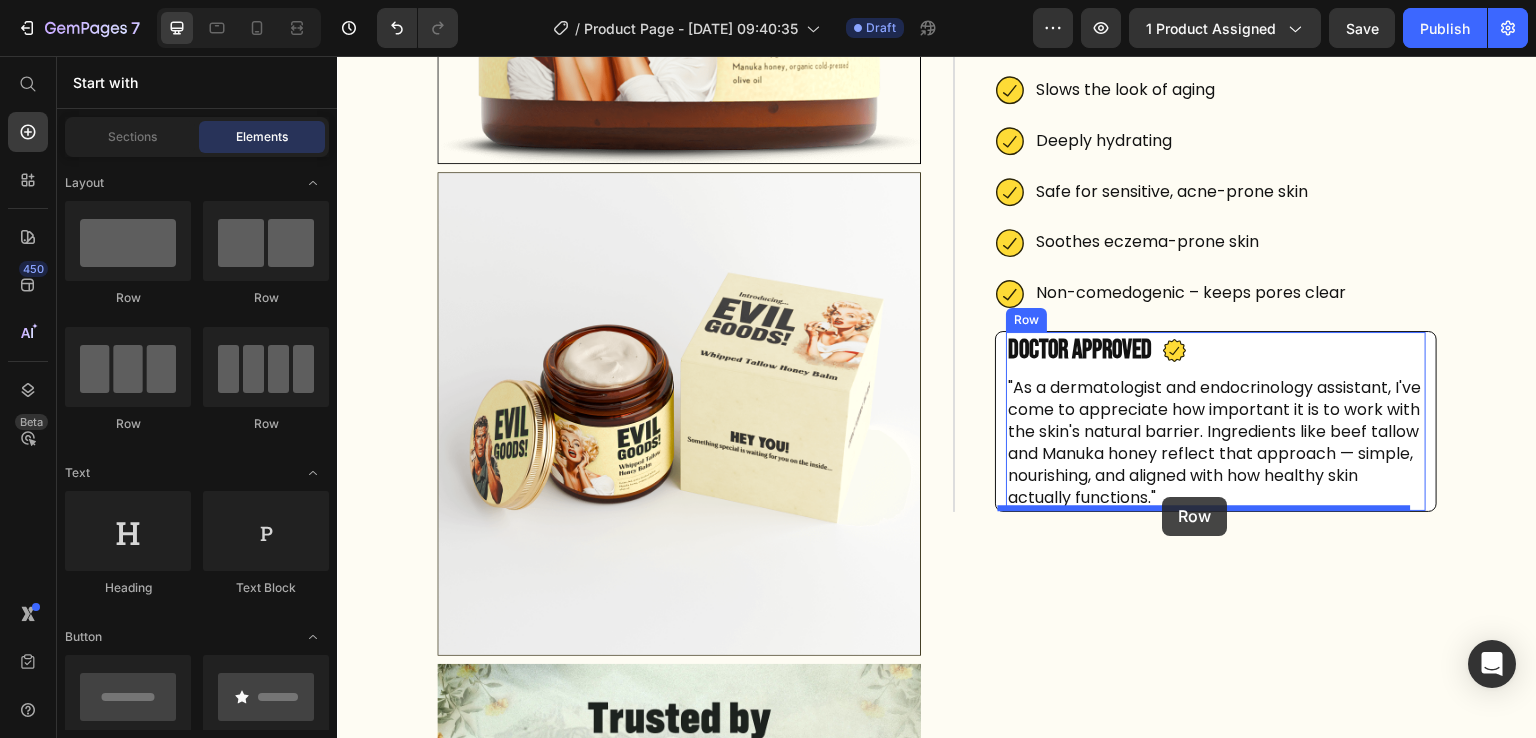 drag, startPoint x: 600, startPoint y: 304, endPoint x: 1163, endPoint y: 497, distance: 595.1622 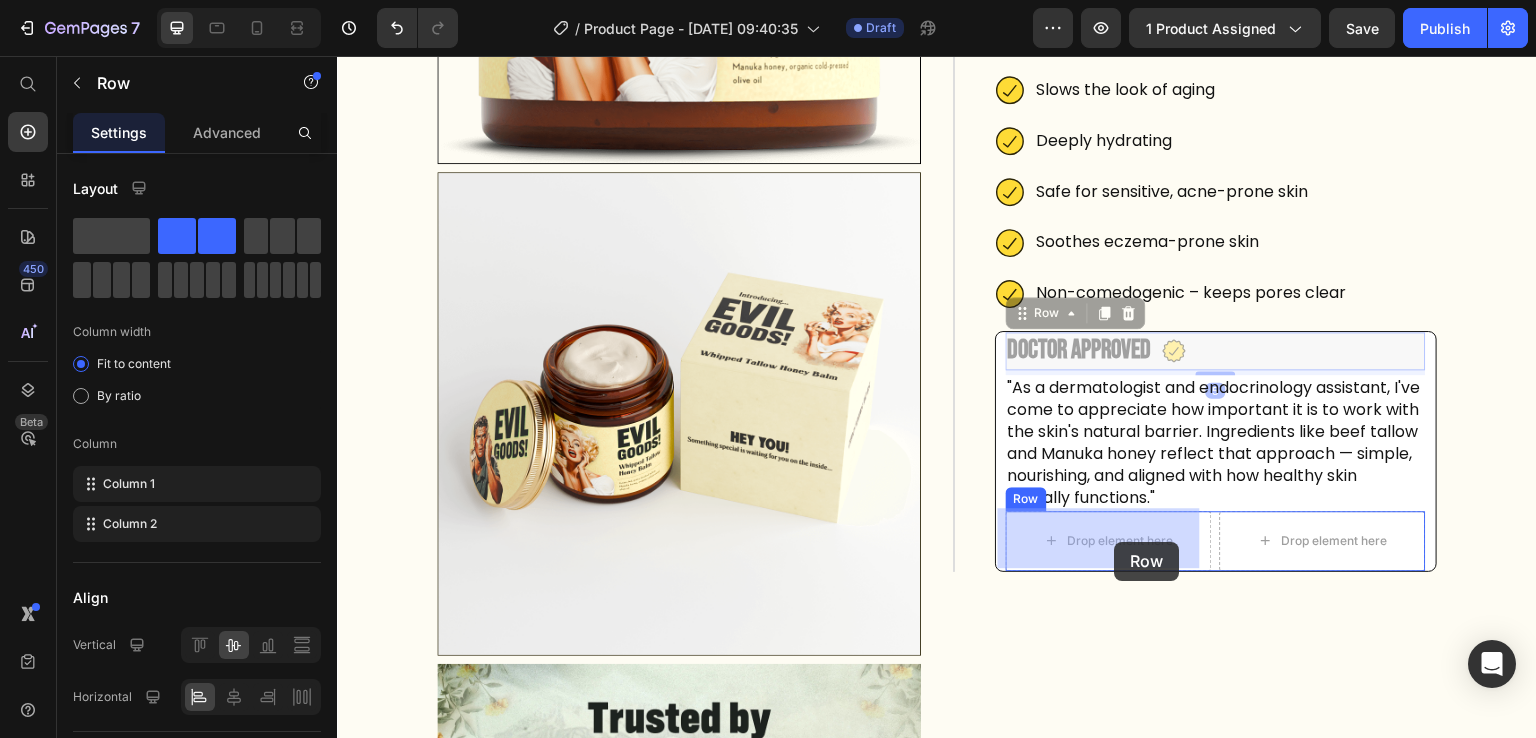 drag, startPoint x: 1022, startPoint y: 310, endPoint x: 1115, endPoint y: 542, distance: 249.946 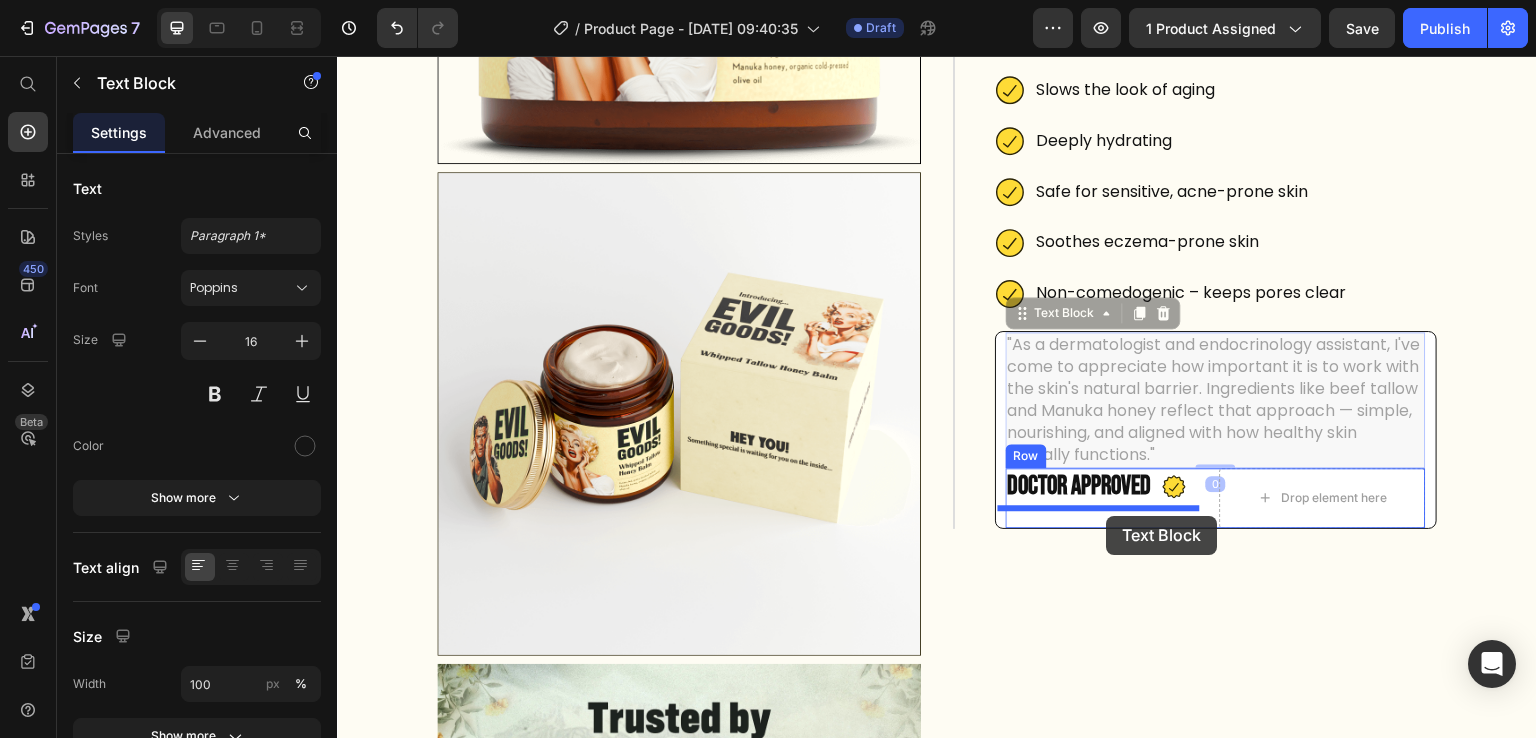 drag, startPoint x: 1063, startPoint y: 312, endPoint x: 1107, endPoint y: 516, distance: 208.69116 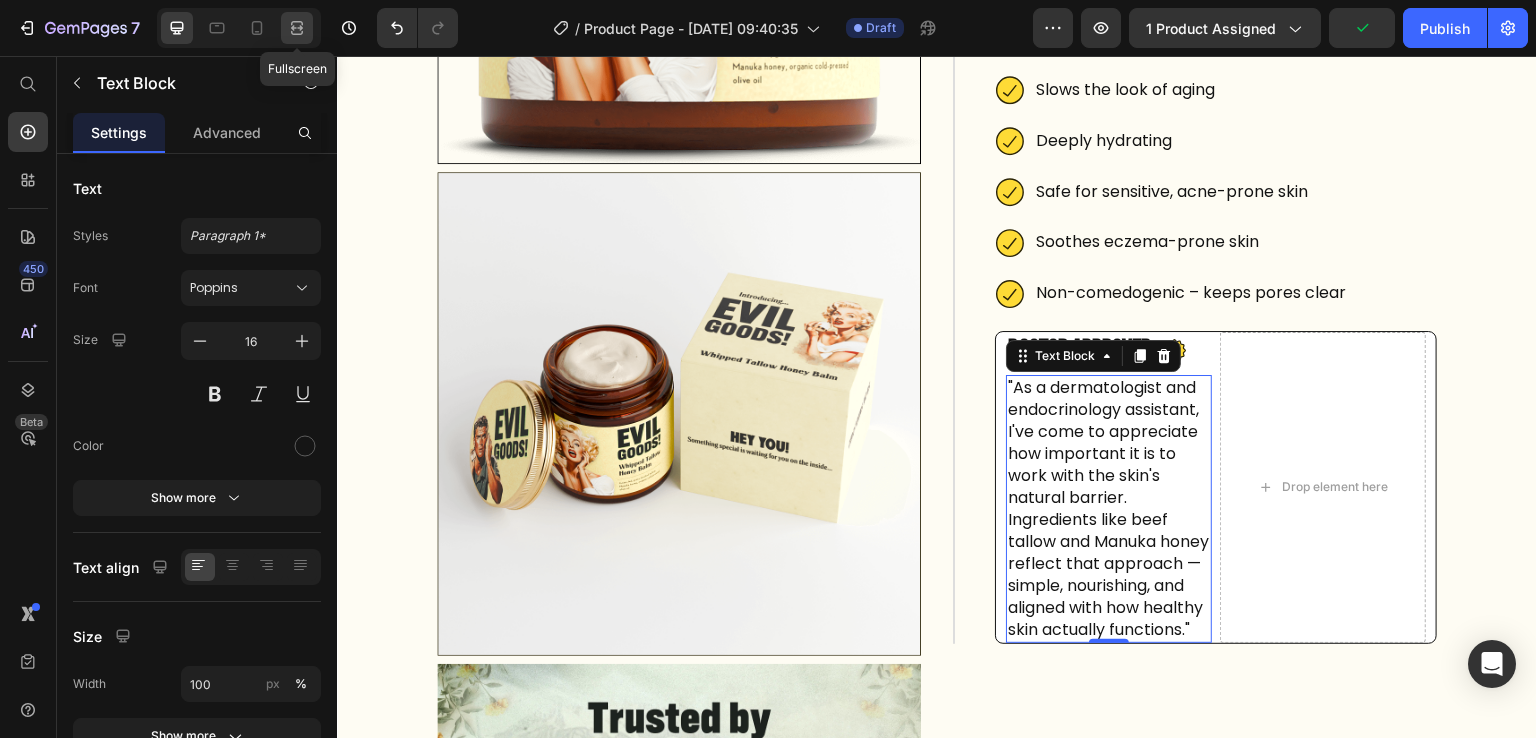 click 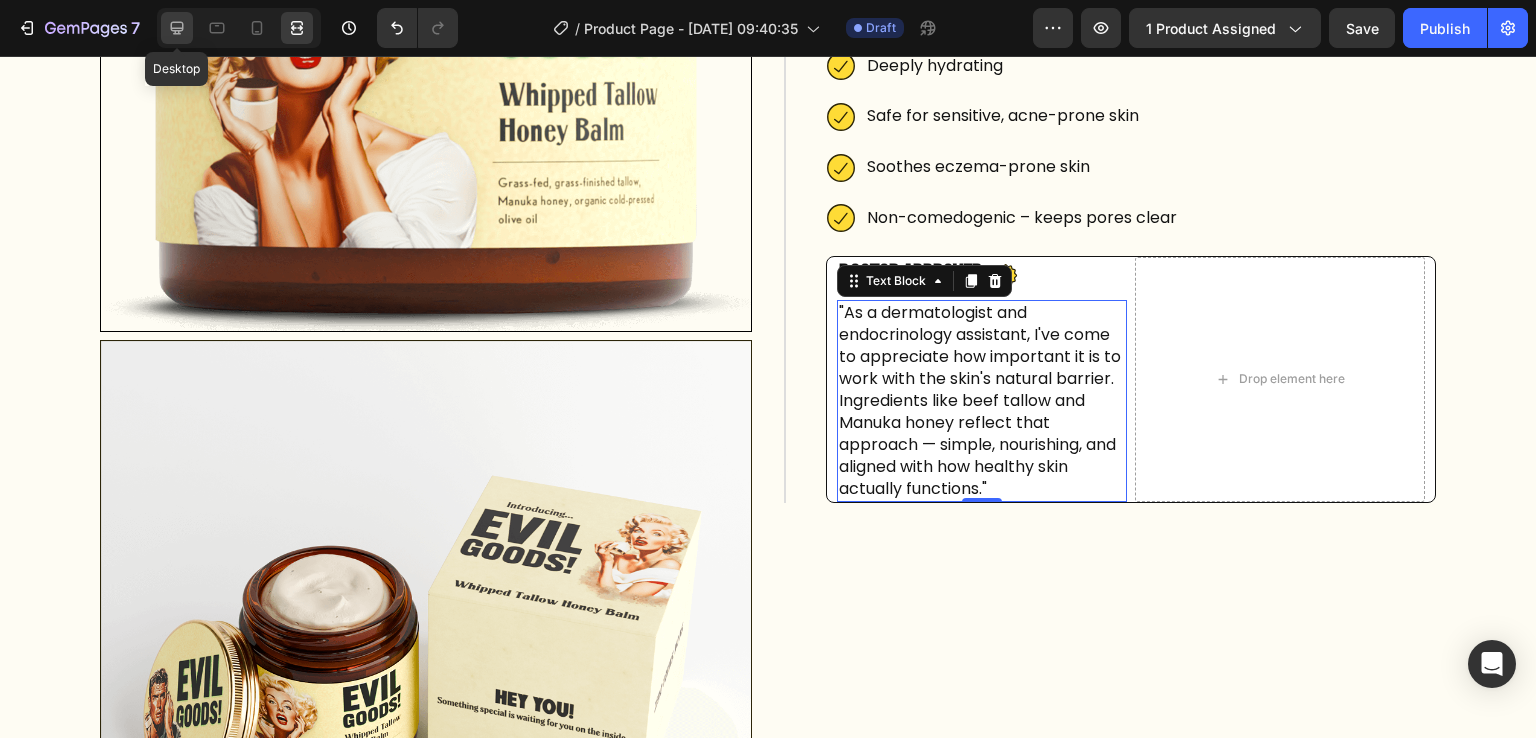 click 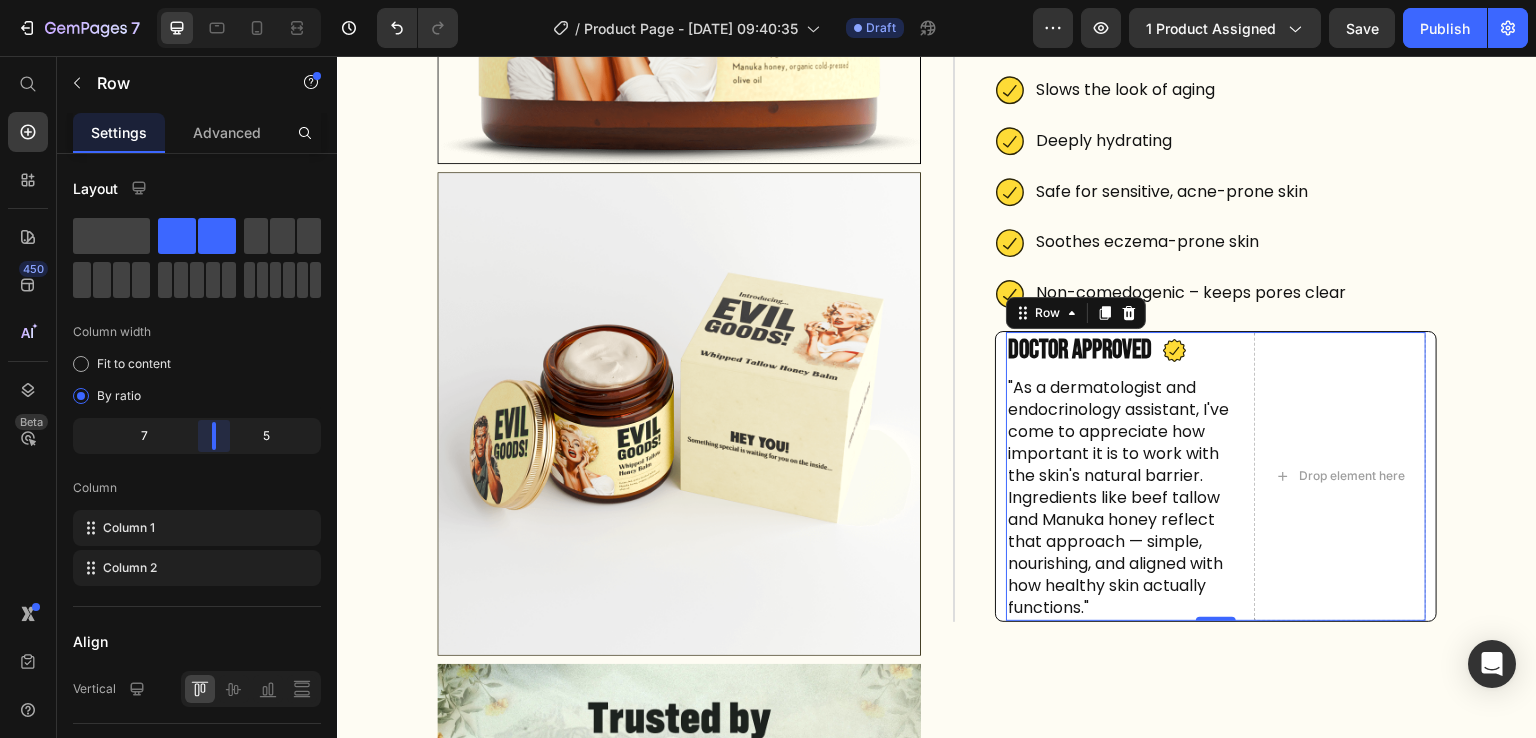 drag, startPoint x: 196, startPoint y: 437, endPoint x: 218, endPoint y: 437, distance: 22 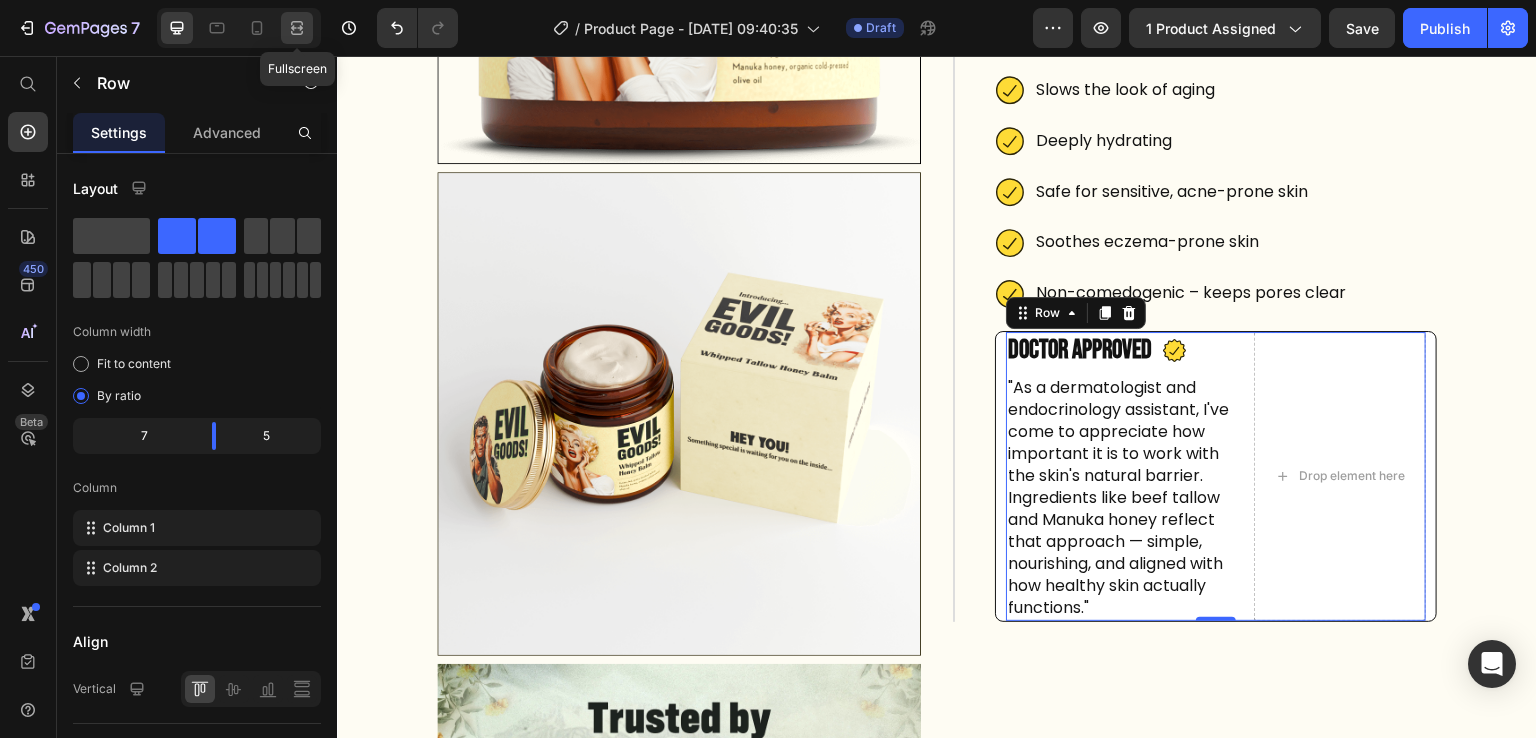 click 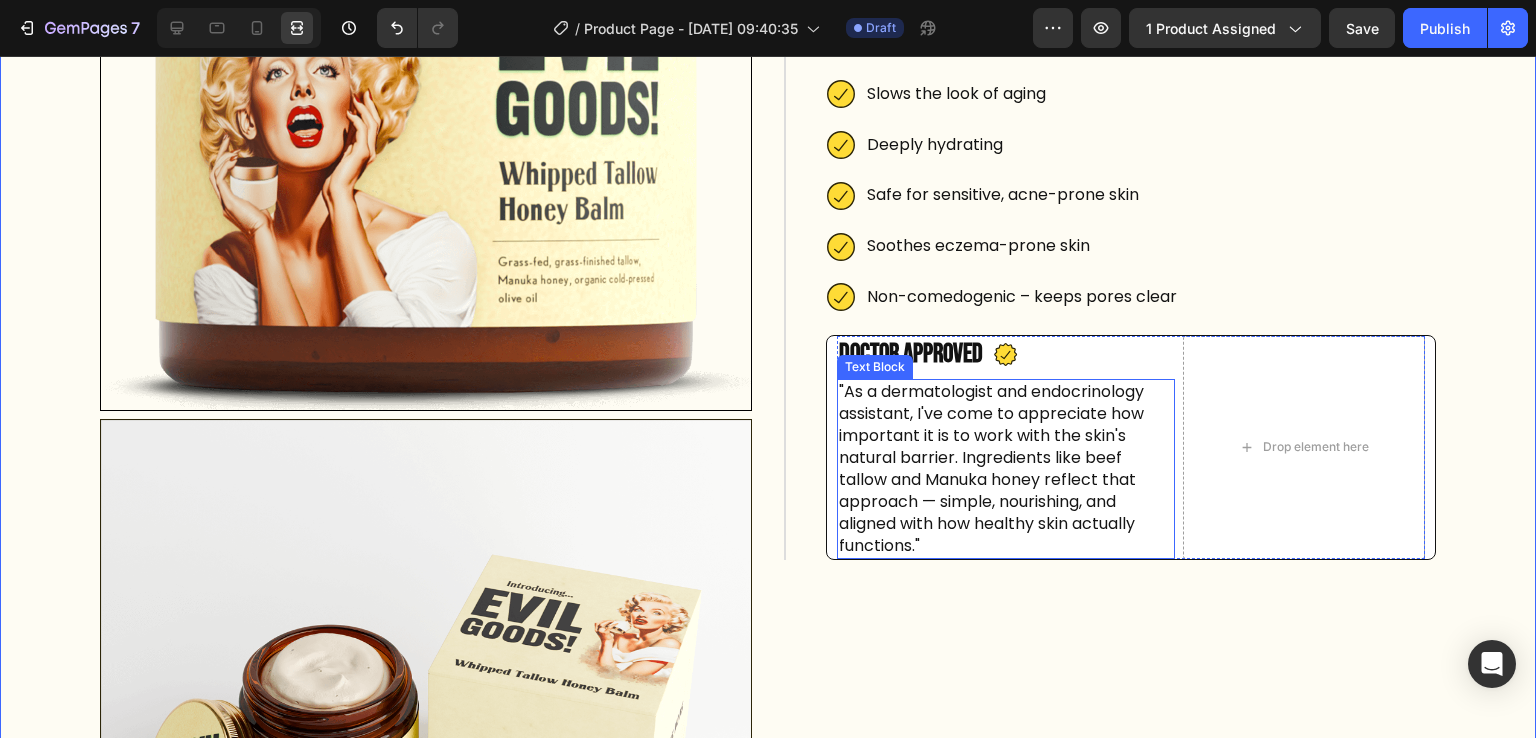 scroll, scrollTop: 364, scrollLeft: 0, axis: vertical 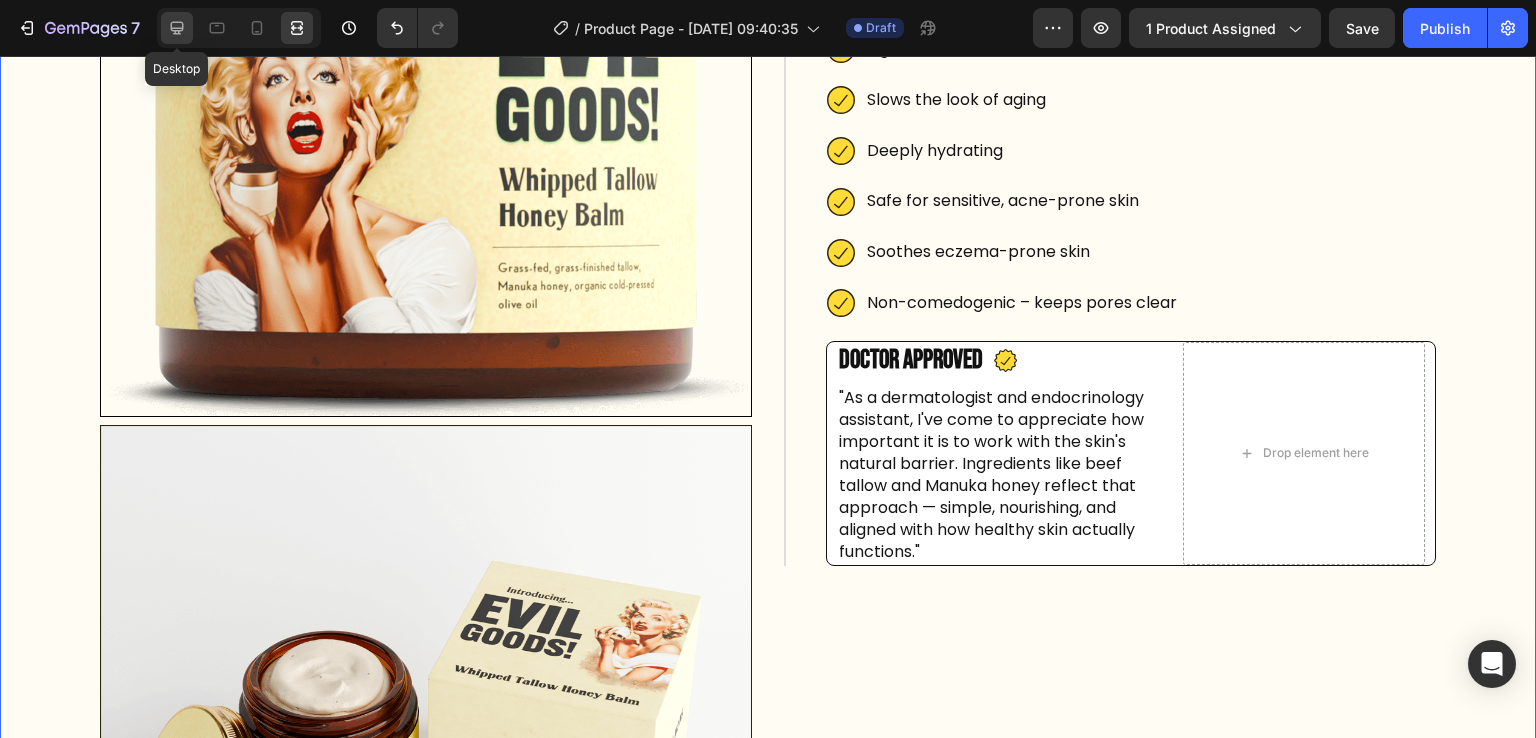 click 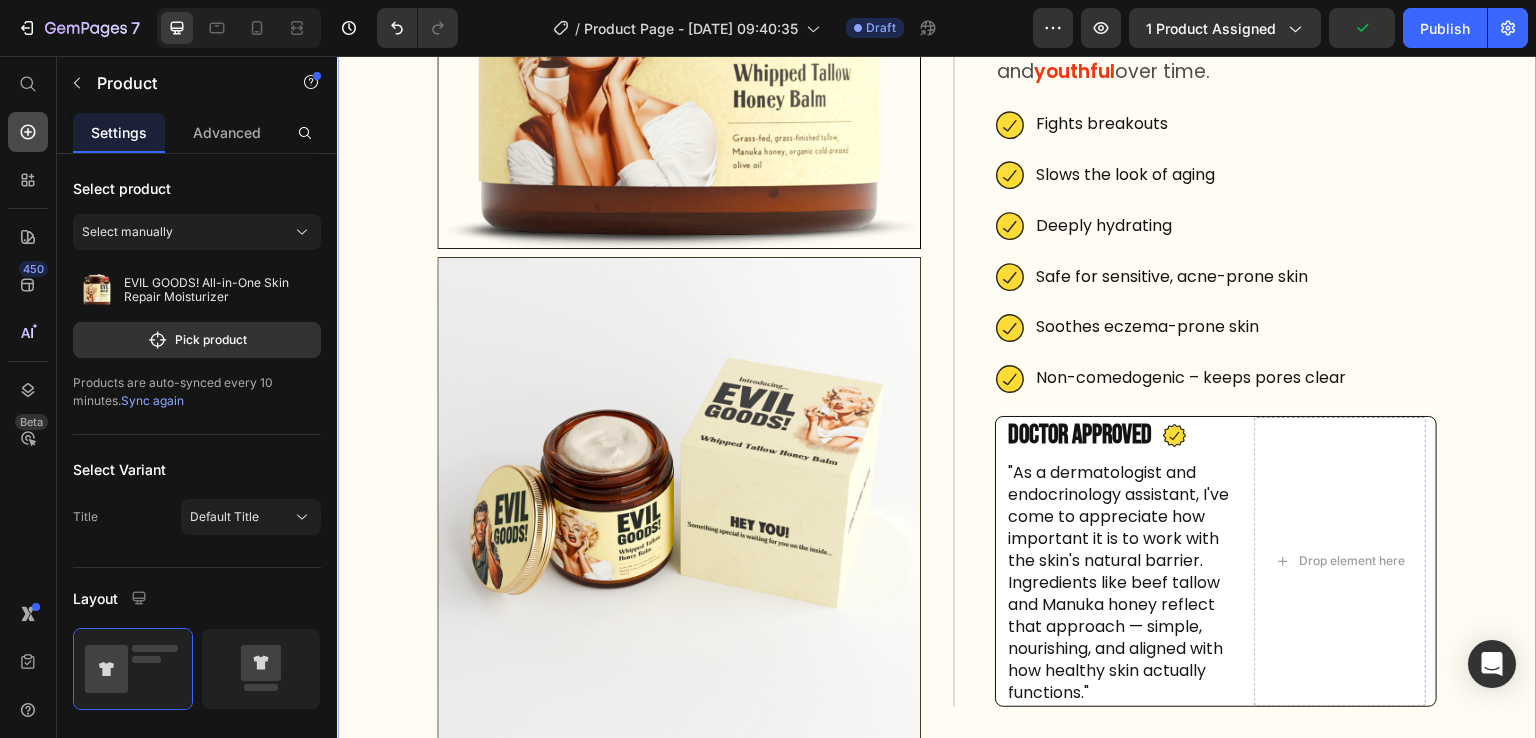 click 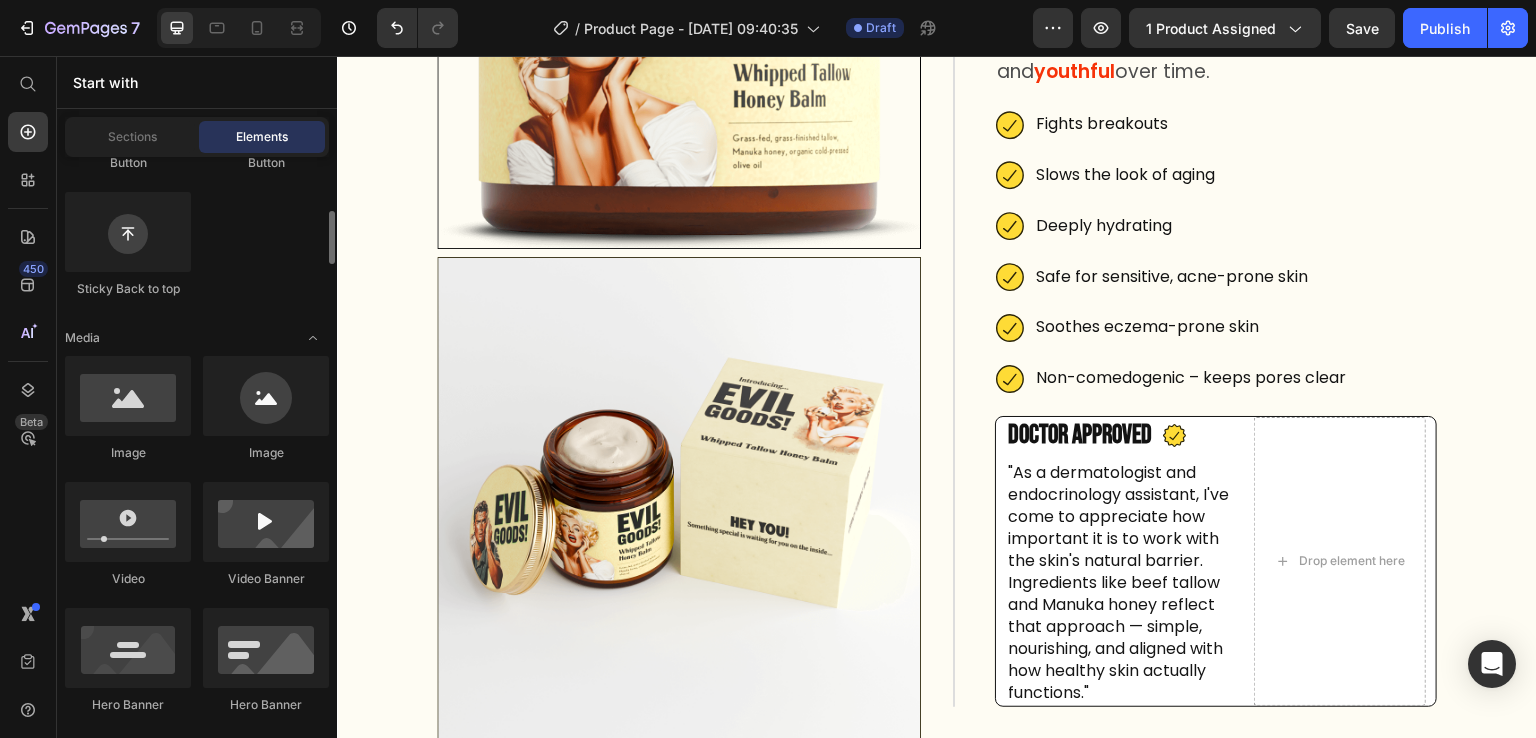 scroll, scrollTop: 590, scrollLeft: 0, axis: vertical 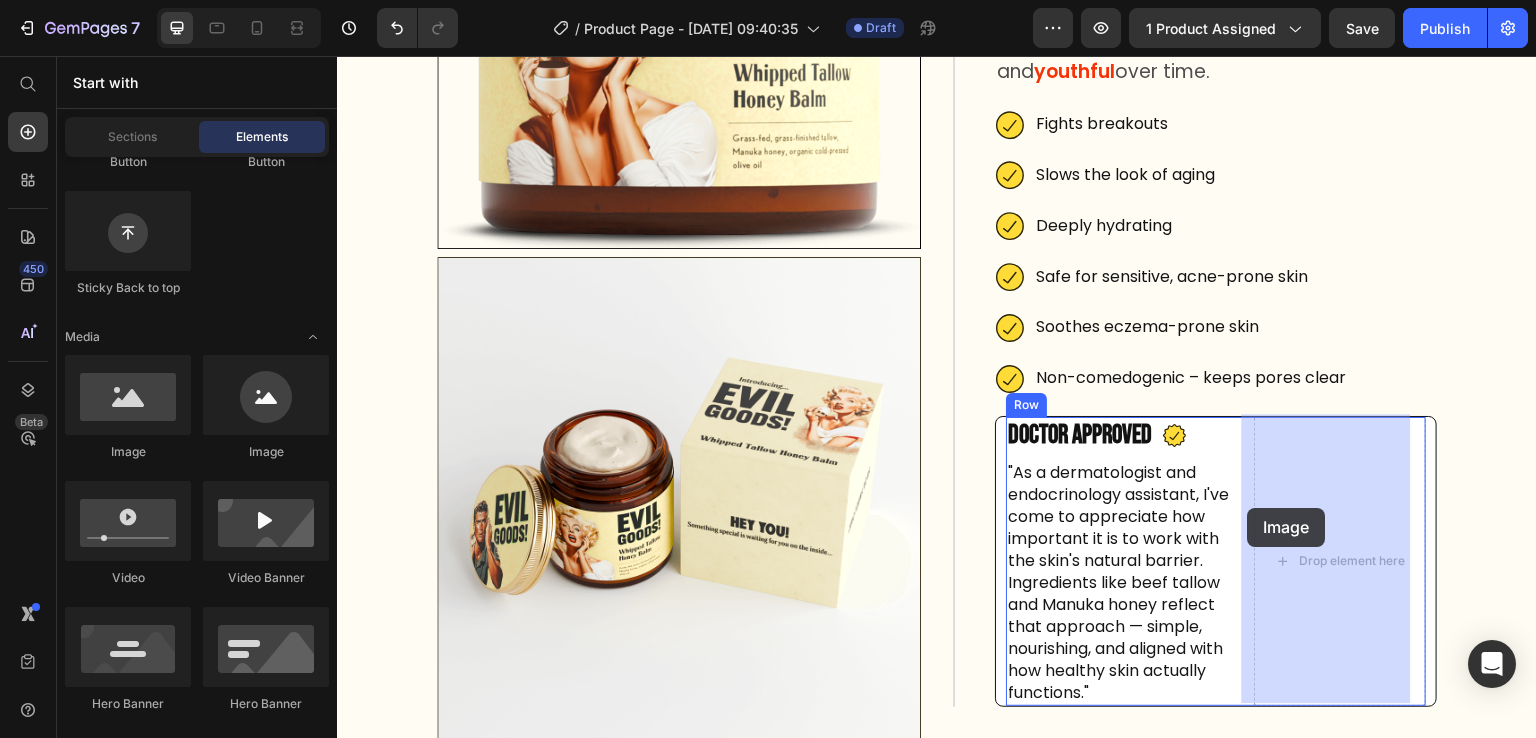 drag, startPoint x: 637, startPoint y: 475, endPoint x: 1248, endPoint y: 508, distance: 611.8905 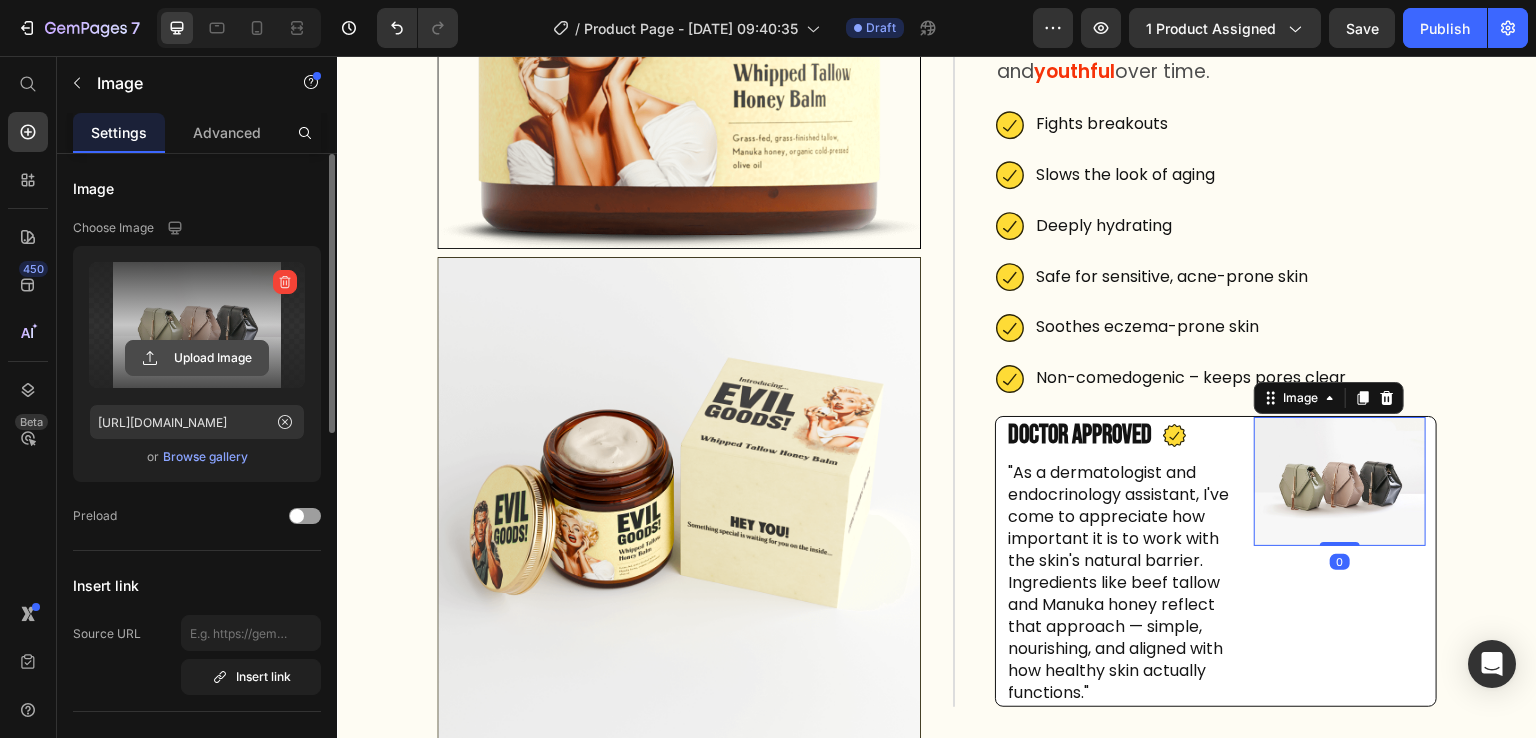 click 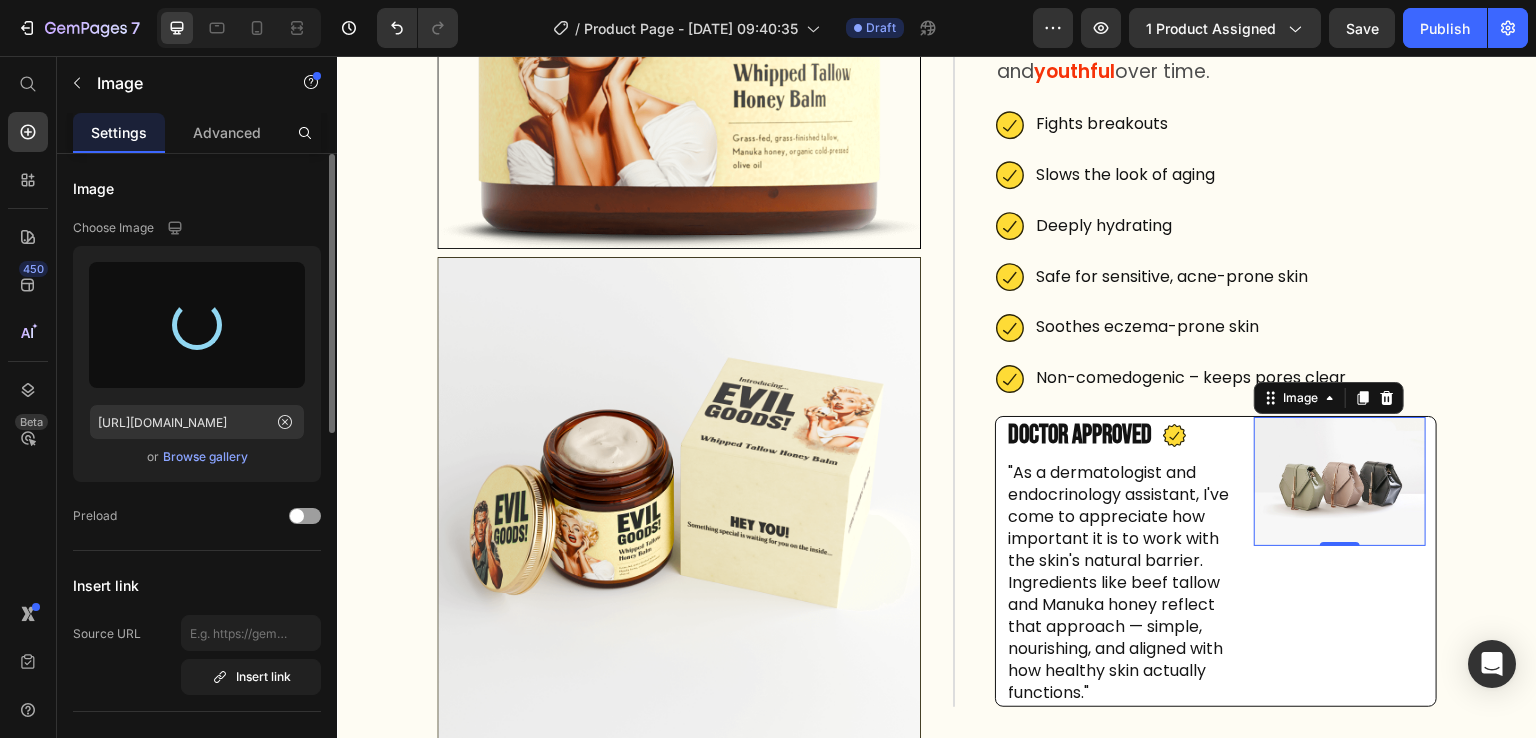 type on "https://cdn.shopify.com/s/files/1/0618/1958/4571/files/gempages_574154828503057177-712e8c5b-d1e7-4ca1-b4e2-baa81317c8f0.webp" 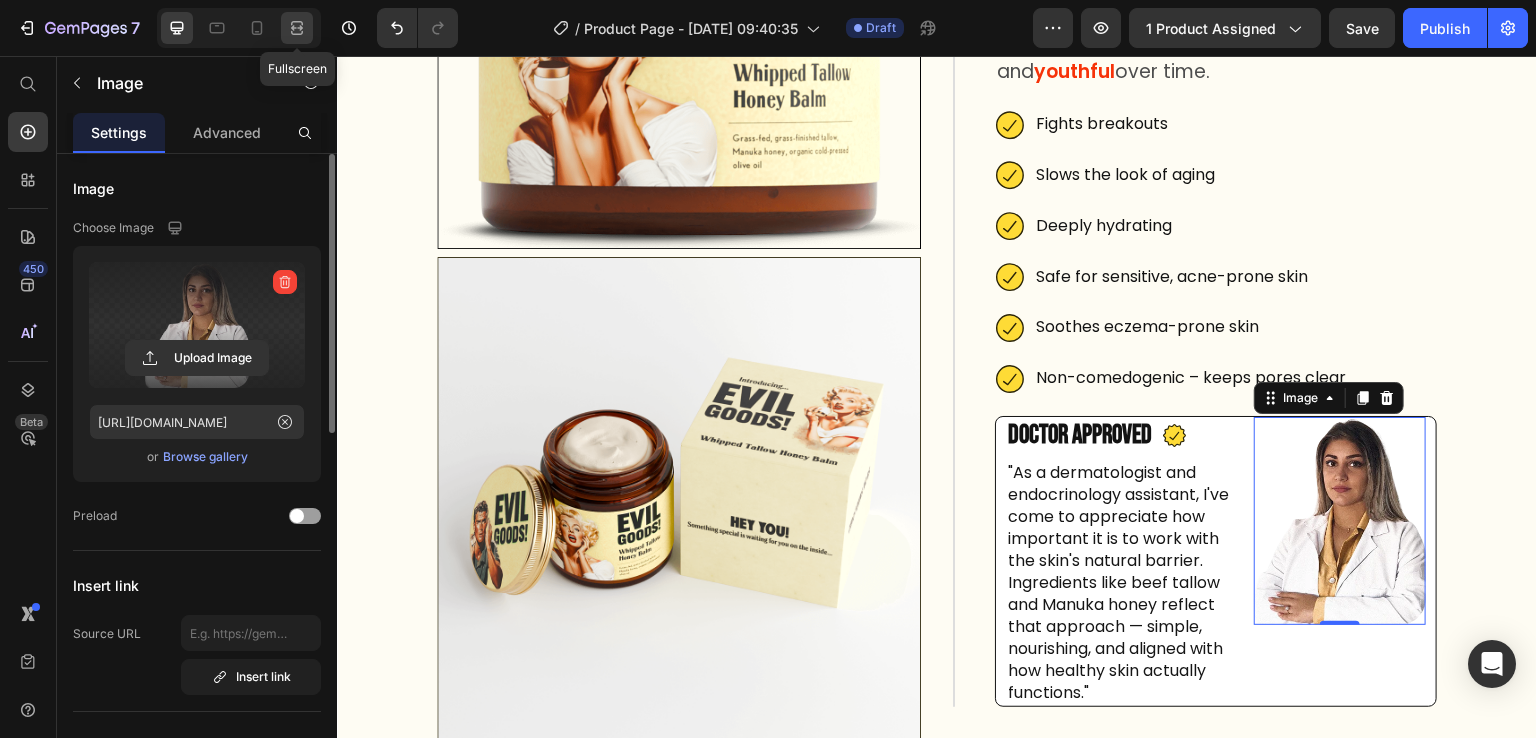 click 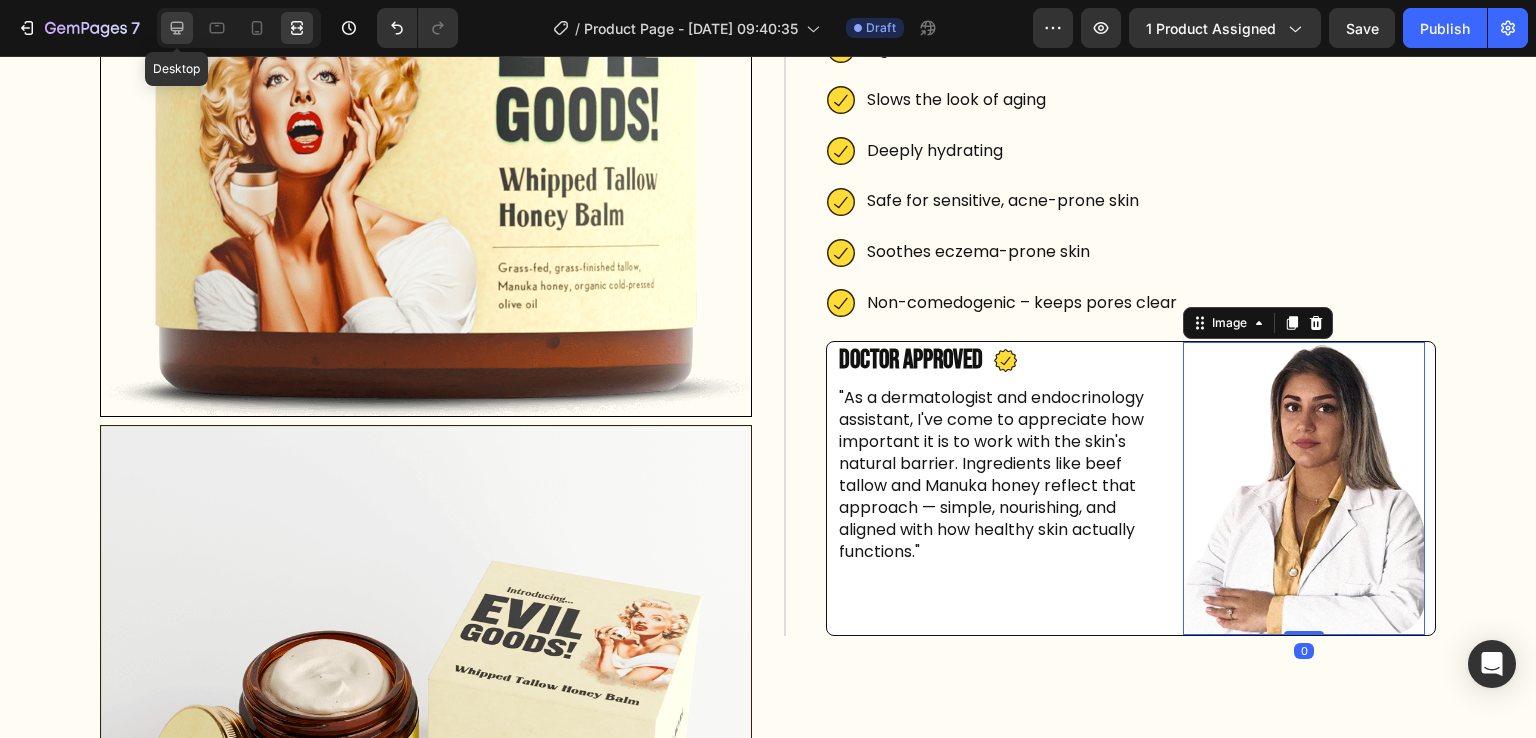 click 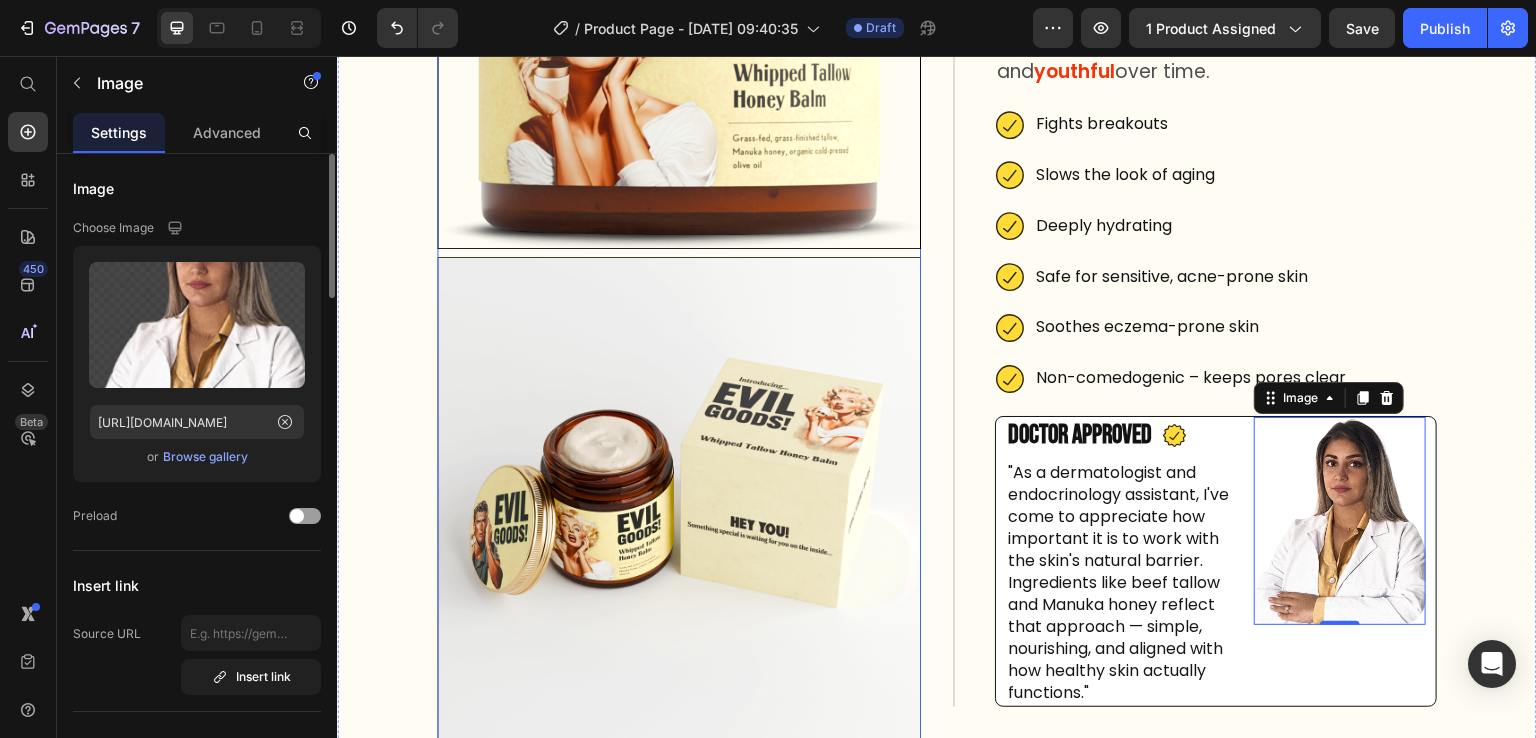 click at bounding box center (679, 499) 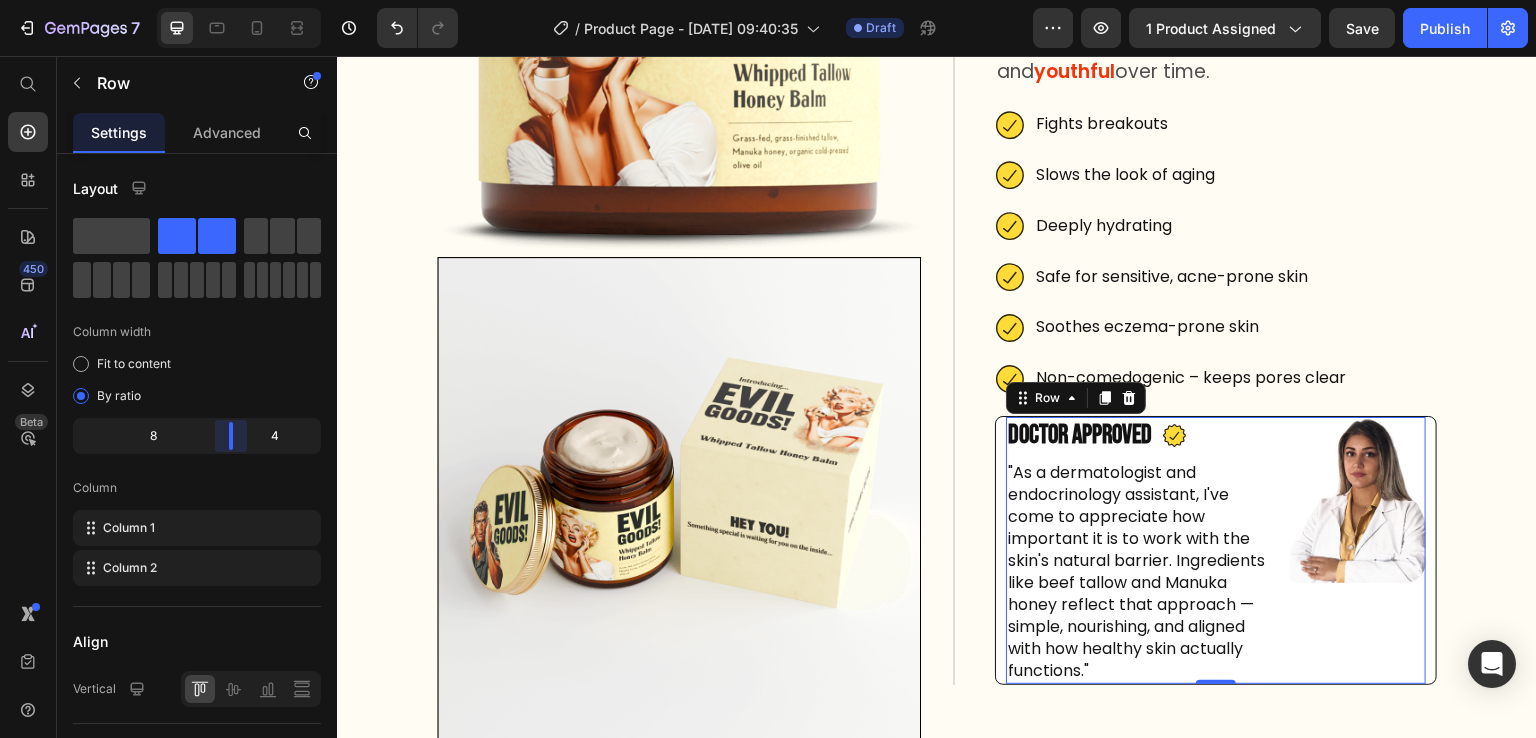 drag, startPoint x: 207, startPoint y: 438, endPoint x: 245, endPoint y: 438, distance: 38 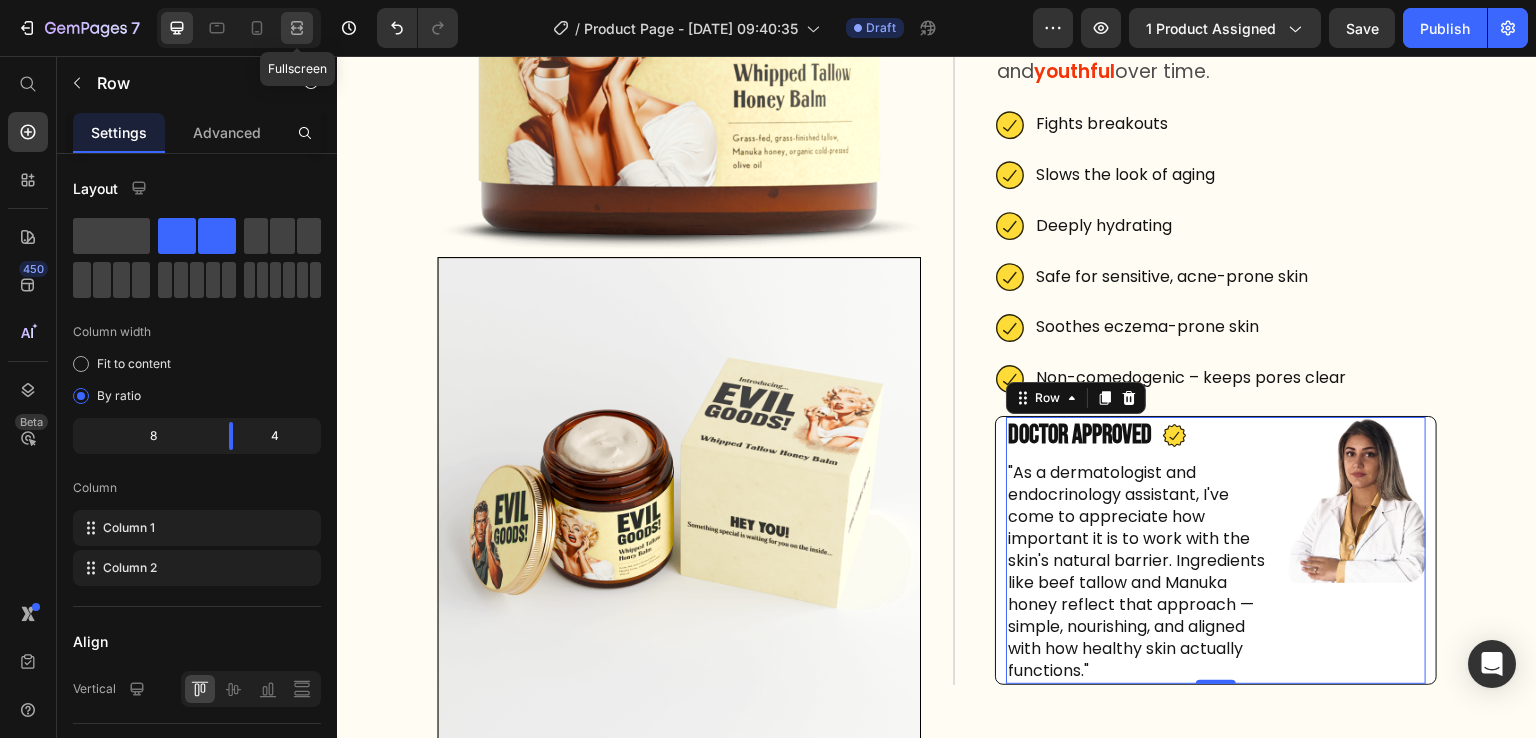click 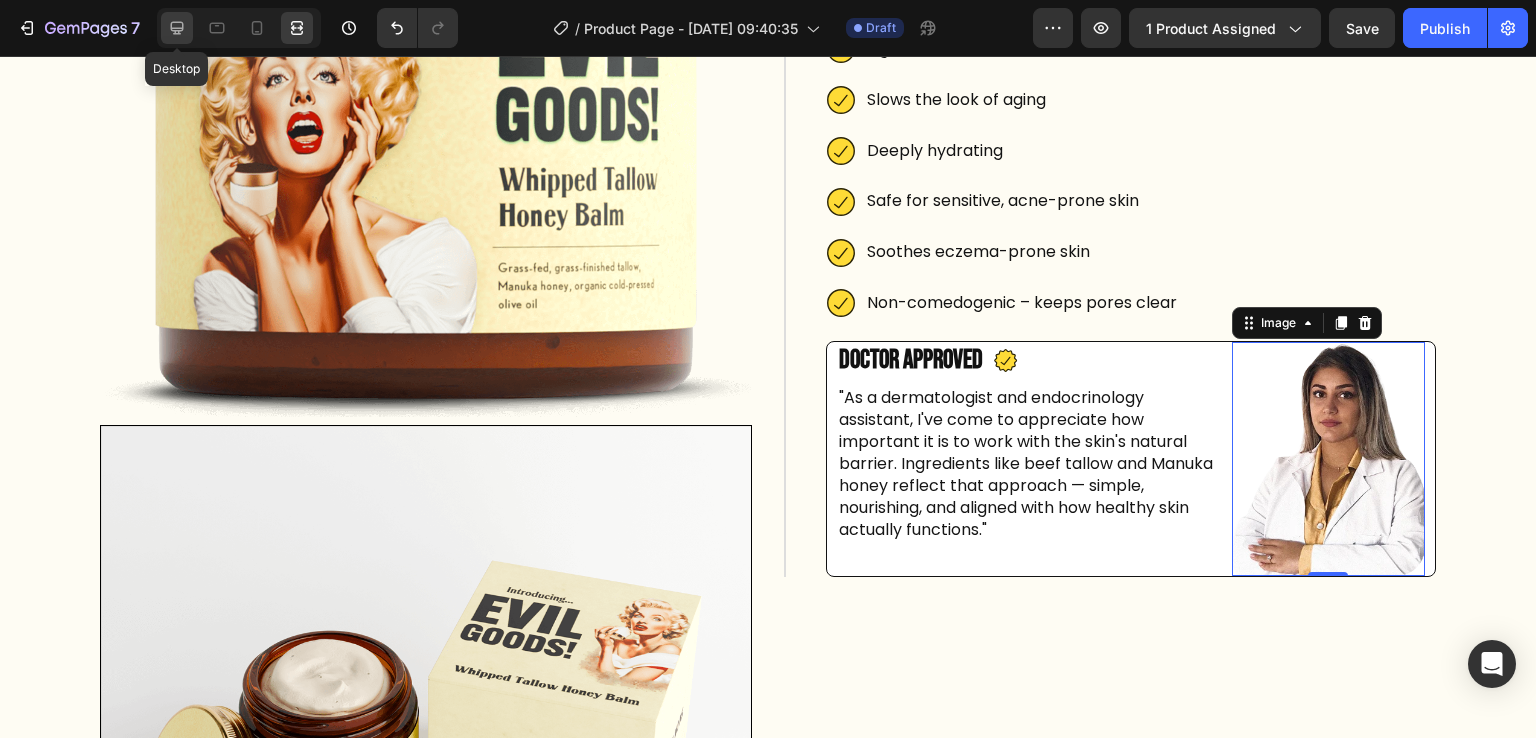 click 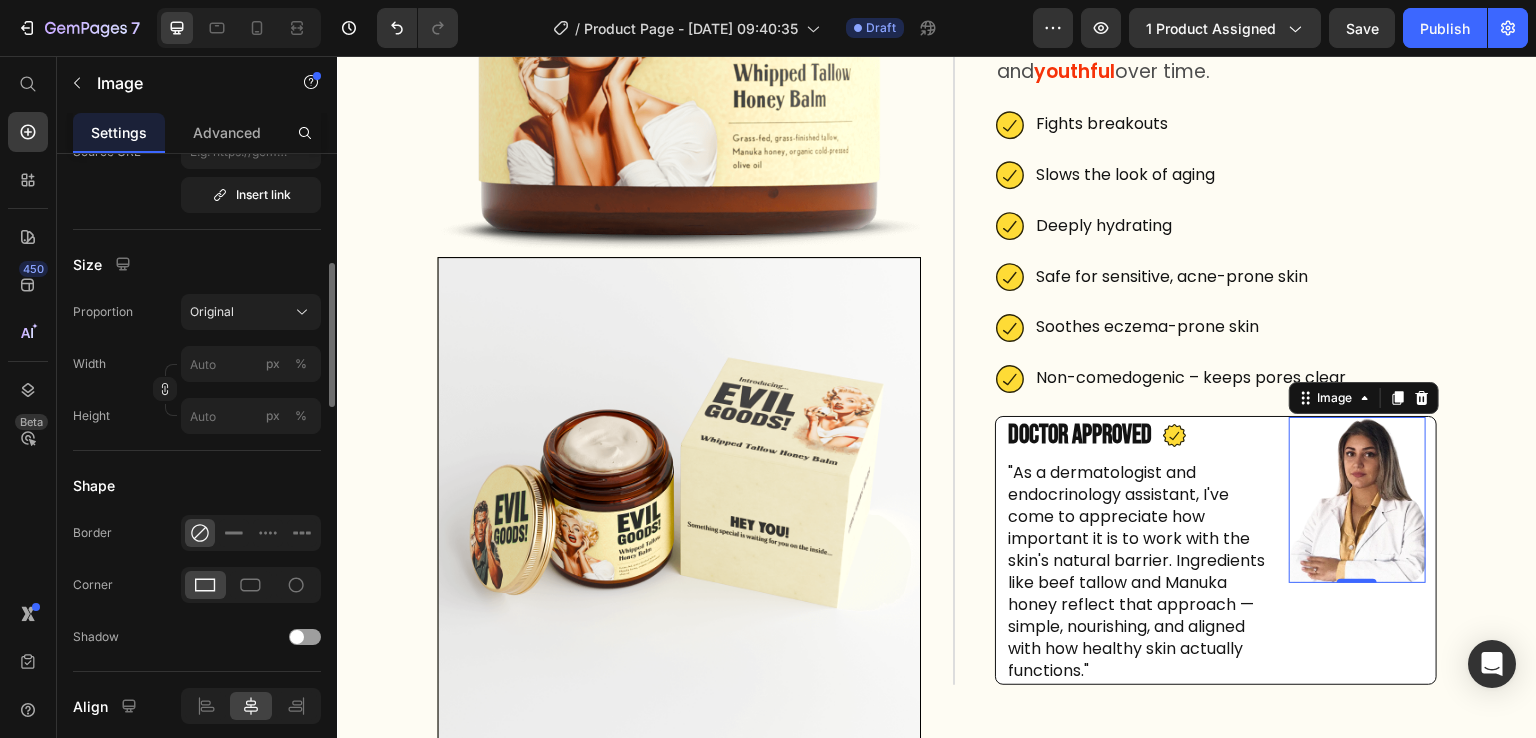 scroll, scrollTop: 466, scrollLeft: 0, axis: vertical 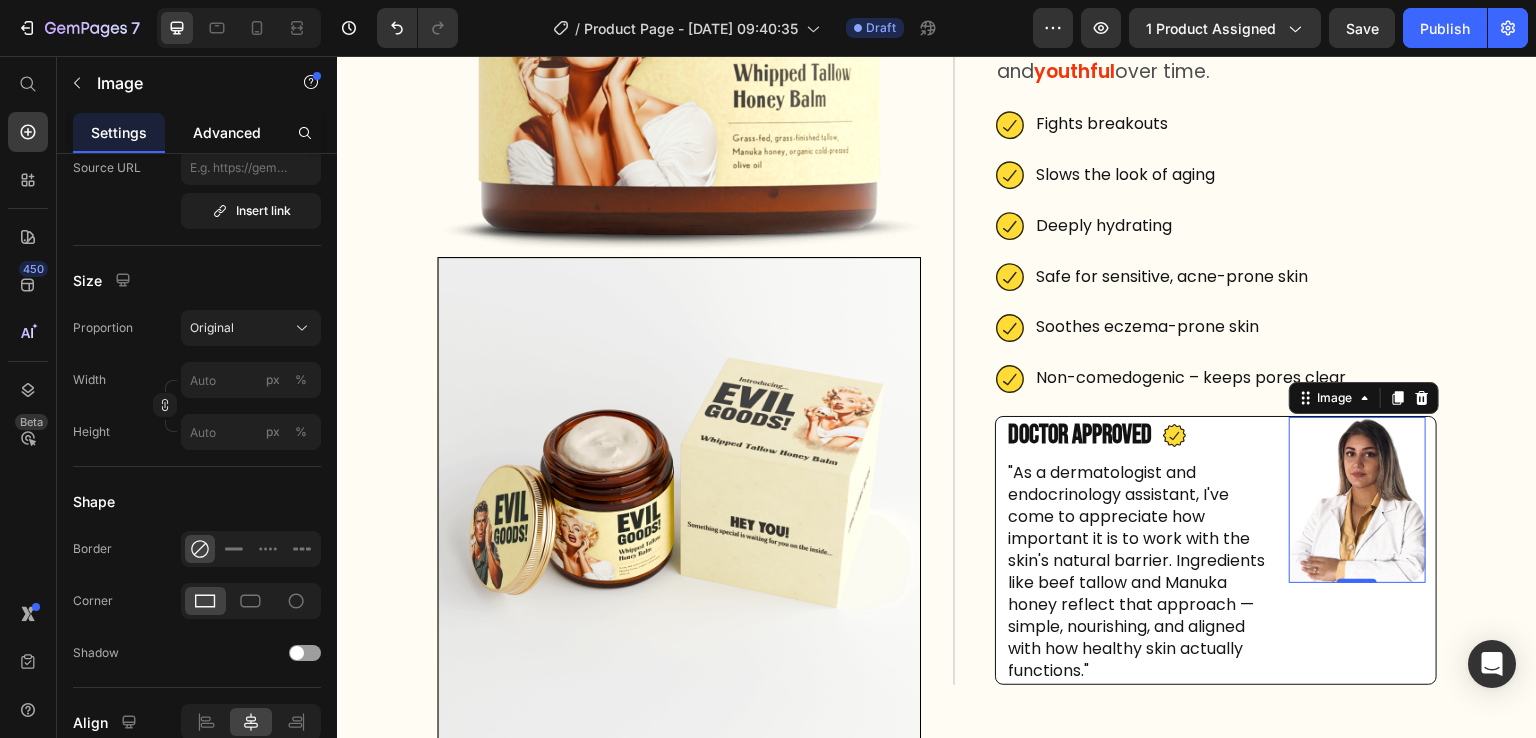 click on "Advanced" at bounding box center (227, 132) 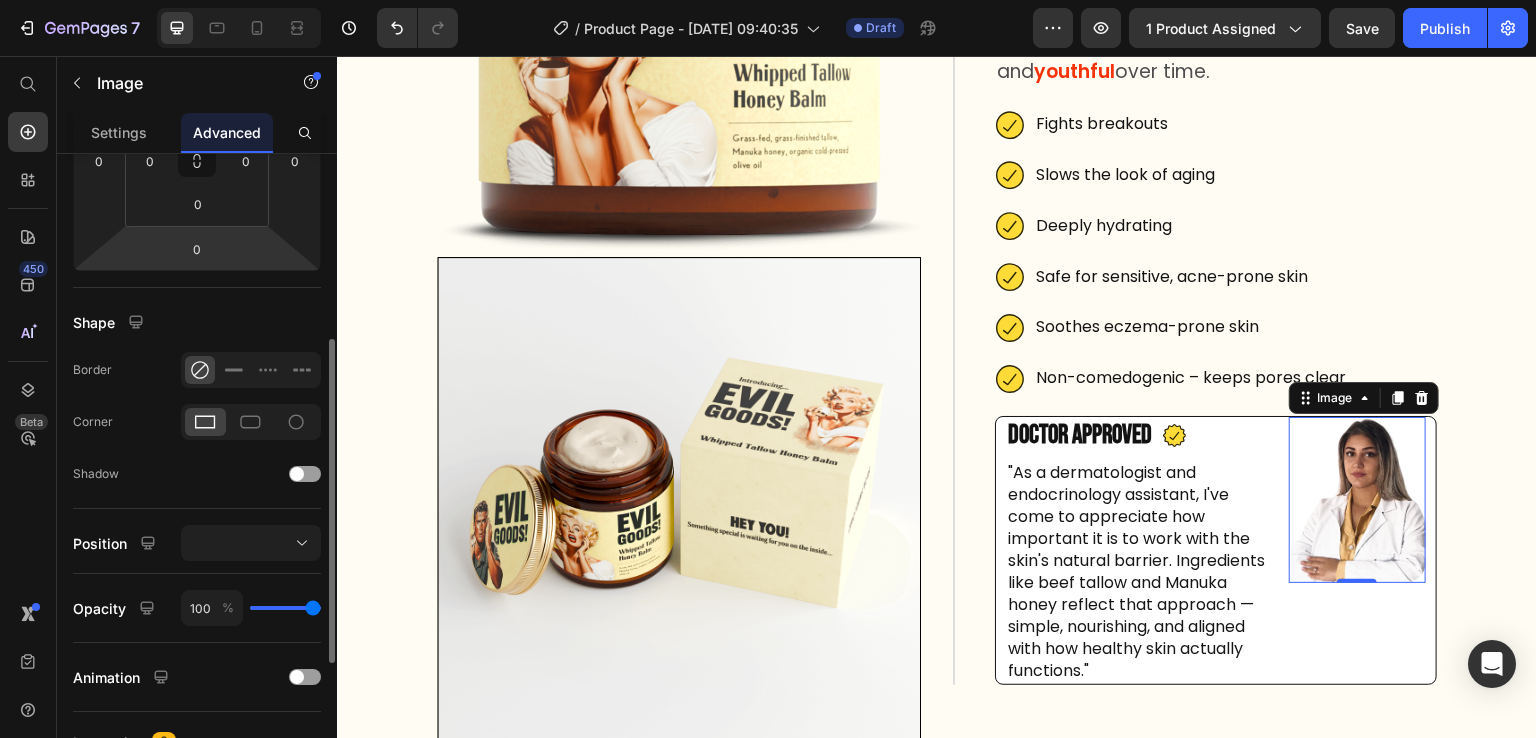 scroll, scrollTop: 365, scrollLeft: 0, axis: vertical 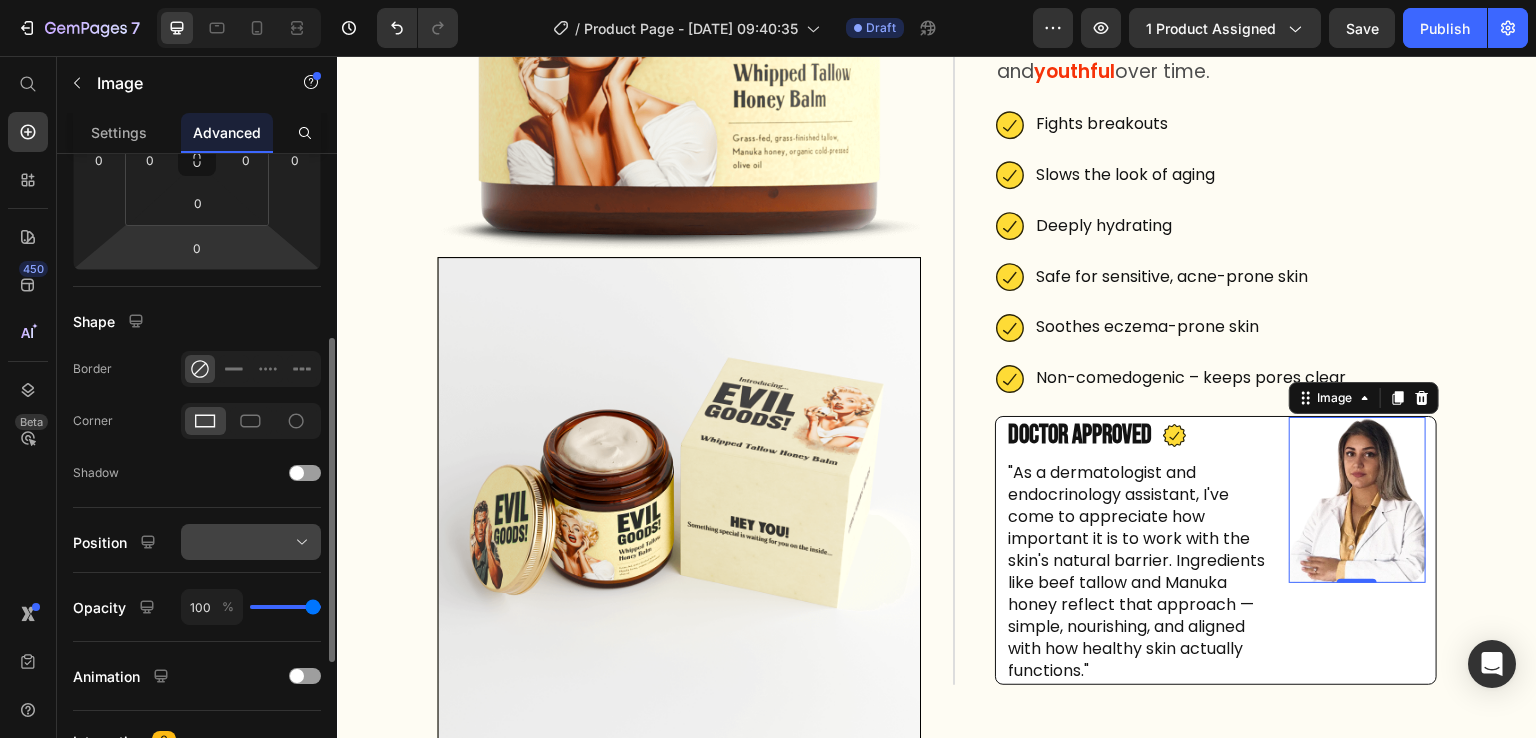 click at bounding box center [251, 542] 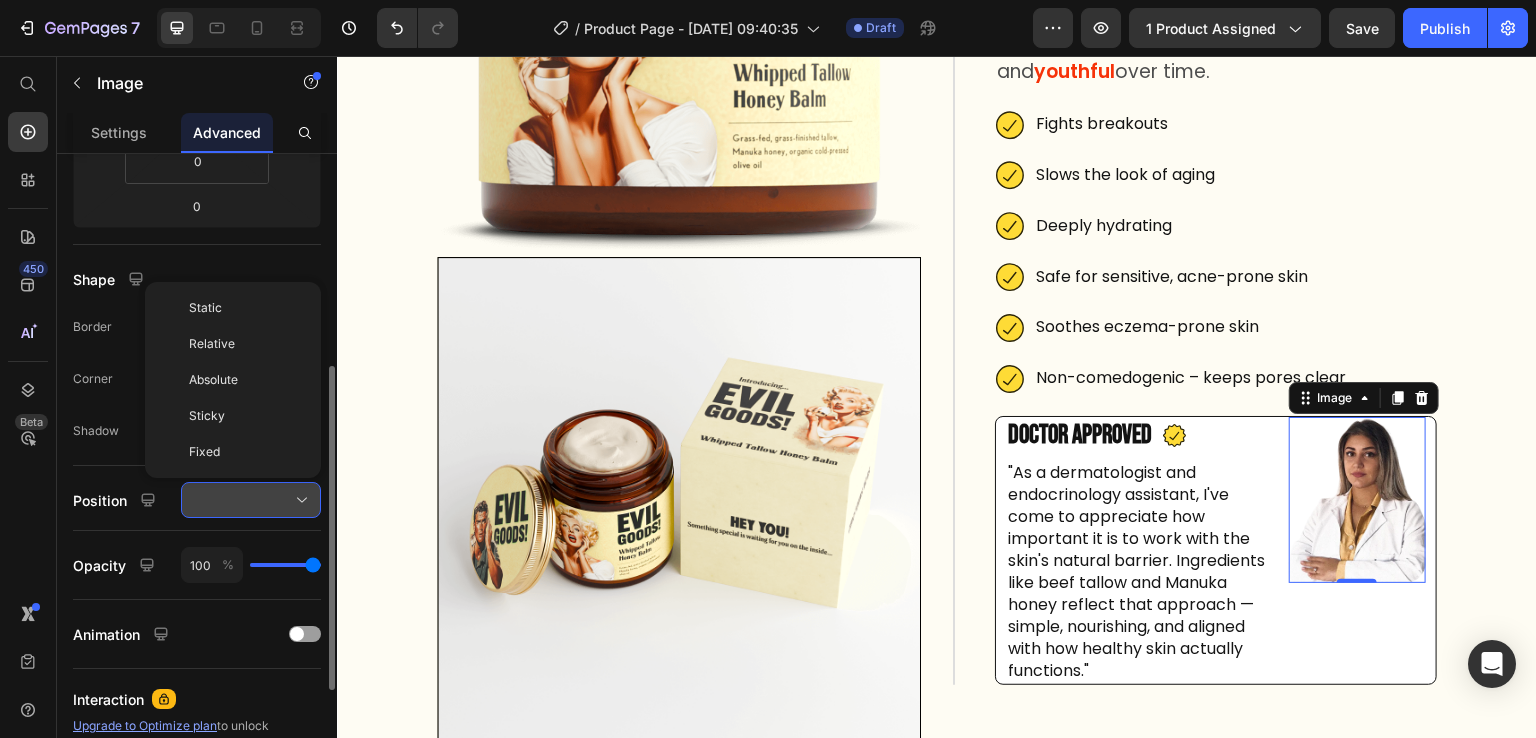 scroll, scrollTop: 412, scrollLeft: 0, axis: vertical 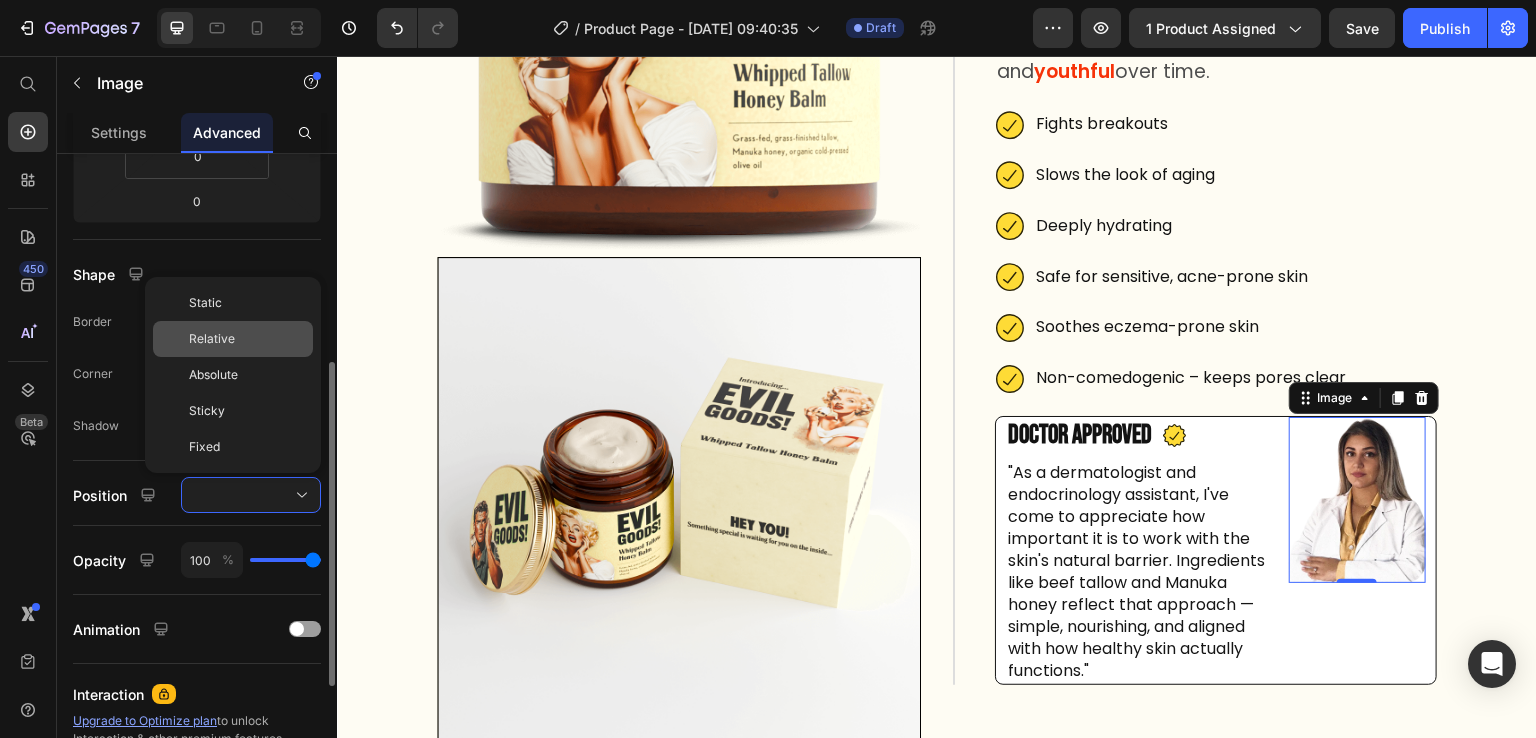 click on "Relative" at bounding box center (247, 339) 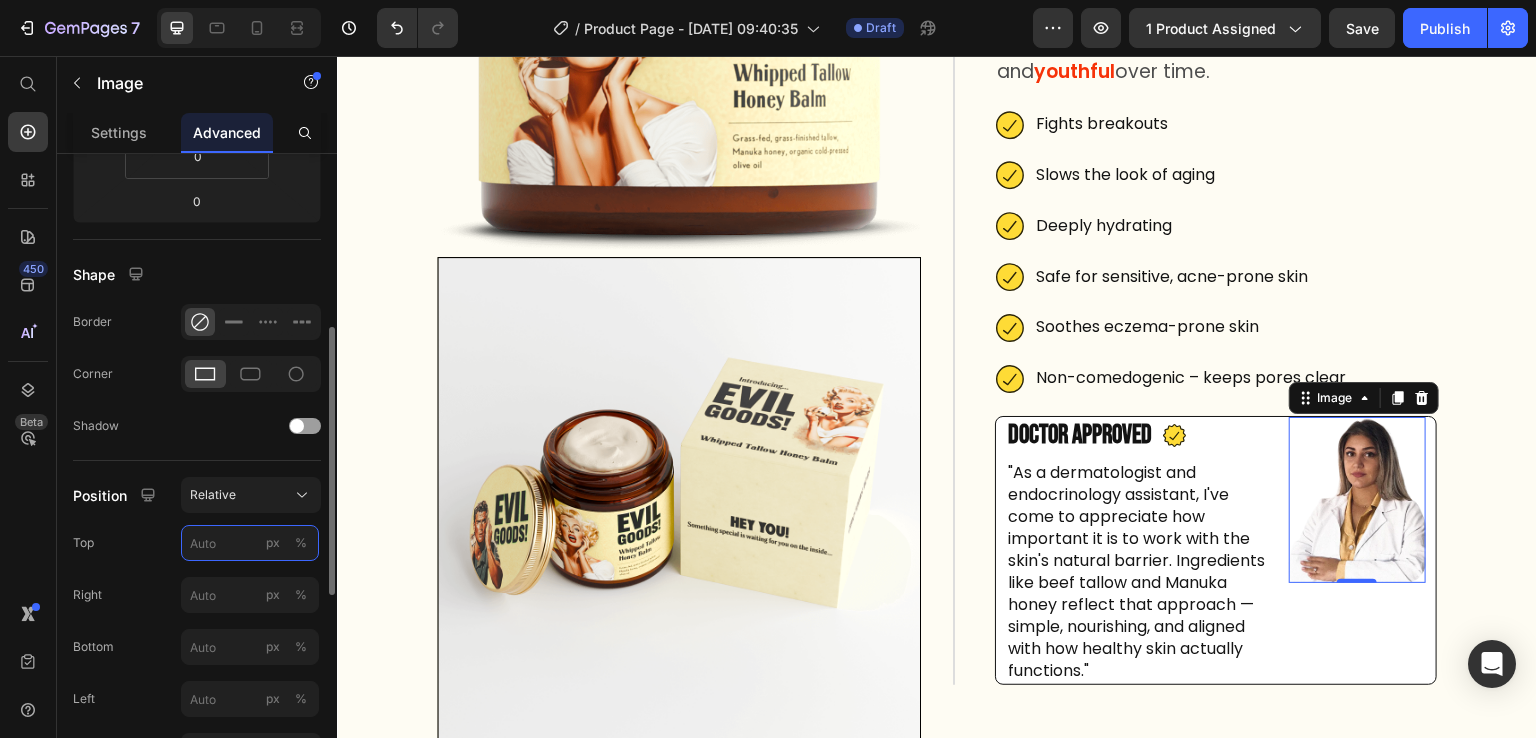 click on "px %" at bounding box center (250, 543) 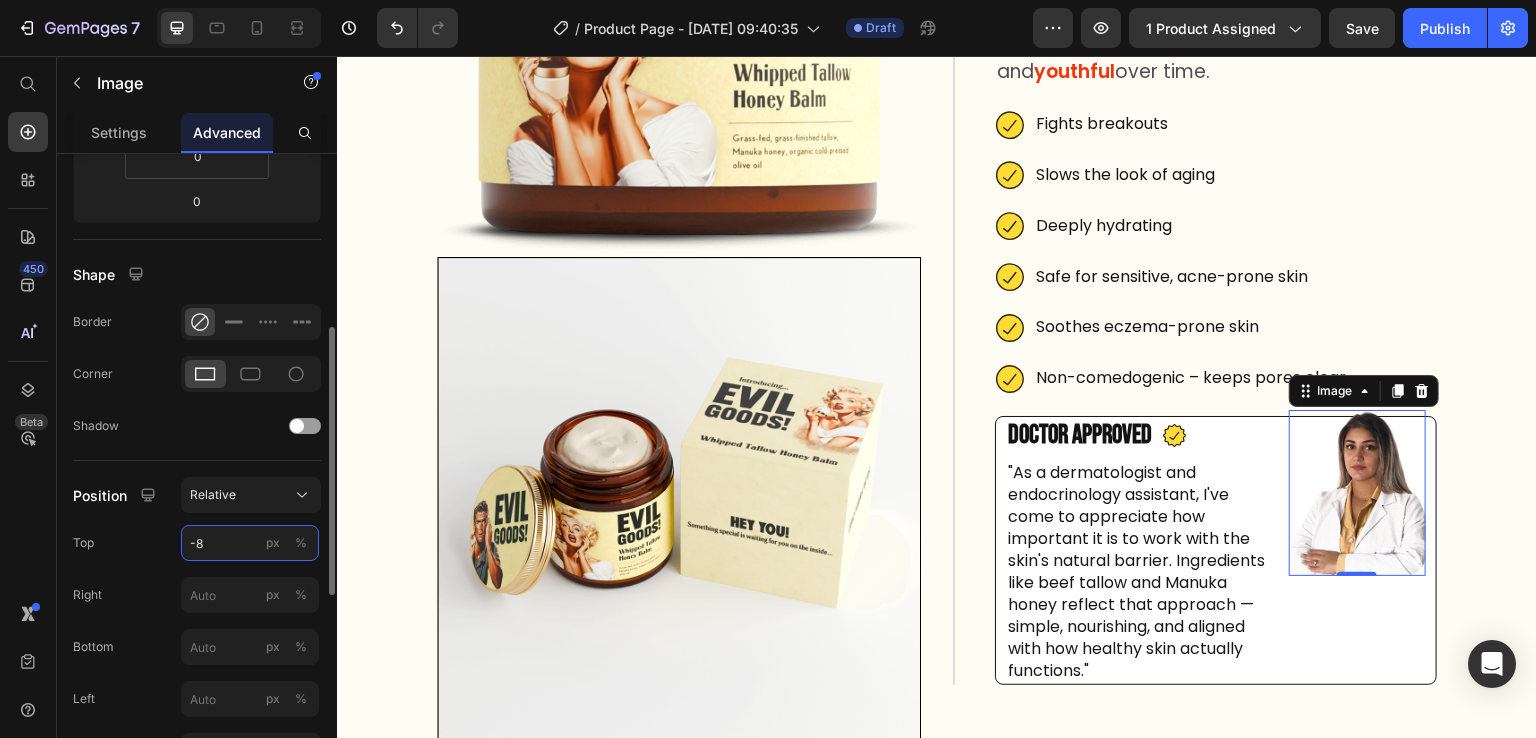 type on "-9" 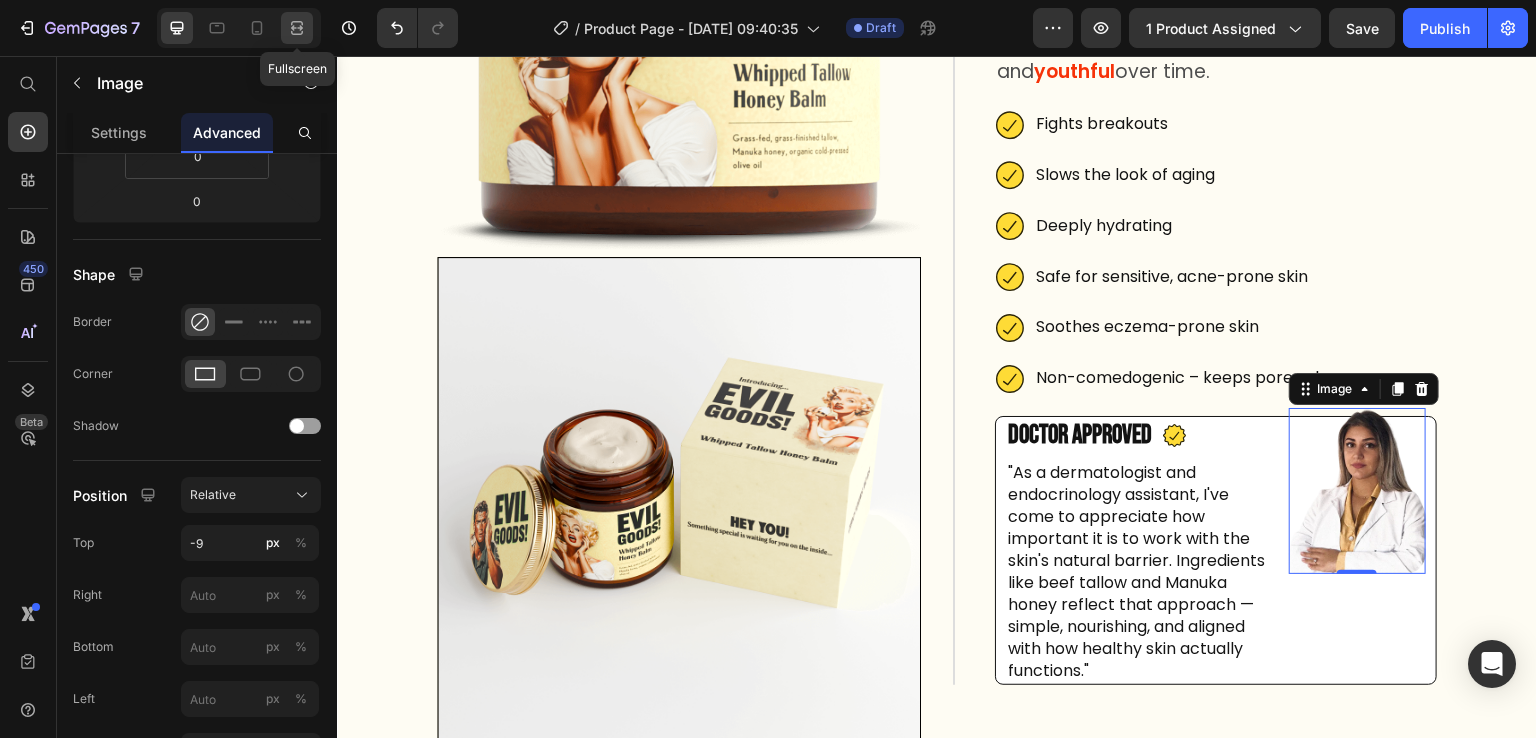 click 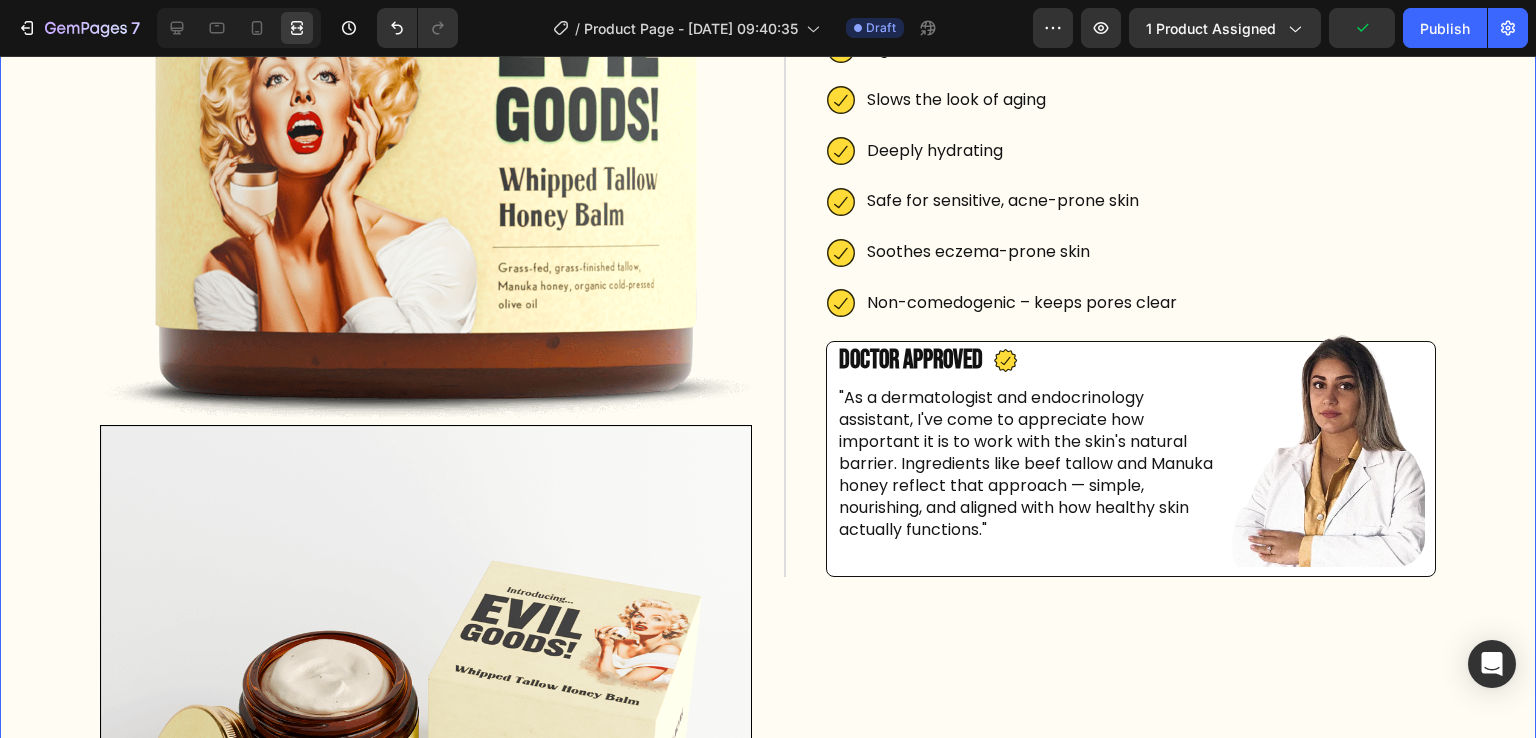scroll, scrollTop: 0, scrollLeft: 0, axis: both 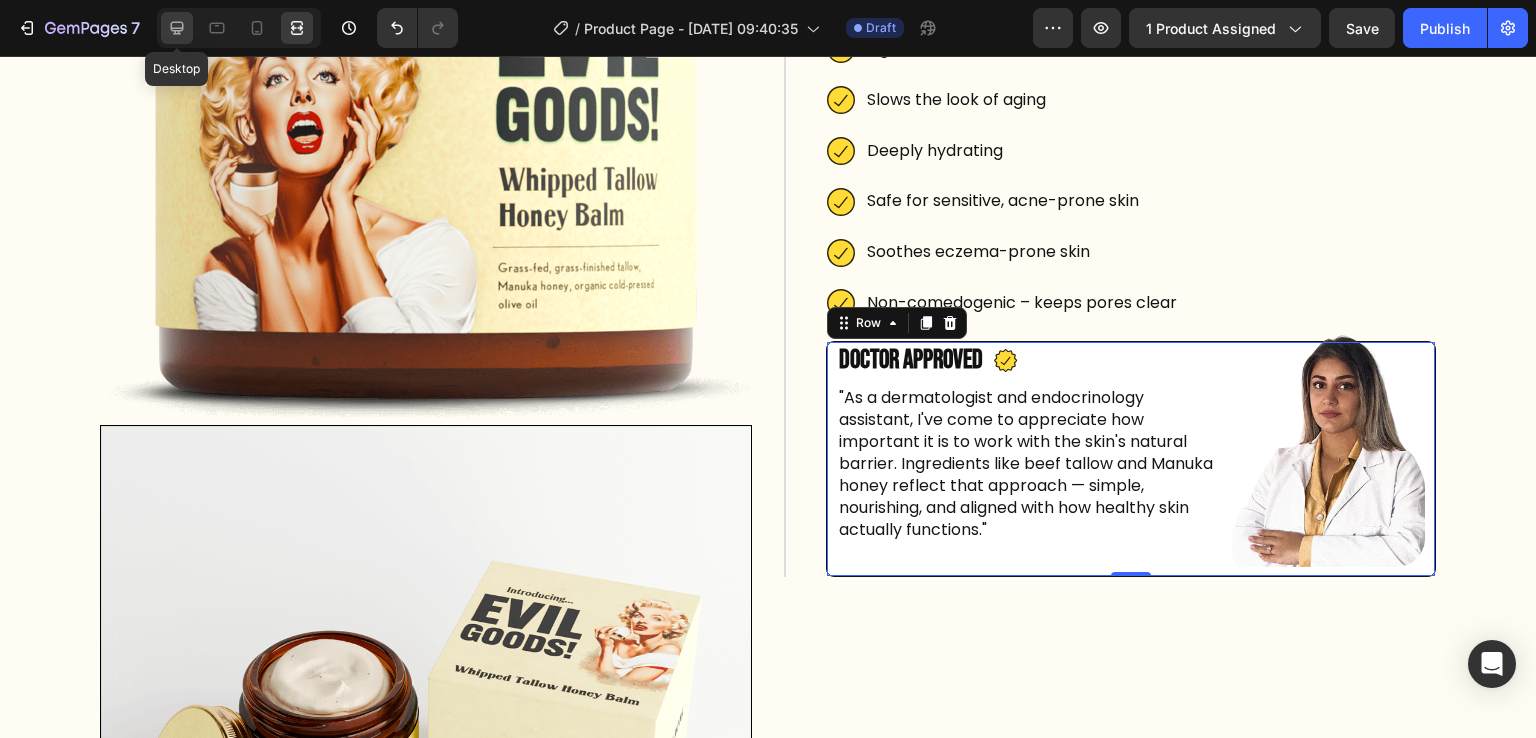 click 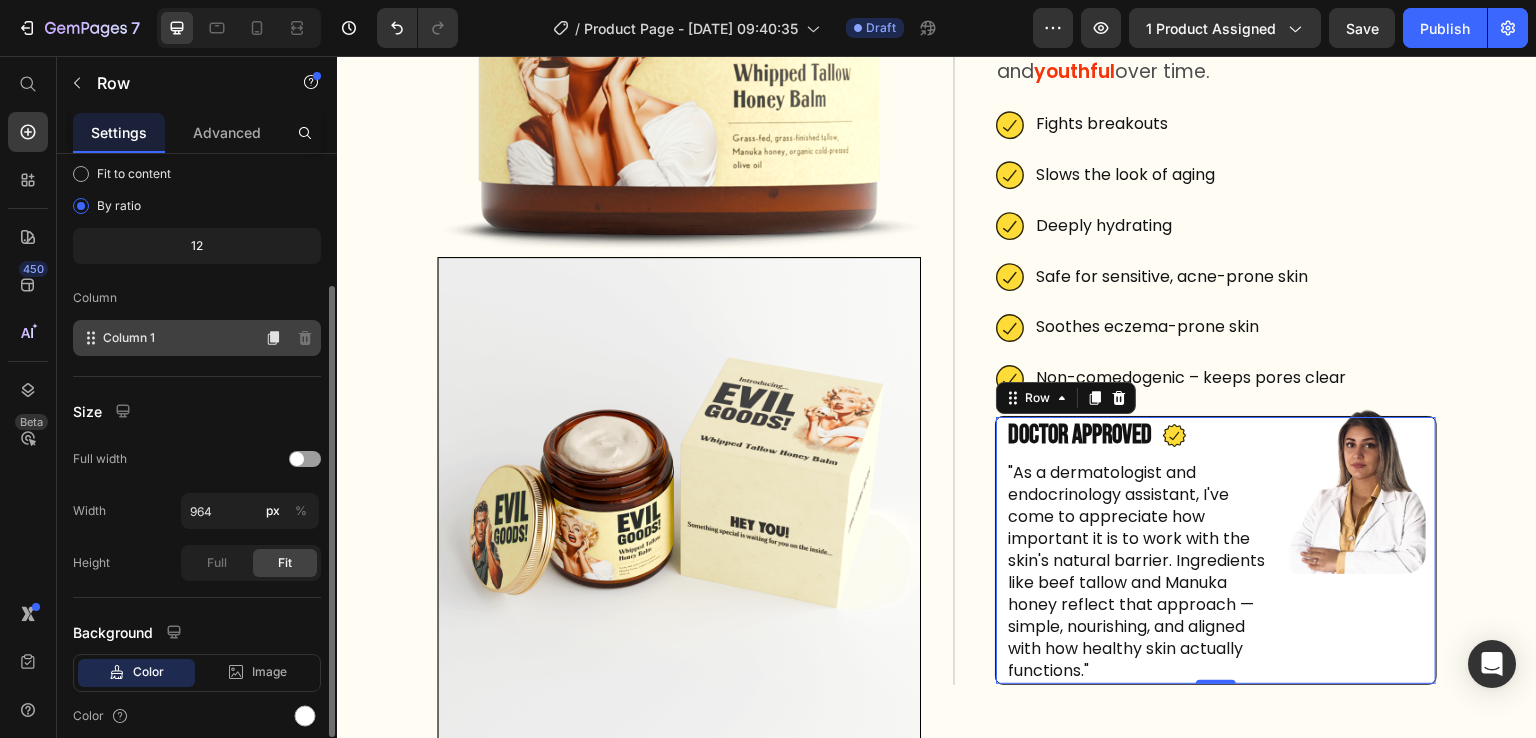 scroll, scrollTop: 269, scrollLeft: 0, axis: vertical 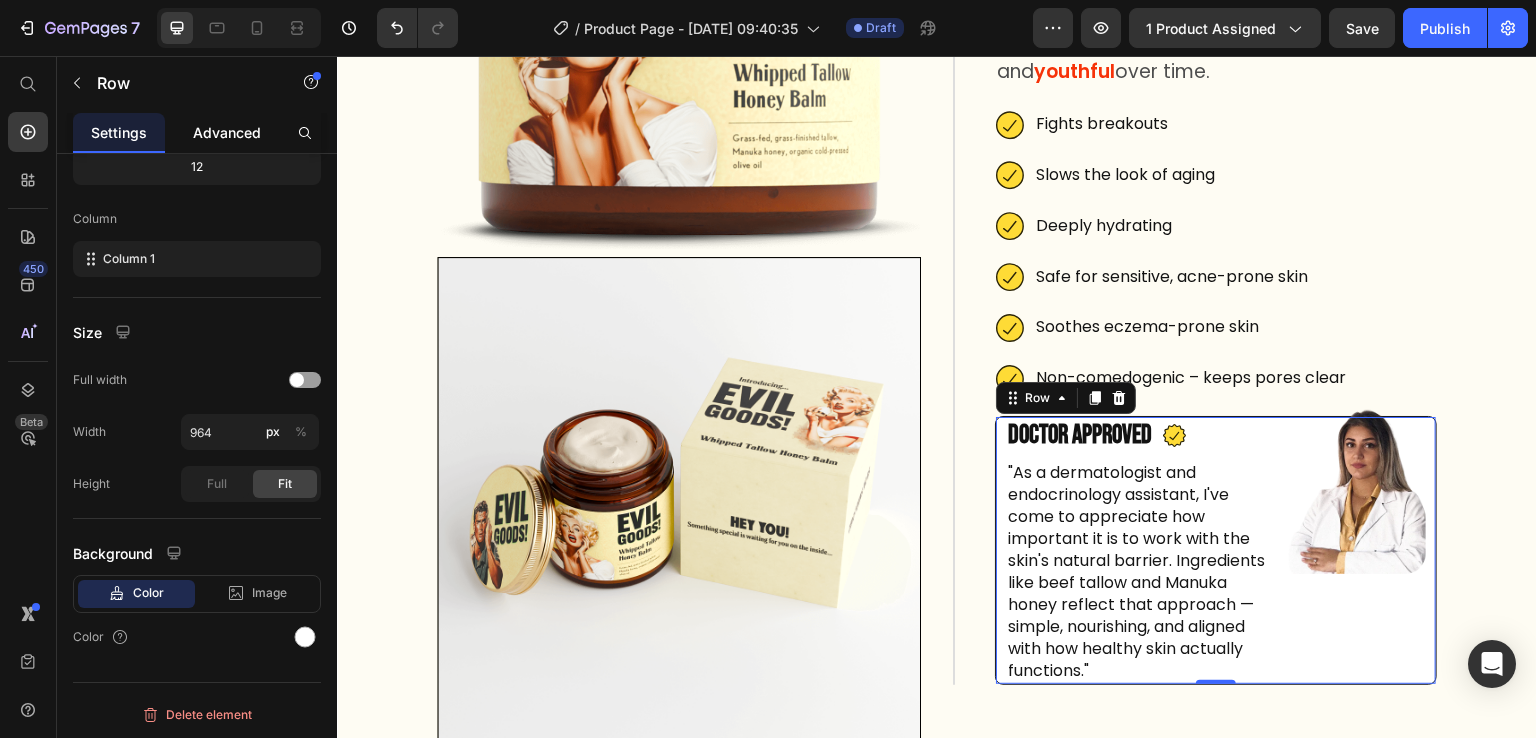 click on "Advanced" at bounding box center (227, 132) 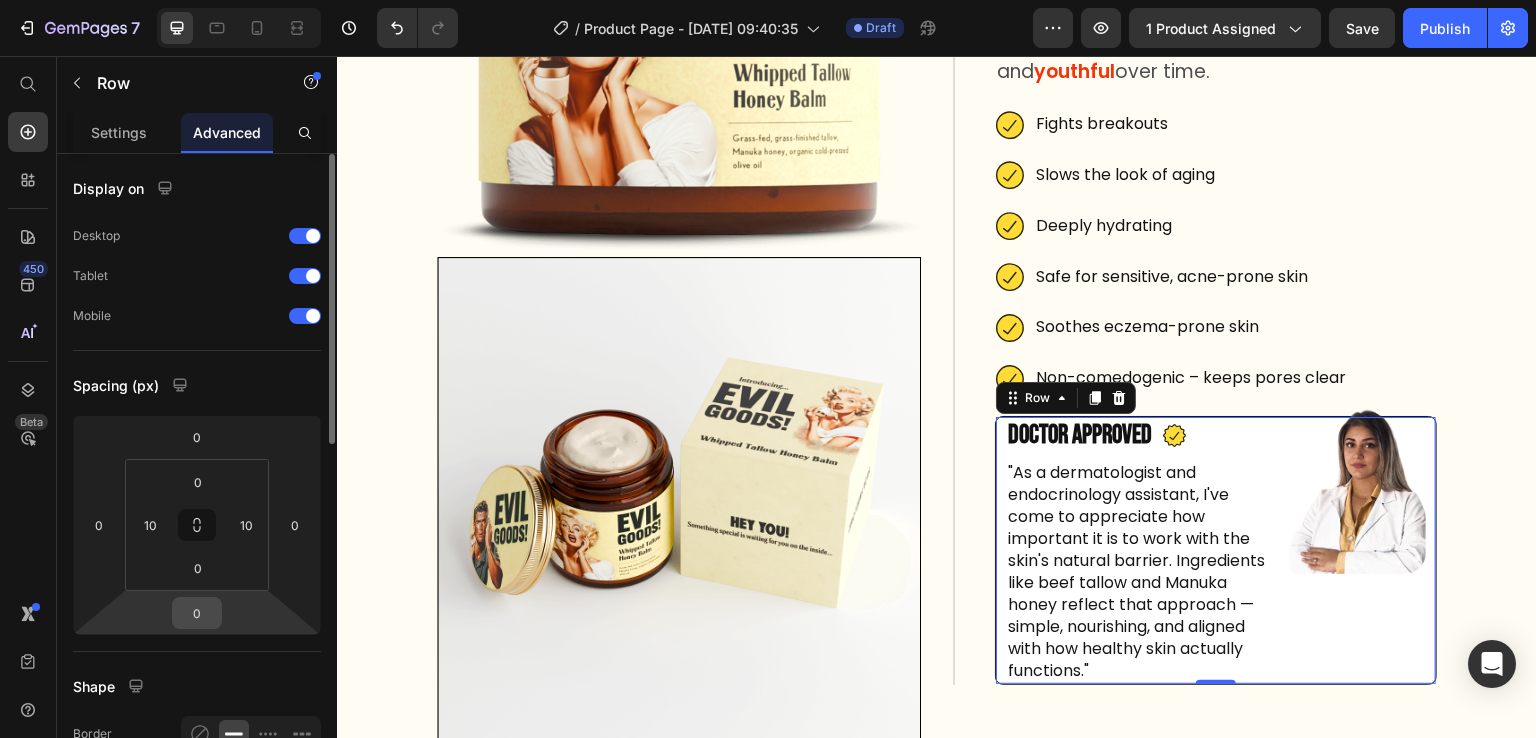 scroll, scrollTop: 256, scrollLeft: 0, axis: vertical 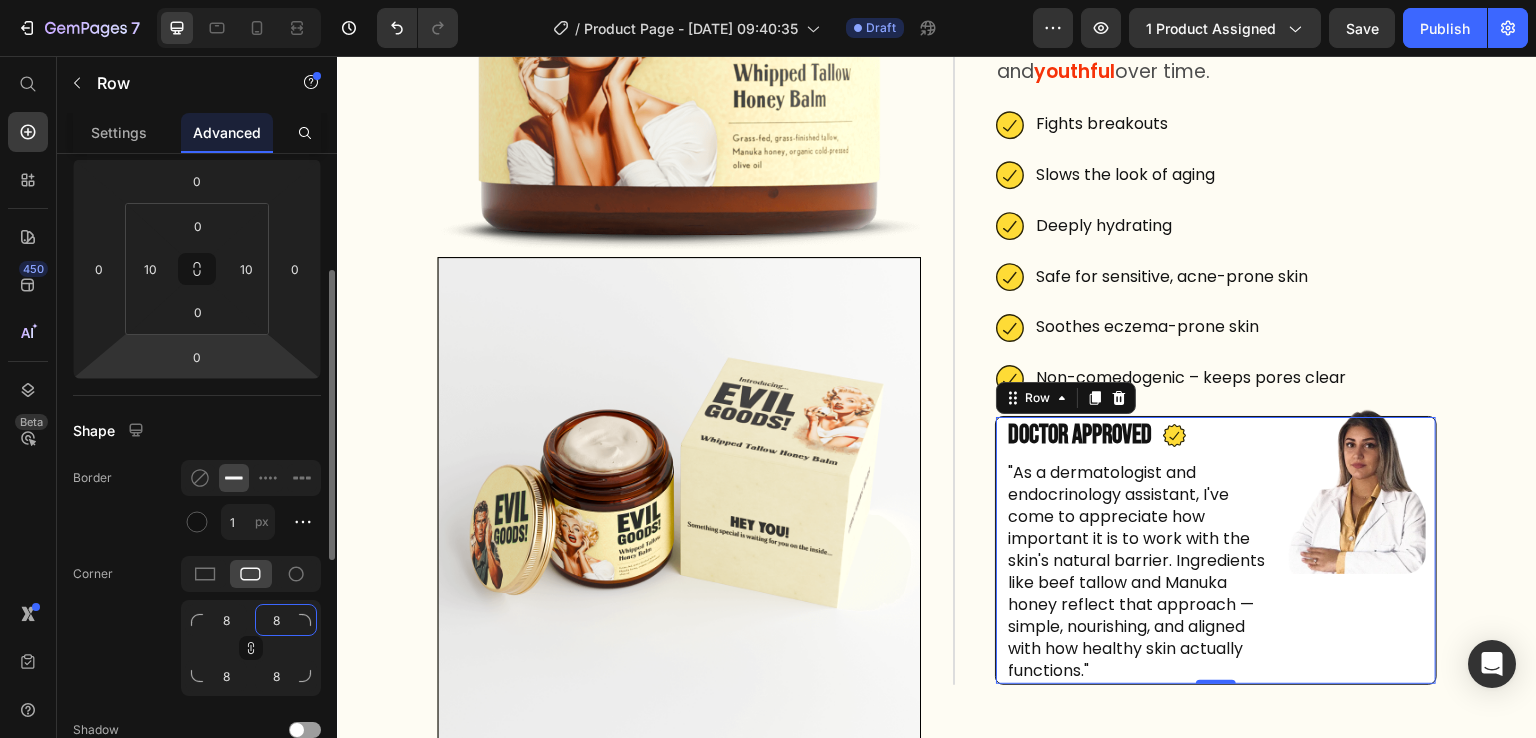 click on "8" 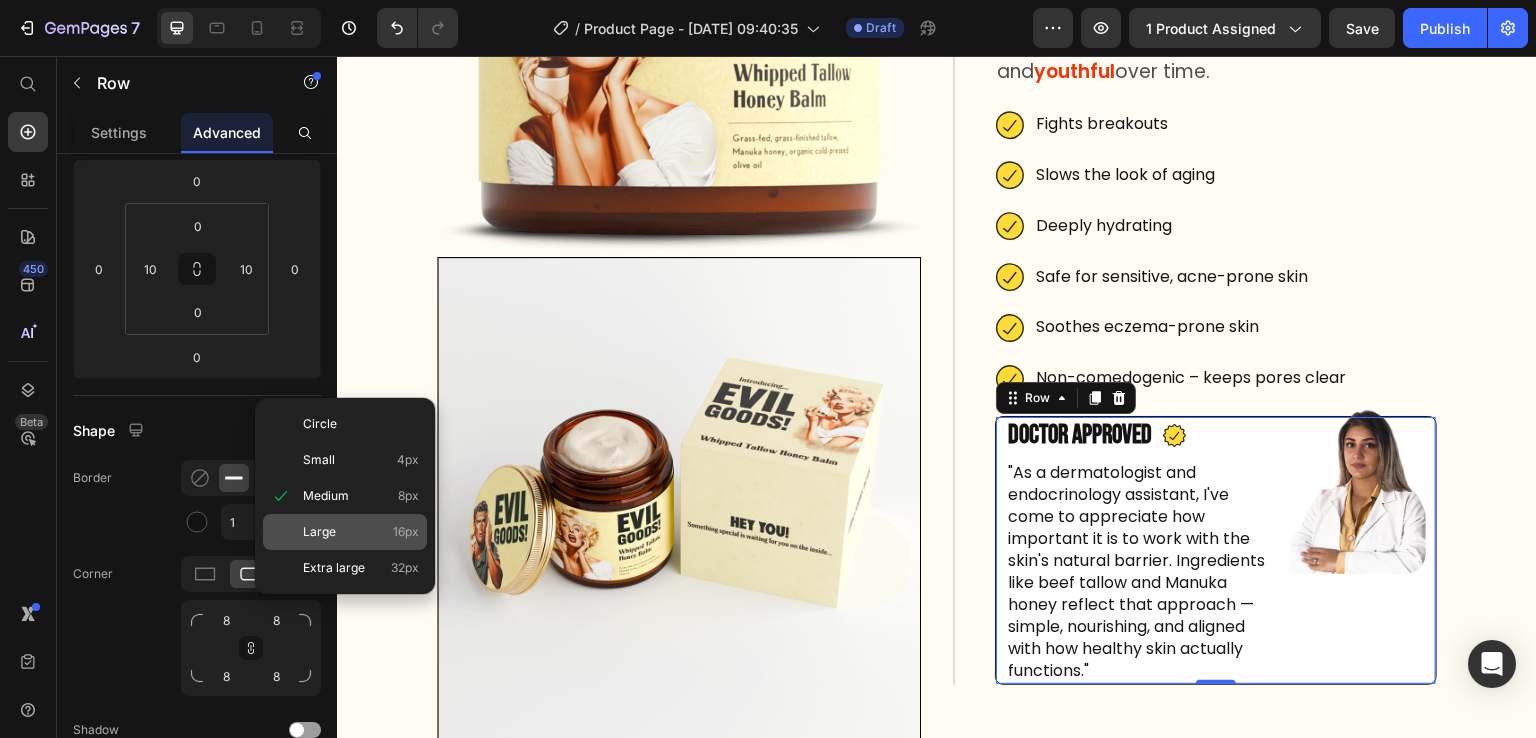 click on "Large 16px" at bounding box center (361, 532) 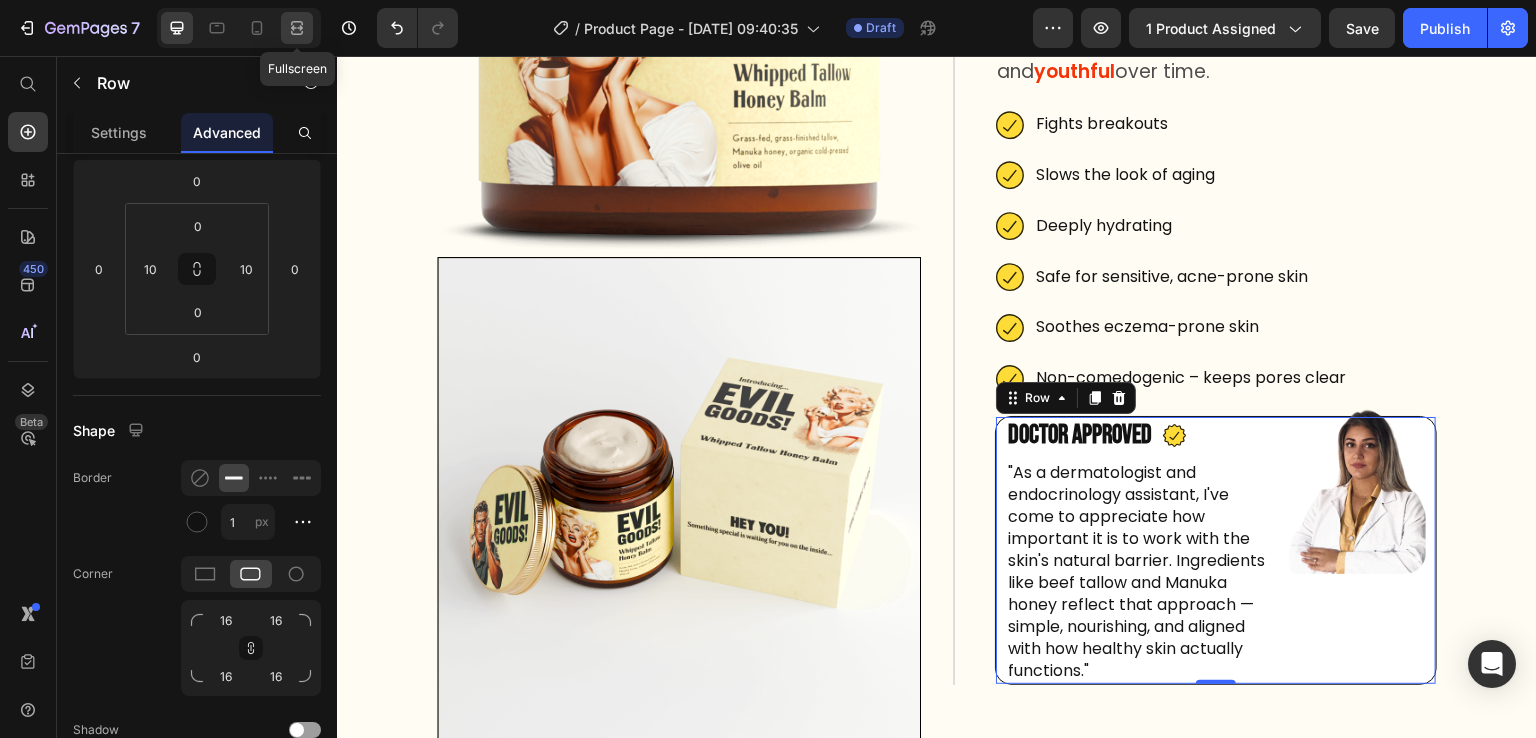 click 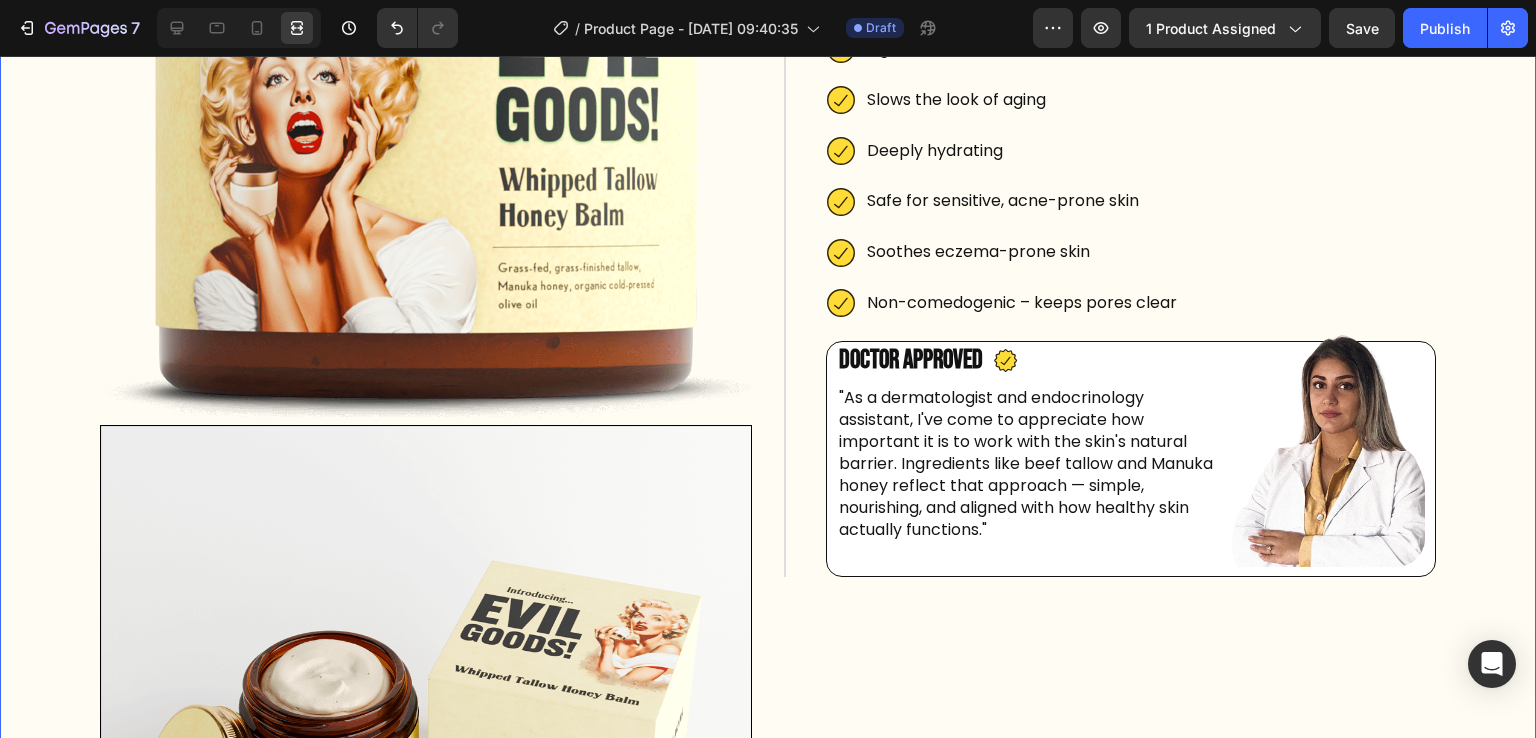 scroll, scrollTop: 0, scrollLeft: 0, axis: both 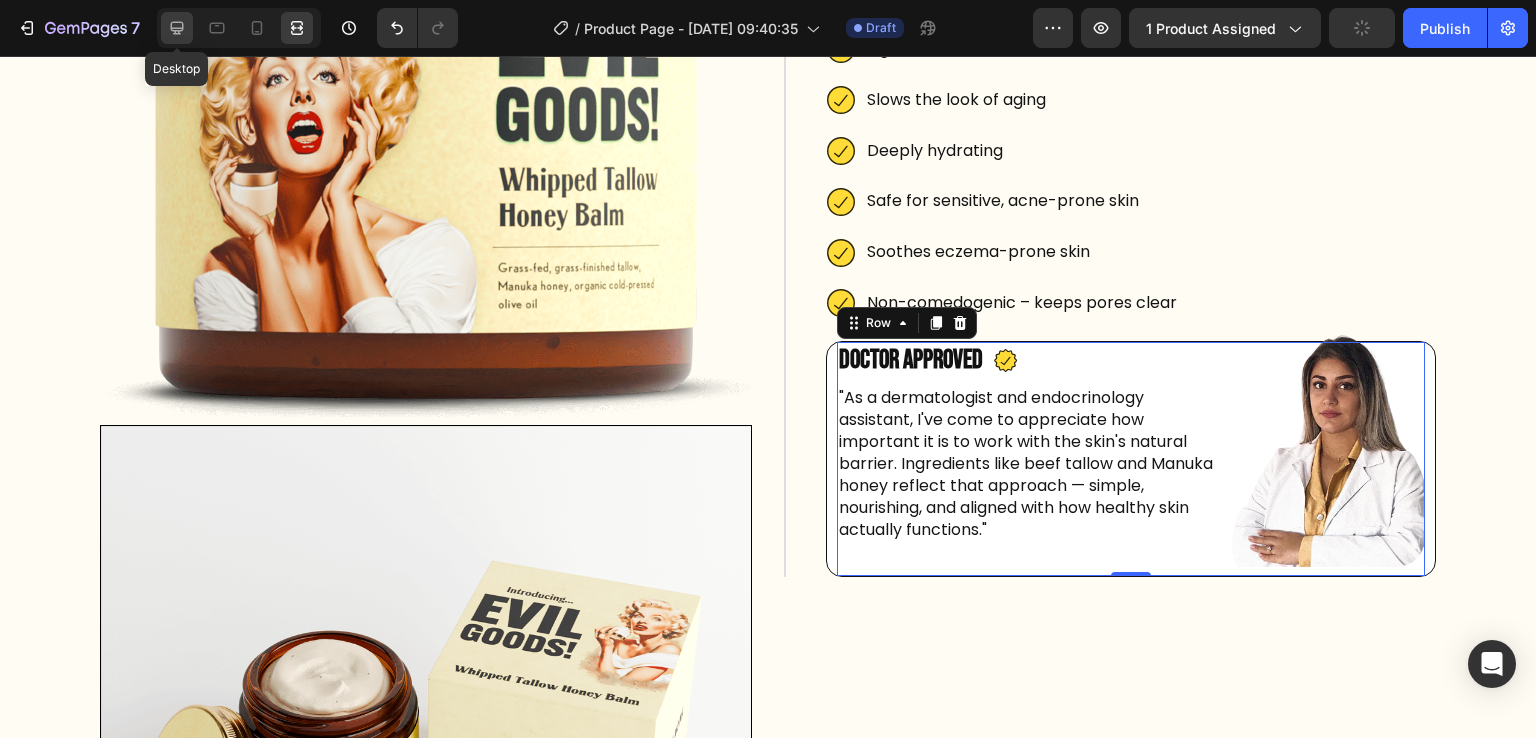 click 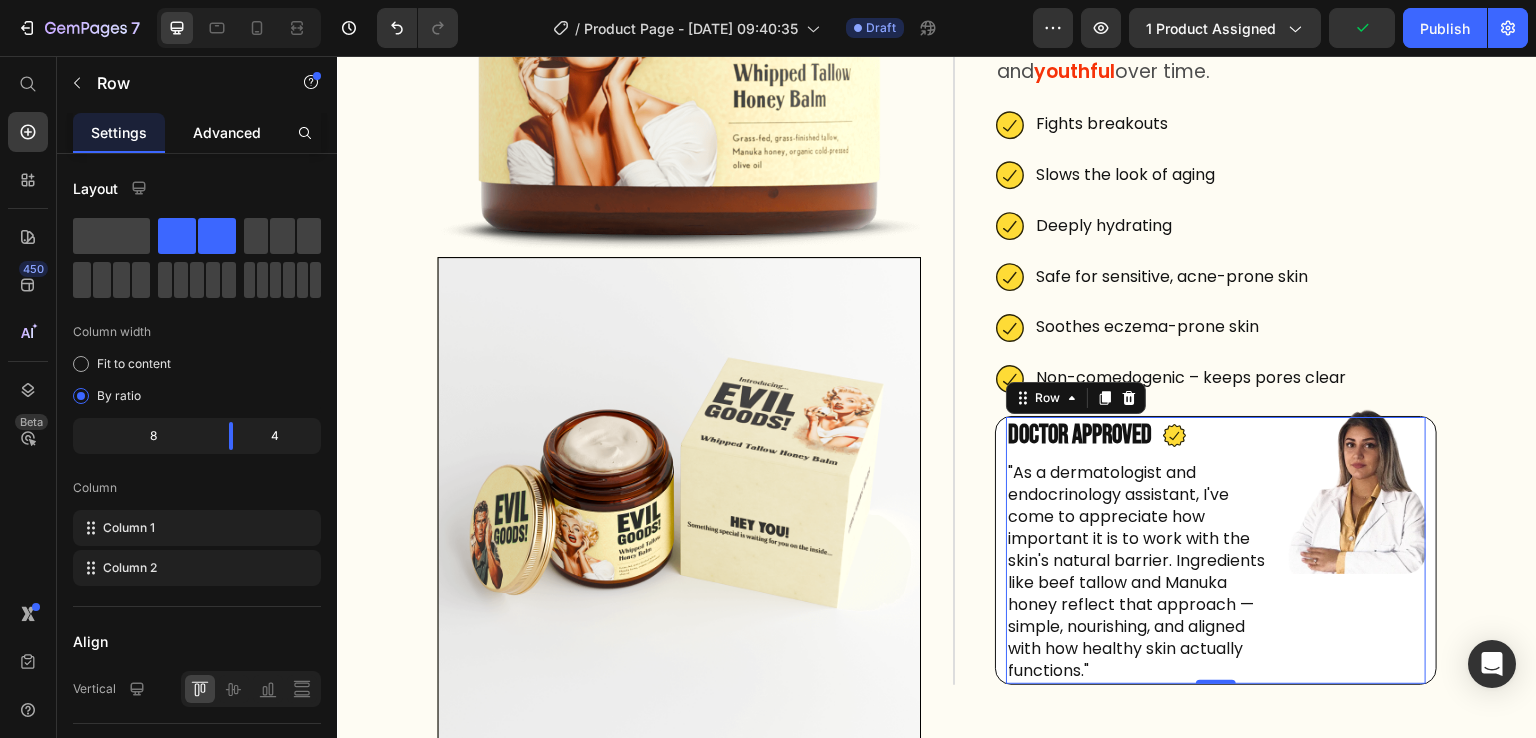 click on "Advanced" at bounding box center (227, 132) 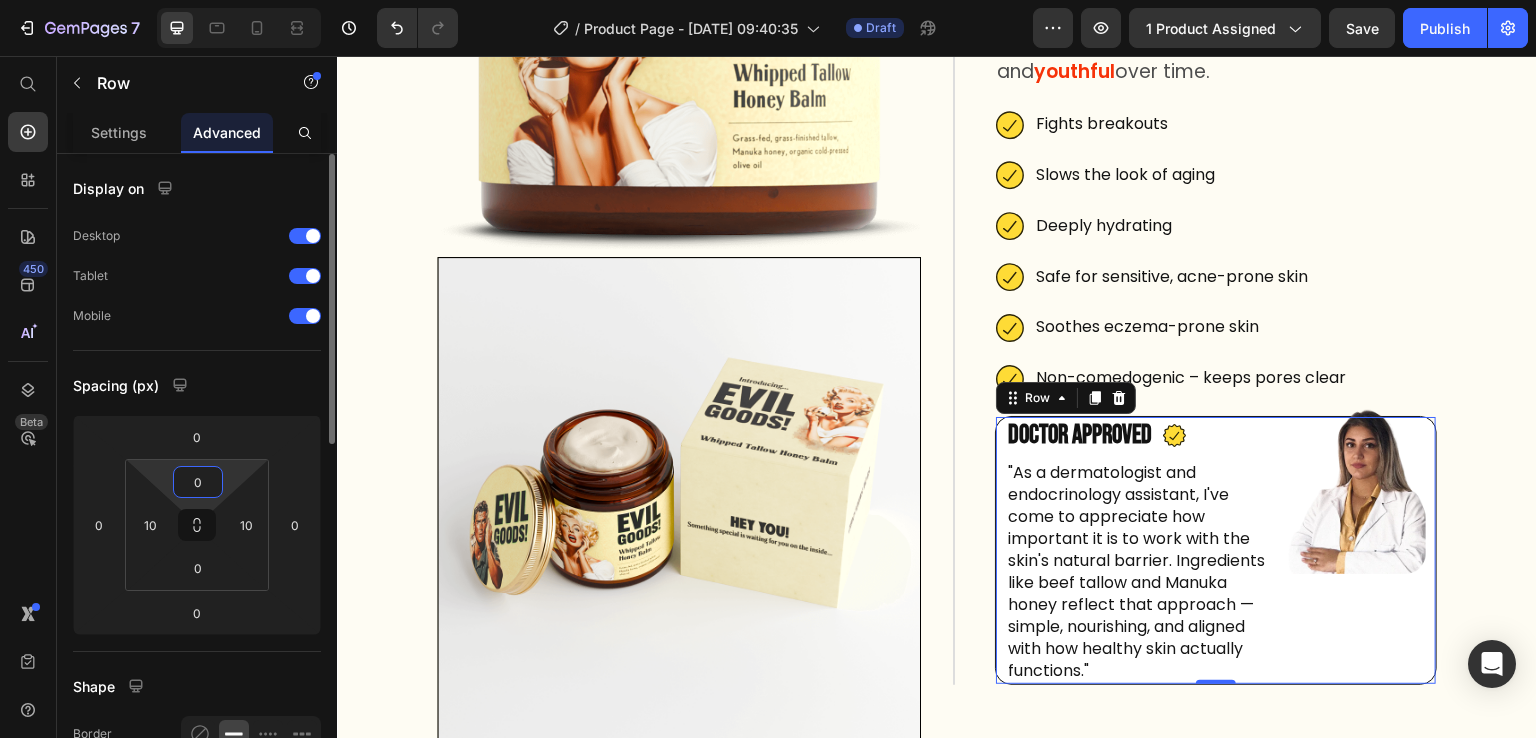 click on "0" at bounding box center [198, 482] 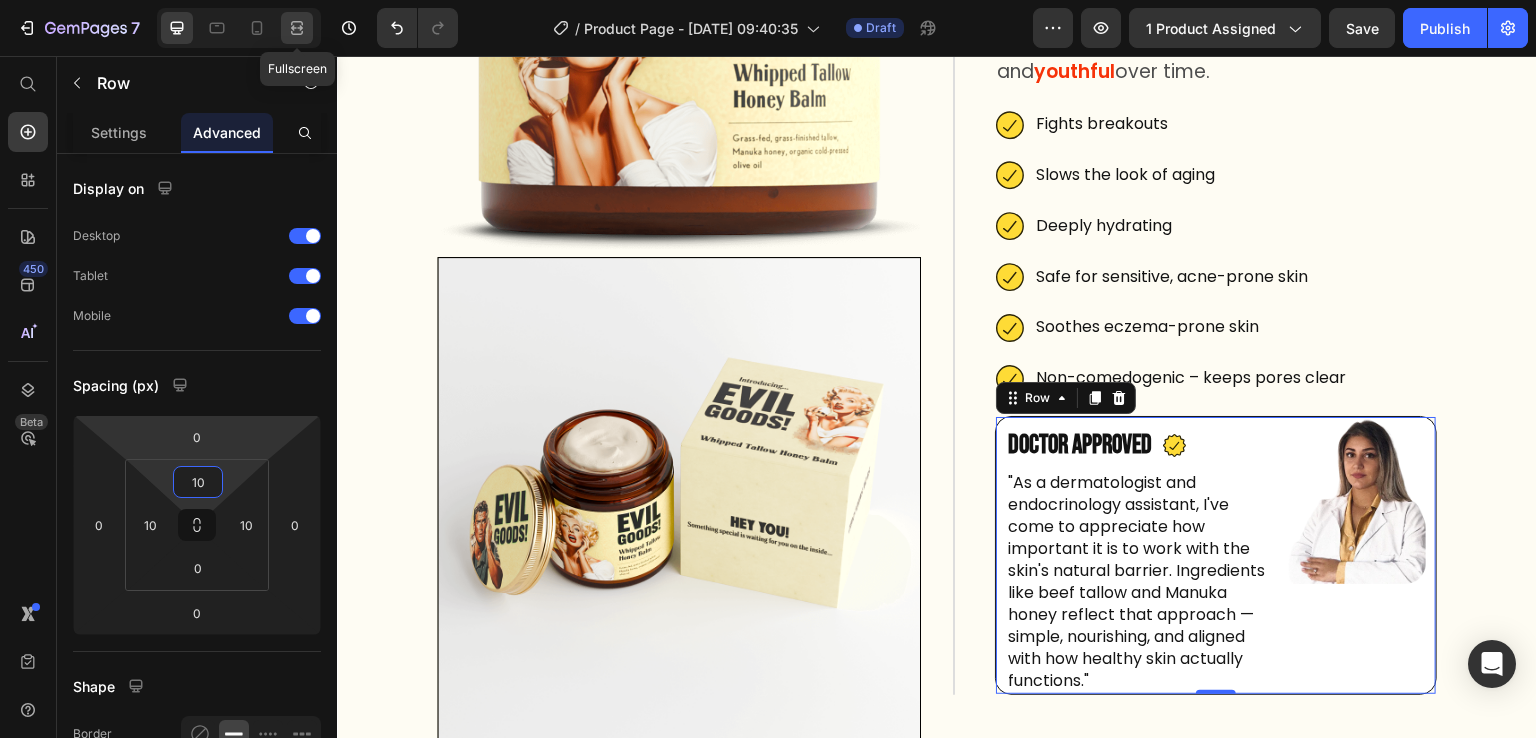 type on "10" 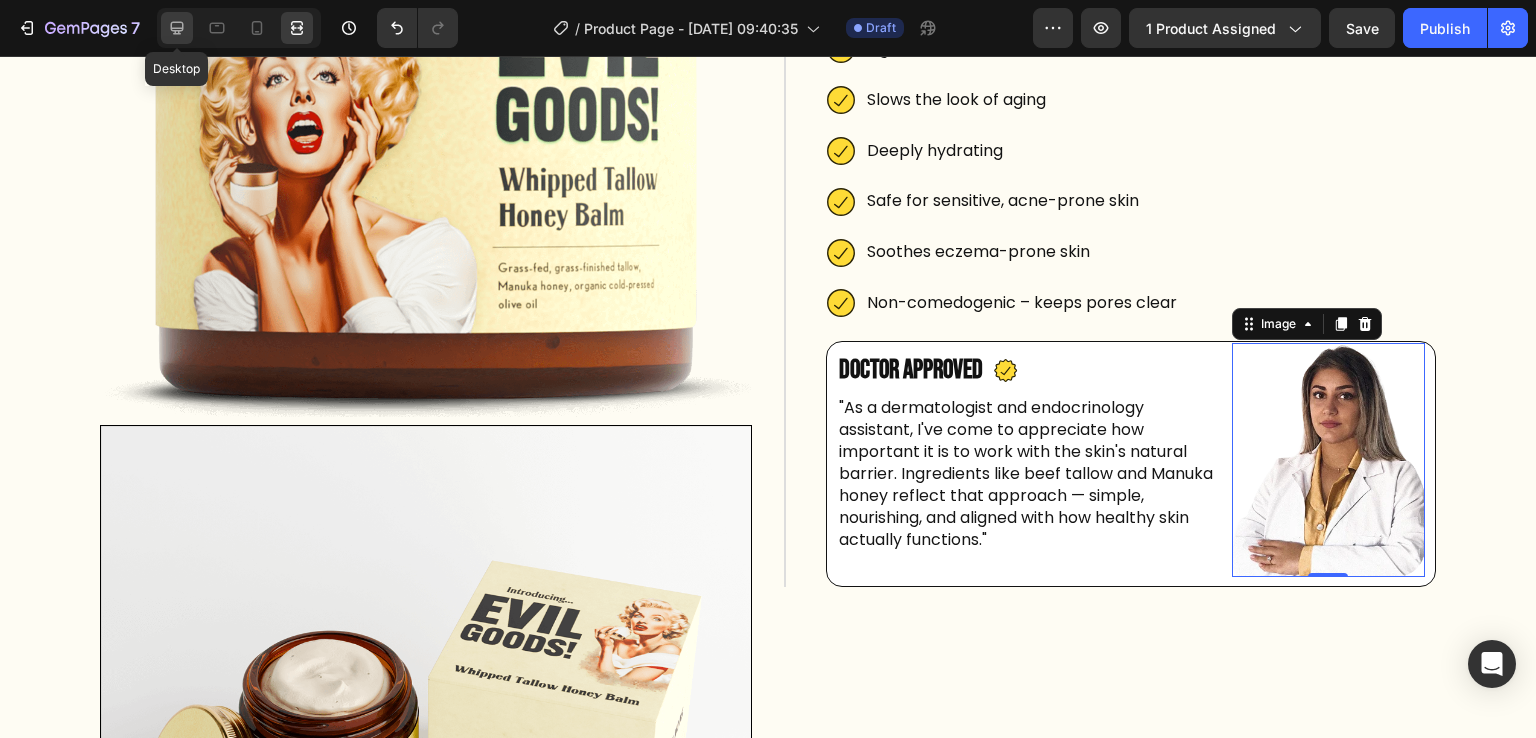 click 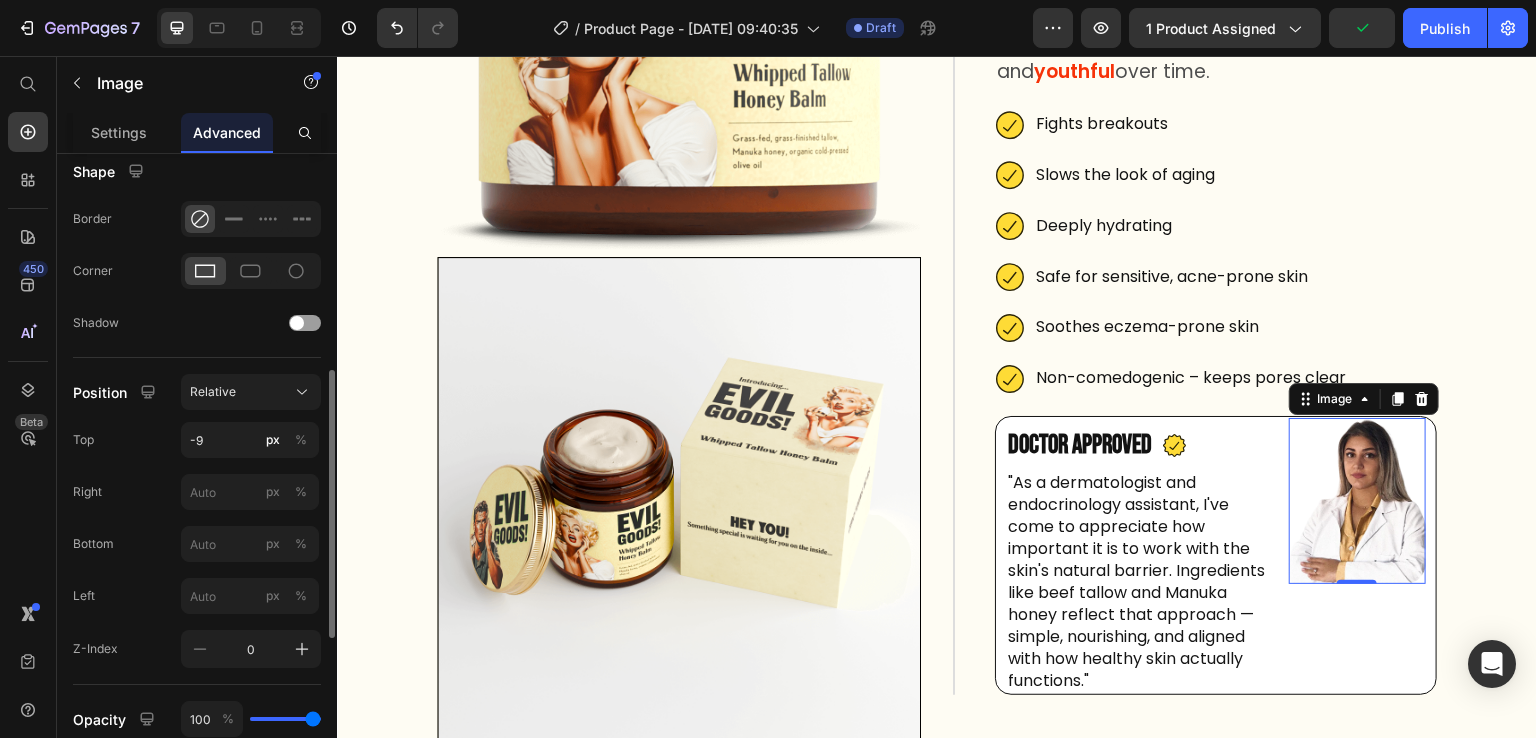scroll, scrollTop: 516, scrollLeft: 0, axis: vertical 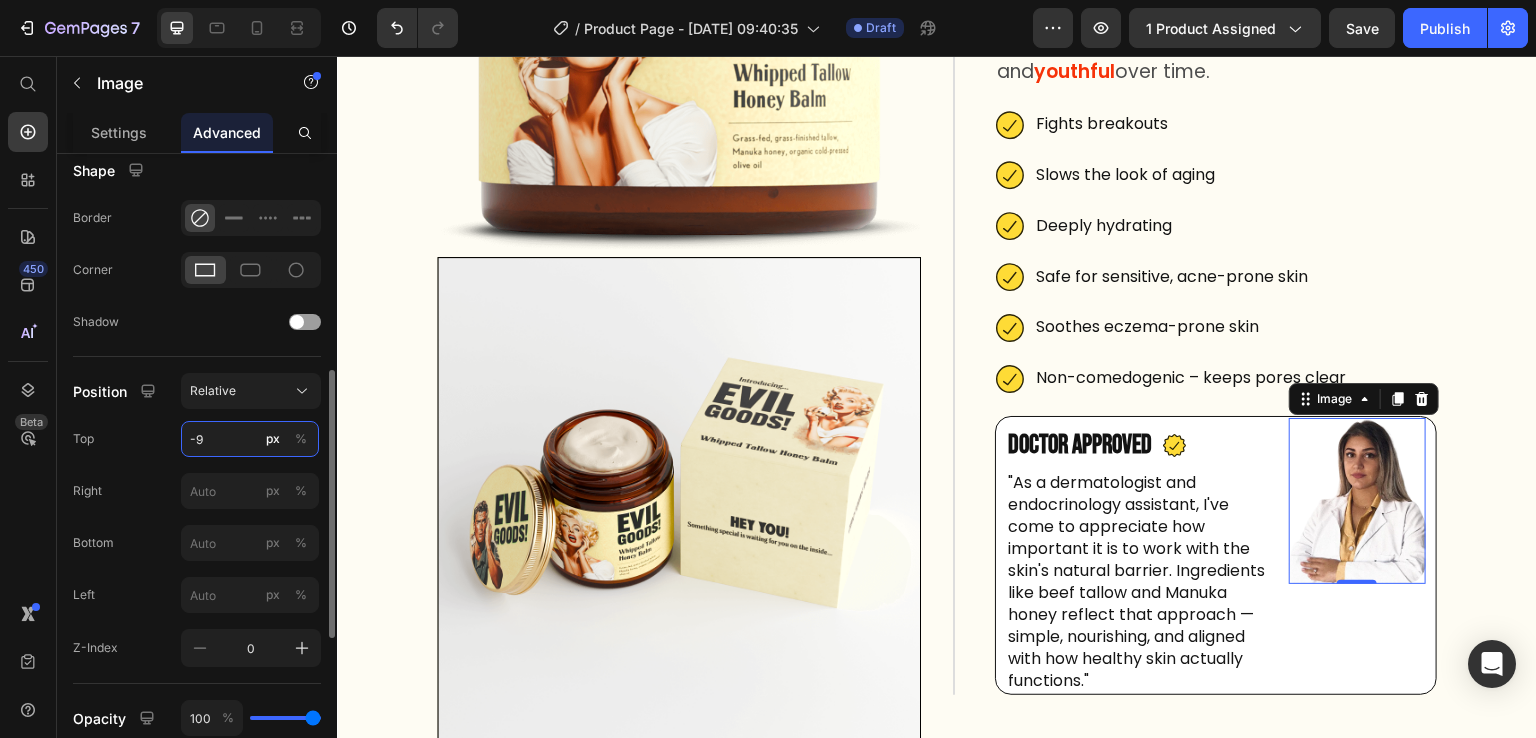 click on "-9" at bounding box center (250, 439) 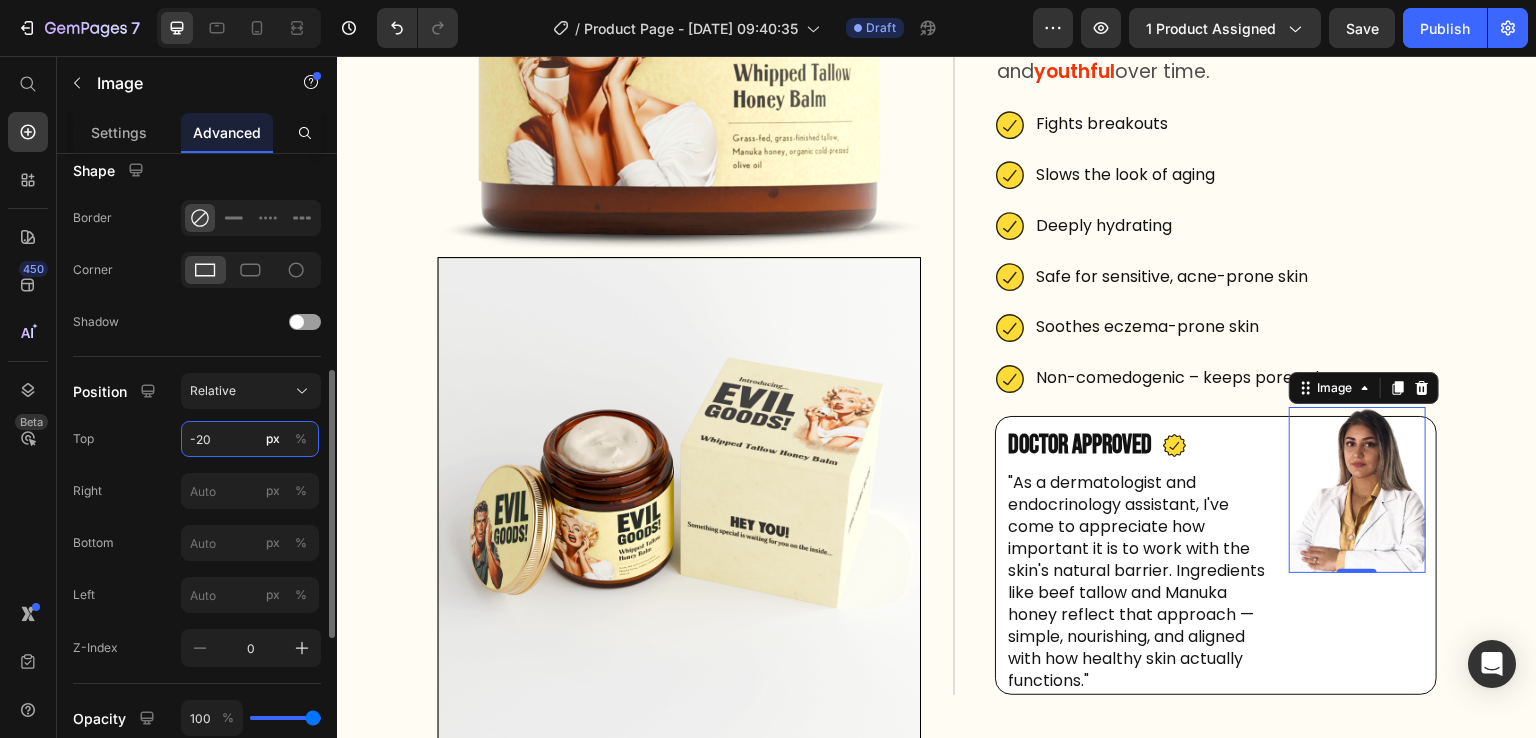 type on "-21" 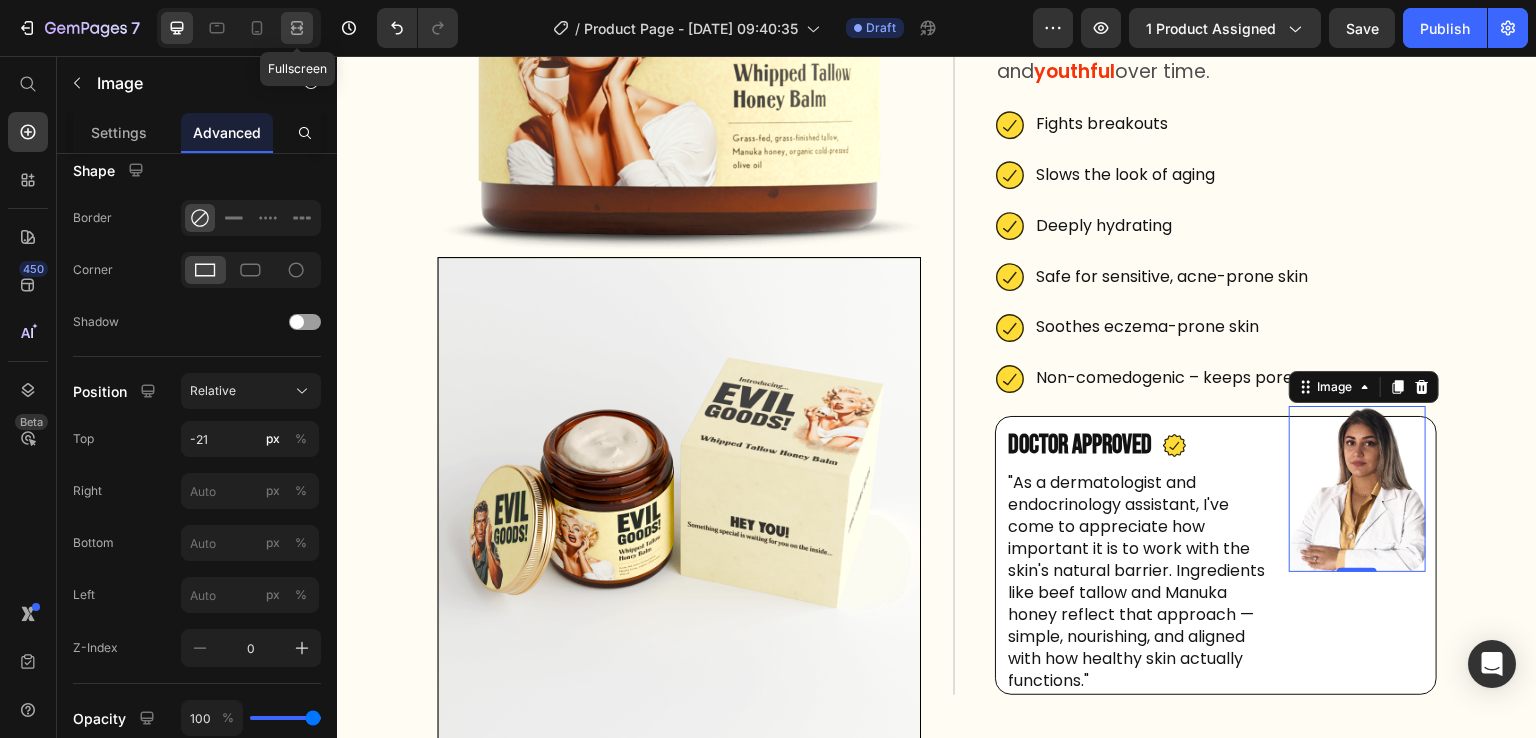 click 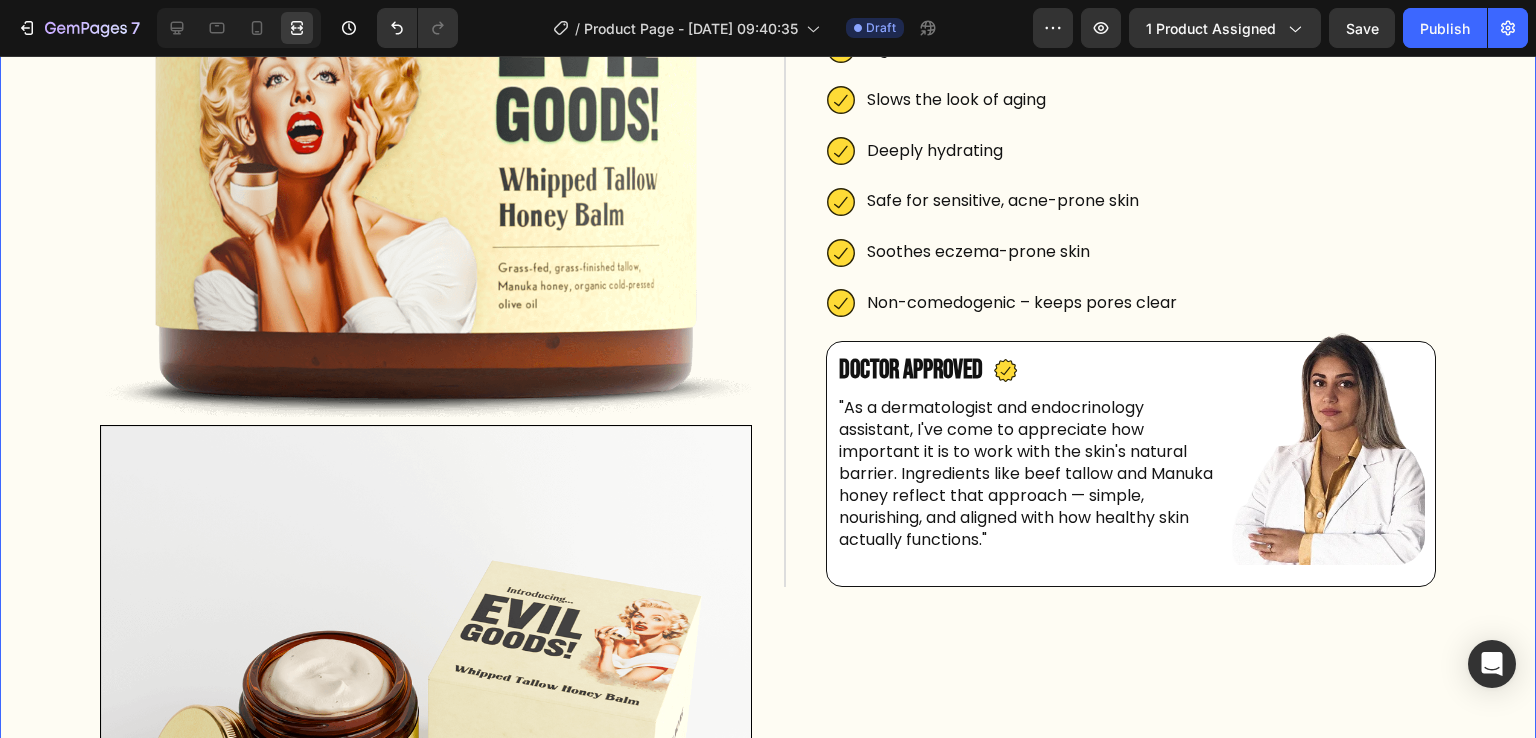 scroll, scrollTop: 0, scrollLeft: 0, axis: both 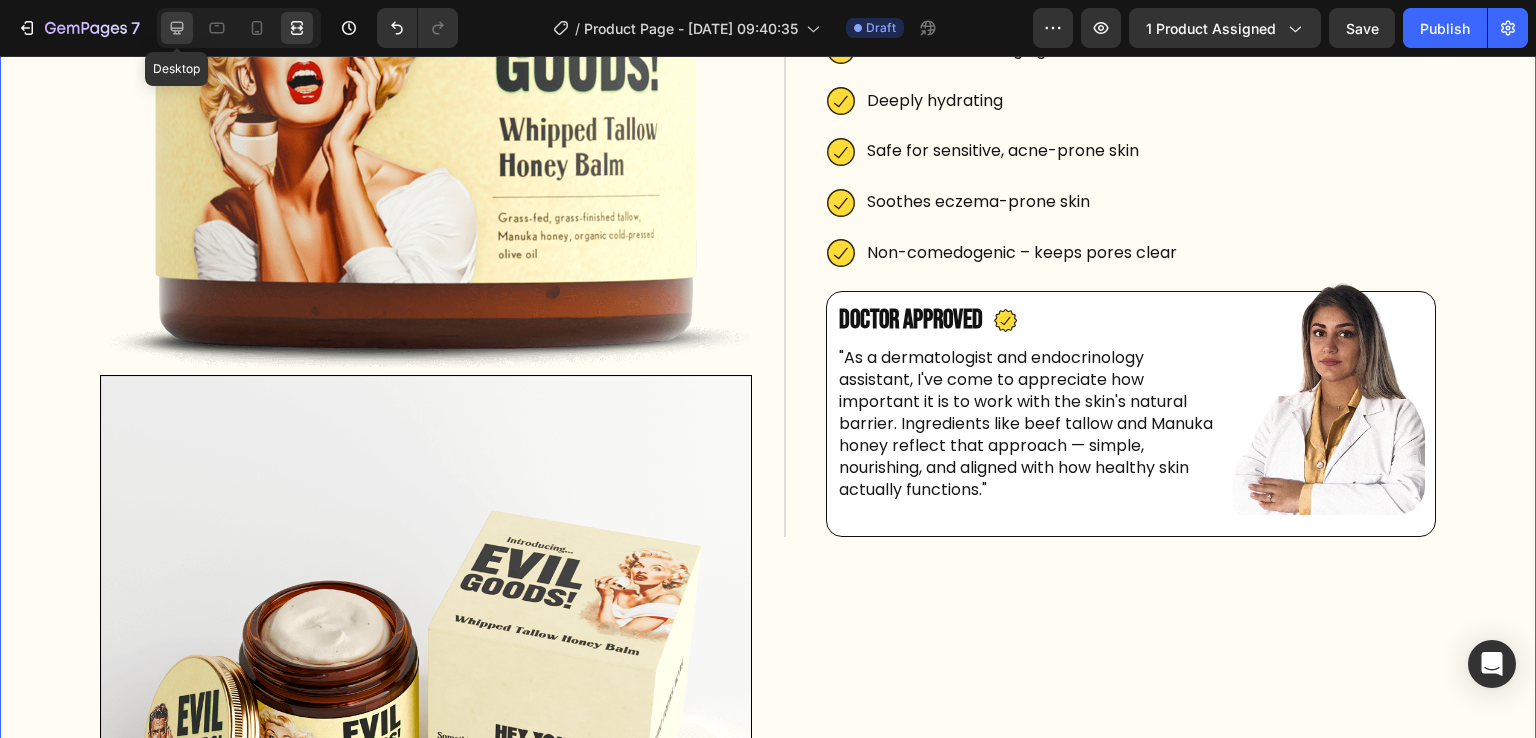 click 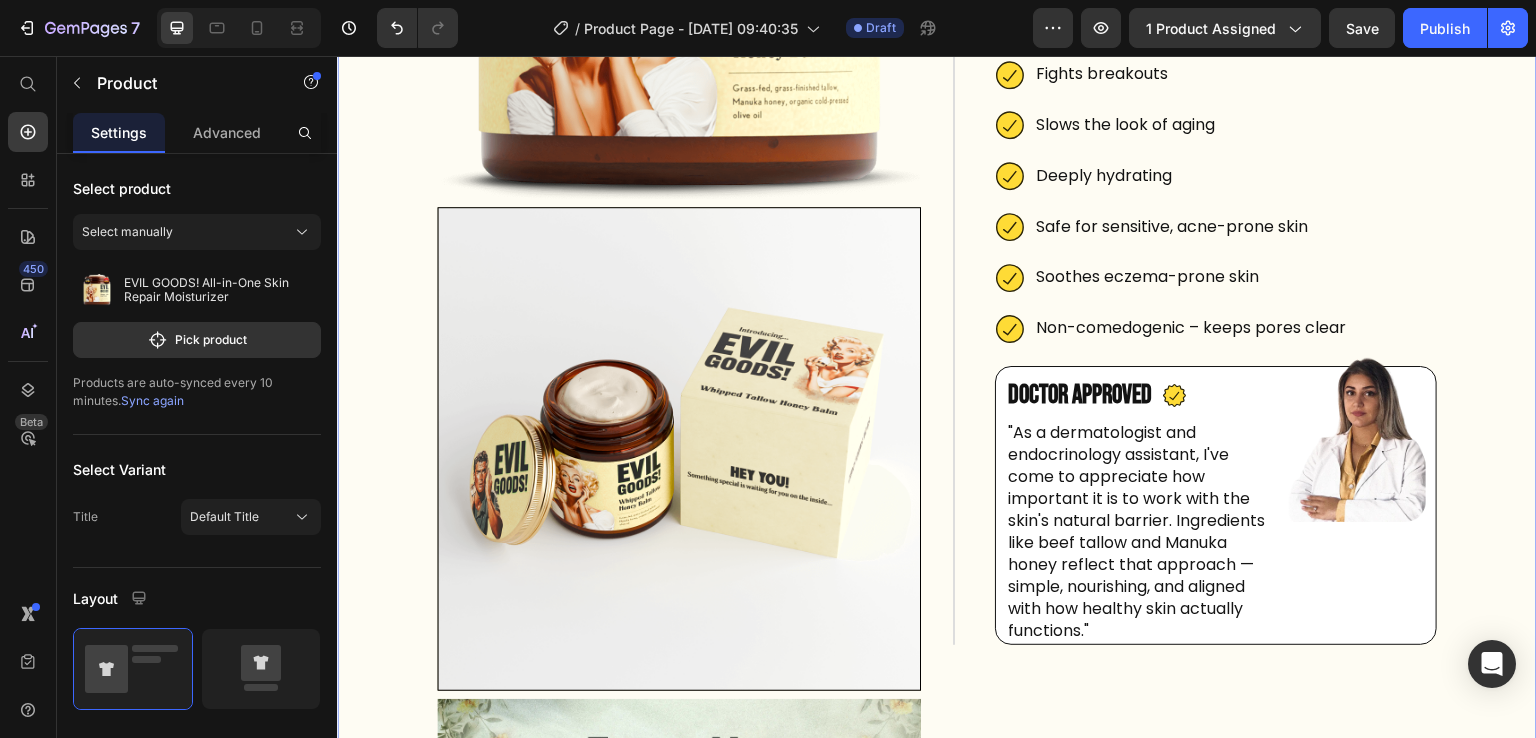 click on "450 Beta" at bounding box center (28, 397) 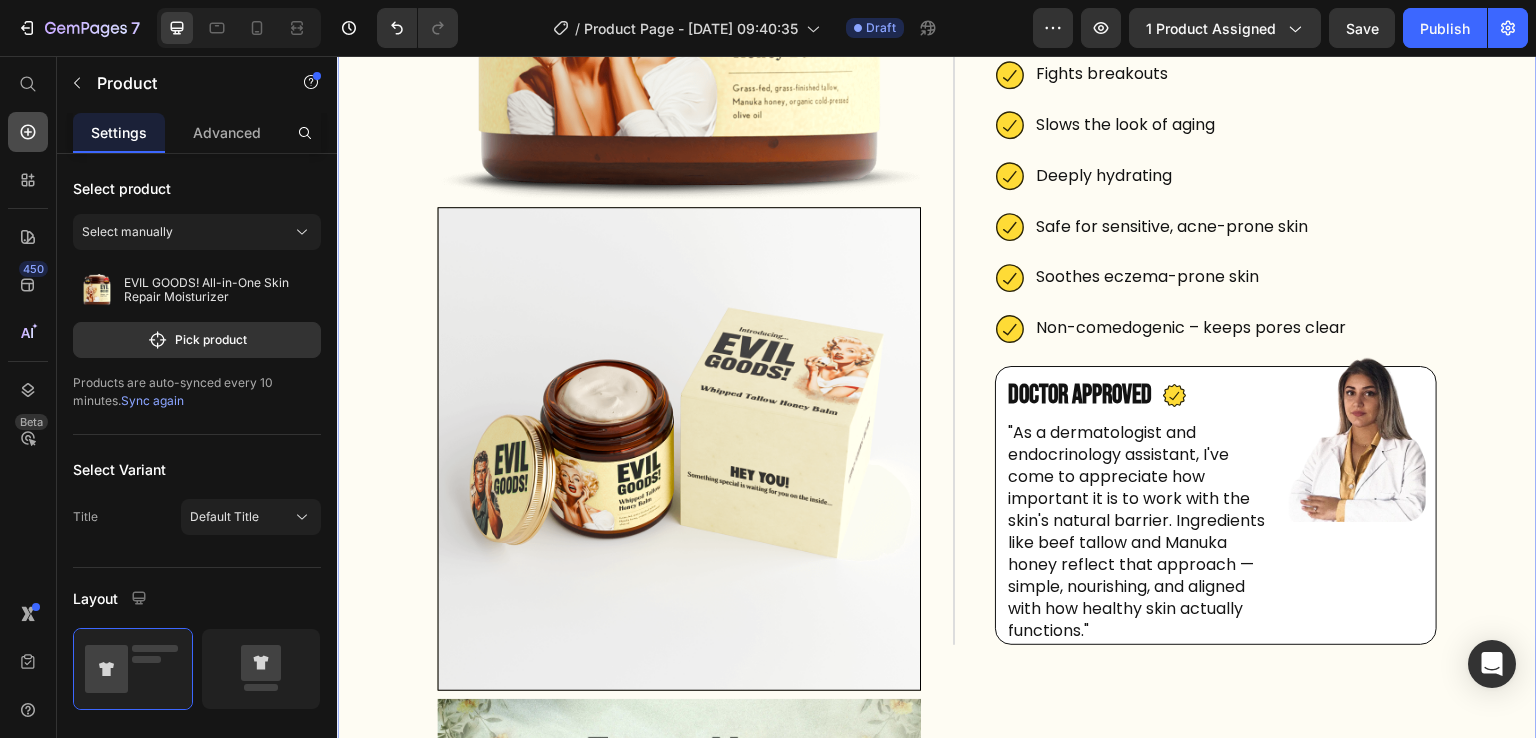 click 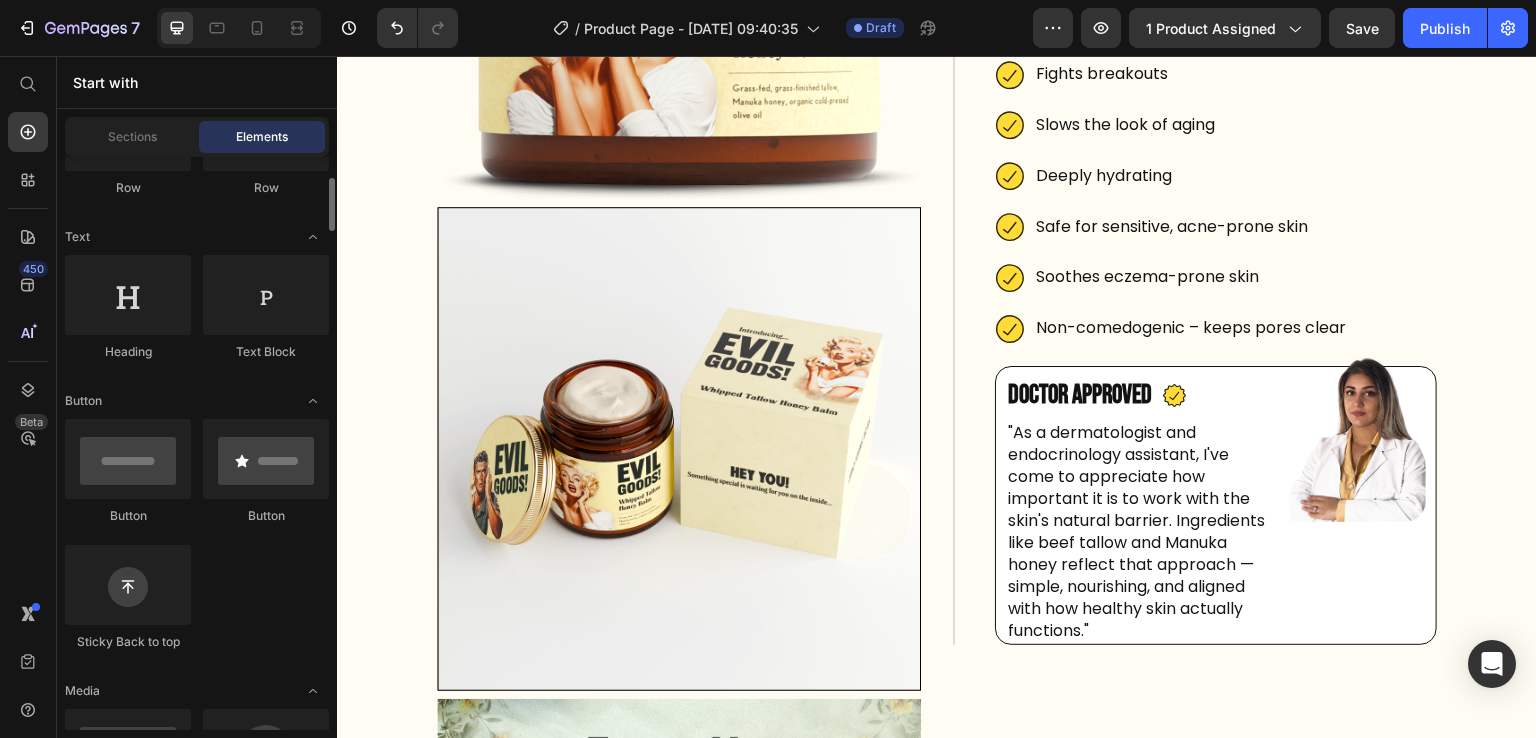 scroll, scrollTop: 0, scrollLeft: 0, axis: both 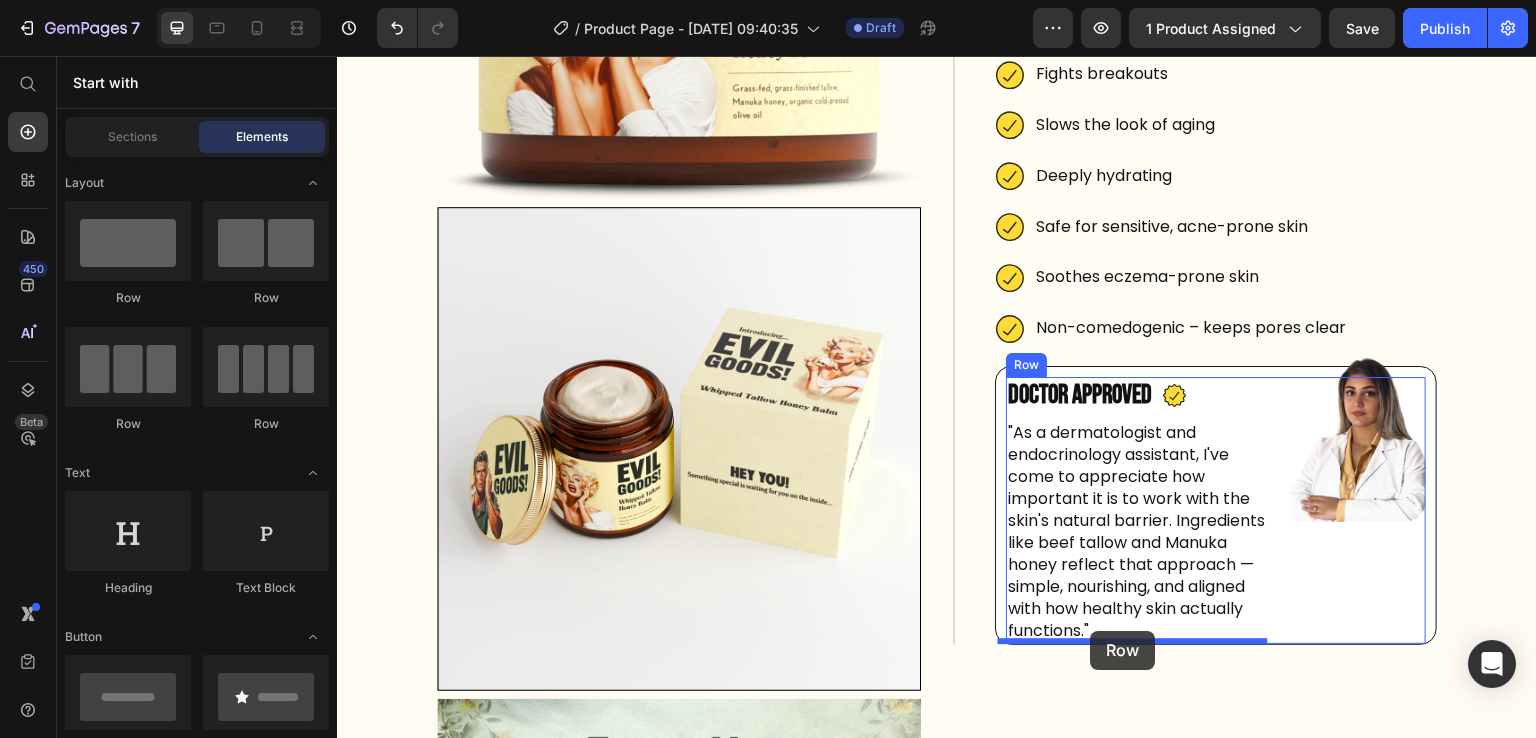 drag, startPoint x: 496, startPoint y: 294, endPoint x: 1091, endPoint y: 631, distance: 683.8085 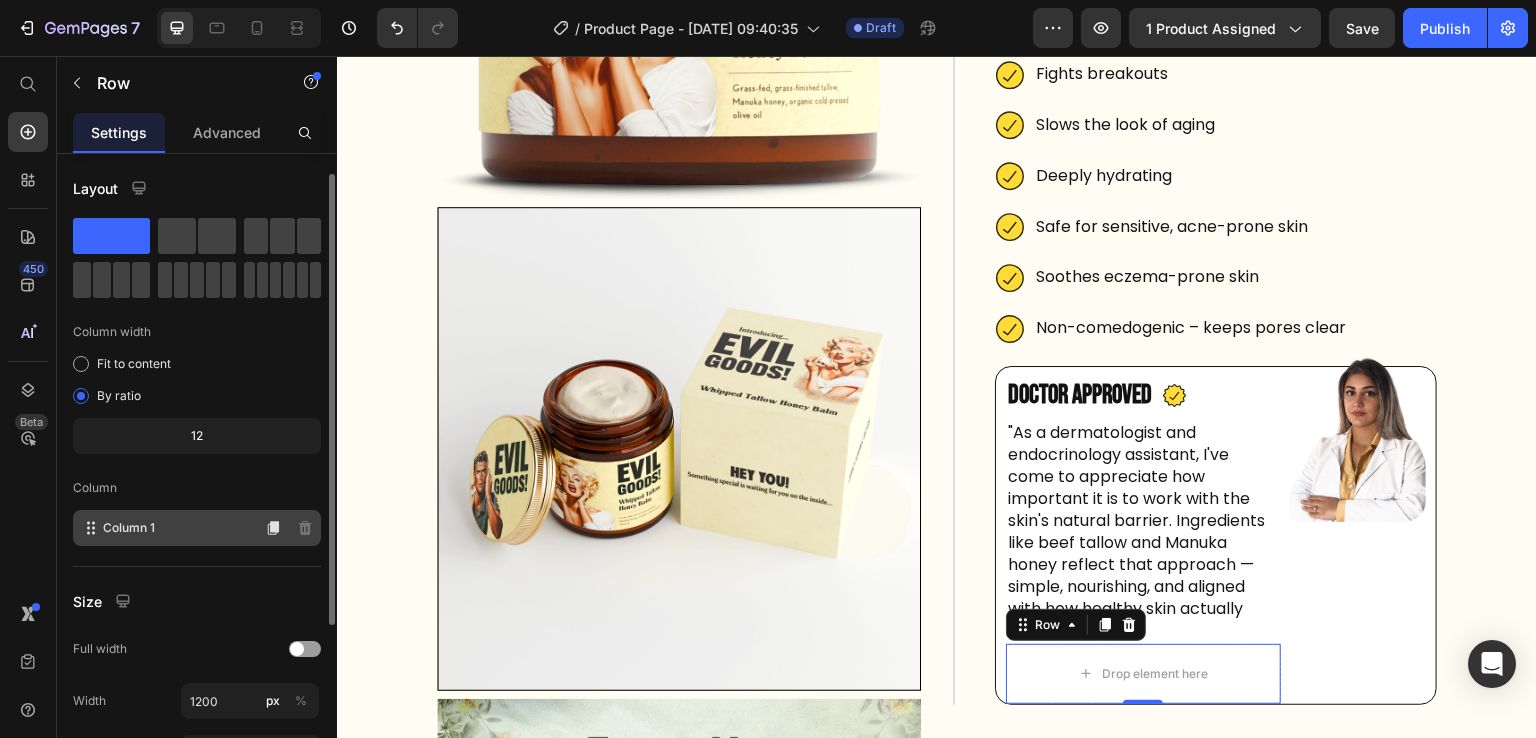 scroll, scrollTop: 269, scrollLeft: 0, axis: vertical 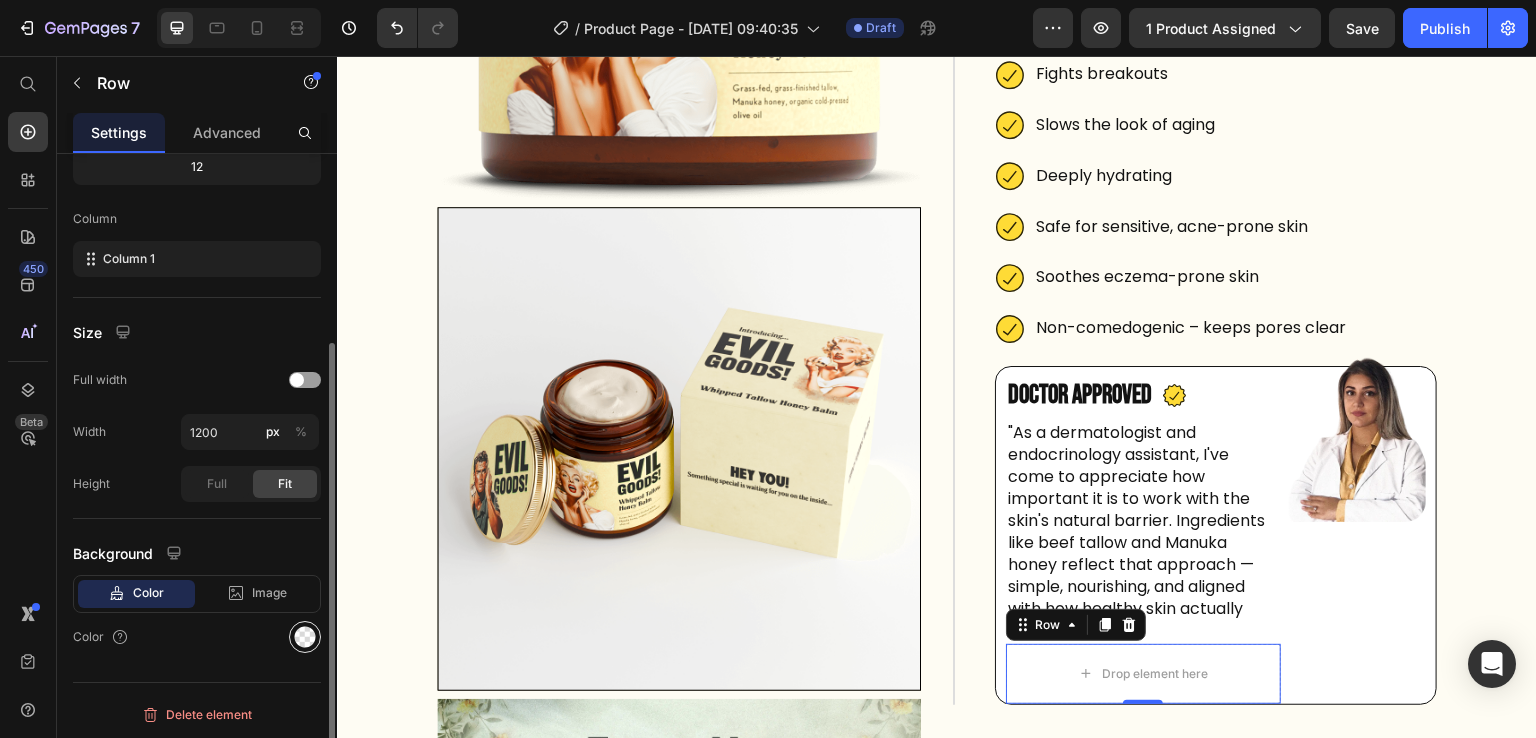 click at bounding box center (305, 637) 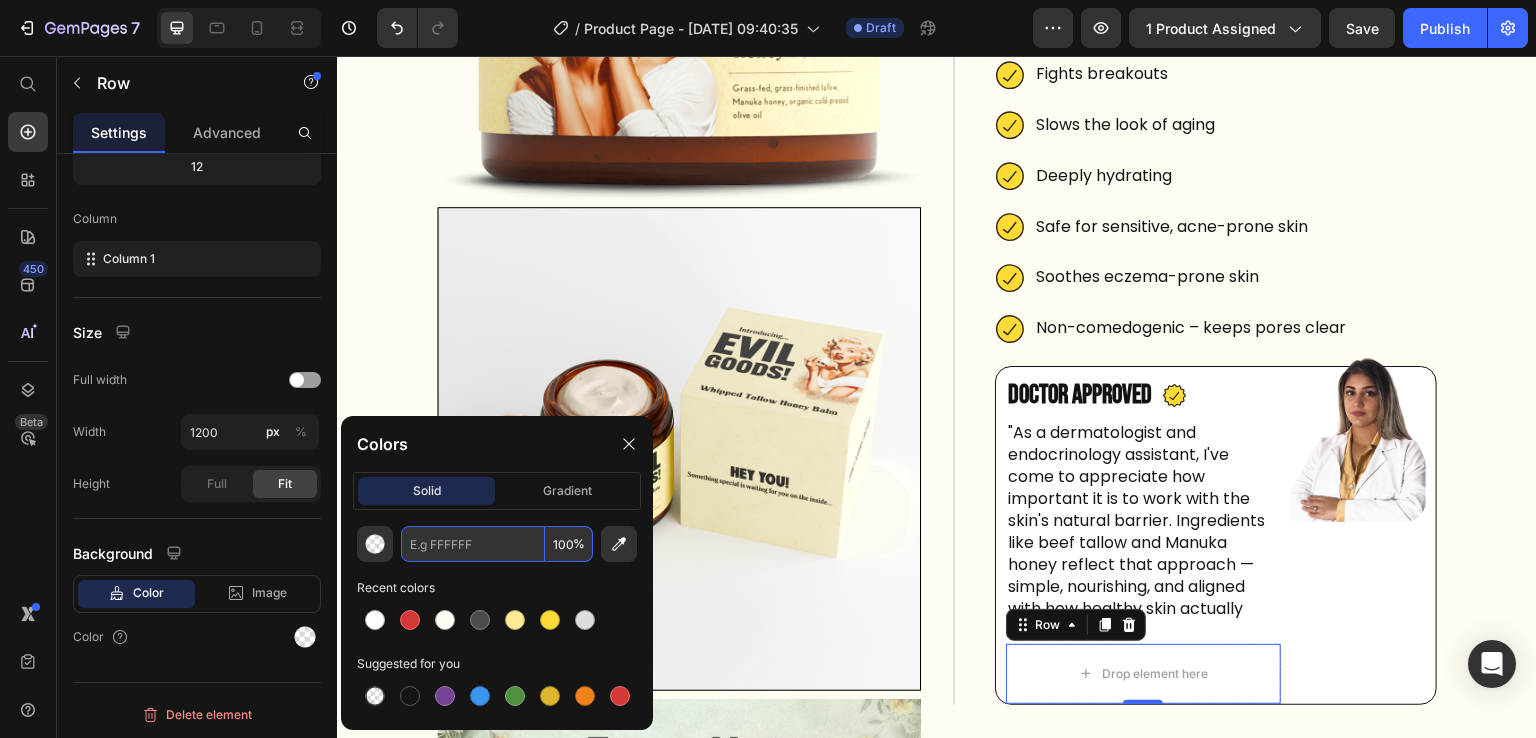 click at bounding box center (473, 544) 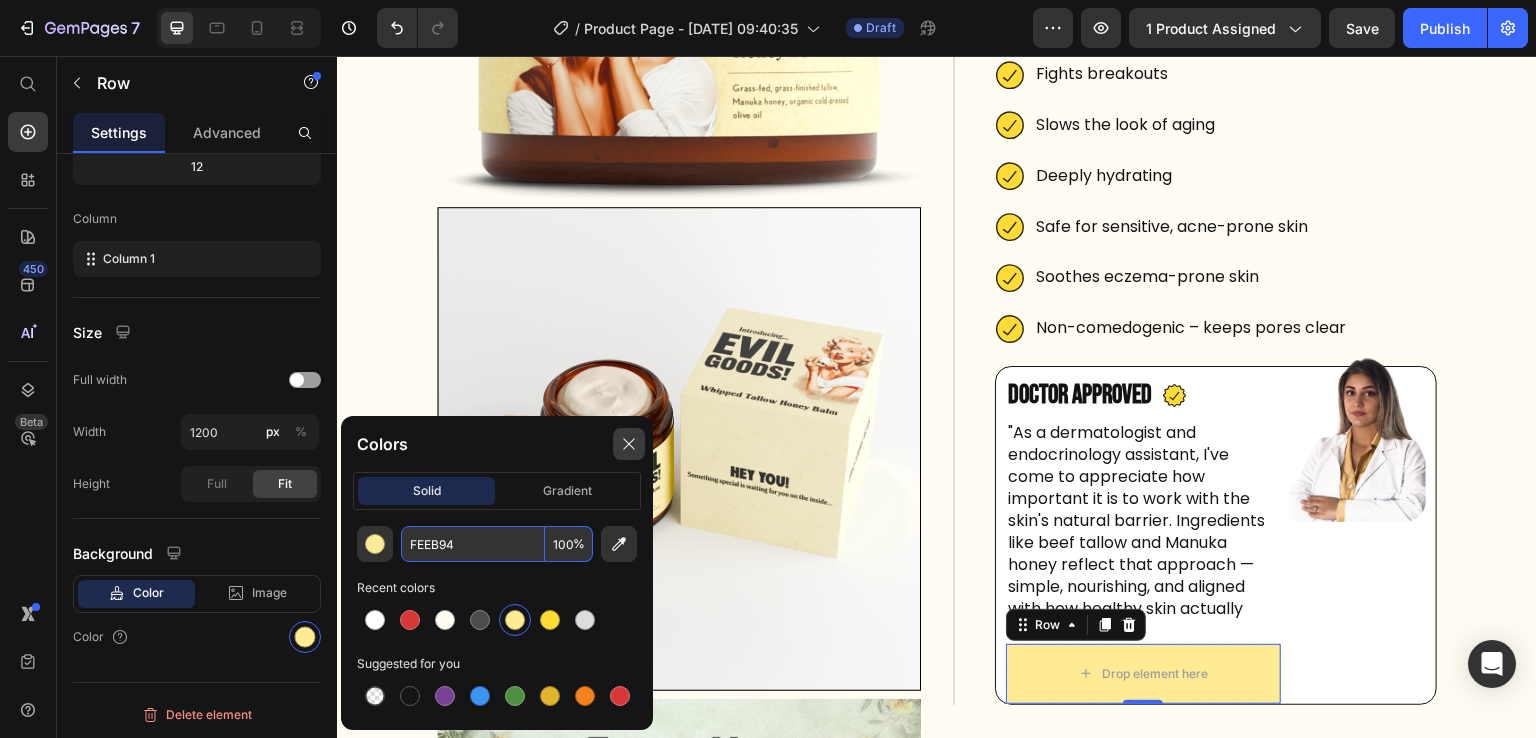 type on "FEEB94" 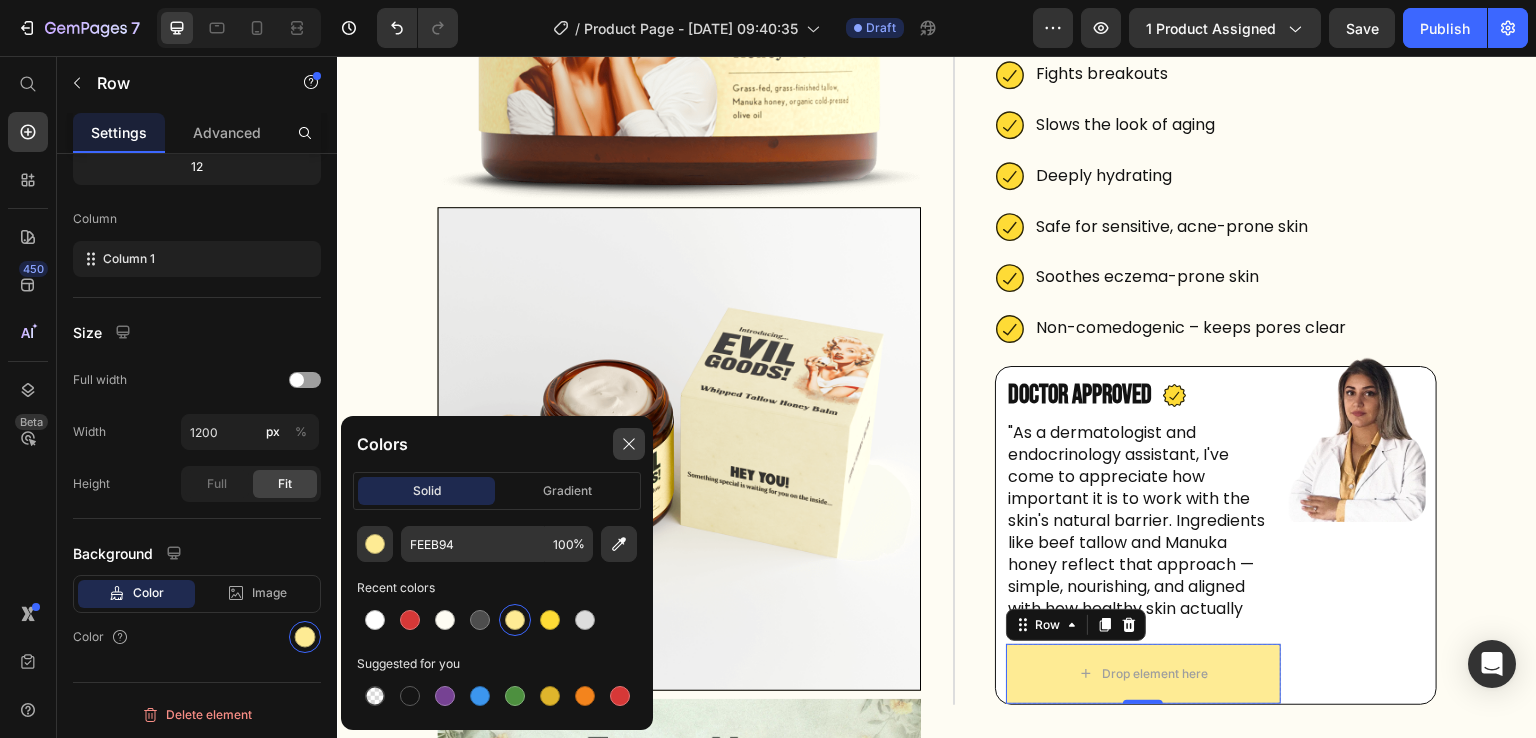 click 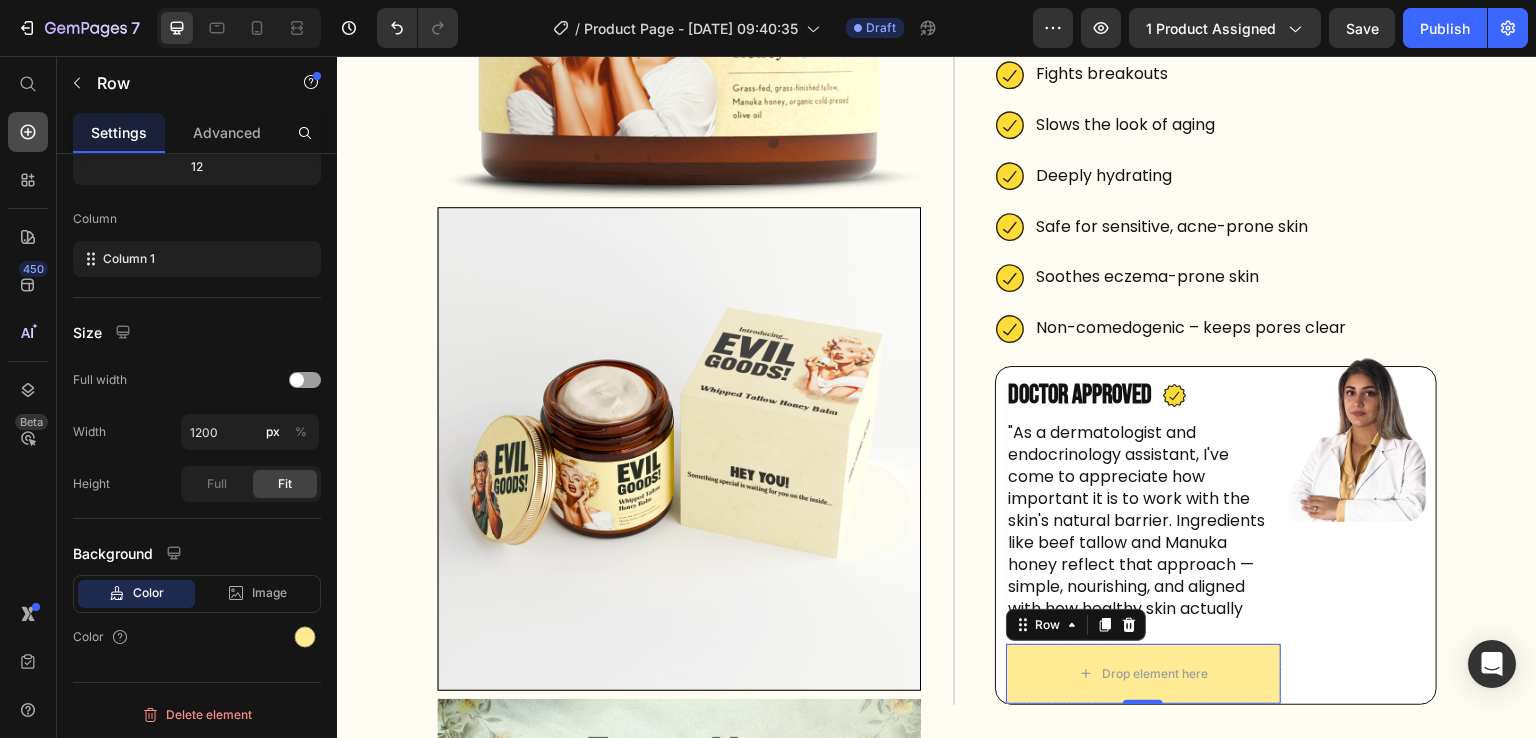 click 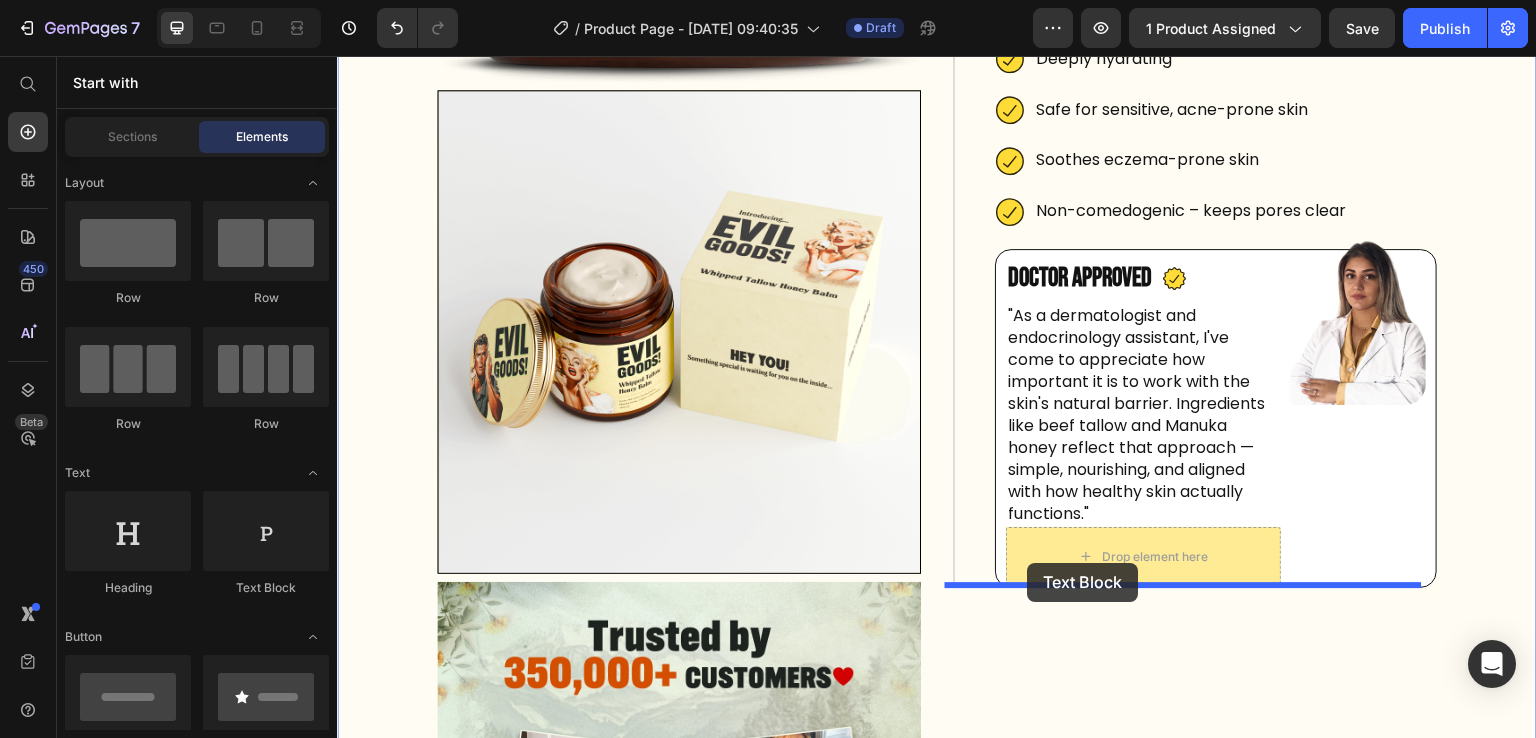 scroll, scrollTop: 545, scrollLeft: 0, axis: vertical 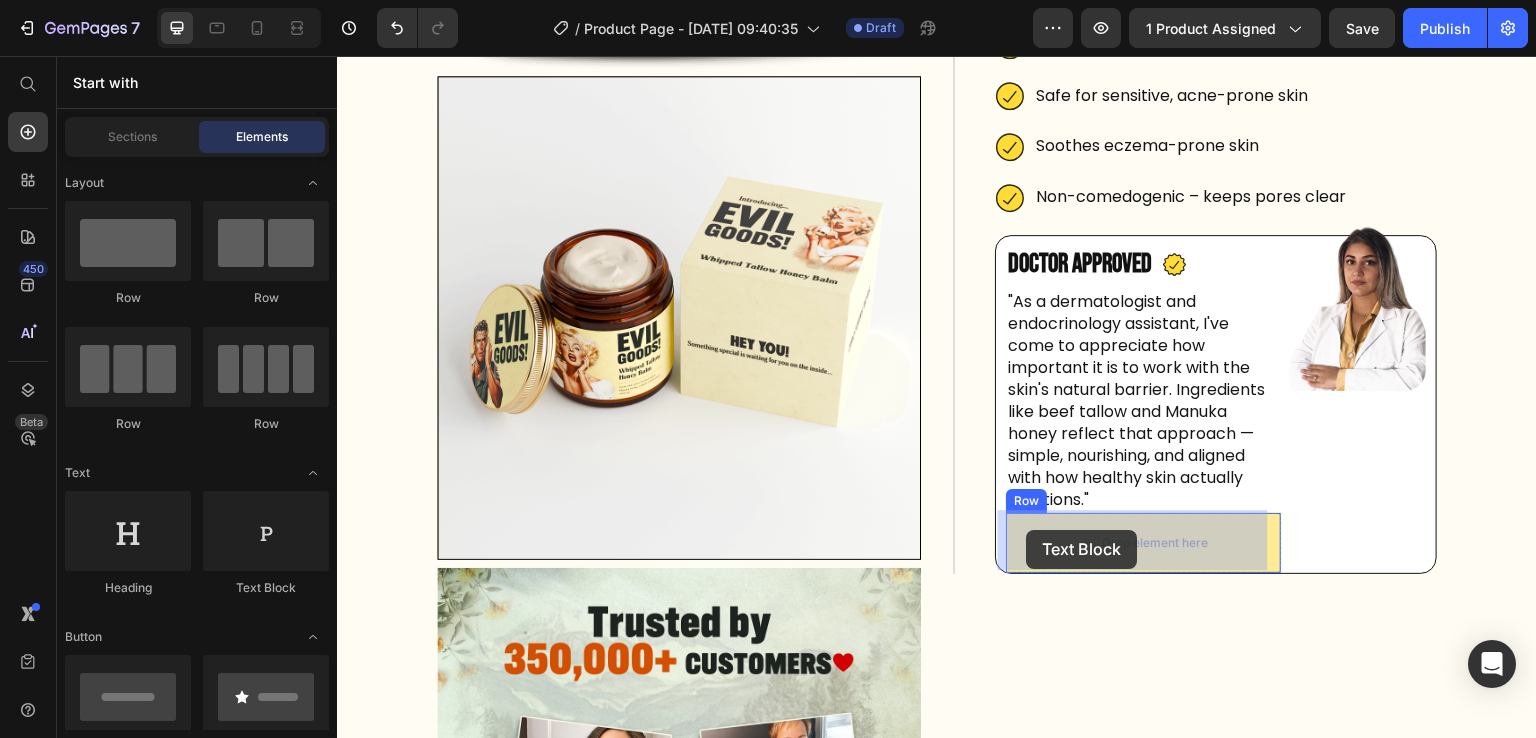drag, startPoint x: 629, startPoint y: 581, endPoint x: 1027, endPoint y: 530, distance: 401.25427 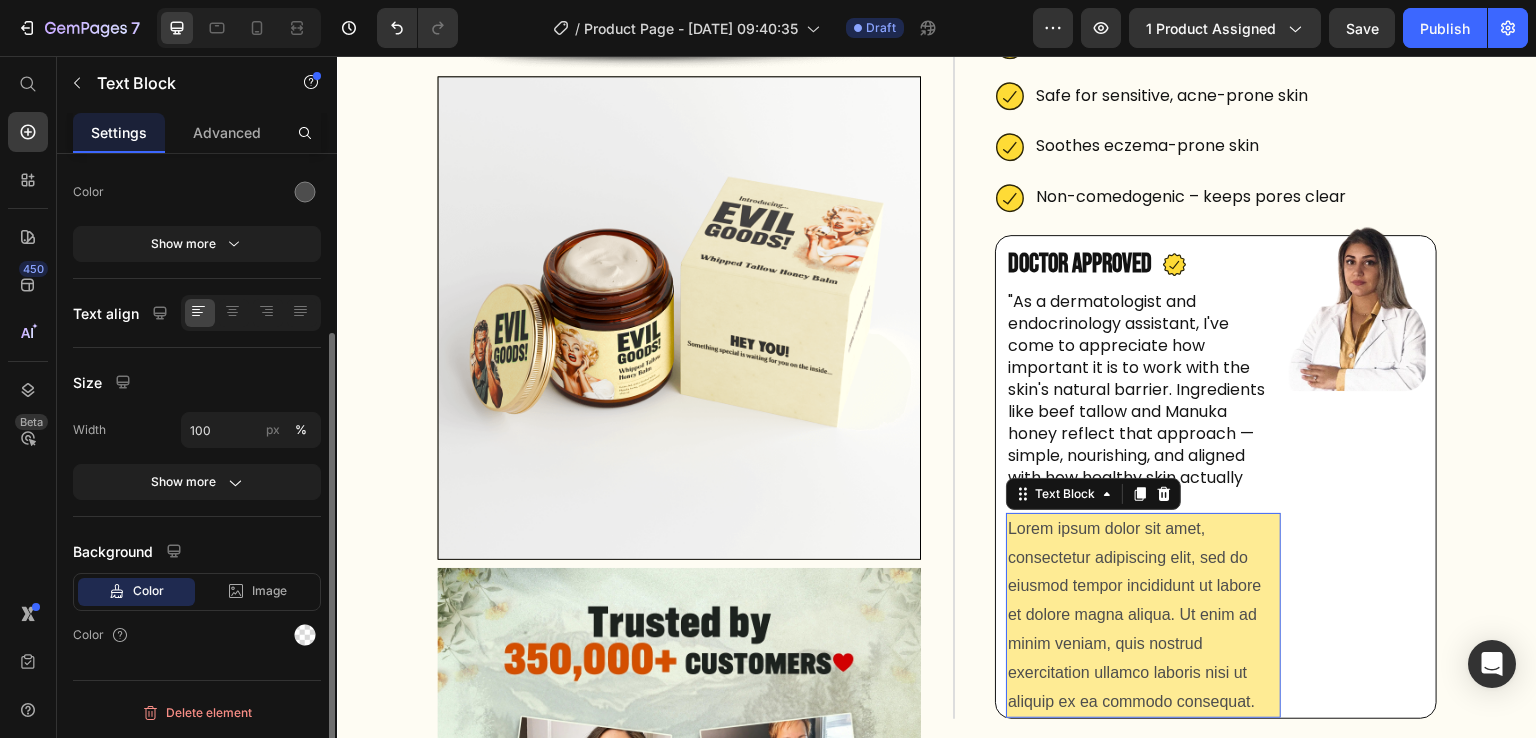 scroll, scrollTop: 0, scrollLeft: 0, axis: both 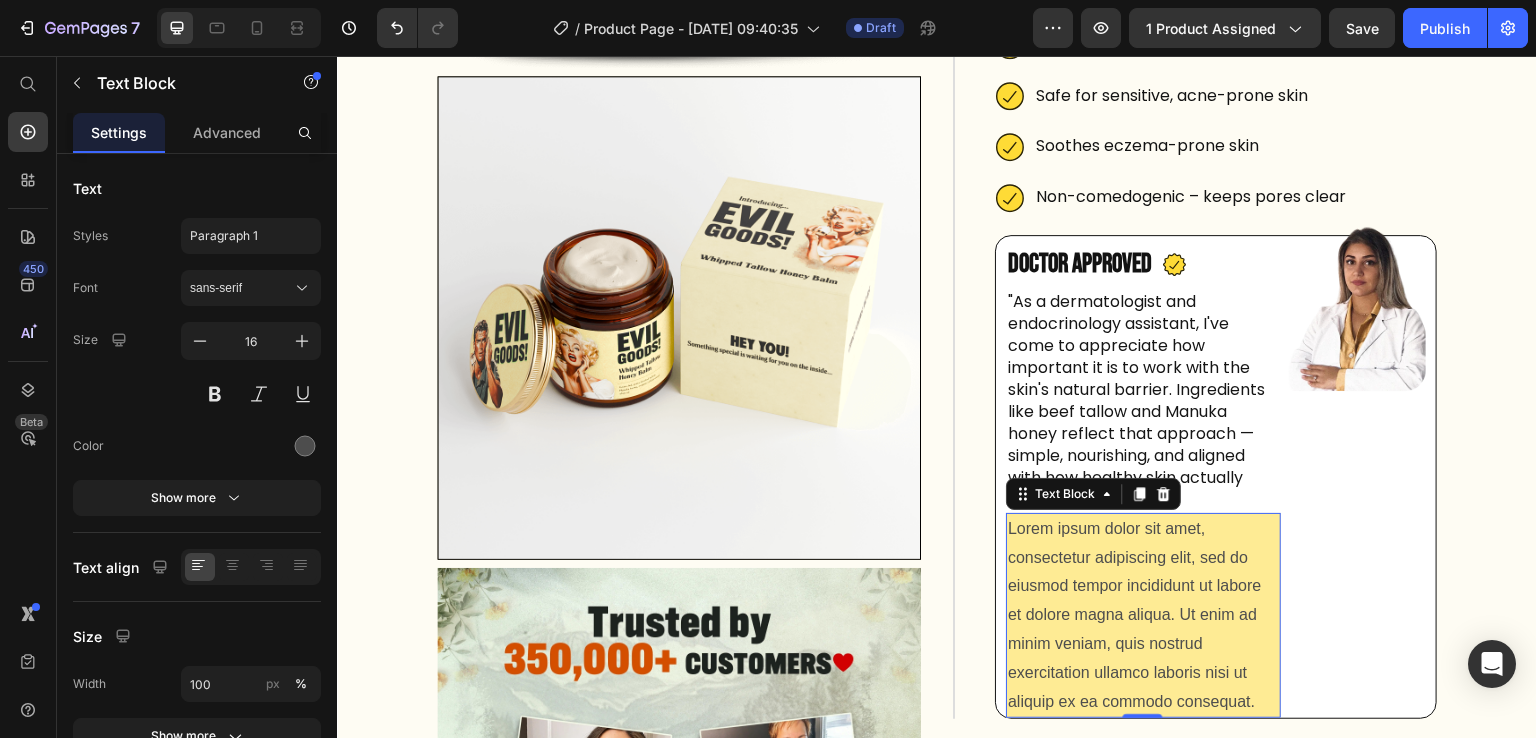 click on "Lorem ipsum dolor sit amet, consectetur adipiscing elit, sed do eiusmod tempor incididunt ut labore et dolore magna aliqua. Ut enim ad minim veniam, quis nostrud exercitation ullamco laboris nisi ut aliquip ex ea commodo consequat." at bounding box center [1143, 616] 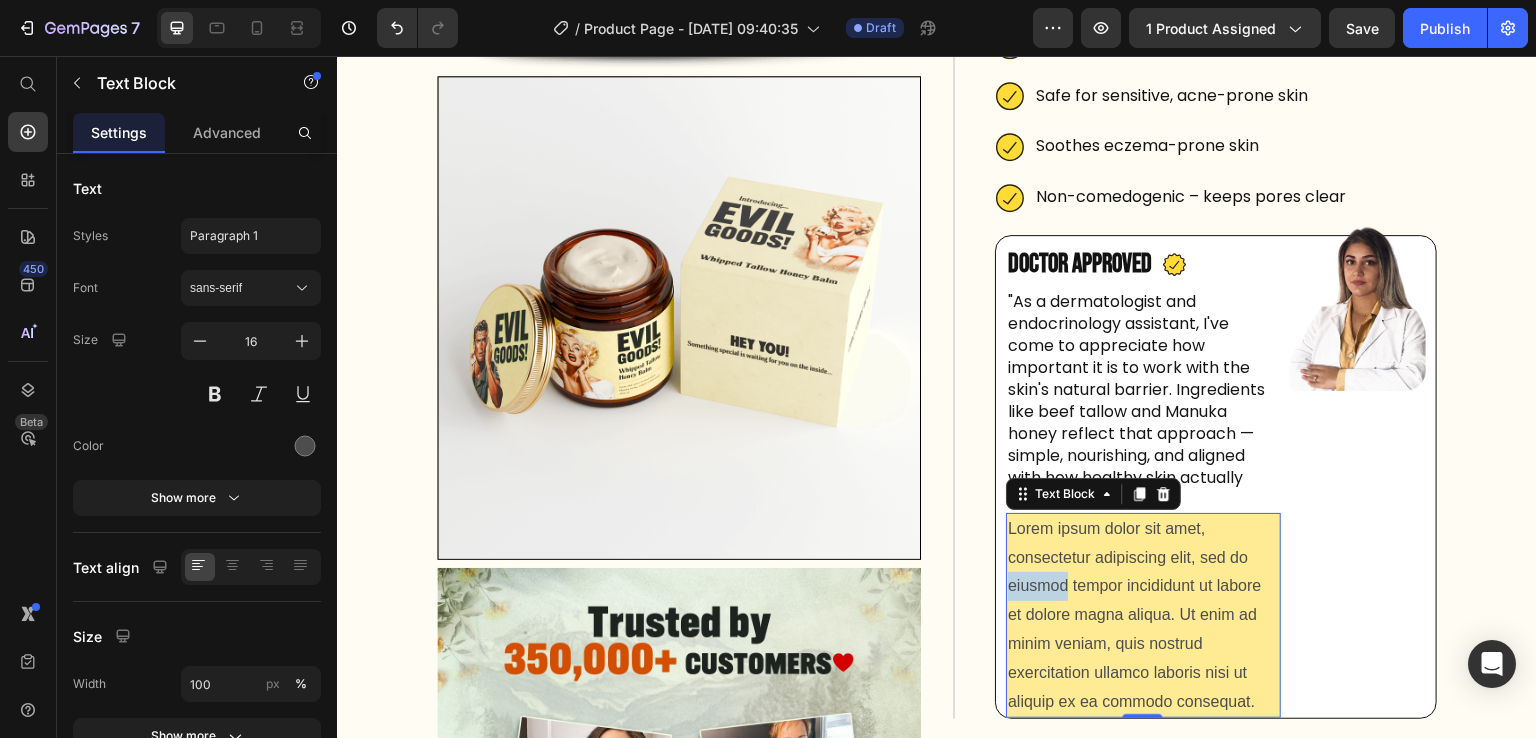 click on "Lorem ipsum dolor sit amet, consectetur adipiscing elit, sed do eiusmod tempor incididunt ut labore et dolore magna aliqua. Ut enim ad minim veniam, quis nostrud exercitation ullamco laboris nisi ut aliquip ex ea commodo consequat." at bounding box center [1143, 616] 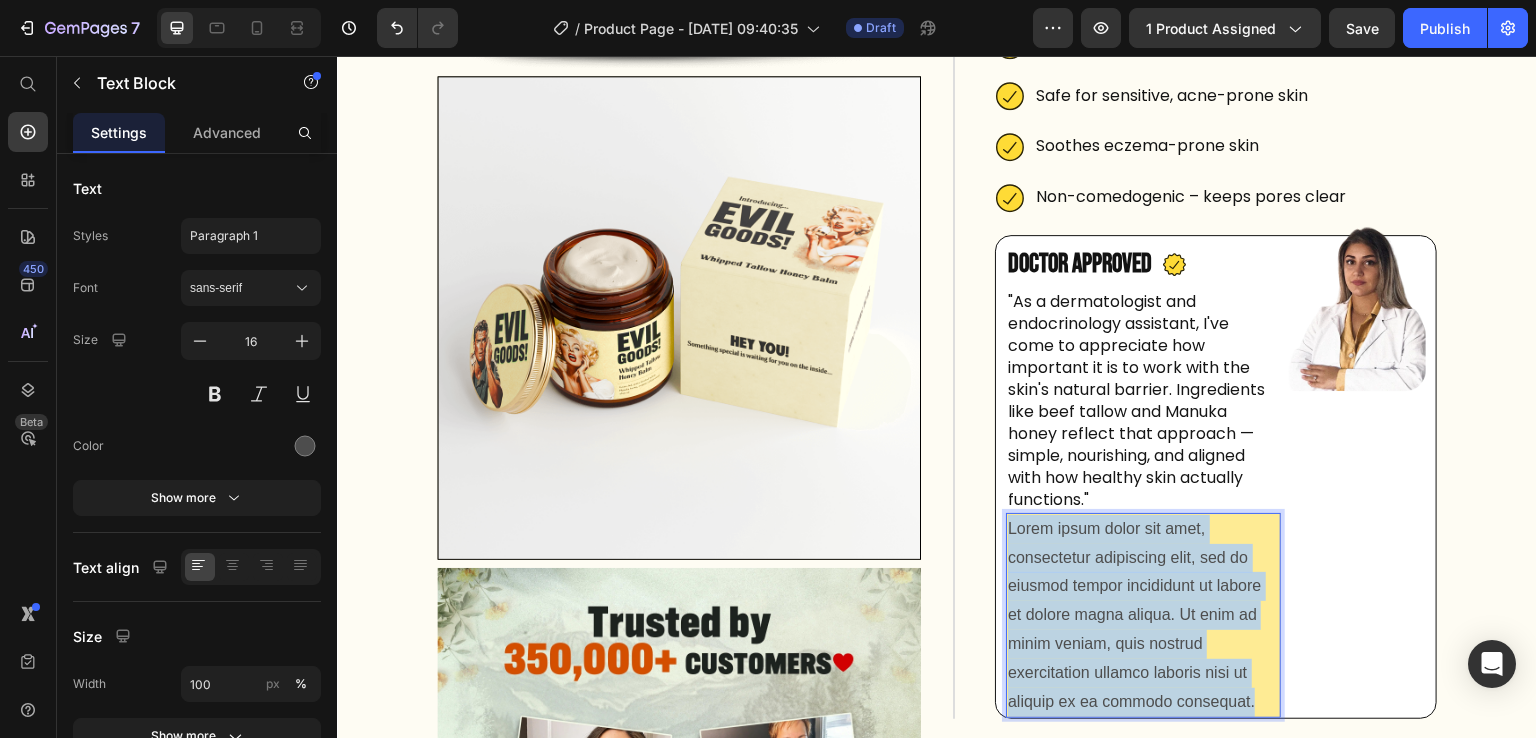 click on "Lorem ipsum dolor sit amet, consectetur adipiscing elit, sed do eiusmod tempor incididunt ut labore et dolore magna aliqua. Ut enim ad minim veniam, quis nostrud exercitation ullamco laboris nisi ut aliquip ex ea commodo consequat." at bounding box center (1143, 616) 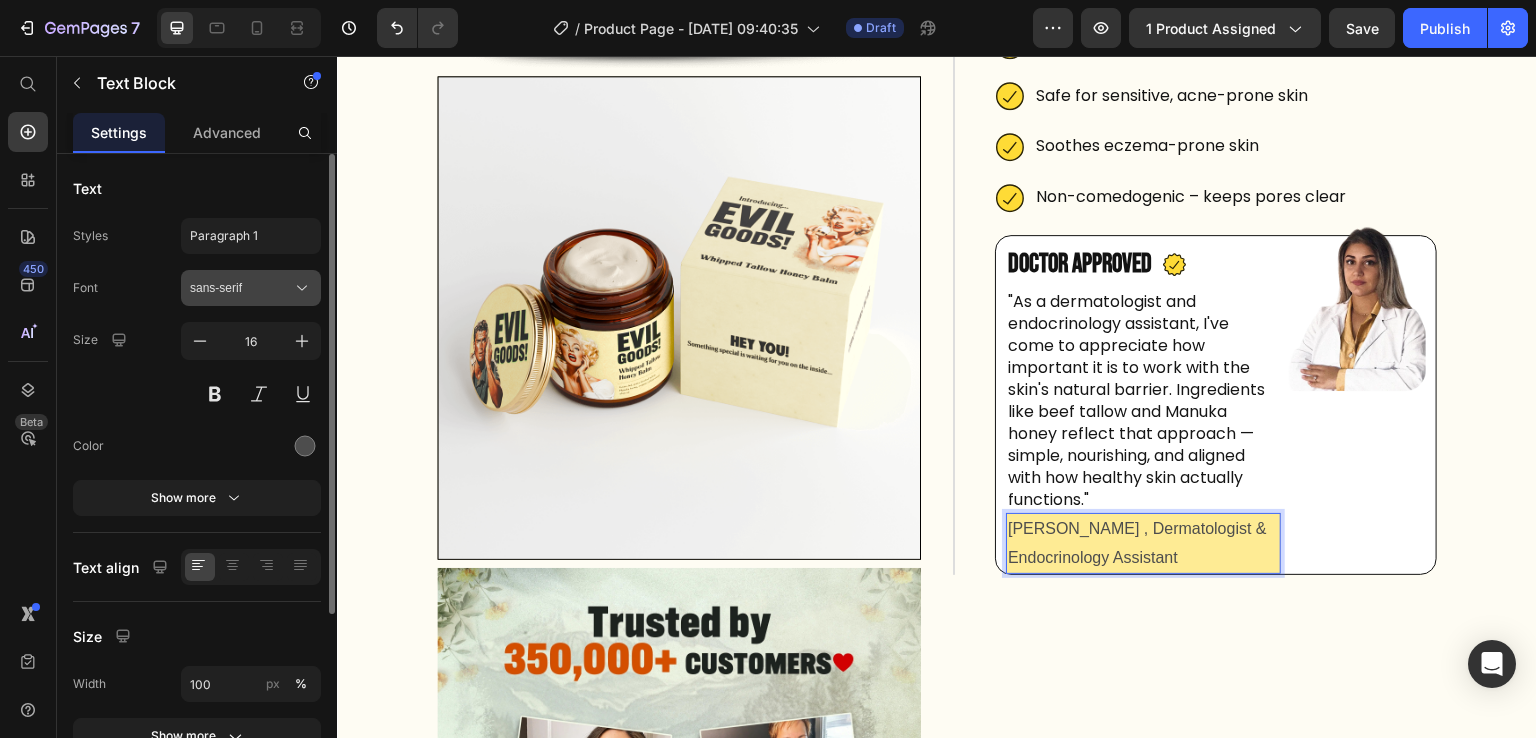 click on "sans-serif" at bounding box center [241, 288] 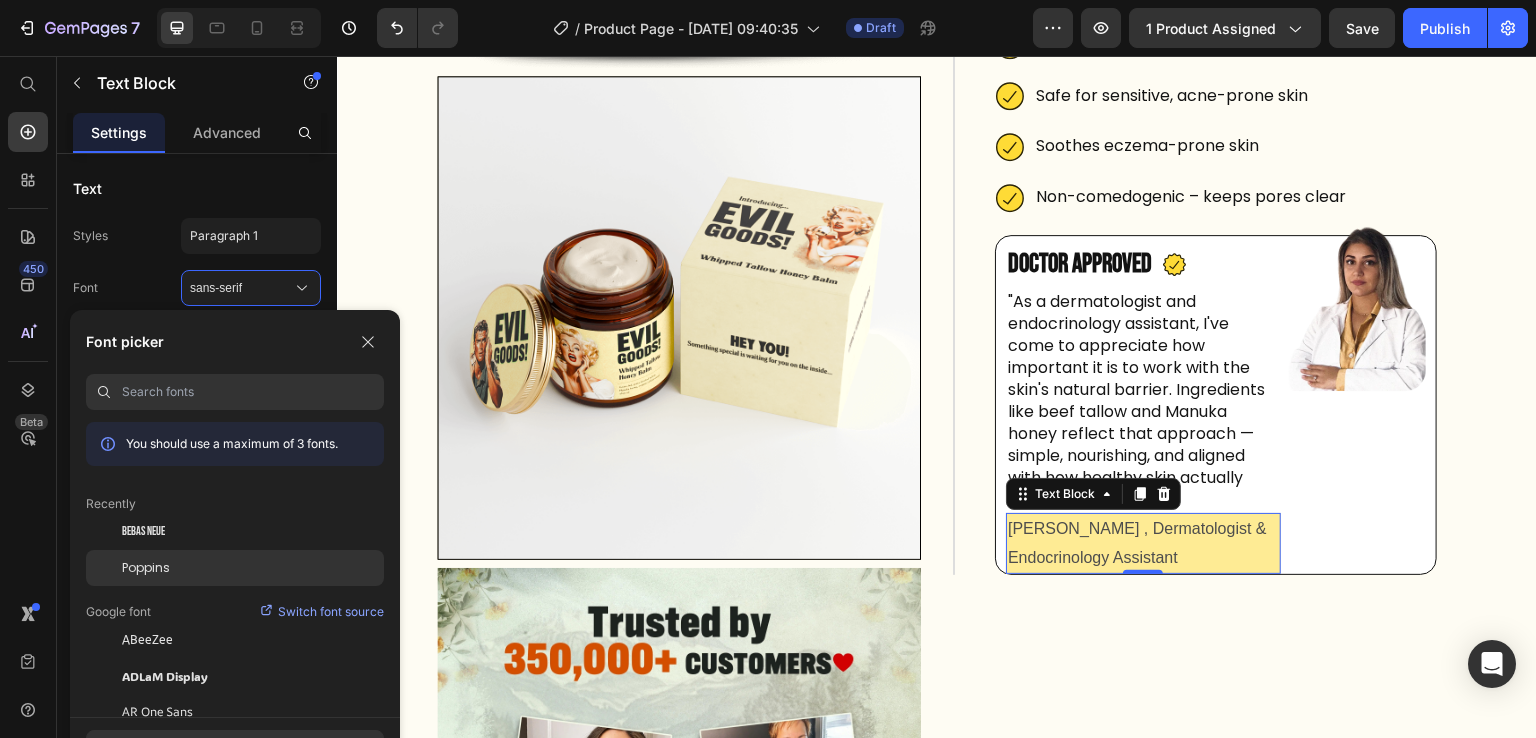 click on "Poppins" 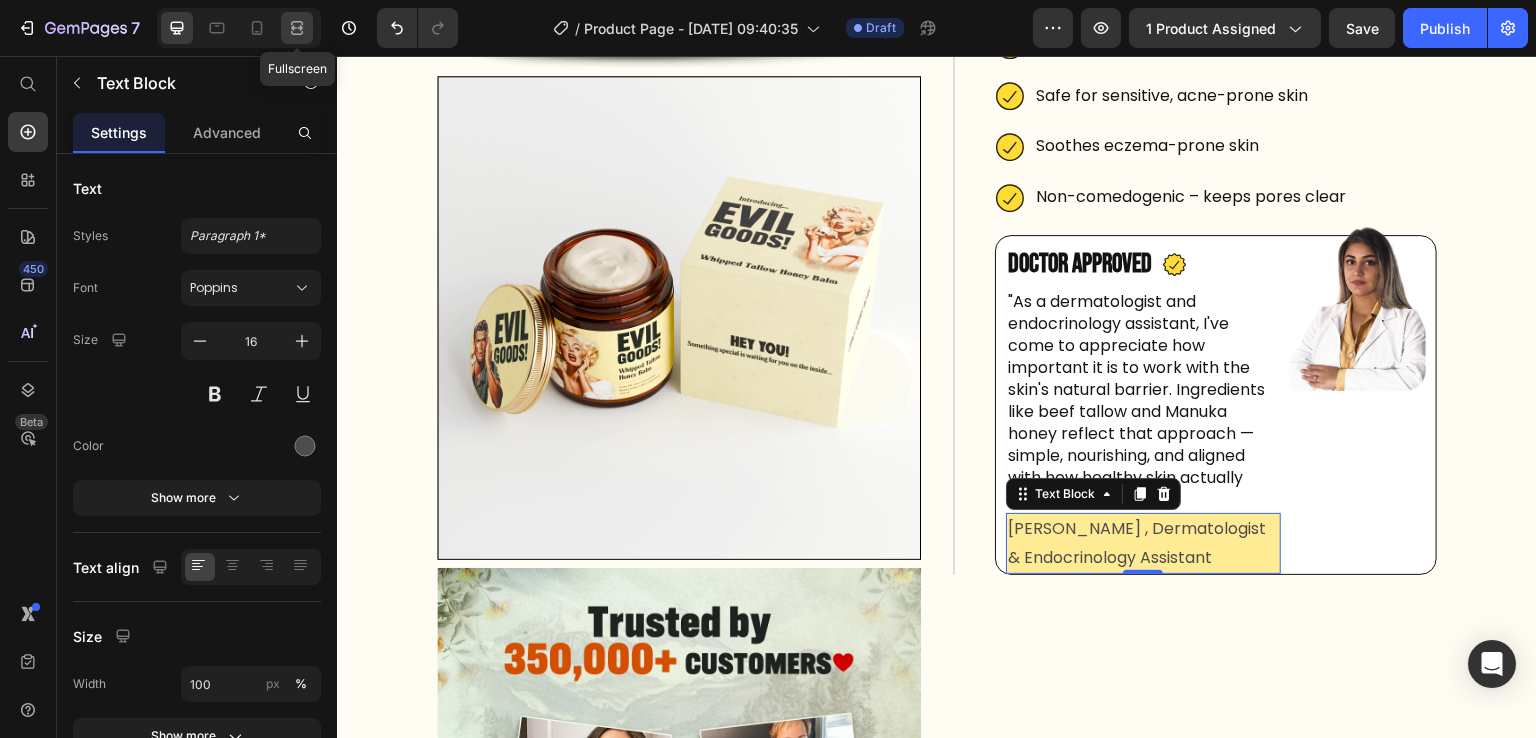 click 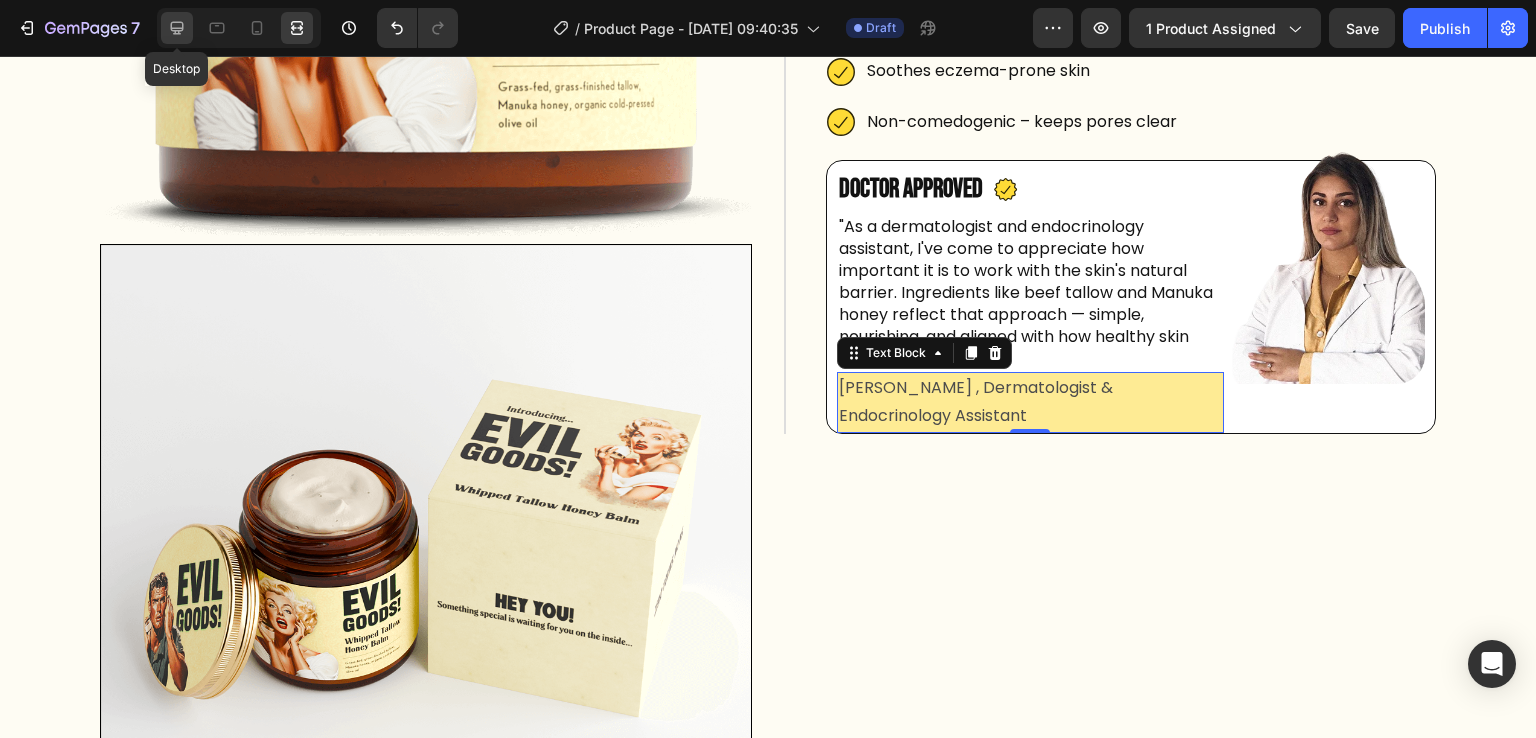 click 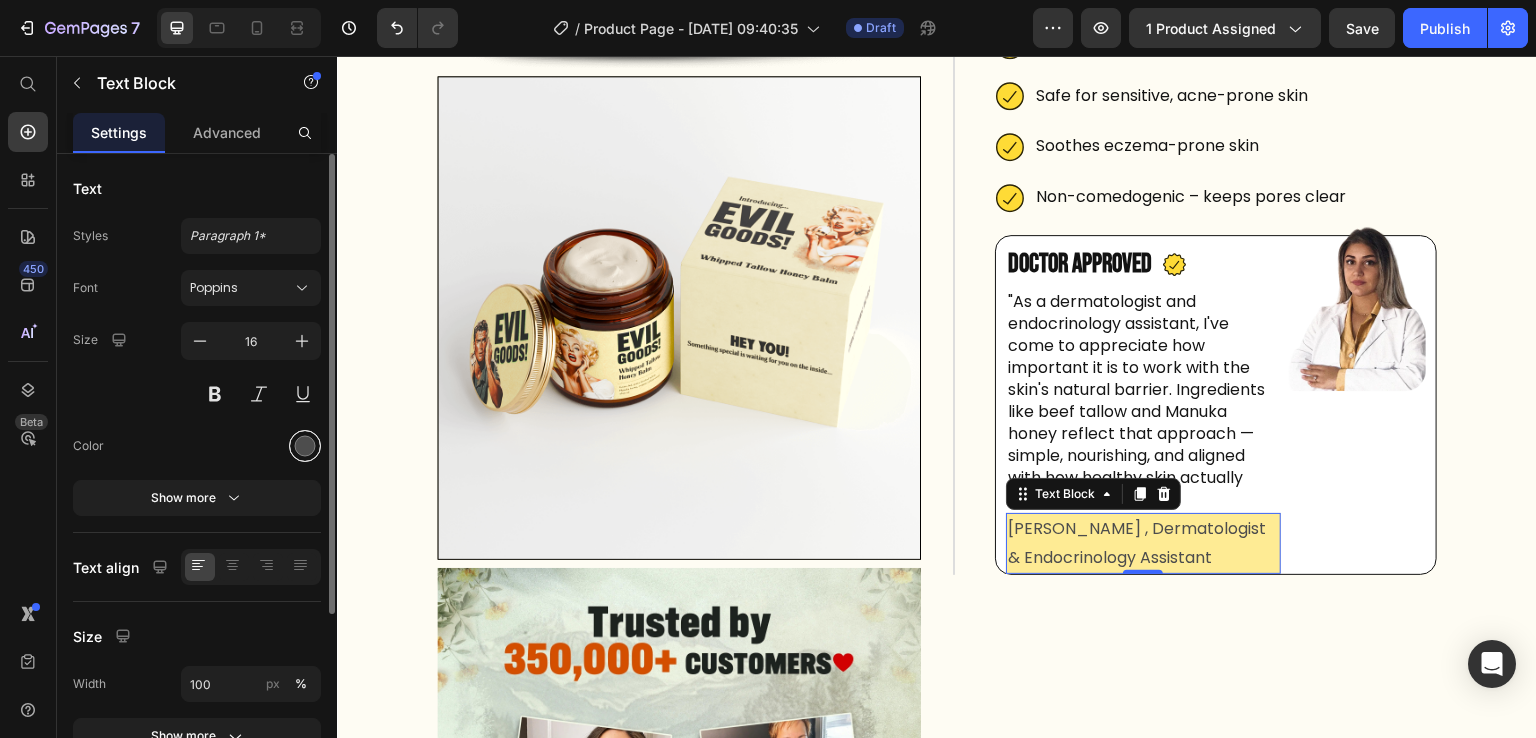 click at bounding box center [305, 446] 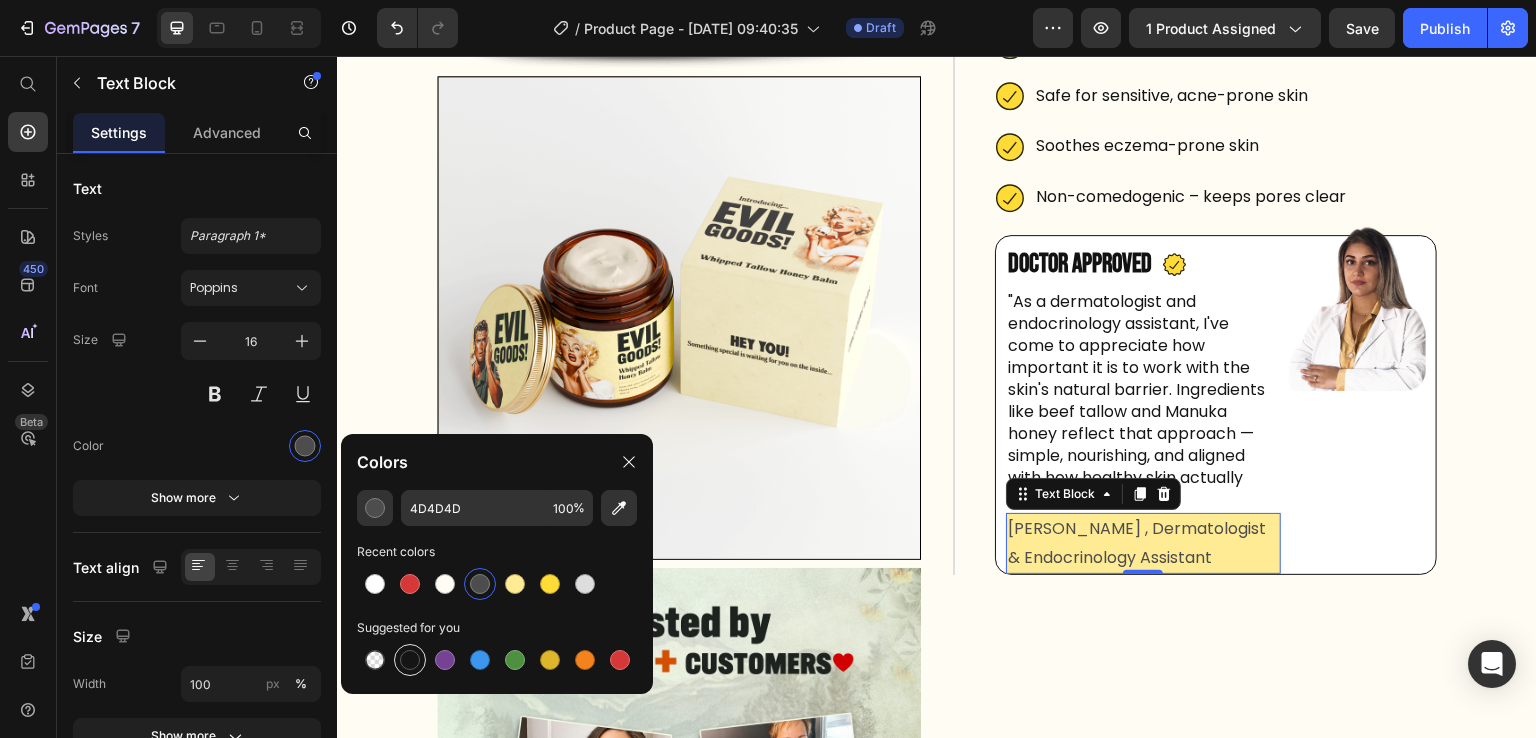 click at bounding box center (410, 660) 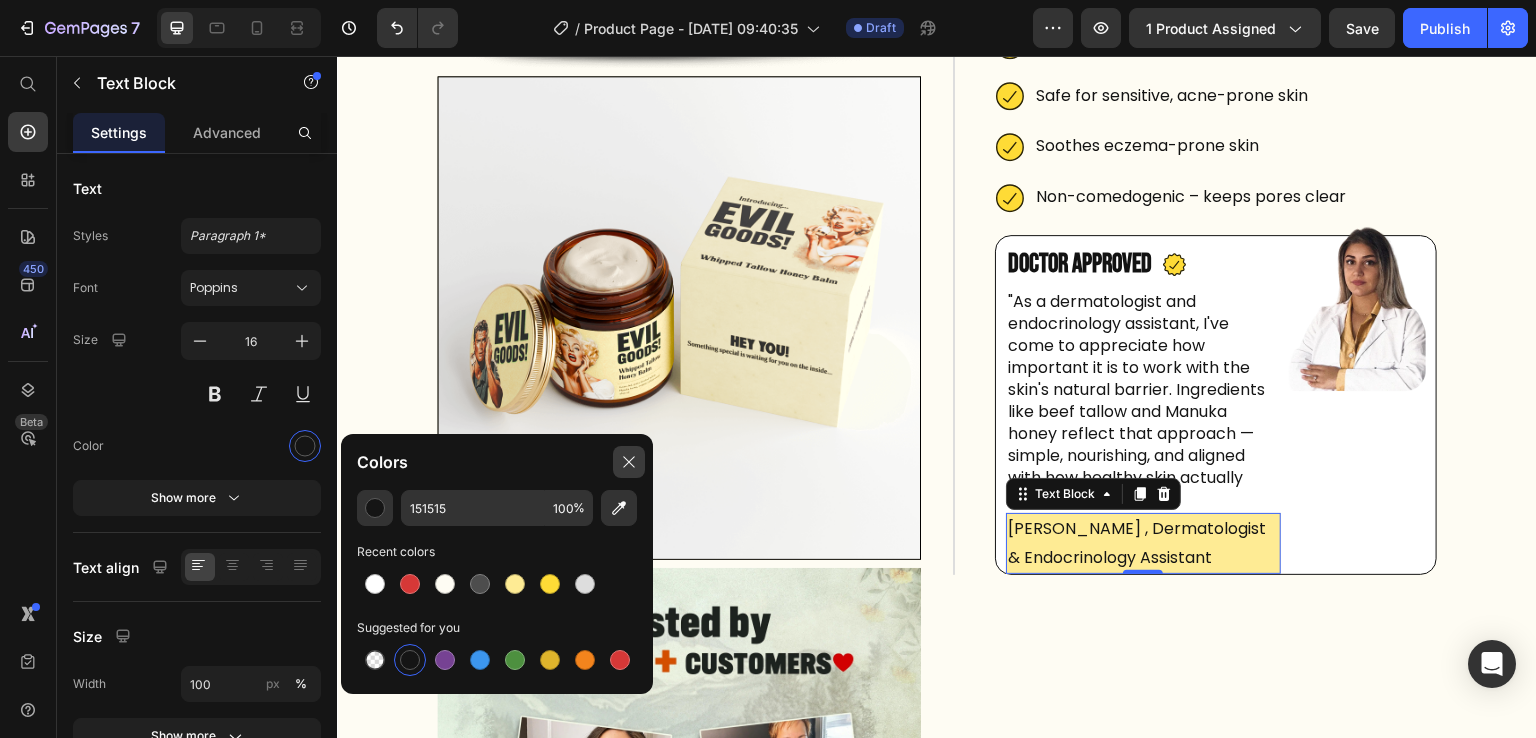 click at bounding box center (629, 462) 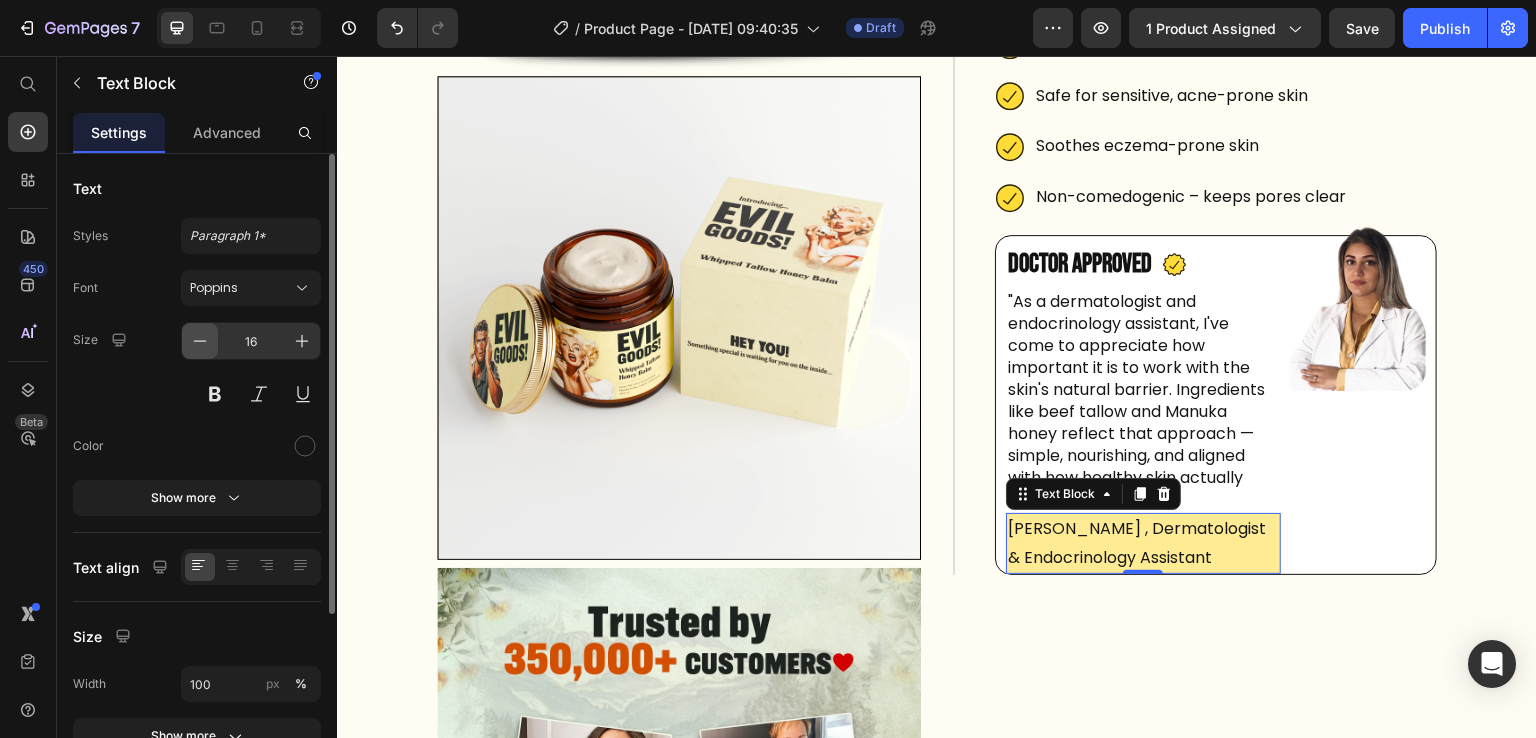 click 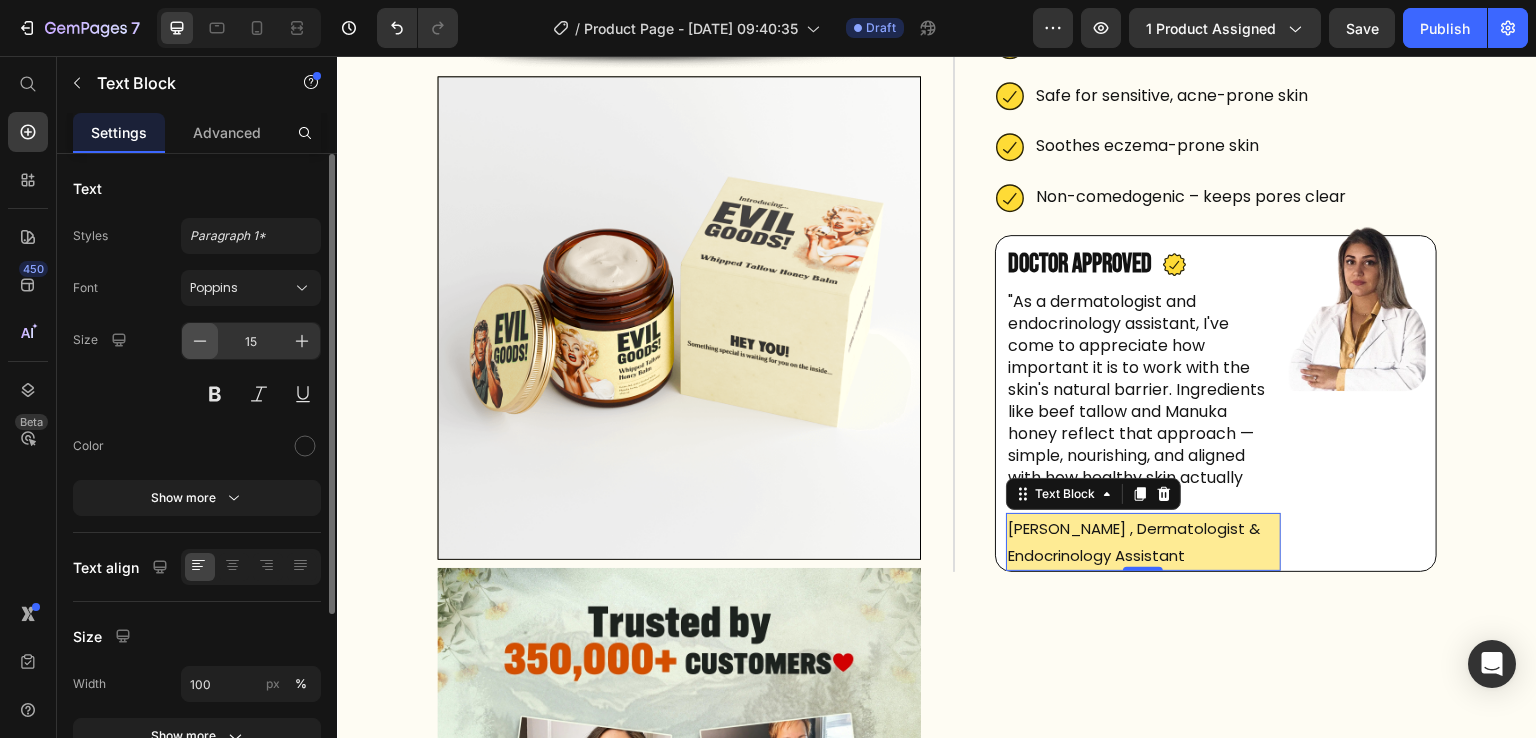 click 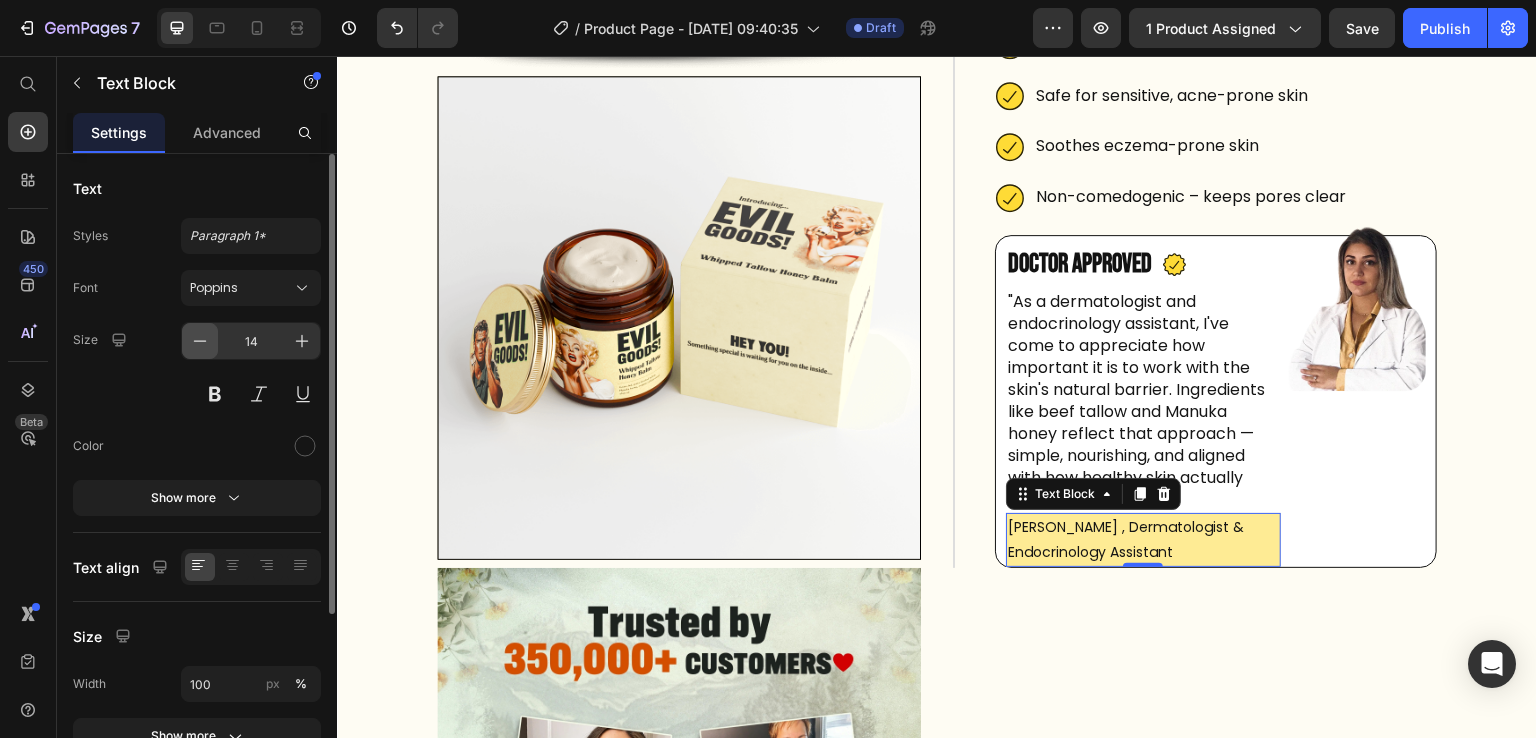 click 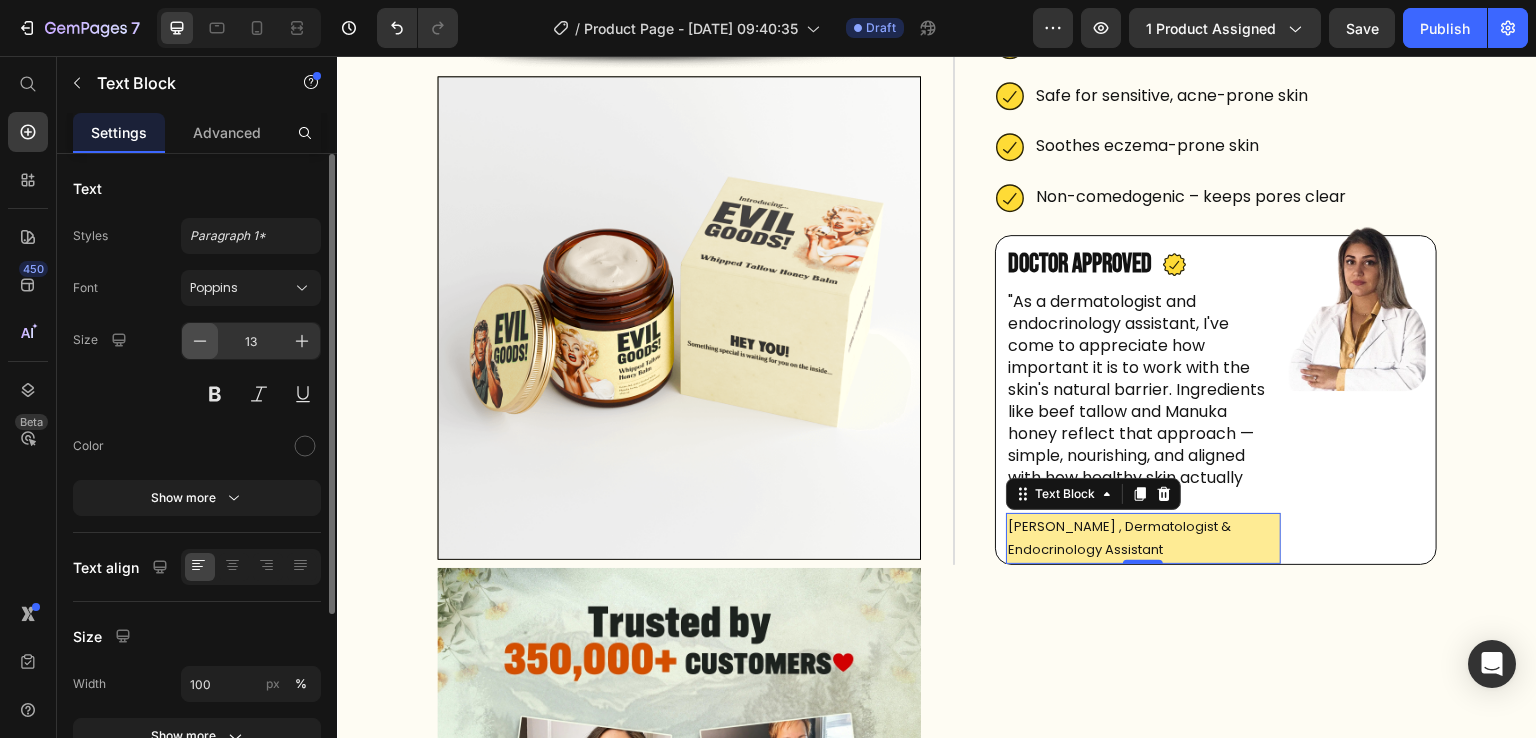 click 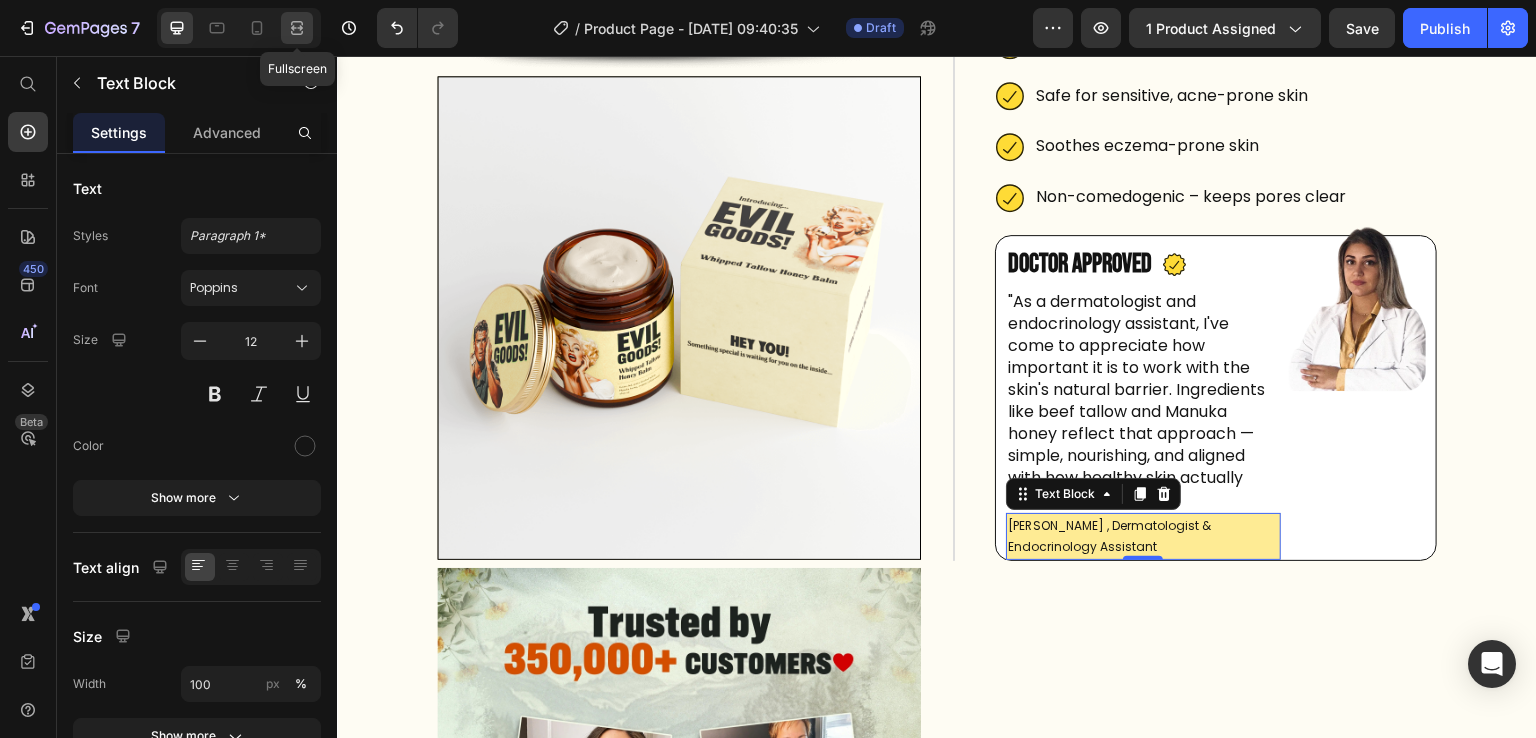 click 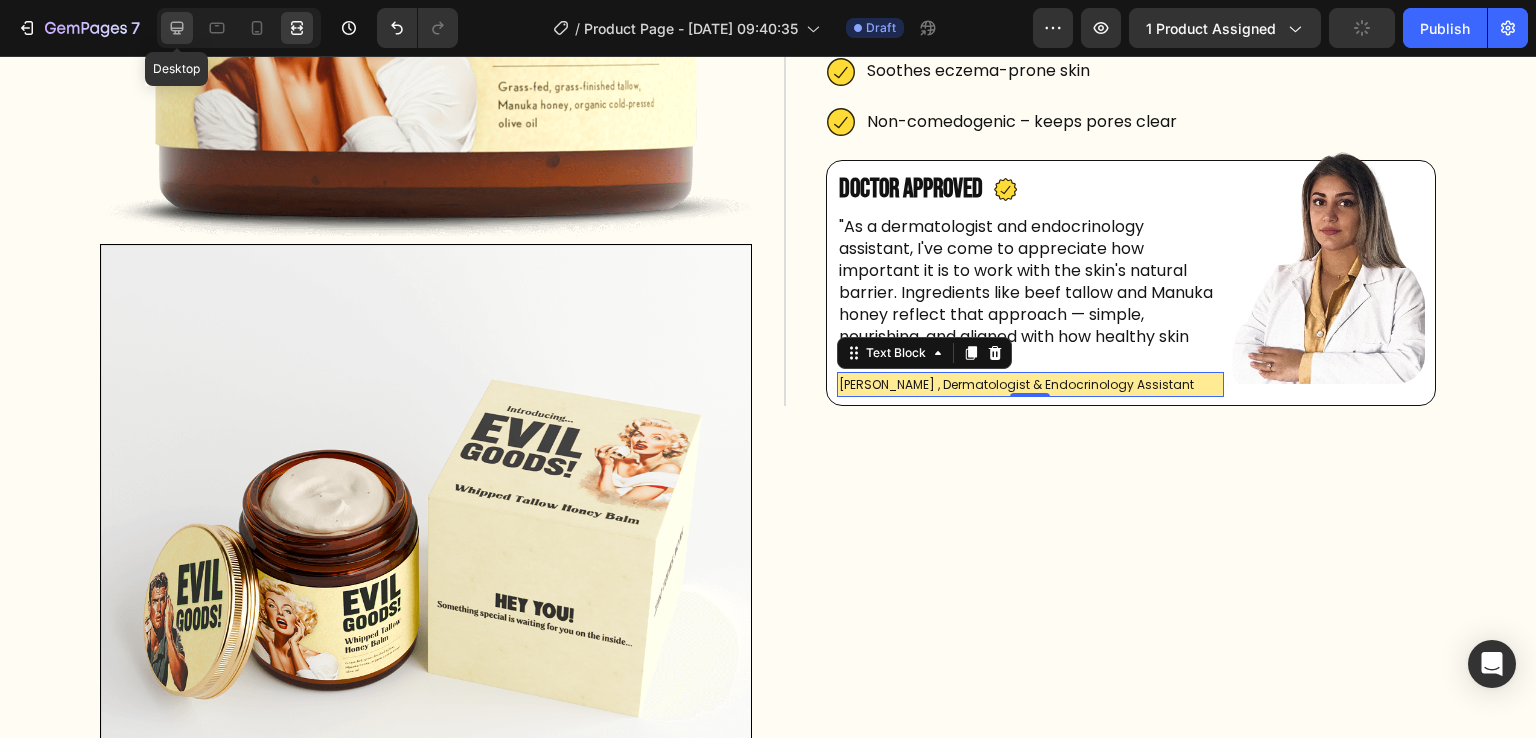 click 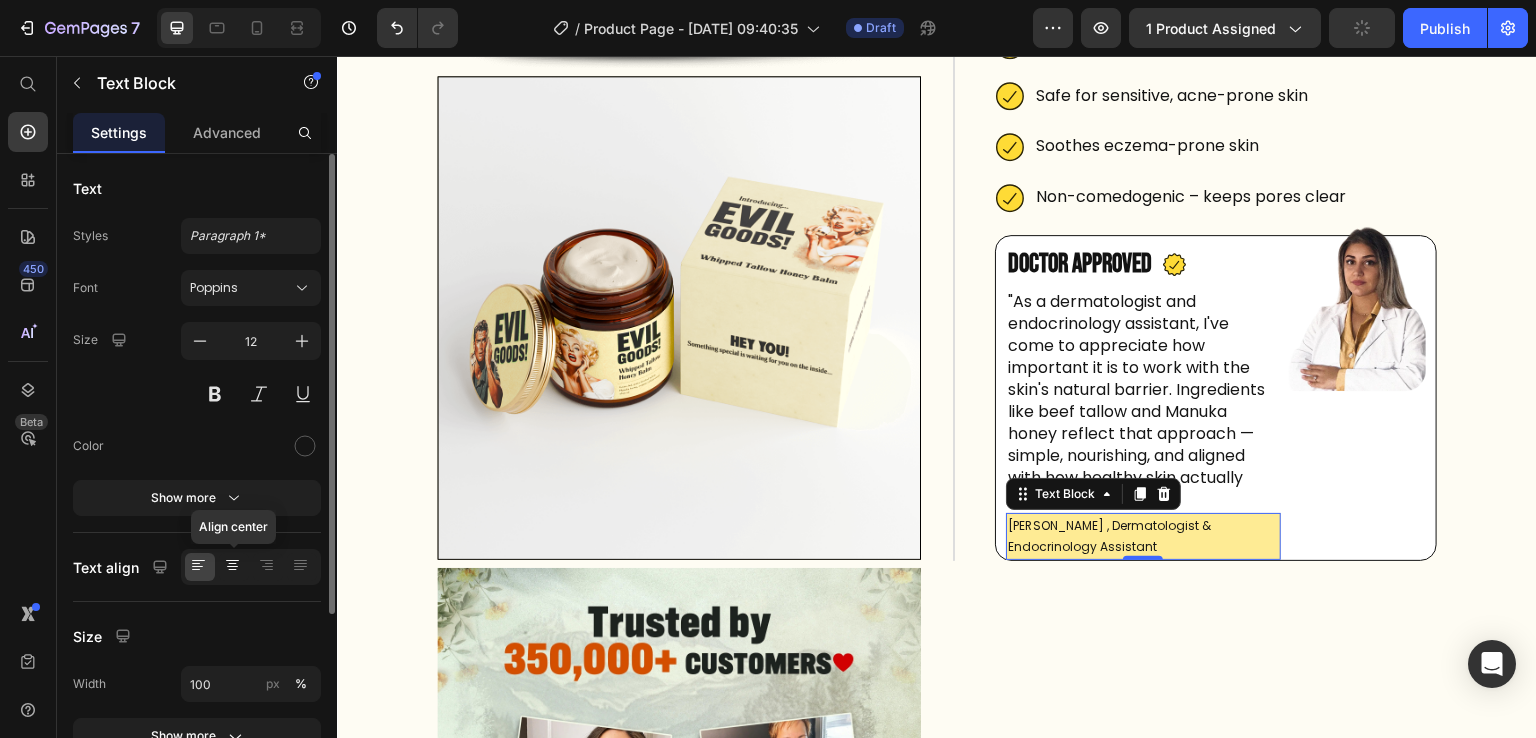 click 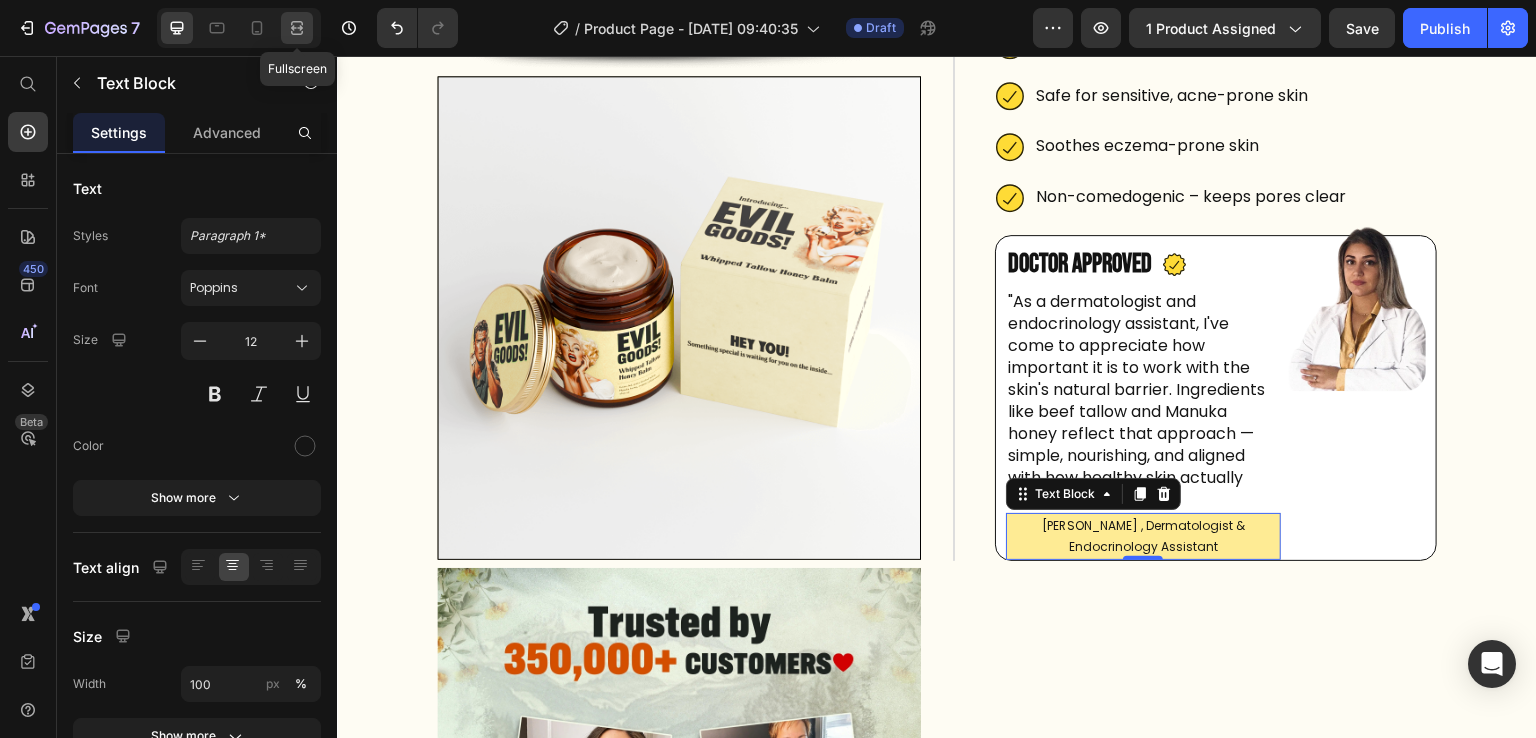 click 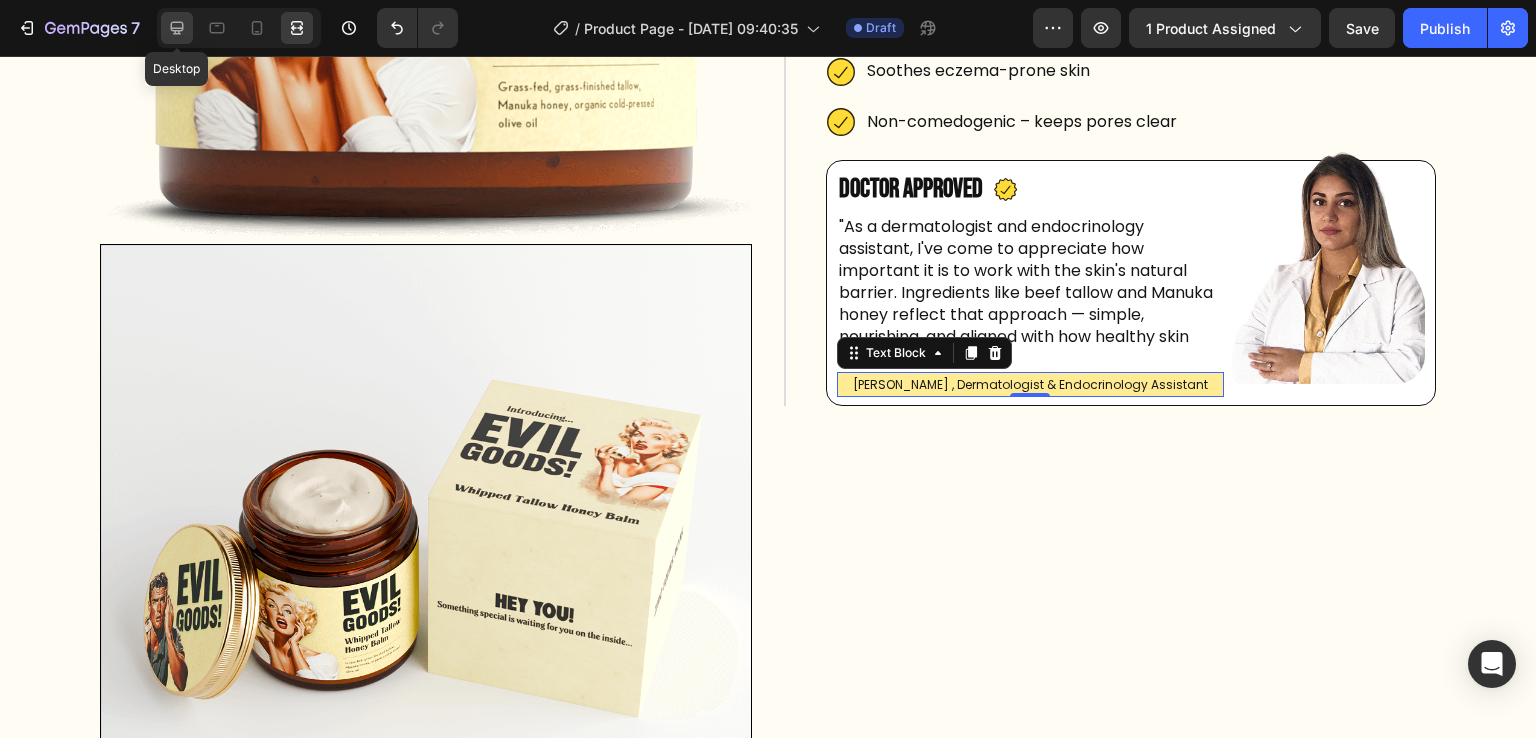 click 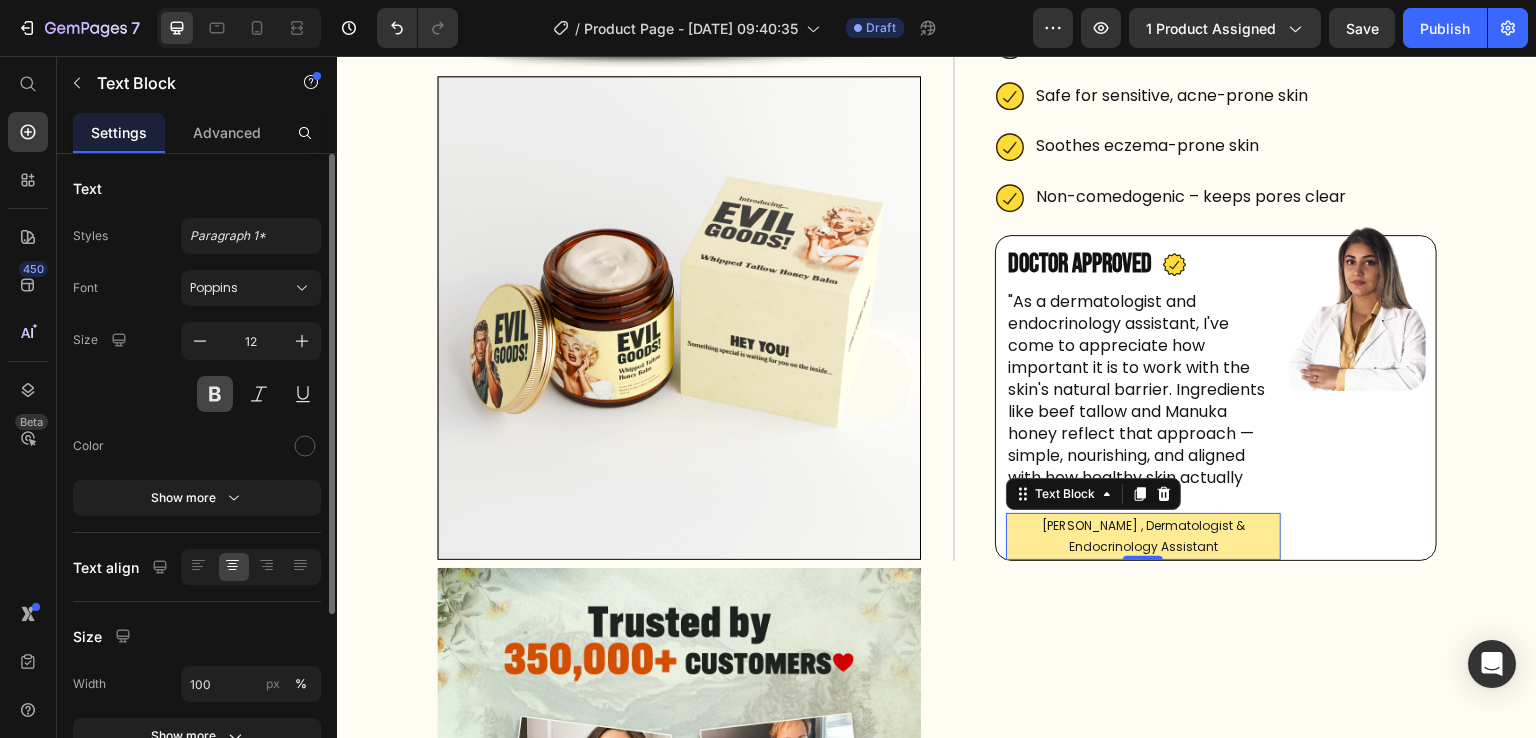 click at bounding box center (215, 394) 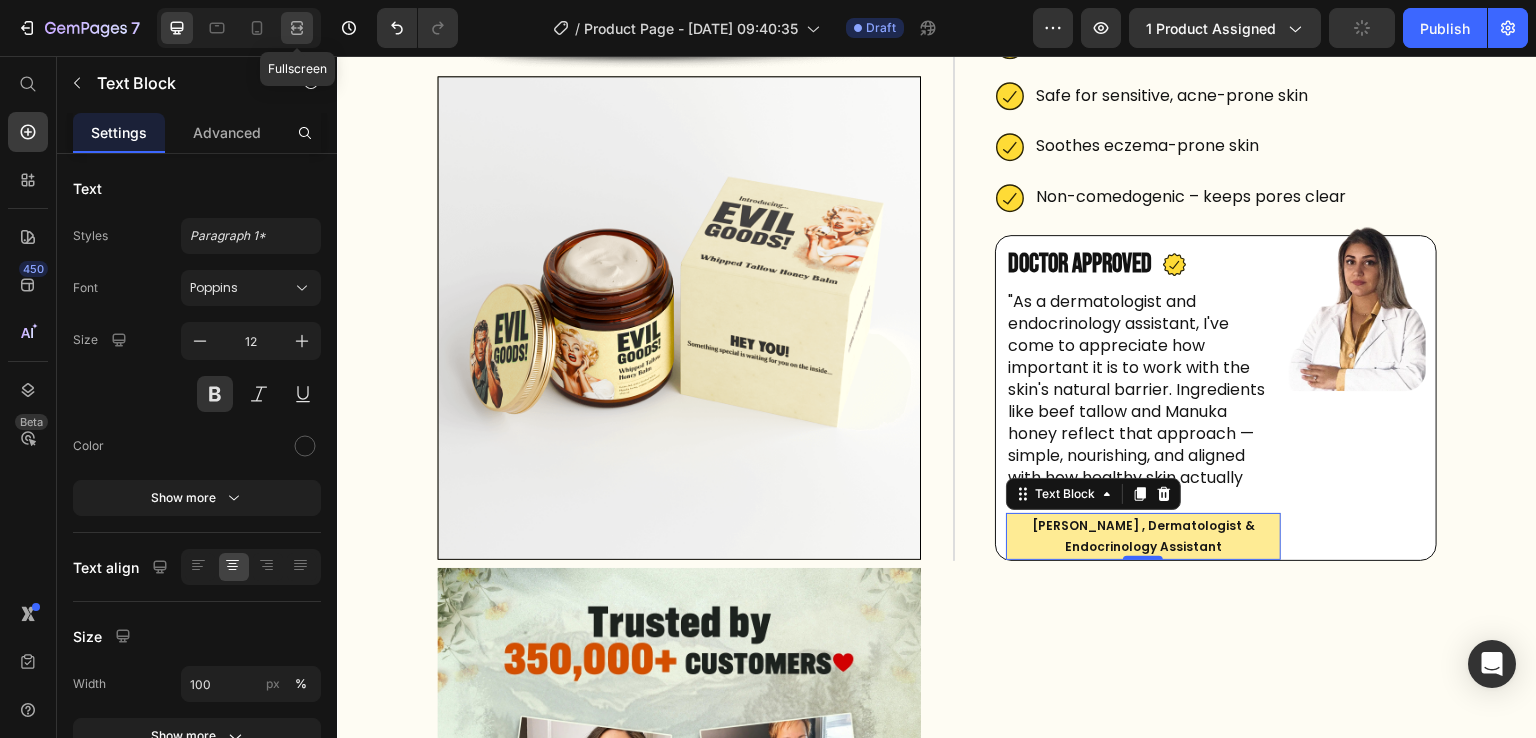 click 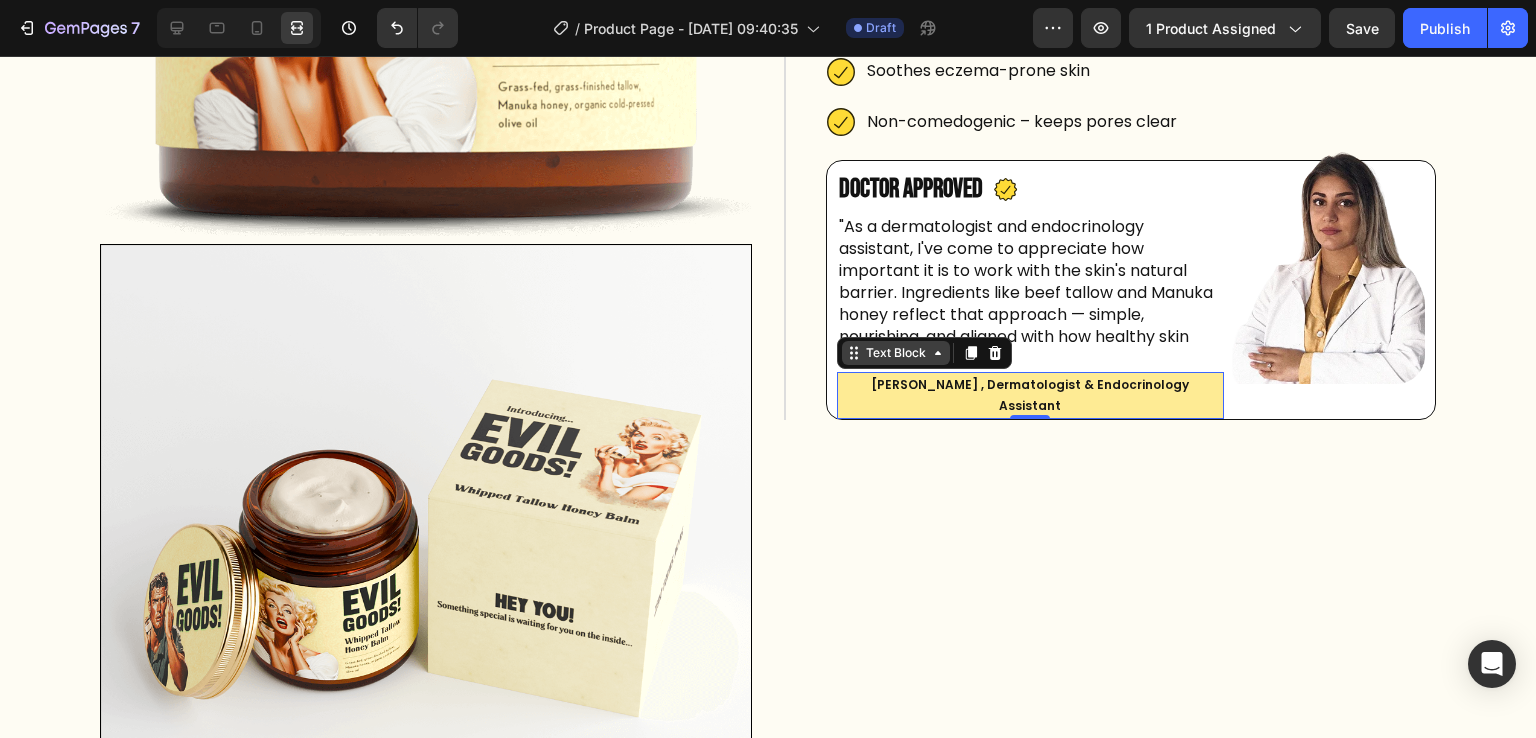 click 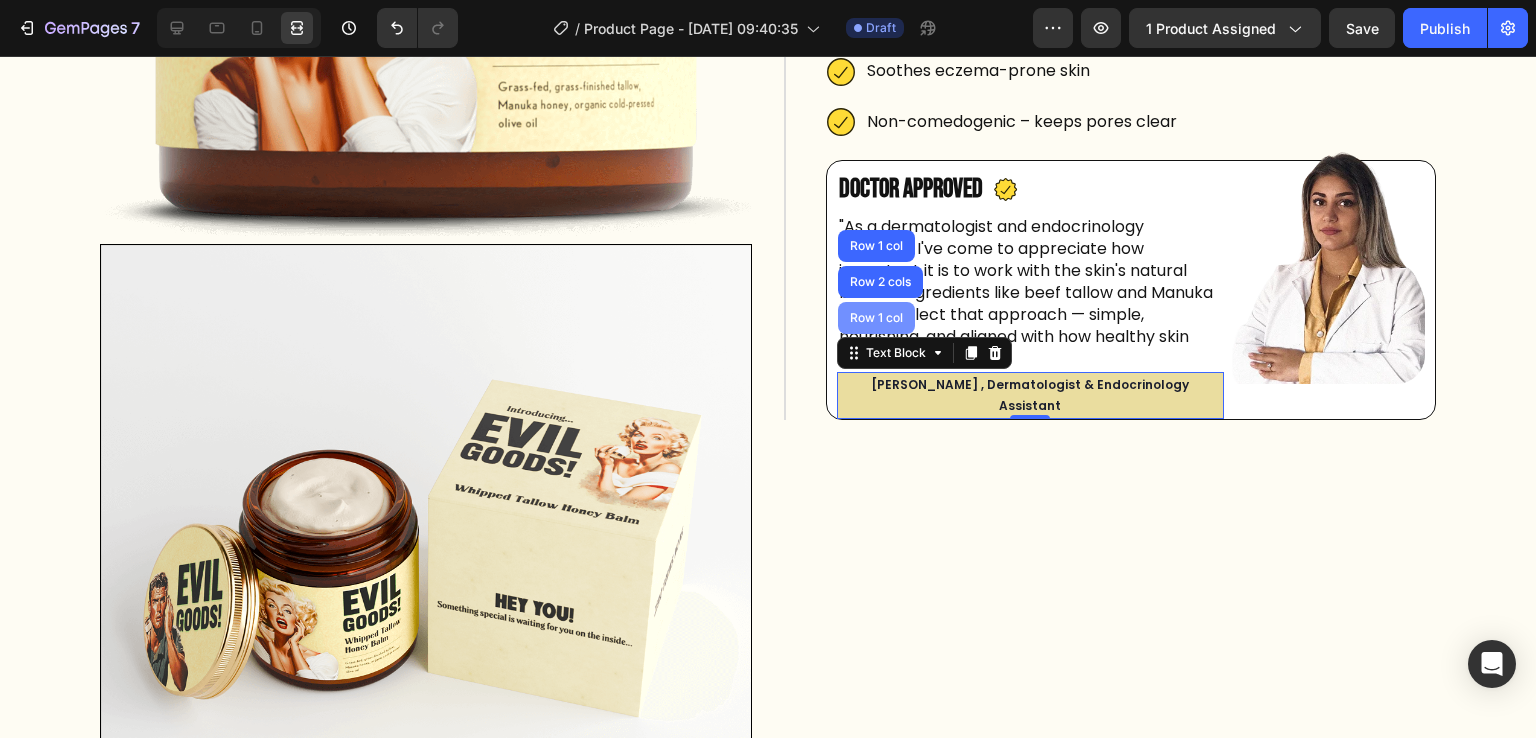 click on "Row 1 col" at bounding box center [876, 318] 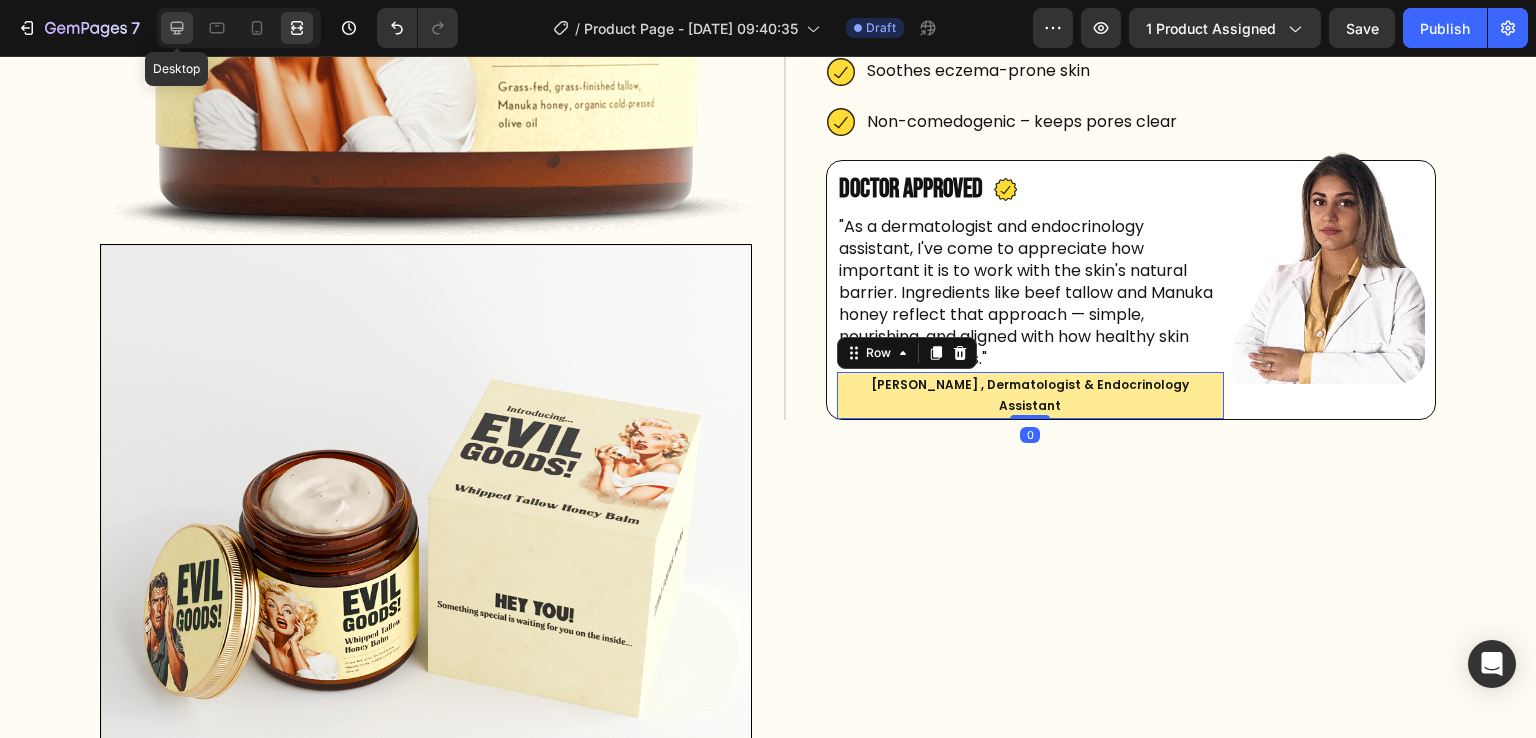 click 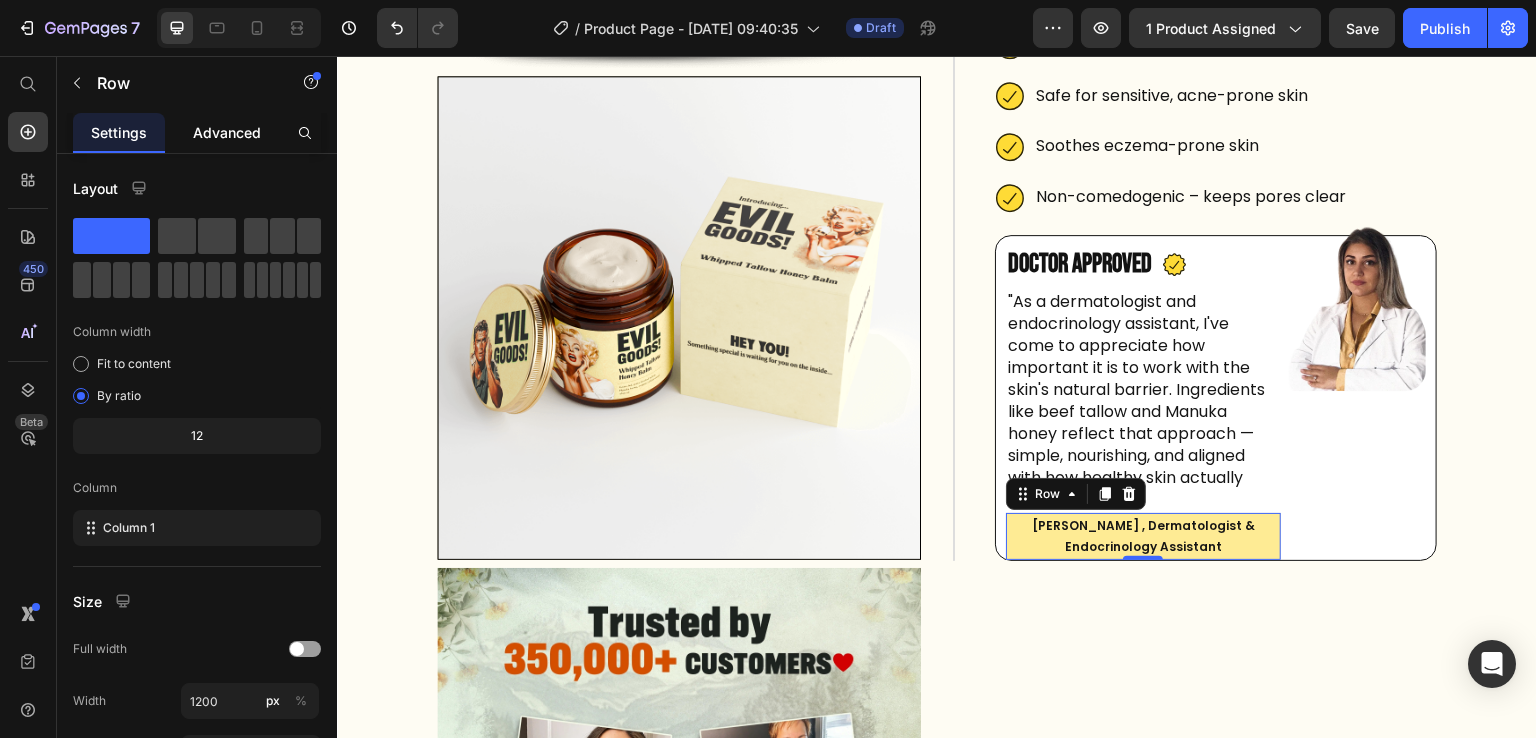 click on "Advanced" 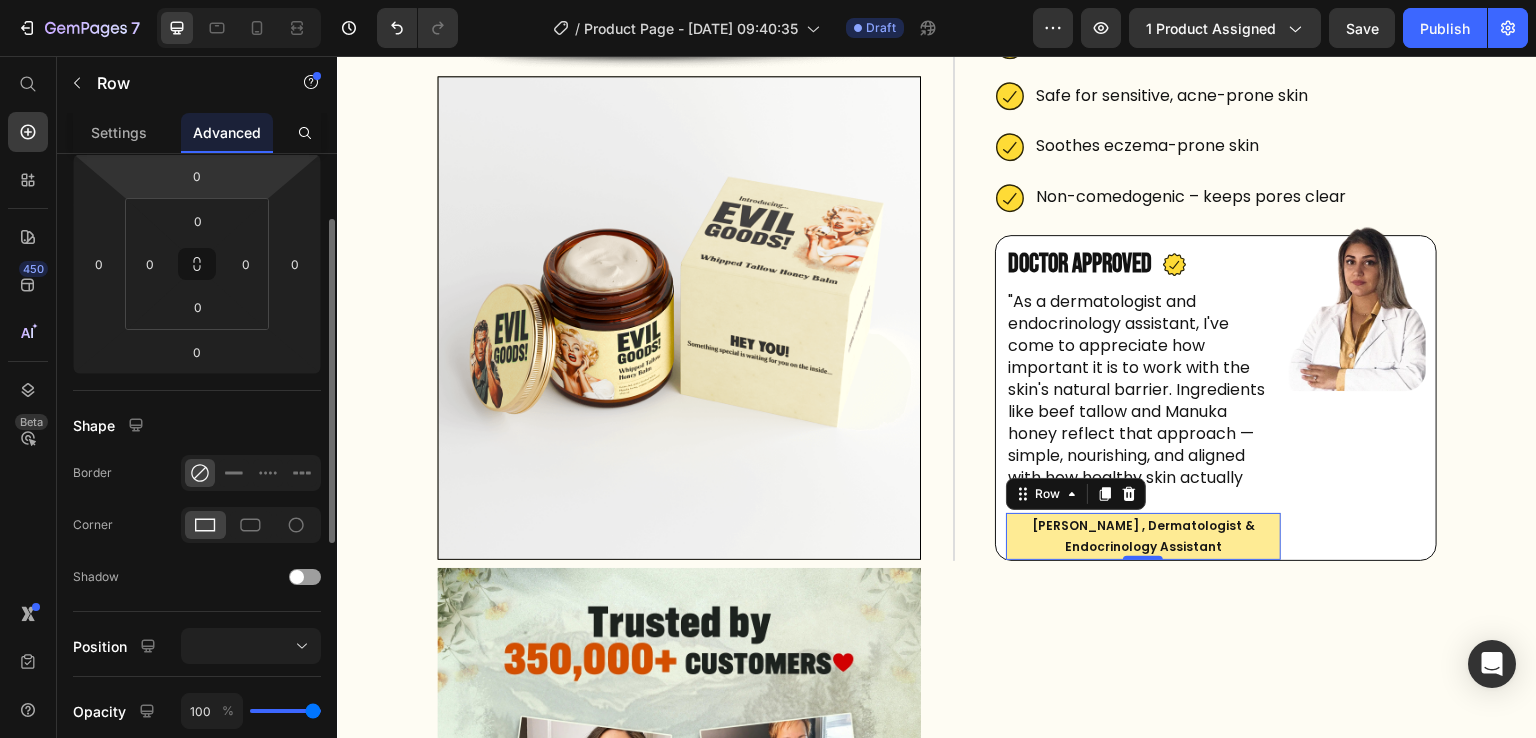 scroll, scrollTop: 262, scrollLeft: 0, axis: vertical 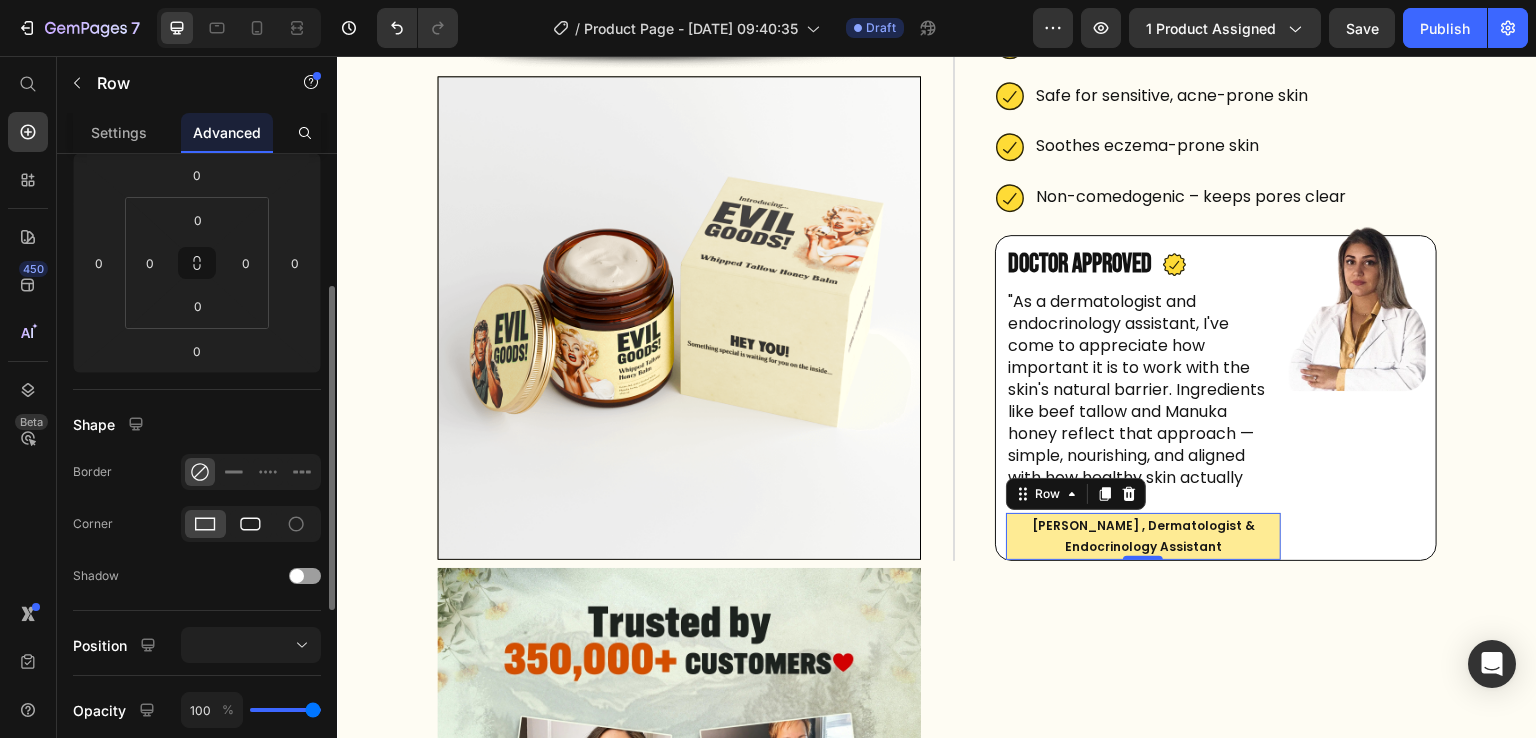 click 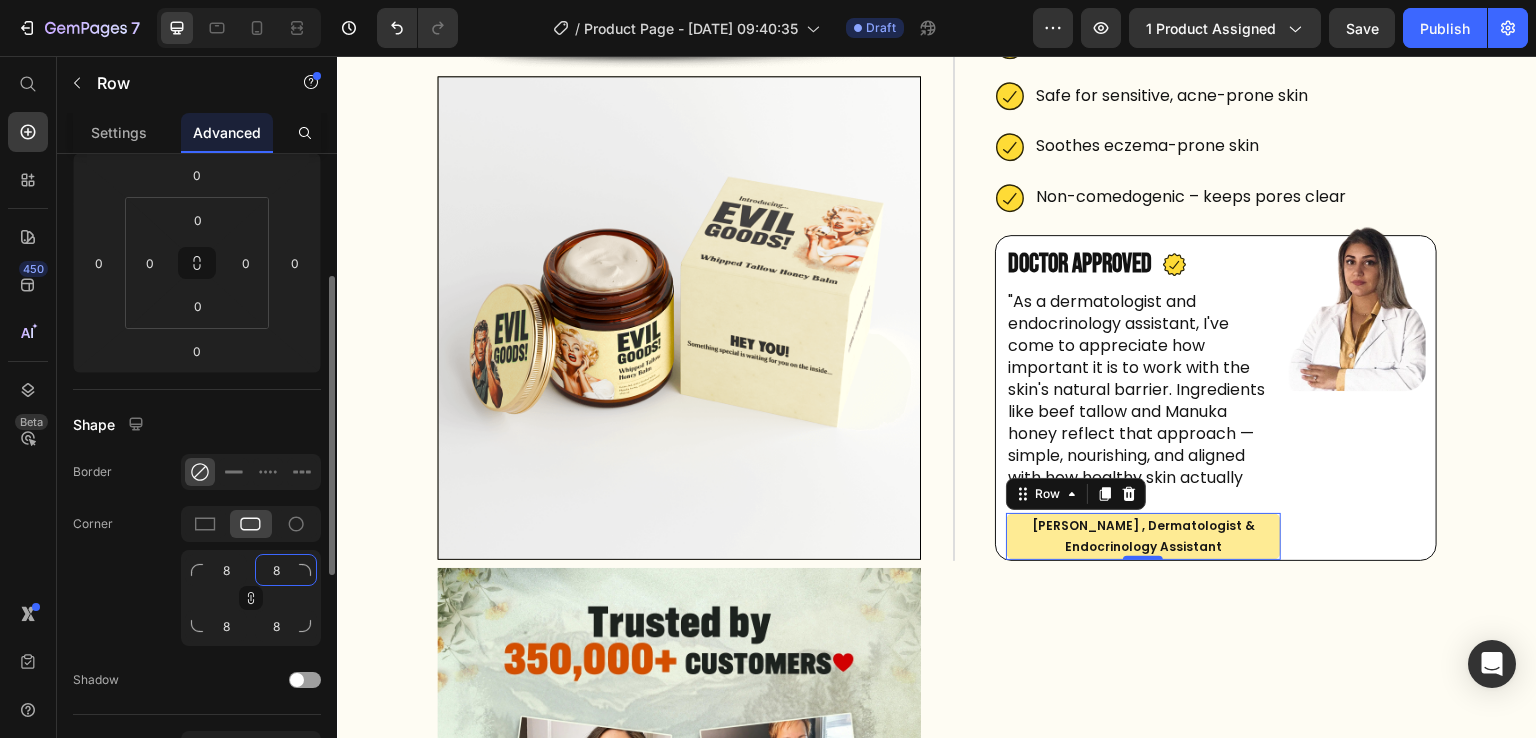 click on "8" 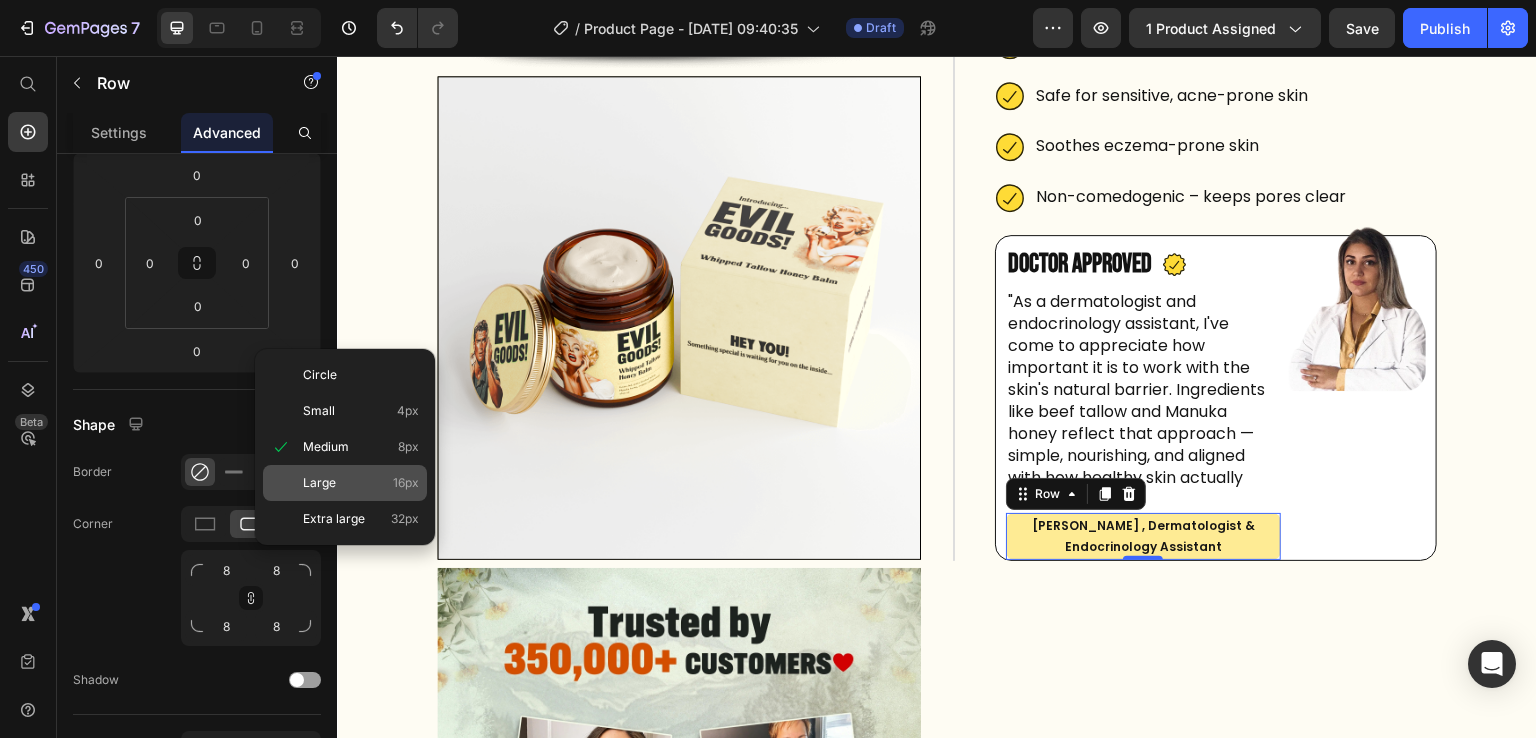 click on "Large 16px" 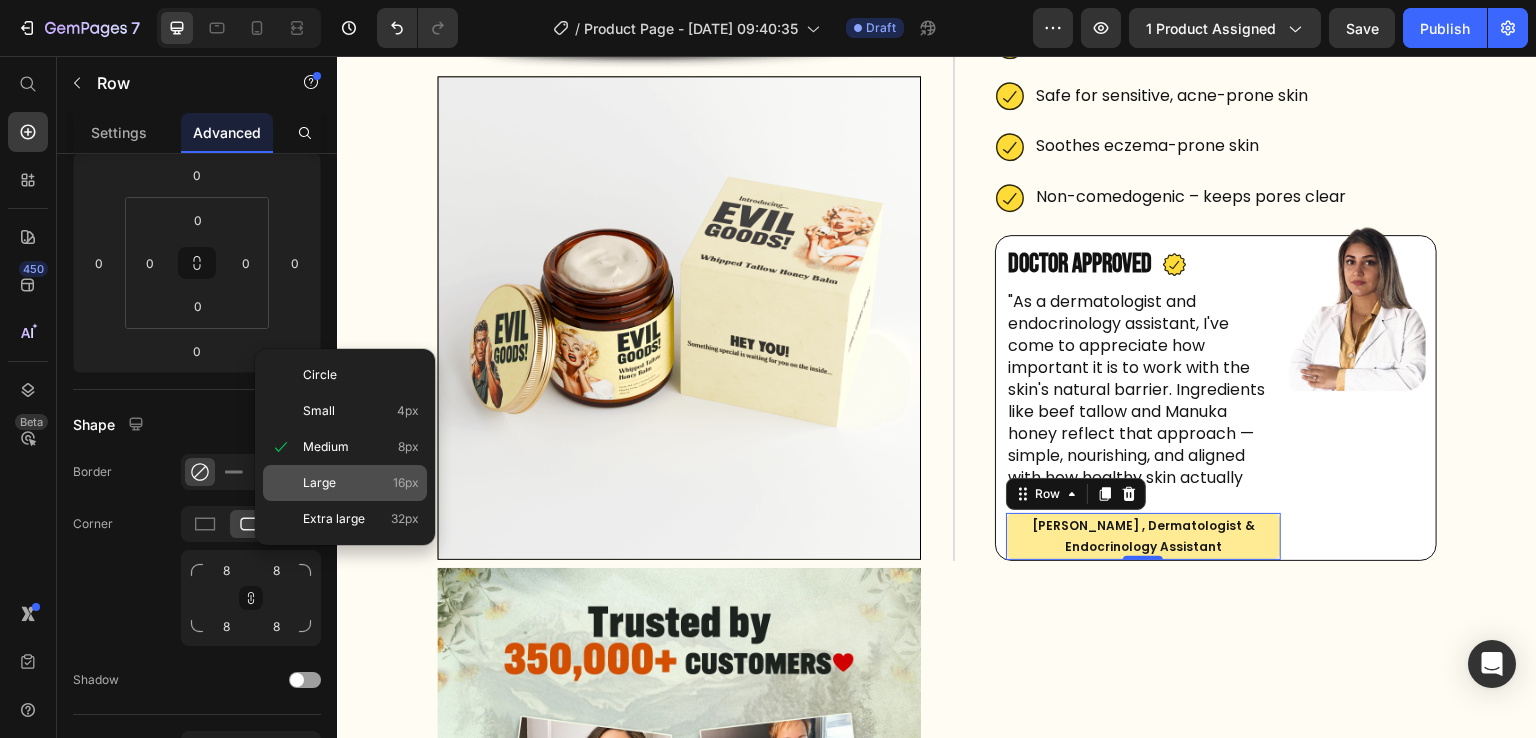 type on "16" 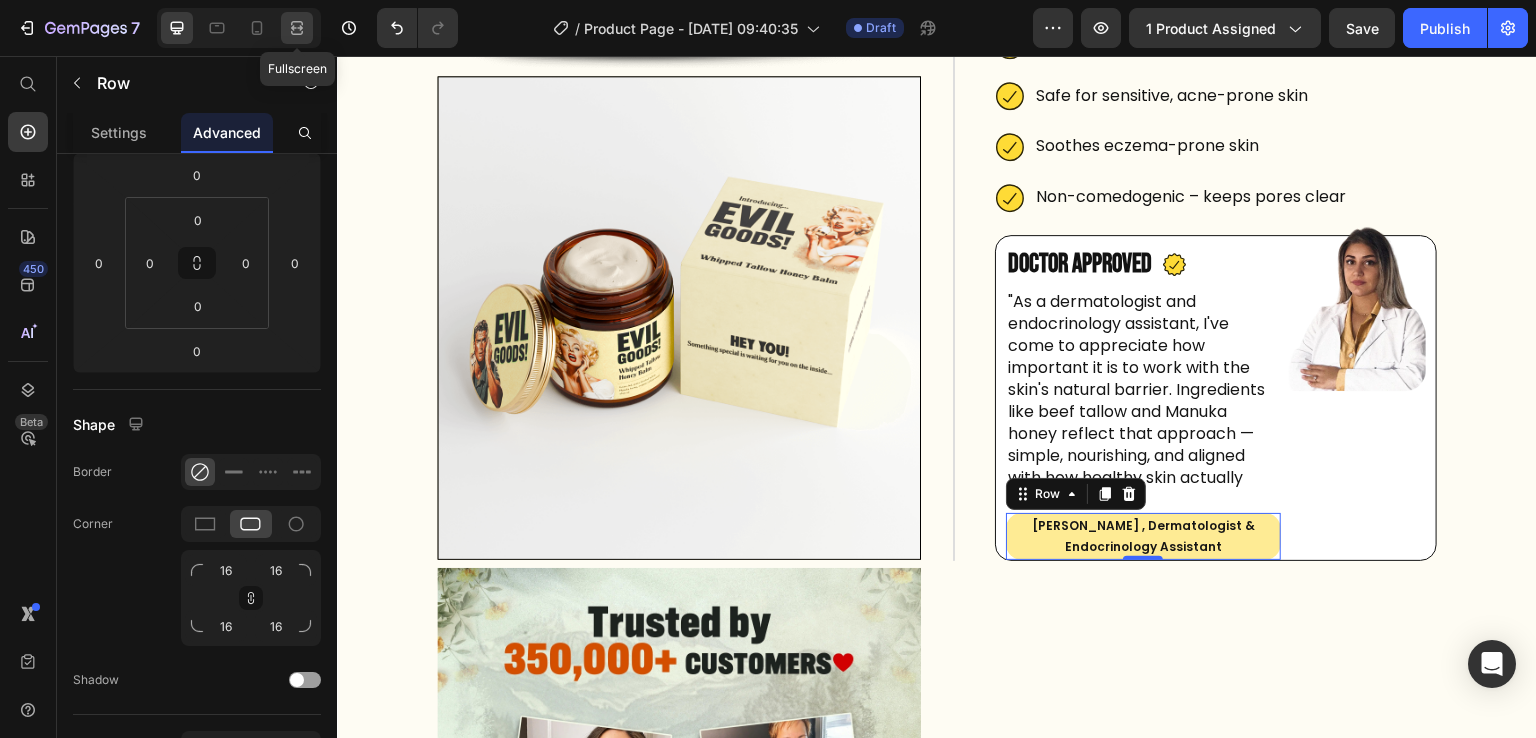 click 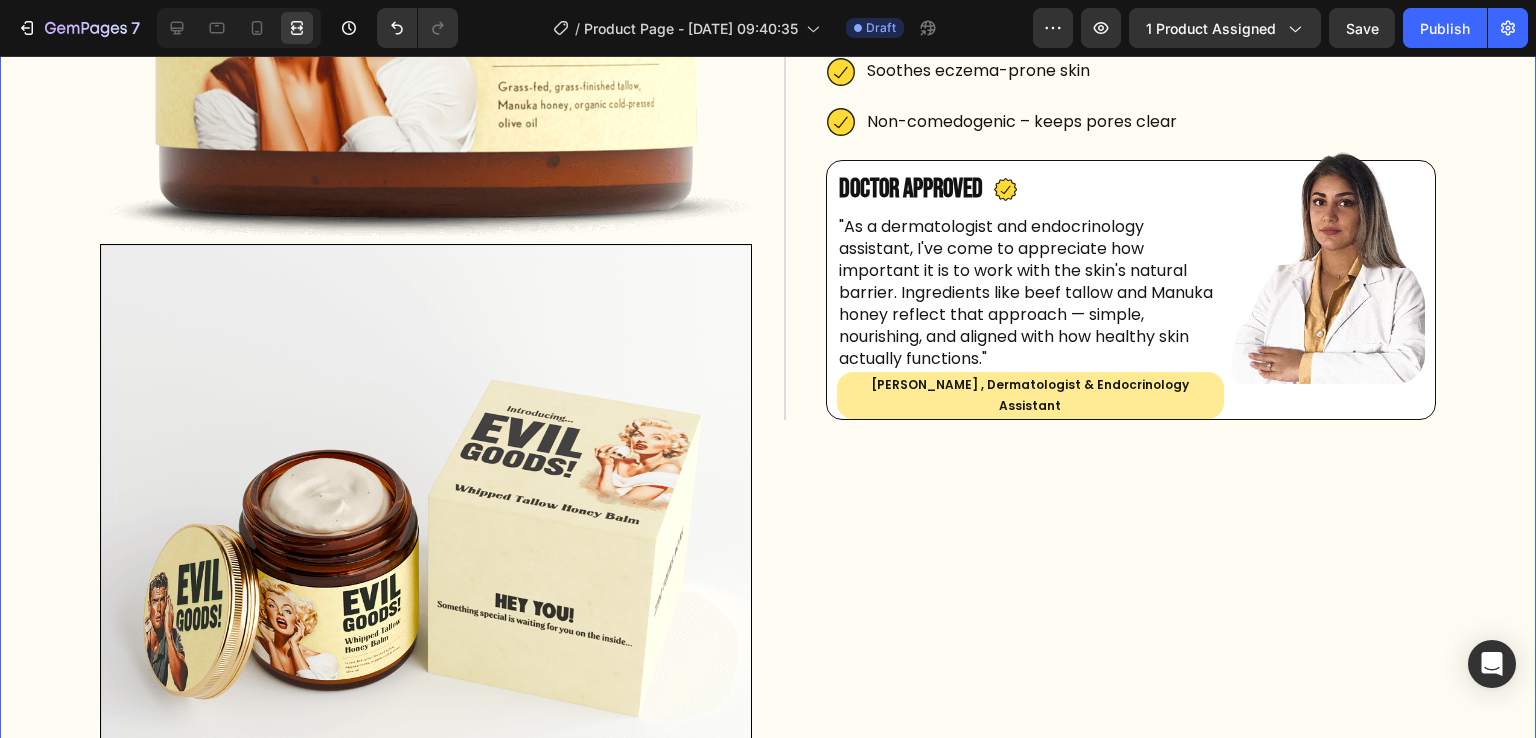 scroll, scrollTop: 0, scrollLeft: 0, axis: both 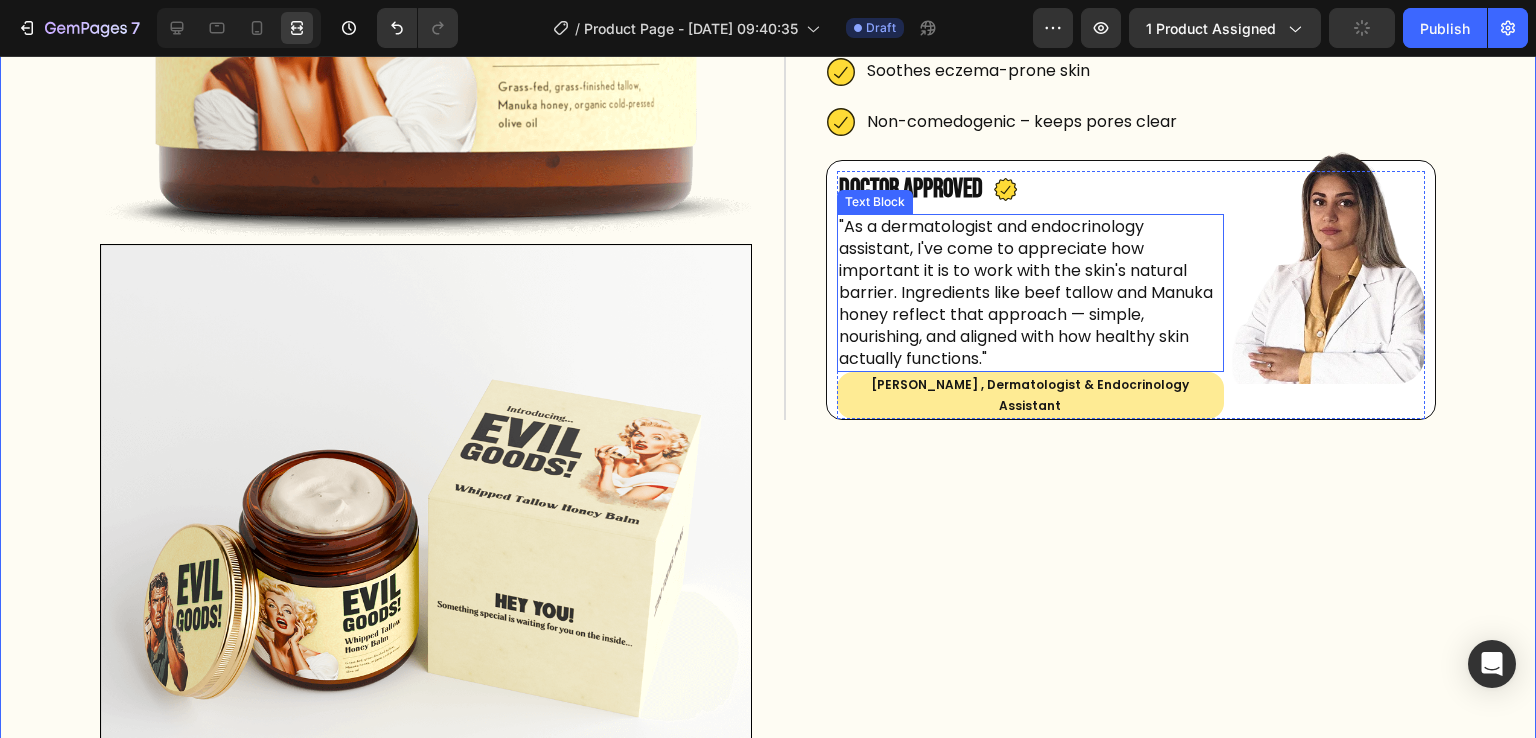 click on ""As a dermatologist and endocrinology assistant, I've come to appreciate how important it is to work with the skin's natural barrier. Ingredients like beef tallow and Manuka honey reflect that approach — simple, nourishing, and aligned with how healthy skin actually functions."" at bounding box center [1030, 293] 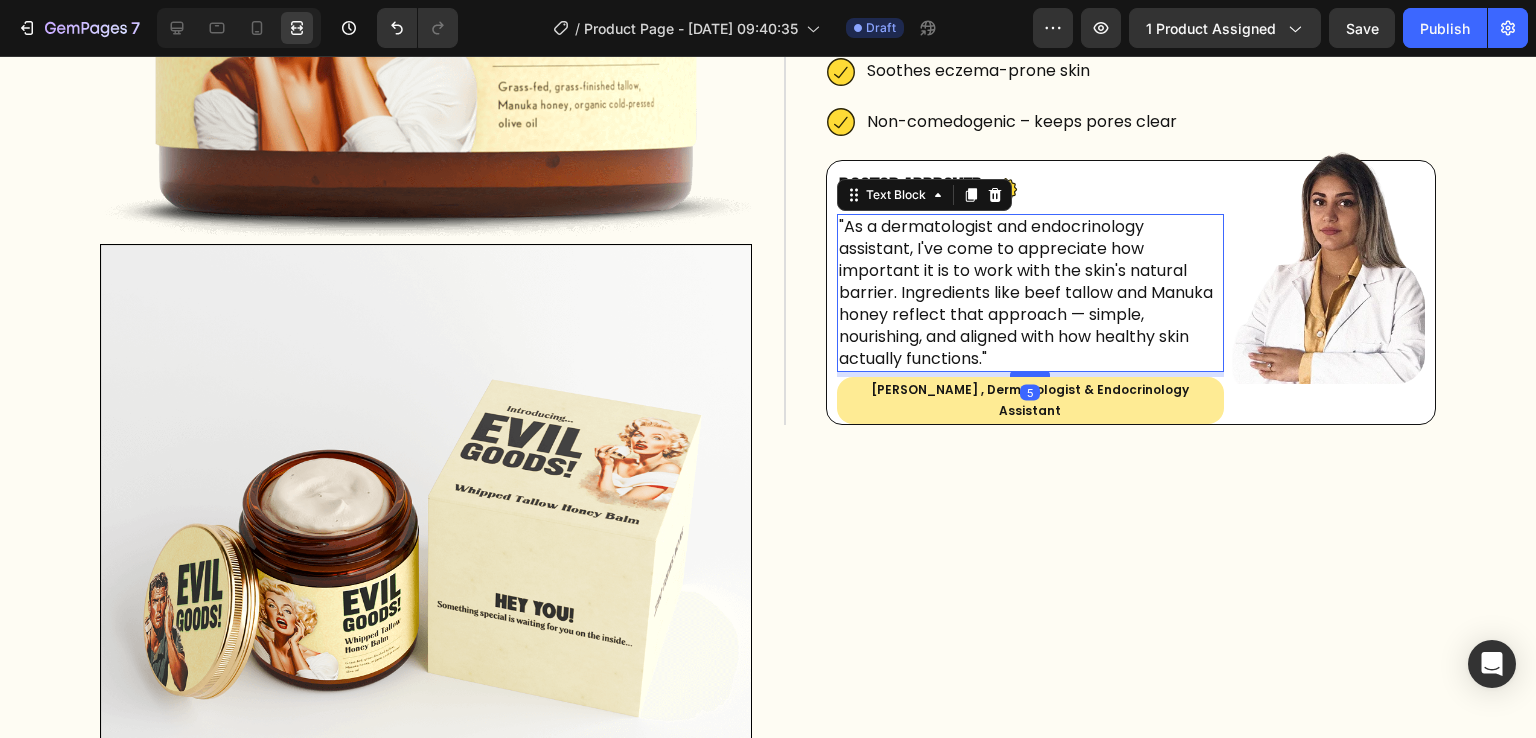 click at bounding box center (1030, 374) 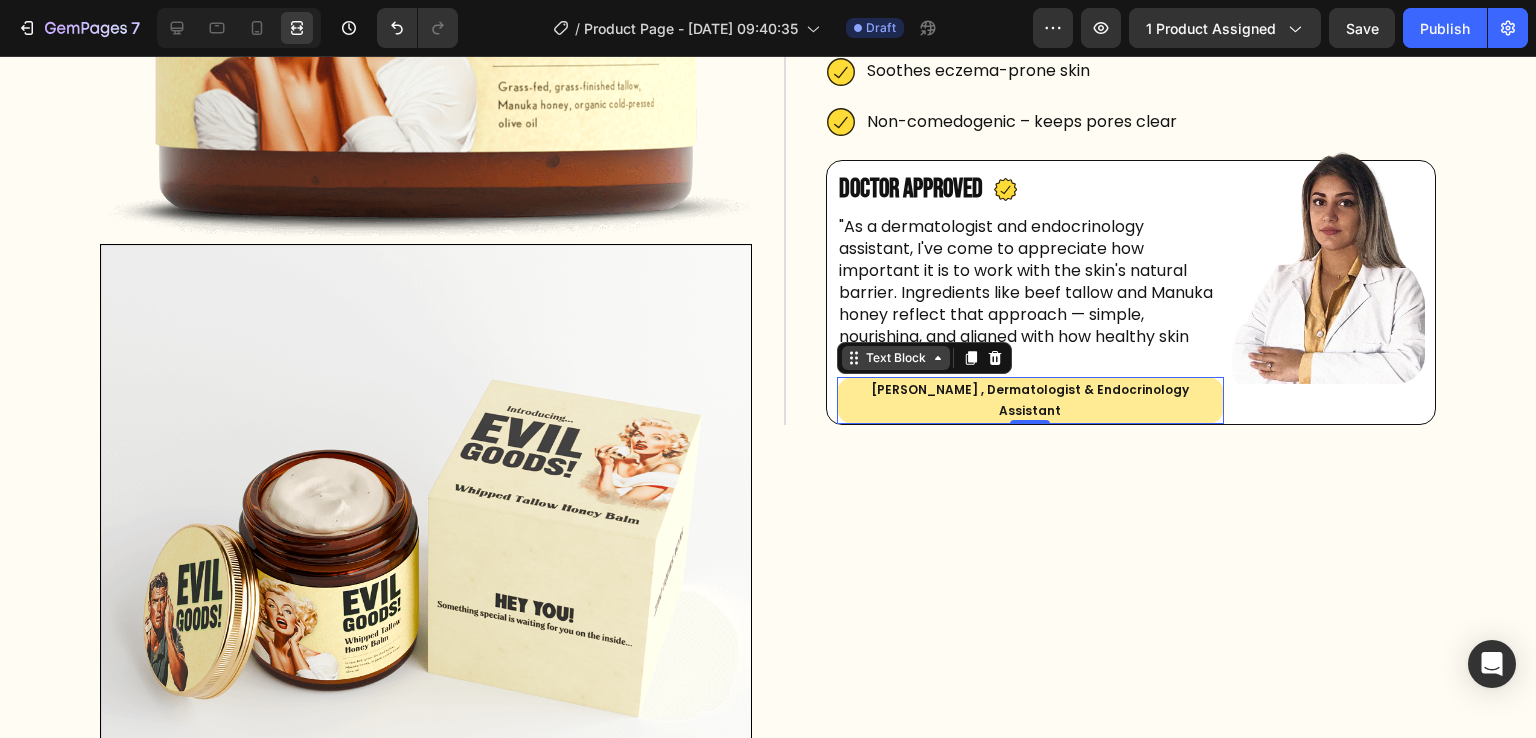 click on "Text Block" at bounding box center (896, 358) 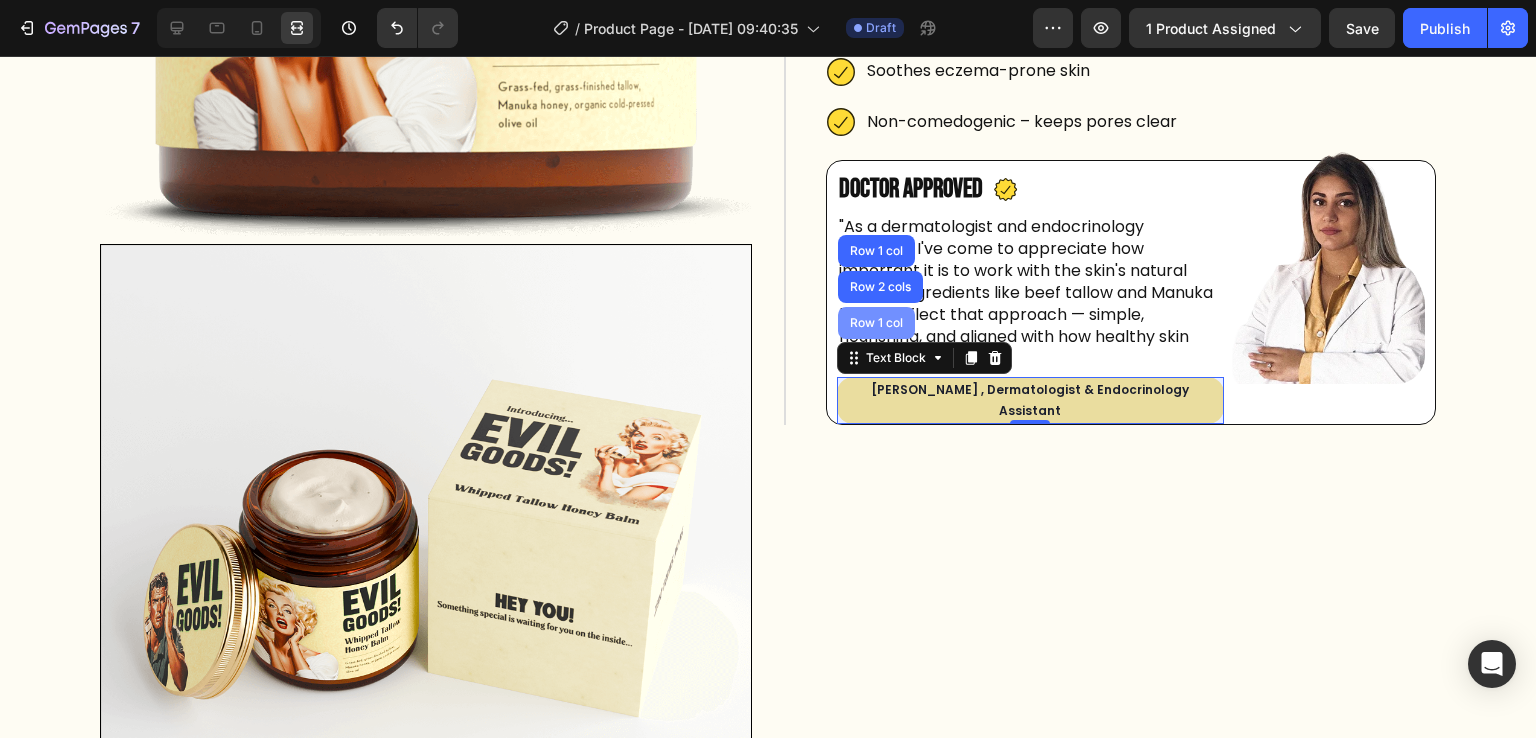 click on "Row 1 col" at bounding box center (876, 323) 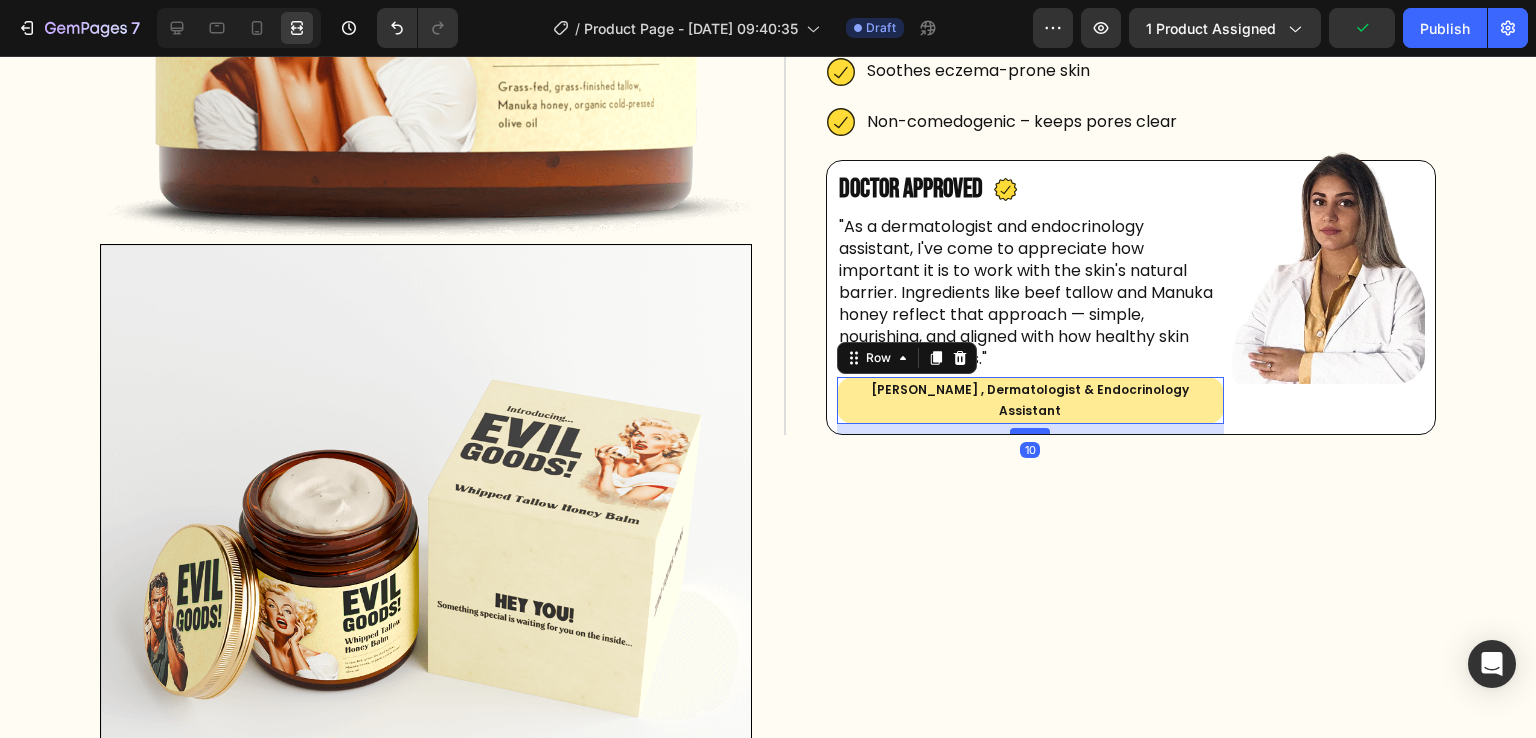 click at bounding box center (1030, 431) 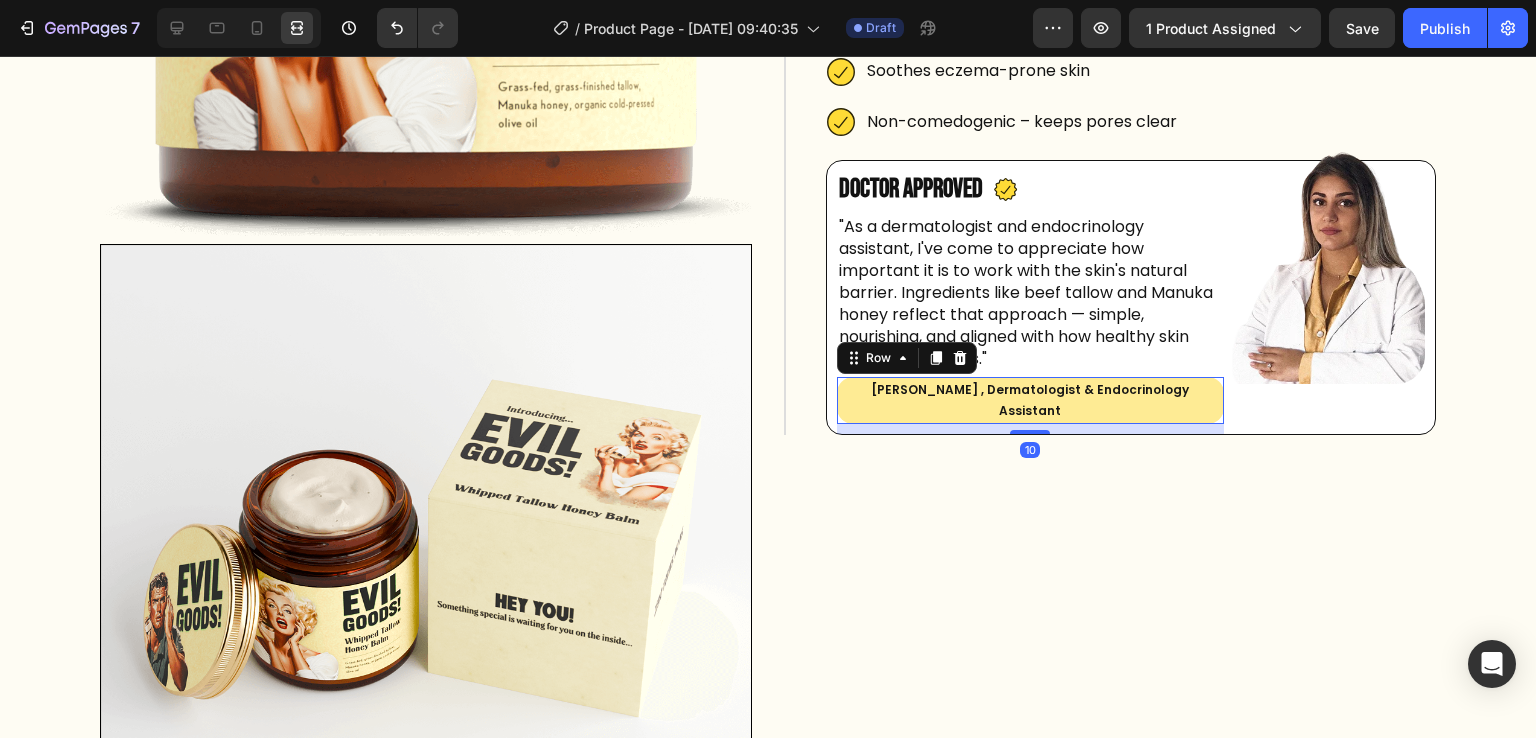 drag, startPoint x: 1036, startPoint y: 404, endPoint x: 1076, endPoint y: 404, distance: 40 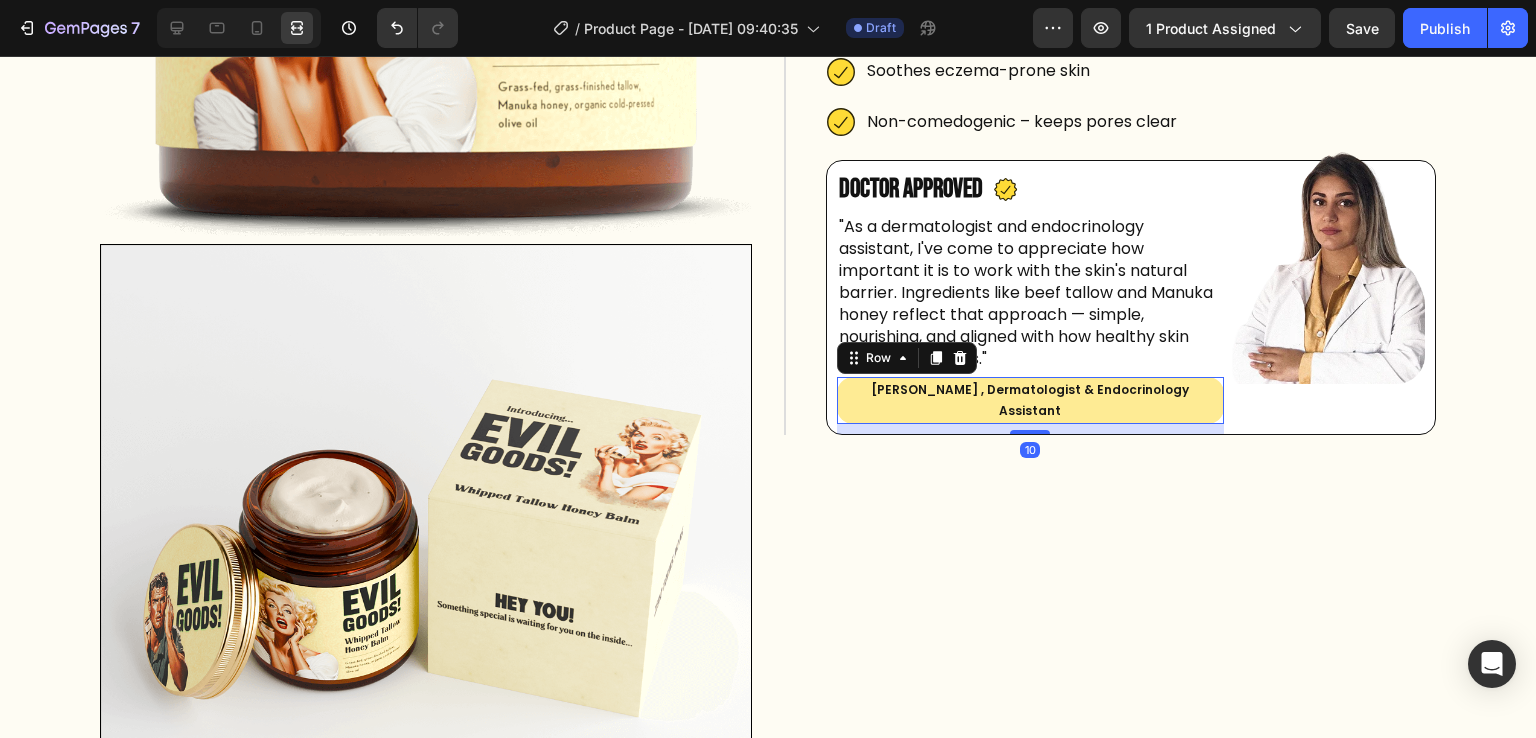 click on "10" at bounding box center (1030, 429) 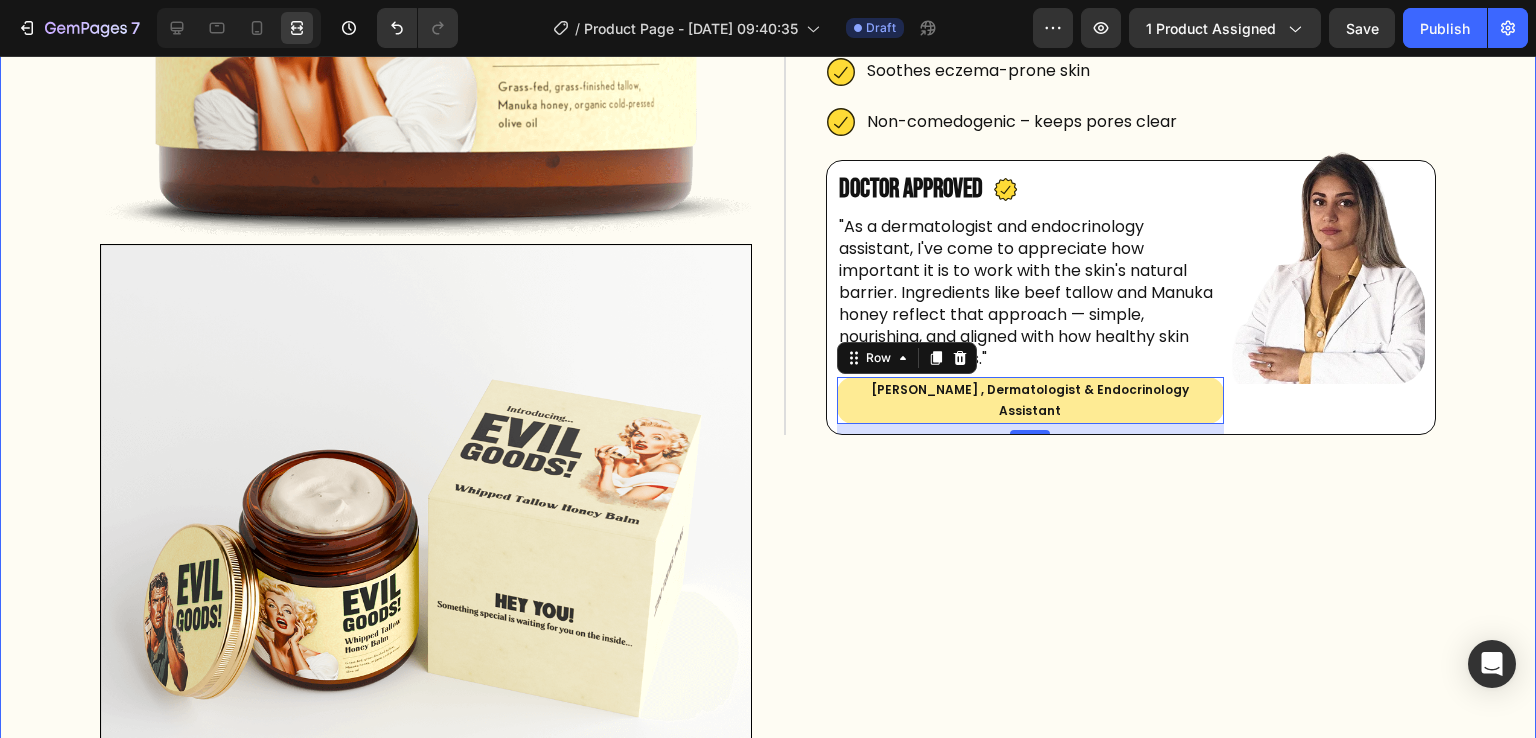 click on "Image Image Image
Icon
Icon
Icon
Icon
Icon Icon List Trusted by 350,000+ customers Text Block Row EVIL GOODS! All-in-One Skin Repair Moisturizer Product Title $34.99 Product Price $69.98 Product Price Row Our balm is is nearly  bioidentical  to your skin. That’s why it sinks in fast, feels natural, and helps your skin stay  healthy ,  smooth , and  youthful  over time. Text Block
Fights breakouts
Slows the look of aging
Deeply hydrating
Safe for sensitive, acne-prone skin
Soothes eczema-prone skin
Non-comedogenic – keeps pores clear Item List Doctor Approved Heading
Icon Row Text Block Dr. Elena Dinkollari , Dermatologist & Endocrinology Assistant Text Block Row   10 Image Row Row Row Row" at bounding box center (1110, 2550) 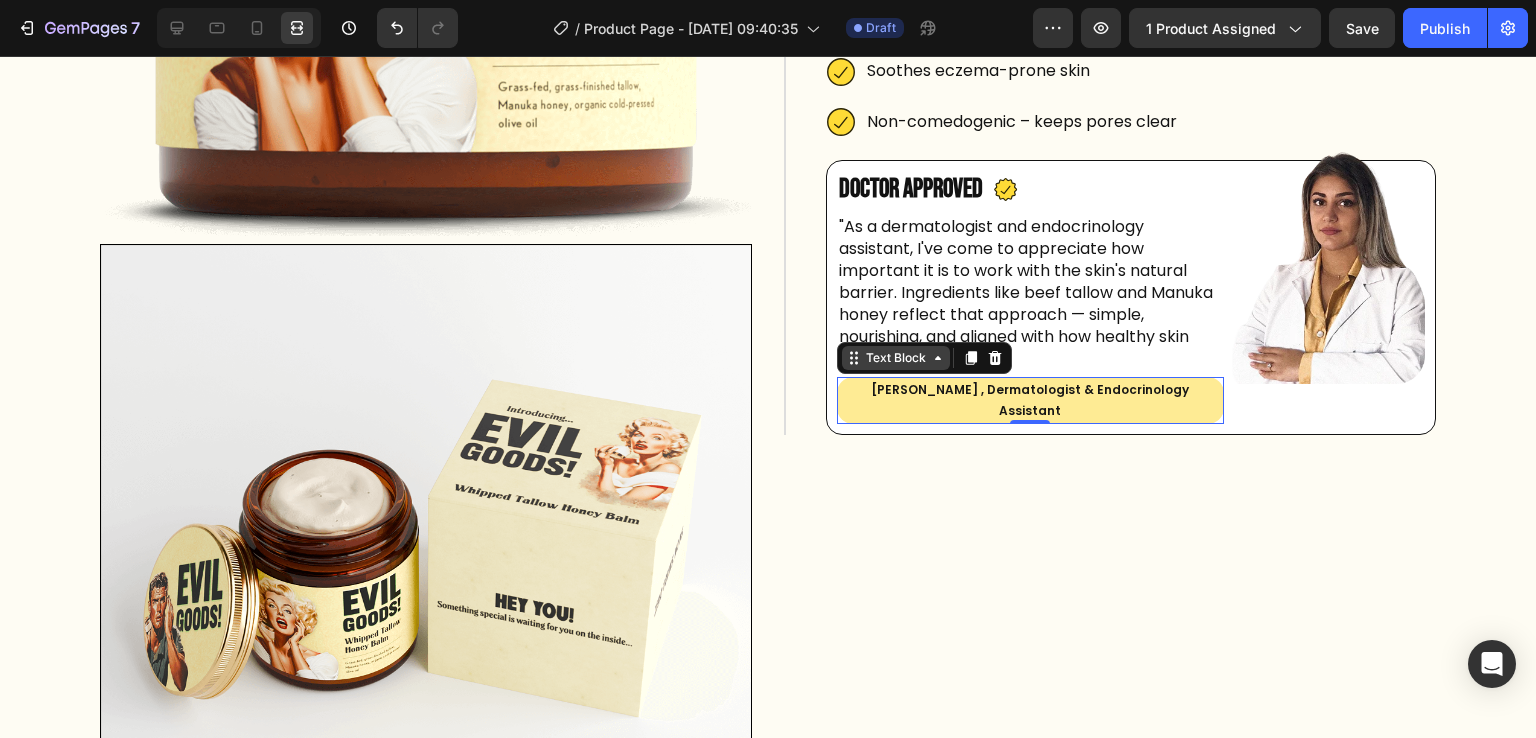 click 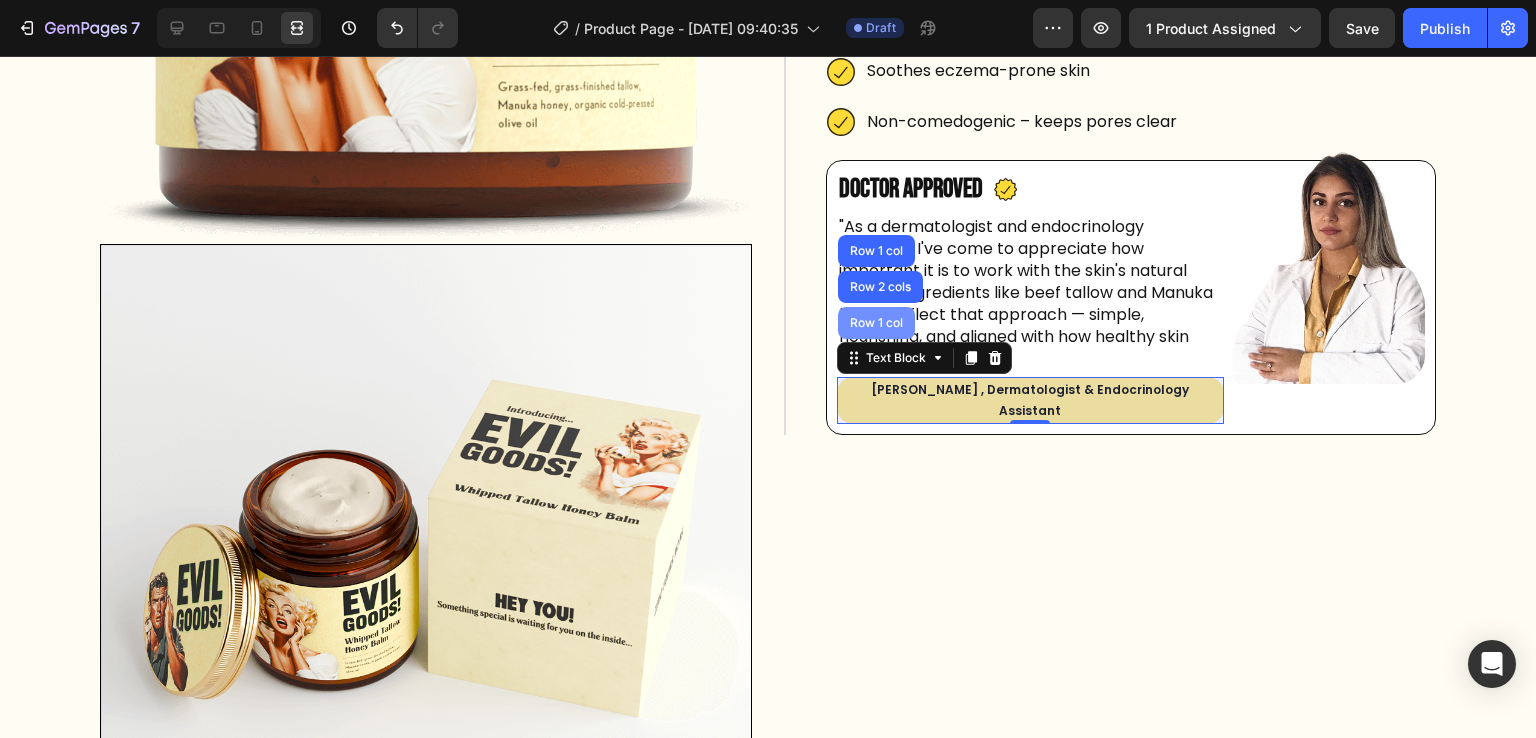 click on "Row 1 col" at bounding box center [876, 323] 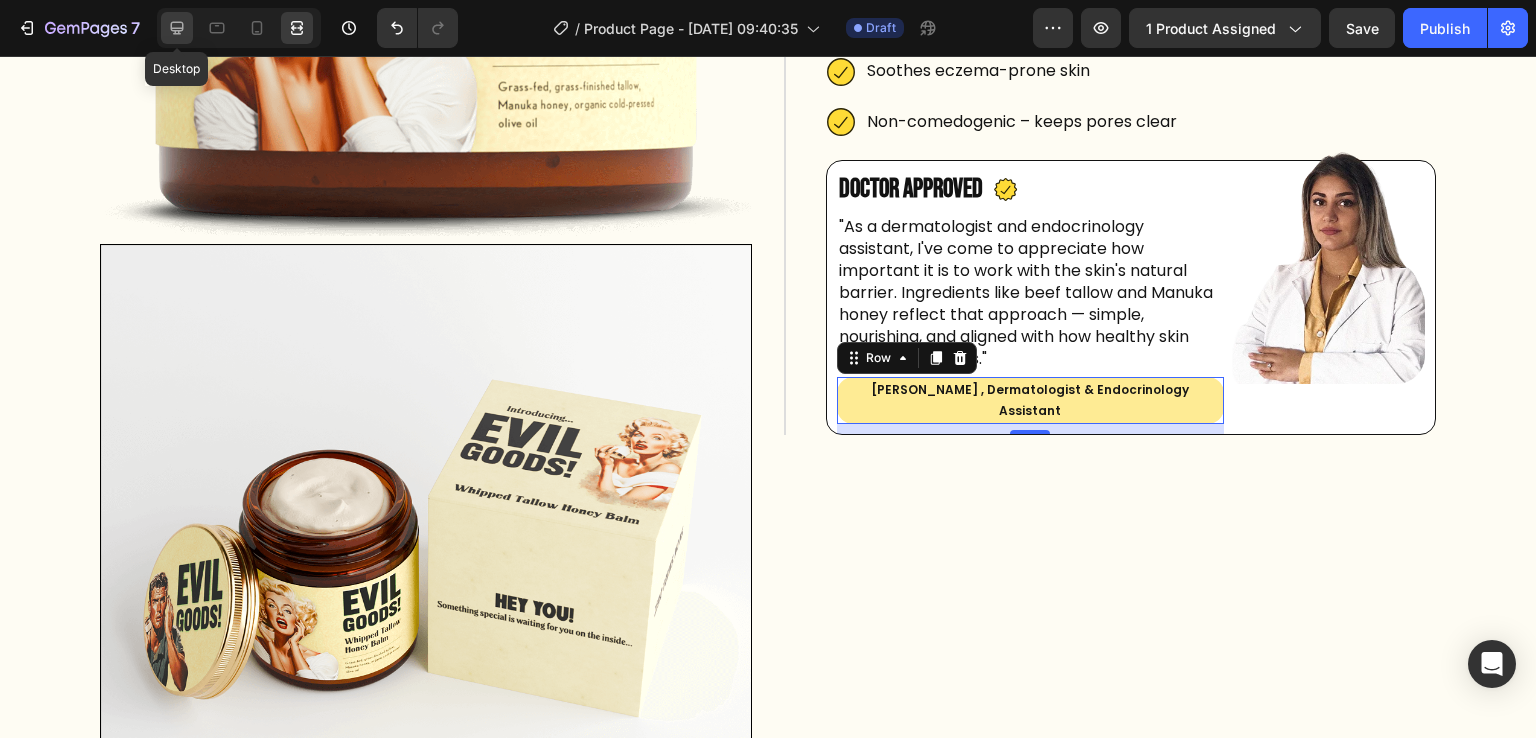 click 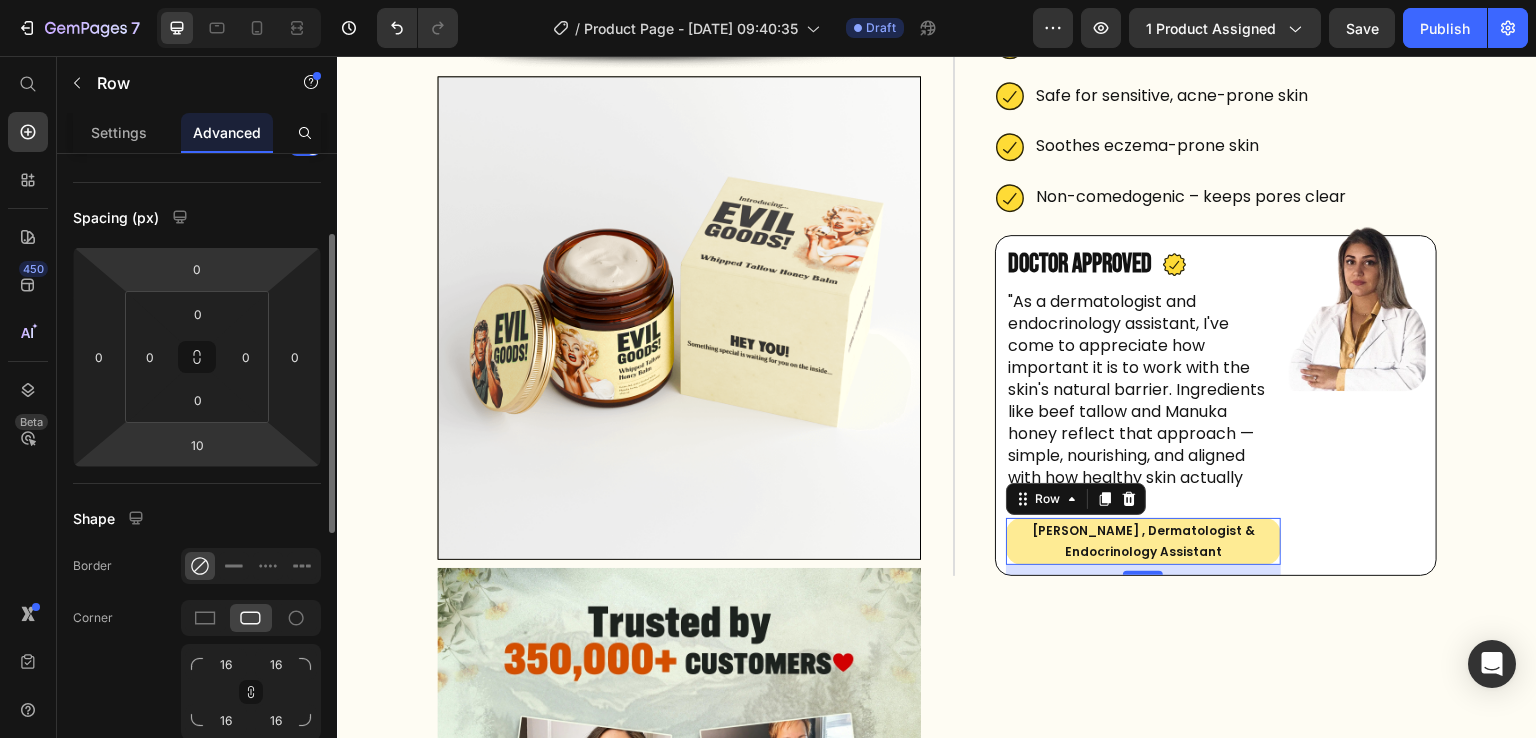 scroll, scrollTop: 169, scrollLeft: 0, axis: vertical 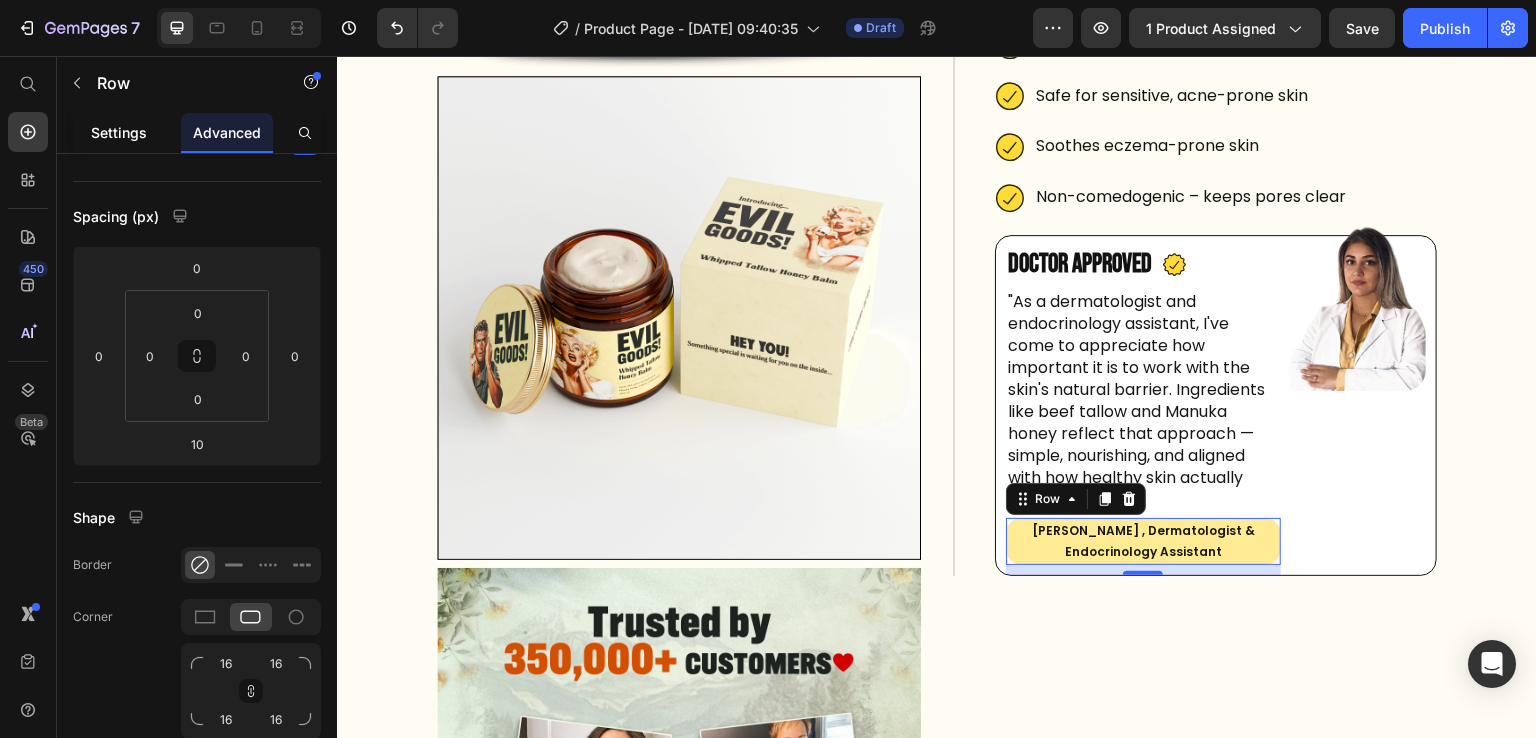 click on "Settings" 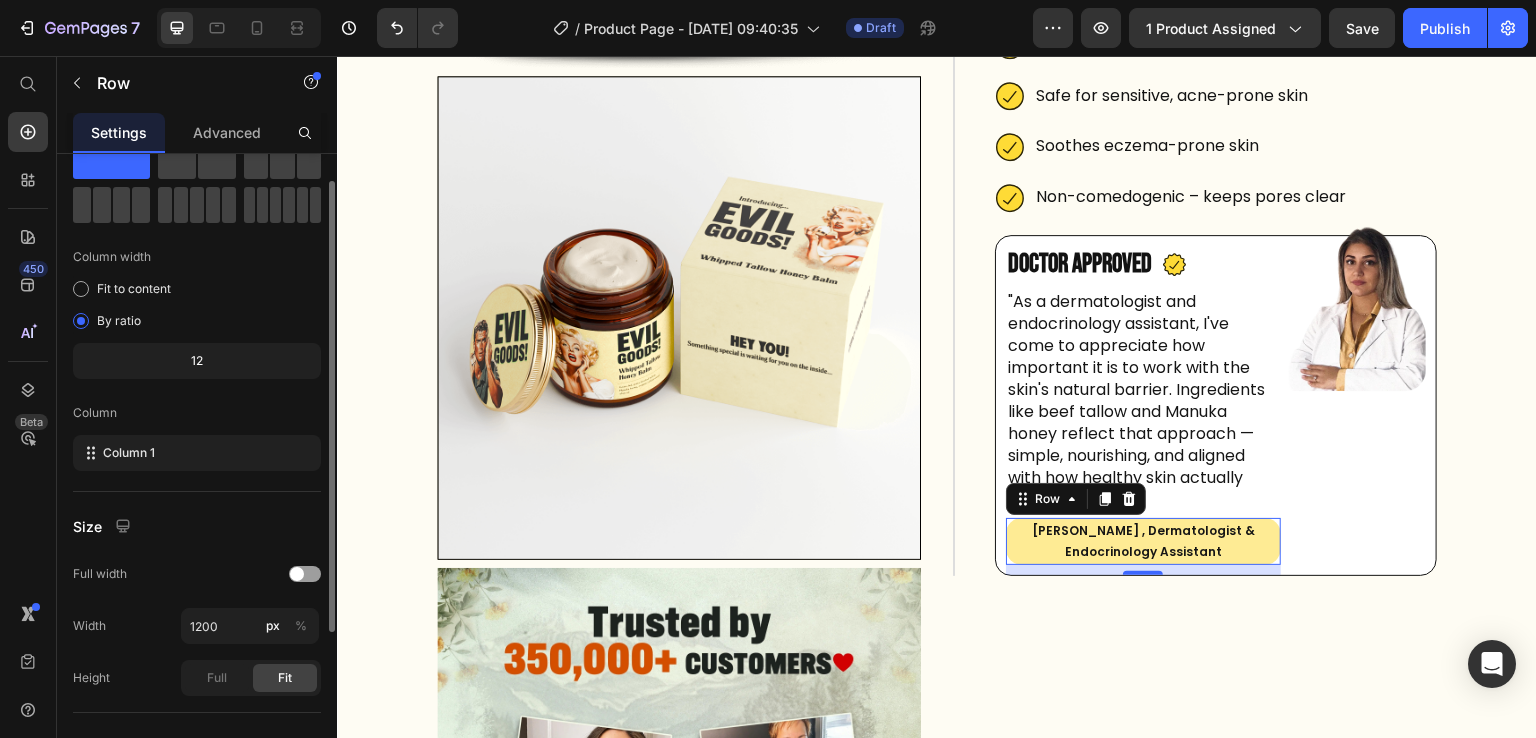 scroll, scrollTop: 57, scrollLeft: 0, axis: vertical 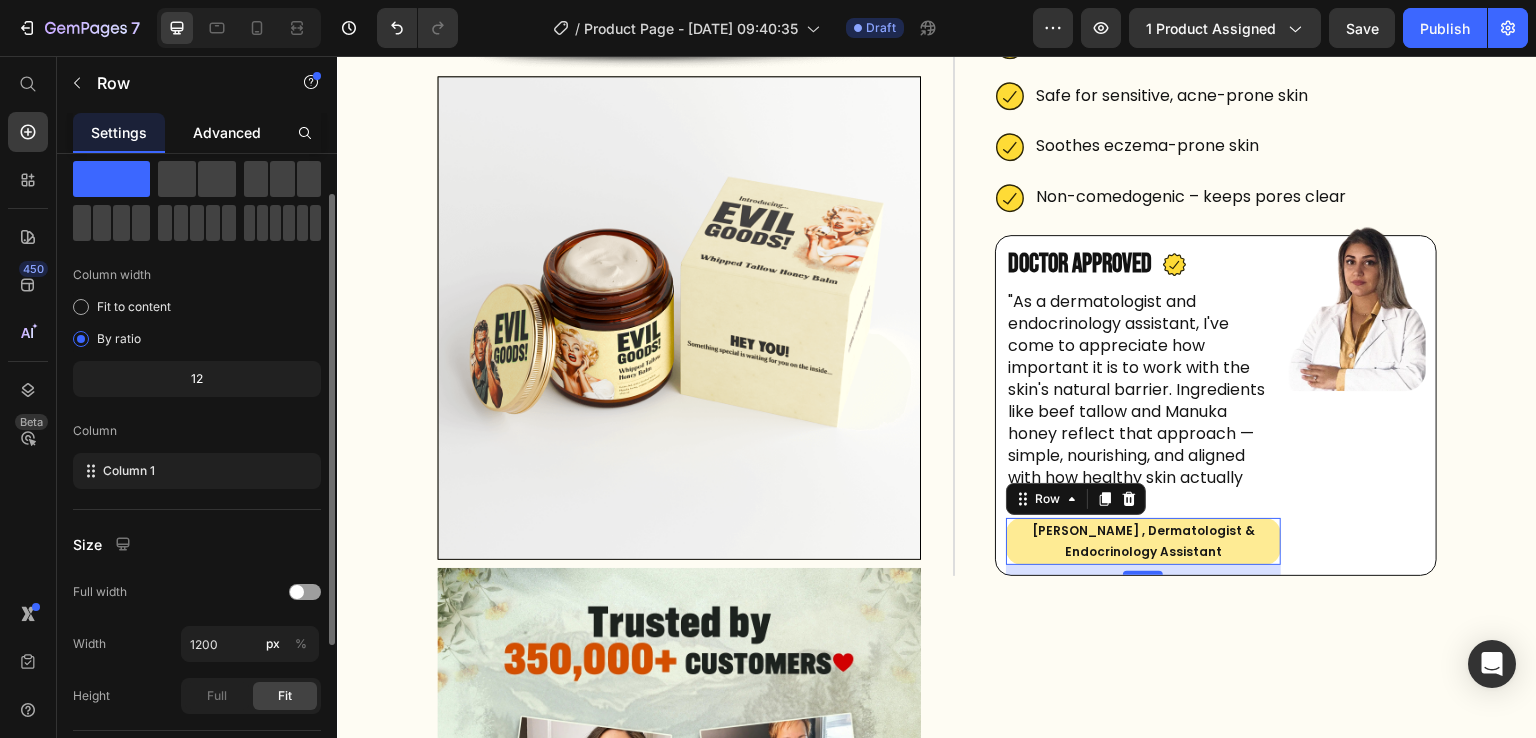 click on "Advanced" at bounding box center [227, 132] 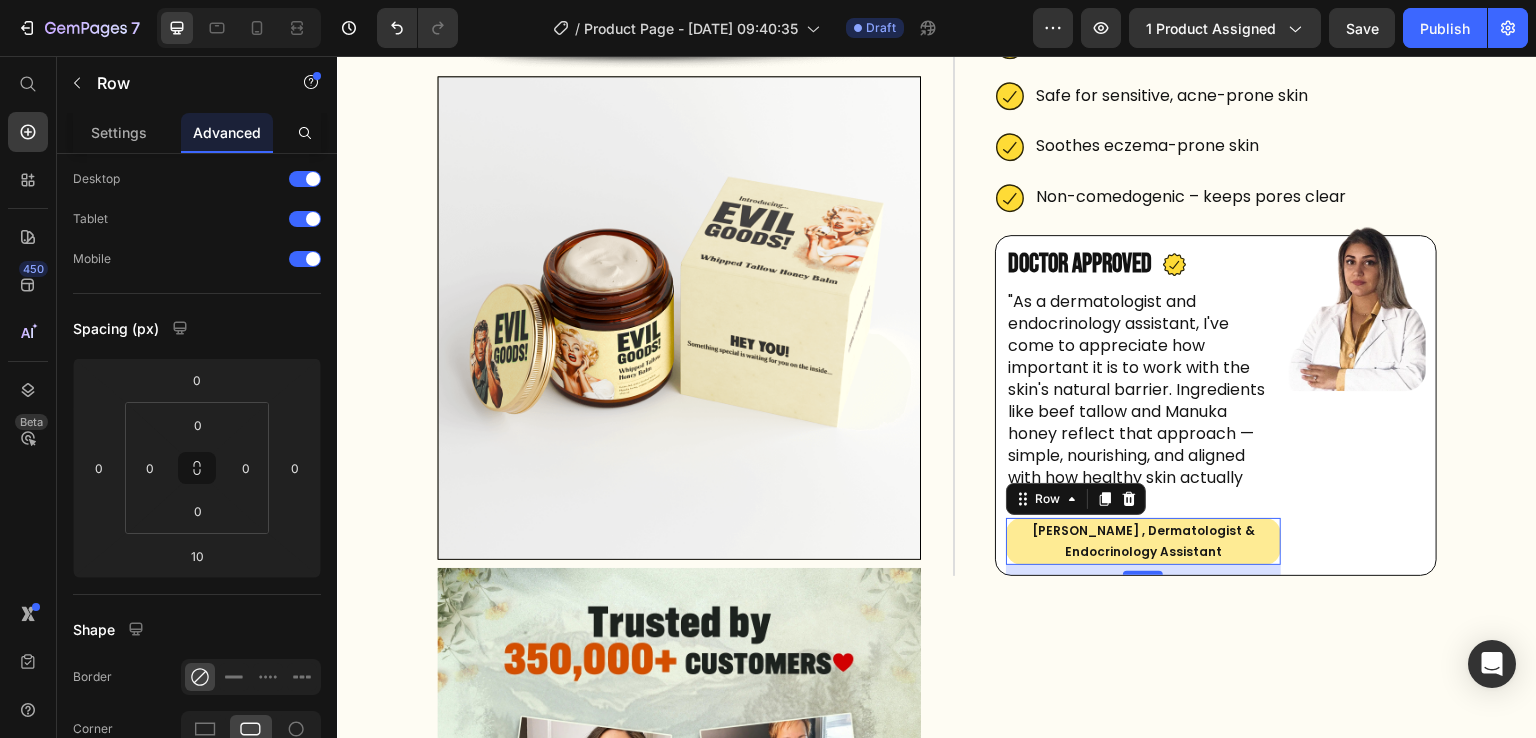 scroll, scrollTop: 0, scrollLeft: 0, axis: both 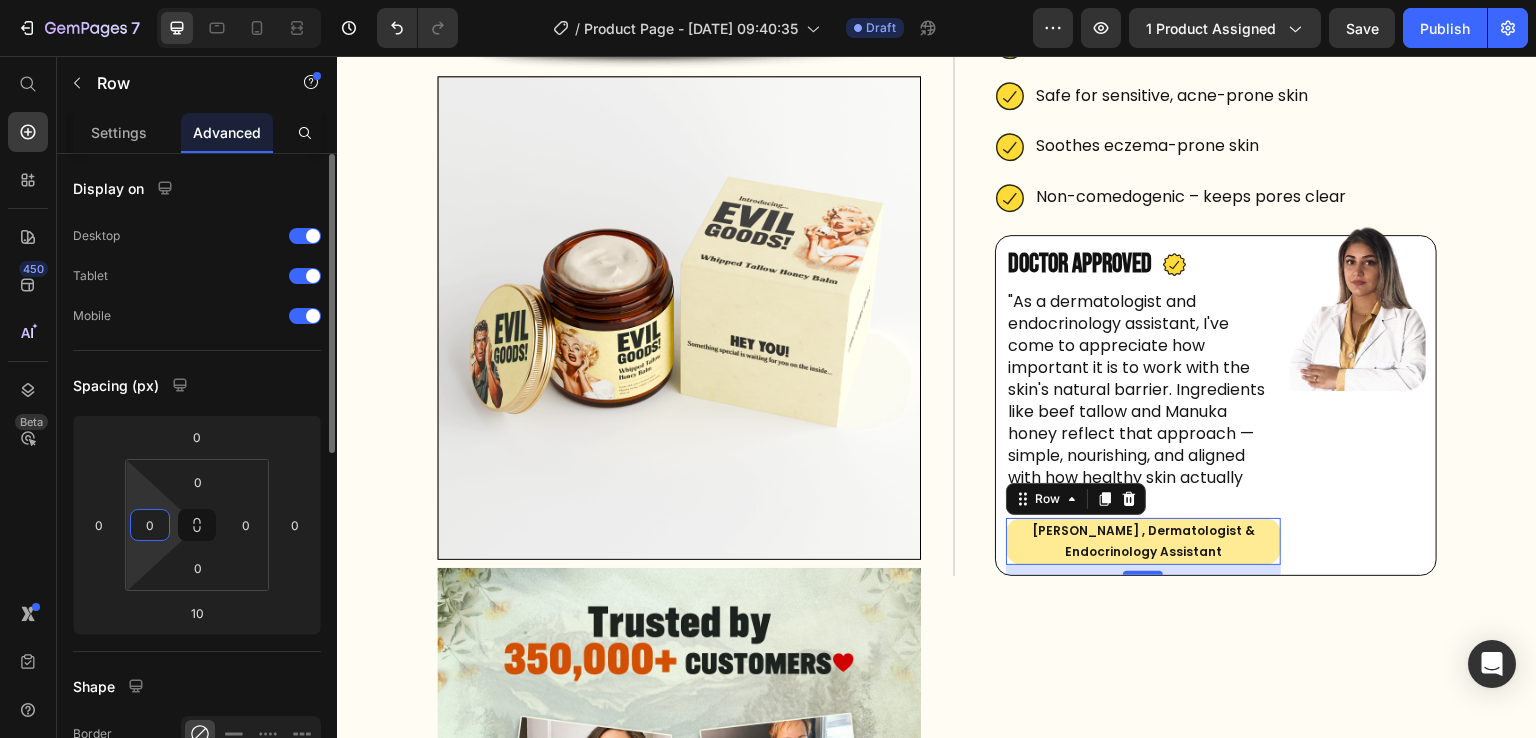 click on "0" at bounding box center (150, 525) 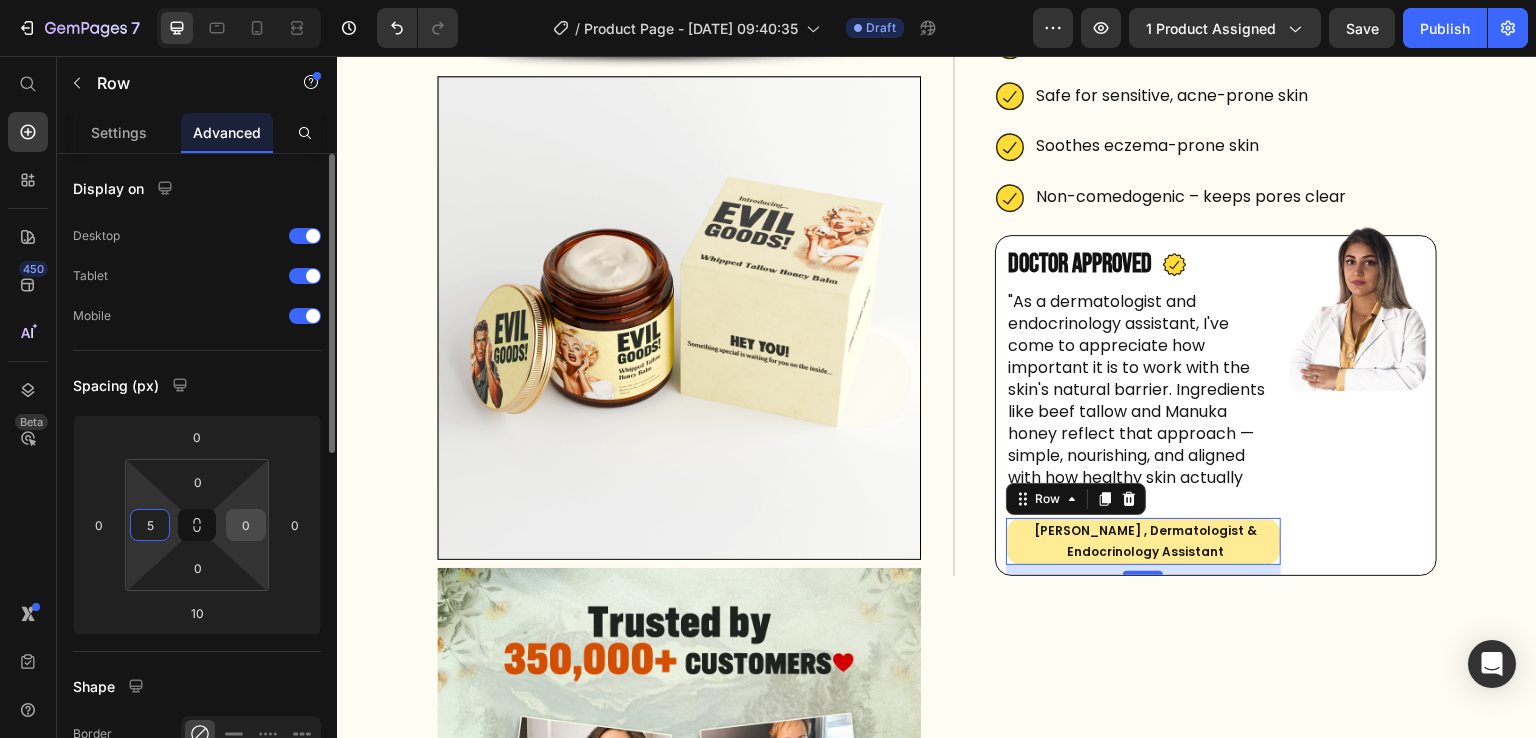 type on "5" 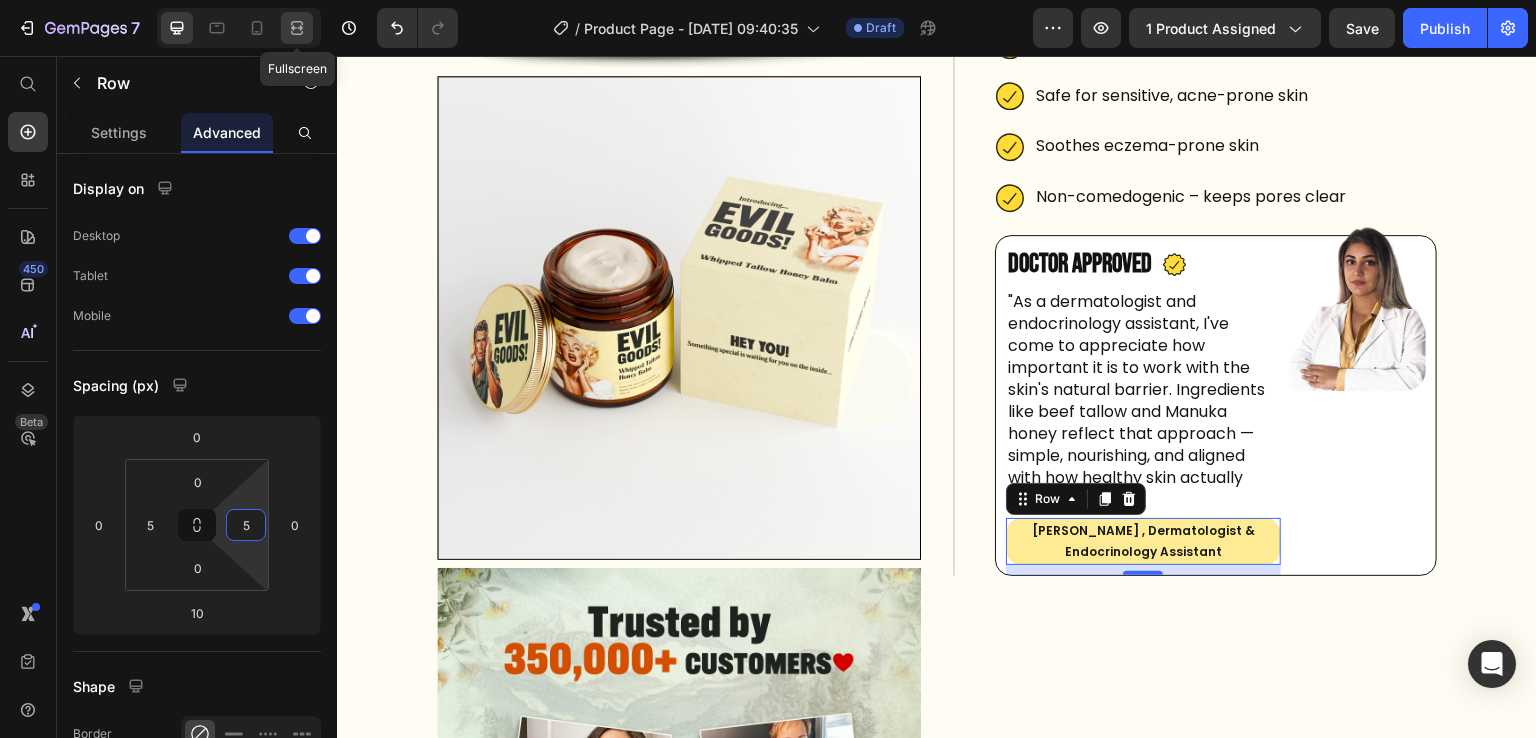 type on "5" 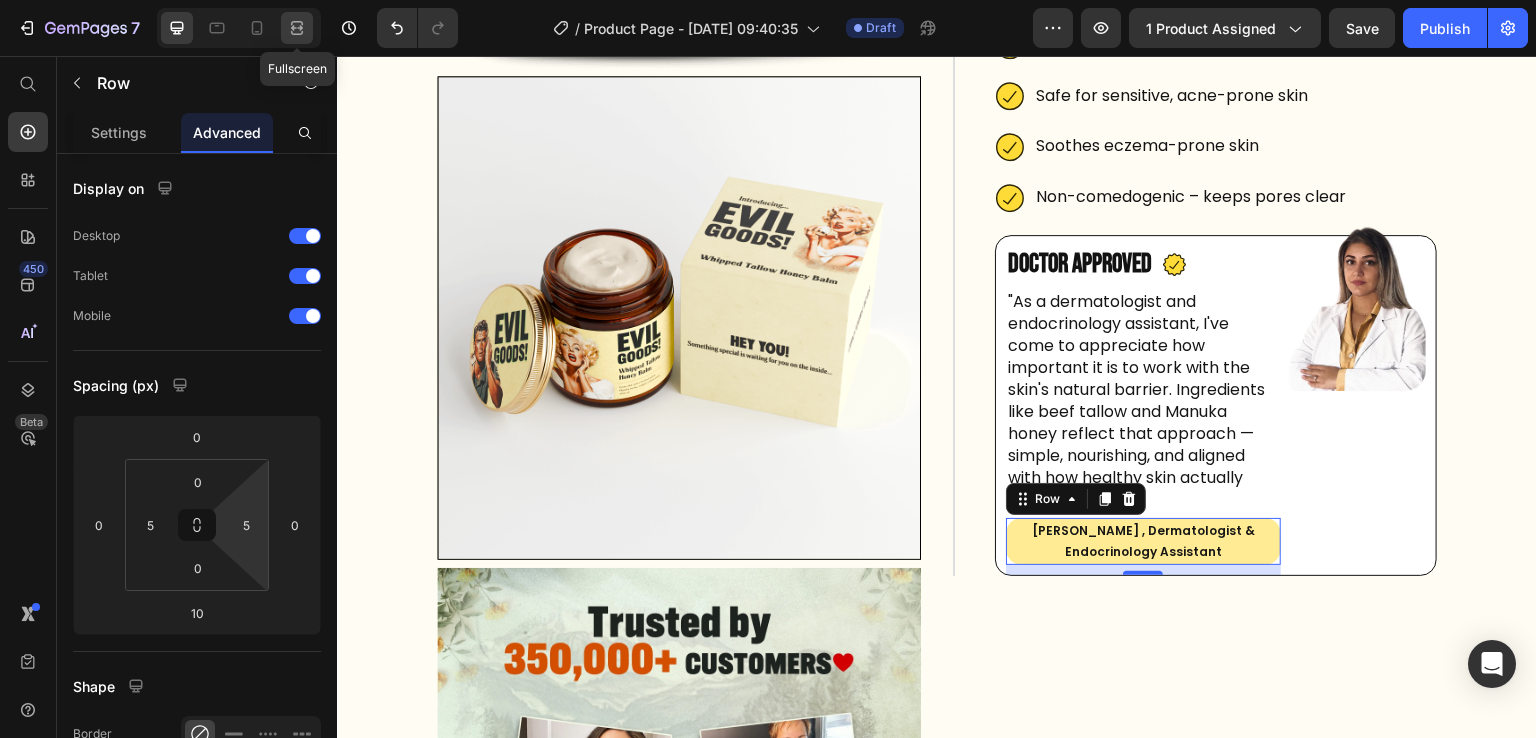 click 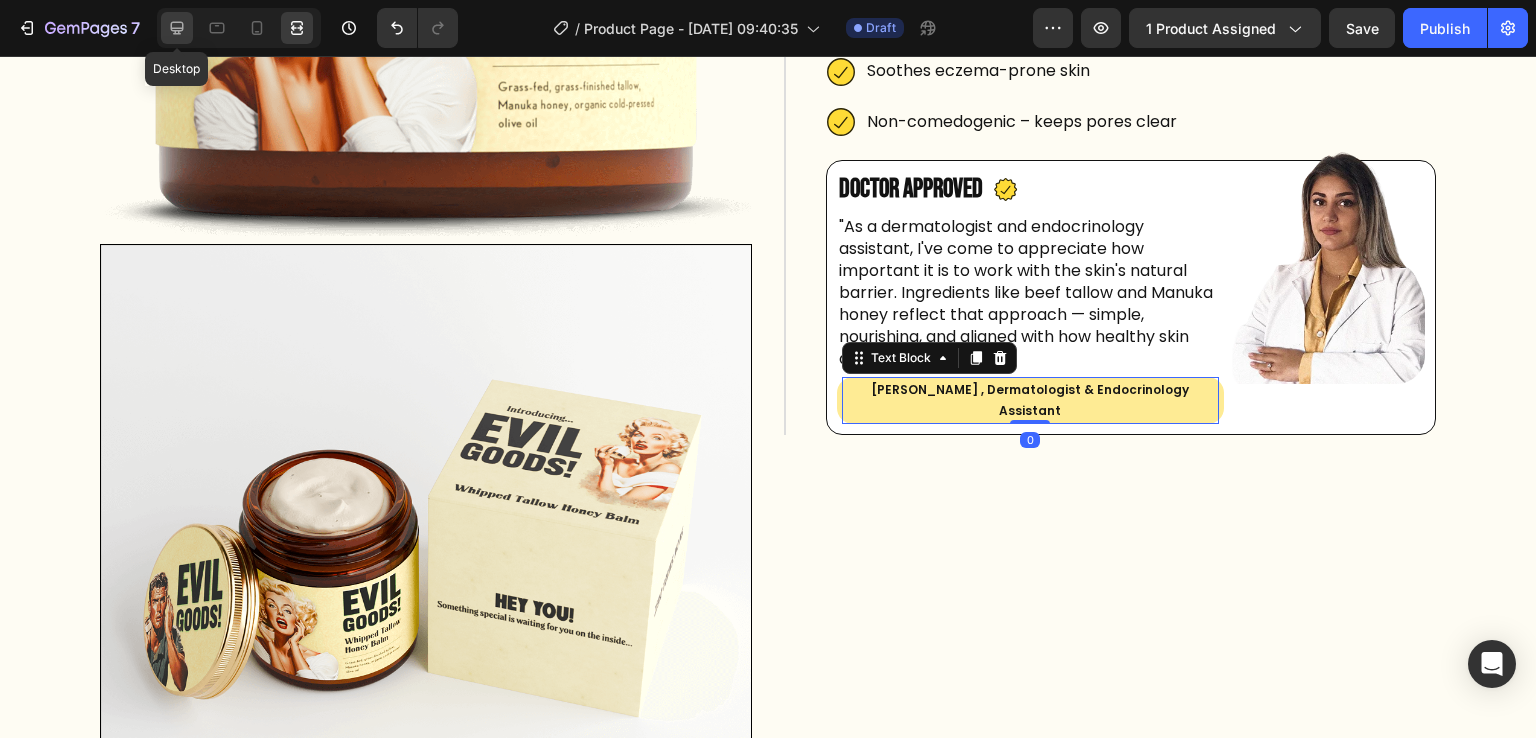 click 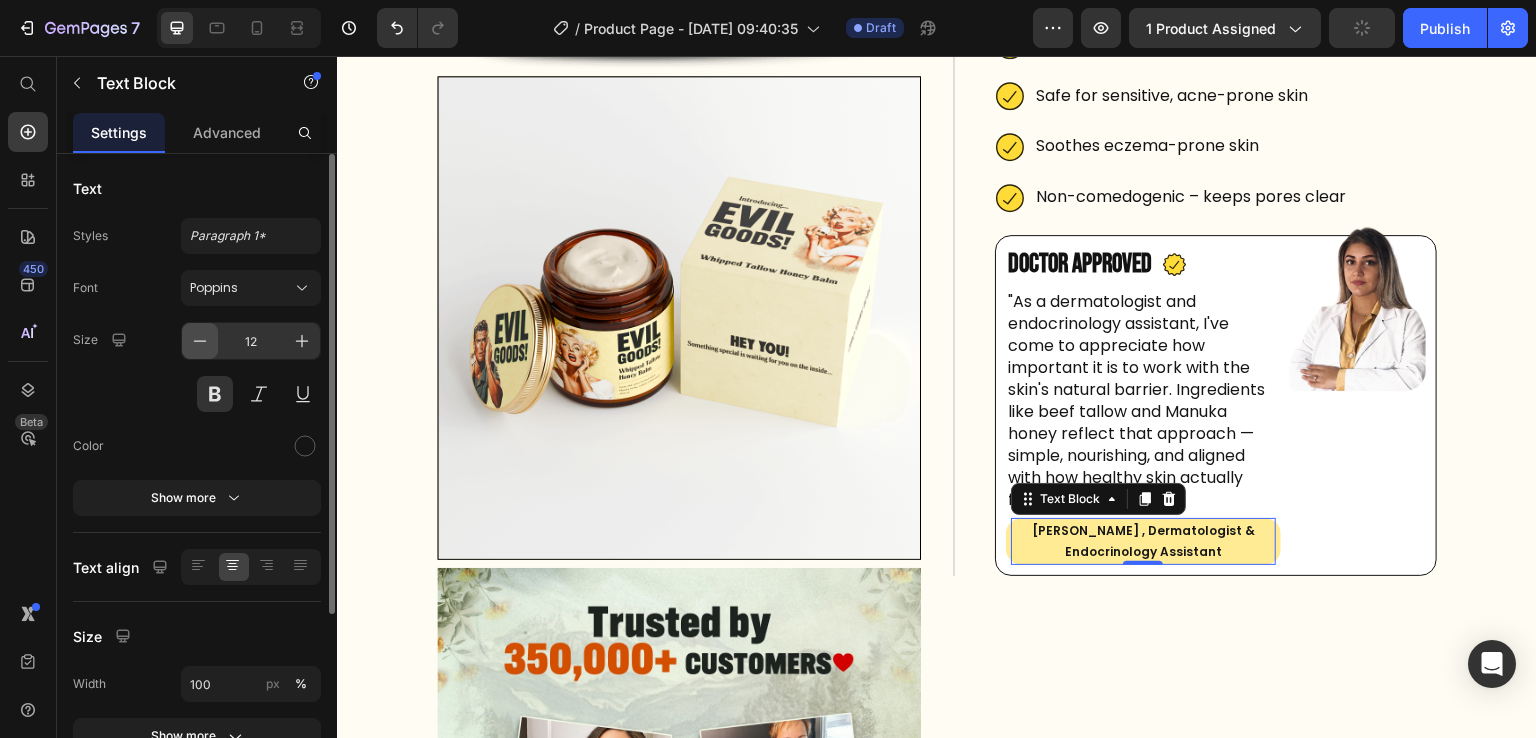click 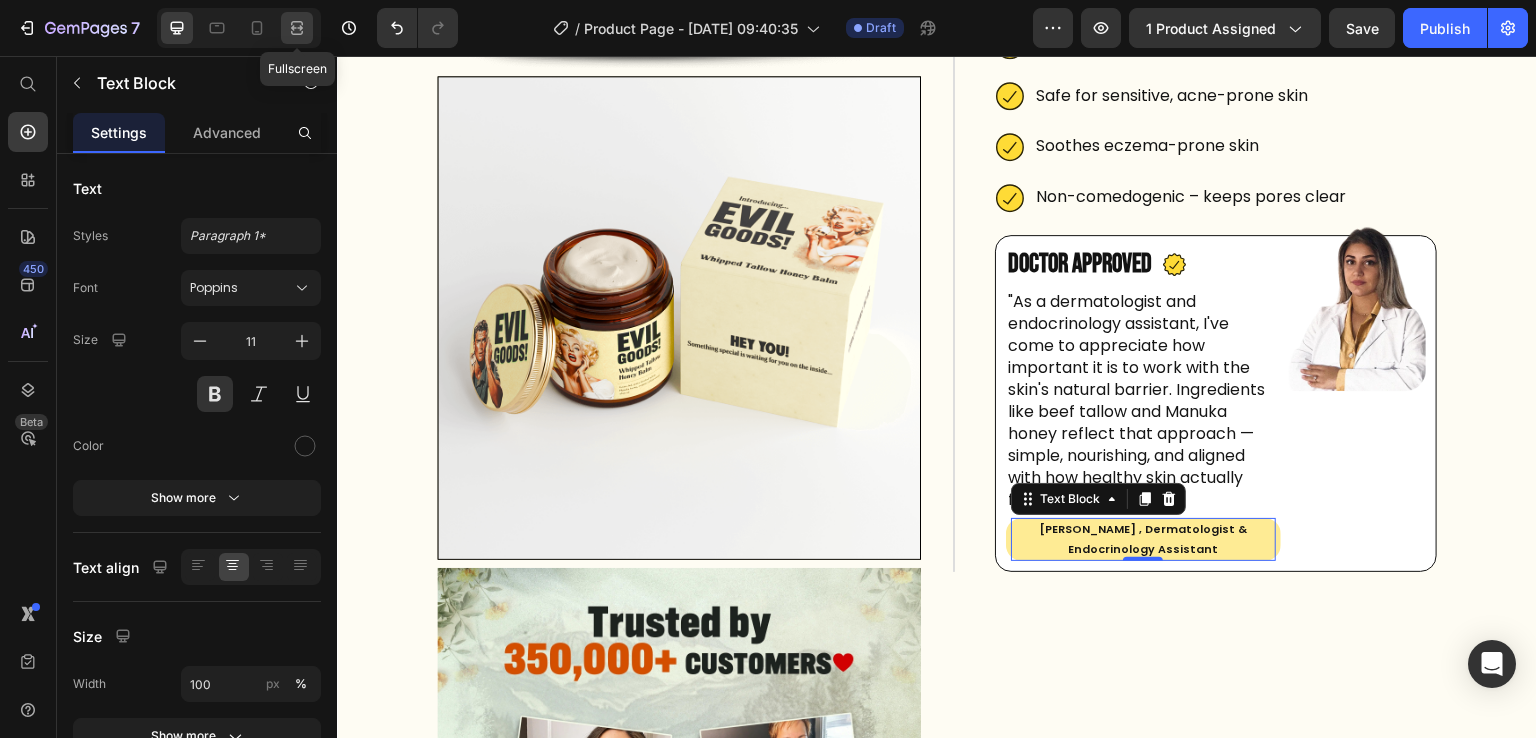 click 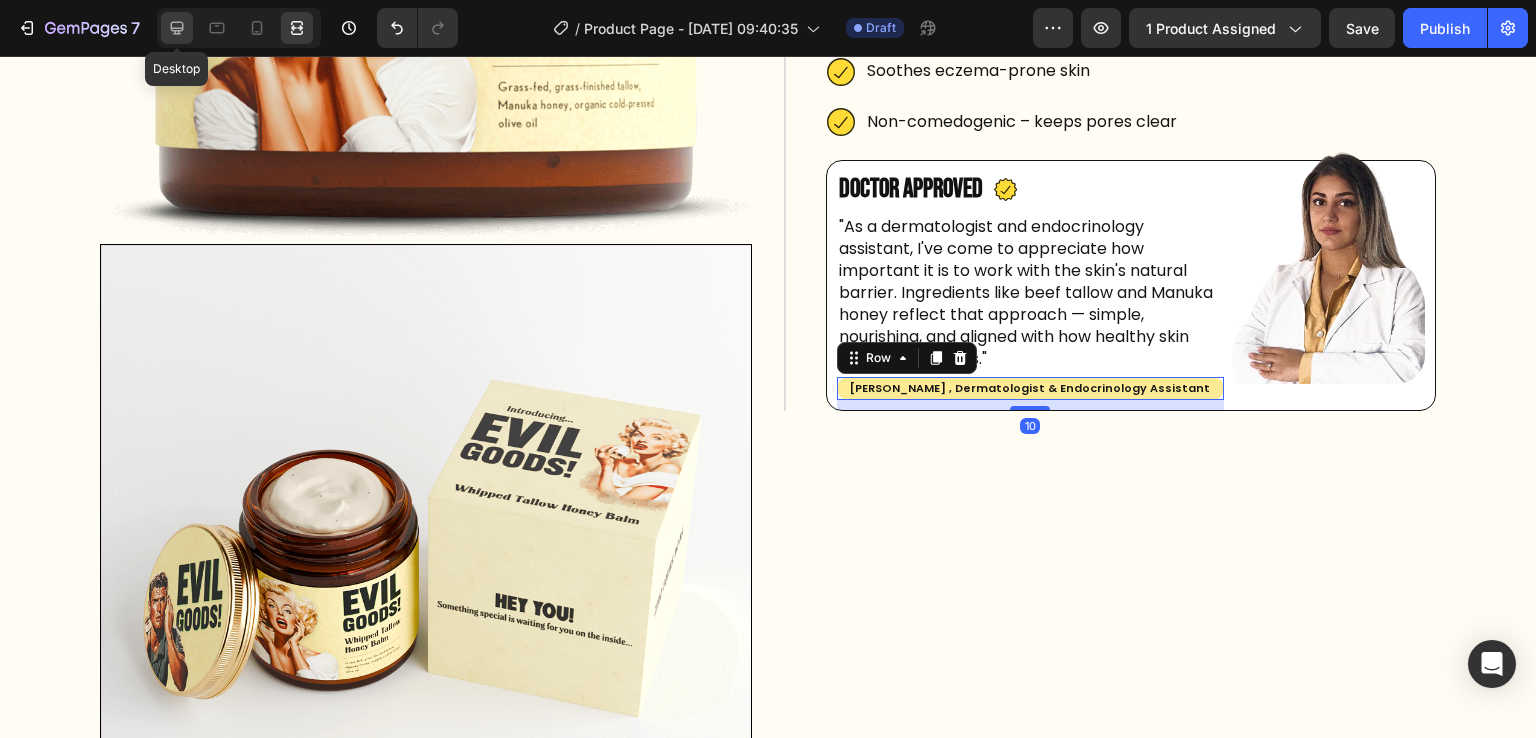 click 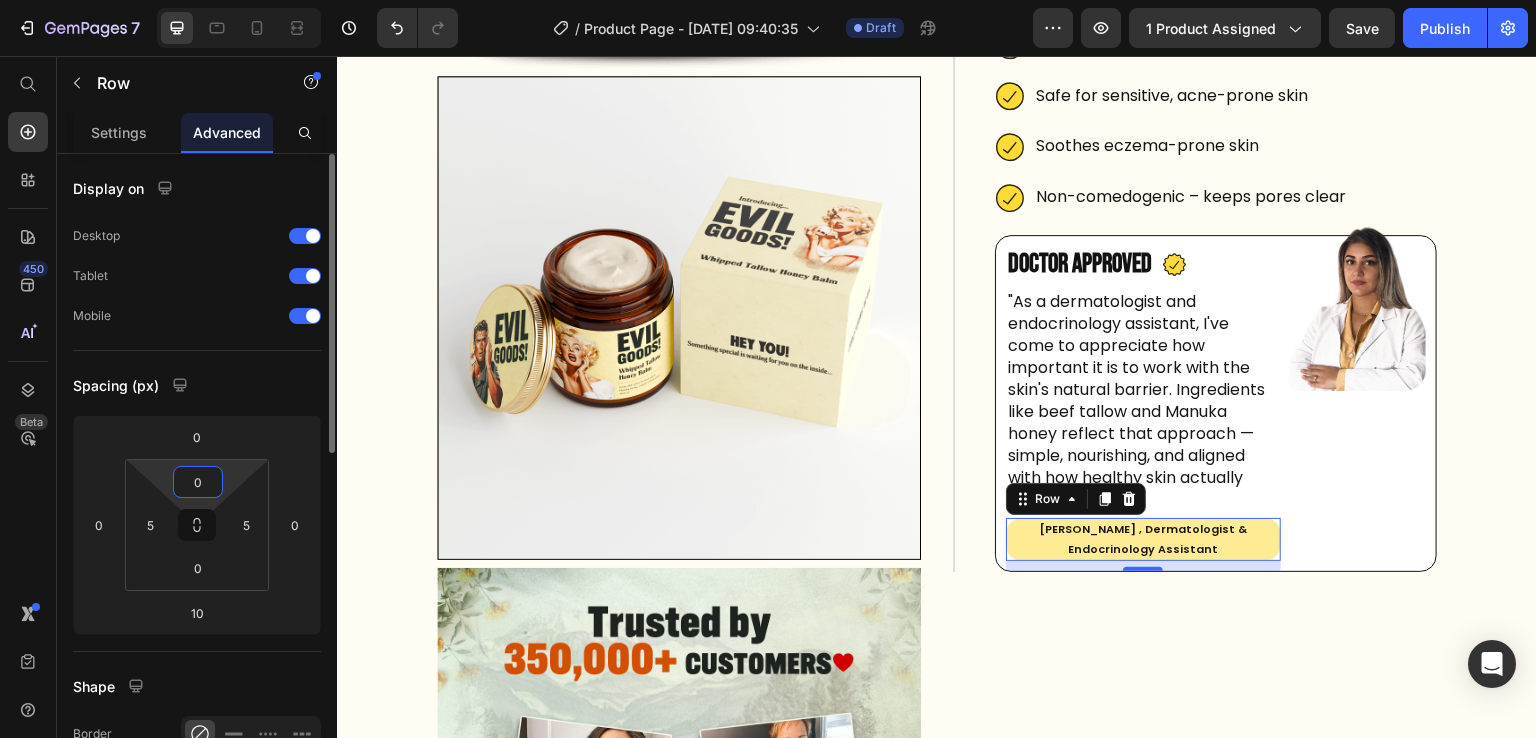 click on "0" at bounding box center (198, 482) 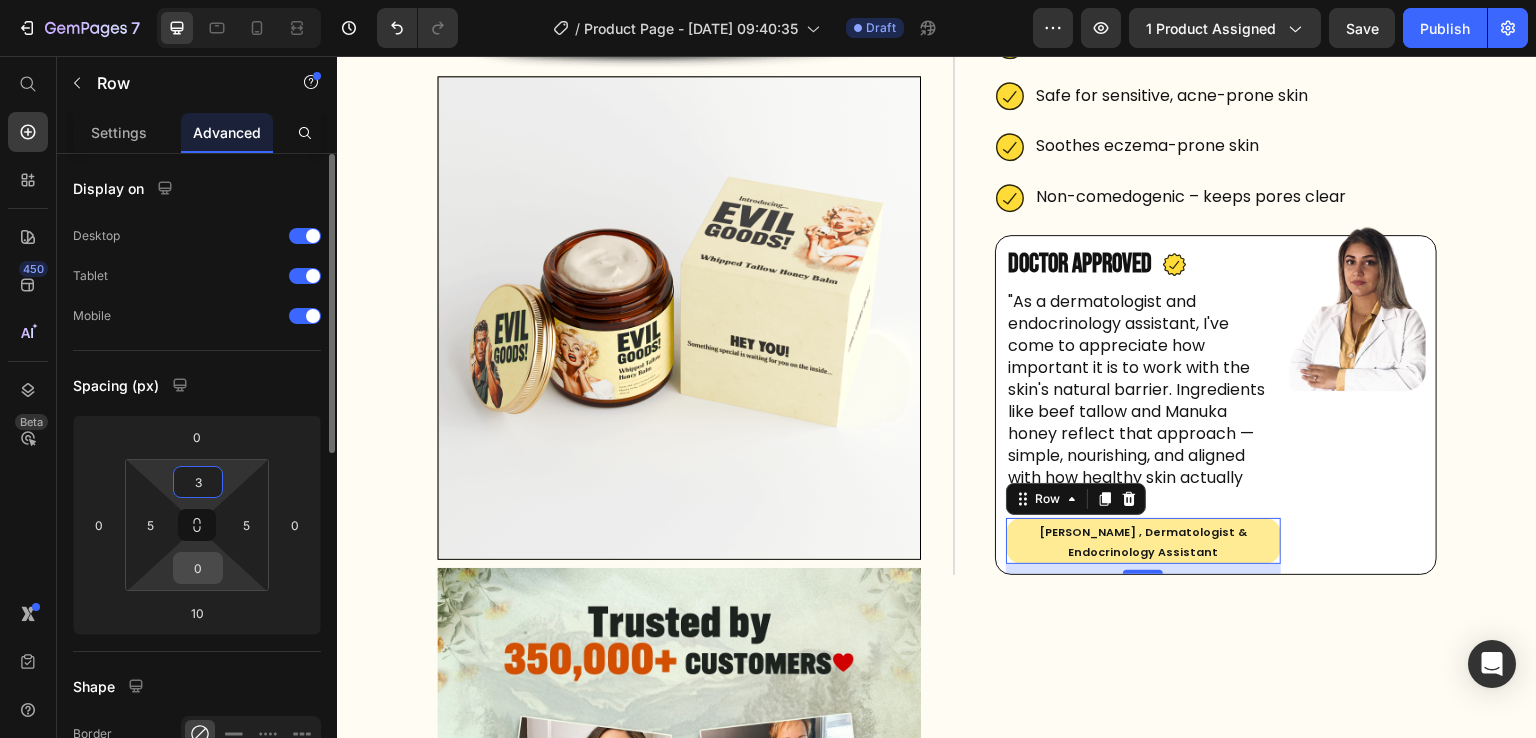 type on "3" 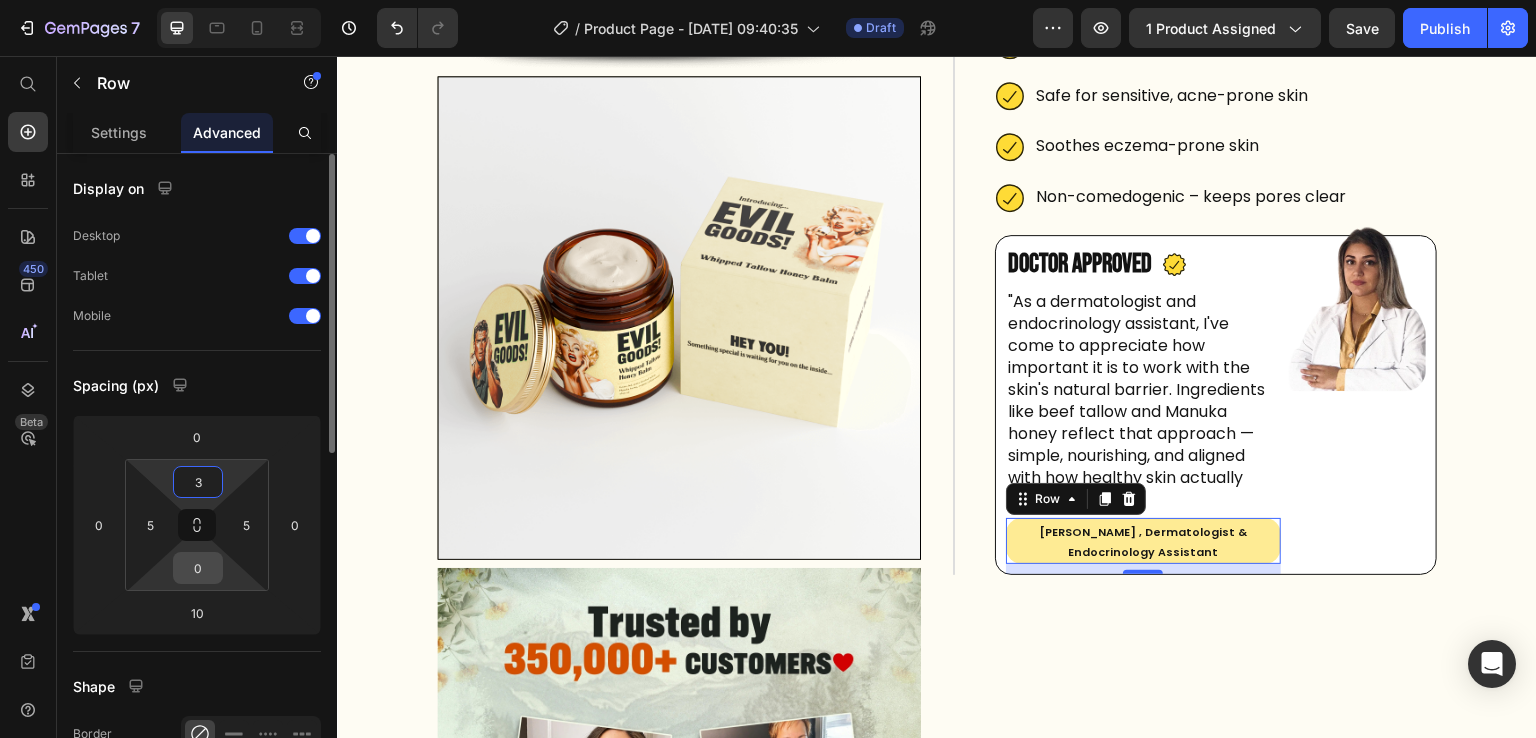 click on "0" at bounding box center (198, 568) 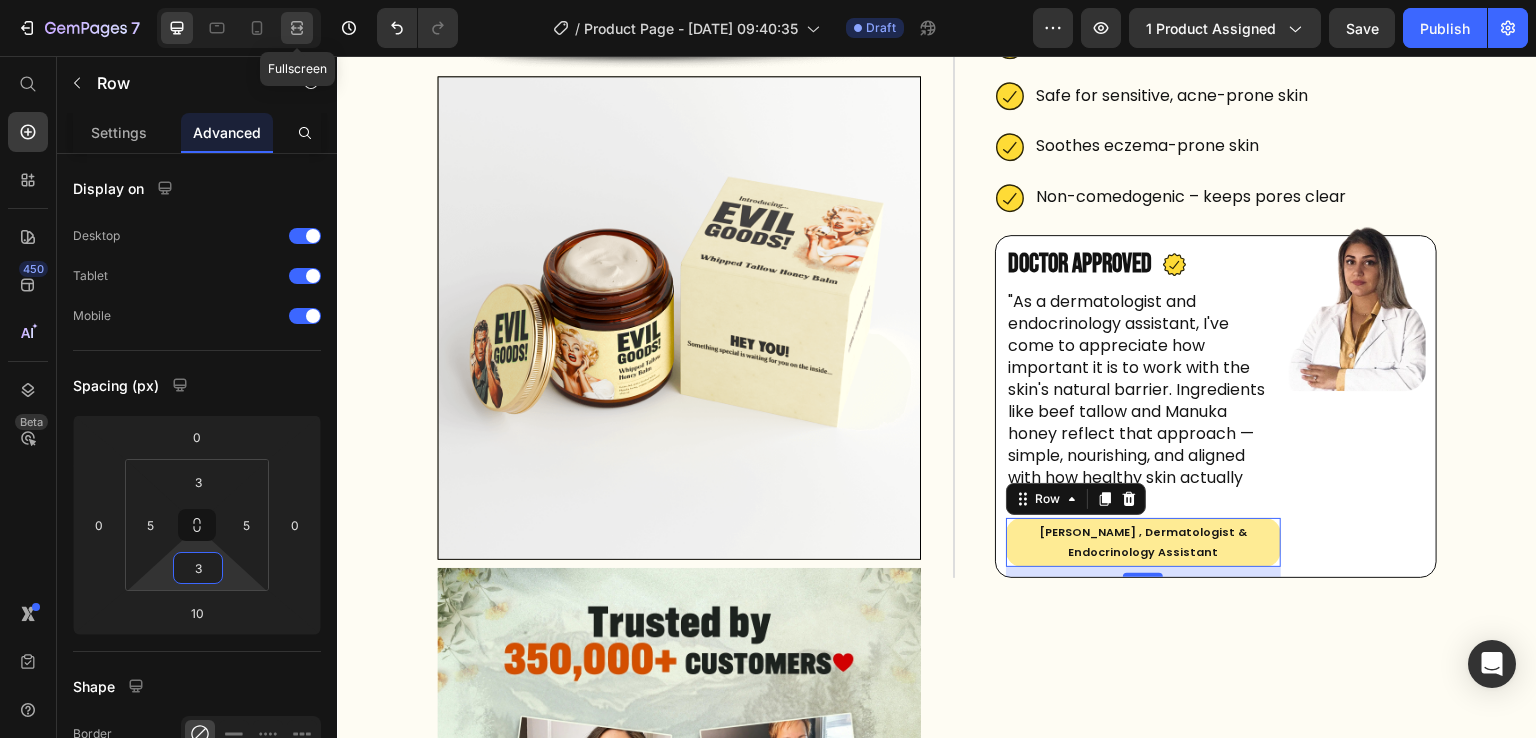 type on "3" 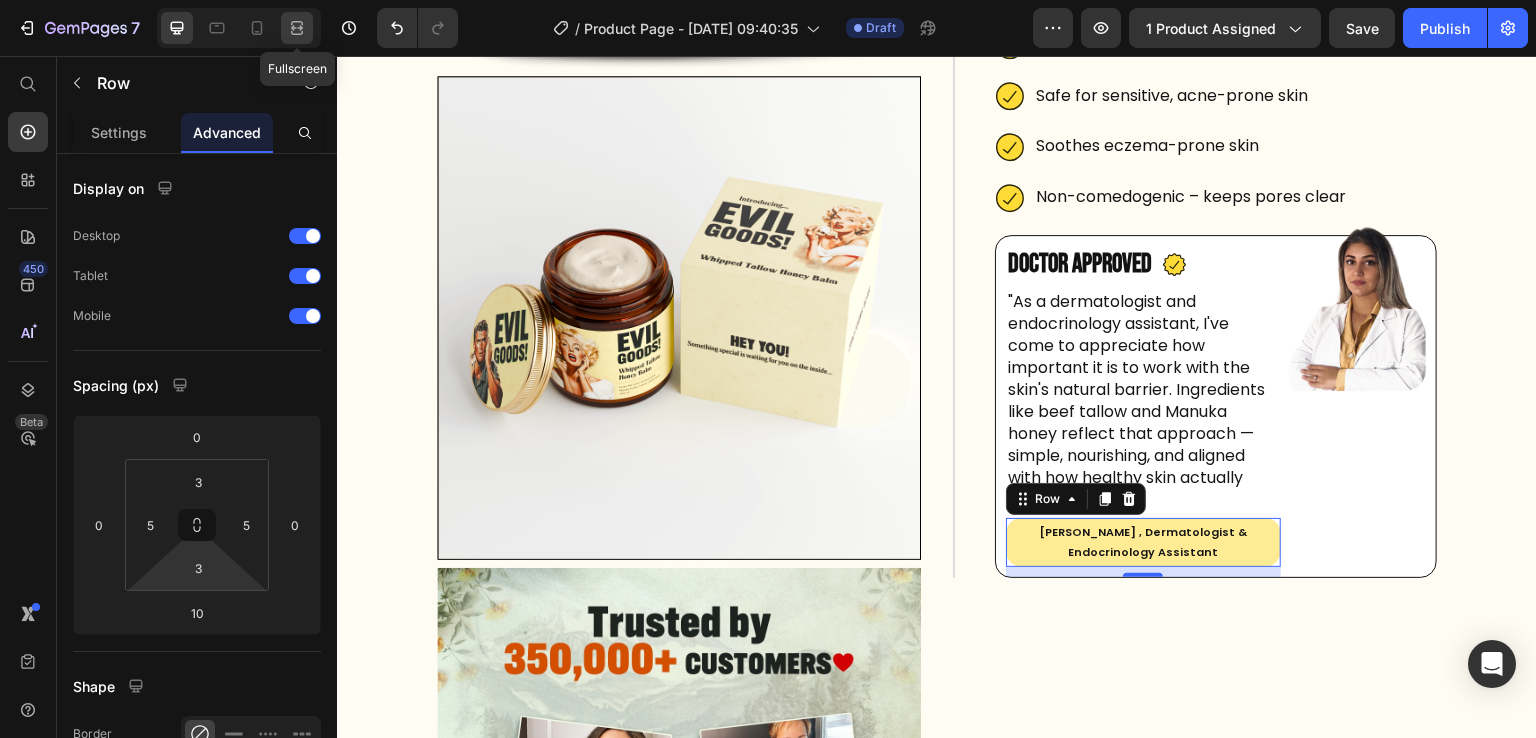 click 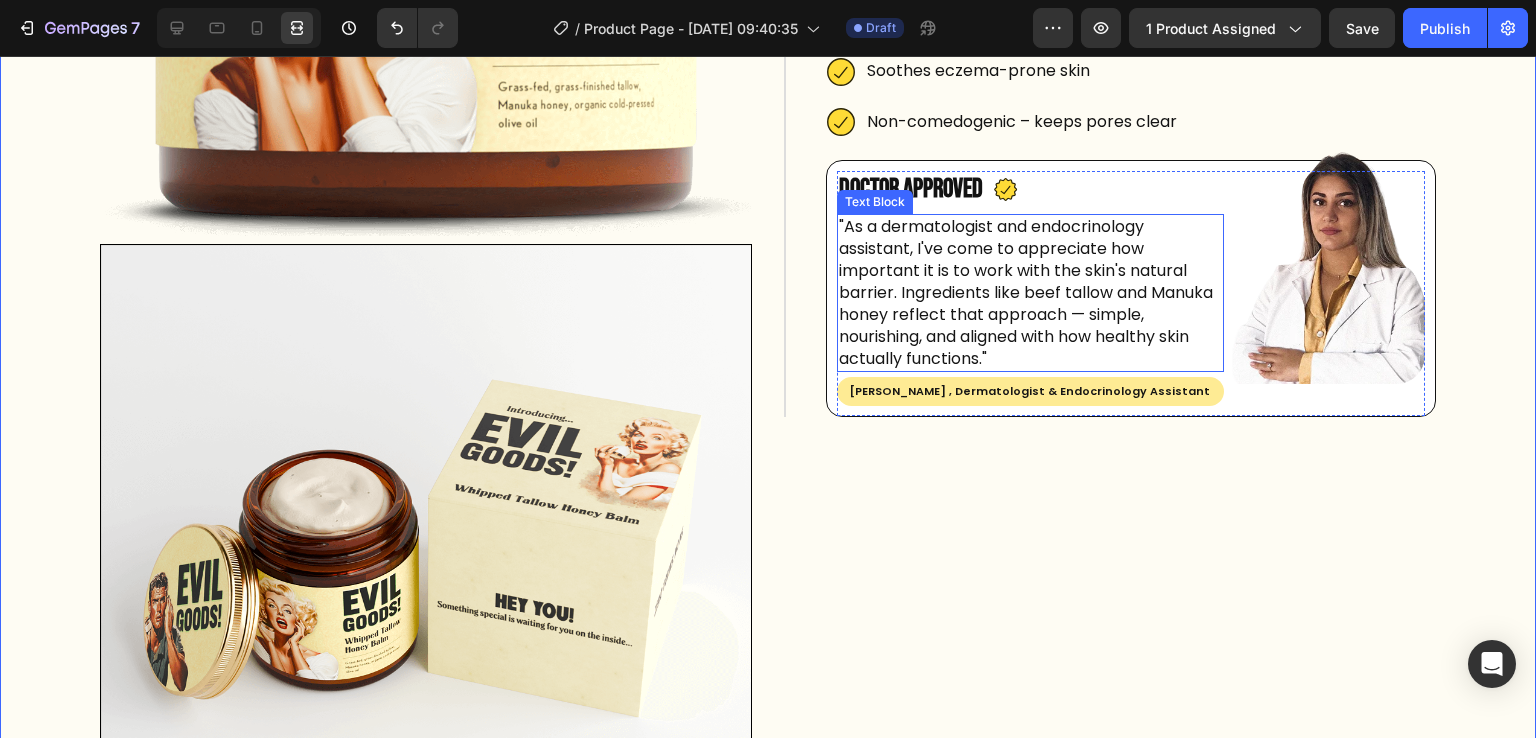 scroll, scrollTop: 453, scrollLeft: 0, axis: vertical 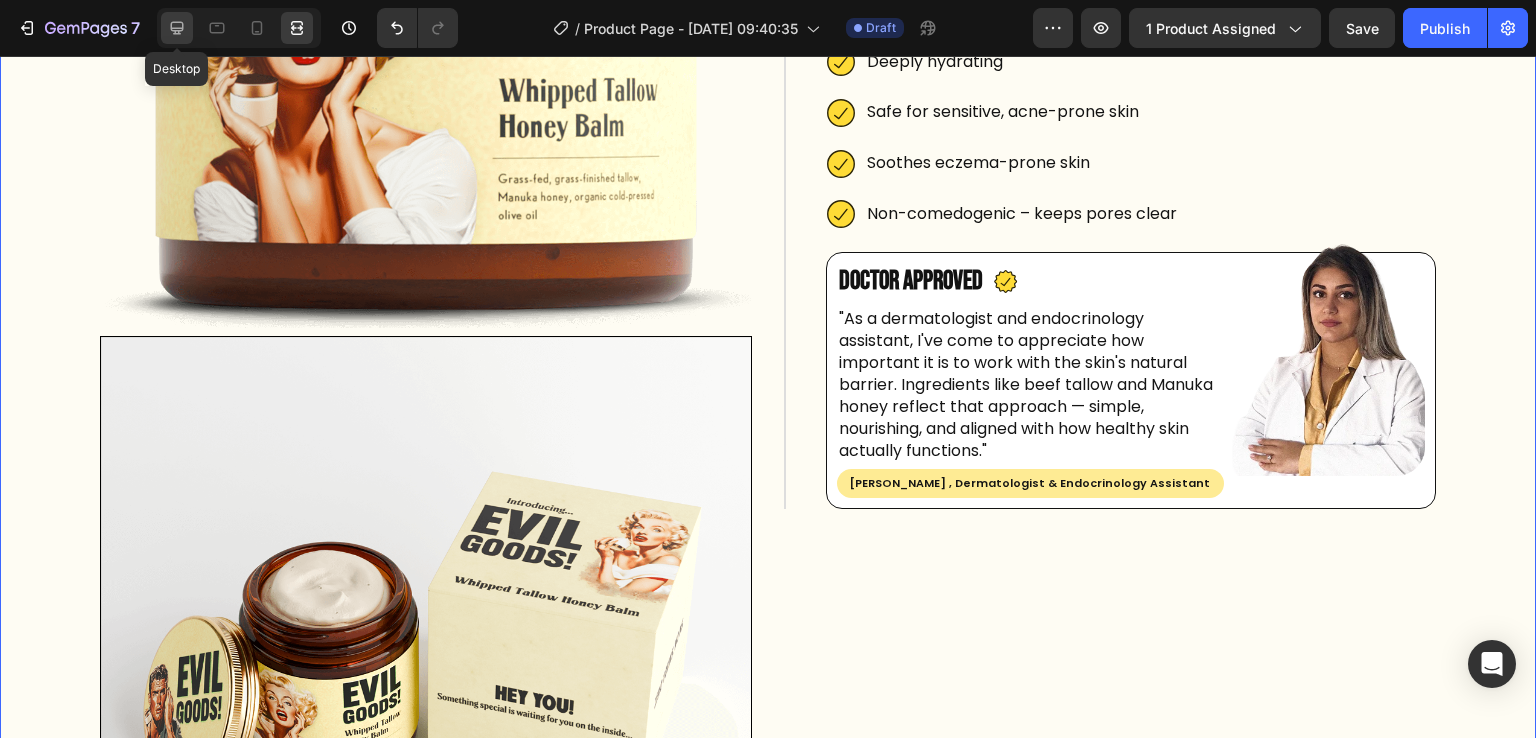 click 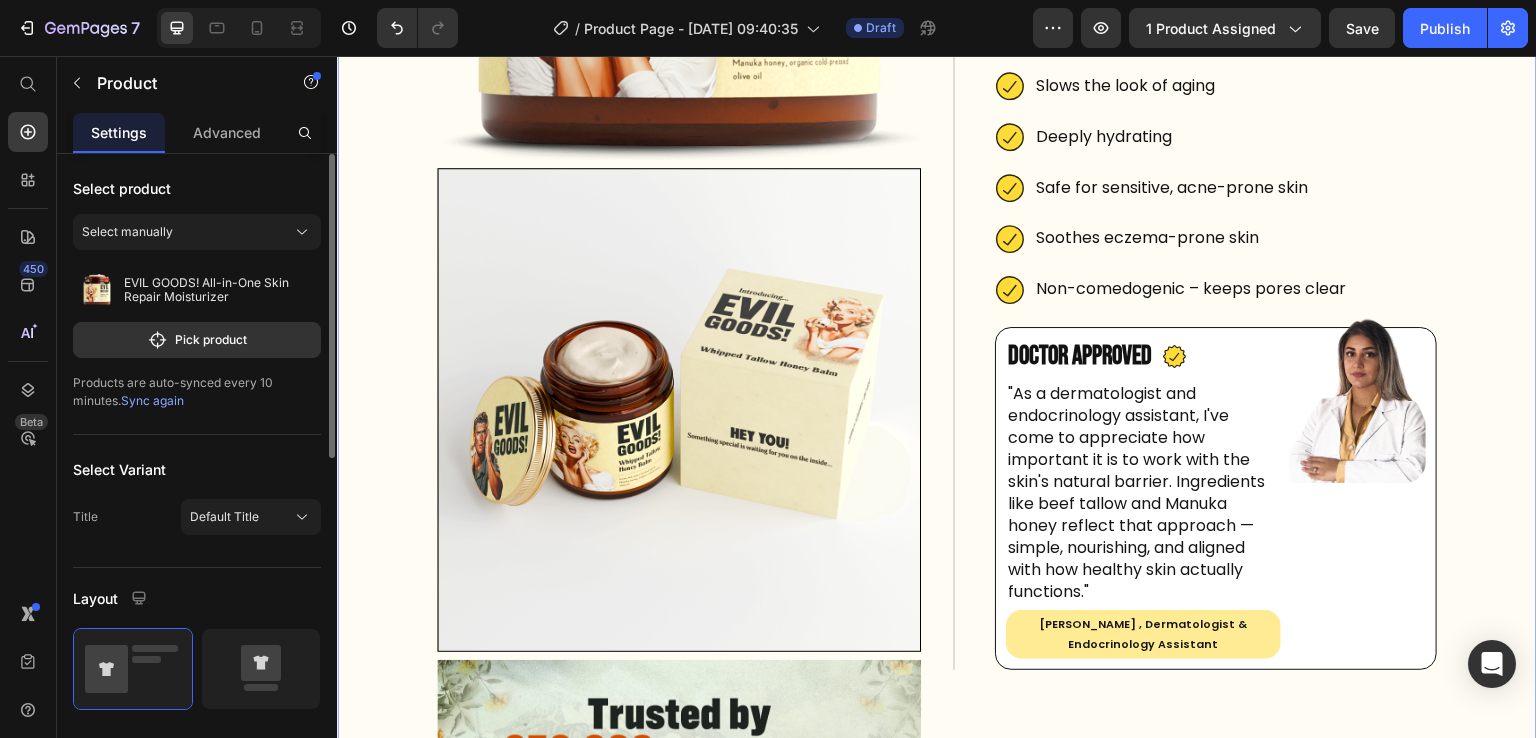 scroll, scrollTop: 297, scrollLeft: 0, axis: vertical 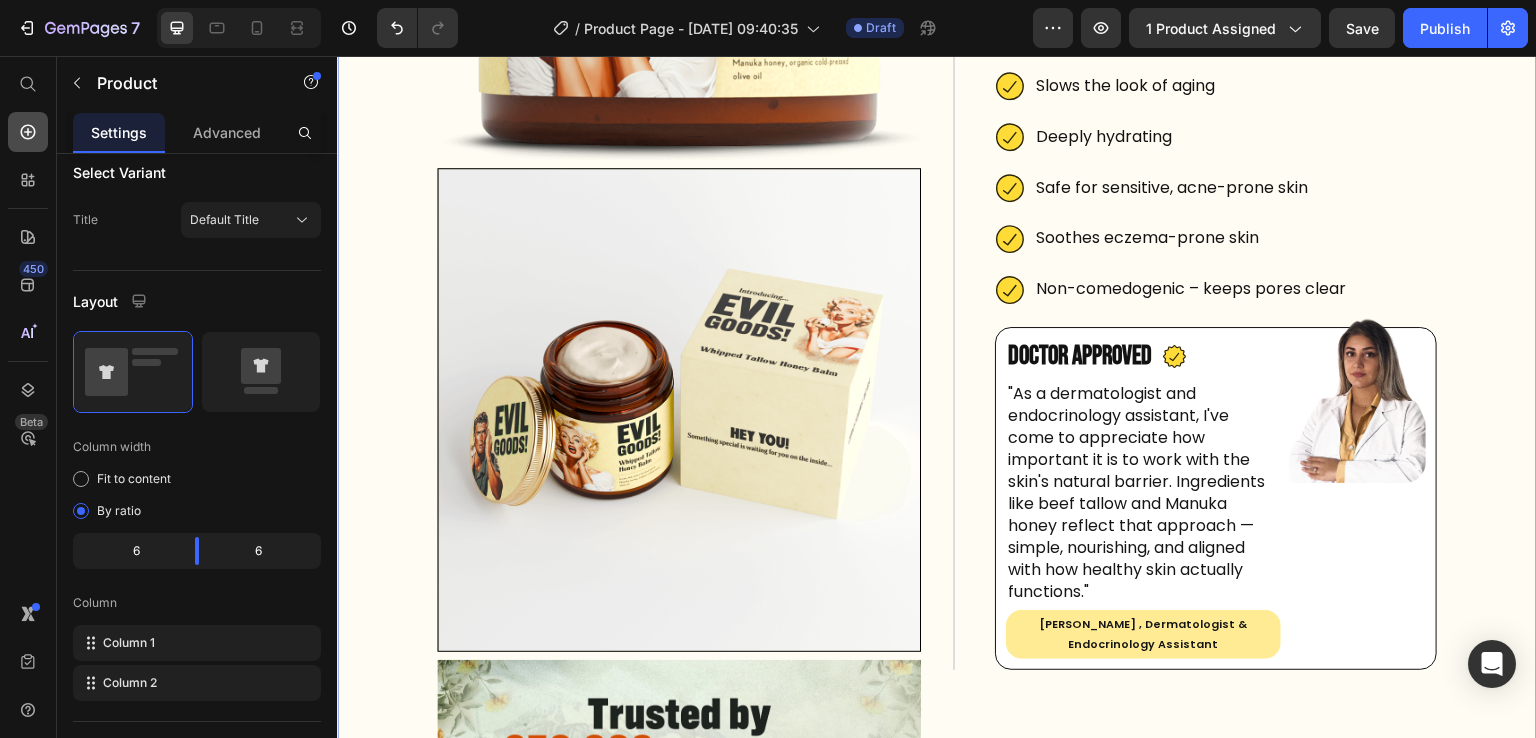 click 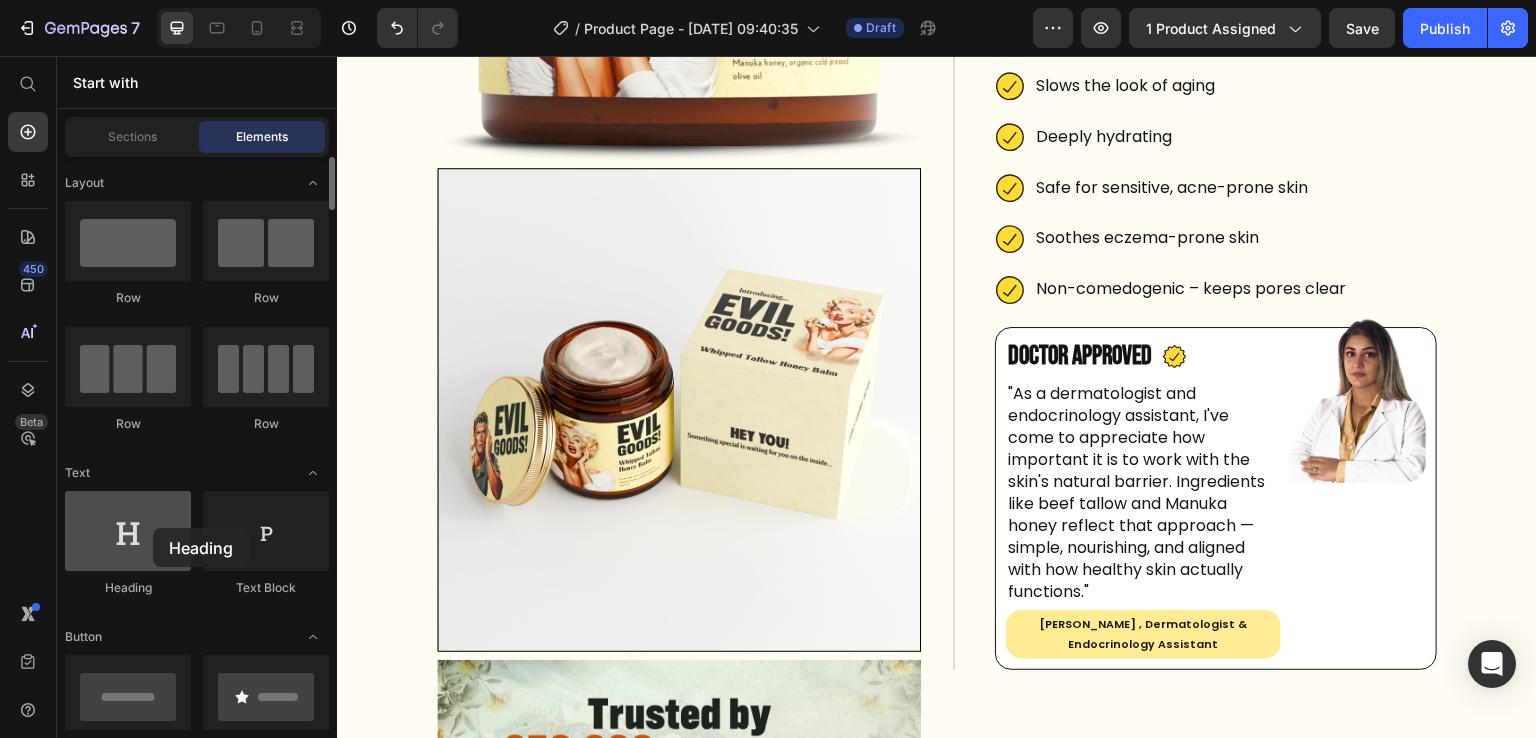 click at bounding box center [128, 531] 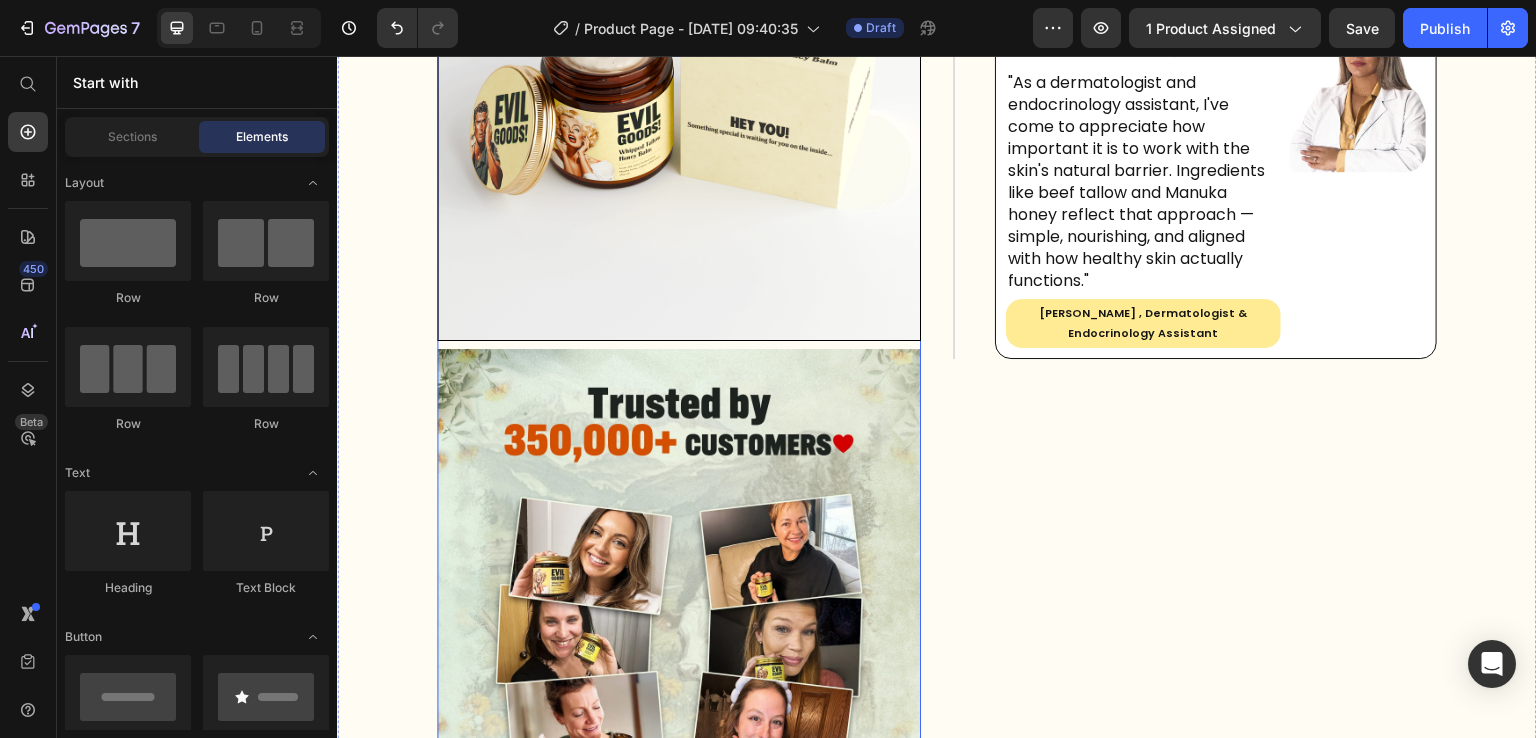 scroll, scrollTop: 765, scrollLeft: 0, axis: vertical 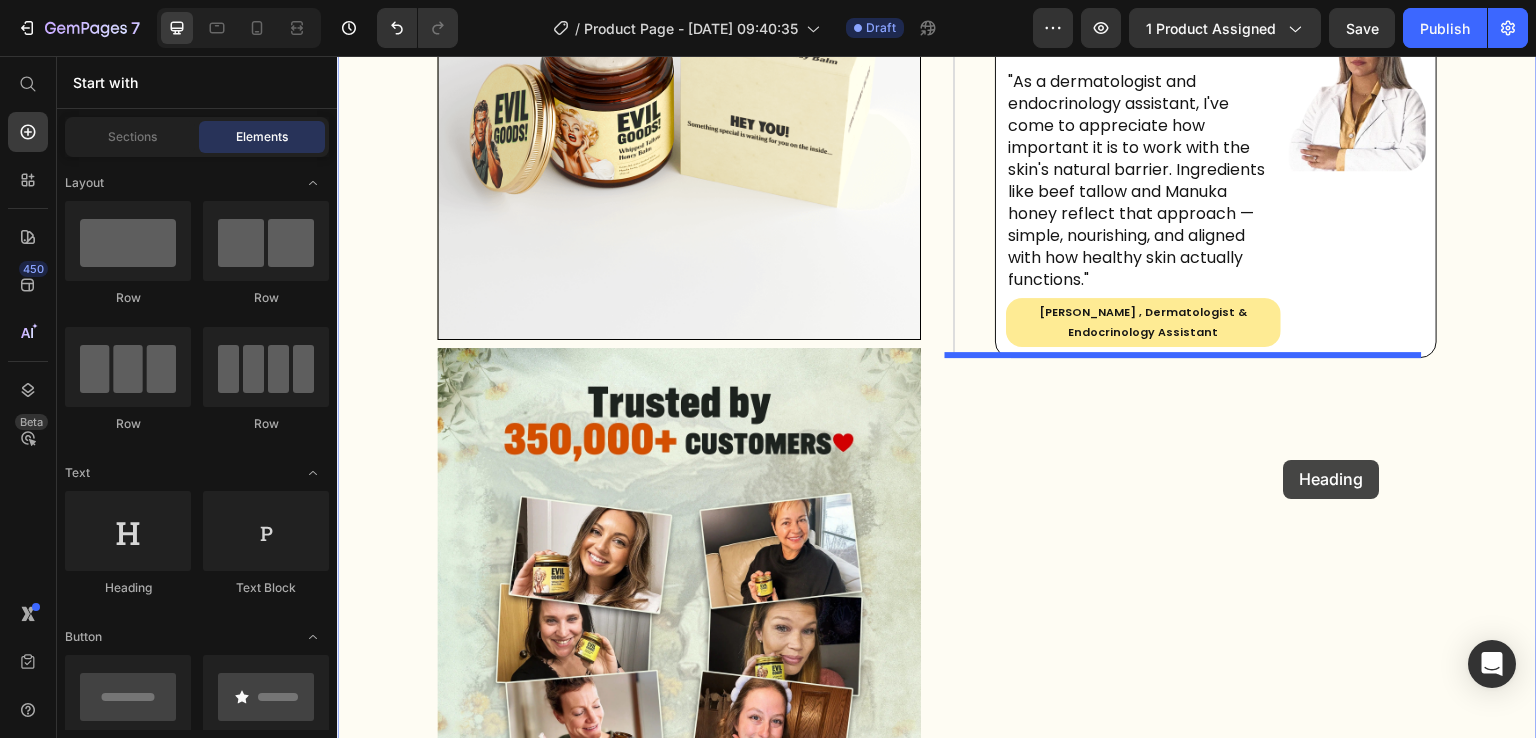 drag, startPoint x: 514, startPoint y: 584, endPoint x: 1284, endPoint y: 460, distance: 779.92053 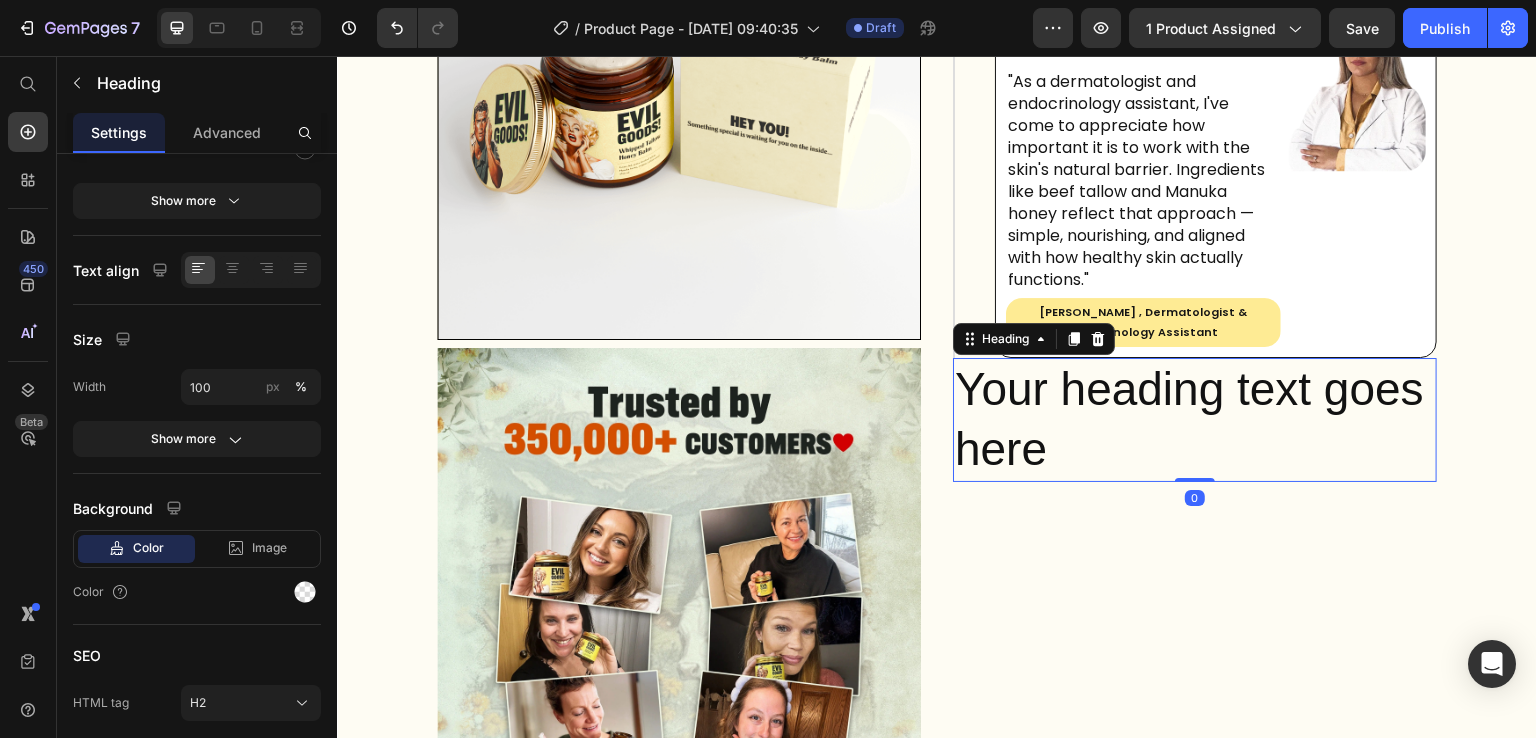 scroll, scrollTop: 0, scrollLeft: 0, axis: both 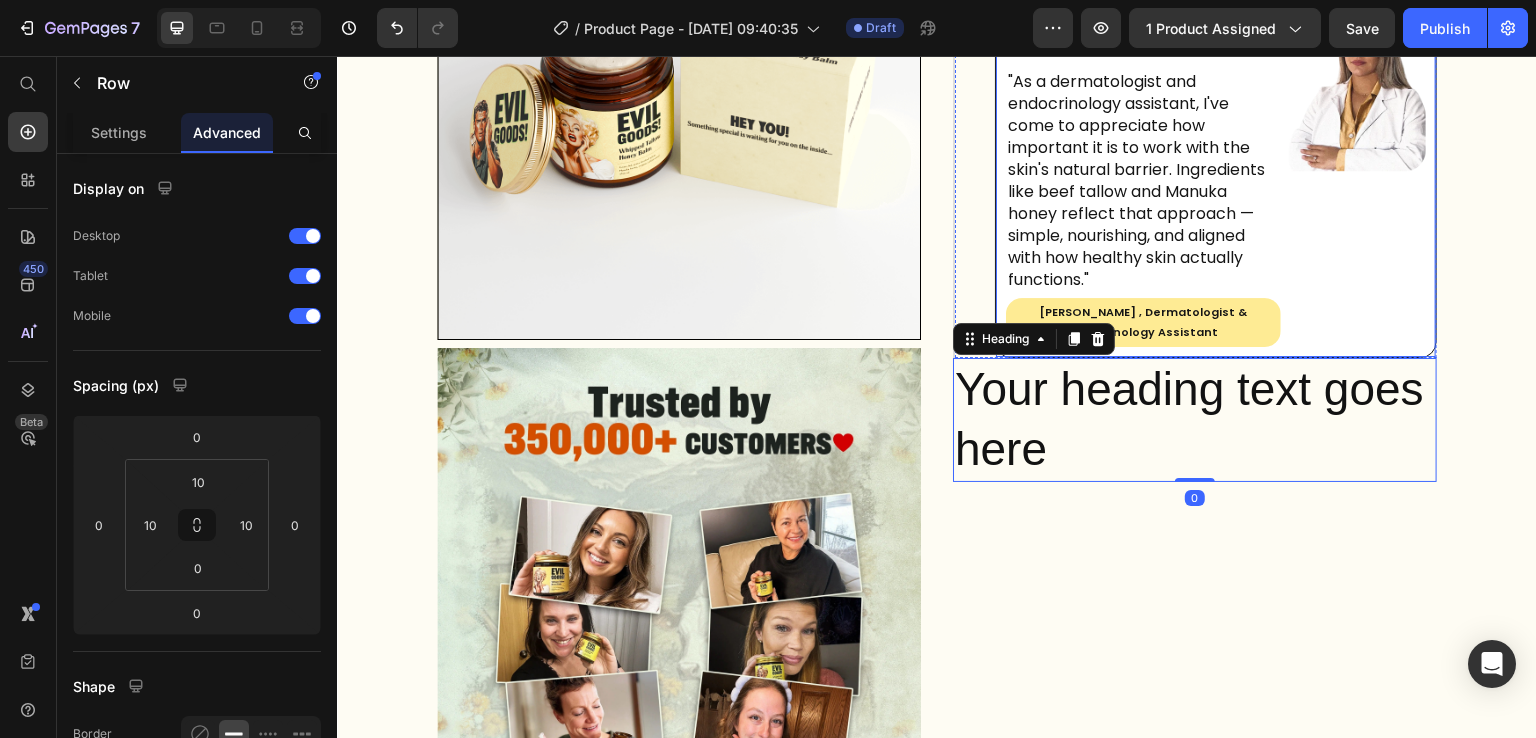 click on "Doctor Approved Heading
Icon Row "As a dermatologist and endocrinology assistant, I've come to appreciate how important it is to work with the skin's natural barrier. Ingredients like beef tallow and Manuka honey reflect that approach — simple, nourishing, and aligned with how healthy skin actually functions." Text Block Dr. Elena Dinkollari , Dermatologist & Endocrinology Assistant Text Block Row Image Row Row Row" at bounding box center [1216, 186] 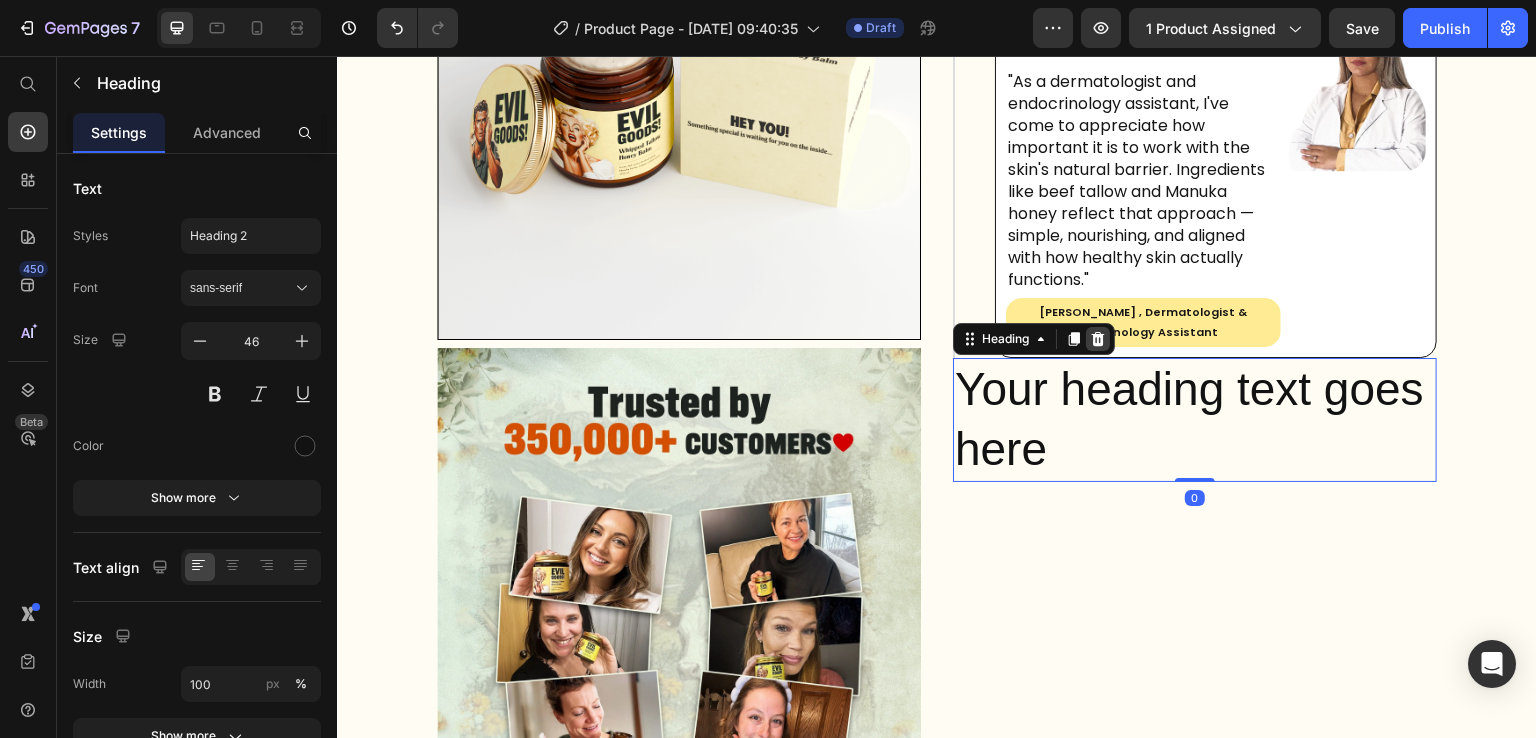 click 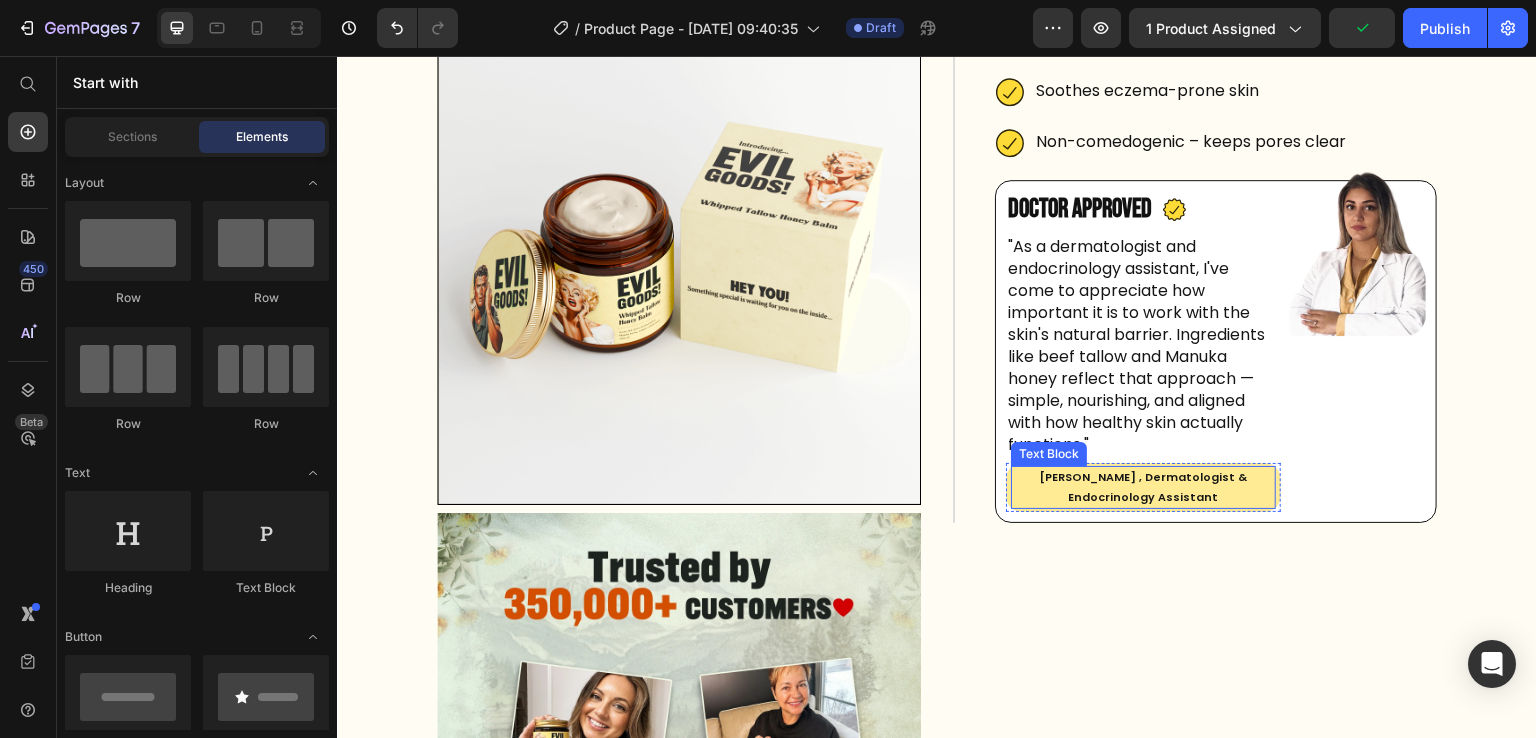 scroll, scrollTop: 451, scrollLeft: 0, axis: vertical 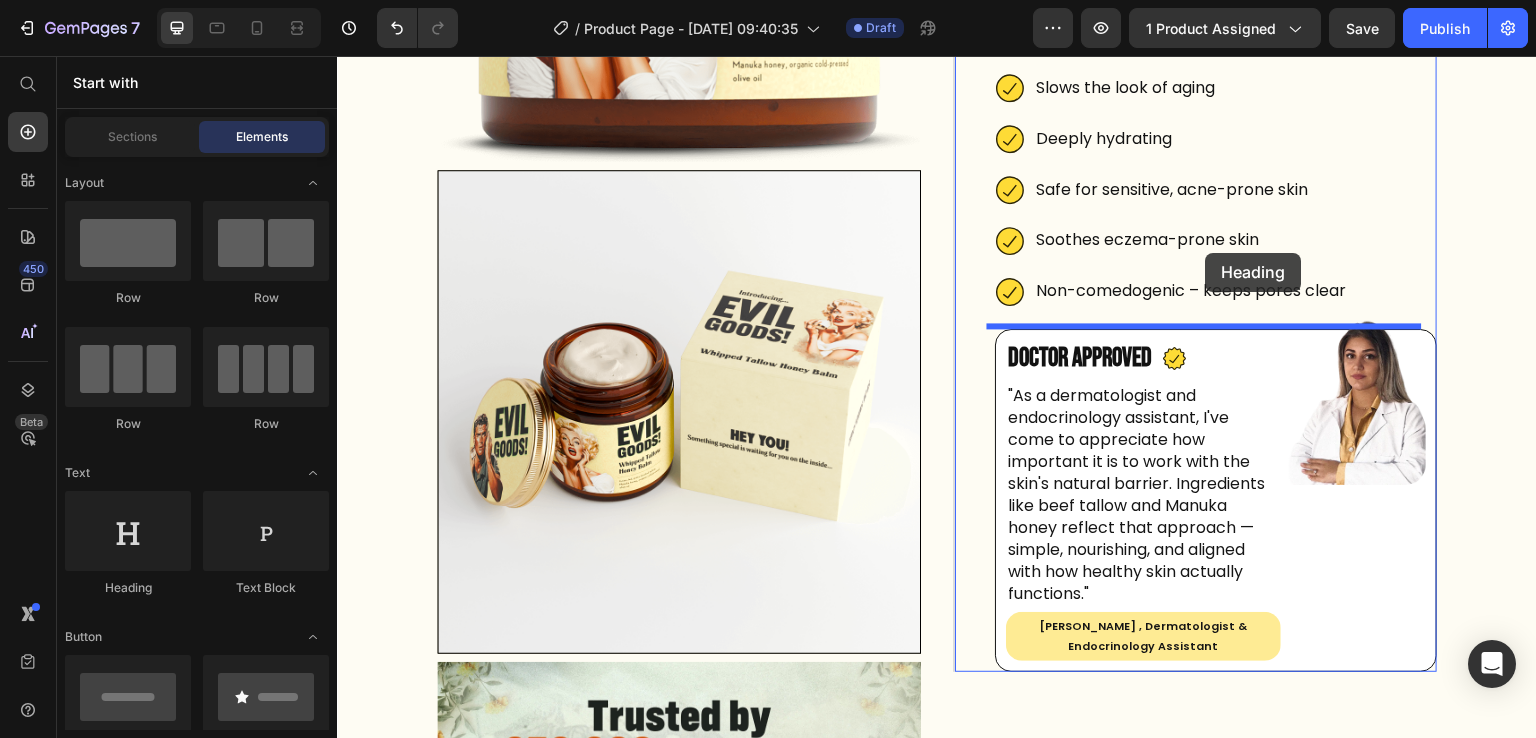 drag, startPoint x: 478, startPoint y: 609, endPoint x: 1206, endPoint y: 253, distance: 810.3826 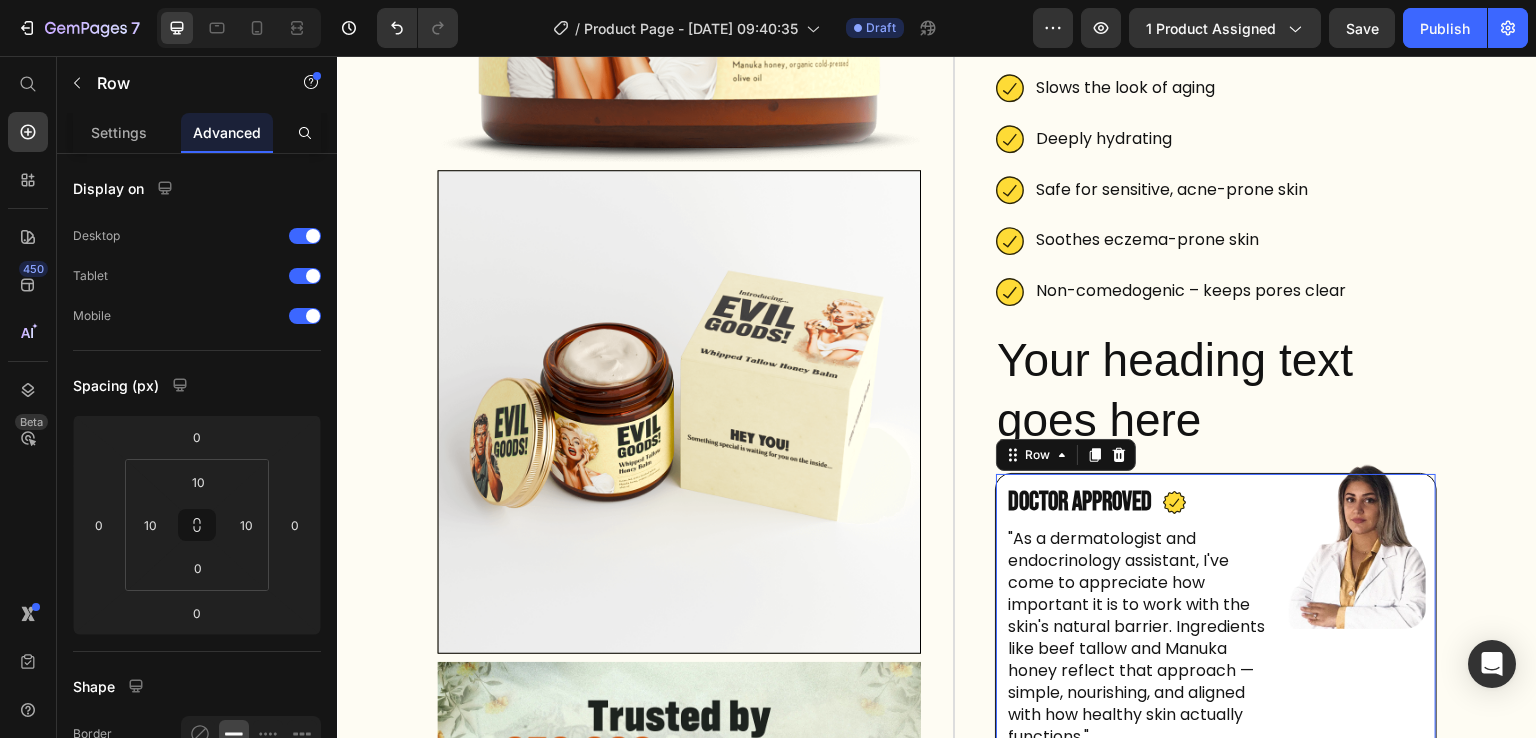 click on "Doctor Approved Heading
Icon Row "As a dermatologist and endocrinology assistant, I've come to appreciate how important it is to work with the skin's natural barrier. Ingredients like beef tallow and Manuka honey reflect that approach — simple, nourishing, and aligned with how healthy skin actually functions." Text Block Dr. Elena Dinkollari , Dermatologist & Endocrinology Assistant Text Block Row Image Row Row Row   0" at bounding box center (1216, 644) 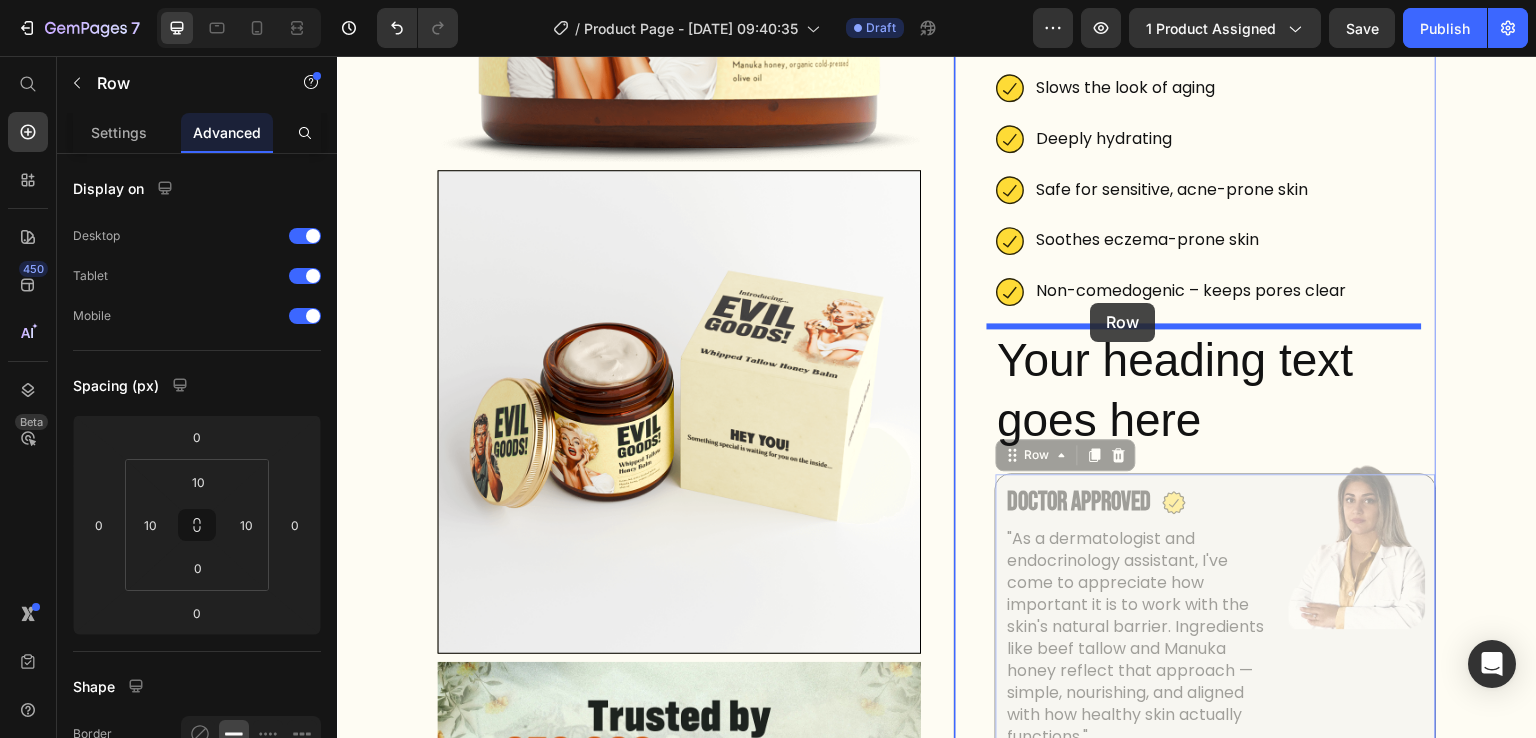 drag, startPoint x: 1028, startPoint y: 452, endPoint x: 1091, endPoint y: 303, distance: 161.77144 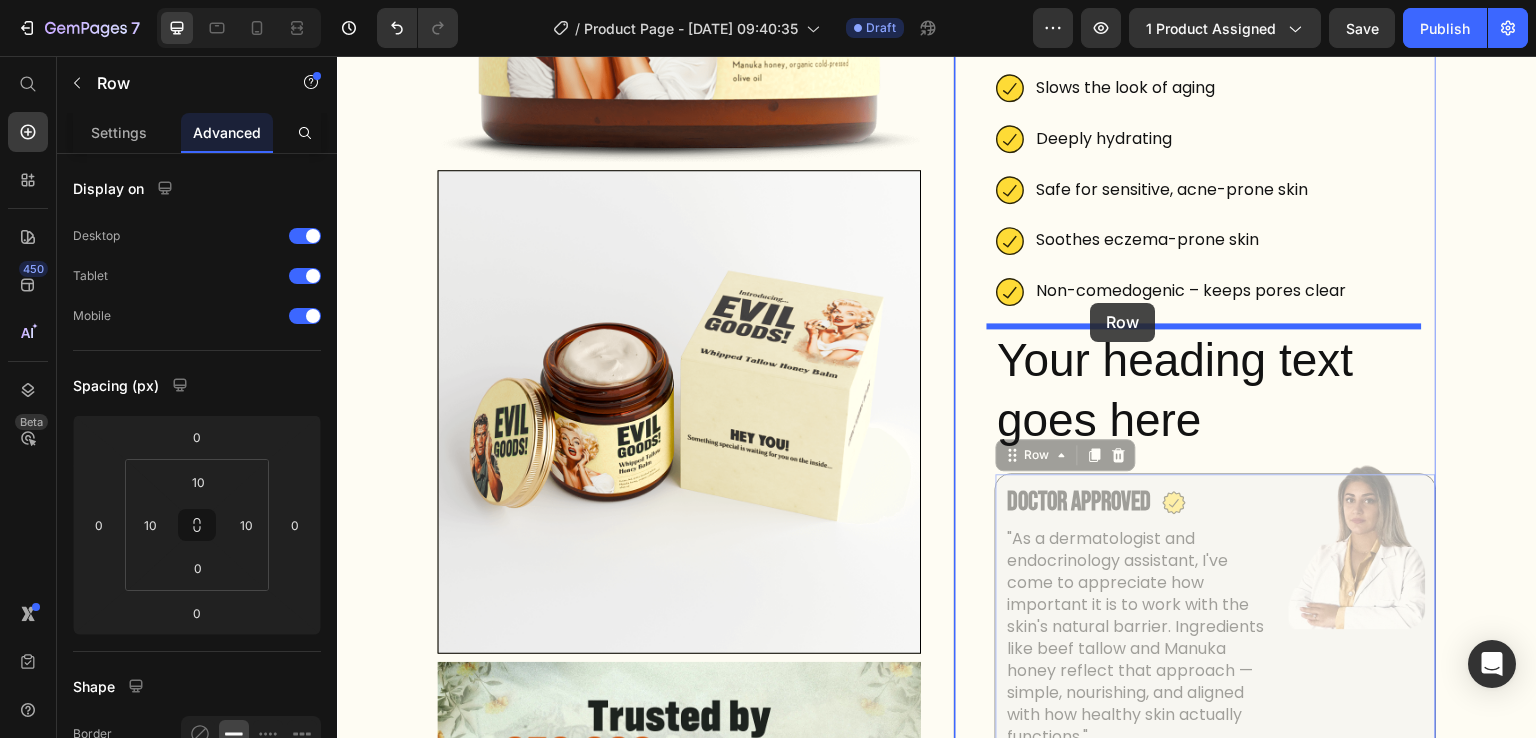 click on "Header Product Images Image Image Image
Icon
Icon
Icon
Icon
Icon Icon List Trusted by 350,000+ customers Text Block Row EVIL GOODS! All-in-One Skin Repair Moisturizer Product Title $34.99 Product Price $69.98 Product Price Row Our balm is is nearly  bioidentical  to your skin. That’s why it sinks in fast, feels natural, and helps your skin stay  healthy ,  smooth , and  youthful  over time. Text Block
Fights breakouts
Slows the look of aging
Deeply hydrating
Safe for sensitive, acne-prone skin
Soothes eczema-prone skin
Non-comedogenic – keeps pores clear Item List Your heading text goes here Heading Doctor Approved Heading
Icon Row Text Block Dr. Elena Dinkollari , Dermatologist & Endocrinology Assistant Text Block Row Image Row Row Row   0" at bounding box center (937, 5034) 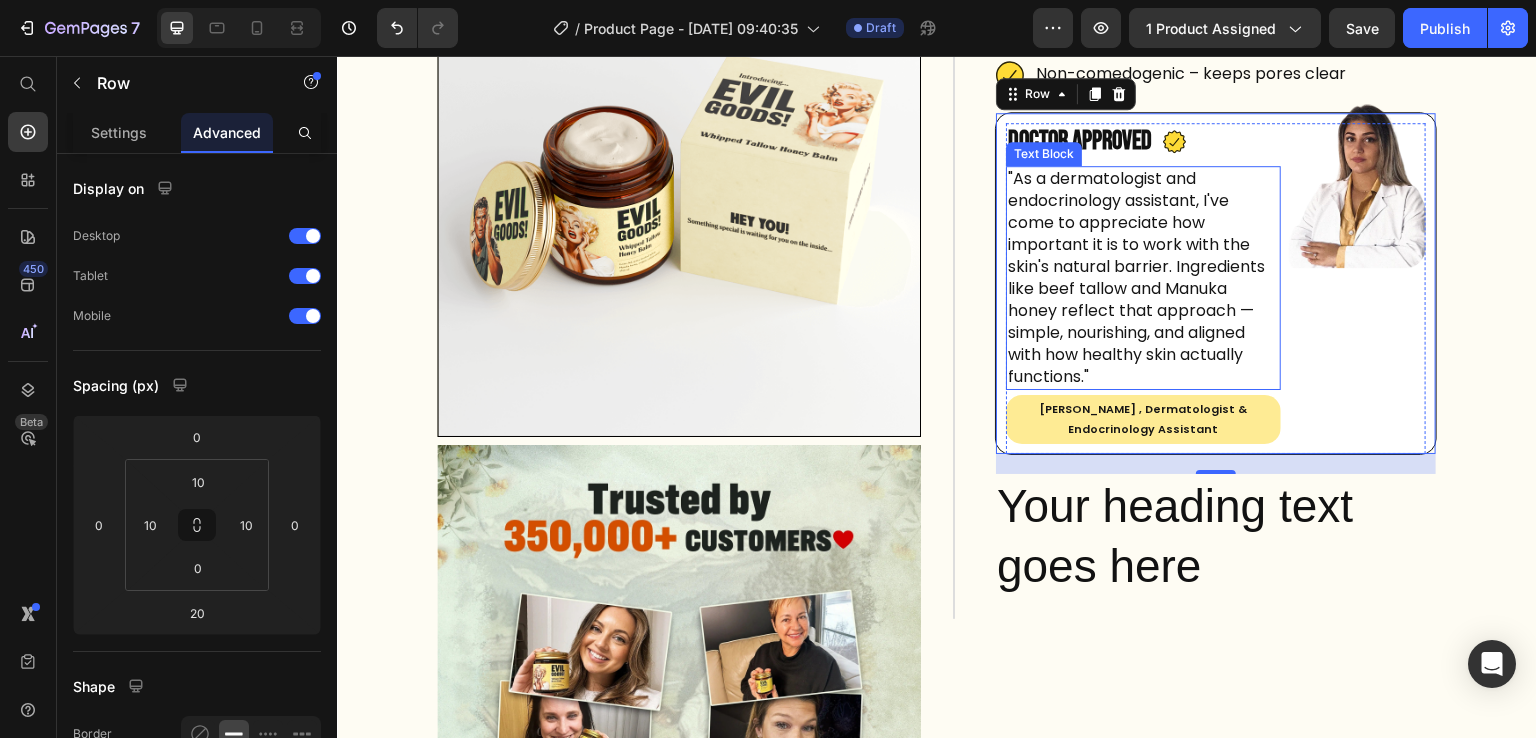scroll, scrollTop: 669, scrollLeft: 0, axis: vertical 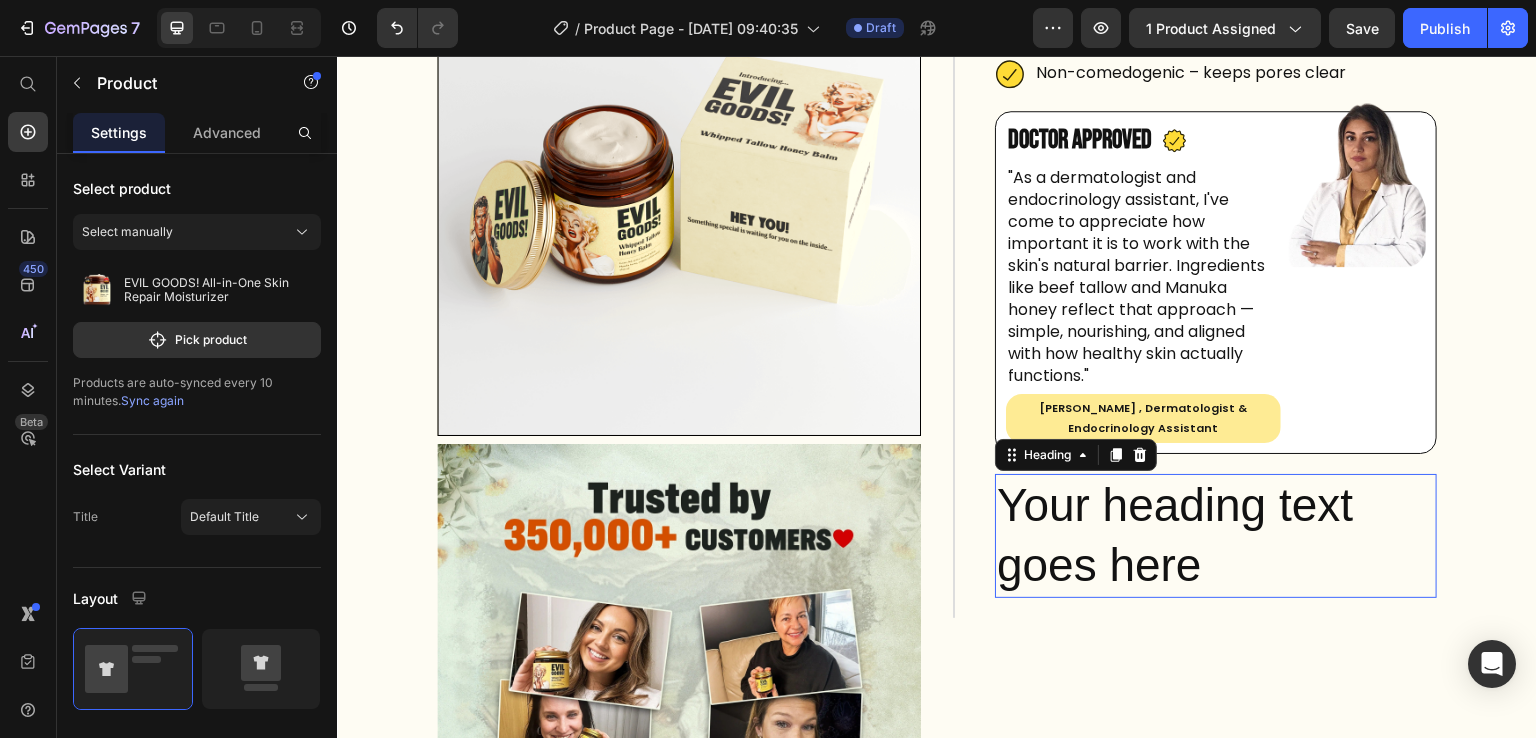 click on "Your heading text goes here" at bounding box center [1216, 536] 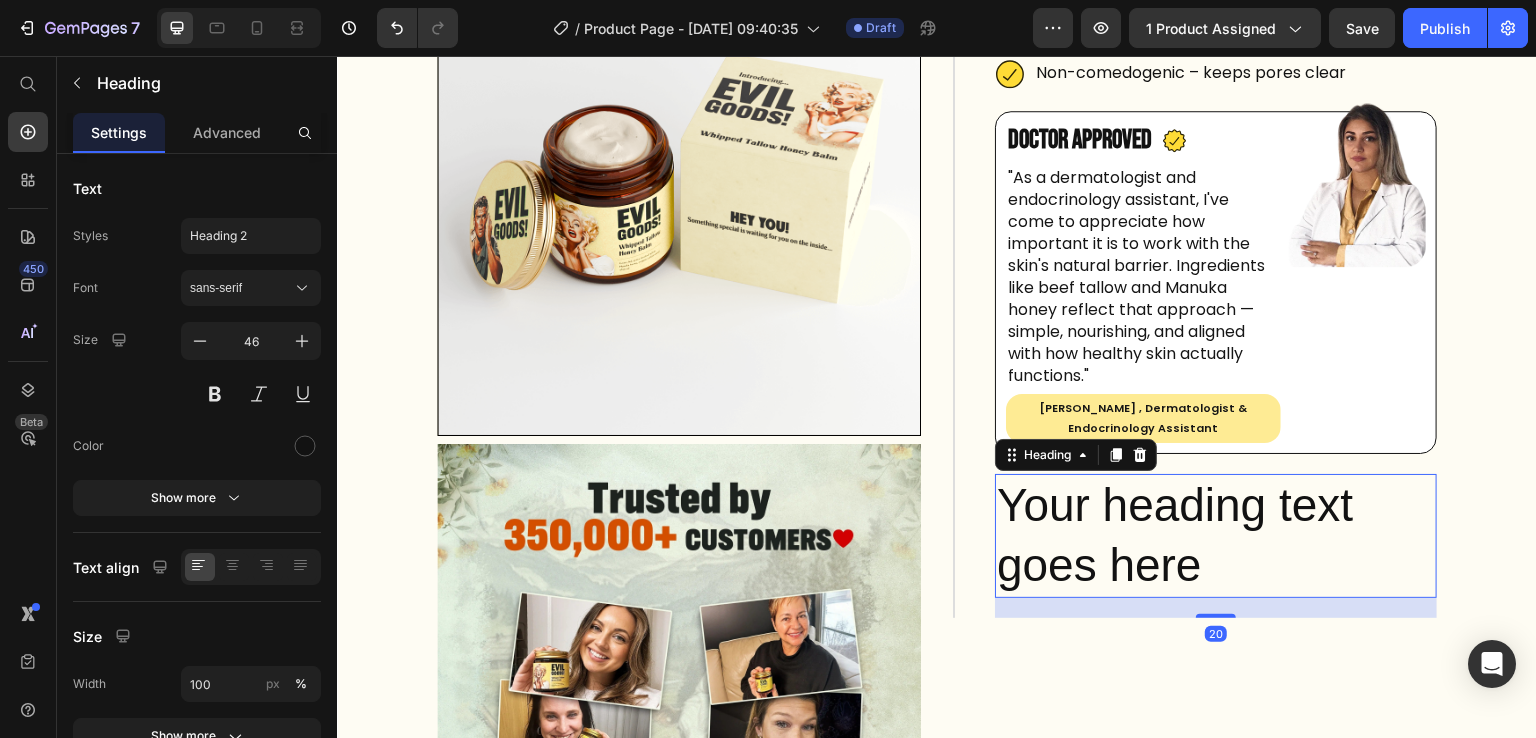 click on "Your heading text goes here" at bounding box center [1216, 536] 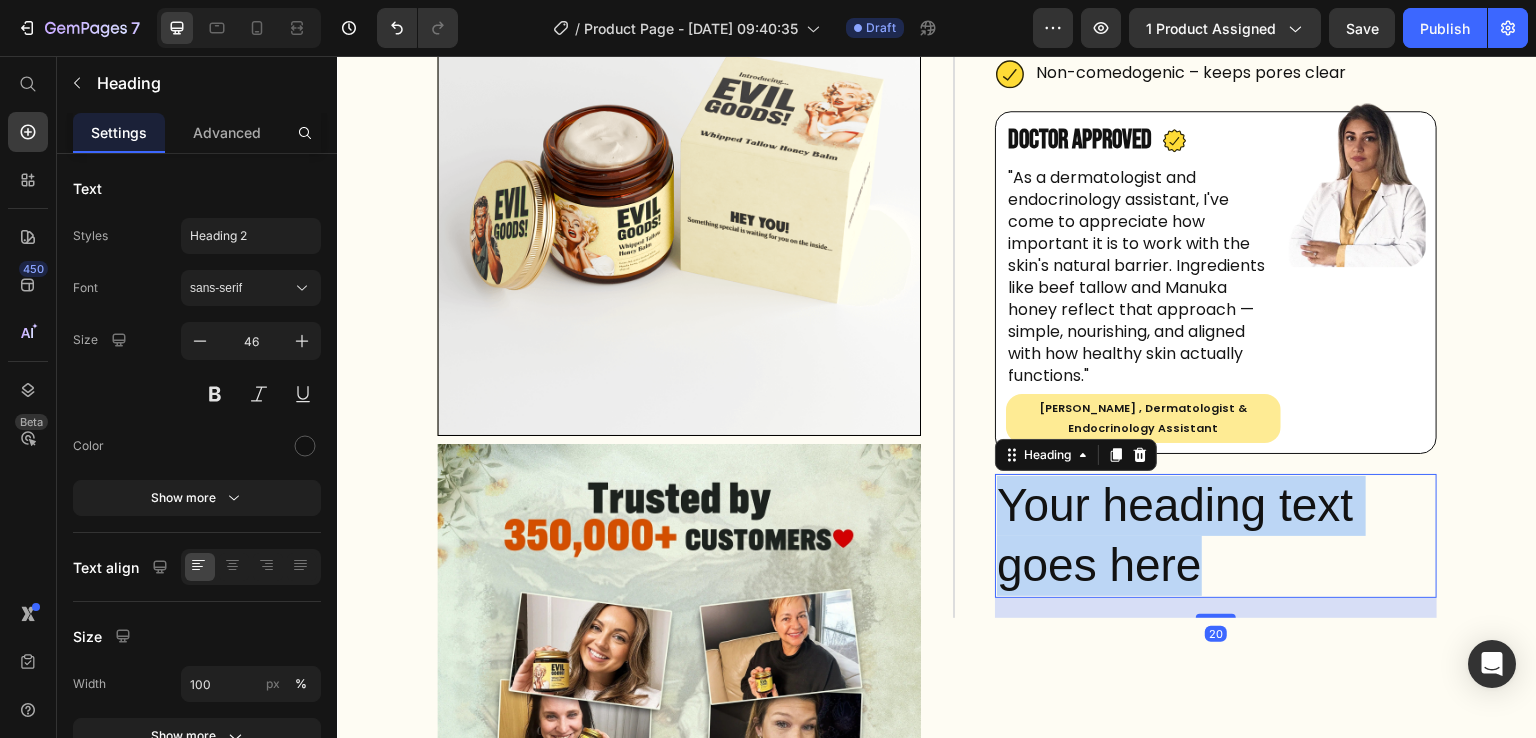 click on "Your heading text goes here" at bounding box center (1216, 536) 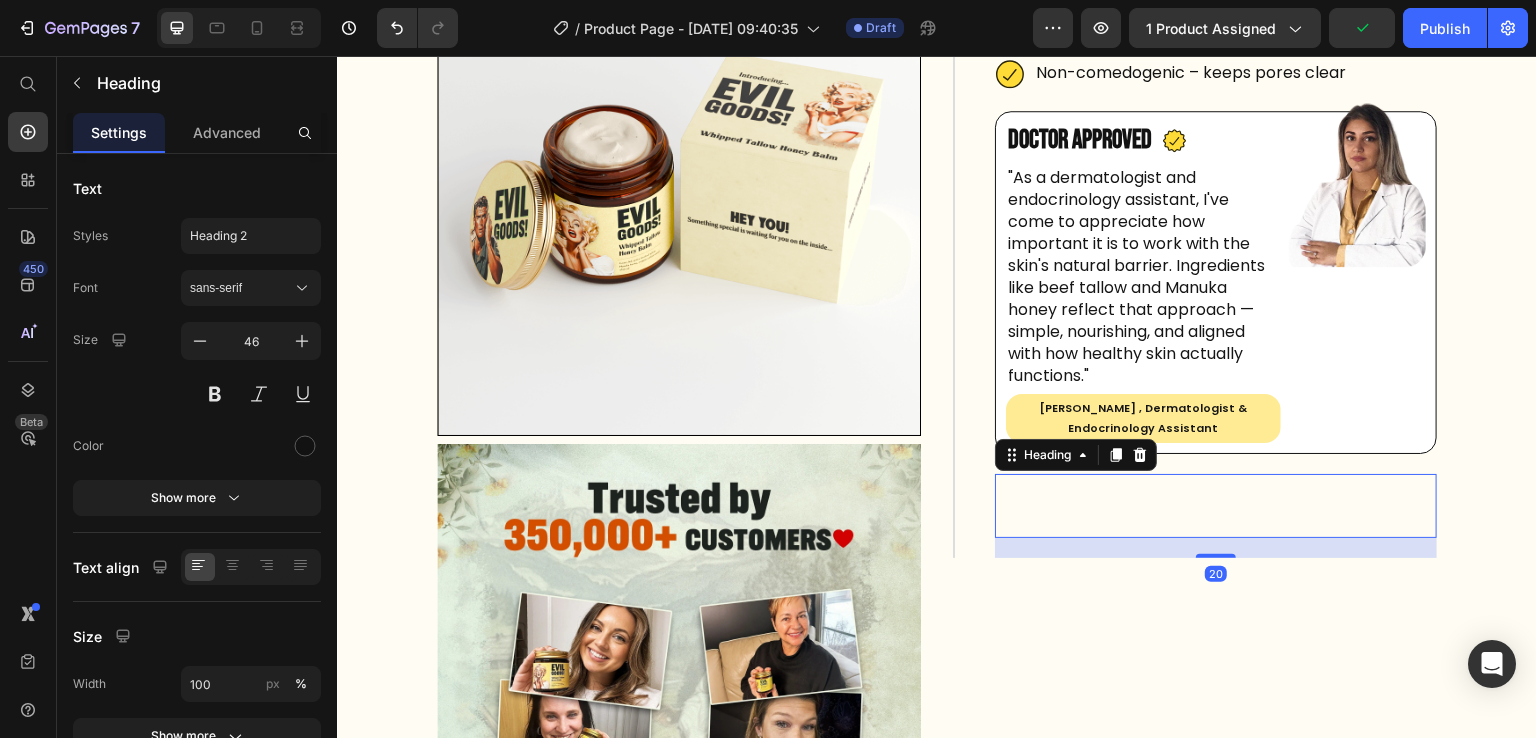 click at bounding box center [1216, 506] 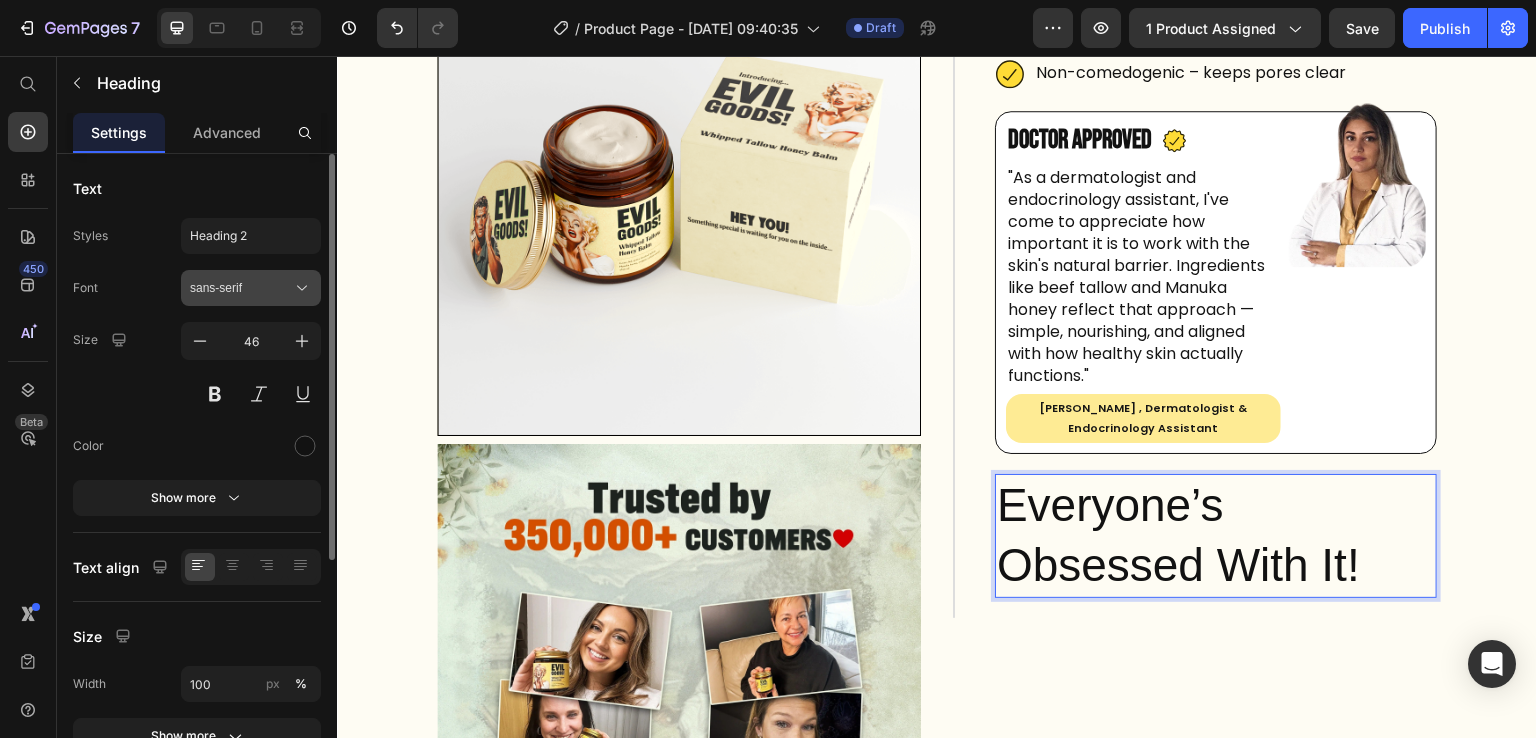 click on "sans-serif" at bounding box center (251, 288) 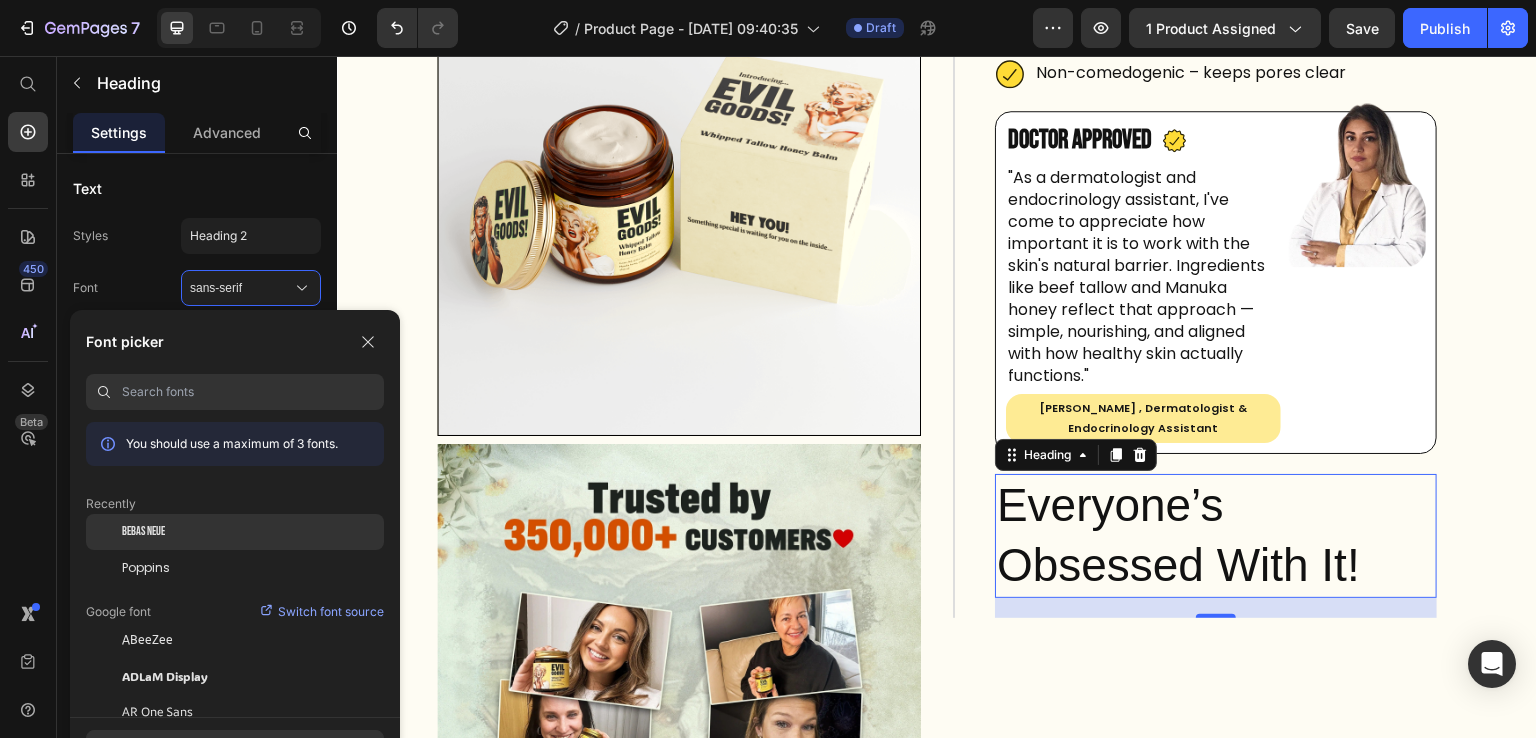 click on "Bebas Neue" 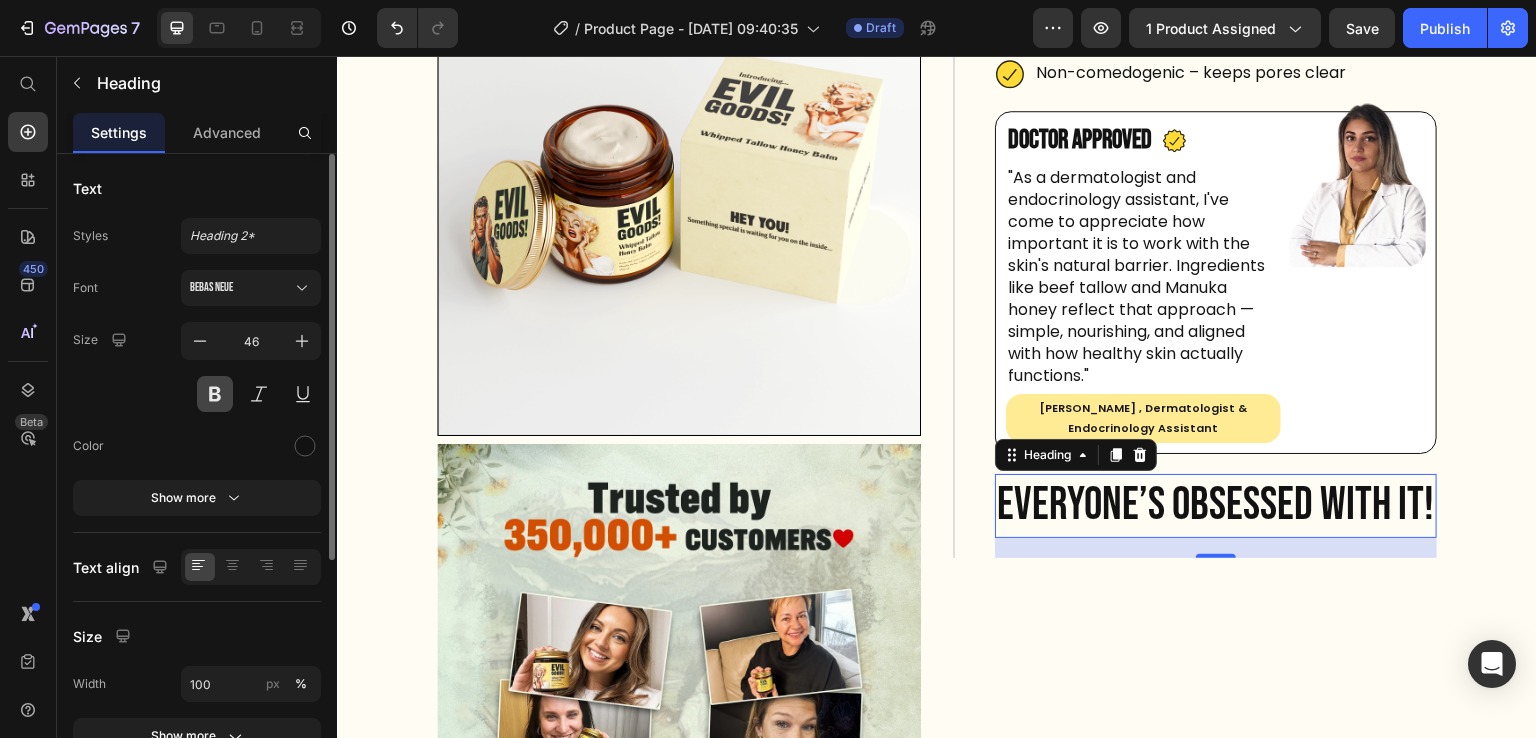 click at bounding box center [215, 394] 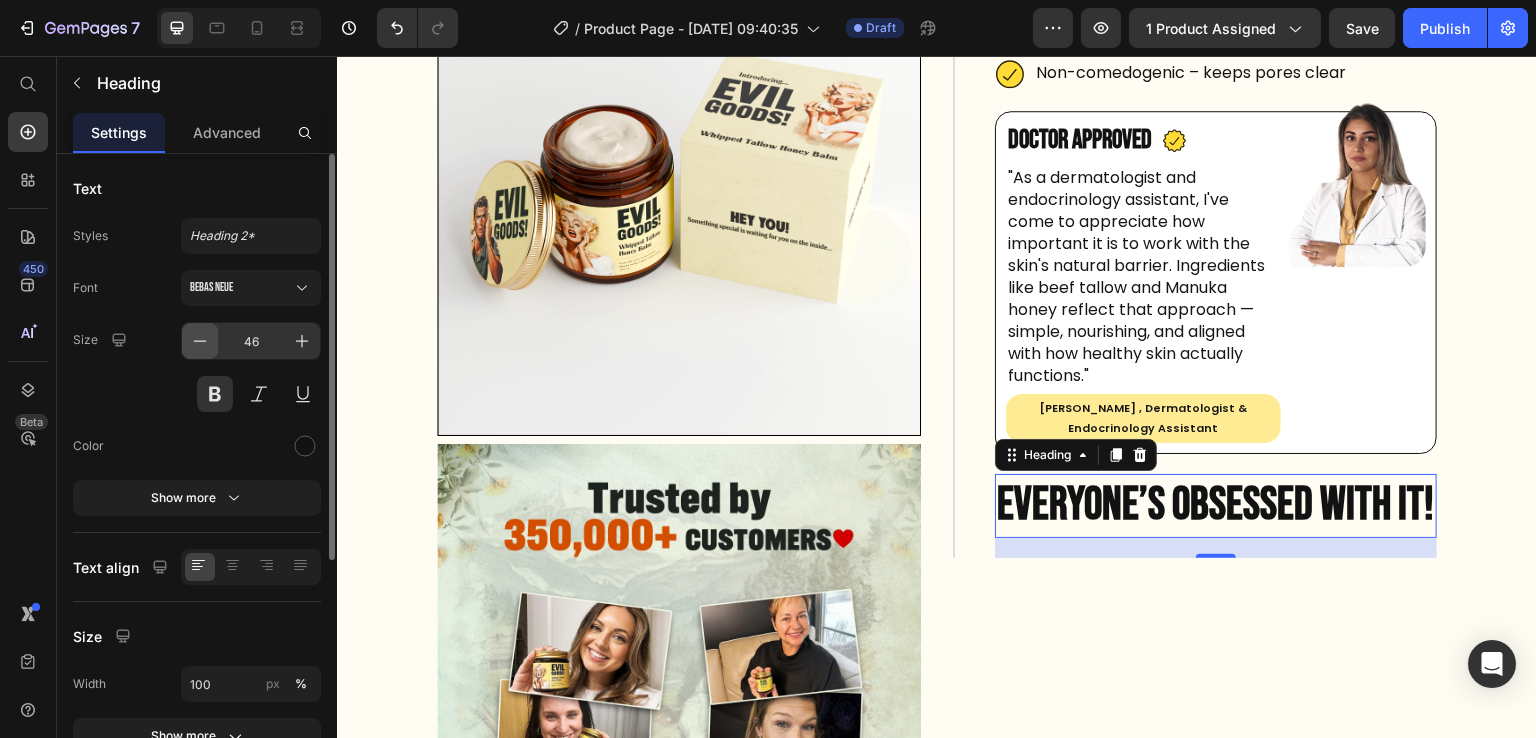 click 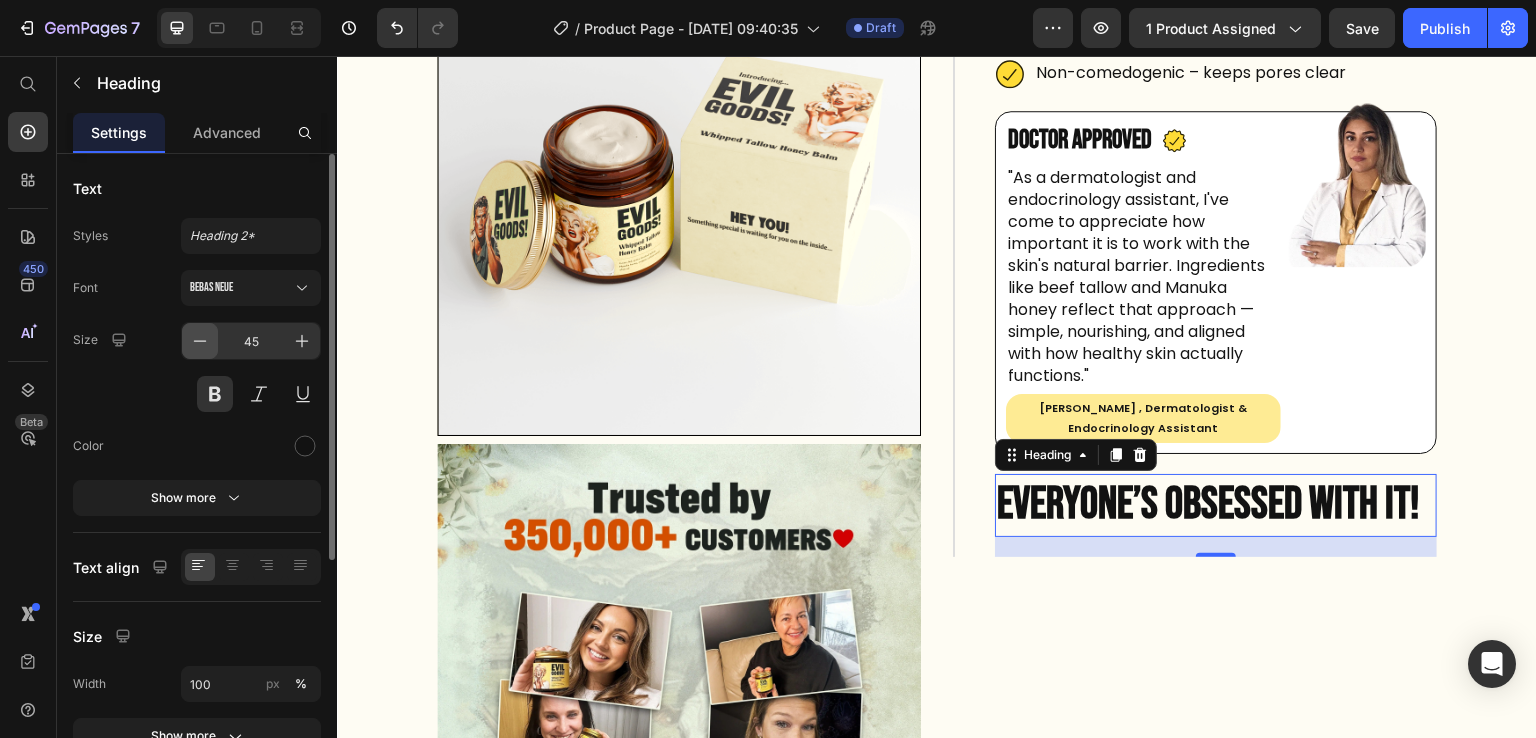 click 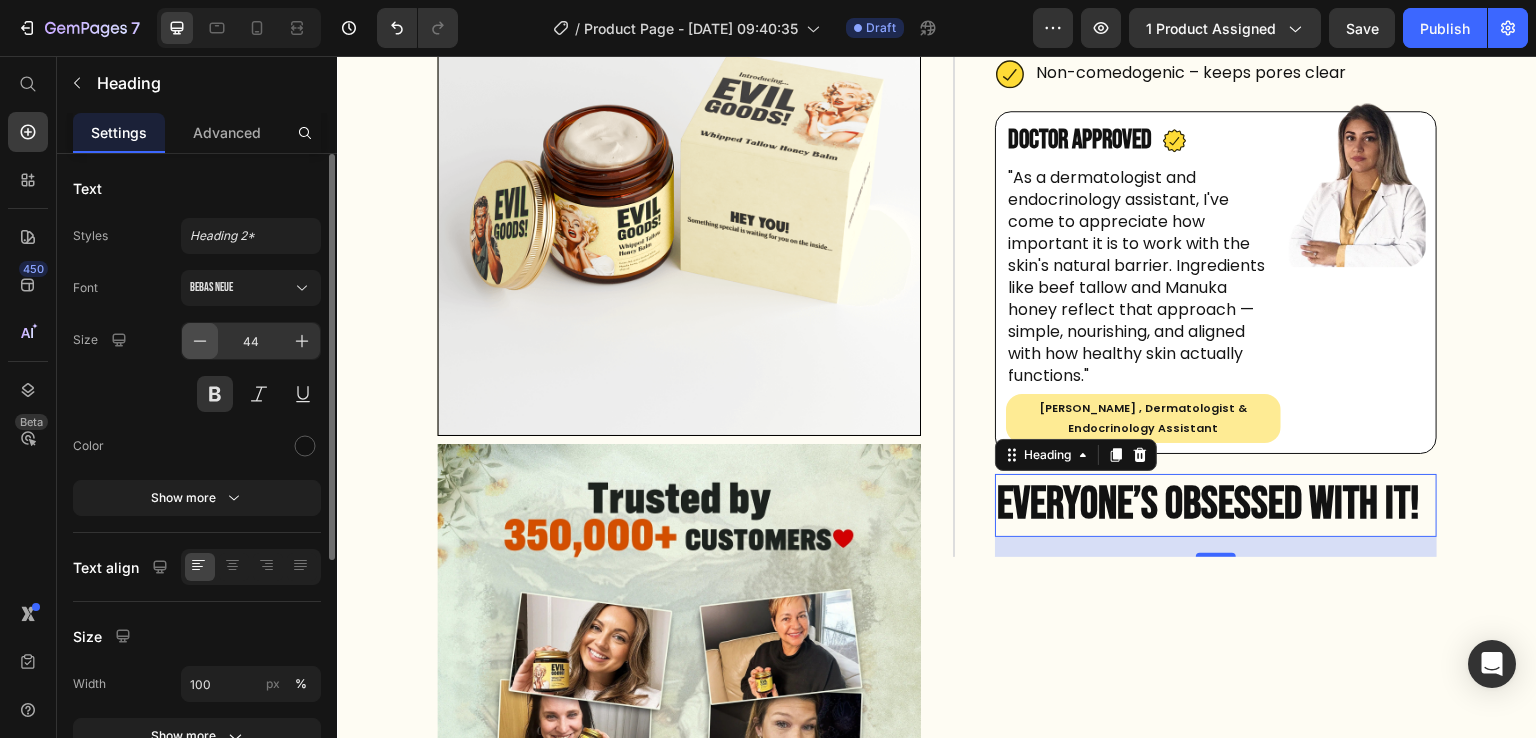 click 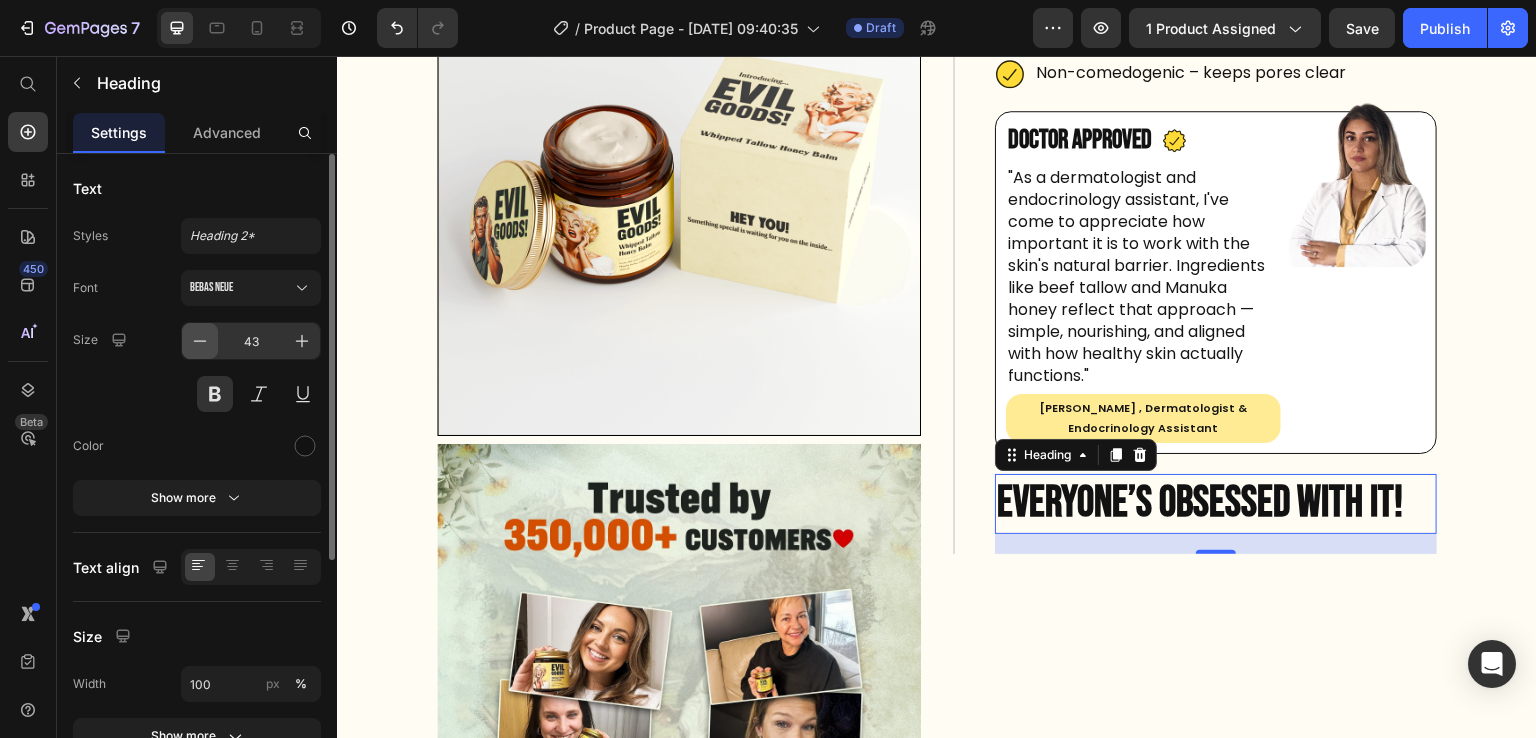 click 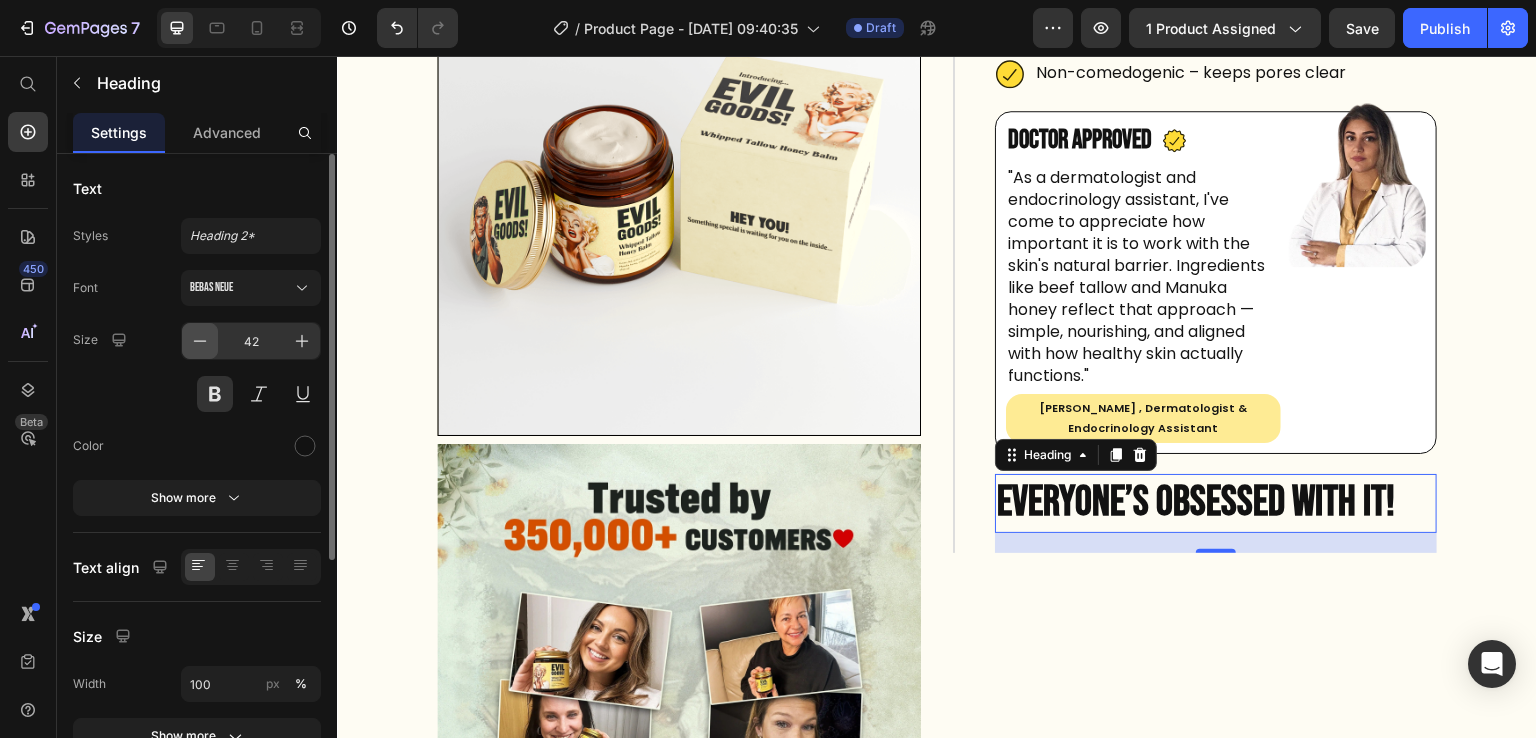 click 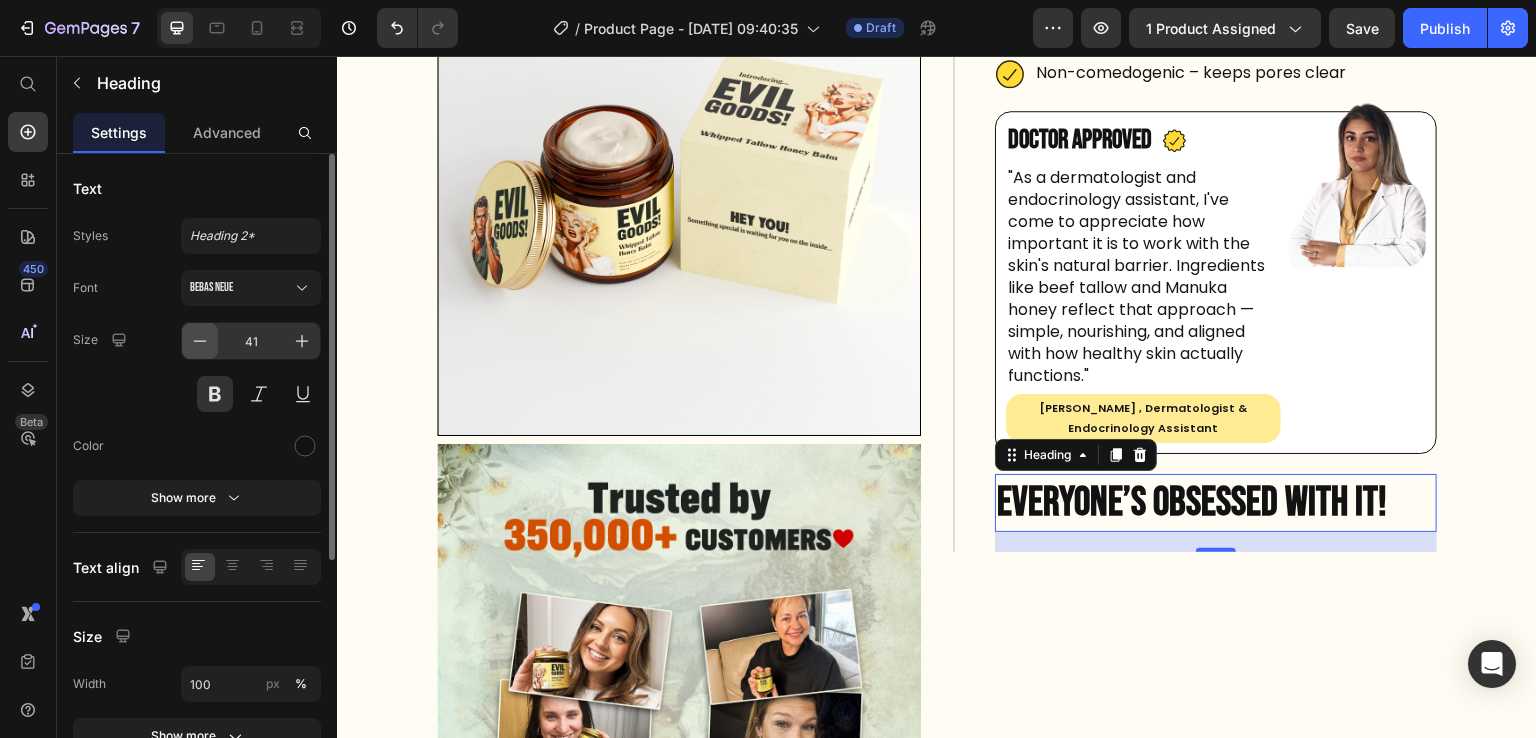 click 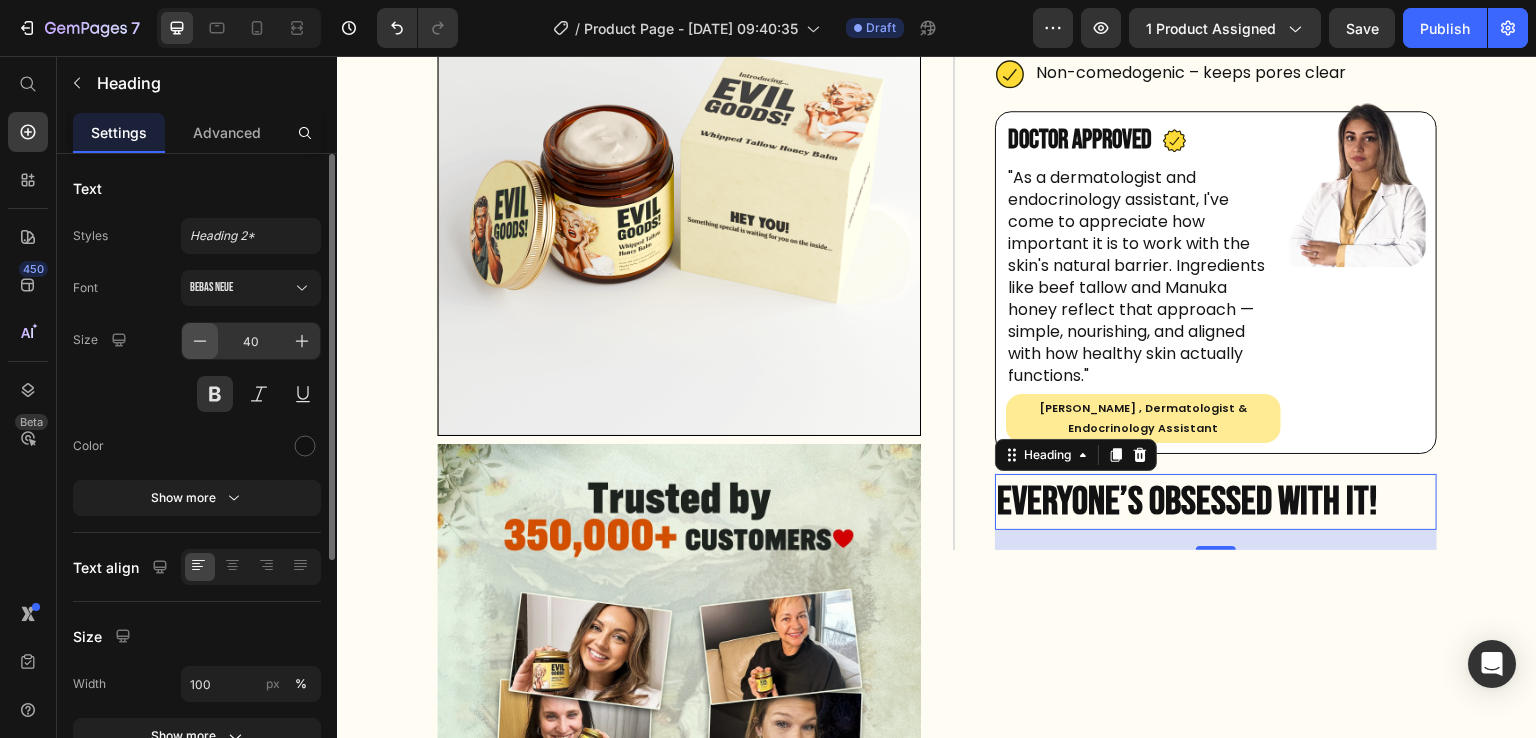 click 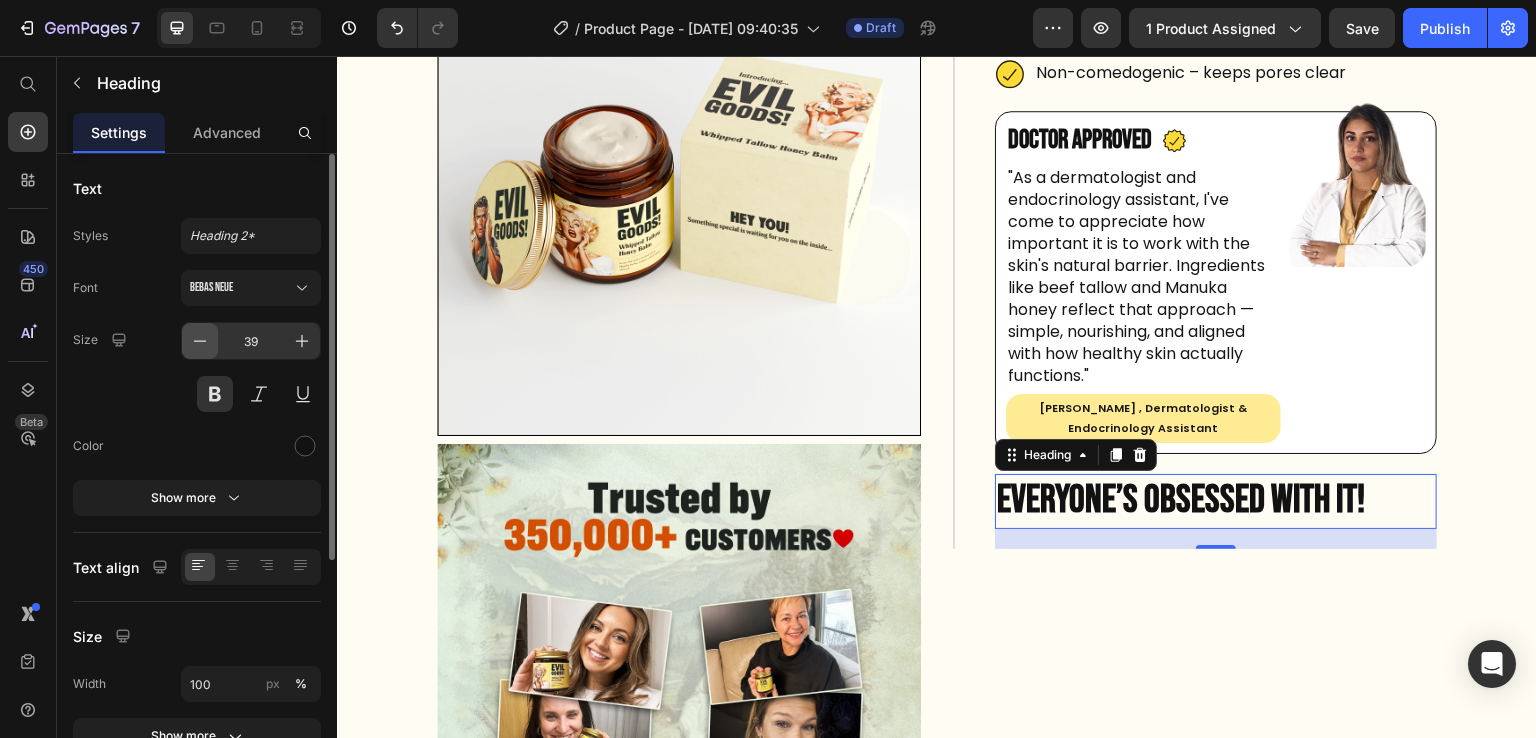 click 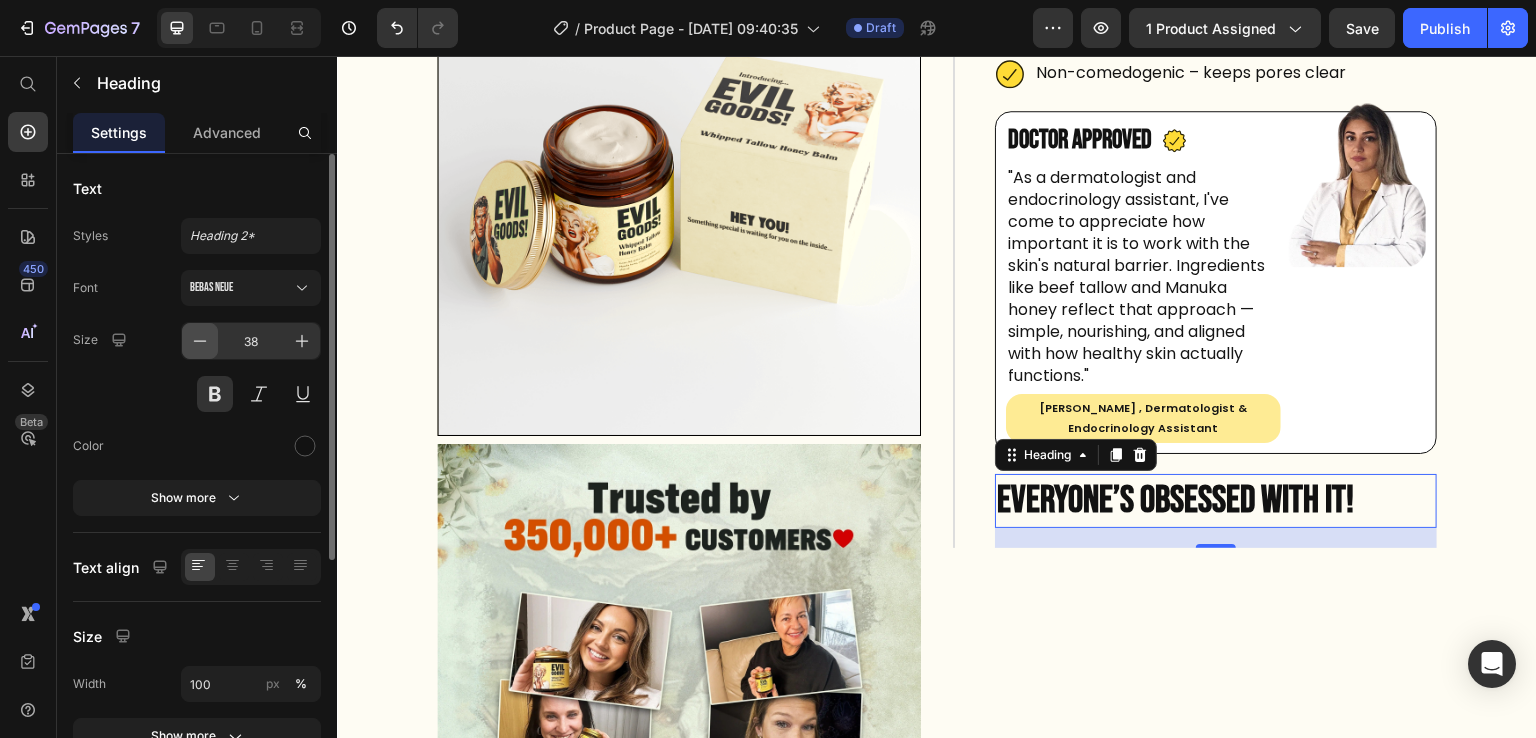 click 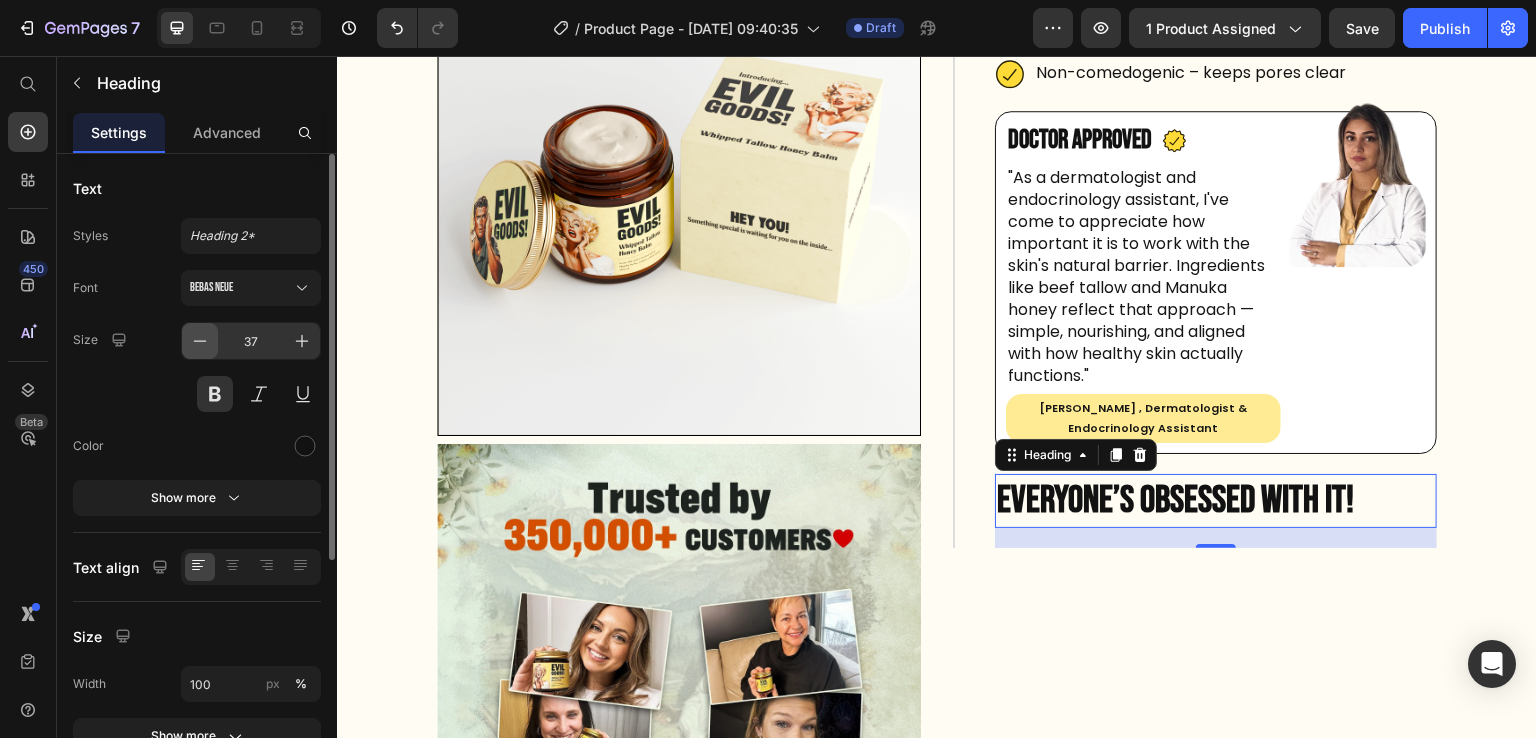 click 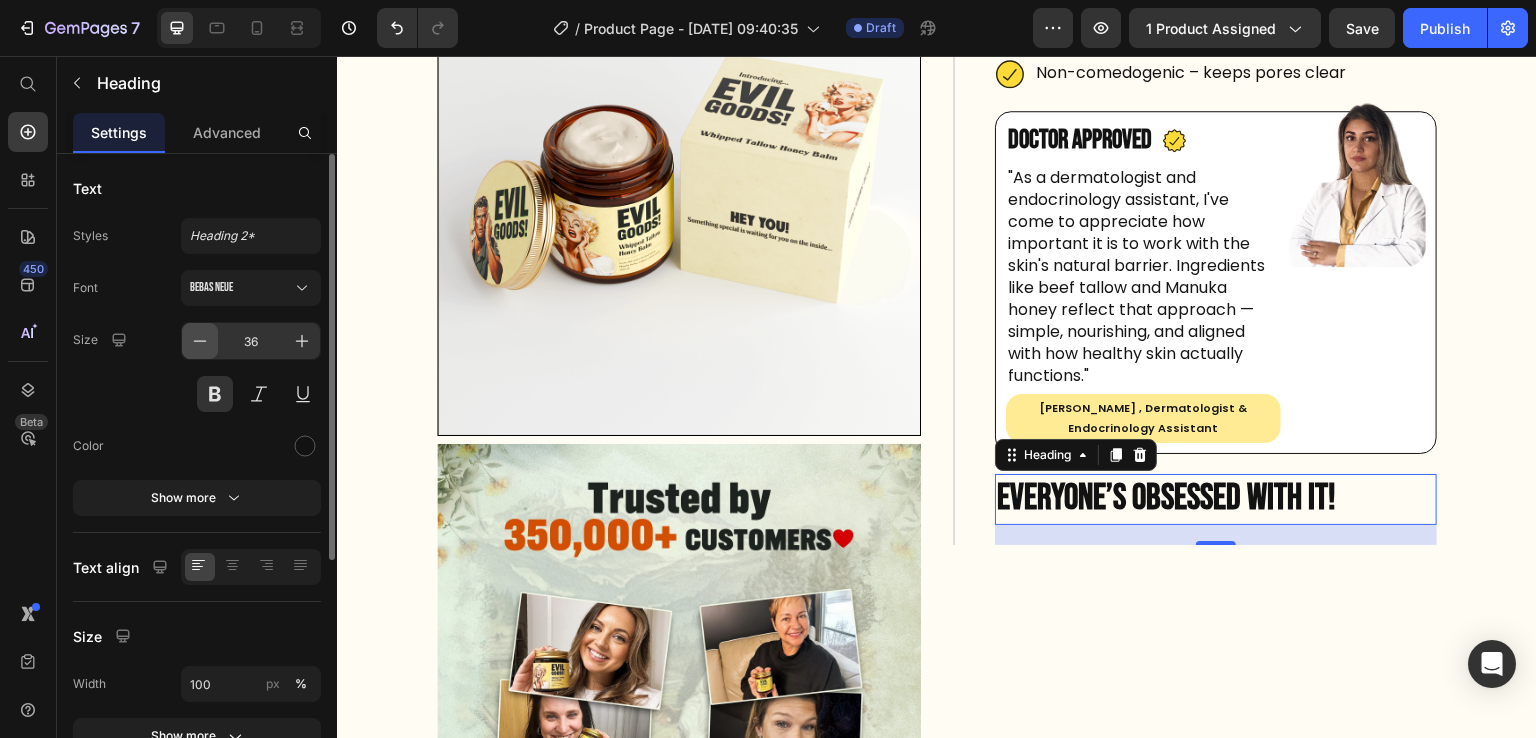 click 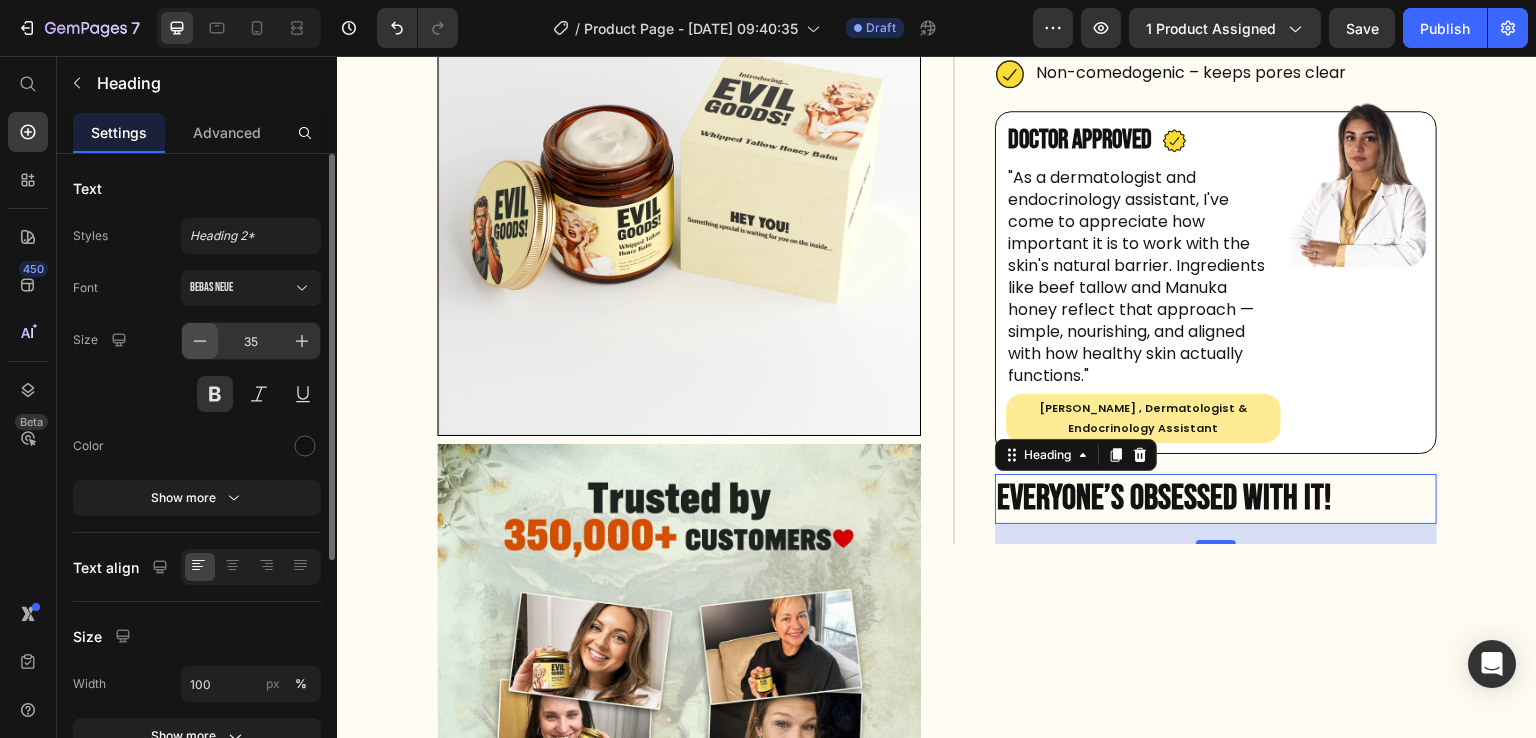click 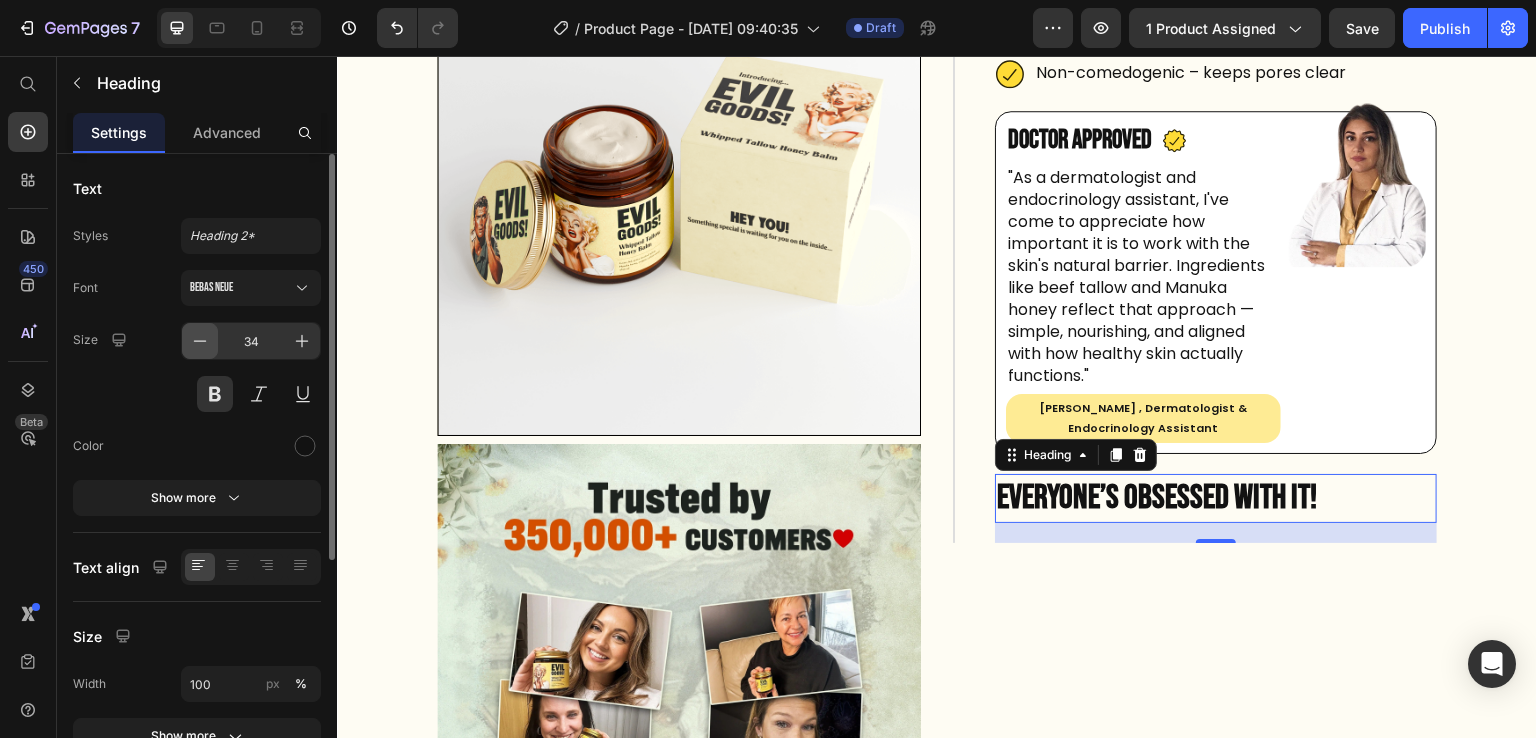 click 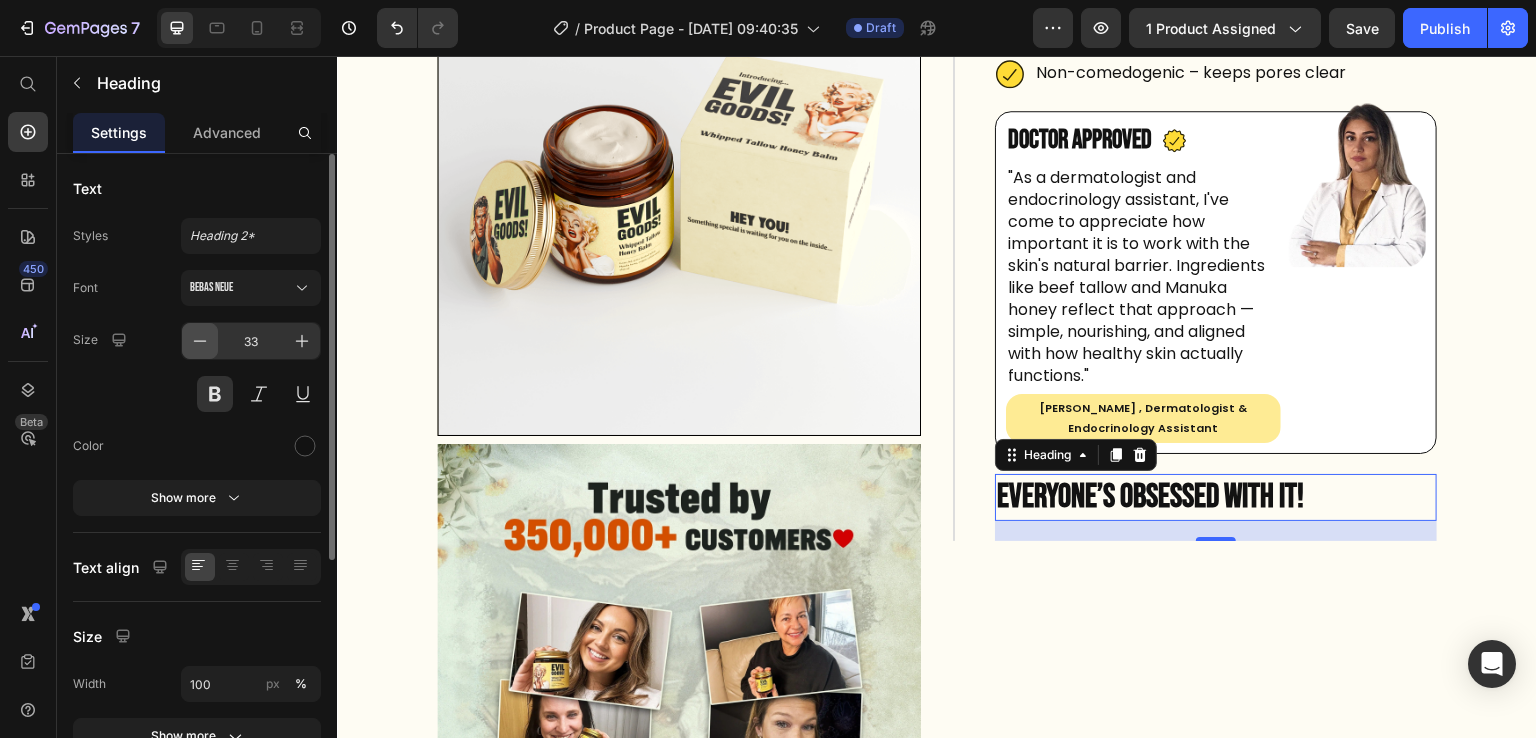 click 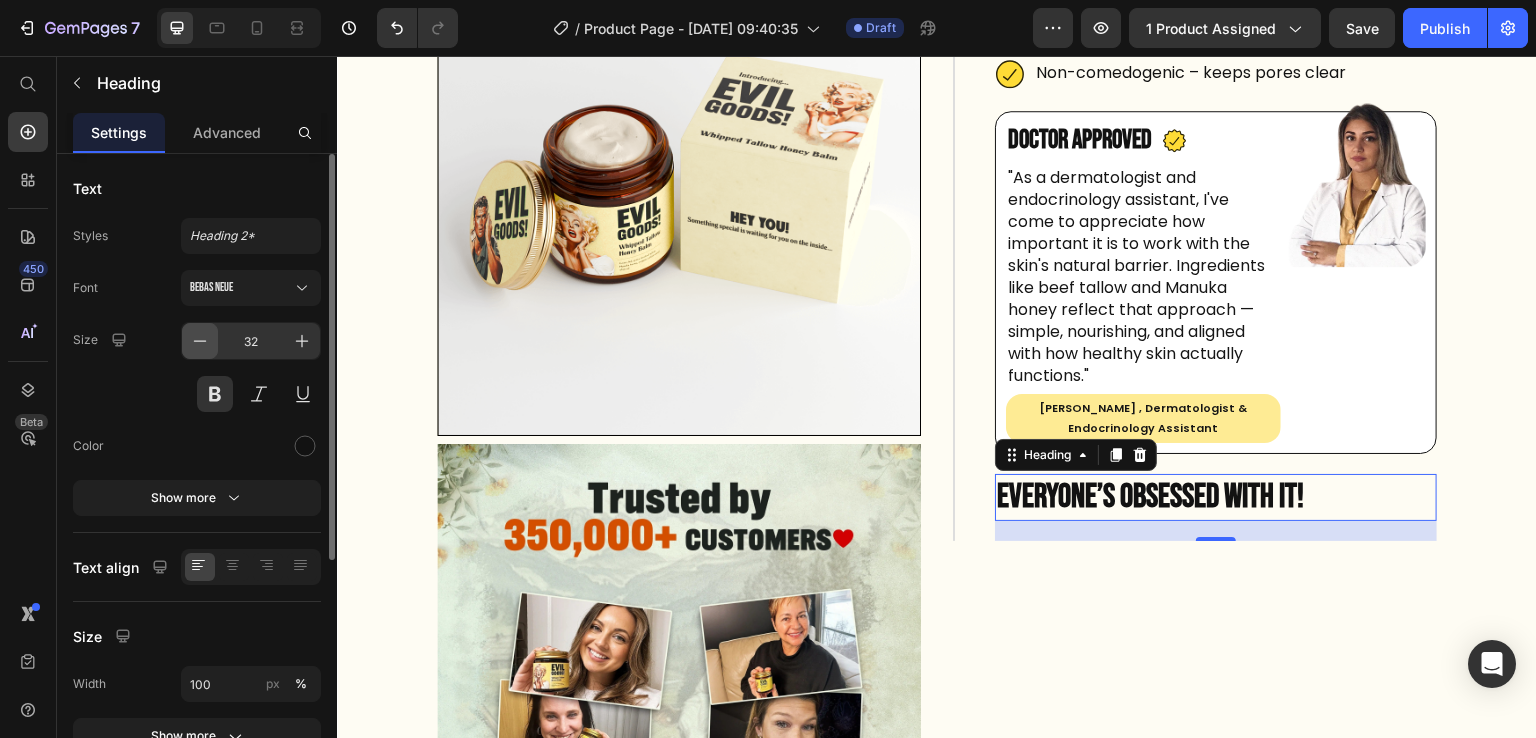 click 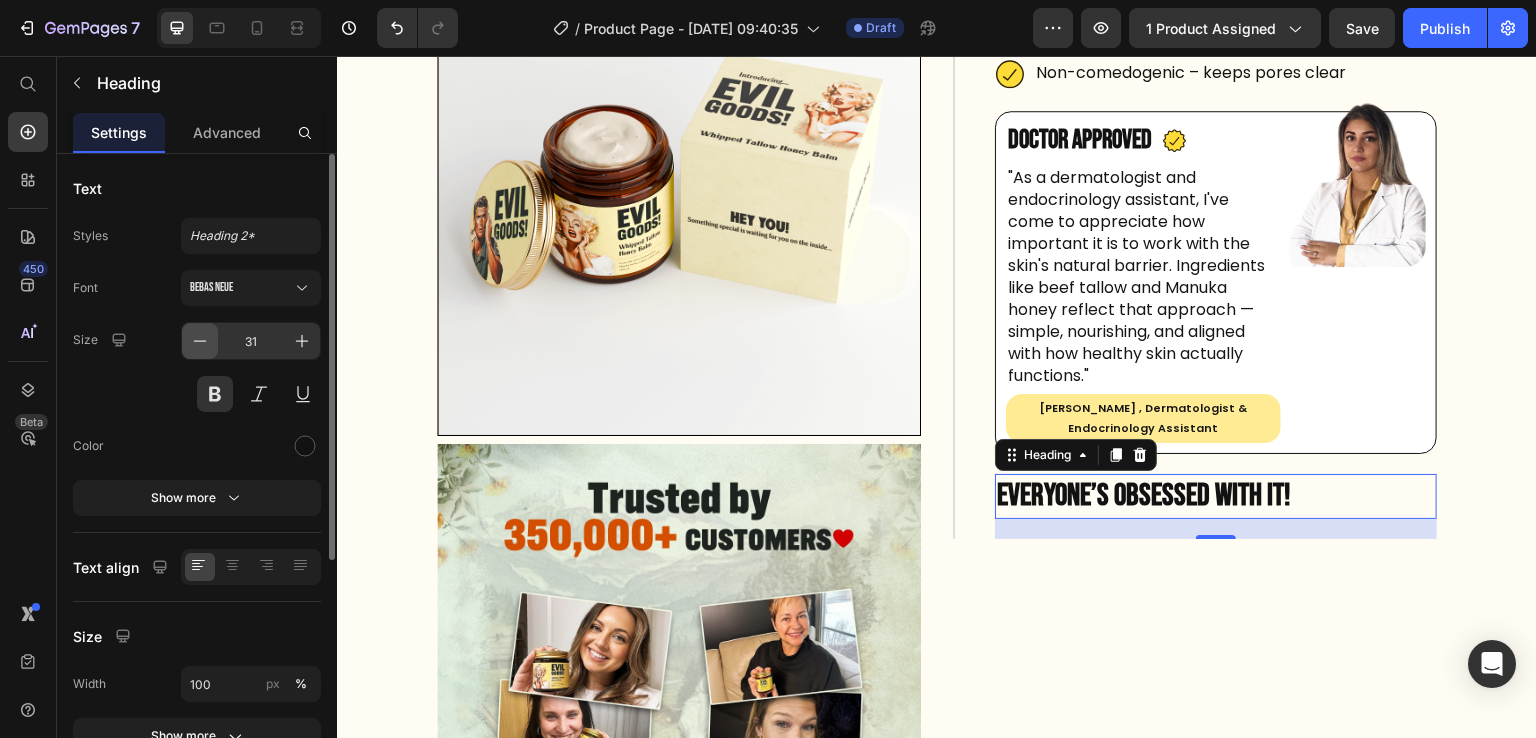 click 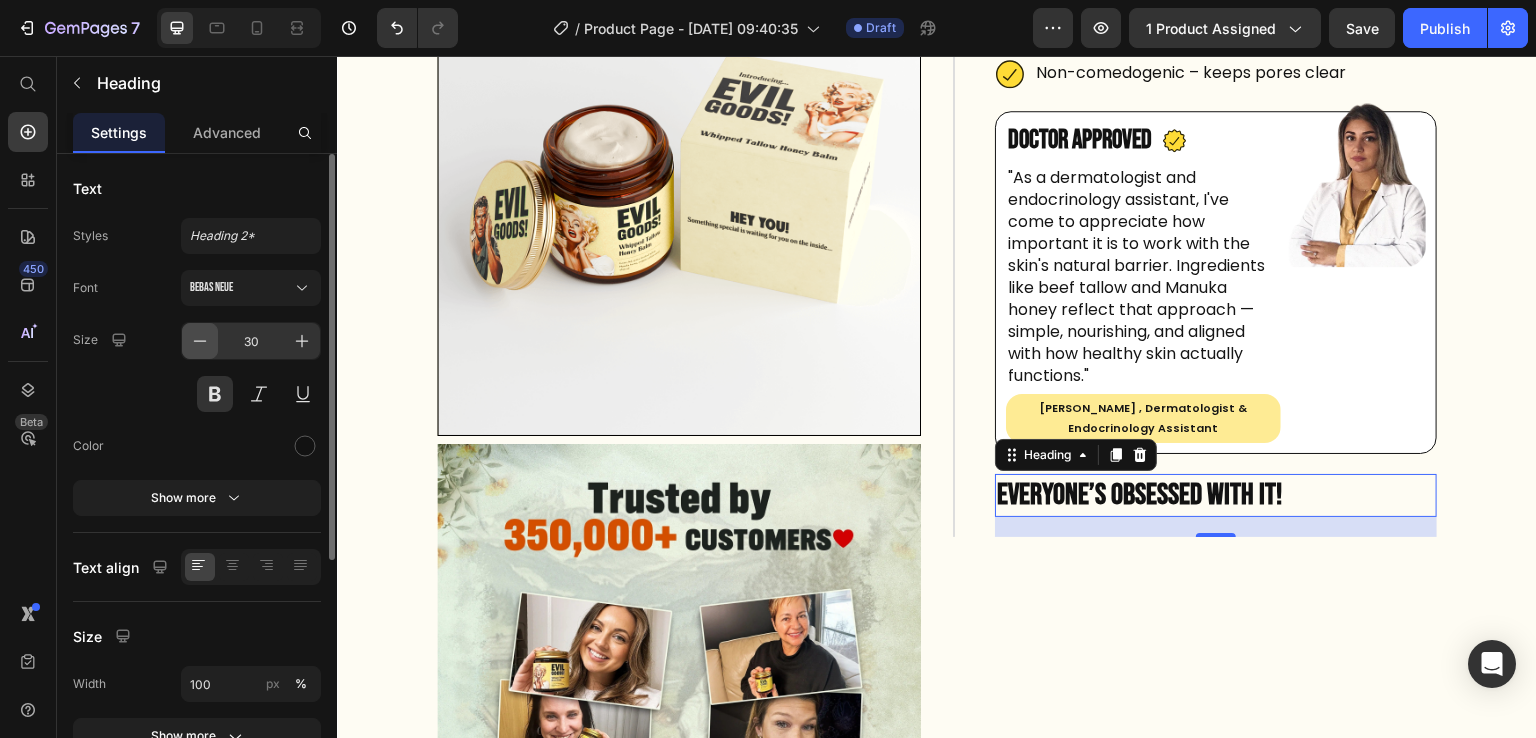 click 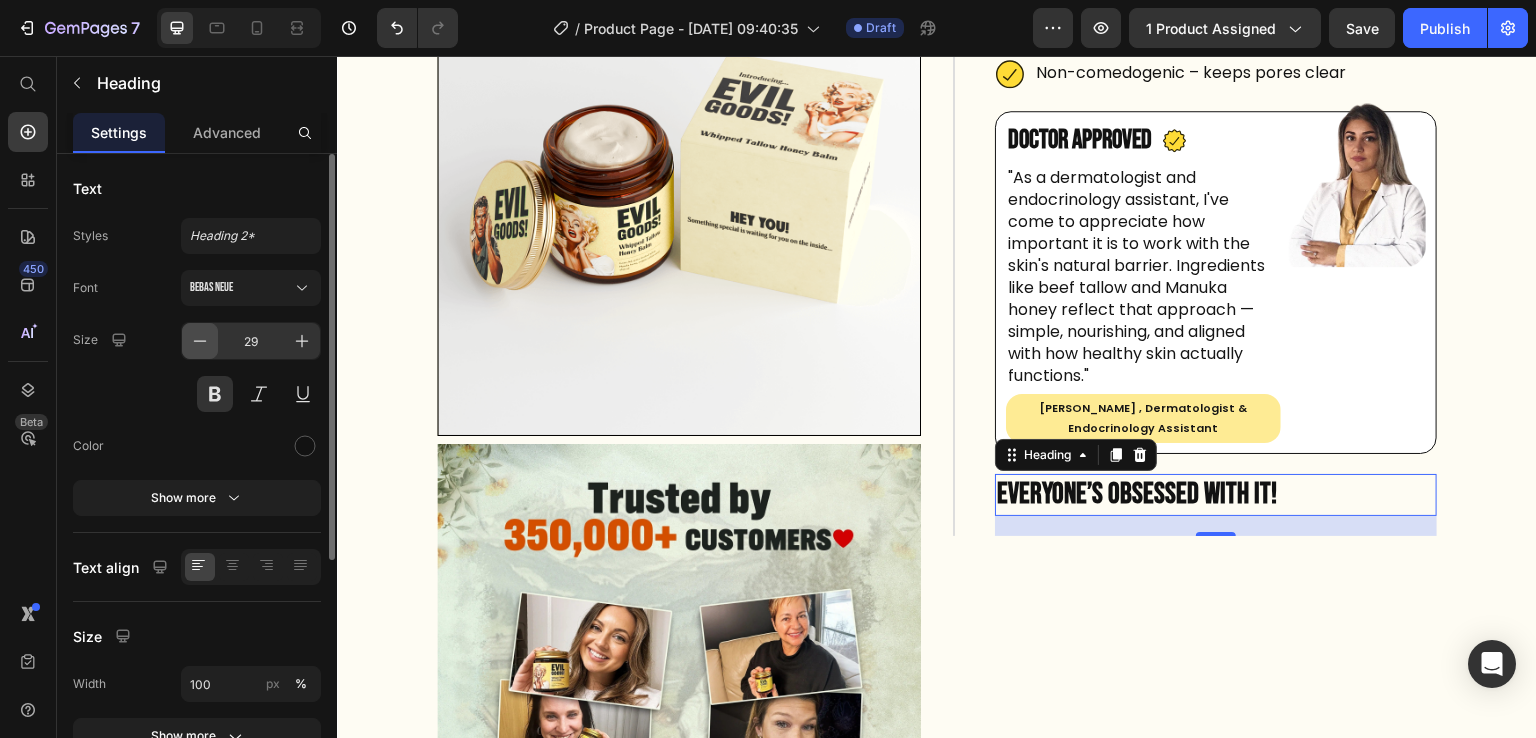 click 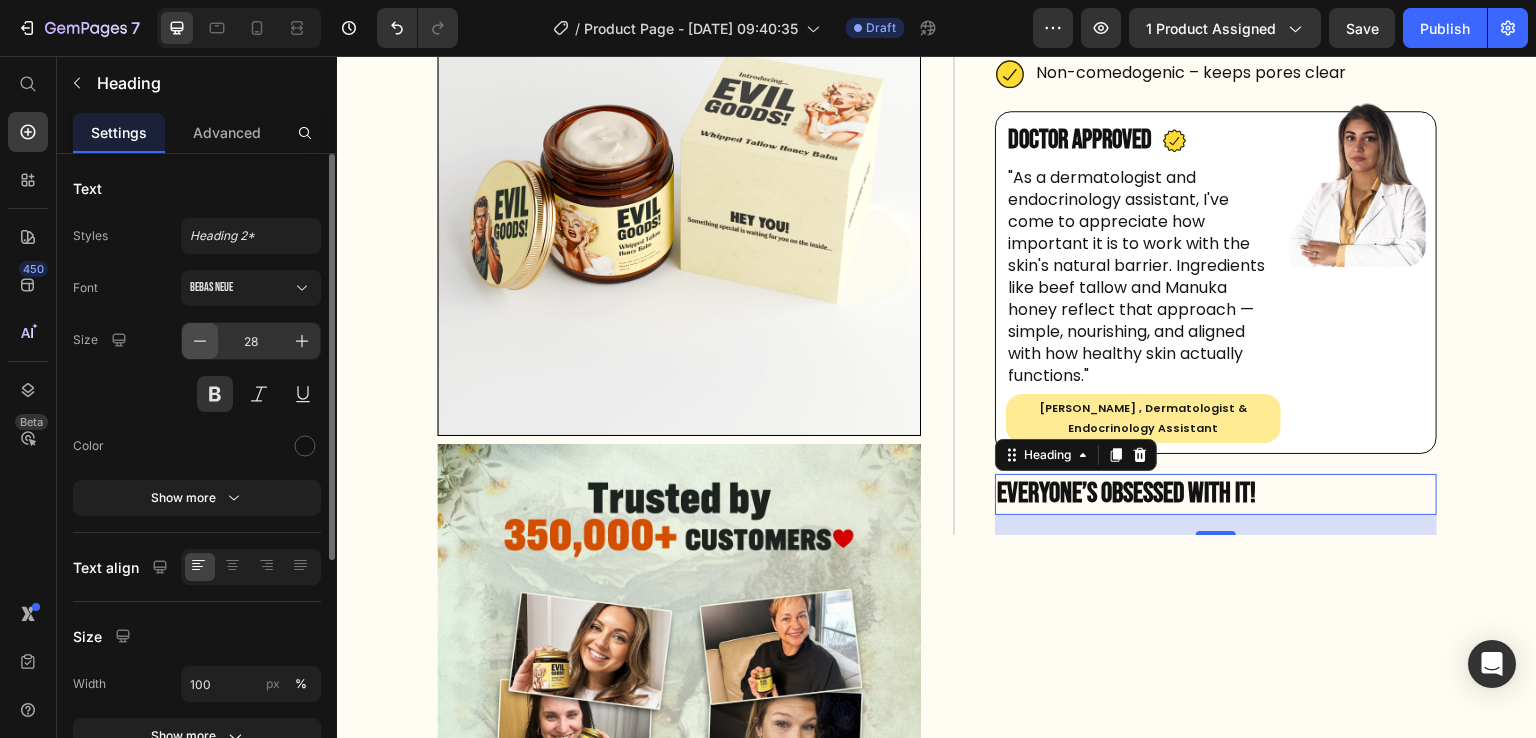 click 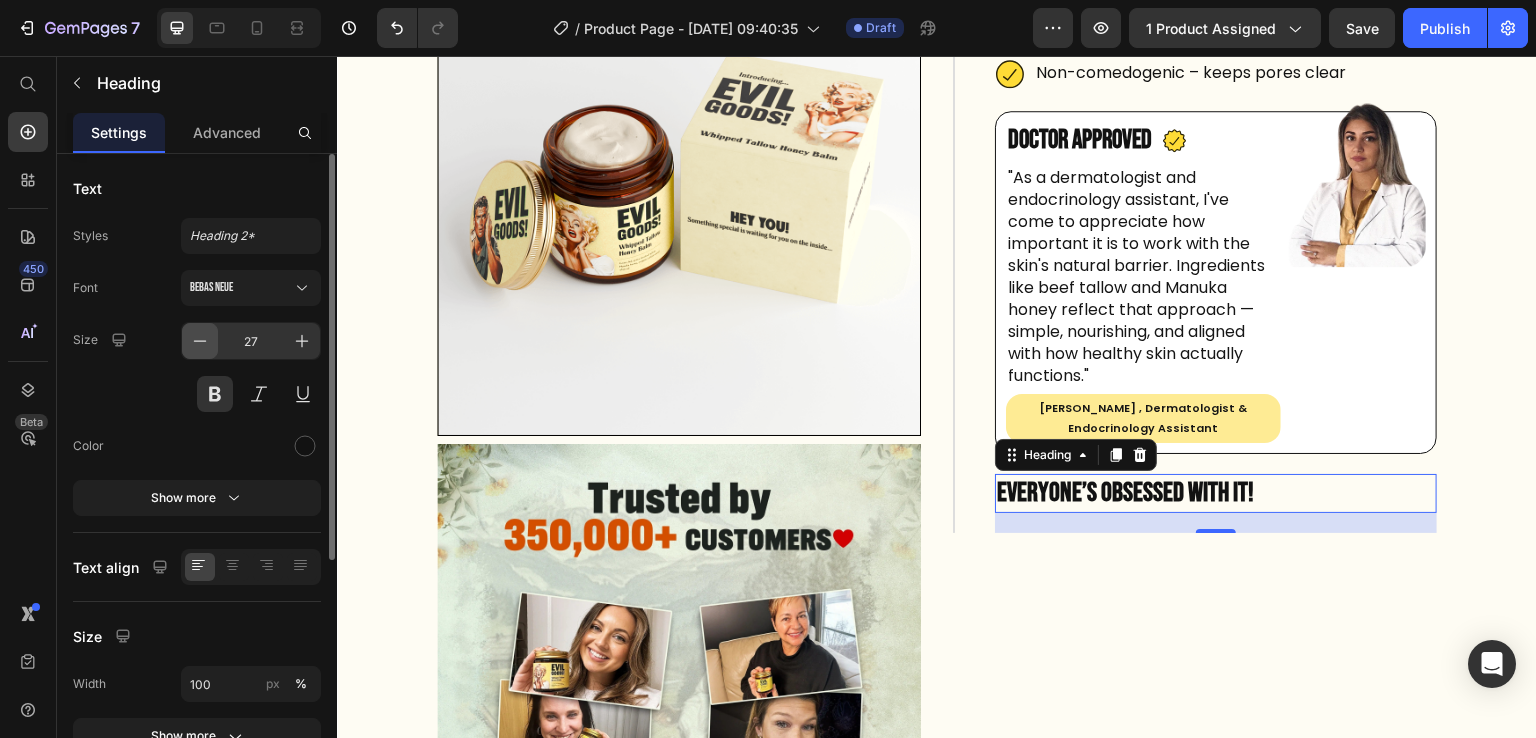 click 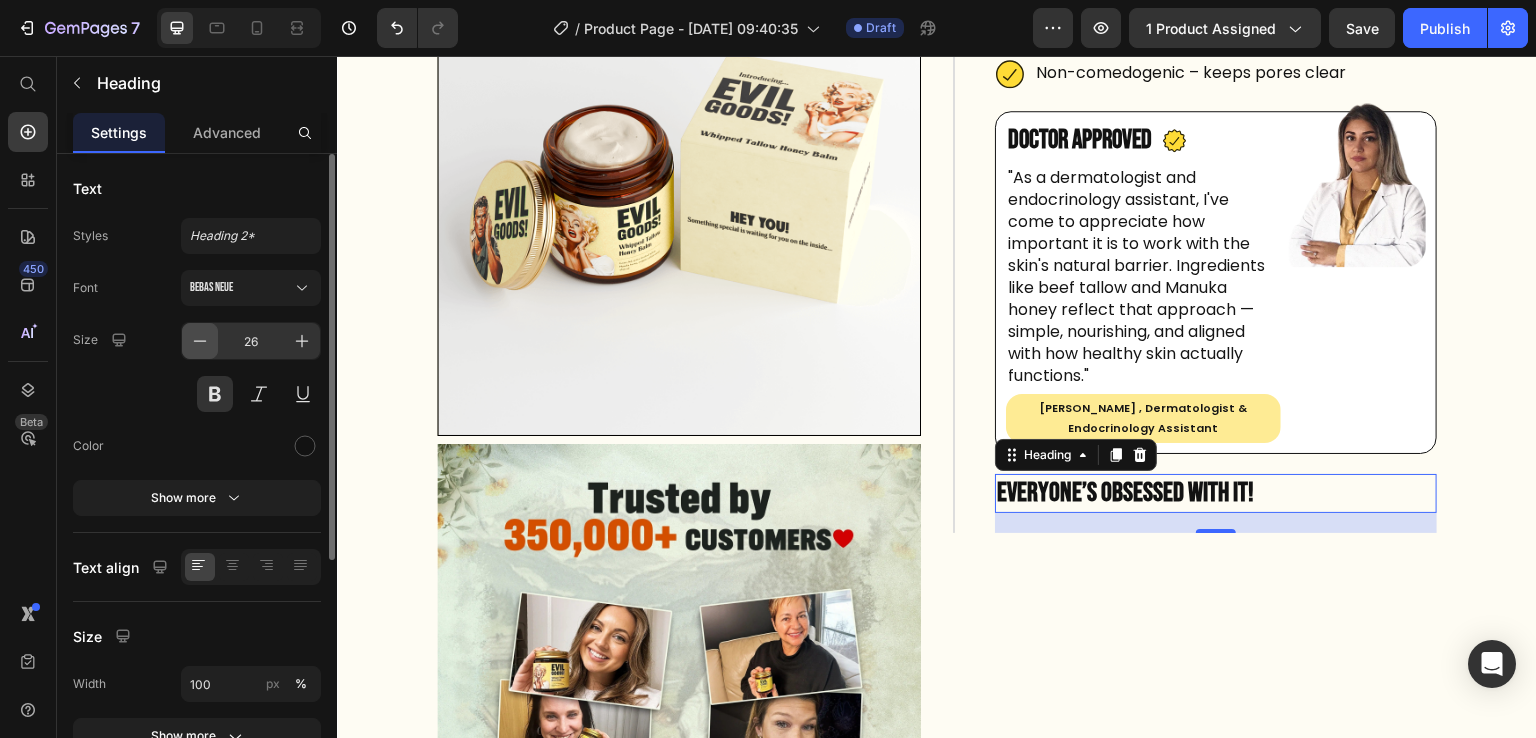 click 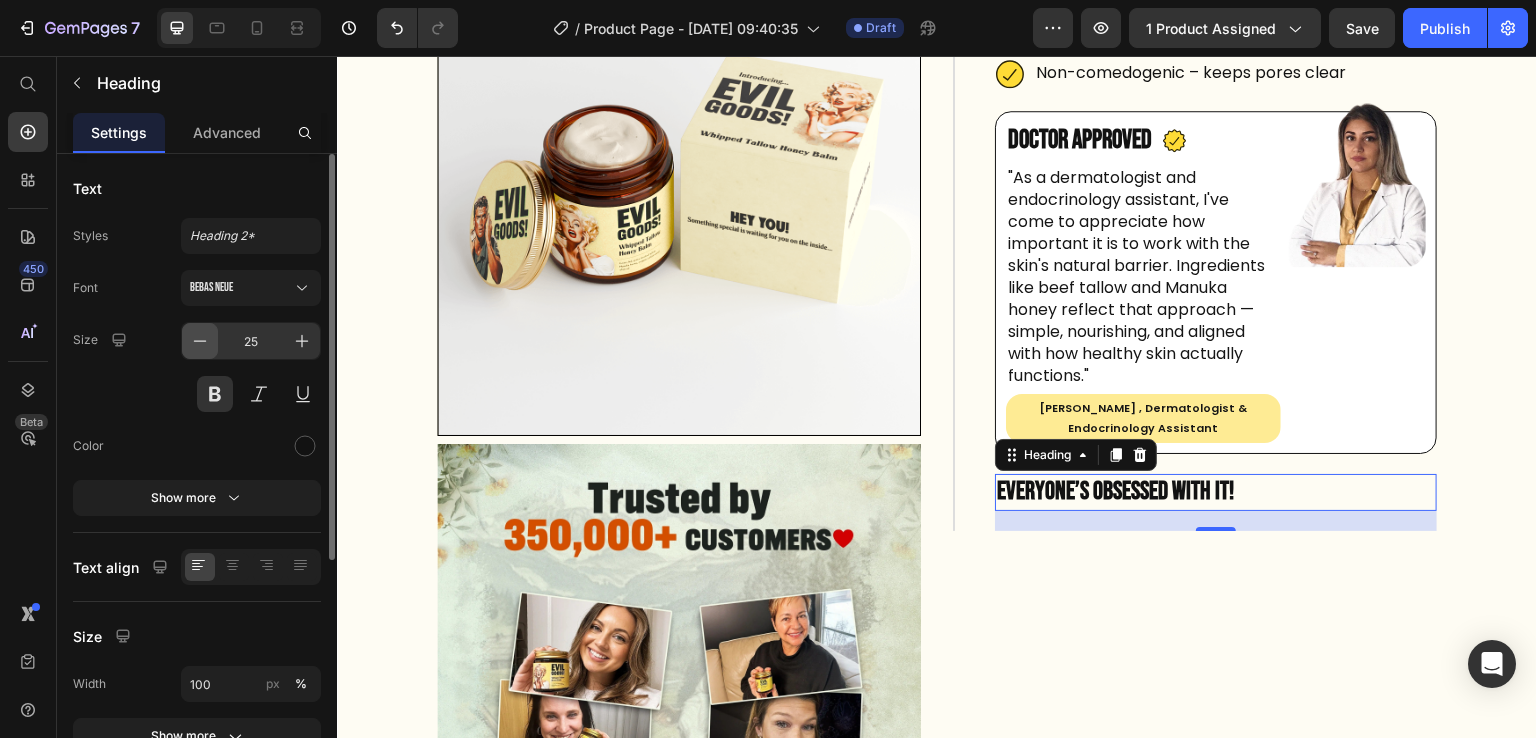 click 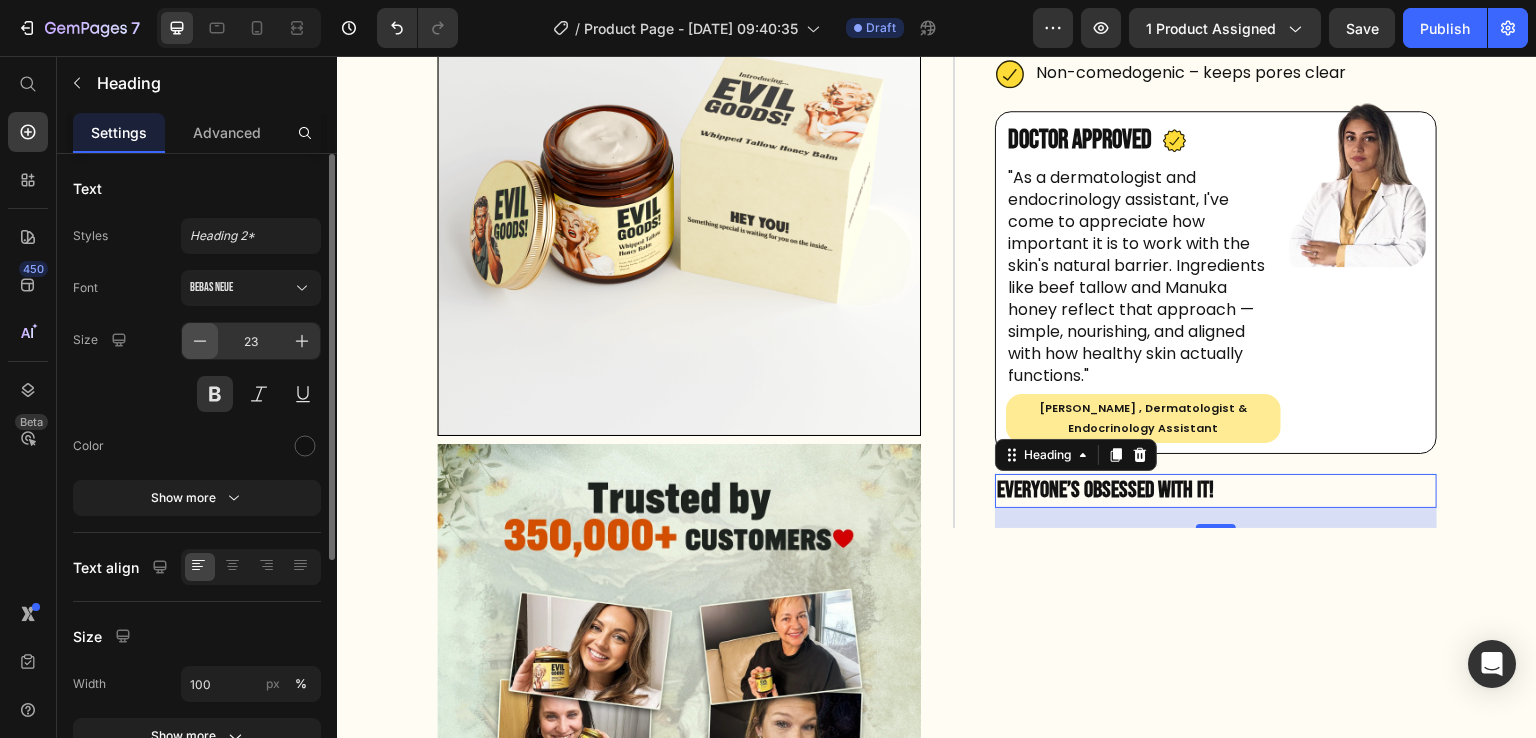 click 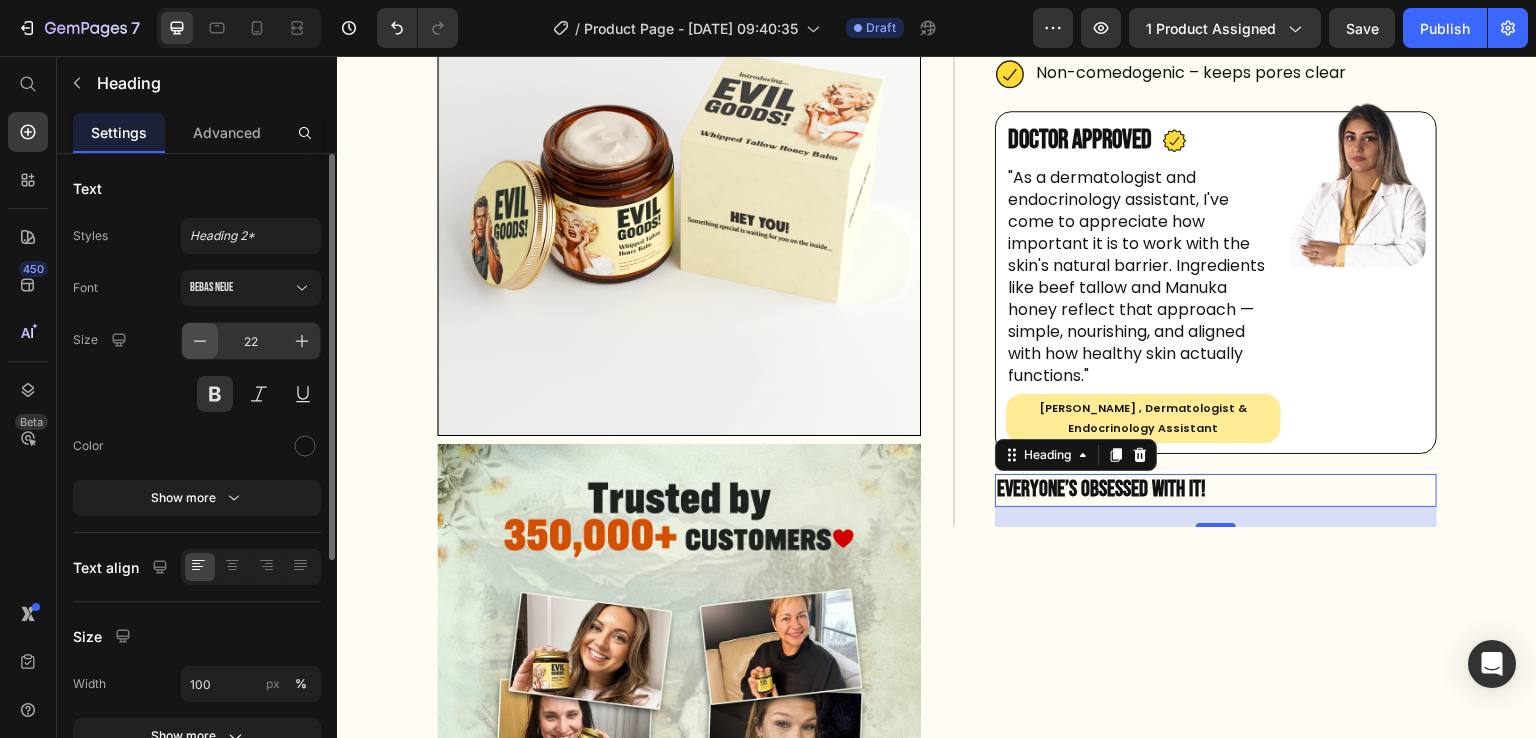 click 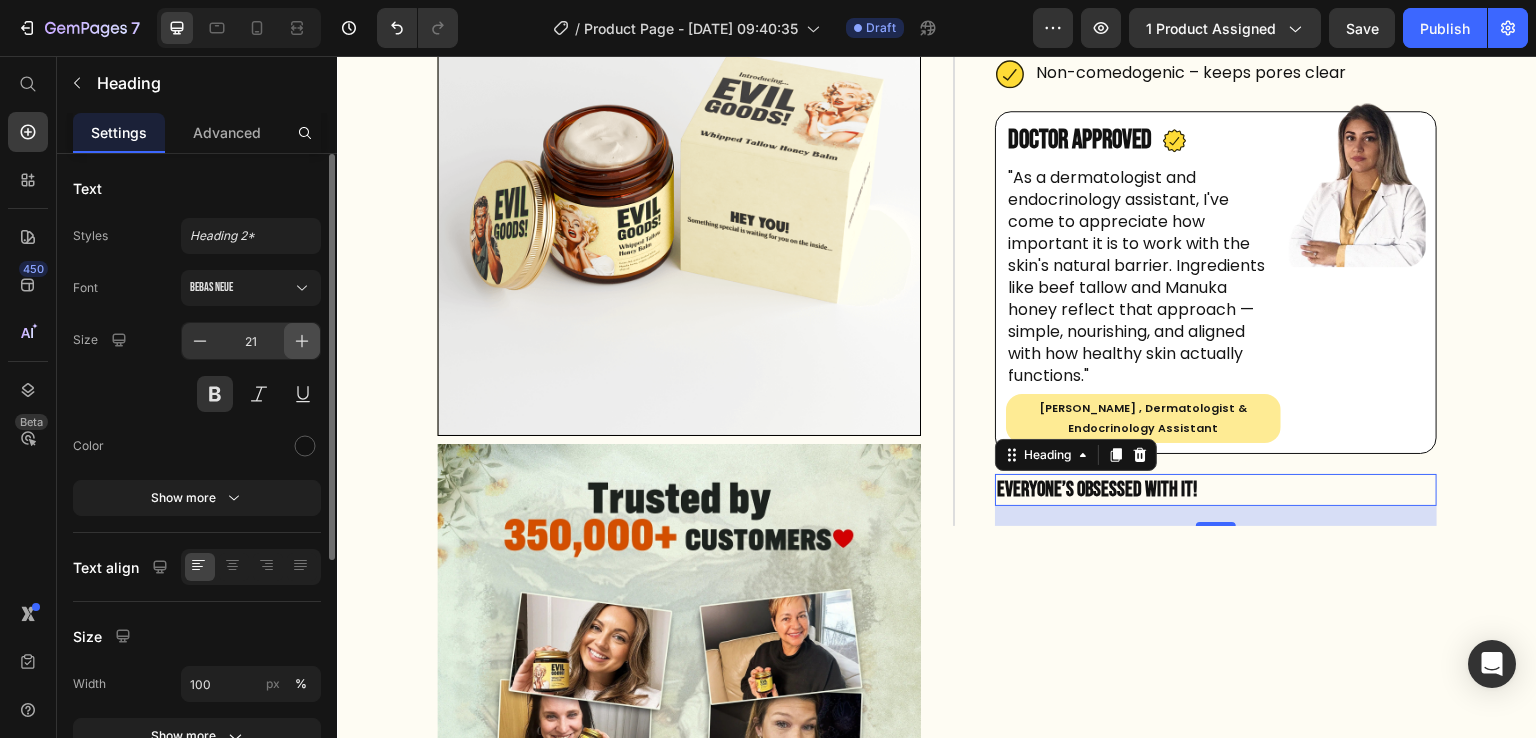 click 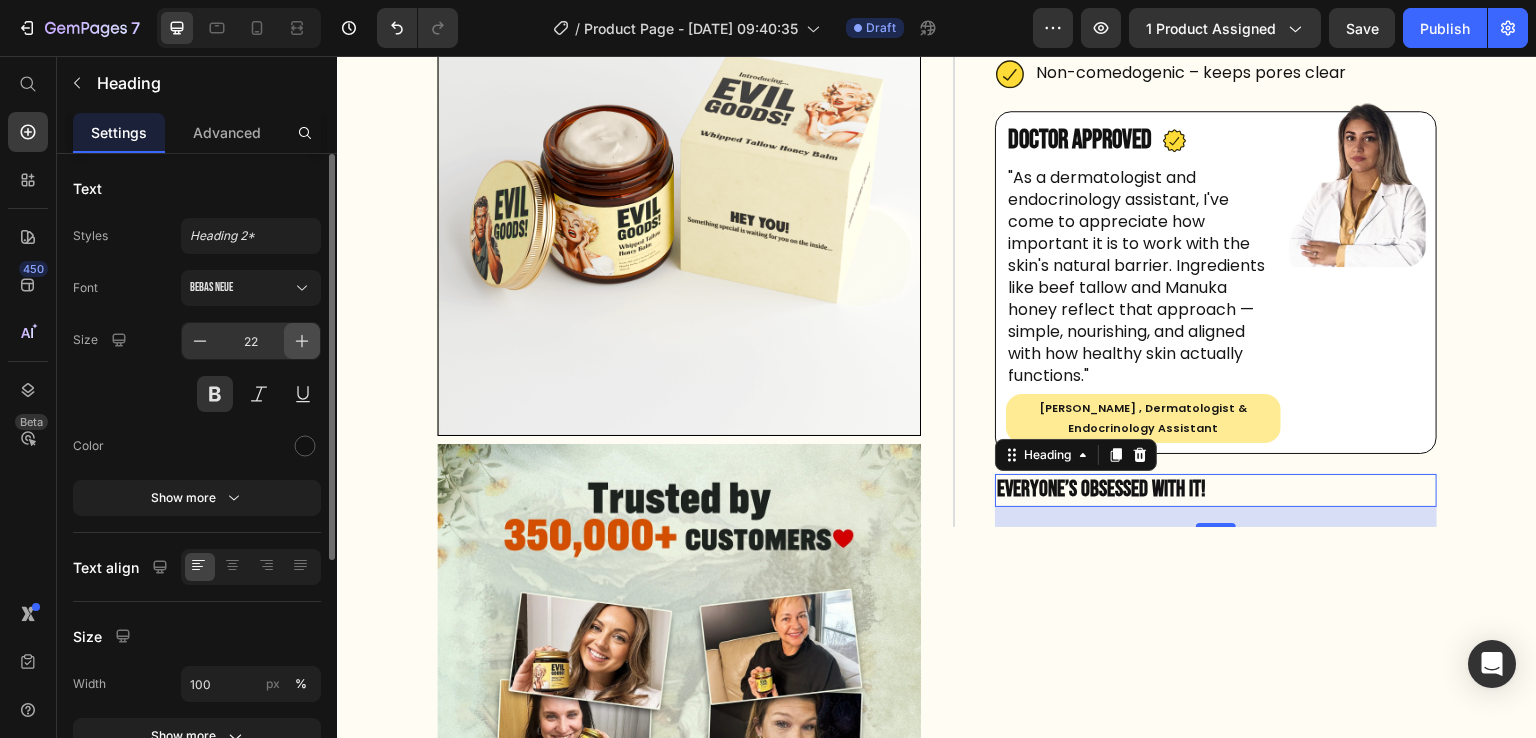 click 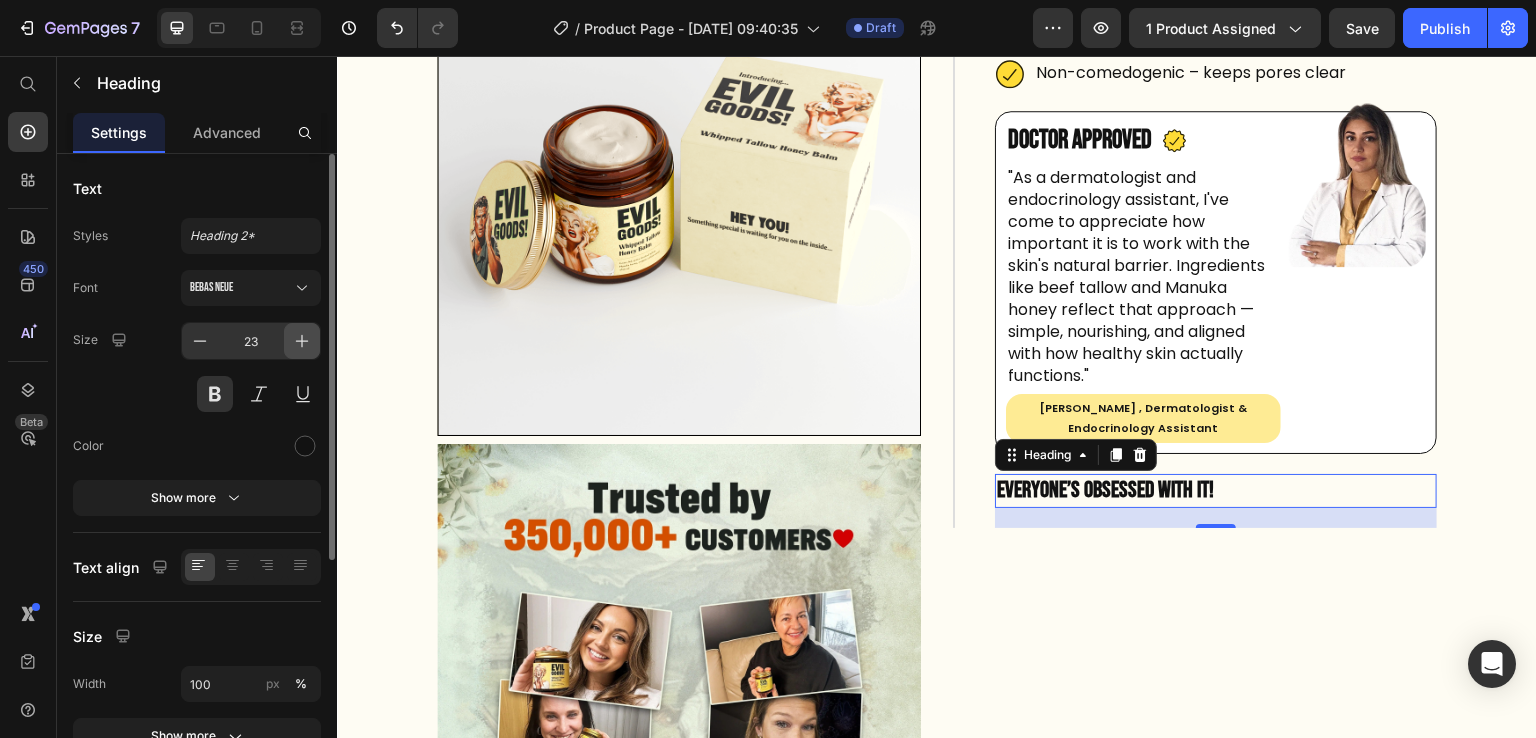 click 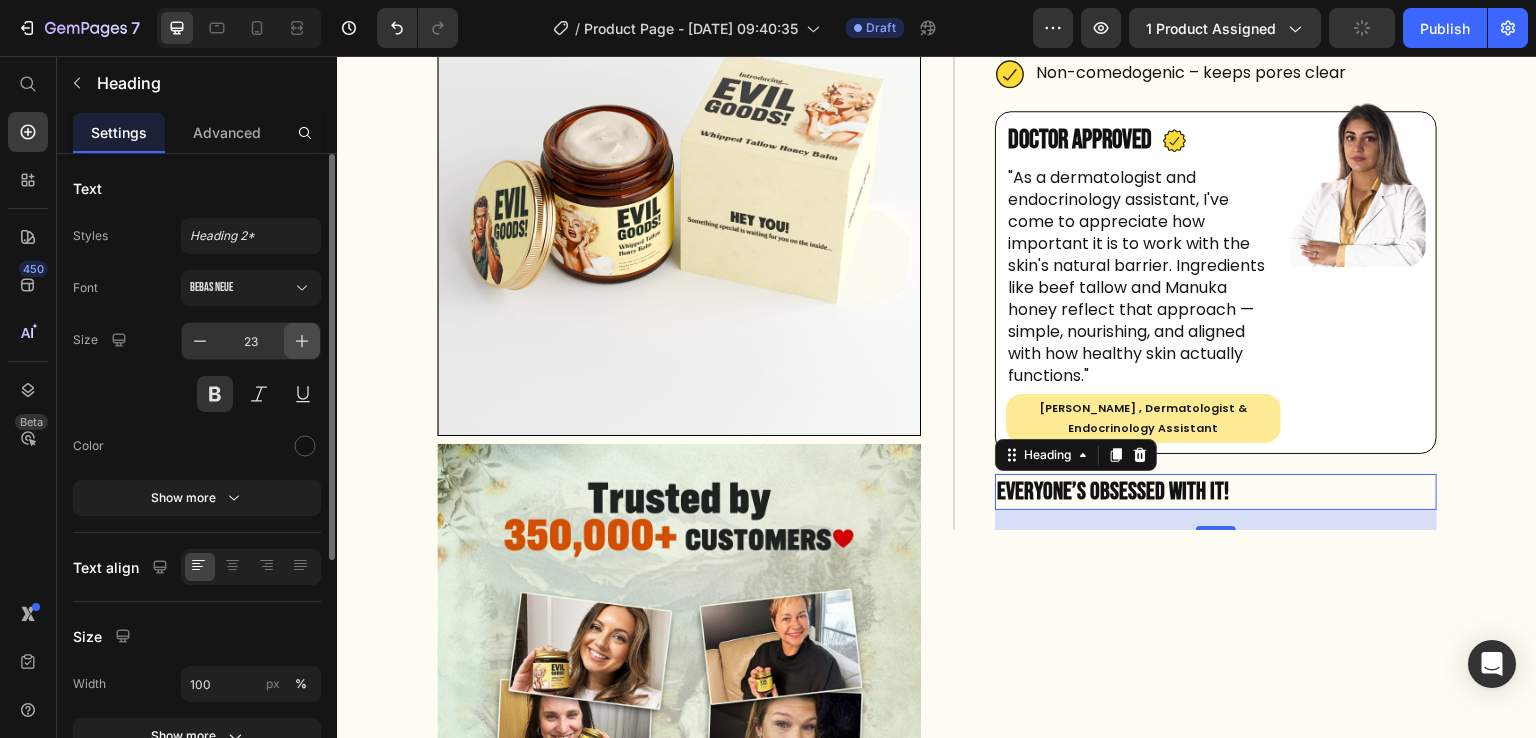 type on "24" 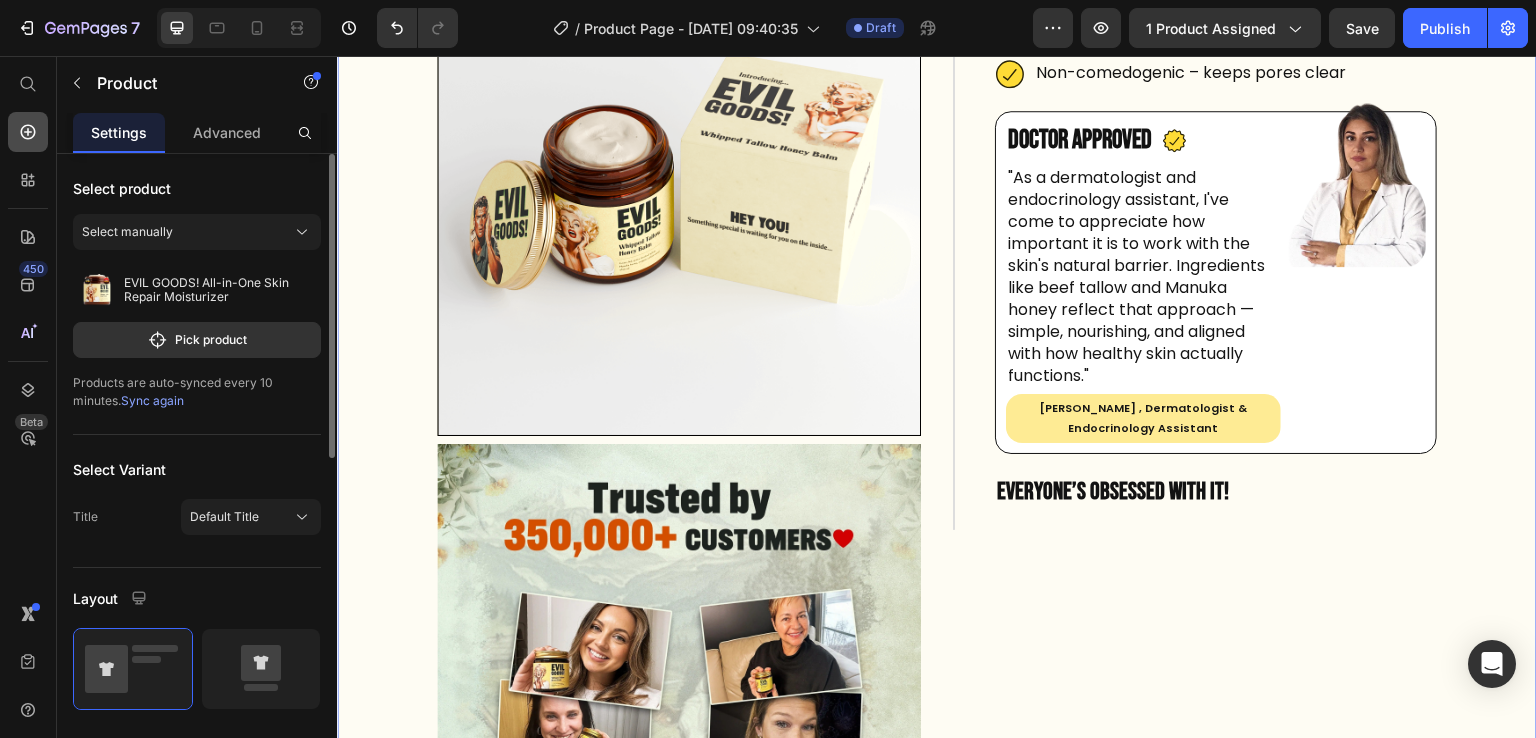 click 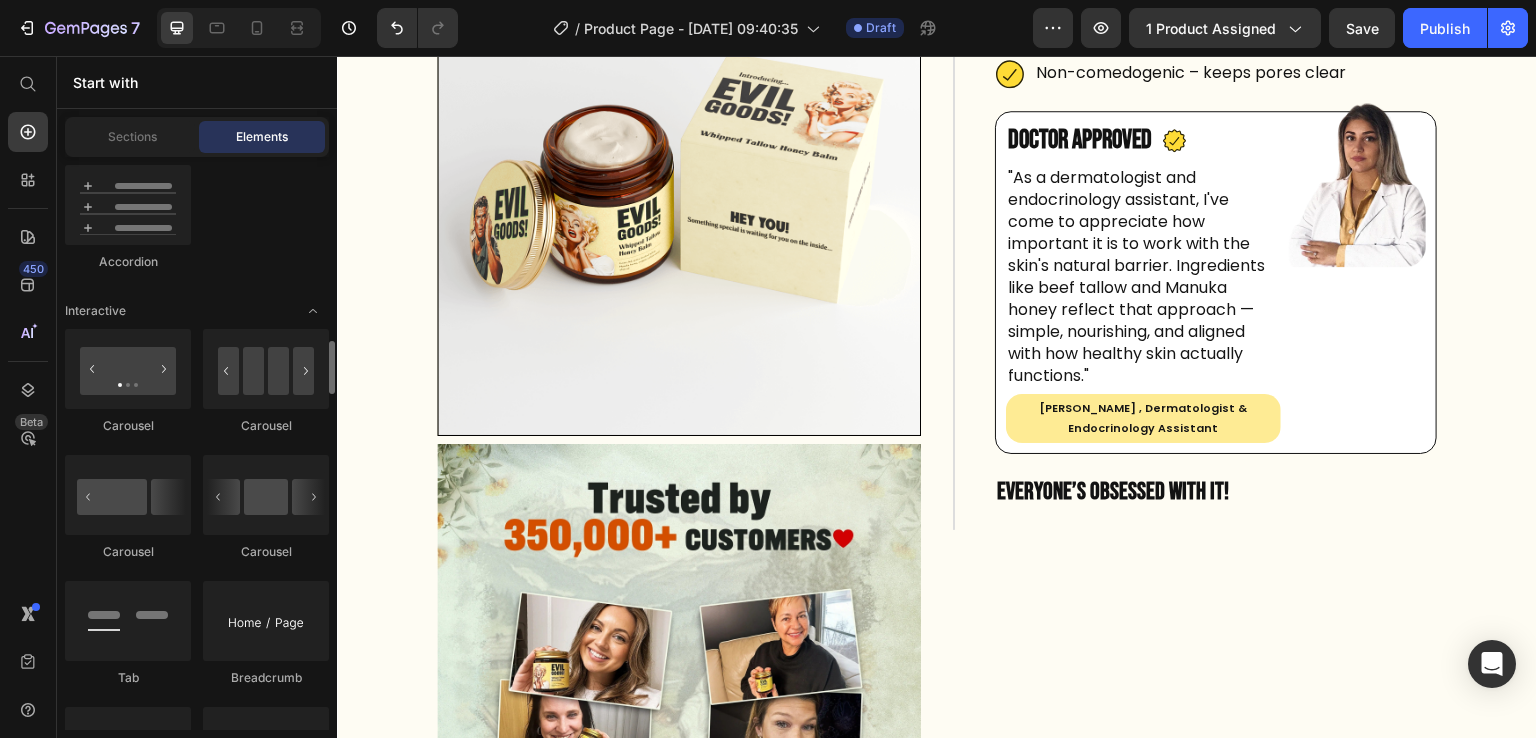 scroll, scrollTop: 1968, scrollLeft: 0, axis: vertical 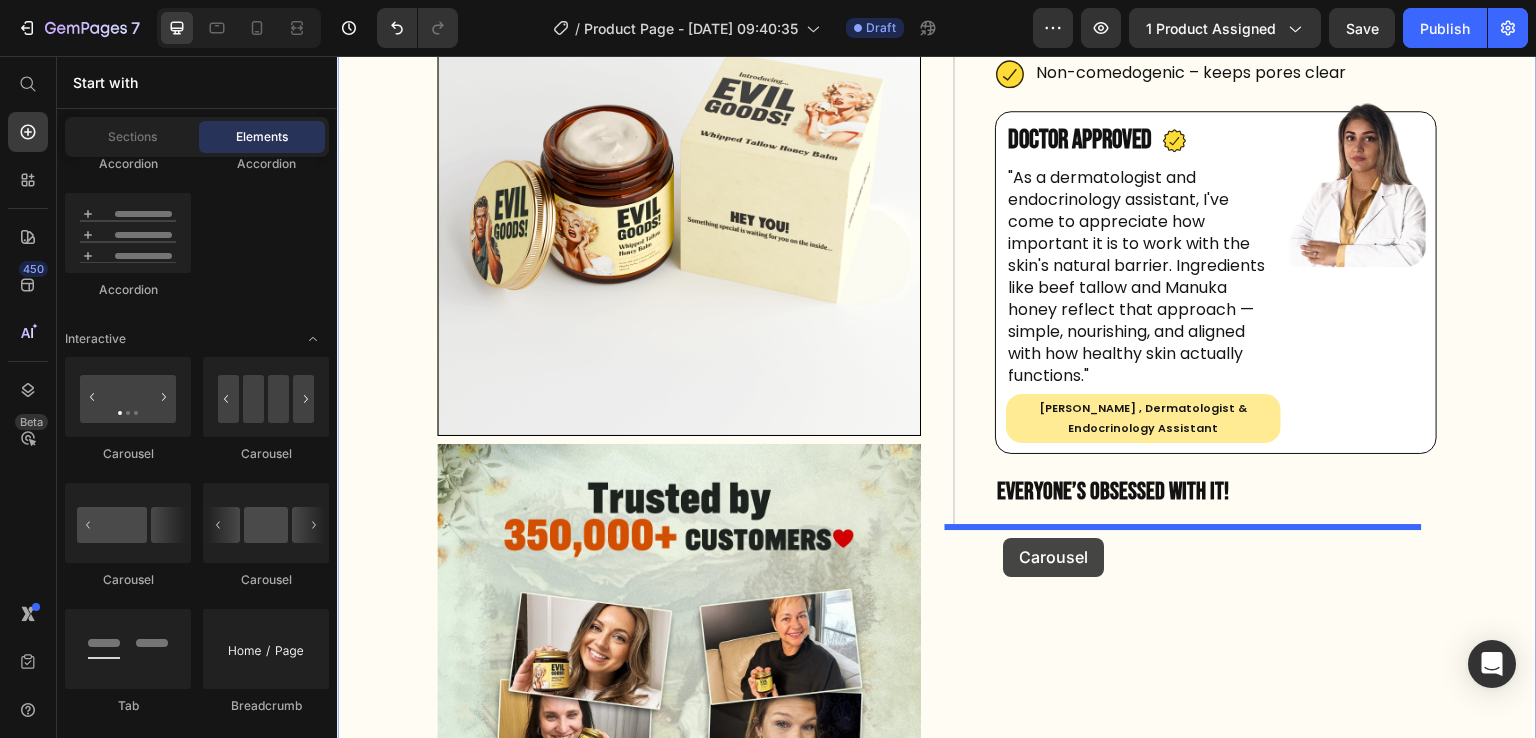 drag, startPoint x: 486, startPoint y: 479, endPoint x: 1004, endPoint y: 538, distance: 521.3492 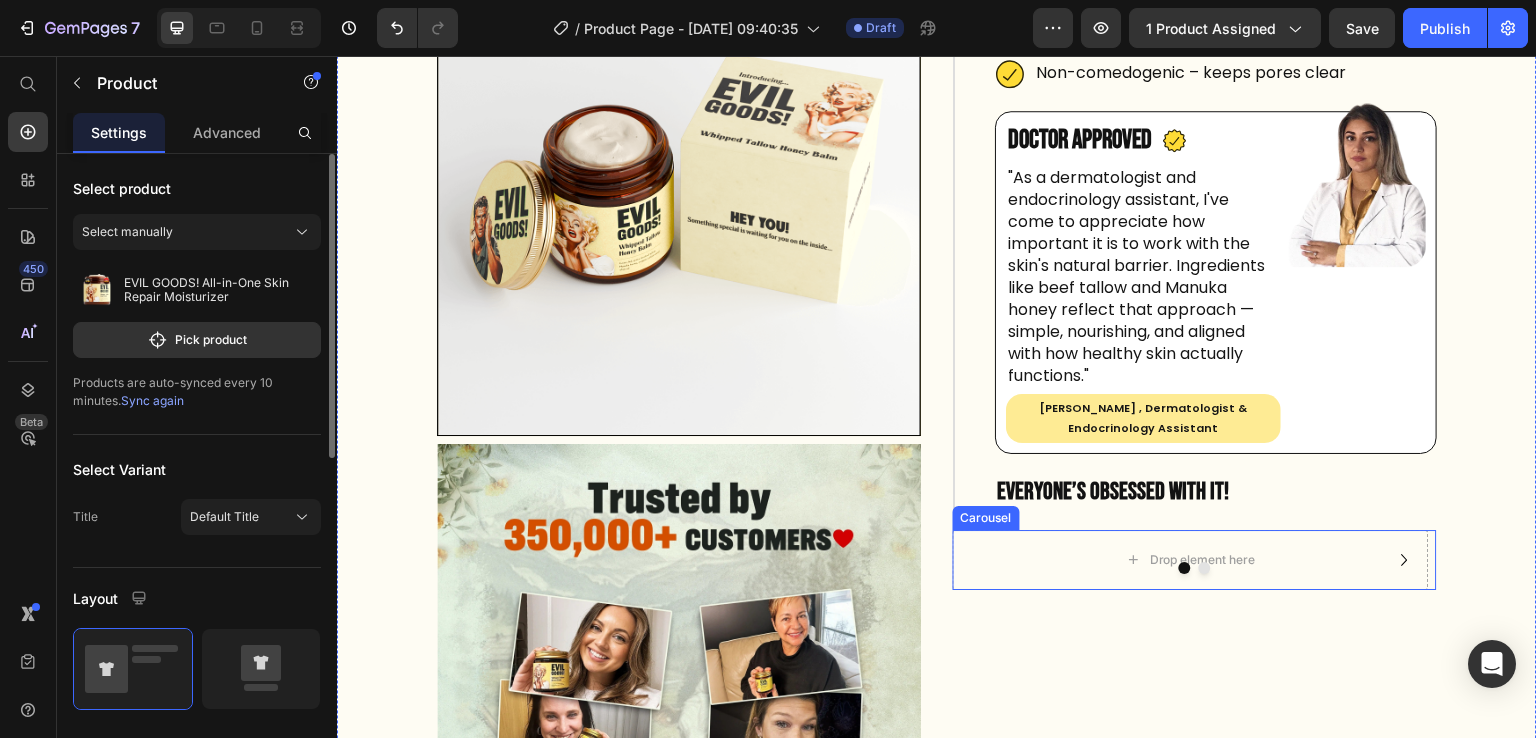 click at bounding box center (1195, 568) 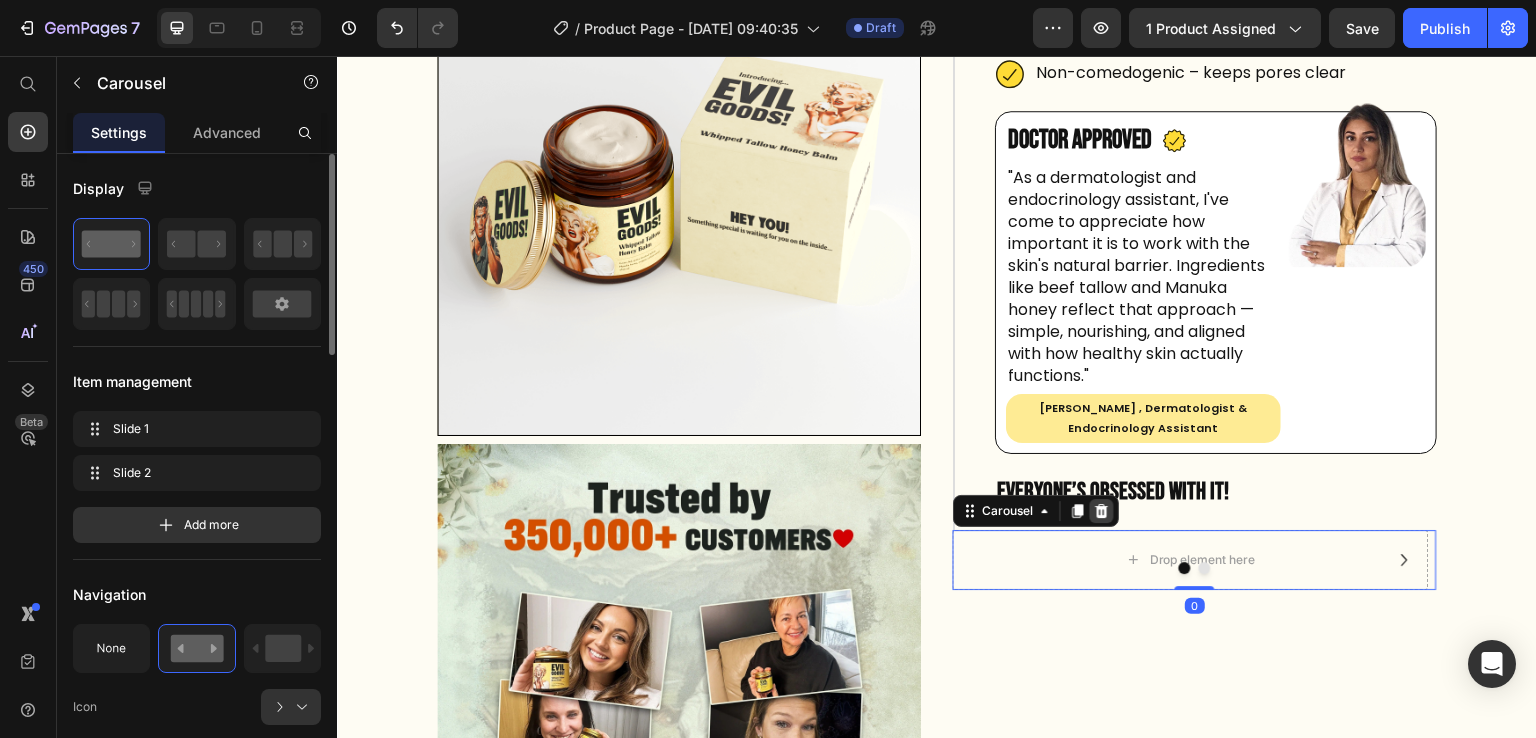 click at bounding box center [1102, 511] 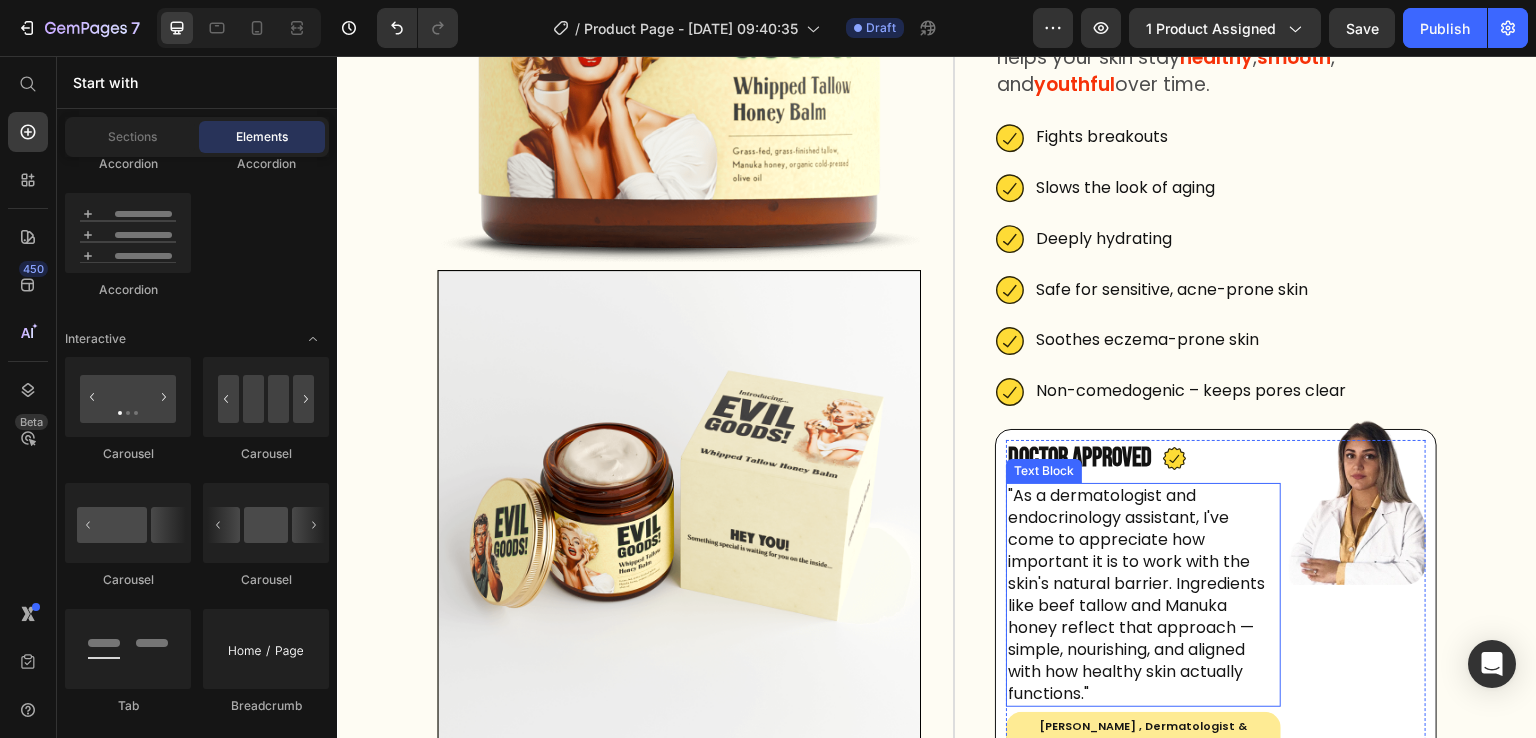 scroll, scrollTop: 350, scrollLeft: 0, axis: vertical 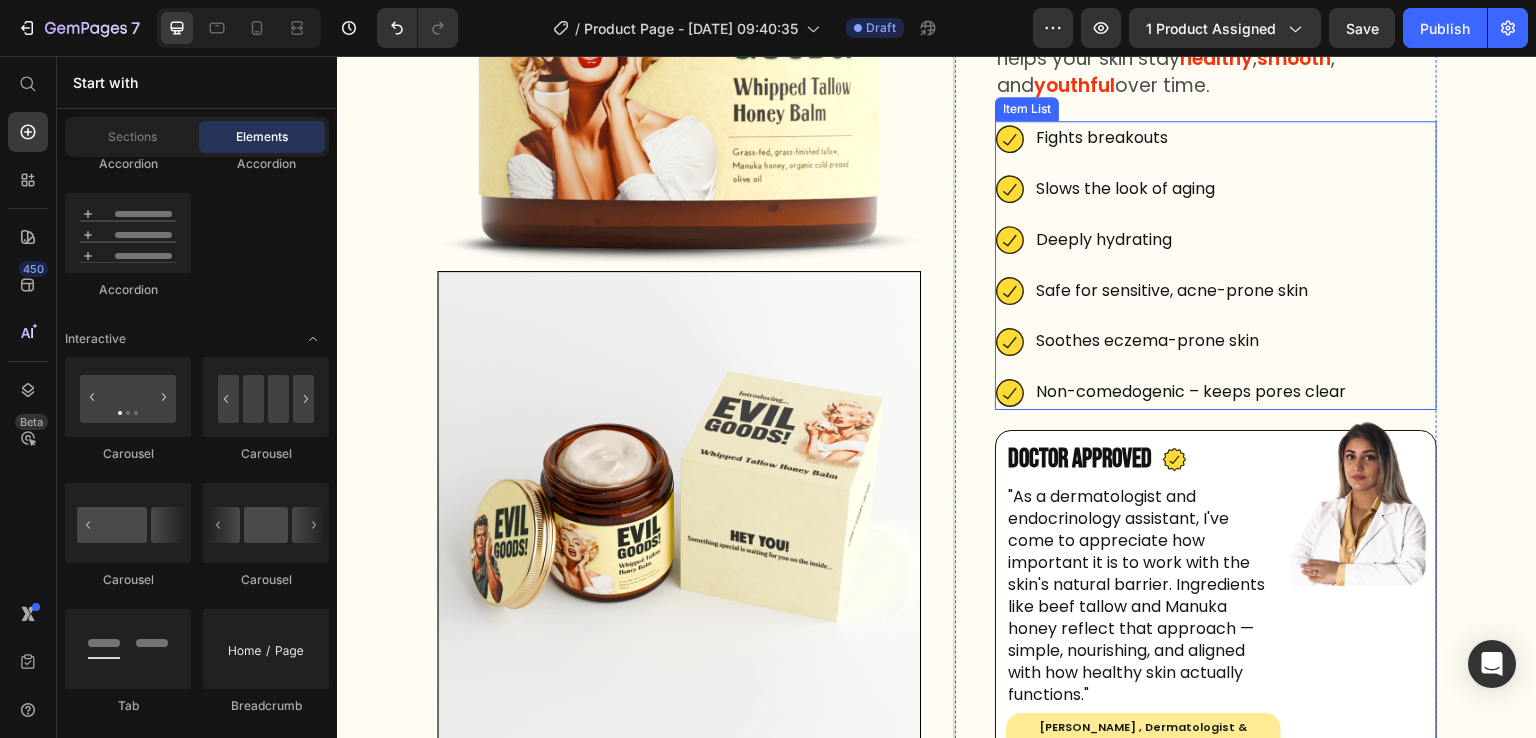 click on "Fights breakouts
Slows the look of aging
Deeply hydrating
Safe for sensitive, acne-prone skin
Soothes eczema-prone skin
Non-comedogenic – keeps pores clear" at bounding box center (1172, 265) 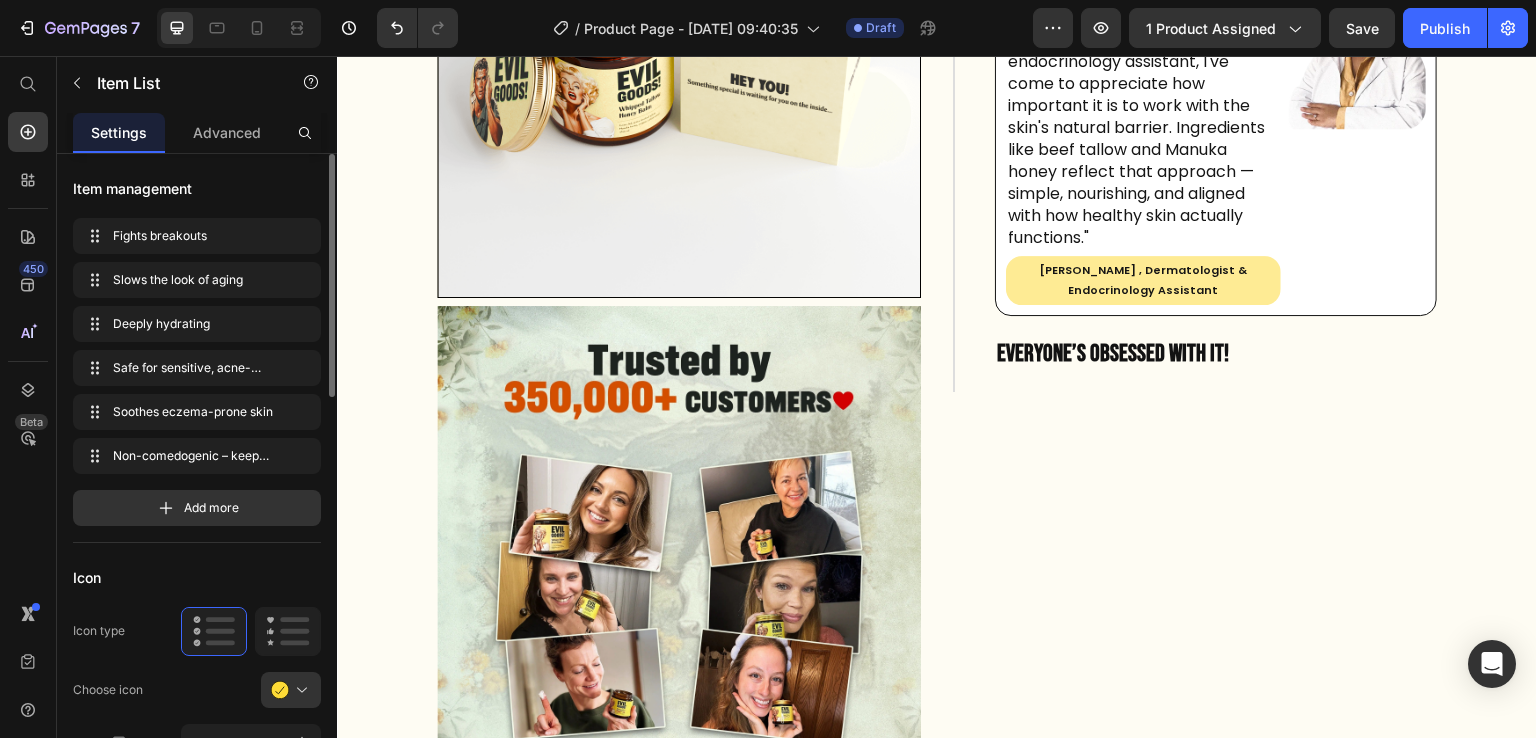 scroll, scrollTop: 808, scrollLeft: 0, axis: vertical 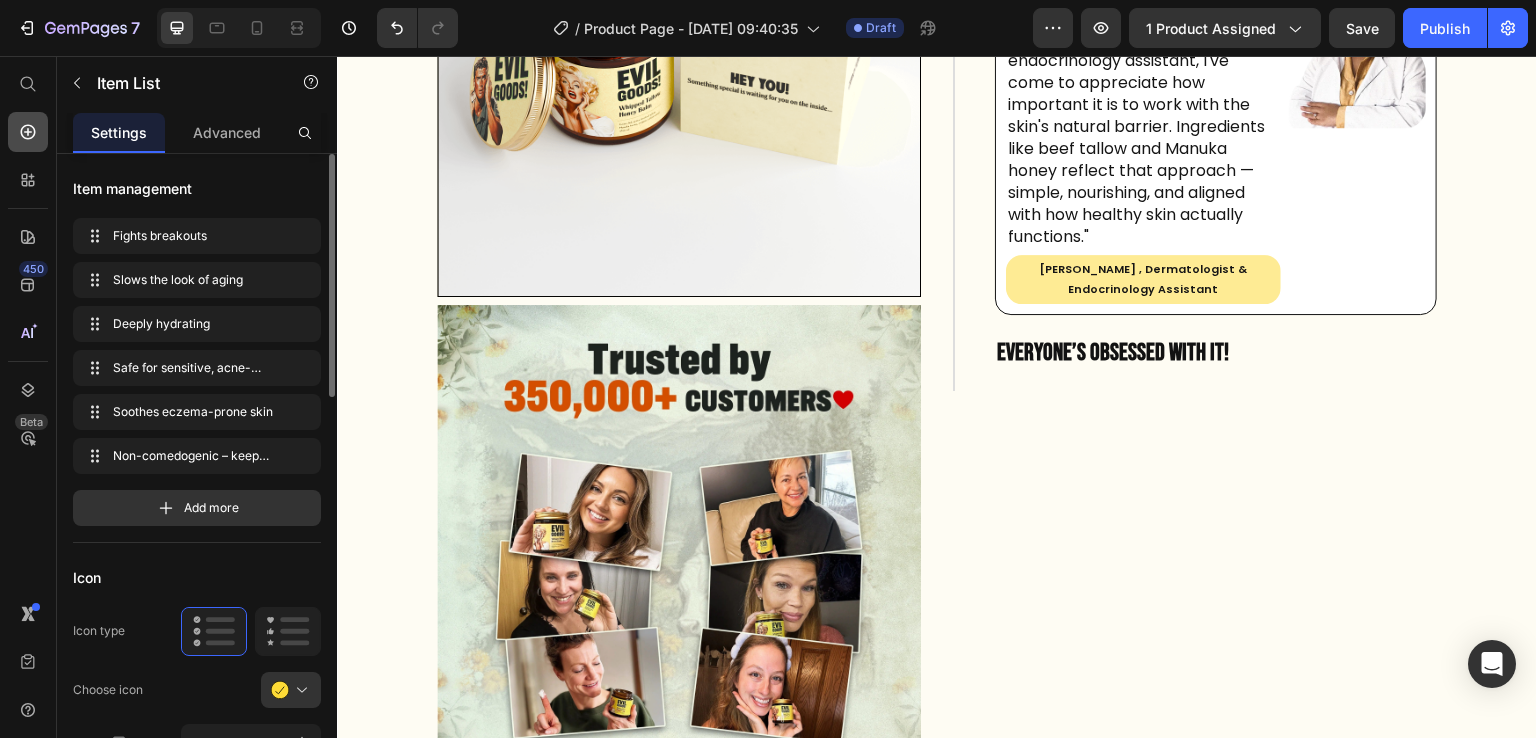 click 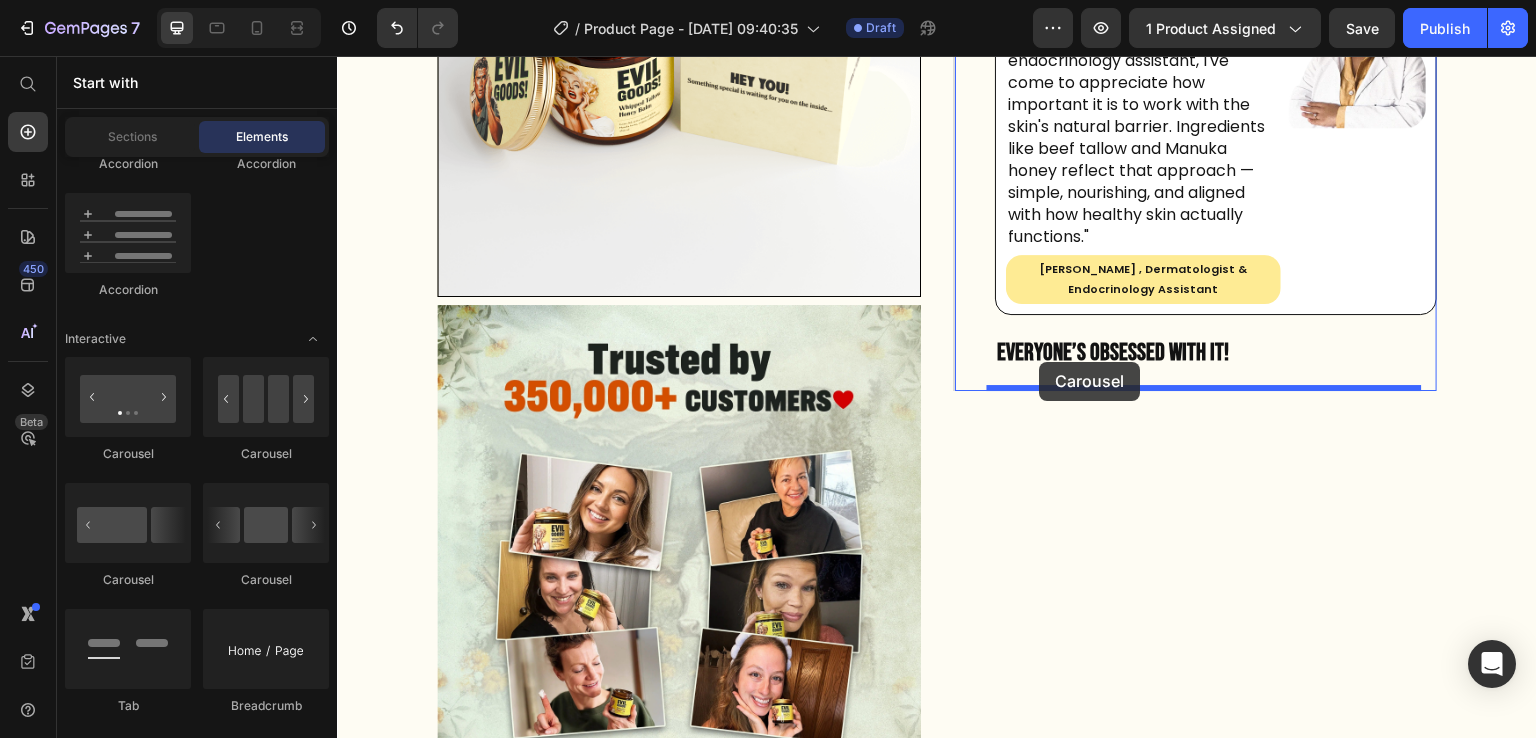 drag, startPoint x: 488, startPoint y: 474, endPoint x: 1040, endPoint y: 362, distance: 563.24774 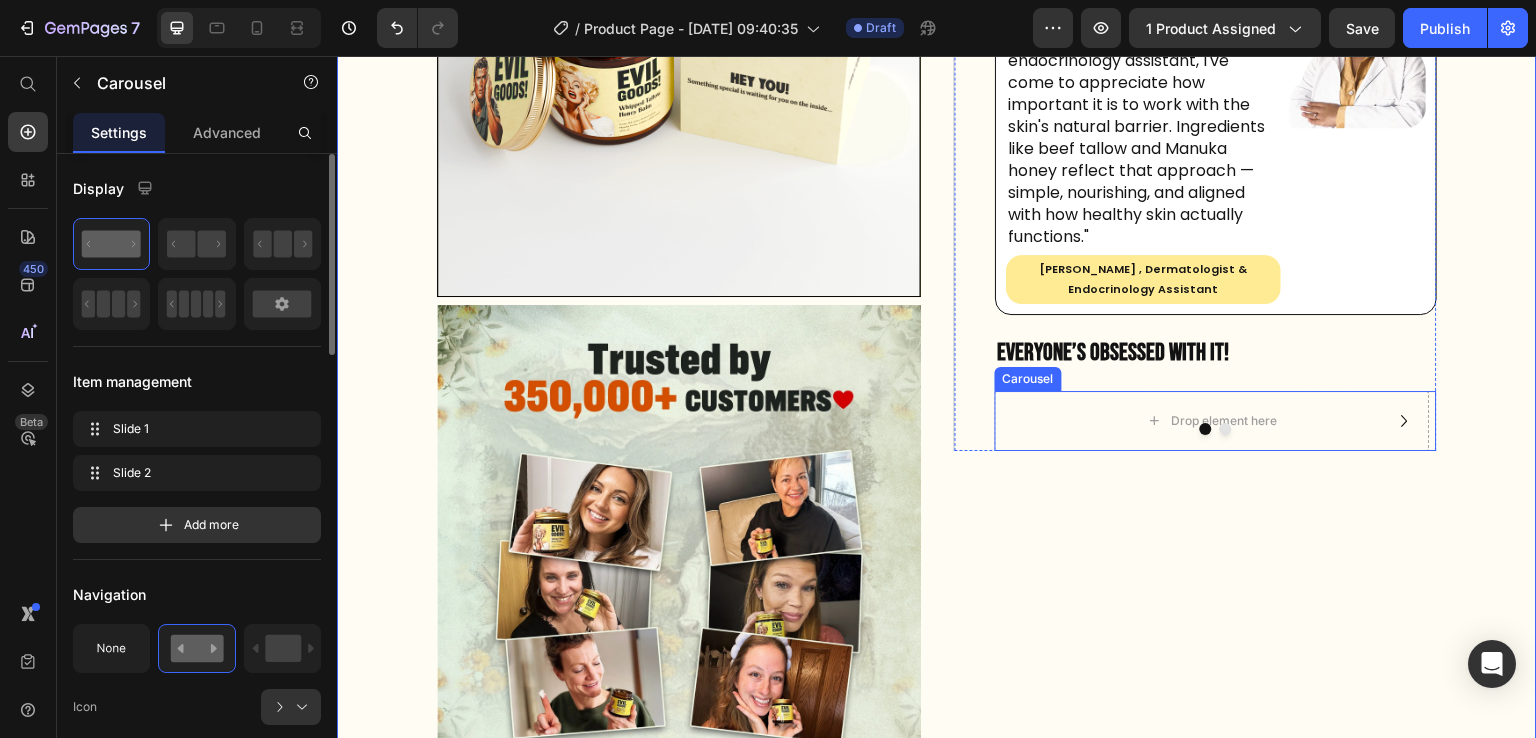 click at bounding box center (1216, 429) 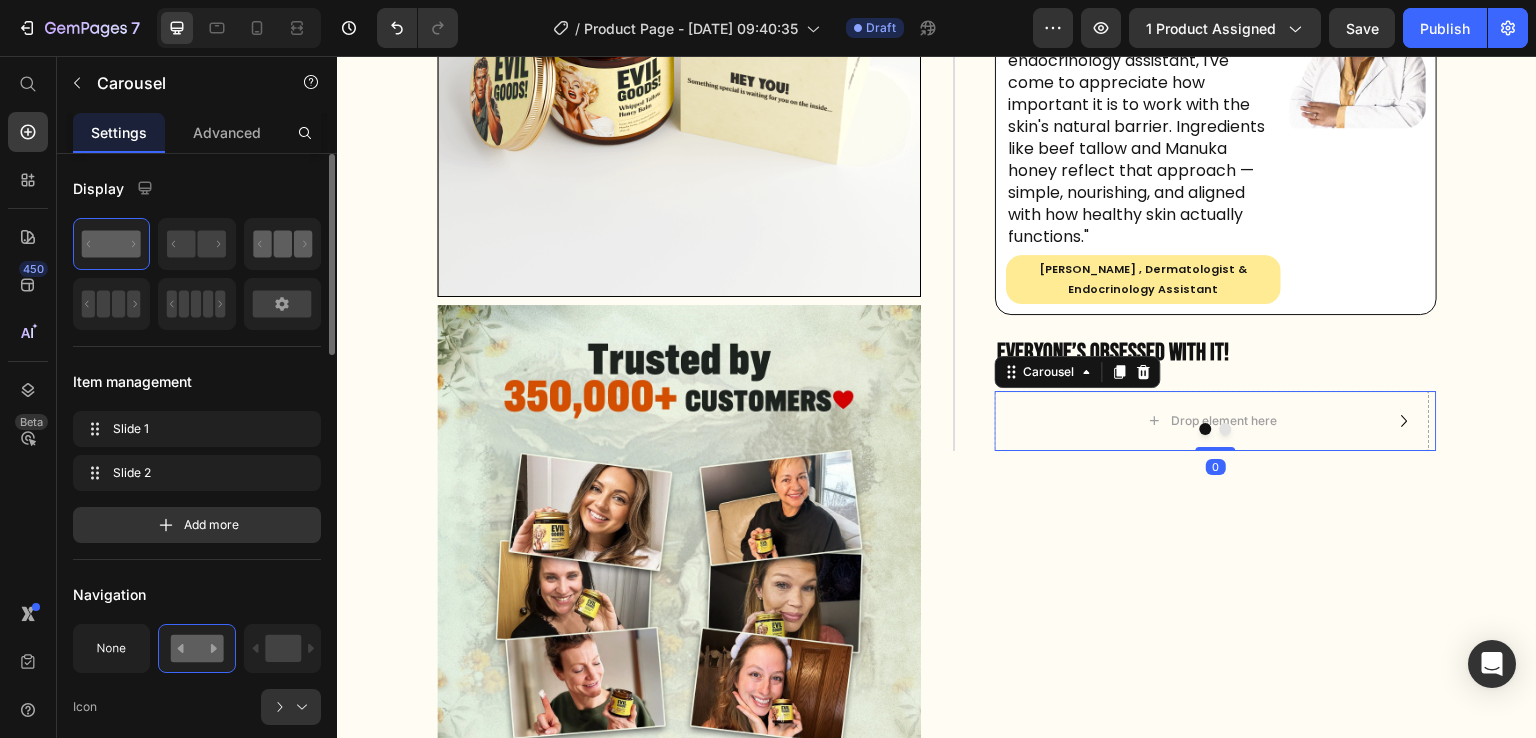 click 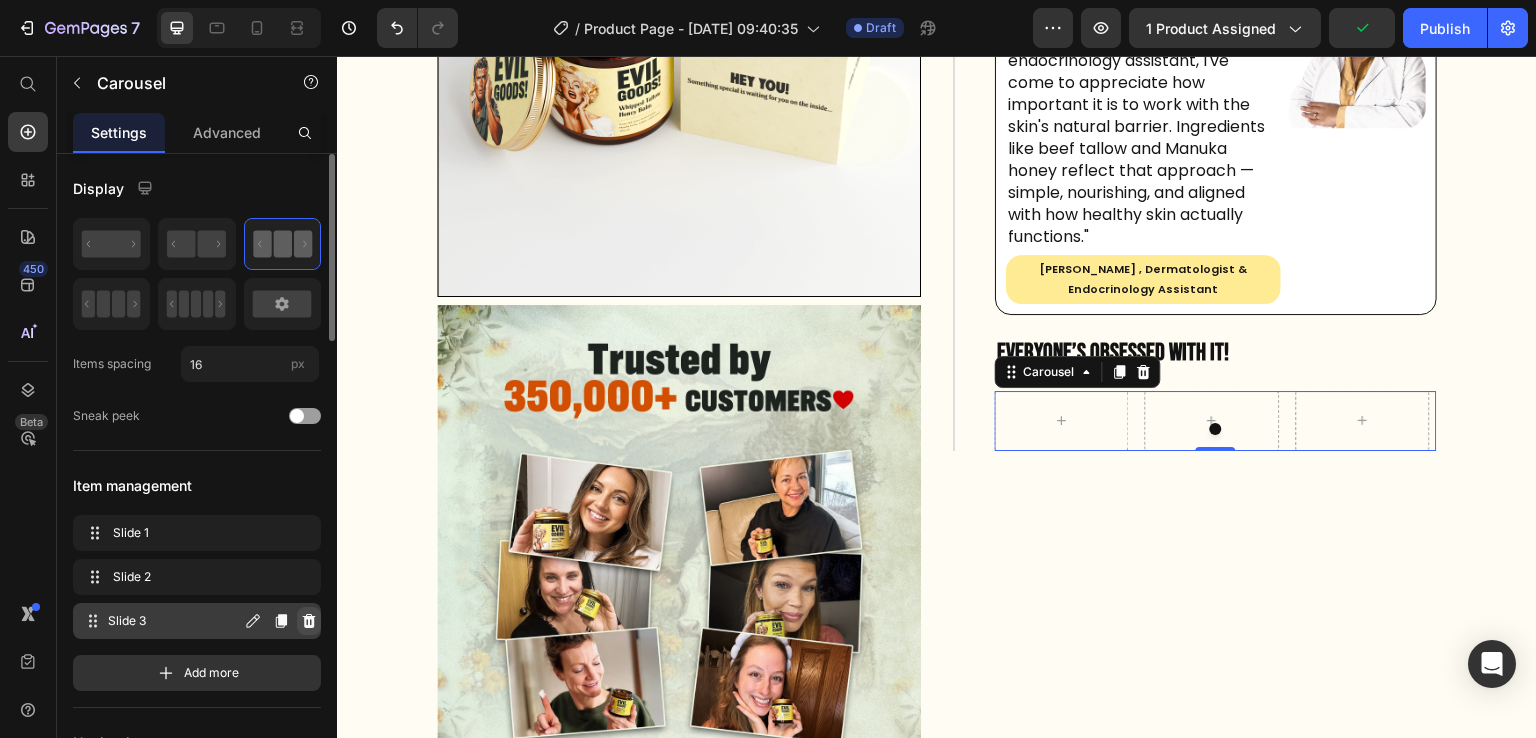 click 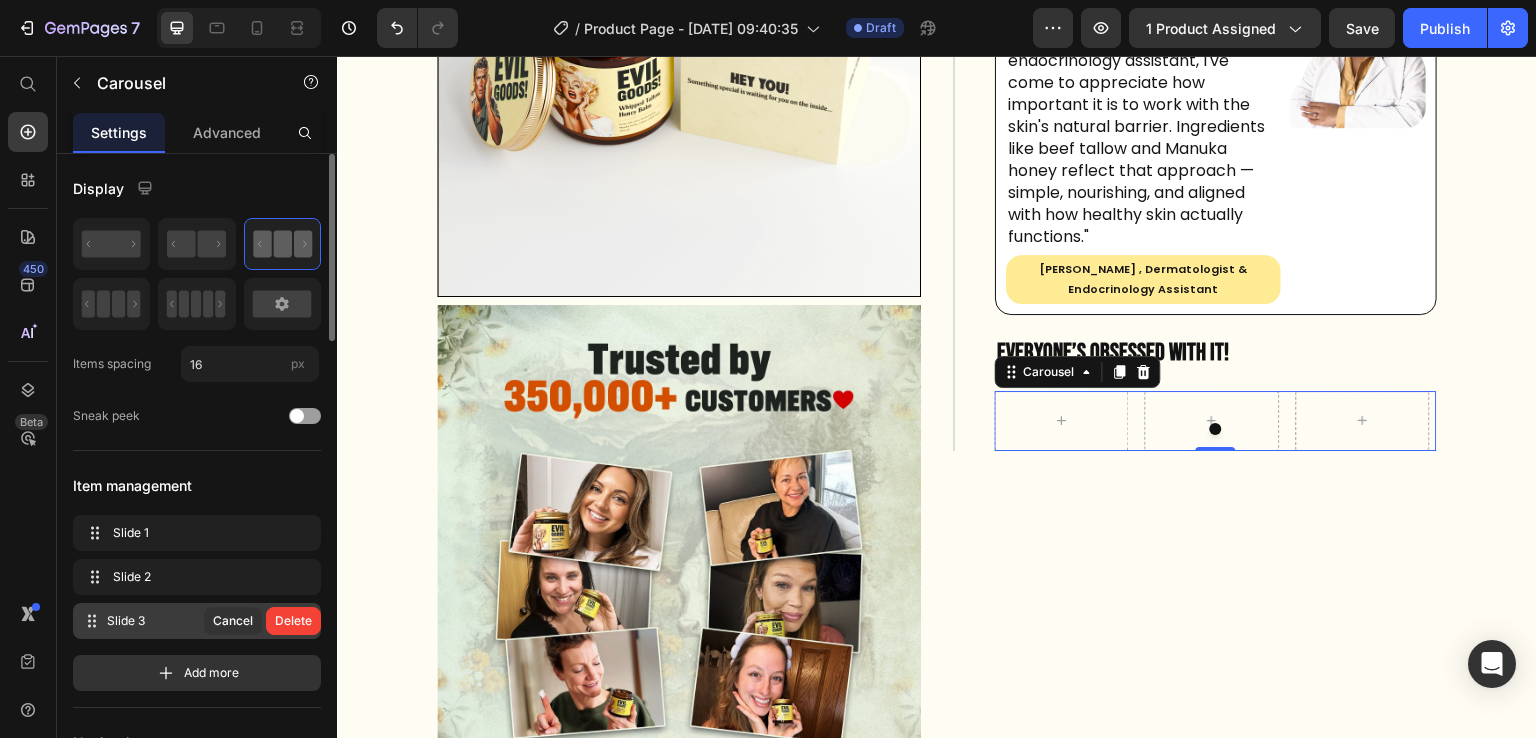 click on "Delete" at bounding box center (293, 621) 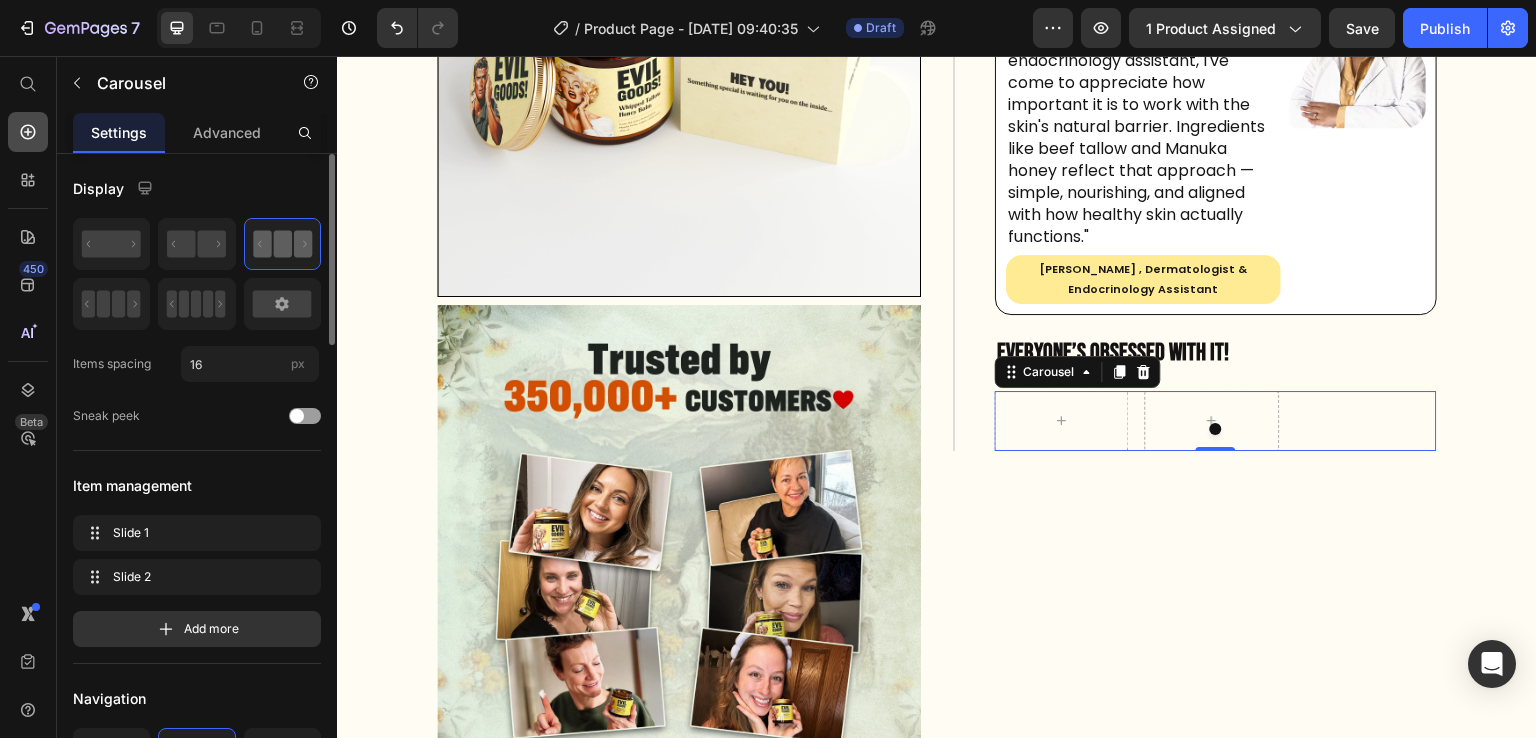 click 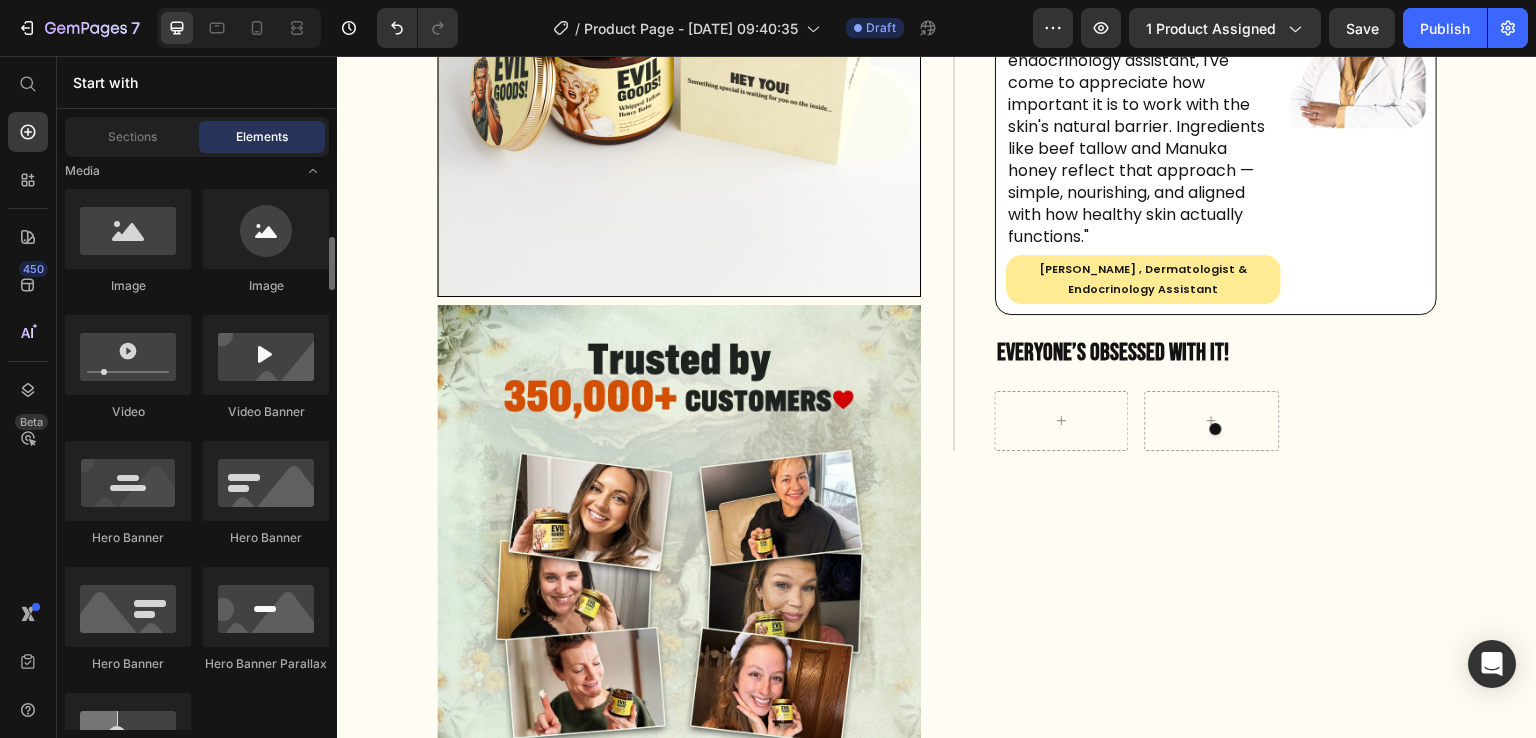 scroll, scrollTop: 769, scrollLeft: 0, axis: vertical 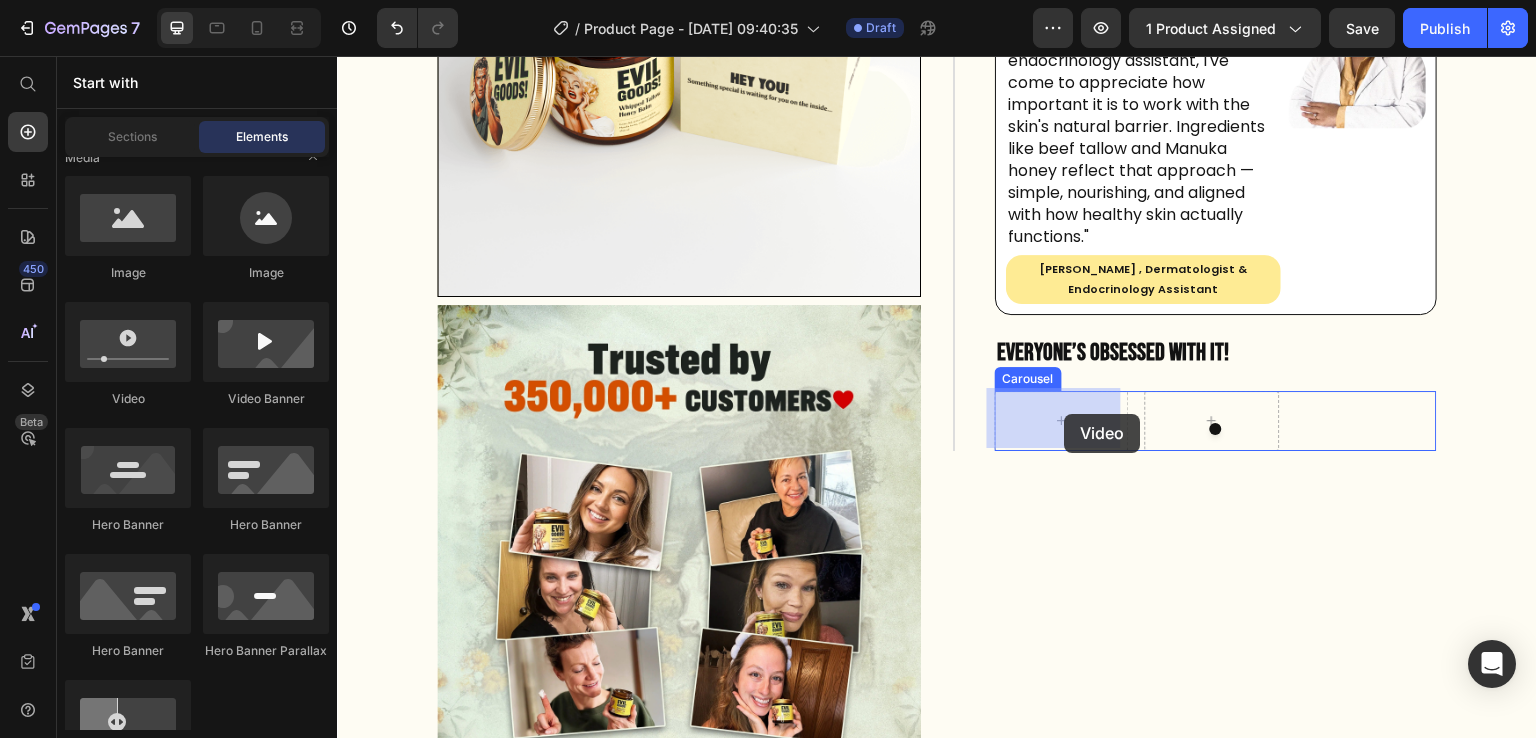 drag, startPoint x: 479, startPoint y: 401, endPoint x: 1063, endPoint y: 414, distance: 584.14465 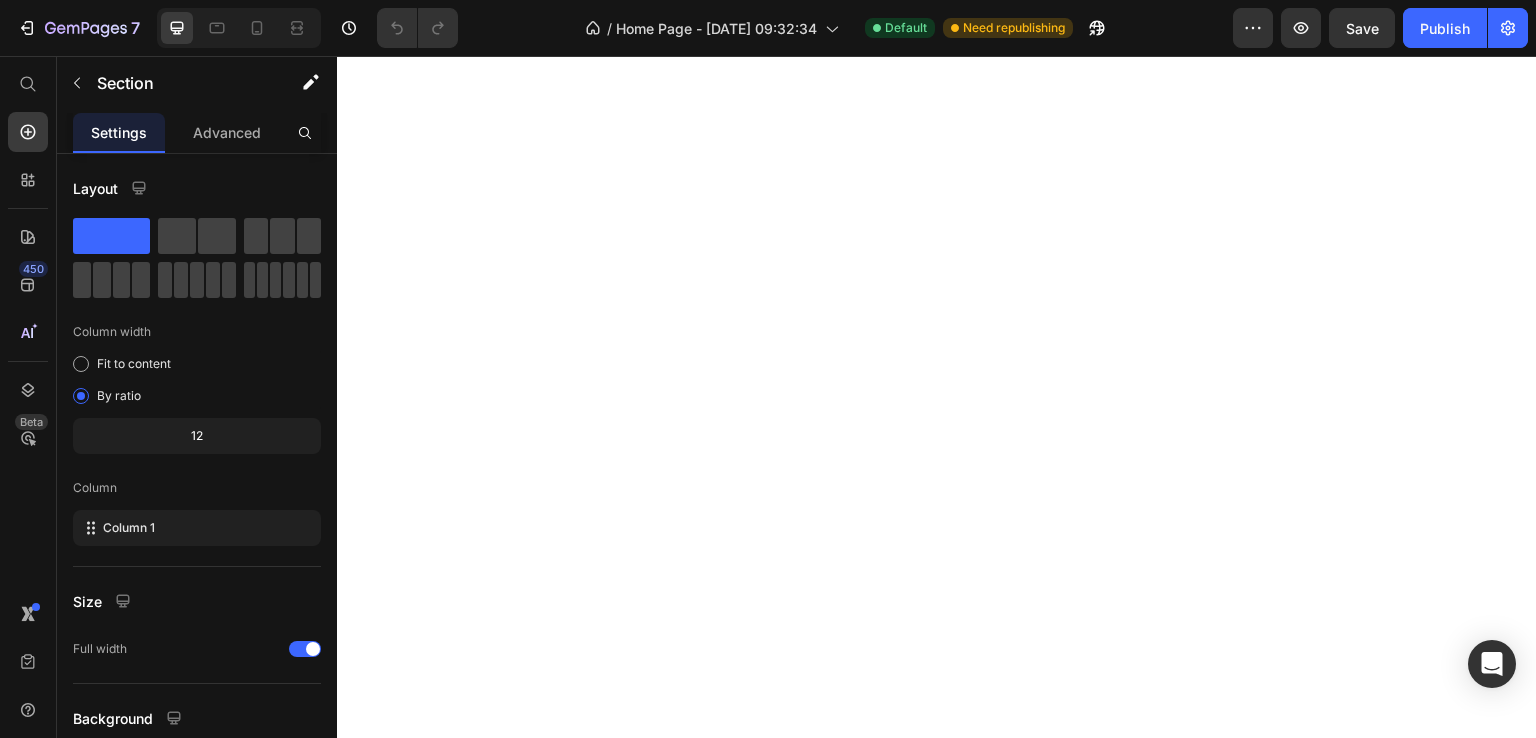 scroll, scrollTop: 0, scrollLeft: 0, axis: both 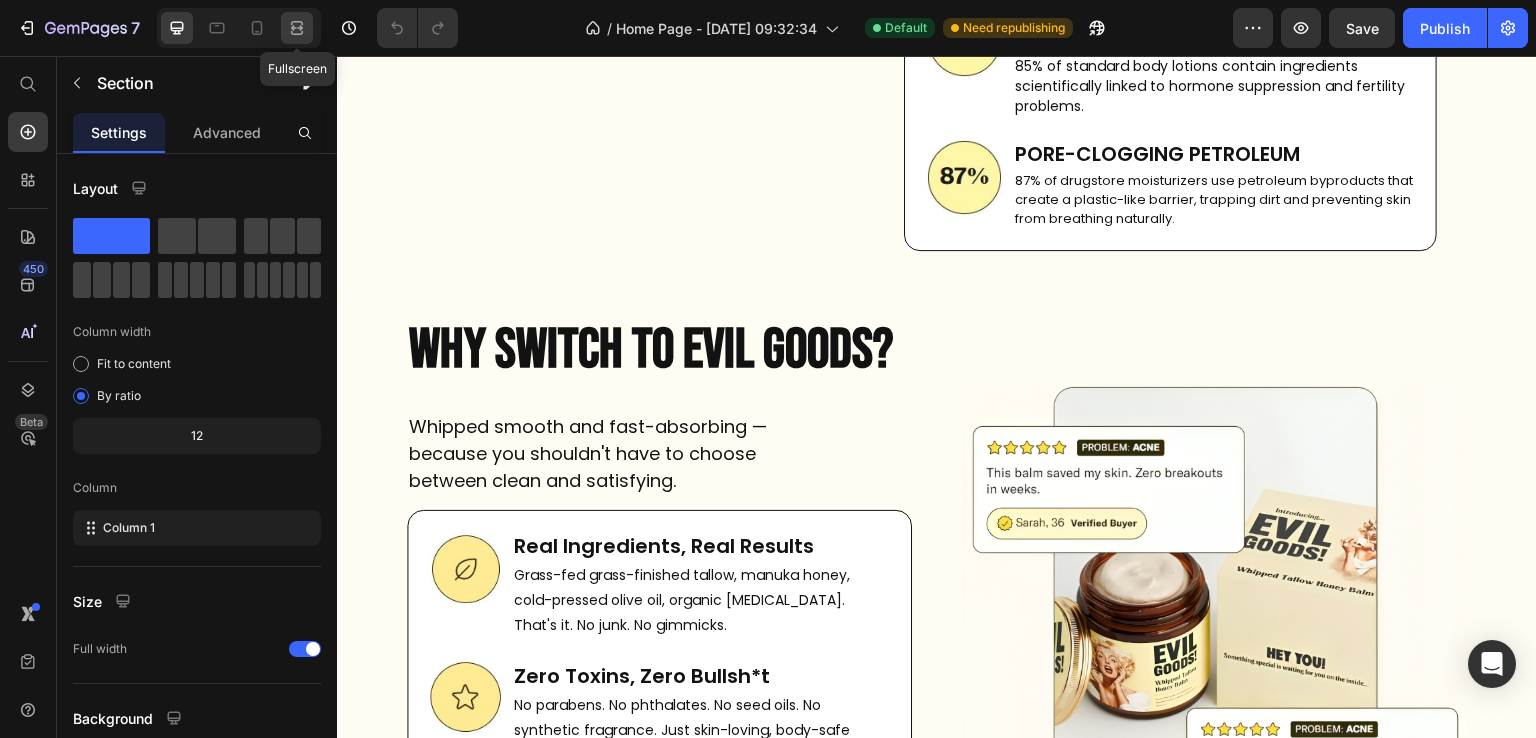 click 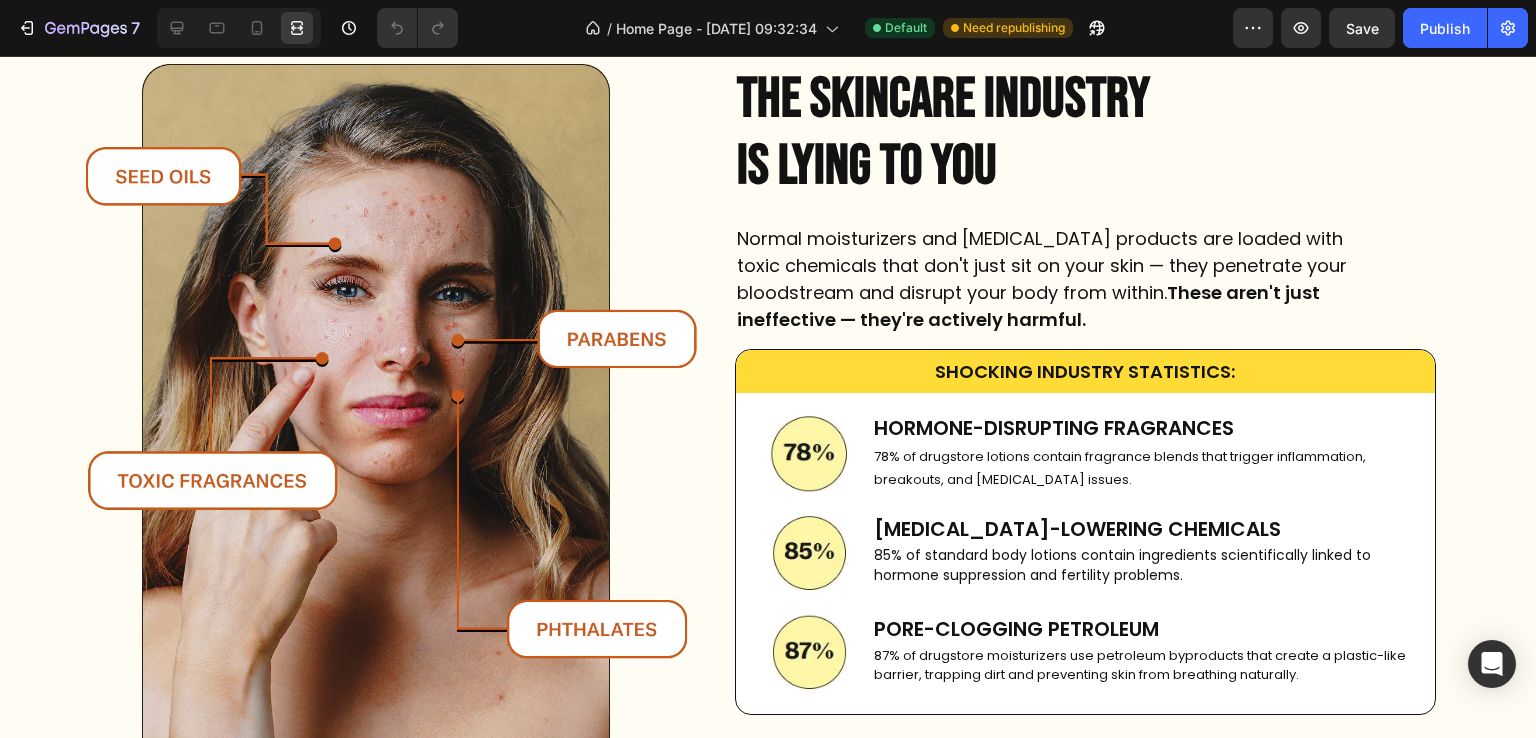 scroll, scrollTop: 836, scrollLeft: 0, axis: vertical 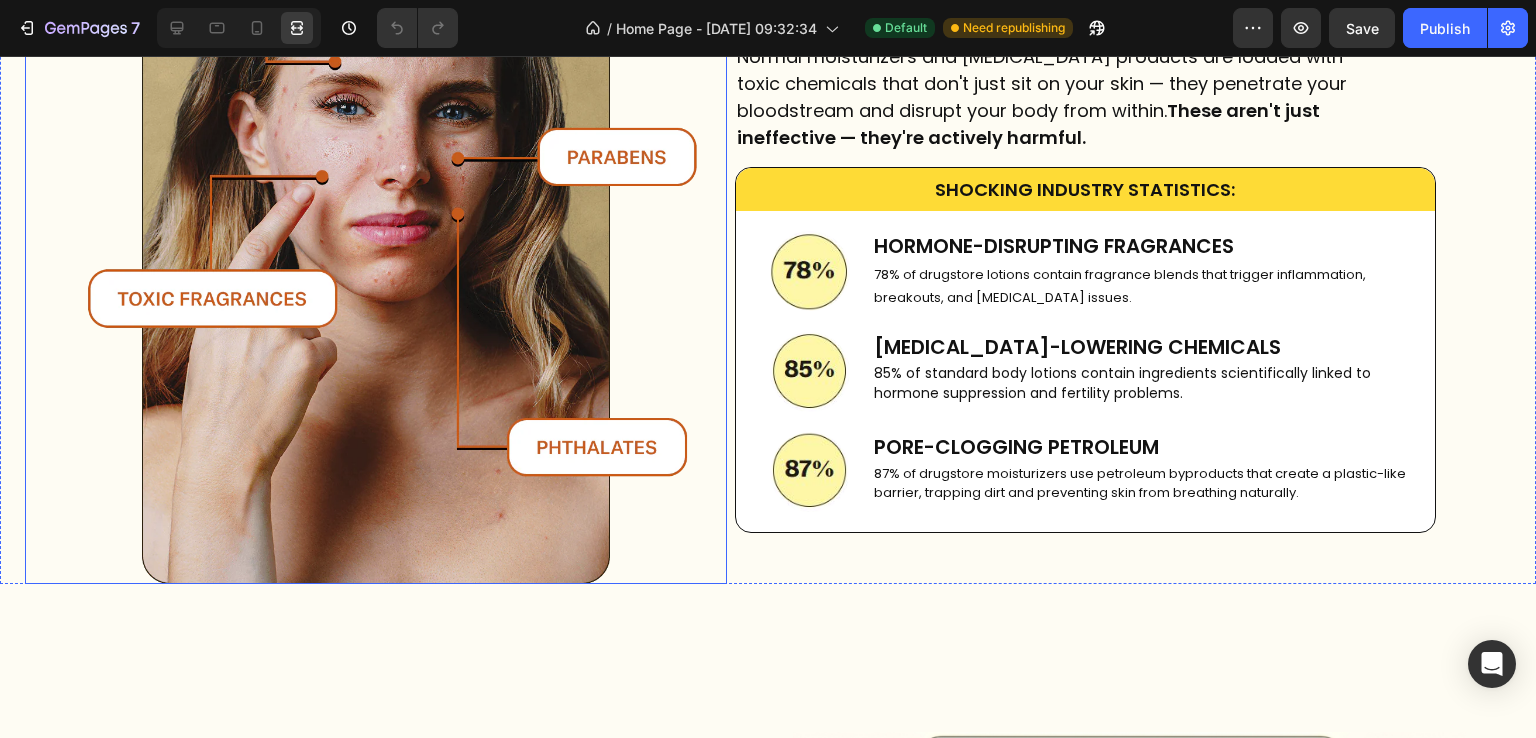 click at bounding box center (376, 233) 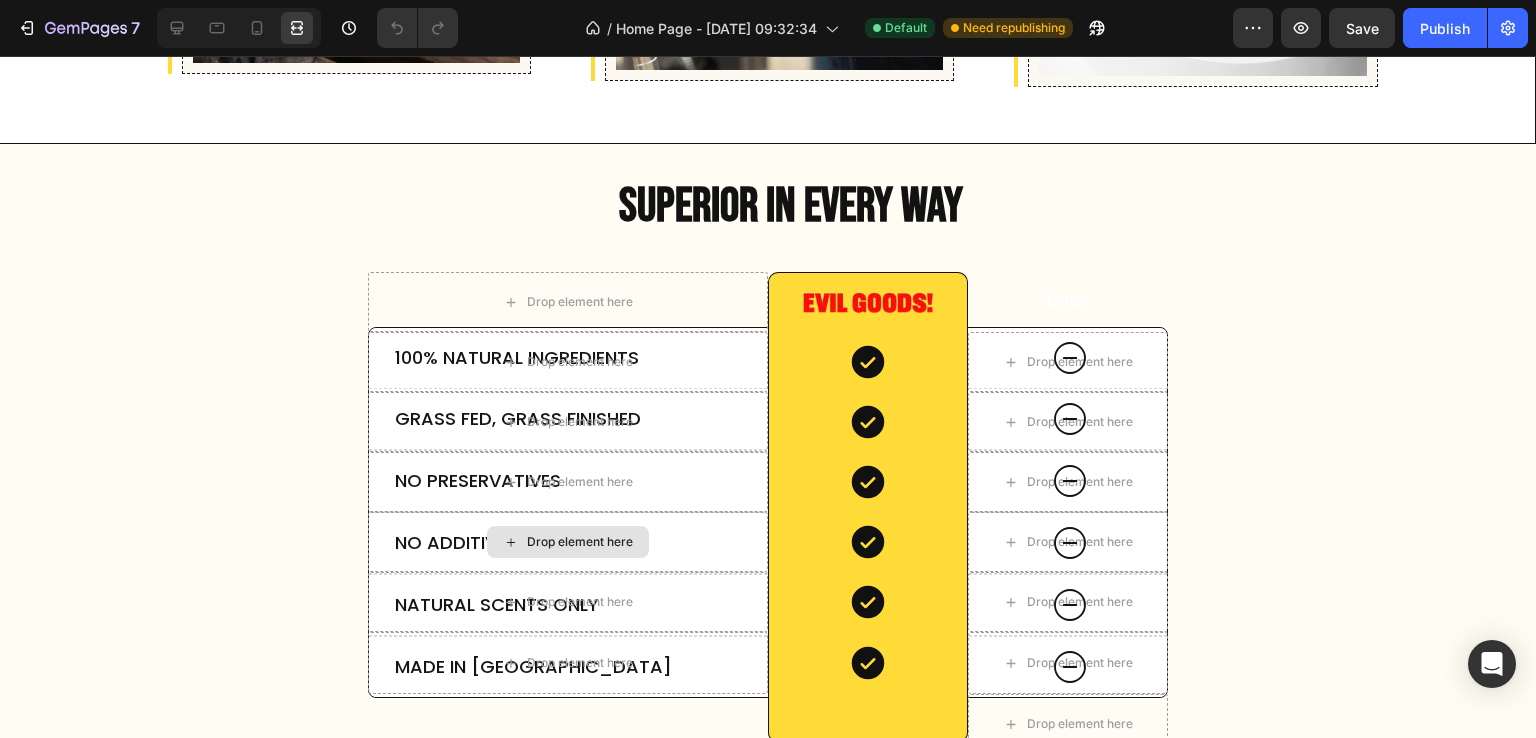 scroll, scrollTop: 4890, scrollLeft: 0, axis: vertical 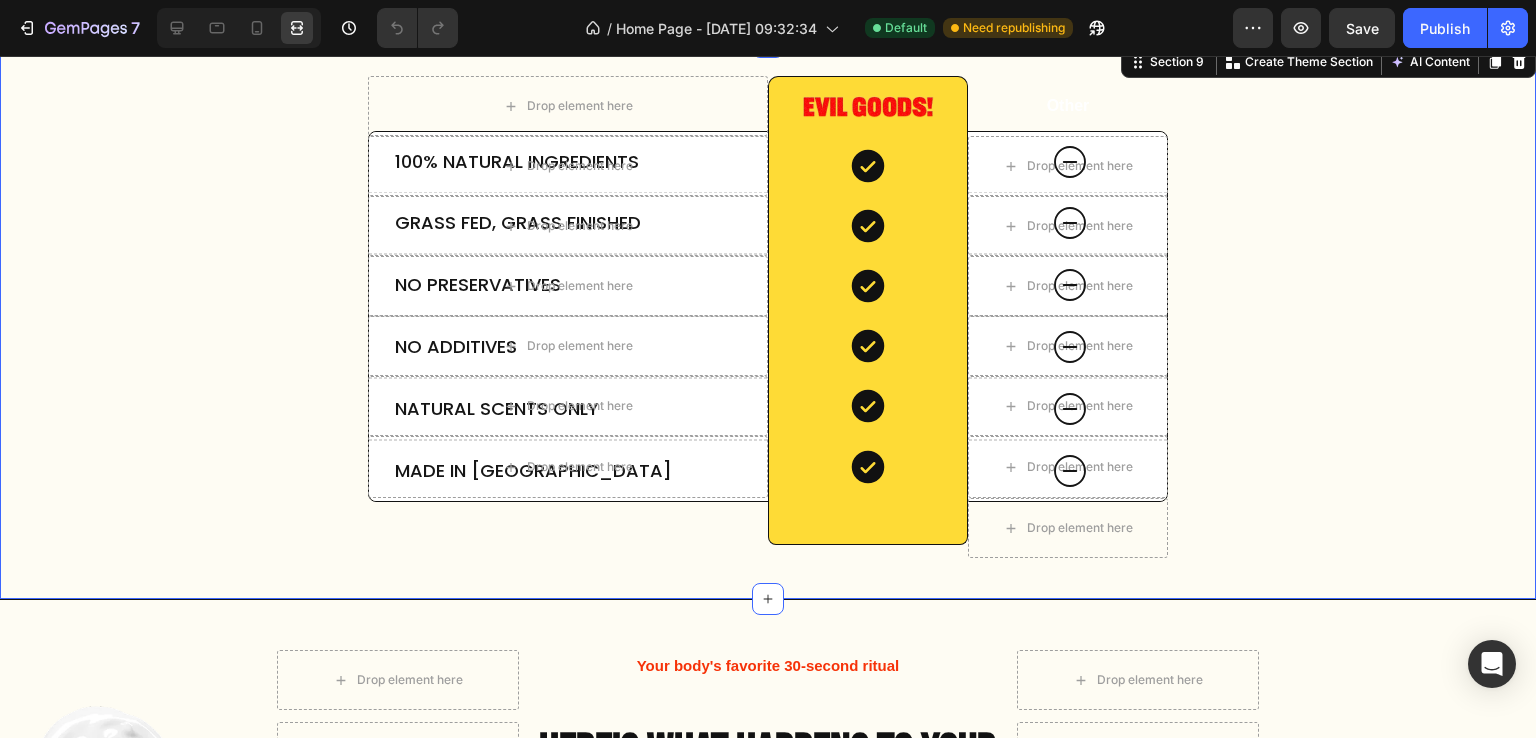 click on "100% Natural Ingredients Text Block
Drop element here
Icon Hero Banner Row Grass Fed, Grass Finished Text Block
Drop element here
Icon Hero Banner Row No Preservatives Text Block
Drop element here
Icon Hero Banner Row No Additives Text Block
Drop element here
Icon Hero Banner Row Natural Scents Only Text Block
Drop element here
Icon Hero Banner Row Made in USA Text Block
Drop element here
Icon Hero Banner Row Row
Drop element here Image Row Other Text Block Row
Drop element here
Icon Row
Drop element here Row
Drop element here
Icon Row
Drop element here Row
Drop element here
Icon Row
Drop element here Row" at bounding box center [768, 320] 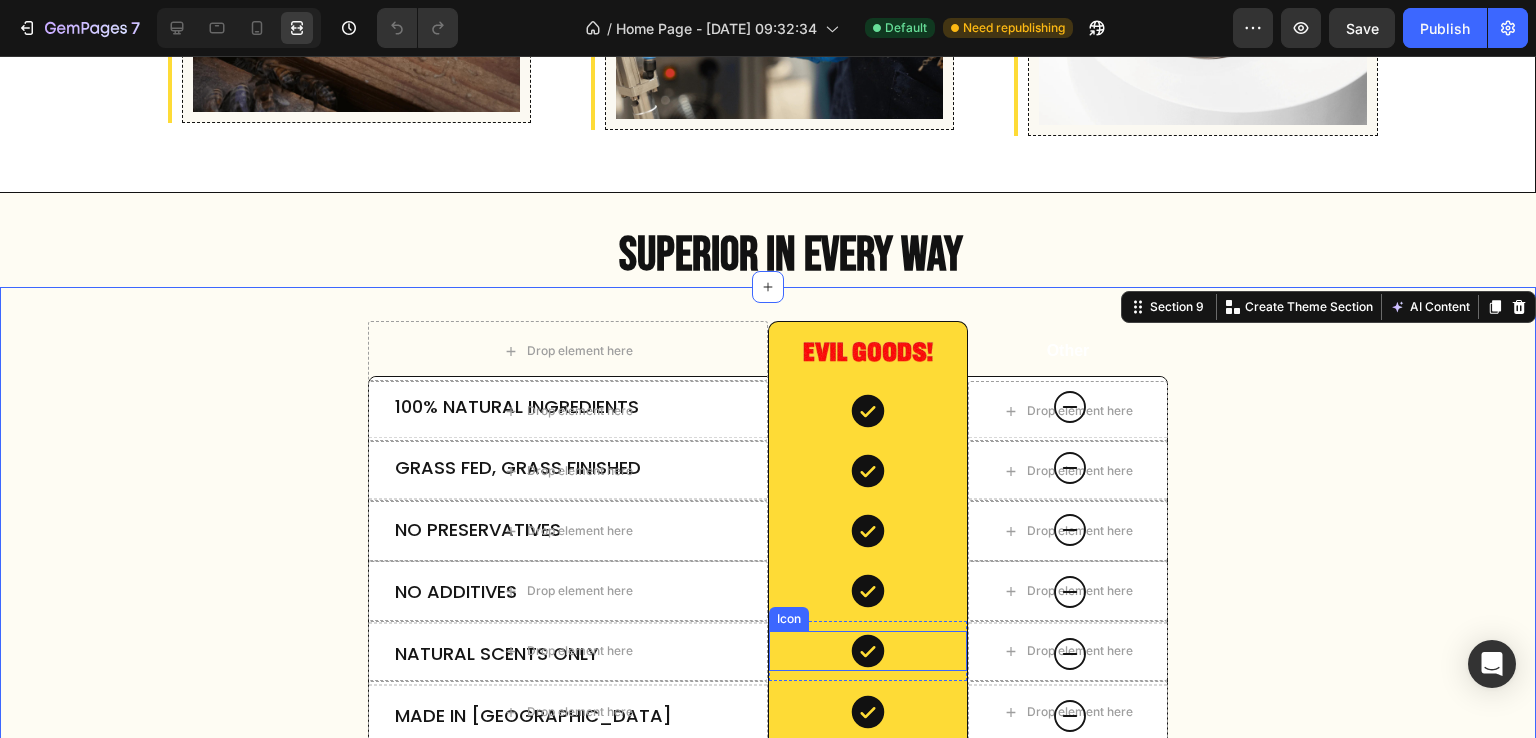 scroll, scrollTop: 4620, scrollLeft: 0, axis: vertical 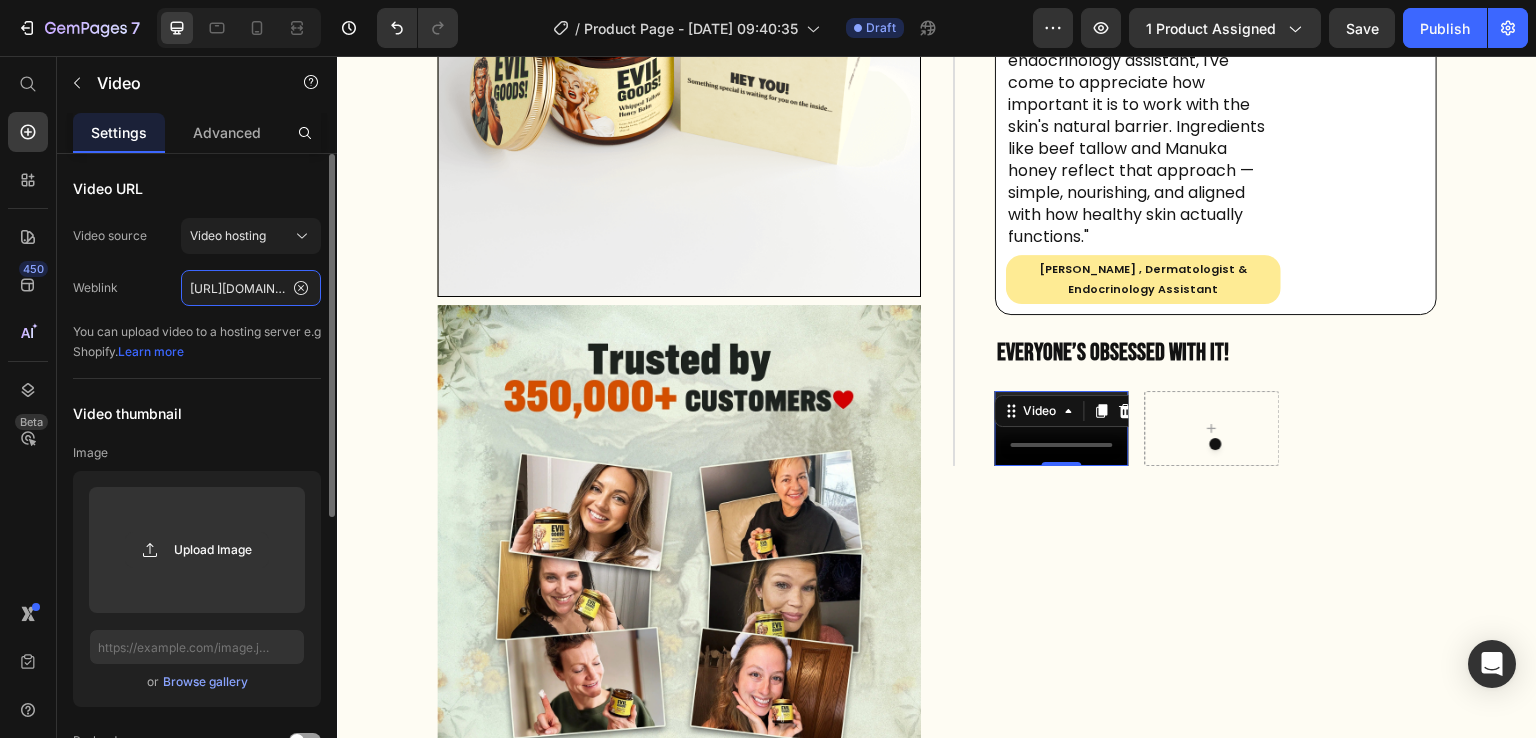 click on "https://media.w3.org/2010/05/sintel/trailer.mp4" 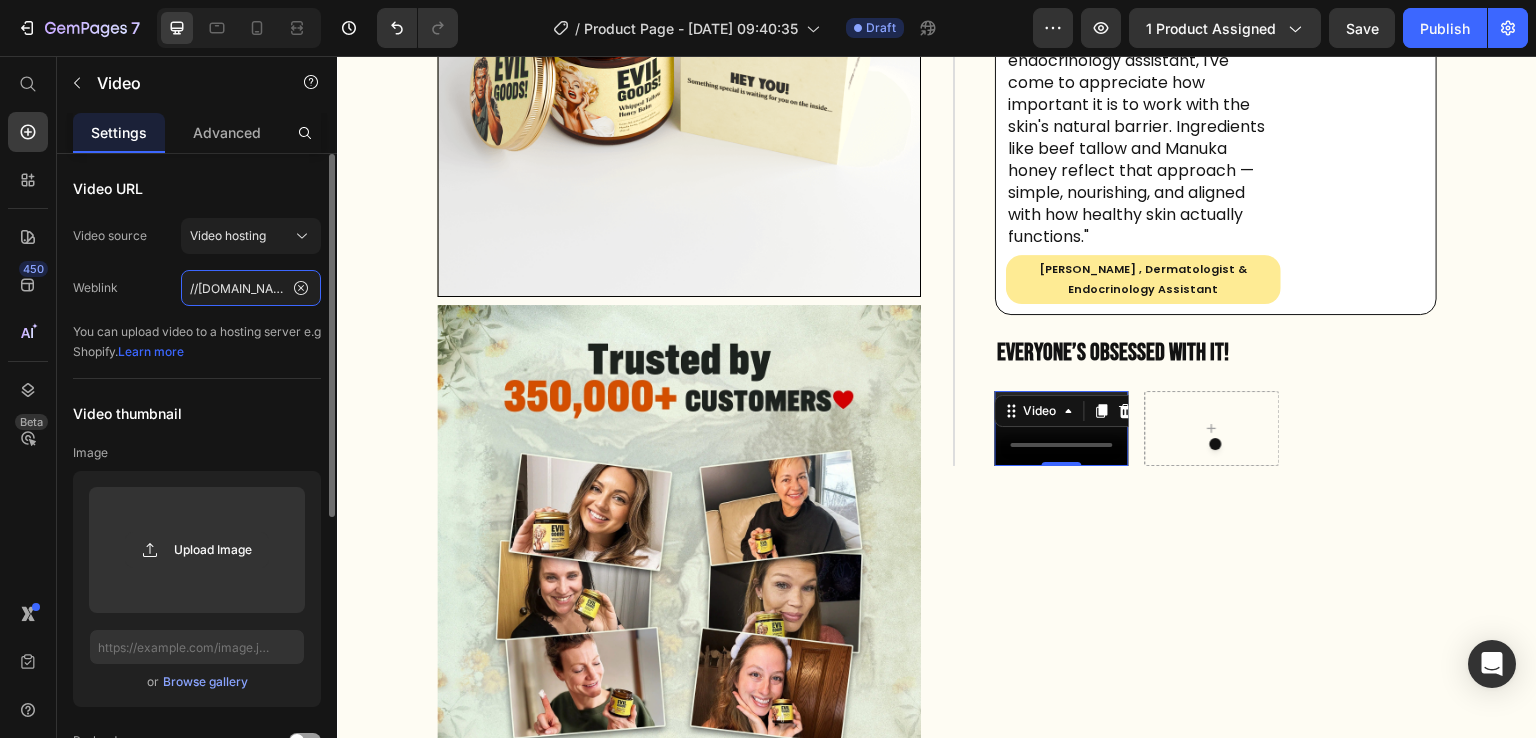 scroll, scrollTop: 0, scrollLeft: 793, axis: horizontal 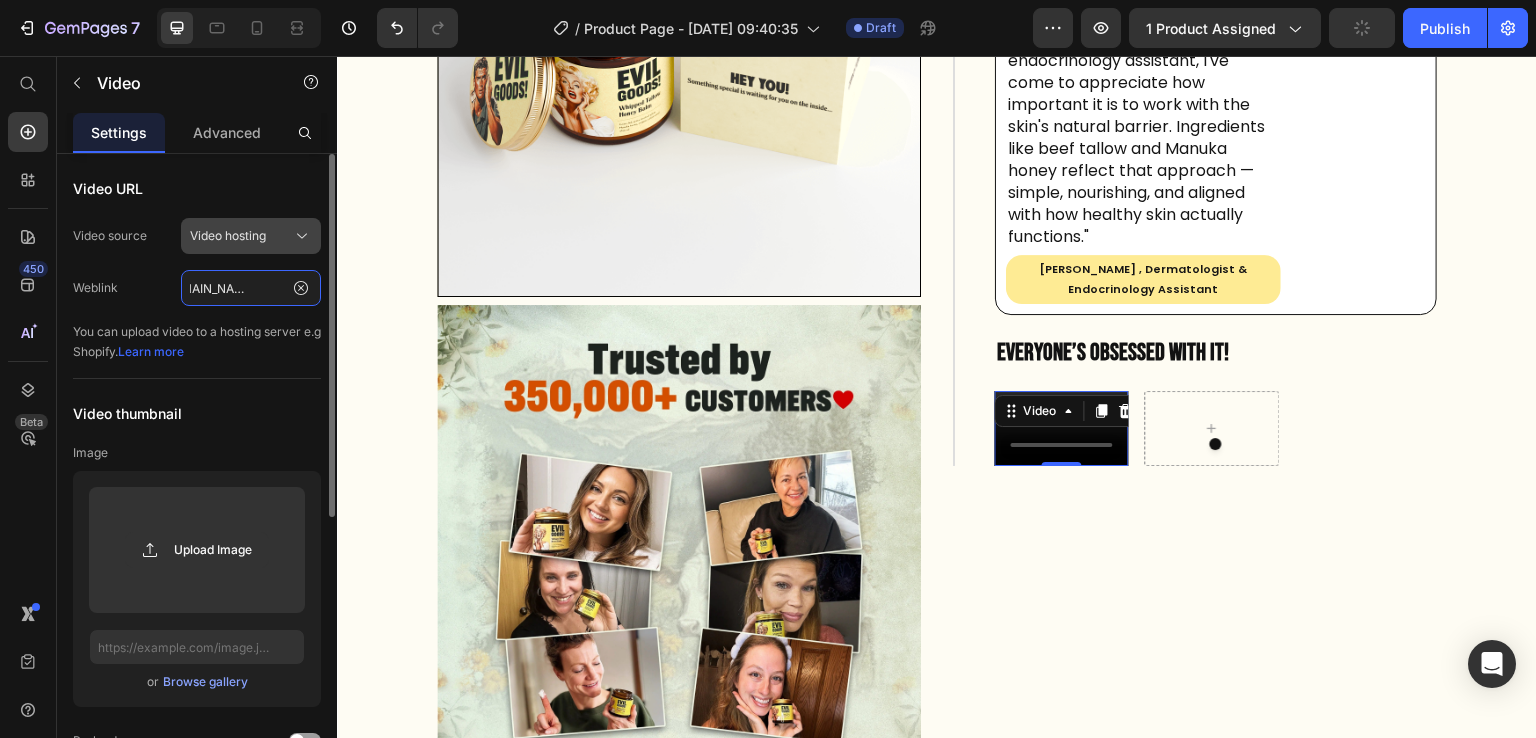 type on "//evilgoods.com/cdn/shop/videos/c/vp/ef51b6bc66514198a1821dbd0fca9db4/ef51b6bc66514198a1821dbd0fca9db4.HD-1080p-7.2Mbps-50747788.mp4?v=0" 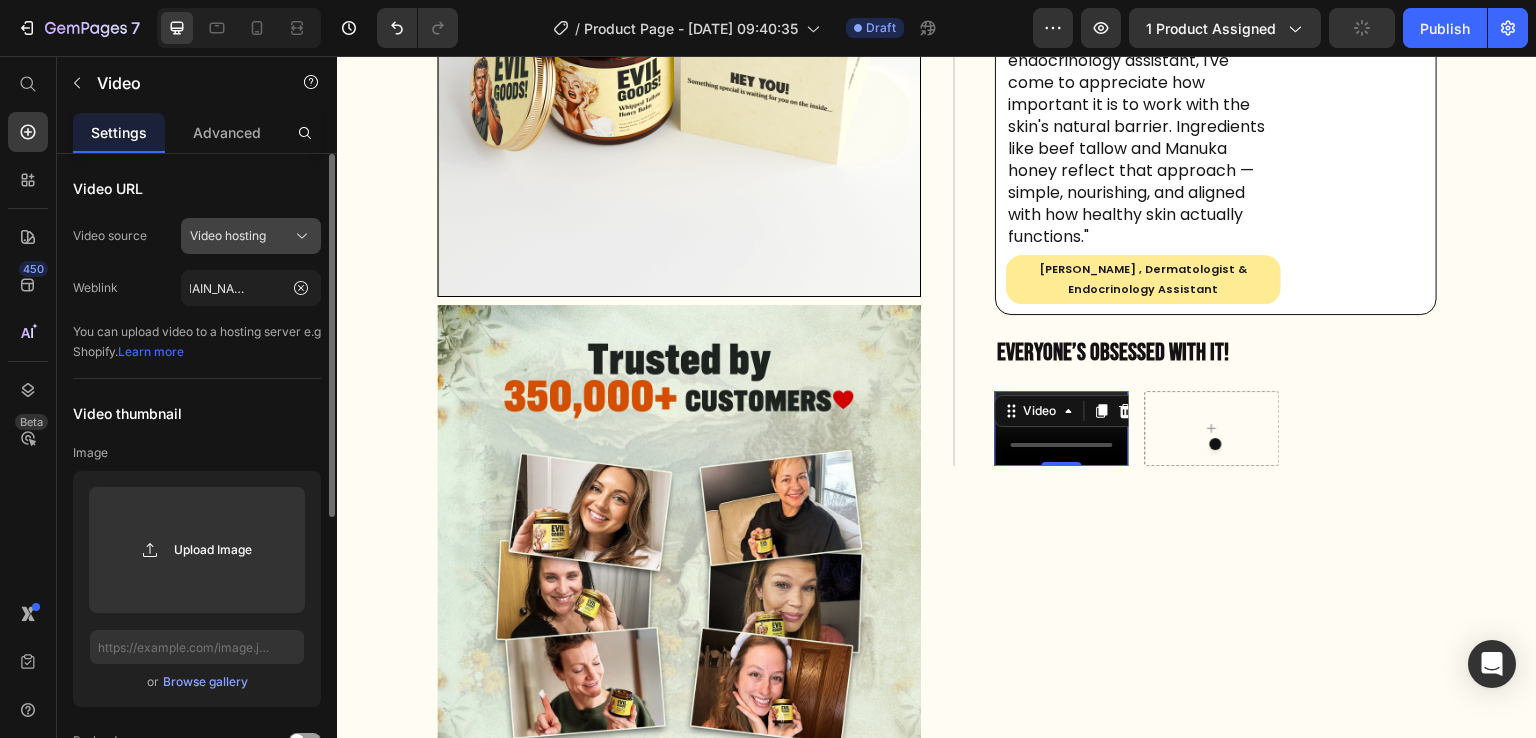 click on "Video hosting" at bounding box center [251, 236] 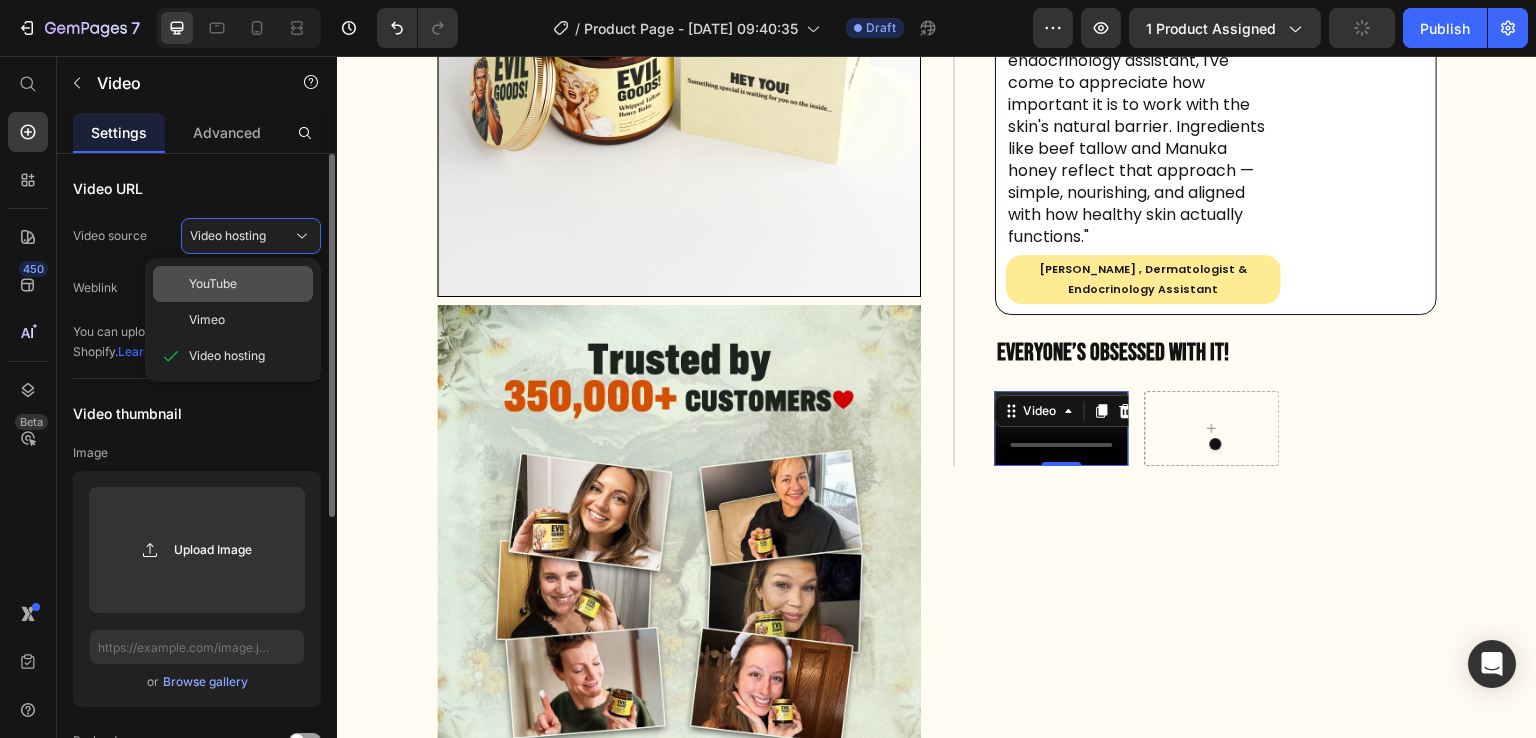 click on "YouTube" 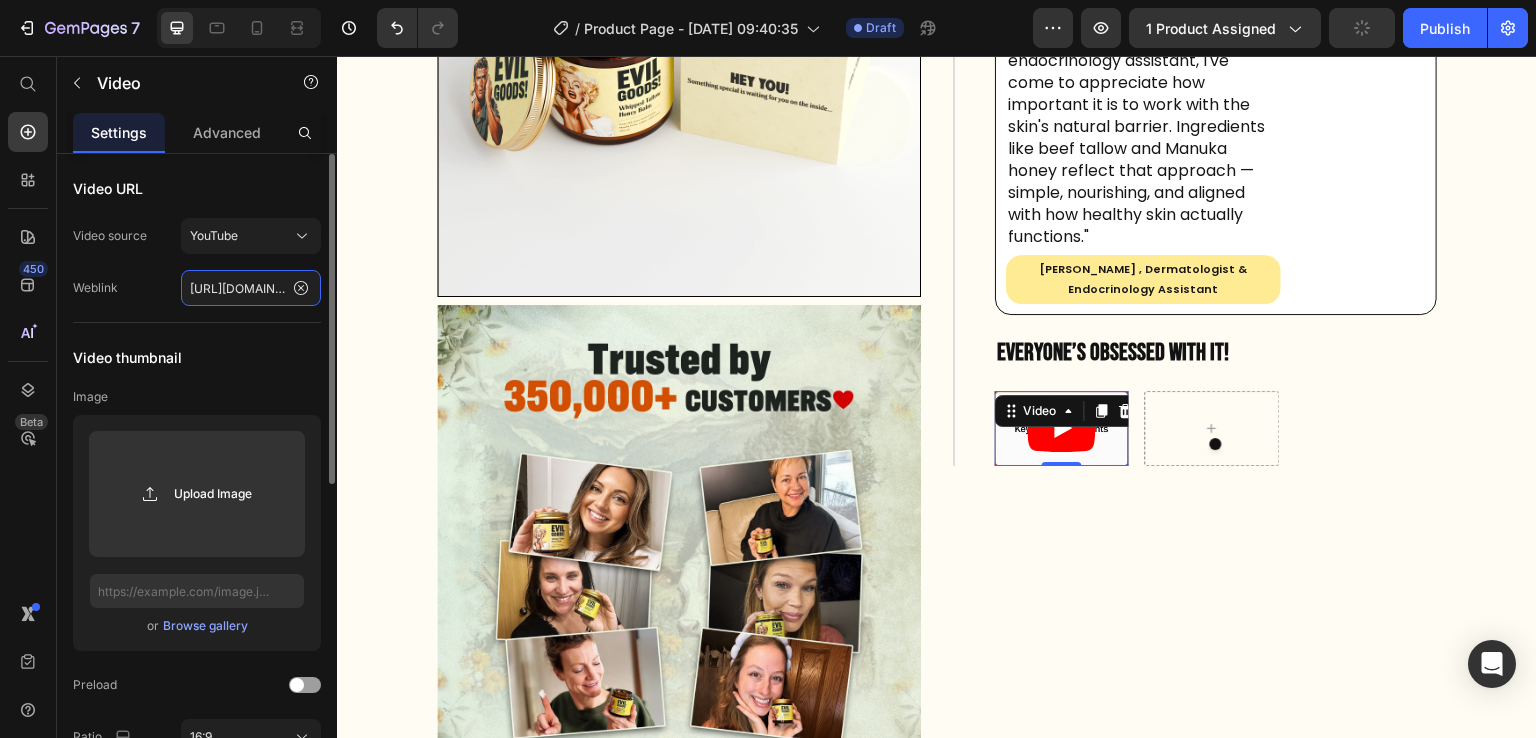click on "https://www.youtube.com/watch?v=cyzh48XRS4M" 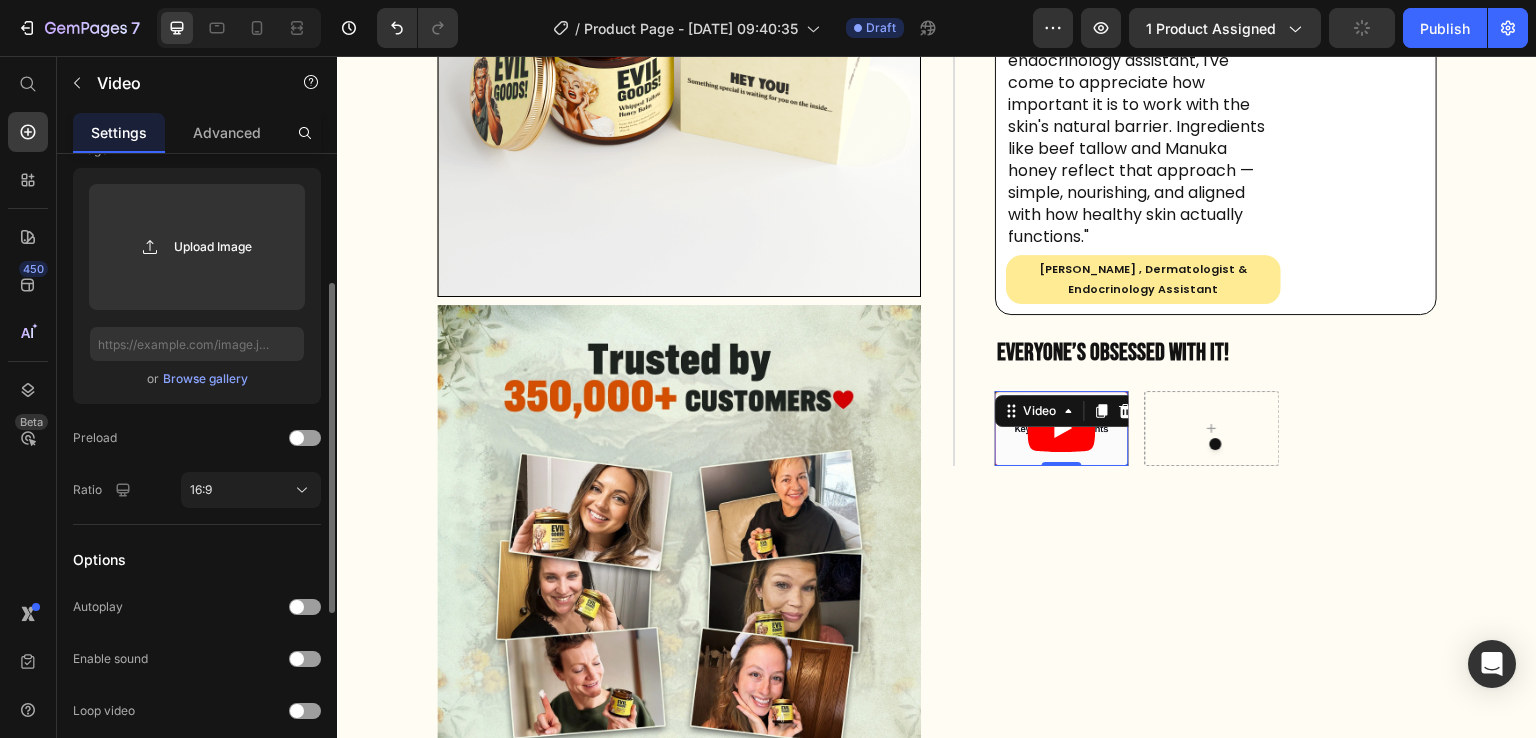 scroll, scrollTop: 248, scrollLeft: 0, axis: vertical 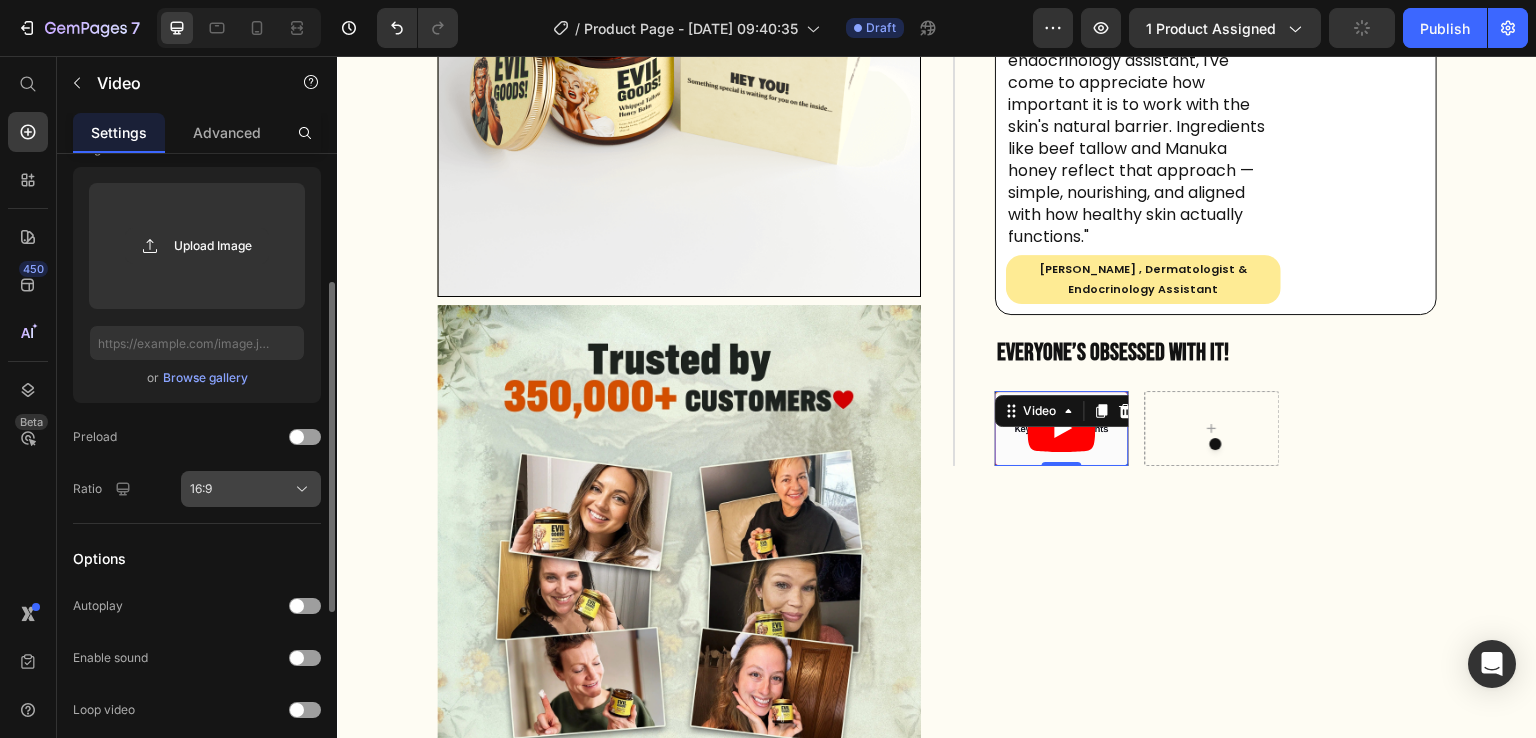 click on "16:9" 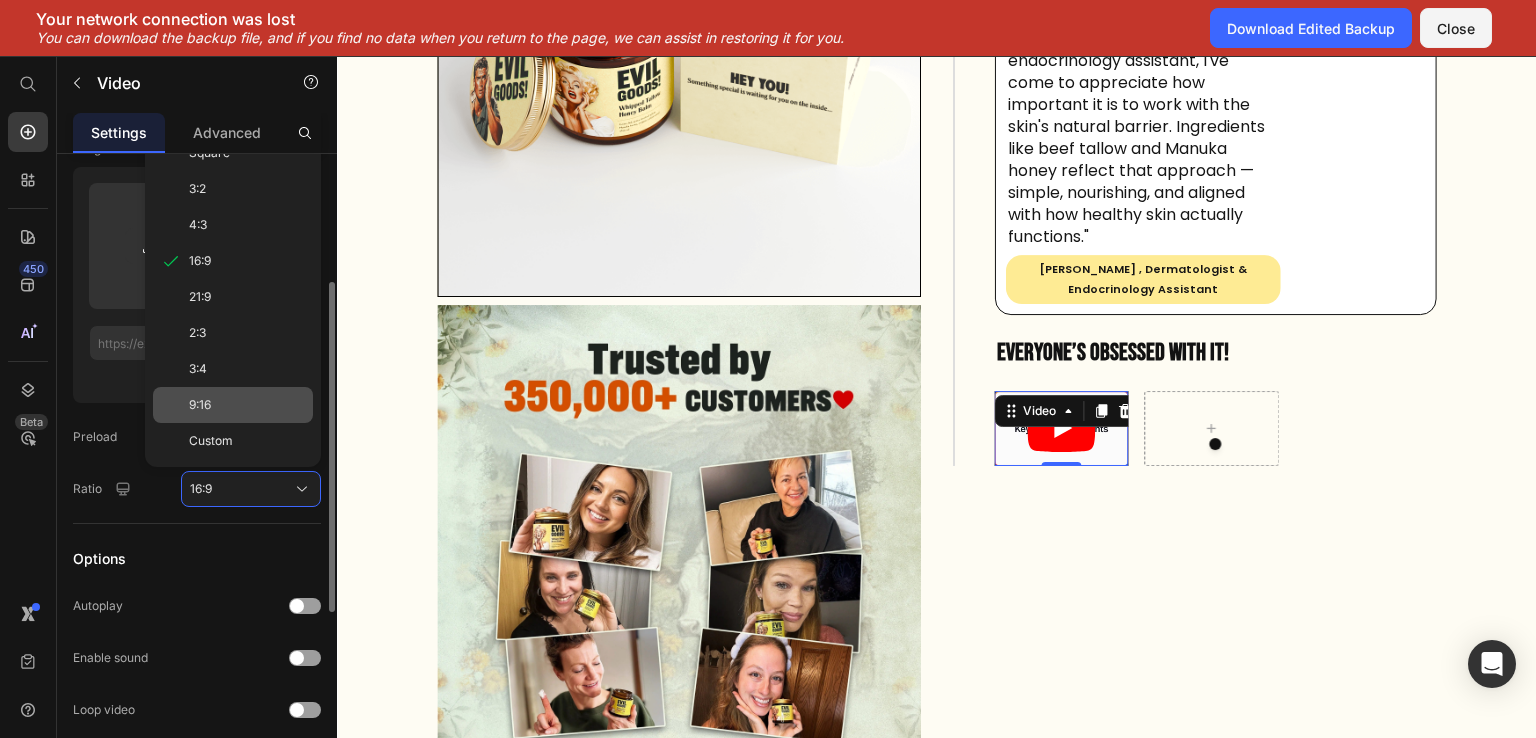 click on "9:16" at bounding box center [247, 405] 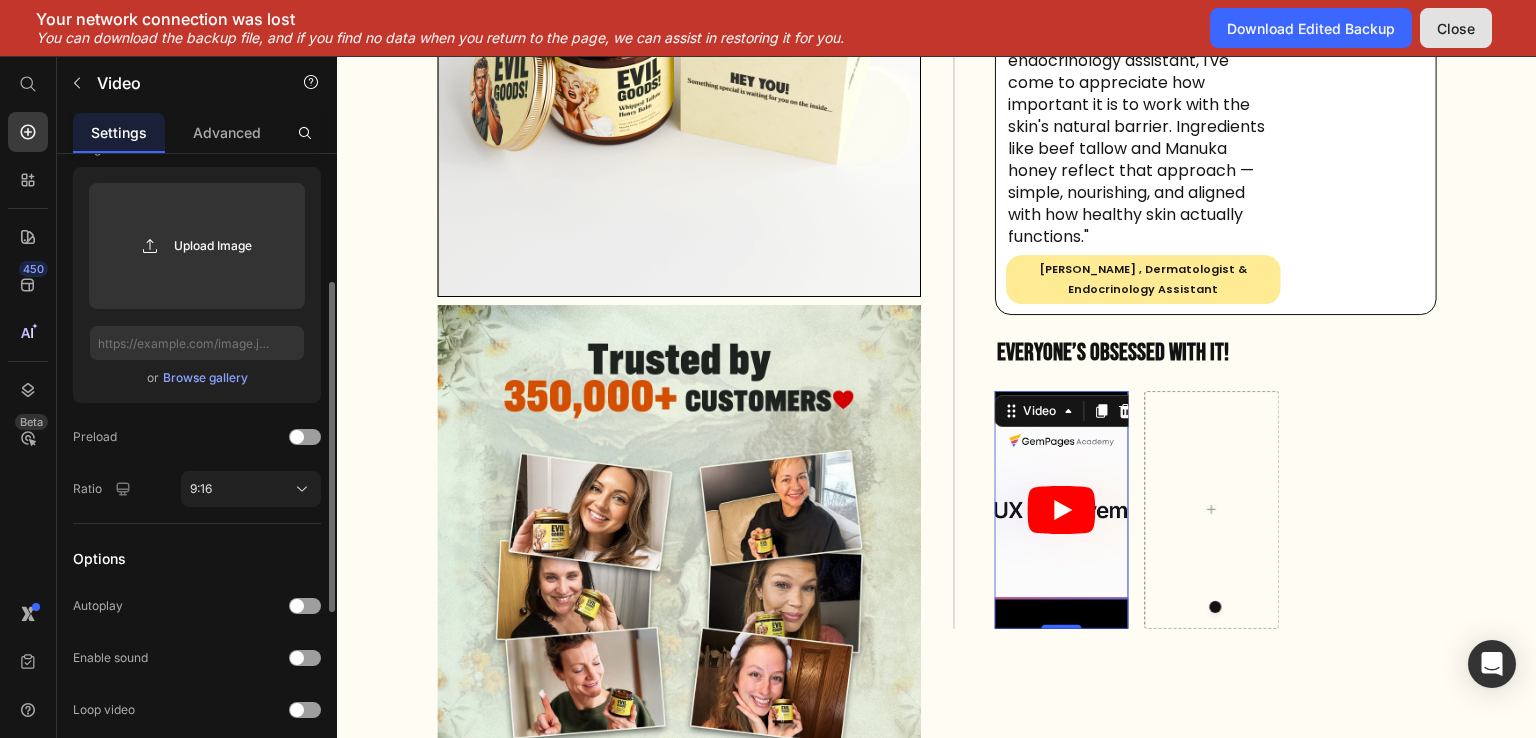 click on "Close" at bounding box center (1456, 28) 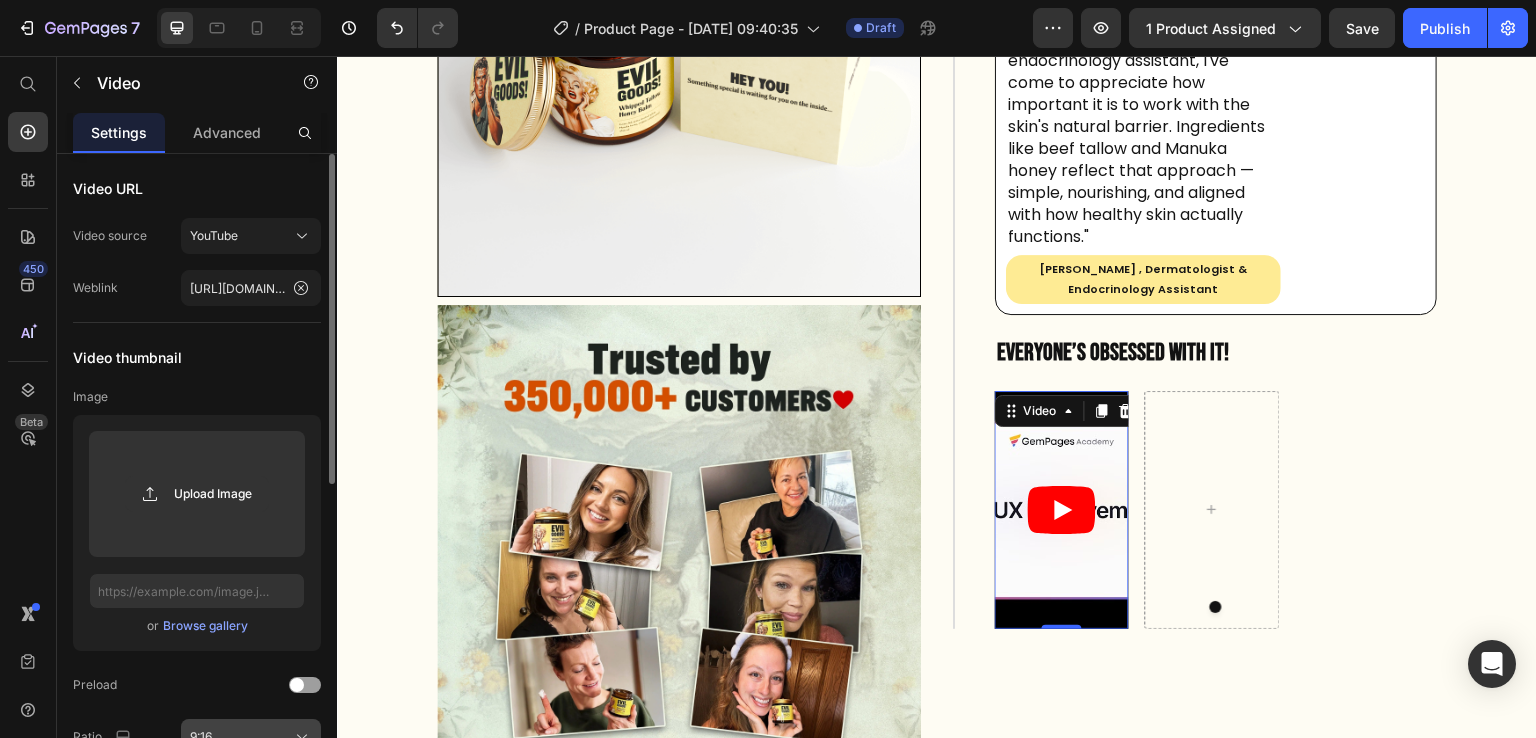 scroll, scrollTop: 0, scrollLeft: 0, axis: both 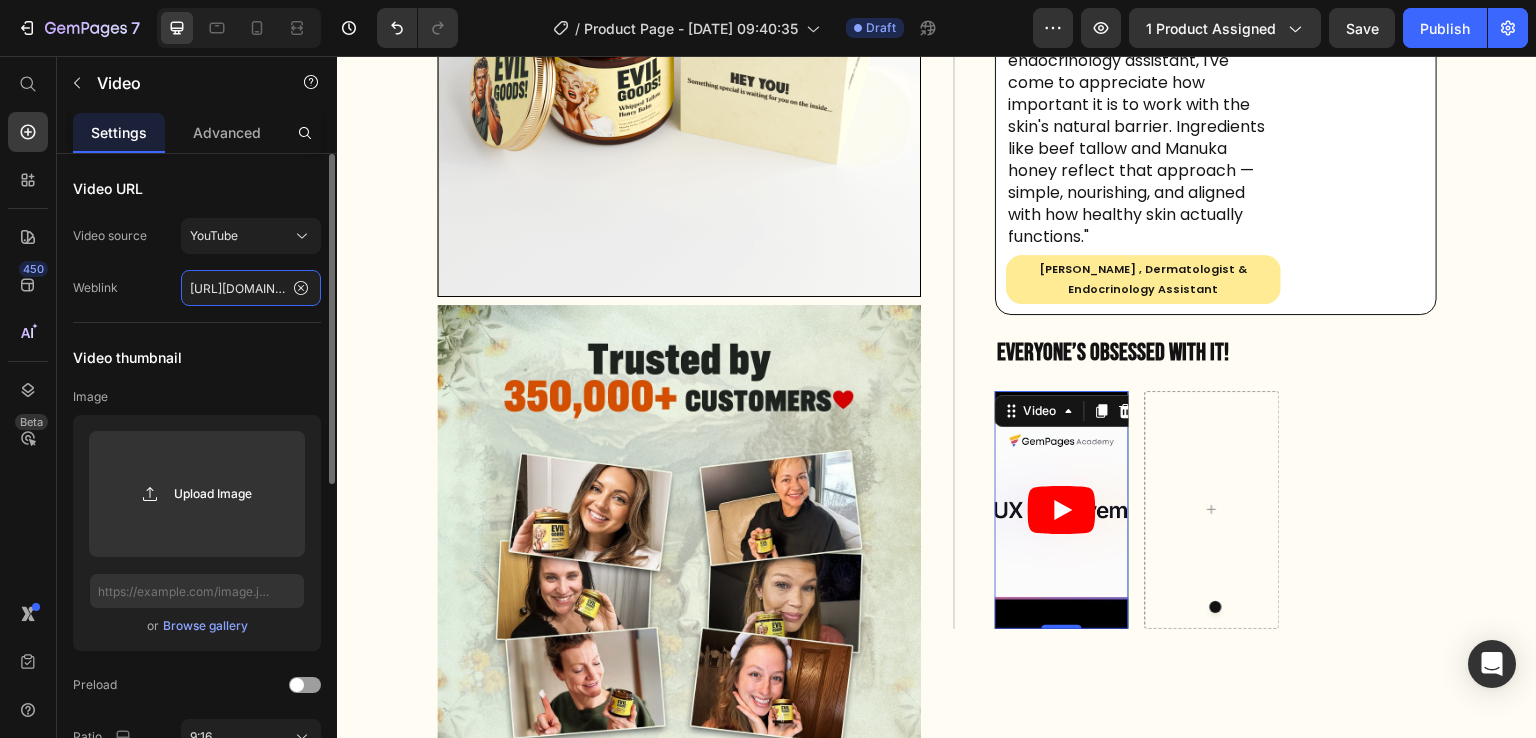 click on "https://www.youtube.com/watch?v=cyzh48XRS4M" 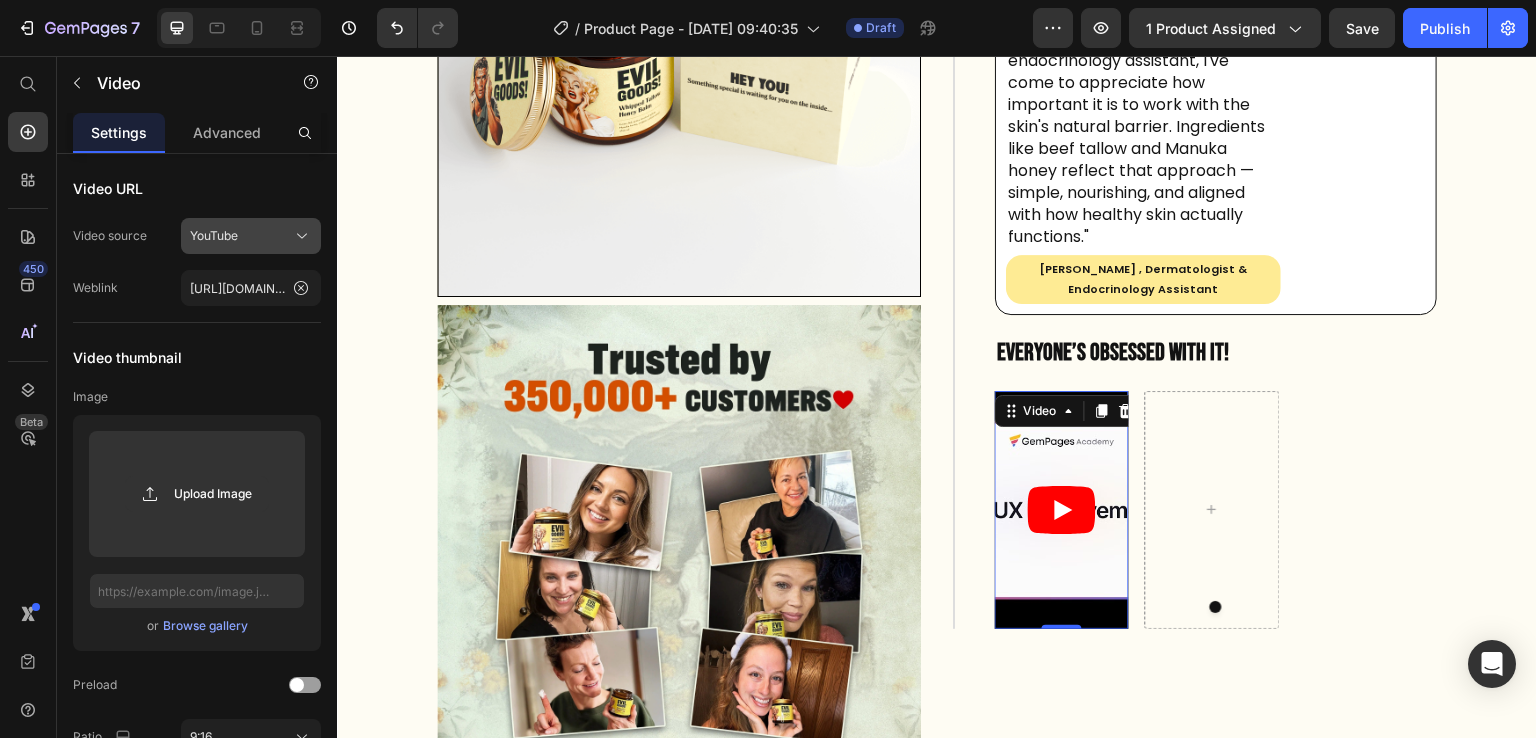click on "YouTube" at bounding box center (251, 236) 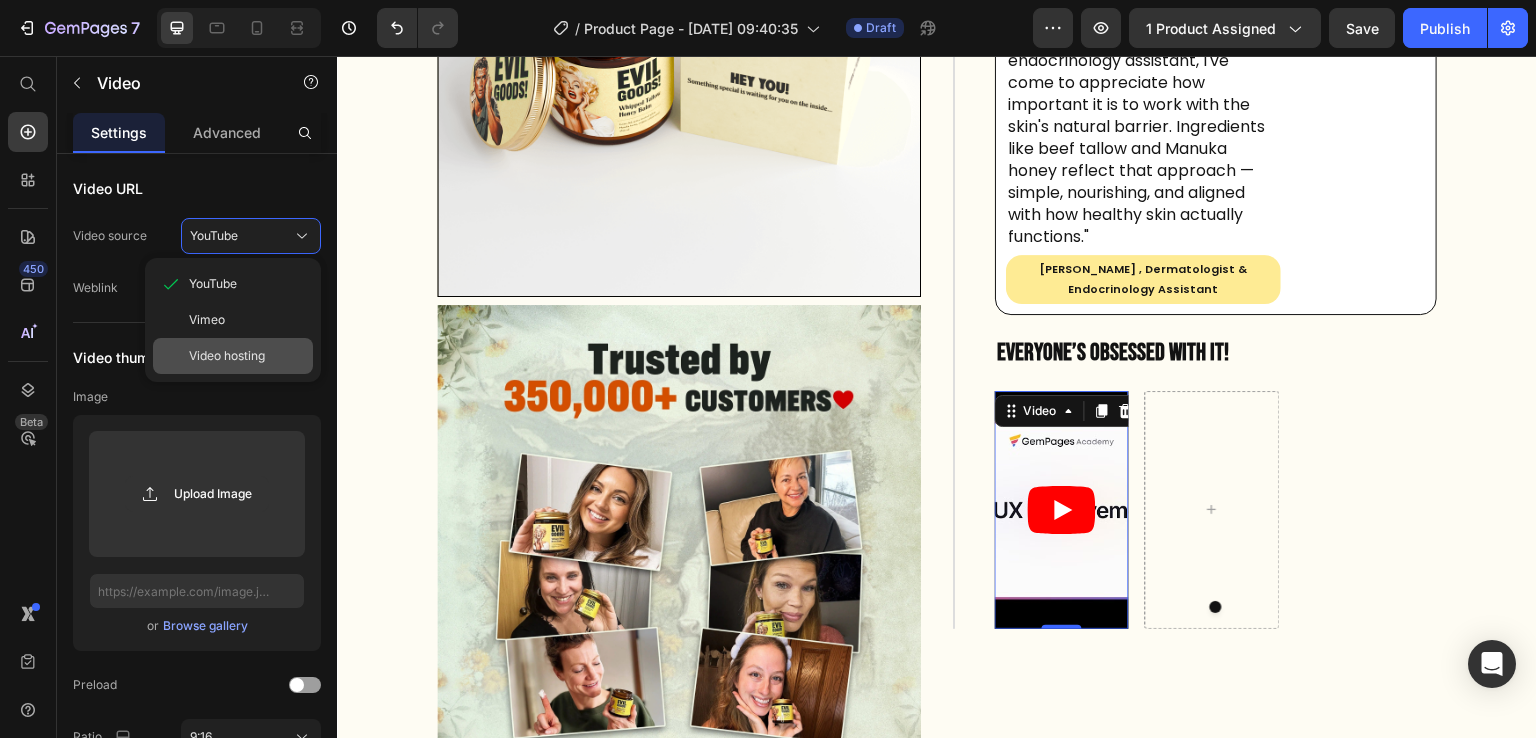 click on "Video hosting" 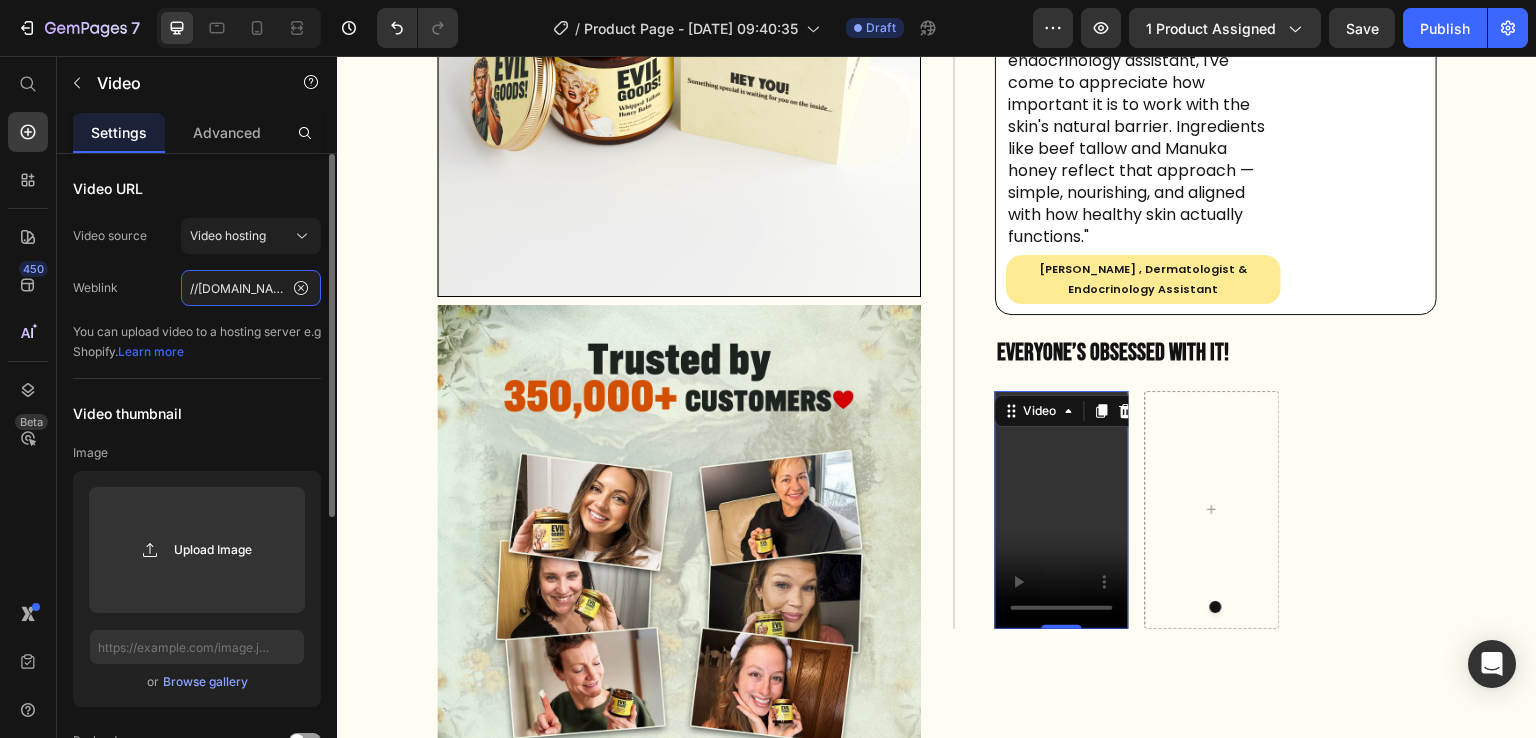 click on "//evilgoods.com/cdn/shop/videos/c/vp/ef51b6bc66514198a1821dbd0fca9db4/ef51b6bc66514198a1821dbd0fca9db4.HD-1080p-7.2Mbps-50747788.mp4?v=0" 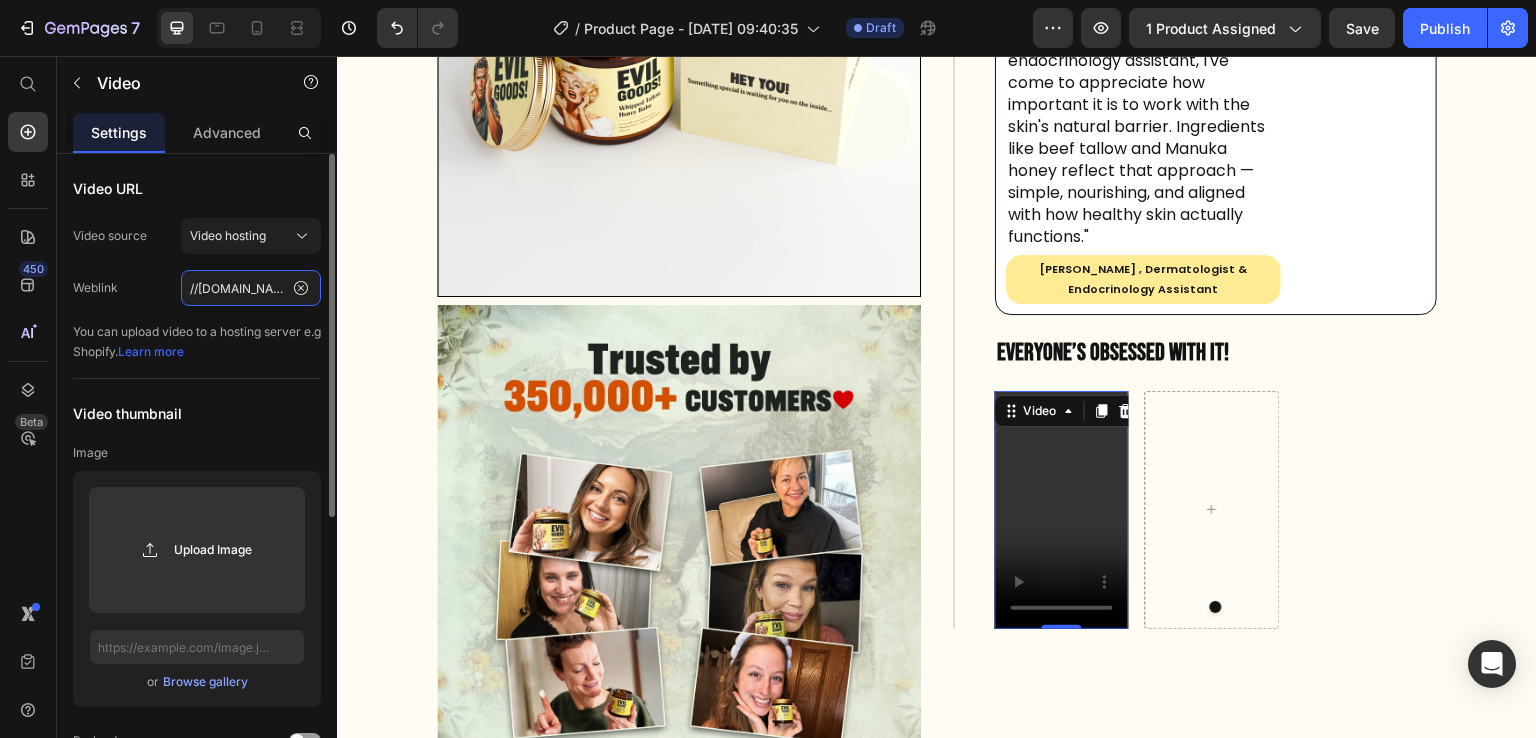 scroll, scrollTop: 0, scrollLeft: 793, axis: horizontal 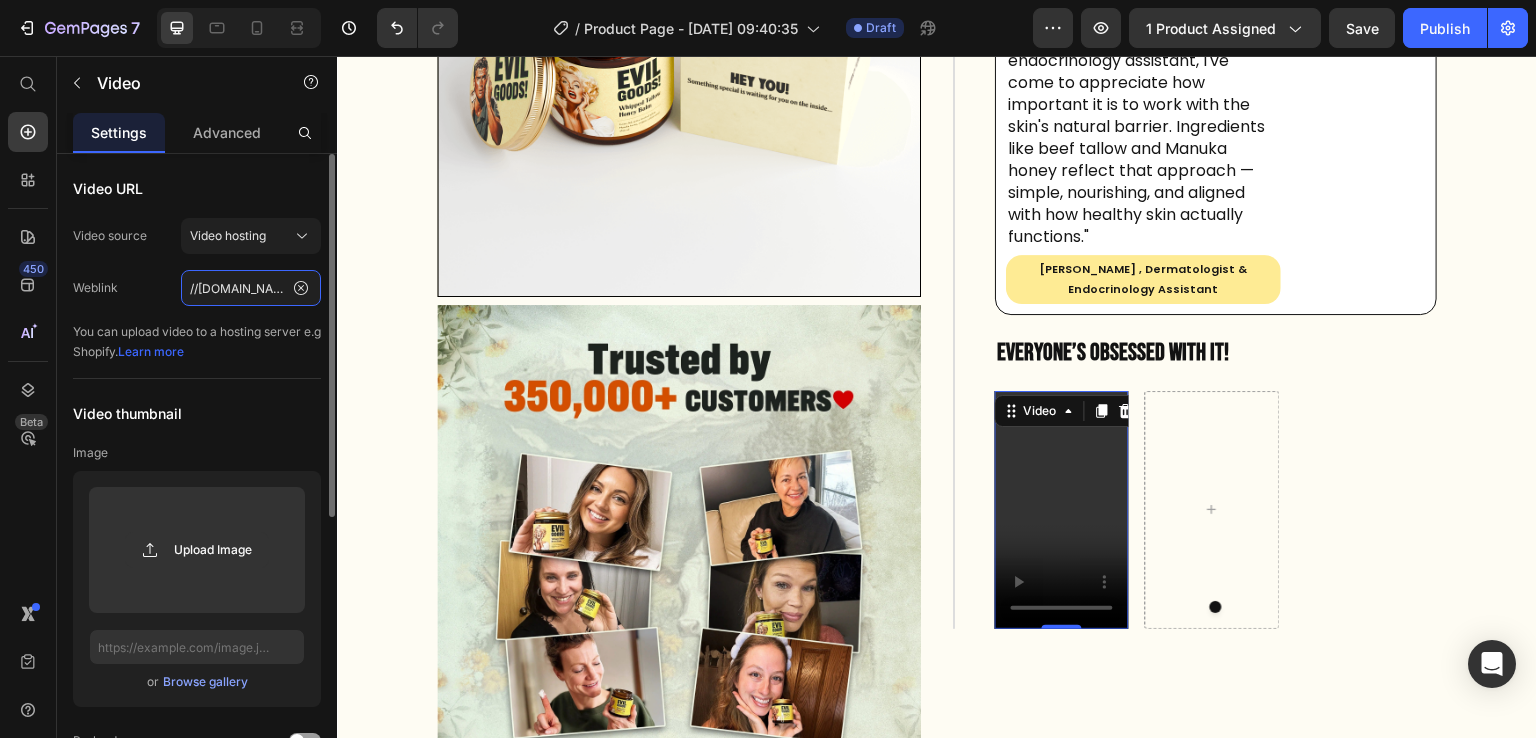 paste on "https:" 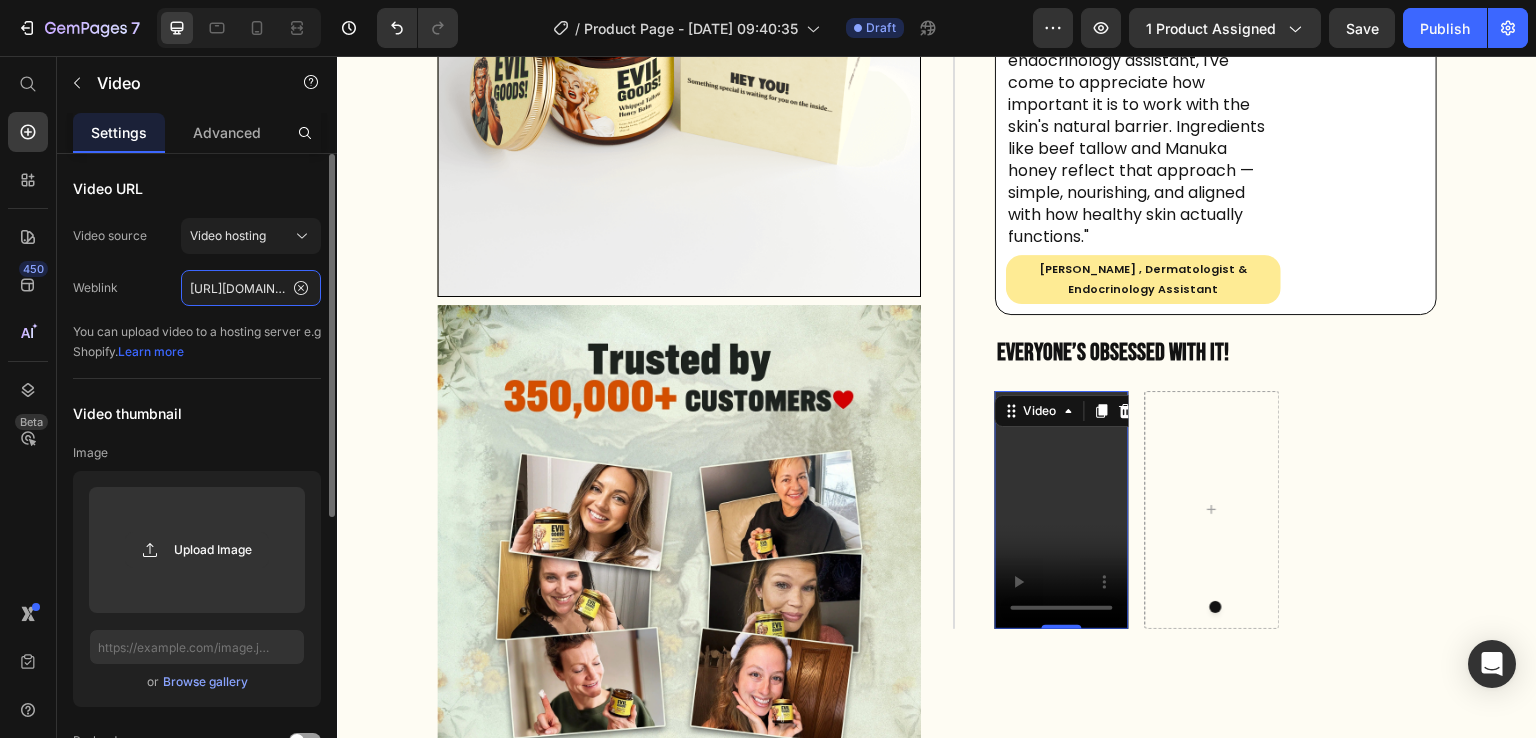 scroll, scrollTop: 0, scrollLeft: 825, axis: horizontal 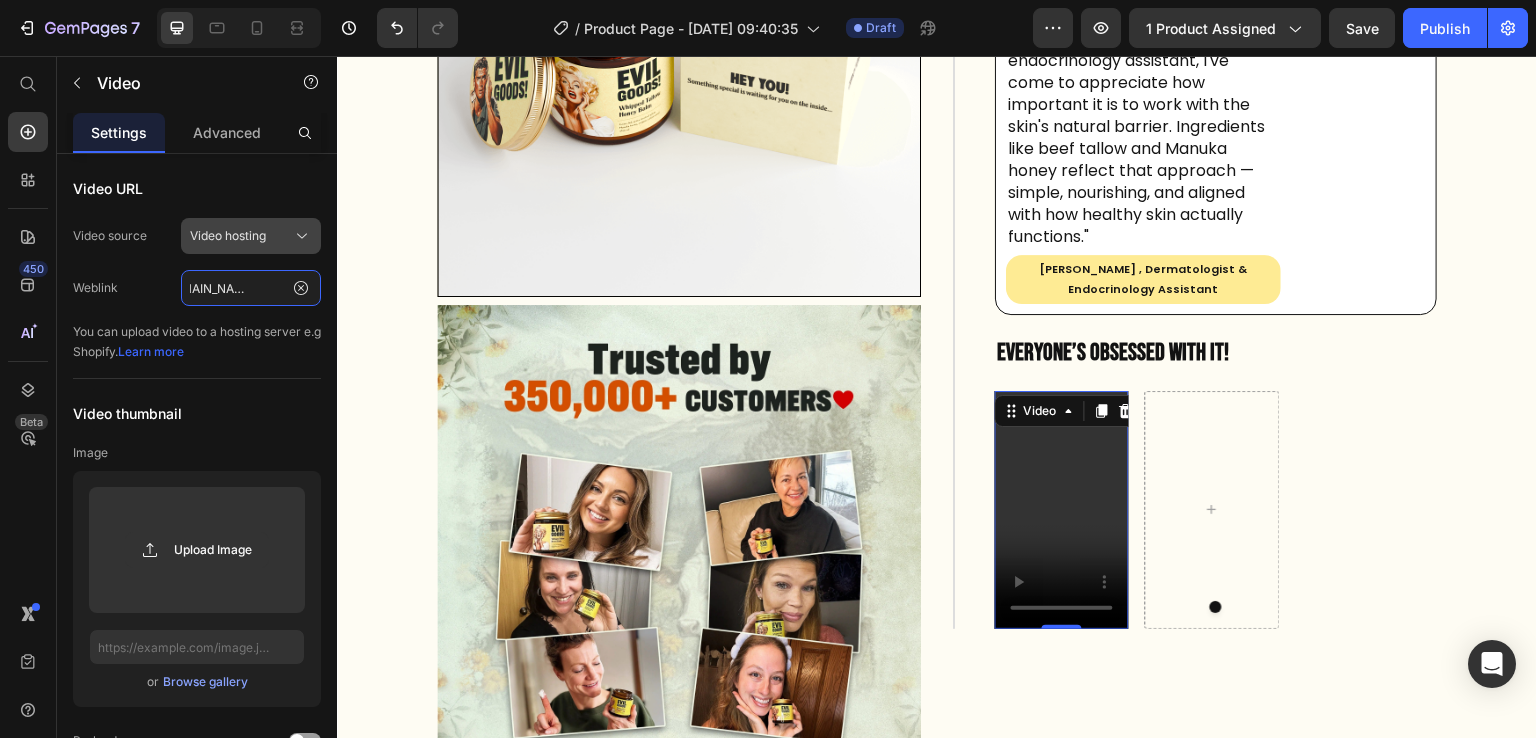 type on "//evilgoods.com/cdn/shop/videos/c/vp/ef51b6bc66514198a1821dbd0fca9db4/ef51b6bc66514198a1821dbd0fca9db4.HD-1080p-7.2Mbps-50747788.mp4?v=0" 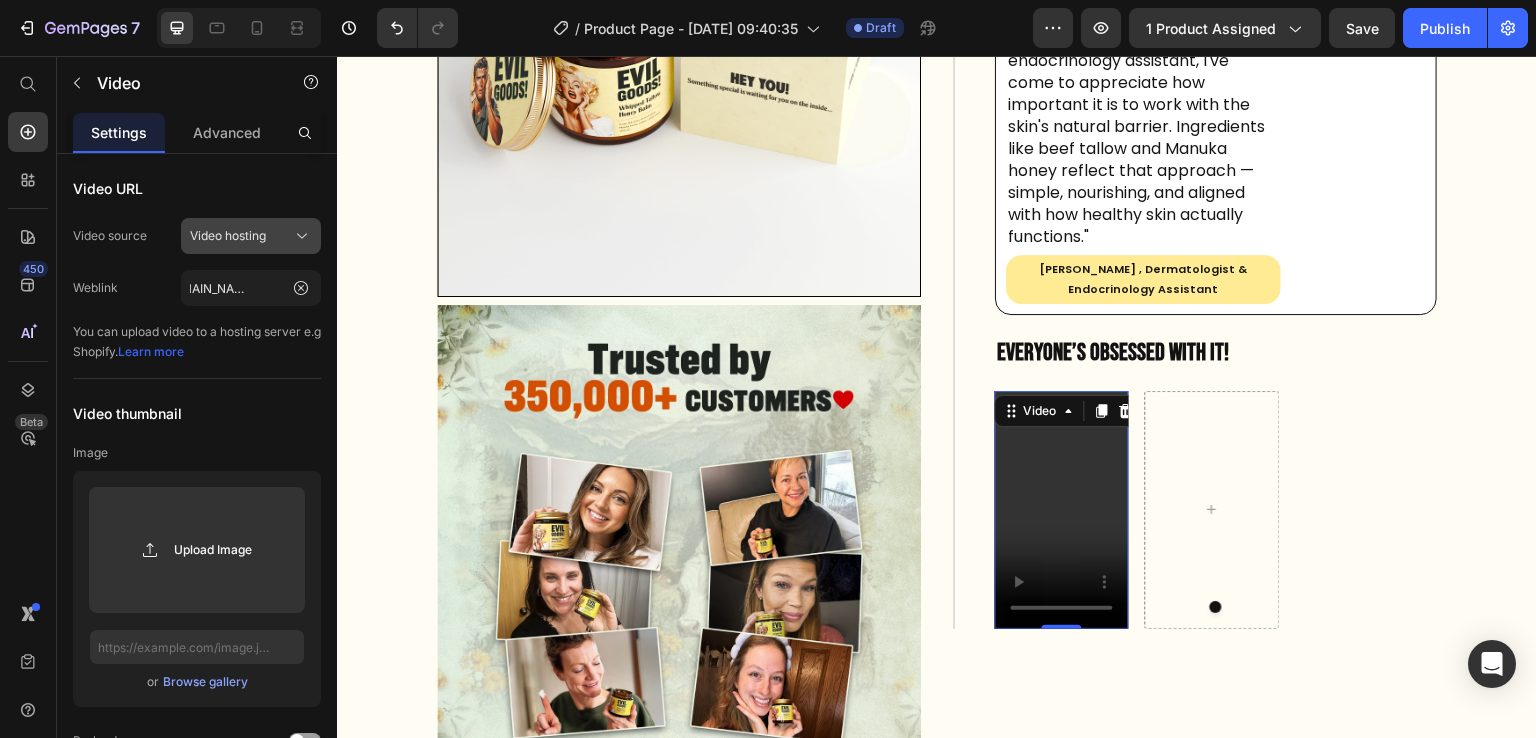 click on "Video hosting" 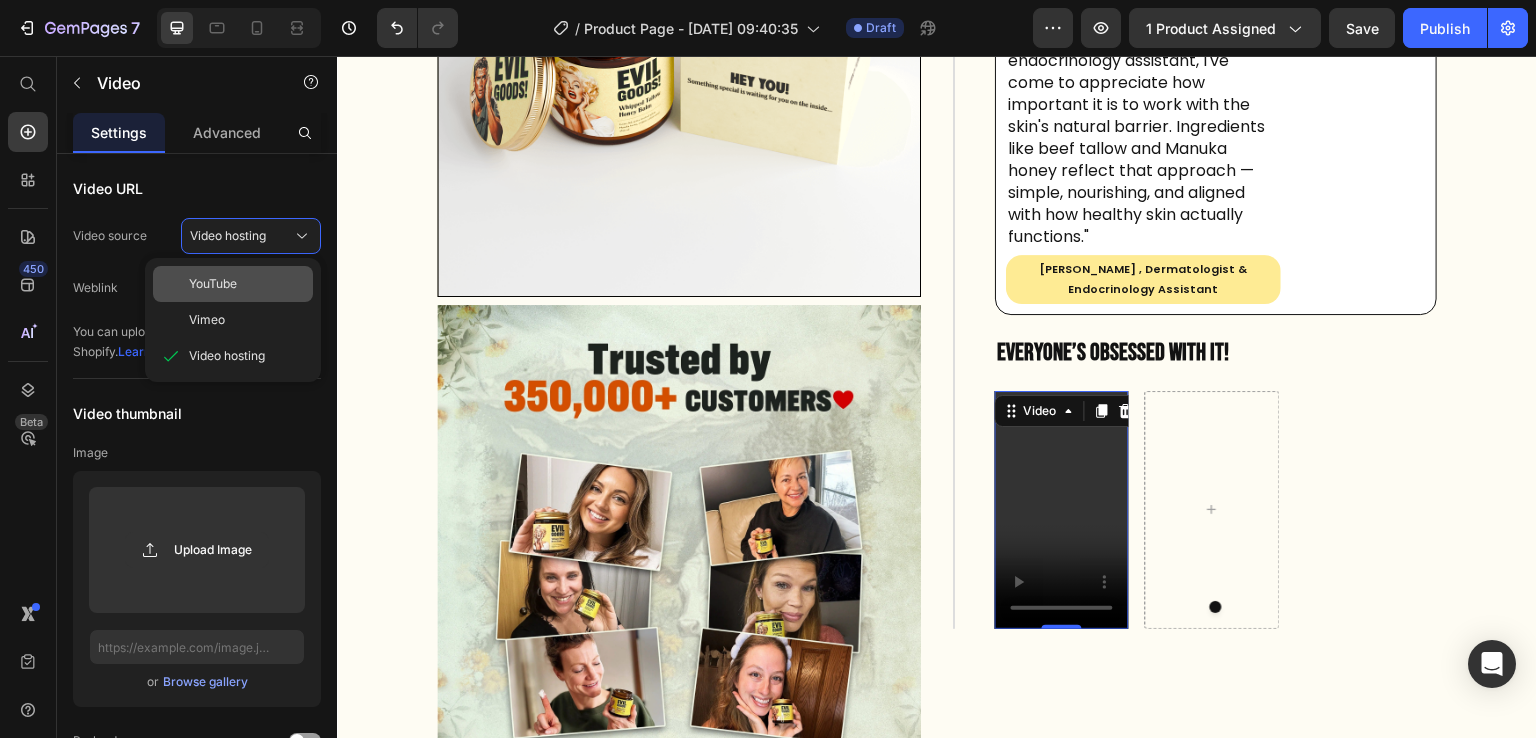 click on "YouTube" at bounding box center (247, 284) 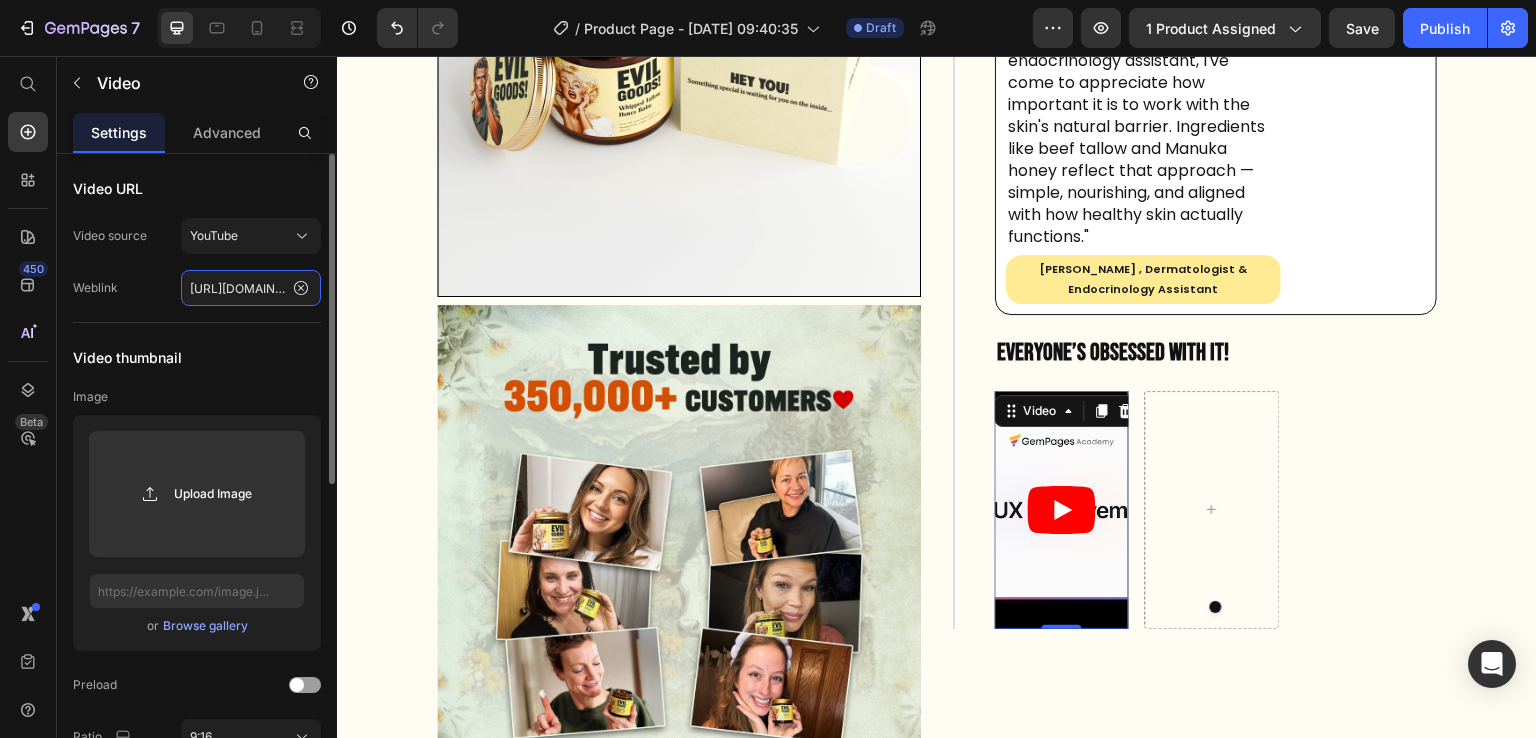 click on "https://www.youtube.com/watch?v=cyzh48XRS4M" 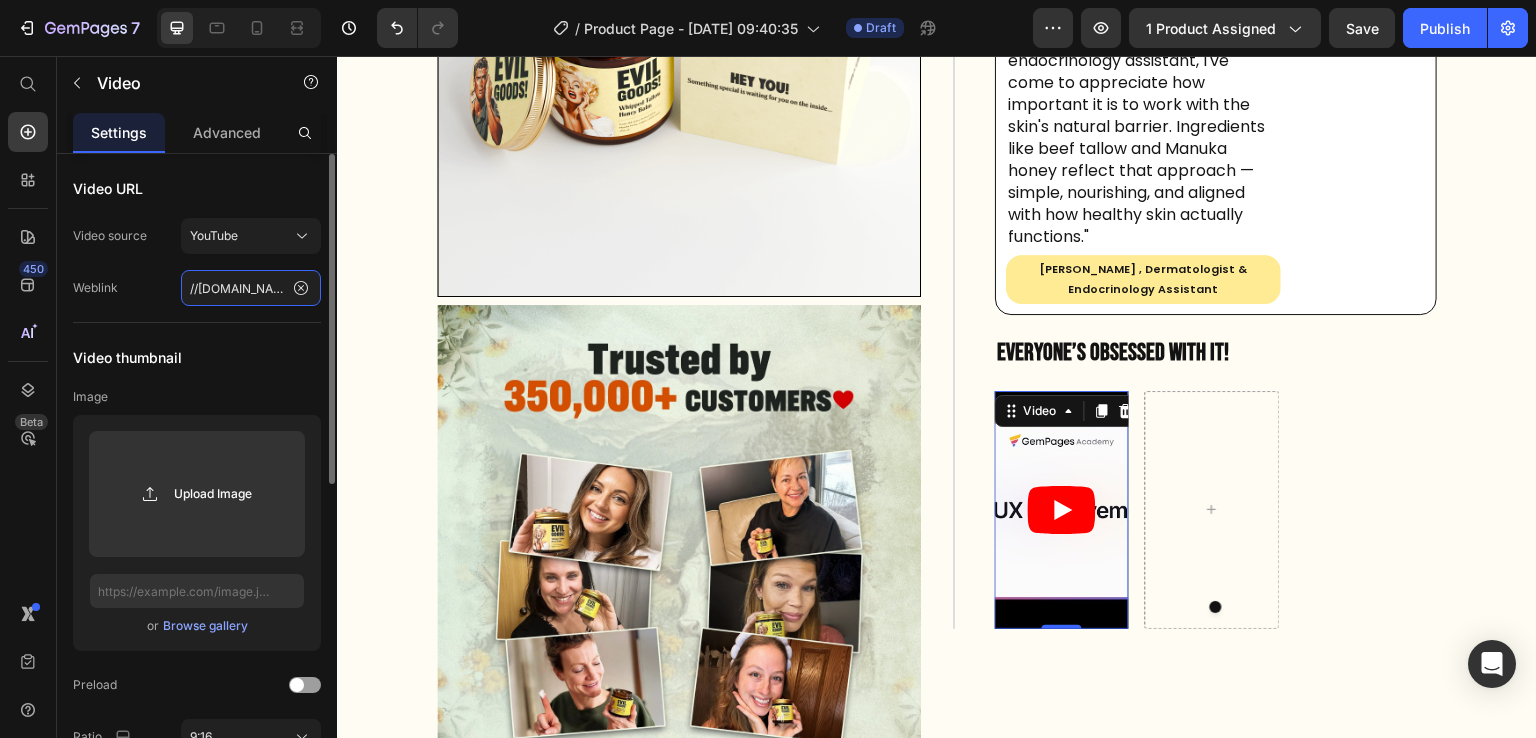 scroll, scrollTop: 0, scrollLeft: 793, axis: horizontal 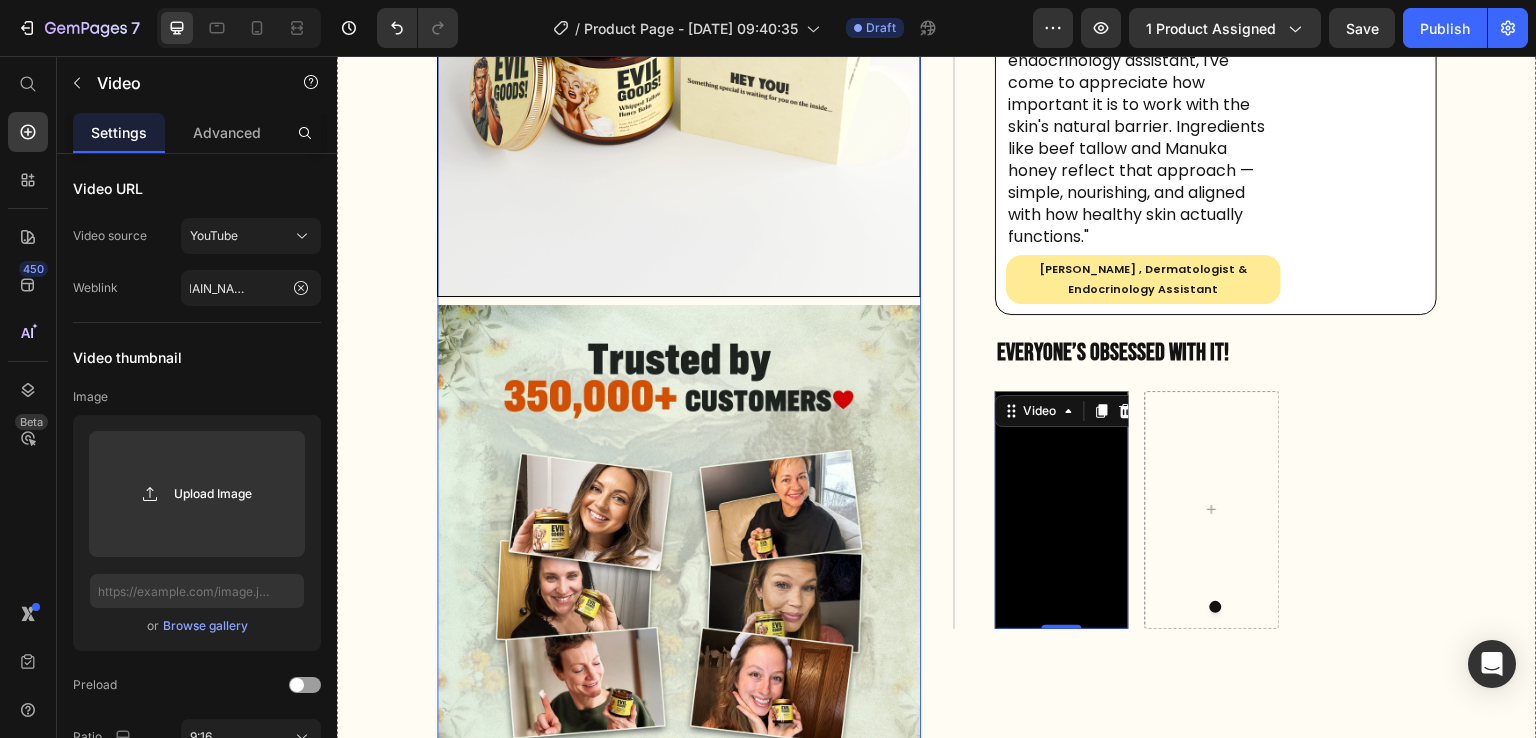 click at bounding box center (679, 547) 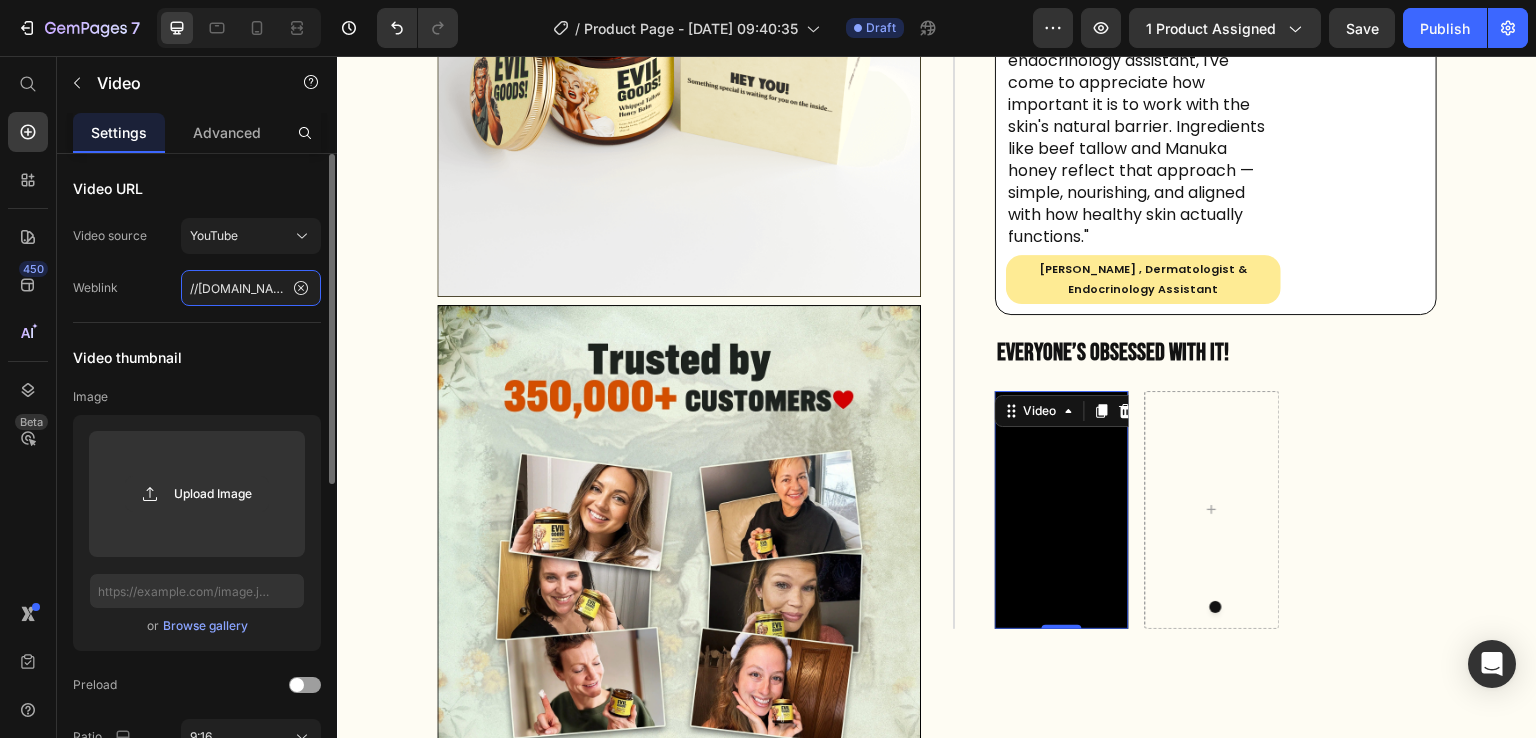 click on "//evilgoods.com/cdn/shop/videos/c/vp/ef51b6bc66514198a1821dbd0fca9db4/ef51b6bc66514198a1821dbd0fca9db4.HD-1080p-7.2Mbps-50747788.mp4?v=0" 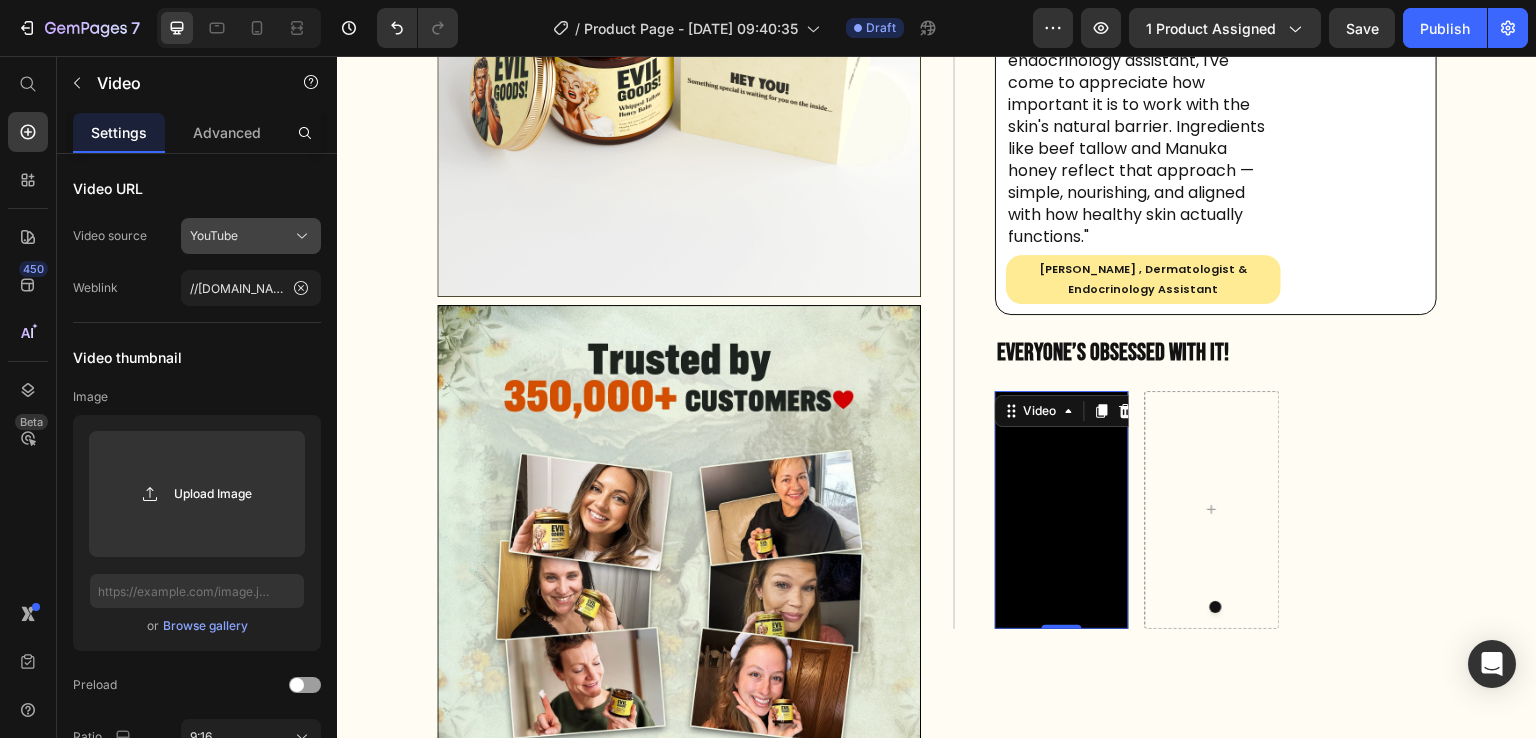 click on "YouTube" at bounding box center [251, 236] 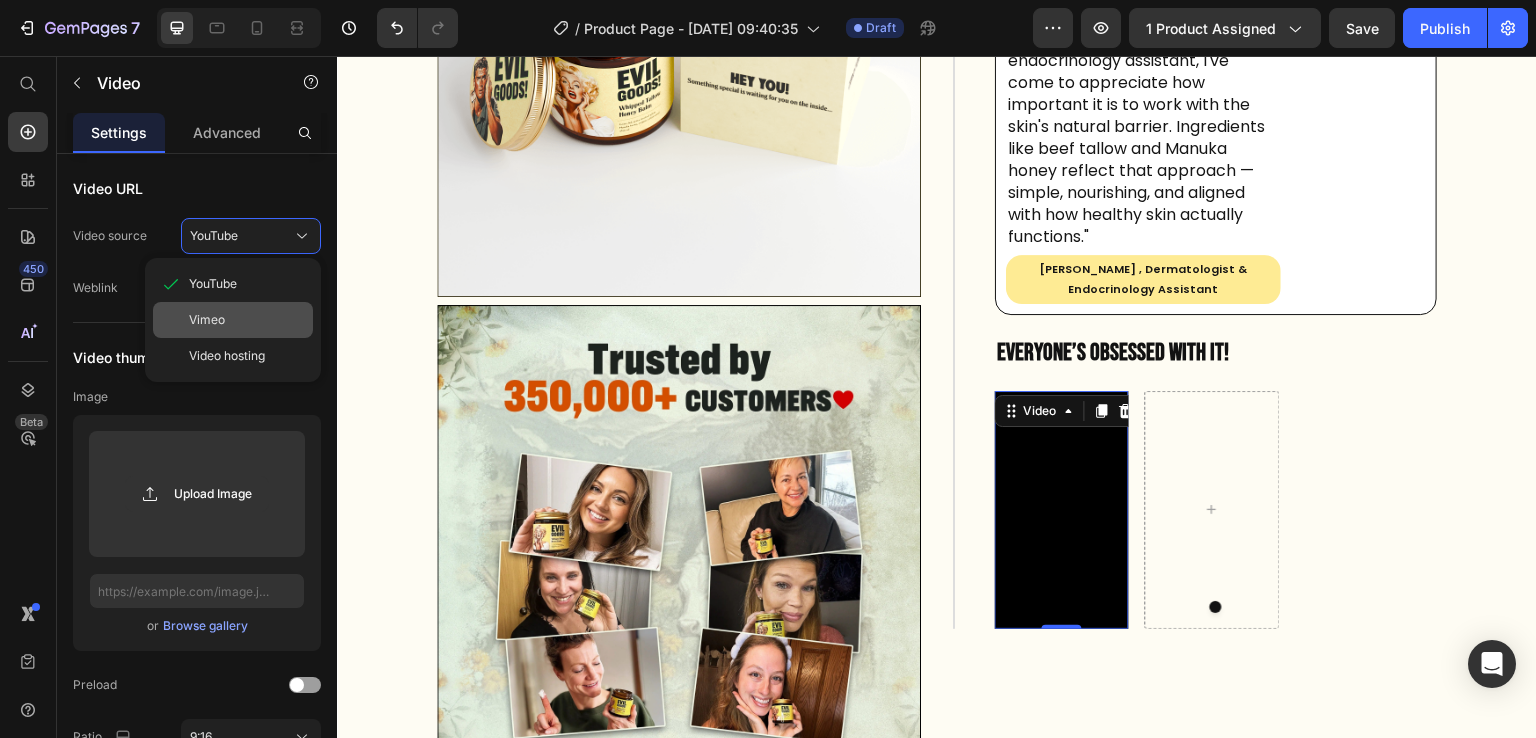 click on "Vimeo" at bounding box center (247, 320) 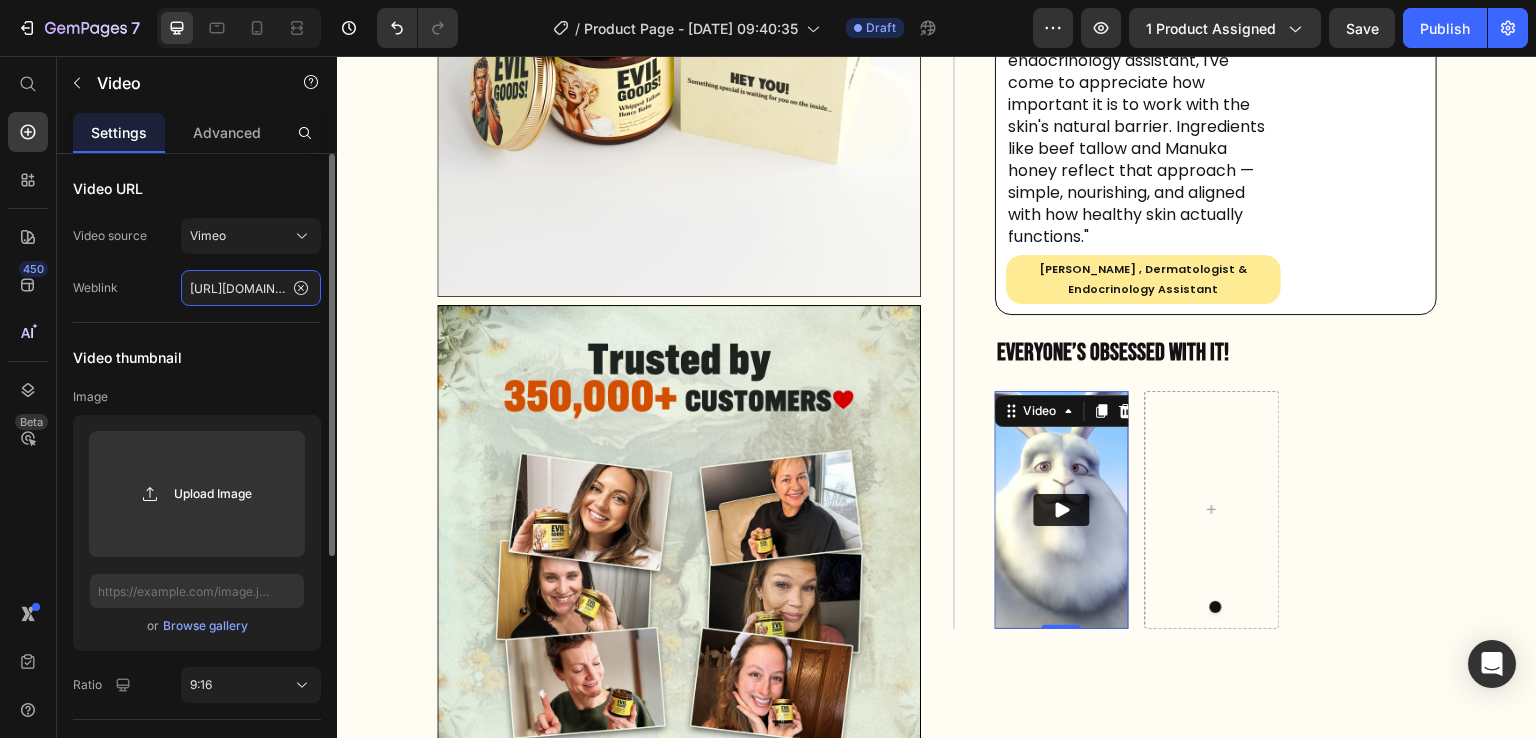 click on "https://vimeo.com/347119375" 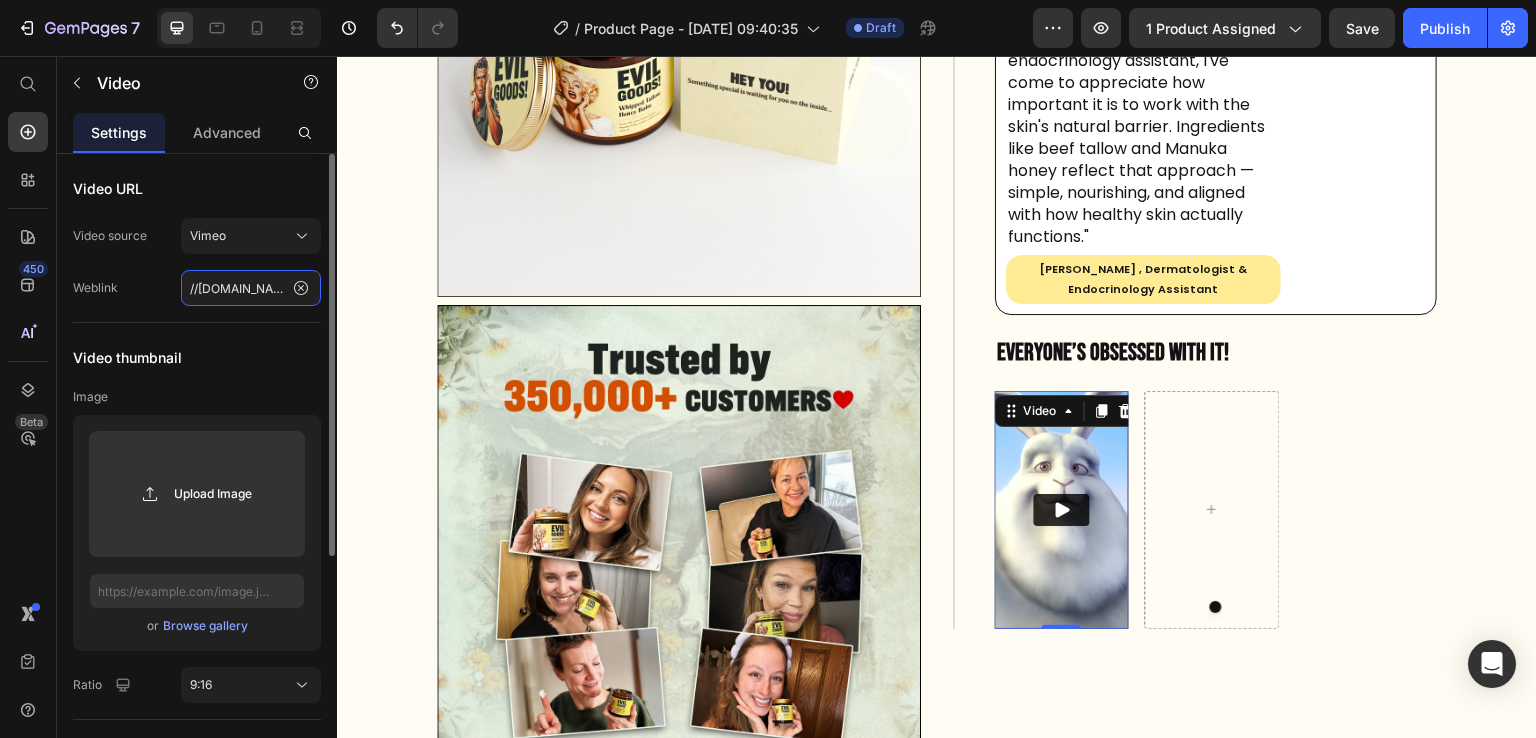 scroll, scrollTop: 0, scrollLeft: 793, axis: horizontal 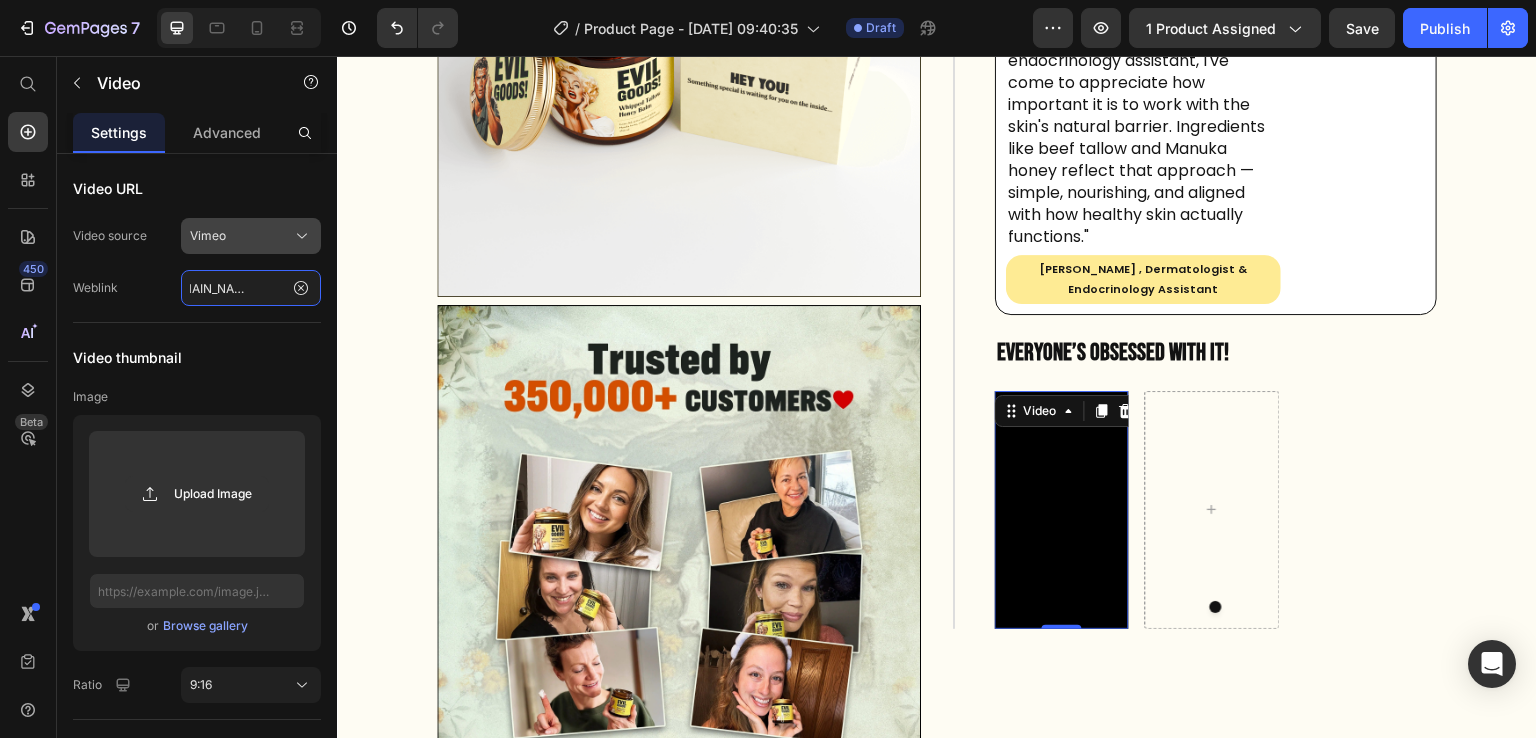 type on "//evilgoods.com/cdn/shop/videos/c/vp/ef51b6bc66514198a1821dbd0fca9db4/ef51b6bc66514198a1821dbd0fca9db4.HD-1080p-7.2Mbps-50747788.mp4?v=0" 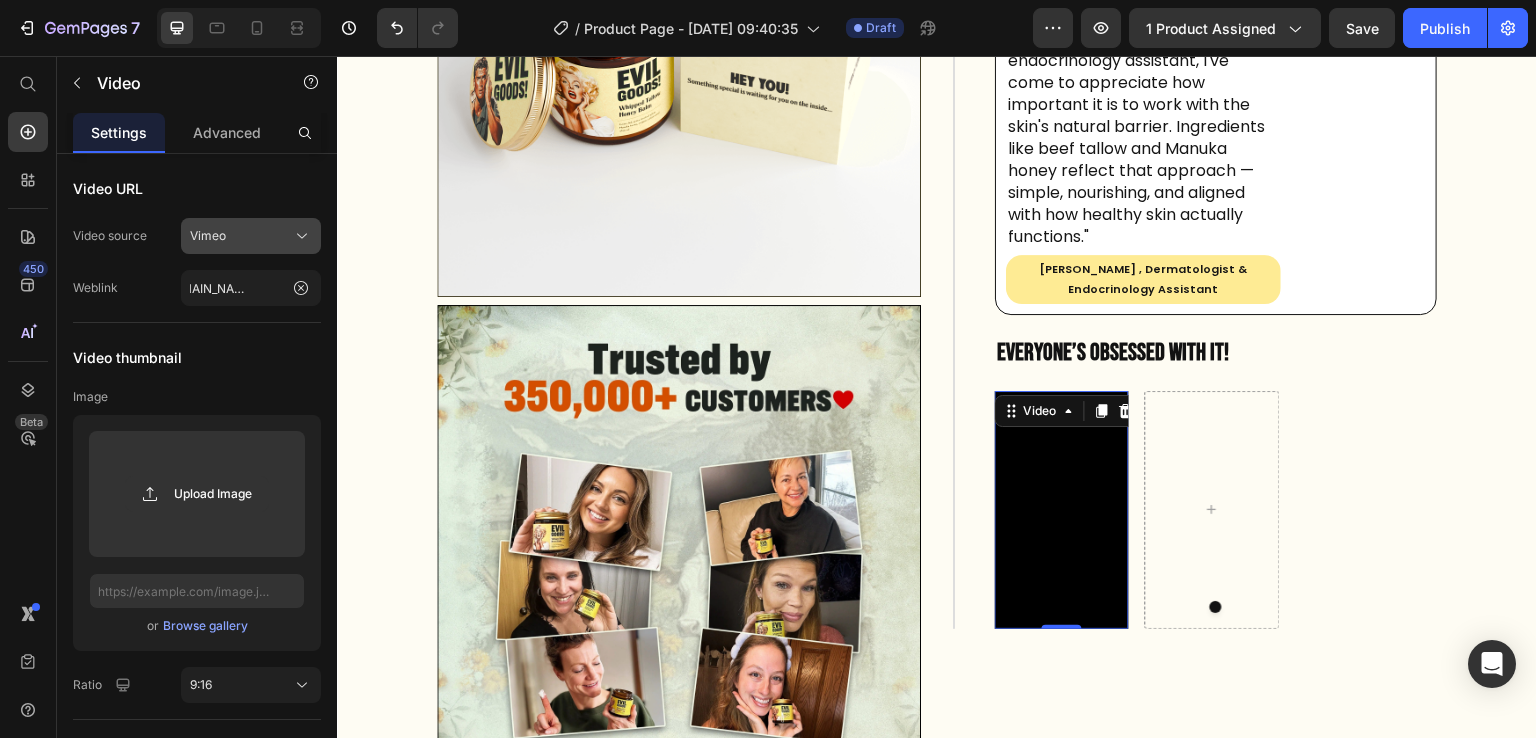click on "Vimeo" at bounding box center (251, 236) 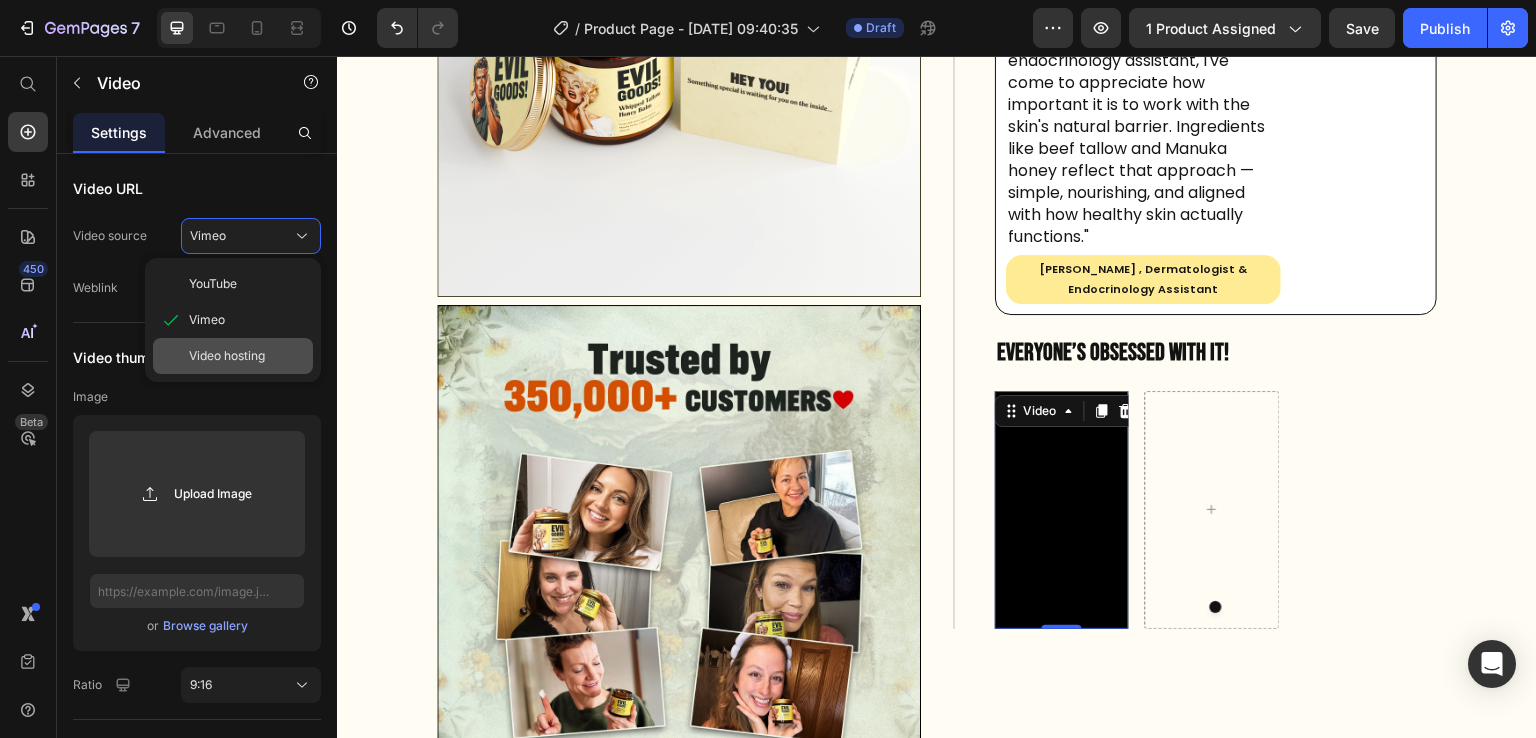 click on "Video hosting" 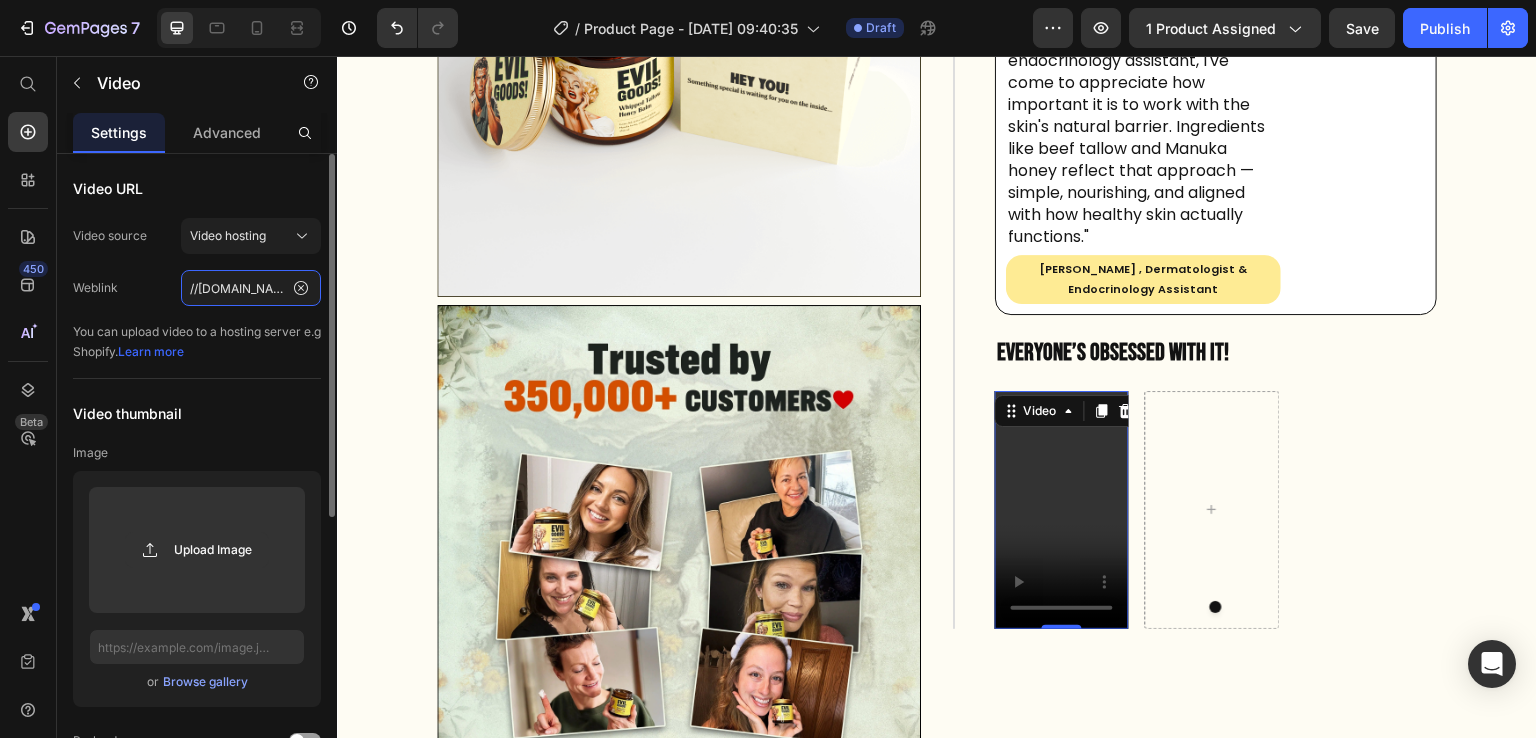 click on "//evilgoods.com/cdn/shop/videos/c/vp/ef51b6bc66514198a1821dbd0fca9db4/ef51b6bc66514198a1821dbd0fca9db4.HD-1080p-7.2Mbps-50747788.mp4?v=0" 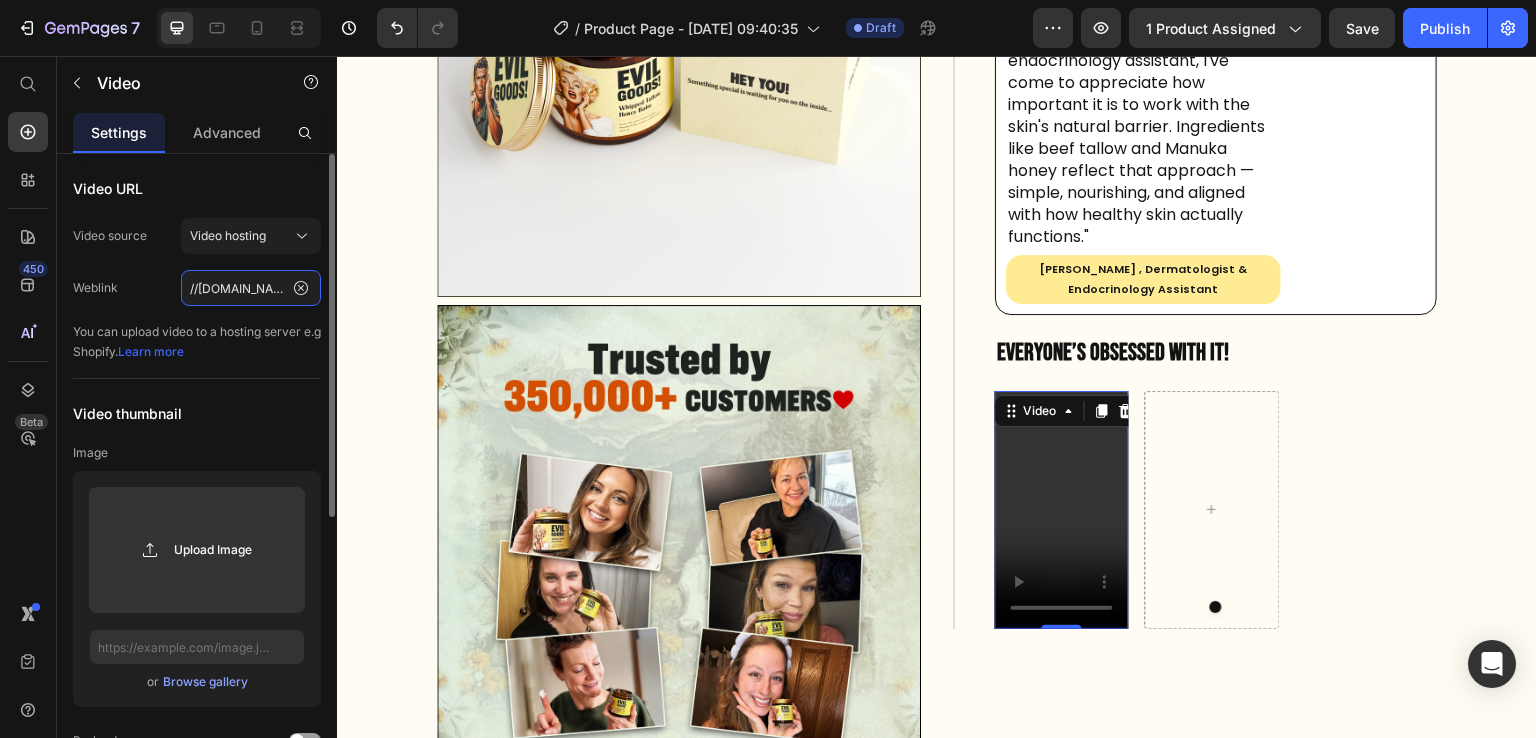 scroll, scrollTop: 0, scrollLeft: 793, axis: horizontal 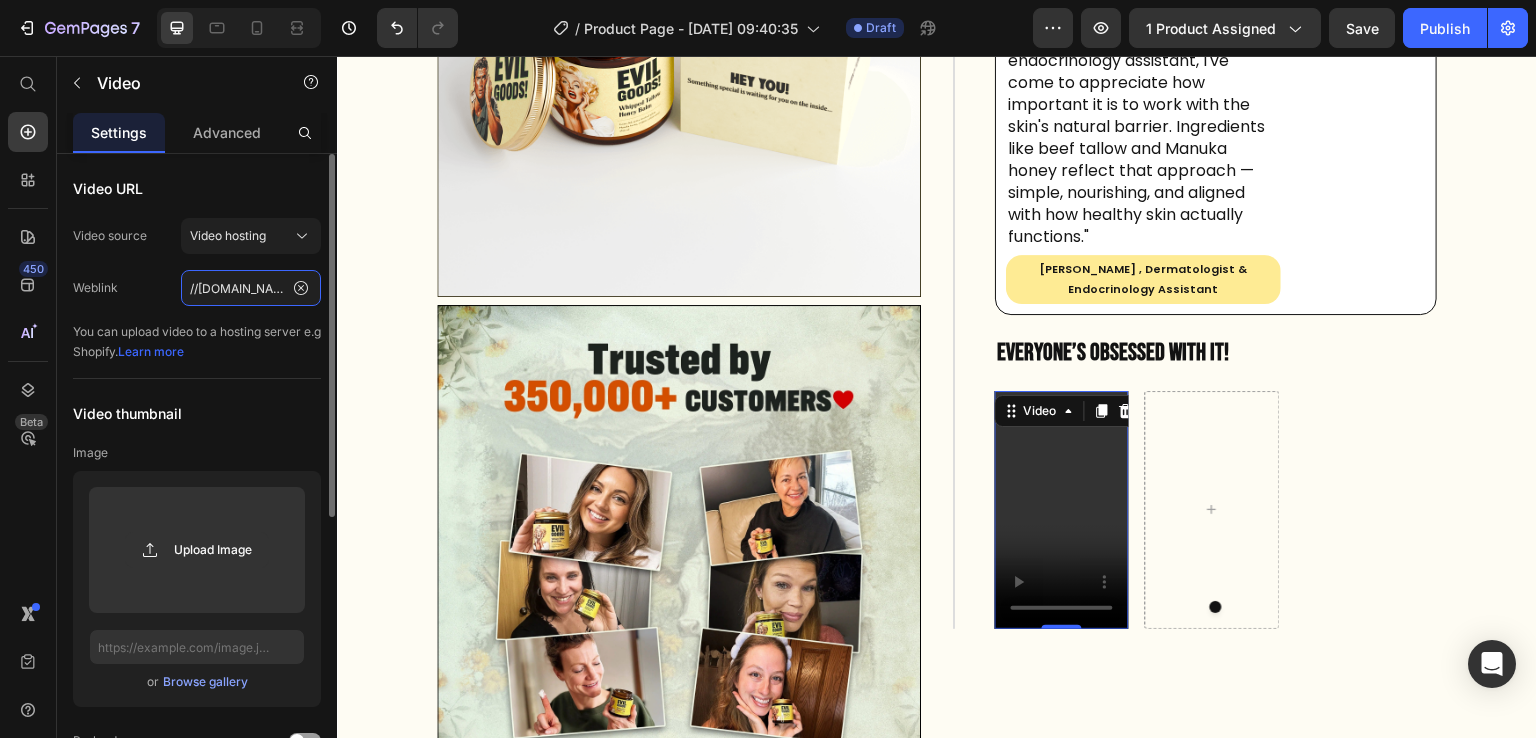 paste on "https:" 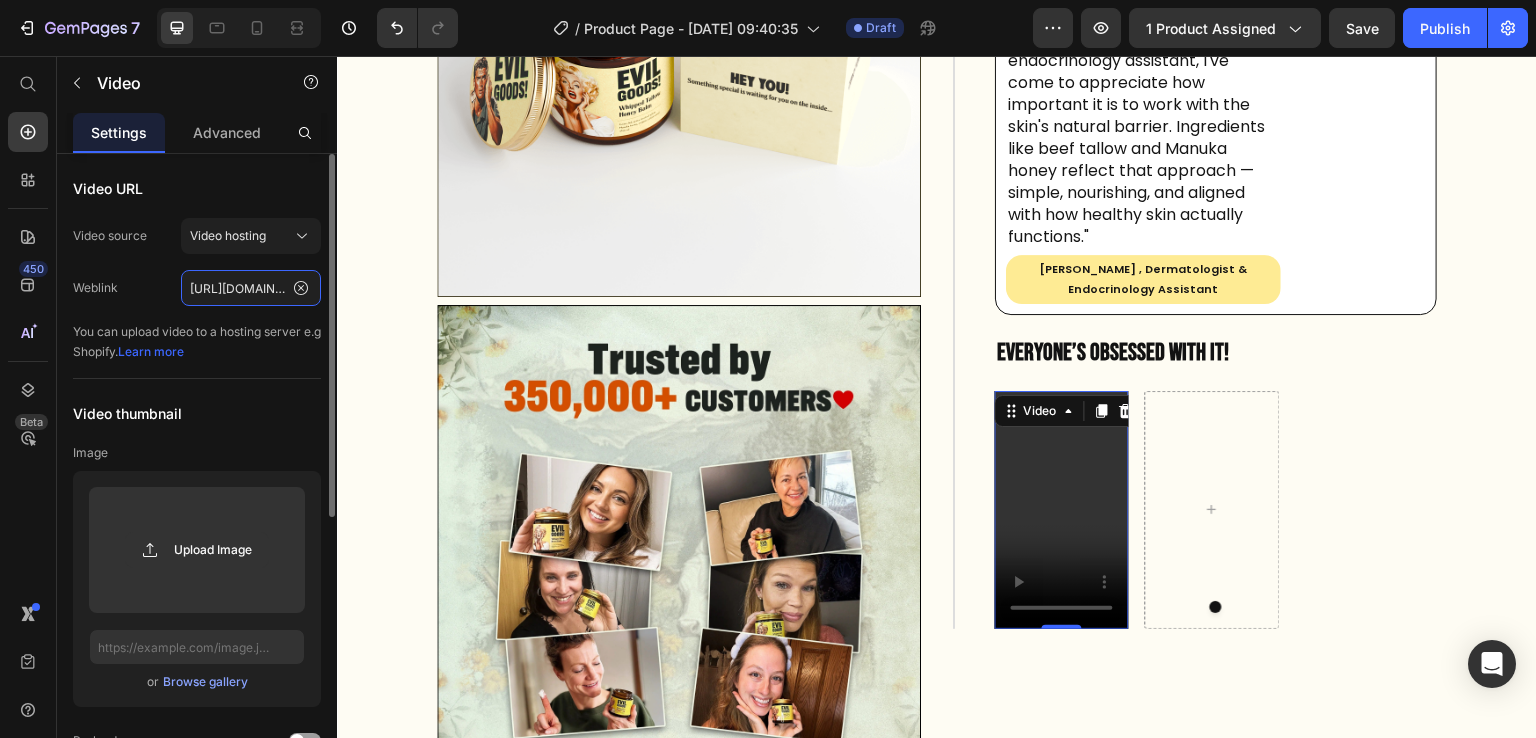 scroll, scrollTop: 0, scrollLeft: 825, axis: horizontal 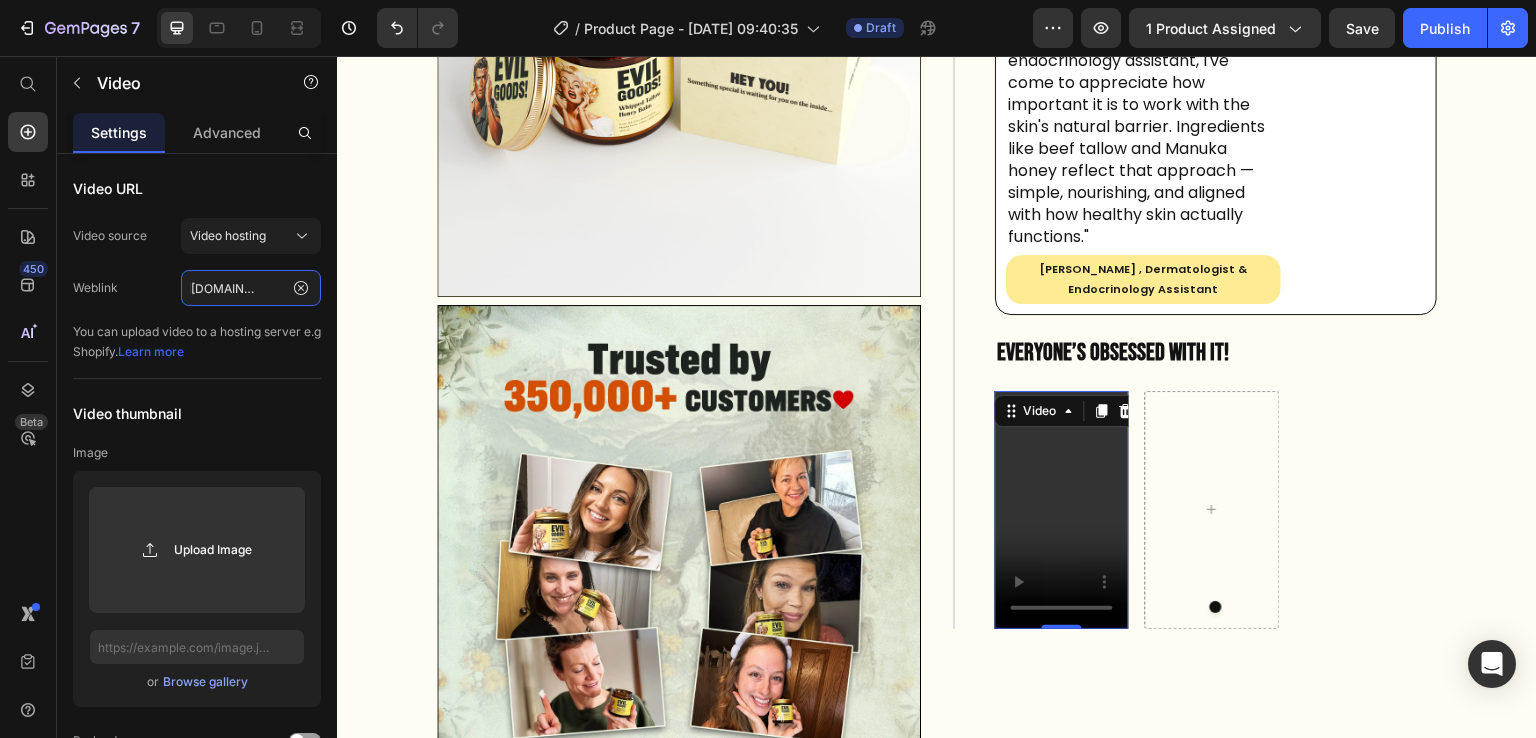 type on "https://evilgoods.com/cdn/shop/videos/c/vp/ef51b6bc66514198a1821dbd0fca9db4/ef51b6bc66514198a1821dbd0fca9db4.HD-1080p-7.2Mbps-50747788.mp4?v=0" 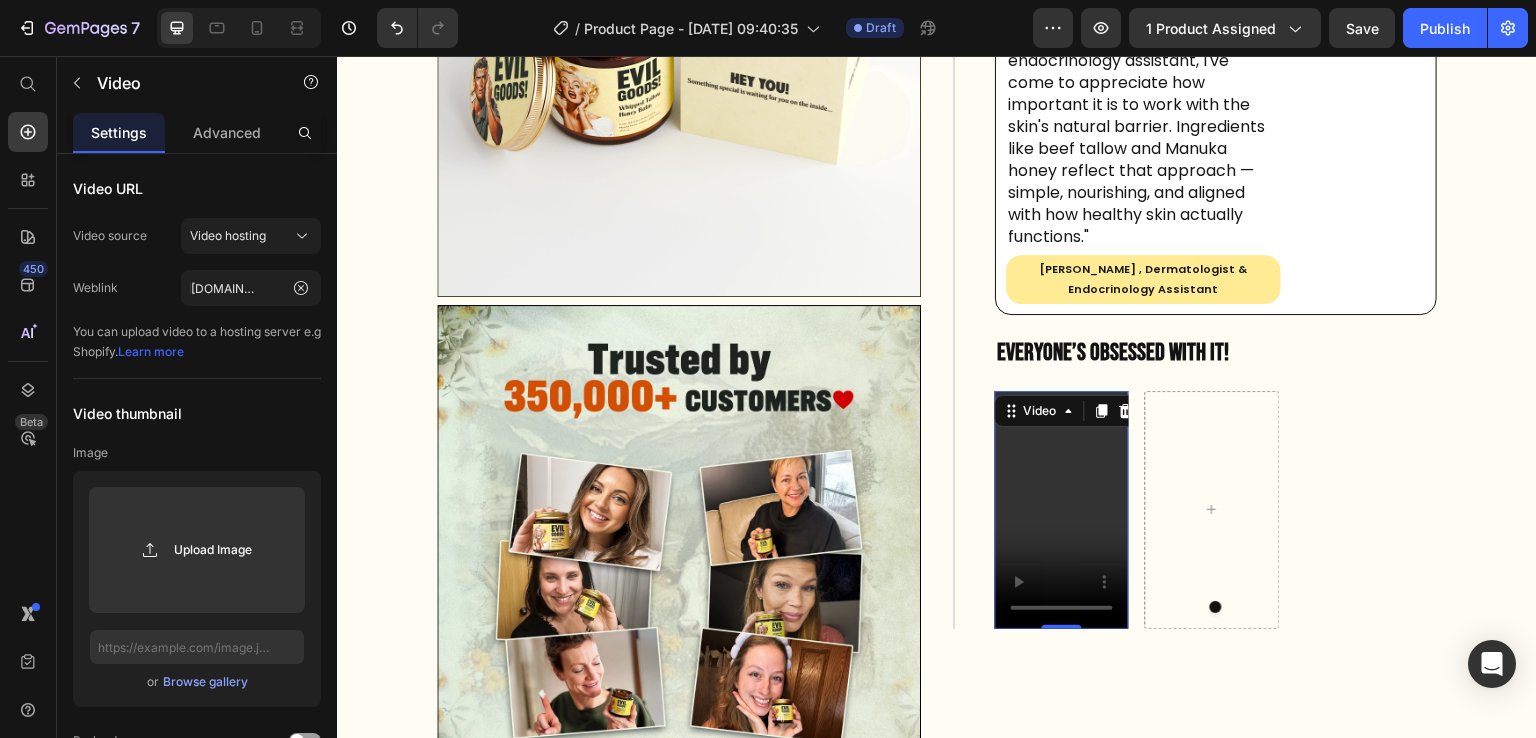 click at bounding box center (1062, 510) 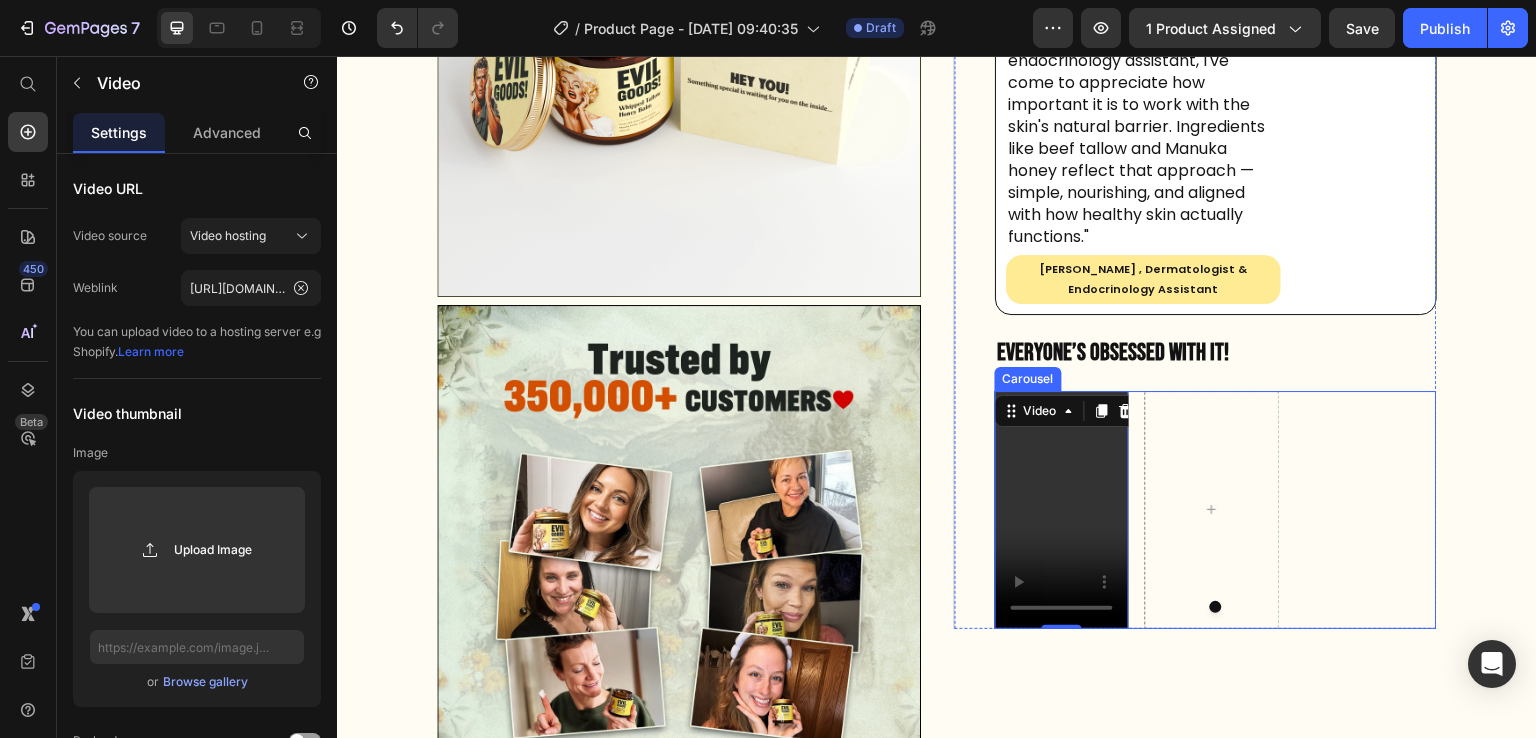 click on "Video   0" at bounding box center [1216, 510] 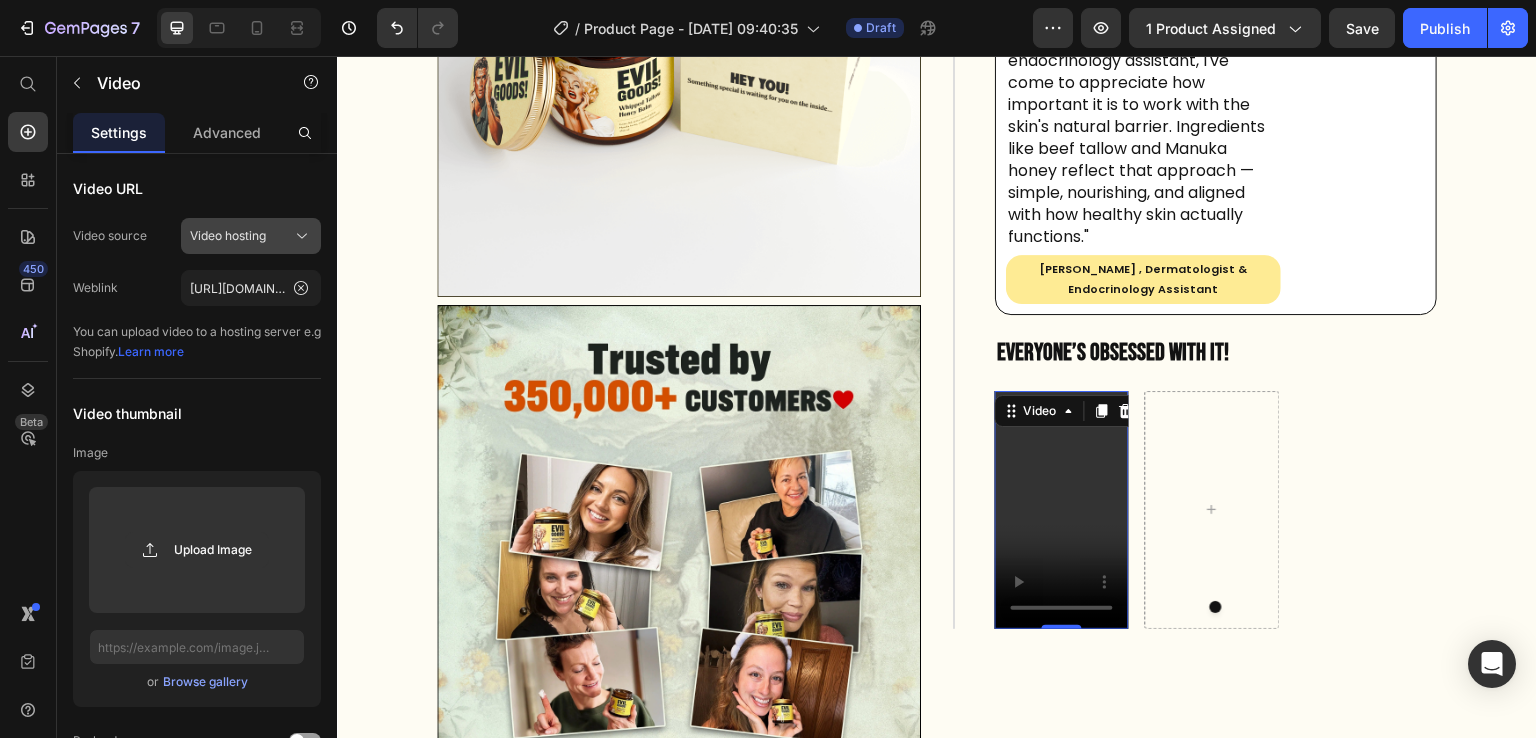 click on "Video hosting" at bounding box center (251, 236) 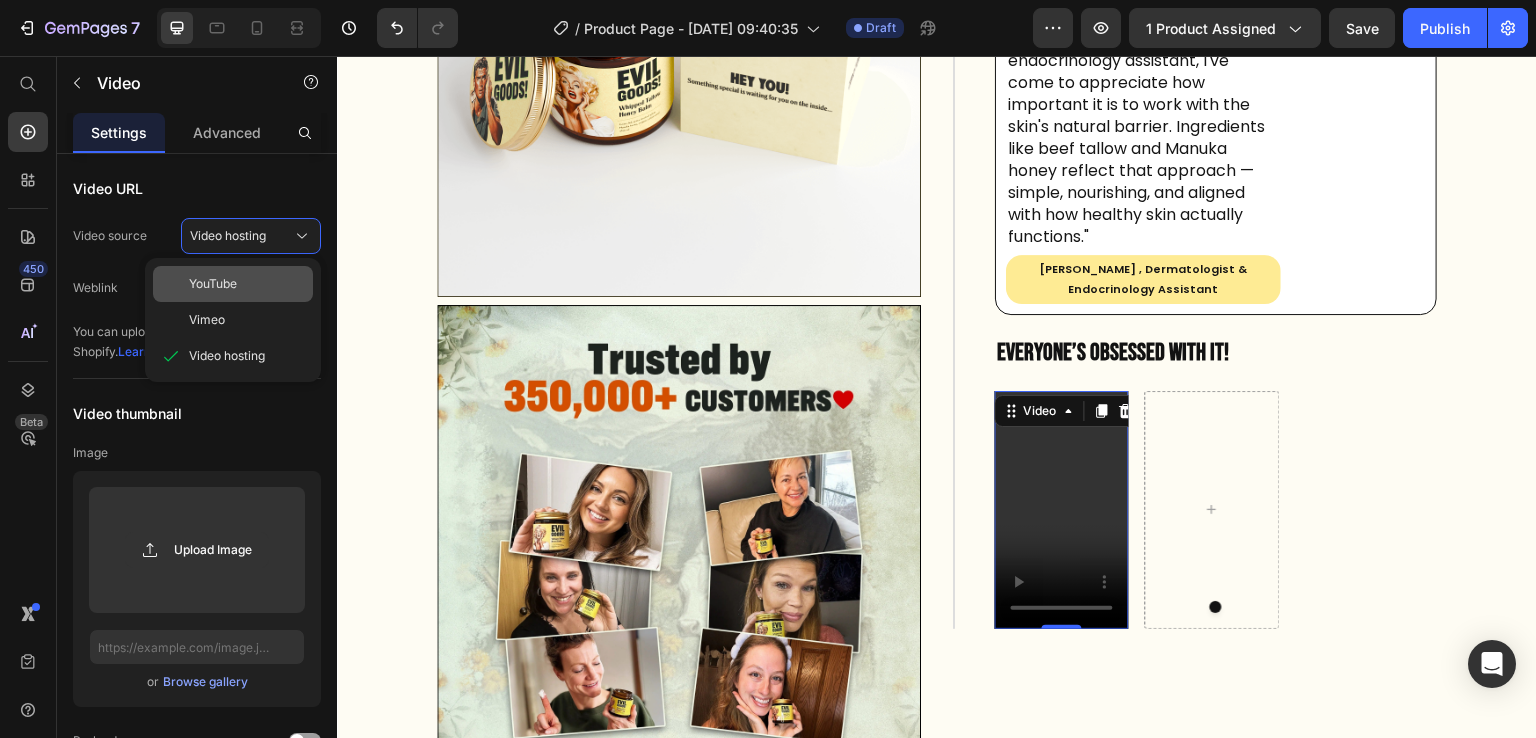 click on "YouTube" 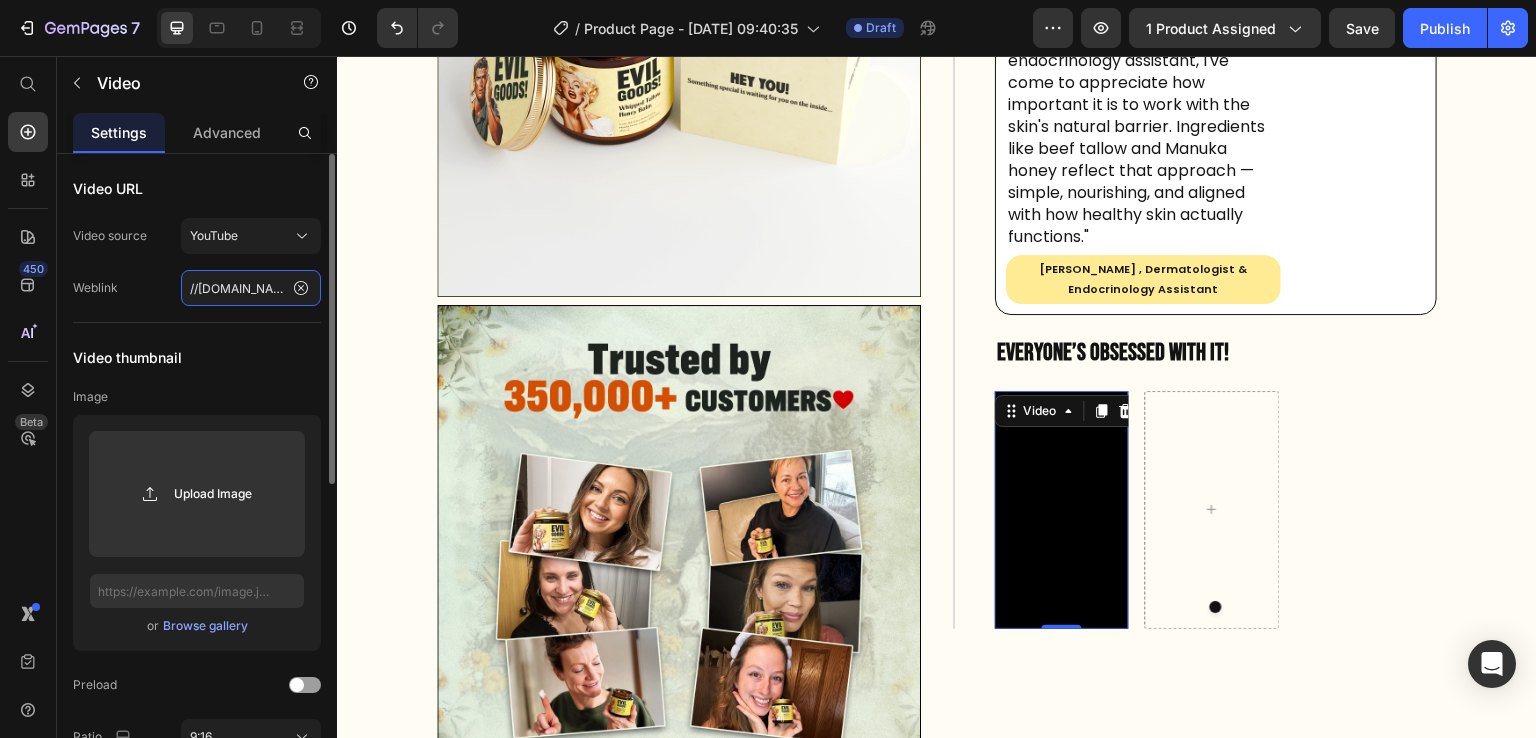 click on "//evilgoods.com/cdn/shop/videos/c/vp/ef51b6bc66514198a1821dbd0fca9db4/ef51b6bc66514198a1821dbd0fca9db4.HD-1080p-7.2Mbps-50747788.mp4?v=0" 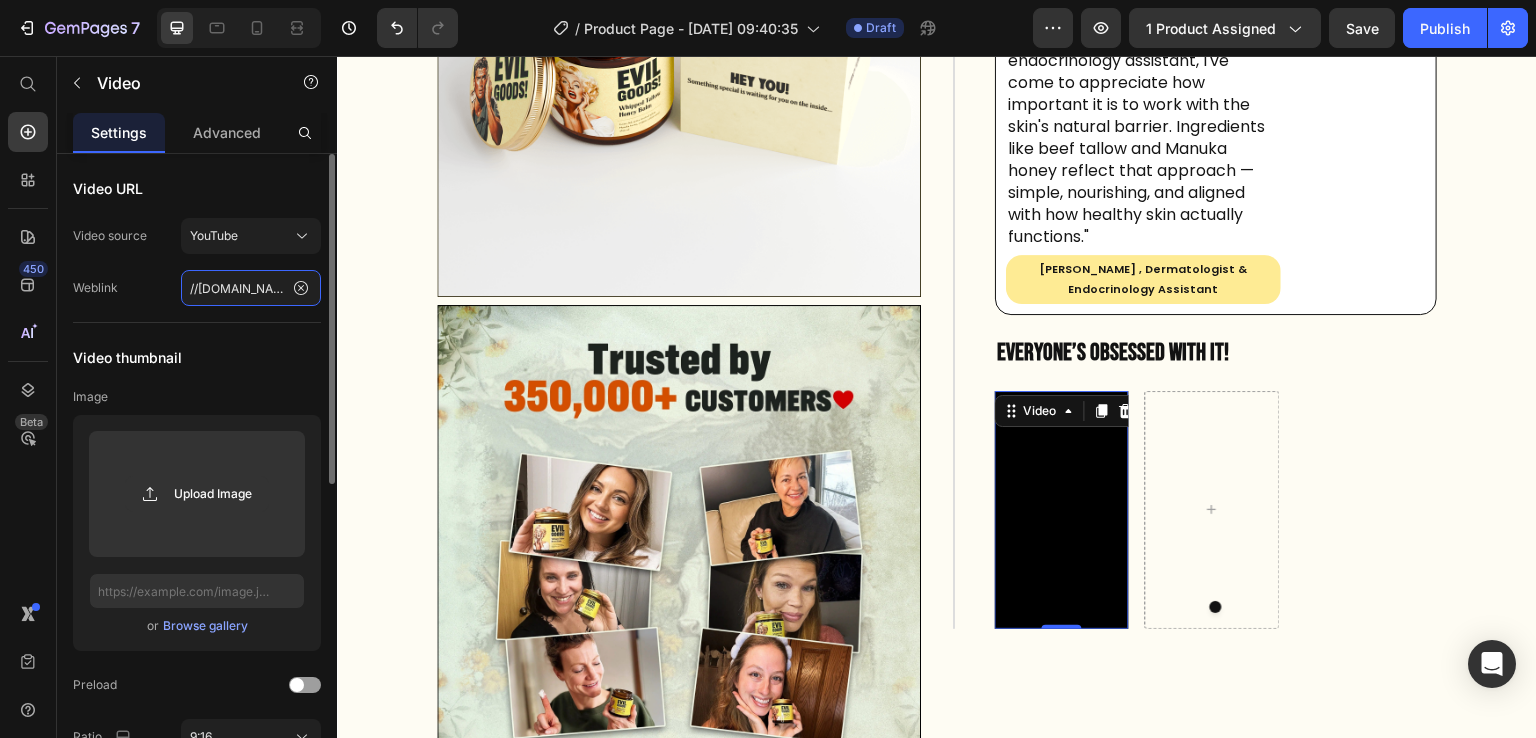 paste on "https:" 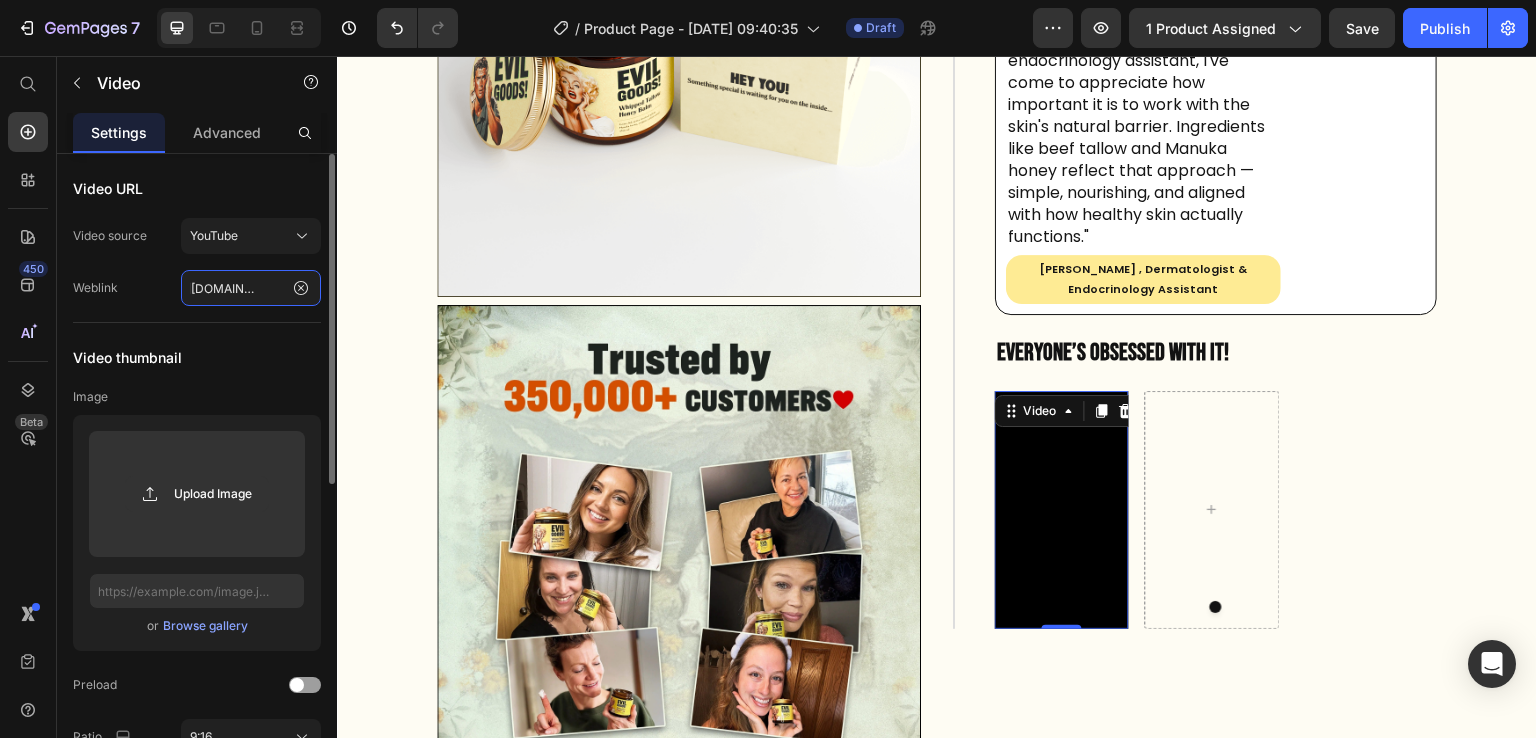 scroll, scrollTop: 0, scrollLeft: 900, axis: horizontal 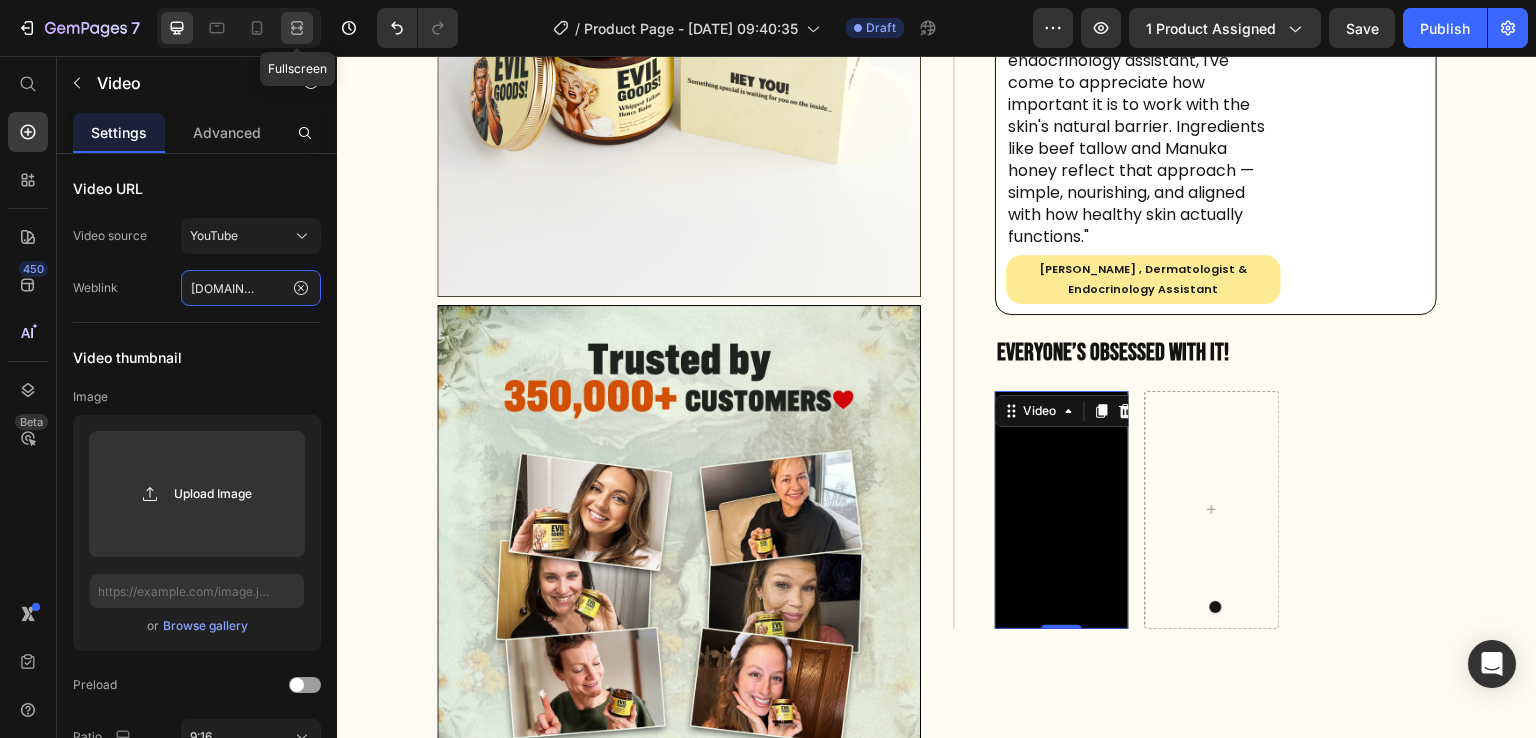 type on "https://evilgoods.com/cdn/shop/videos/c/vp/ef51b6bc66514198a1821dbd0fca9db4/ef51b6bc66514198a1821dbd0fca9db4.HD-1080p-7.2Mbps-50747788.mp4?v=0vvvvvvvvvvv" 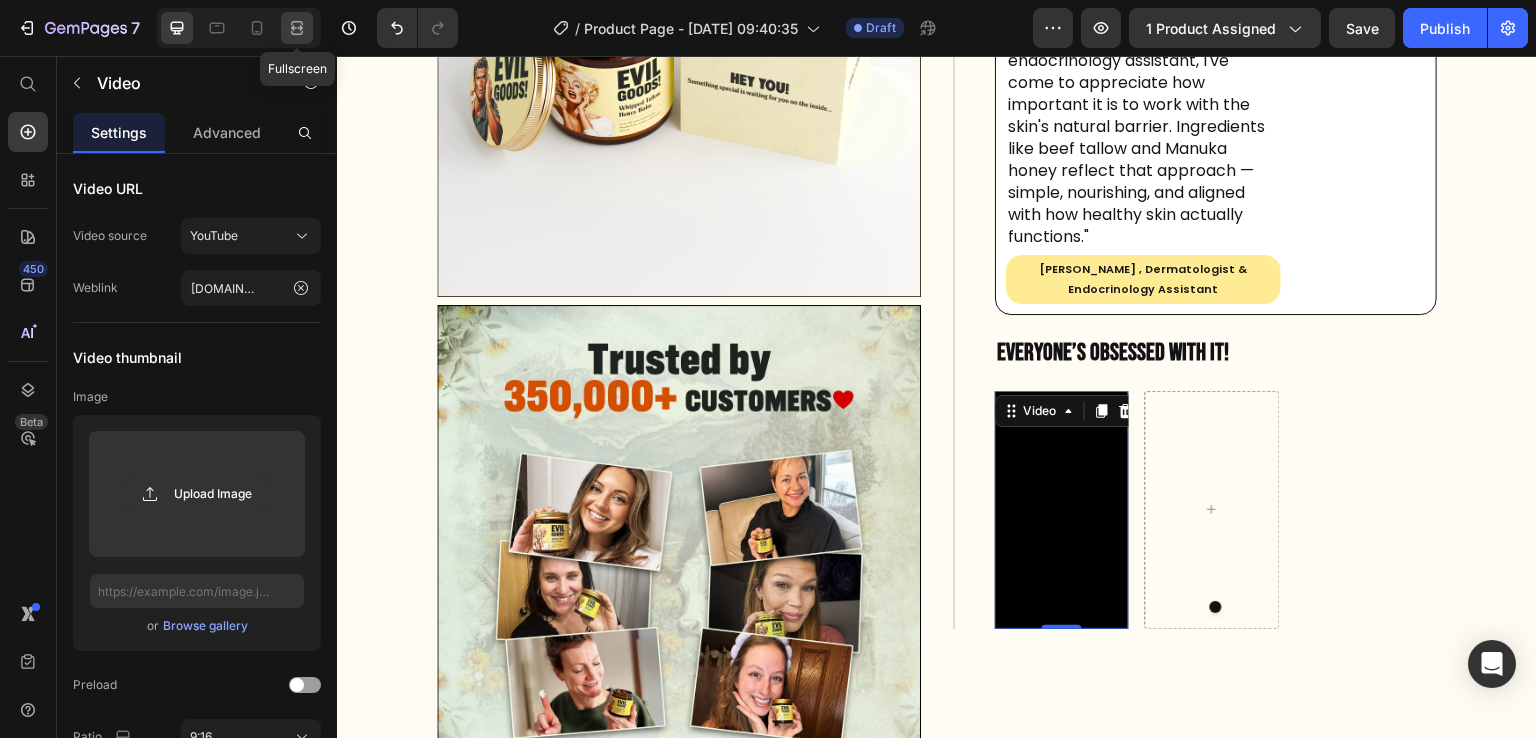 click 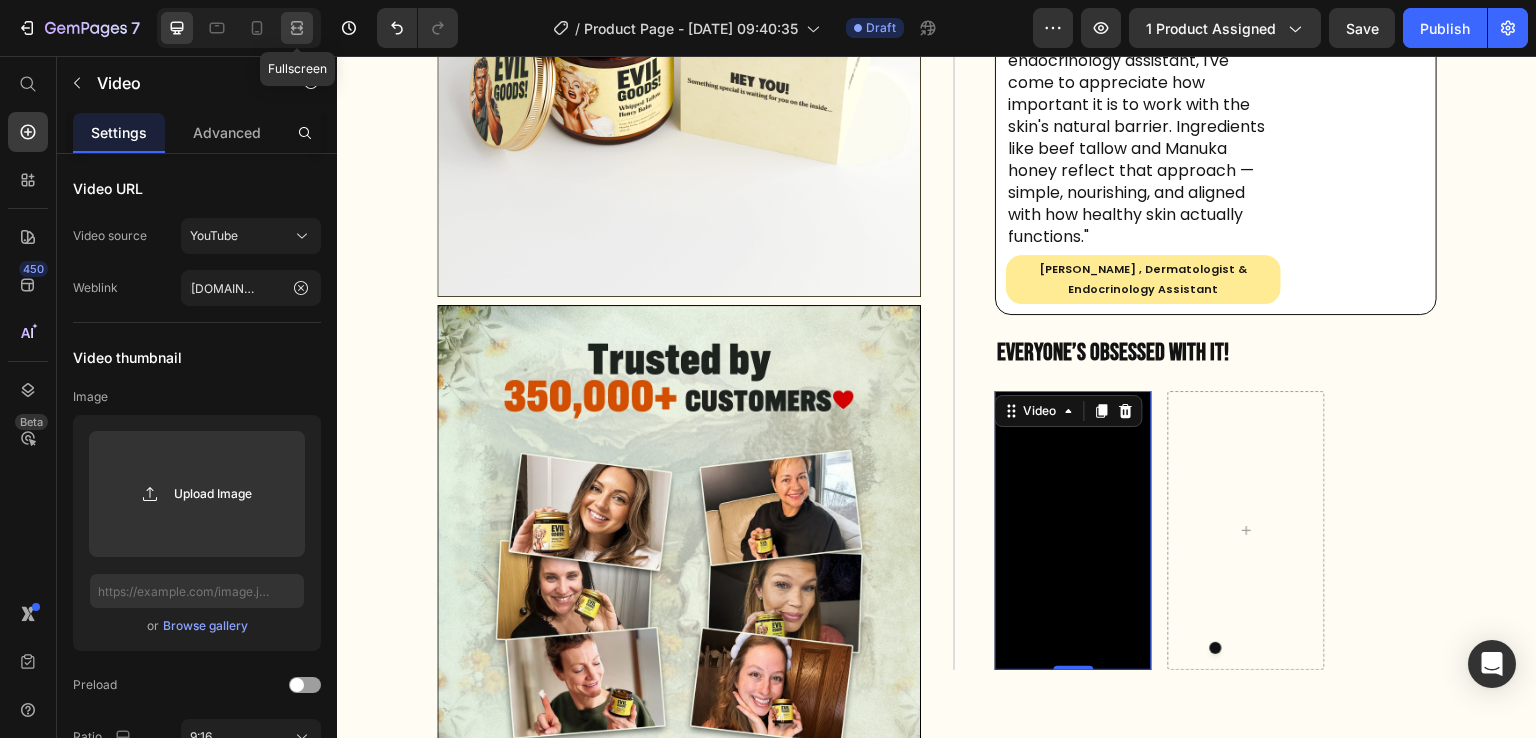 scroll, scrollTop: 0, scrollLeft: 0, axis: both 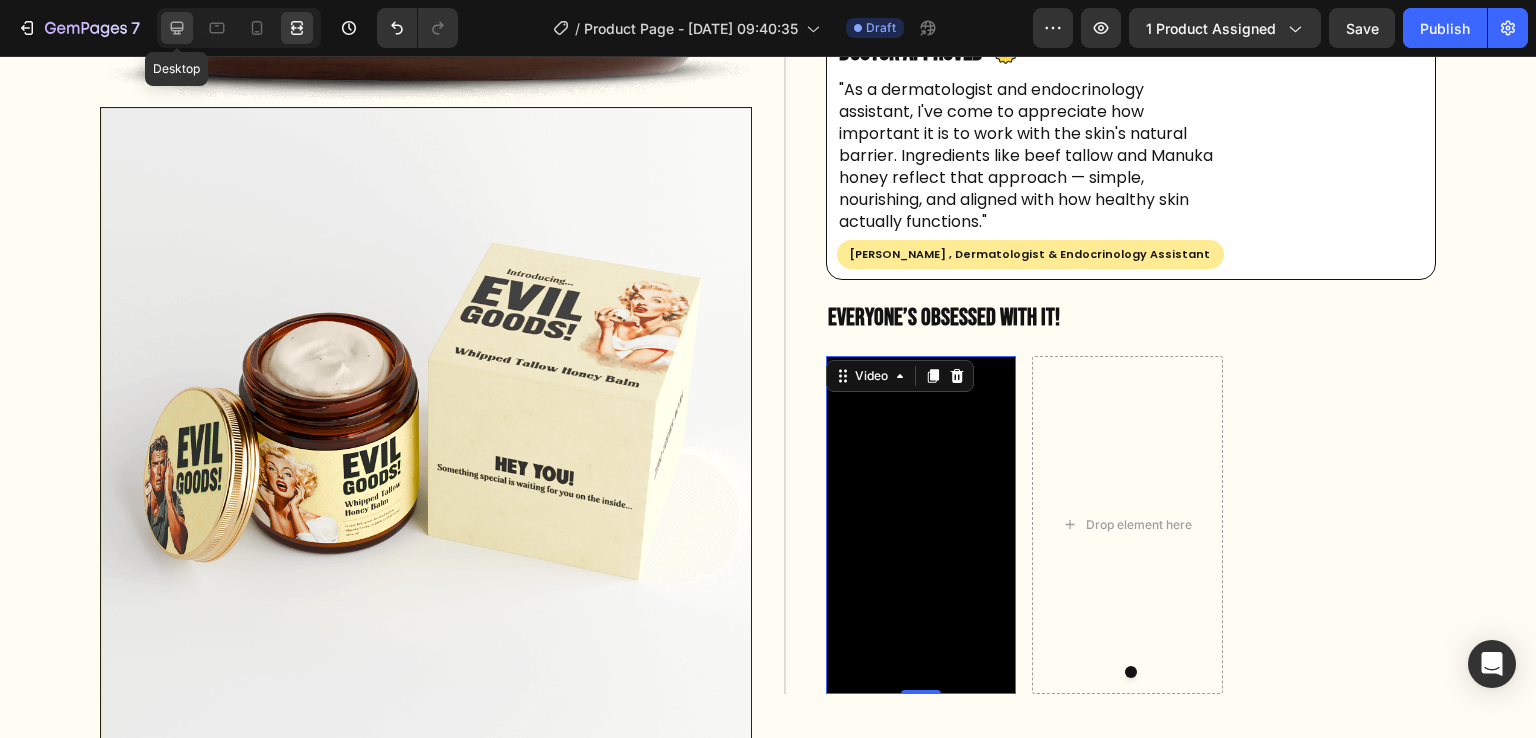 click 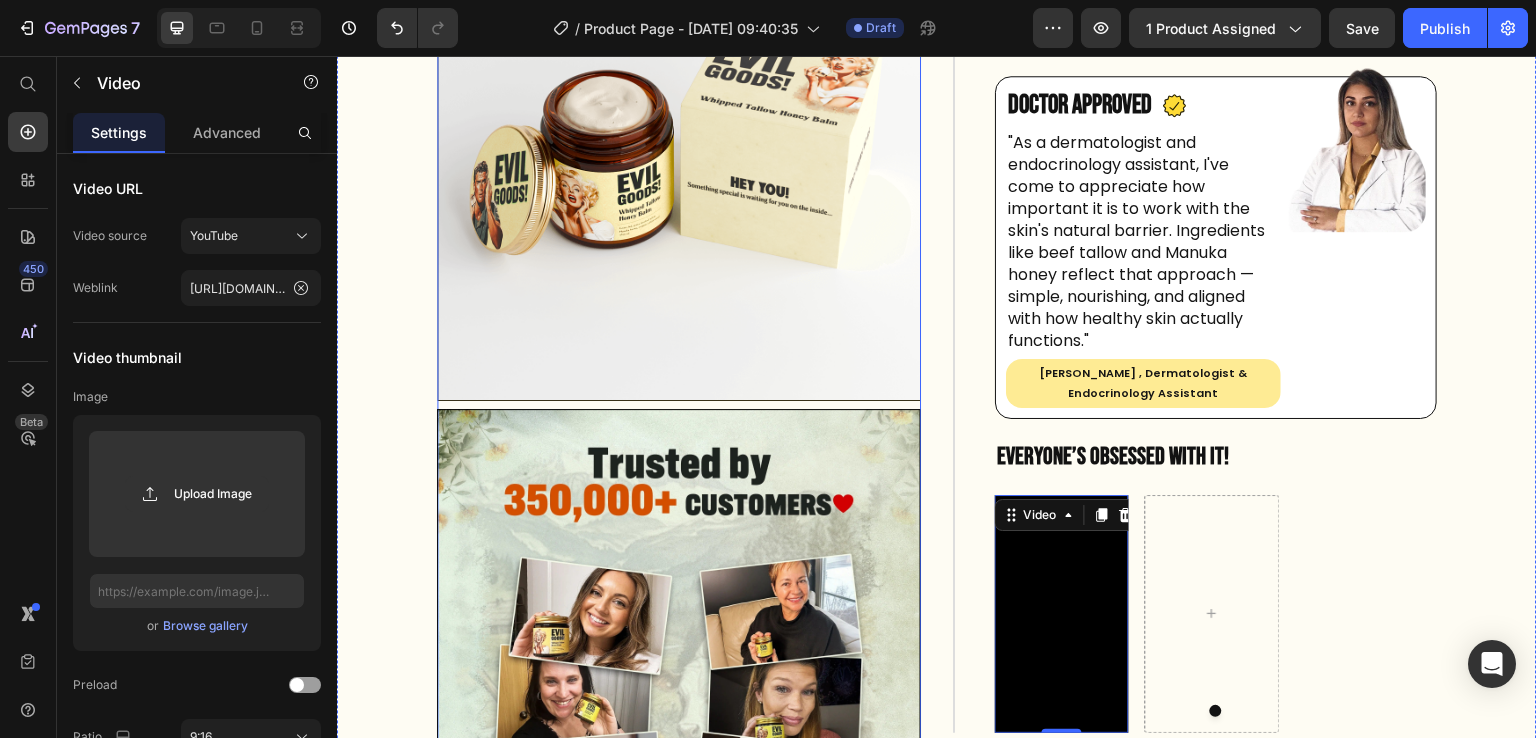 scroll, scrollTop: 705, scrollLeft: 0, axis: vertical 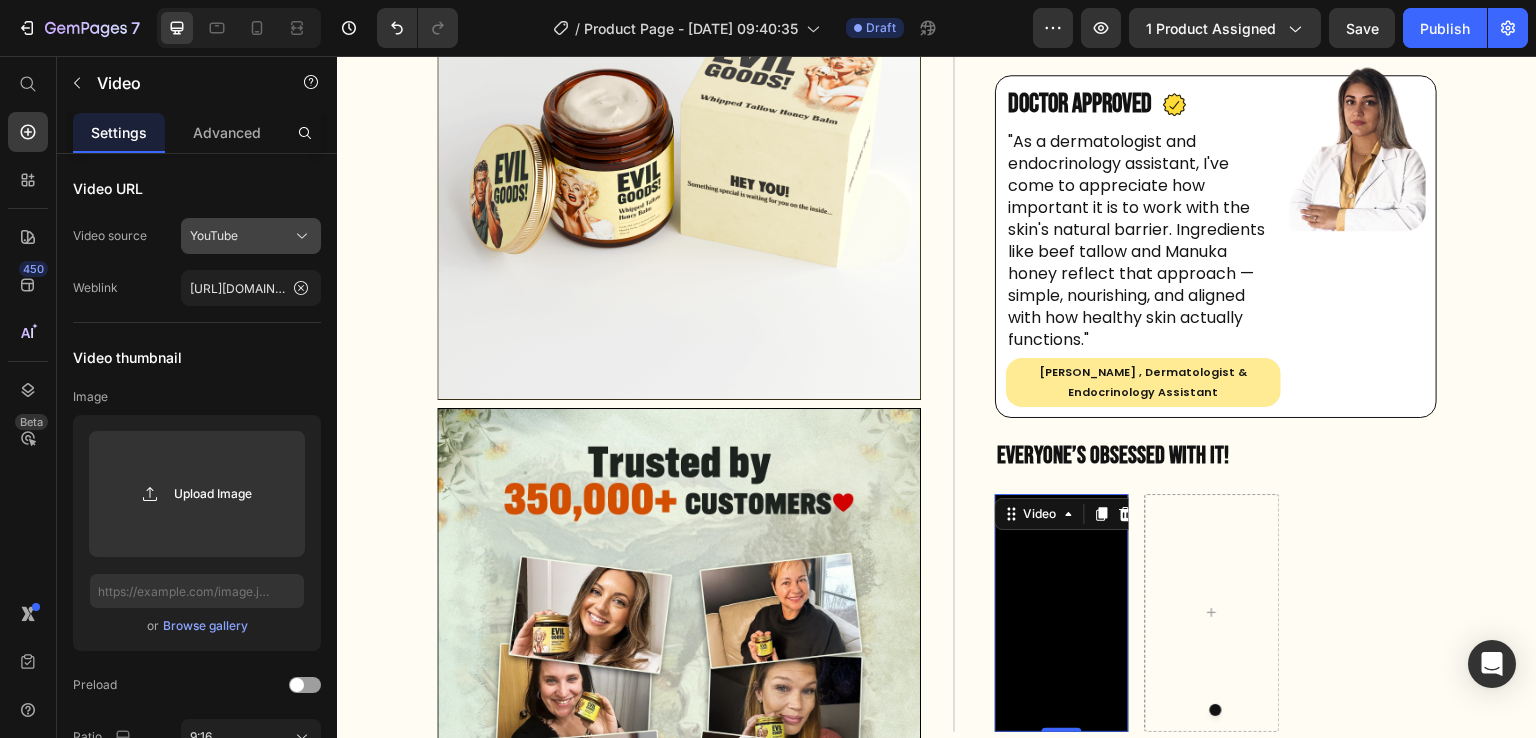 click on "YouTube" 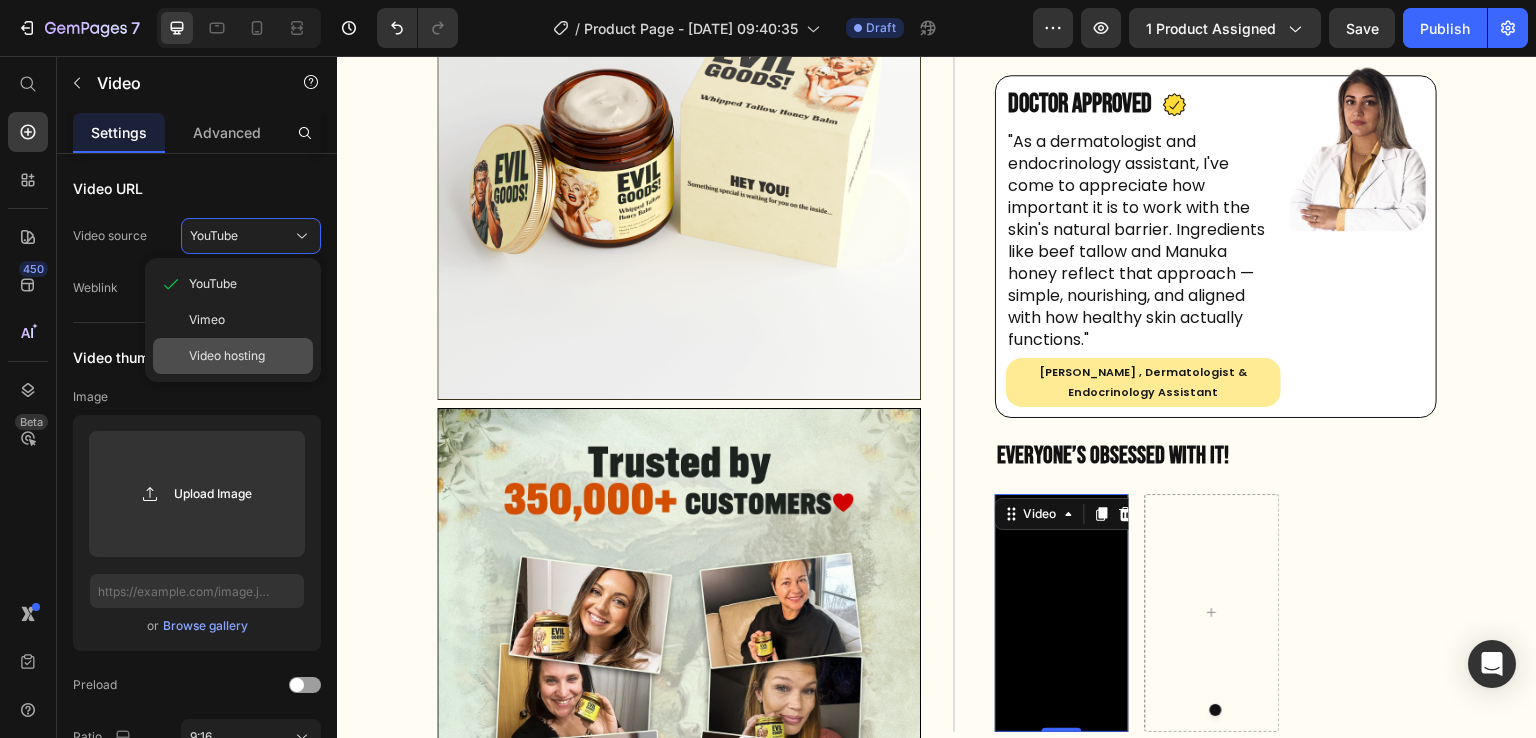 click on "Video hosting" 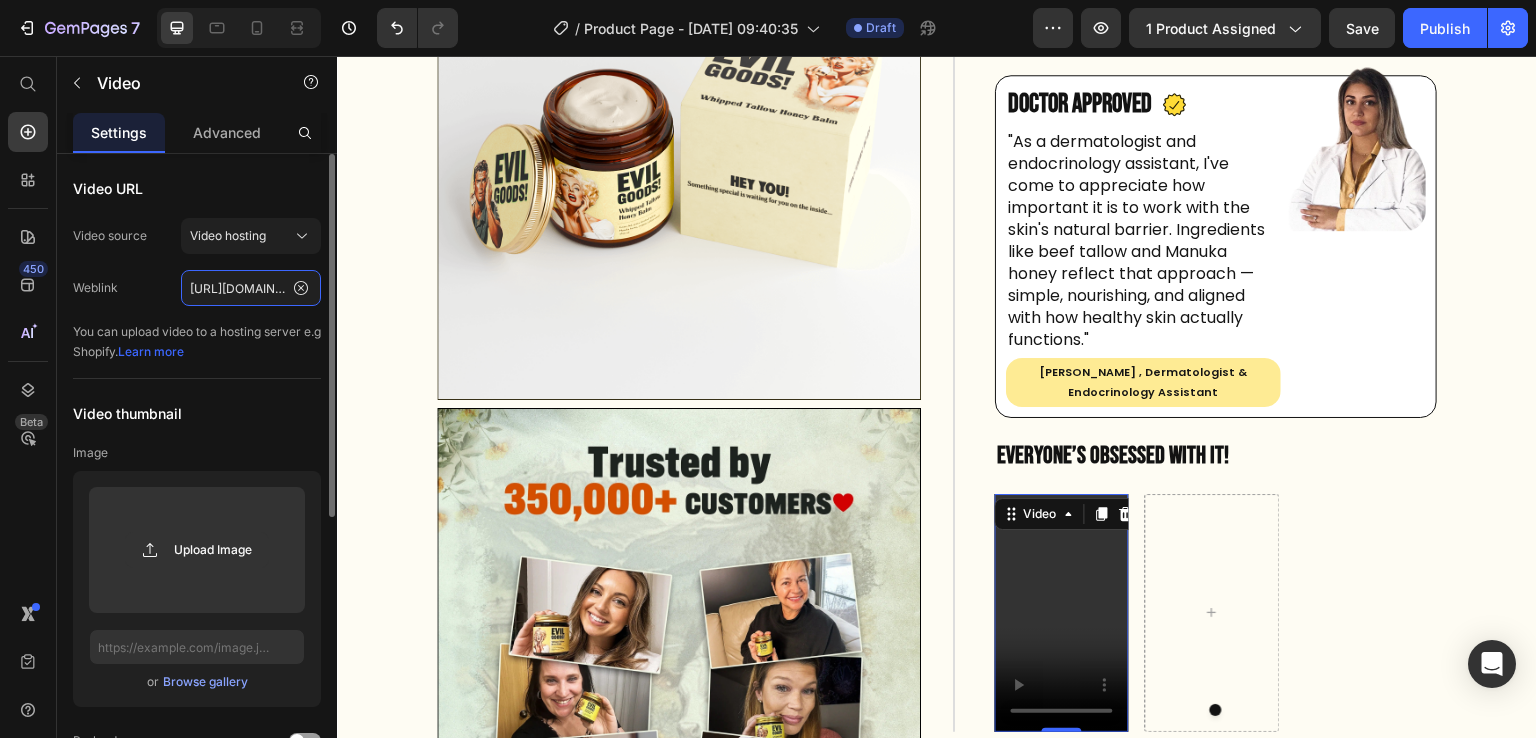 click on "https://evilgoods.com/cdn/shop/videos/c/vp/ef51b6bc66514198a1821dbd0fca9db4/ef51b6bc66514198a1821dbd0fca9db4.HD-1080p-7.2Mbps-50747788.mp4?v=0" 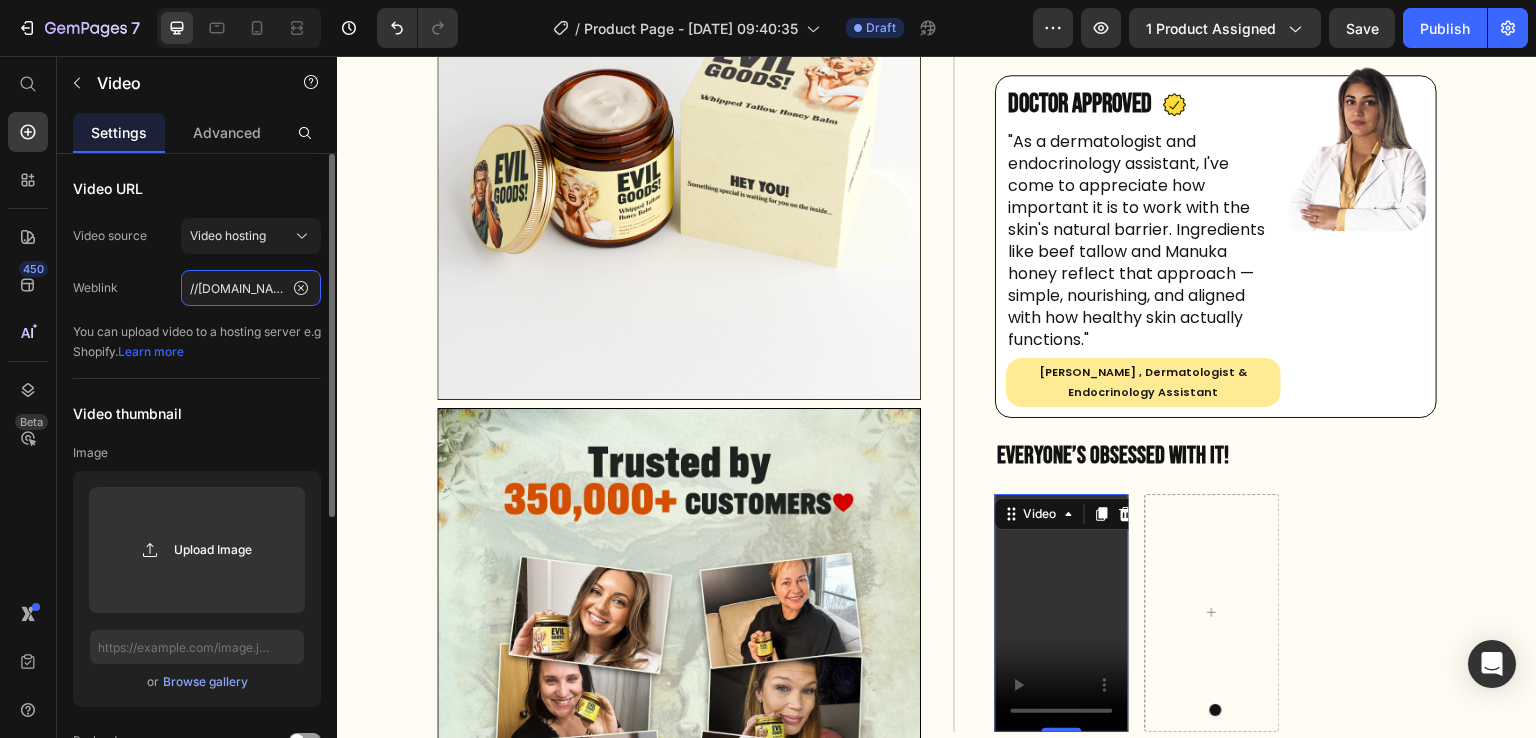 scroll, scrollTop: 0, scrollLeft: 793, axis: horizontal 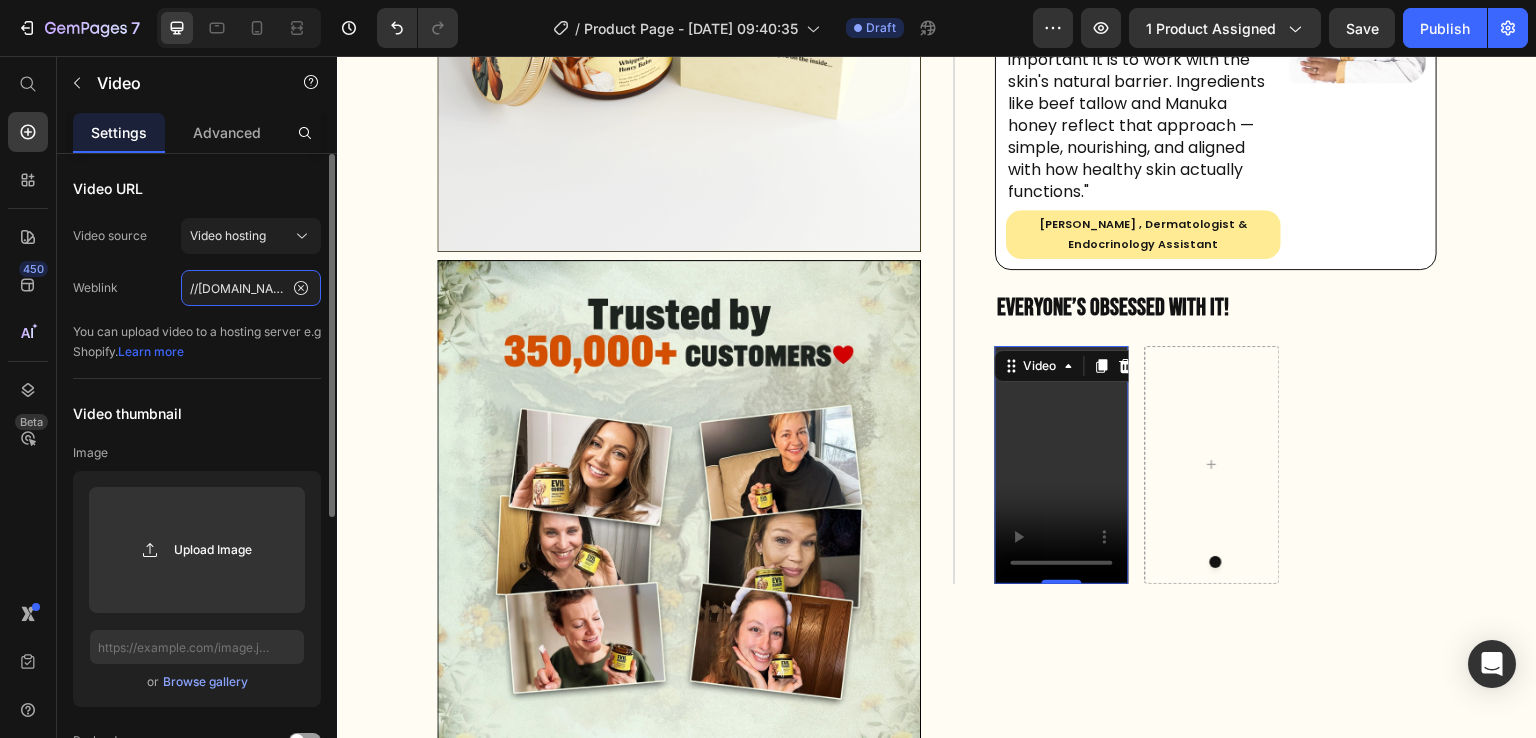 paste on "https:" 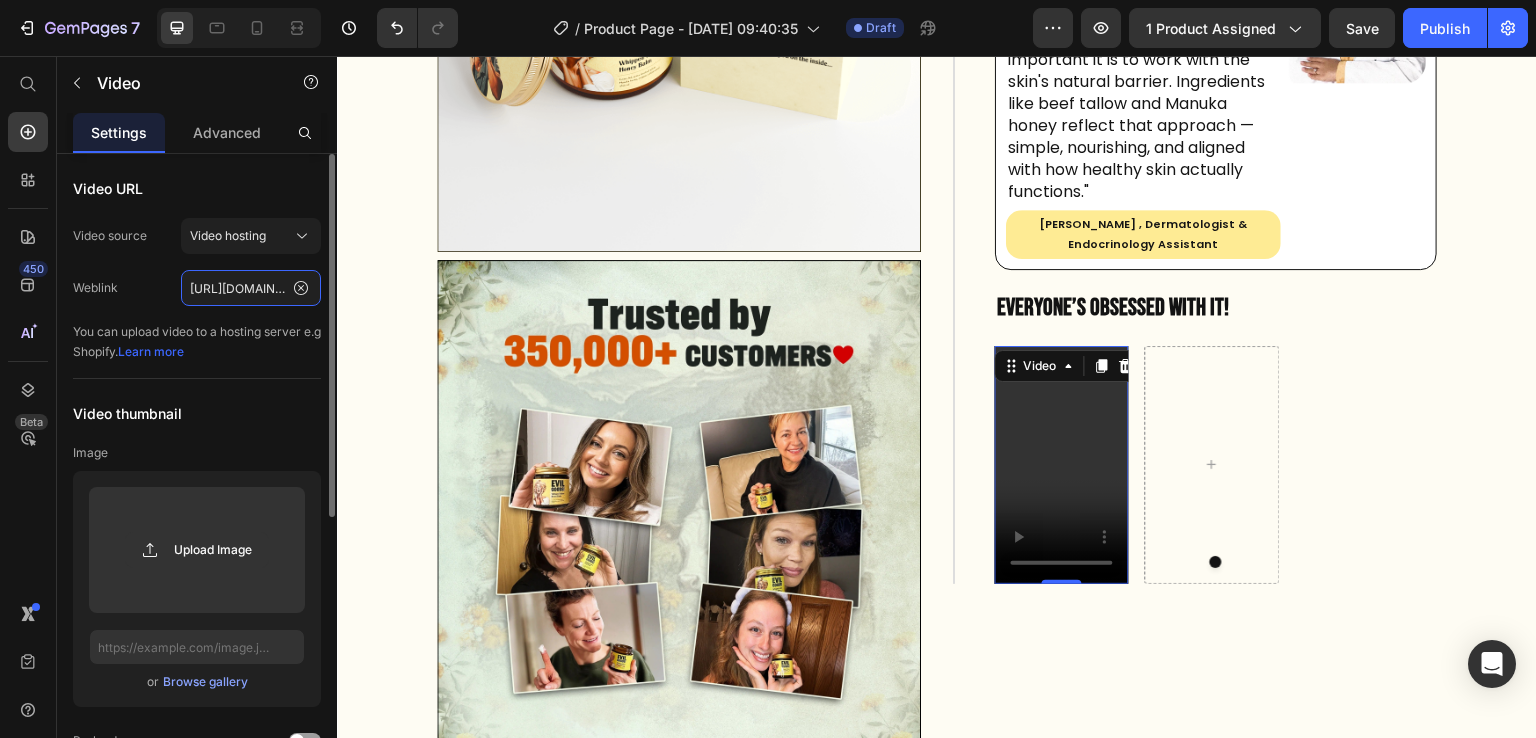 scroll, scrollTop: 0, scrollLeft: 825, axis: horizontal 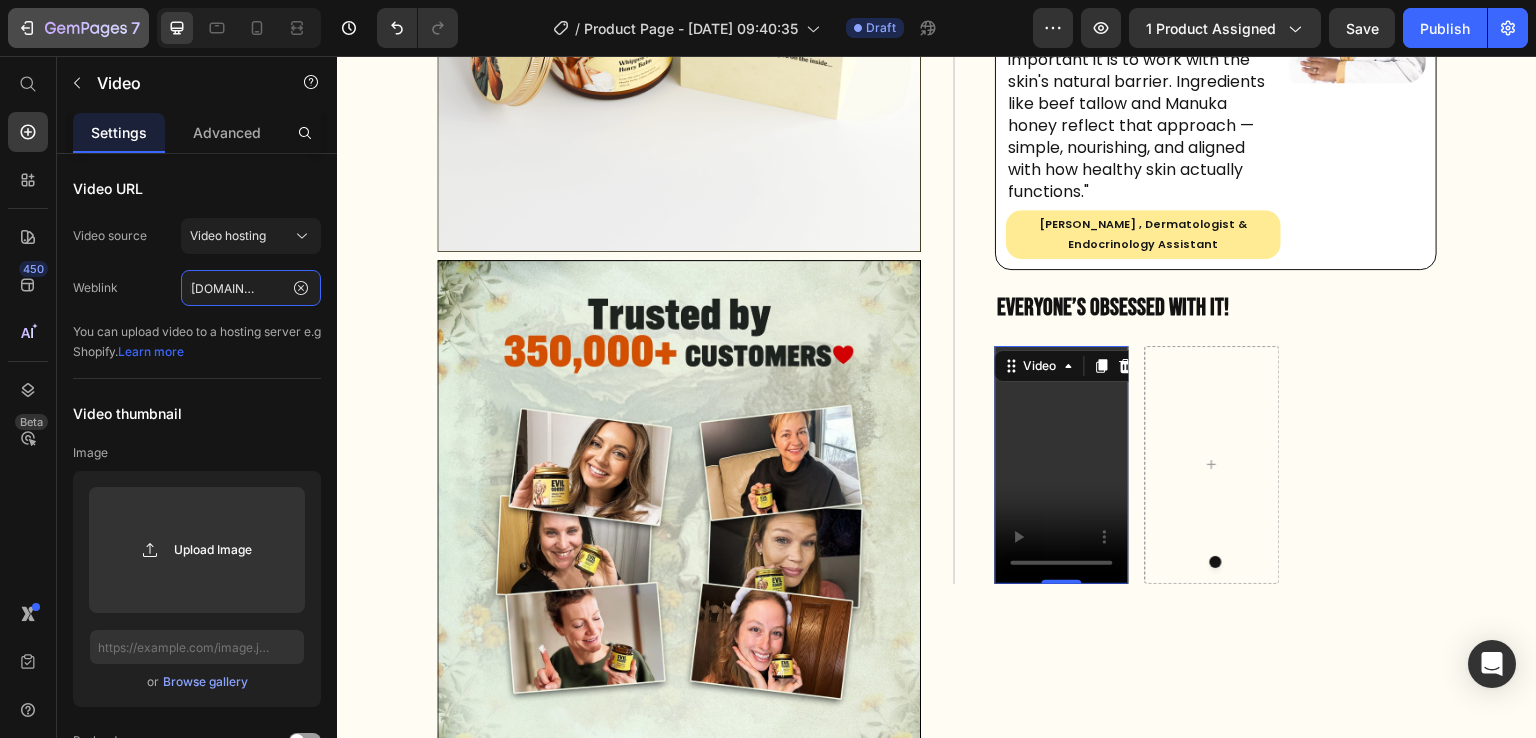 type on "https://evilgoods.com/cdn/shop/videos/c/vp/ef51b6bc66514198a1821dbd0fca9db4/ef51b6bc66514198a1821dbd0fca9db4.HD-1080p-7.2Mbps-50747788.mp4?v=0" 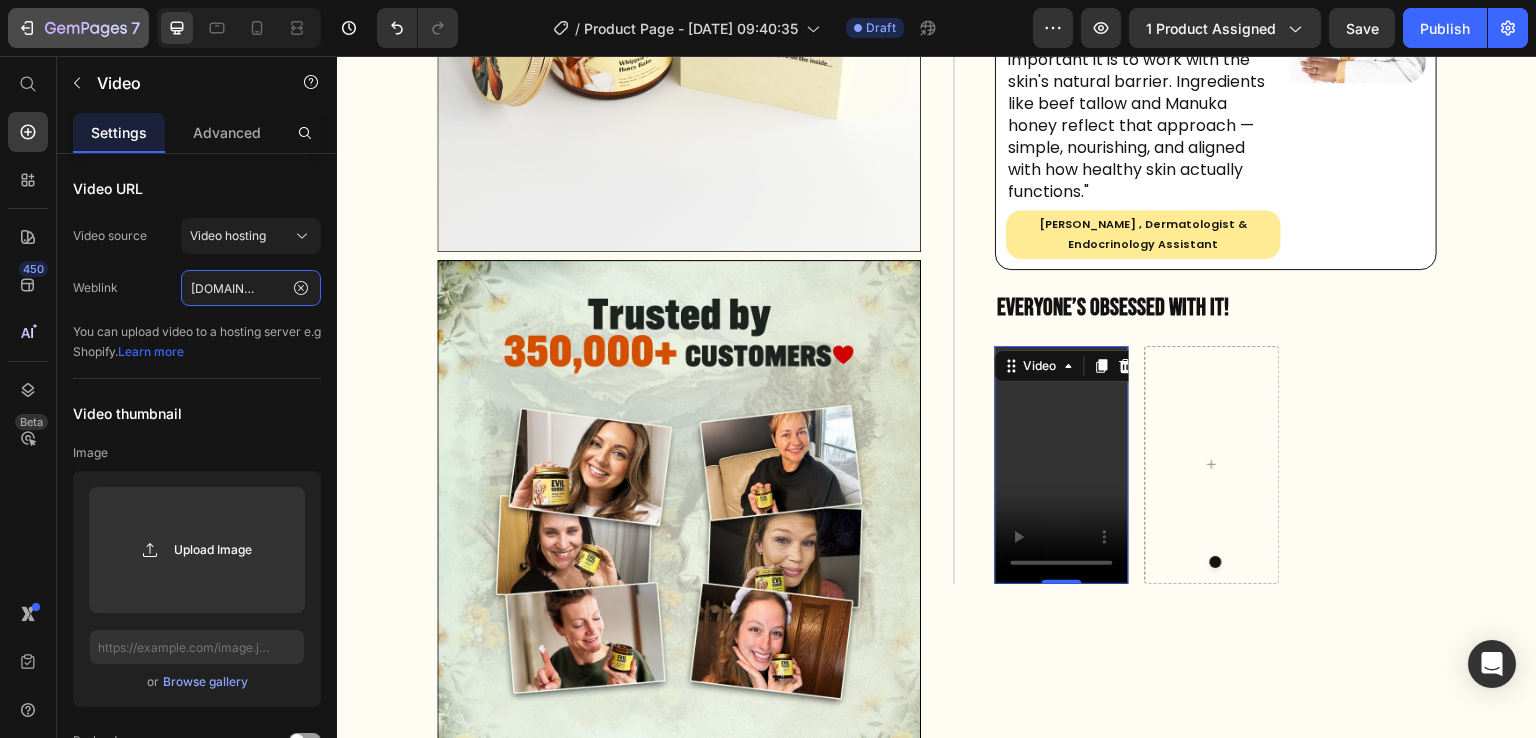 scroll, scrollTop: 0, scrollLeft: 0, axis: both 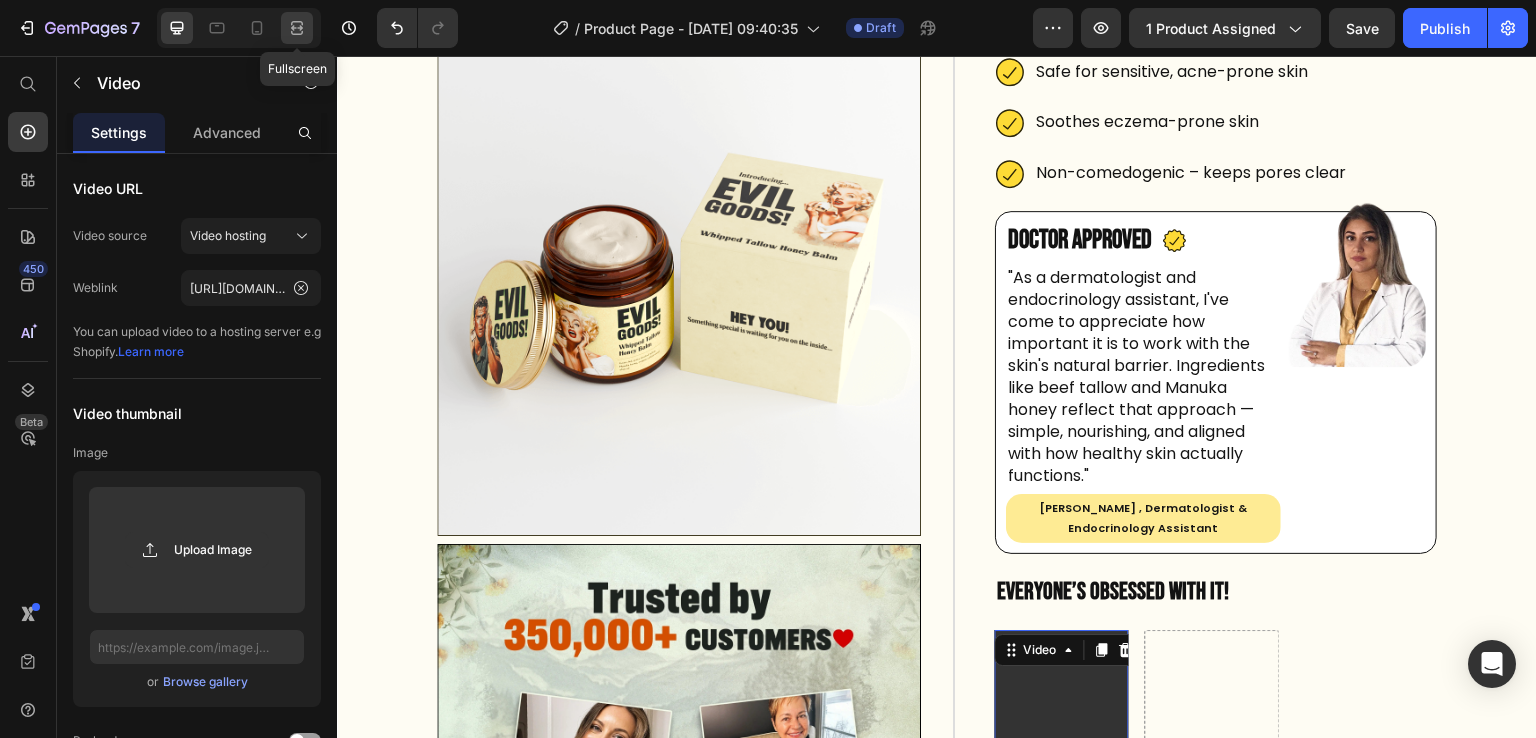 click 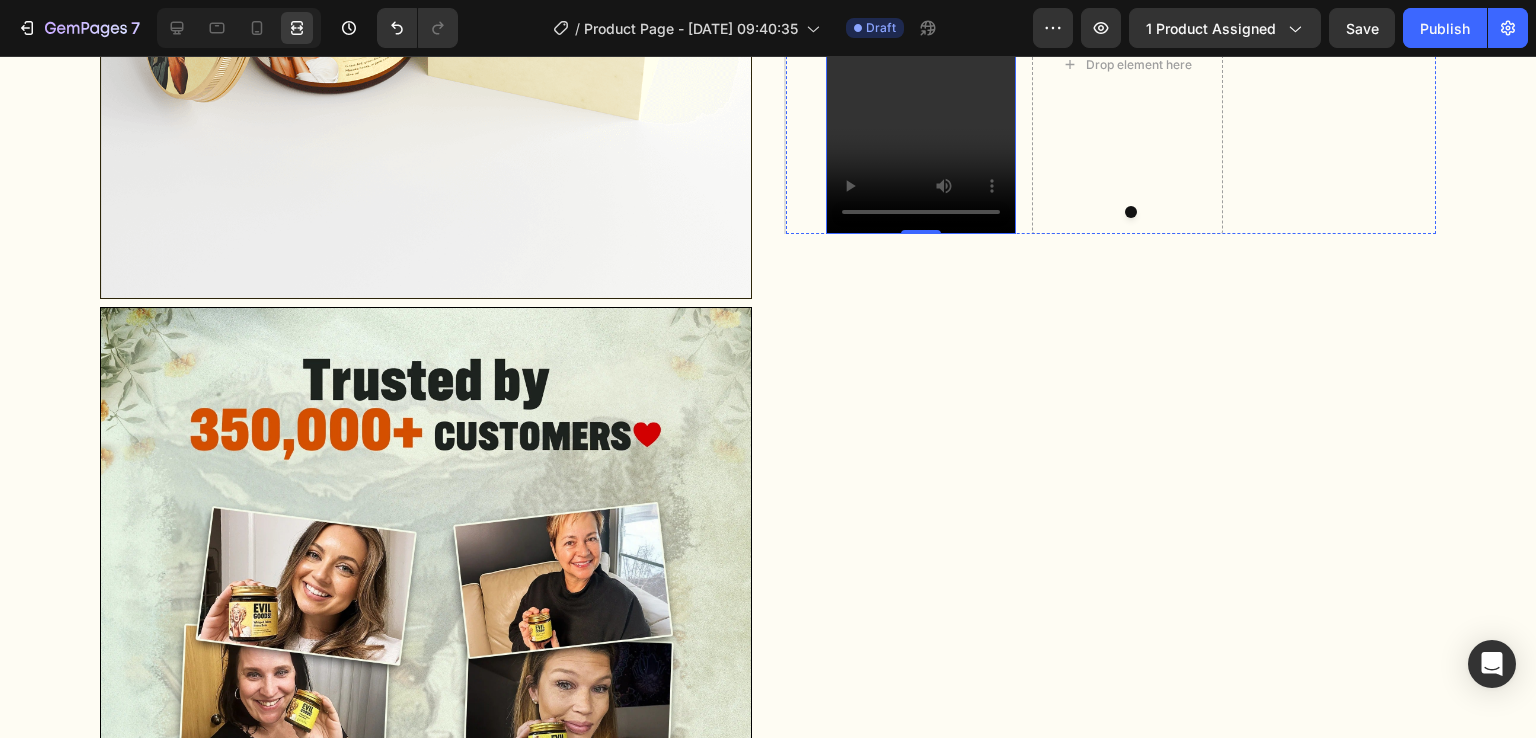 scroll, scrollTop: 1142, scrollLeft: 0, axis: vertical 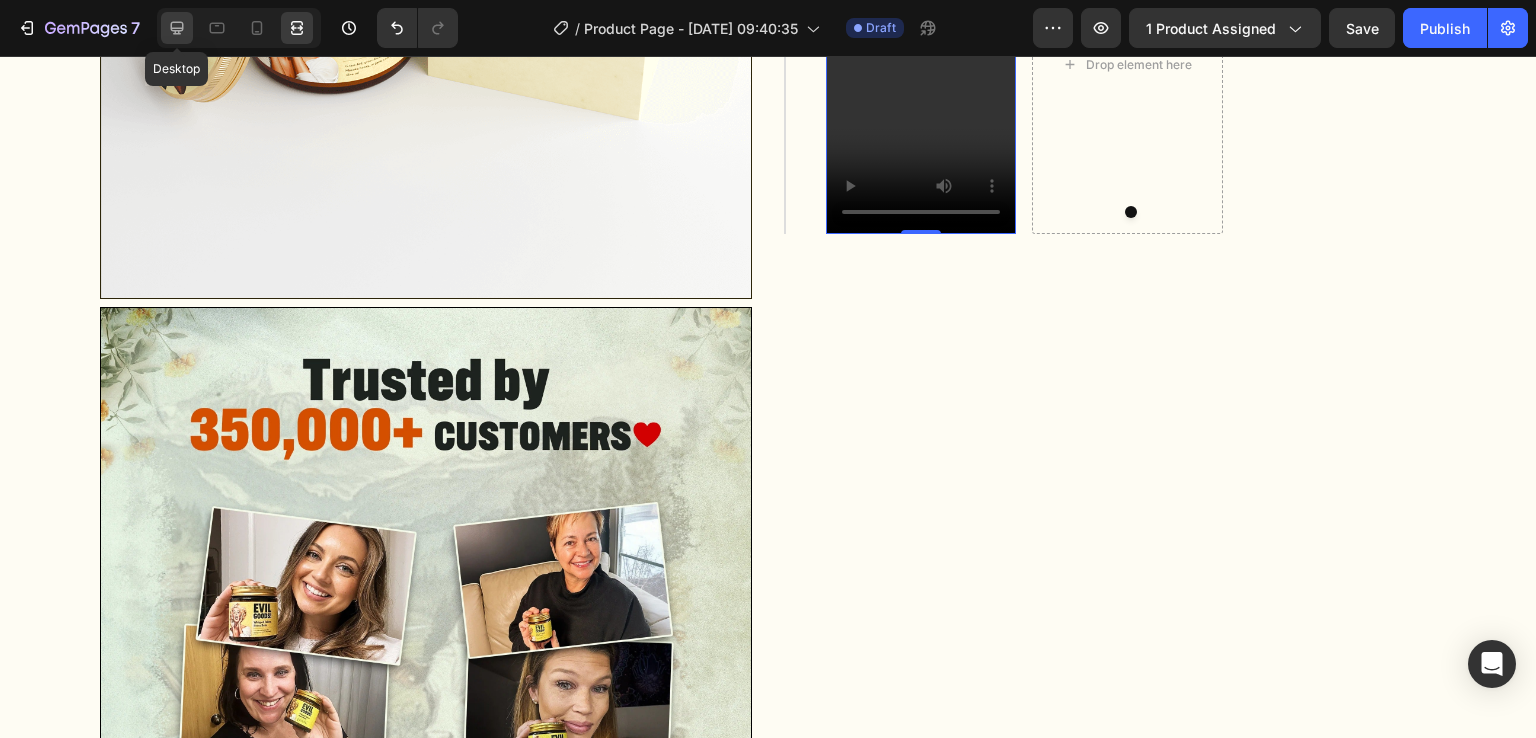 click 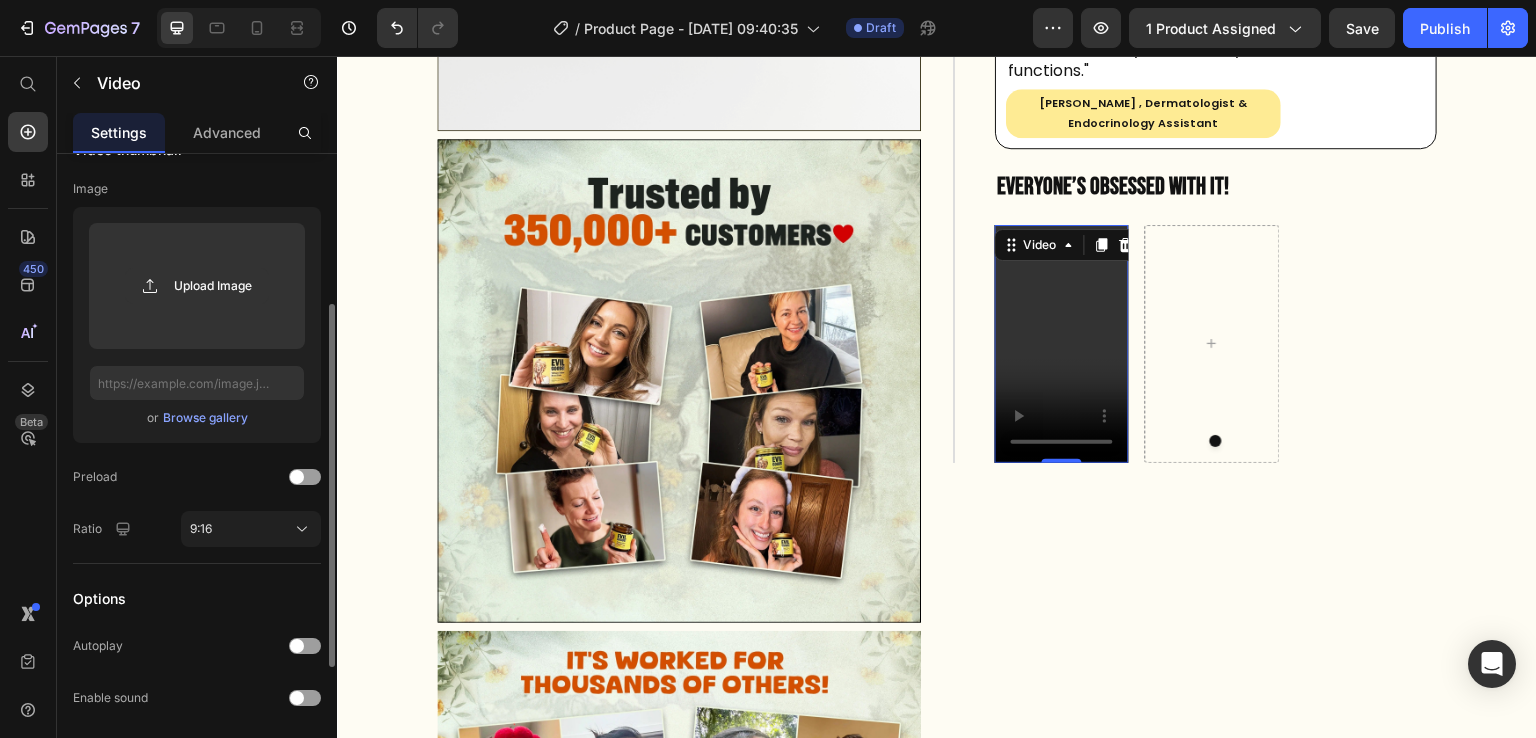 scroll, scrollTop: 264, scrollLeft: 0, axis: vertical 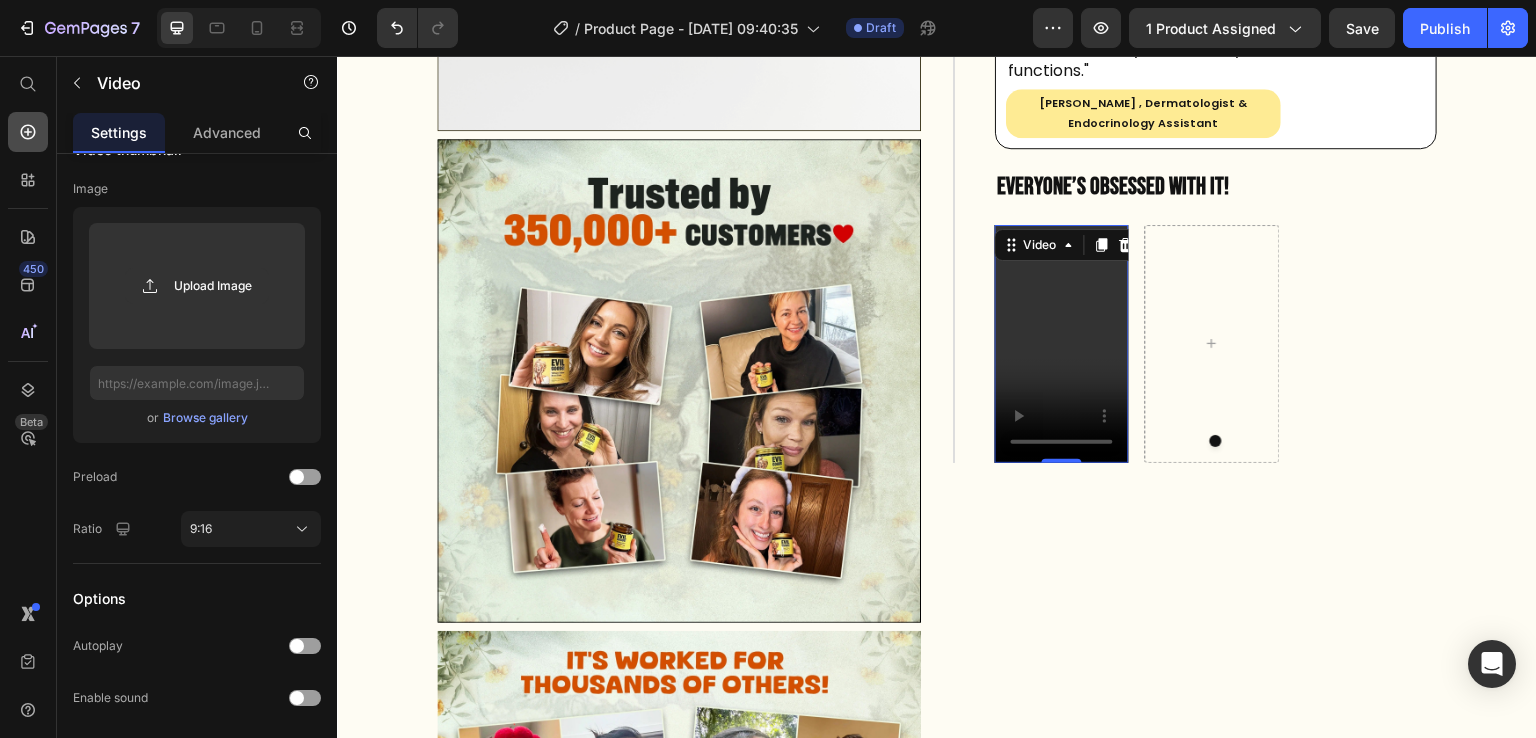 click 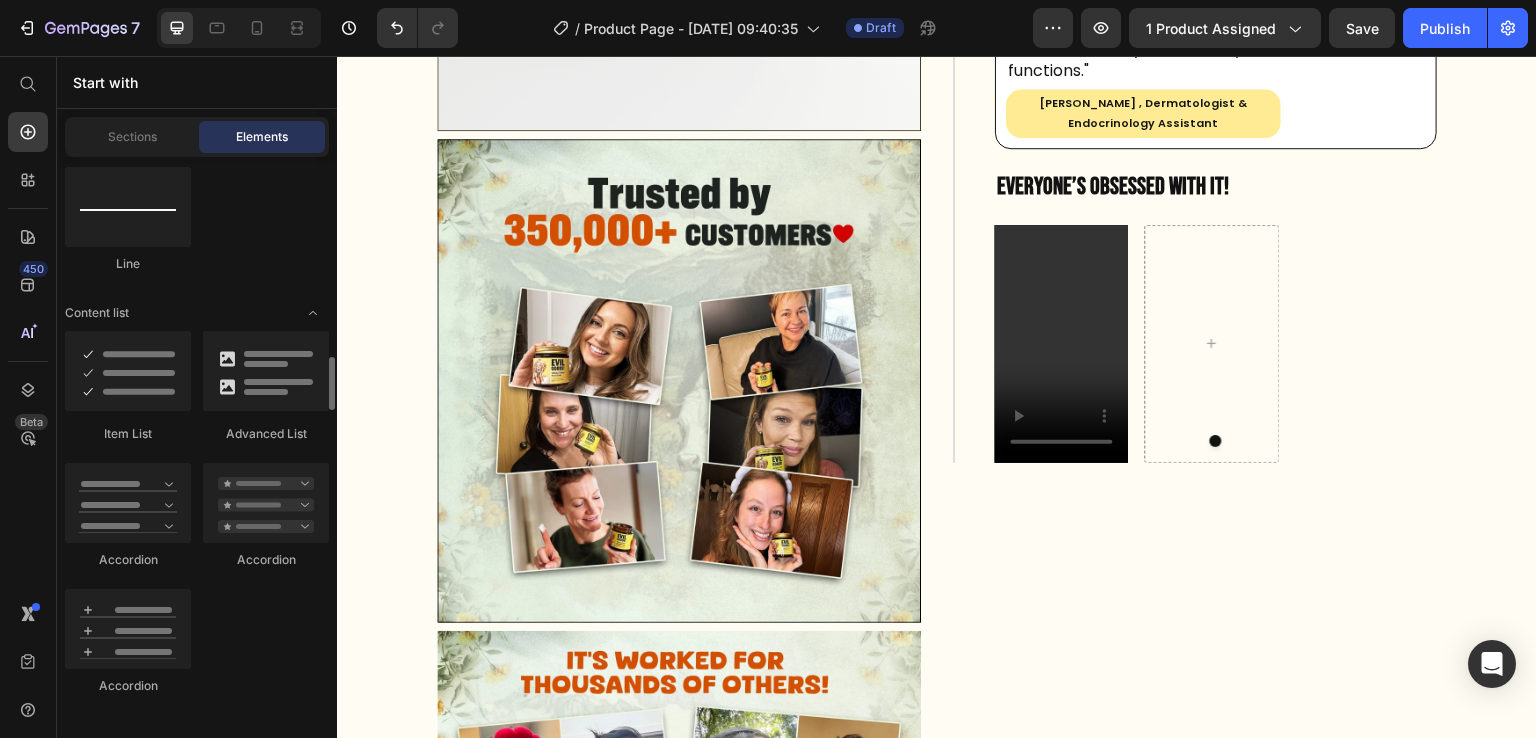 scroll, scrollTop: 1552, scrollLeft: 0, axis: vertical 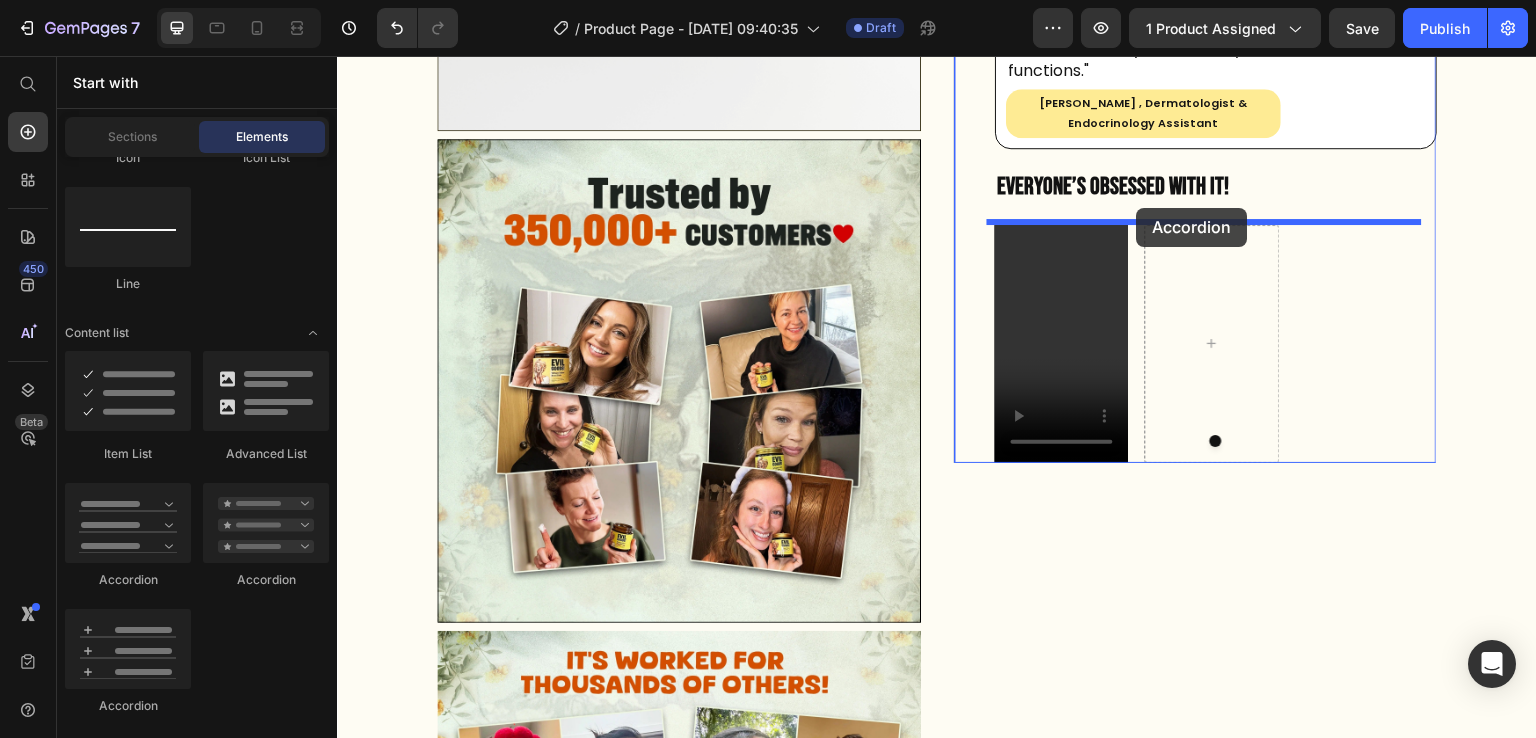 drag, startPoint x: 505, startPoint y: 571, endPoint x: 1137, endPoint y: 208, distance: 728.8299 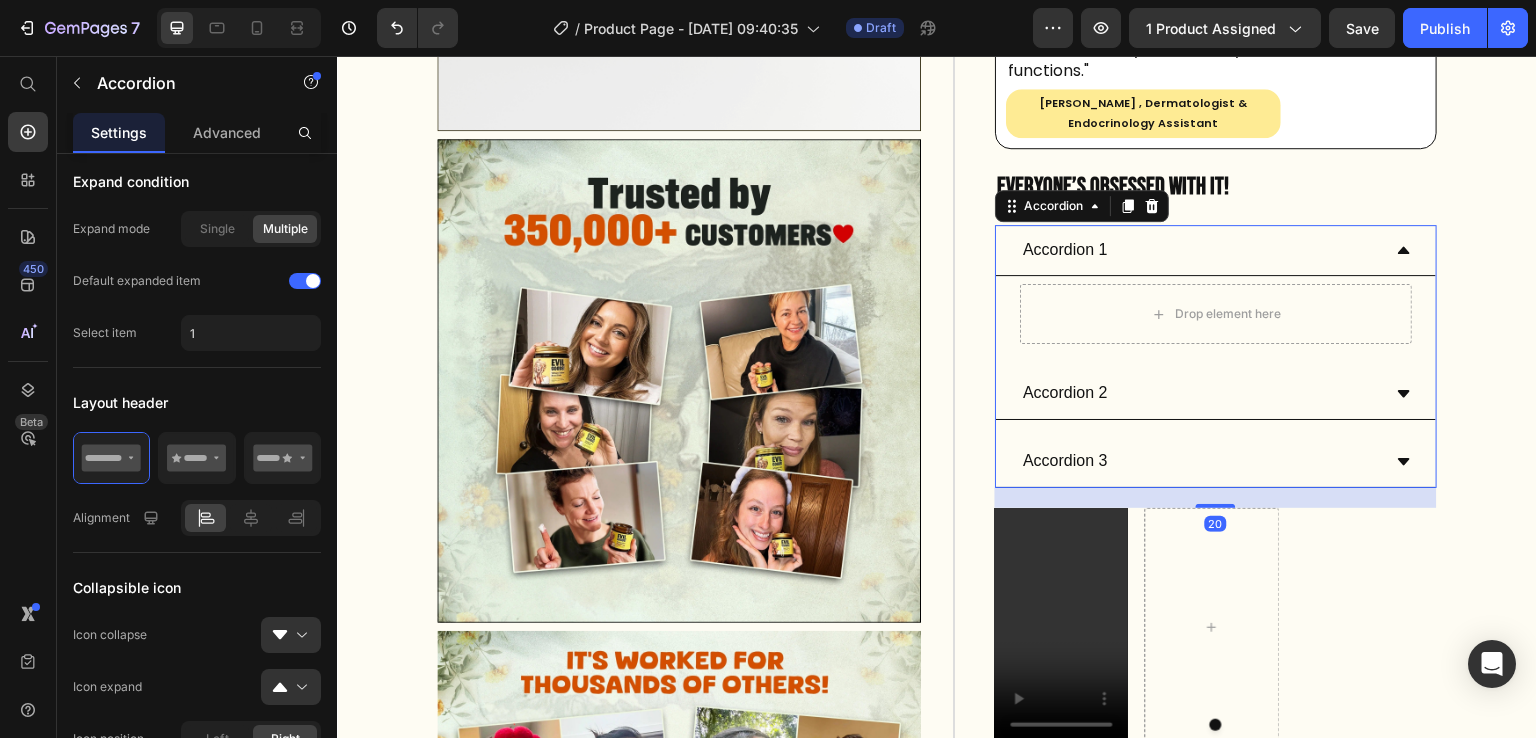 scroll, scrollTop: 0, scrollLeft: 0, axis: both 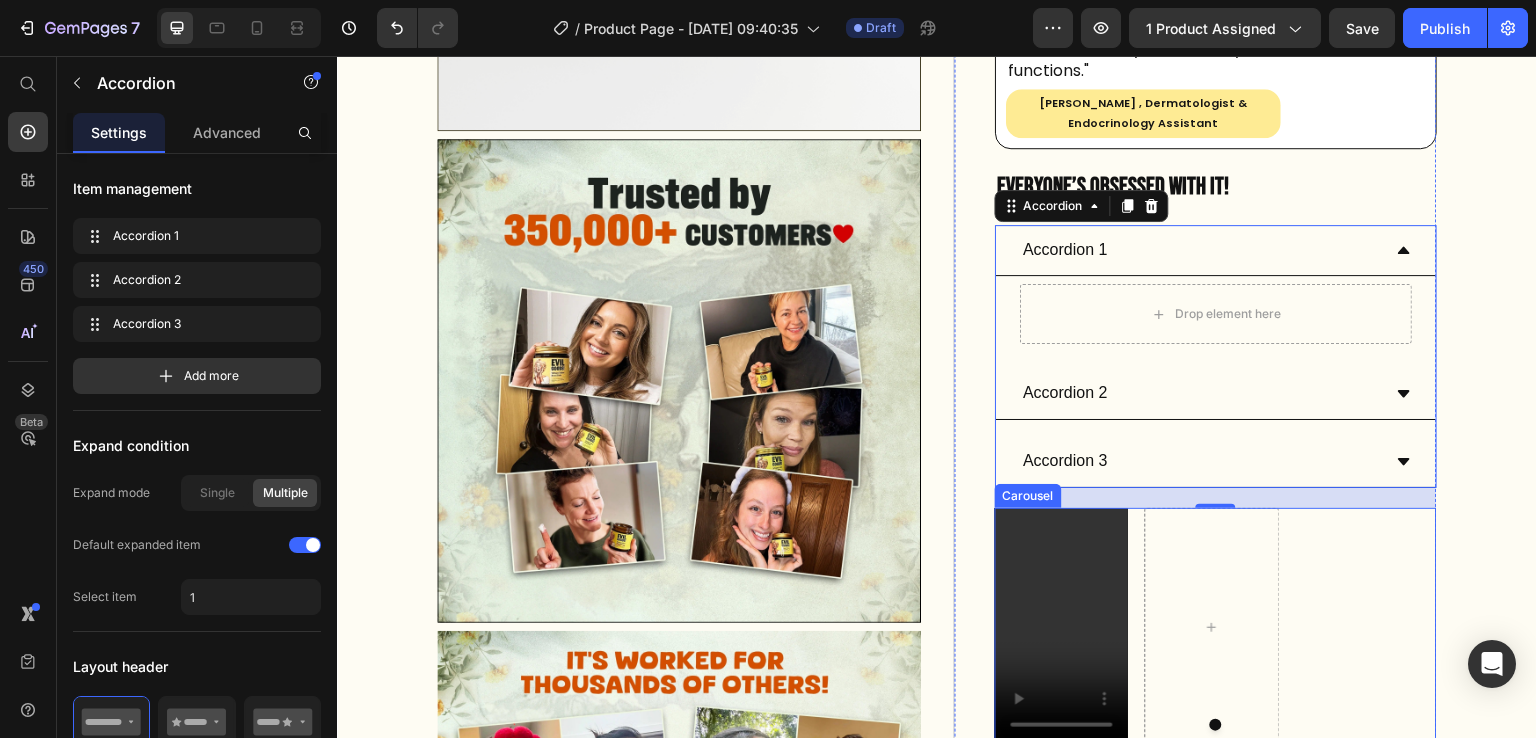 click on "Video" at bounding box center (1216, 627) 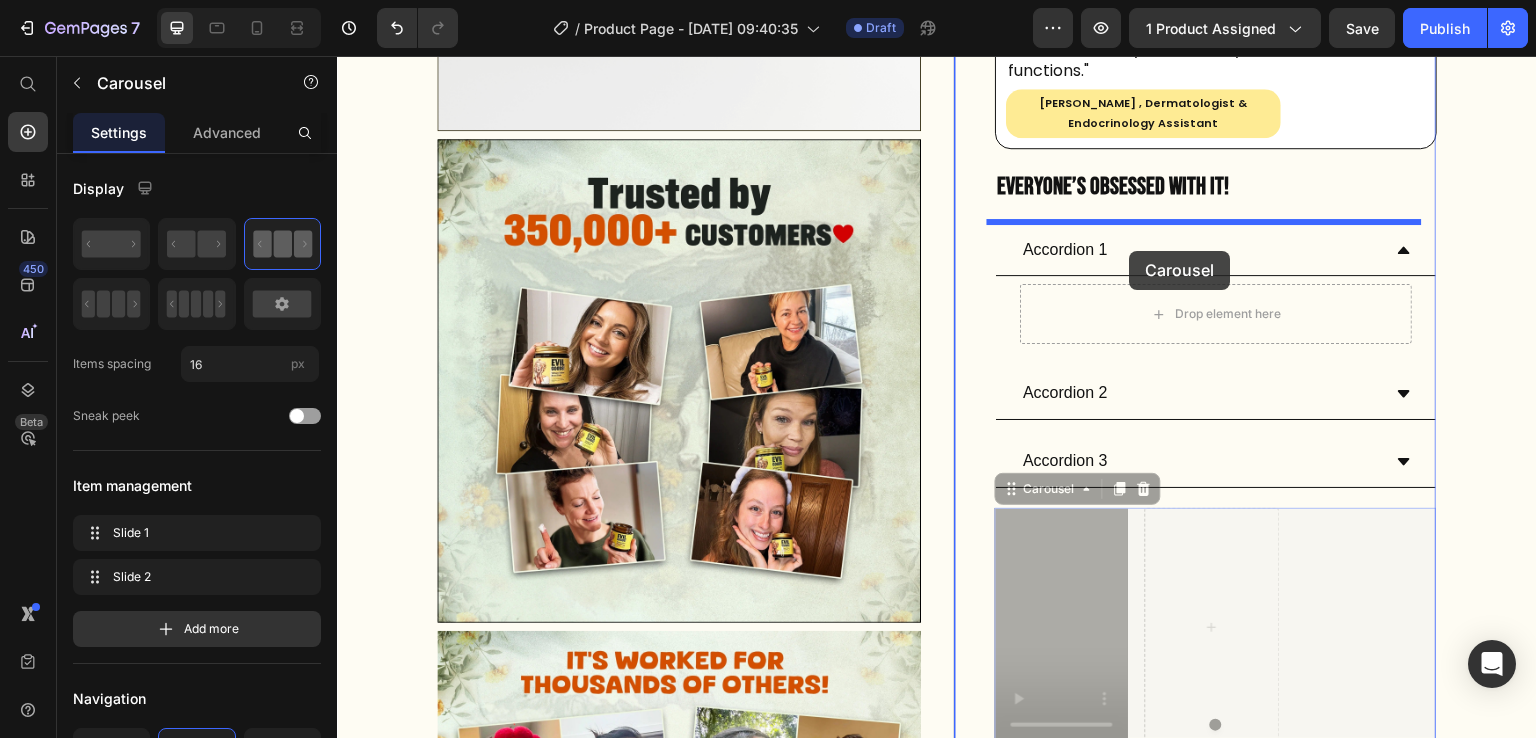 drag, startPoint x: 1059, startPoint y: 490, endPoint x: 1130, endPoint y: 251, distance: 249.32309 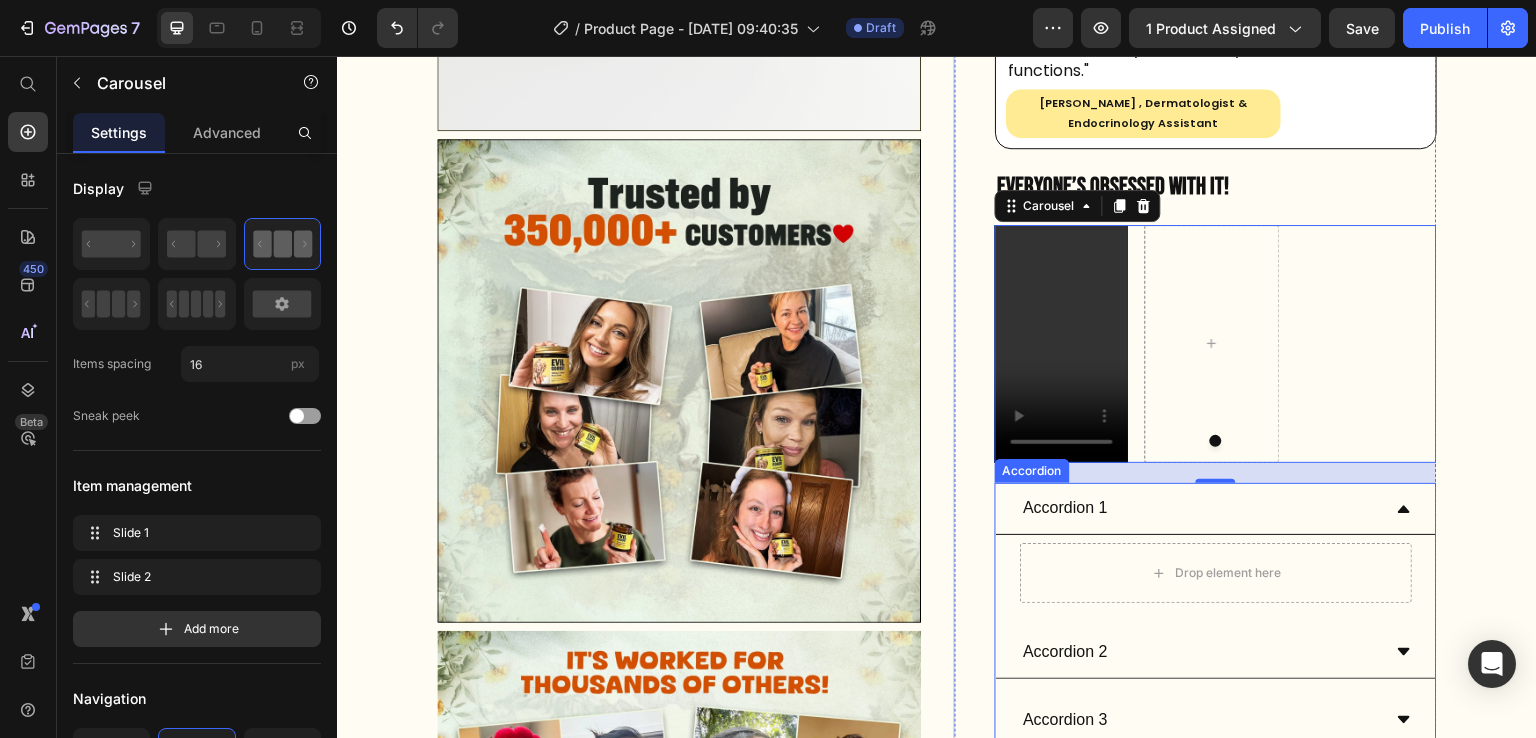 scroll, scrollTop: 1267, scrollLeft: 0, axis: vertical 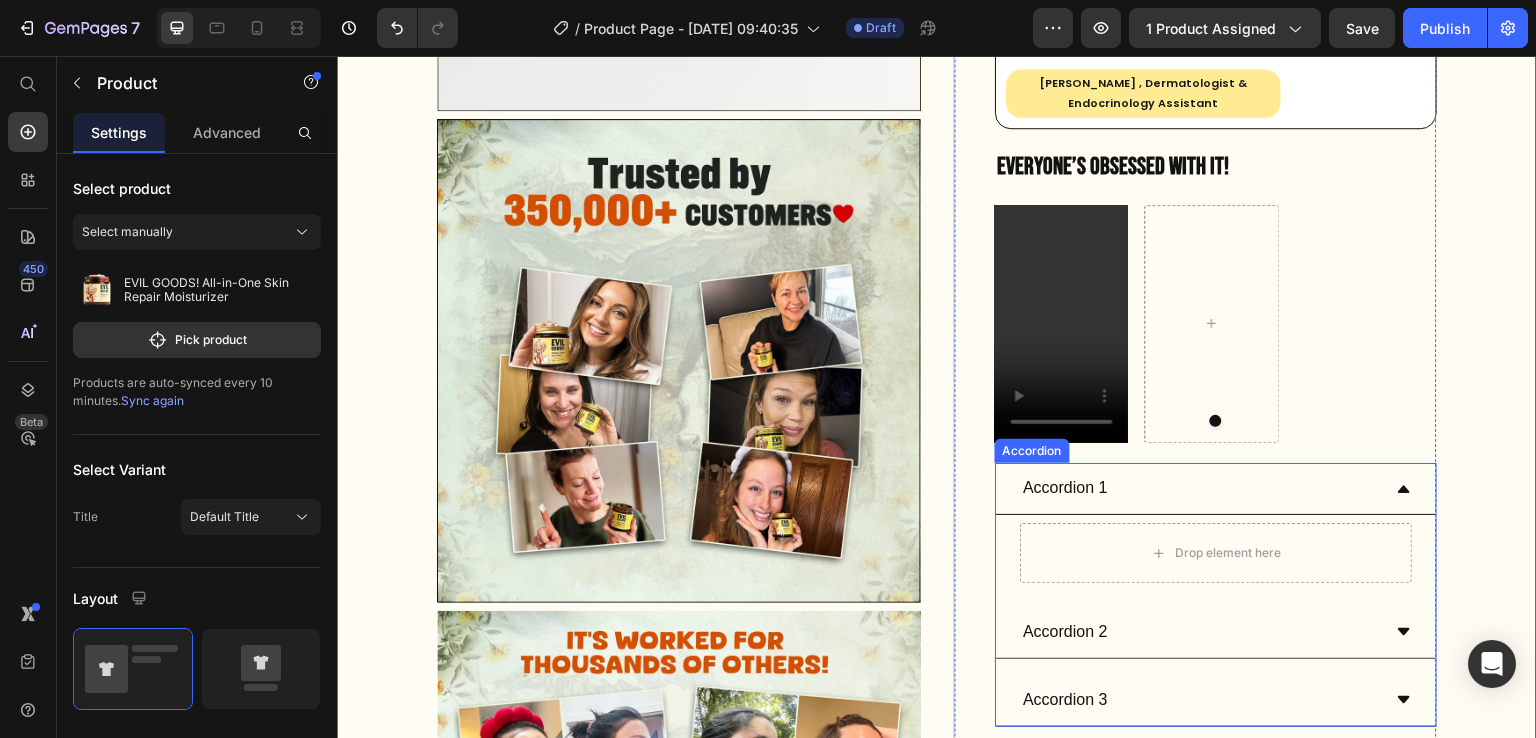 click on "Accordion 1" at bounding box center [1200, 488] 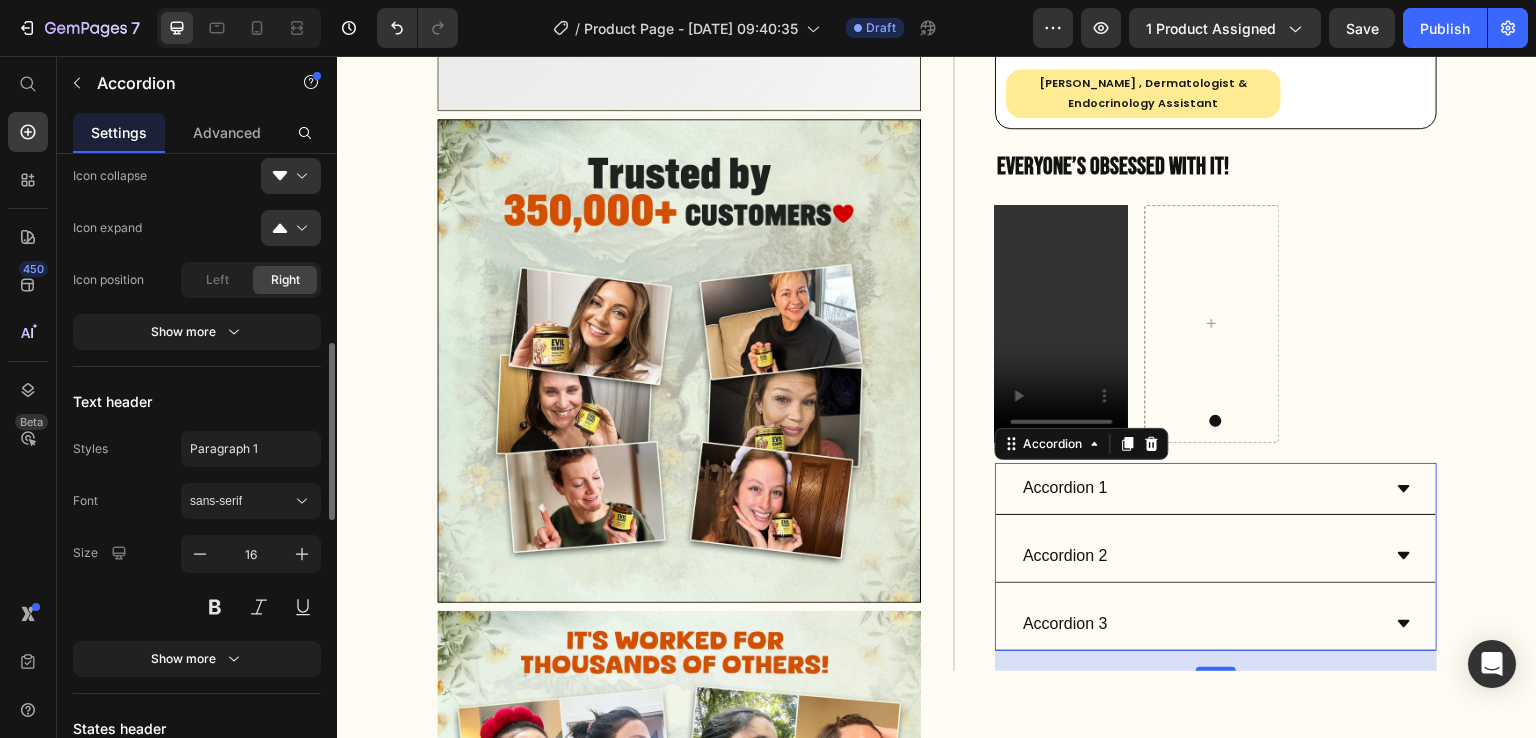 scroll, scrollTop: 724, scrollLeft: 0, axis: vertical 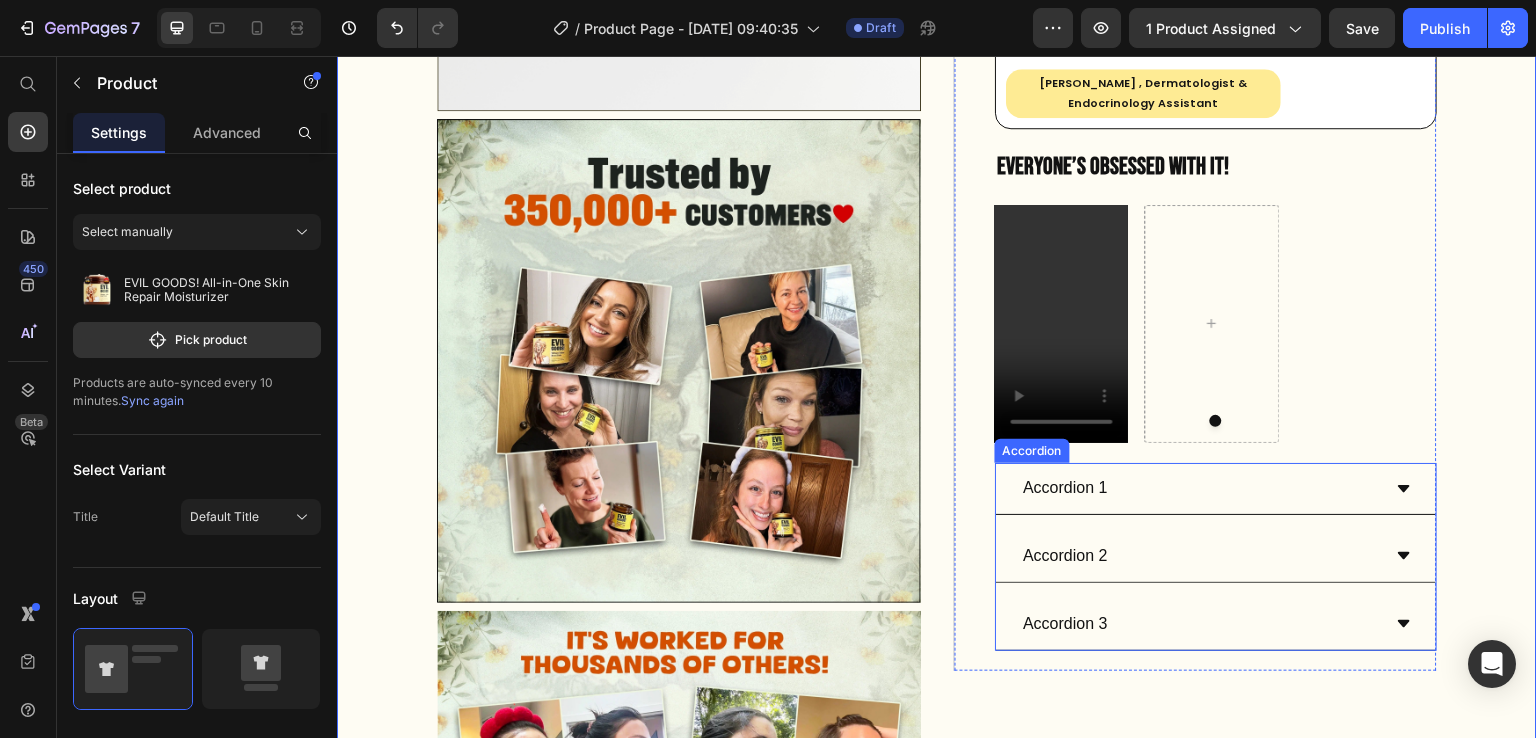 click on "Accordion 3" at bounding box center [1065, 624] 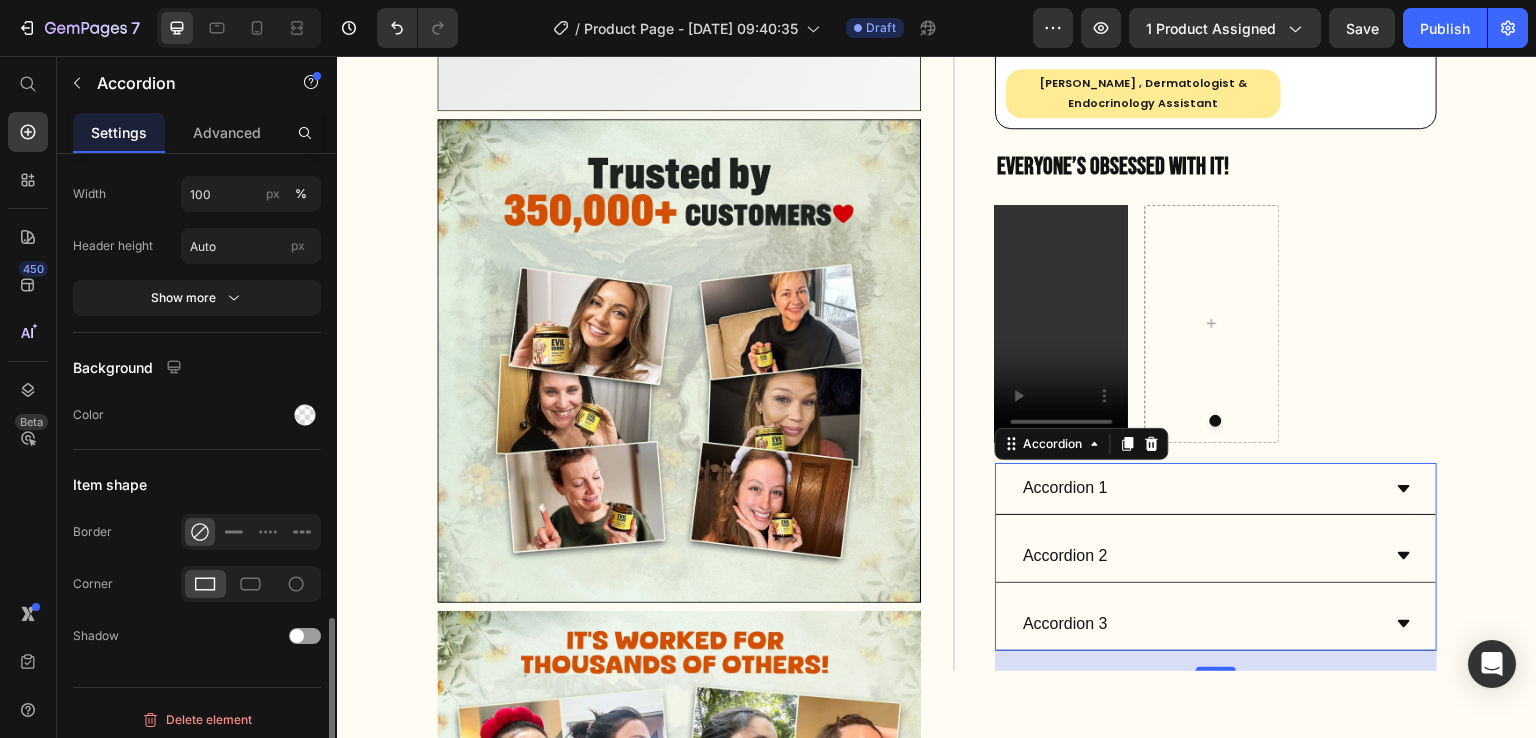 scroll, scrollTop: 1669, scrollLeft: 0, axis: vertical 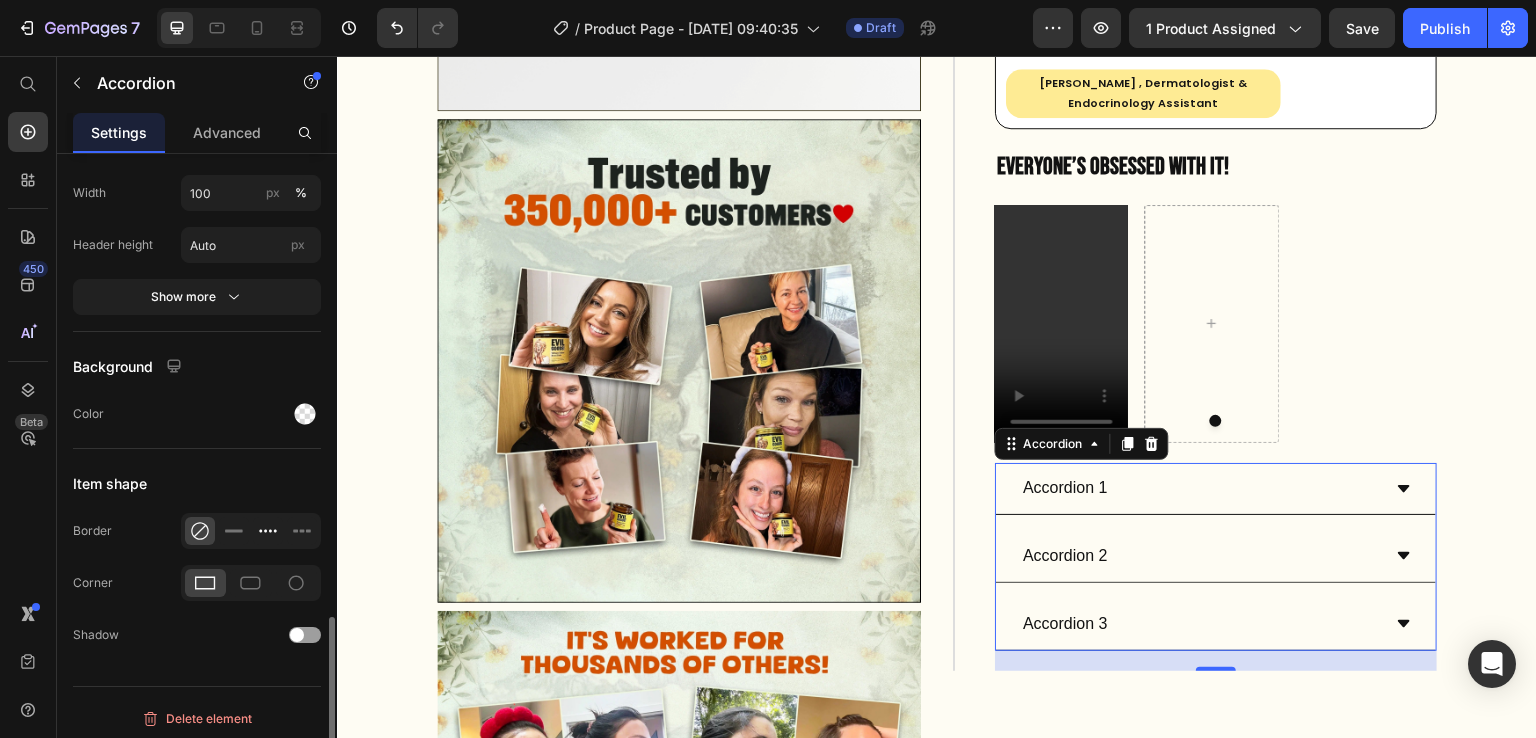 click 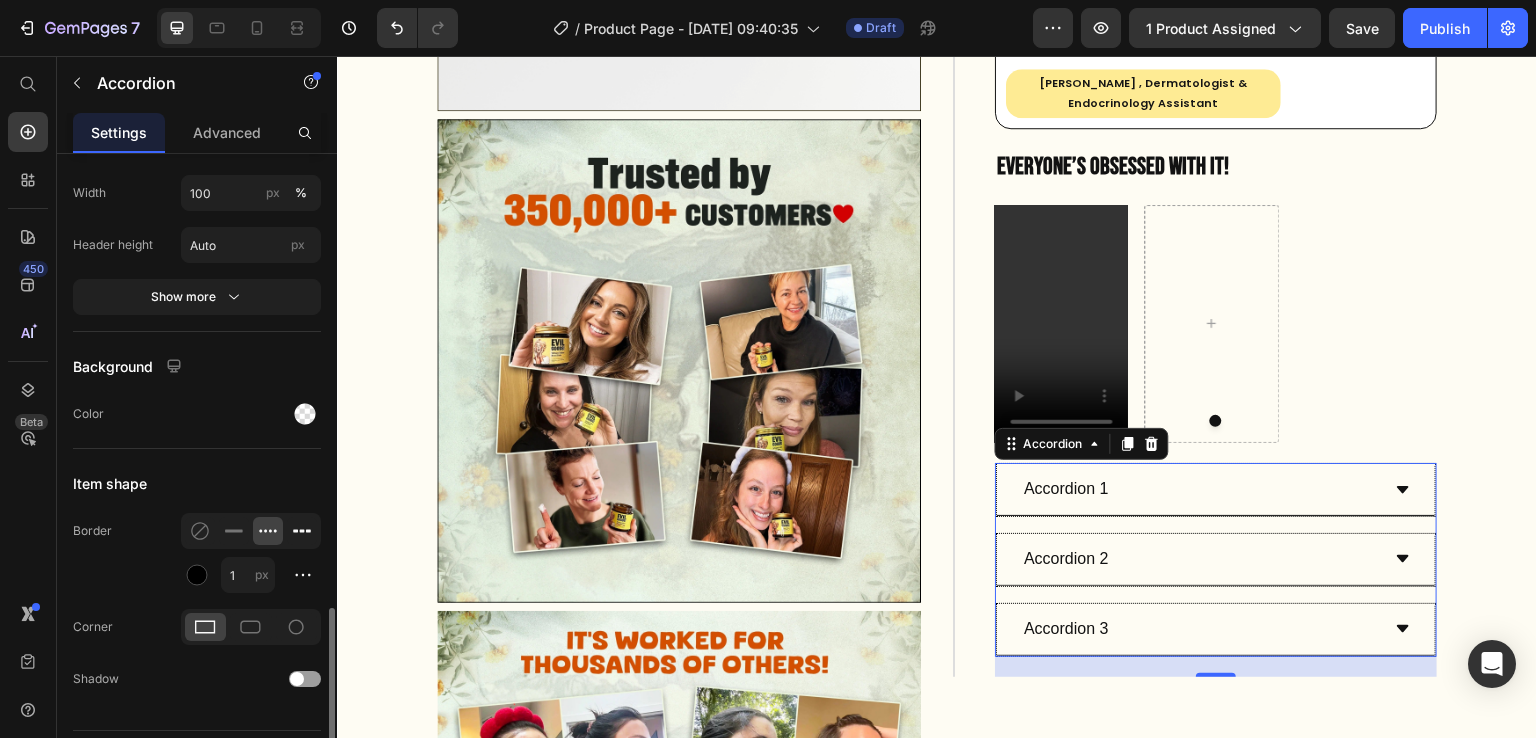 click 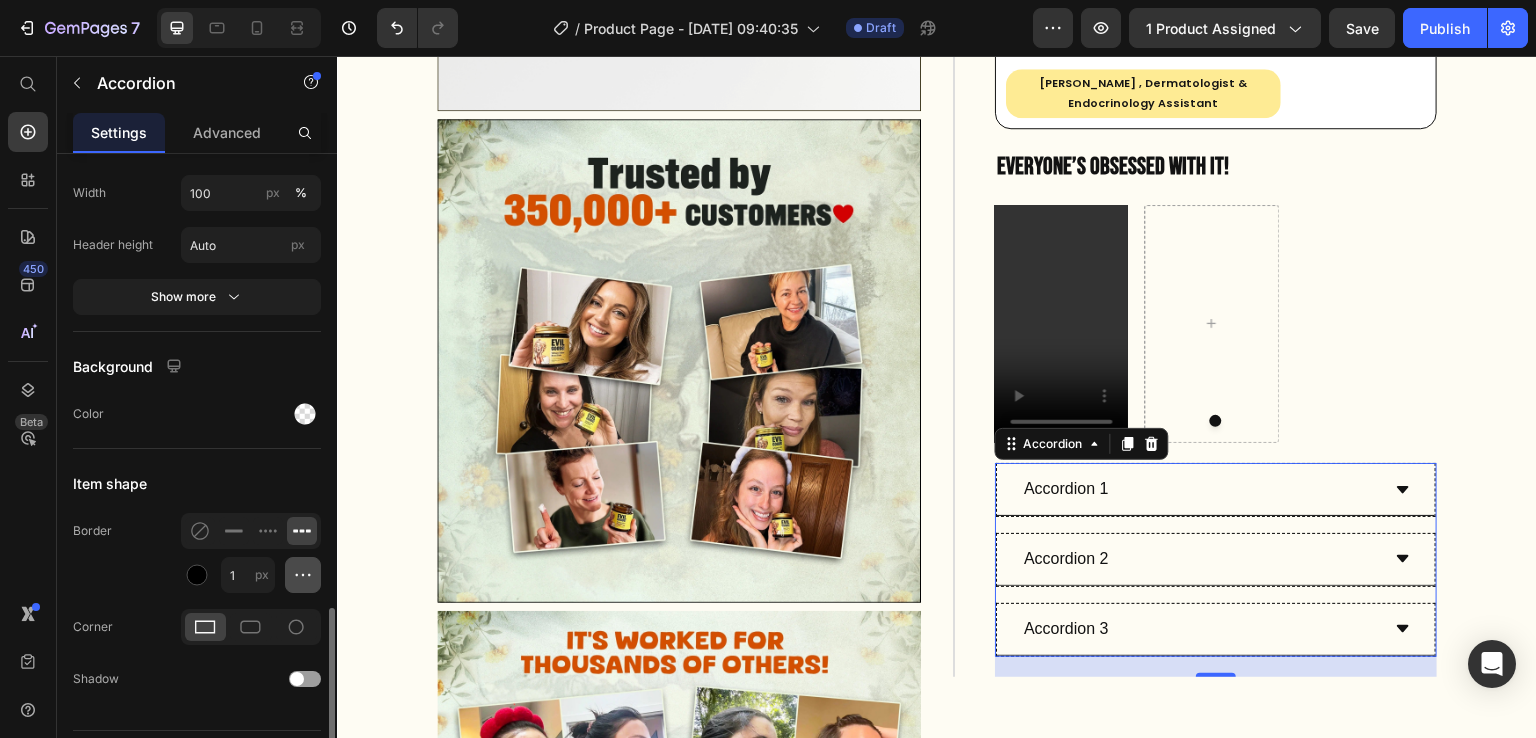 click 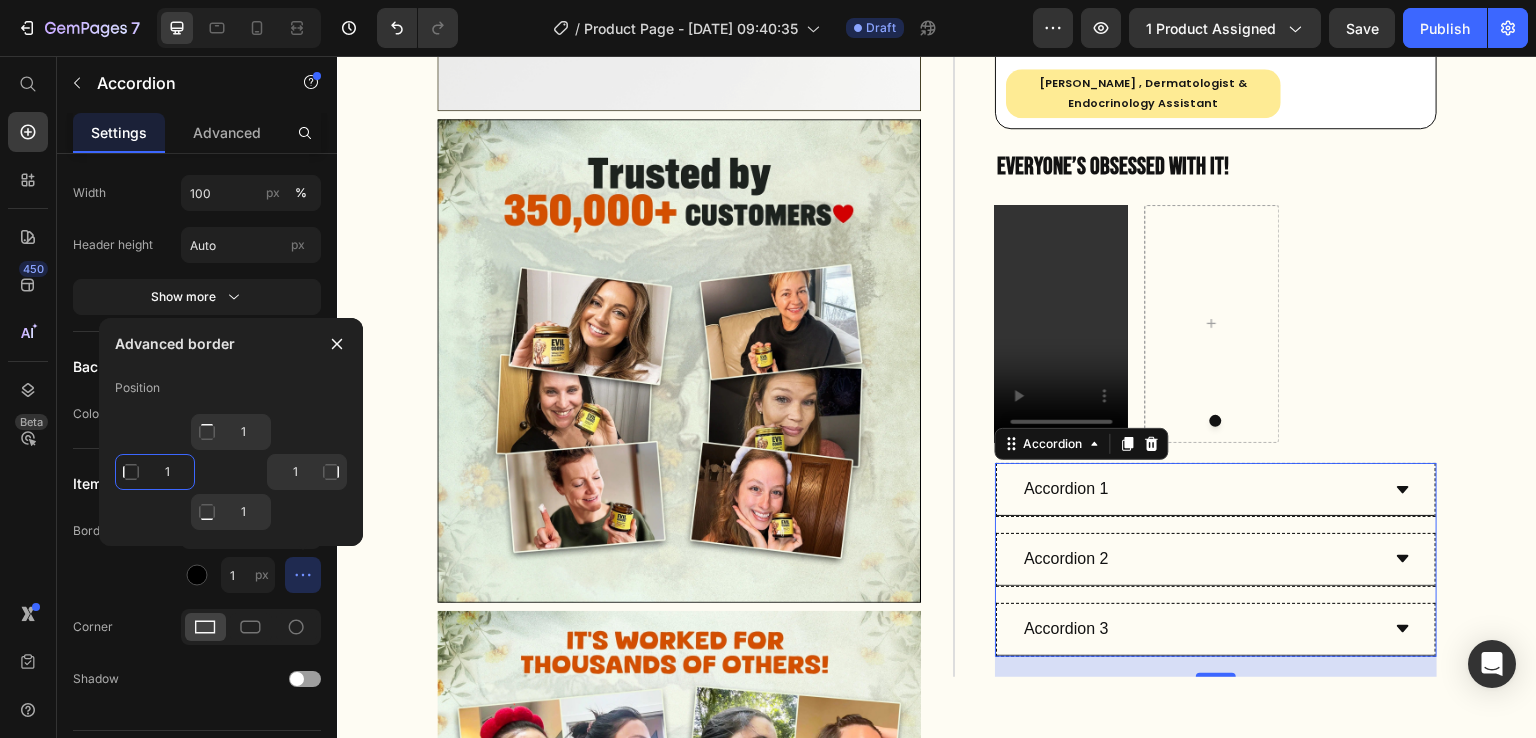 click on "1" 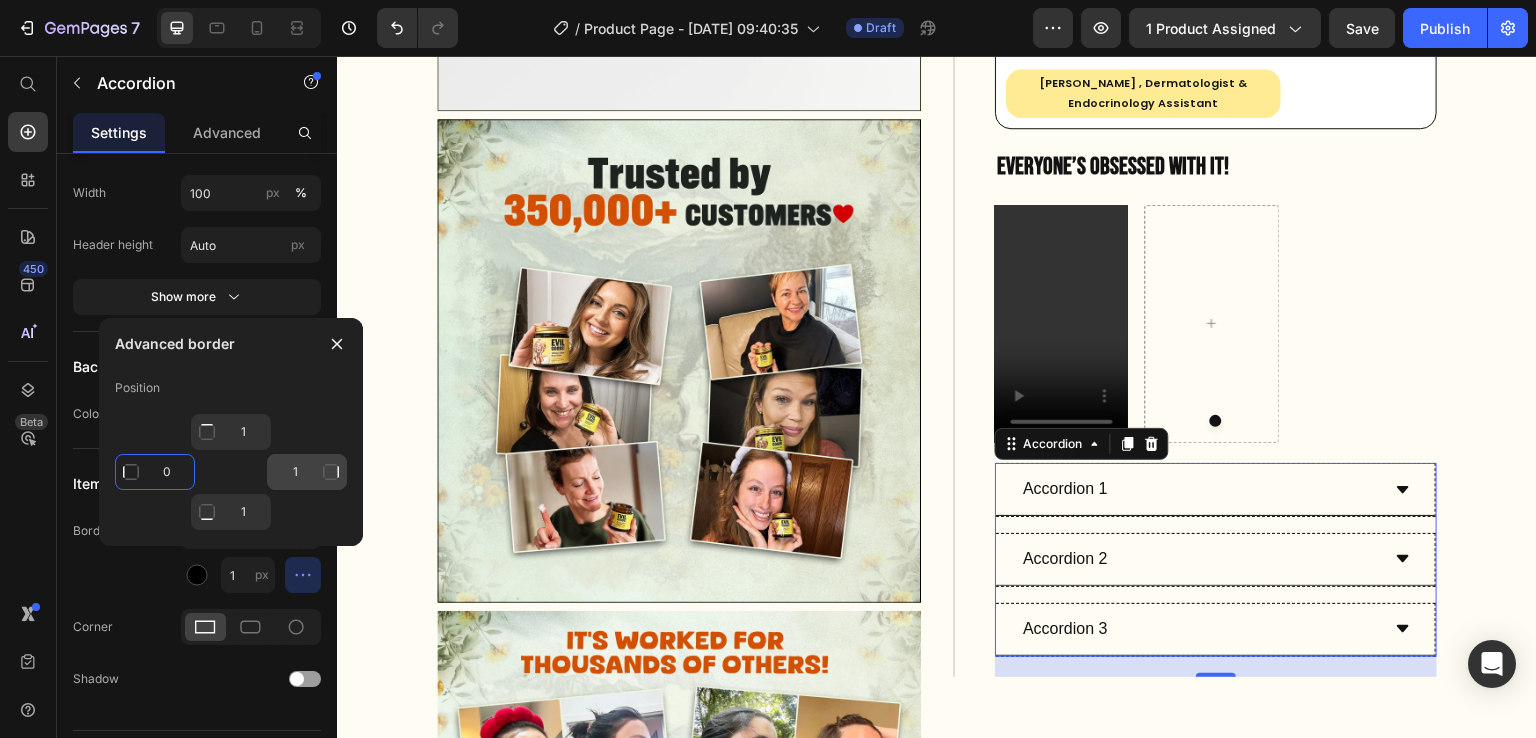 type on "0" 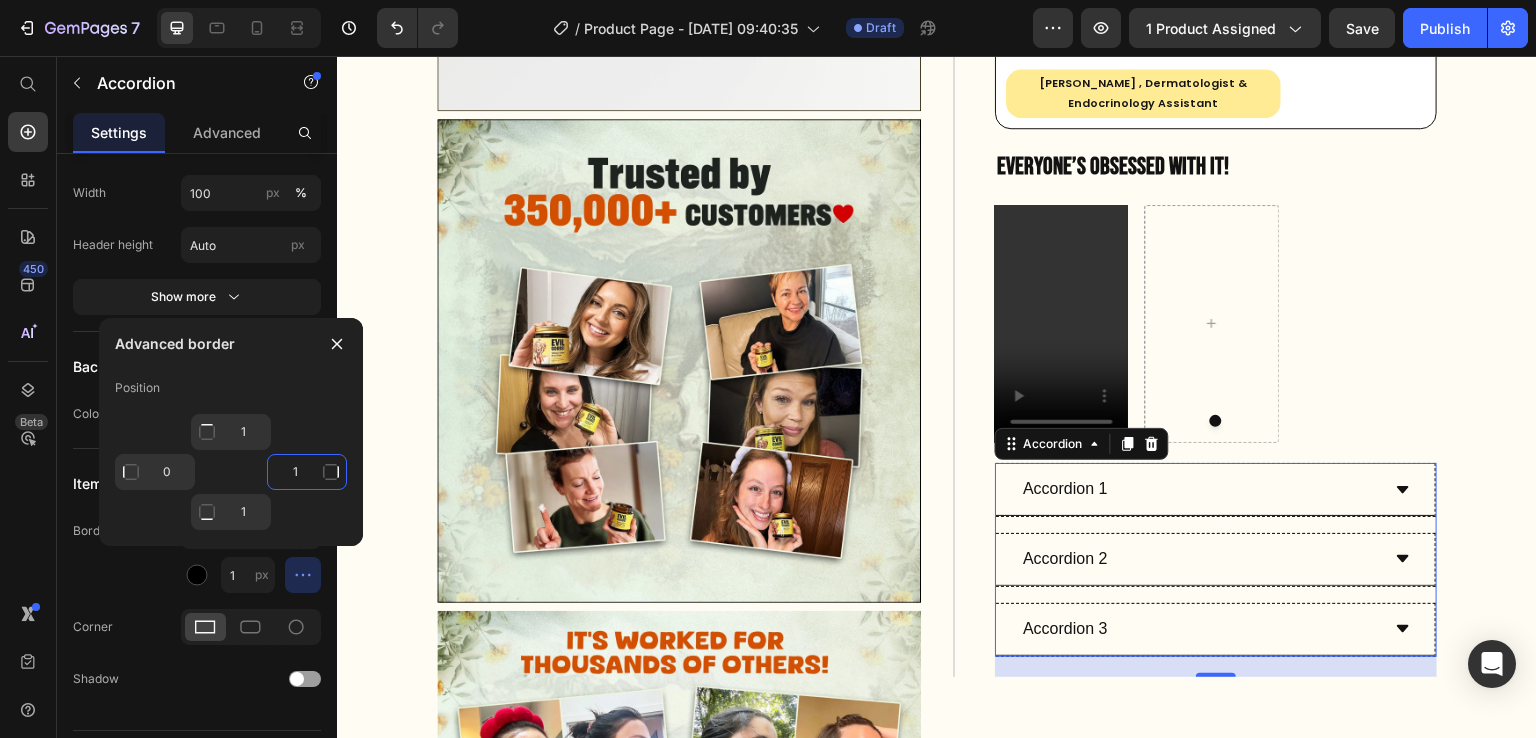 type on "Mixed" 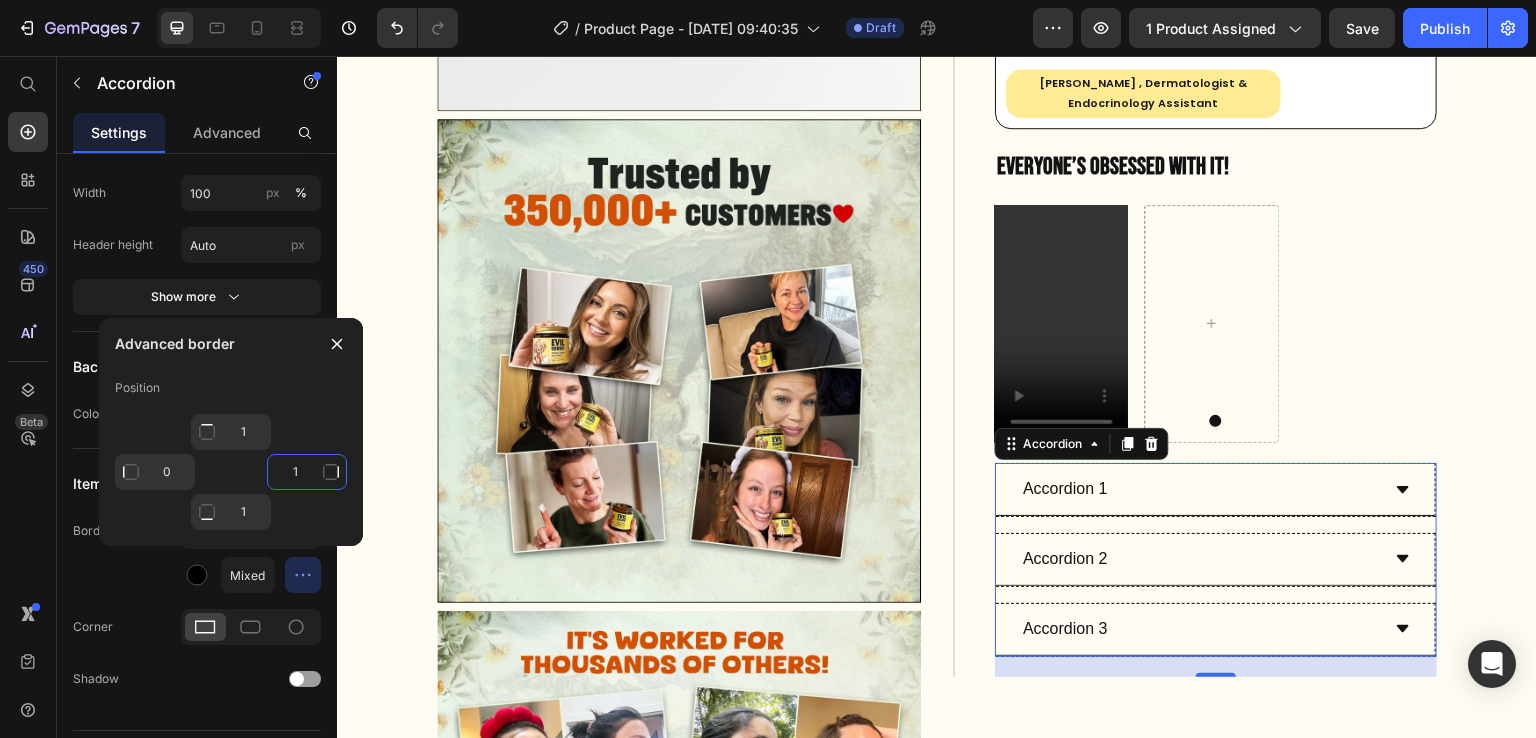 click on "1" 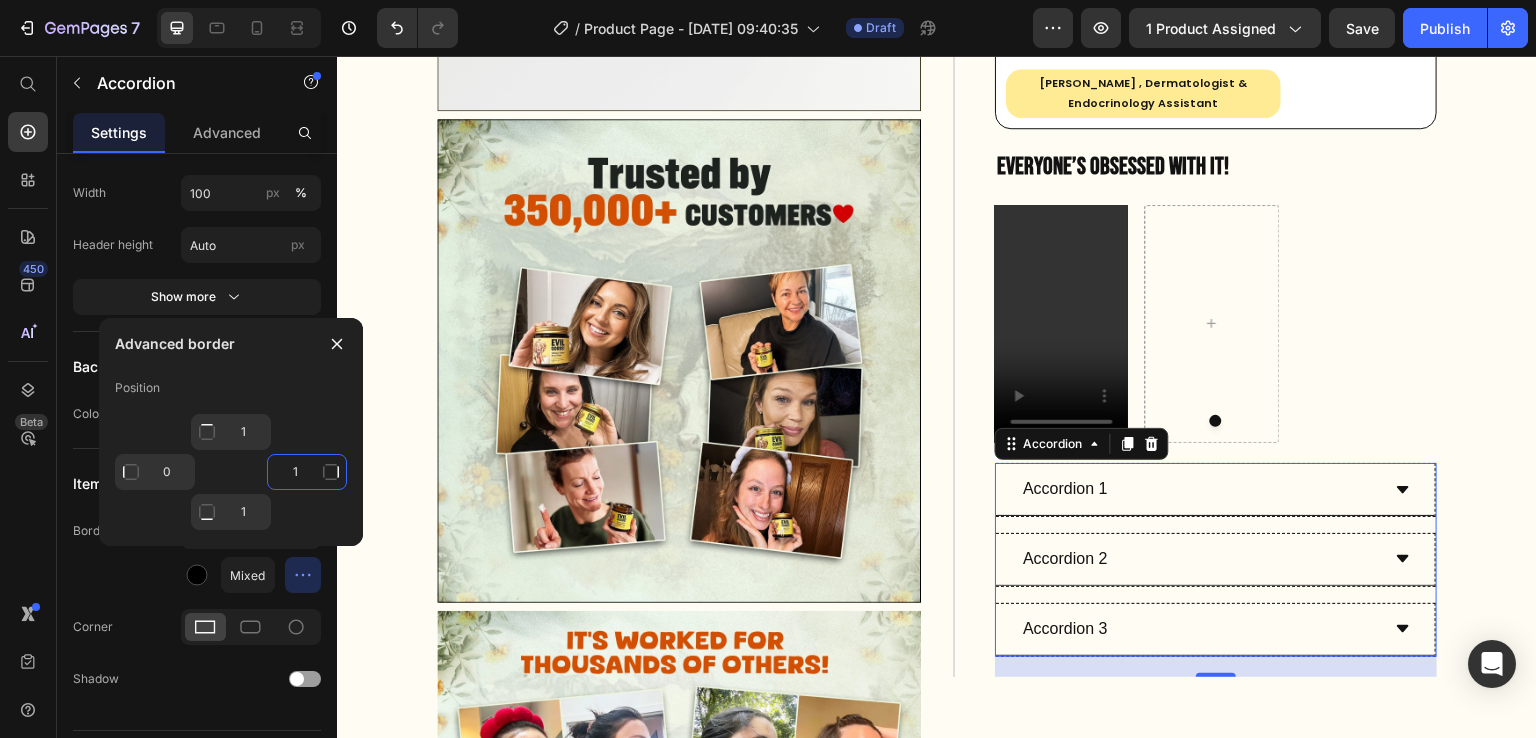 type on "0" 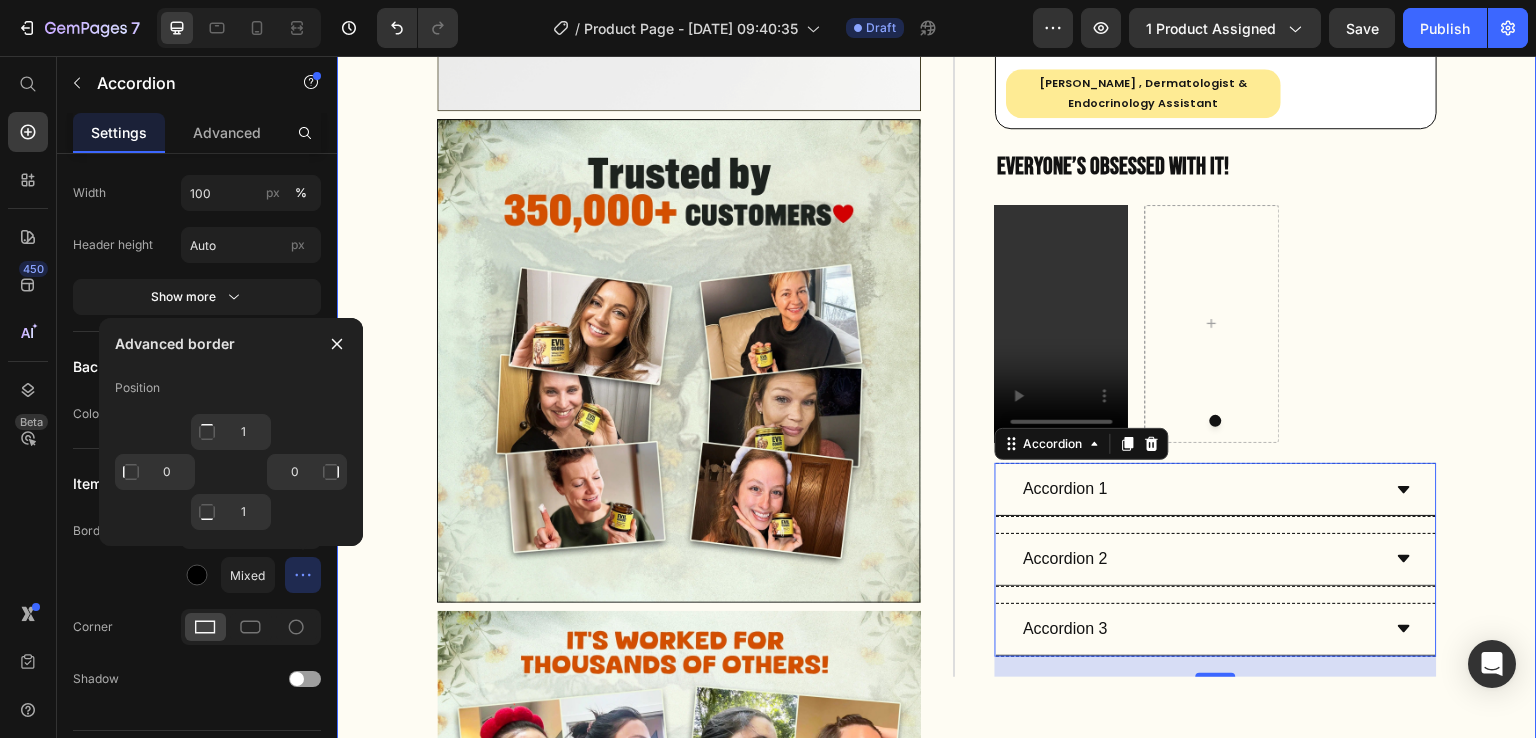 click on "Product Images Image Image Image
Icon
Icon
Icon
Icon
Icon Icon List Trusted by 350,000+ customers Text Block Row EVIL GOODS! All-in-One Skin Repair Moisturizer Product Title $34.99 Product Price $69.98 Product Price Row Our balm is is nearly  bioidentical  to your skin. That’s why it sinks in fast, feels natural, and helps your skin stay  healthy ,  smooth , and  youthful  over time. Text Block
Fights breakouts
Slows the look of aging
Deeply hydrating
Safe for sensitive, acne-prone skin
Soothes eczema-prone skin
Non-comedogenic – keeps pores clear Item List Doctor Approved Heading
Icon Row Text Block Dr. Elena Dinkollari , Dermatologist & Endocrinology Assistant Text Block Row Image Row Row Row Everyone’s Obsessed With It! Heading Video" at bounding box center (937, 1345) 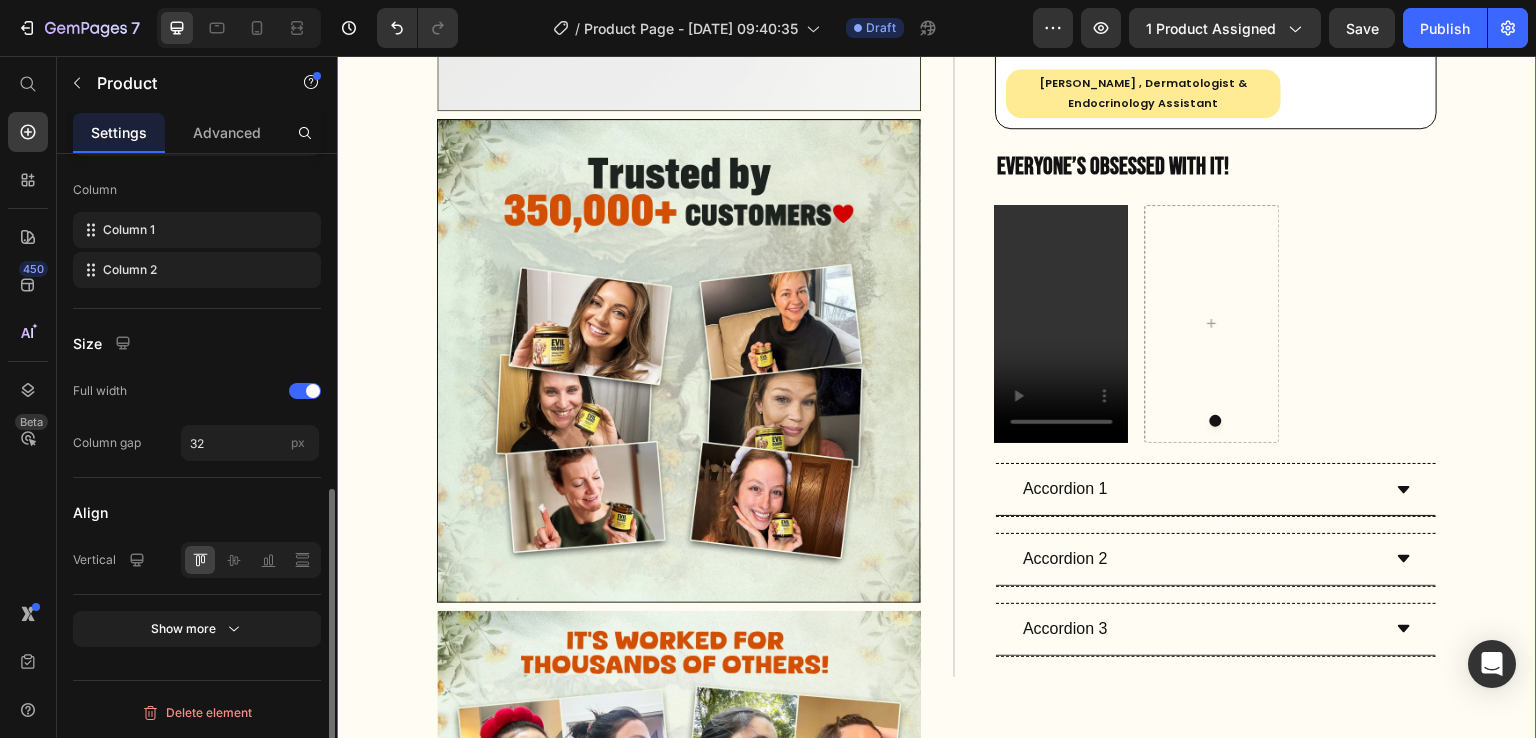 scroll, scrollTop: 0, scrollLeft: 0, axis: both 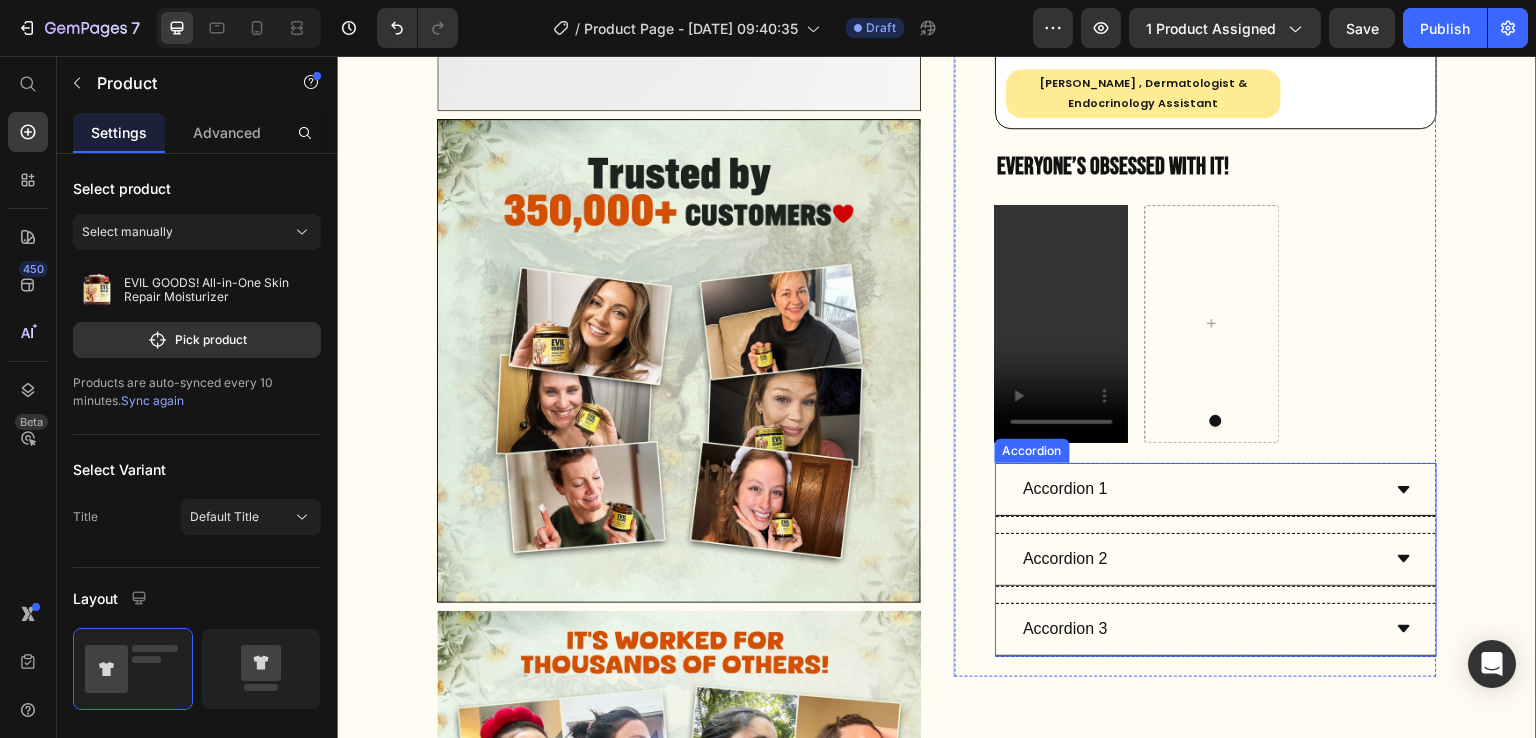 click on "Accordion 1" at bounding box center (1216, 490) 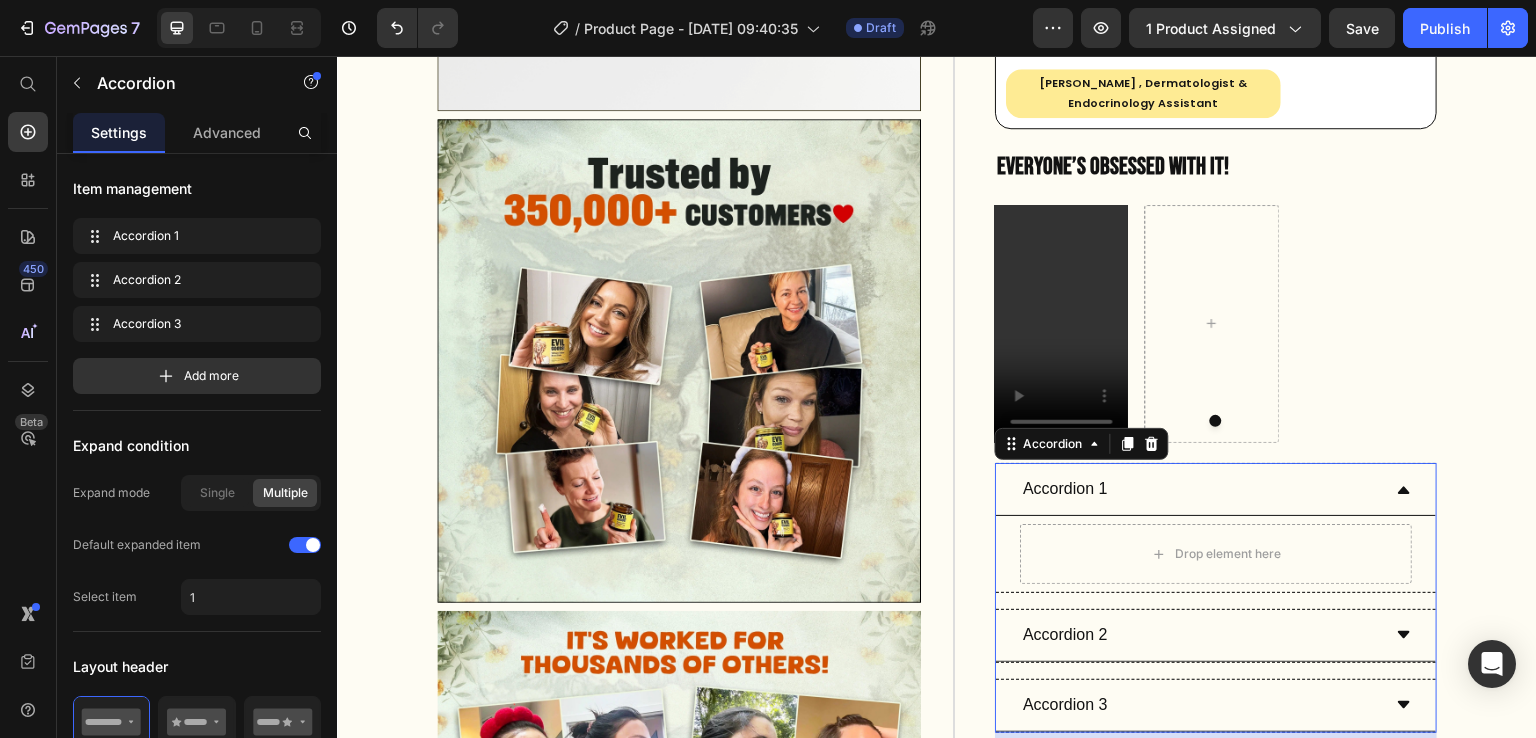 click on "Accordion 1" at bounding box center (1216, 490) 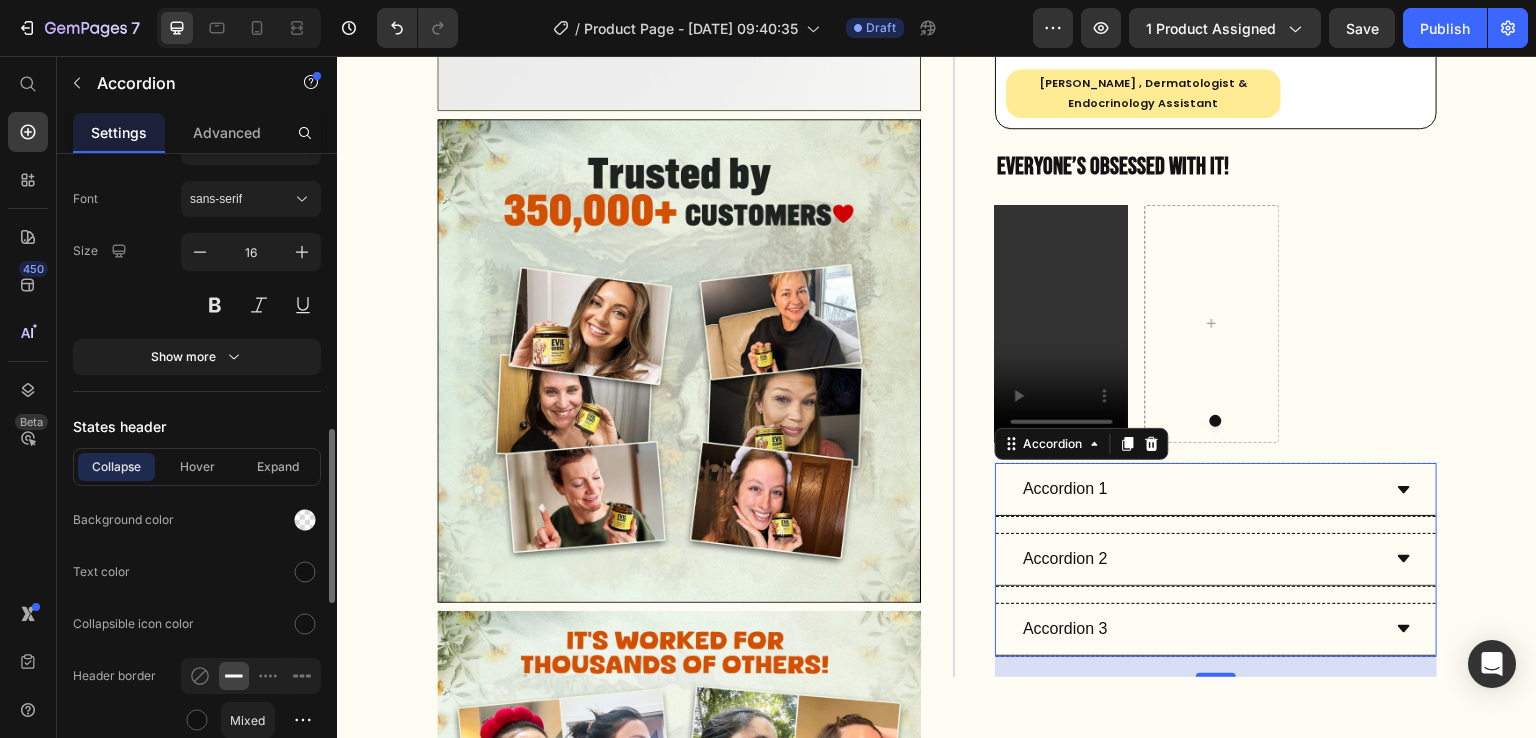 scroll, scrollTop: 1057, scrollLeft: 0, axis: vertical 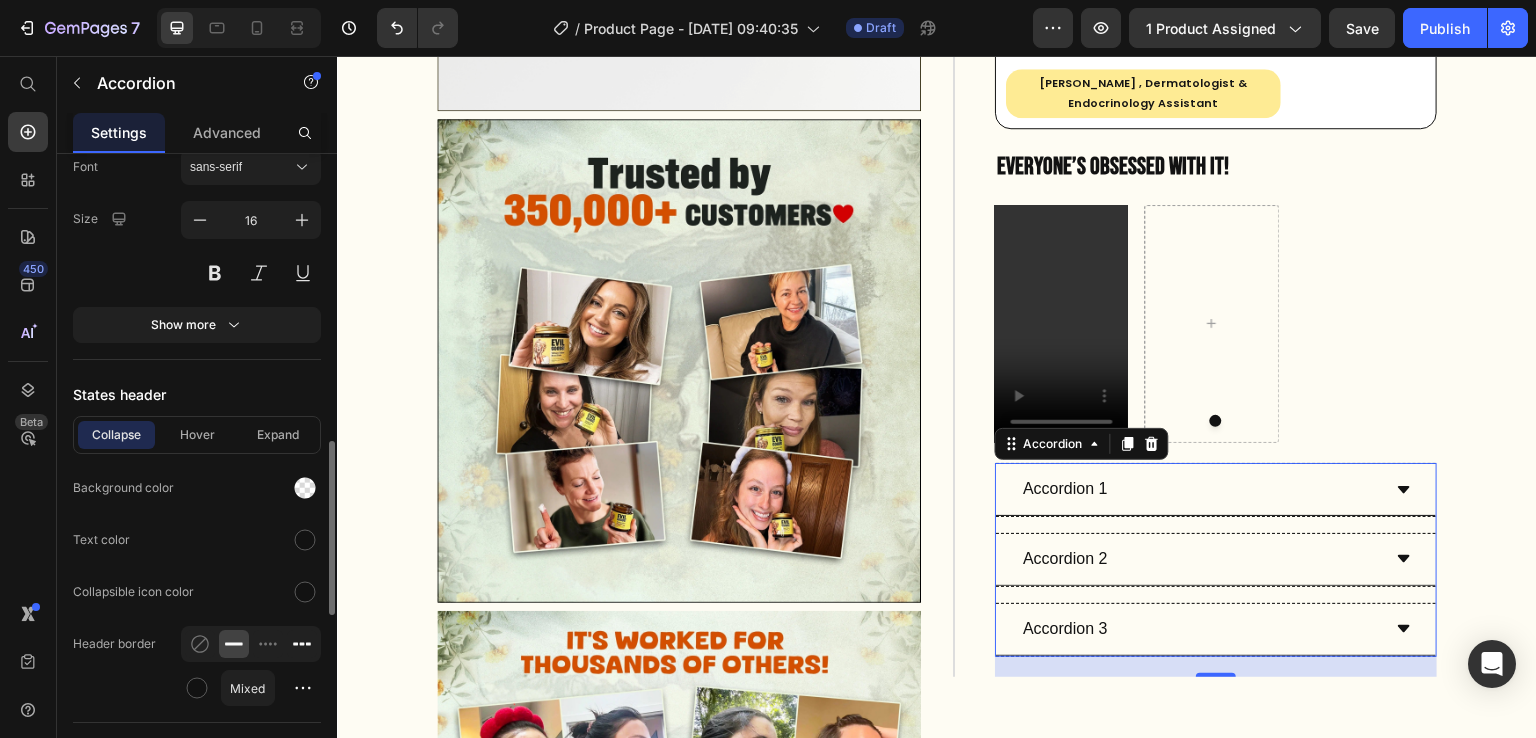 click 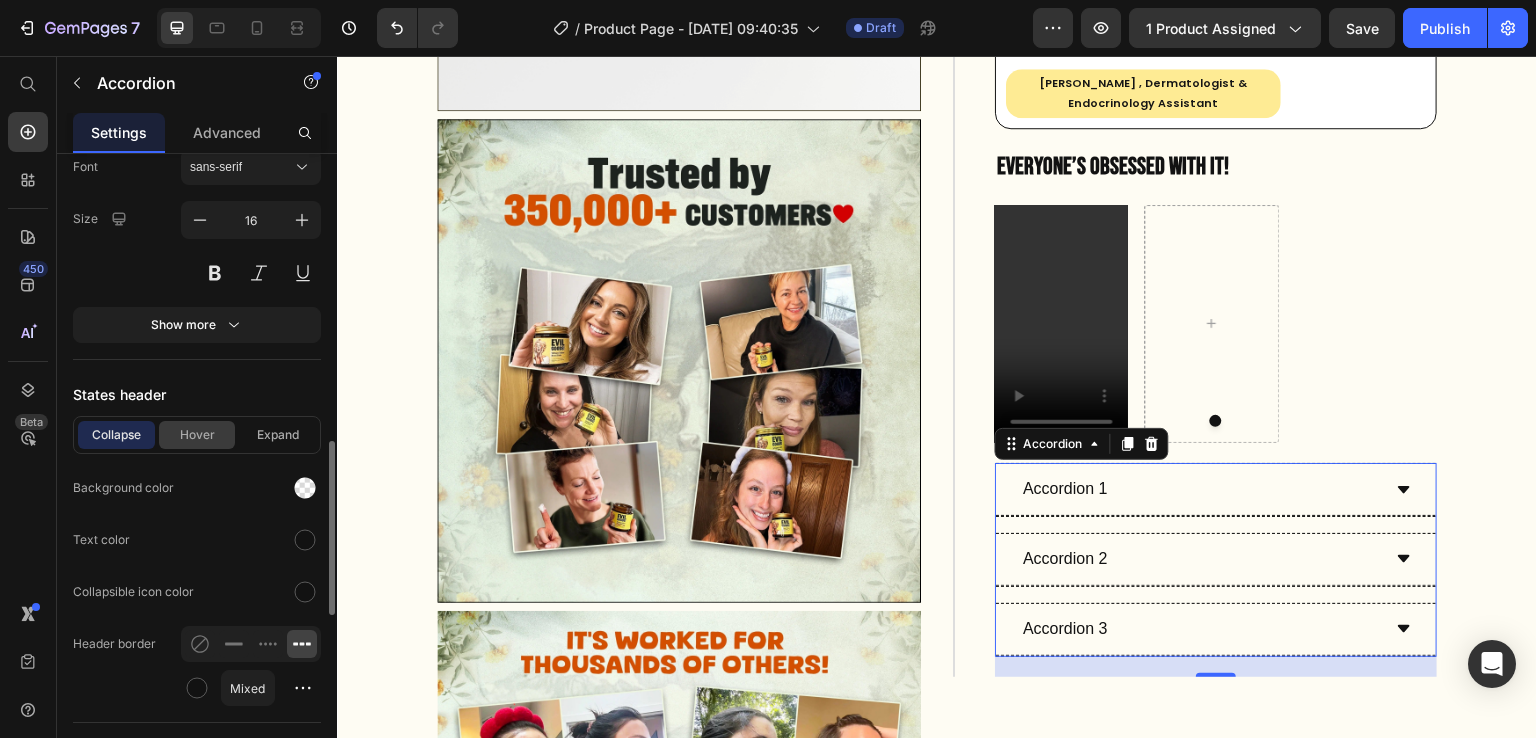 click on "Hover" at bounding box center [197, 435] 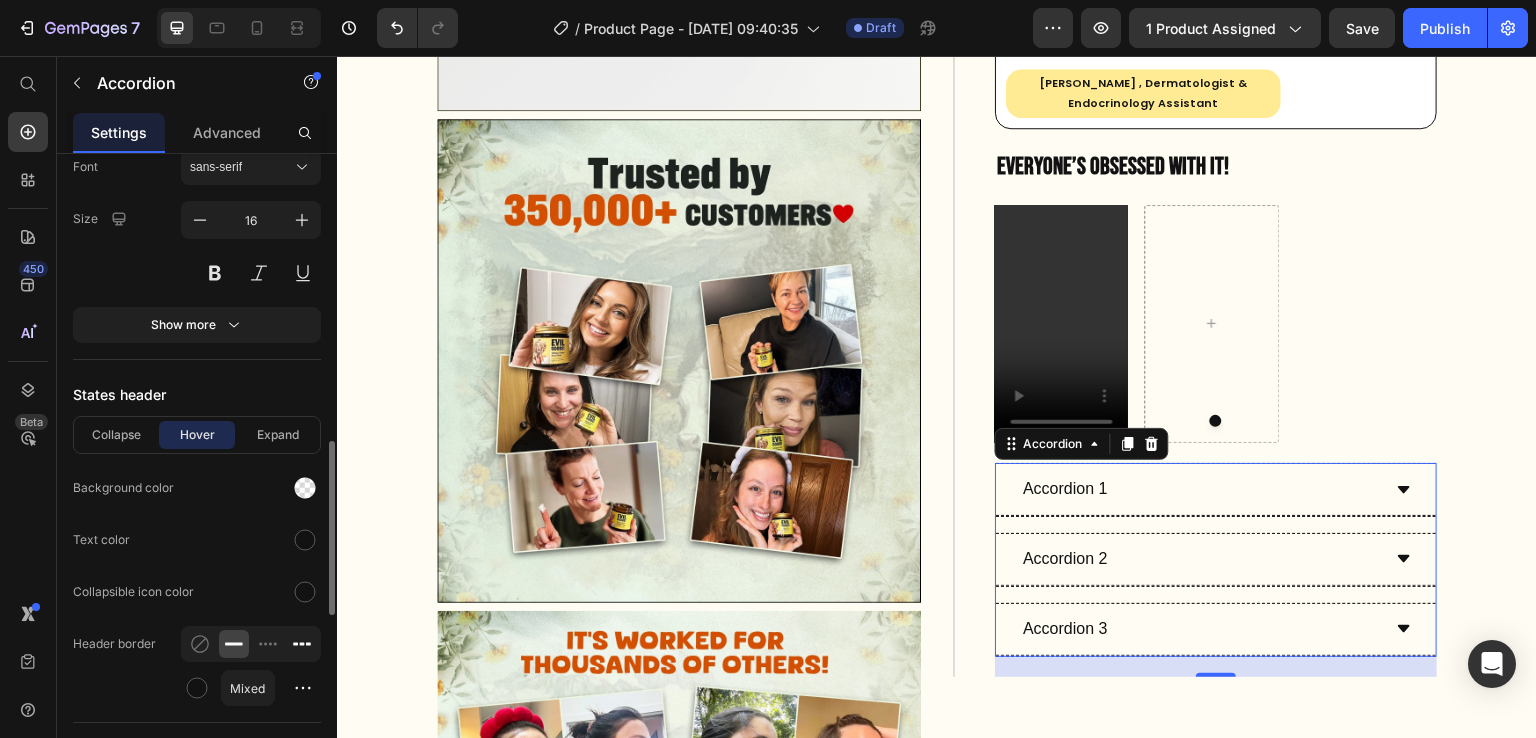 click 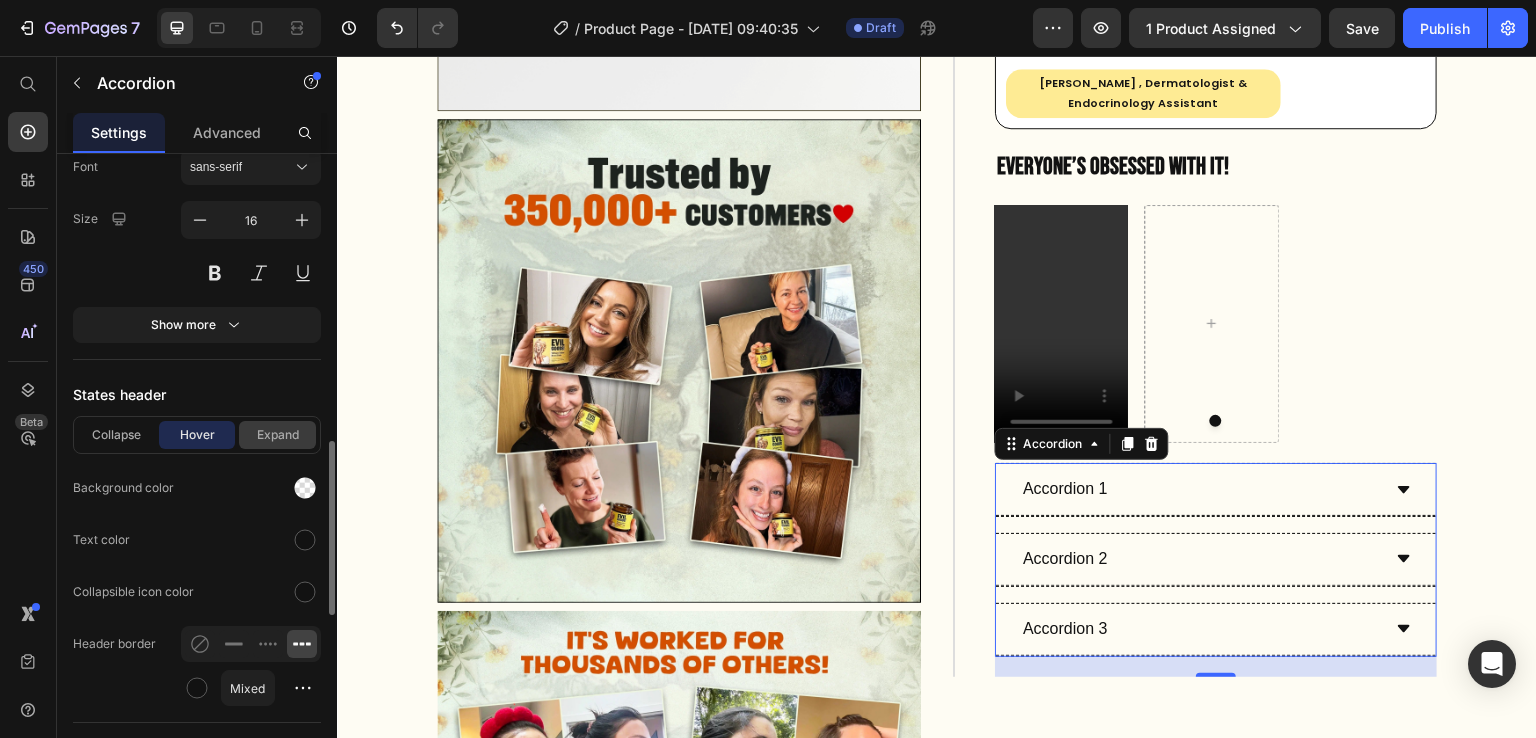 click on "Expand" at bounding box center (277, 435) 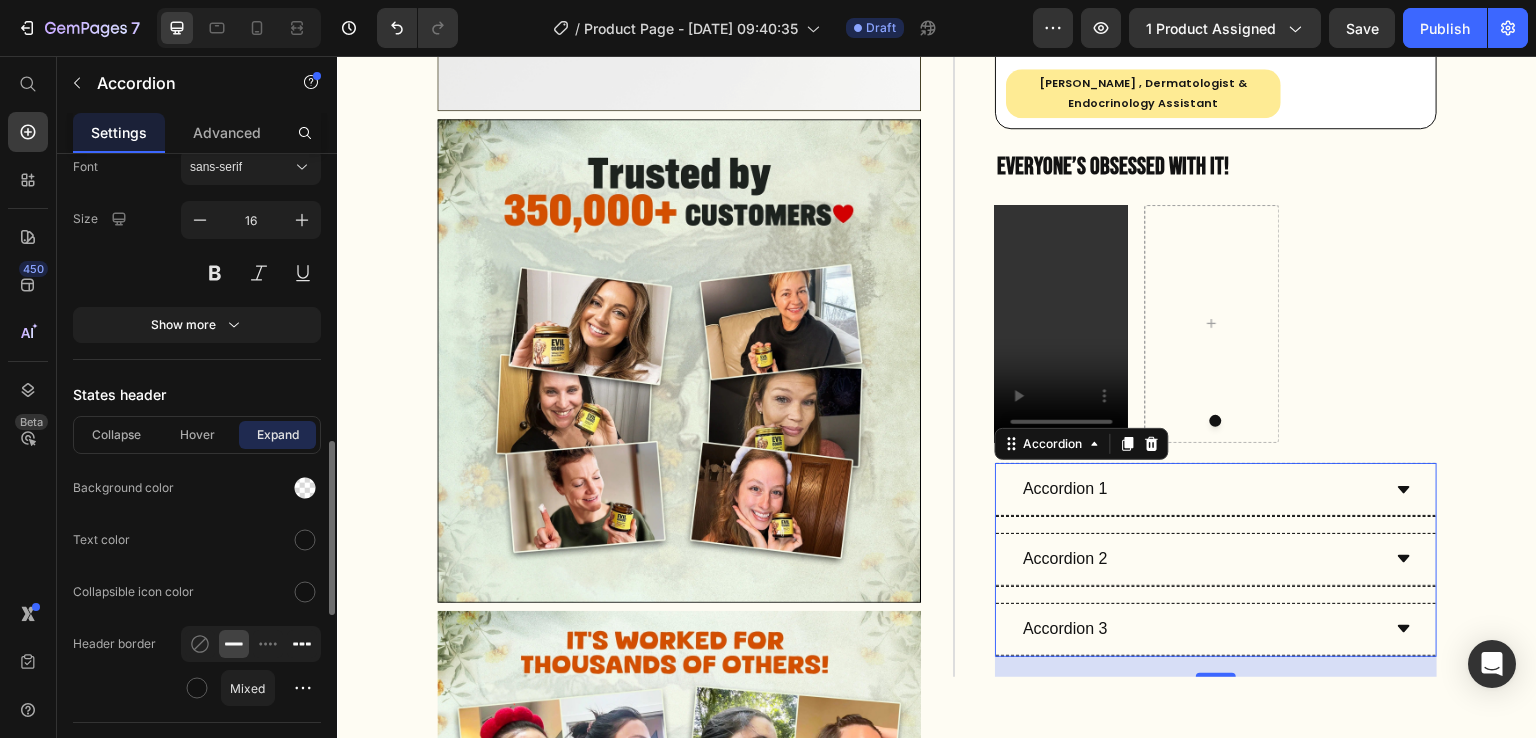 click 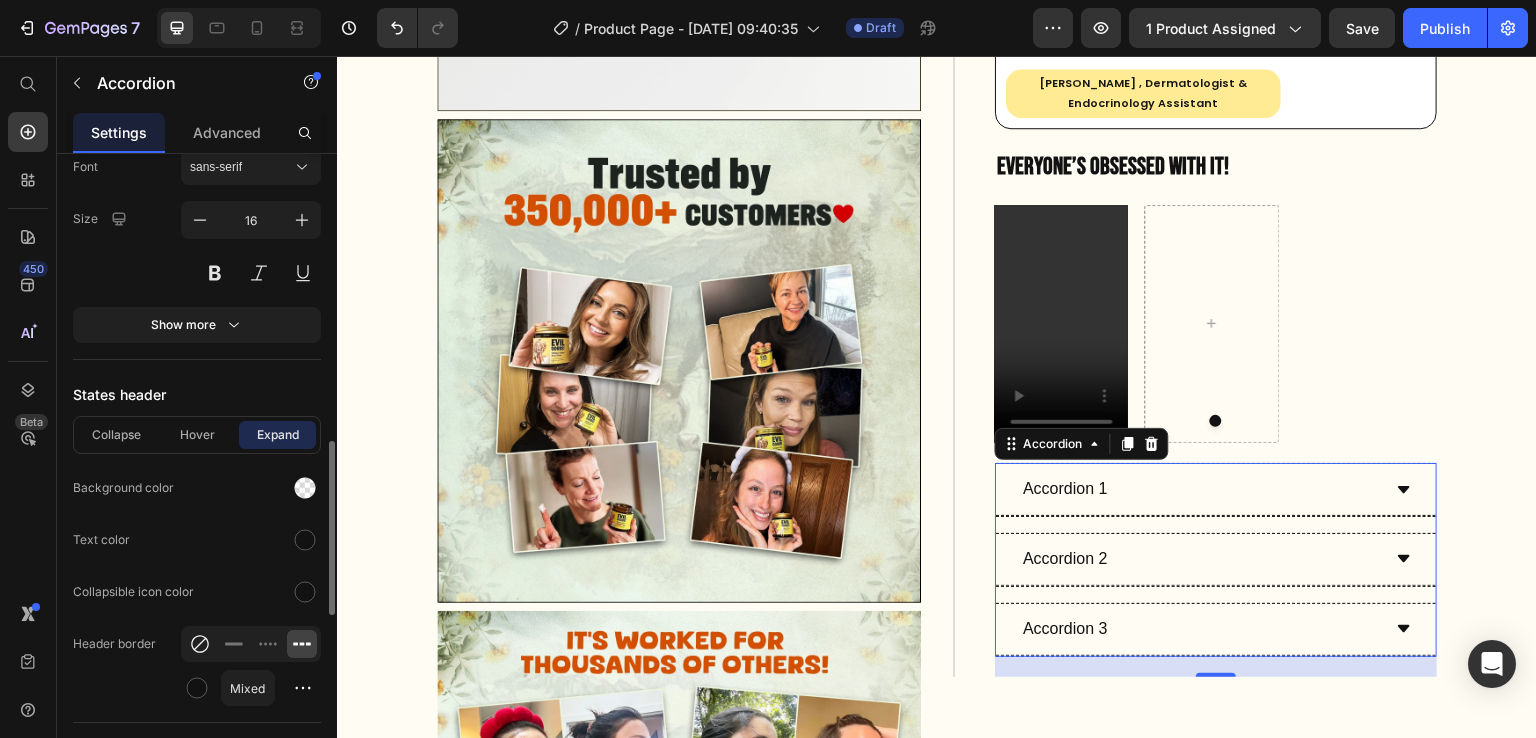 click 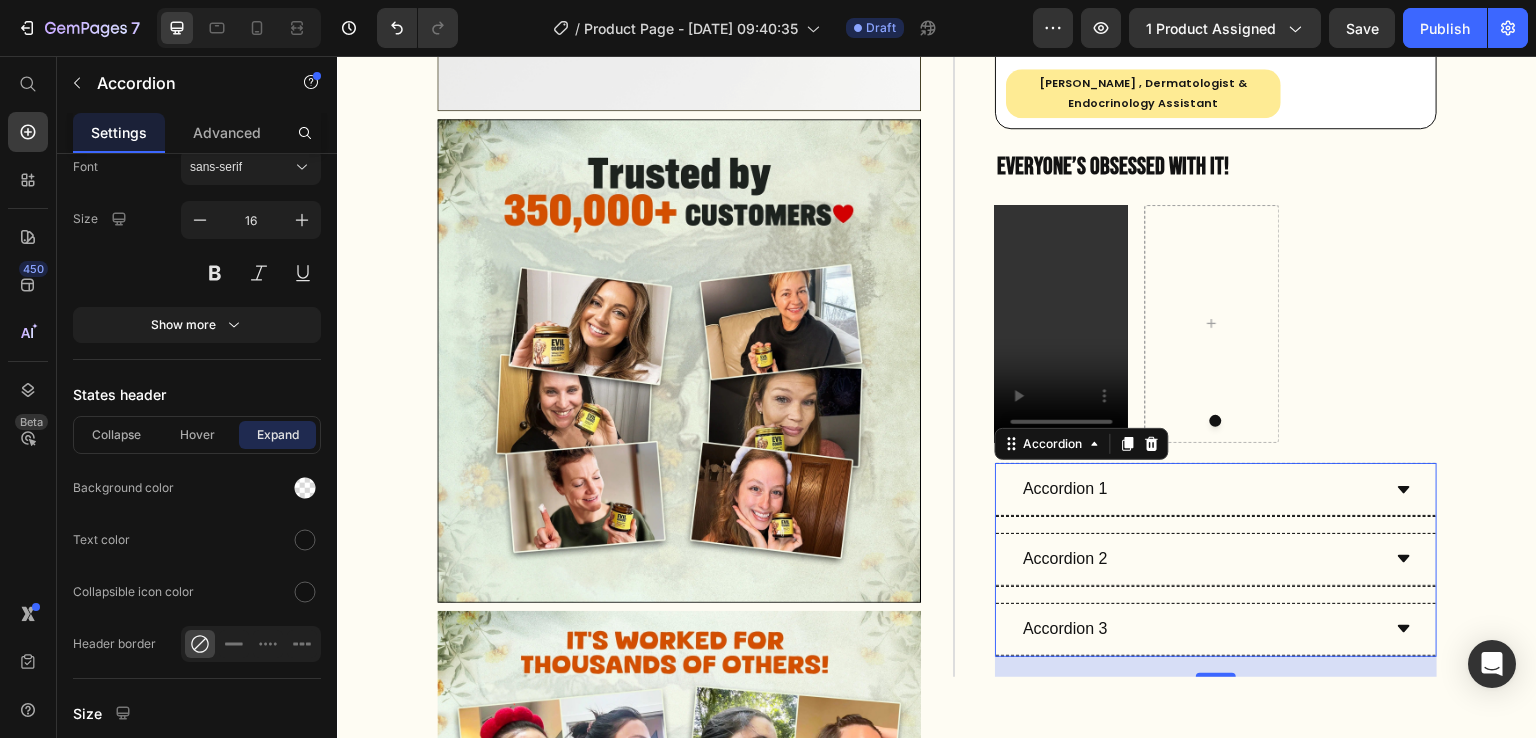 click on "Accordion 1" at bounding box center (1200, 489) 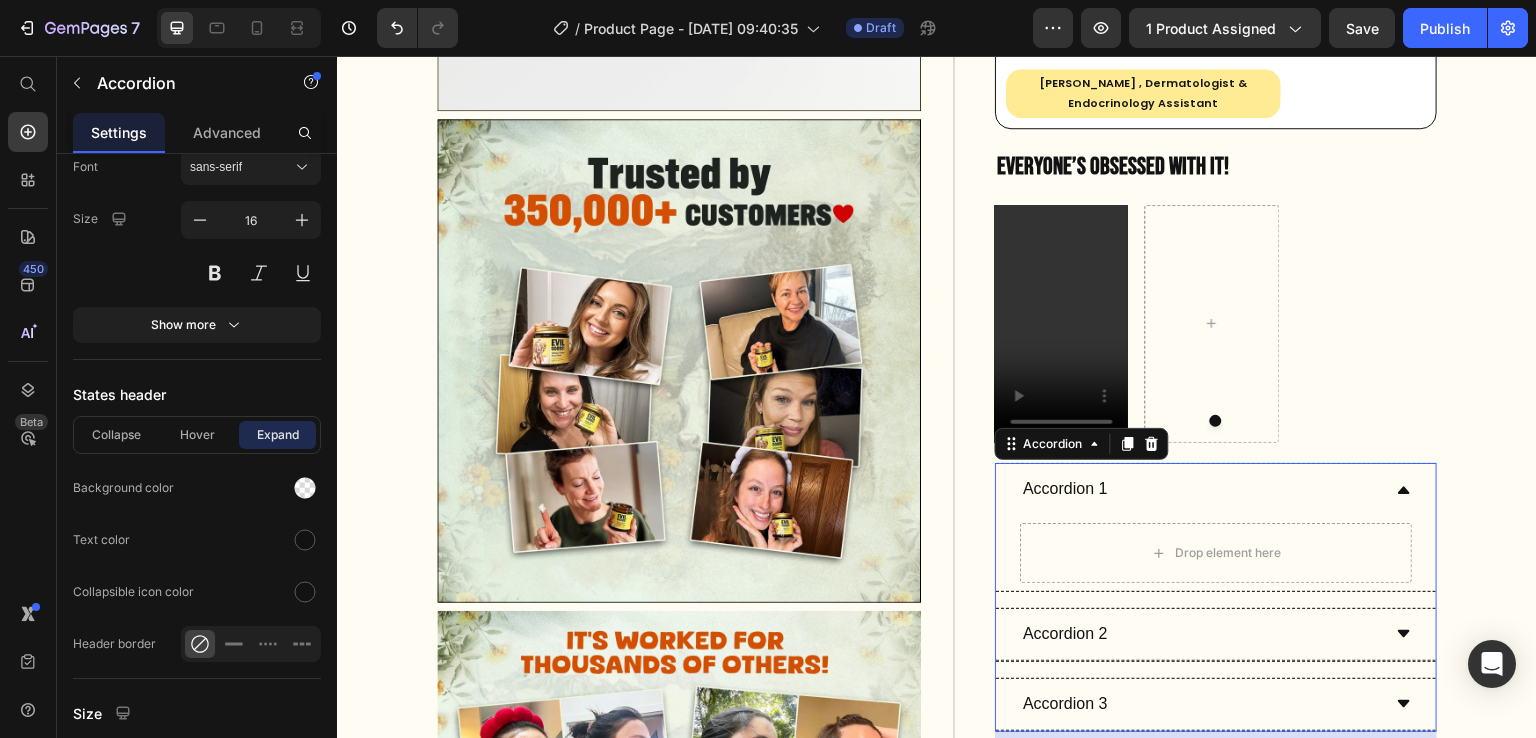 click on "Accordion 1" at bounding box center (1200, 489) 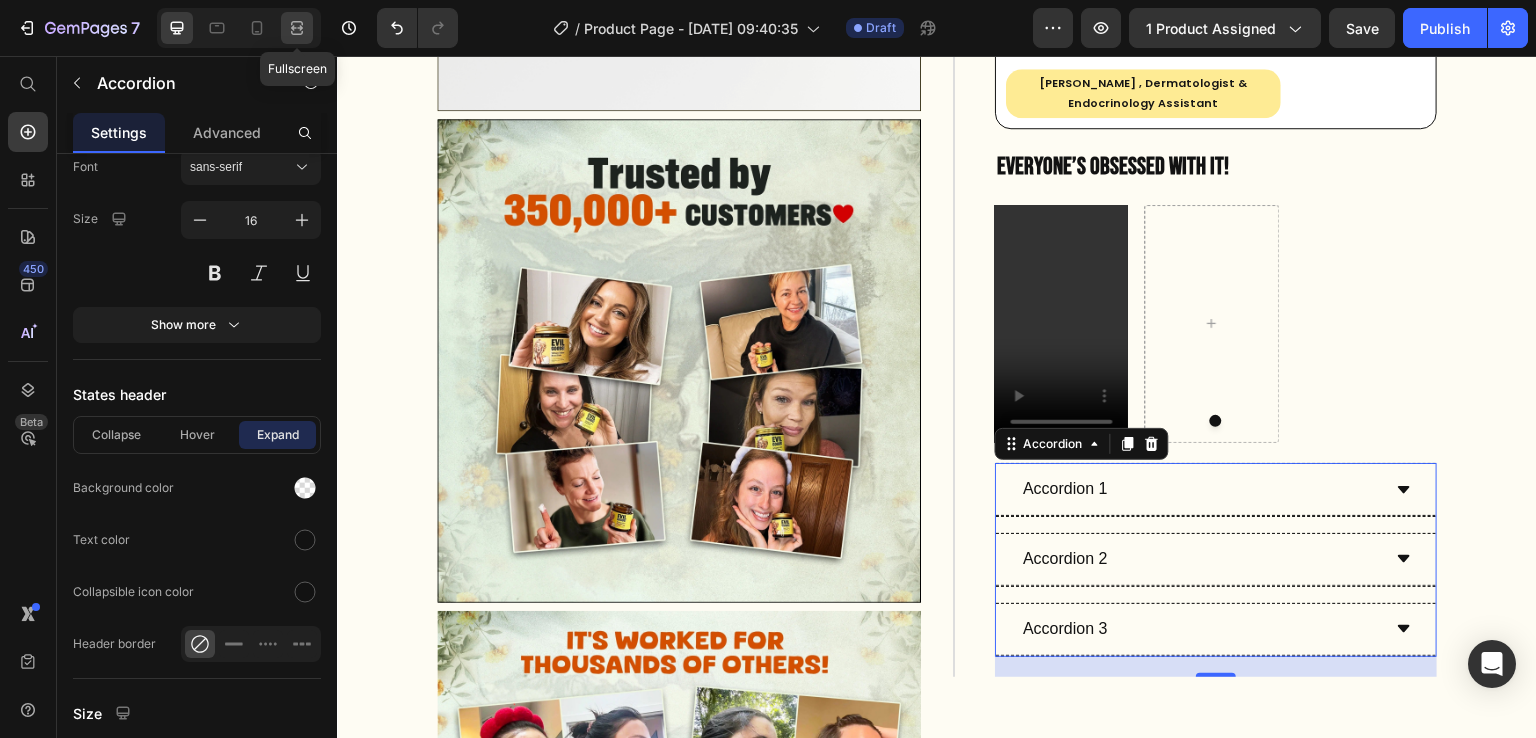 click 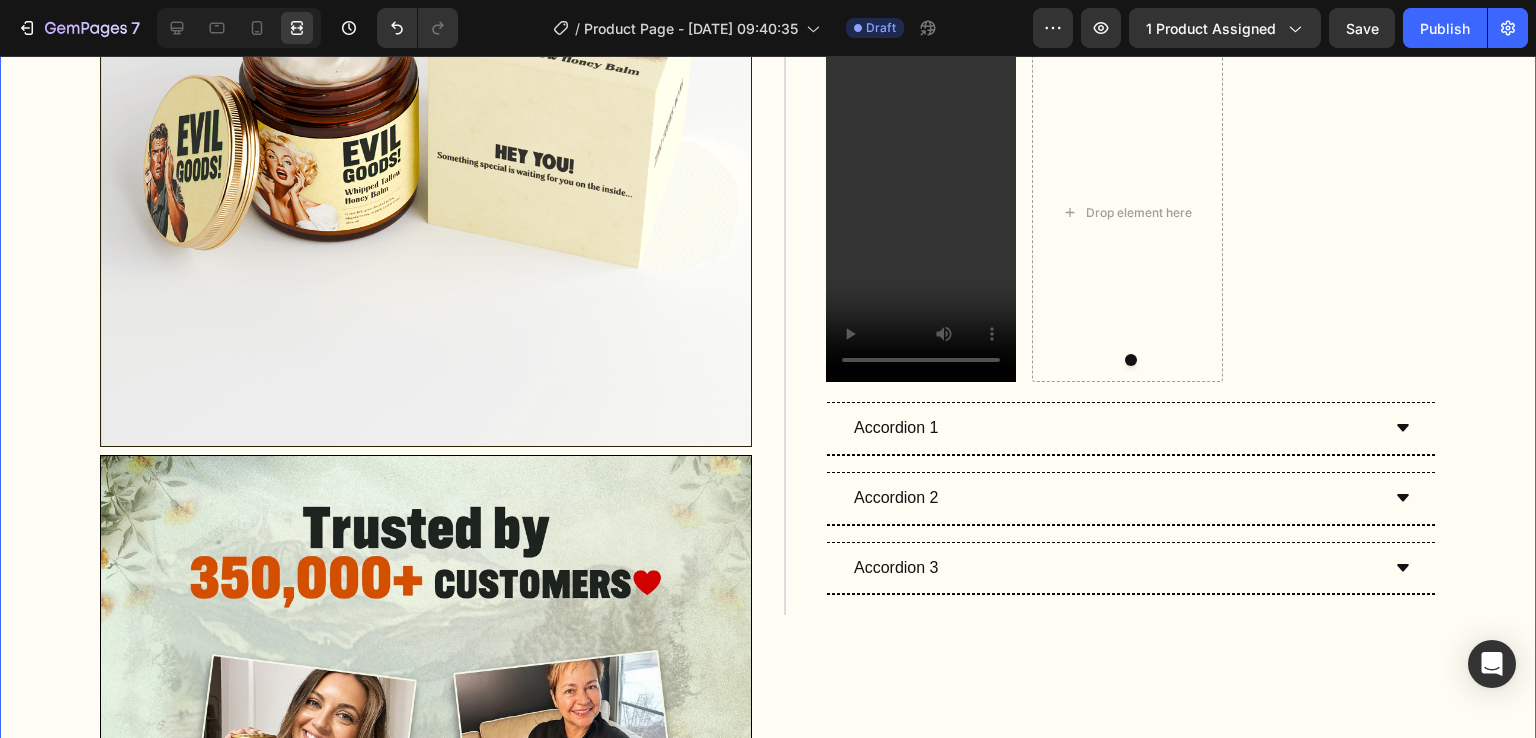 scroll, scrollTop: 0, scrollLeft: 0, axis: both 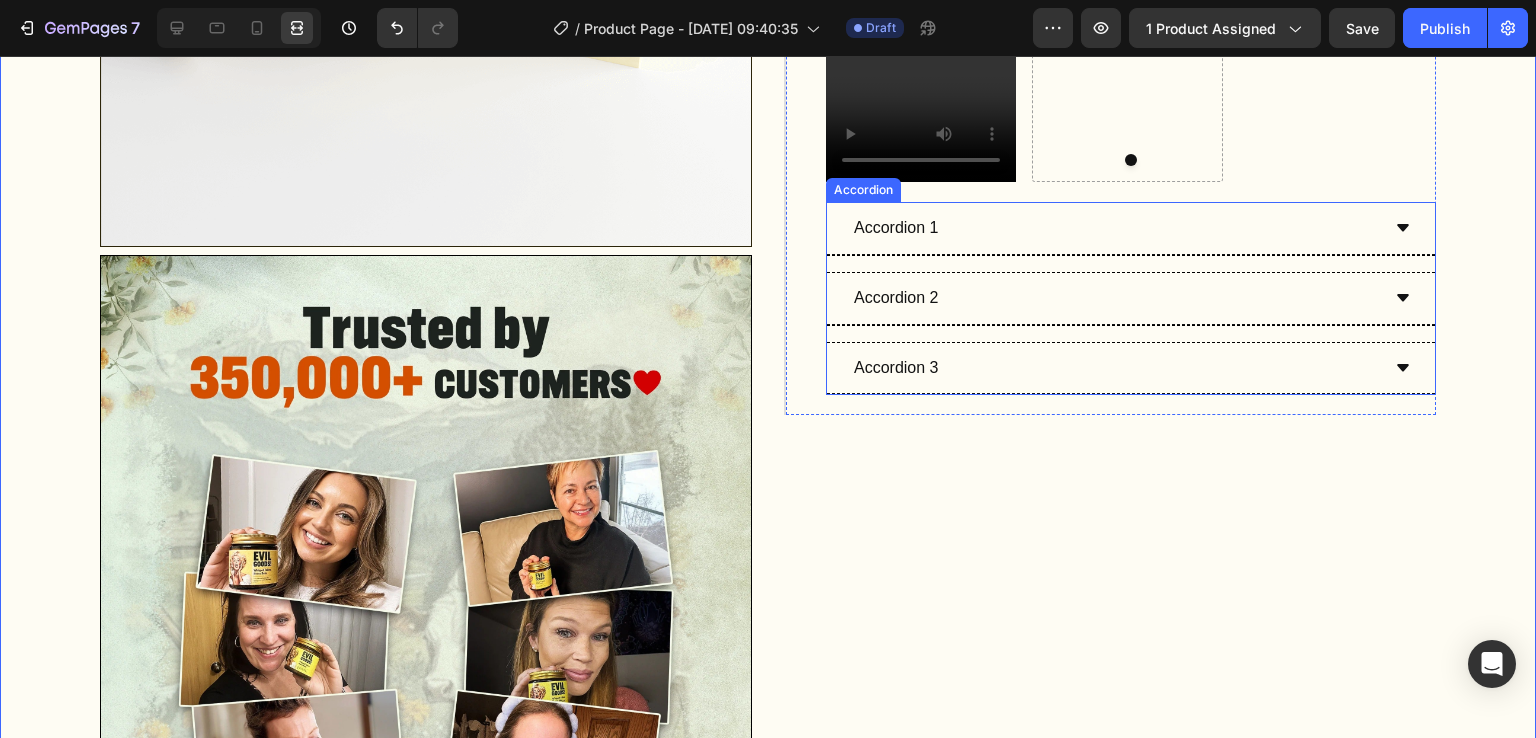 click on "Accordion 1" at bounding box center [896, 228] 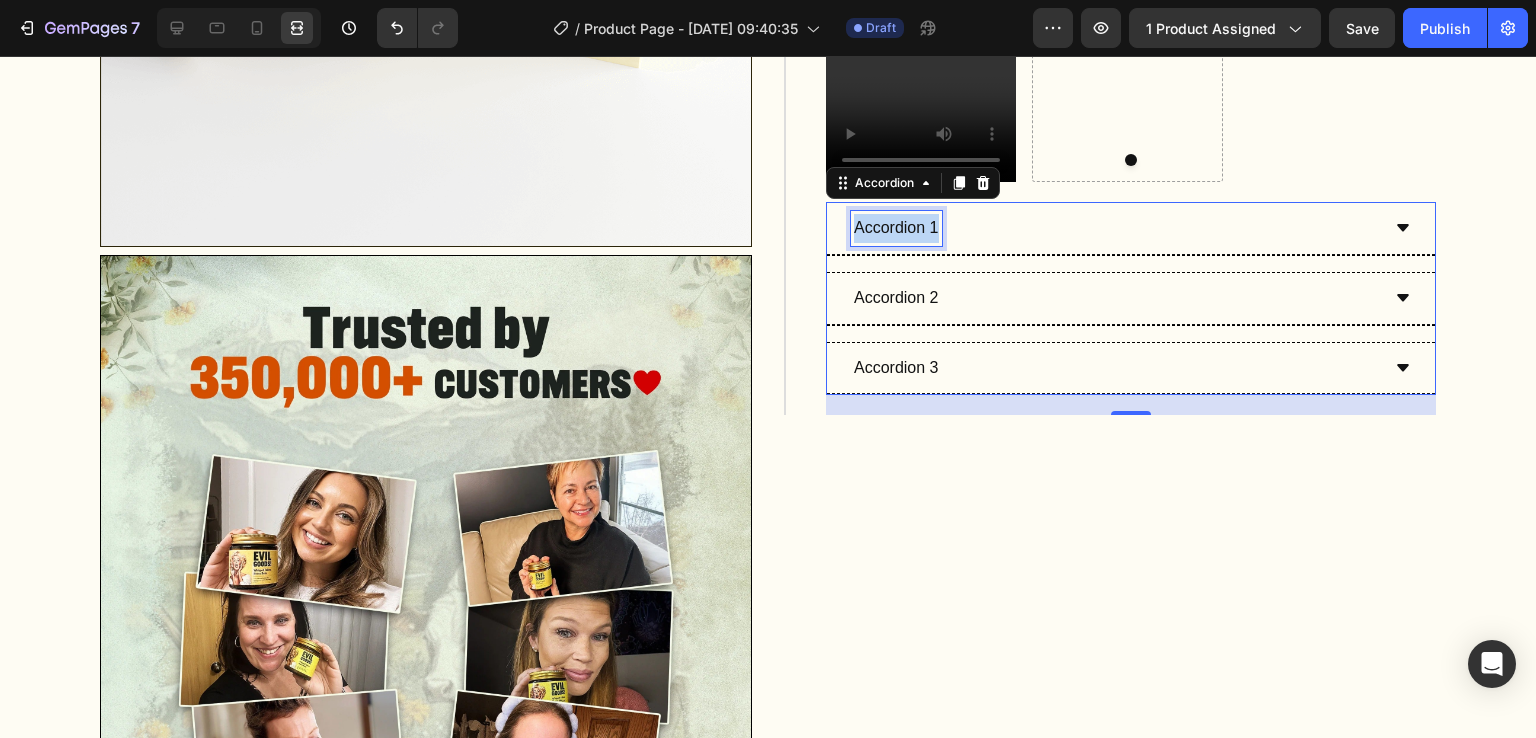 click on "Accordion 1" at bounding box center (896, 228) 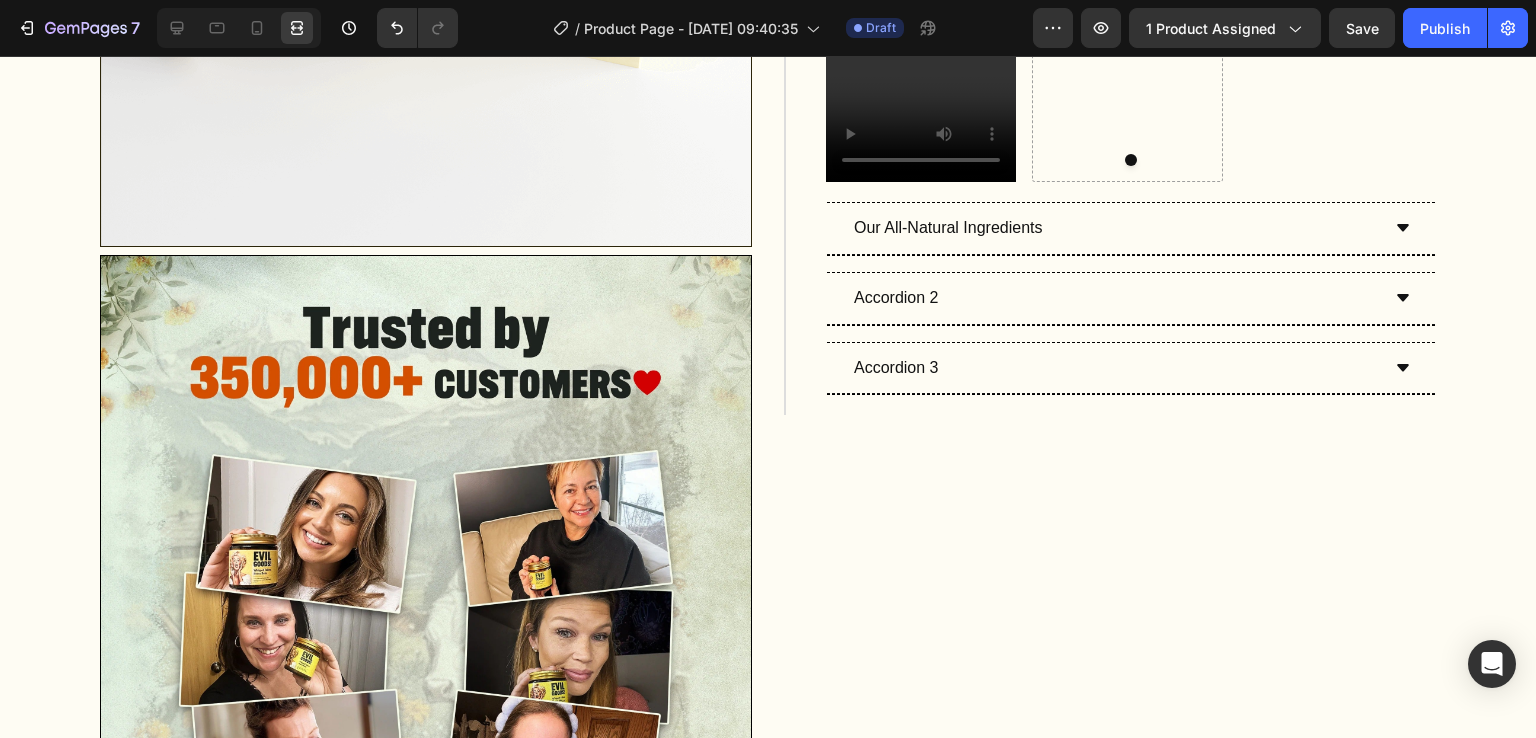 click on "Accordion 2" at bounding box center [1115, 298] 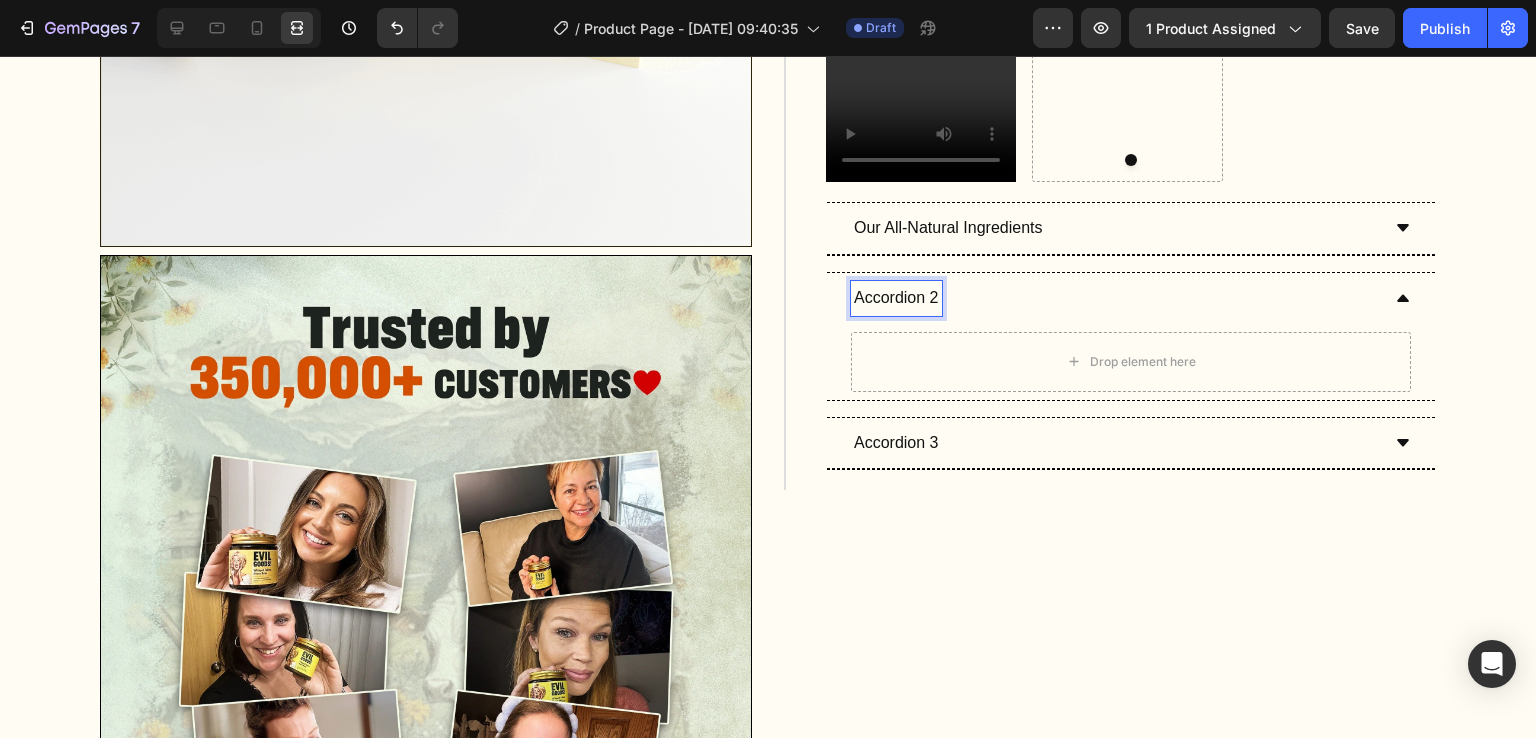 click on "Accordion 2" at bounding box center [896, 298] 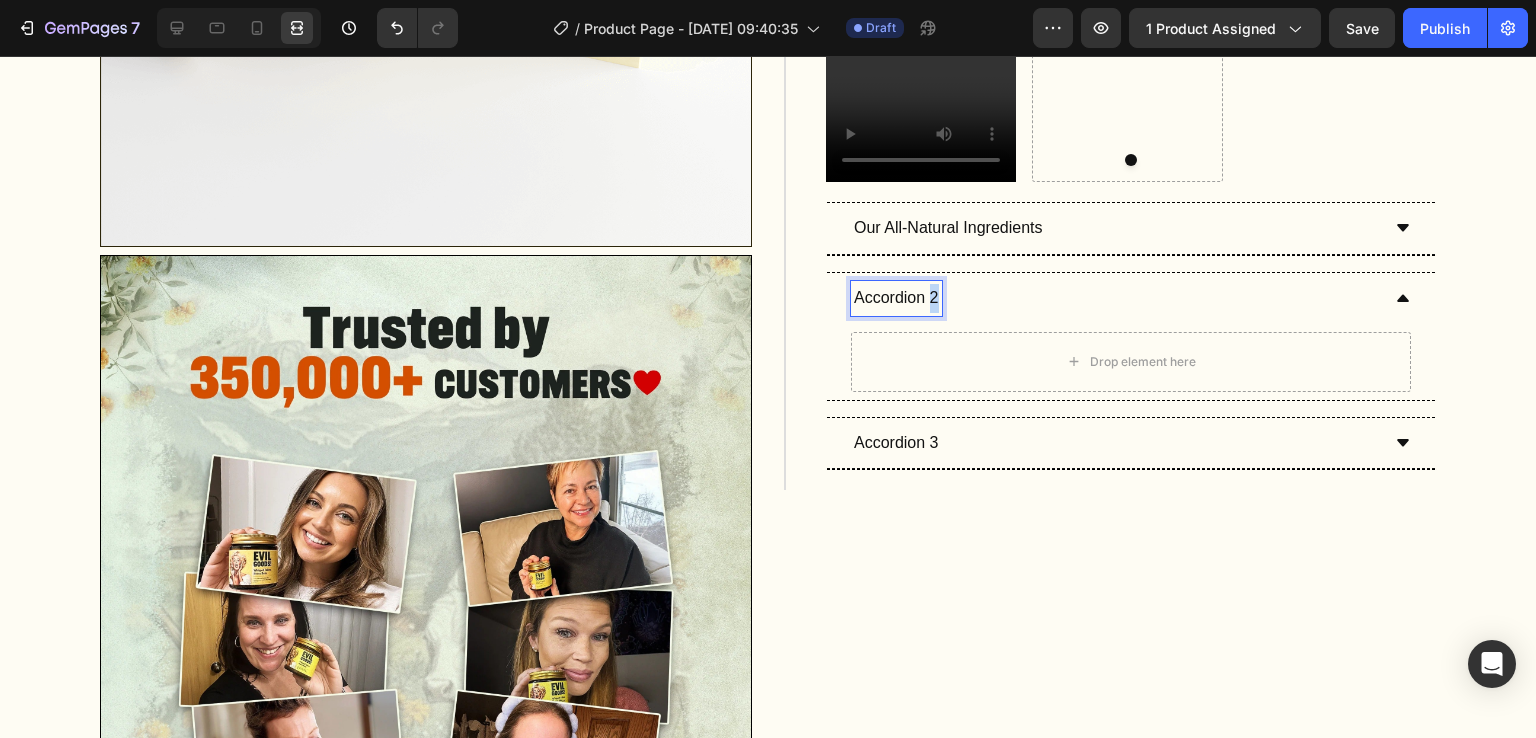 click on "Accordion 2" at bounding box center [896, 298] 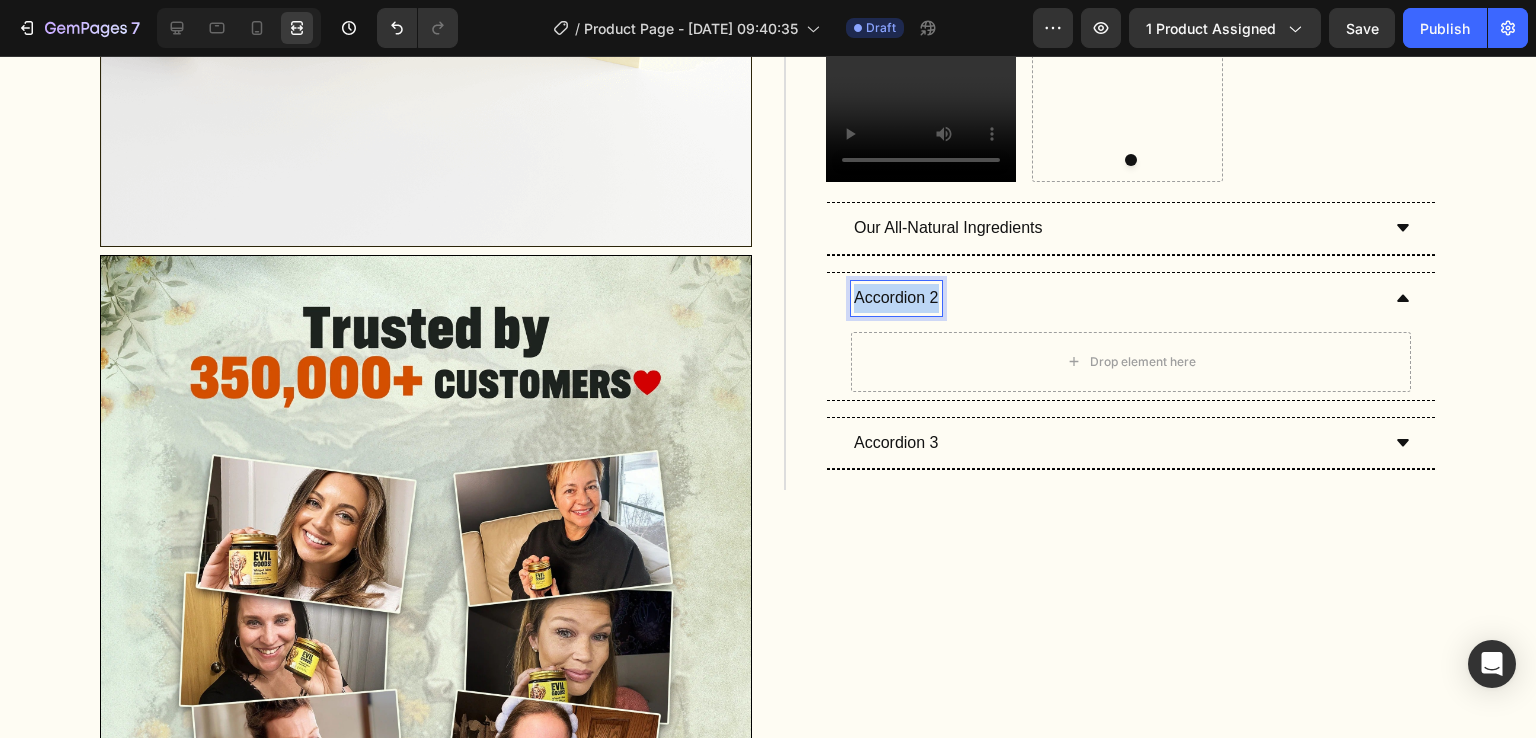 click on "Accordion 2" at bounding box center [896, 298] 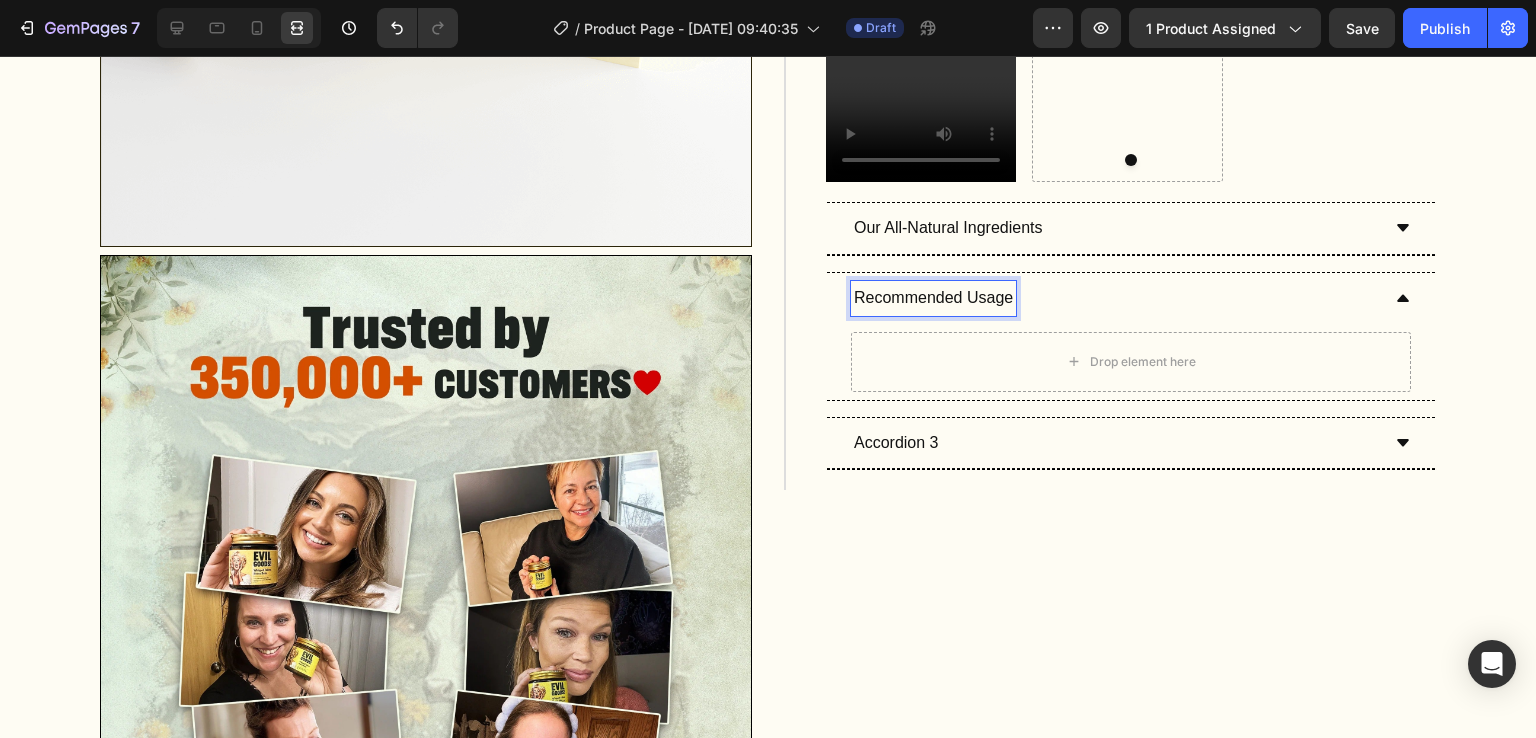click on "Accordion 3" at bounding box center [896, 443] 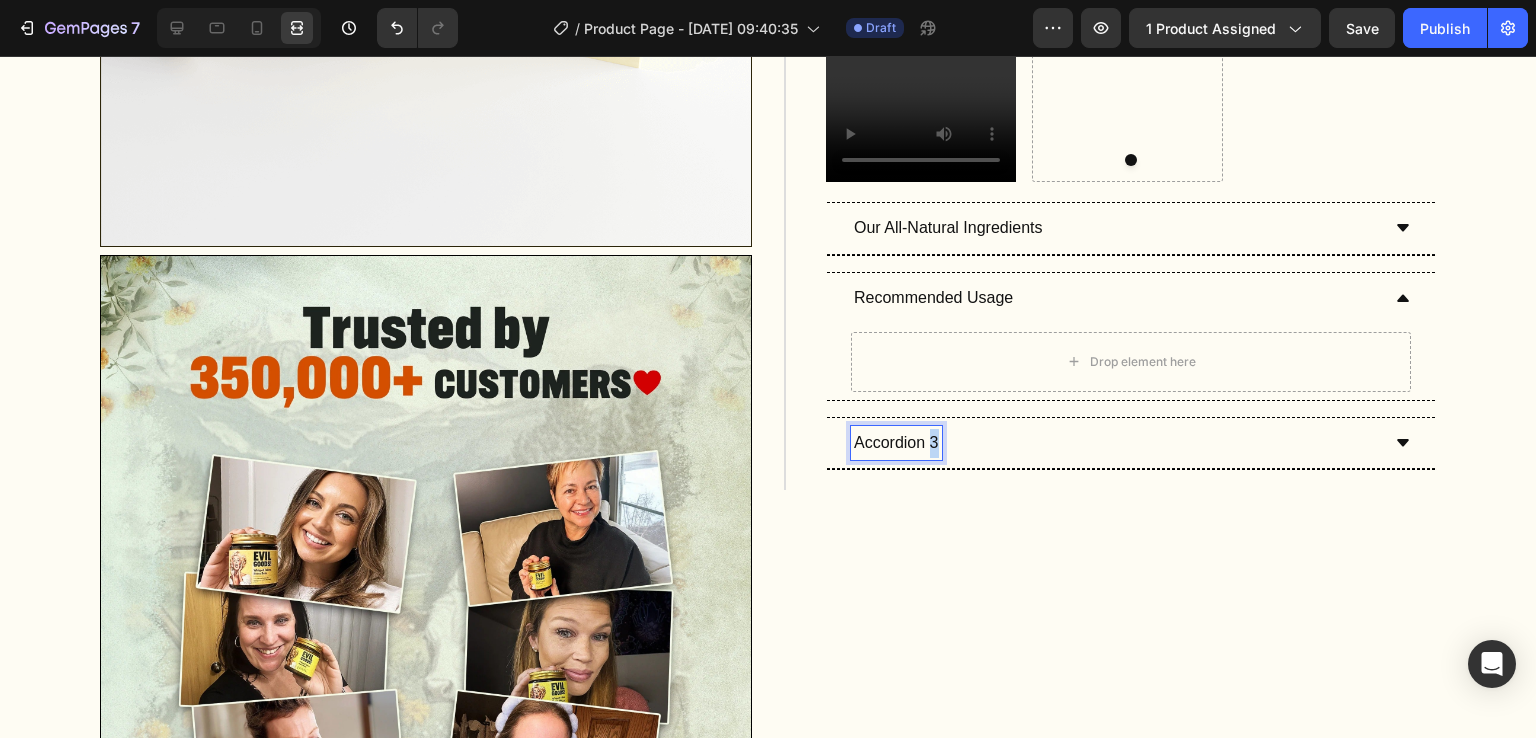 click on "Accordion 3" at bounding box center [896, 443] 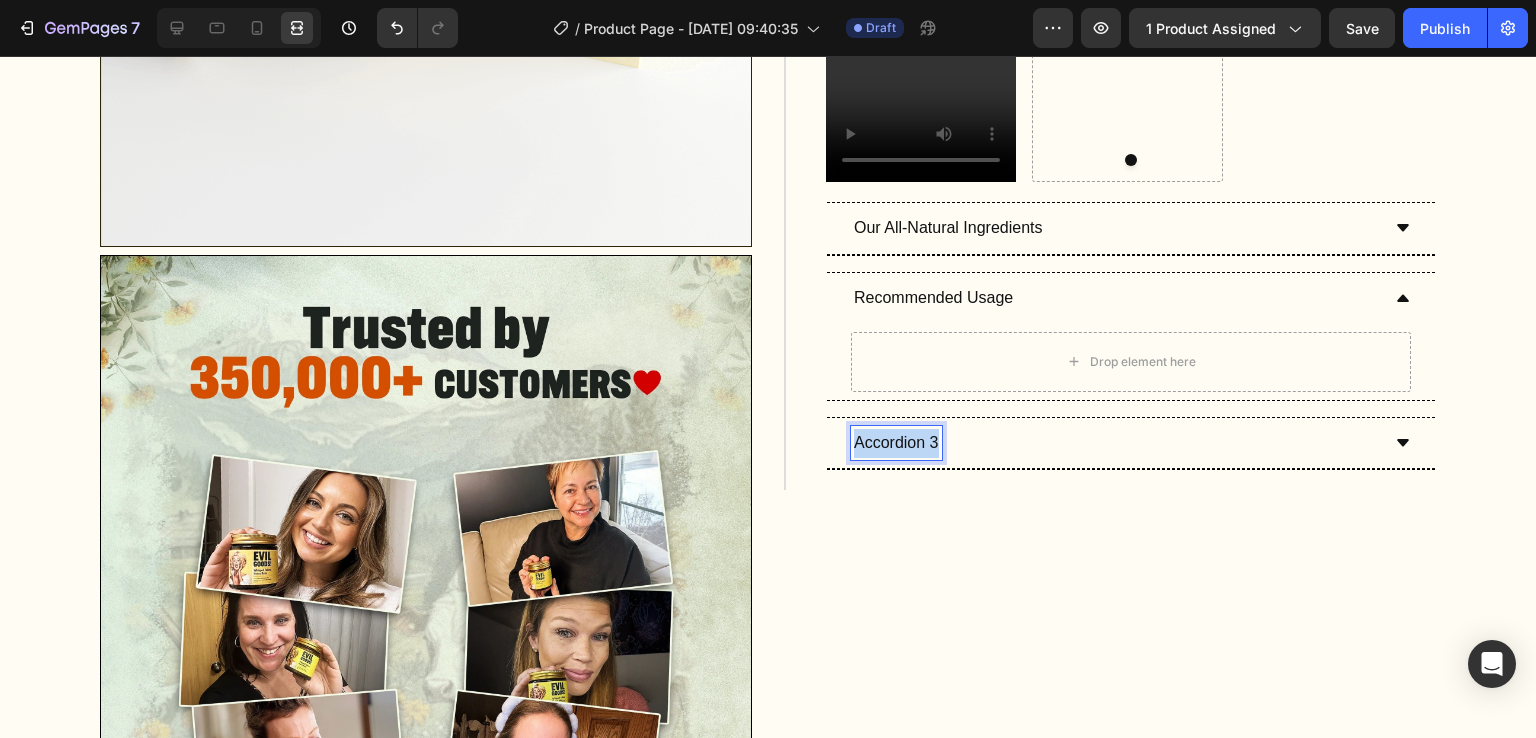 click on "Accordion 3" at bounding box center [896, 443] 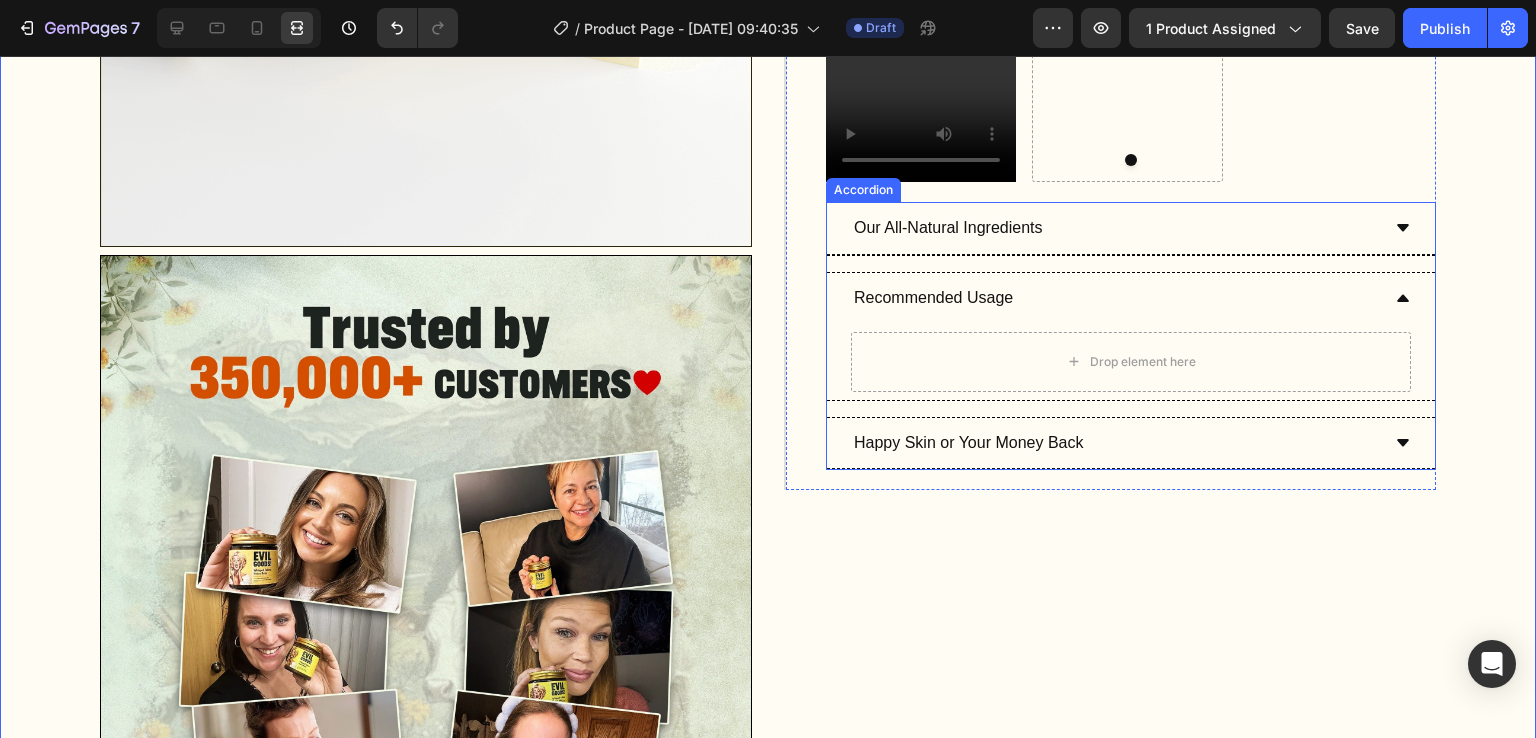 click on "Recommended Usage" at bounding box center [1131, 298] 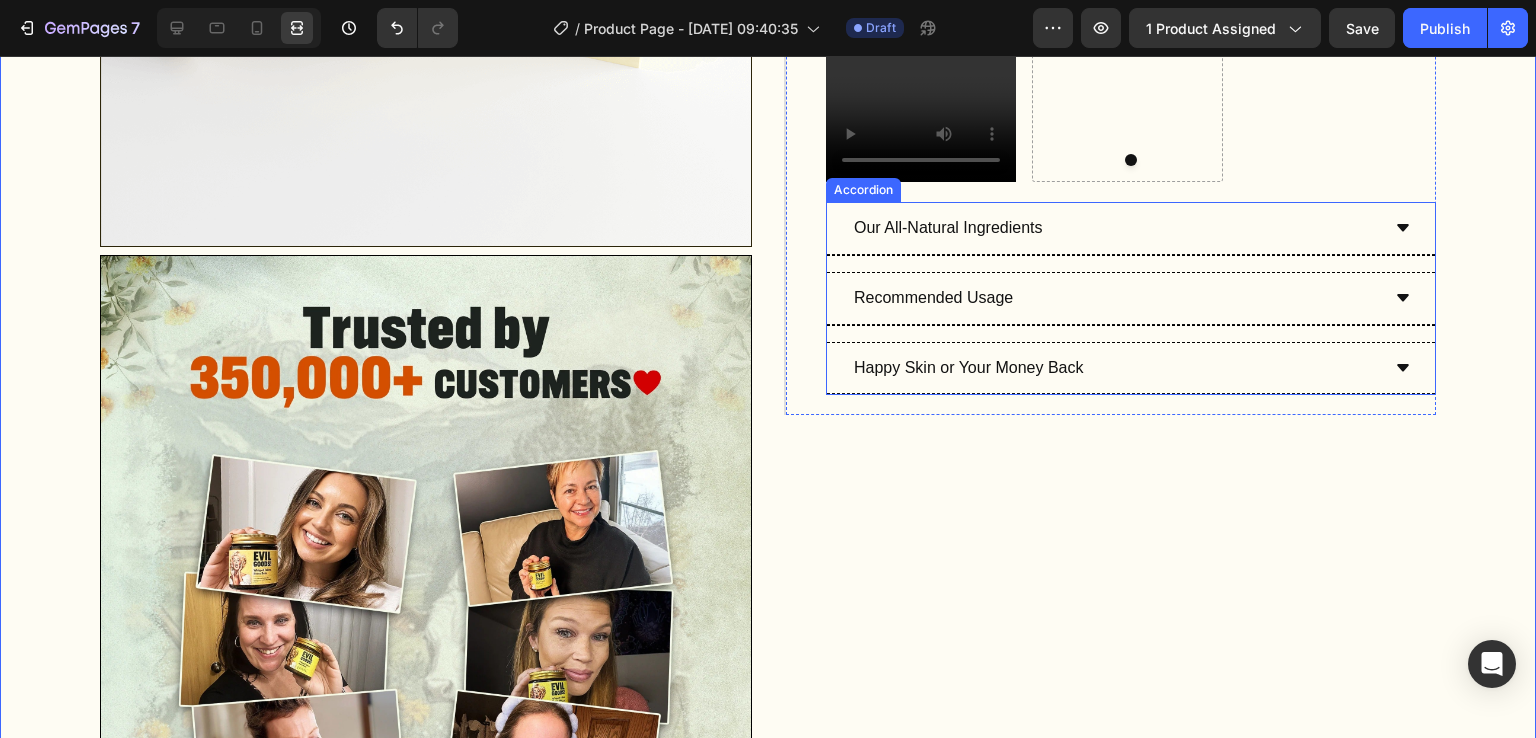 click on "Recommended Usage" at bounding box center (1131, 299) 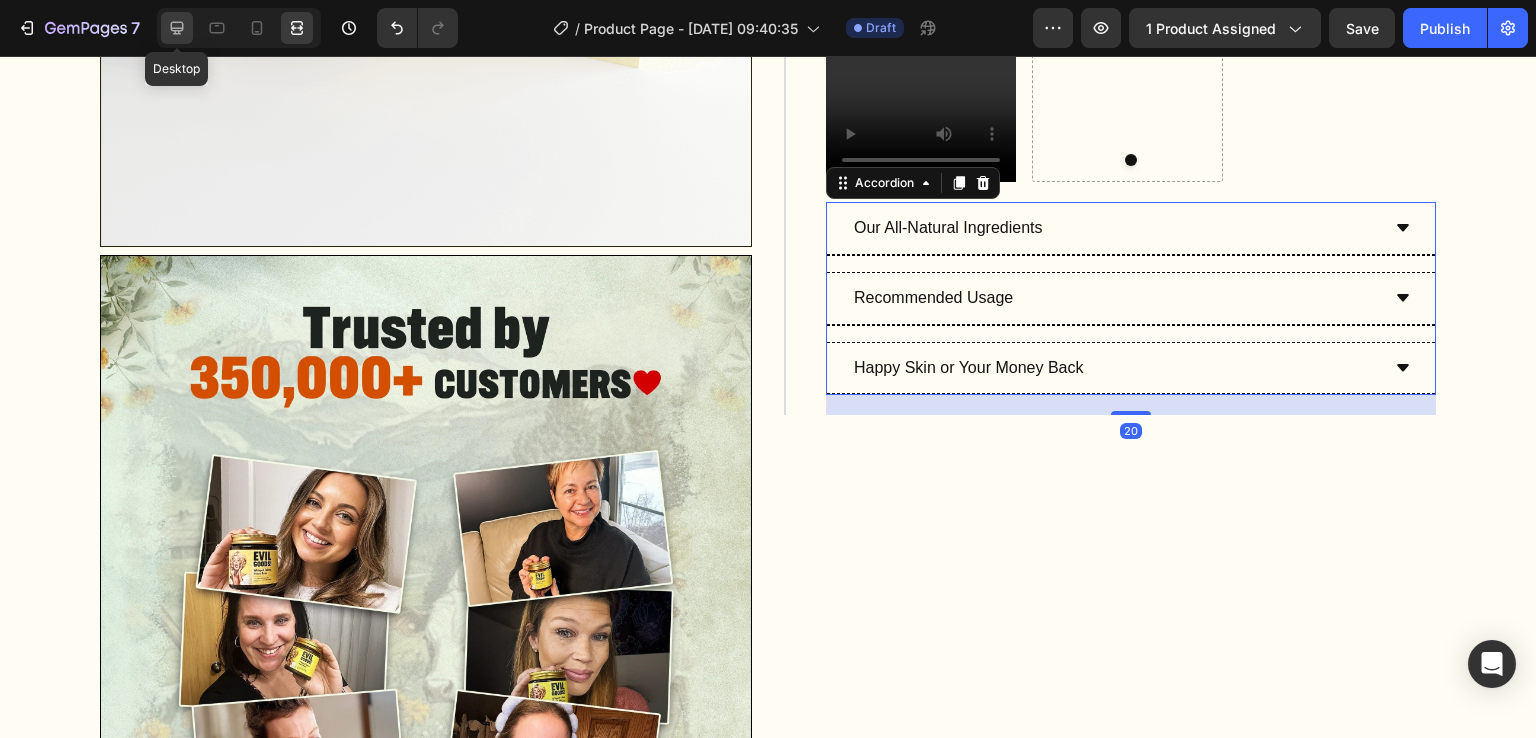 click 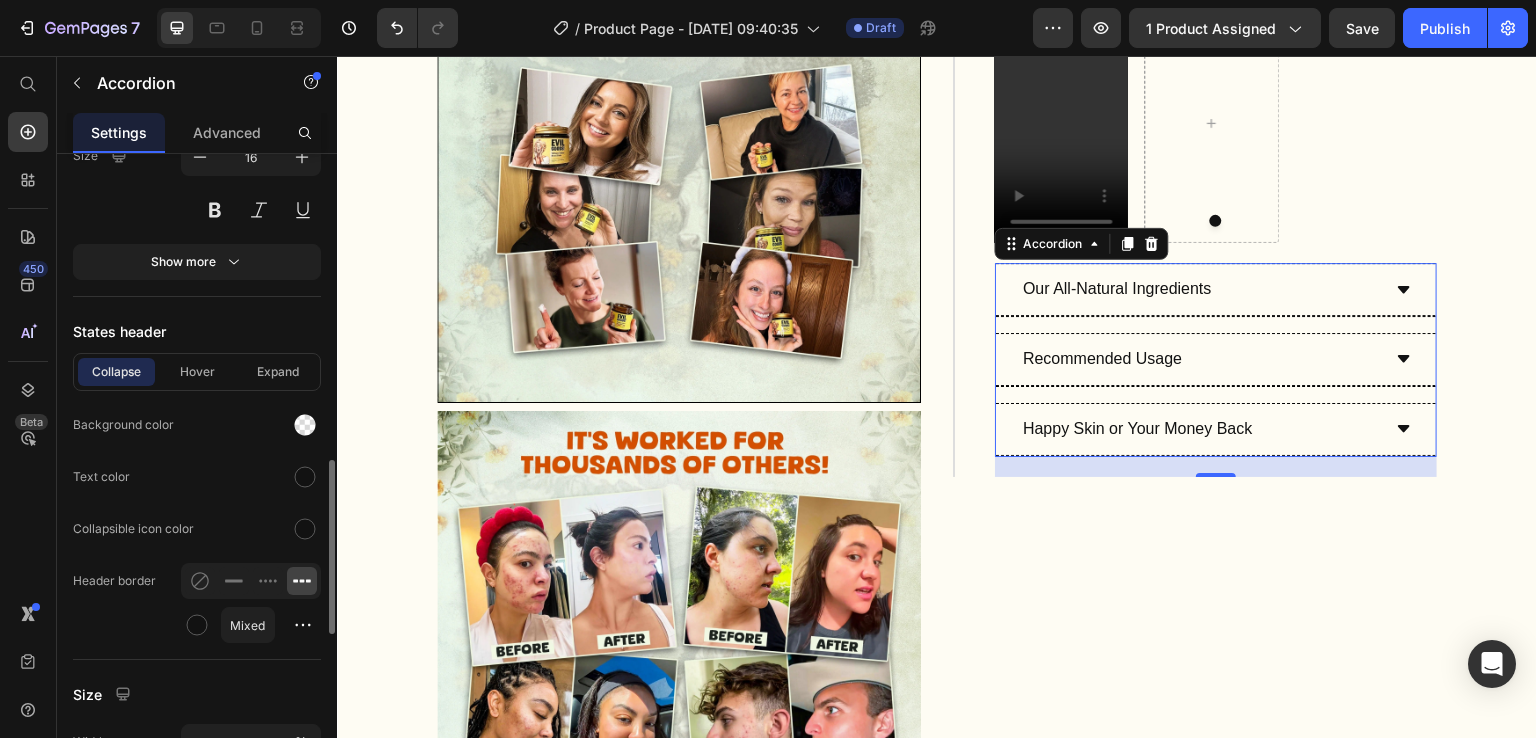 scroll, scrollTop: 1121, scrollLeft: 0, axis: vertical 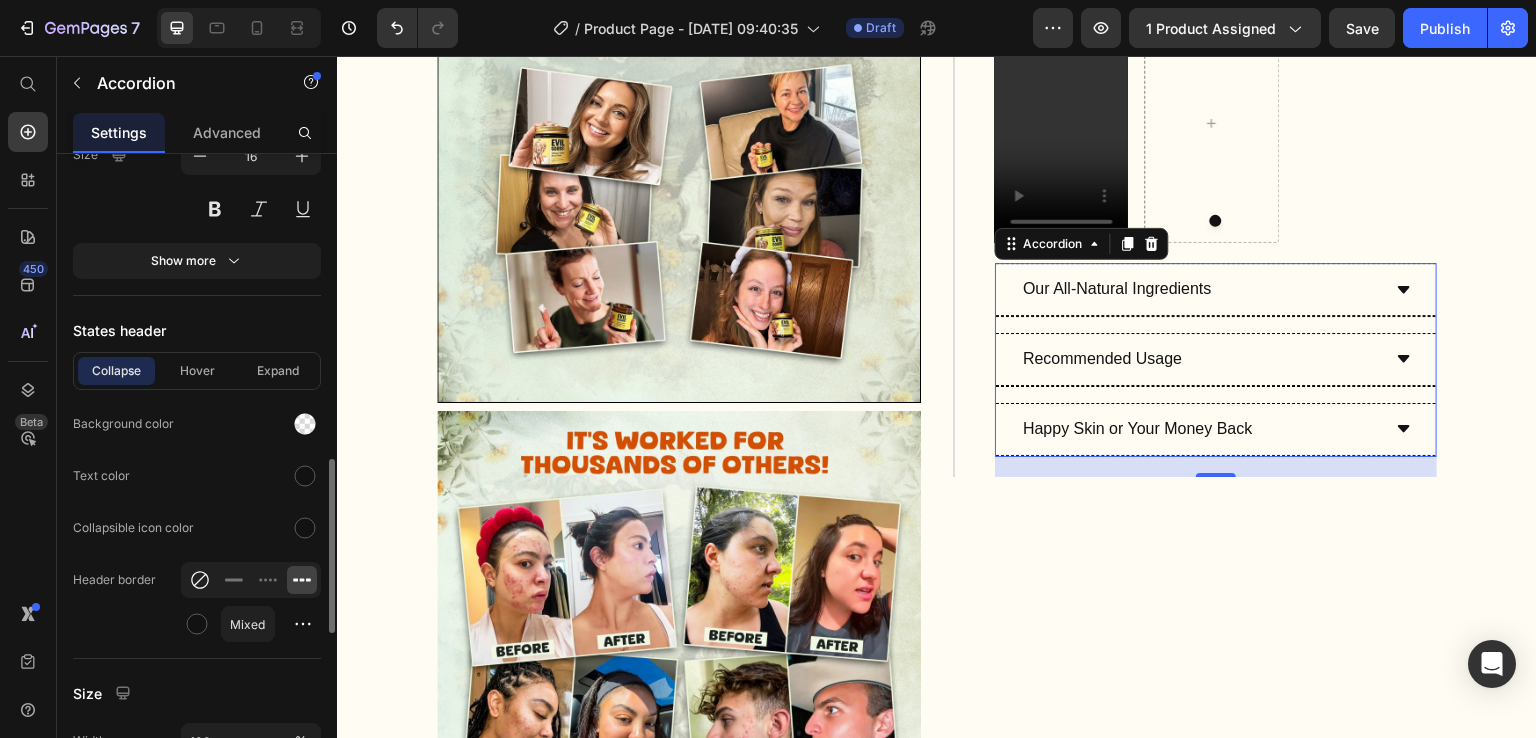 click 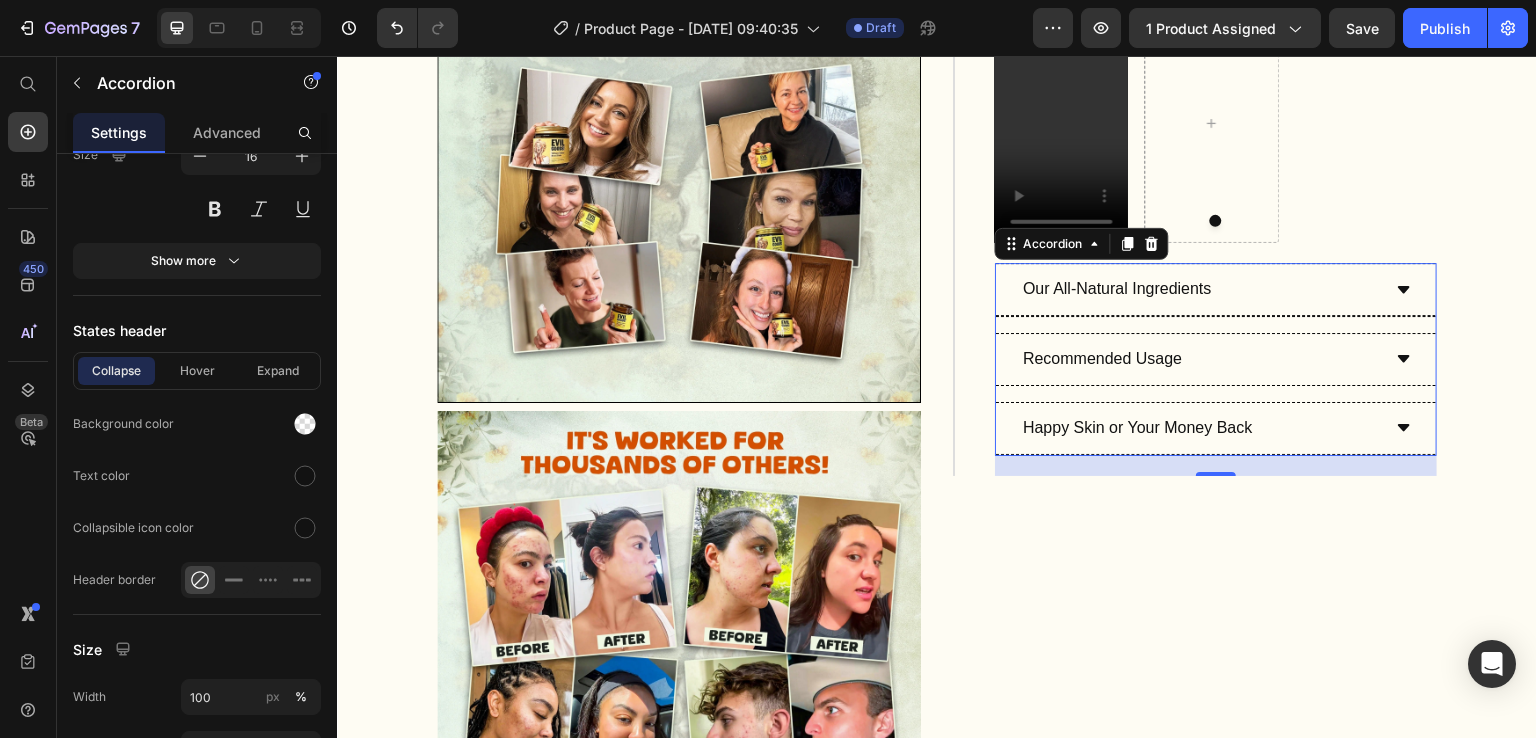 click 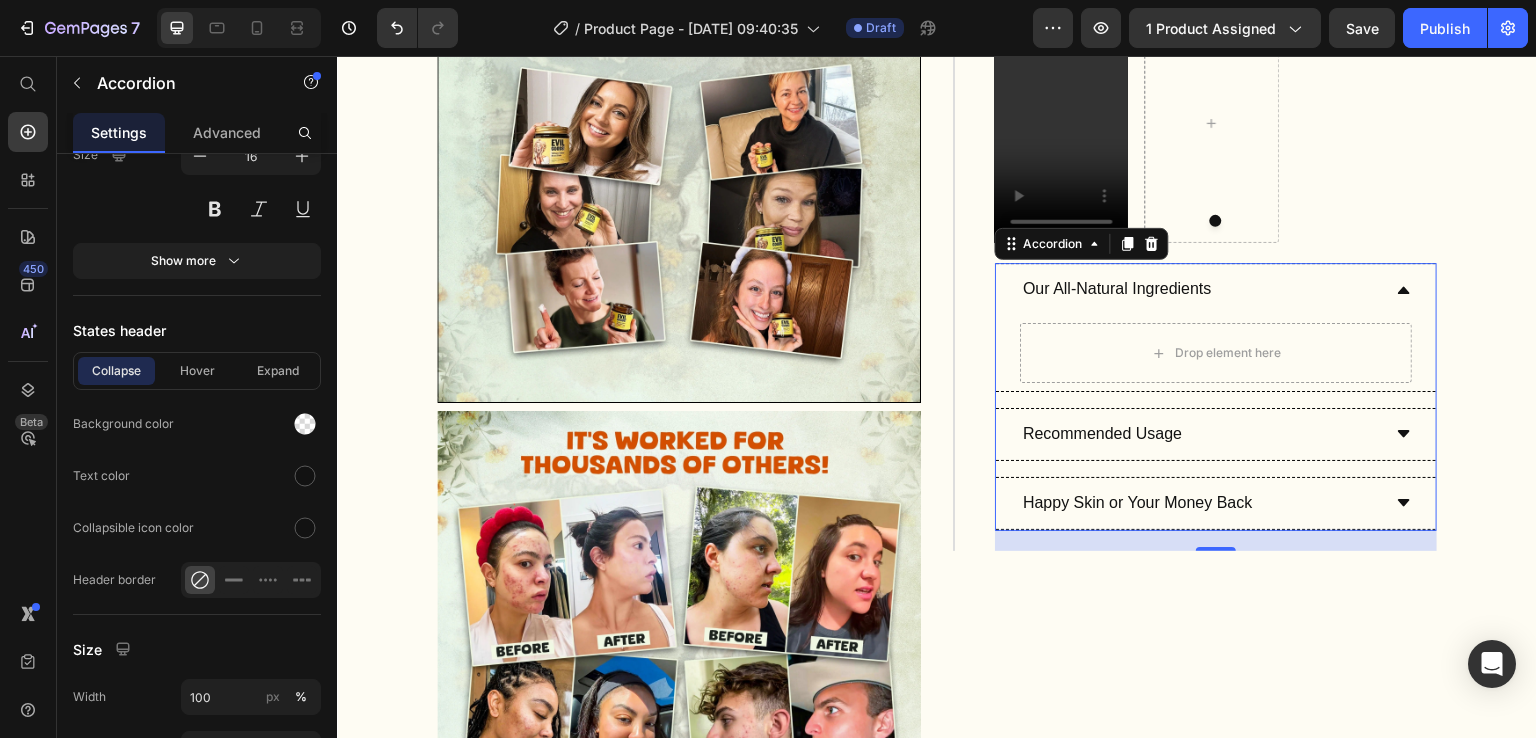 click 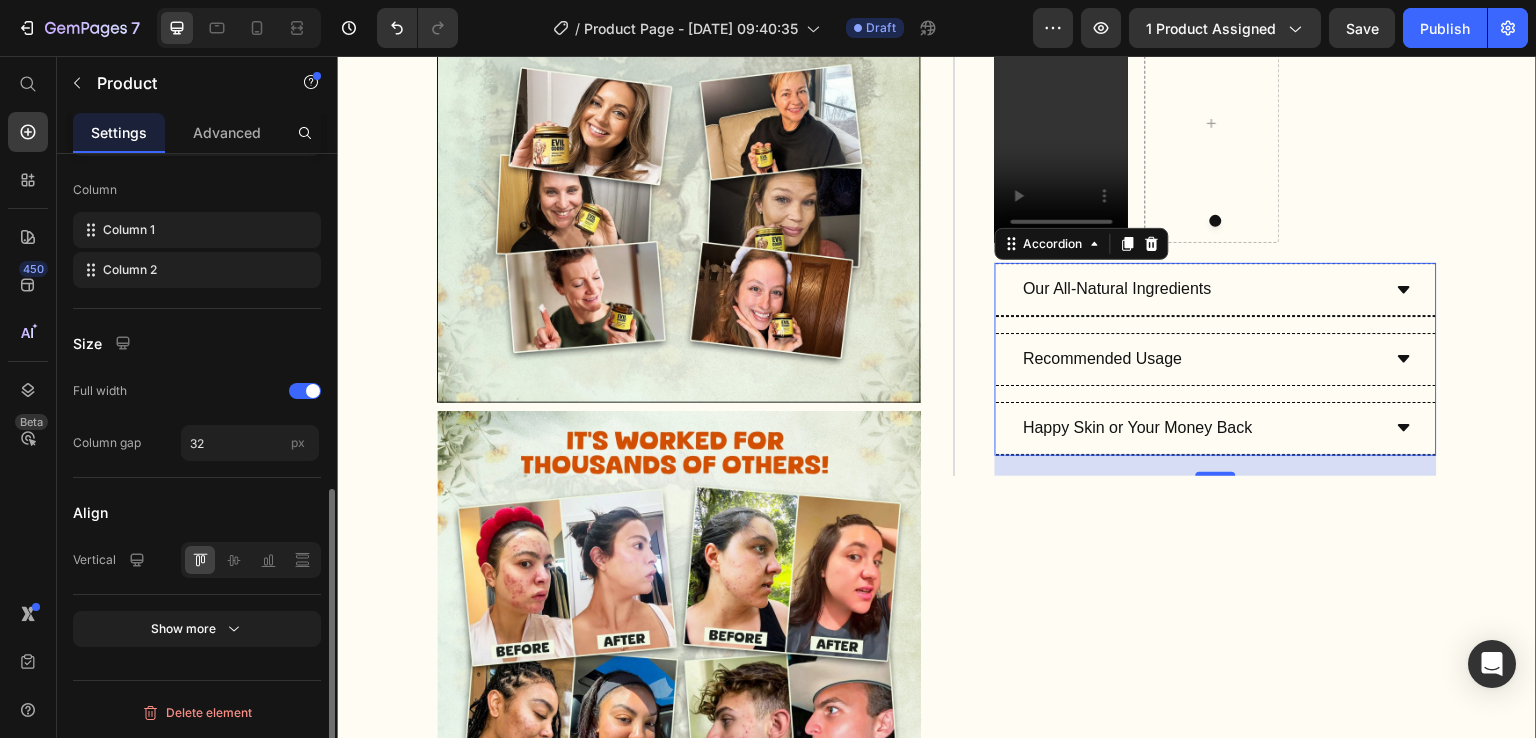 click on "Product Images Image Image Image
Icon
Icon
Icon
Icon
Icon Icon List Trusted by 350,000+ customers Text Block Row EVIL GOODS! All-in-One Skin Repair Moisturizer Product Title $34.99 Product Price $69.98 Product Price Row Our balm is is nearly  bioidentical  to your skin. That’s why it sinks in fast, feels natural, and helps your skin stay  healthy ,  smooth , and  youthful  over time. Text Block
Fights breakouts
Slows the look of aging
Deeply hydrating
Safe for sensitive, acne-prone skin
Soothes eczema-prone skin
Non-comedogenic – keeps pores clear Item List Doctor Approved Heading
Icon Row Text Block Dr. Elena Dinkollari , Dermatologist & Endocrinology Assistant Text Block Row Image Row Row Row Everyone’s Obsessed With It! Heading Video" at bounding box center [937, 1145] 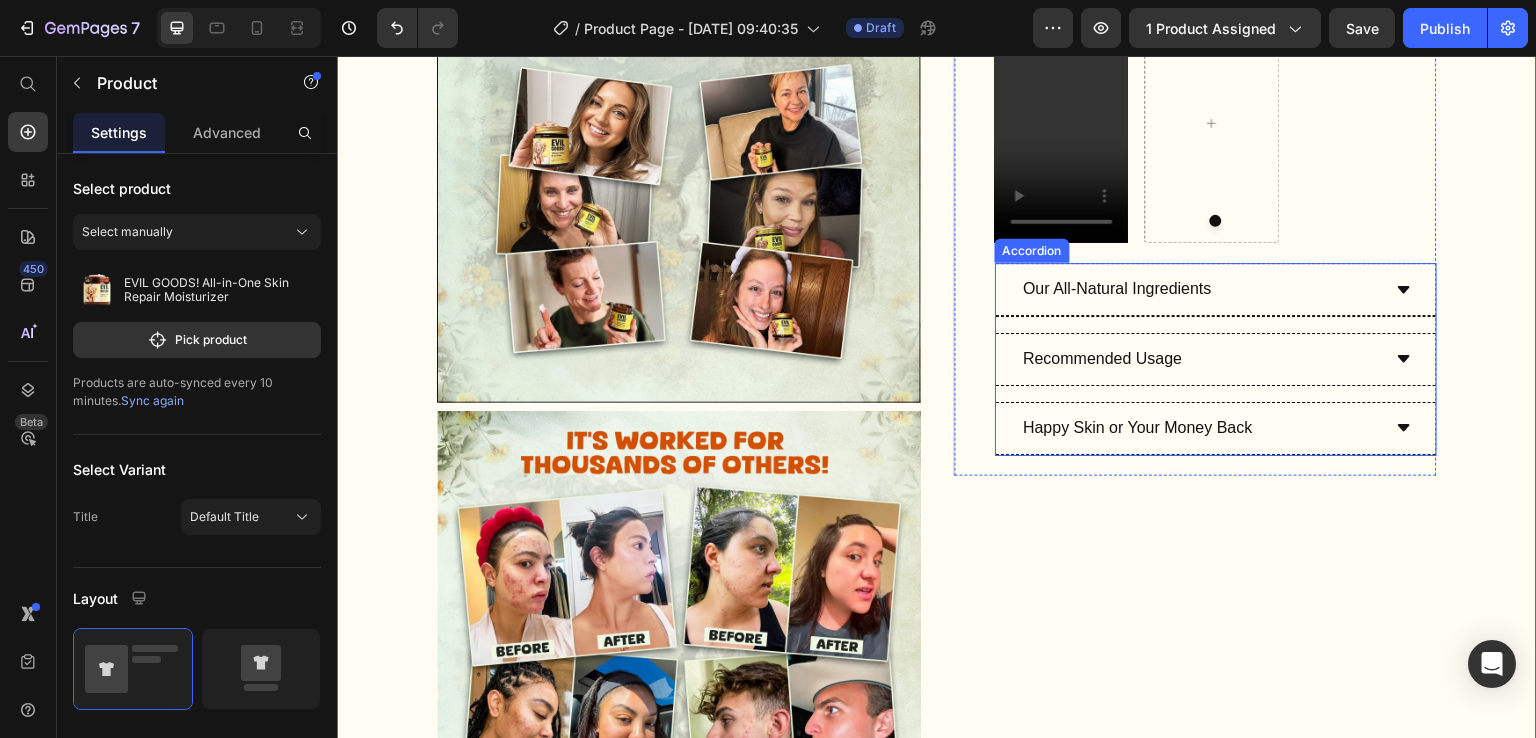 click on "Our All-Natural Ingredients
Recommended Usage
Happy Skin or Your Money Back" at bounding box center [1216, 359] 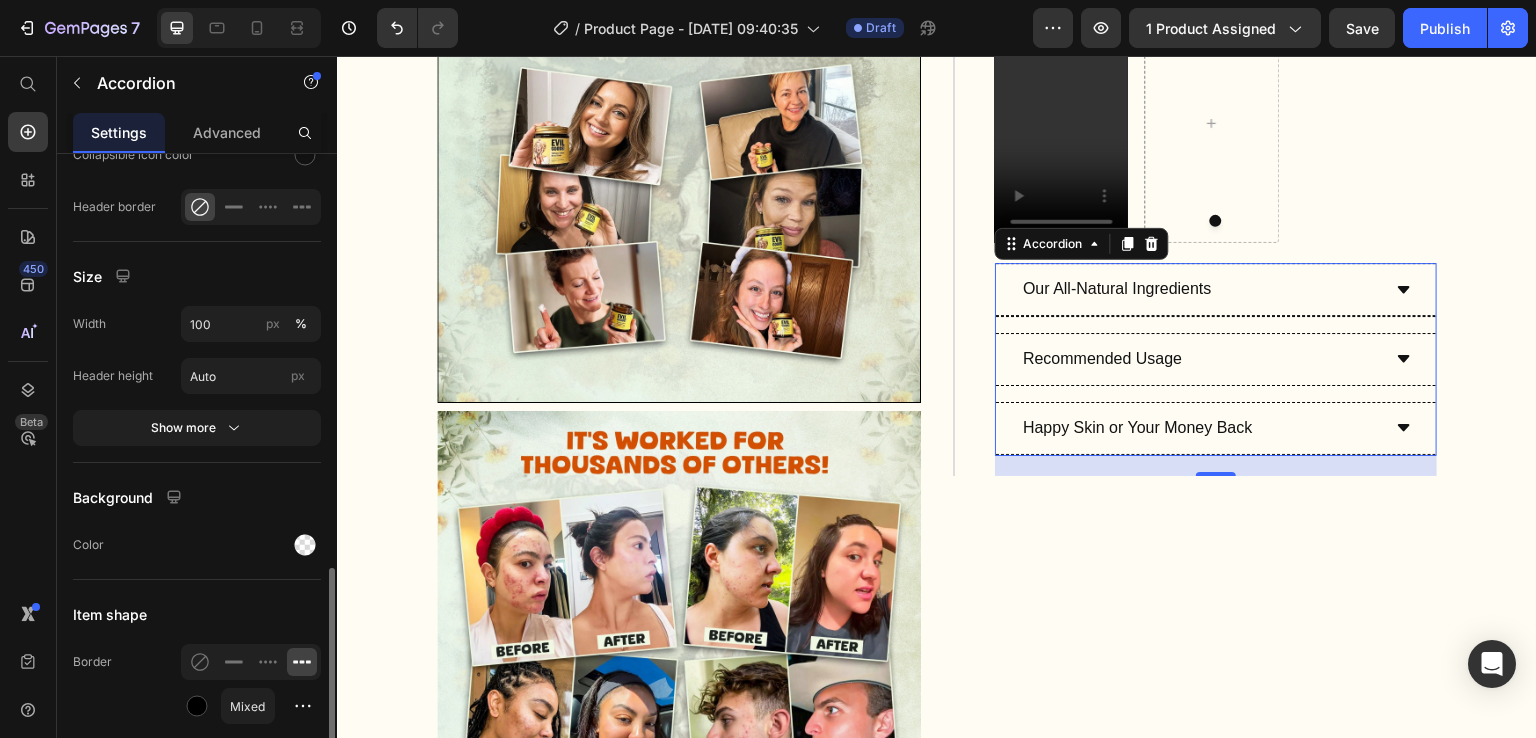 scroll, scrollTop: 1672, scrollLeft: 0, axis: vertical 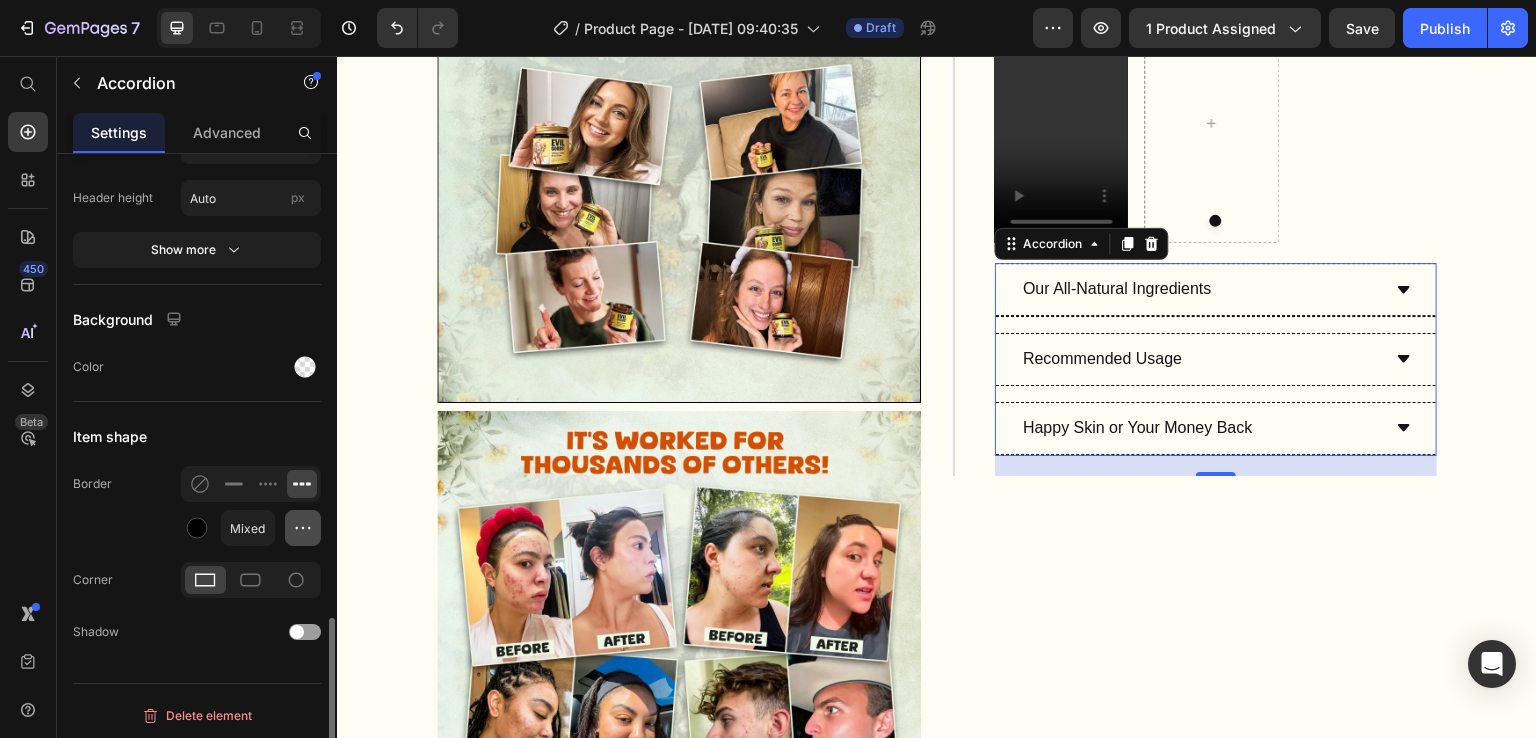 click 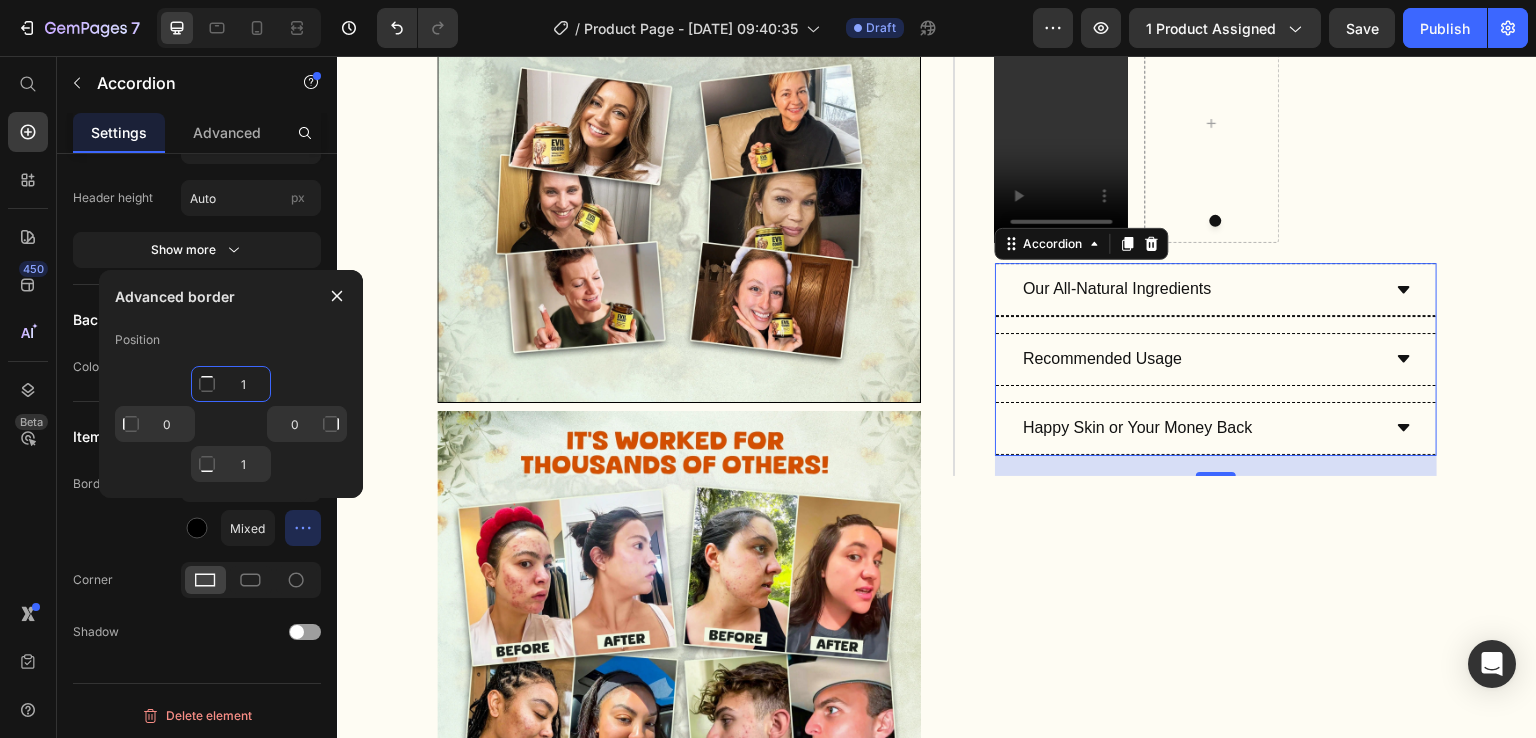 click on "1" 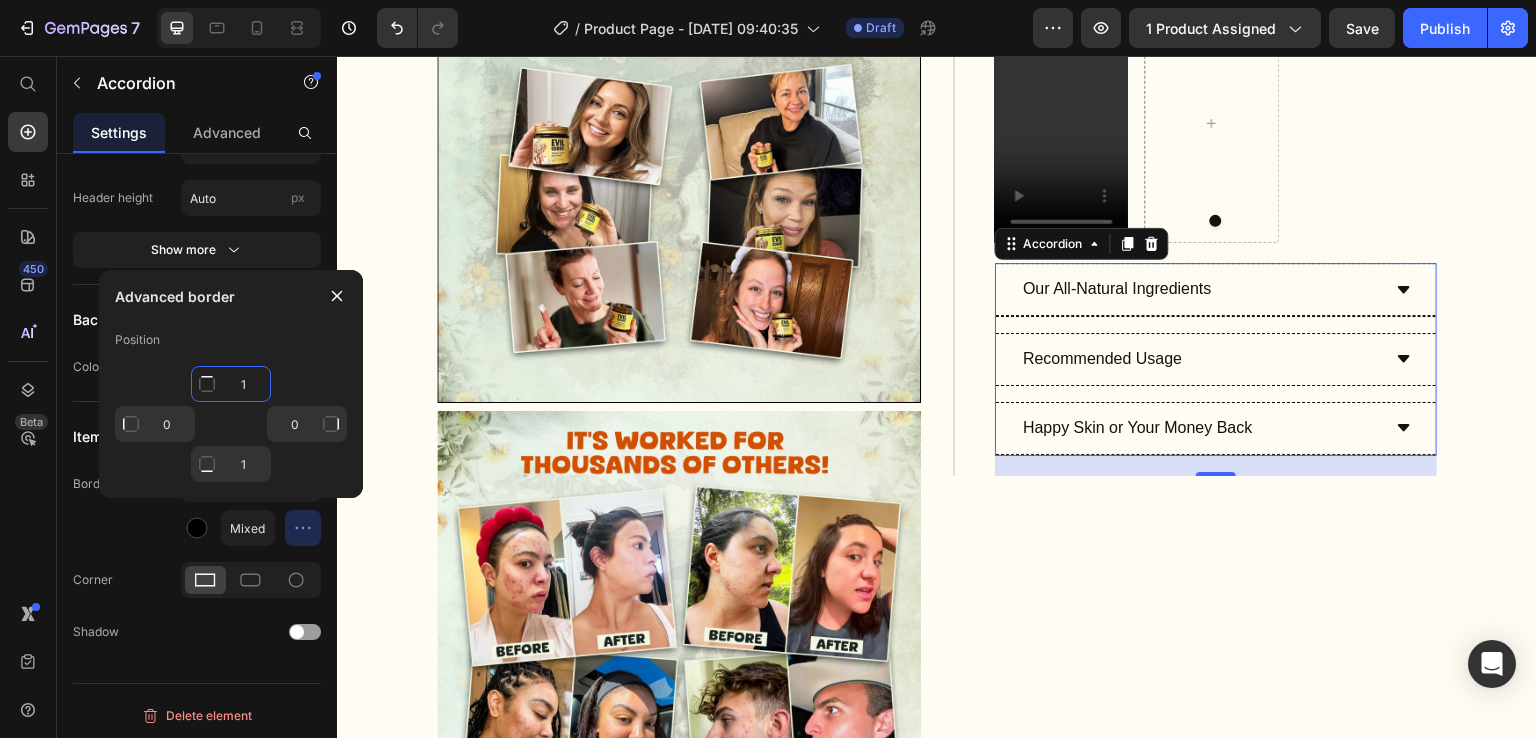 type on "0" 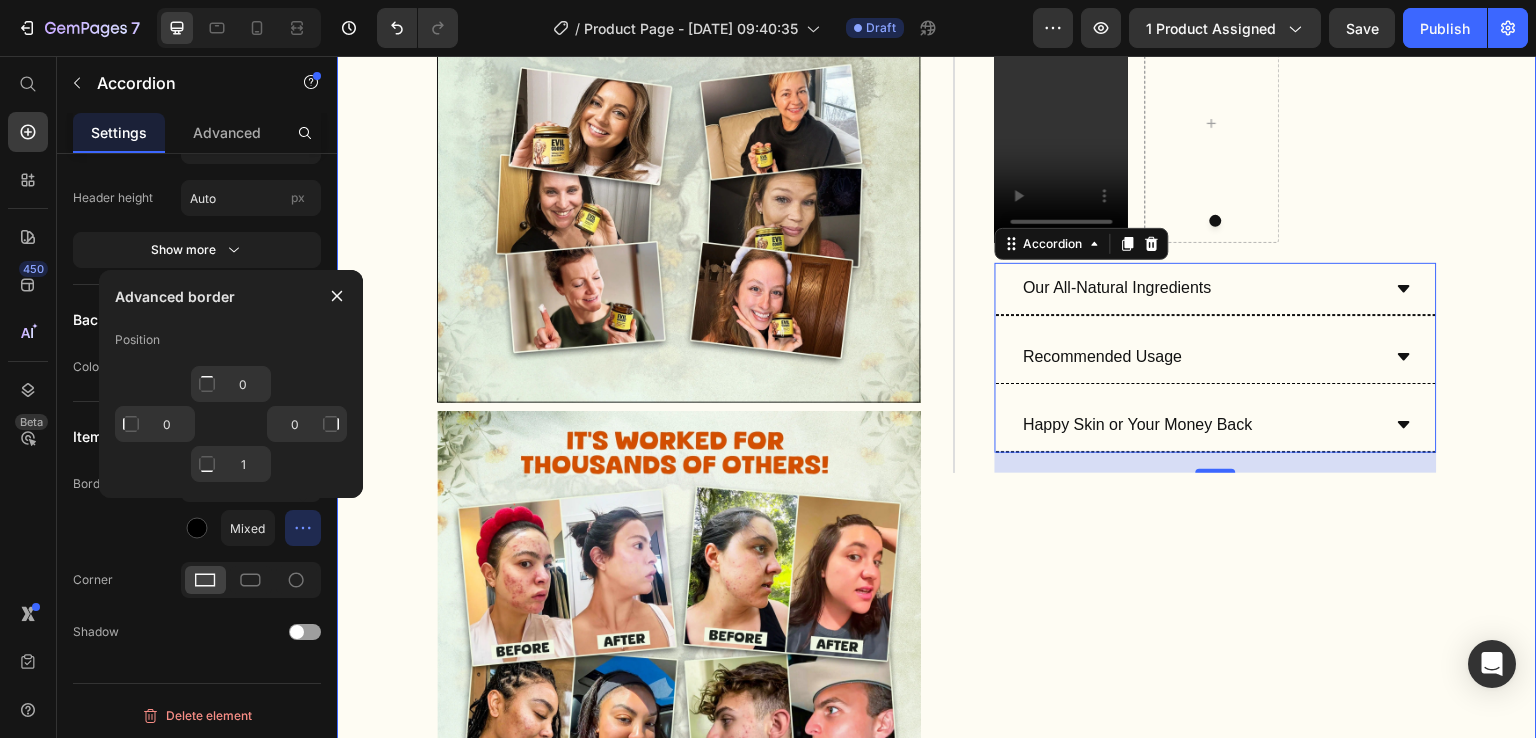 click on "Image Image Image
Icon
Icon
Icon
Icon
Icon Icon List Trusted by 350,000+ customers Text Block Row EVIL GOODS! All-in-One Skin Repair Moisturizer Product Title $34.99 Product Price $69.98 Product Price Row Our balm is is nearly  bioidentical  to your skin. That’s why it sinks in fast, feels natural, and helps your skin stay  healthy ,  smooth , and  youthful  over time. Text Block
Fights breakouts
Slows the look of aging
Deeply hydrating
Safe for sensitive, acne-prone skin
Soothes eczema-prone skin
Non-comedogenic – keeps pores clear Item List Doctor Approved Heading
Icon Row Text Block Dr. Elena Dinkollari , Dermatologist & Endocrinology Assistant Text Block Row Image Row Row Row Everyone’s Obsessed With It! Heading
Video" at bounding box center (1195, 1145) 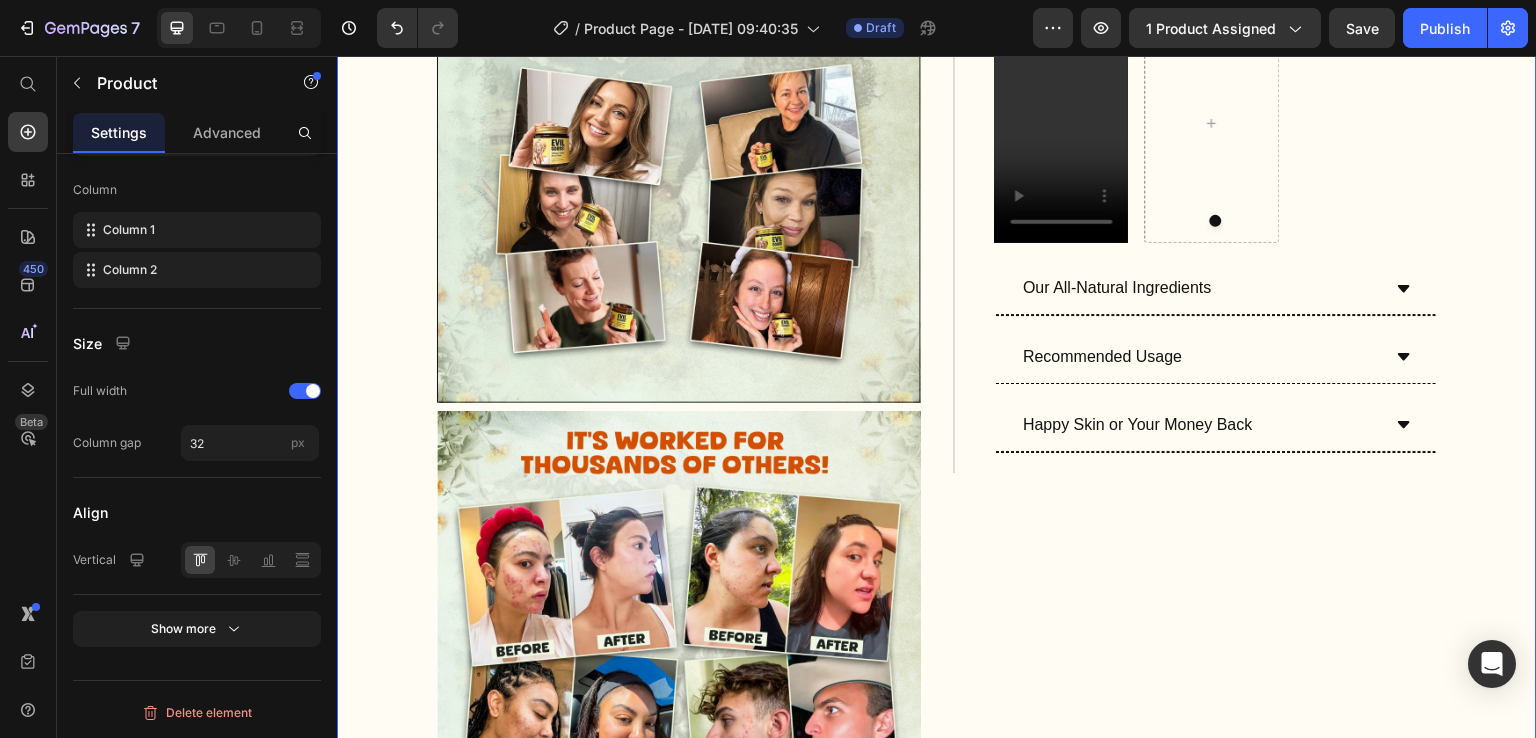 scroll, scrollTop: 0, scrollLeft: 0, axis: both 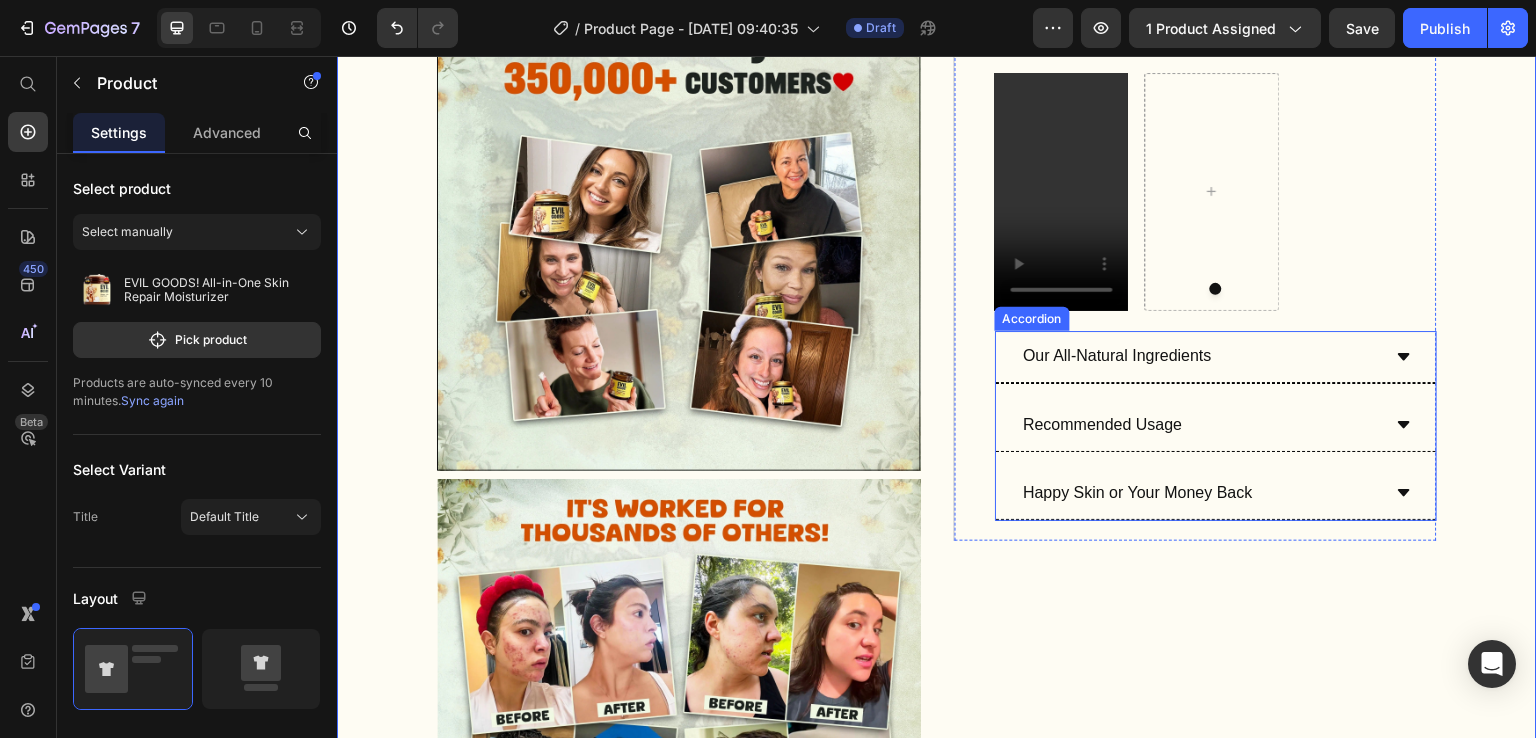 click 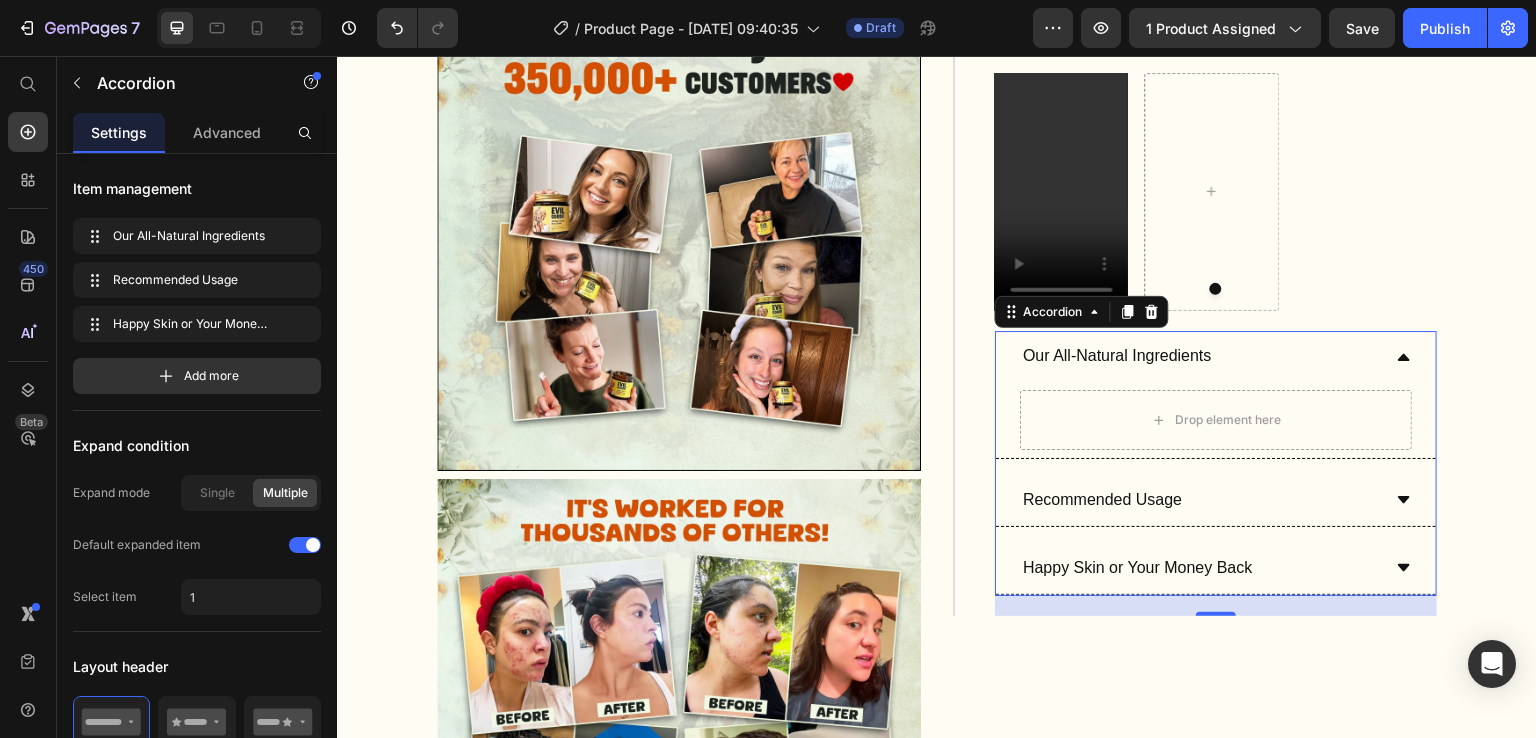 click 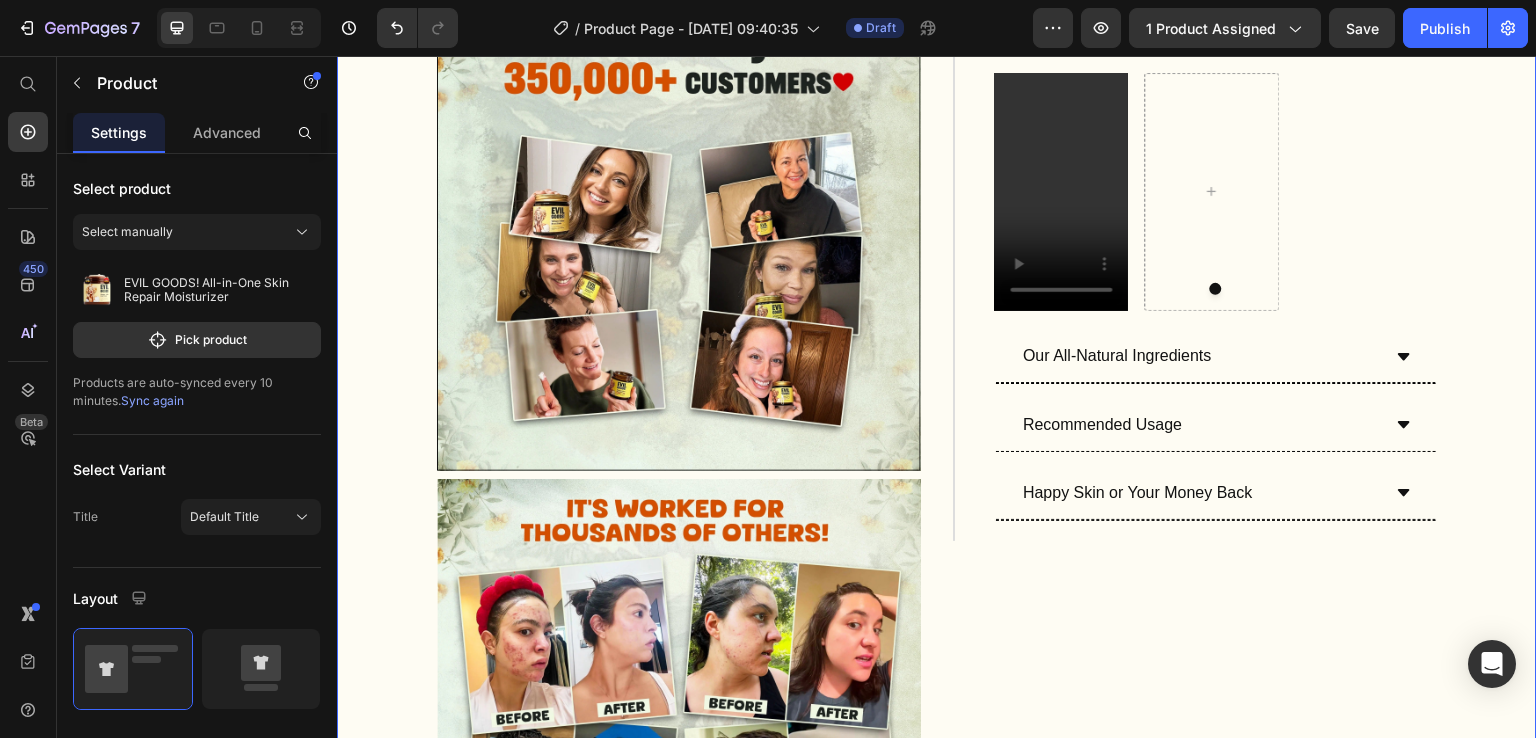 click on "Image Image Image
Icon
Icon
Icon
Icon
Icon Icon List Trusted by 350,000+ customers Text Block Row EVIL GOODS! All-in-One Skin Repair Moisturizer Product Title $34.99 Product Price $69.98 Product Price Row Our balm is is nearly  bioidentical  to your skin. That’s why it sinks in fast, feels natural, and helps your skin stay  healthy ,  smooth , and  youthful  over time. Text Block
Fights breakouts
Slows the look of aging
Deeply hydrating
Safe for sensitive, acne-prone skin
Soothes eczema-prone skin
Non-comedogenic – keeps pores clear Item List Doctor Approved Heading
Icon Row Text Block Dr. Elena Dinkollari , Dermatologist & Endocrinology Assistant Text Block Row Image Row Row Row Everyone’s Obsessed With It! Heading
Video" at bounding box center (1195, 1213) 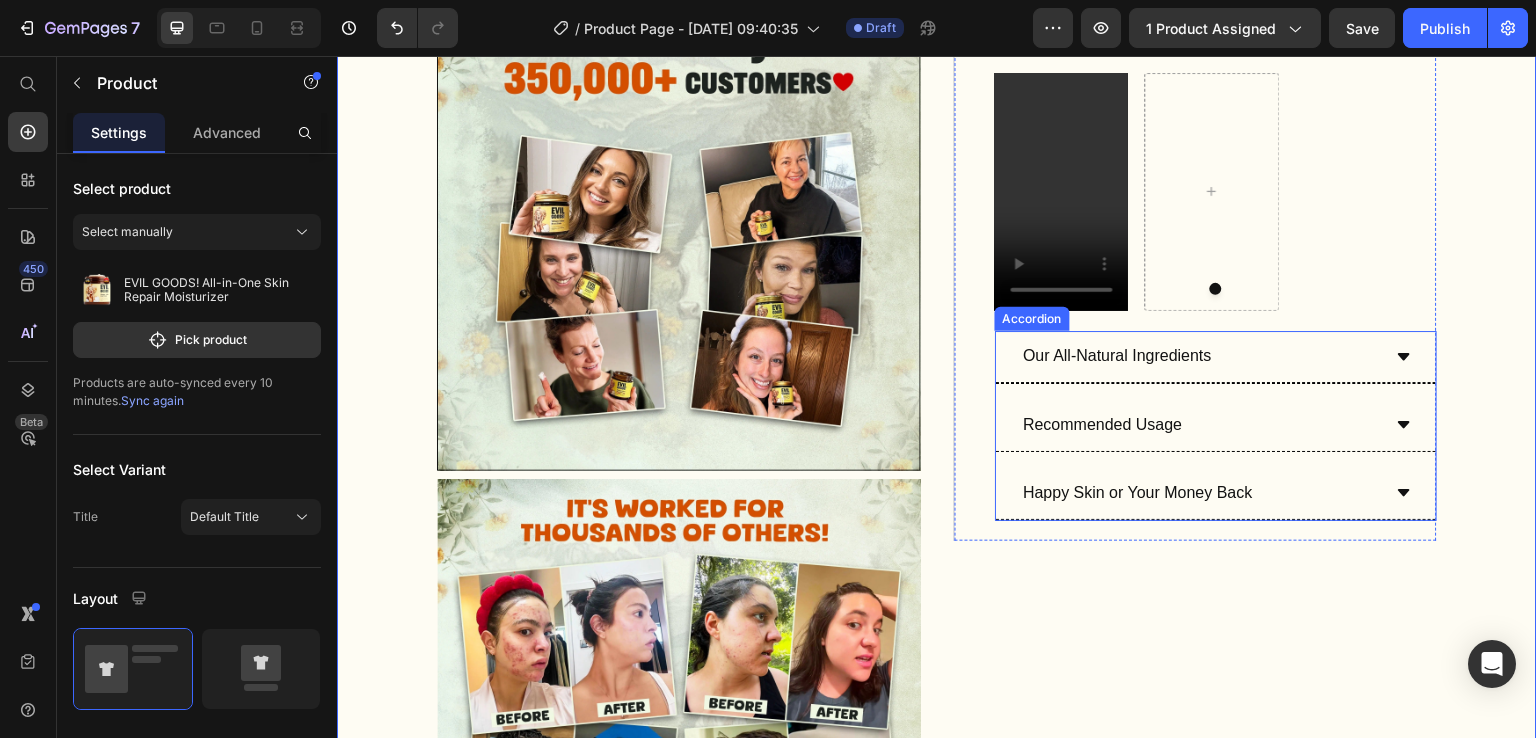 click on "Recommended Usage" at bounding box center [1200, 425] 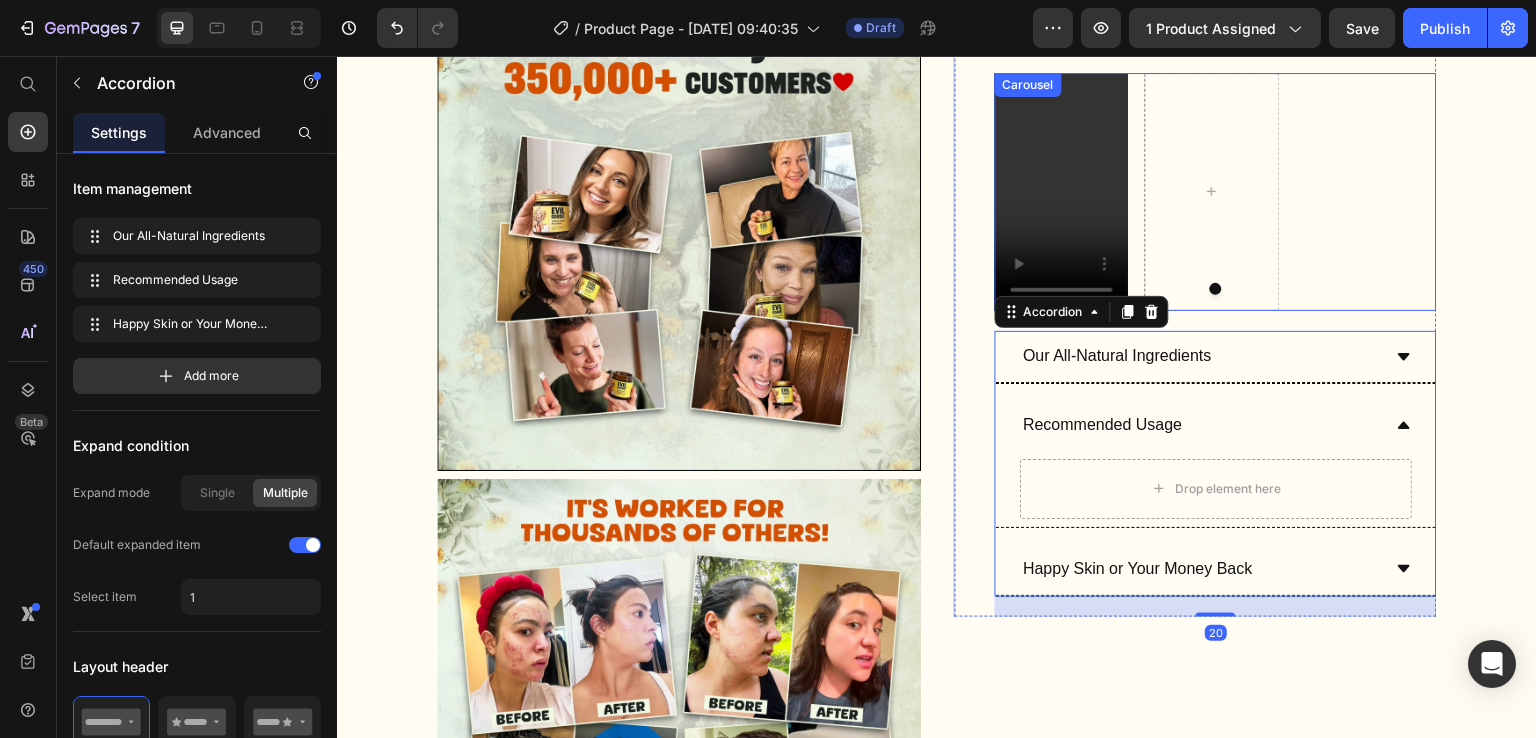 click on "Video" at bounding box center [1216, 192] 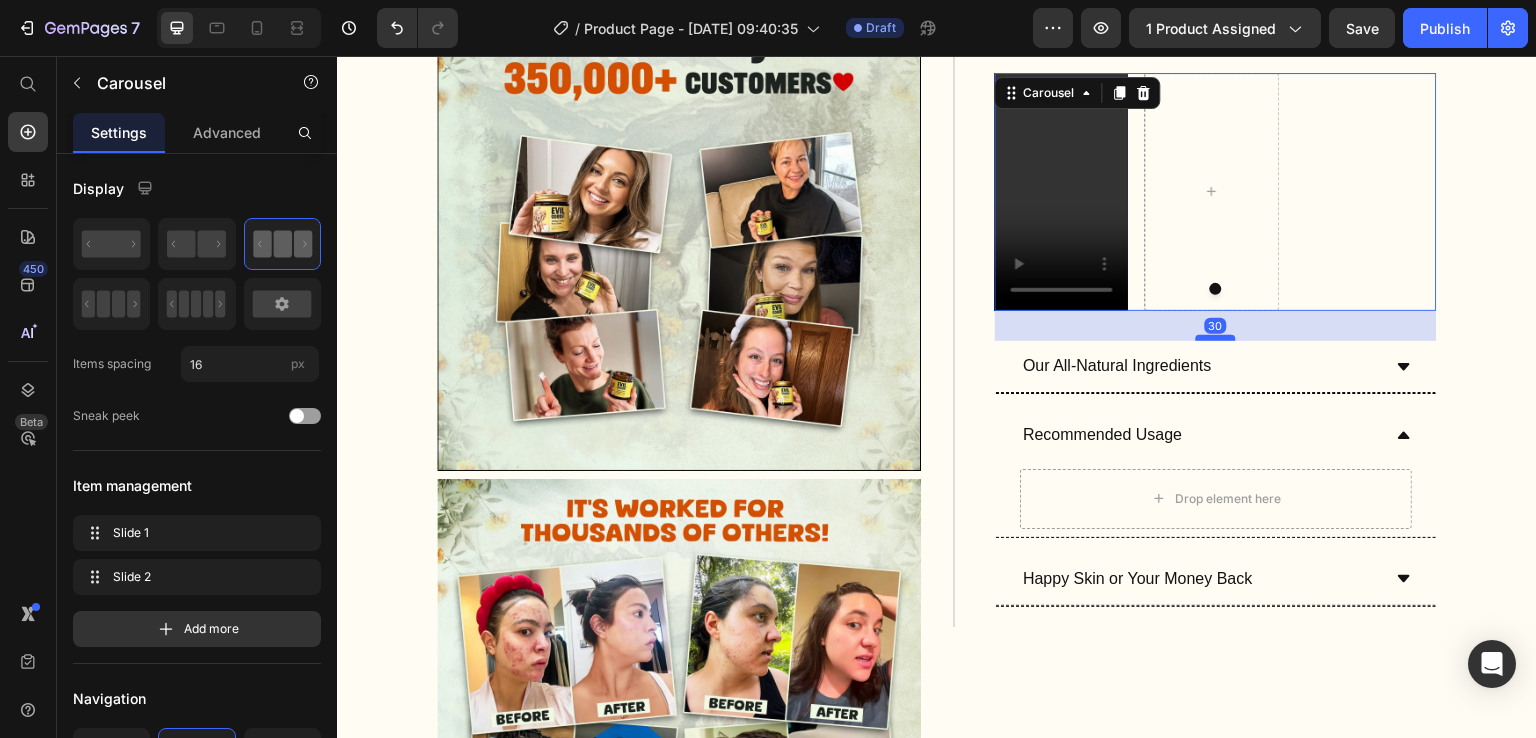 click at bounding box center [1216, 338] 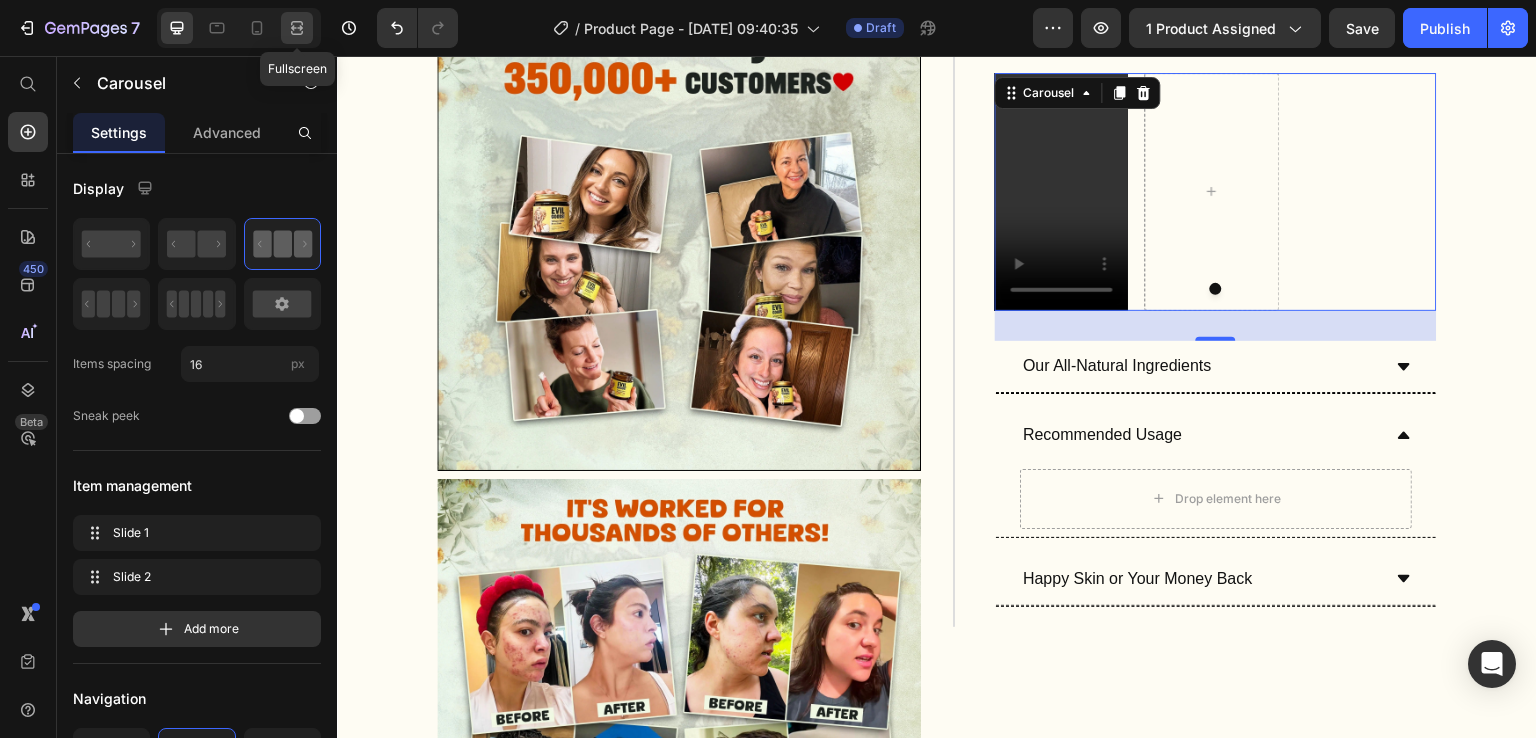 click 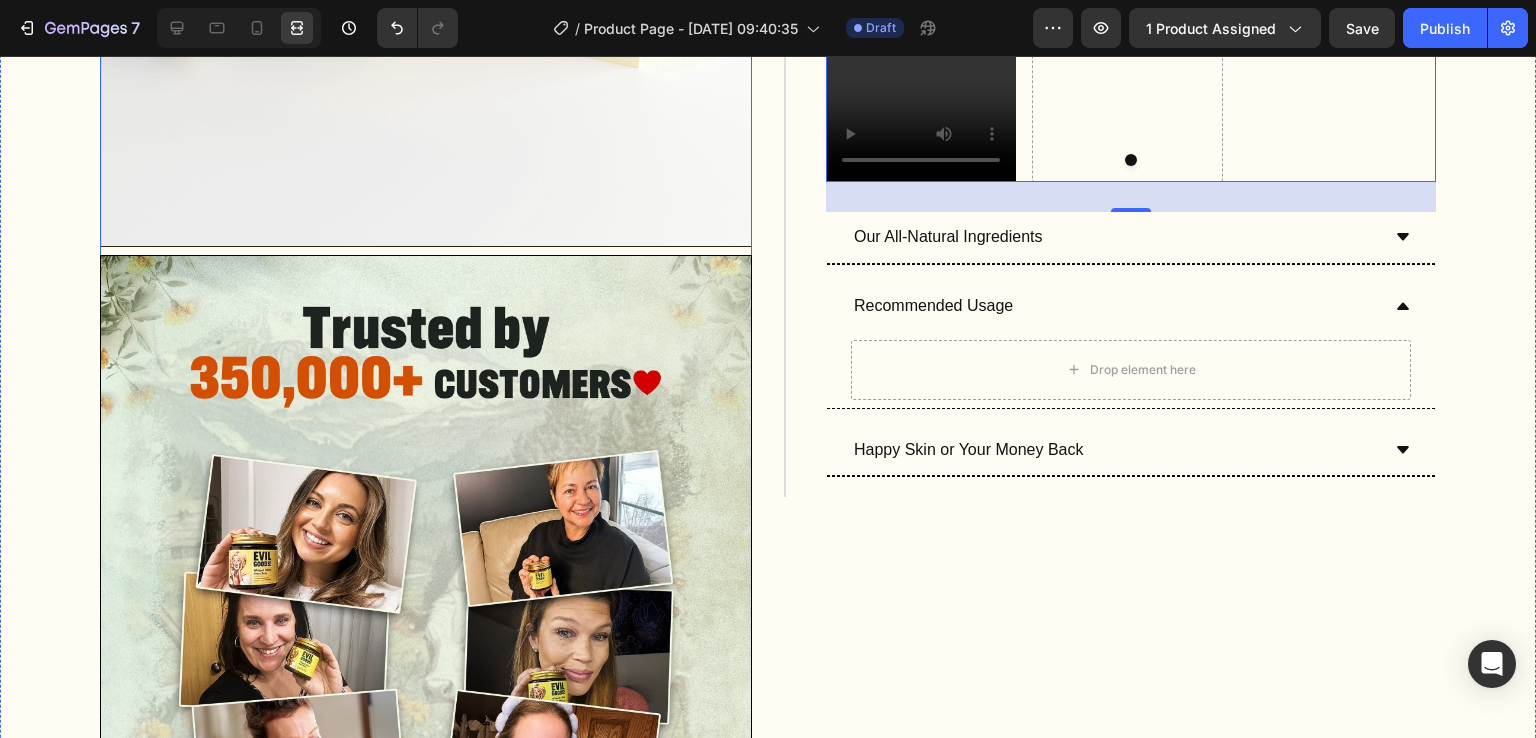 scroll, scrollTop: 1151, scrollLeft: 0, axis: vertical 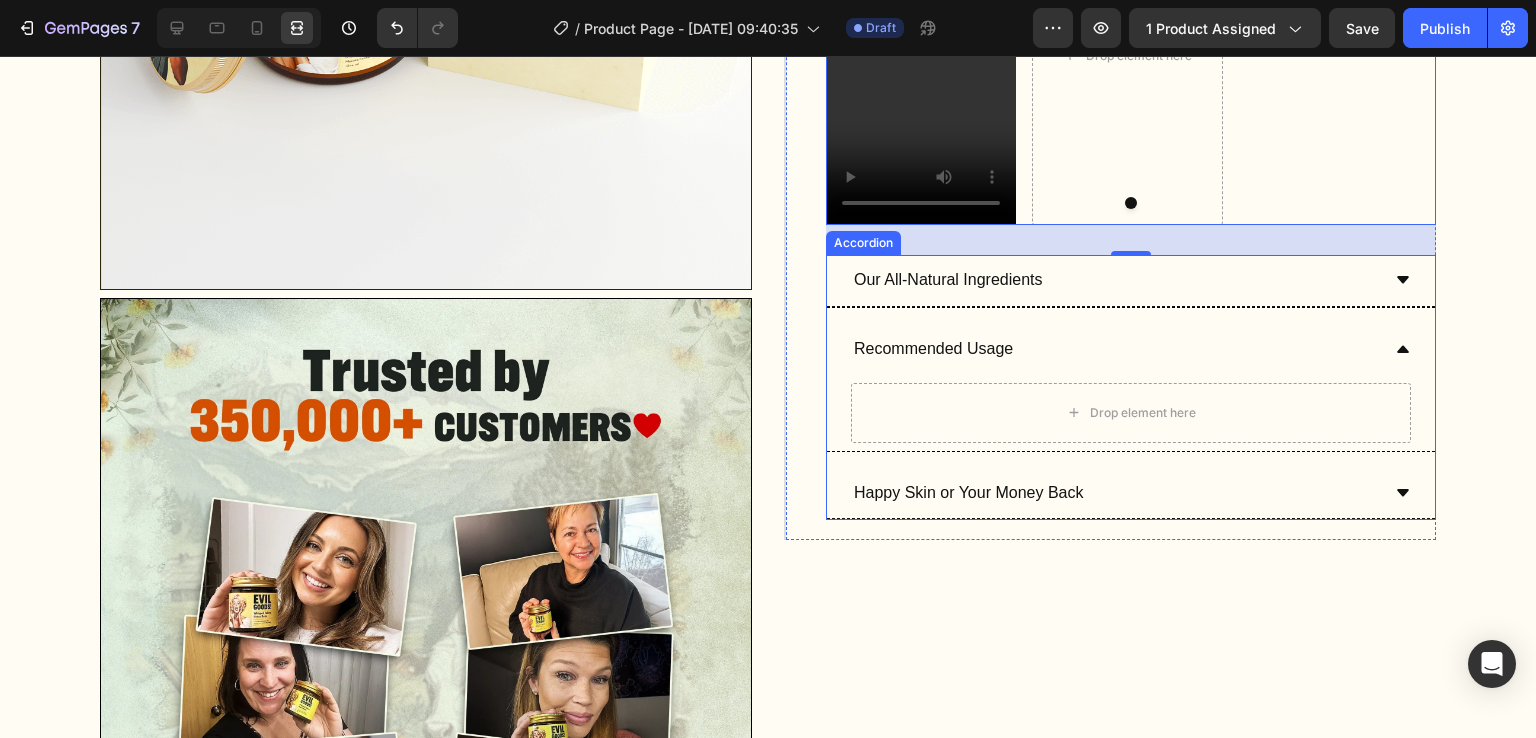 click on "Our All-Natural Ingredients" at bounding box center [1115, 280] 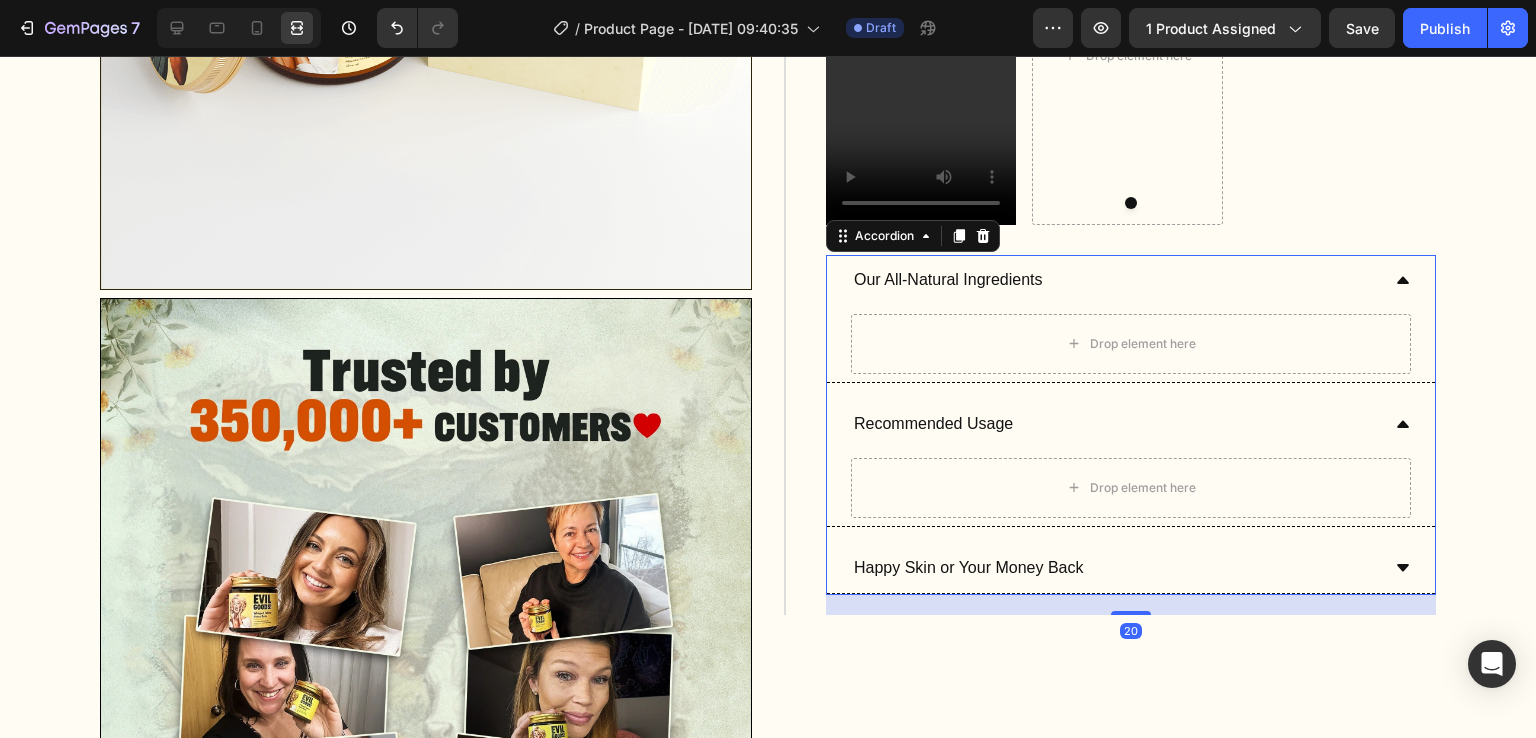 click on "Our All-Natural Ingredients" at bounding box center [1115, 280] 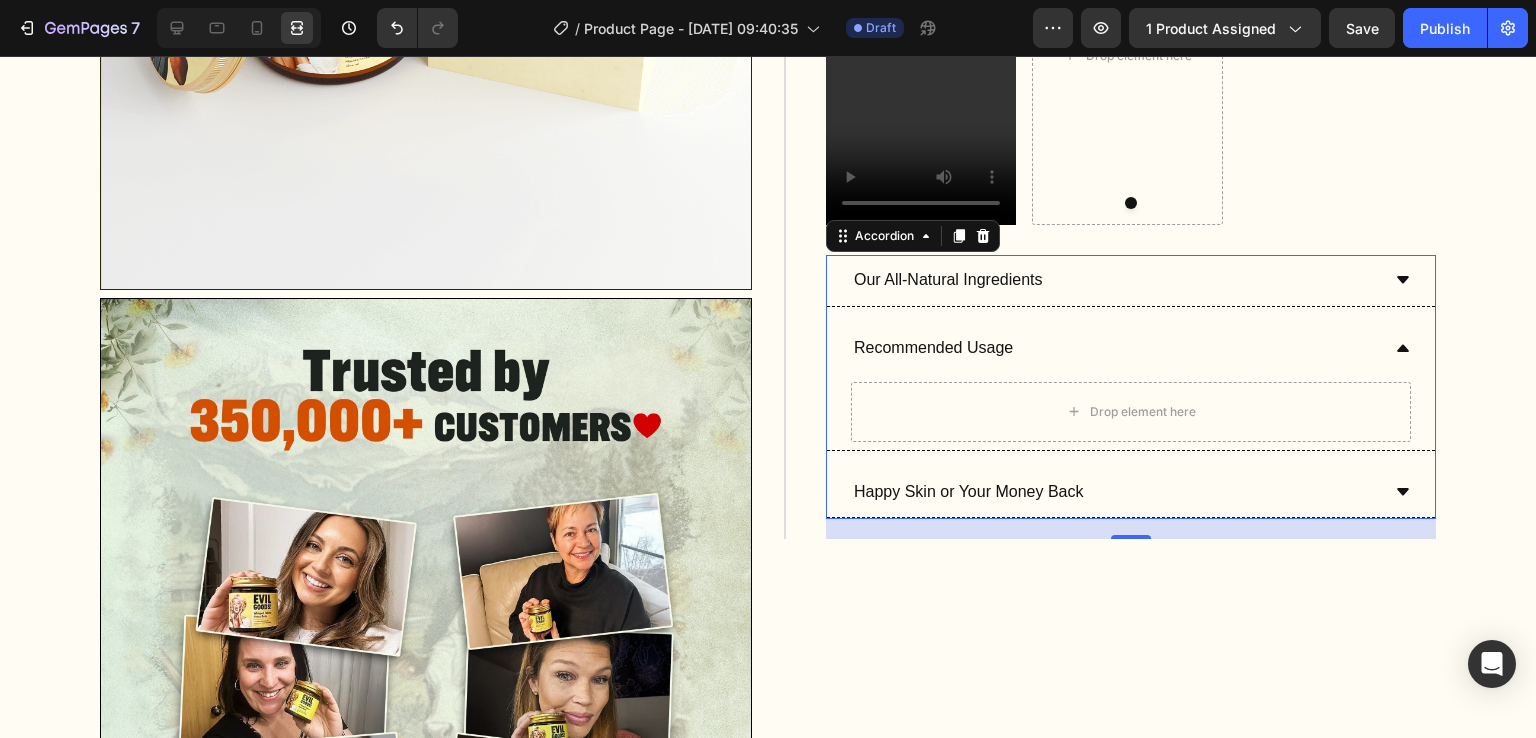 click 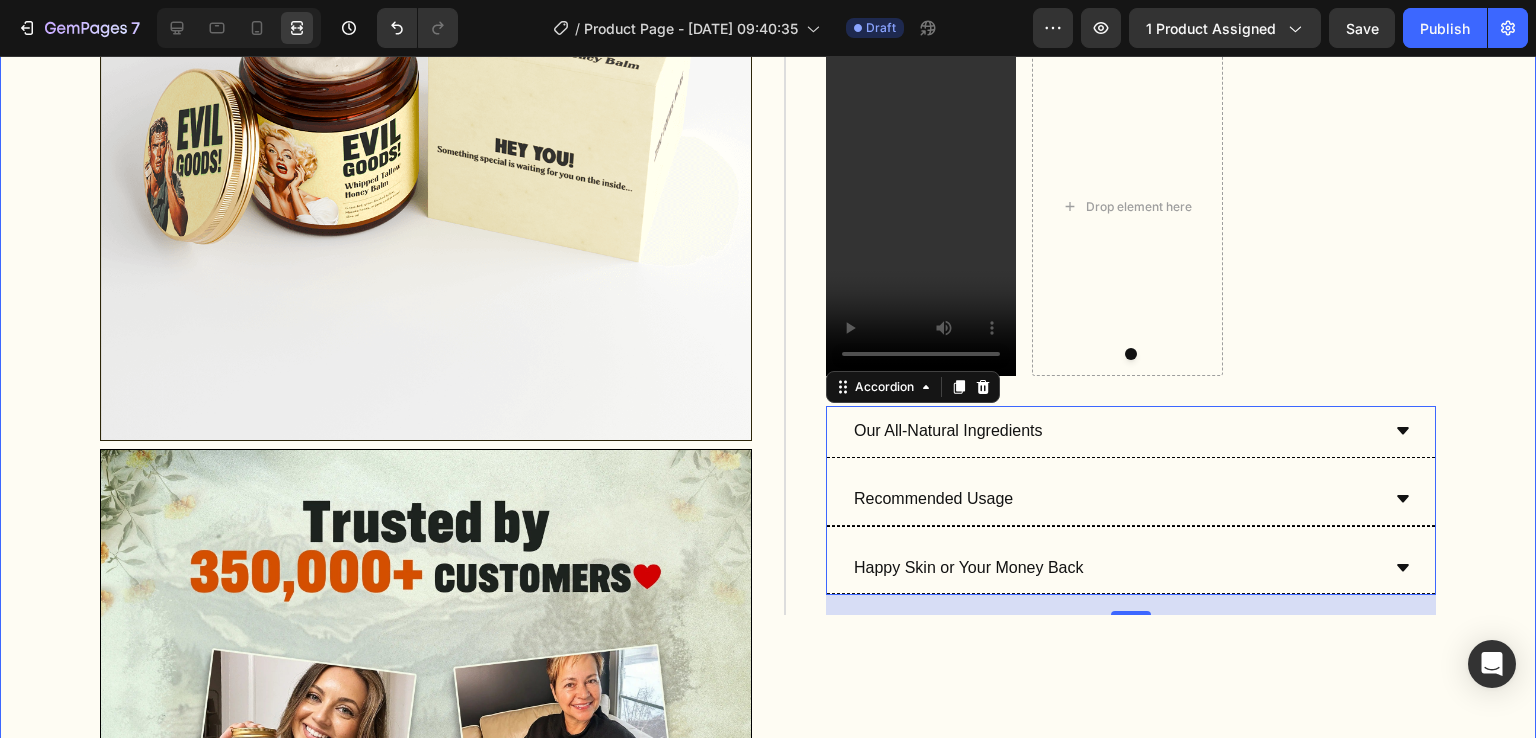 scroll, scrollTop: 919, scrollLeft: 0, axis: vertical 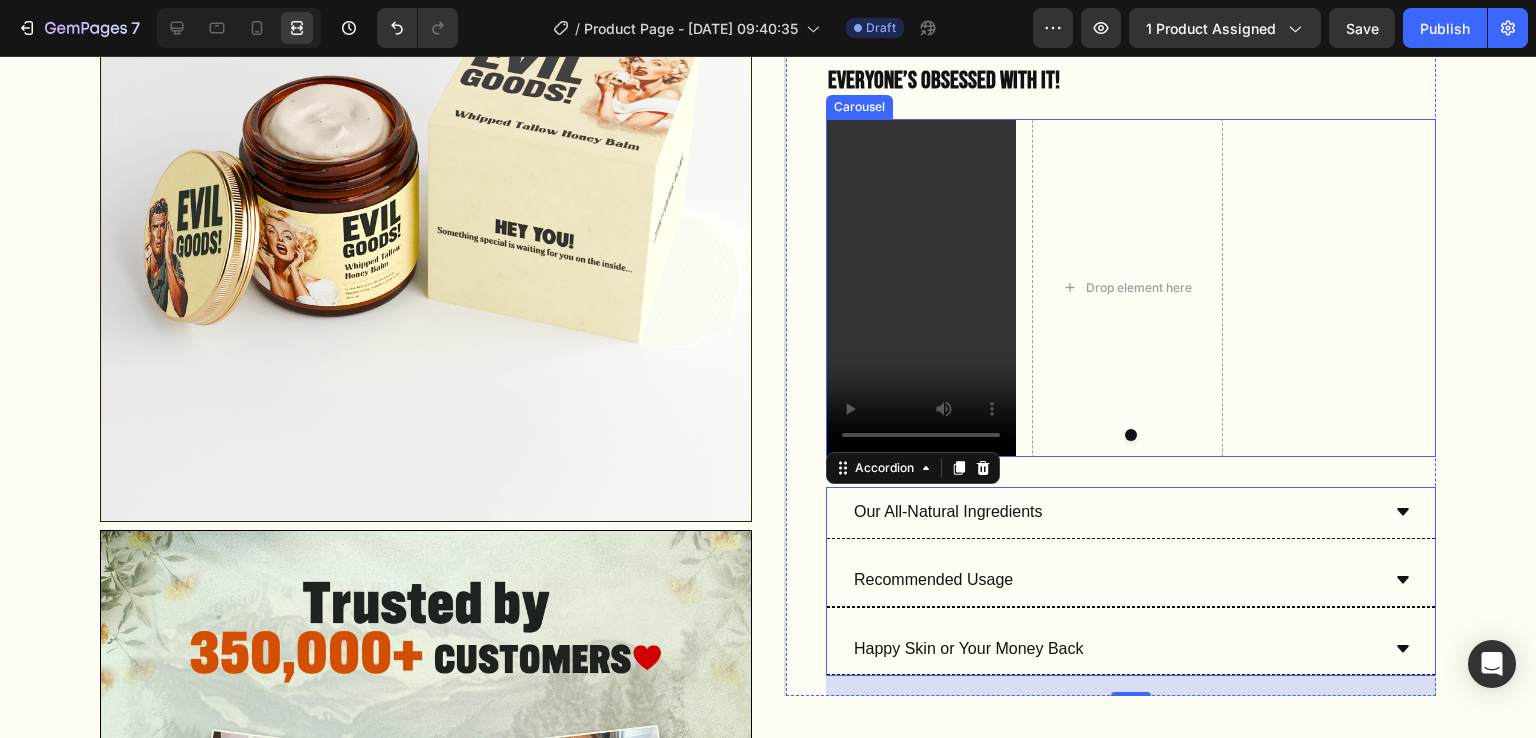 click on "Video
Drop element here" at bounding box center (1131, 288) 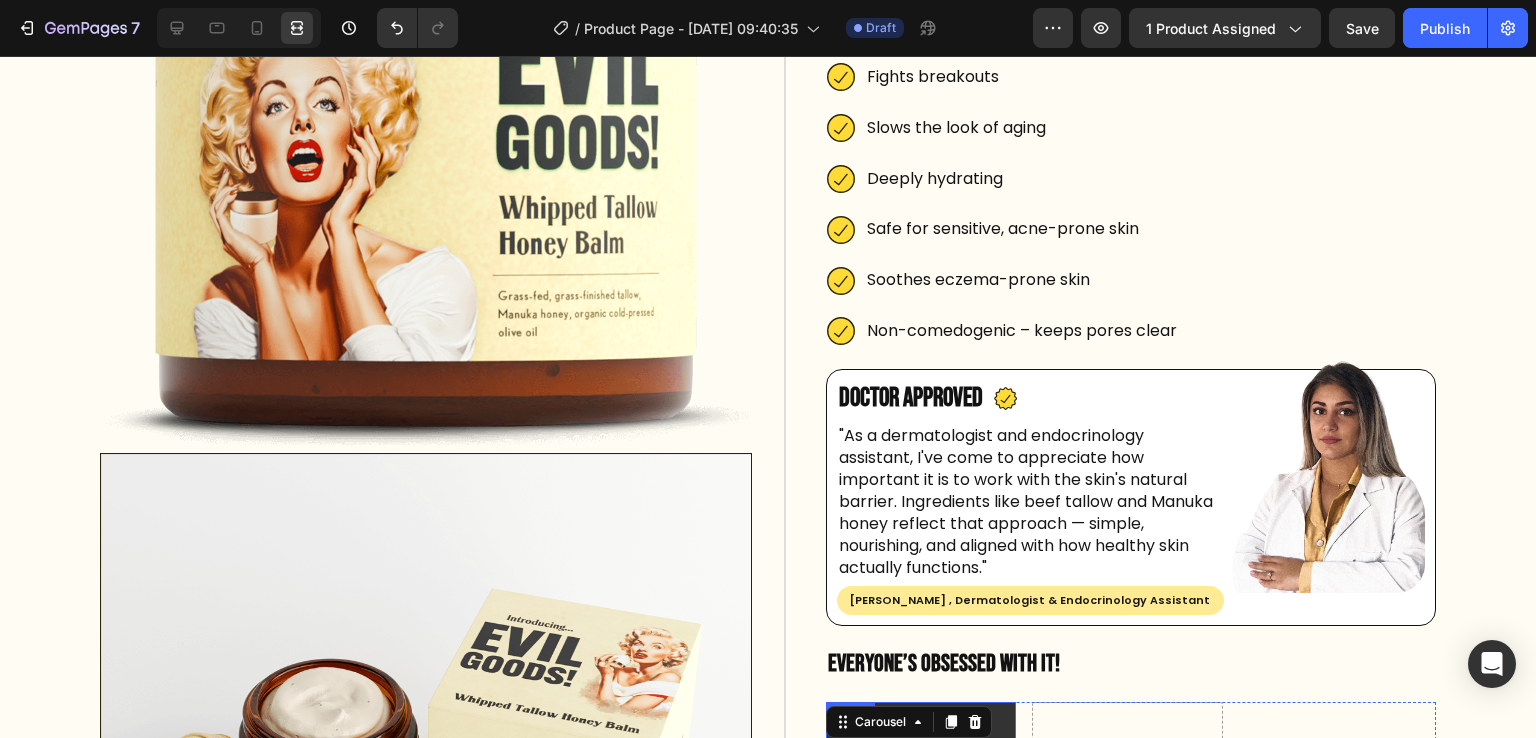 scroll, scrollTop: 330, scrollLeft: 0, axis: vertical 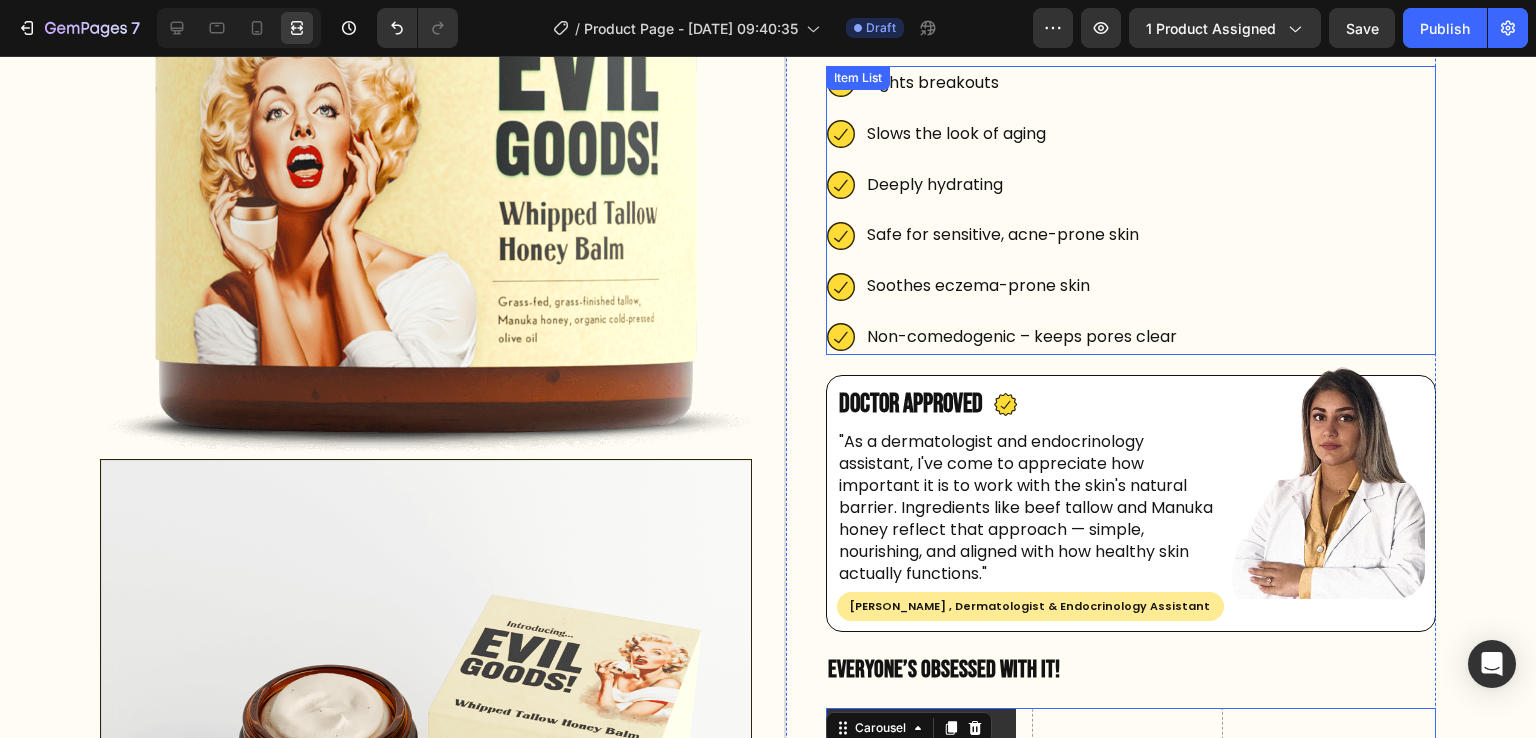 click on "Fights breakouts
Slows the look of aging
Deeply hydrating
Safe for sensitive, acne-prone skin
Soothes eczema-prone skin
Non-comedogenic – keeps pores clear" at bounding box center [1131, 210] 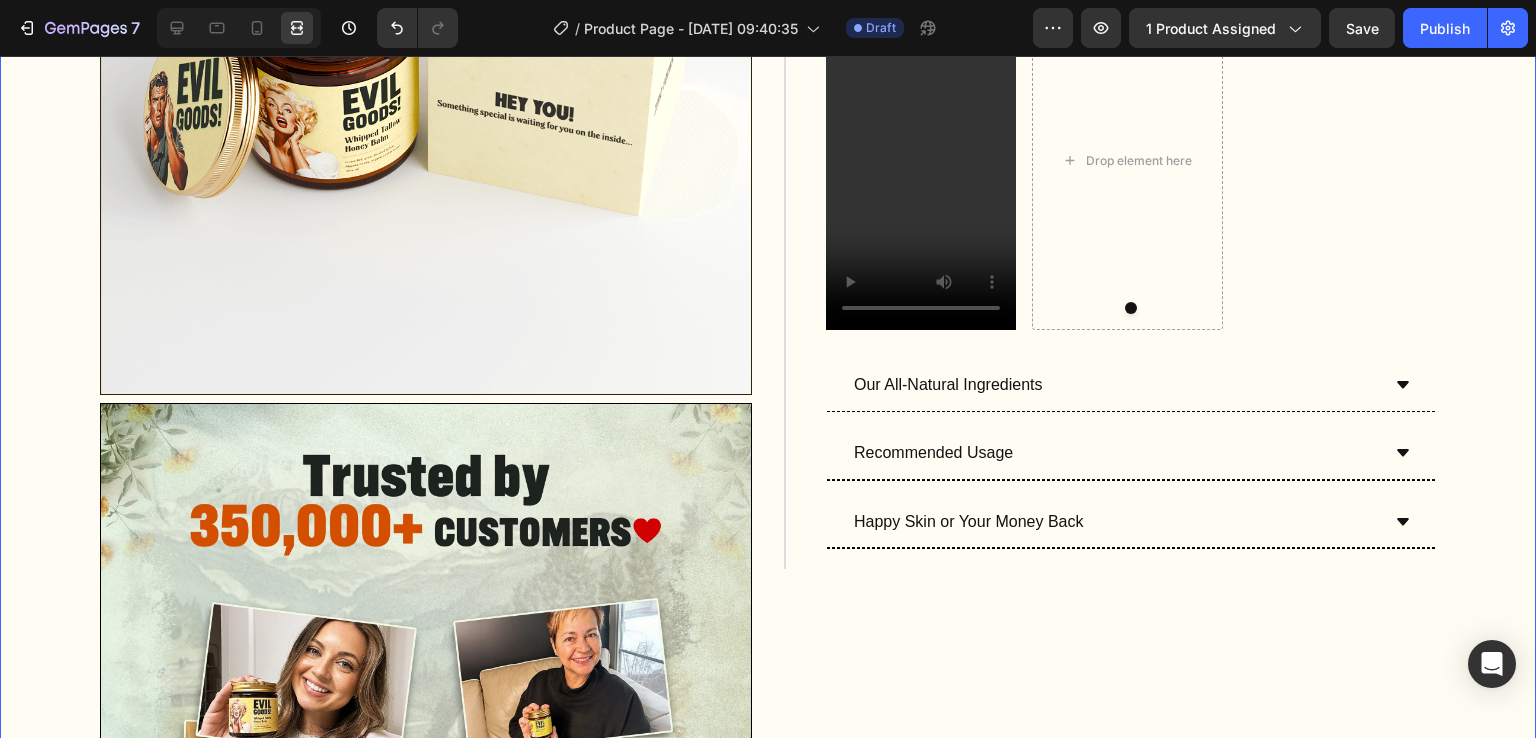 scroll, scrollTop: 1255, scrollLeft: 0, axis: vertical 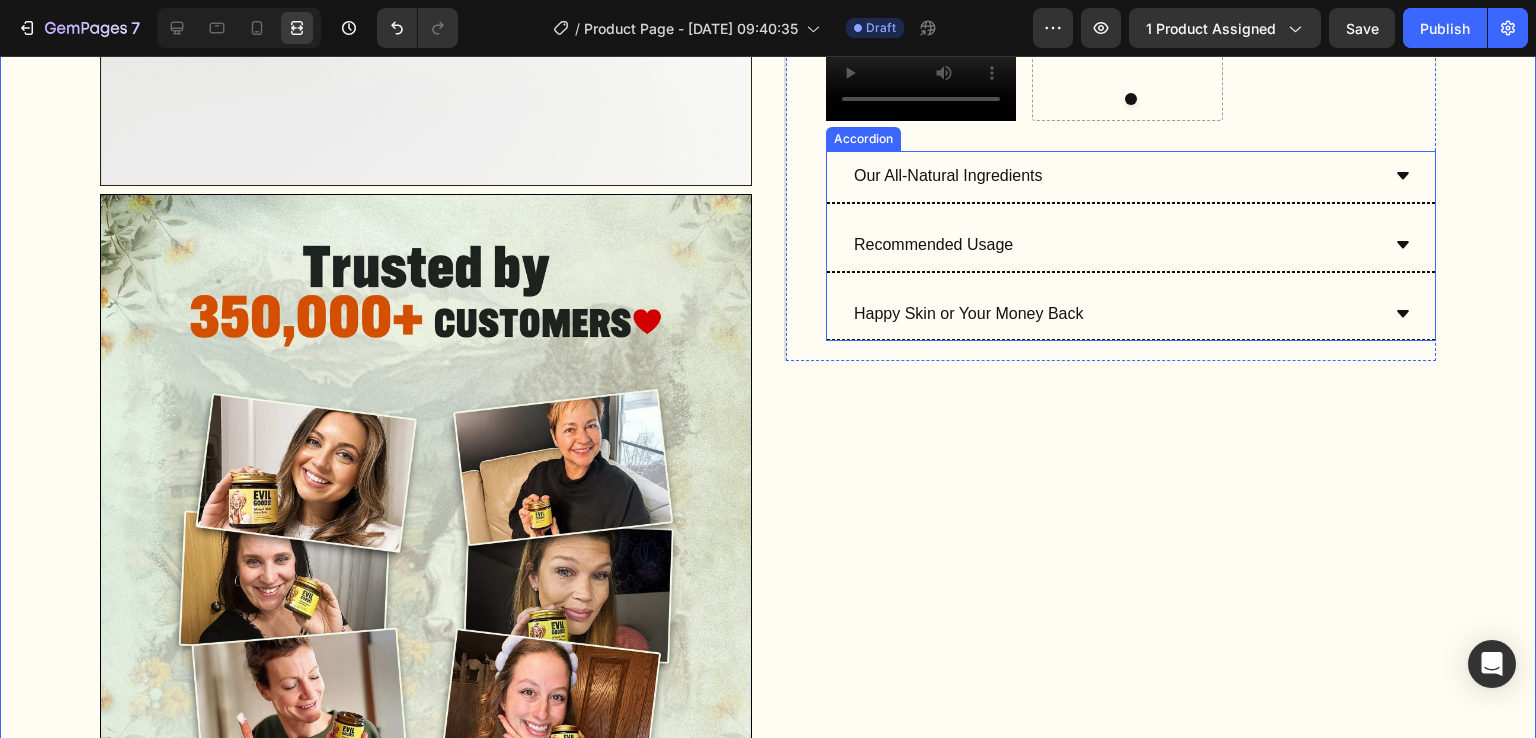 click on "Our All-Natural Ingredients" at bounding box center (1115, 176) 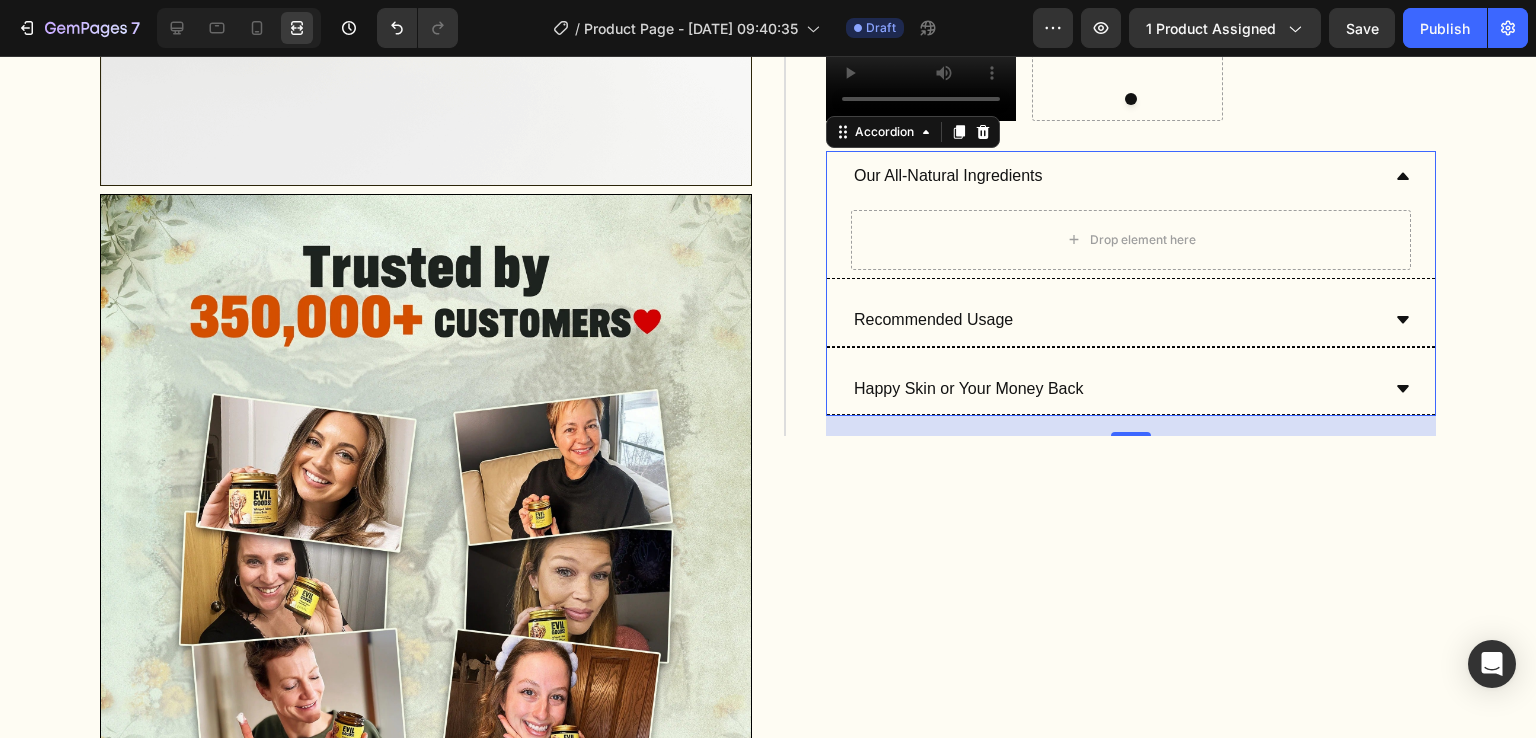 click 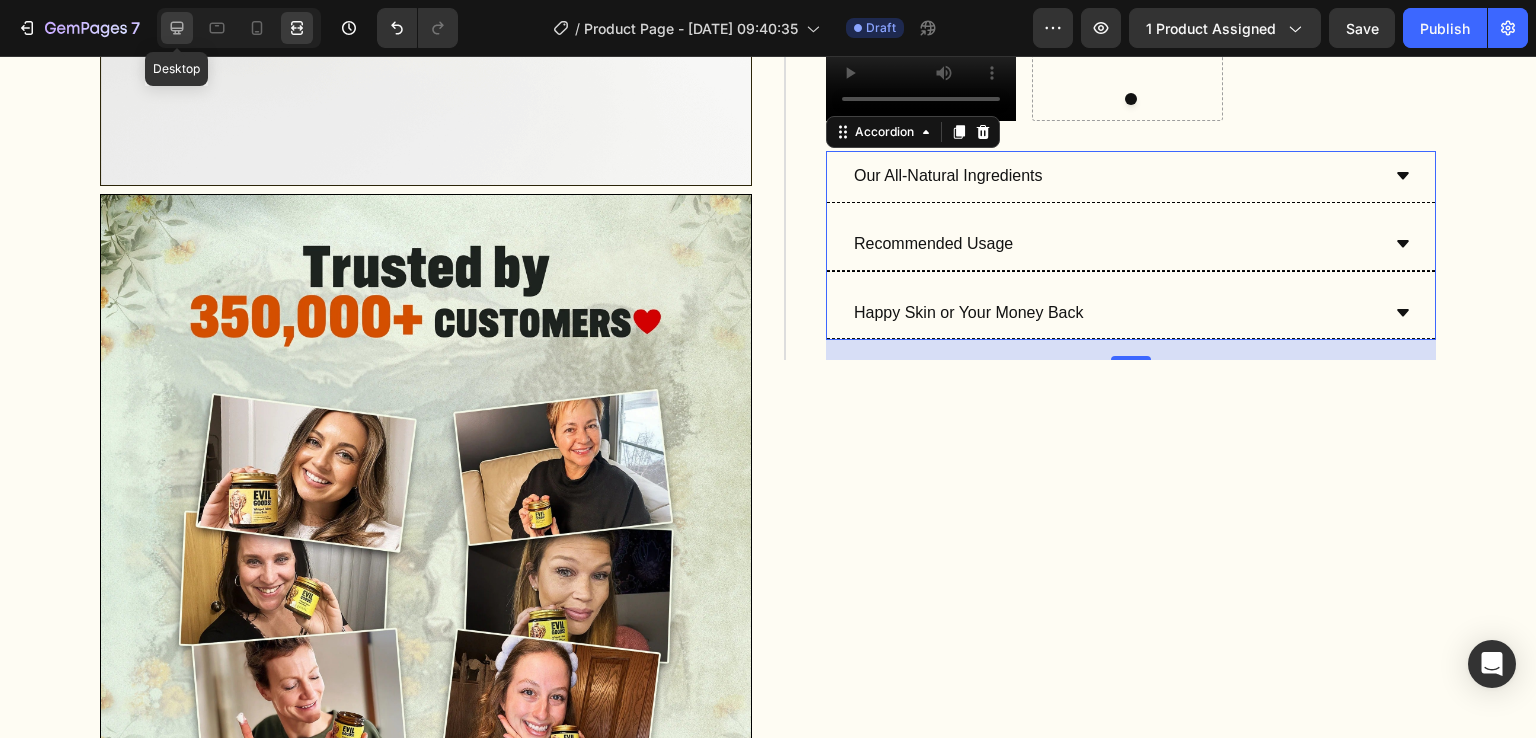click 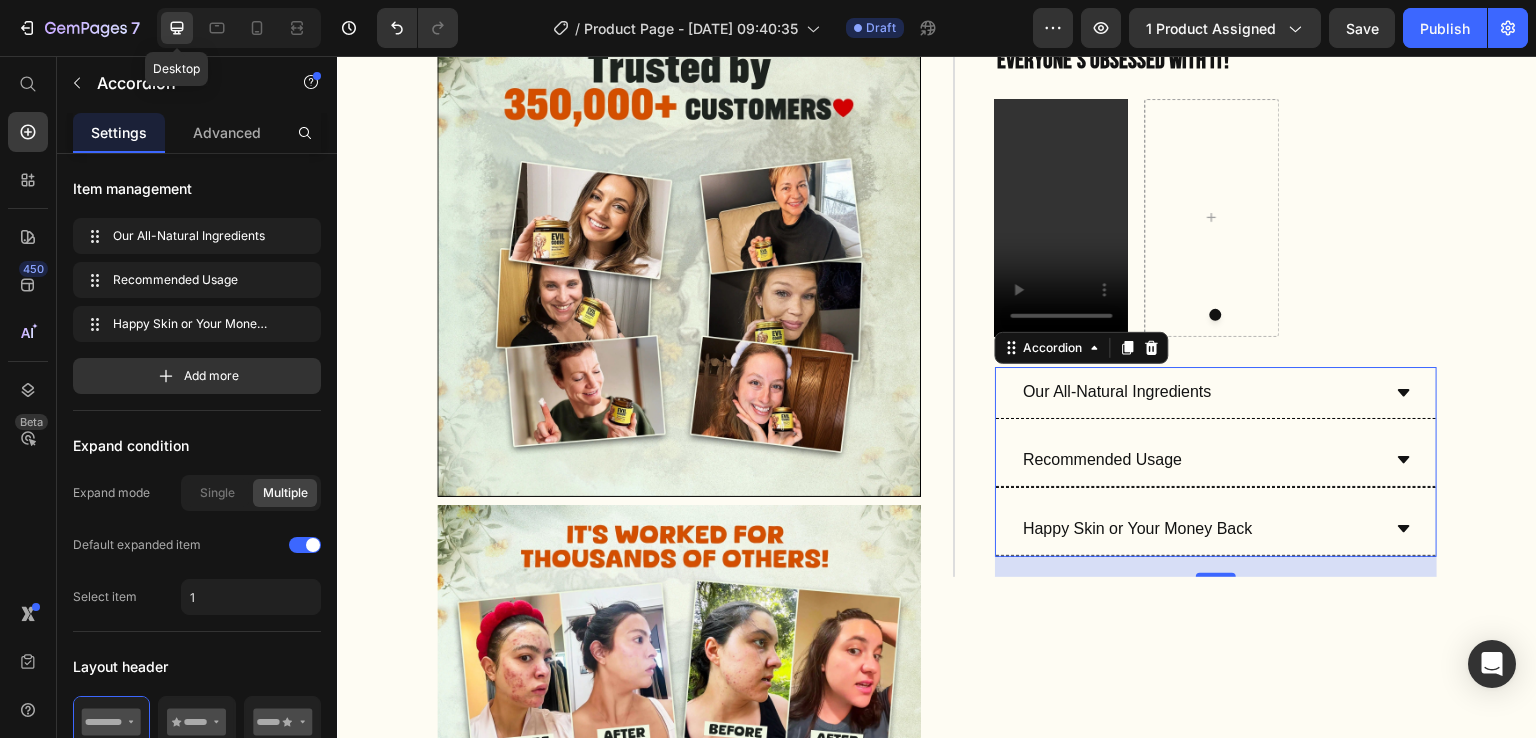 scroll, scrollTop: 1087, scrollLeft: 0, axis: vertical 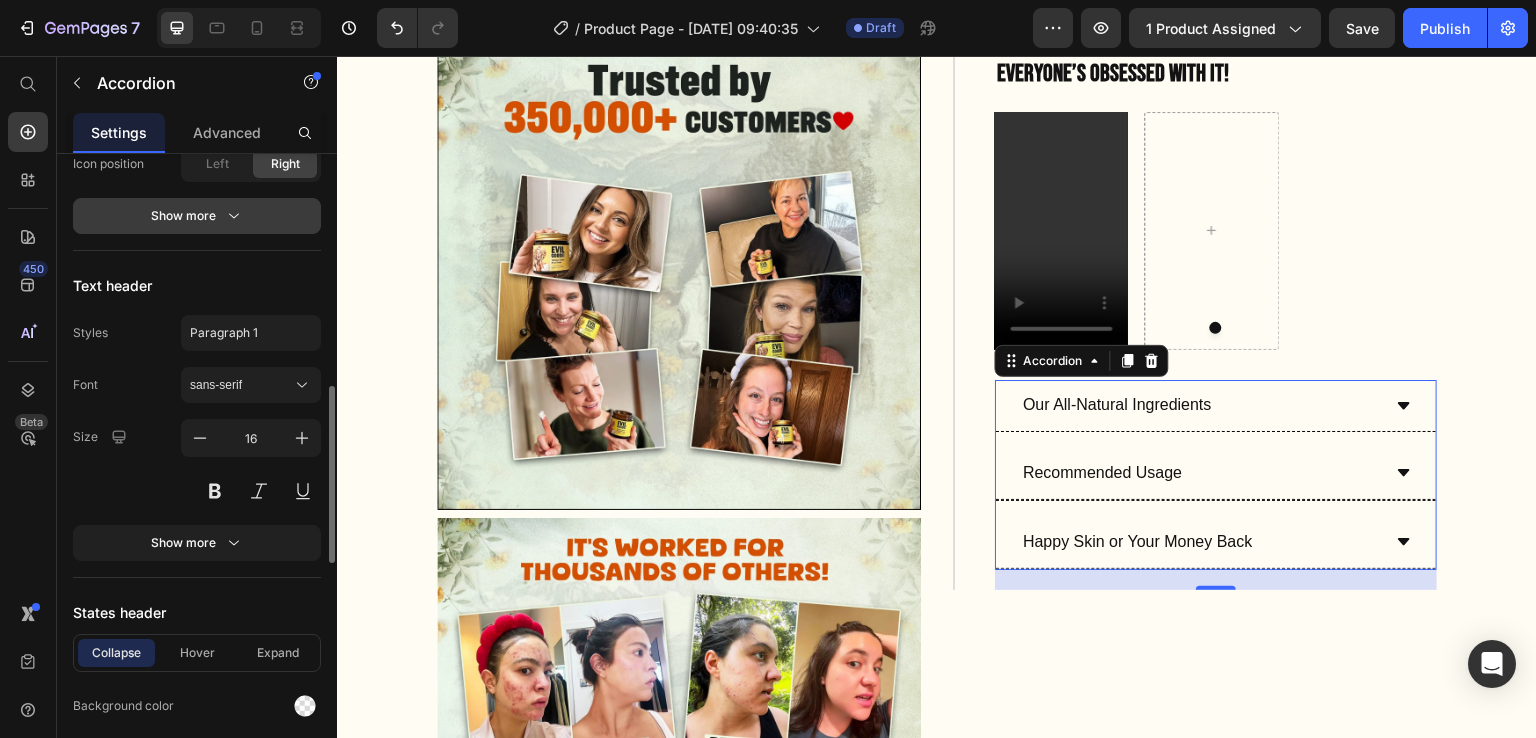 click on "sans-serif" at bounding box center [241, 385] 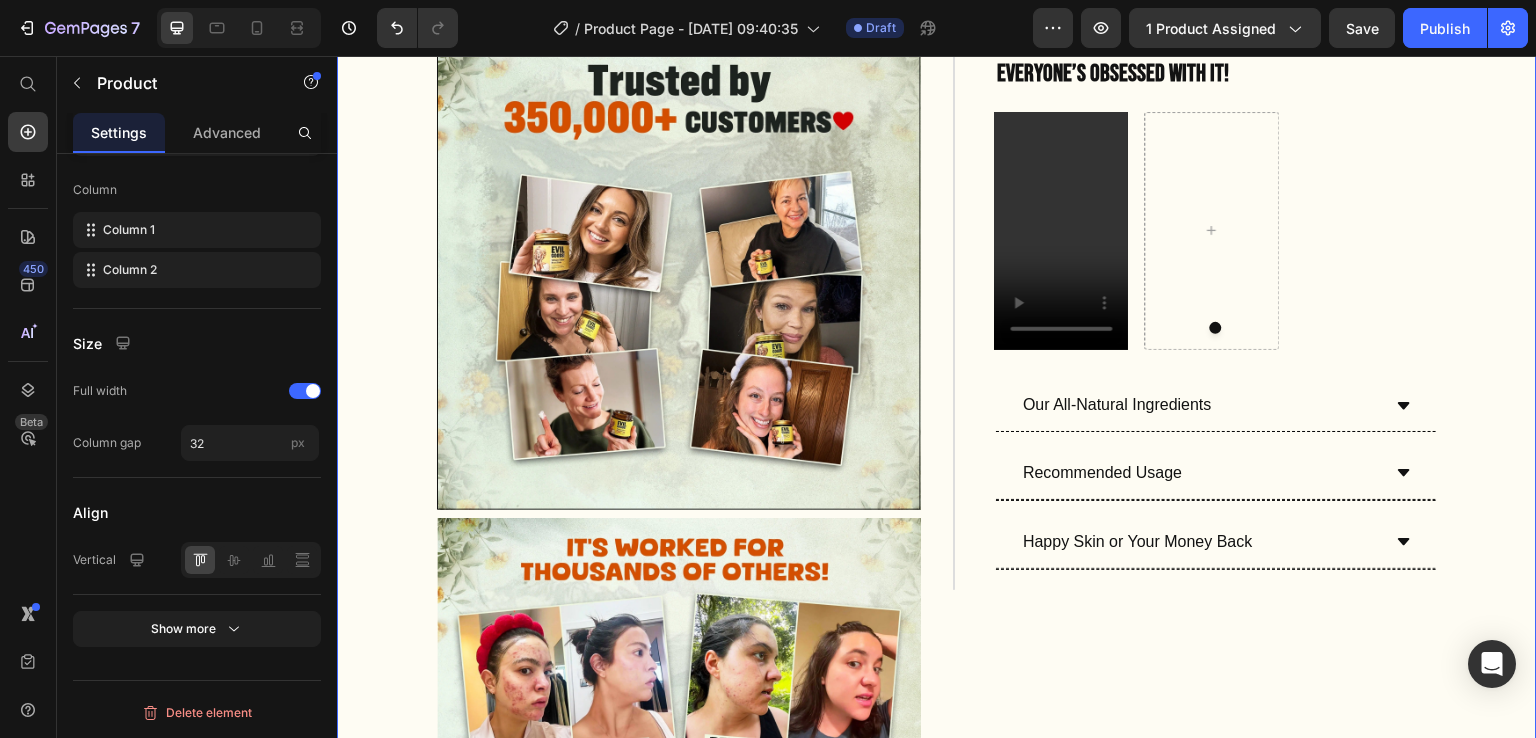 scroll, scrollTop: 0, scrollLeft: 0, axis: both 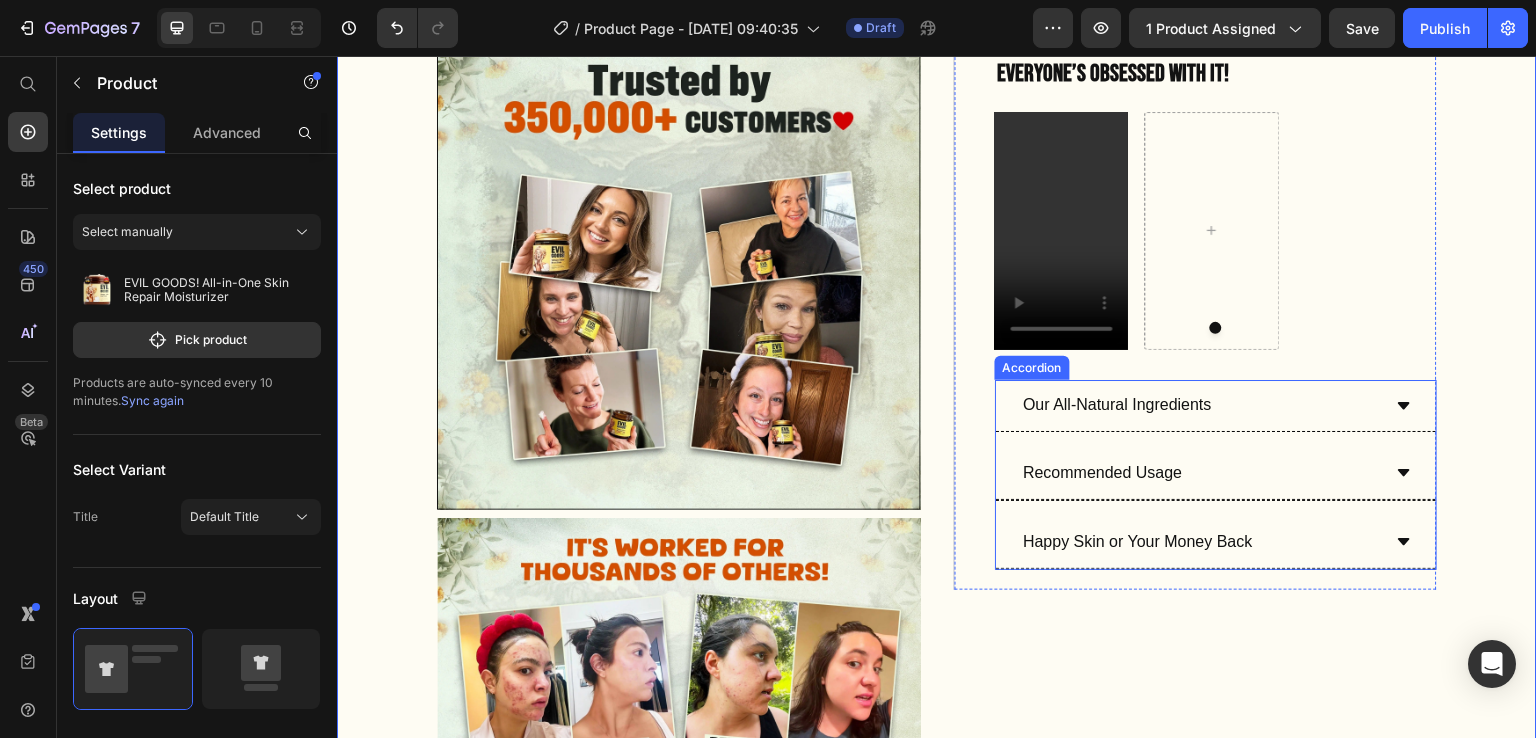 click on "Our All-Natural Ingredients
Recommended Usage
Happy Skin or Your Money Back" at bounding box center (1216, 474) 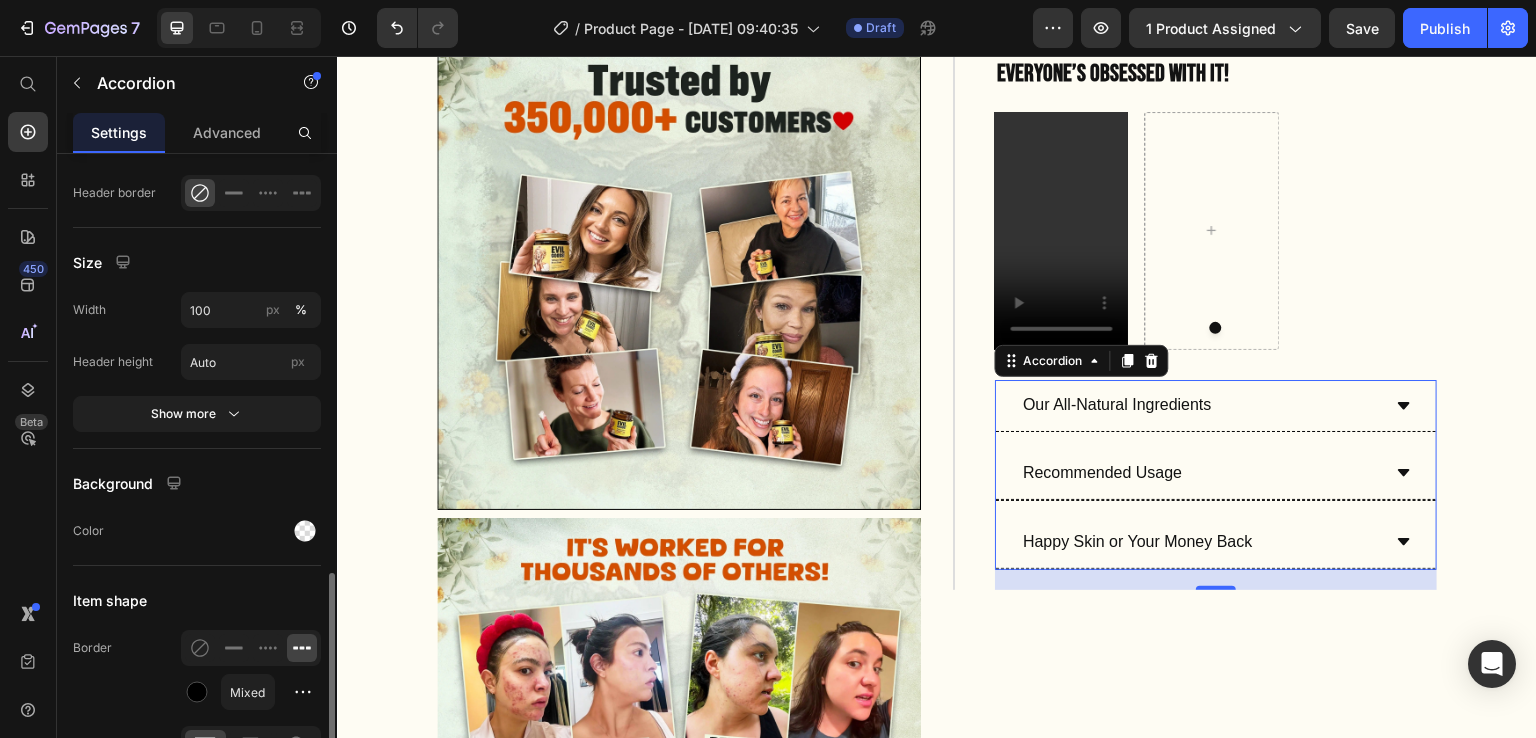 scroll, scrollTop: 1509, scrollLeft: 0, axis: vertical 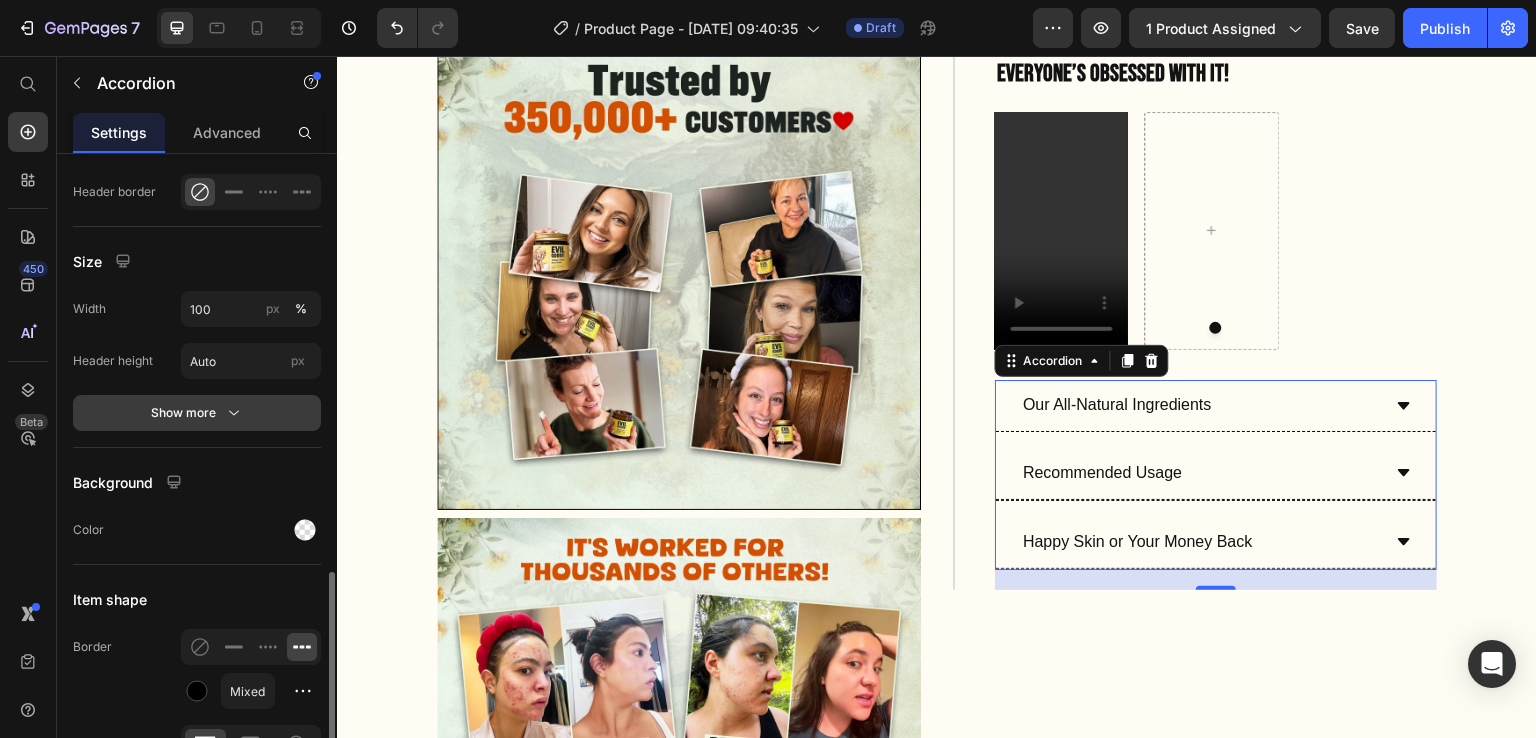 click on "Show more" at bounding box center (197, 413) 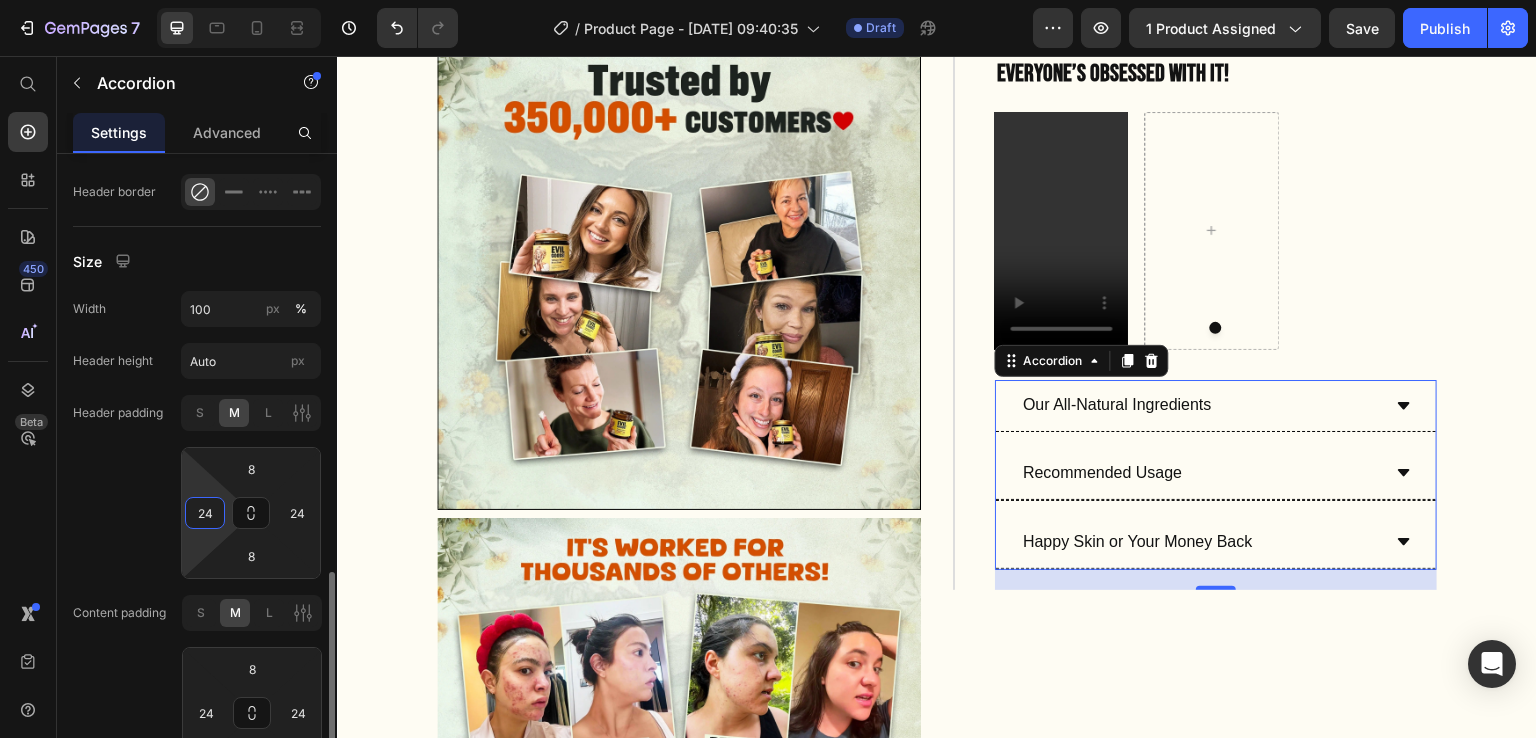 click on "24" at bounding box center [205, 513] 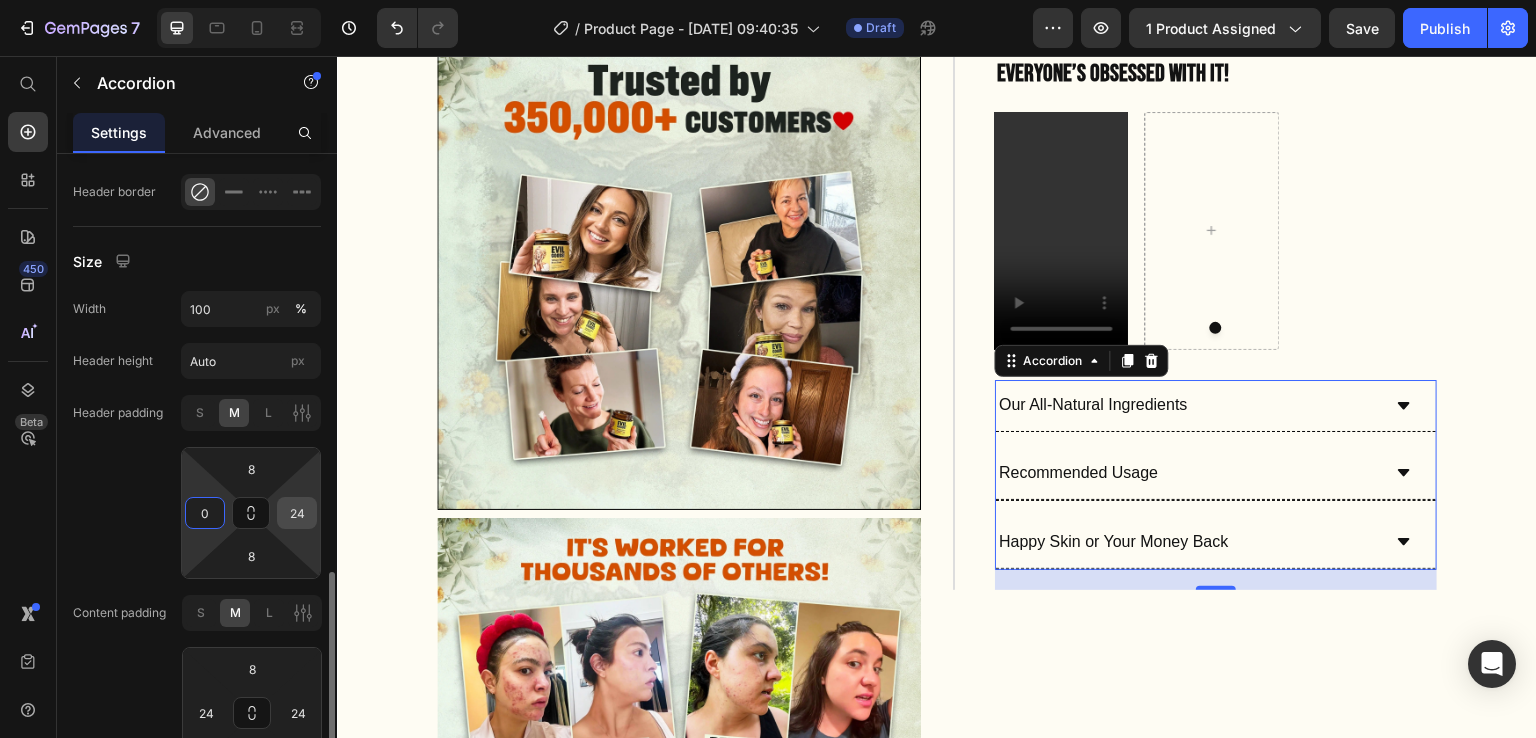 type on "0" 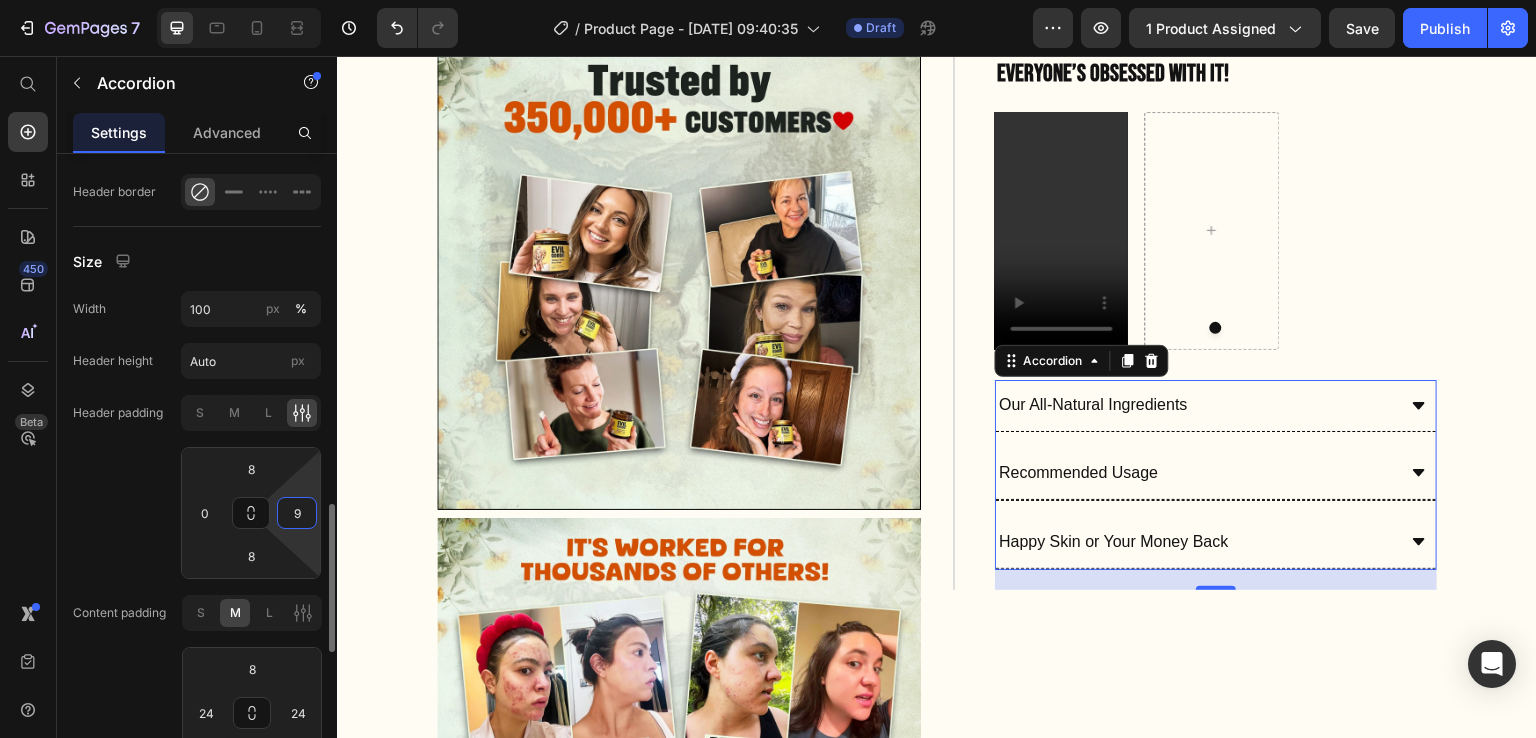 type on "10" 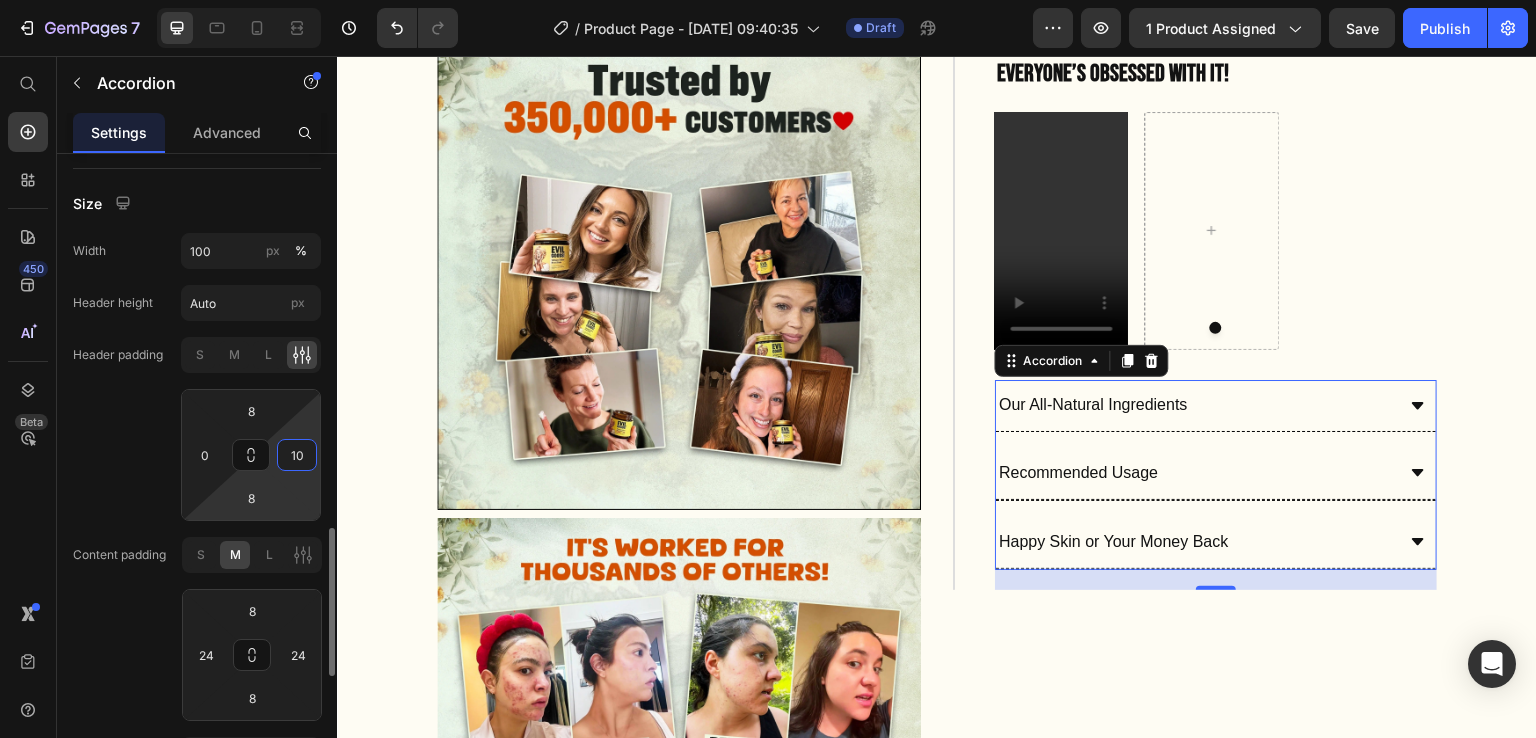 scroll, scrollTop: 1576, scrollLeft: 0, axis: vertical 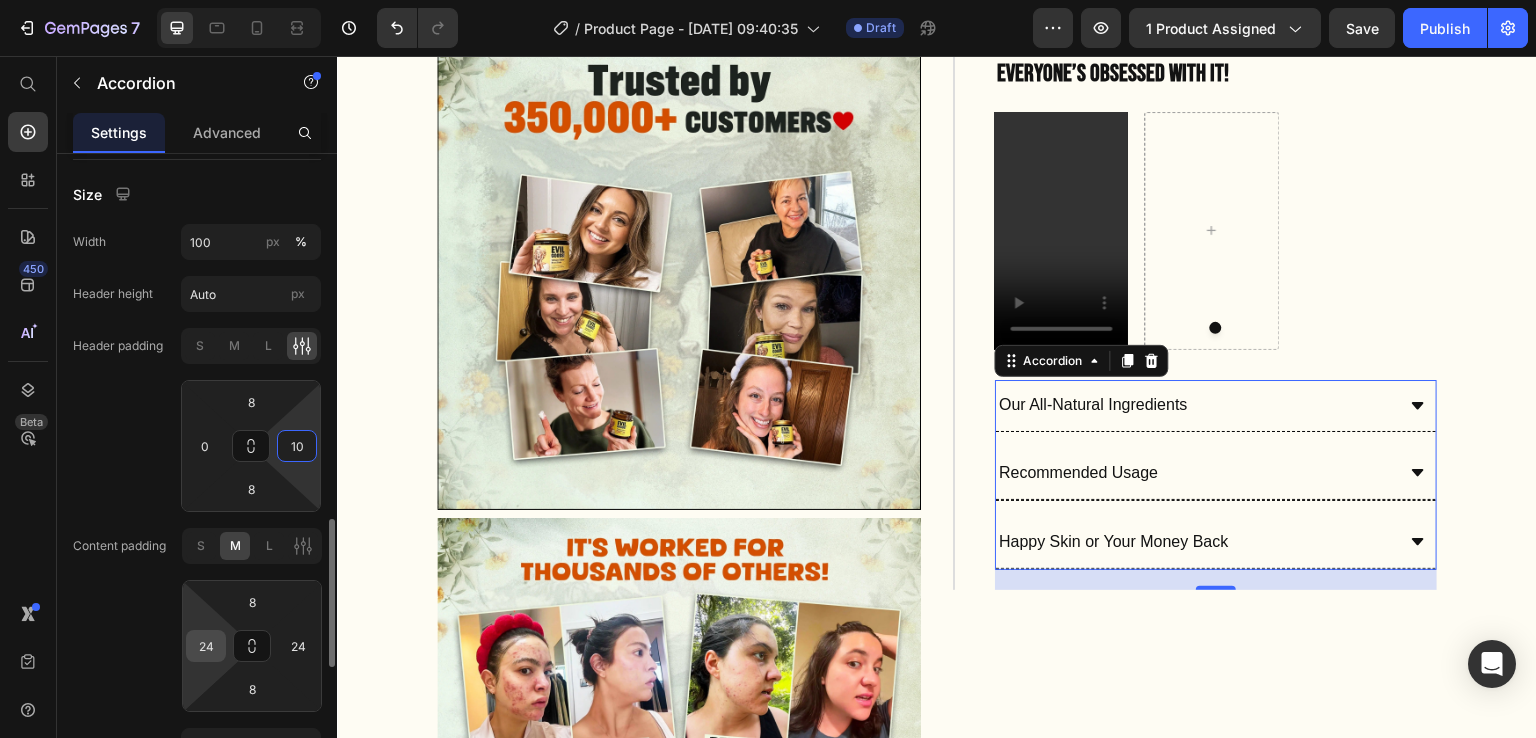 click on "24" at bounding box center [206, 646] 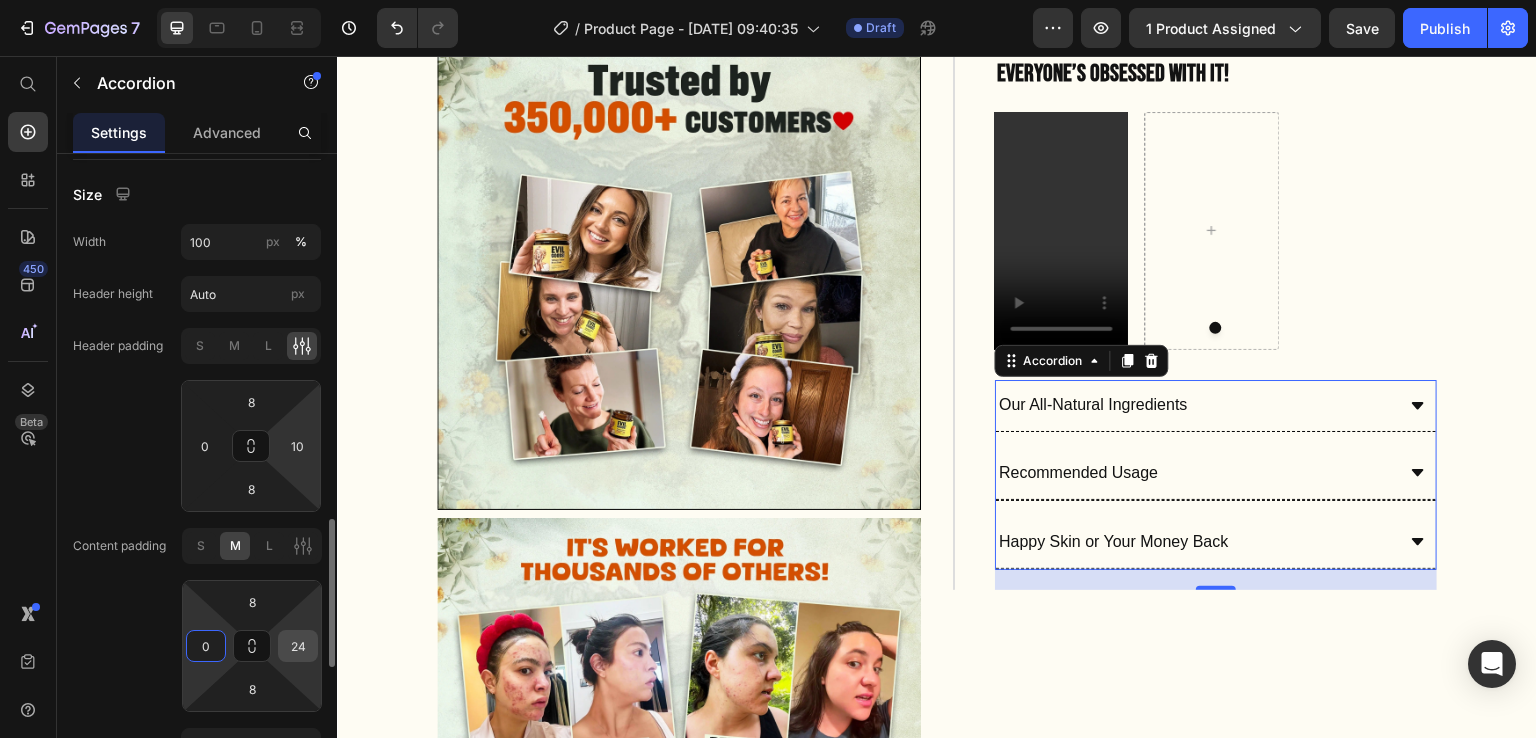 type on "0" 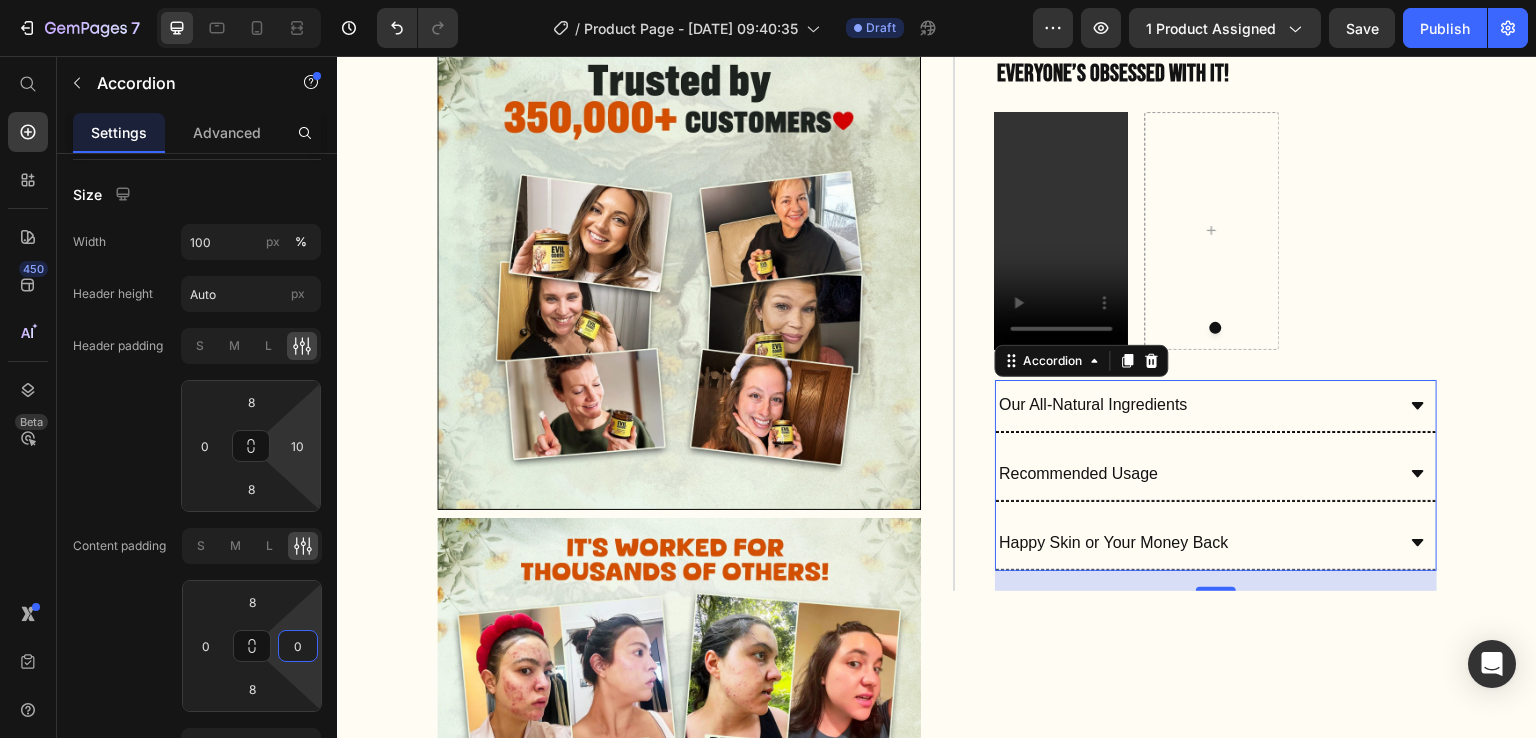 type on "0" 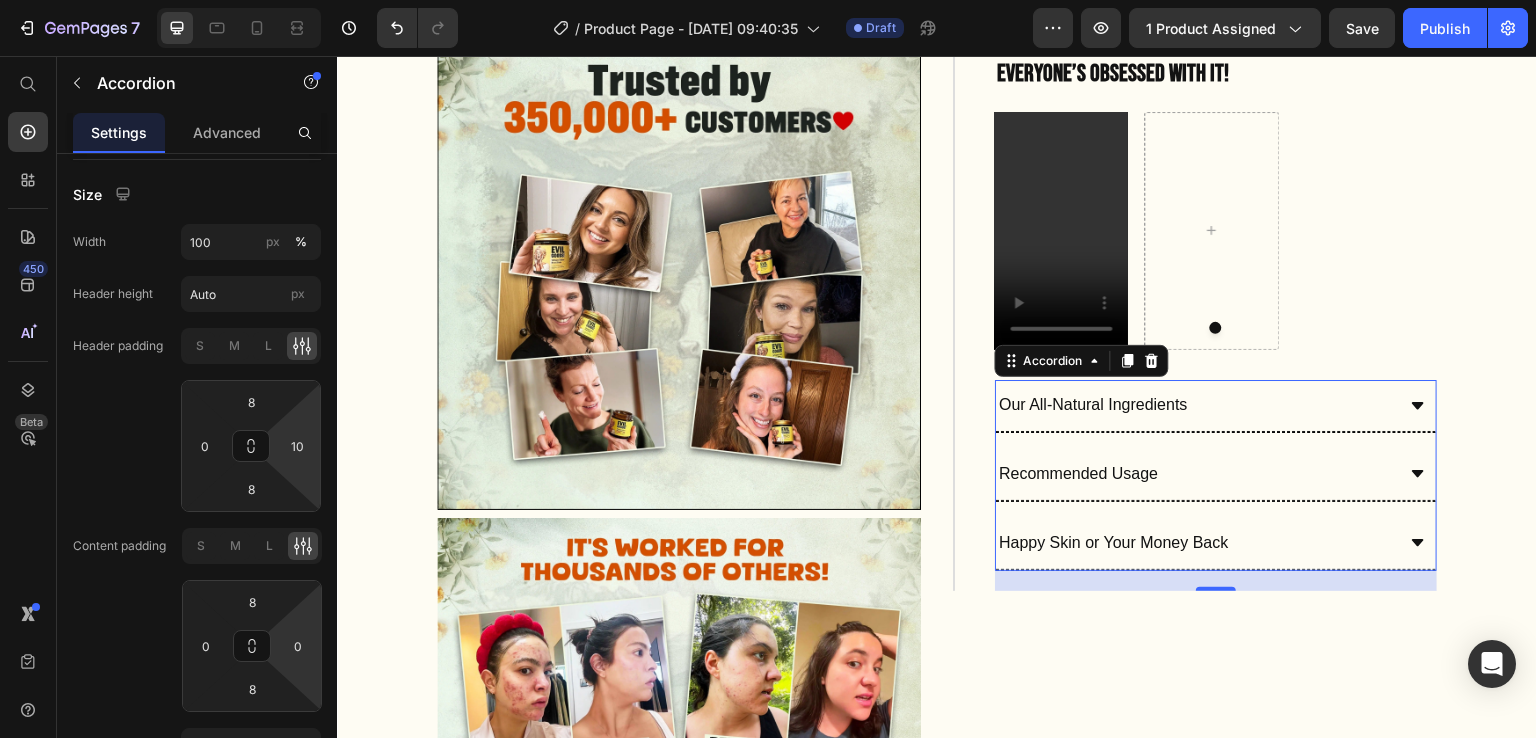 click on "Our All-Natural Ingredients" at bounding box center [1216, 406] 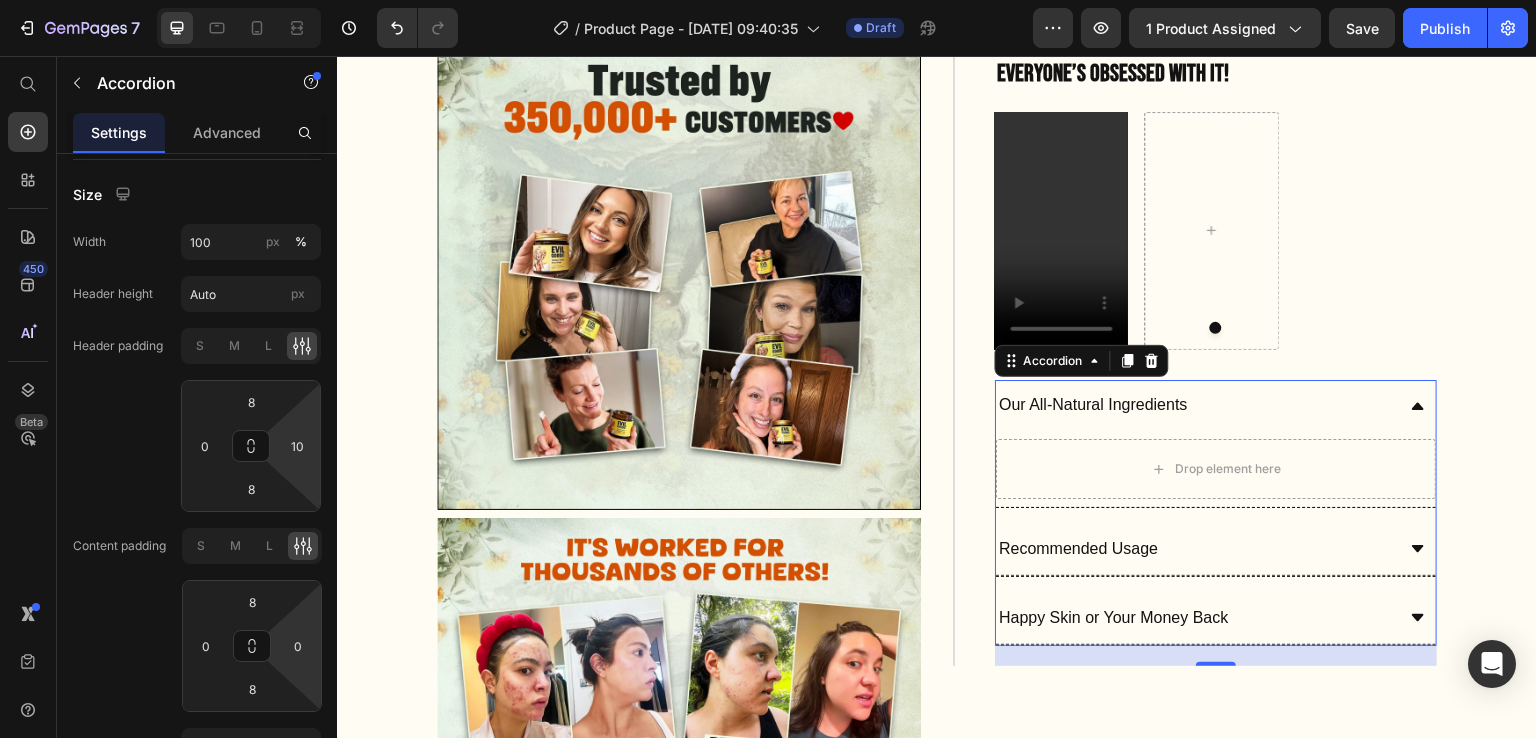 click on "Our All-Natural Ingredients" at bounding box center (1216, 405) 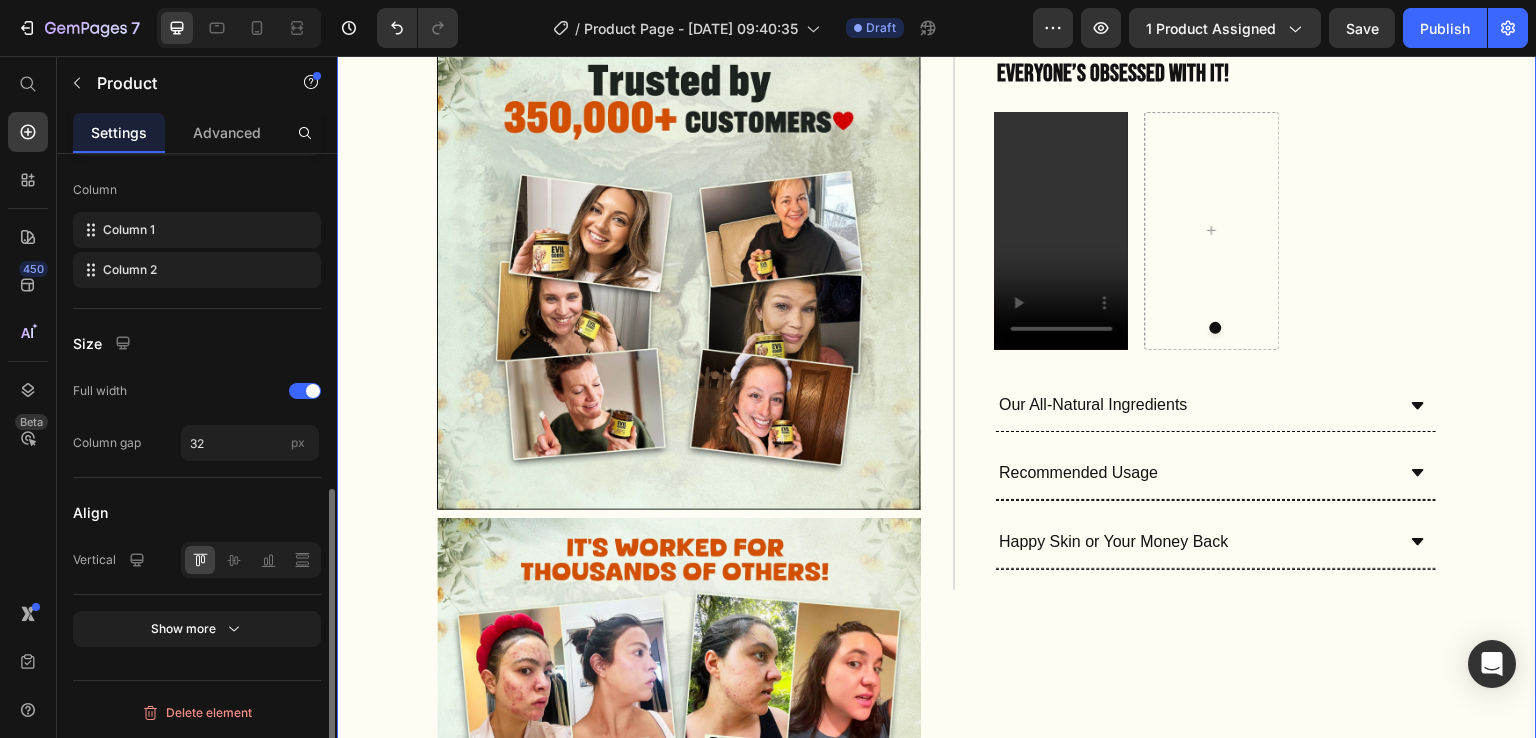 scroll, scrollTop: 0, scrollLeft: 0, axis: both 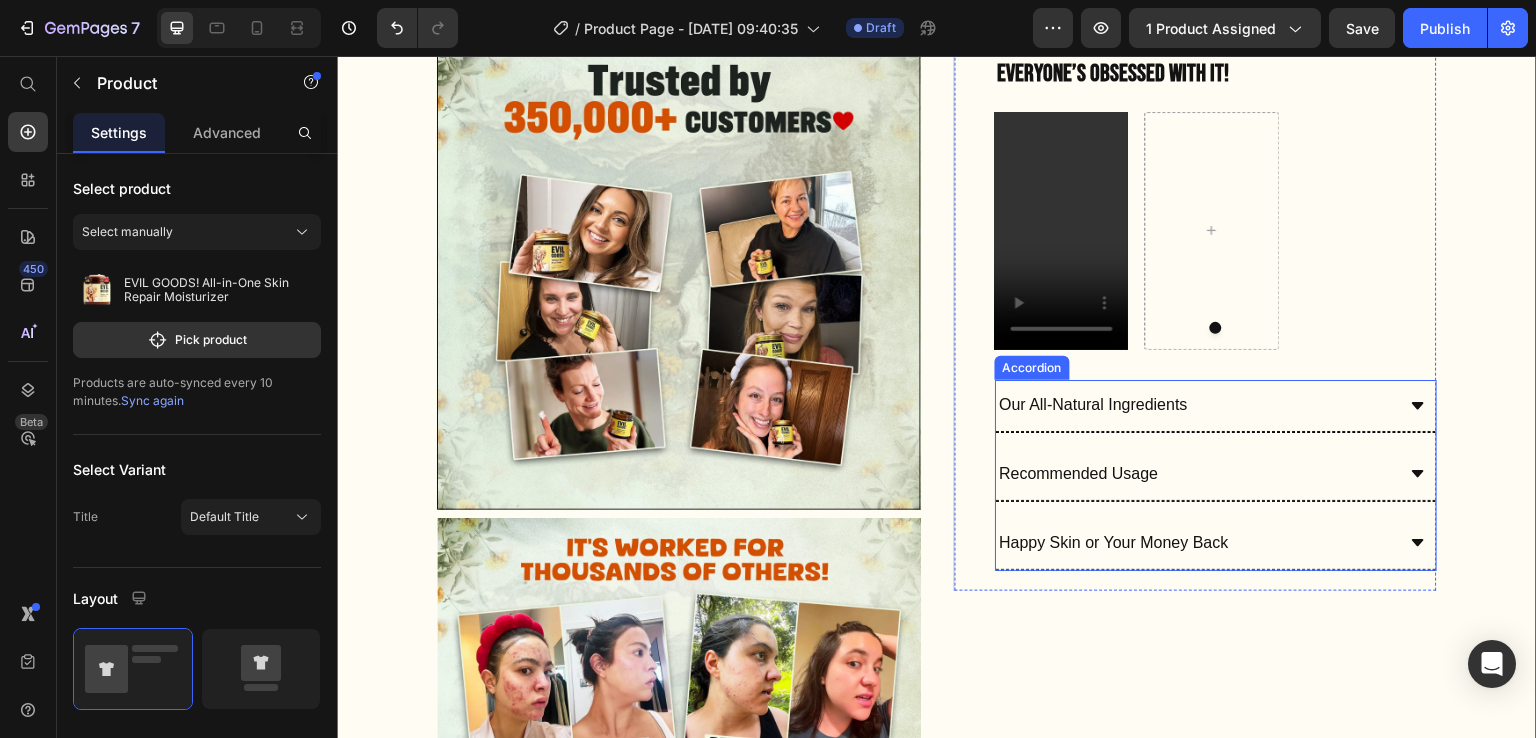 click on "Our All-Natural Ingredients" at bounding box center [1195, 405] 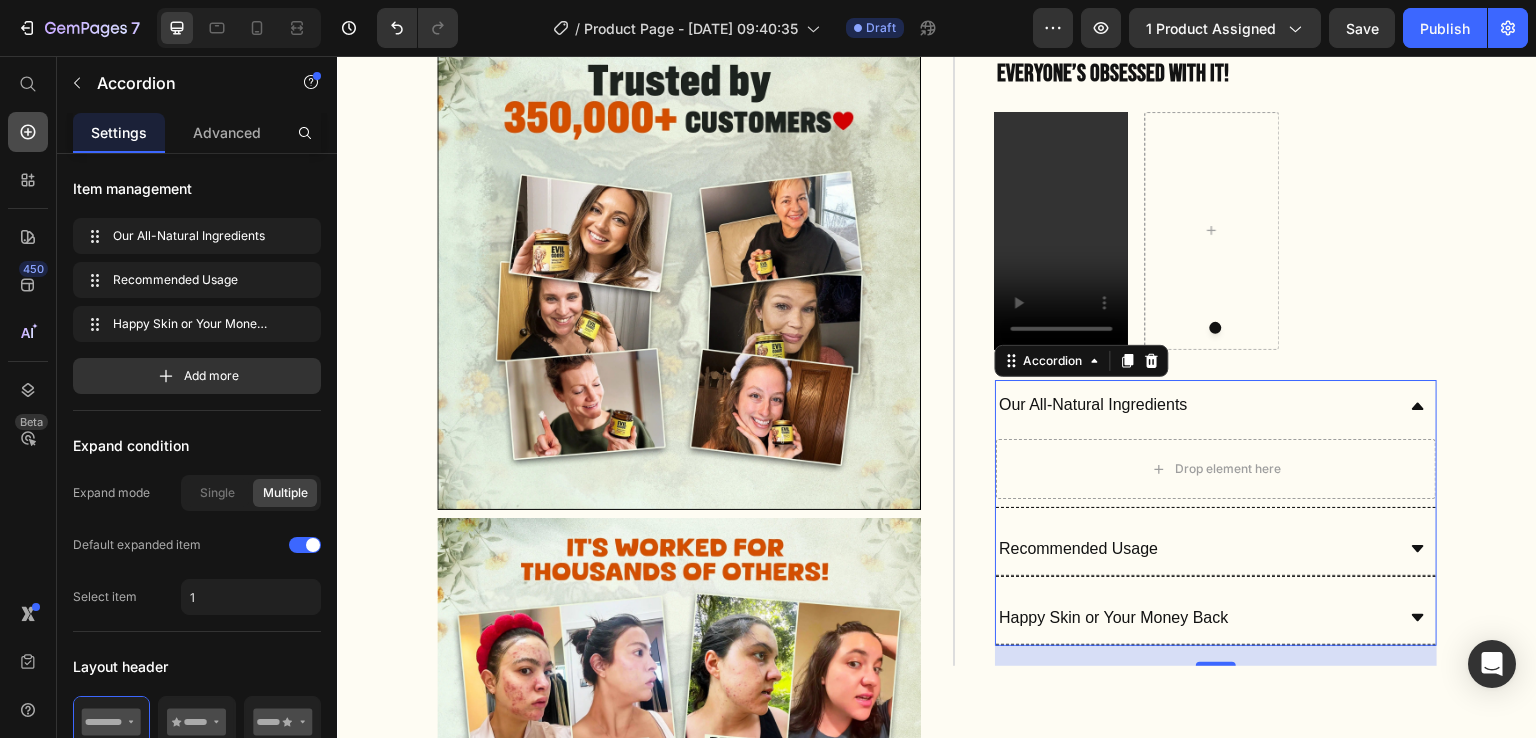 click 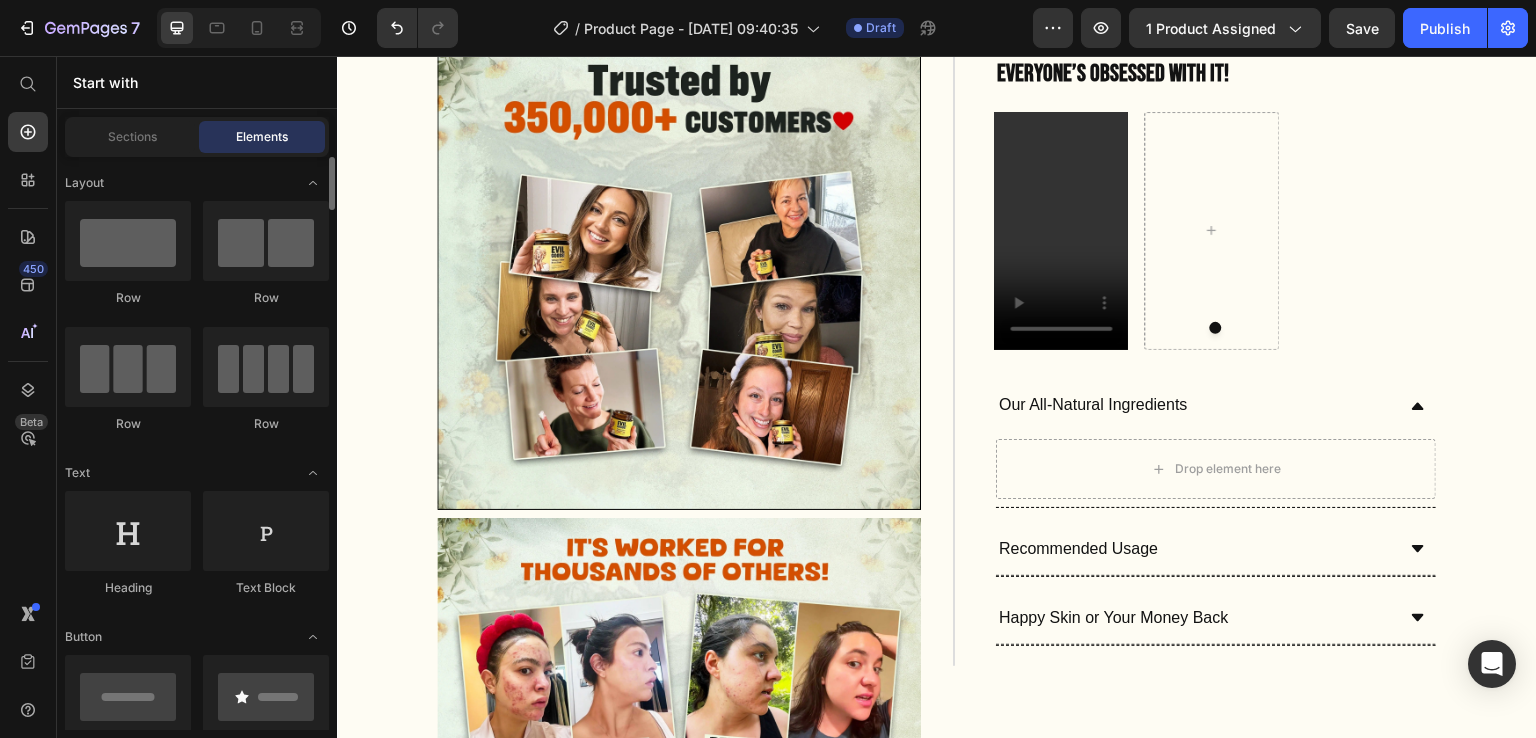 scroll, scrollTop: 0, scrollLeft: 0, axis: both 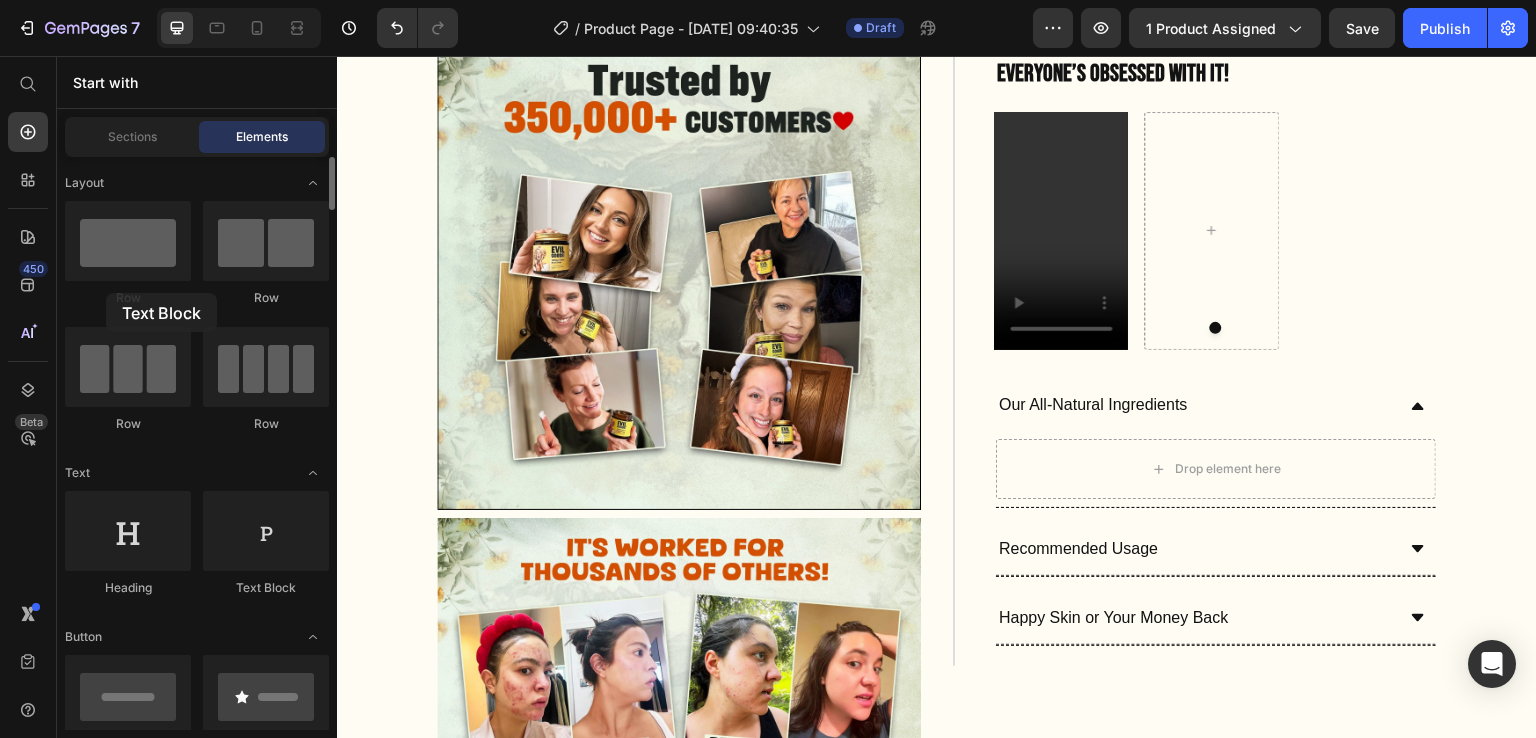 drag, startPoint x: 283, startPoint y: 551, endPoint x: 106, endPoint y: 293, distance: 312.87857 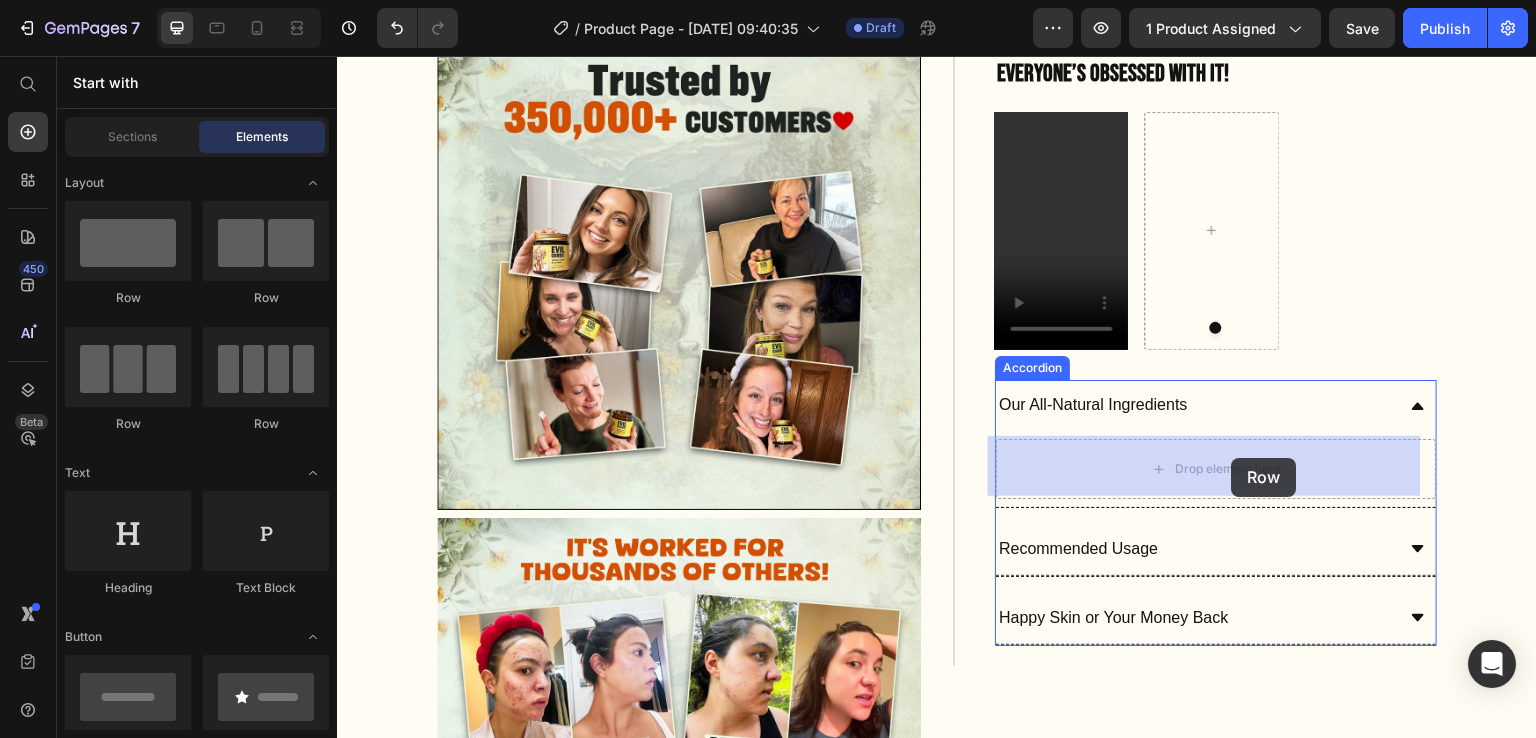 drag, startPoint x: 467, startPoint y: 302, endPoint x: 1232, endPoint y: 458, distance: 780.7439 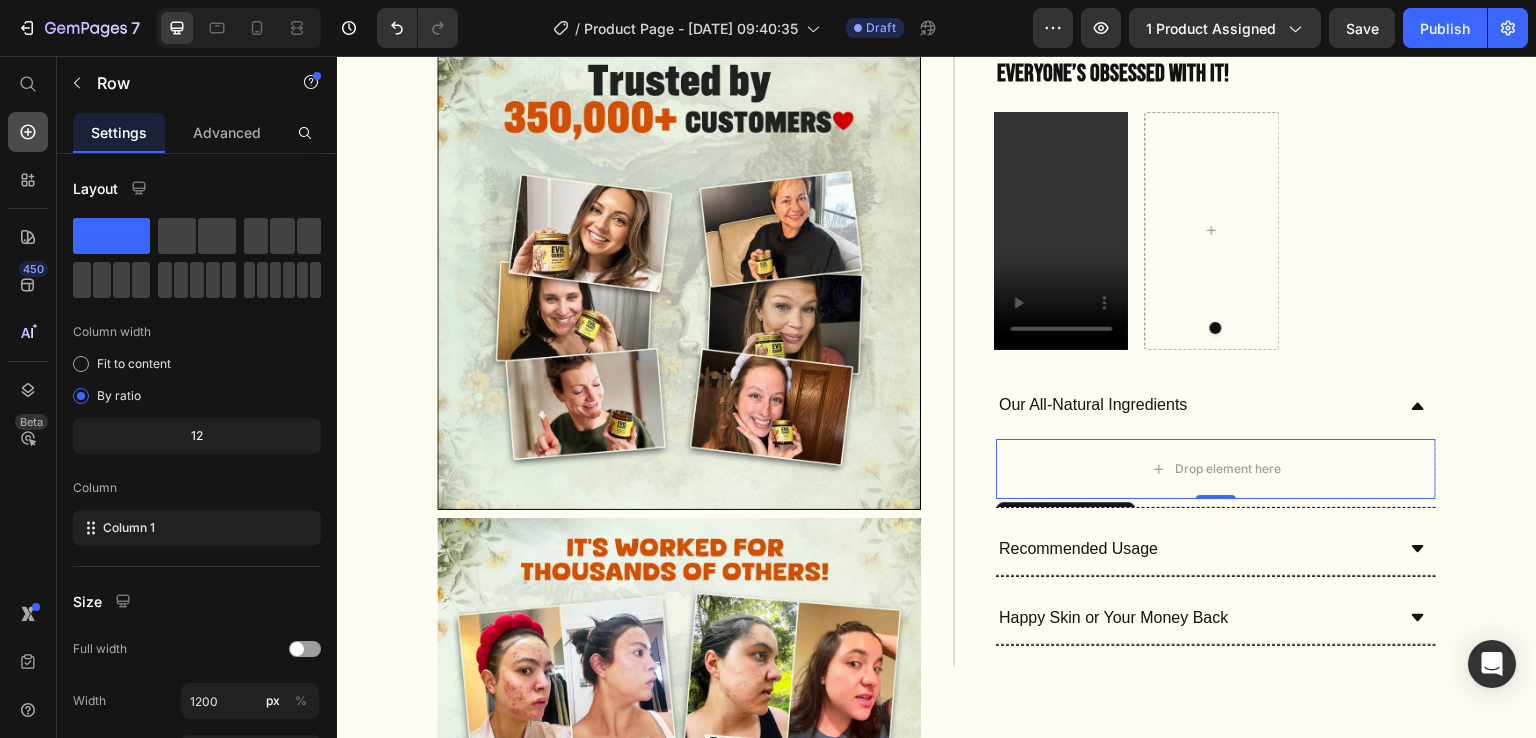 click 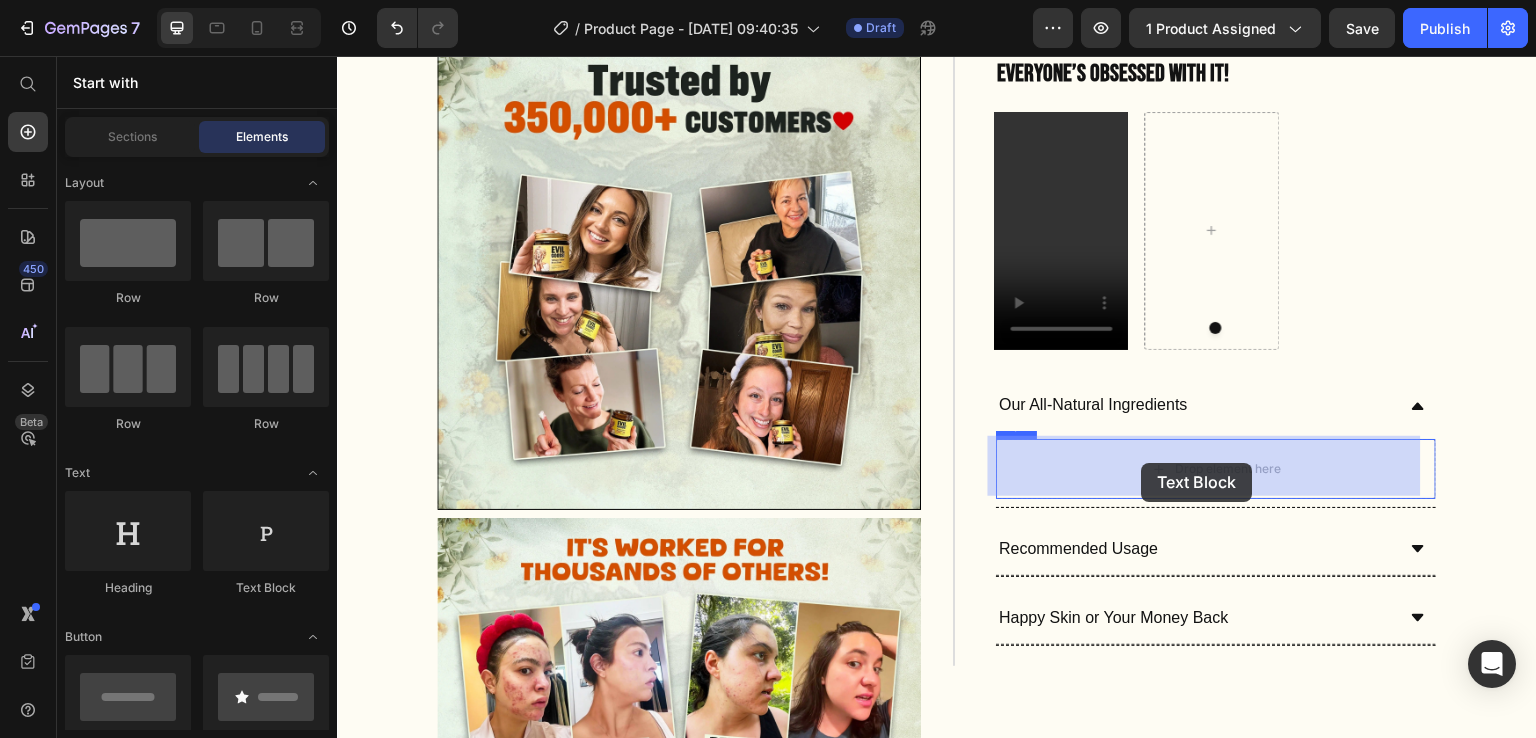 drag, startPoint x: 593, startPoint y: 599, endPoint x: 1142, endPoint y: 463, distance: 565.59436 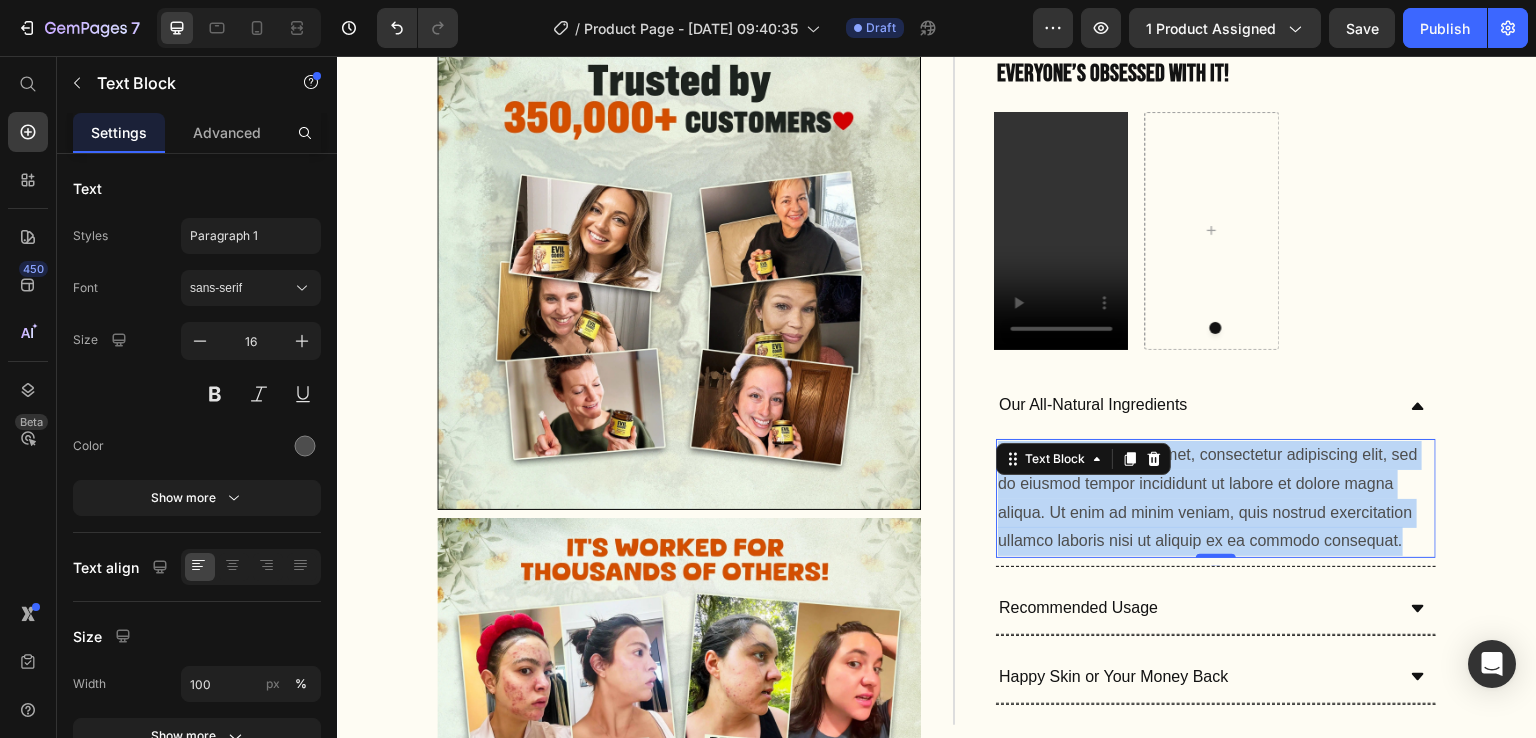 click on "Lorem ipsum dolor sit amet, consectetur adipiscing elit, sed do eiusmod tempor incididunt ut labore et dolore magna aliqua. Ut enim ad minim veniam, quis nostrud exercitation ullamco laboris nisi ut aliquip ex ea commodo consequat." at bounding box center (1216, 498) 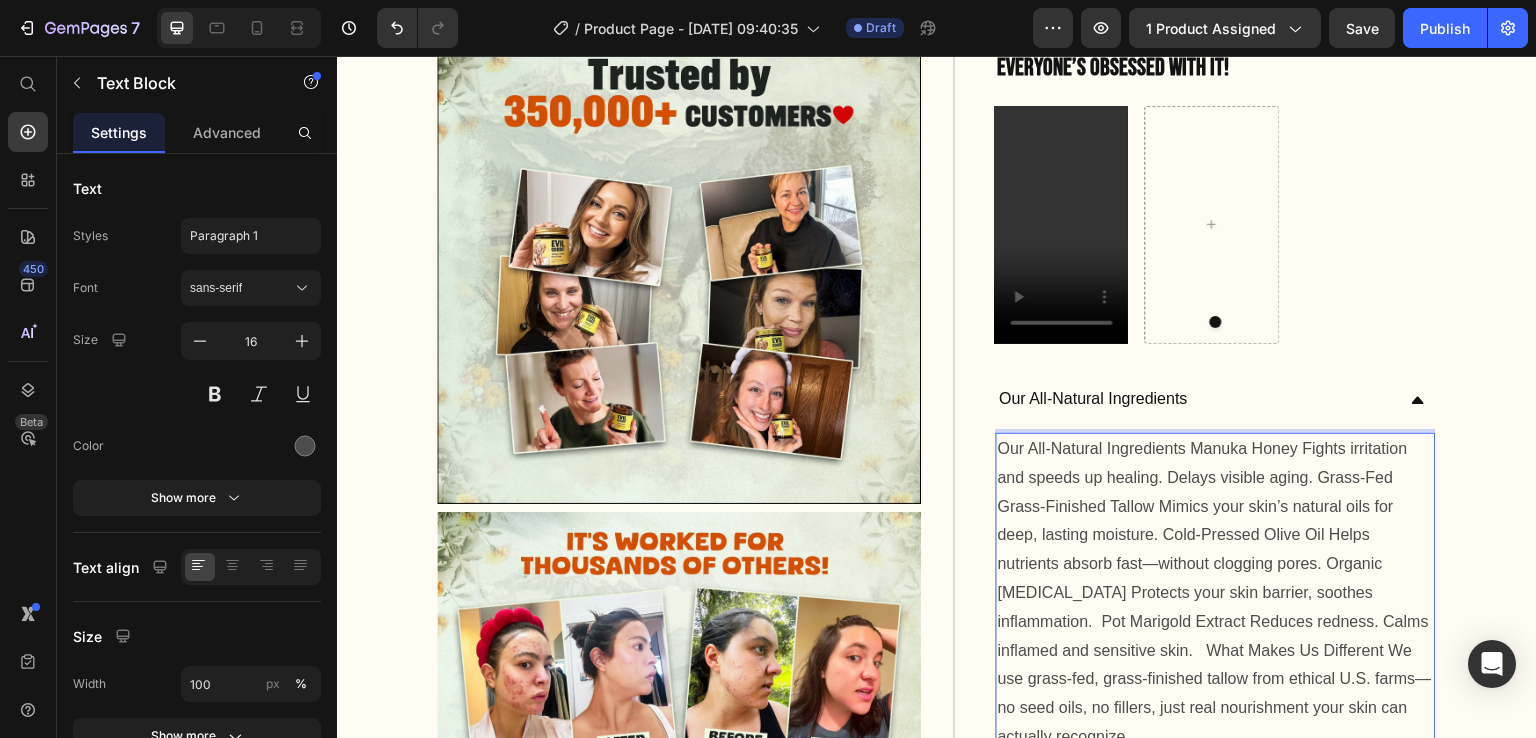 scroll, scrollTop: 1117, scrollLeft: 0, axis: vertical 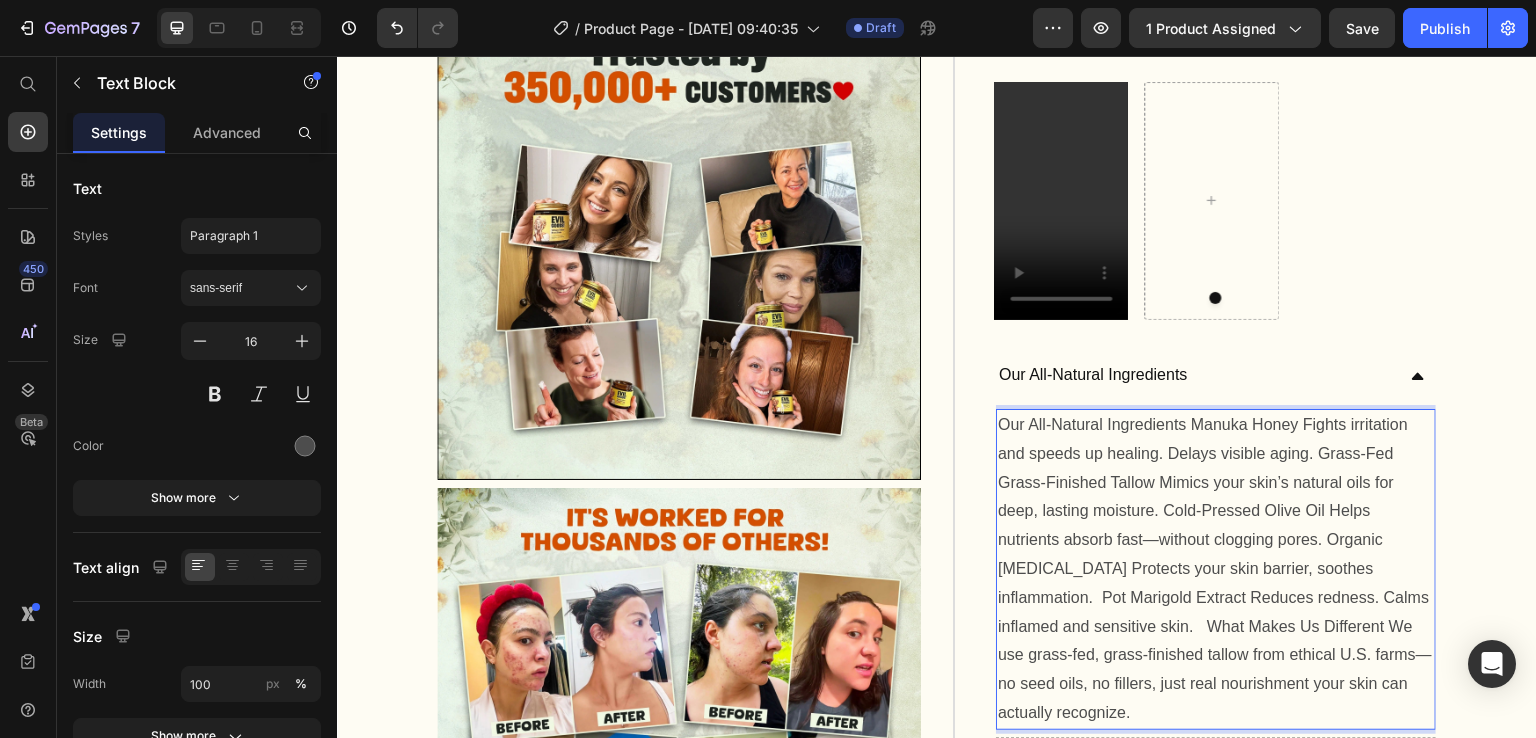 click on "Our All-Natural Ingredients Manuka Honey Fights irritation and speeds up healing. Delays visible aging. Grass-Fed Grass-Finished Tallow Mimics your skin’s natural oils for deep, lasting moisture. Cold-Pressed Olive Oil Helps nutrients absorb fast—without clogging pores. Organic Vitamin E Protects your skin barrier, soothes inflammation.  Pot Marigold Extract Reduces redness. Calms inflamed and sensitive skin.   What Makes Us Different We use grass-fed, grass-finished tallow from ethical U.S. farms—no seed oils, no fillers, just real nourishment your skin can actually recognize." at bounding box center (1216, 569) 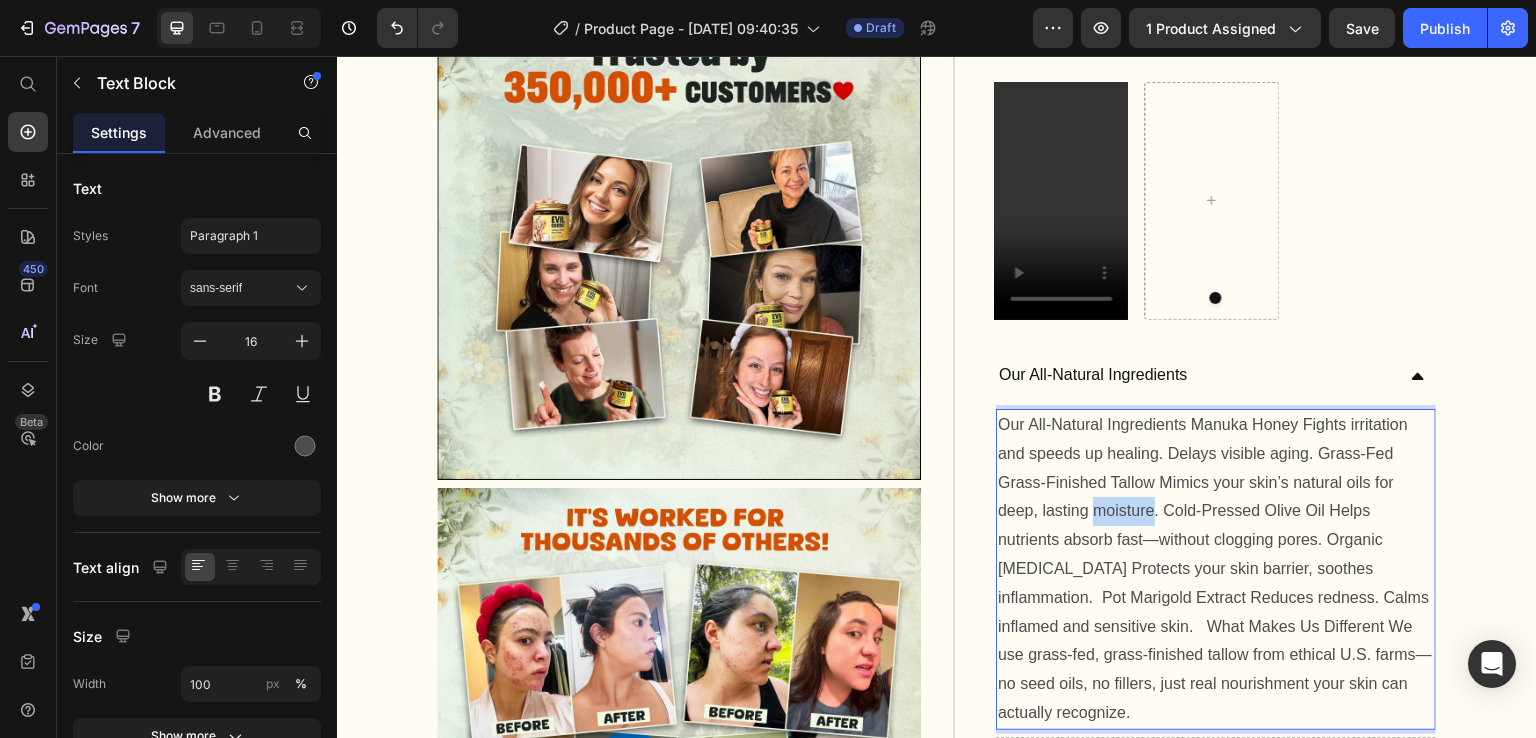 click on "Our All-Natural Ingredients Manuka Honey Fights irritation and speeds up healing. Delays visible aging. Grass-Fed Grass-Finished Tallow Mimics your skin’s natural oils for deep, lasting moisture. Cold-Pressed Olive Oil Helps nutrients absorb fast—without clogging pores. Organic Vitamin E Protects your skin barrier, soothes inflammation.  Pot Marigold Extract Reduces redness. Calms inflamed and sensitive skin.   What Makes Us Different We use grass-fed, grass-finished tallow from ethical U.S. farms—no seed oils, no fillers, just real nourishment your skin can actually recognize." at bounding box center [1216, 569] 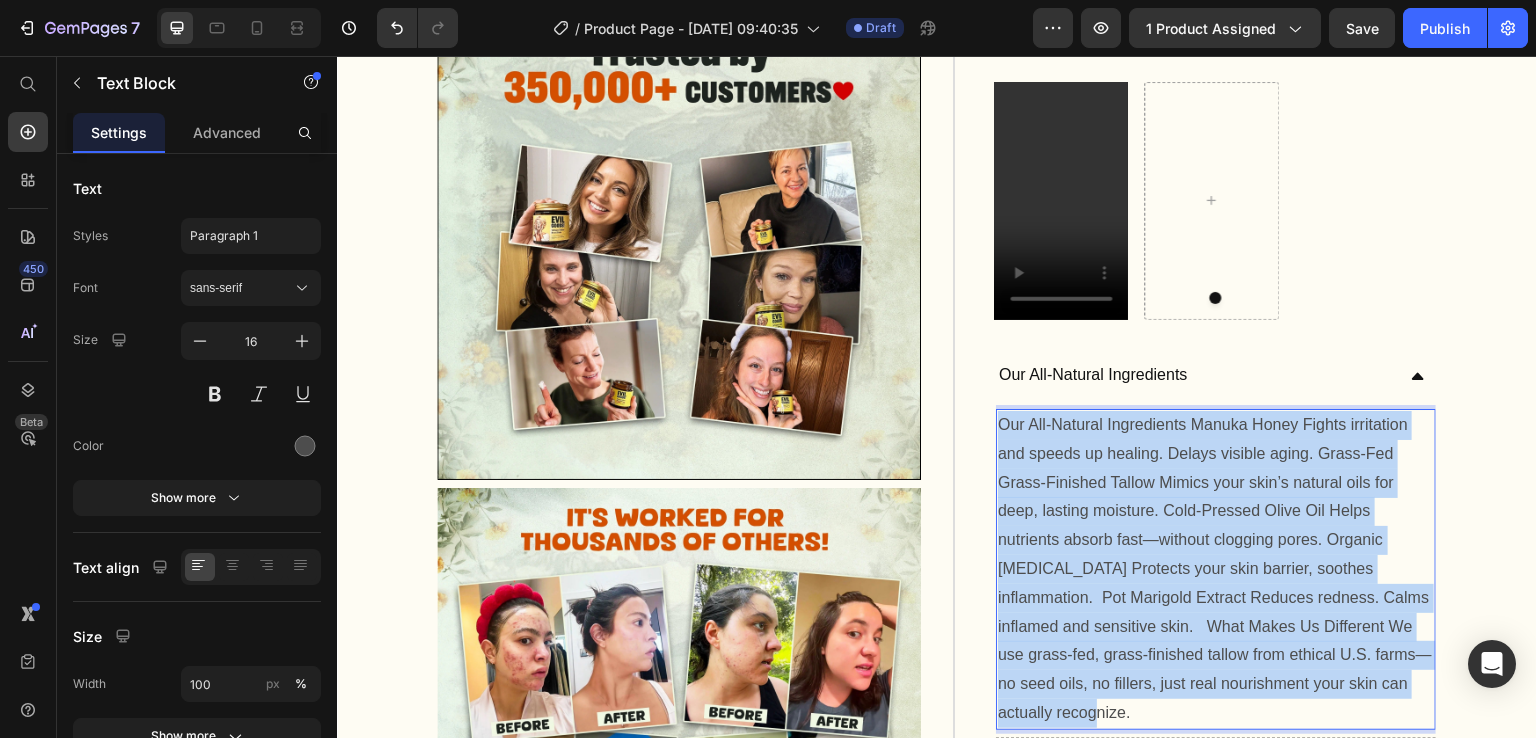 click on "Our All-Natural Ingredients Manuka Honey Fights irritation and speeds up healing. Delays visible aging. Grass-Fed Grass-Finished Tallow Mimics your skin’s natural oils for deep, lasting moisture. Cold-Pressed Olive Oil Helps nutrients absorb fast—without clogging pores. Organic Vitamin E Protects your skin barrier, soothes inflammation.  Pot Marigold Extract Reduces redness. Calms inflamed and sensitive skin.   What Makes Us Different We use grass-fed, grass-finished tallow from ethical U.S. farms—no seed oils, no fillers, just real nourishment your skin can actually recognize." at bounding box center (1216, 569) 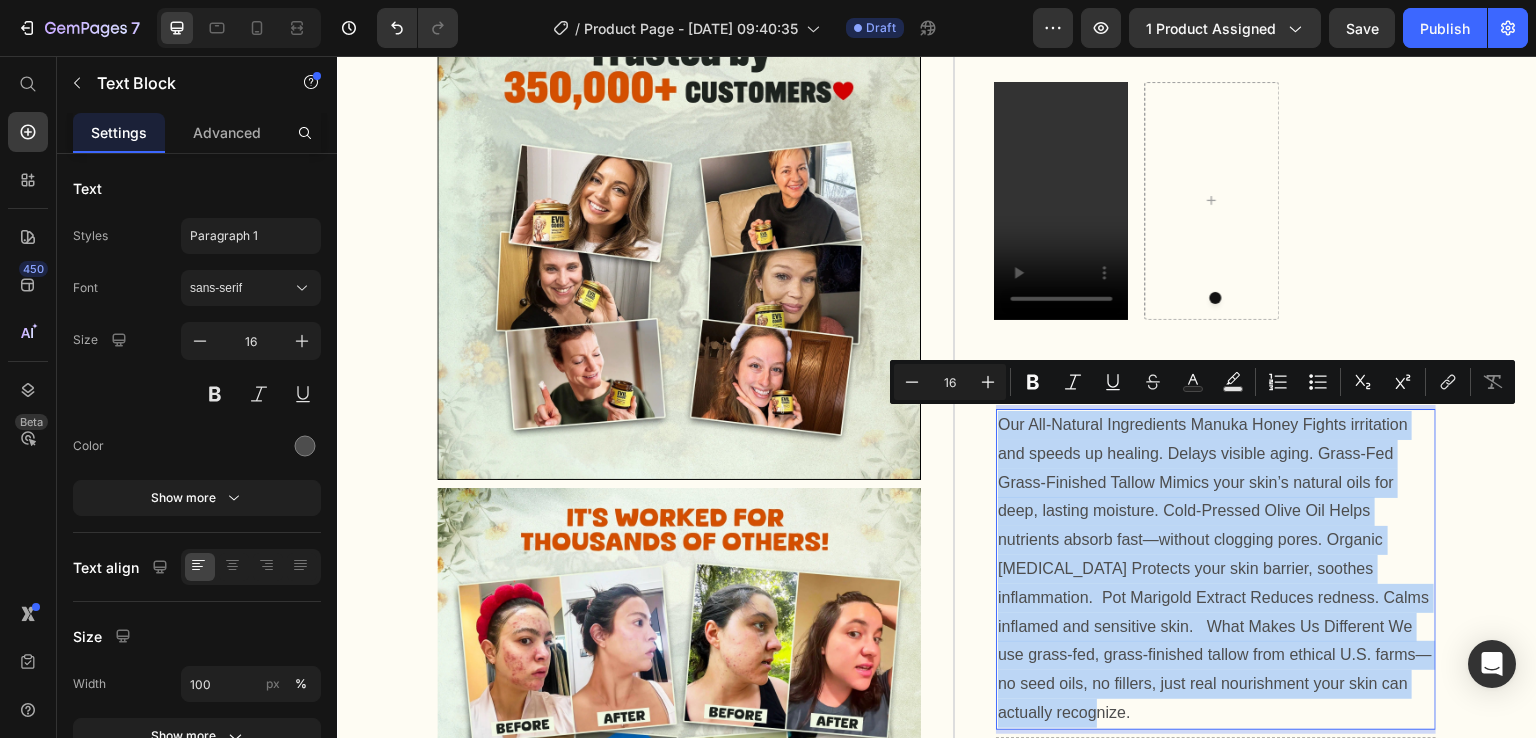 click on "Our All-Natural Ingredients Manuka Honey Fights irritation and speeds up healing. Delays visible aging. Grass-Fed Grass-Finished Tallow Mimics your skin’s natural oils for deep, lasting moisture. Cold-Pressed Olive Oil Helps nutrients absorb fast—without clogging pores. Organic Vitamin E Protects your skin barrier, soothes inflammation.  Pot Marigold Extract Reduces redness. Calms inflamed and sensitive skin.   What Makes Us Different We use grass-fed, grass-finished tallow from ethical U.S. farms—no seed oils, no fillers, just real nourishment your skin can actually recognize." at bounding box center (1216, 569) 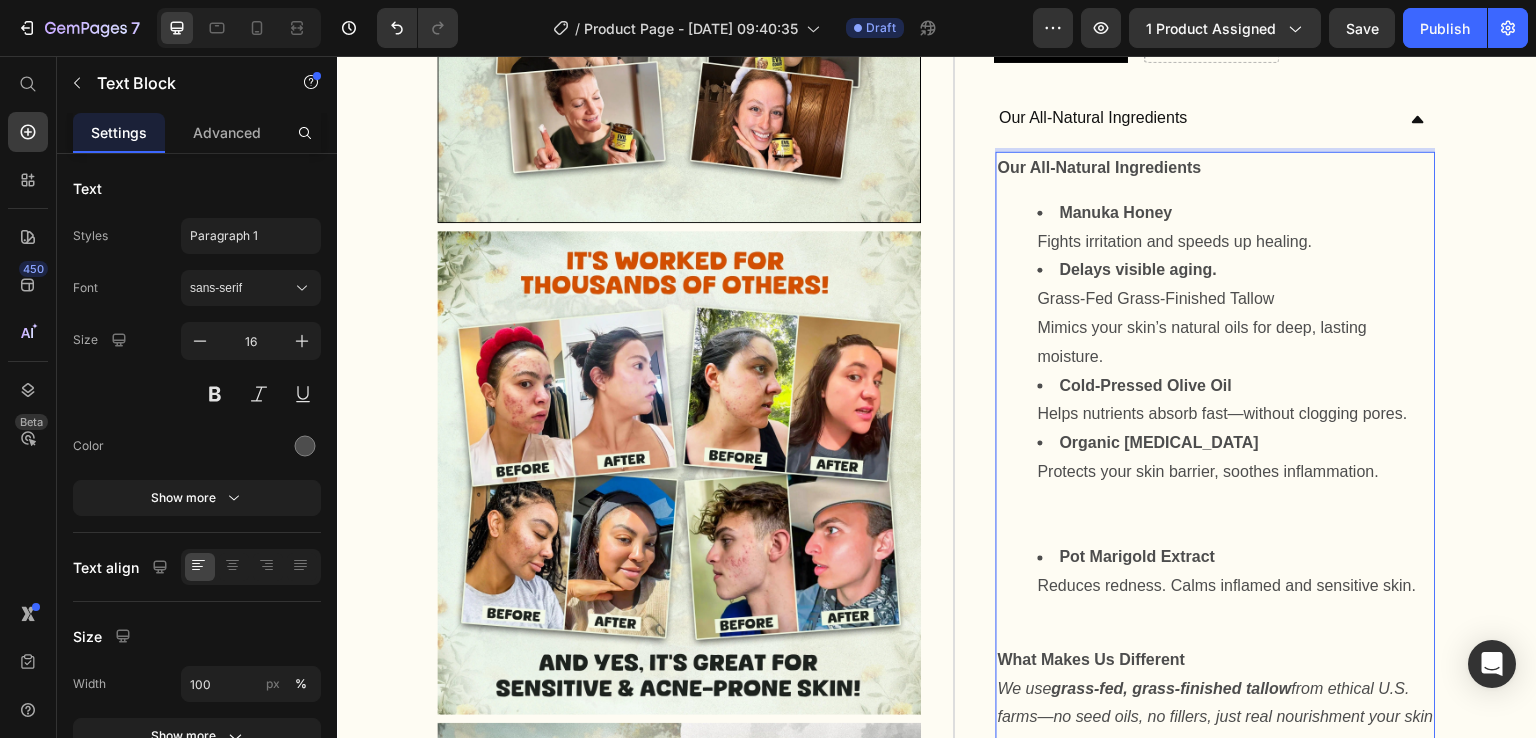 scroll, scrollTop: 1373, scrollLeft: 0, axis: vertical 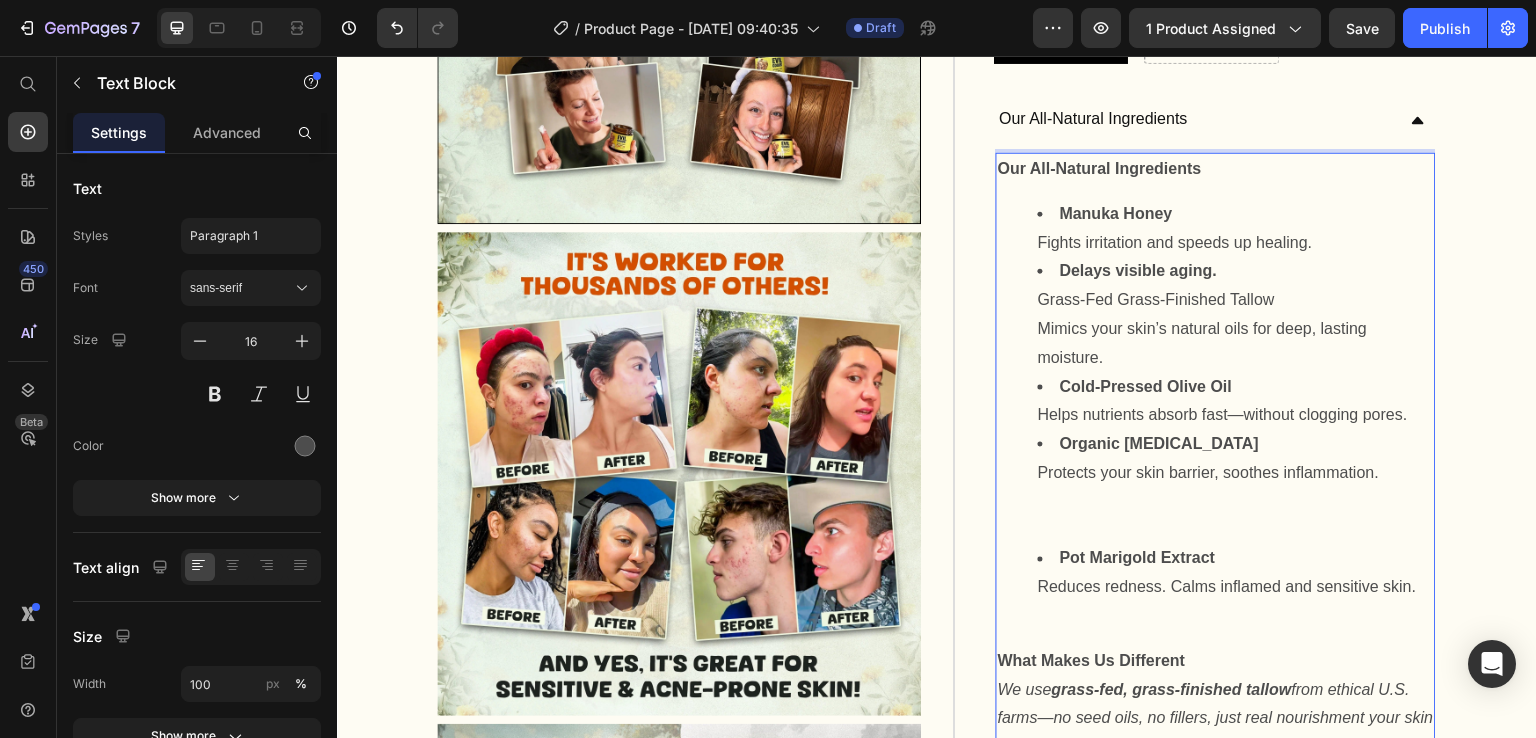 click on "Organic Vitamin E Protects your skin barrier, soothes inflammation." at bounding box center (1236, 487) 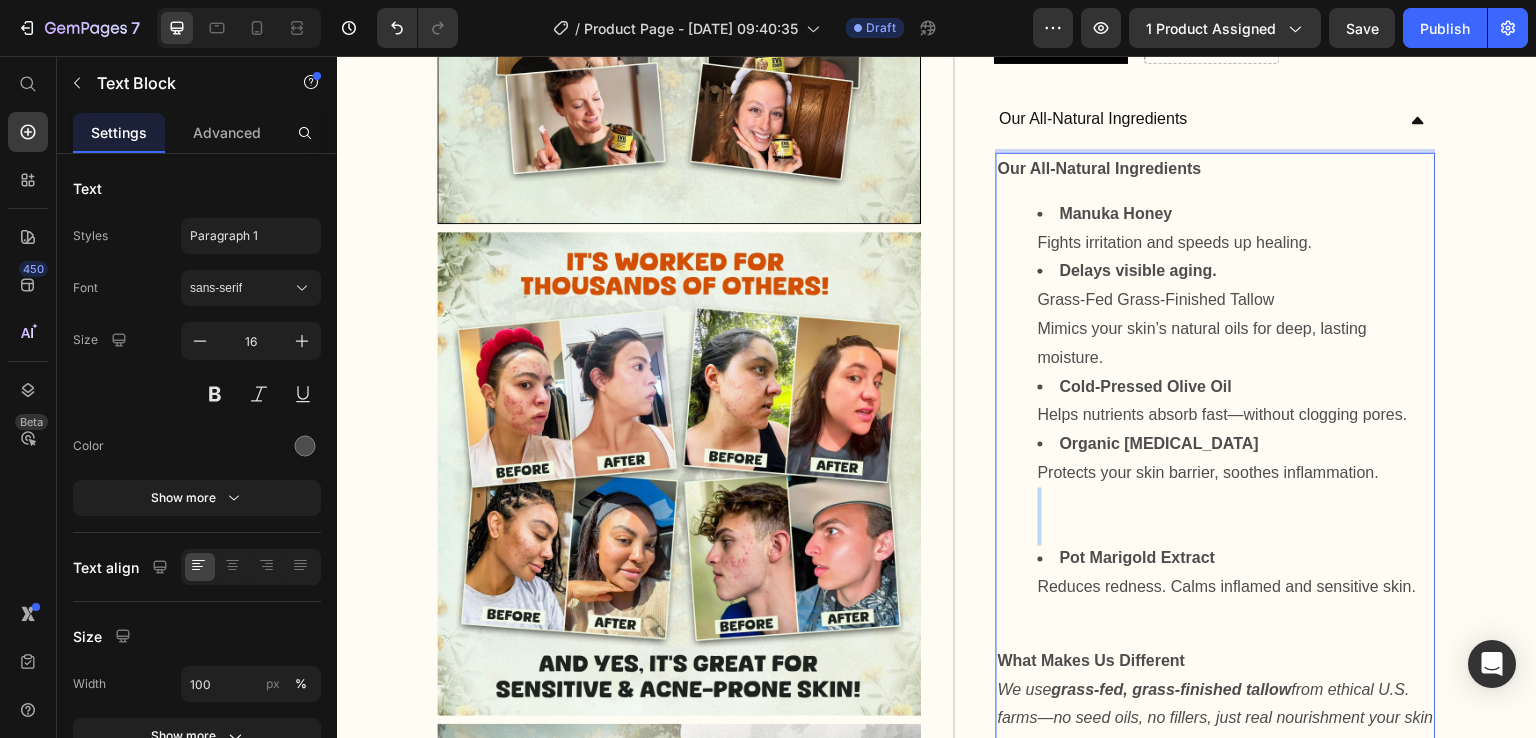 click on "Organic Vitamin E Protects your skin barrier, soothes inflammation." at bounding box center [1236, 487] 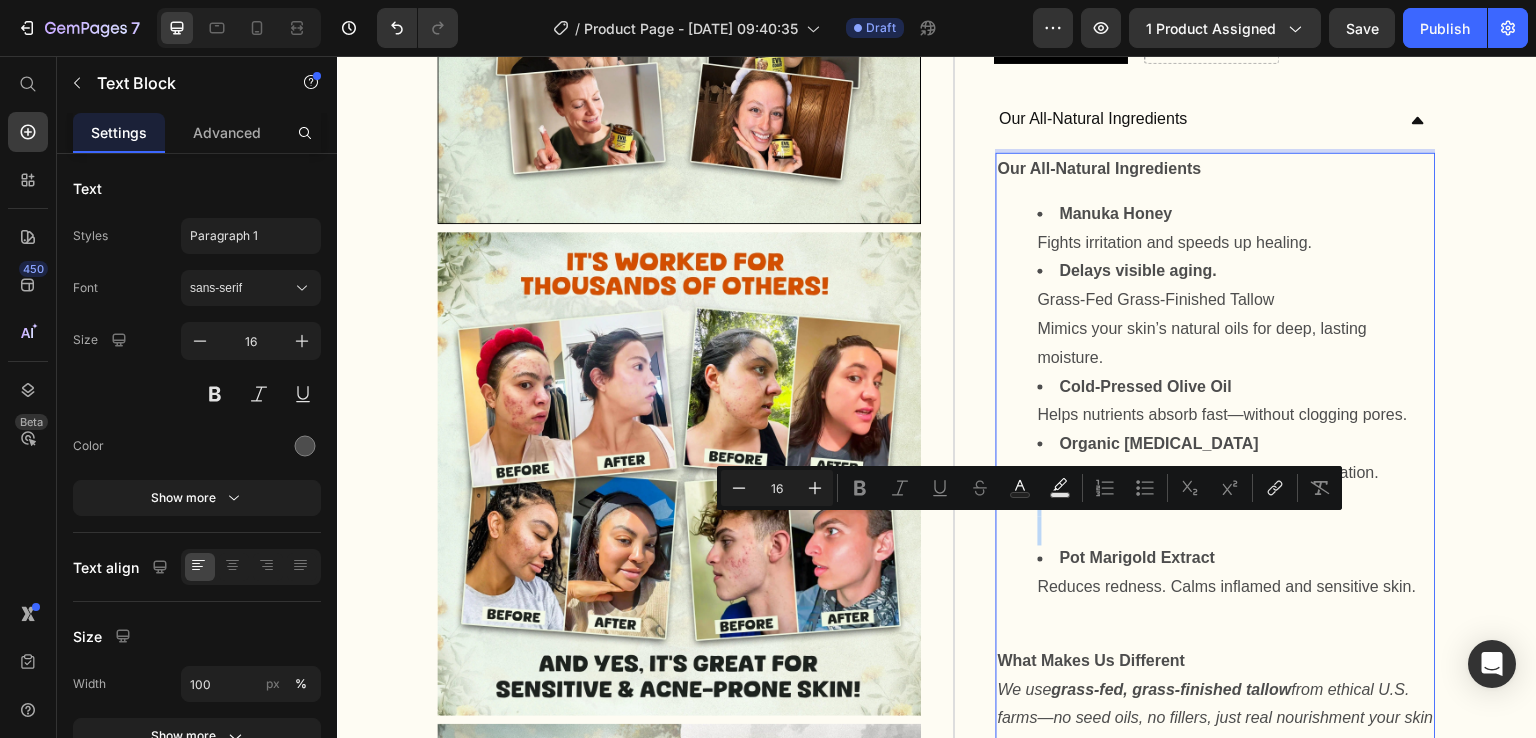 click on "Organic Vitamin E Protects your skin barrier, soothes inflammation." at bounding box center (1236, 487) 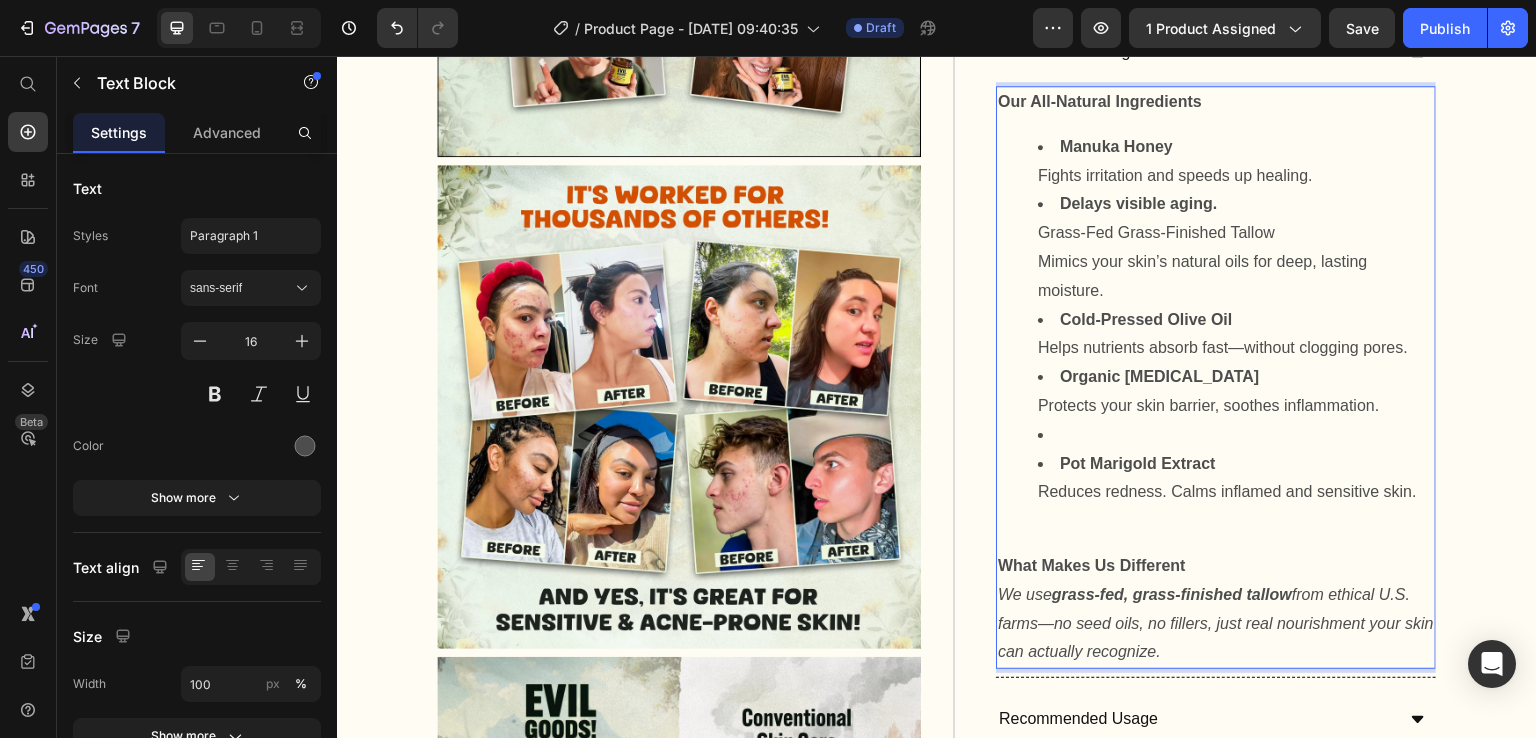 scroll, scrollTop: 1414, scrollLeft: 0, axis: vertical 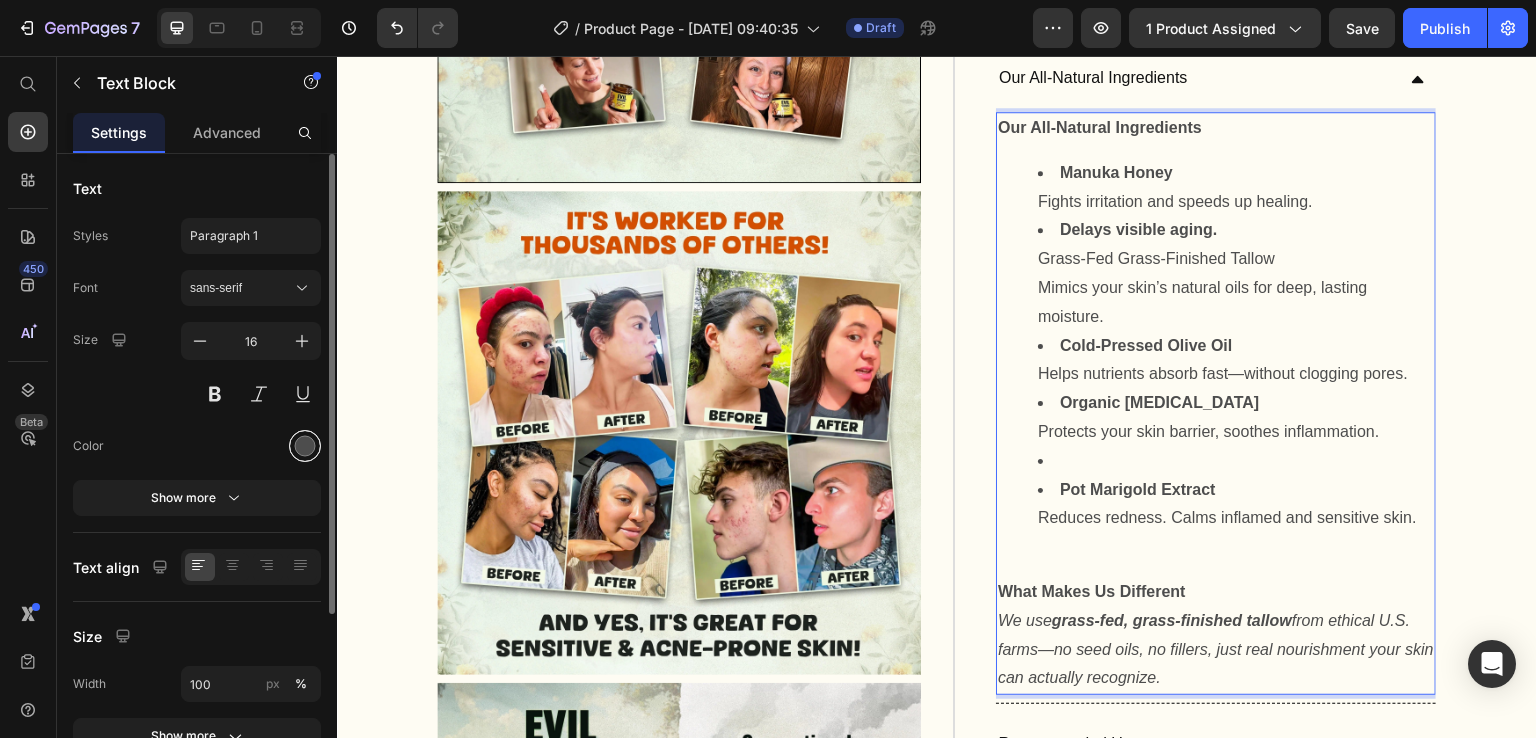 click at bounding box center [305, 446] 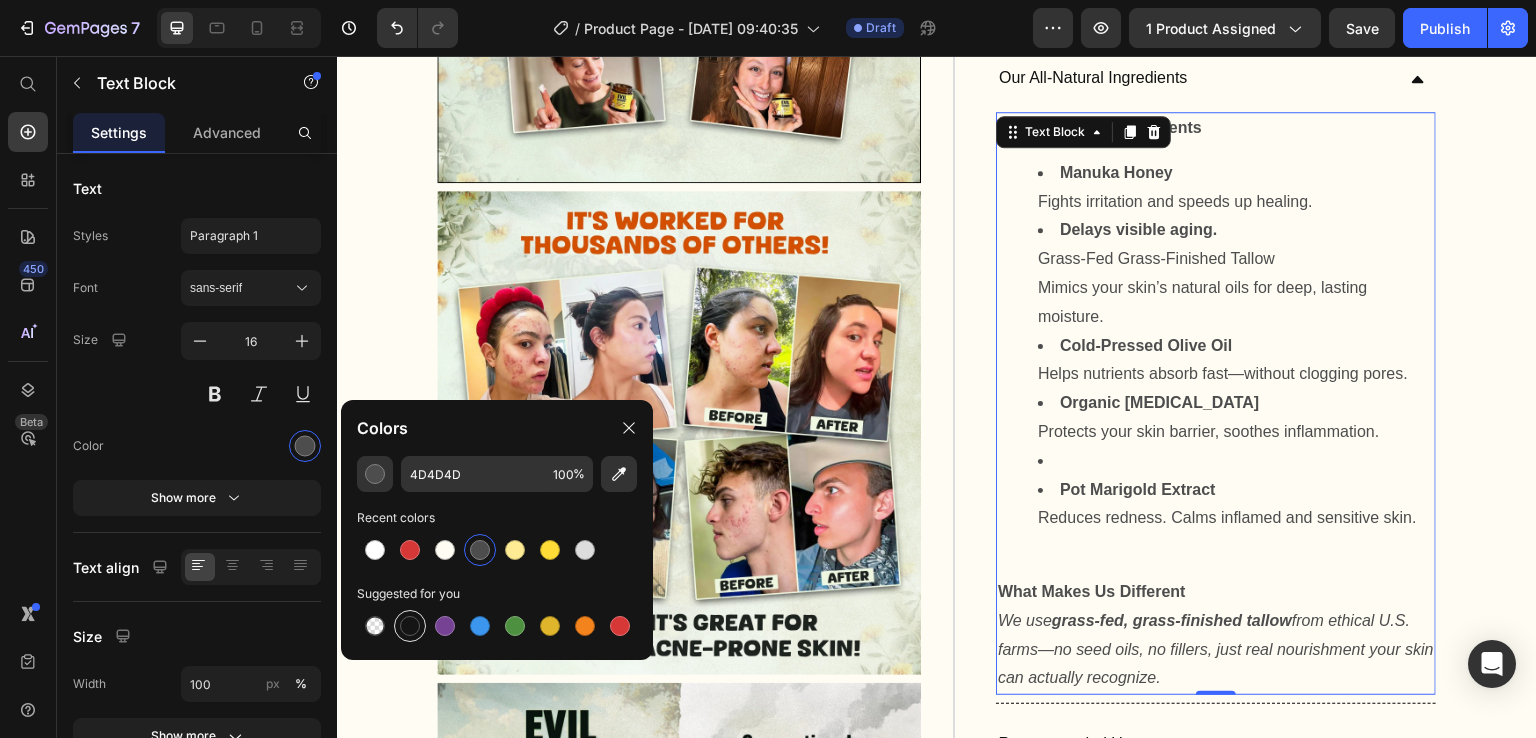 click at bounding box center (410, 626) 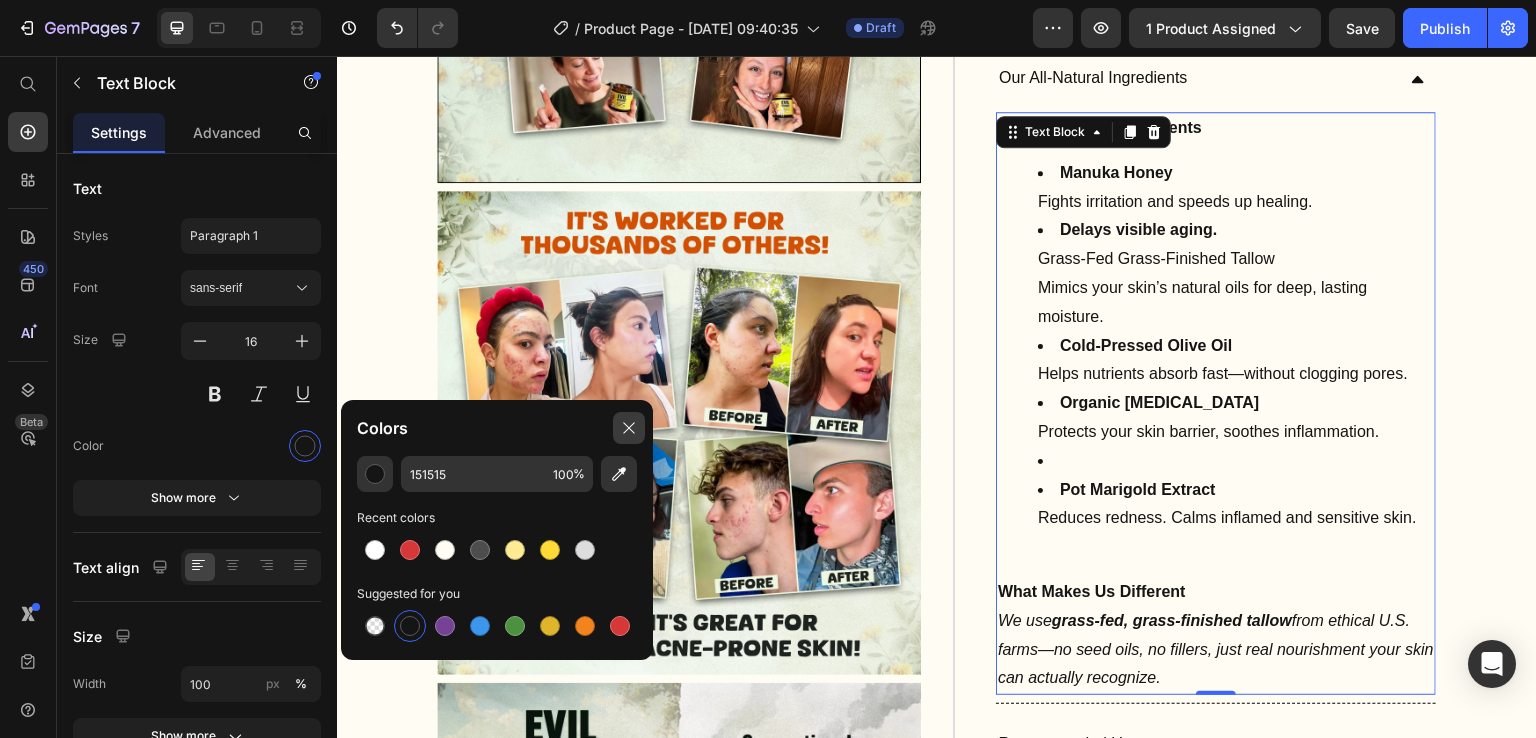 click 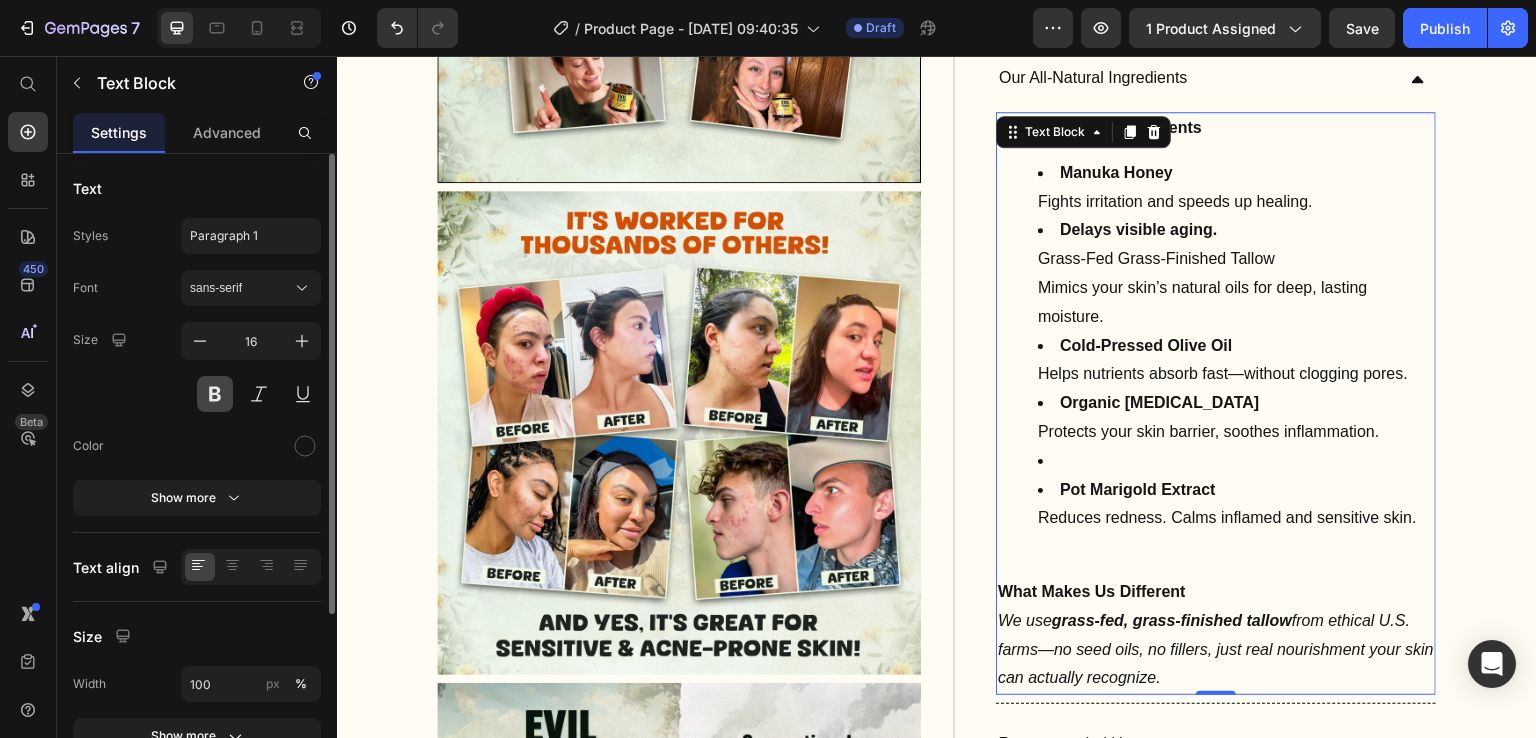 click at bounding box center [215, 394] 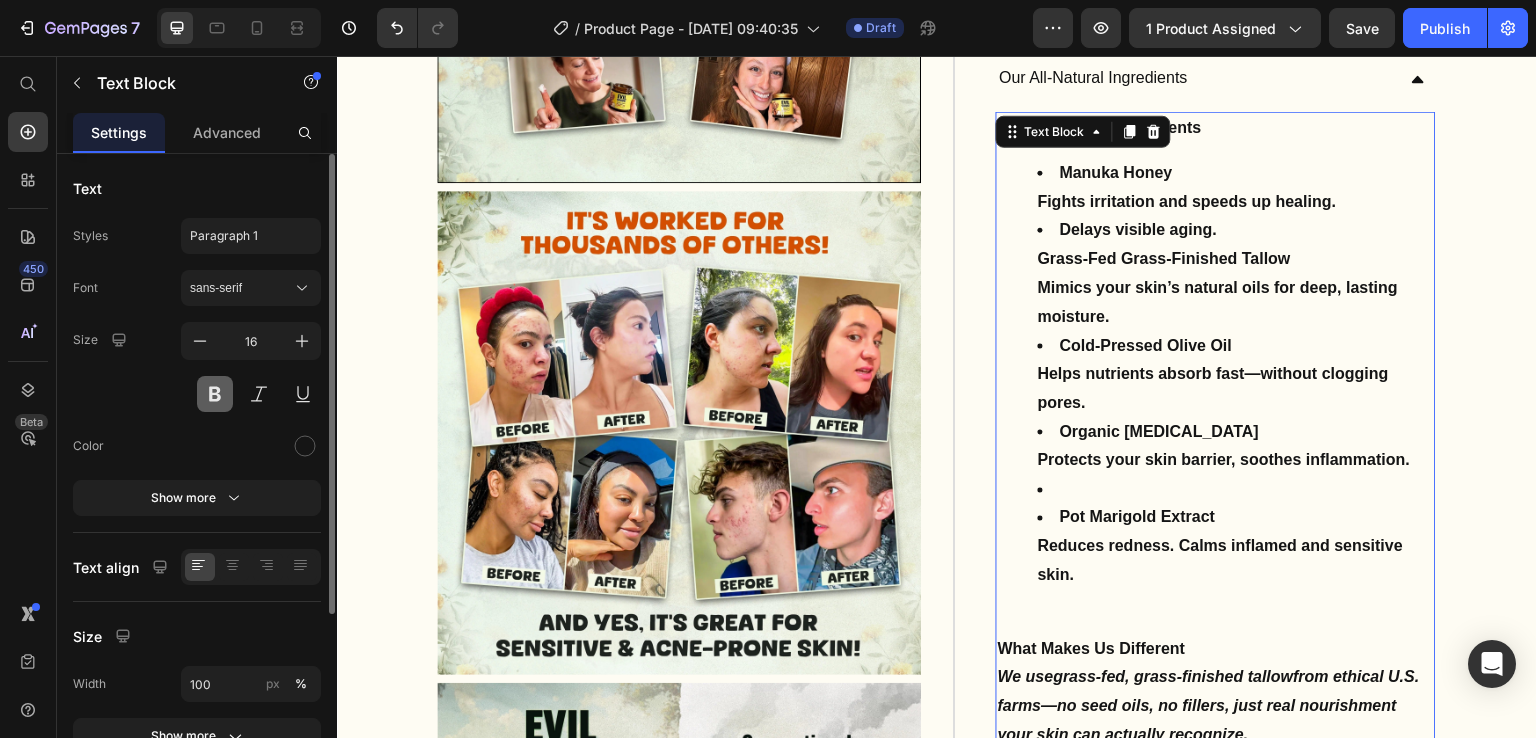 click at bounding box center [215, 394] 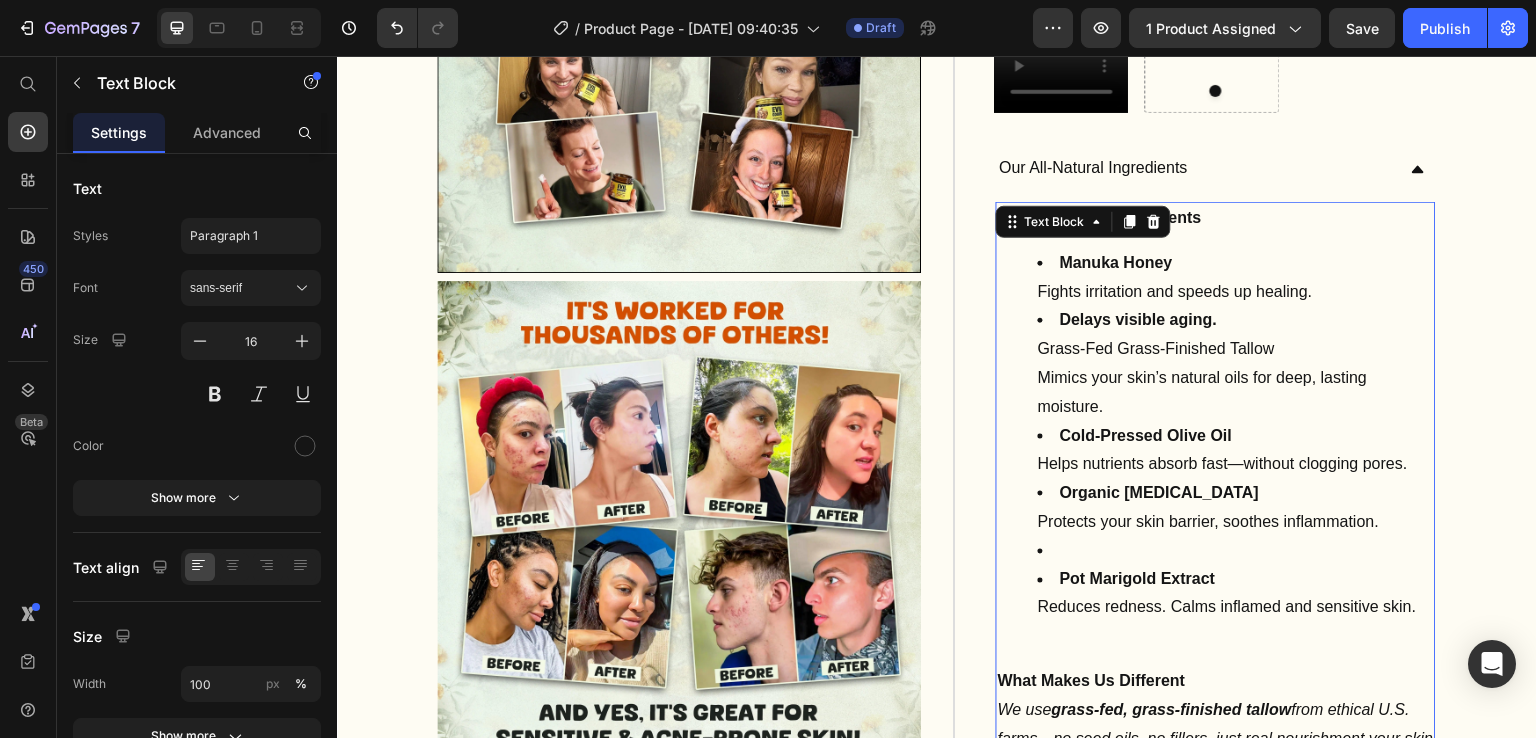 scroll, scrollTop: 1322, scrollLeft: 0, axis: vertical 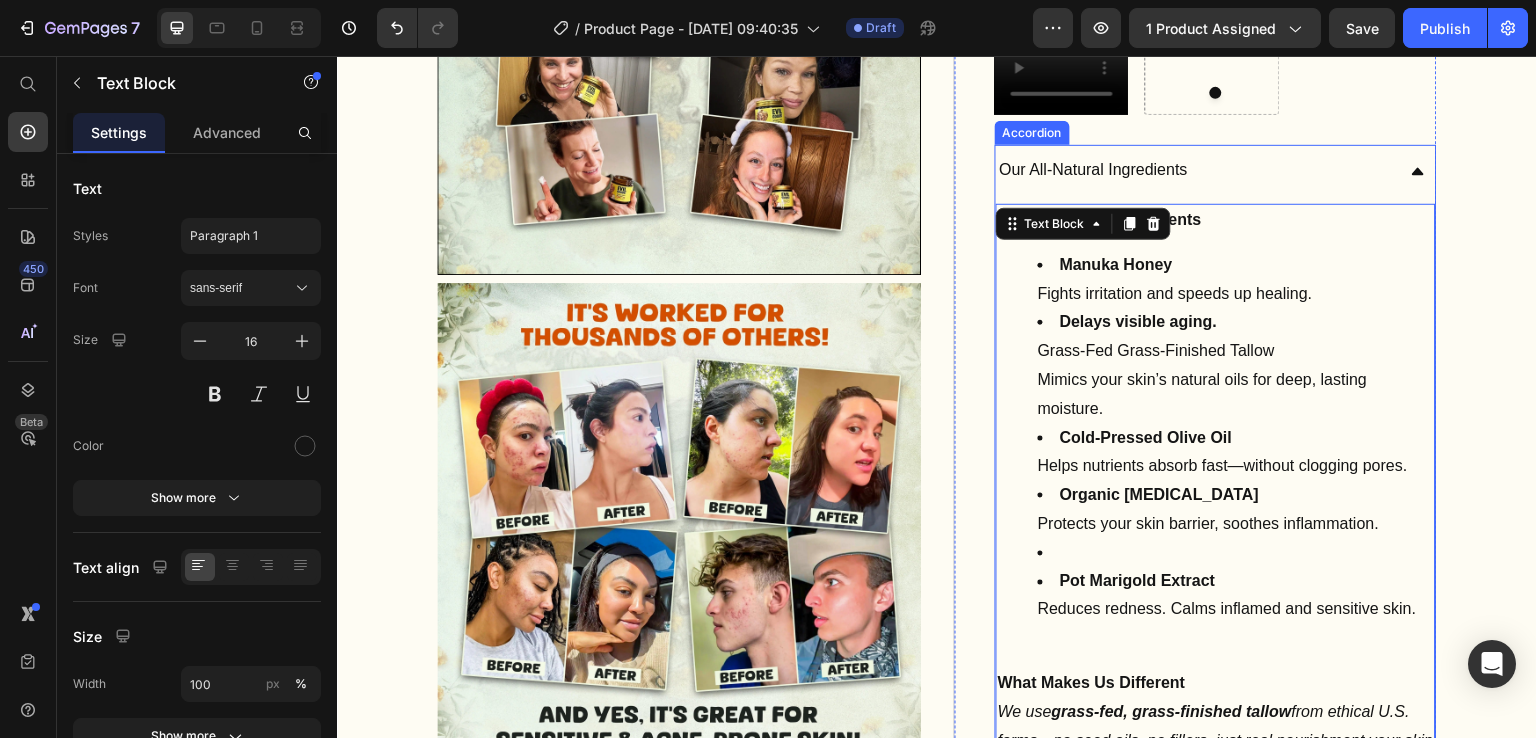 click on "Our All-Natural Ingredients" at bounding box center (1216, 170) 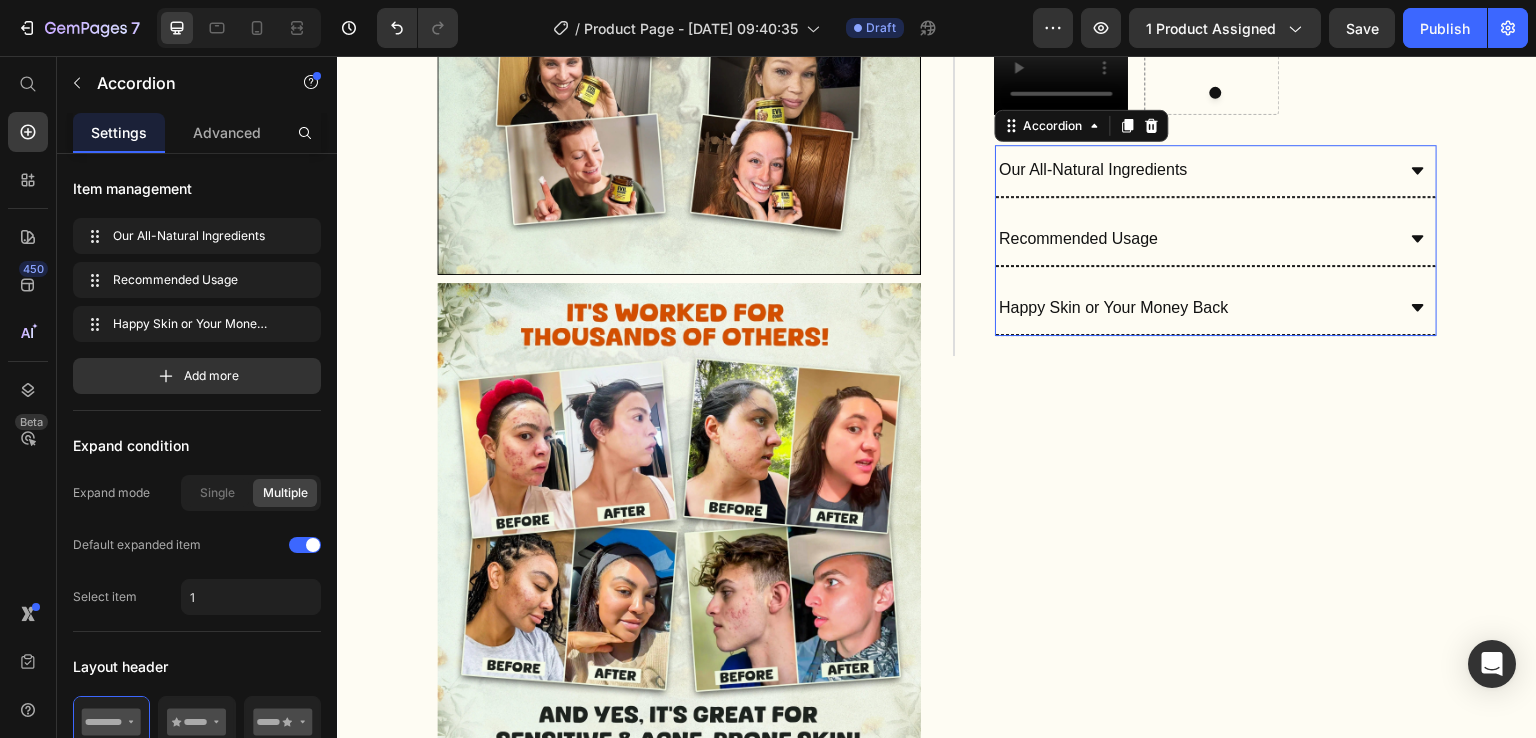 scroll, scrollTop: 0, scrollLeft: 0, axis: both 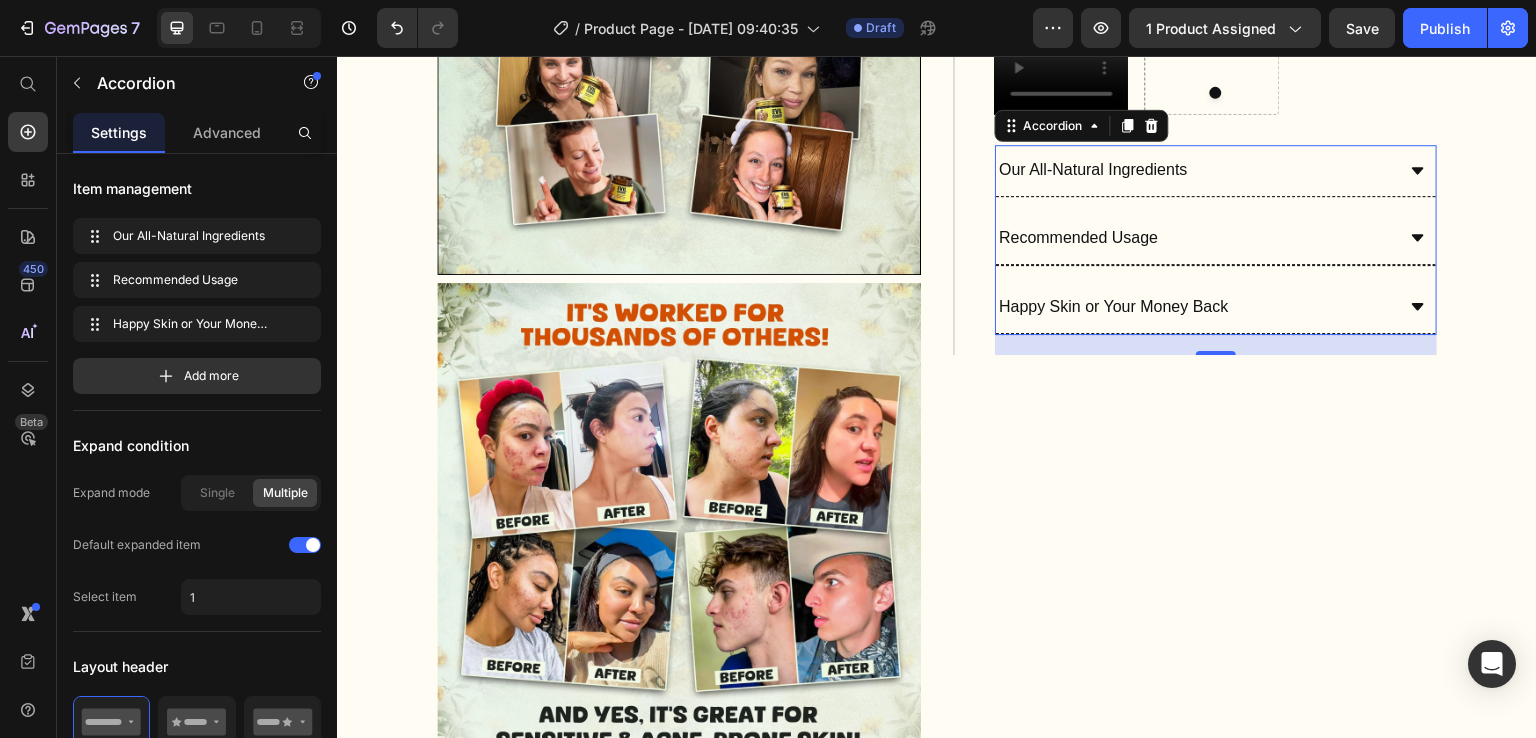 click on "Recommended Usage" at bounding box center (1216, 239) 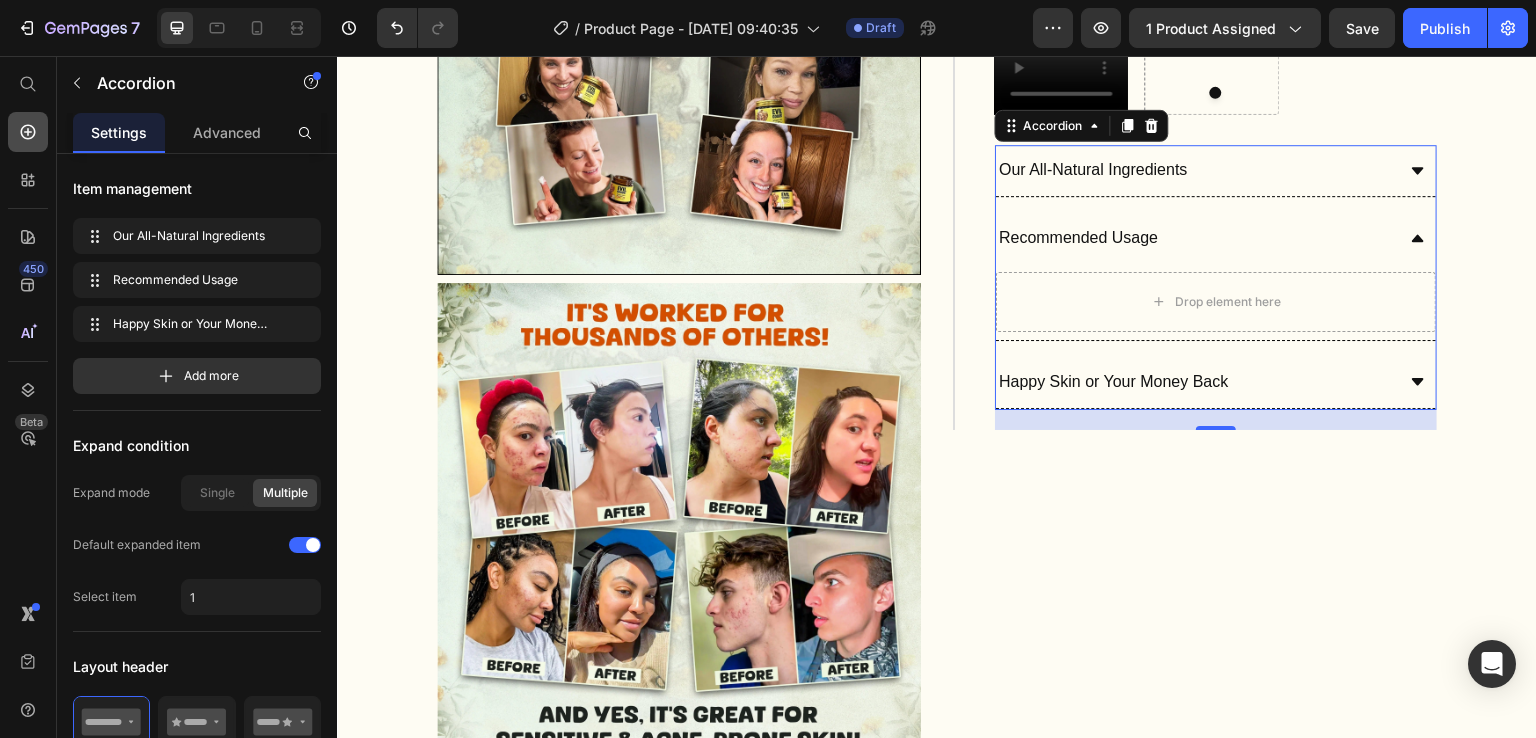 click 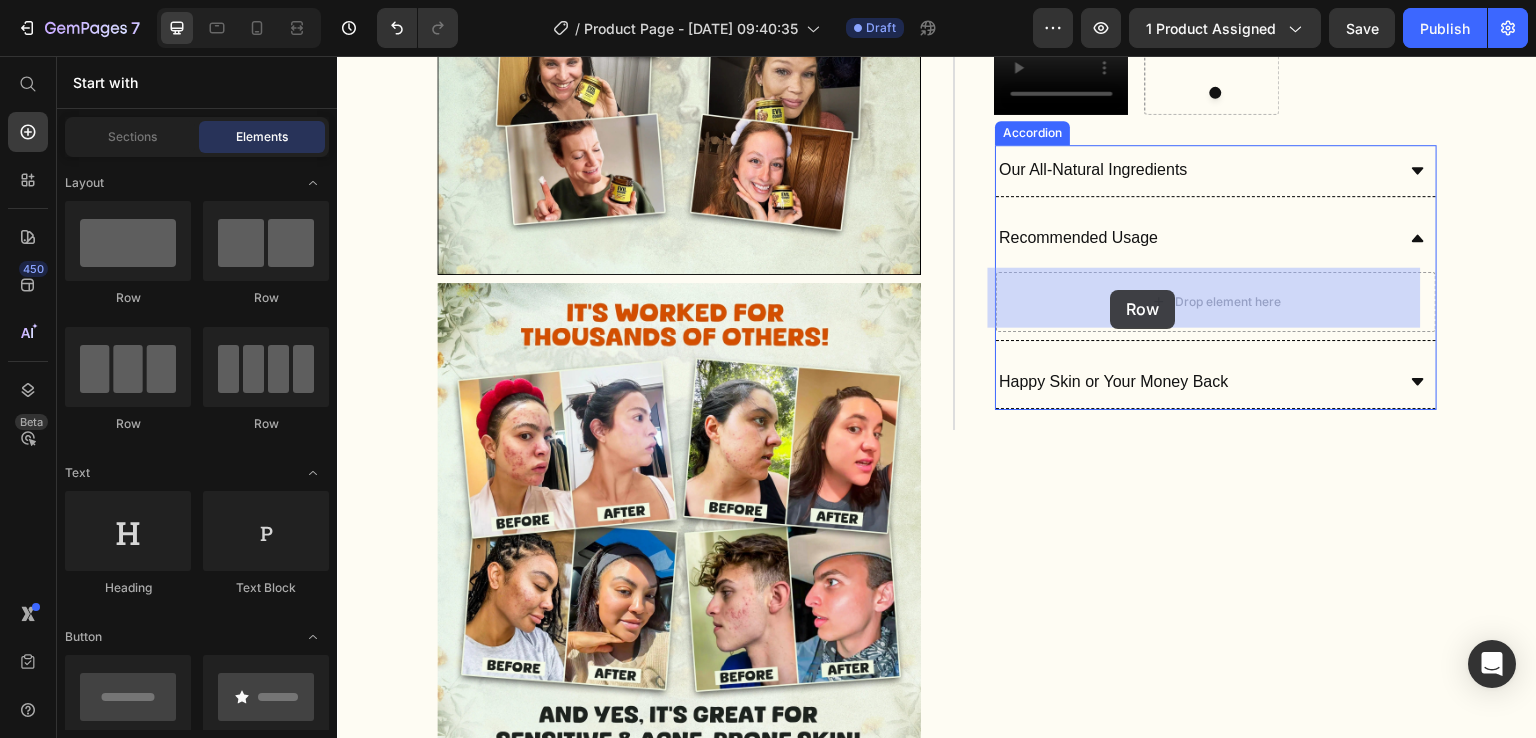 drag, startPoint x: 471, startPoint y: 314, endPoint x: 1111, endPoint y: 290, distance: 640.4498 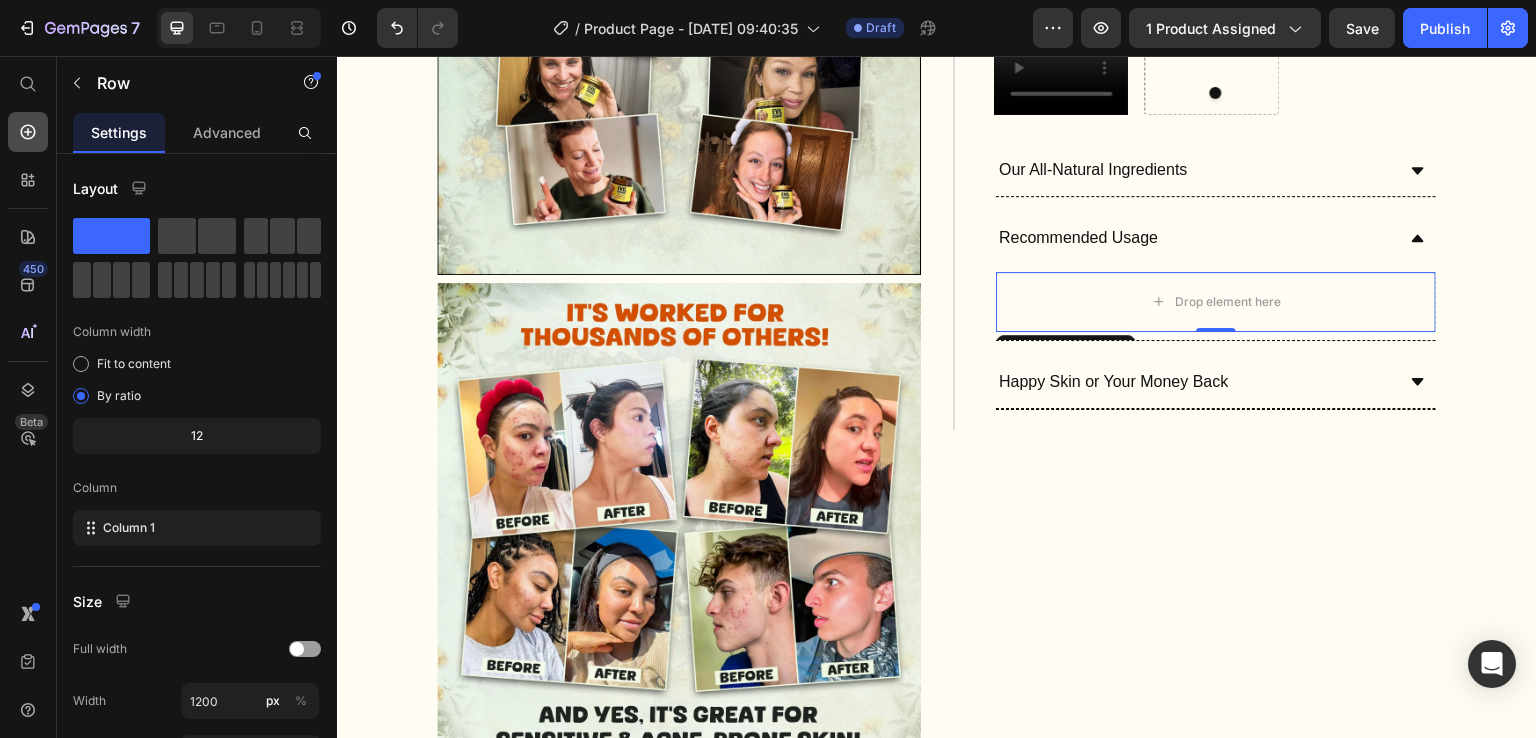 click 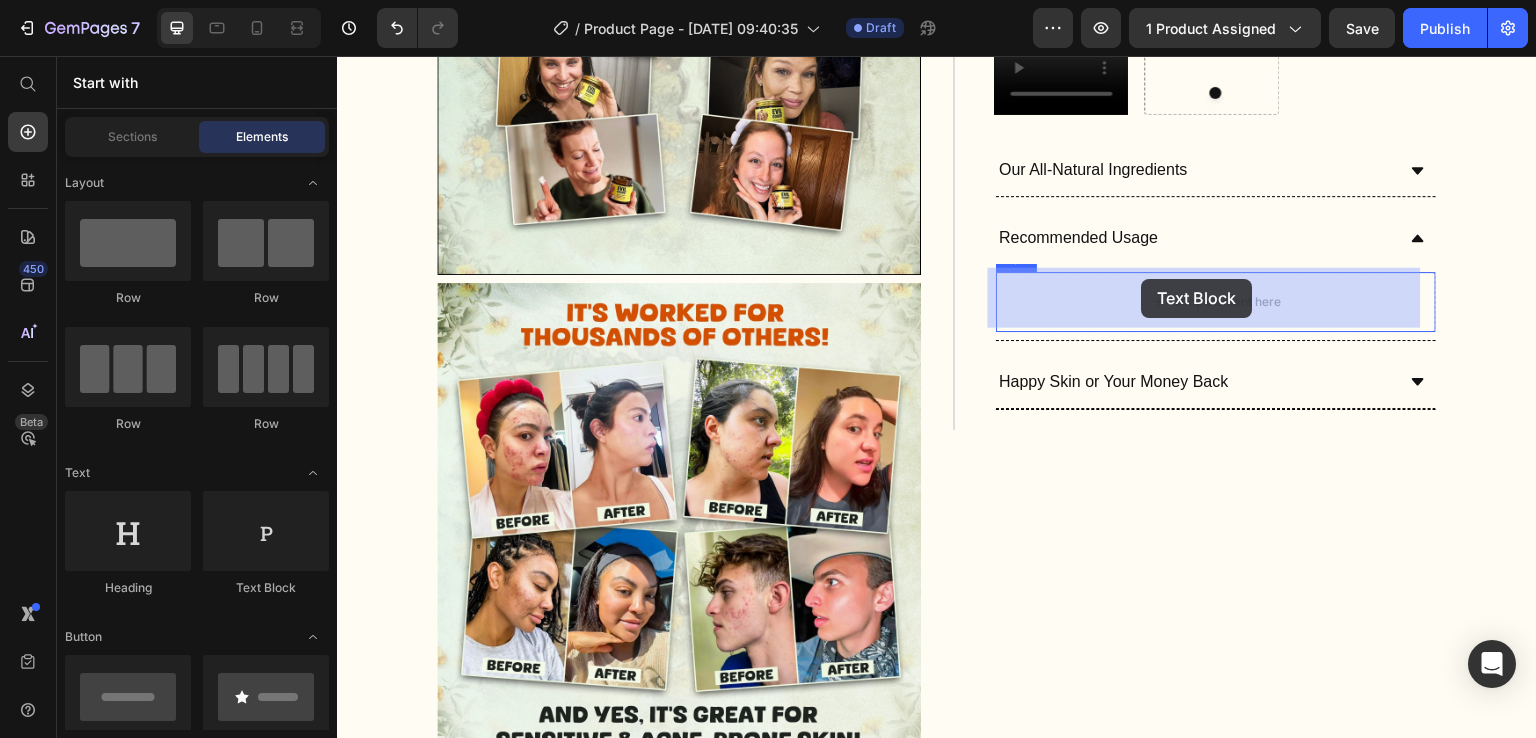 drag, startPoint x: 626, startPoint y: 582, endPoint x: 1142, endPoint y: 279, distance: 598.3853 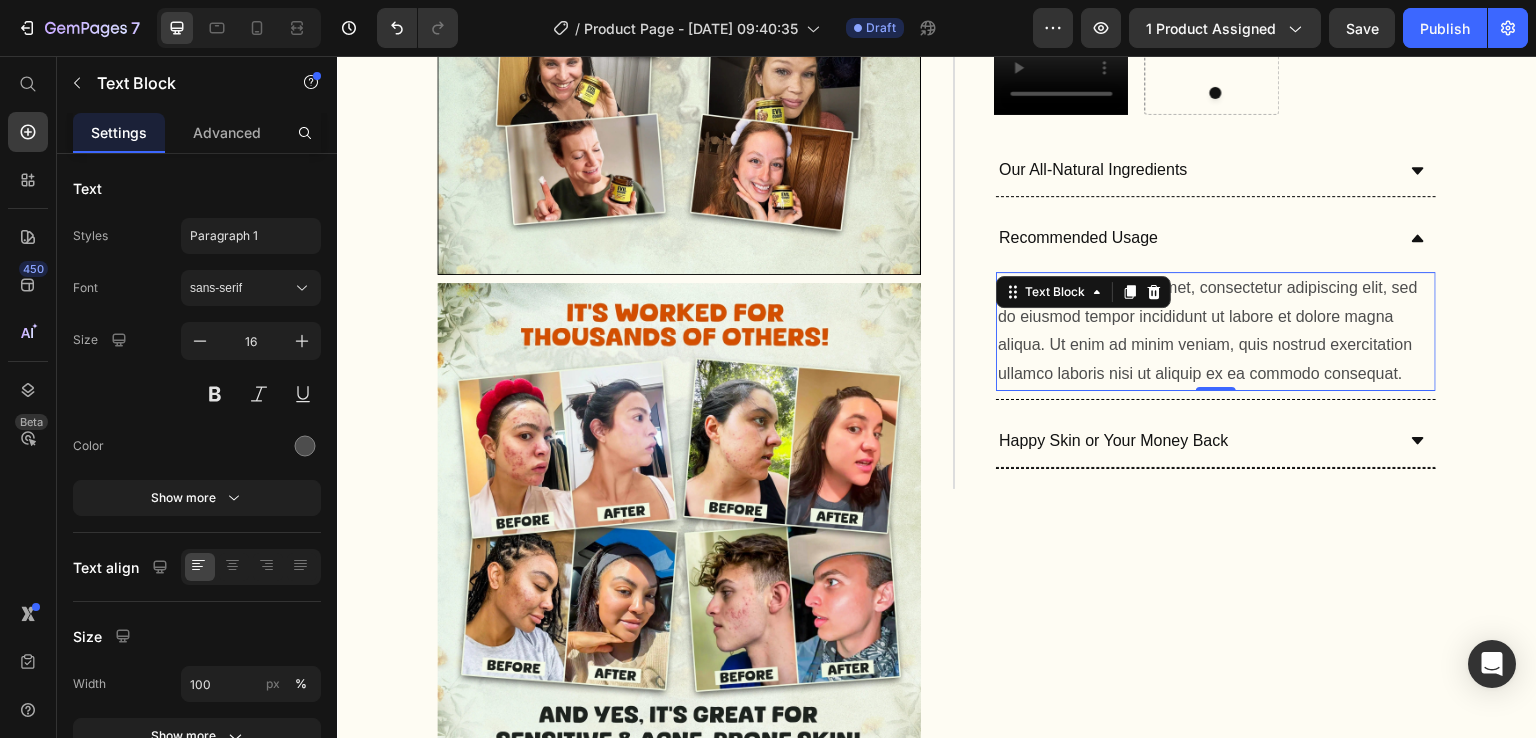 click on "Lorem ipsum dolor sit amet, consectetur adipiscing elit, sed do eiusmod tempor incididunt ut labore et dolore magna aliqua. Ut enim ad minim veniam, quis nostrud exercitation ullamco laboris nisi ut aliquip ex ea commodo consequat." at bounding box center (1216, 331) 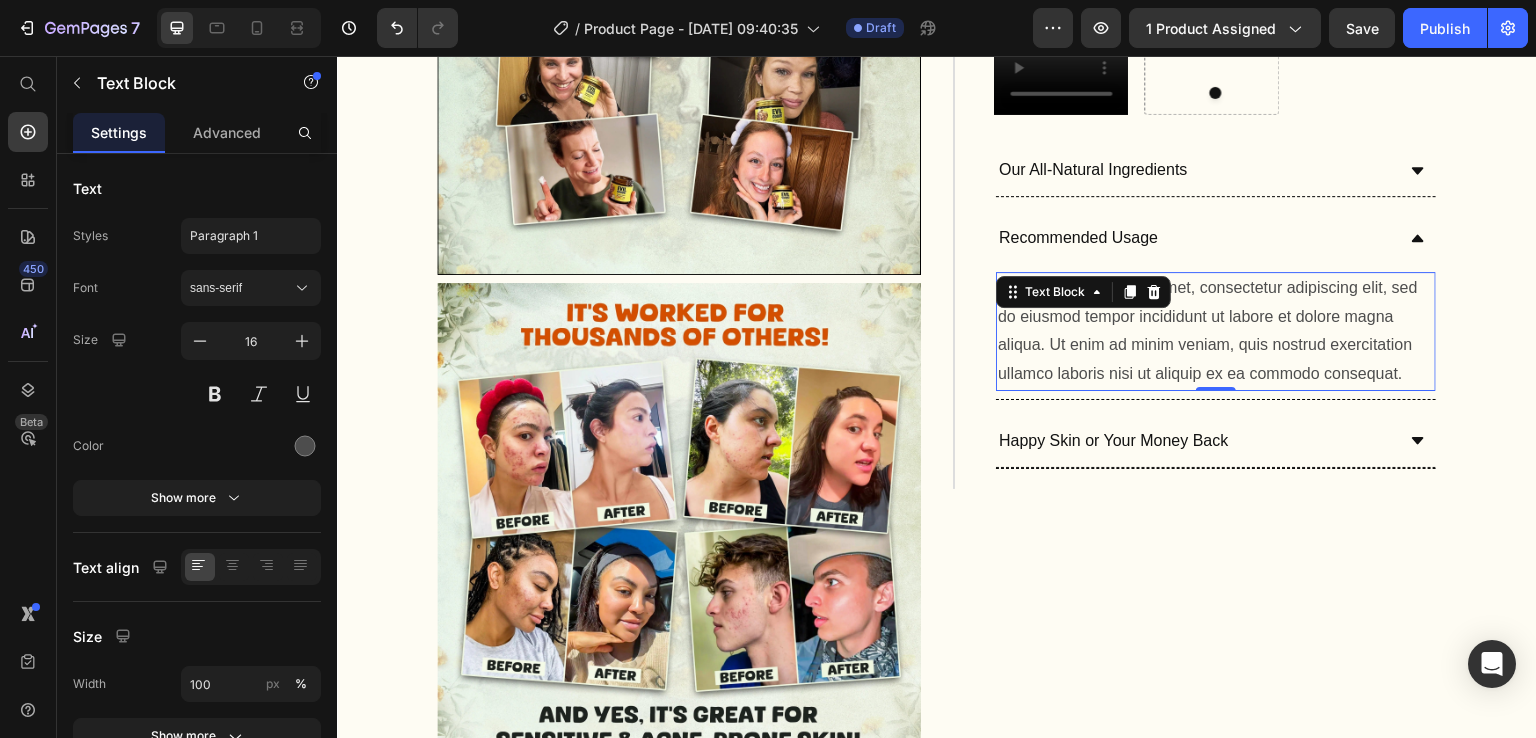 click on "Lorem ipsum dolor sit amet, consectetur adipiscing elit, sed do eiusmod tempor incididunt ut labore et dolore magna aliqua. Ut enim ad minim veniam, quis nostrud exercitation ullamco laboris nisi ut aliquip ex ea commodo consequat." at bounding box center (1216, 331) 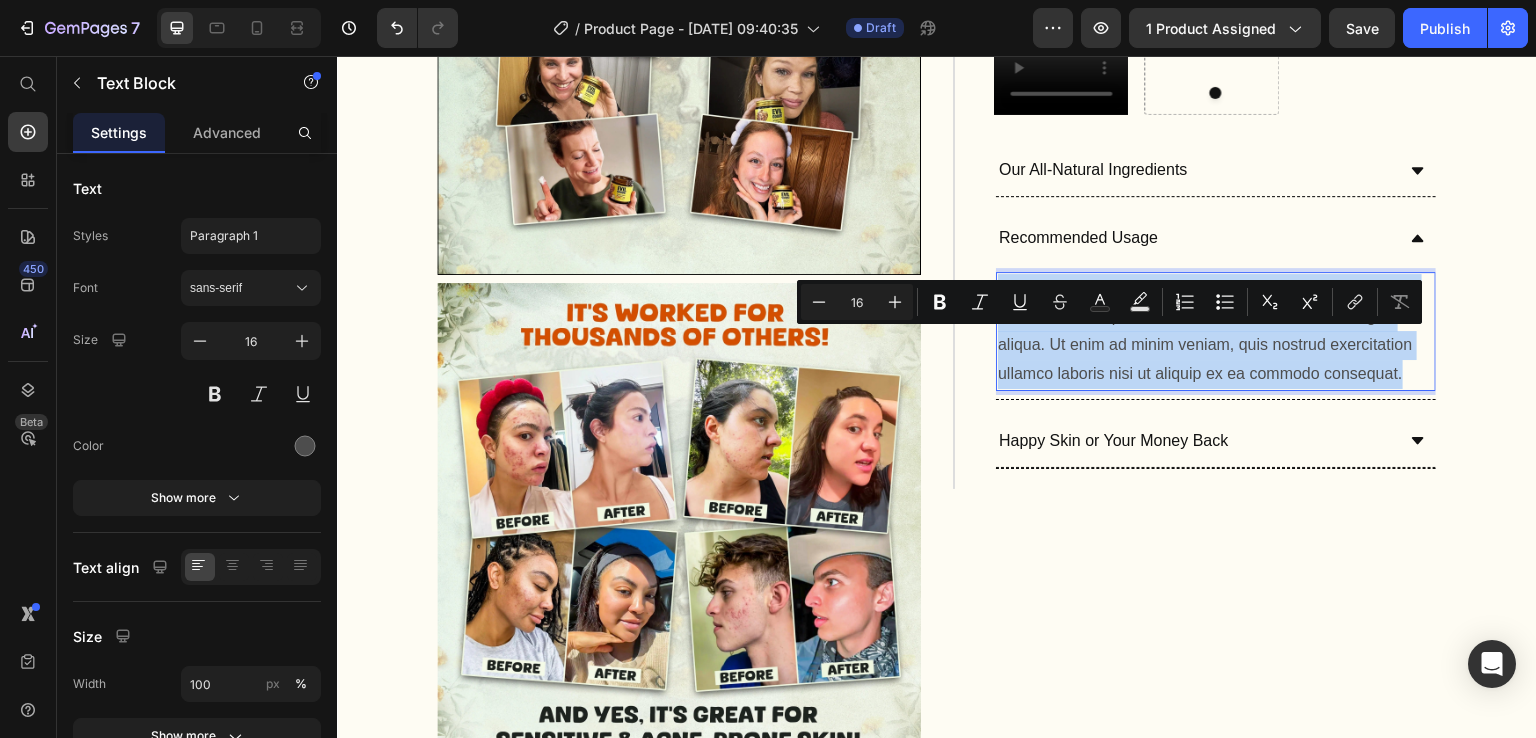 click on "Lorem ipsum dolor sit amet, consectetur adipiscing elit, sed do eiusmod tempor incididunt ut labore et dolore magna aliqua. Ut enim ad minim veniam, quis nostrud exercitation ullamco laboris nisi ut aliquip ex ea commodo consequat." at bounding box center [1216, 331] 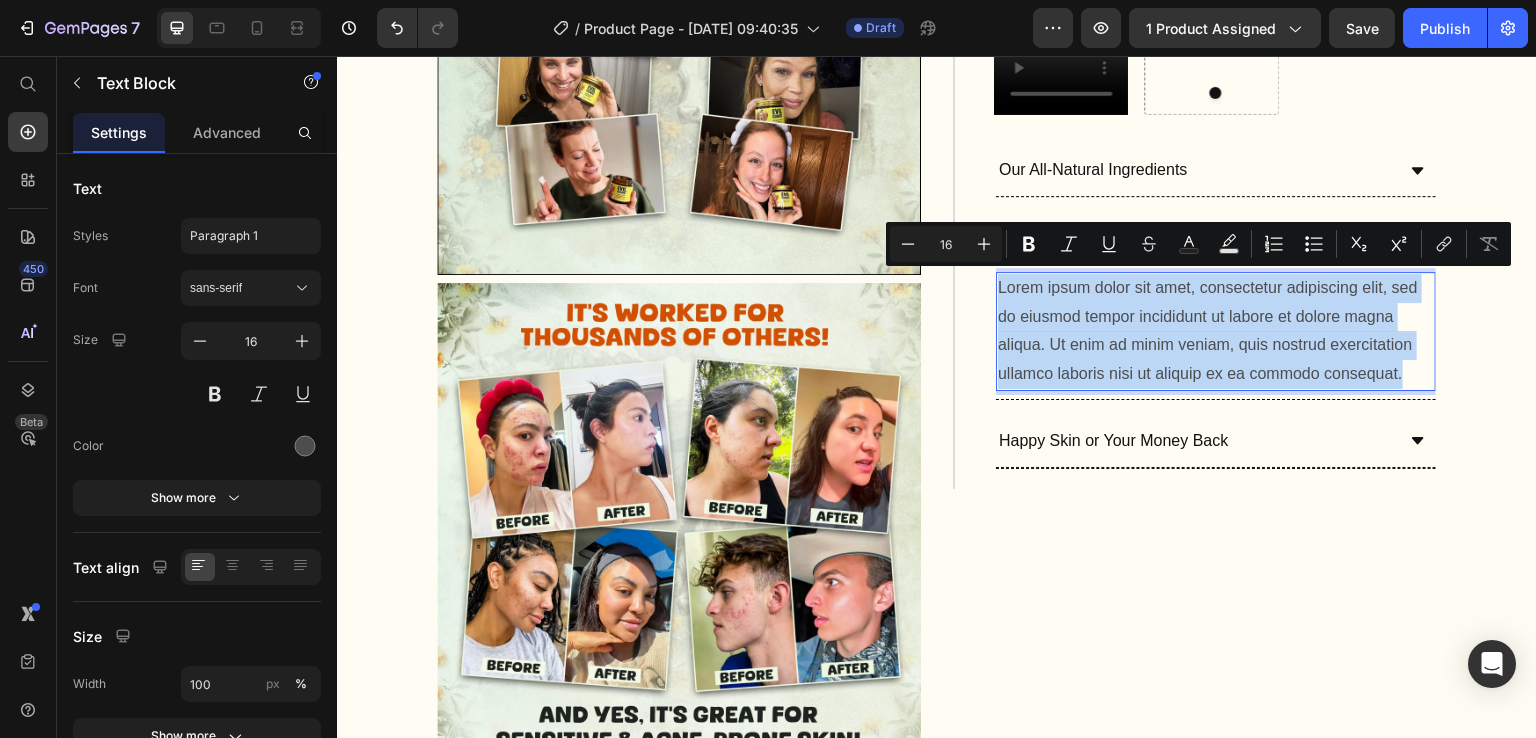 click on "Lorem ipsum dolor sit amet, consectetur adipiscing elit, sed do eiusmod tempor incididunt ut labore et dolore magna aliqua. Ut enim ad minim veniam, quis nostrud exercitation ullamco laboris nisi ut aliquip ex ea commodo consequat." at bounding box center [1216, 331] 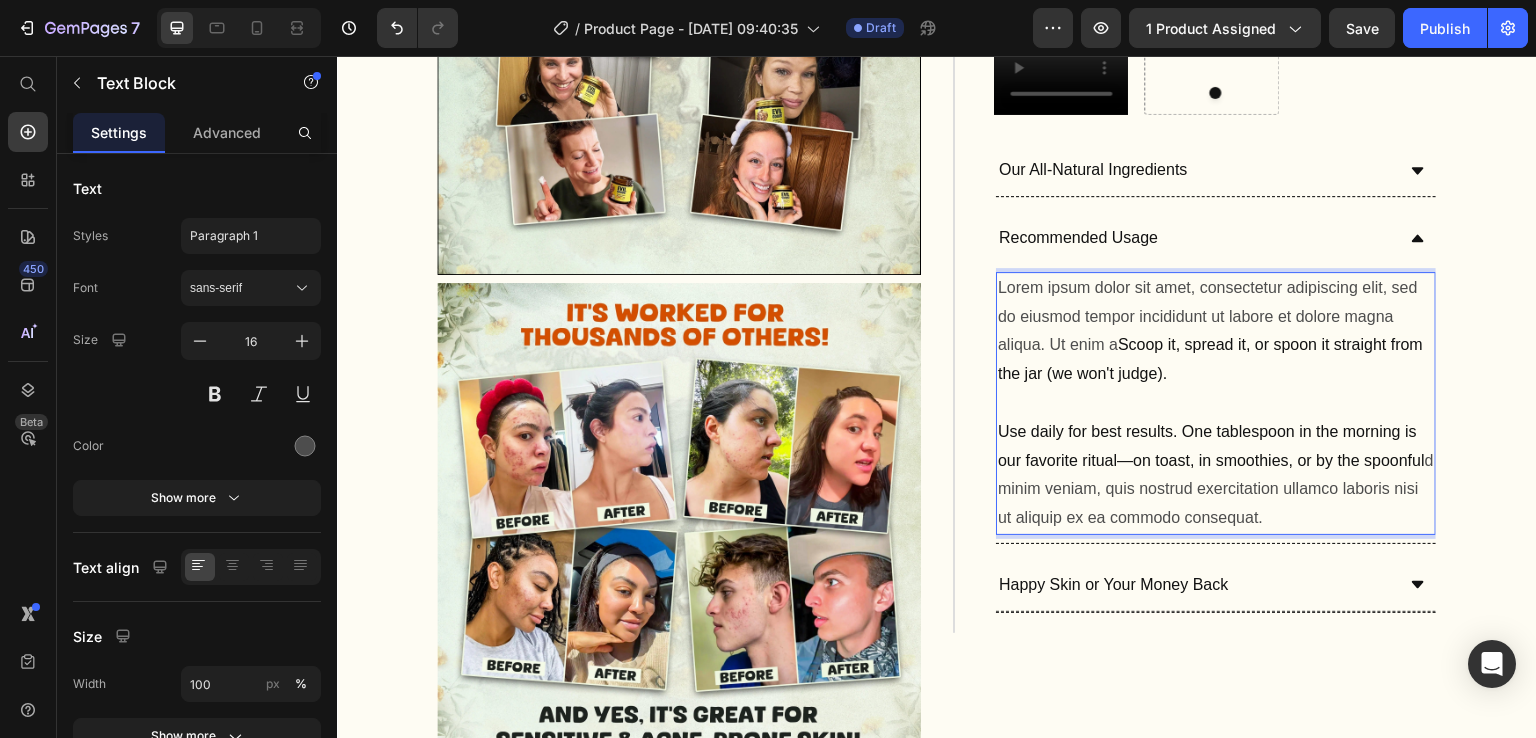 click on "Lorem ipsum dolor sit amet, consectetur adipiscing elit, sed do eiusmod tempor incididunt ut labore et dolore magna aliqua. Ut enim a Scoop it, spread it, or spoon it straight from the jar (we won't judge). Use daily for best results. One tablespoon in the morning is our favorite ritual—on toast, in smoothies, or by the spoonful d minim veniam, quis nostrud exercitation ullamco laboris nisi ut aliquip ex ea commodo consequat." at bounding box center [1216, 403] 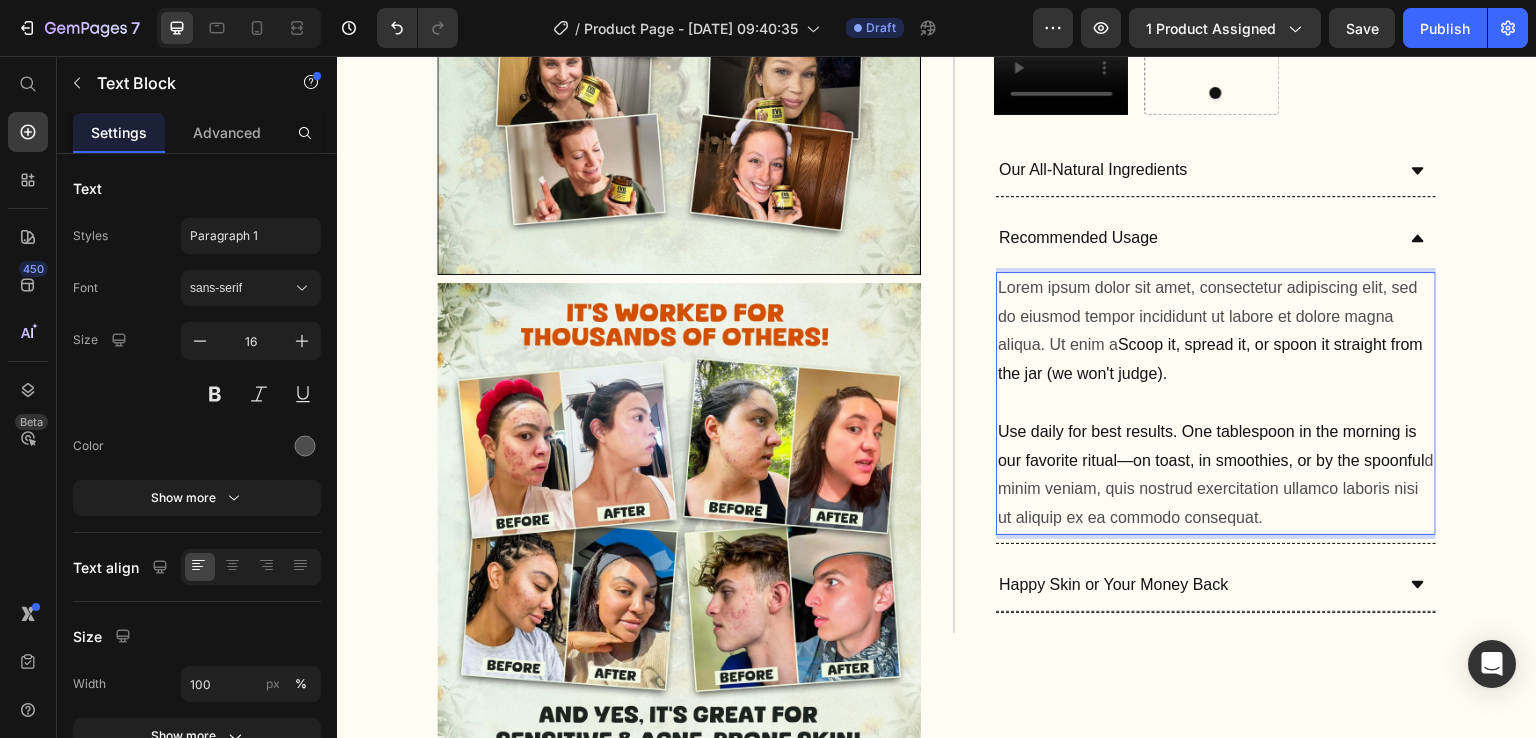 click on "Lorem ipsum dolor sit amet, consectetur adipiscing elit, sed do eiusmod tempor incididunt ut labore et dolore magna aliqua. Ut enim a Scoop it, spread it, or spoon it straight from the jar (we won't judge). Use daily for best results. One tablespoon in the morning is our favorite ritual—on toast, in smoothies, or by the spoonful d minim veniam, quis nostrud exercitation ullamco laboris nisi ut aliquip ex ea commodo consequat." at bounding box center [1216, 403] 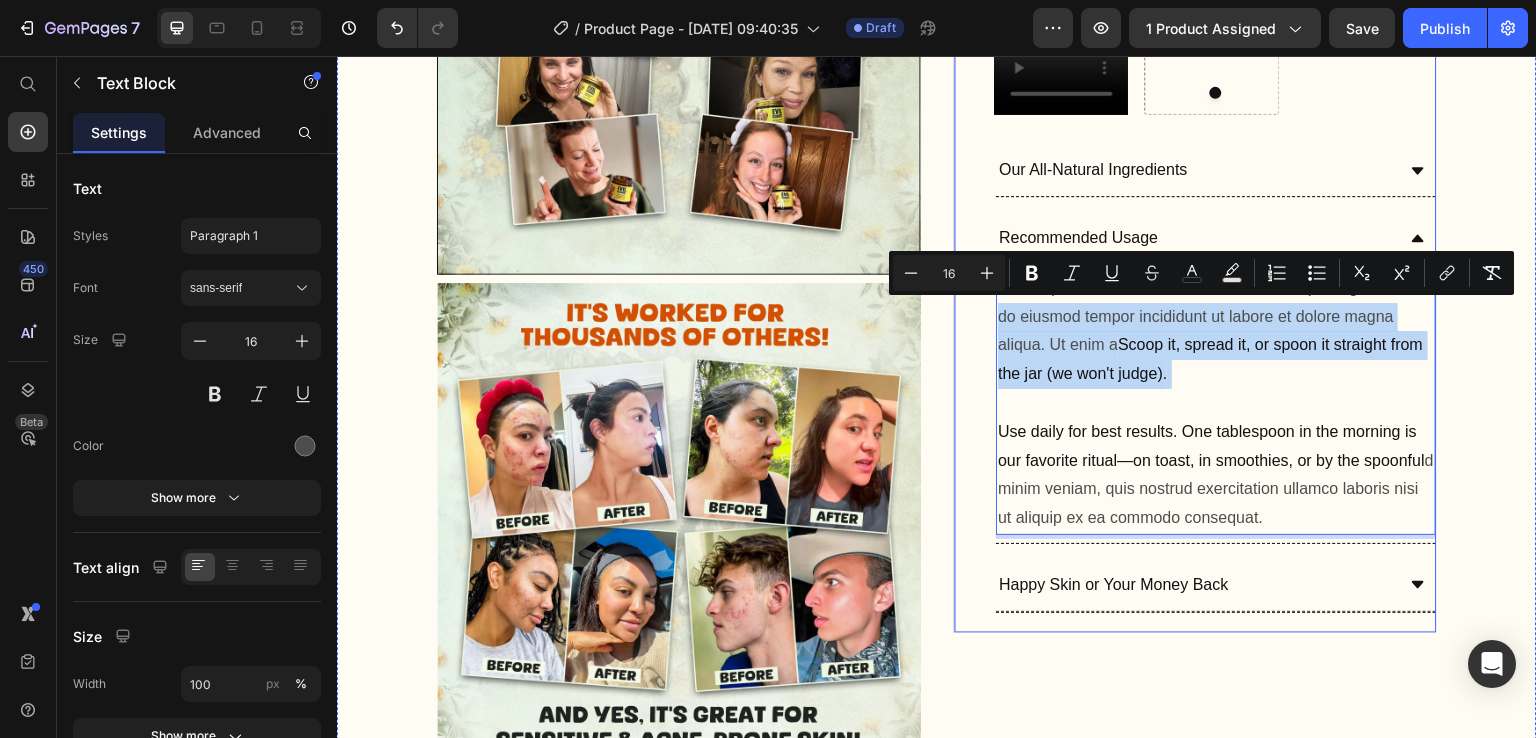 drag, startPoint x: 1033, startPoint y: 398, endPoint x: 985, endPoint y: 306, distance: 103.768974 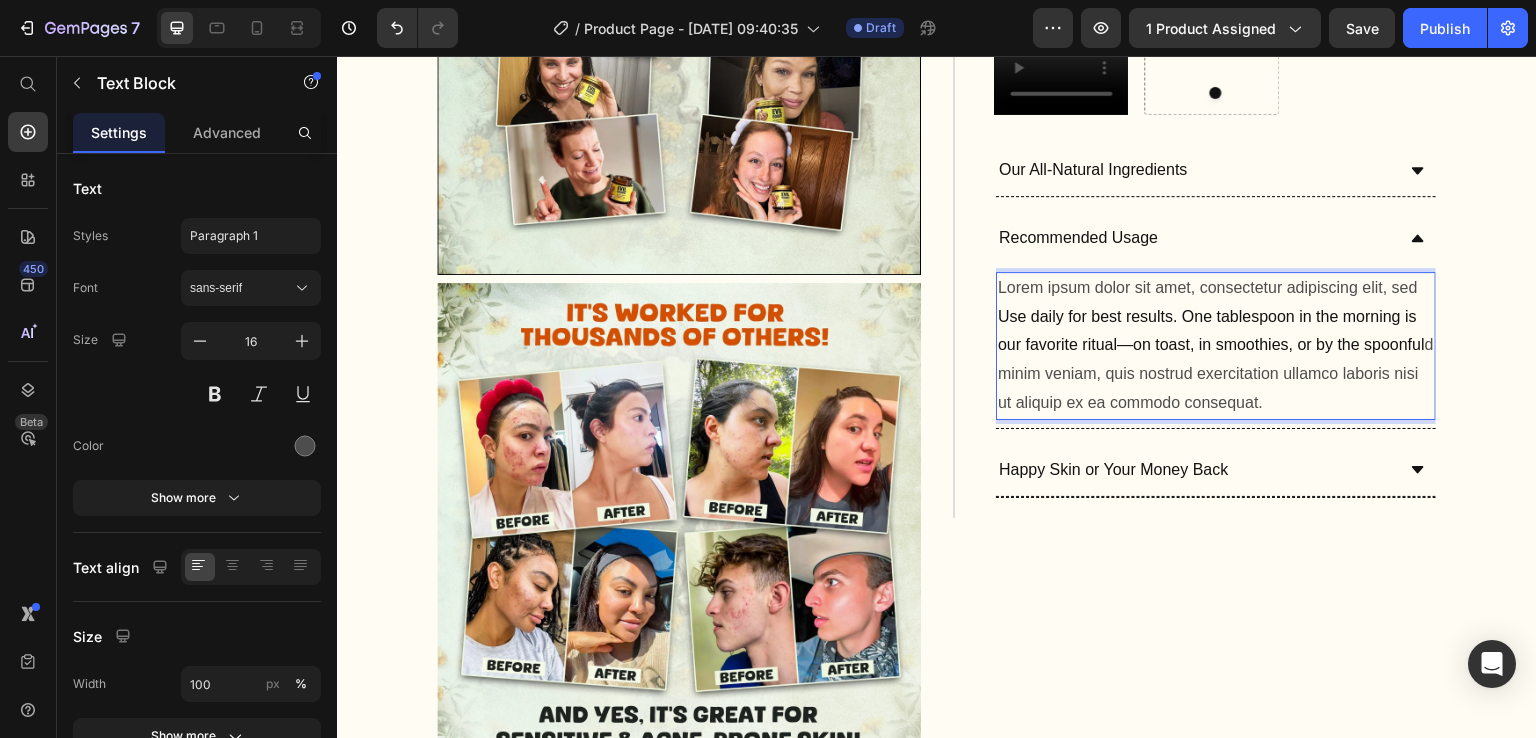click on "Use daily for best results. One tablespoon in the morning is our favorite ritual—on toast, in smoothies, or by the spoonful" at bounding box center [1211, 331] 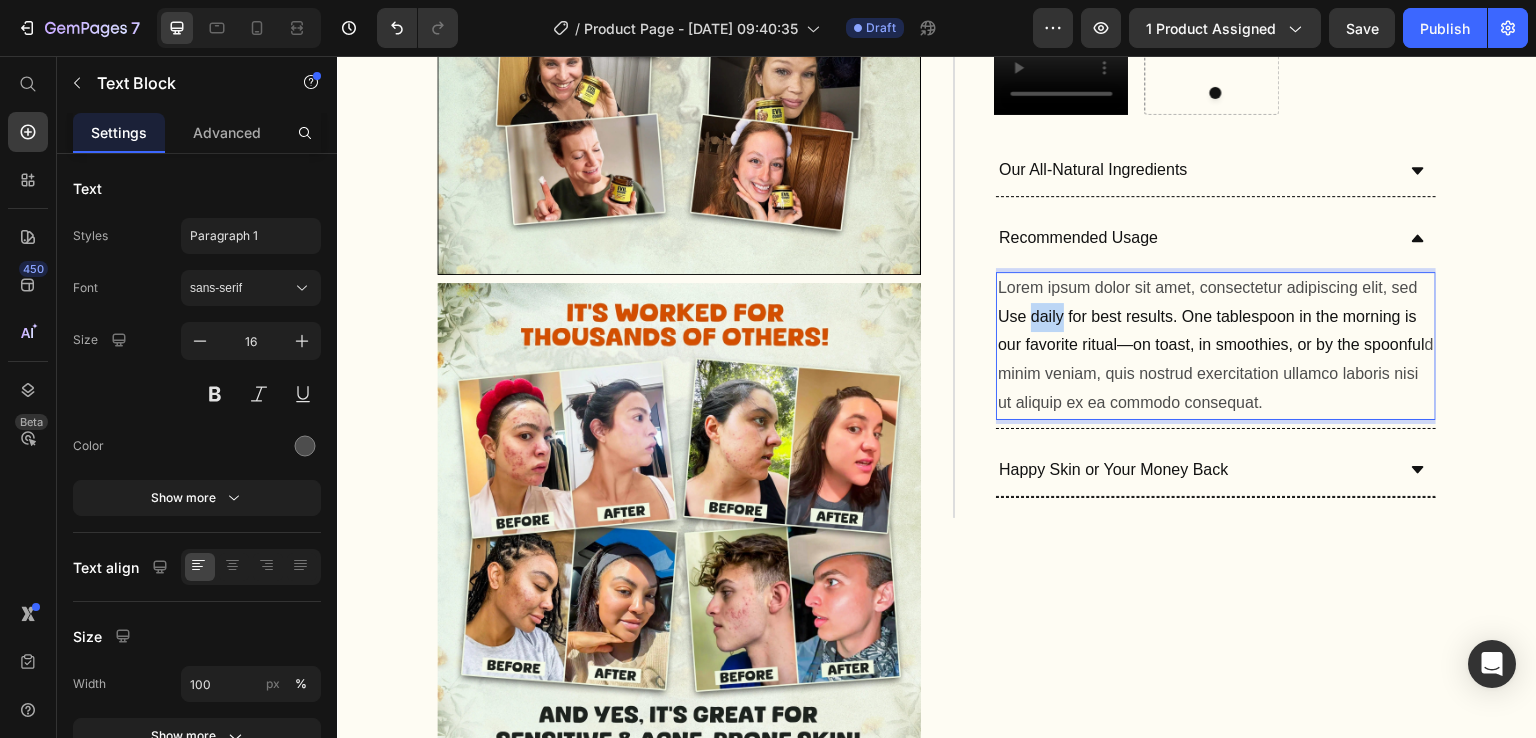 click on "Use daily for best results. One tablespoon in the morning is our favorite ritual—on toast, in smoothies, or by the spoonful" at bounding box center [1211, 331] 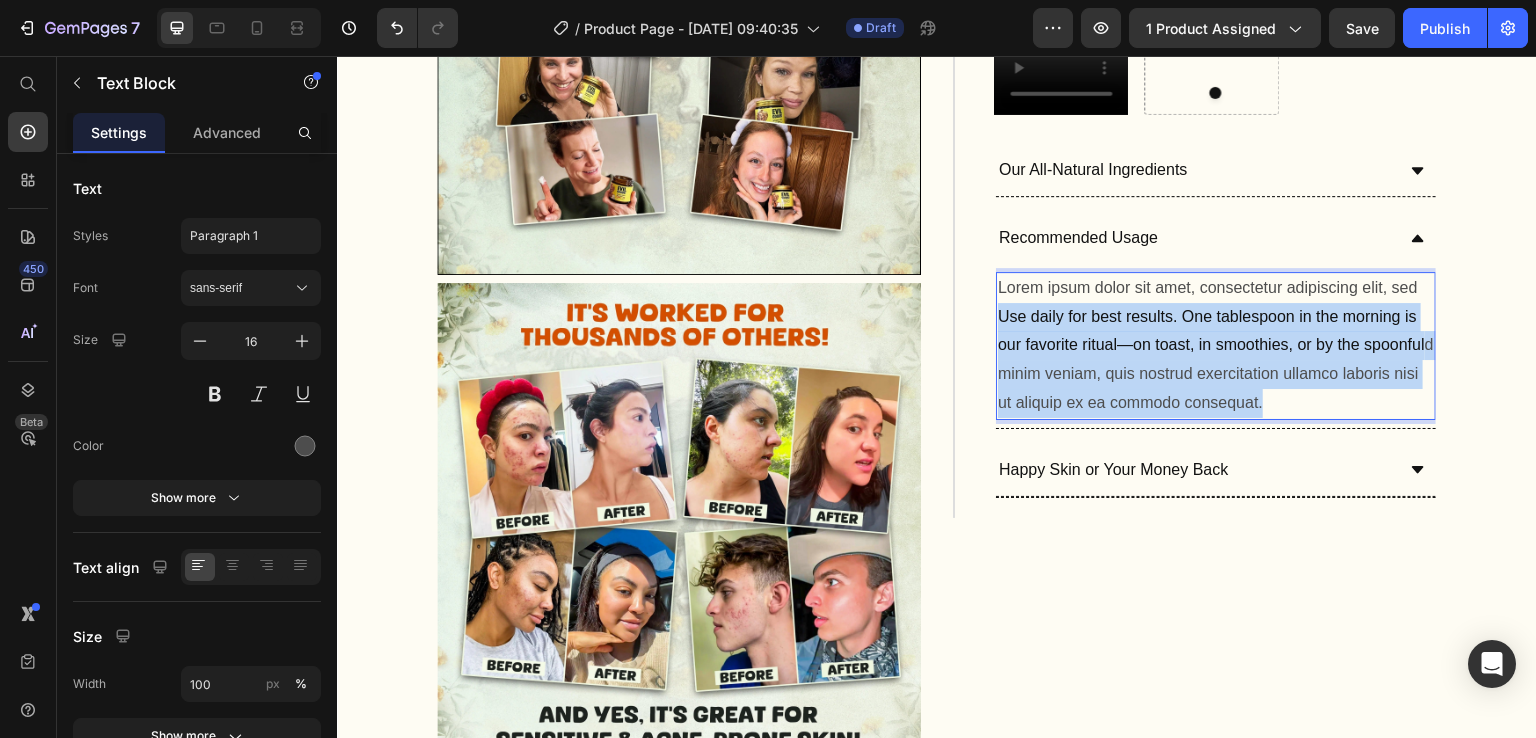 click on "Use daily for best results. One tablespoon in the morning is our favorite ritual—on toast, in smoothies, or by the spoonful" at bounding box center [1211, 331] 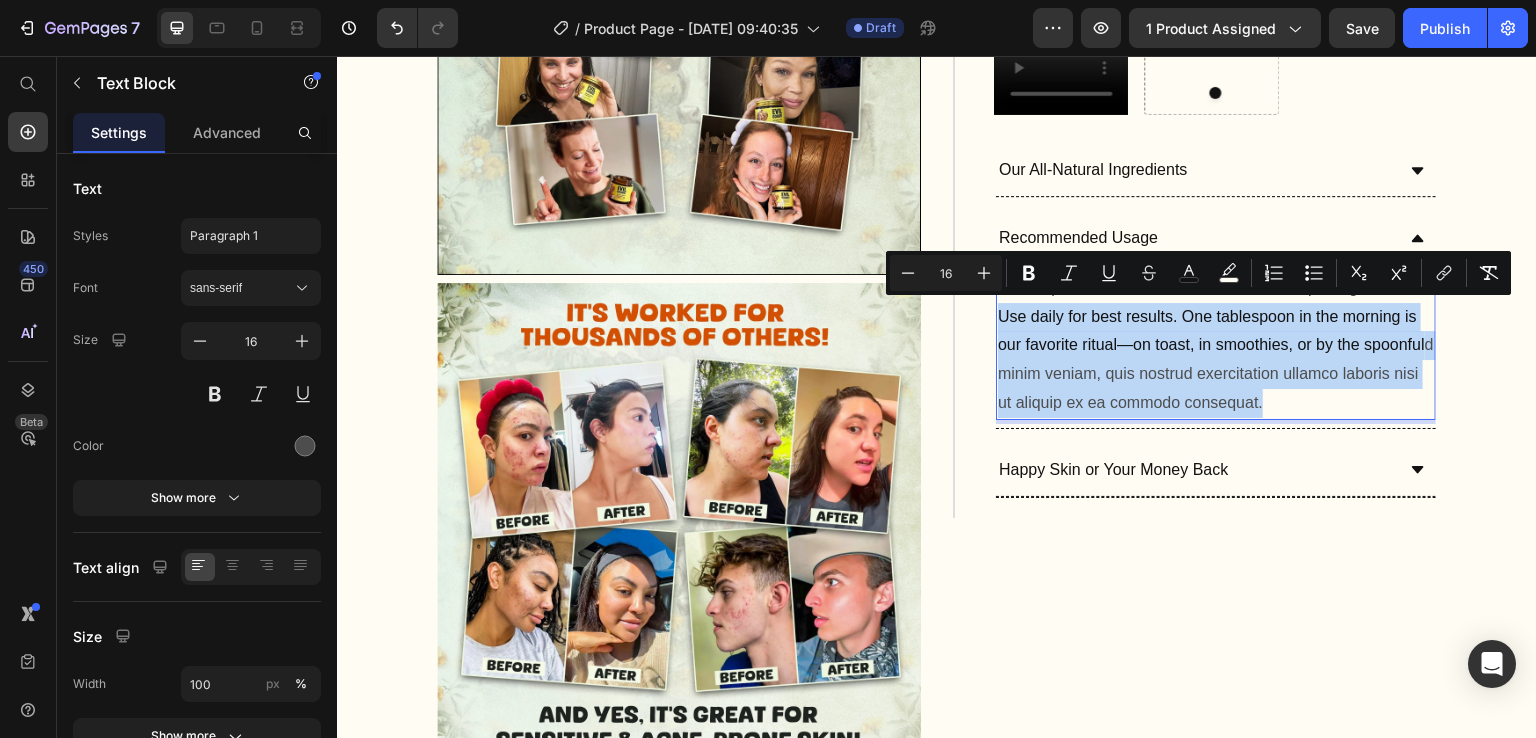 click on "Use daily for best results. One tablespoon in the morning is our favorite ritual—on toast, in smoothies, or by the spoonful" at bounding box center [1211, 331] 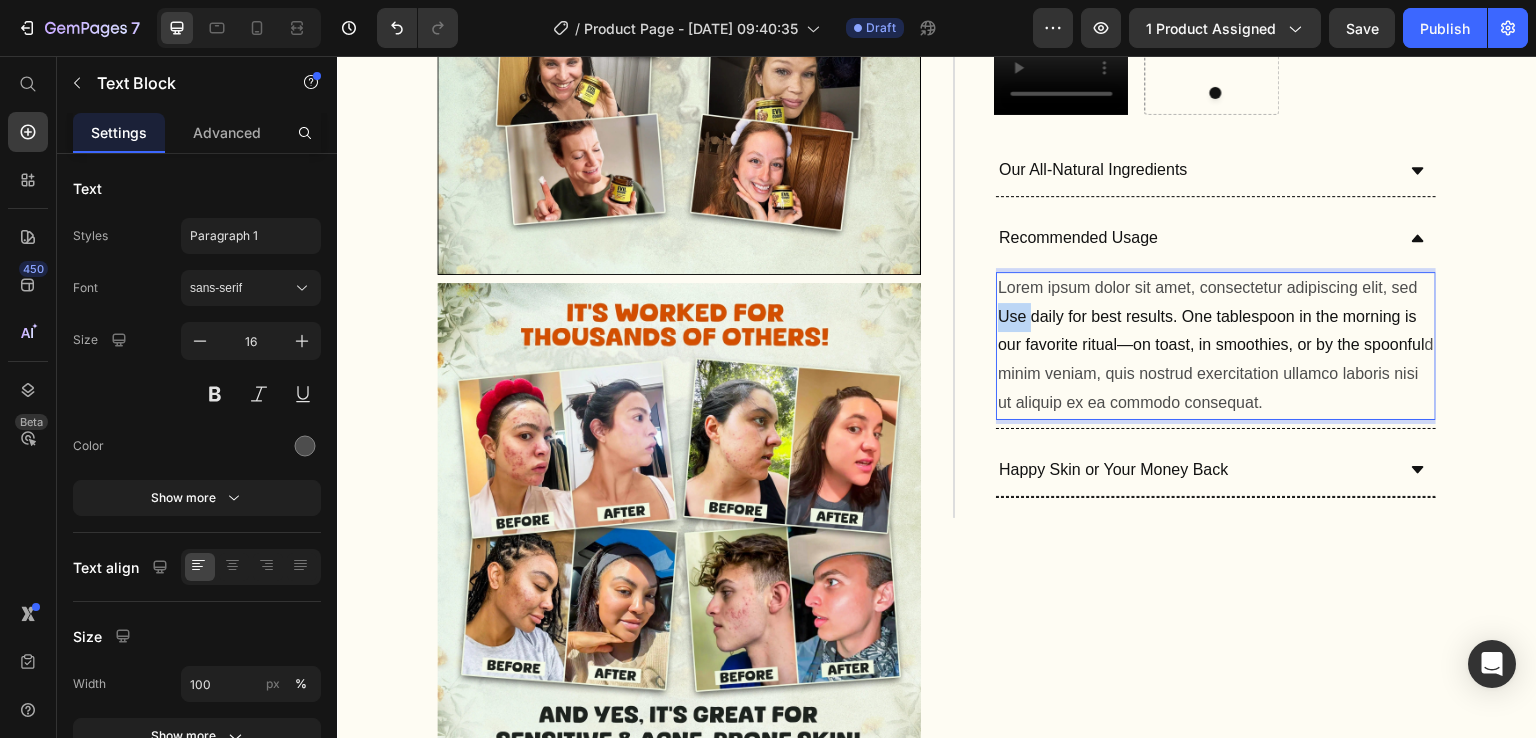 click on "Use daily for best results. One tablespoon in the morning is our favorite ritual—on toast, in smoothies, or by the spoonful" at bounding box center (1211, 331) 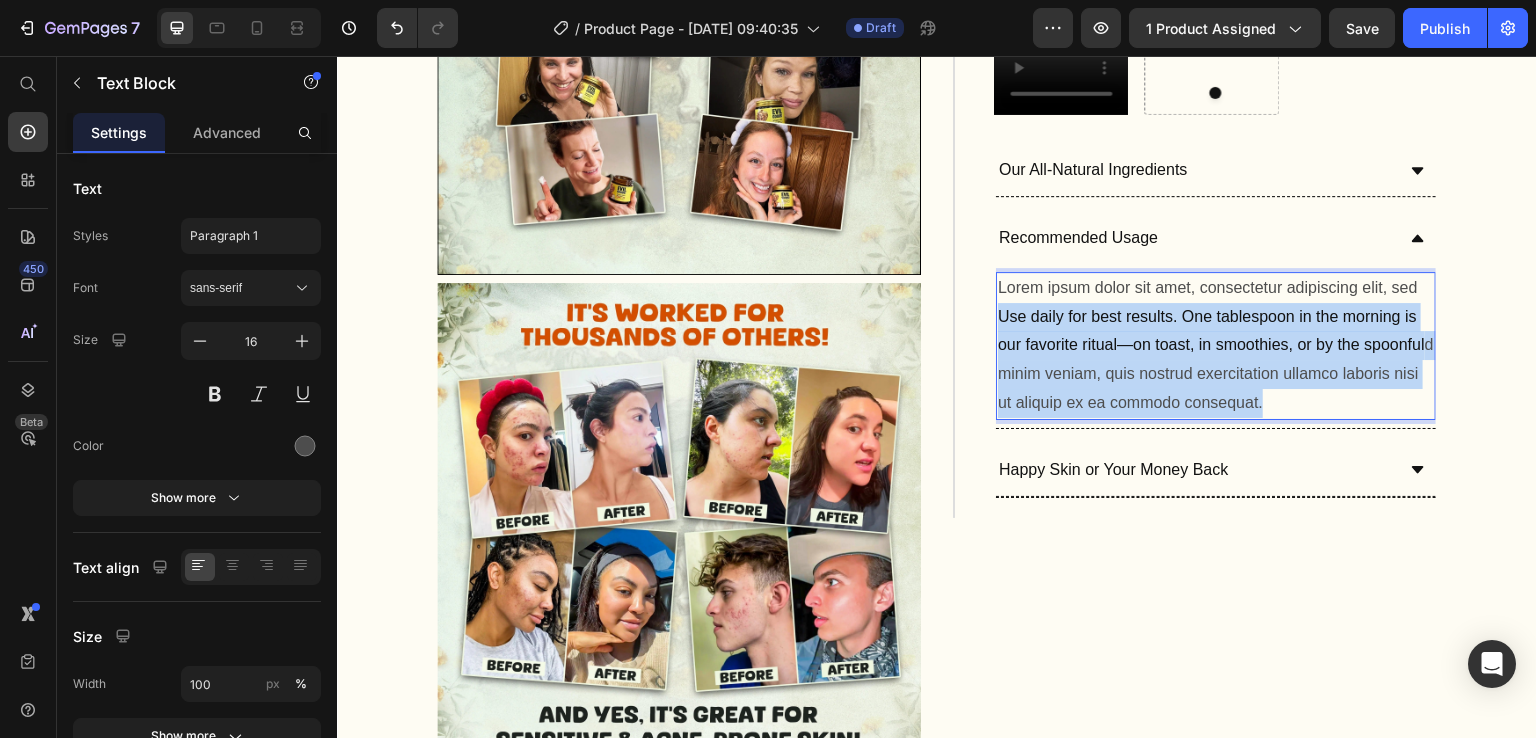 click on "Use daily for best results. One tablespoon in the morning is our favorite ritual—on toast, in smoothies, or by the spoonful" at bounding box center [1211, 331] 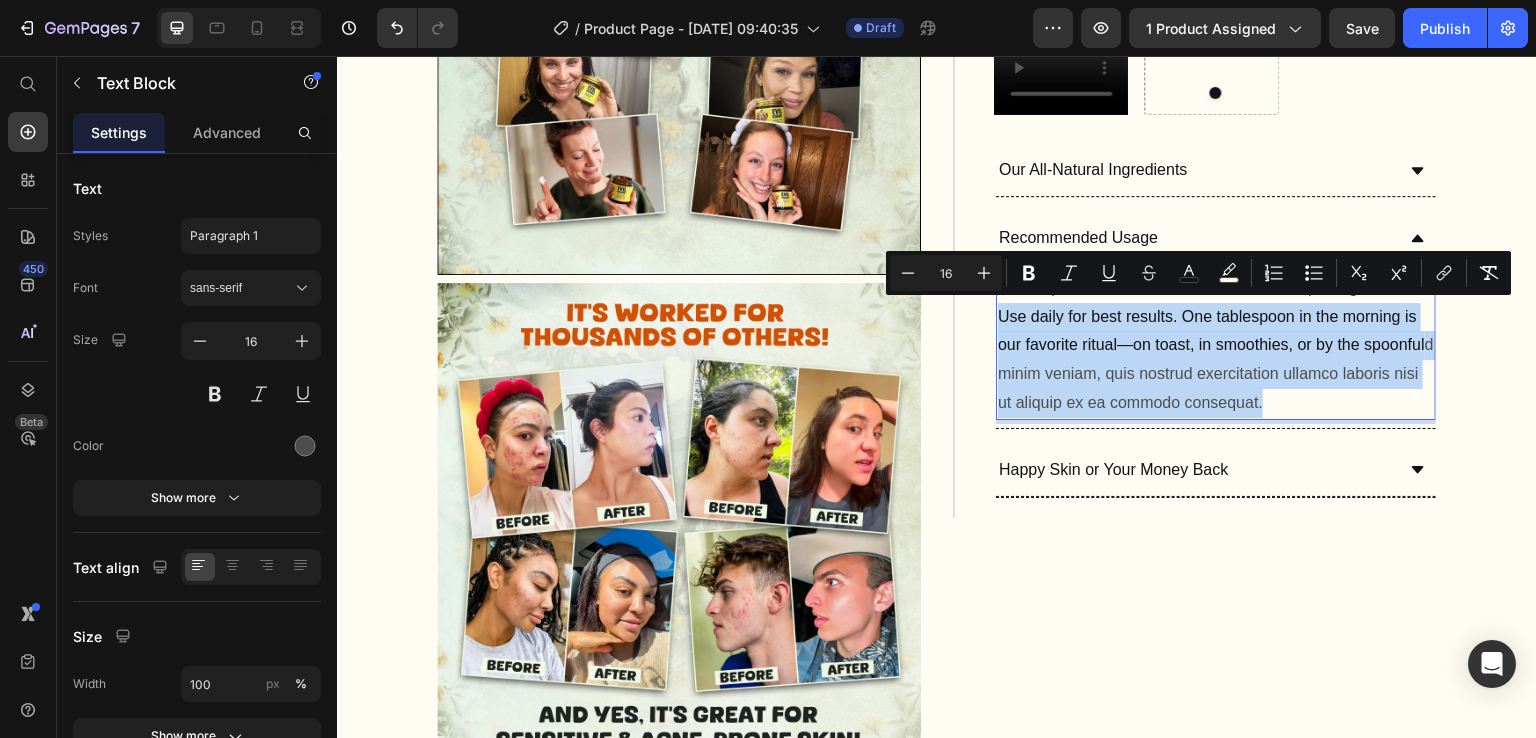 click on "Lorem ipsum dolor sit amet, consectetur adipiscing elit, sed  Use daily for best results. One tablespoon in the morning is our favorite ritual—on toast, in smoothies, or by the spoonful d minim veniam, quis nostrud exercitation ullamco laboris nisi ut aliquip ex ea commodo consequat." at bounding box center (1216, 346) 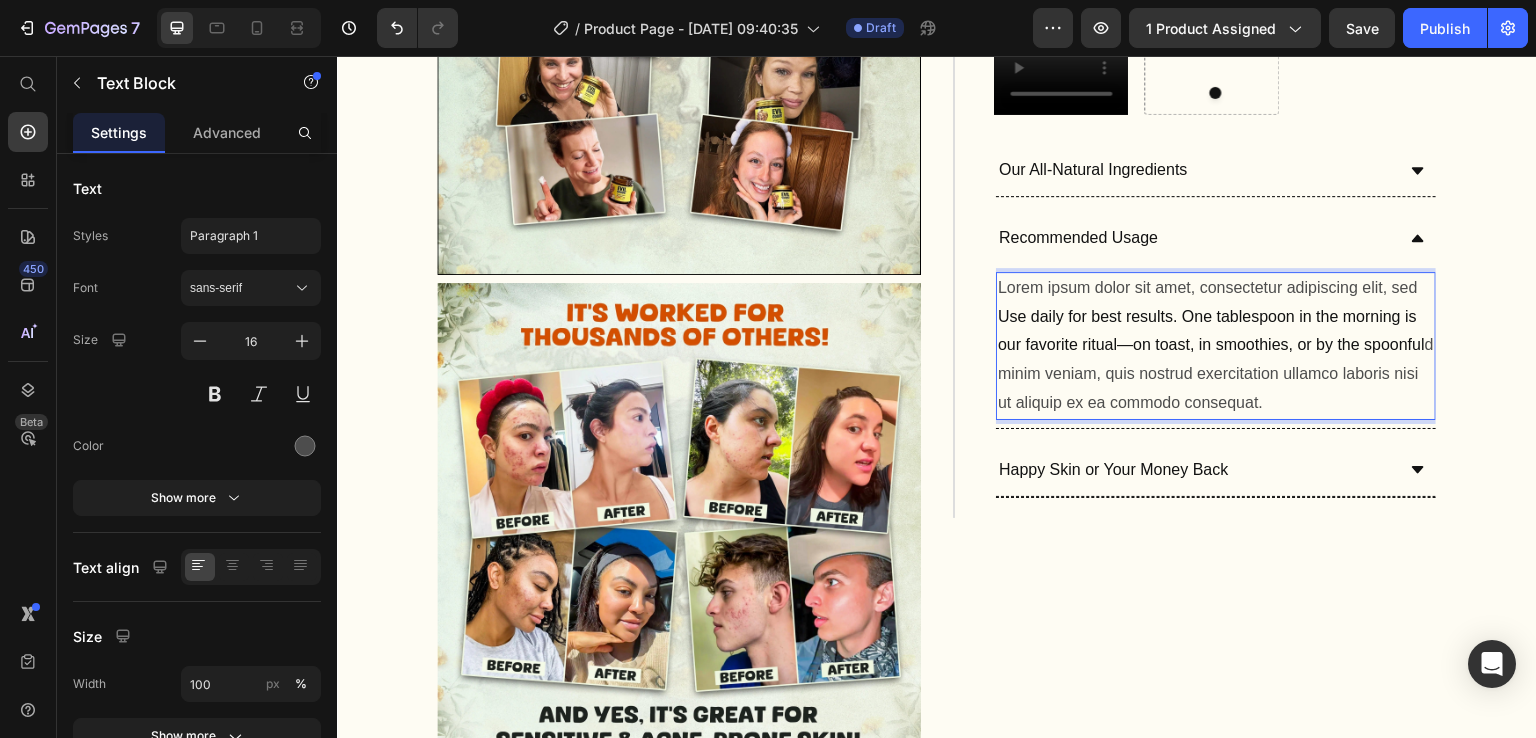 click on "Lorem ipsum dolor sit amet, consectetur adipiscing elit, sed  Use daily for best results. One tablespoon in the morning is our favorite ritual—on toast, in smoothies, or by the spoonful d minim veniam, quis nostrud exercitation ullamco laboris nisi ut aliquip ex ea commodo consequat." at bounding box center (1216, 346) 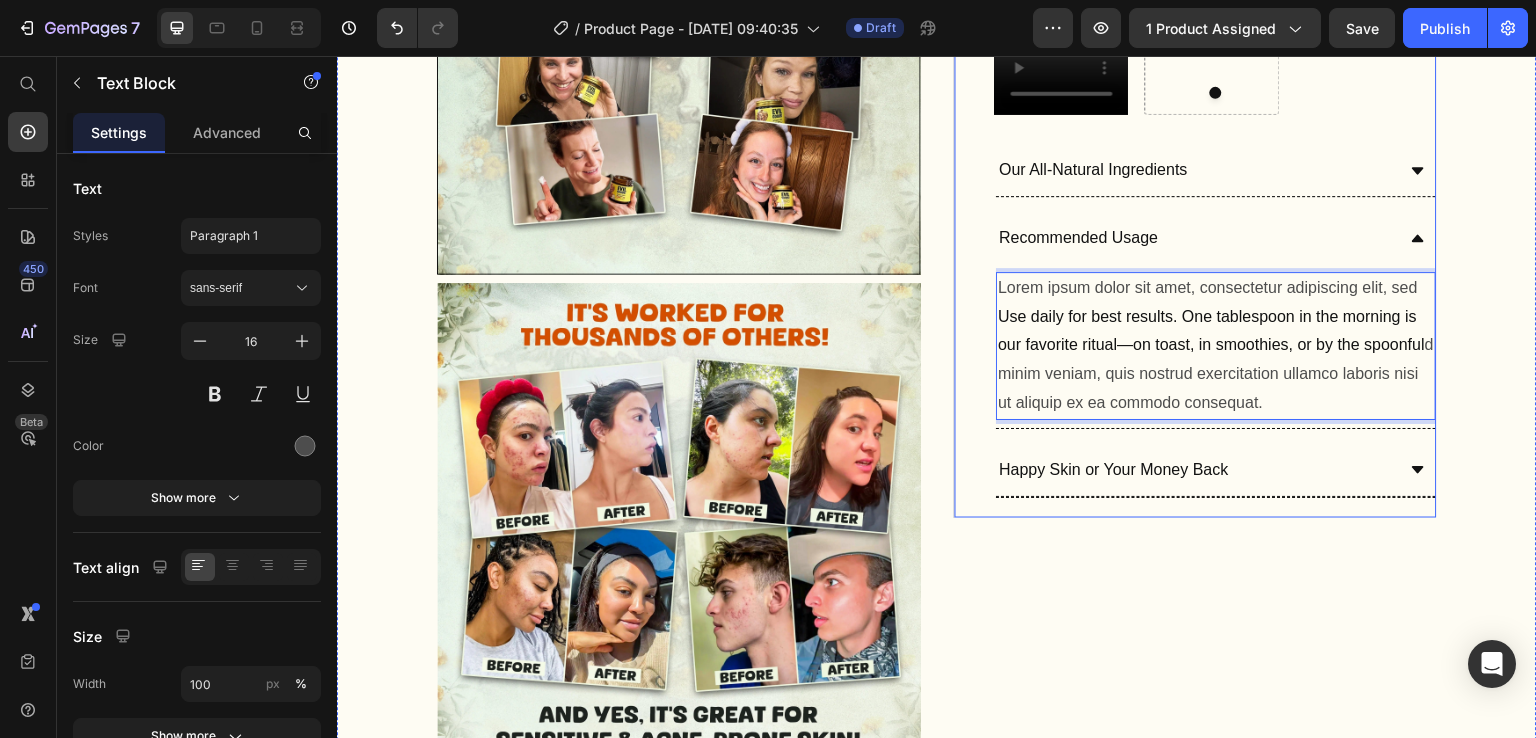 drag, startPoint x: 1413, startPoint y: 277, endPoint x: 967, endPoint y: 275, distance: 446.0045 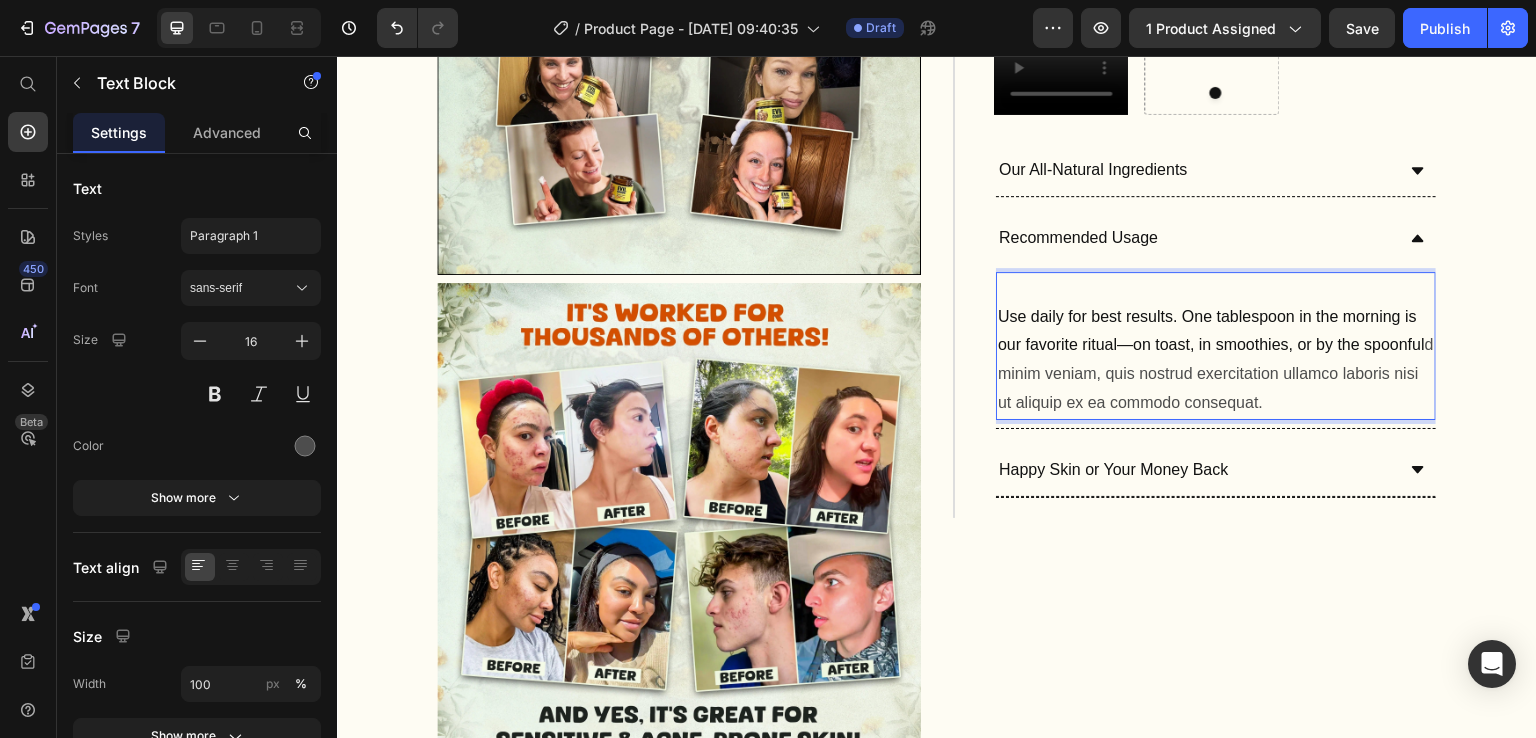 click on "⁠⁠⁠⁠⁠⁠⁠ Use daily for best results. One tablespoon in the morning is our favorite ritual—on toast, in smoothies, or by the spoonful d minim veniam, quis nostrud exercitation ullamco laboris nisi ut aliquip ex ea commodo consequat." at bounding box center [1216, 346] 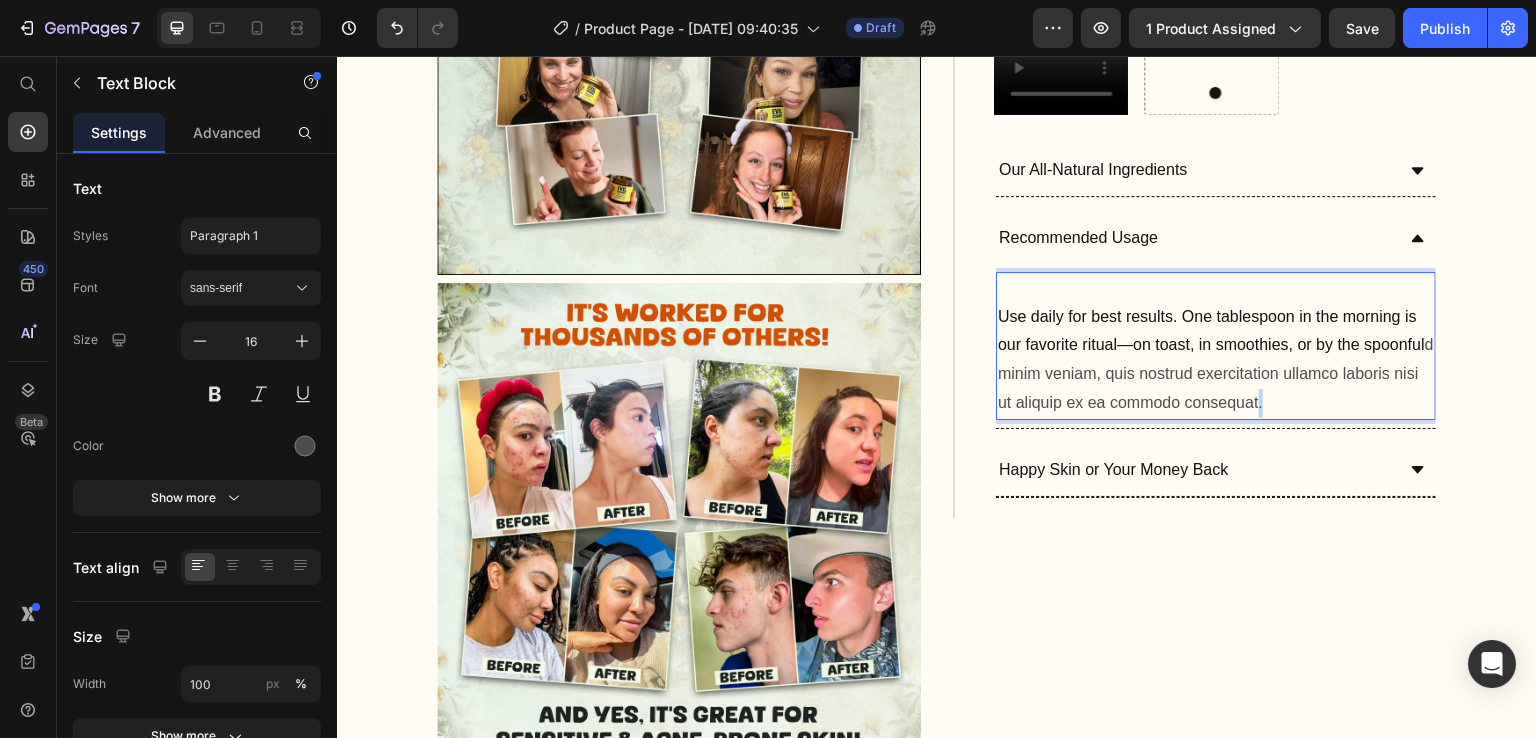 click on "Use daily for best results. One tablespoon in the morning is our favorite ritual—on toast, in smoothies, or by the spoonful d minim veniam, quis nostrud exercitation ullamco laboris nisi ut aliquip ex ea commodo consequat." at bounding box center (1216, 346) 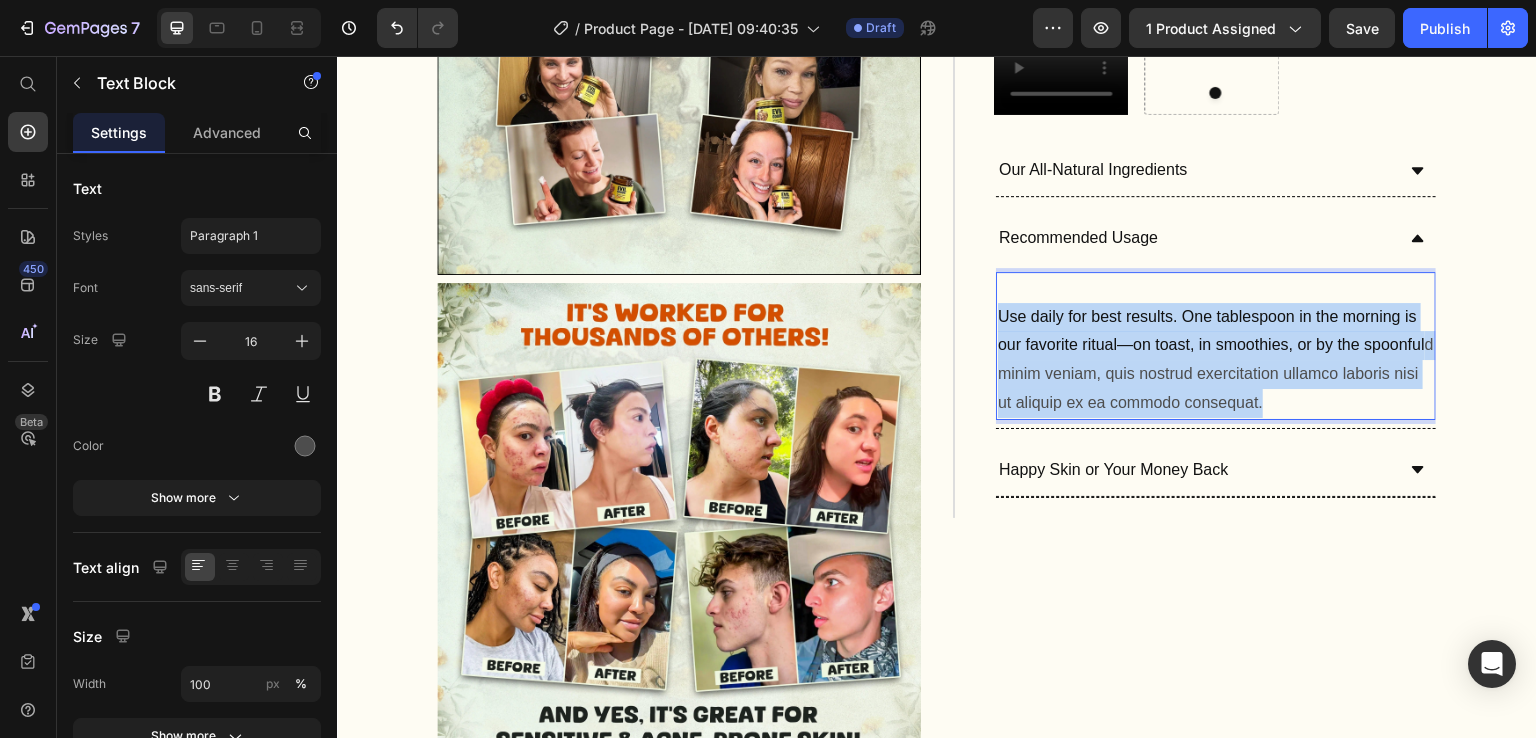 click on "Use daily for best results. One tablespoon in the morning is our favorite ritual—on toast, in smoothies, or by the spoonful d minim veniam, quis nostrud exercitation ullamco laboris nisi ut aliquip ex ea commodo consequat." at bounding box center [1216, 346] 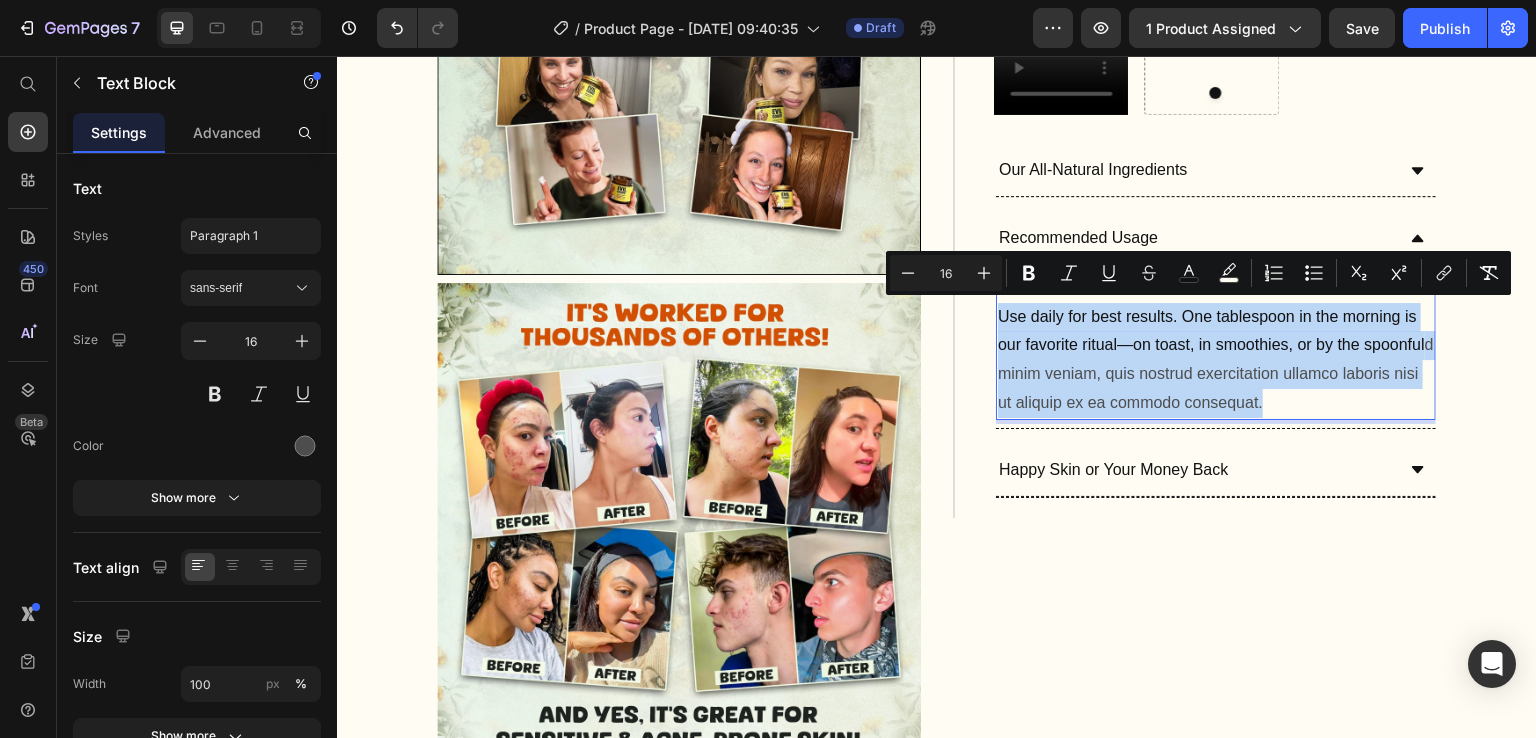 click on "Use daily for best results. One tablespoon in the morning is our favorite ritual—on toast, in smoothies, or by the spoonful d minim veniam, quis nostrud exercitation ullamco laboris nisi ut aliquip ex ea commodo consequat." at bounding box center (1216, 346) 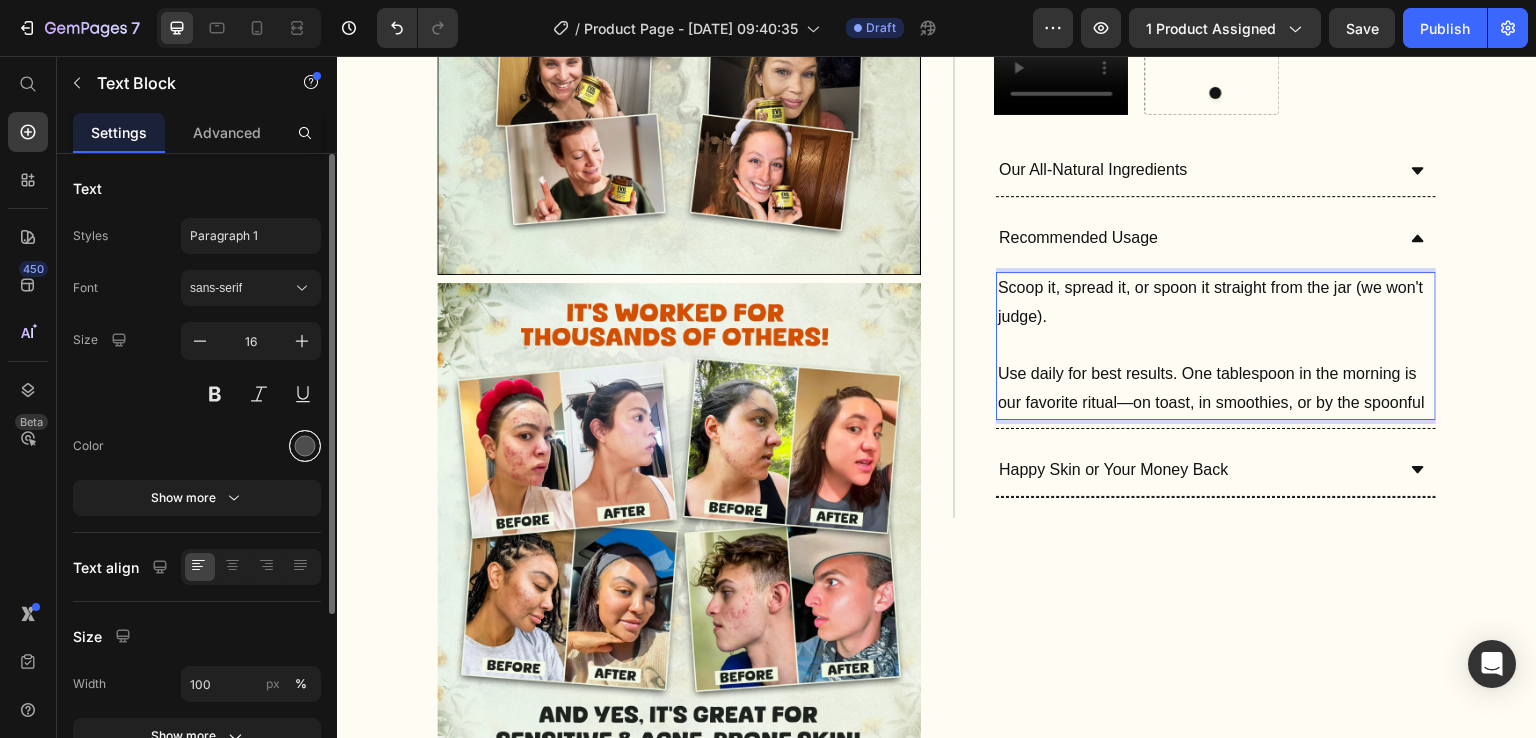 click at bounding box center [305, 446] 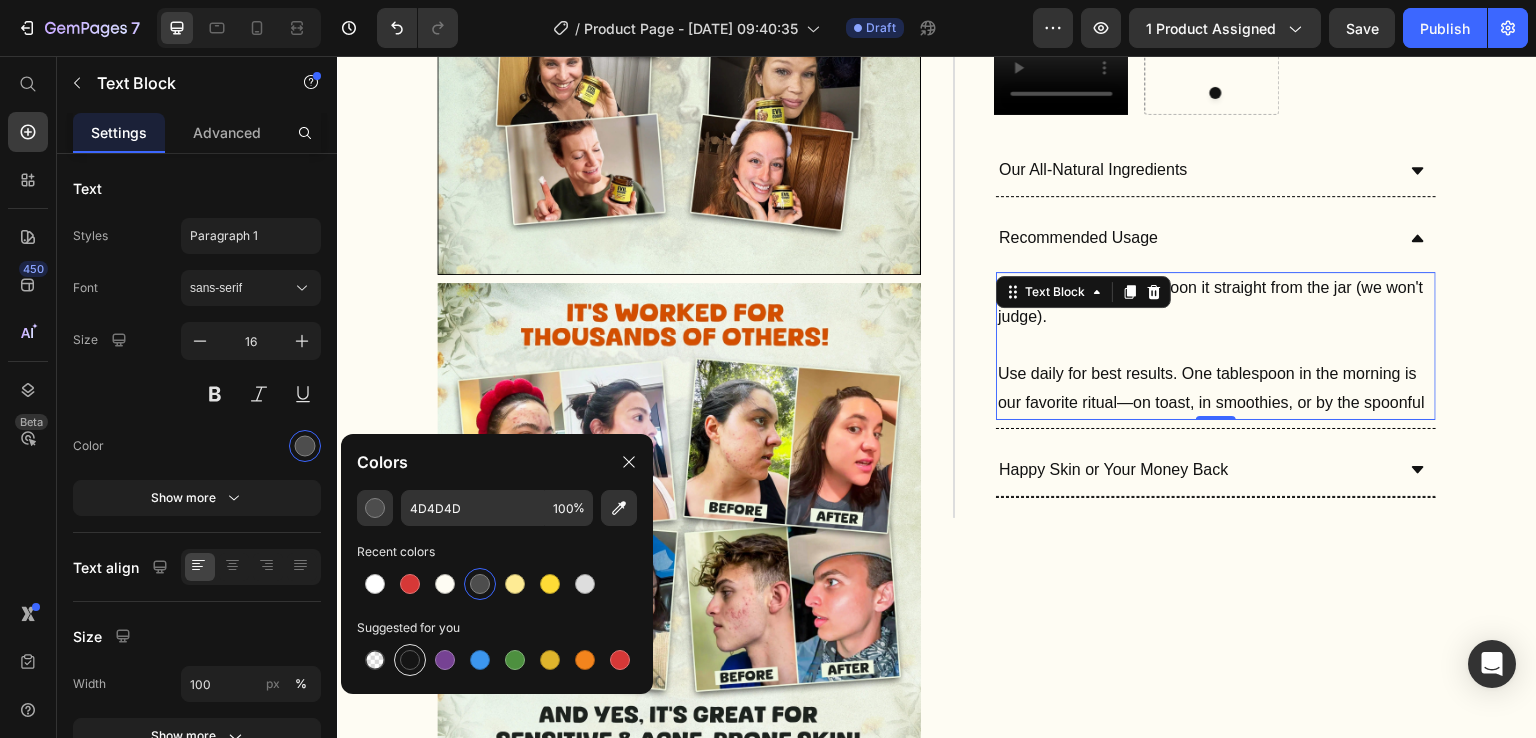 click at bounding box center (410, 660) 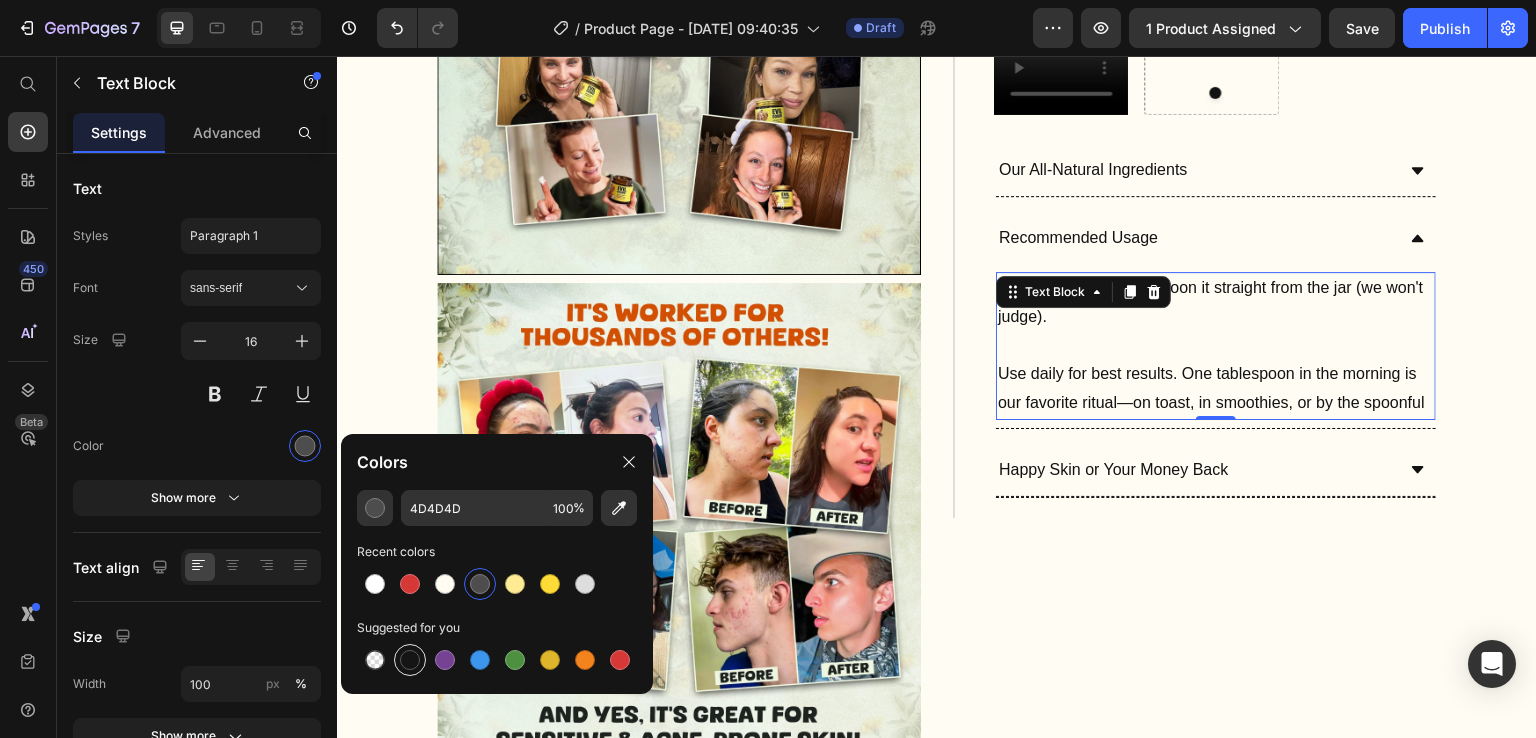 type on "151515" 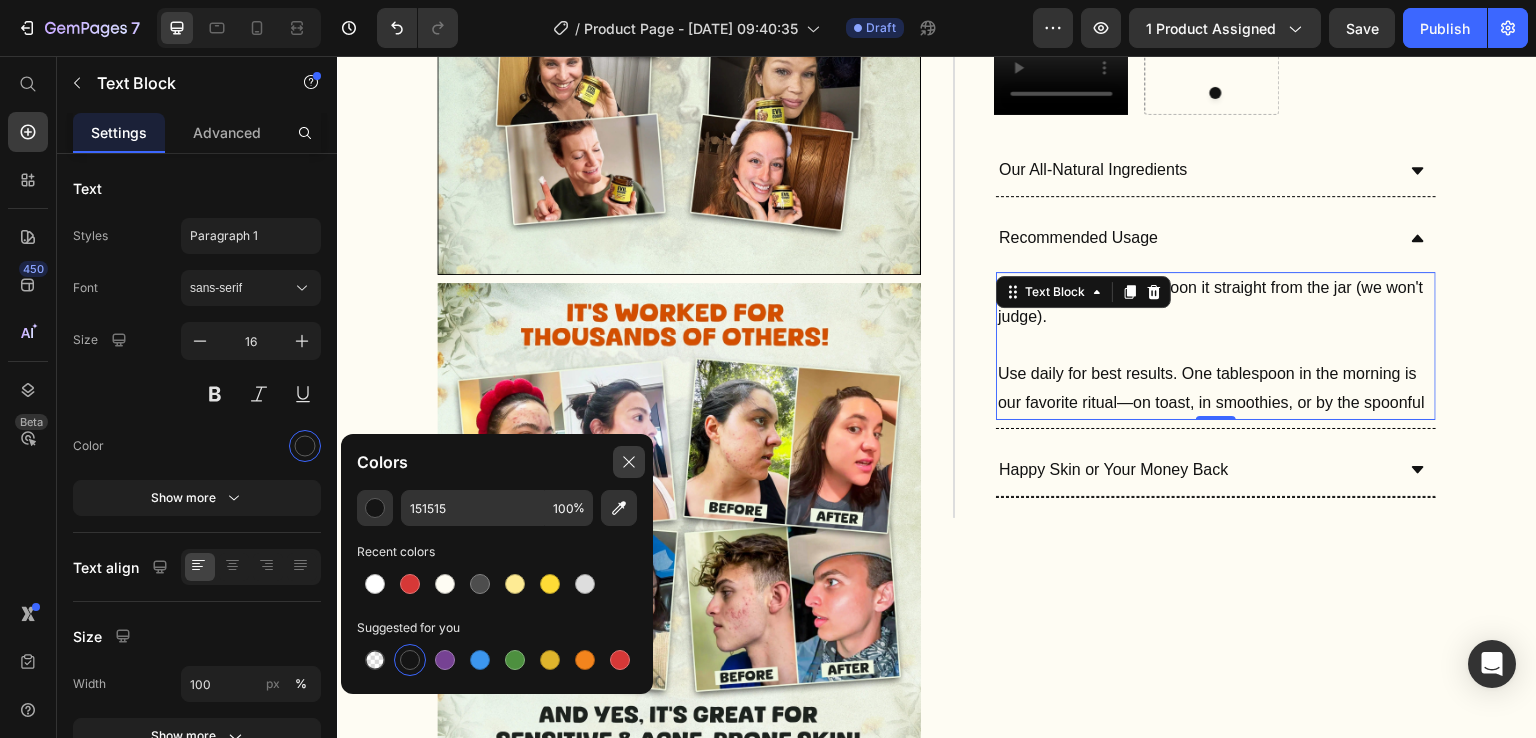 click 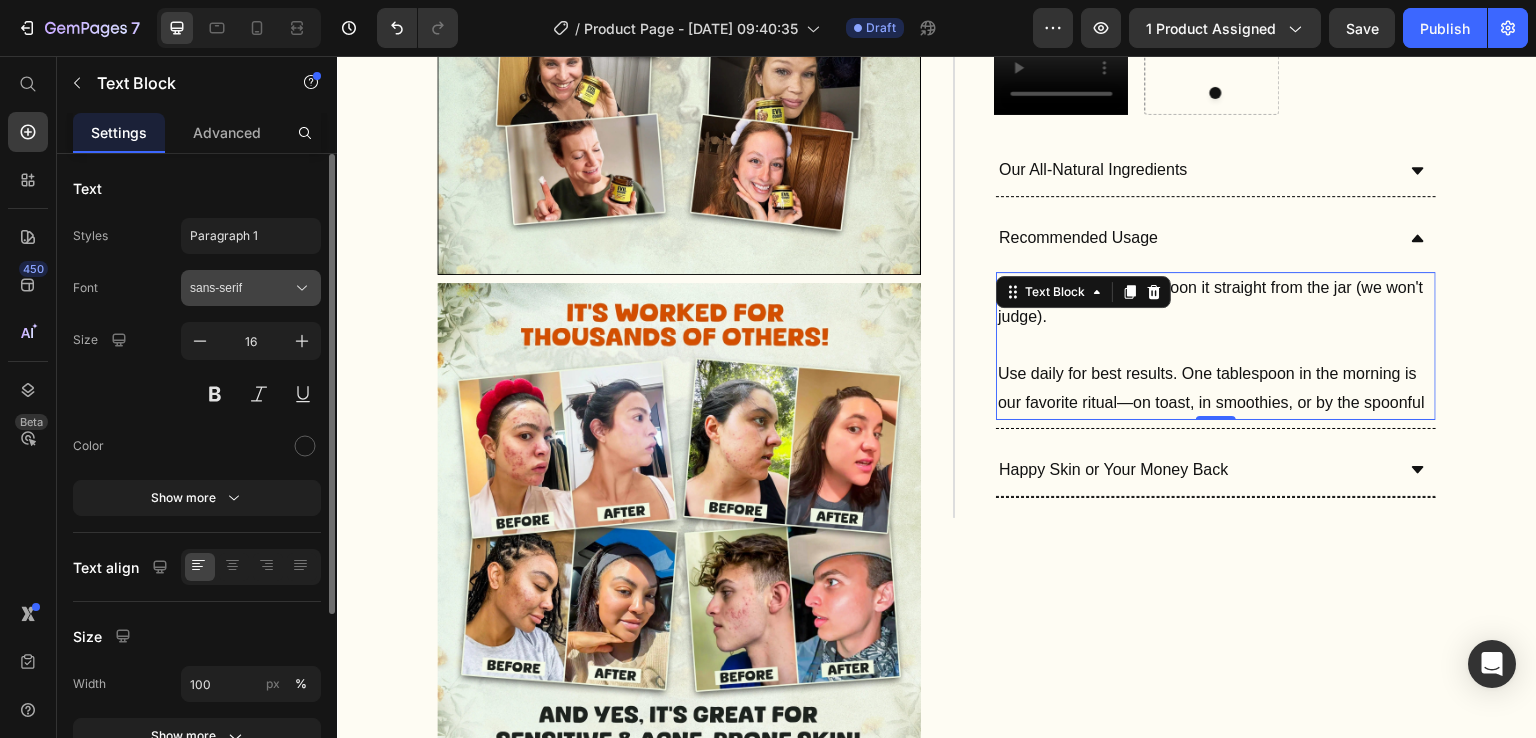 click on "sans-serif" at bounding box center (241, 288) 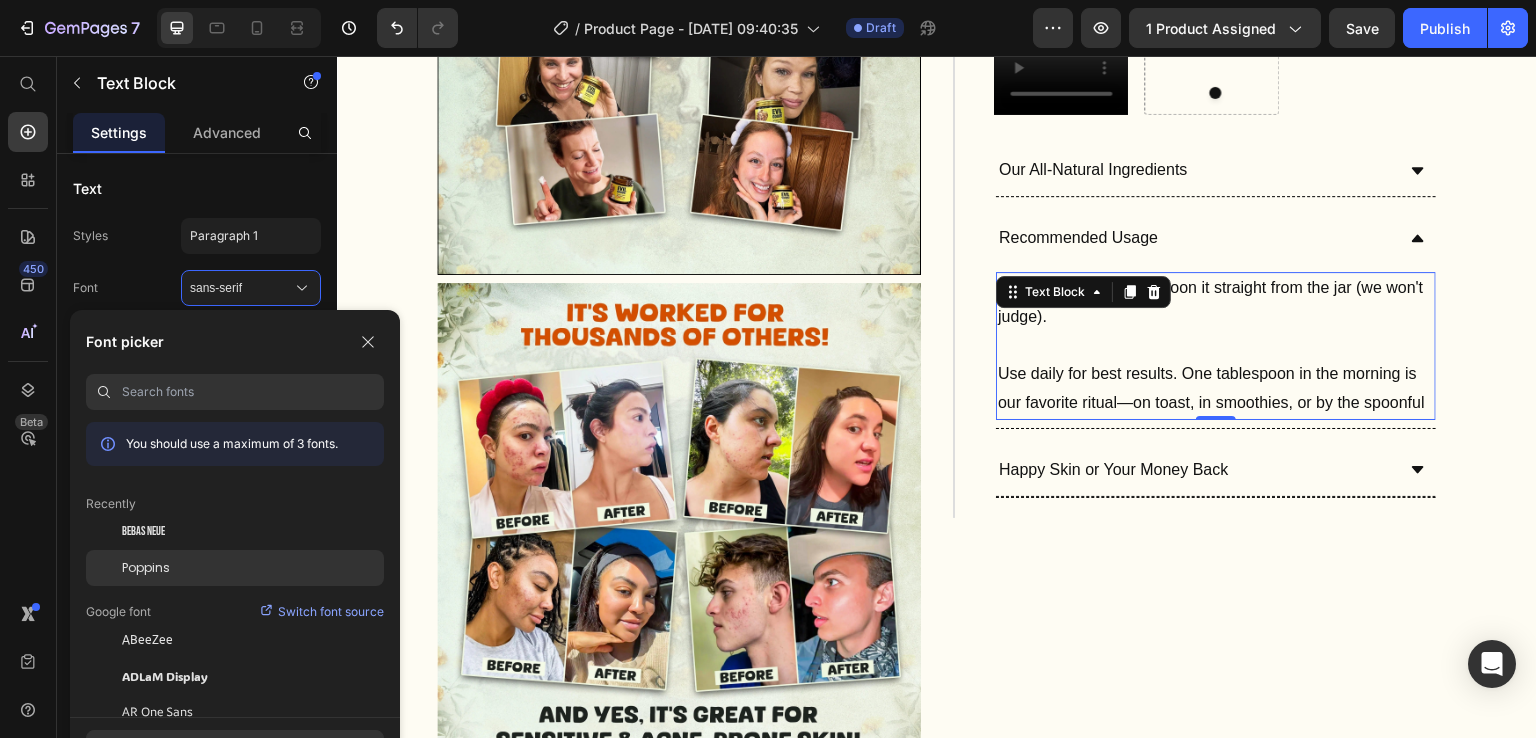 click on "Poppins" 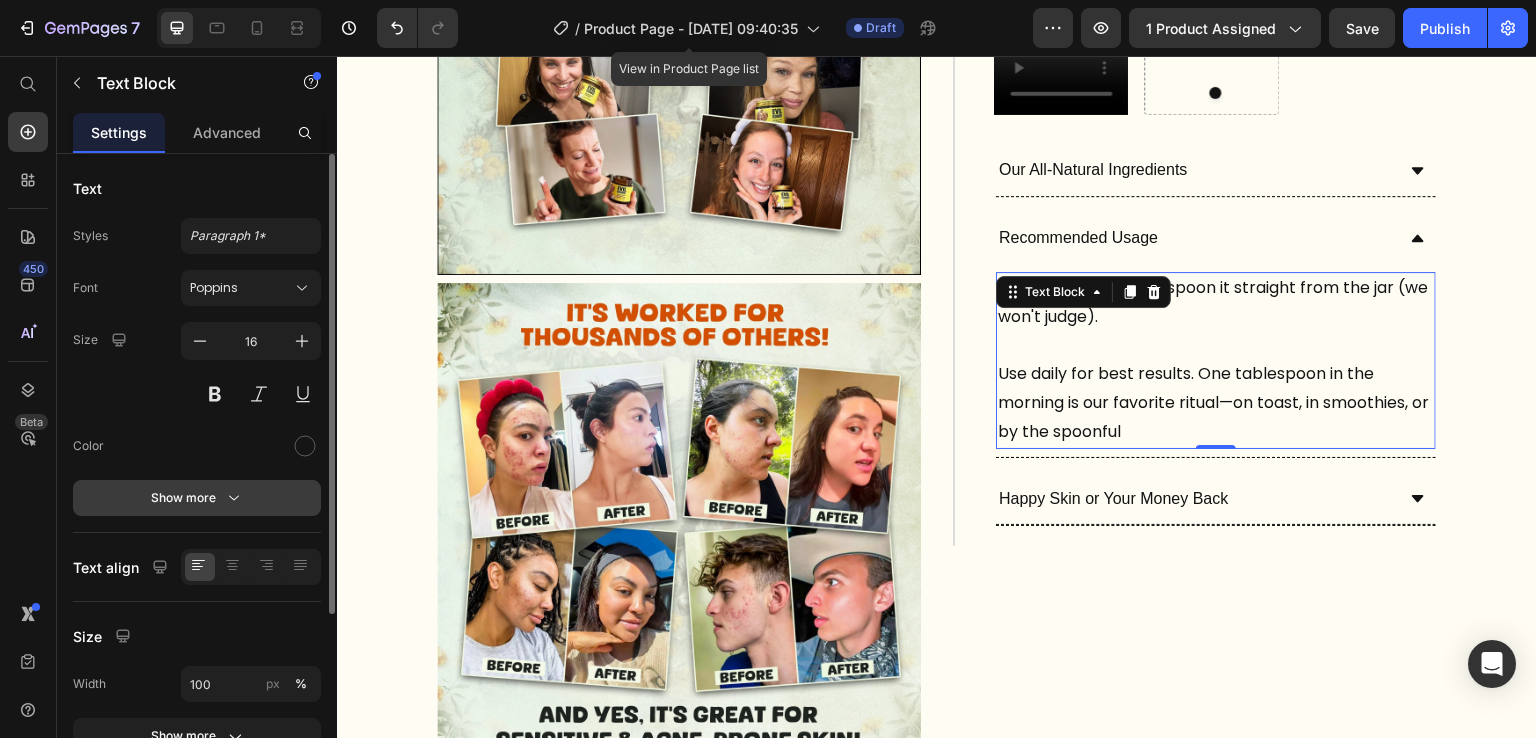click on "Show more" at bounding box center [197, 498] 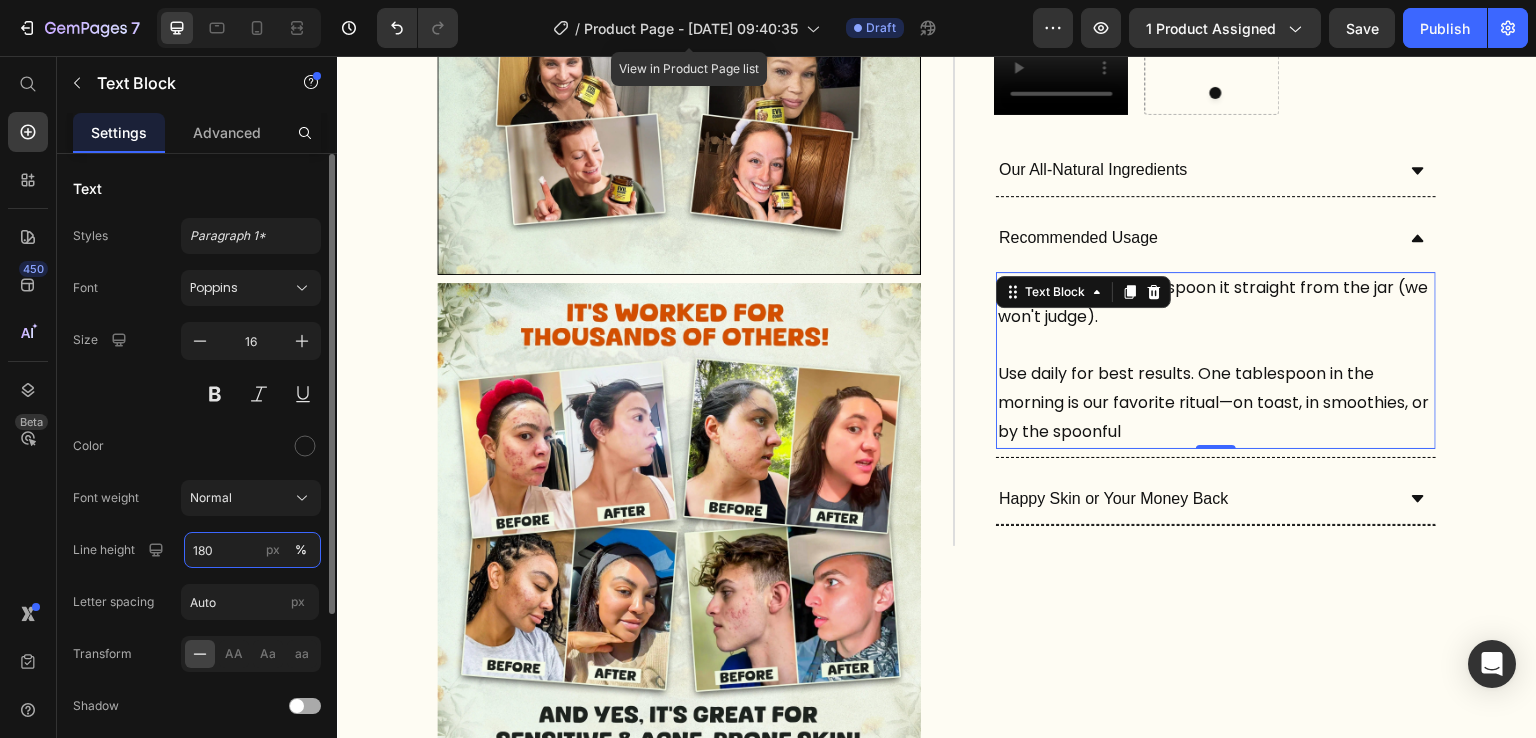 click on "180" at bounding box center (252, 550) 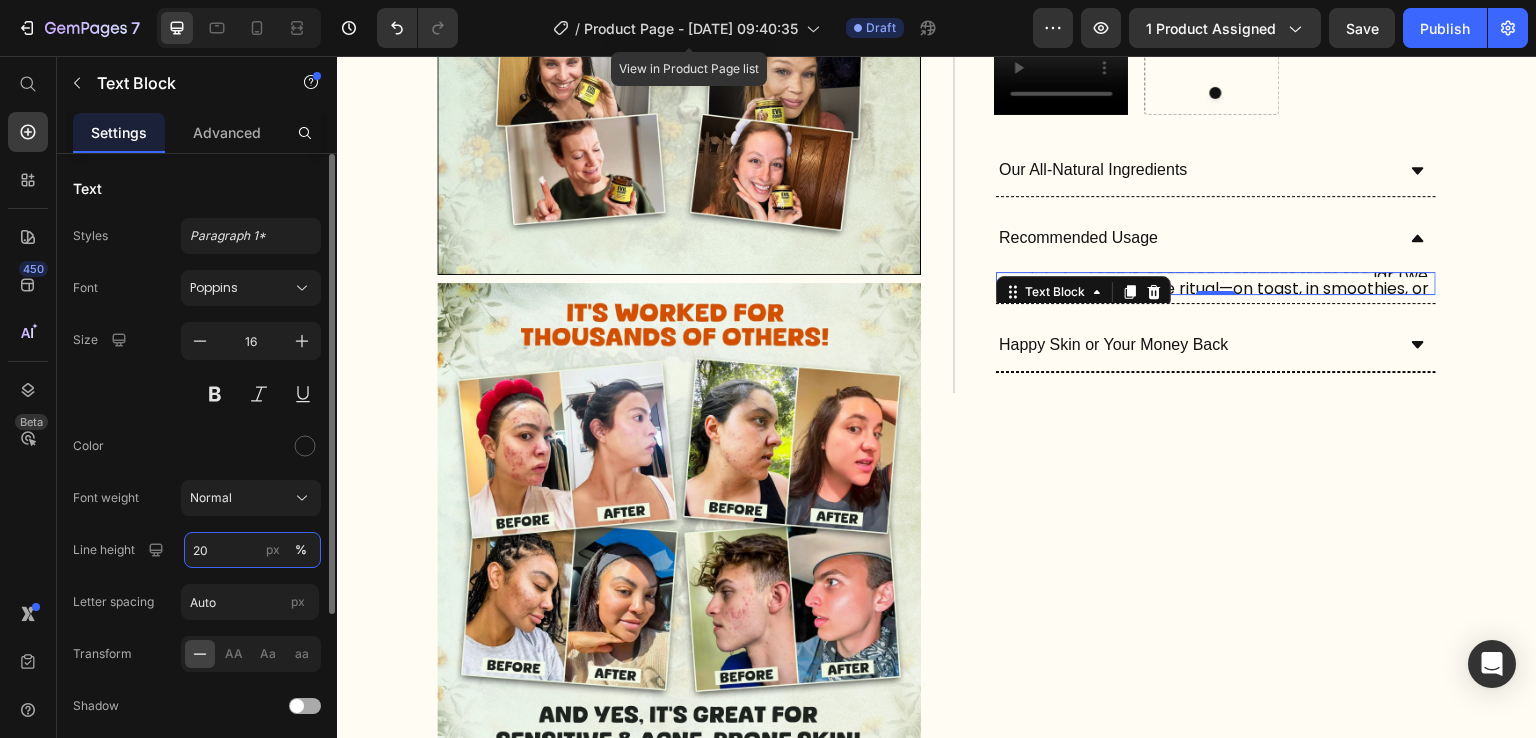 type on "20" 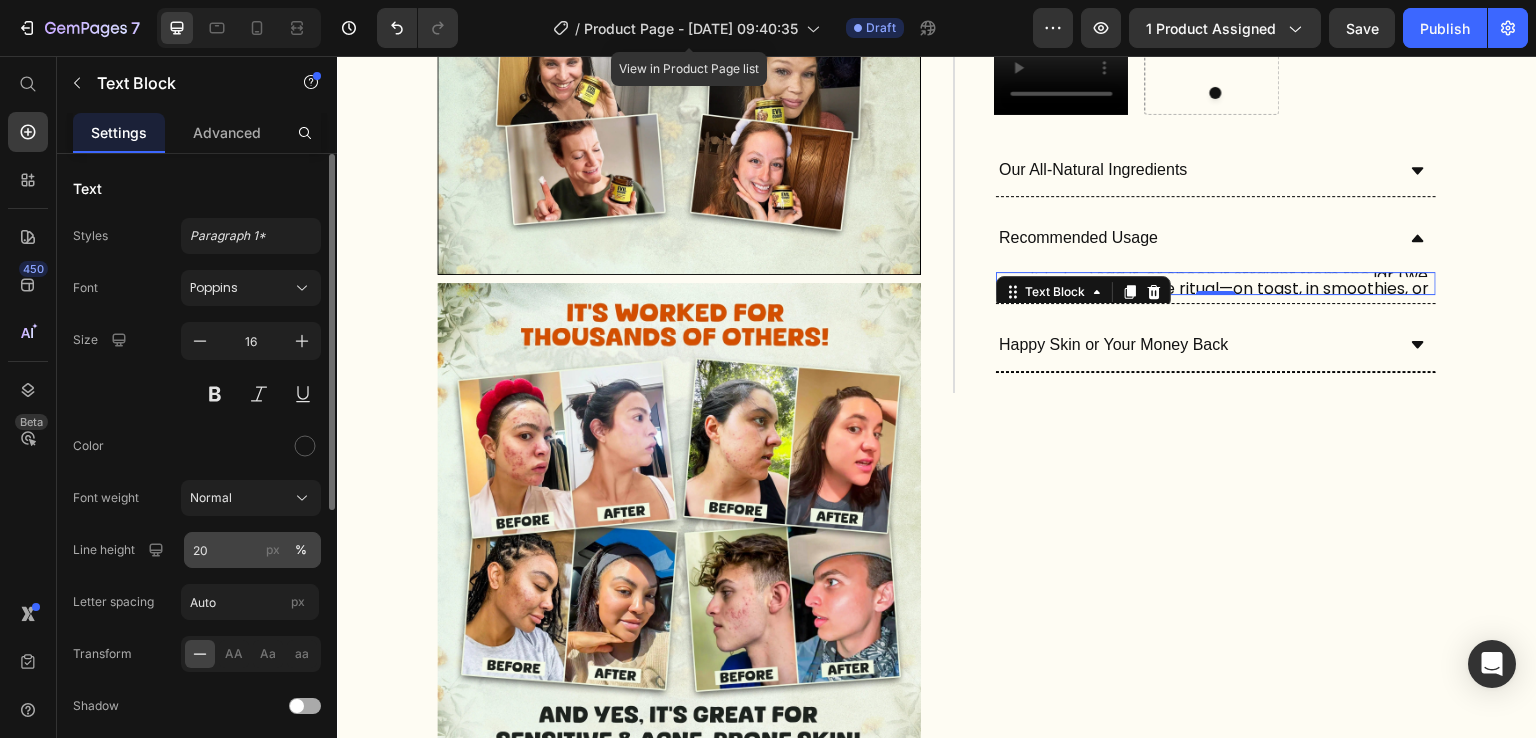 click on "px" at bounding box center [273, 550] 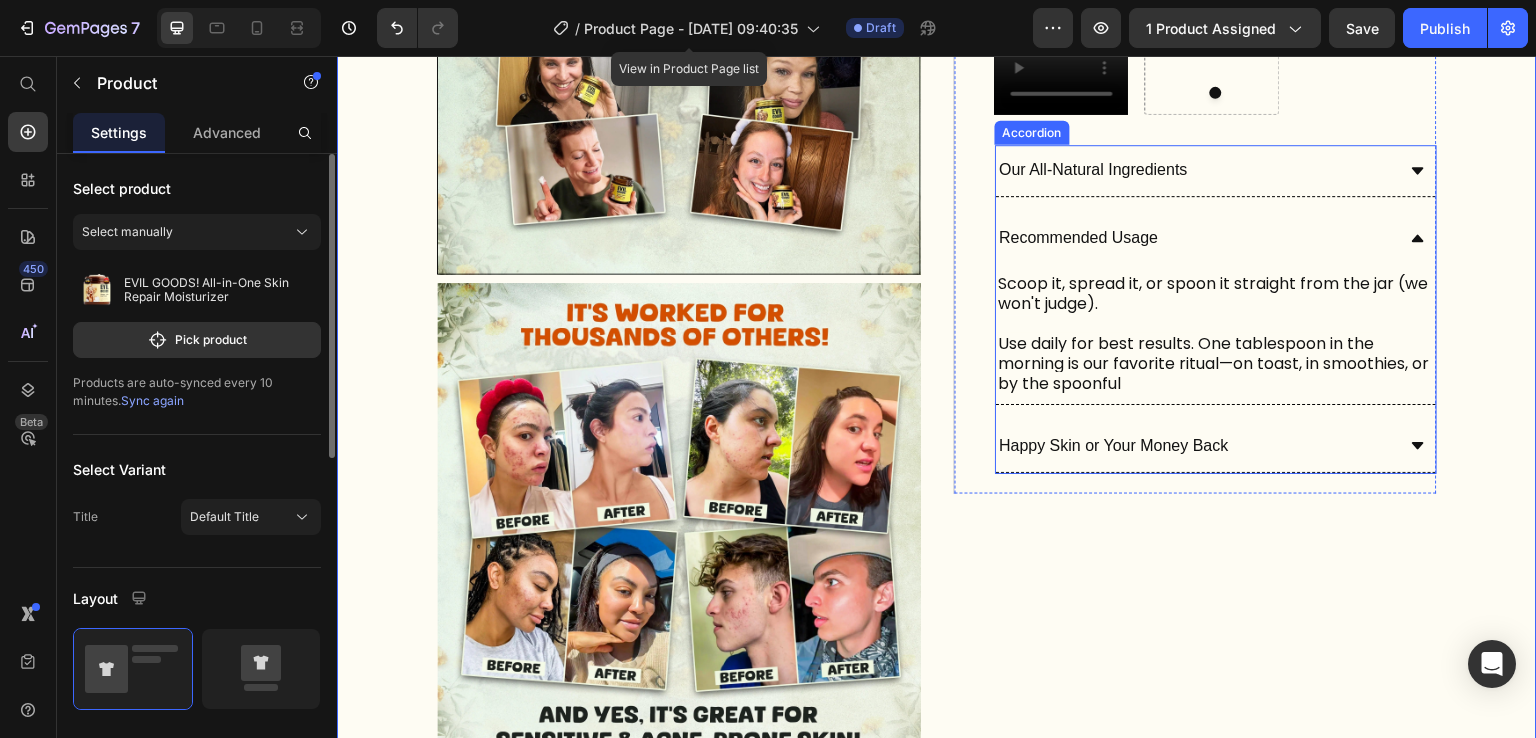 click on "Recommended Usage" at bounding box center [1216, 238] 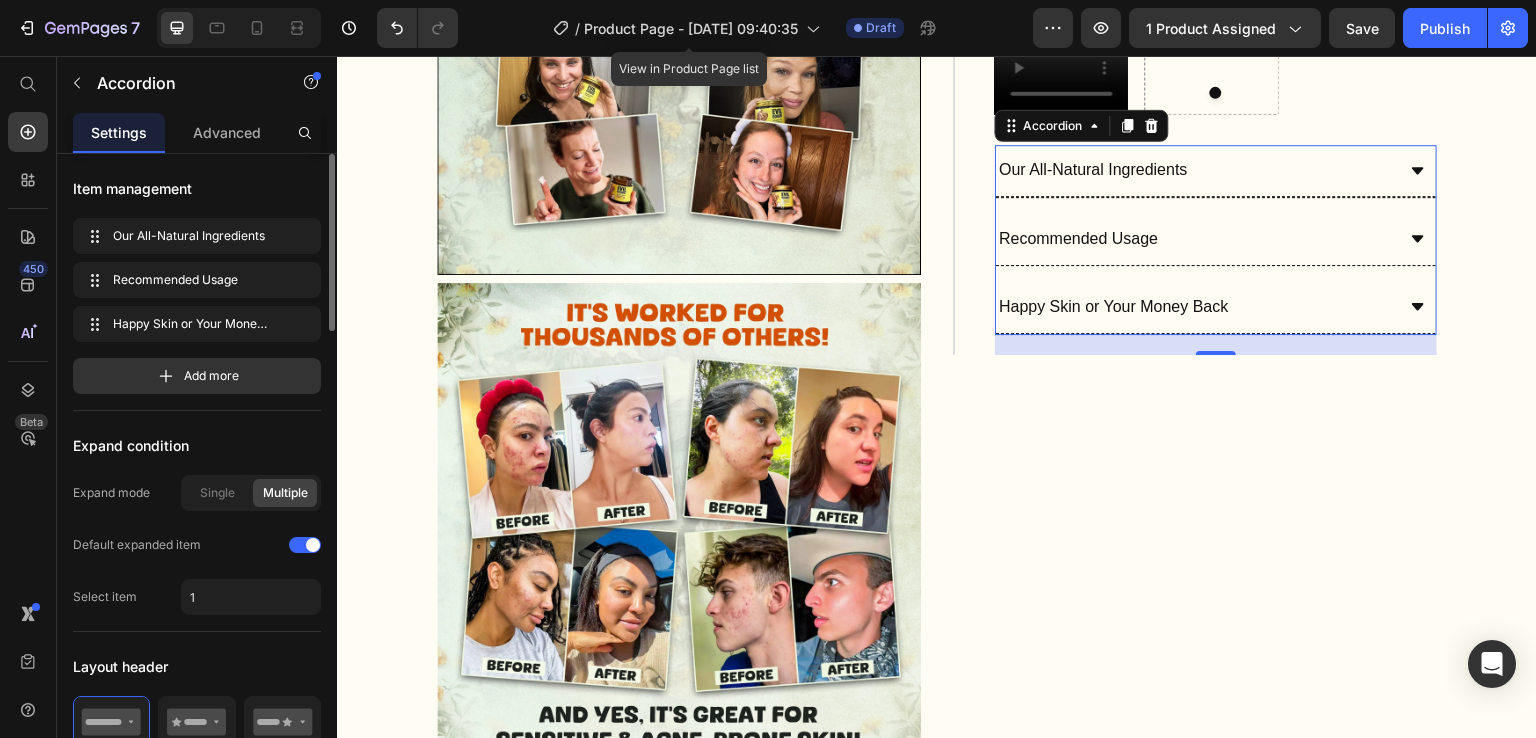 click on "Our All-Natural Ingredients" at bounding box center [1216, 171] 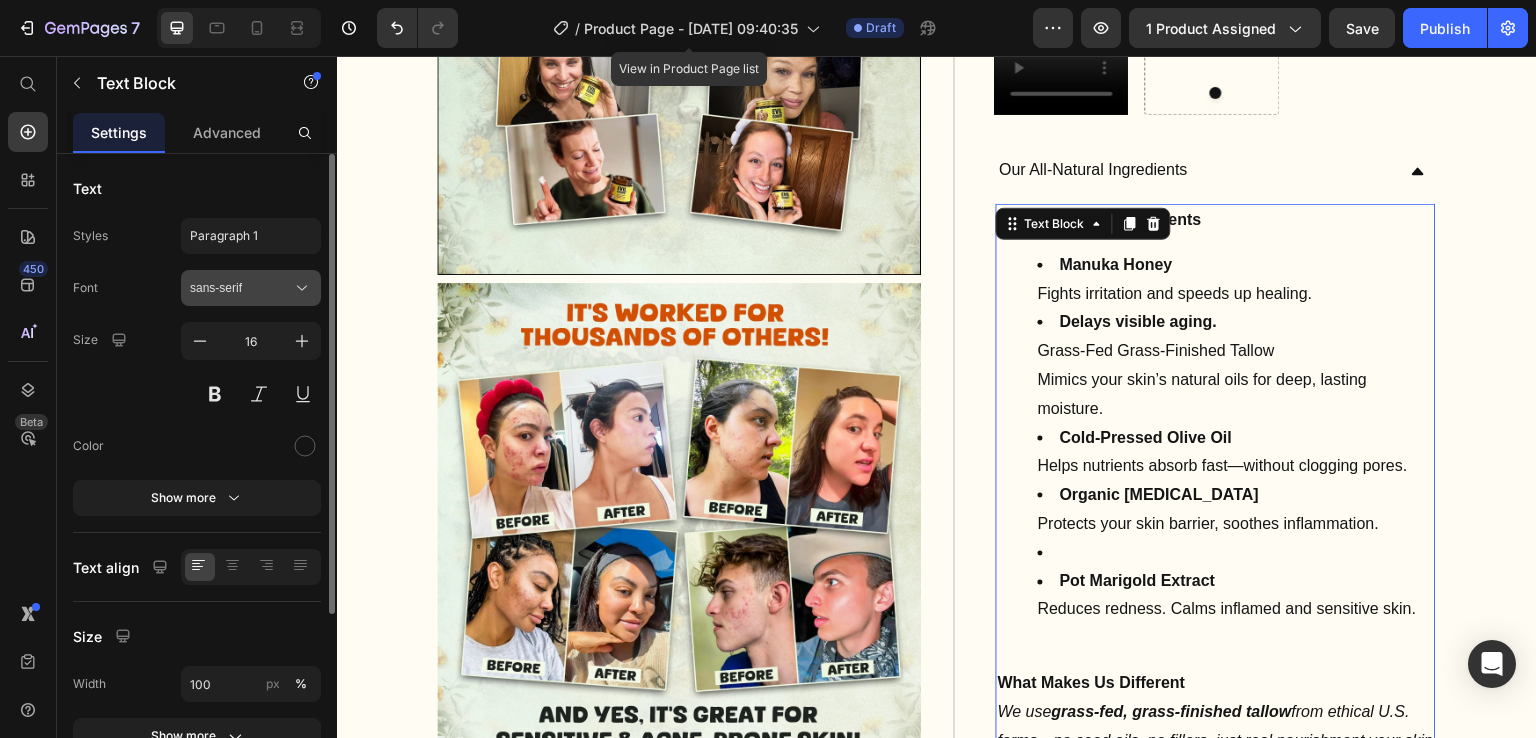 click on "sans-serif" at bounding box center [251, 288] 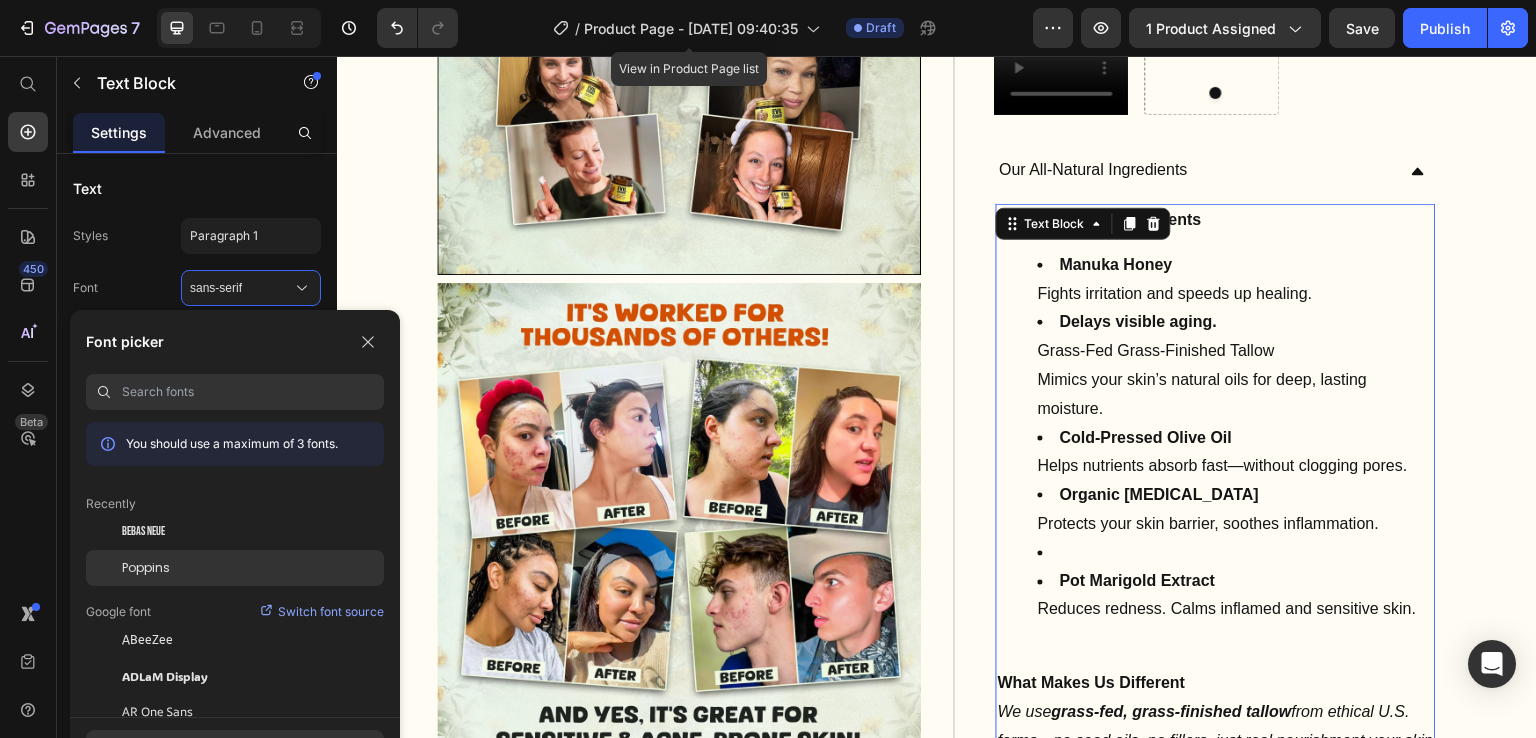 click on "Poppins" 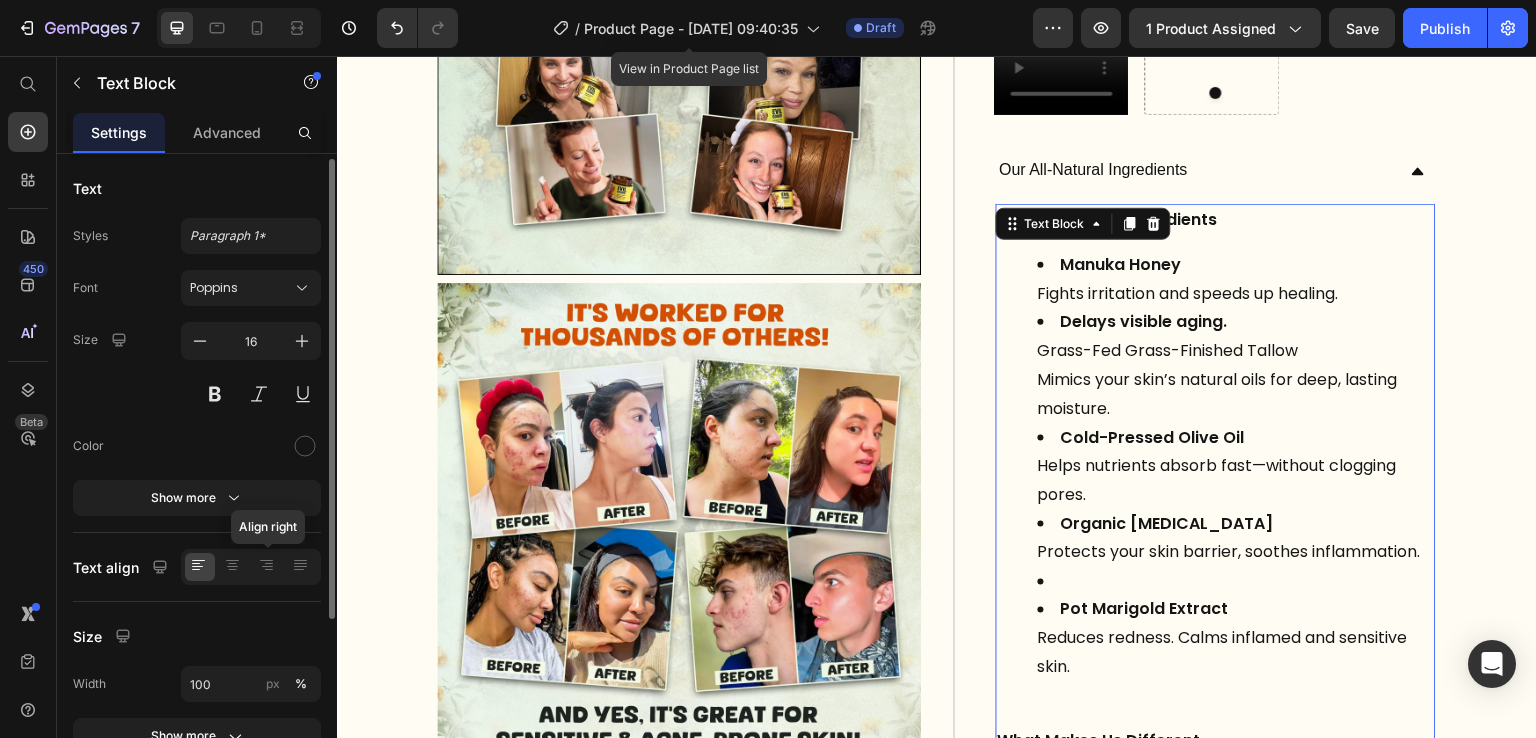 scroll, scrollTop: 7, scrollLeft: 0, axis: vertical 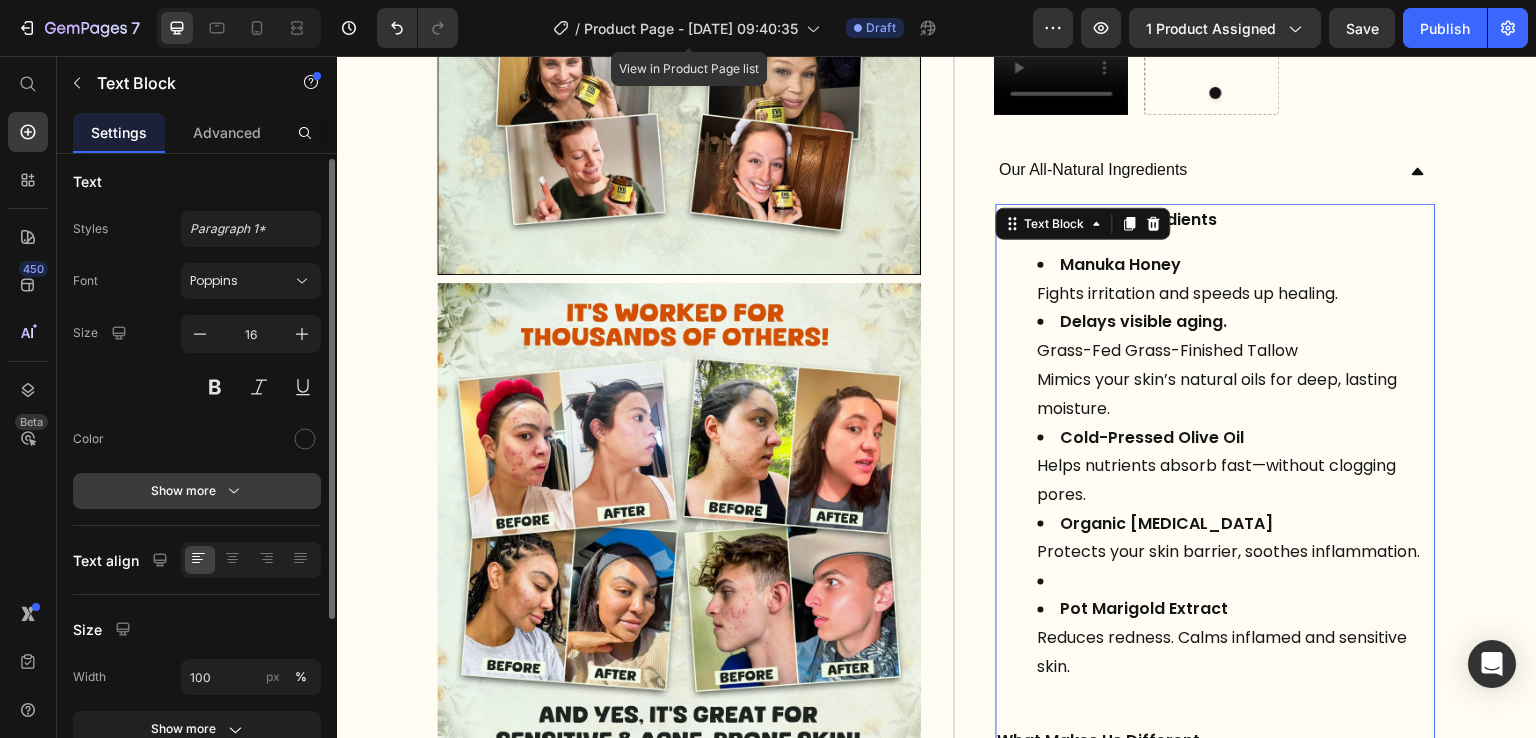 click on "Show more" at bounding box center (197, 491) 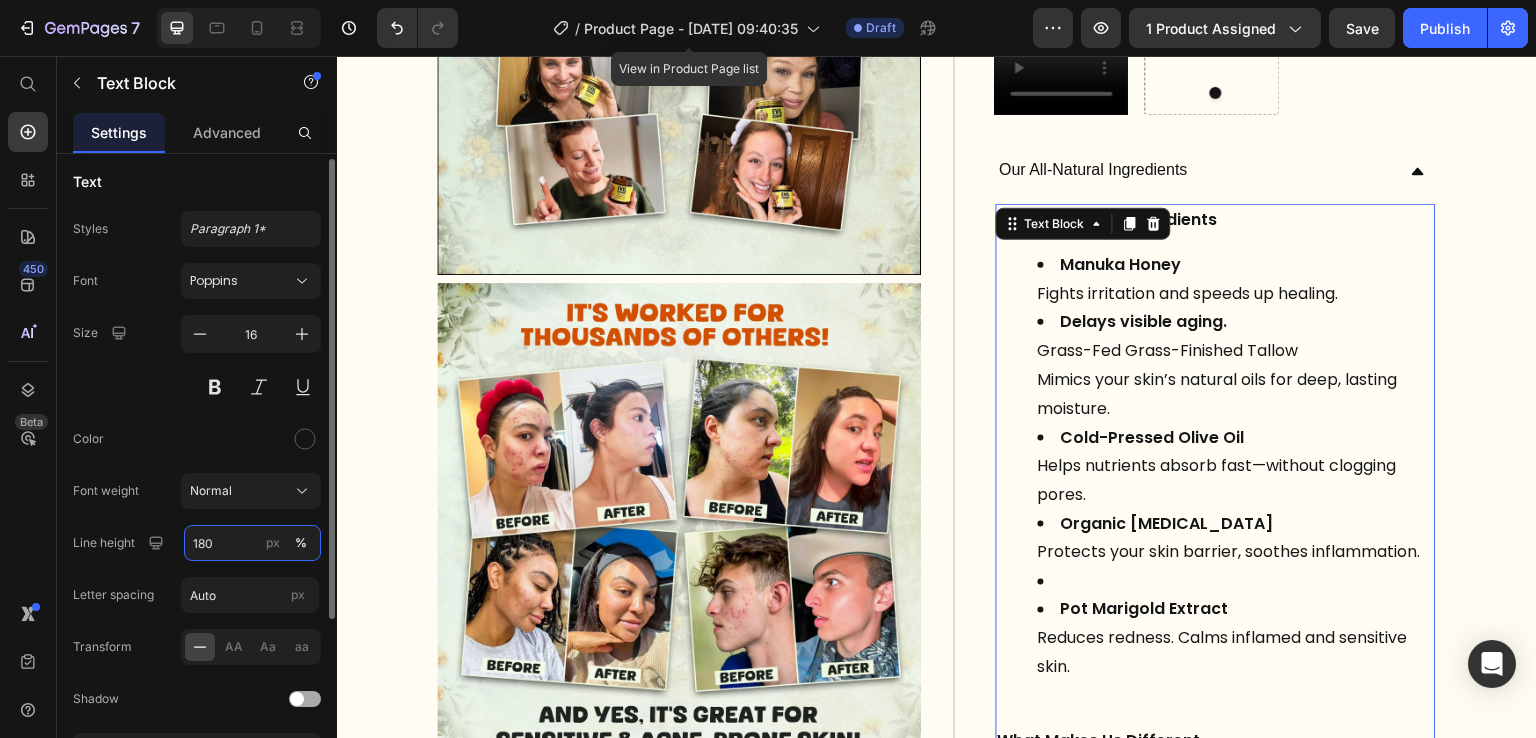click on "180" at bounding box center (252, 543) 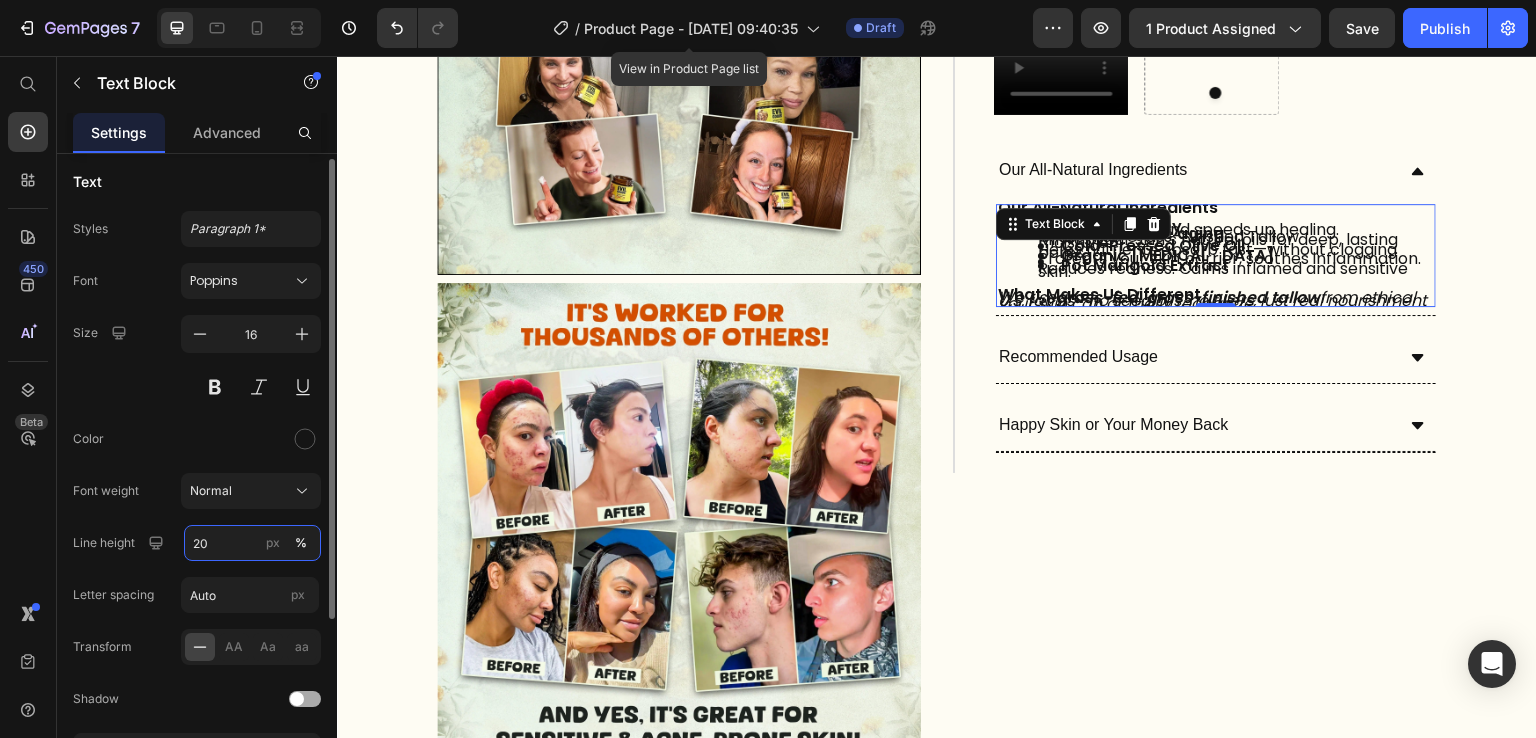 type on "20" 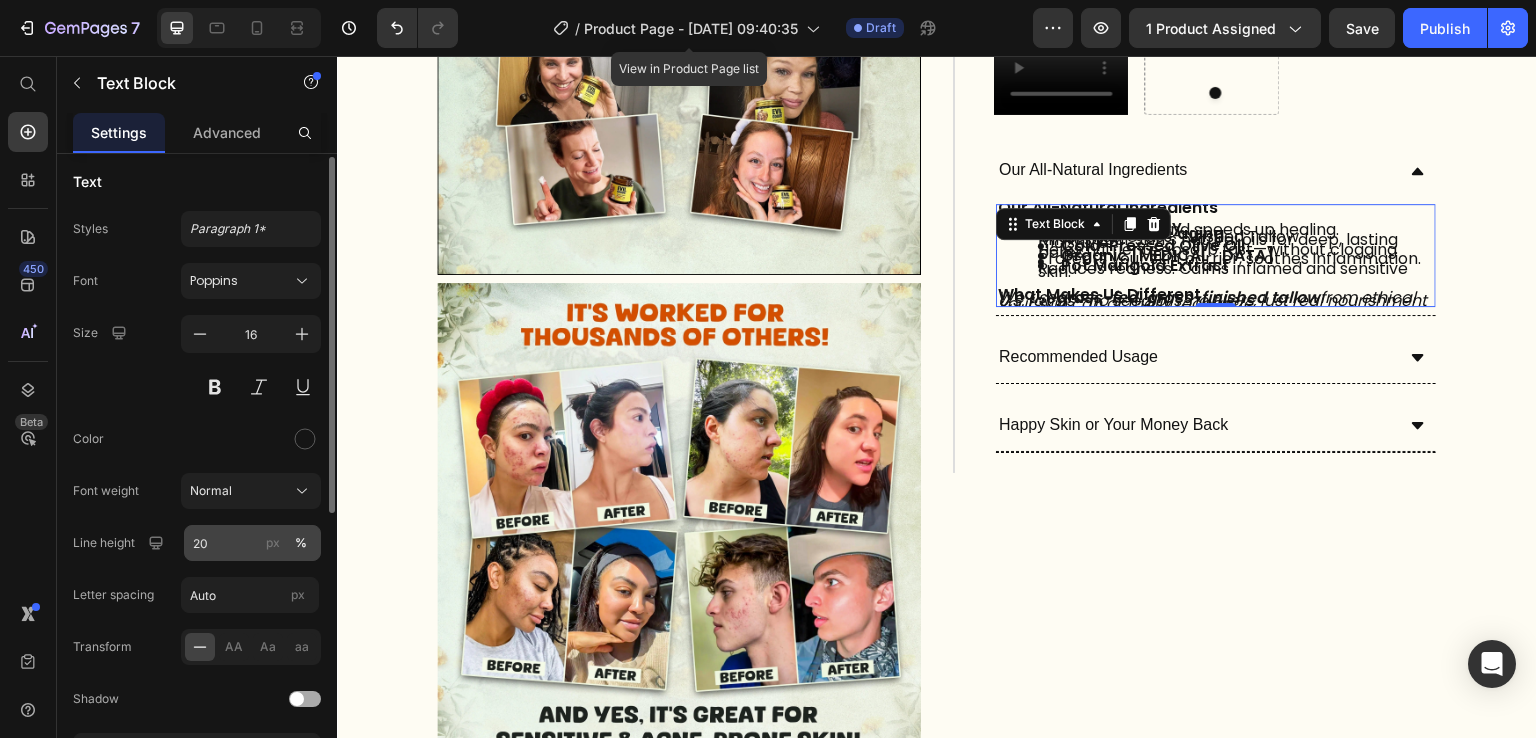 click on "px" at bounding box center (273, 543) 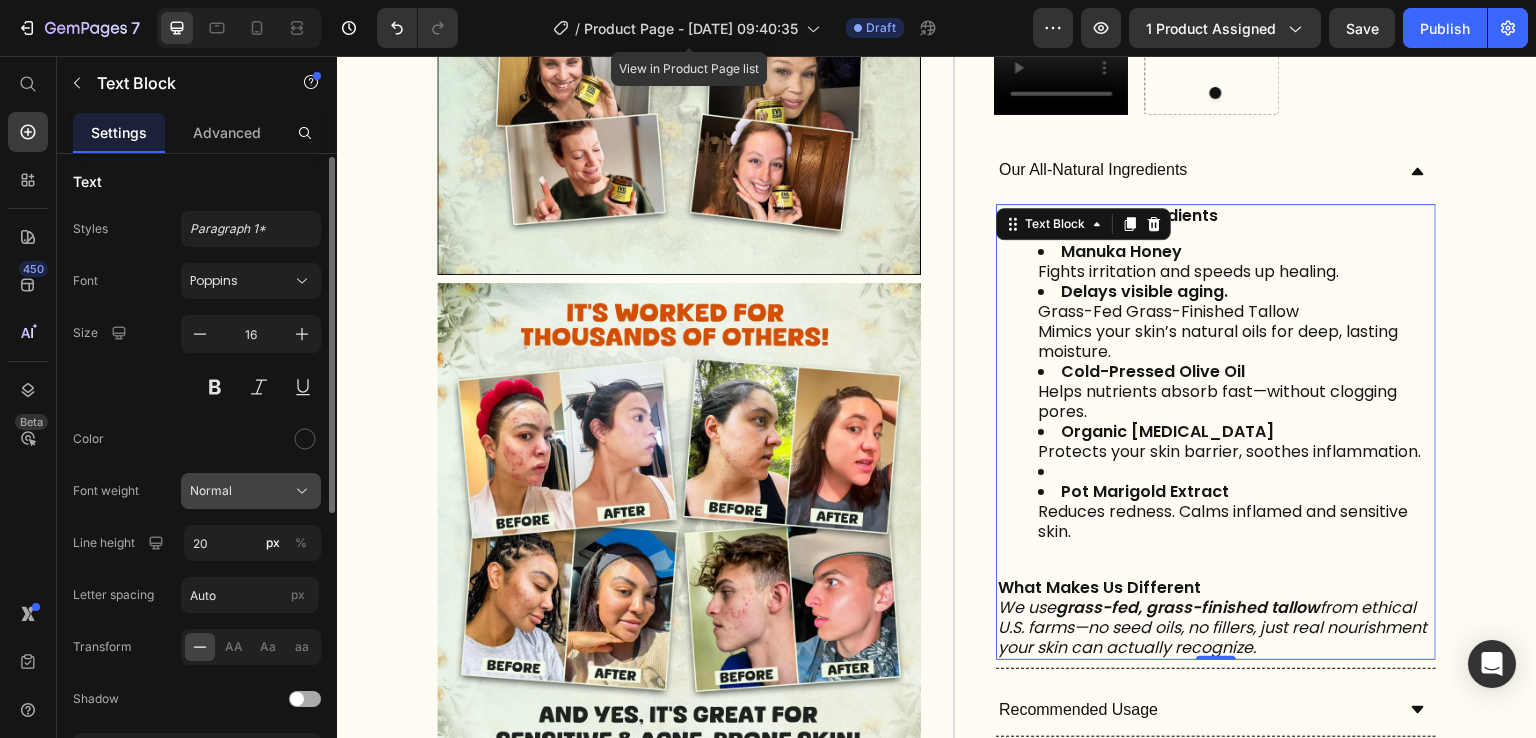 drag, startPoint x: 269, startPoint y: 541, endPoint x: 274, endPoint y: 501, distance: 40.311287 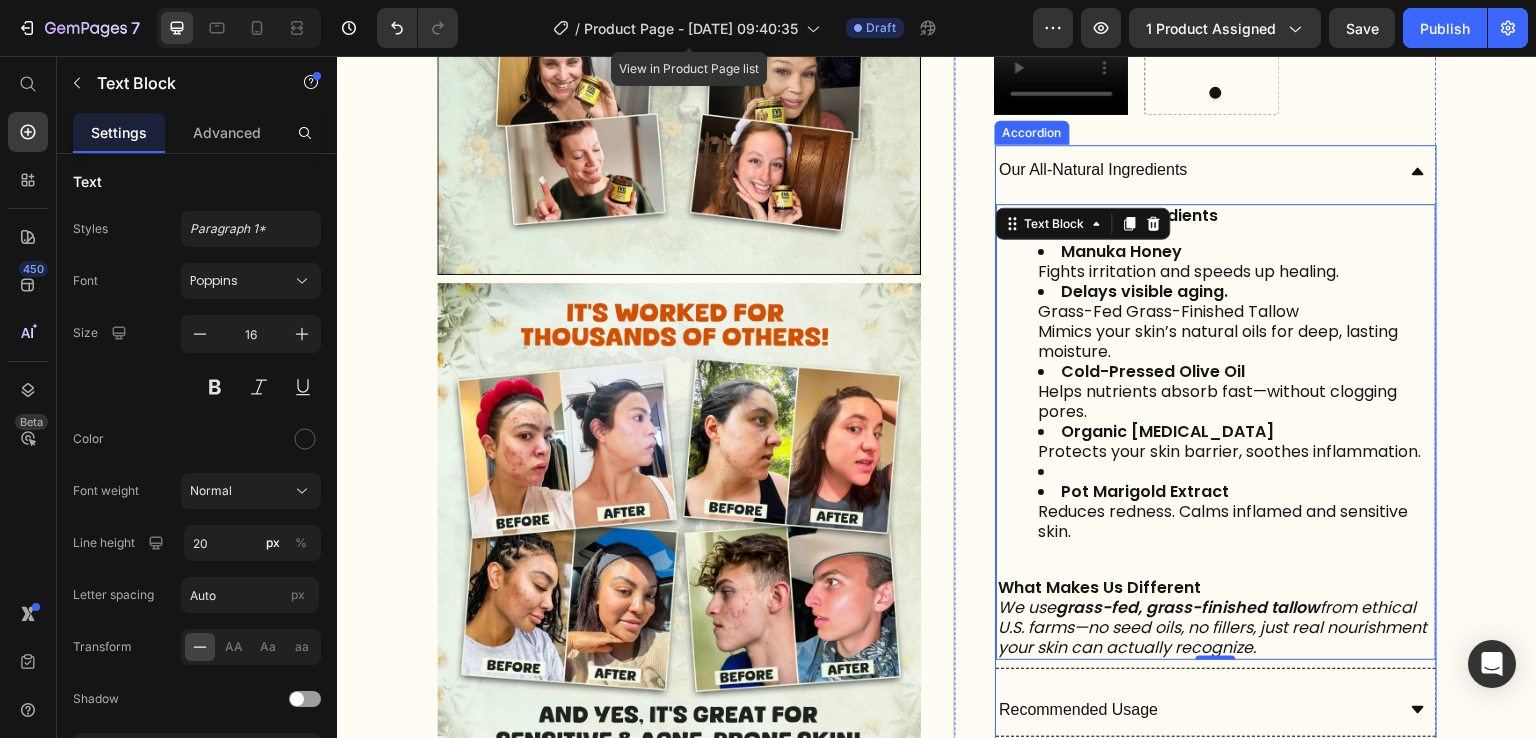 click 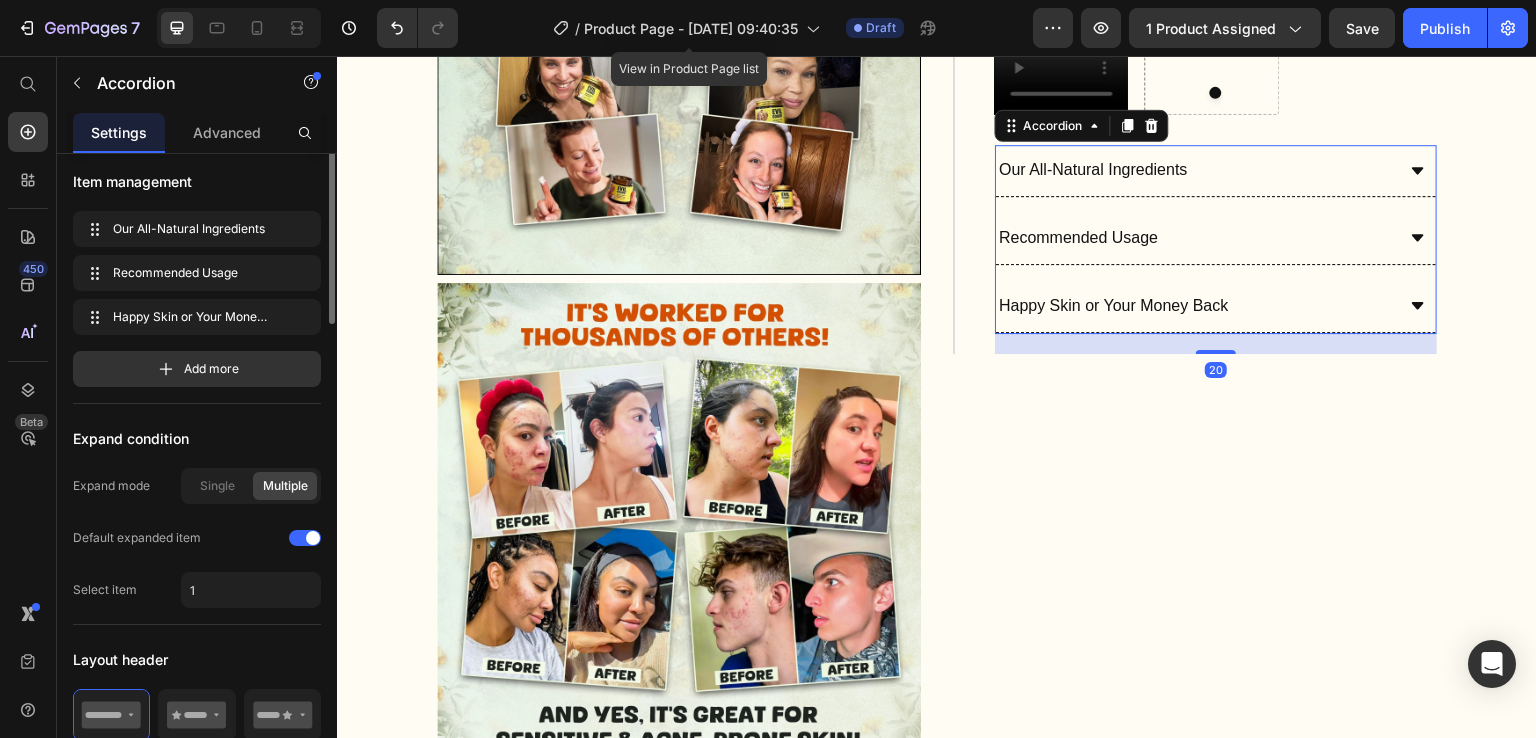 scroll, scrollTop: 0, scrollLeft: 0, axis: both 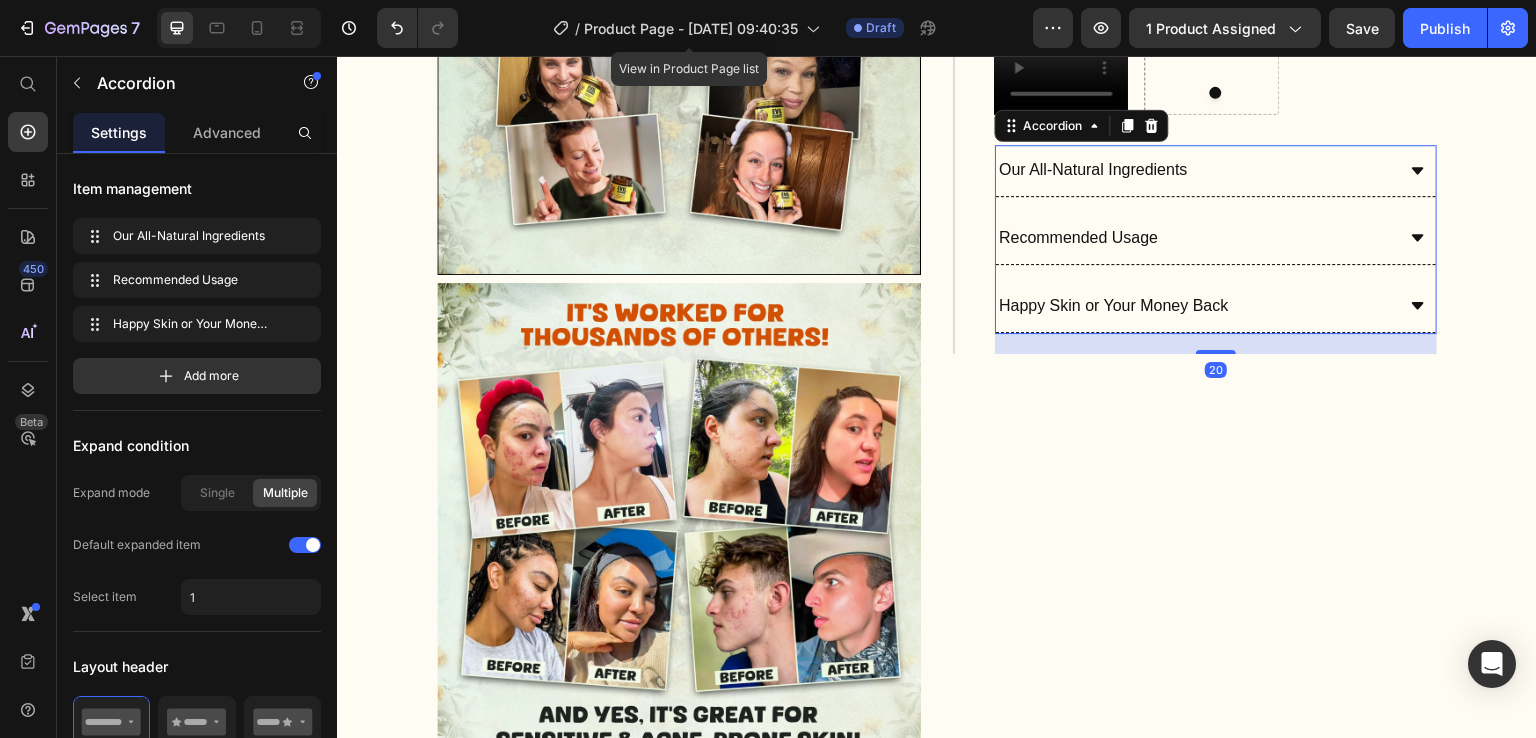 click on "Happy Skin or Your Money Back" at bounding box center [1216, 307] 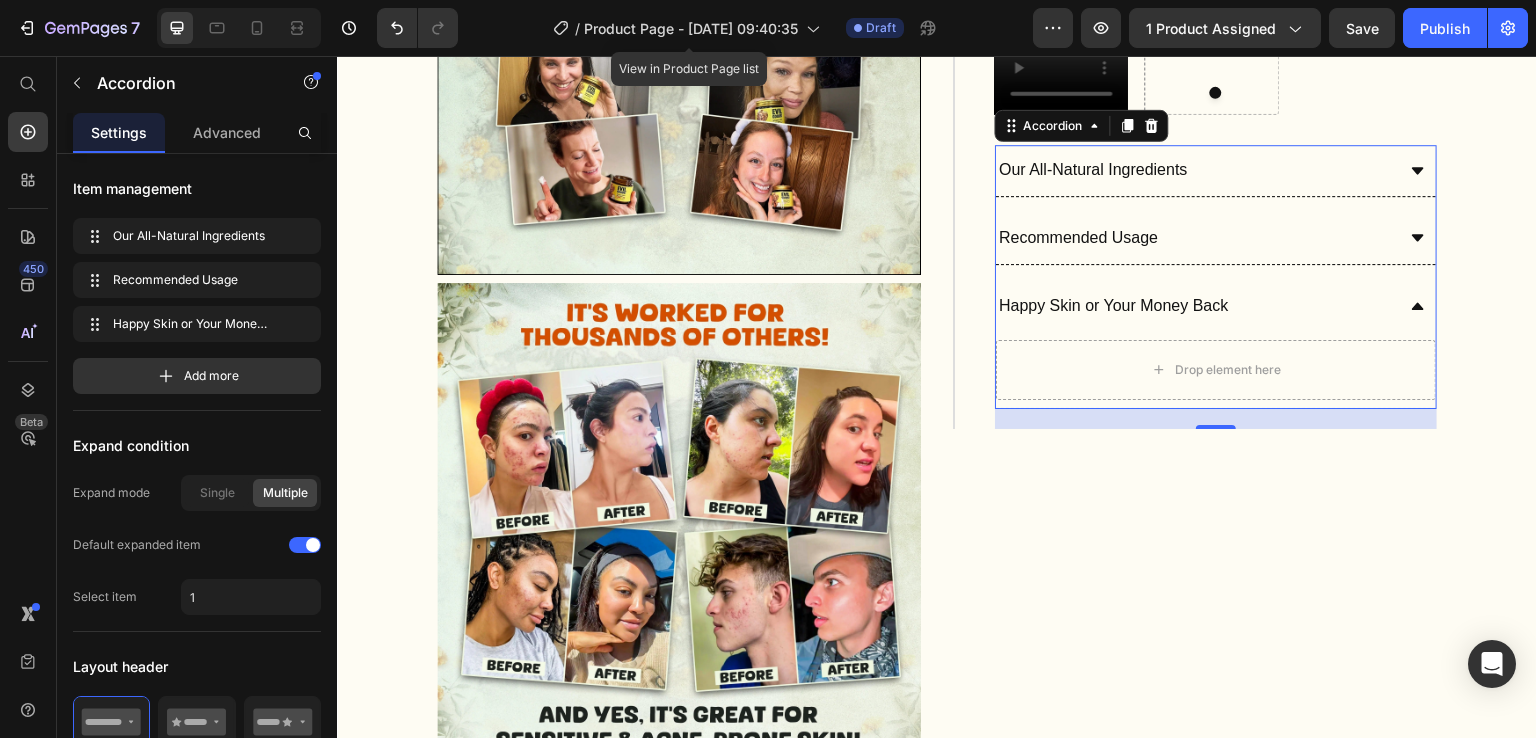 click 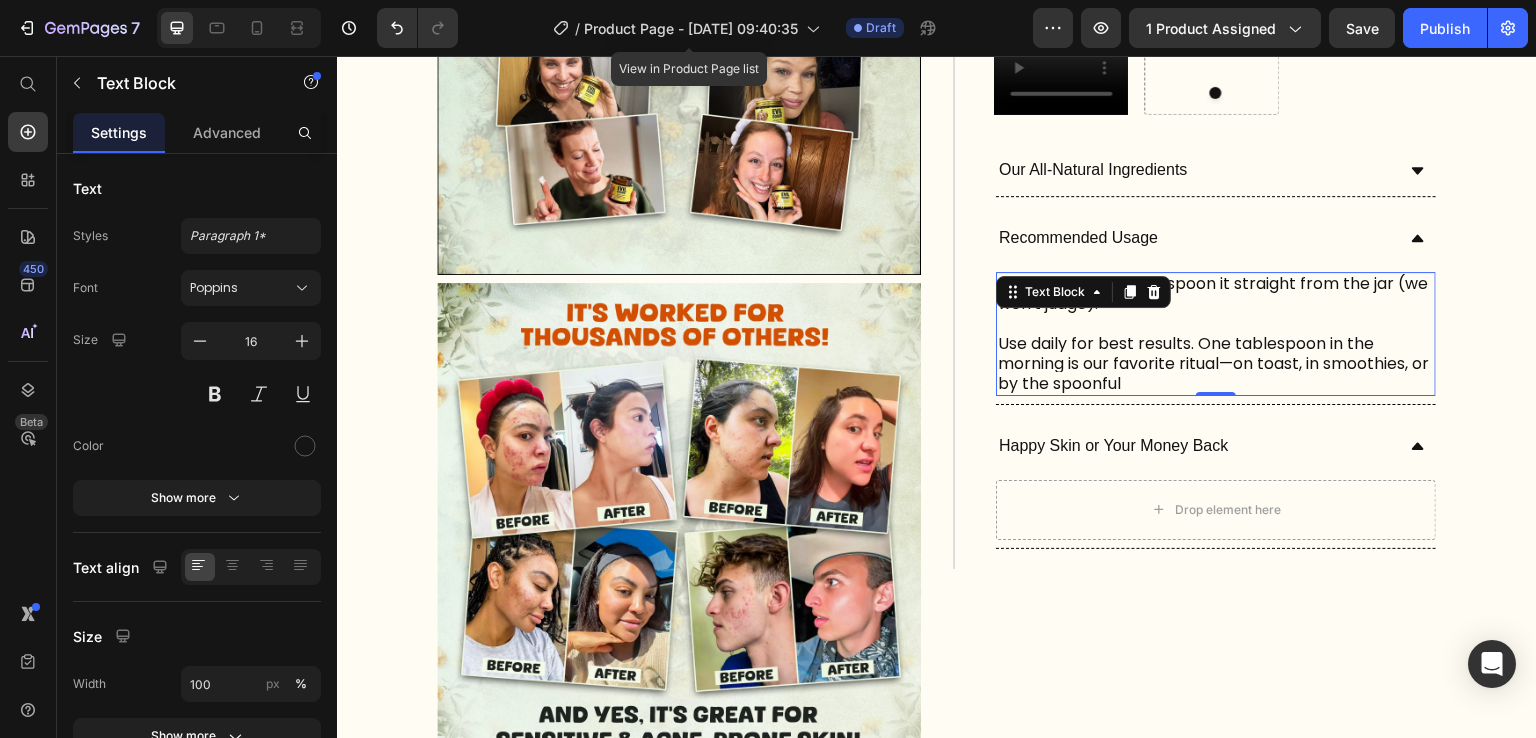 click on "Scoop it, spread it, or spoon it straight from the jar (we won't judge). Use daily for best results. One tablespoon in the morning is our favorite ritual—on toast, in smoothies, or by the spoonful" at bounding box center [1216, 334] 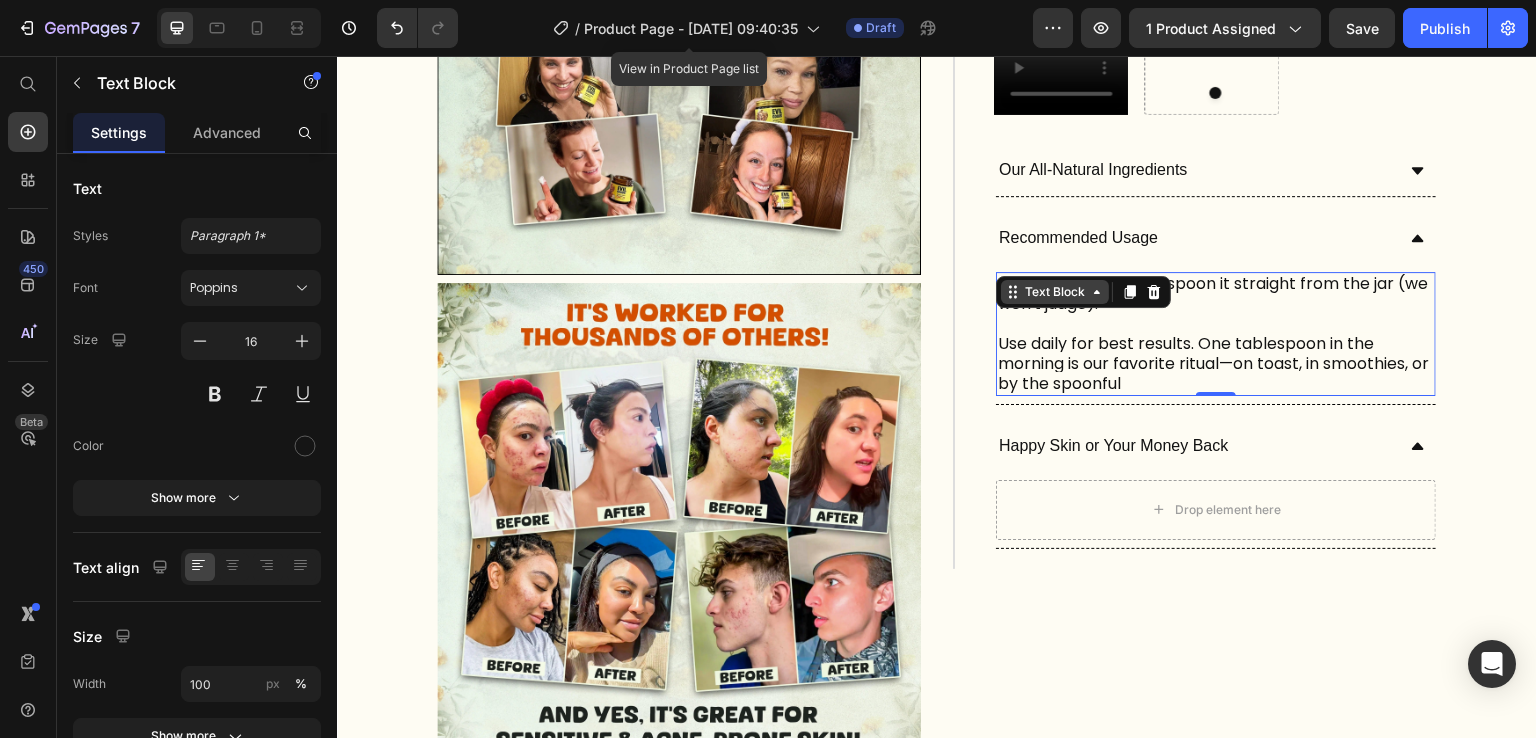 click 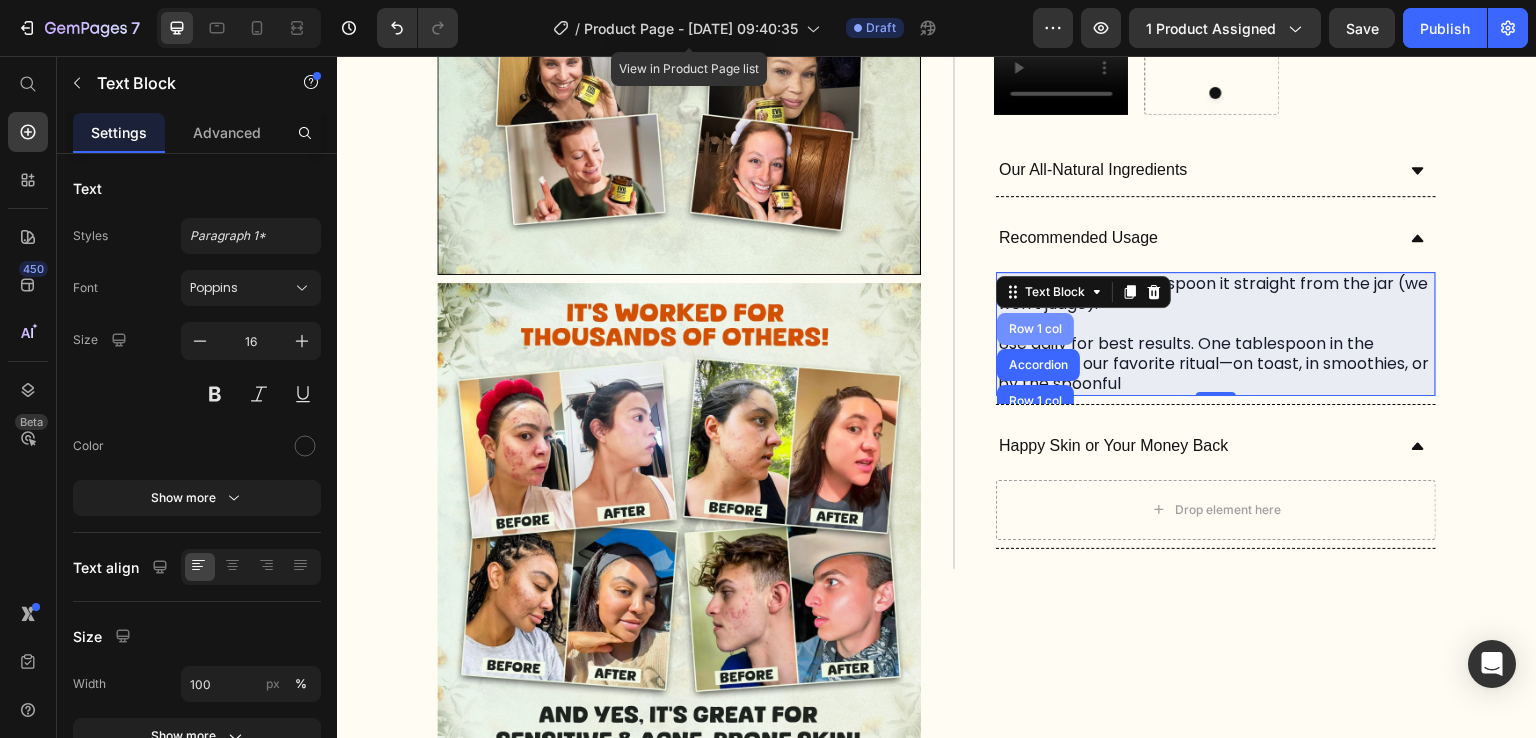 click on "Row 1 col" at bounding box center (1035, 329) 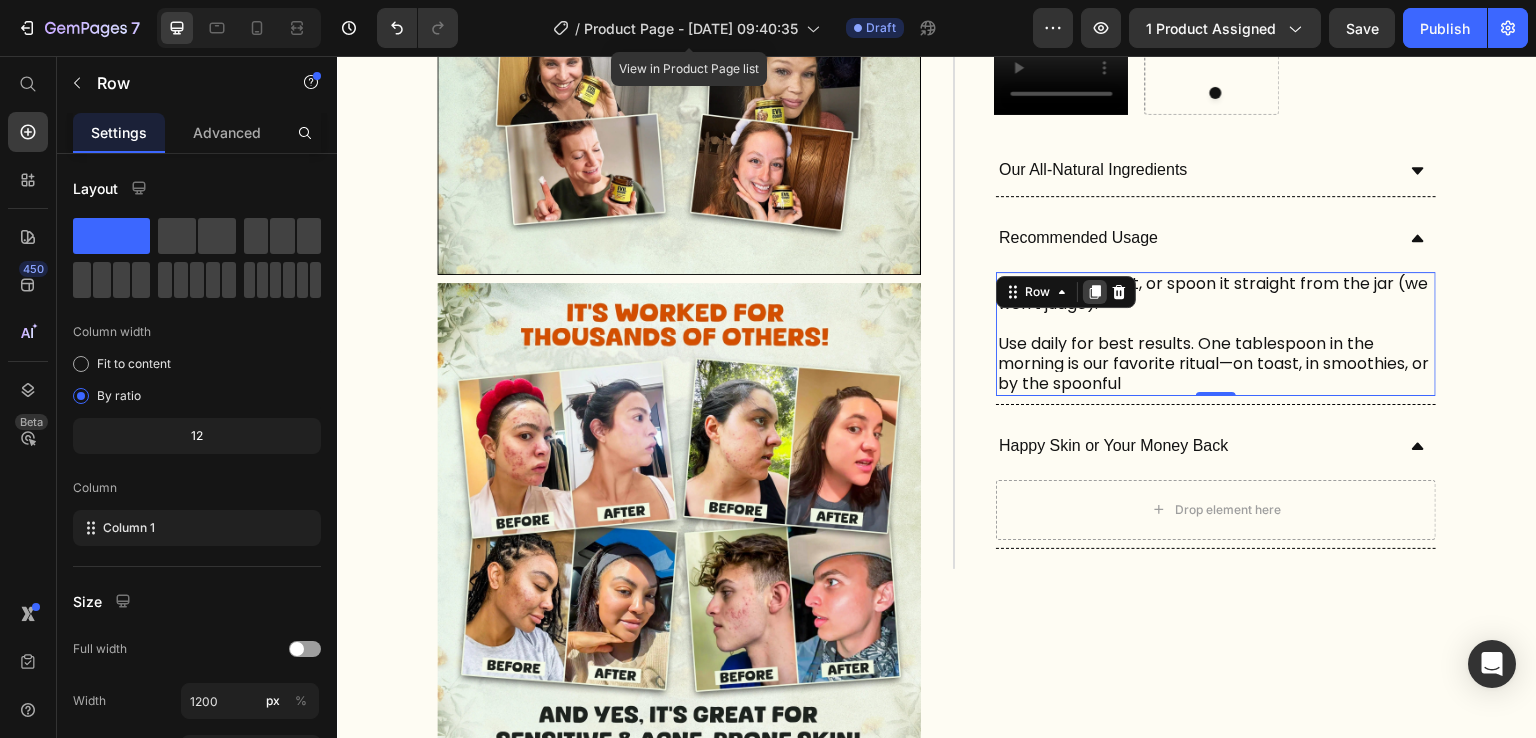 click 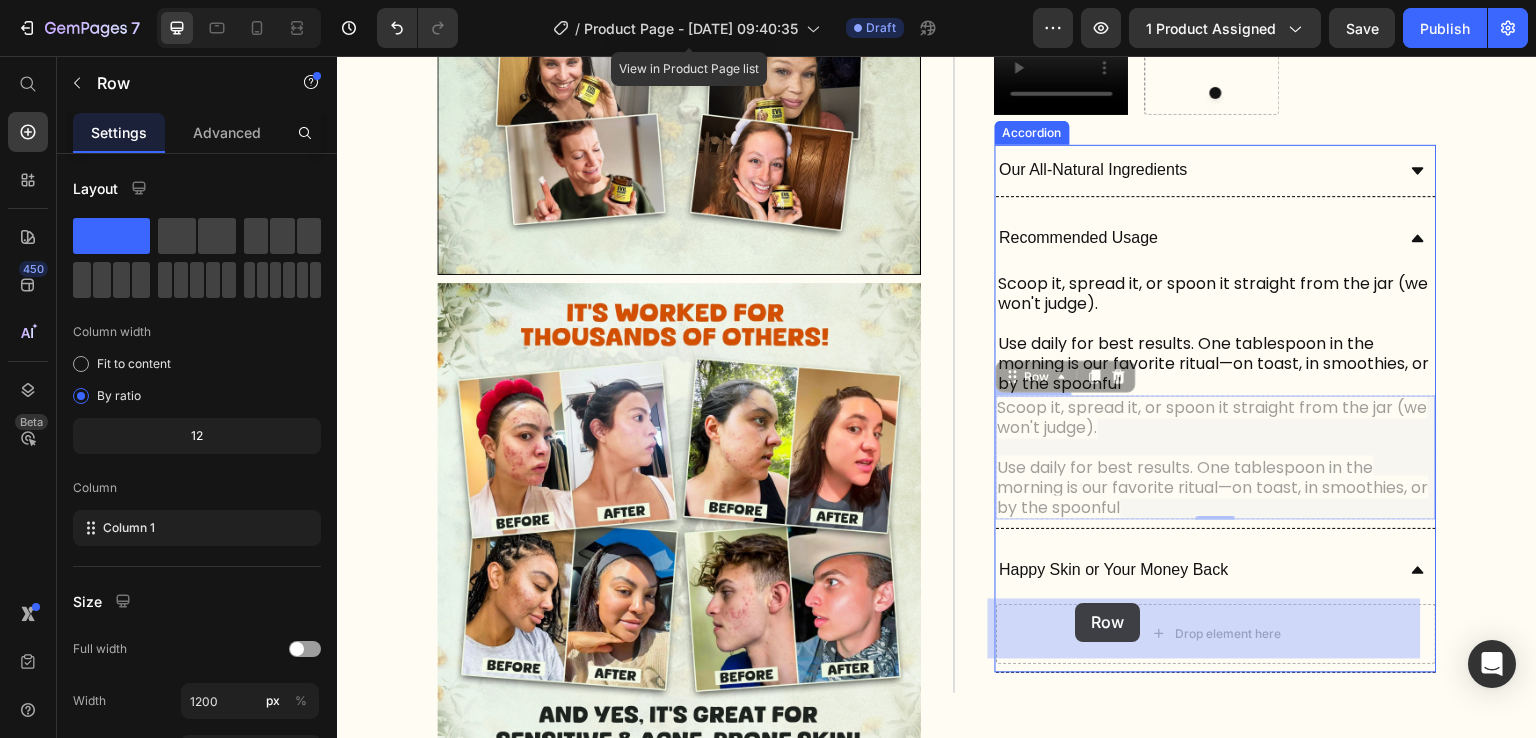 drag, startPoint x: 1028, startPoint y: 374, endPoint x: 1076, endPoint y: 603, distance: 233.9765 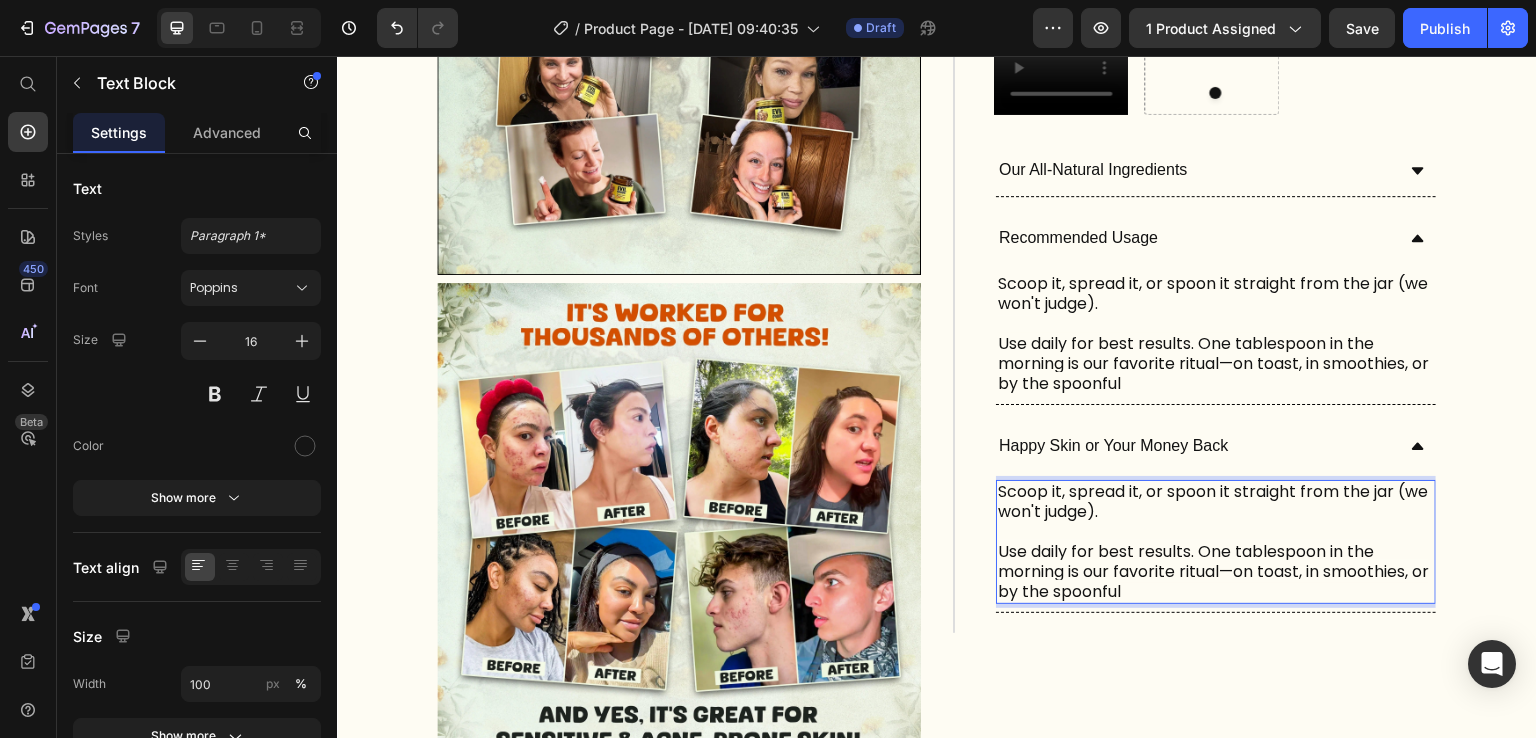 click on "Scoop it, spread it, or spoon it straight from the jar (we won't judge). Use daily for best results. One tablespoon in the morning is our favorite ritual—on toast, in smoothies, or by the spoonful" at bounding box center (1216, 542) 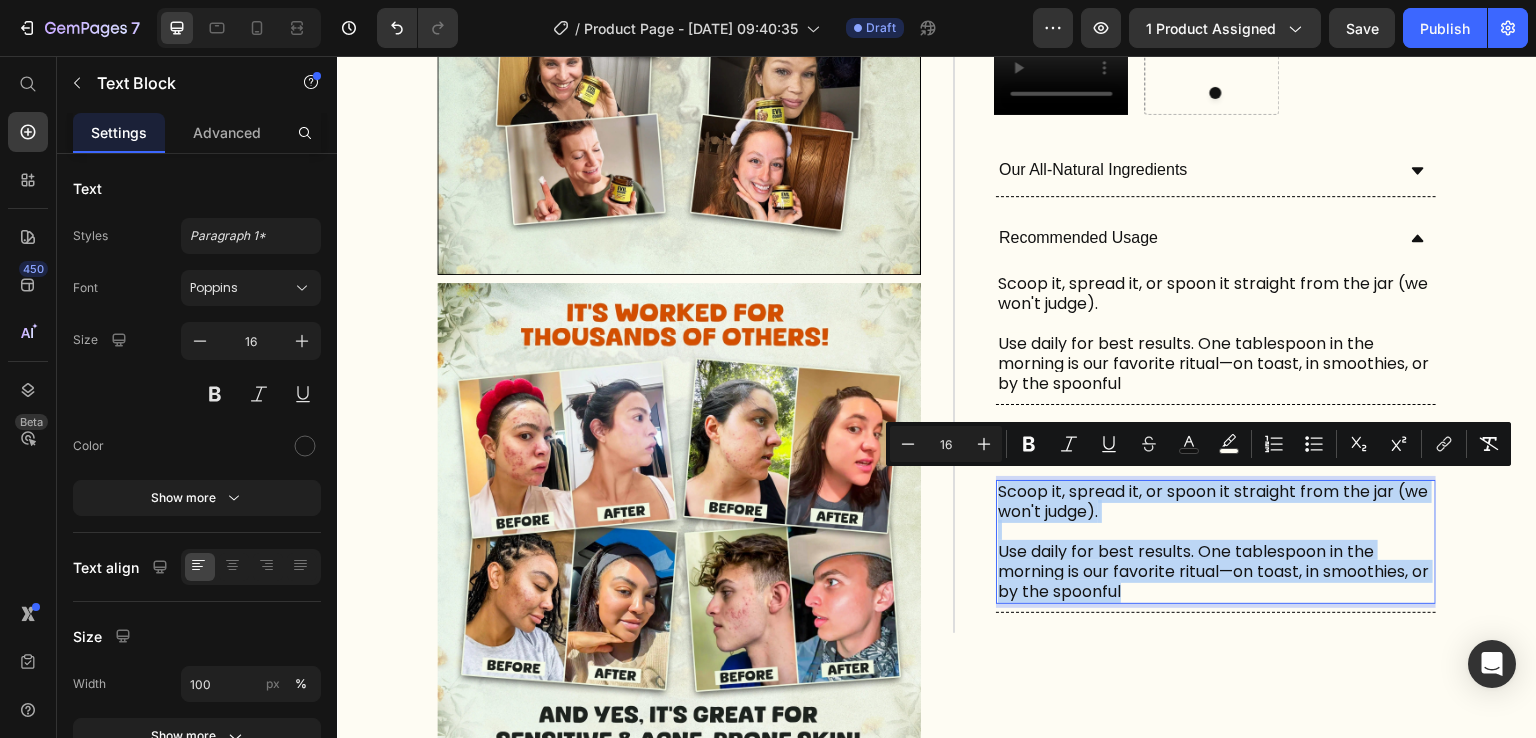 drag, startPoint x: 1138, startPoint y: 584, endPoint x: 987, endPoint y: 485, distance: 180.56024 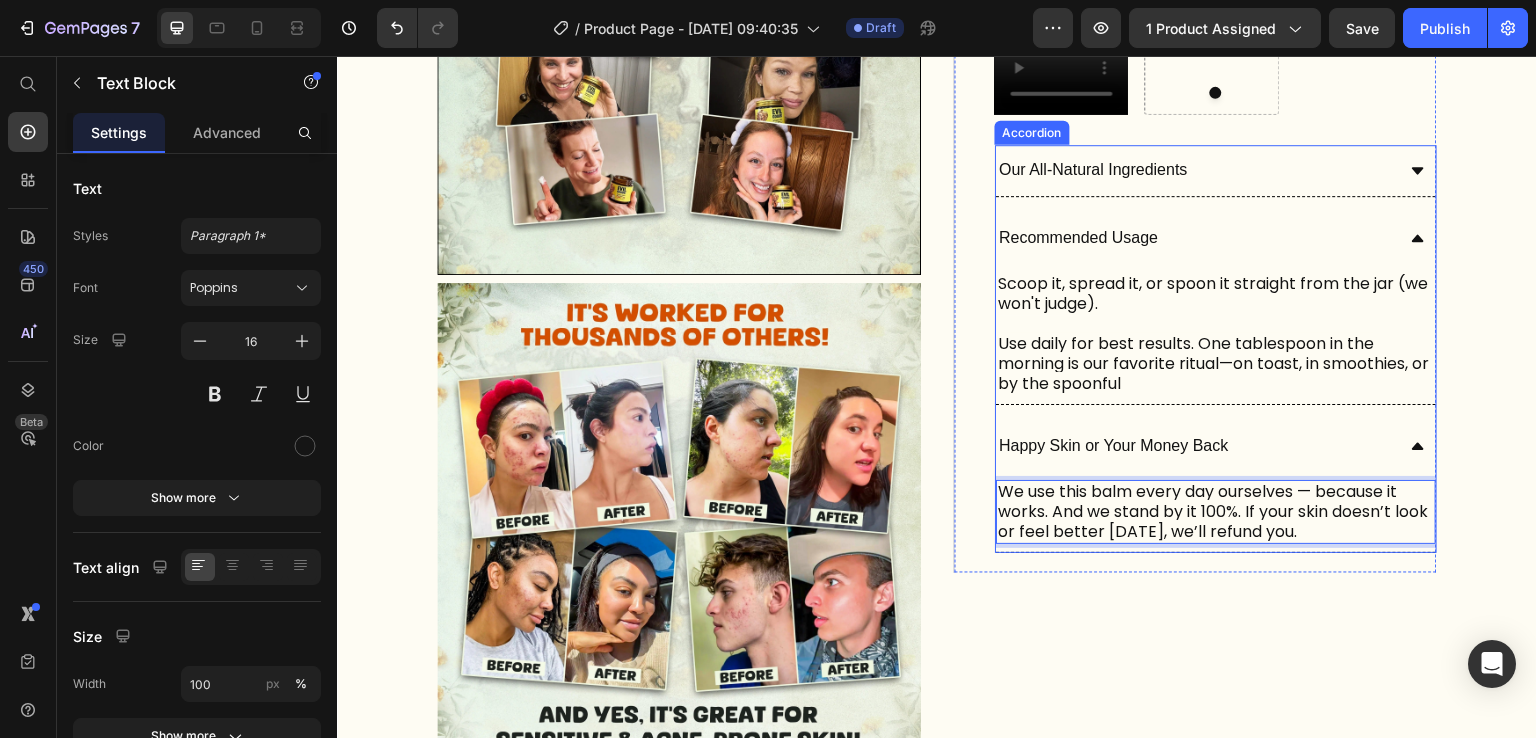 click on "Happy Skin or Your Money Back" at bounding box center [1195, 446] 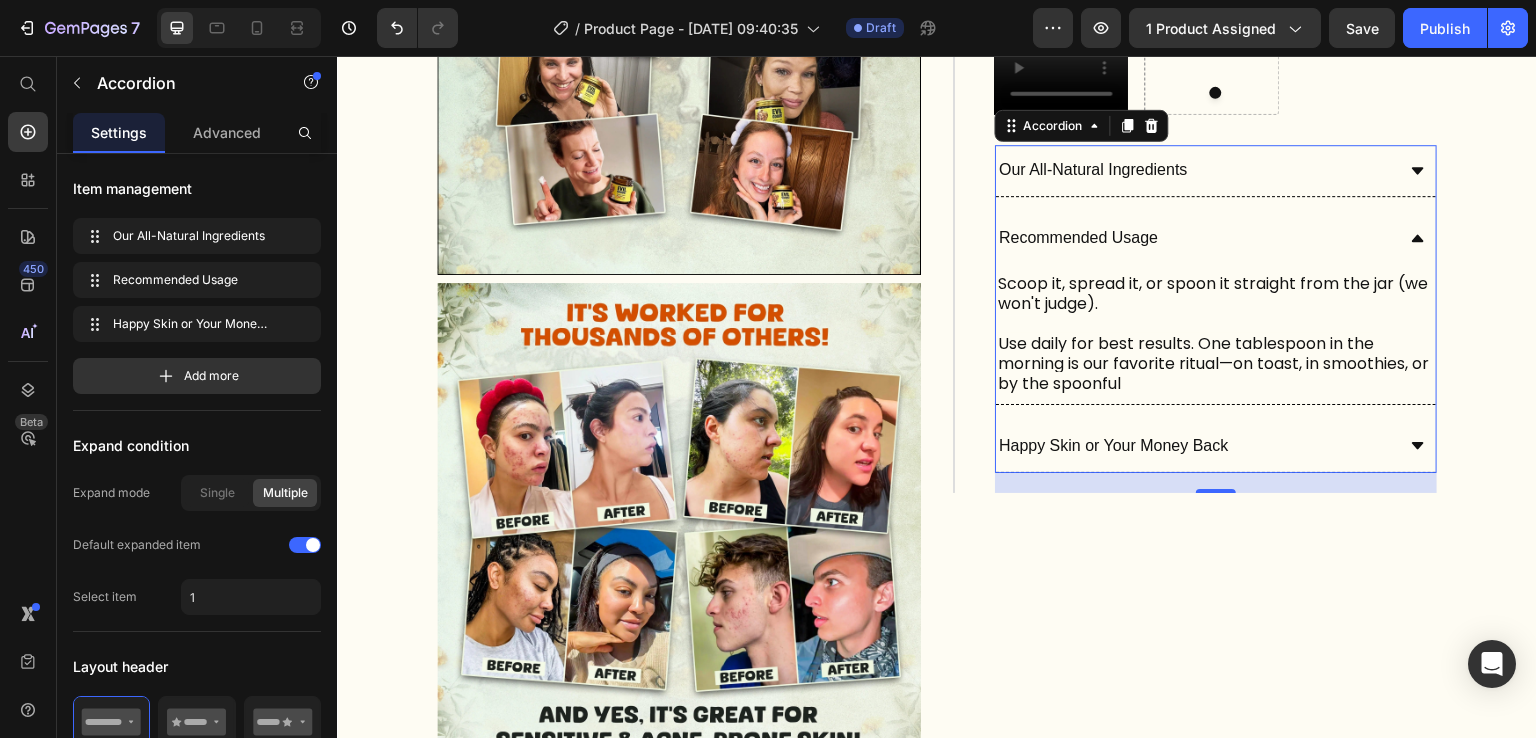 click on "Recommended Usage" at bounding box center [1216, 238] 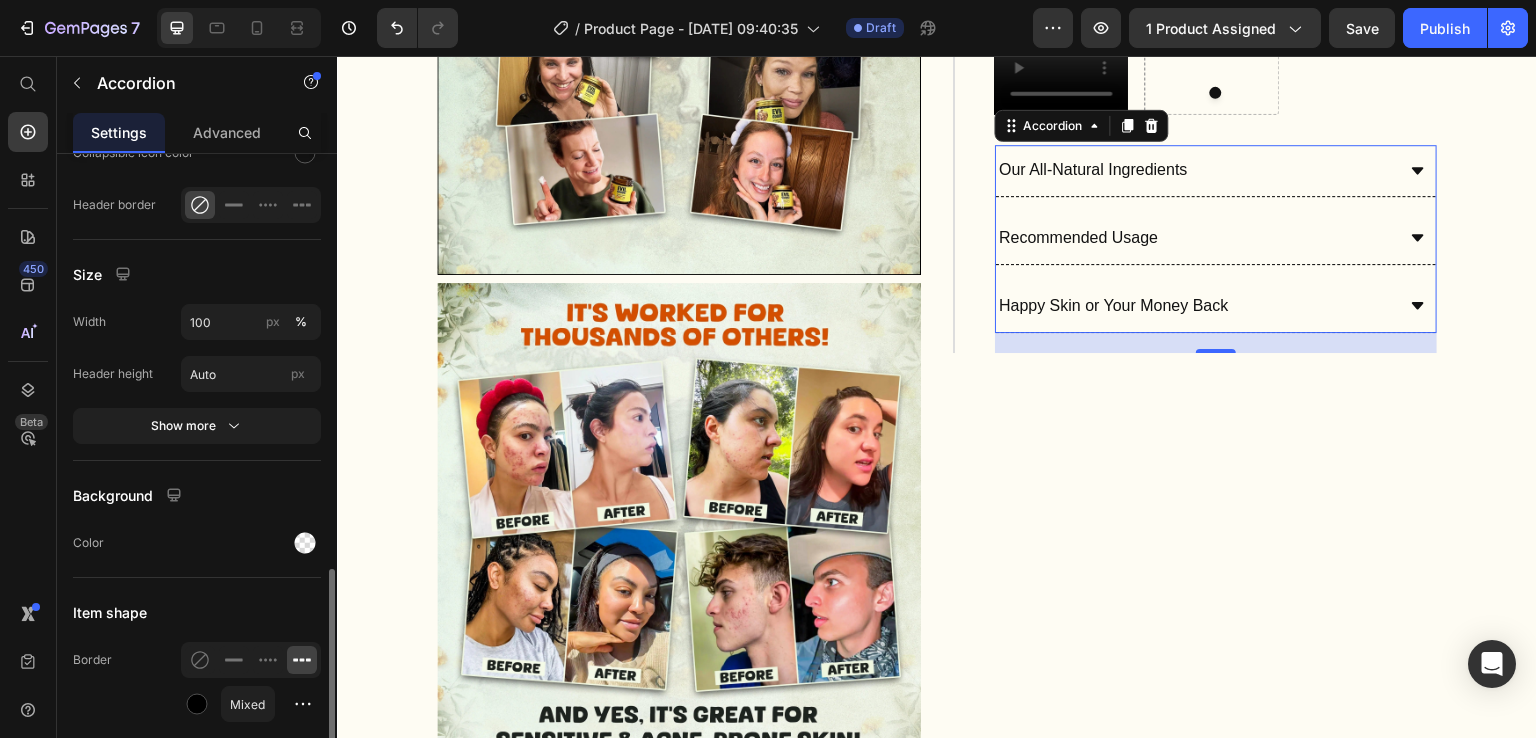 scroll, scrollTop: 1672, scrollLeft: 0, axis: vertical 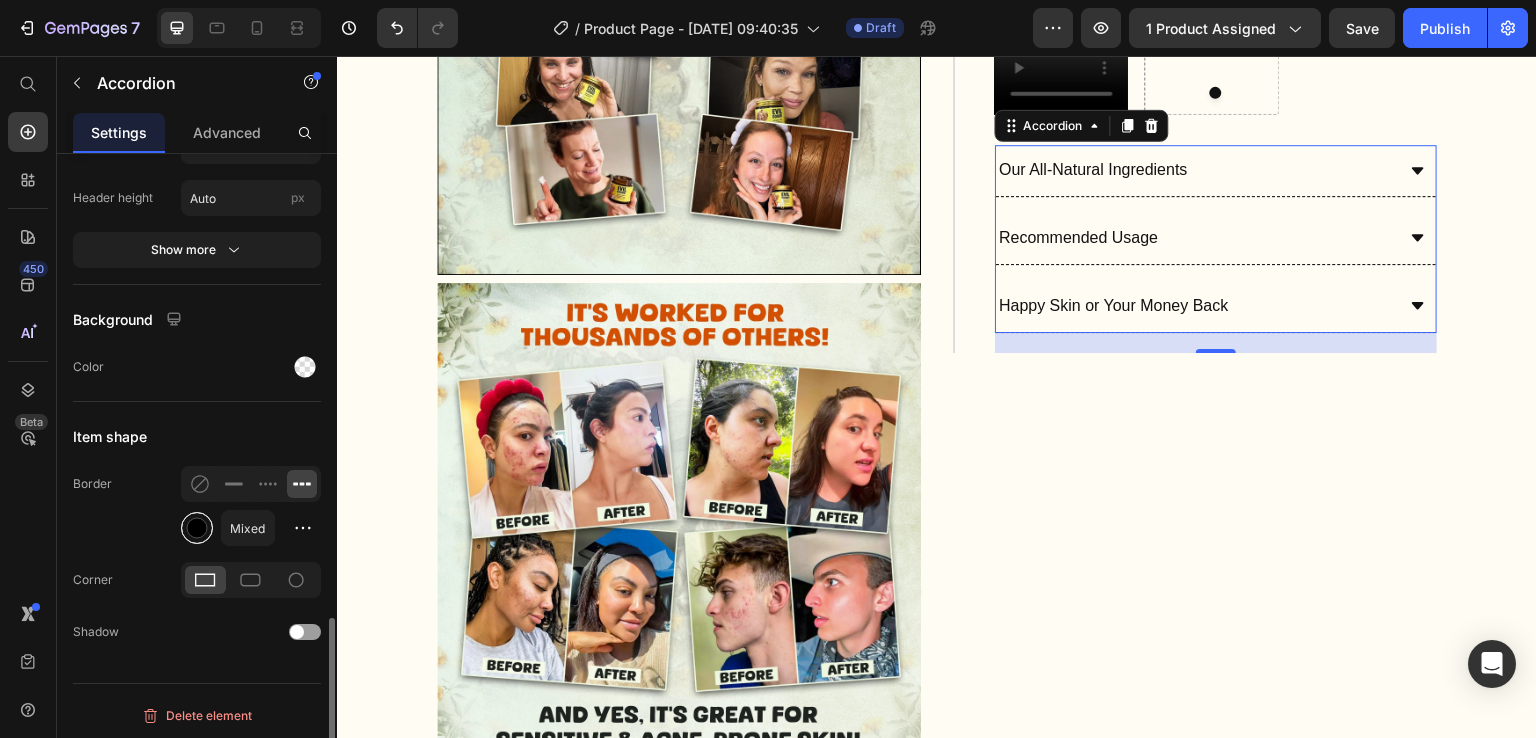 click at bounding box center (197, 528) 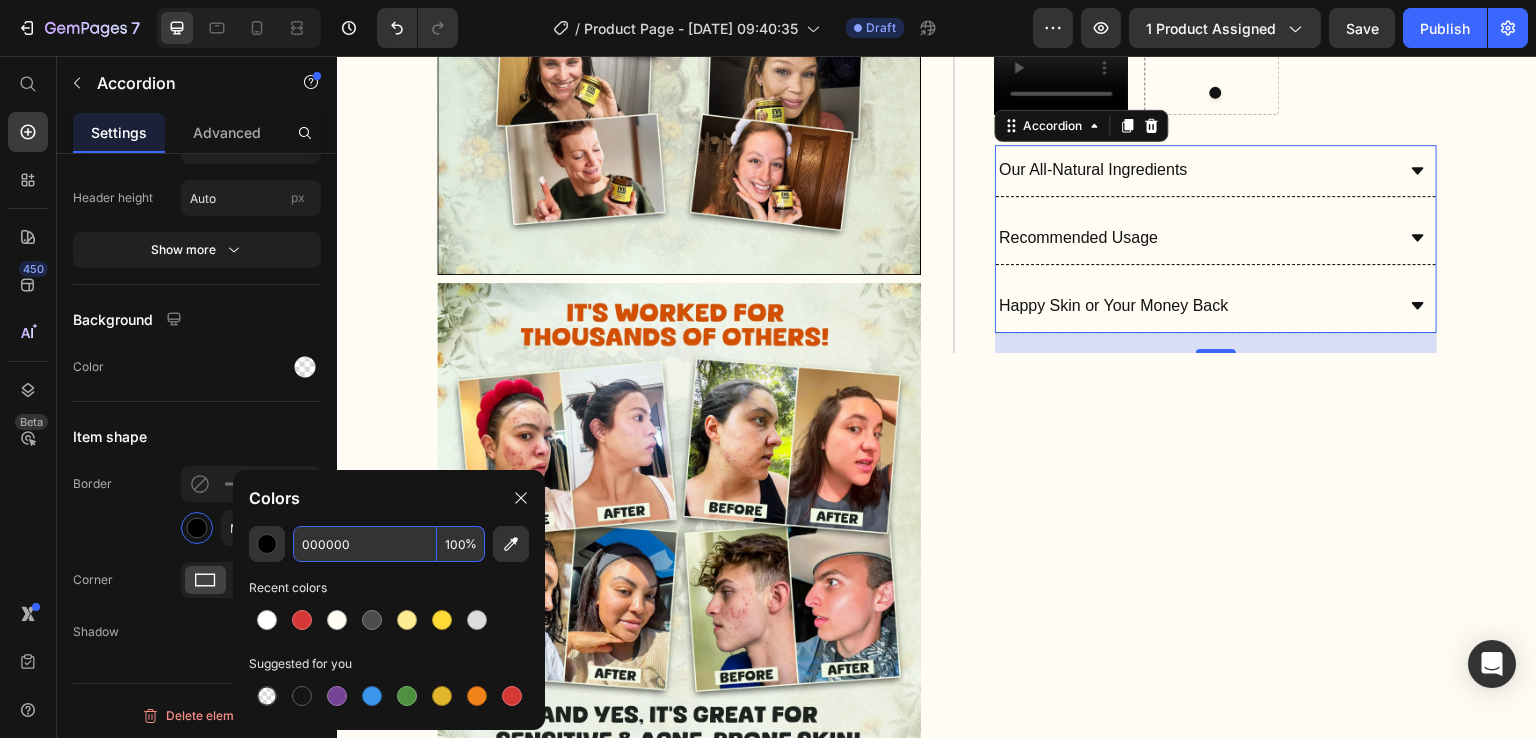 click on "000000" at bounding box center [365, 544] 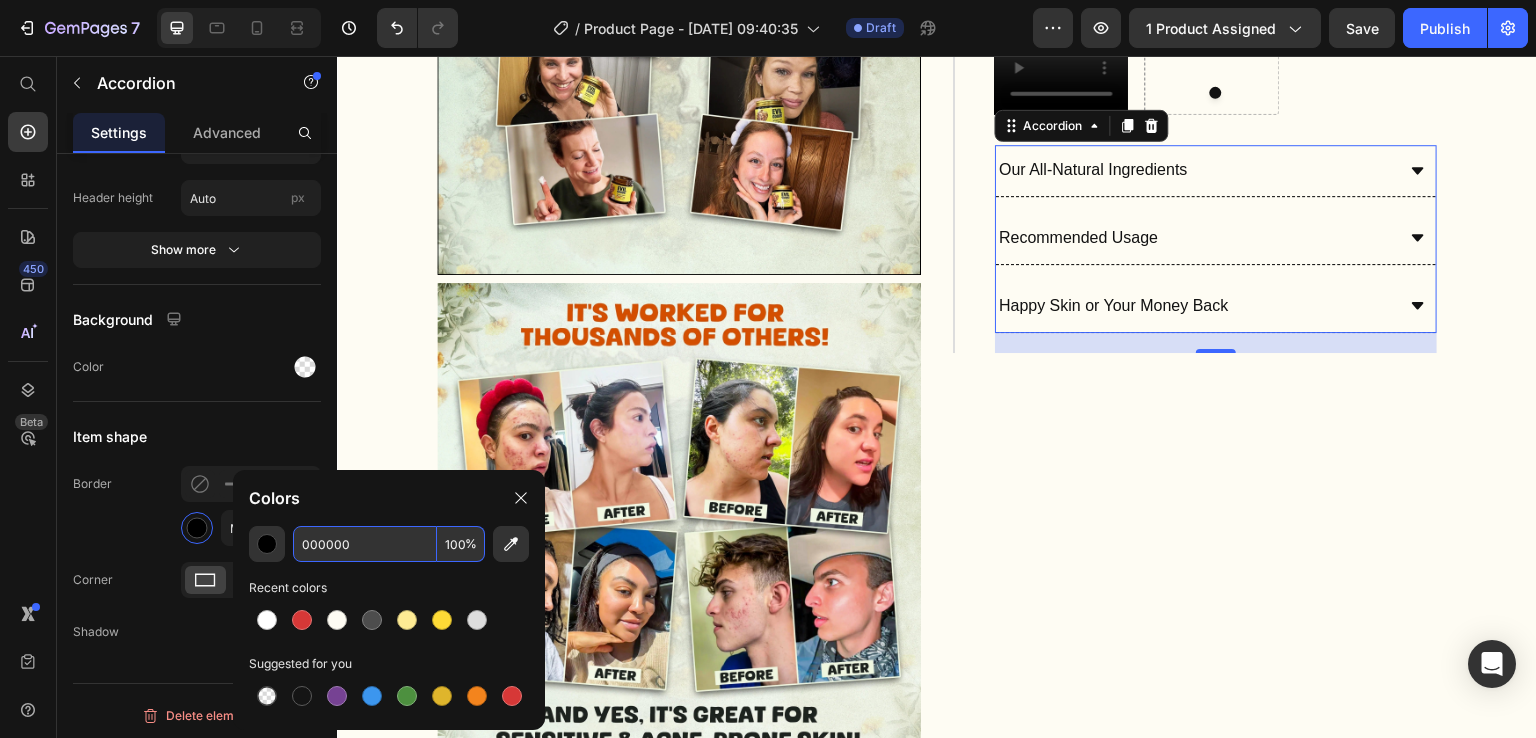 paste on "#F5F3EA" 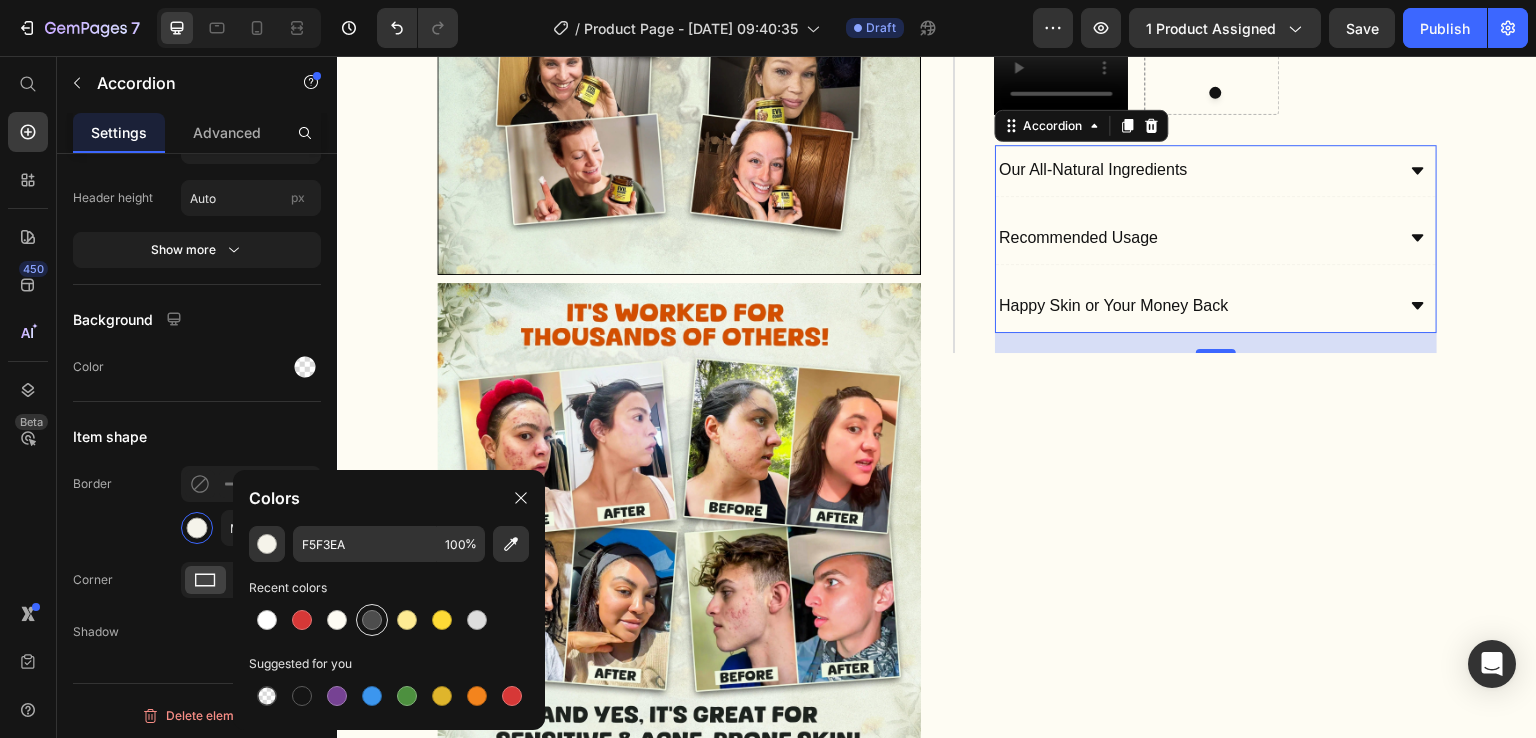 click at bounding box center (372, 620) 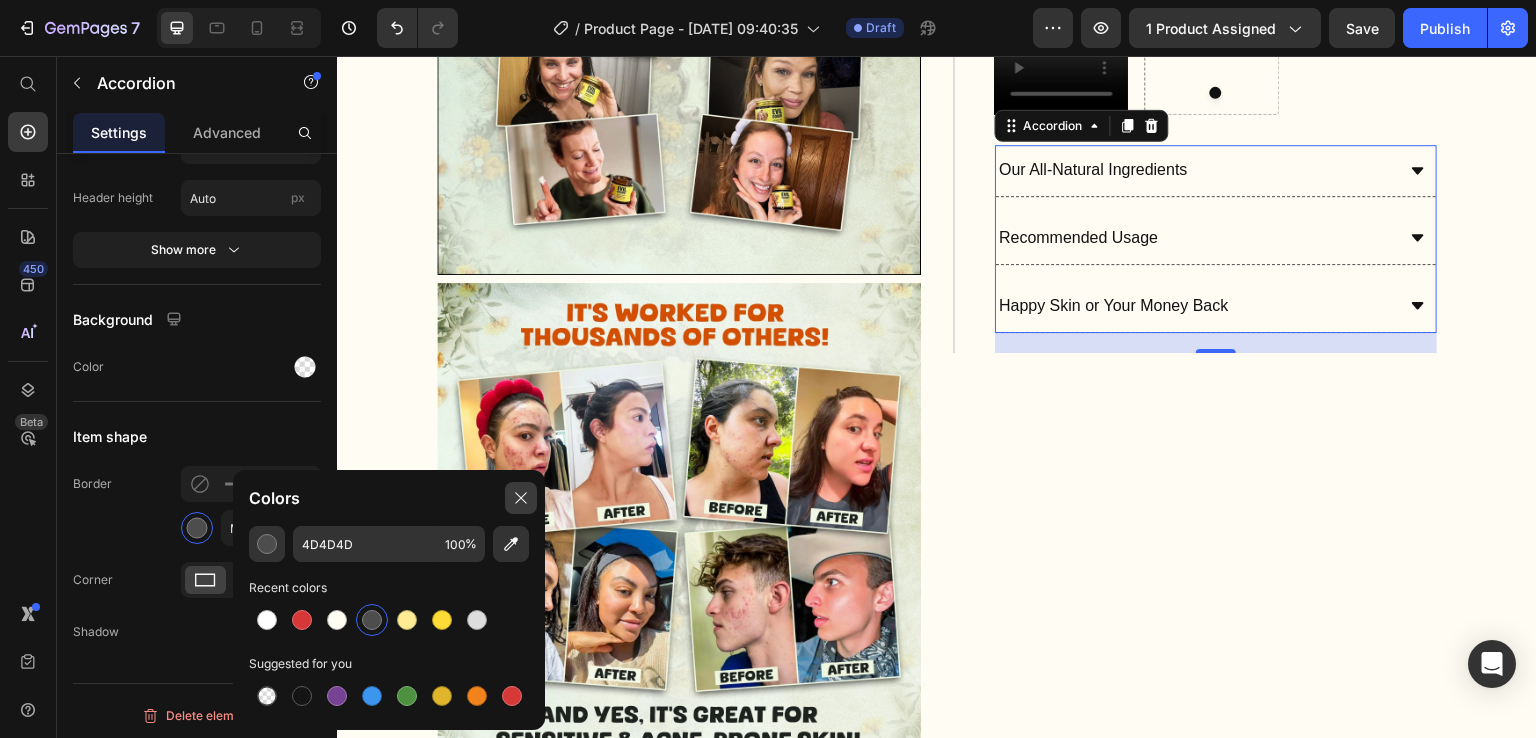click at bounding box center (521, 498) 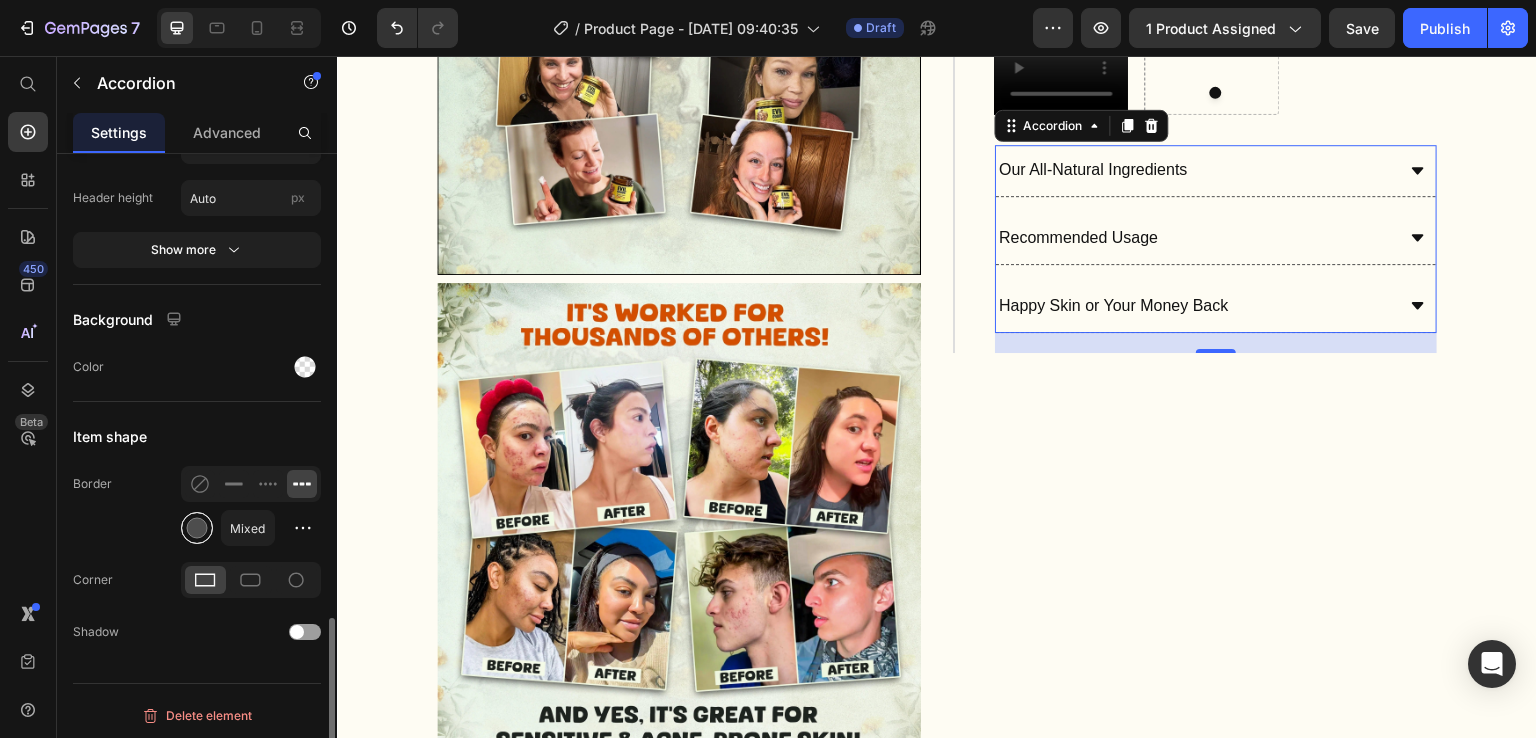 click at bounding box center (197, 528) 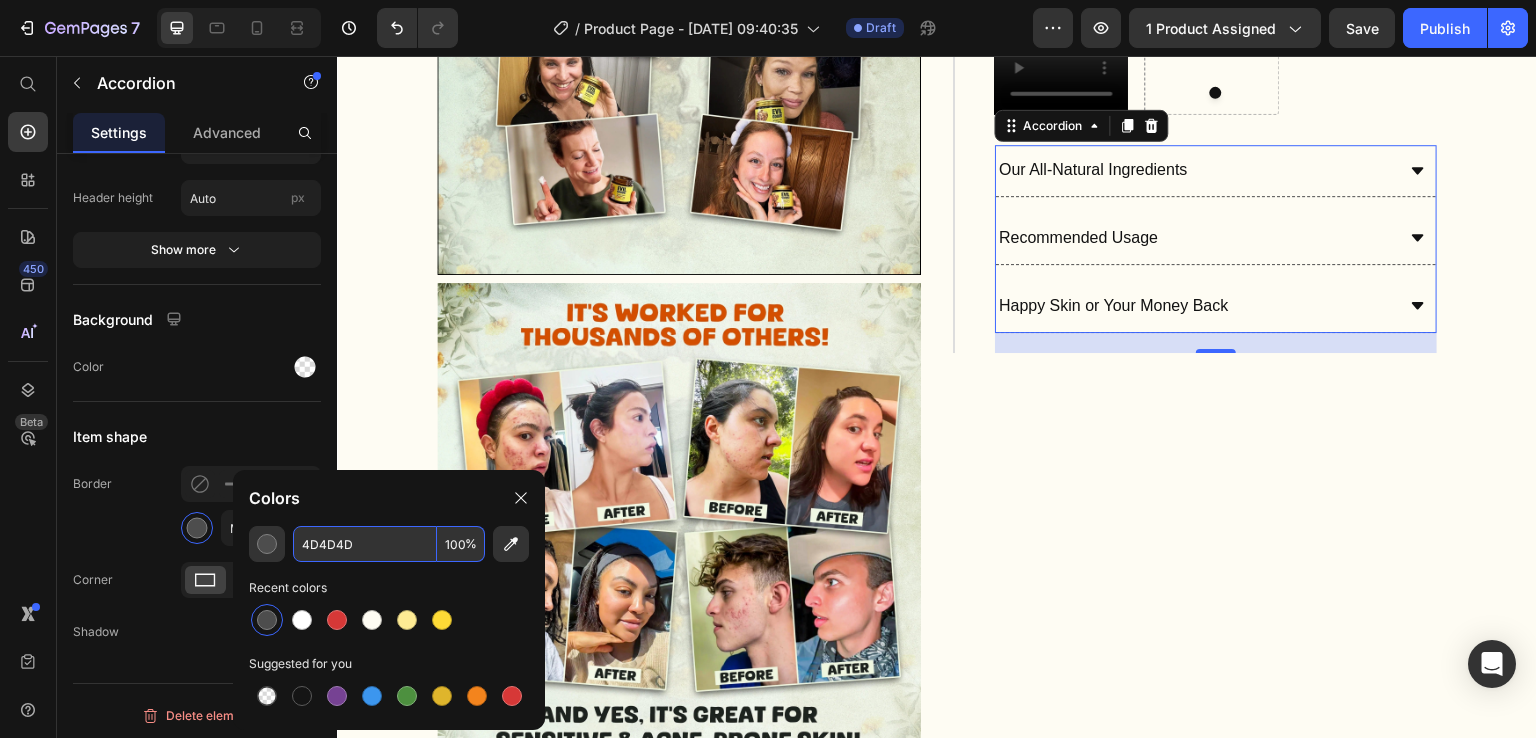 click on "4D4D4D" at bounding box center [365, 544] 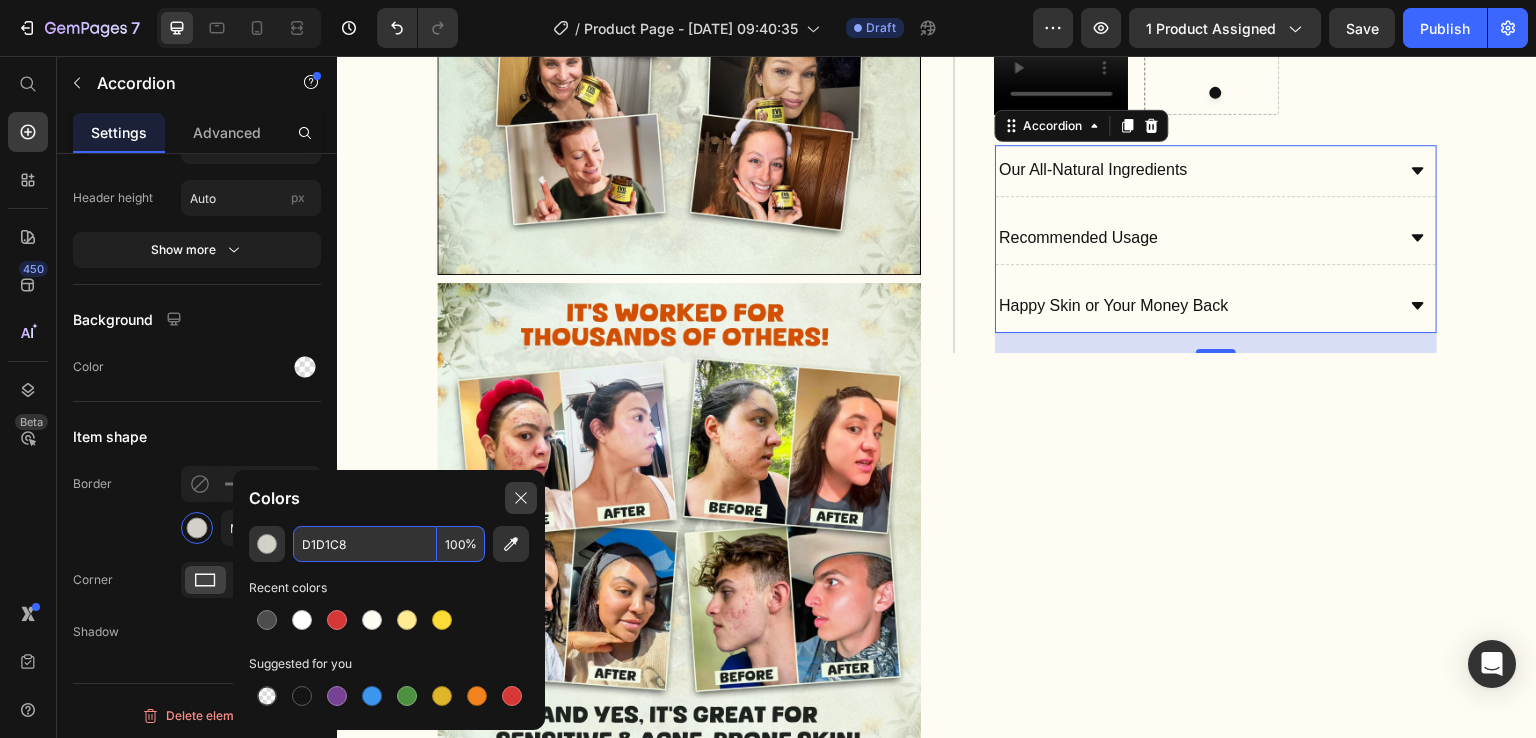 type on "D1D1C8" 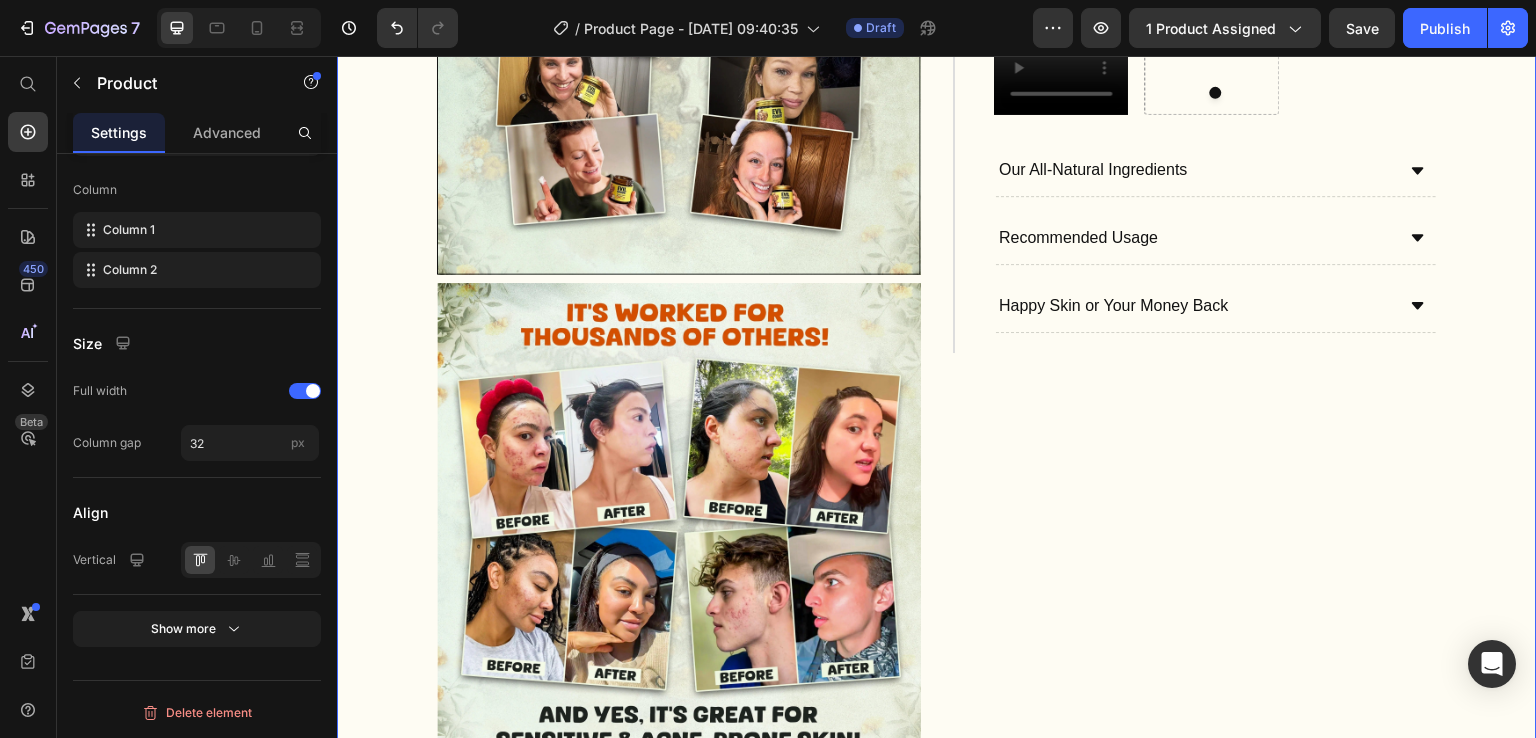 scroll, scrollTop: 0, scrollLeft: 0, axis: both 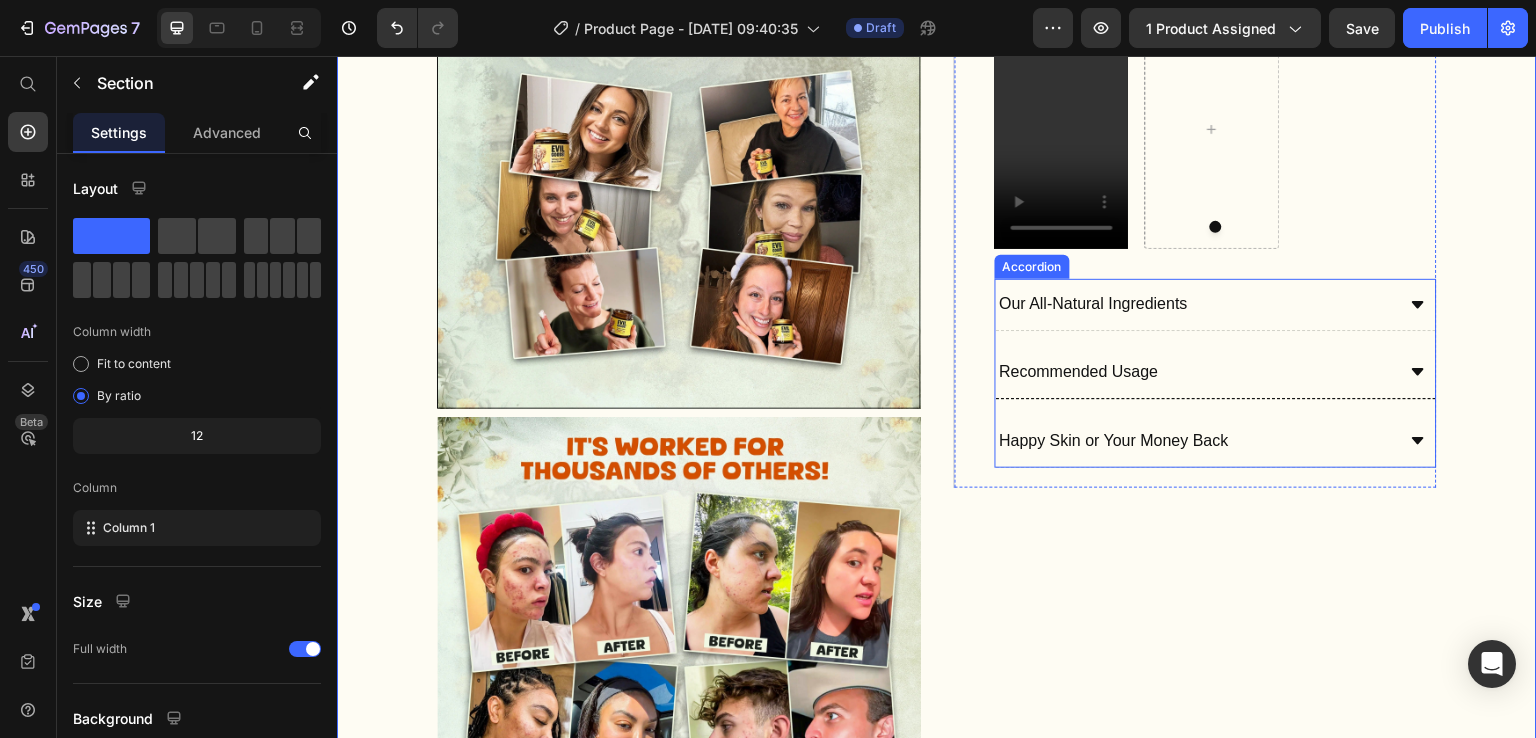 click on "Recommended Usage" at bounding box center [1195, 372] 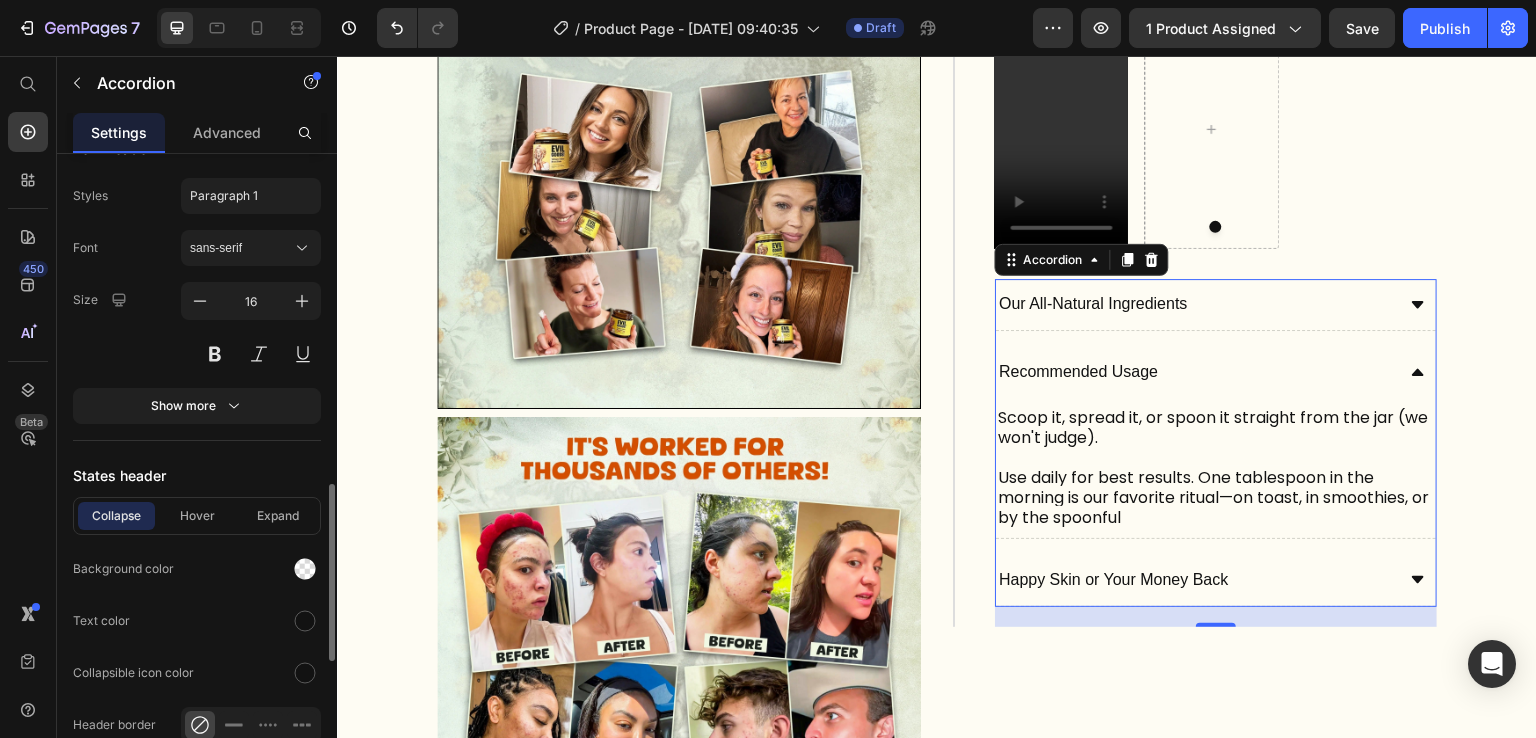 scroll, scrollTop: 1133, scrollLeft: 0, axis: vertical 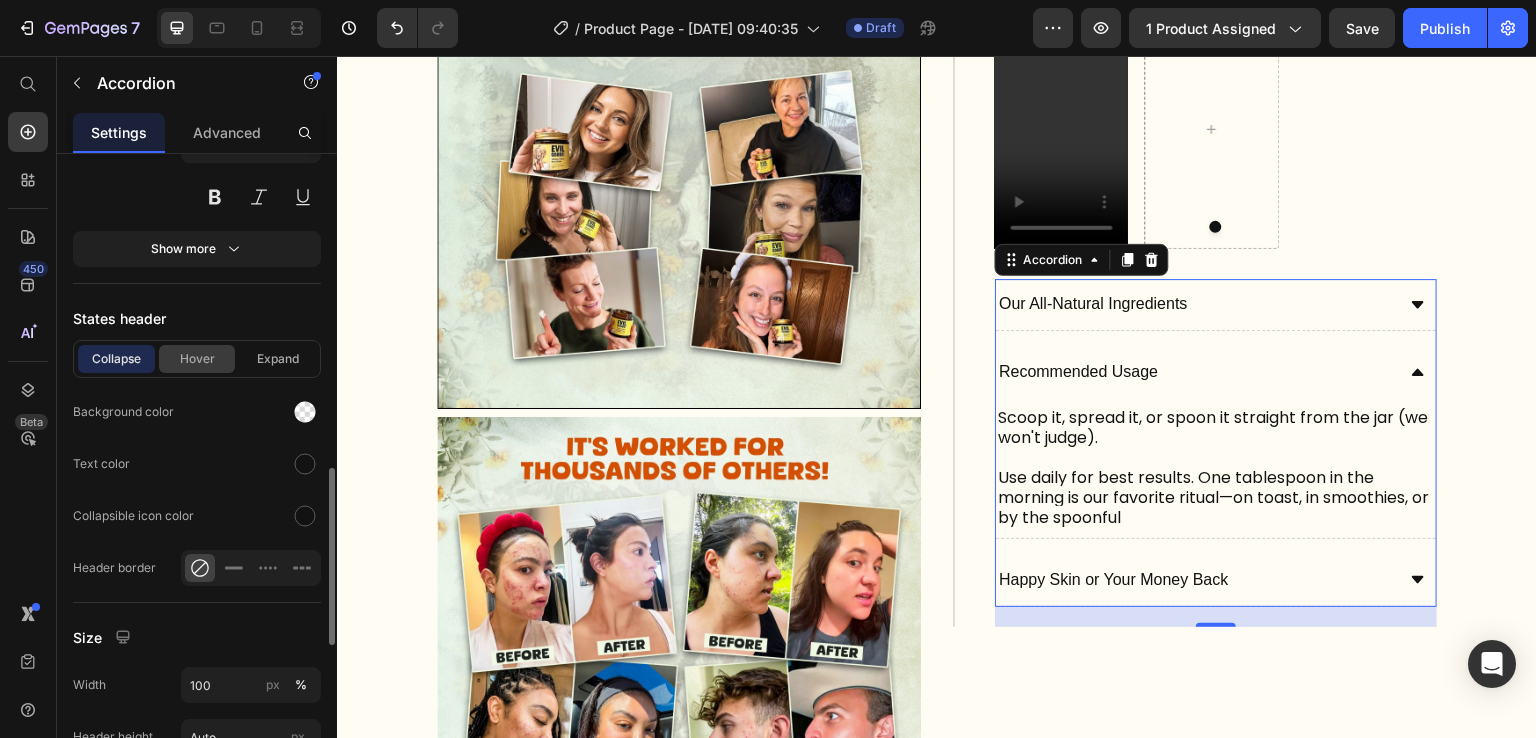 click on "Hover" at bounding box center [197, 359] 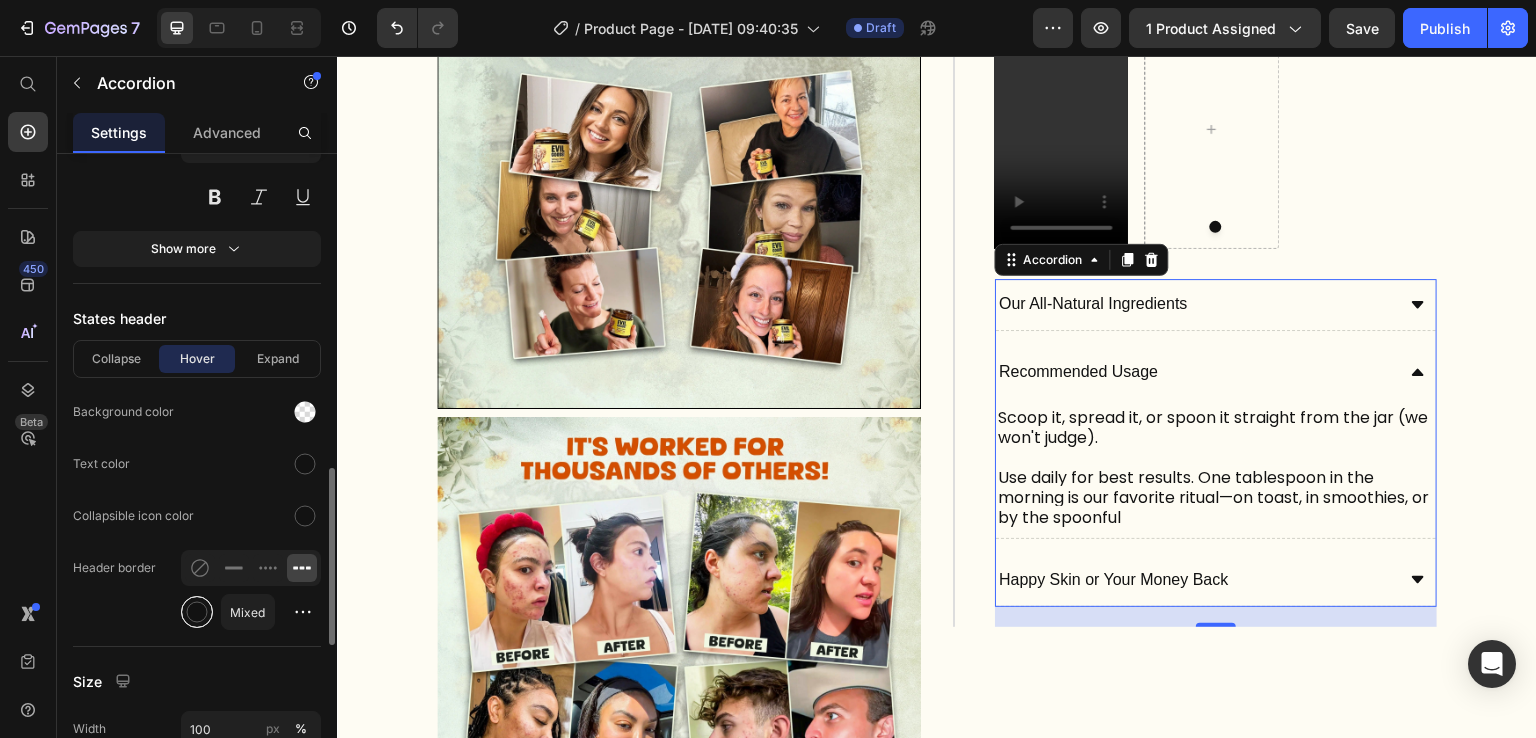 click at bounding box center (197, 612) 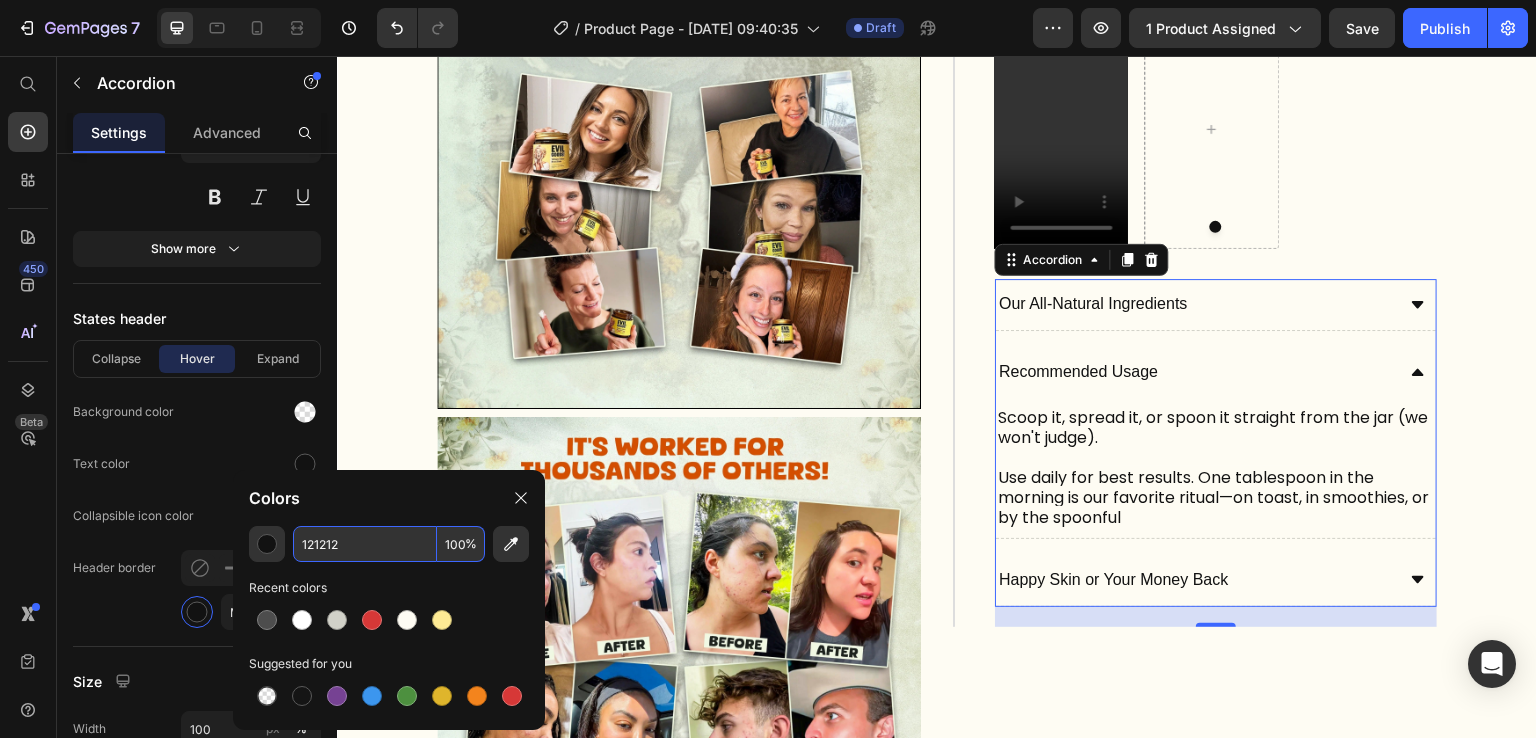 click on "121212" at bounding box center [365, 544] 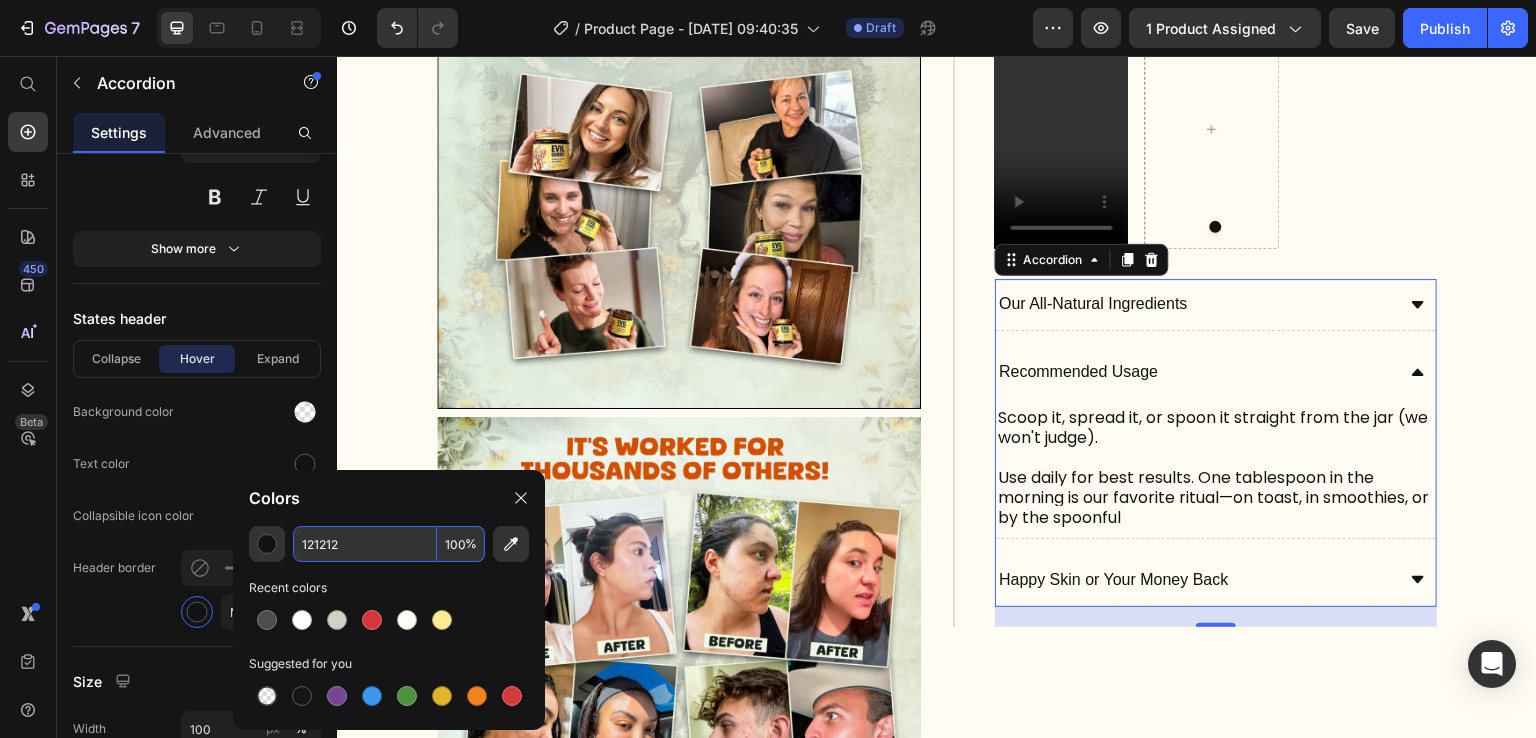 paste on "#D1D1C8" 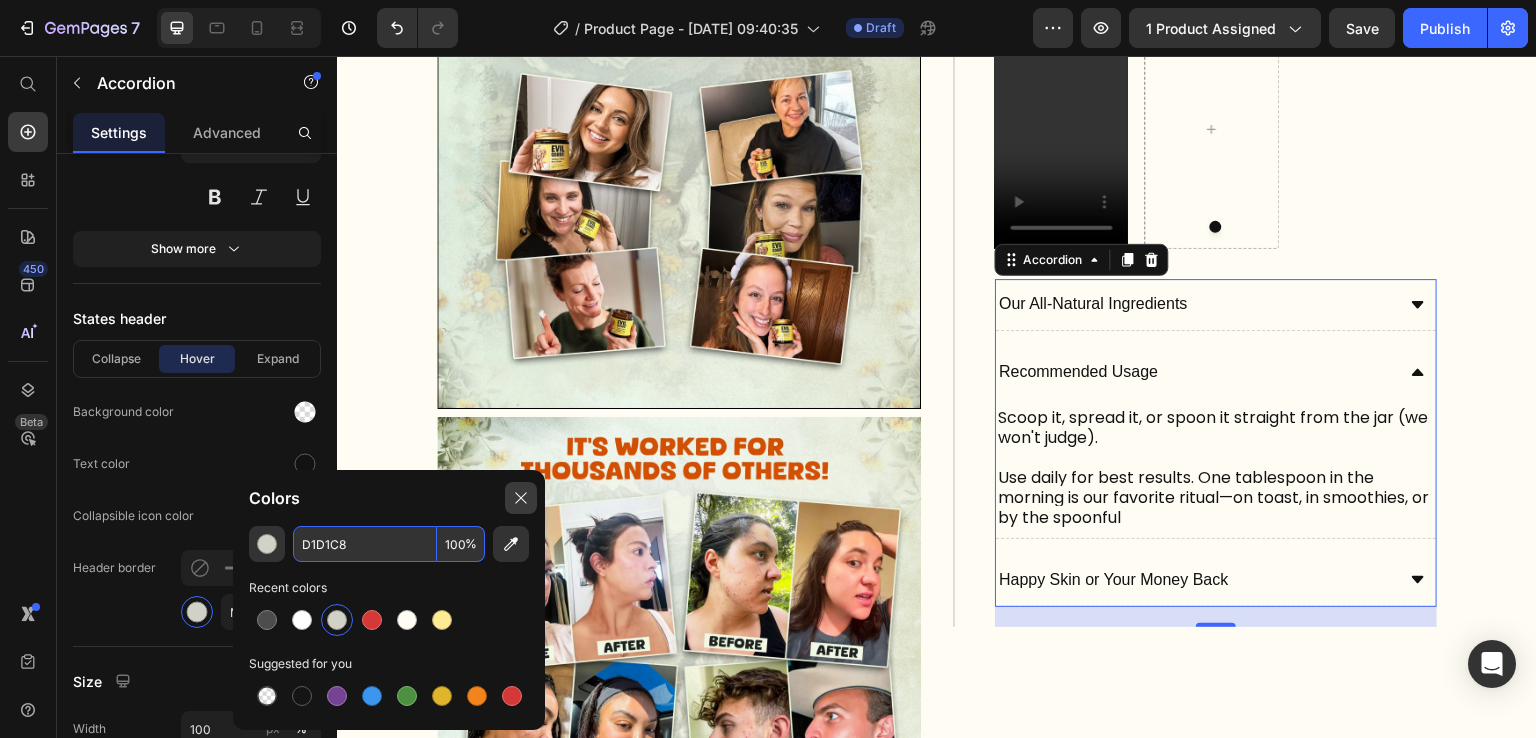 type on "D1D1C8" 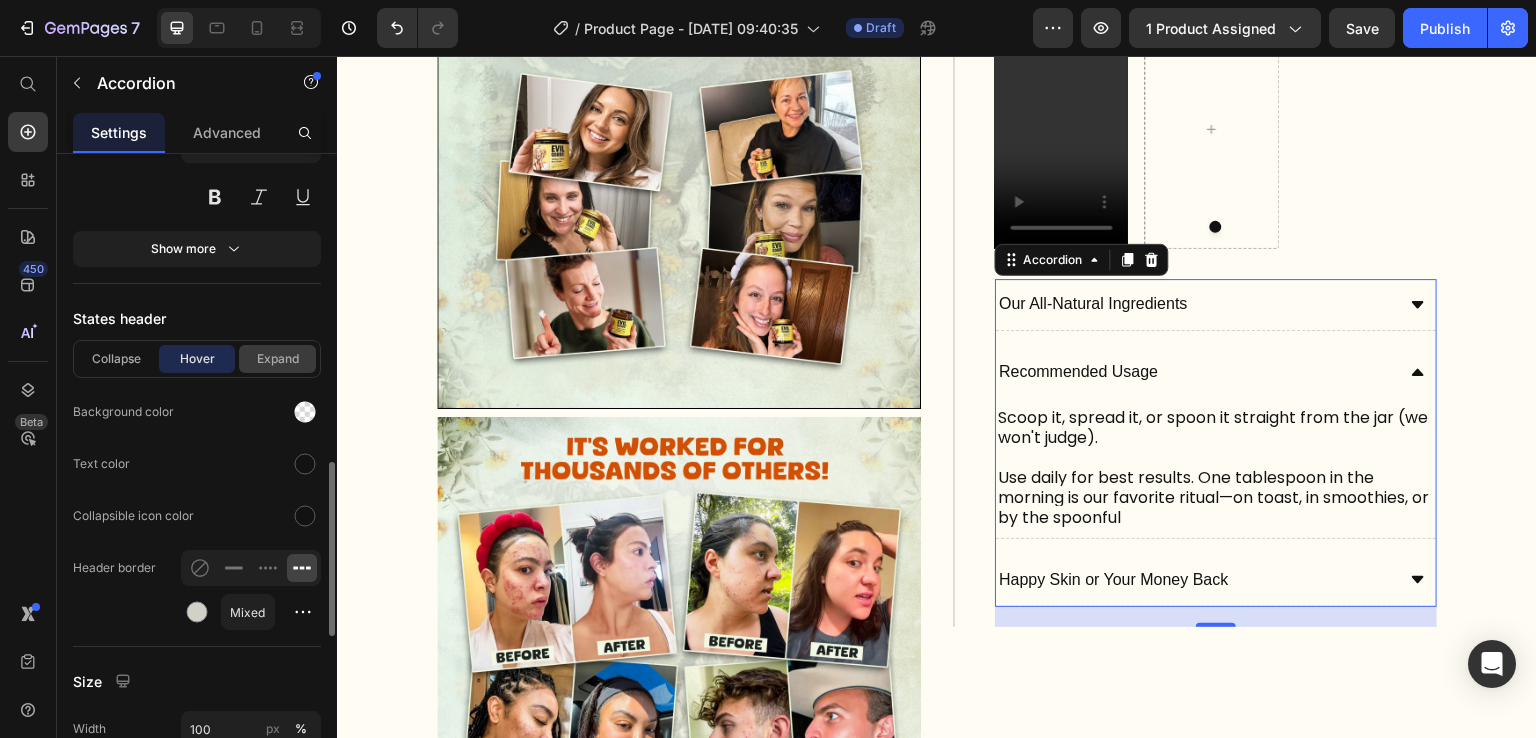 click on "Expand" at bounding box center (277, 359) 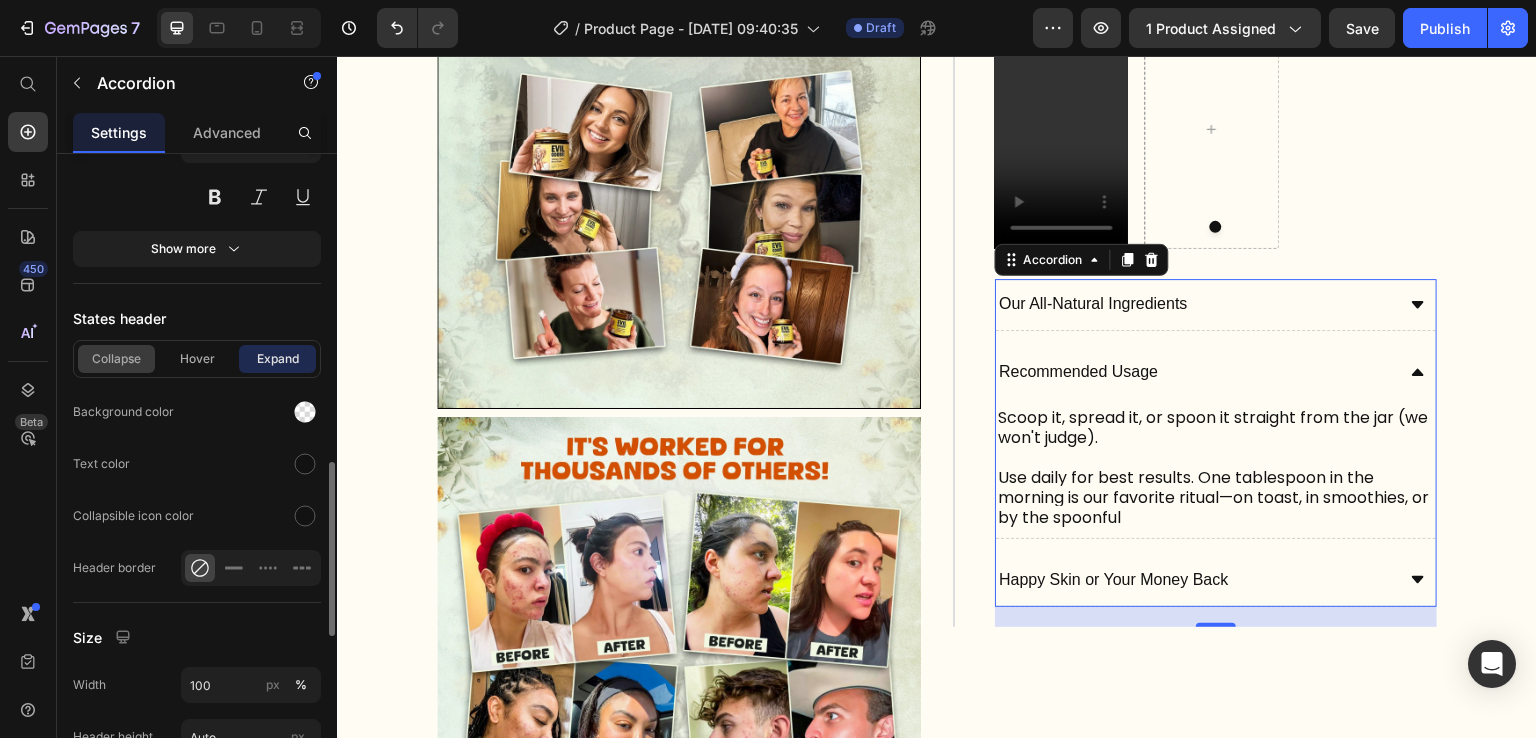 click on "Collapse" at bounding box center [116, 359] 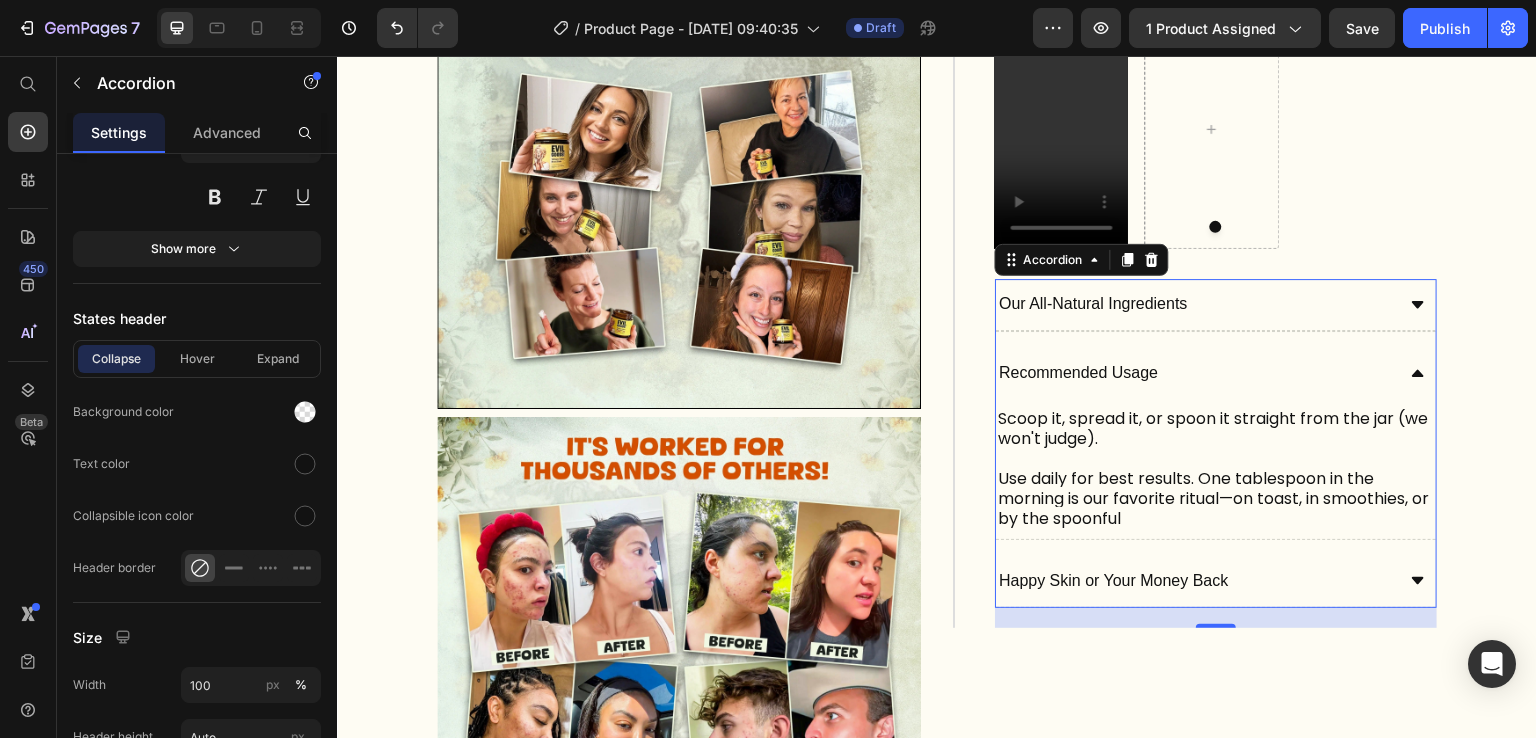 click on "Our All-Natural Ingredients" at bounding box center (1216, 305) 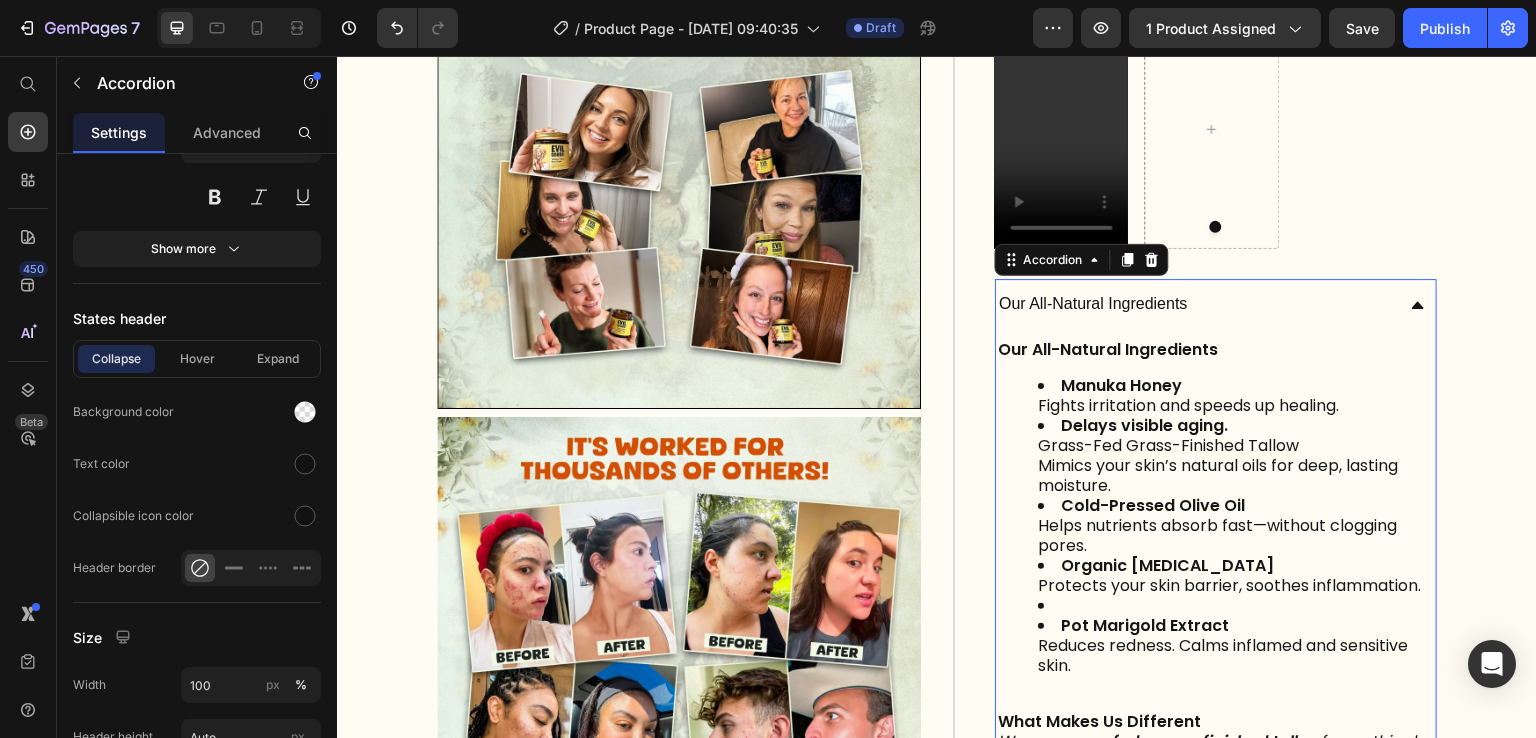 click on "Our All-Natural Ingredients" at bounding box center (1216, 304) 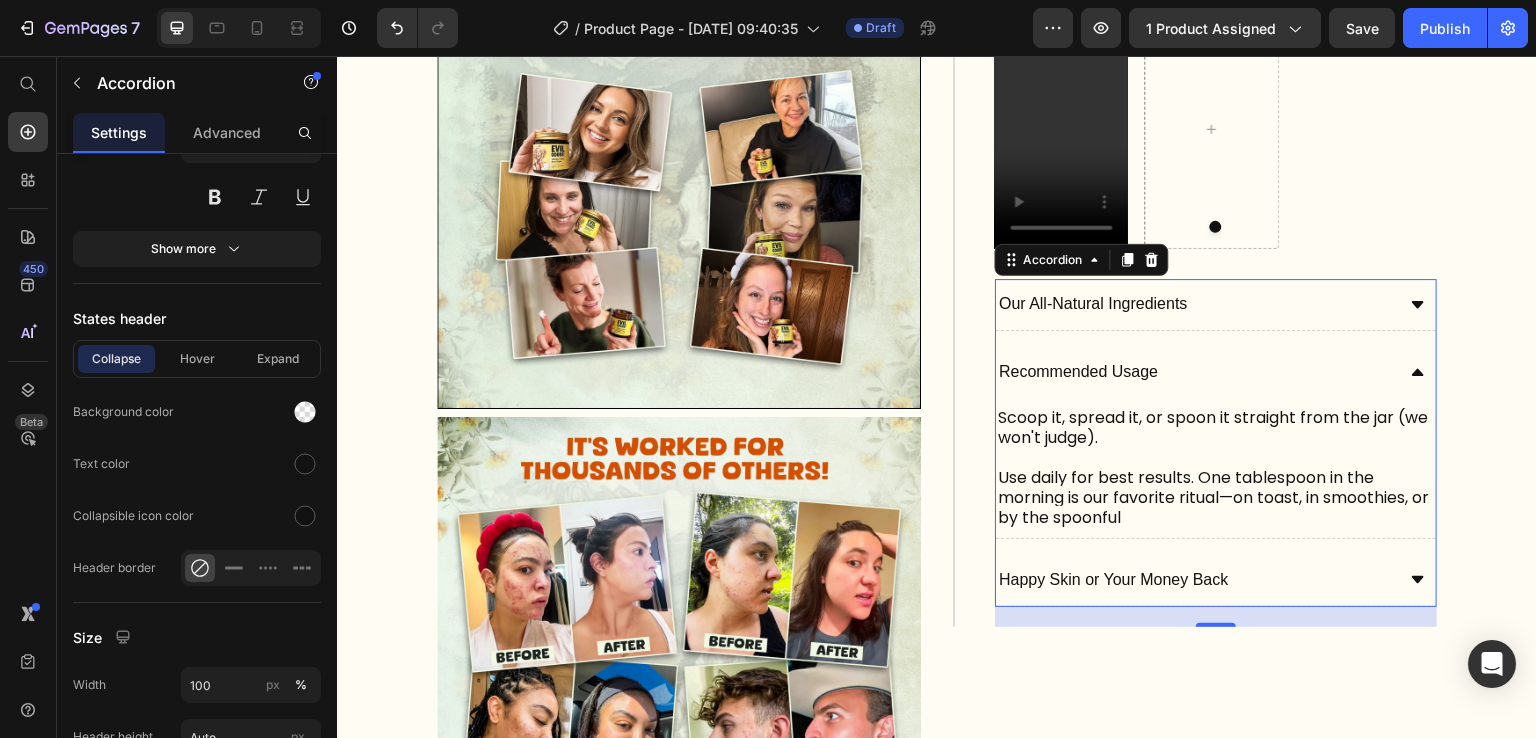 click on "Recommended Usage" at bounding box center (1216, 372) 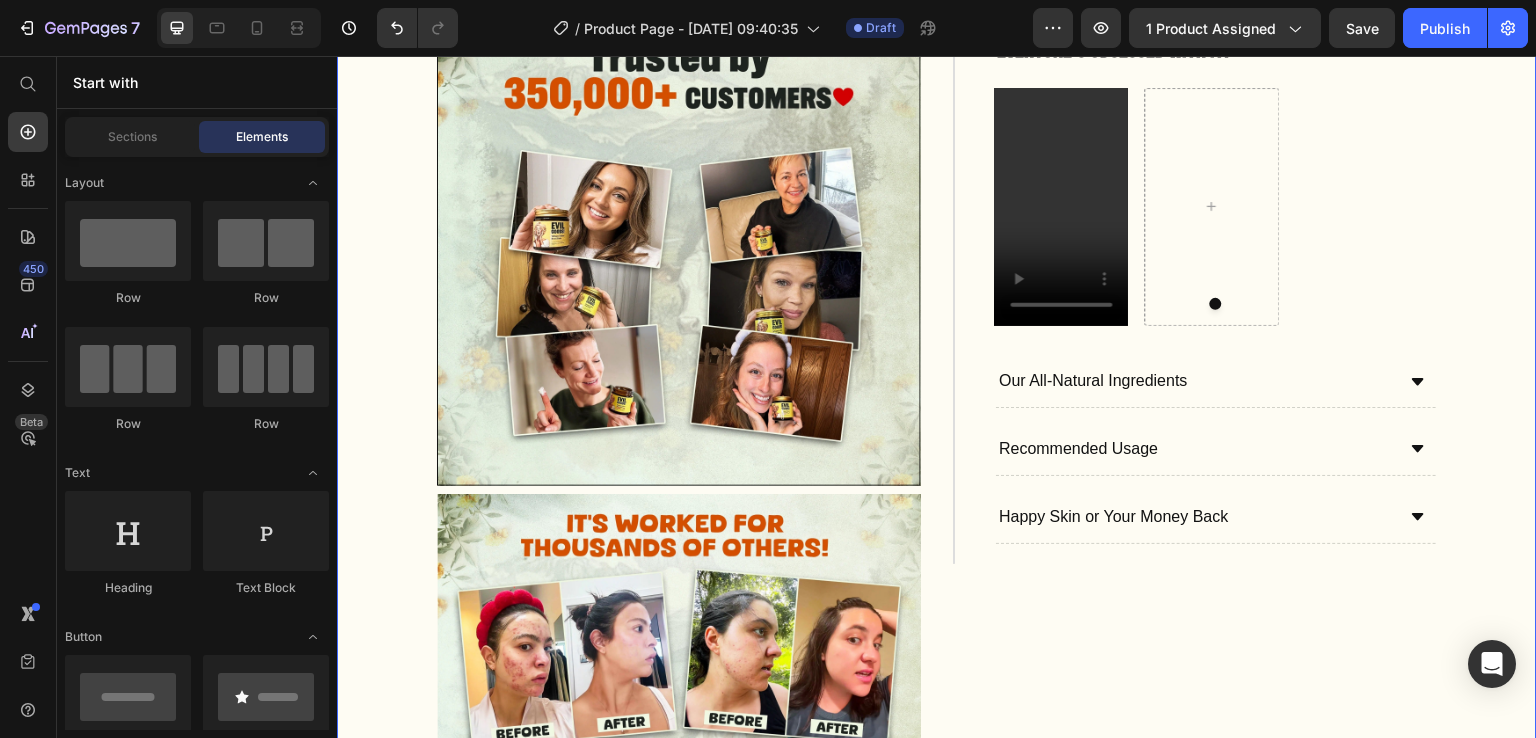 scroll, scrollTop: 1126, scrollLeft: 0, axis: vertical 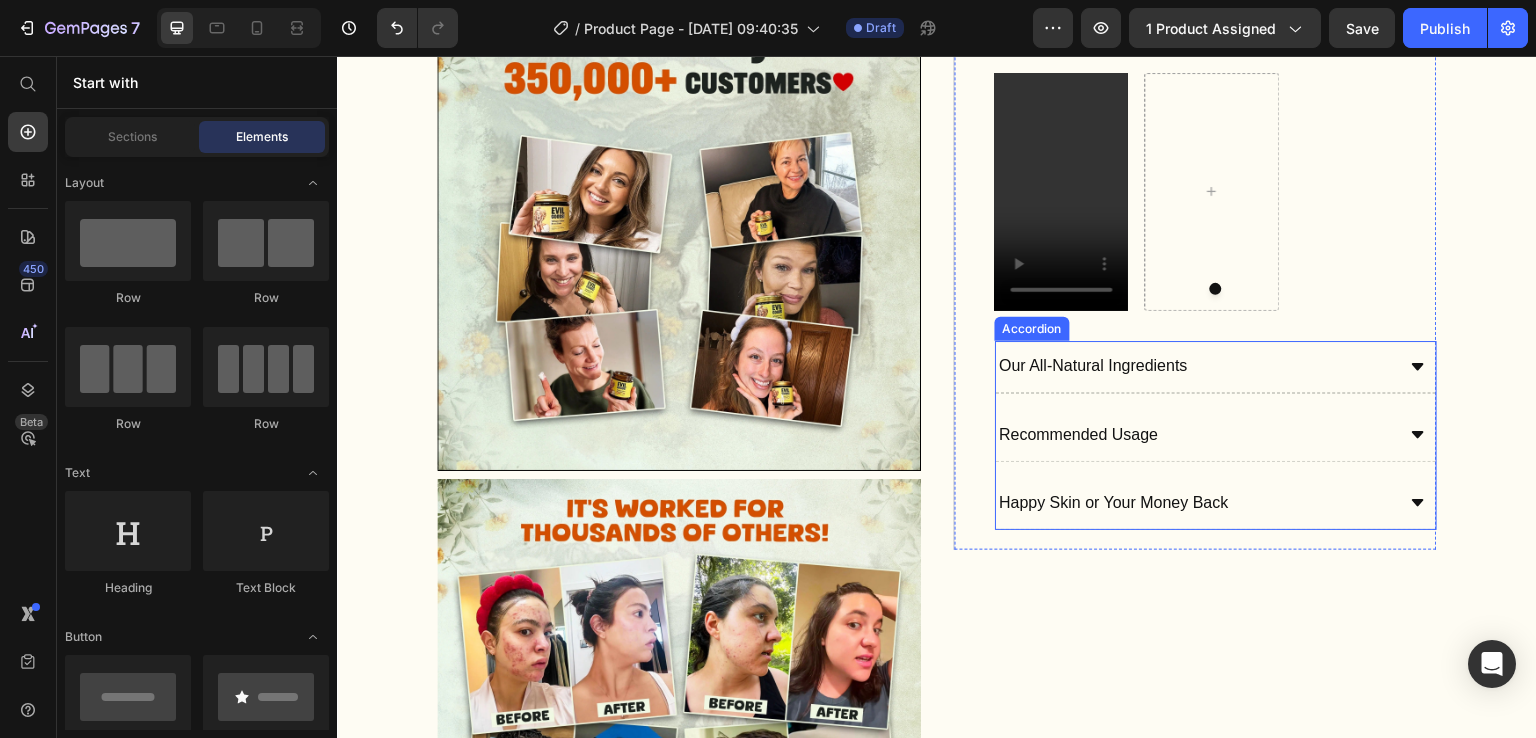 click on "Our All-Natural Ingredients" at bounding box center (1216, 367) 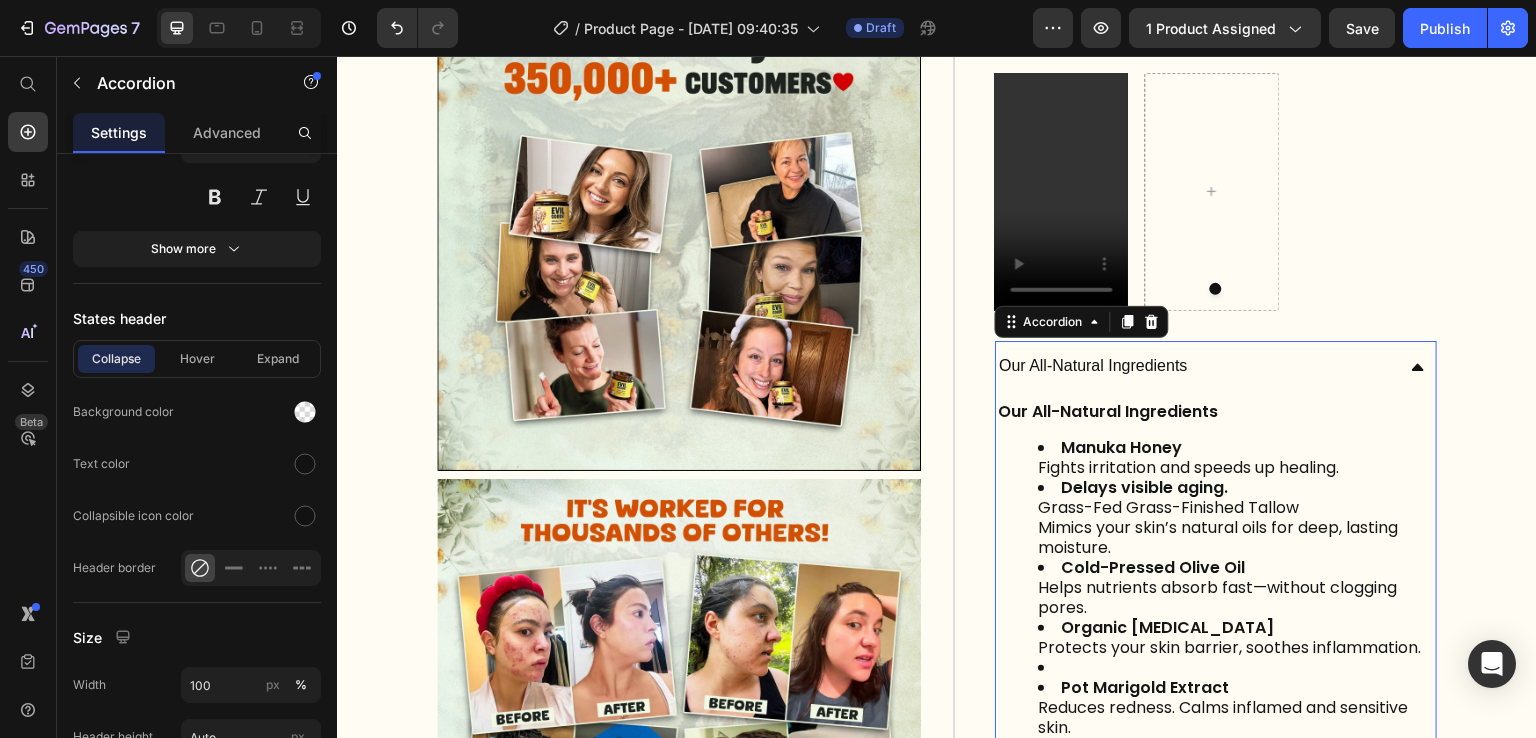 click on "Our All-Natural Ingredients" at bounding box center [1216, 366] 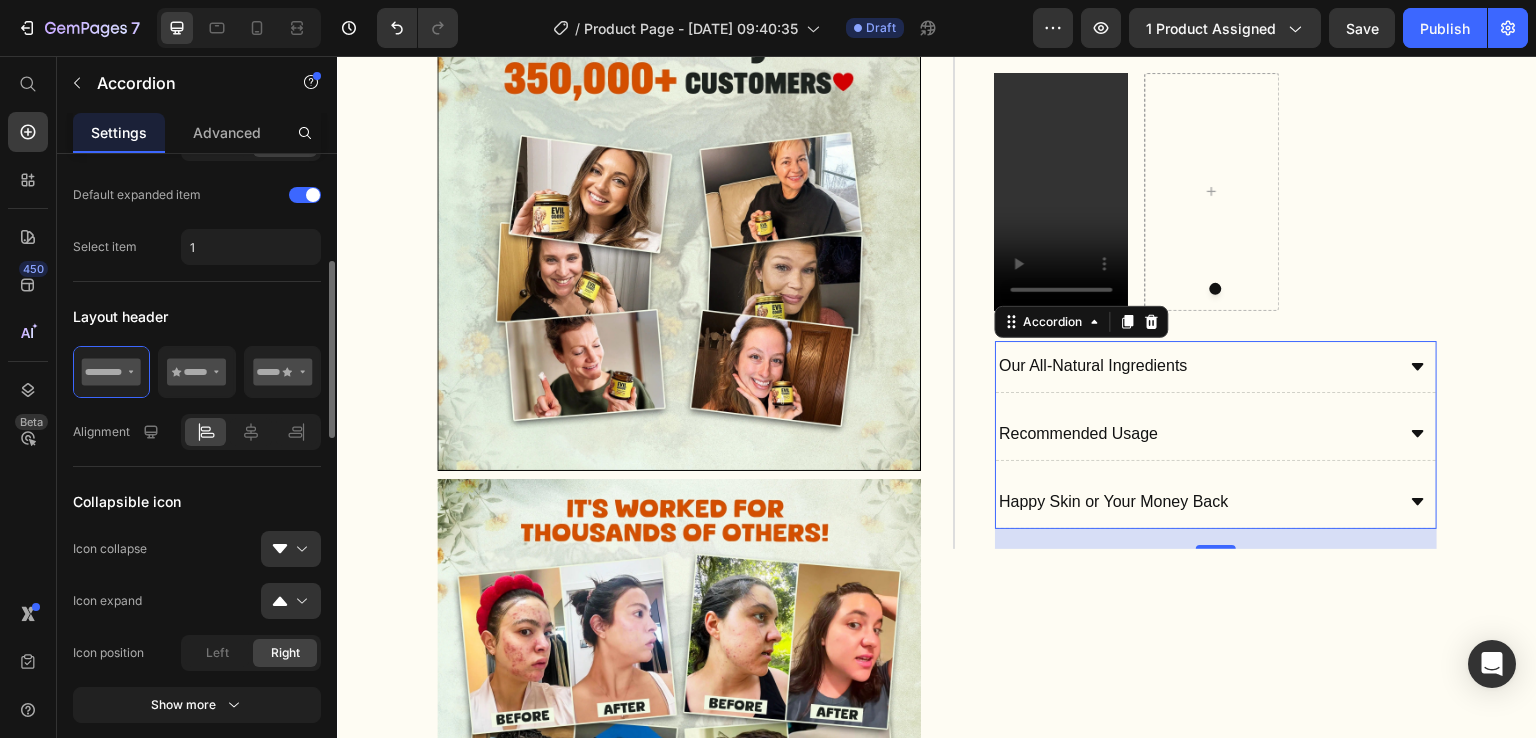 scroll, scrollTop: 348, scrollLeft: 0, axis: vertical 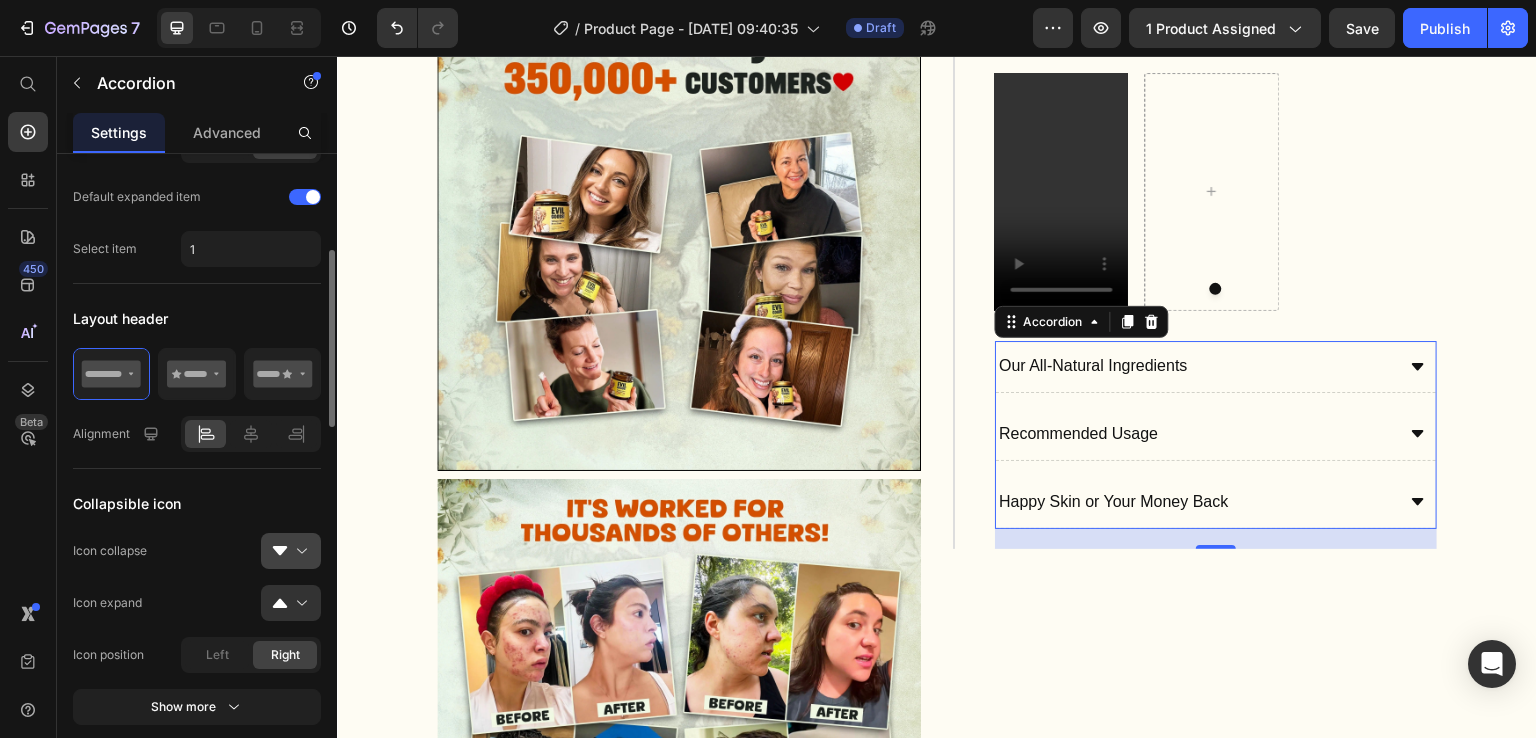 click at bounding box center [299, 551] 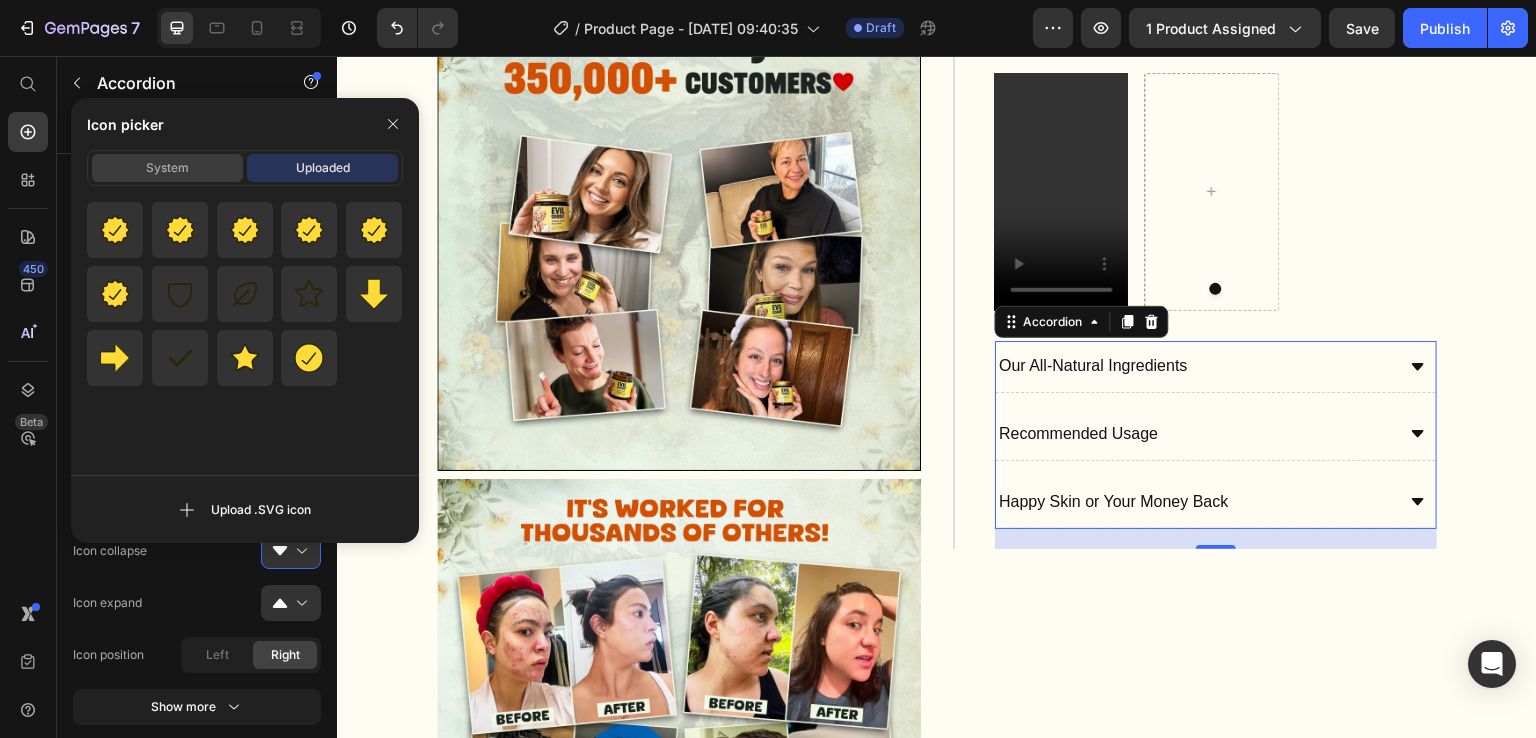 click on "System" at bounding box center [167, 168] 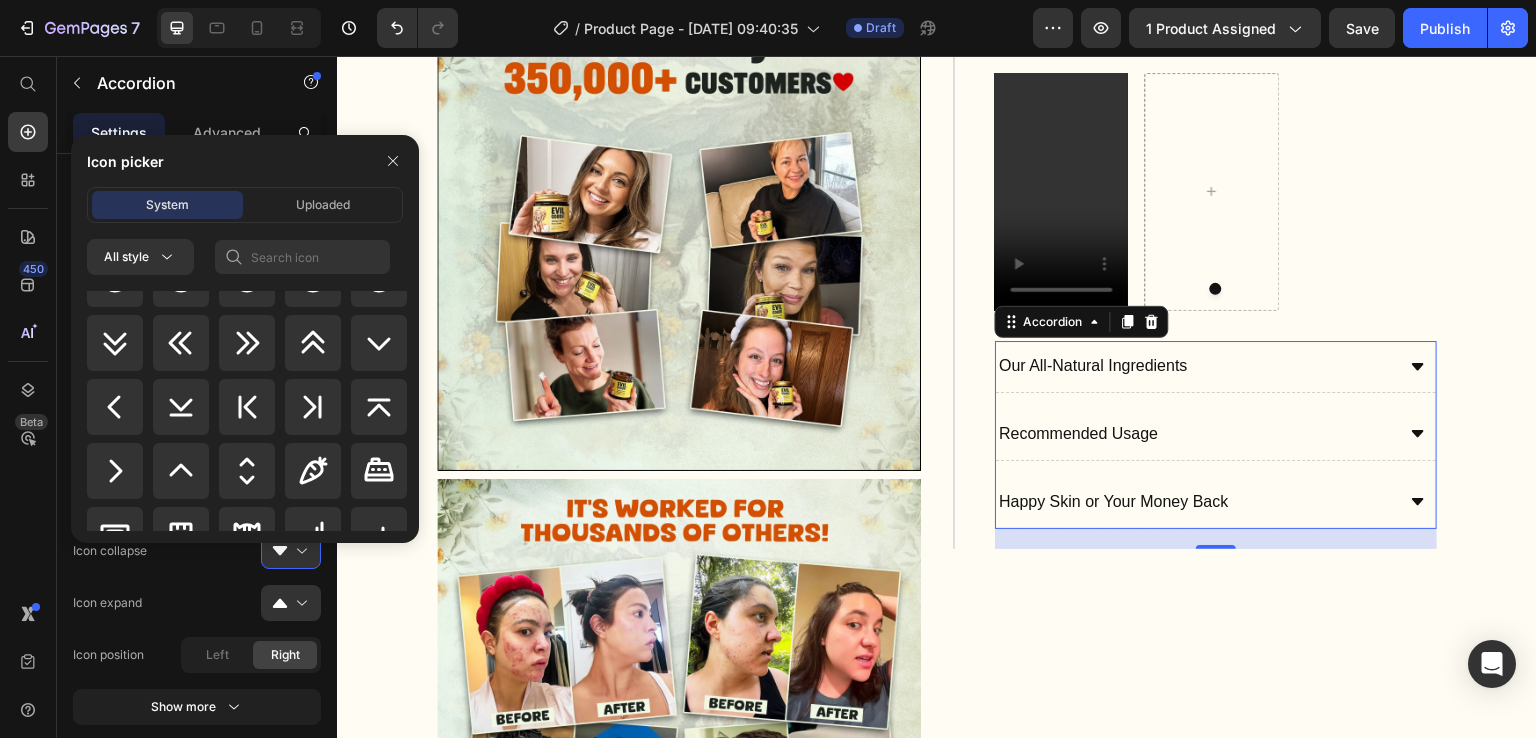 scroll, scrollTop: 3247, scrollLeft: 0, axis: vertical 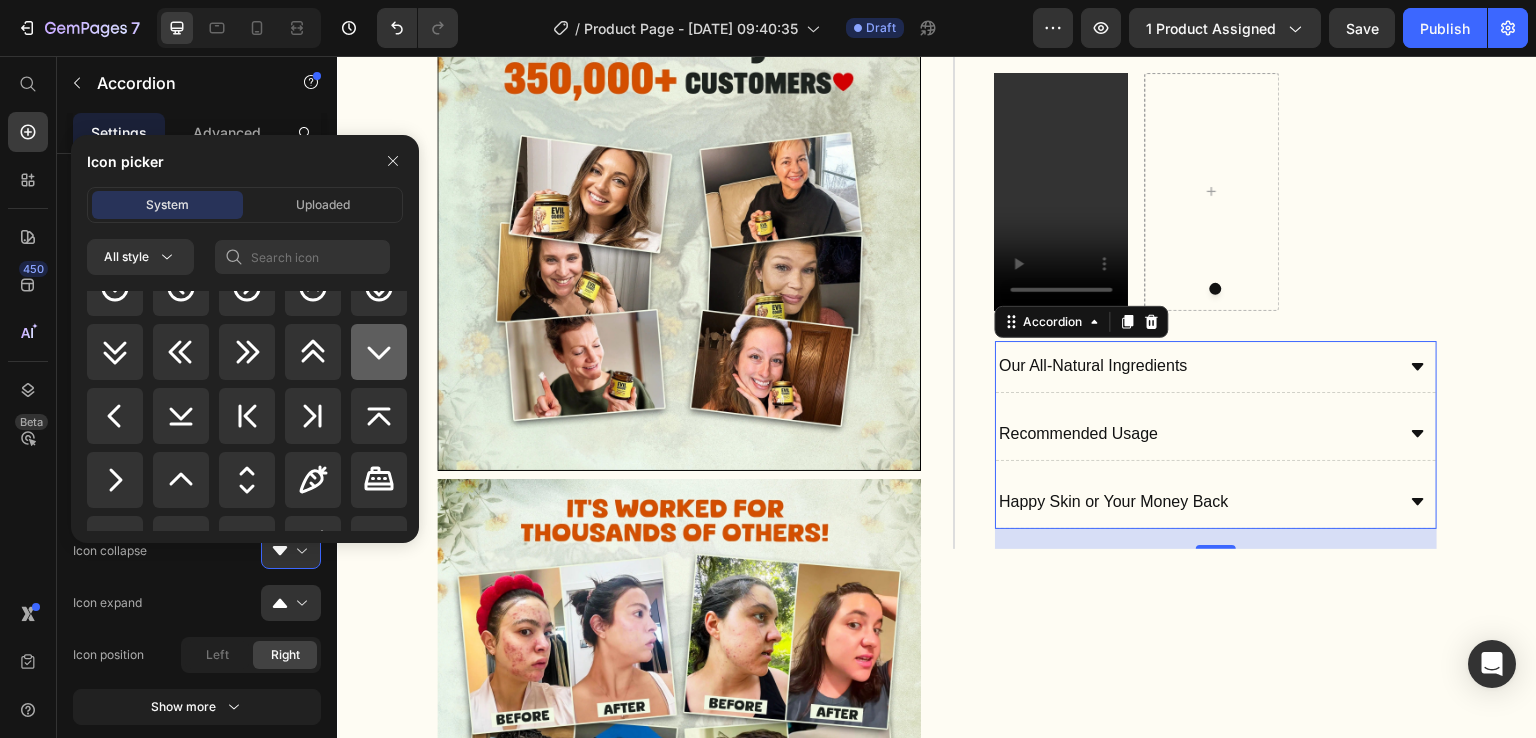 click 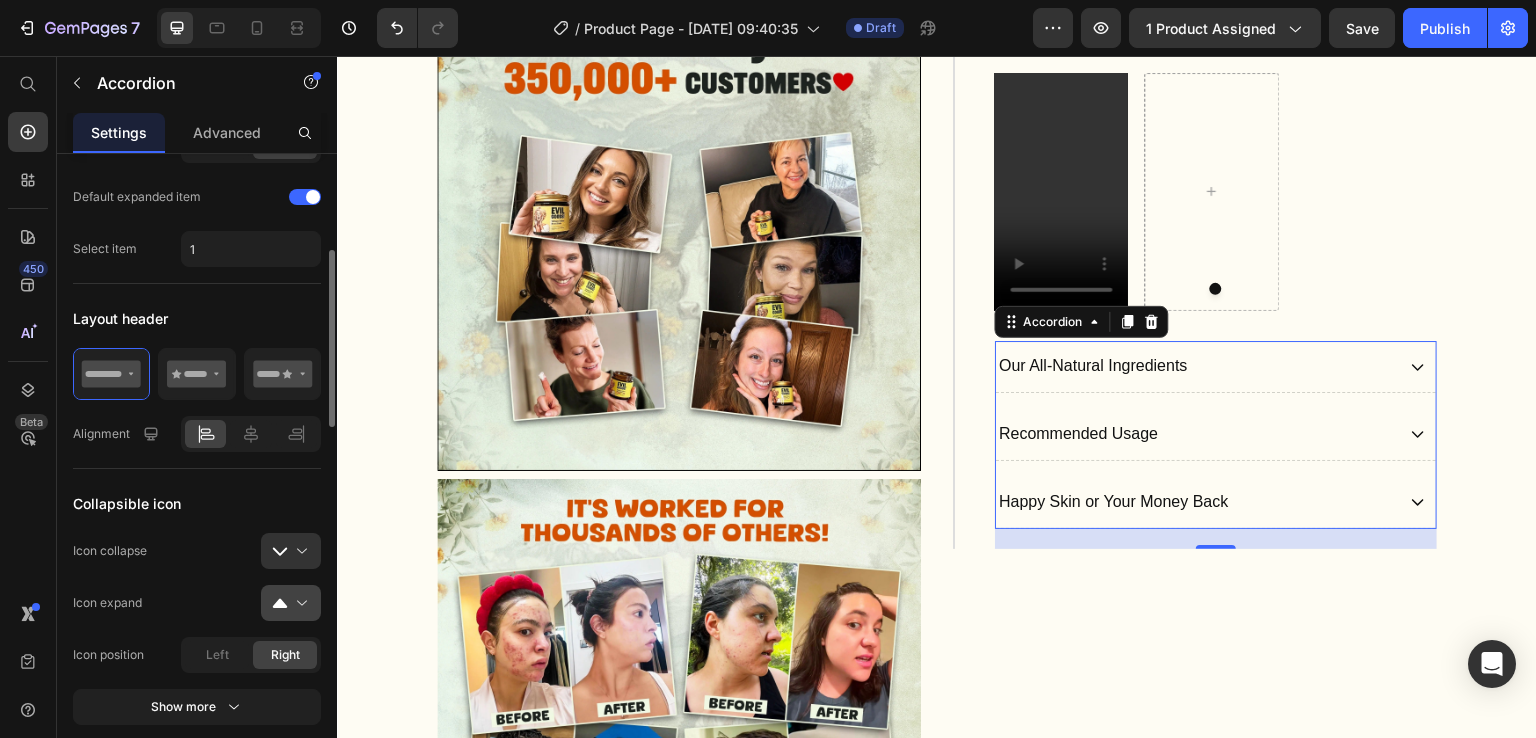 click at bounding box center (299, 603) 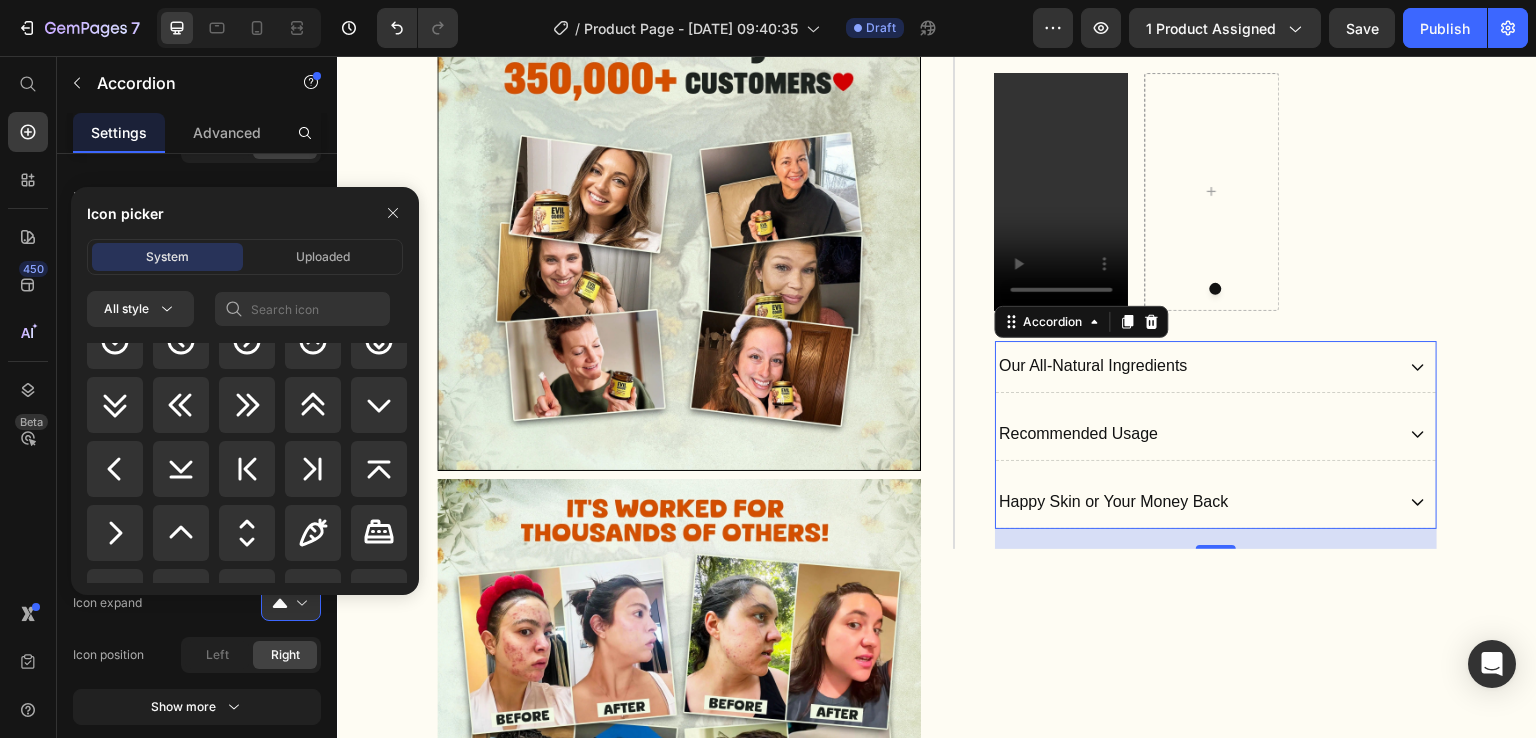 scroll, scrollTop: 3244, scrollLeft: 0, axis: vertical 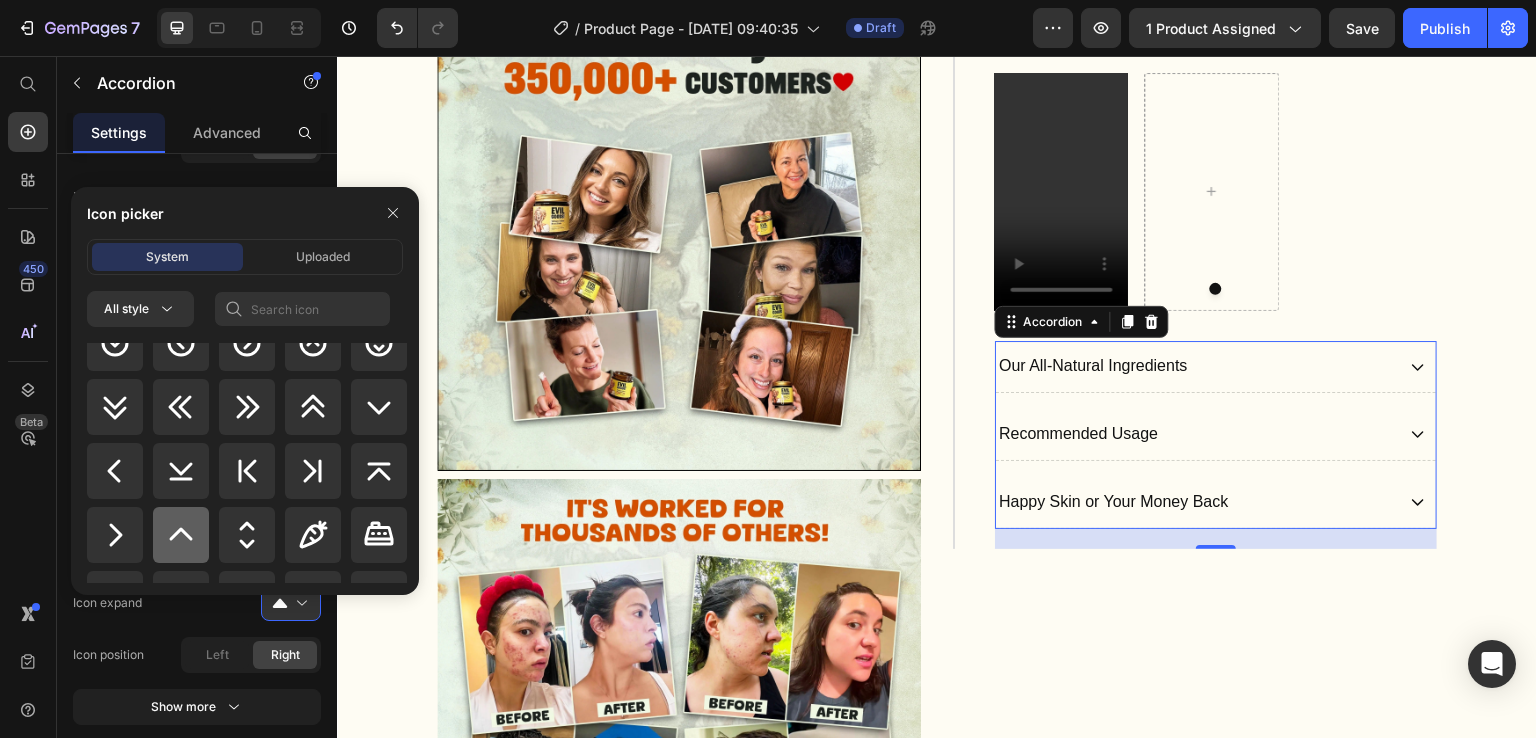 click 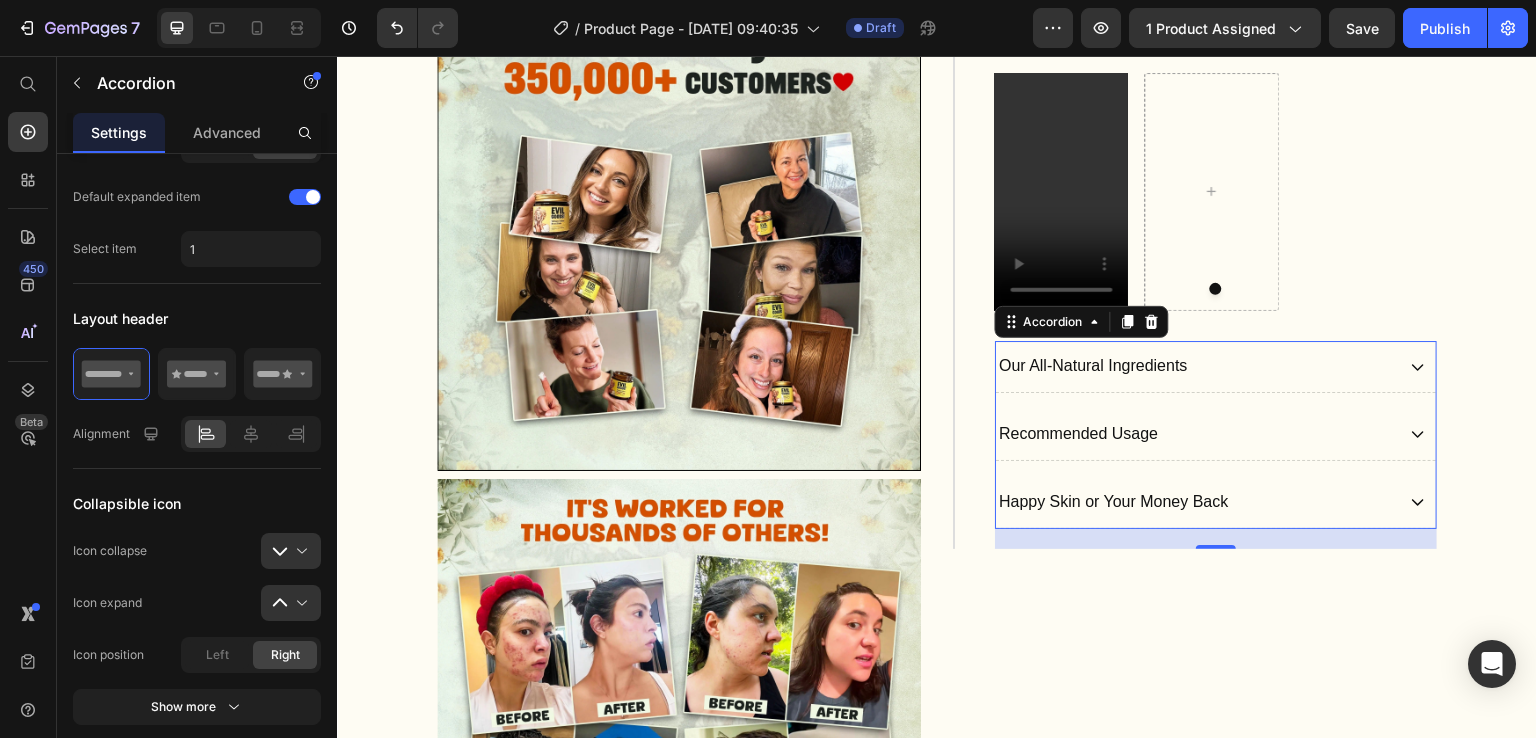 click 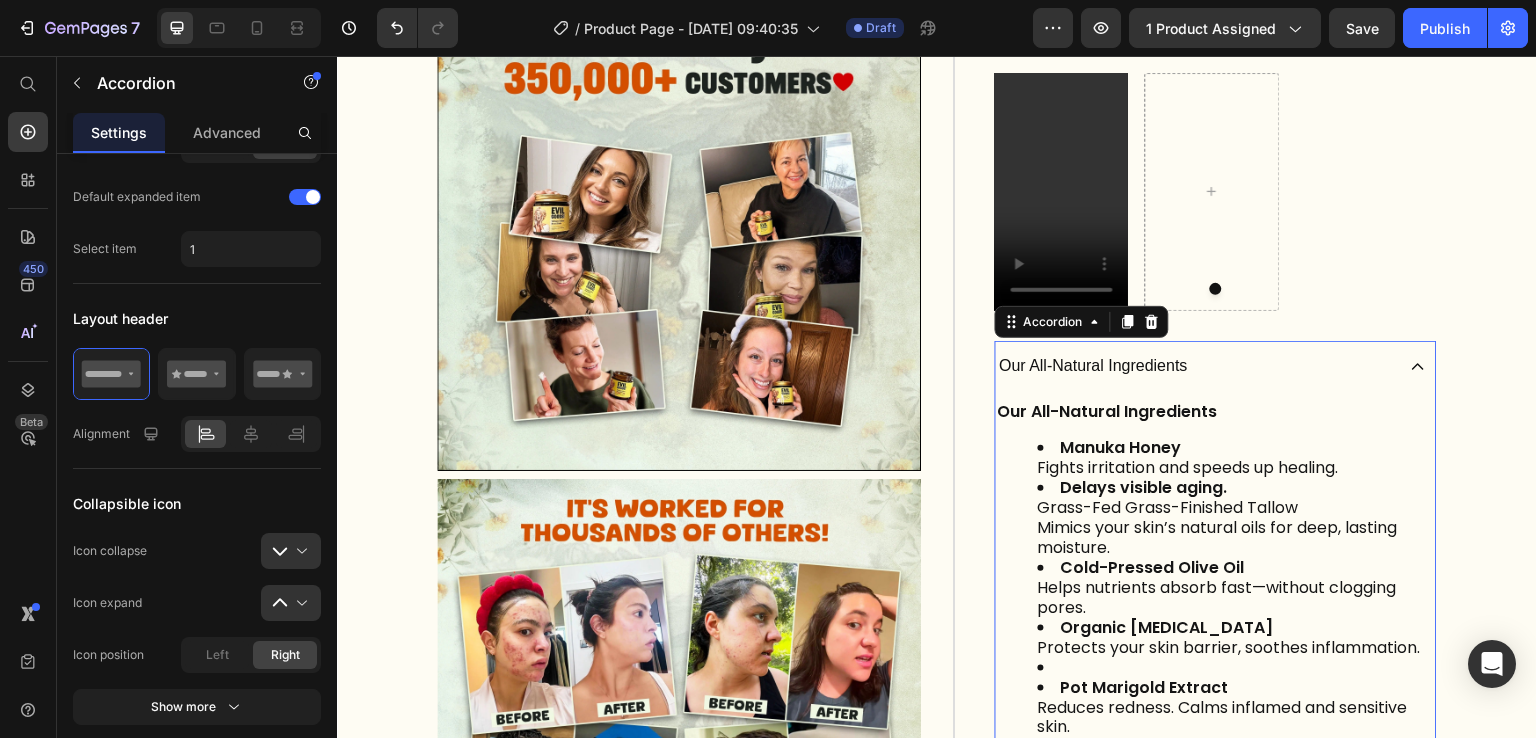 click on "Our All-Natural Ingredients" at bounding box center [1216, 366] 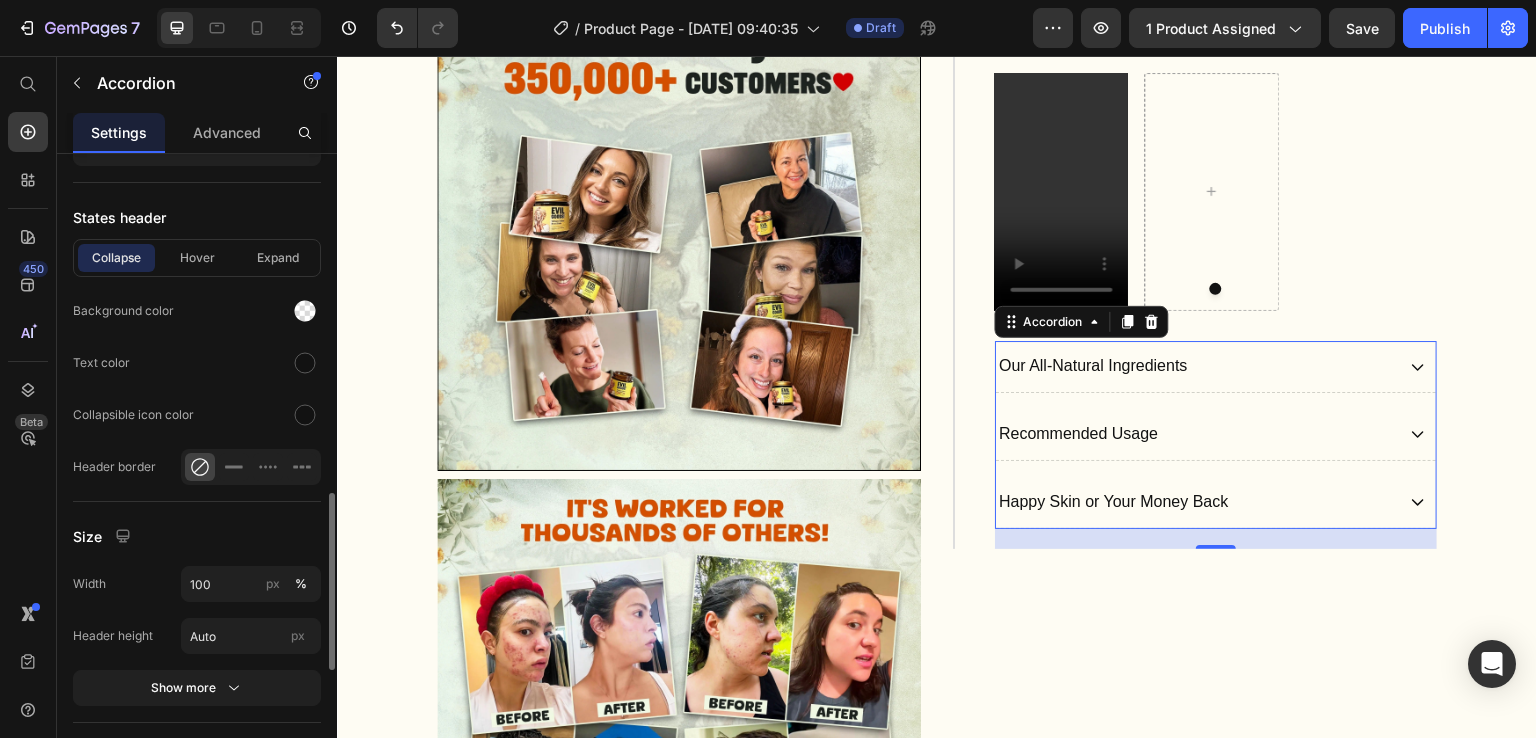 scroll, scrollTop: 1232, scrollLeft: 0, axis: vertical 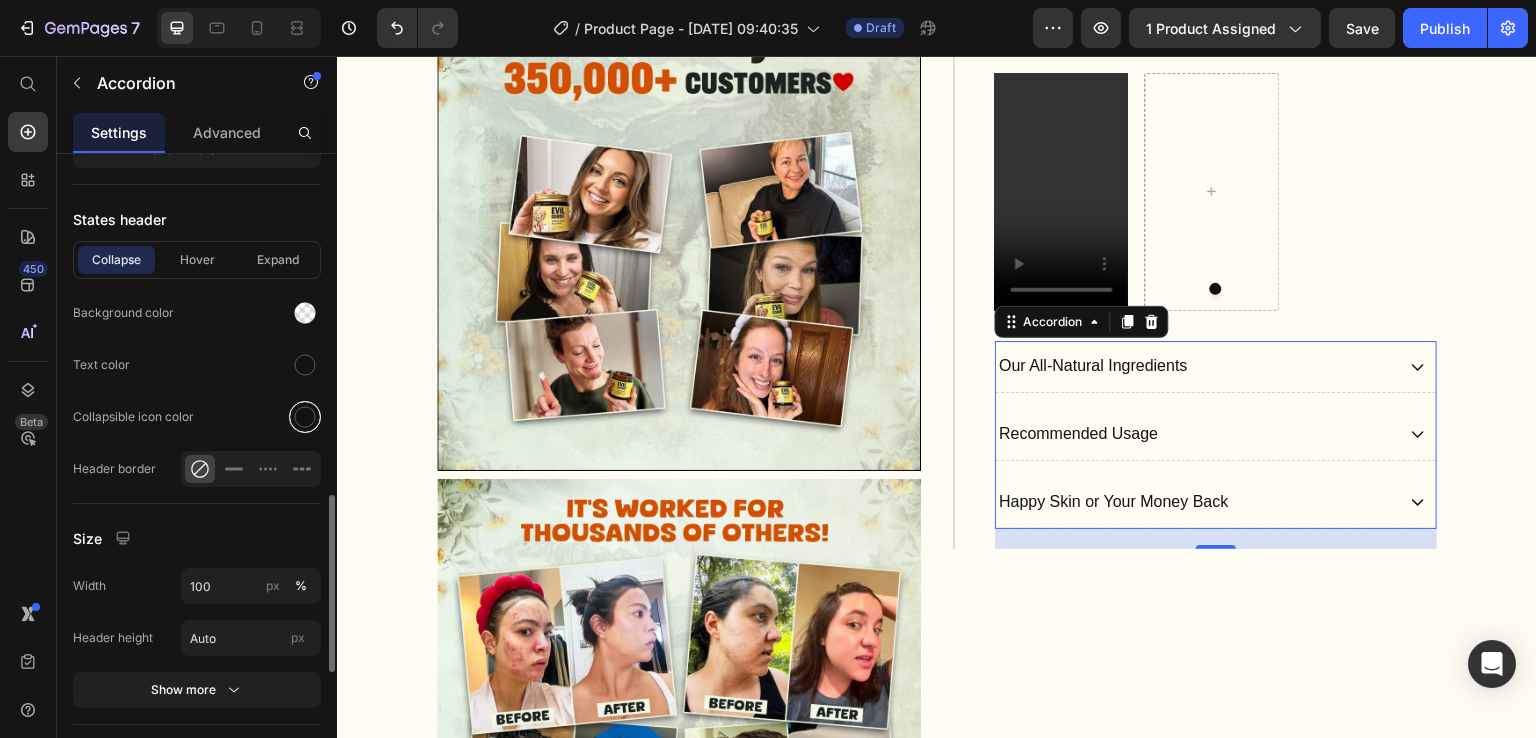 click at bounding box center [305, 417] 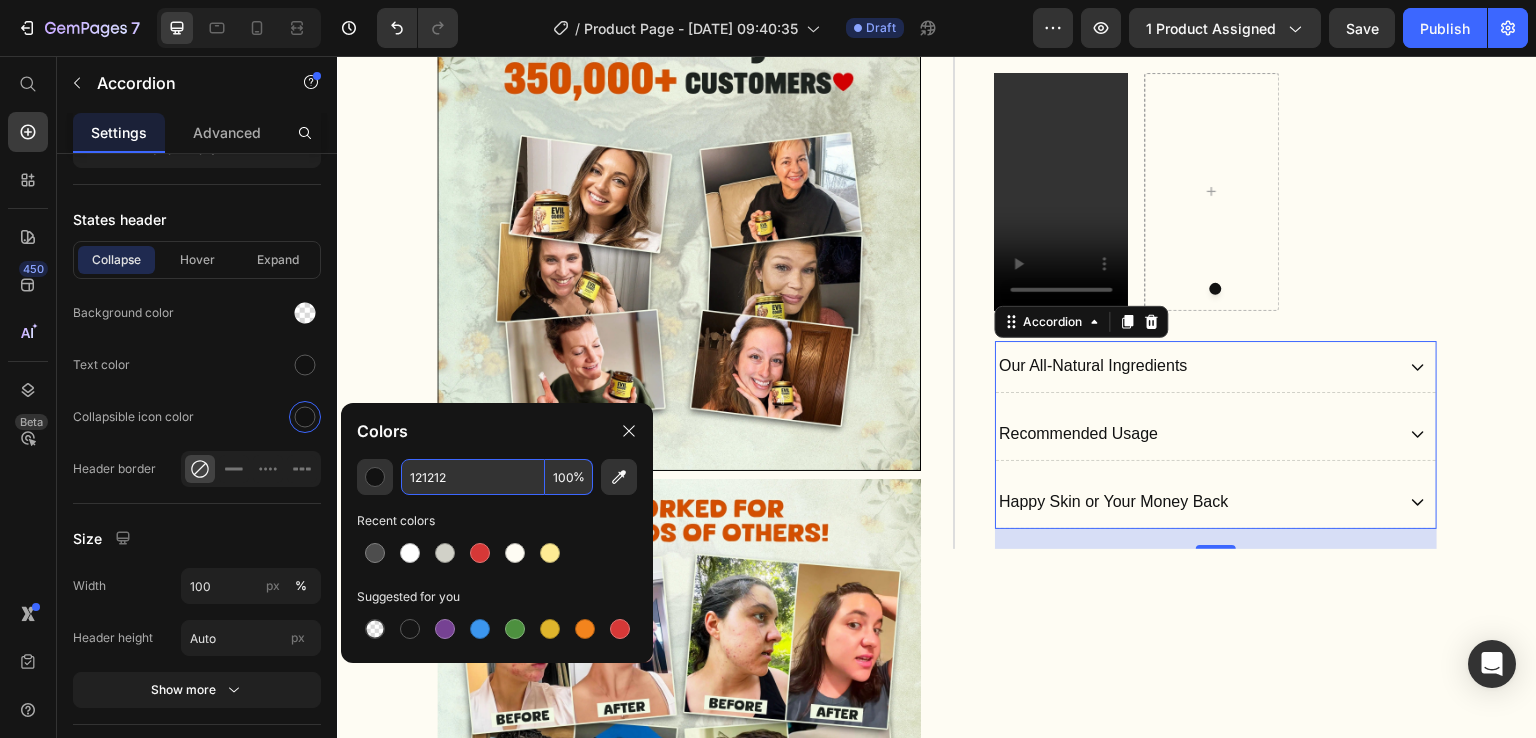 click on "121212" at bounding box center [473, 477] 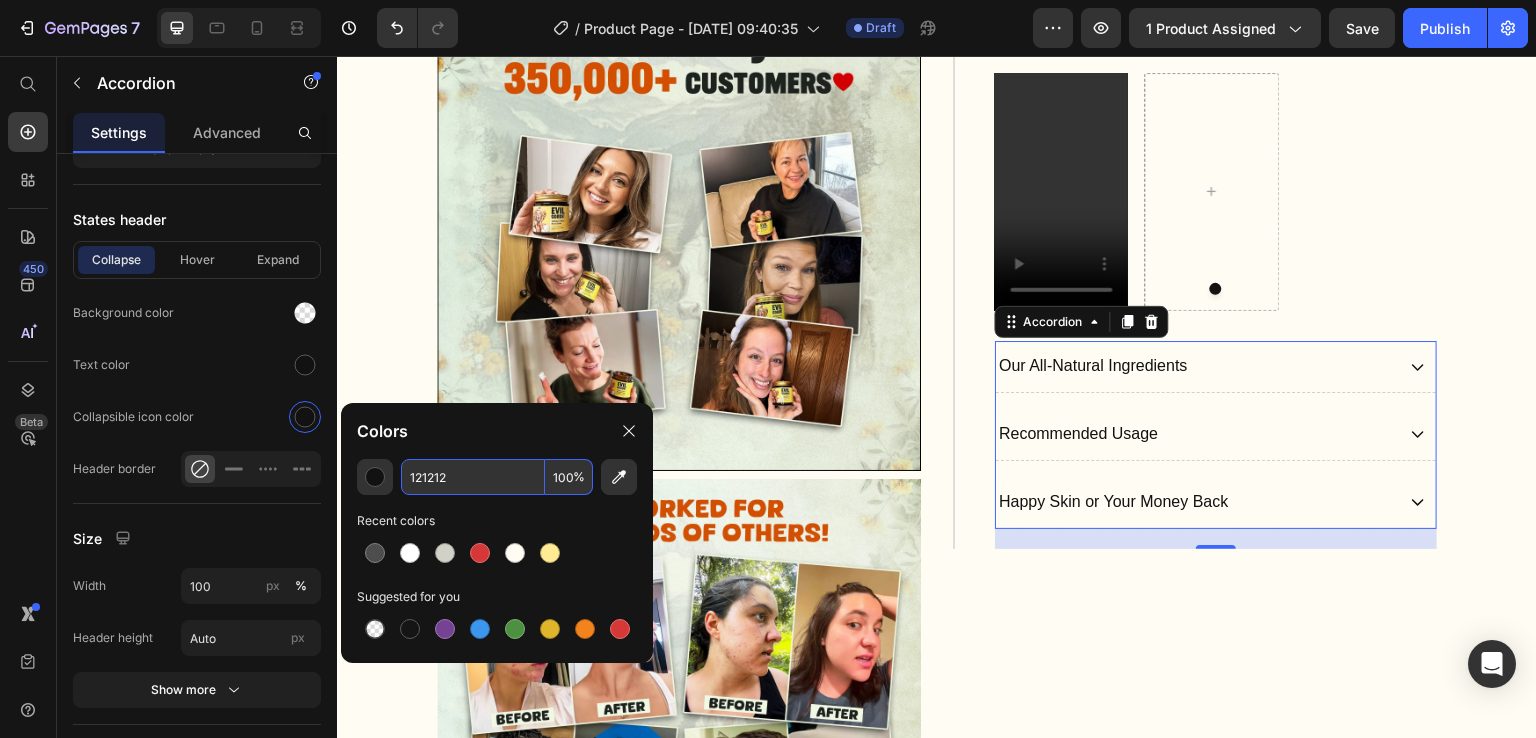 paste on "#D1D1C8" 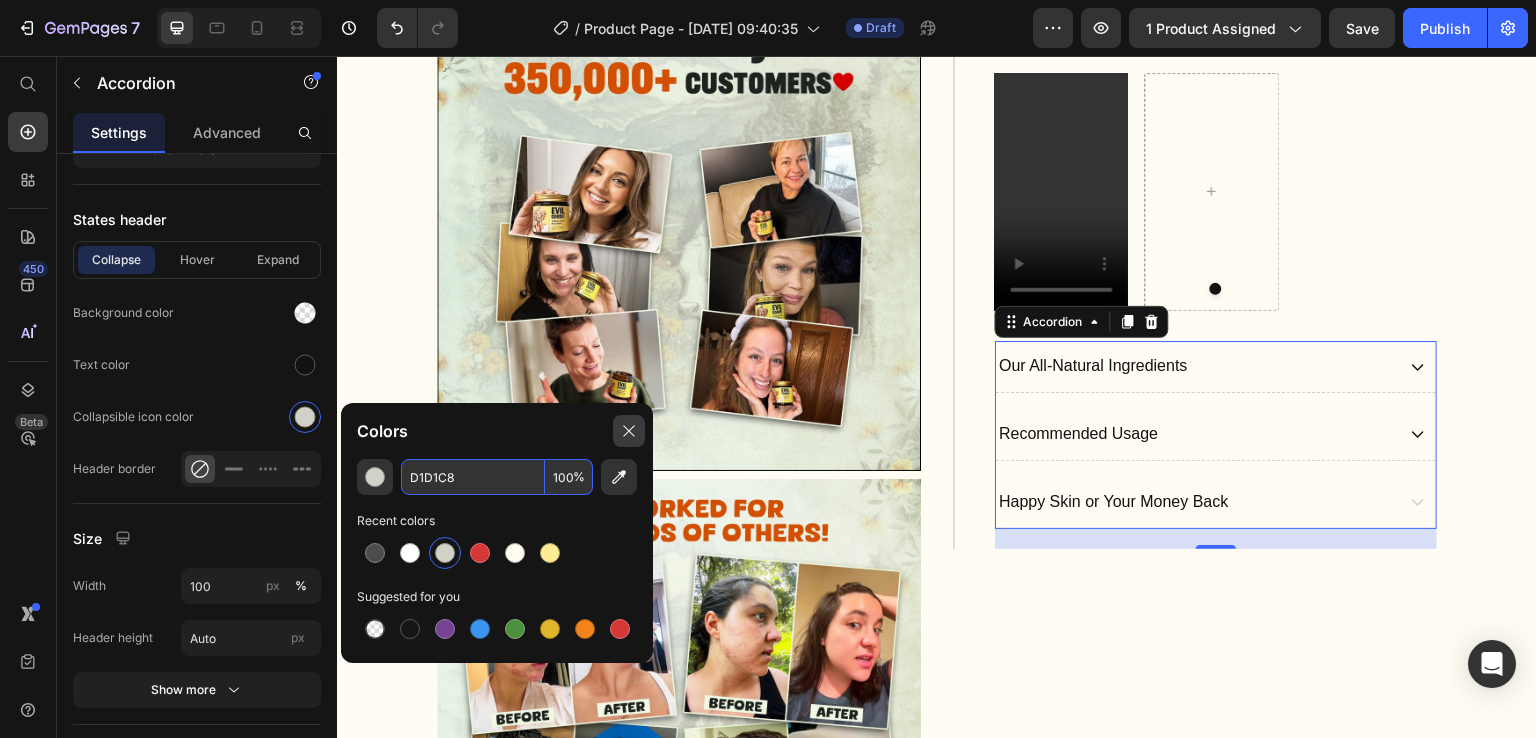 type on "D1D1C8" 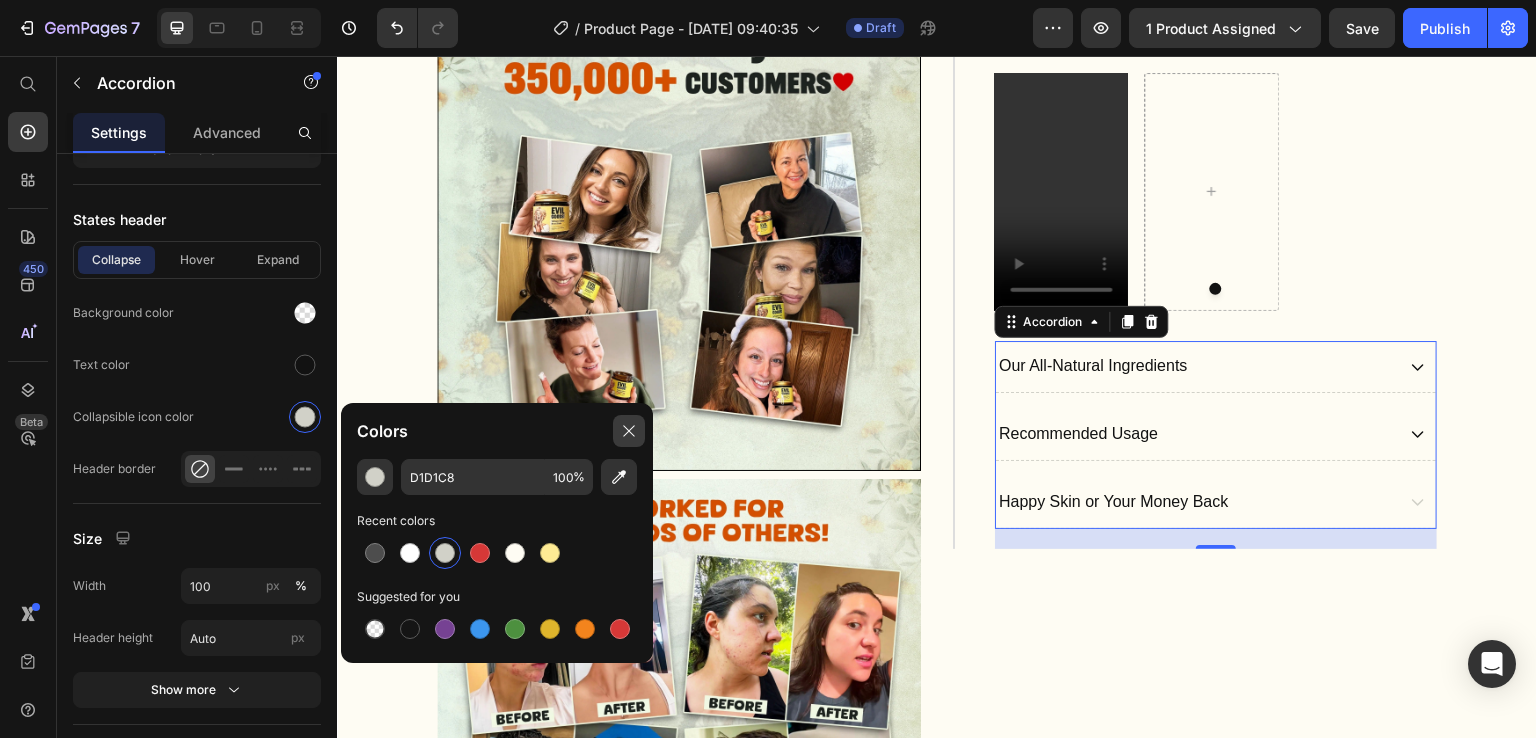 click 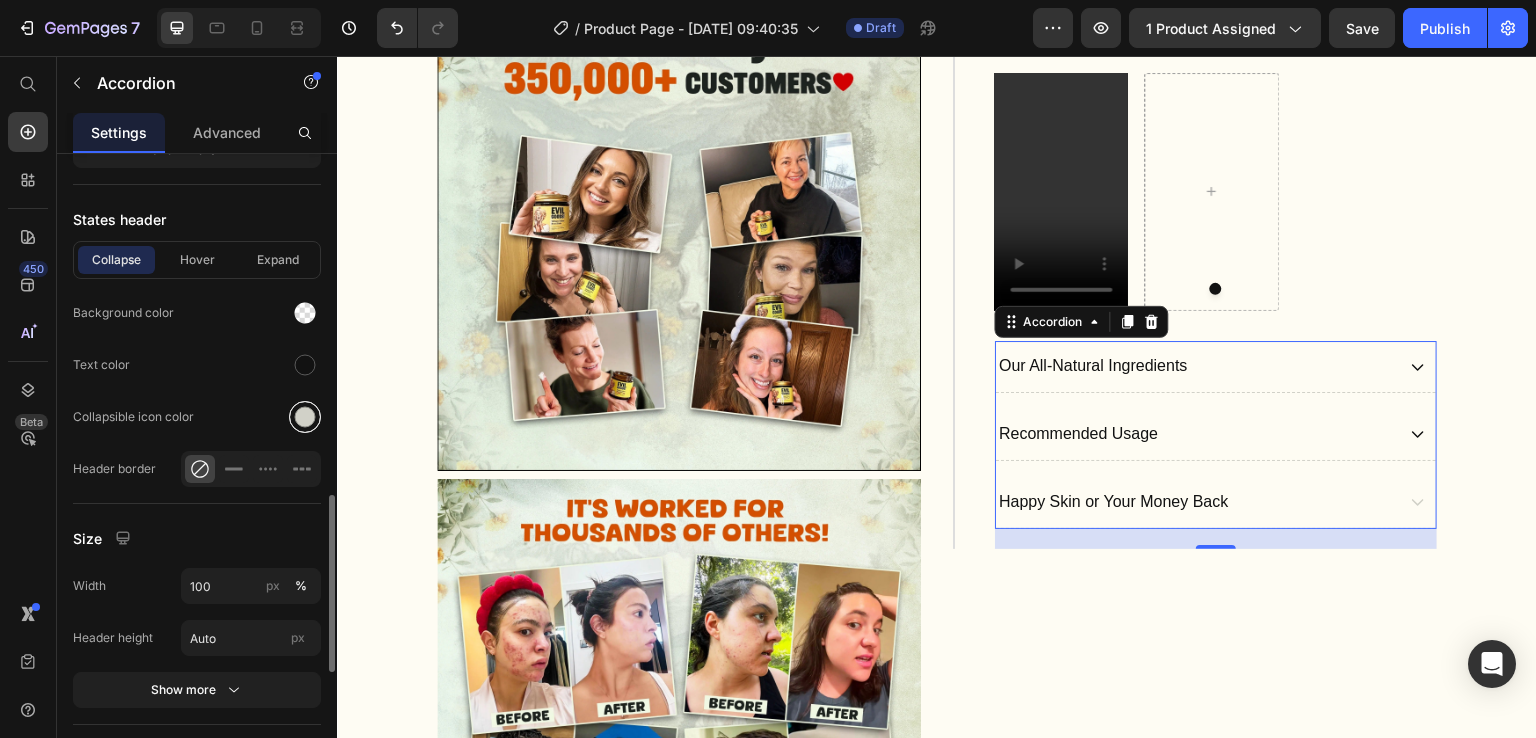 click at bounding box center [305, 417] 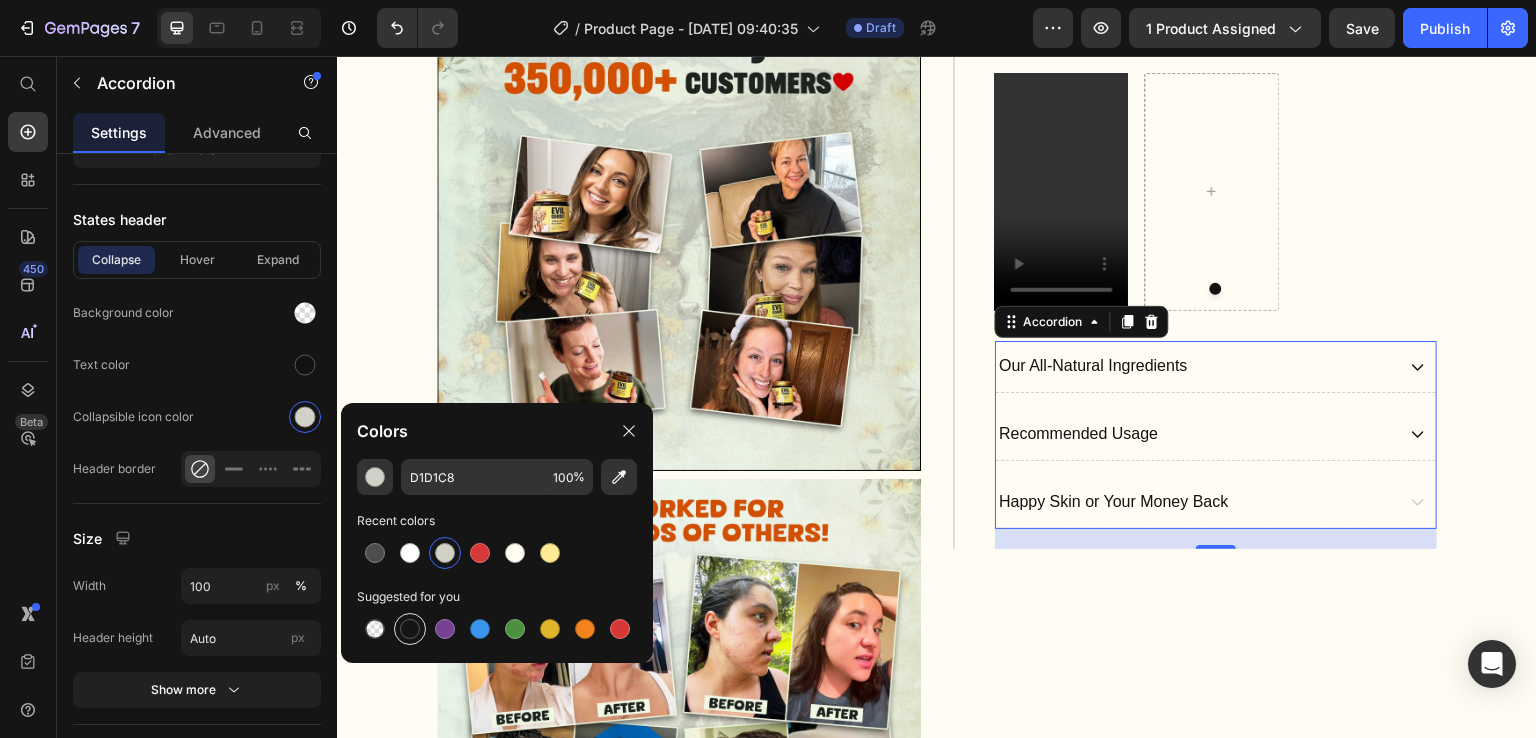 click at bounding box center (410, 629) 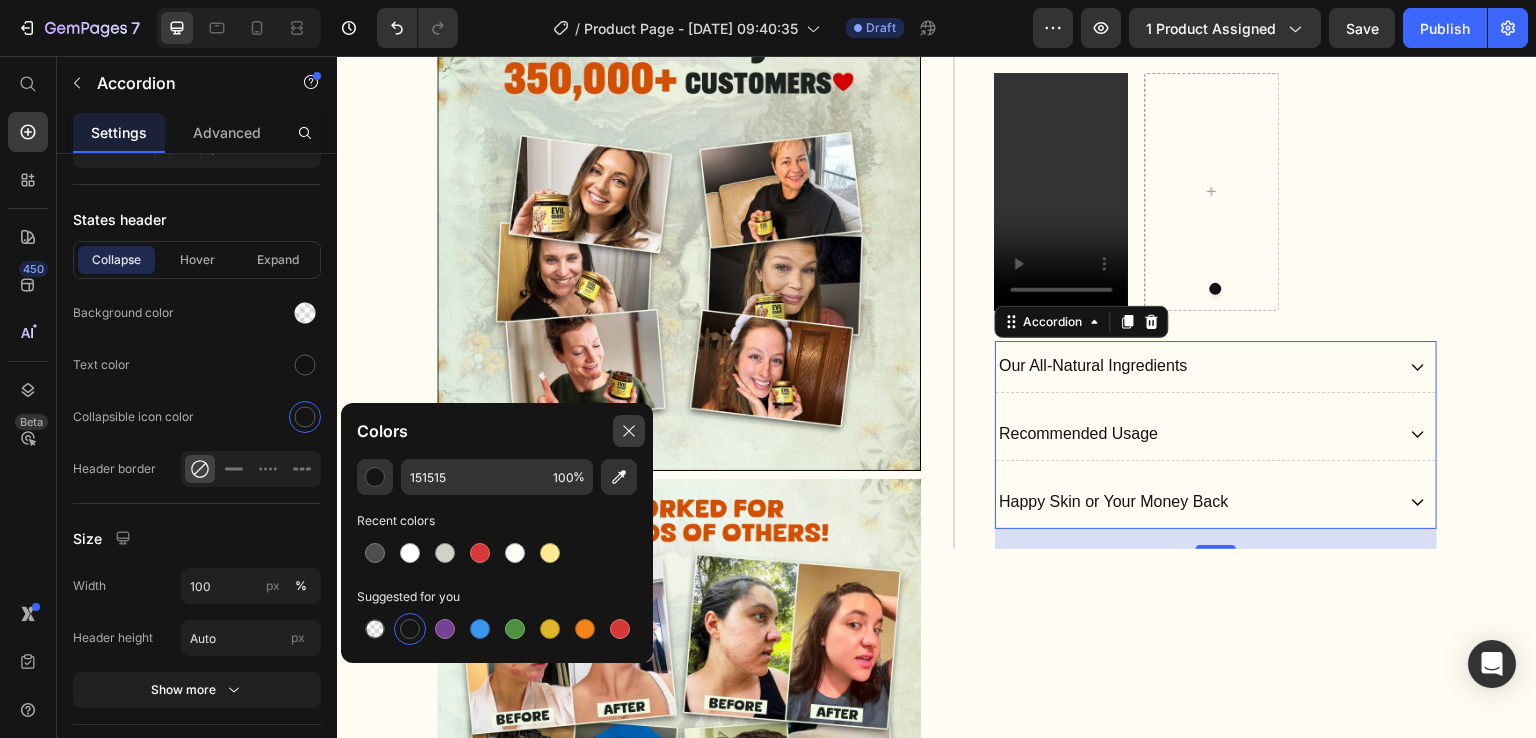 click 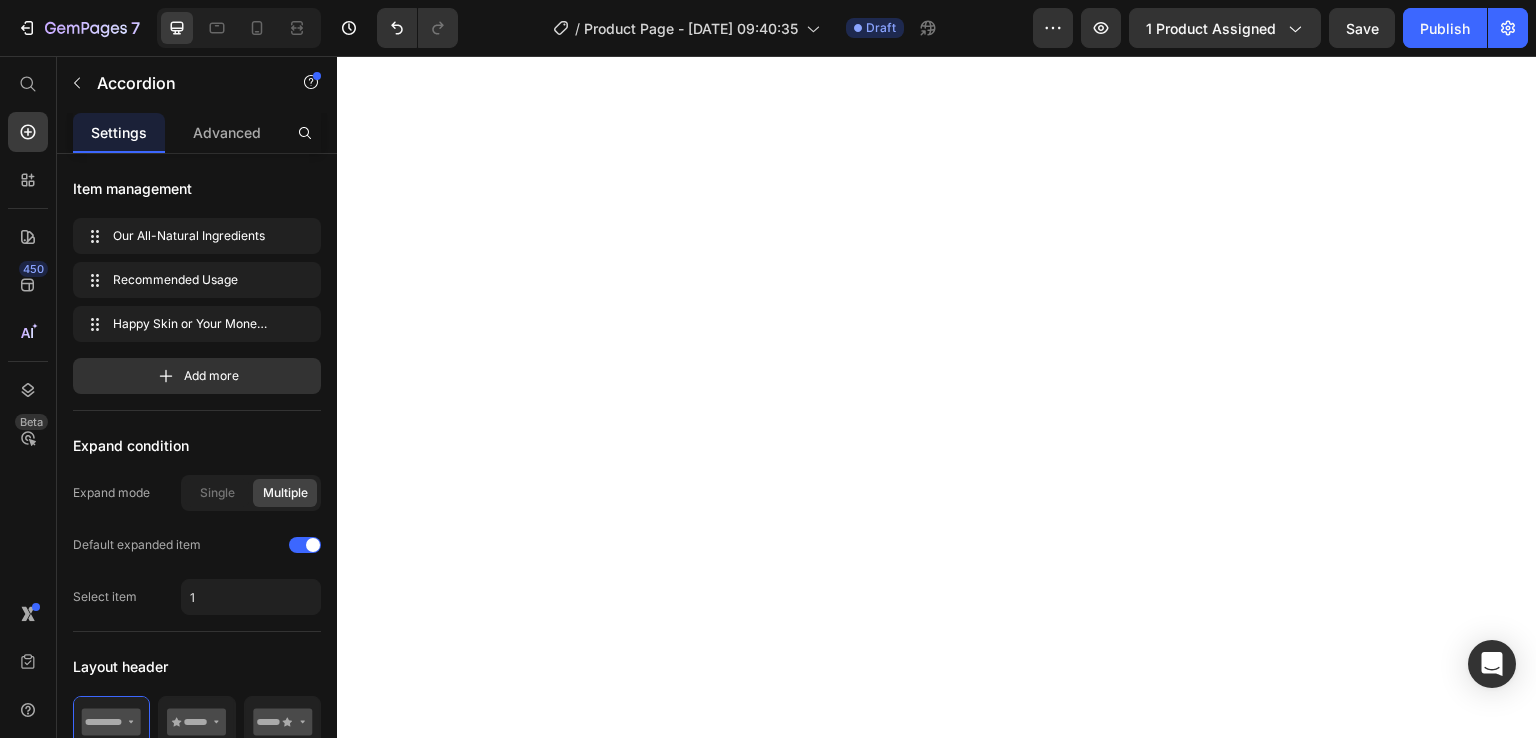 scroll, scrollTop: 0, scrollLeft: 0, axis: both 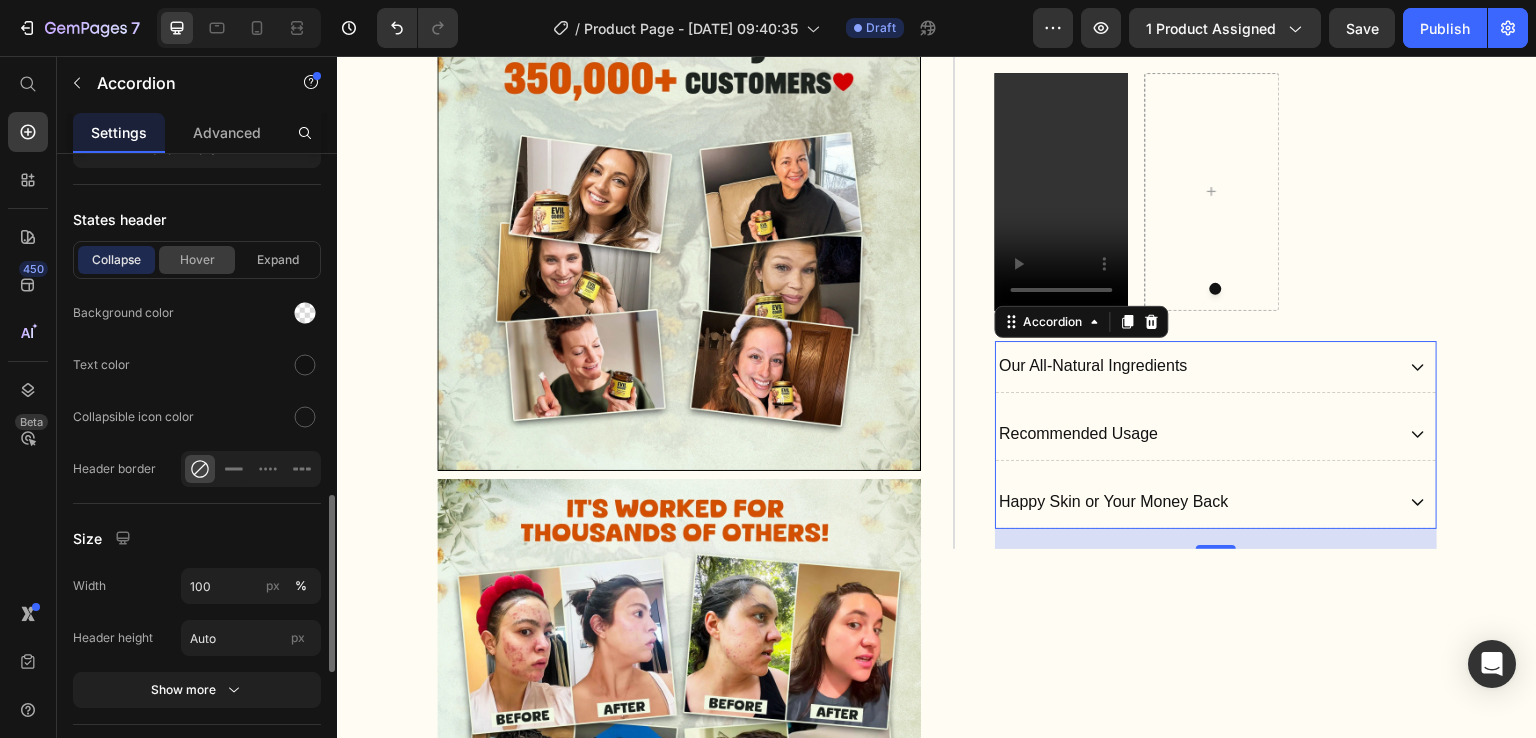 click on "Hover" at bounding box center (197, 260) 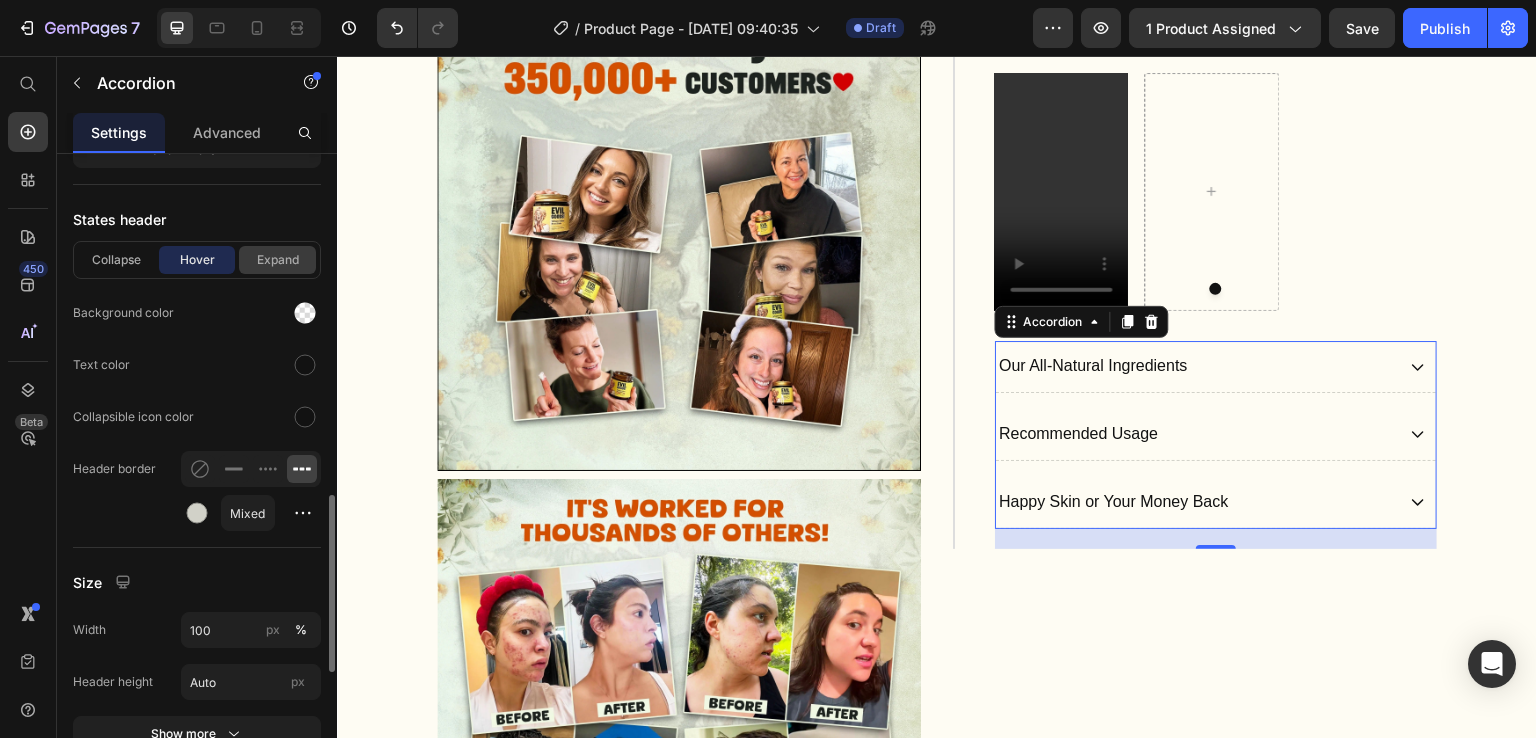 click on "Expand" at bounding box center [277, 260] 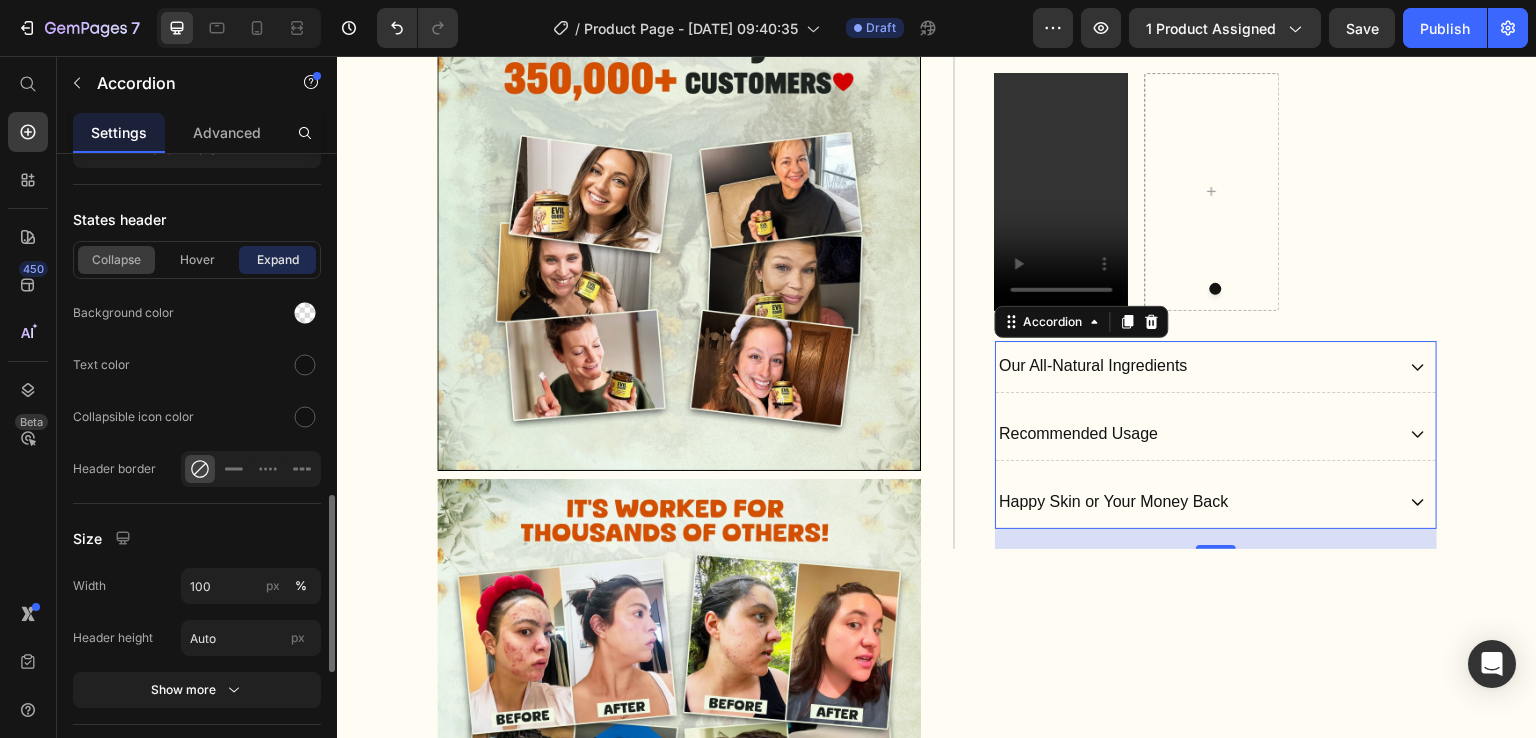 click on "Collapse" at bounding box center [116, 260] 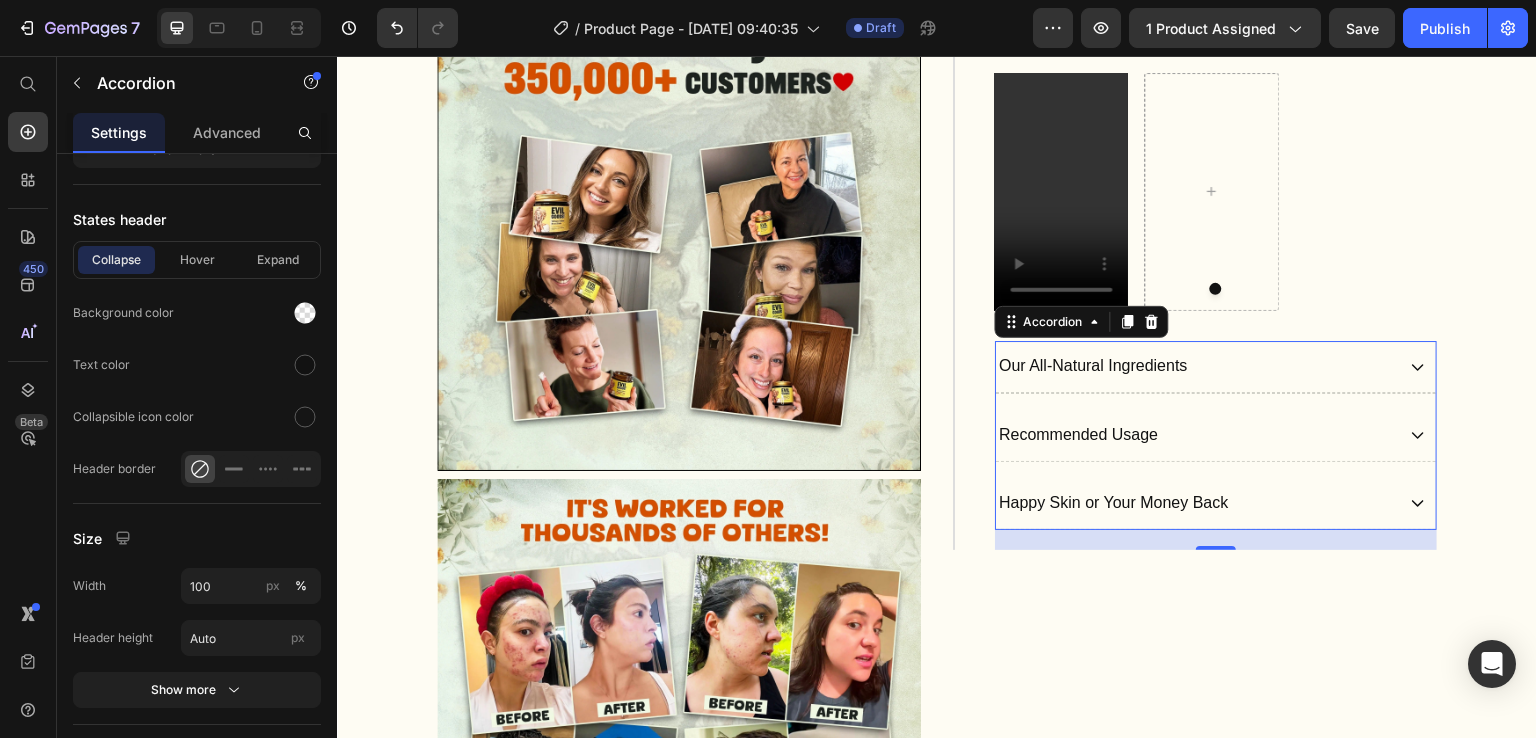 click on "Our All-Natural Ingredients" at bounding box center [1216, 367] 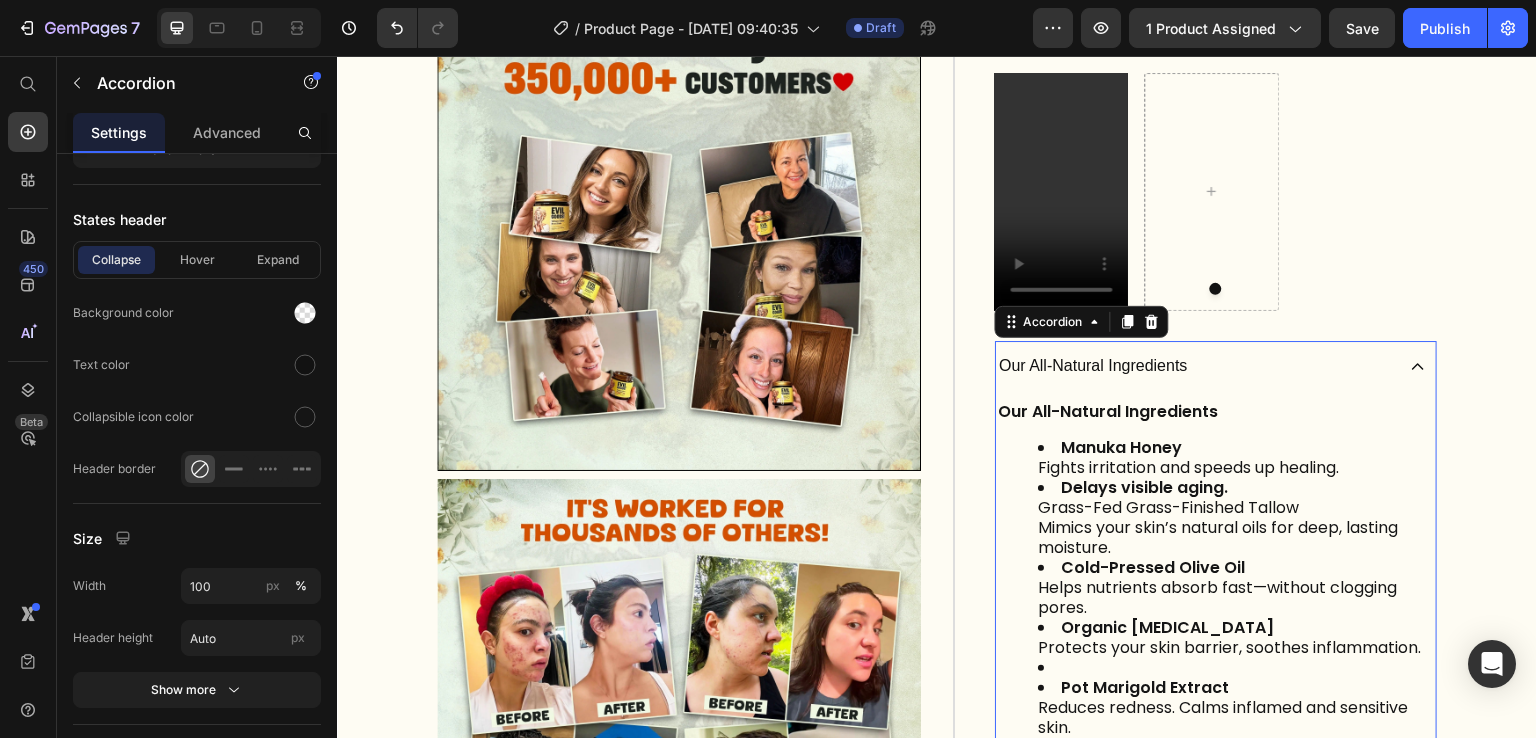 click on "Our All-Natural Ingredients" at bounding box center [1216, 366] 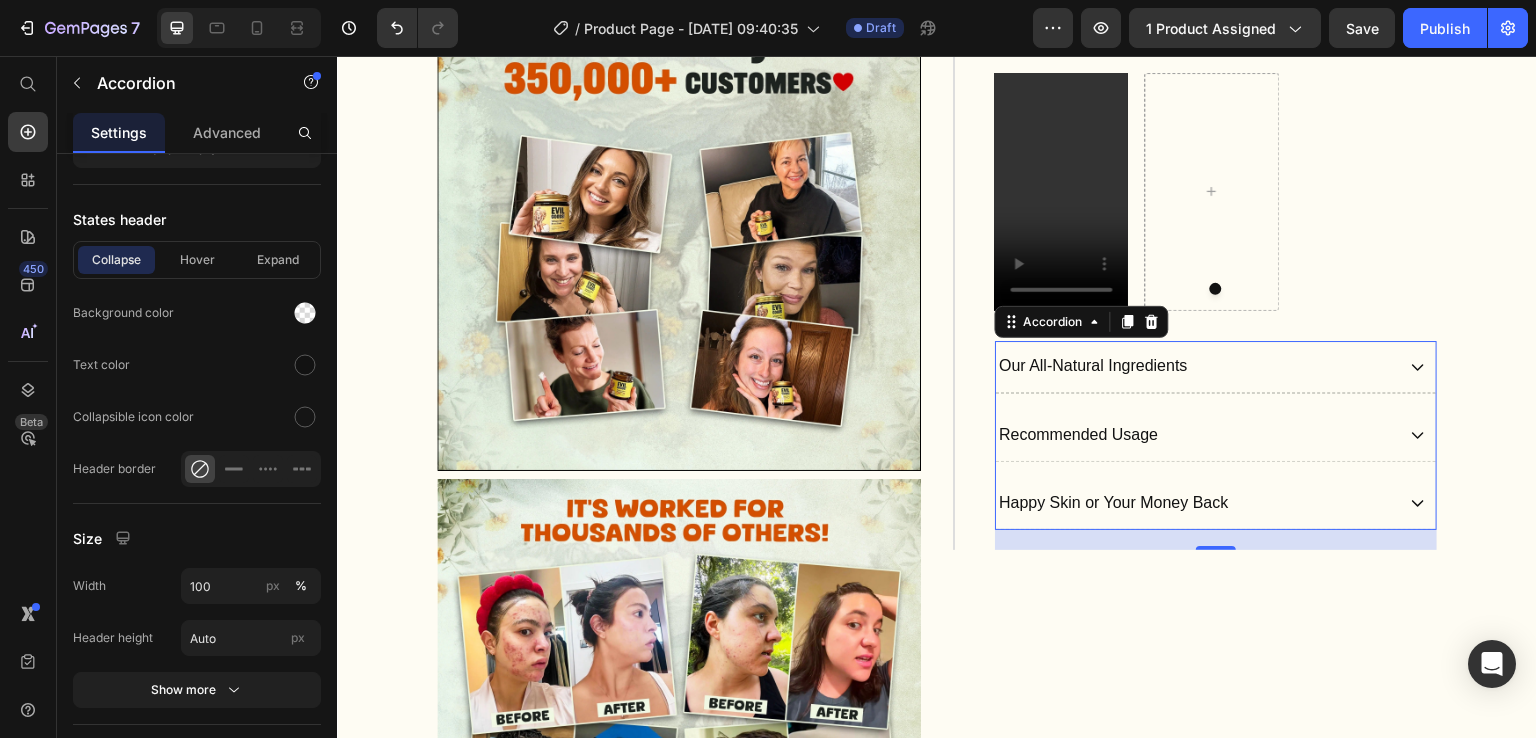 click on "Our All-Natural Ingredients" at bounding box center (1216, 367) 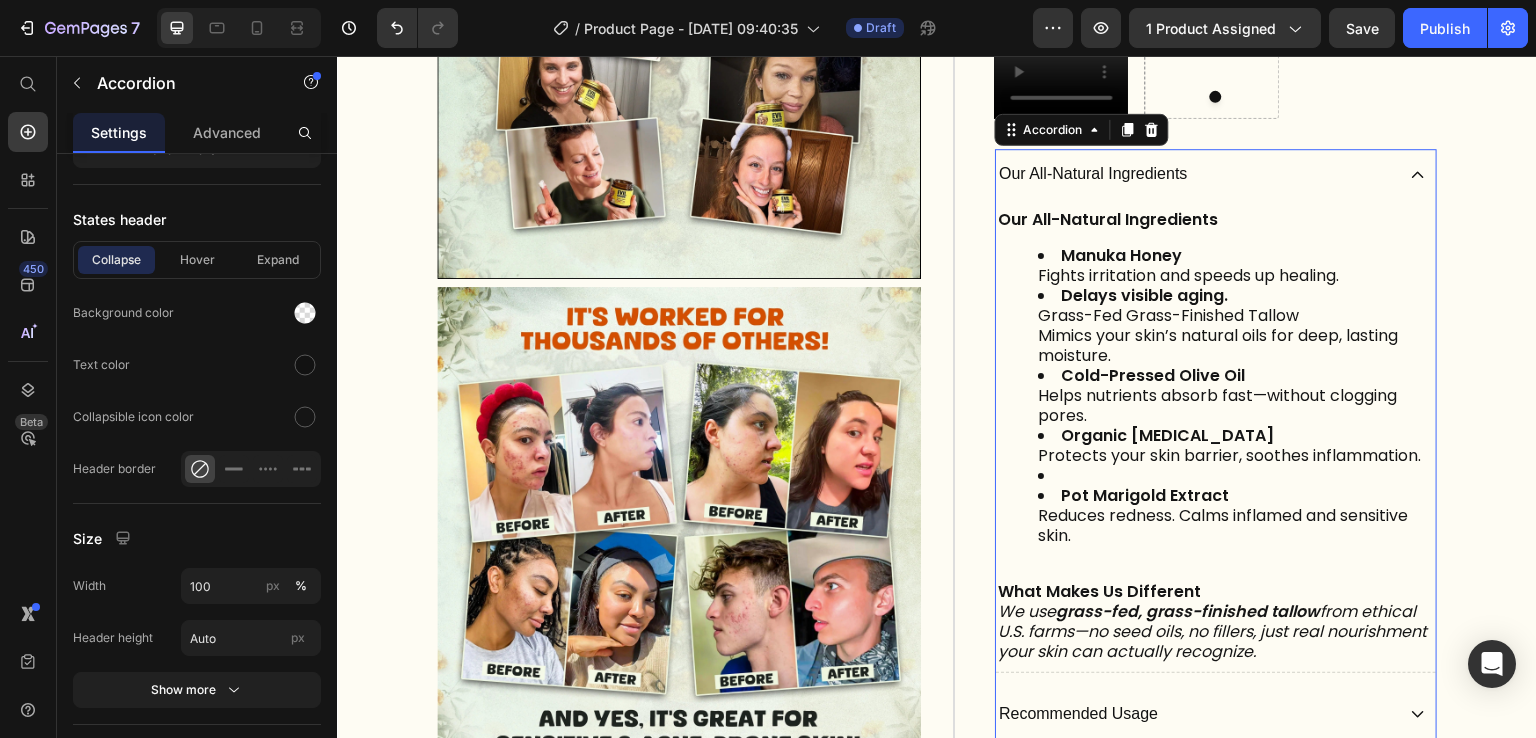 scroll, scrollTop: 1248, scrollLeft: 0, axis: vertical 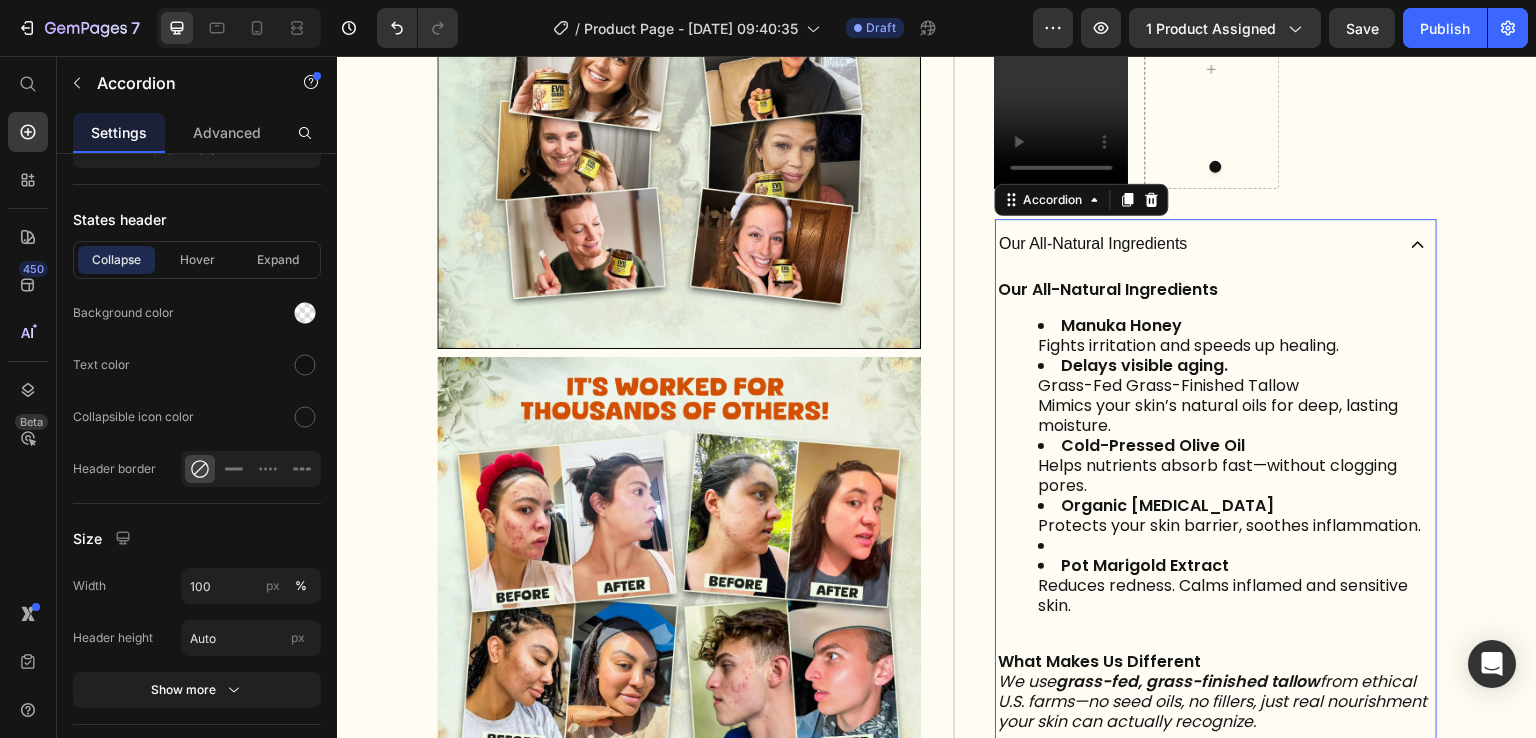 click on "Our All-Natural Ingredients" at bounding box center [1216, 244] 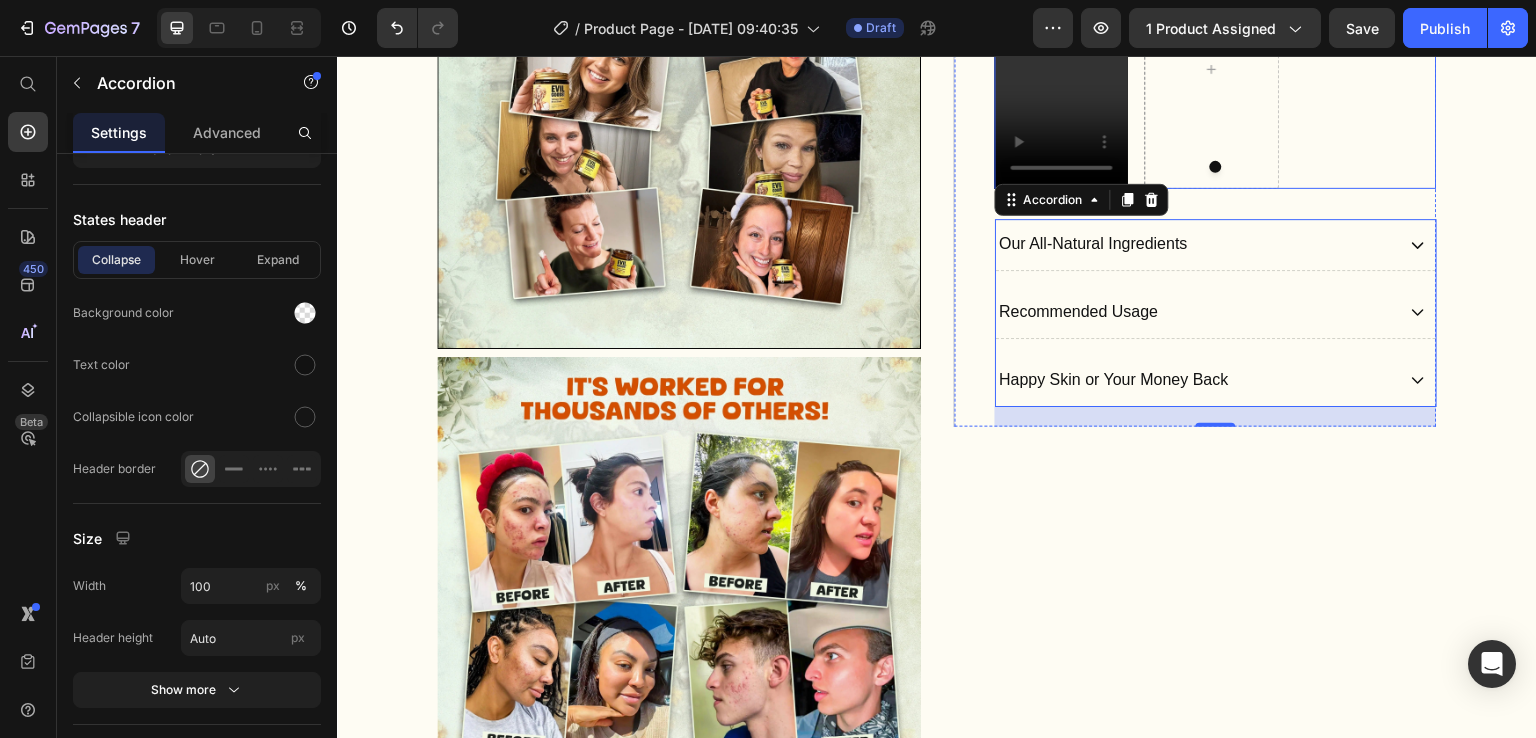click on "Video" at bounding box center [1216, 70] 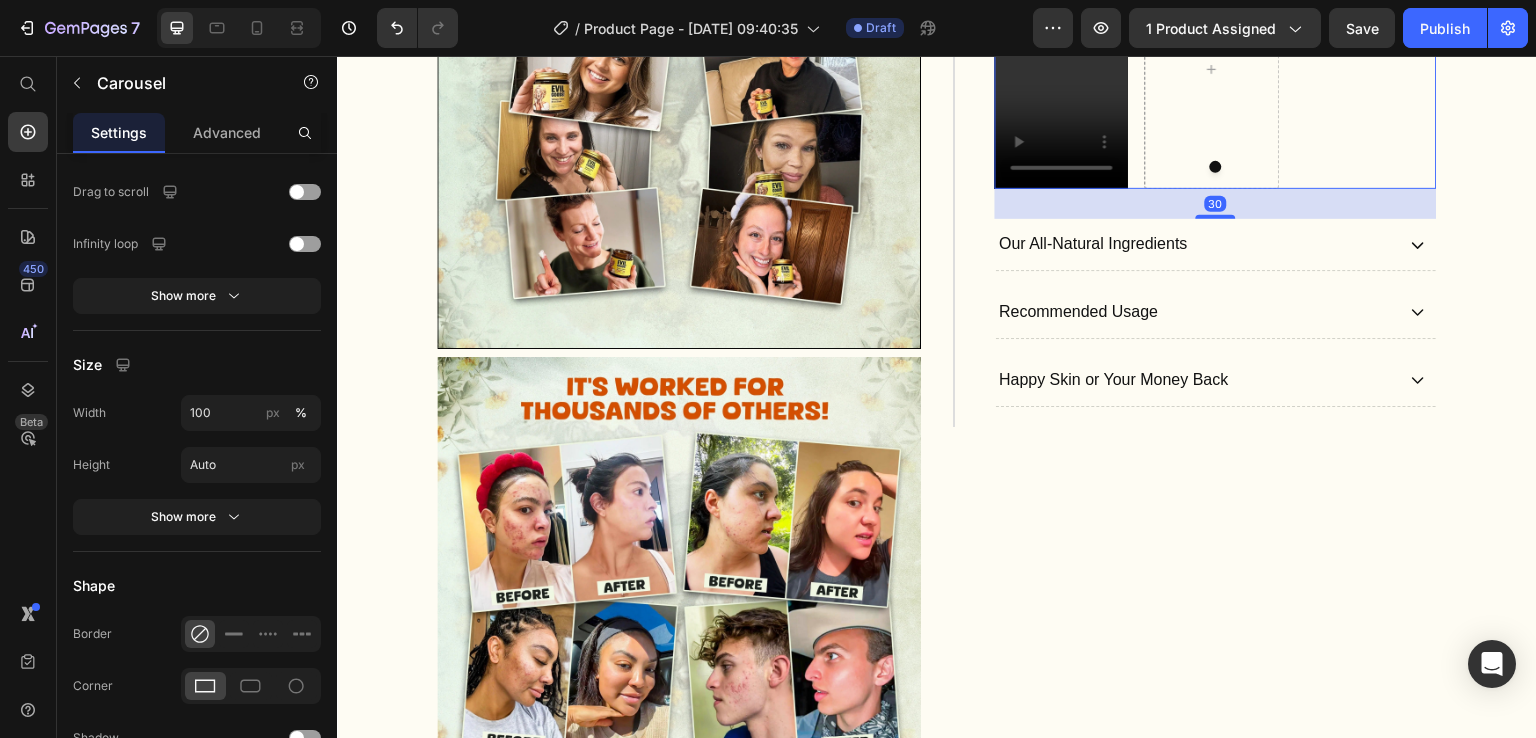 scroll, scrollTop: 0, scrollLeft: 0, axis: both 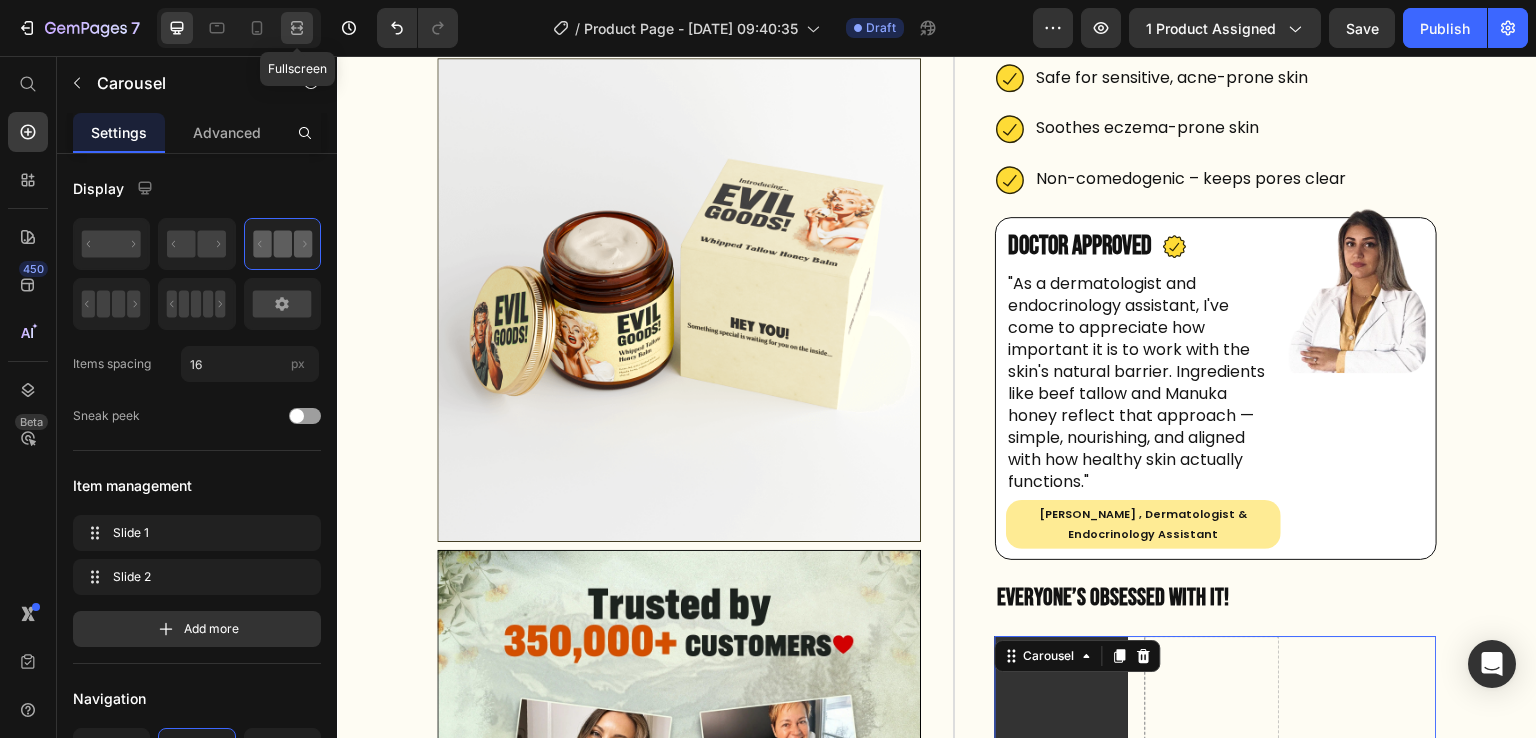 click 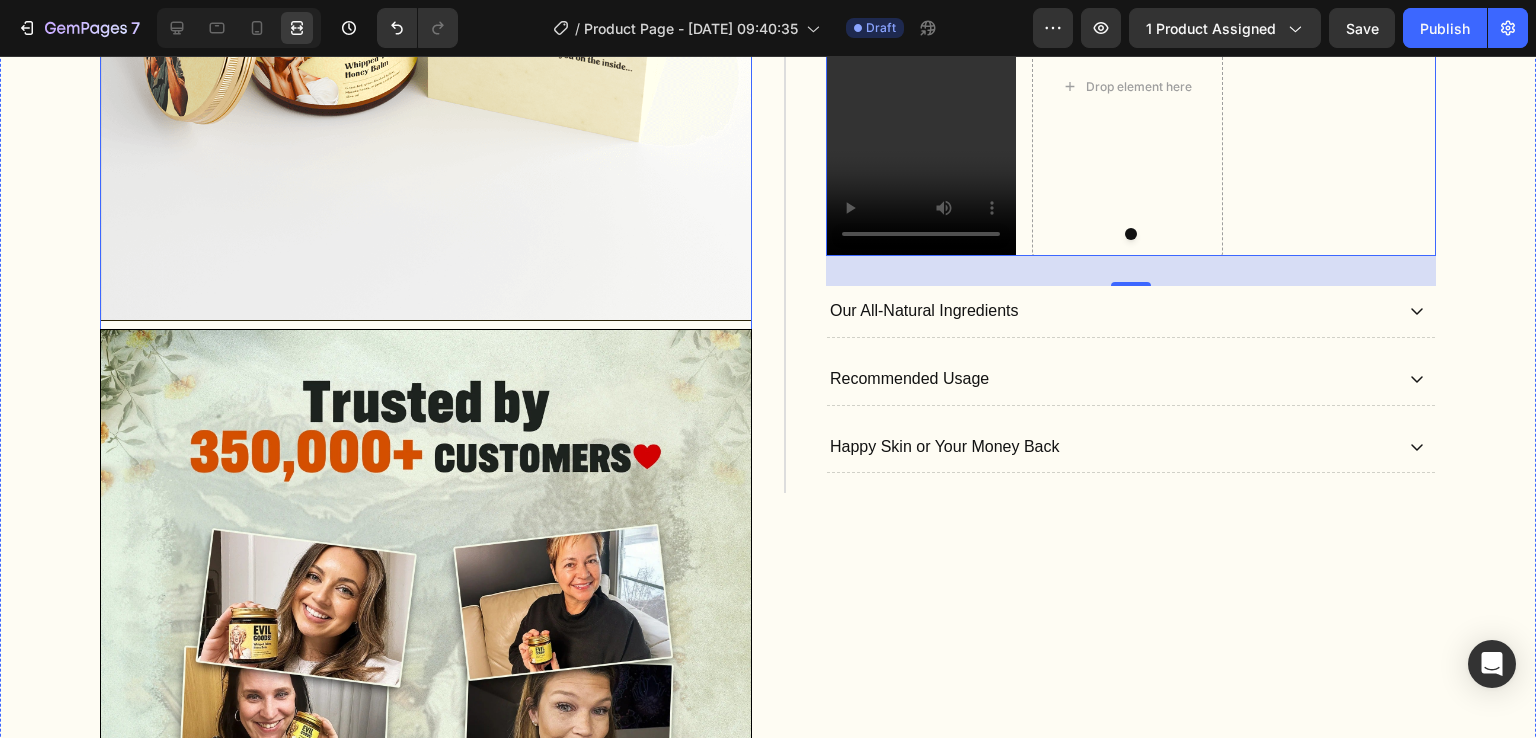 scroll, scrollTop: 1096, scrollLeft: 0, axis: vertical 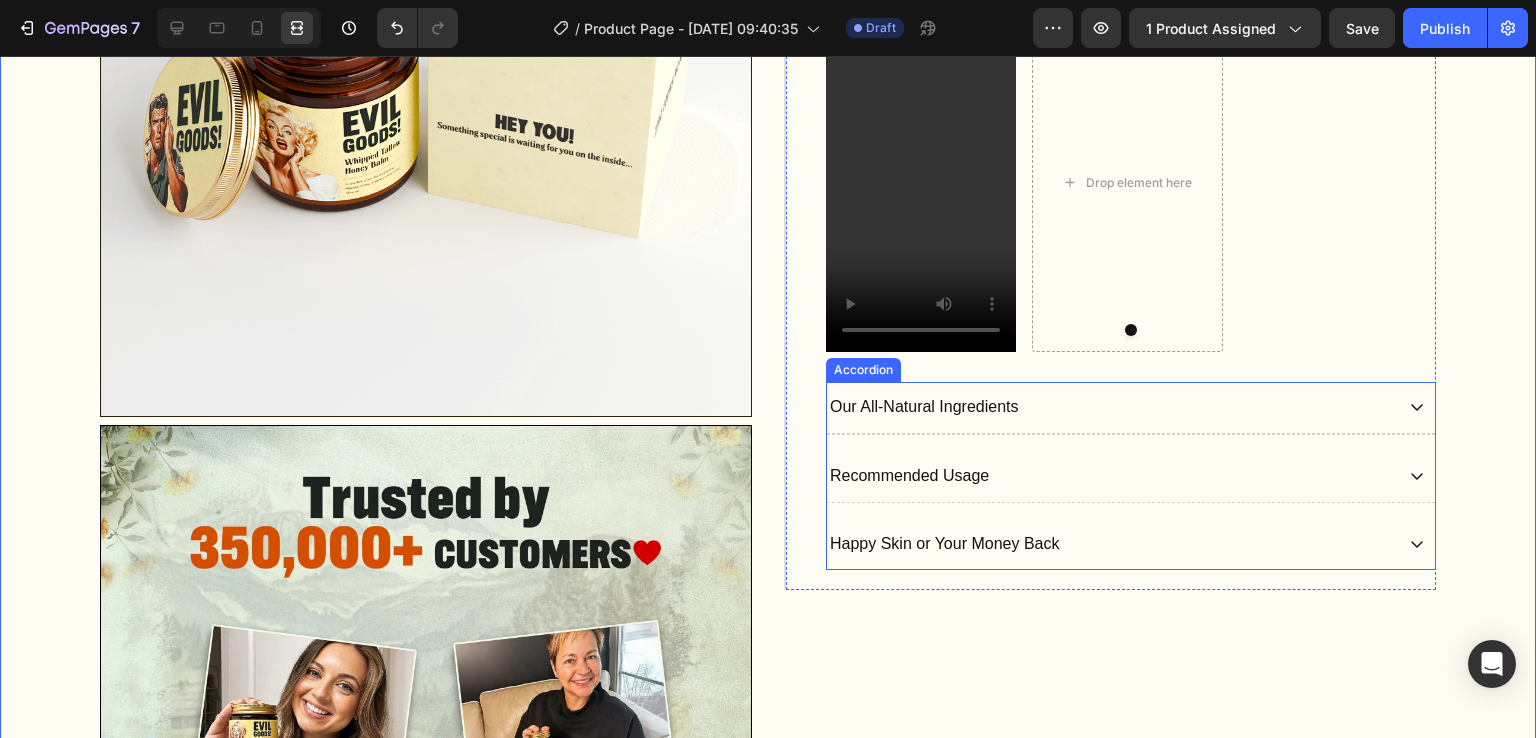 click on "Our All-Natural Ingredients" at bounding box center [1110, 407] 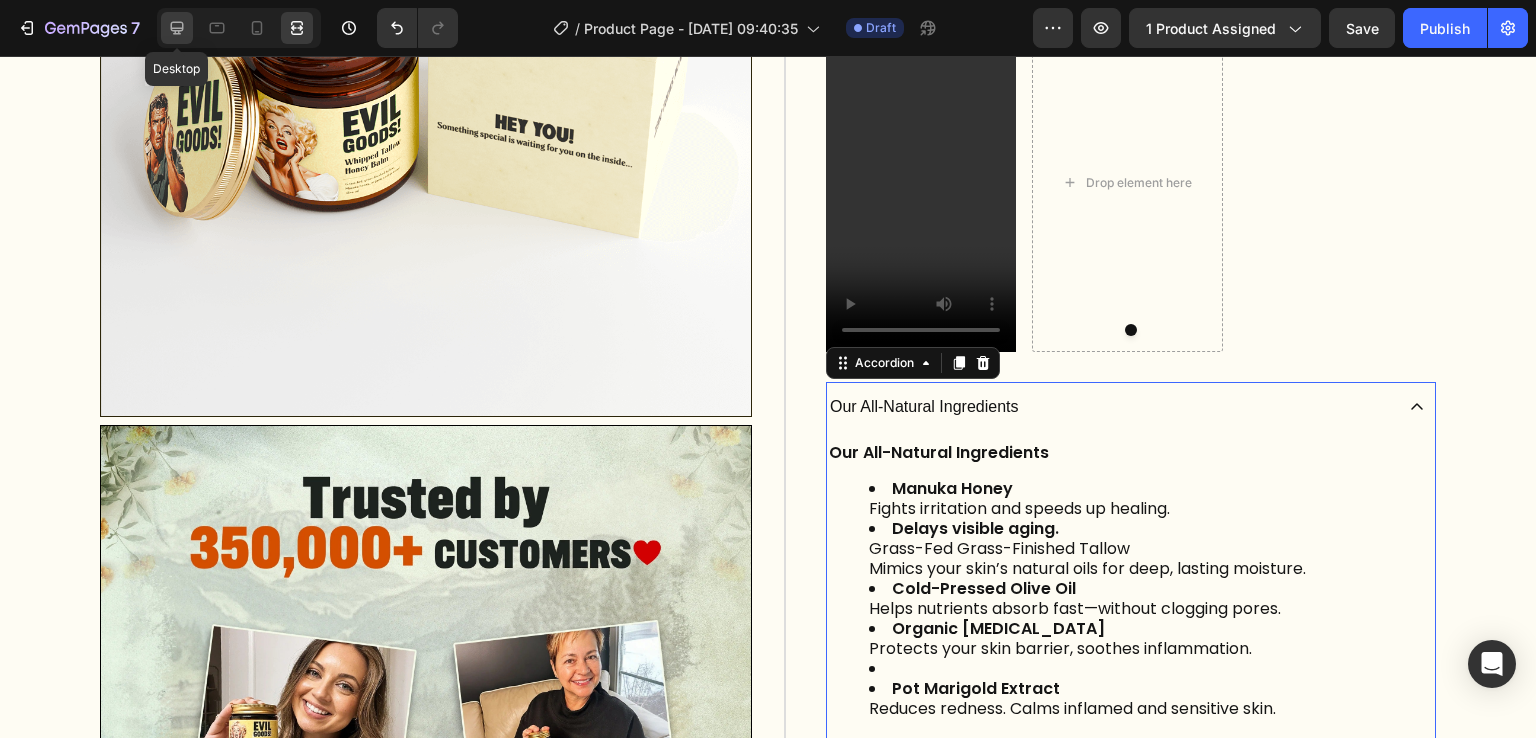 click 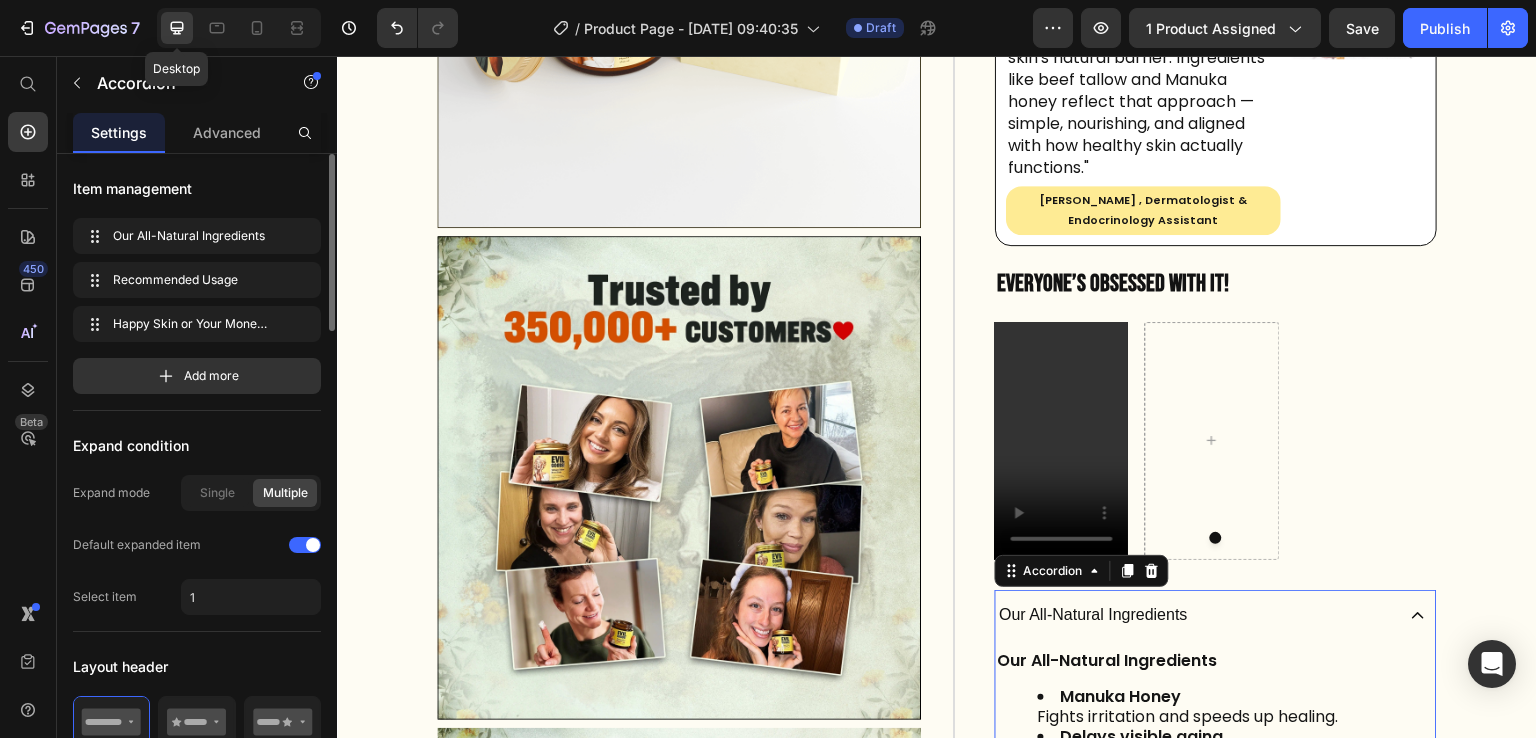 scroll, scrollTop: 856, scrollLeft: 0, axis: vertical 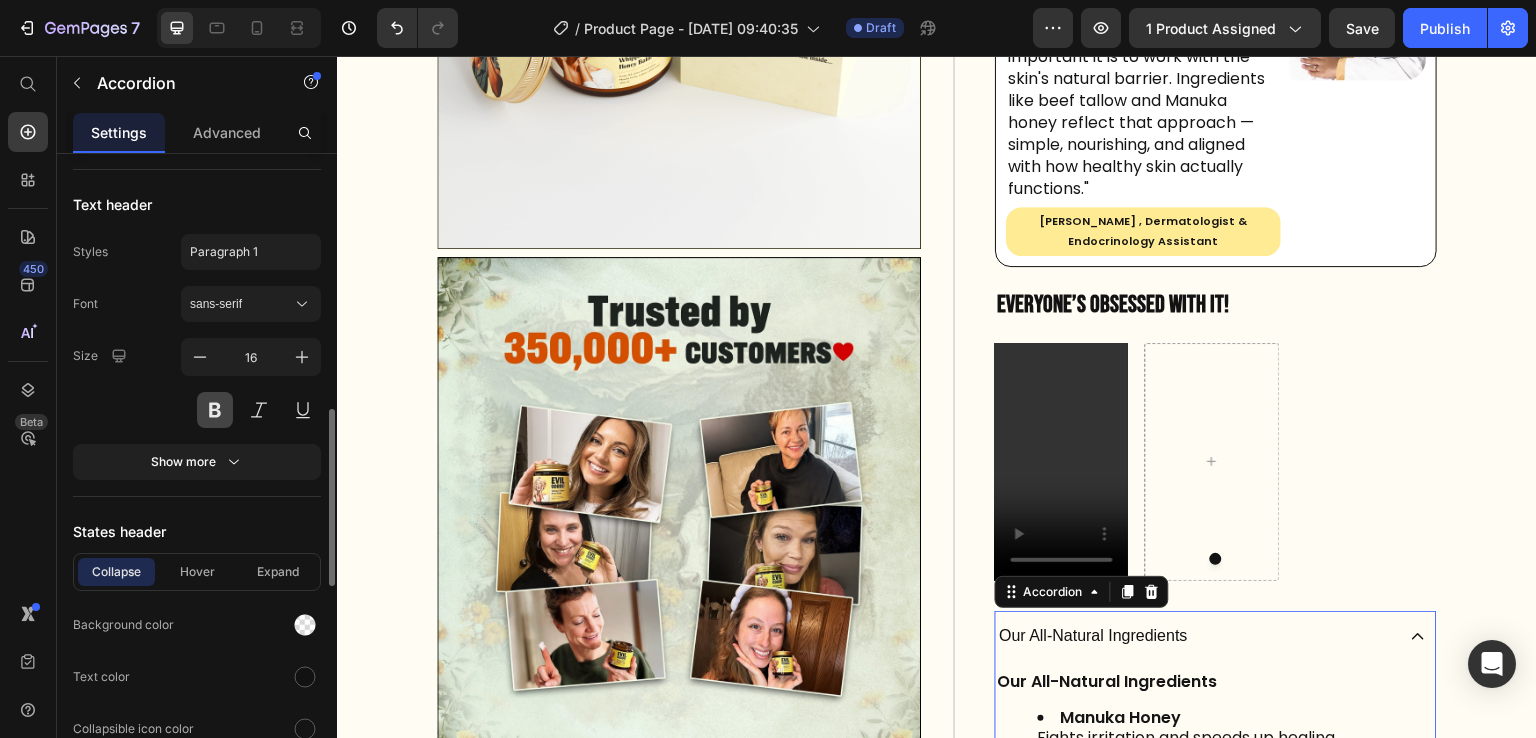 click at bounding box center (215, 410) 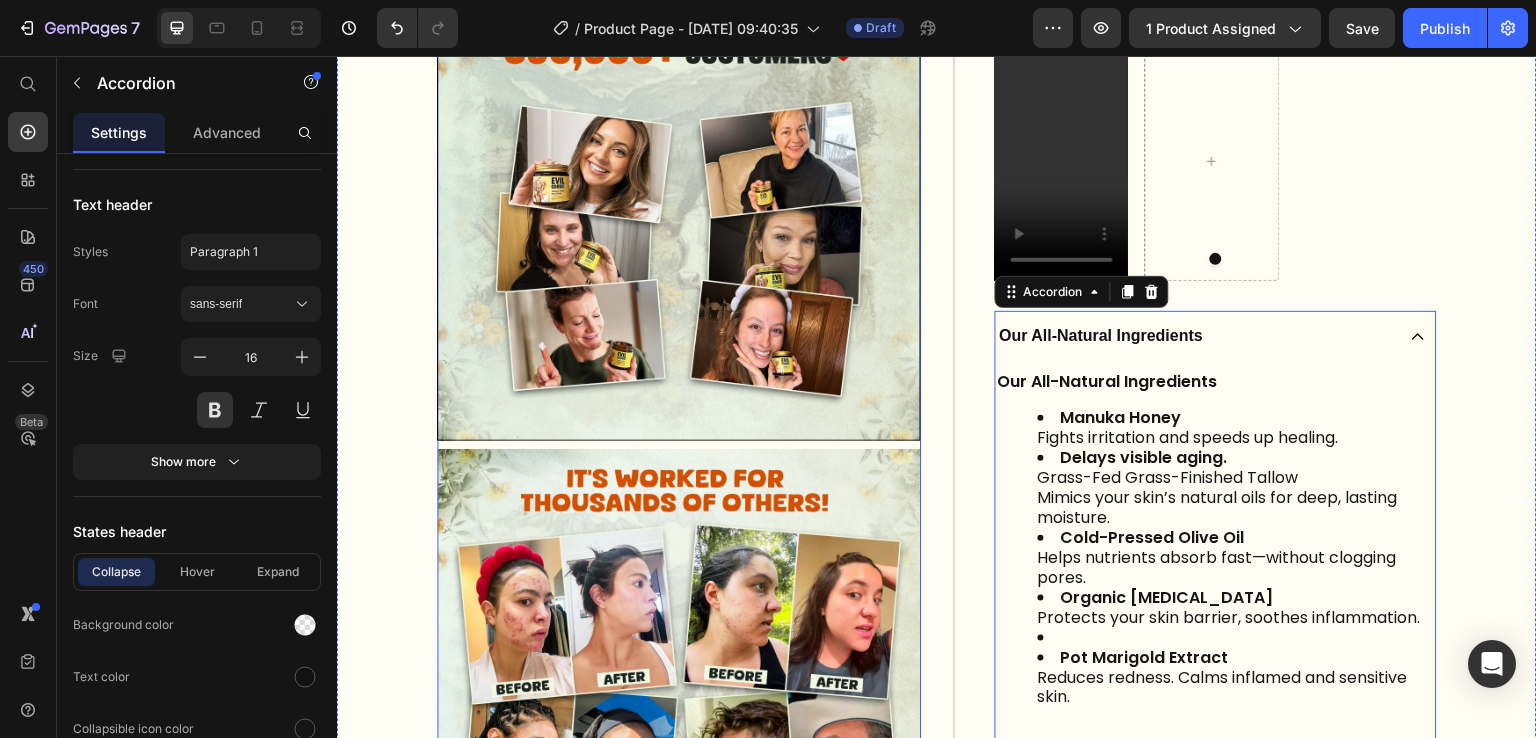 scroll, scrollTop: 1264, scrollLeft: 0, axis: vertical 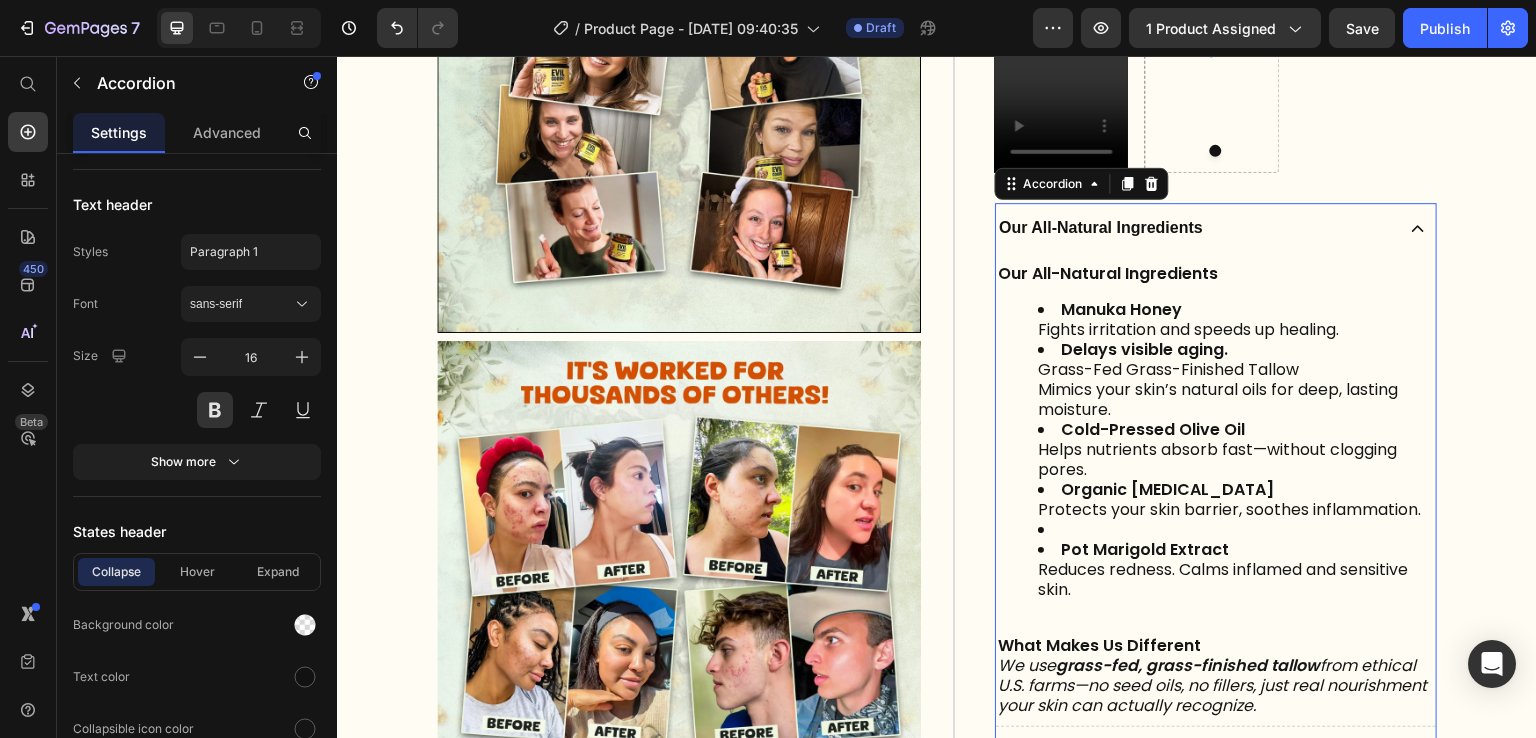 click on "Our All-Natural Ingredients" at bounding box center (1195, 228) 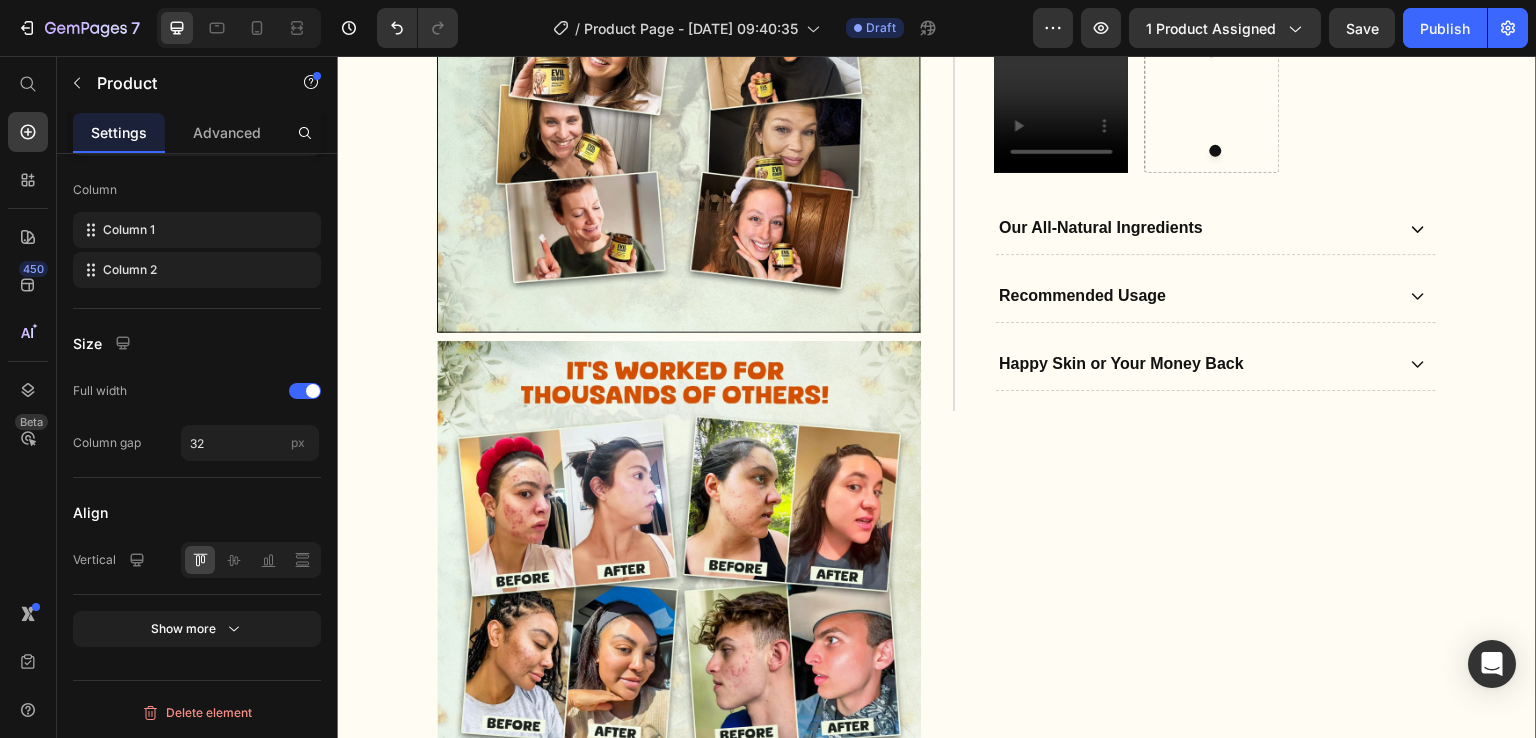 scroll, scrollTop: 0, scrollLeft: 0, axis: both 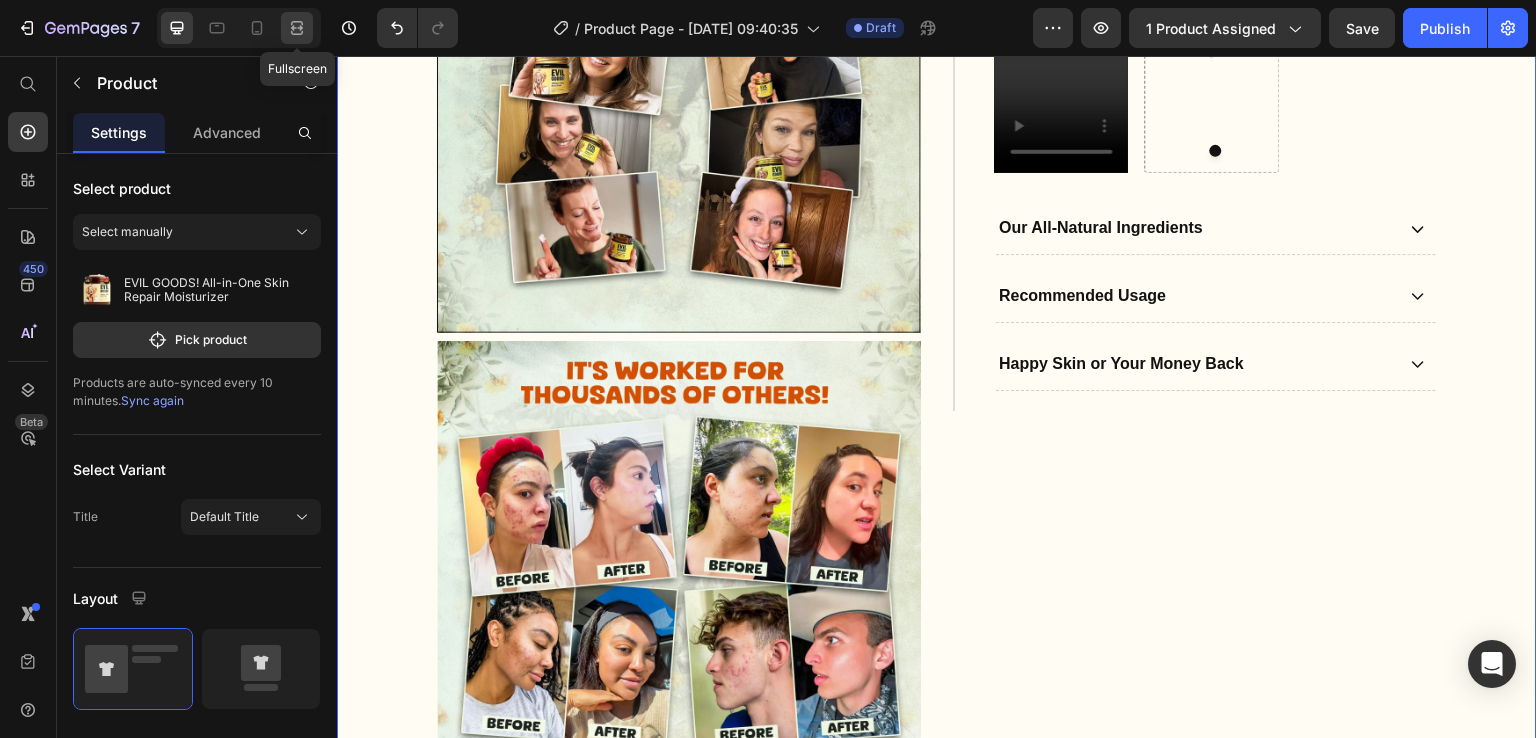 click 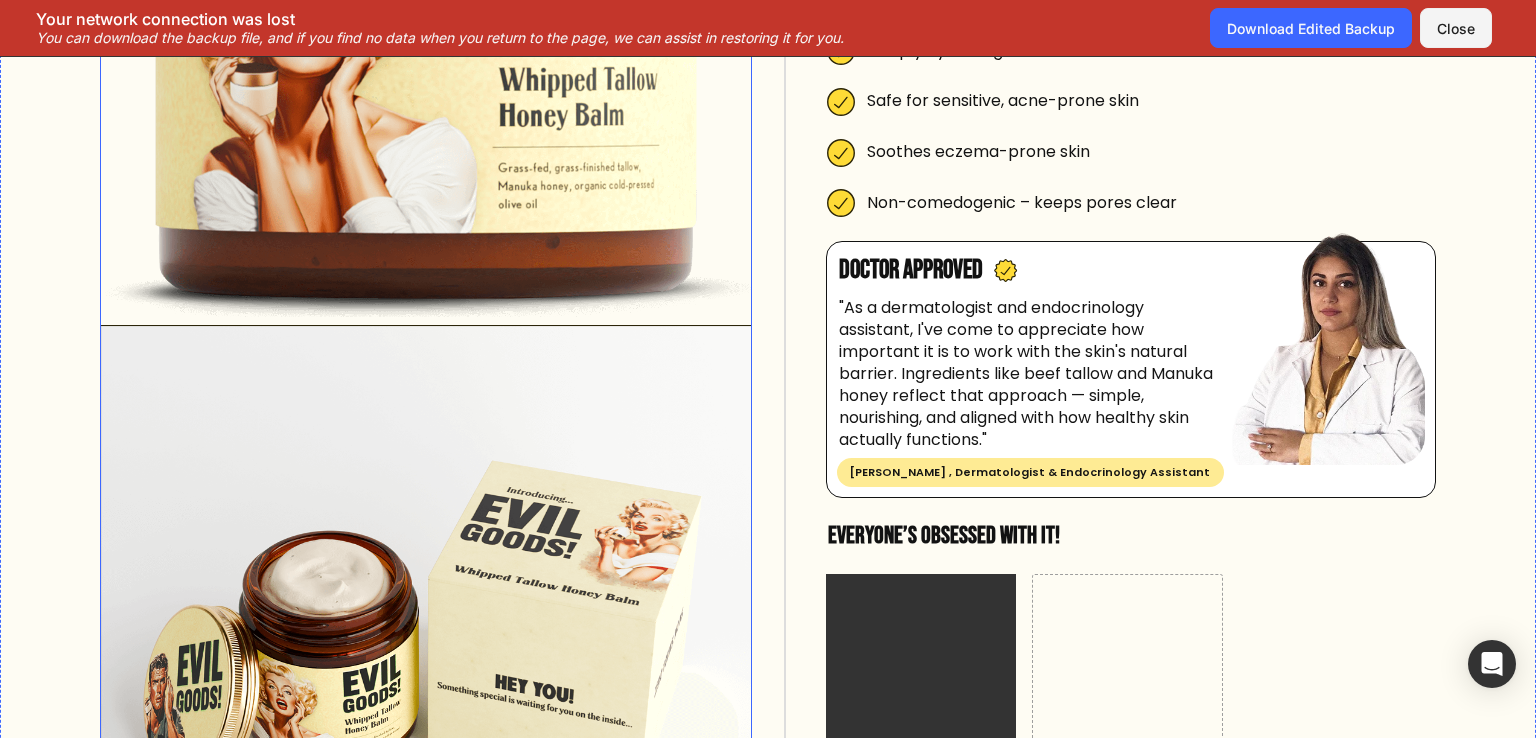 scroll, scrollTop: 0, scrollLeft: 0, axis: both 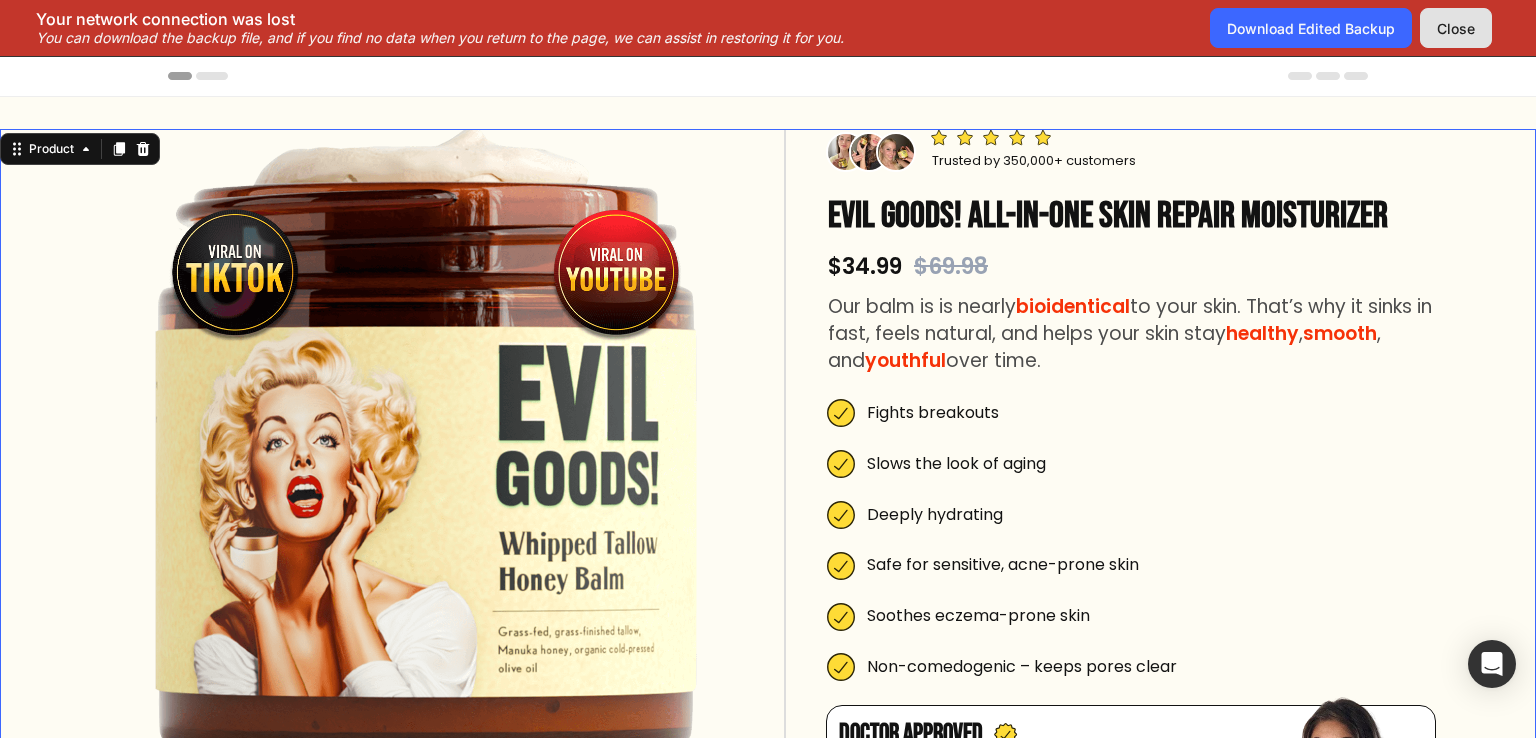 click on "Close" at bounding box center (1456, 28) 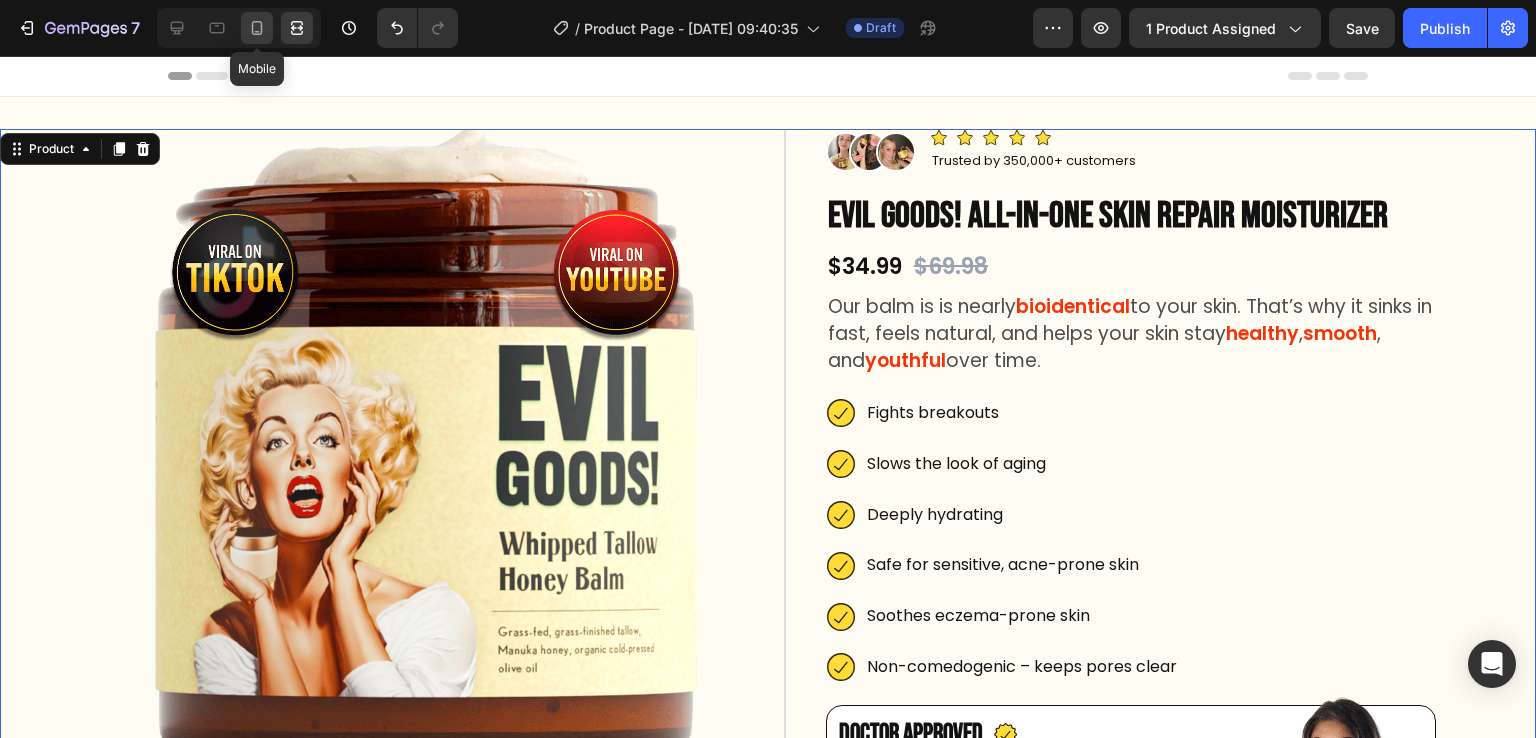click 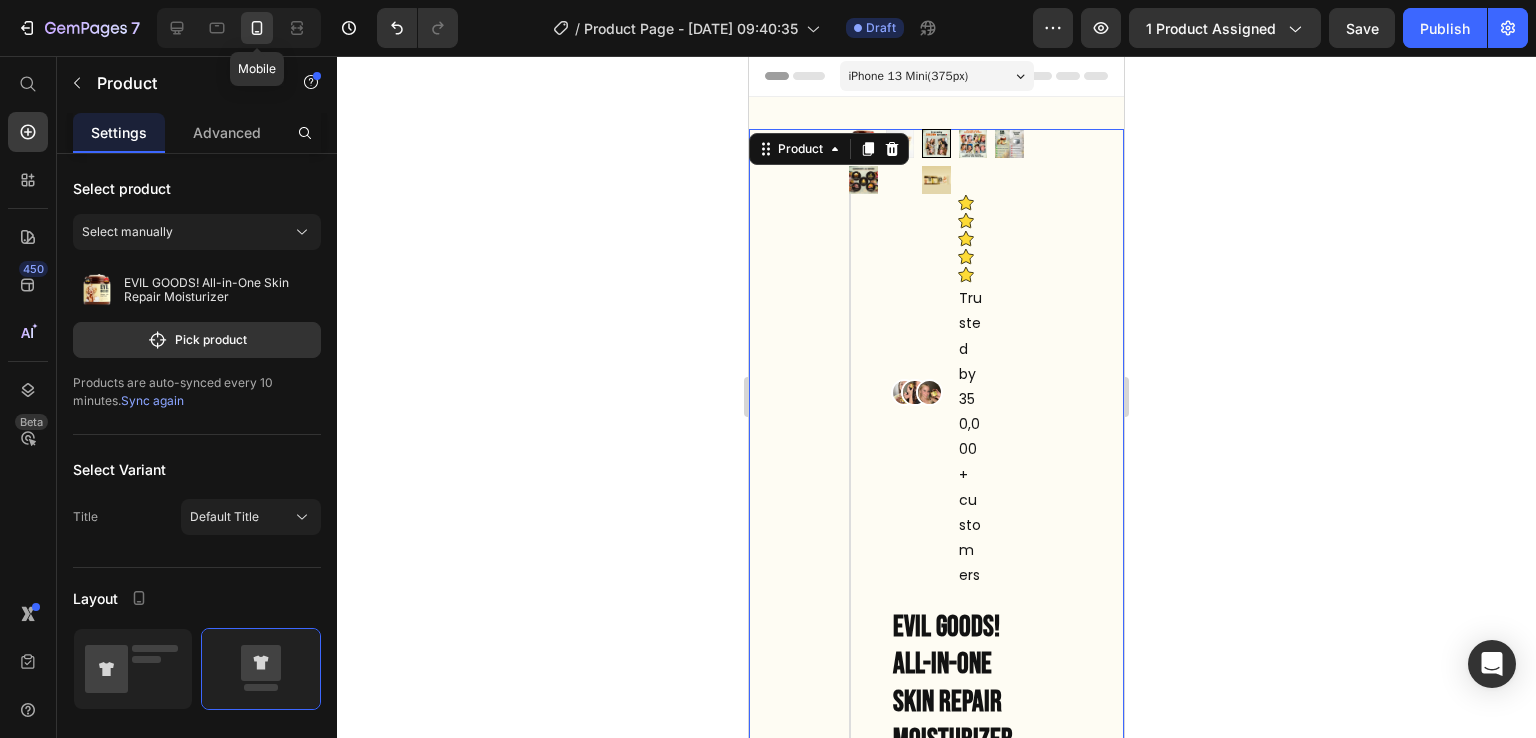scroll, scrollTop: 3, scrollLeft: 0, axis: vertical 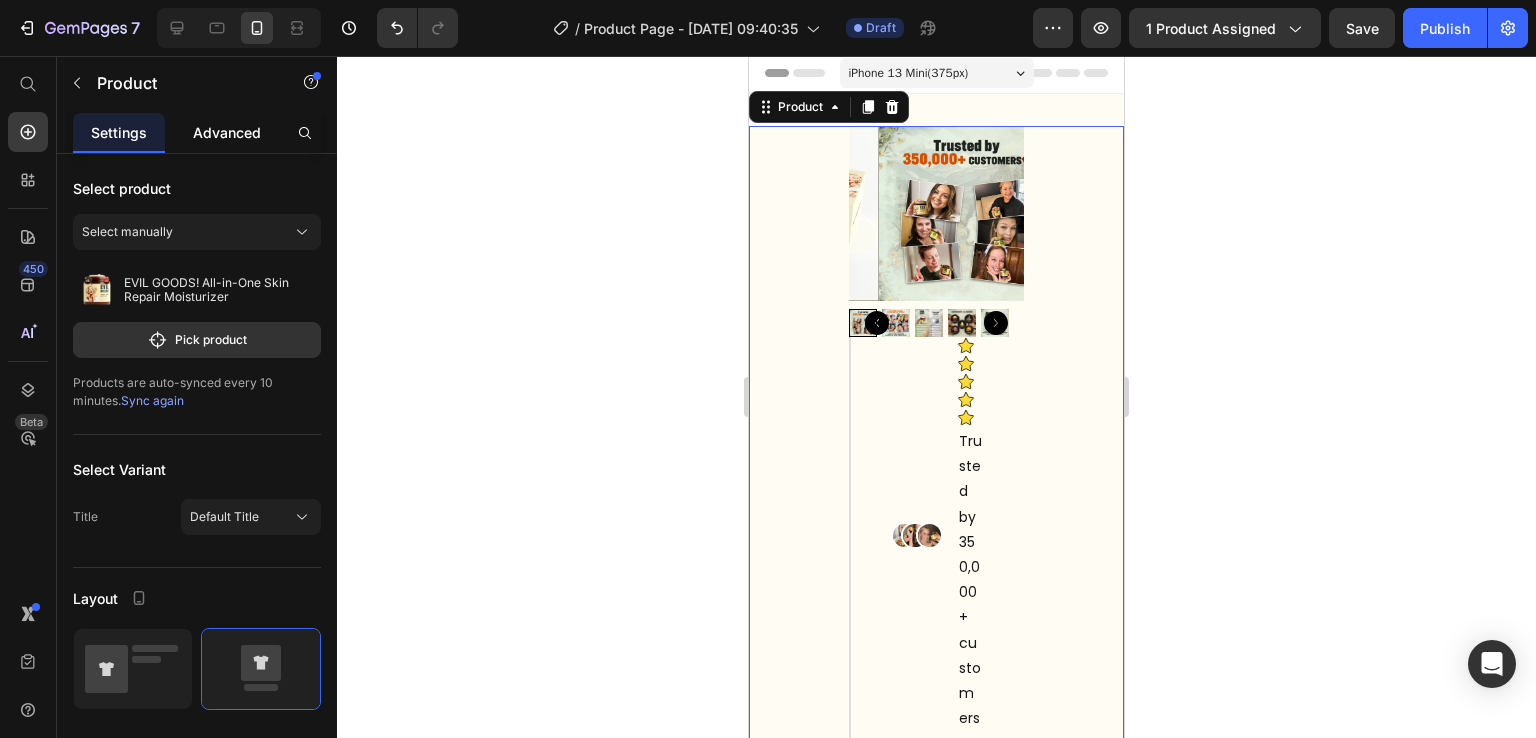 click on "Advanced" at bounding box center (227, 132) 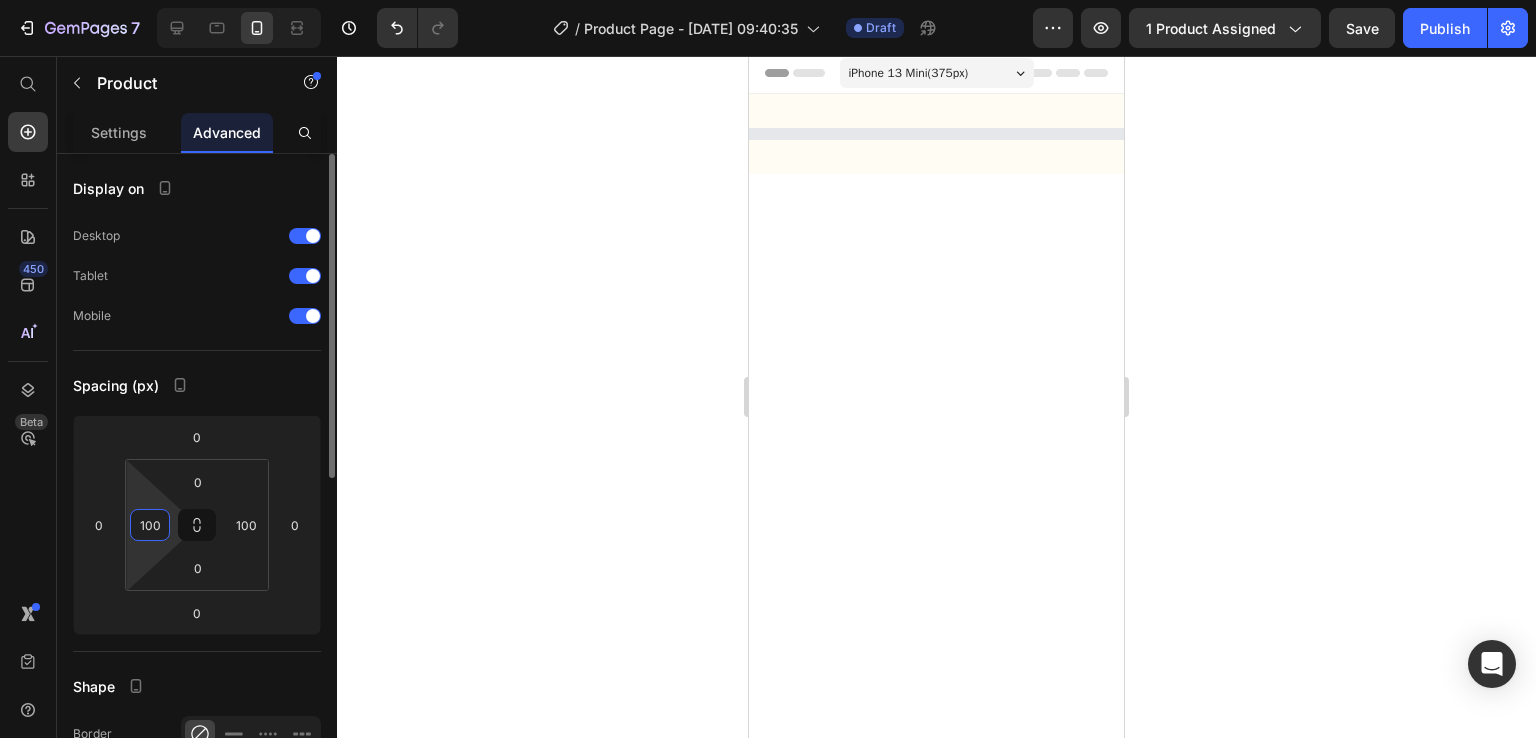click on "100" at bounding box center (150, 525) 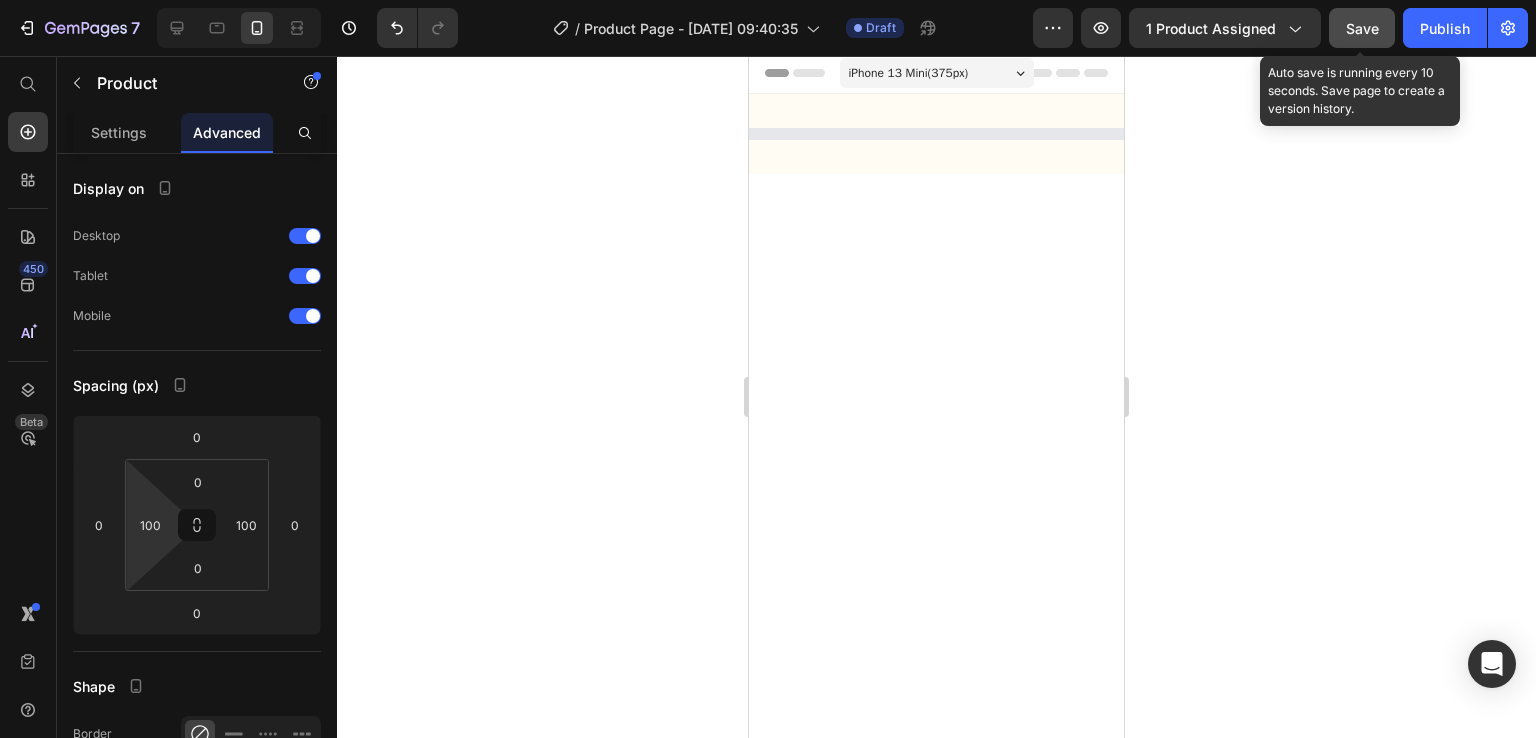 click on "Save" at bounding box center [1362, 28] 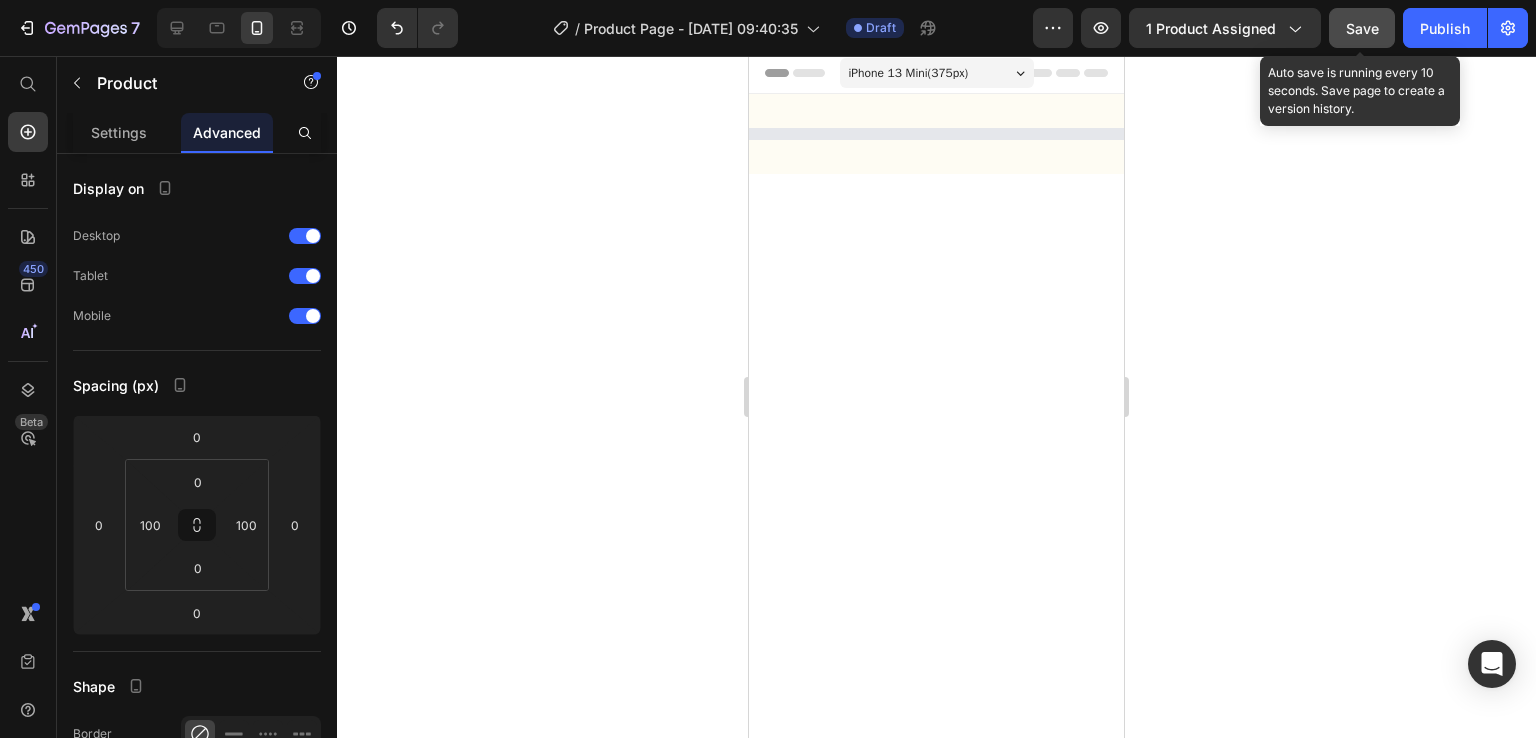 click on "Save" 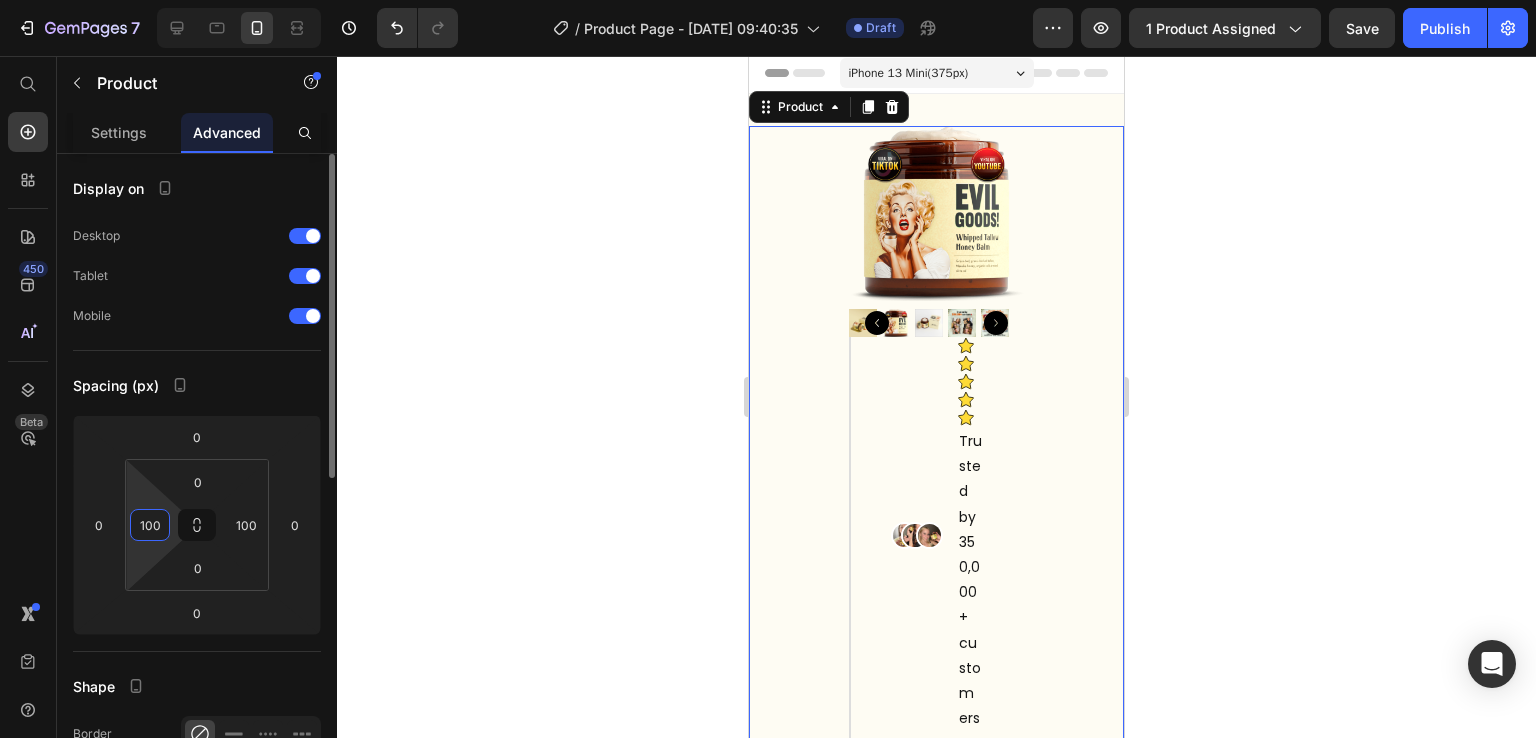 click on "100" at bounding box center [150, 525] 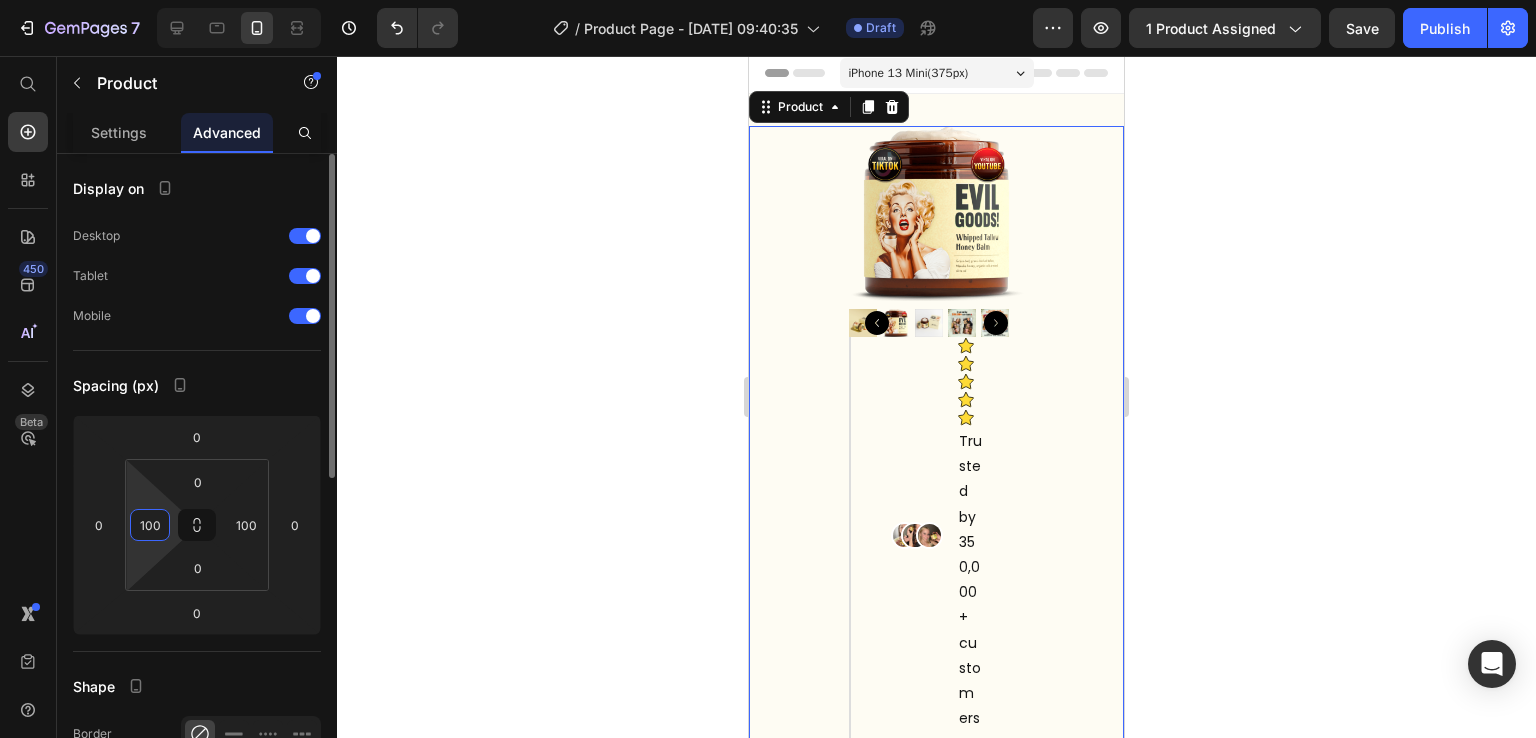 click on "100" at bounding box center [150, 525] 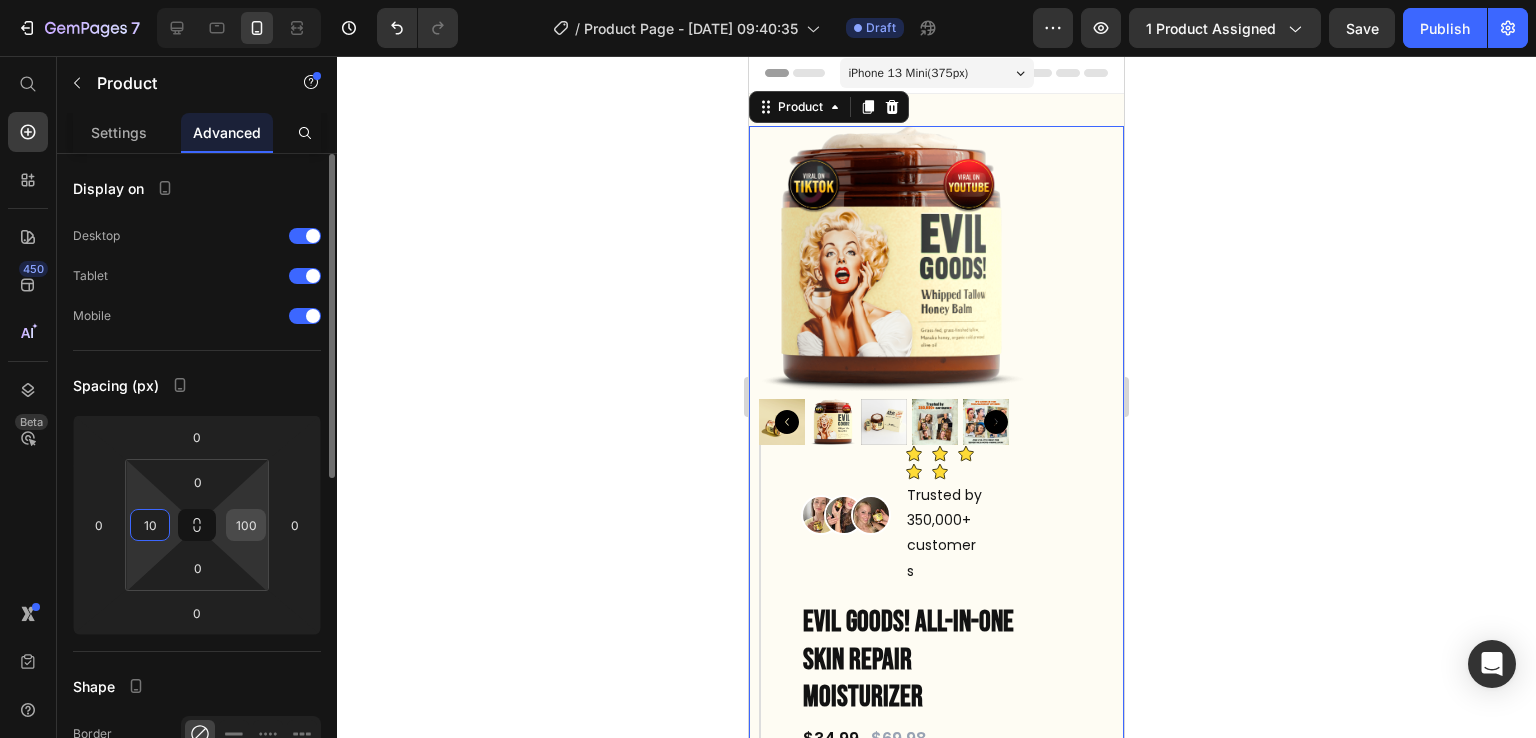 type on "10" 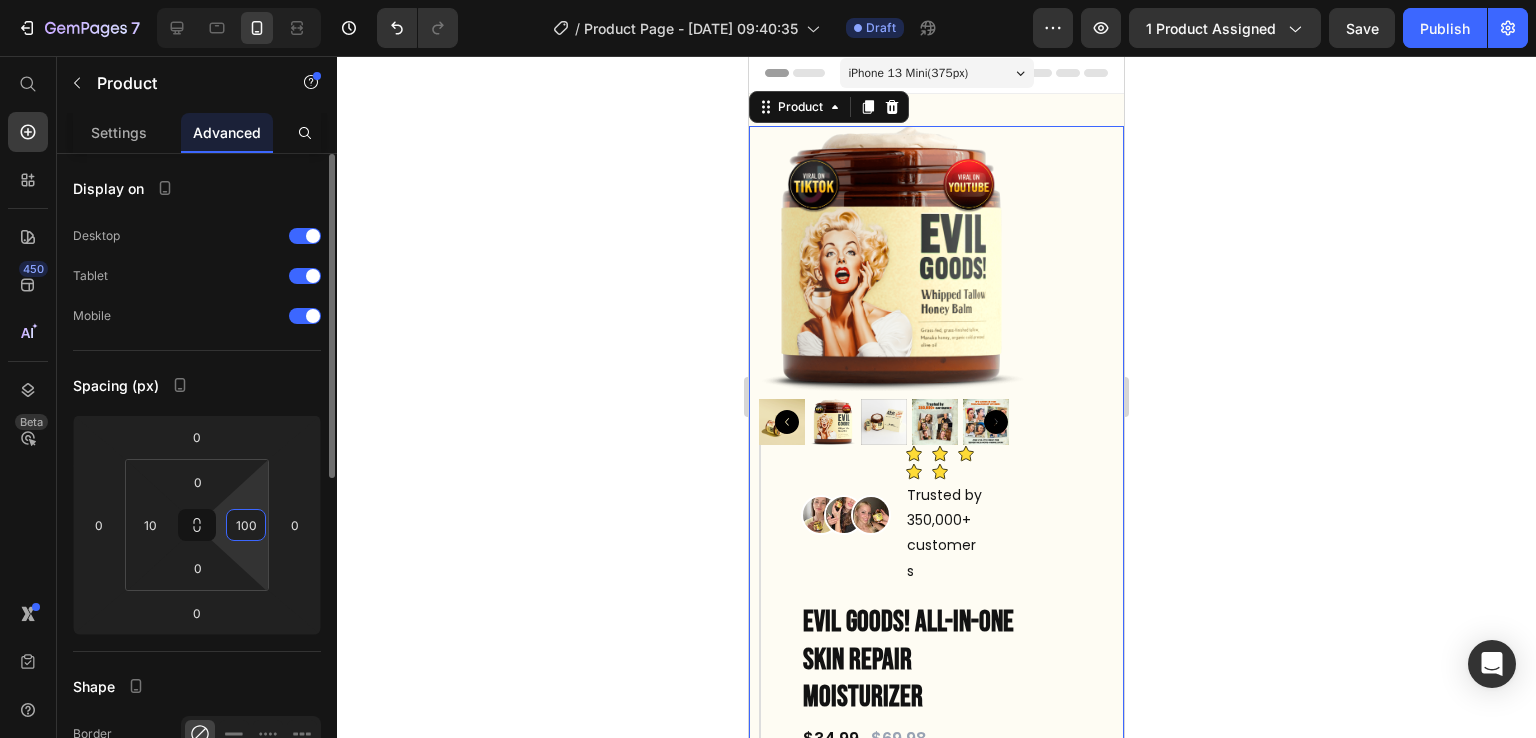 click on "100" at bounding box center (246, 525) 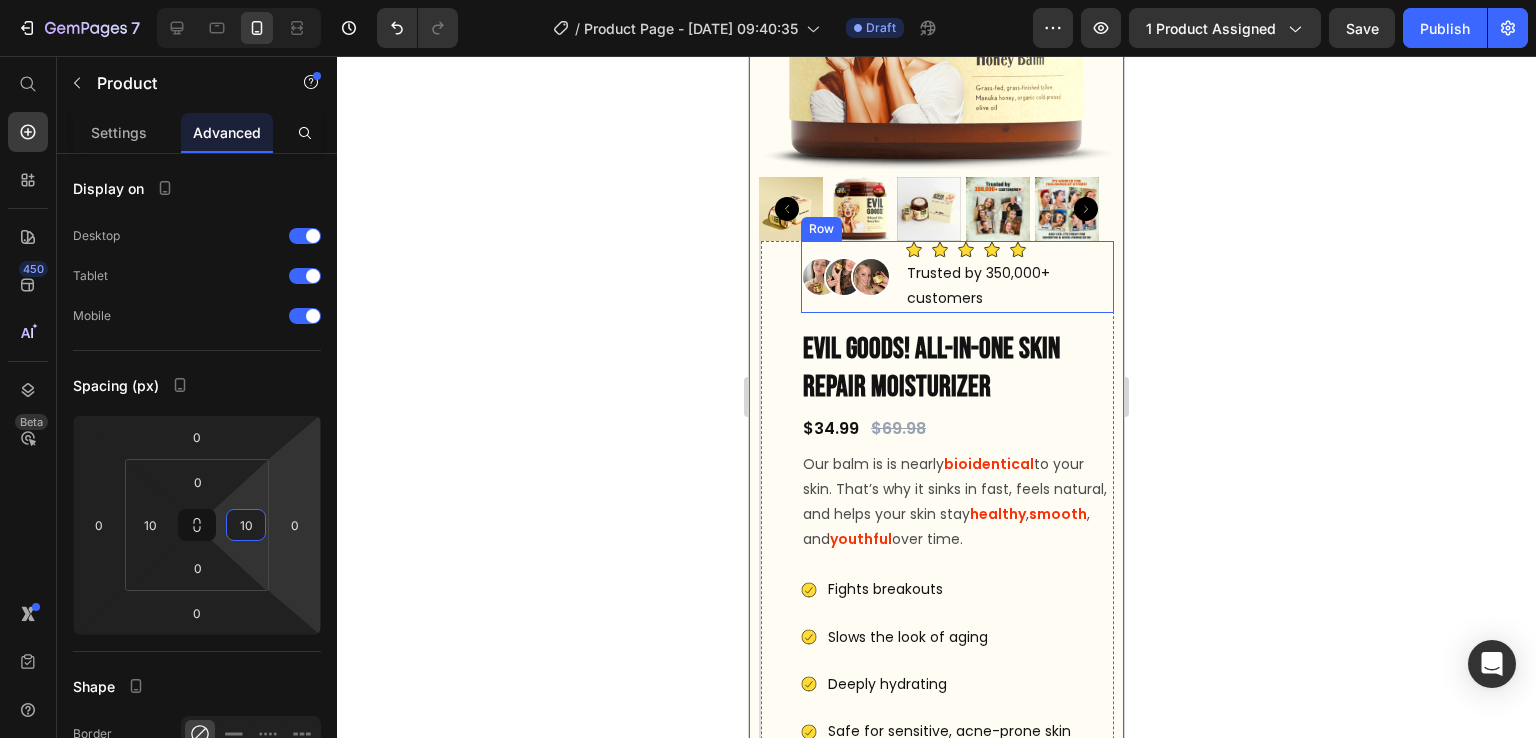 scroll, scrollTop: 457, scrollLeft: 0, axis: vertical 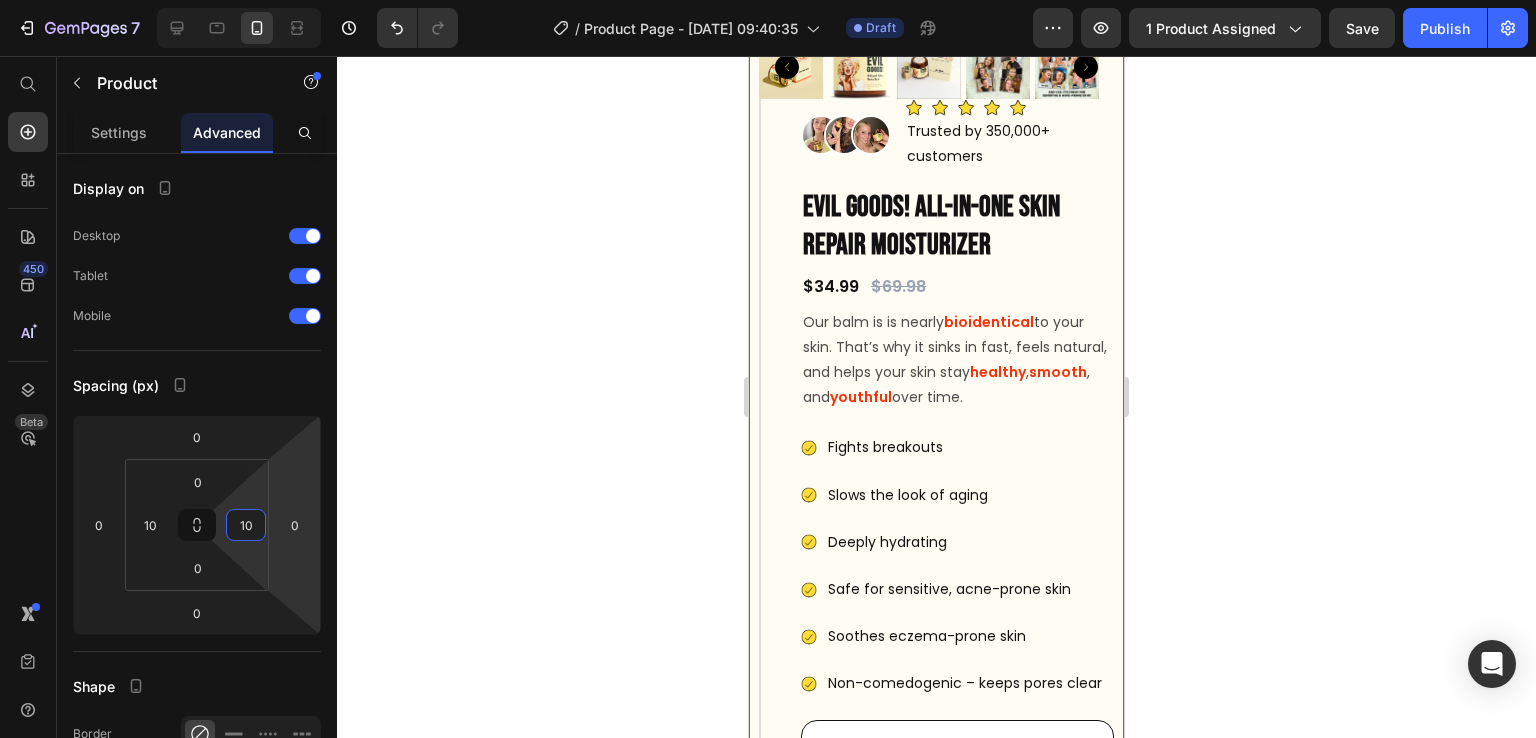 type on "10" 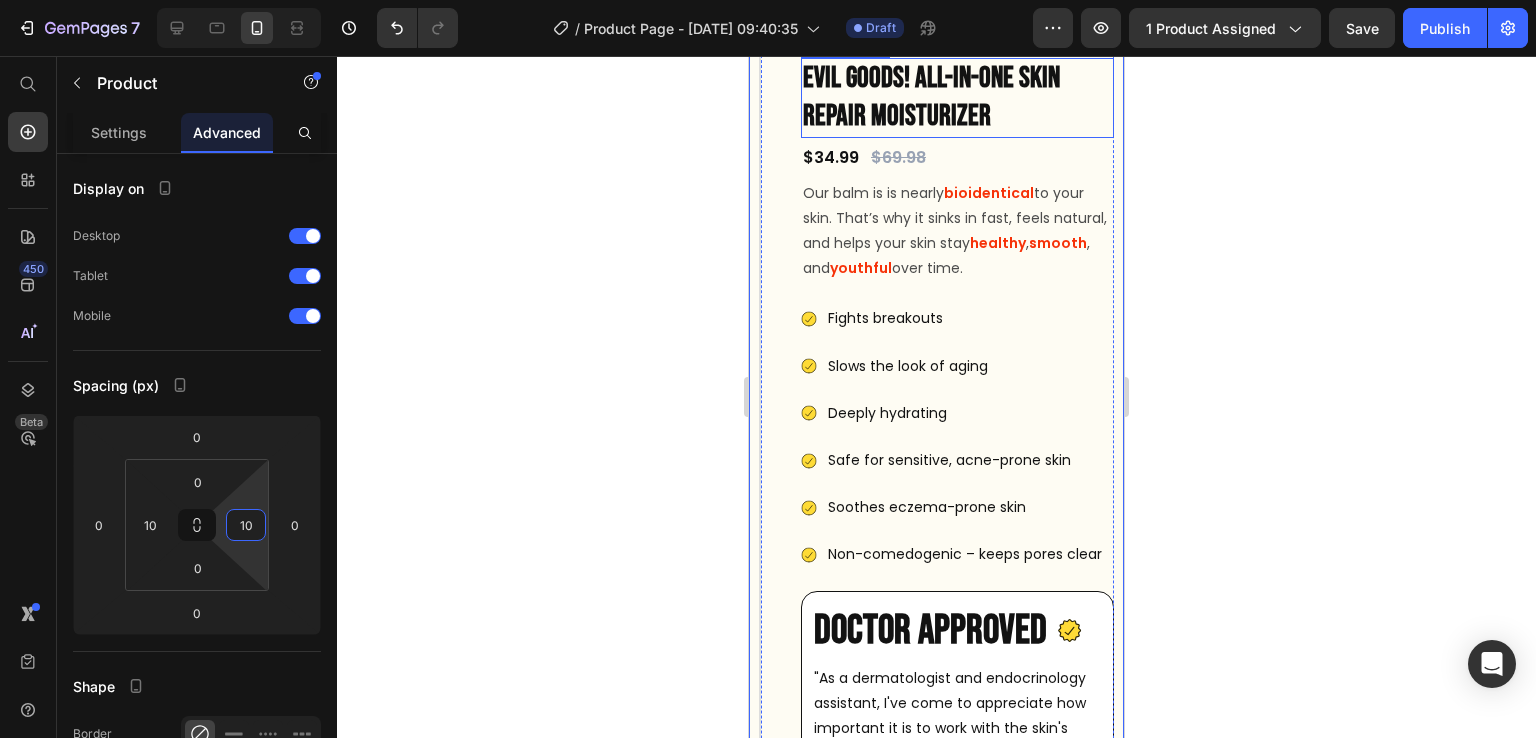 scroll, scrollTop: 585, scrollLeft: 0, axis: vertical 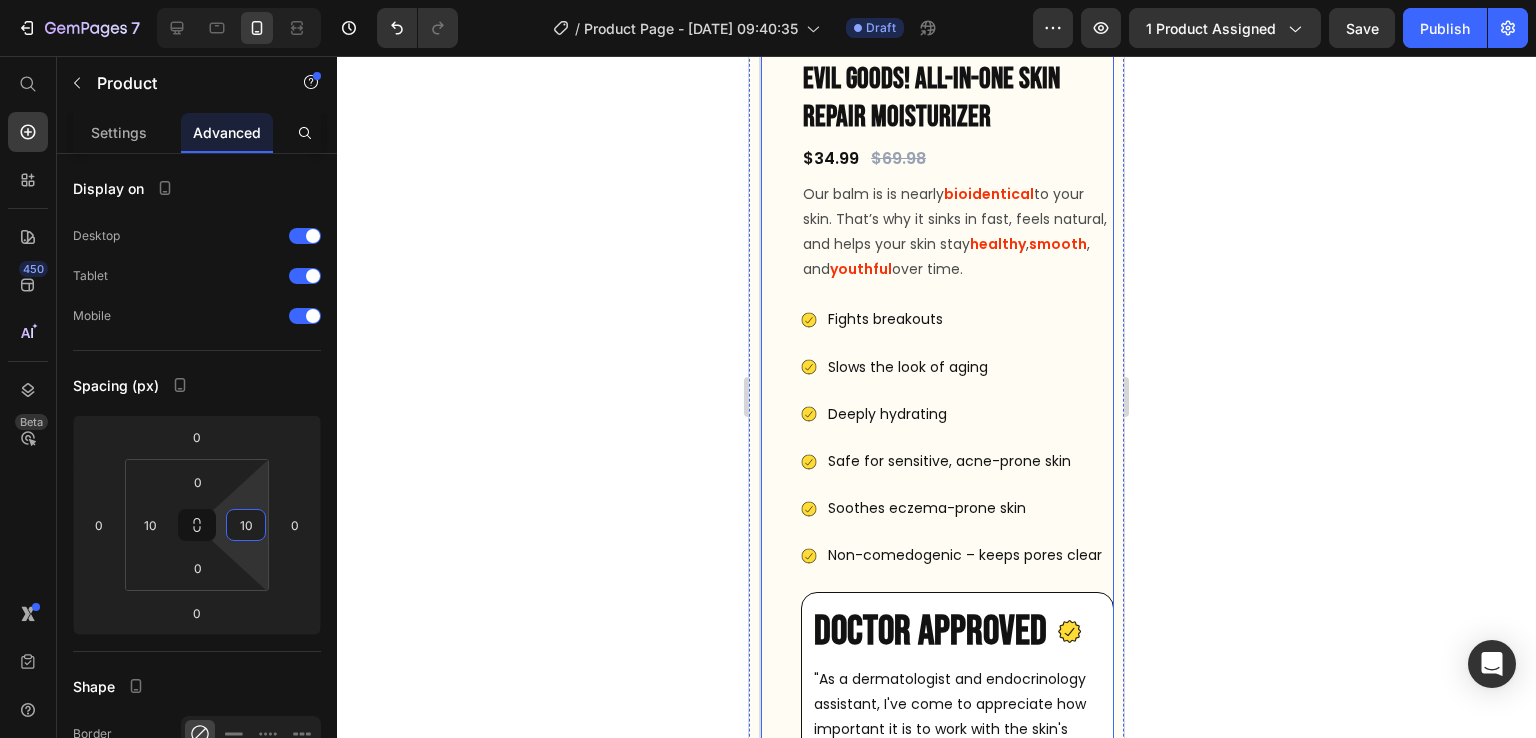 click on "Image Image Image
Icon
Icon
Icon
Icon
Icon Icon List Trusted by 350,000+ customers Text Block Row EVIL GOODS! All-in-One Skin Repair Moisturizer Product Title $34.99 Product Price $69.98 Product Price Row Our balm is is nearly  bioidentical  to your skin. That’s why it sinks in fast, feels natural, and helps your skin stay  healthy ,  smooth , and  youthful  over time. Text Block
Fights breakouts
Slows the look of aging
Deeply hydrating
Safe for sensitive, acne-prone skin
Soothes eczema-prone skin
Non-comedogenic – keeps pores clear Item List Doctor Approved Heading
Icon Row Text Block Dr. Elena Dinkollari , Dermatologist & Endocrinology Assistant Text Block Row Image Row Row Row Everyone’s Obsessed With It! Heading
Video" at bounding box center (936, 1416) 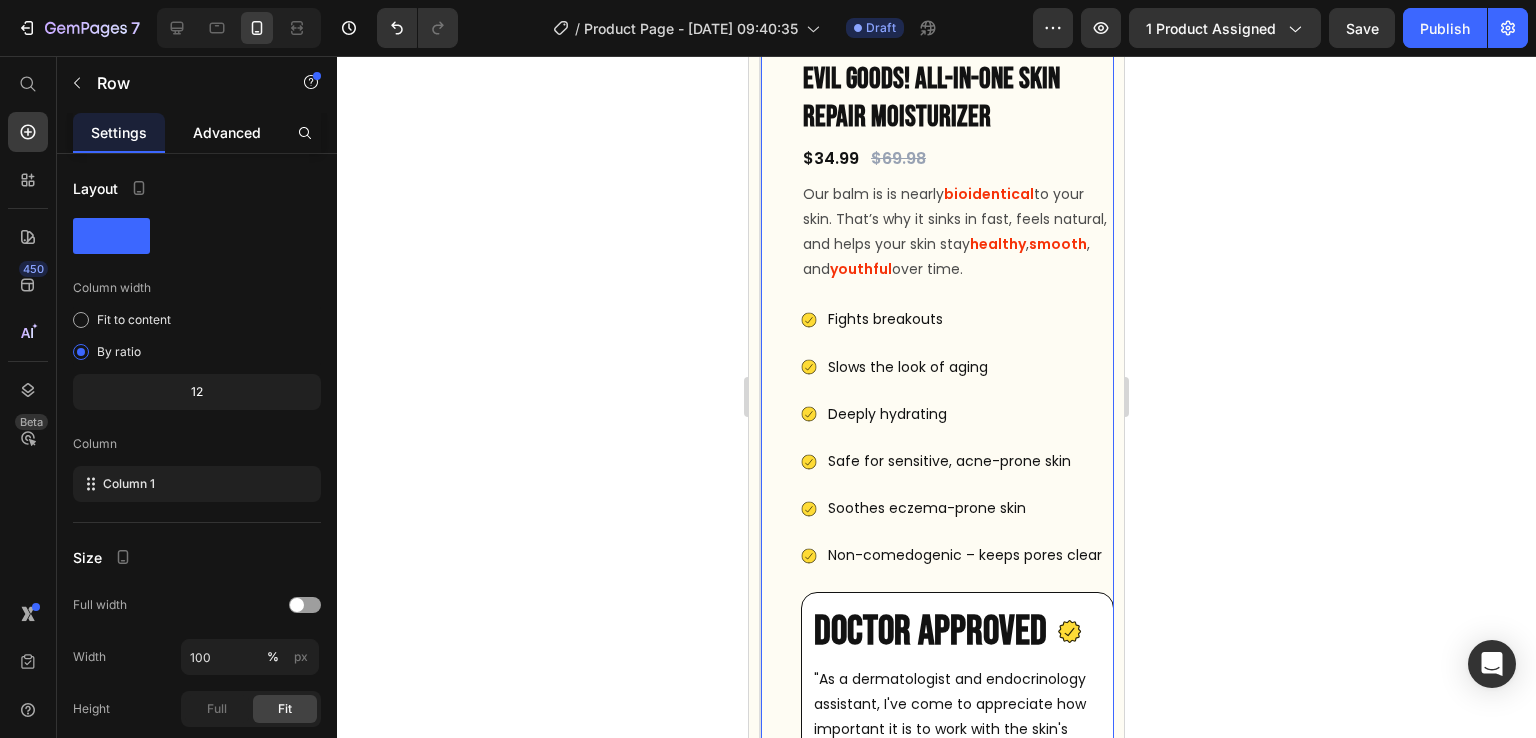 click on "Advanced" at bounding box center (227, 132) 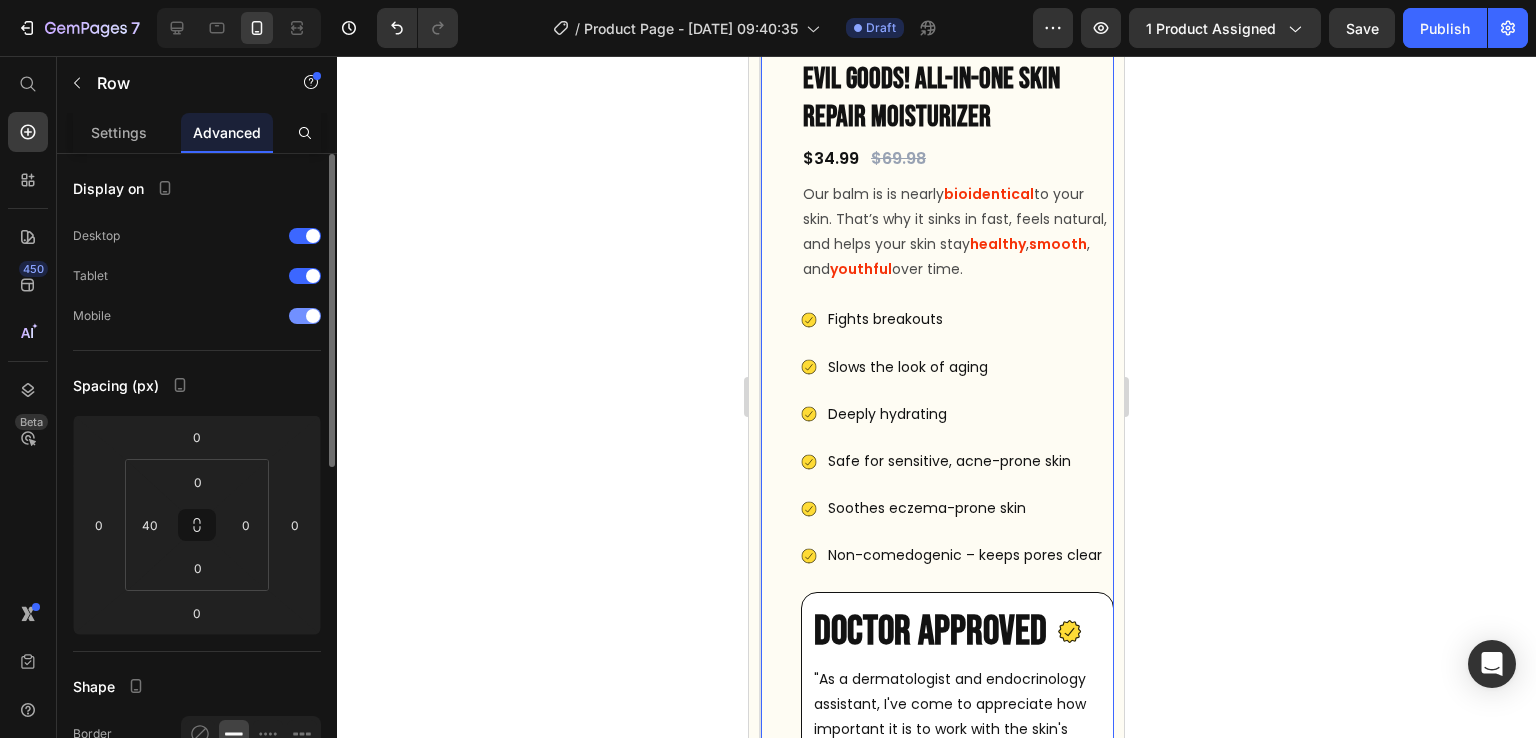 click at bounding box center (305, 316) 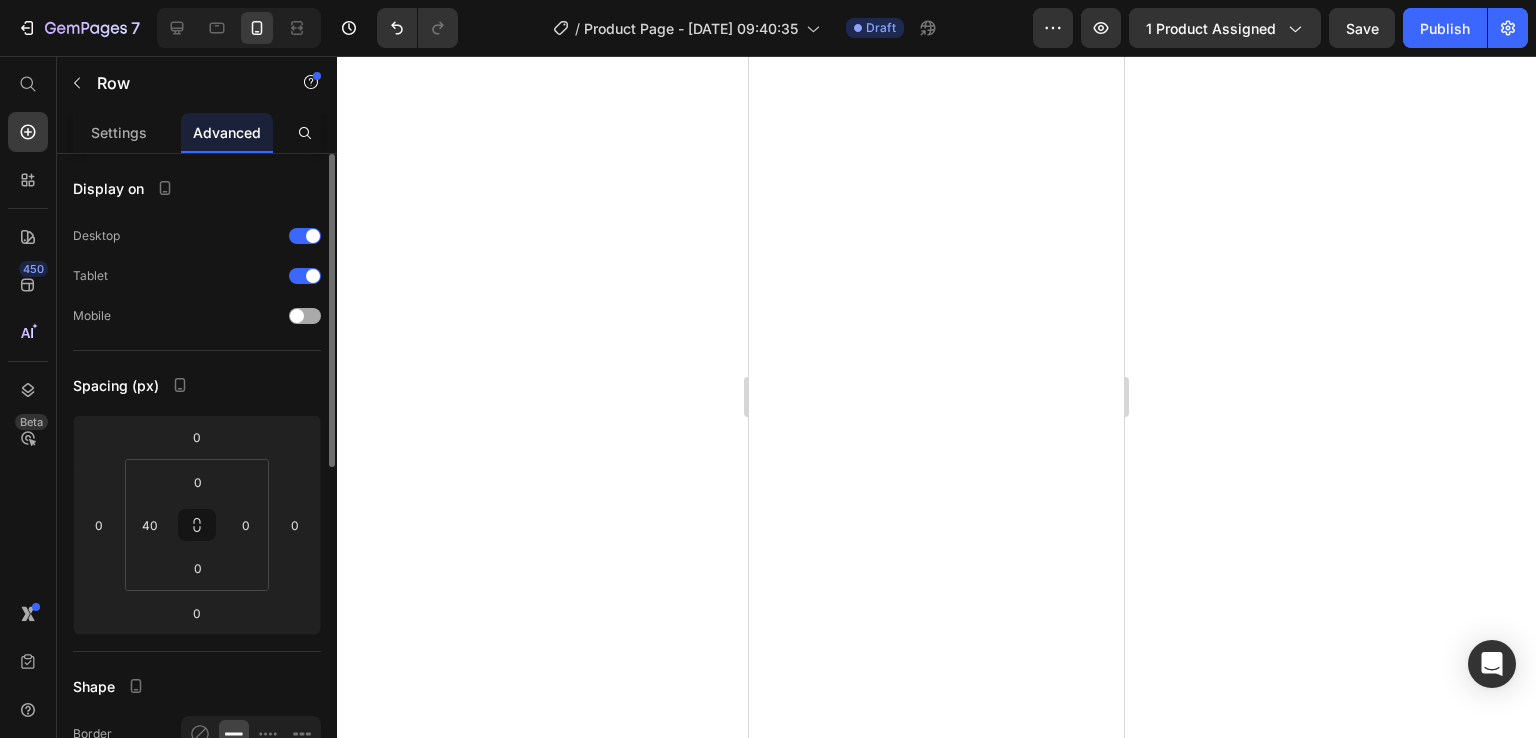 click at bounding box center [297, 316] 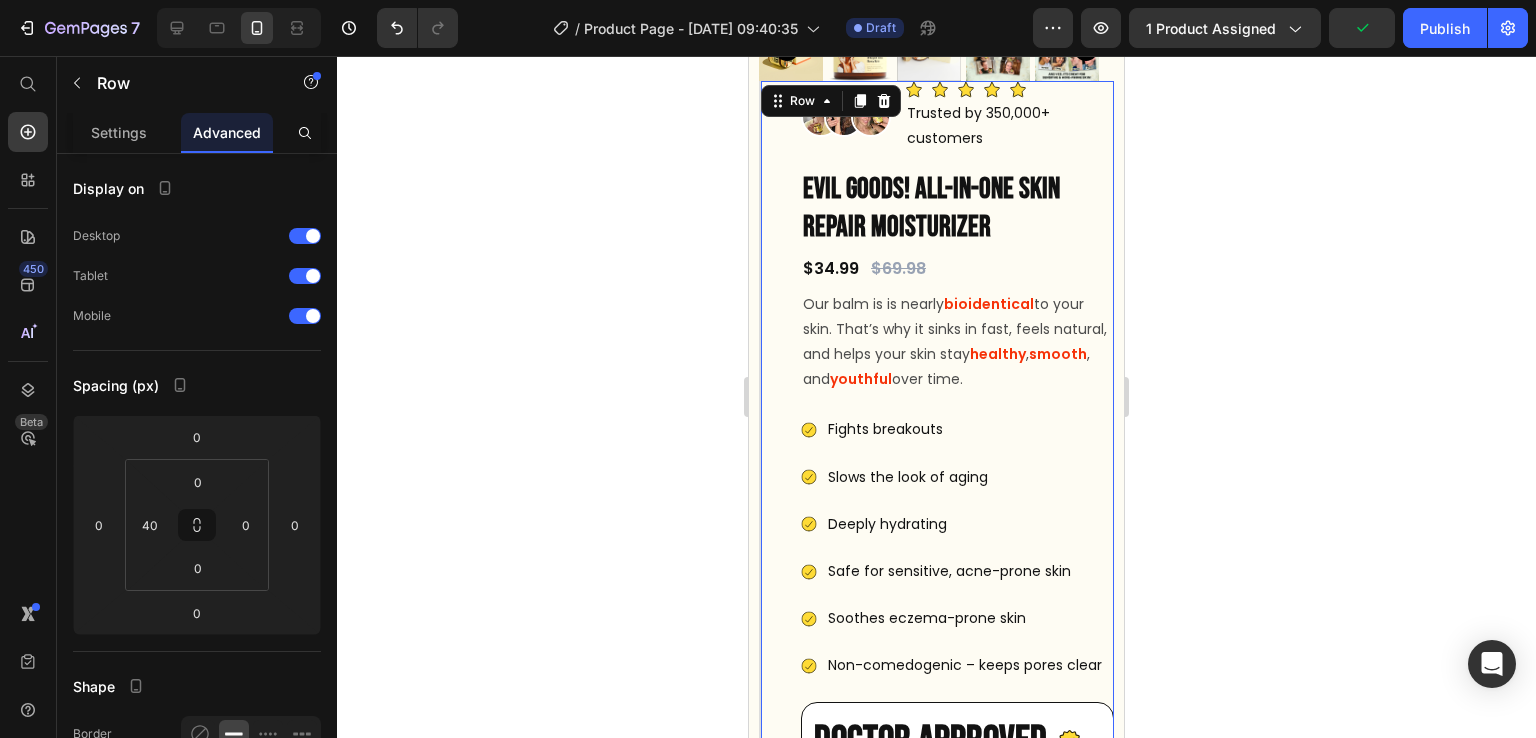 scroll, scrollTop: 473, scrollLeft: 0, axis: vertical 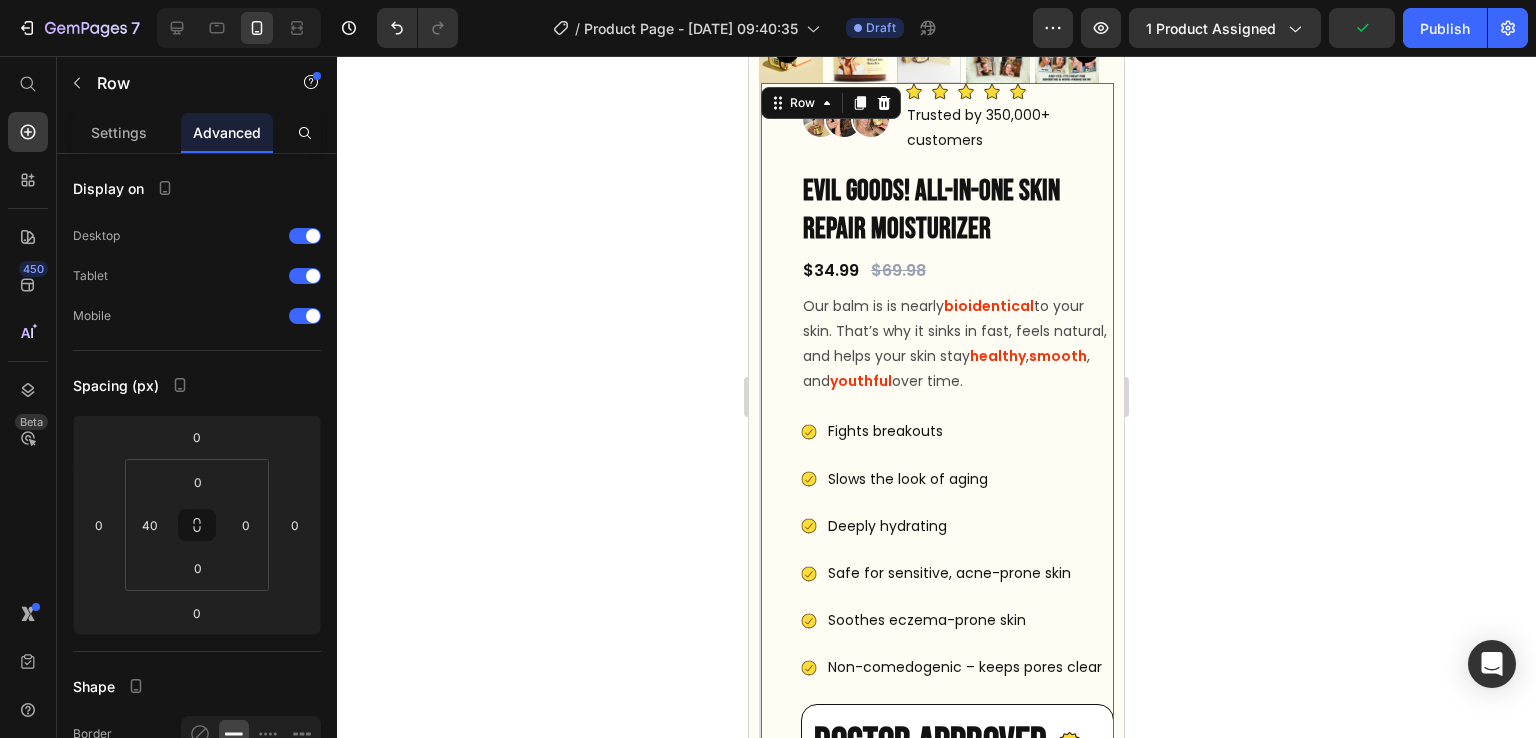 click 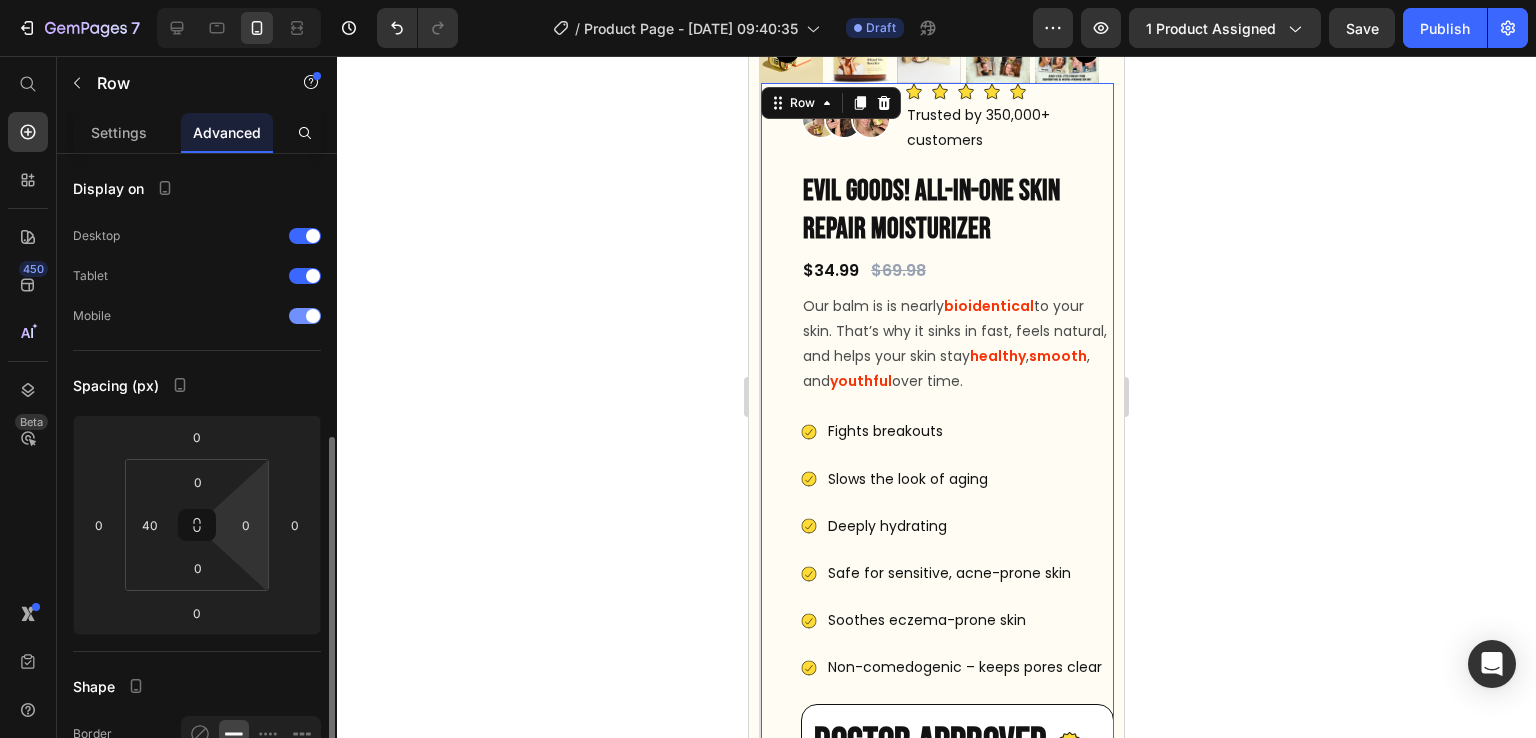 scroll, scrollTop: 195, scrollLeft: 0, axis: vertical 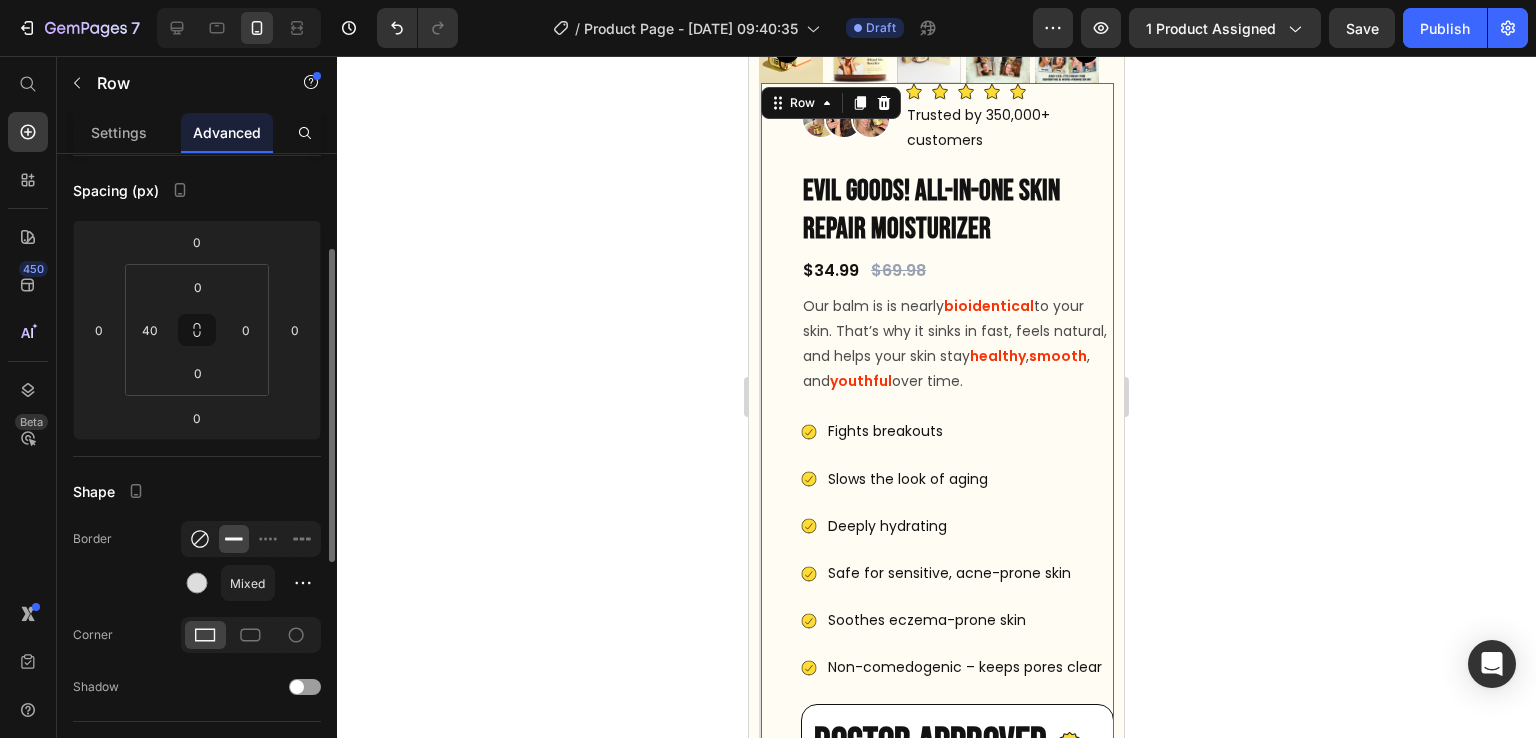 click 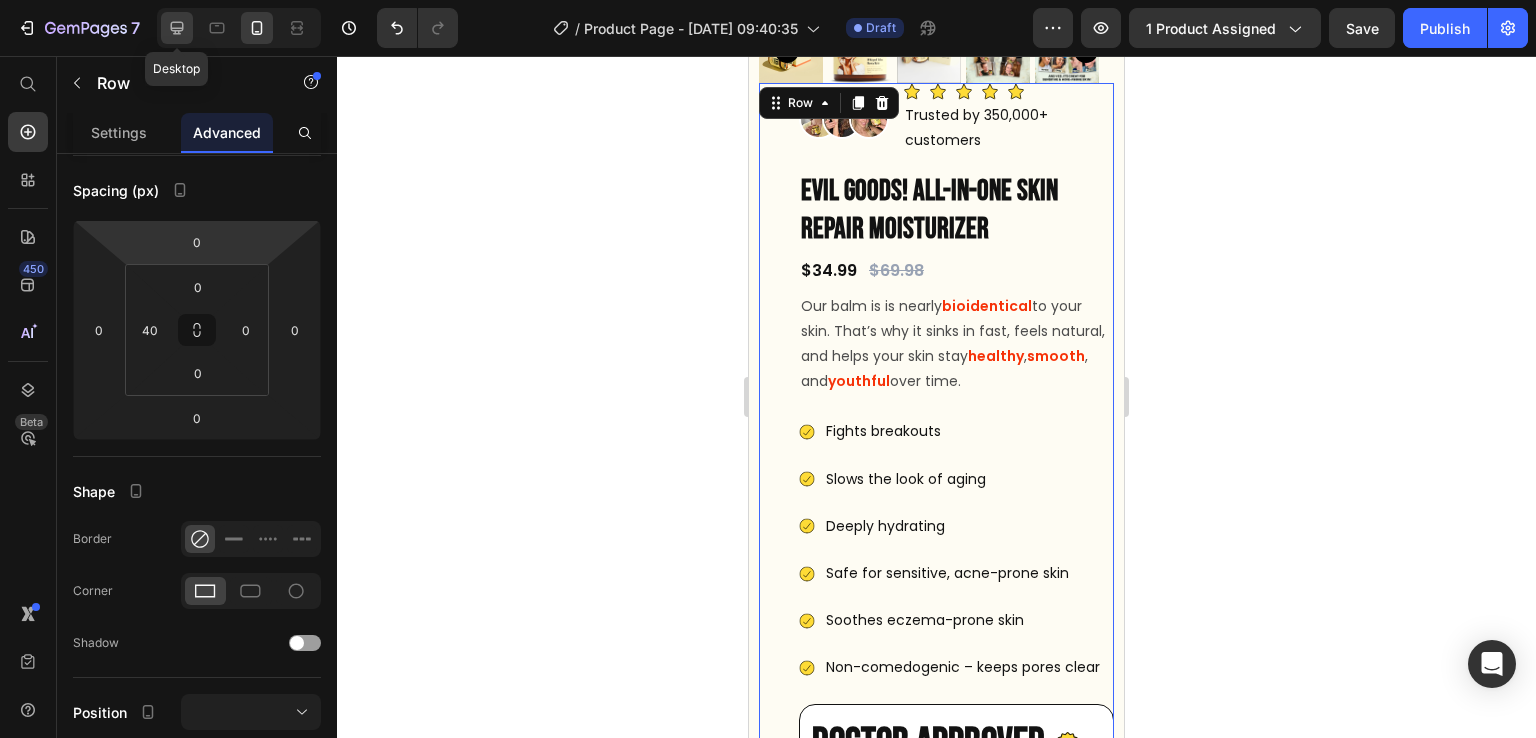 click 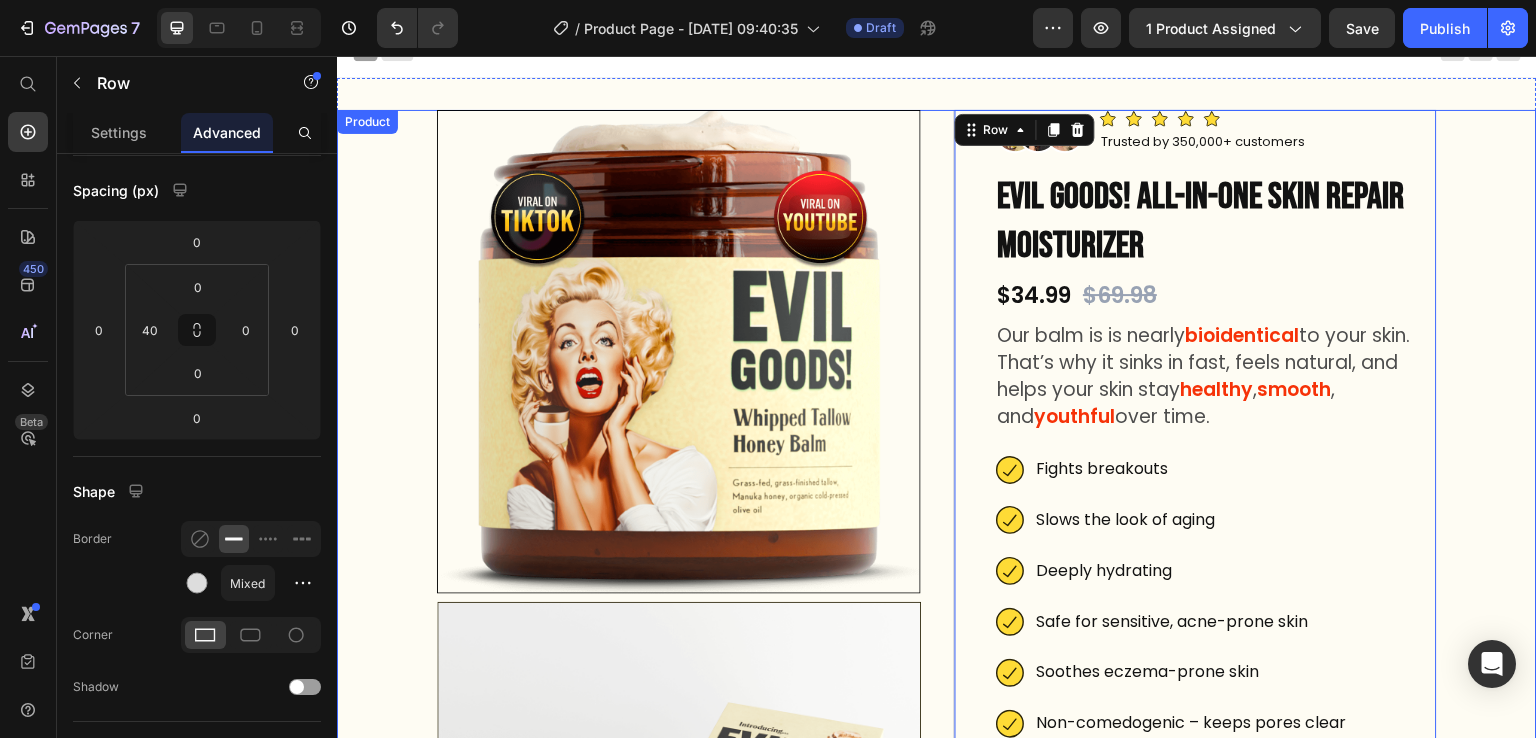 scroll, scrollTop: 2, scrollLeft: 0, axis: vertical 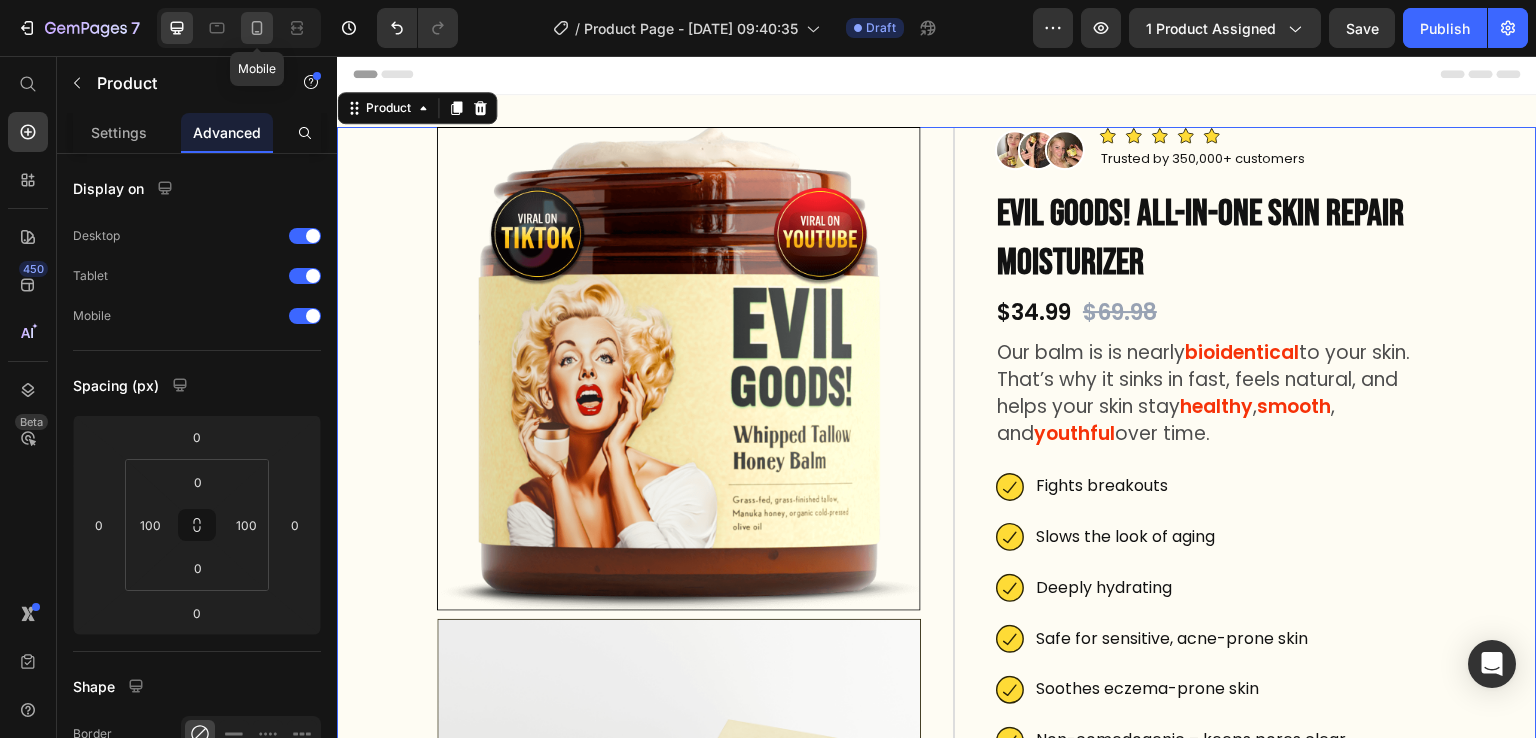 click 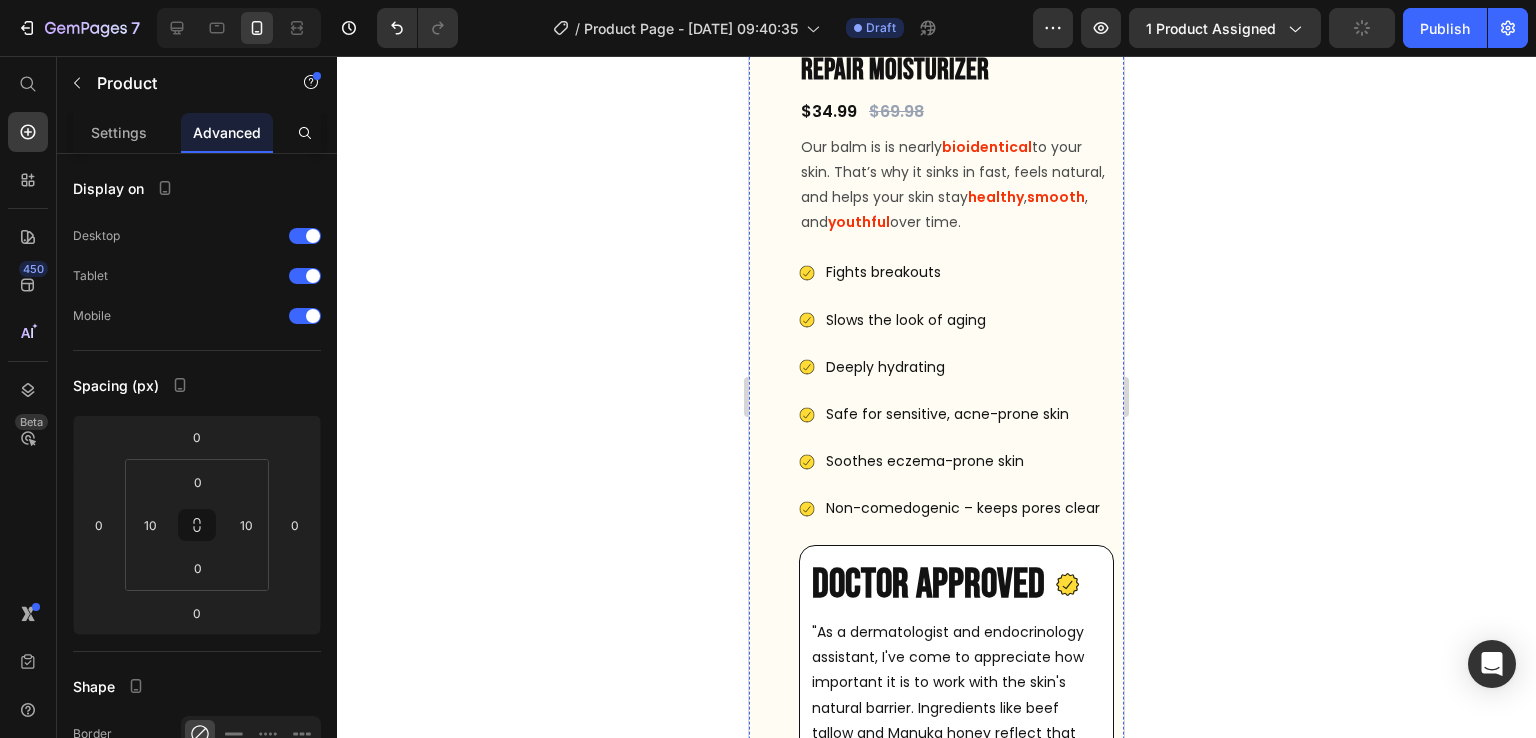 scroll, scrollTop: 632, scrollLeft: 0, axis: vertical 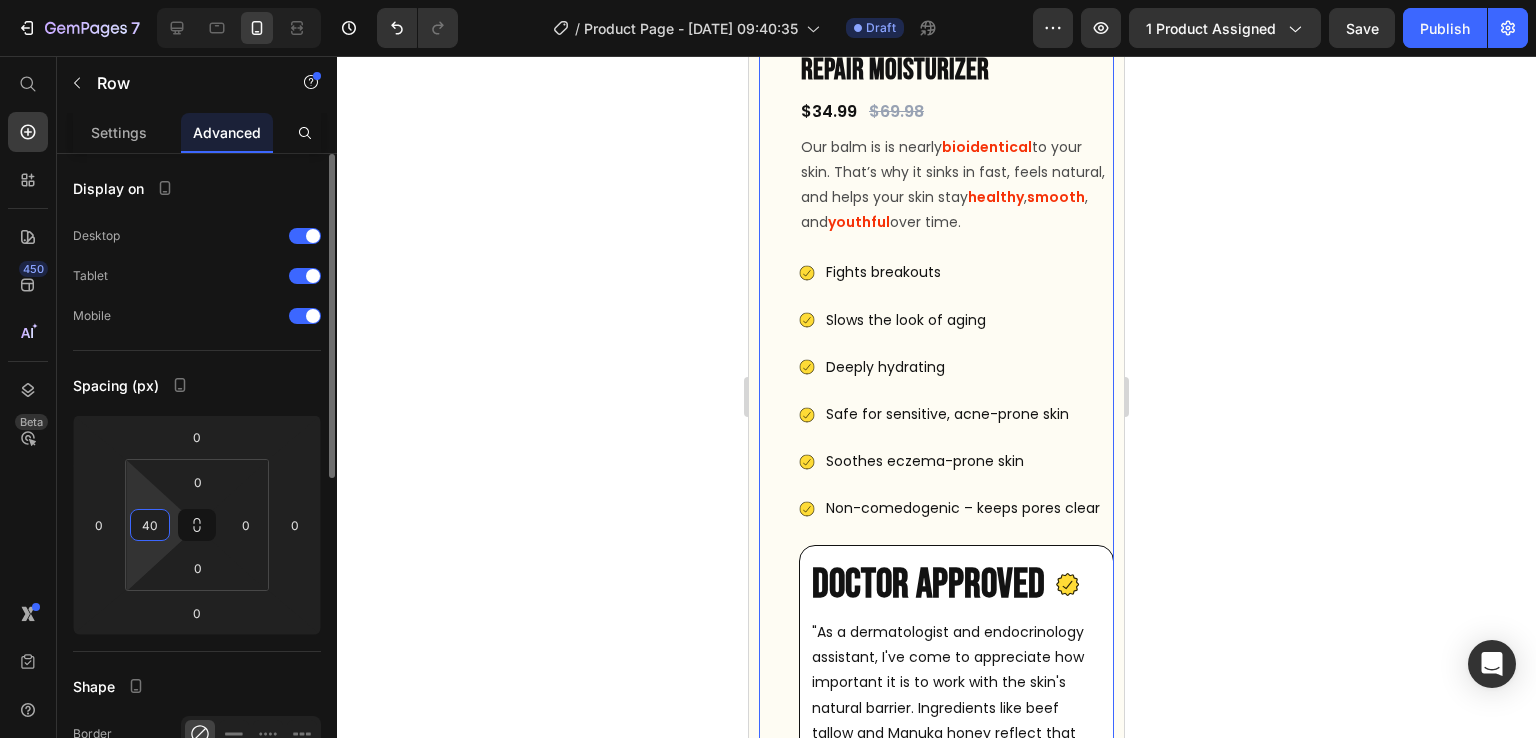 click on "40" at bounding box center [150, 525] 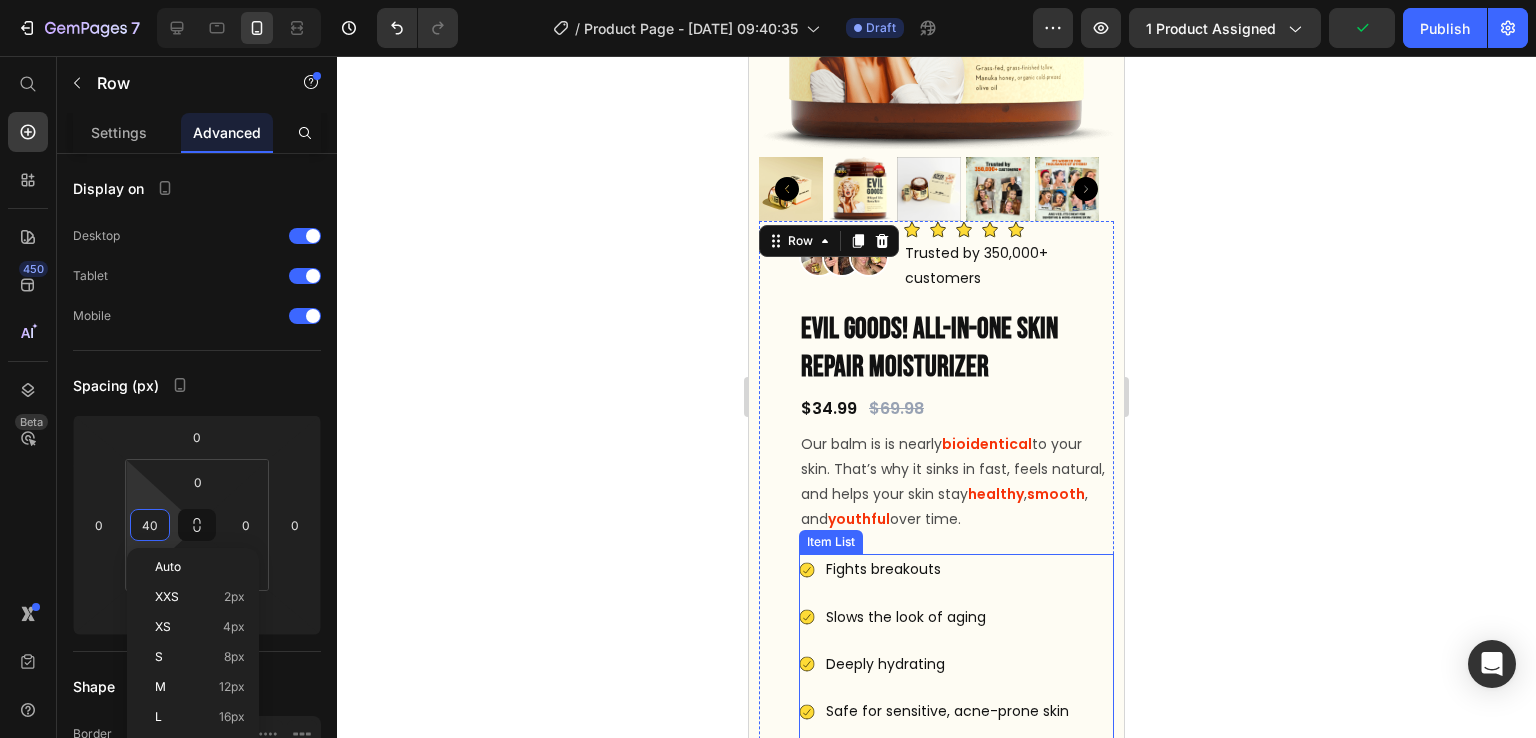 scroll, scrollTop: 512, scrollLeft: 0, axis: vertical 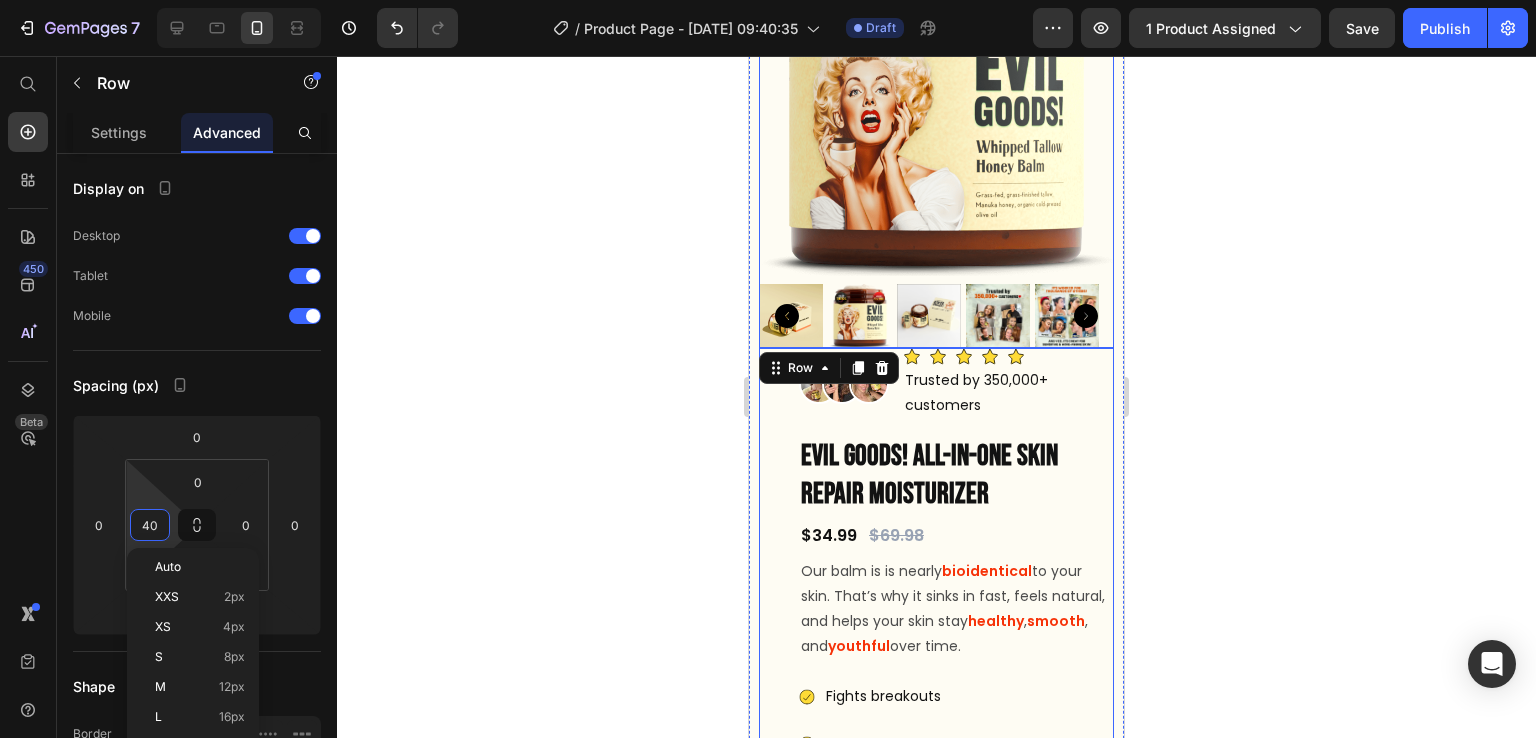 click at bounding box center (1067, 316) 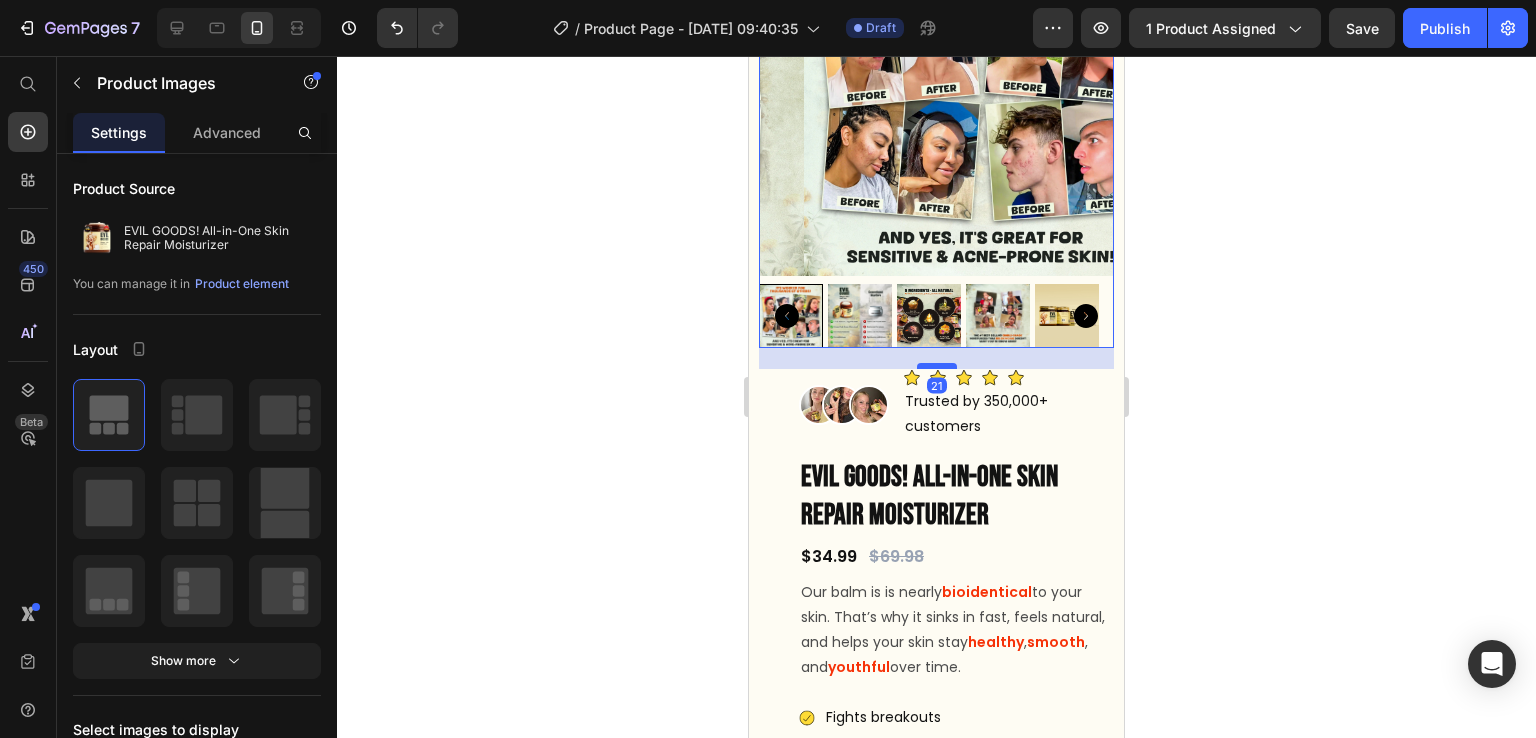 click at bounding box center (937, 366) 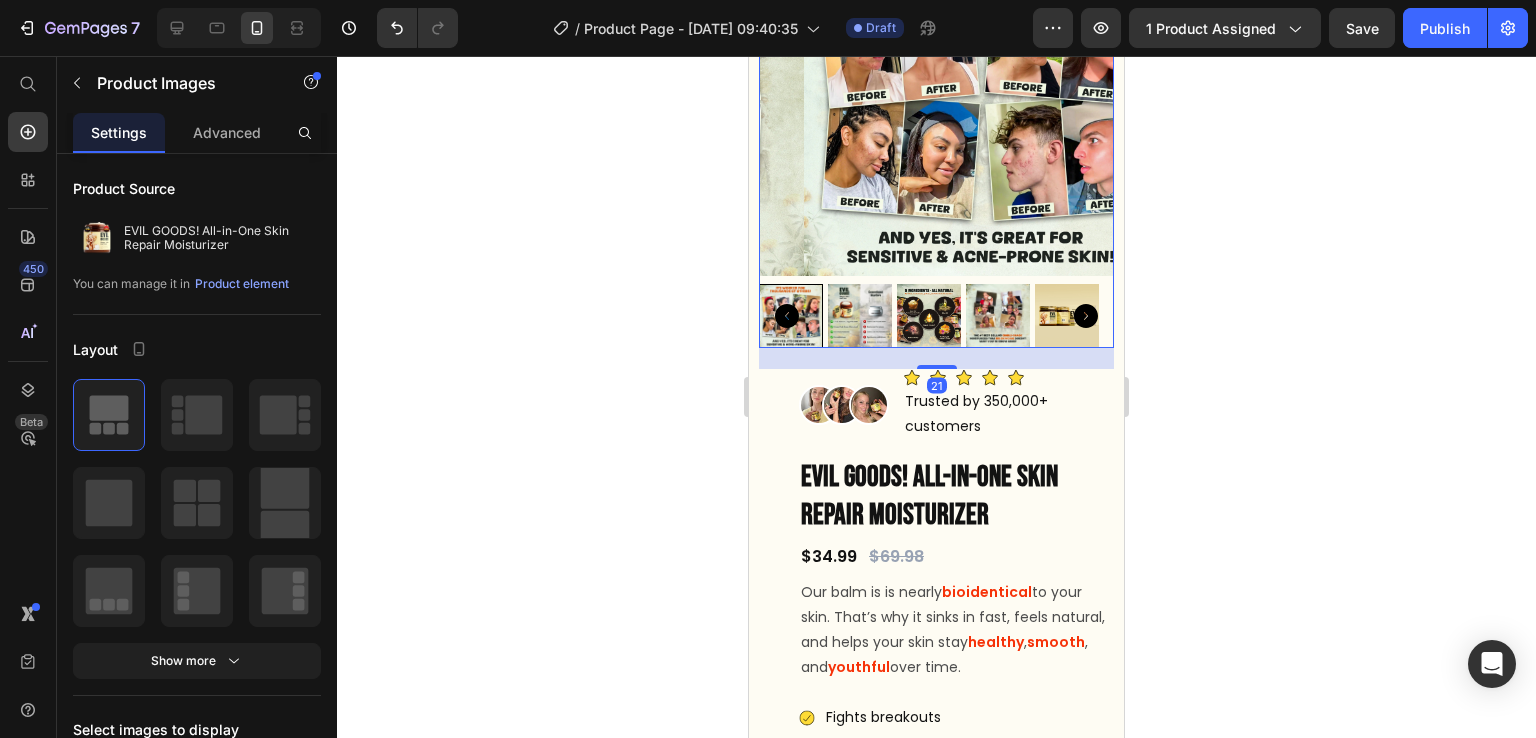 click 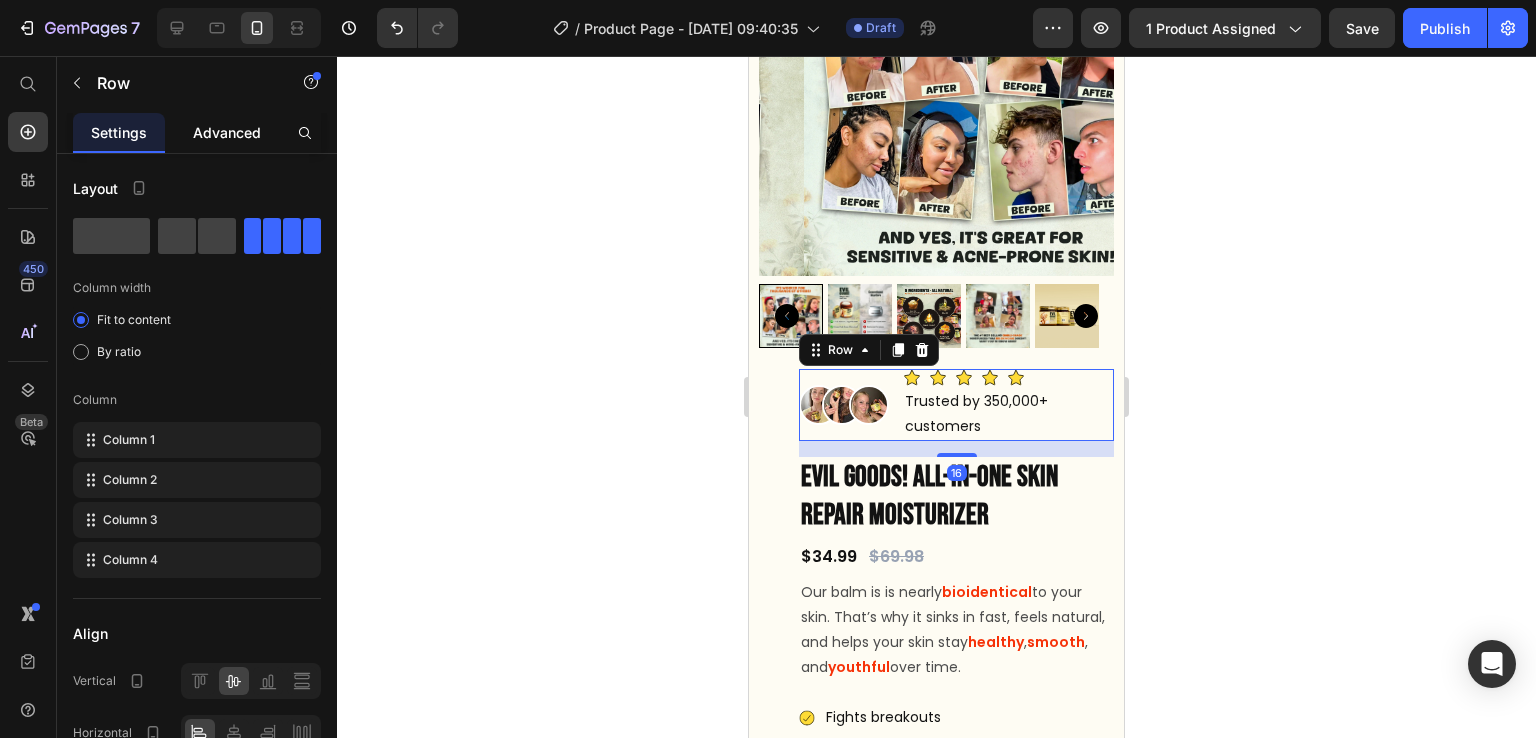 click on "Advanced" 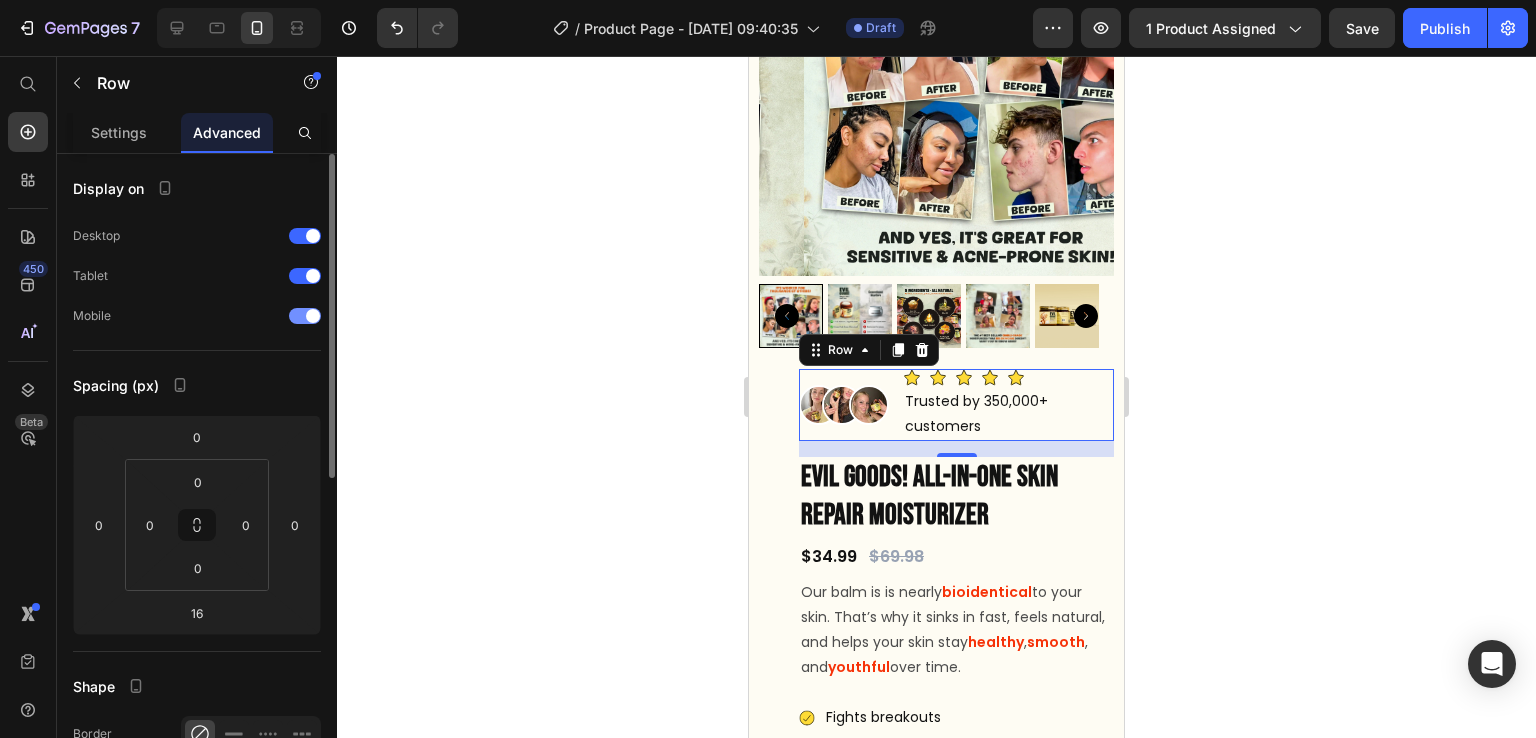 click at bounding box center (305, 316) 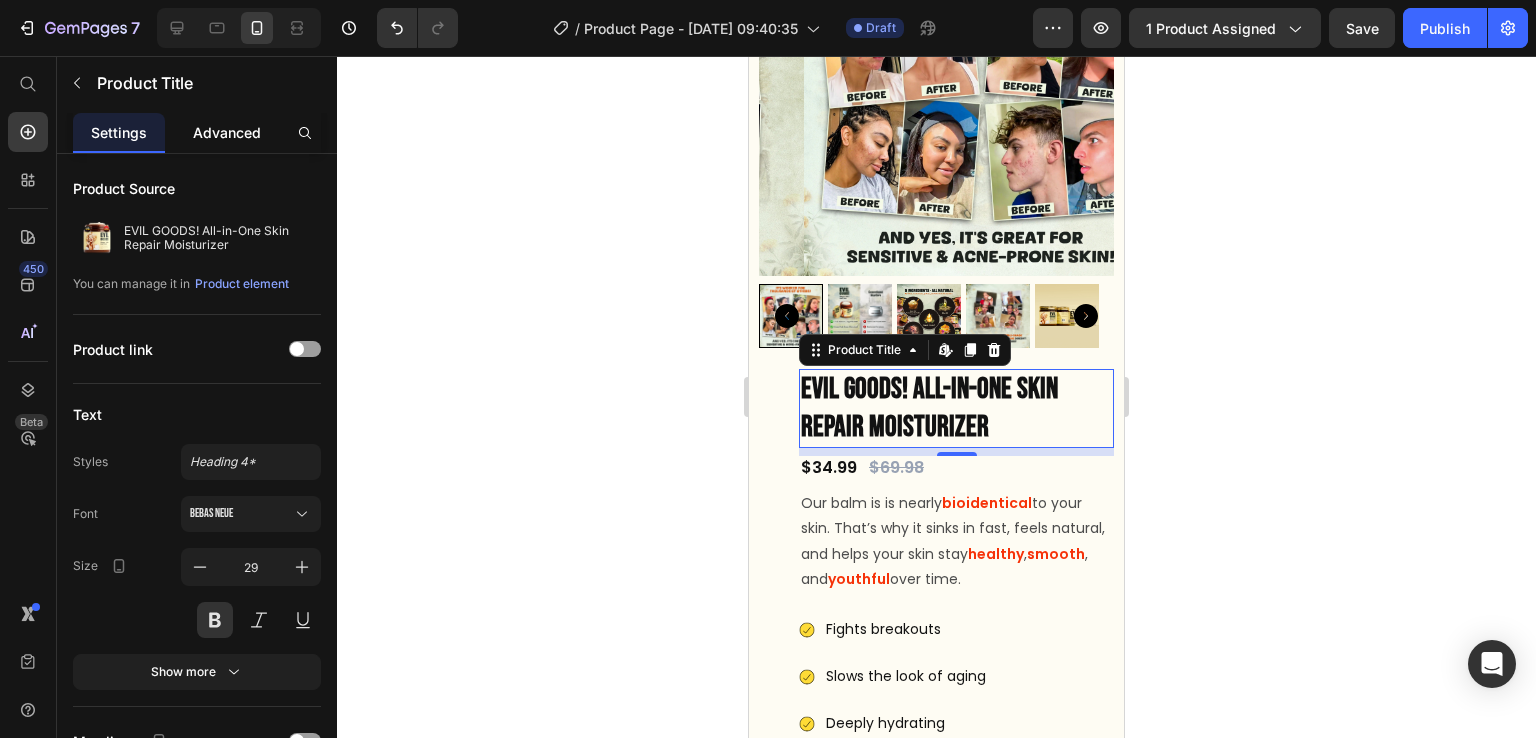 click on "Advanced" 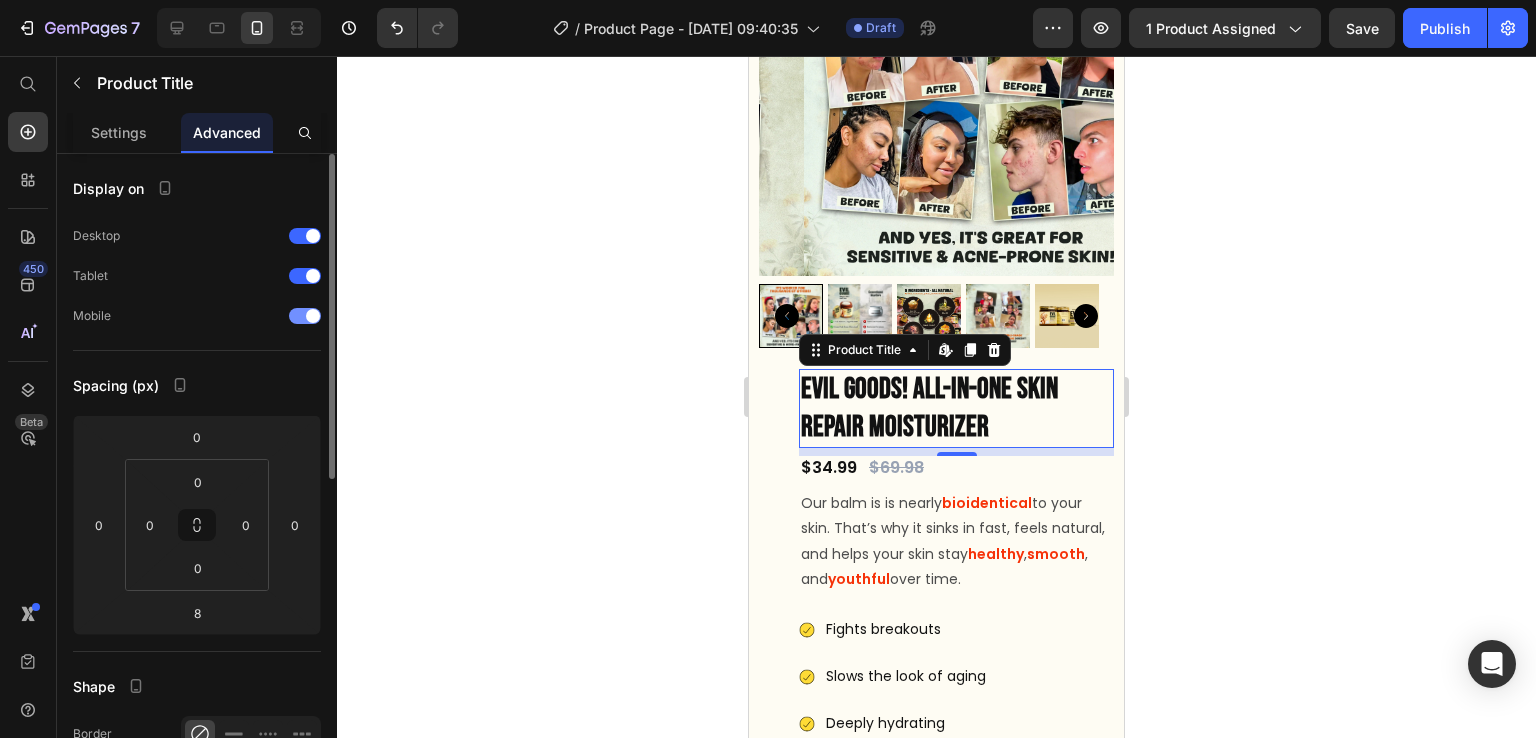 click at bounding box center [305, 316] 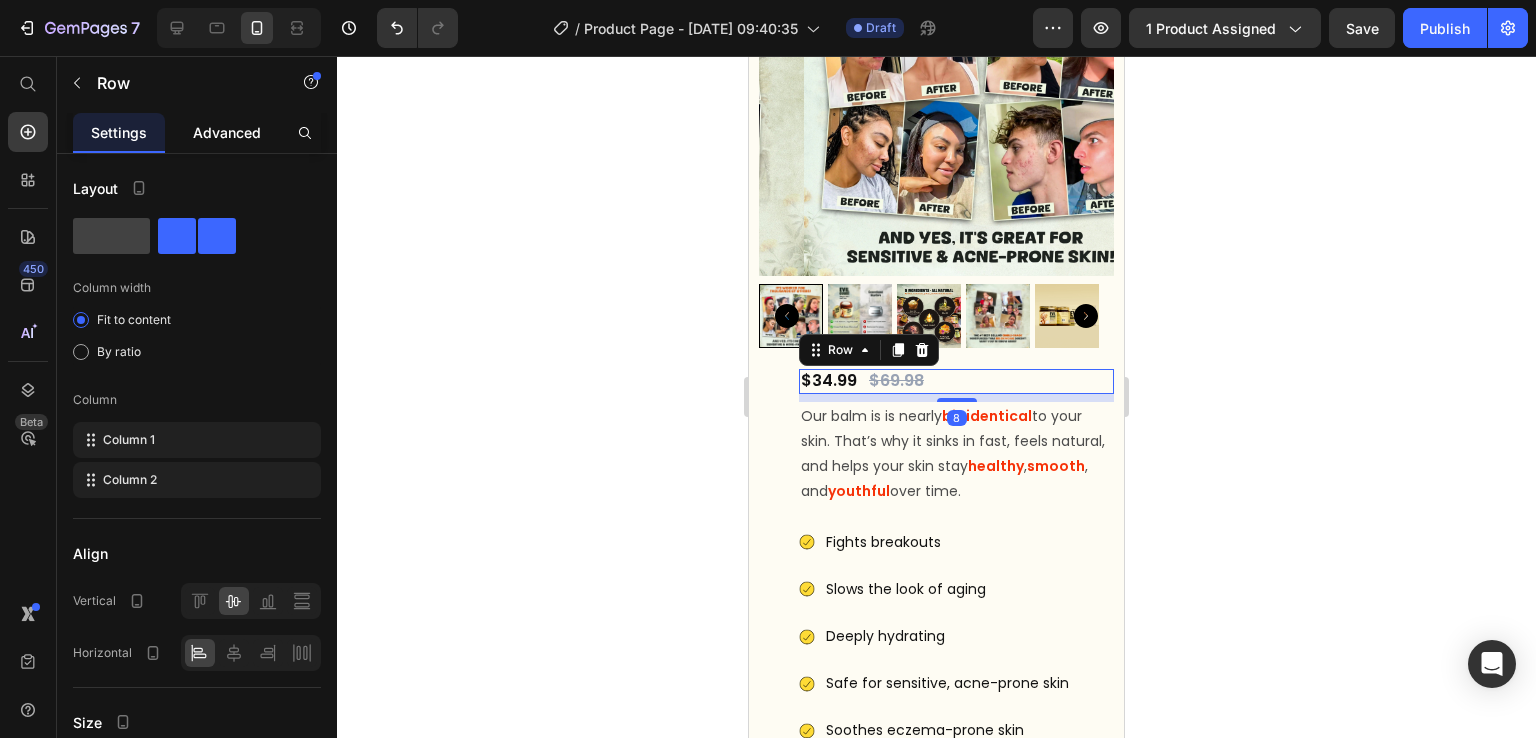 click on "Advanced" at bounding box center [227, 132] 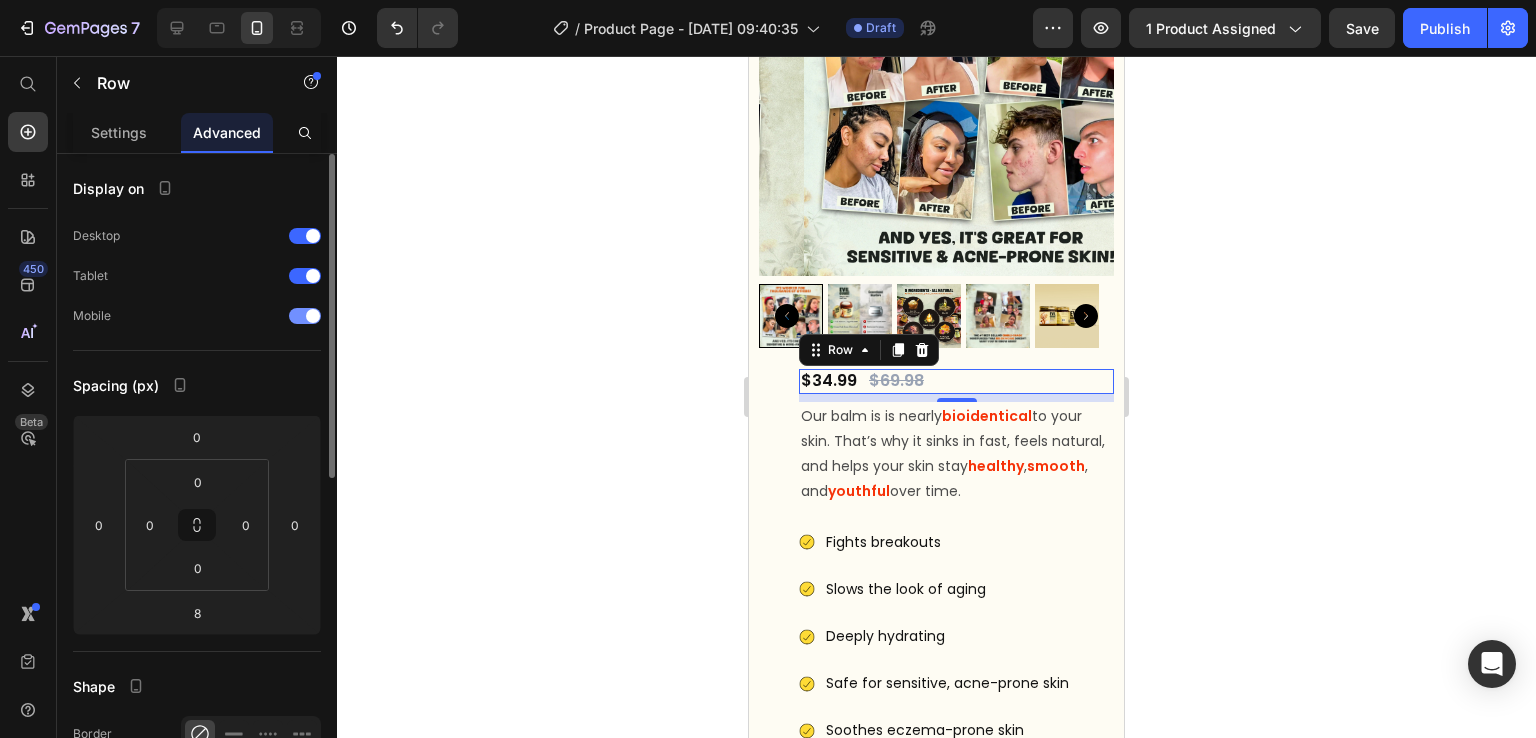 click at bounding box center (305, 316) 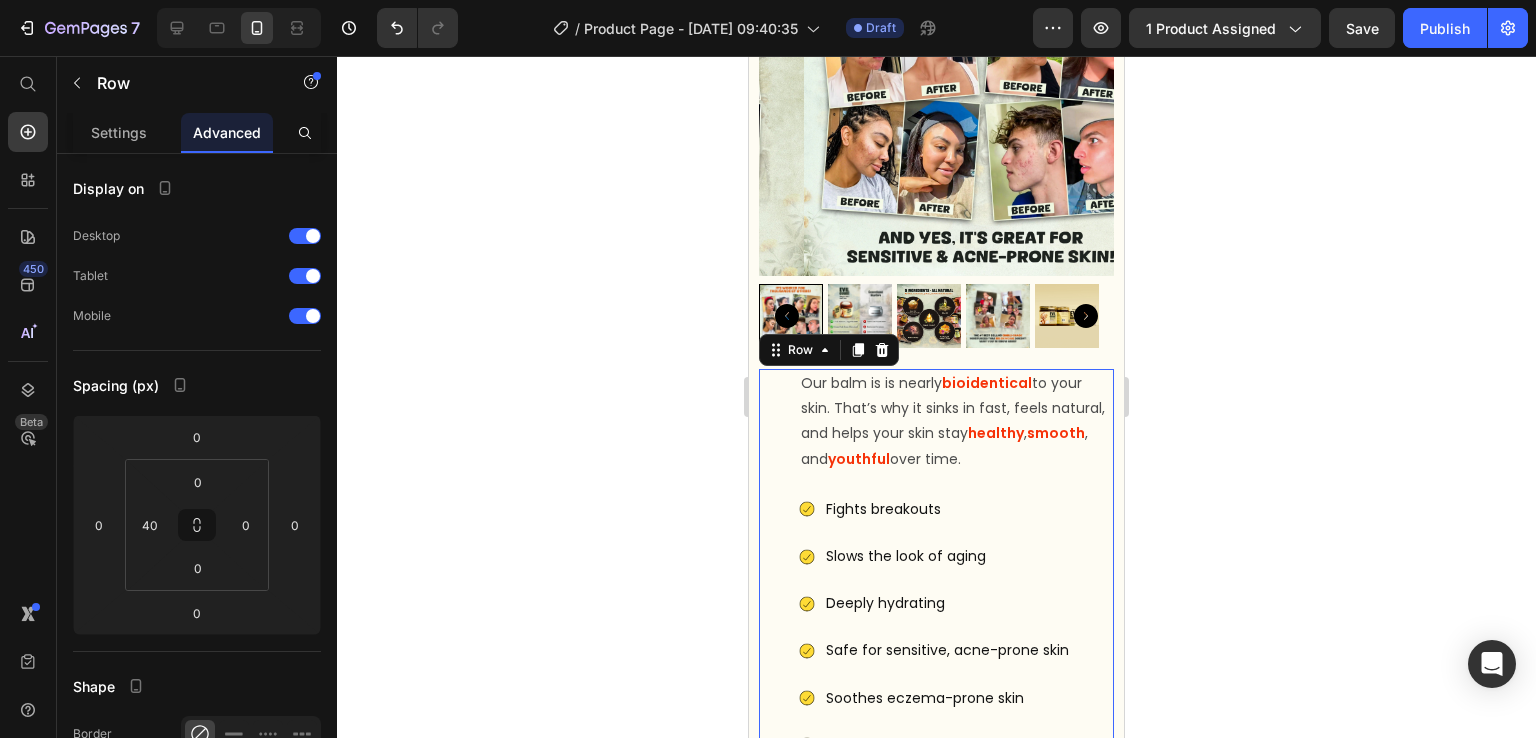click on "Image Image Image
Icon
Icon
Icon
Icon
Icon Icon List Trusted by 350,000+ customers Text Block Row EVIL GOODS! All-in-One Skin Repair Moisturizer Product Title $34.99 Product Price $69.98 Product Price Row Our balm is is nearly  bioidentical  to your skin. That’s why it sinks in fast, feels natural, and helps your skin stay  healthy ,  smooth , and  youthful  over time. Text Block
Fights breakouts
Slows the look of aging
Deeply hydrating
Safe for sensitive, acne-prone skin
Soothes eczema-prone skin
Non-comedogenic – keeps pores clear Item List Doctor Approved Heading
Icon Row Text Block Dr. Elena Dinkollari , Dermatologist & Endocrinology Assistant Text Block Row Image Row Row Row Everyone’s Obsessed With It! Heading
Video" at bounding box center (936, 1700) 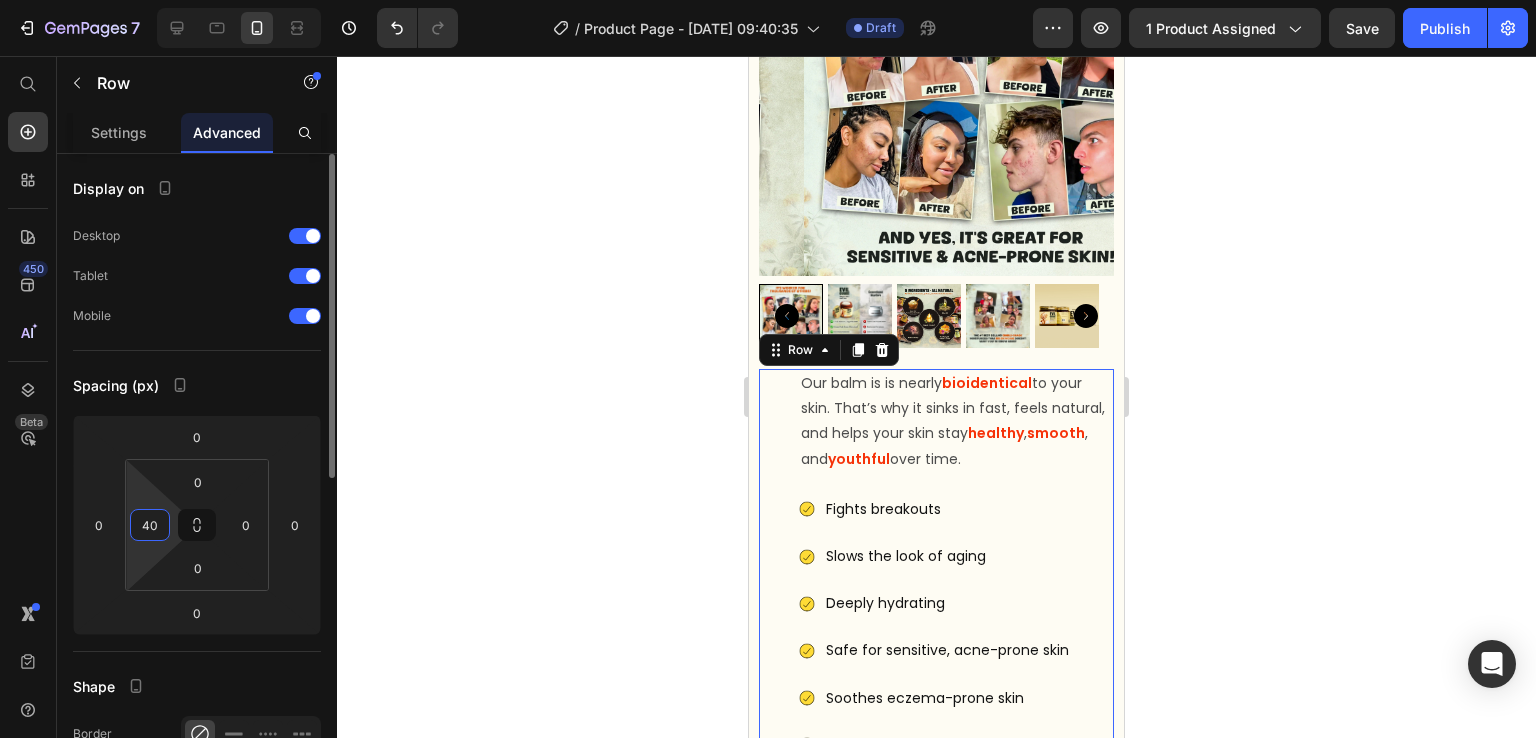 click on "40" at bounding box center (150, 525) 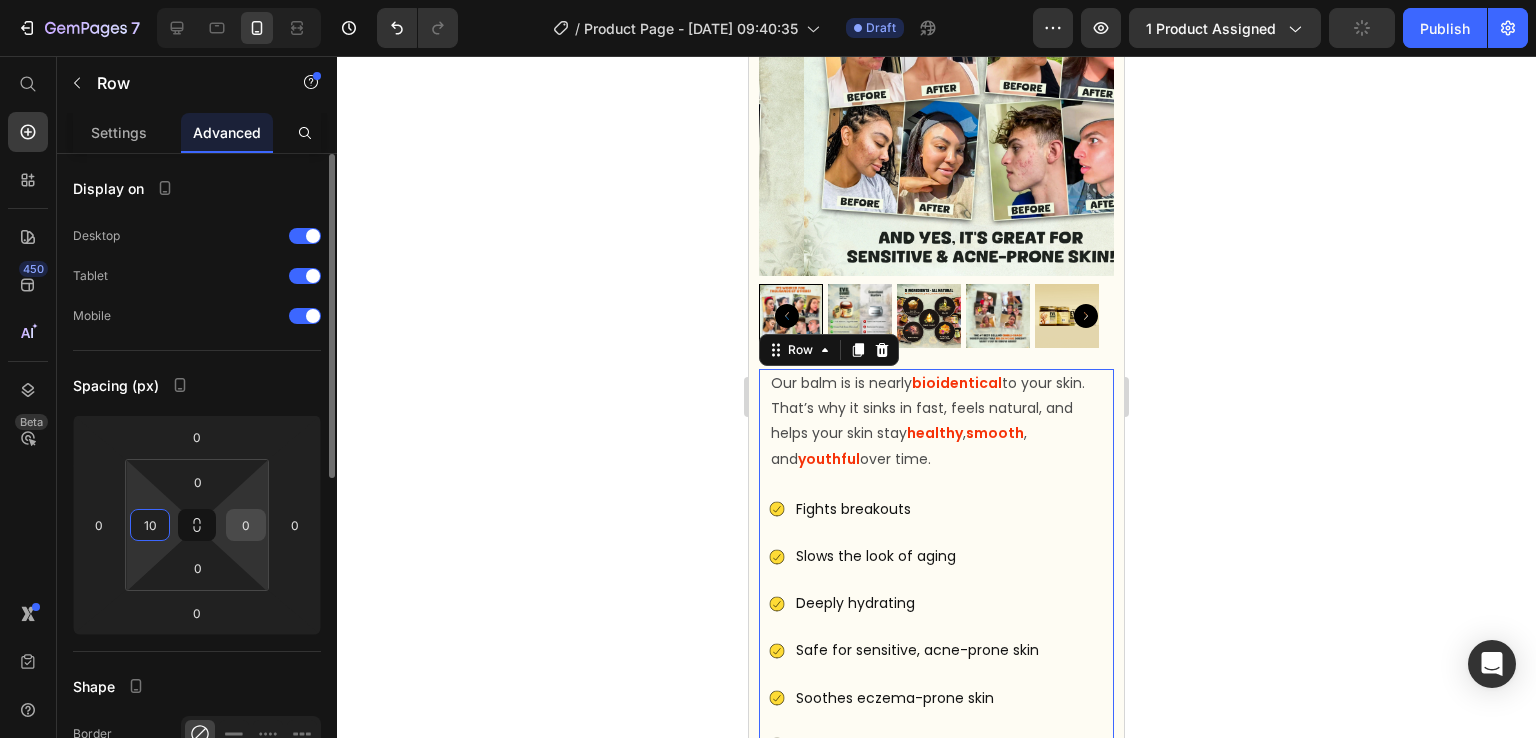 type on "10" 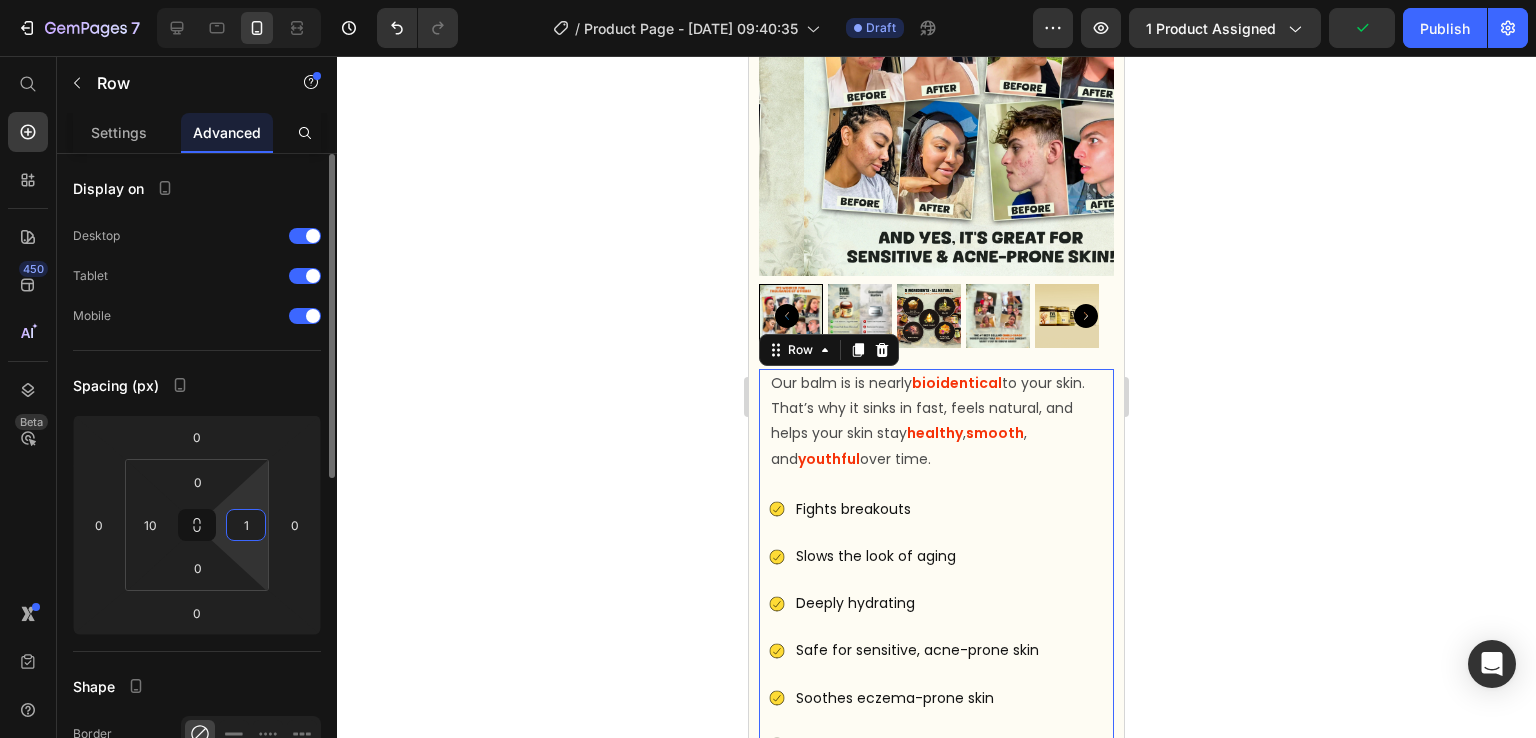 type on "10" 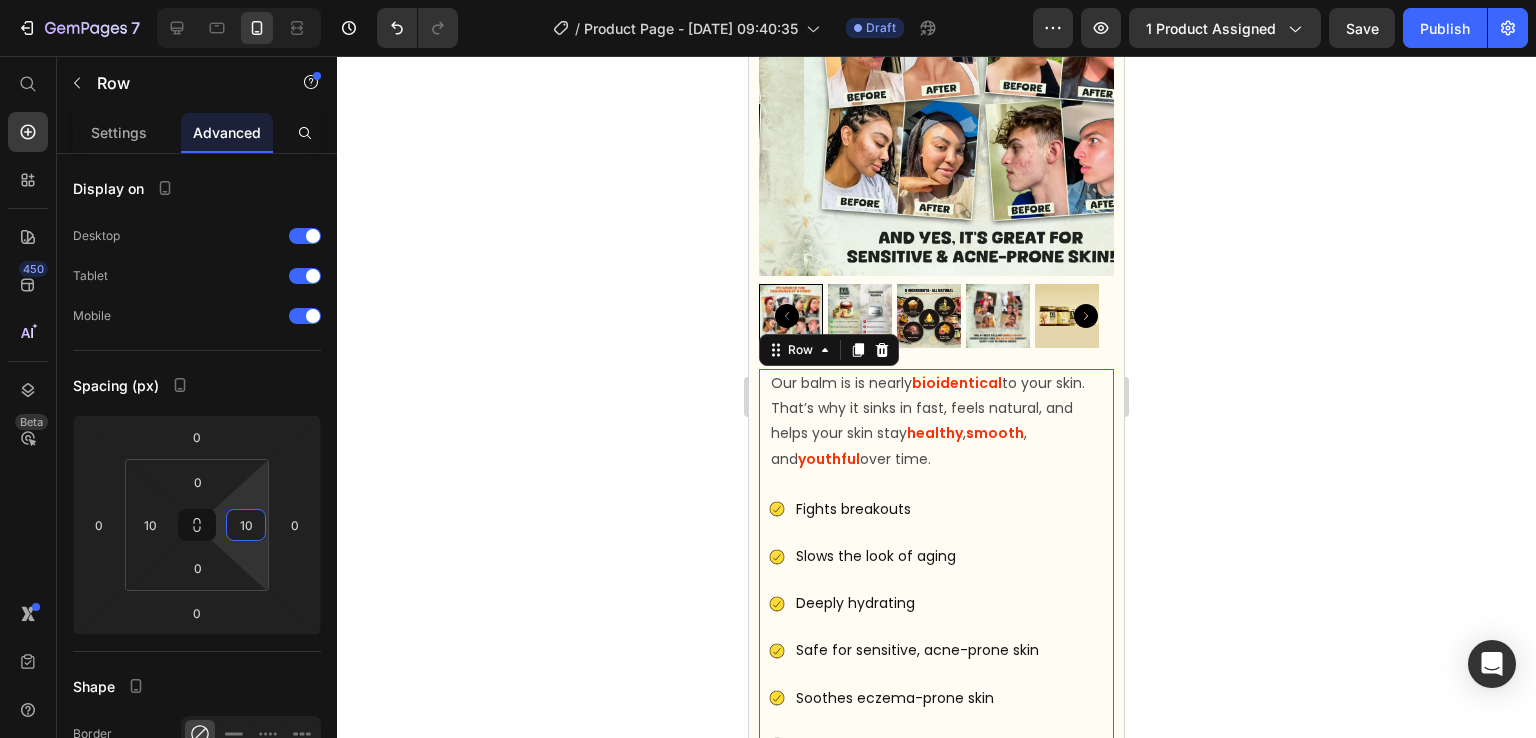 click 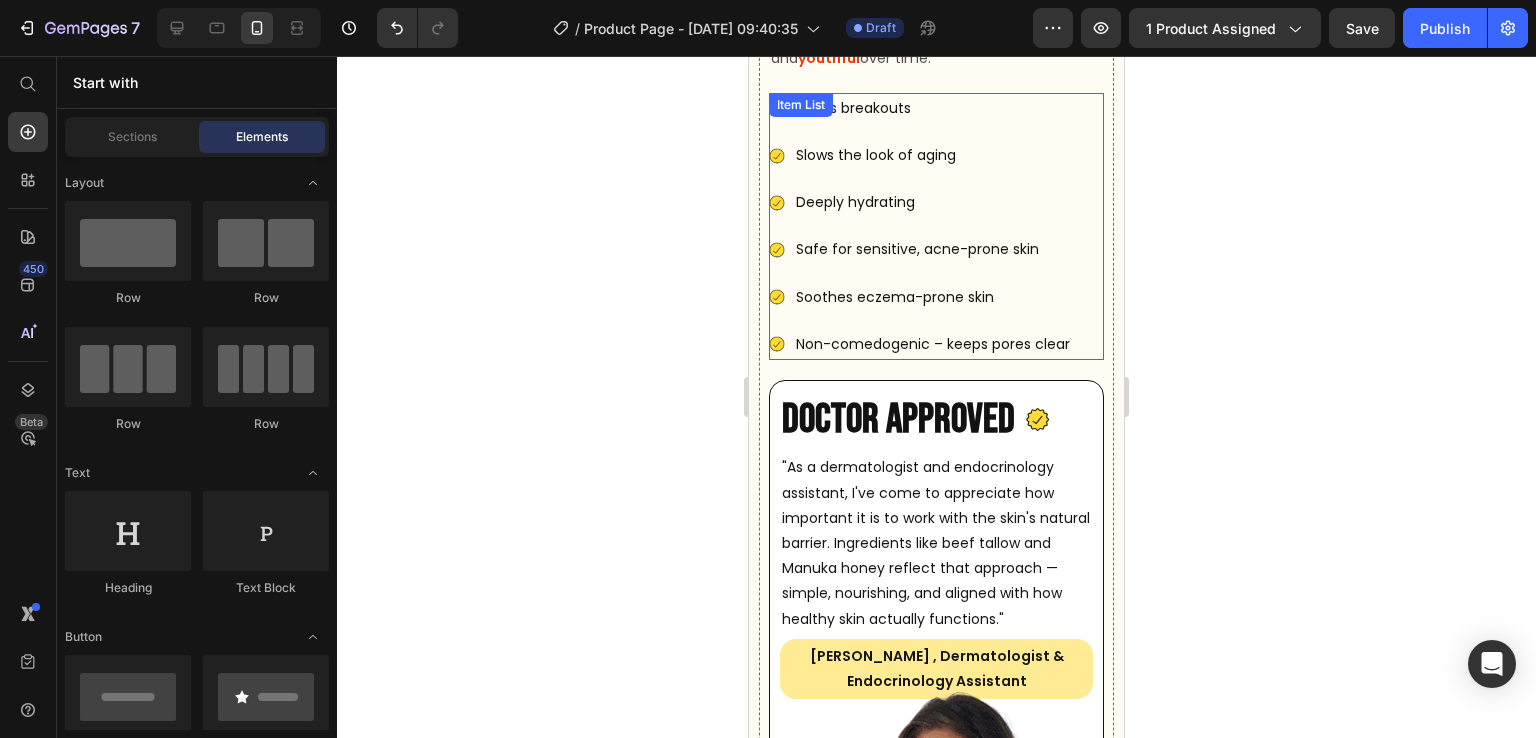 scroll, scrollTop: 472, scrollLeft: 0, axis: vertical 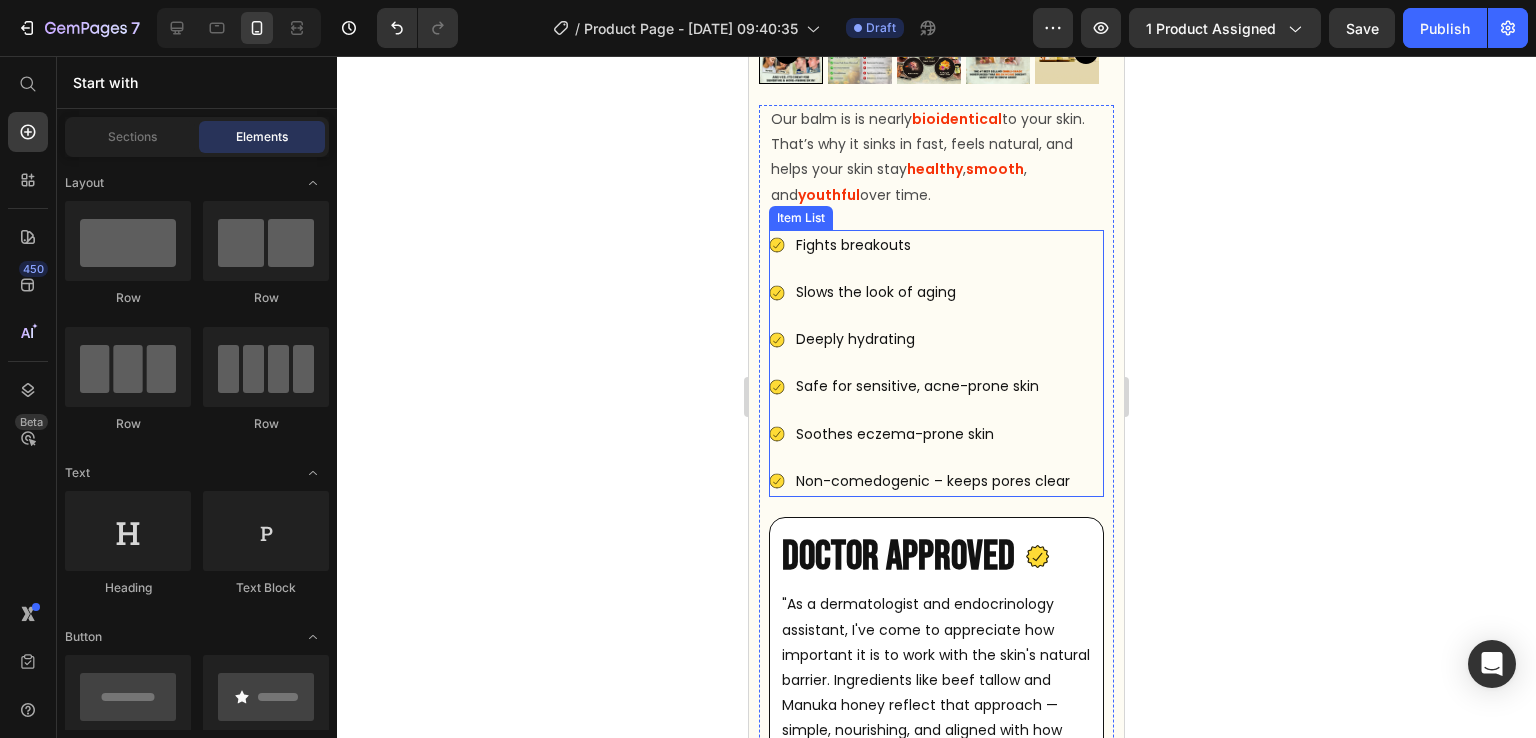click on "Fights breakouts
Slows the look of aging
Deeply hydrating
Safe for sensitive, acne-prone skin
Soothes eczema-prone skin
Non-comedogenic – keeps pores clear" at bounding box center [921, 363] 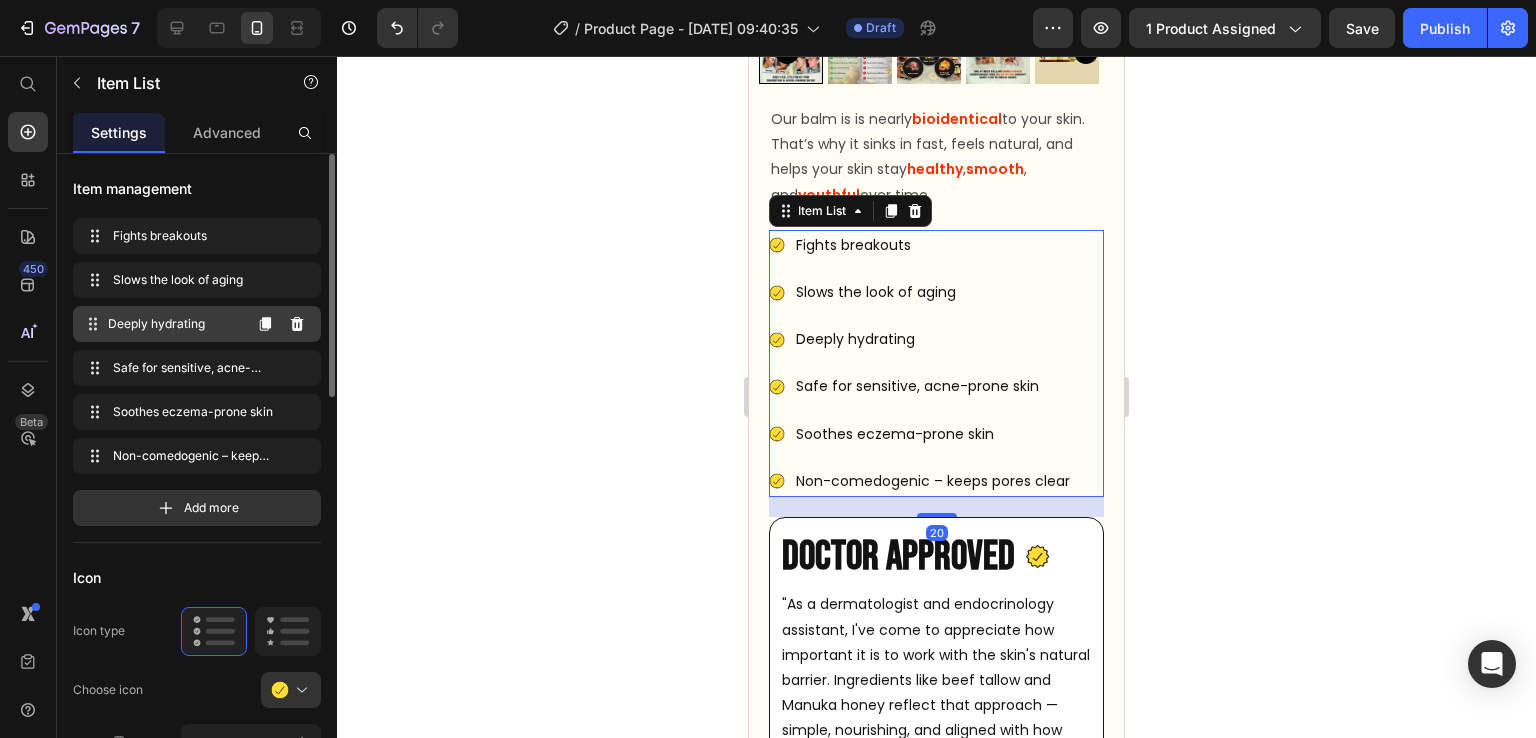 scroll, scrollTop: 262, scrollLeft: 0, axis: vertical 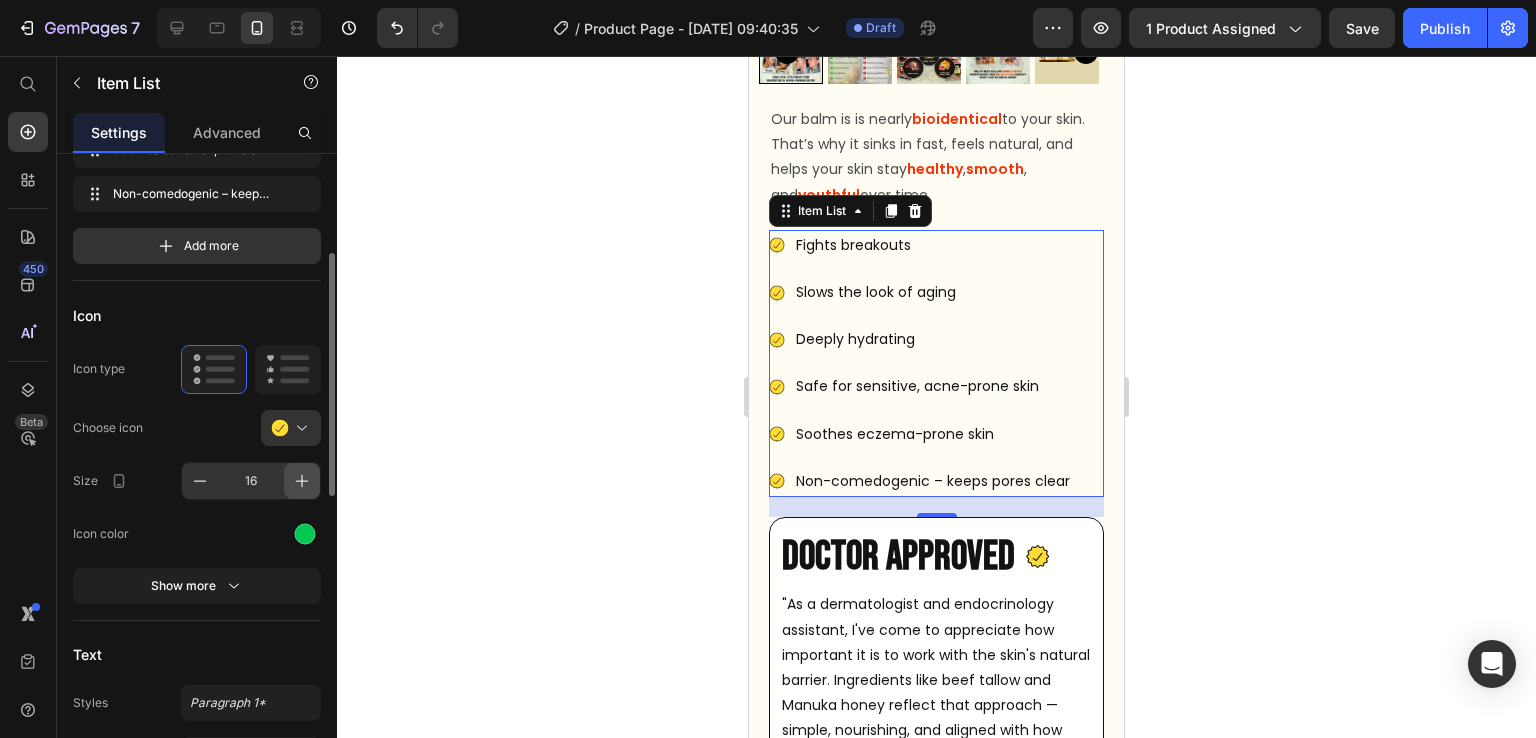 click 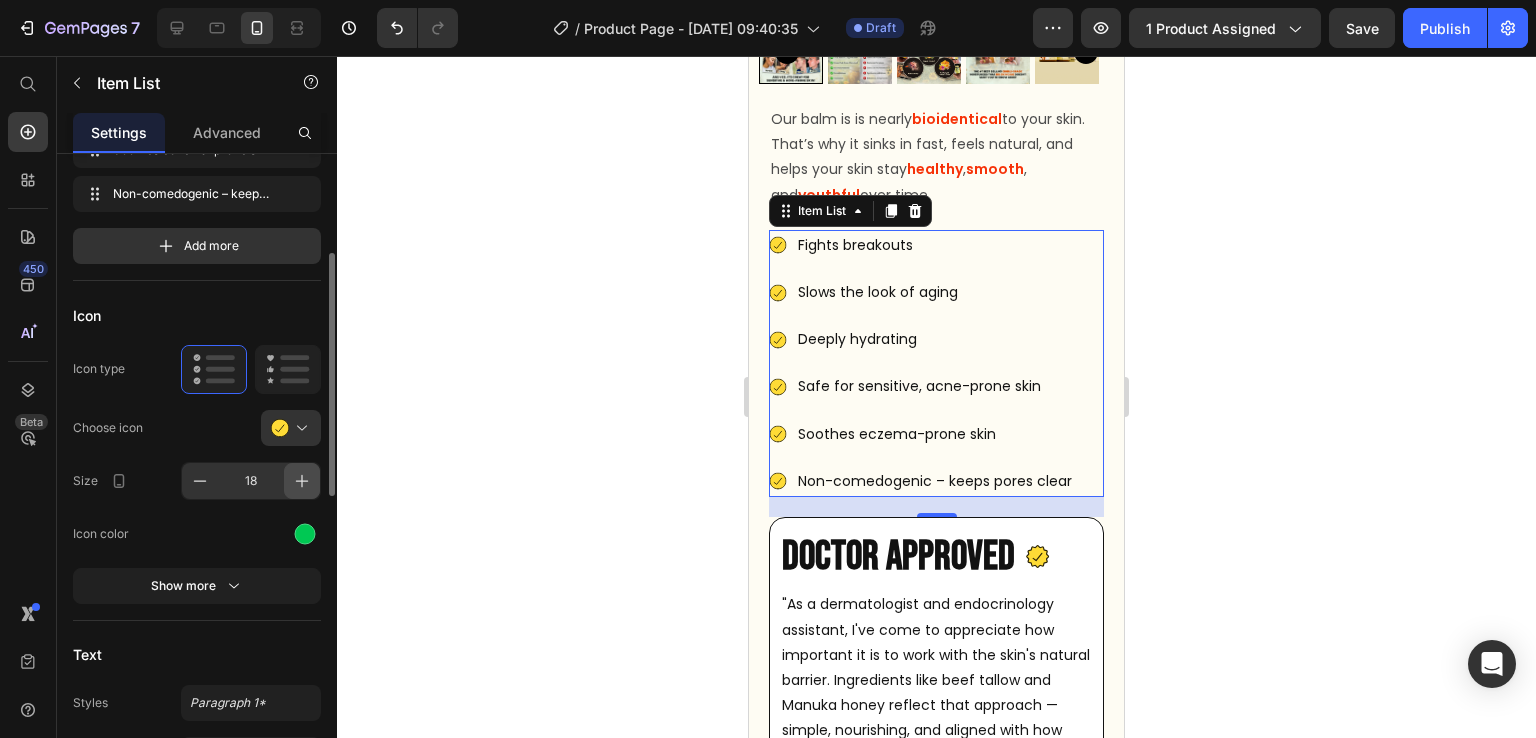 click 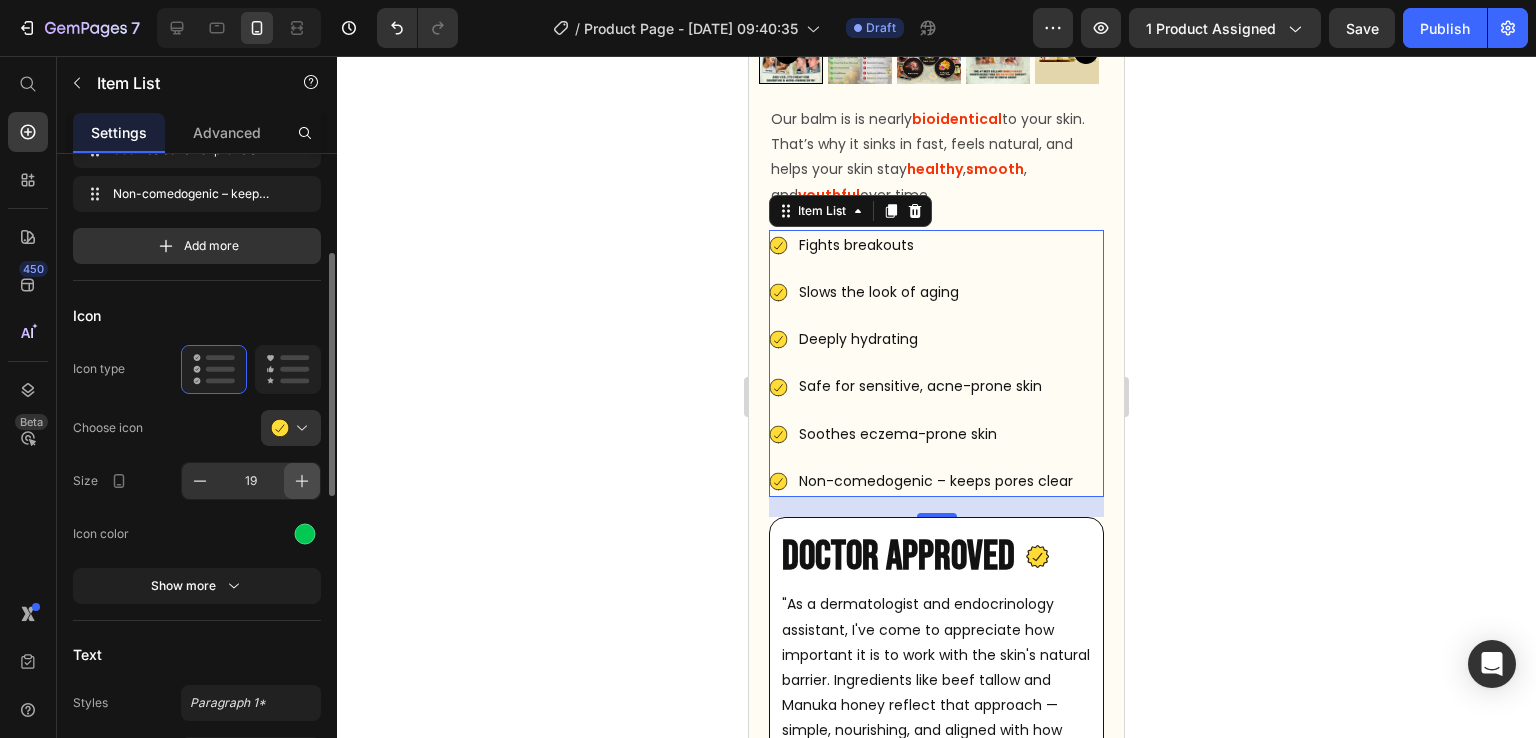 click 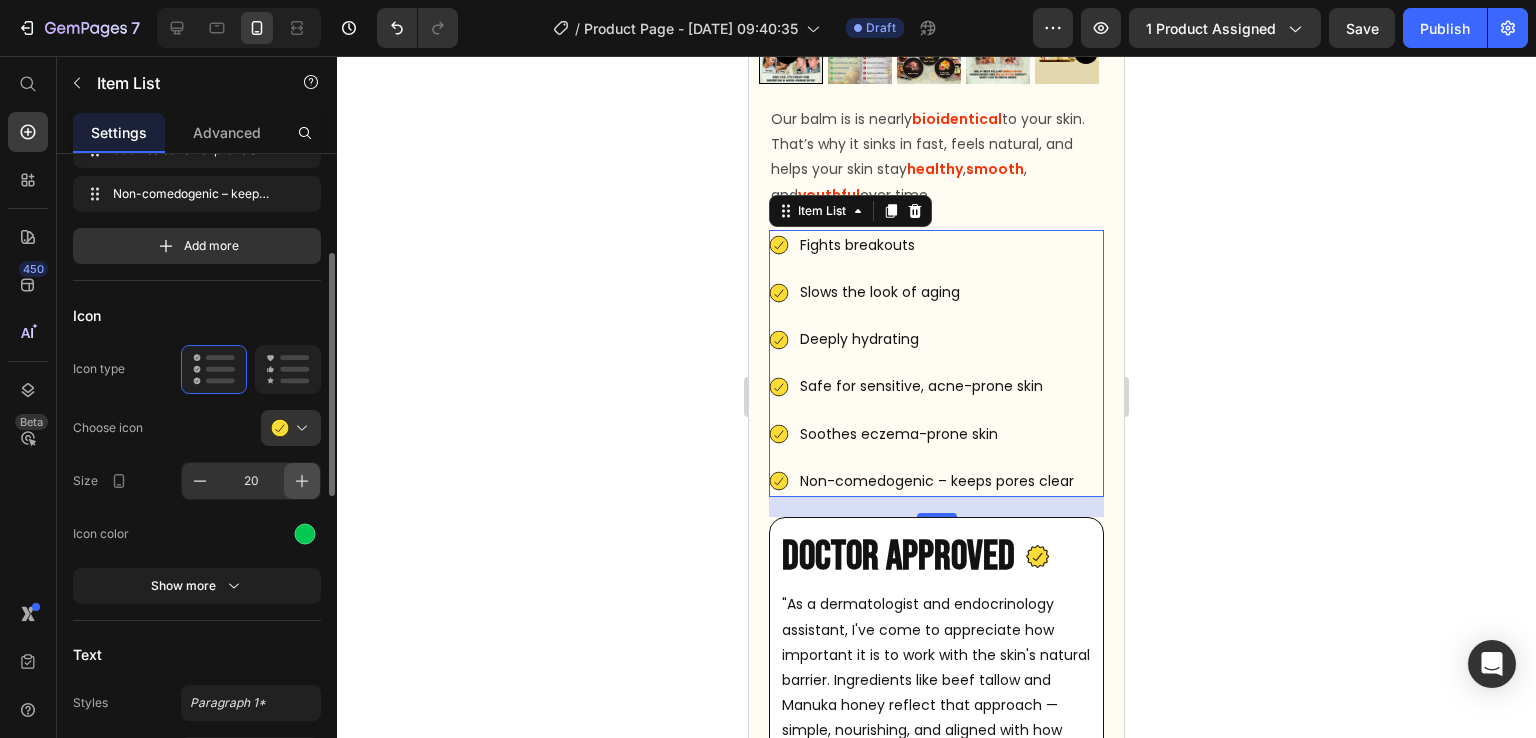 click 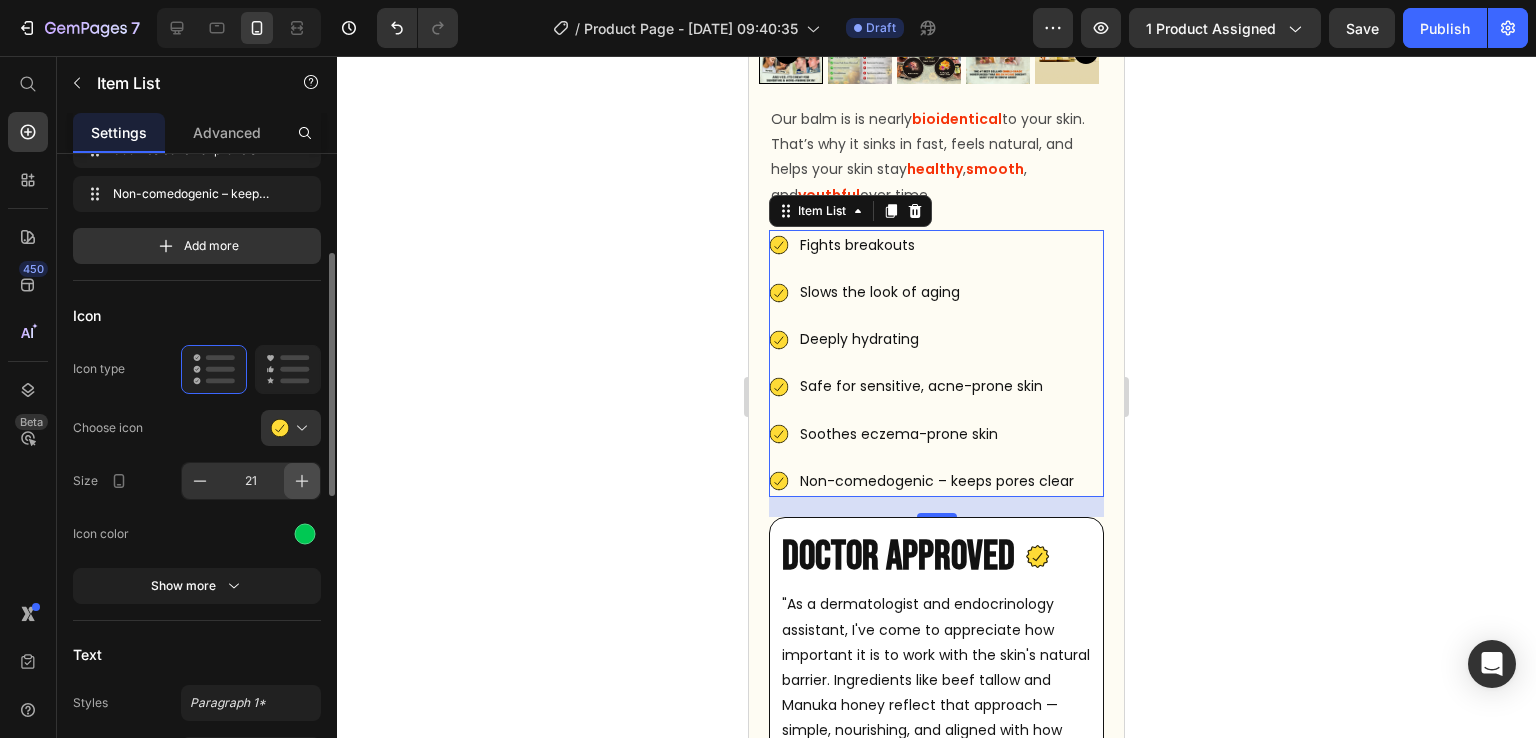 click 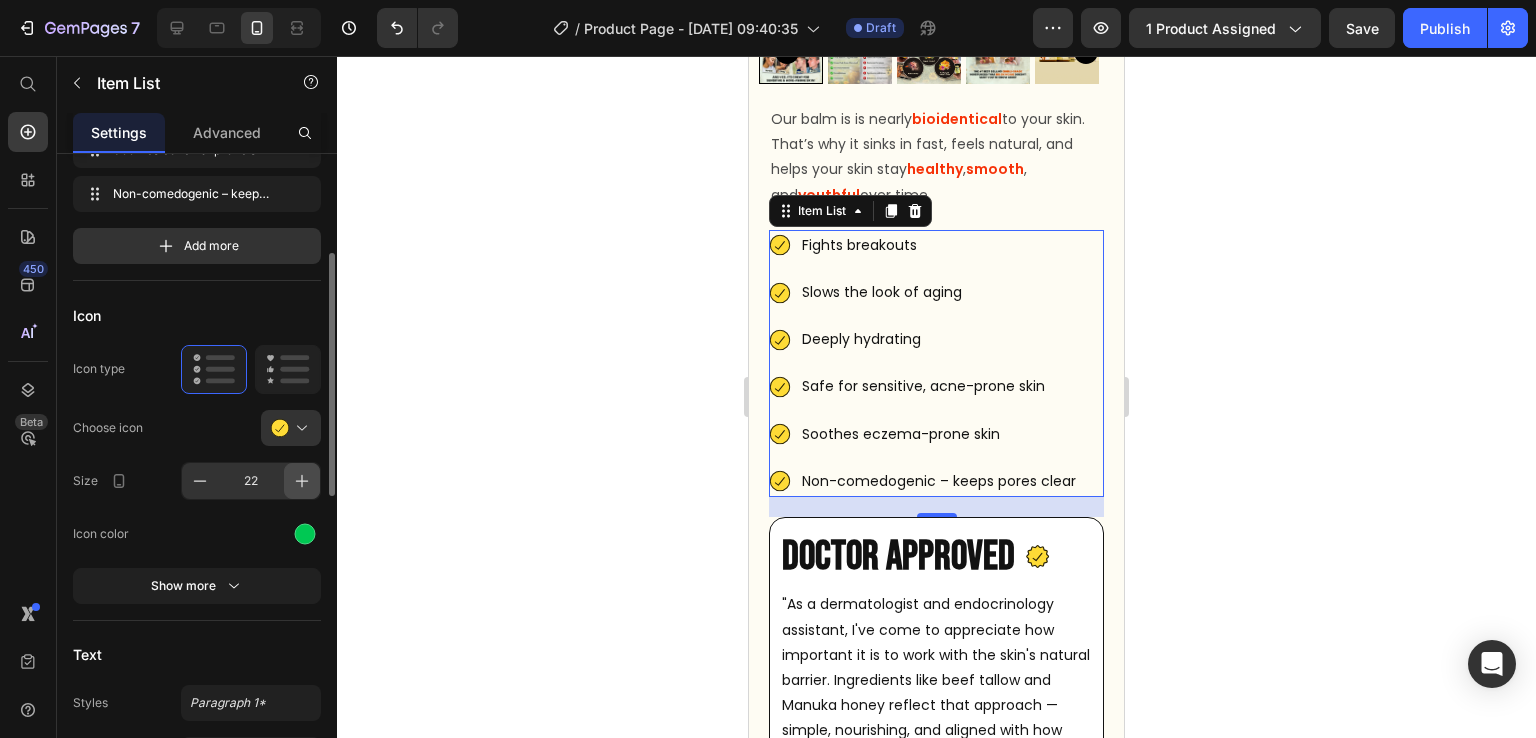 click 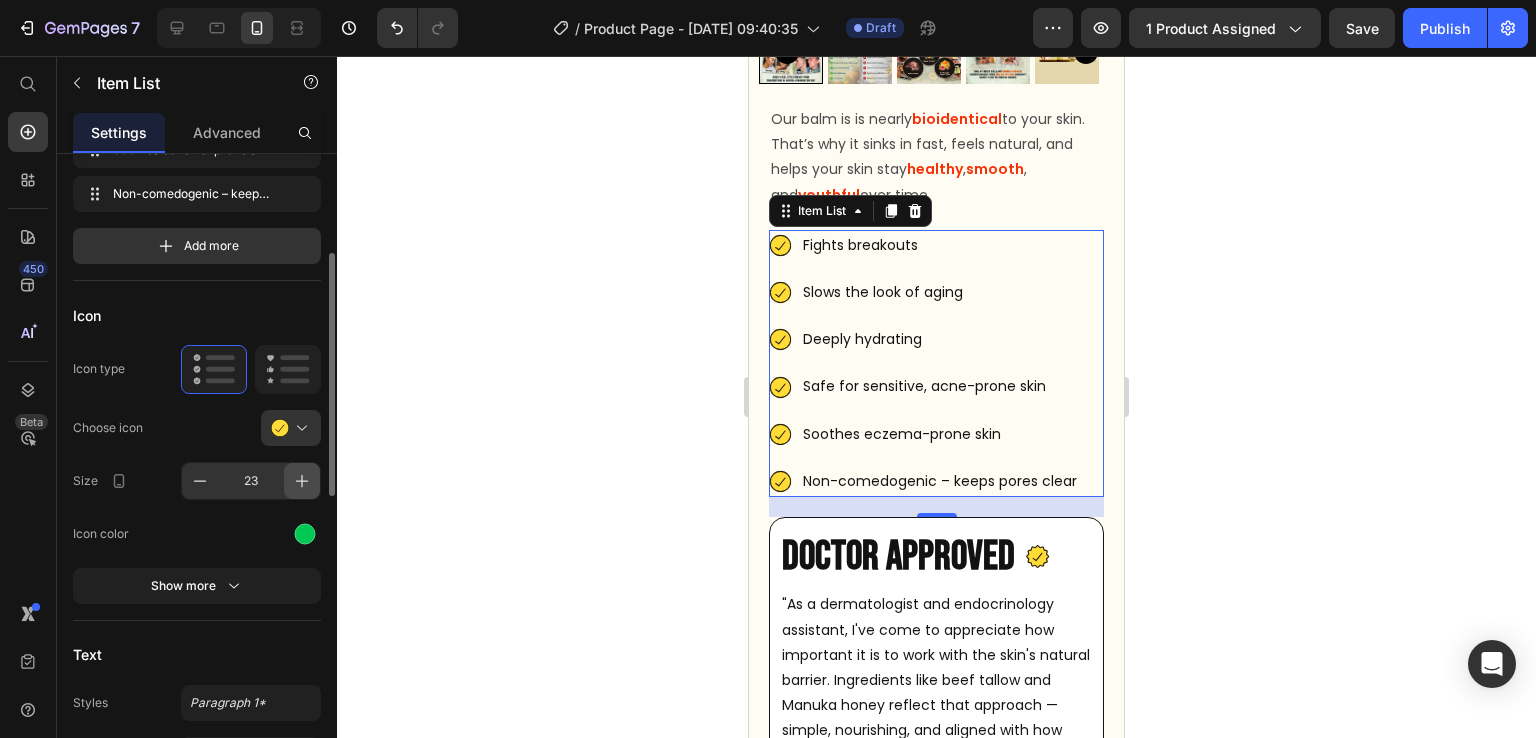 click 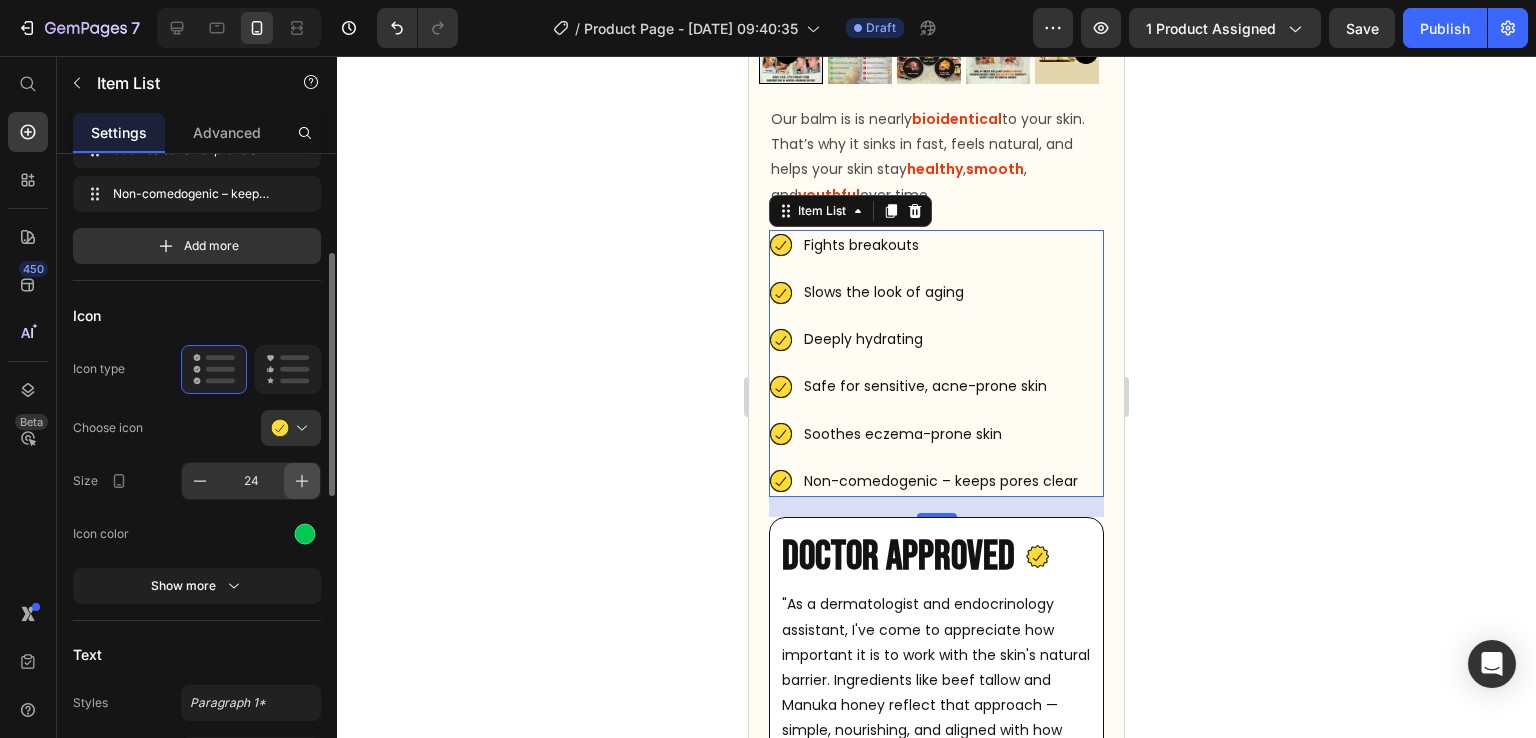 click 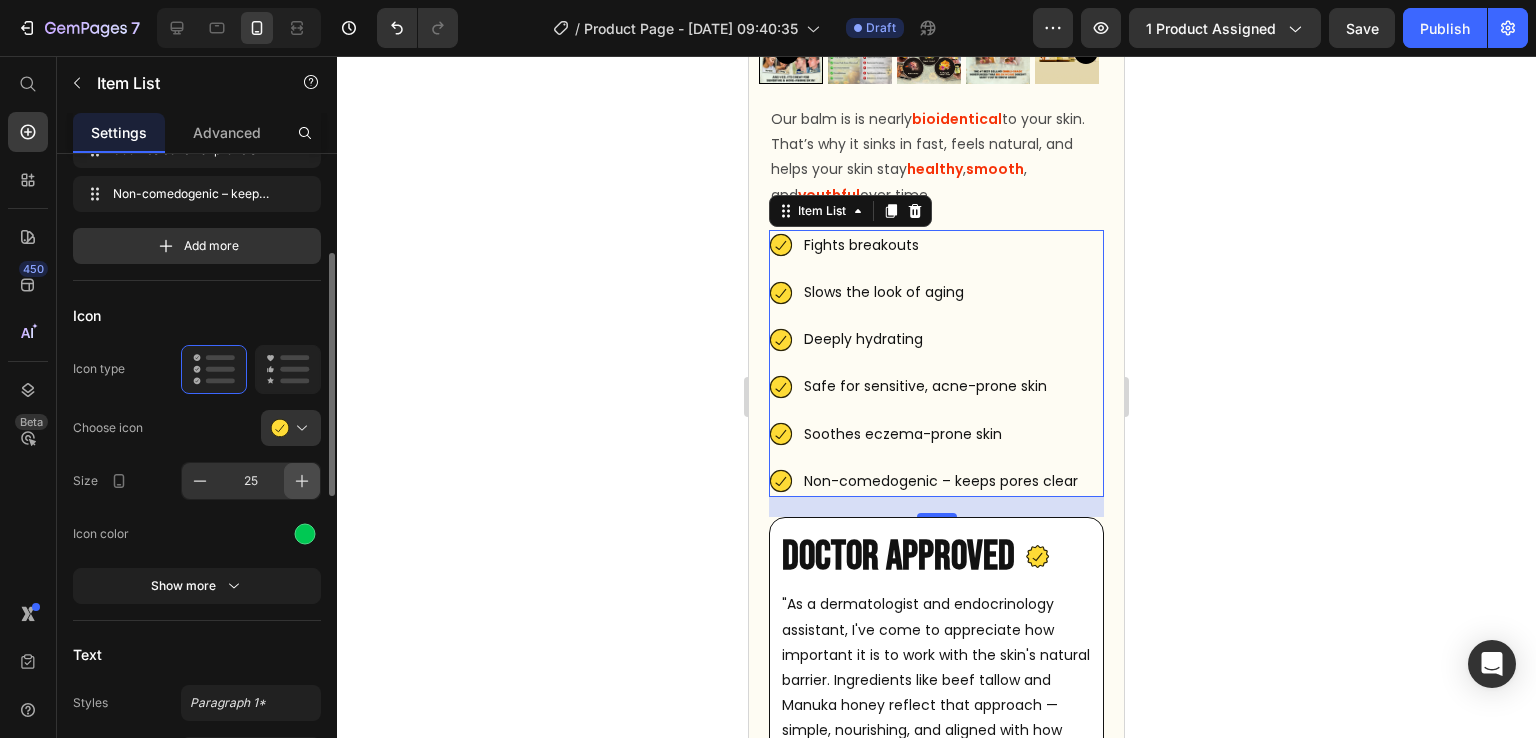click 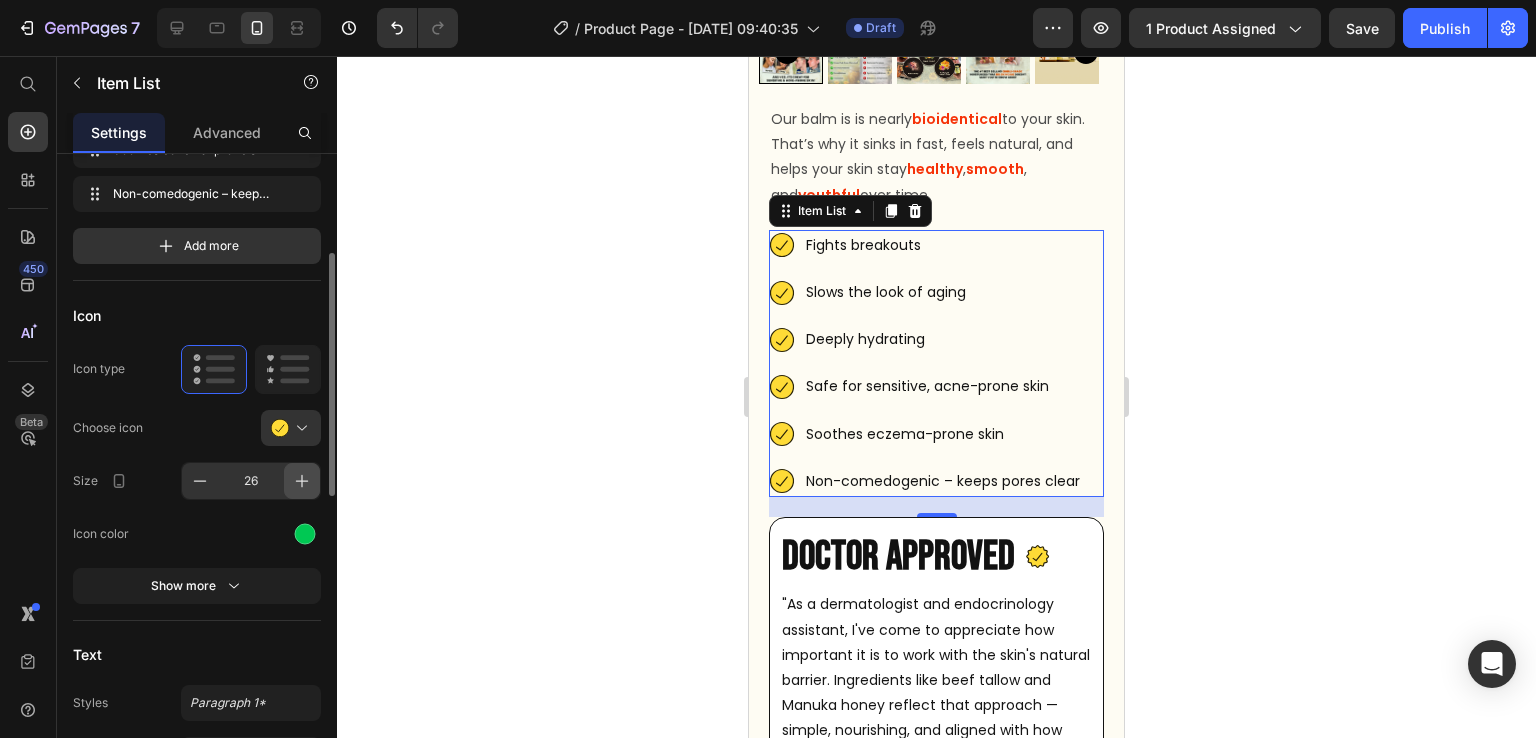 click 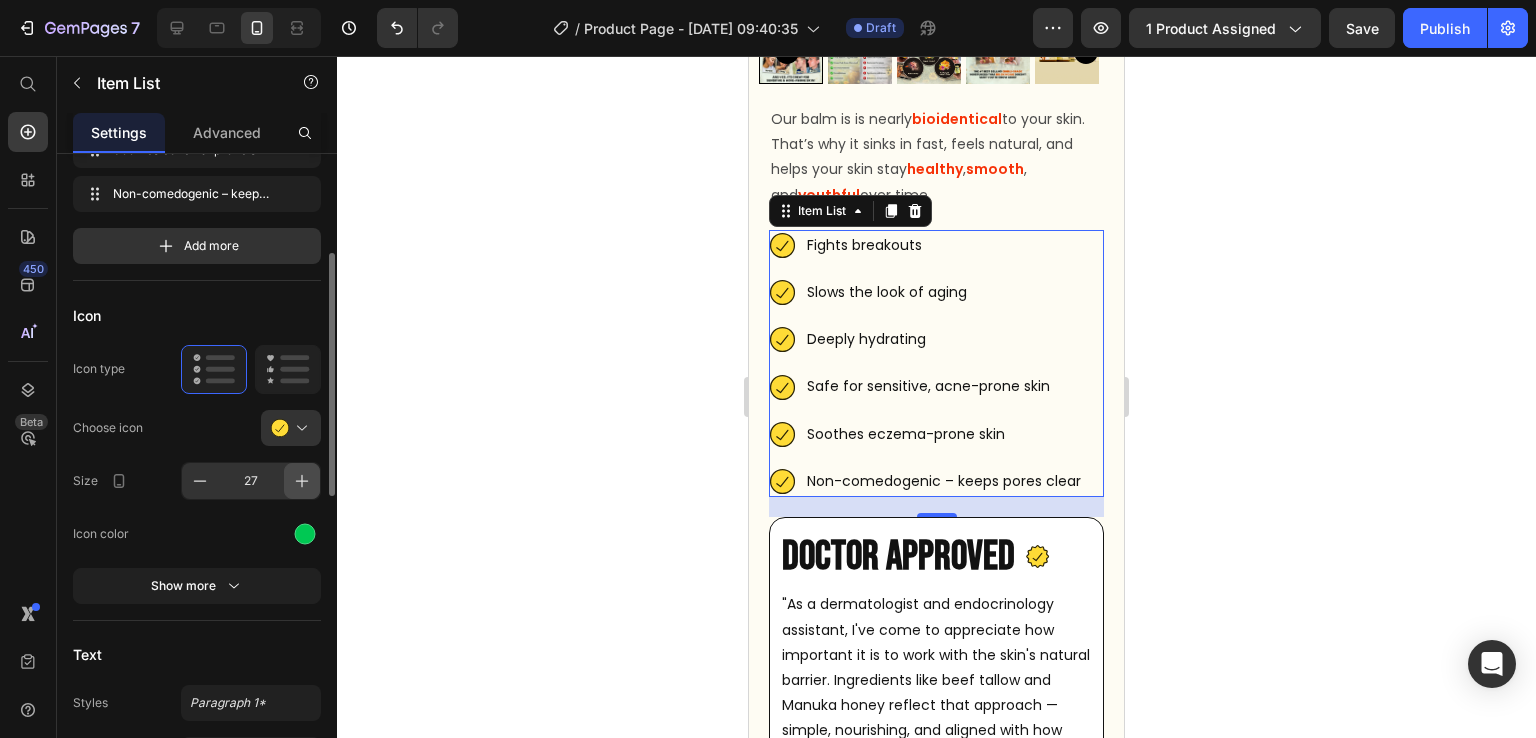 click 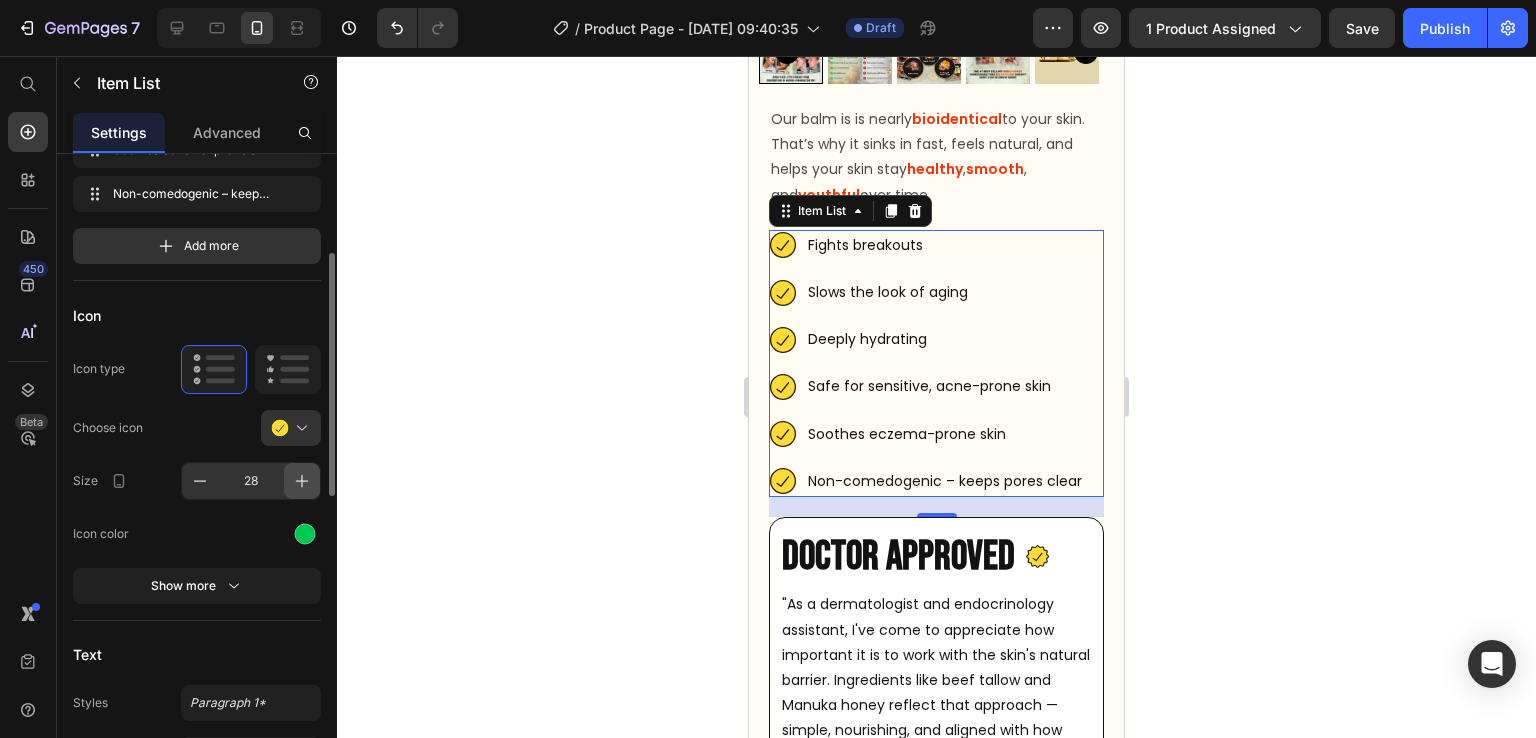 click 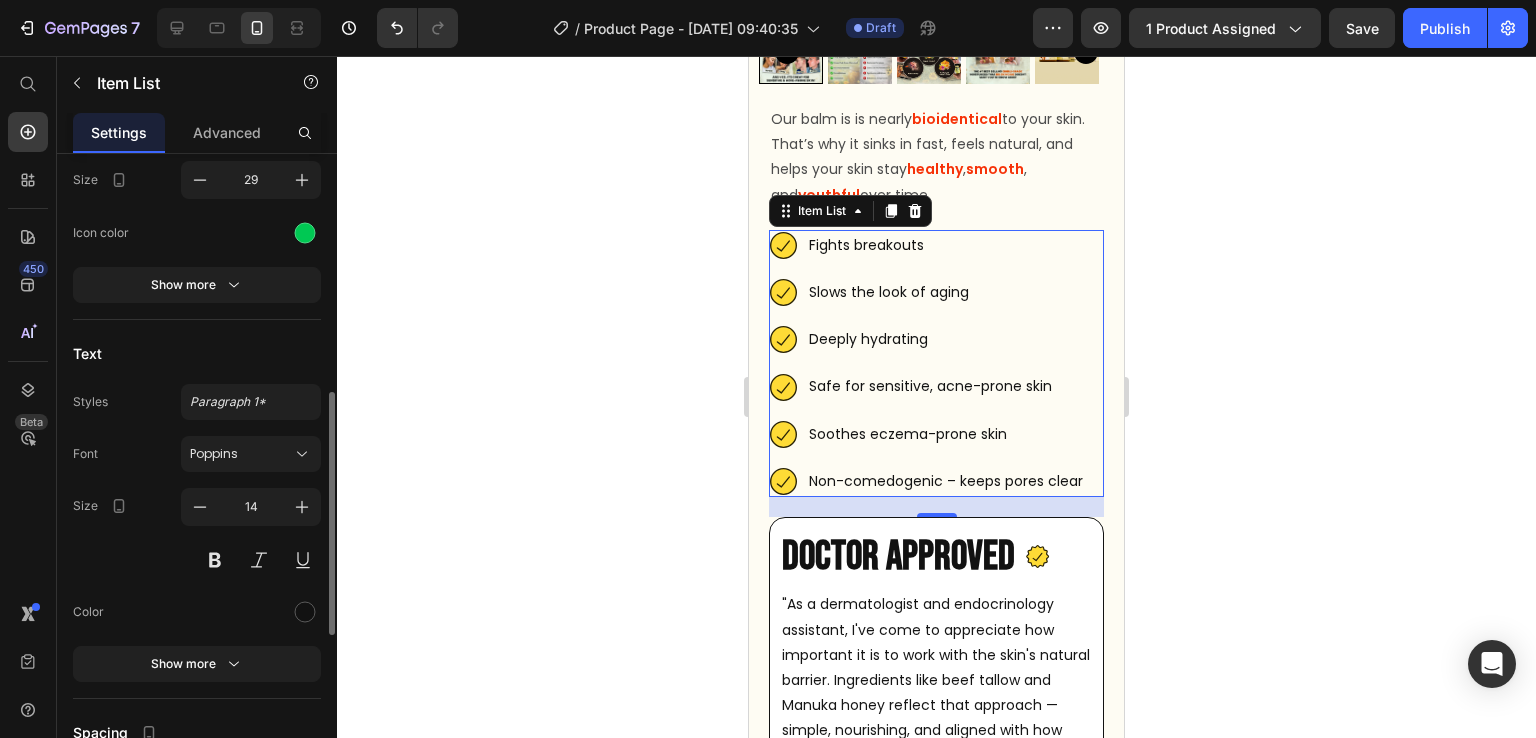 scroll, scrollTop: 578, scrollLeft: 0, axis: vertical 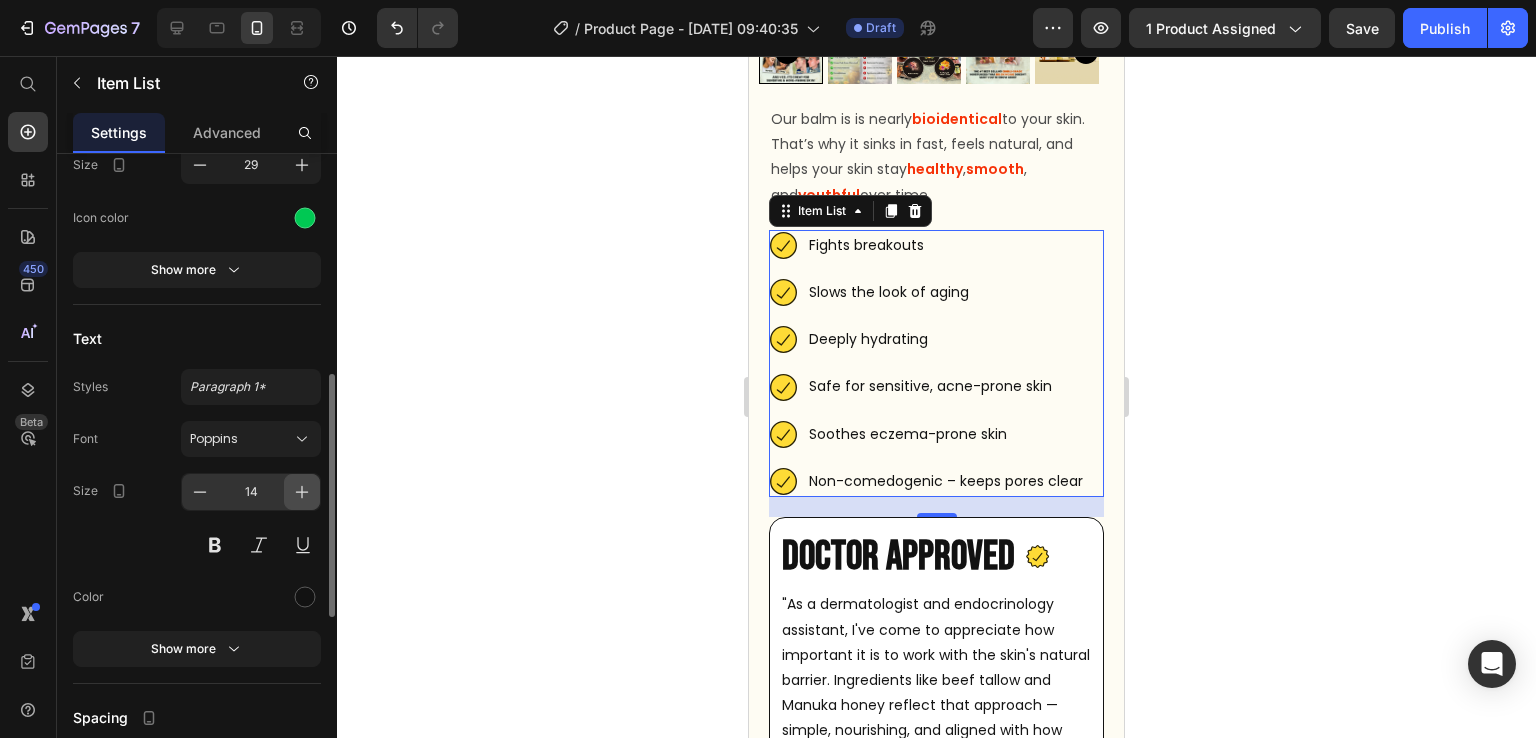 click 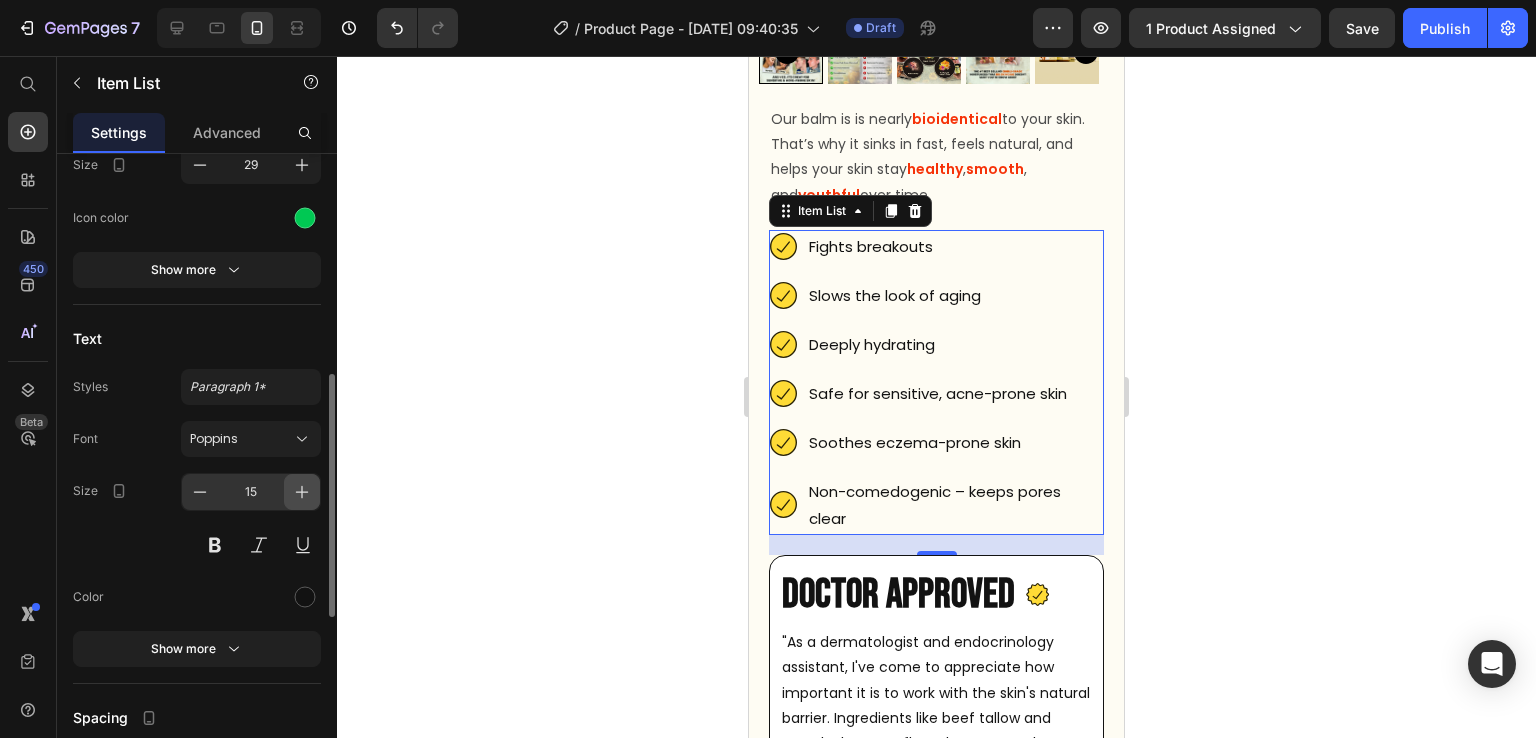 click 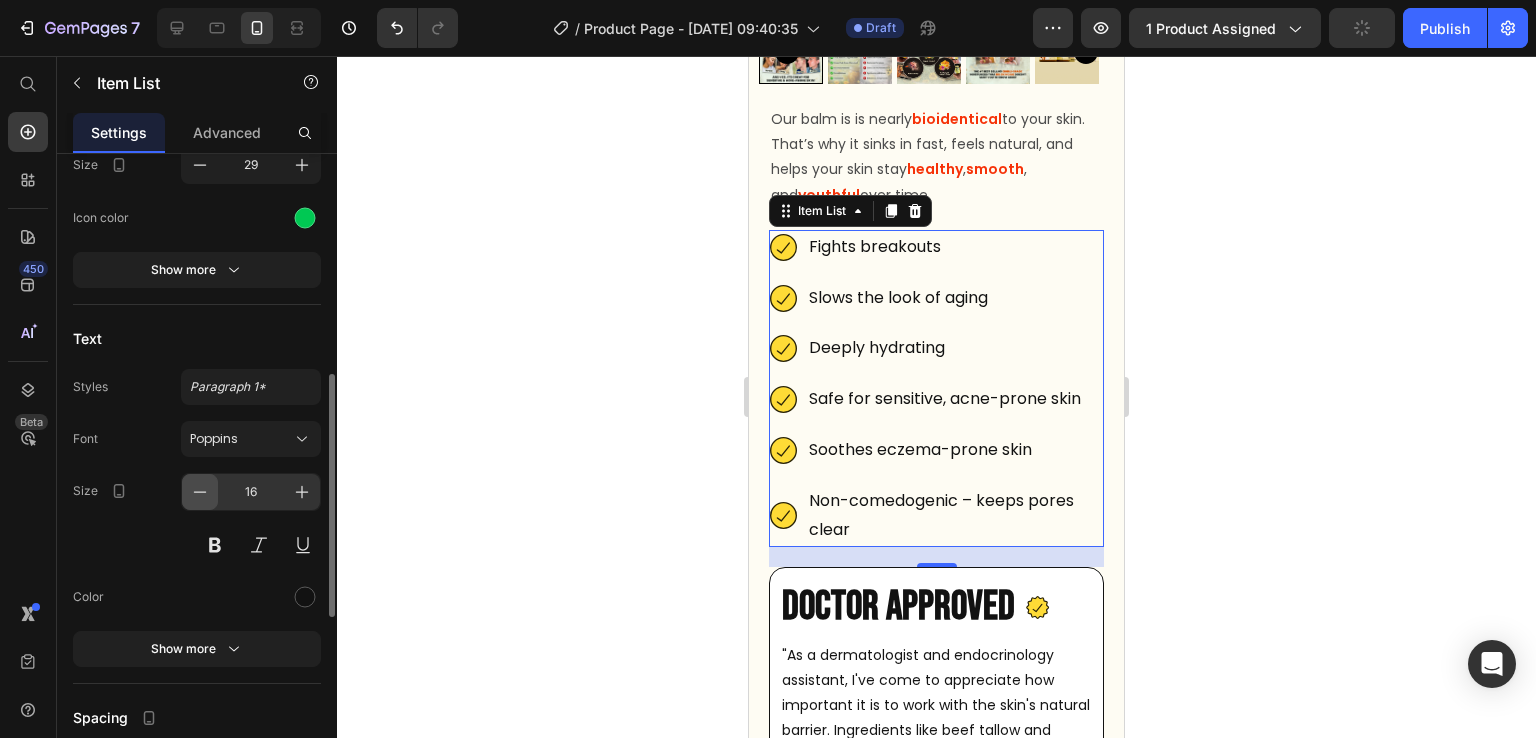 click at bounding box center (200, 492) 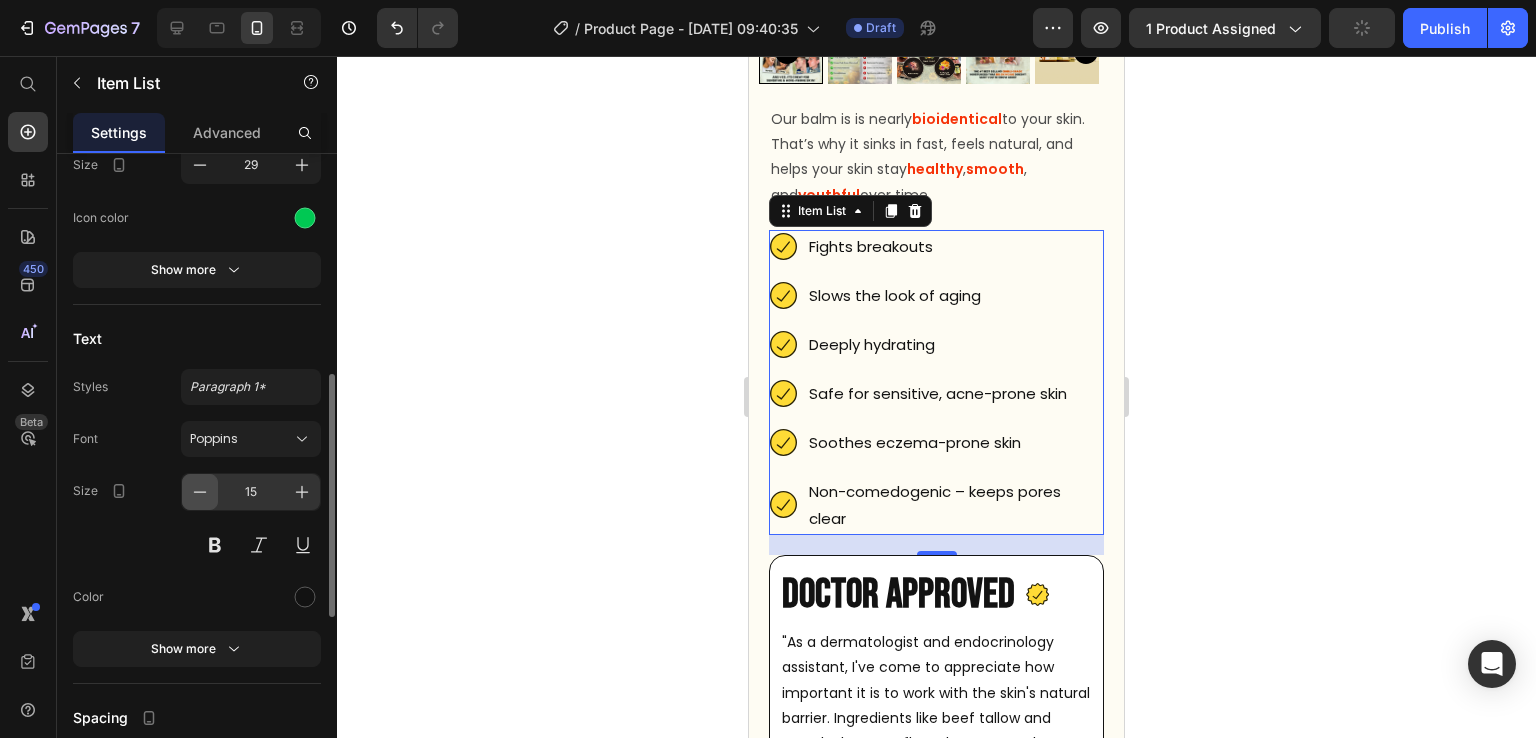 click at bounding box center [200, 492] 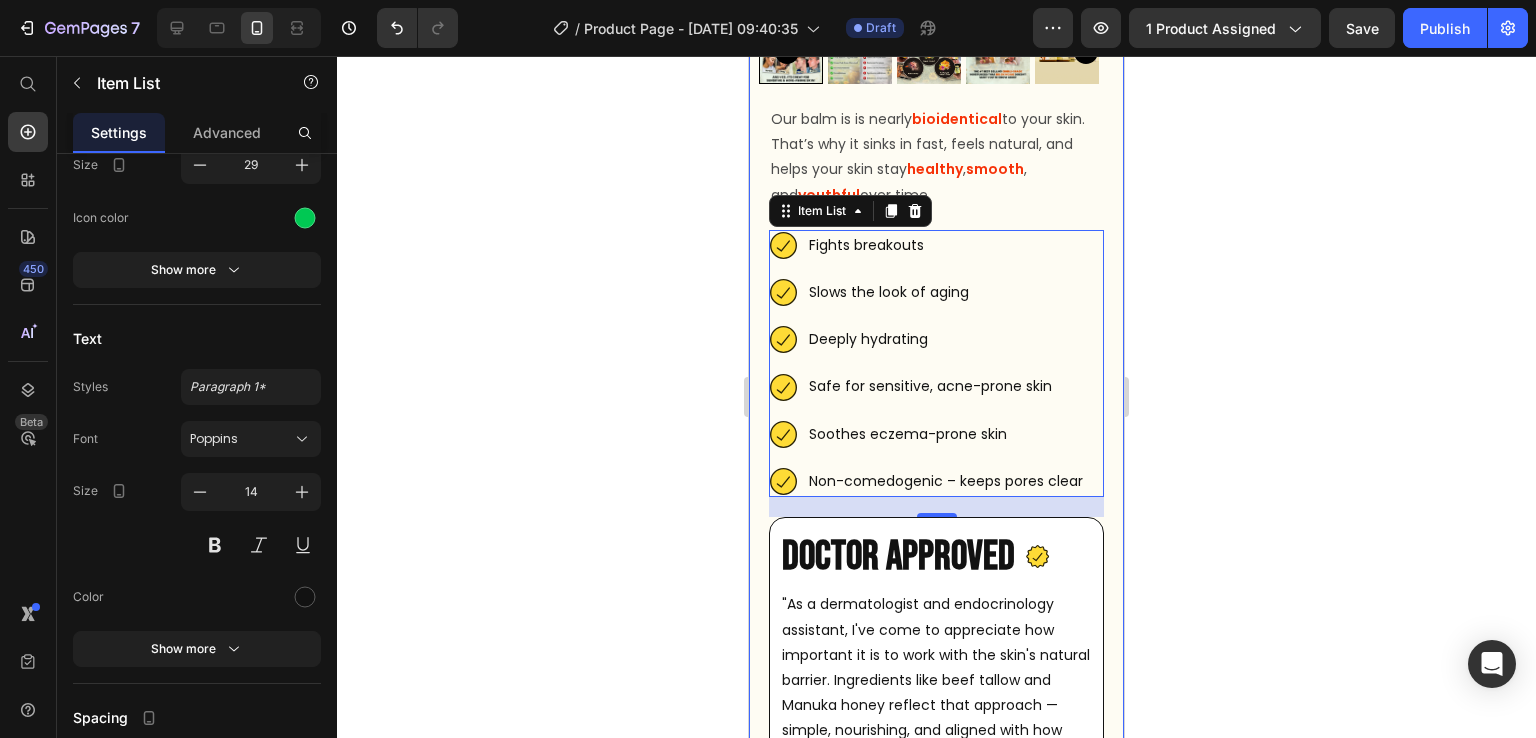 click 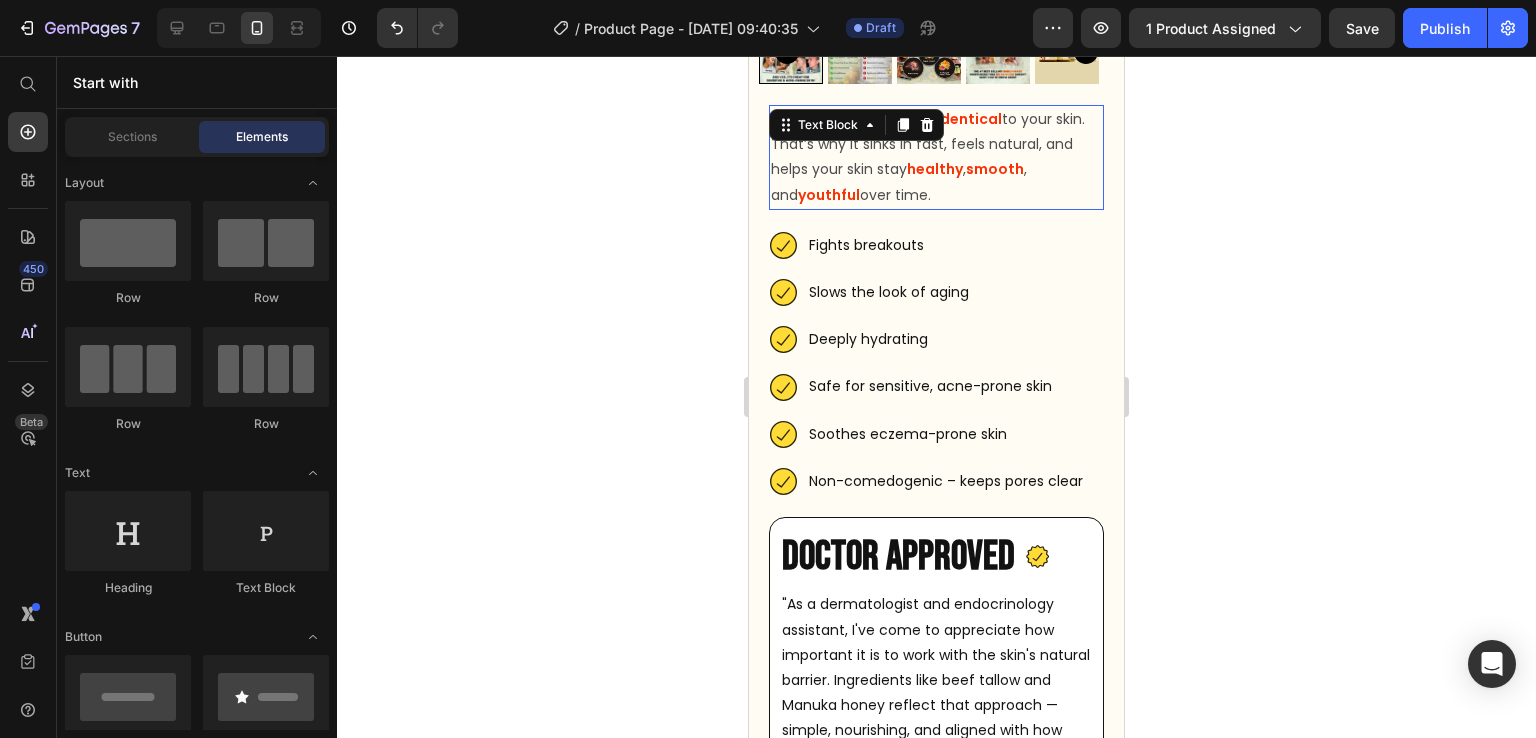 scroll, scrollTop: 0, scrollLeft: 0, axis: both 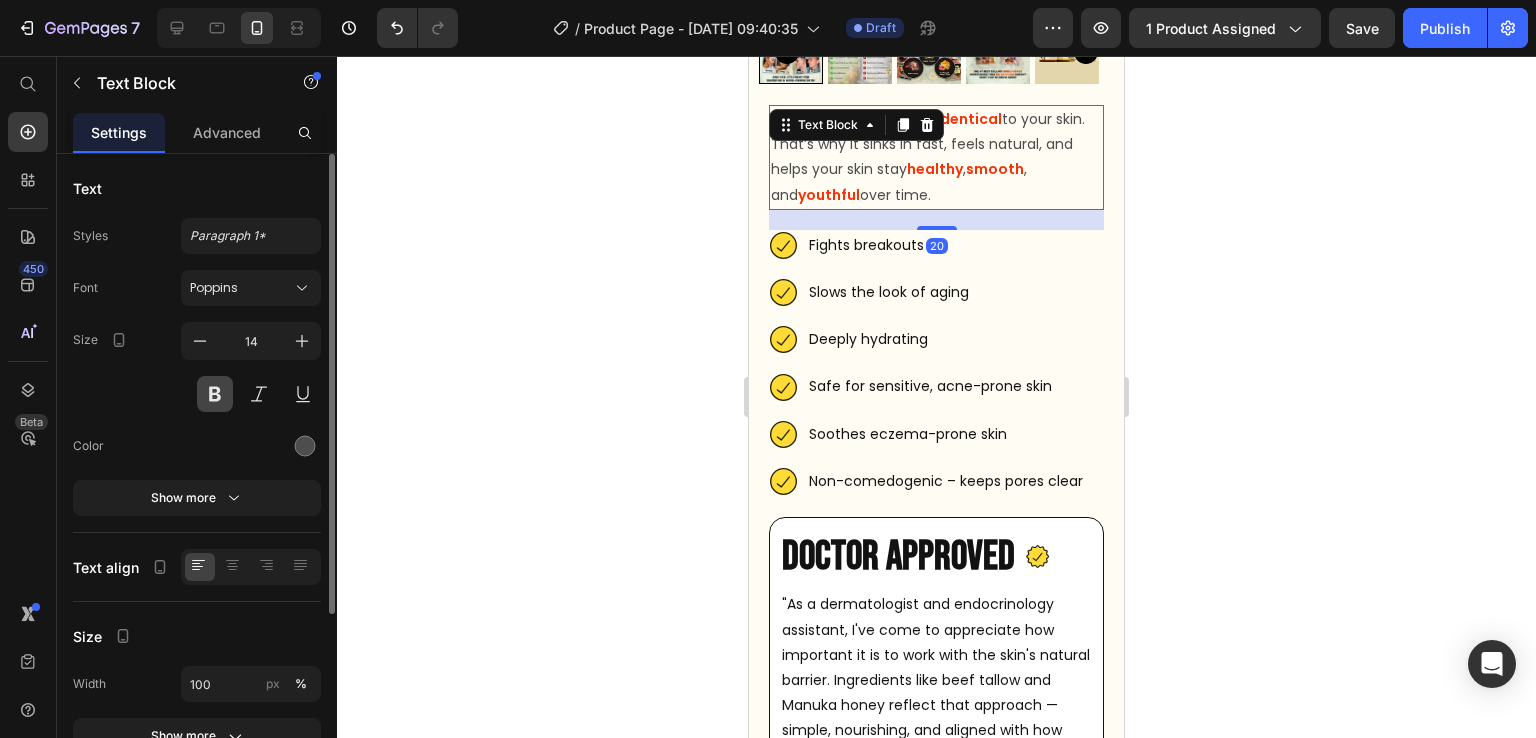 click at bounding box center (215, 394) 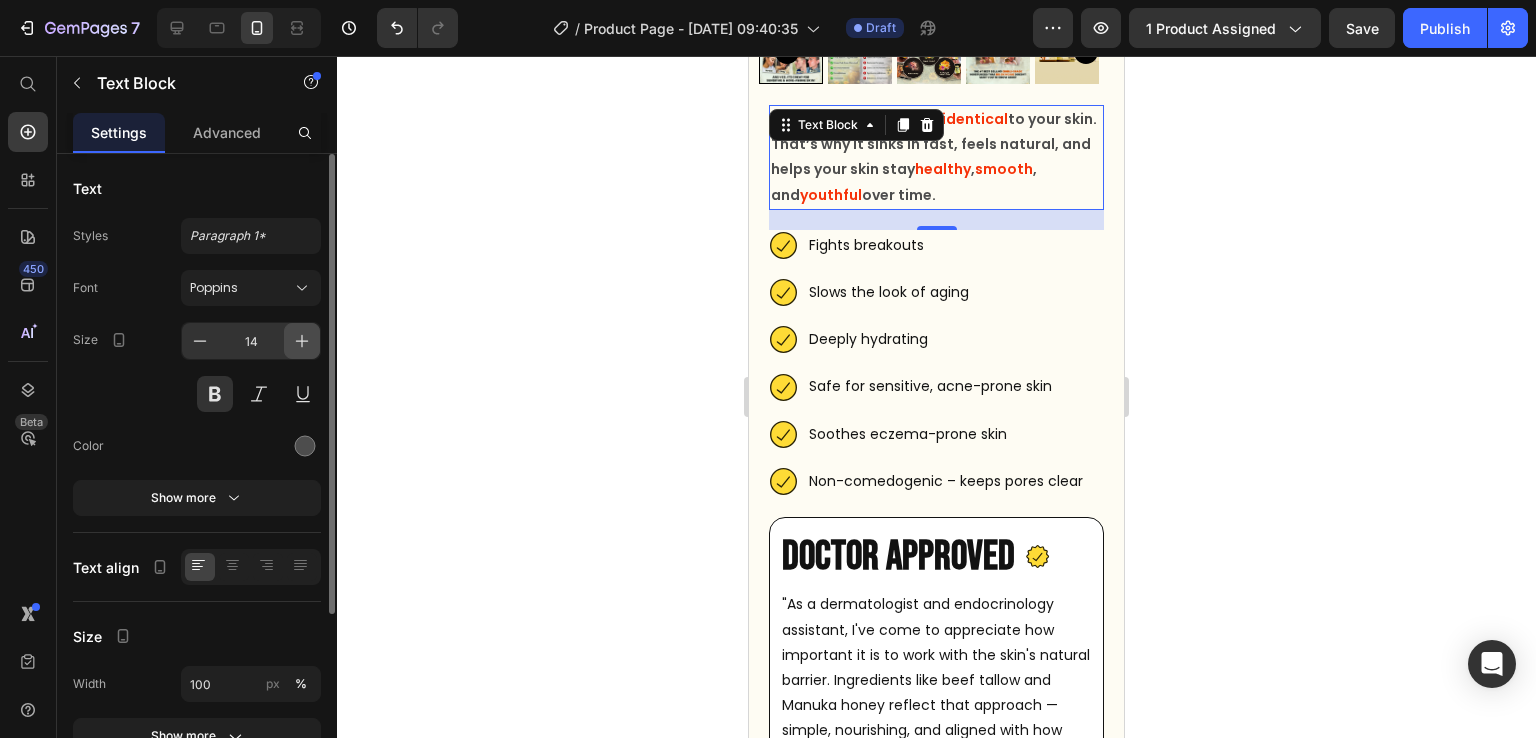 click 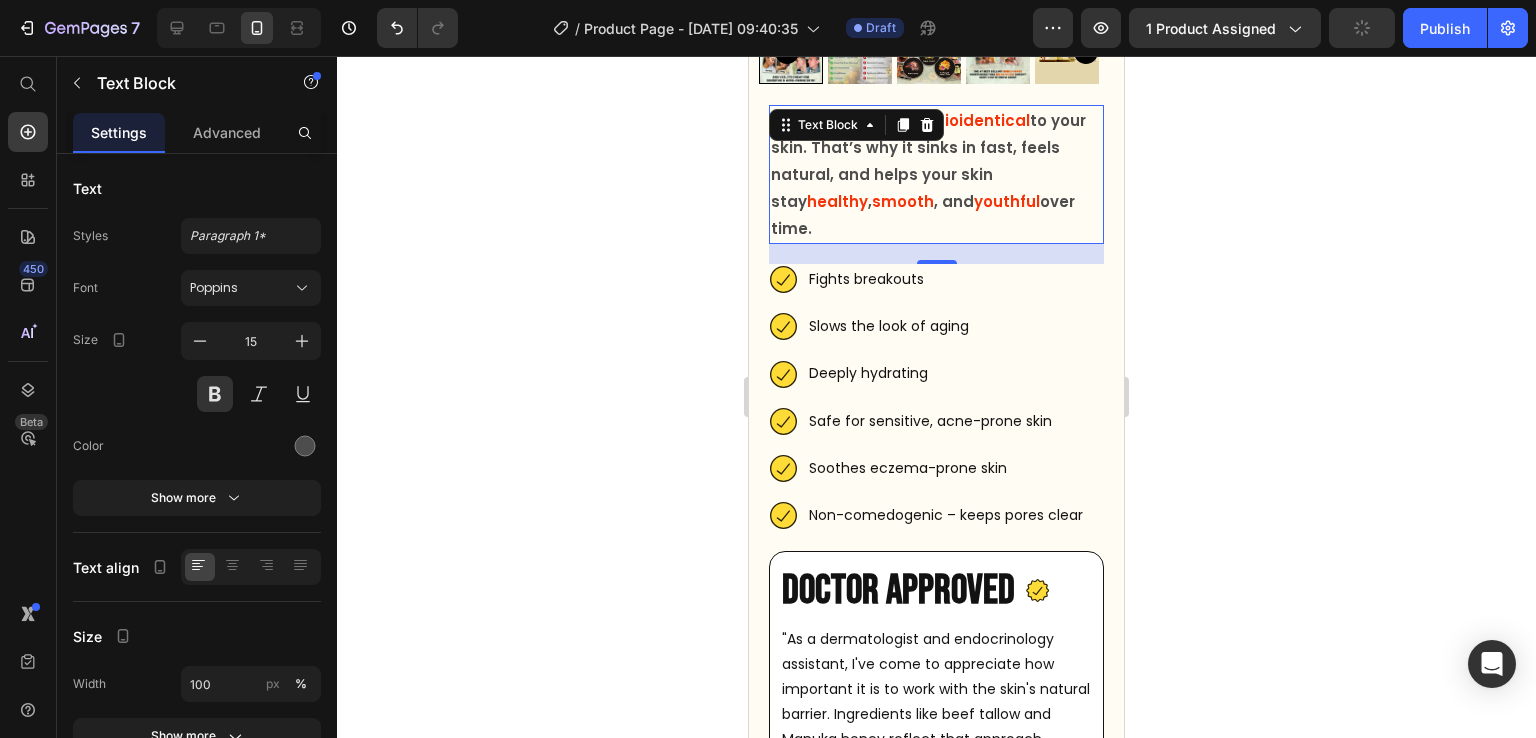click 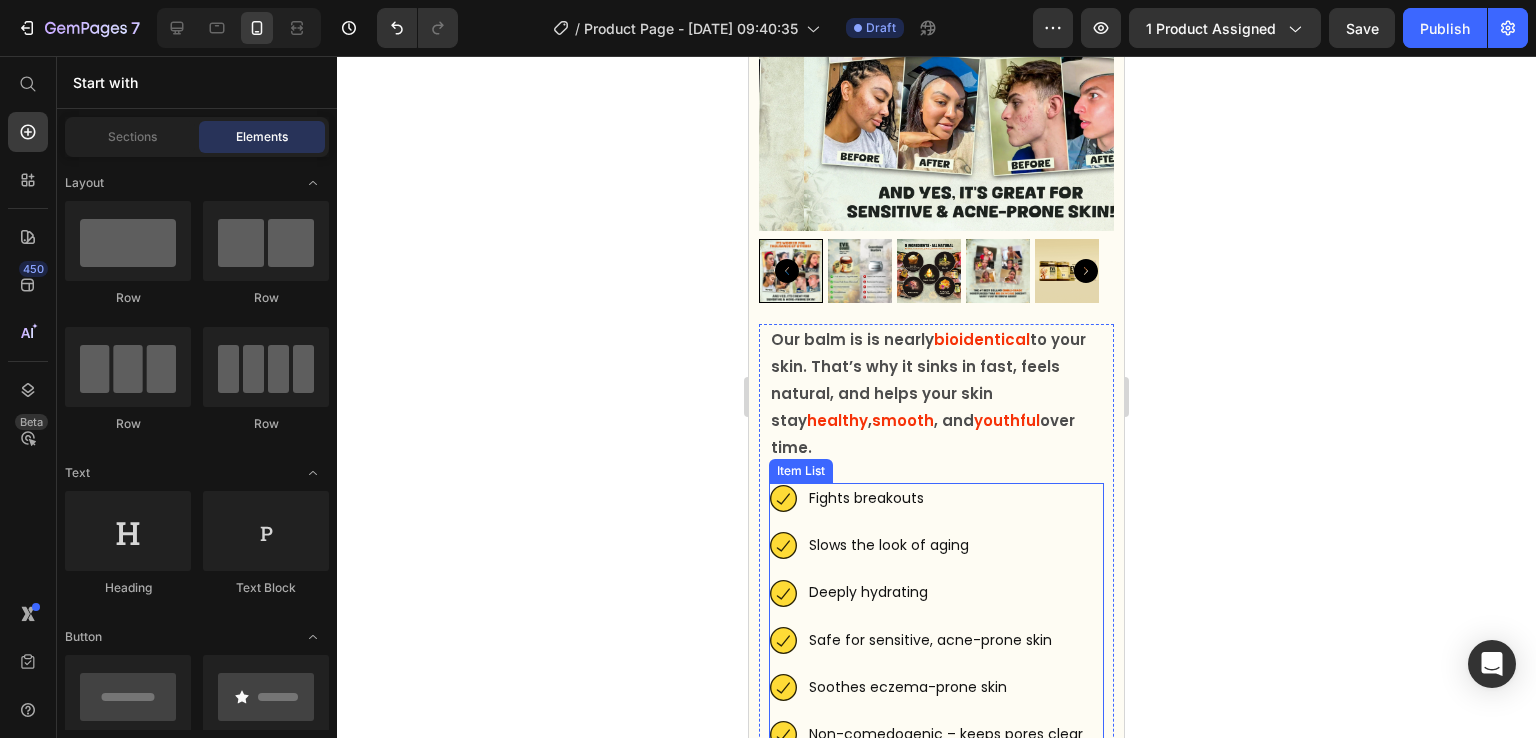 scroll, scrollTop: 383, scrollLeft: 0, axis: vertical 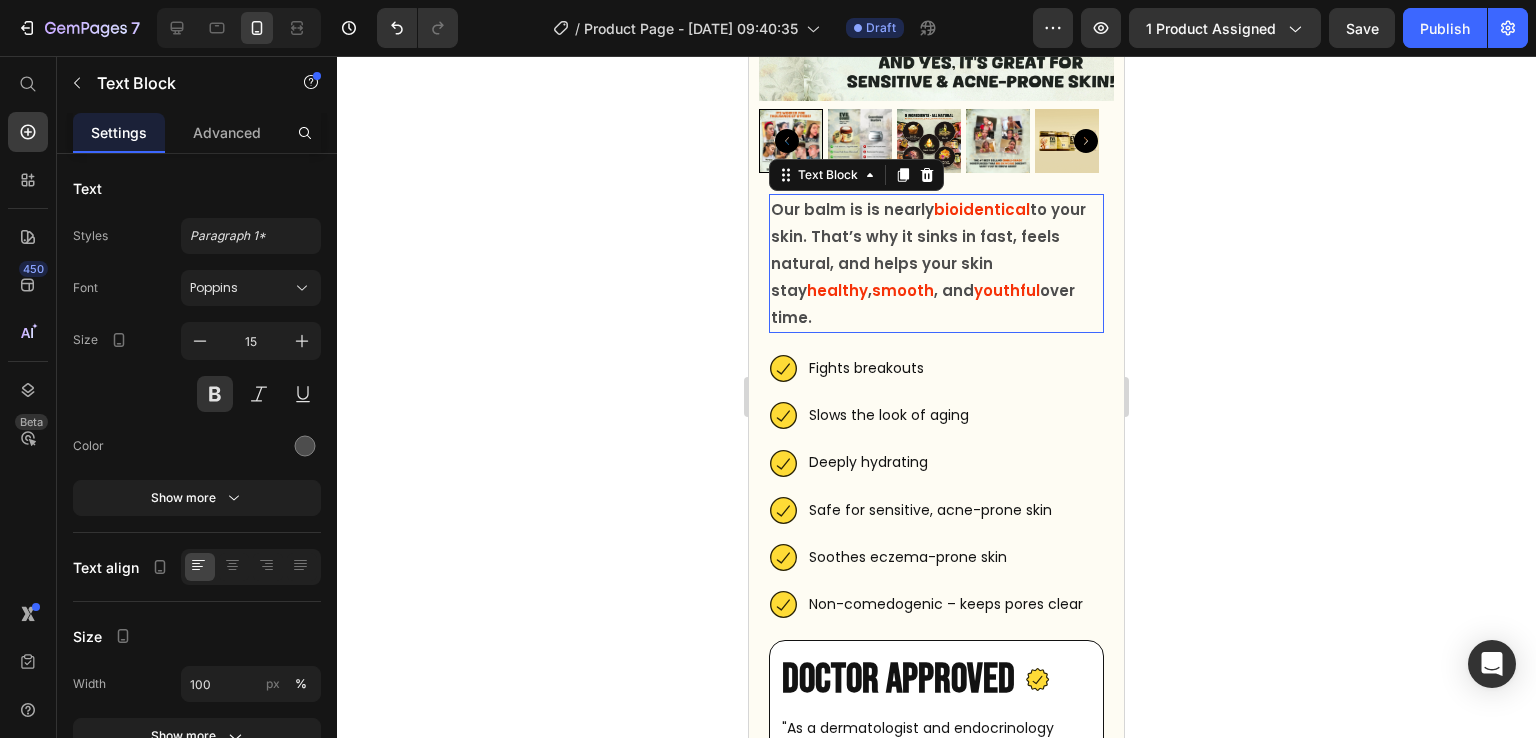 click on "Our balm is is nearly  bioidentical  to your skin. That’s why it sinks in fast, feels natural, and helps your skin stay  healthy ,  smooth , and  youthful  over time." at bounding box center [936, 263] 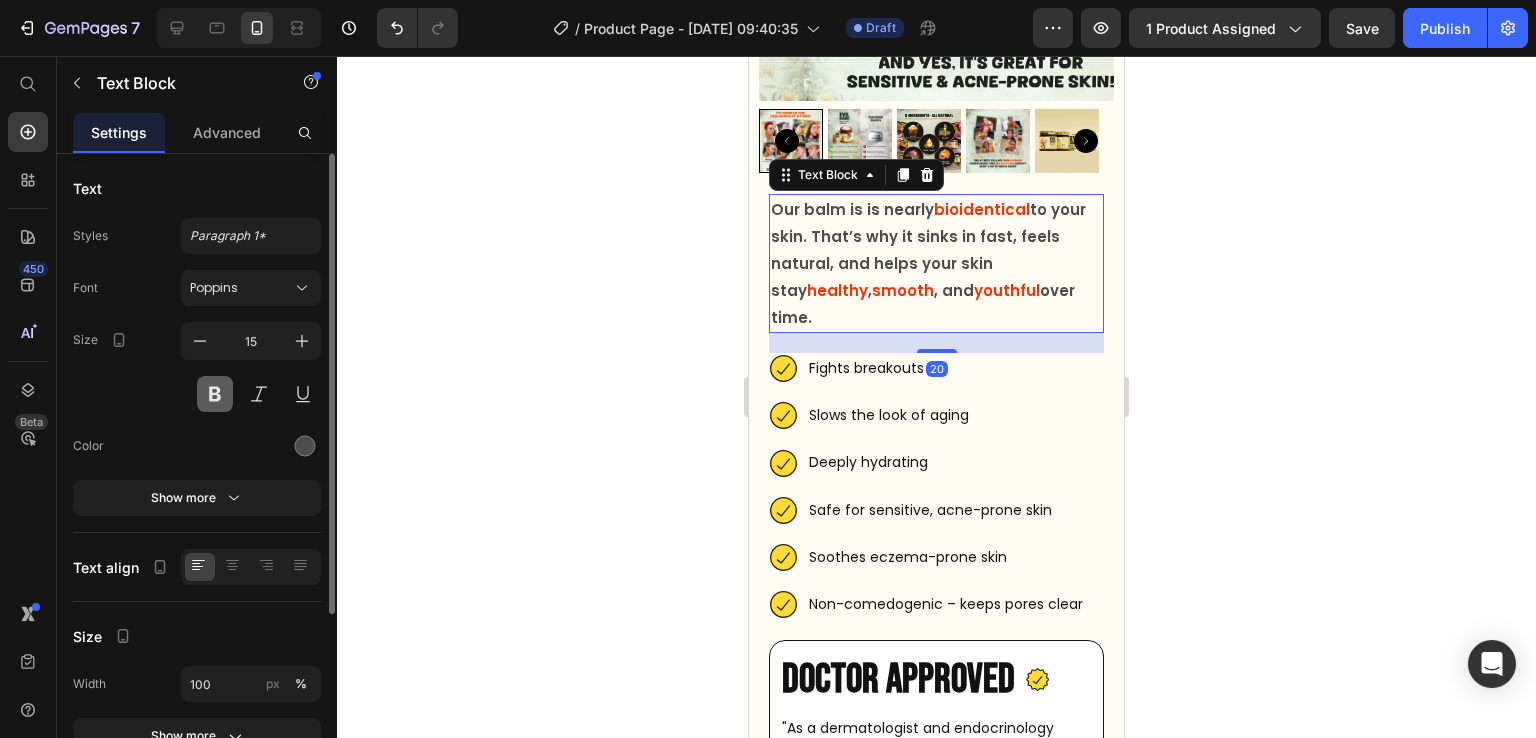 click at bounding box center [215, 394] 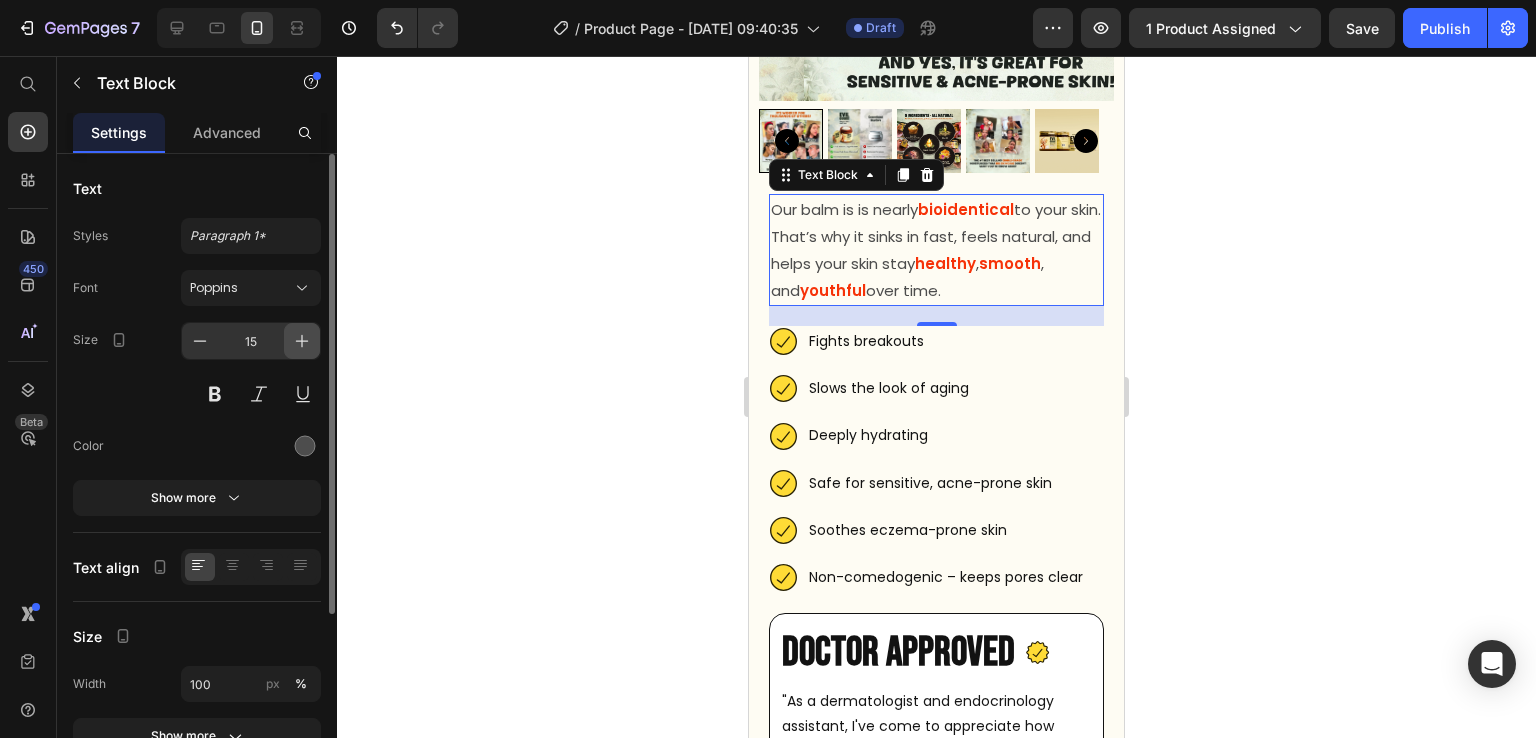 click 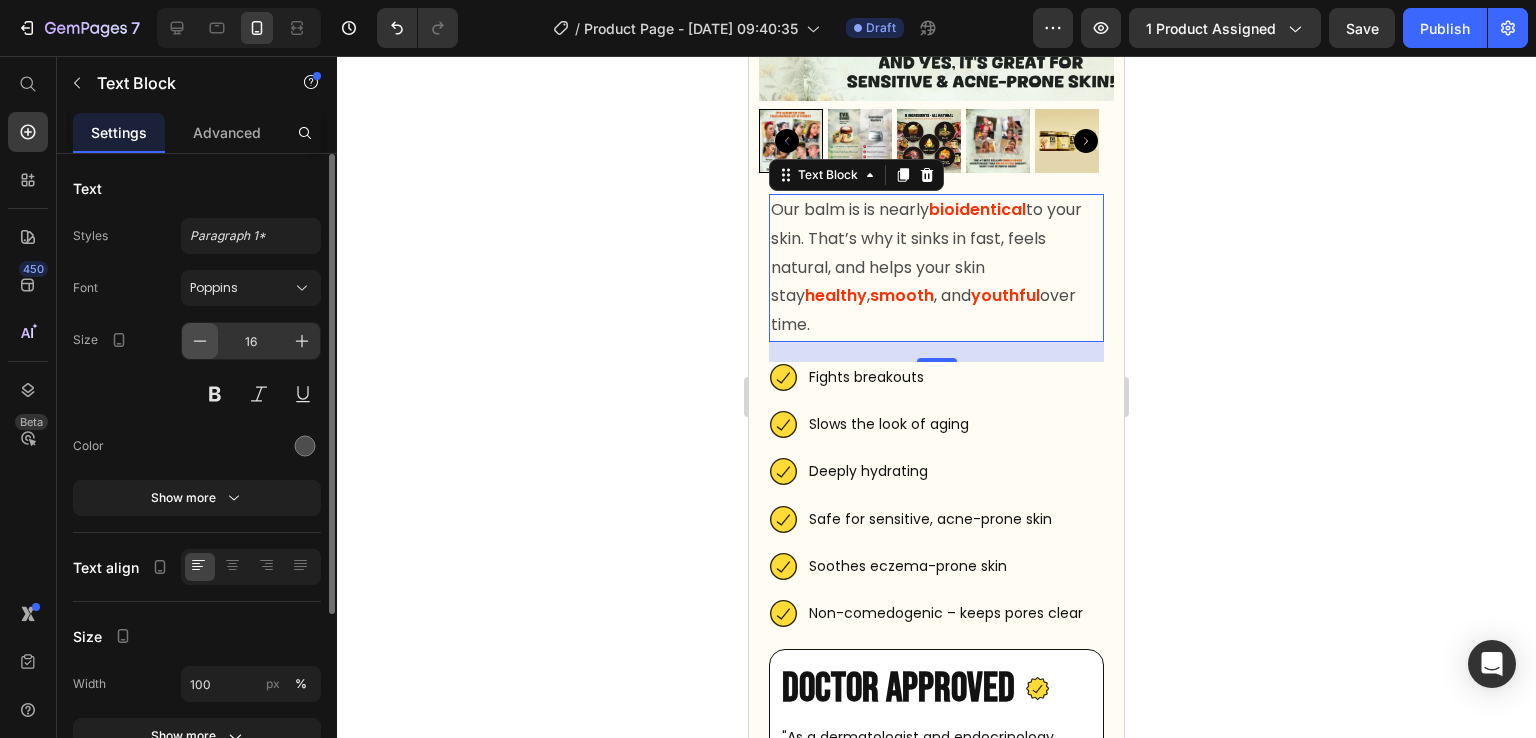 click at bounding box center [200, 341] 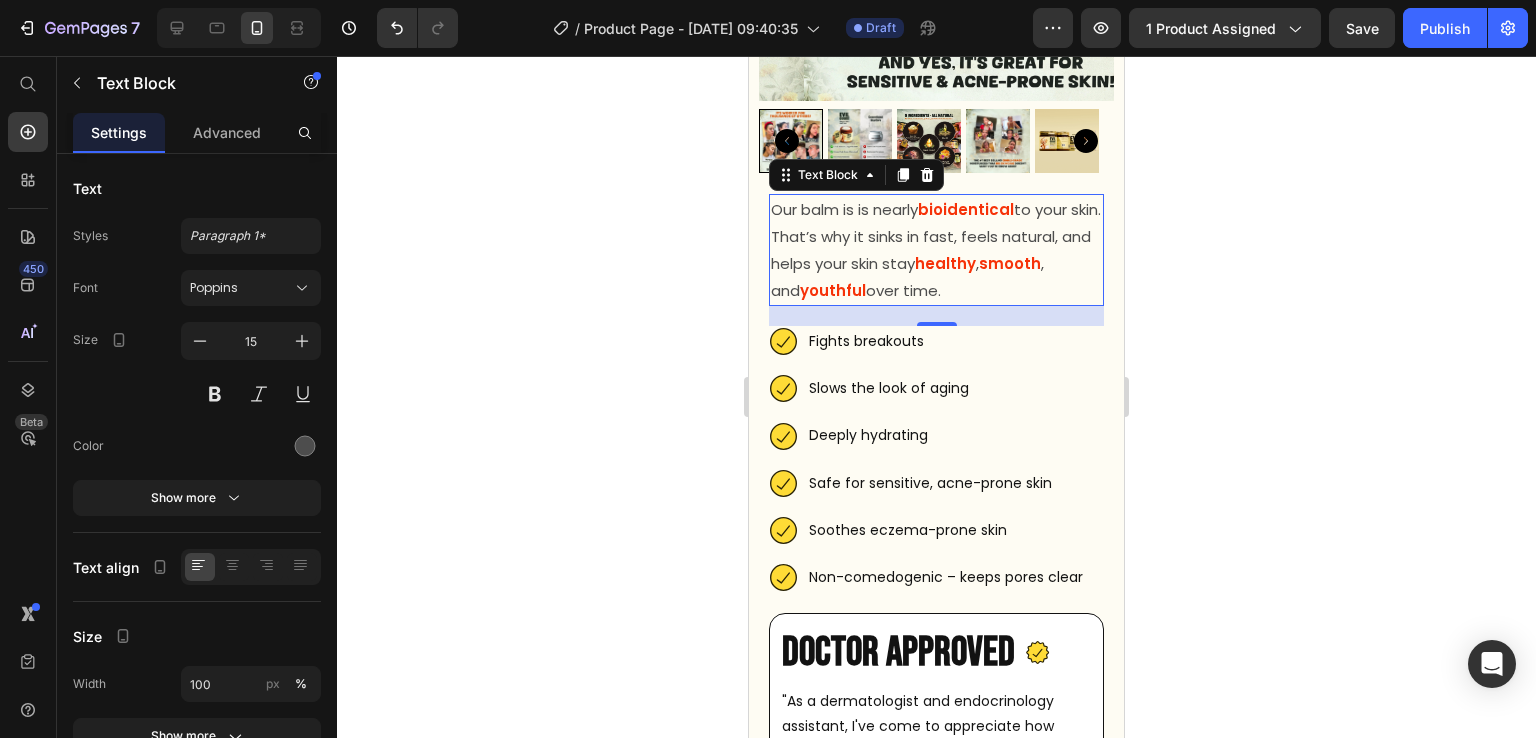 click 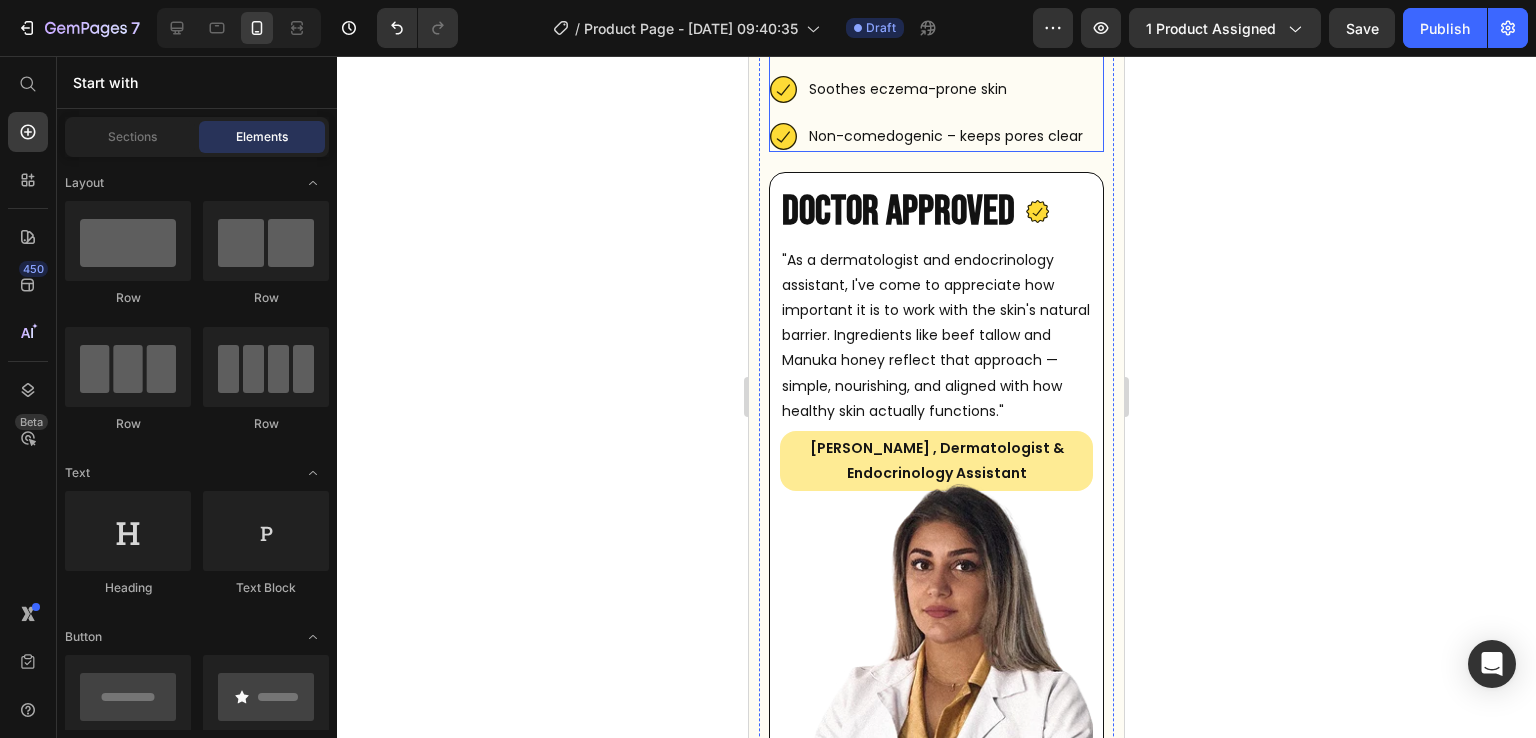 scroll, scrollTop: 827, scrollLeft: 0, axis: vertical 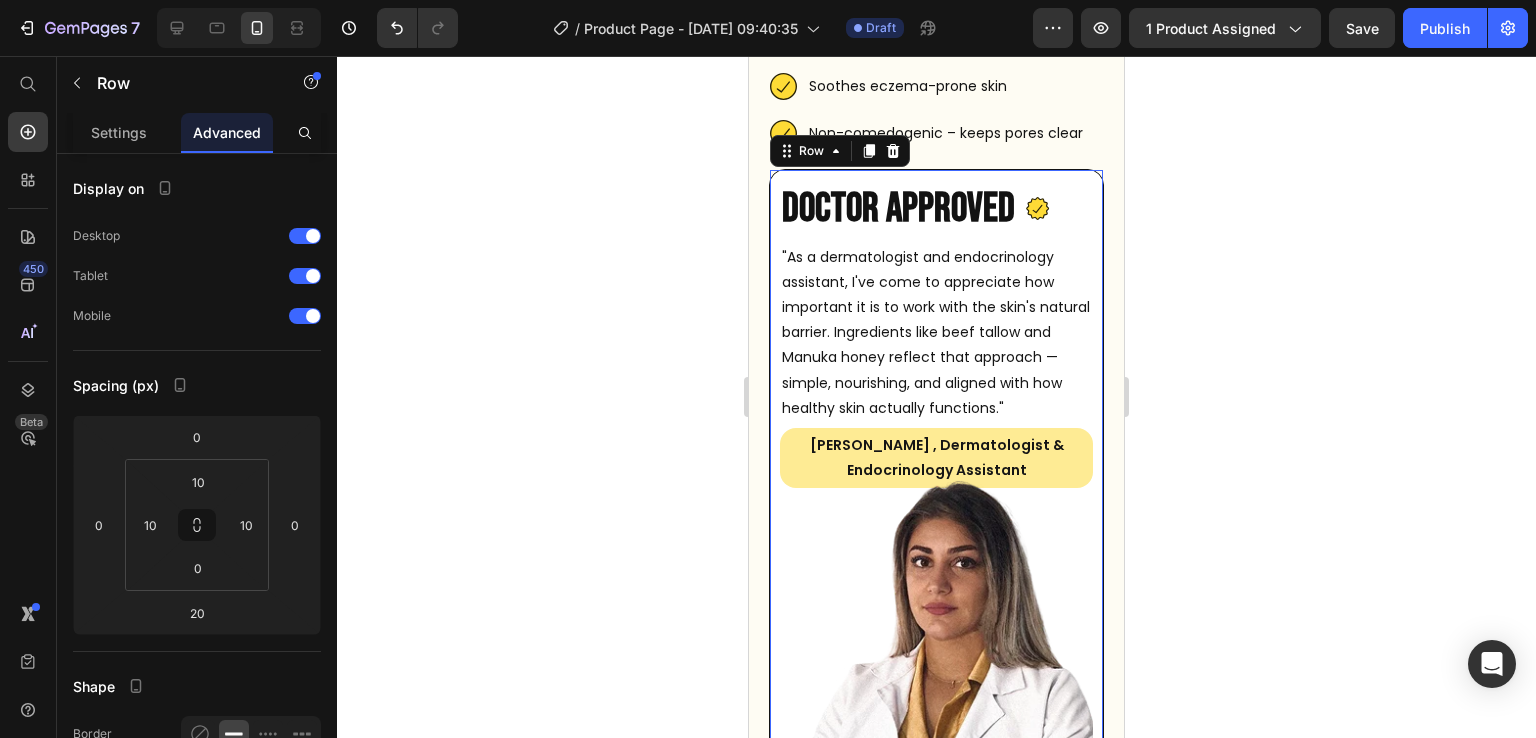 click on "Doctor Approved Heading
Icon Row "As a dermatologist and endocrinology assistant, I've come to appreciate how important it is to work with the skin's natural barrier. Ingredients like beef tallow and Manuka honey reflect that approach — simple, nourishing, and aligned with how healthy skin actually functions." Text Block Dr. Elena Dinkollari , Dermatologist & Endocrinology Assistant Text Block Row Image Row Row Row   0" at bounding box center [936, 524] 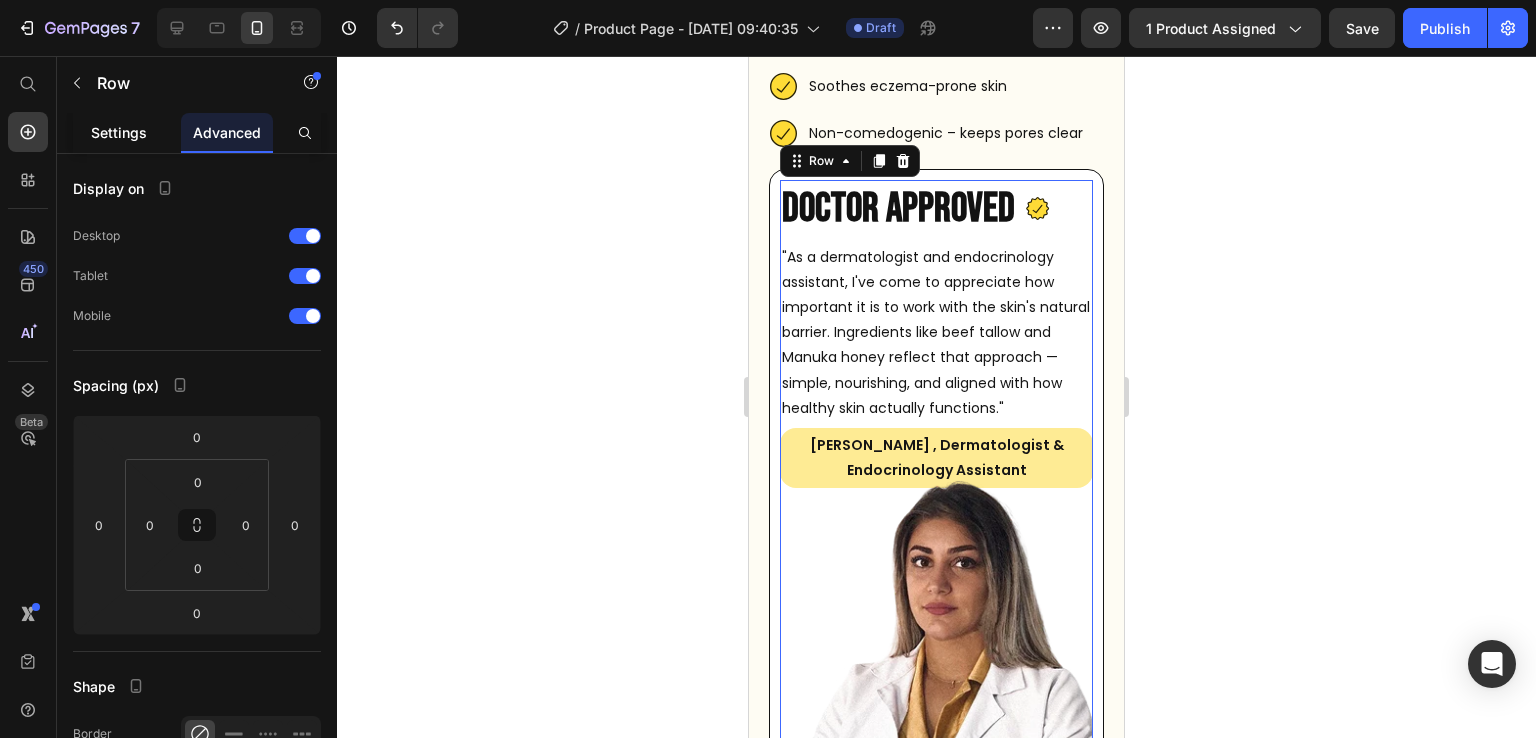 click on "Settings" at bounding box center [119, 132] 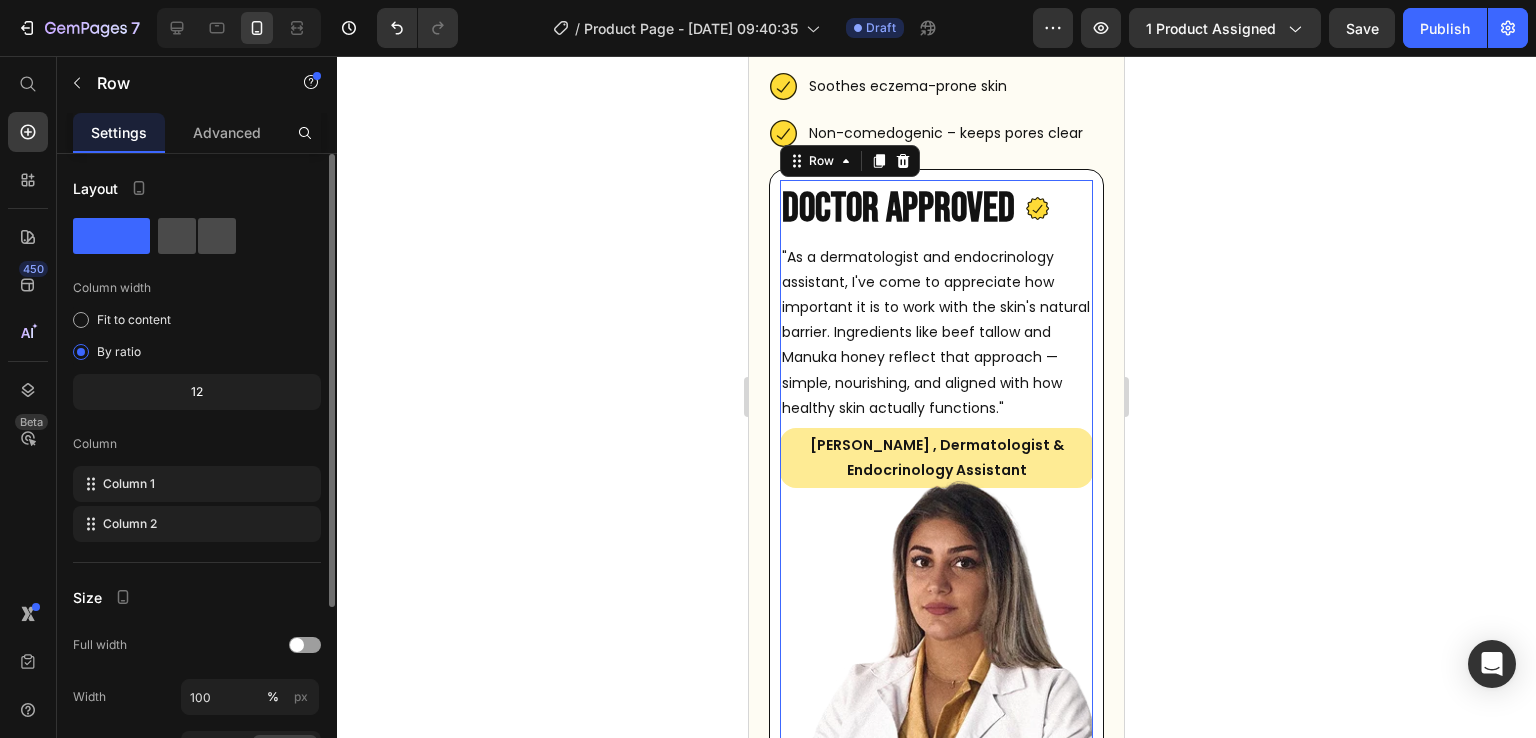 click 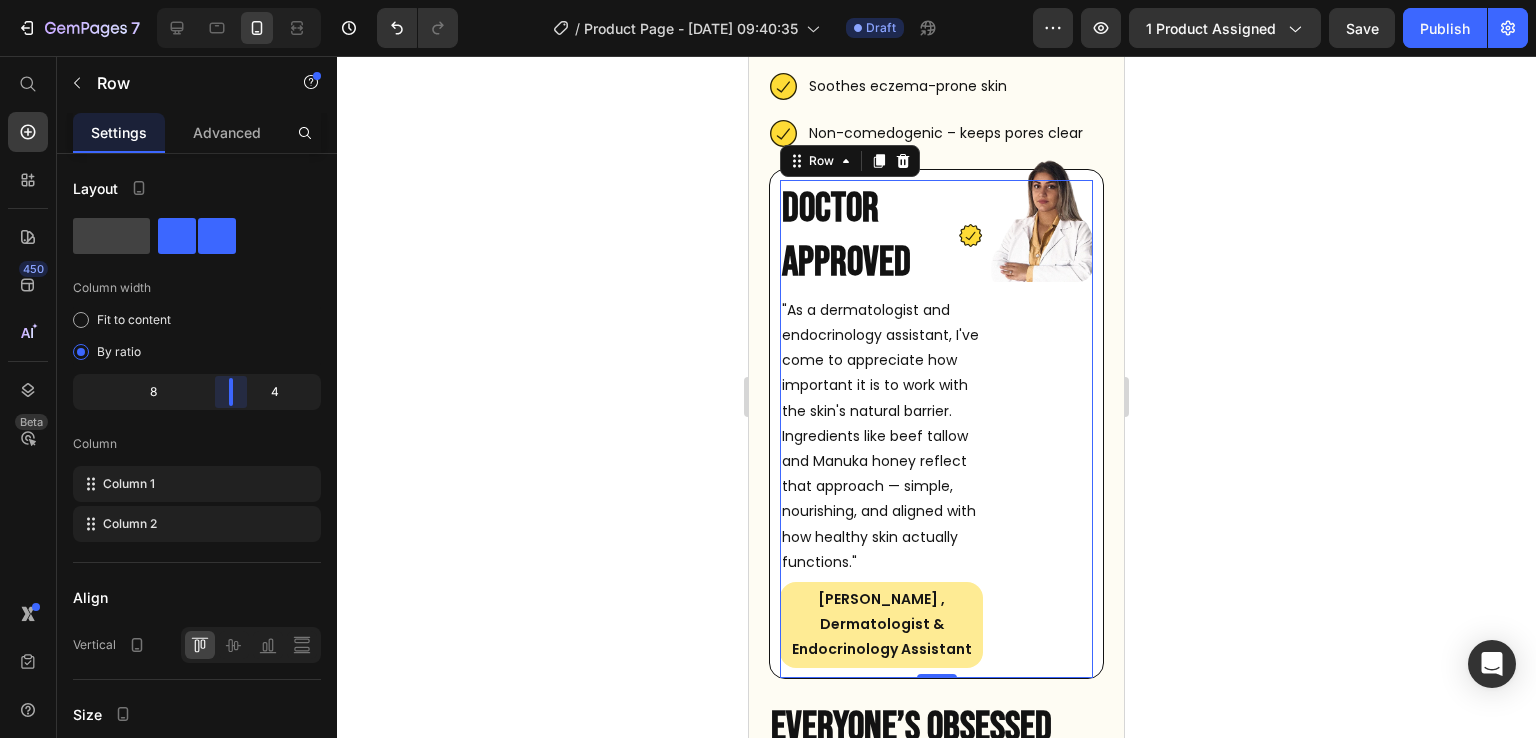 drag, startPoint x: 198, startPoint y: 397, endPoint x: 248, endPoint y: 372, distance: 55.9017 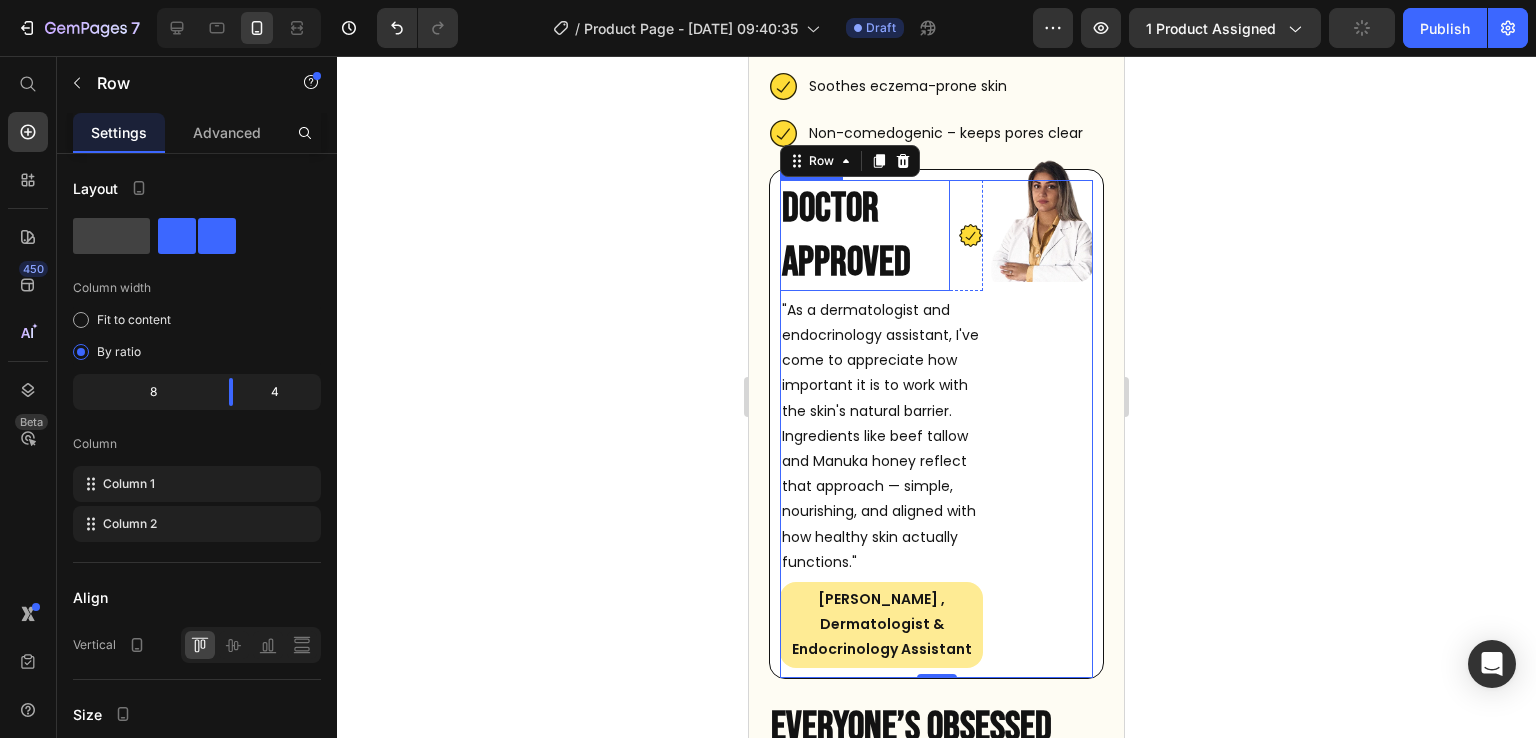 click on "Doctor Approved" at bounding box center (846, 235) 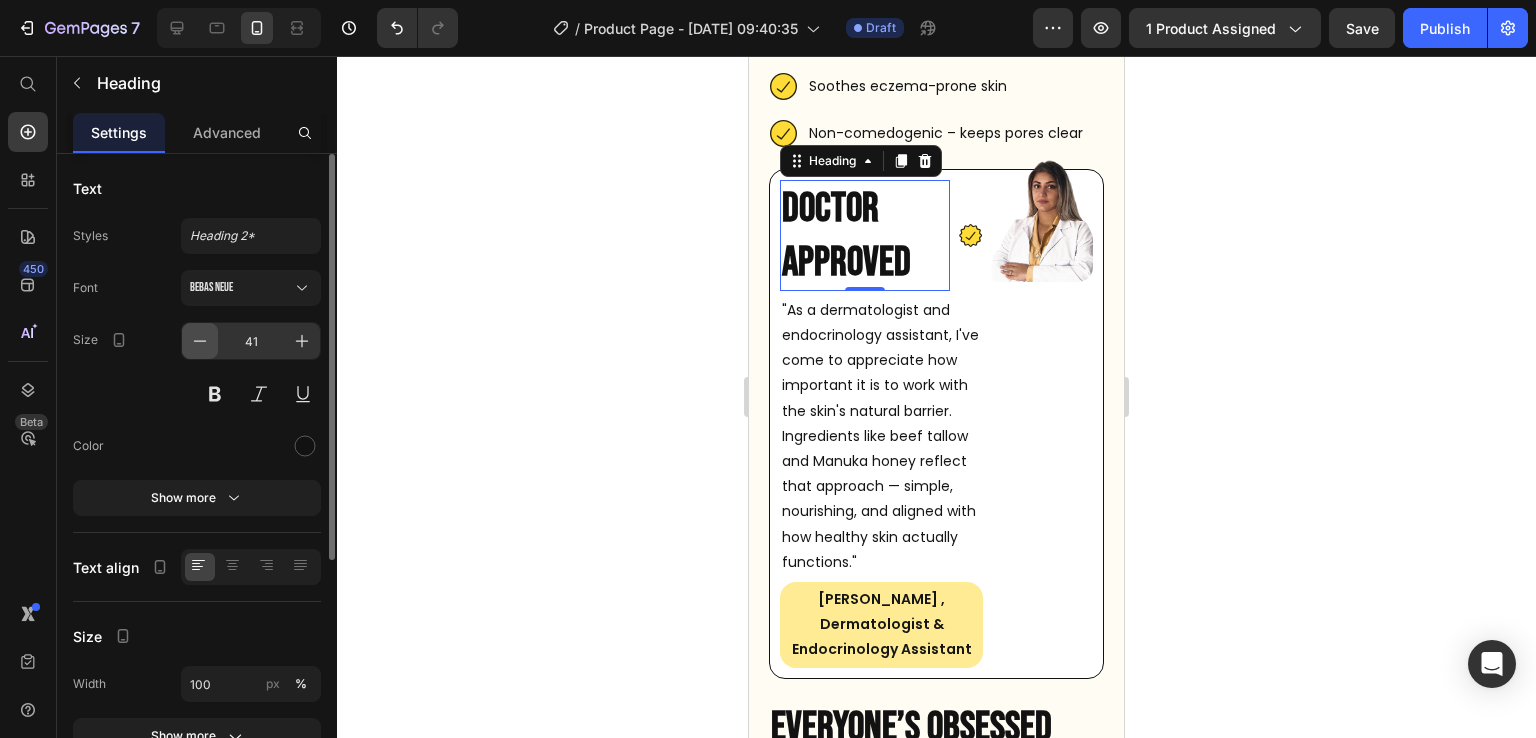 click at bounding box center (200, 341) 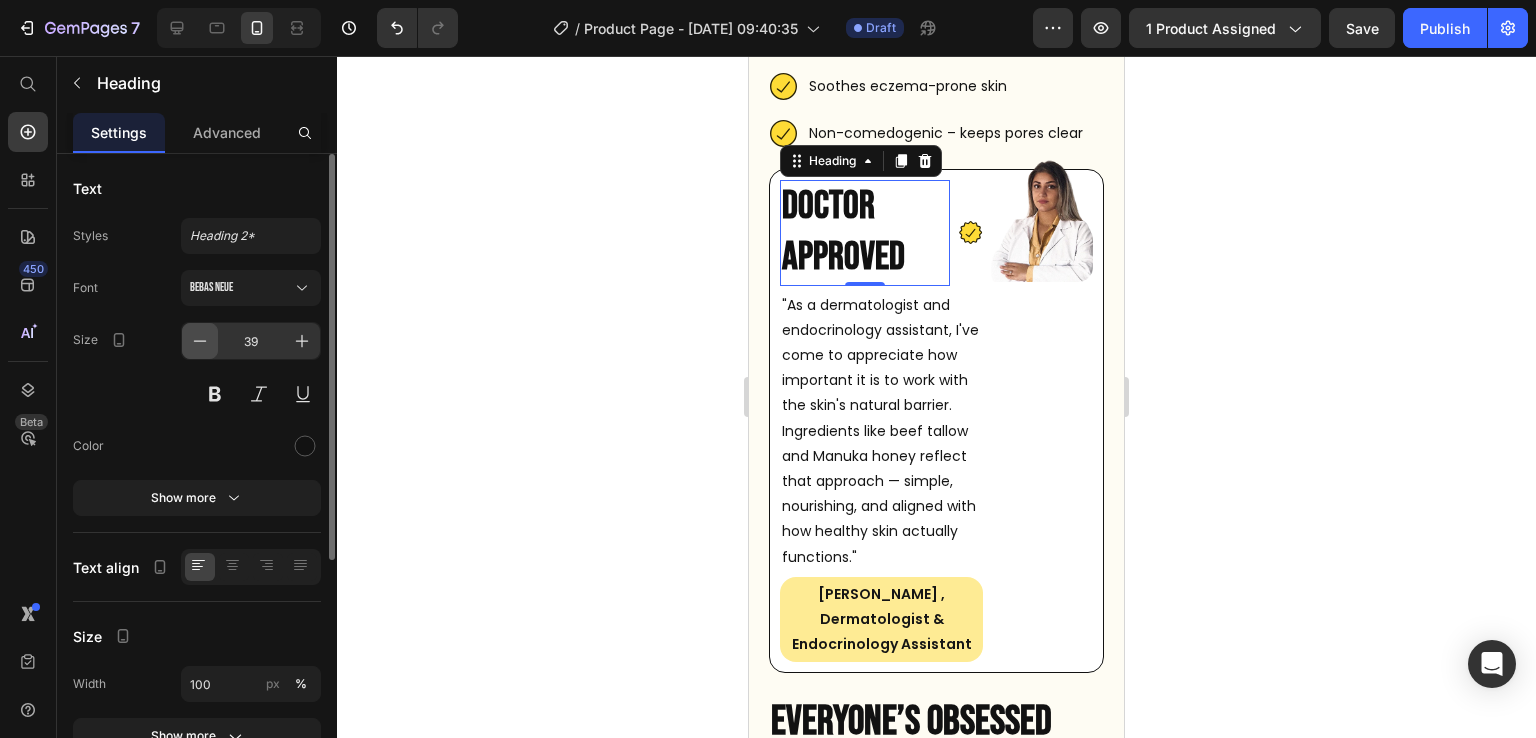 click at bounding box center [200, 341] 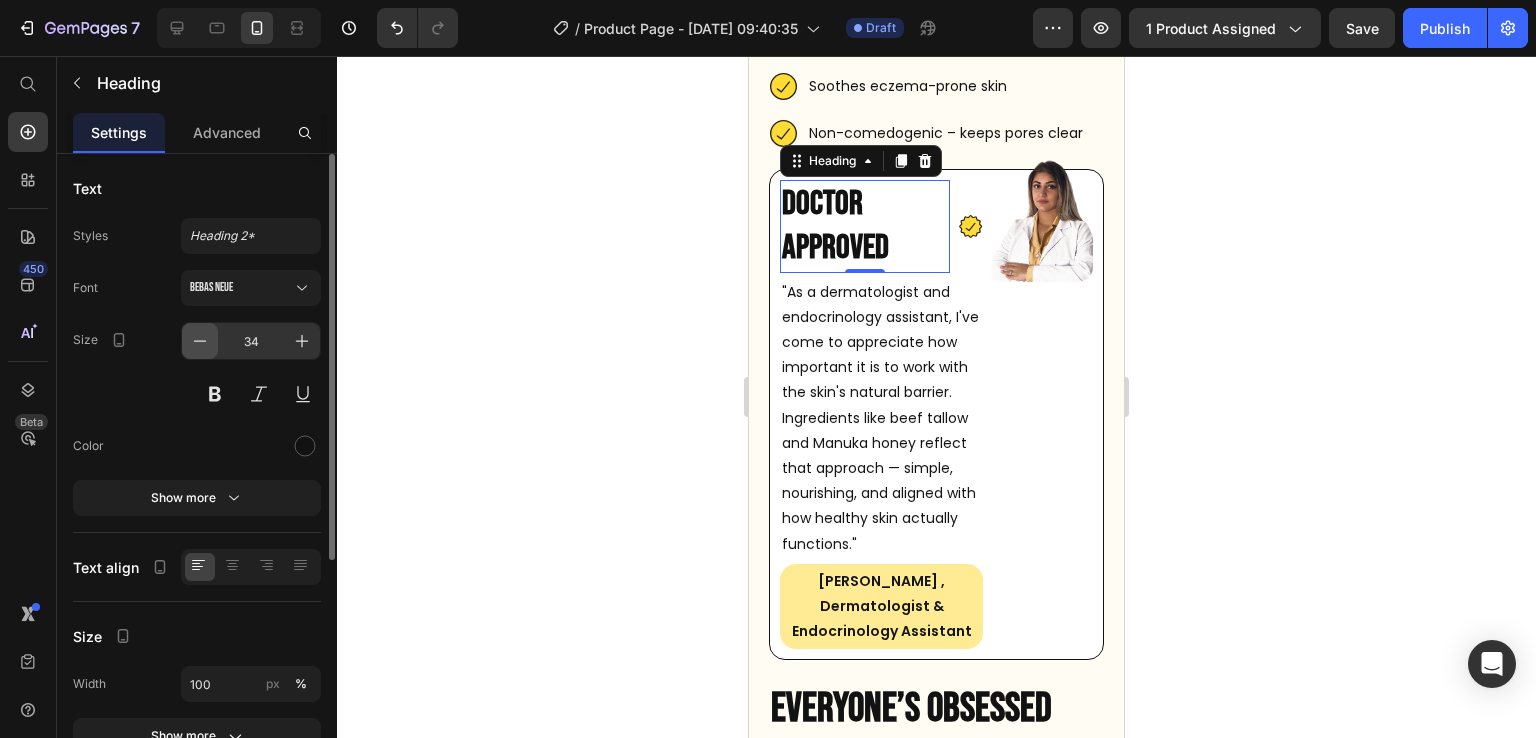 click at bounding box center [200, 341] 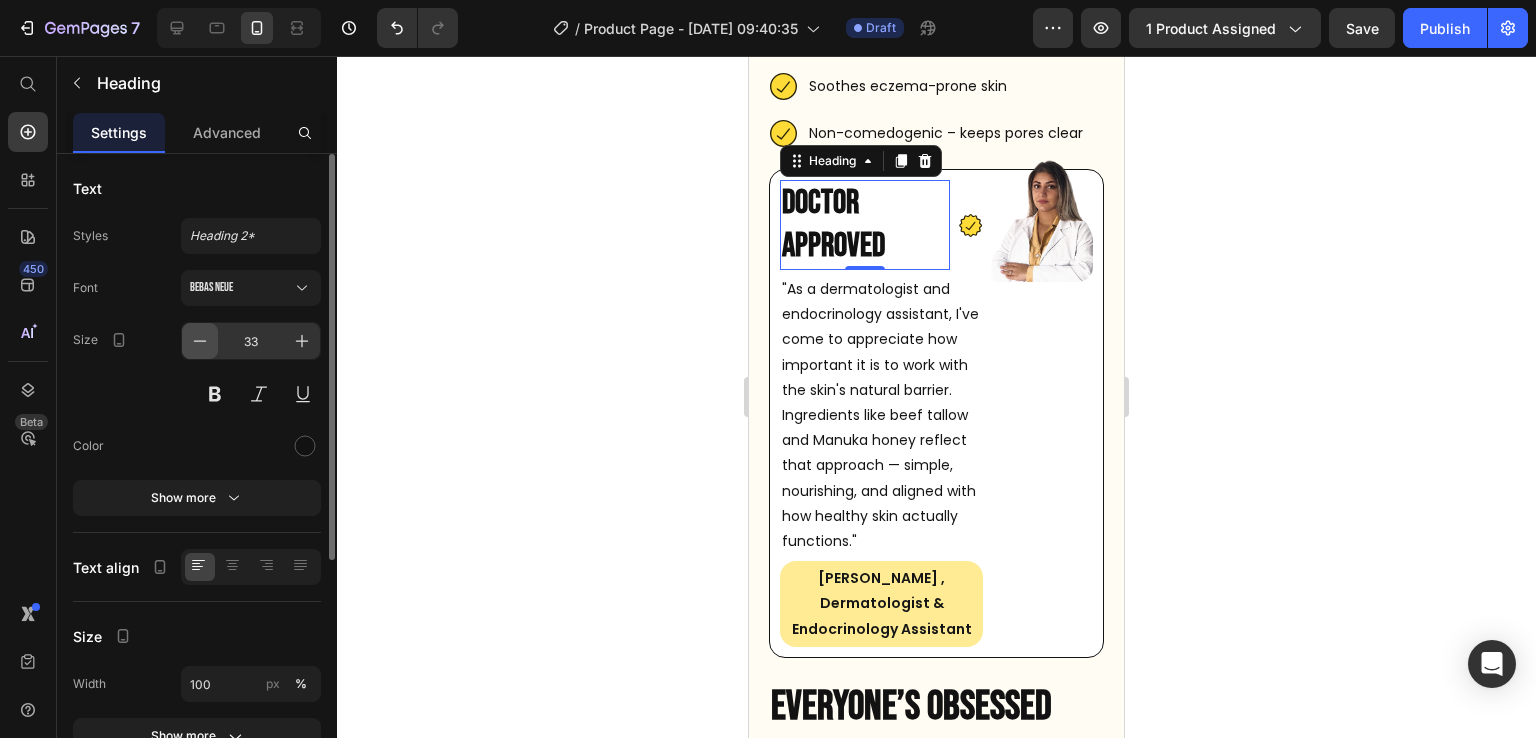 click at bounding box center [200, 341] 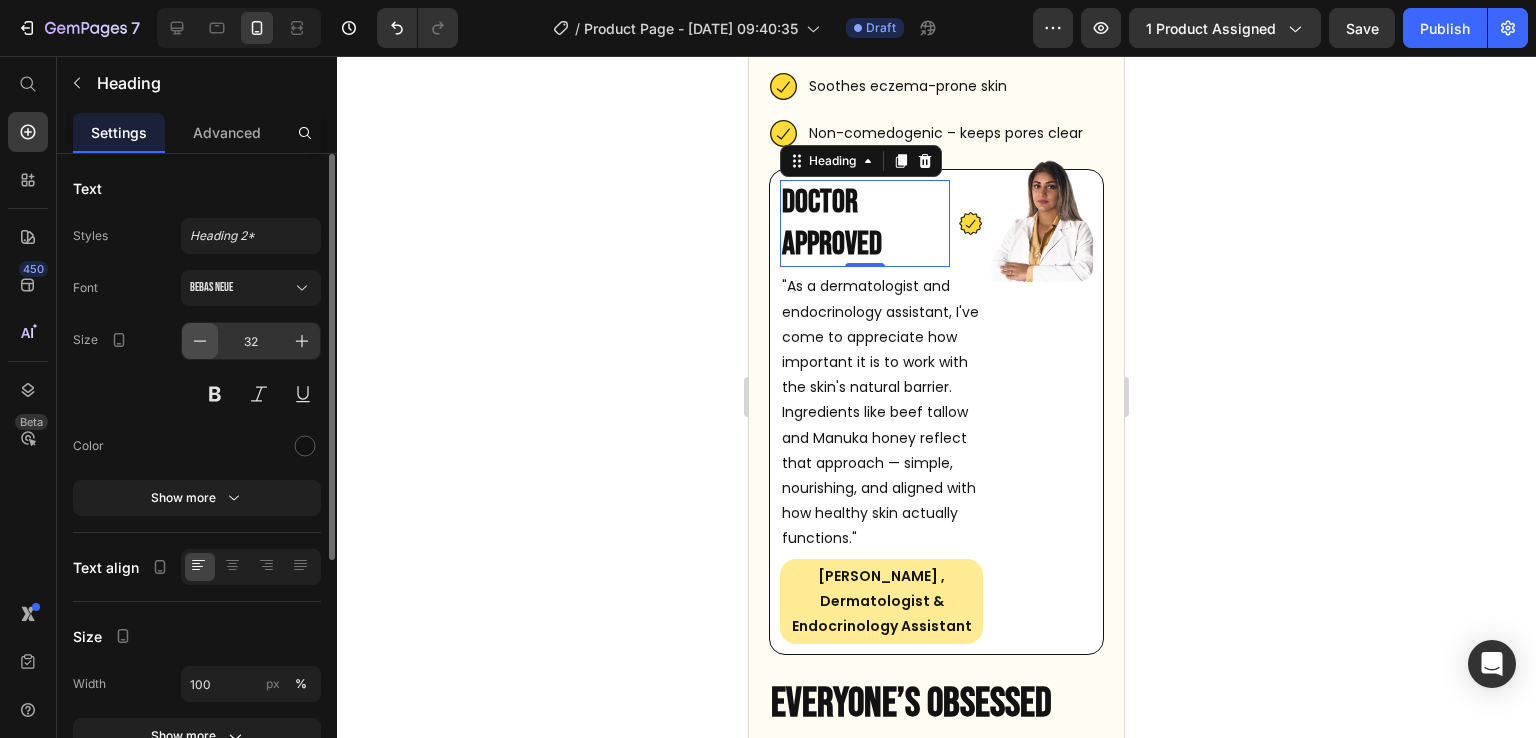 click at bounding box center (200, 341) 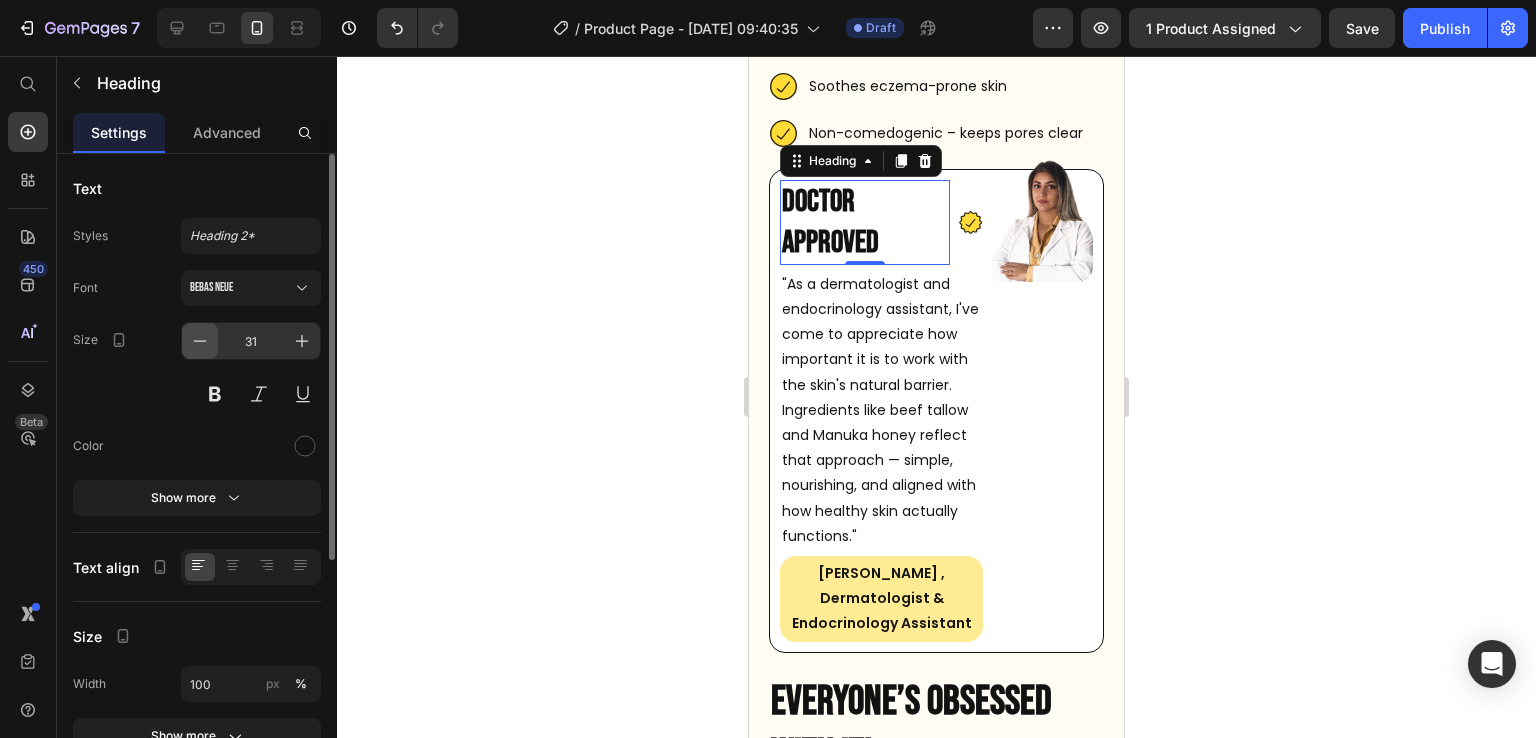 click at bounding box center (200, 341) 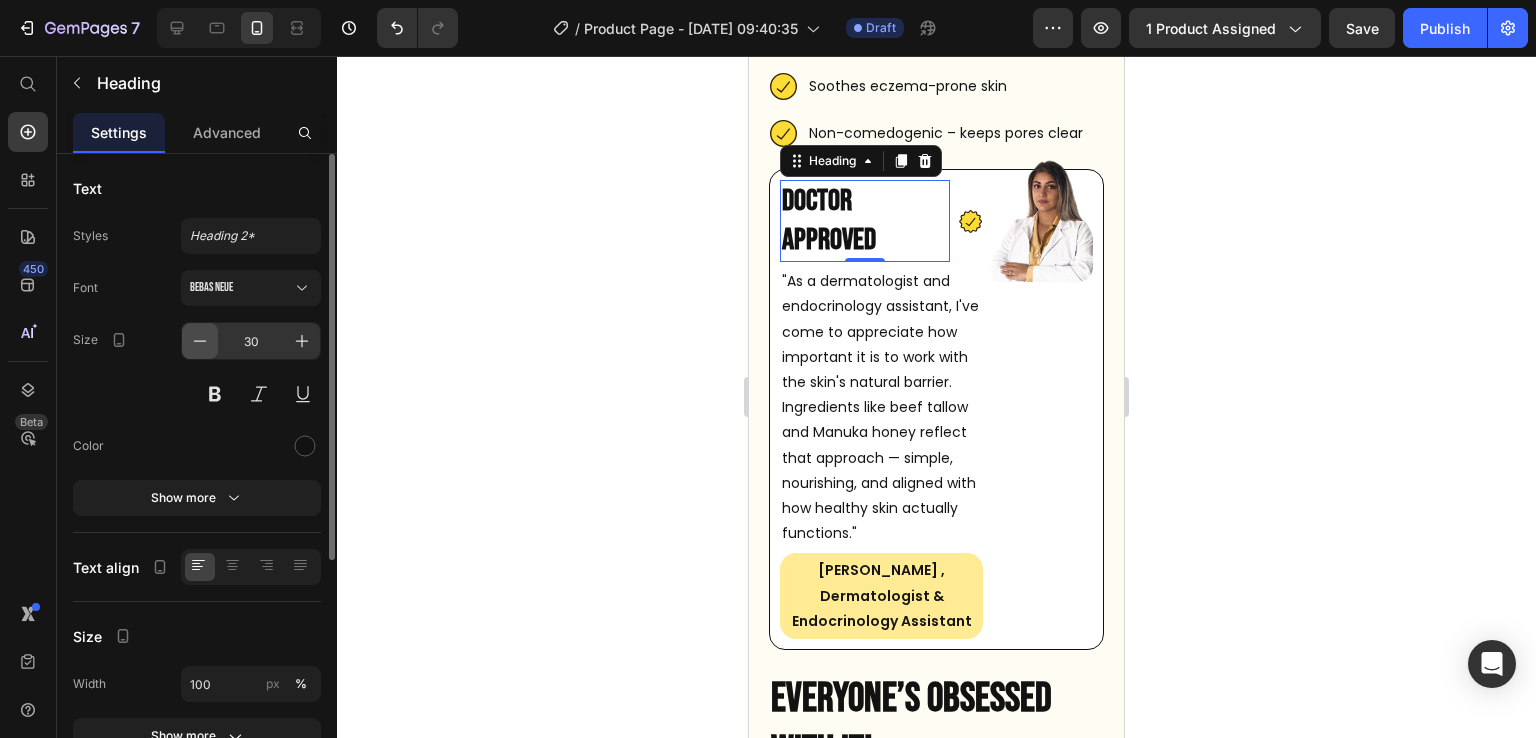 click at bounding box center [200, 341] 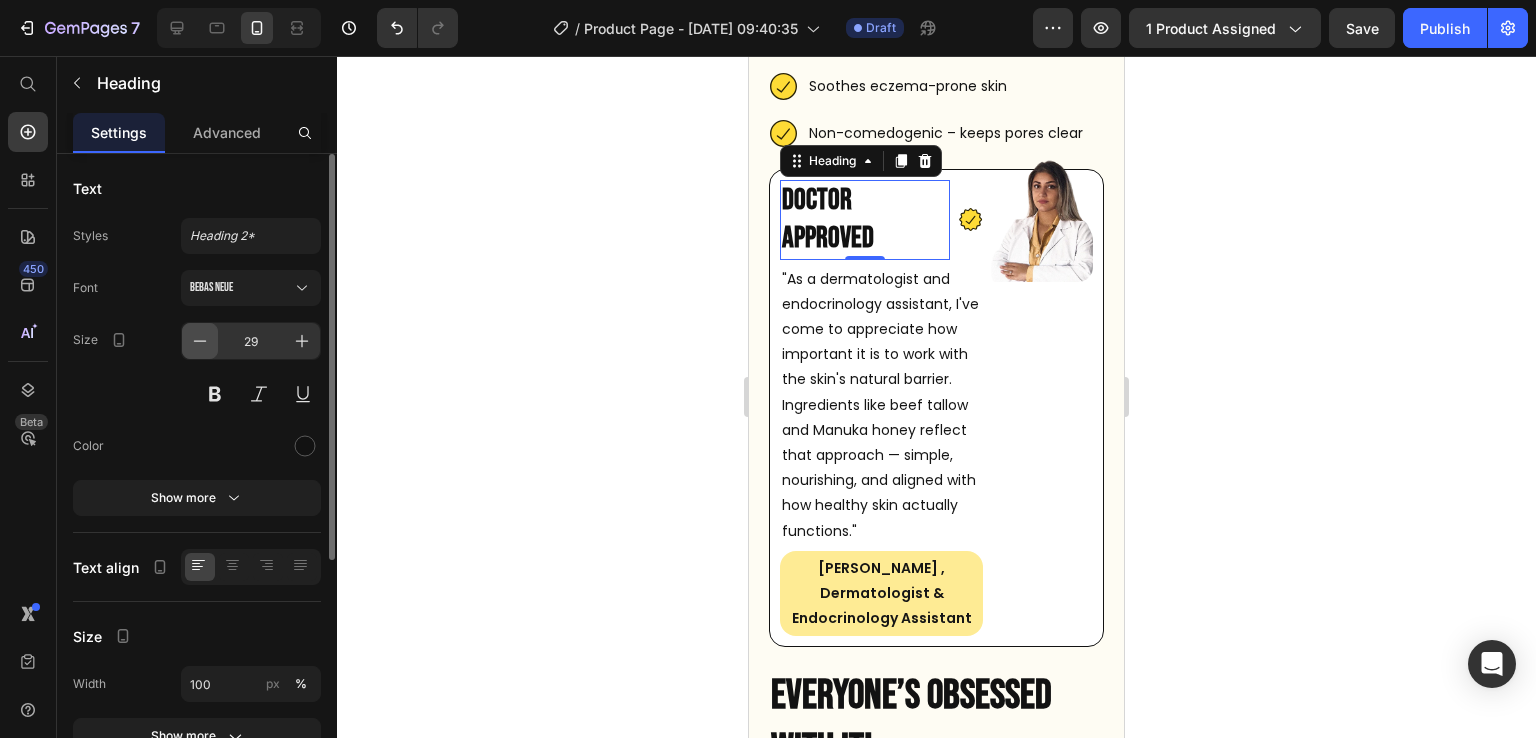 click at bounding box center [200, 341] 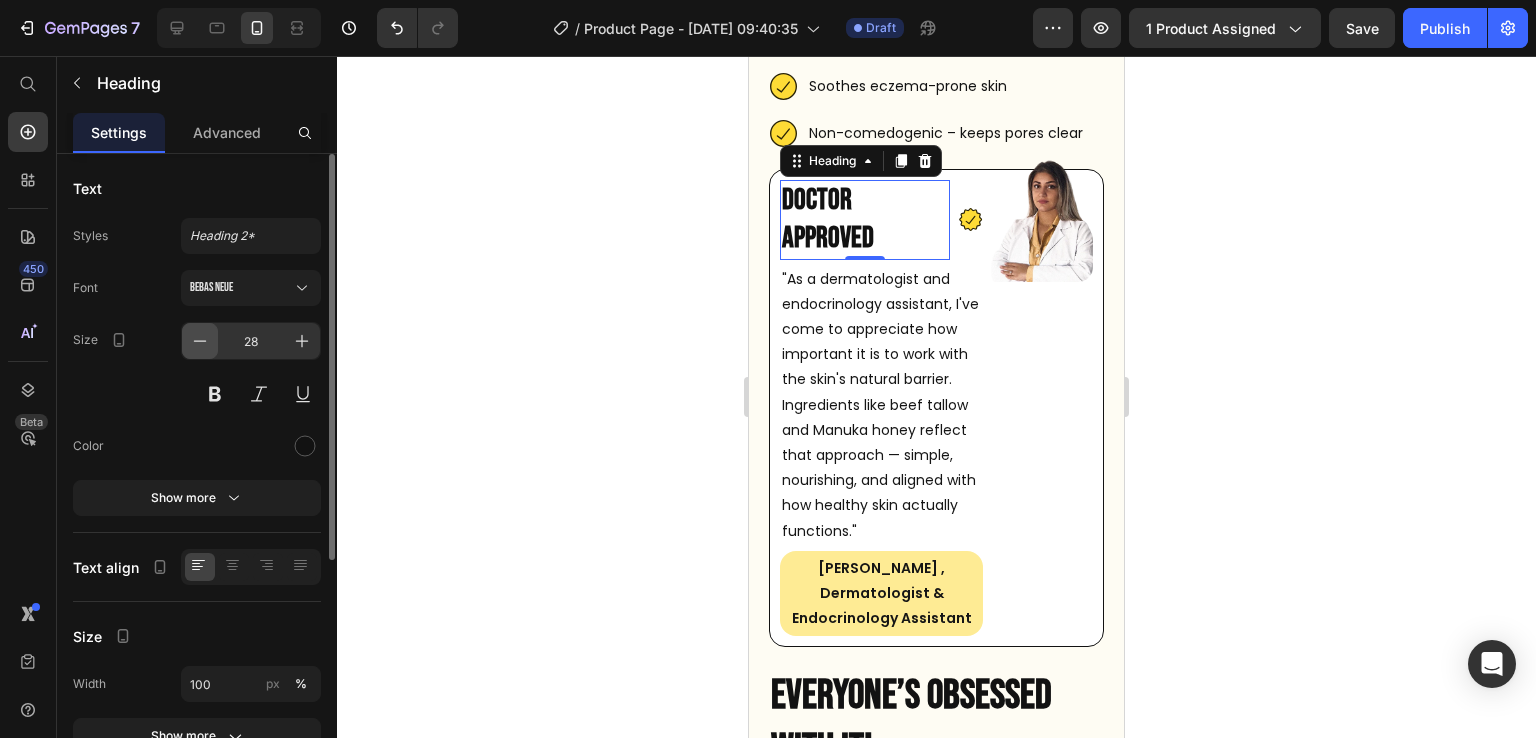 click at bounding box center (200, 341) 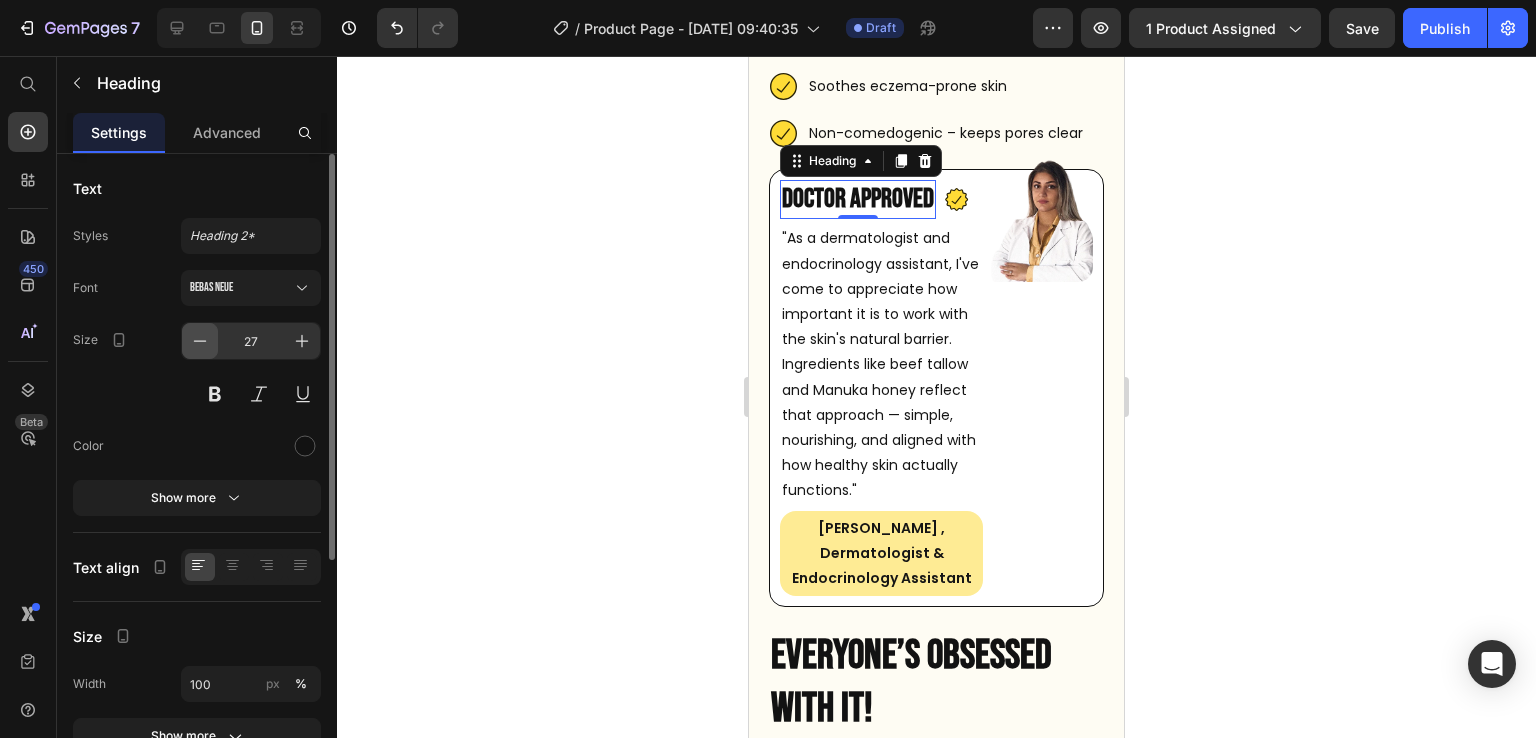 click at bounding box center [200, 341] 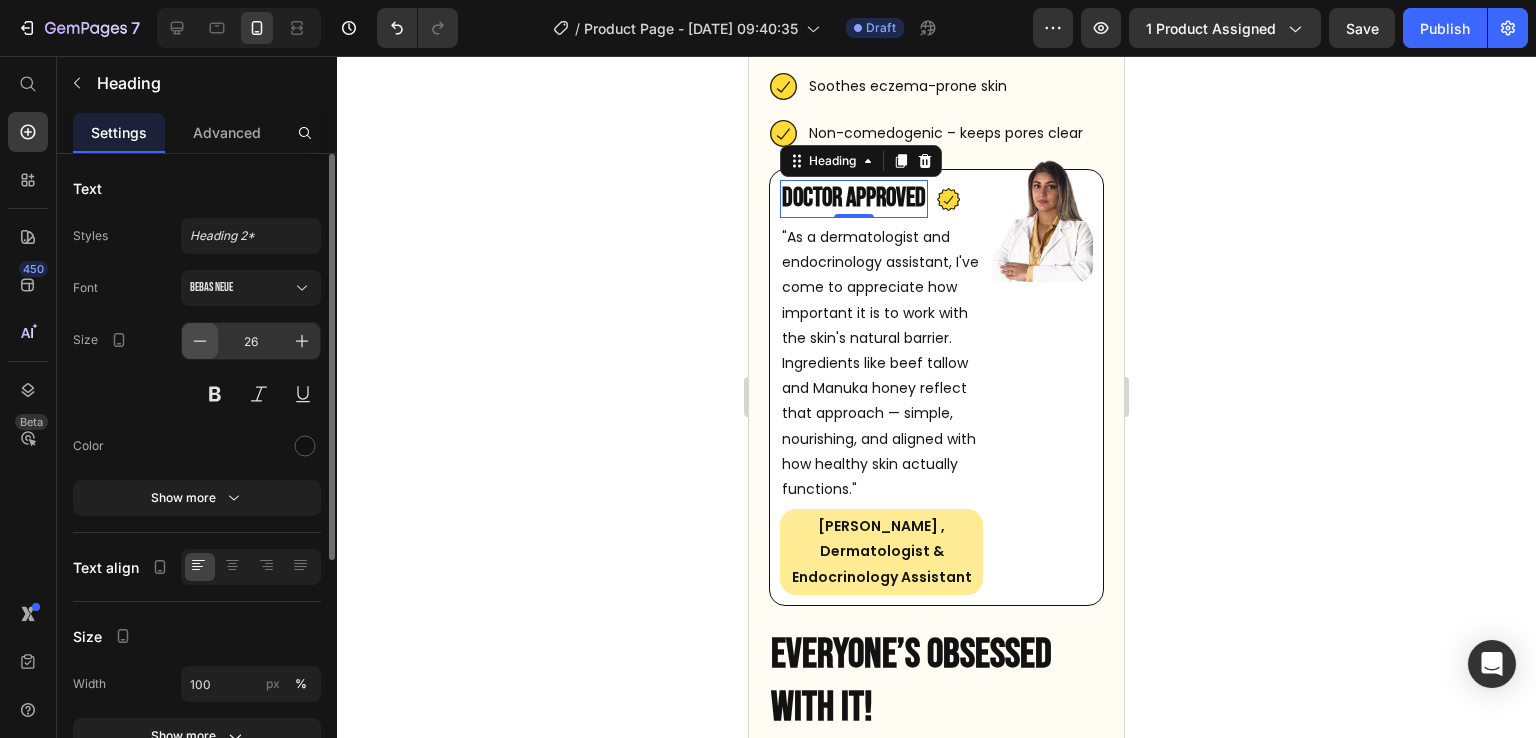 click at bounding box center [200, 341] 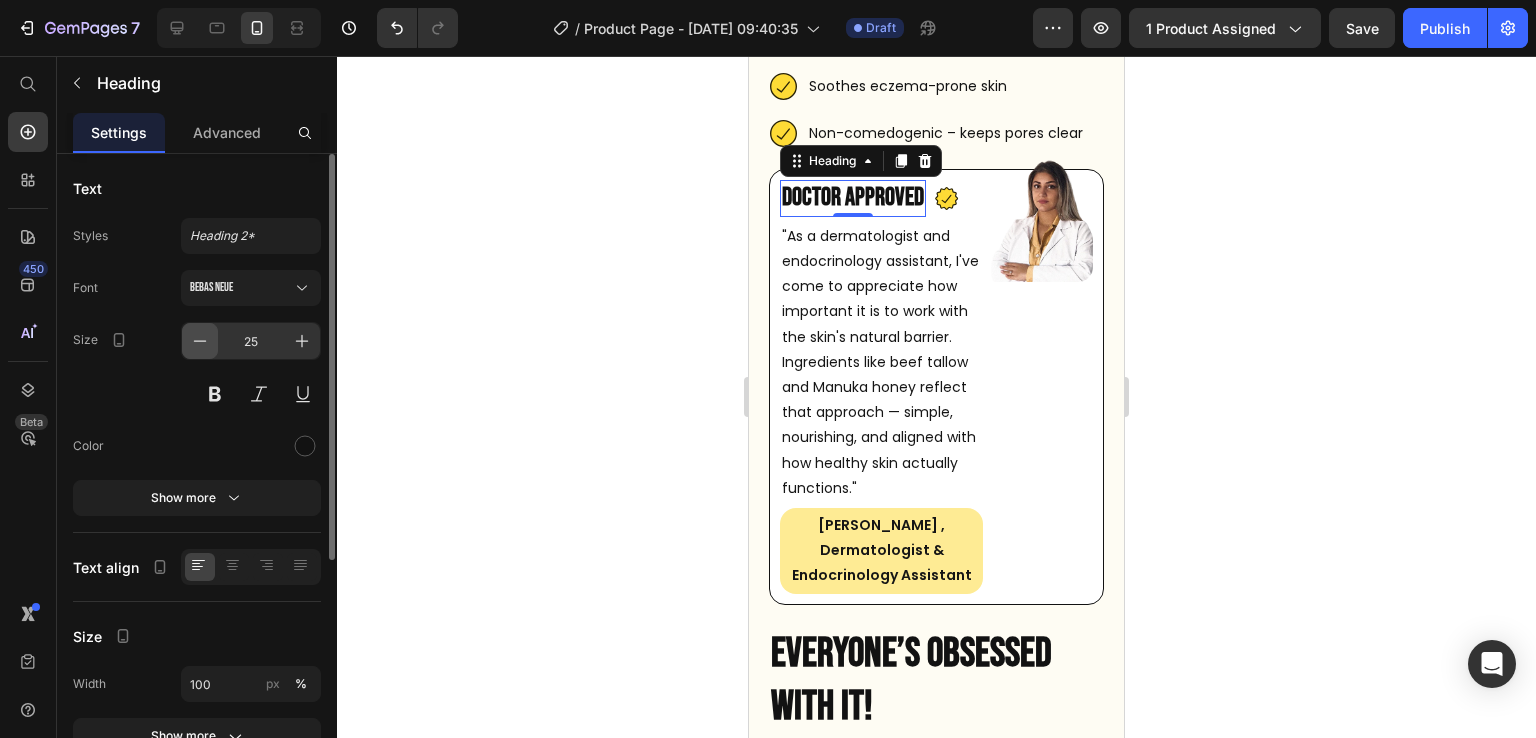 click at bounding box center (200, 341) 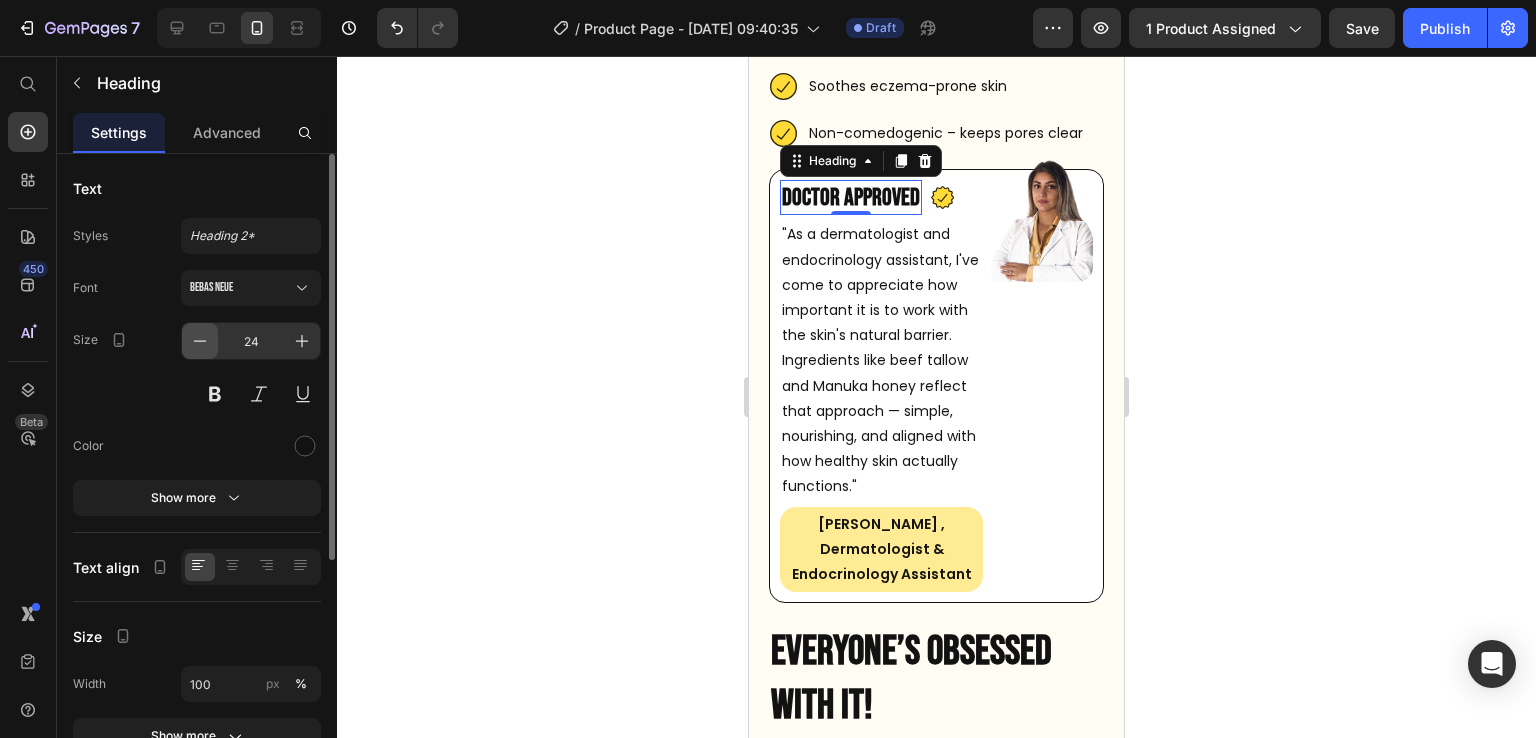 click at bounding box center (200, 341) 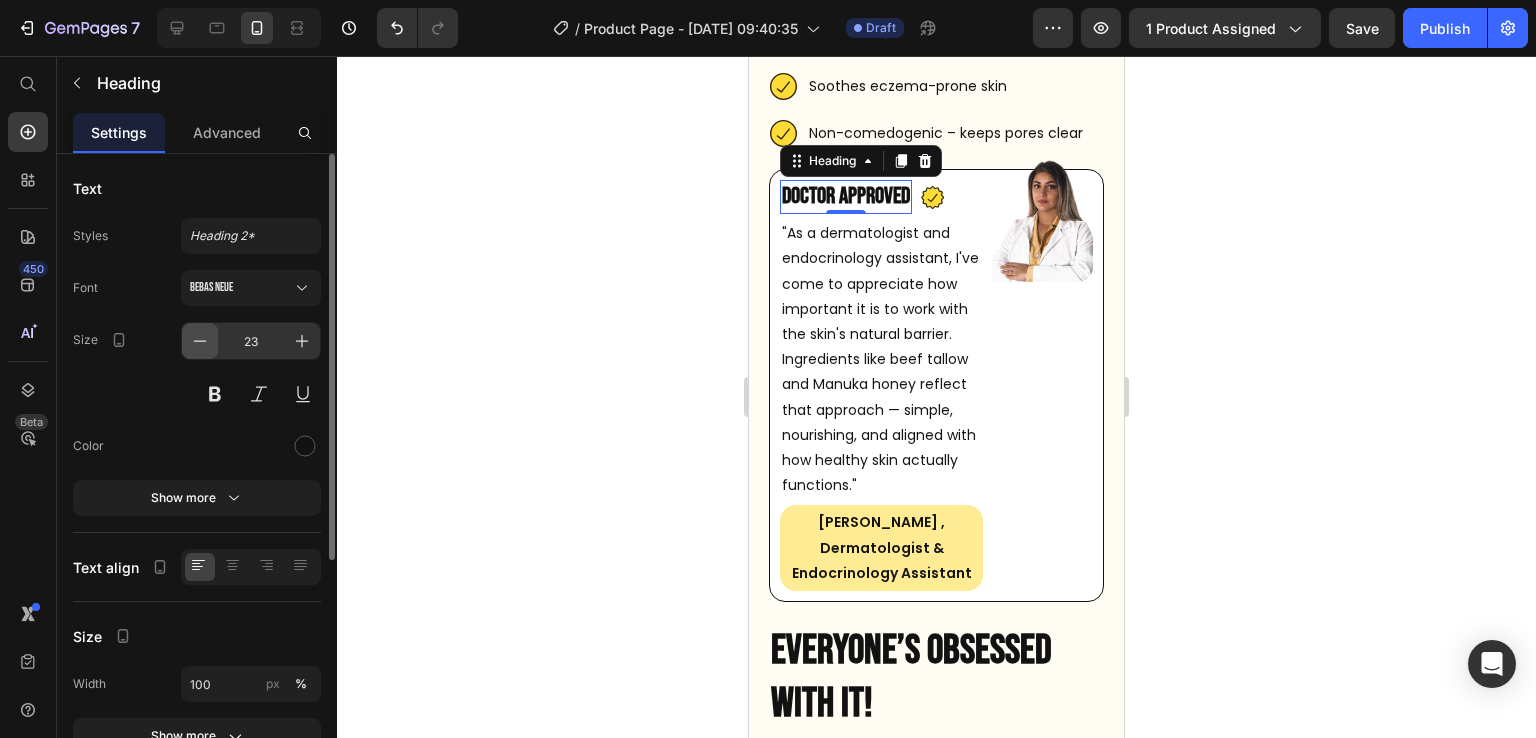 click at bounding box center (200, 341) 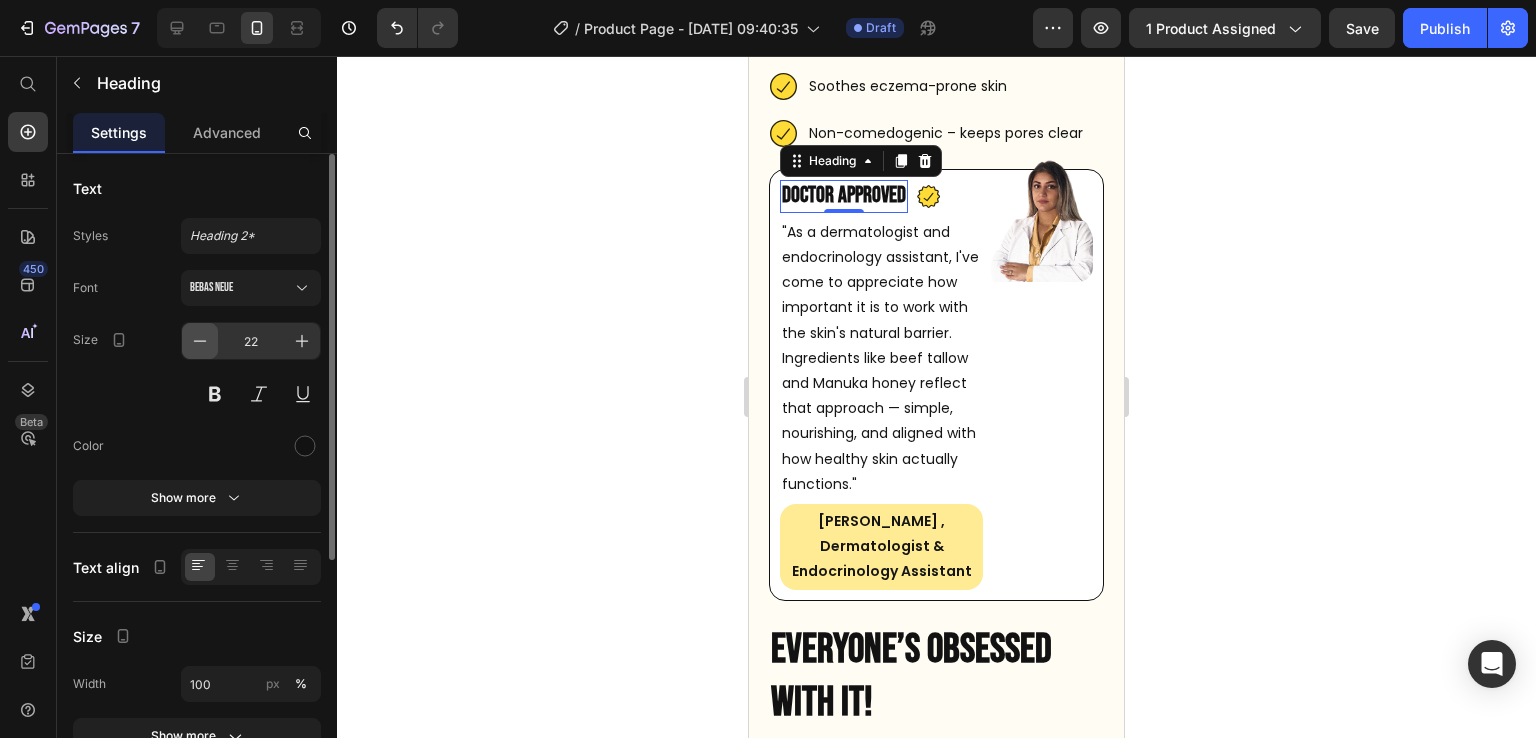 click at bounding box center [200, 341] 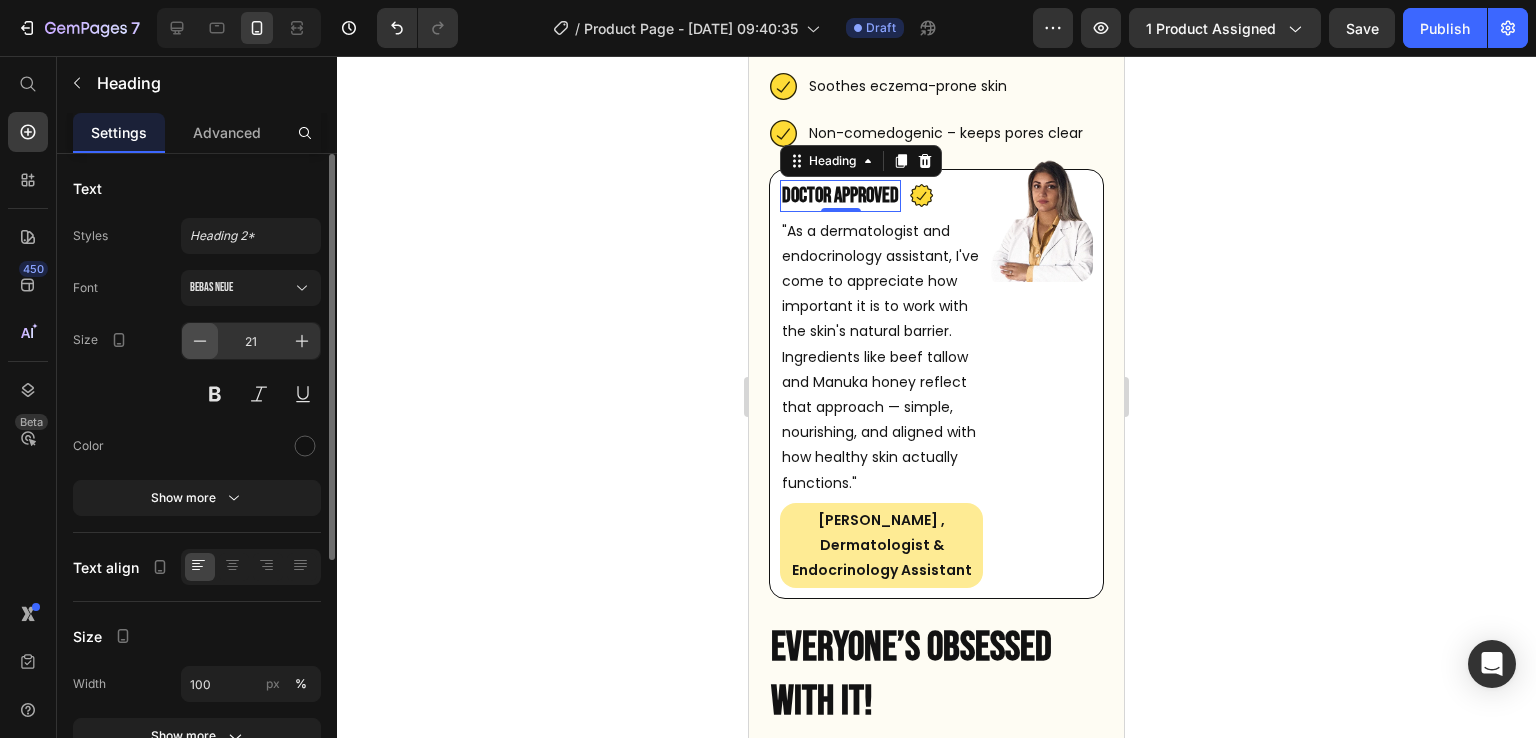 click at bounding box center (200, 341) 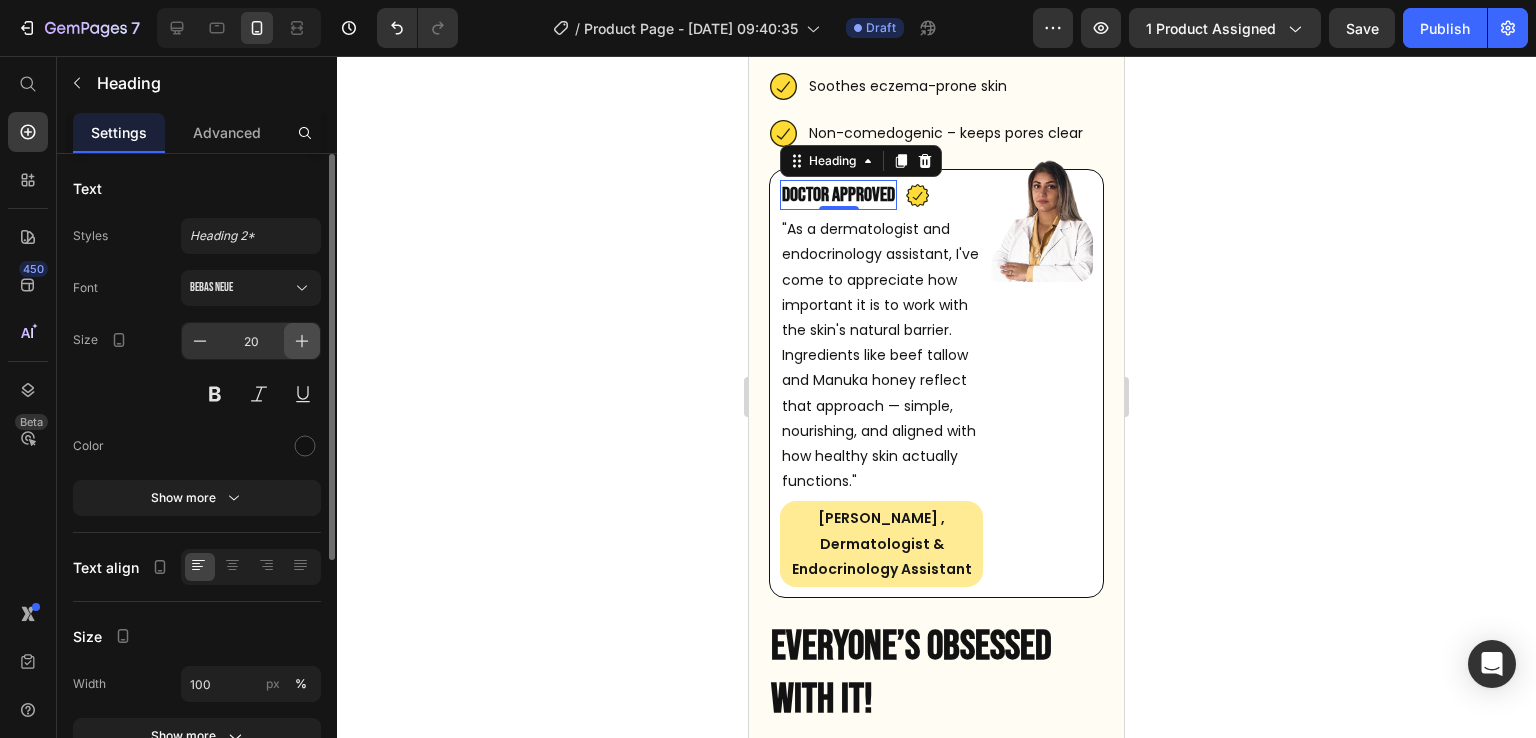 click 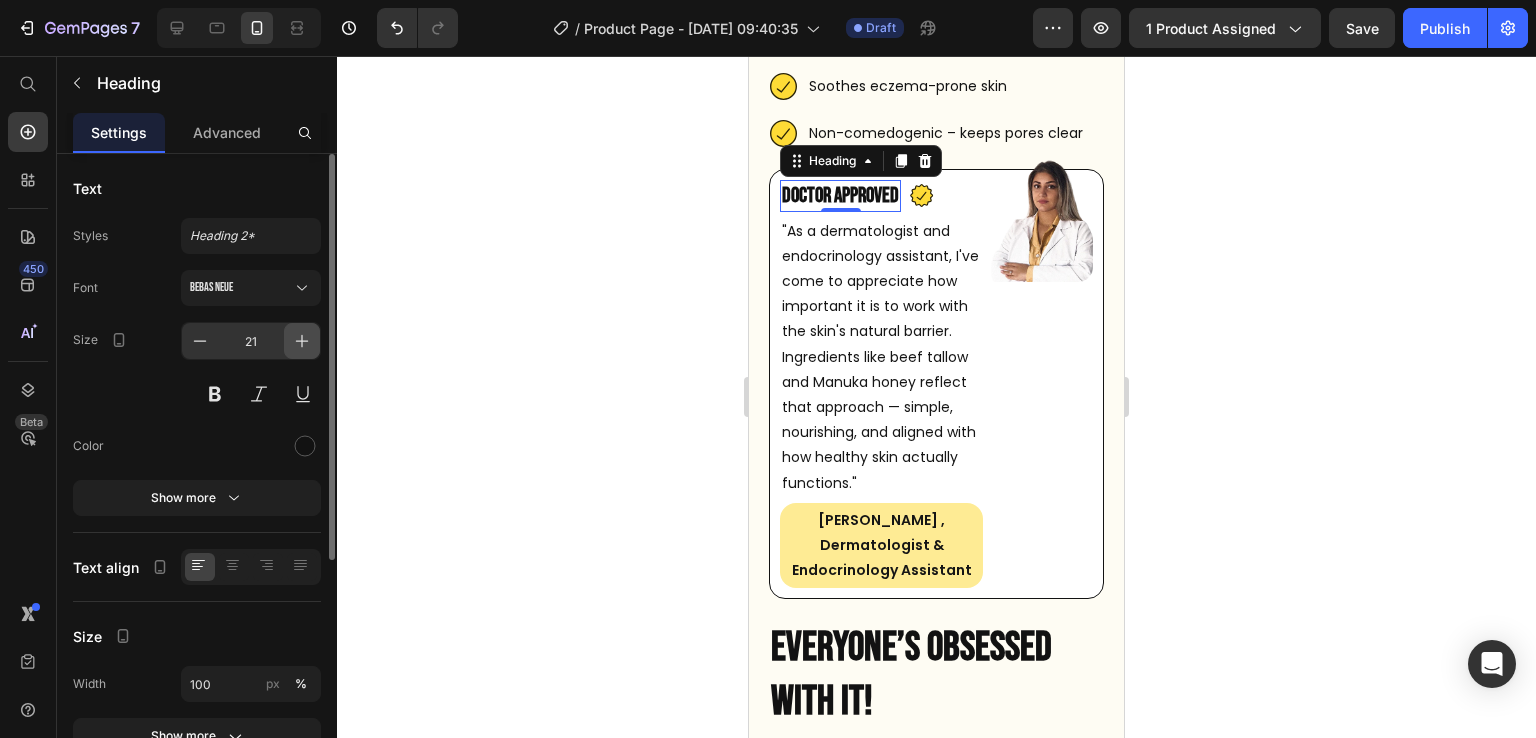 click 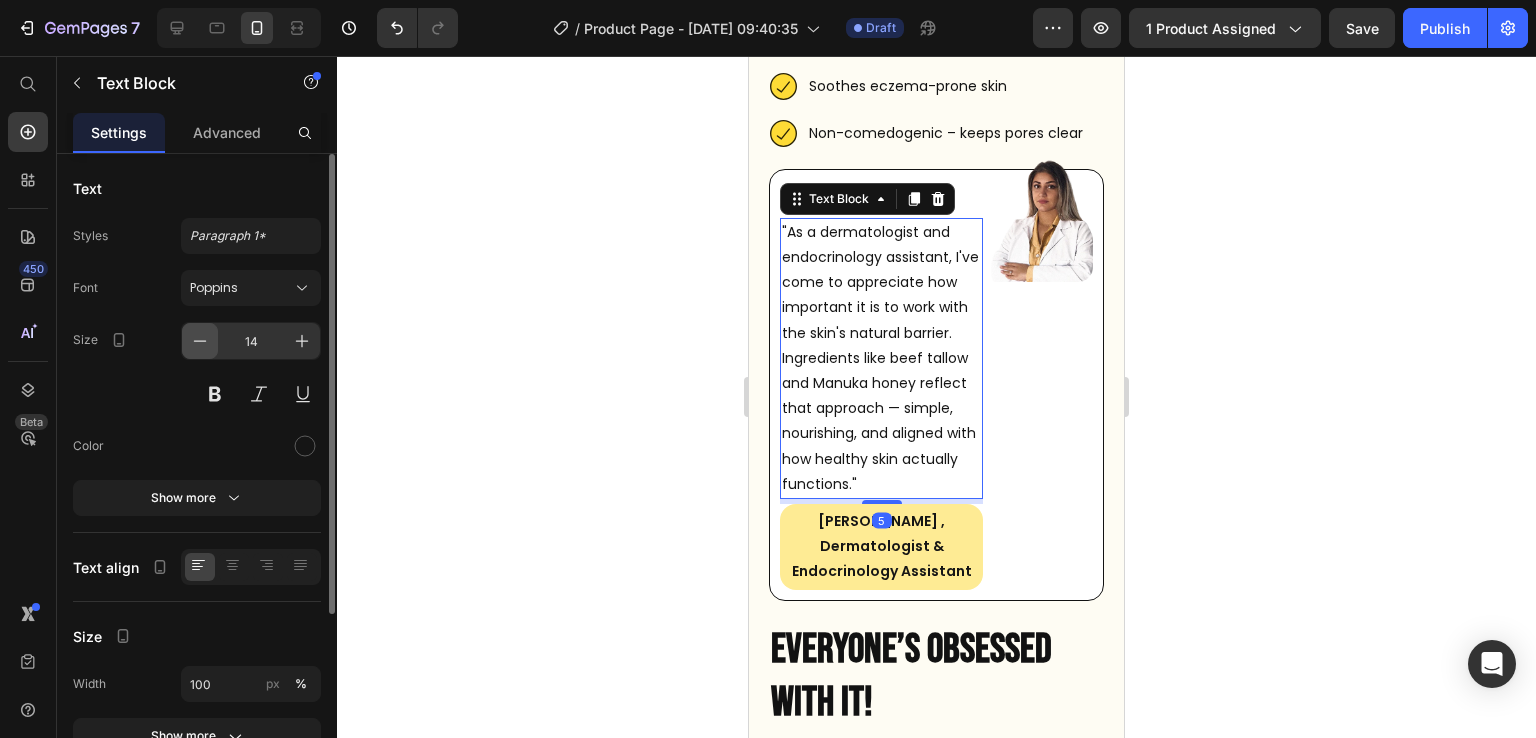 click 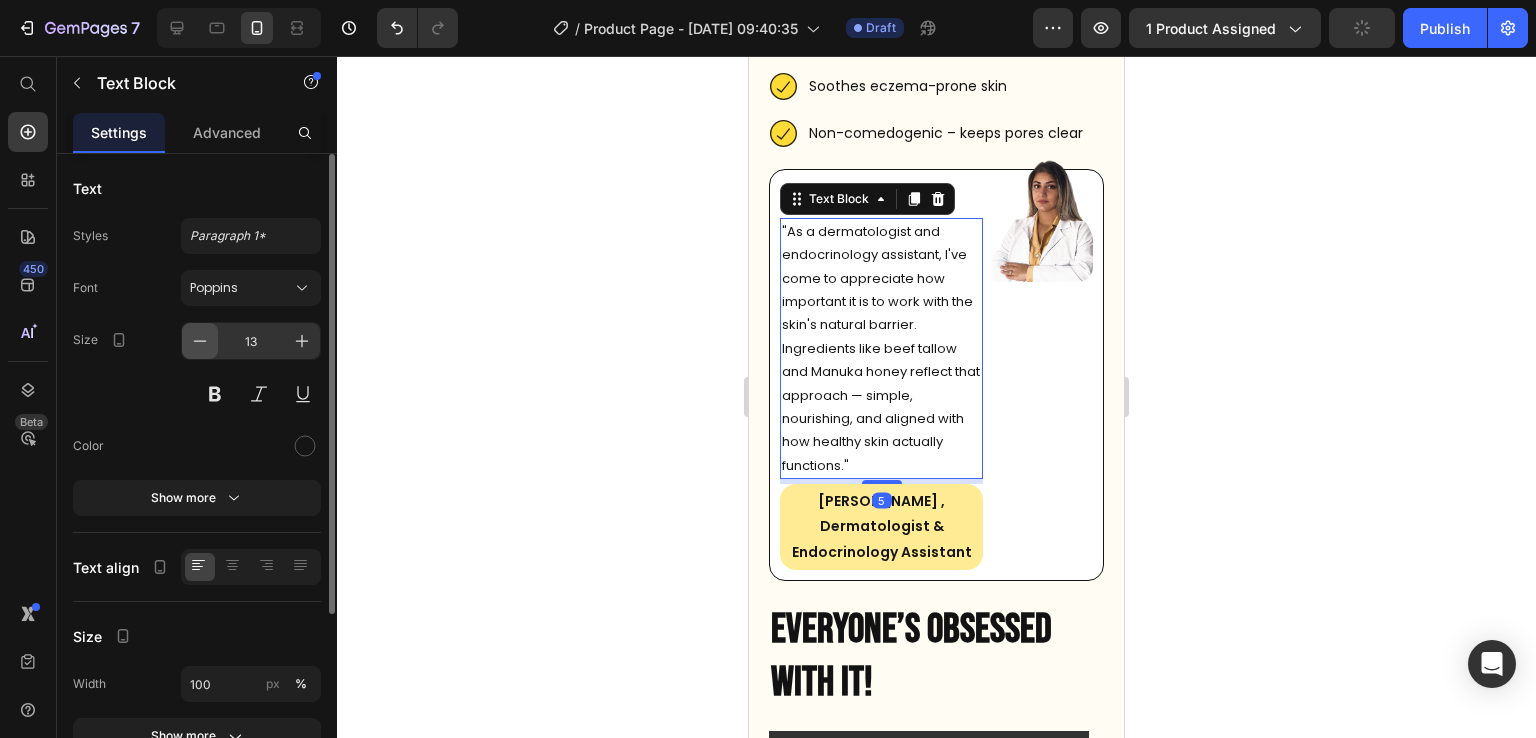 click 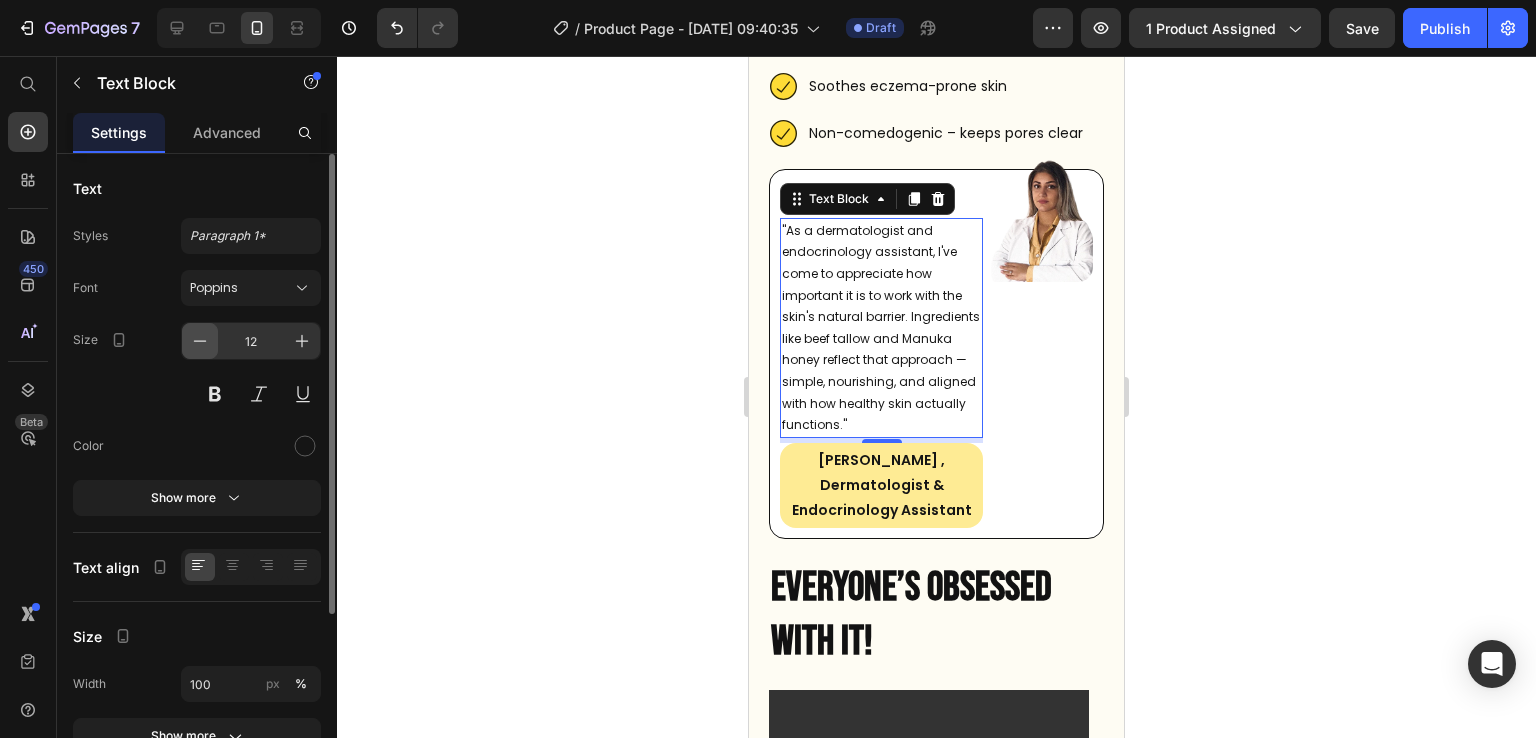 click 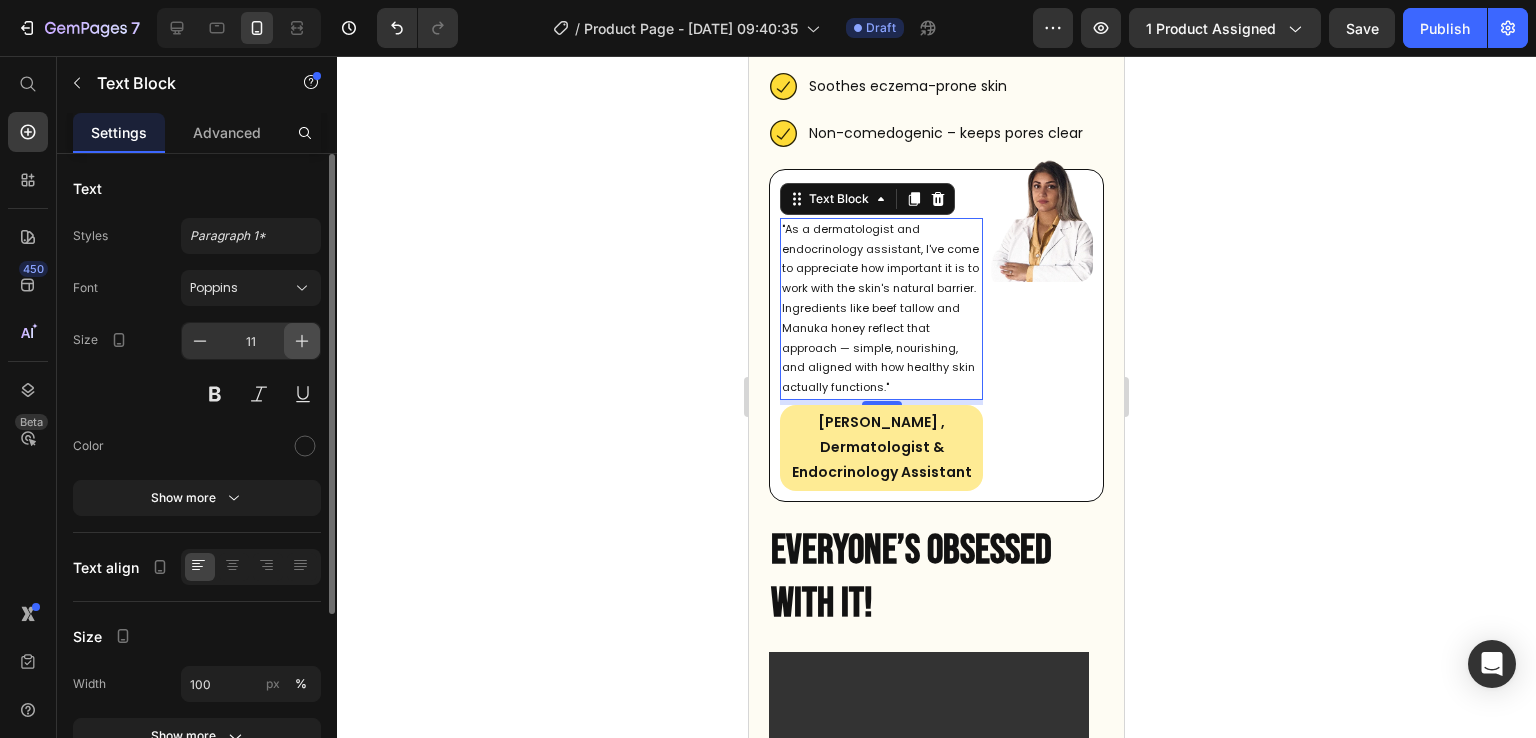 click 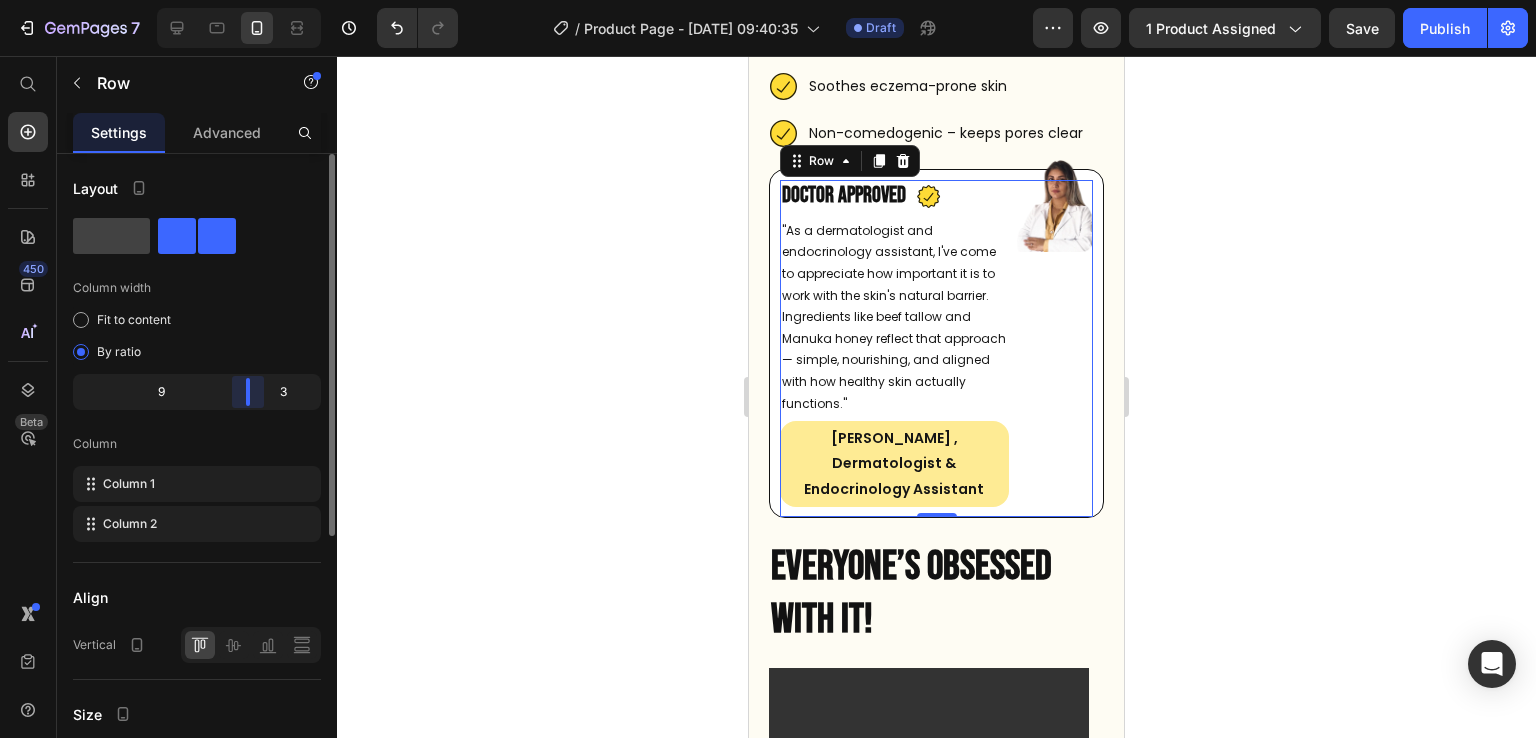 drag, startPoint x: 232, startPoint y: 389, endPoint x: 258, endPoint y: 381, distance: 27.202942 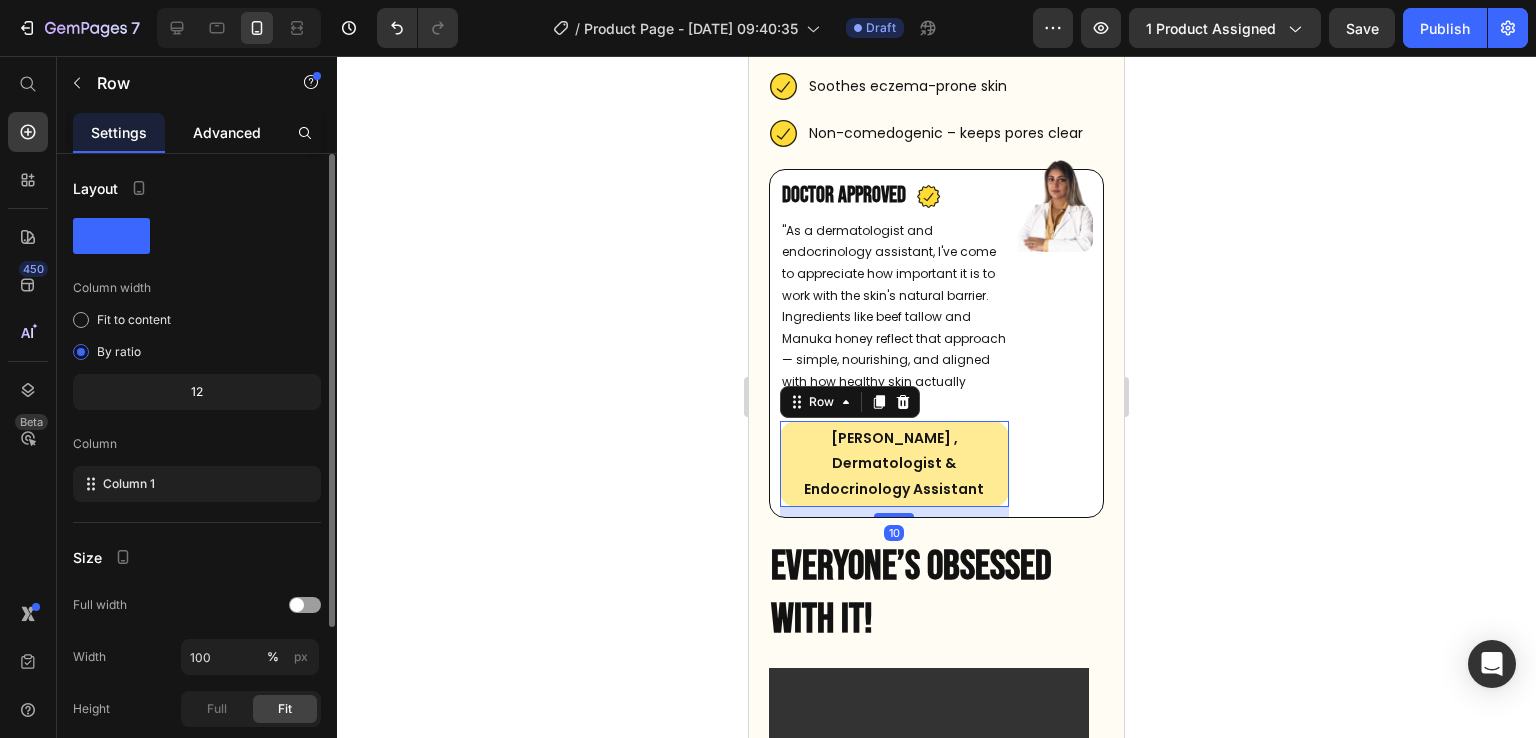 click on "Advanced" at bounding box center (227, 132) 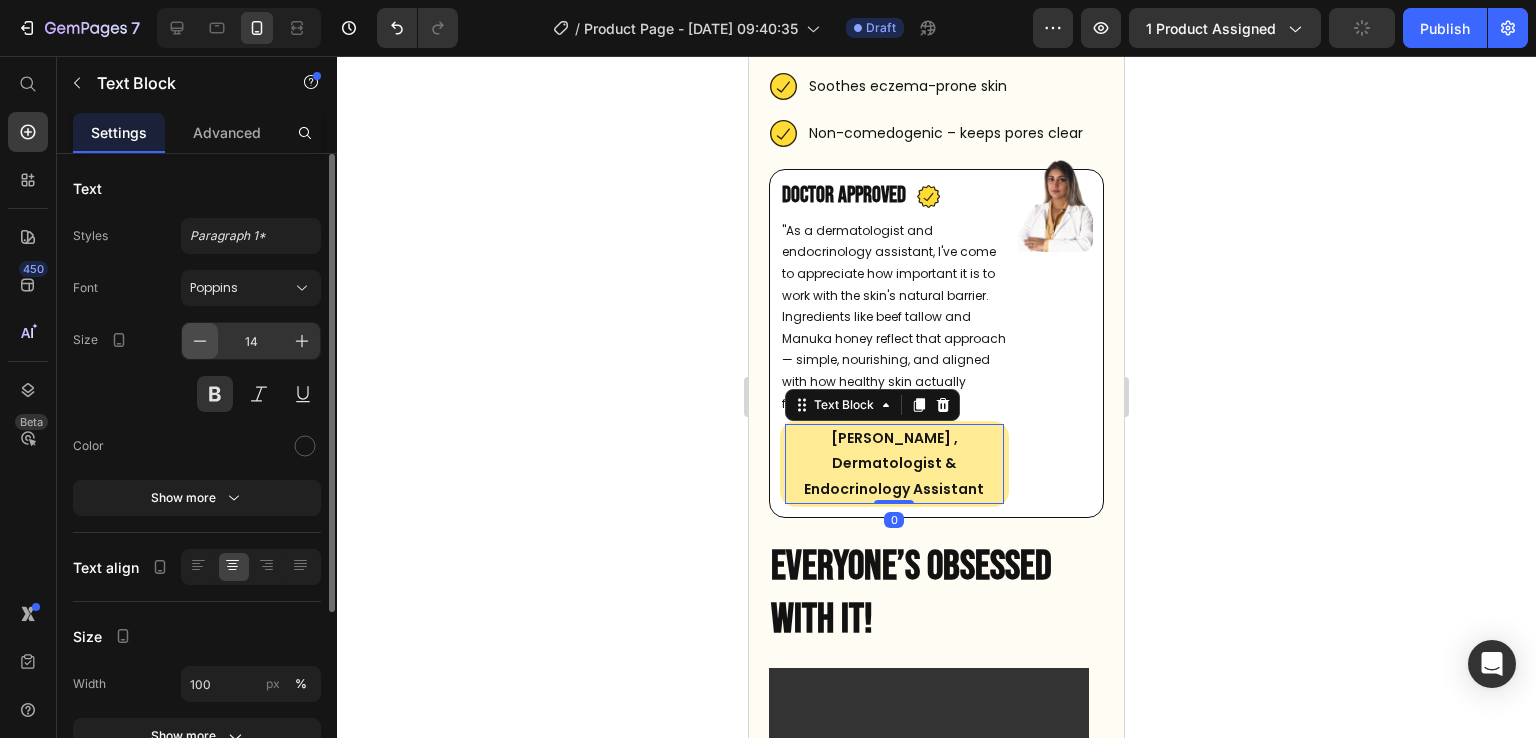 click at bounding box center [200, 341] 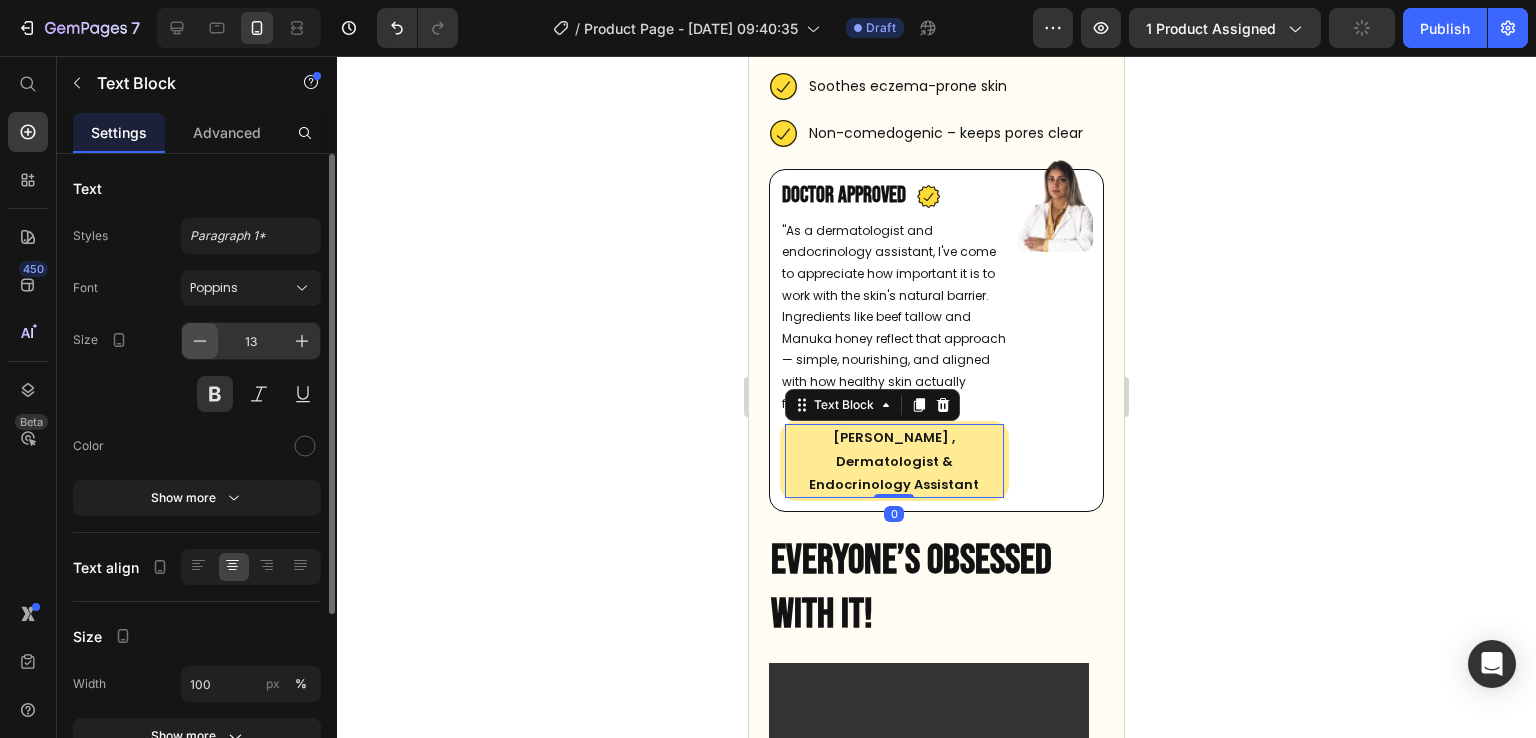 click at bounding box center [200, 341] 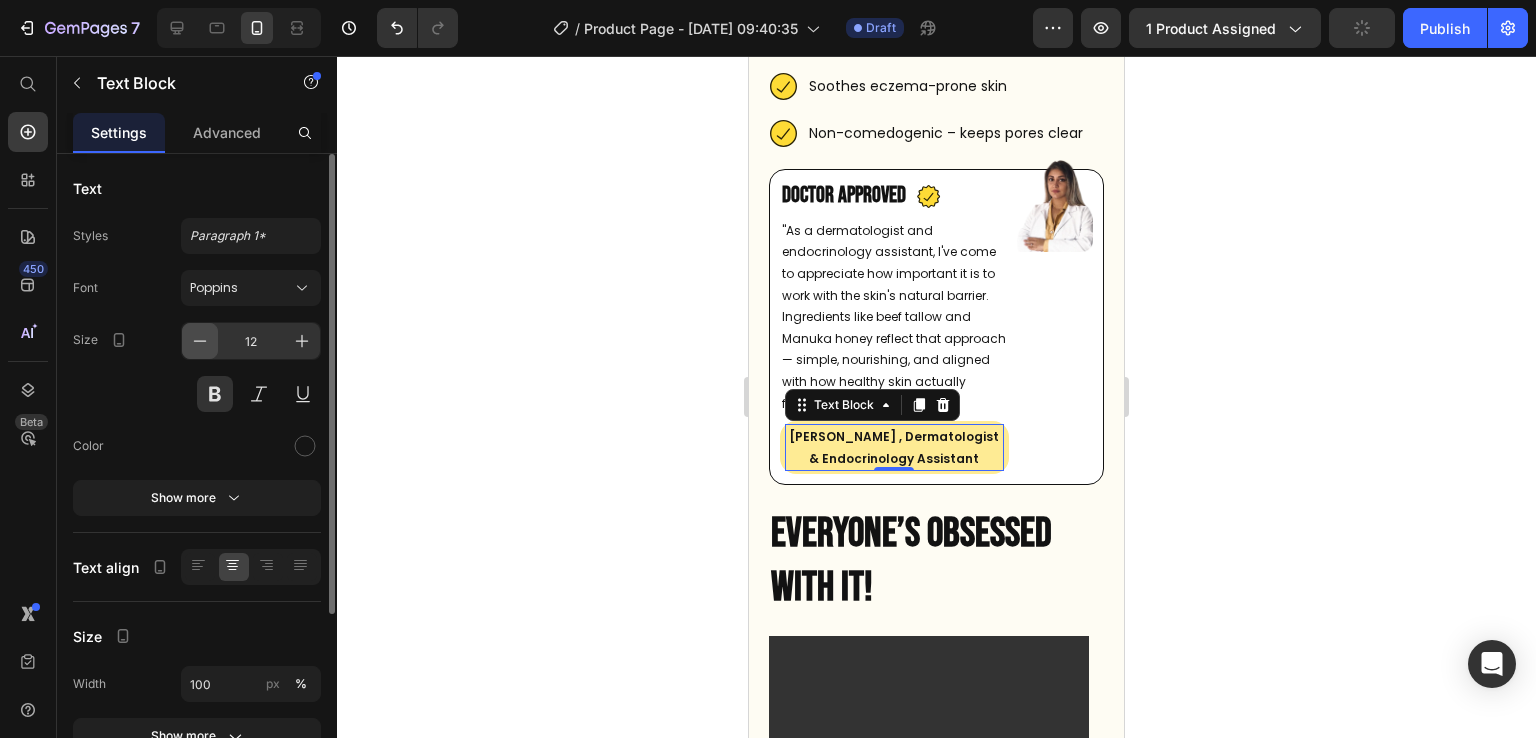click at bounding box center [200, 341] 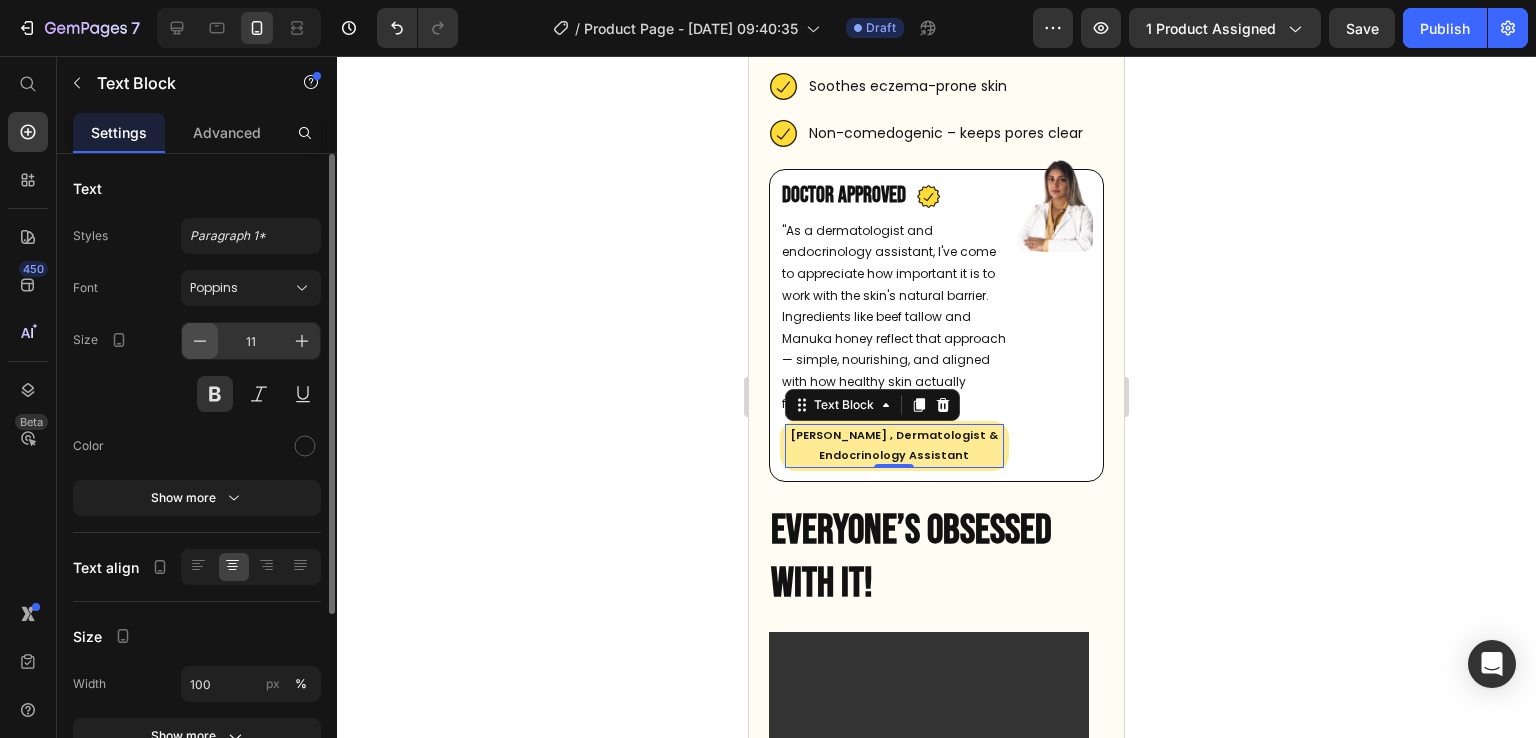 click at bounding box center [200, 341] 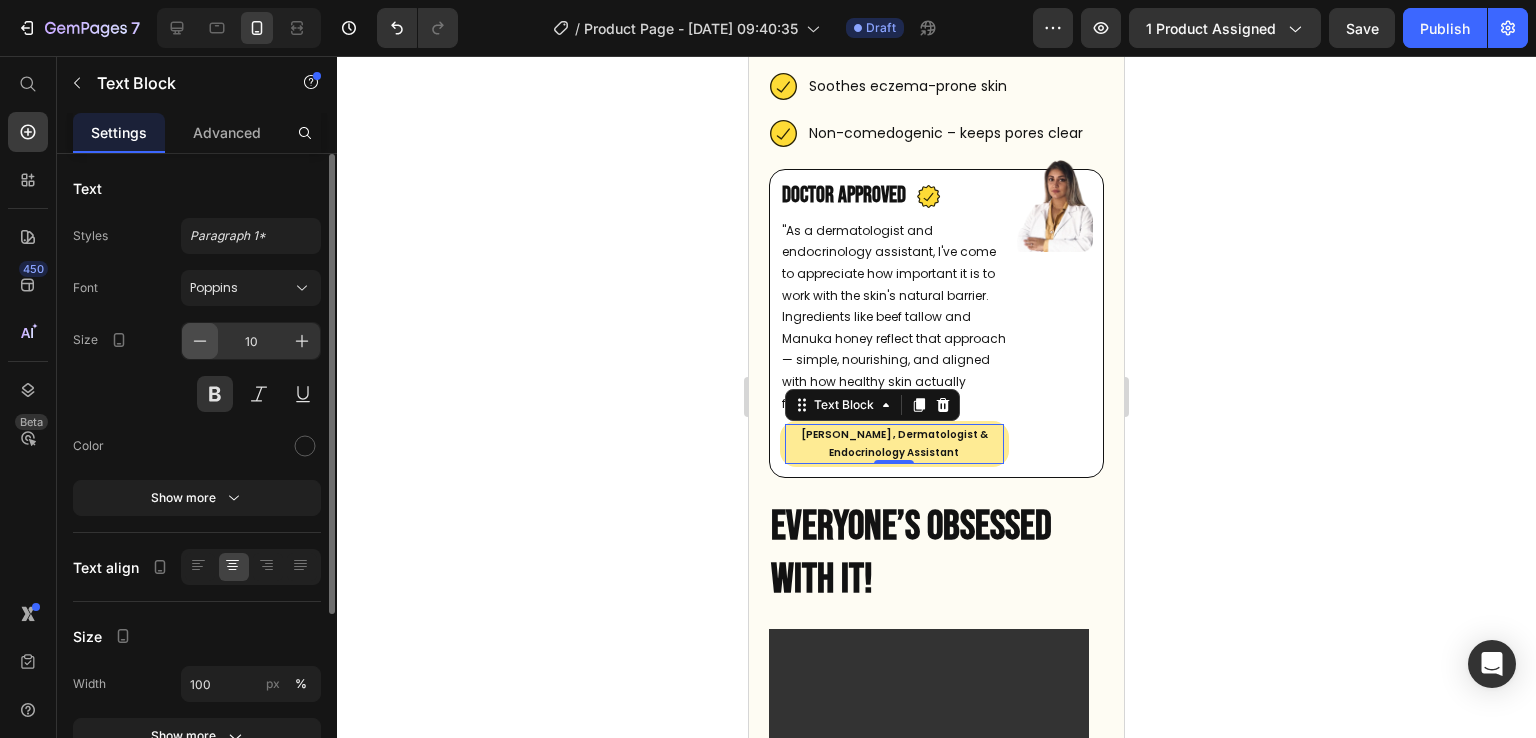 click at bounding box center (200, 341) 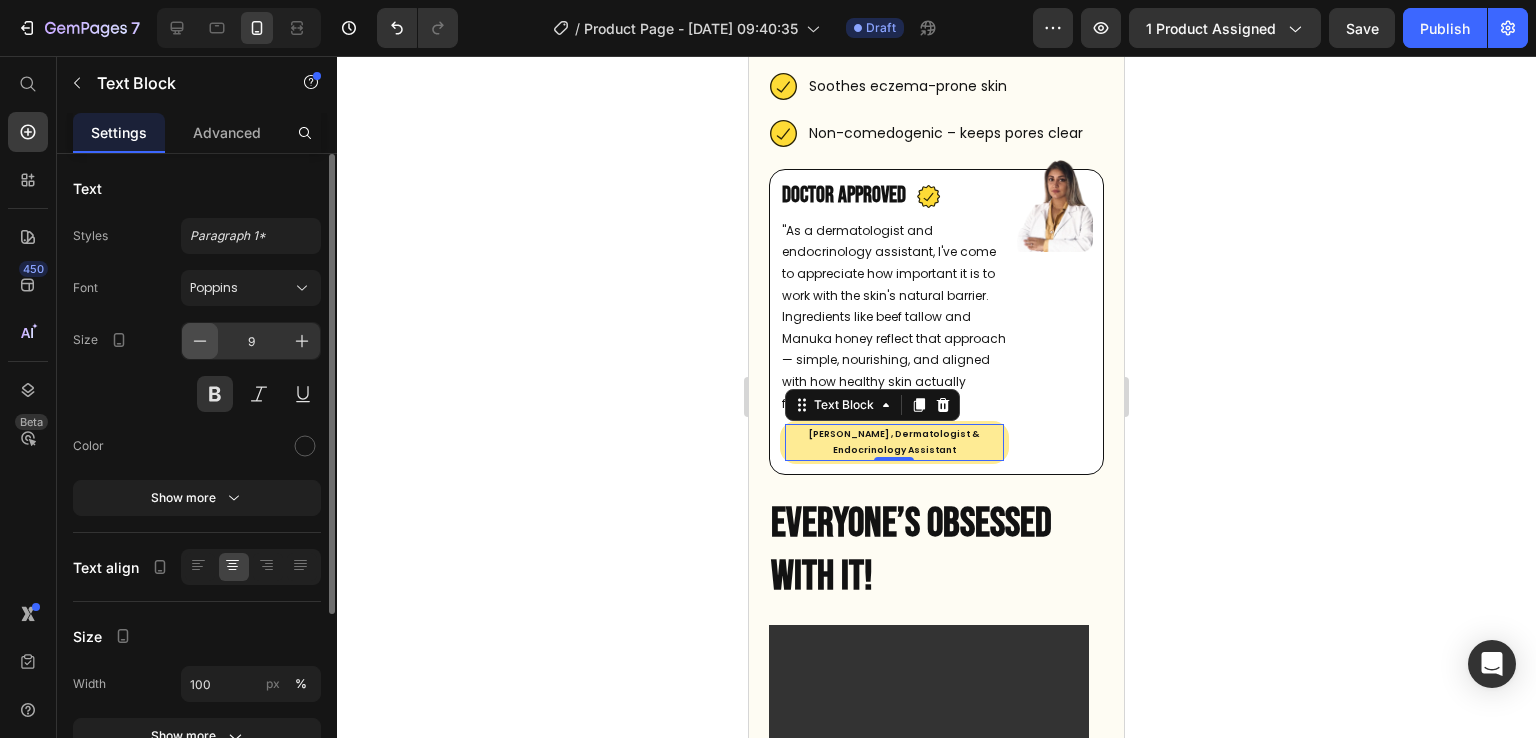click at bounding box center (200, 341) 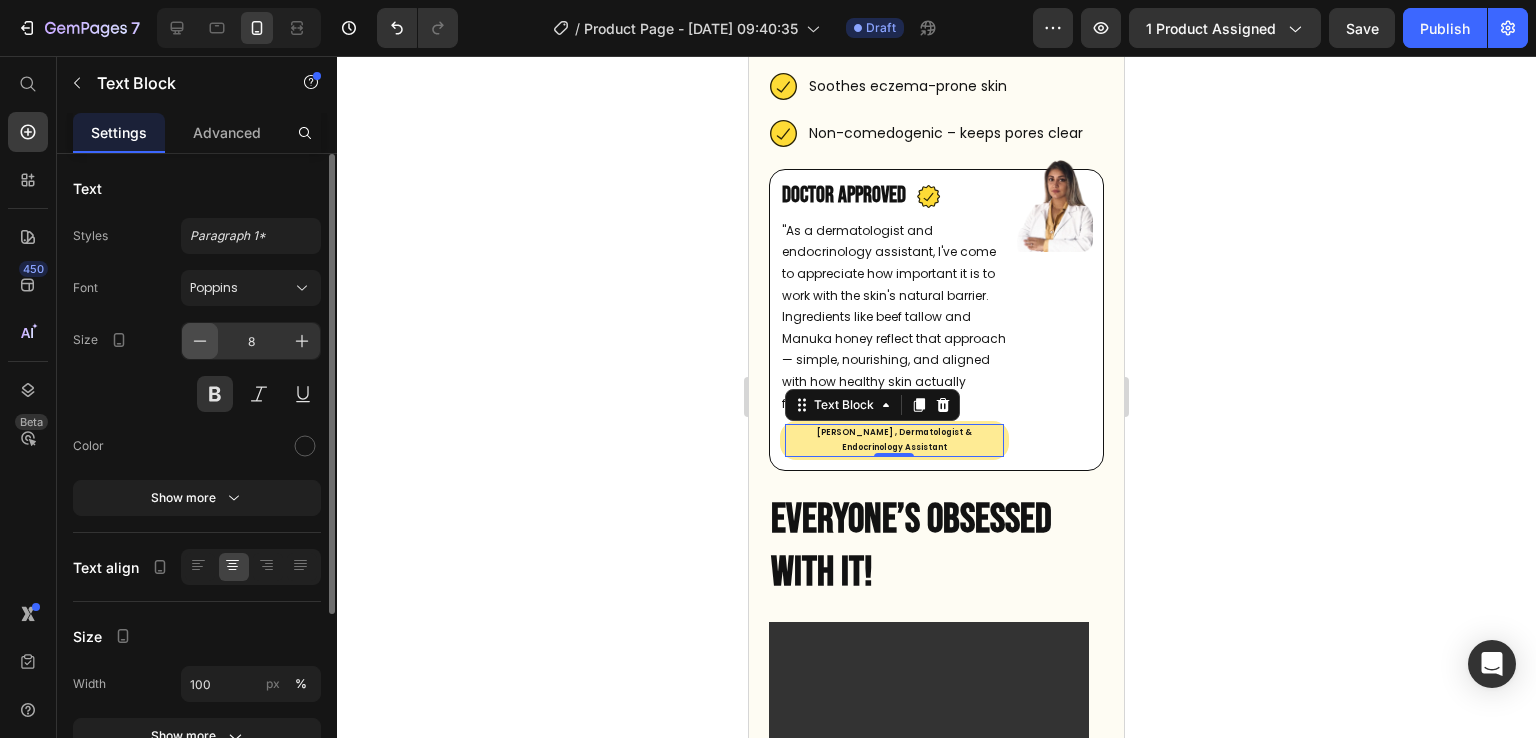 click at bounding box center [200, 341] 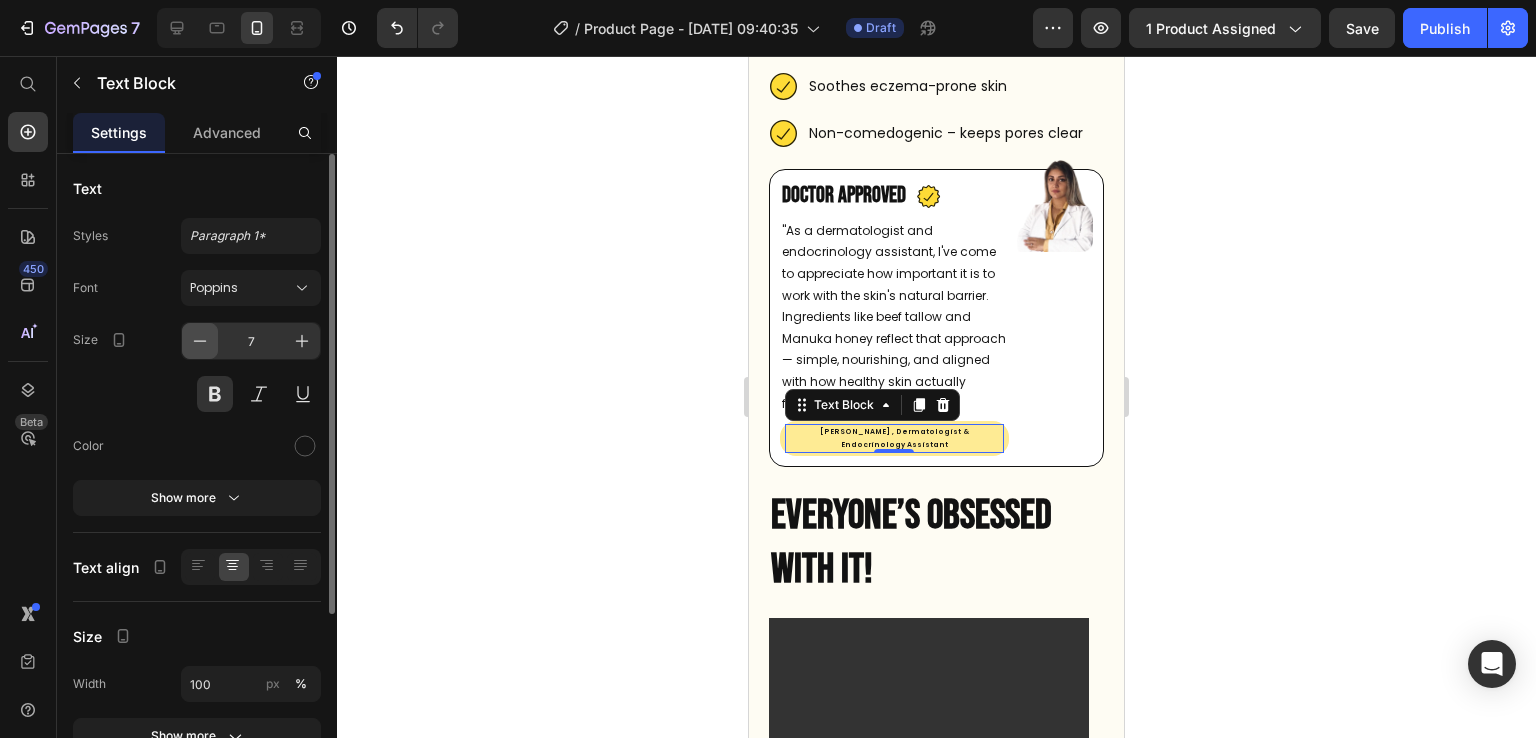 click at bounding box center [200, 341] 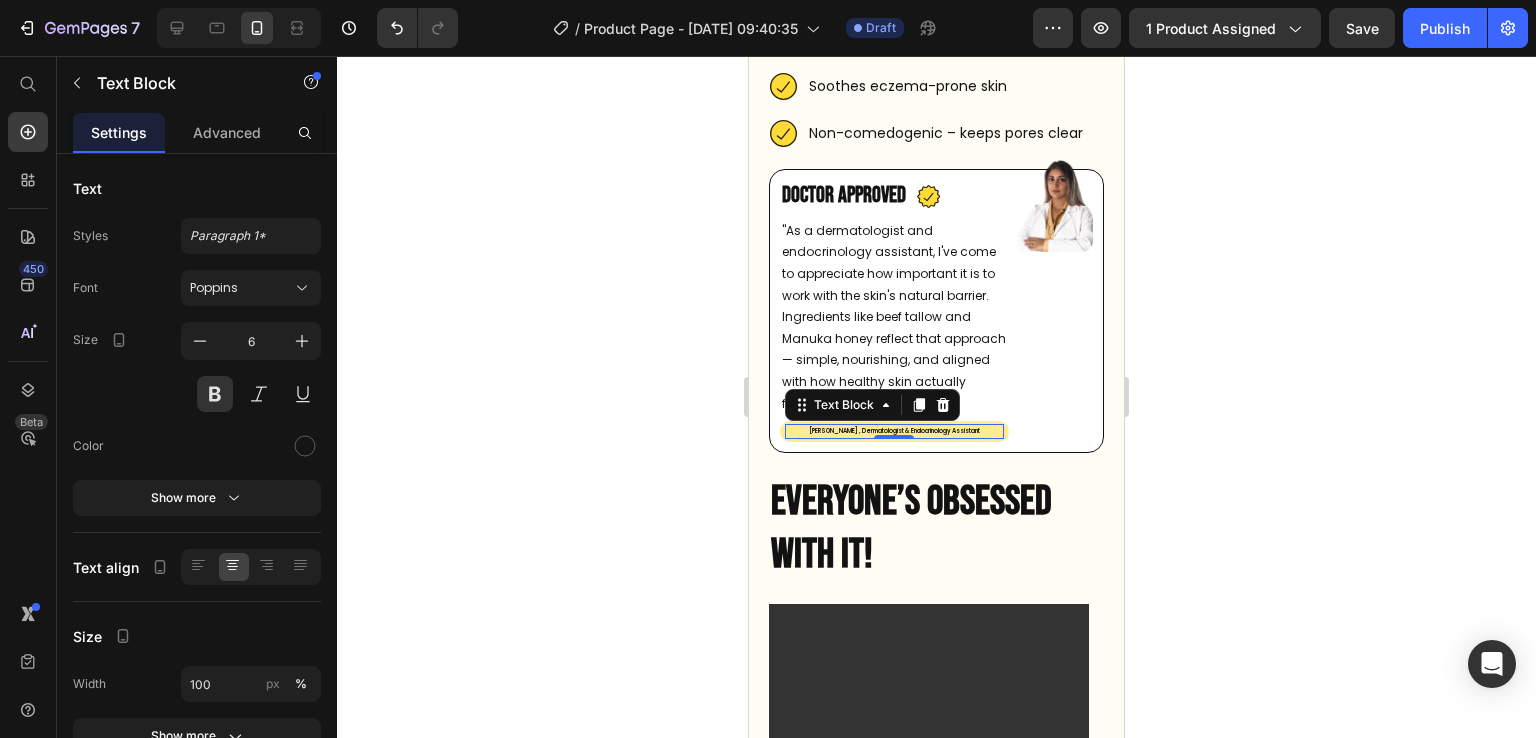 click 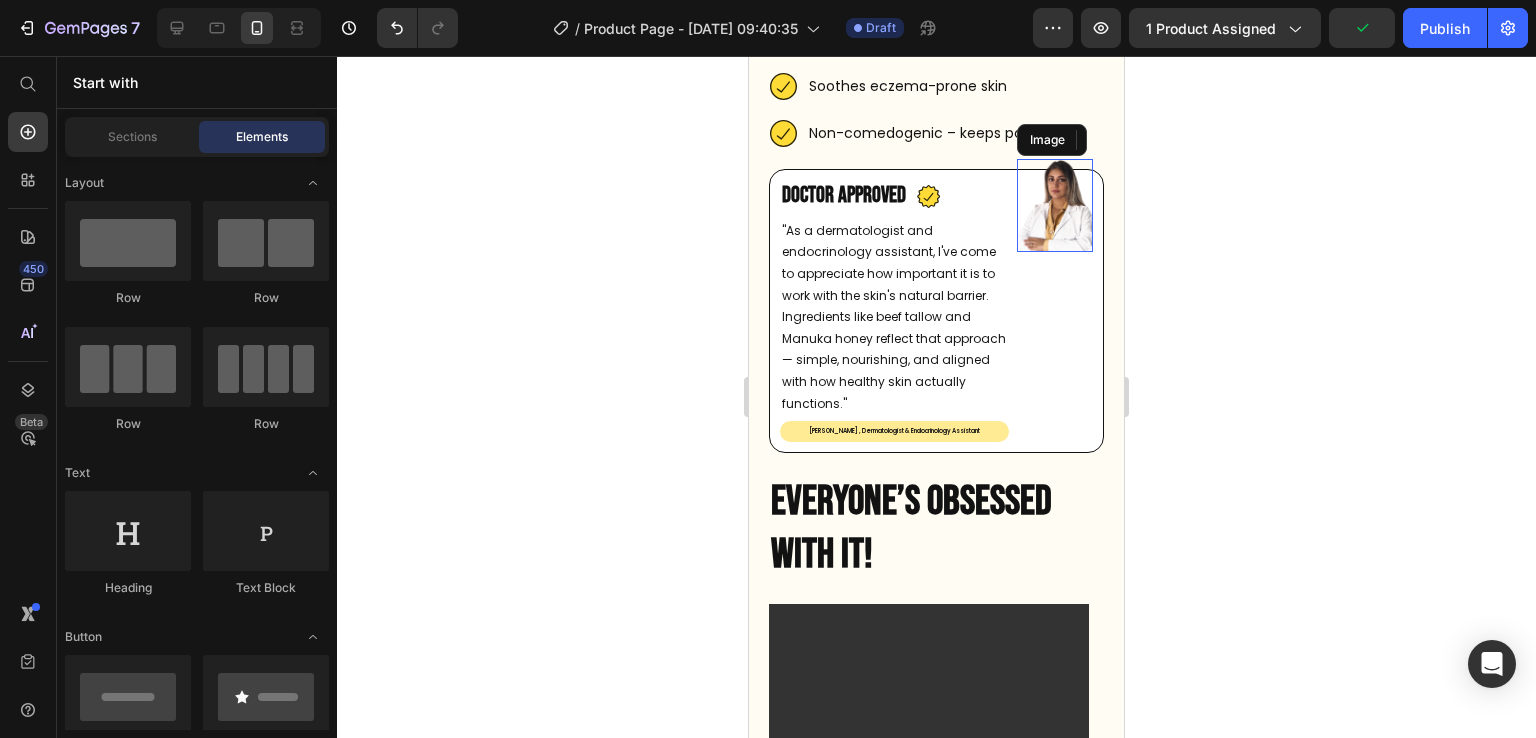 click at bounding box center [1055, 205] 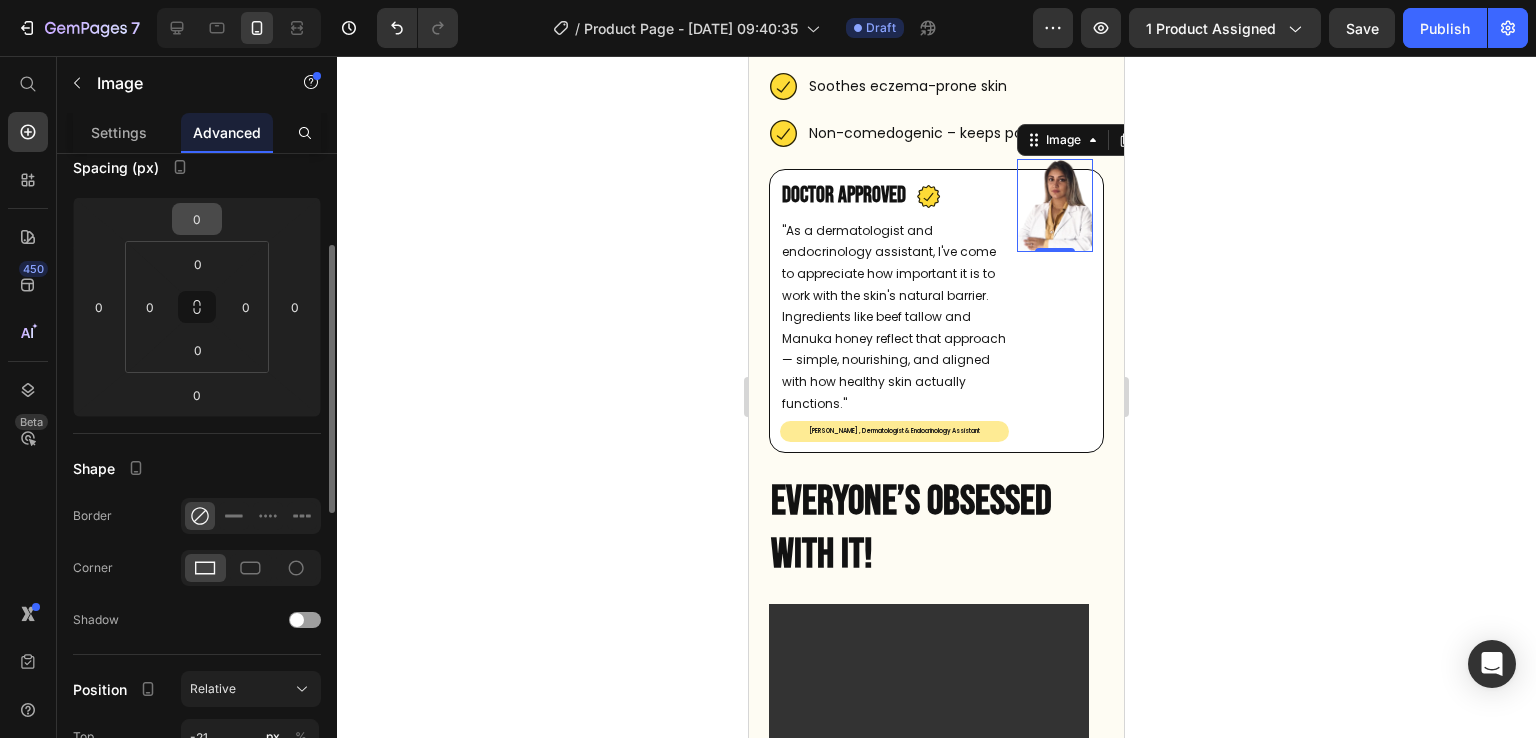 scroll, scrollTop: 220, scrollLeft: 0, axis: vertical 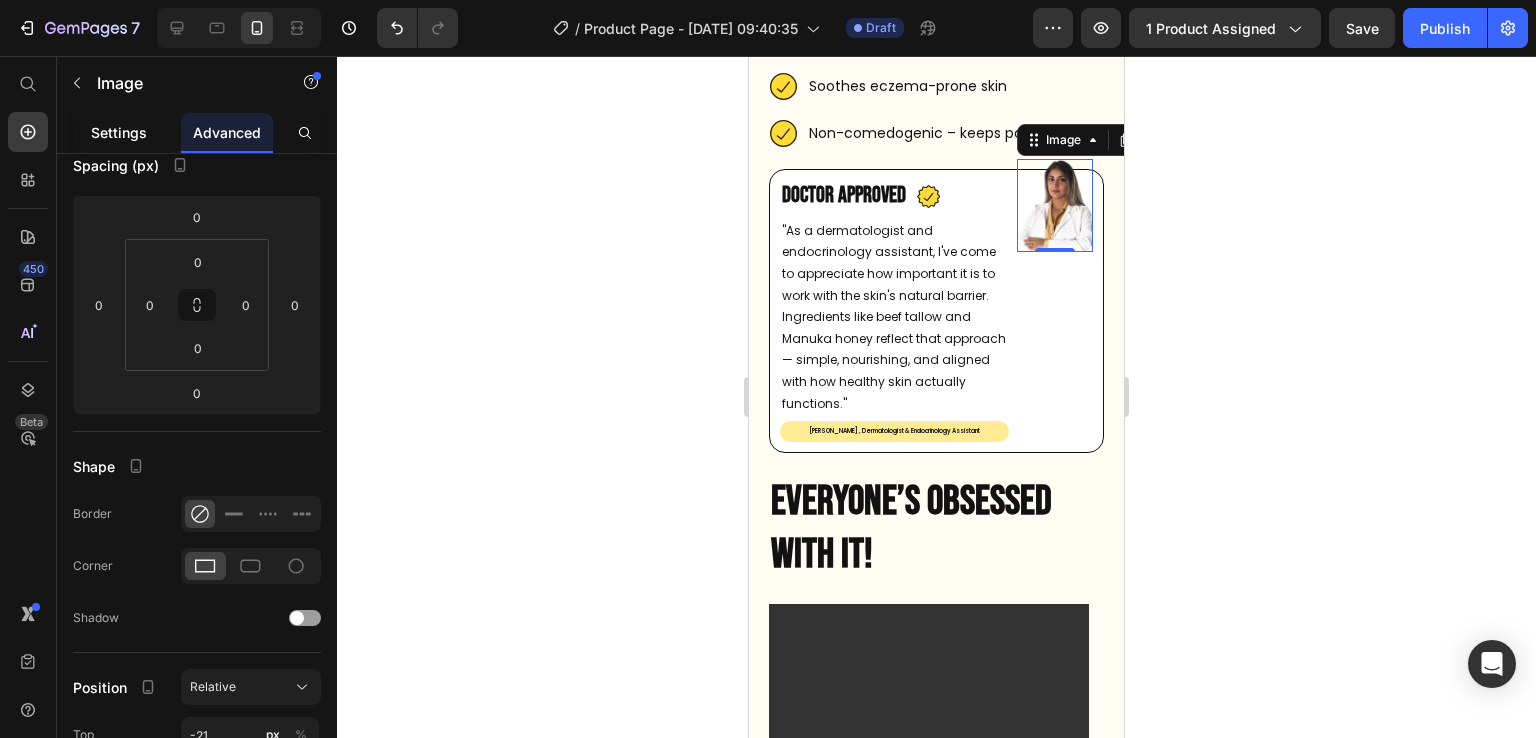click on "Settings" at bounding box center [119, 132] 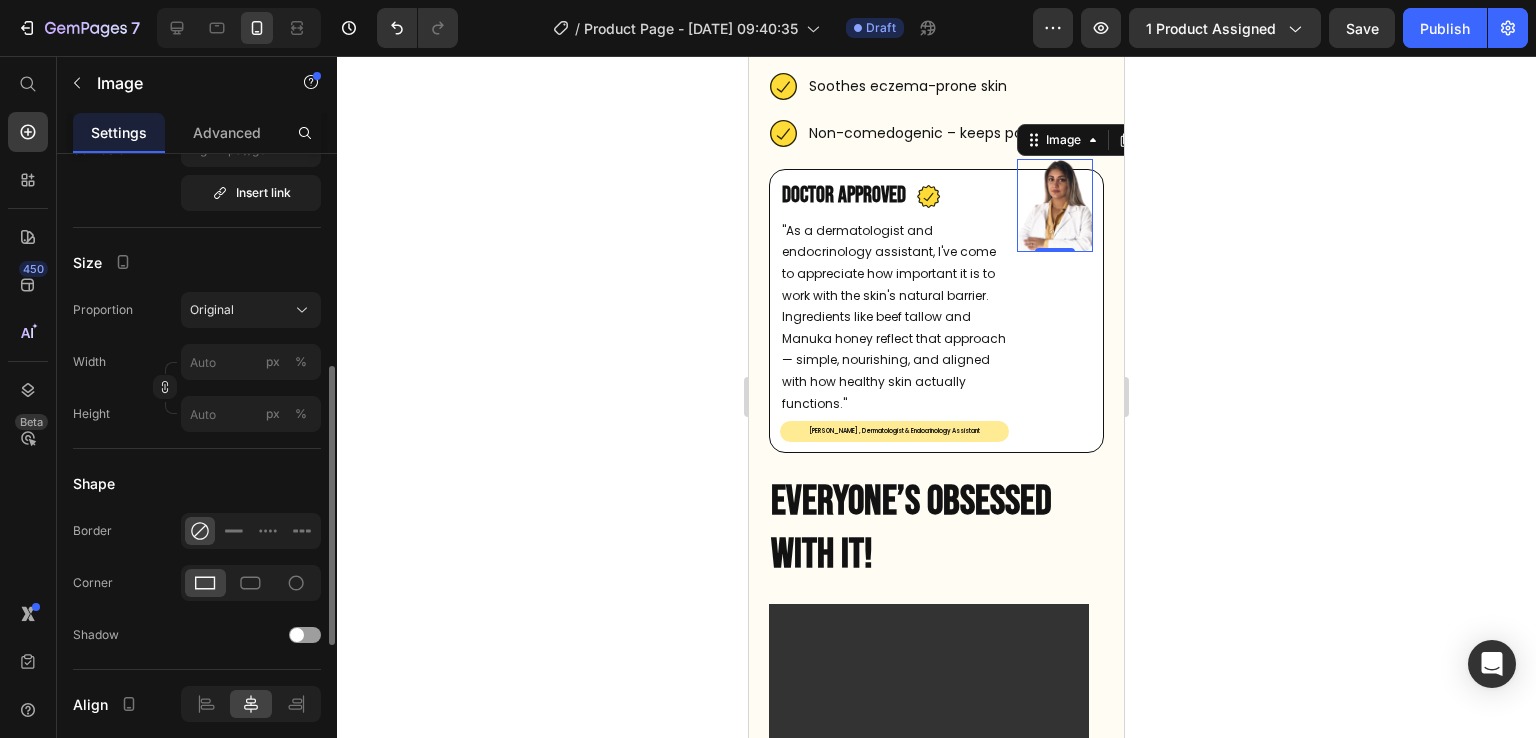 scroll, scrollTop: 485, scrollLeft: 0, axis: vertical 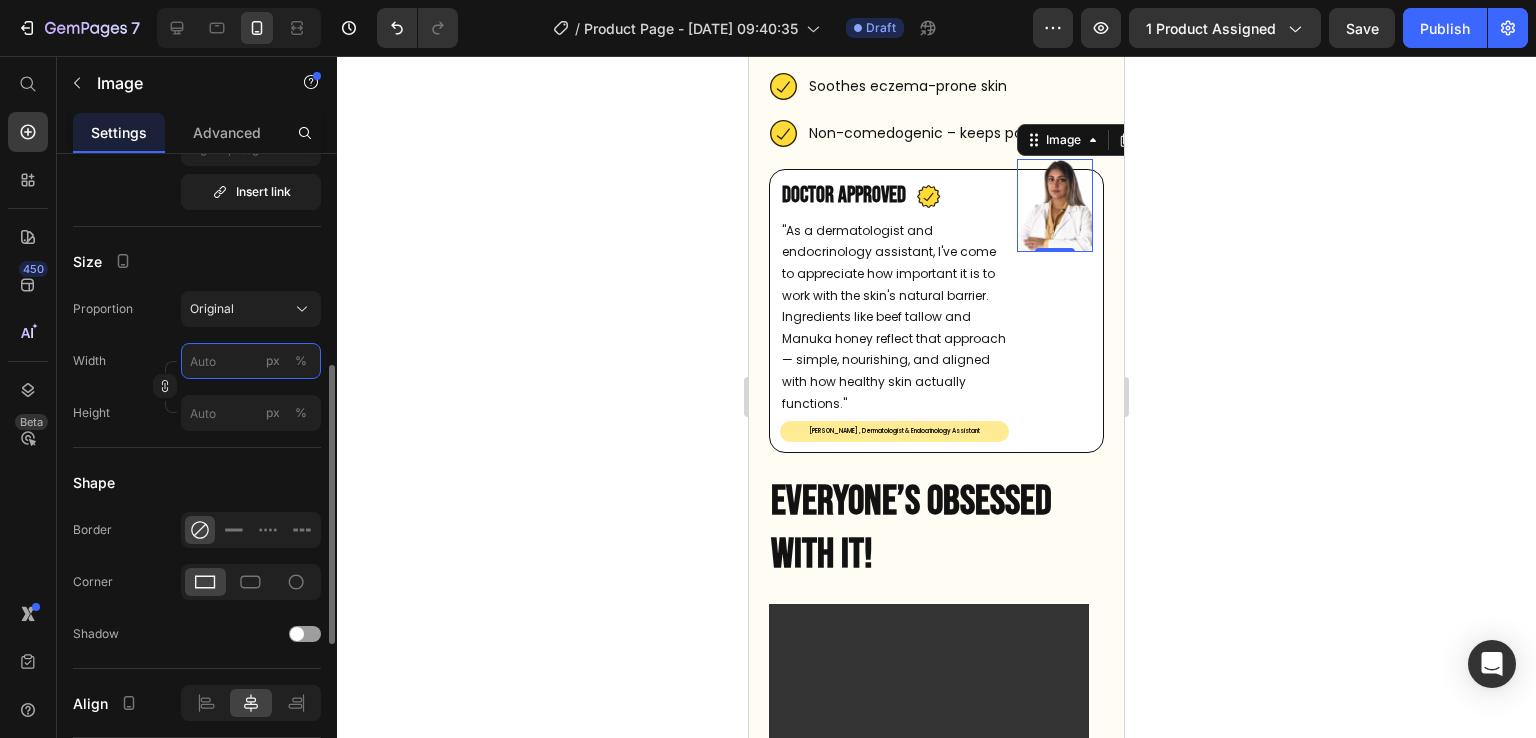 click on "px %" at bounding box center (251, 361) 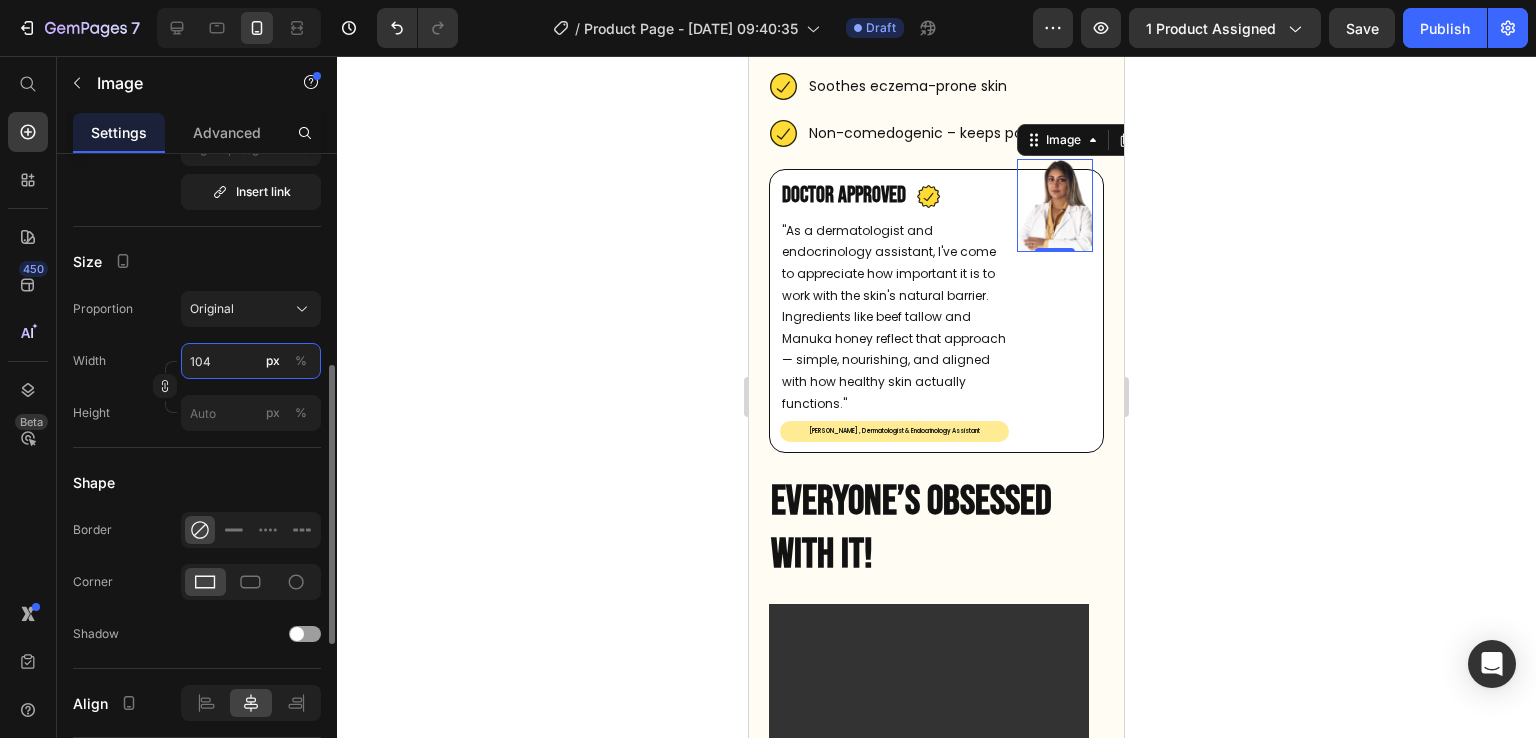 type on "105" 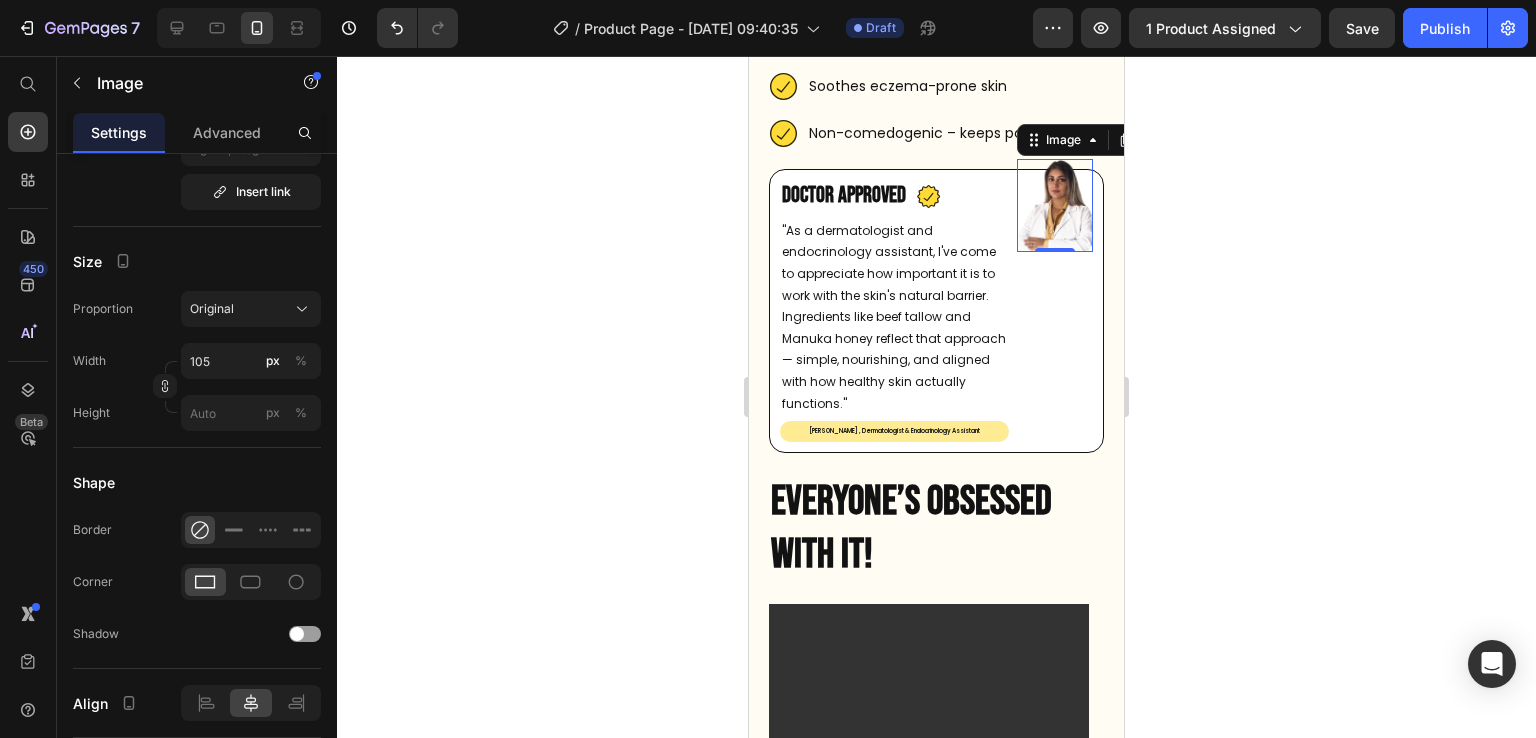 click 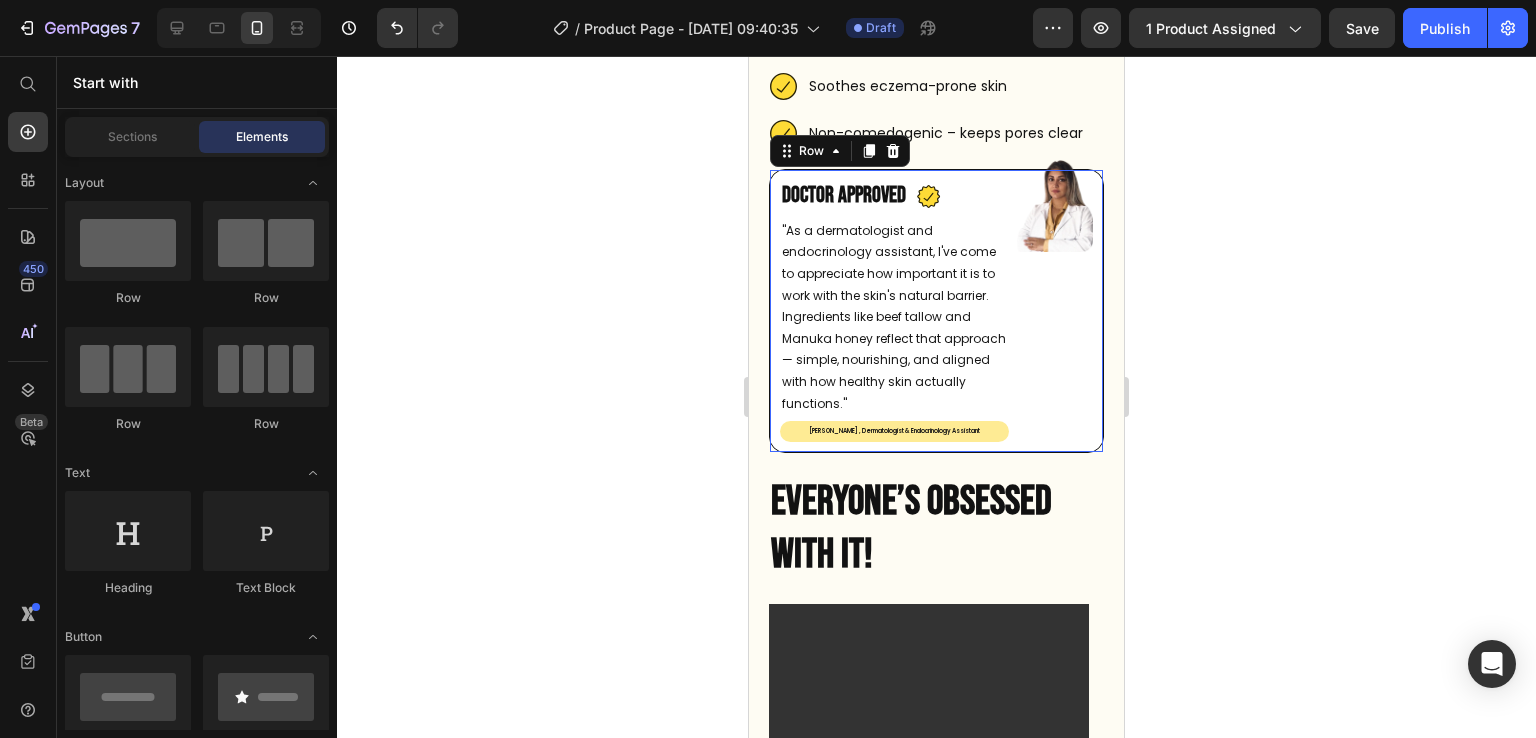 click on "Doctor Approved Heading
Icon Row "As a dermatologist and endocrinology assistant, I've come to appreciate how important it is to work with the skin's natural barrier. Ingredients like beef tallow and Manuka honey reflect that approach — simple, nourishing, and aligned with how healthy skin actually functions." Text Block Dr. Elena Dinkollari , Dermatologist & Endocrinology Assistant Text Block Row Image Row Row Row   0" at bounding box center [936, 311] 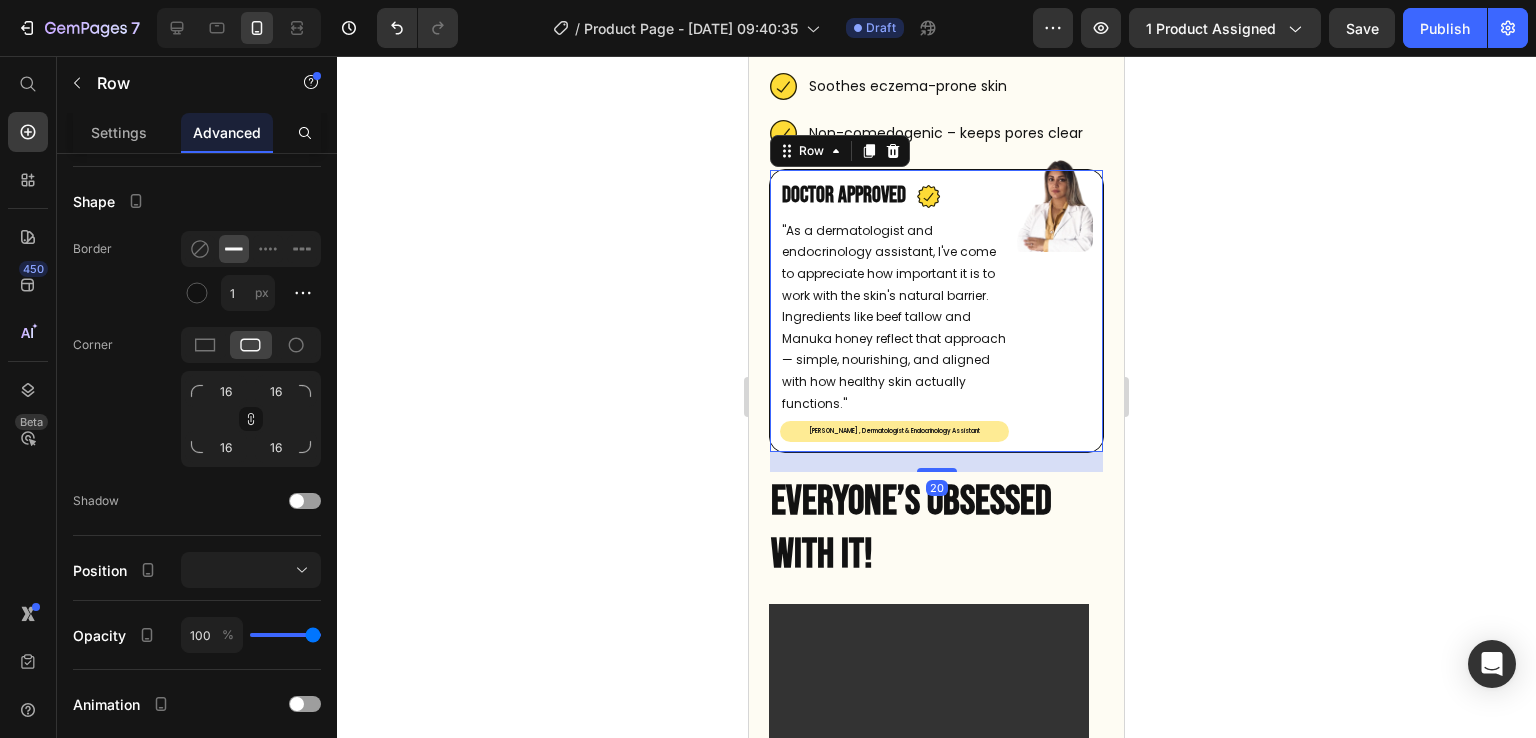 scroll, scrollTop: 0, scrollLeft: 0, axis: both 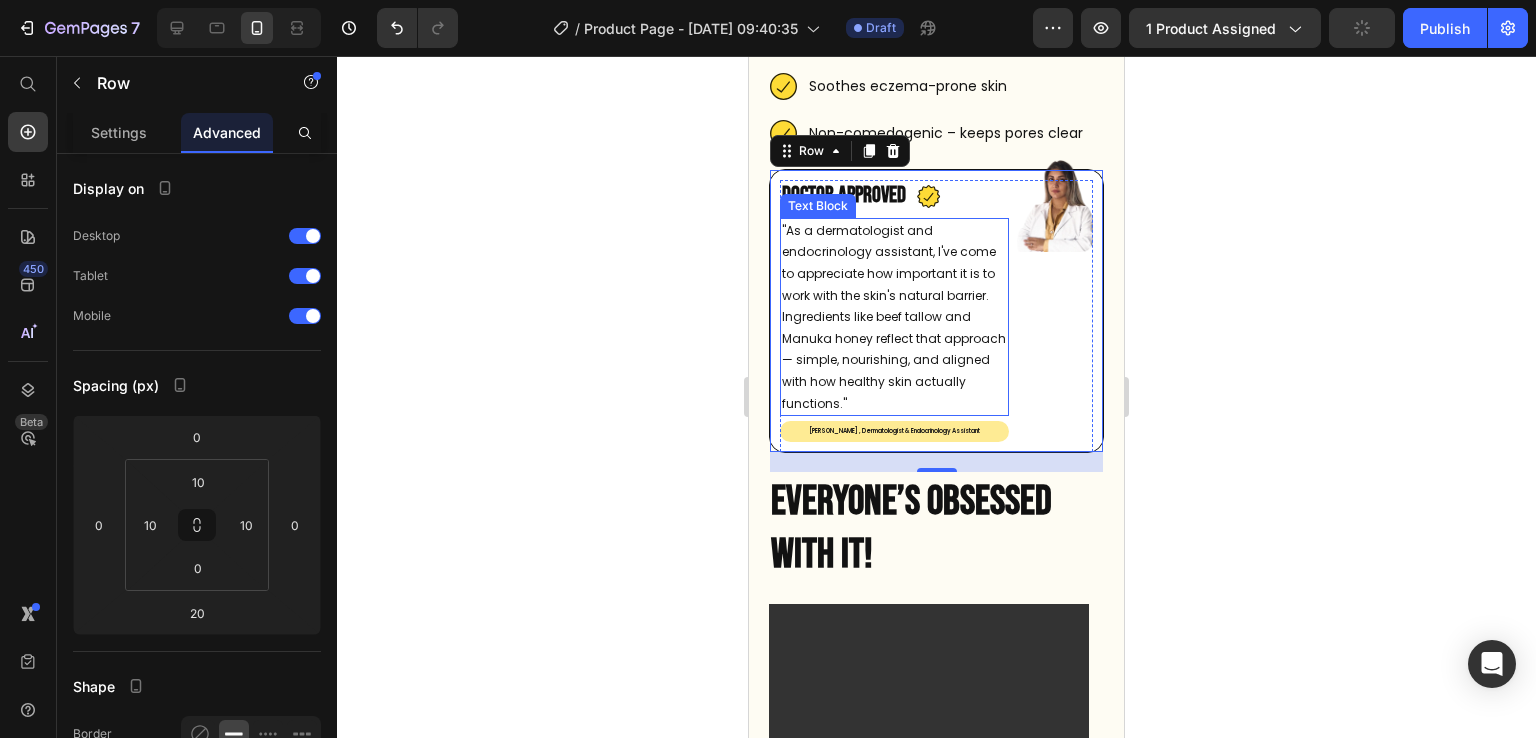 click on ""As a dermatologist and endocrinology assistant, I've come to appreciate how important it is to work with the skin's natural barrier. Ingredients like beef tallow and Manuka honey reflect that approach — simple, nourishing, and aligned with how healthy skin actually functions."" at bounding box center (894, 317) 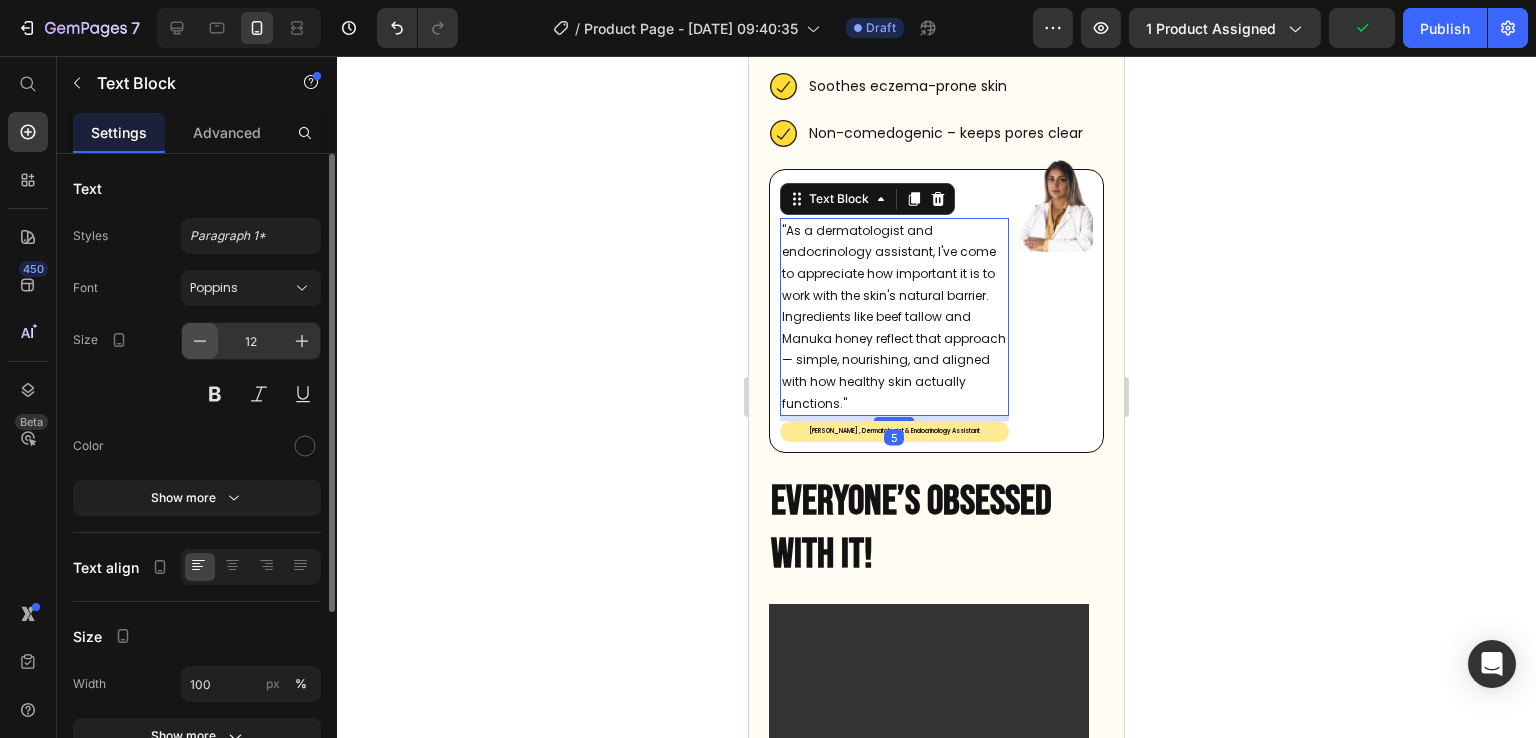 click 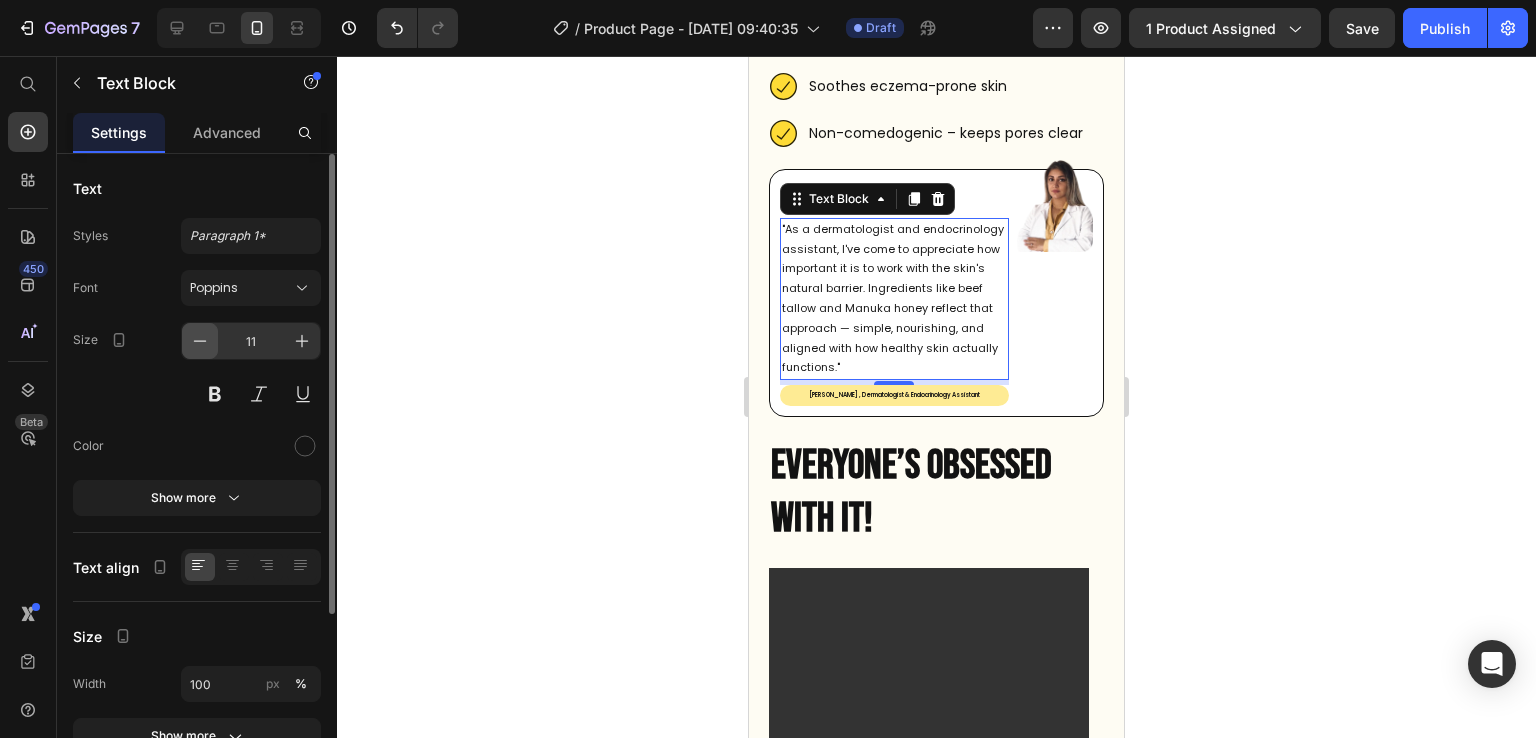click 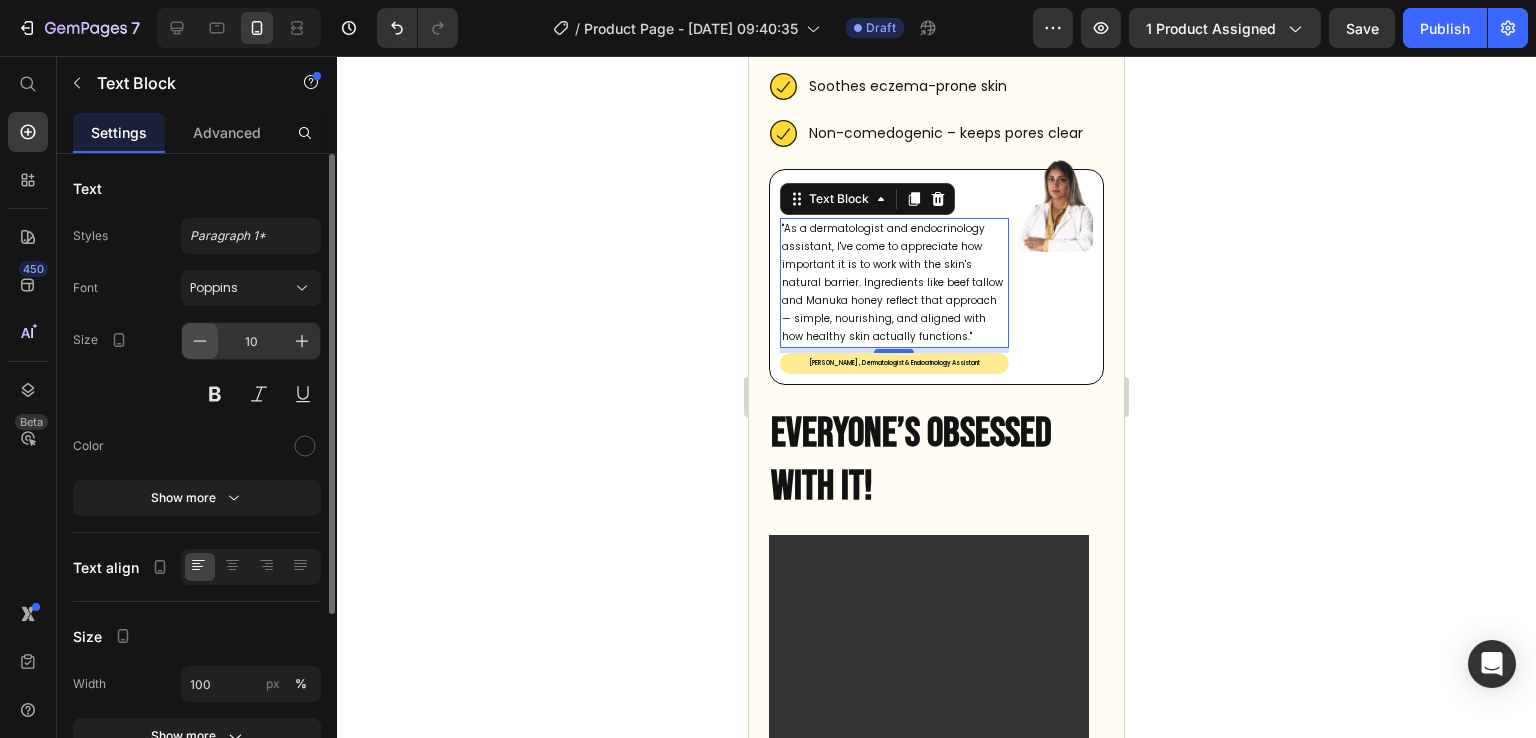 click 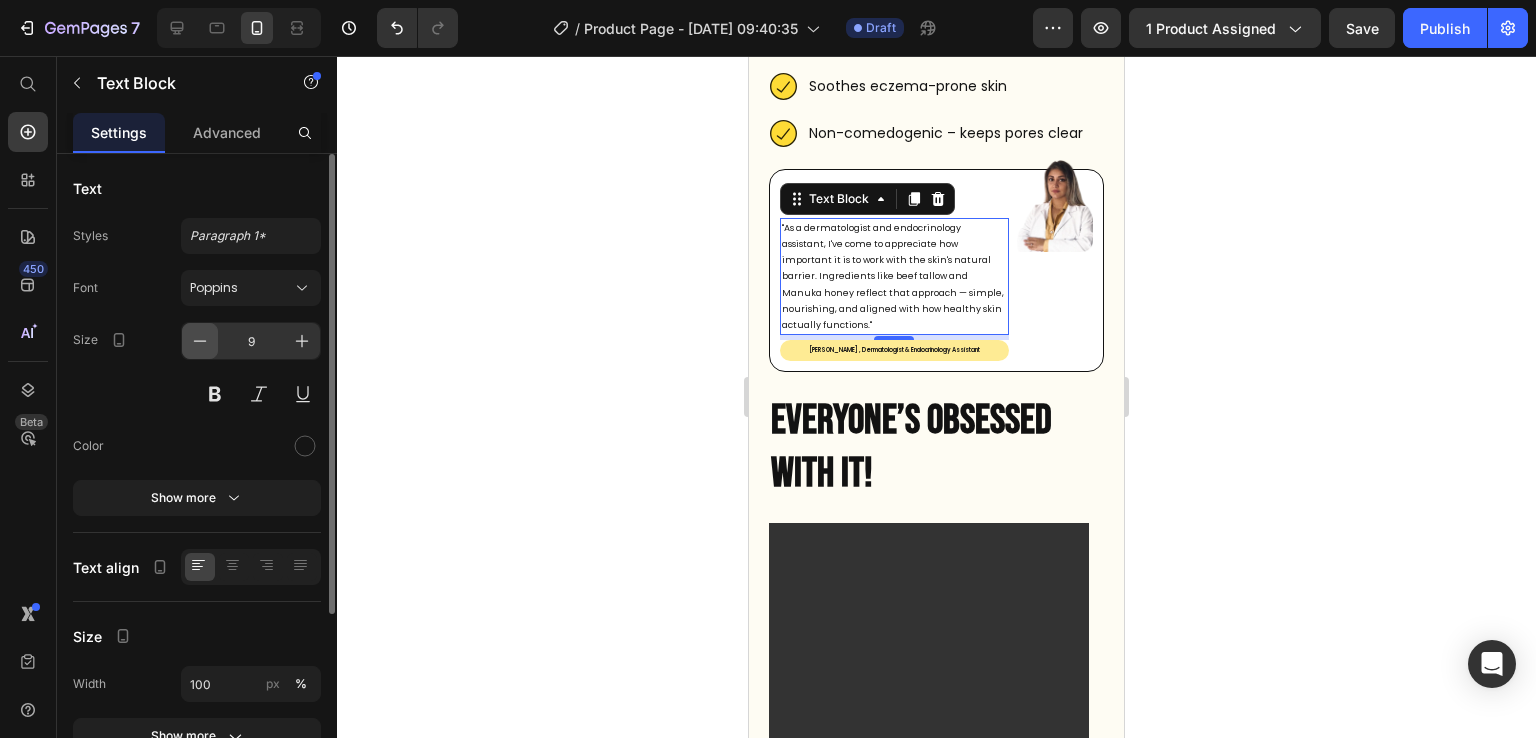 click 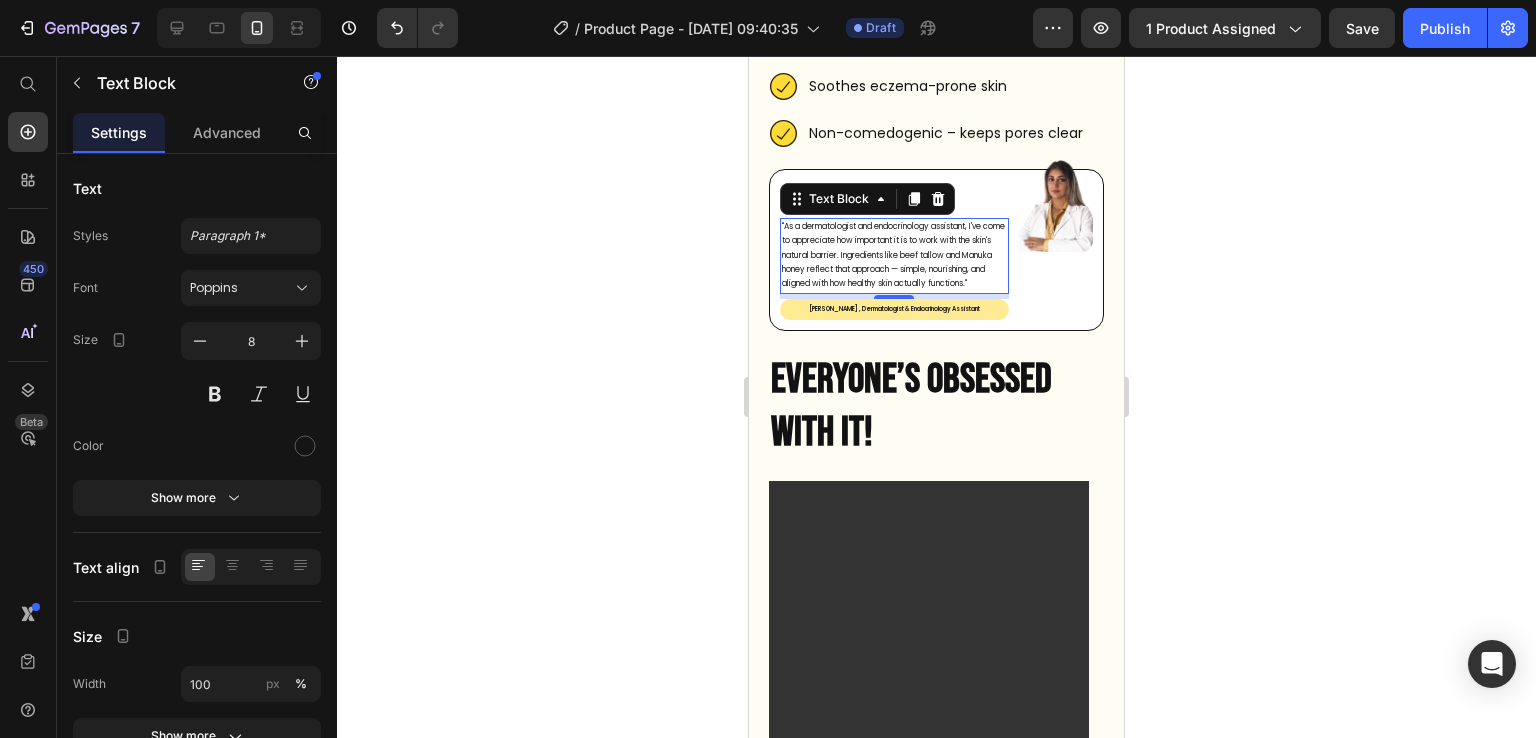 click 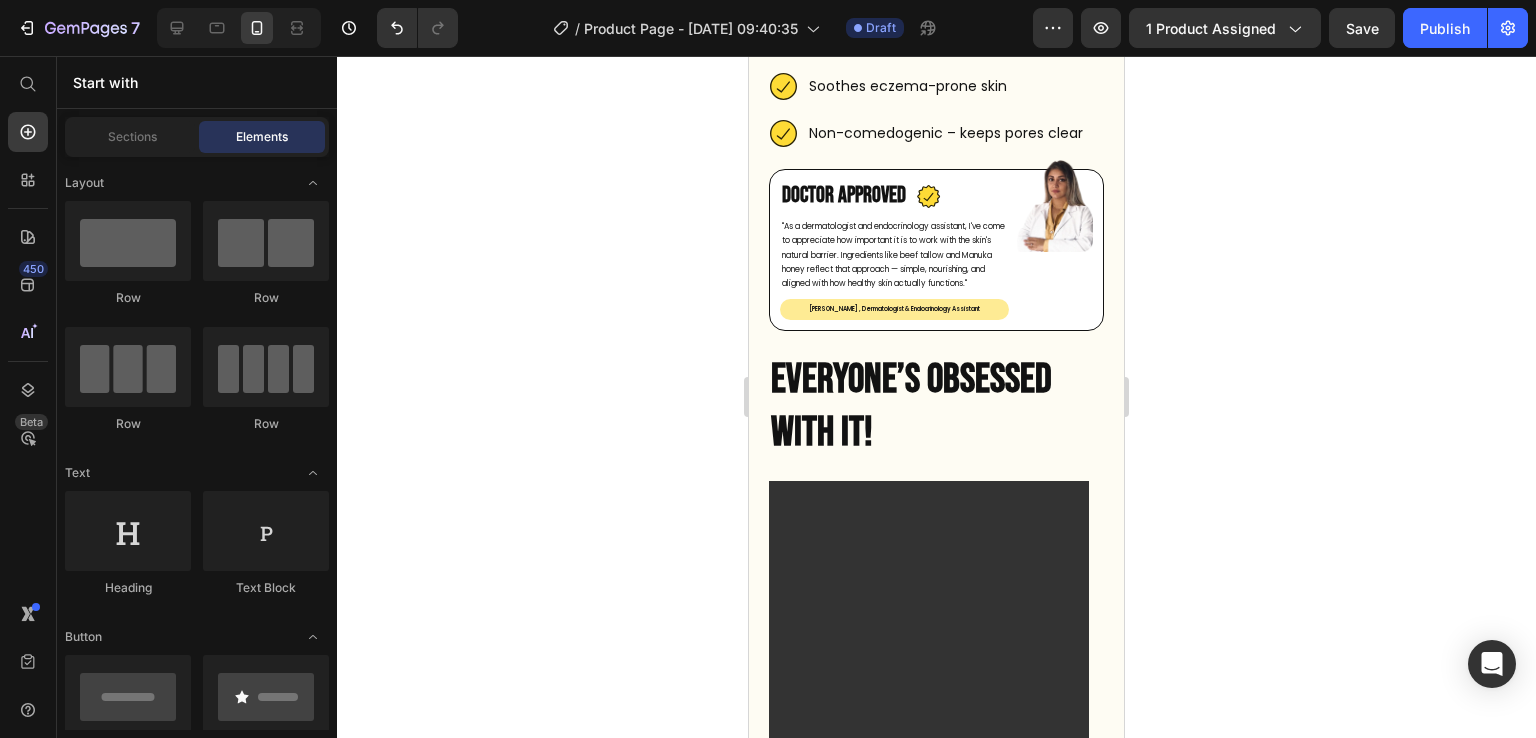 click 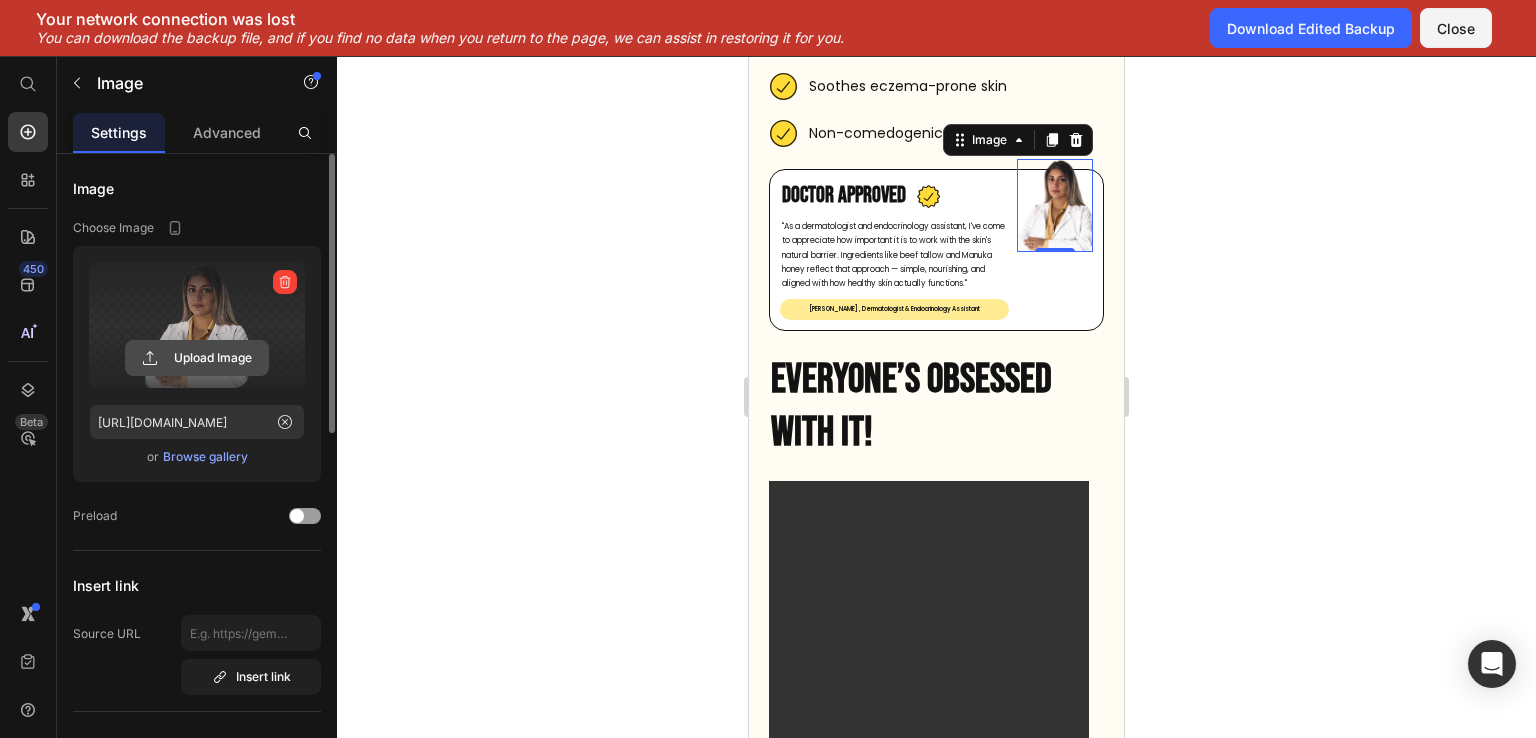 click 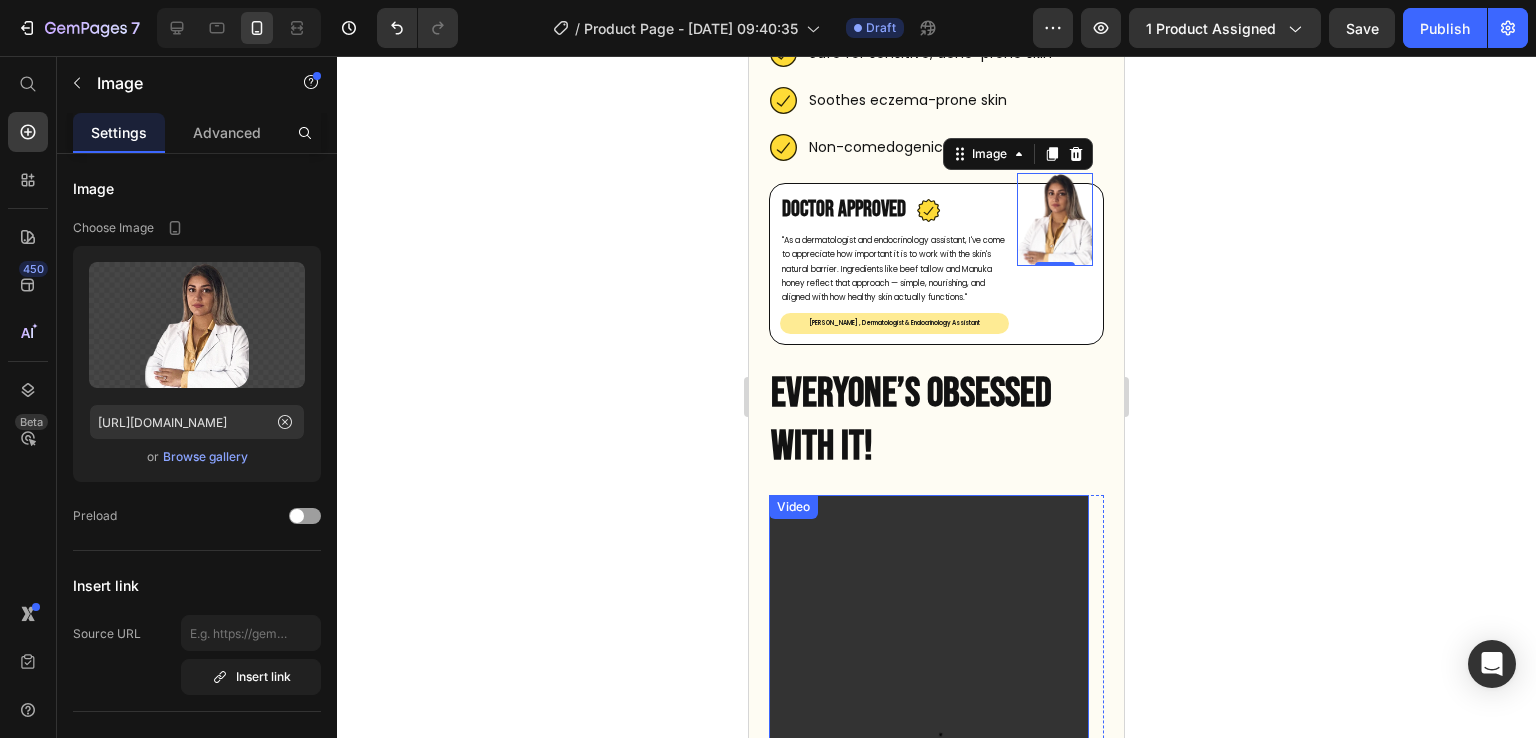 scroll, scrollTop: 812, scrollLeft: 0, axis: vertical 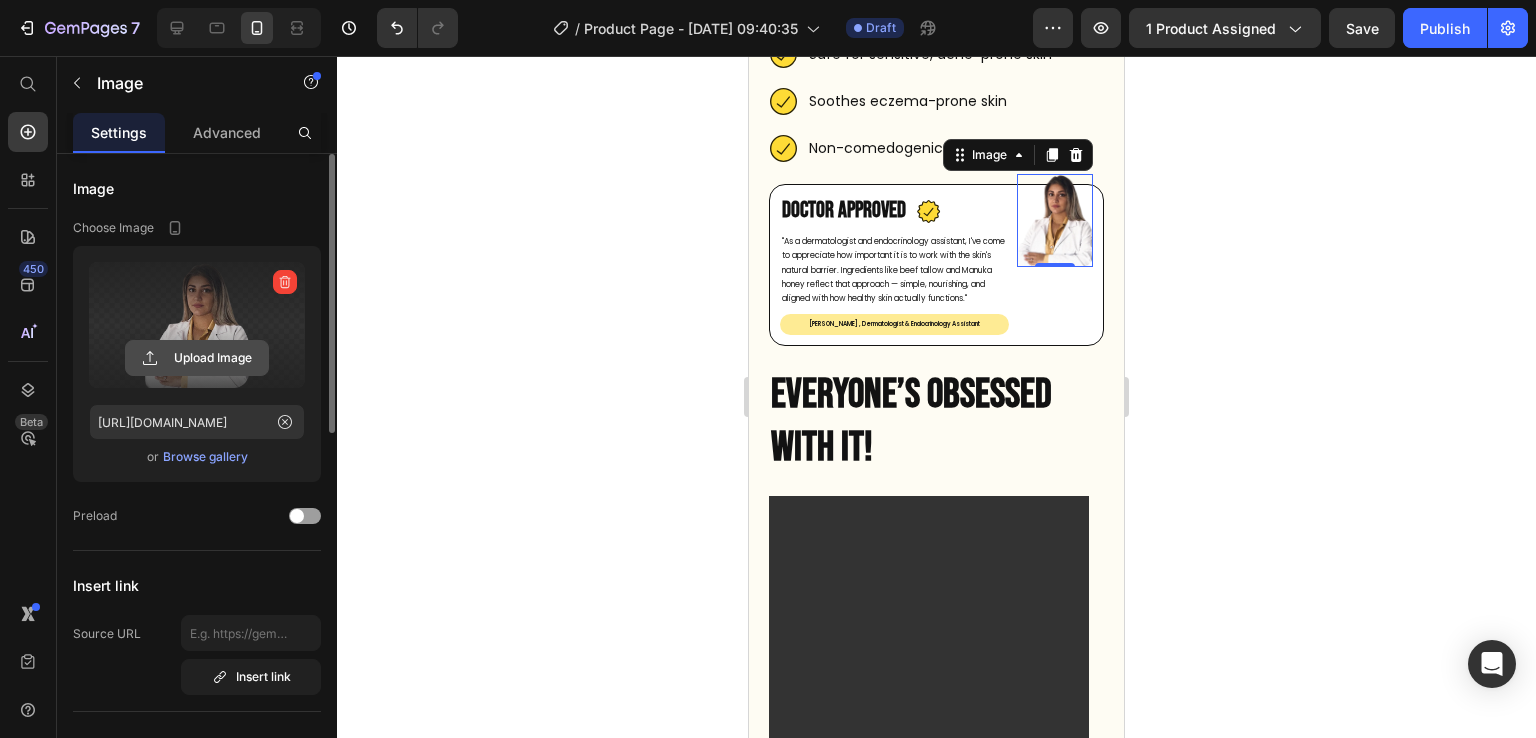 click 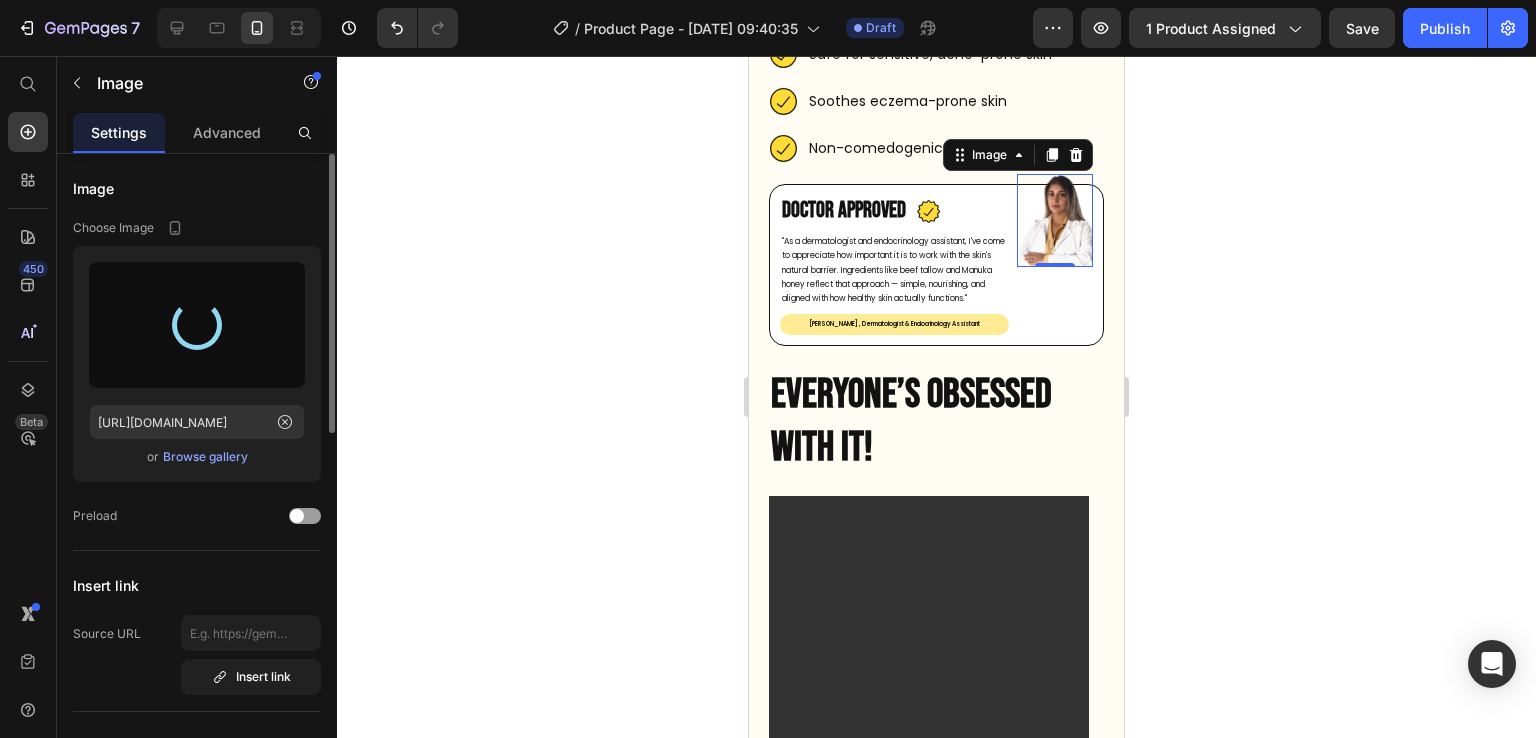 type on "https://cdn.shopify.com/s/files/1/0618/1958/4571/files/gempages_574154828503057177-9a3641a0-9971-4574-9277-cd9c0ef96174.png" 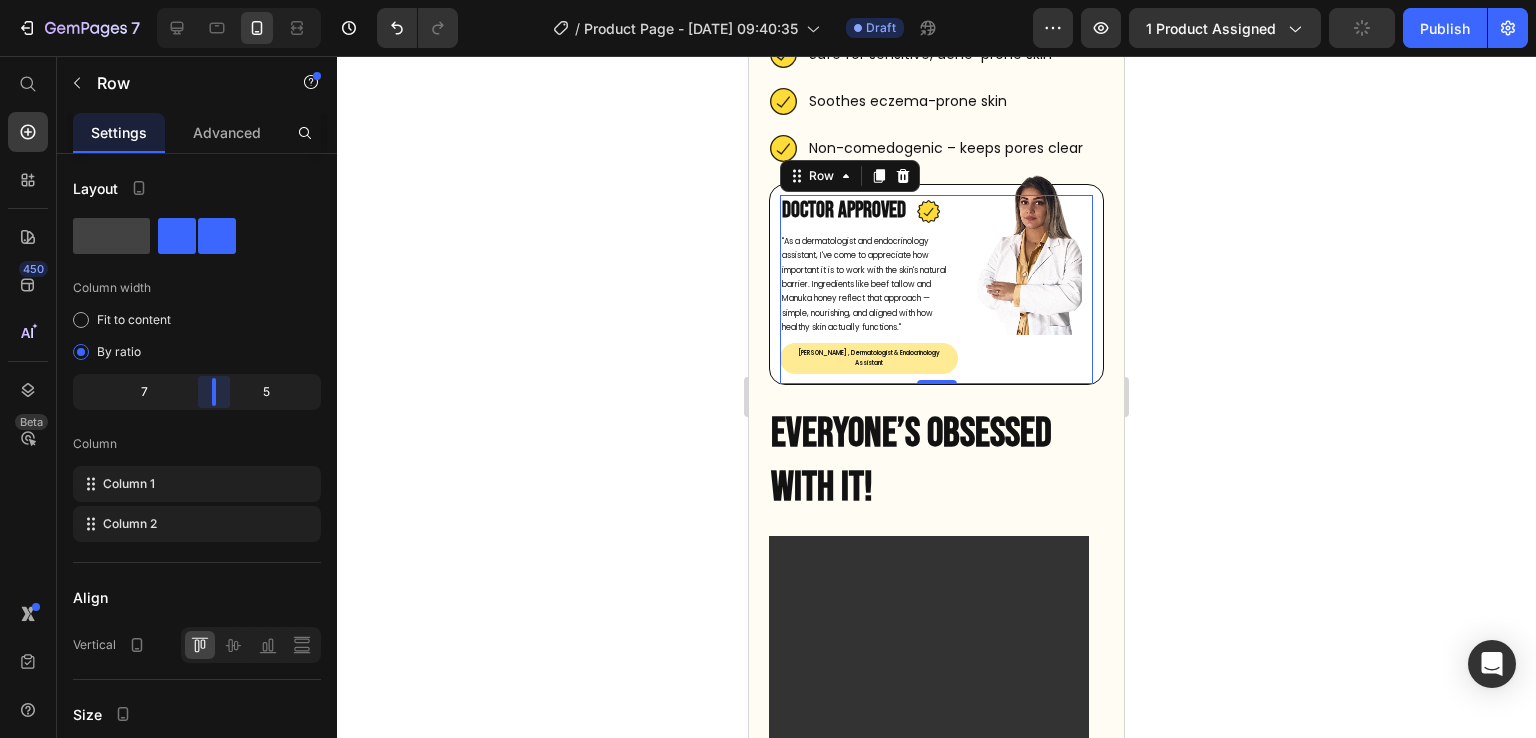 drag, startPoint x: 243, startPoint y: 383, endPoint x: 229, endPoint y: 383, distance: 14 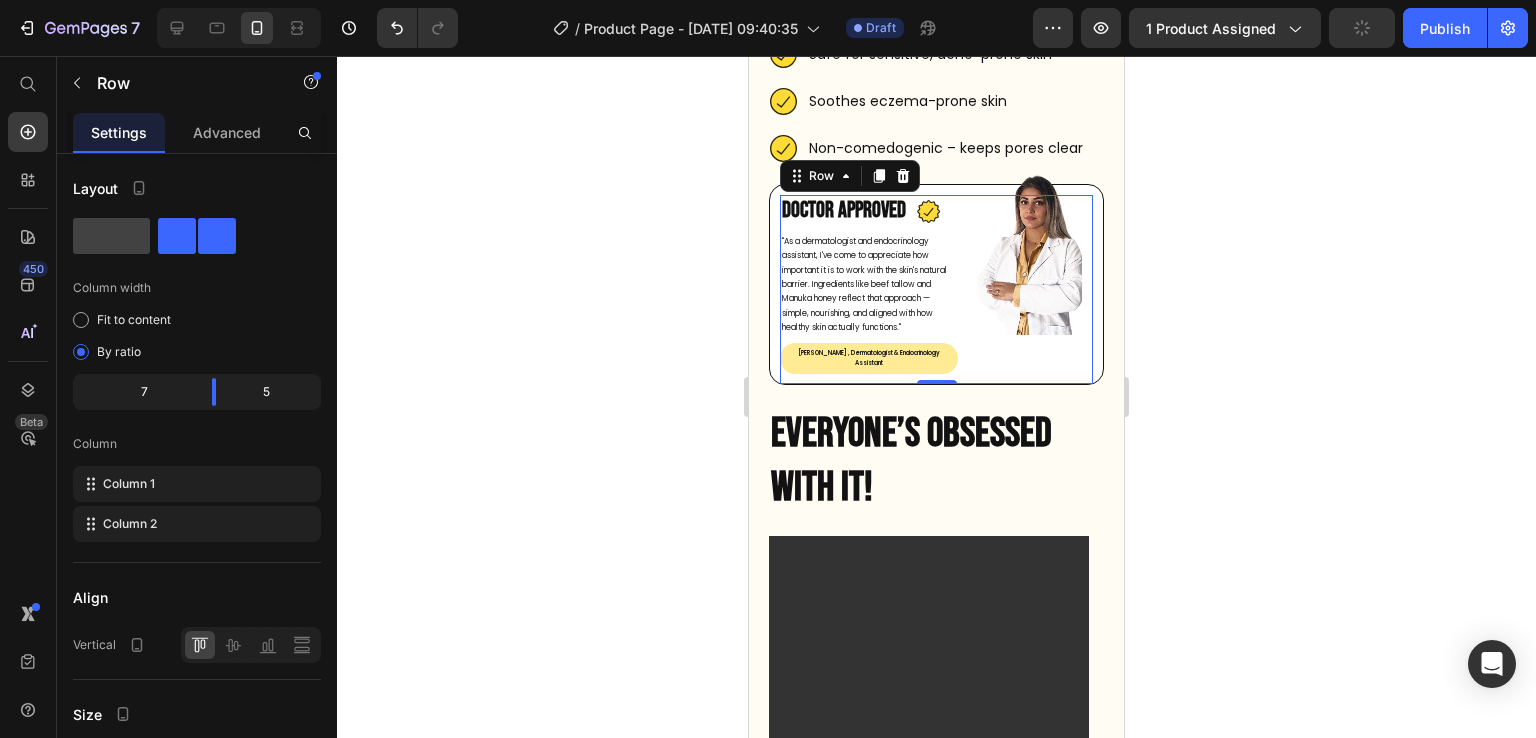 click 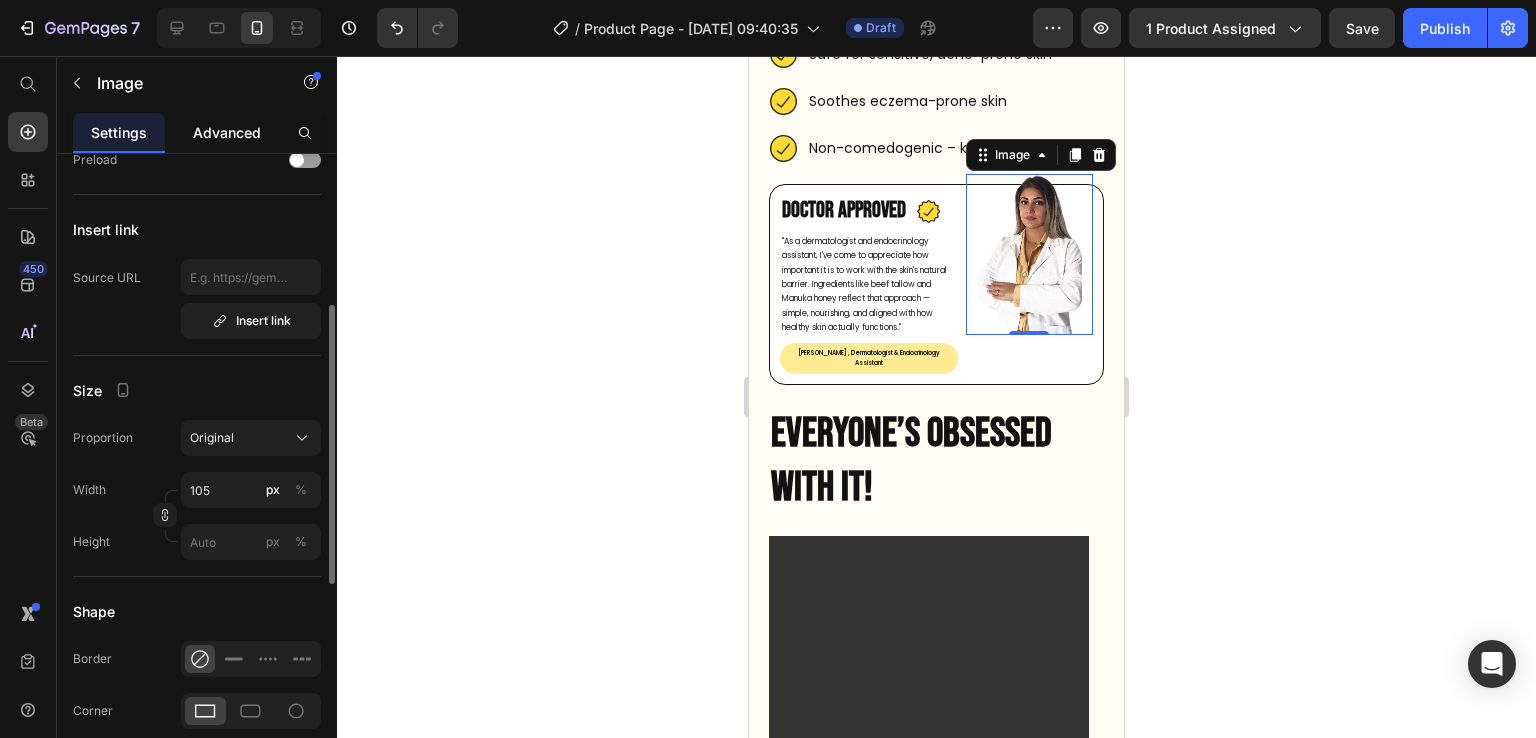 scroll, scrollTop: 352, scrollLeft: 0, axis: vertical 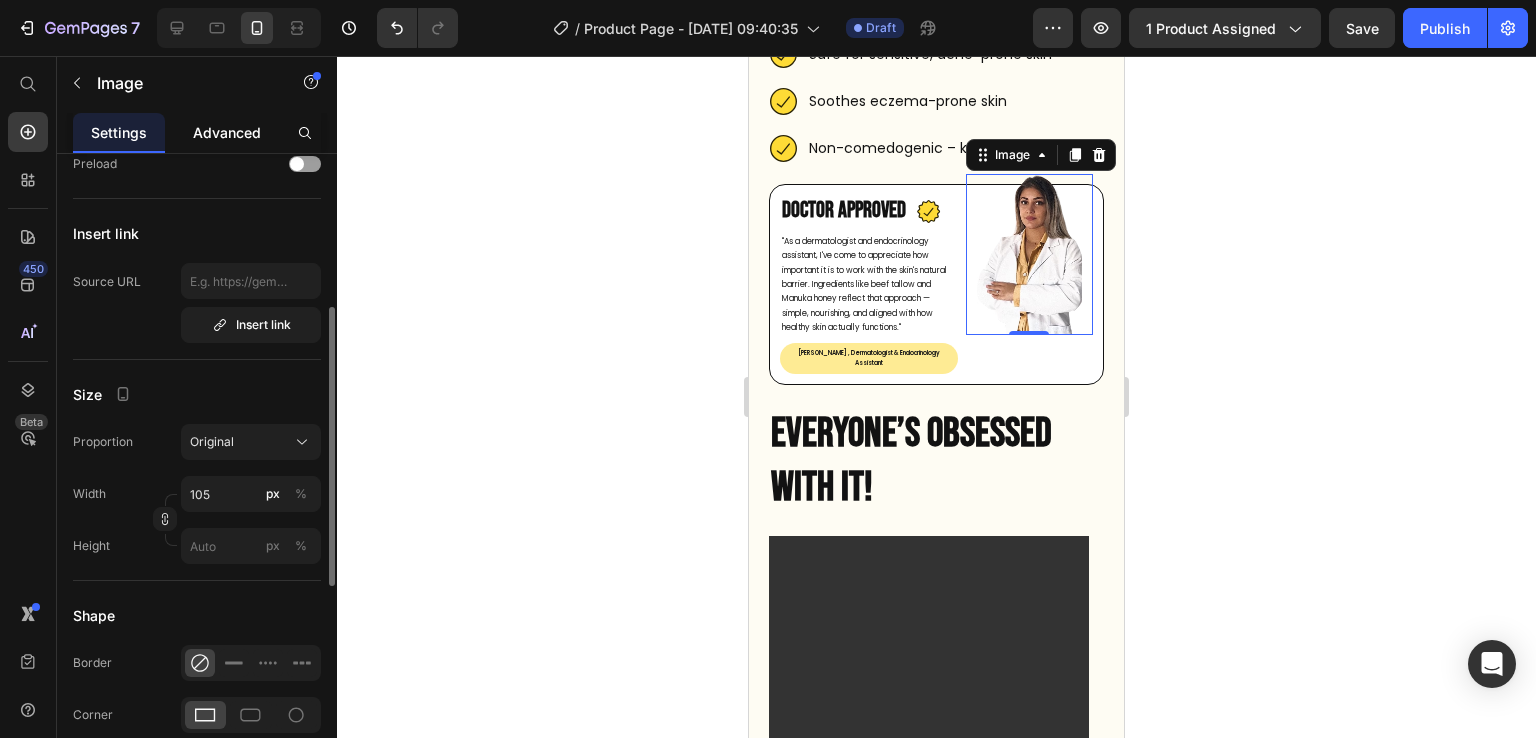 click on "Advanced" at bounding box center (227, 132) 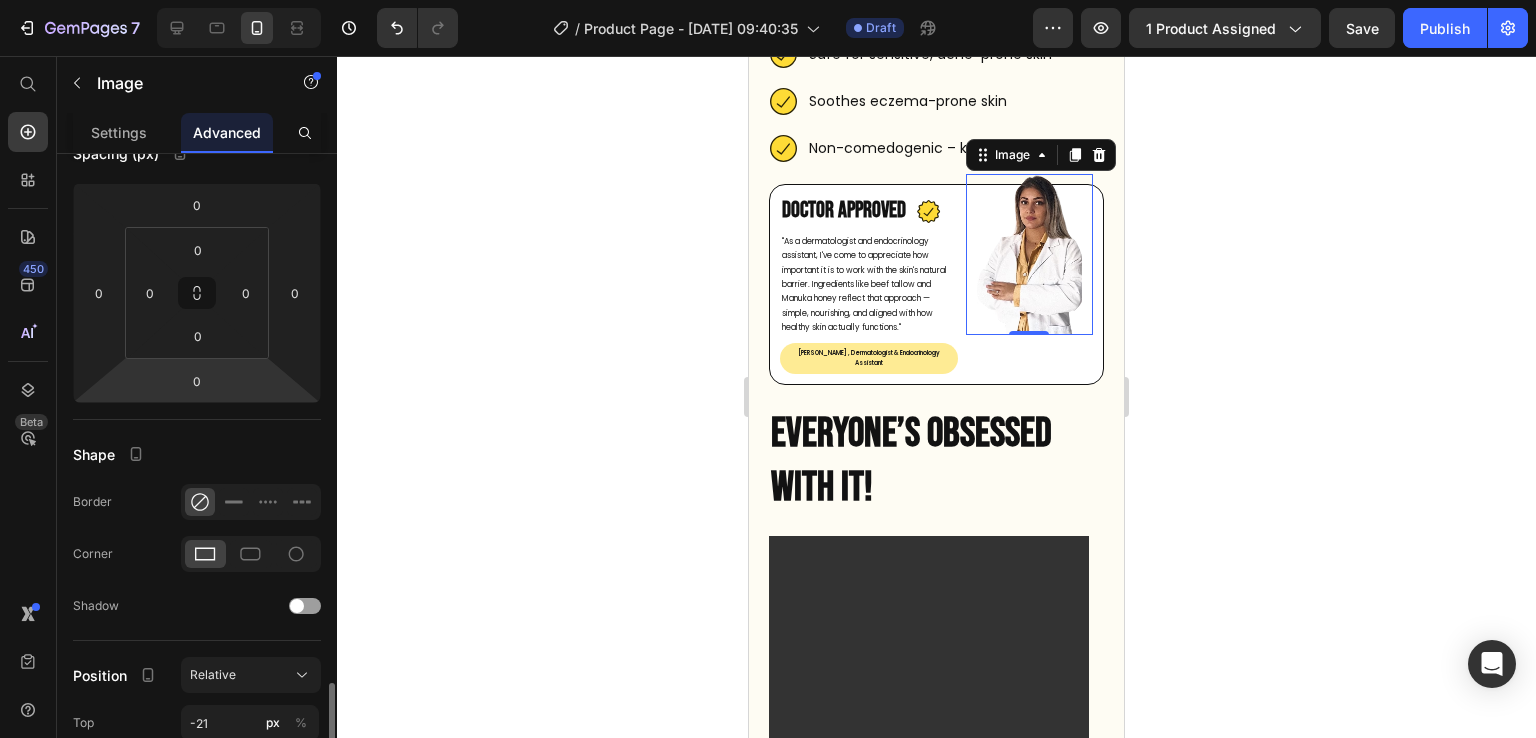 scroll, scrollTop: 536, scrollLeft: 0, axis: vertical 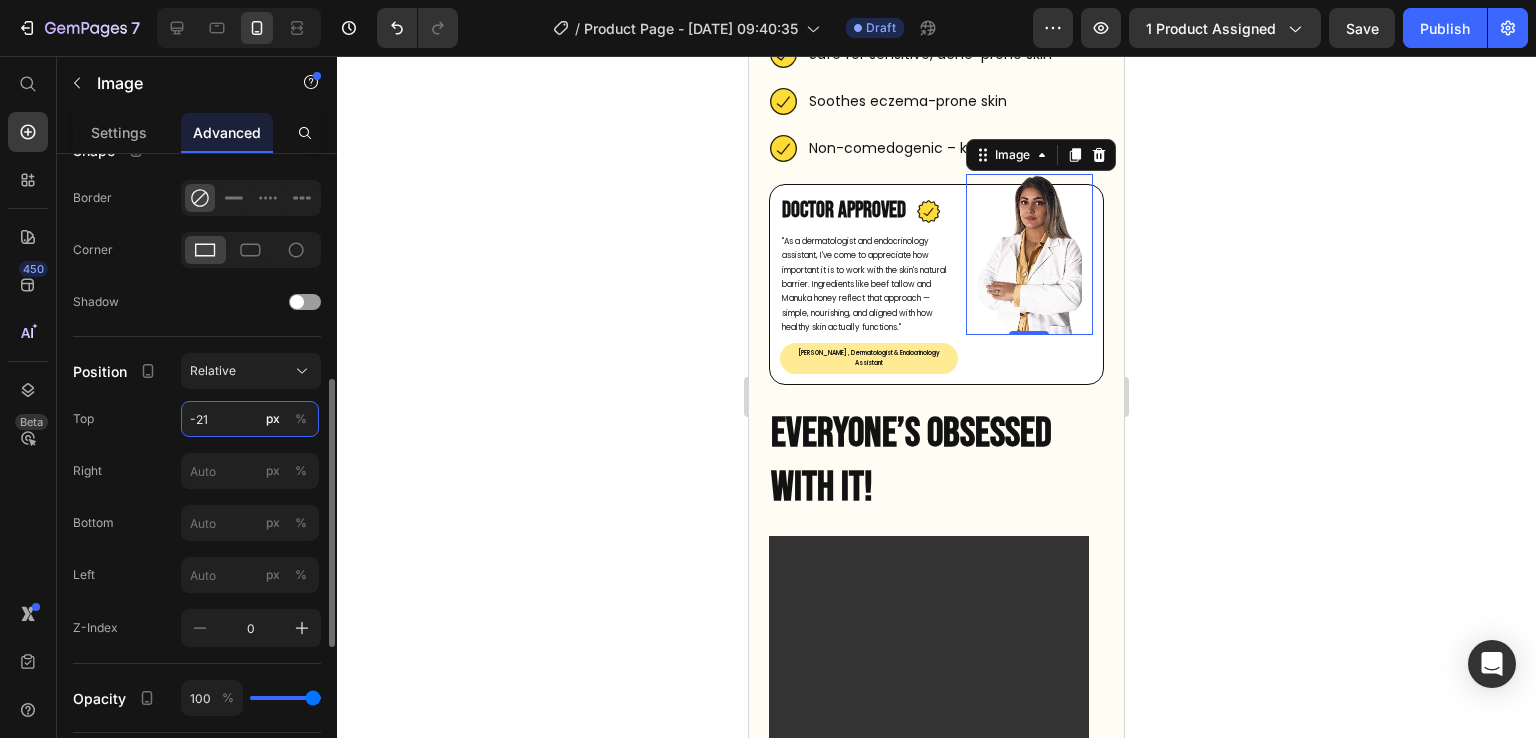 click on "-21" at bounding box center [250, 419] 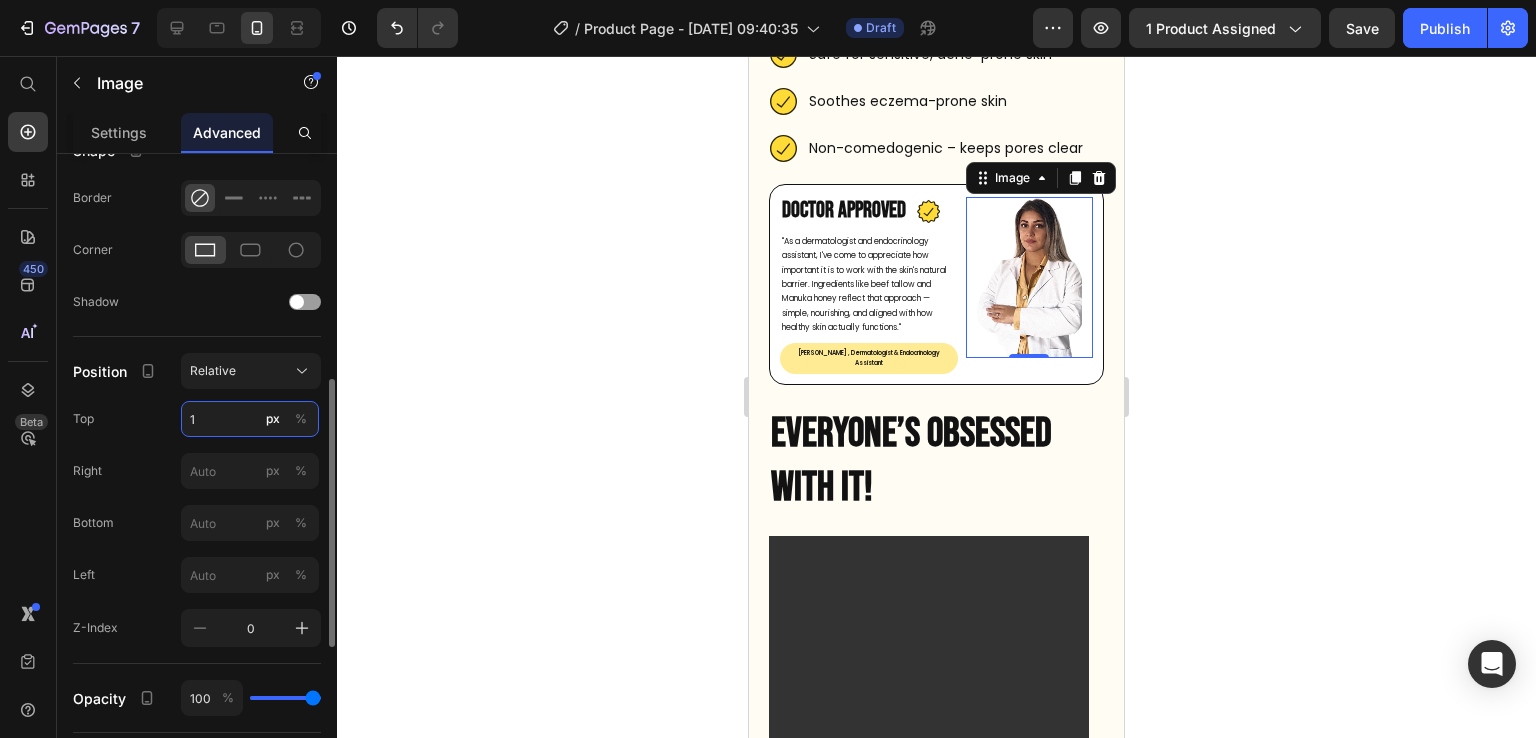 type on "0" 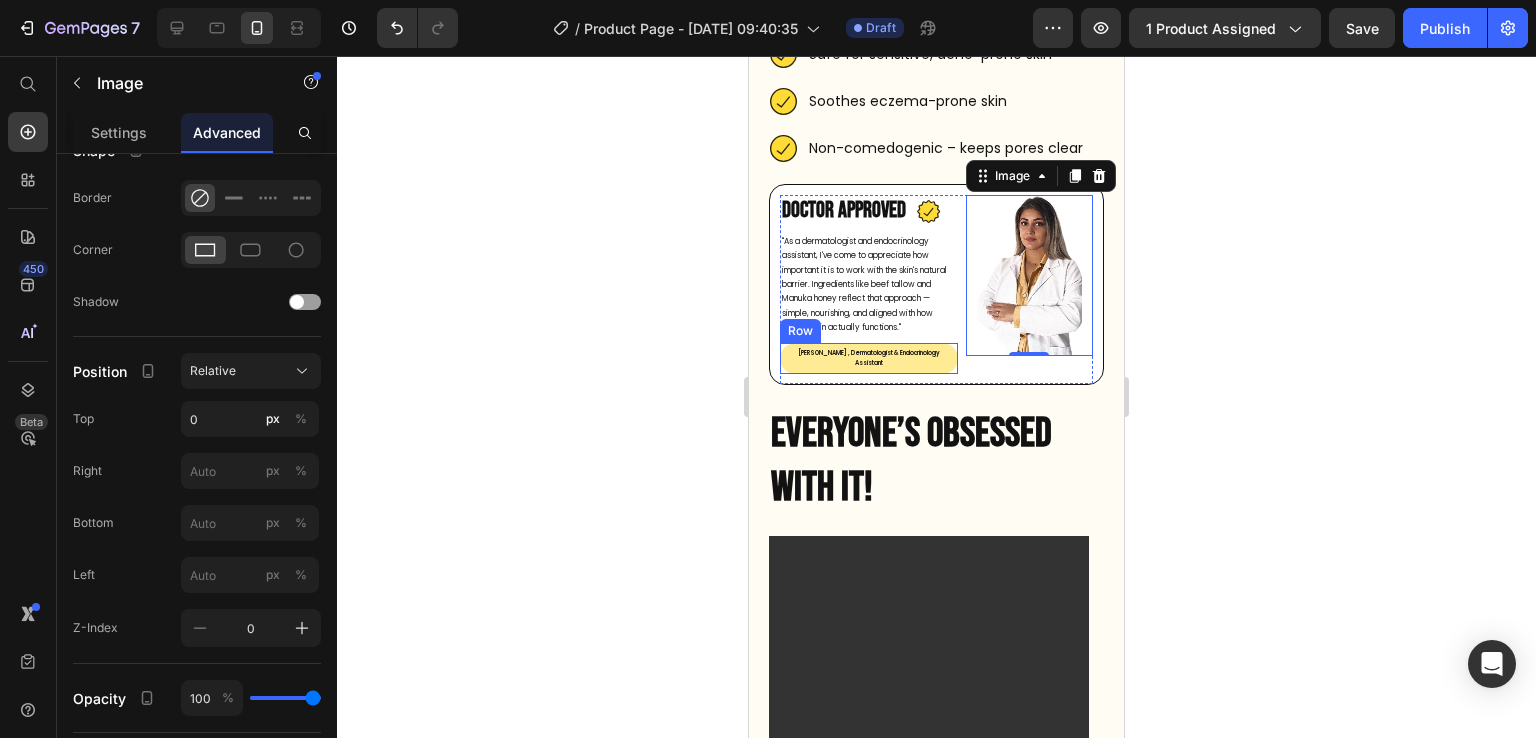 click on "Dr. Elena Dinkollari , Dermatologist & Endocrinology Assistant Text Block Row" at bounding box center (869, 359) 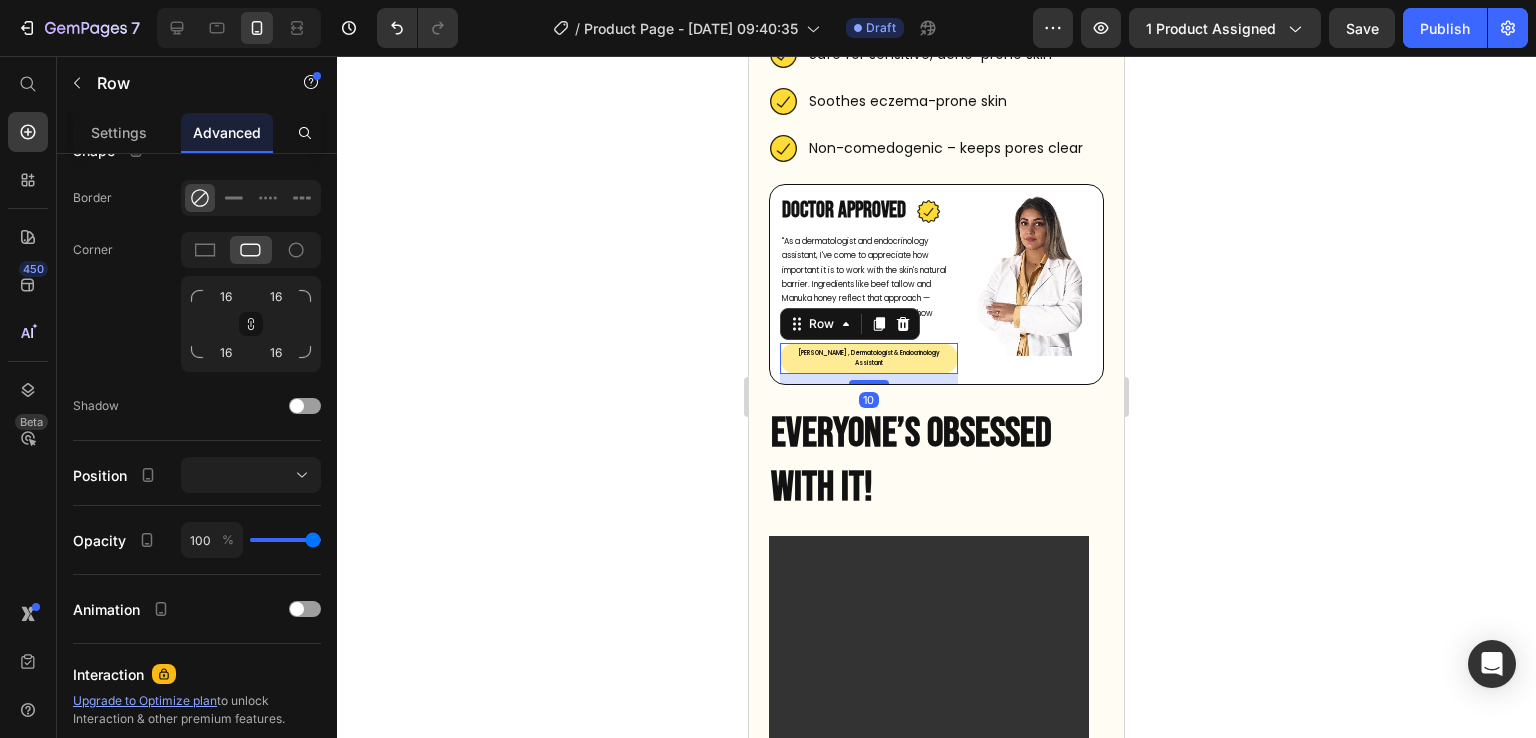 scroll, scrollTop: 0, scrollLeft: 0, axis: both 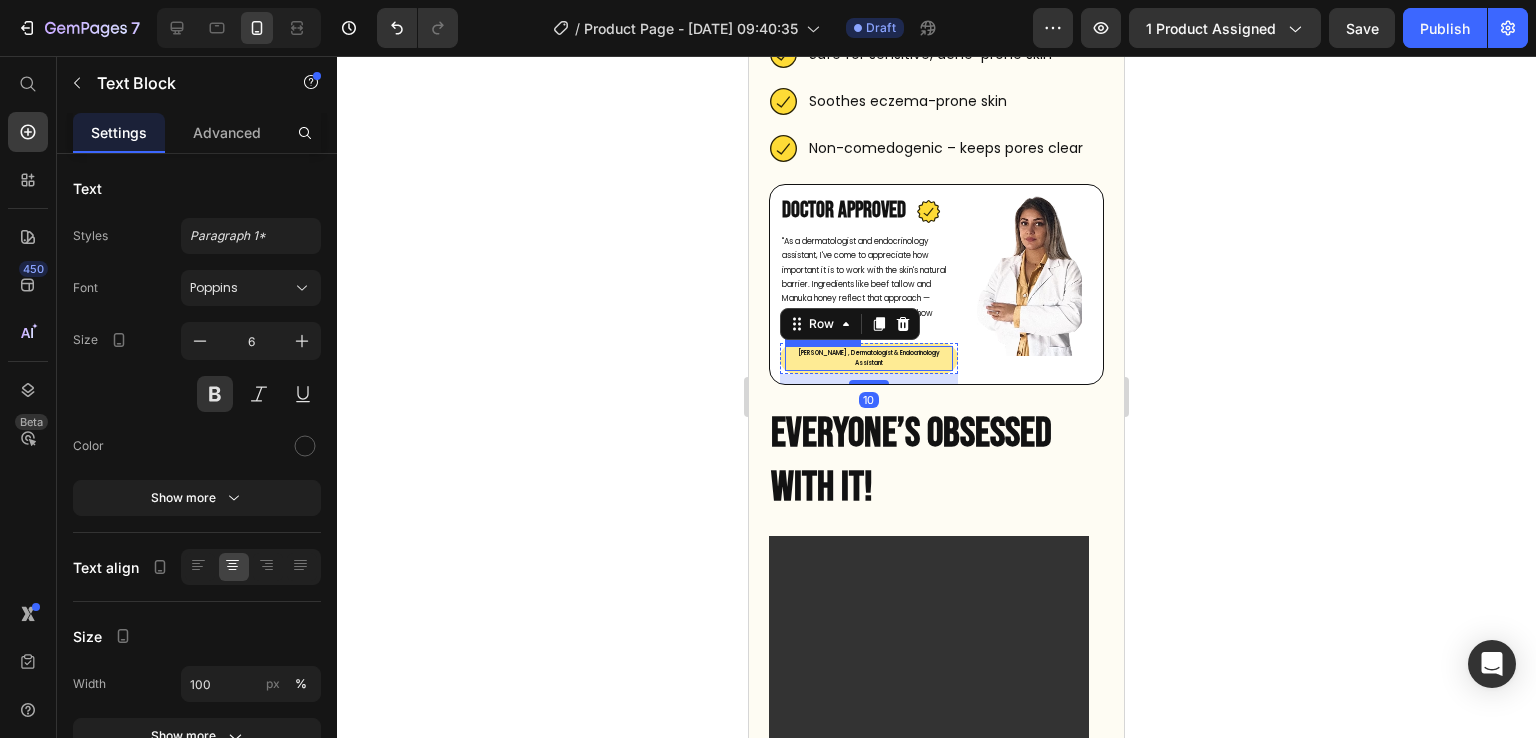 click on "[PERSON_NAME] , Dermatologist & Endocrinology Assistant" at bounding box center [869, 359] 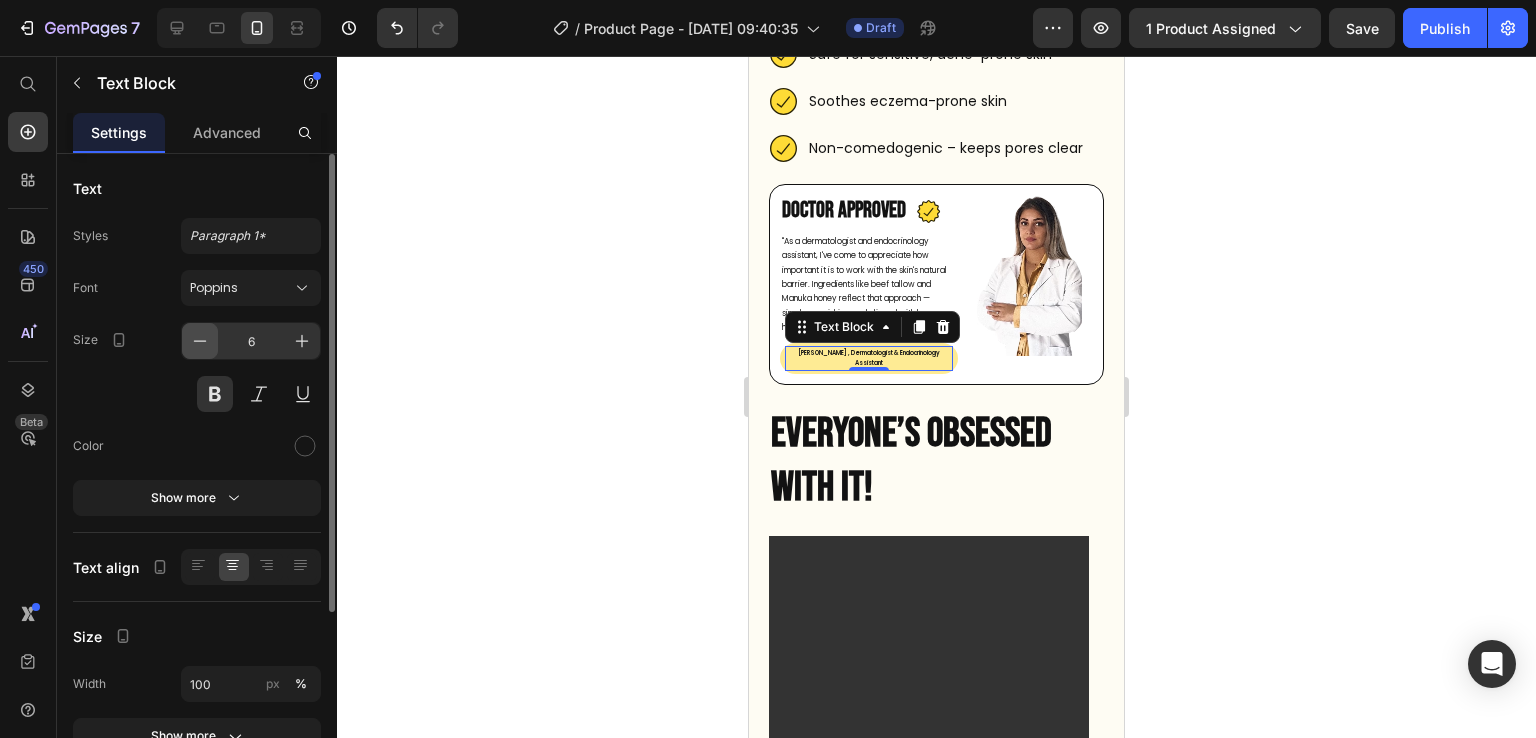 click 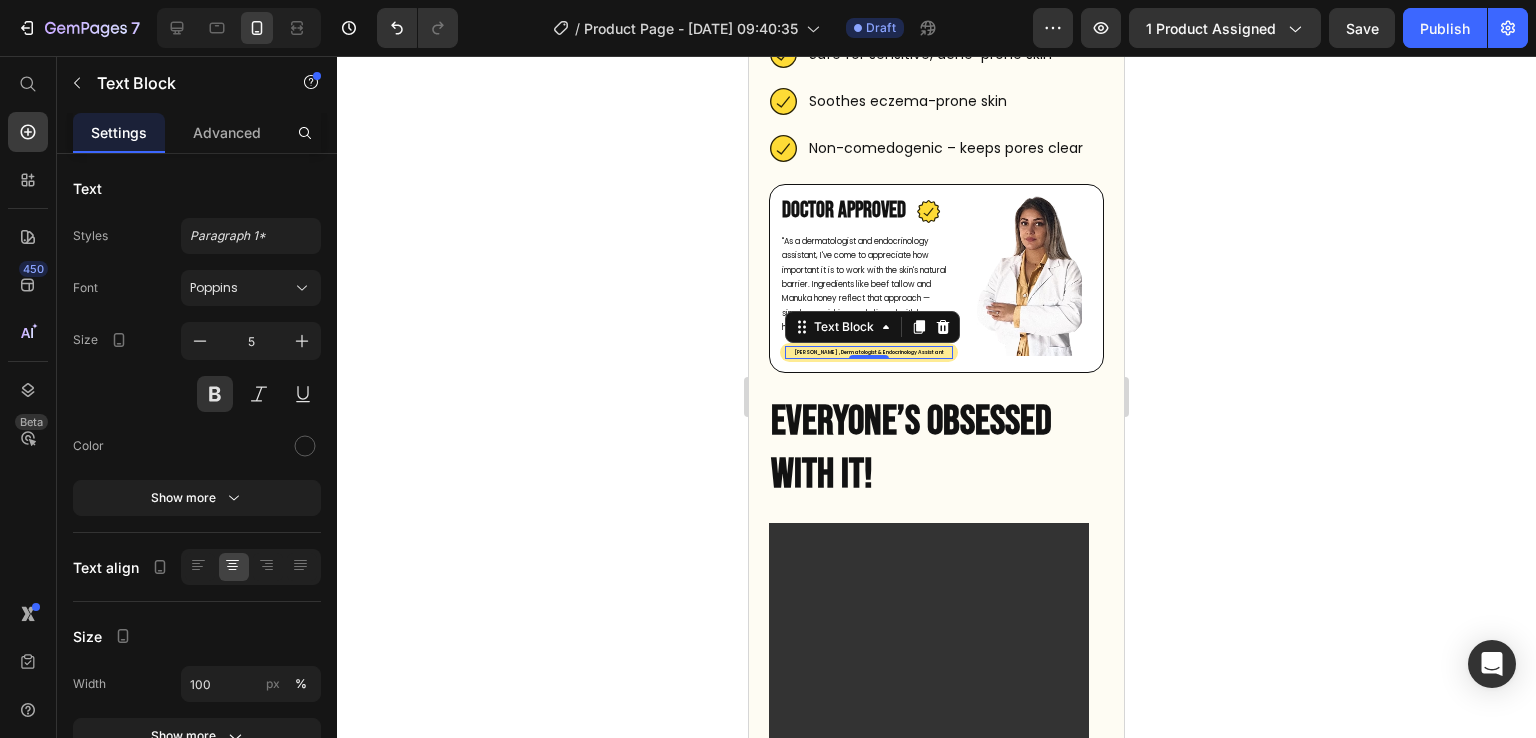 click 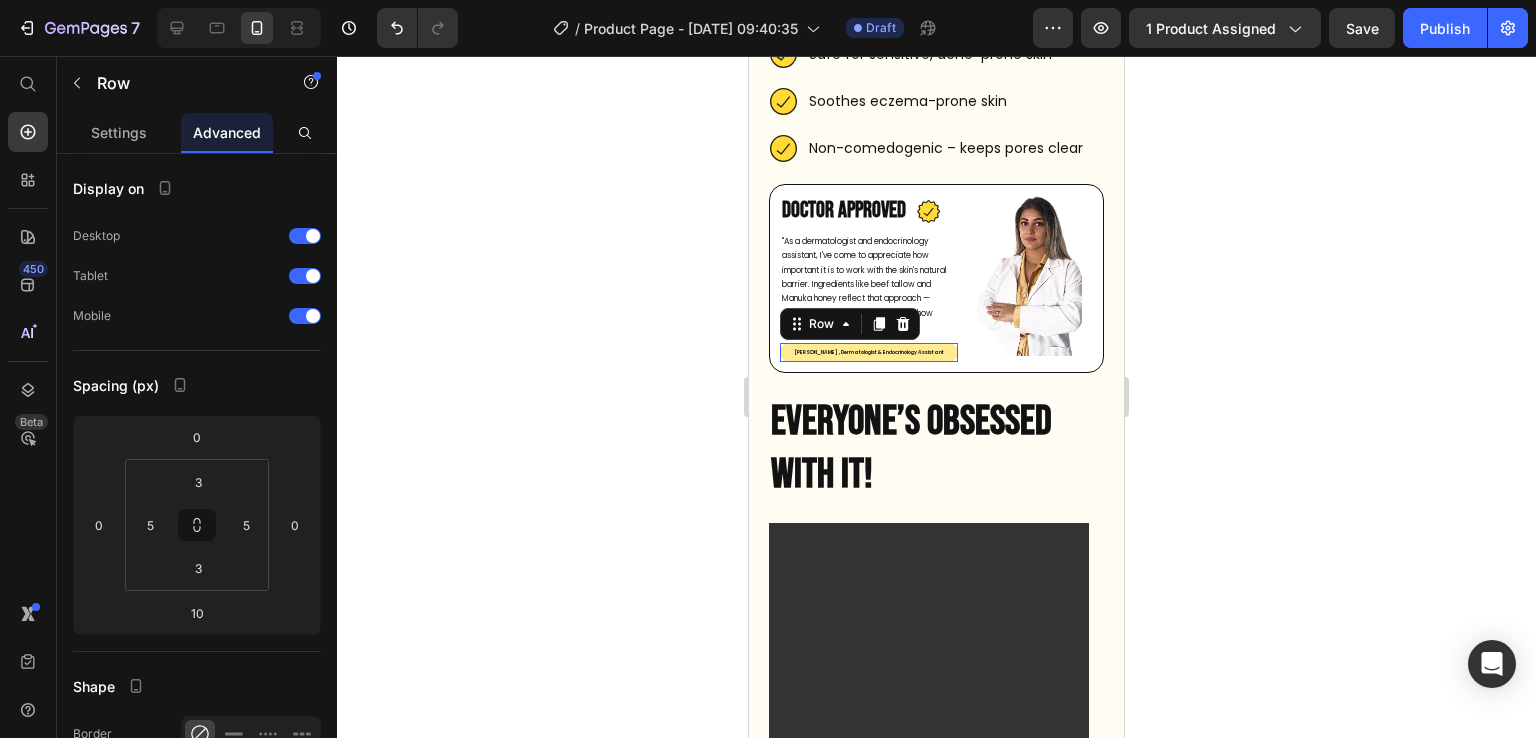 click on "Dr. Elena Dinkollari , Dermatologist & Endocrinology Assistant Text Block Row   0" at bounding box center (869, 352) 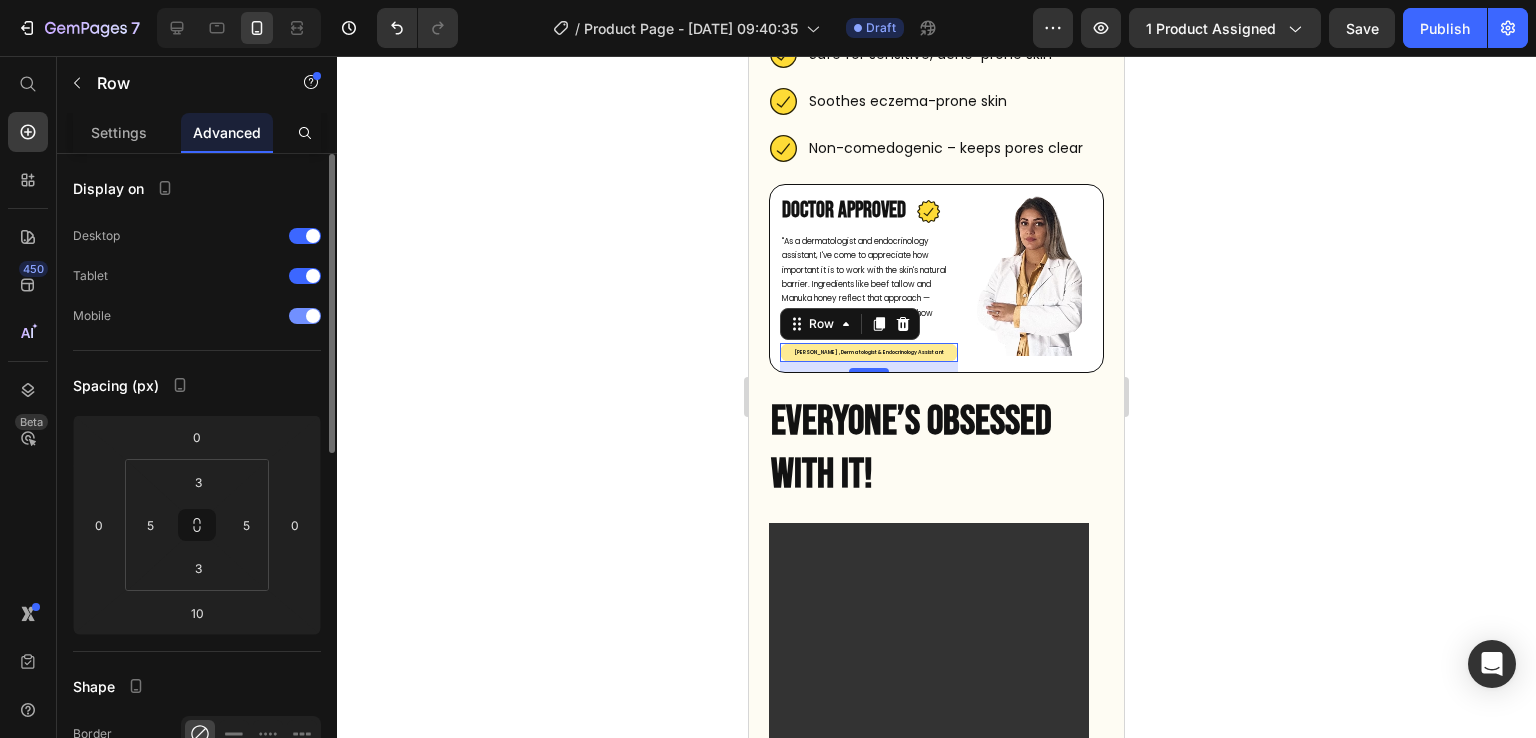 click at bounding box center [305, 316] 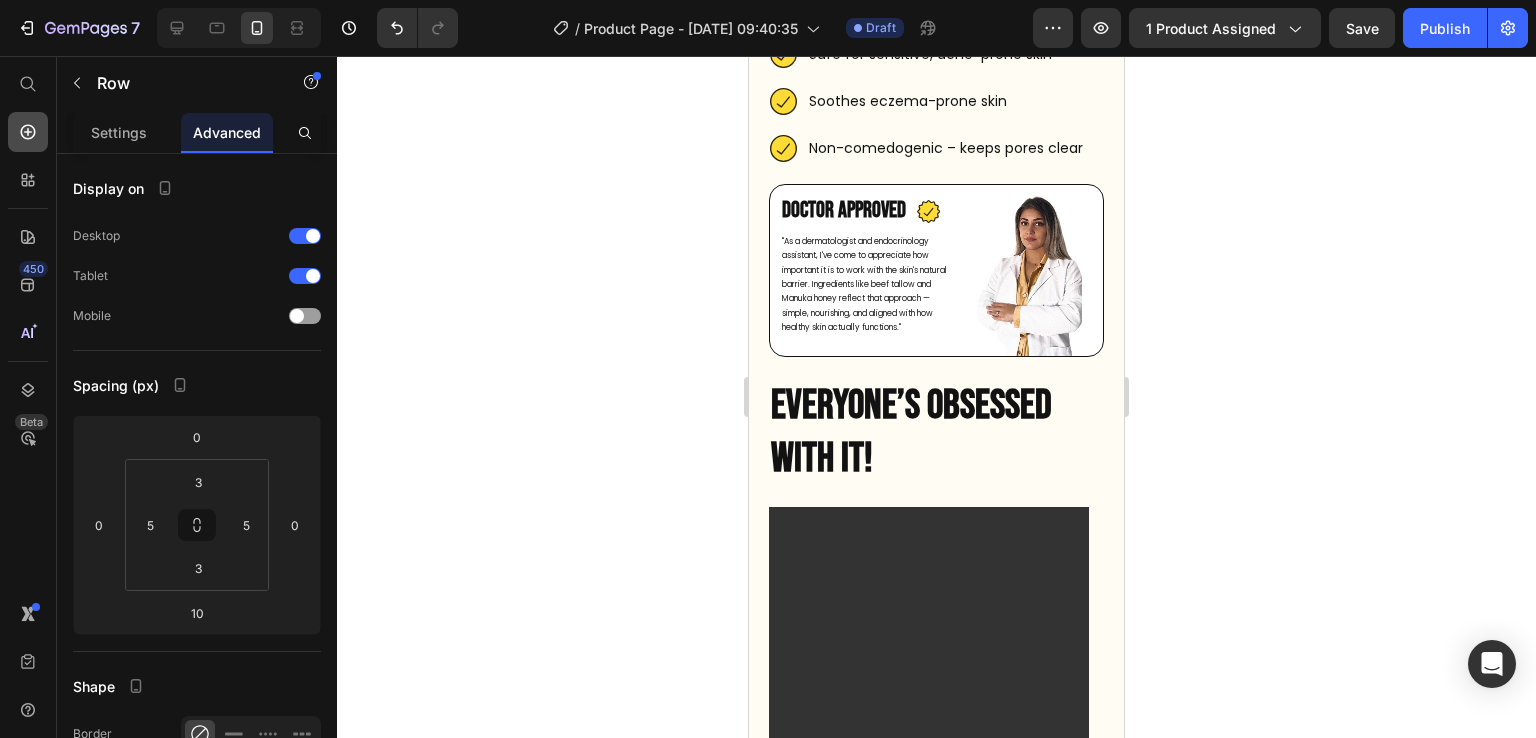 click 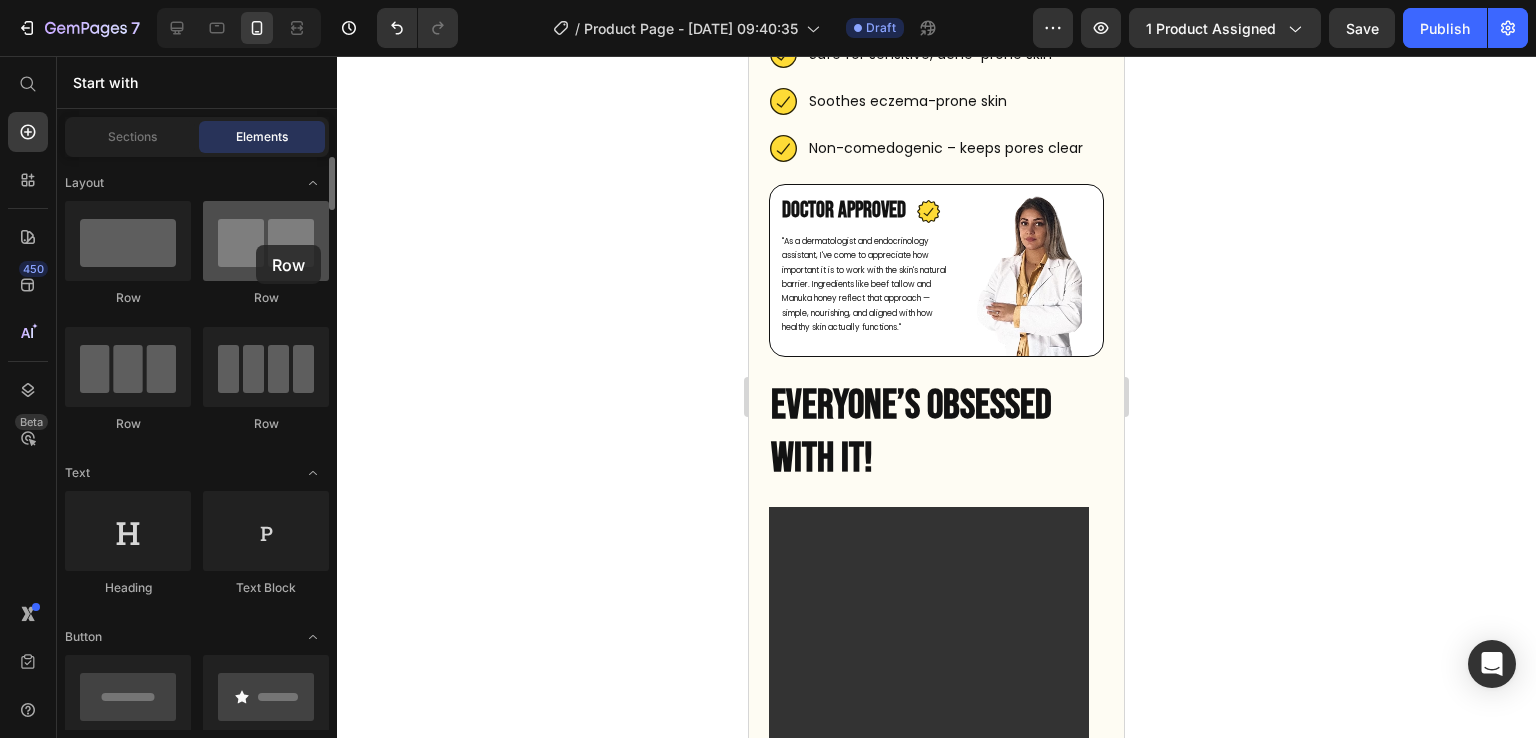 click at bounding box center [266, 241] 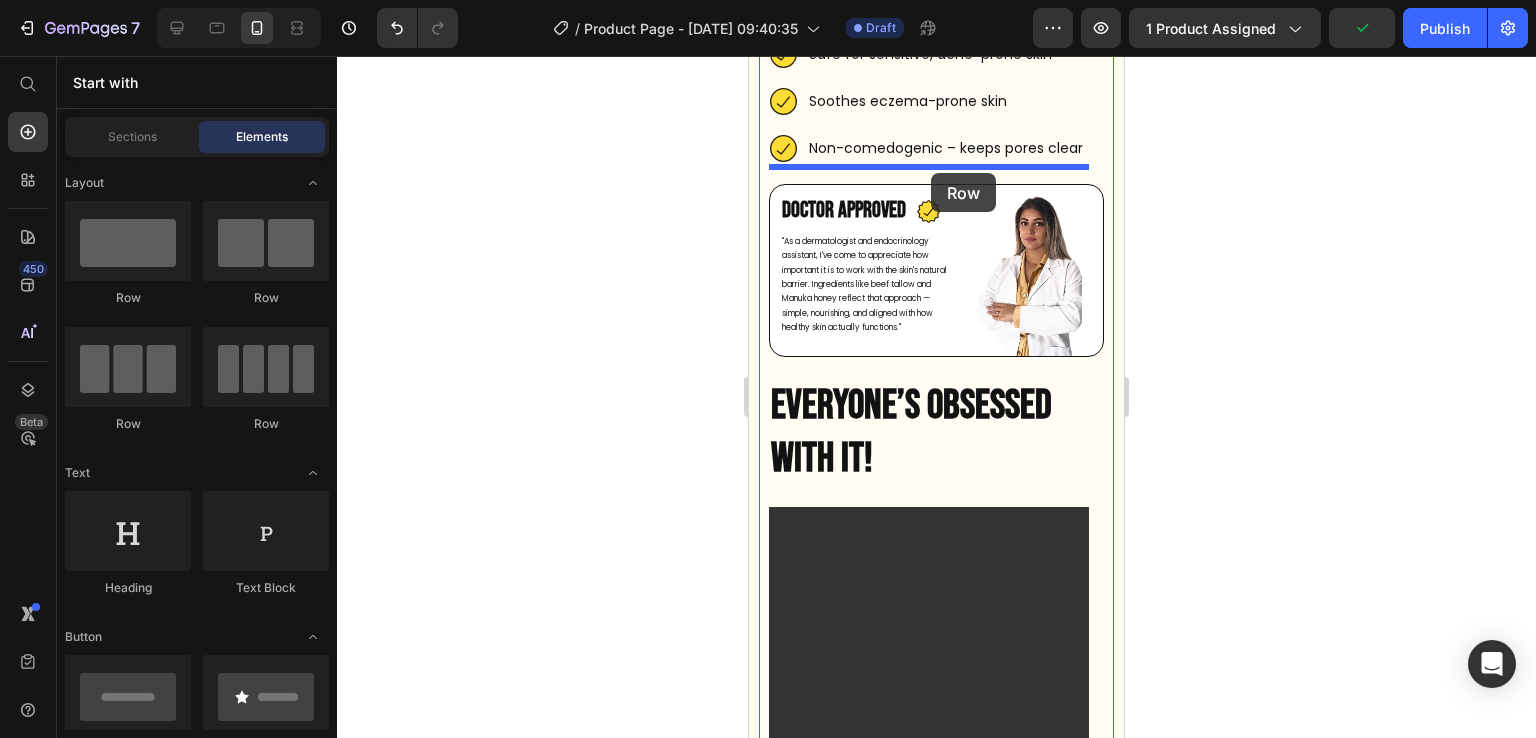 drag, startPoint x: 913, startPoint y: 297, endPoint x: 931, endPoint y: 173, distance: 125.299644 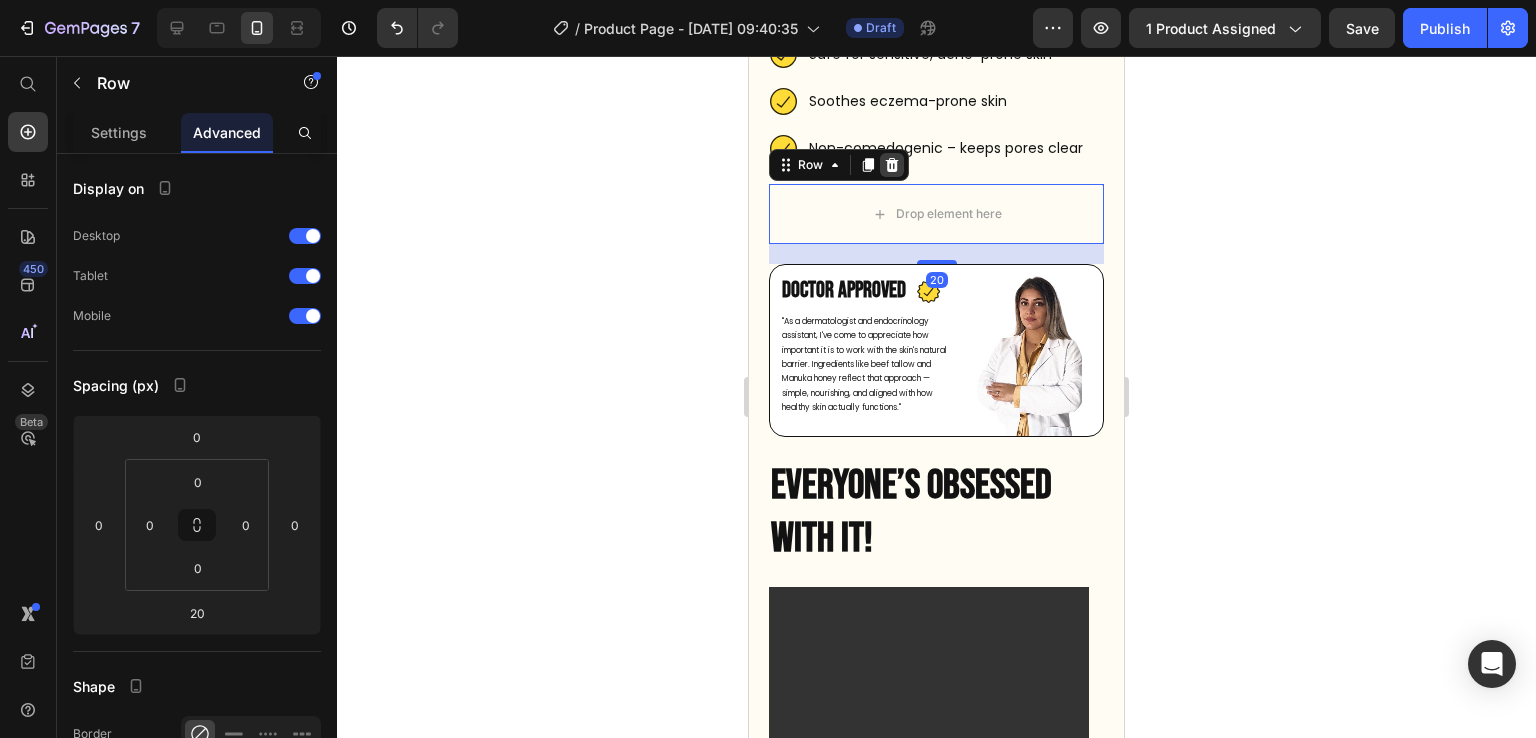 click 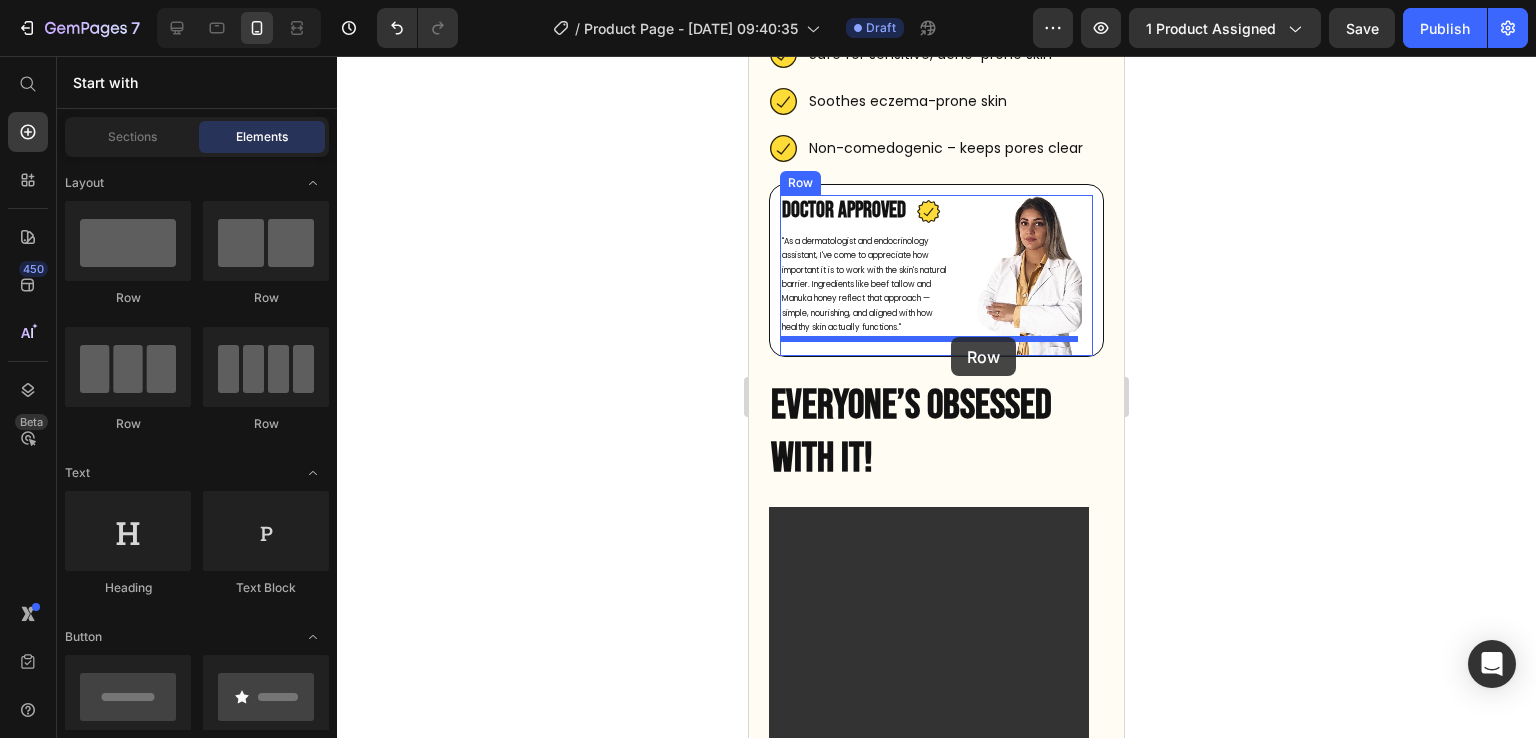 drag, startPoint x: 910, startPoint y: 313, endPoint x: 951, endPoint y: 337, distance: 47.507893 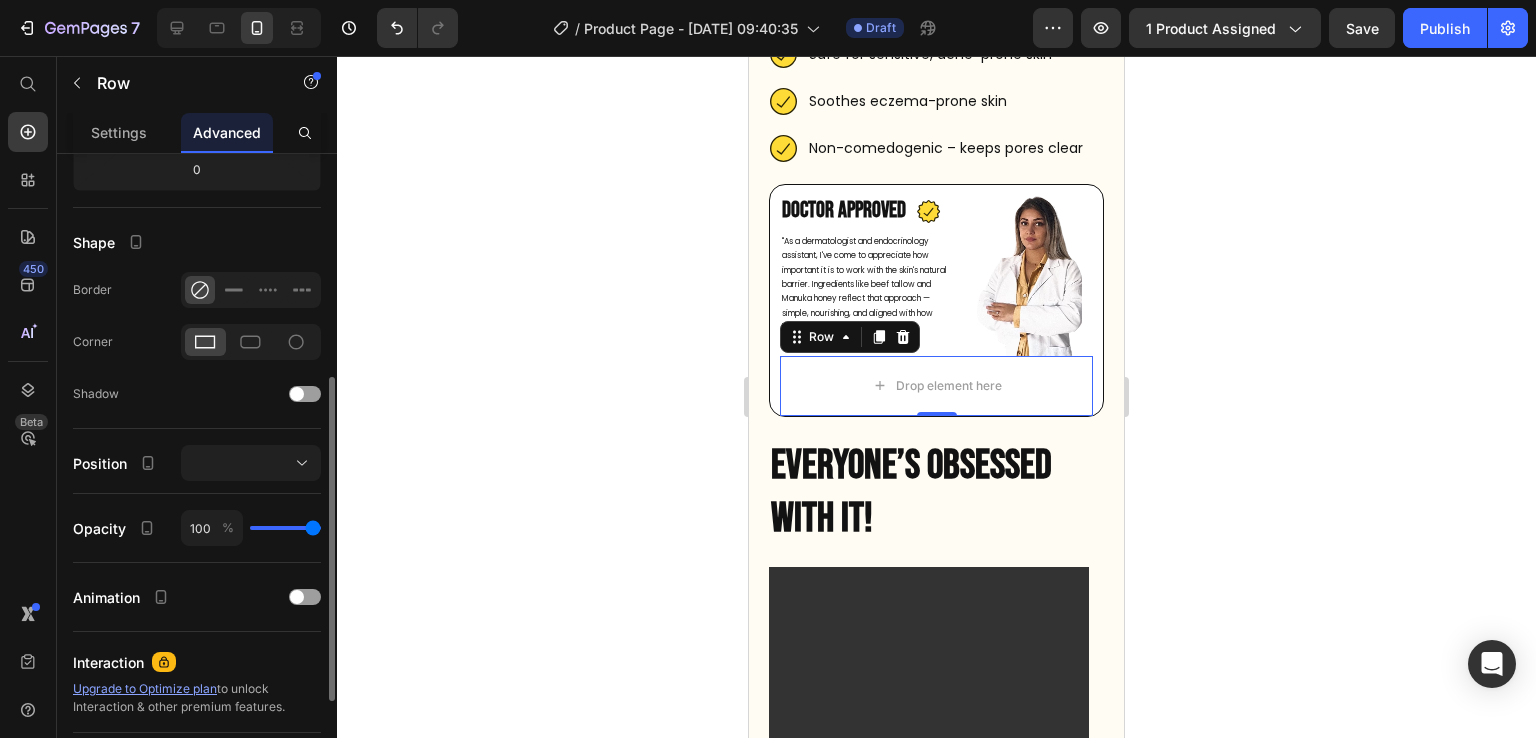 scroll, scrollTop: 443, scrollLeft: 0, axis: vertical 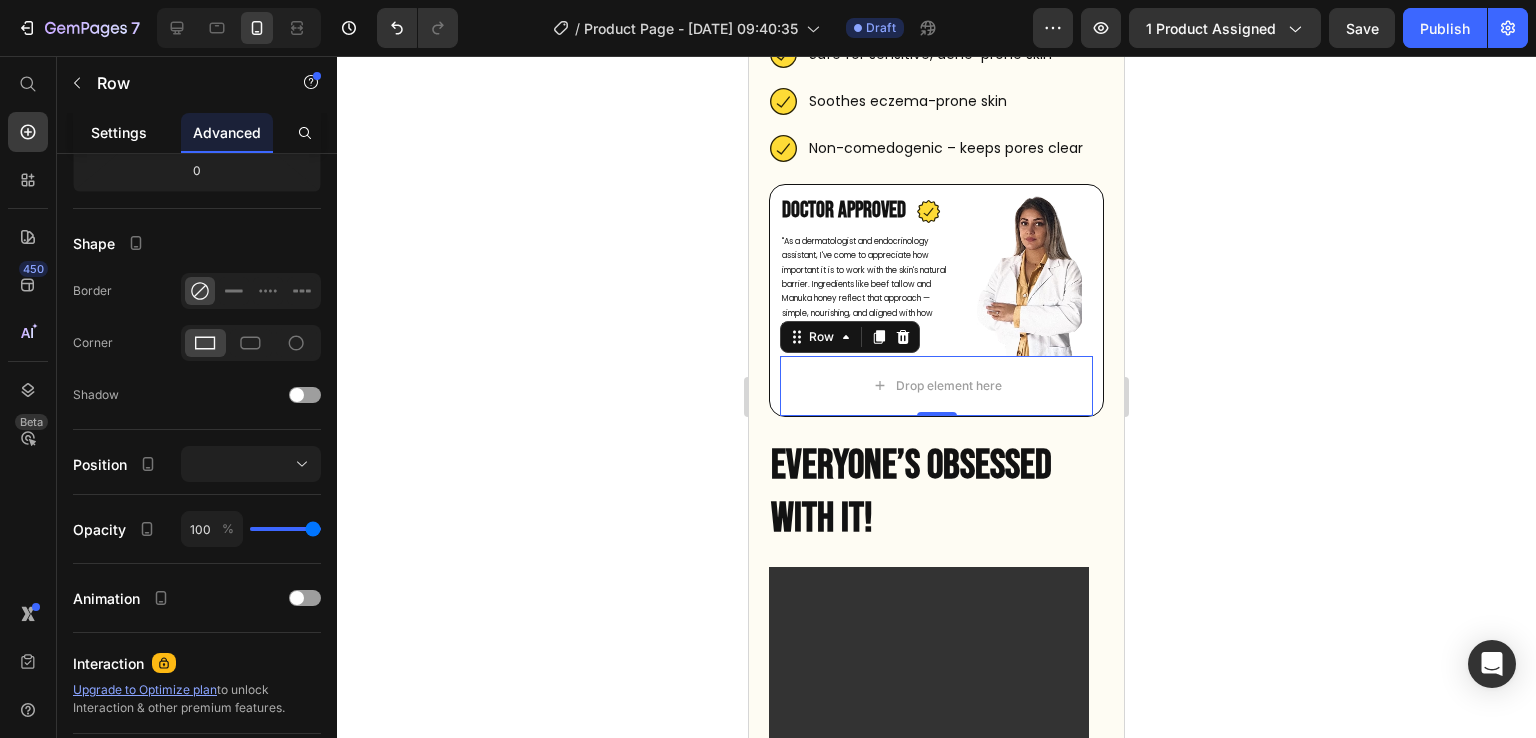 click on "Settings" 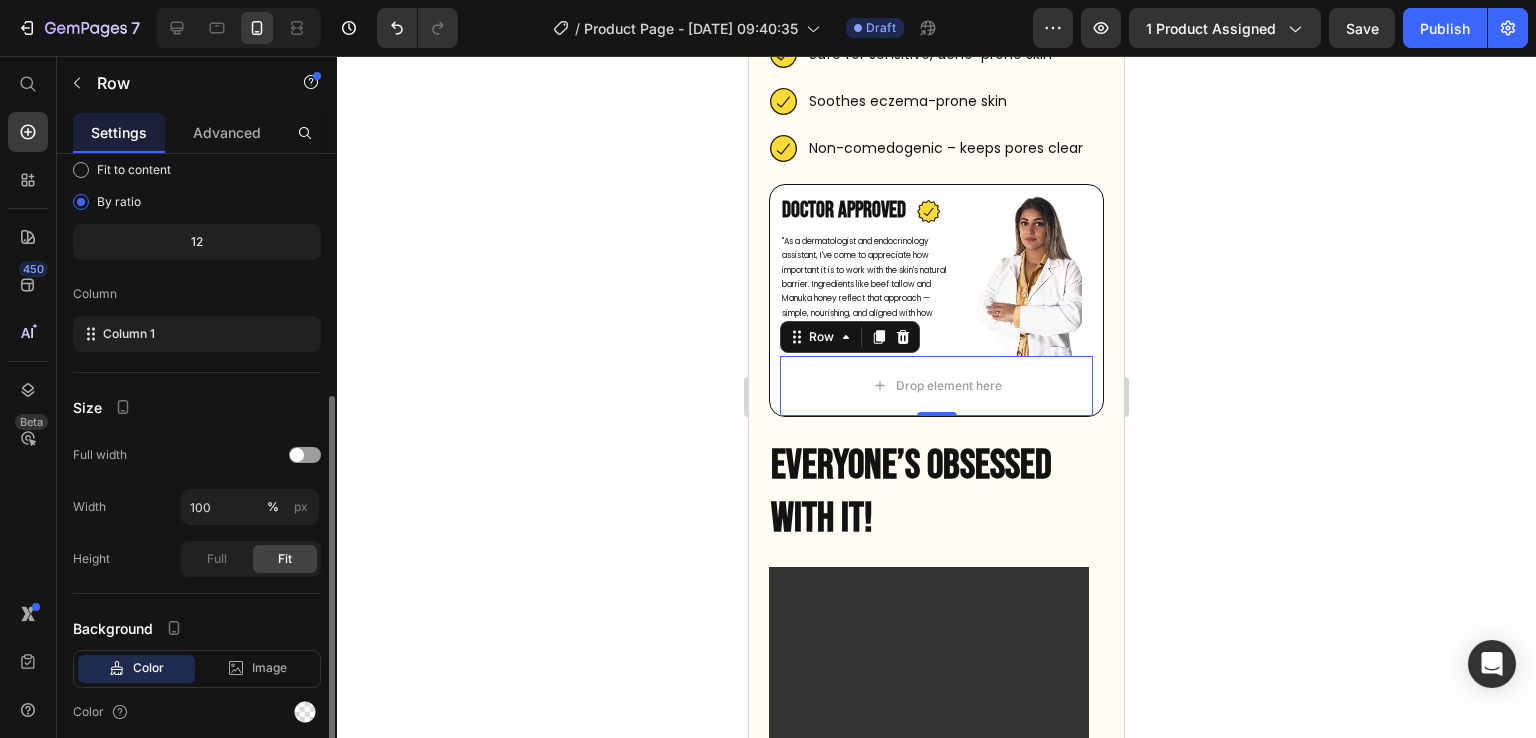 scroll, scrollTop: 225, scrollLeft: 0, axis: vertical 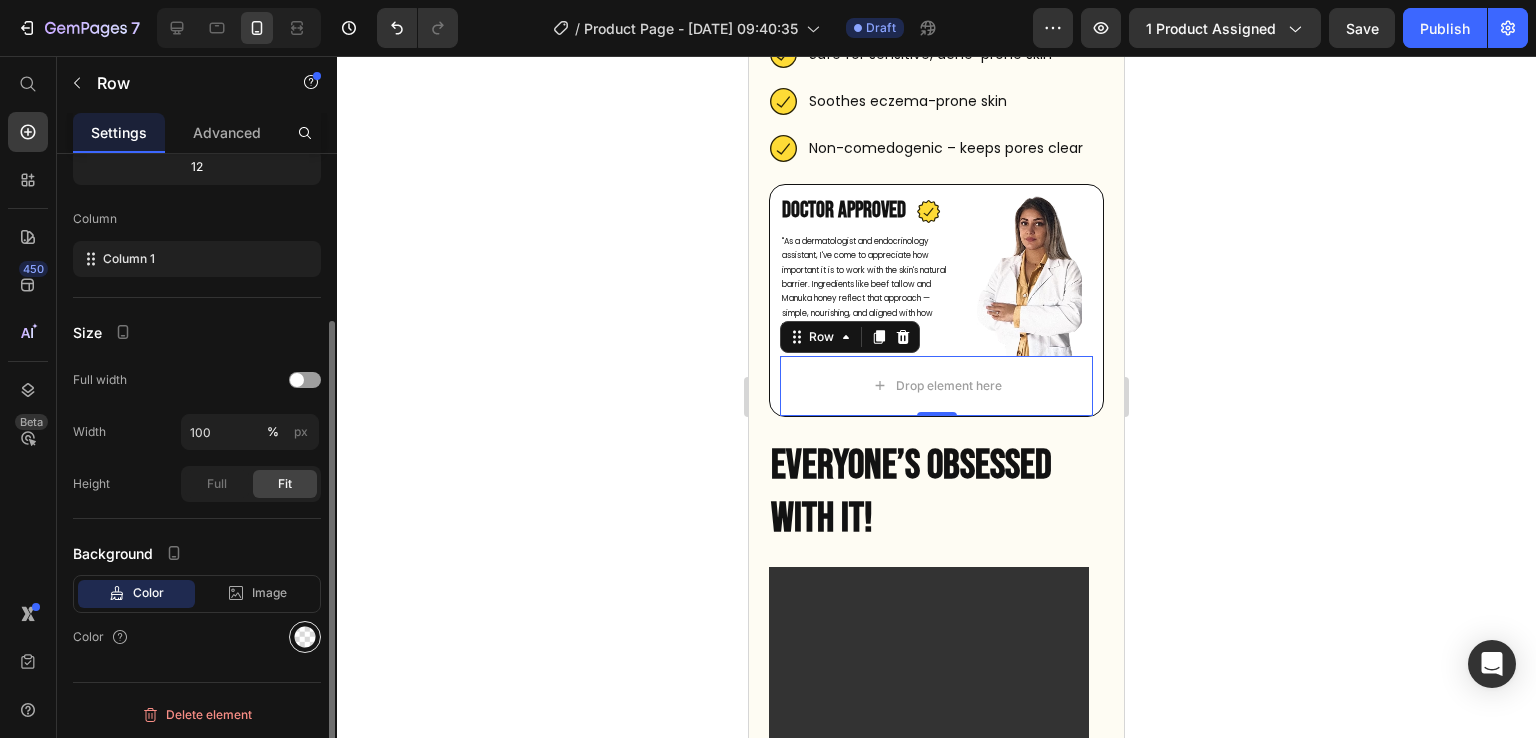 click 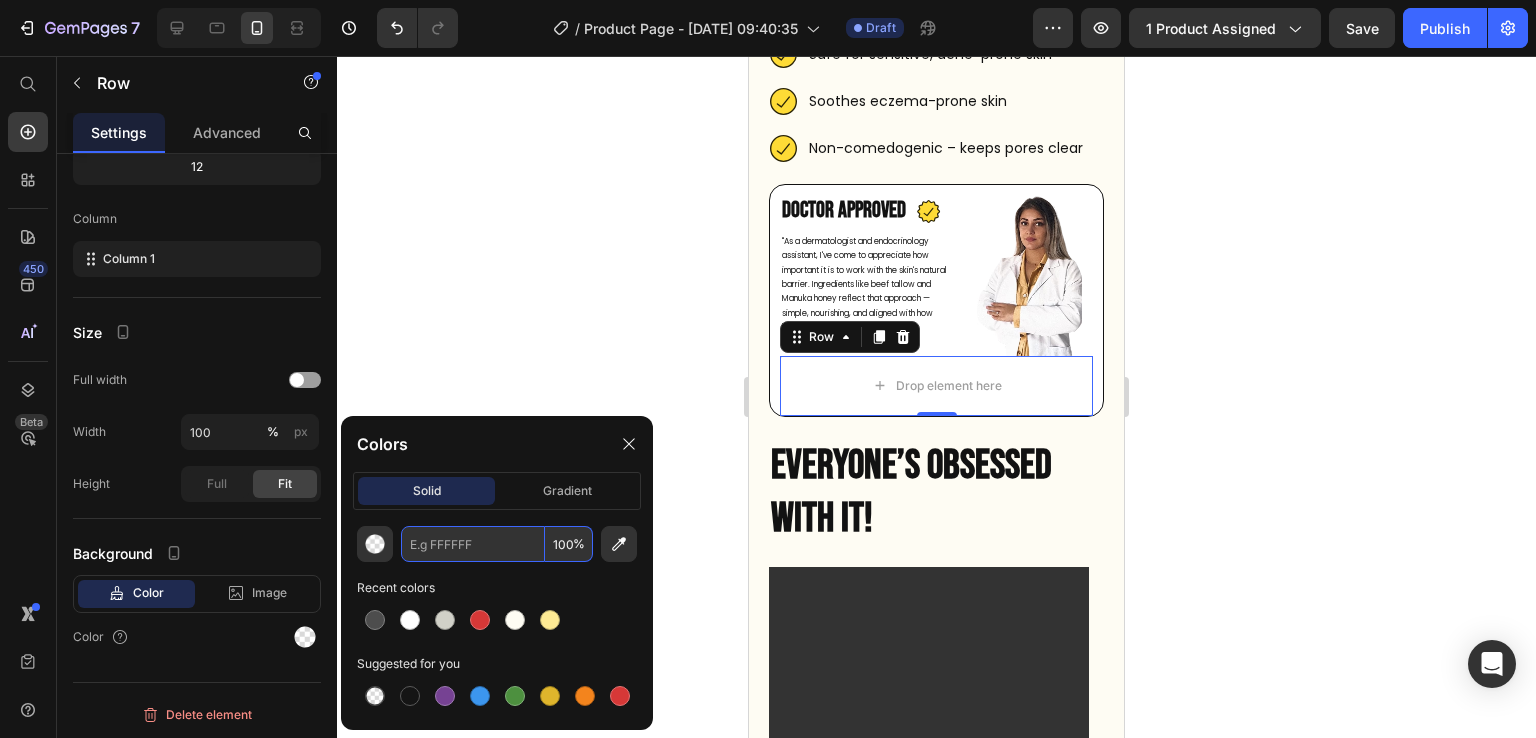 click at bounding box center [473, 544] 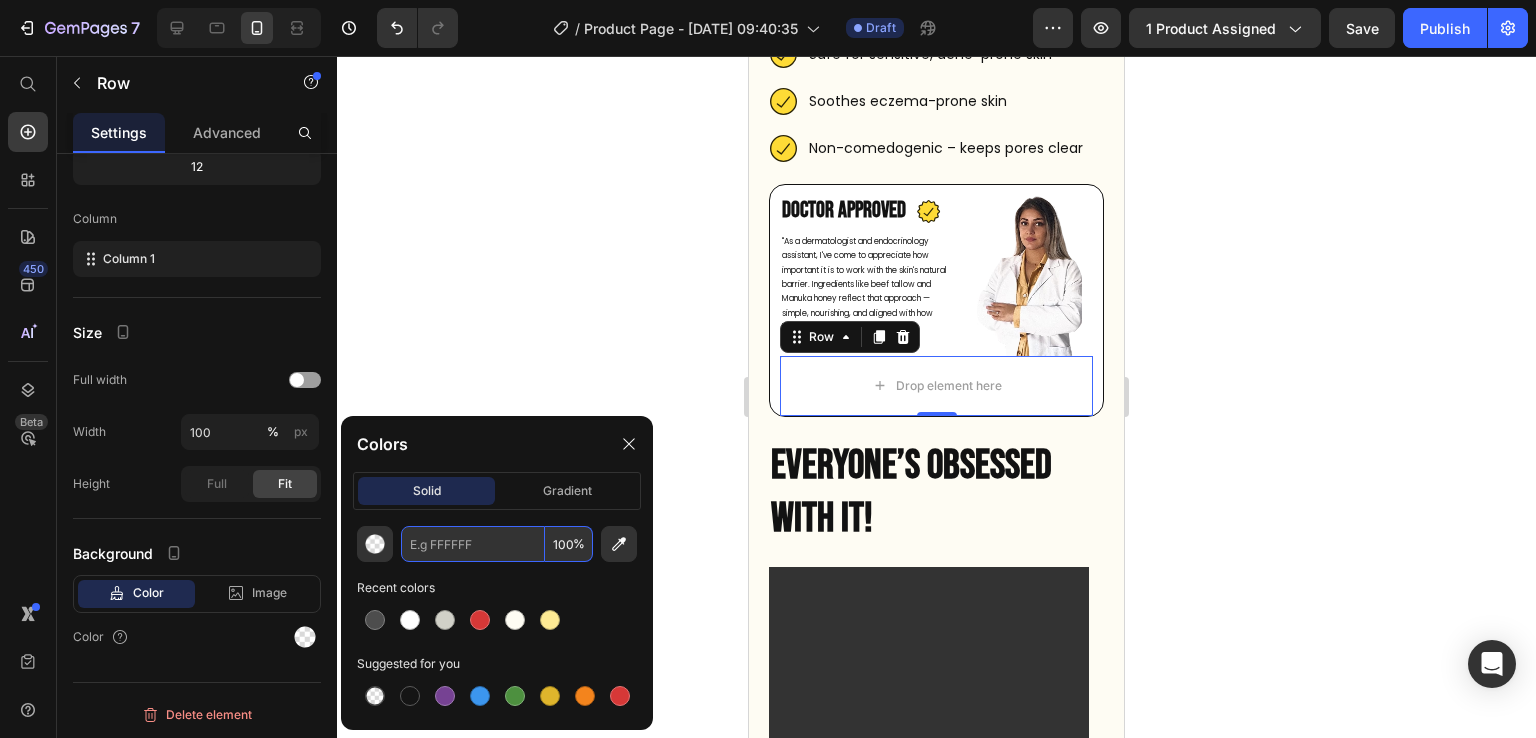 paste on "#FEEB94" 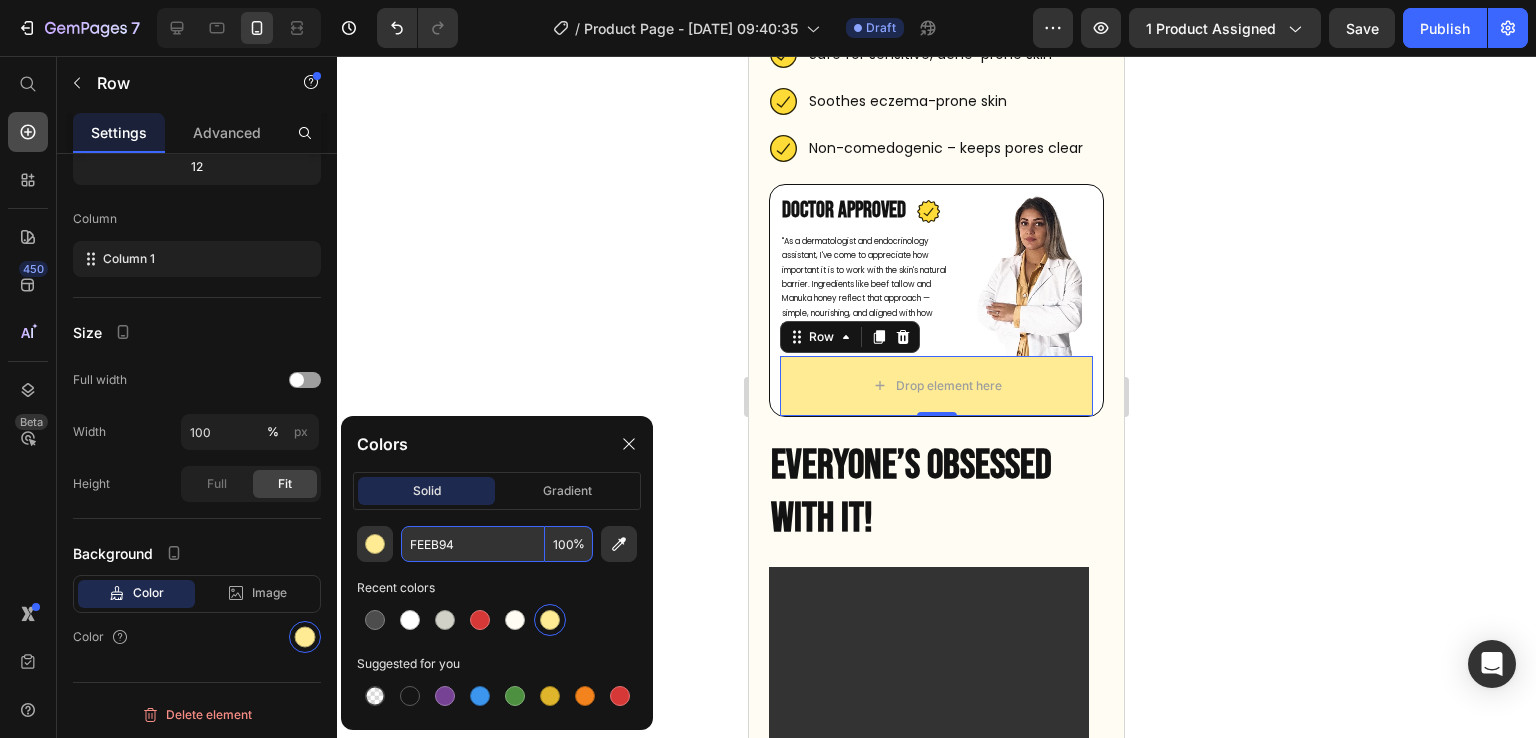 type on "FEEB94" 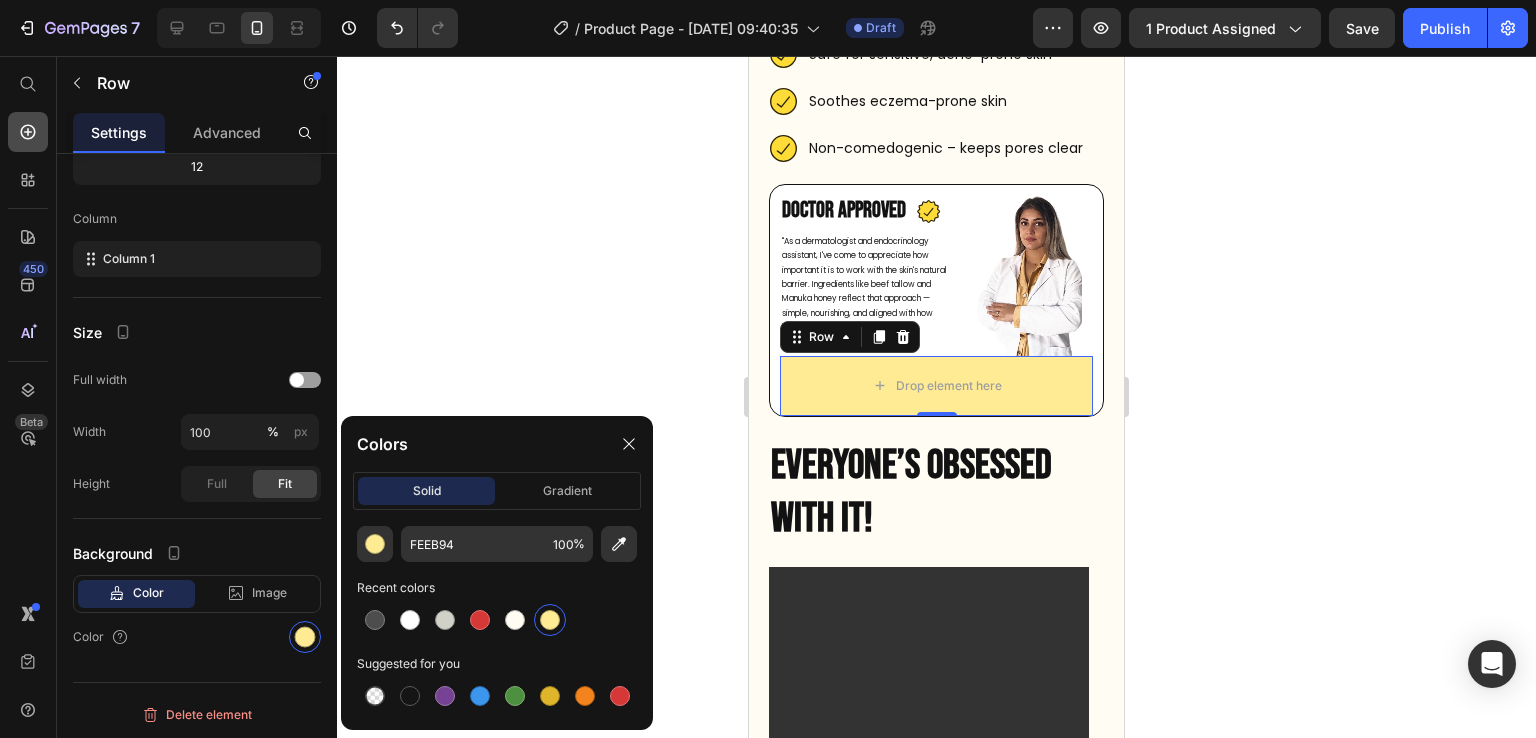 click 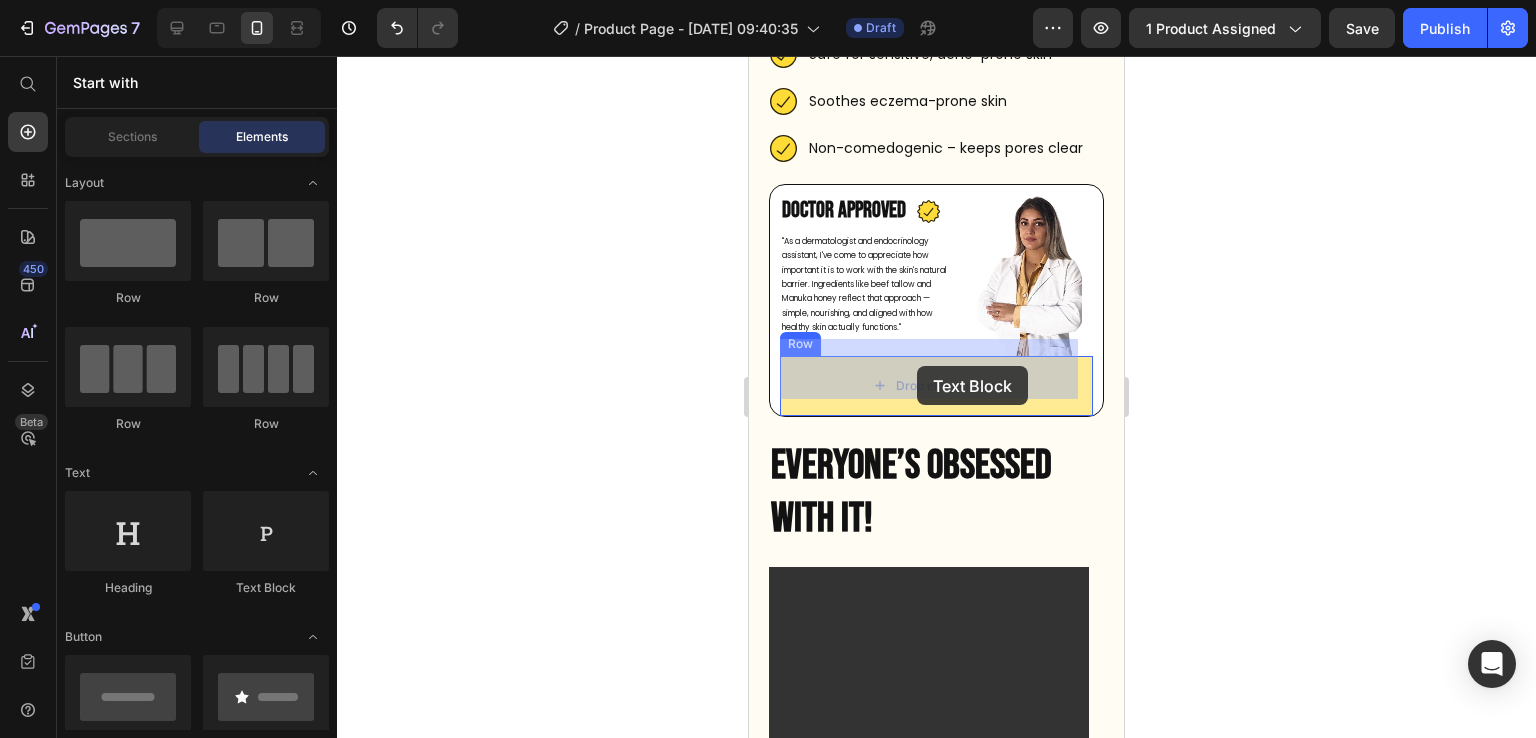drag, startPoint x: 1021, startPoint y: 605, endPoint x: 917, endPoint y: 366, distance: 260.64728 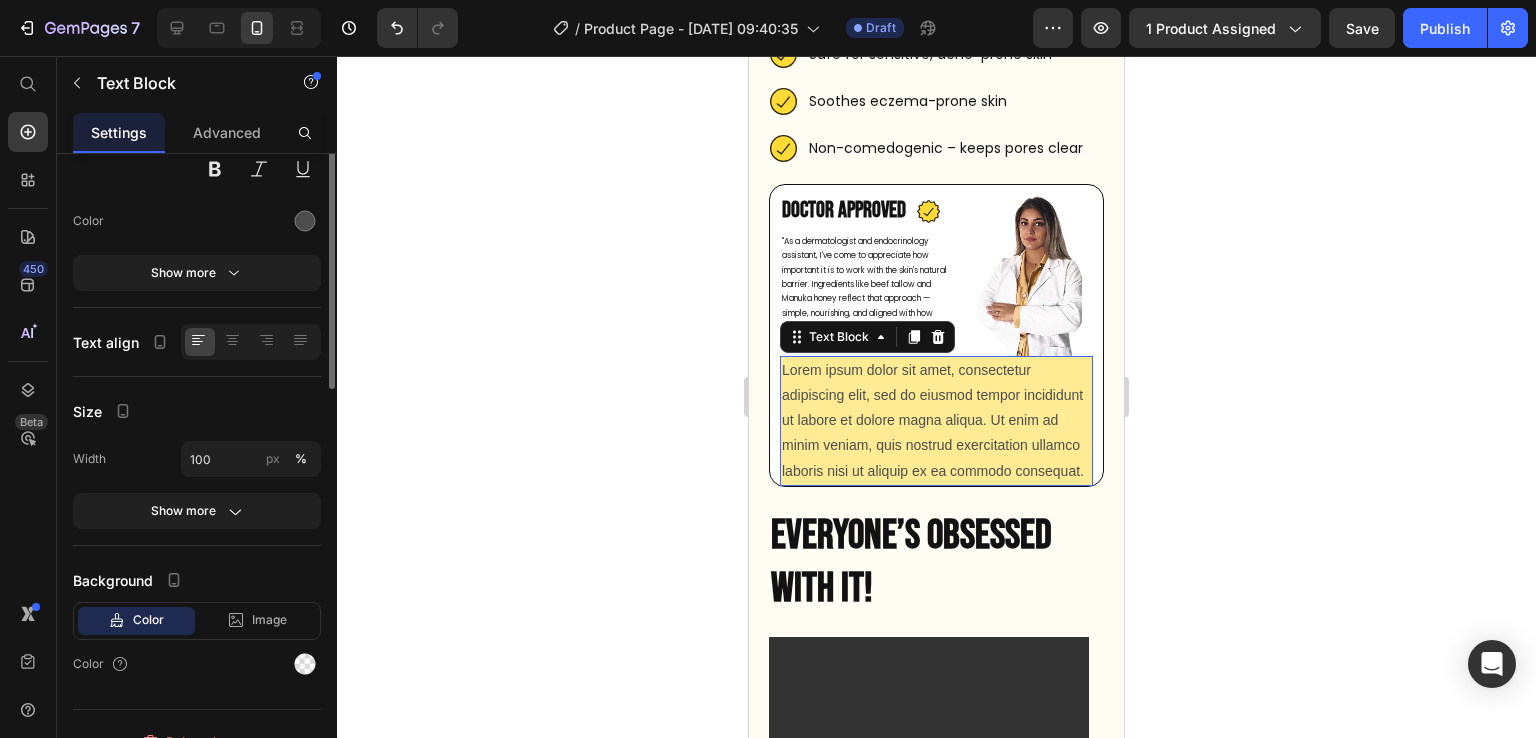 scroll, scrollTop: 0, scrollLeft: 0, axis: both 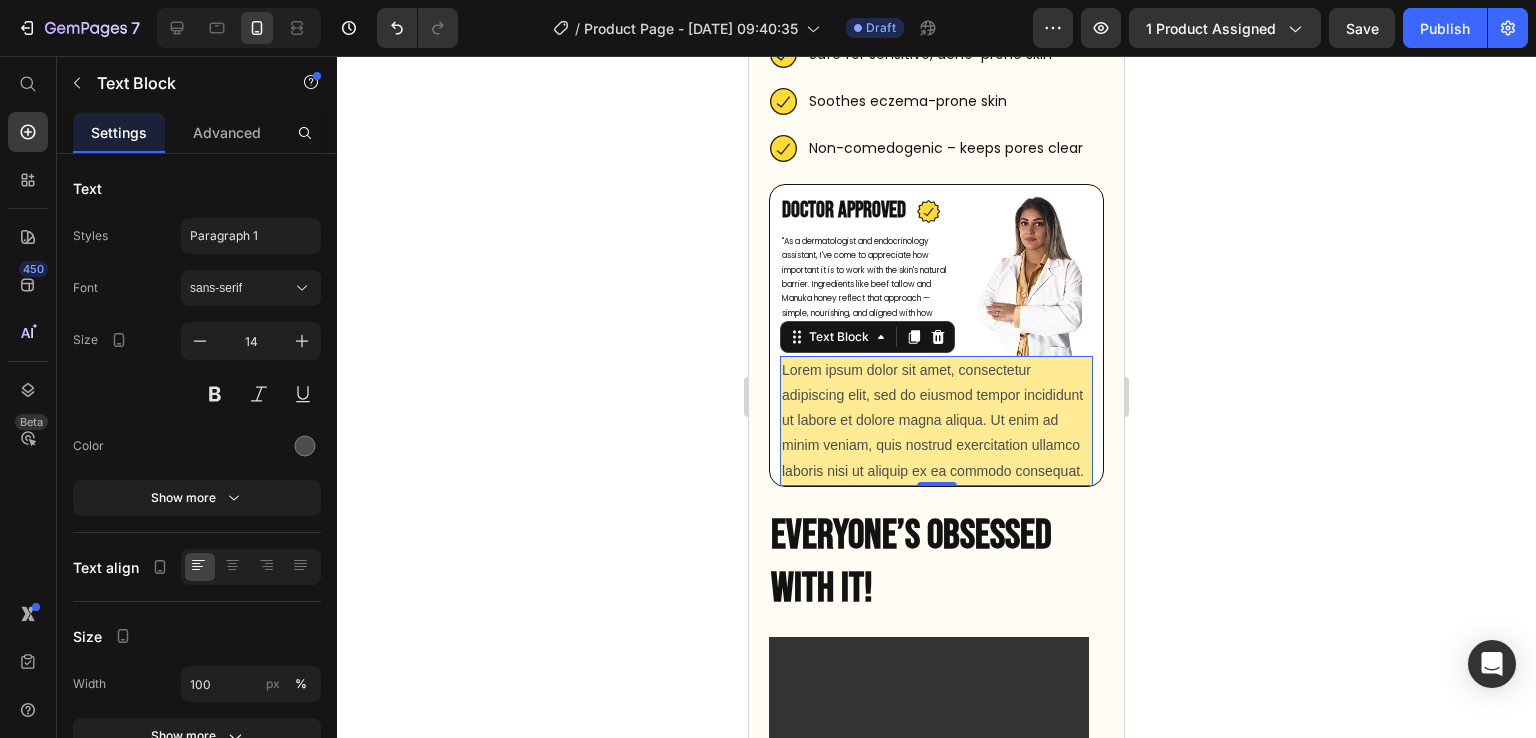 click on "Lorem ipsum dolor sit amet, consectetur adipiscing elit, sed do eiusmod tempor incididunt ut labore et dolore magna aliqua. Ut enim ad minim veniam, quis nostrud exercitation ullamco laboris nisi ut aliquip ex ea commodo consequat." at bounding box center (936, 421) 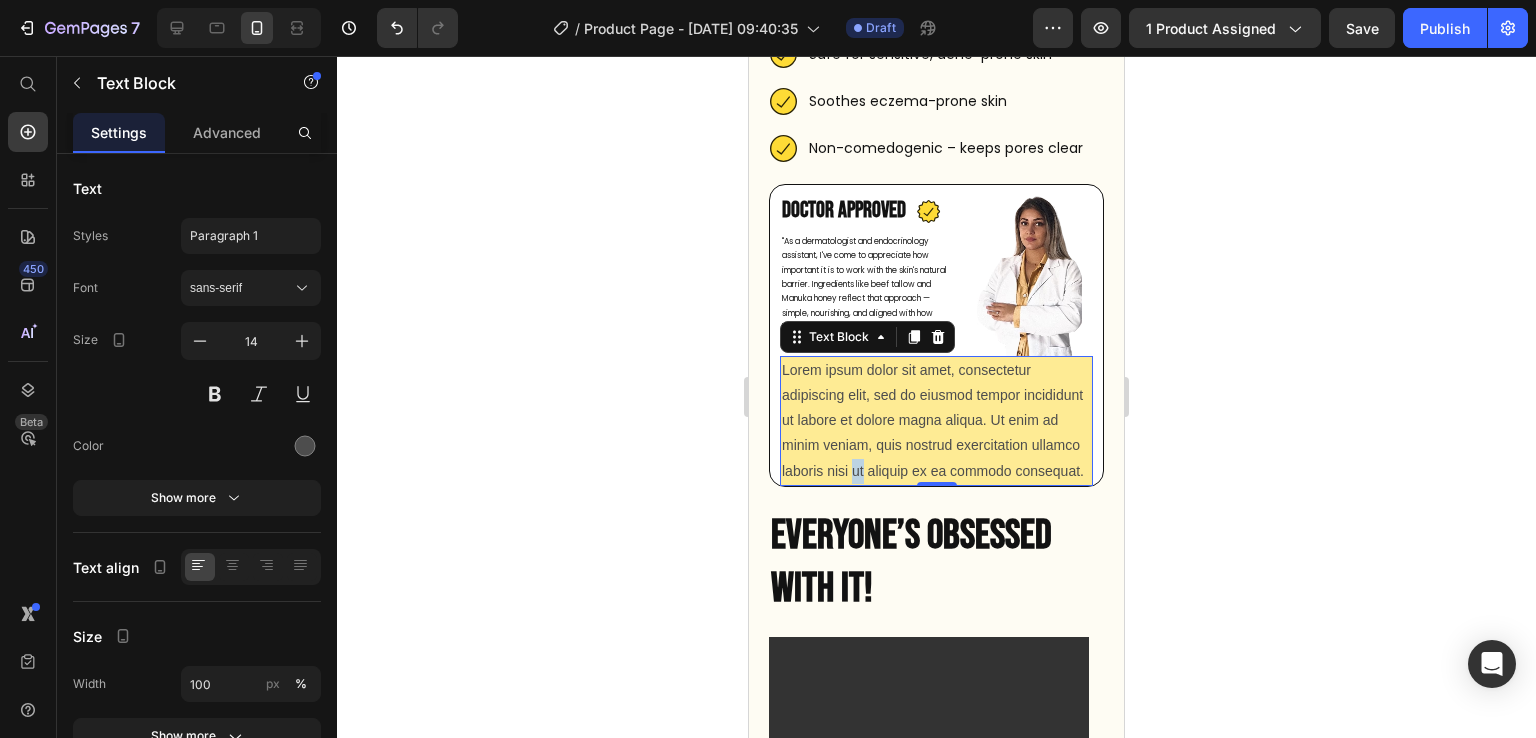 click on "Lorem ipsum dolor sit amet, consectetur adipiscing elit, sed do eiusmod tempor incididunt ut labore et dolore magna aliqua. Ut enim ad minim veniam, quis nostrud exercitation ullamco laboris nisi ut aliquip ex ea commodo consequat." at bounding box center (936, 421) 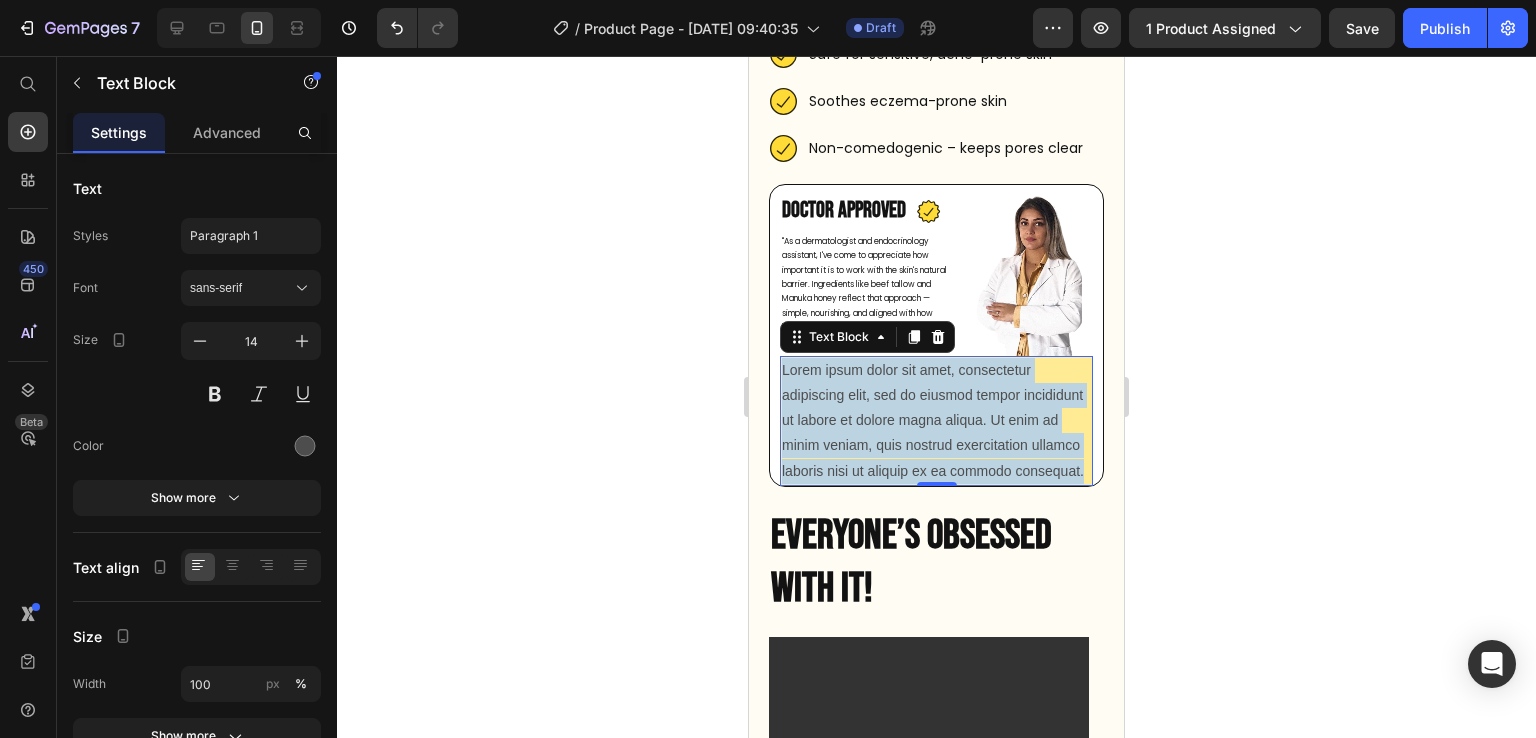click on "Lorem ipsum dolor sit amet, consectetur adipiscing elit, sed do eiusmod tempor incididunt ut labore et dolore magna aliqua. Ut enim ad minim veniam, quis nostrud exercitation ullamco laboris nisi ut aliquip ex ea commodo consequat." at bounding box center [936, 421] 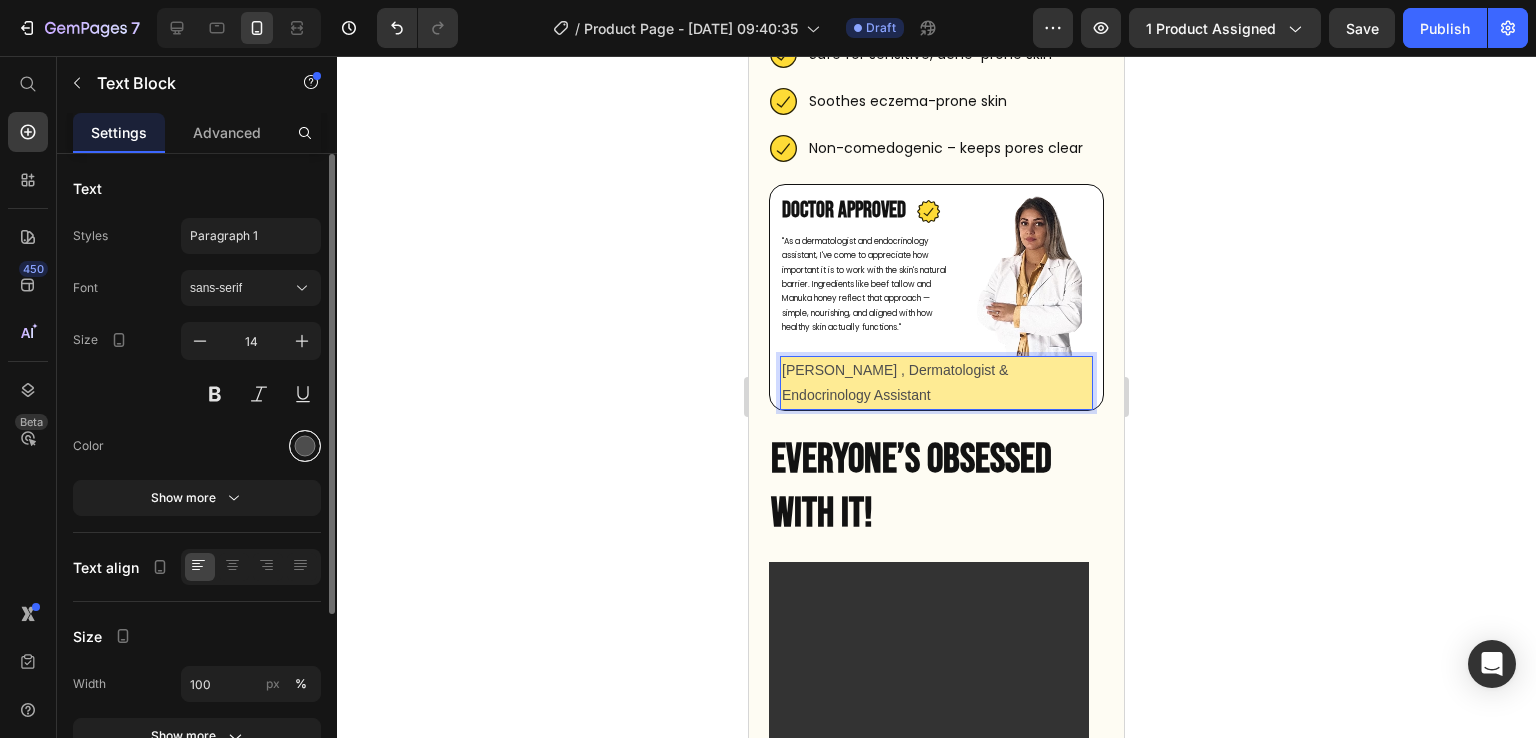 click at bounding box center (305, 446) 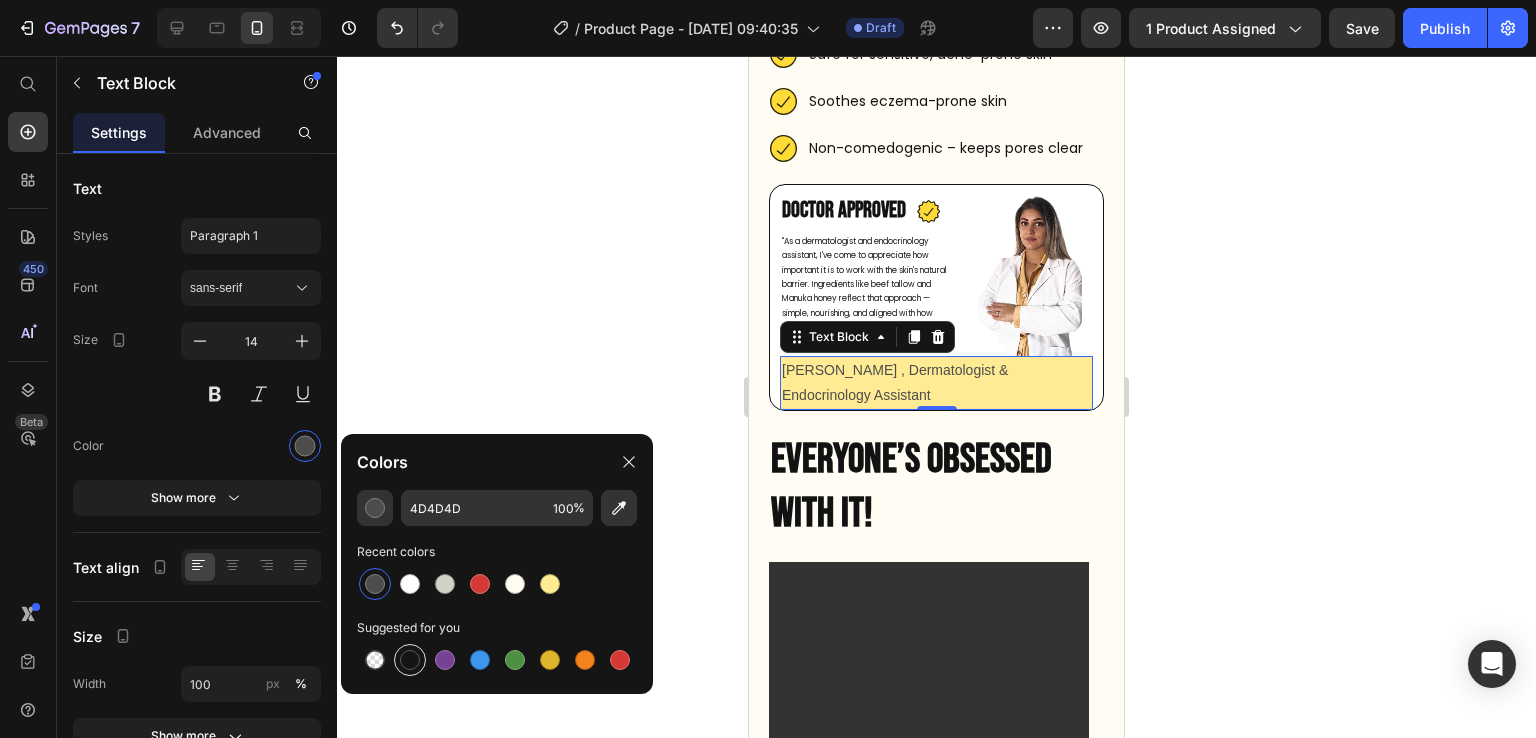 click at bounding box center (410, 660) 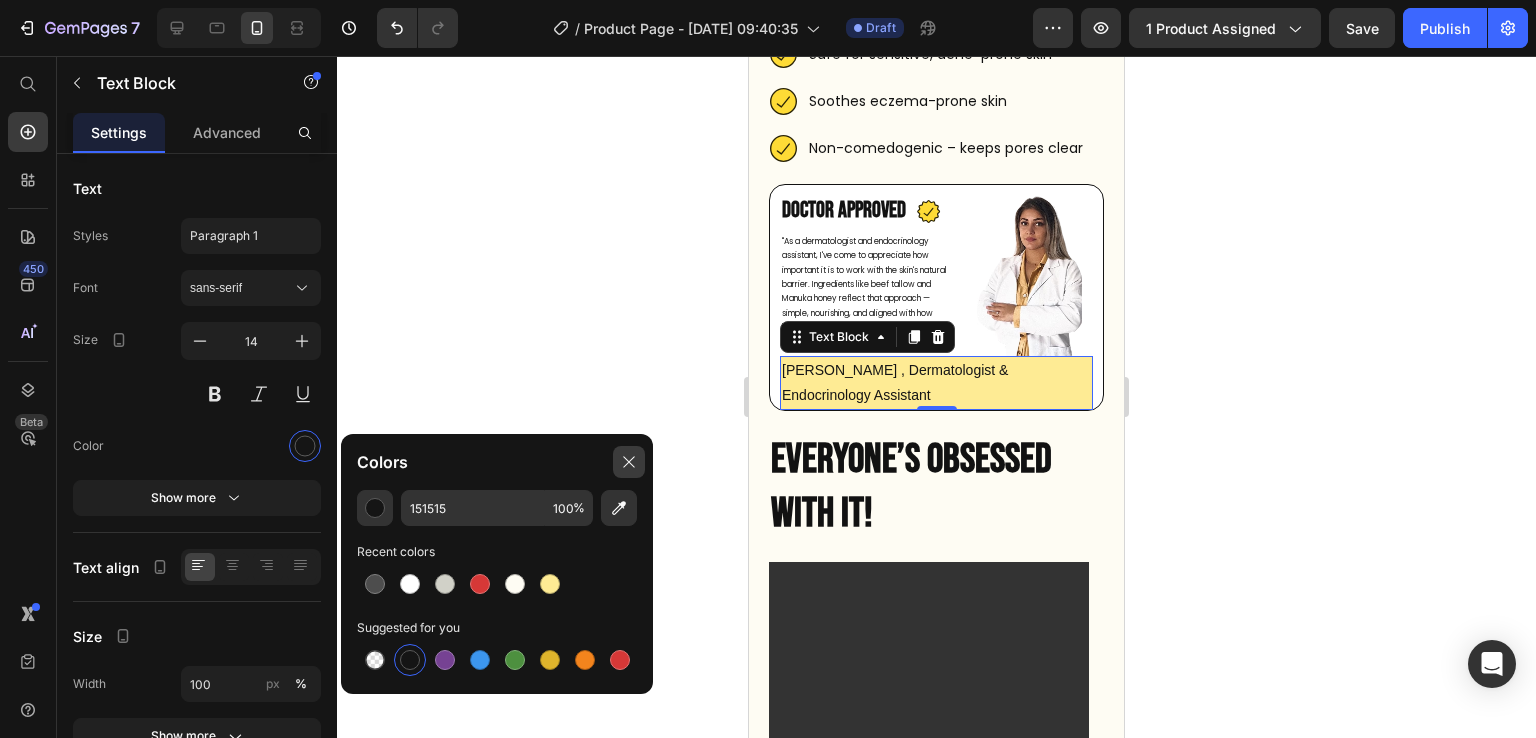 click 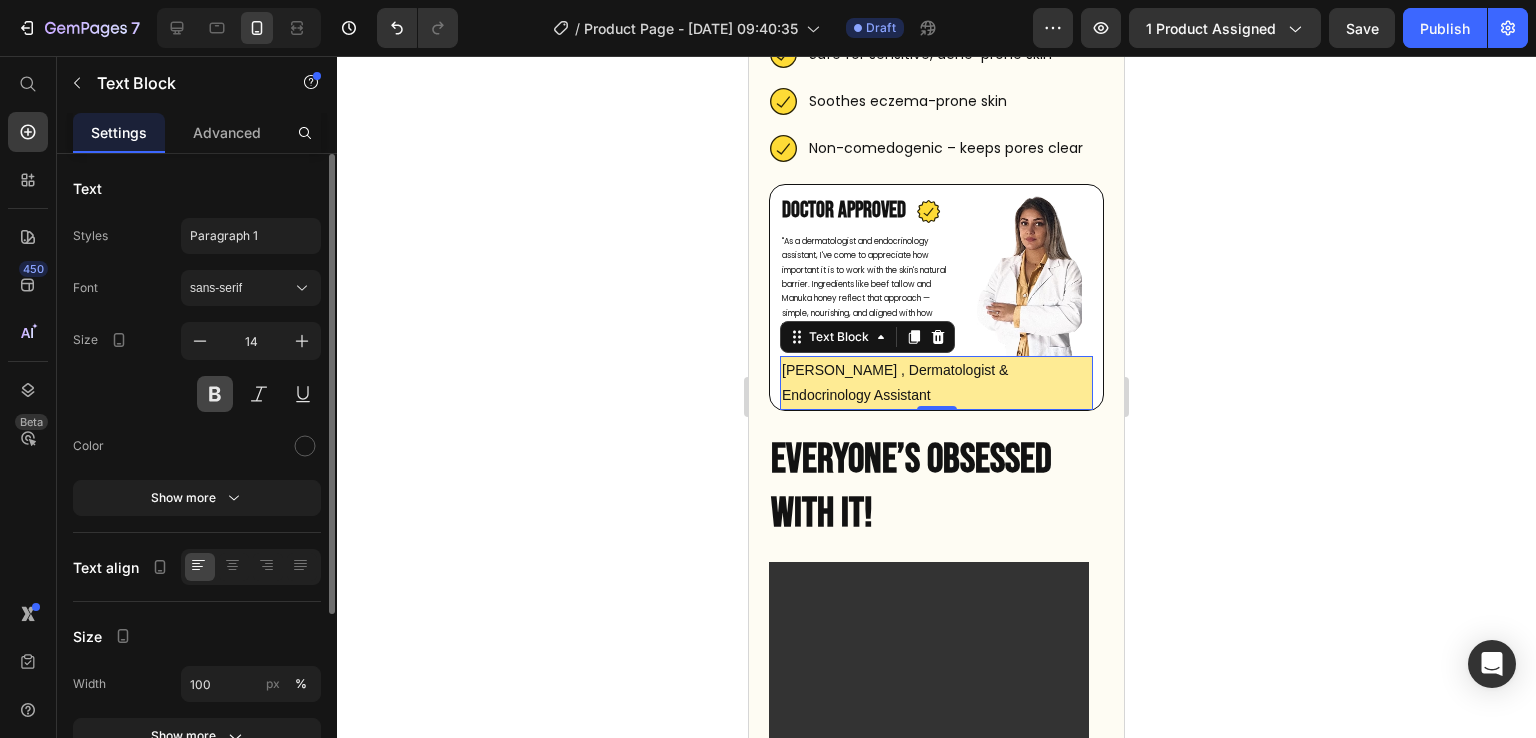 click at bounding box center [215, 394] 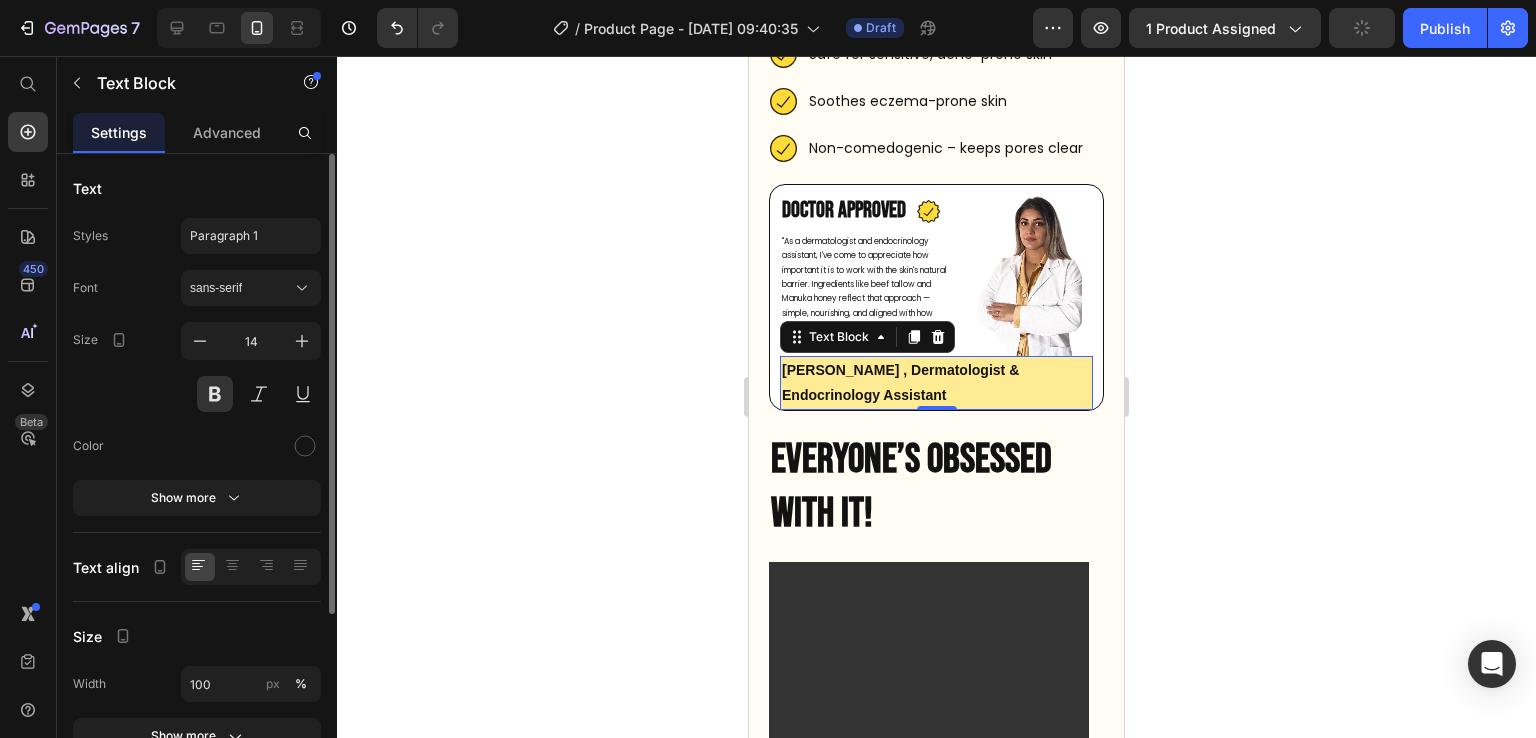 click on "Styles Paragraph 1 Font sans-serif Size 14 Color Show more" 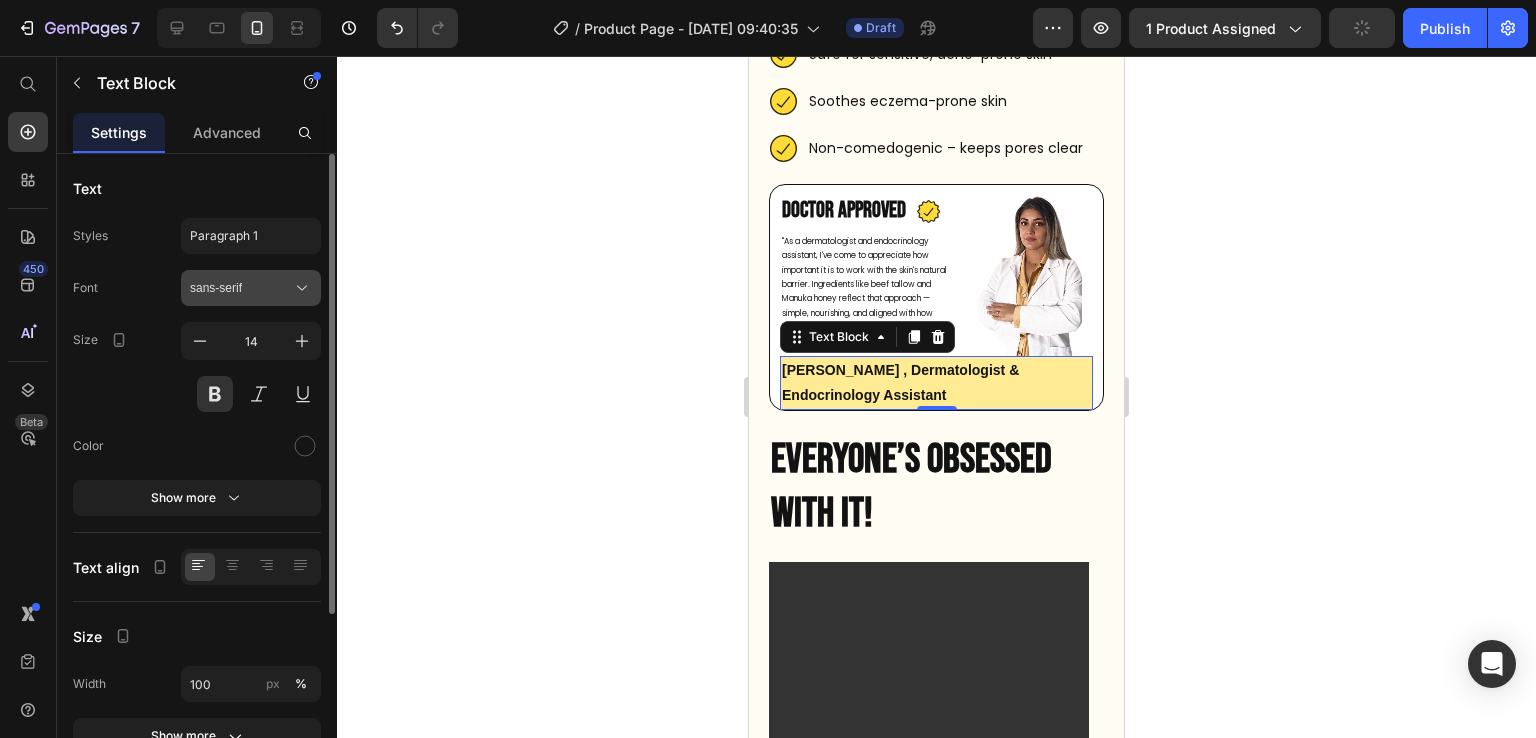 click on "sans-serif" at bounding box center (241, 288) 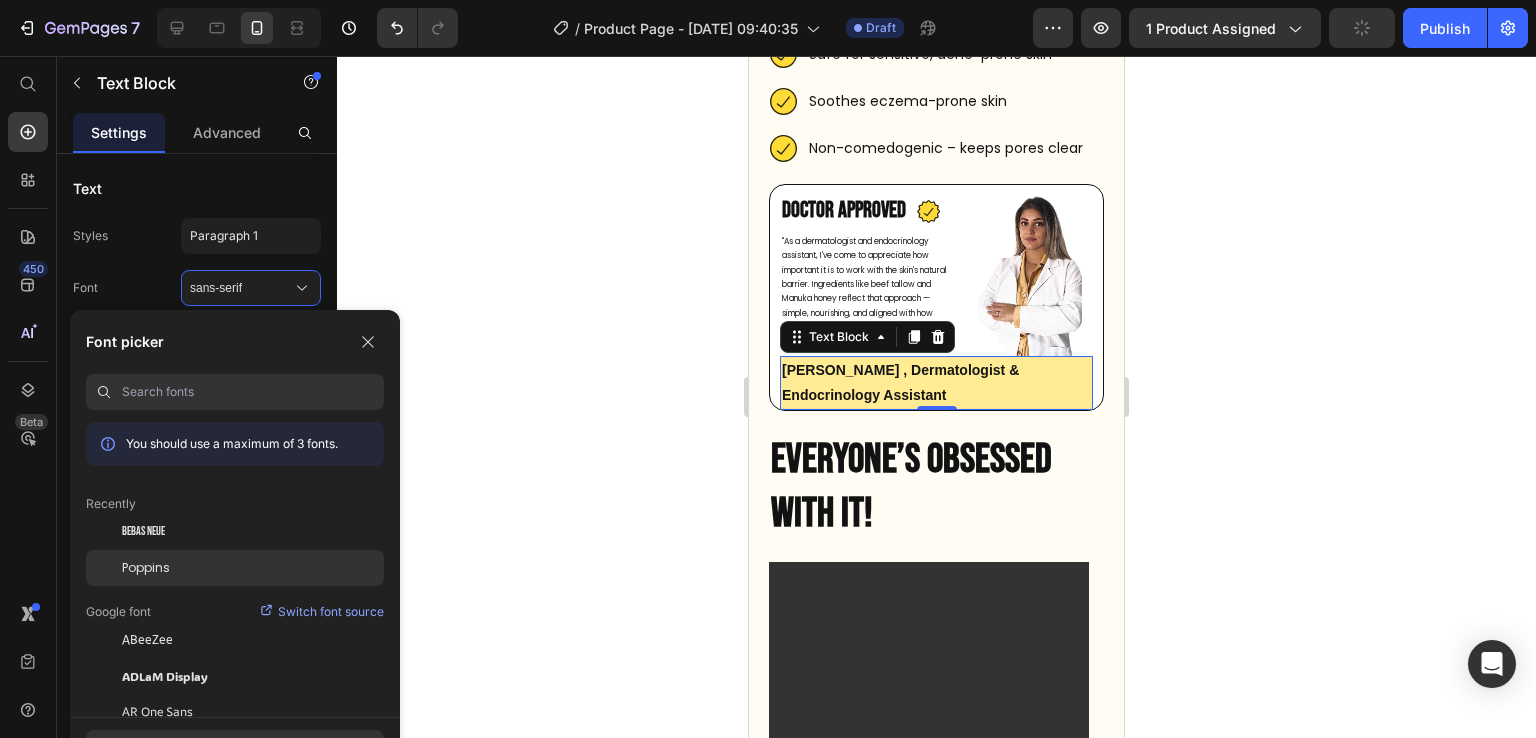 click on "Poppins" 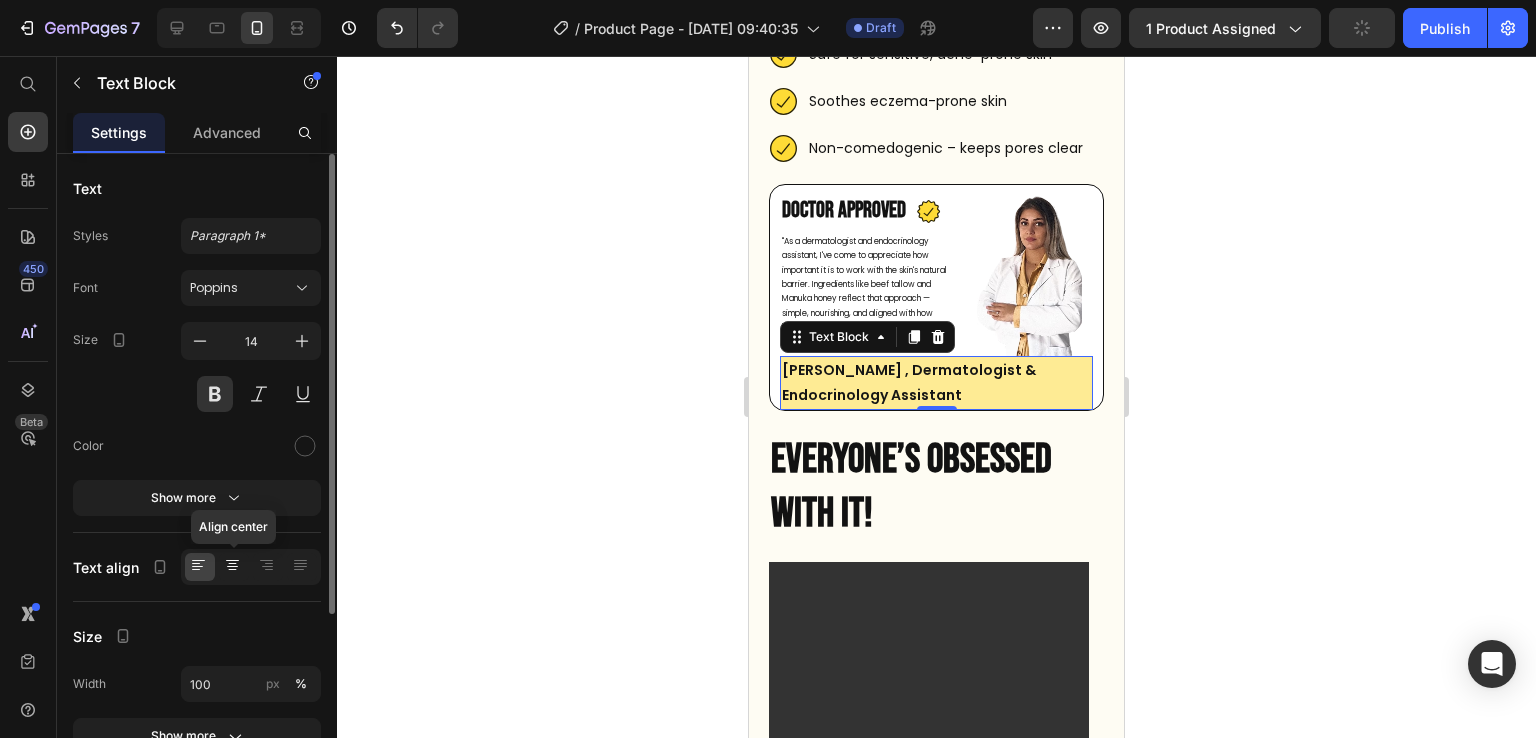 click 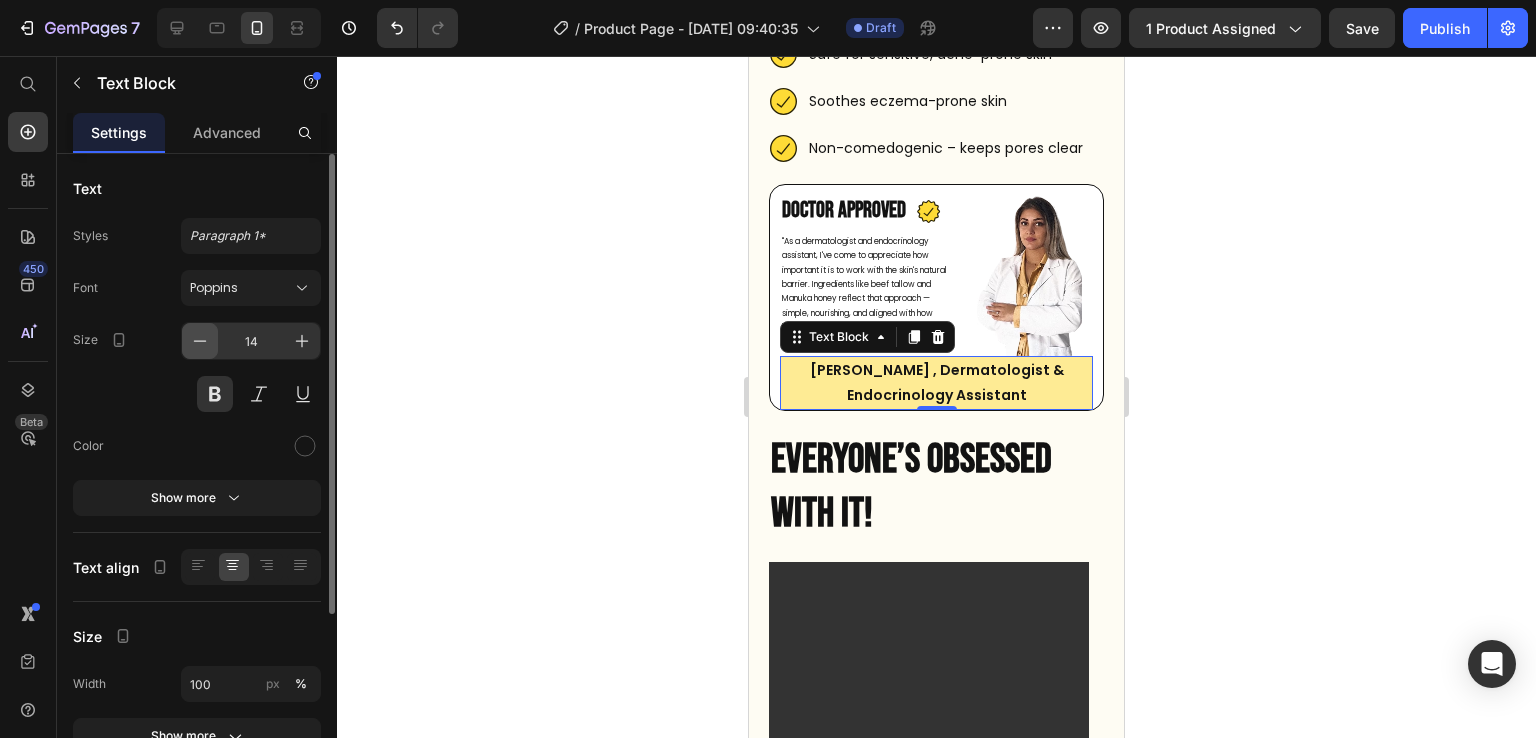 click 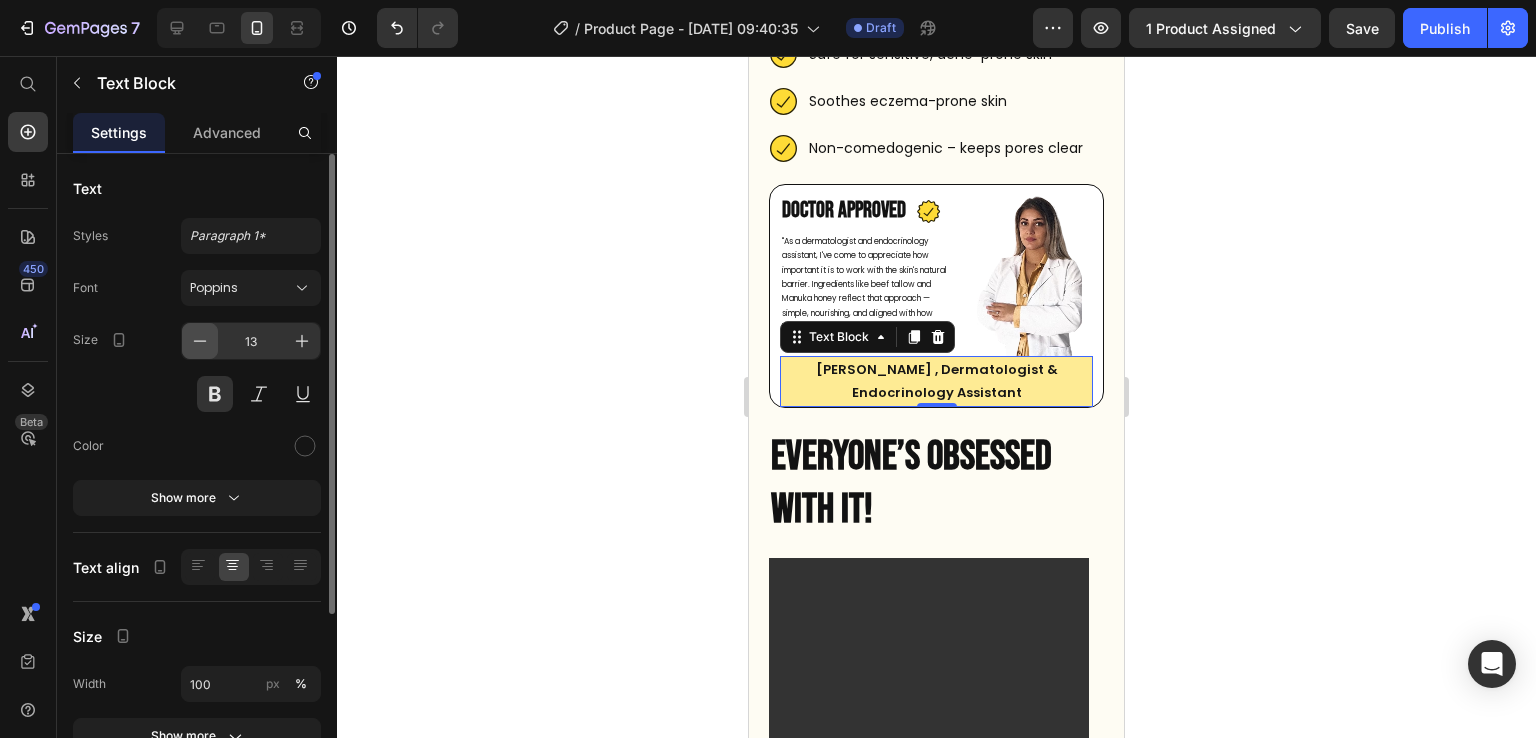 click 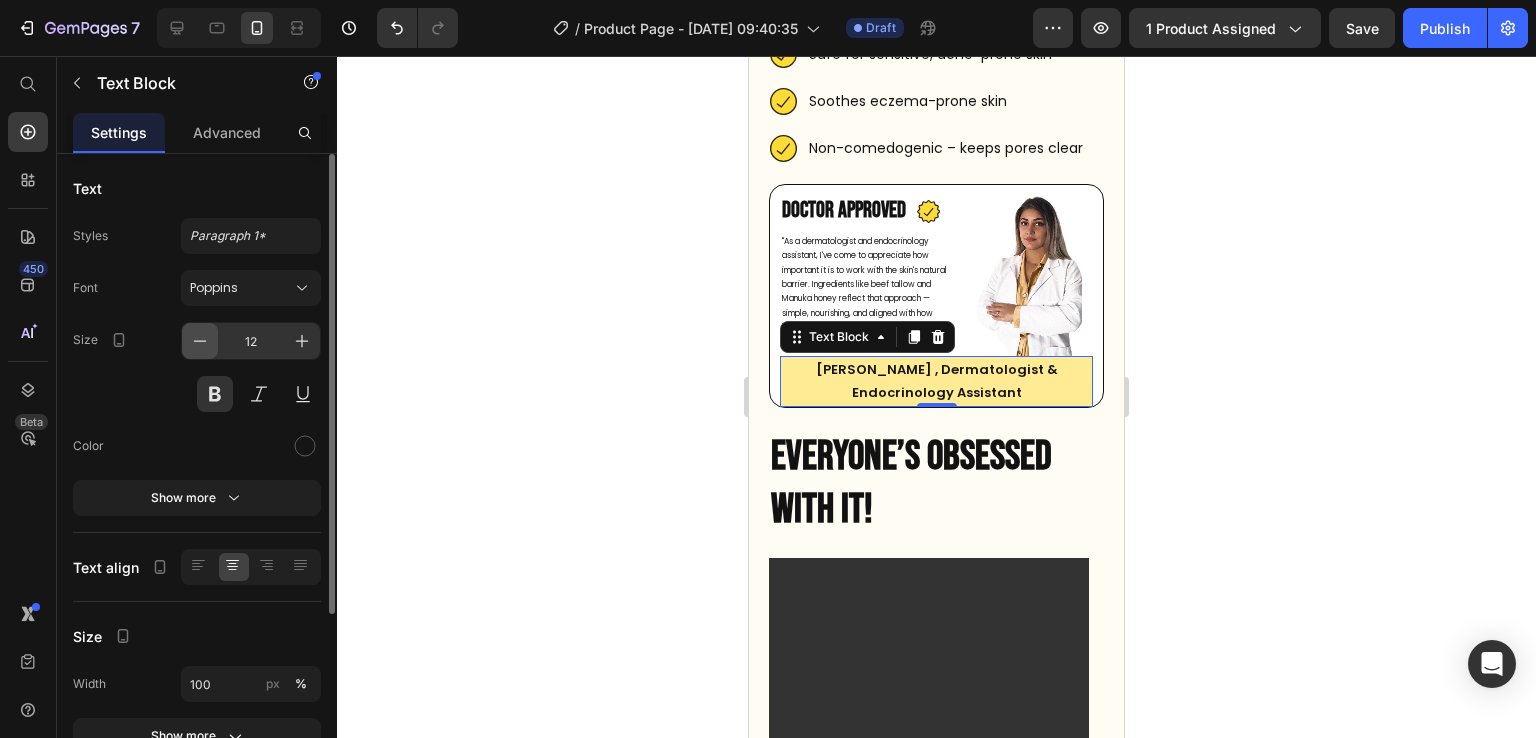 click 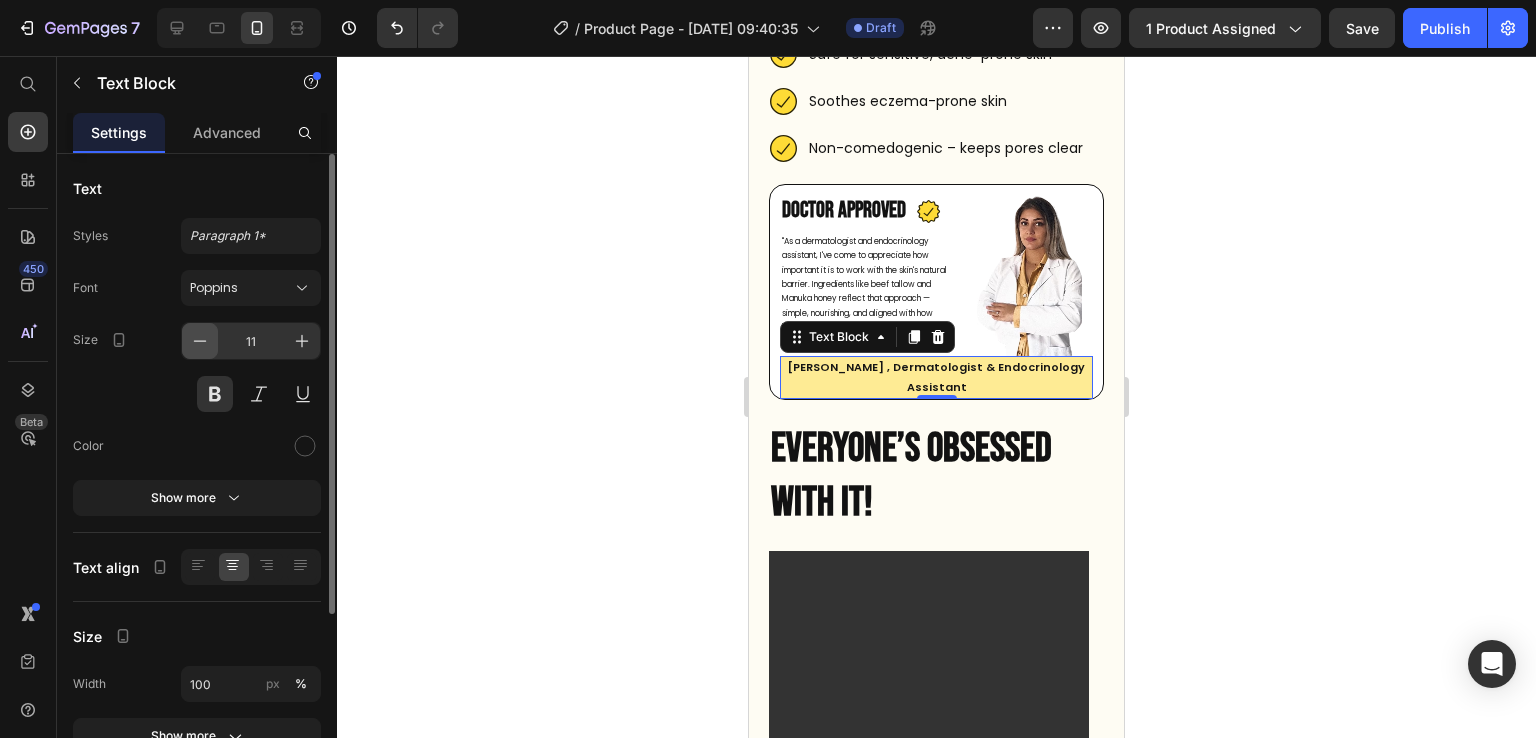 click 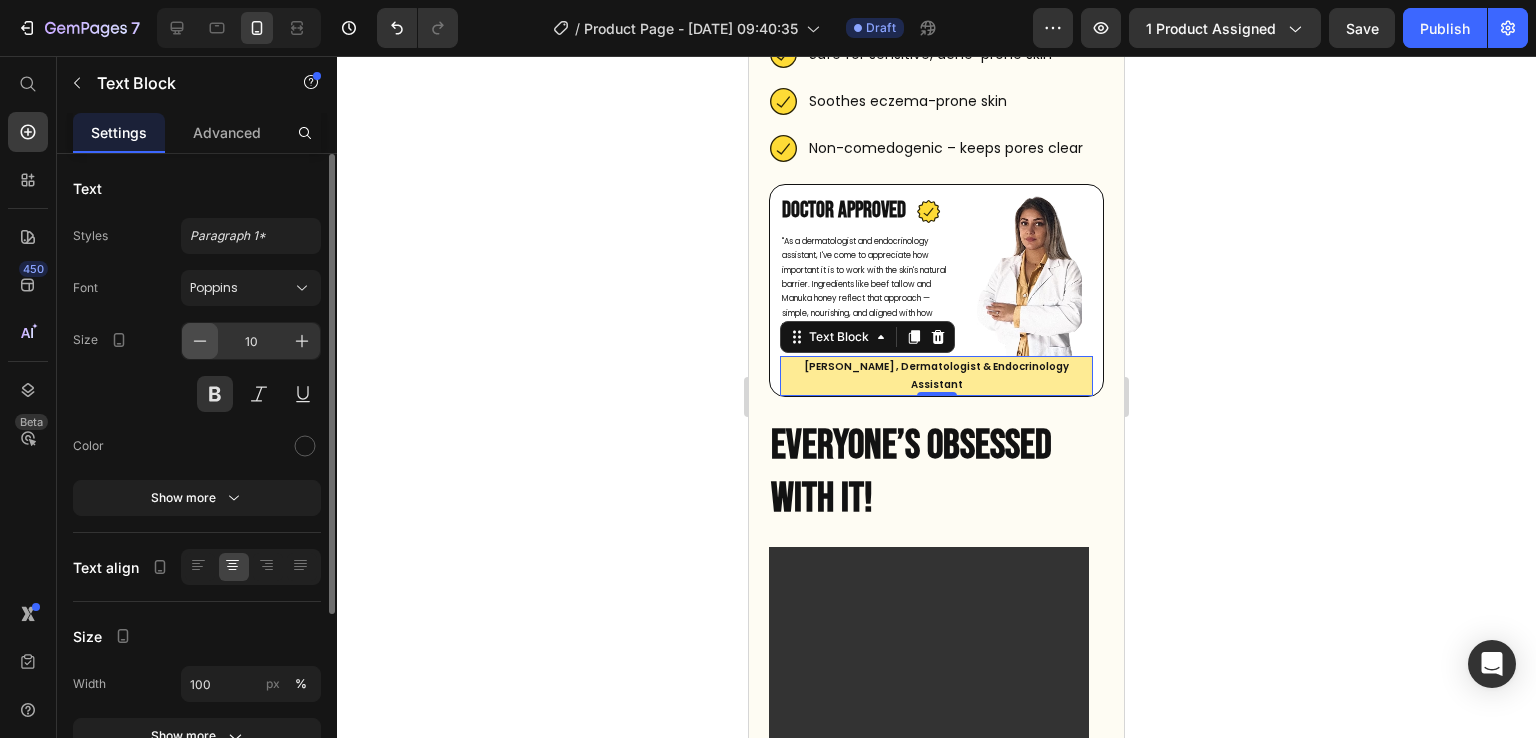 click 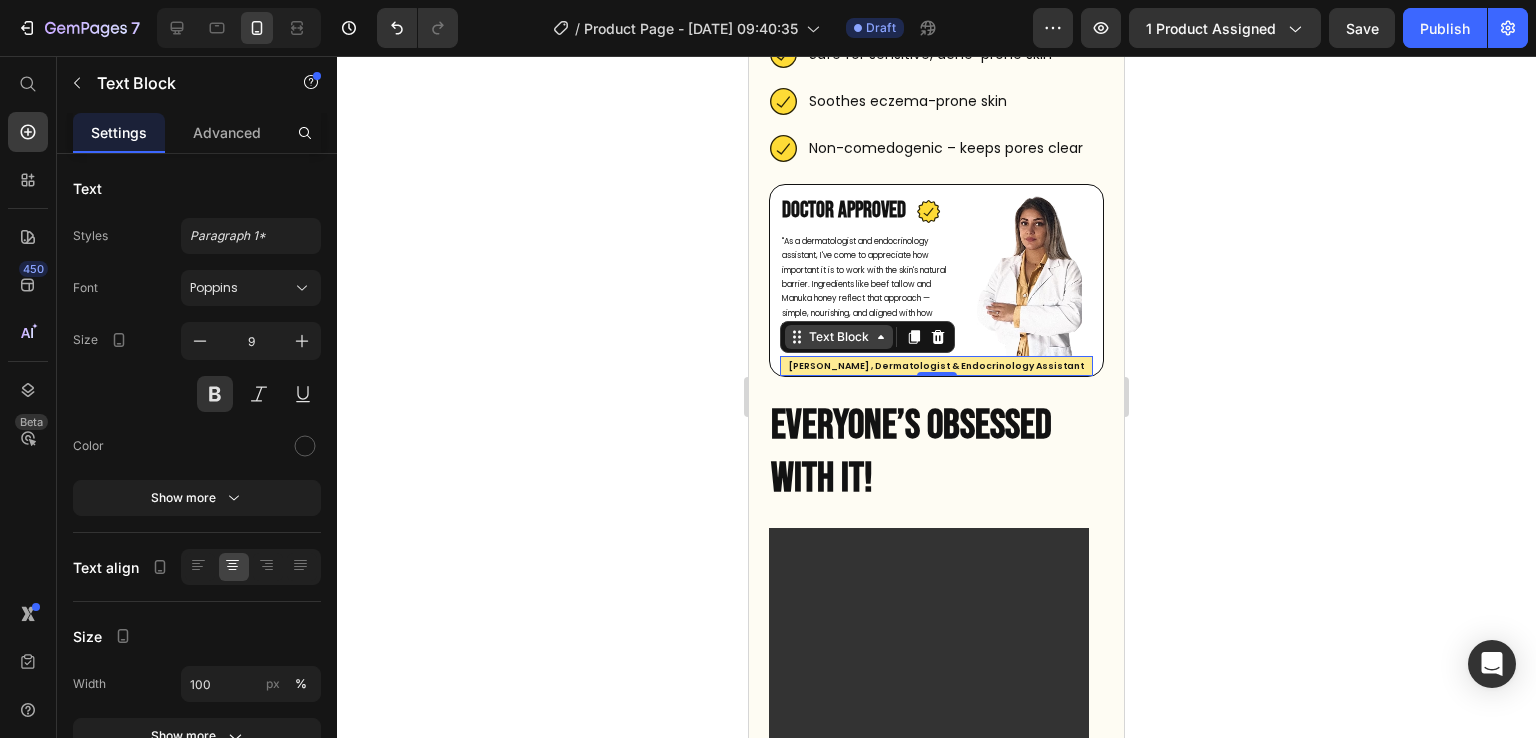 click 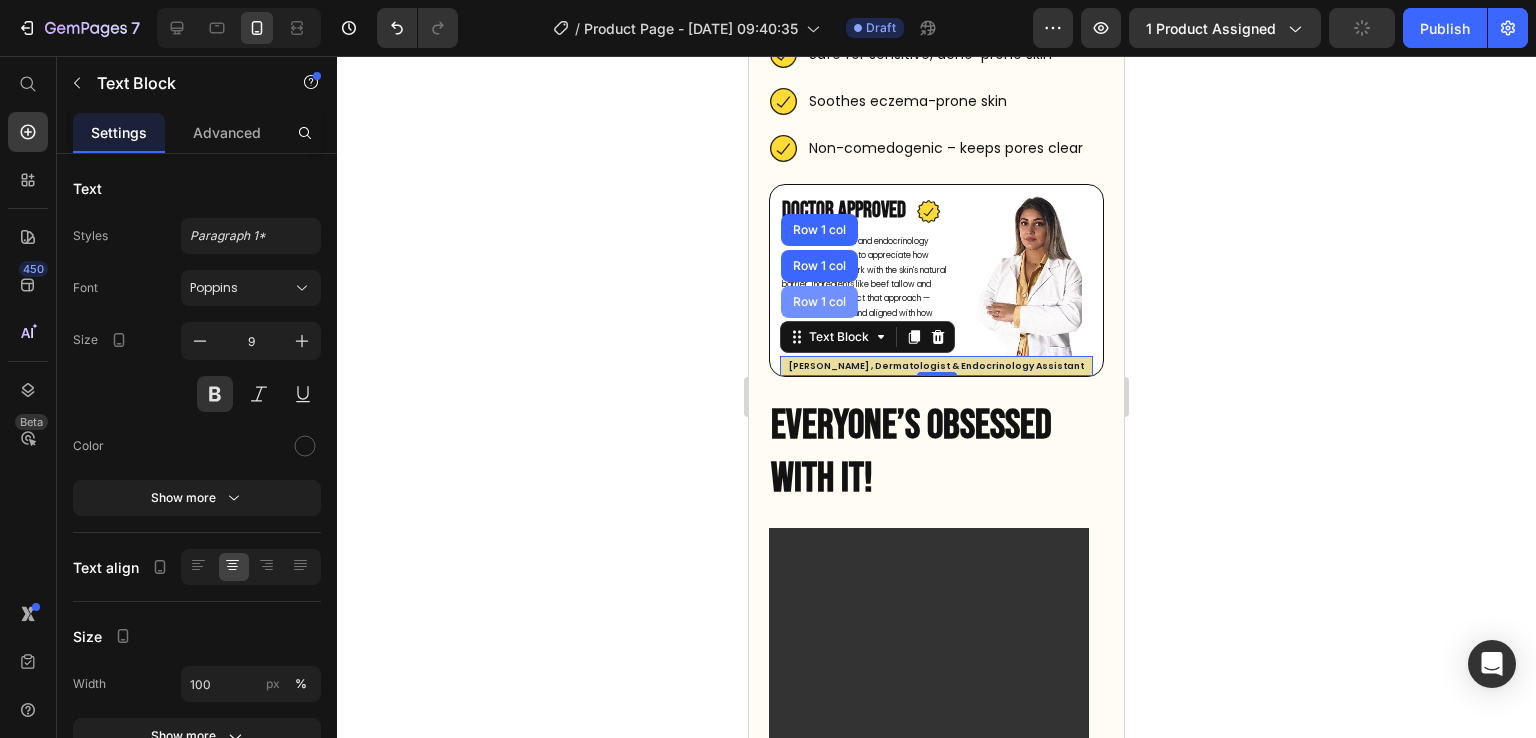 click on "Row 1 col" at bounding box center (819, 302) 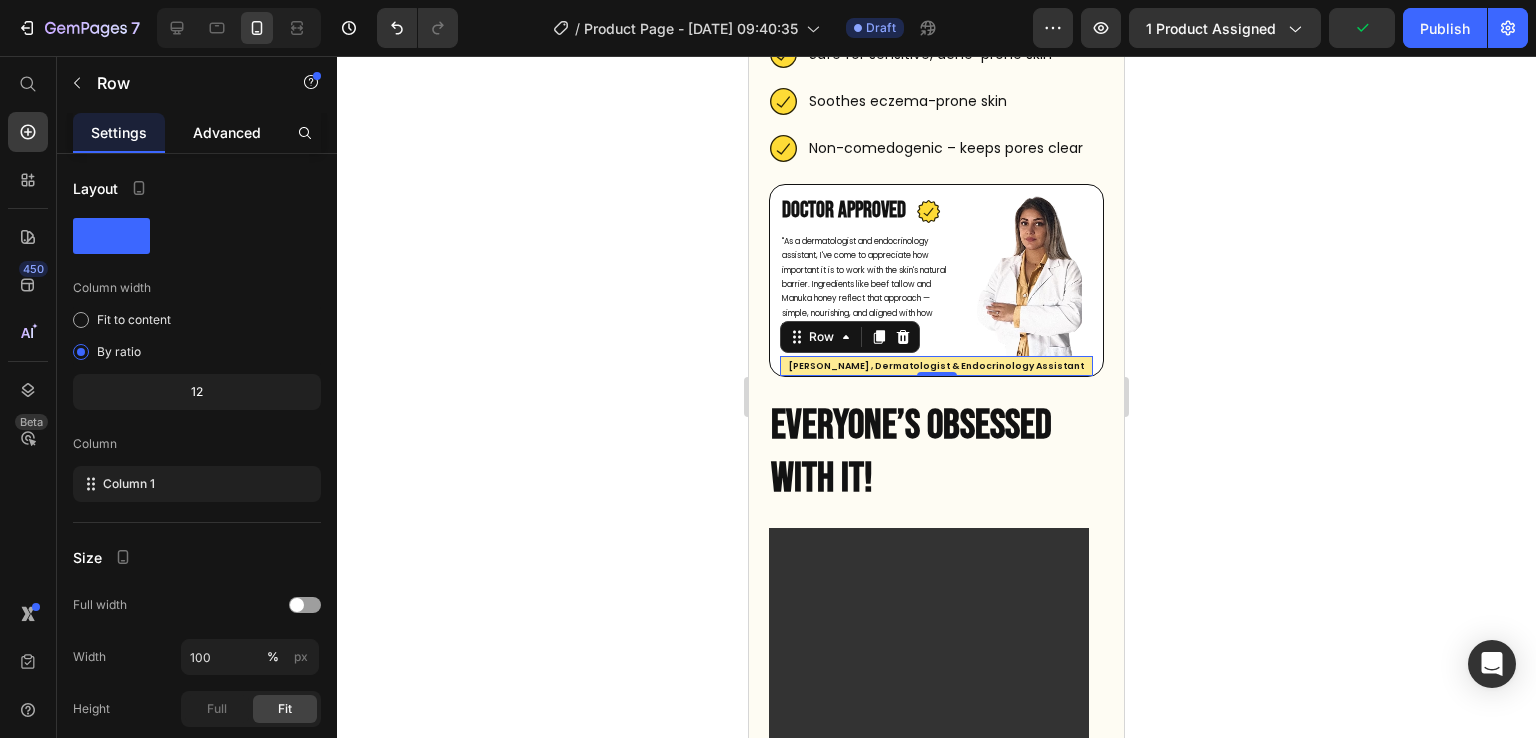 click on "Advanced" at bounding box center (227, 132) 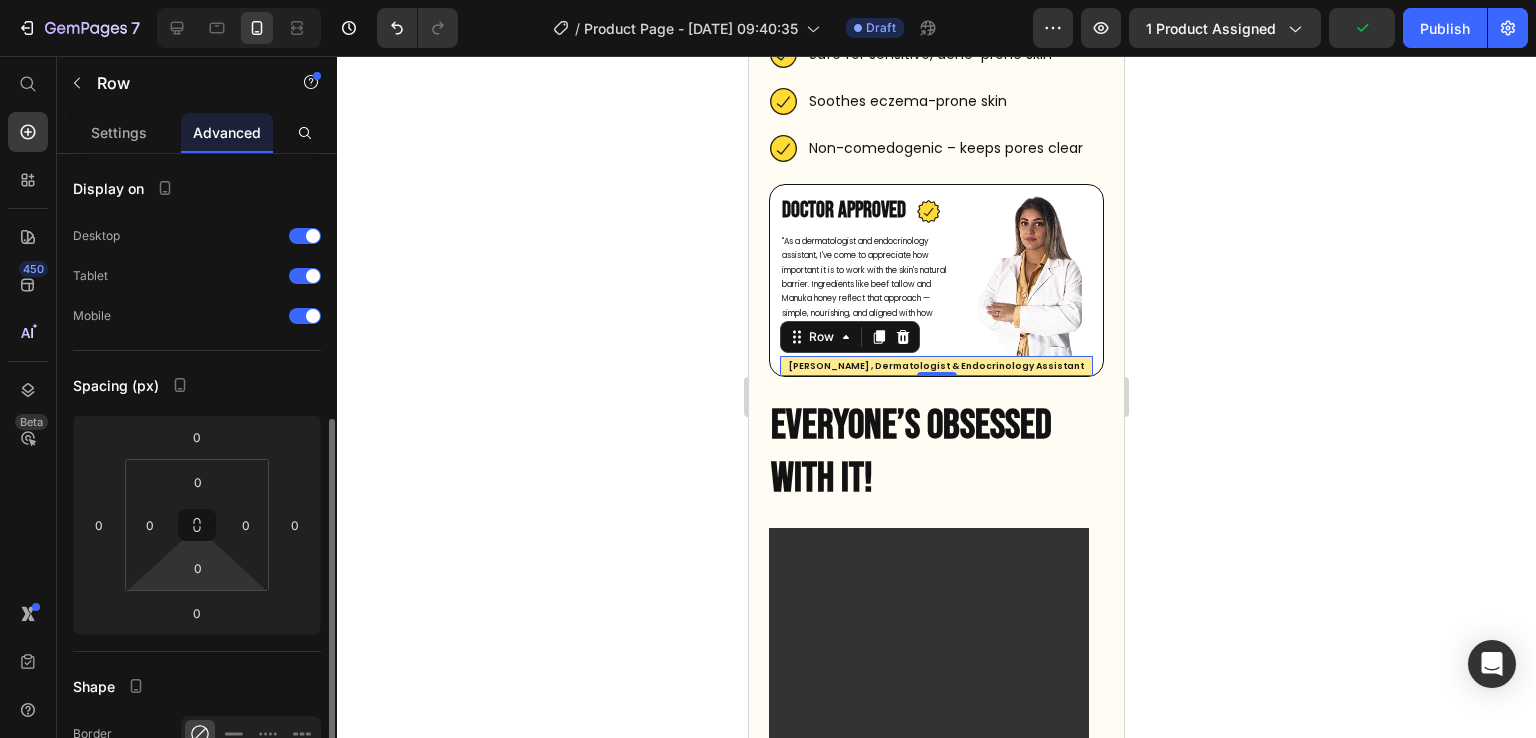 scroll, scrollTop: 186, scrollLeft: 0, axis: vertical 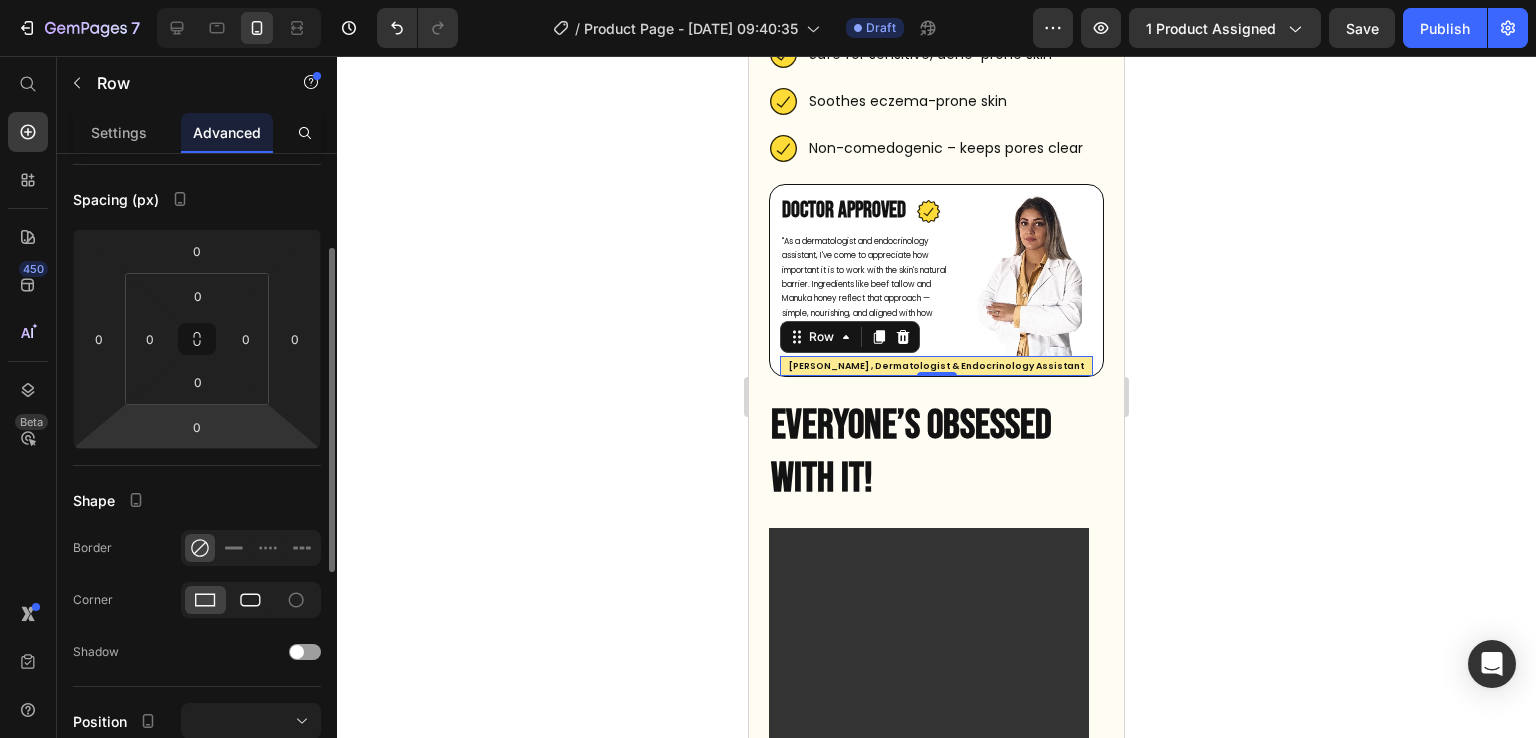 click 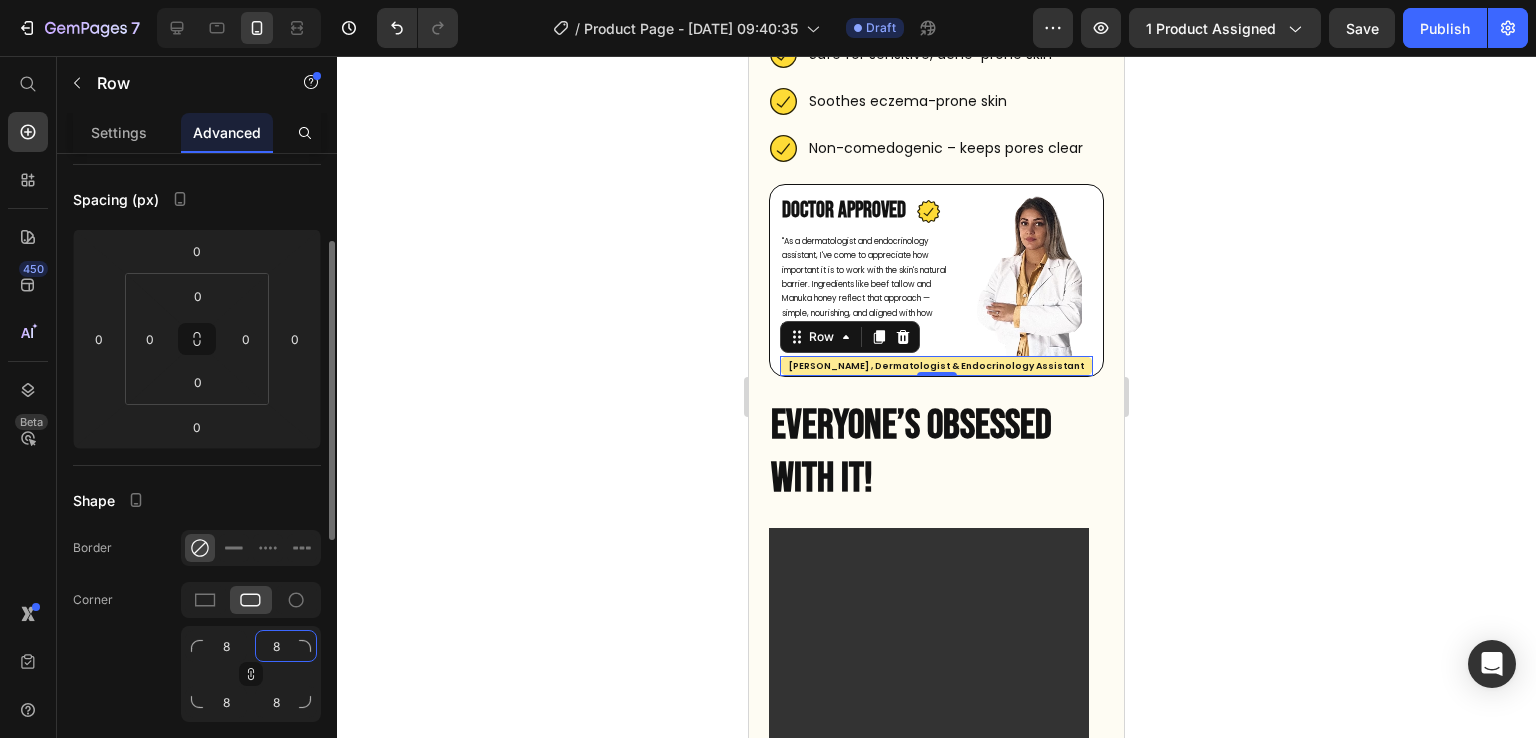 click on "8" 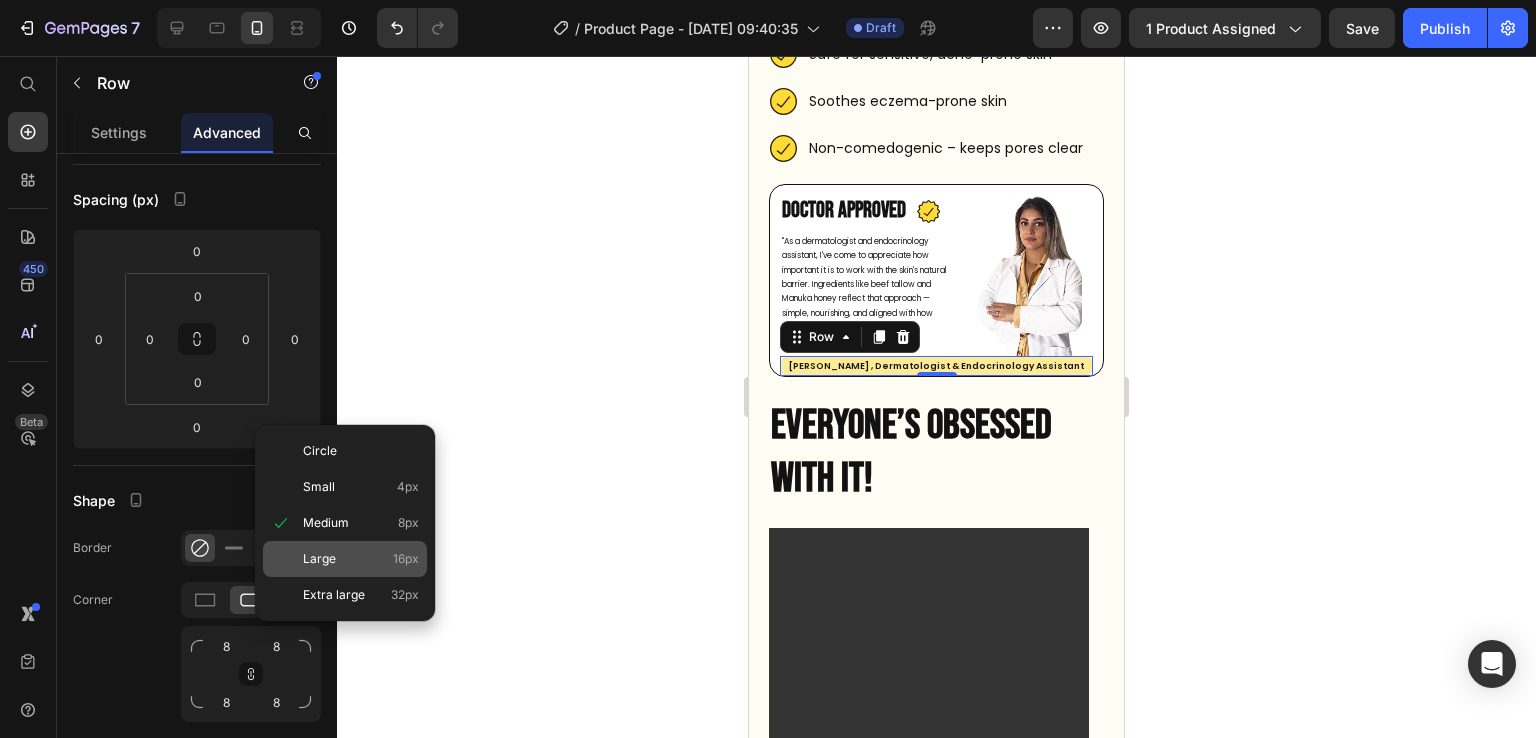 click on "Large" at bounding box center (319, 559) 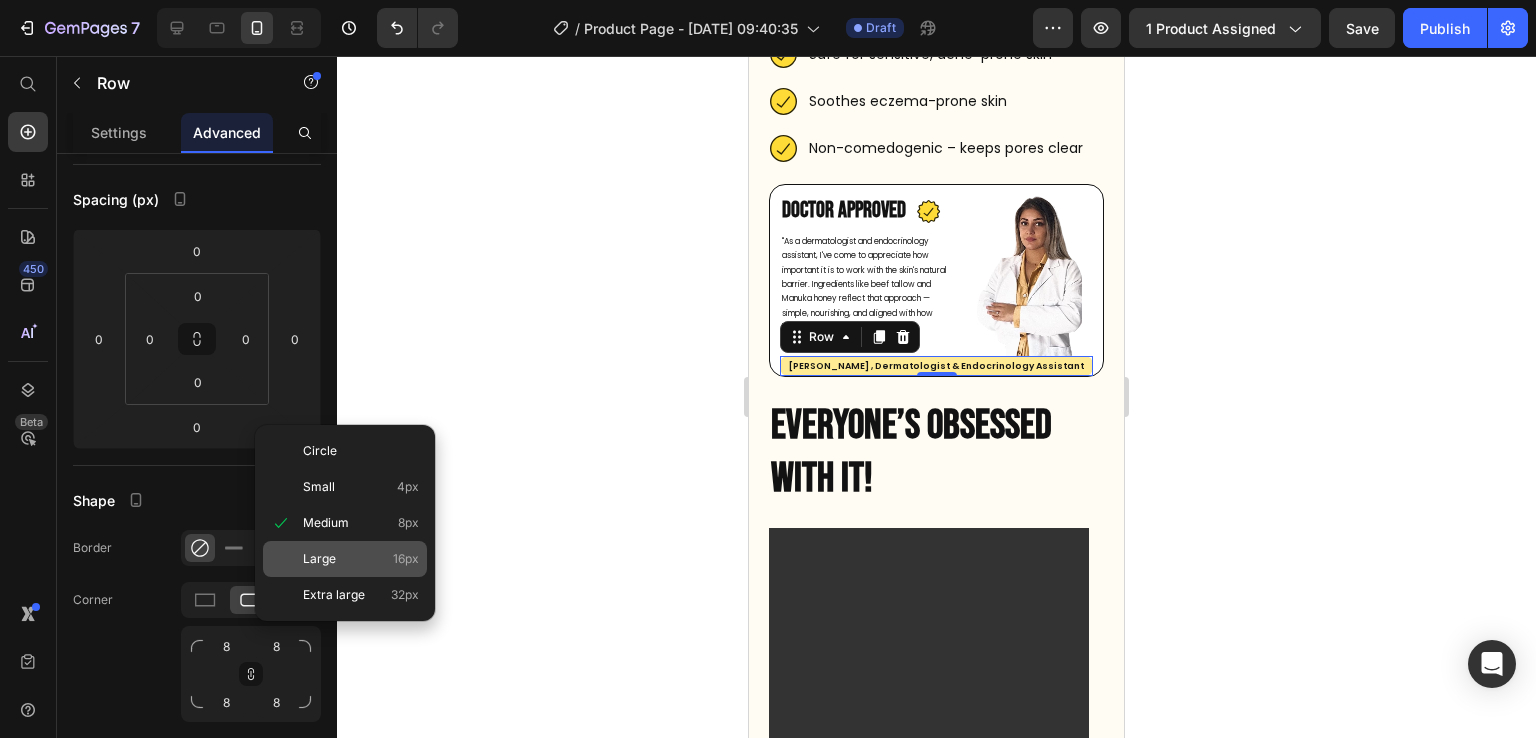 type on "16" 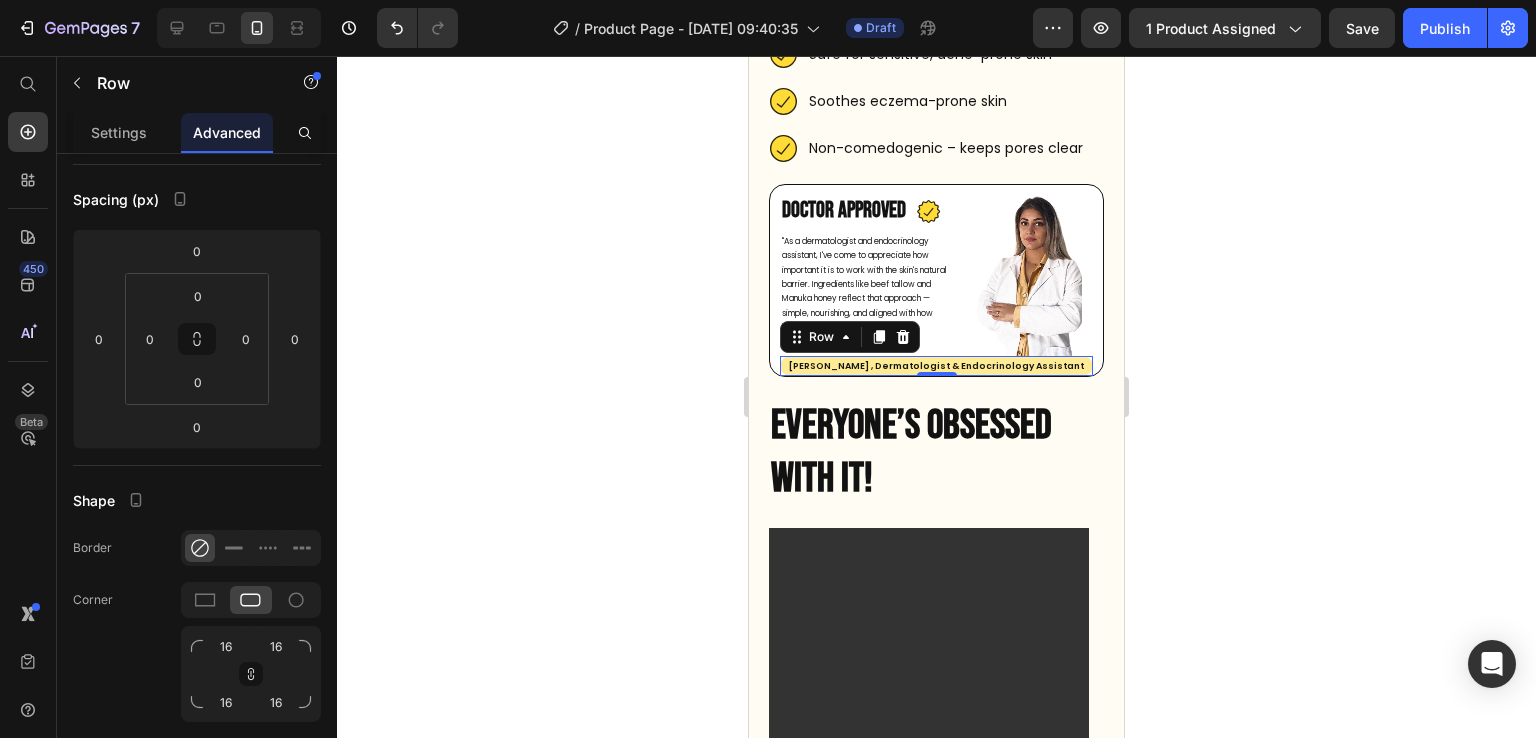 click 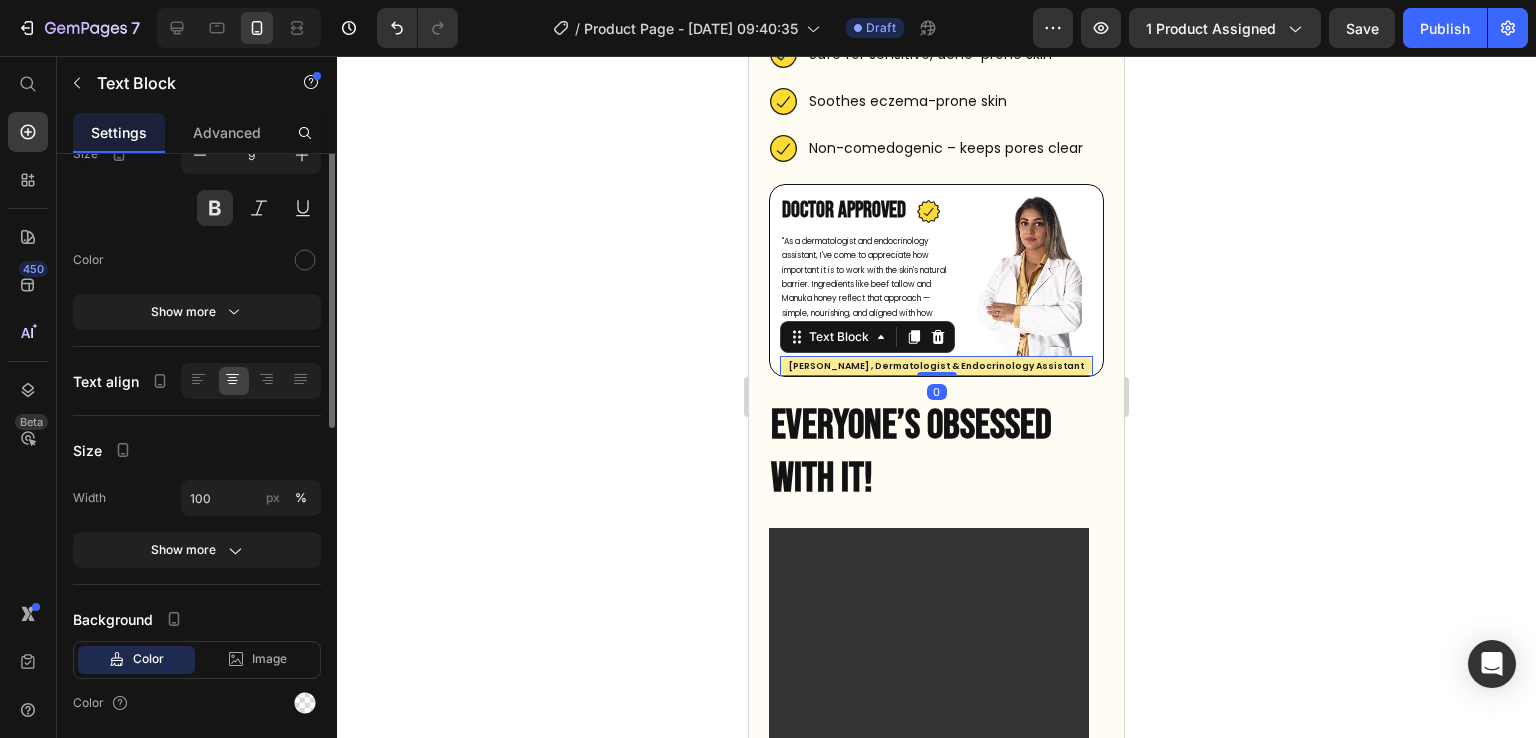 scroll, scrollTop: 0, scrollLeft: 0, axis: both 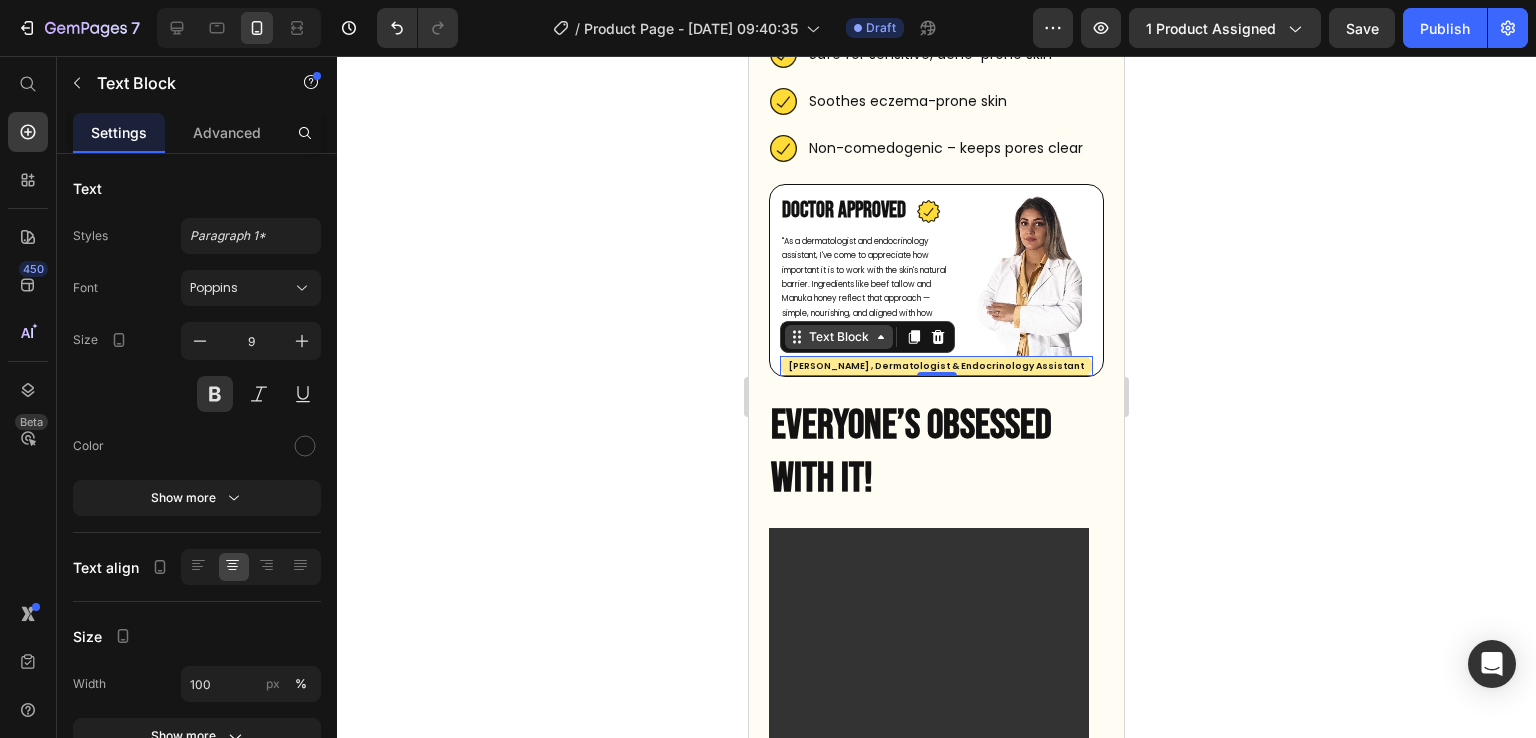 click 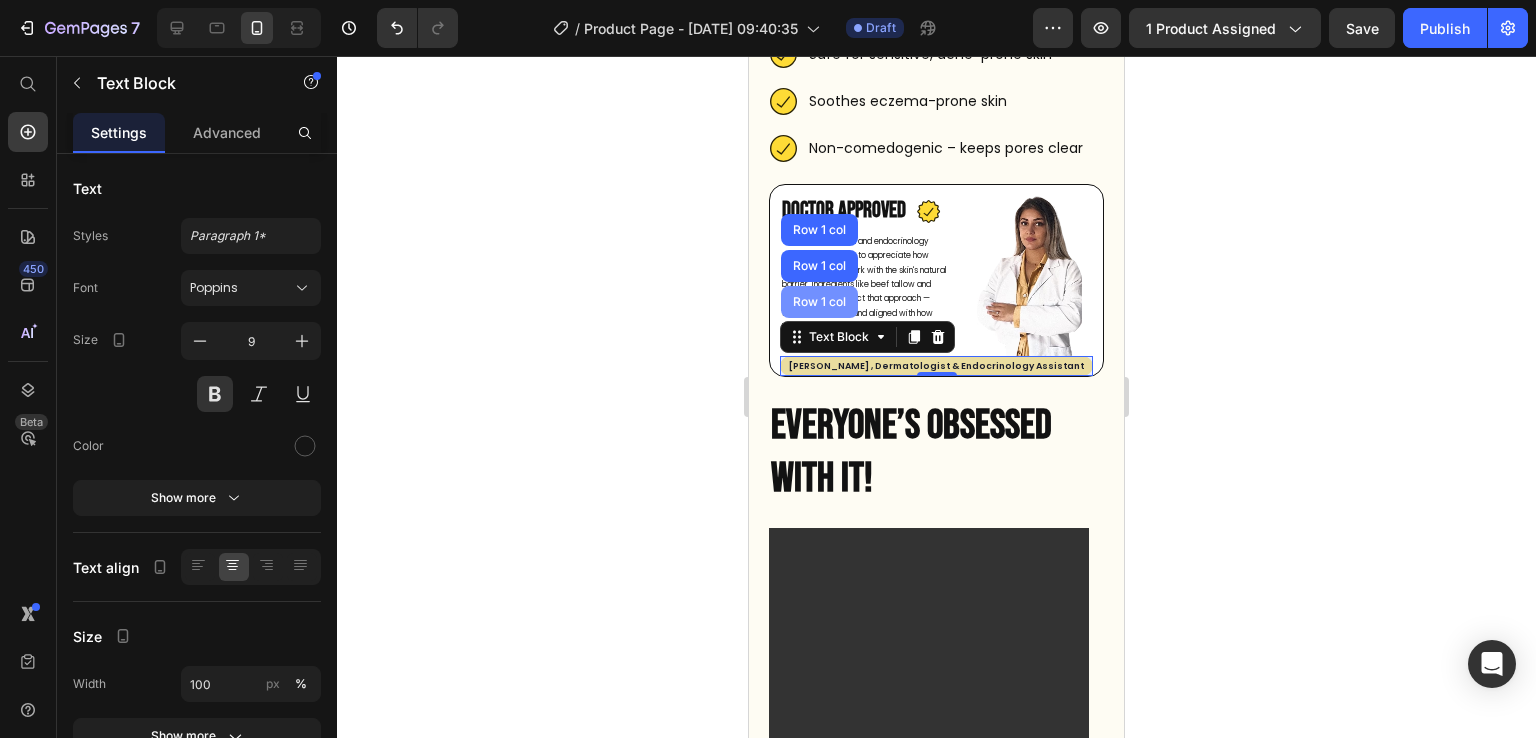 click on "Row 1 col" at bounding box center [819, 302] 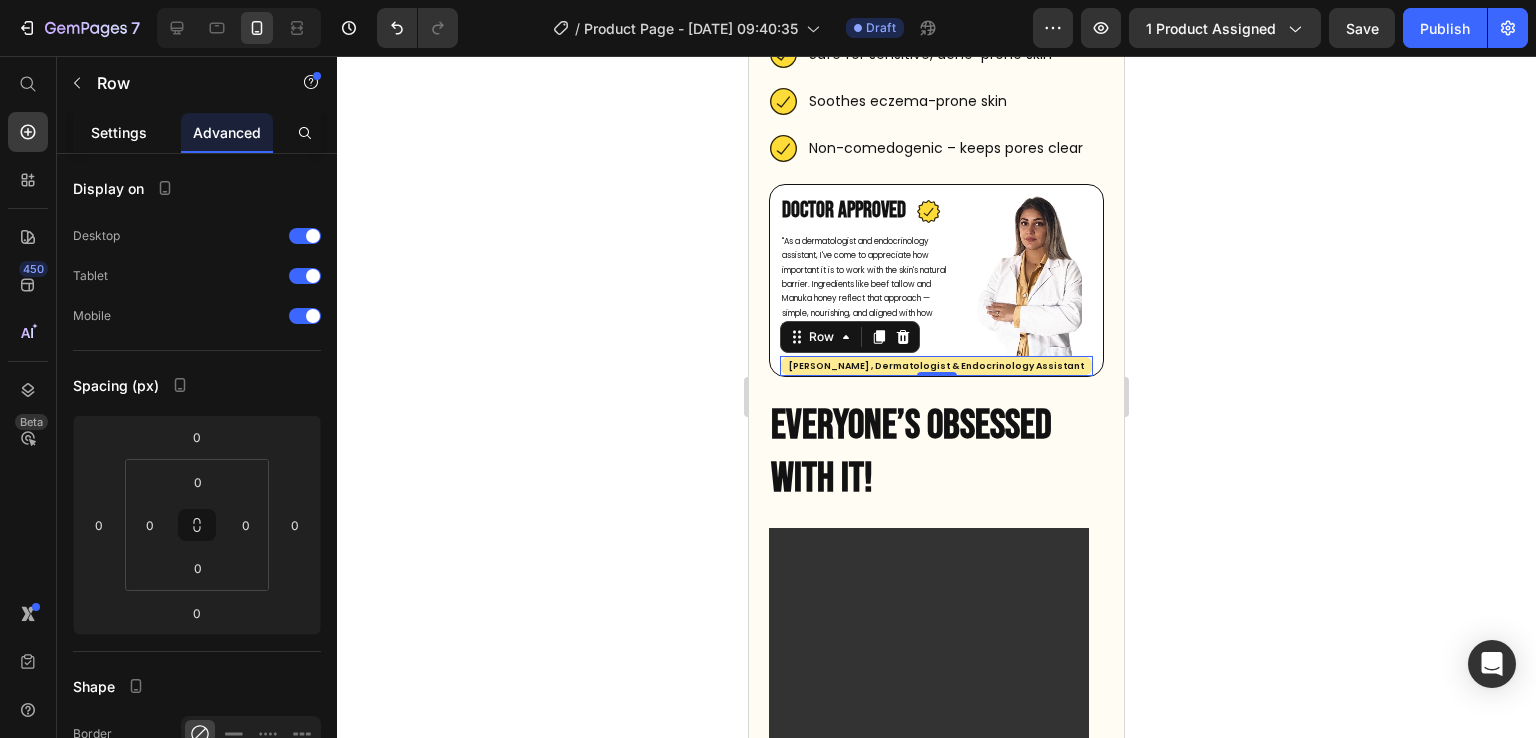 click on "Settings" 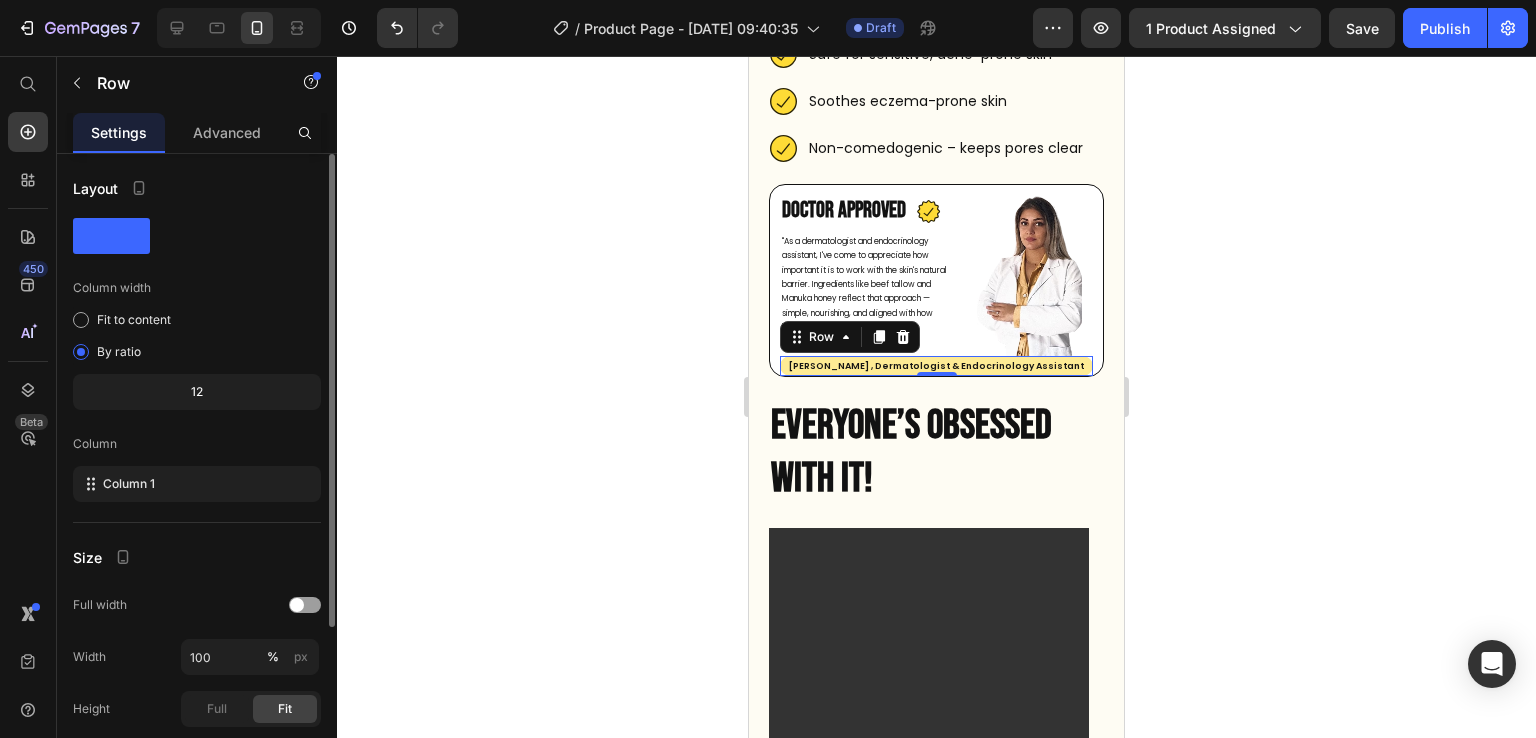 scroll, scrollTop: 148, scrollLeft: 0, axis: vertical 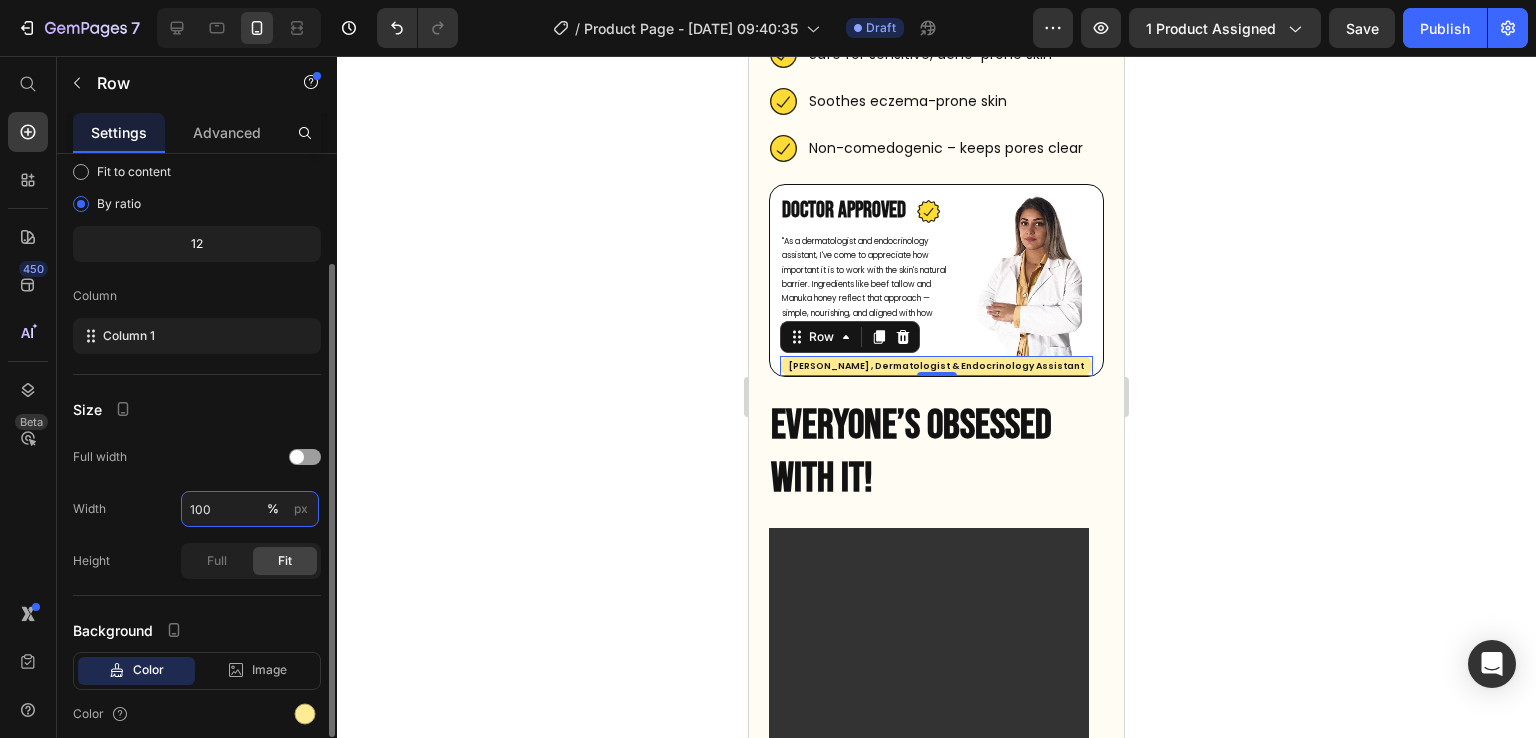 click on "100" at bounding box center [250, 509] 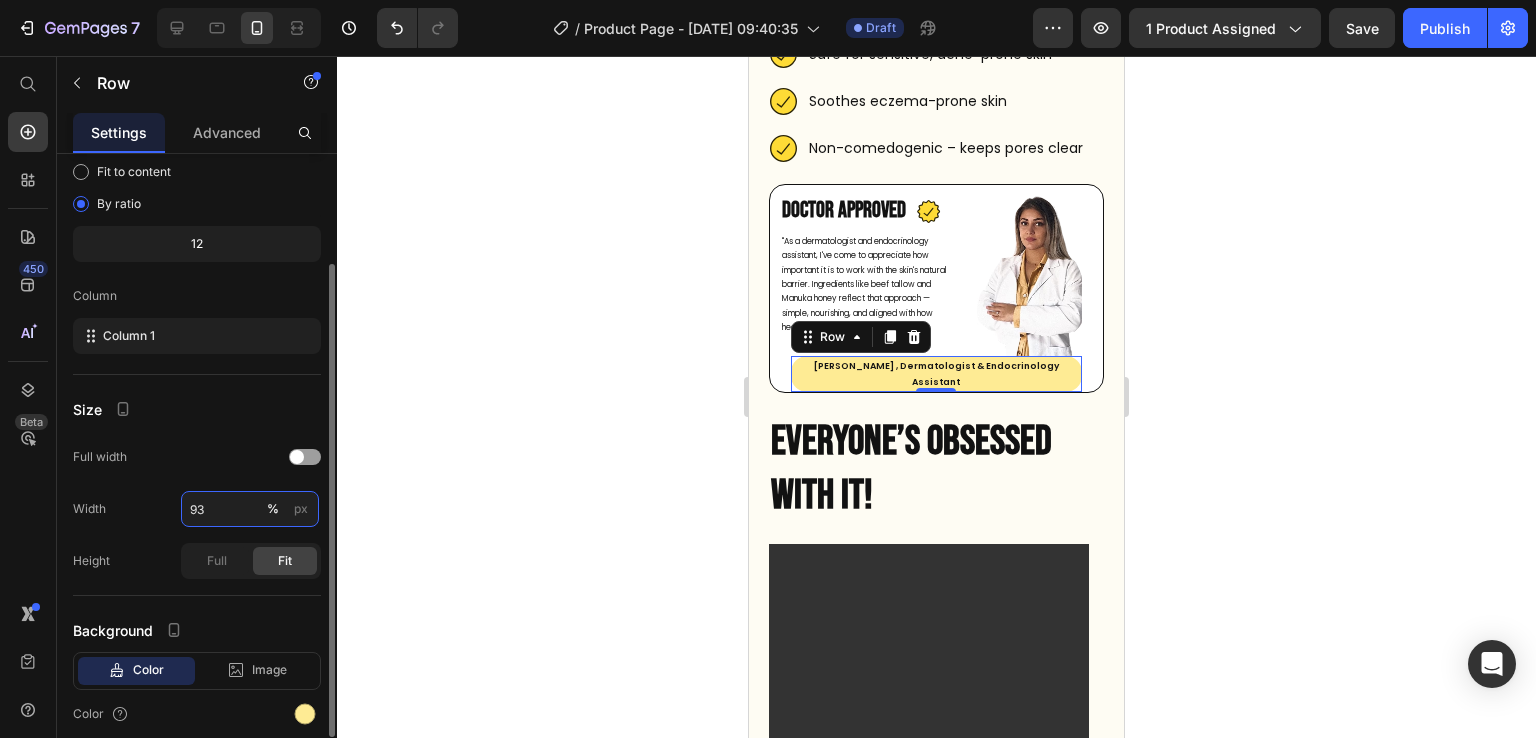 type on "94" 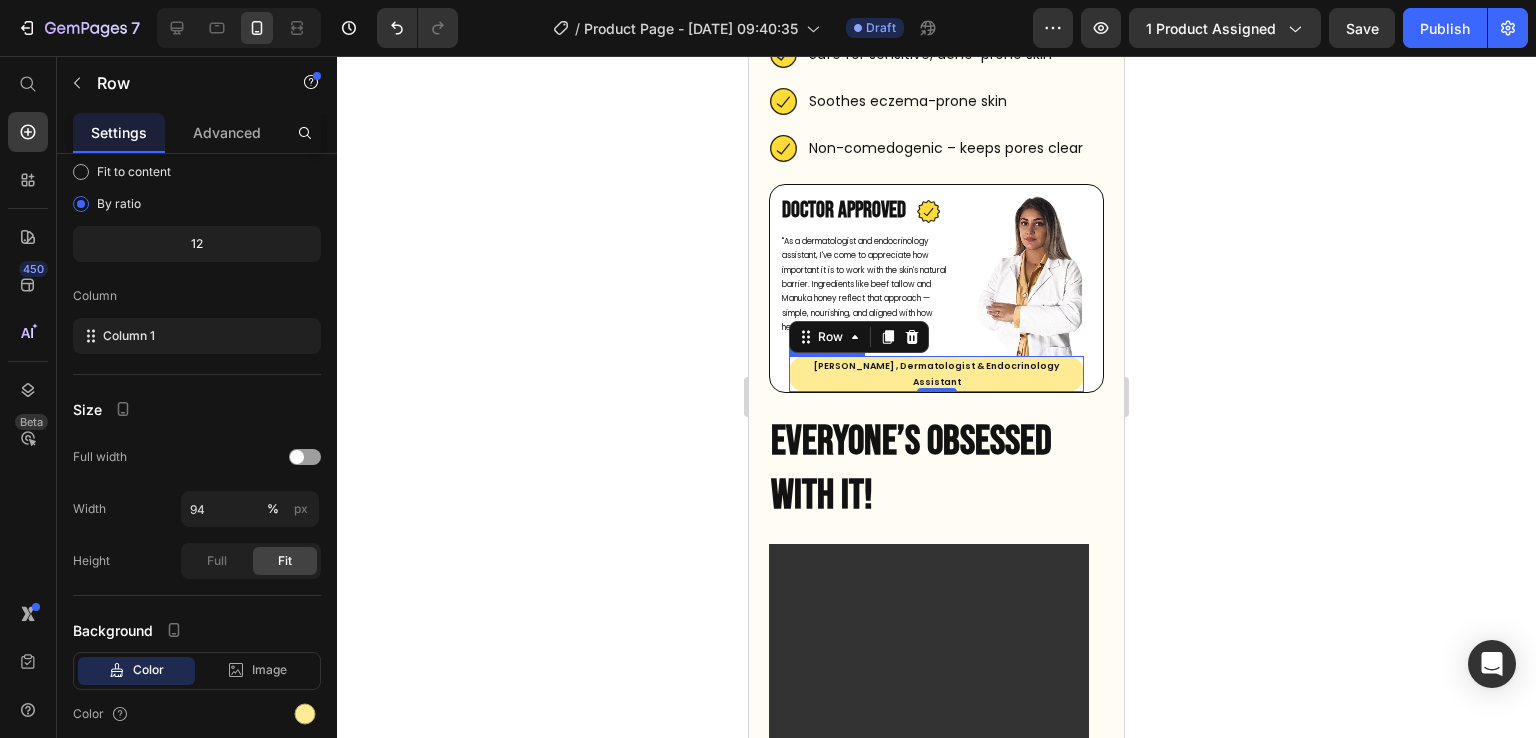click on "[PERSON_NAME] , Dermatologist & Endocrinology Assistant" at bounding box center [936, 374] 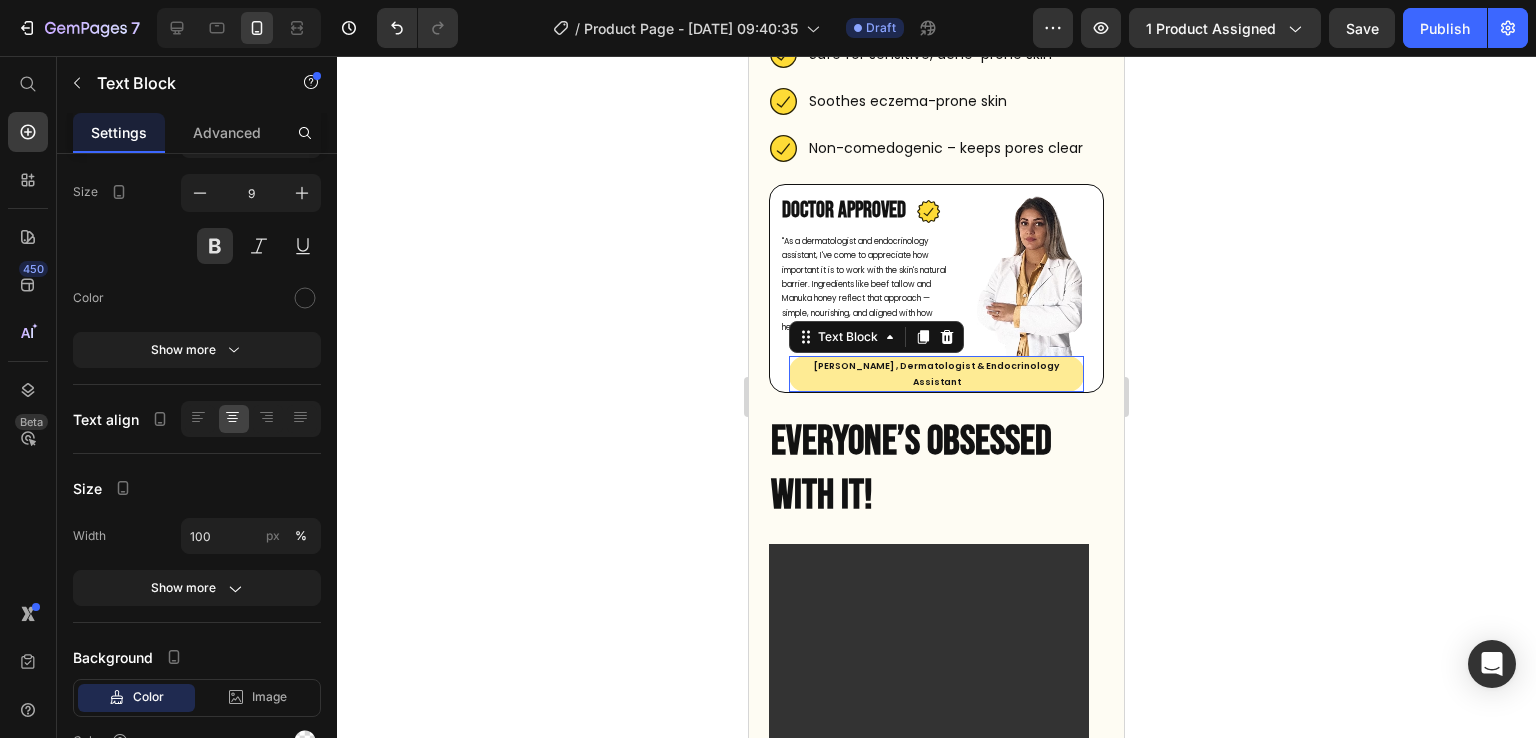 scroll, scrollTop: 0, scrollLeft: 0, axis: both 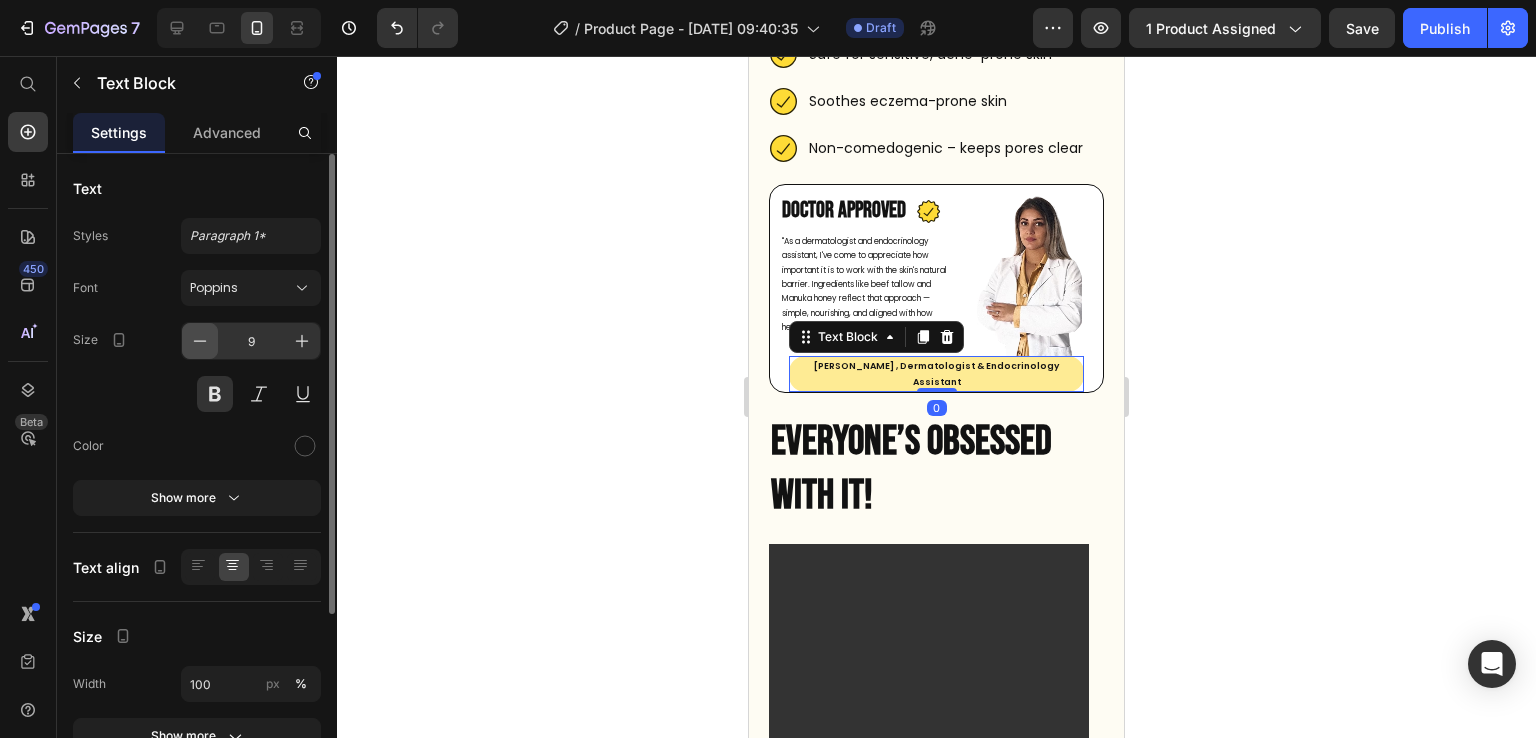 click 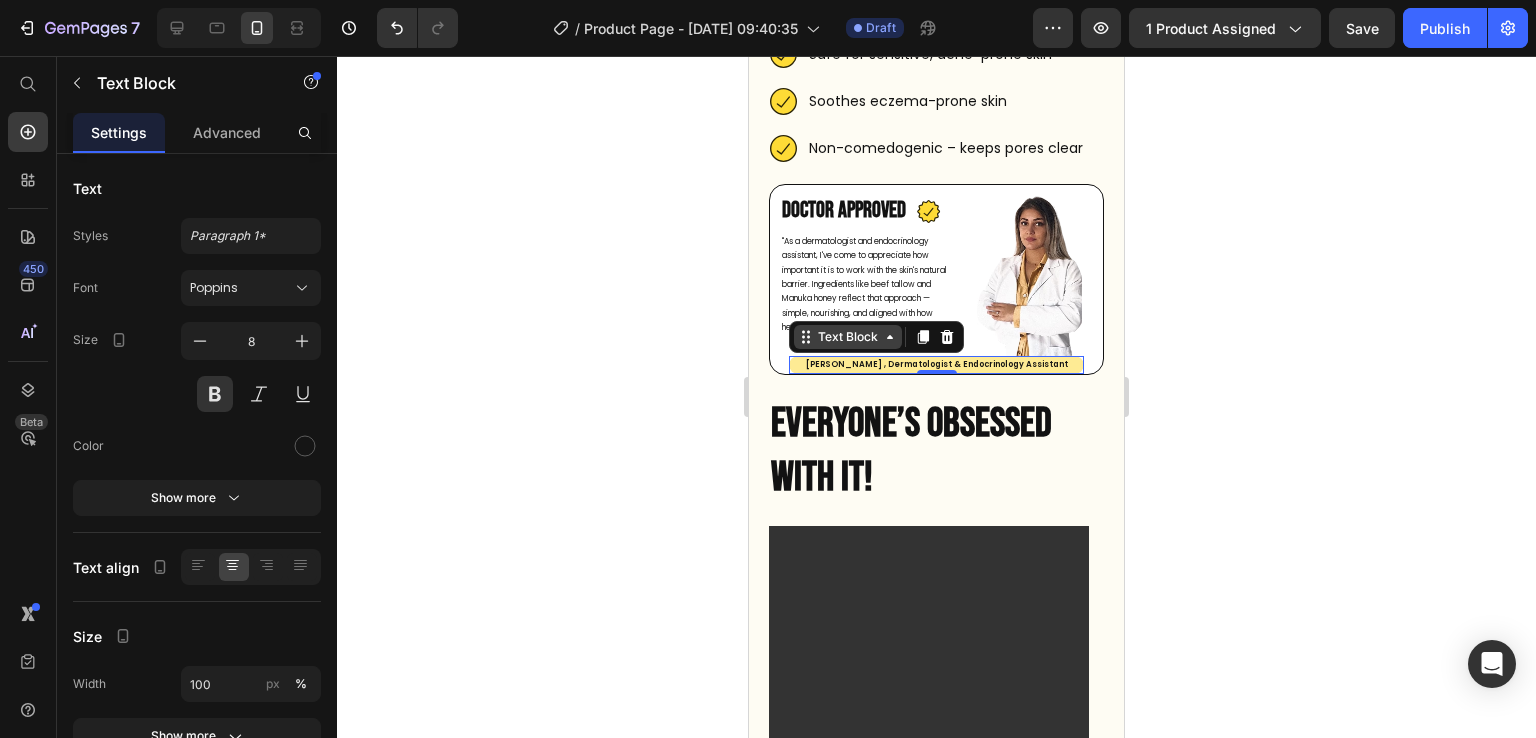 click 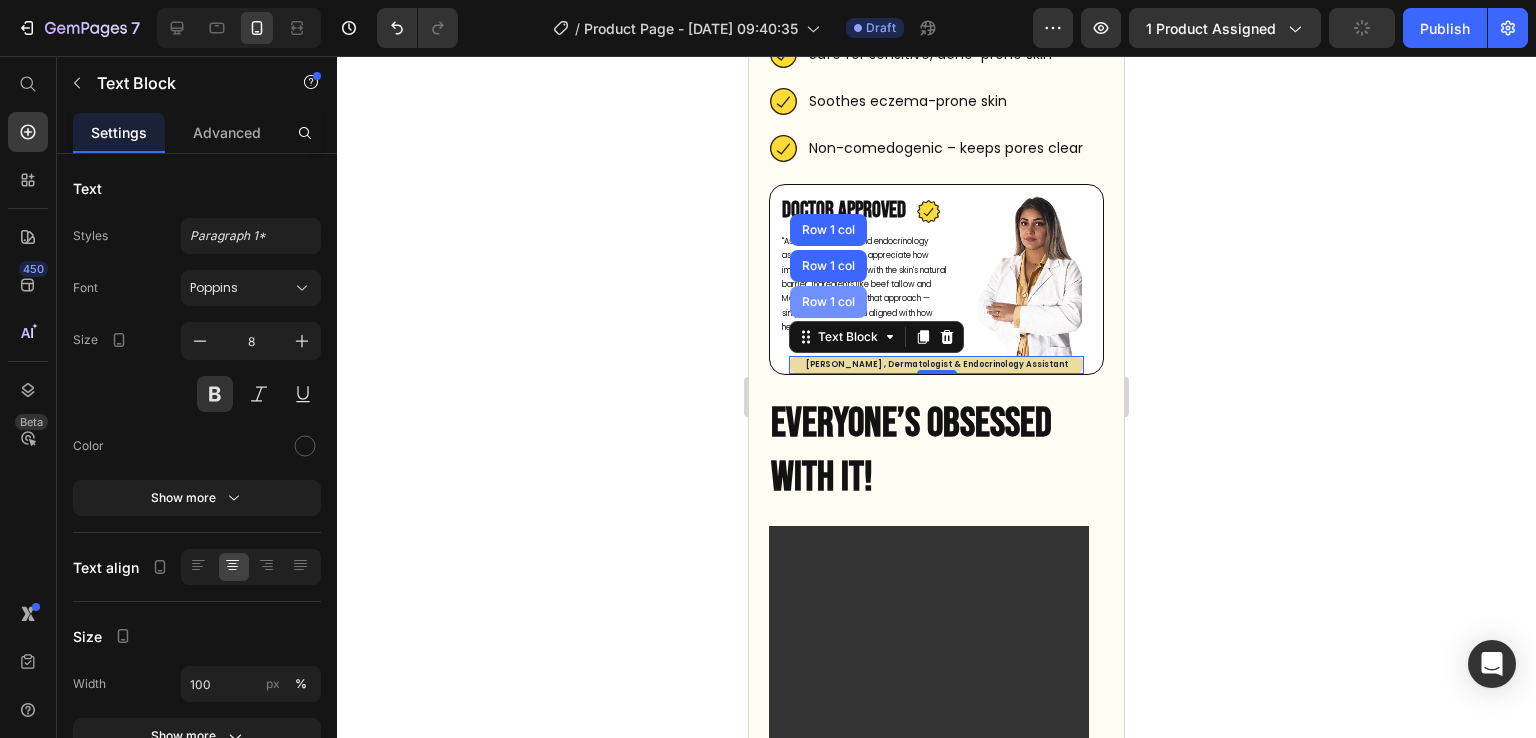 click on "Row 1 col" at bounding box center (828, 302) 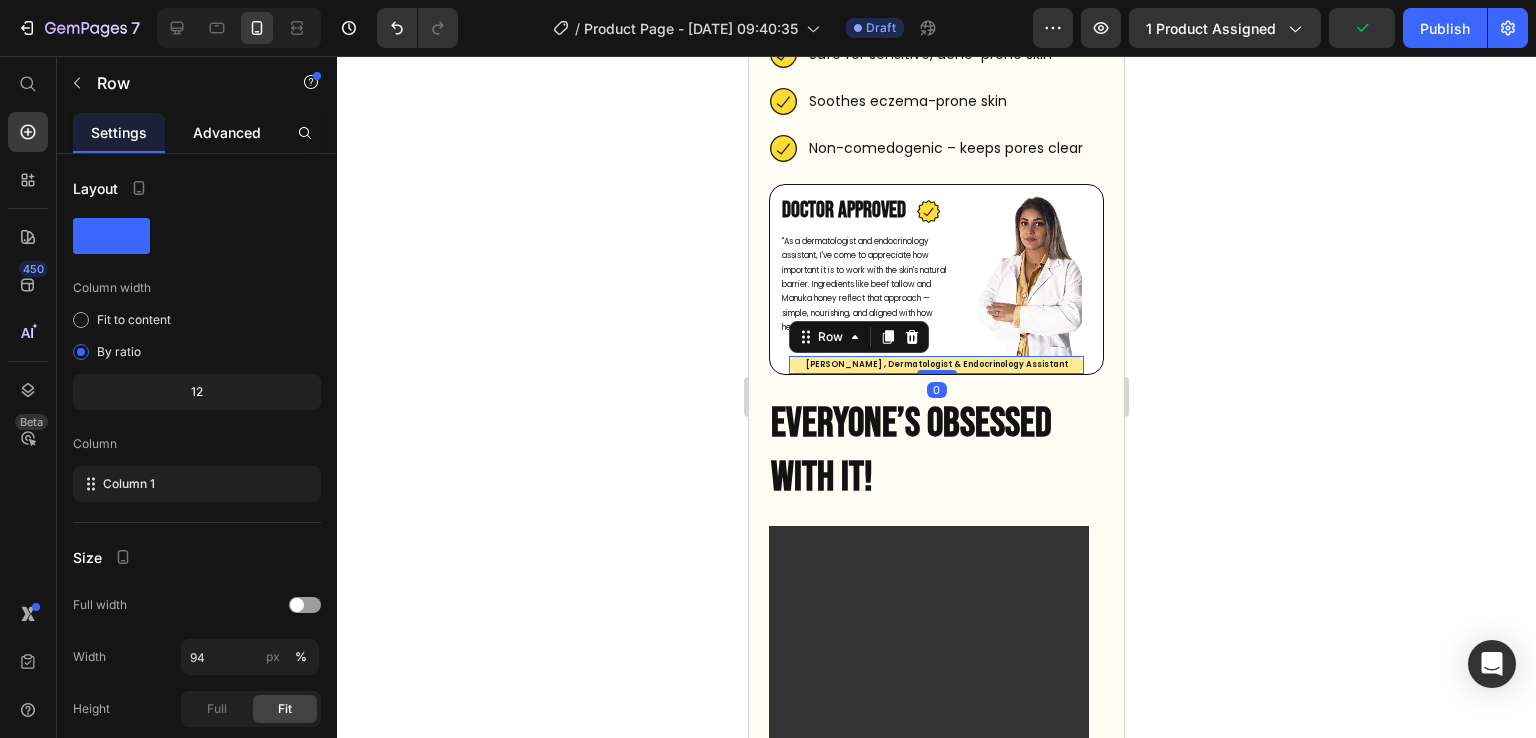 click on "Advanced" at bounding box center [227, 132] 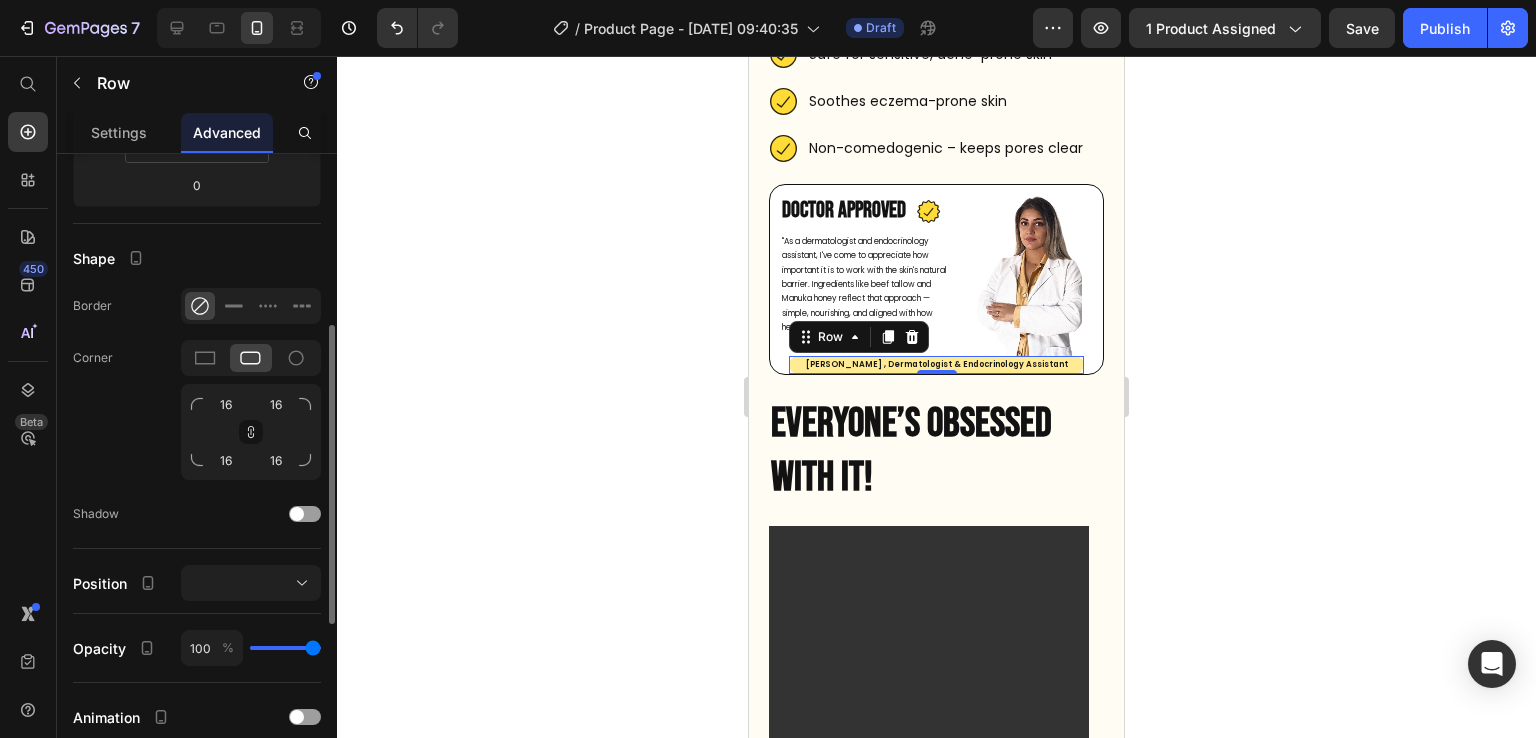 scroll, scrollTop: 438, scrollLeft: 0, axis: vertical 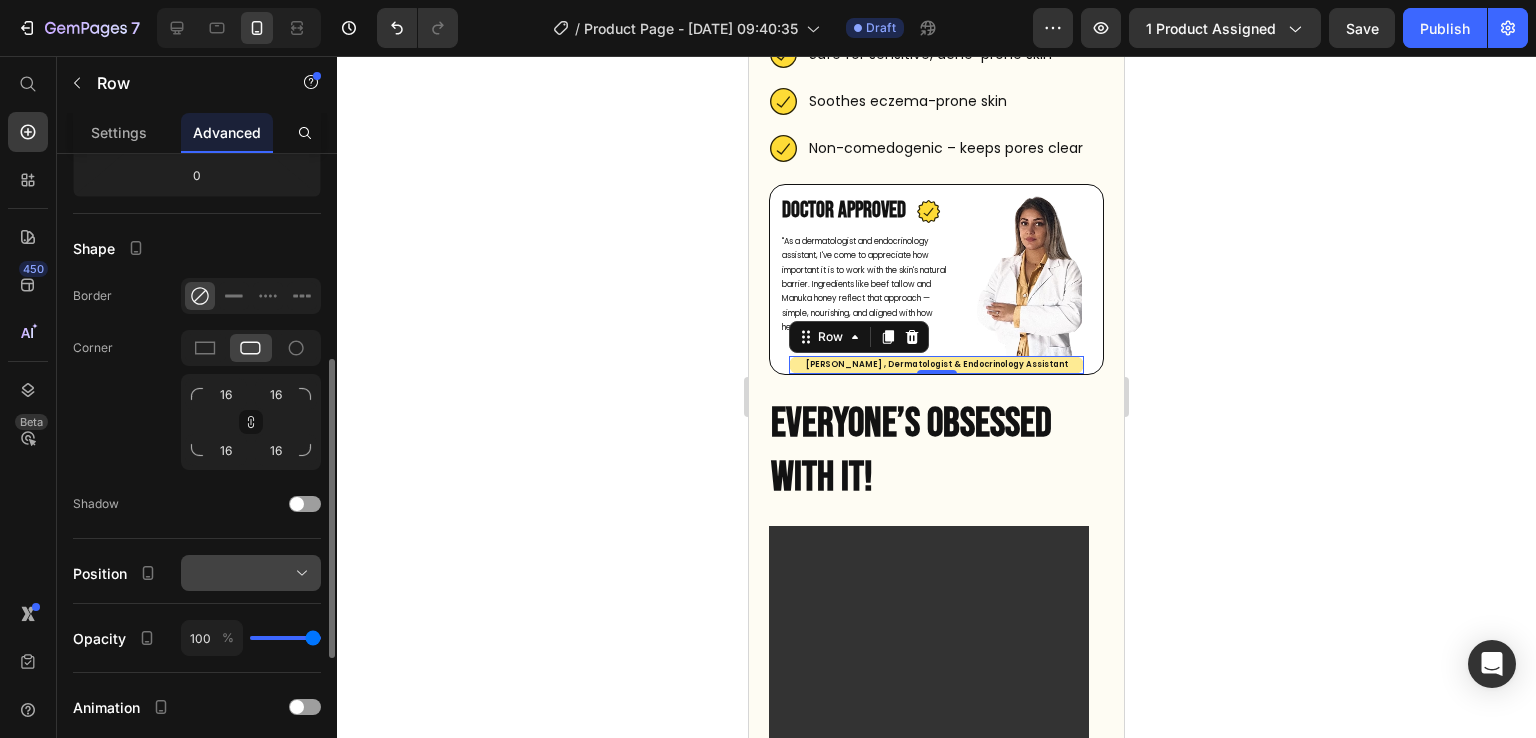 click at bounding box center (251, 573) 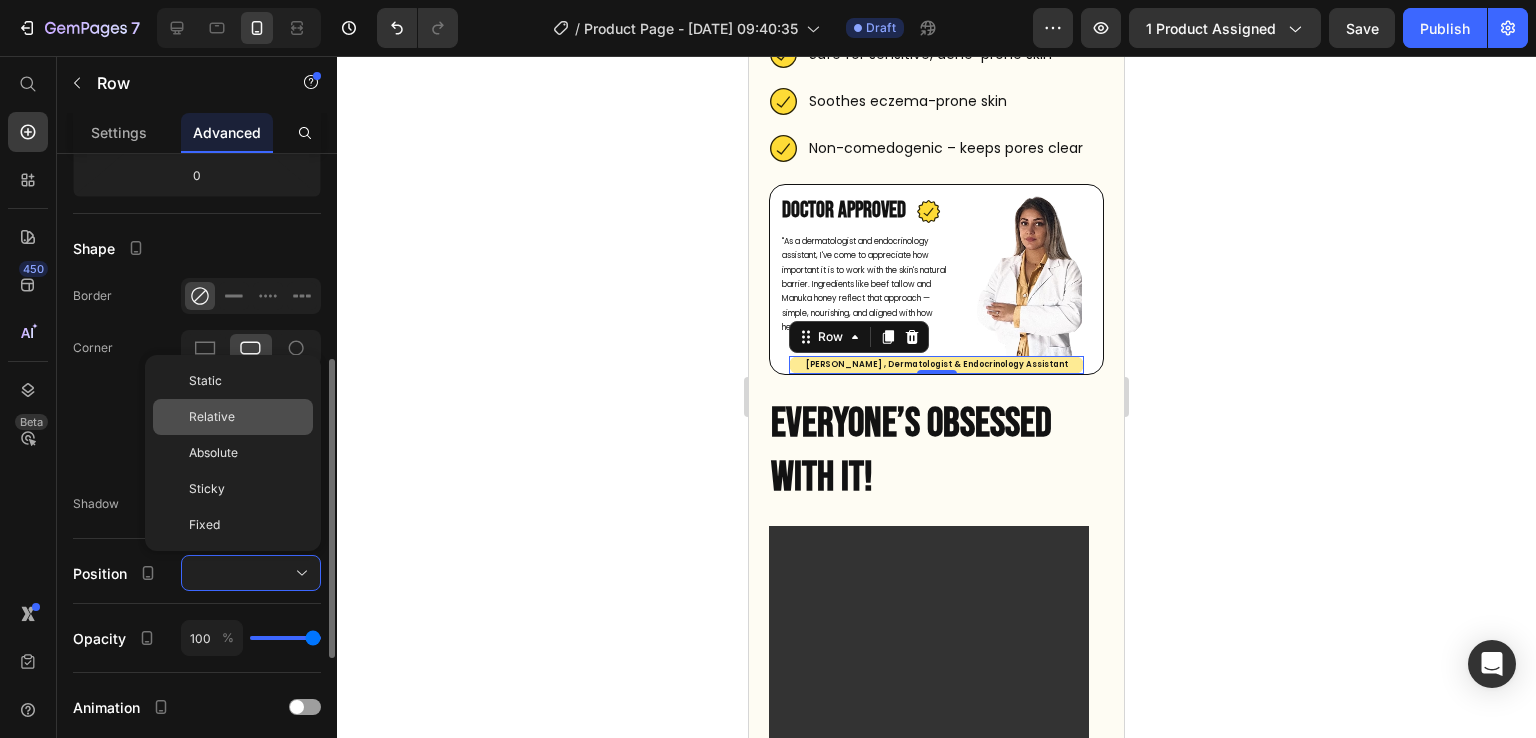 click on "Relative" 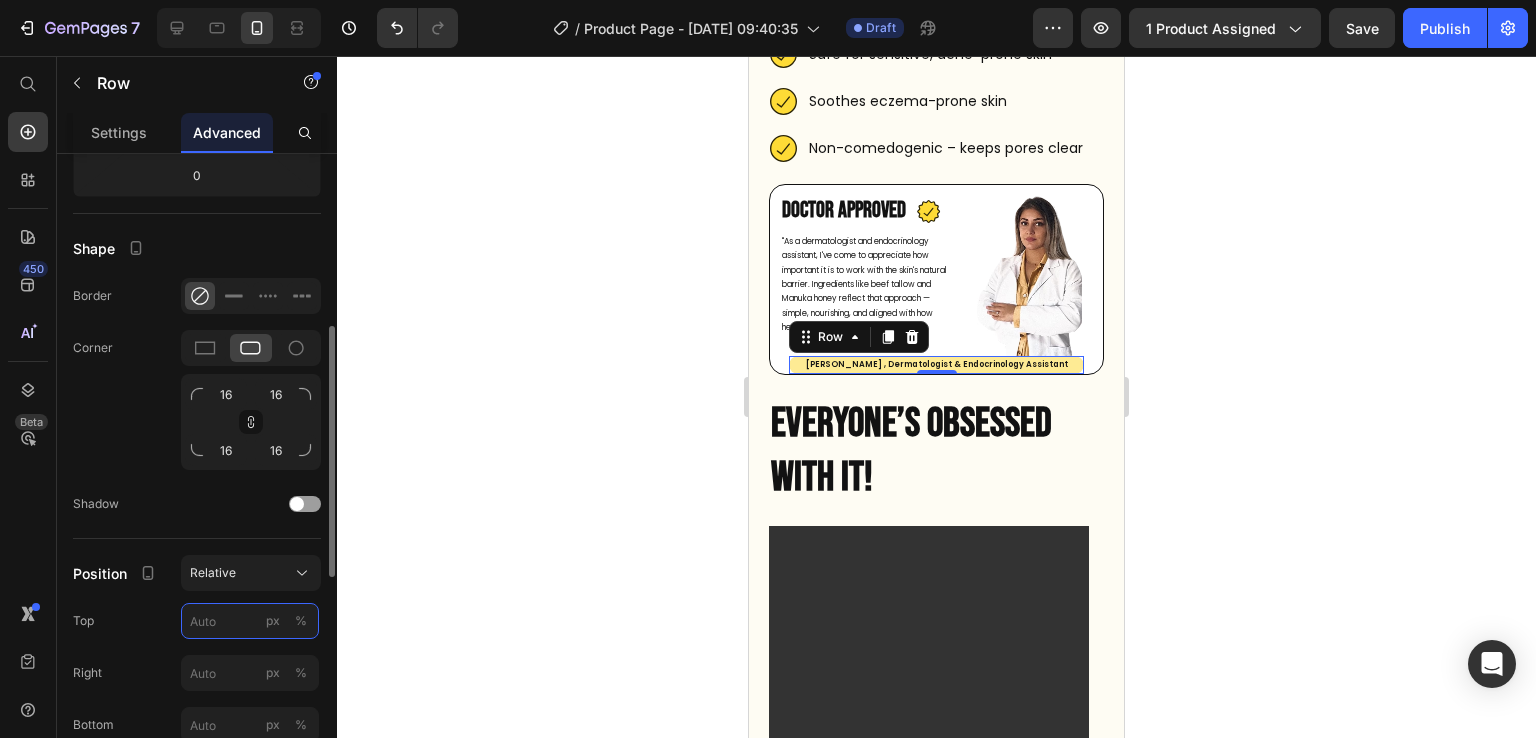 click on "px %" at bounding box center (250, 621) 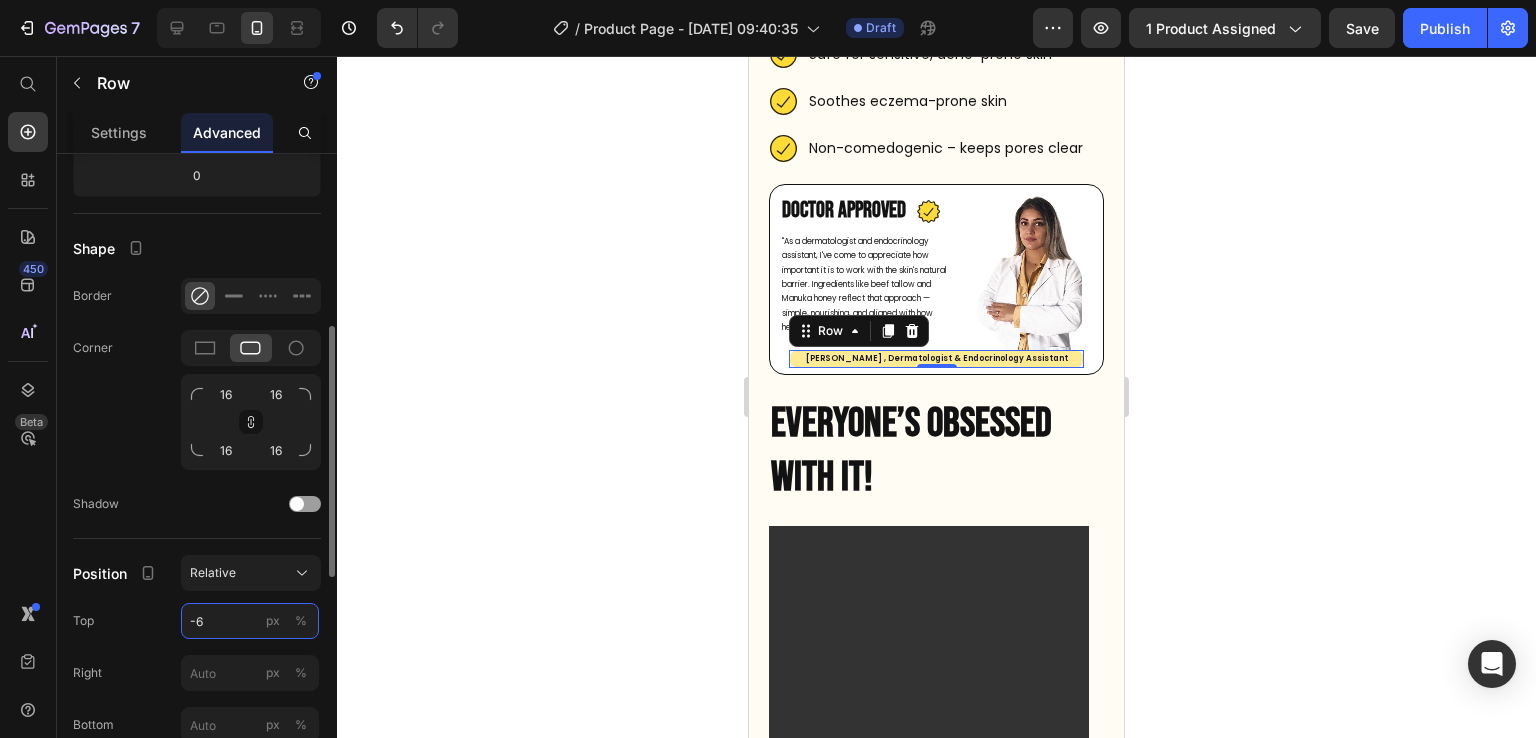 type on "-7" 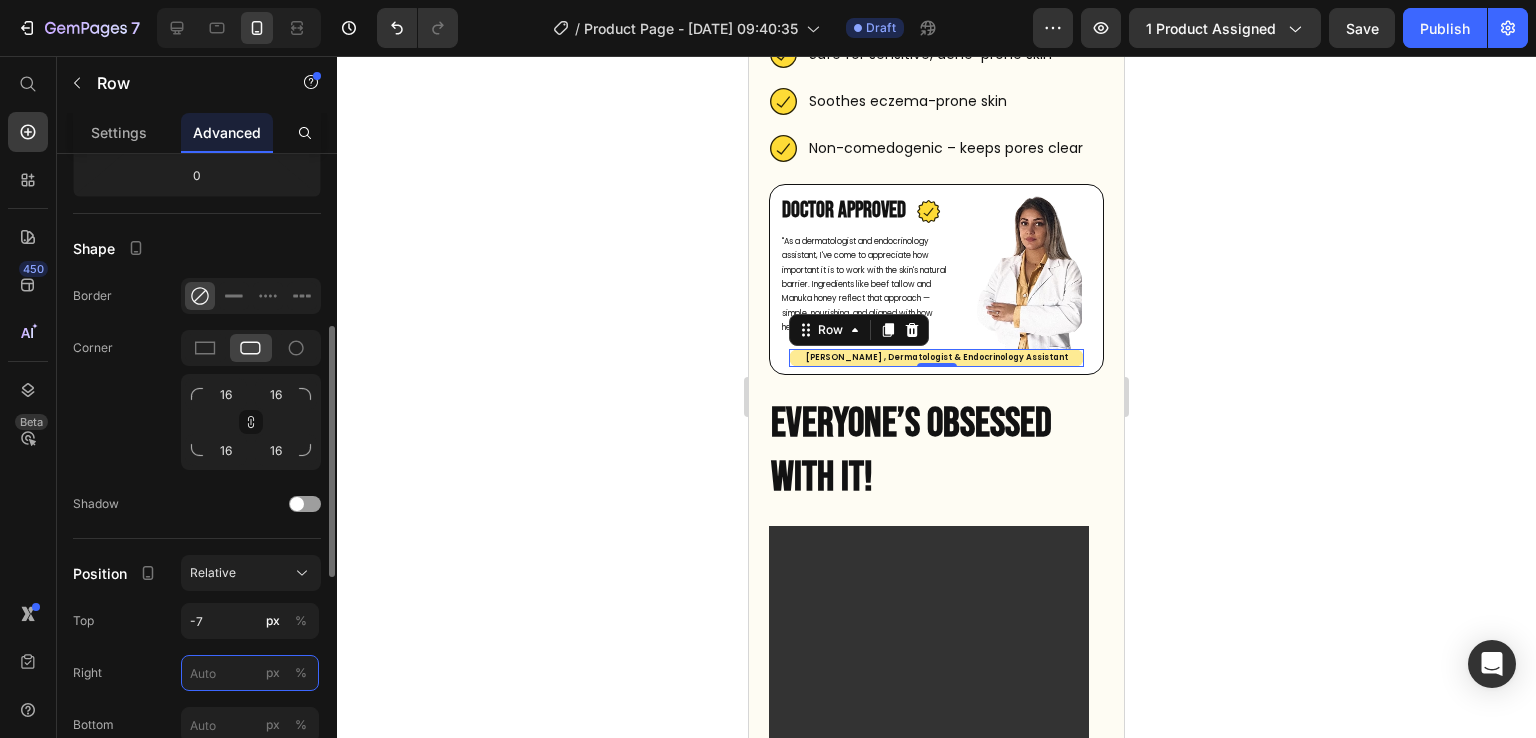 click on "px %" at bounding box center [250, 673] 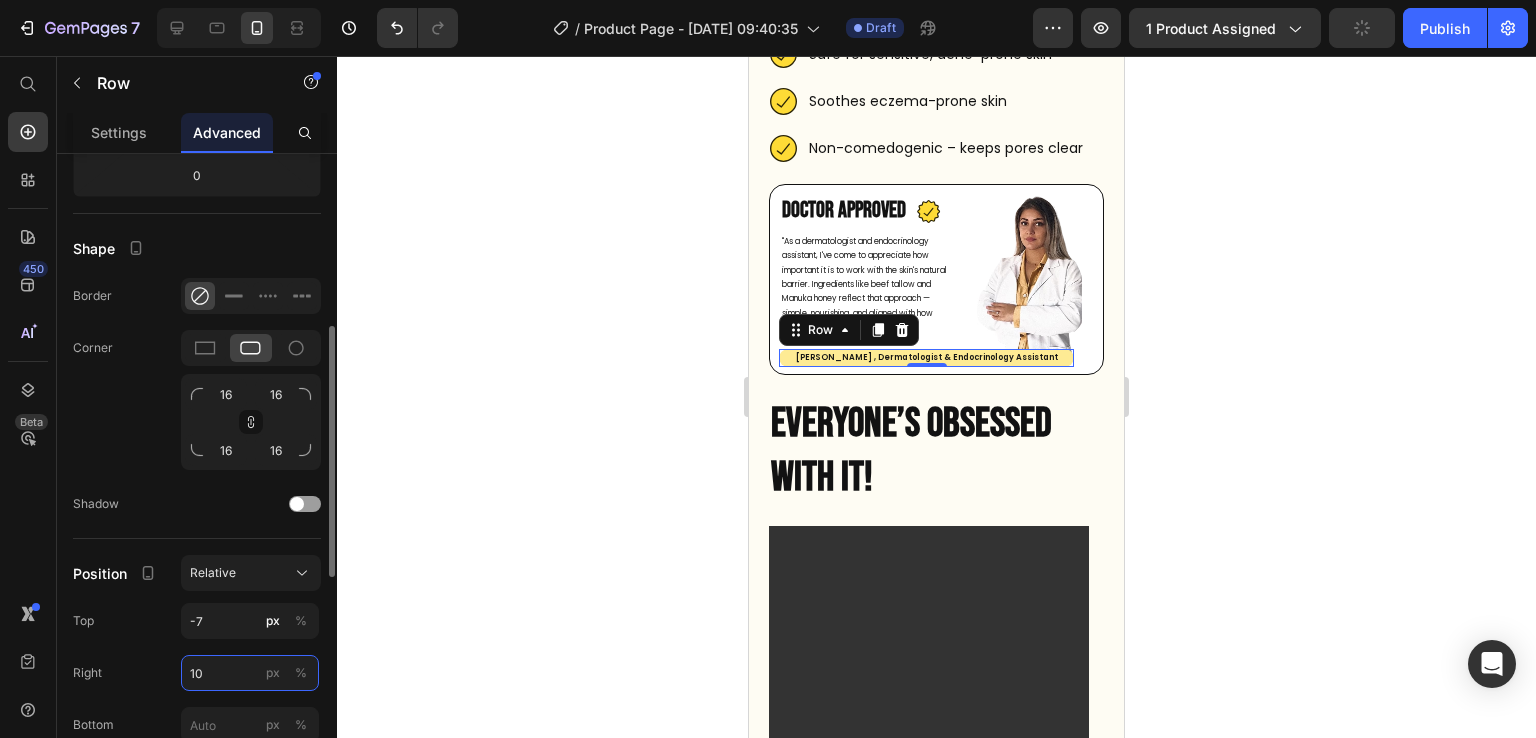 type on "11" 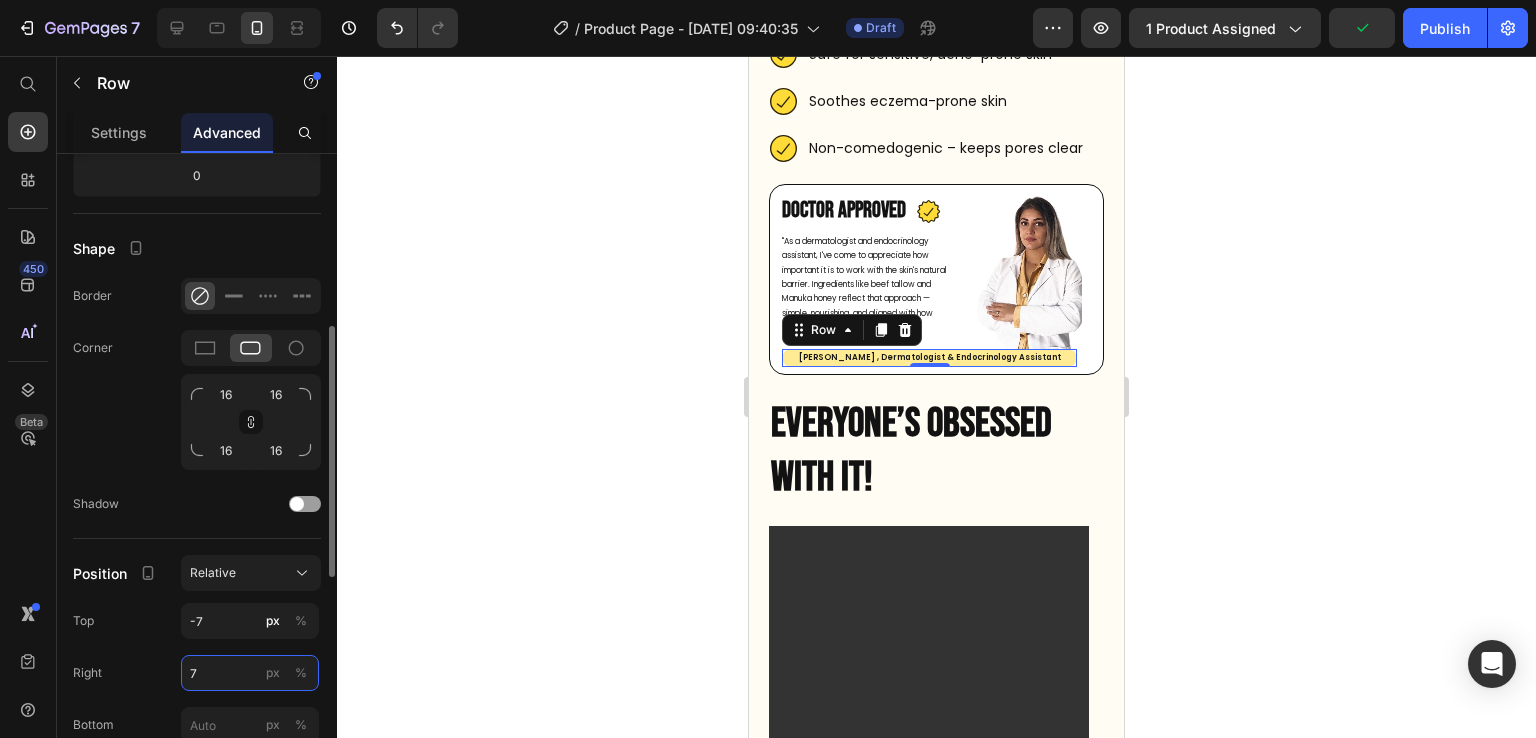 type on "8" 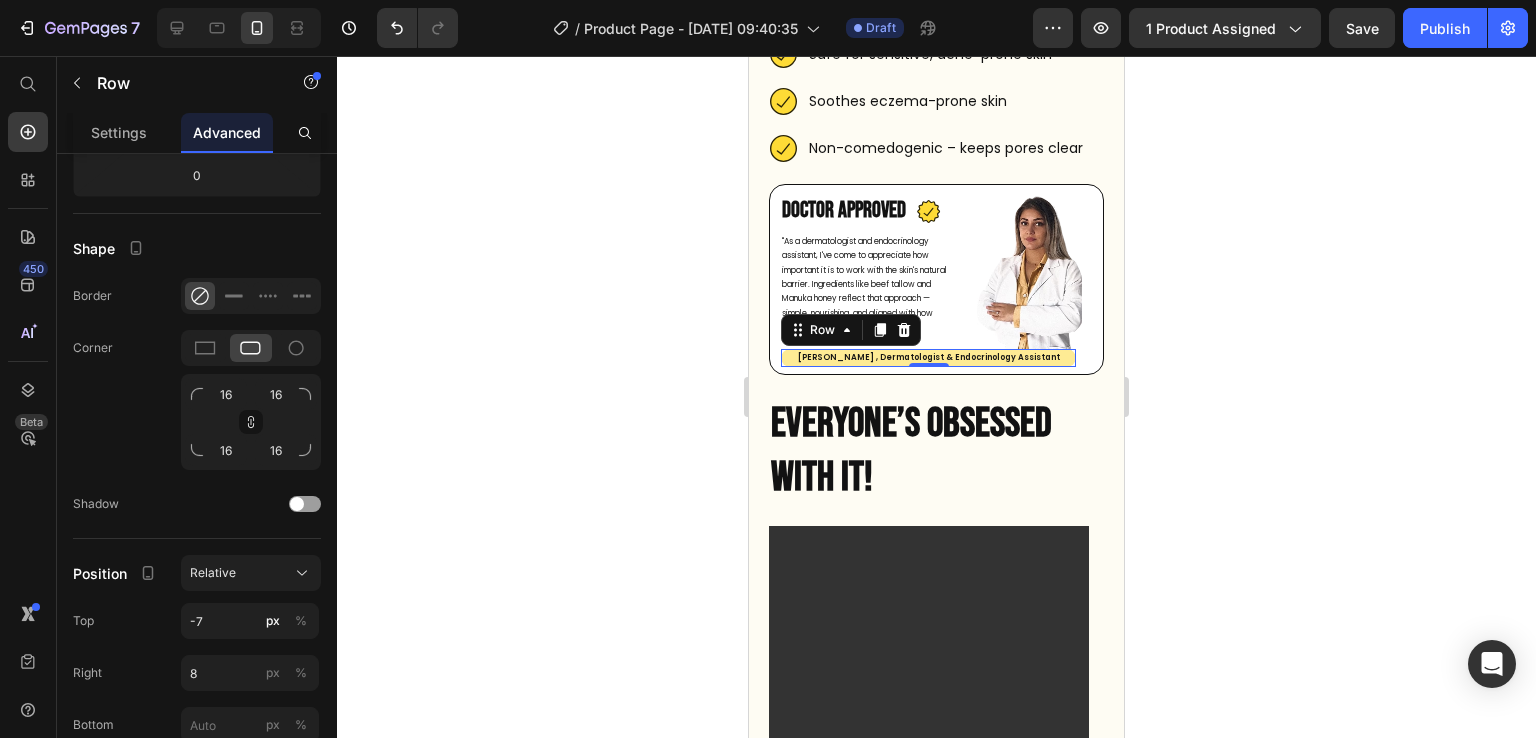 click 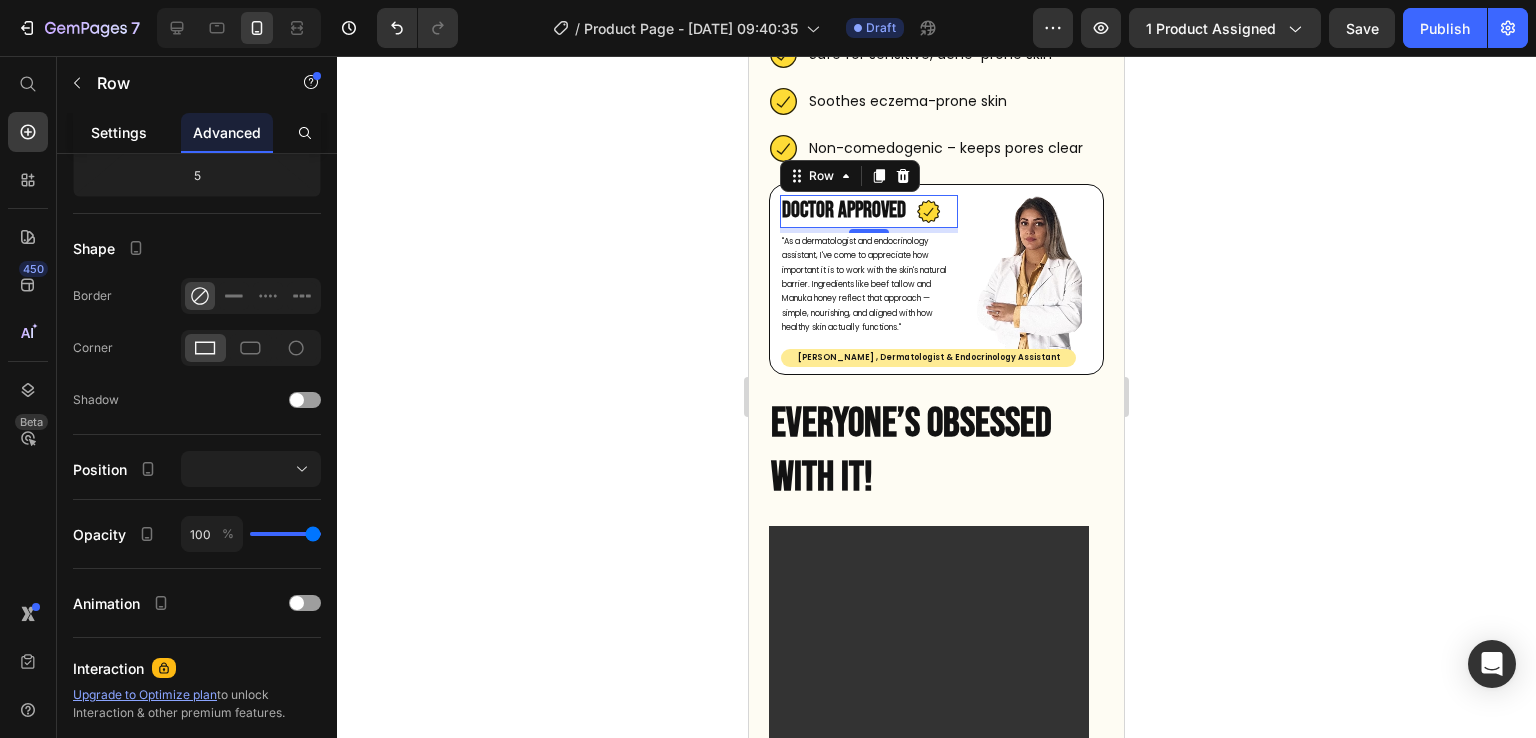 click on "Settings" at bounding box center [119, 132] 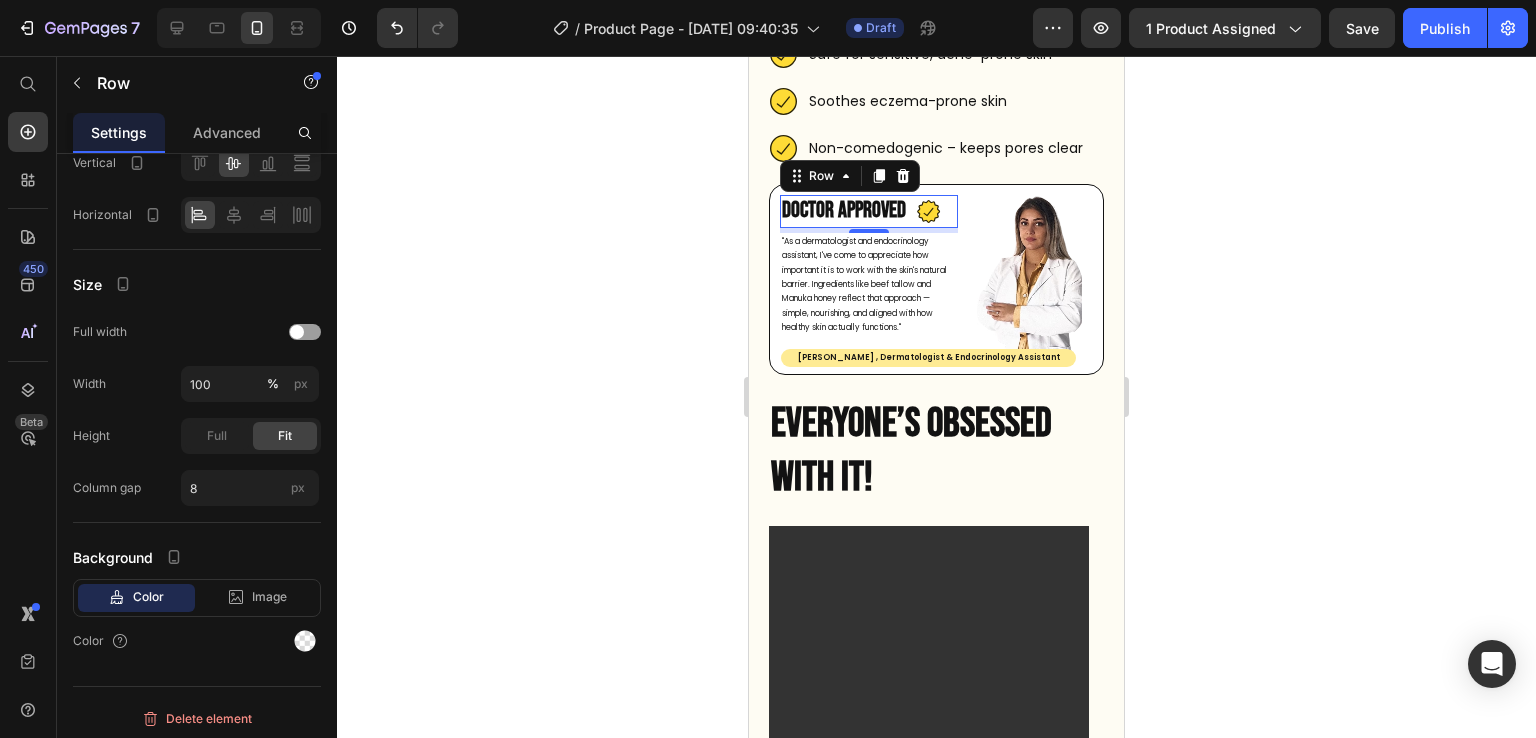 scroll, scrollTop: 0, scrollLeft: 0, axis: both 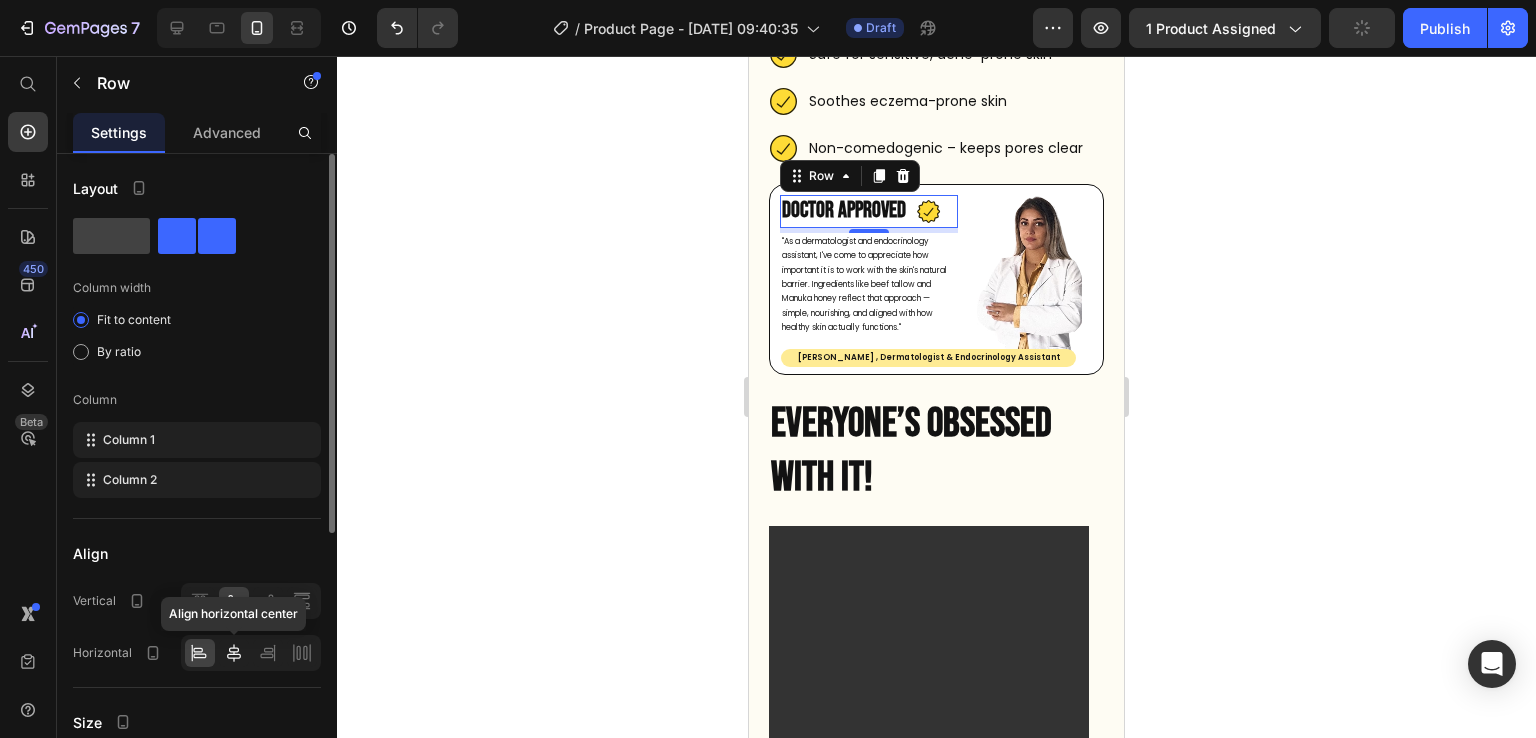 click 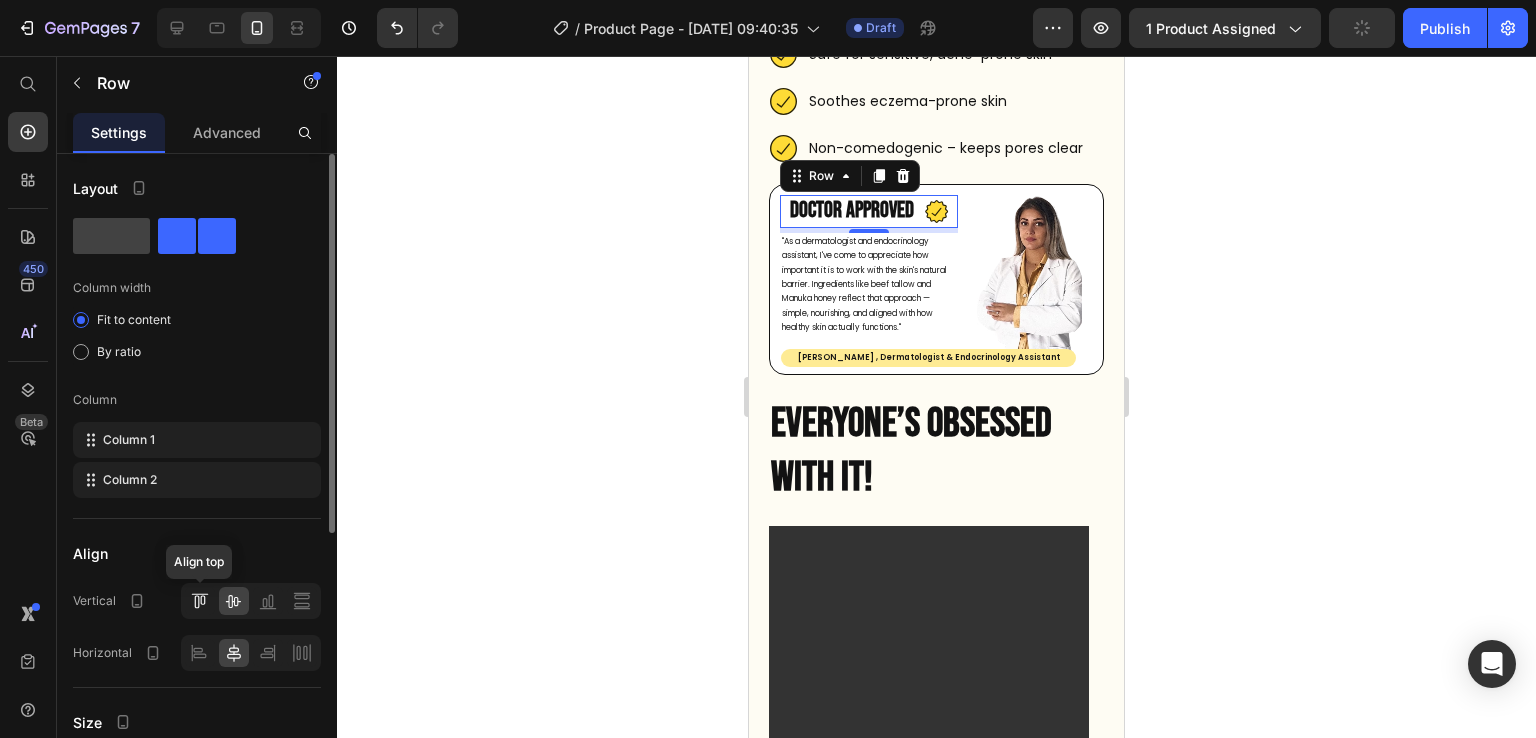click 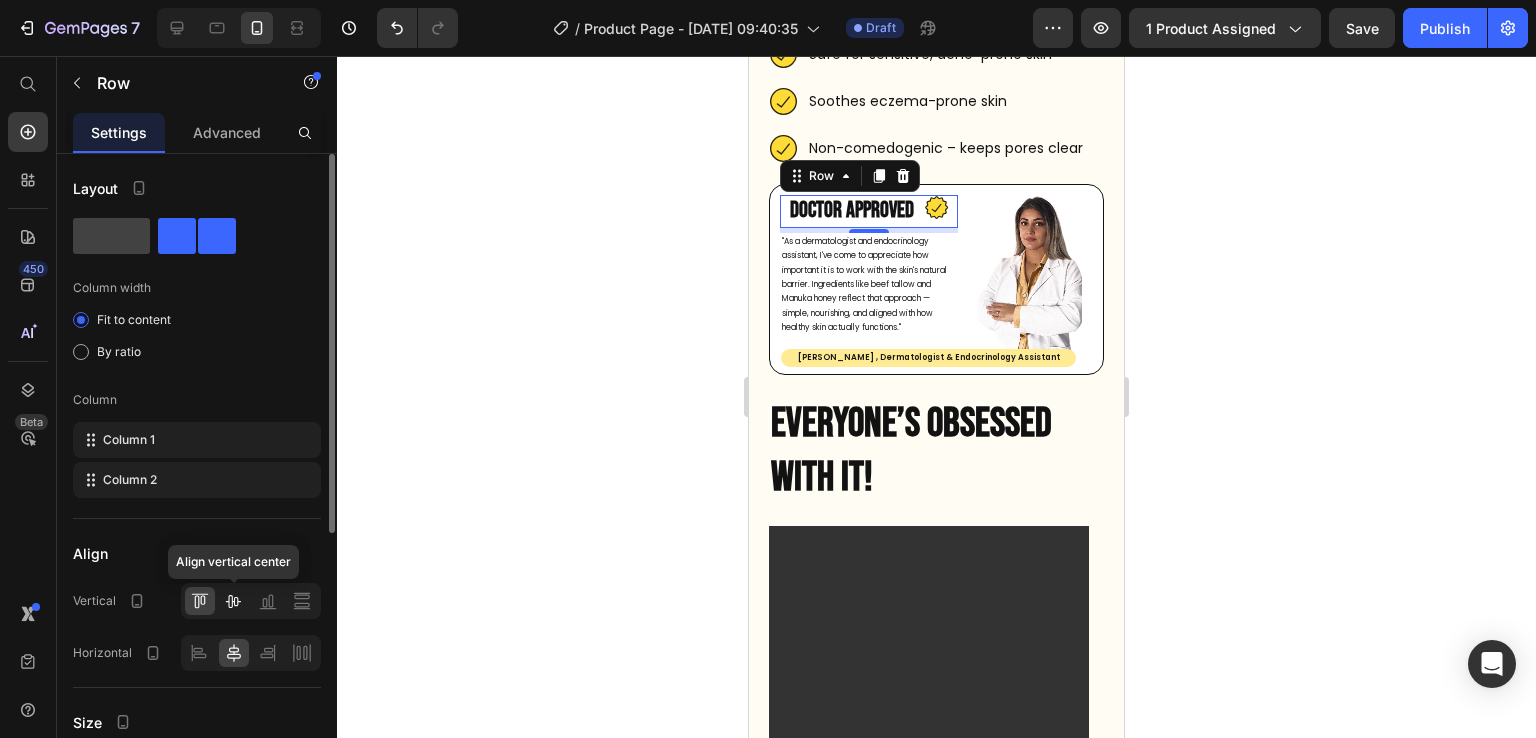 click 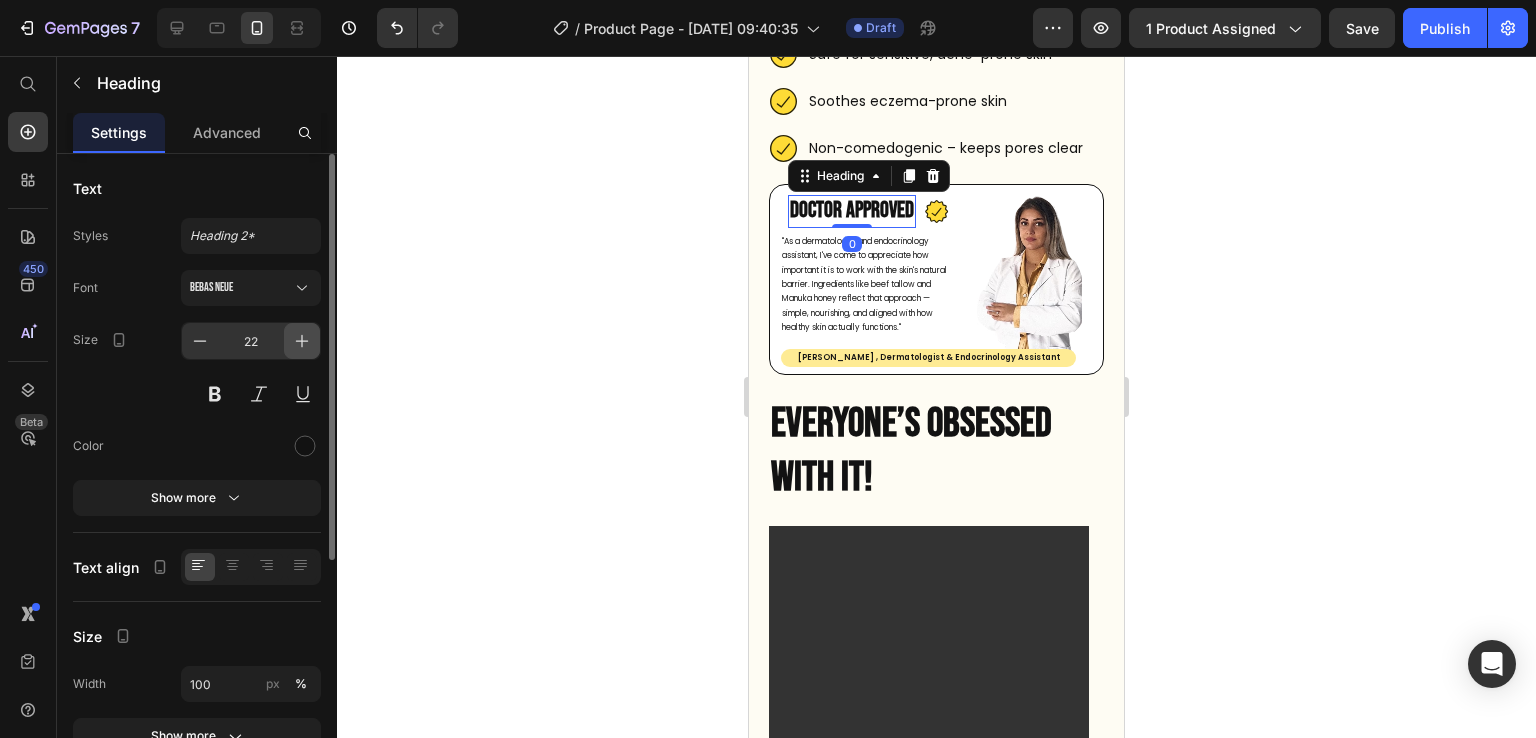 click 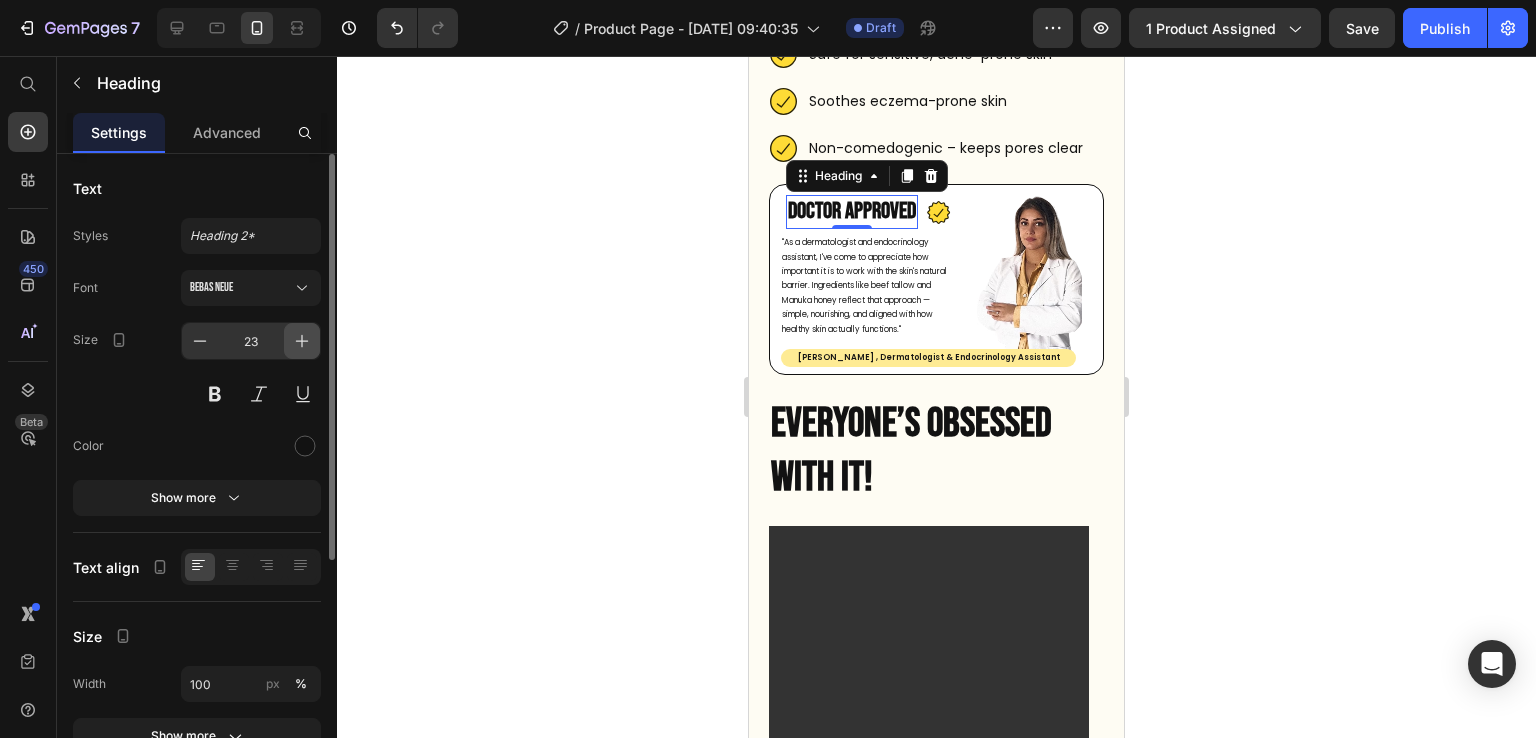 click 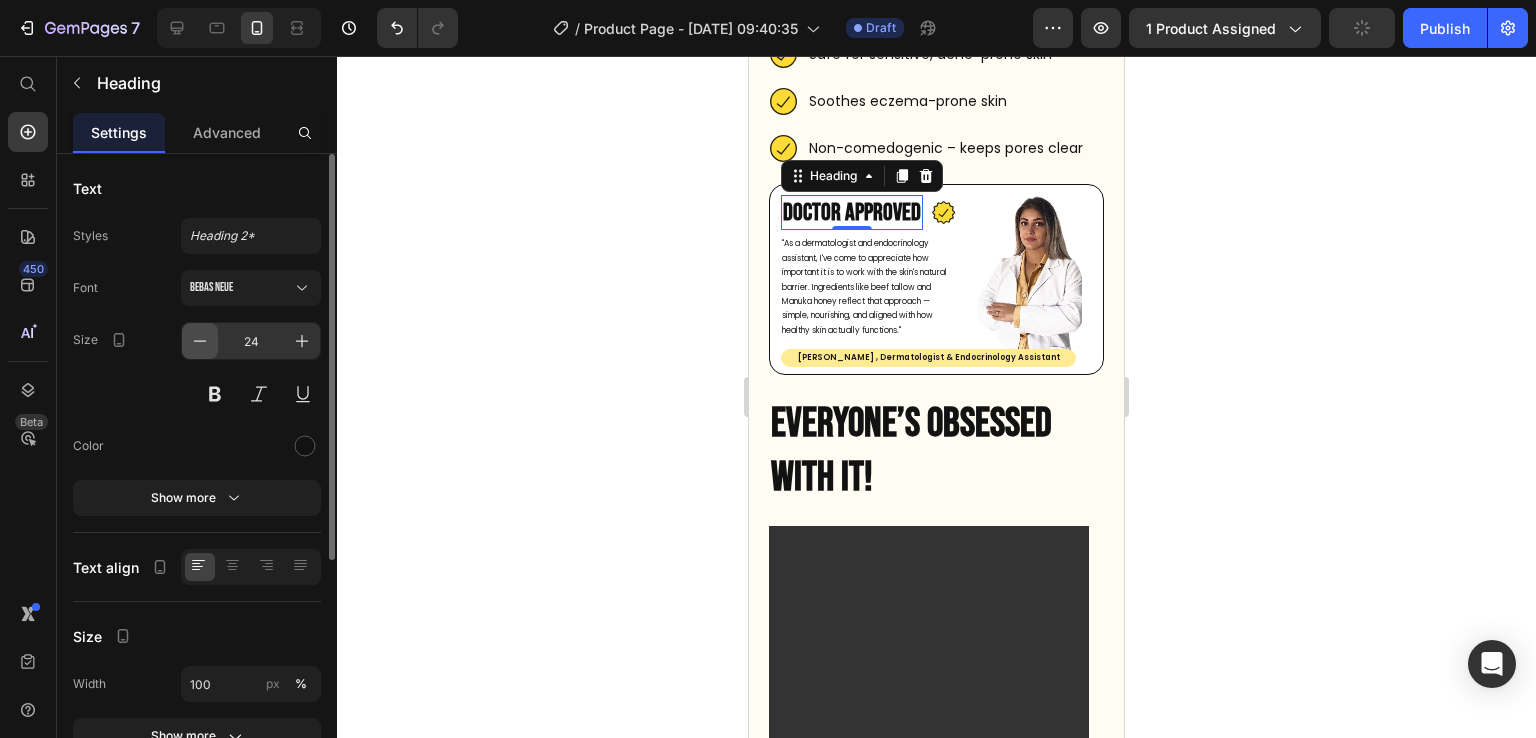 click 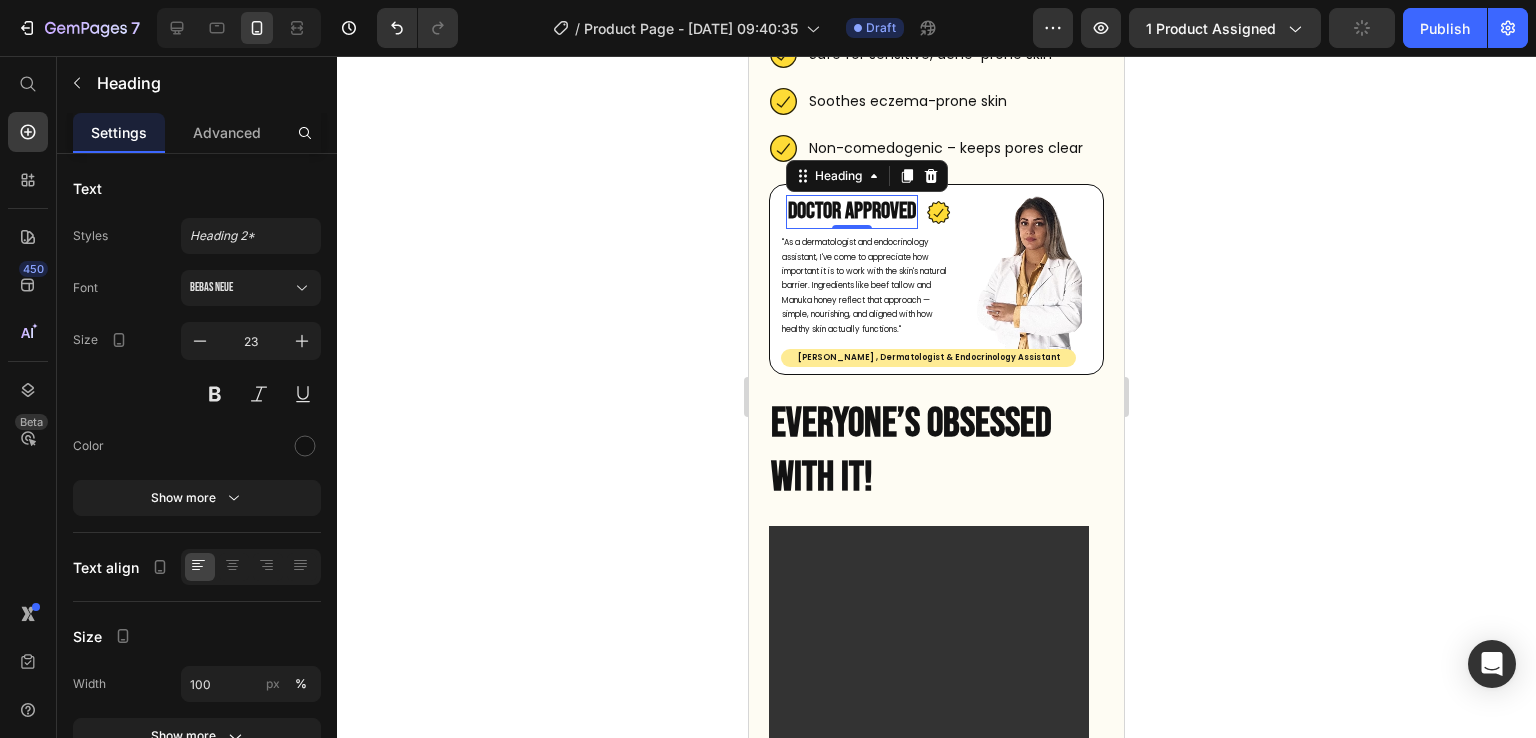 click 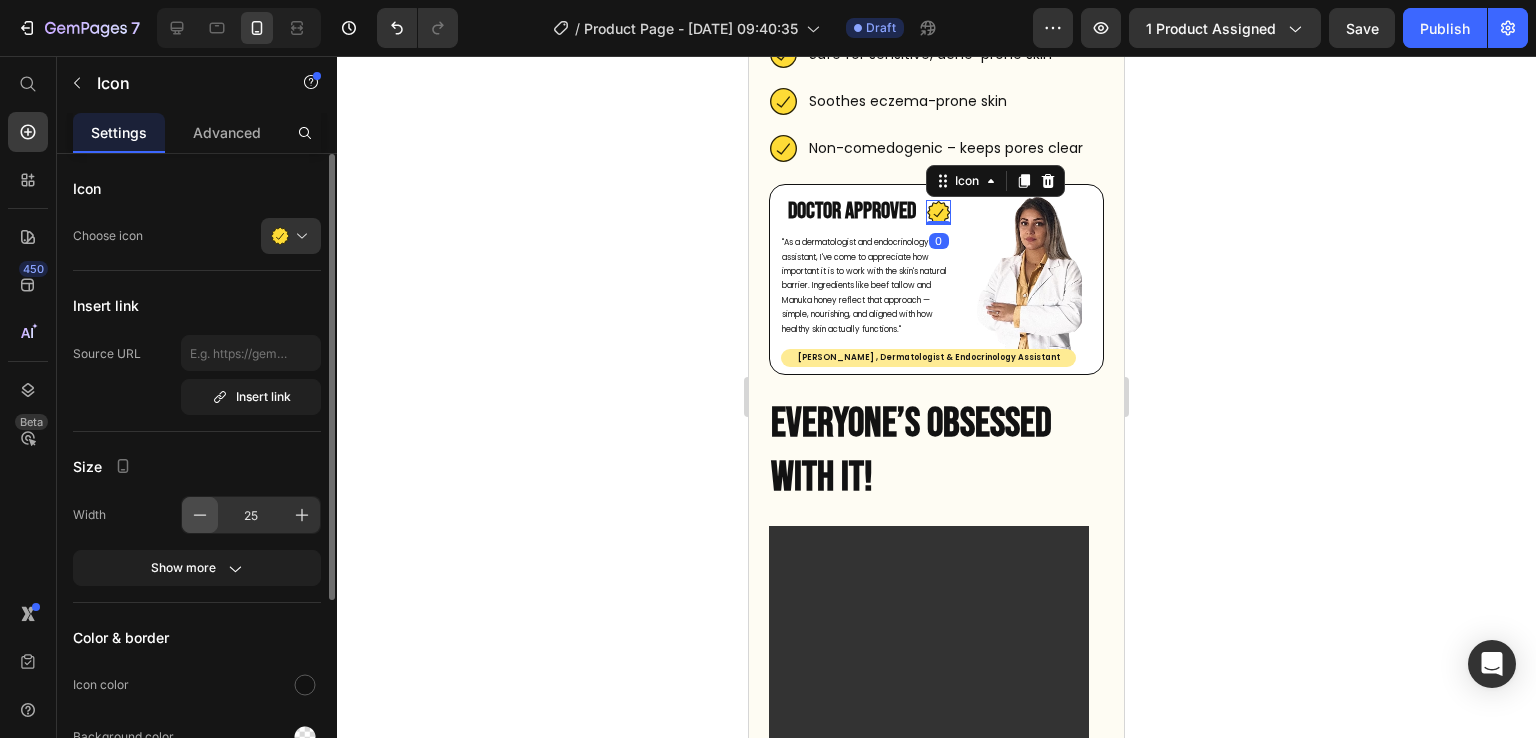 click 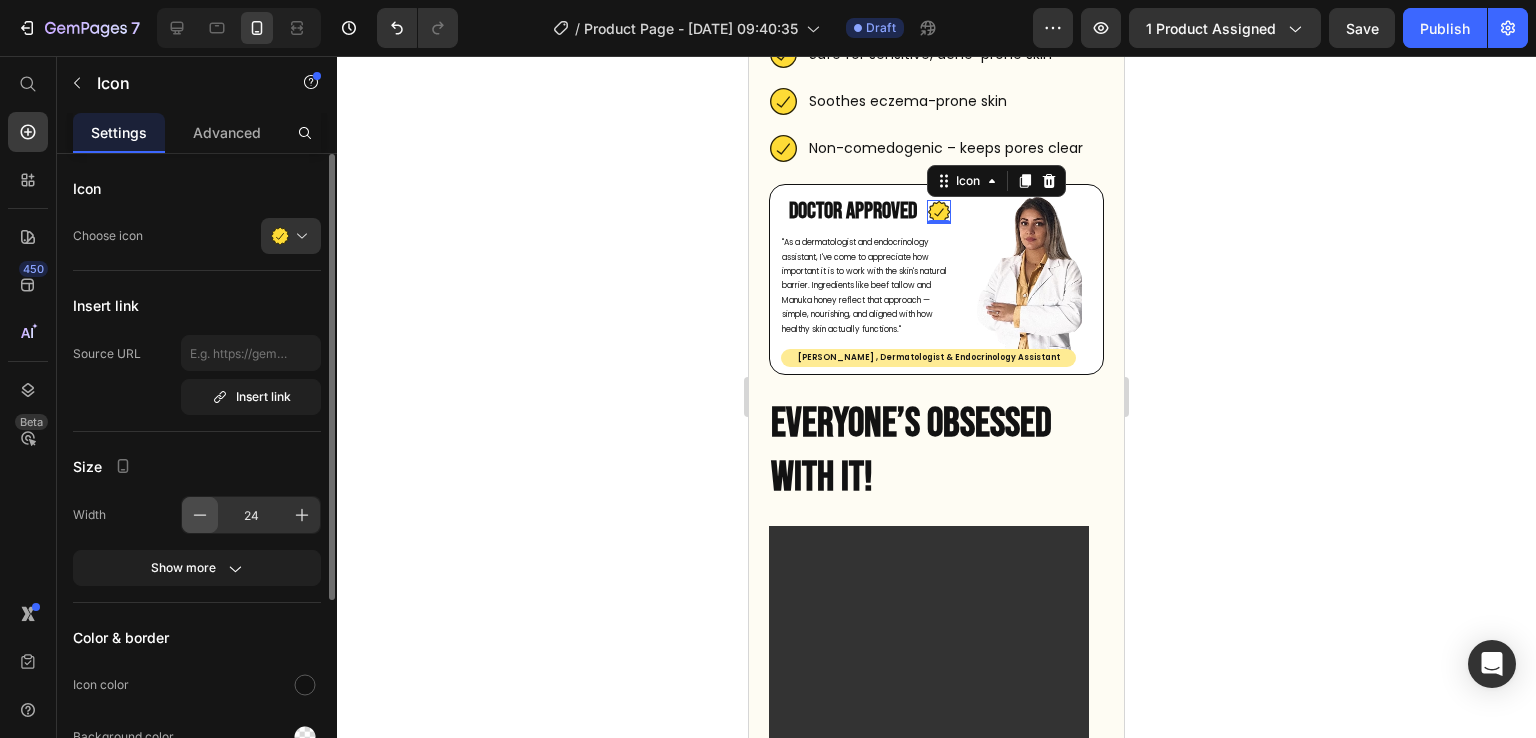 click 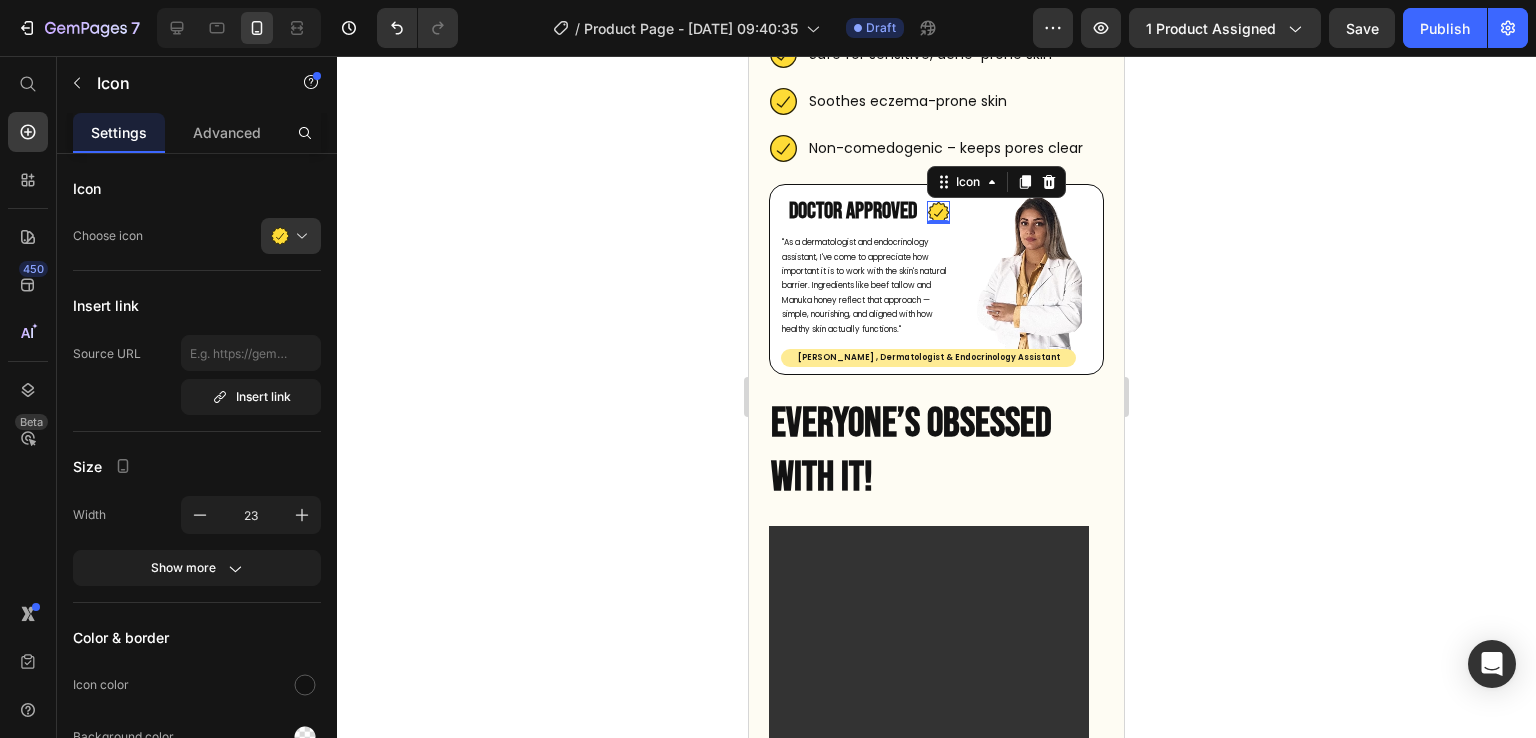 click 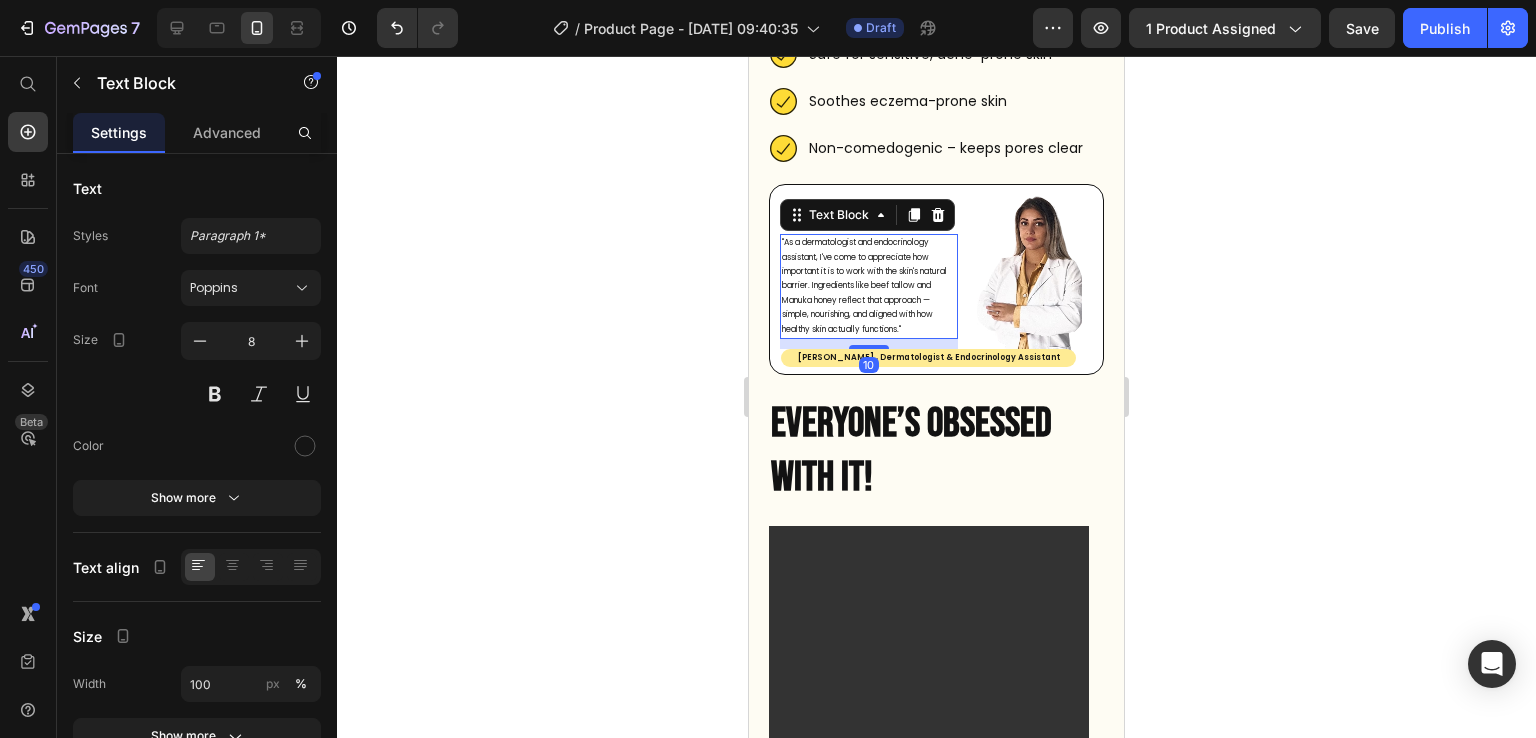 click at bounding box center [869, 347] 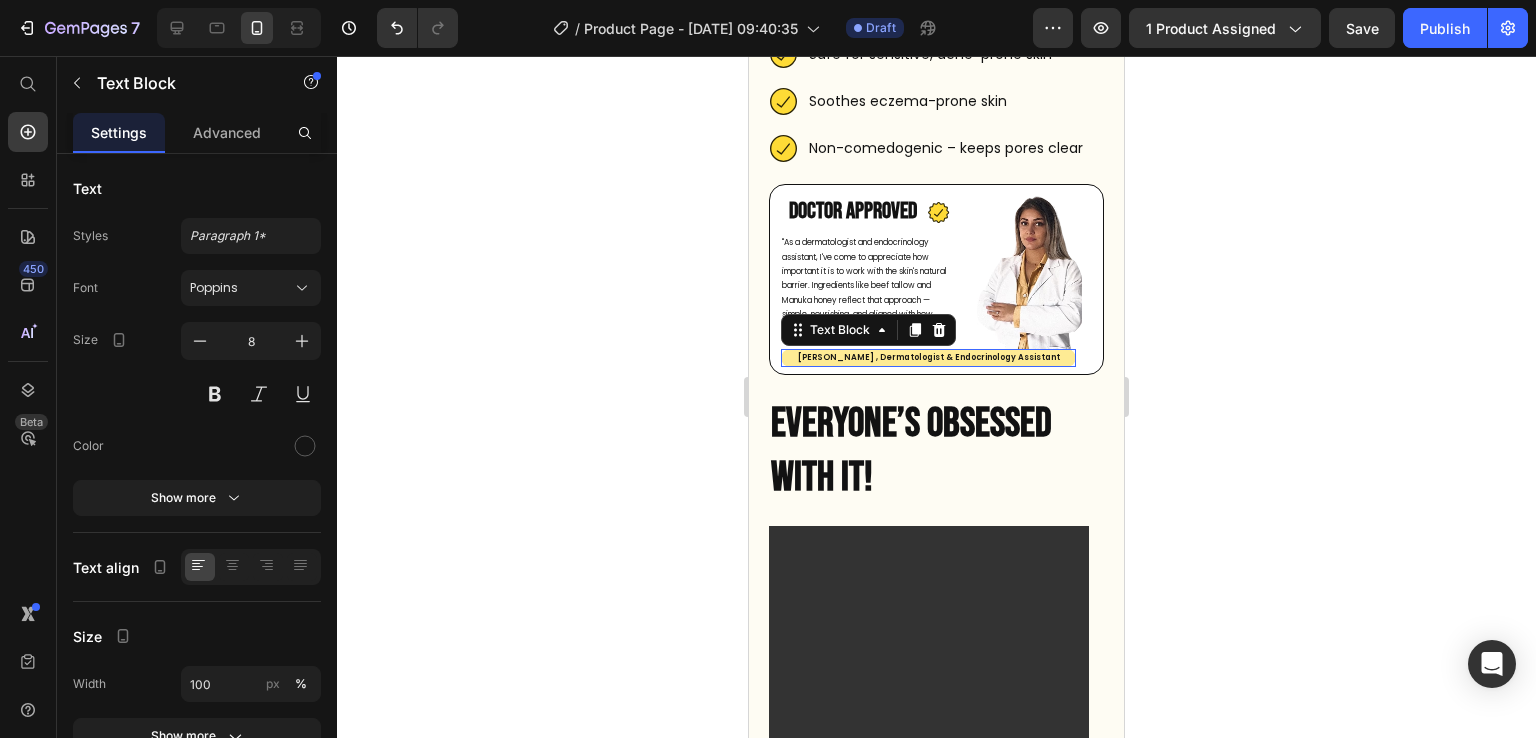 click on "[PERSON_NAME] , Dermatologist & Endocrinology Assistant" at bounding box center [928, 358] 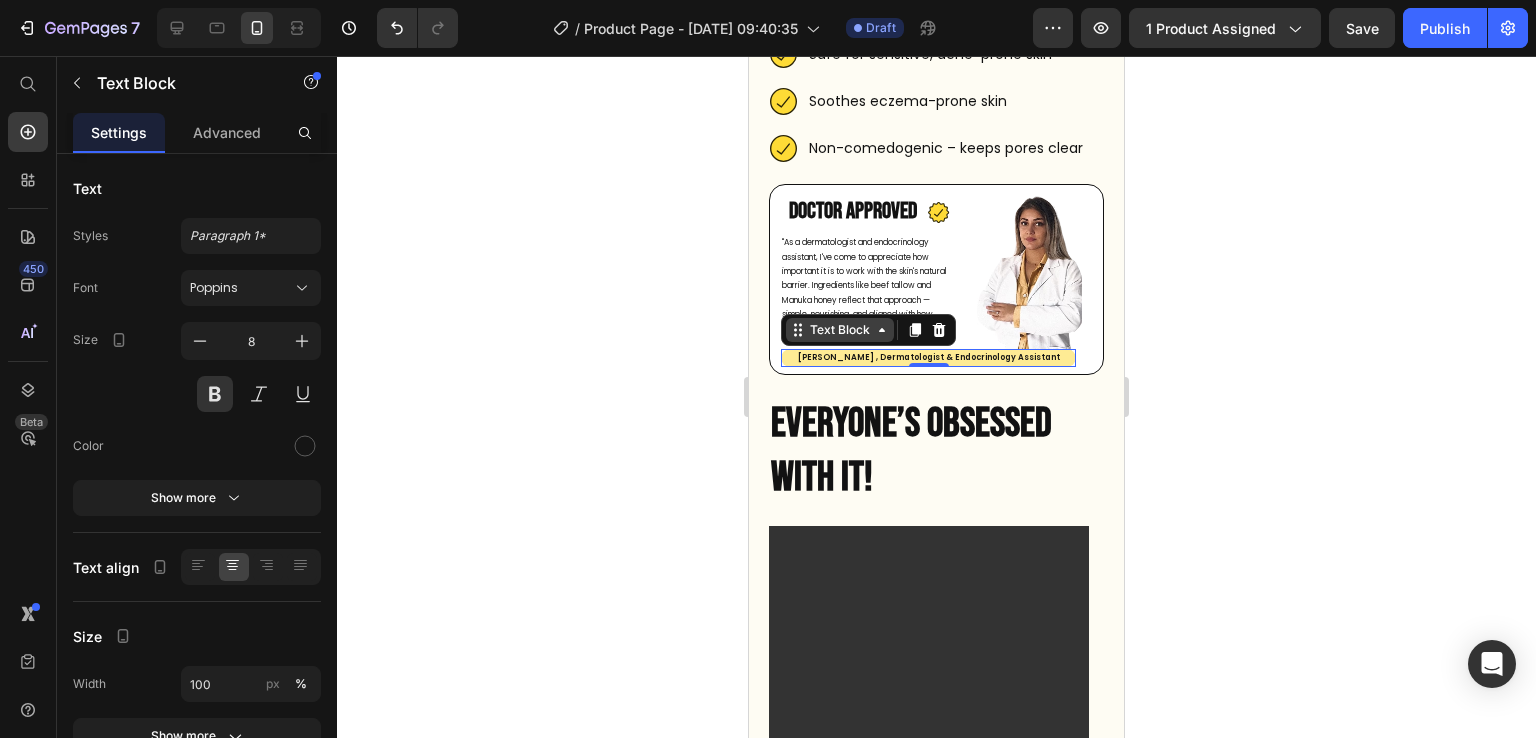 click on "Text Block" at bounding box center (840, 330) 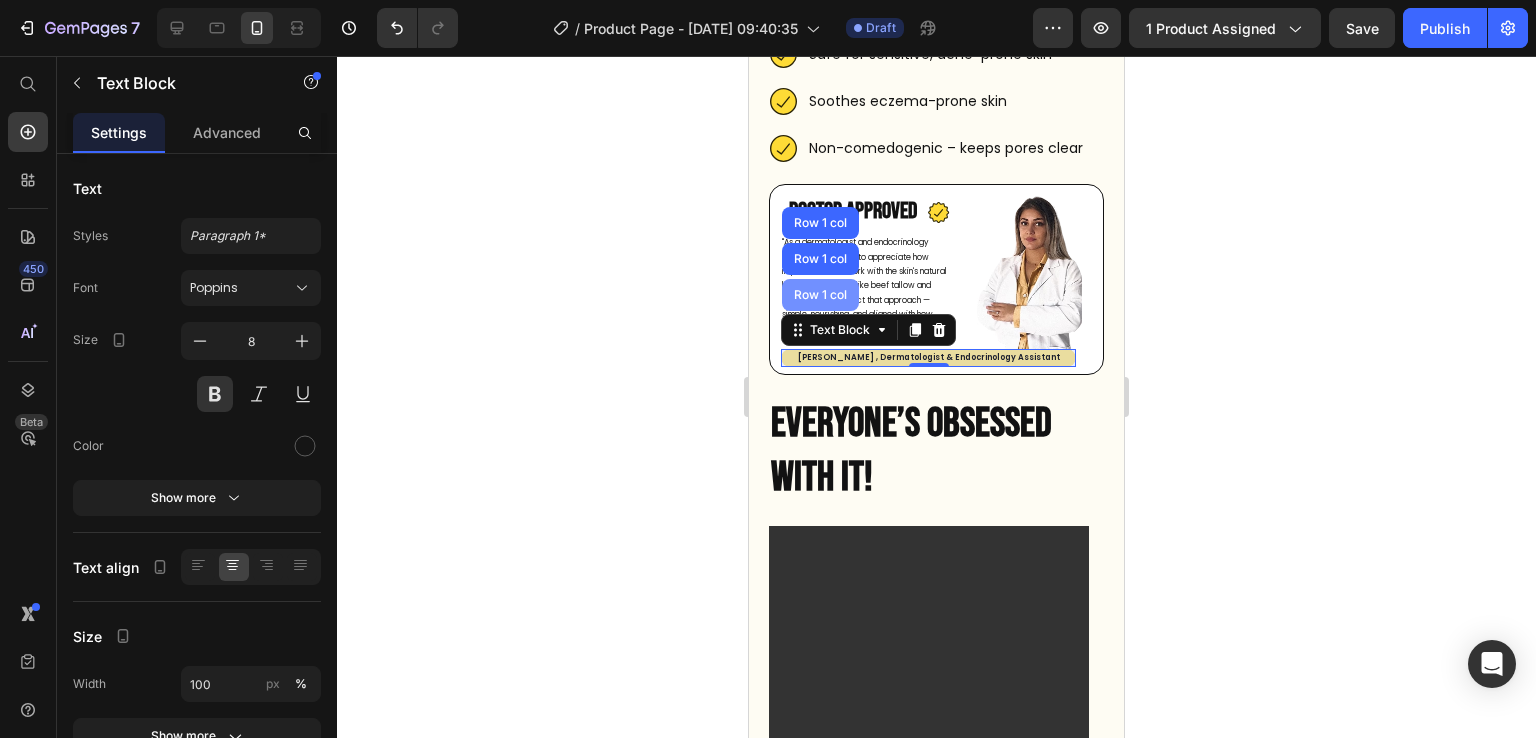 click on "Row 1 col" at bounding box center [820, 295] 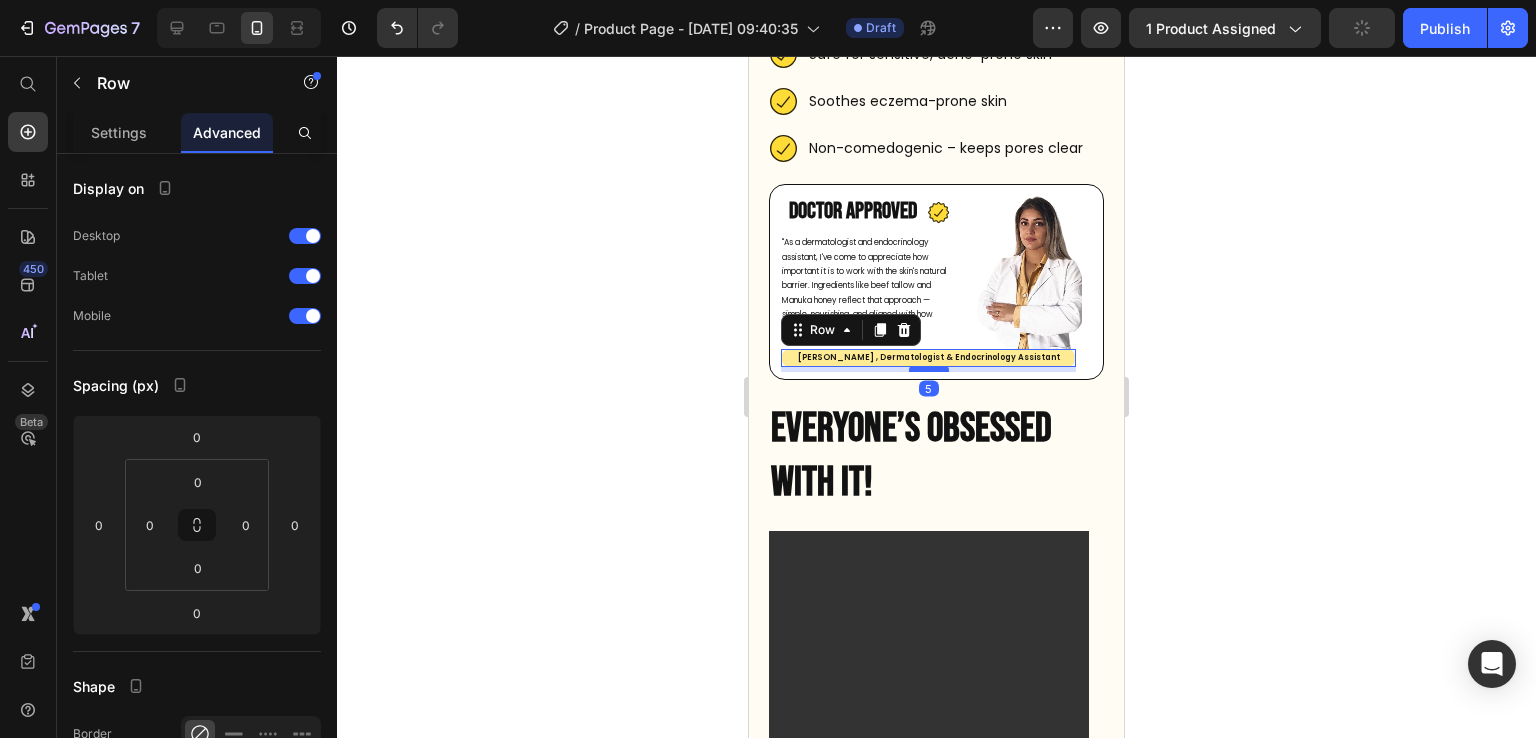 click at bounding box center [929, 369] 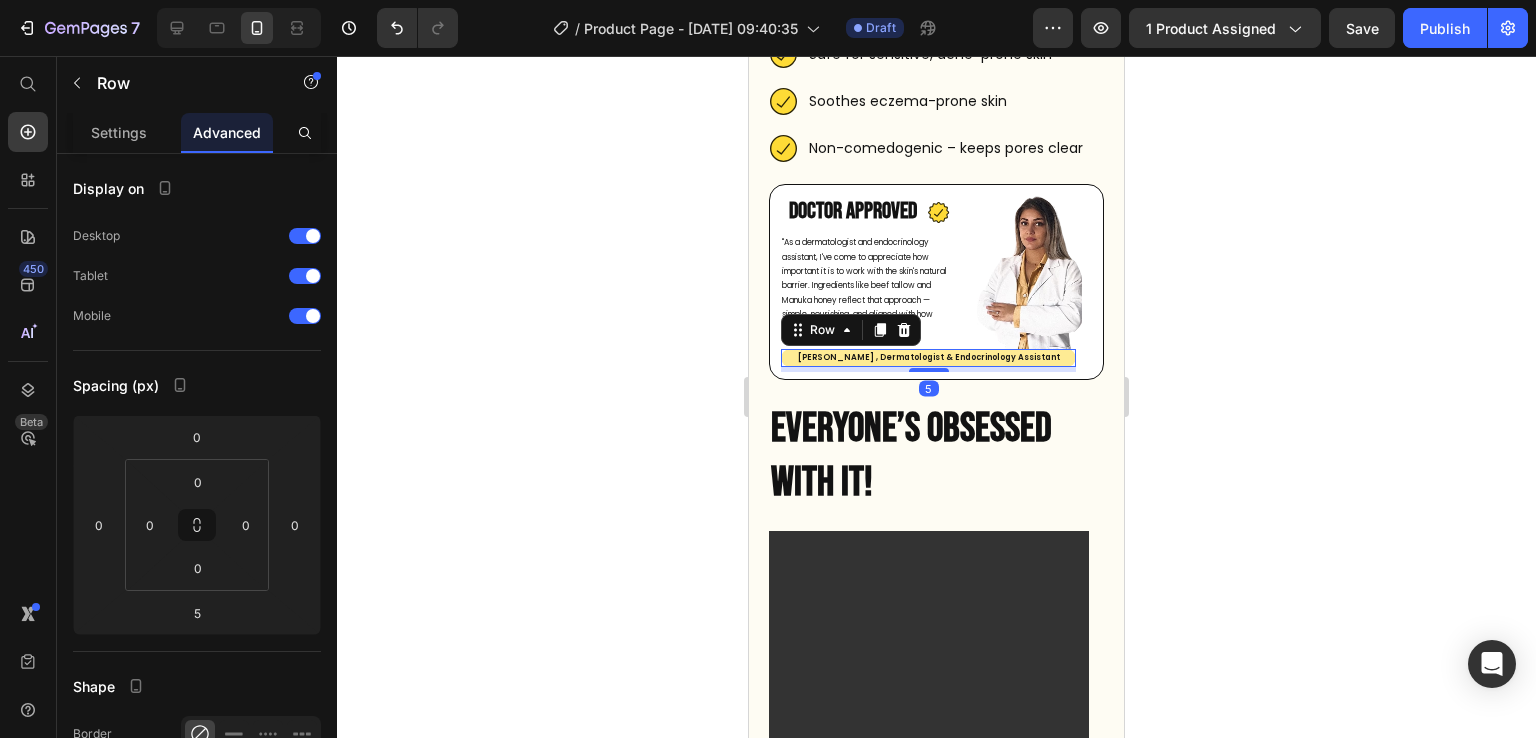 click 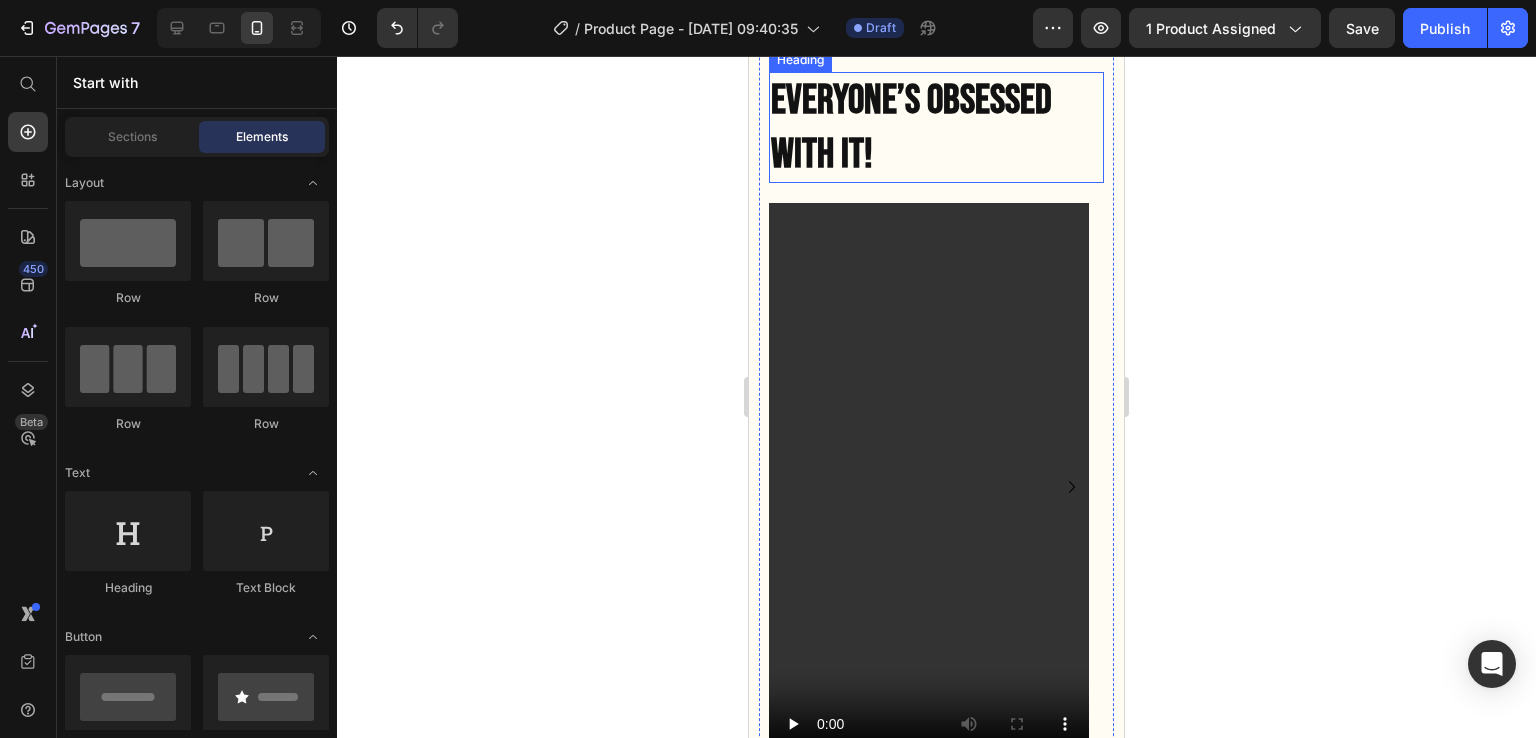 scroll, scrollTop: 1140, scrollLeft: 0, axis: vertical 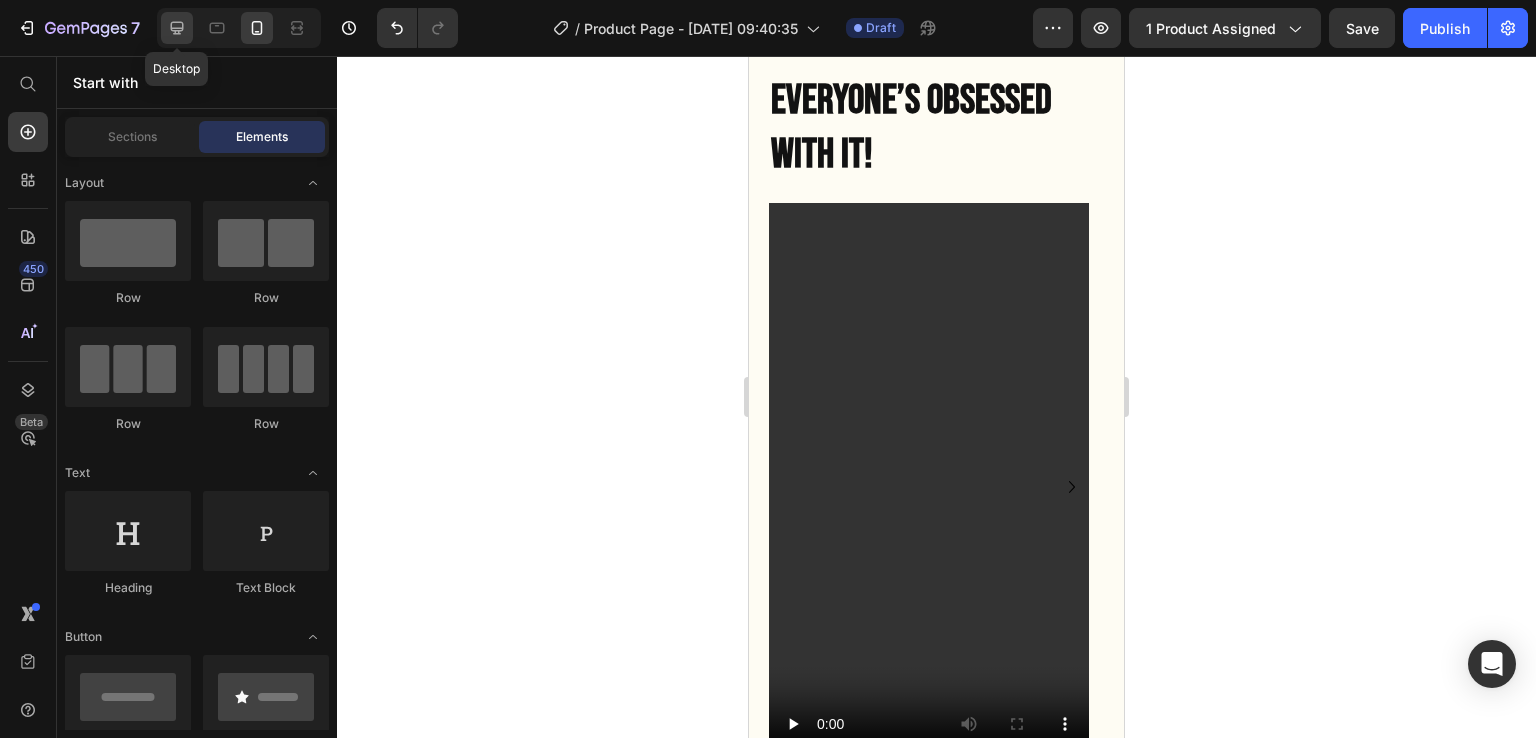 click 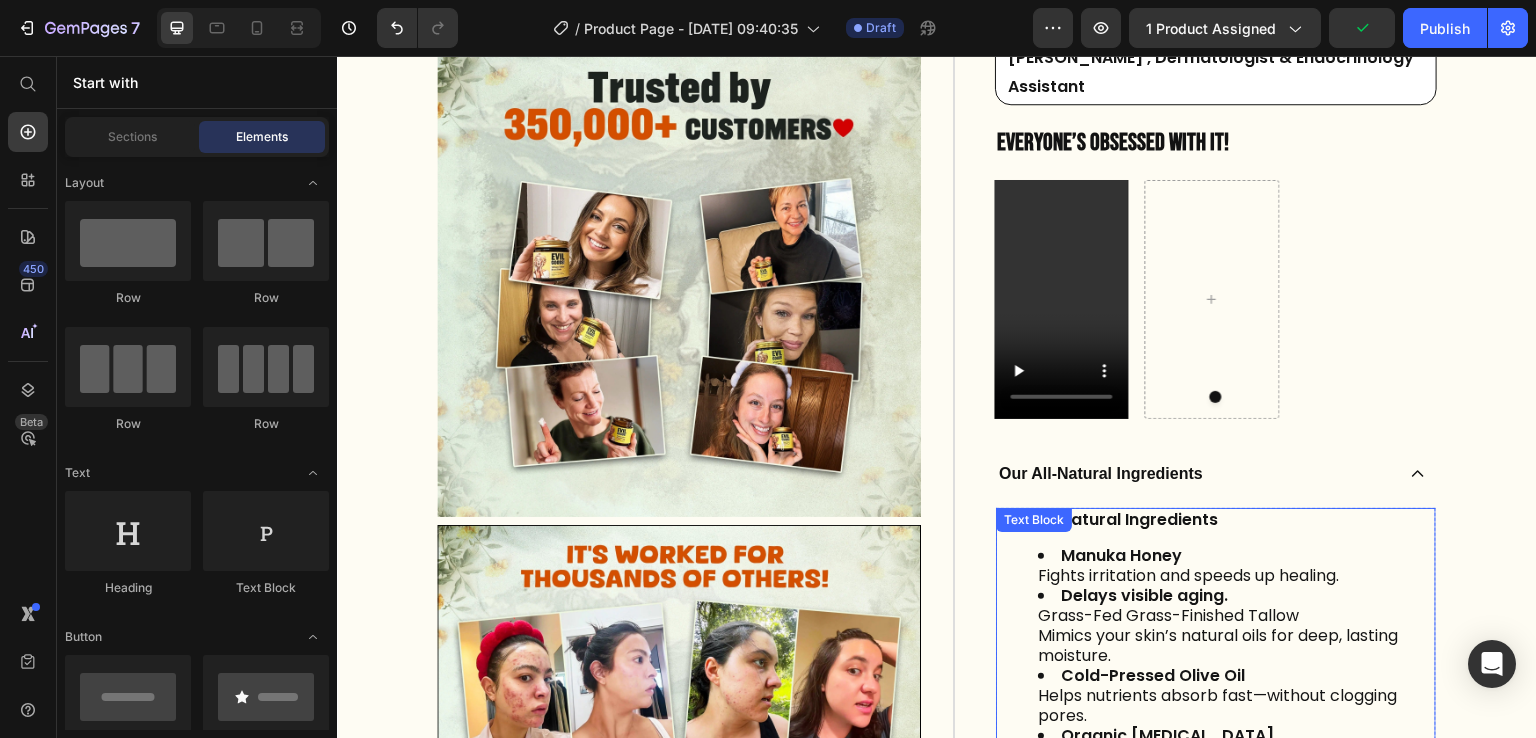 scroll, scrollTop: 976, scrollLeft: 0, axis: vertical 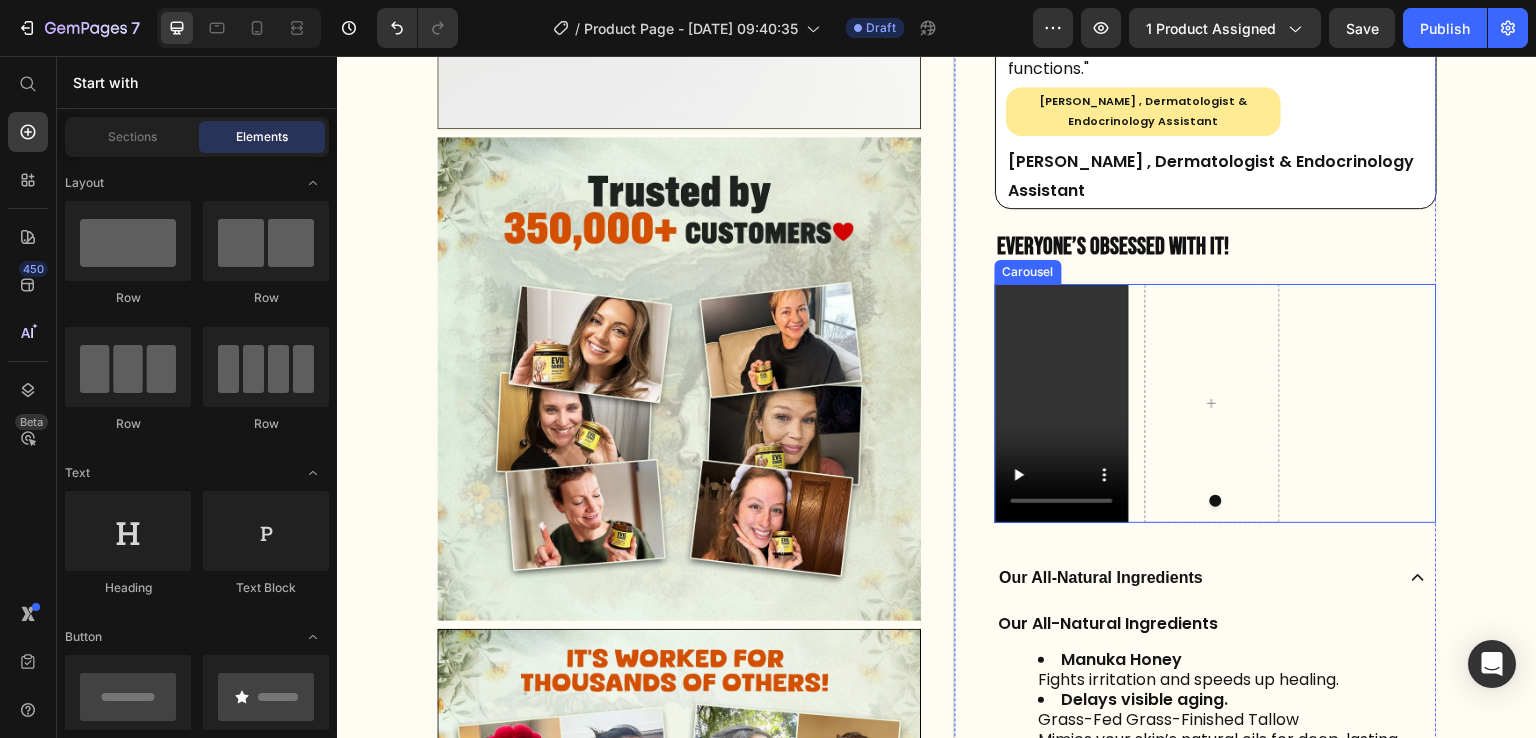 click on "Video" at bounding box center [1216, 403] 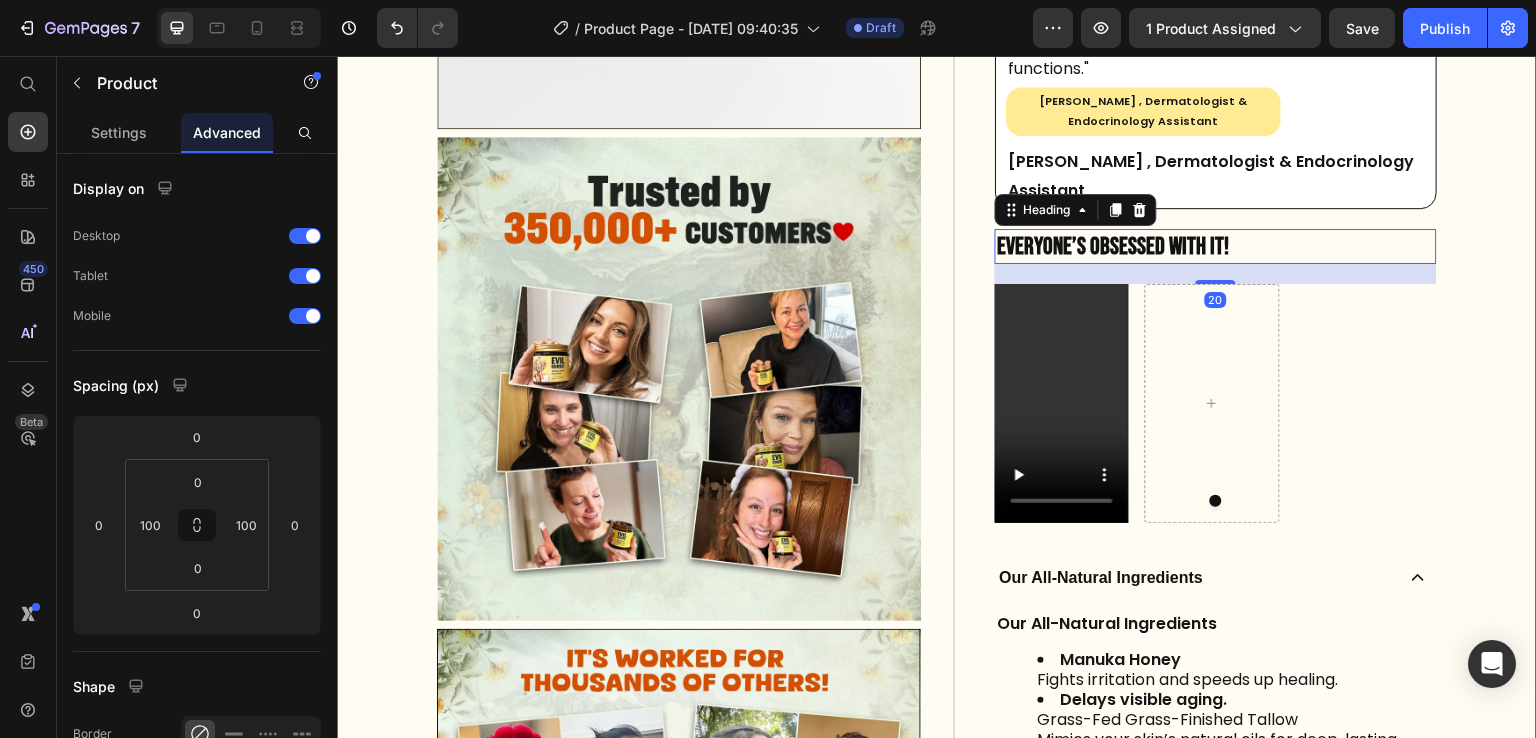 click on "Product Images Image Image Image
Icon
Icon
Icon
Icon
Icon Icon List Trusted by 350,000+ customers Text Block Row EVIL GOODS! All-in-One Skin Repair Moisturizer Product Title $34.99 Product Price $69.98 Product Price Row Our balm is is nearly  bioidentical  to your skin. That’s why it sinks in fast, feels natural, and helps your skin stay  healthy ,  smooth , and  youthful  over time. Text Block
Fights breakouts
Slows the look of aging
Deeply hydrating
Safe for sensitive, acne-prone skin
Soothes eczema-prone skin
Non-comedogenic – keeps pores clear Item List Doctor Approved Heading
Icon Row Text Block [PERSON_NAME] , Dermatologist & Endocrinology Assistant Text Block Row Image Row Text Block Row Row Row Everyone’s Obsessed With It!" at bounding box center (937, 1363) 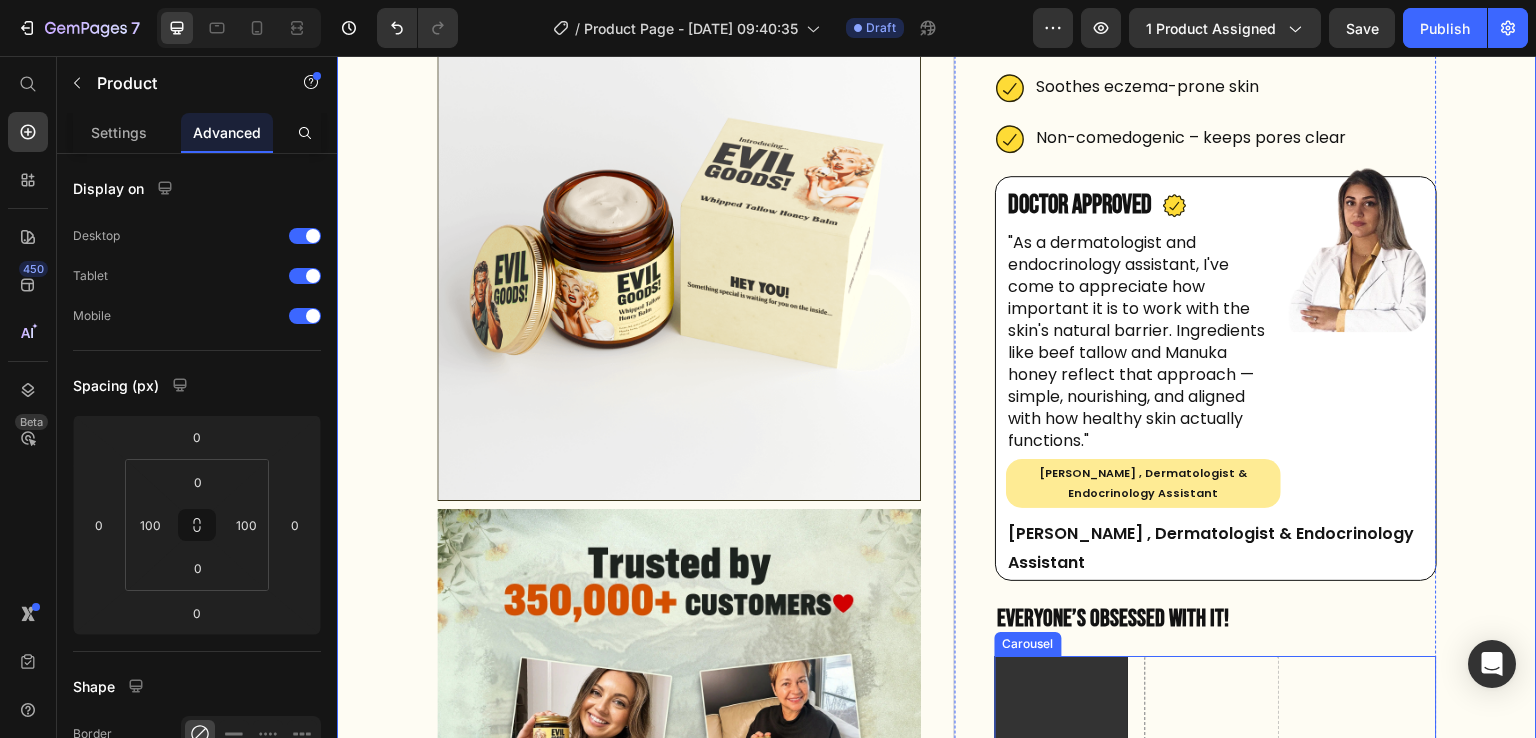 scroll, scrollTop: 592, scrollLeft: 0, axis: vertical 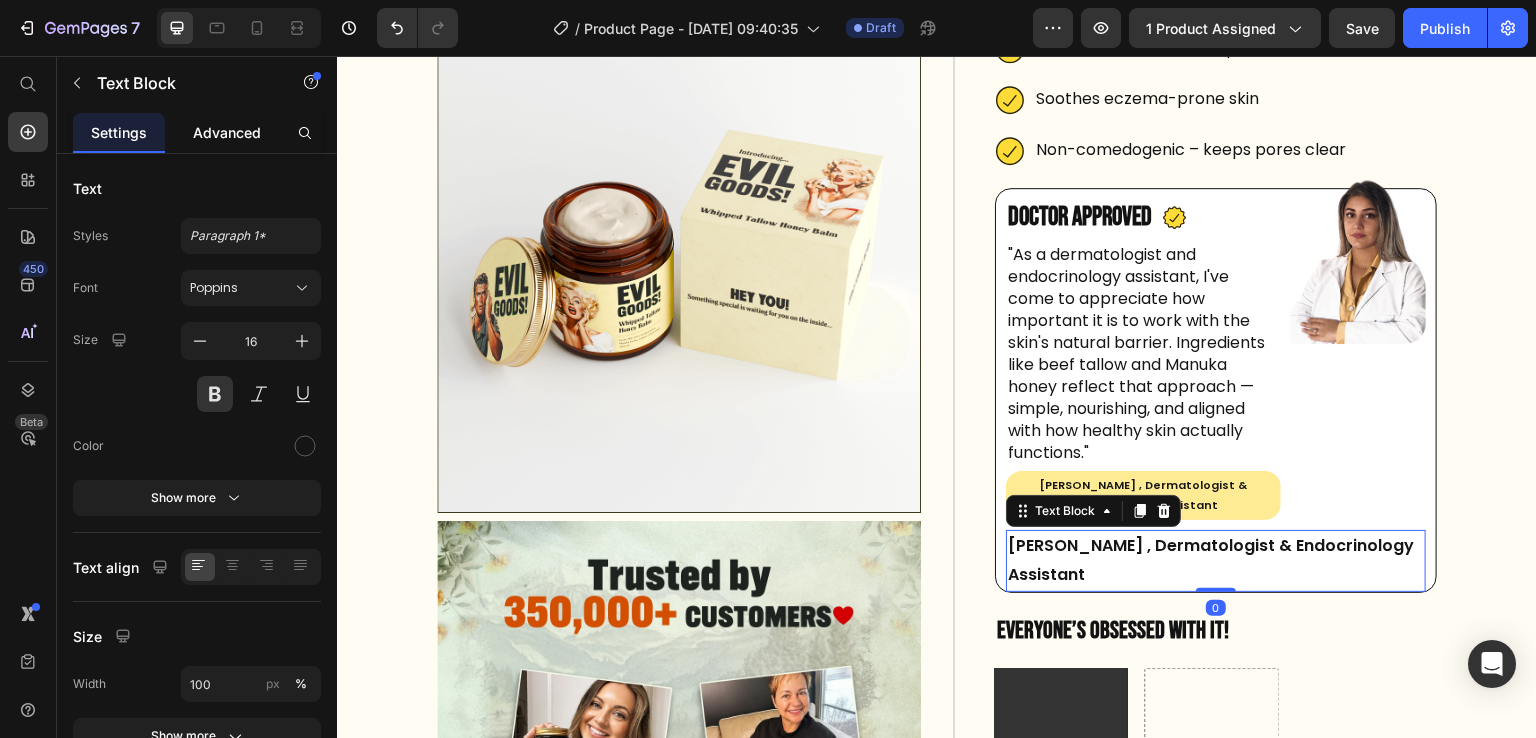 click on "Advanced" at bounding box center [227, 132] 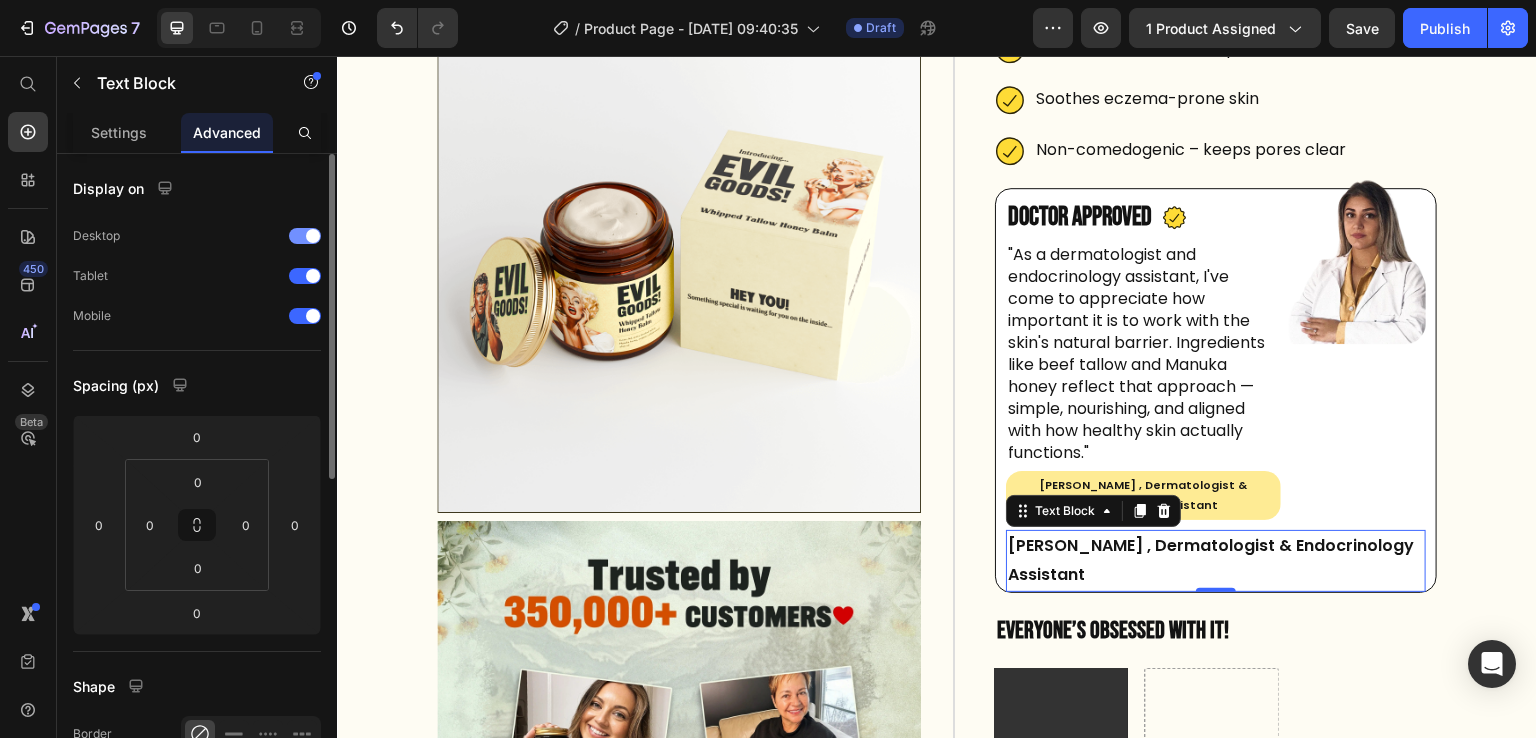 click at bounding box center [313, 236] 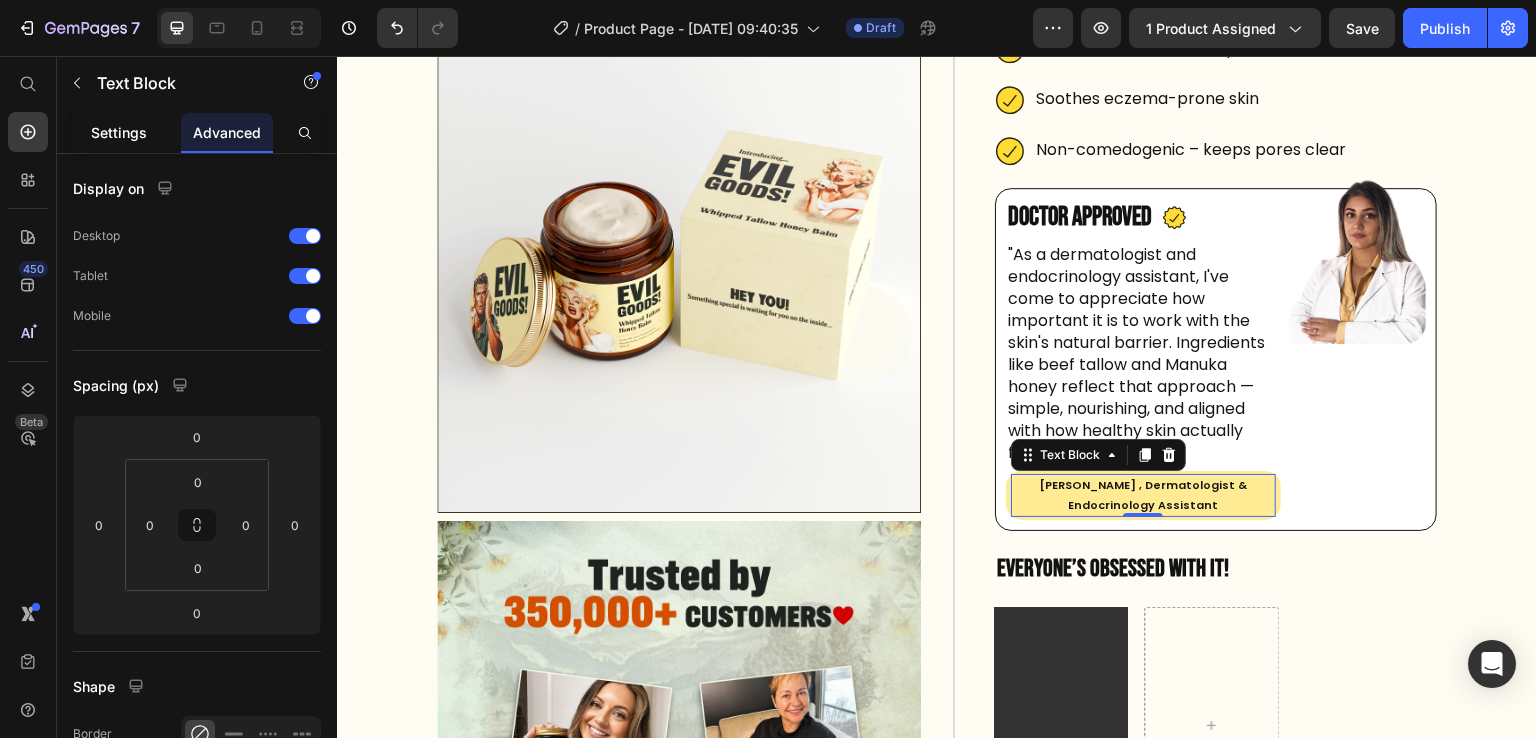 click on "Settings" 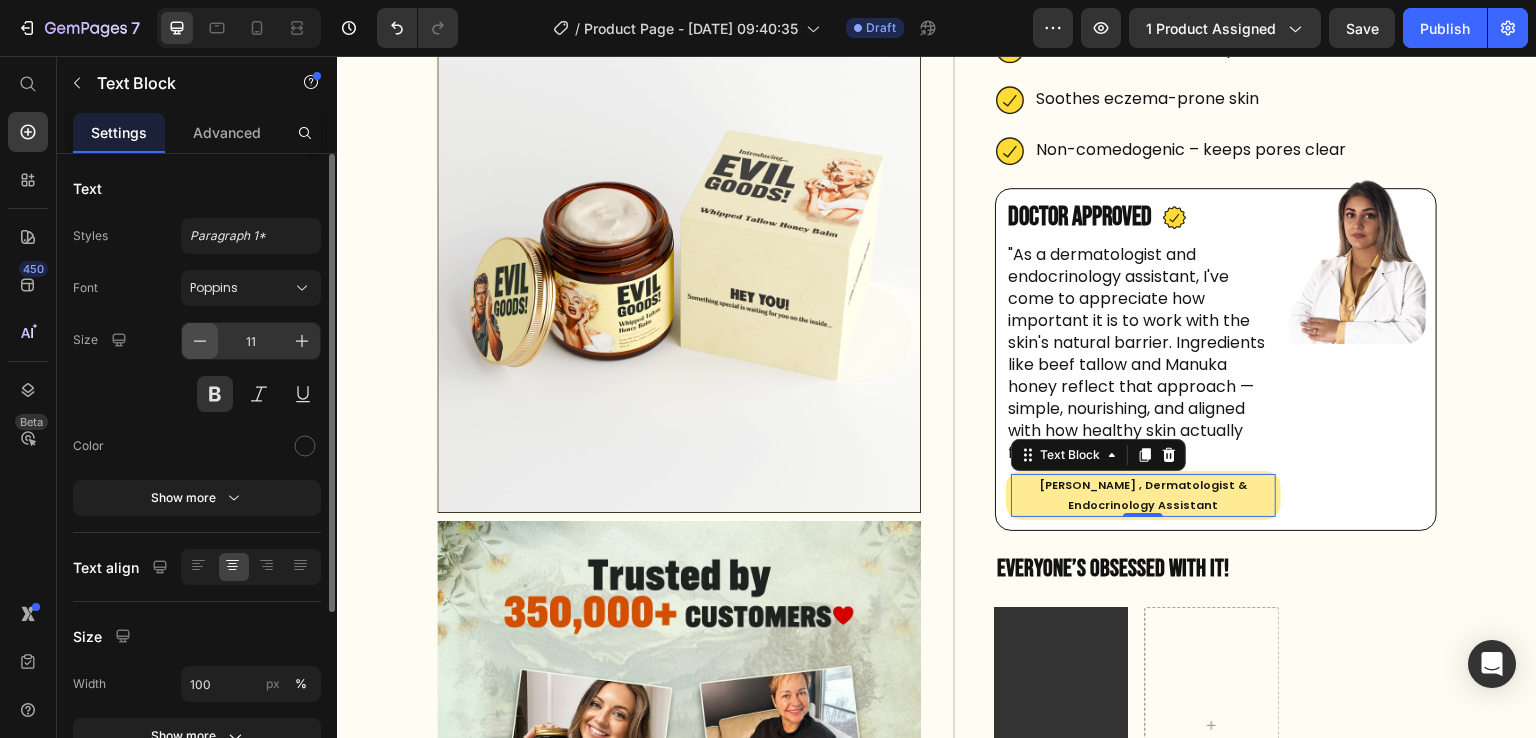 click at bounding box center (200, 341) 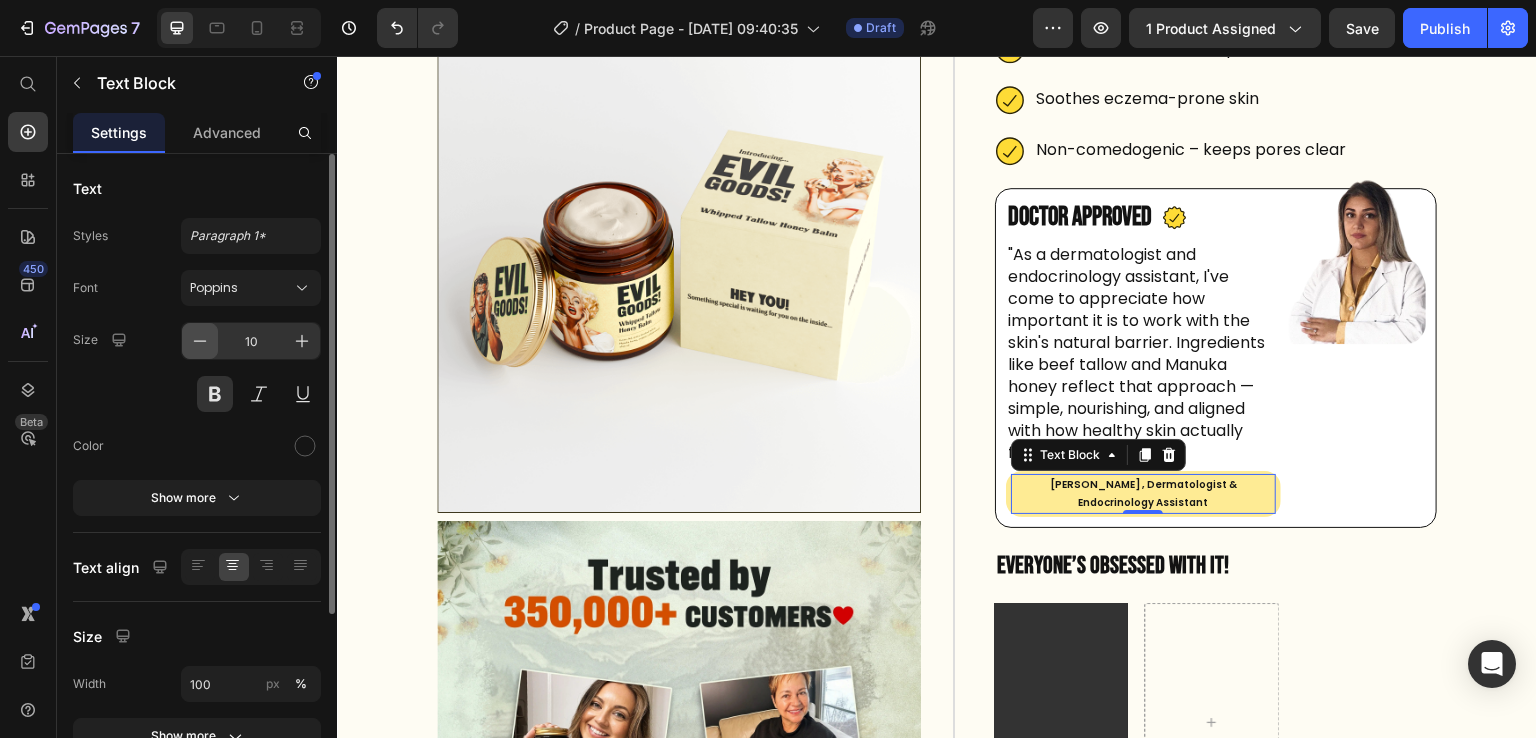 click at bounding box center [200, 341] 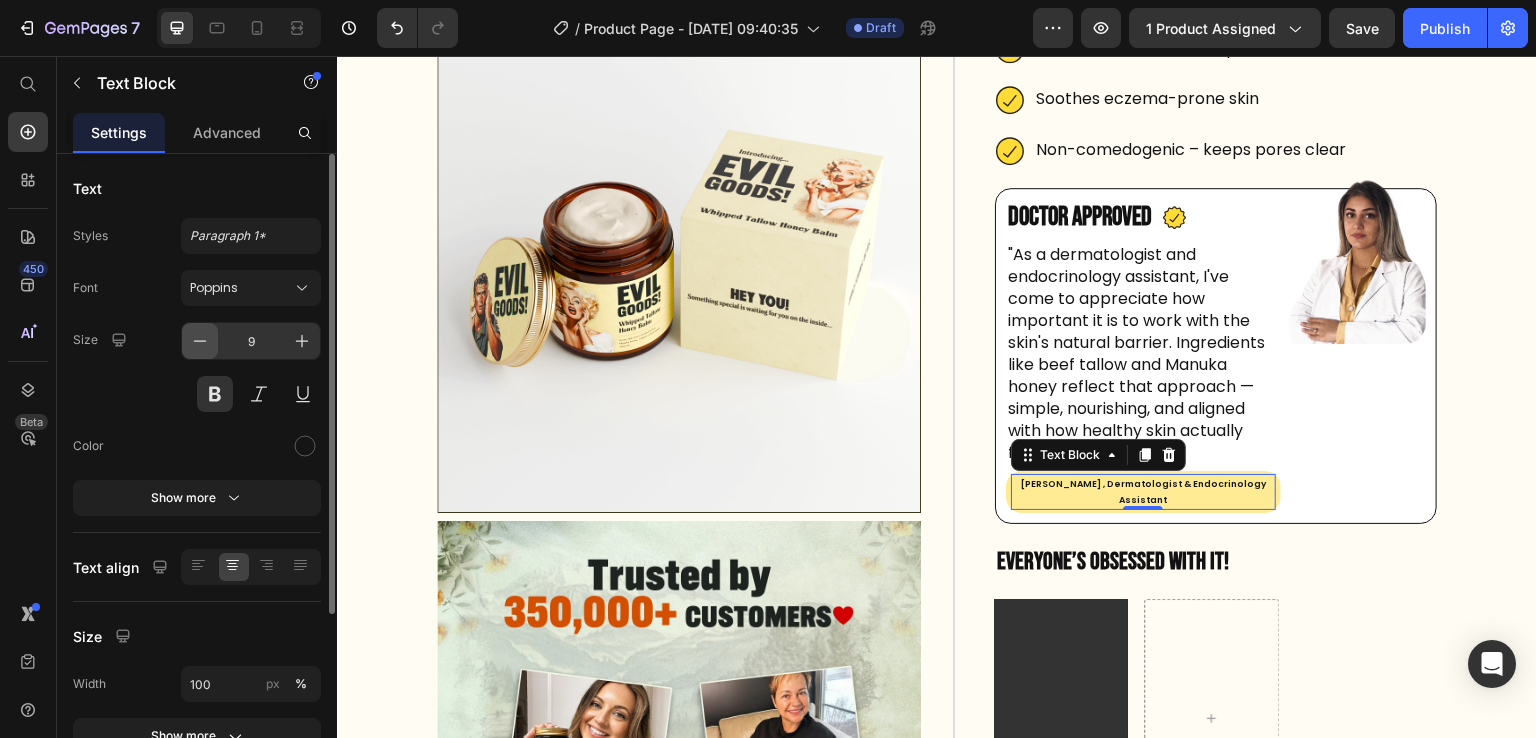 click at bounding box center (200, 341) 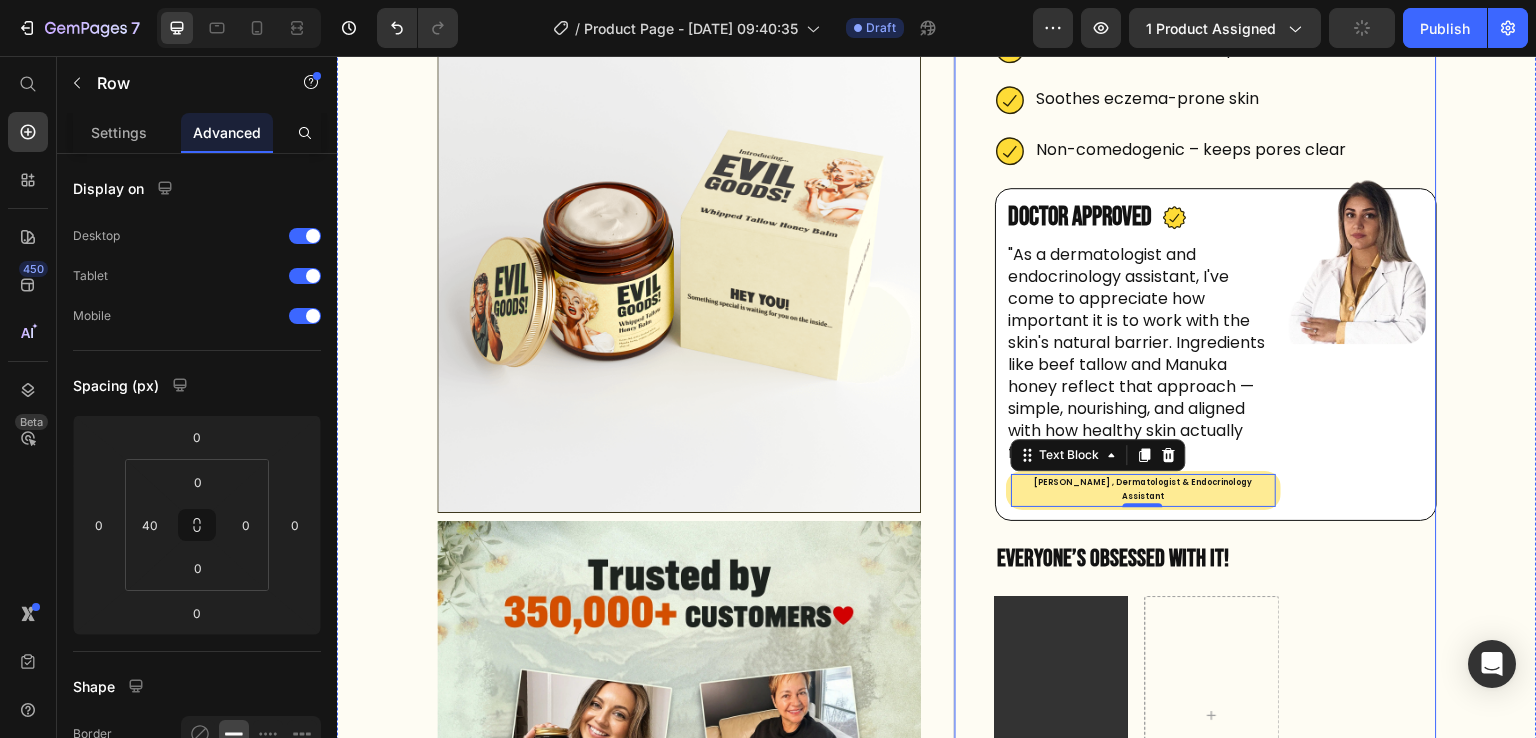 click on "Image Image Image
Icon
Icon
Icon
Icon
Icon Icon List Trusted by 350,000+ customers Text Block Row EVIL GOODS! All-in-One Skin Repair Moisturizer Product Title $34.99 Product Price $69.98 Product Price Row Our balm is is nearly  bioidentical  to your skin. That’s why it sinks in fast, feels natural, and helps your skin stay  healthy ,  smooth , and  youthful  over time. Text Block
Fights breakouts
Slows the look of aging
Deeply hydrating
Safe for sensitive, acne-prone skin
Soothes eczema-prone skin
Non-comedogenic – keeps pores clear Item List Doctor Approved Heading
Icon Row Text Block Dr. Elena Dinkollari , Dermatologist & Endocrinology Assistant Text Block   0 Row Image Row Dr. Elena Dinkollari , Dermatologist & Endocrinology Assistant Row" at bounding box center (1195, 540) 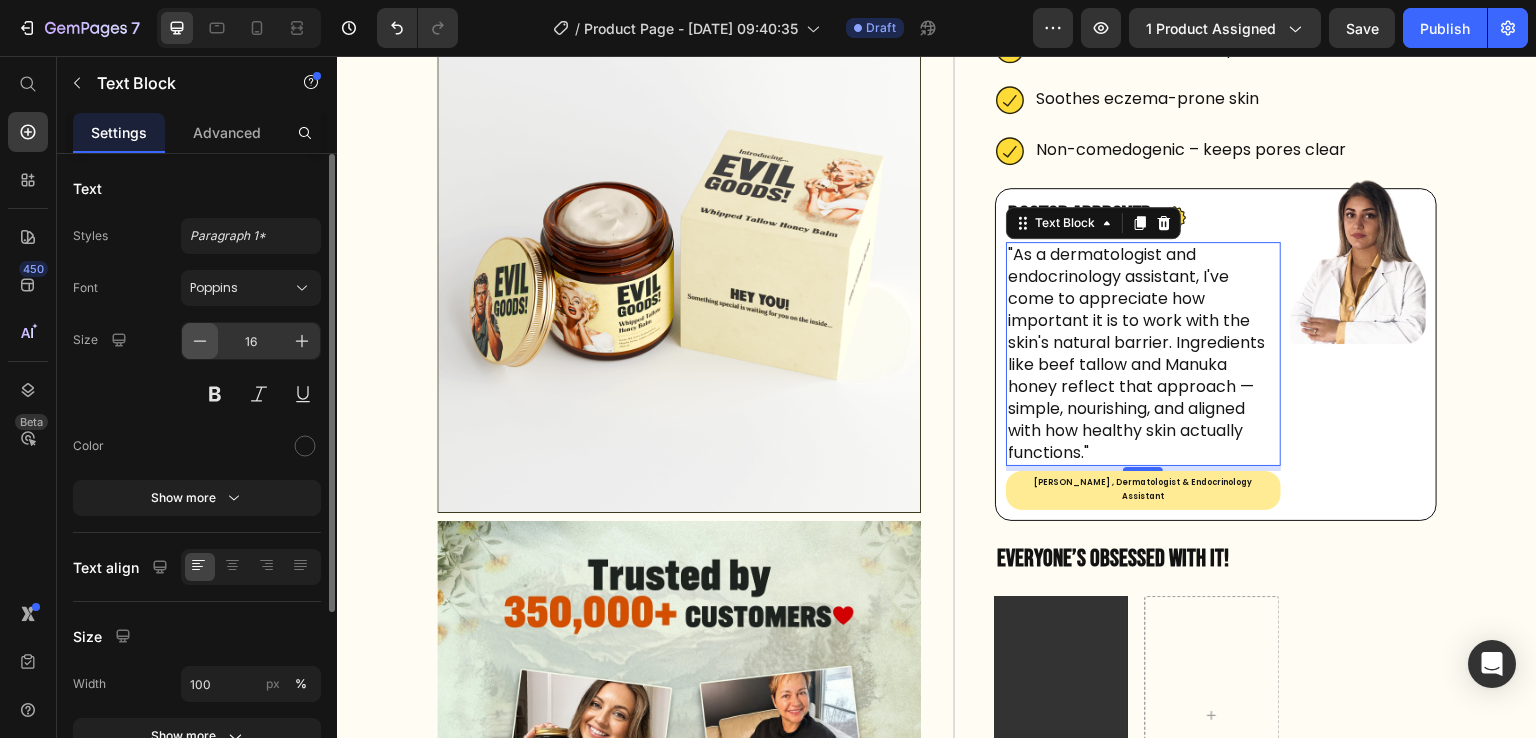 click 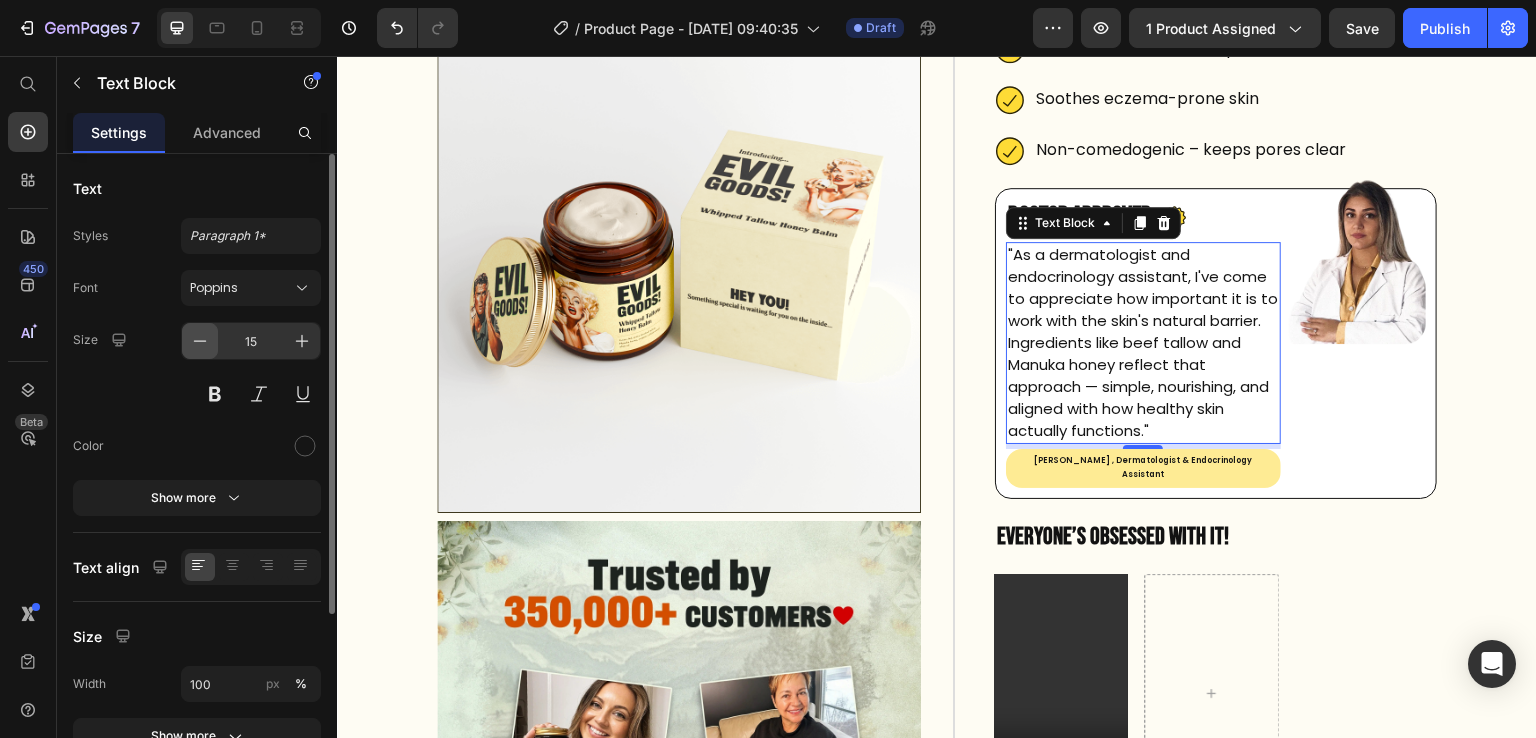 click 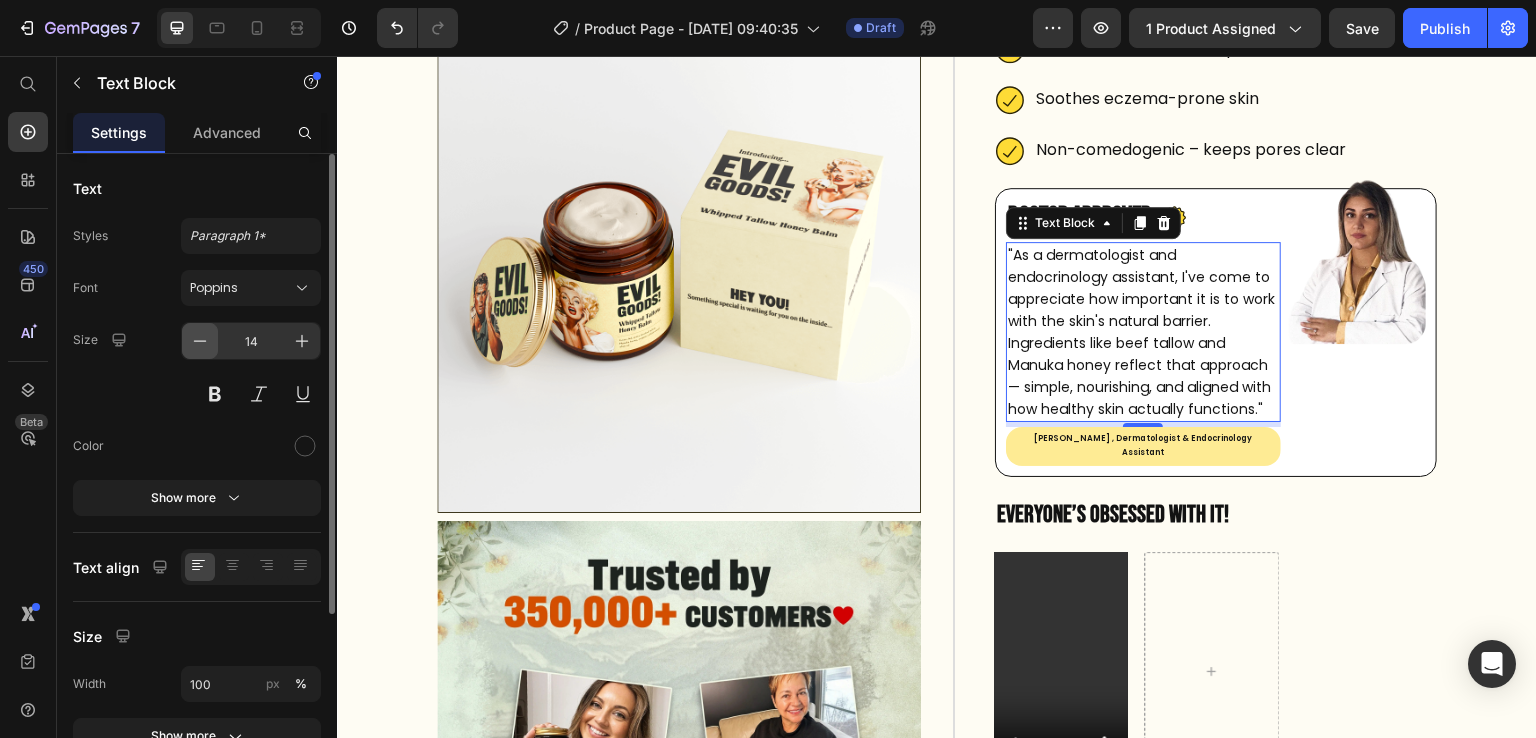 click 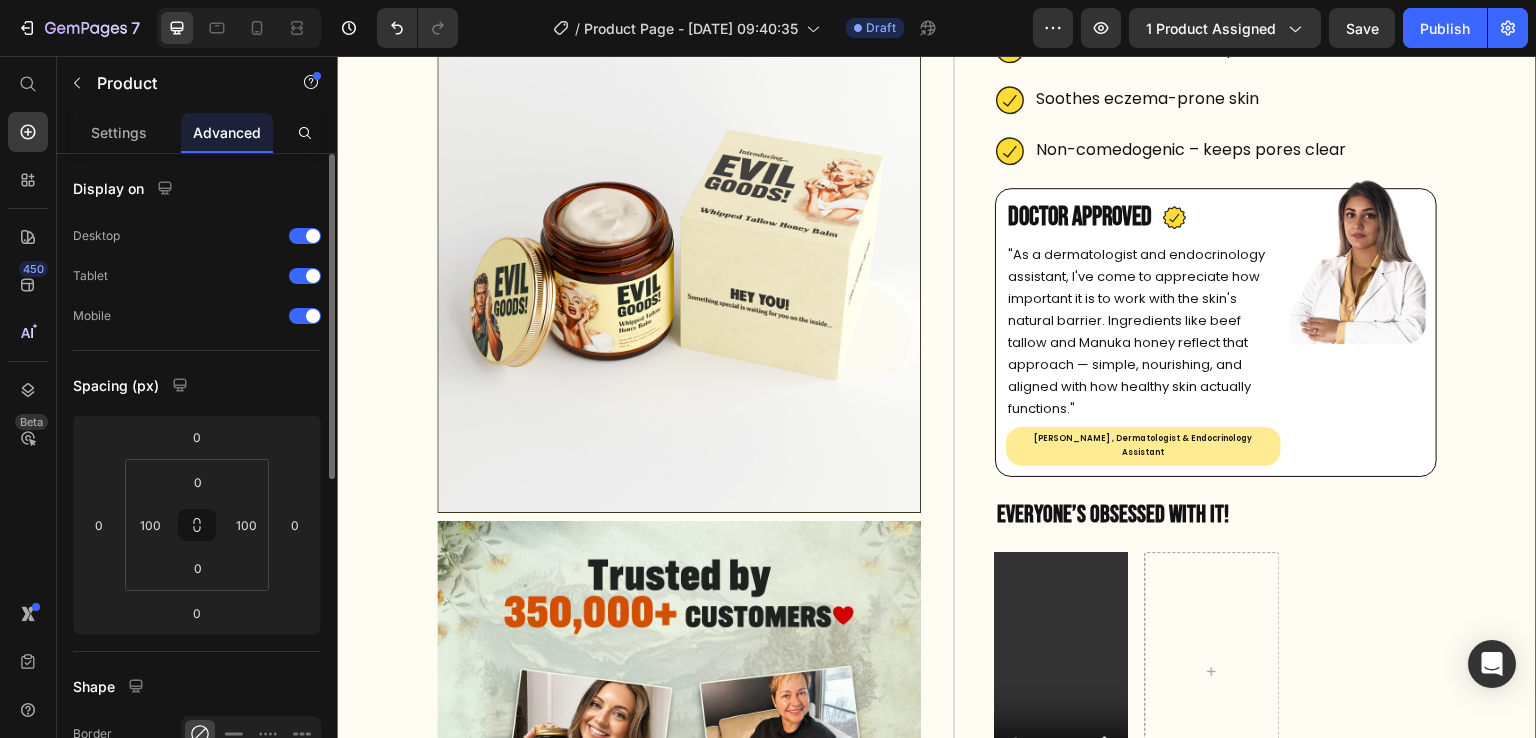 click on "Product Images Image Image Image
Icon
Icon
Icon
Icon
Icon Icon List Trusted by 350,000+ customers Text Block Row EVIL GOODS! All-in-One Skin Repair Moisturizer Product Title $34.99 Product Price $69.98 Product Price Row Our balm is is nearly  bioidentical  to your skin. That’s why it sinks in fast, feels natural, and helps your skin stay  healthy ,  smooth , and  youthful  over time. Text Block
Fights breakouts
Slows the look of aging
Deeply hydrating
Safe for sensitive, acne-prone skin
Soothes eczema-prone skin
Non-comedogenic – keeps pores clear Item List Doctor Approved Heading
Icon Row Text Block [PERSON_NAME] , Dermatologist & Endocrinology Assistant Text Block Row Image Row Text Block Row Row Row Everyone’s Obsessed With It!" at bounding box center [937, 1747] 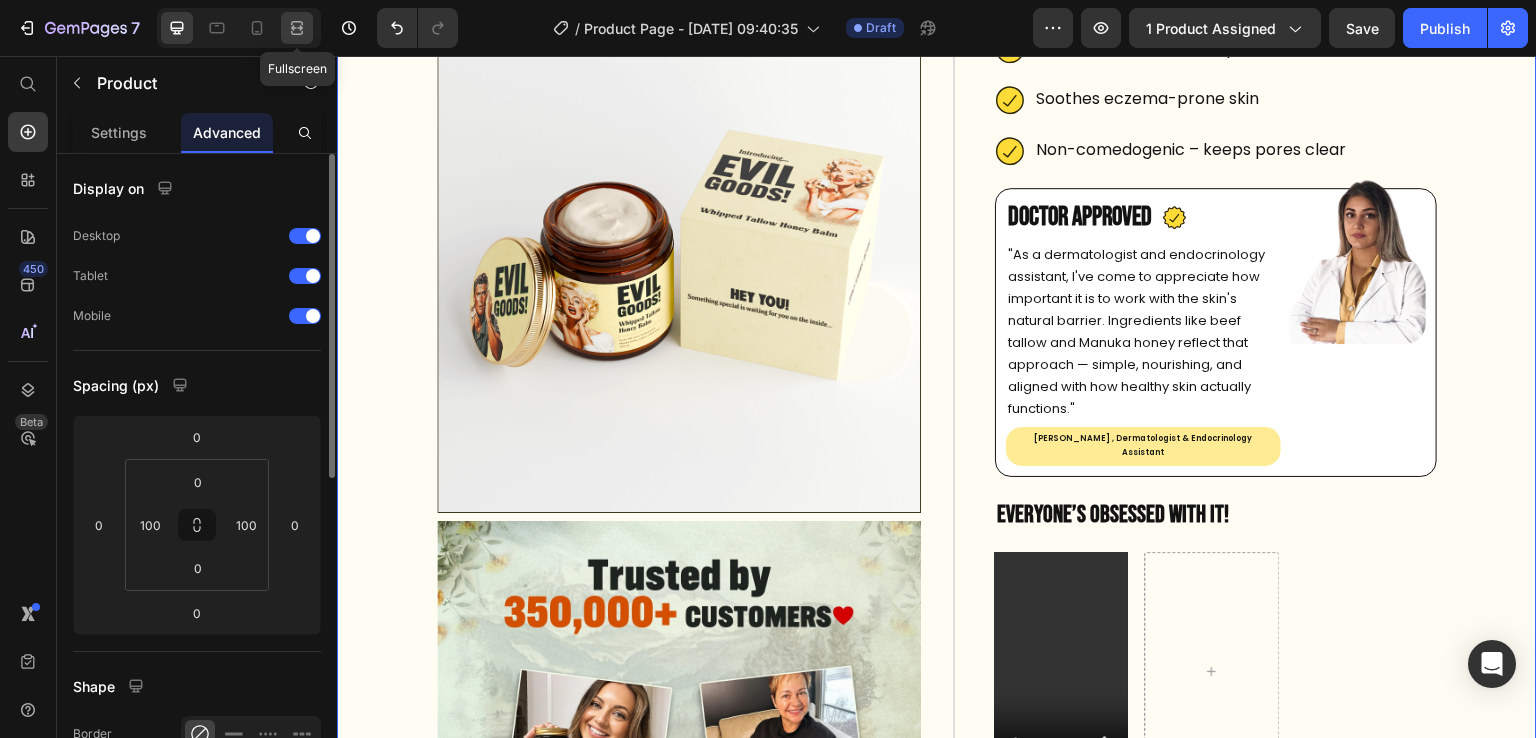click 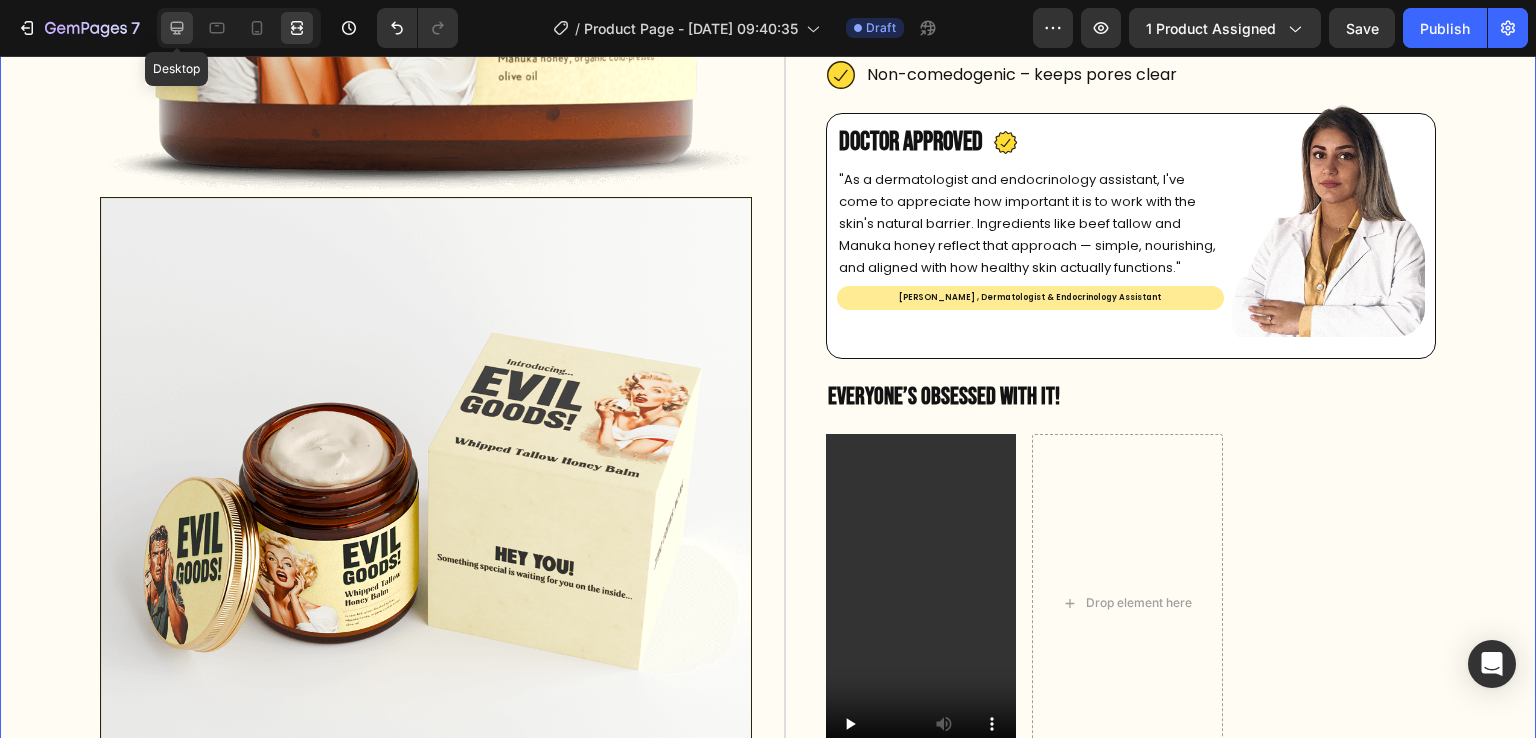 click 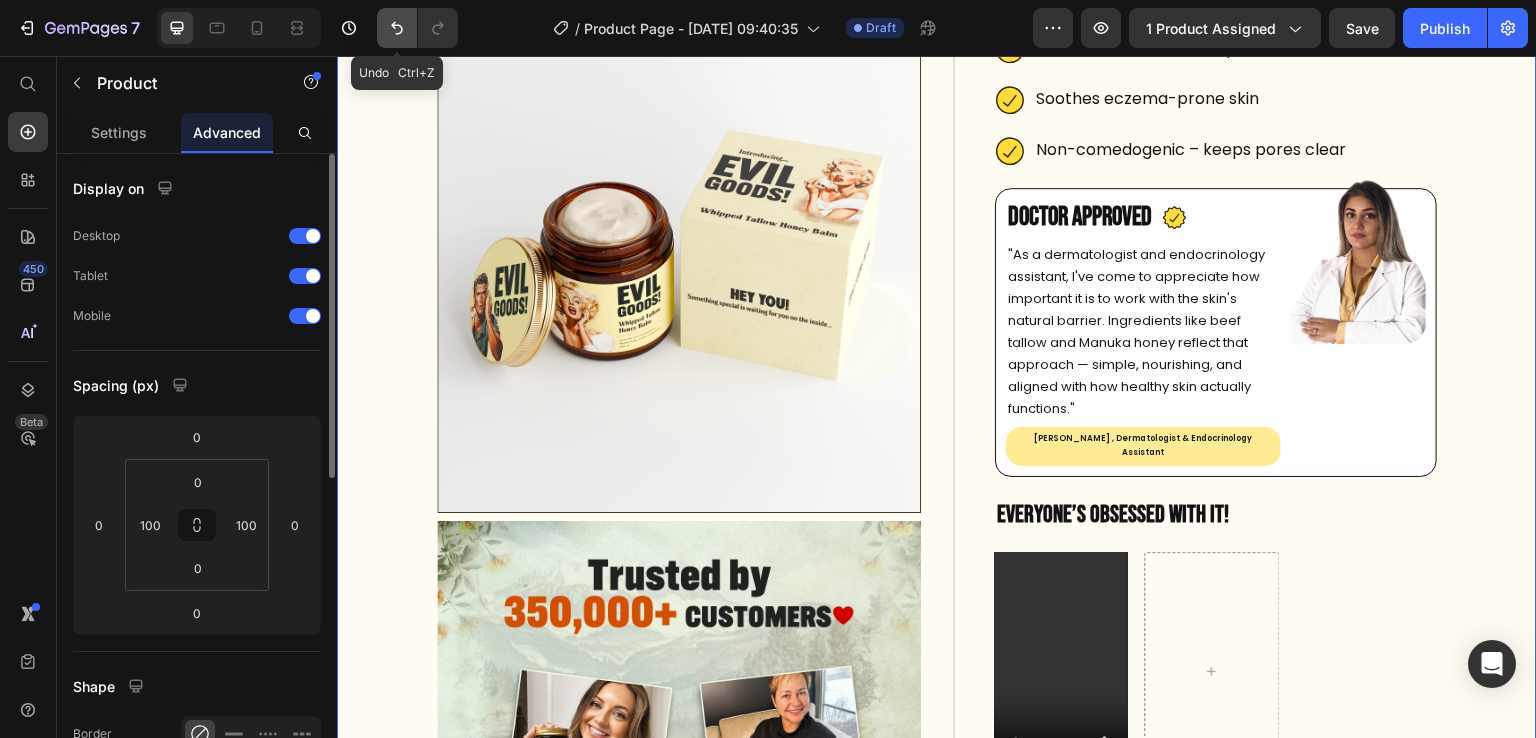 click 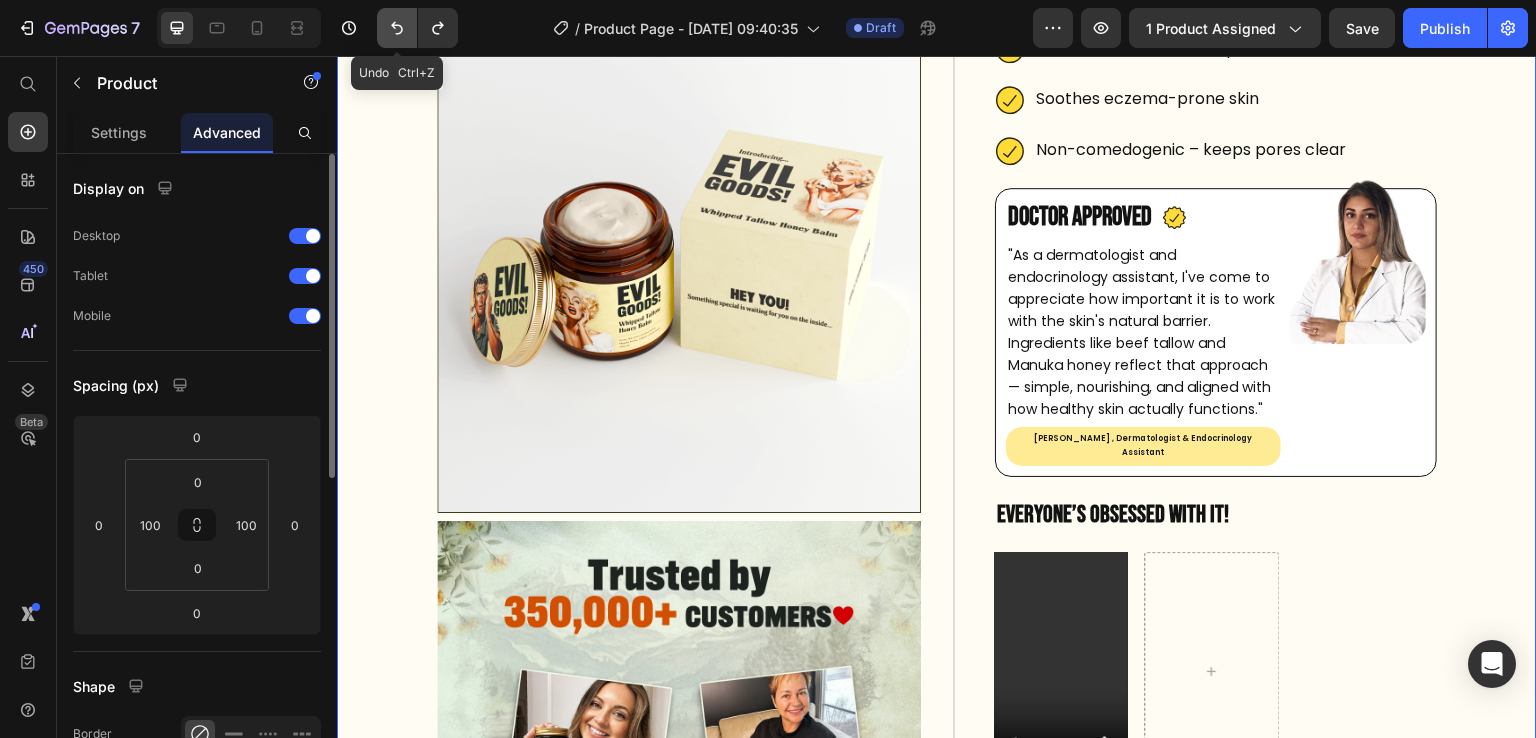 click 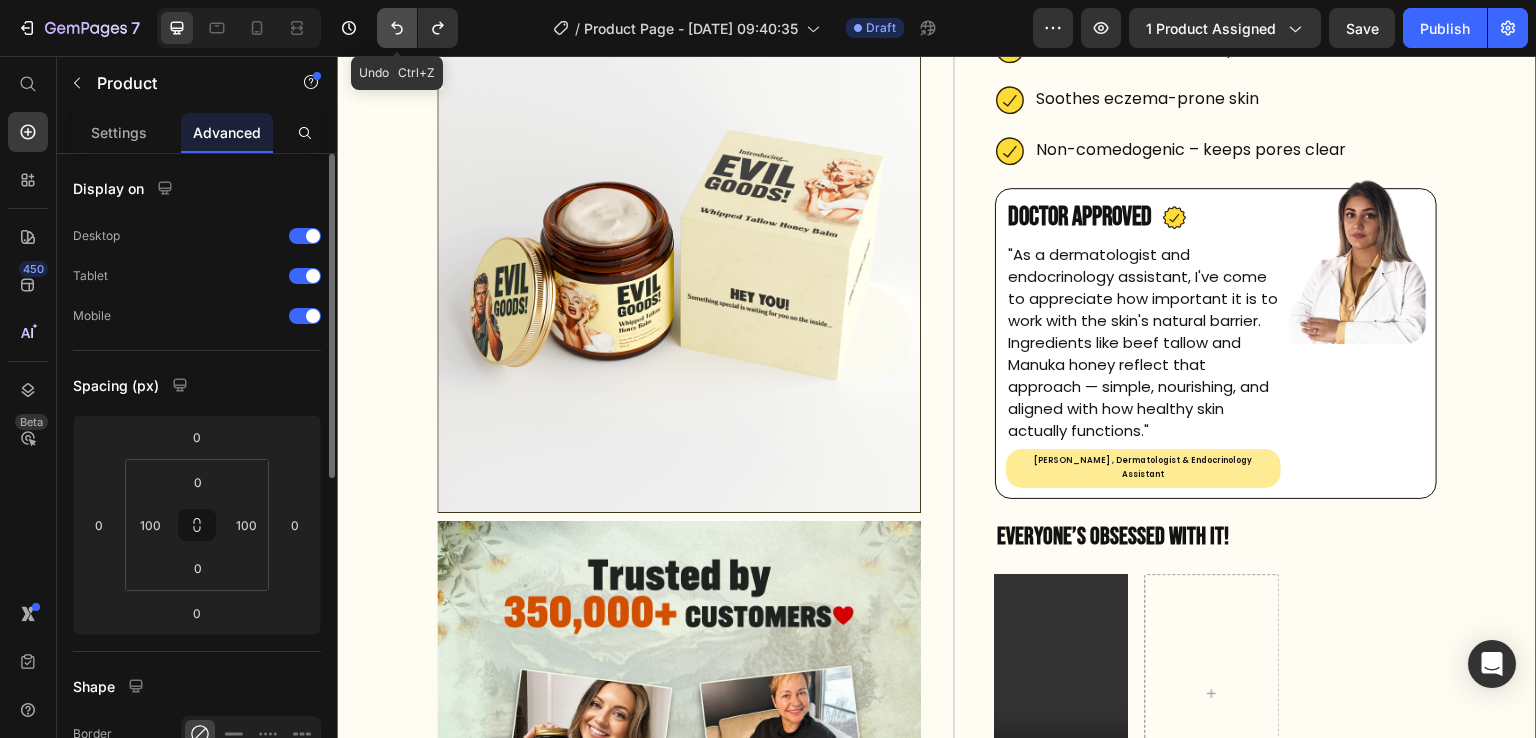 click 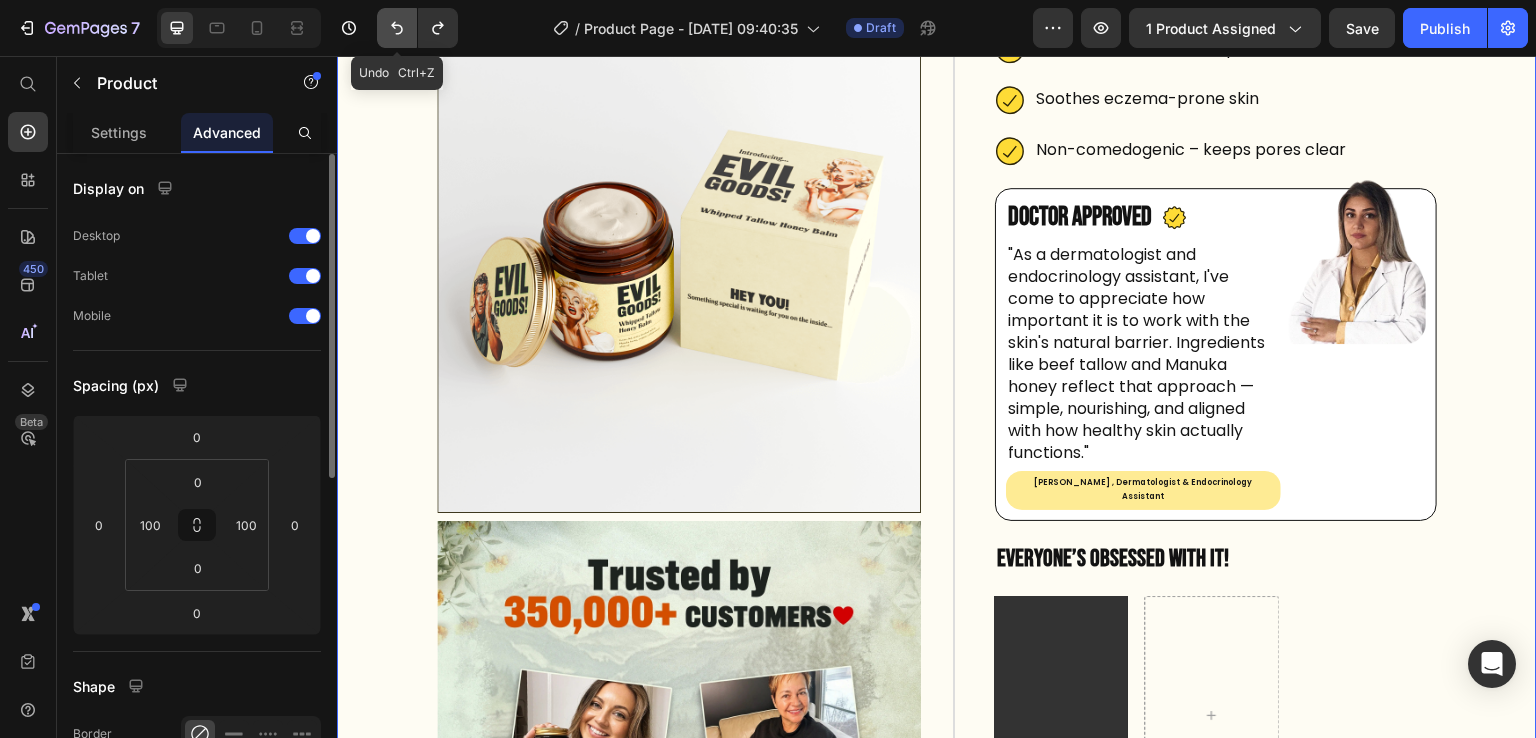 click 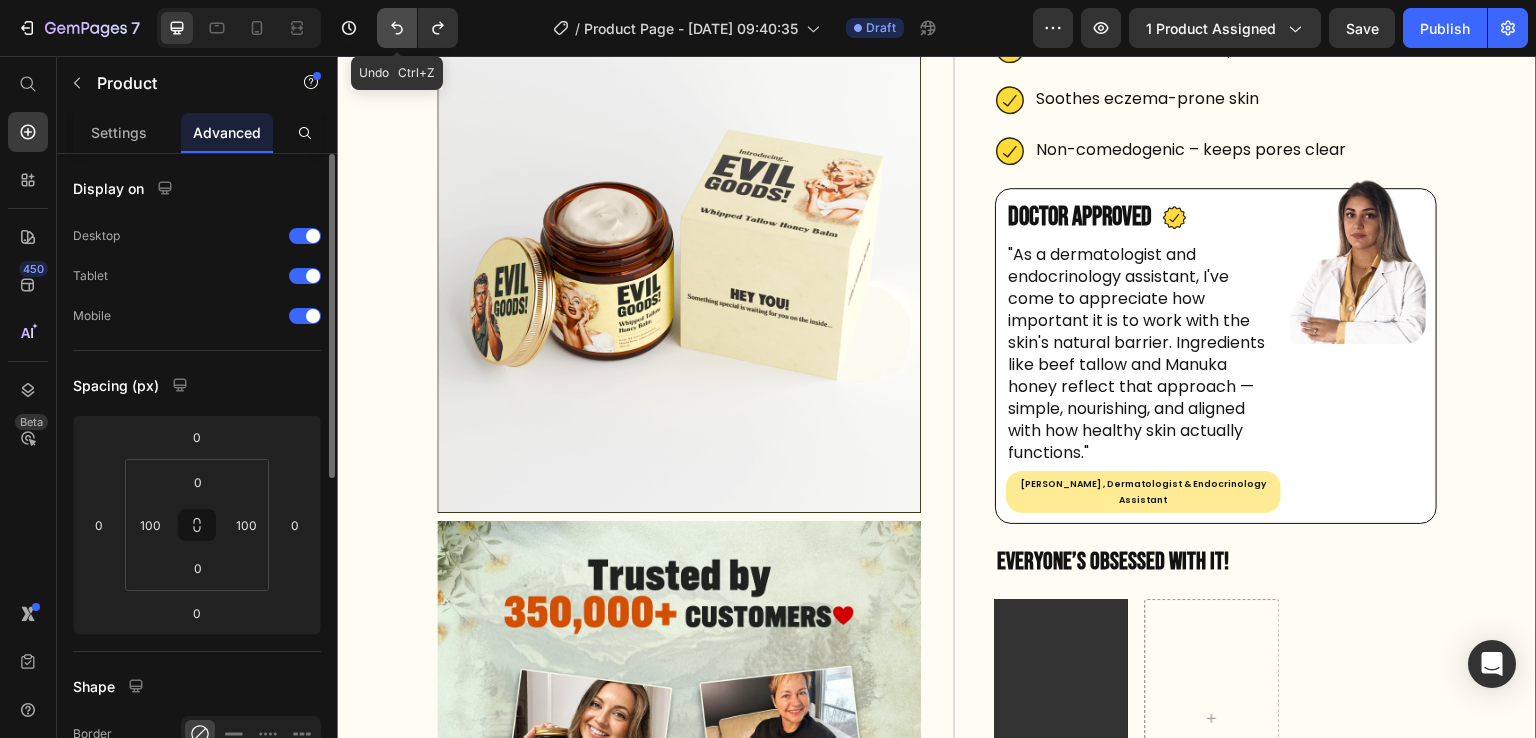 click 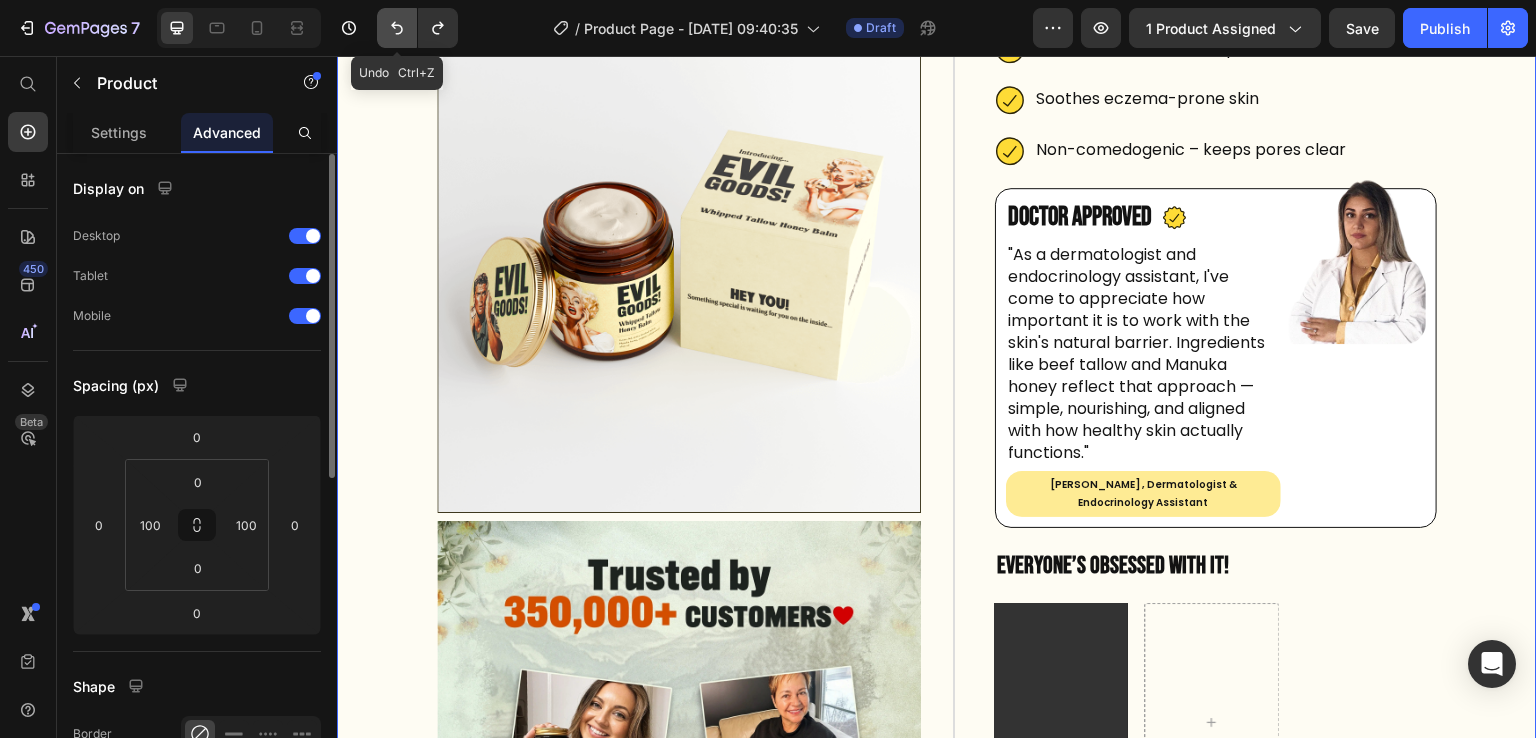 click 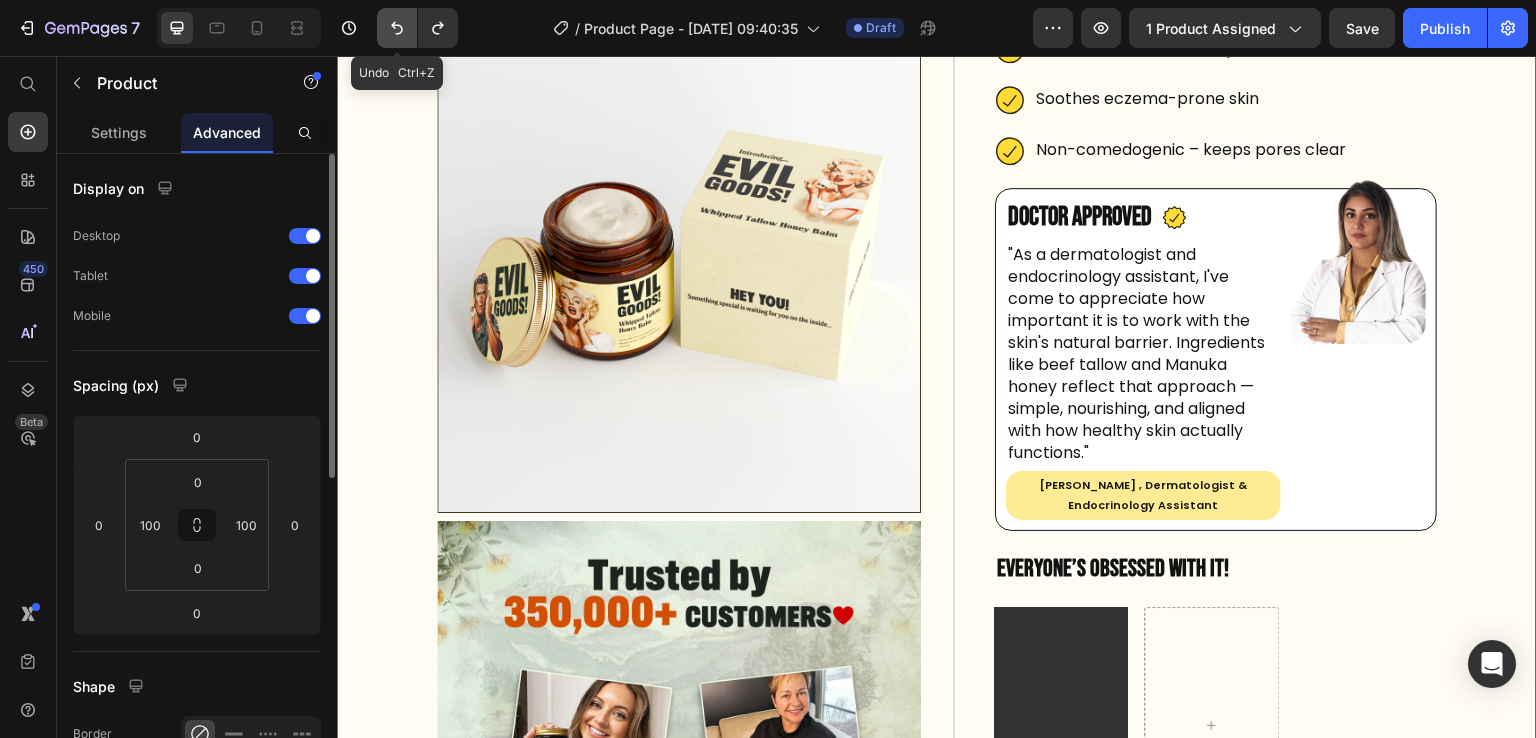 click 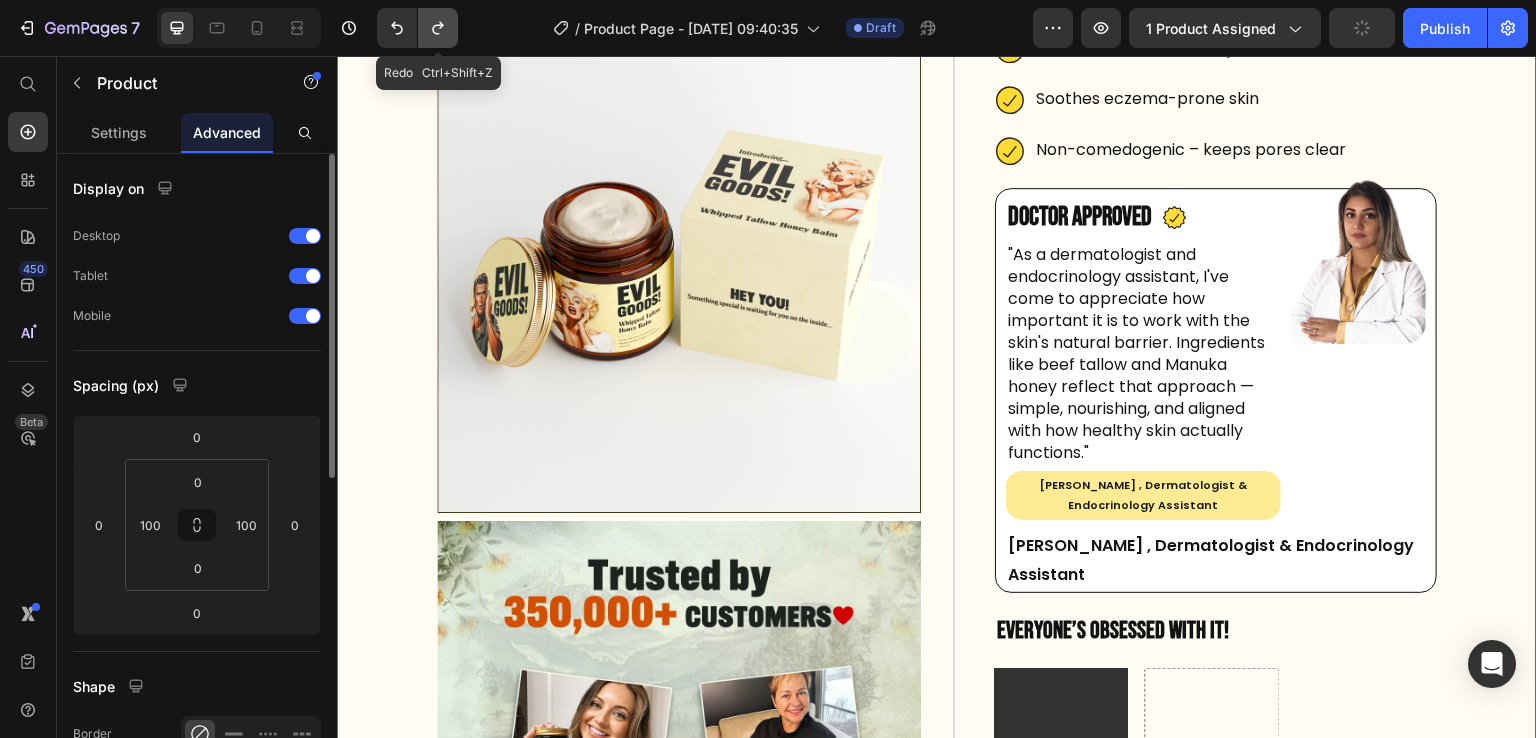 click 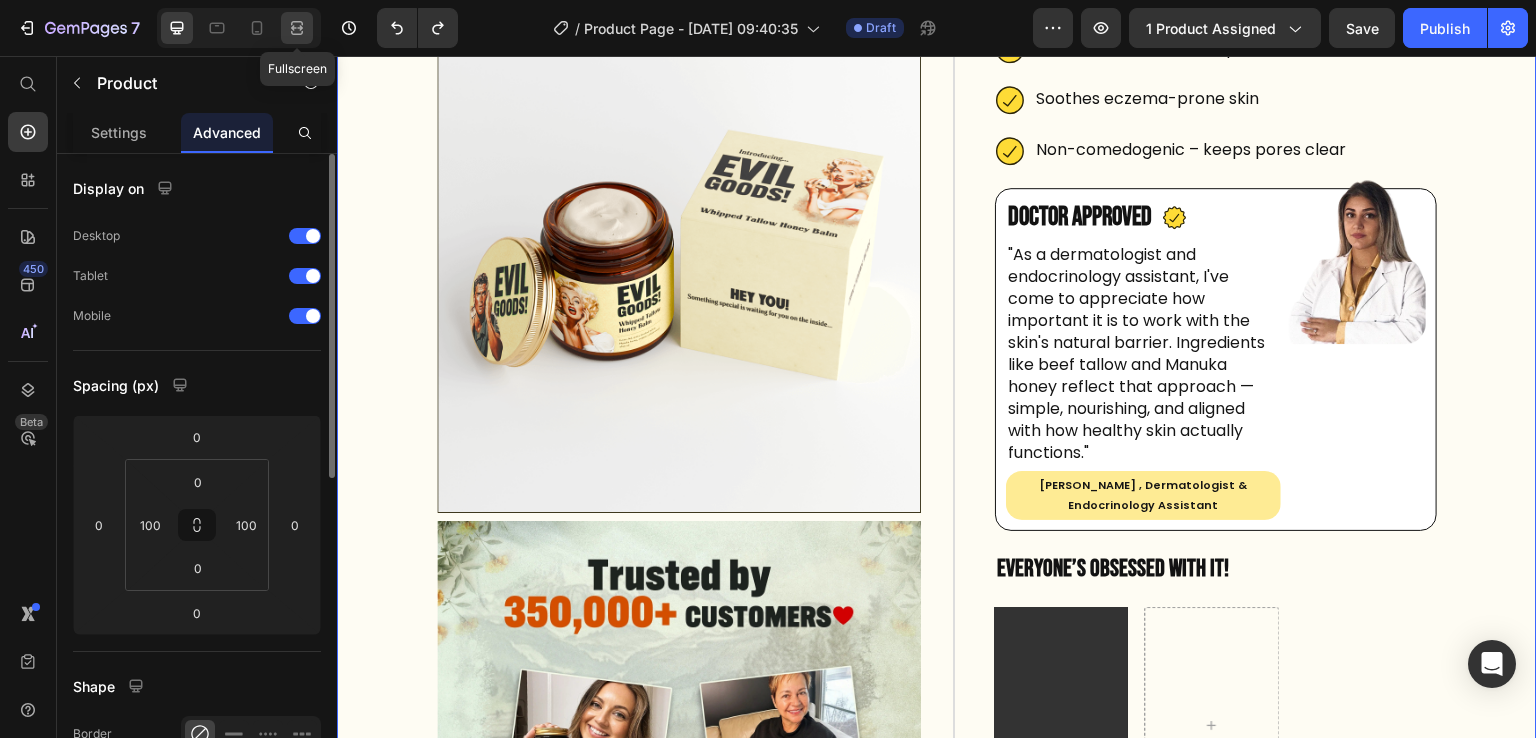 click 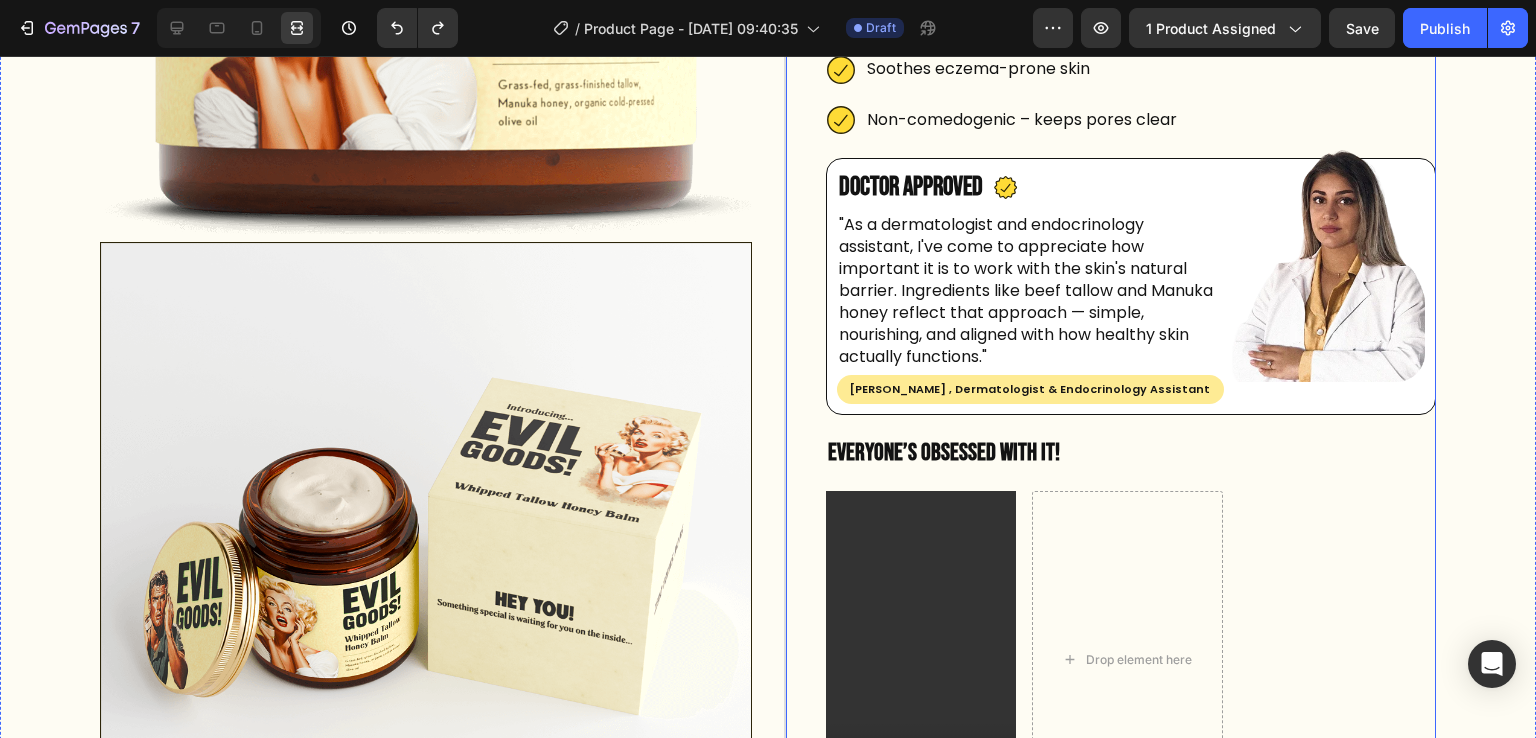 scroll, scrollTop: 546, scrollLeft: 0, axis: vertical 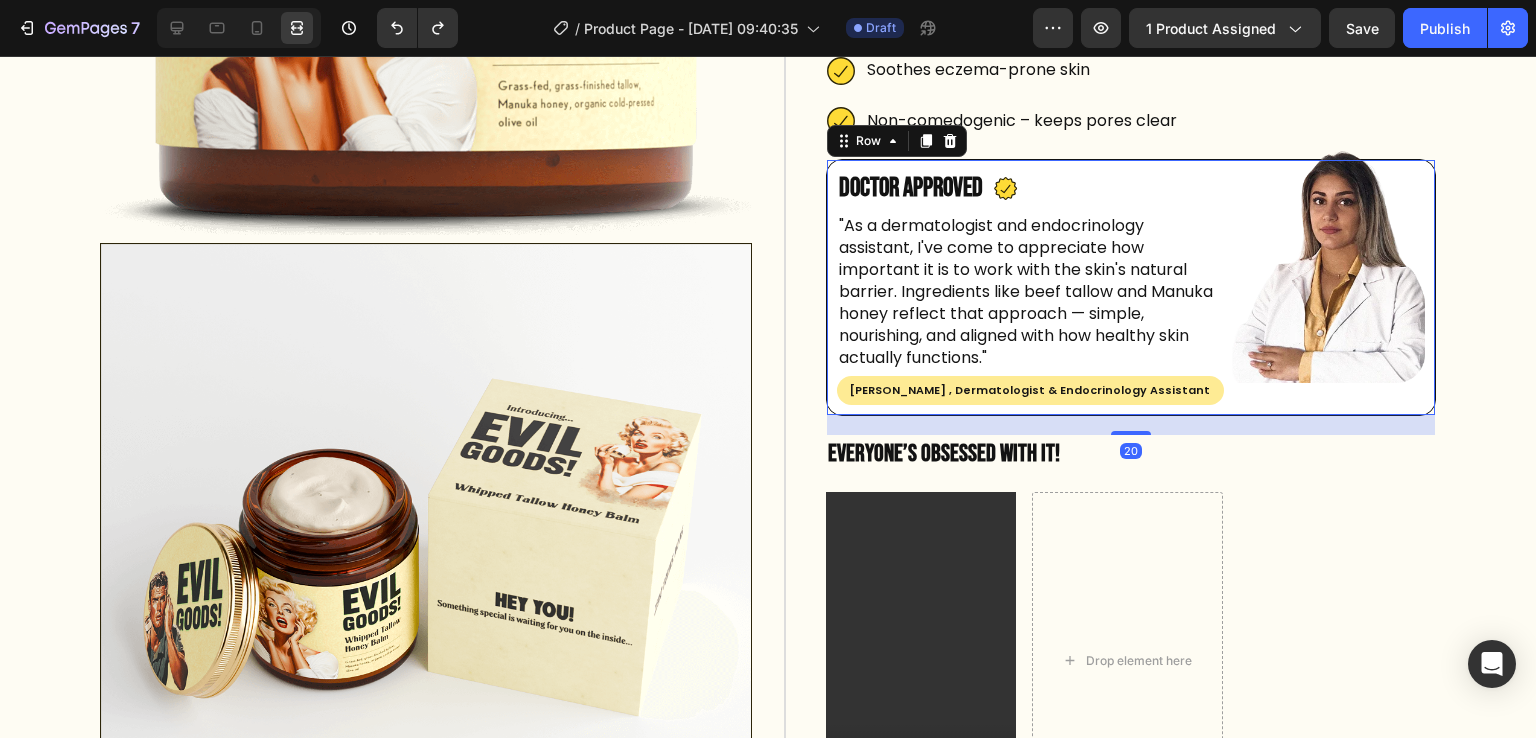 click on "Doctor Approved Heading
Icon Row "As a dermatologist and endocrinology assistant, I've come to appreciate how important it is to work with the skin's natural barrier. Ingredients like beef tallow and Manuka honey reflect that approach — simple, nourishing, and aligned with how healthy skin actually functions." Text Block Dr. Elena Dinkollari , Dermatologist & Endocrinology Assistant Text Block Row Image Row Dr. Elena Dinkollari , Dermatologist & Endocrinology Assistant Text Block Row Row Row   20" at bounding box center [1131, 288] 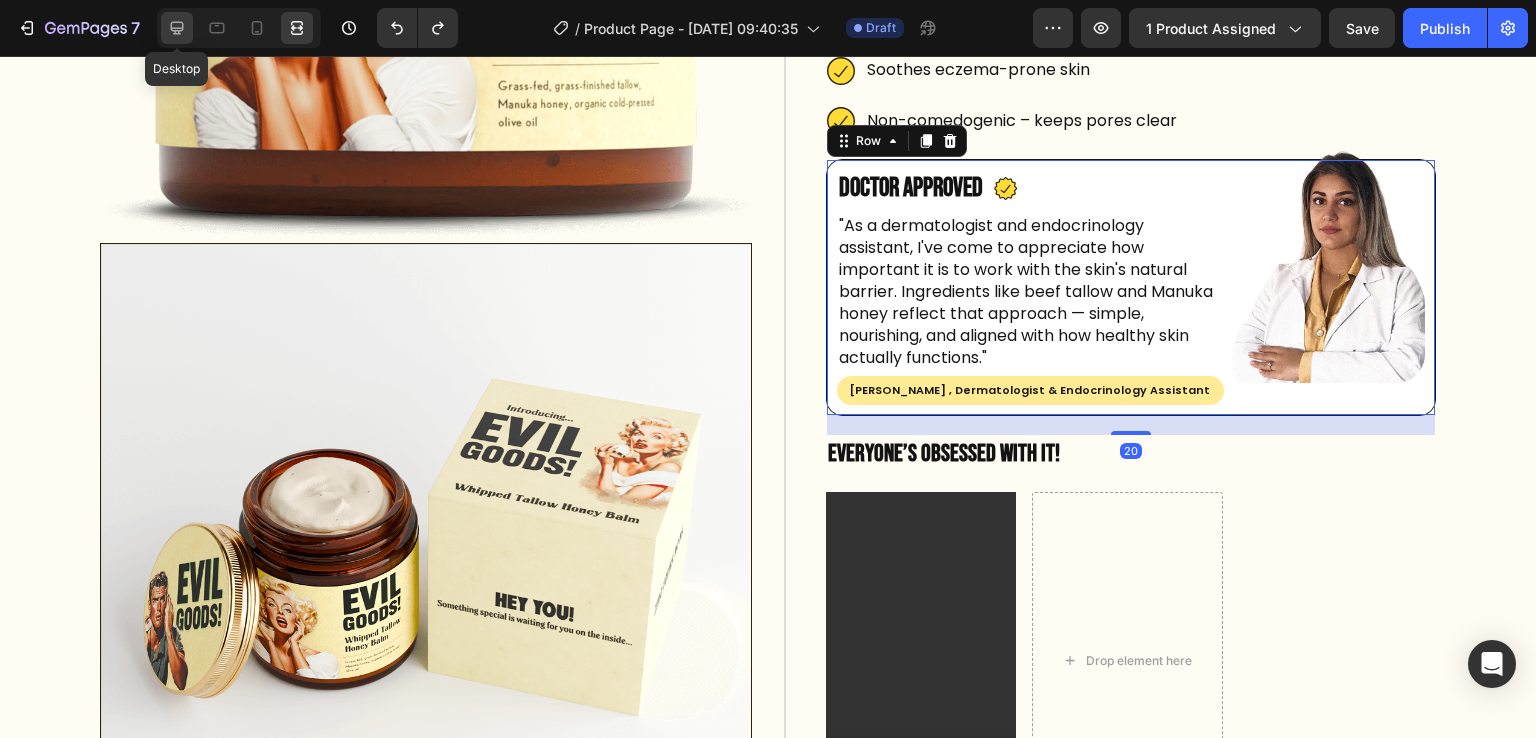 click 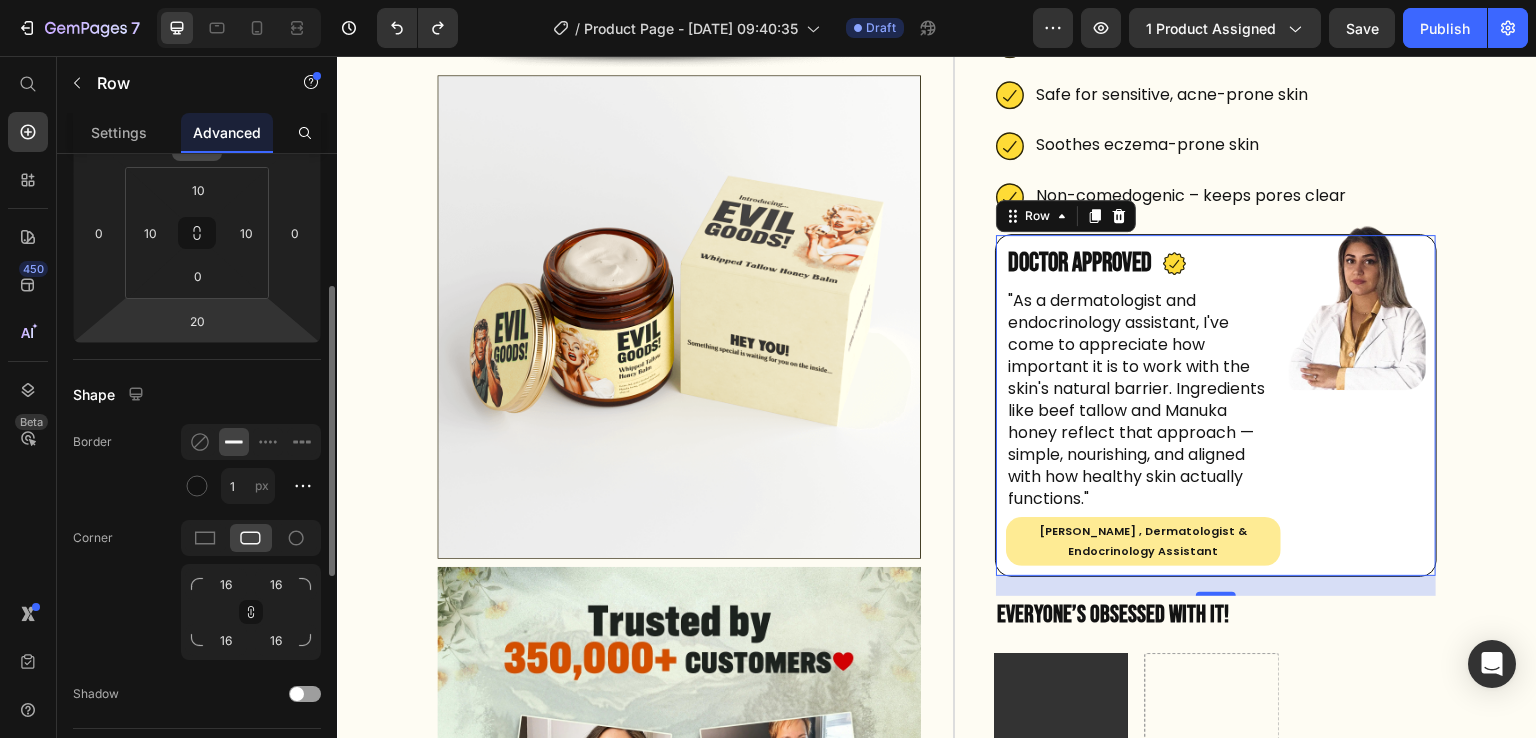 scroll, scrollTop: 293, scrollLeft: 0, axis: vertical 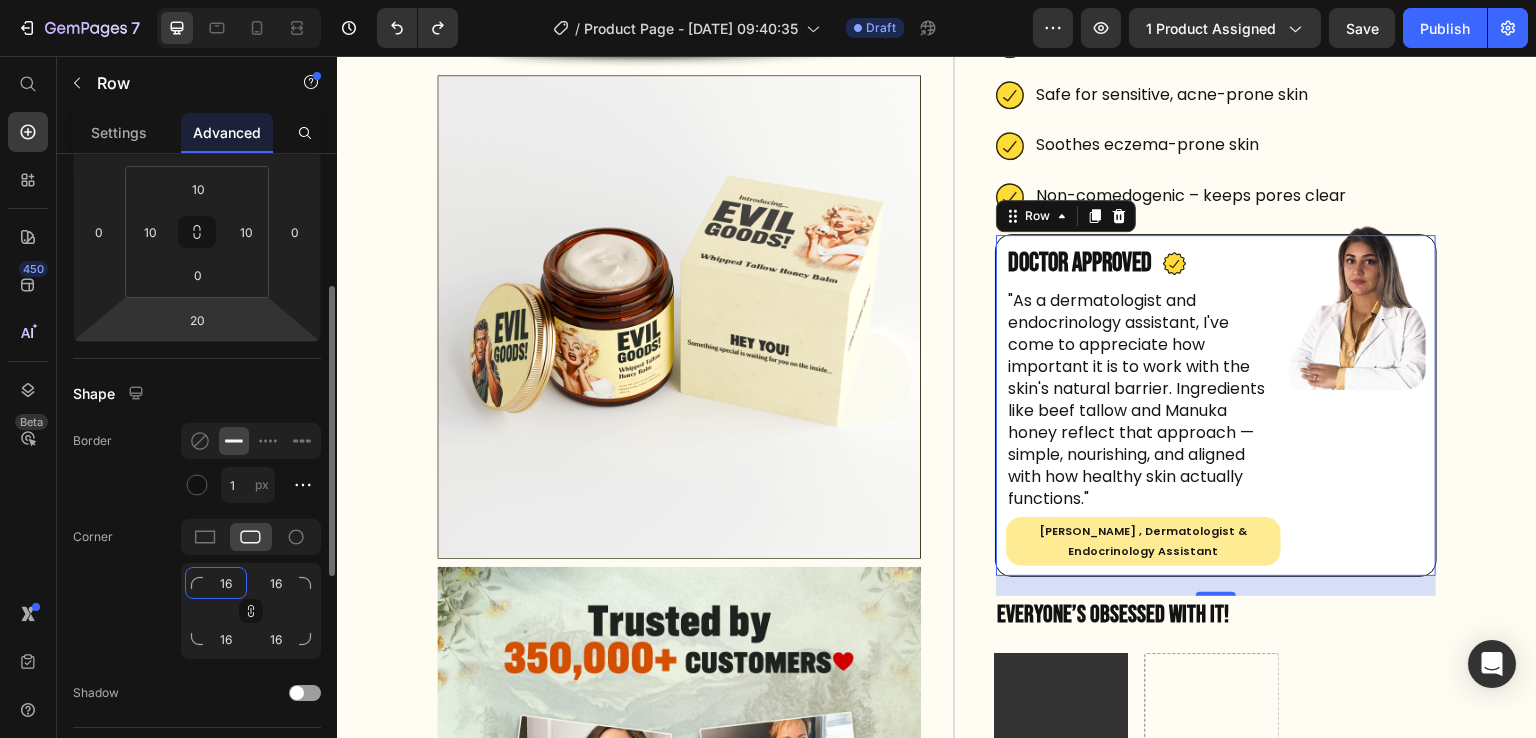 click on "16" 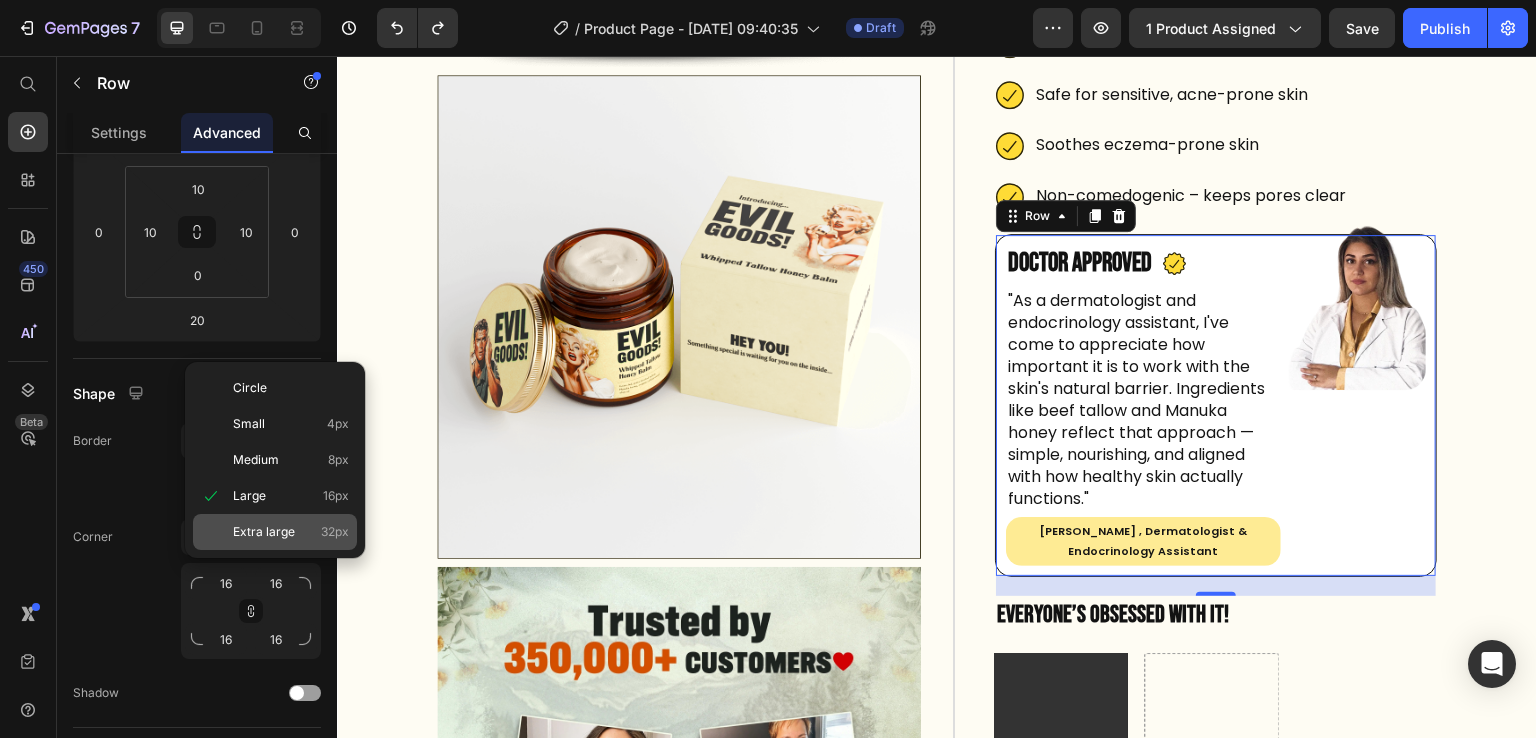 click on "Extra large 32px" at bounding box center (291, 532) 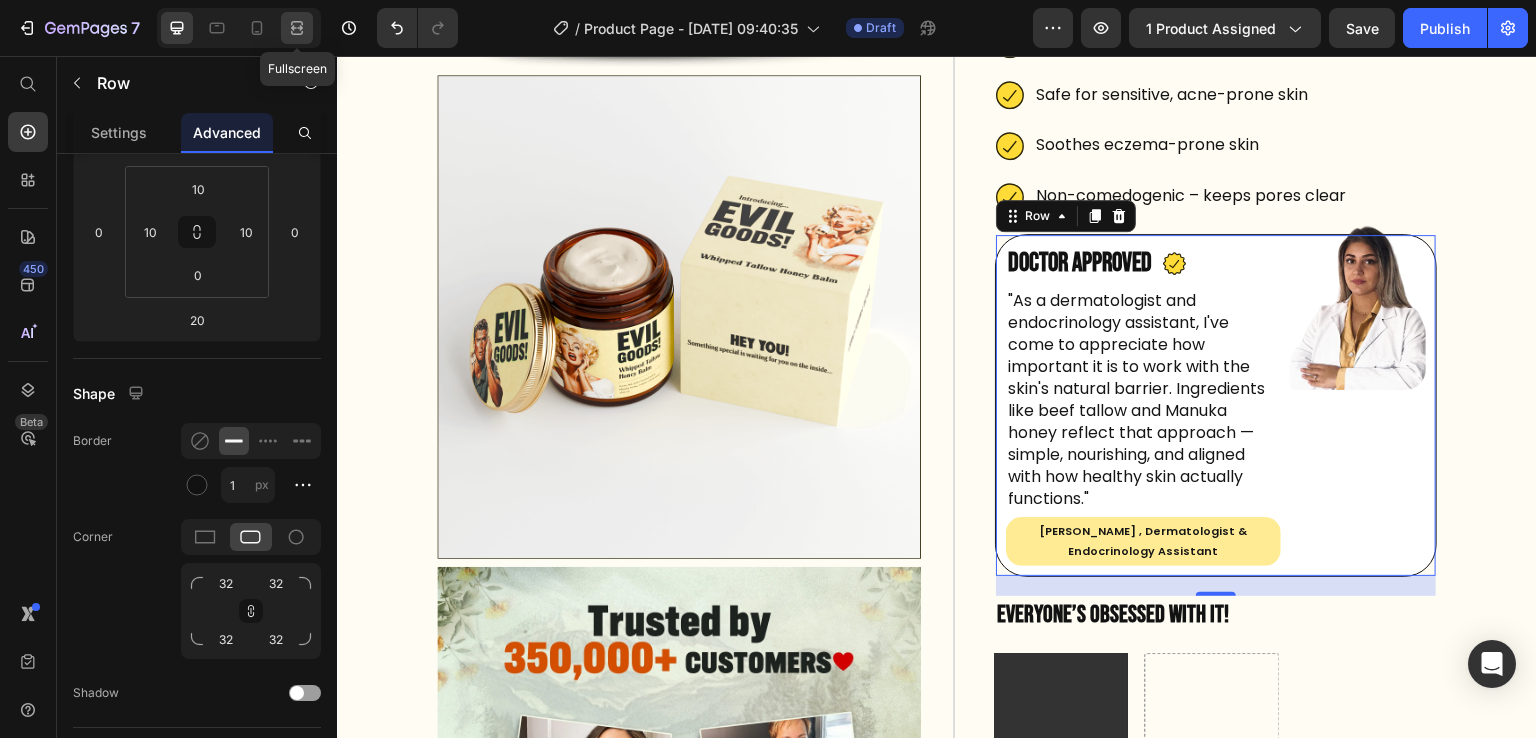 click 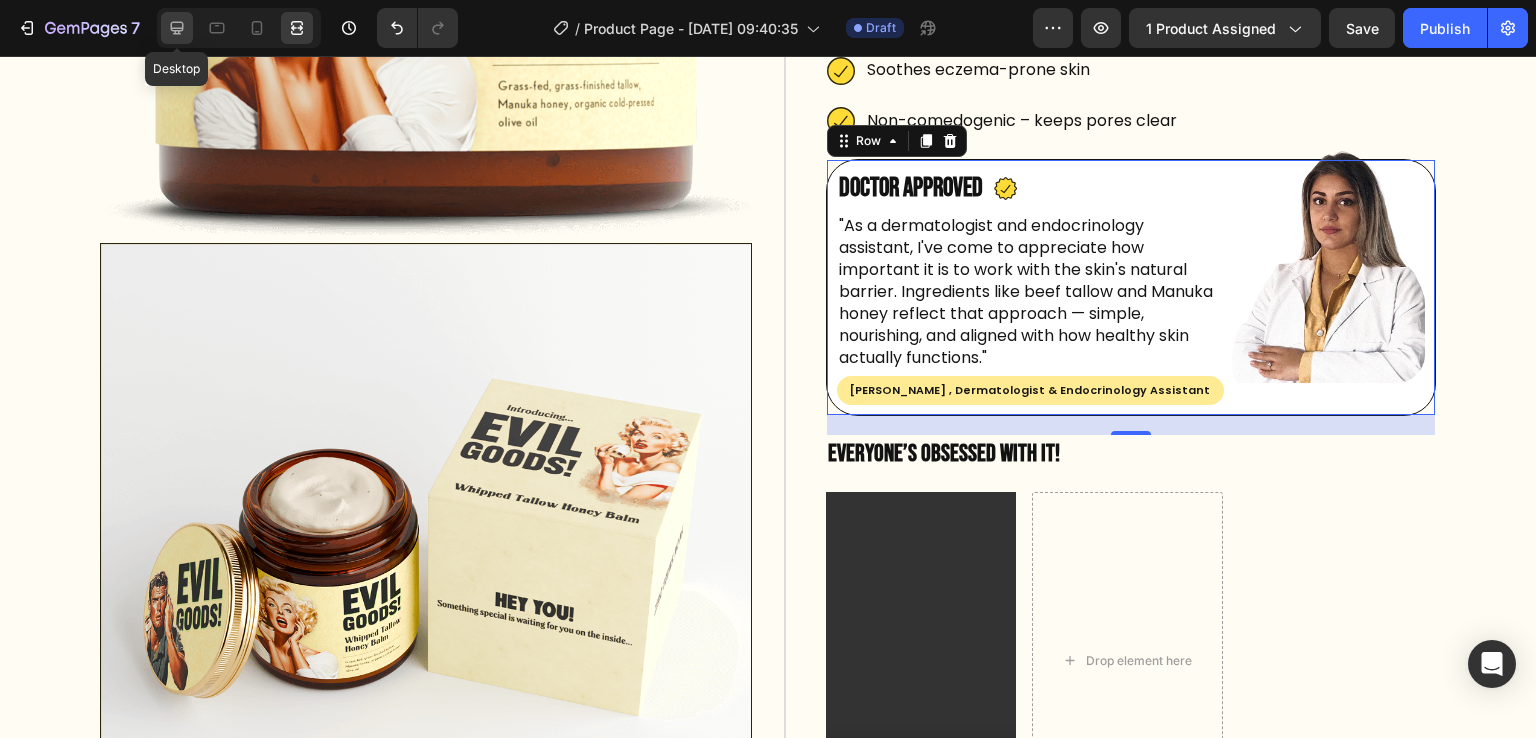 click 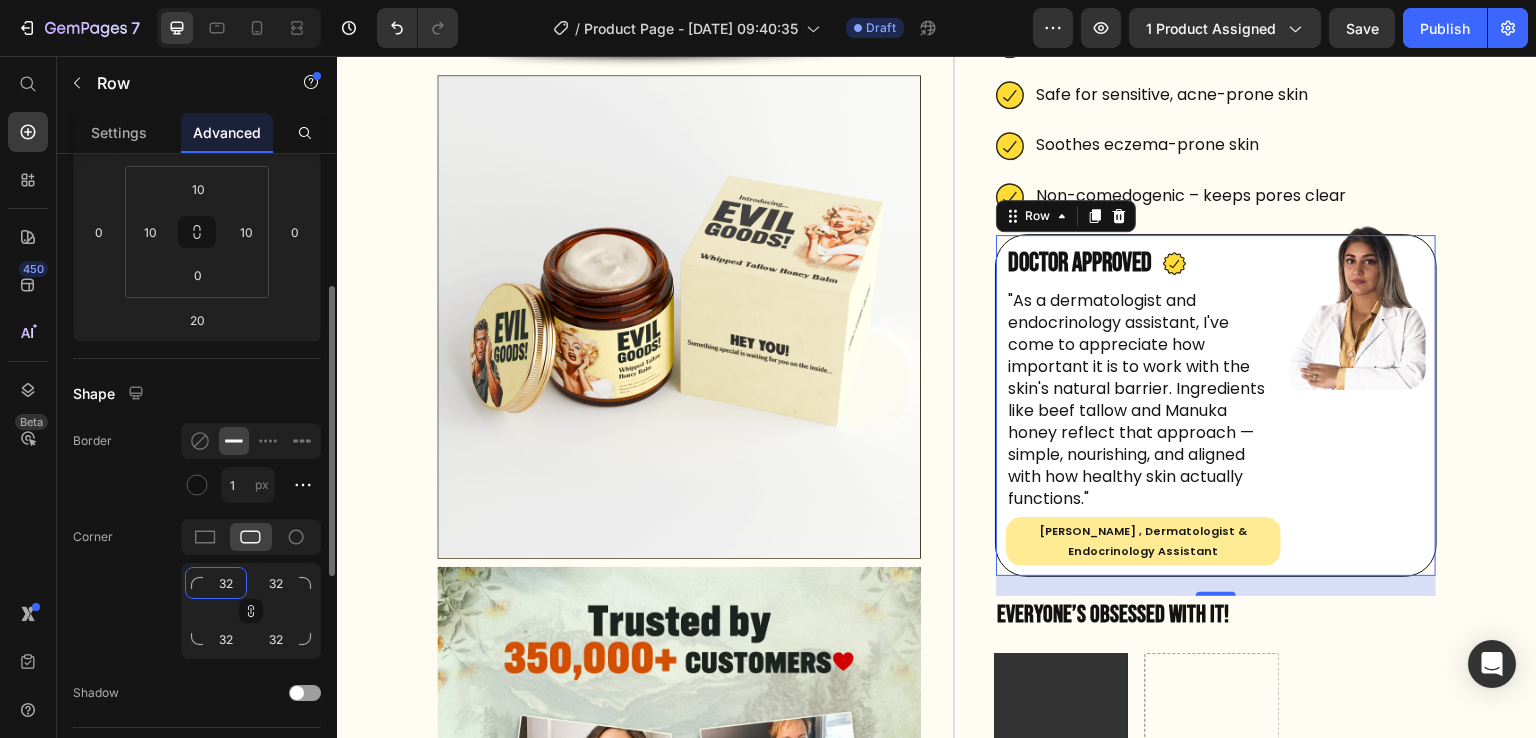 click on "32" 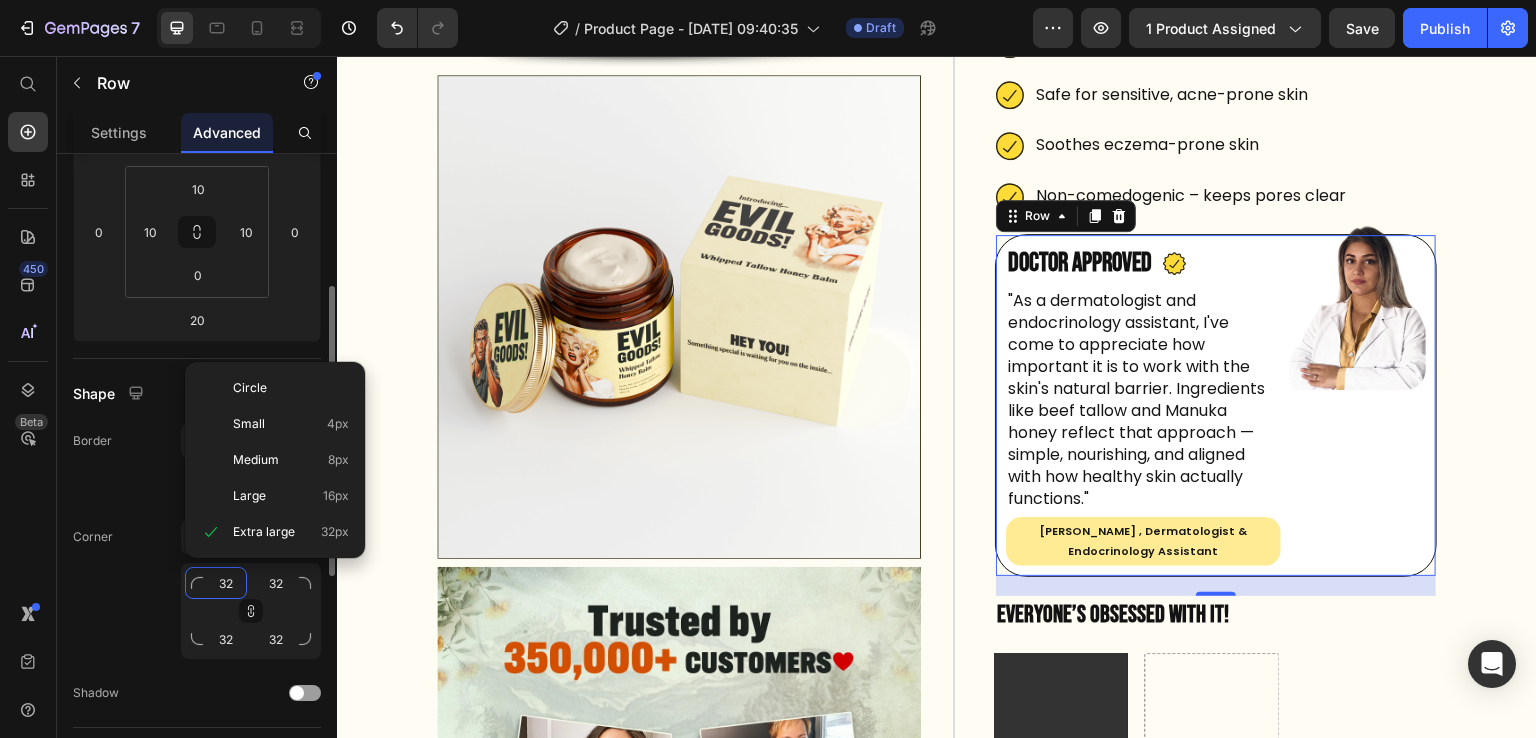 type on "2" 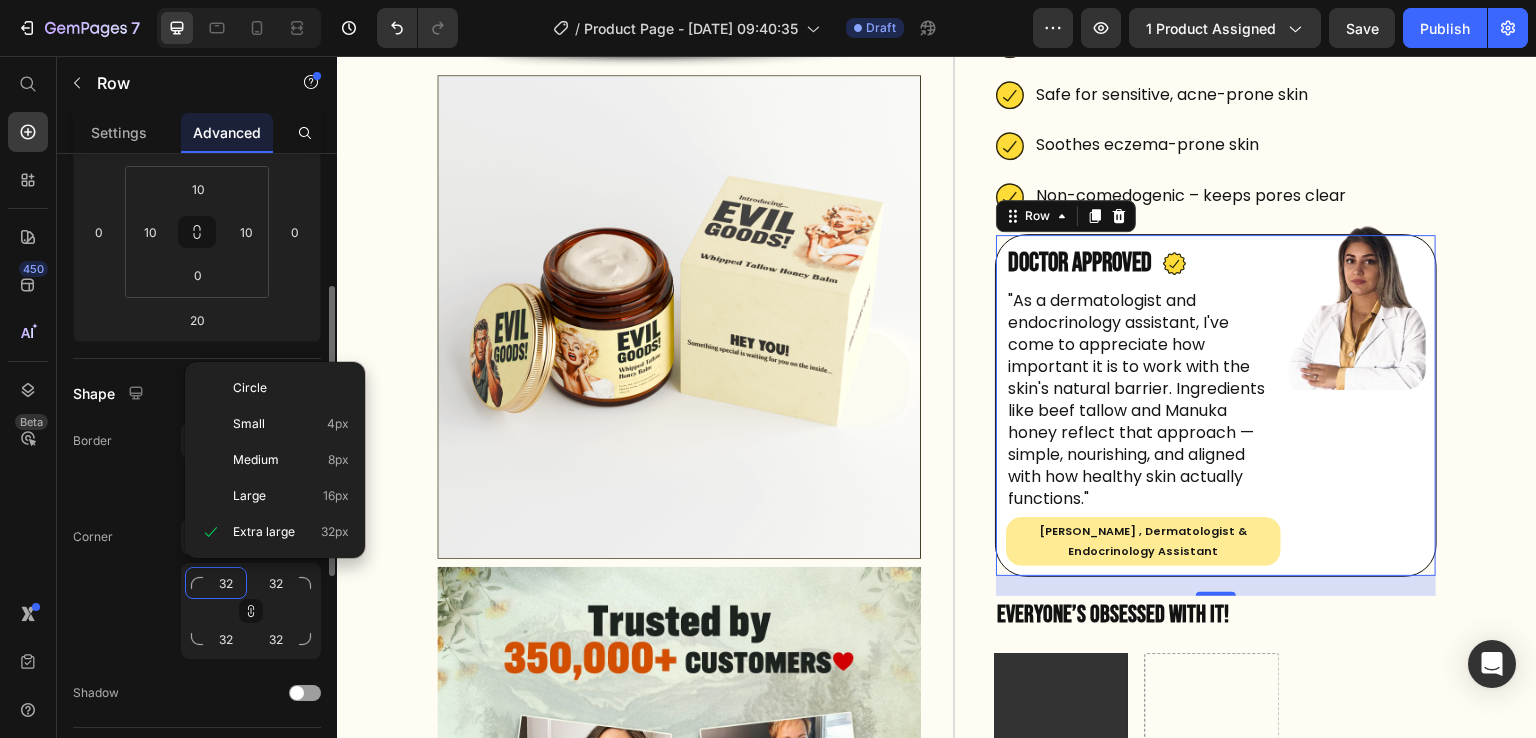 type on "2" 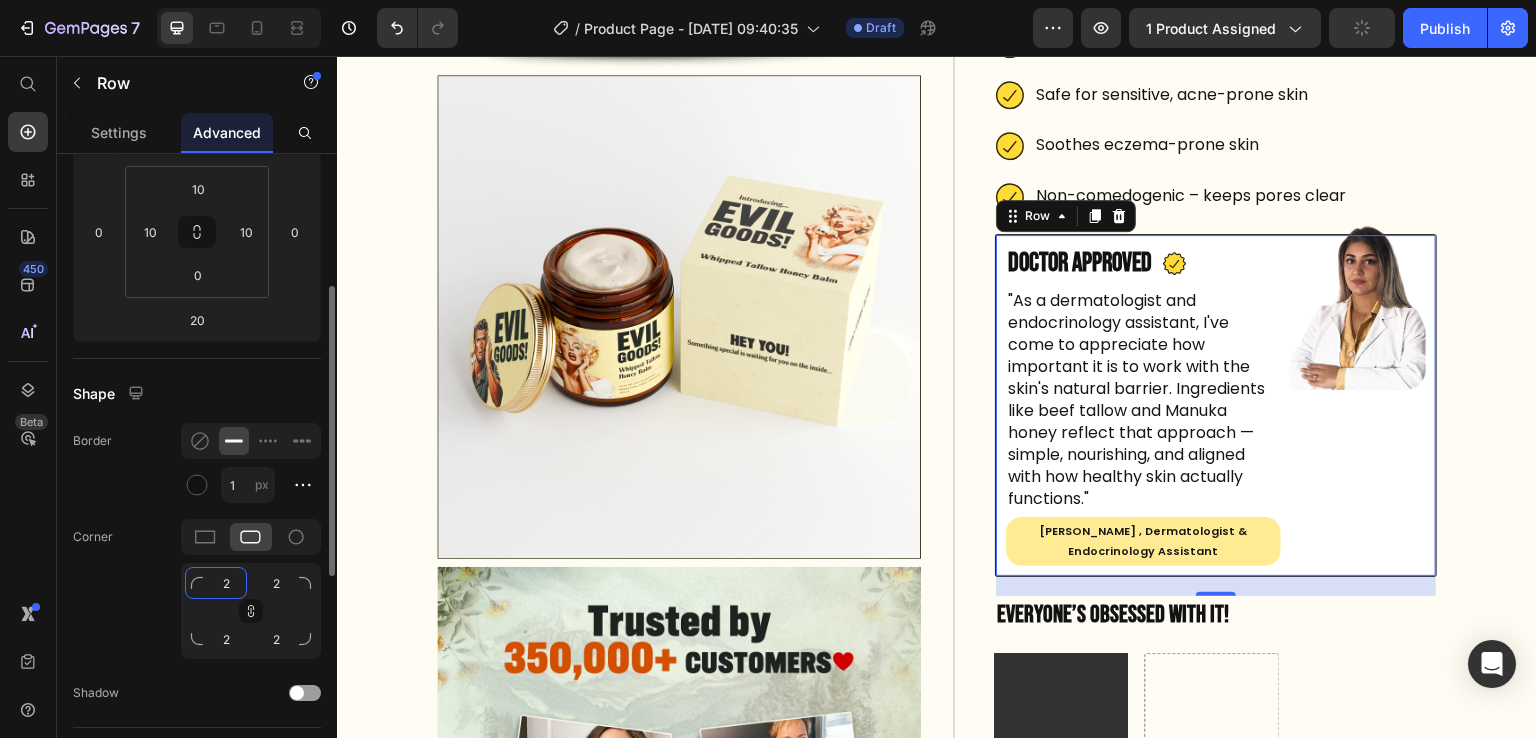 type on "20" 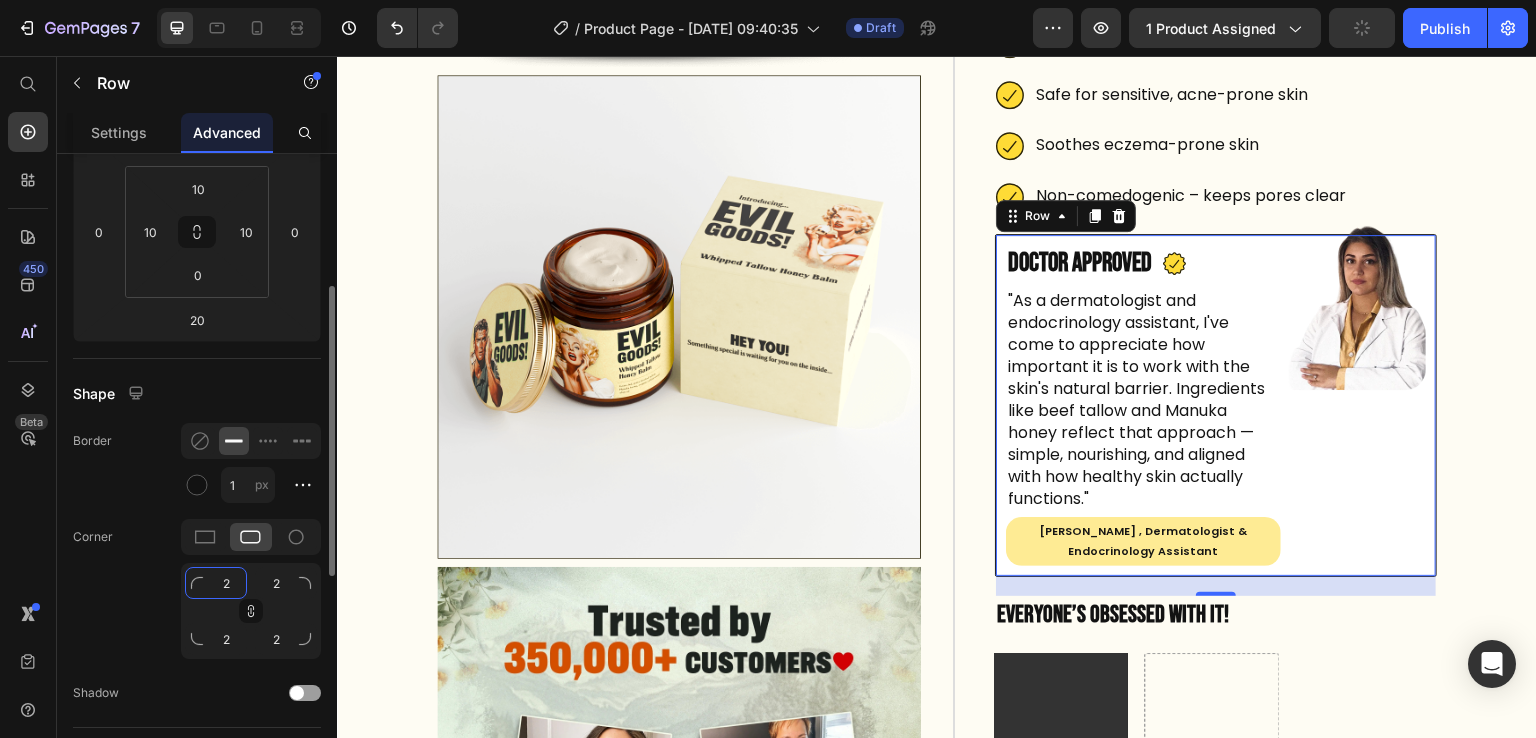 type on "20" 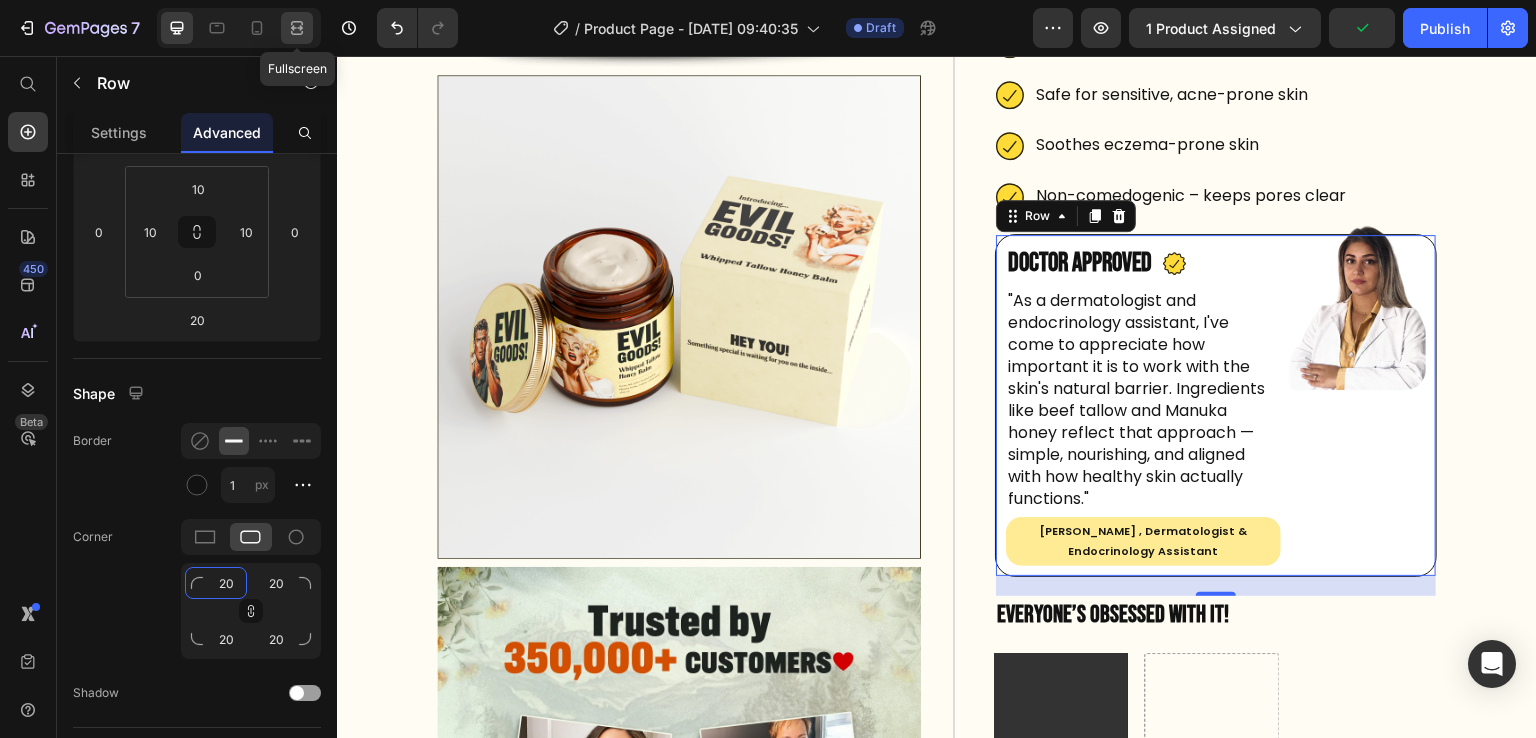 type on "20" 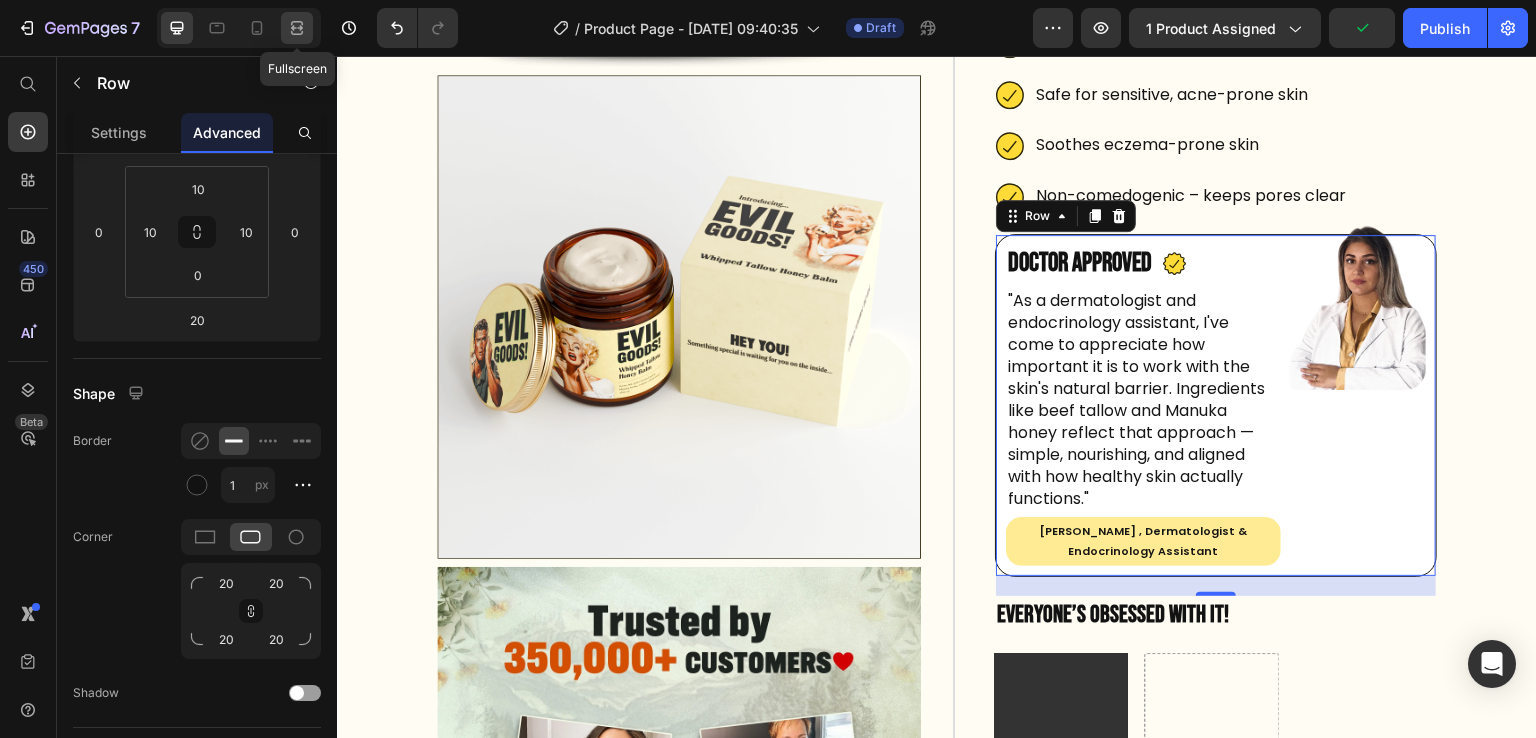 click 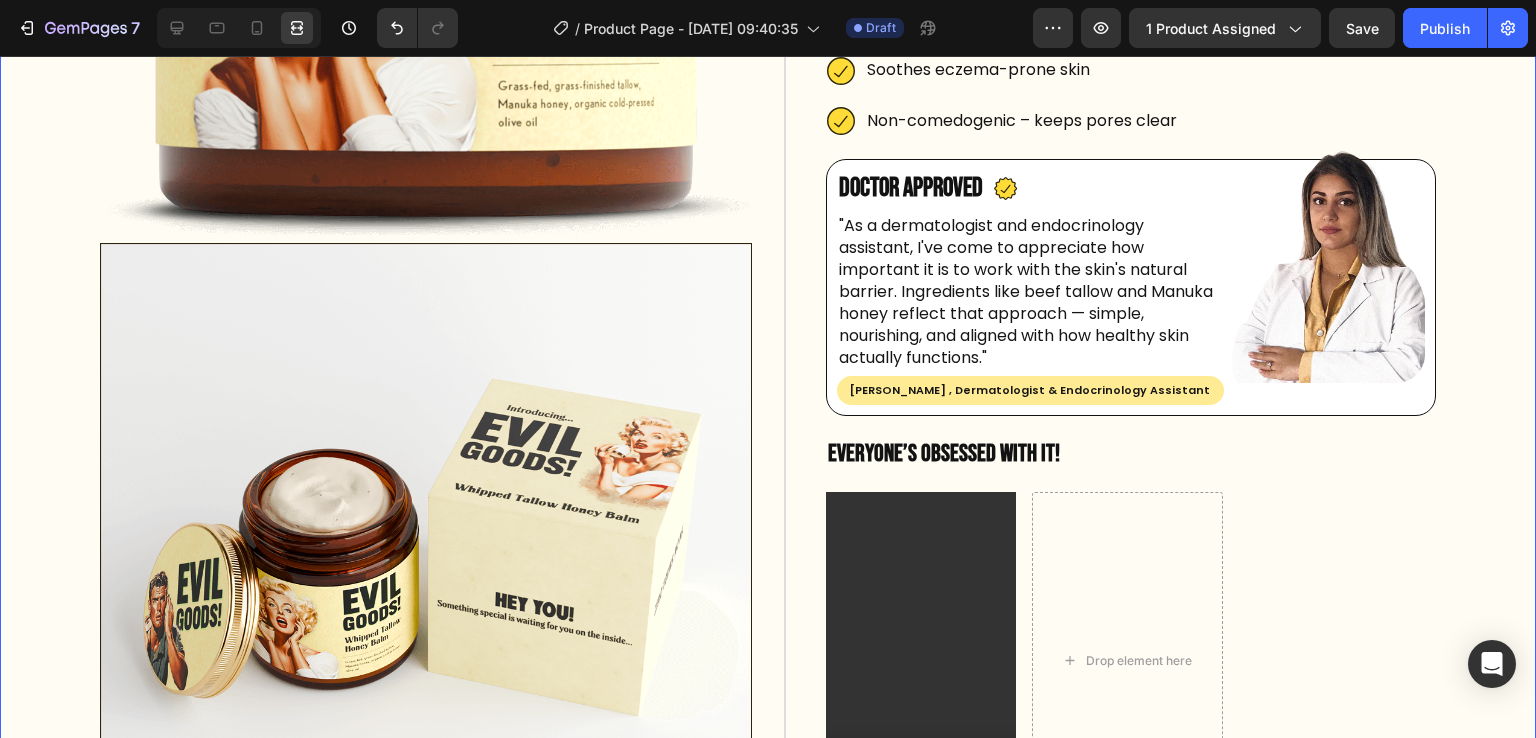 scroll, scrollTop: 0, scrollLeft: 0, axis: both 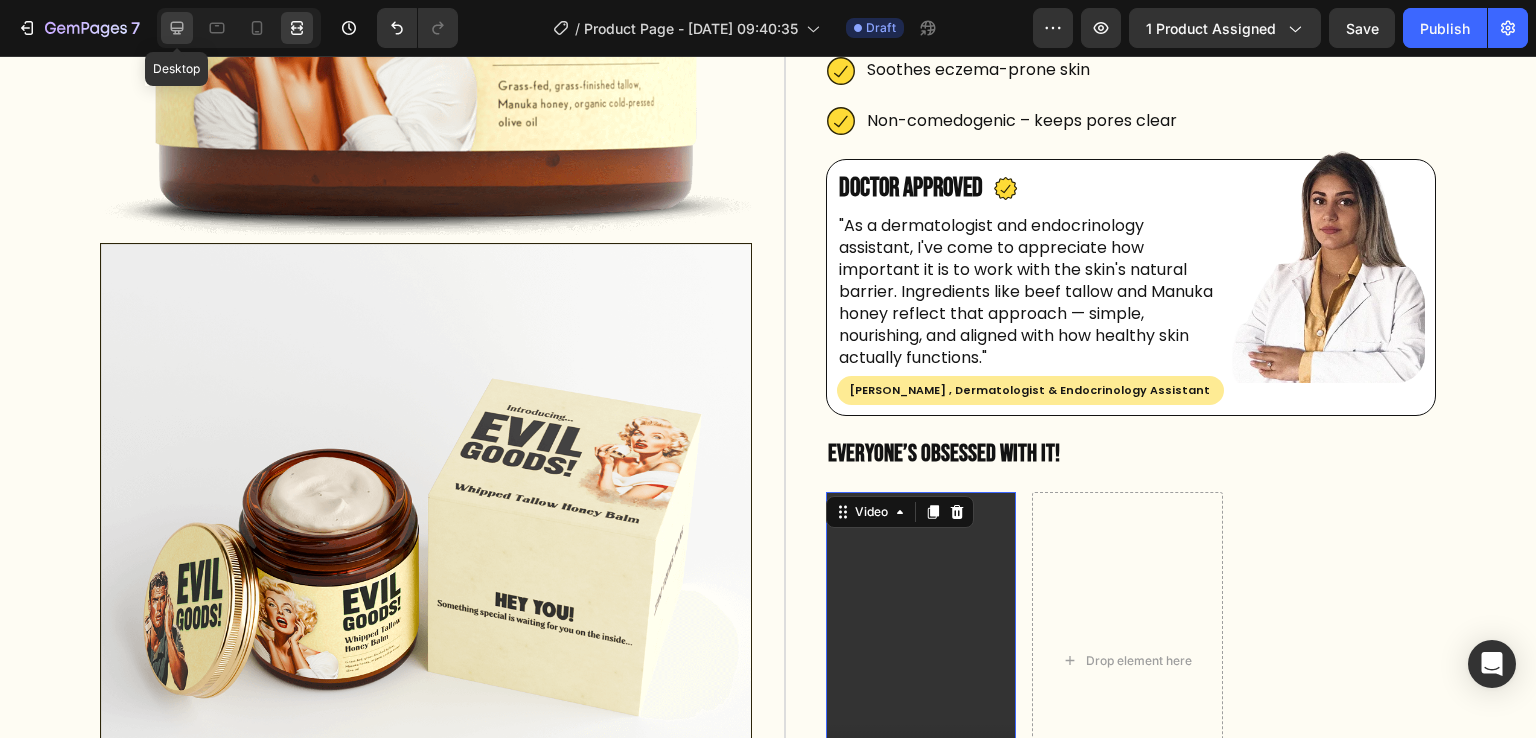 click 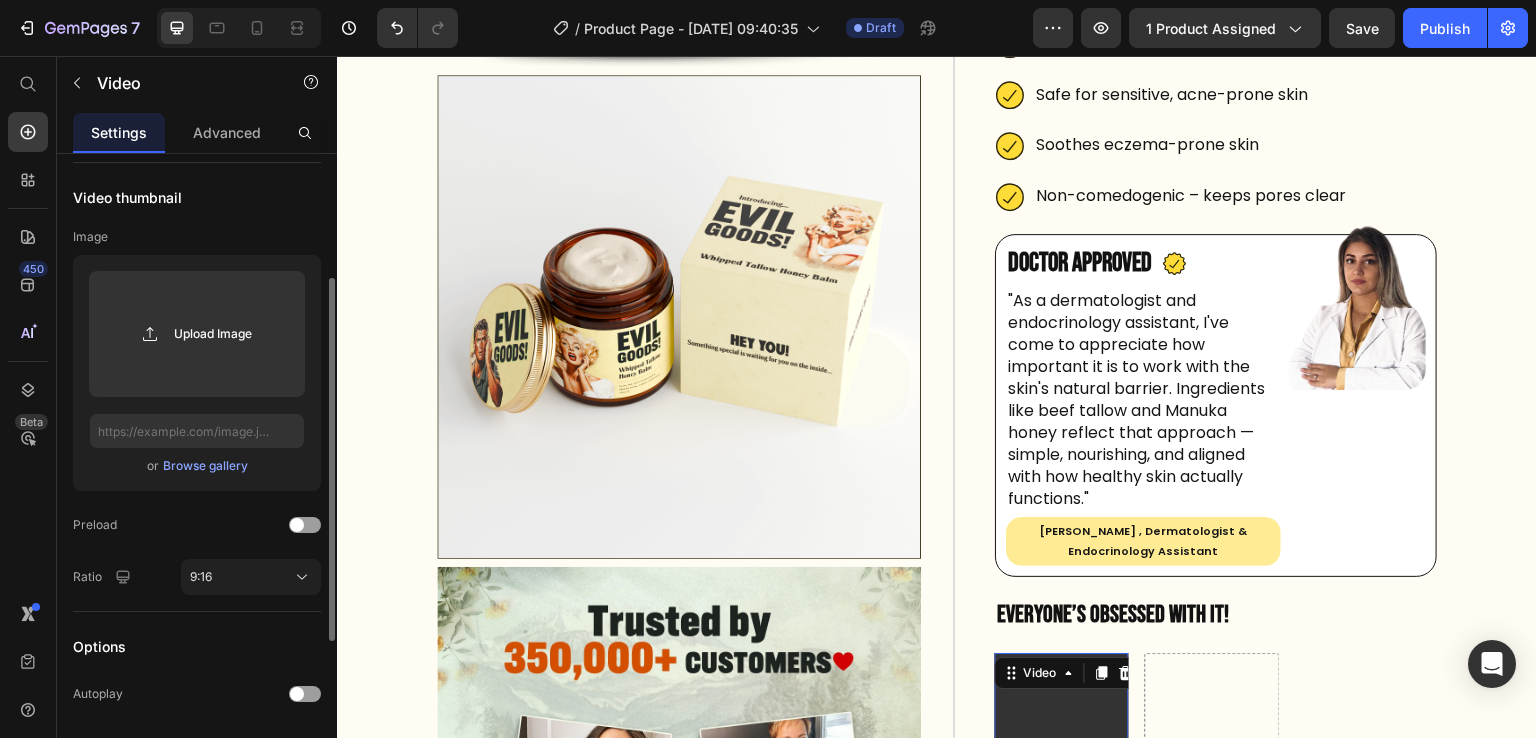scroll, scrollTop: 217, scrollLeft: 0, axis: vertical 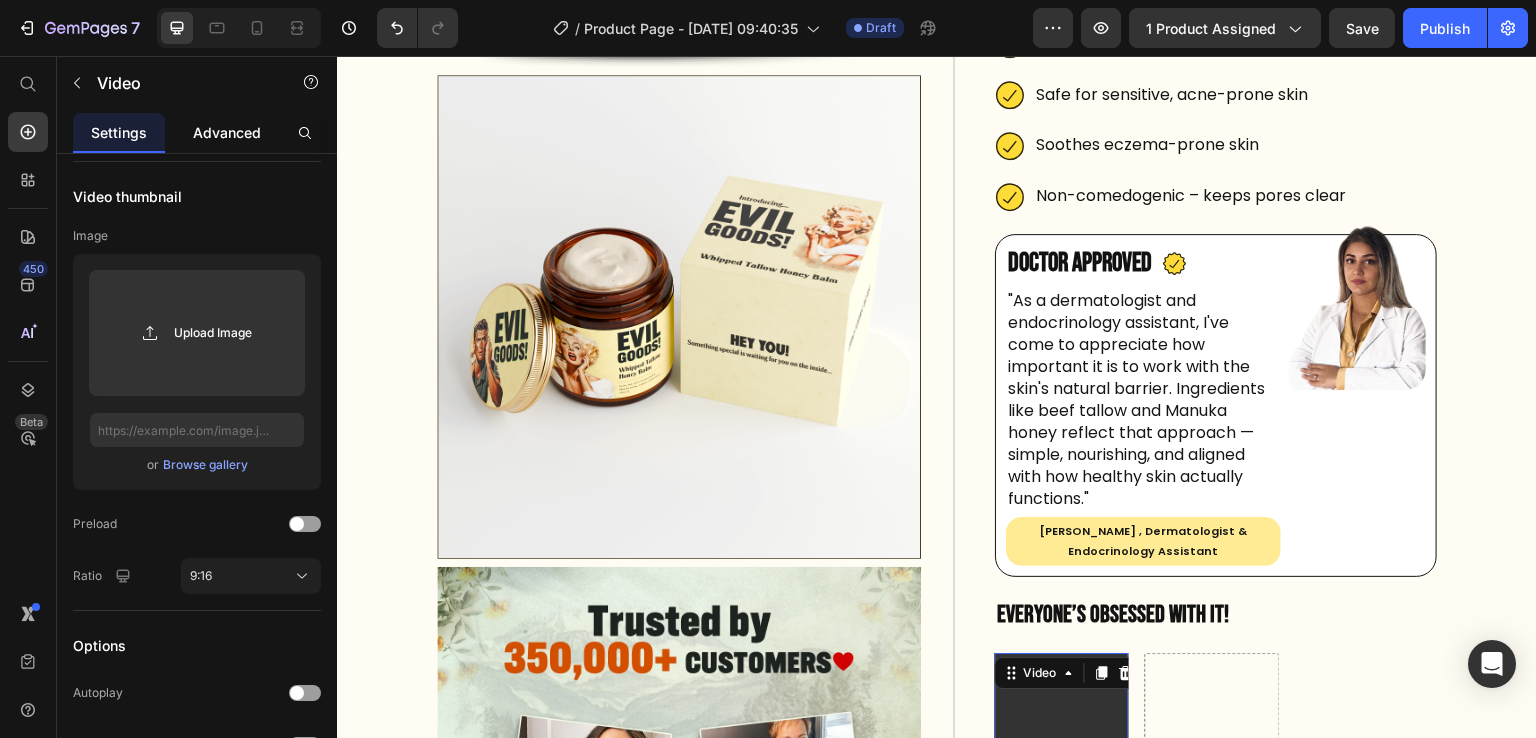 drag, startPoint x: 251, startPoint y: 393, endPoint x: 224, endPoint y: 128, distance: 266.37192 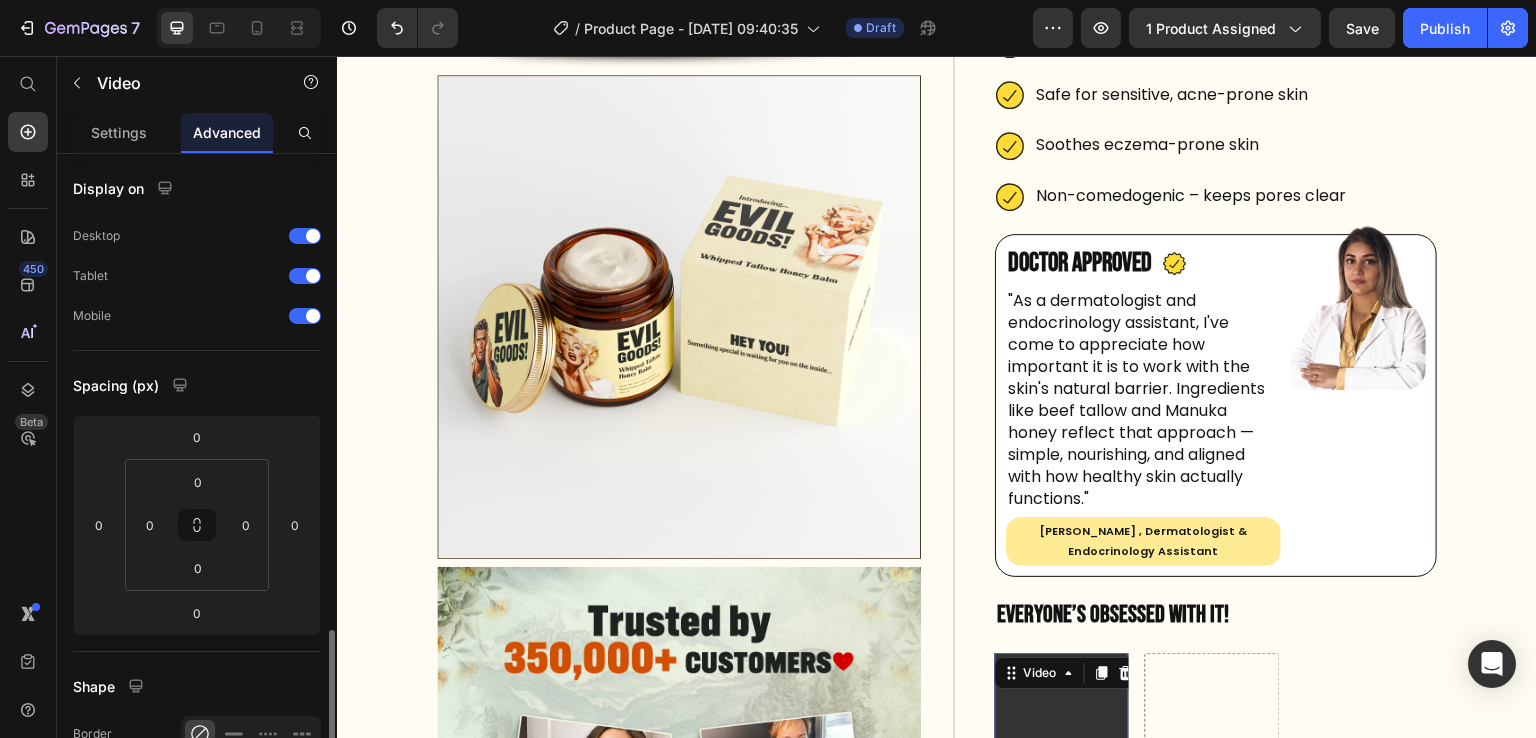scroll, scrollTop: 316, scrollLeft: 0, axis: vertical 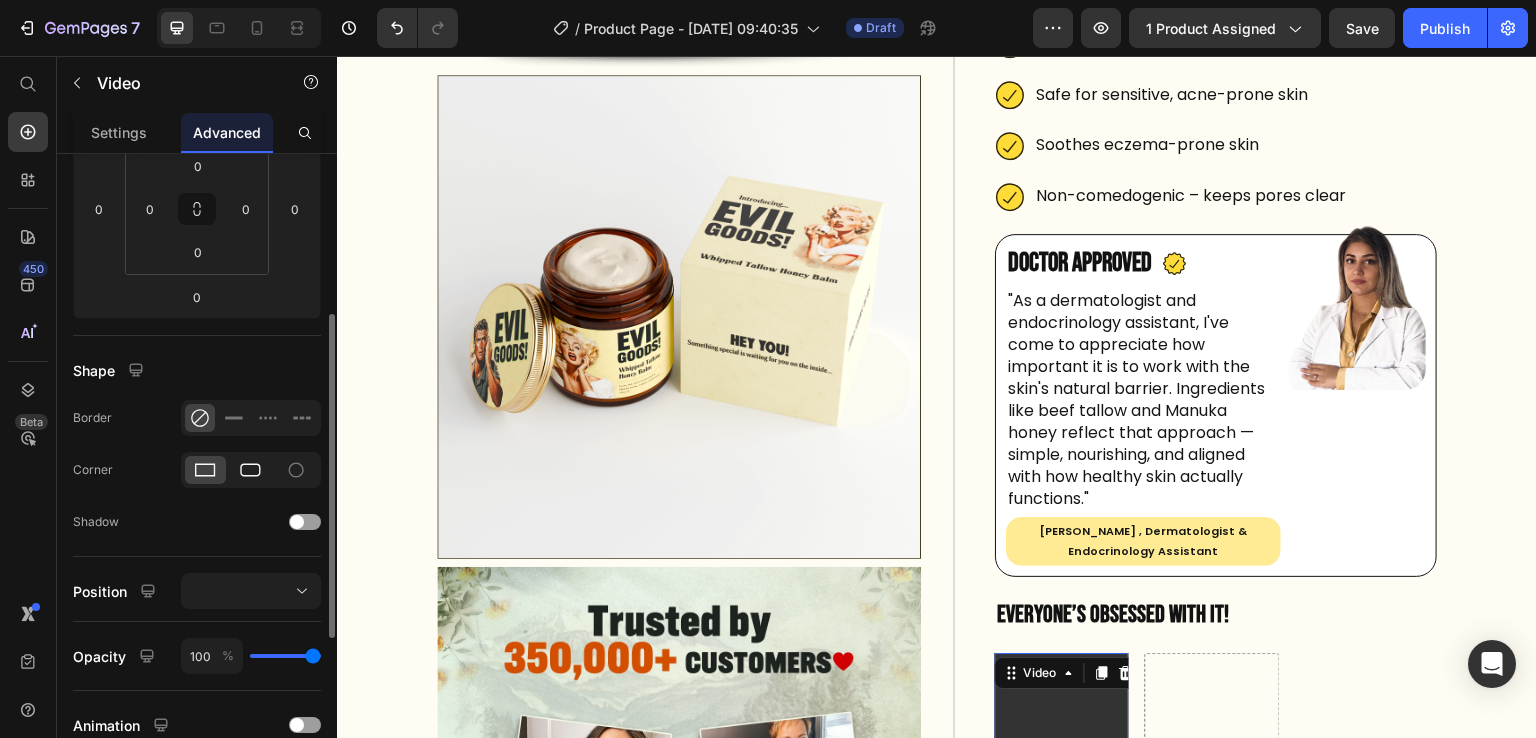 click 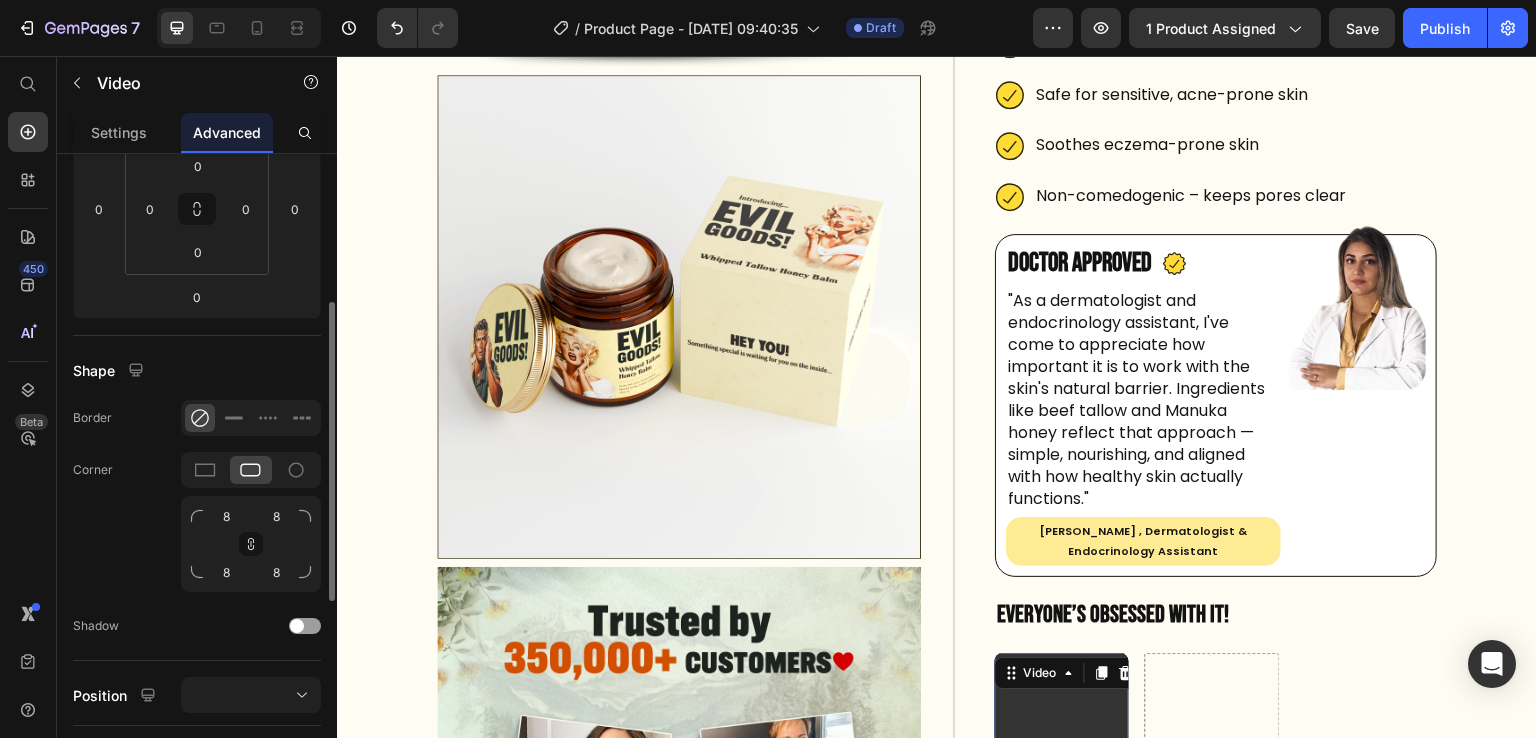 click on "Shape" at bounding box center [197, 370] 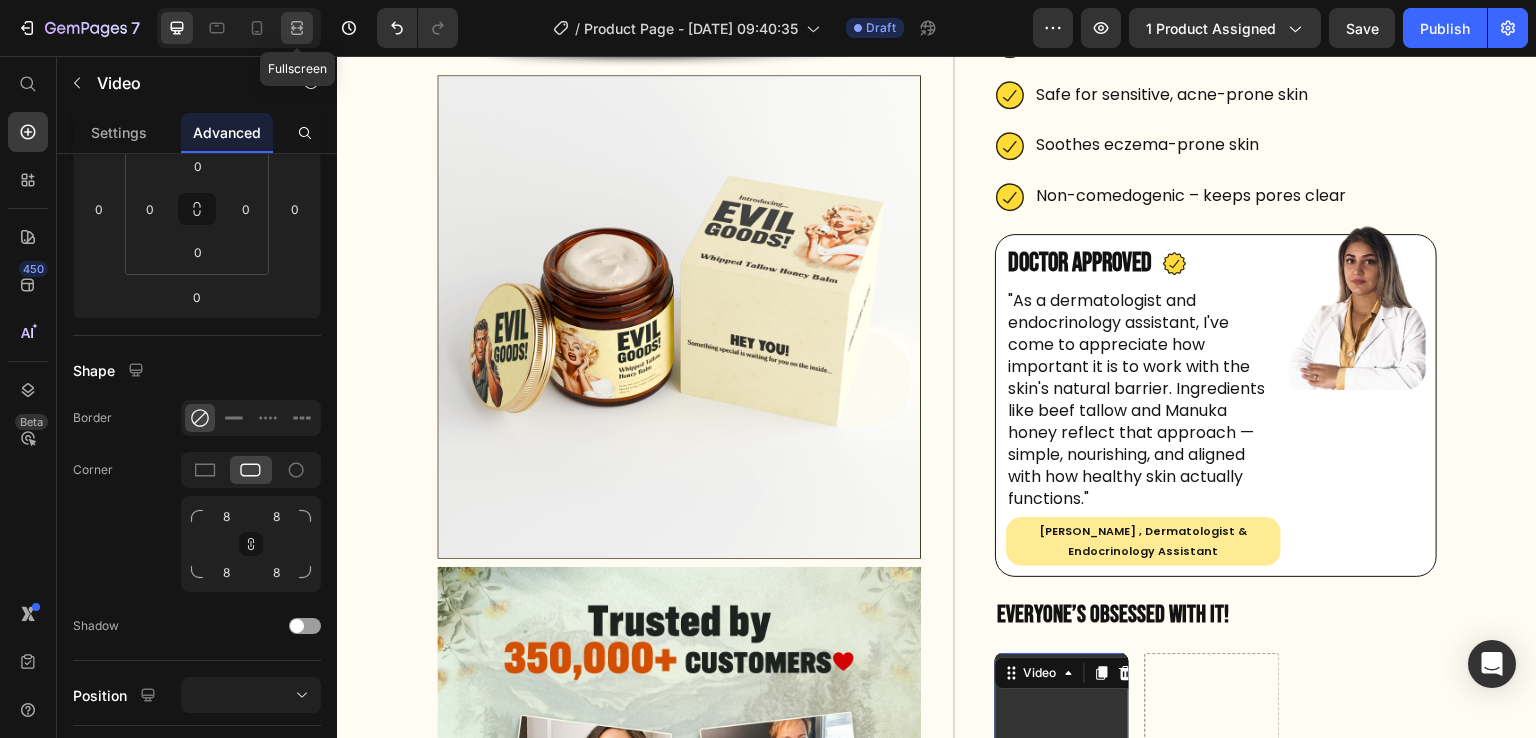 click 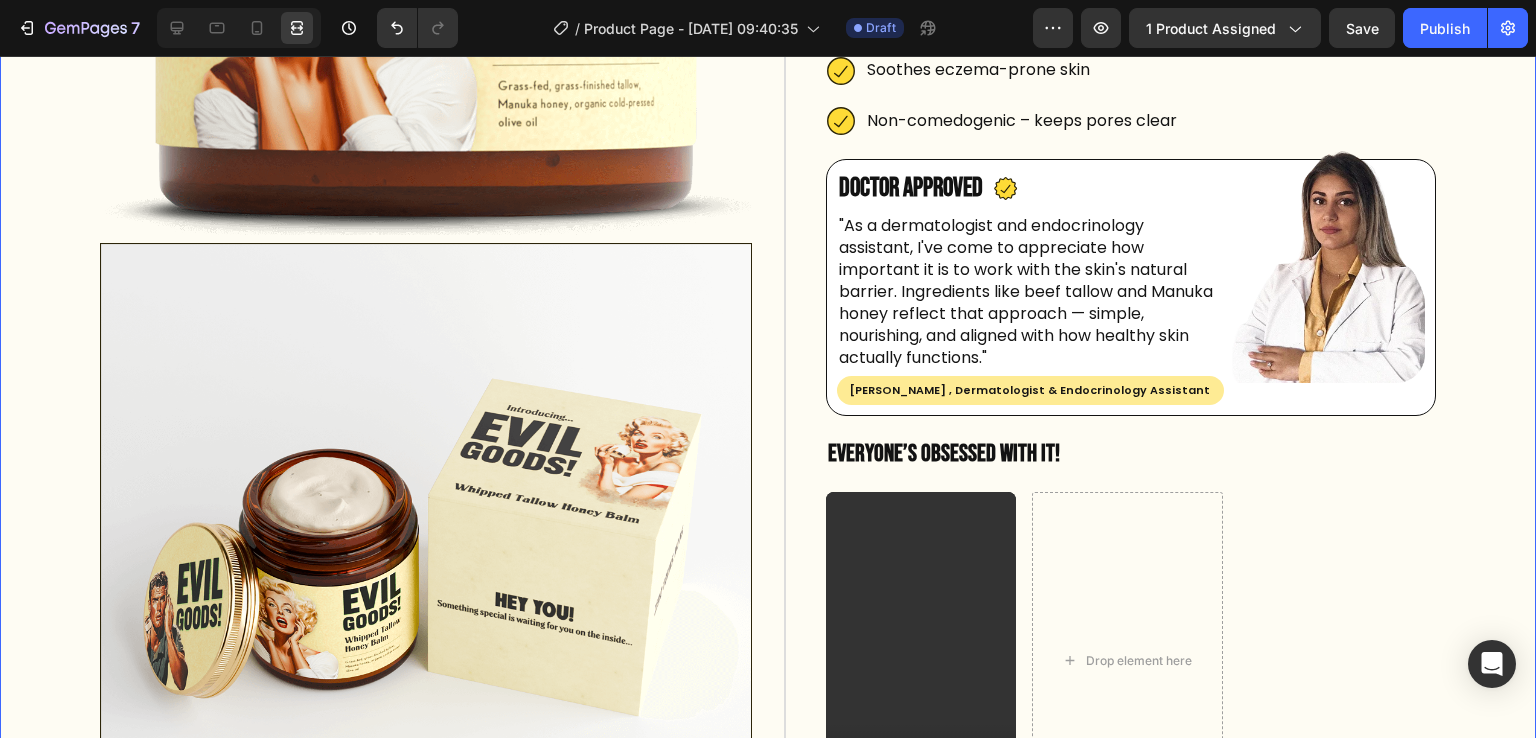 scroll, scrollTop: 0, scrollLeft: 0, axis: both 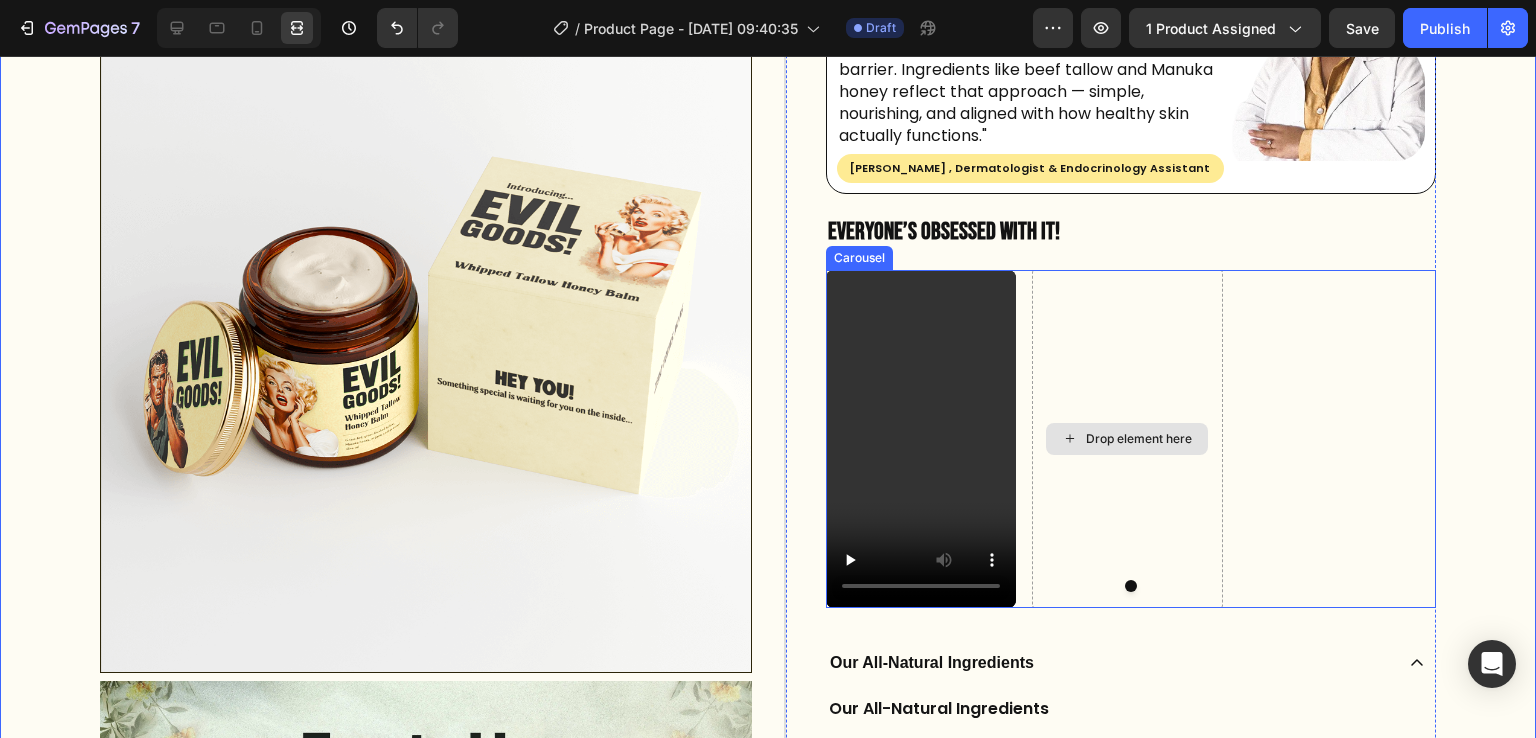 click on "Drop element here" at bounding box center [1127, 439] 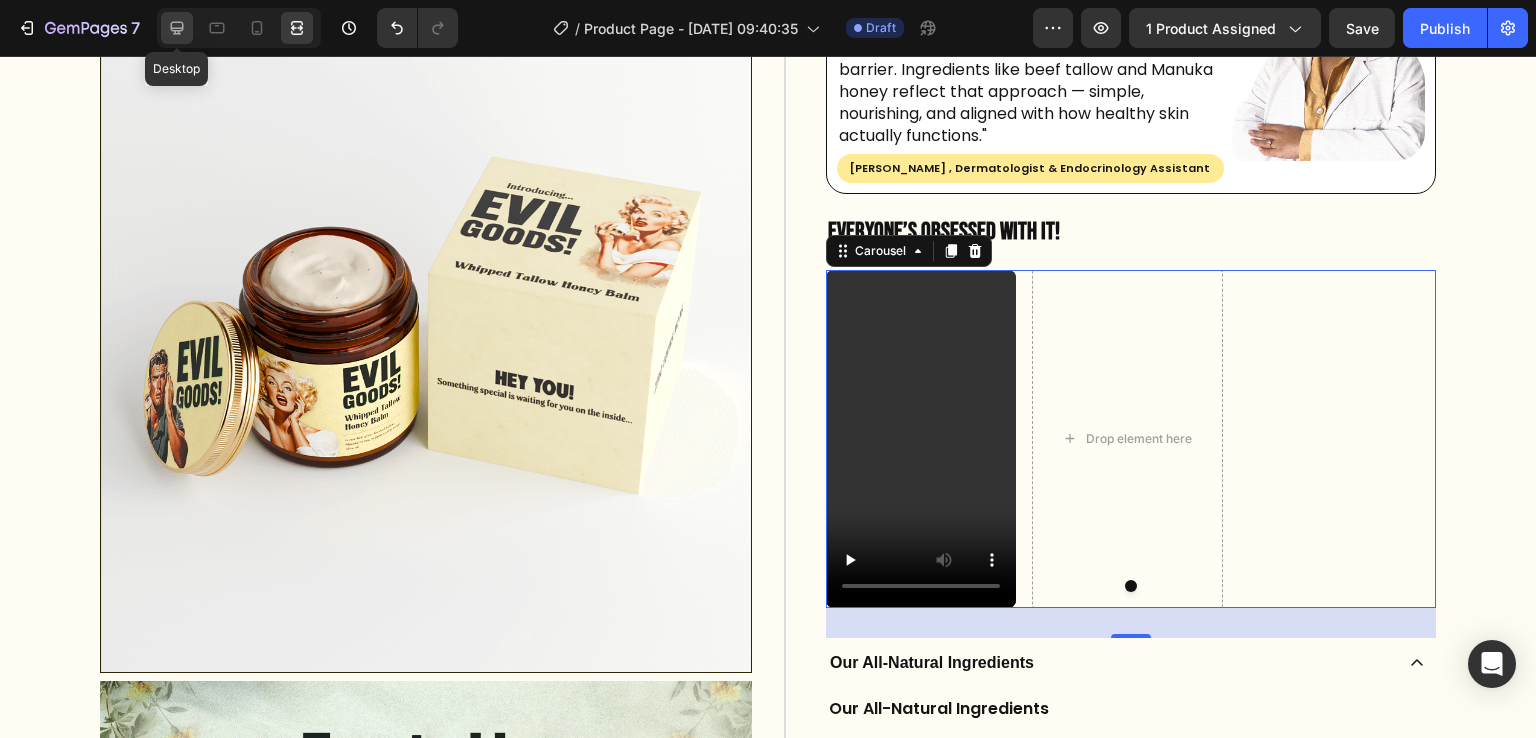 click 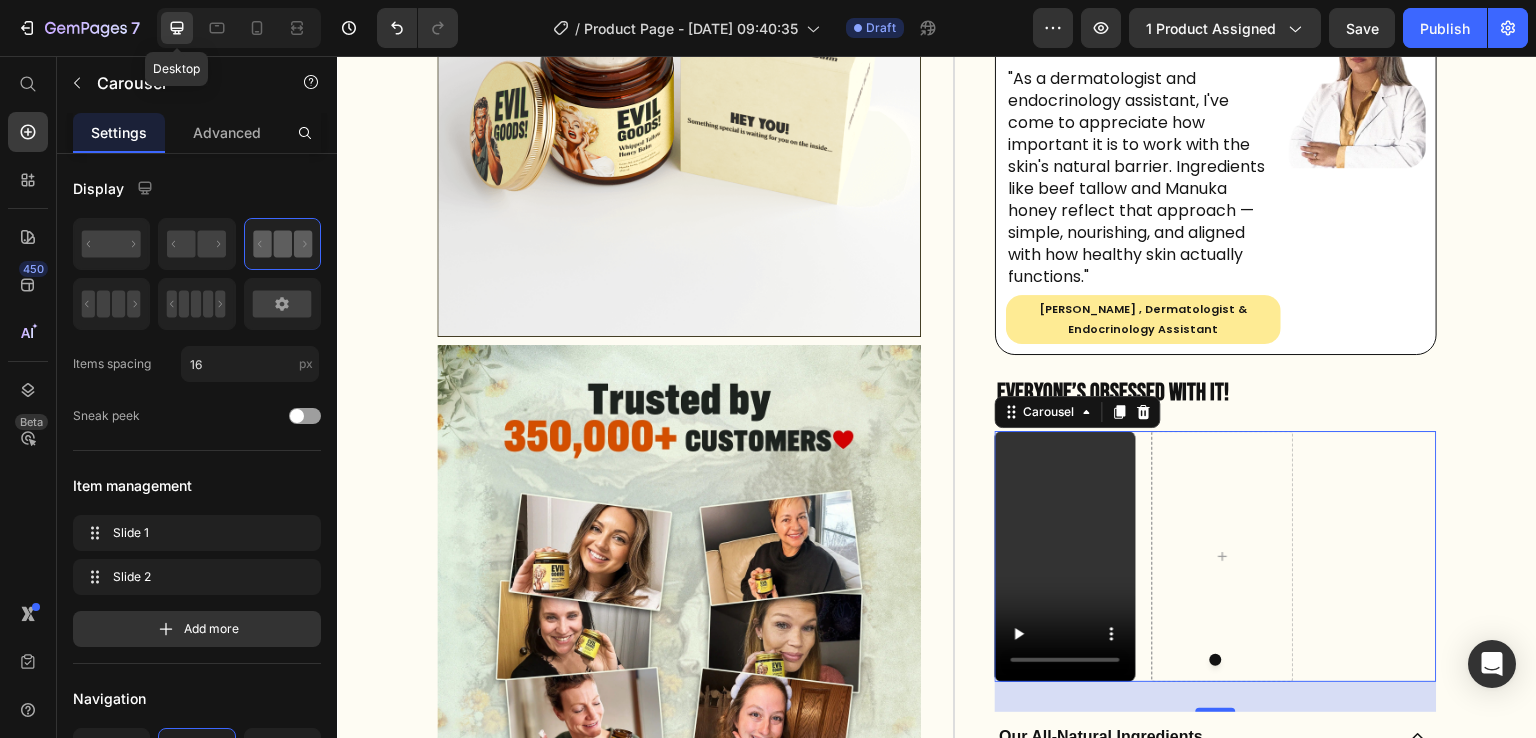 scroll, scrollTop: 600, scrollLeft: 0, axis: vertical 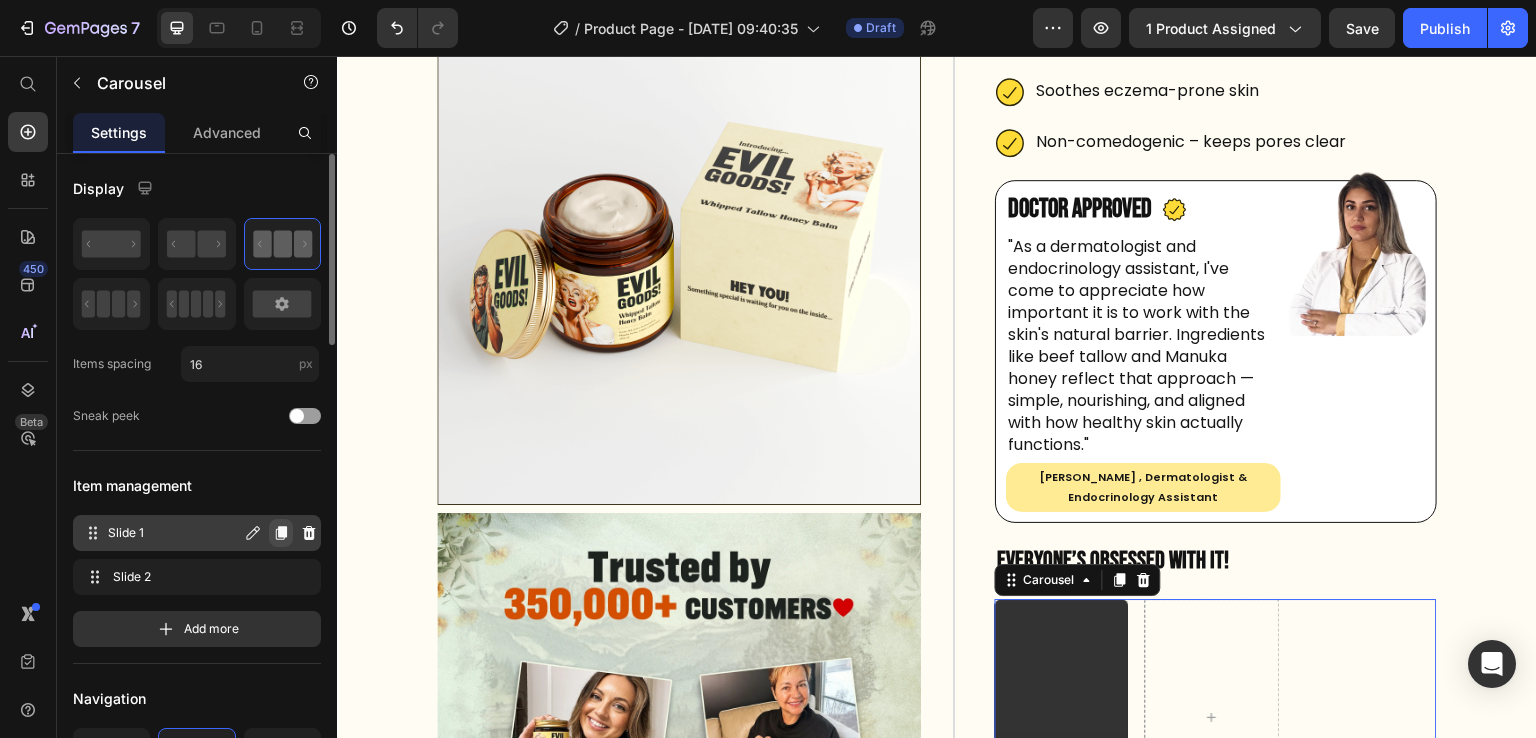 click 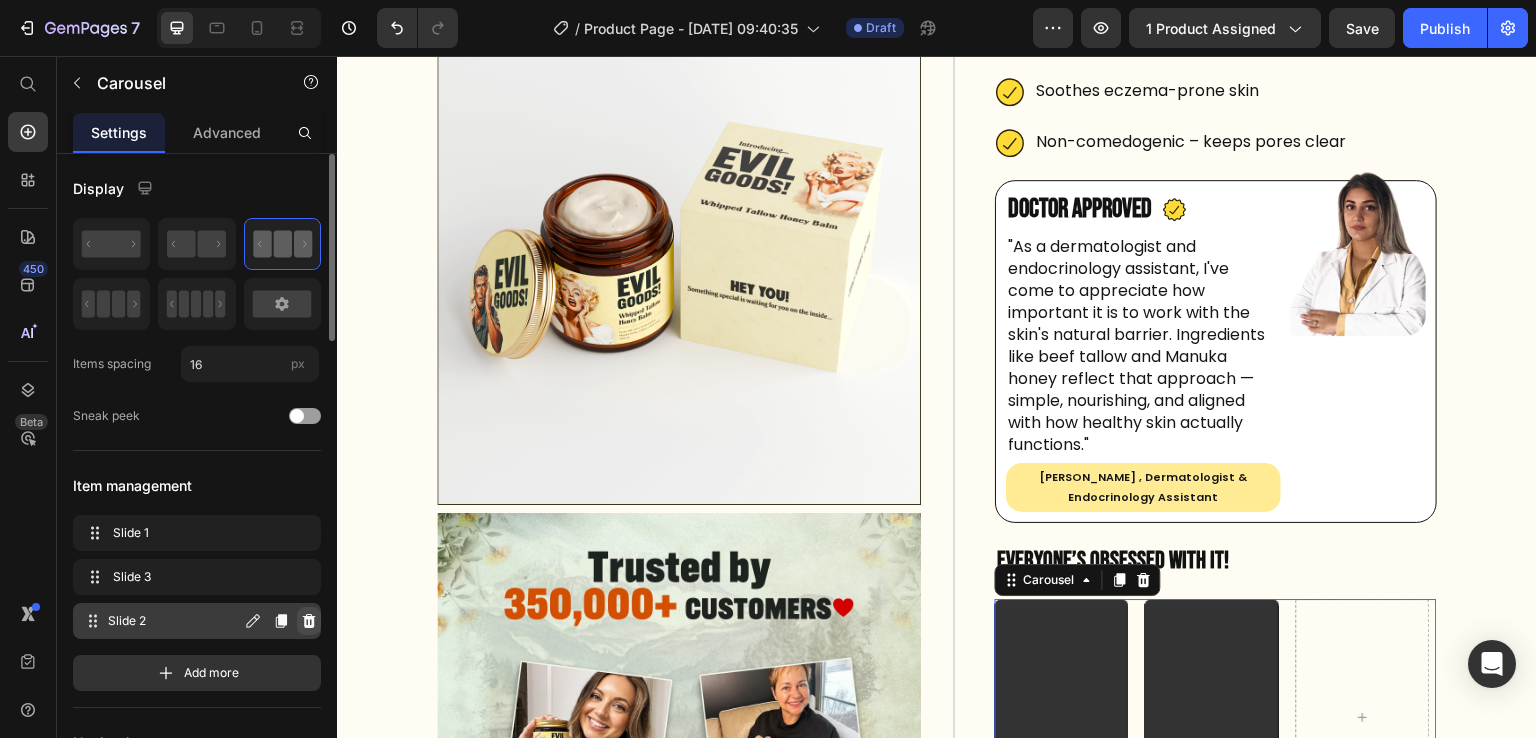 click 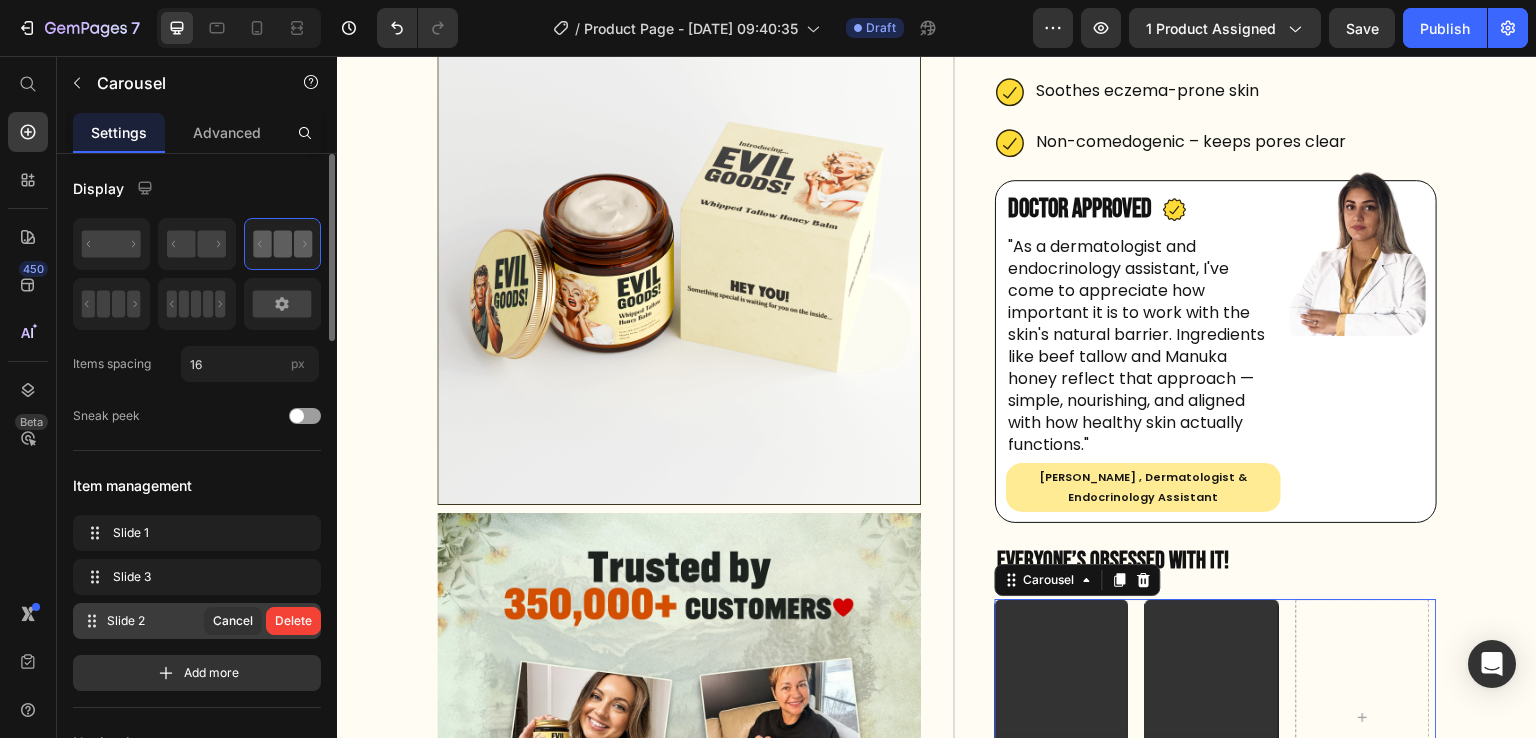 click on "Delete" at bounding box center [293, 621] 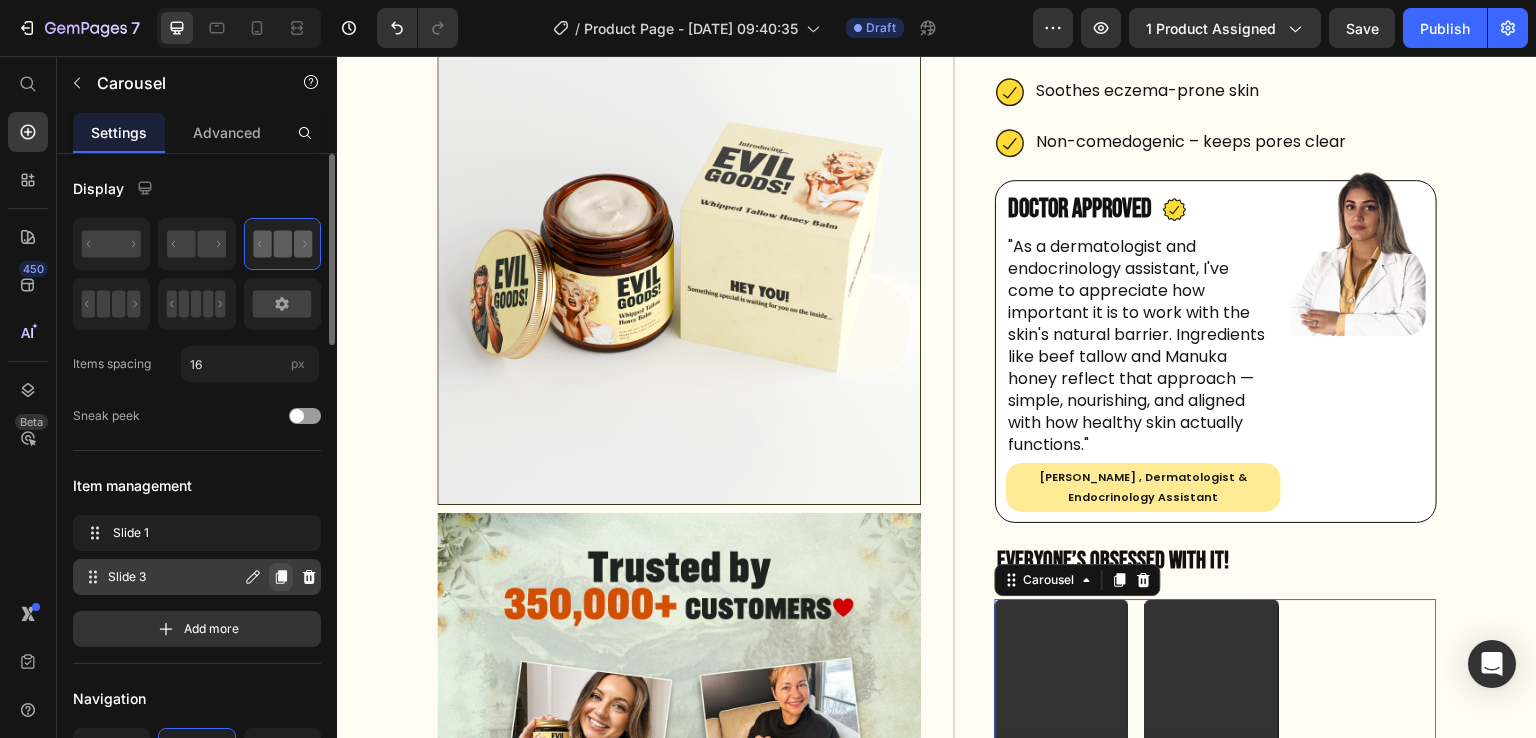 click 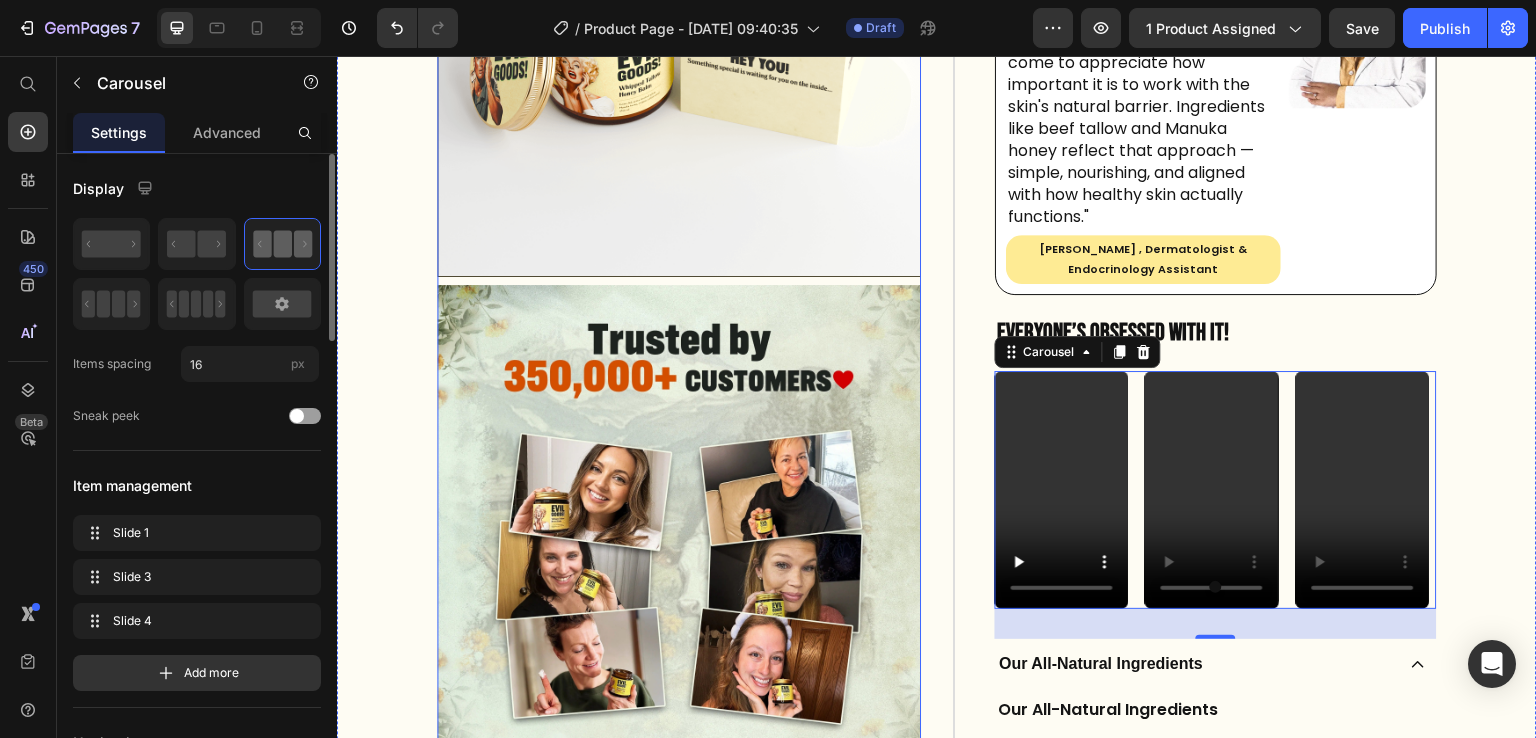 scroll, scrollTop: 976, scrollLeft: 0, axis: vertical 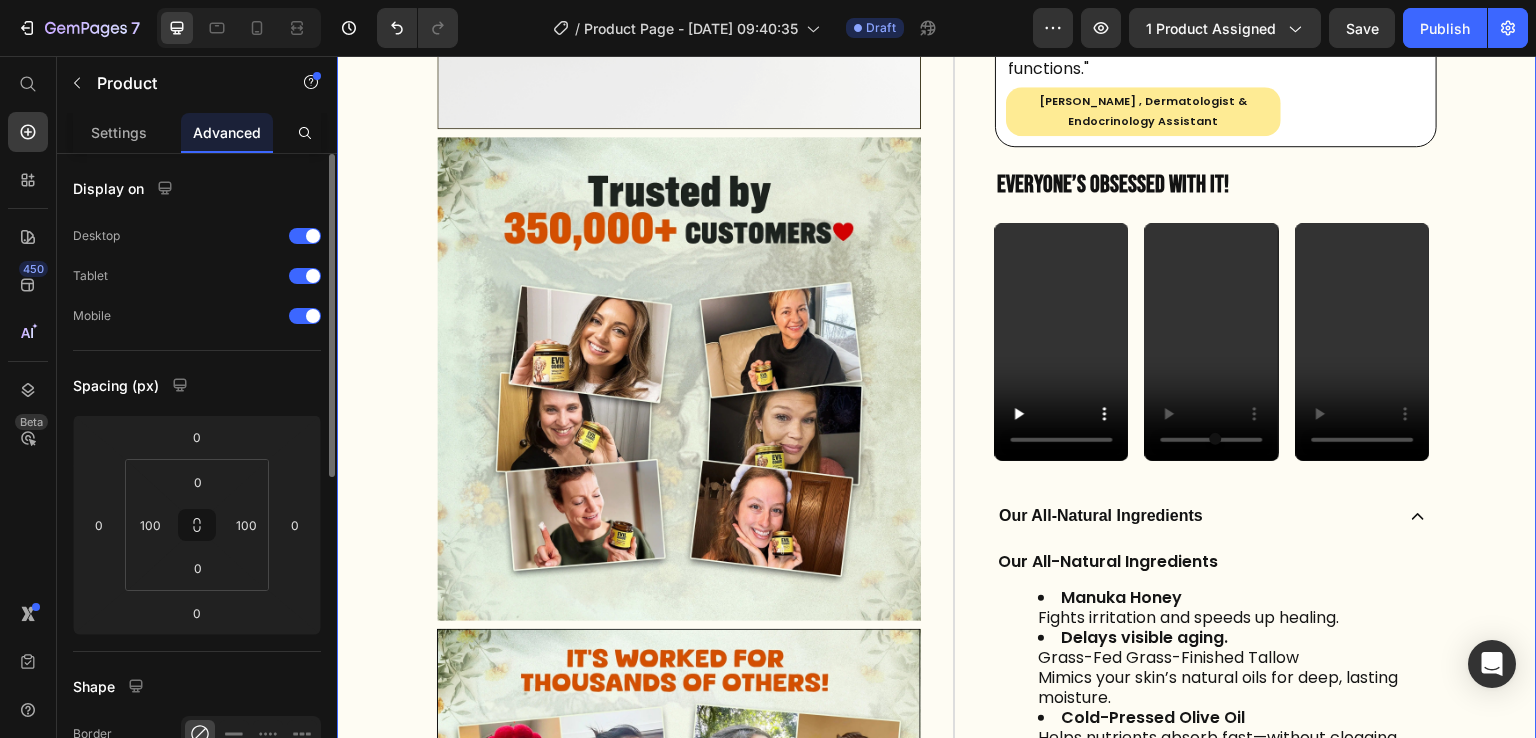 click on "Product Images Image Image Image
Icon
Icon
Icon
Icon
Icon Icon List Trusted by 350,000+ customers Text Block Row EVIL GOODS! All-in-One Skin Repair Moisturizer Product Title $34.99 Product Price $69.98 Product Price Row Our balm is is nearly  bioidentical  to your skin. That’s why it sinks in fast, feels natural, and helps your skin stay  healthy ,  smooth , and  youthful  over time. Text Block
Fights breakouts
Slows the look of aging
Deeply hydrating
Safe for sensitive, acne-prone skin
Soothes eczema-prone skin
Non-comedogenic – keeps pores clear Item List Doctor Approved Heading
Icon Row Text Block [PERSON_NAME] , Dermatologist & Endocrinology Assistant Text Block Row Image Row Text Block Row Row Row Everyone’s Obsessed With It!" at bounding box center (937, 1363) 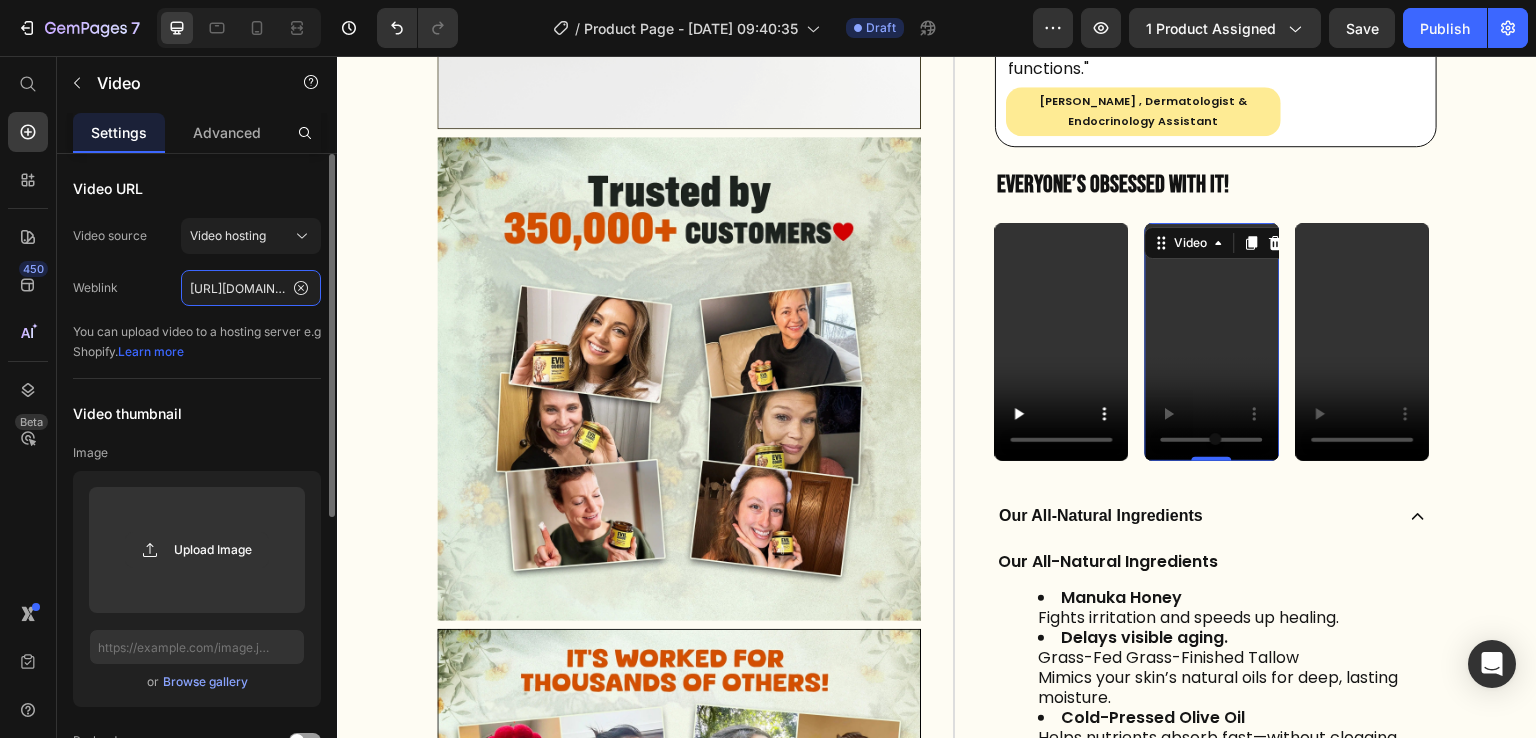 click on "https://evilgoods.com/cdn/shop/videos/c/vp/ef51b6bc66514198a1821dbd0fca9db4/ef51b6bc66514198a1821dbd0fca9db4.HD-1080p-7.2Mbps-50747788.mp4?v=0" 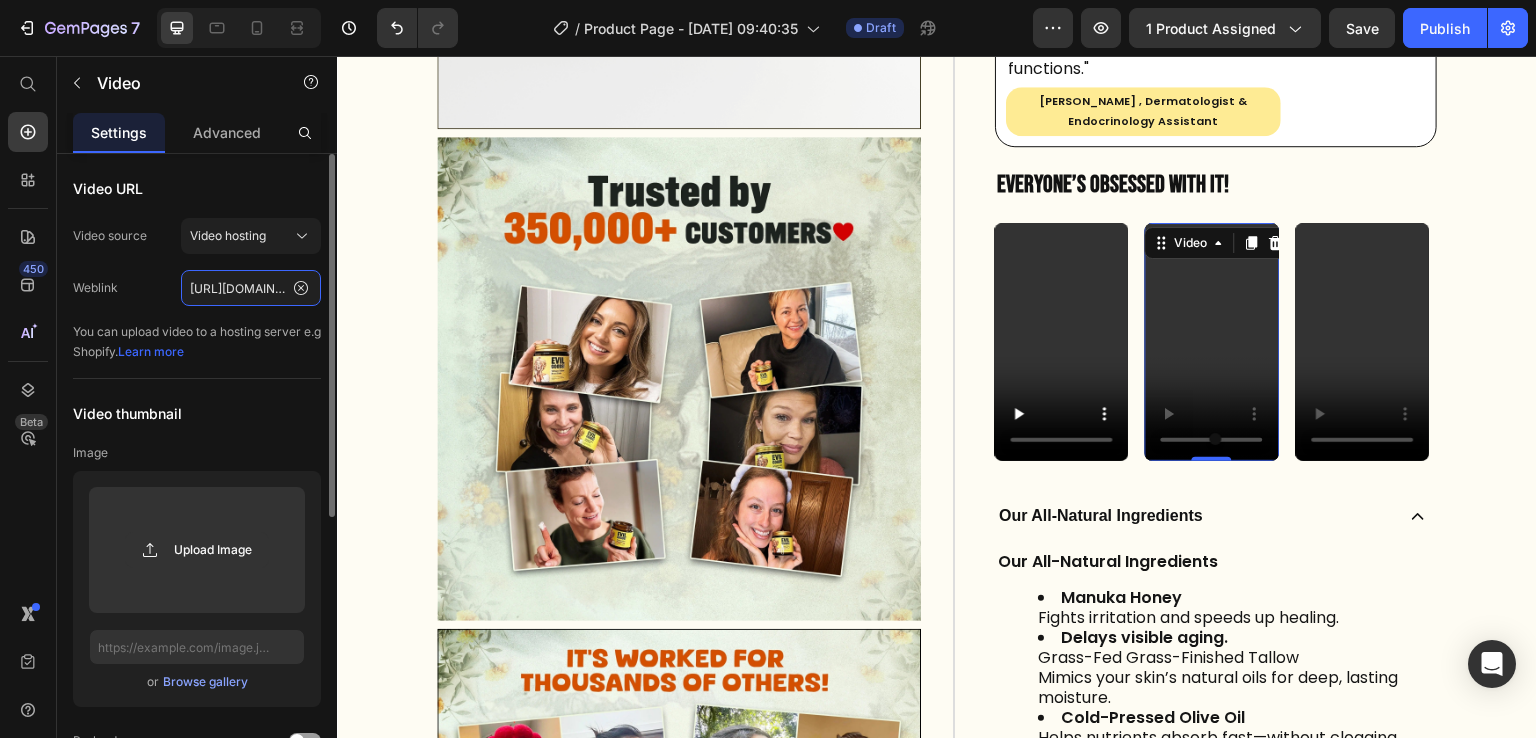 type on "https://evilgoods.com/cdn/shop/videos/c/vp/376096d1824e4b88b0346f46be025278/376096d1824e4b88b0346f46be025278.HD-720p-1.6Mbps-47643171.mp4?v=0" 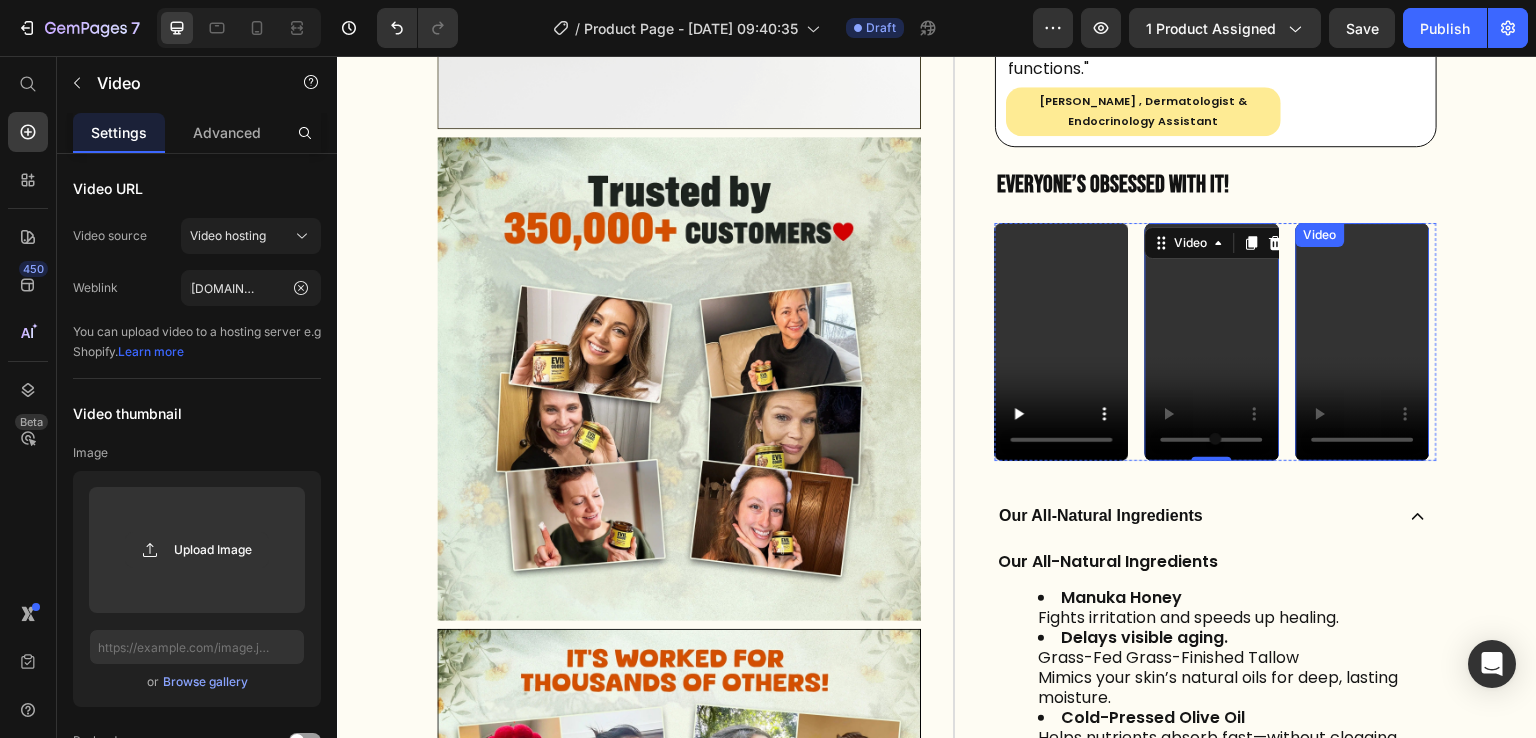 click at bounding box center (1363, 342) 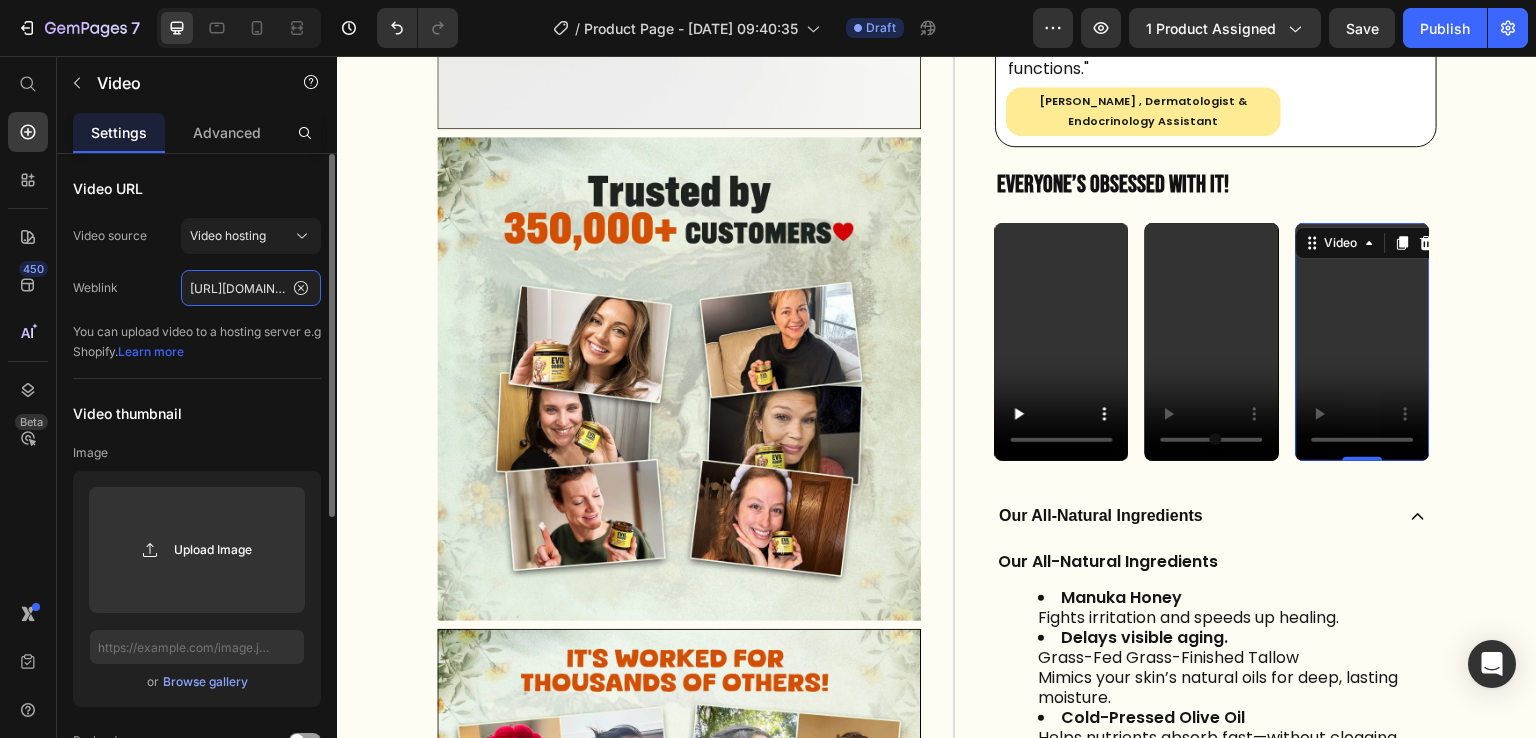 click on "https://evilgoods.com/cdn/shop/videos/c/vp/ef51b6bc66514198a1821dbd0fca9db4/ef51b6bc66514198a1821dbd0fca9db4.HD-1080p-7.2Mbps-50747788.mp4?v=0" 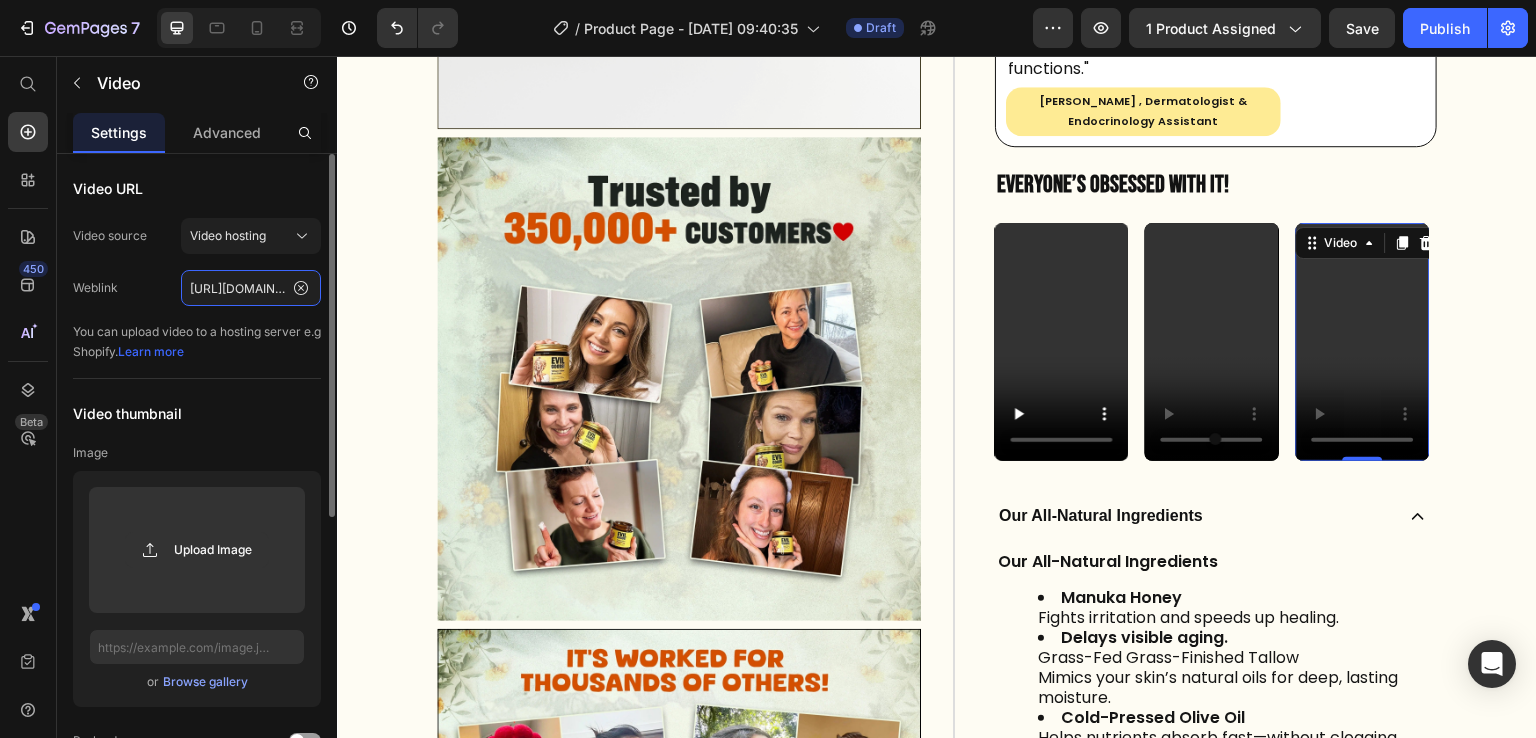 paste on "52ff47d592654cb7b6b5c3a41a9275bf/52ff47d592654cb7b6b5c3a41a9275bf.HD-720p-1.6Mbps-4764332" 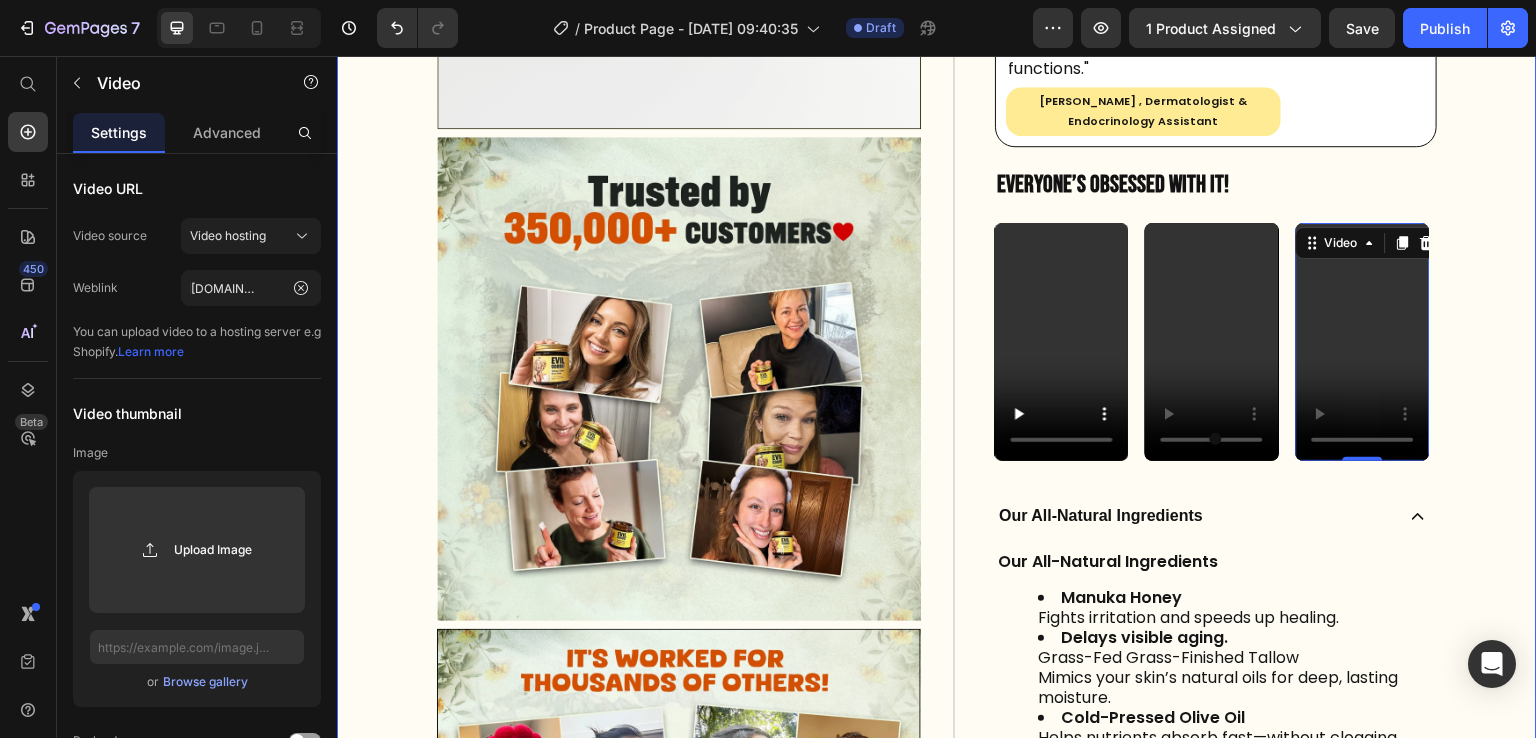 click on "Product Images Image Image Image
Icon
Icon
Icon
Icon
Icon Icon List Trusted by 350,000+ customers Text Block Row EVIL GOODS! All-in-One Skin Repair Moisturizer Product Title $34.99 Product Price $69.98 Product Price Row Our balm is is nearly  bioidentical  to your skin. That’s why it sinks in fast, feels natural, and helps your skin stay  healthy ,  smooth , and  youthful  over time. Text Block
Fights breakouts
Slows the look of aging
Deeply hydrating
Safe for sensitive, acne-prone skin
Soothes eczema-prone skin
Non-comedogenic – keeps pores clear Item List Doctor Approved Heading
Icon Row Text Block [PERSON_NAME] , Dermatologist & Endocrinology Assistant Text Block Row Image Row Text Block Row Row Row Everyone’s Obsessed With It!" at bounding box center (937, 1363) 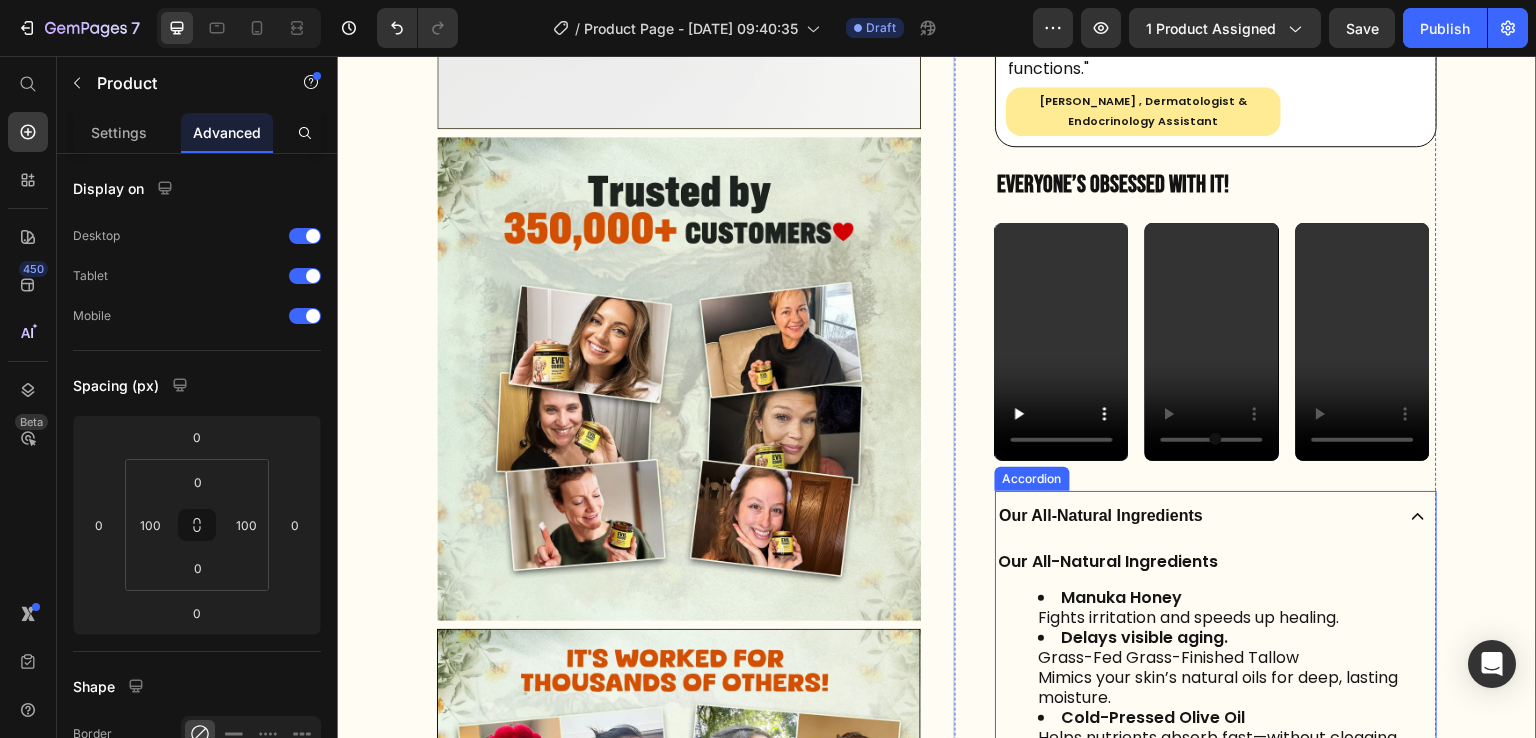 click on "Our All-Natural Ingredients" at bounding box center (1195, 516) 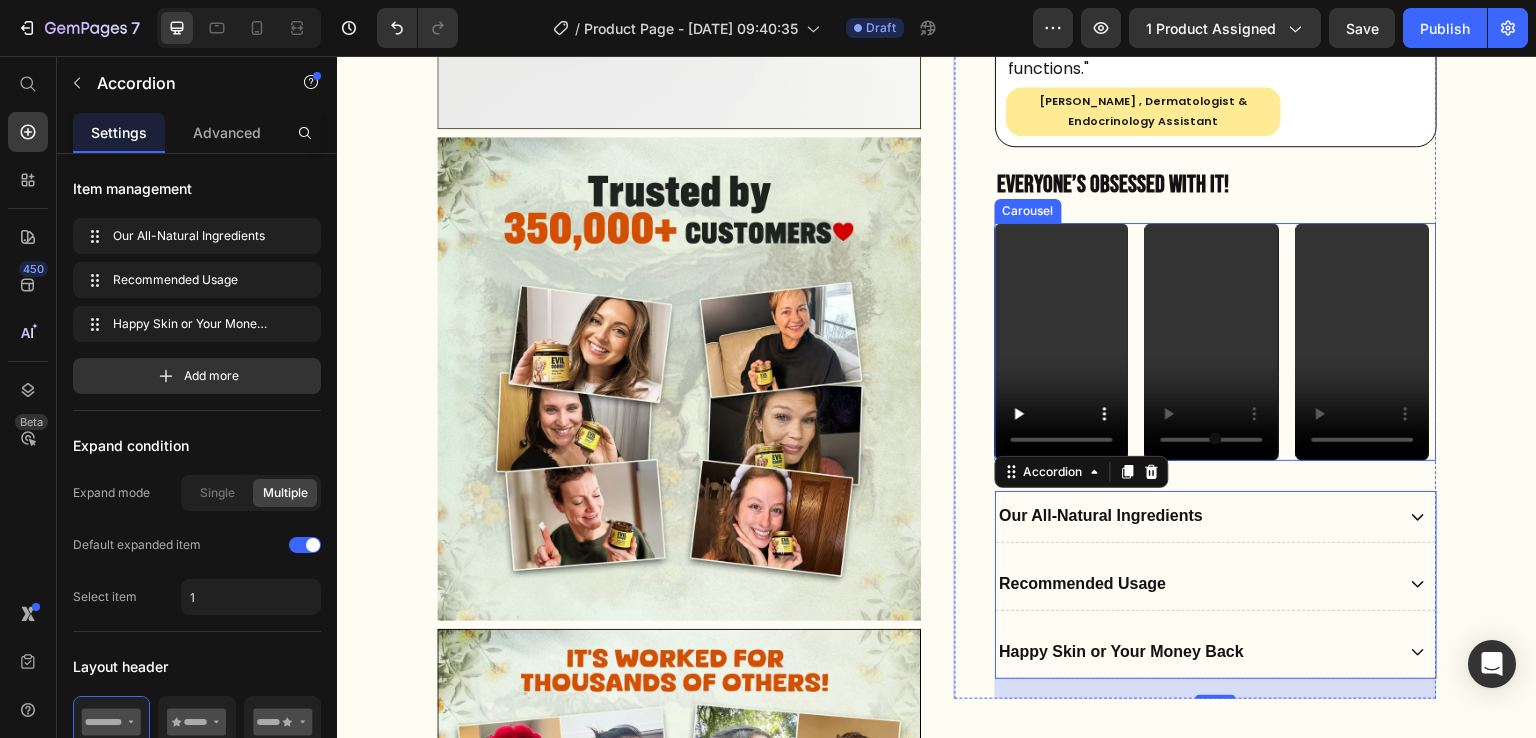 click on "Video Video Video" at bounding box center (1216, 342) 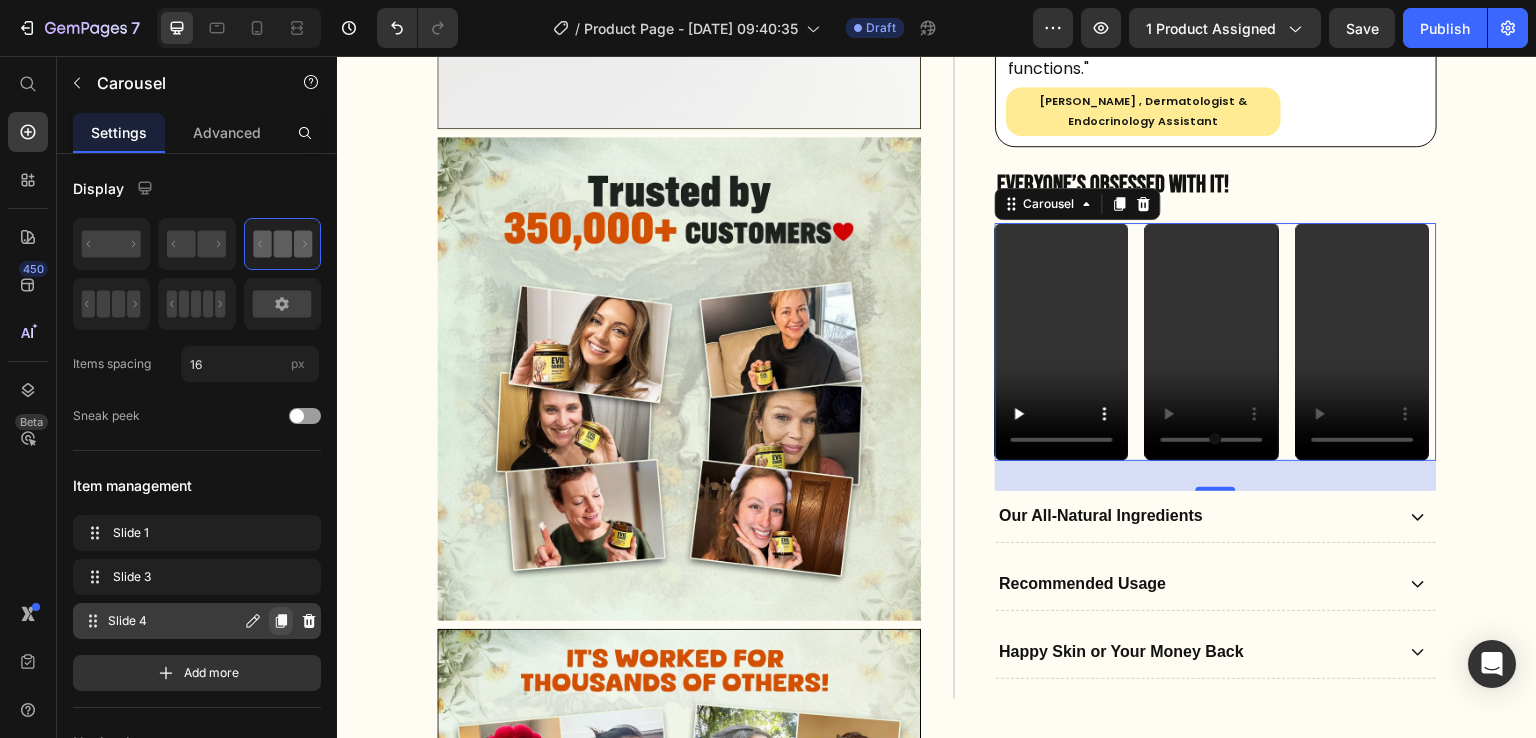 click 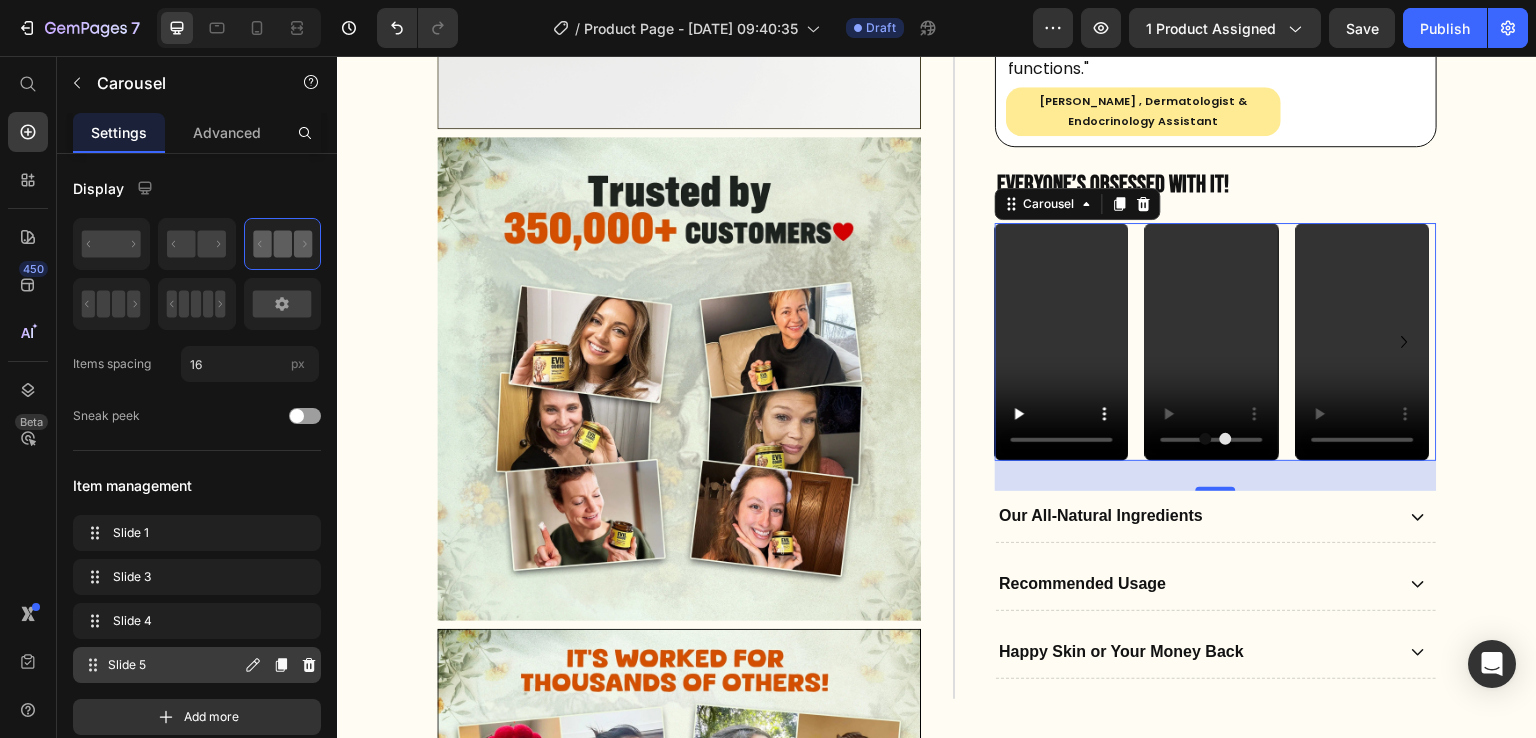 click on "Slide 5" at bounding box center (174, 665) 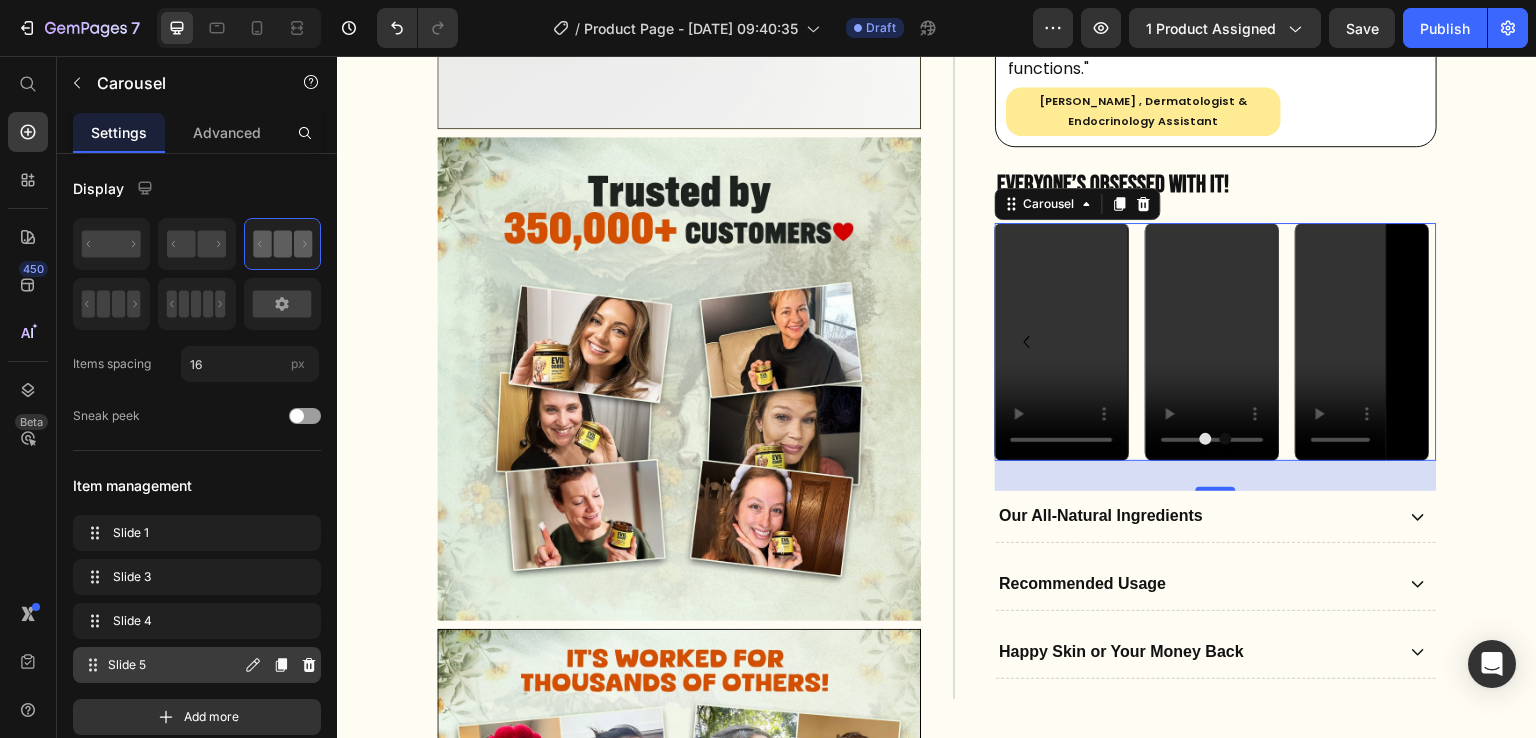 click on "Slide 5" at bounding box center (174, 665) 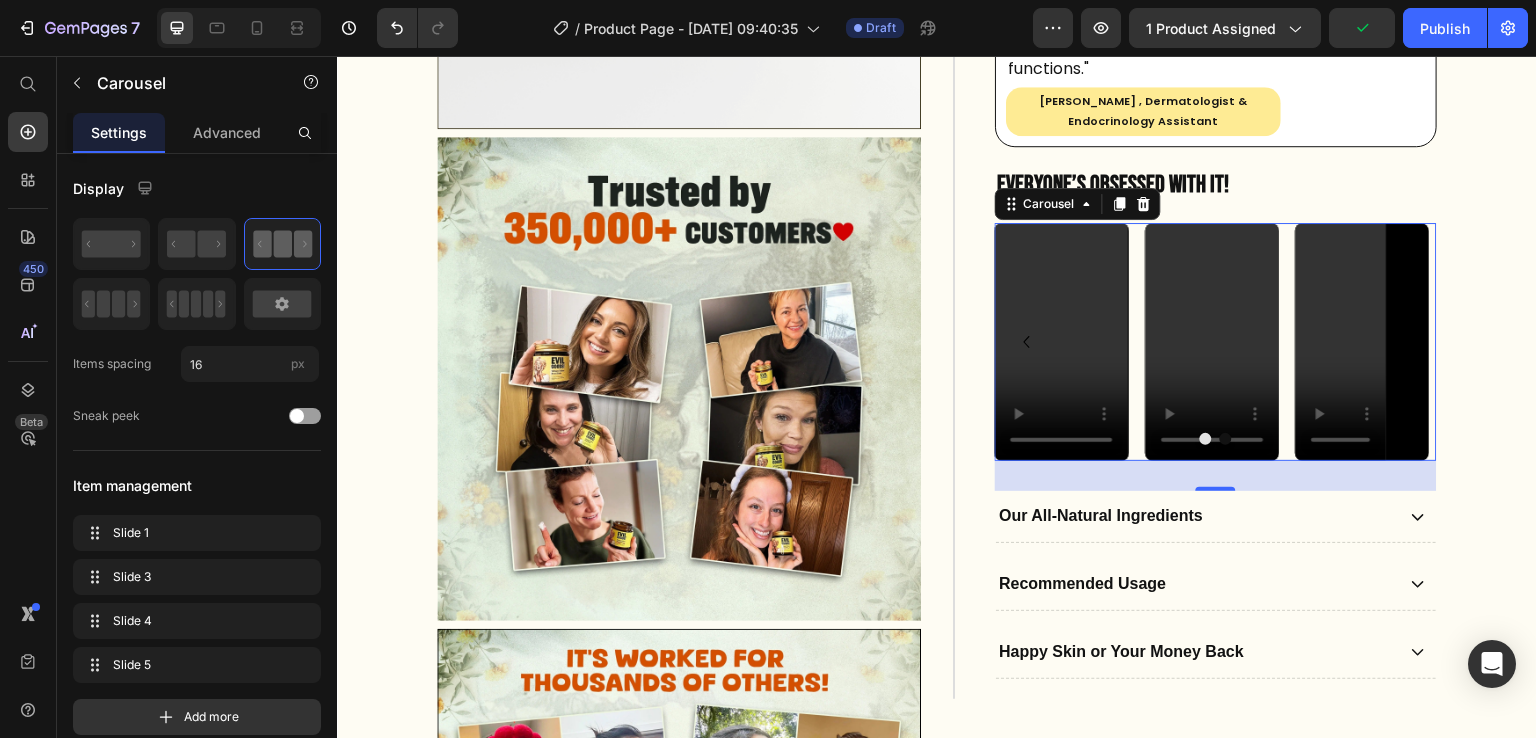 click 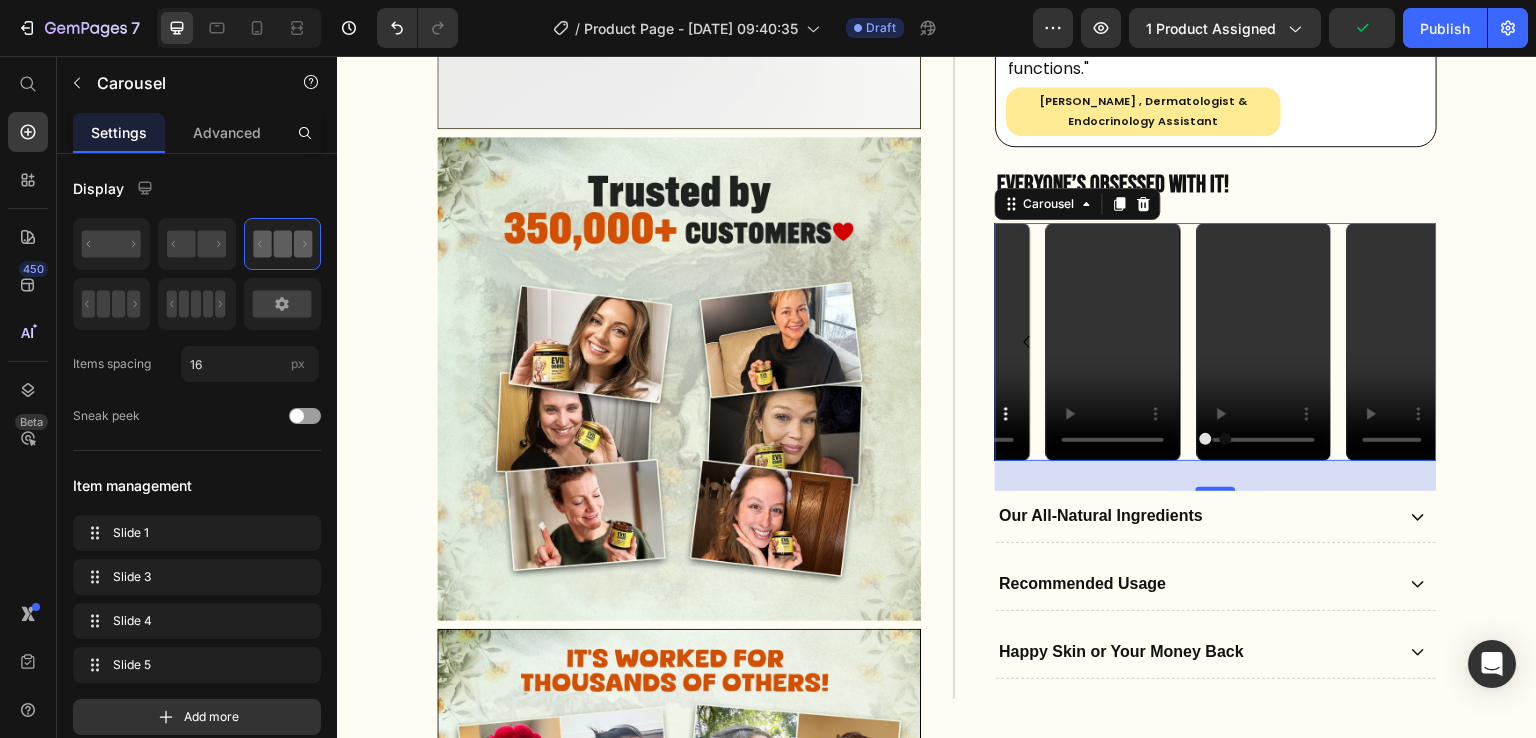 click at bounding box center [963, 342] 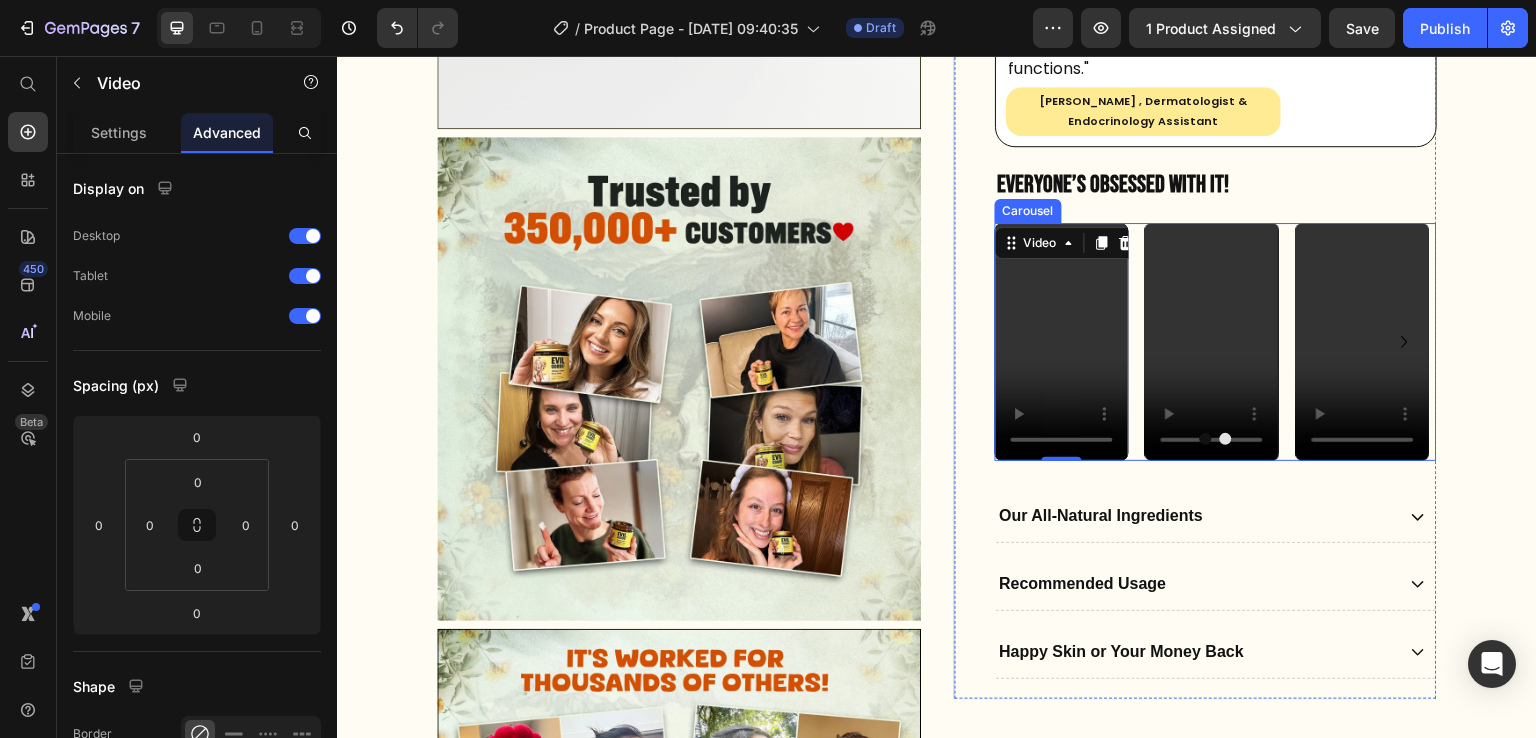click 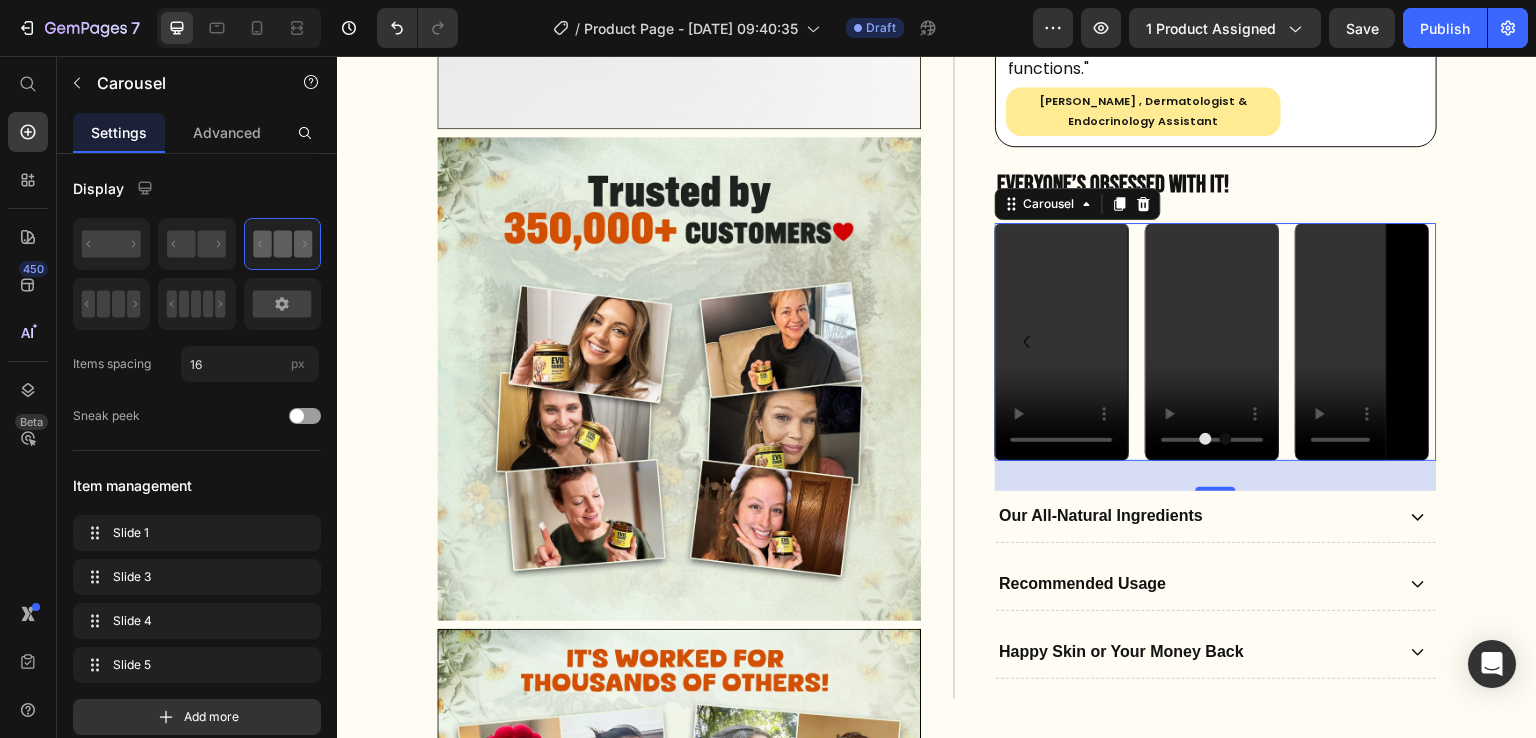 click 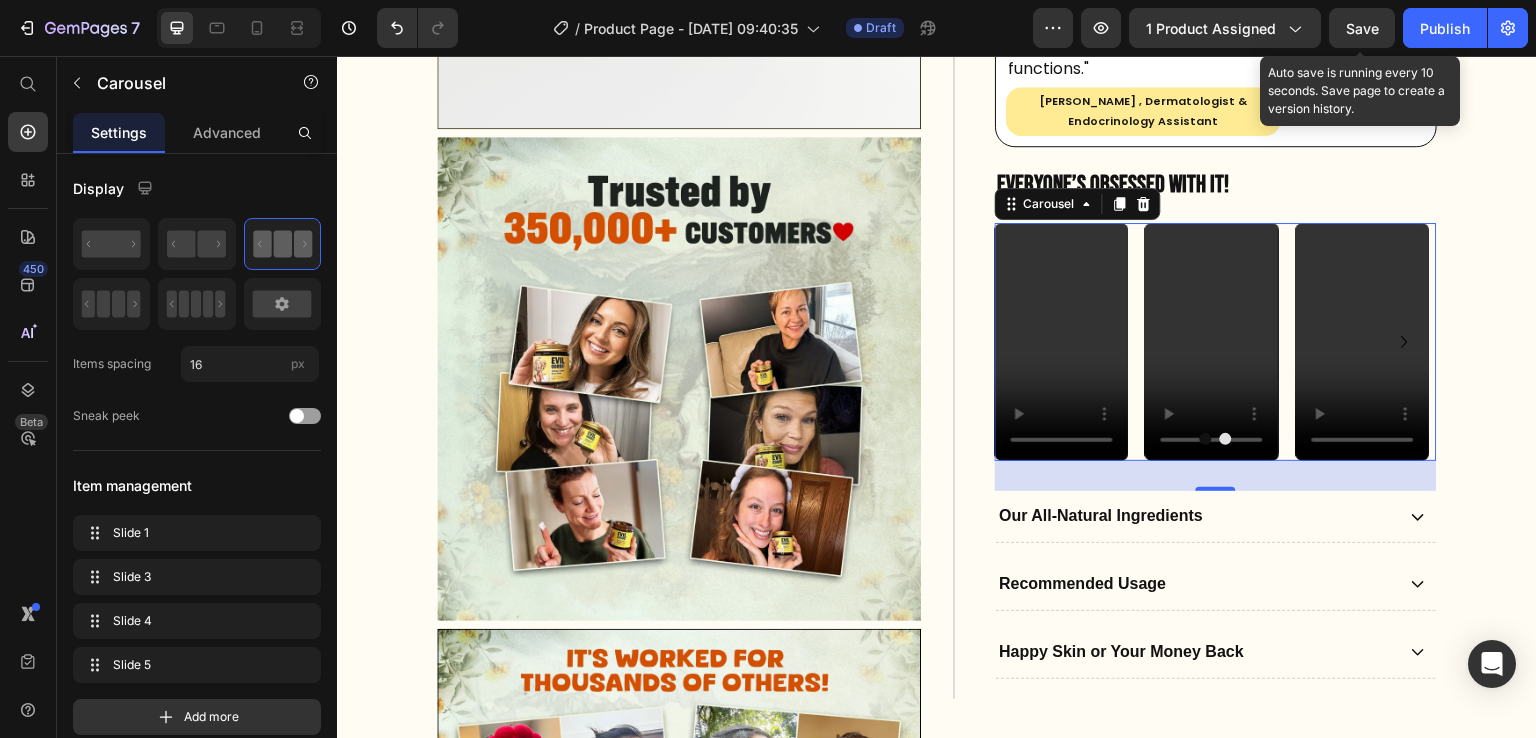 click on "Save" at bounding box center [1362, 28] 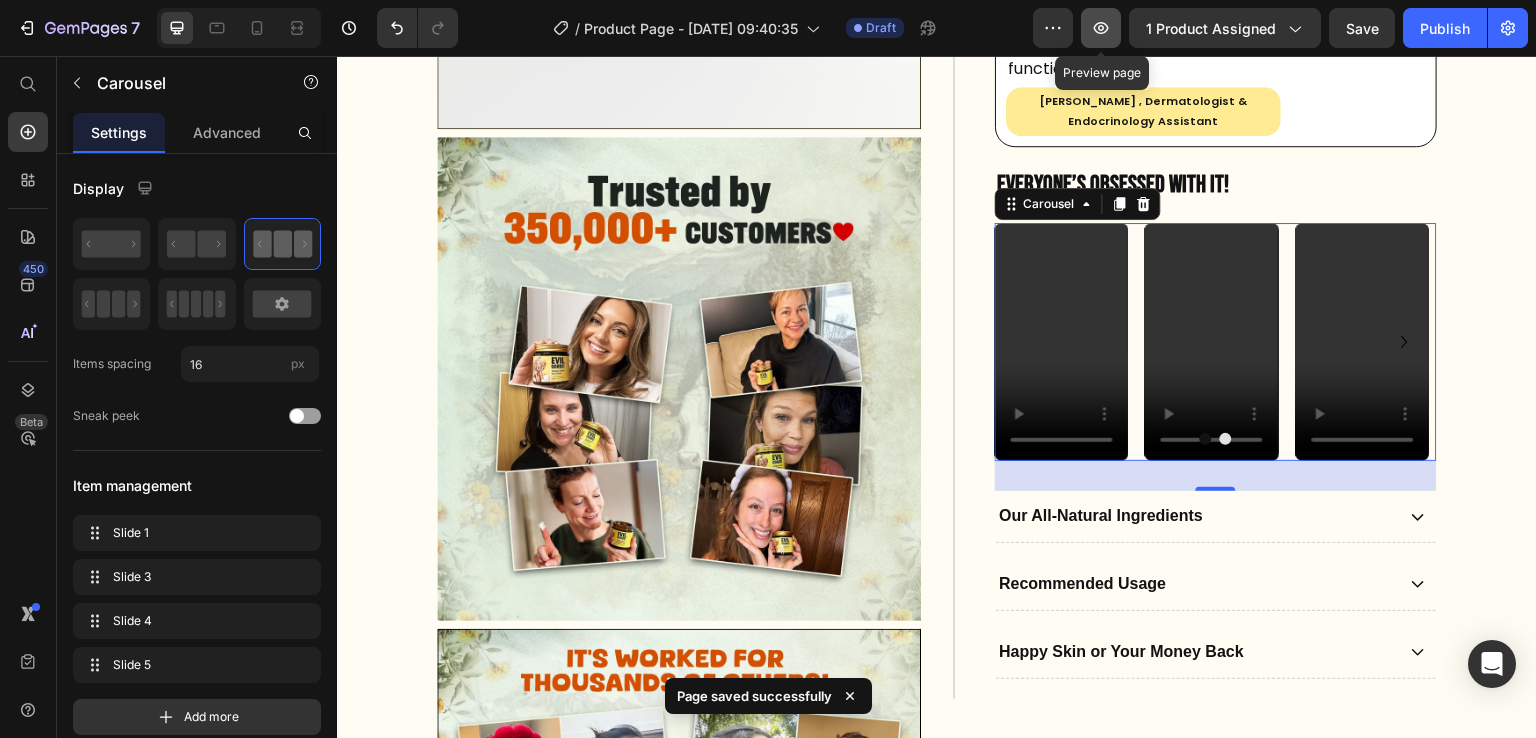 click 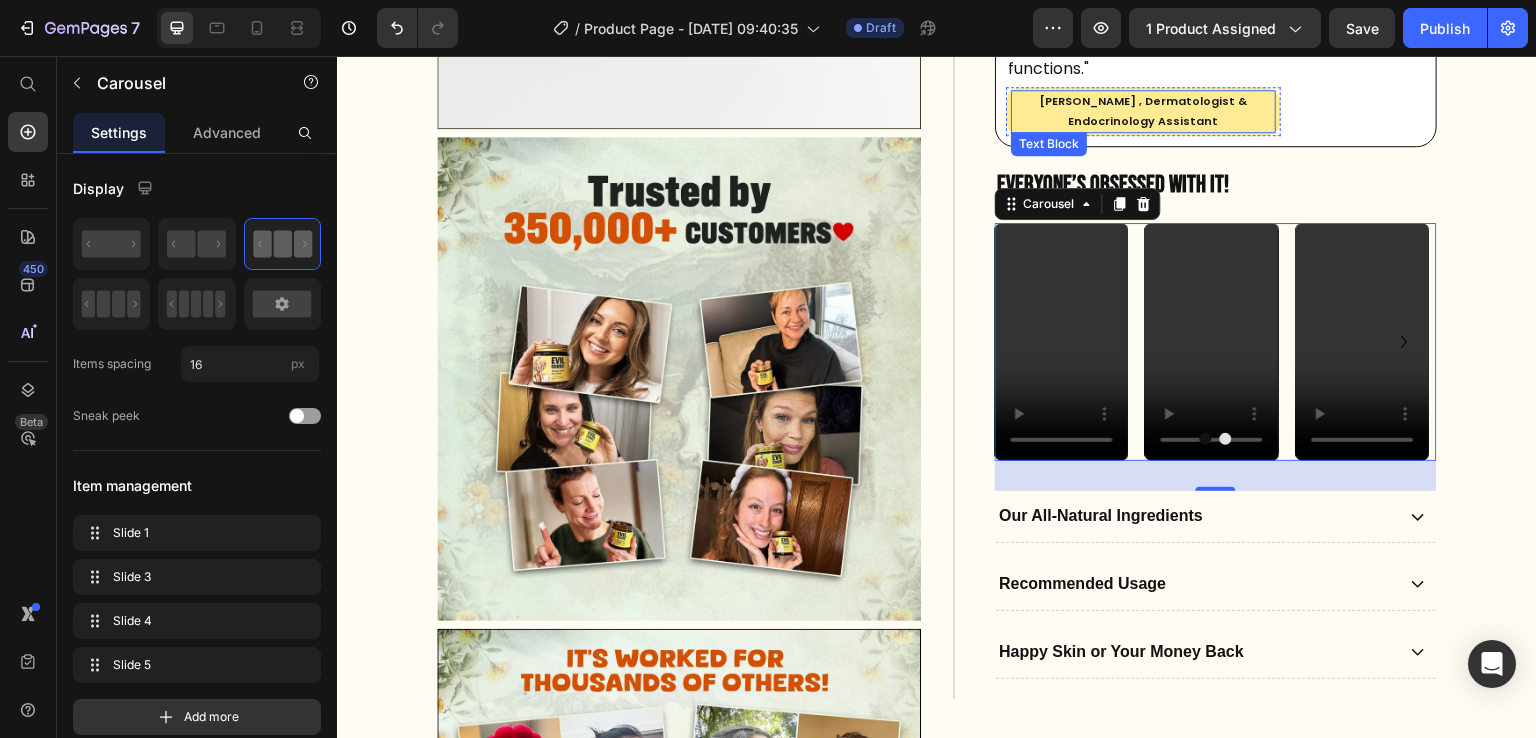 click on "[PERSON_NAME] , Dermatologist & Endocrinology Assistant" at bounding box center [1143, 112] 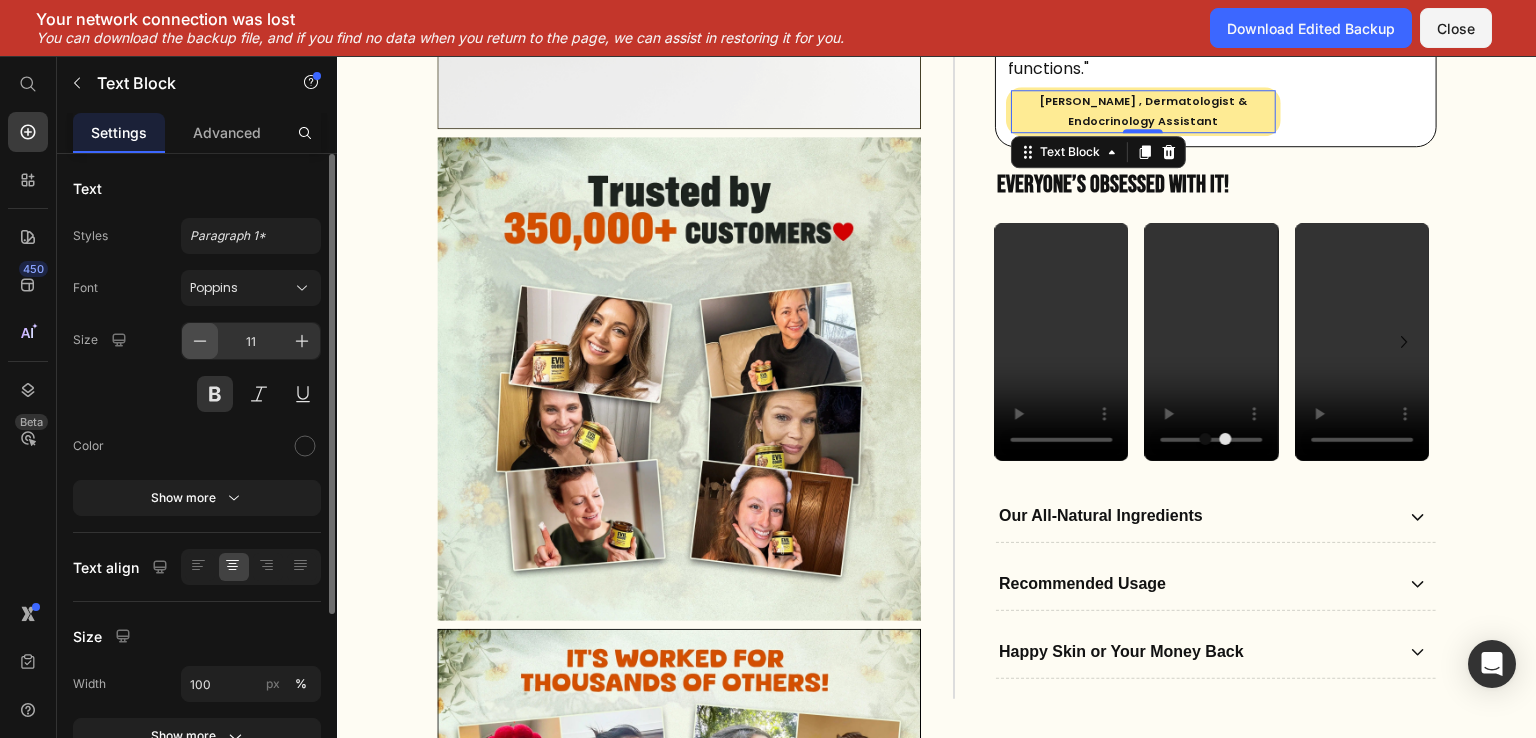 click 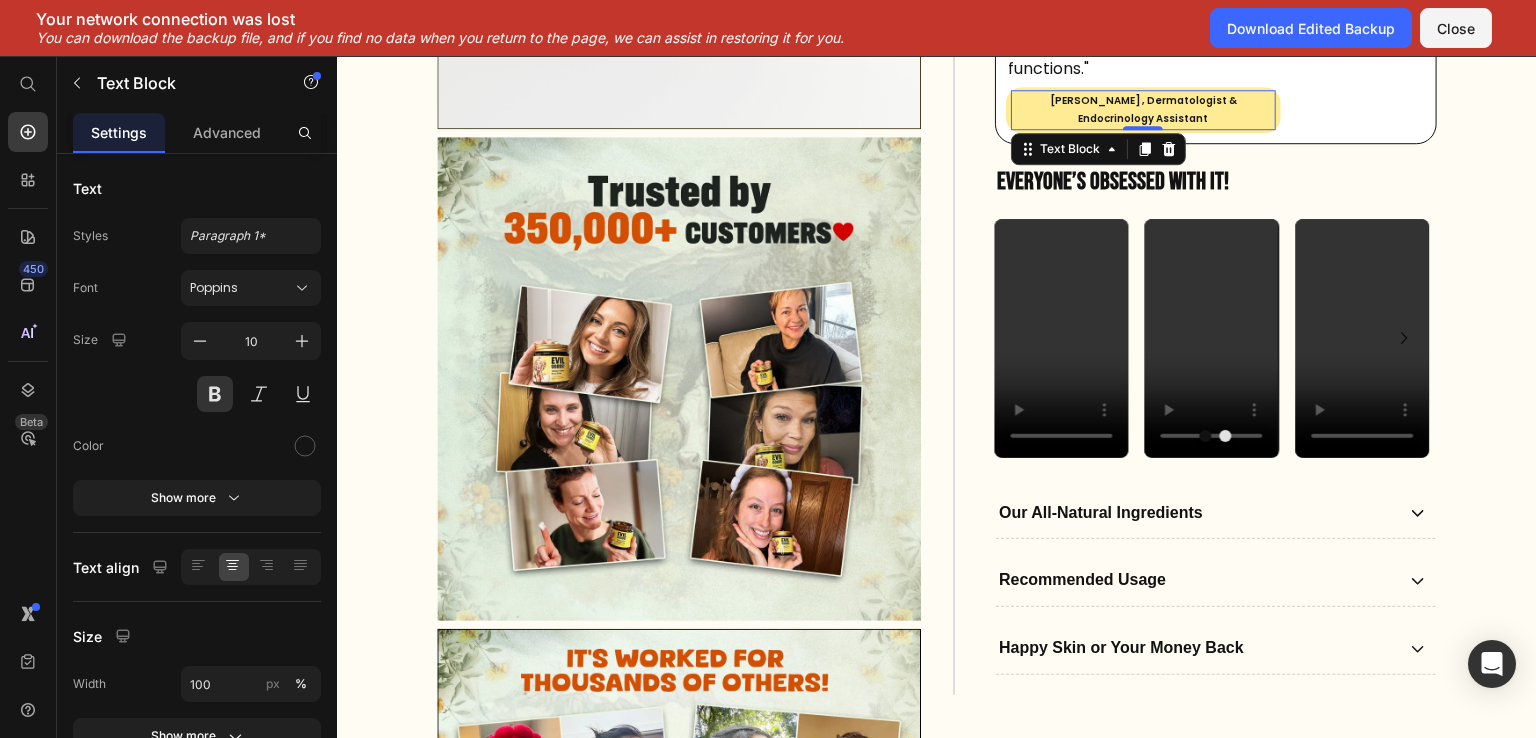 click on "Your network connection was lost   You can download the backup file, and if you find no data when you return to the page, we can assist in restoring it for you.  Download Edited Backup Close" 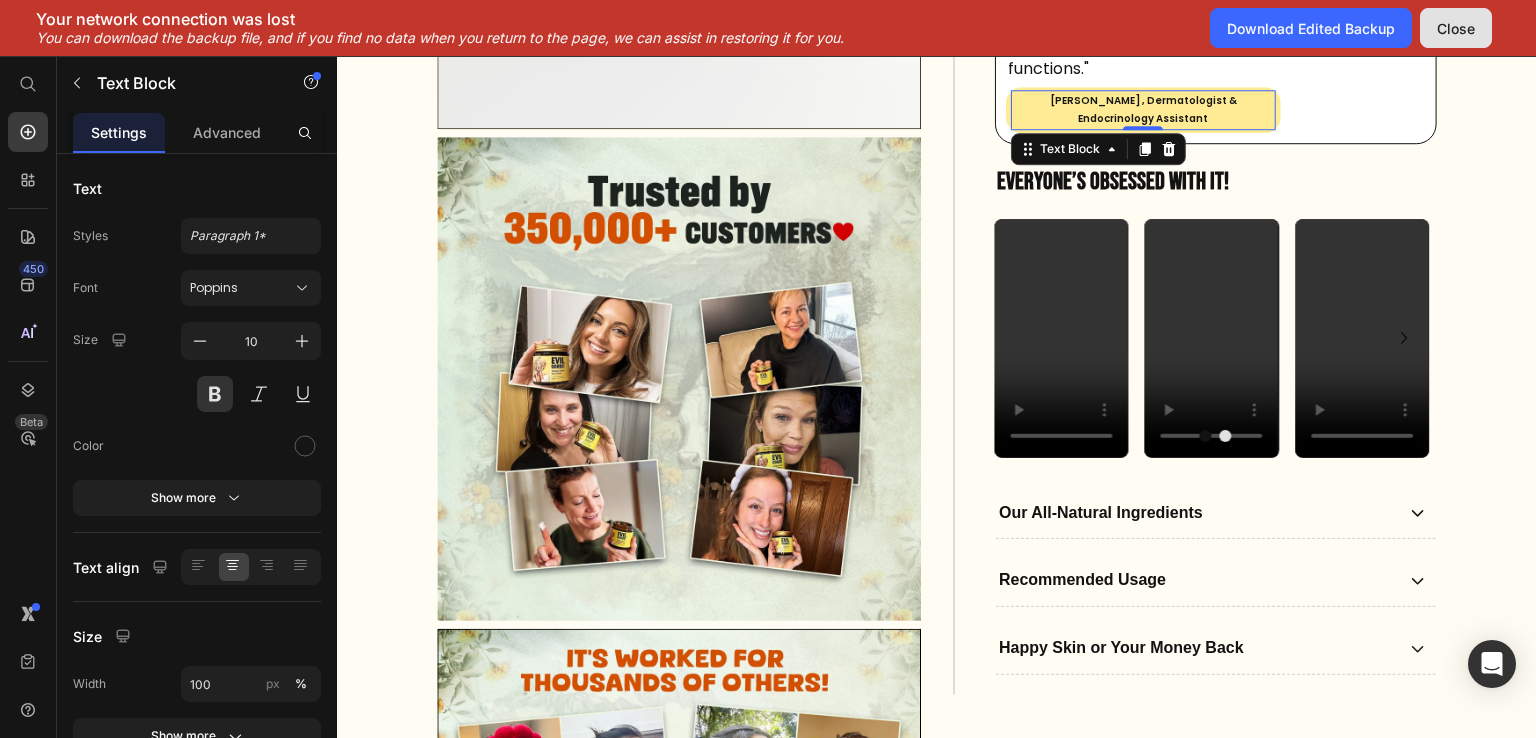 click on "Close" at bounding box center [1456, 28] 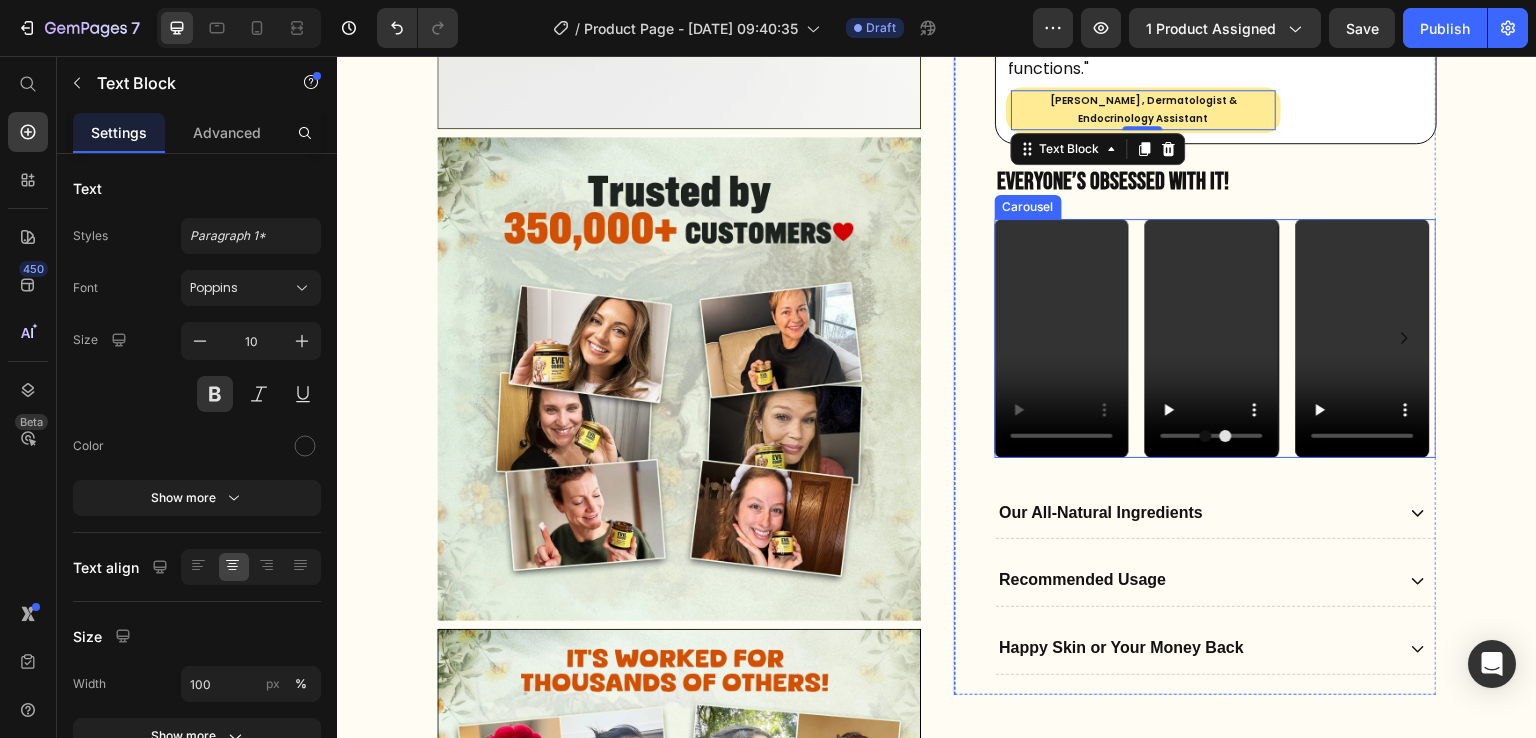 click on "Video Video Video Video" at bounding box center (1216, 338) 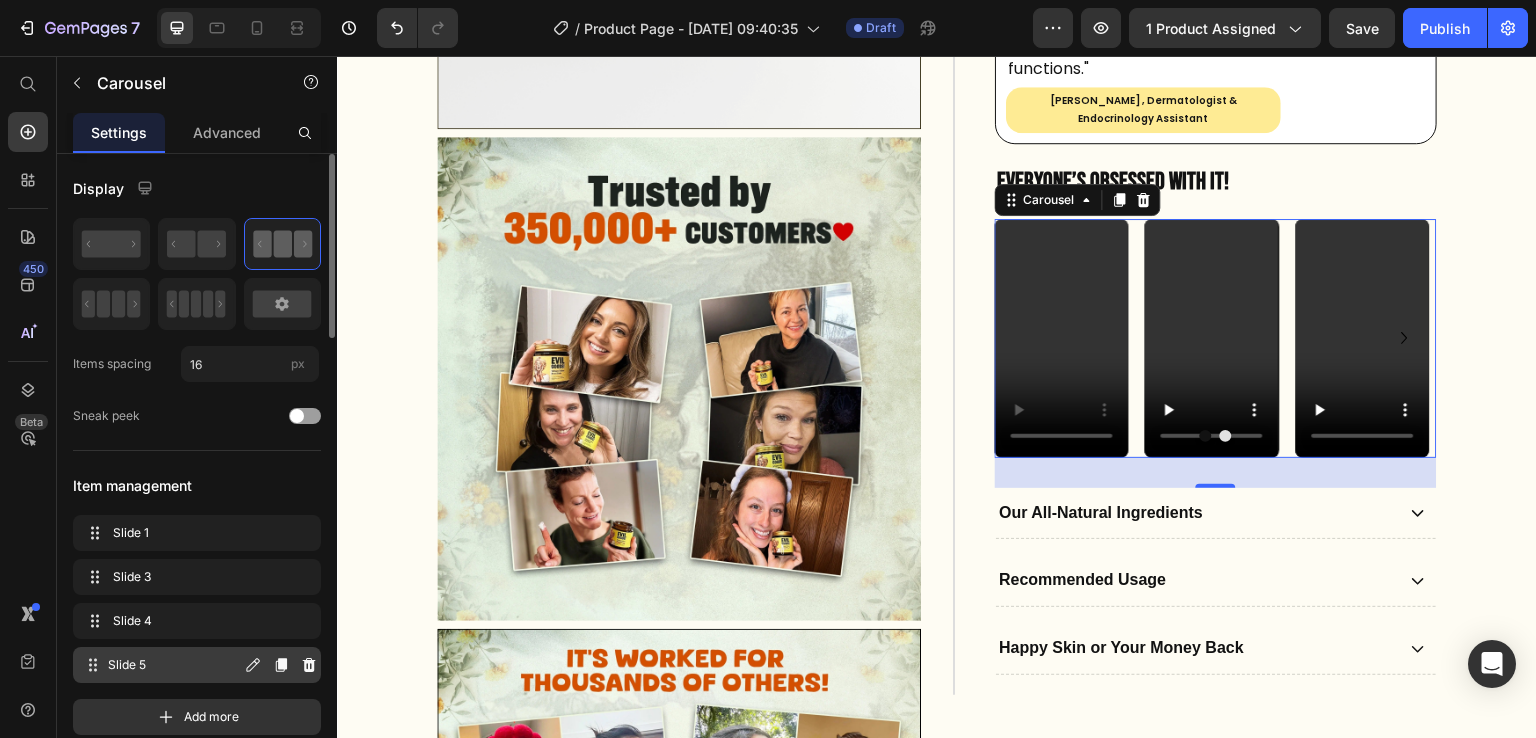 click on "Slide 5 Slide 5" at bounding box center (197, 665) 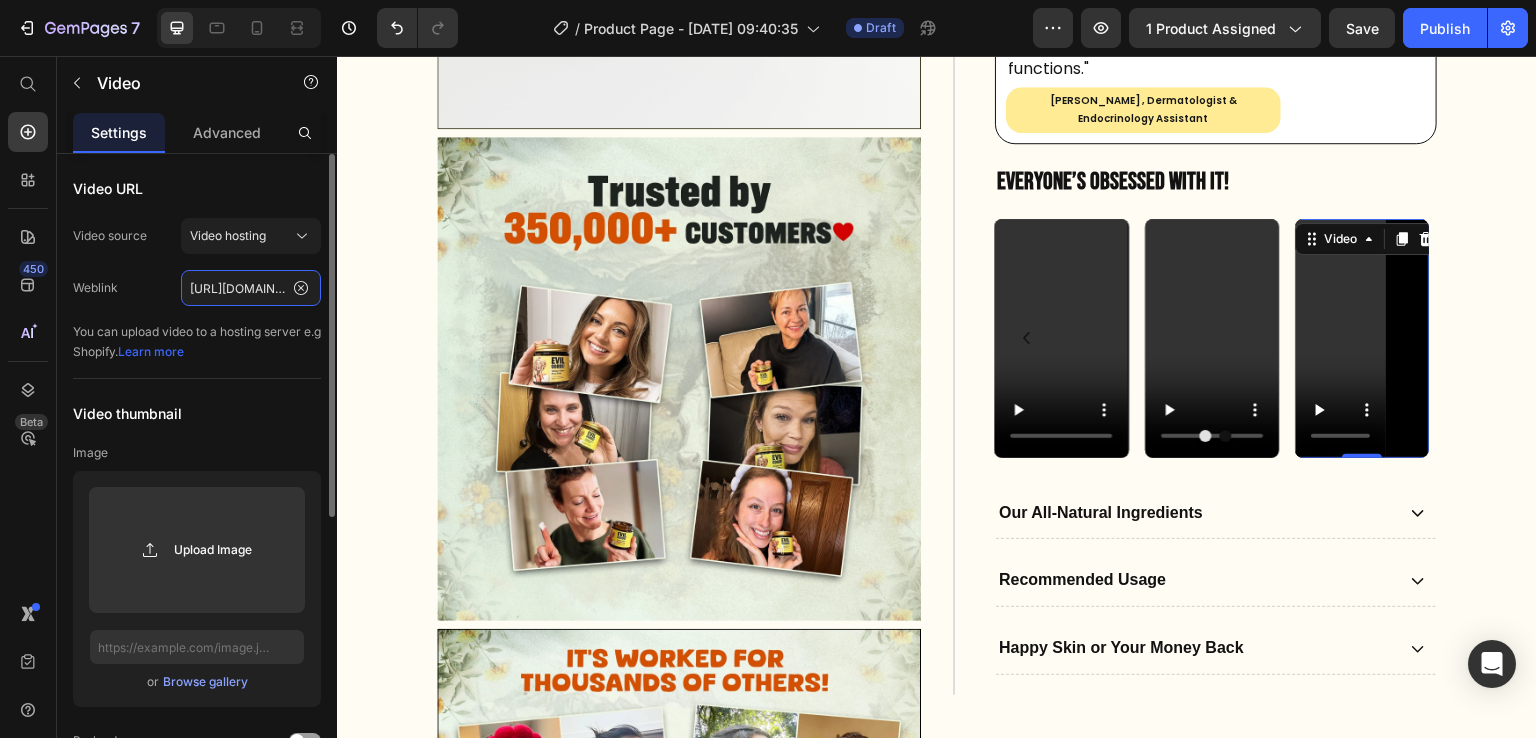 click on "https://evilgoods.com/cdn/shop/videos/c/vp/52ff47d592654cb7b6b5c3a41a9275bf/52ff47d592654cb7b6b5c3a41a9275bf.HD-720p-1.6Mbps-47643328.mp4?v=0" 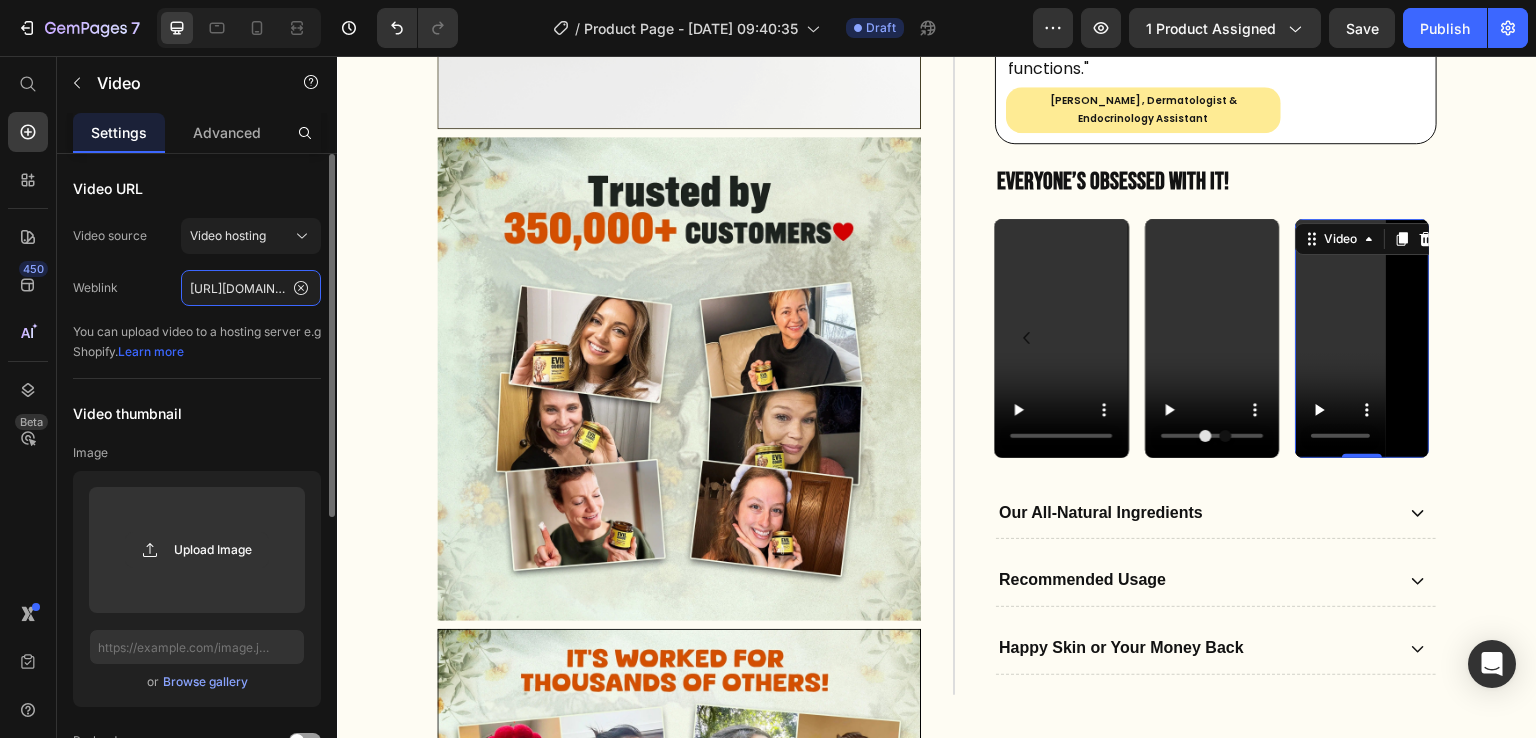 scroll, scrollTop: 0, scrollLeft: 831, axis: horizontal 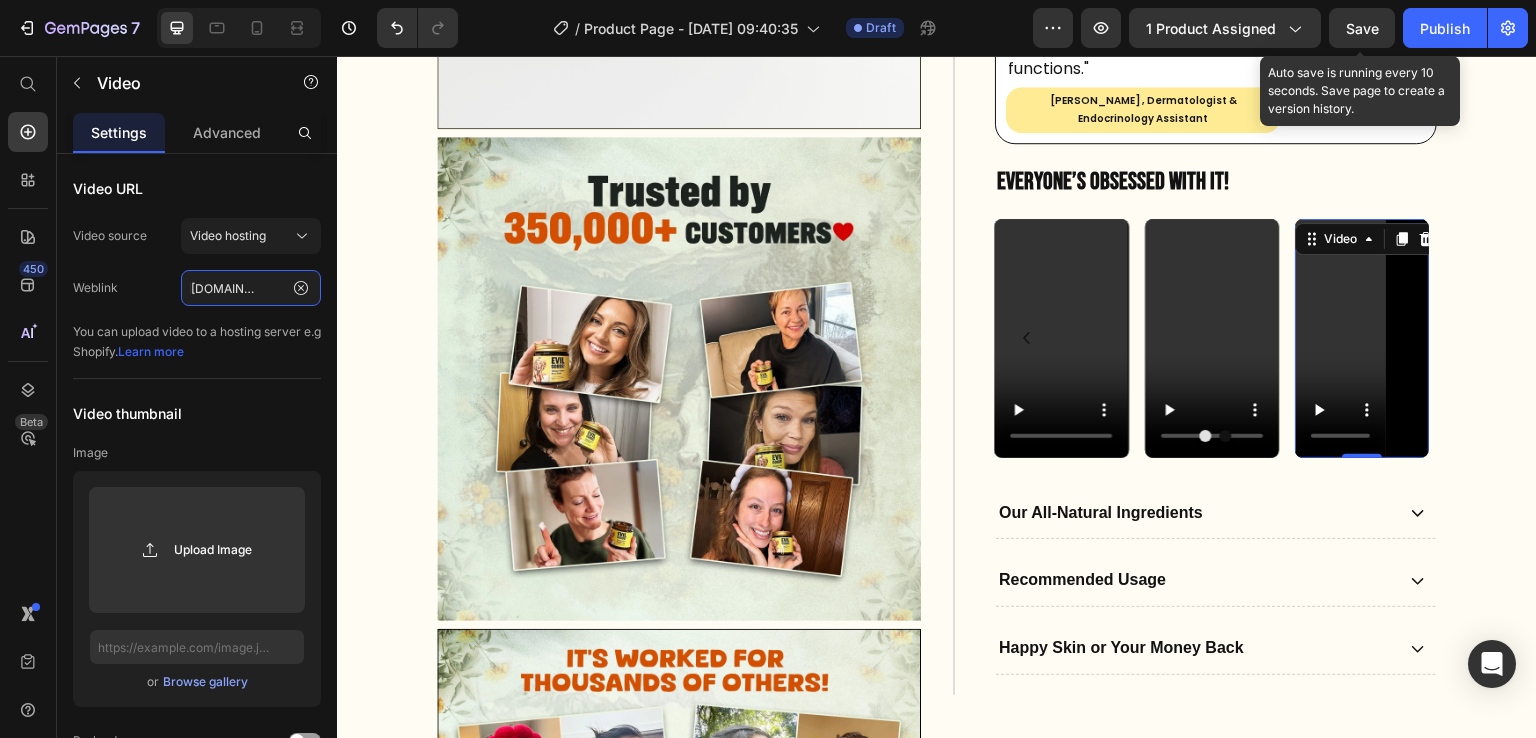 type on "[URL][DOMAIN_NAME]" 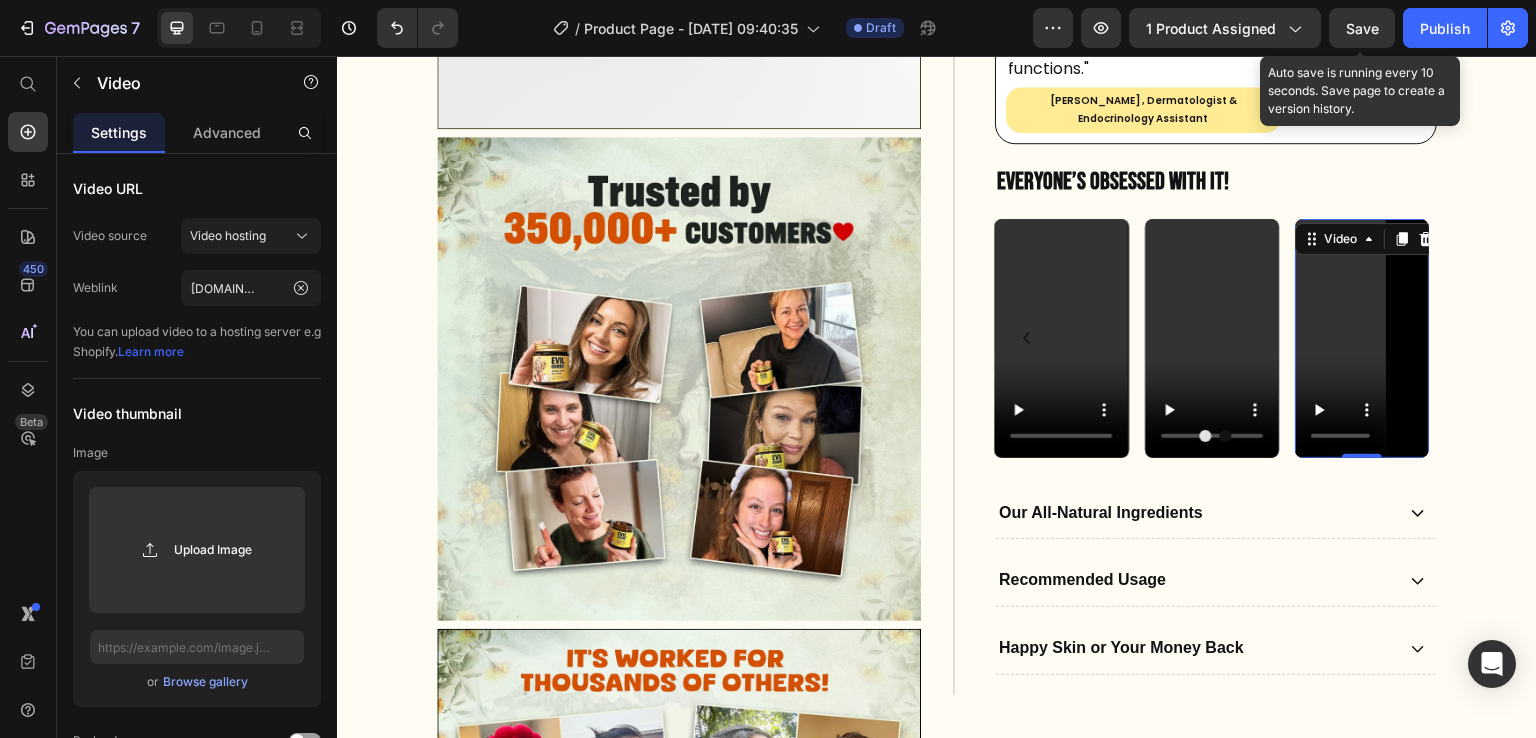 click on "Save" at bounding box center [1362, 28] 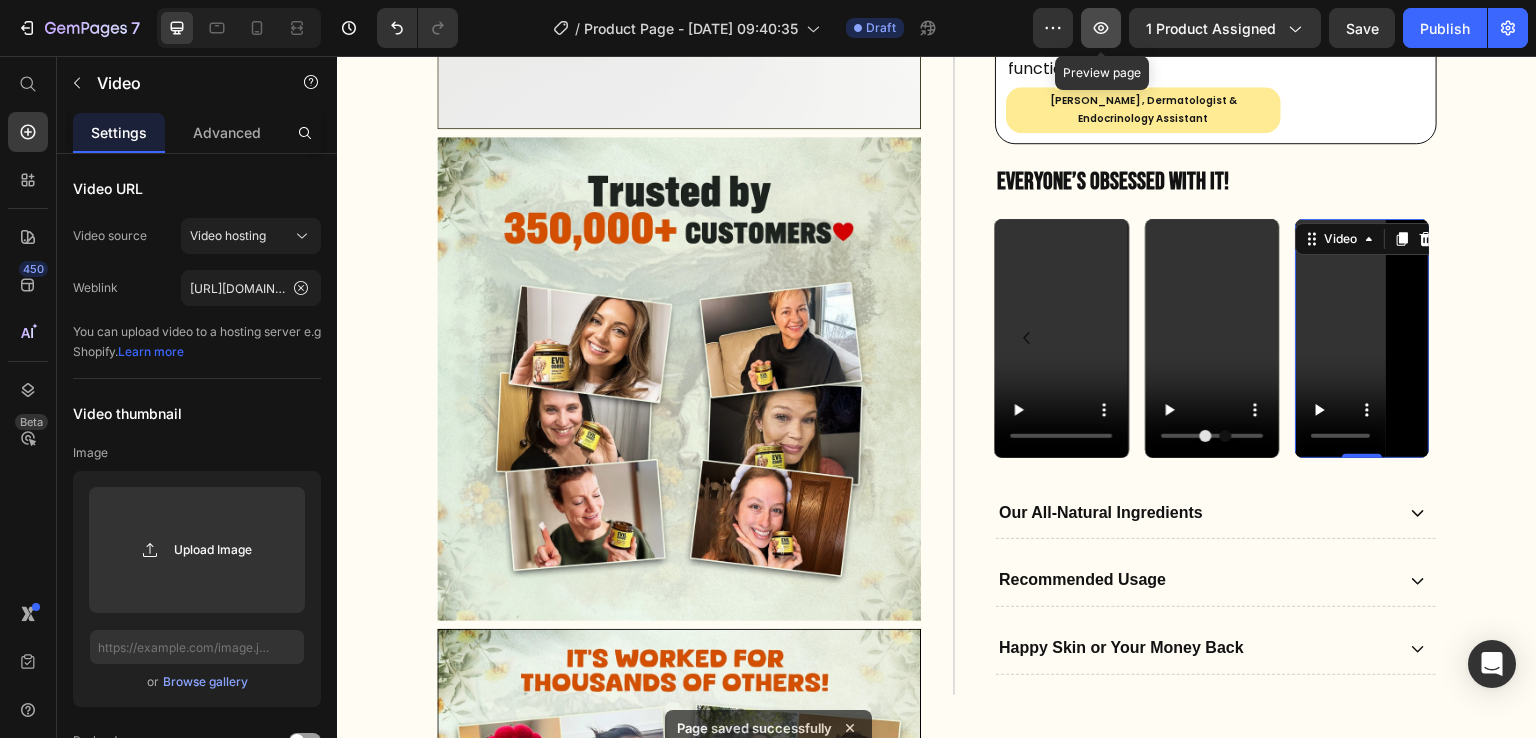 click 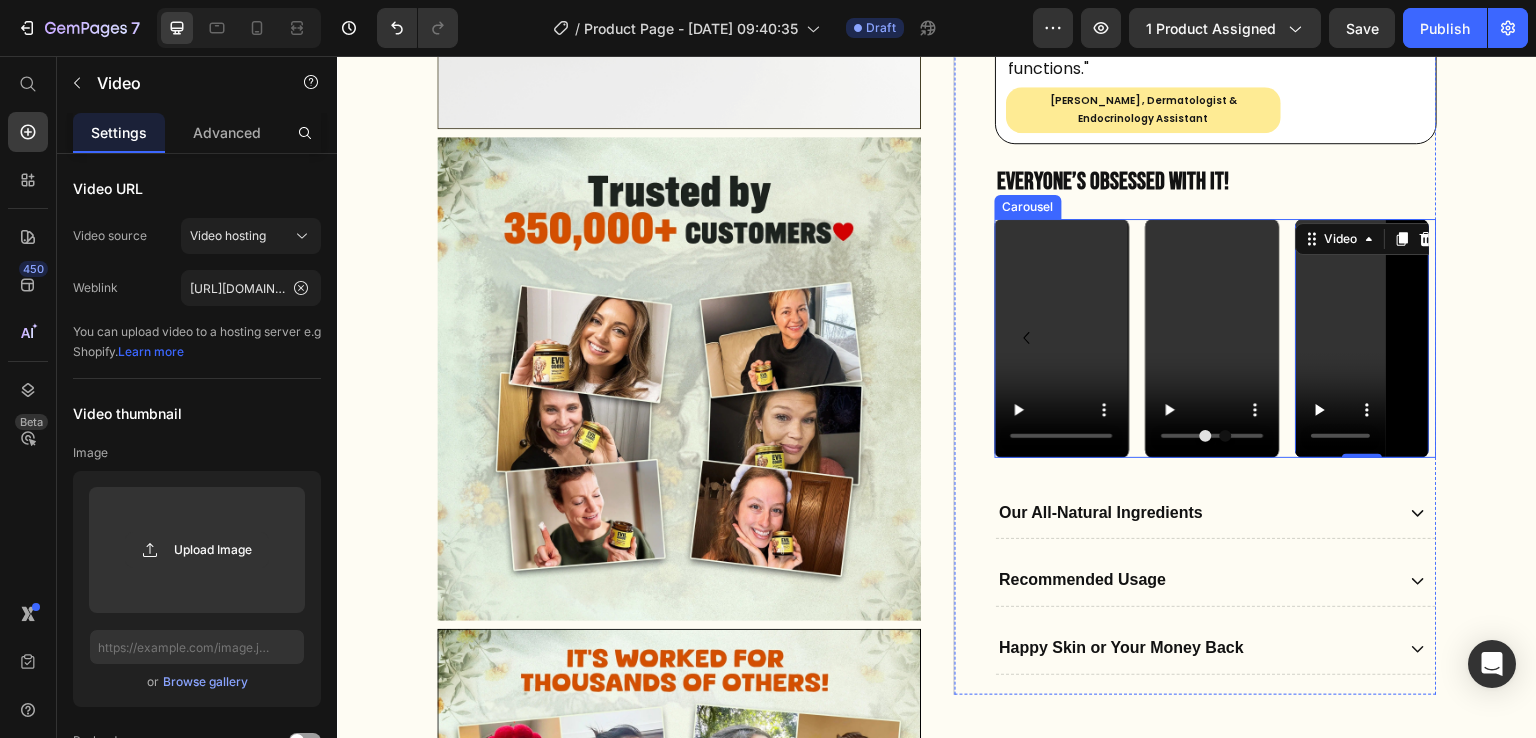 click on "Video Video Video Video   0" at bounding box center [1216, 338] 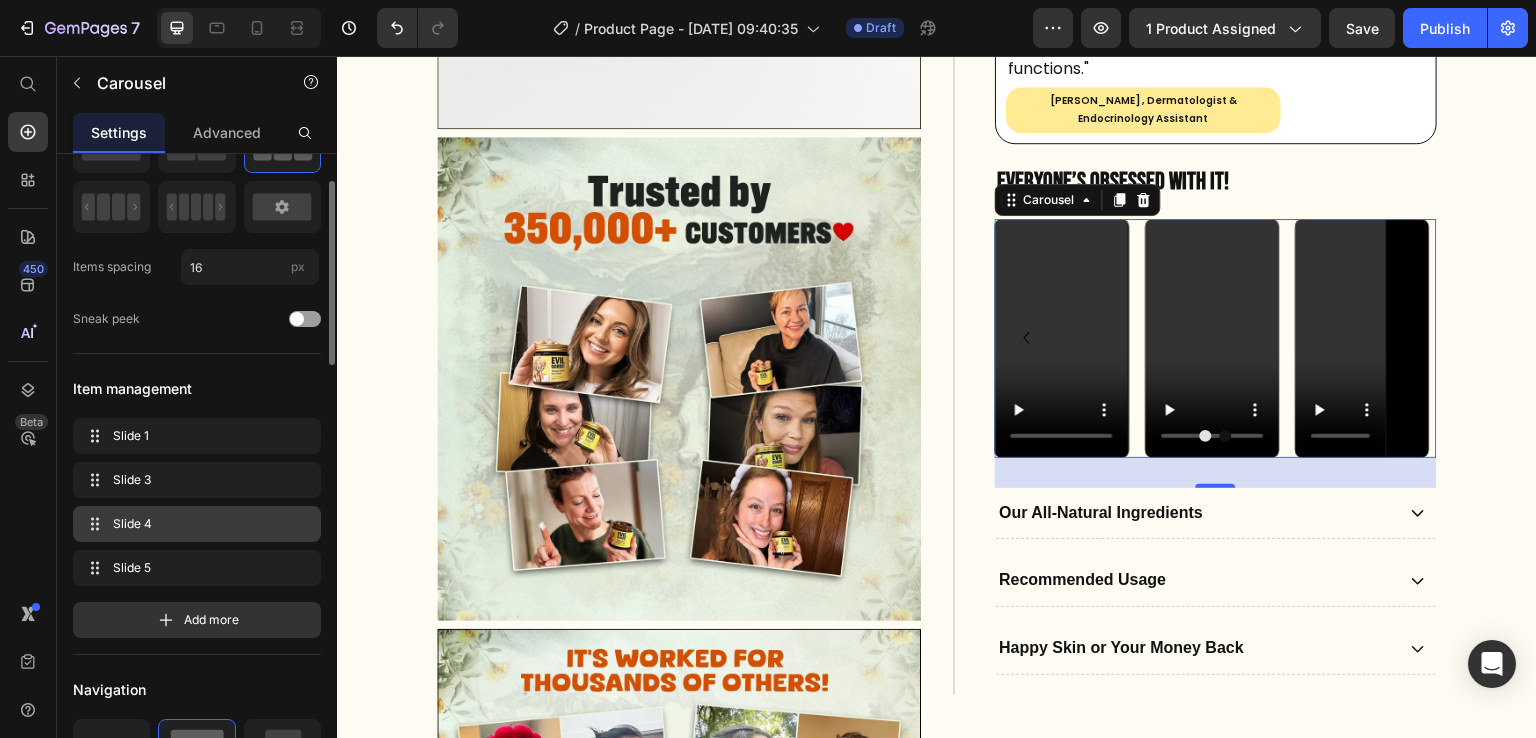 scroll, scrollTop: 96, scrollLeft: 0, axis: vertical 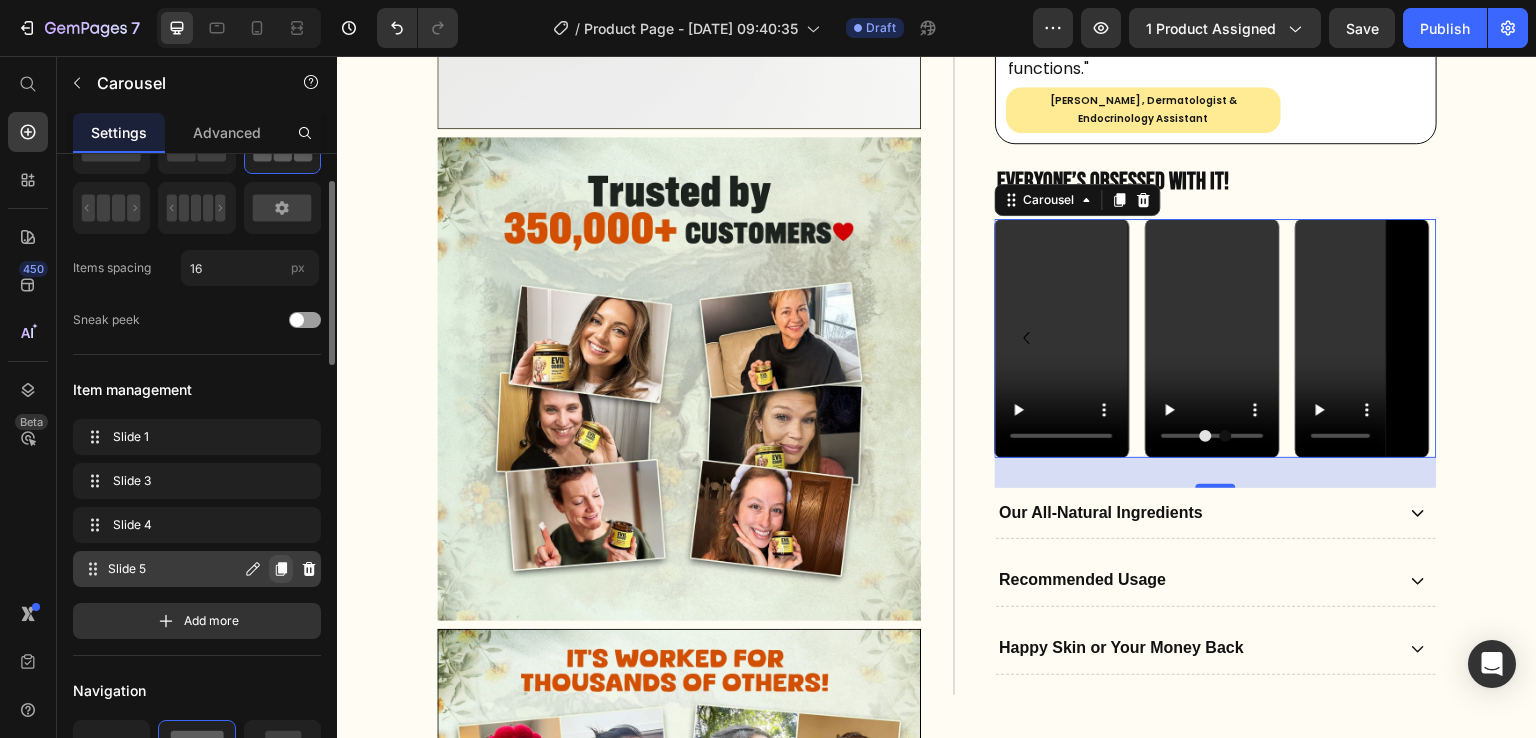 click 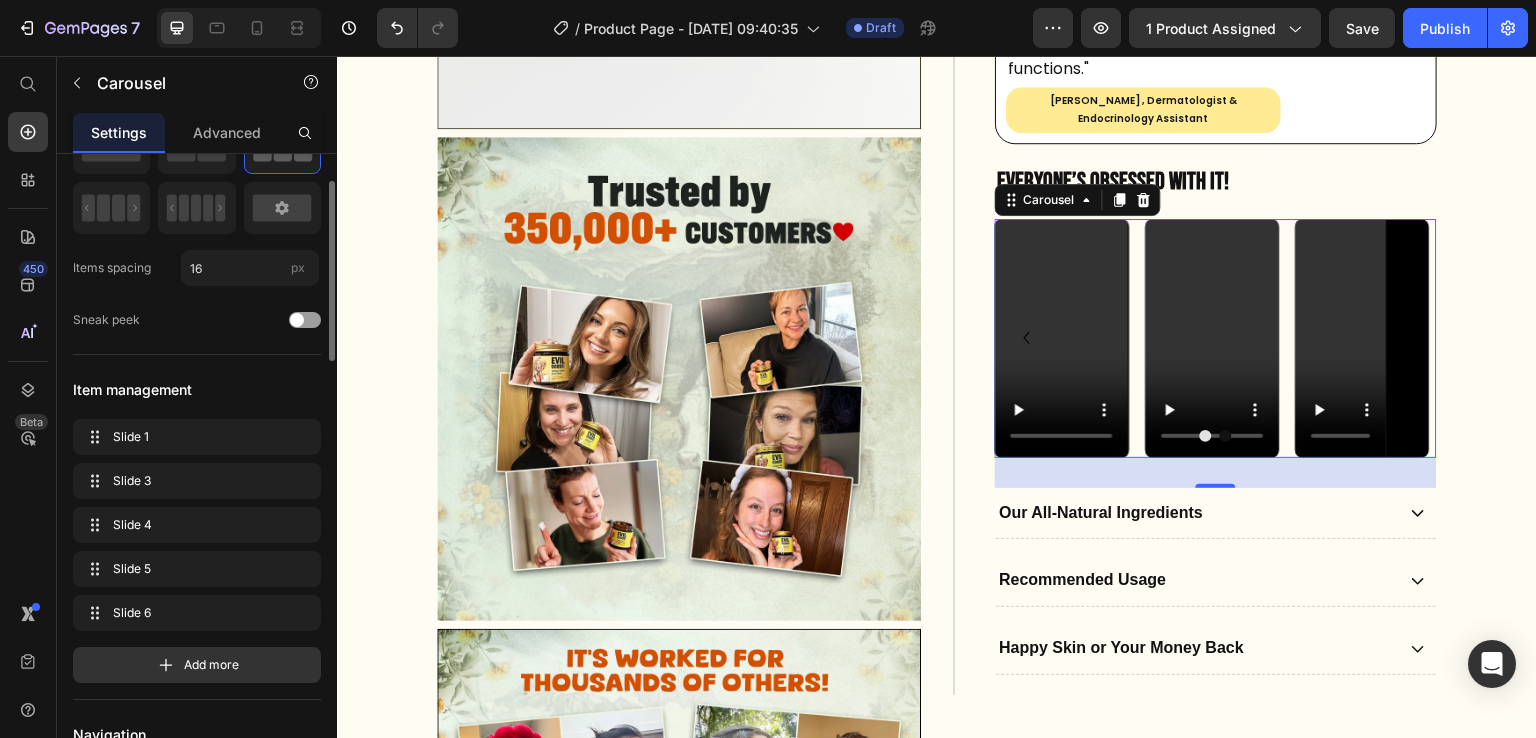 click 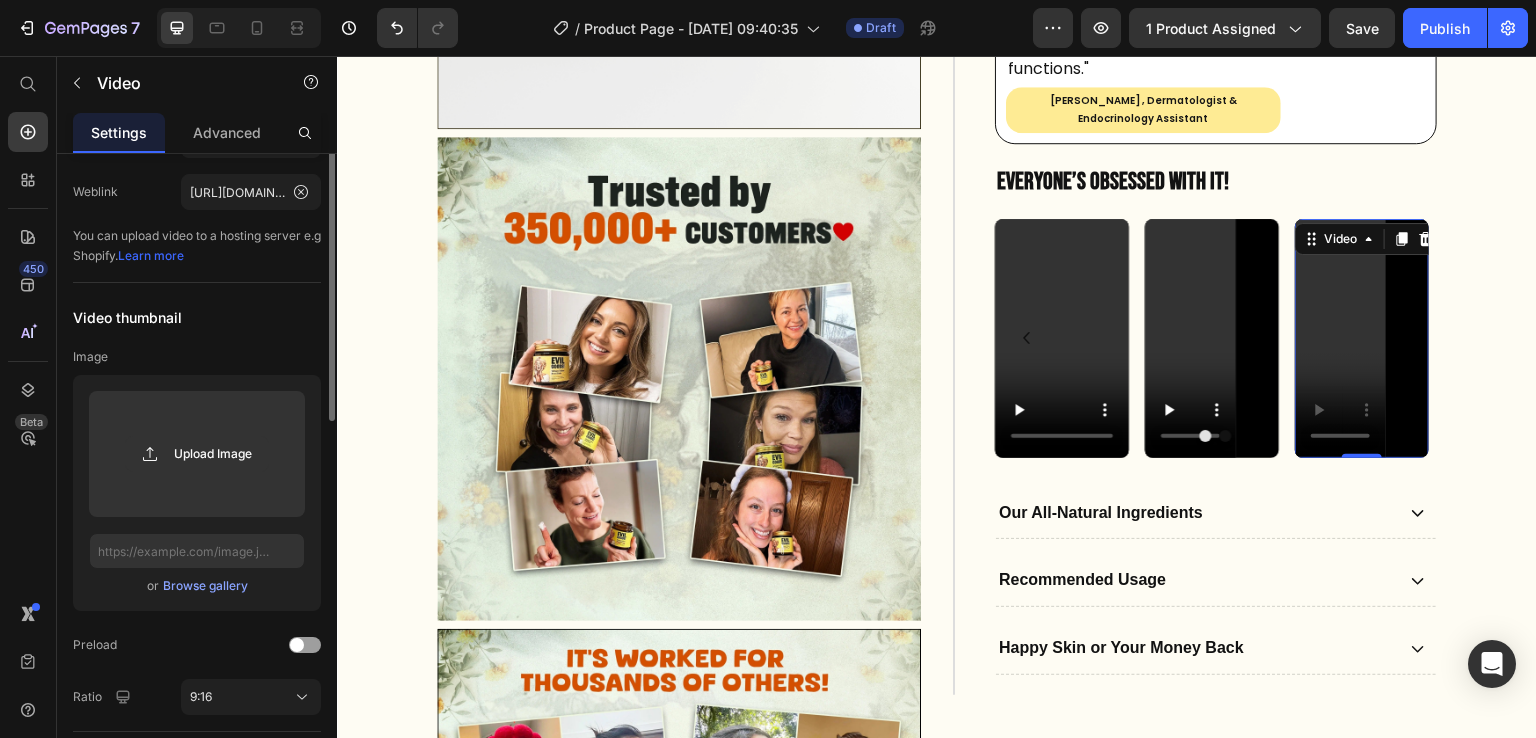 scroll, scrollTop: 0, scrollLeft: 0, axis: both 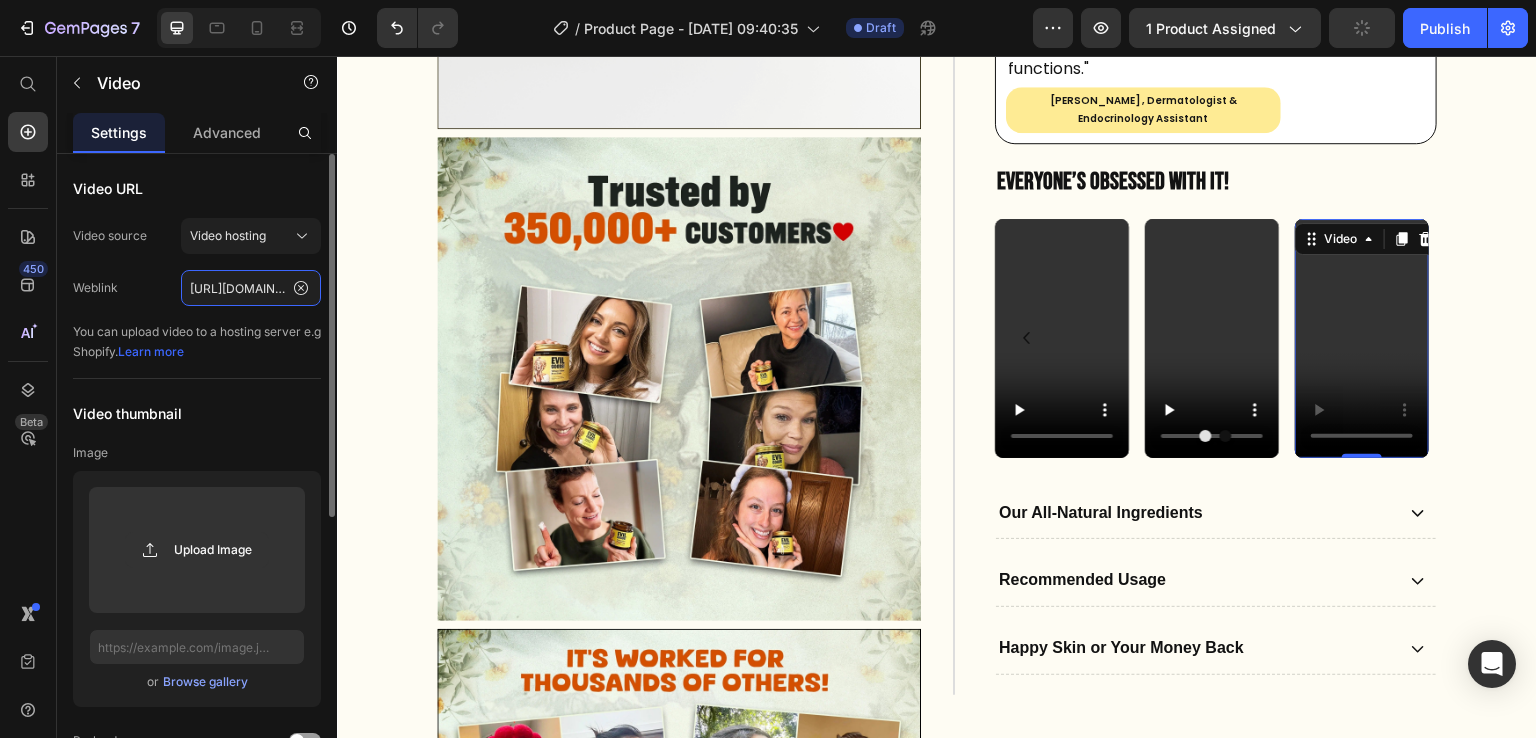 click on "[URL][DOMAIN_NAME]" 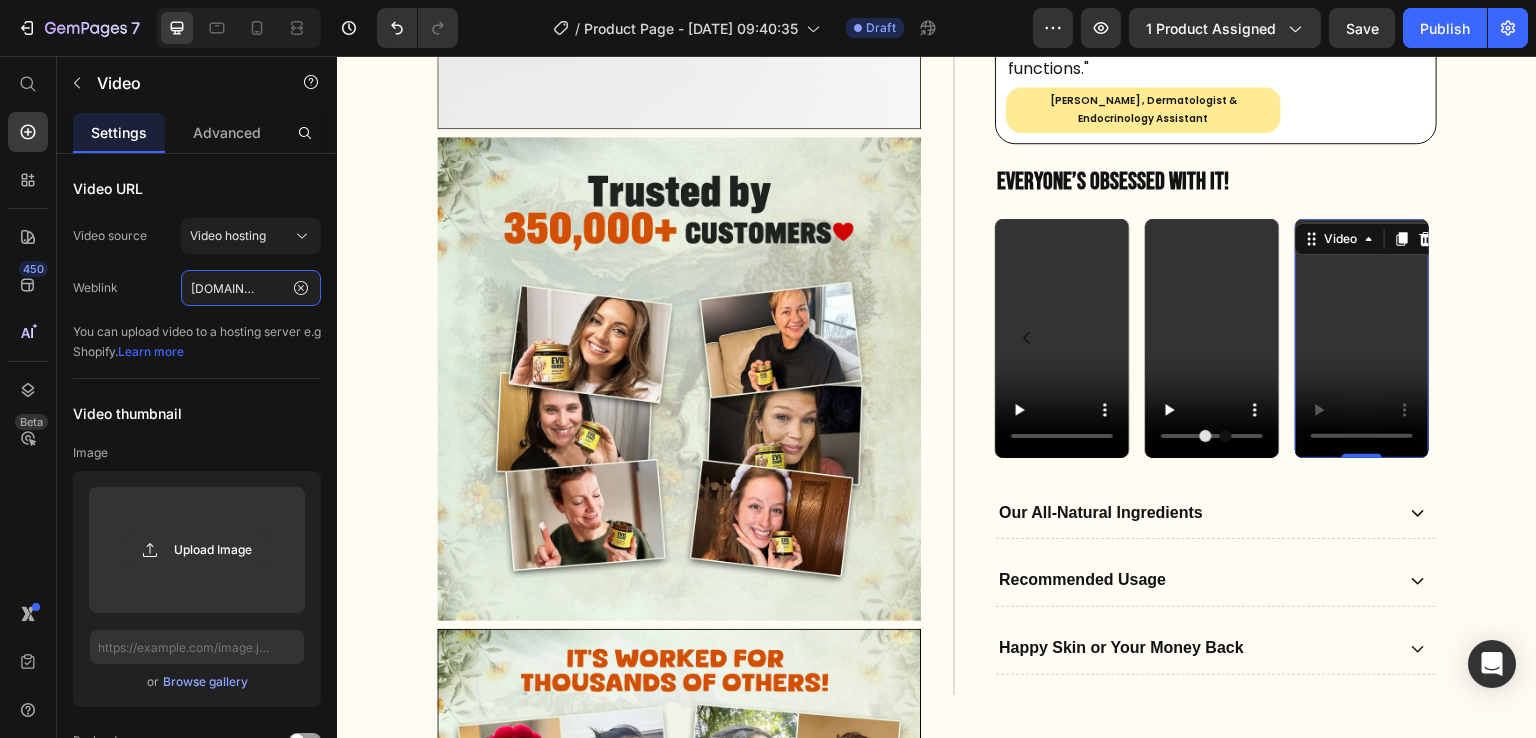 type on "[URL][DOMAIN_NAME]" 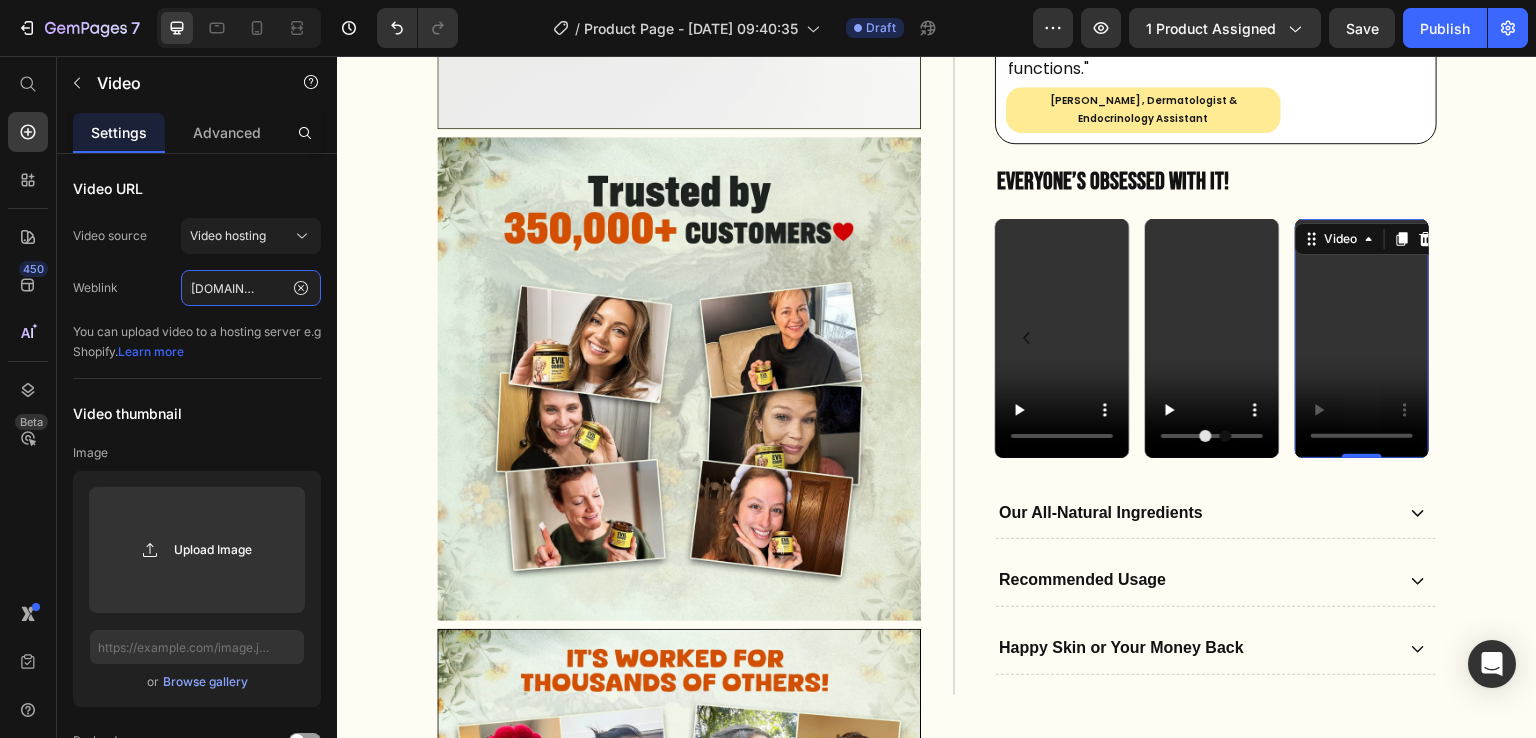scroll, scrollTop: 0, scrollLeft: 0, axis: both 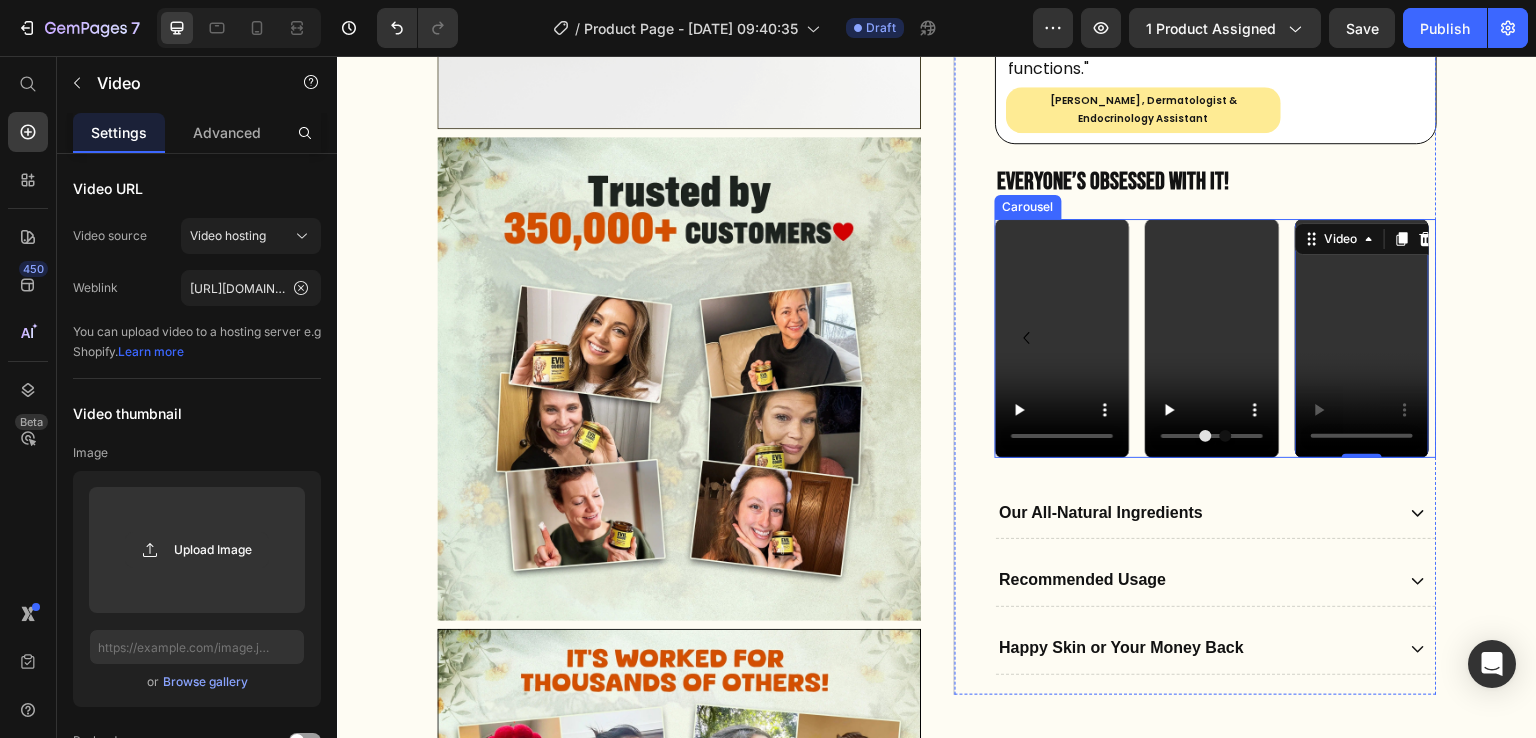 click on "Video Video Video Video Video   0" at bounding box center [1216, 338] 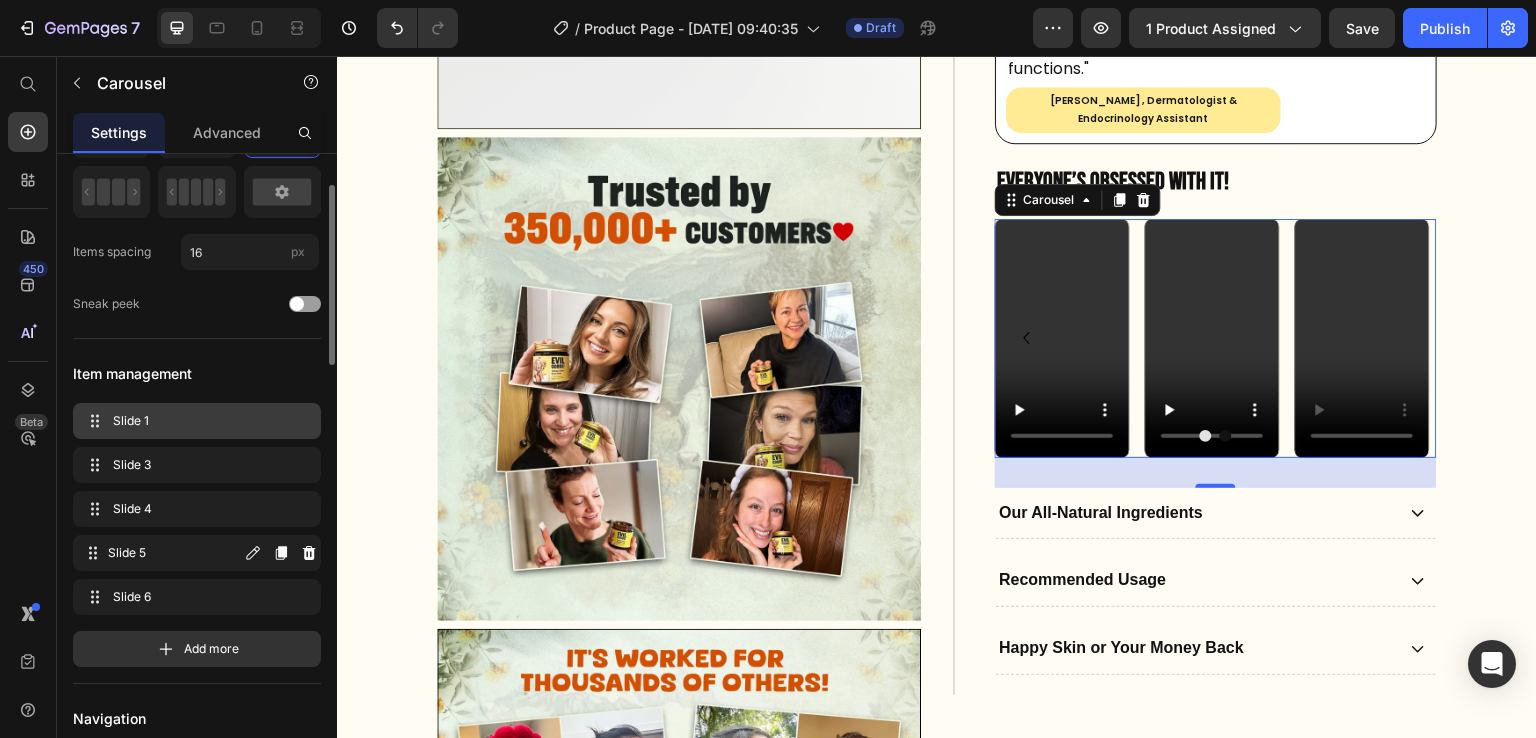 scroll, scrollTop: 112, scrollLeft: 0, axis: vertical 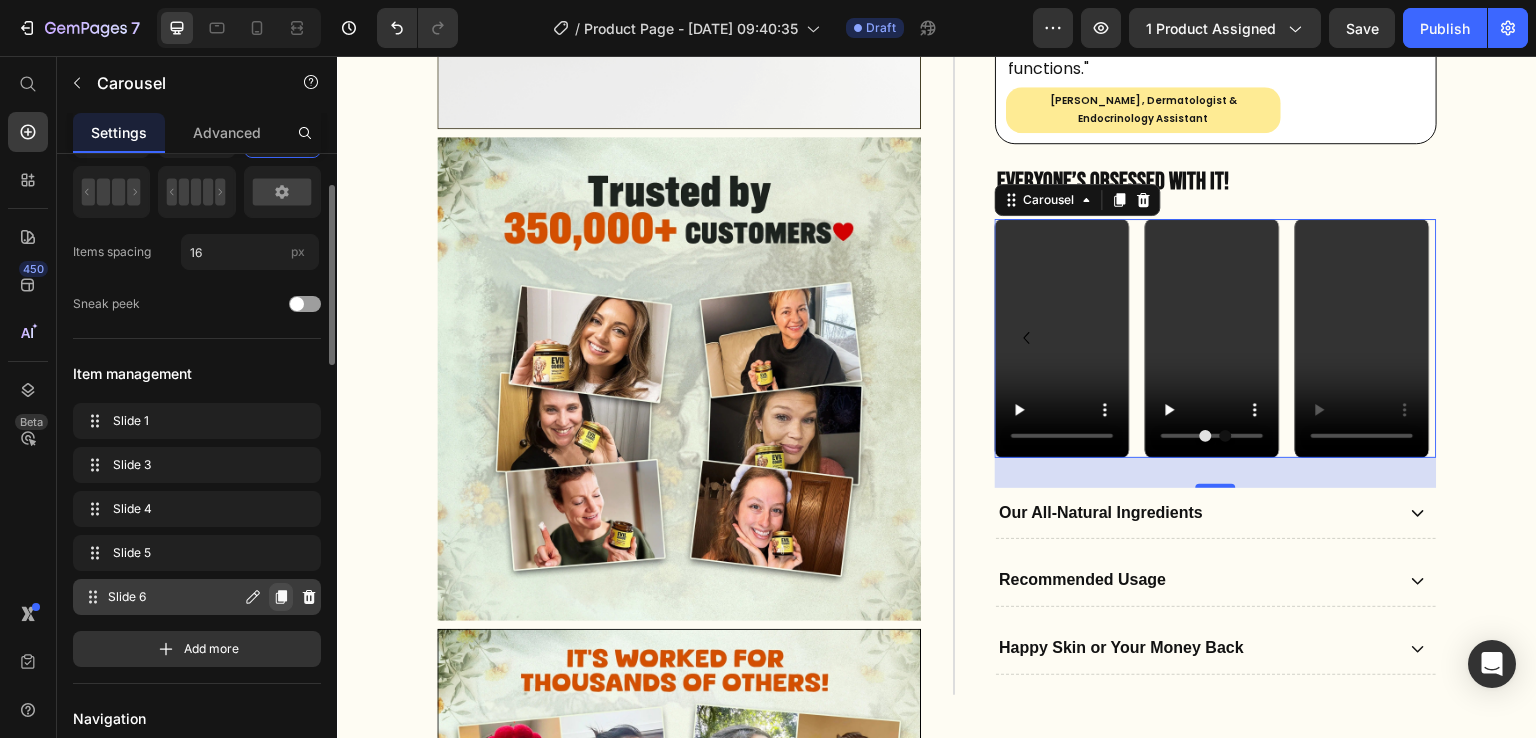 click 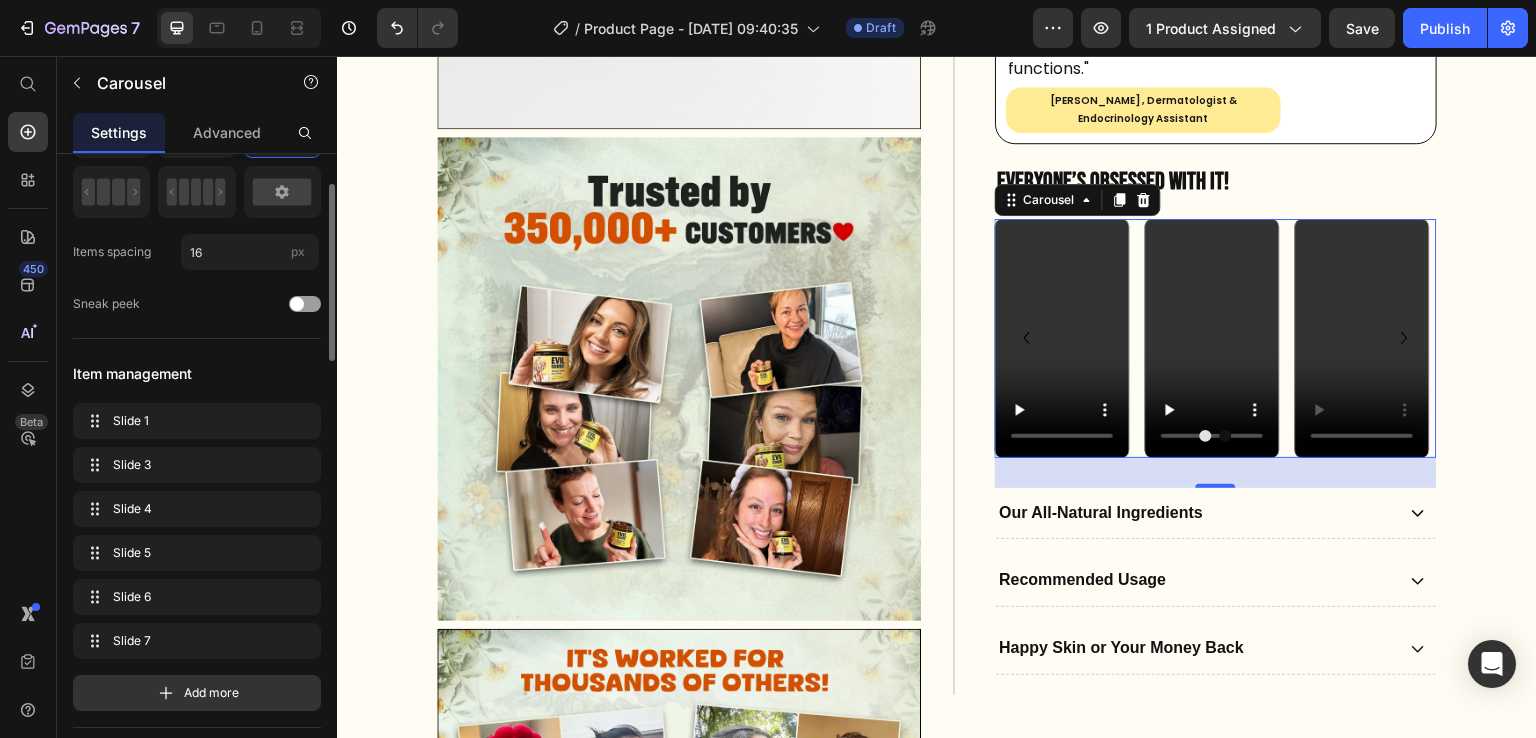 click 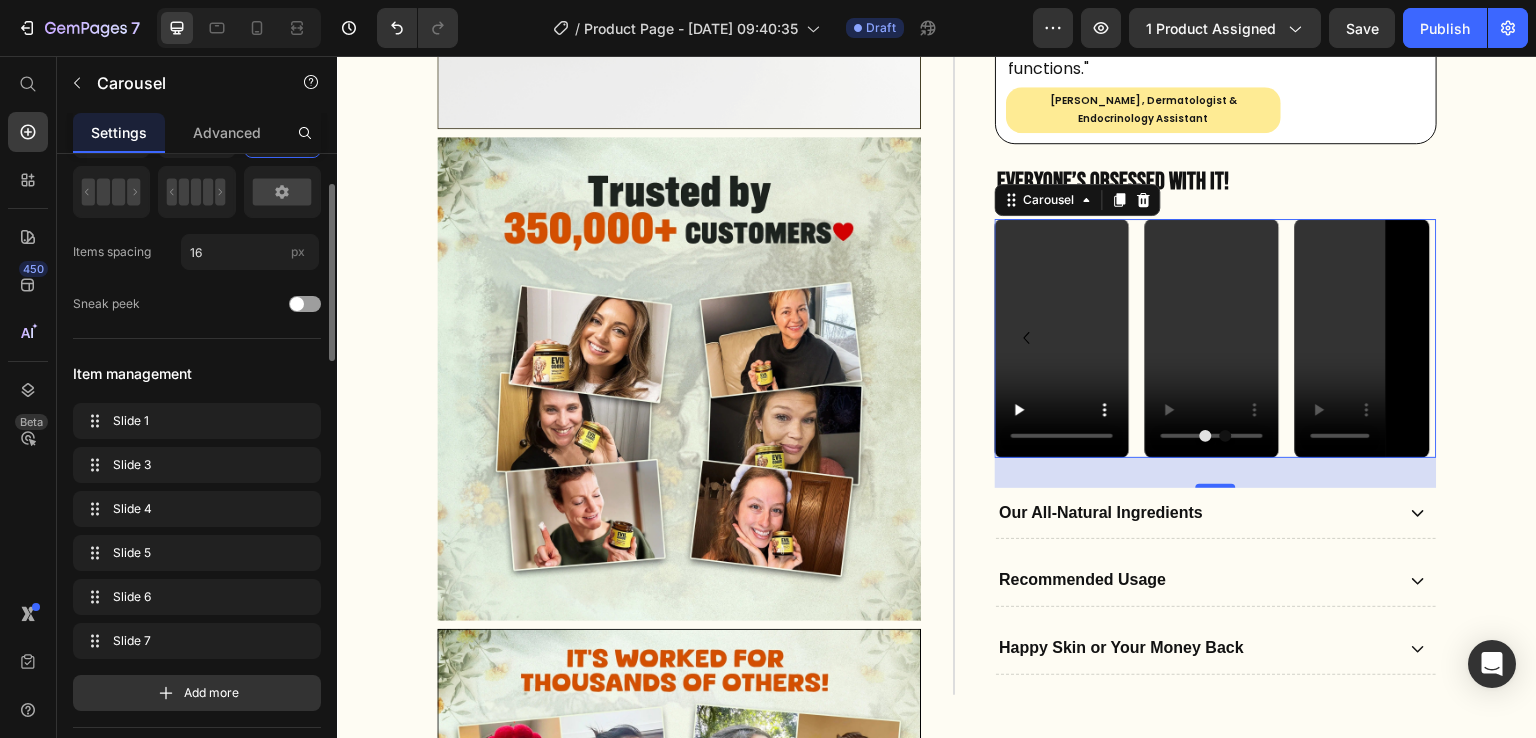 click at bounding box center (1363, 338) 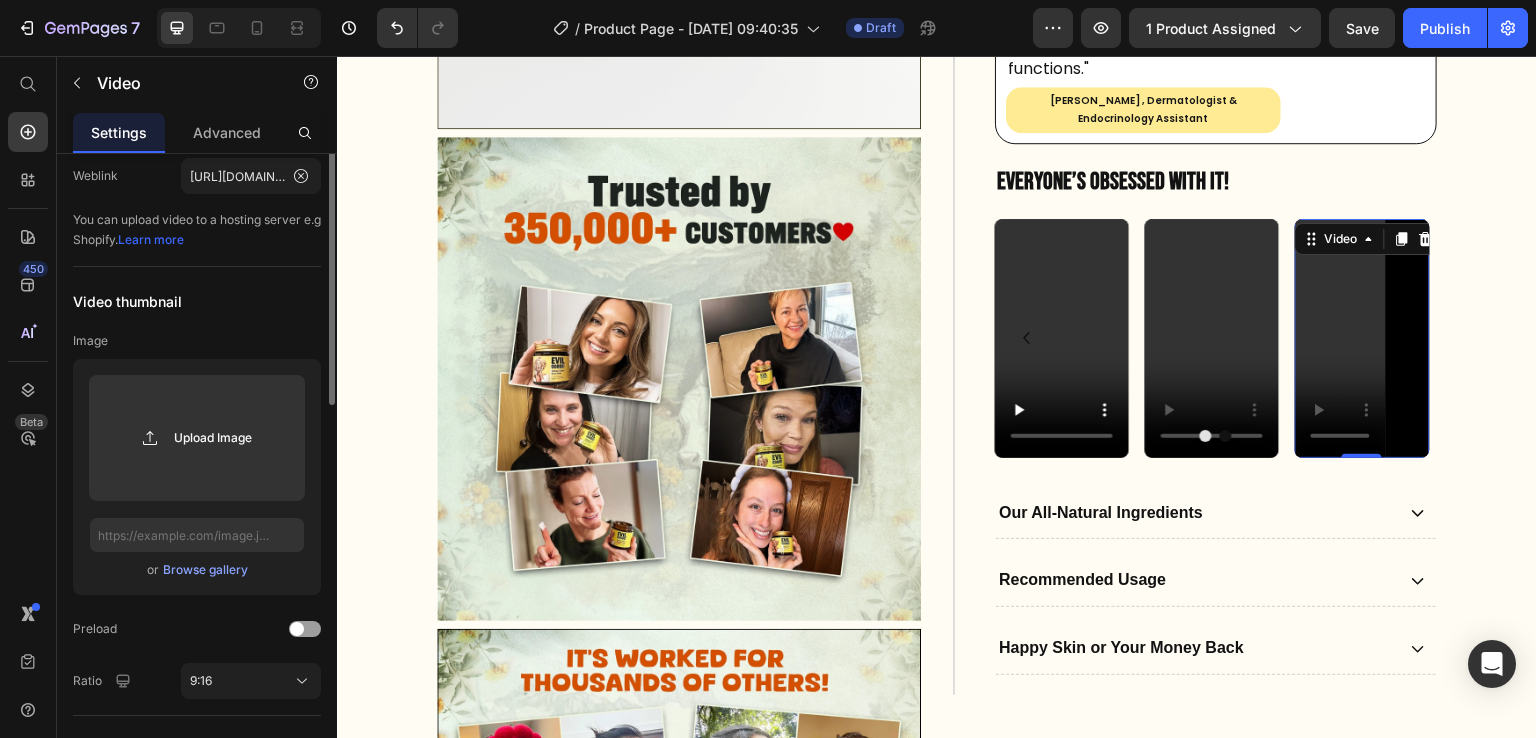 scroll, scrollTop: 0, scrollLeft: 0, axis: both 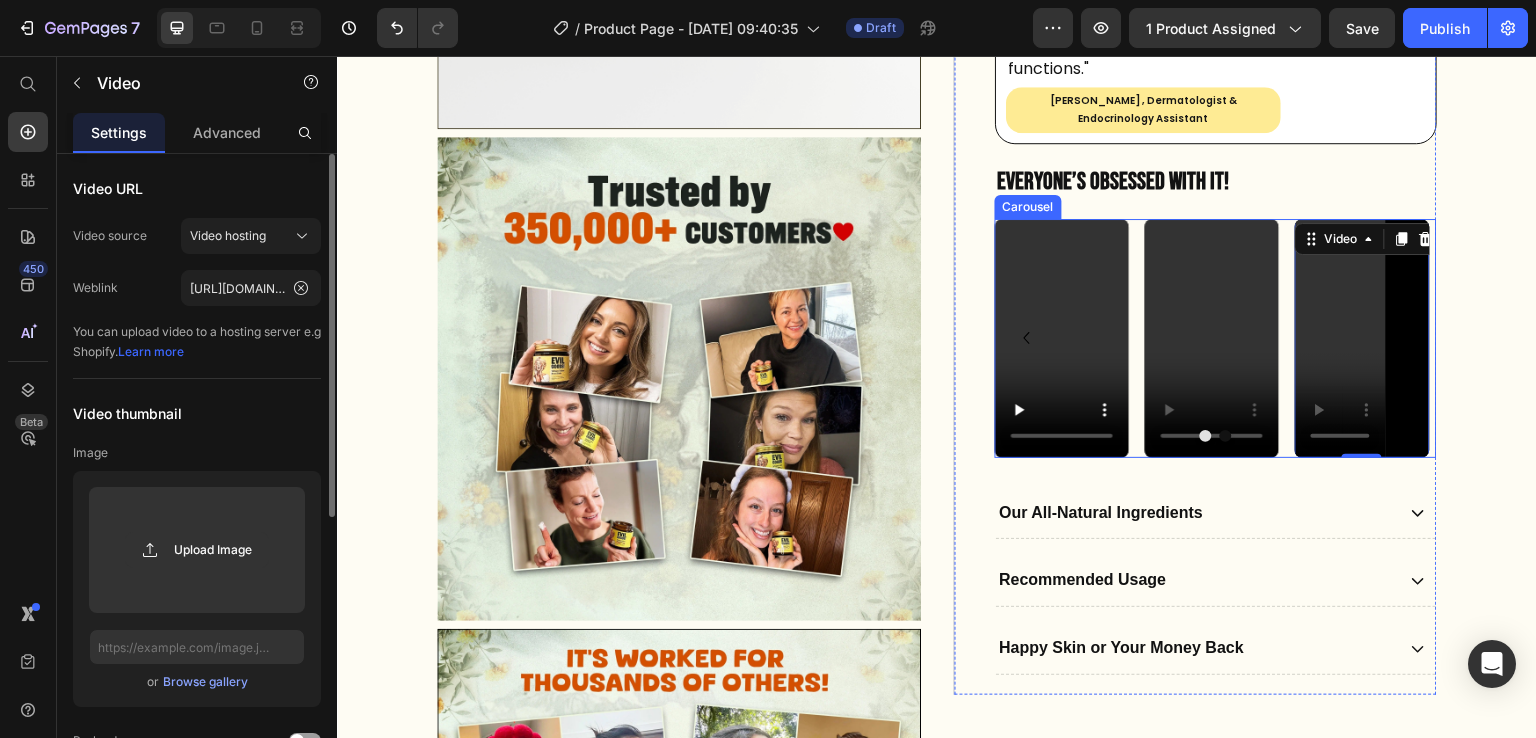 click on "Video Video Video Video Video Video   0" at bounding box center (1216, 338) 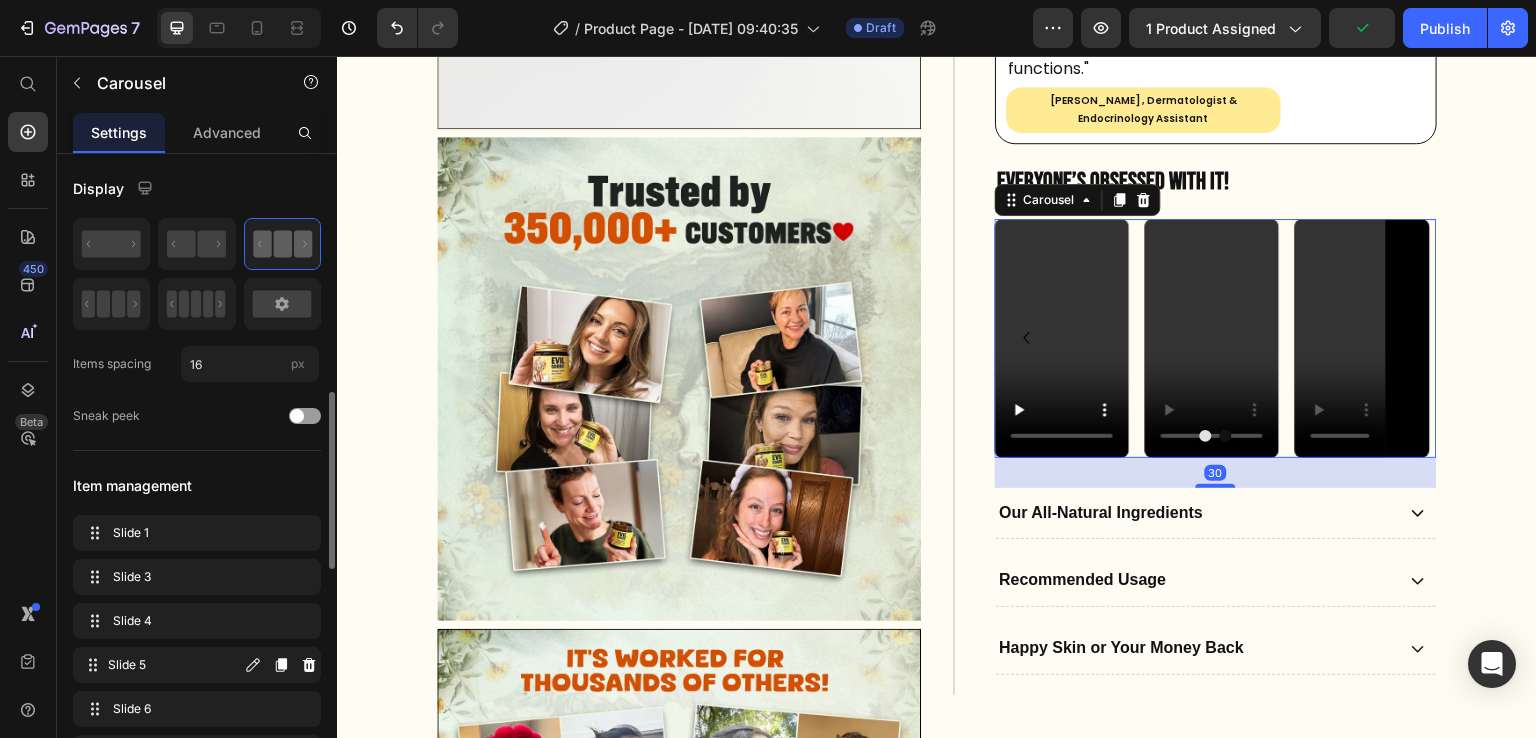 scroll, scrollTop: 187, scrollLeft: 0, axis: vertical 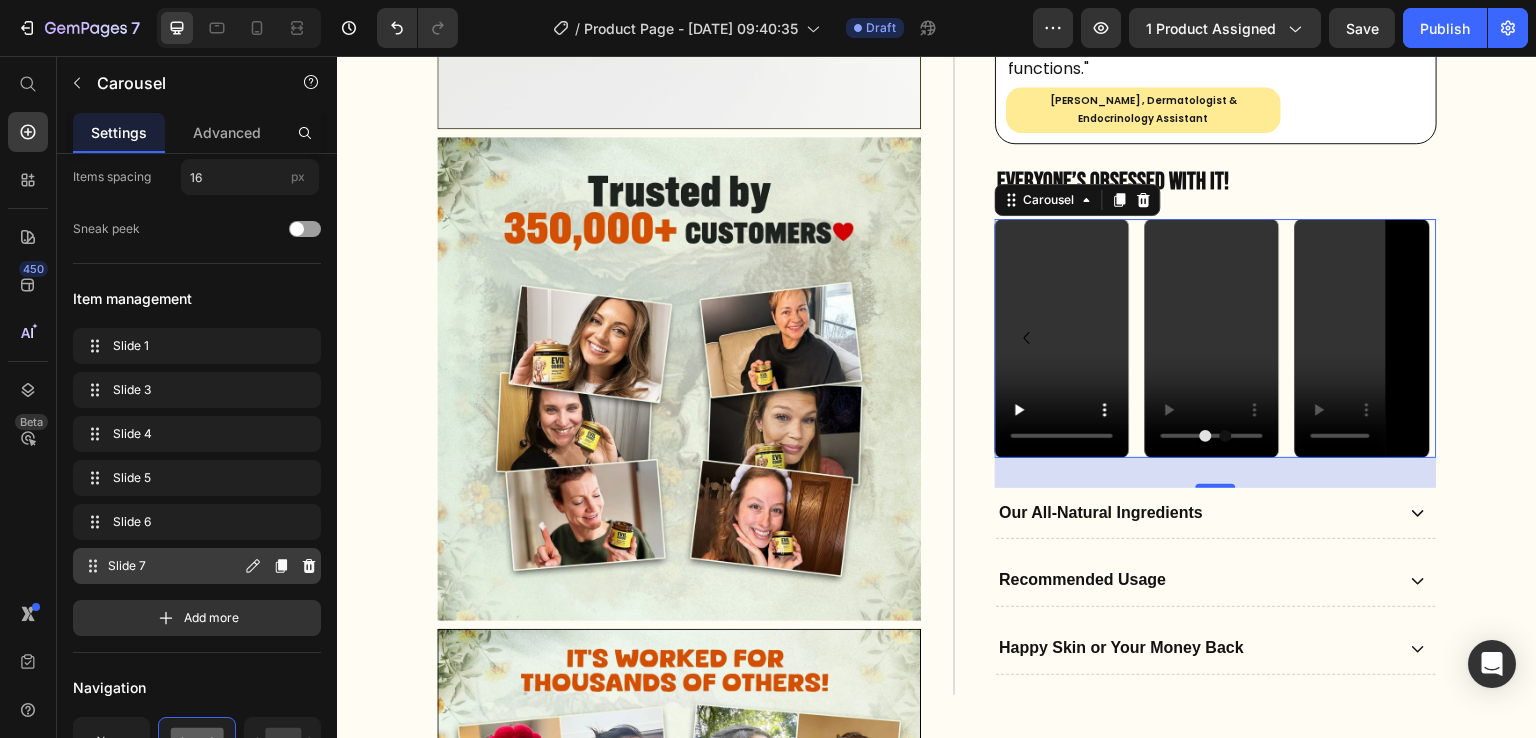 click on "Slide 7" at bounding box center (174, 566) 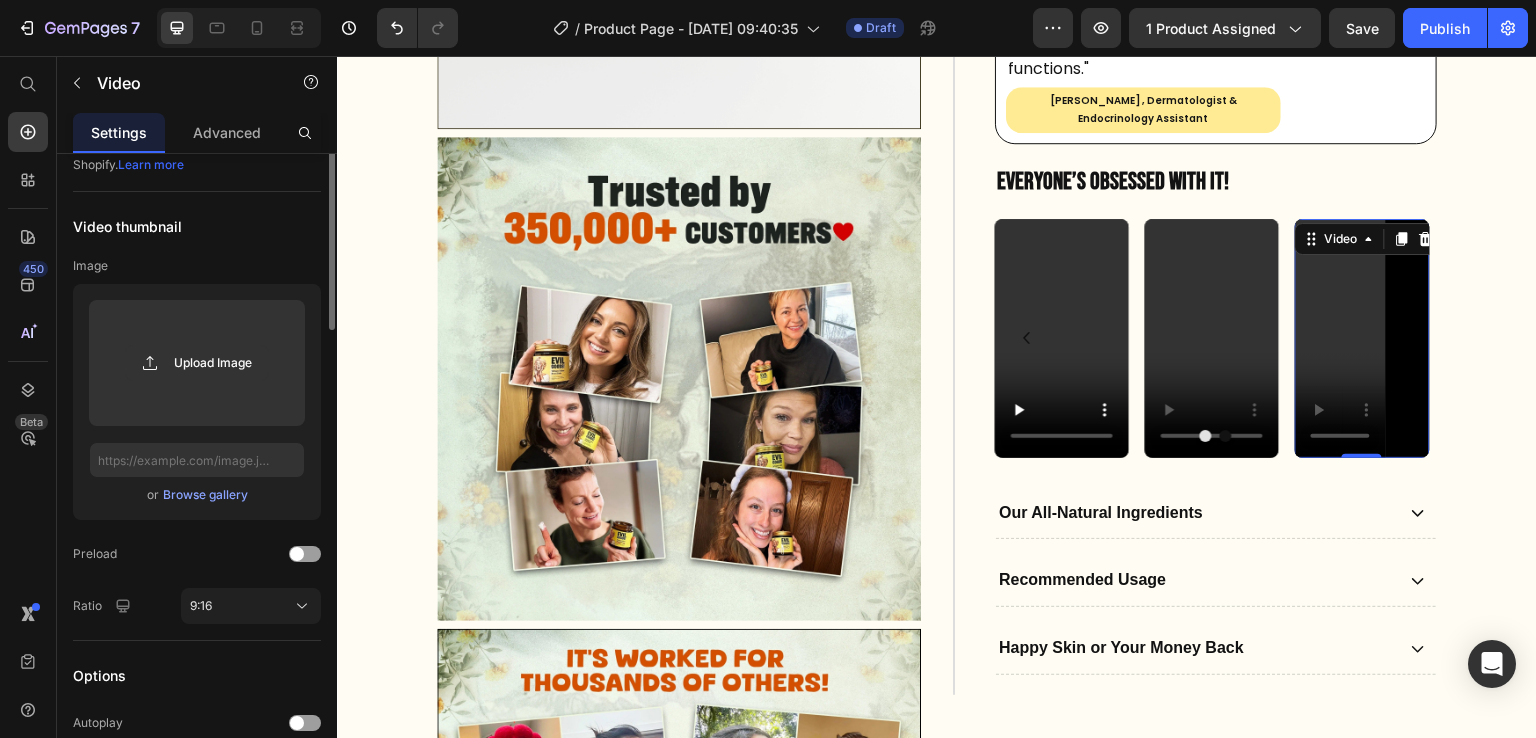 scroll, scrollTop: 0, scrollLeft: 0, axis: both 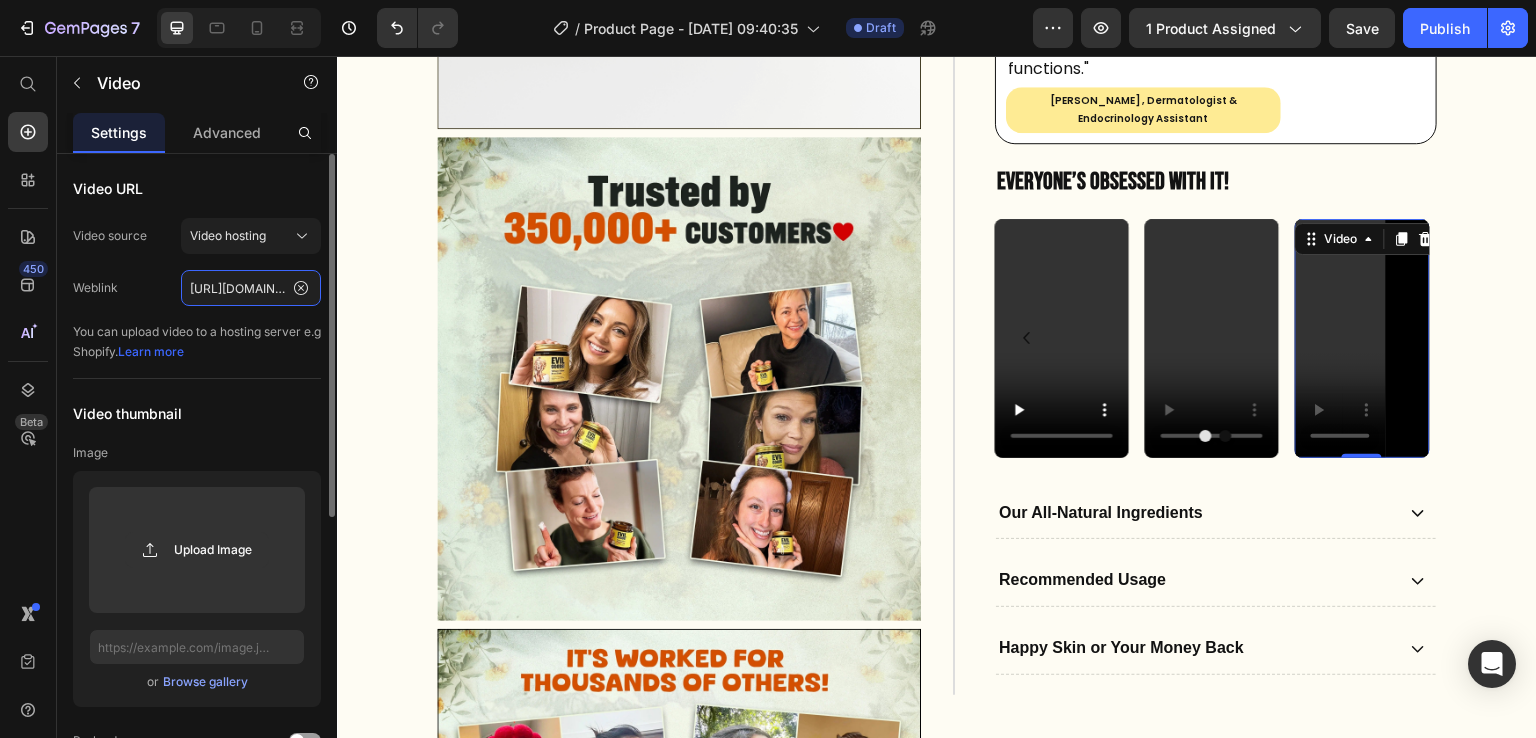 click on "[URL][DOMAIN_NAME]" 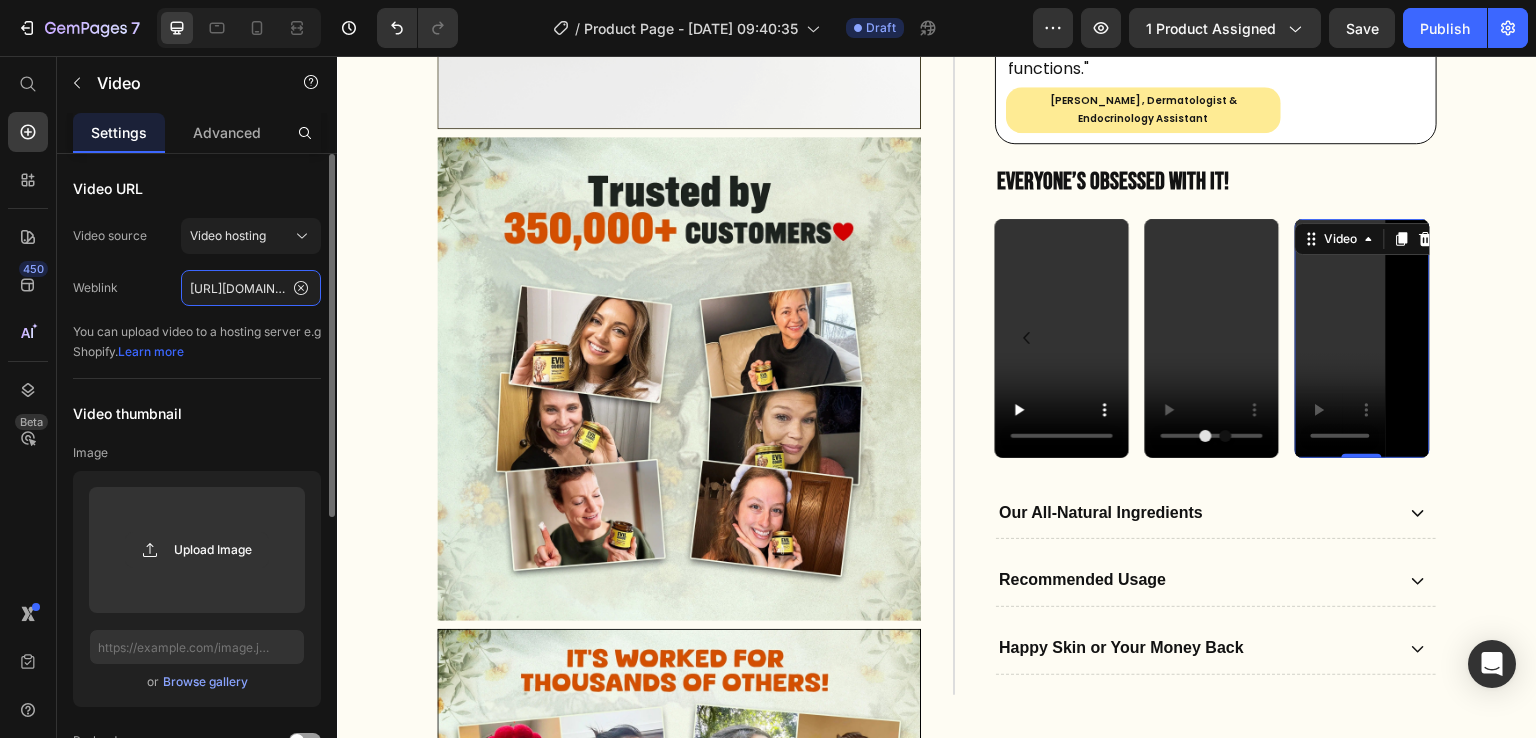 paste on "3bce3344c8fd4134a22ebb00c6b1e49c/3bce3344c8fd4134a22ebb00c6b1e49c.HD-720p-1.6Mbps-47643368" 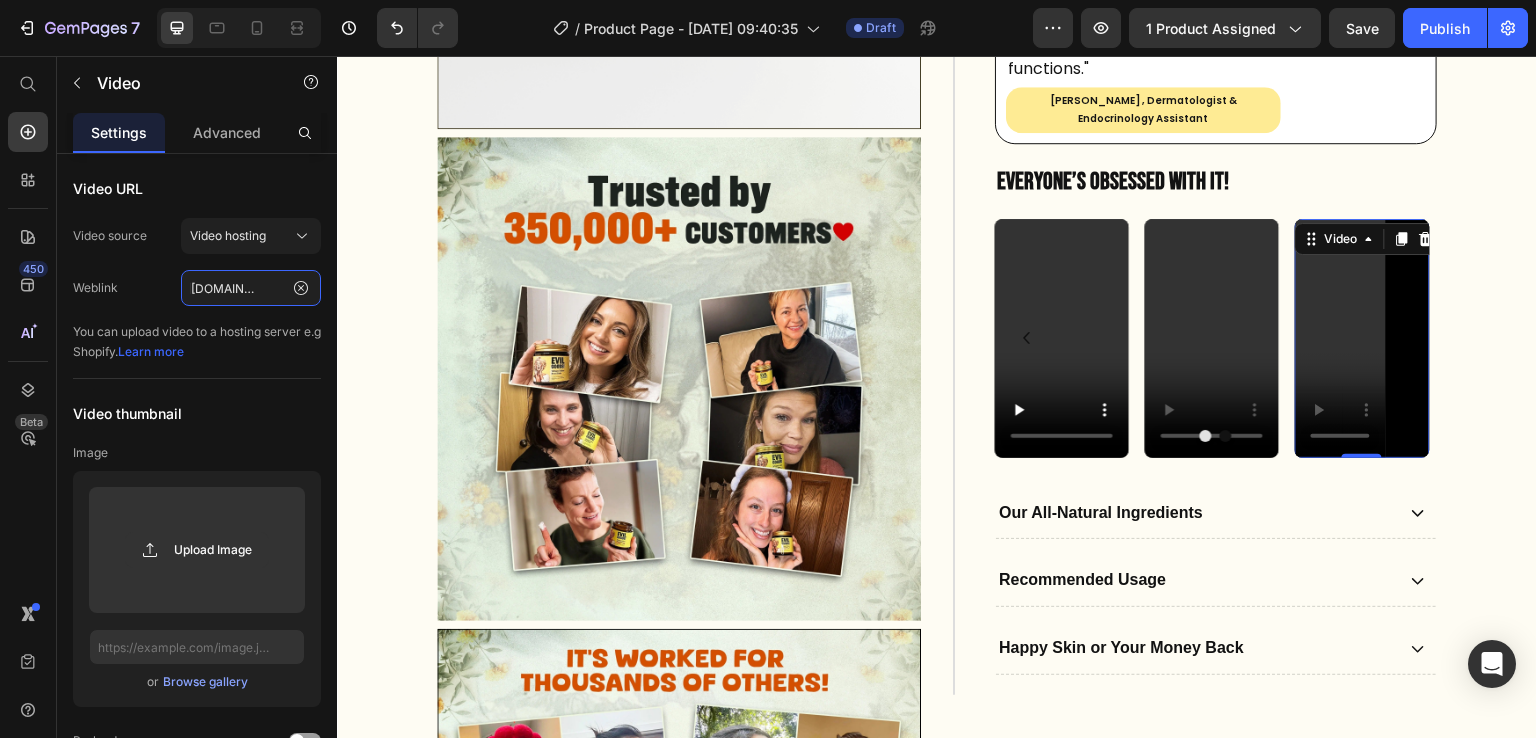 type on "[URL][DOMAIN_NAME]" 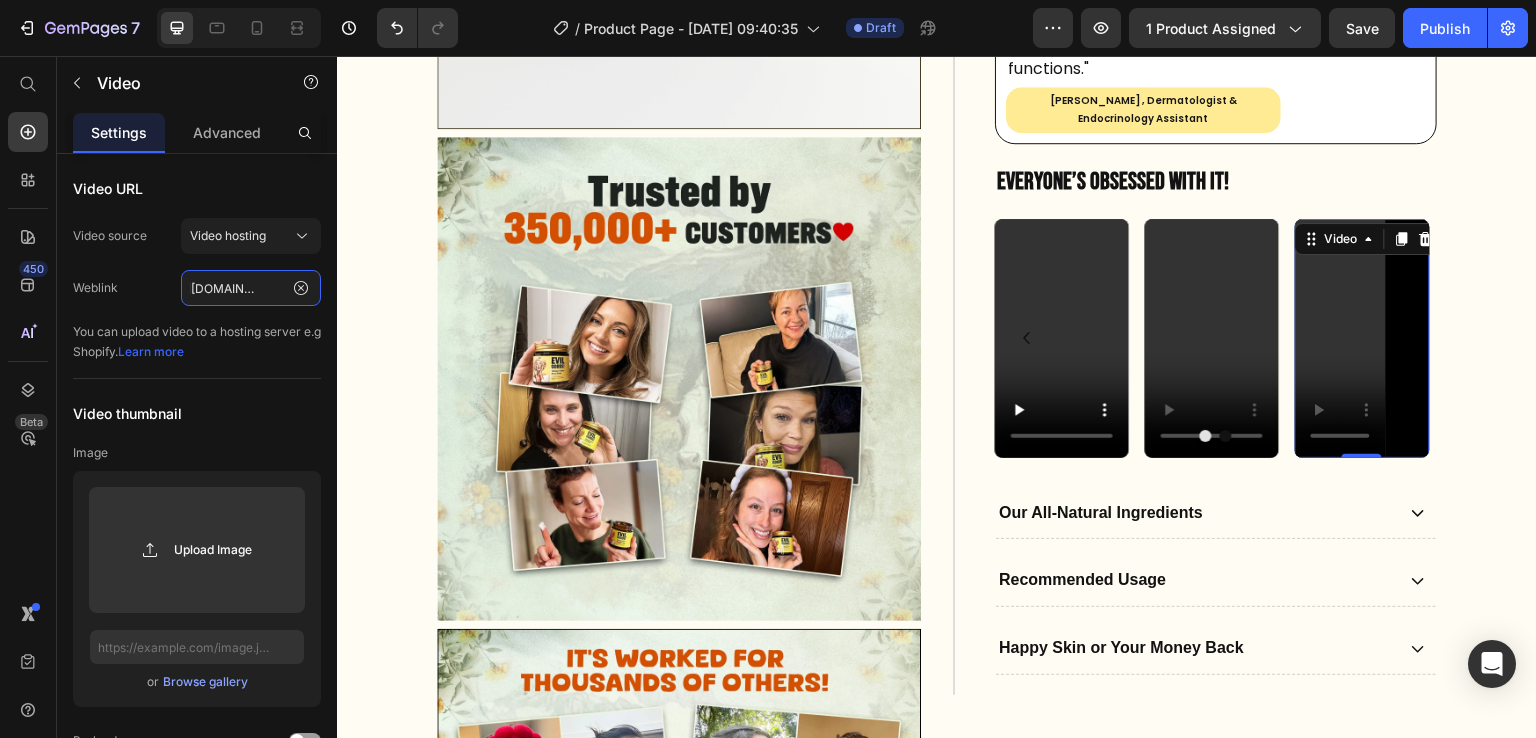 scroll, scrollTop: 0, scrollLeft: 0, axis: both 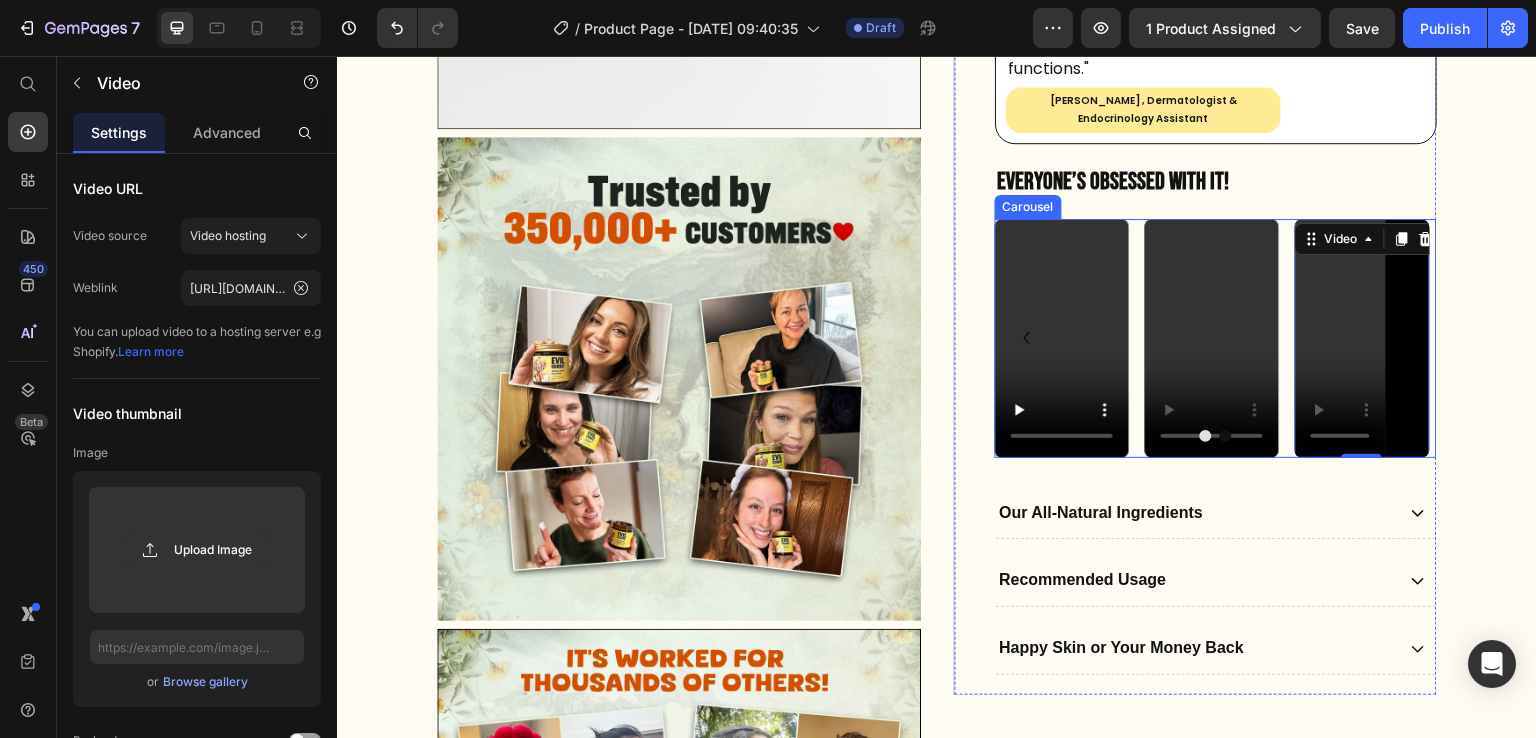 click on "Video Video Video Video Video Video   0" at bounding box center (1216, 338) 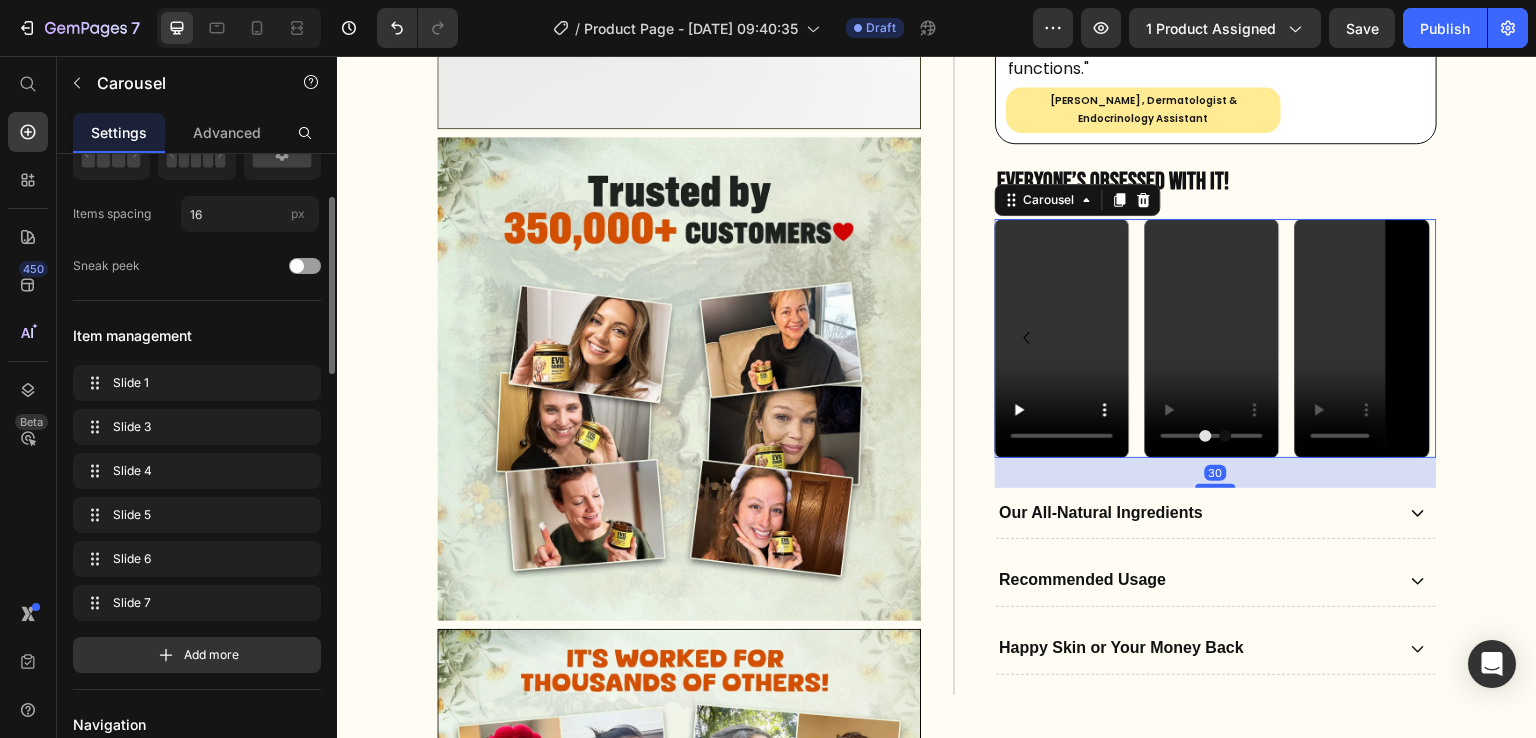 scroll, scrollTop: 152, scrollLeft: 0, axis: vertical 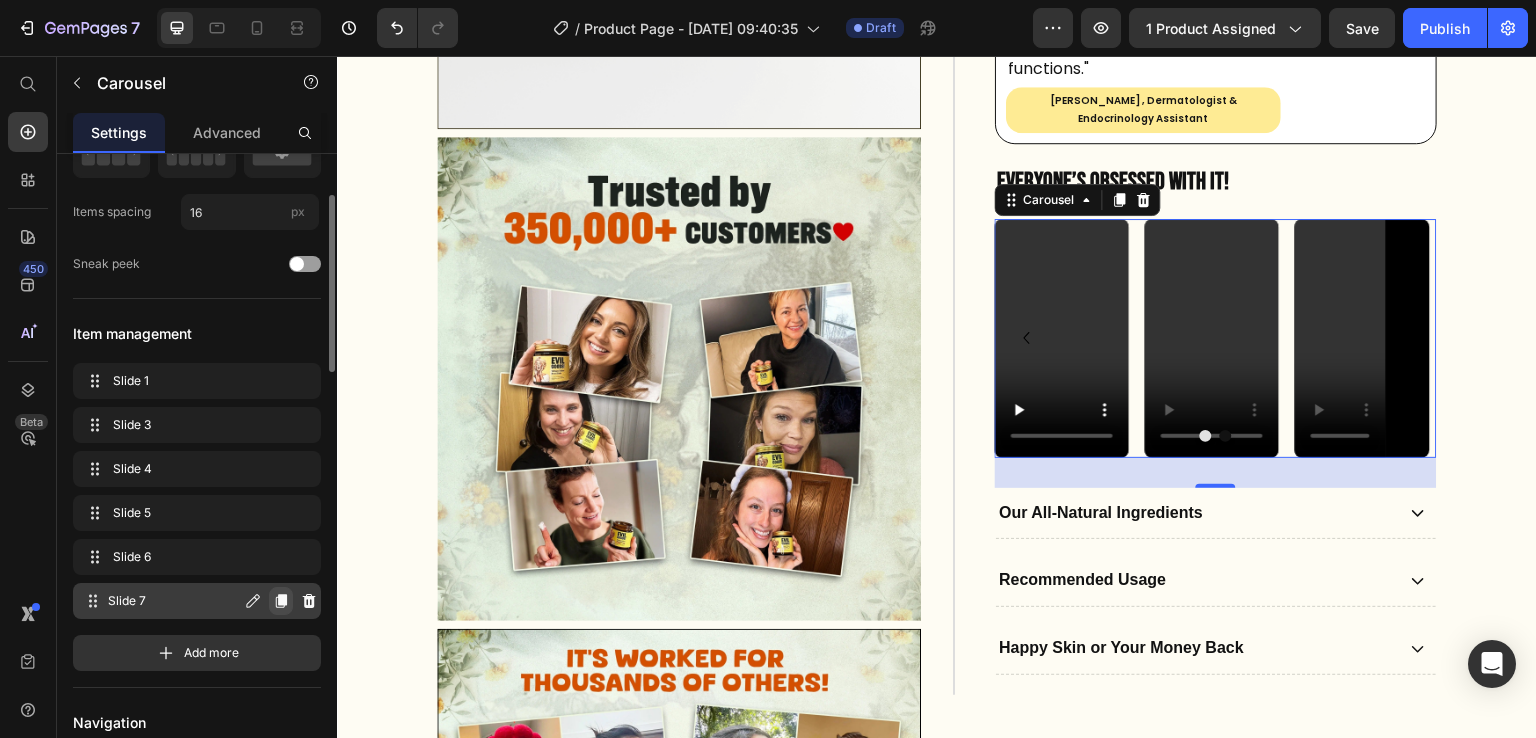 click 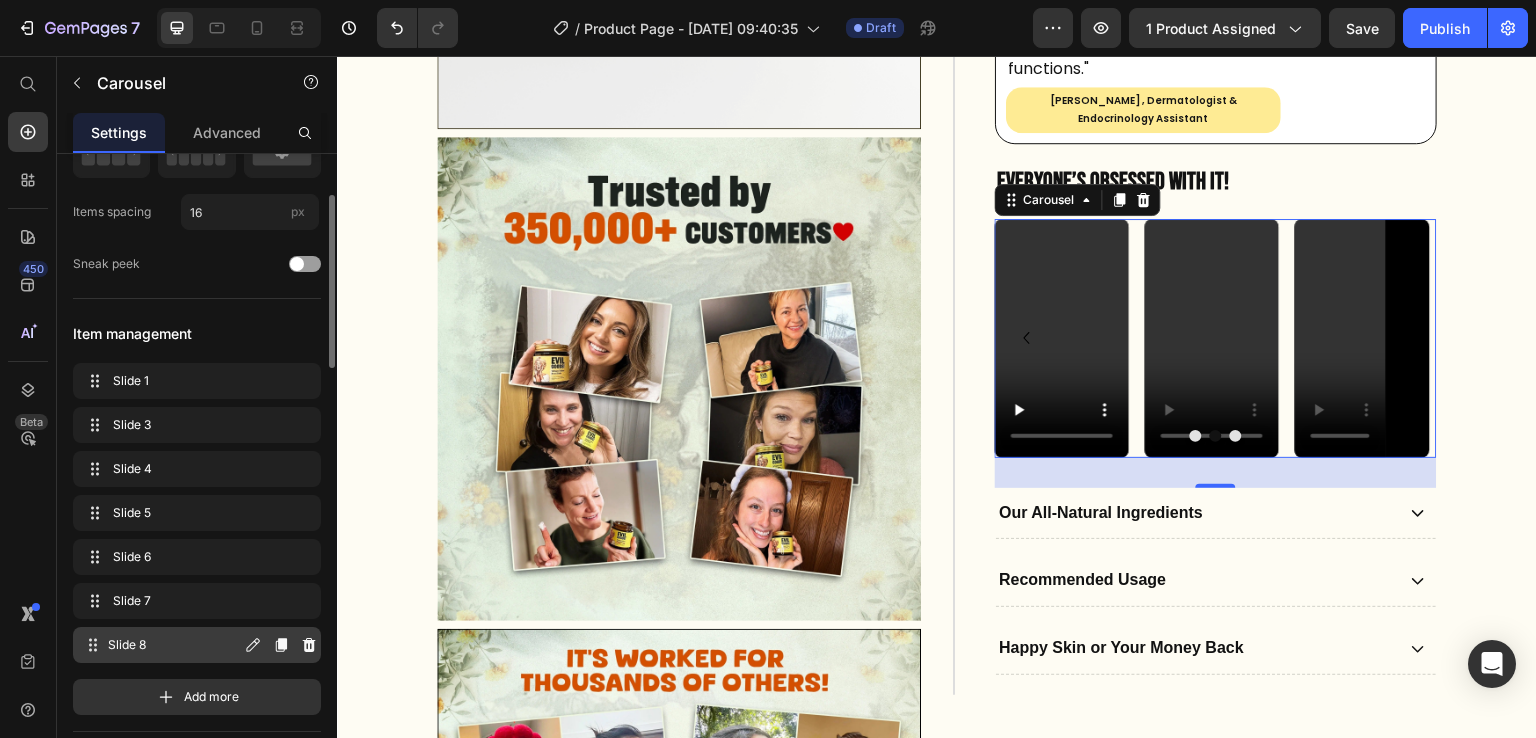 click on "Slide 8" at bounding box center (174, 645) 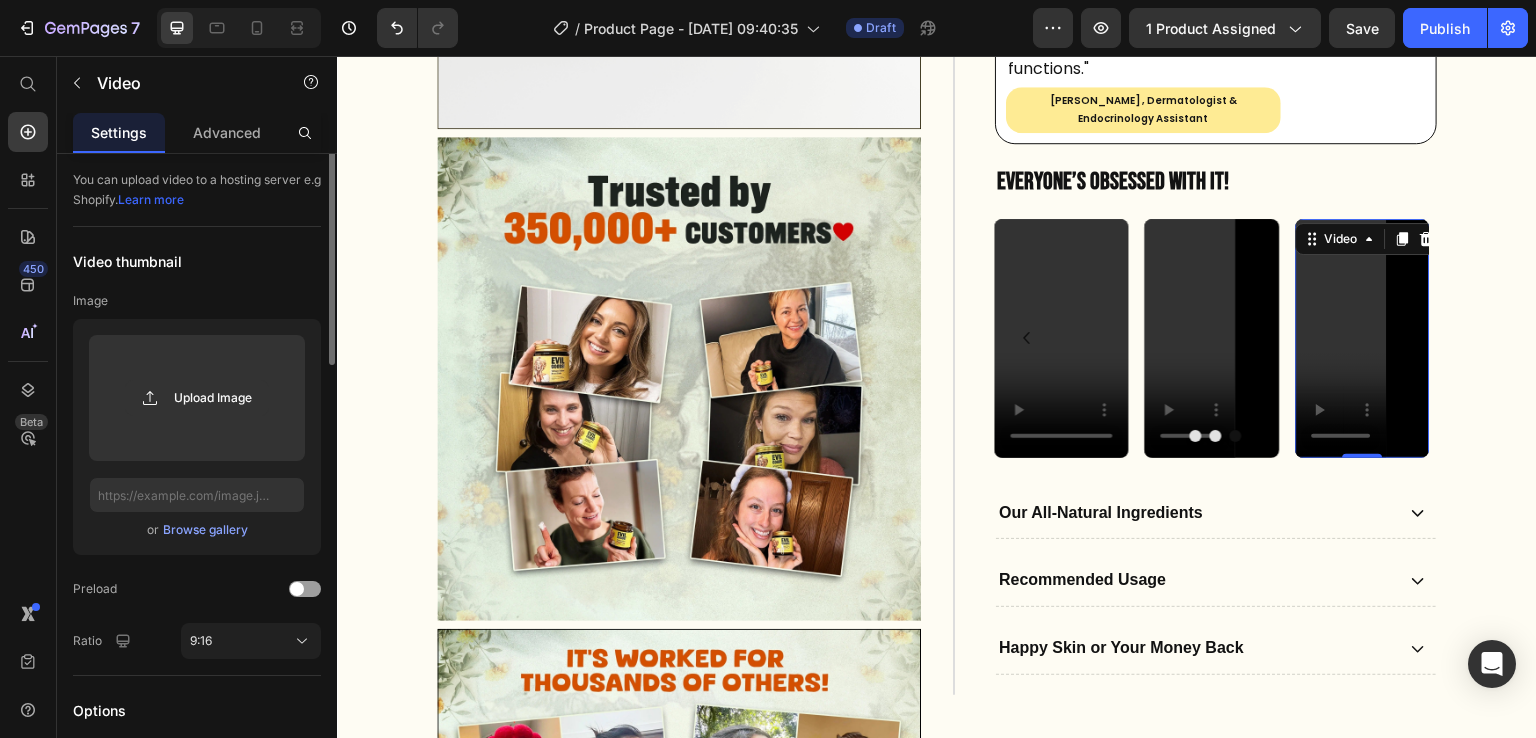 scroll, scrollTop: 0, scrollLeft: 0, axis: both 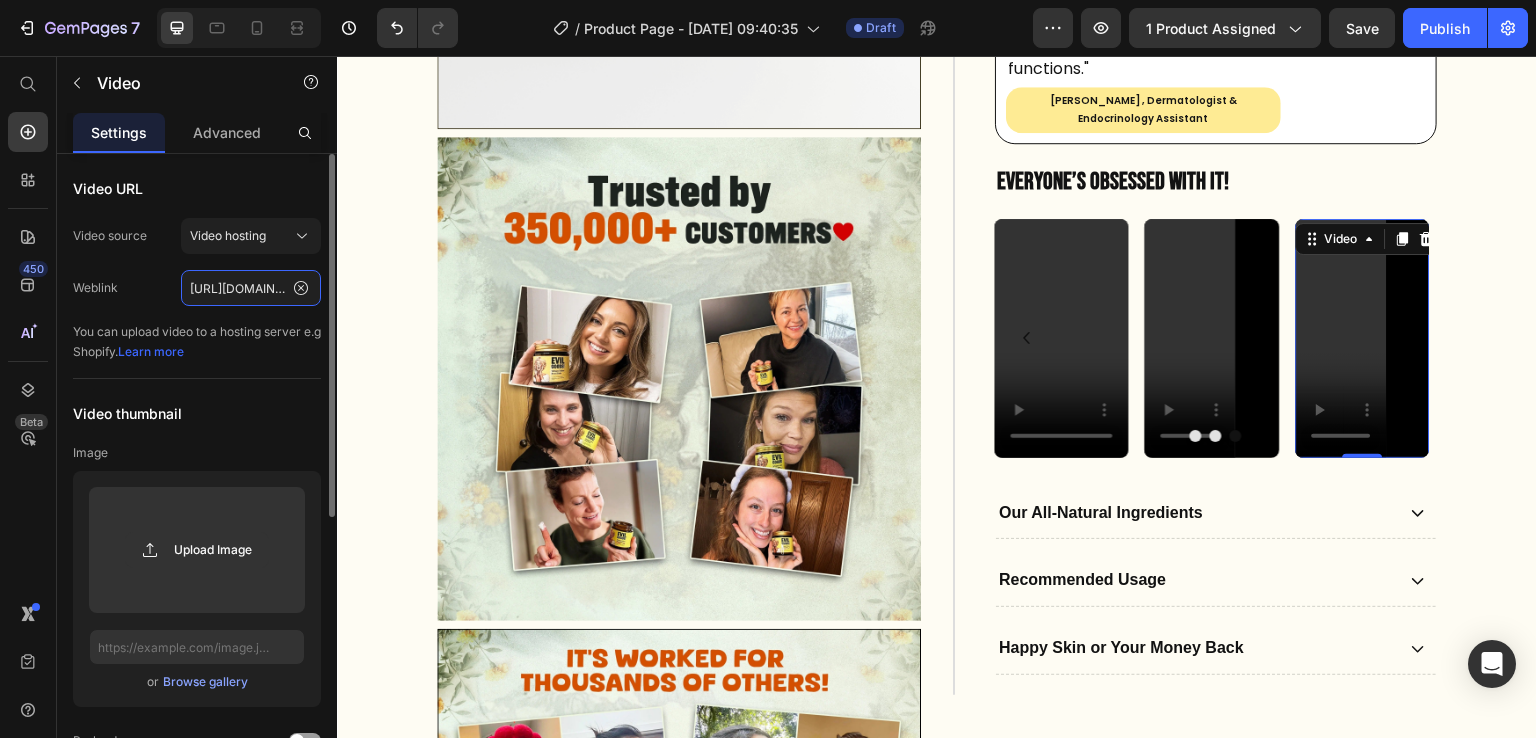 click on "[URL][DOMAIN_NAME]" 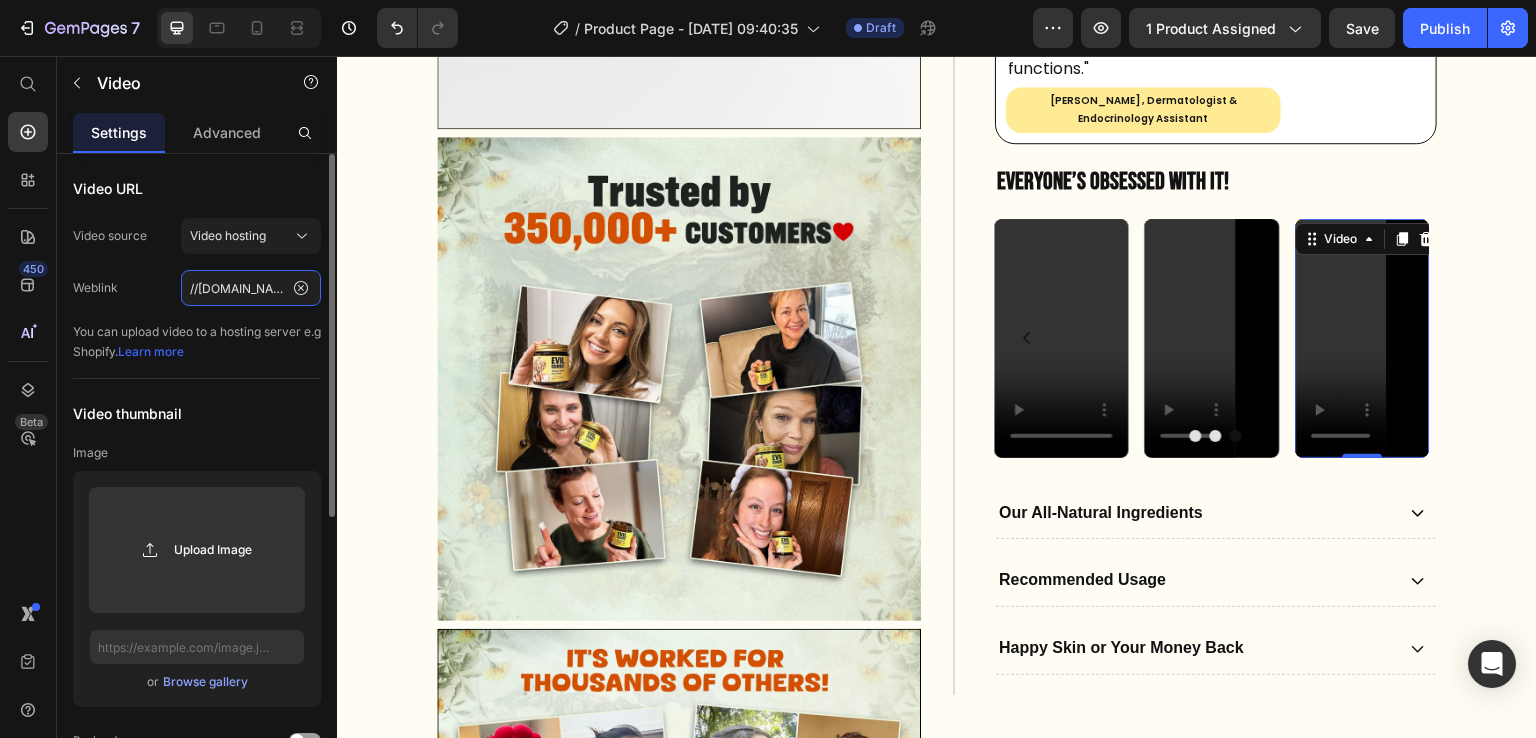scroll, scrollTop: 0, scrollLeft: 800, axis: horizontal 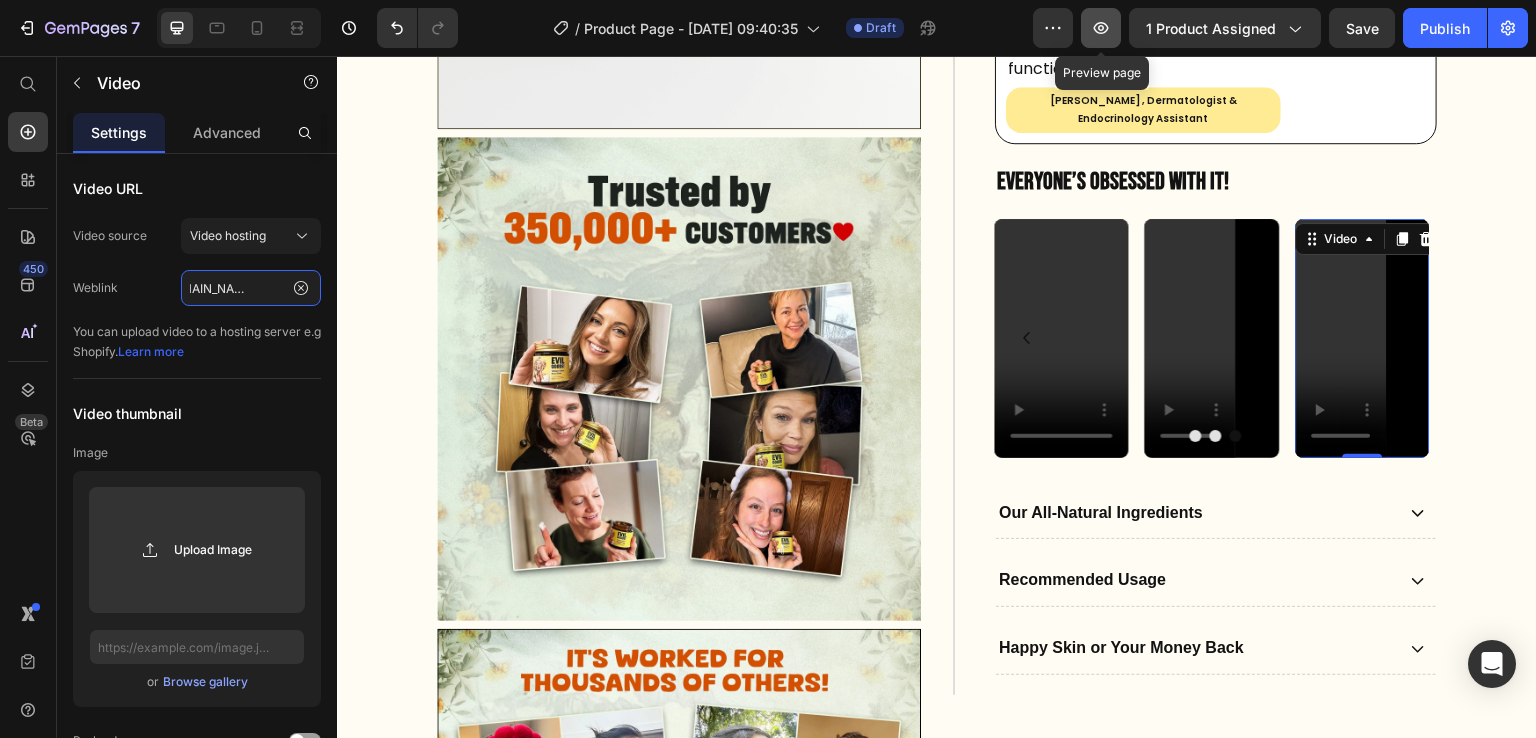 type on "//[DOMAIN_NAME][URL]" 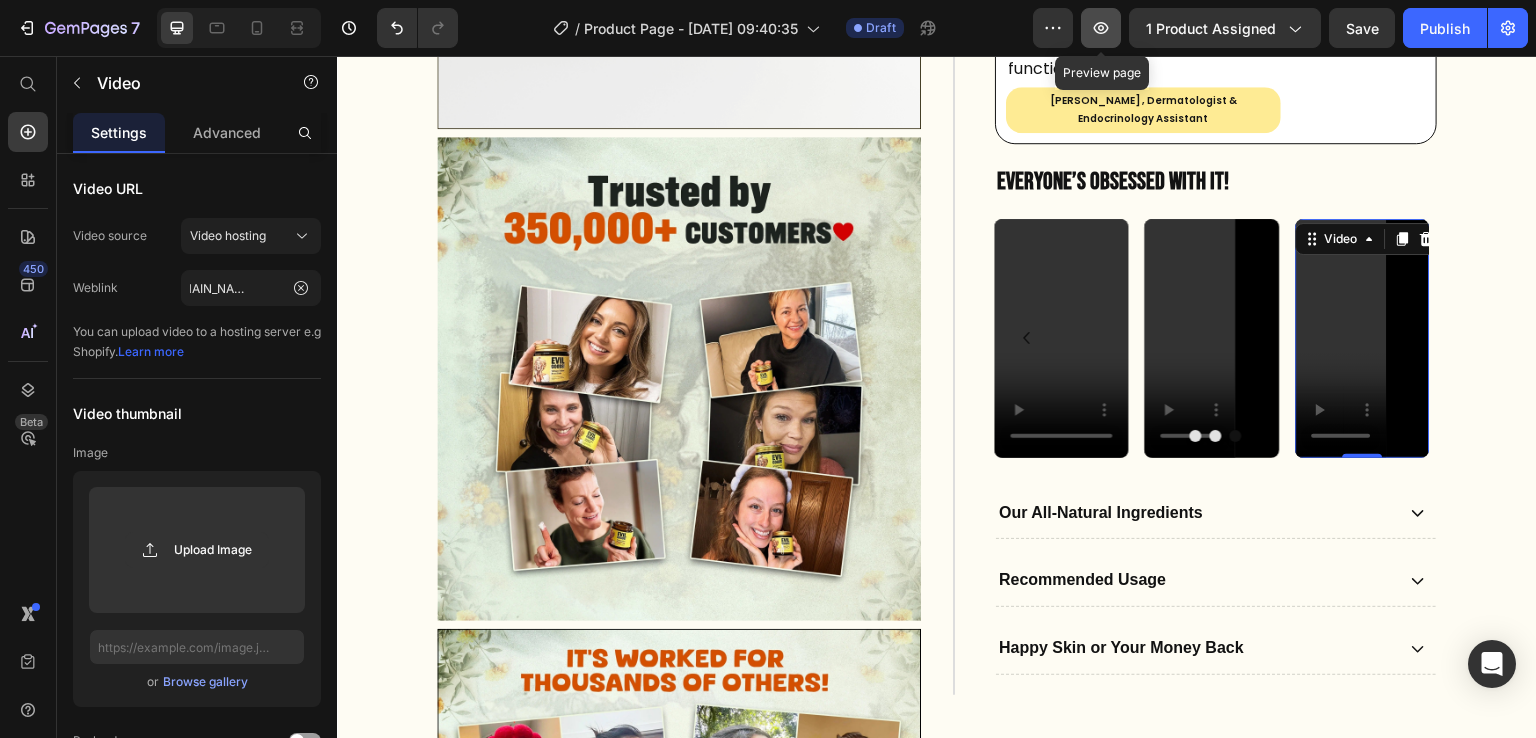 scroll, scrollTop: 0, scrollLeft: 0, axis: both 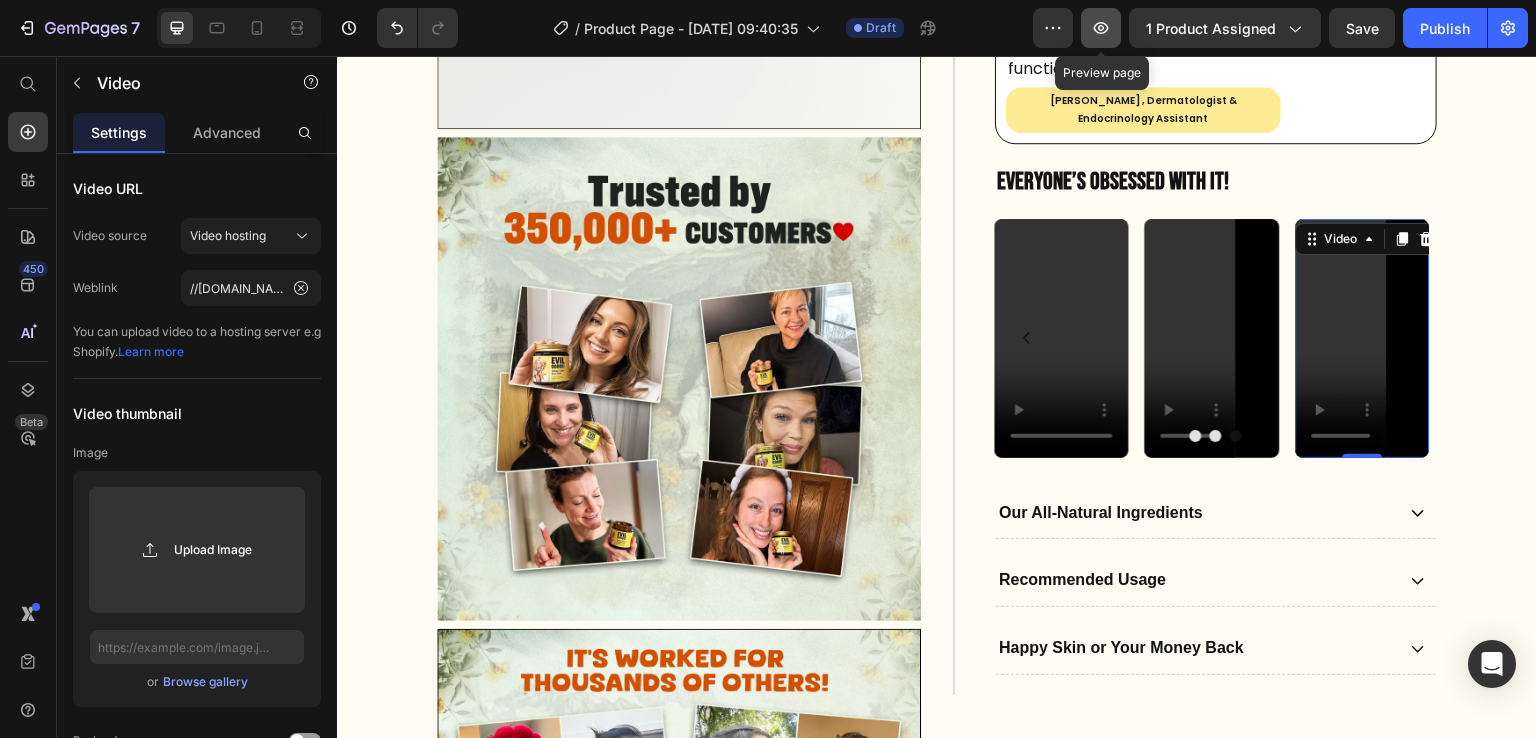 click 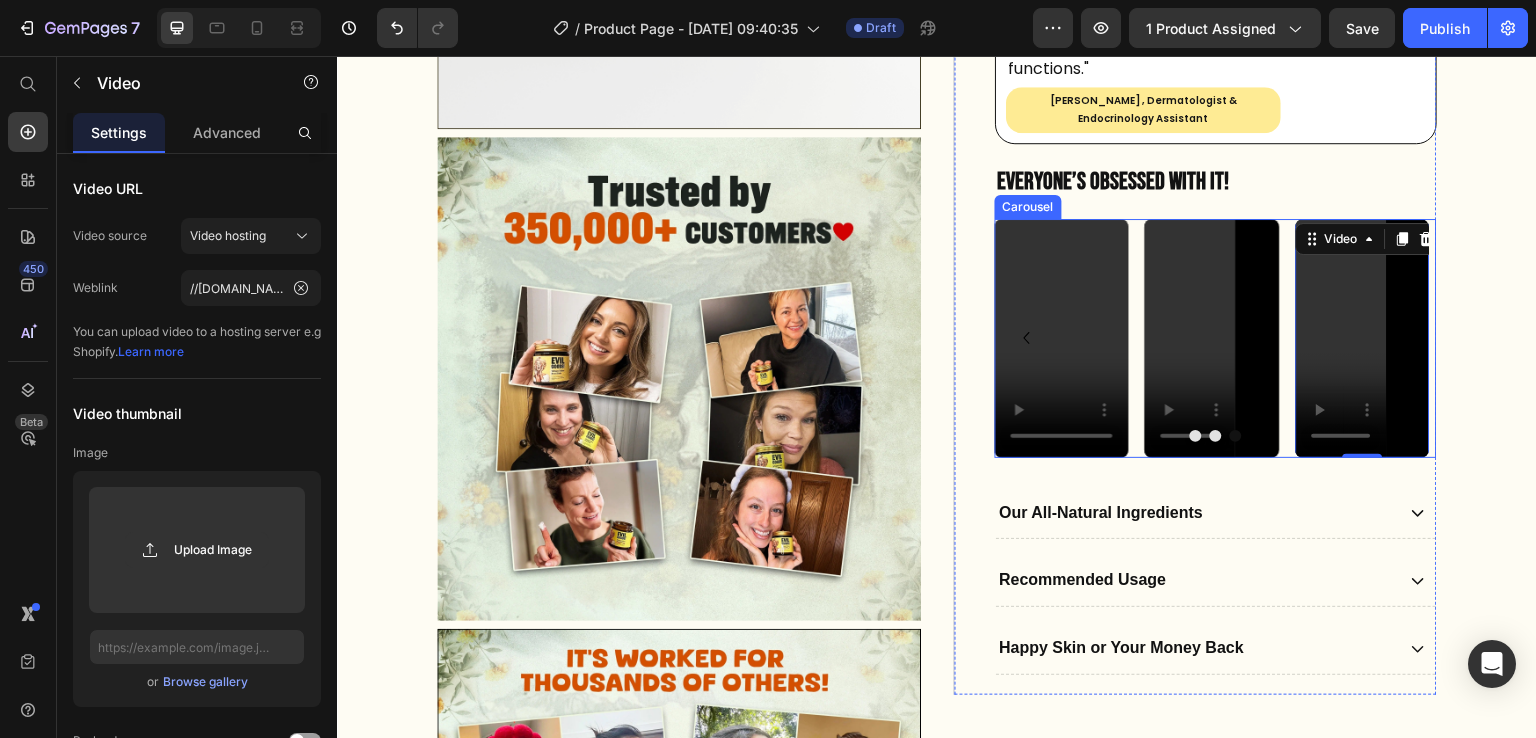 click at bounding box center (1216, 436) 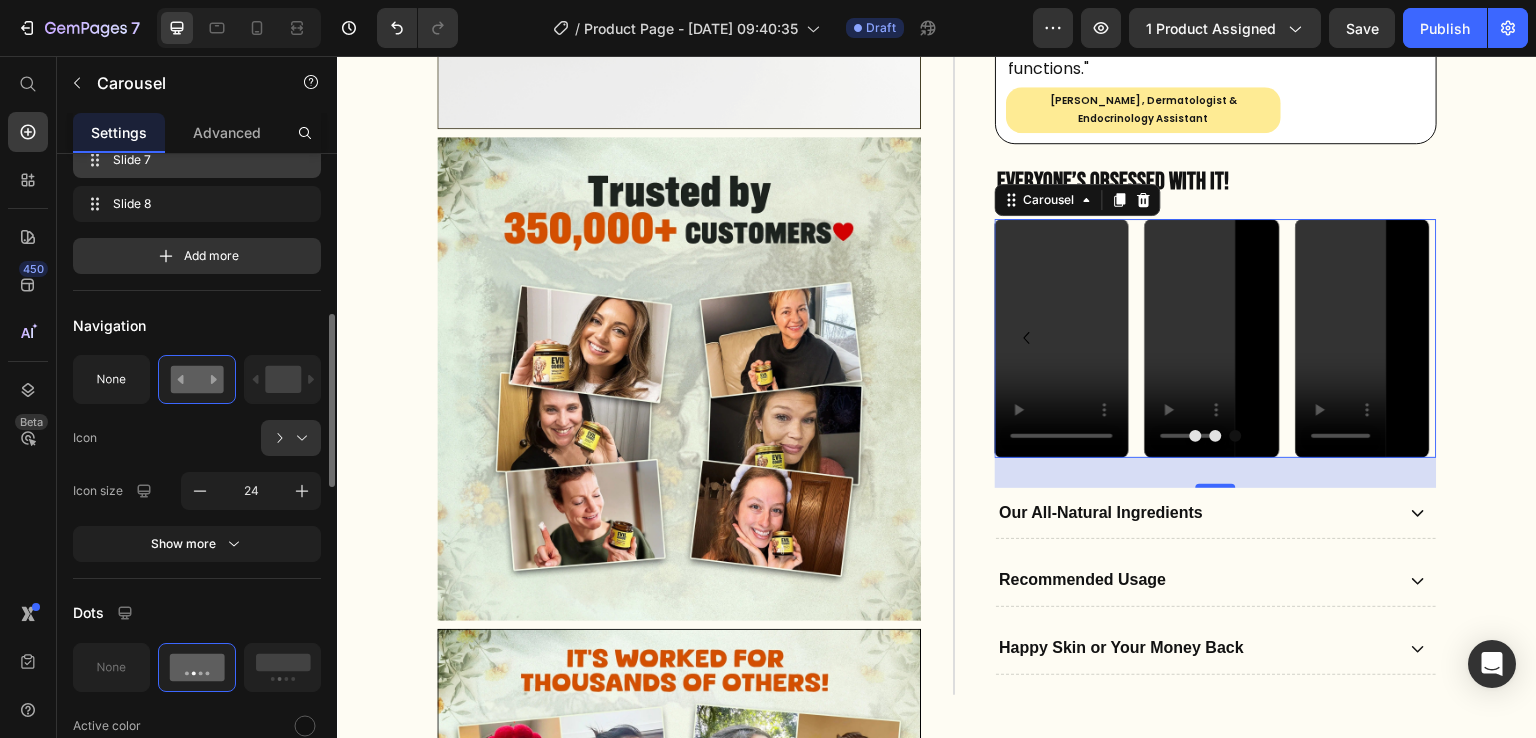 scroll, scrollTop: 709, scrollLeft: 0, axis: vertical 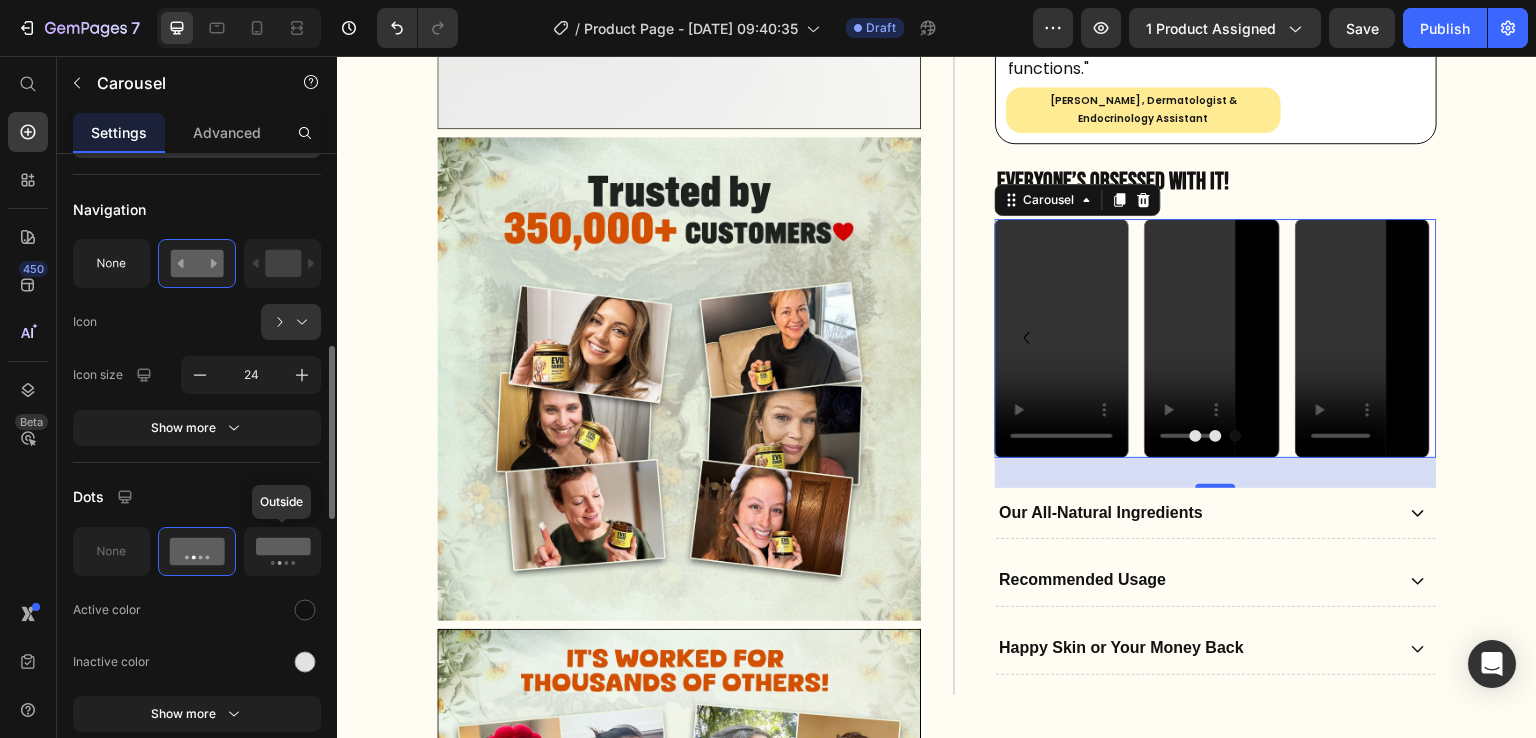 click 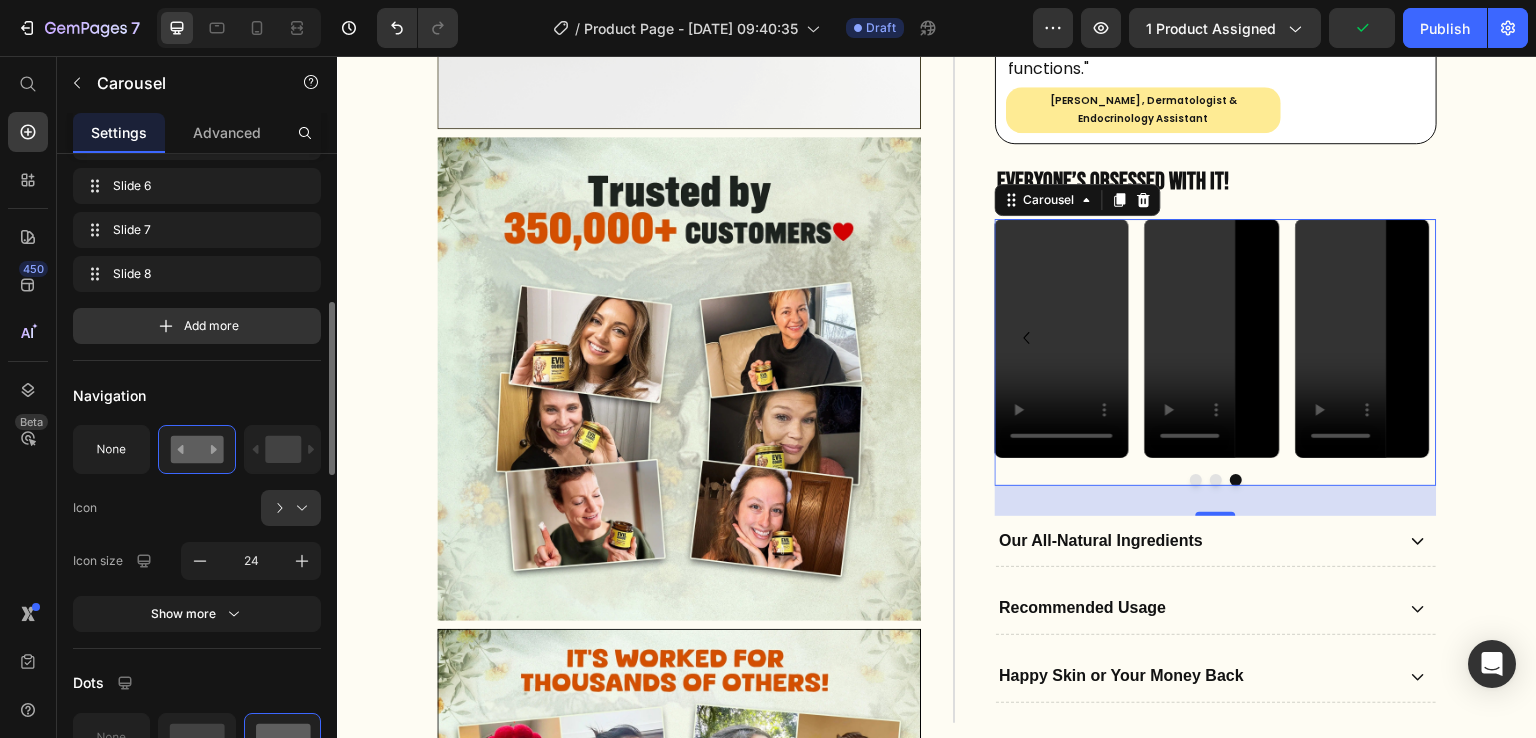 scroll, scrollTop: 536, scrollLeft: 0, axis: vertical 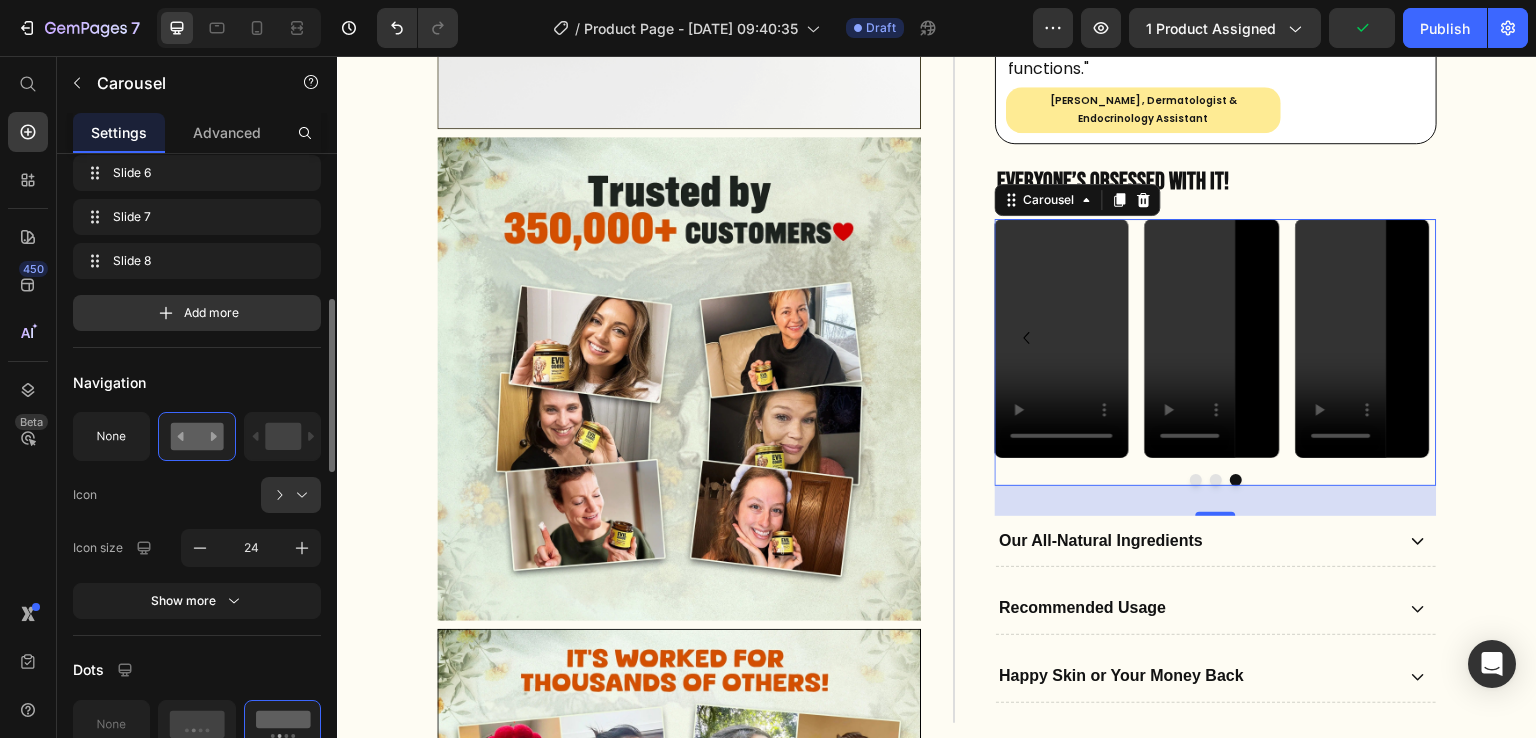 click 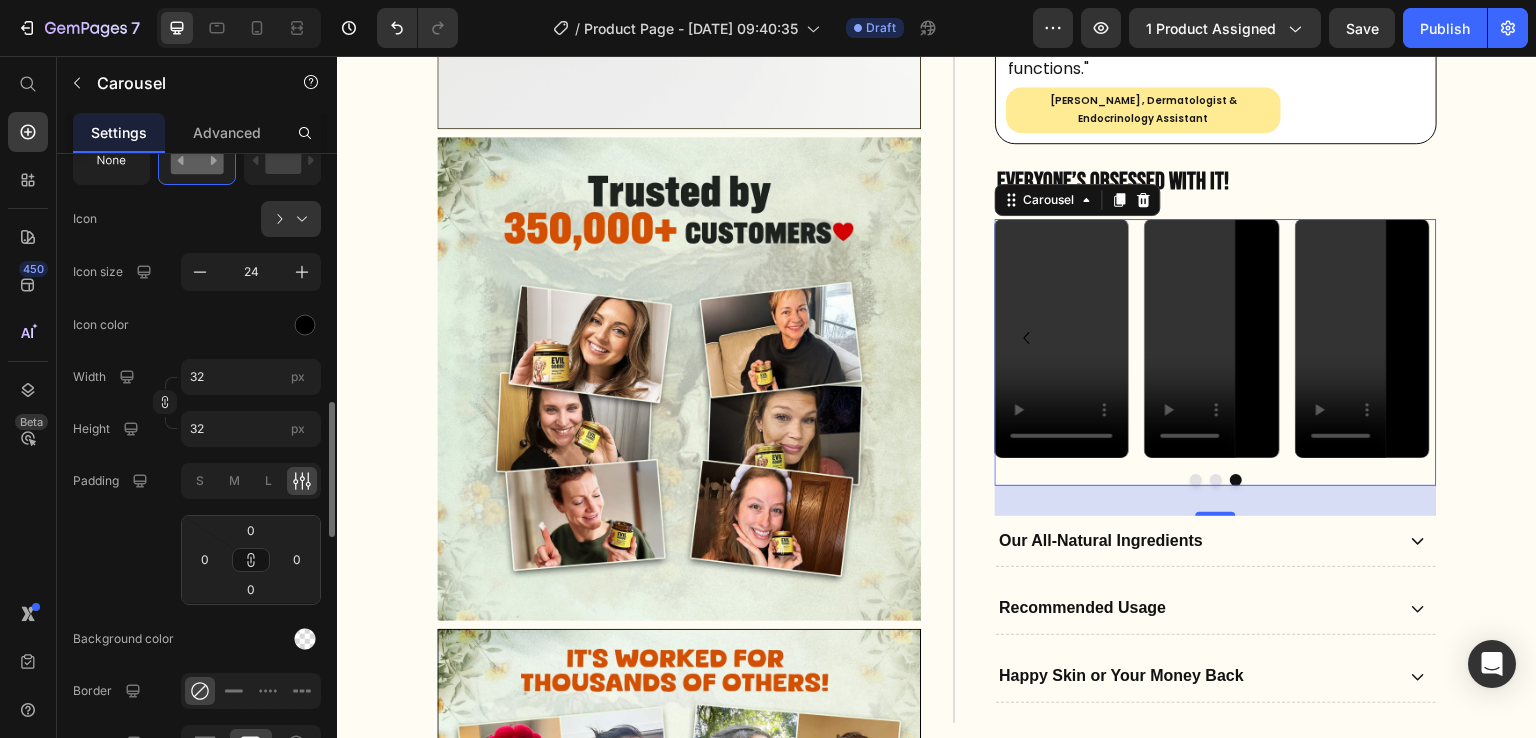 scroll, scrollTop: 877, scrollLeft: 0, axis: vertical 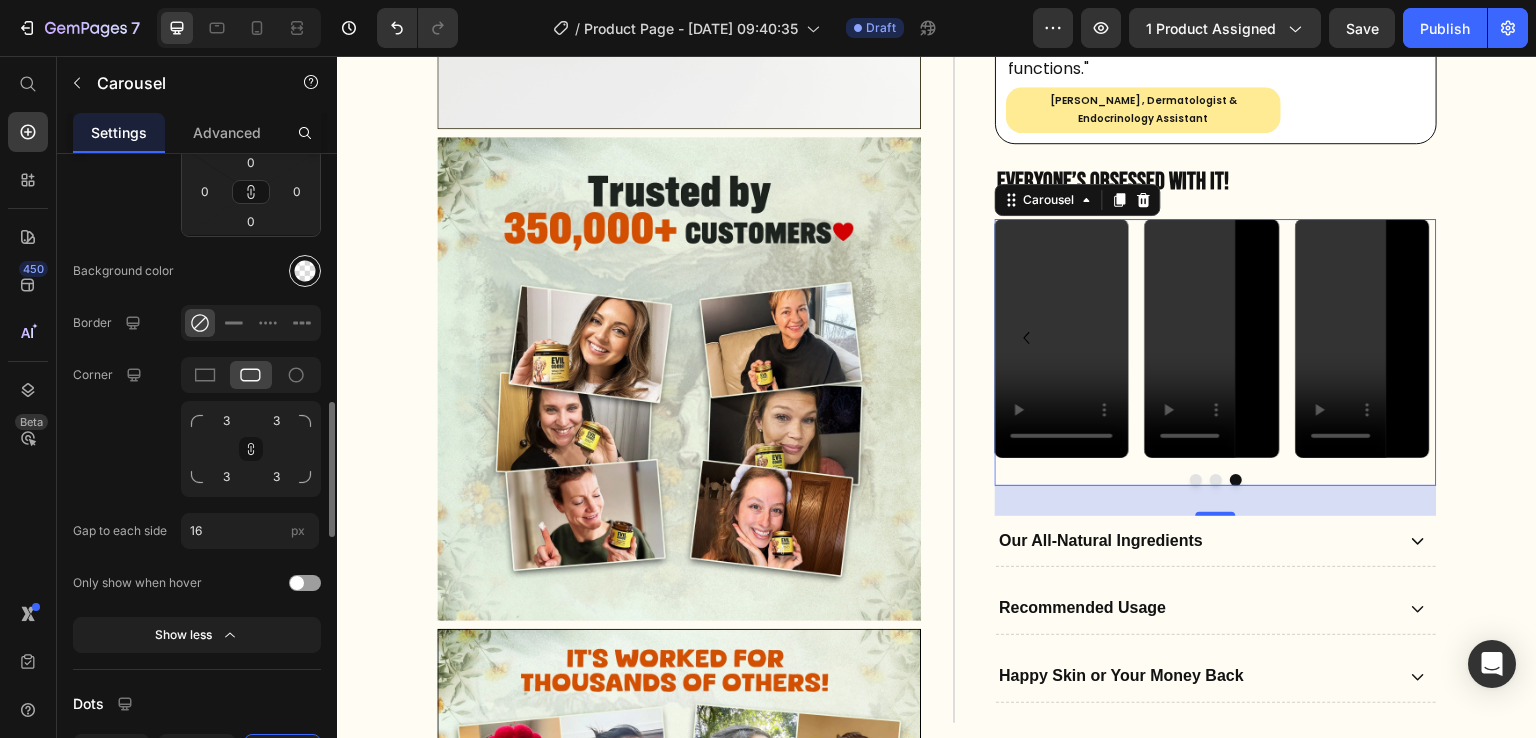 click at bounding box center (305, 271) 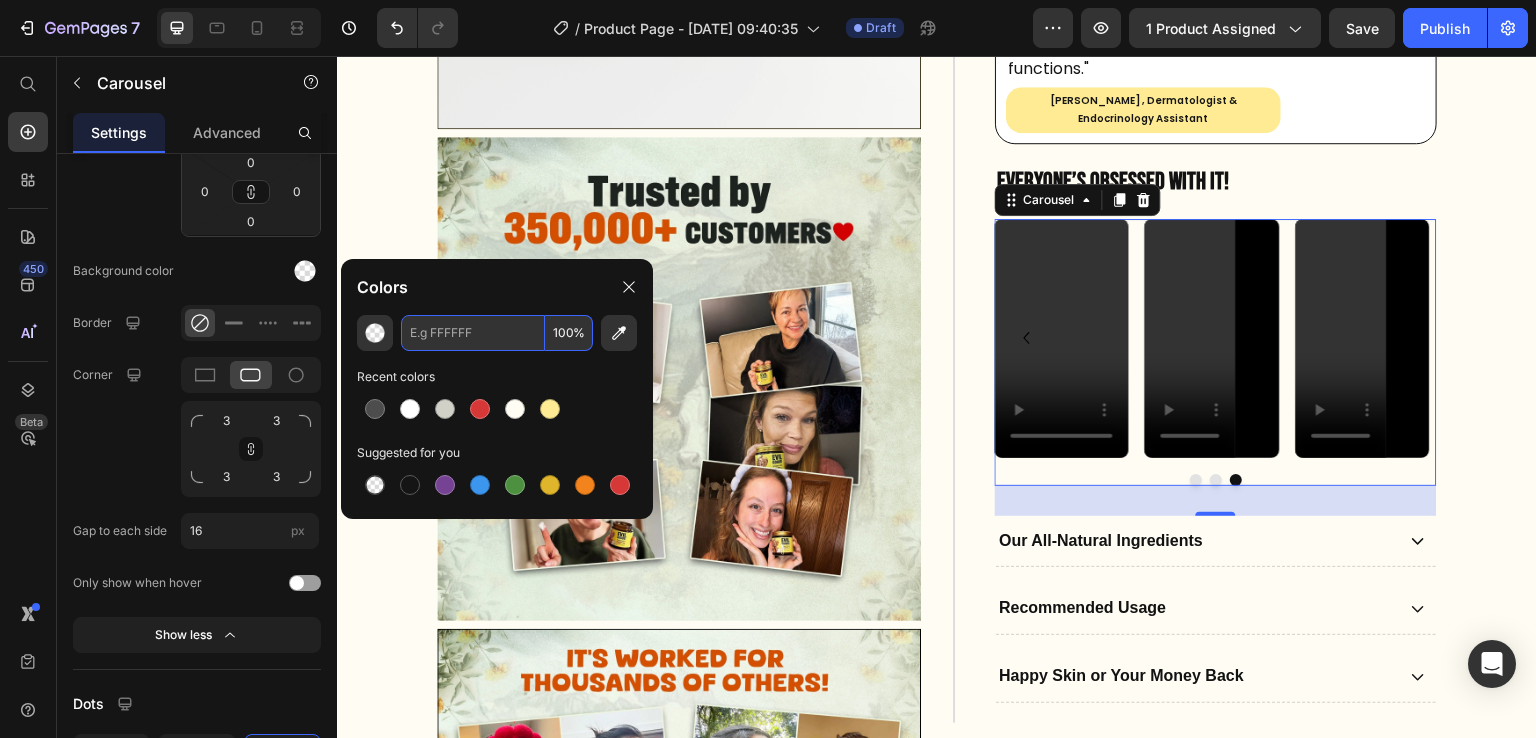 click at bounding box center [473, 333] 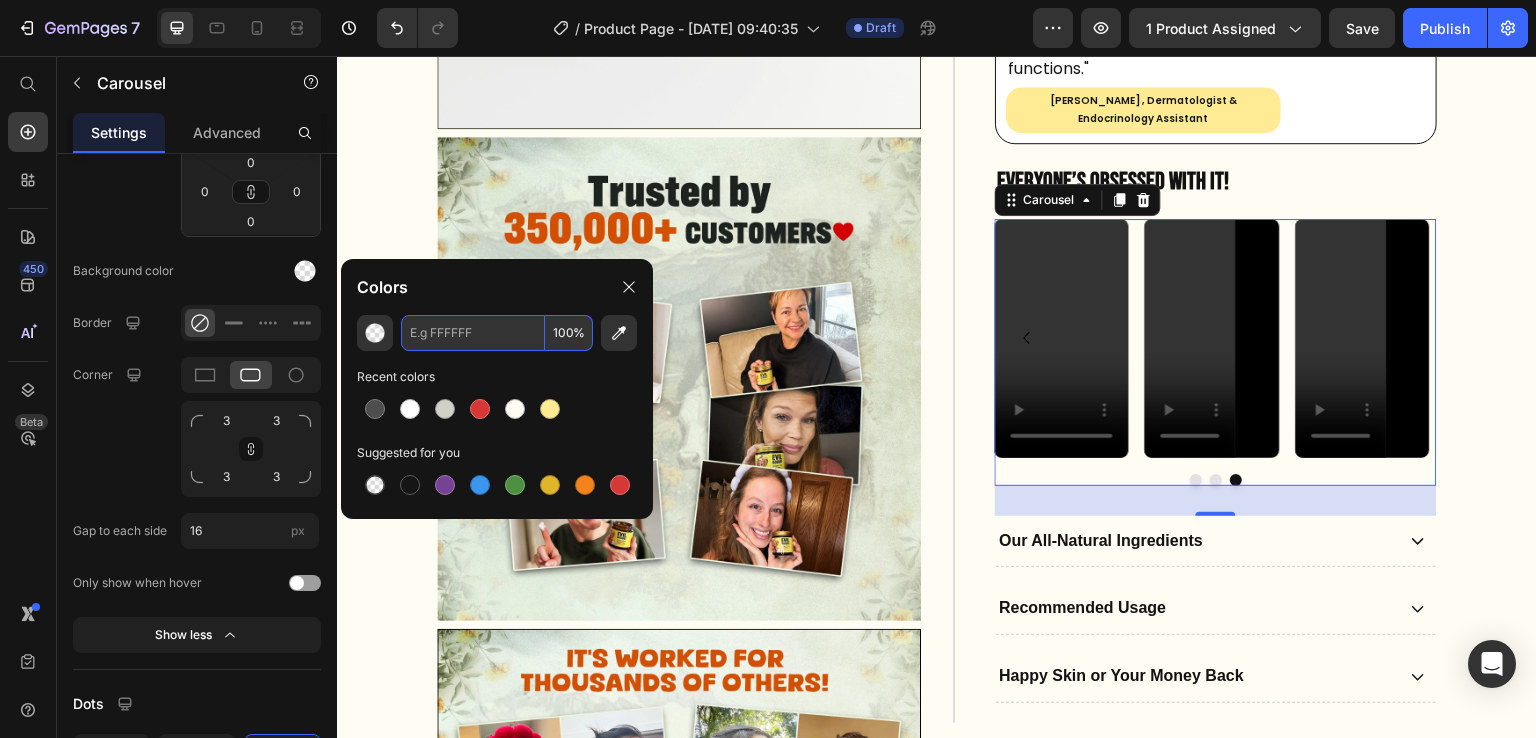 paste on "#DED9D1" 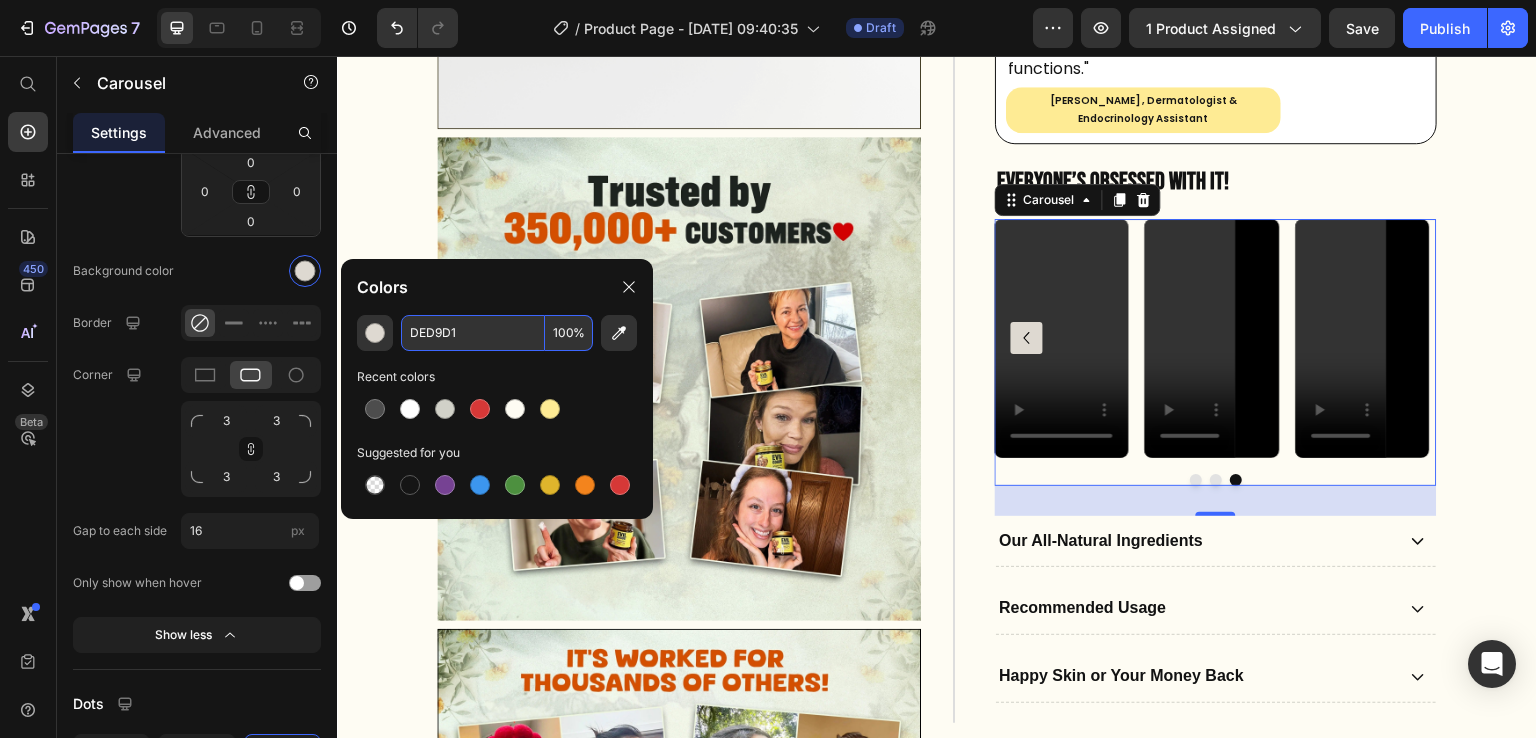 type on "DED9D1" 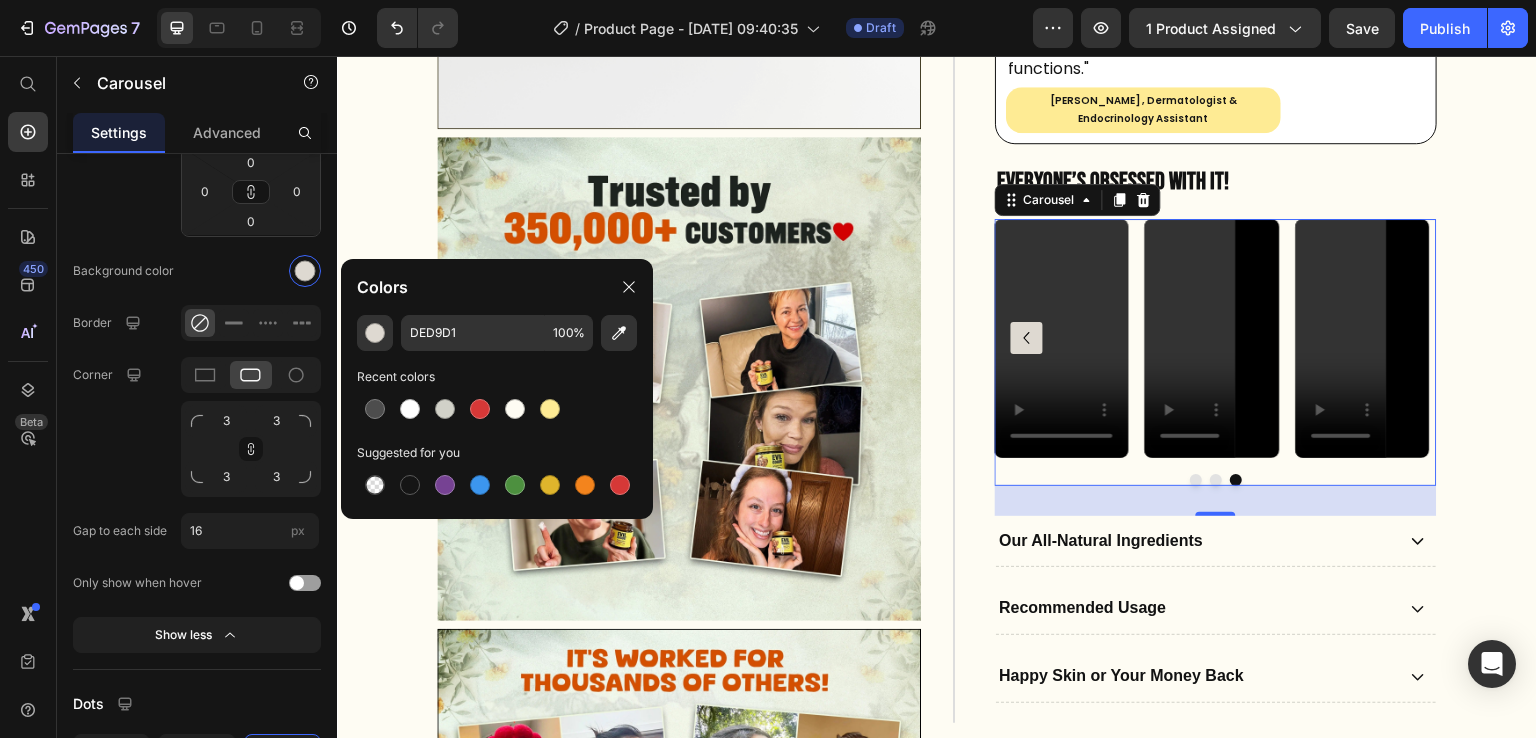 click 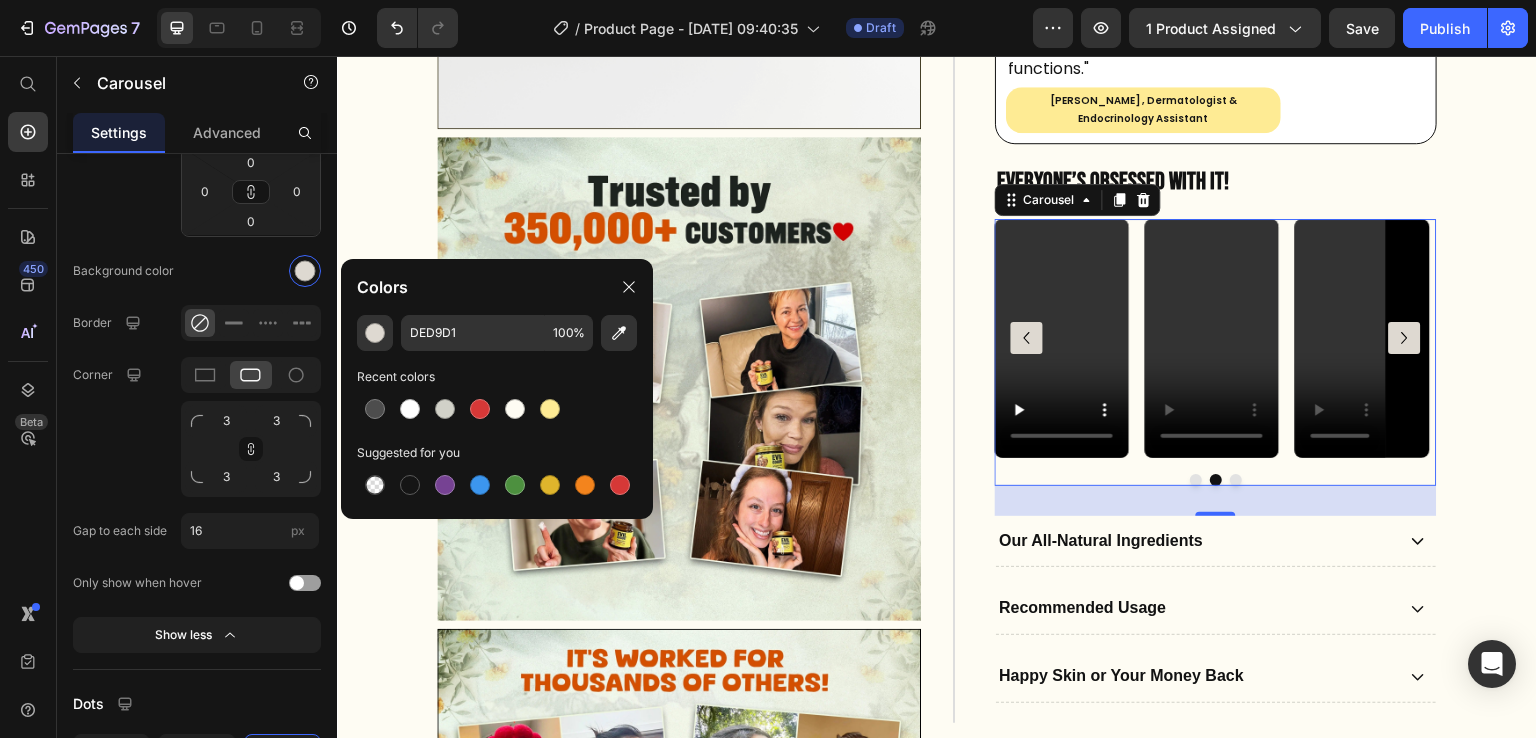 click 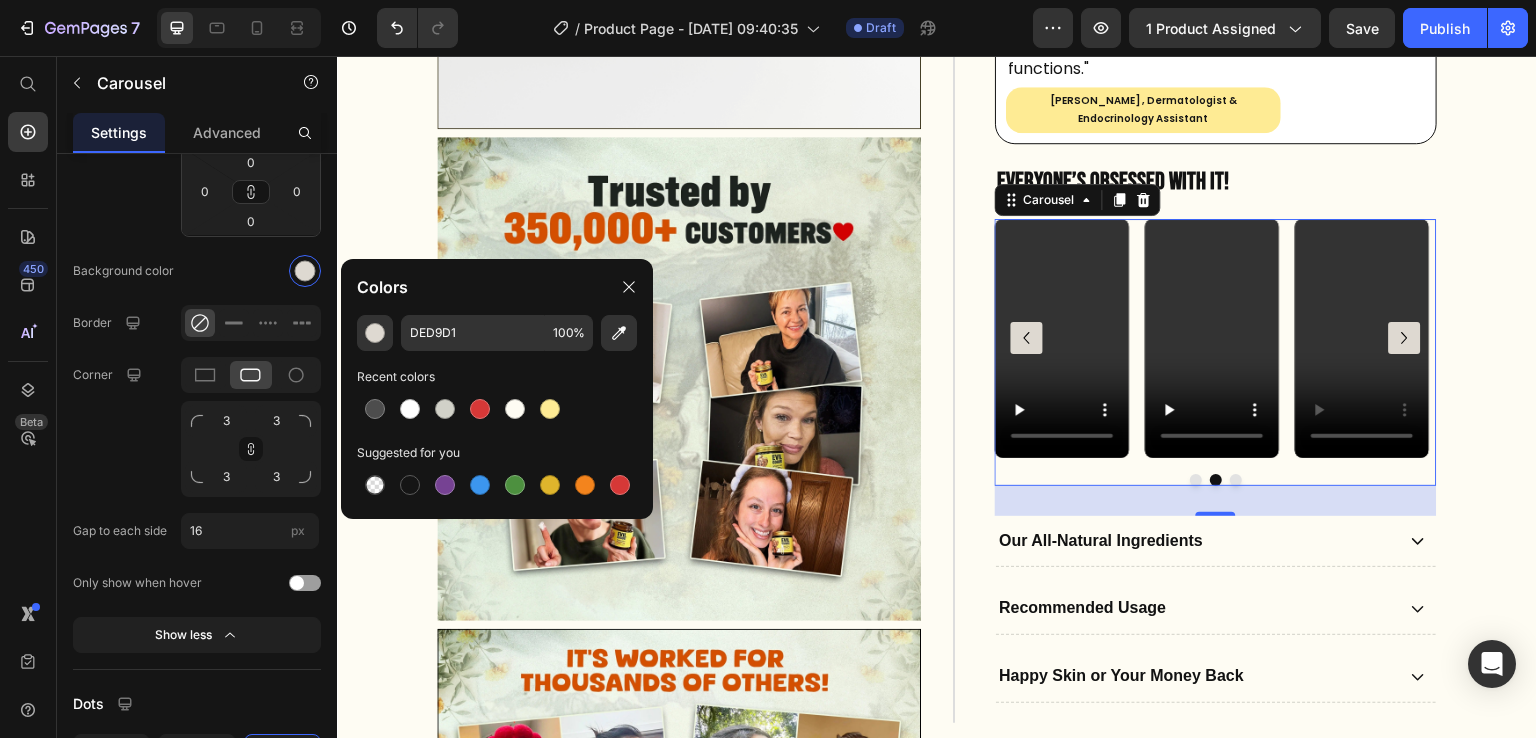 click 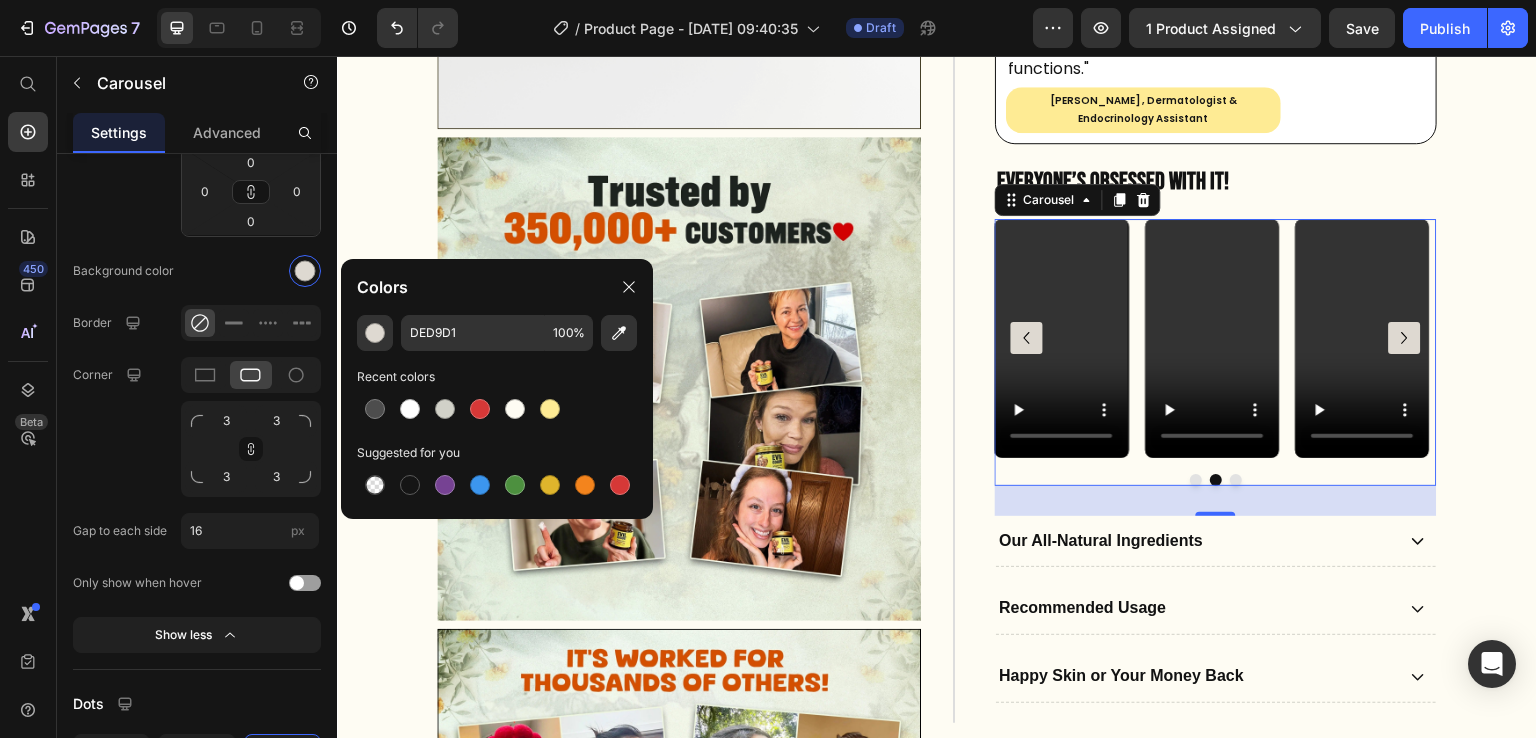 click 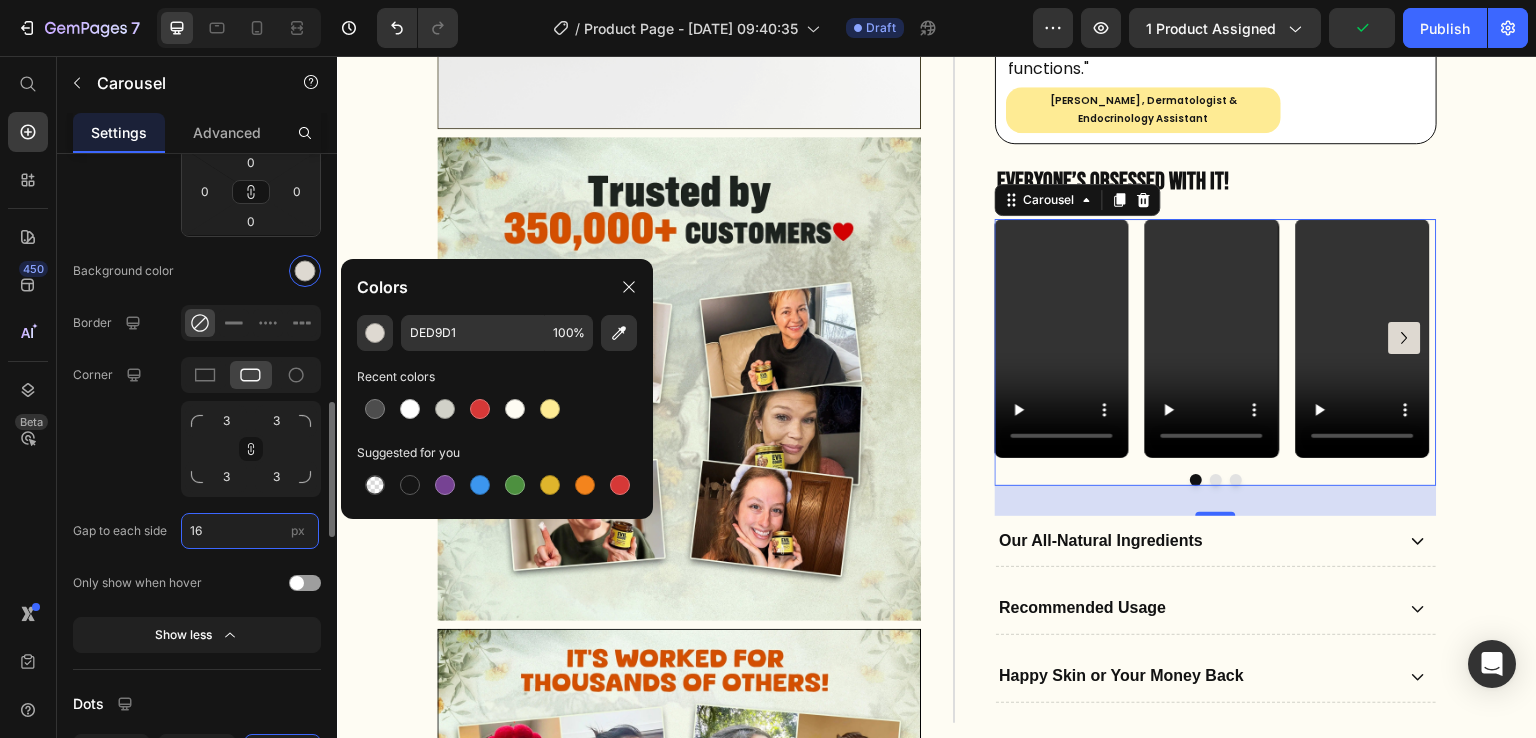 click on "16" at bounding box center [250, 531] 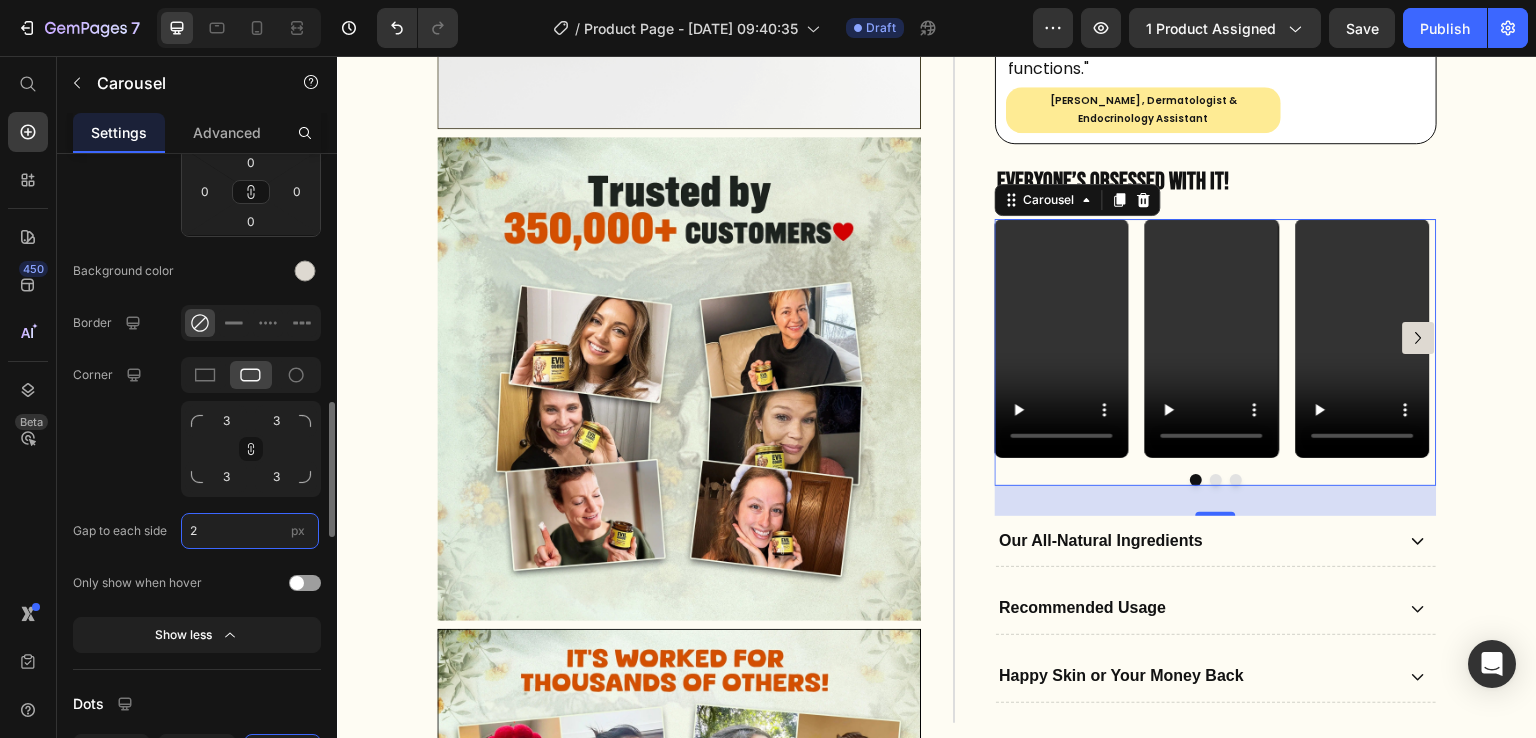 type on "1" 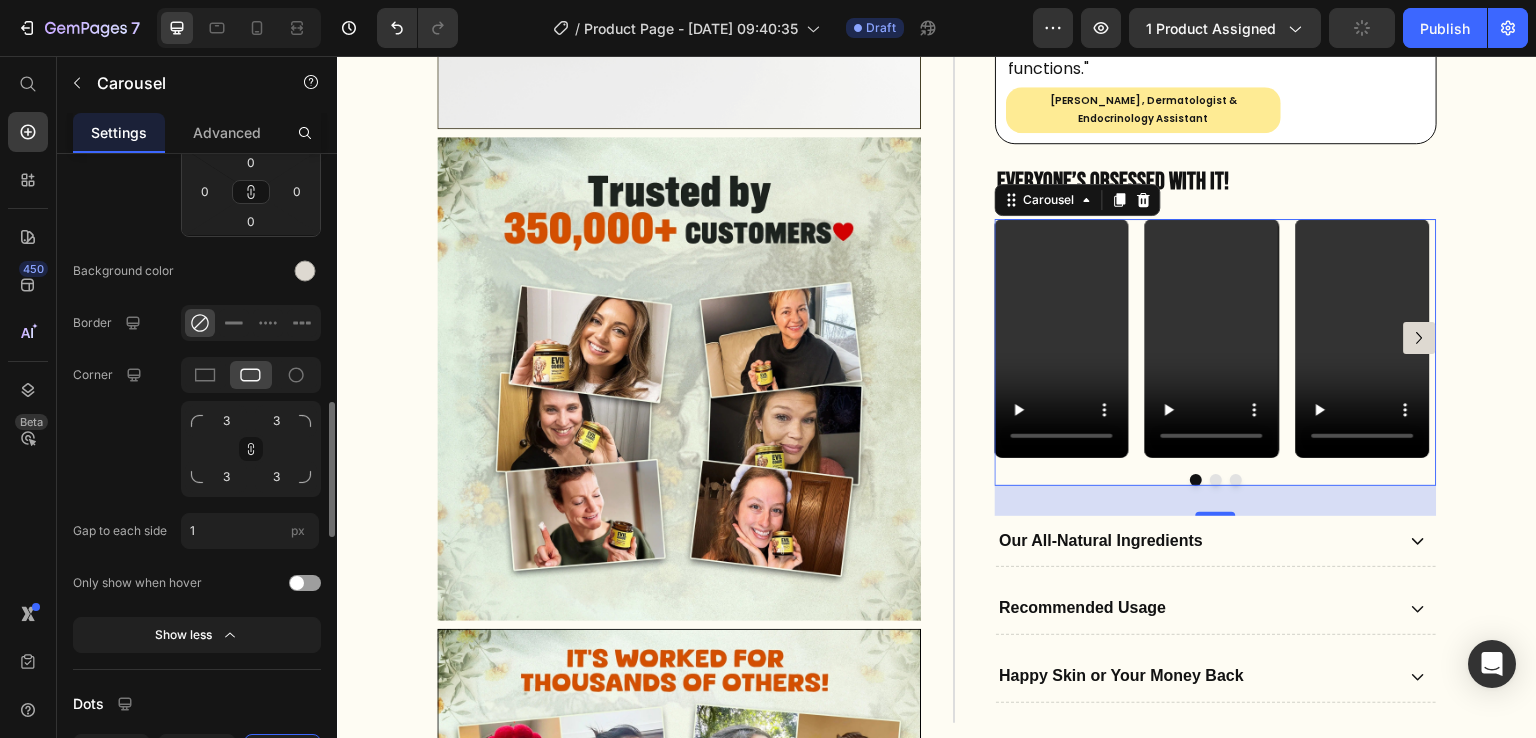 click on "Navigation Icon
Icon size 24 Icon color Width 32 px Height 32 px Padding S M L 0 0 0 0 Background color Border Corner 3 3 3 3 Gap to each side 1 px Only show when hover Show less" 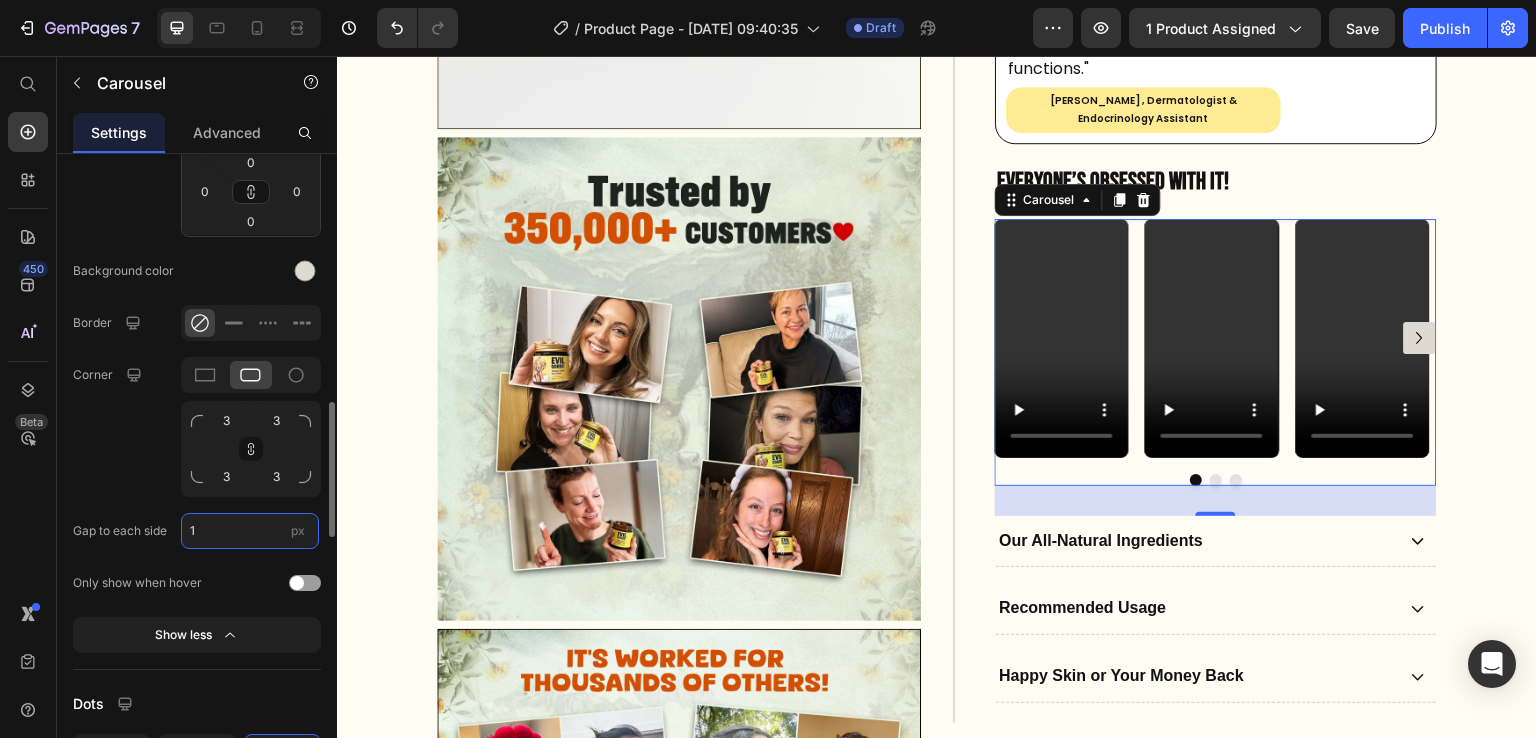 click on "1" at bounding box center (250, 531) 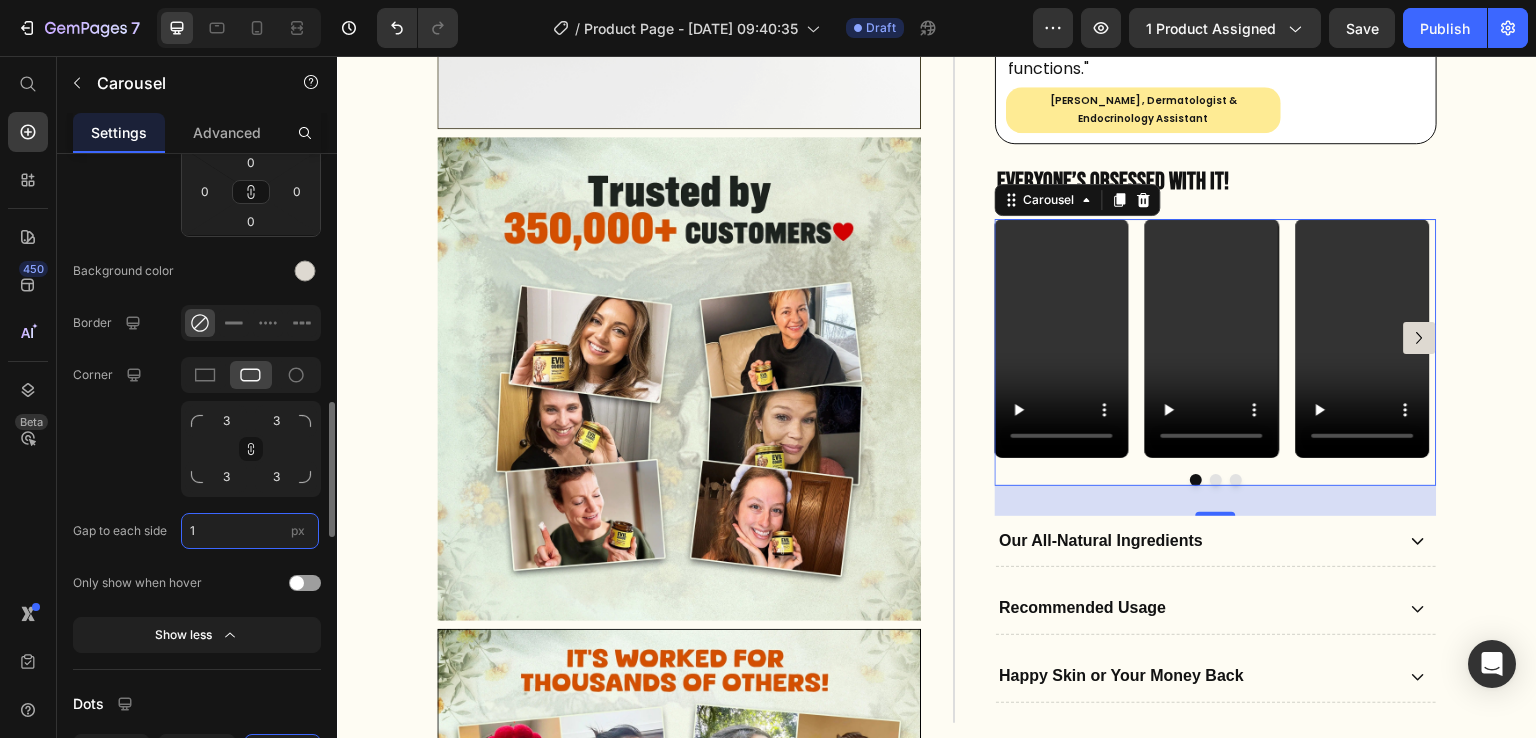 click on "1" at bounding box center [250, 531] 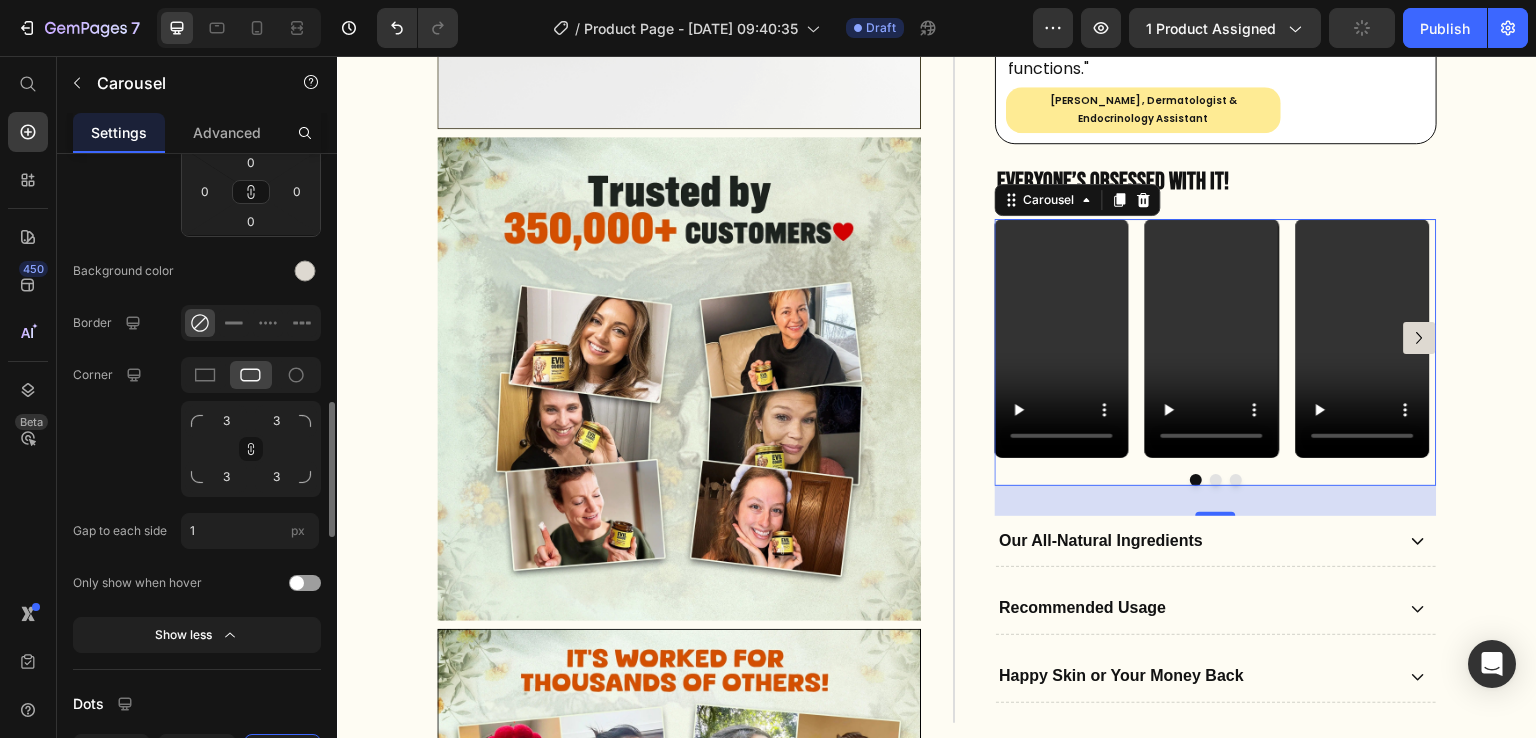 click on "Corner 3 3 3 3" 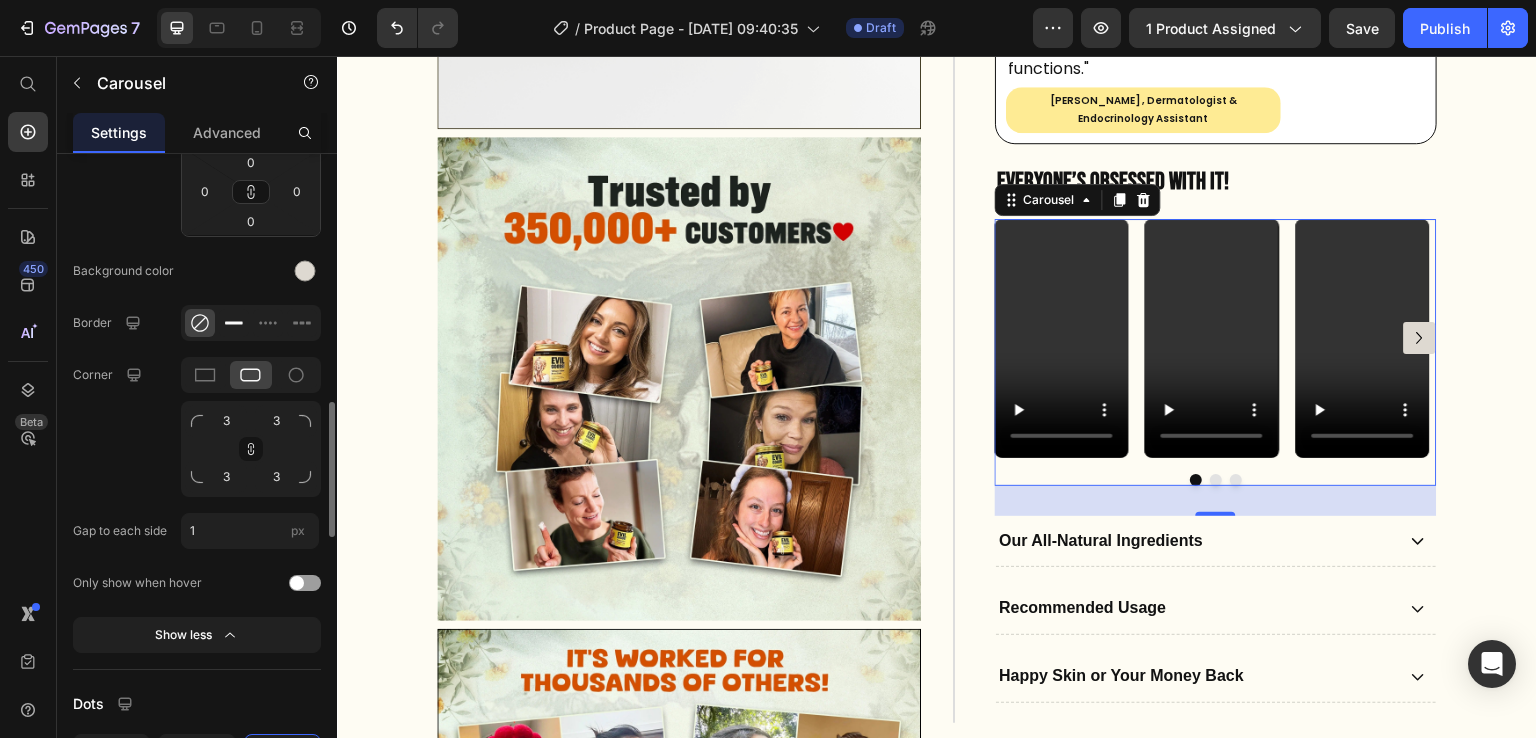 click 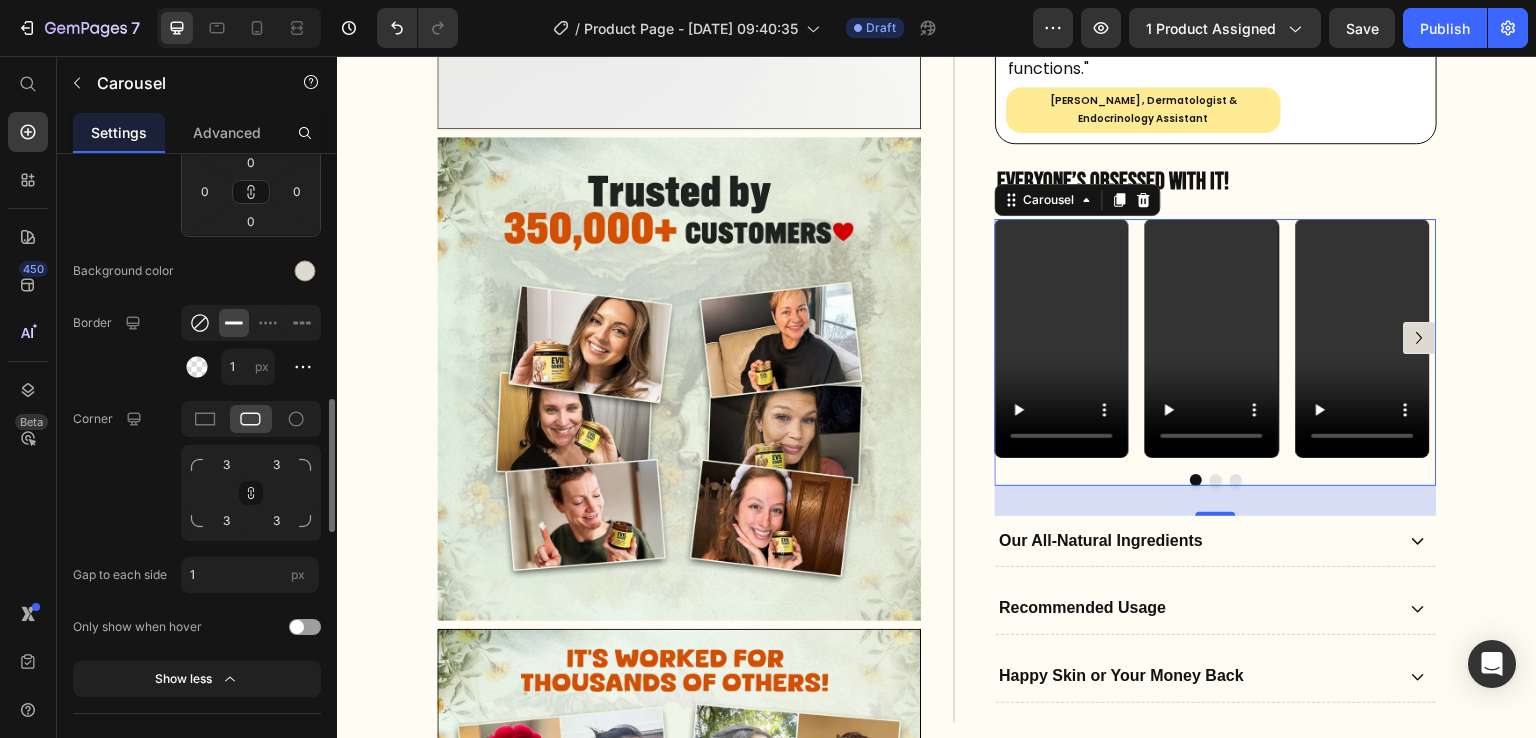 click 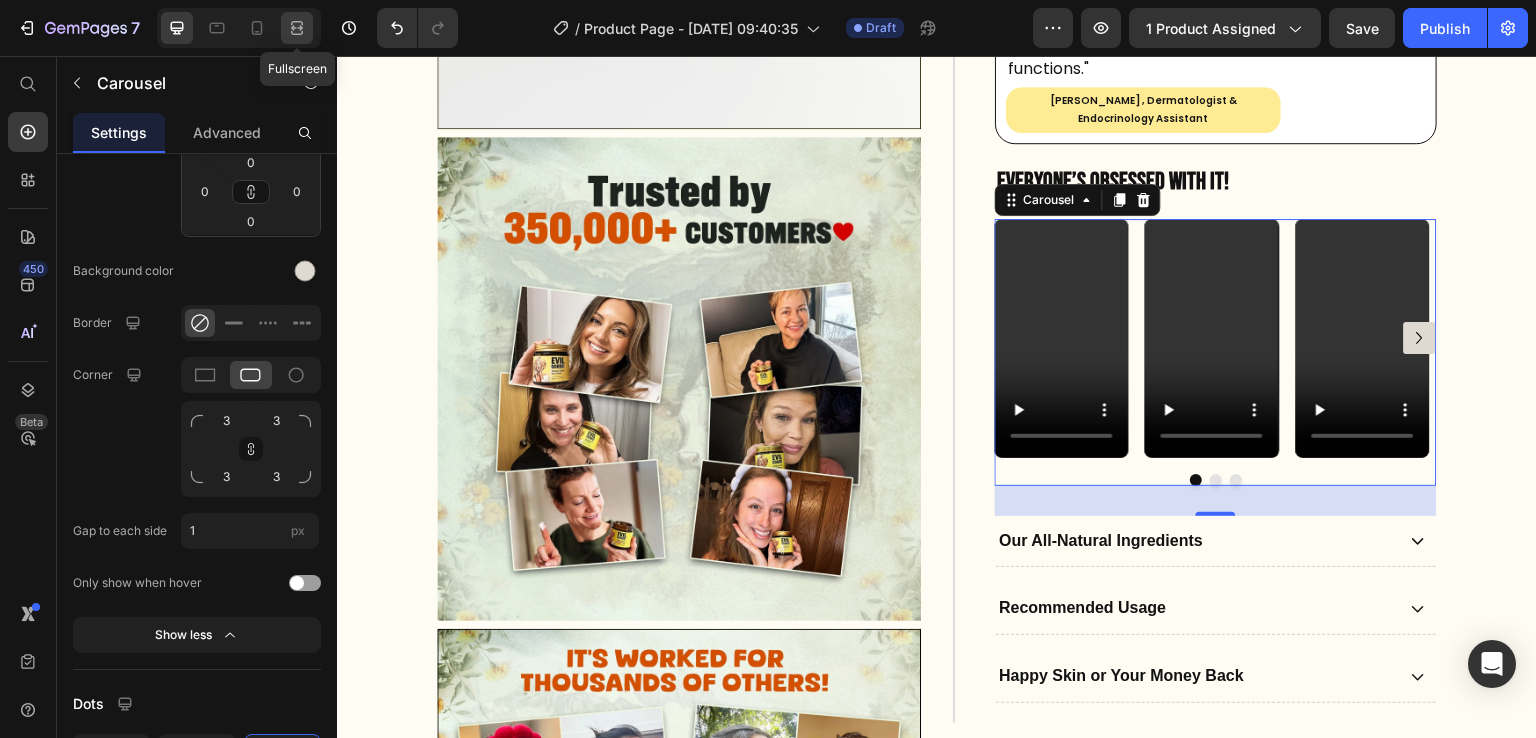 click 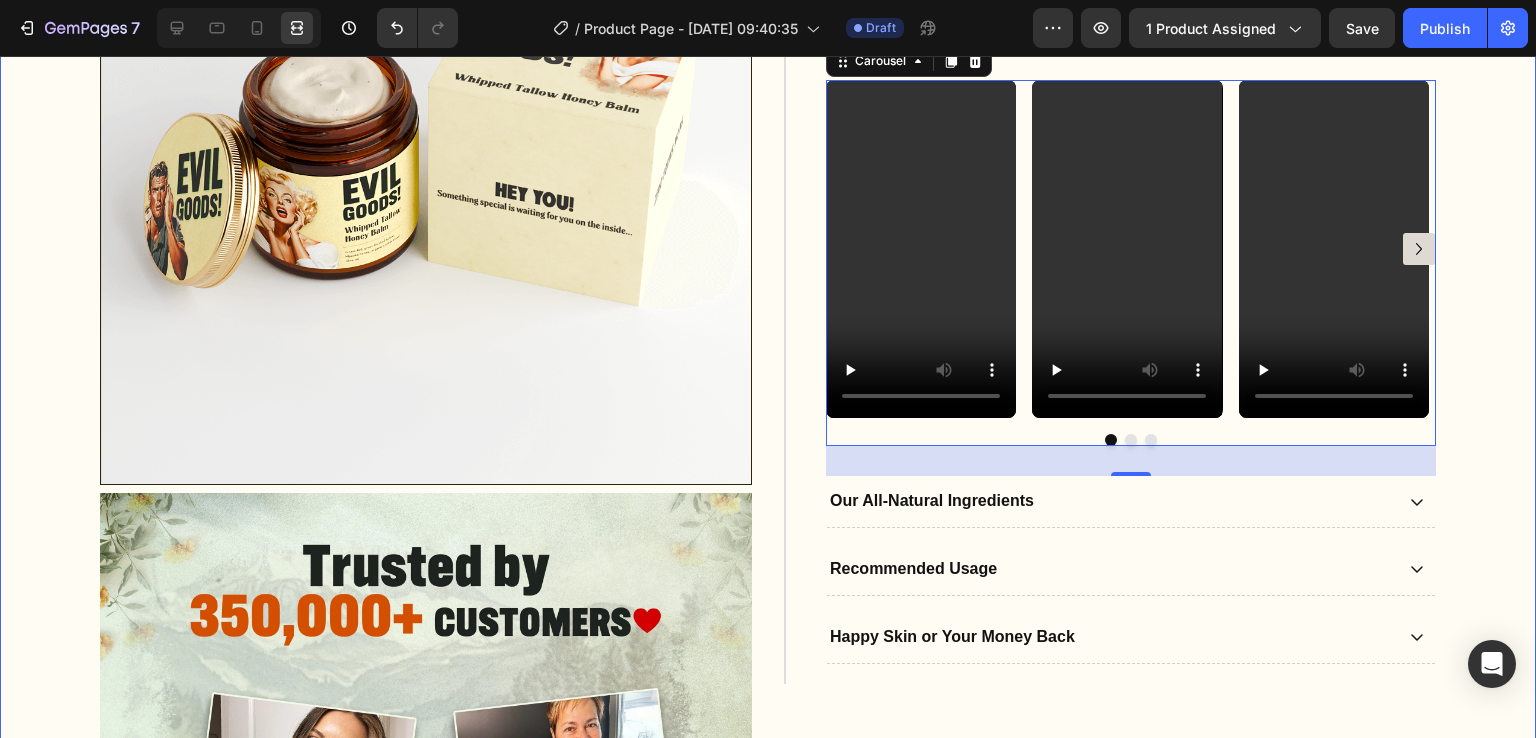 scroll, scrollTop: 867, scrollLeft: 0, axis: vertical 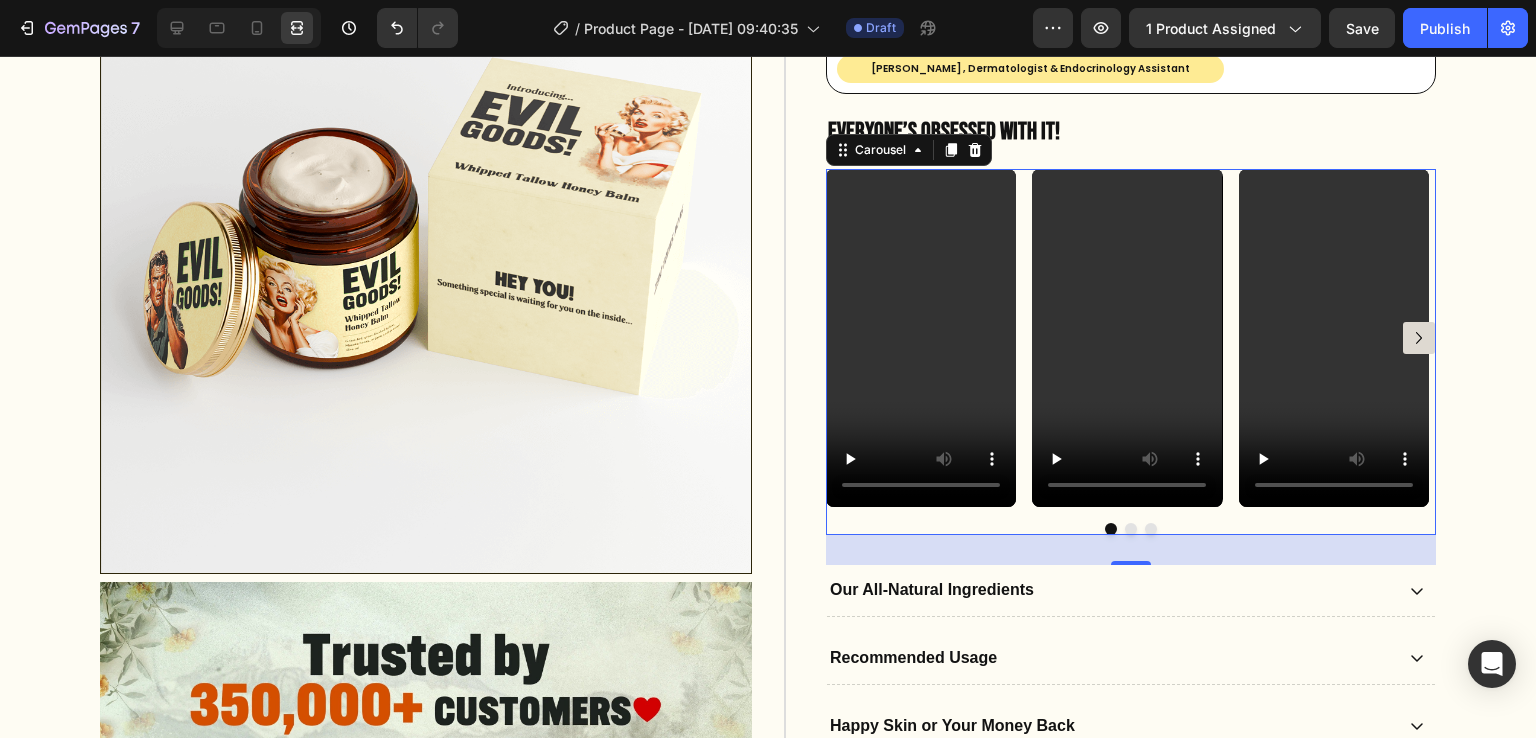 click 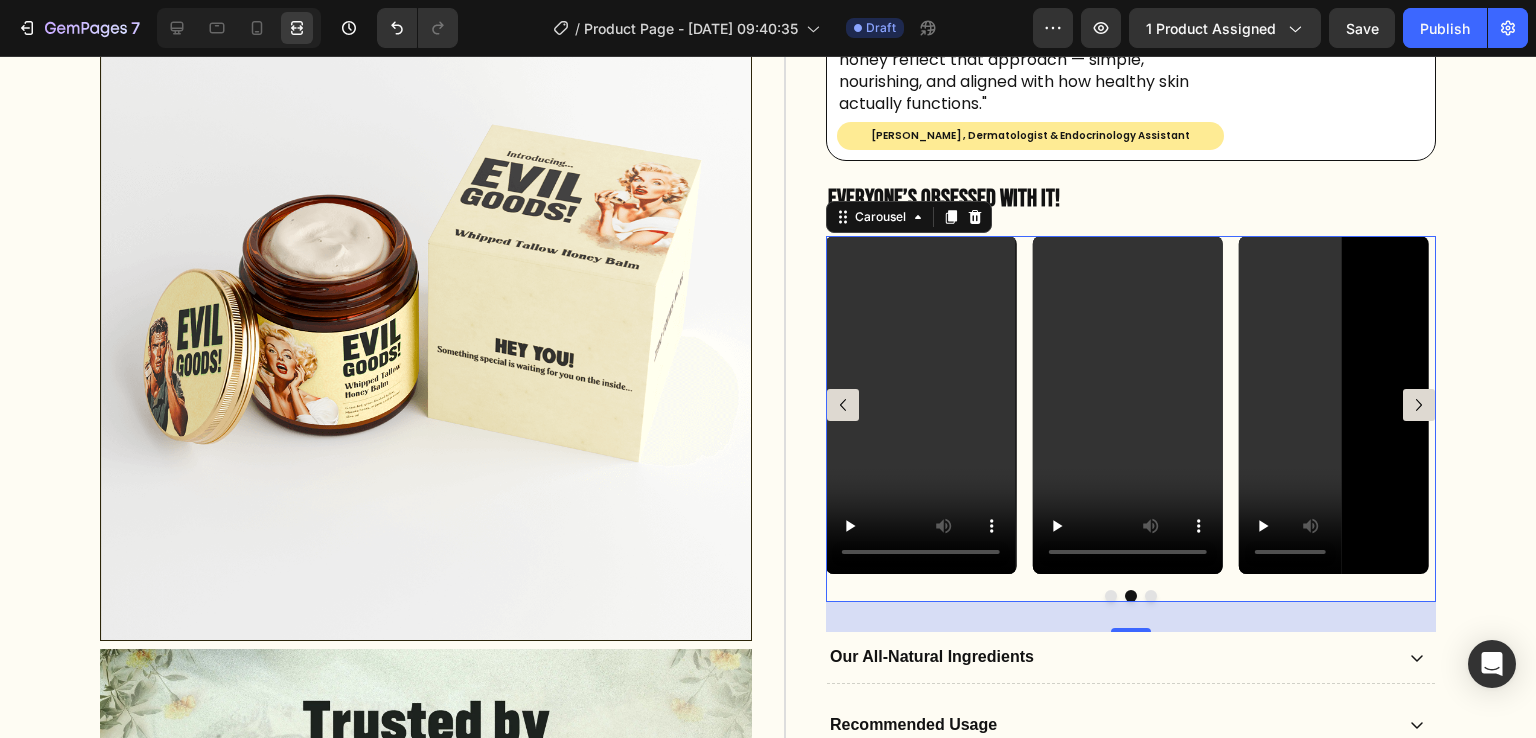 scroll, scrollTop: 919, scrollLeft: 0, axis: vertical 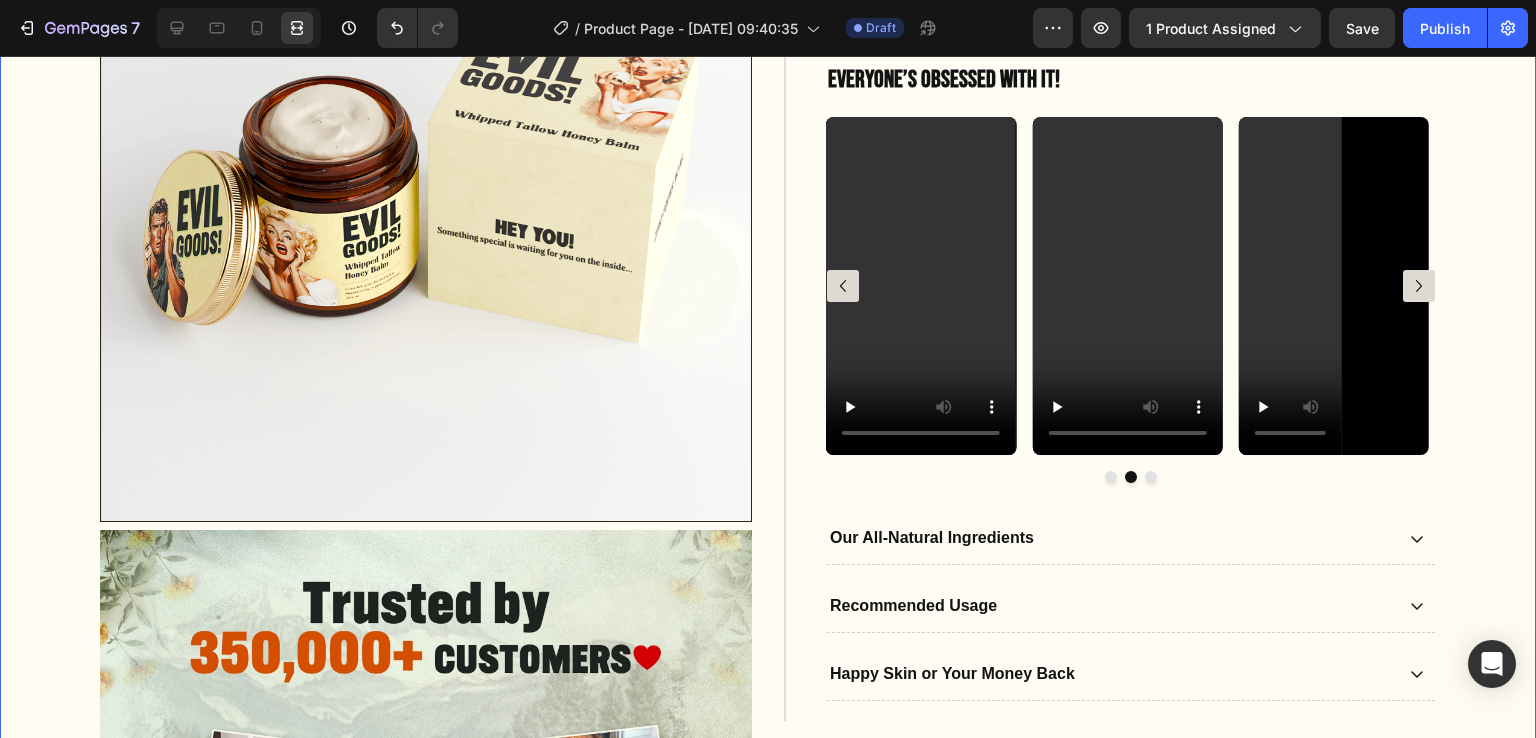click on "Product Images Image Image Image
Icon
Icon
Icon
Icon
Icon Icon List Trusted by 350,000+ customers Text Block Row EVIL GOODS! All-in-One Skin Repair Moisturizer Product Title $34.99 Product Price $69.98 Product Price Row Our balm is is nearly  bioidentical  to your skin. That’s why it sinks in fast, feels natural, and helps your skin stay  healthy ,  smooth , and  youthful  over time. Text Block
Fights breakouts
Slows the look of aging
Deeply hydrating
Safe for sensitive, acne-prone skin
Soothes eczema-prone skin
Non-comedogenic – keeps pores clear Item List Doctor Approved Heading
Icon Row Text Block [PERSON_NAME] , Dermatologist & Endocrinology Assistant Text Block Row Image Row Text Block Row Row Row Everyone’s Obsessed With It!" at bounding box center (768, 2176) 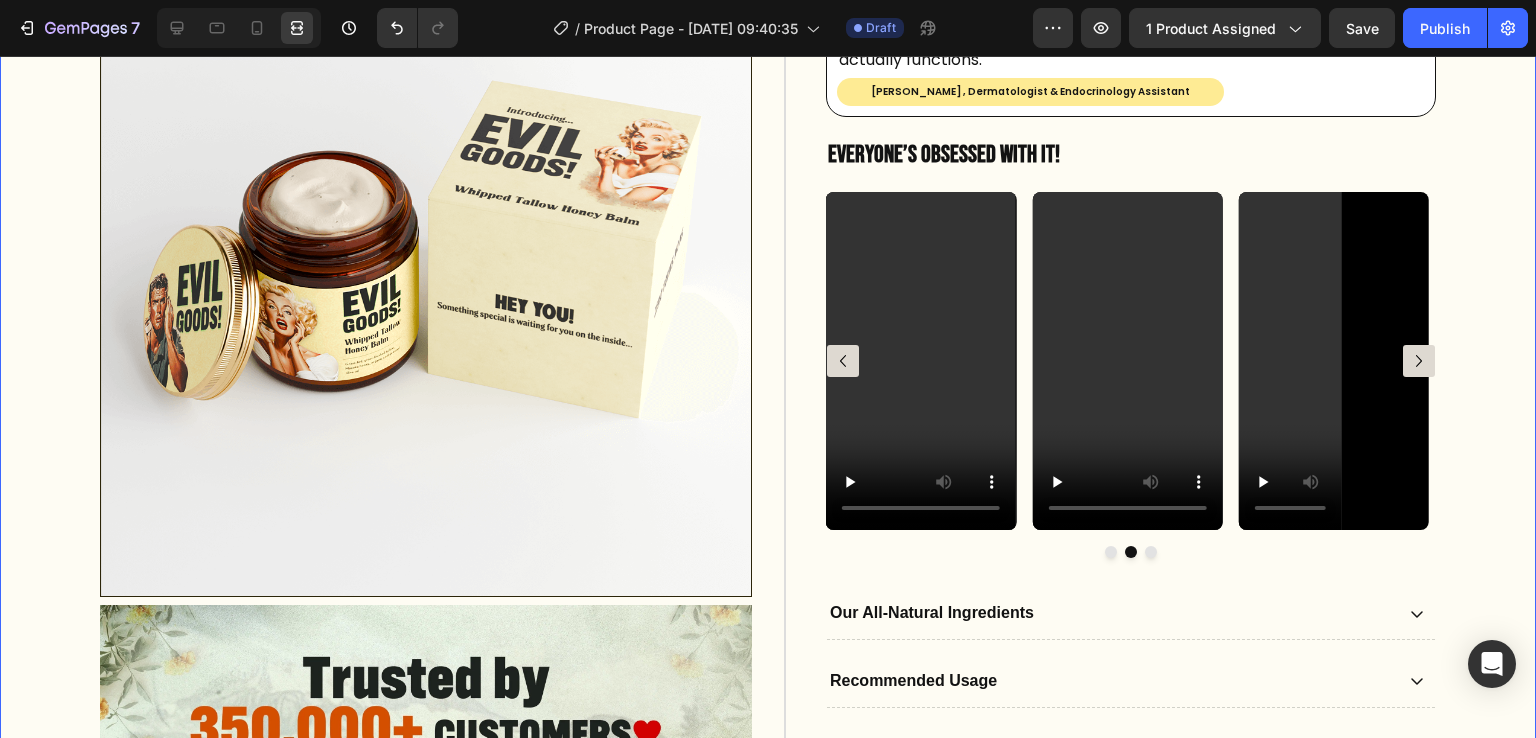 scroll, scrollTop: 848, scrollLeft: 0, axis: vertical 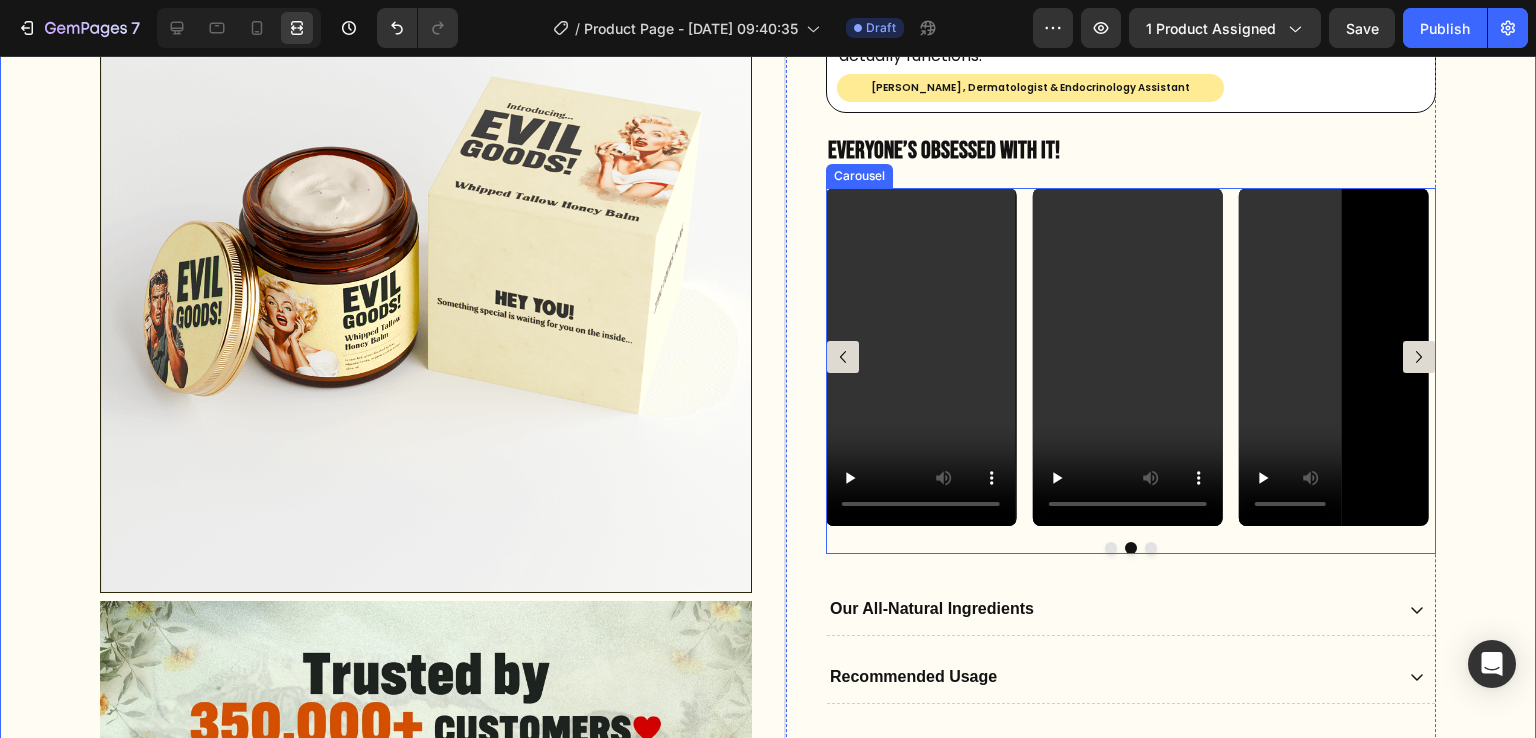click 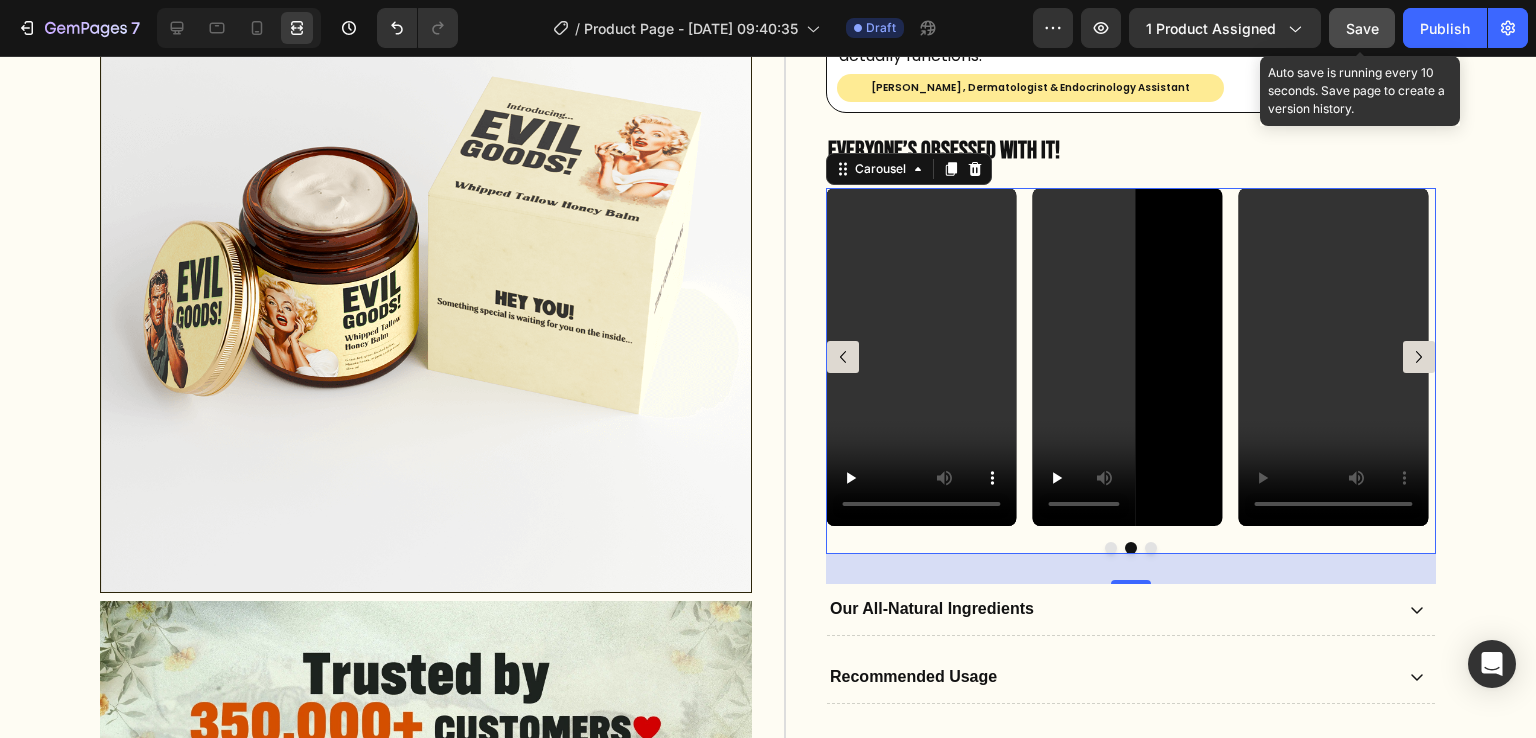 click on "Save" at bounding box center (1362, 28) 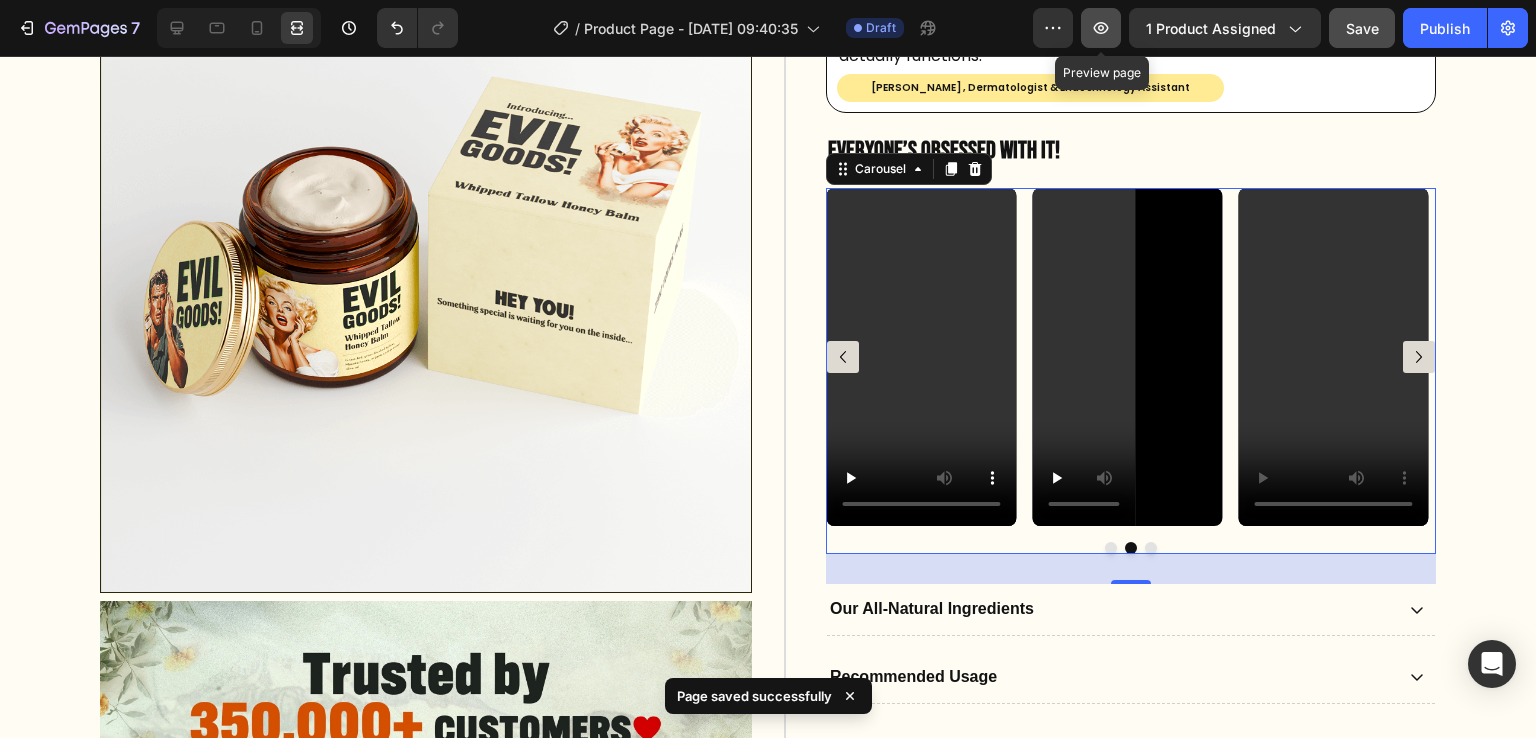 click 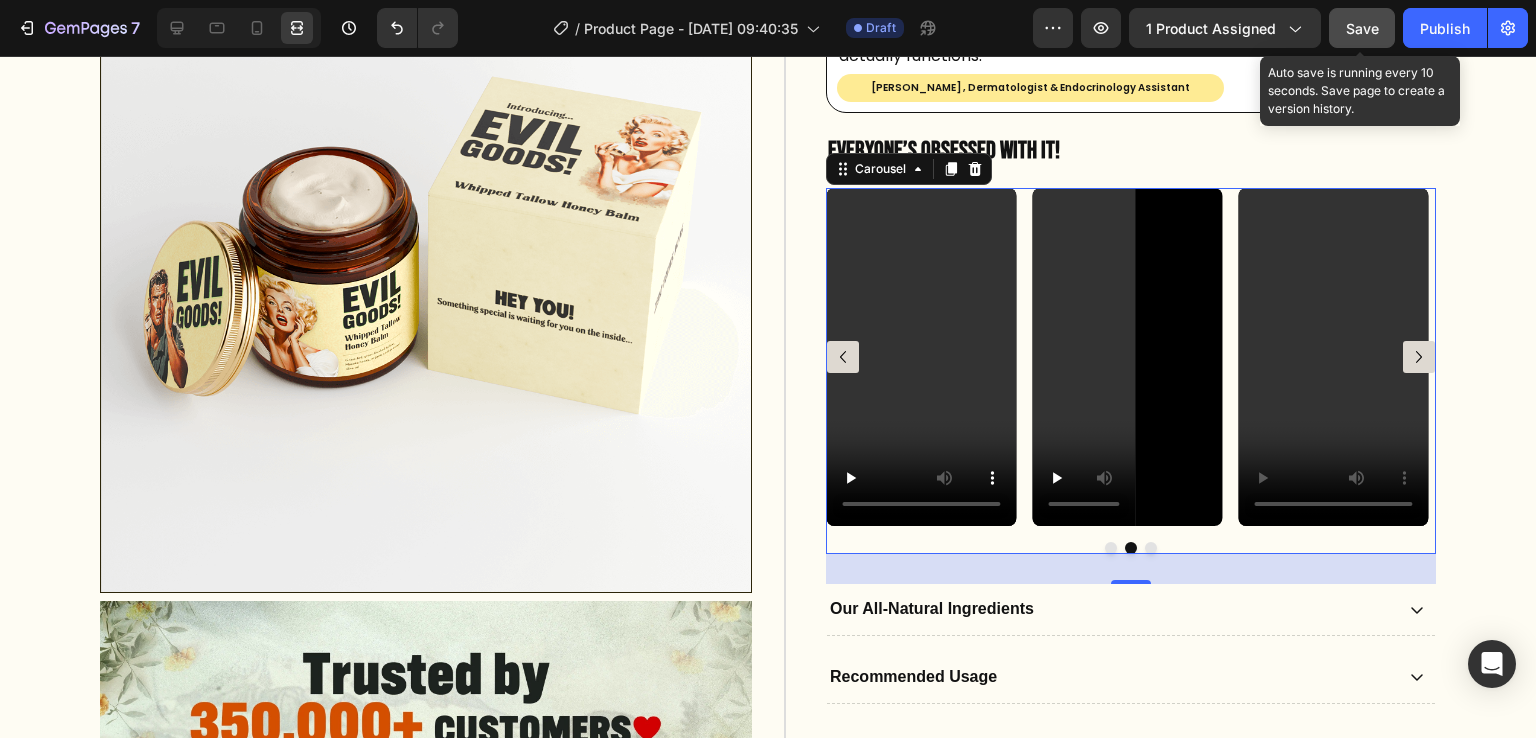 click on "Save" 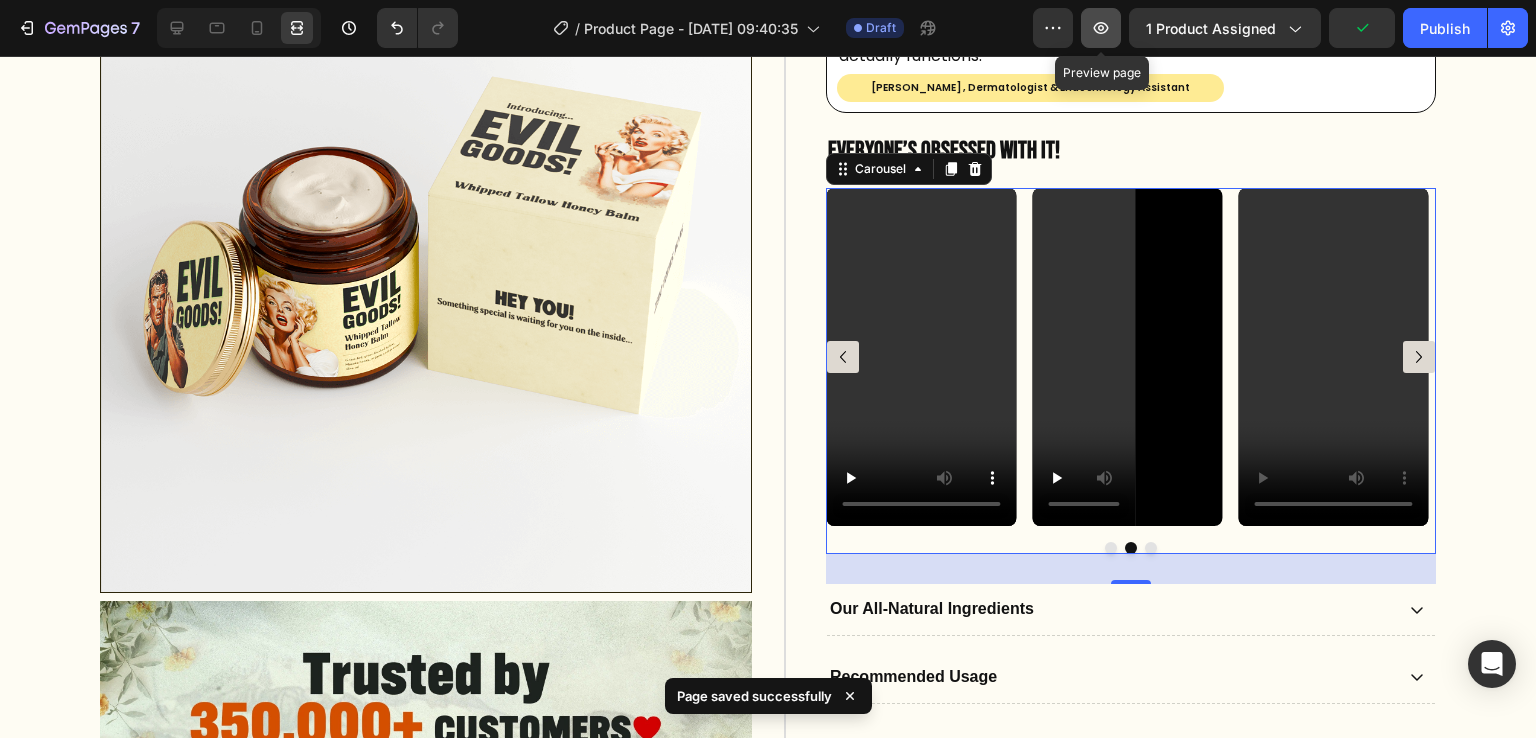 click 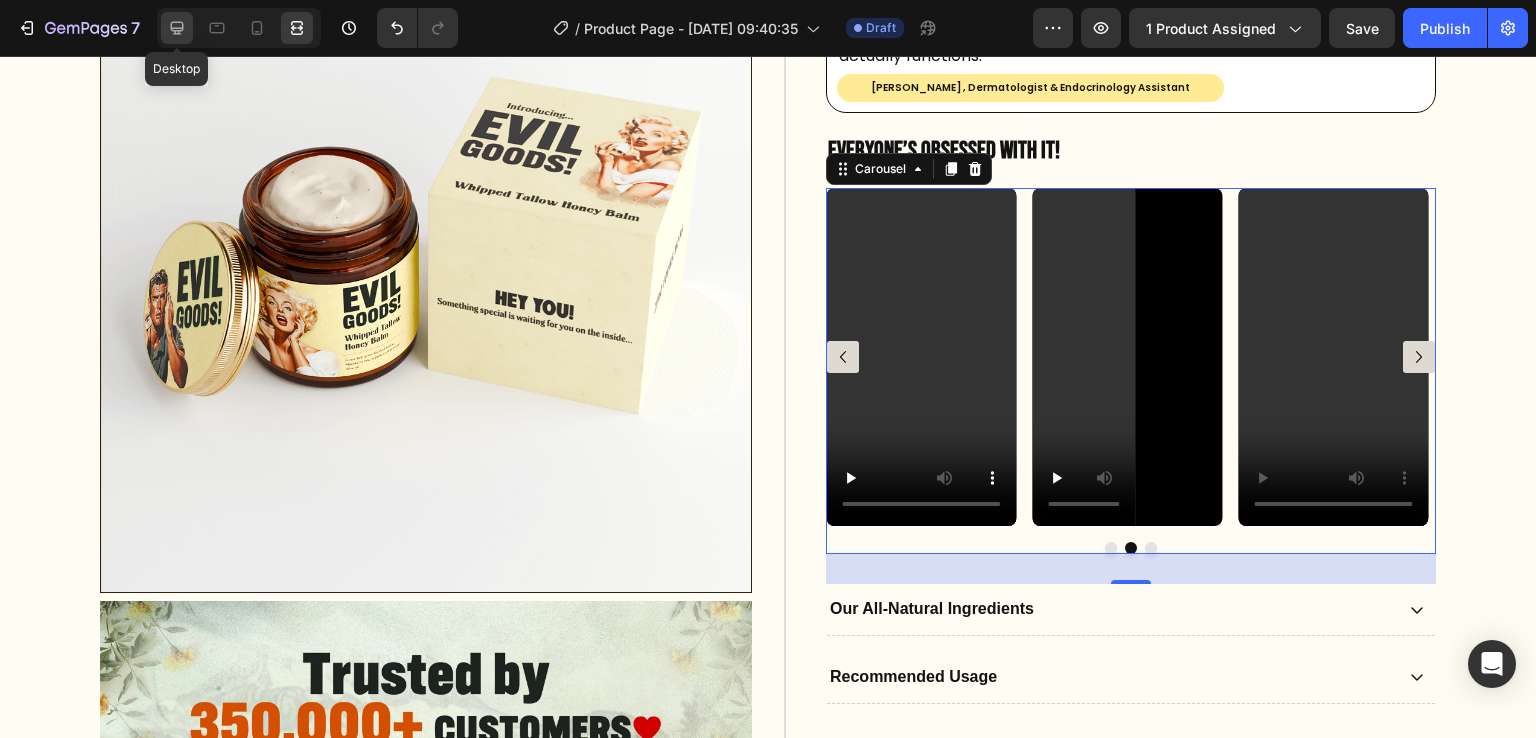 click 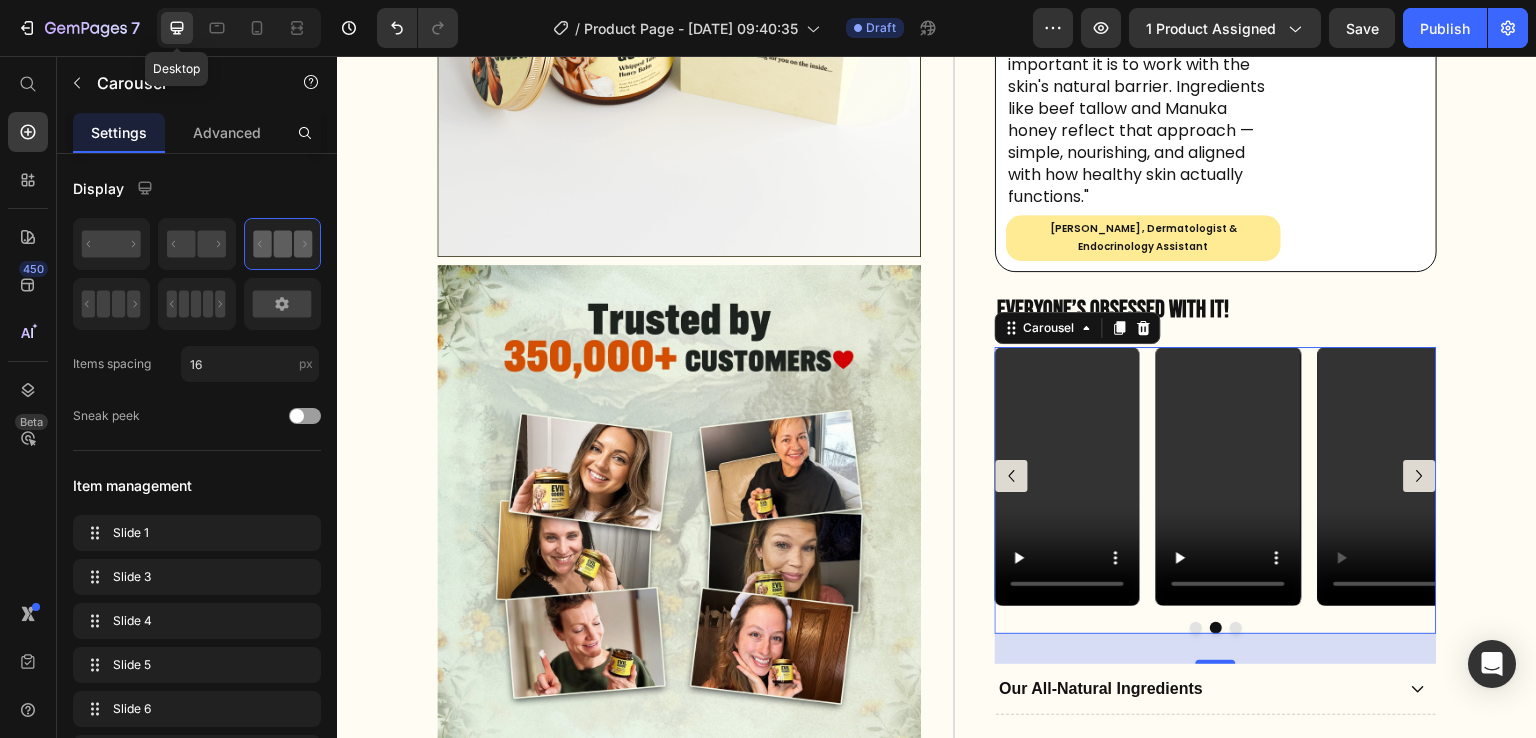 scroll, scrollTop: 680, scrollLeft: 0, axis: vertical 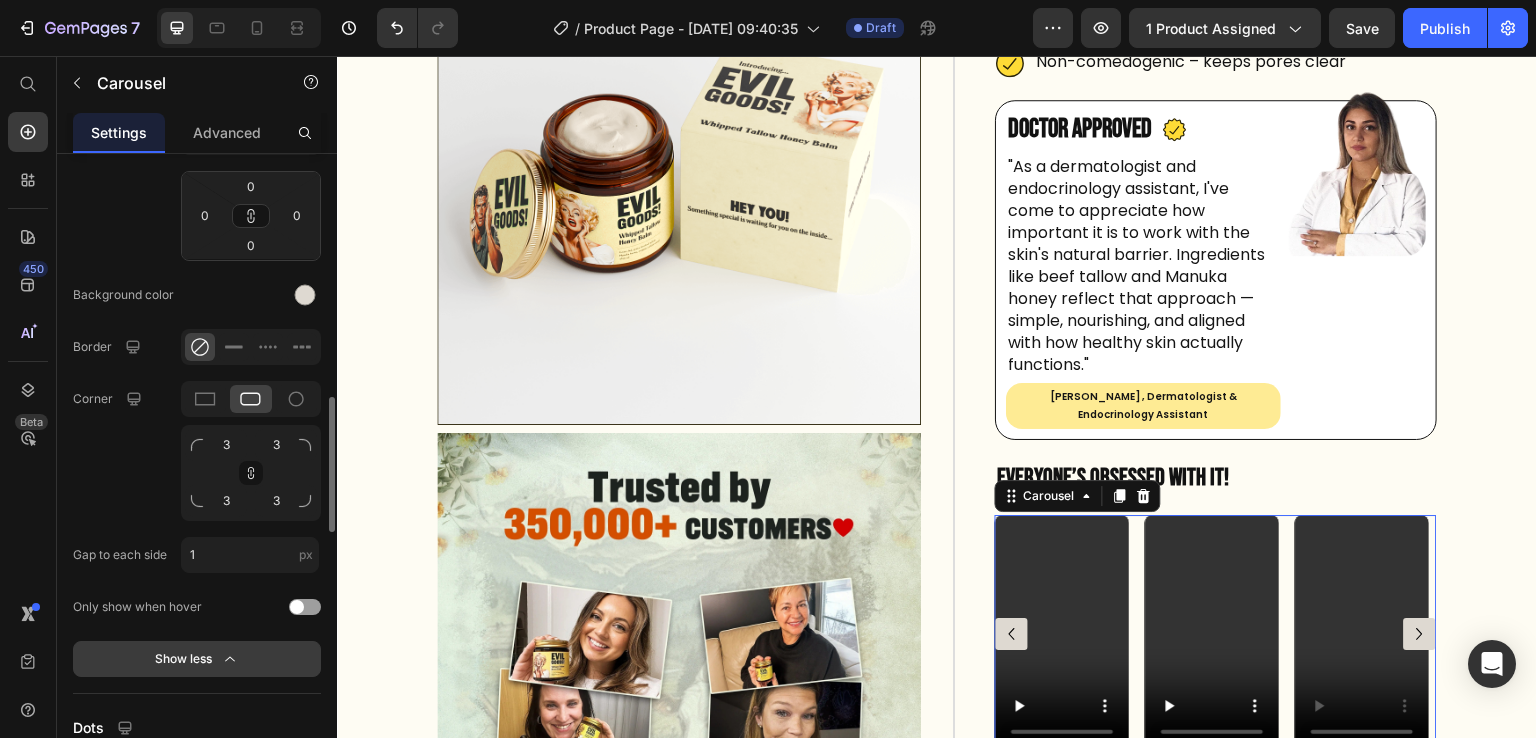 click on "Show less" at bounding box center [197, 659] 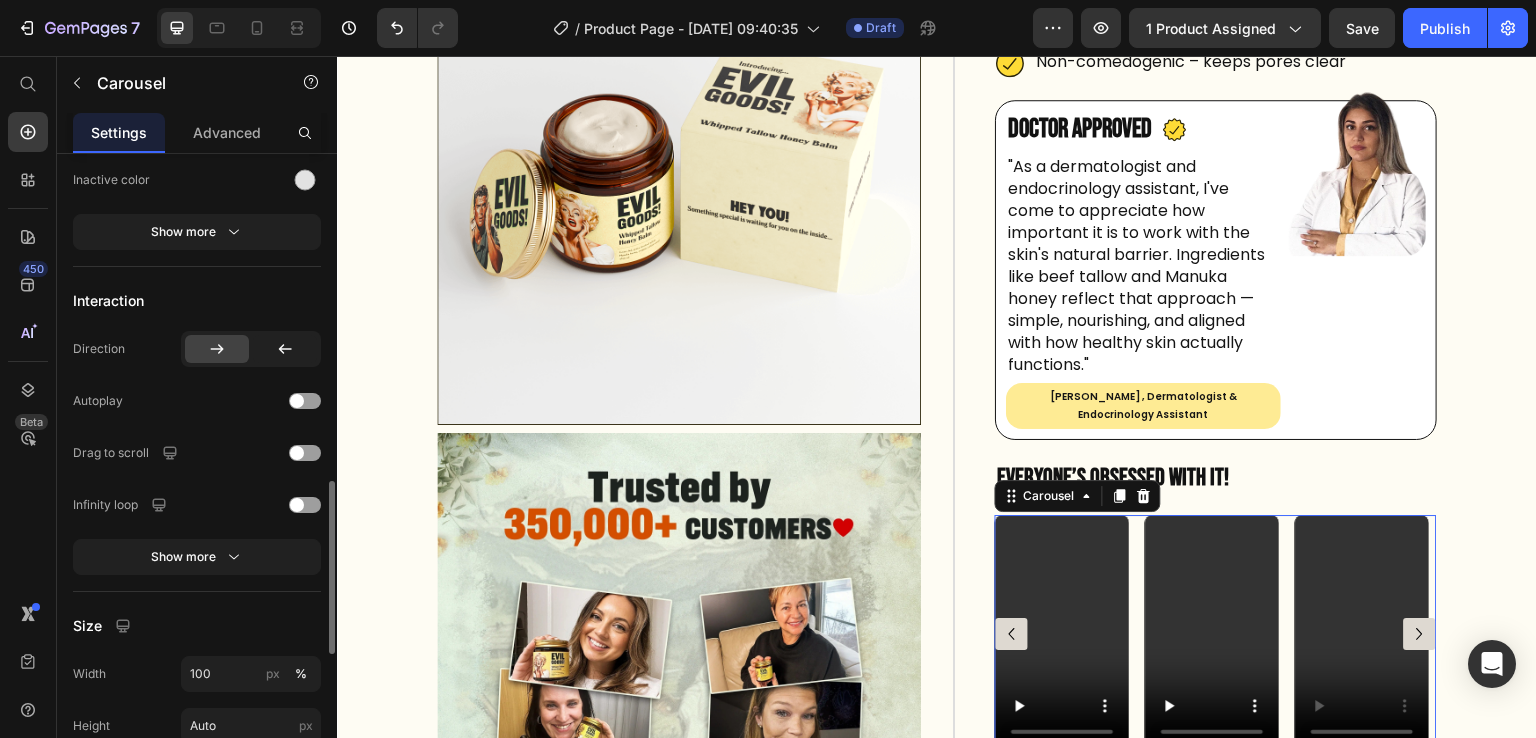 scroll, scrollTop: 1190, scrollLeft: 0, axis: vertical 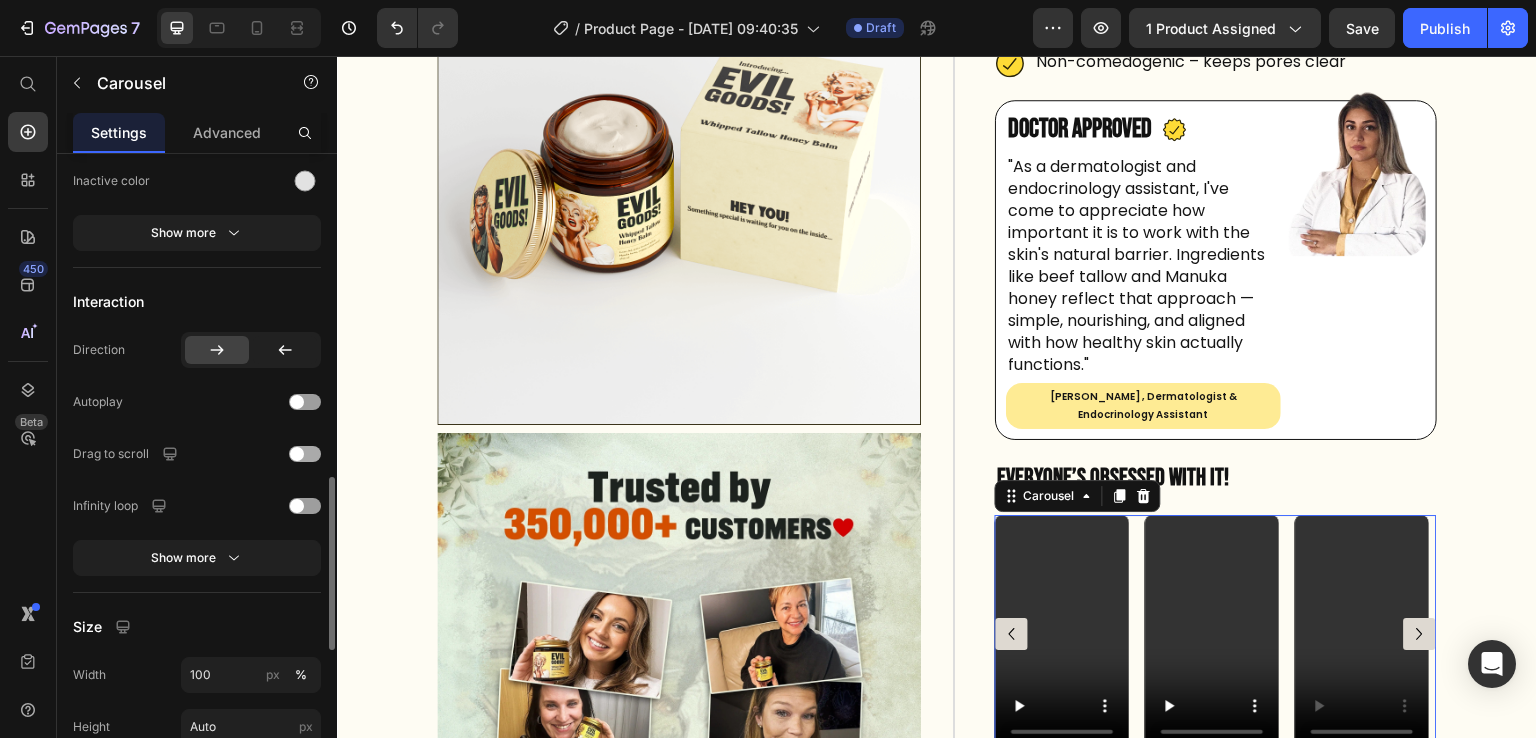 click at bounding box center [297, 454] 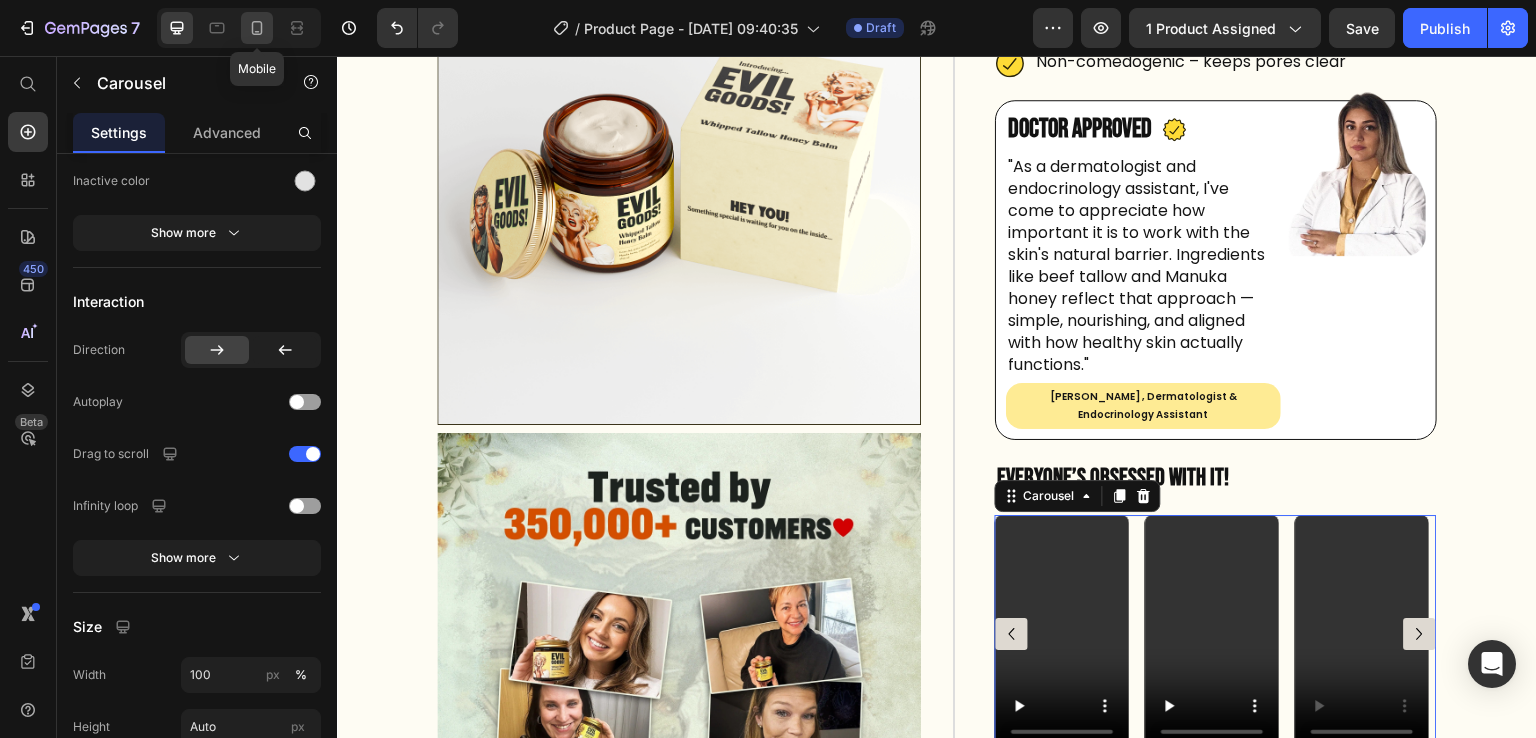 click 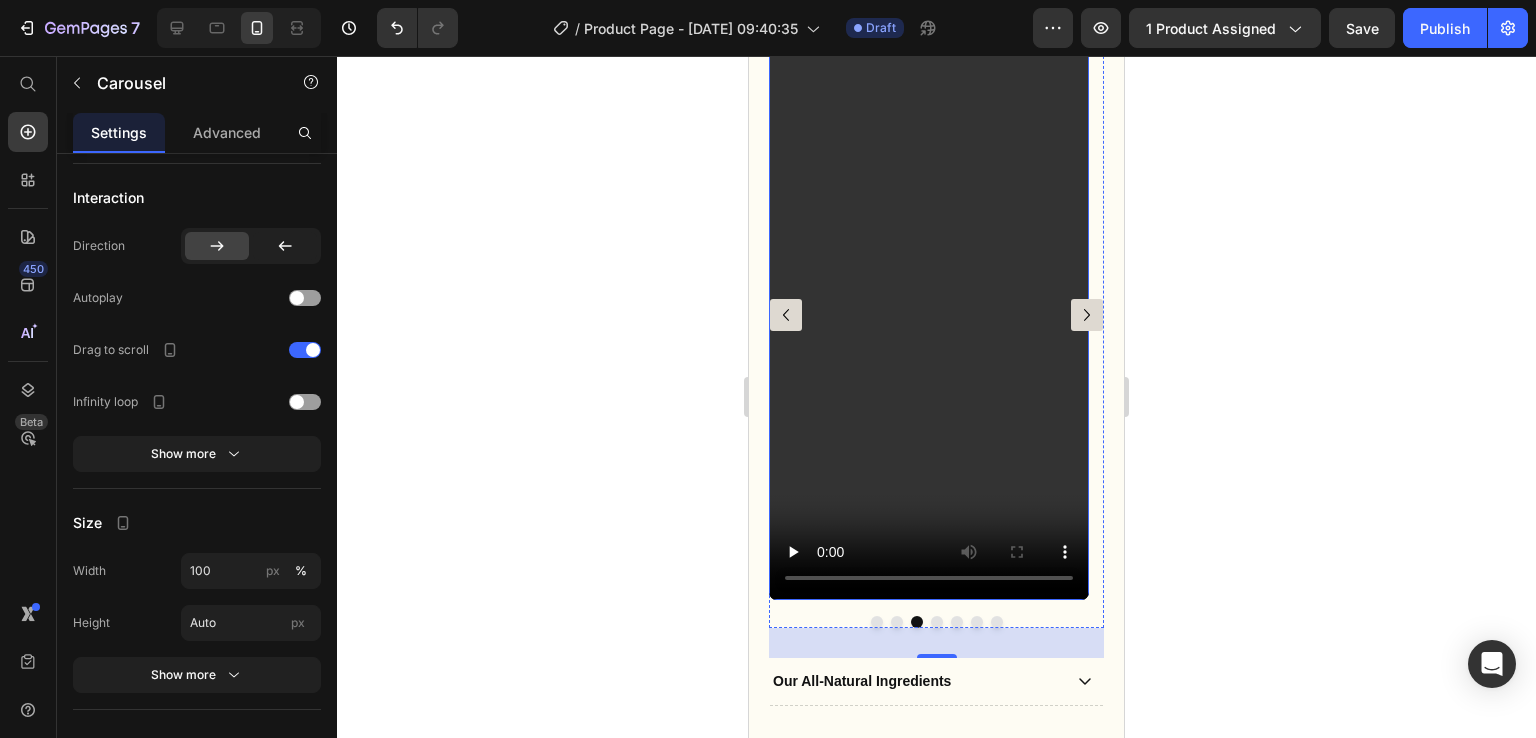 scroll, scrollTop: 1312, scrollLeft: 0, axis: vertical 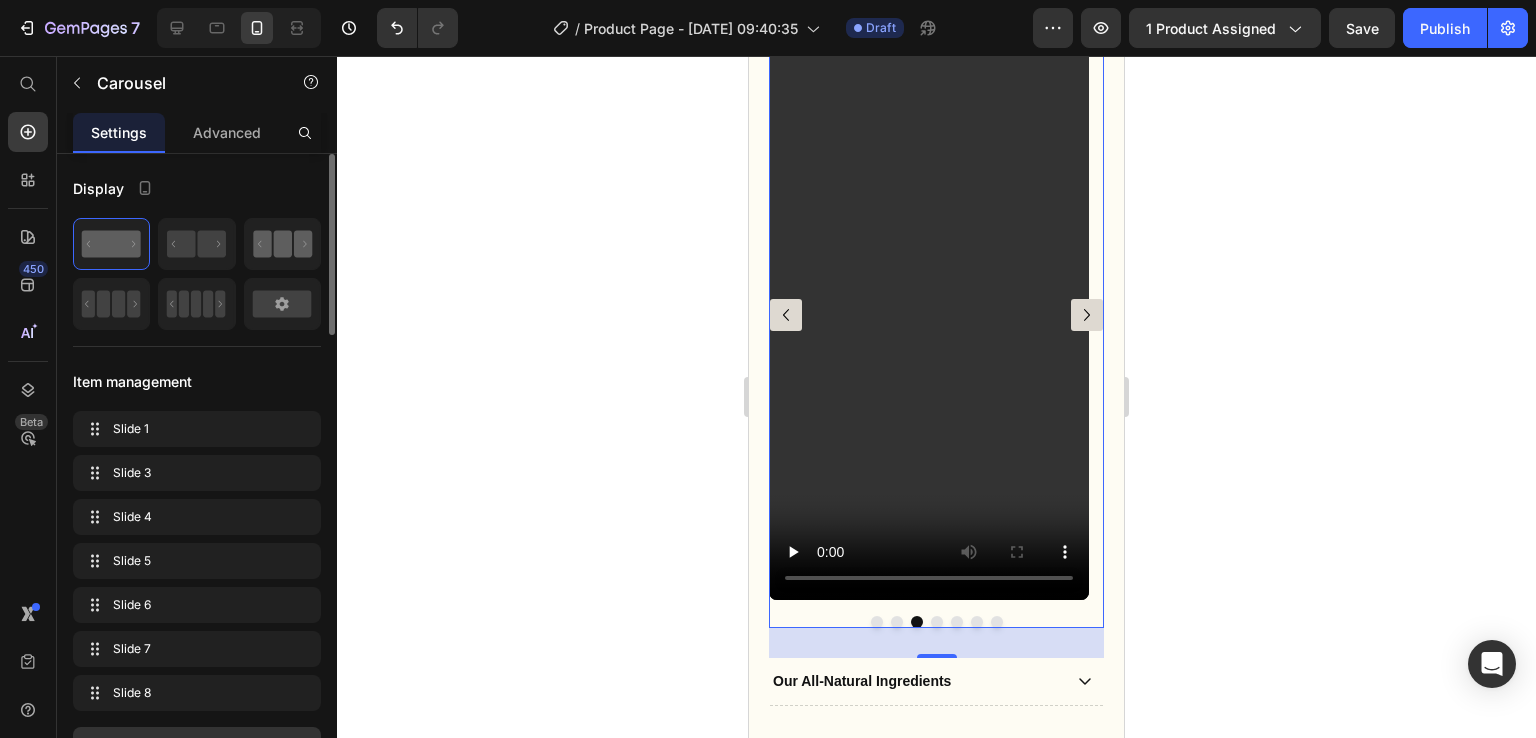 click 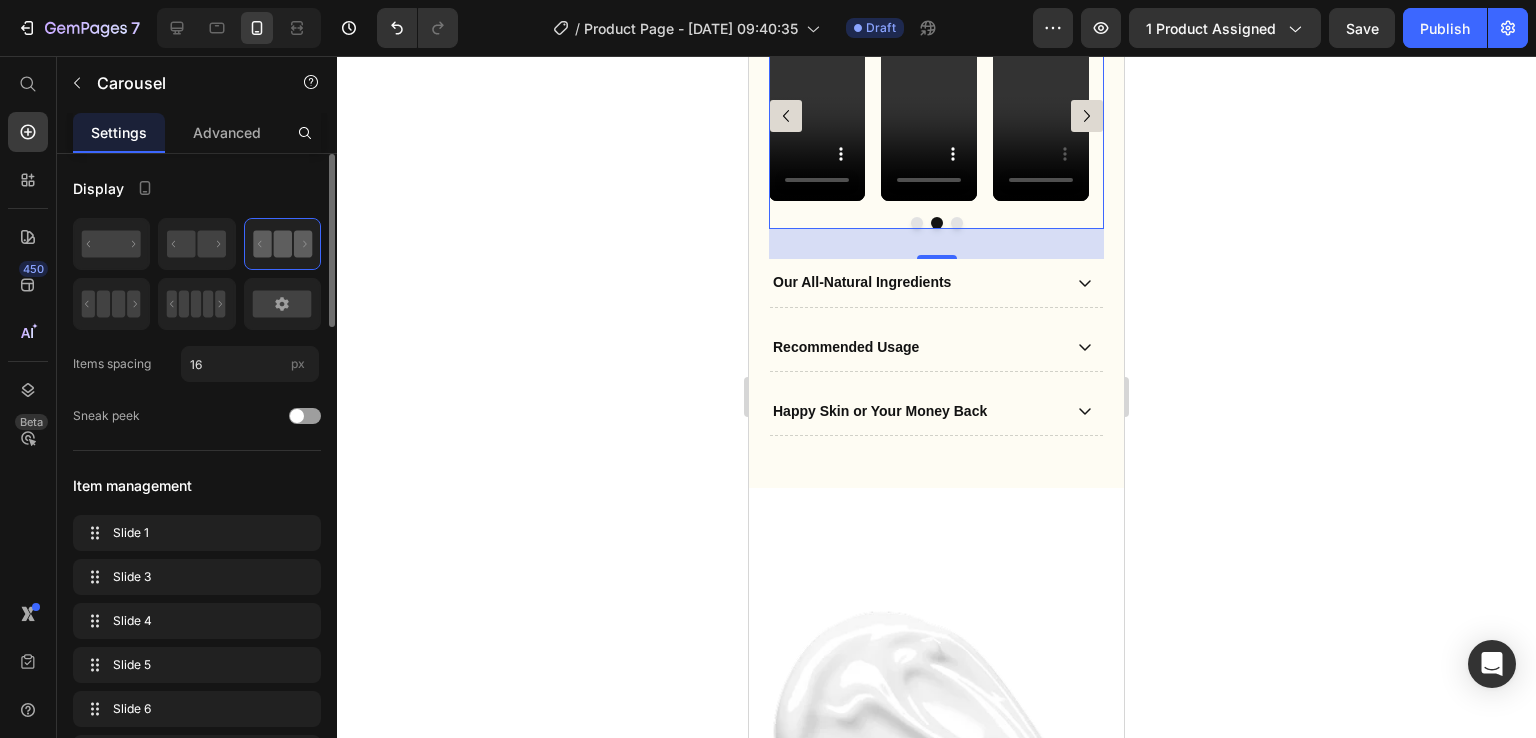 scroll, scrollTop: 1112, scrollLeft: 0, axis: vertical 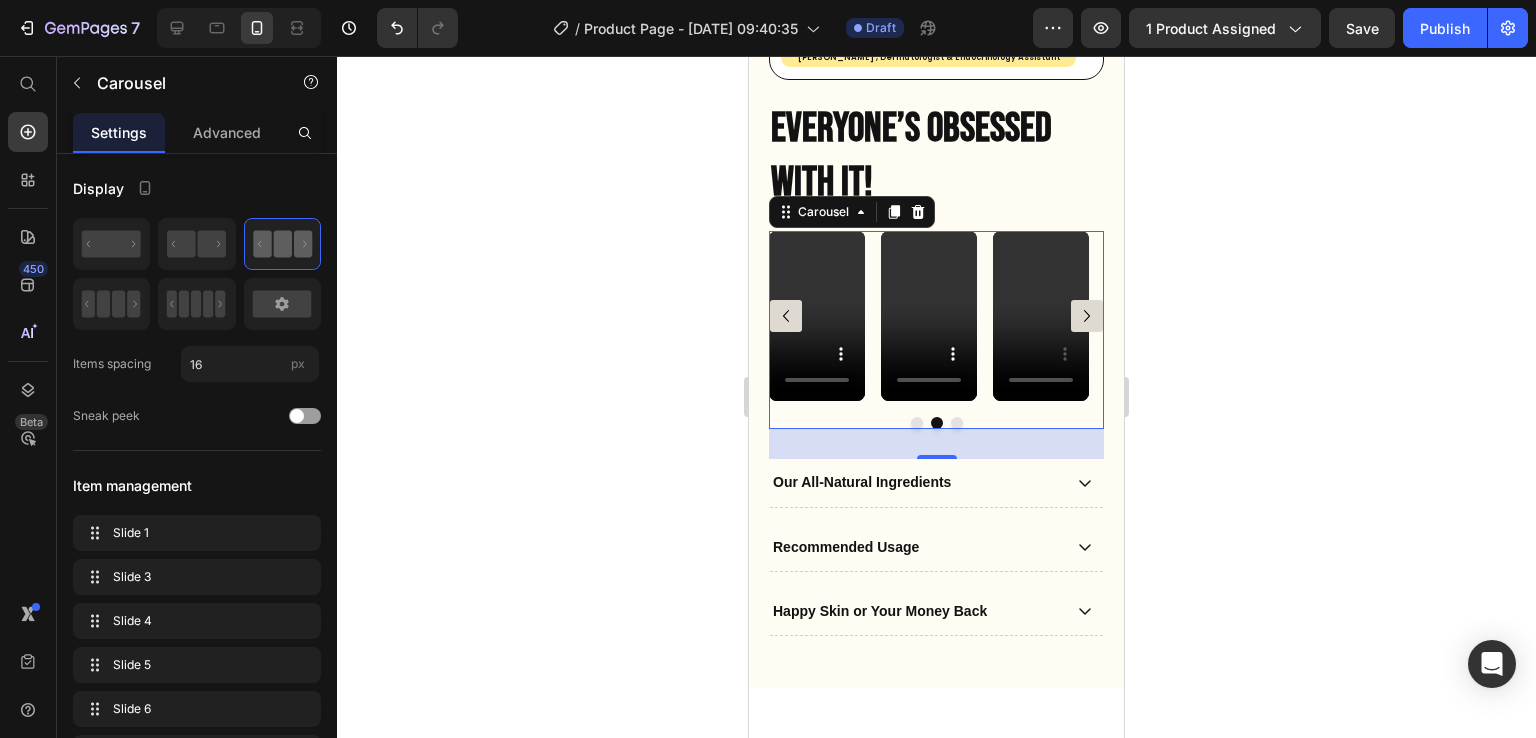 click at bounding box center [1087, 316] 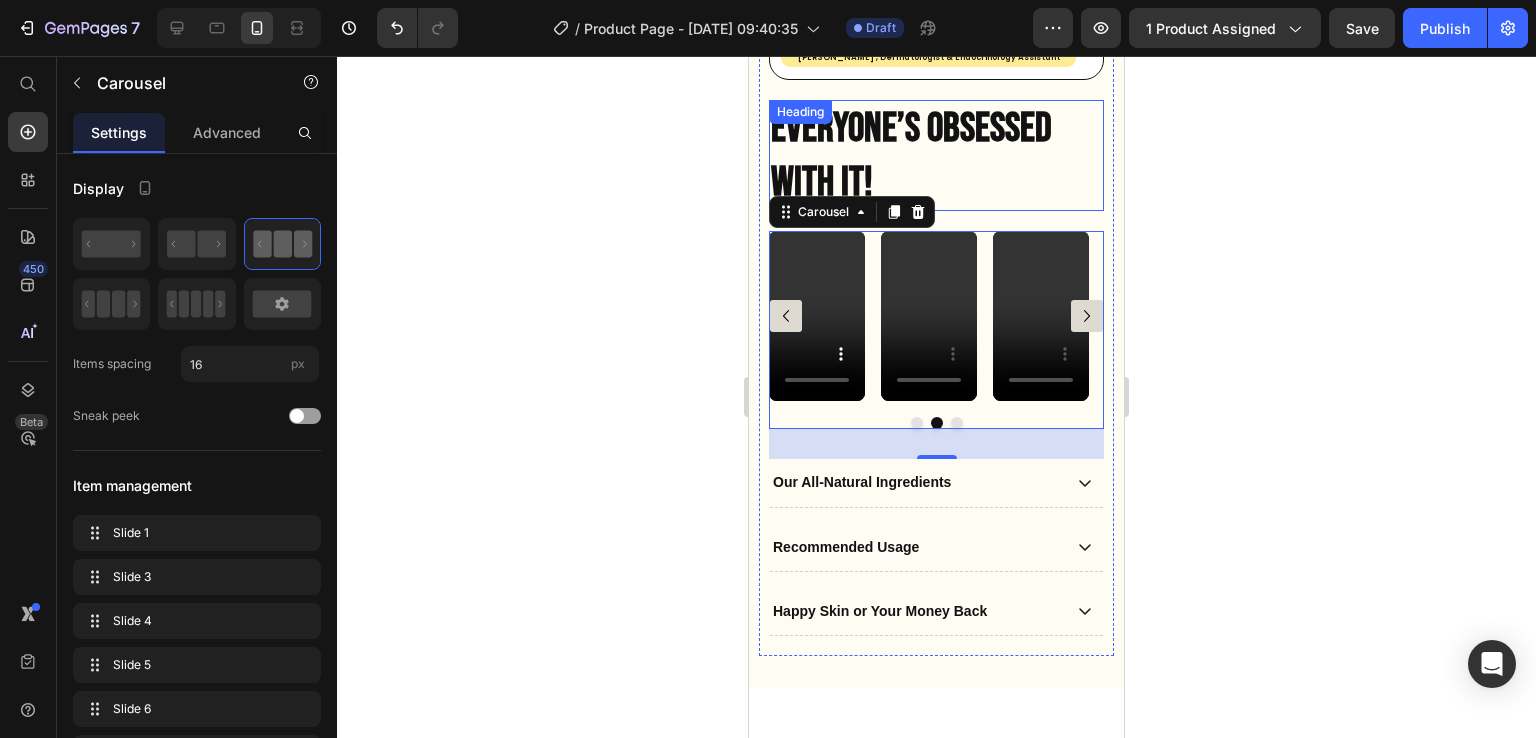 click on "Everyone’s Obsessed With It!" at bounding box center [936, 155] 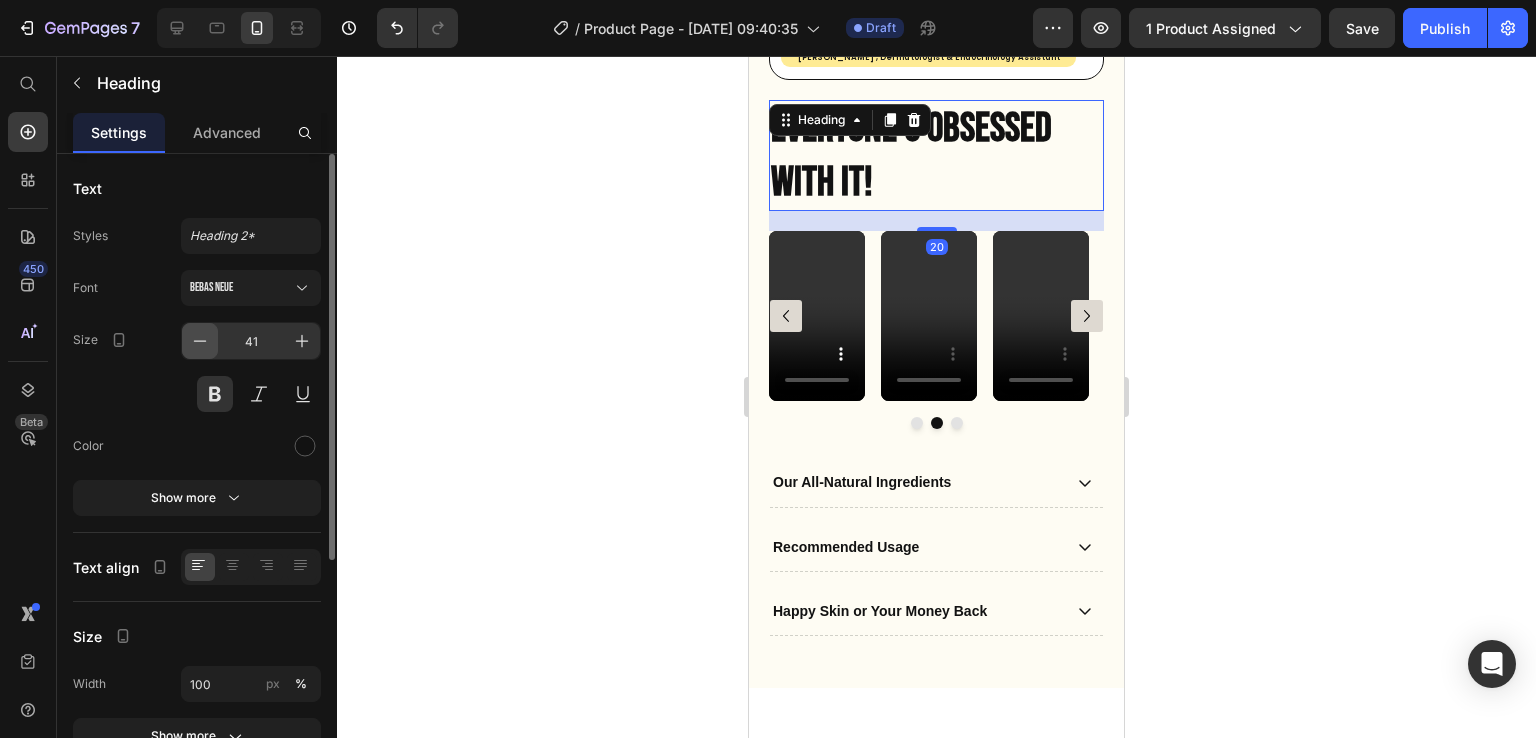 click at bounding box center [200, 341] 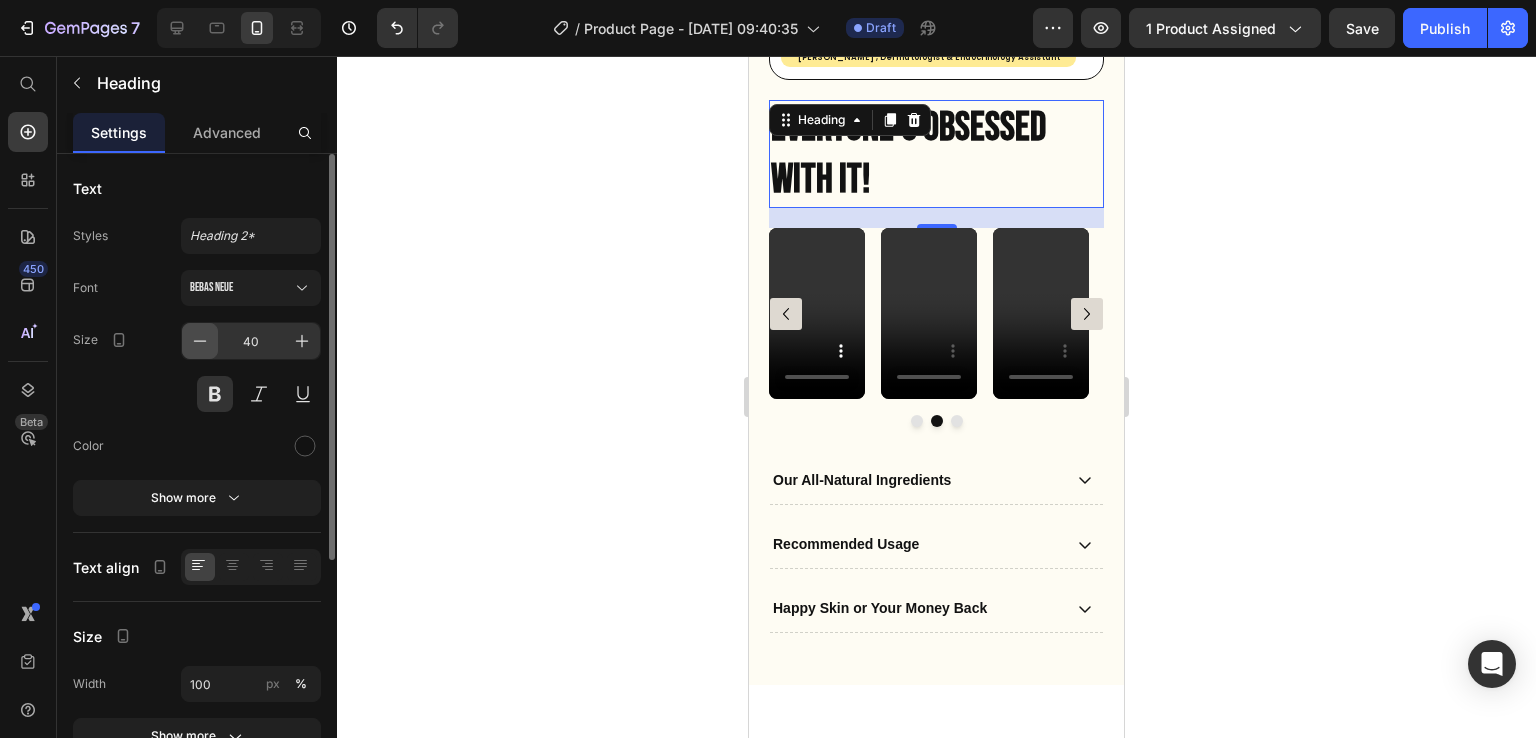 click at bounding box center (200, 341) 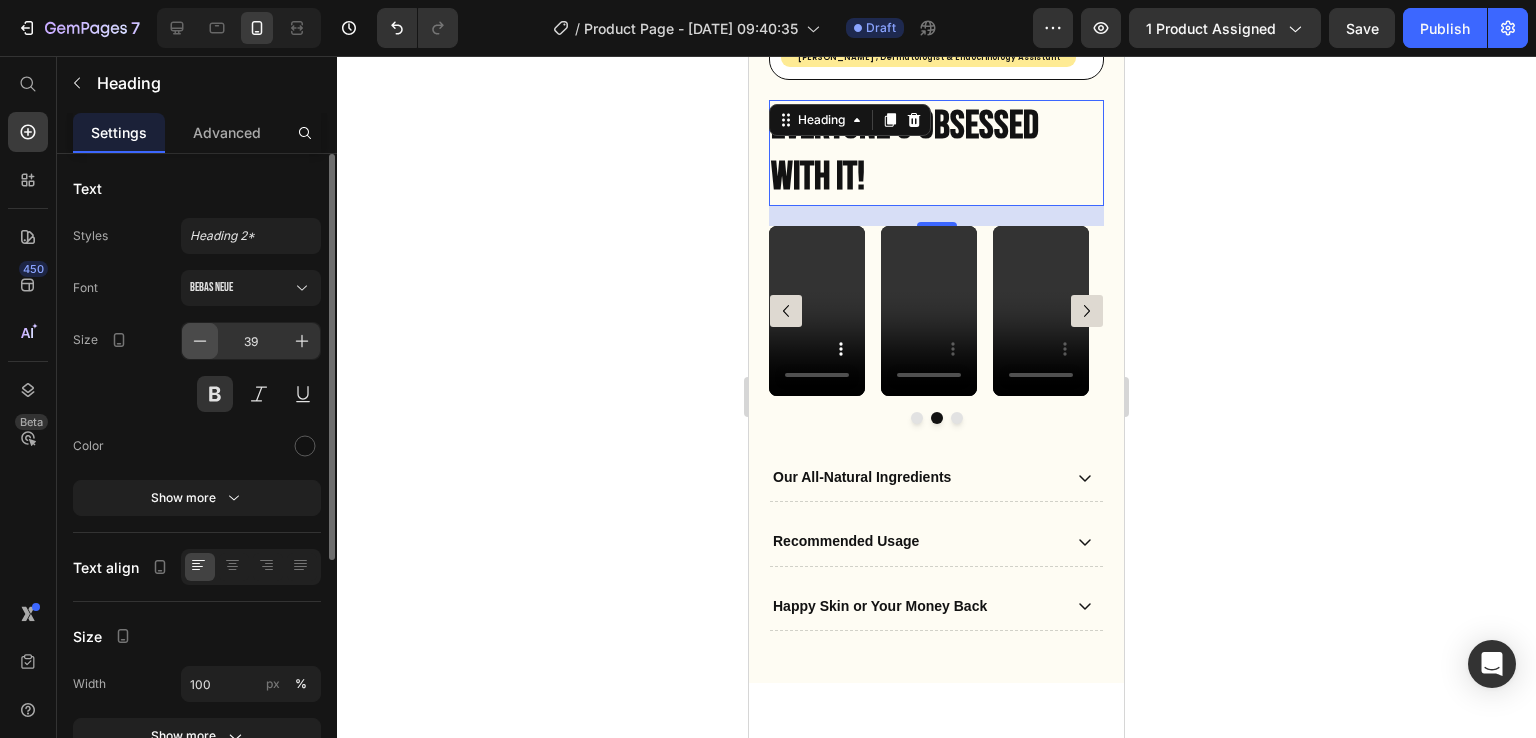 click at bounding box center [200, 341] 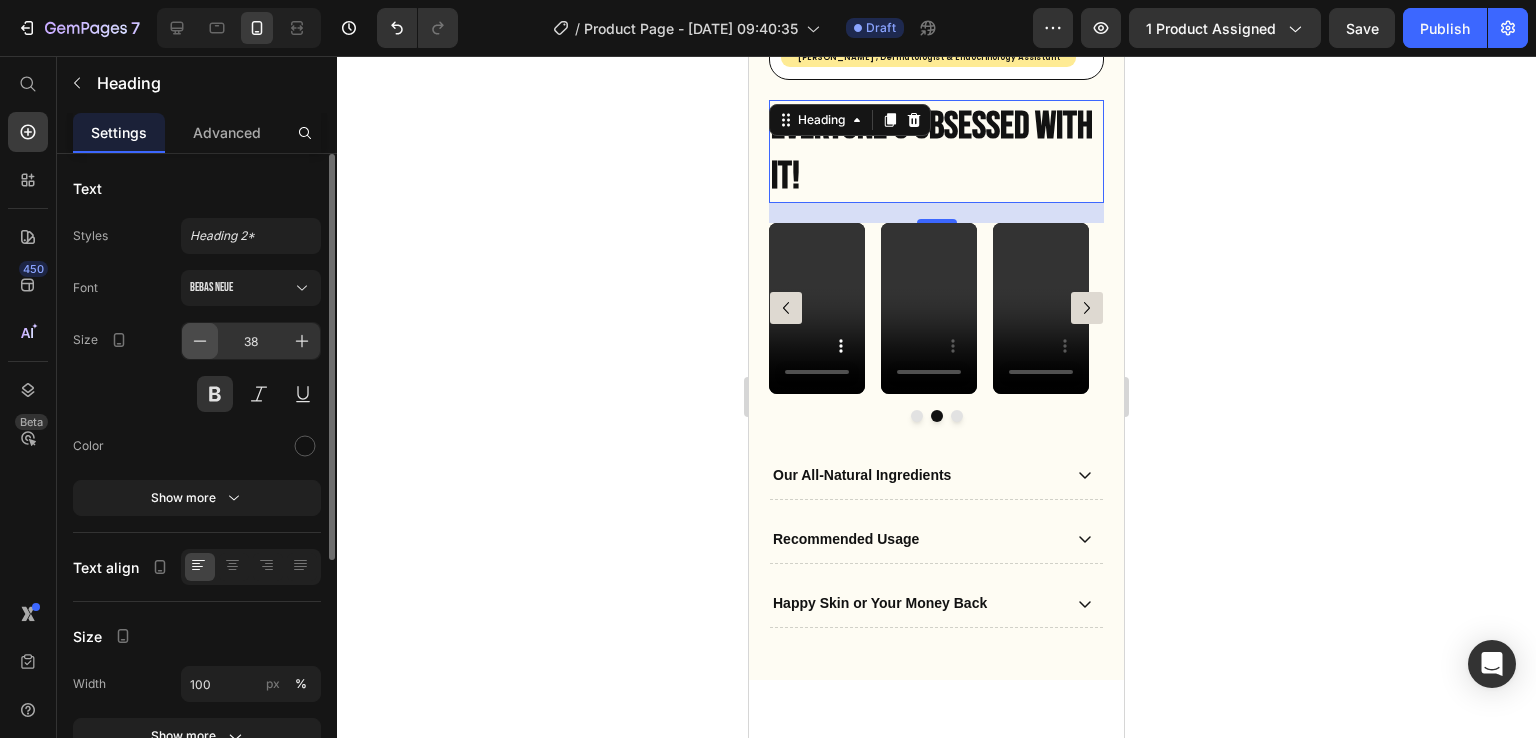 click at bounding box center [200, 341] 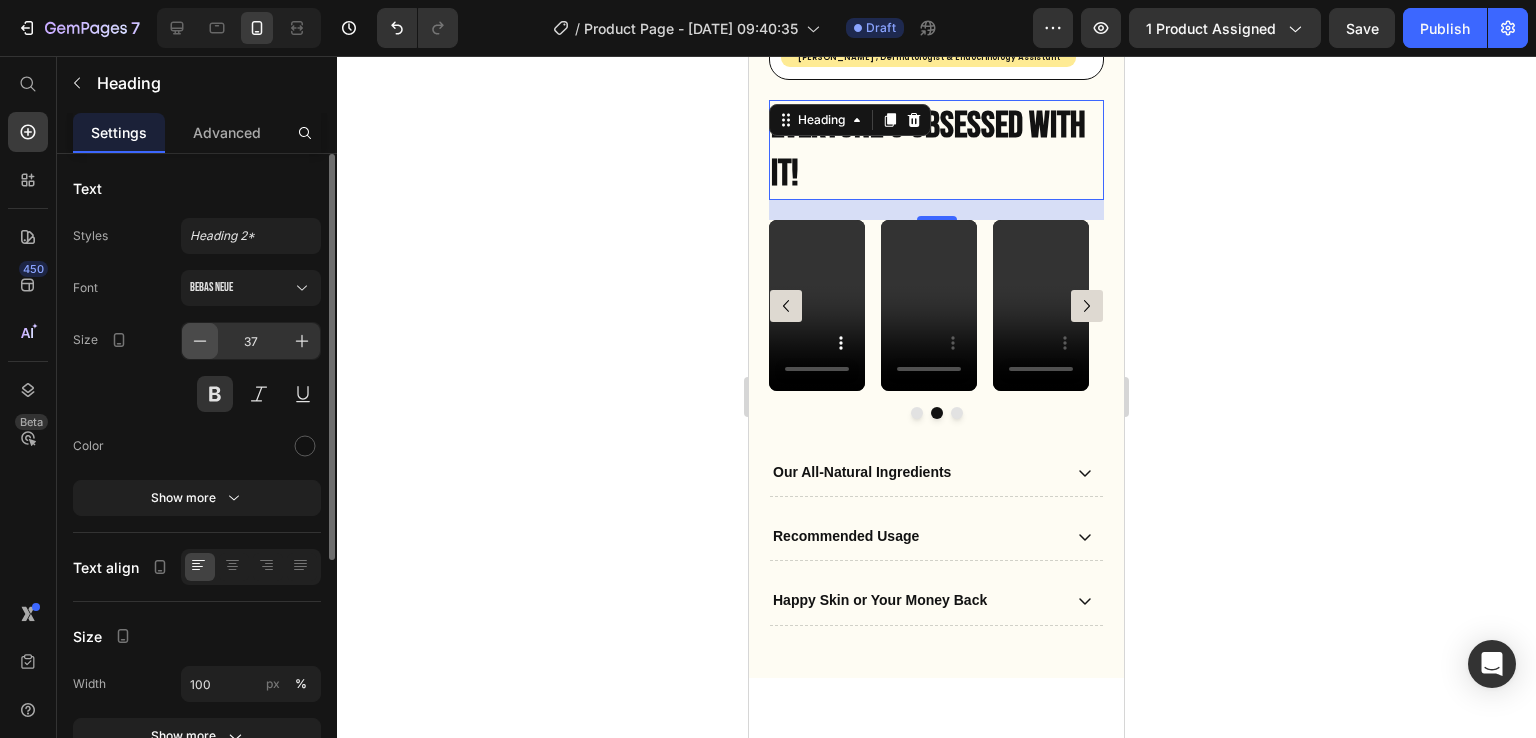 click at bounding box center (200, 341) 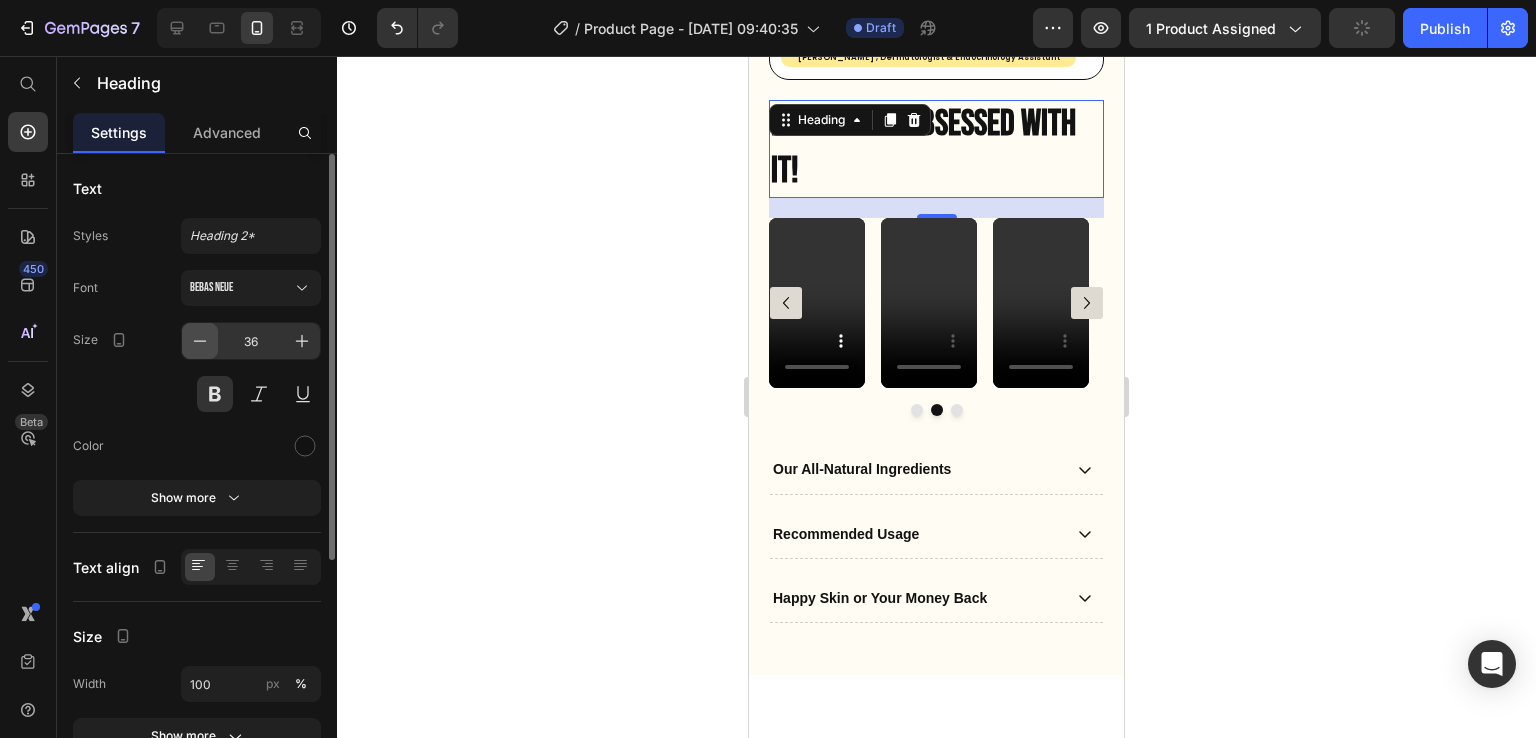 click at bounding box center (200, 341) 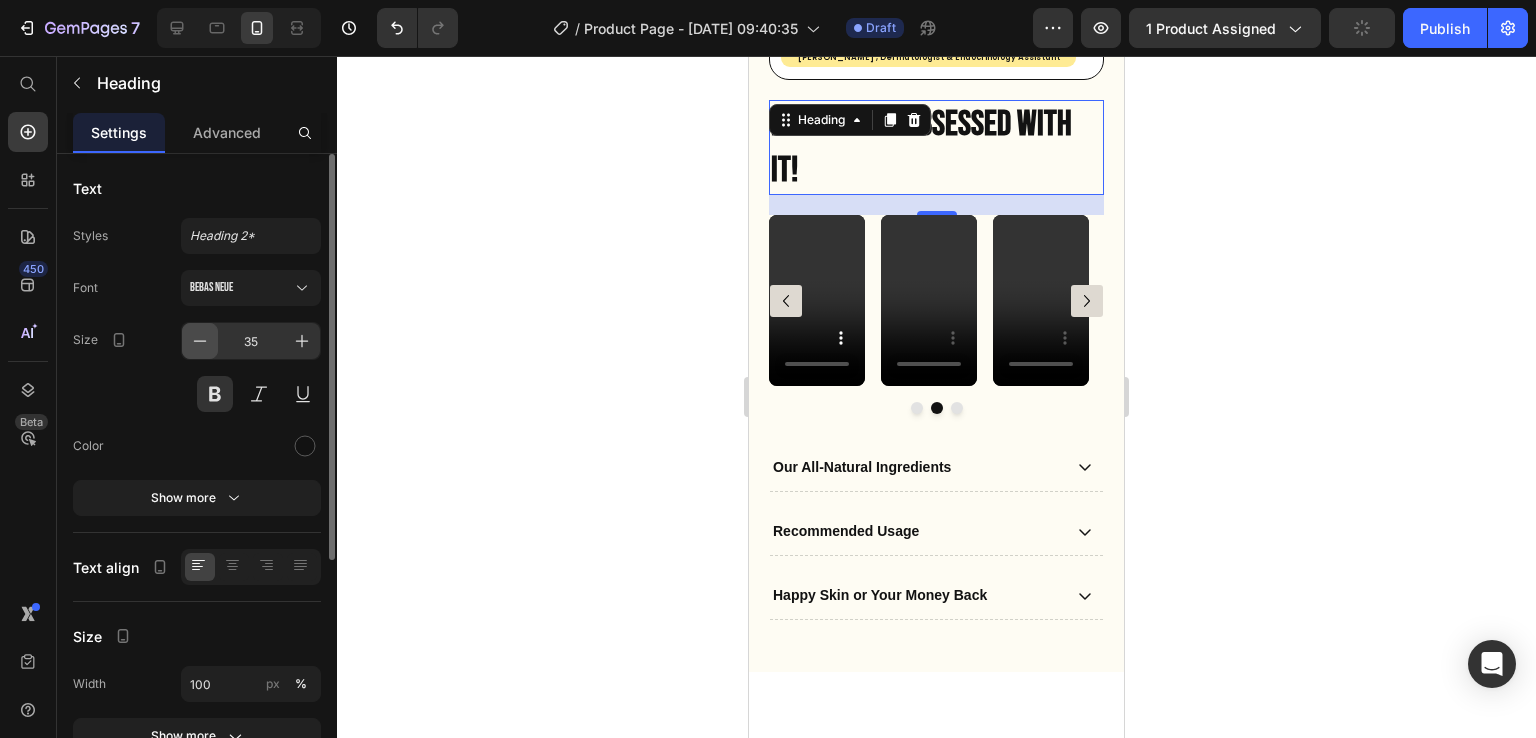click at bounding box center (200, 341) 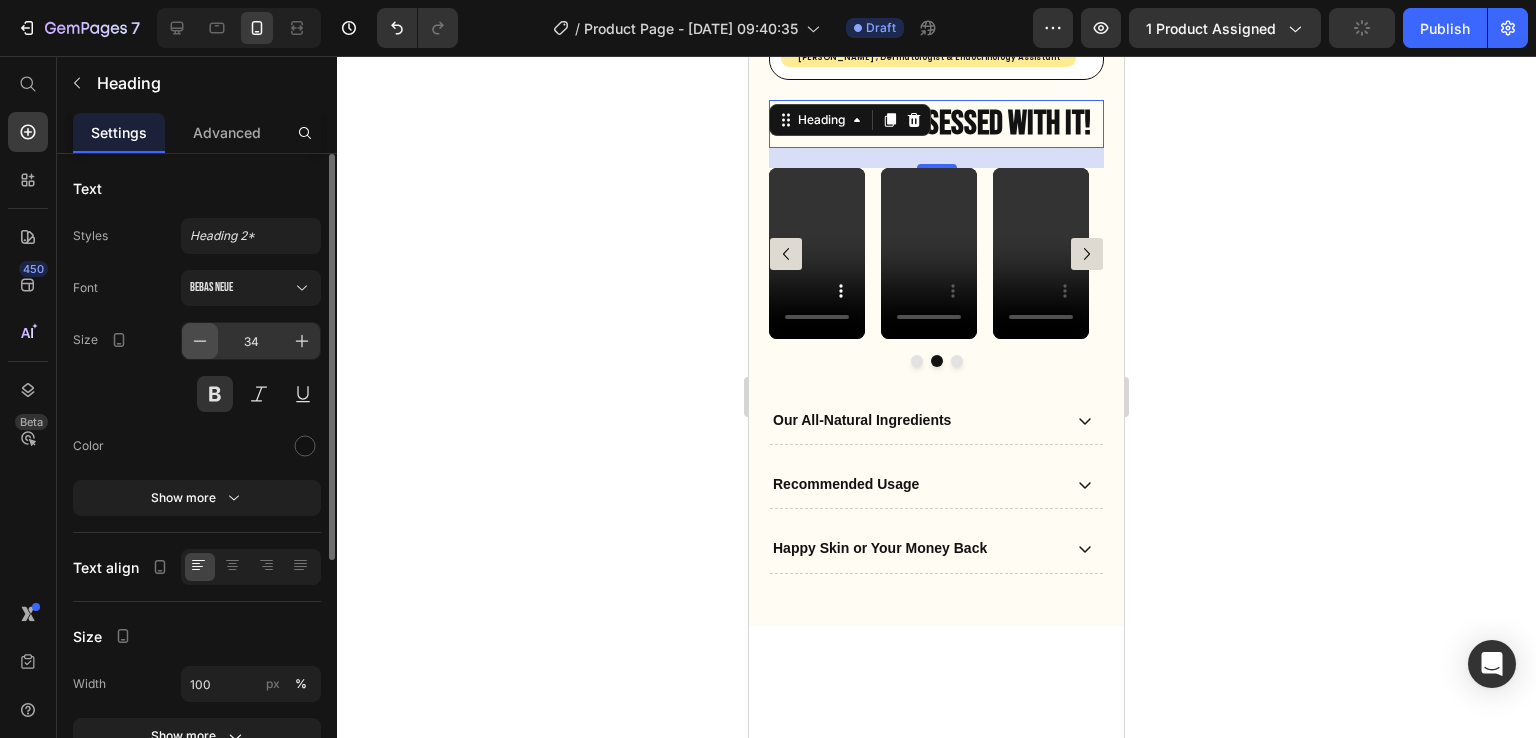 click at bounding box center (200, 341) 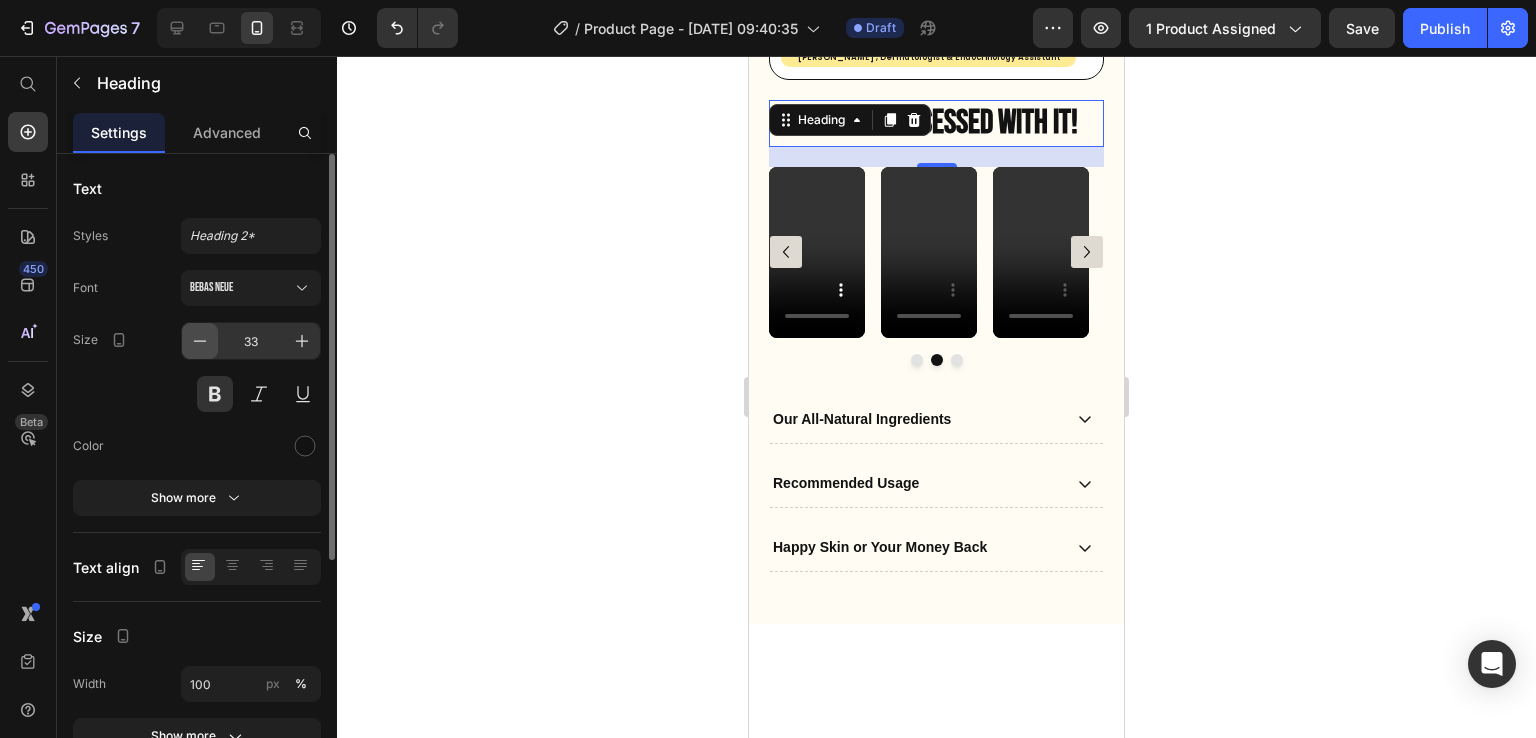 click at bounding box center (200, 341) 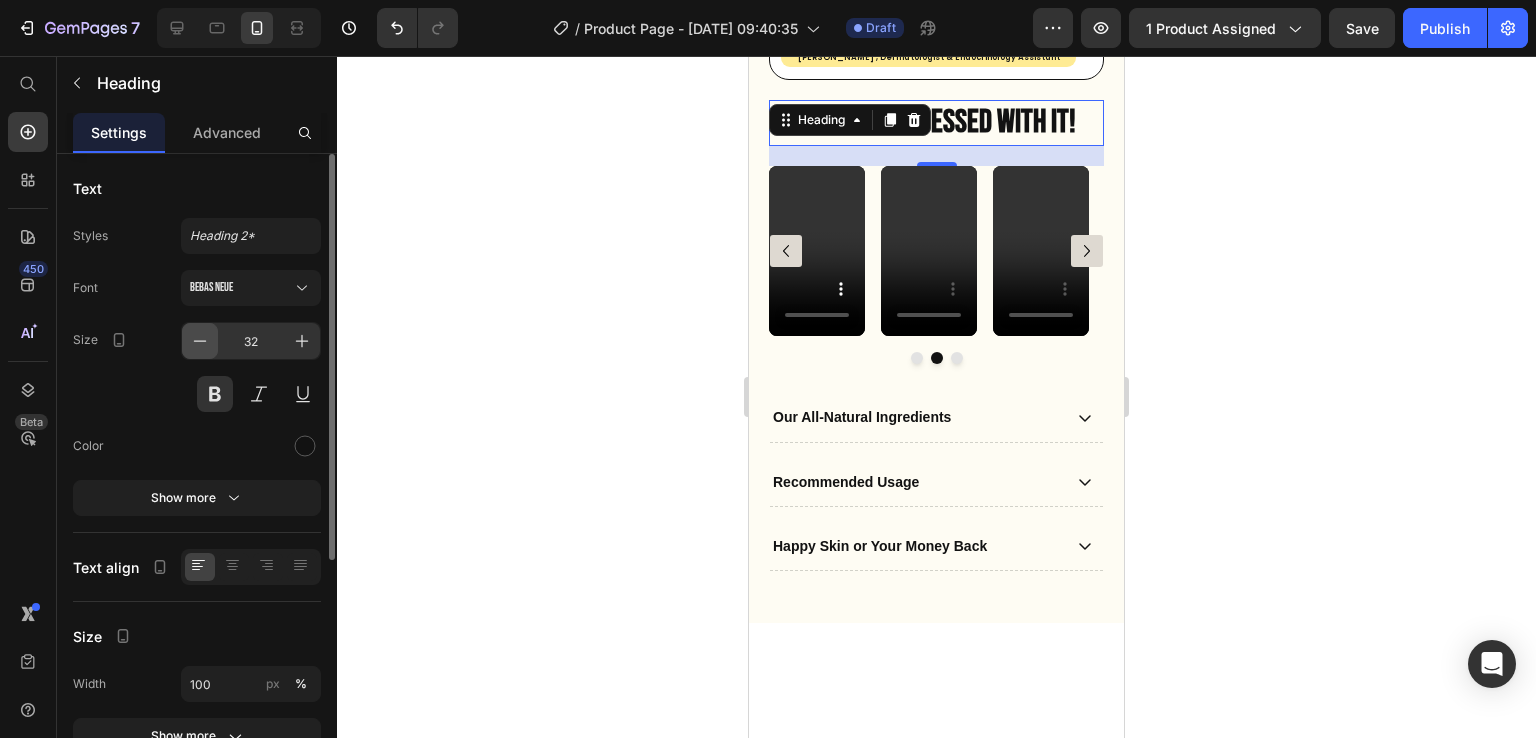 click at bounding box center (200, 341) 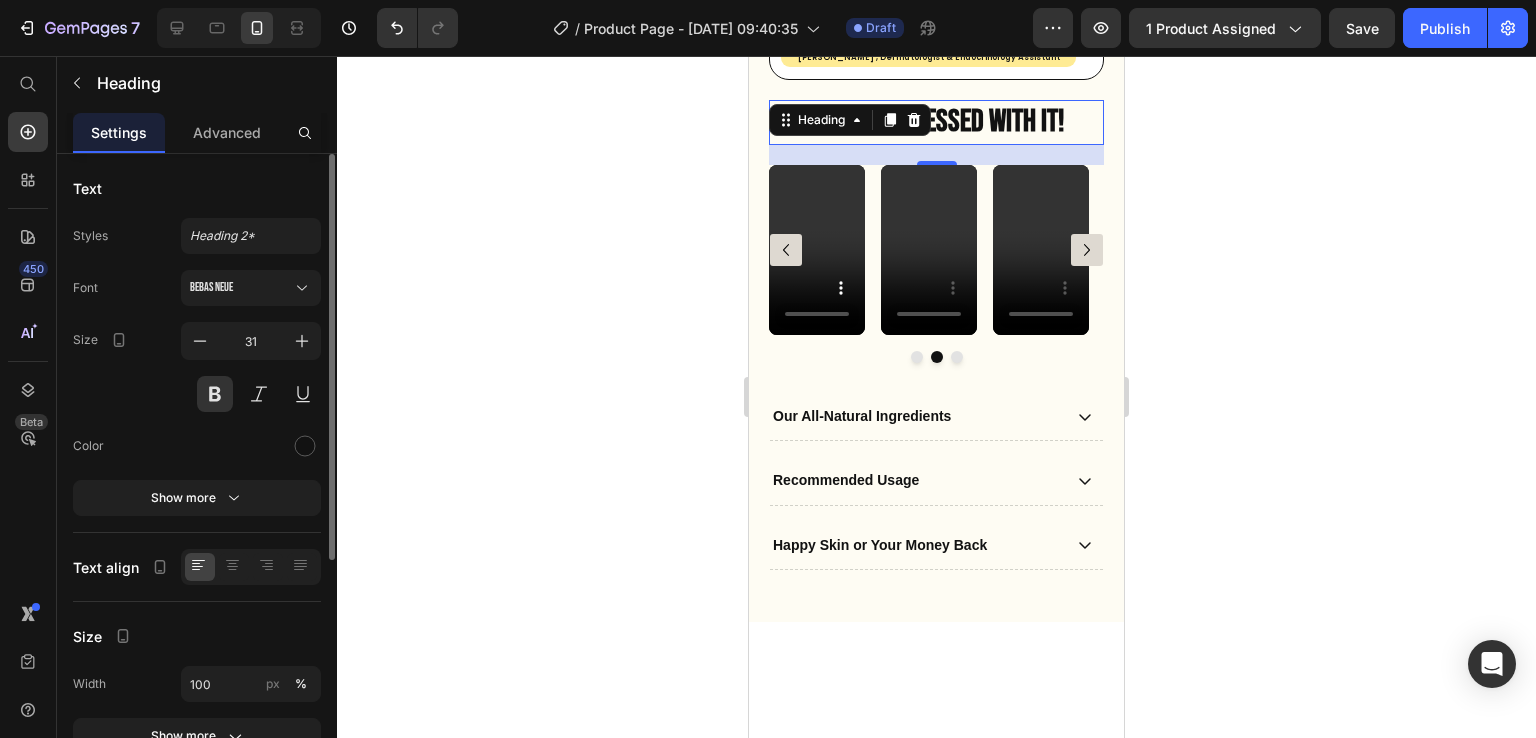 click 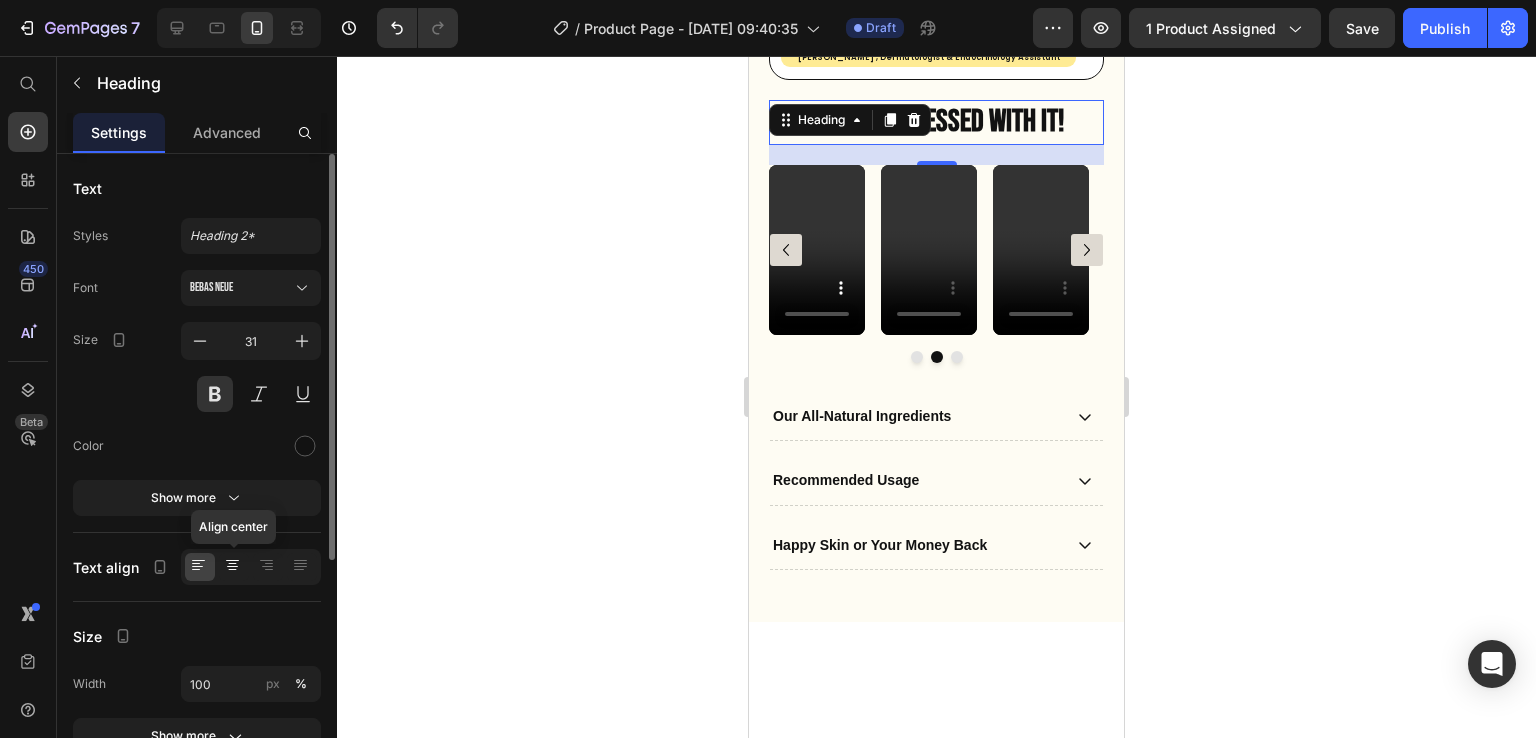 click 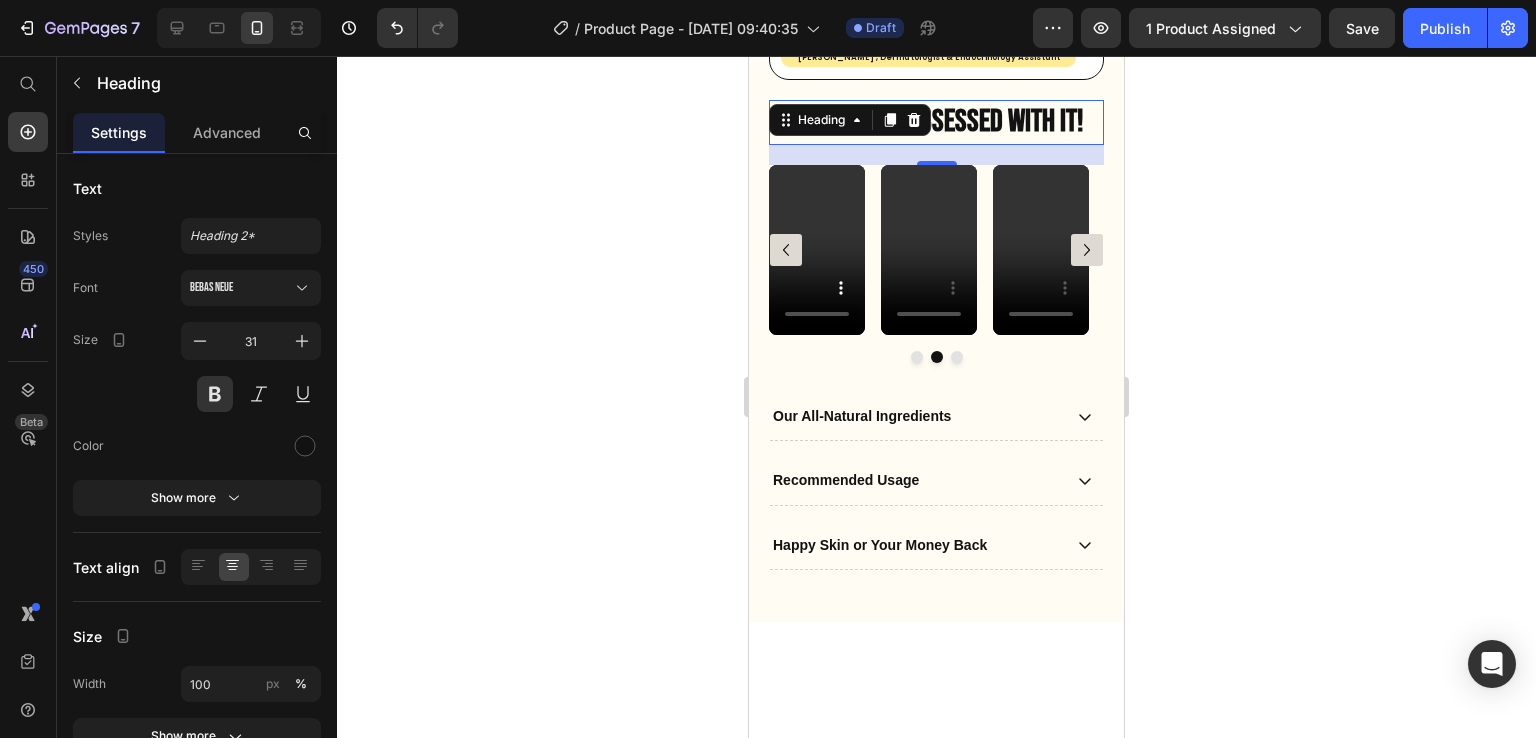 click 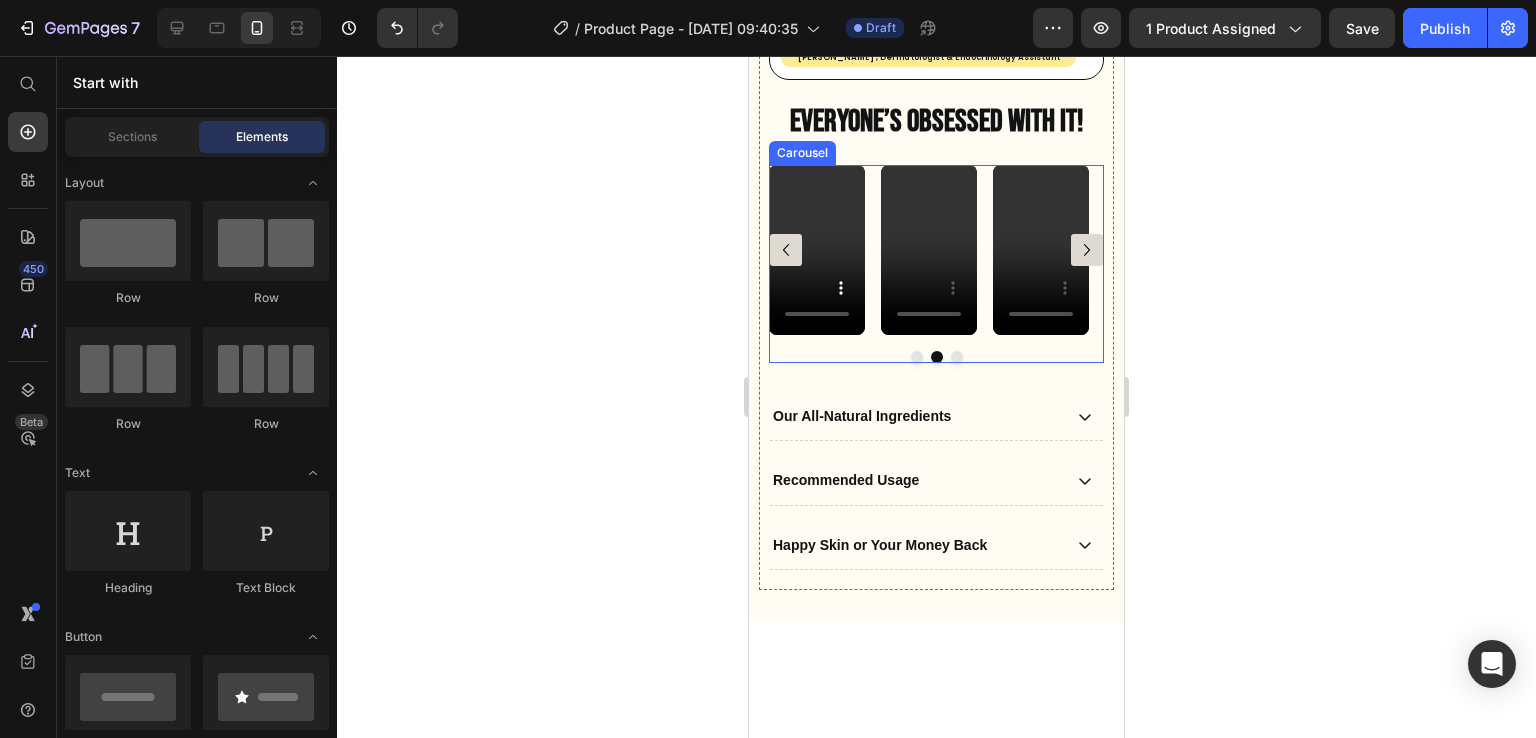 click 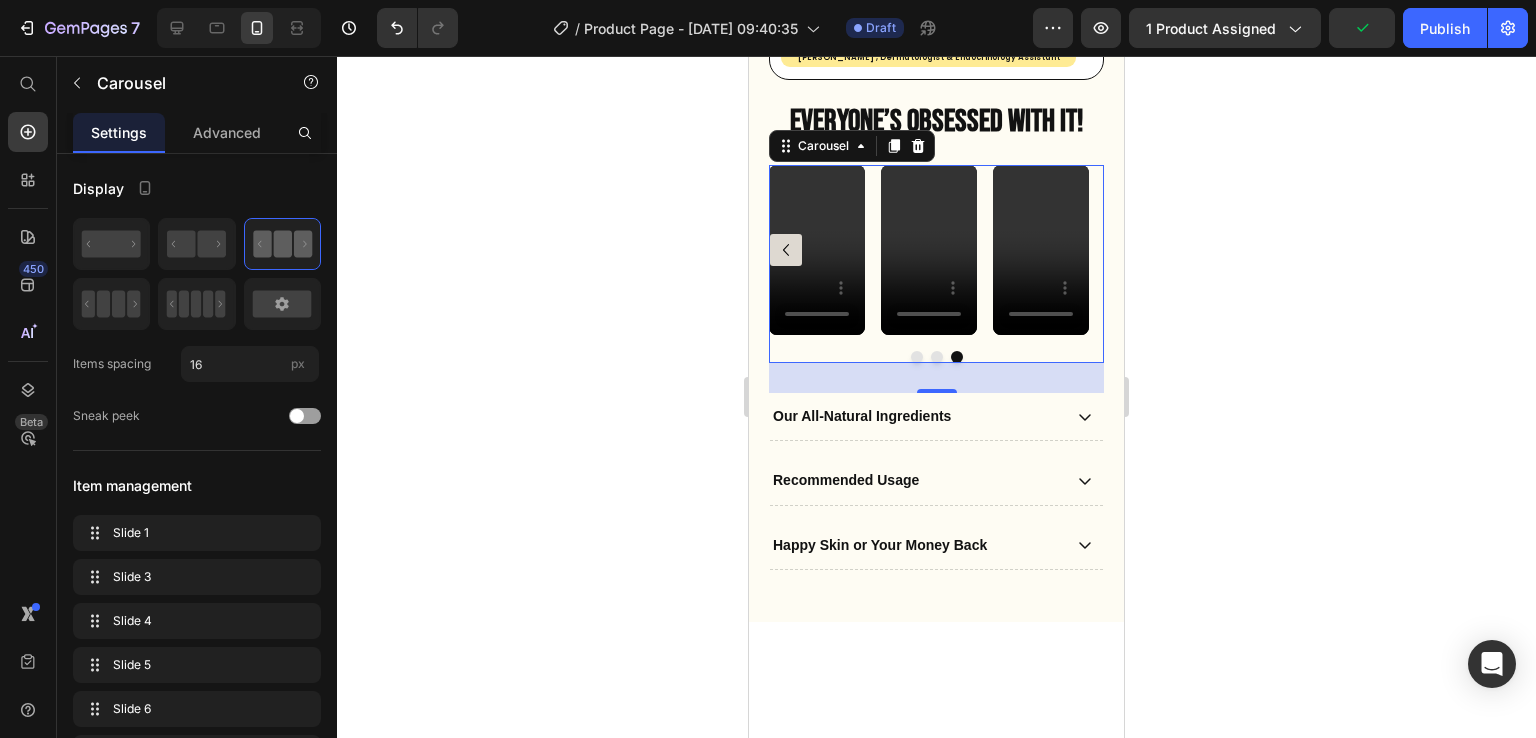click 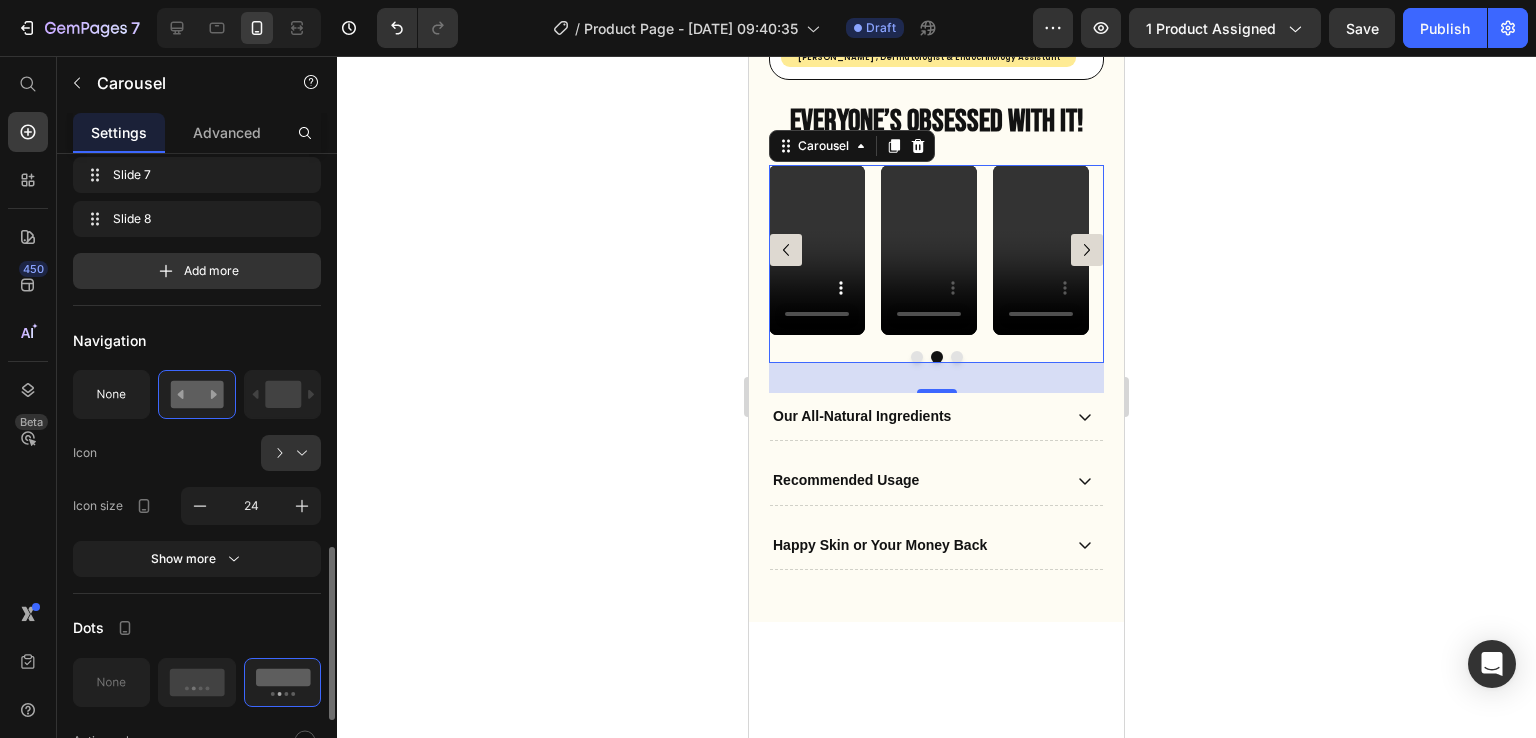scroll, scrollTop: 765, scrollLeft: 0, axis: vertical 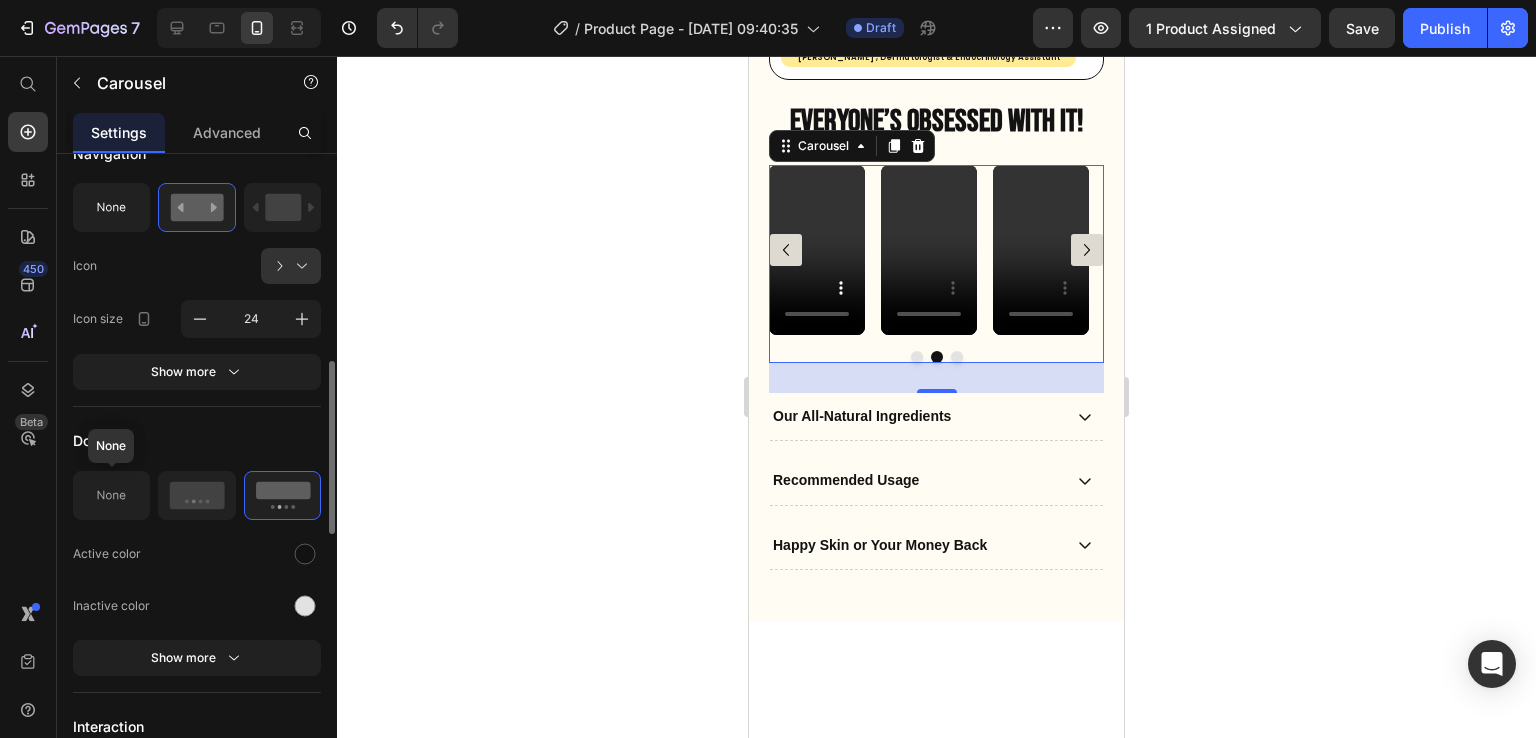 click 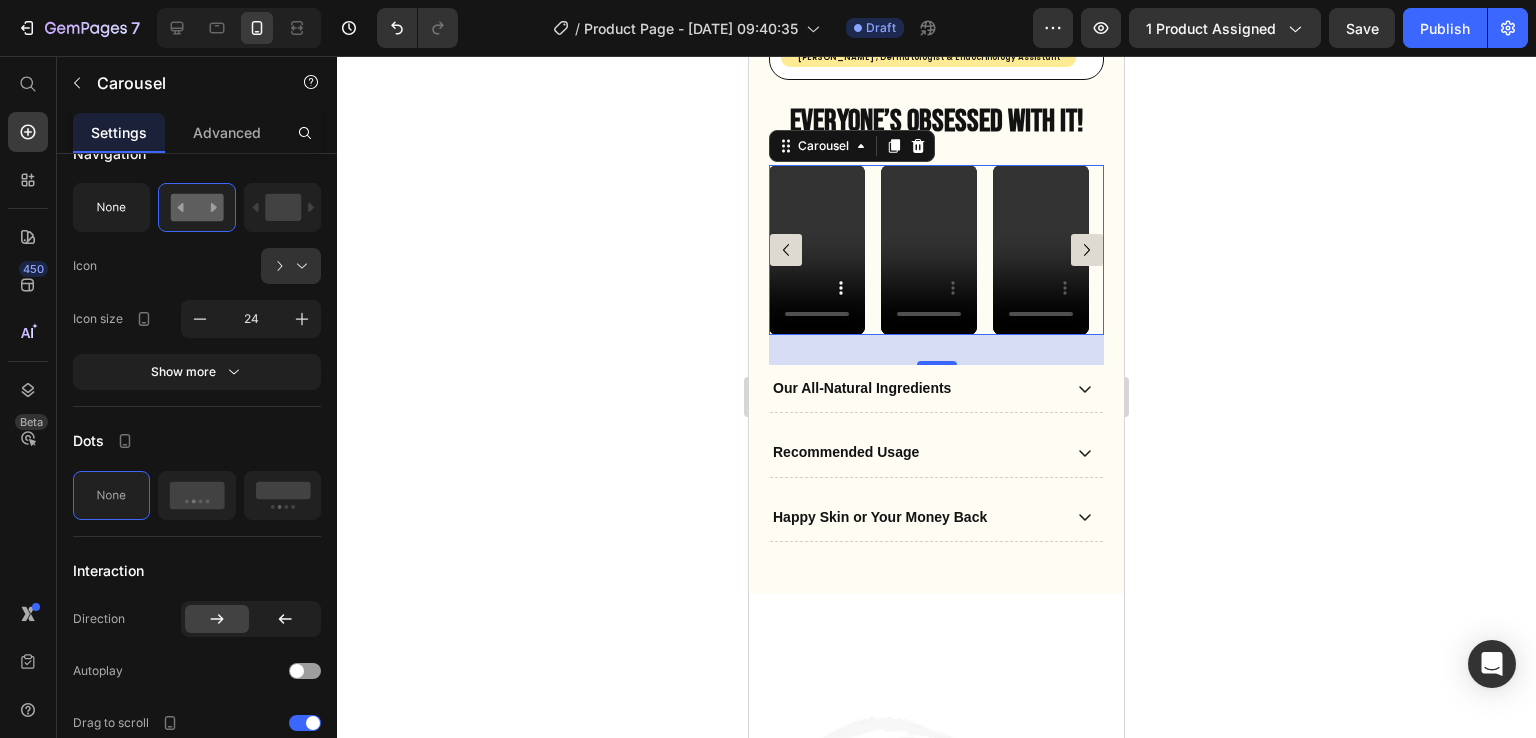 click 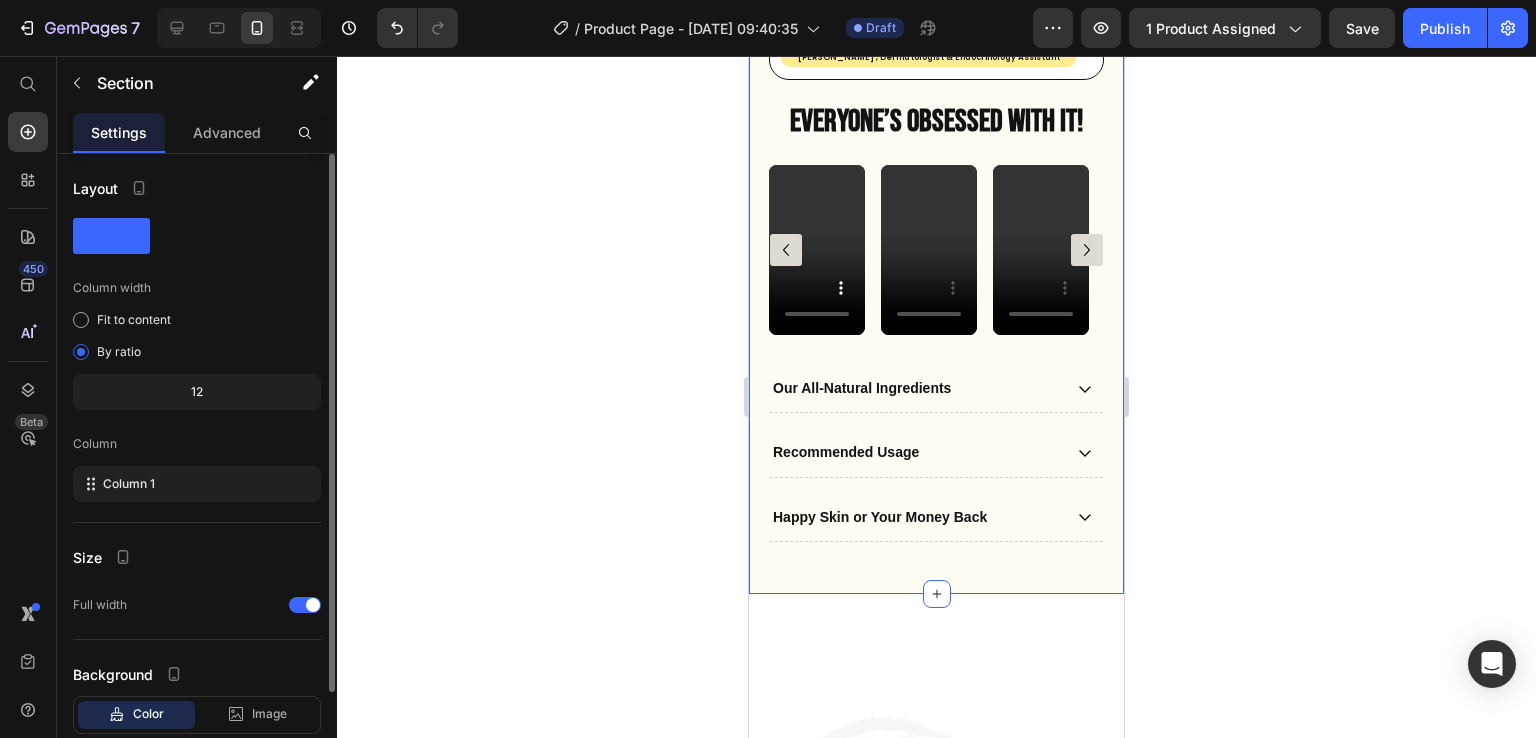 scroll, scrollTop: 121, scrollLeft: 0, axis: vertical 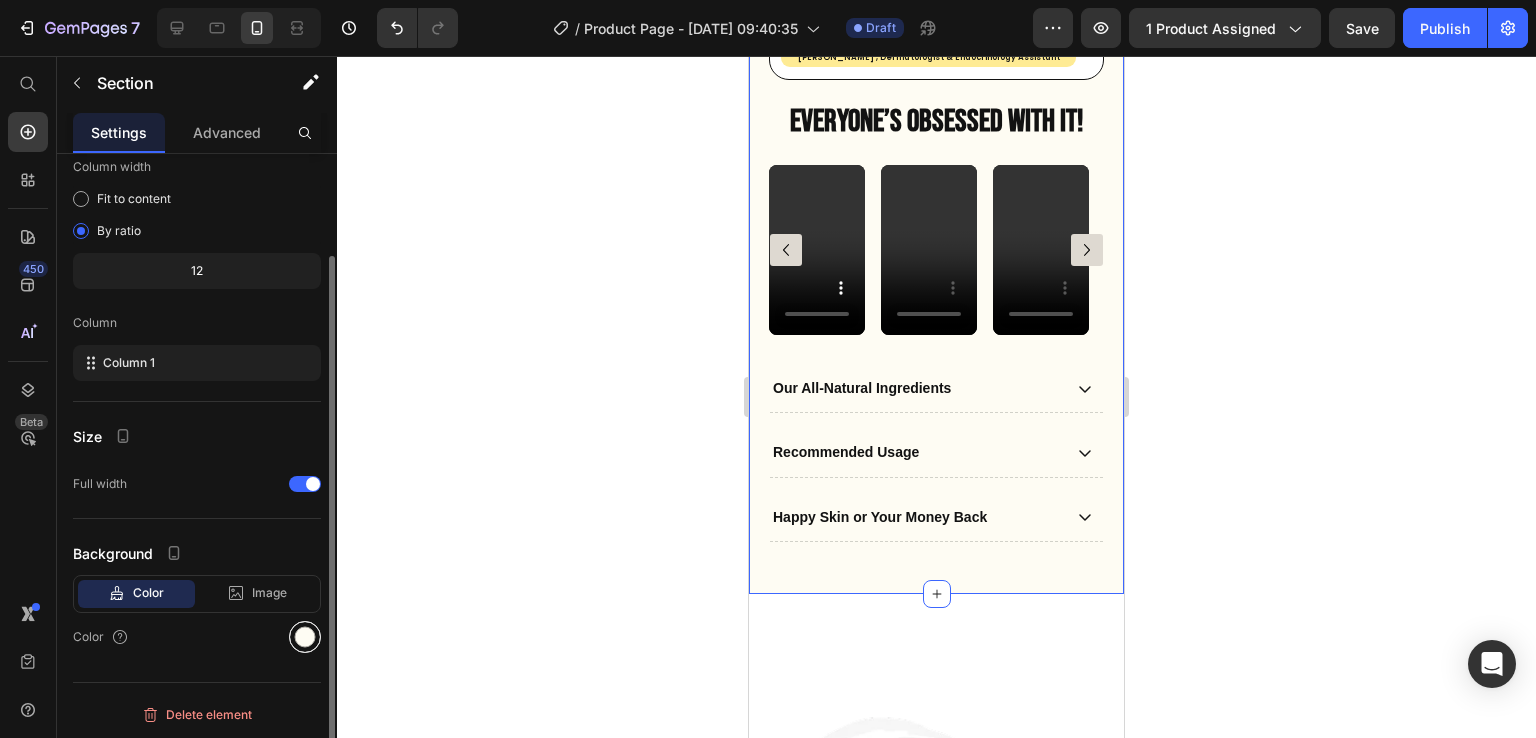 click at bounding box center (305, 637) 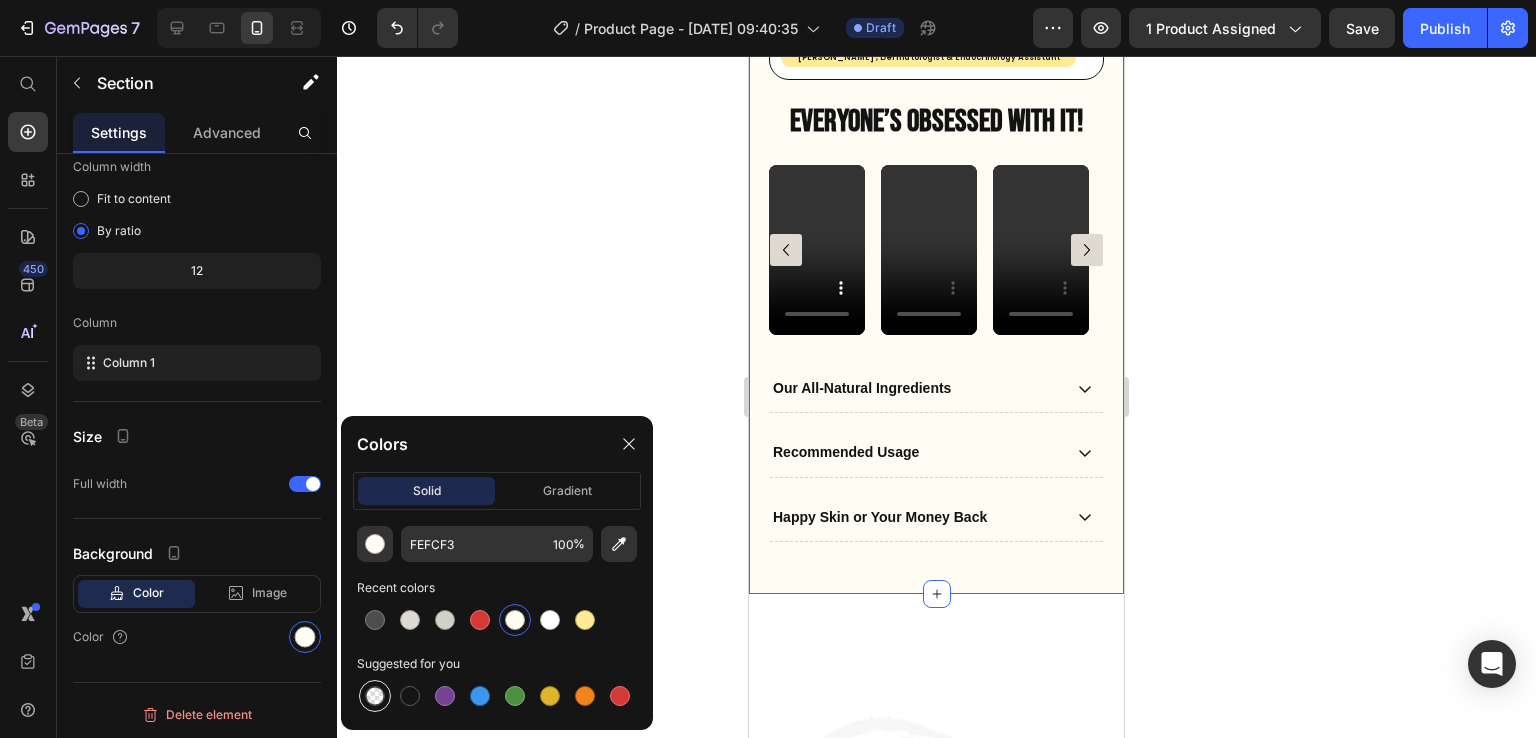 click at bounding box center (375, 696) 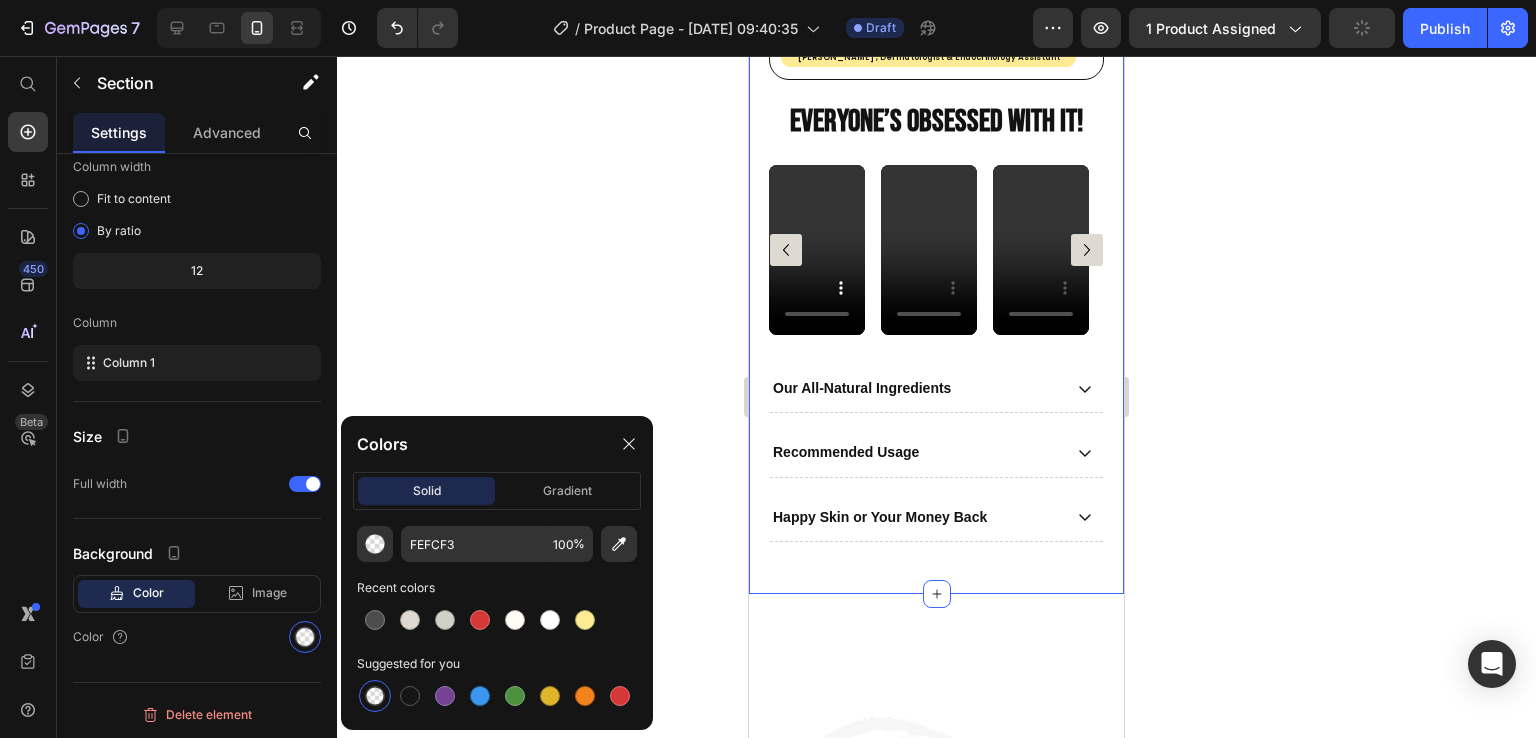 type on "000000" 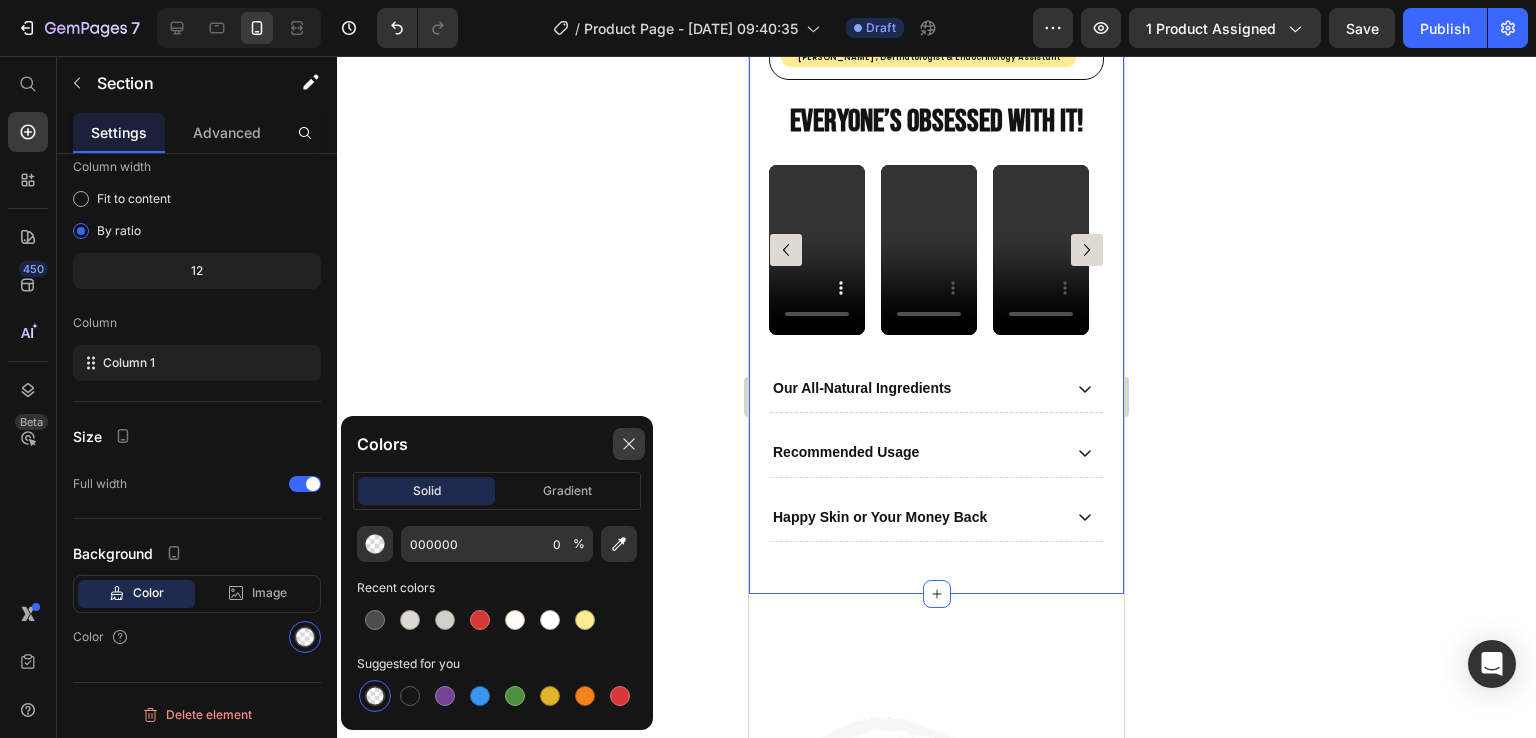 click at bounding box center [629, 444] 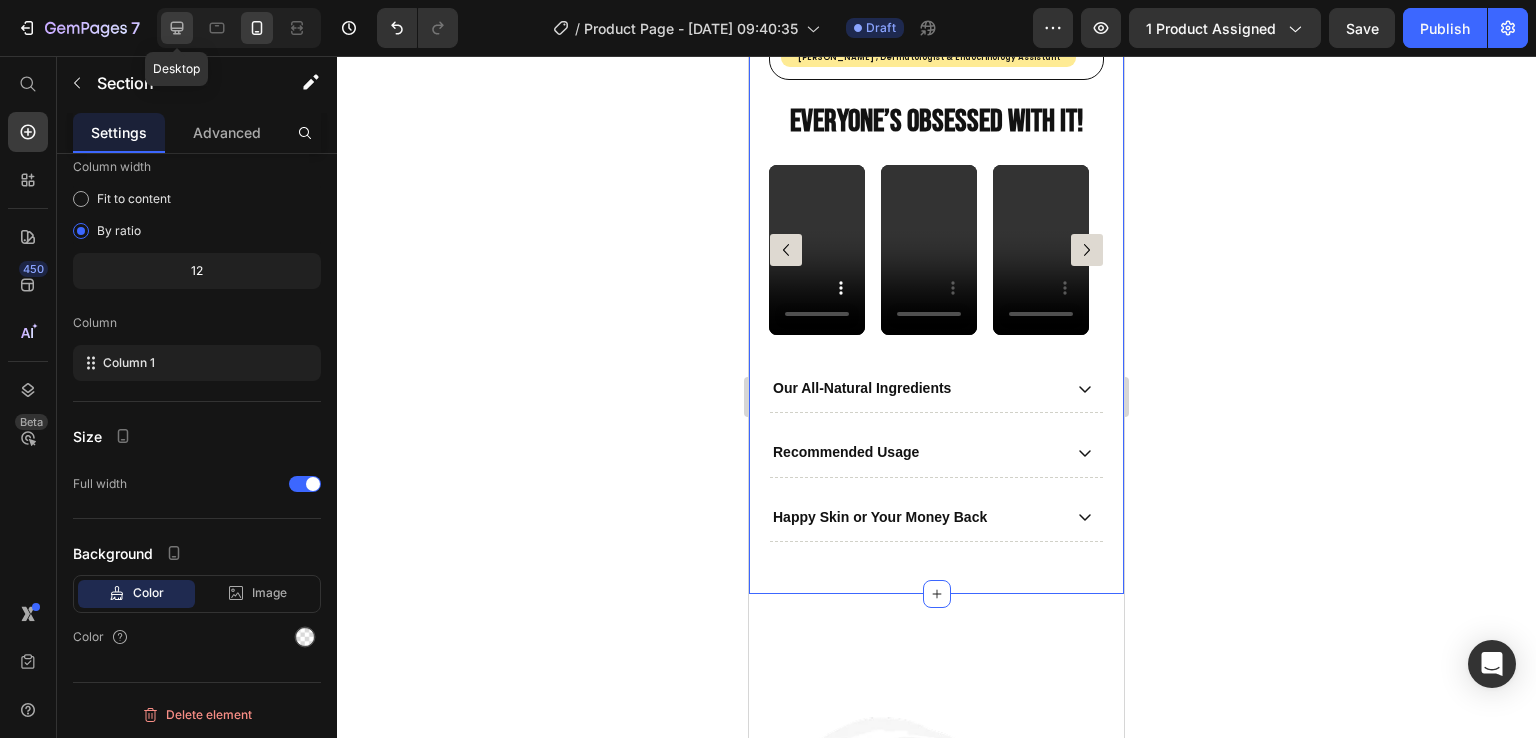 click 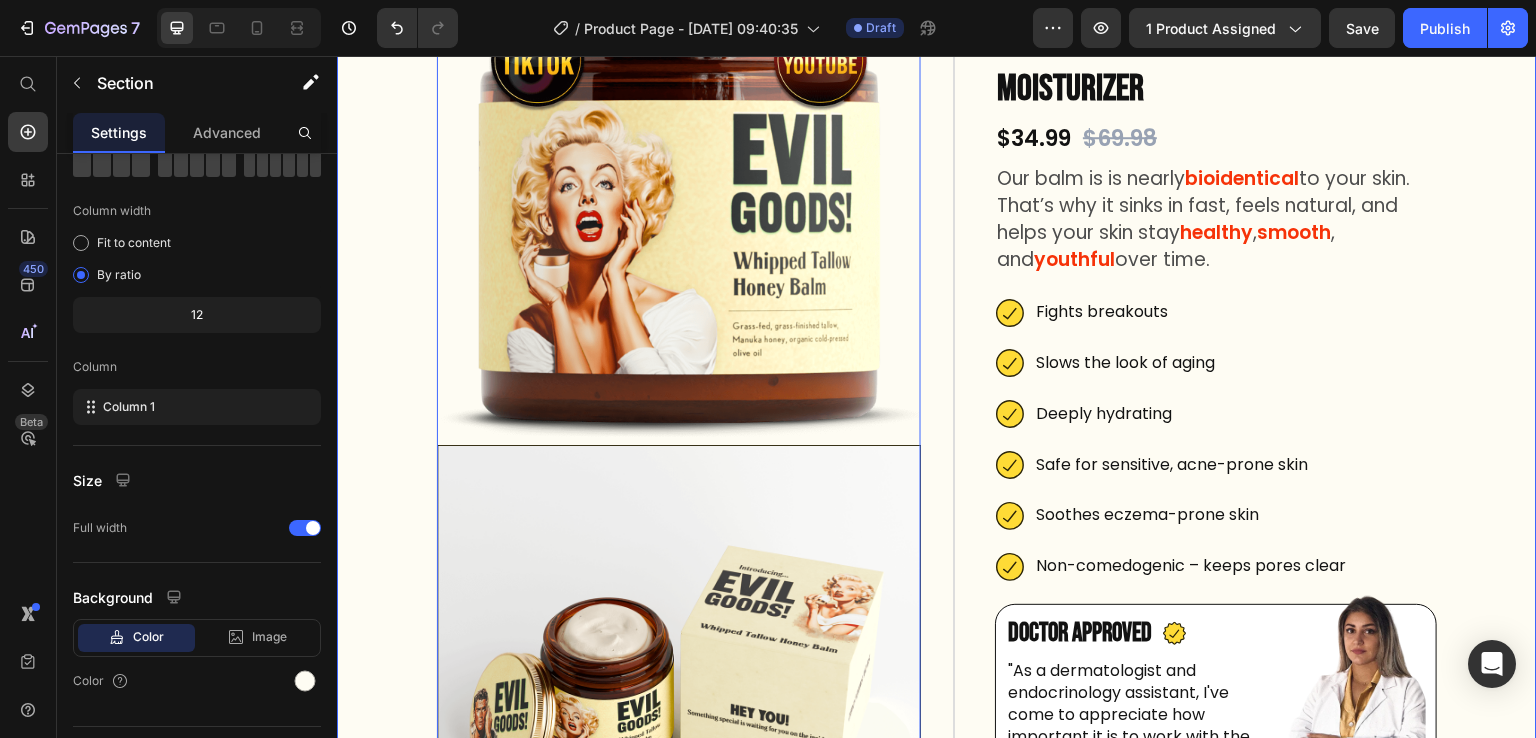 scroll, scrollTop: 416, scrollLeft: 0, axis: vertical 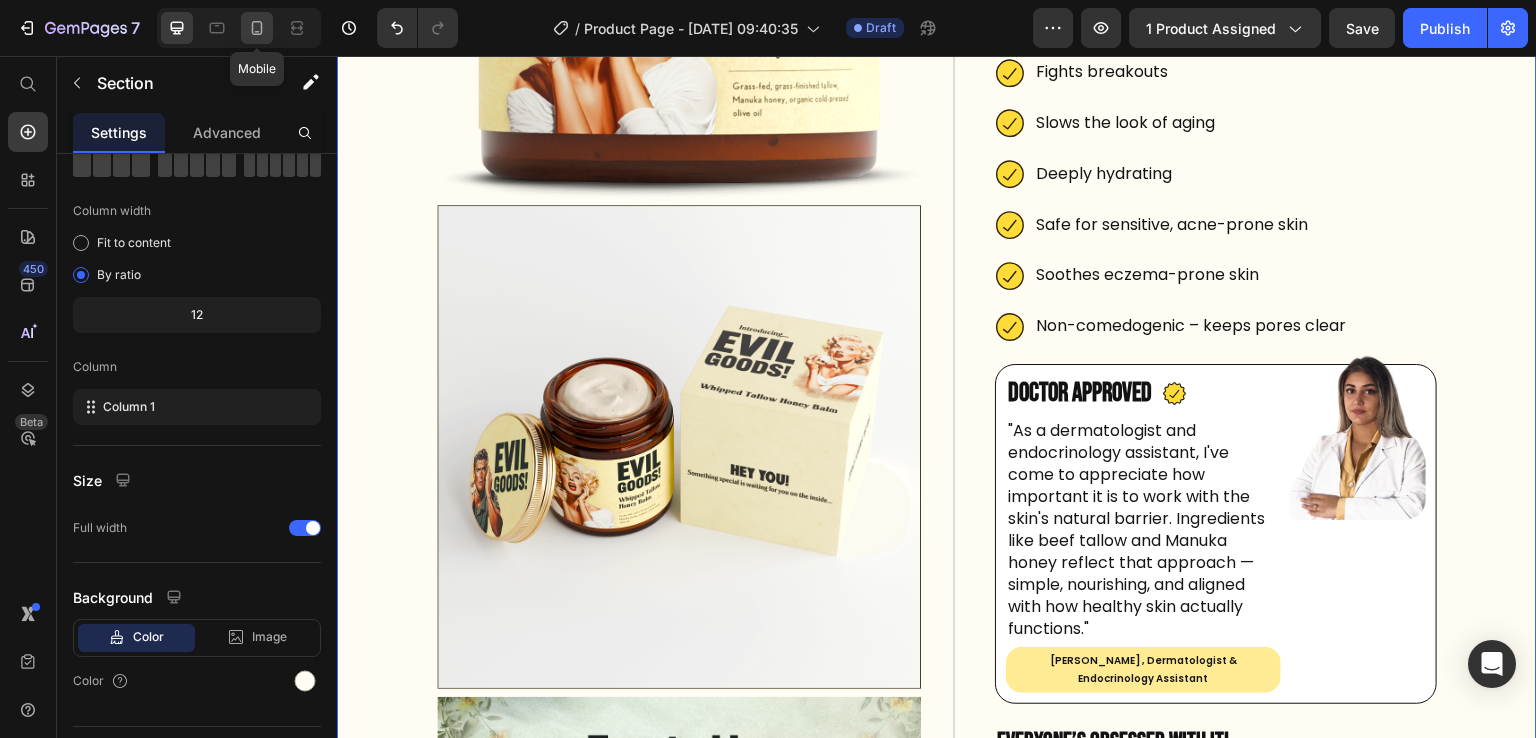 click 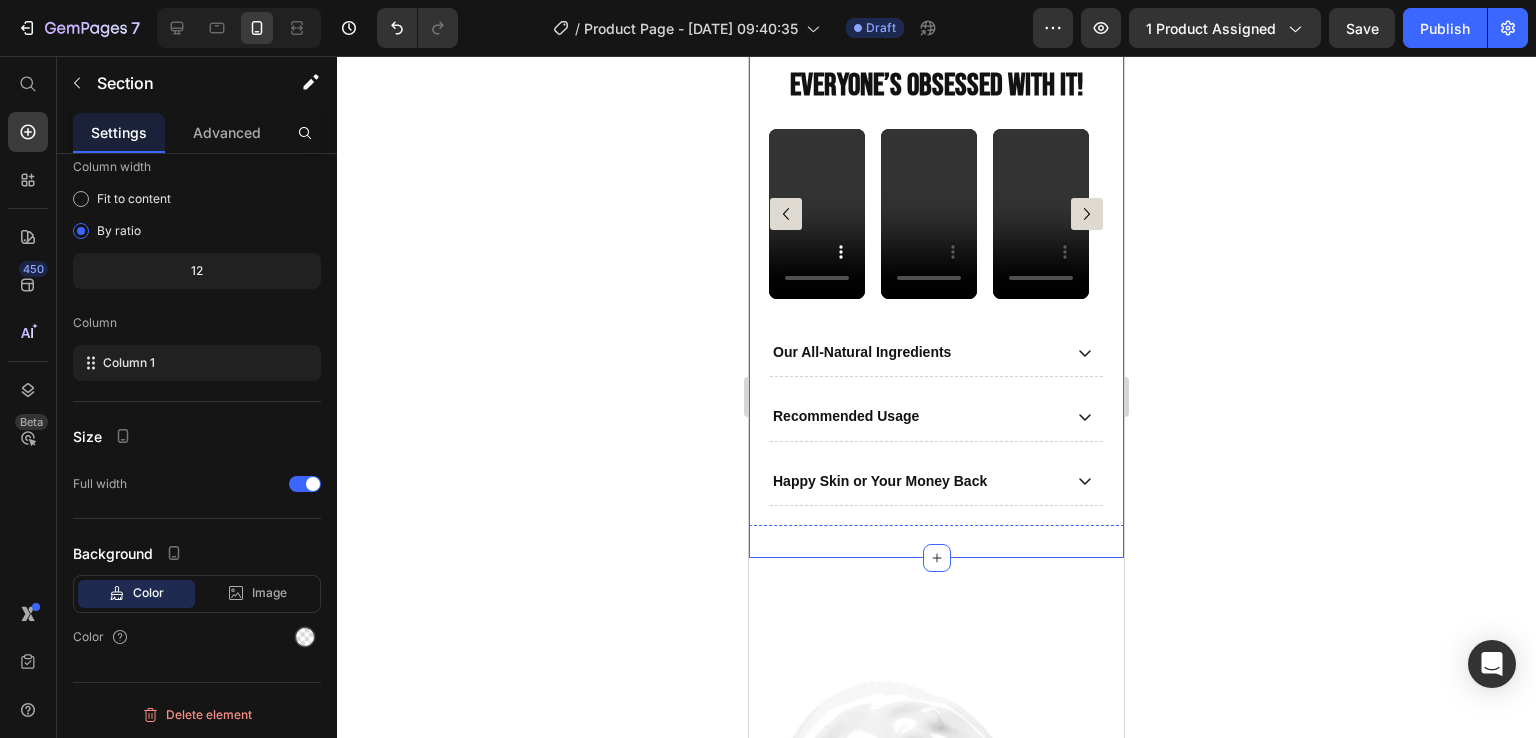 scroll, scrollTop: 1308, scrollLeft: 0, axis: vertical 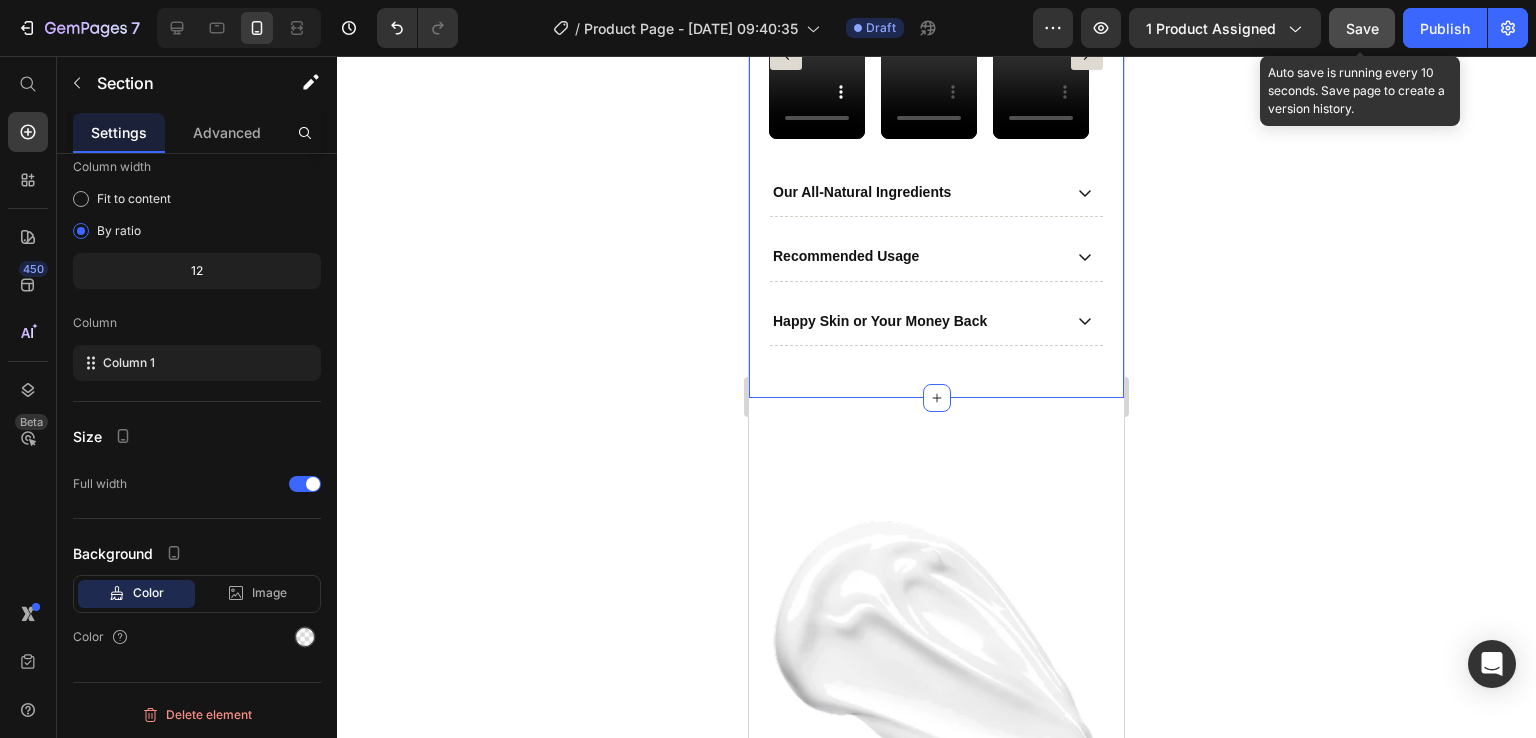 click on "Save" 